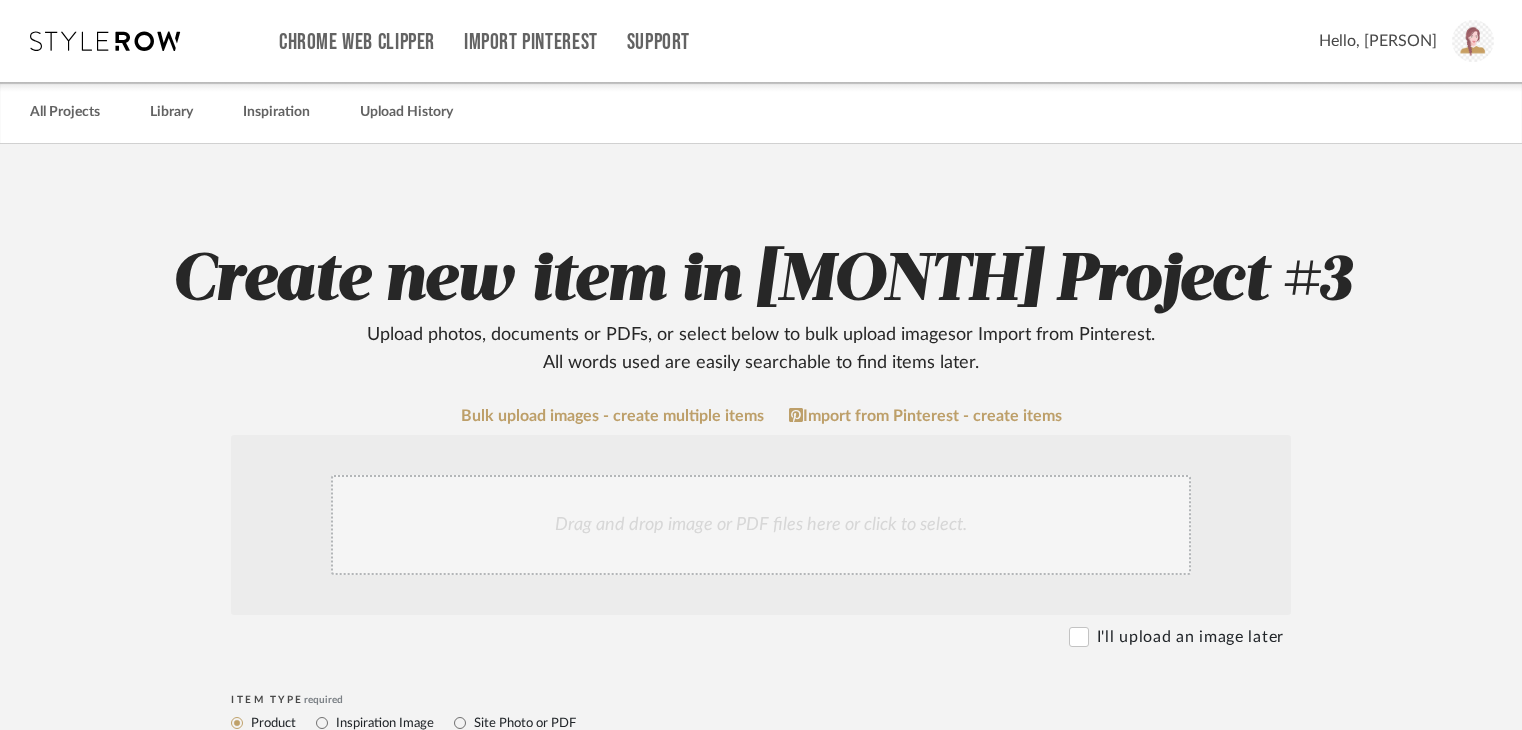 scroll, scrollTop: 0, scrollLeft: 0, axis: both 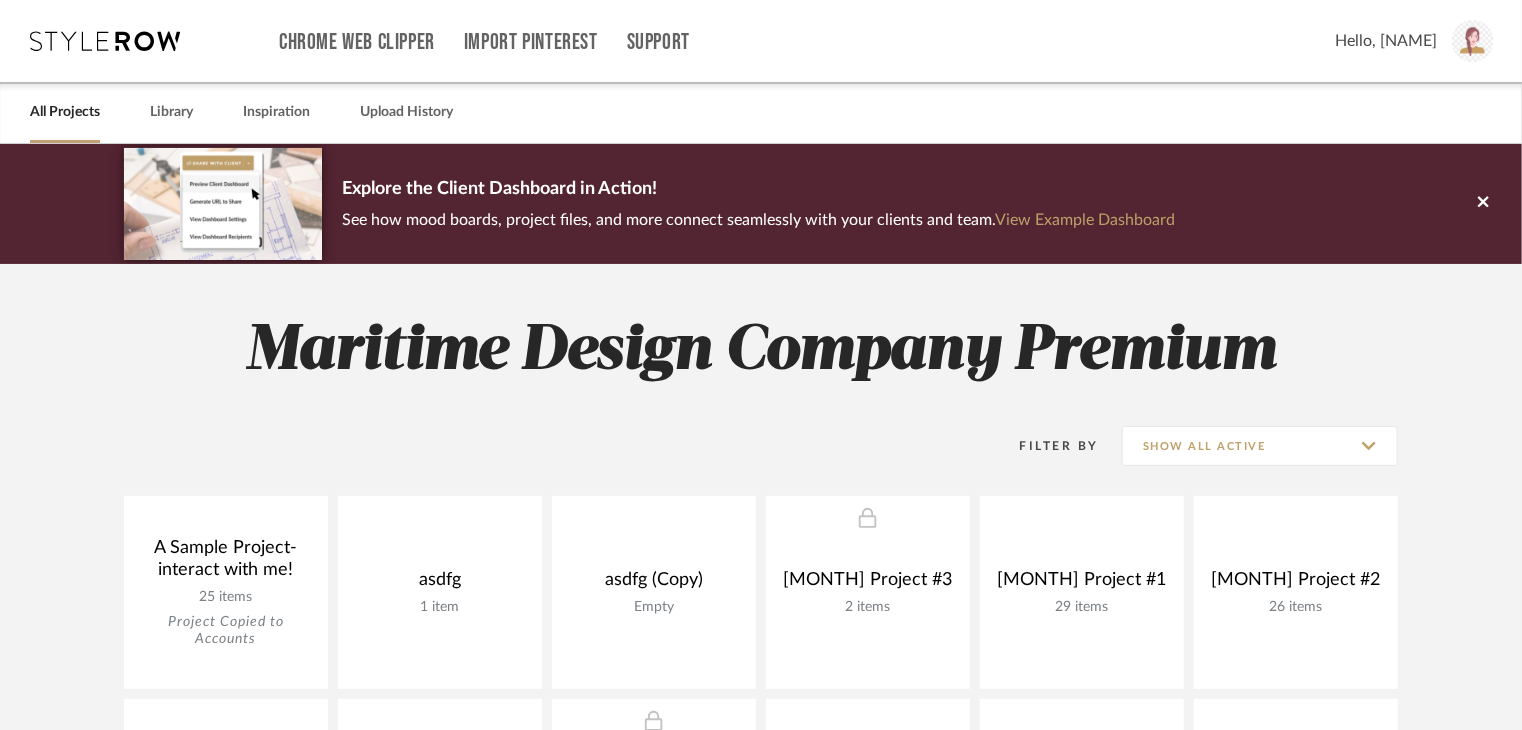 click at bounding box center (1473, 41) 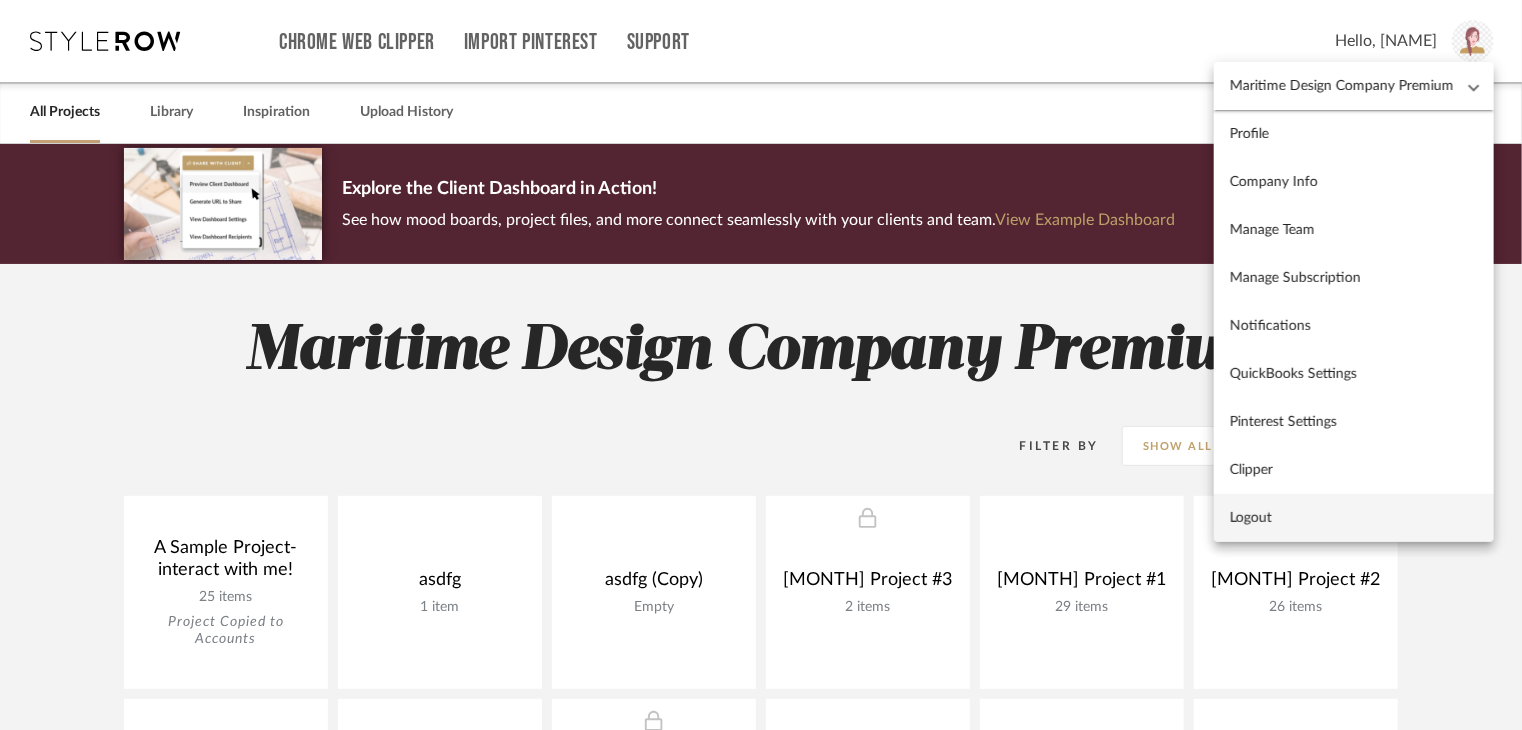 click on "Logout" at bounding box center (1354, 518) 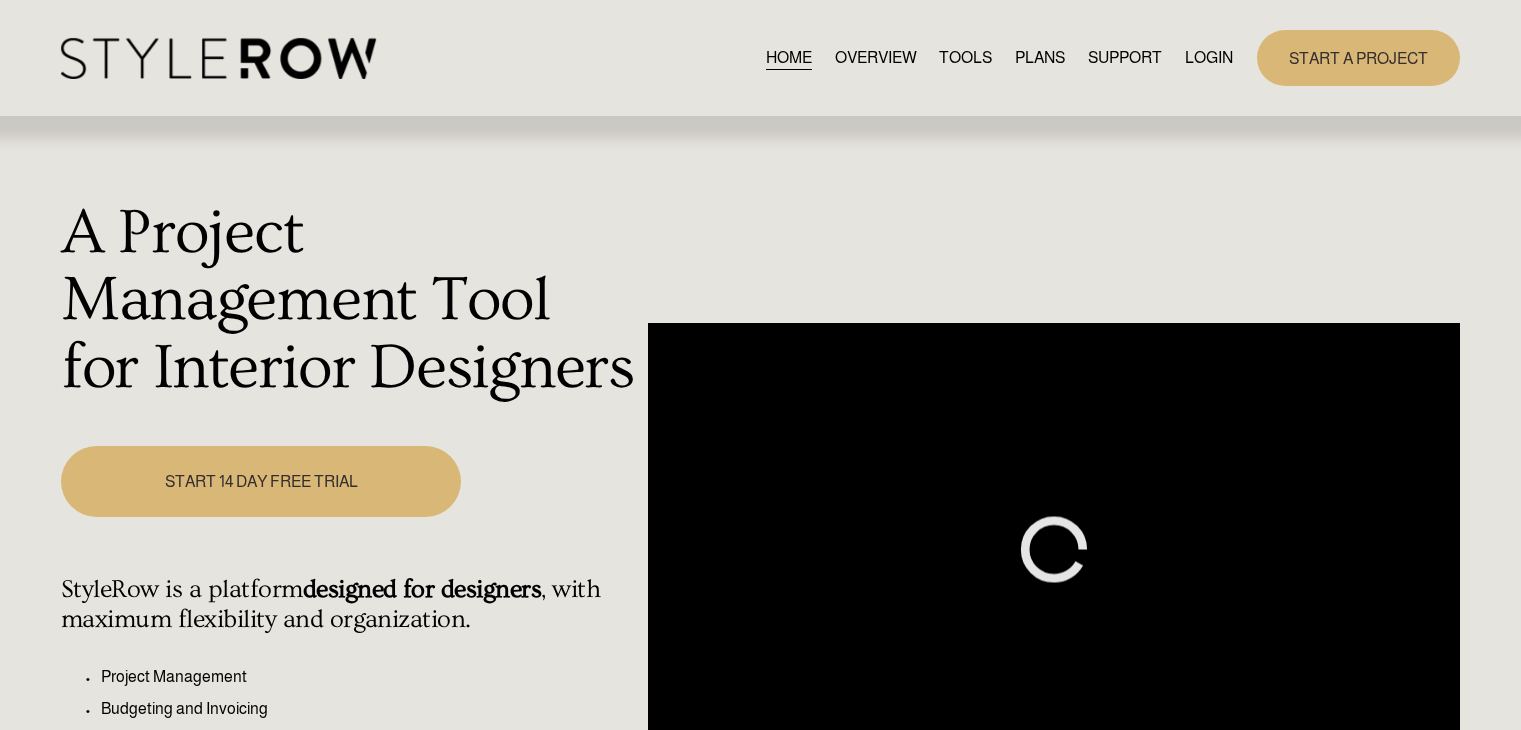scroll, scrollTop: 0, scrollLeft: 0, axis: both 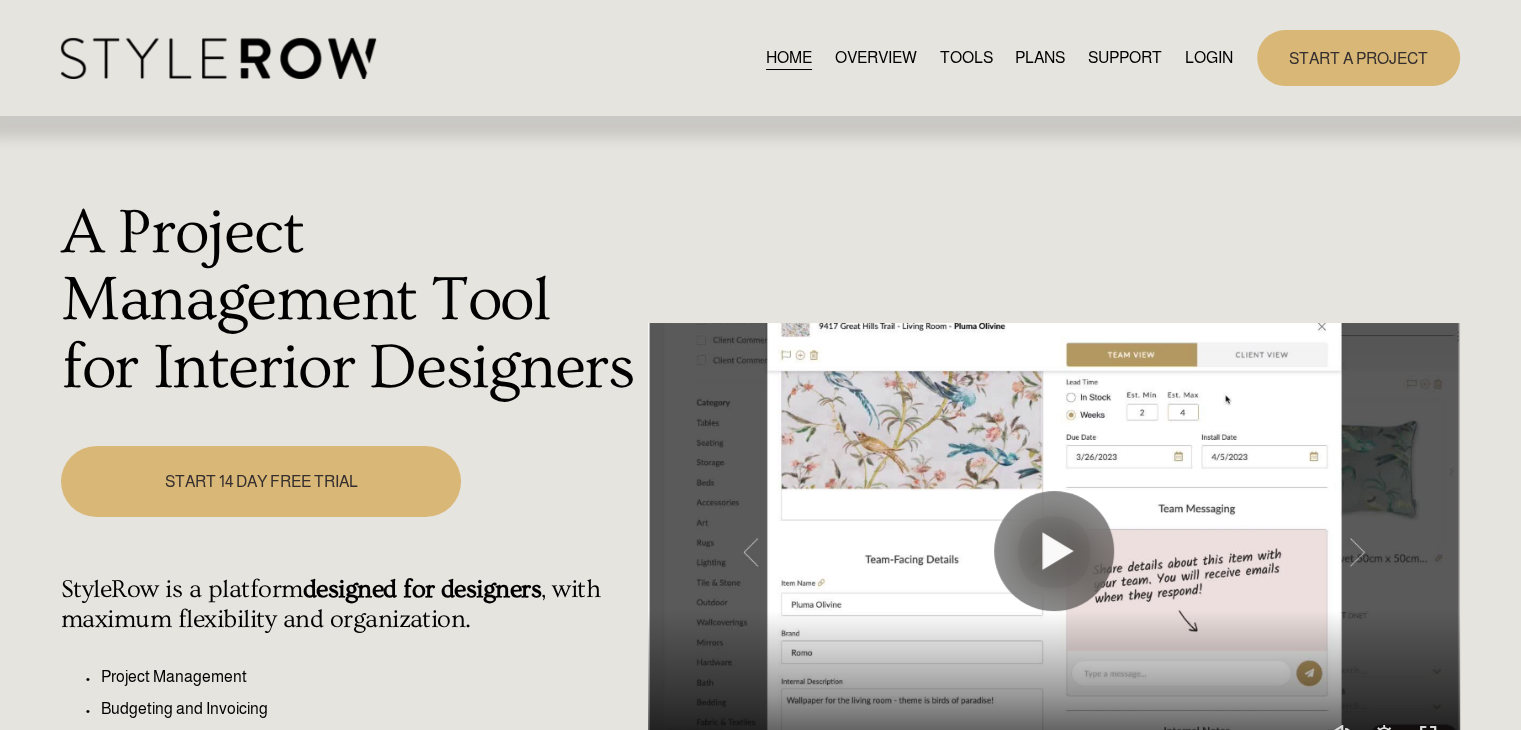 click on "START A PROJECT" at bounding box center (1346, 57) 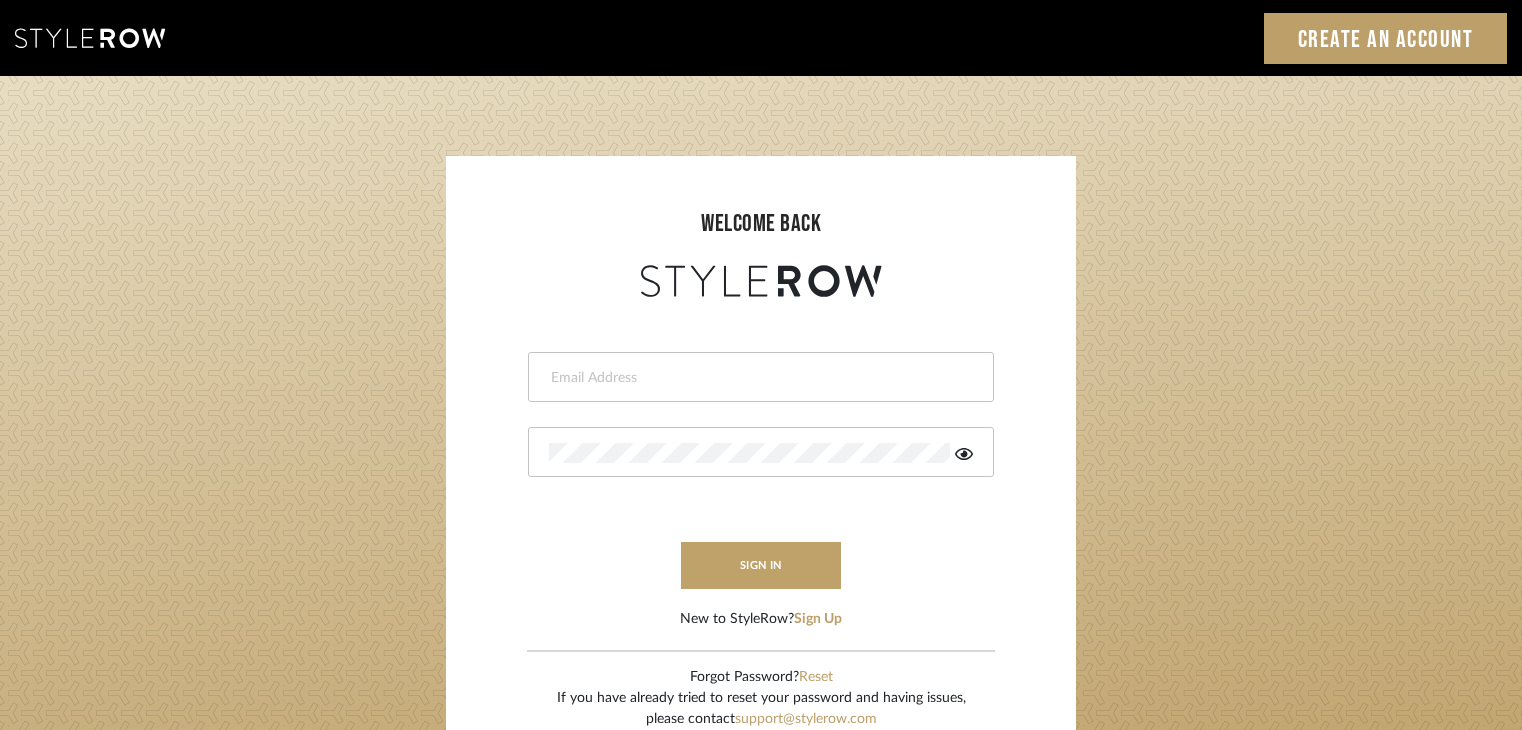 scroll, scrollTop: 0, scrollLeft: 0, axis: both 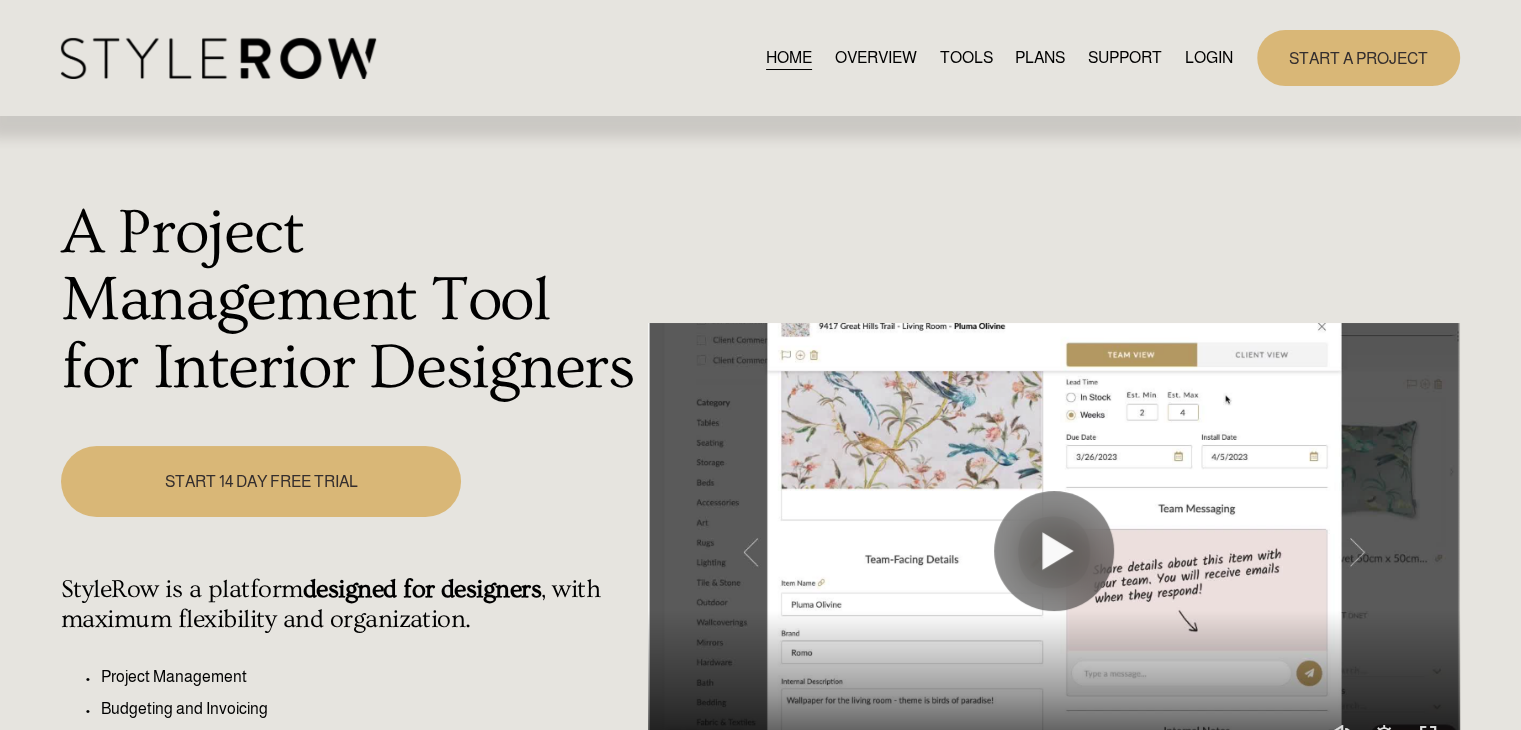 click on "START A PROJECT" at bounding box center (1358, 57) 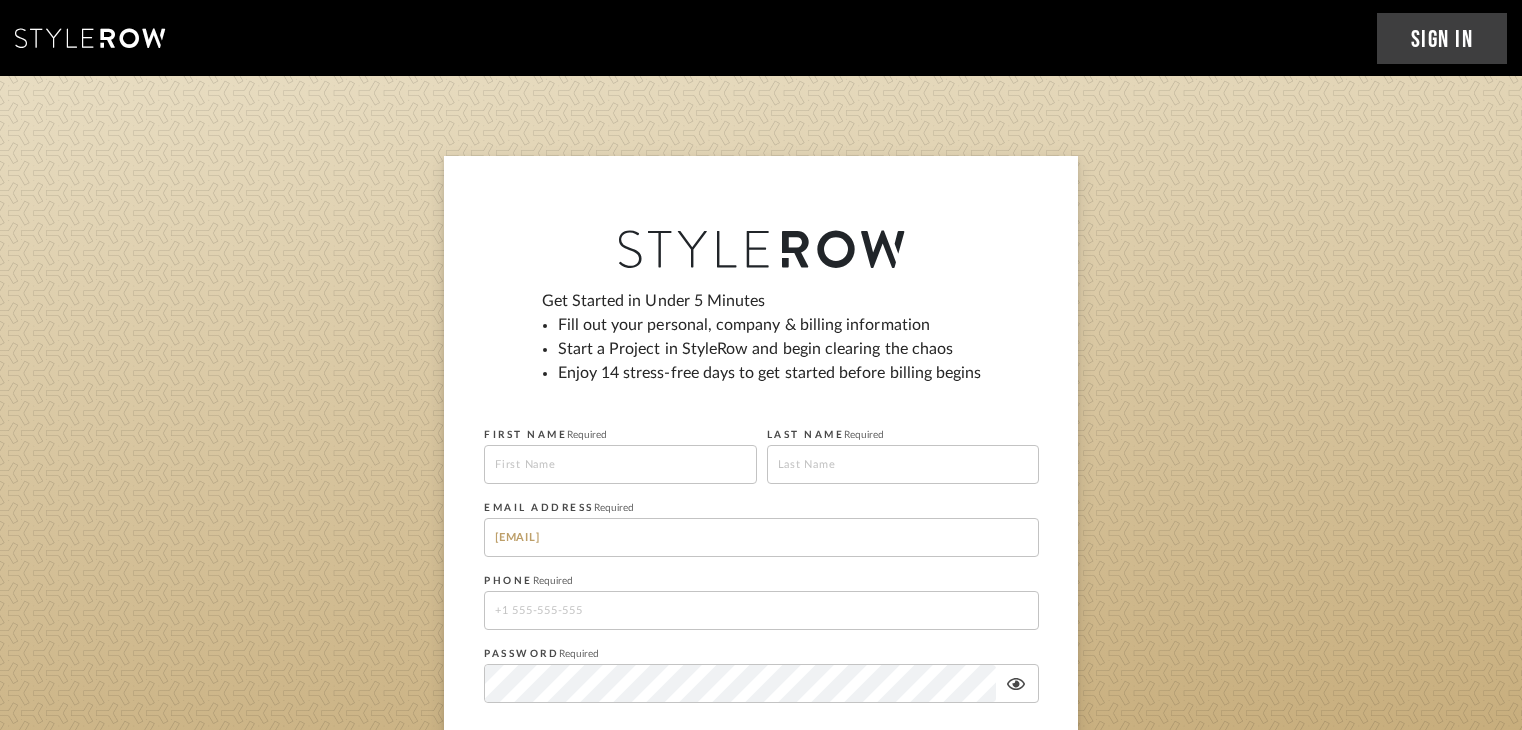 scroll, scrollTop: 0, scrollLeft: 0, axis: both 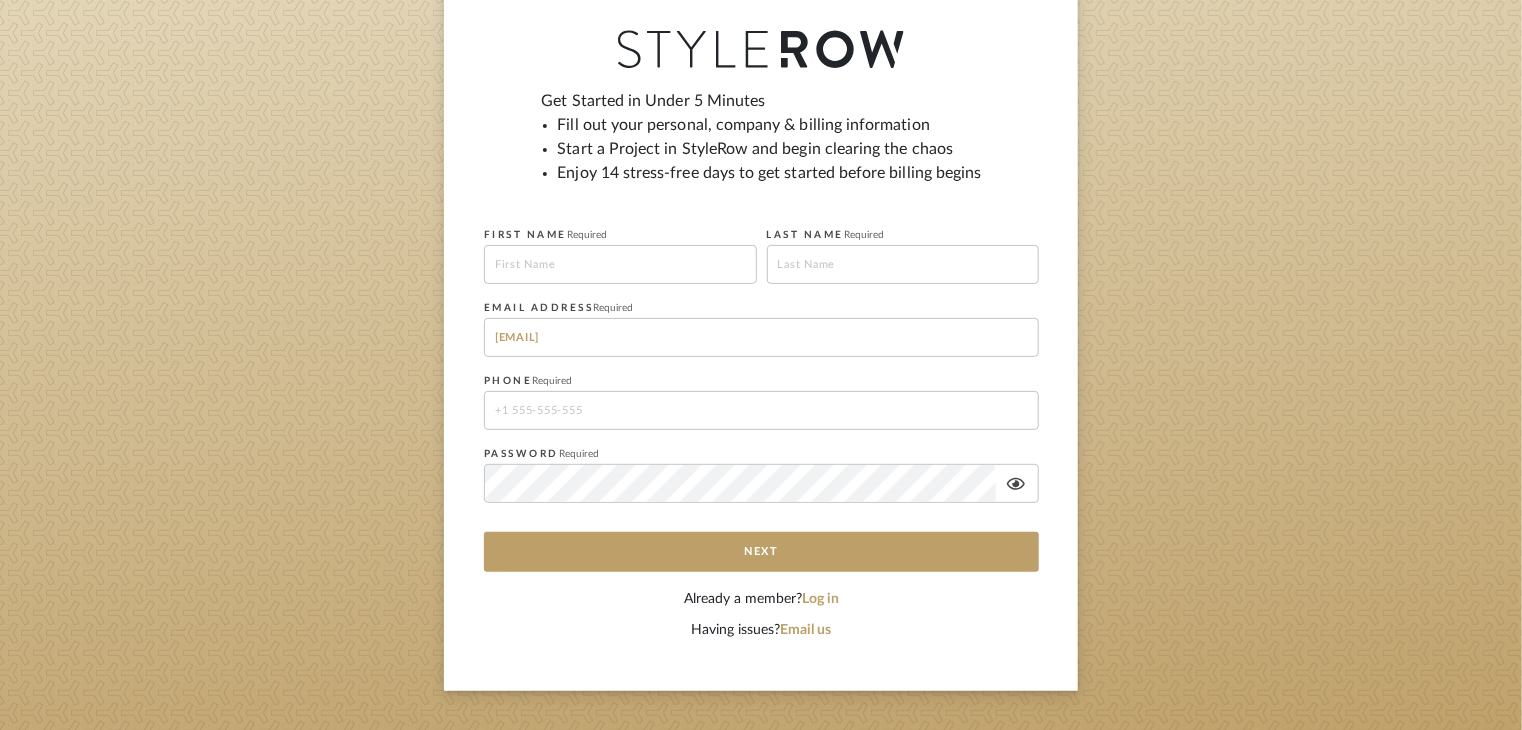 click at bounding box center [620, 264] 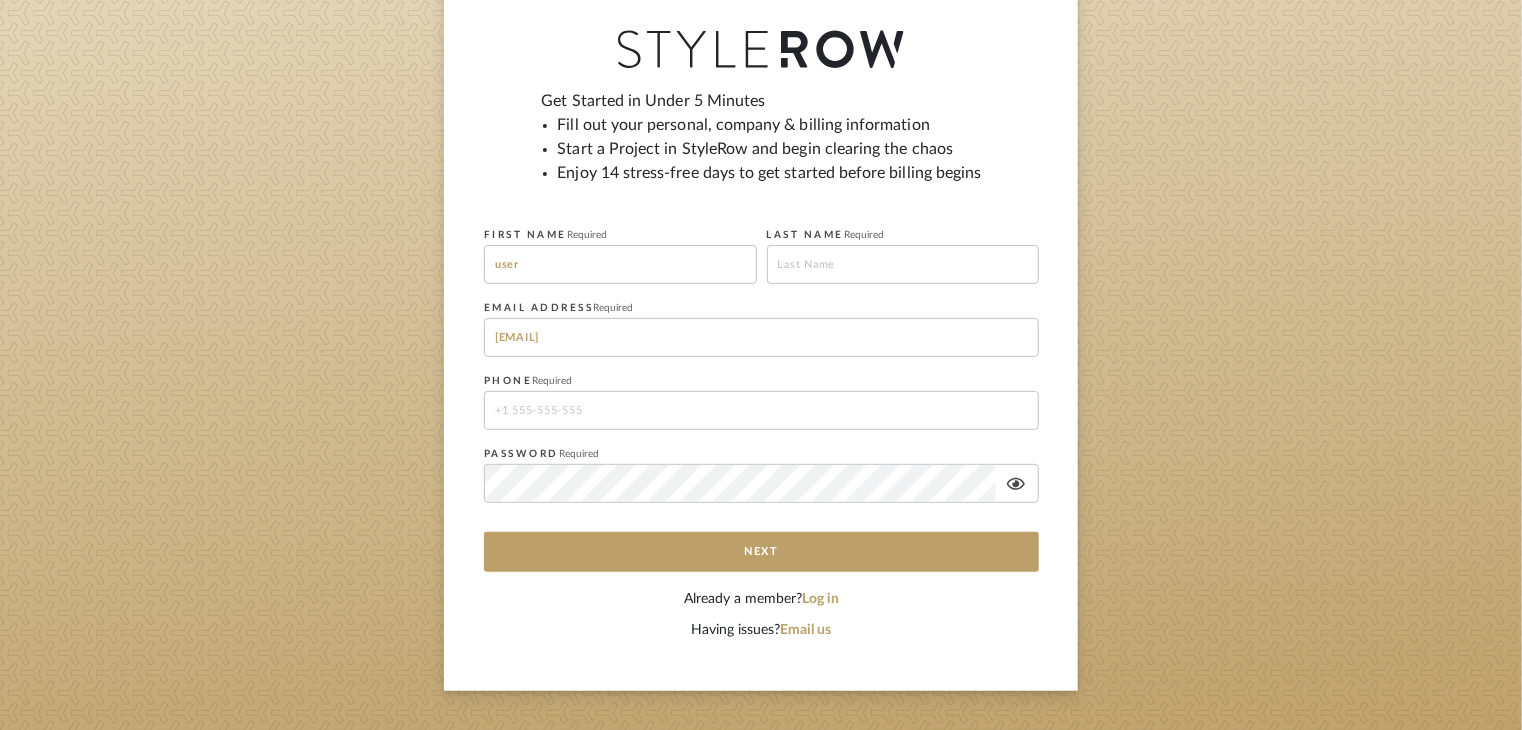 type on "user" 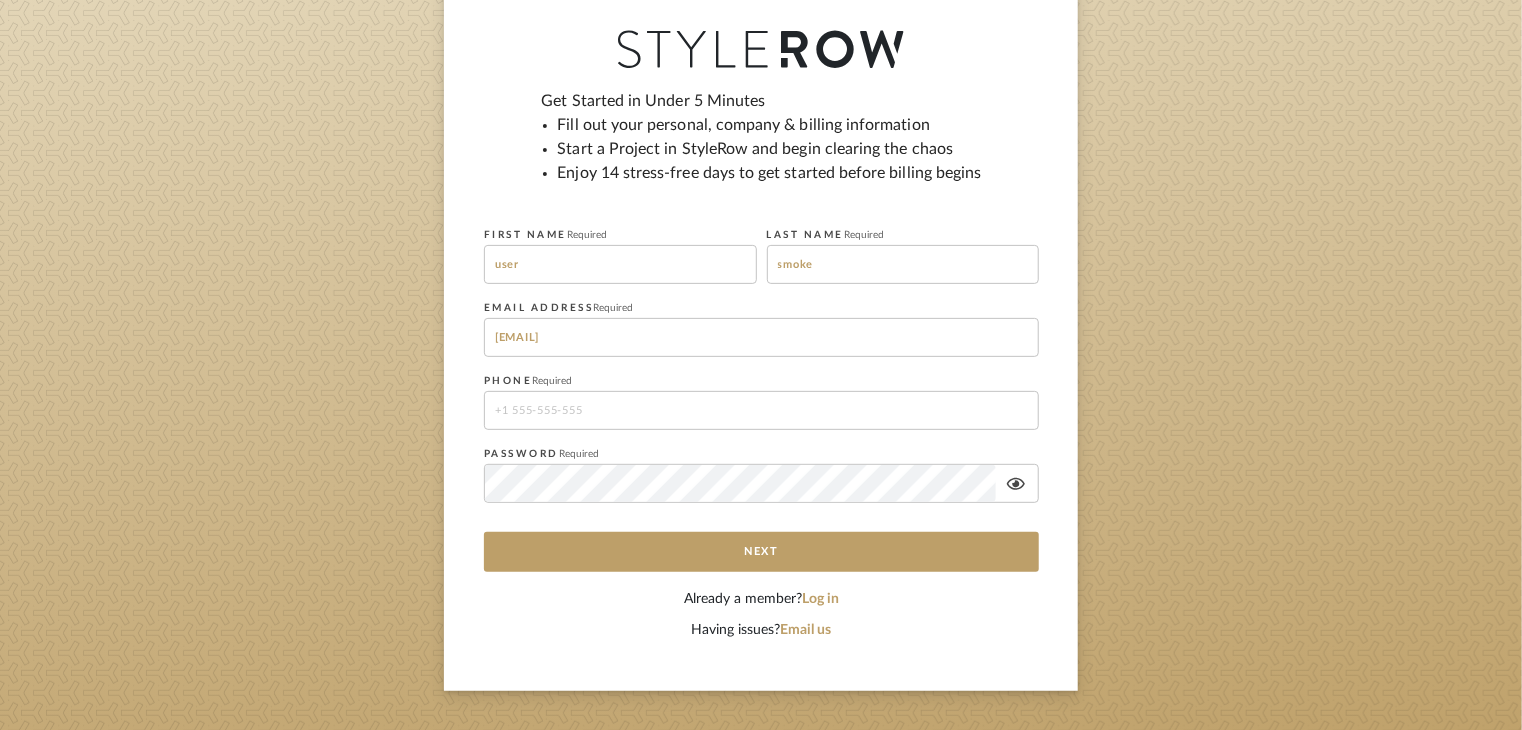 type on "smoke" 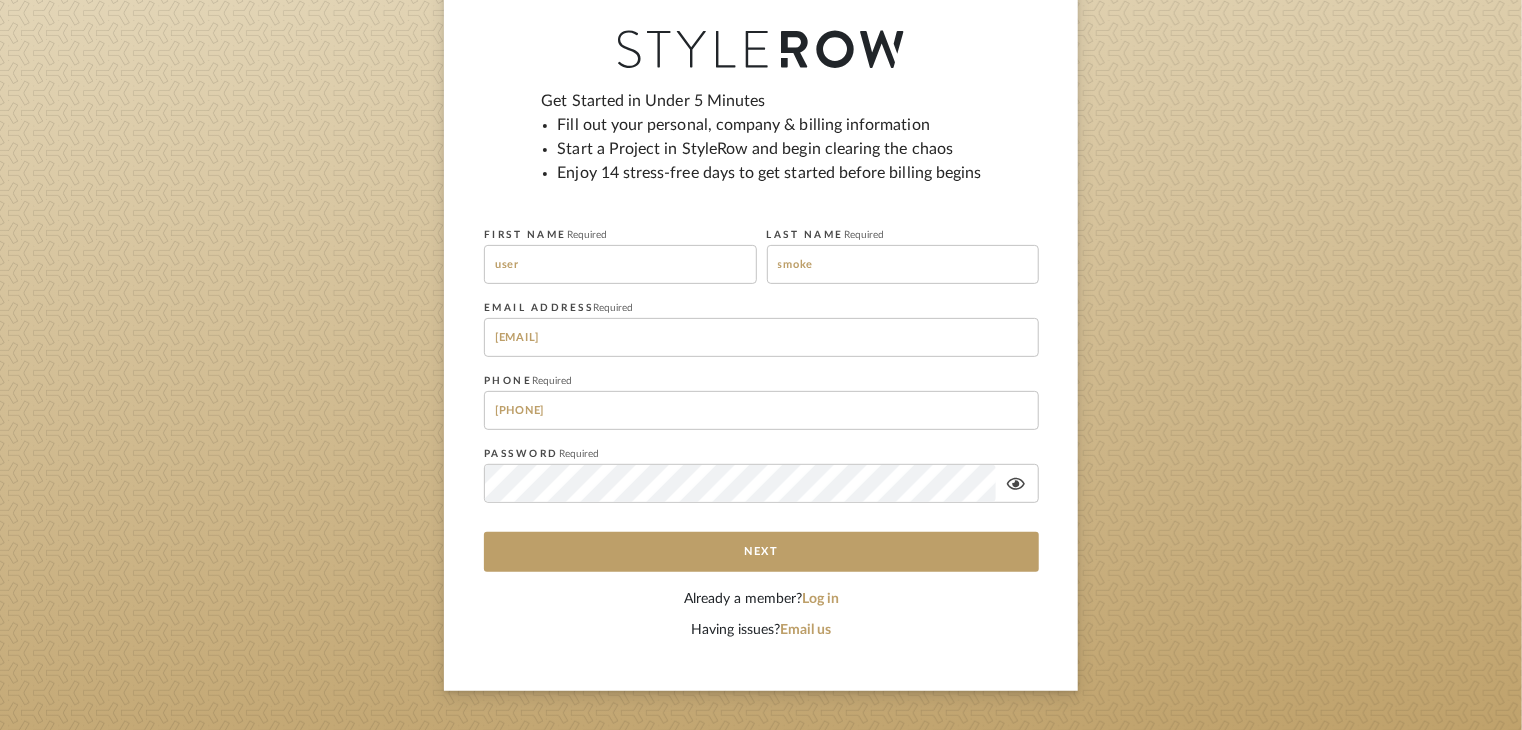 type on "32252050102" 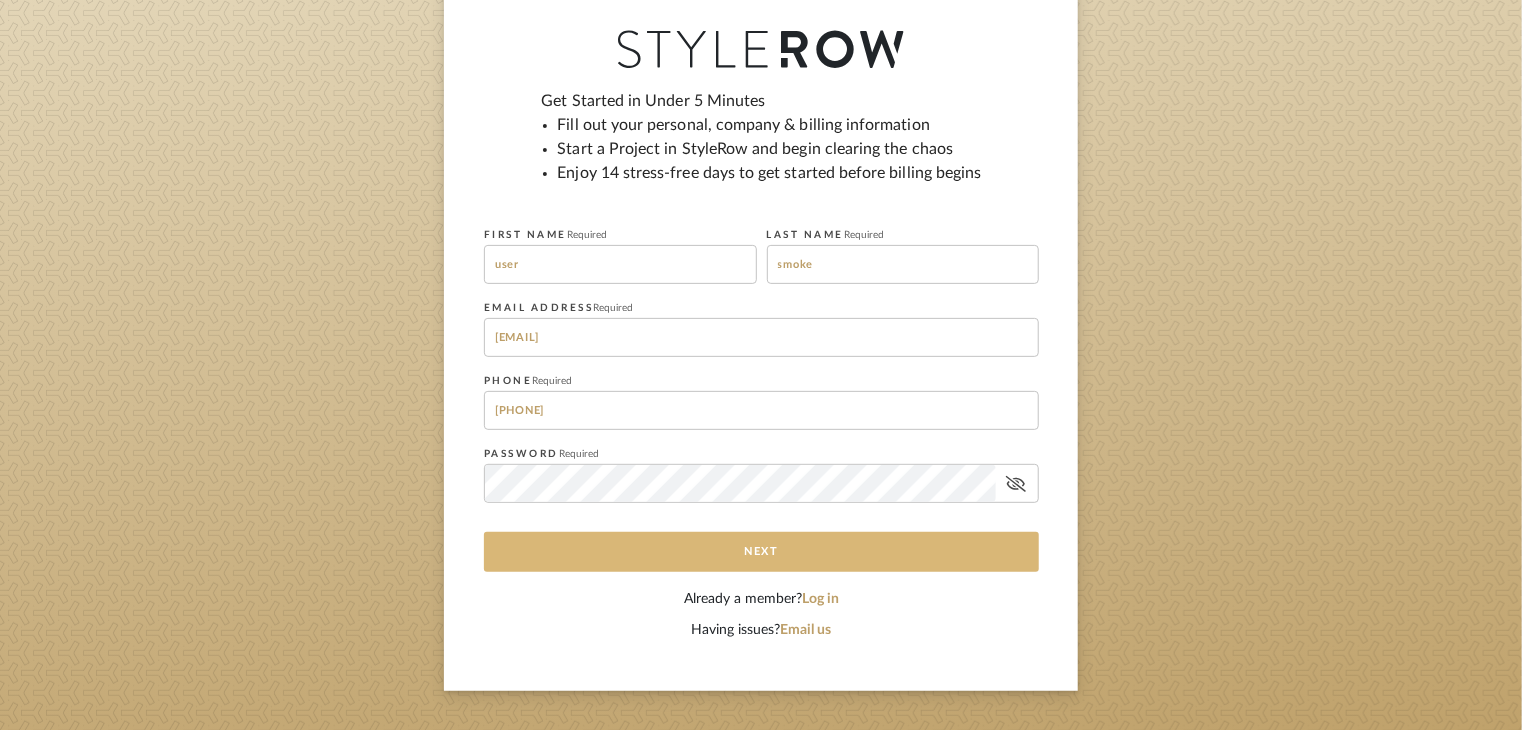 click on "Next" at bounding box center (761, 552) 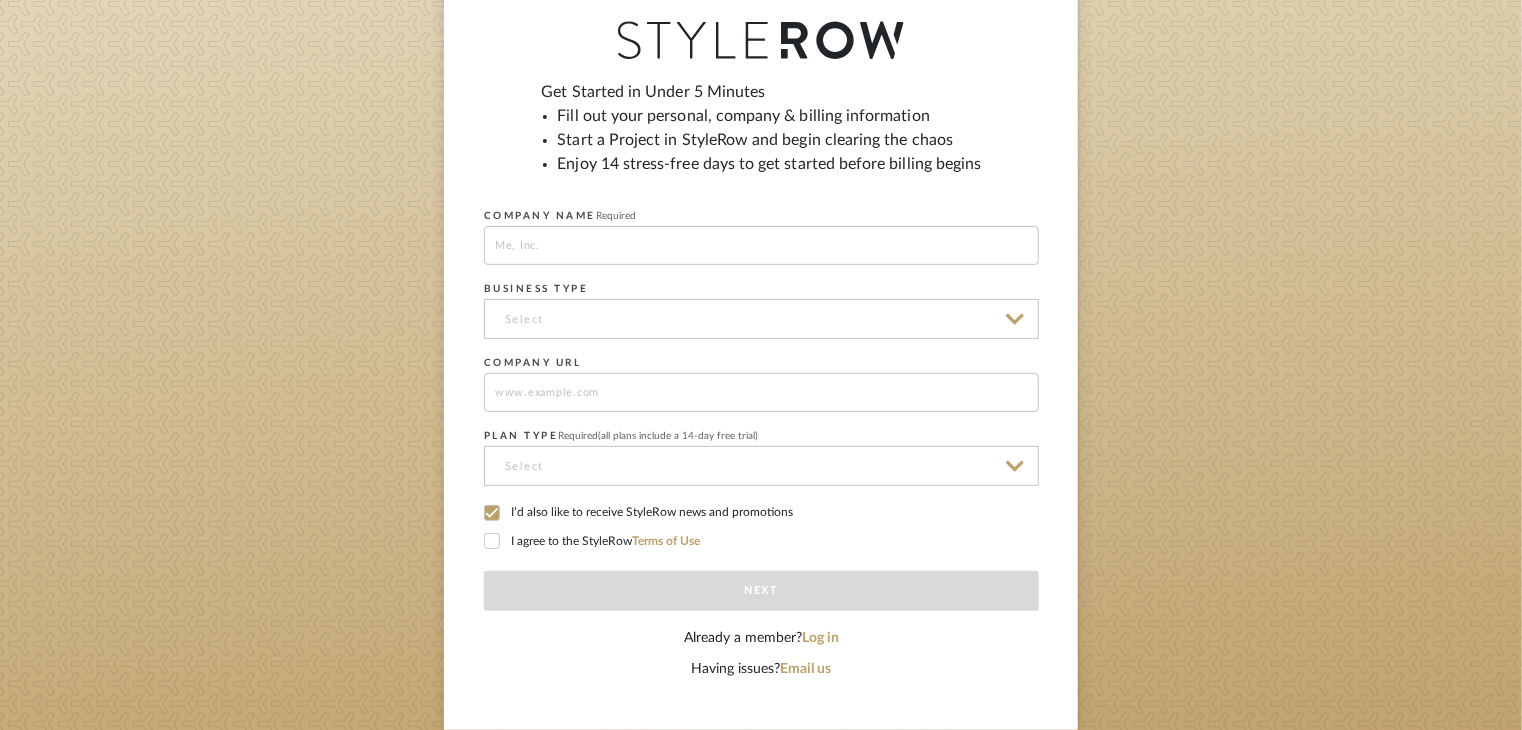 scroll, scrollTop: 300, scrollLeft: 0, axis: vertical 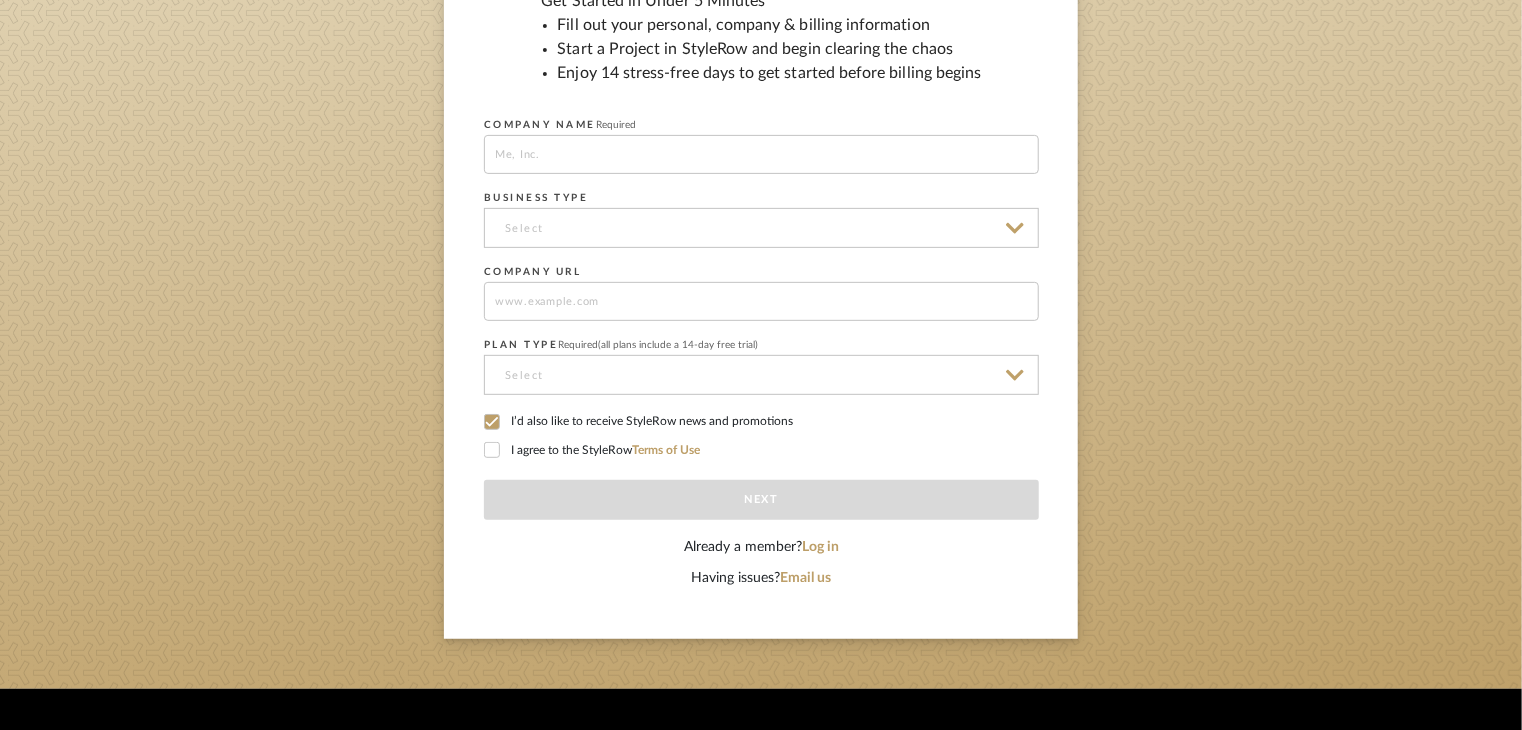 click at bounding box center (761, 154) 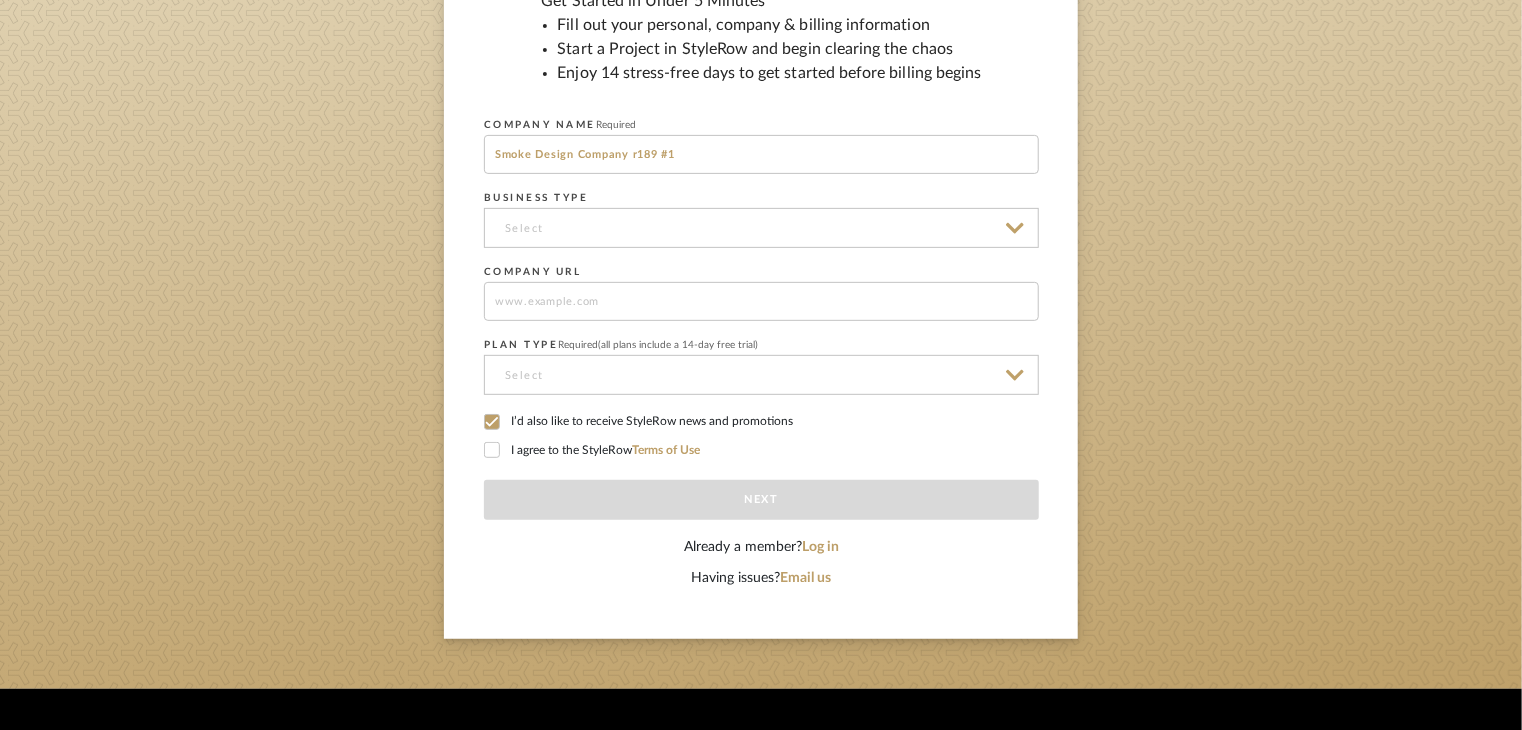 type on "Smoke Design Company r189 #1" 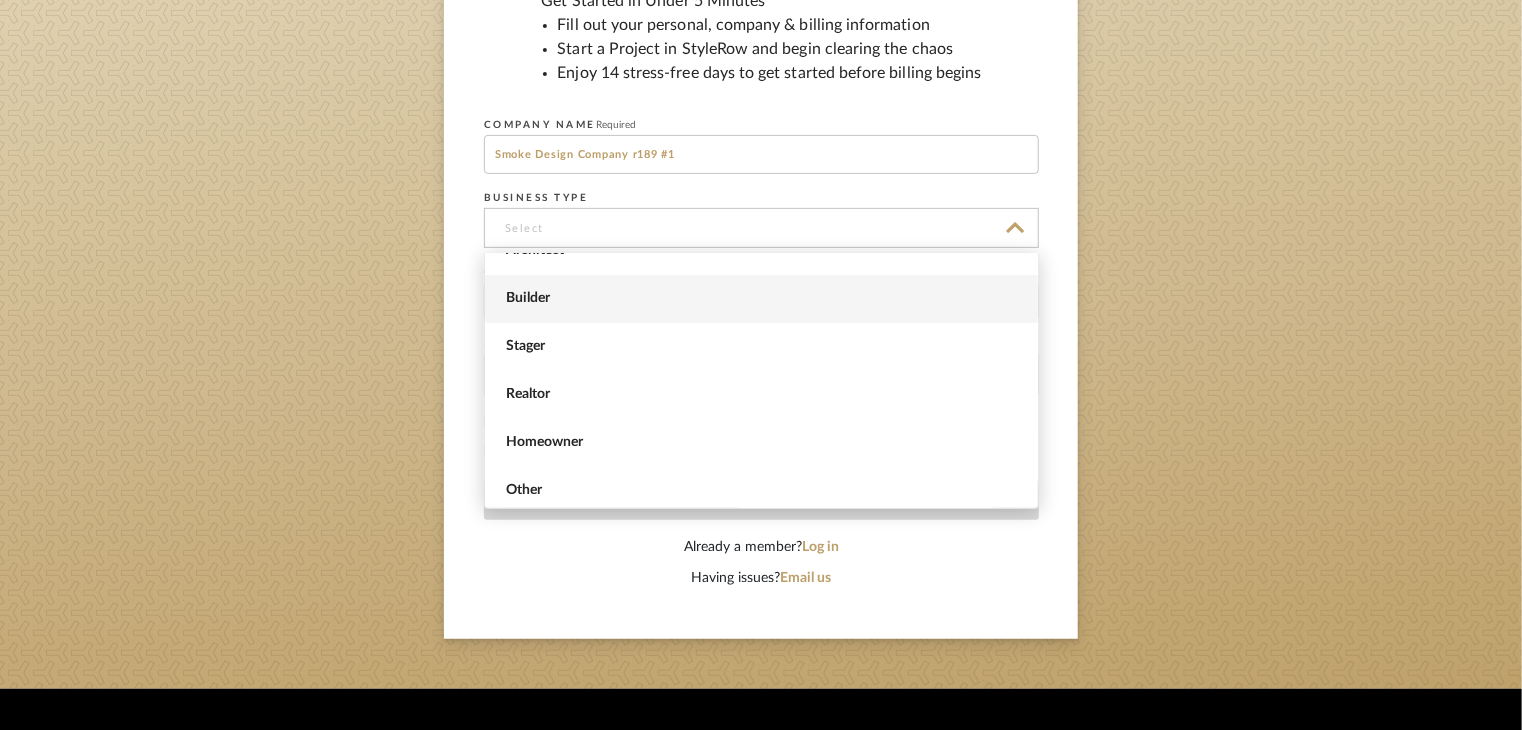 scroll, scrollTop: 81, scrollLeft: 0, axis: vertical 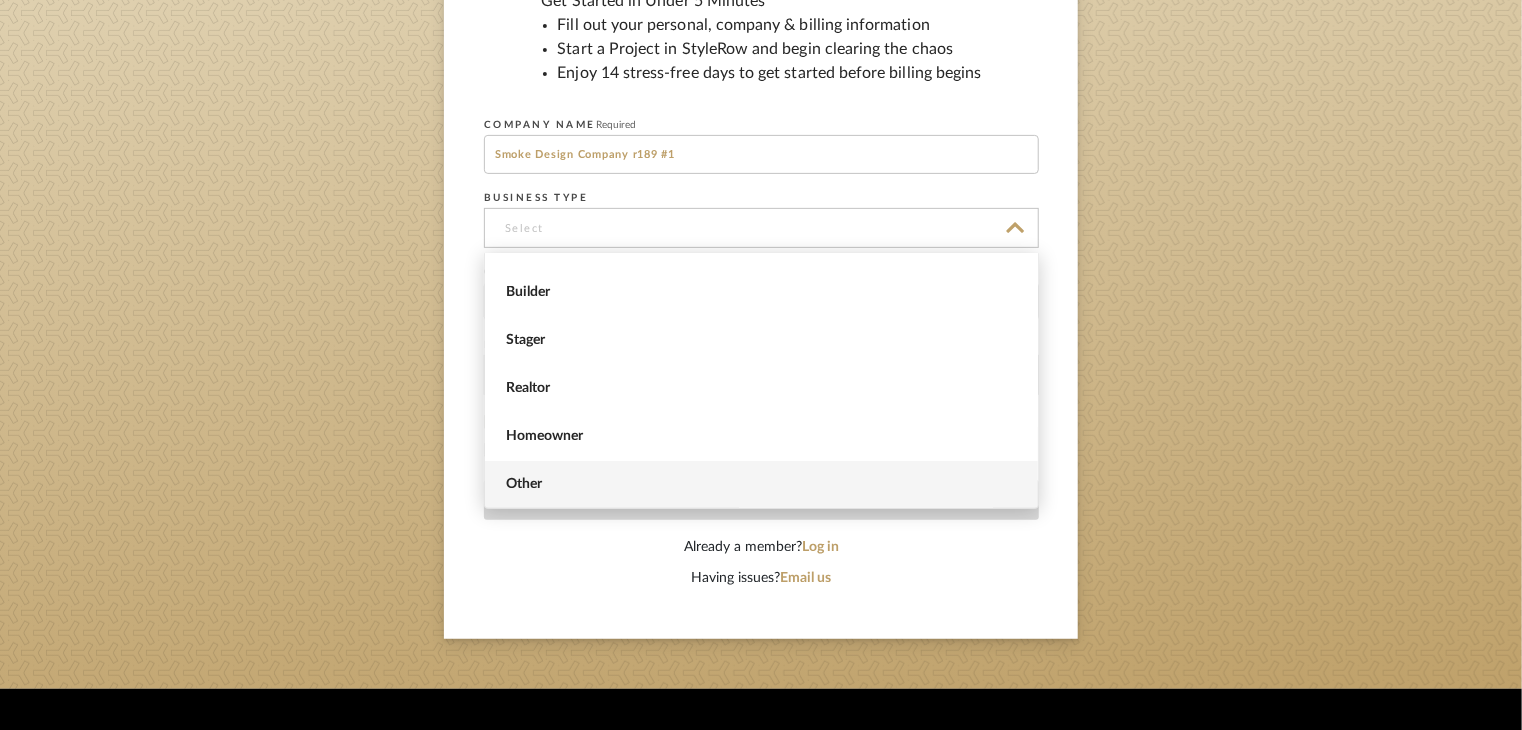 click on "Other" at bounding box center [761, 485] 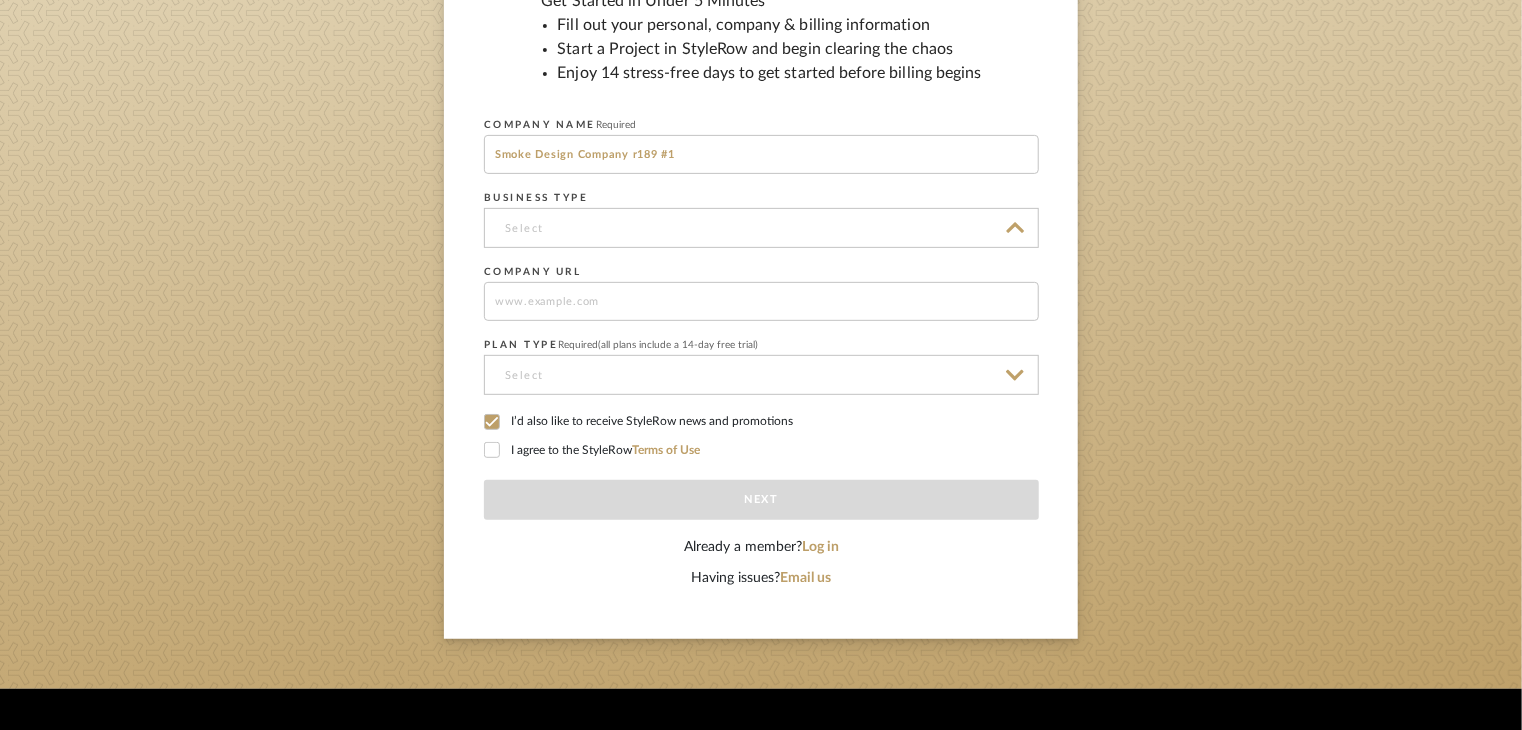 type on "Other" 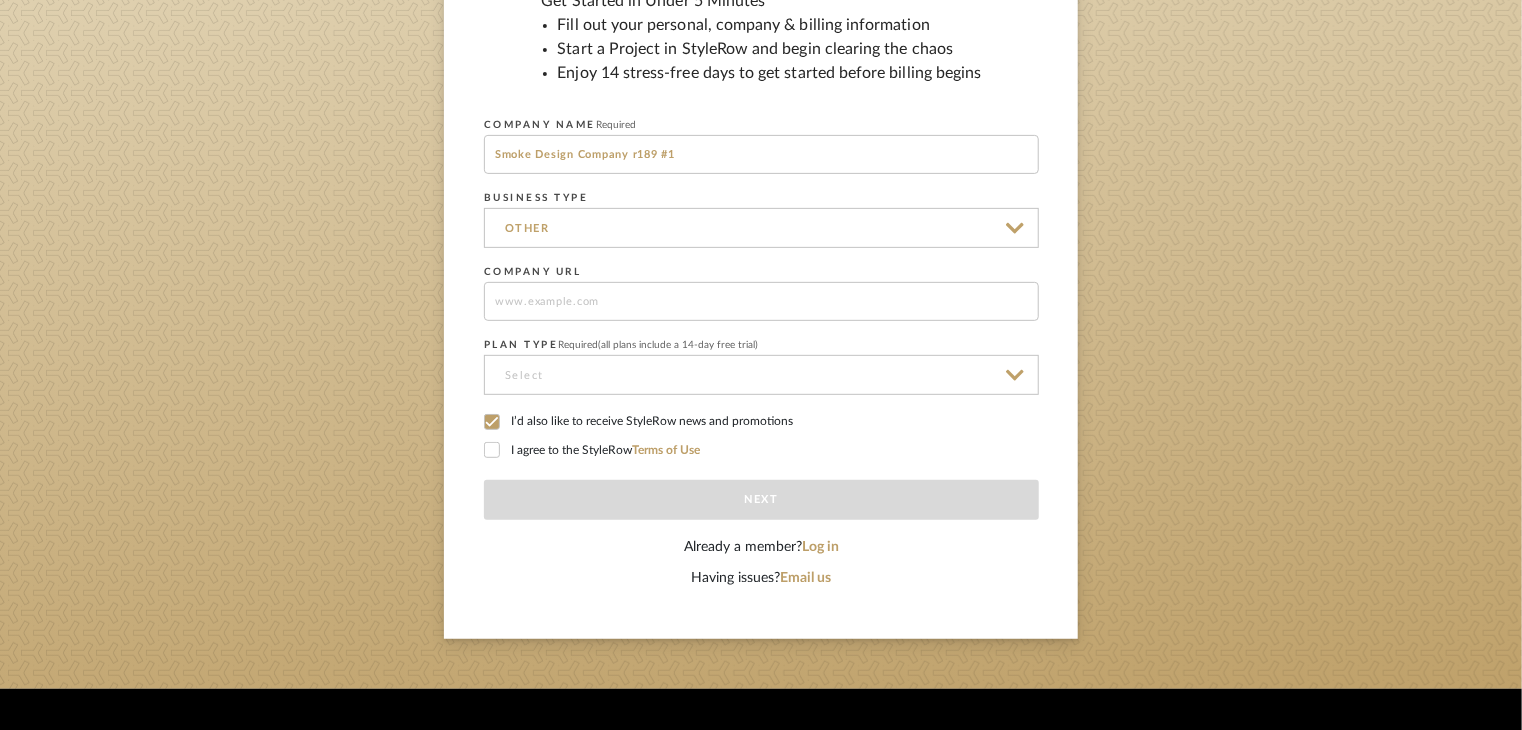 click at bounding box center [761, 301] 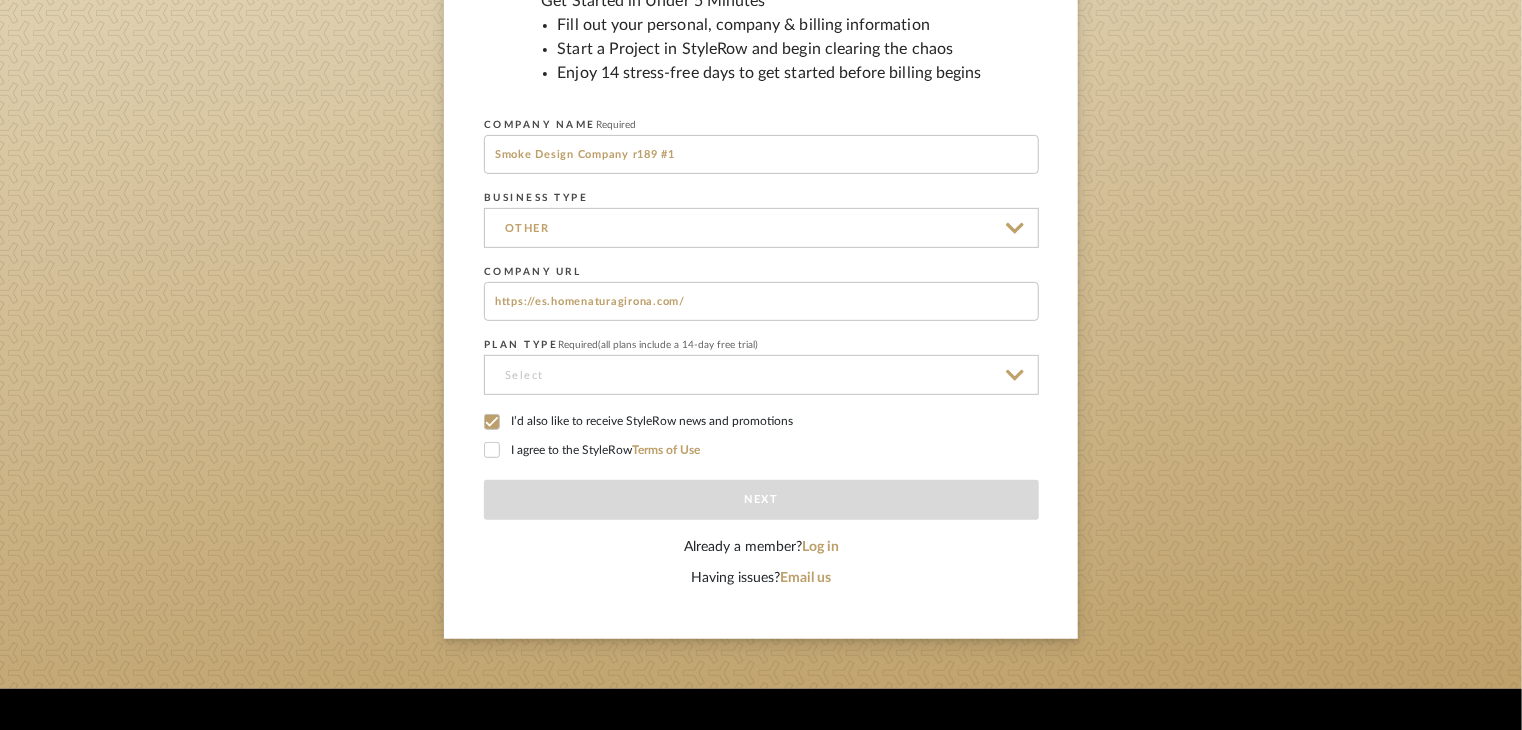 type on "https://es.homenaturagirona.com/" 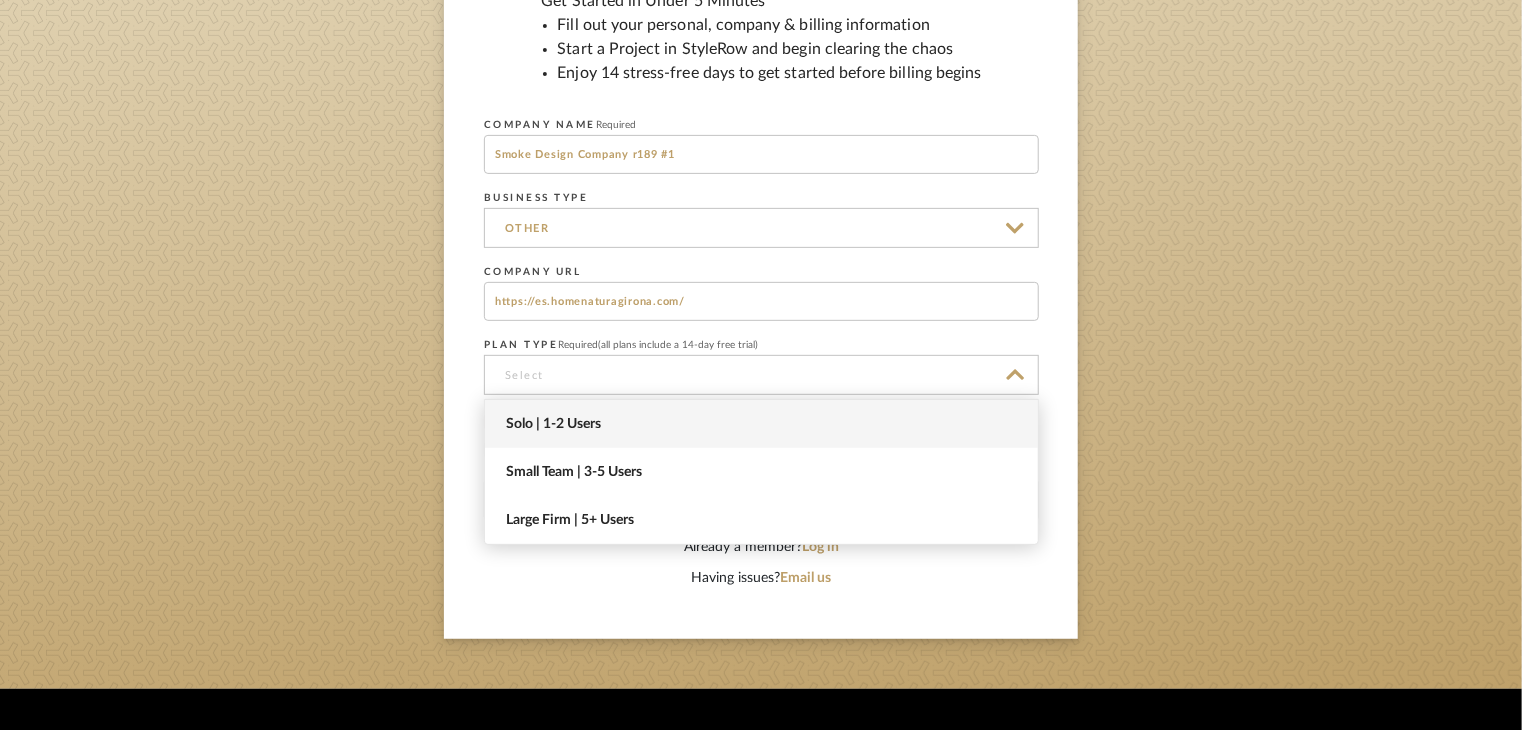 click on "Solo | 1-2 Users" at bounding box center [761, 424] 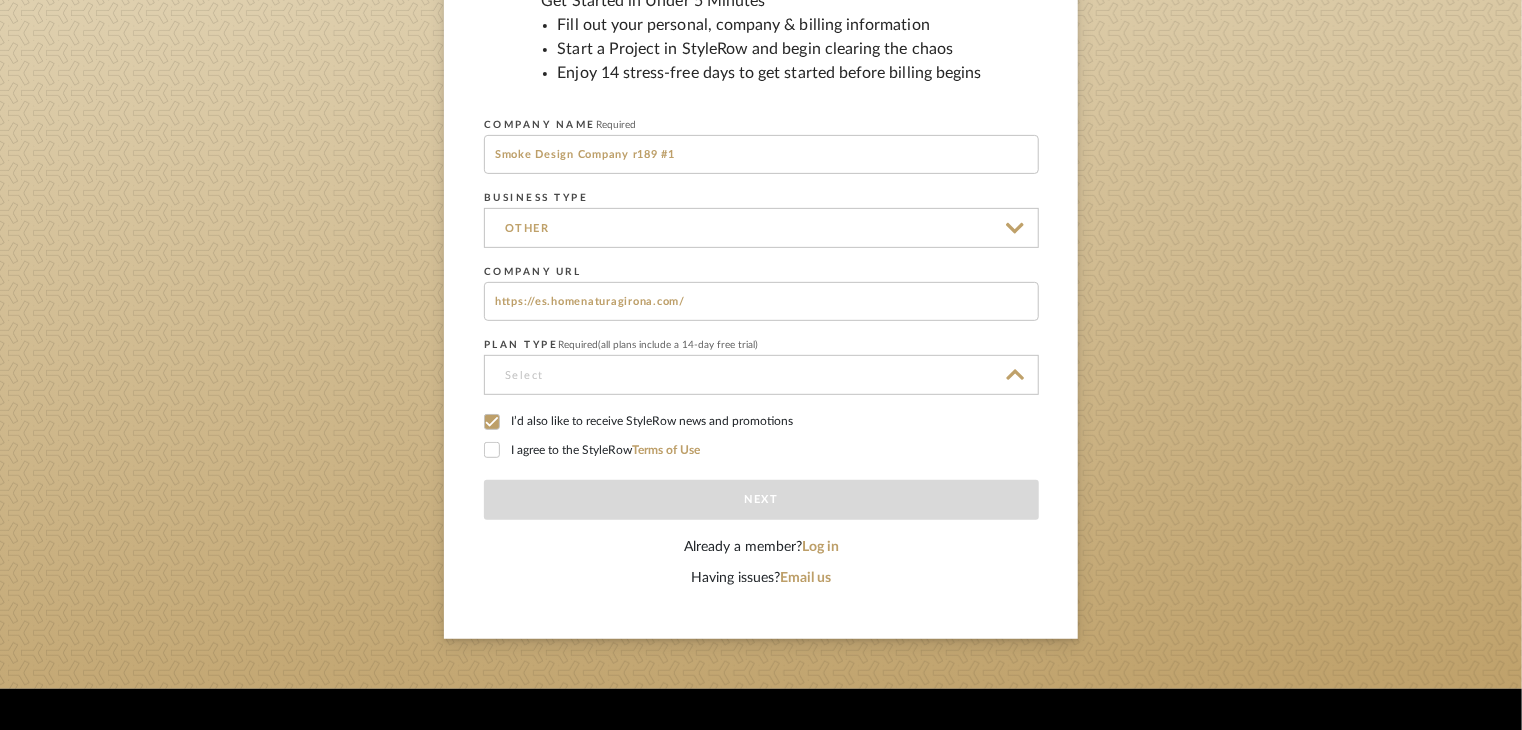 type on "Solo | 1-2 Users" 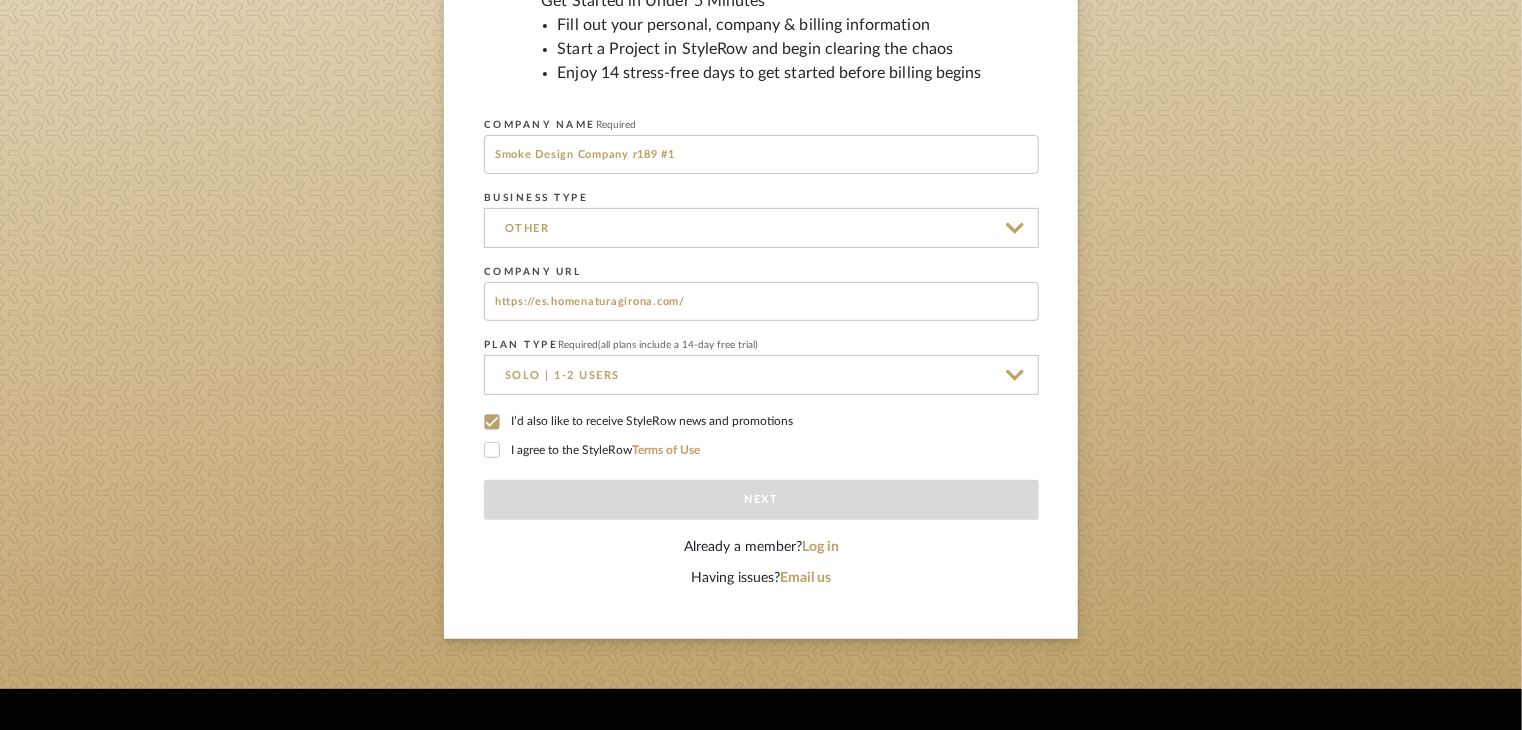 click on "I agree to the StyleRow  Terms of Use" 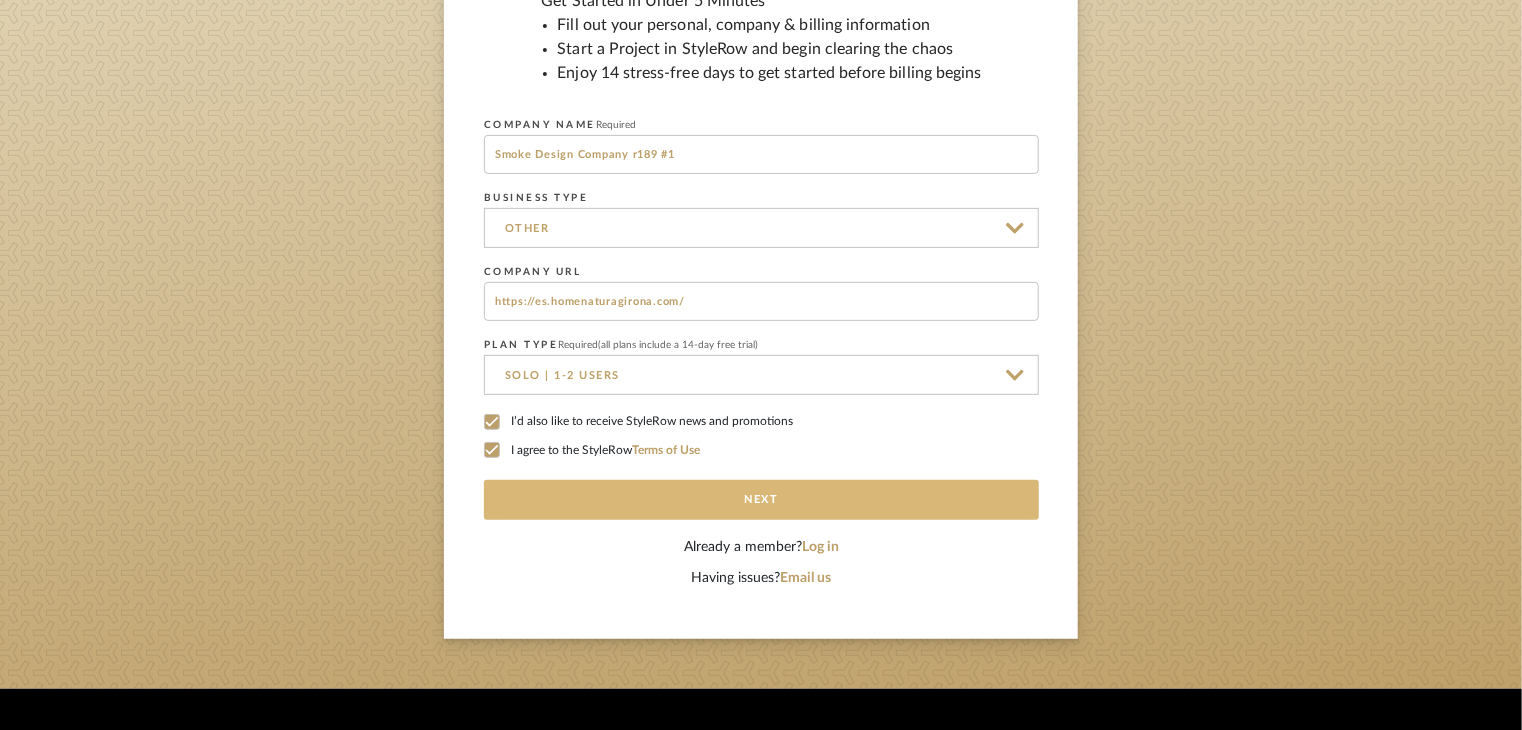 click on "Next" 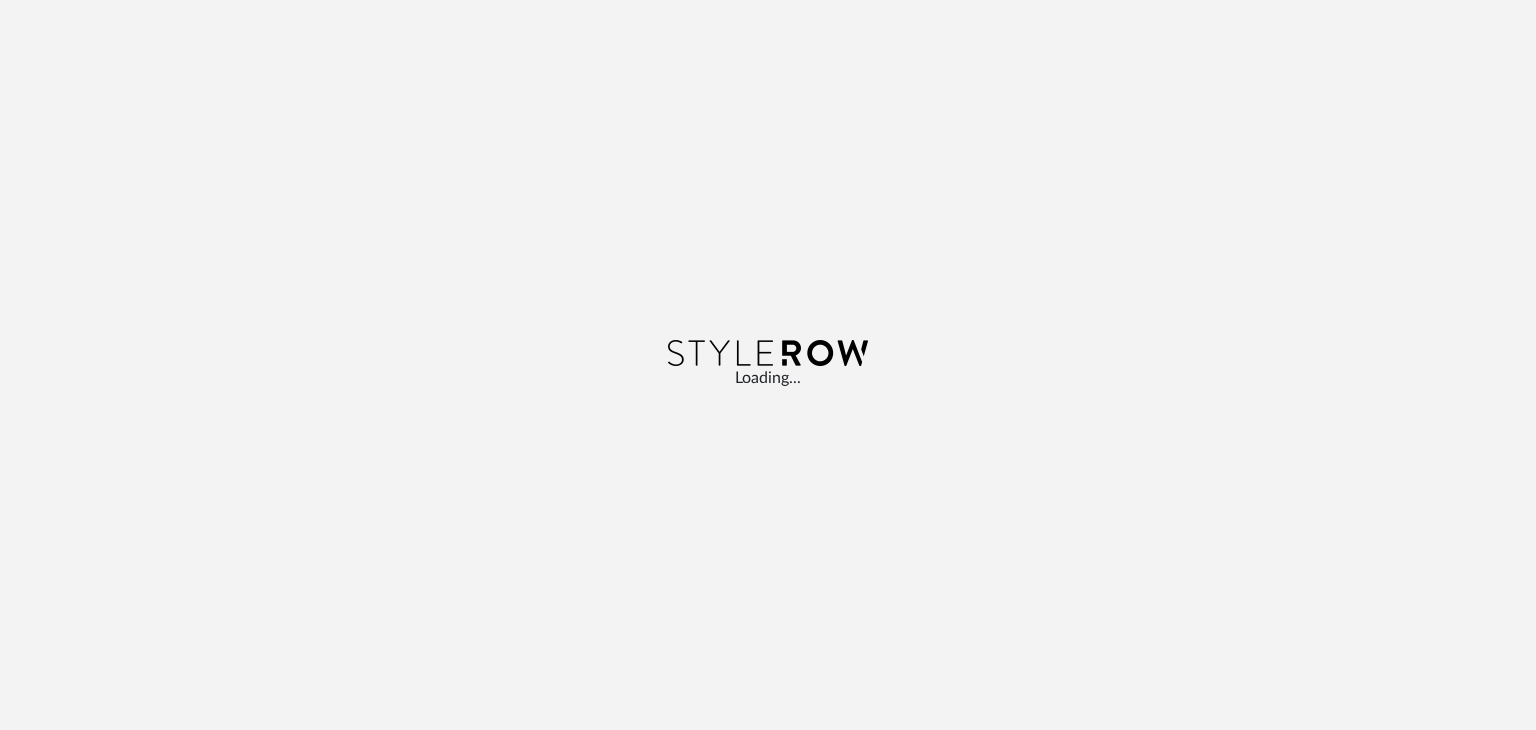 scroll, scrollTop: 0, scrollLeft: 0, axis: both 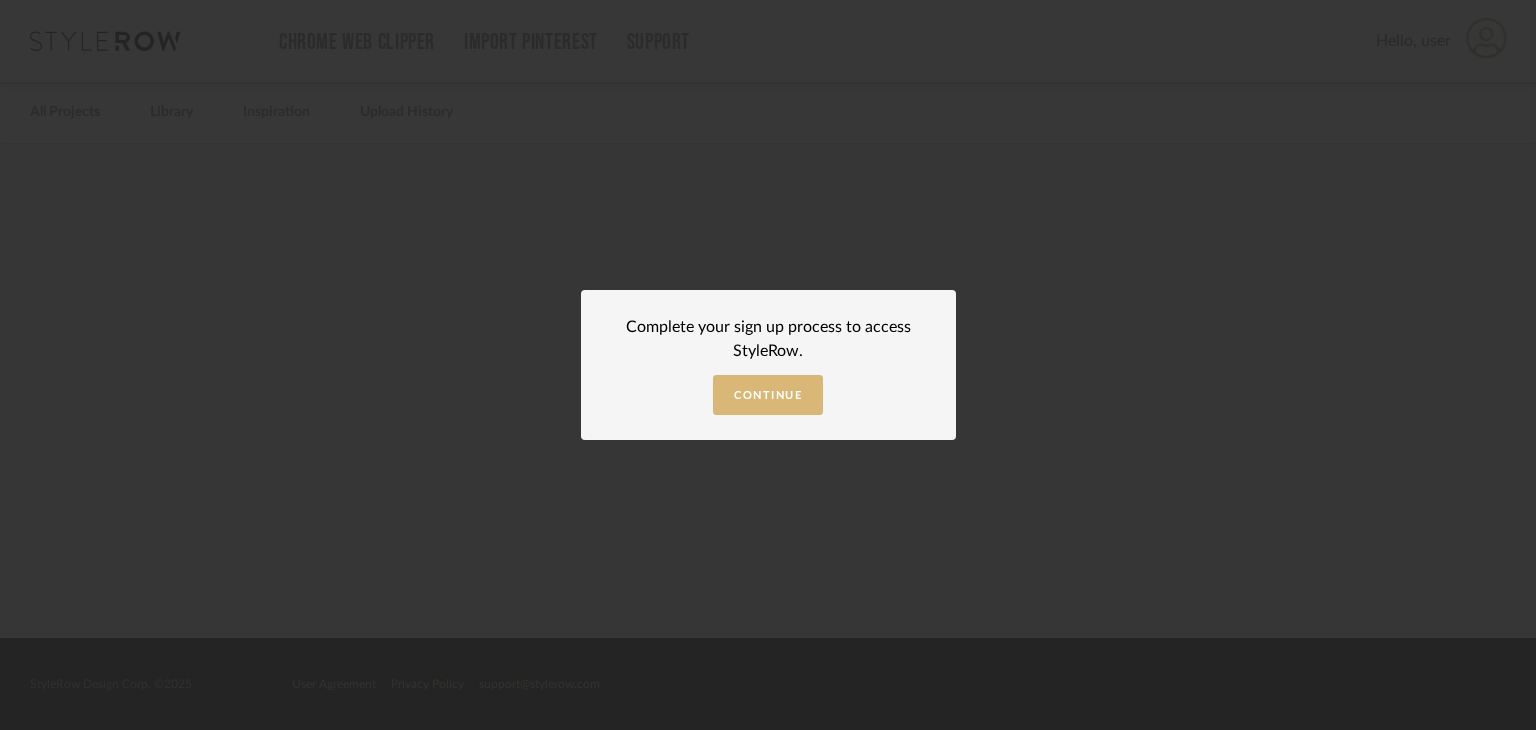 click on "Continue" at bounding box center [768, 395] 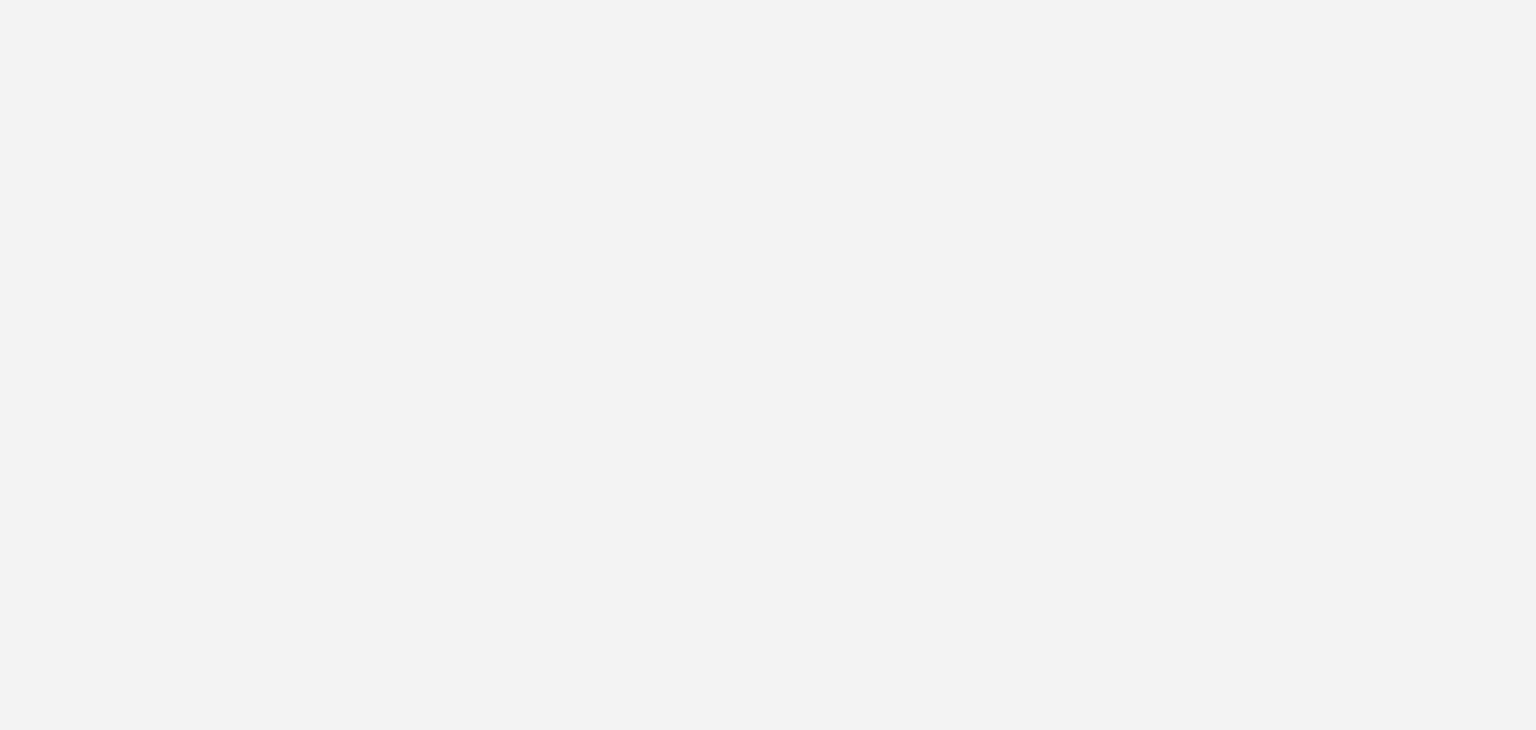scroll, scrollTop: 0, scrollLeft: 0, axis: both 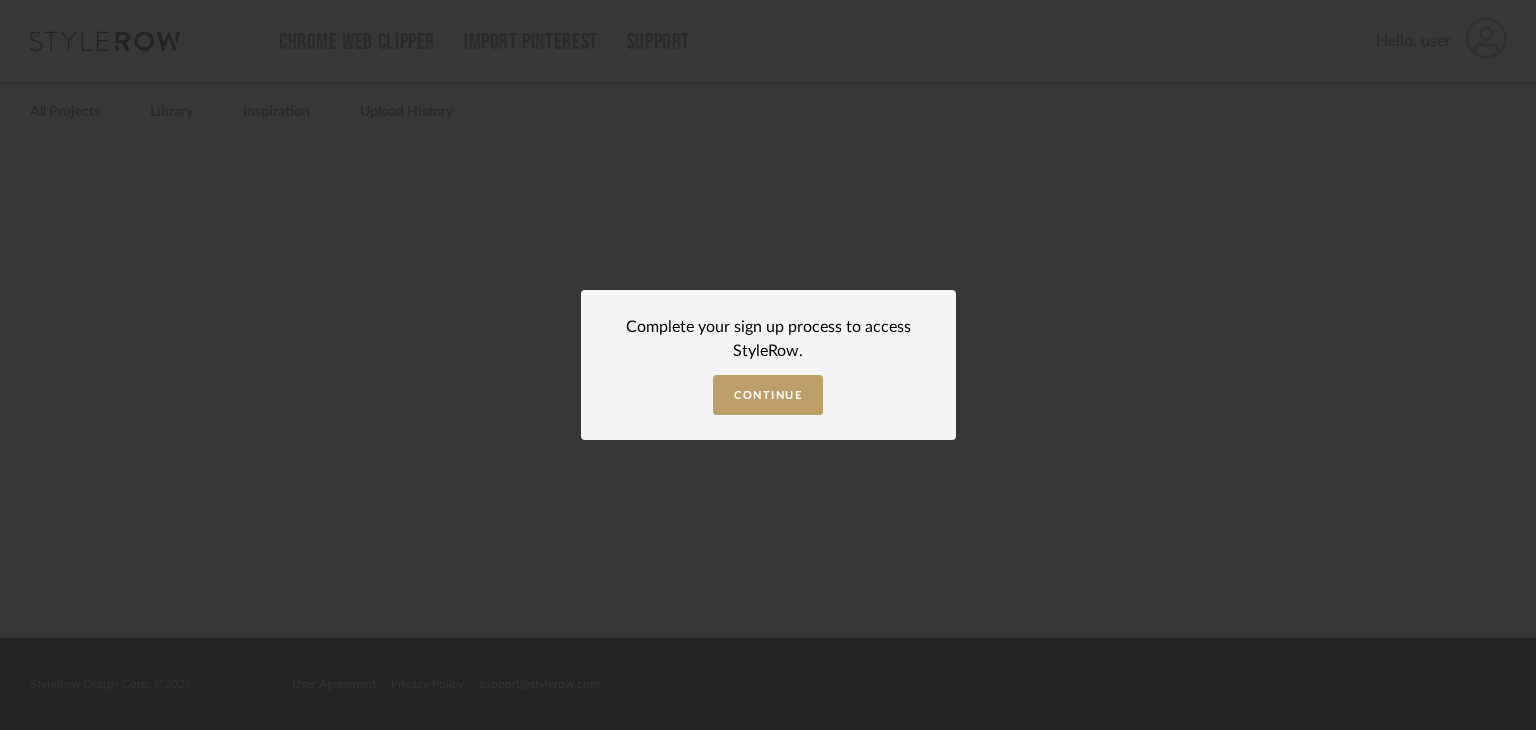 click on "Complete your sign up process to access StyleRow. Continue" at bounding box center (768, 365) 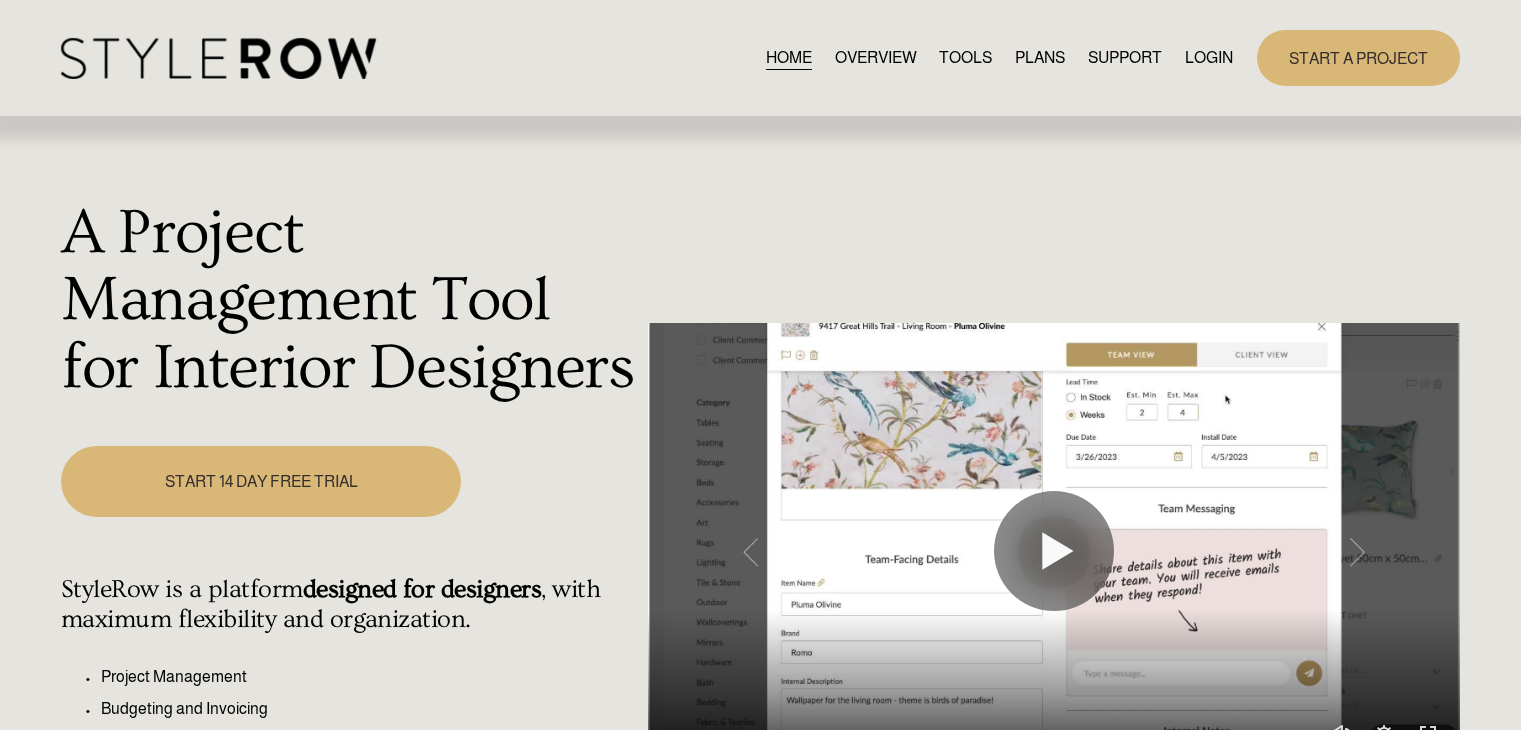scroll, scrollTop: 0, scrollLeft: 0, axis: both 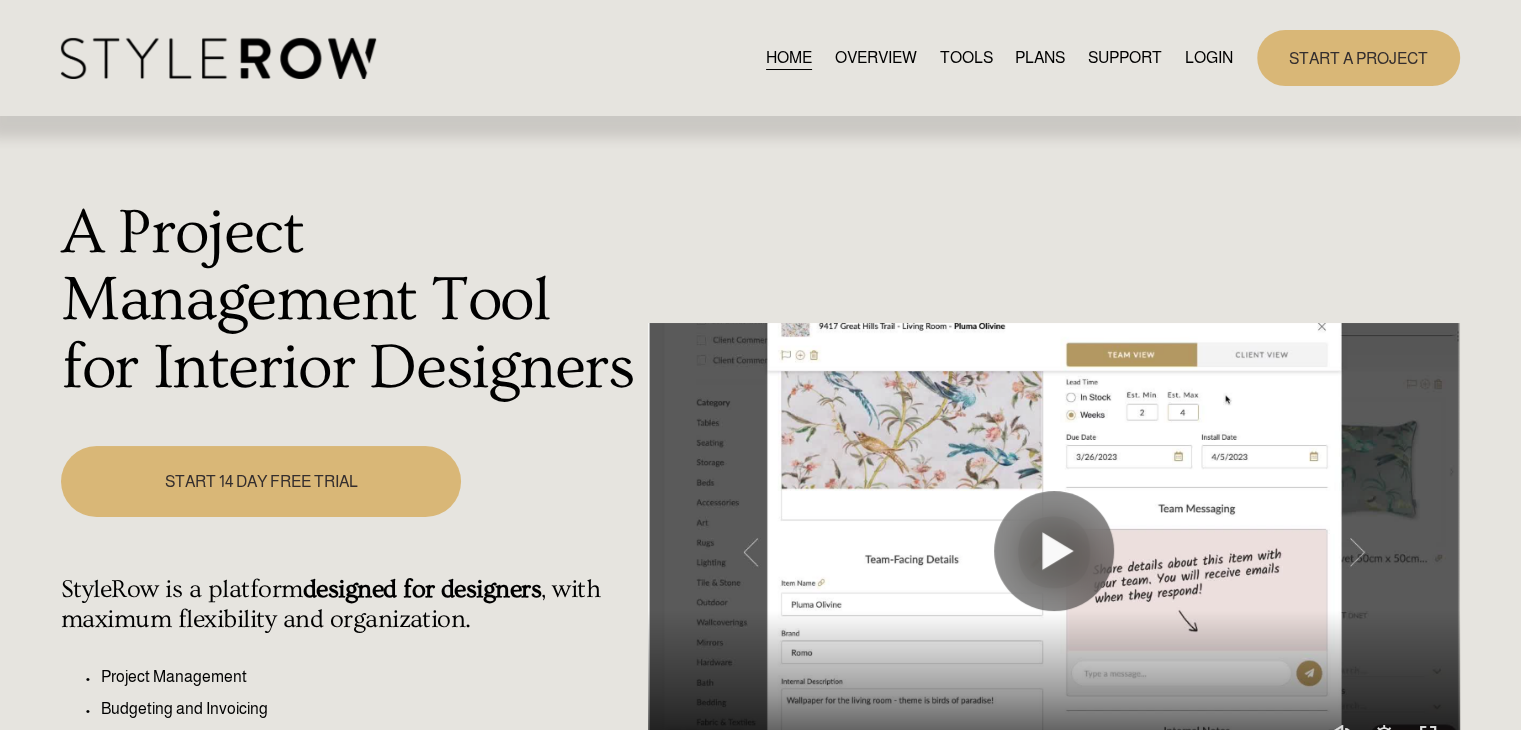 click on "START A PROJECT" at bounding box center [1358, 57] 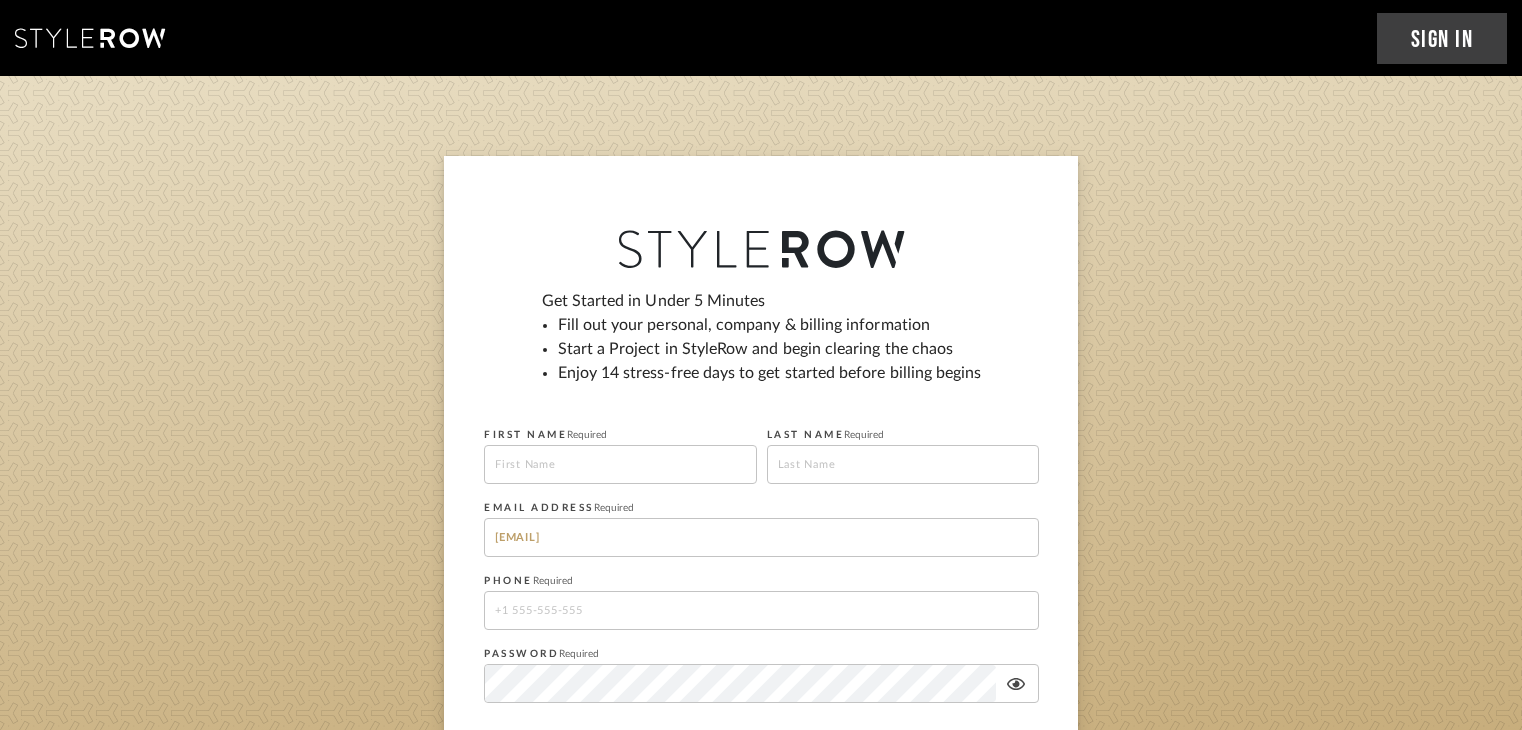 scroll, scrollTop: 0, scrollLeft: 0, axis: both 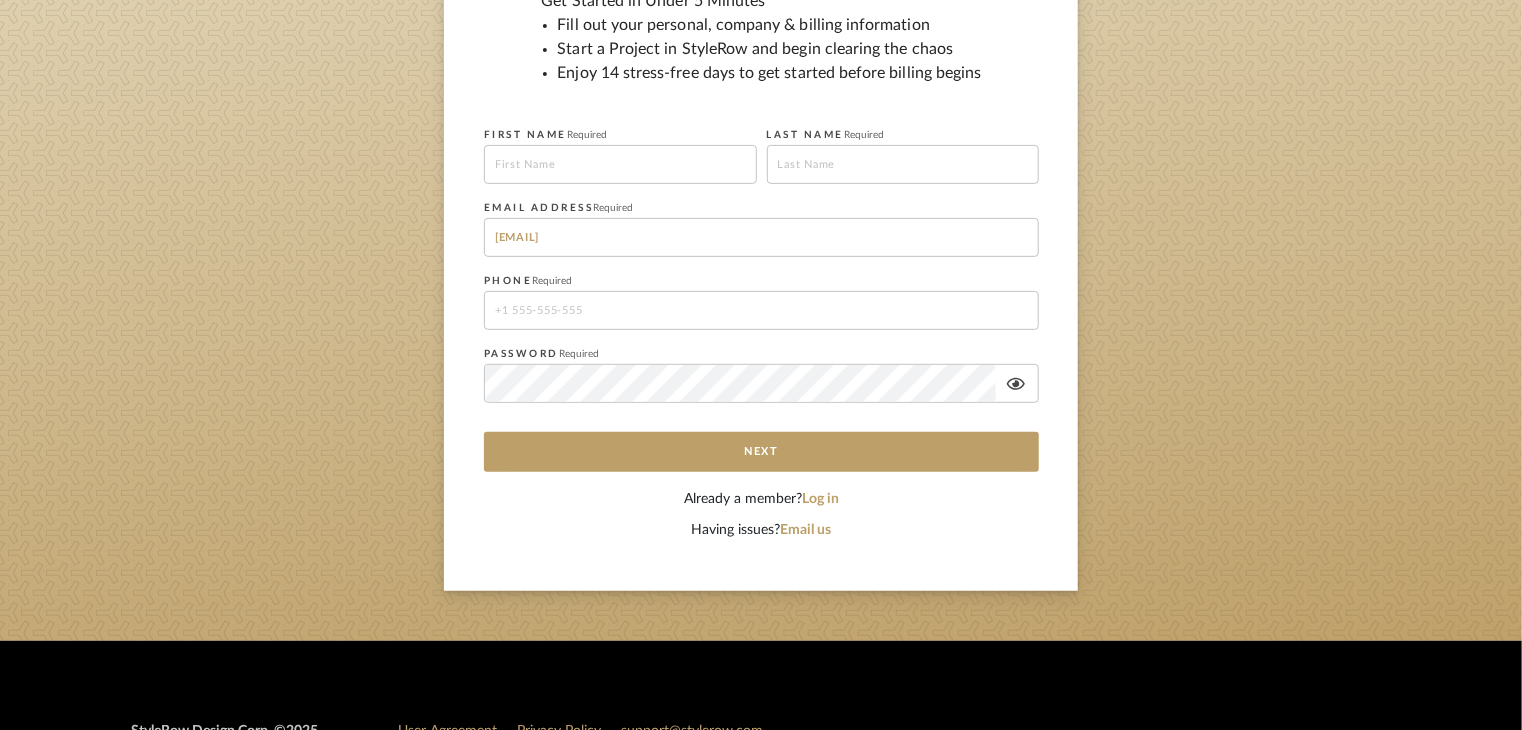 click at bounding box center [620, 164] 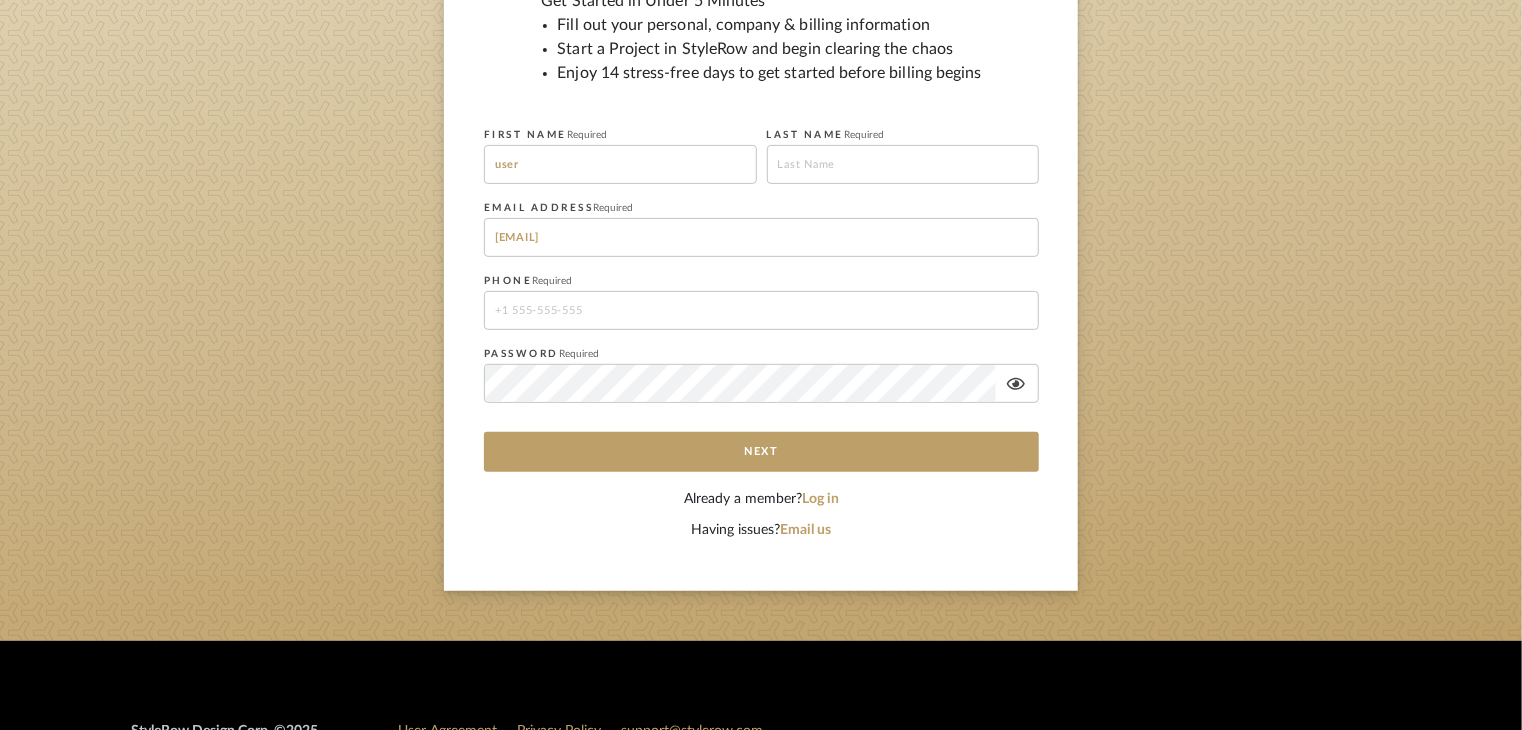 type on "user" 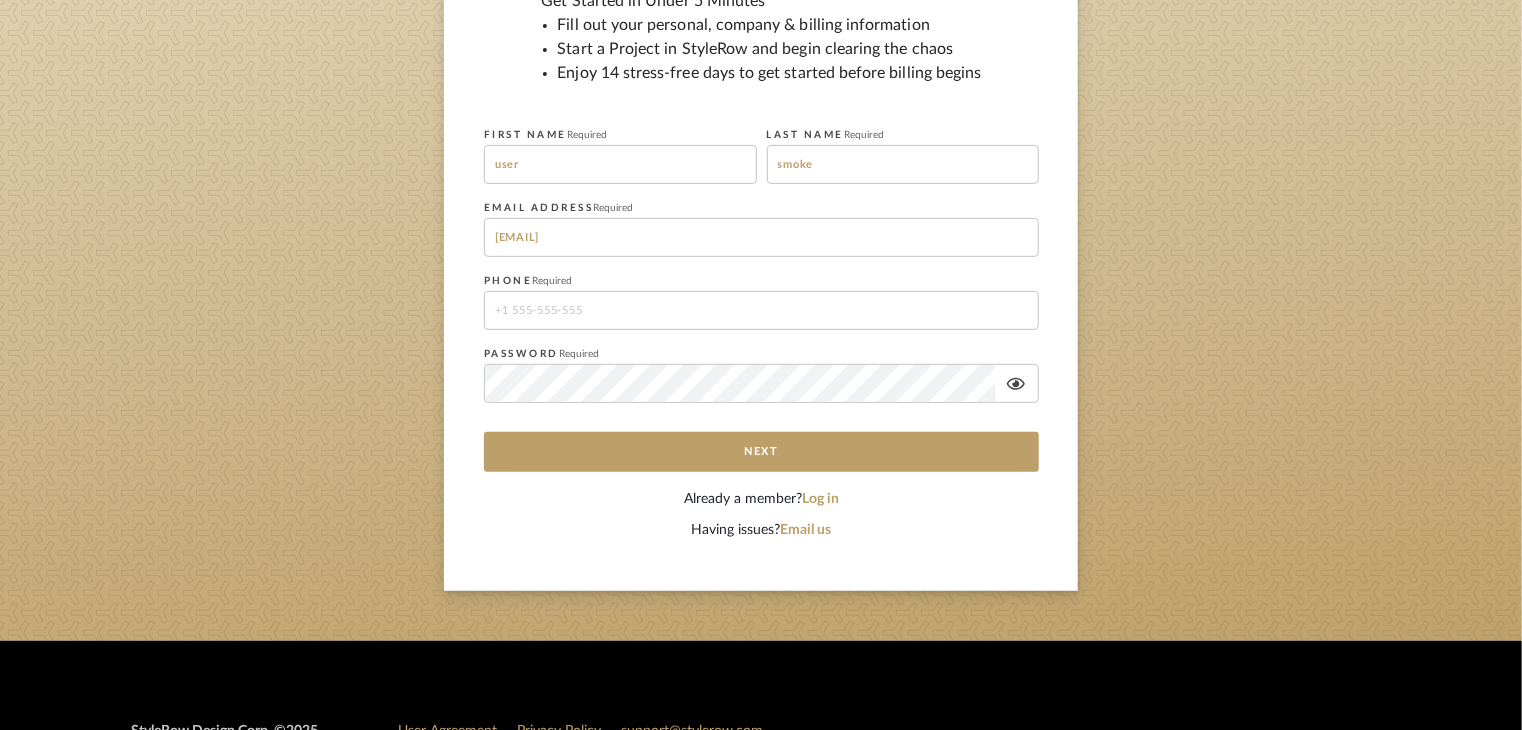 type on "smoke" 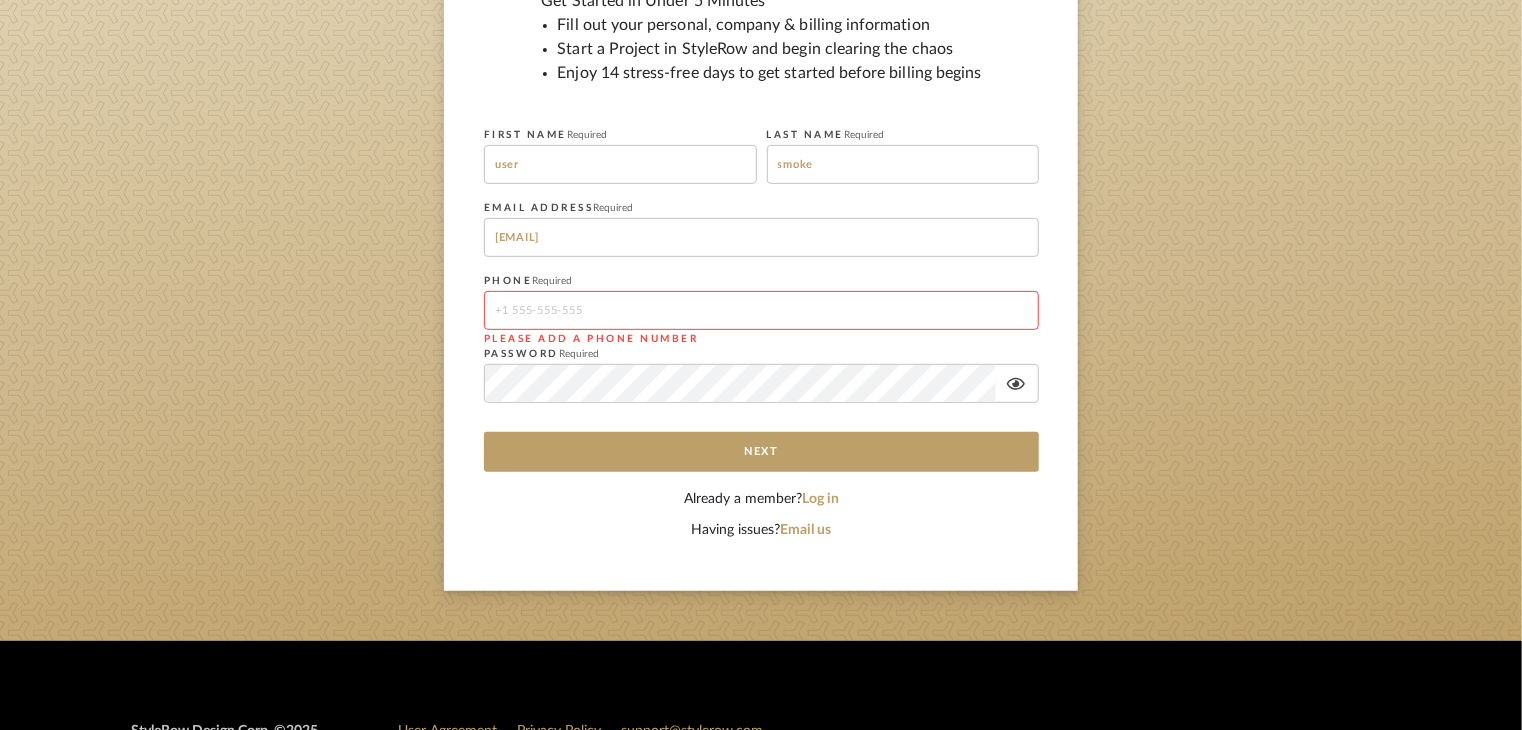 click on "Get Started in Under 5 Minutes  Fill out your personal, company & billing information Start a Project in StyleRow and begin clearing the chaos Enjoy 14 stress-free days to get started before billing begins  FIRST NAME  Required user  LAST NAME  Required smoke  EMAIL ADDRESS  Required smoke189+2@yopmail.com  PHONE  Required Please add a phone number  PASSWORD  Required  Next" at bounding box center [761, 239] 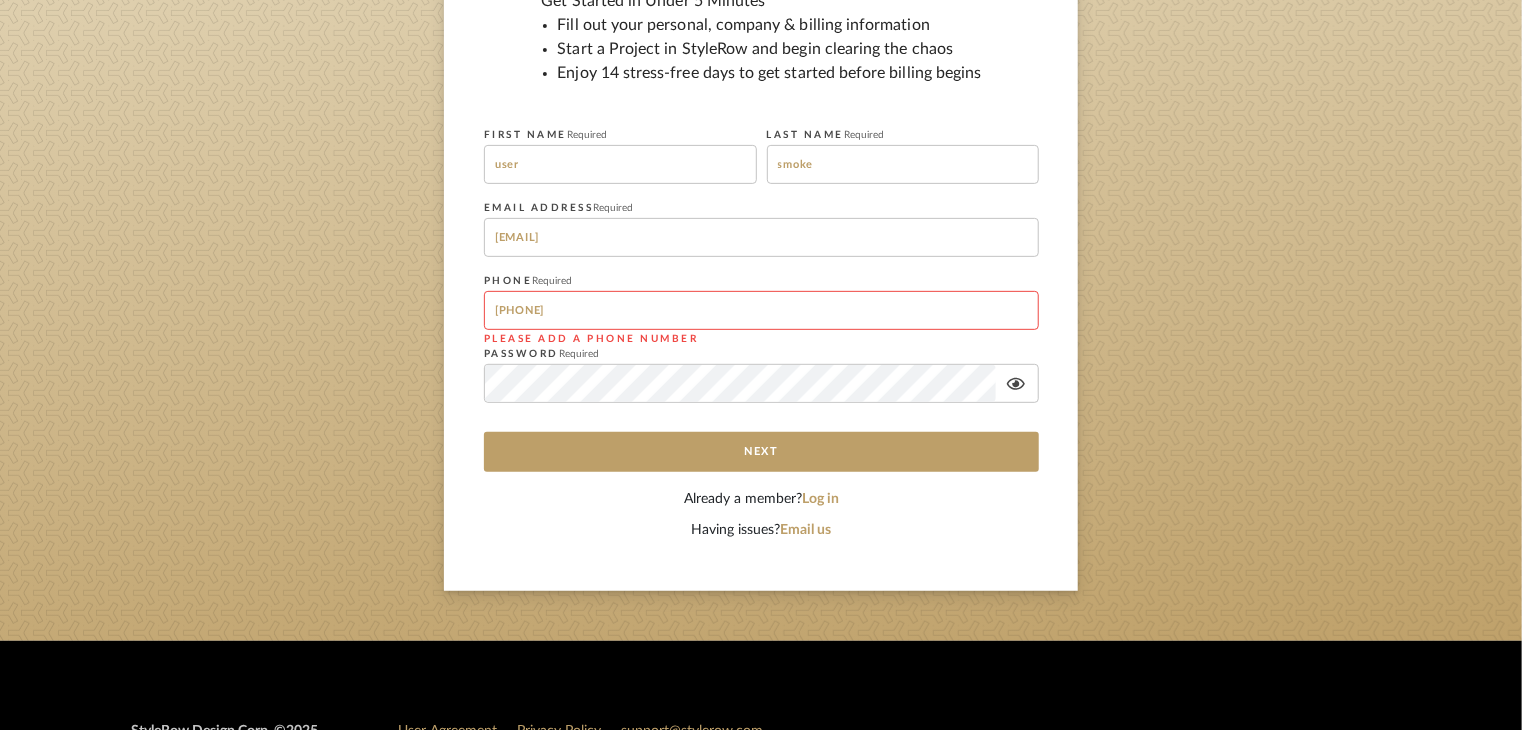 type on "741852963236" 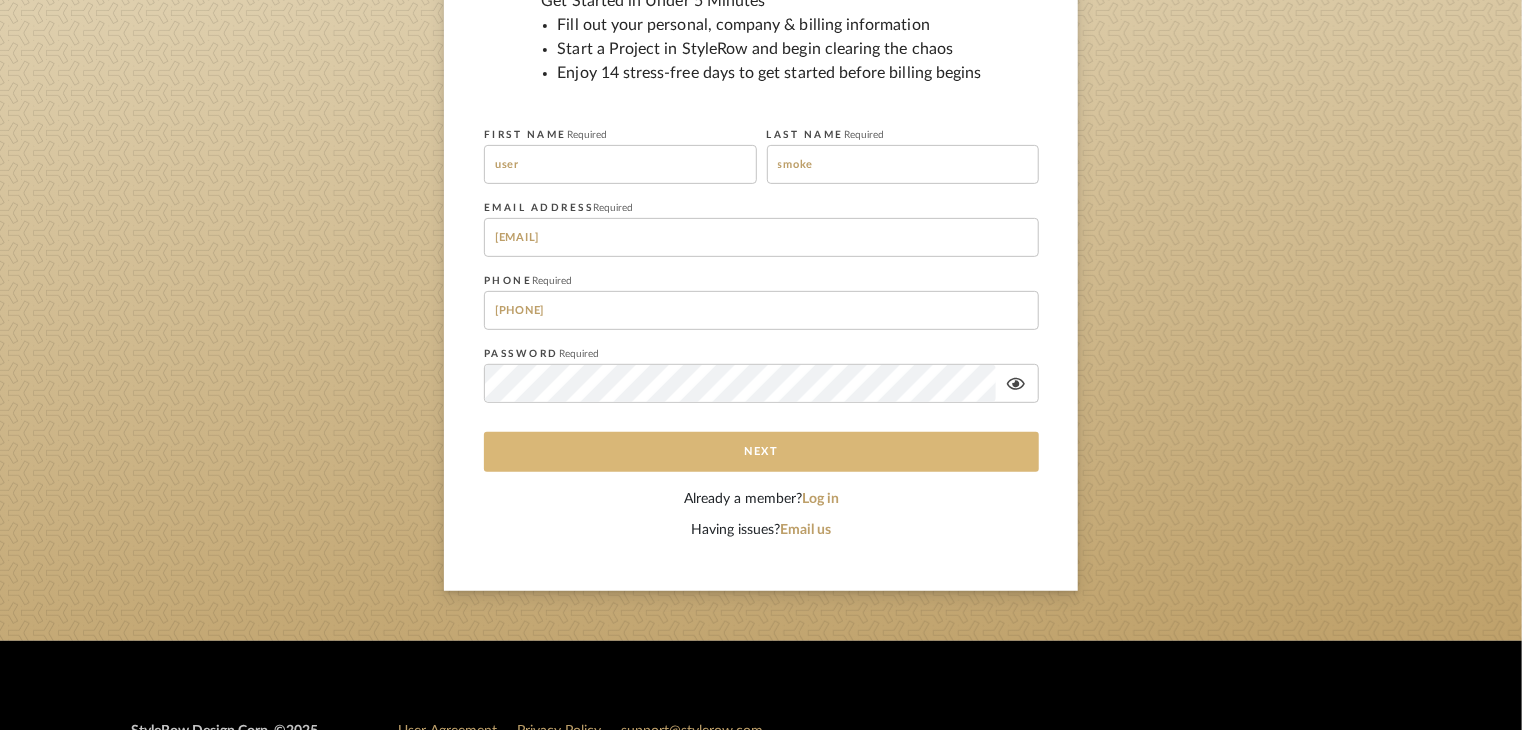 click on "Next" at bounding box center (761, 452) 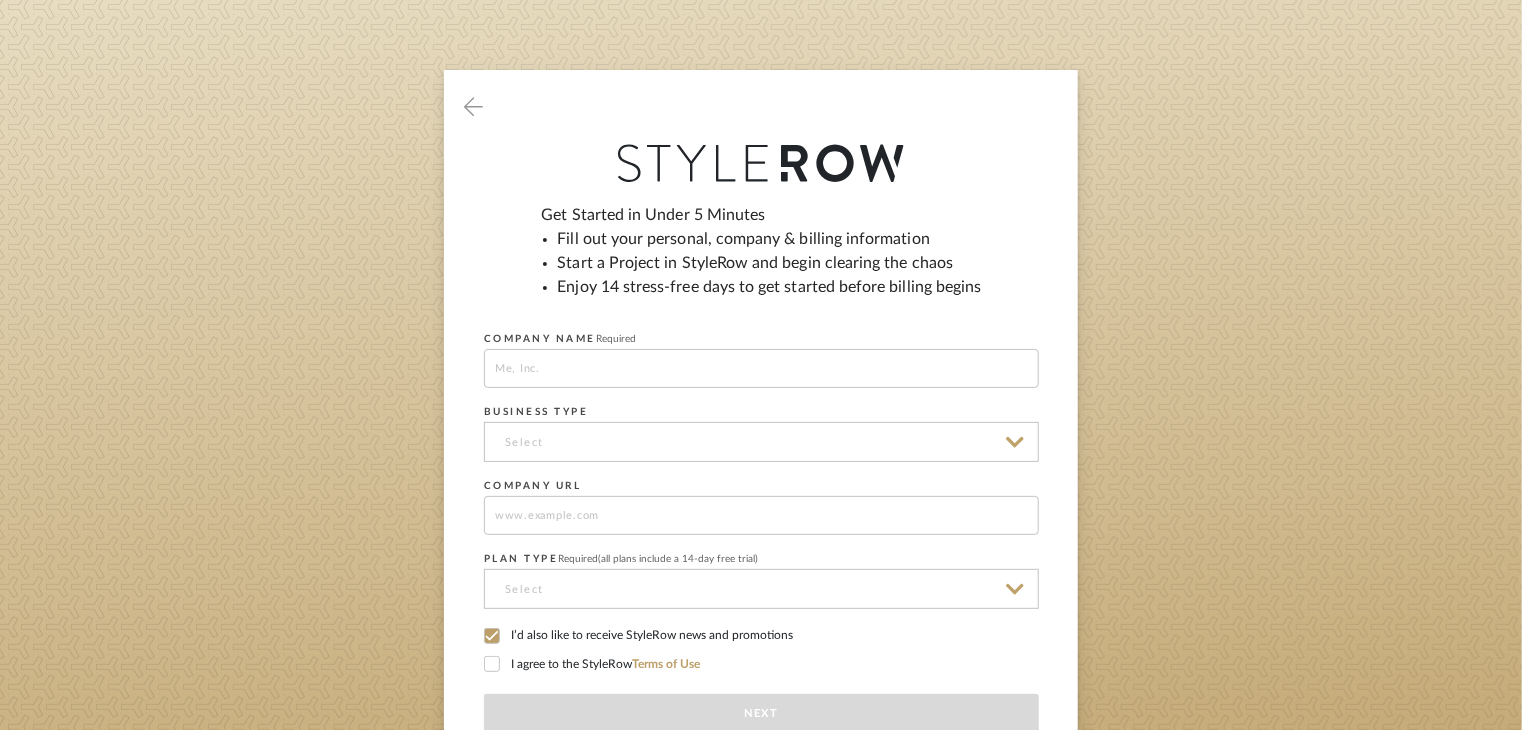 scroll, scrollTop: 200, scrollLeft: 0, axis: vertical 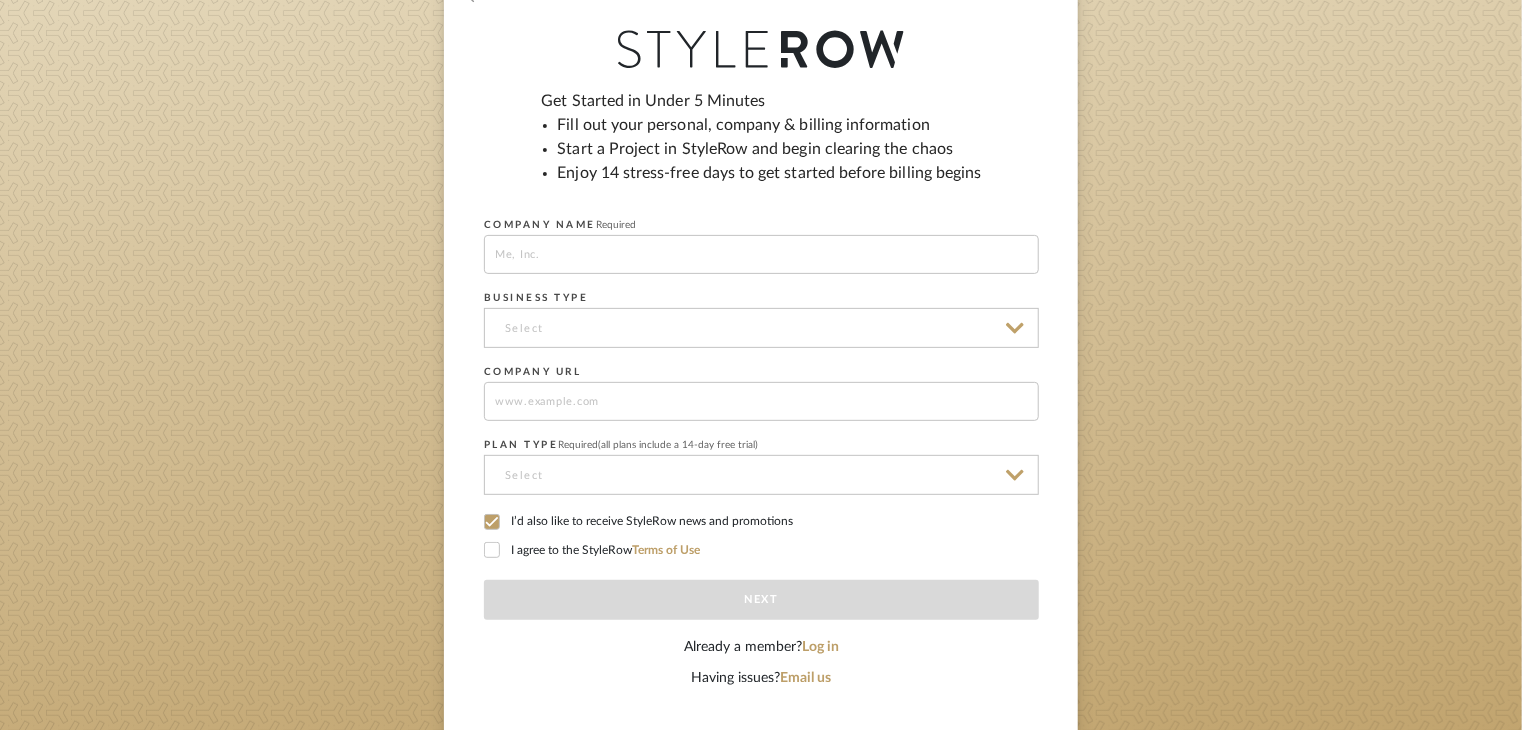 click at bounding box center (761, 254) 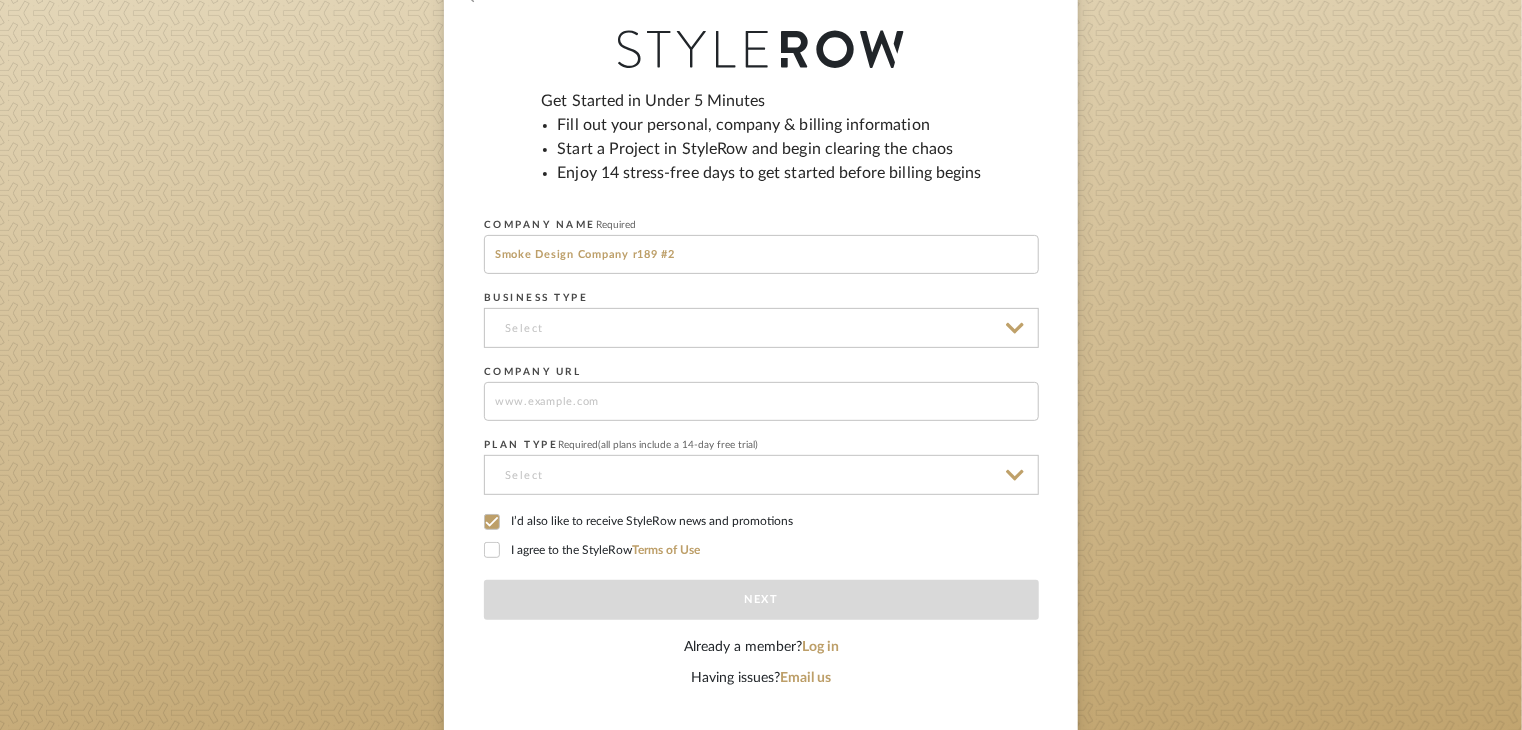 type on "Smoke Design Company r189 #2" 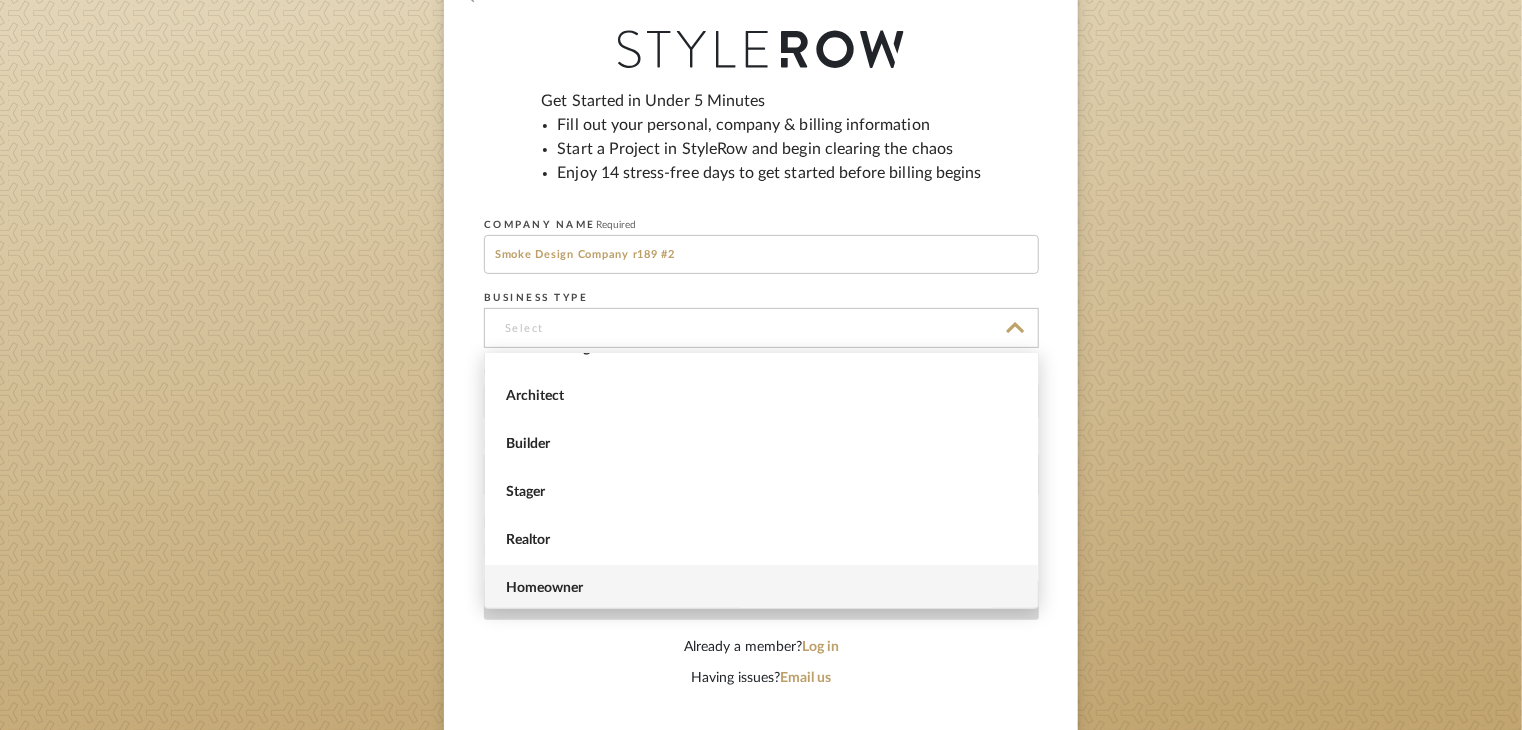 scroll, scrollTop: 81, scrollLeft: 0, axis: vertical 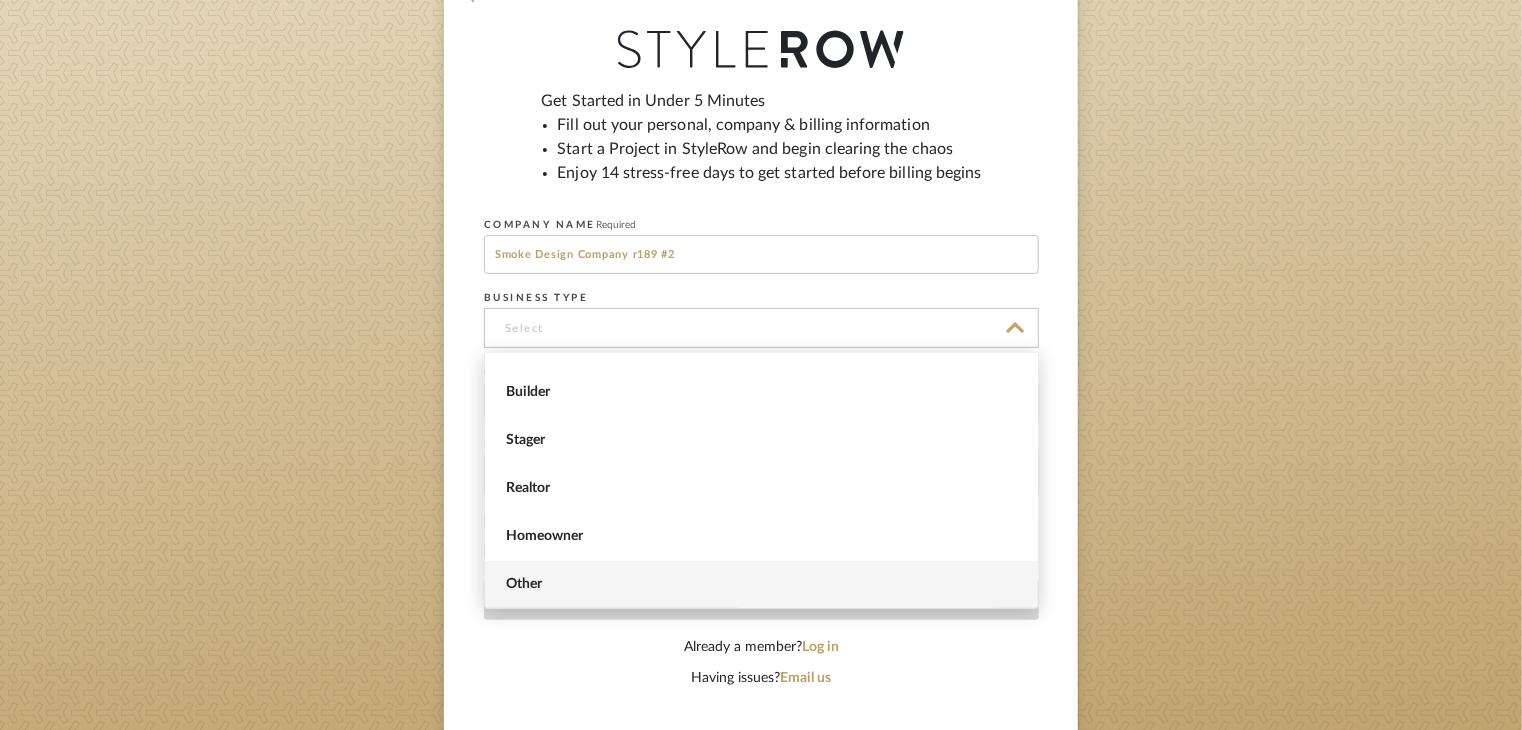 click on "Other" at bounding box center (761, 585) 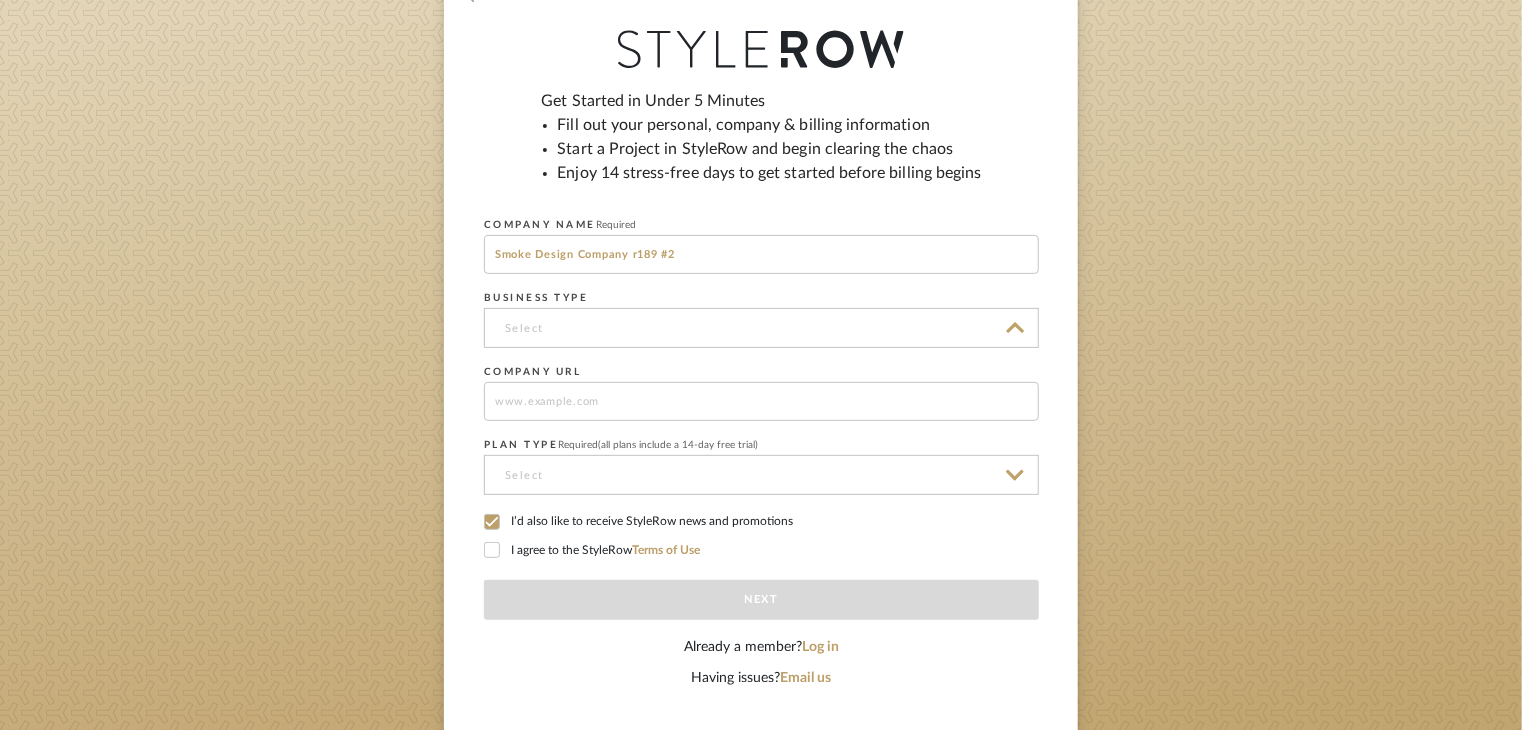 type on "Other" 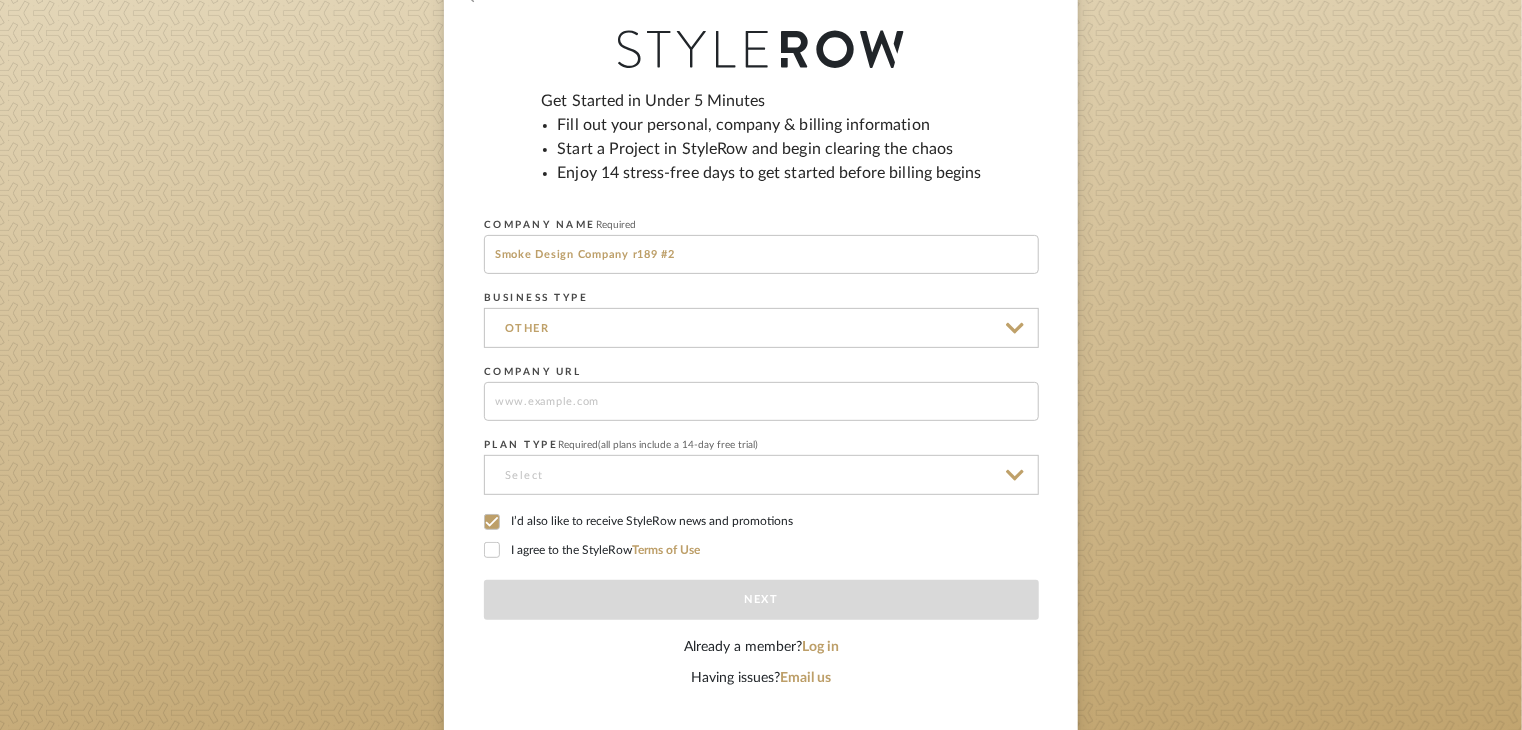 click at bounding box center [761, 401] 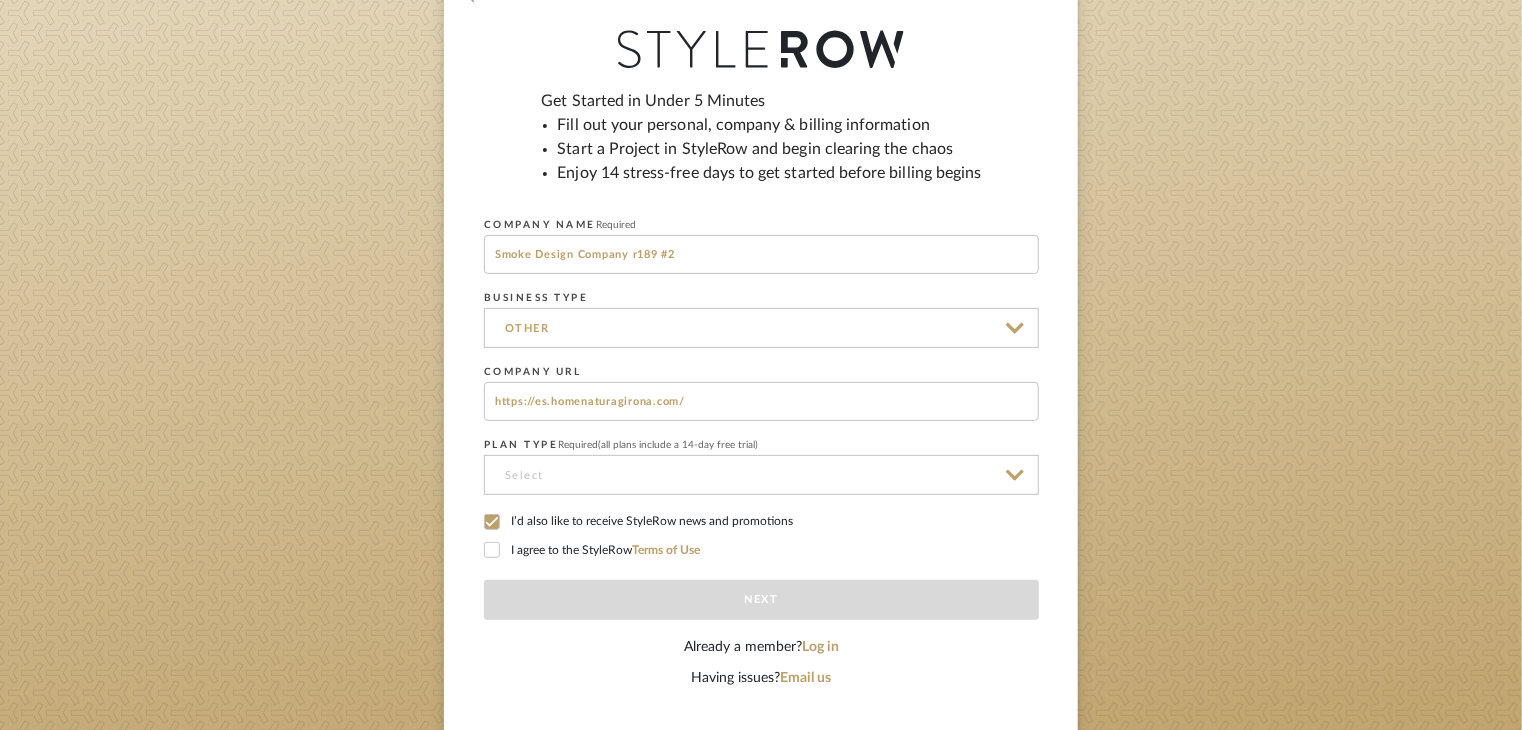 type on "https://es.homenaturagirona.com/" 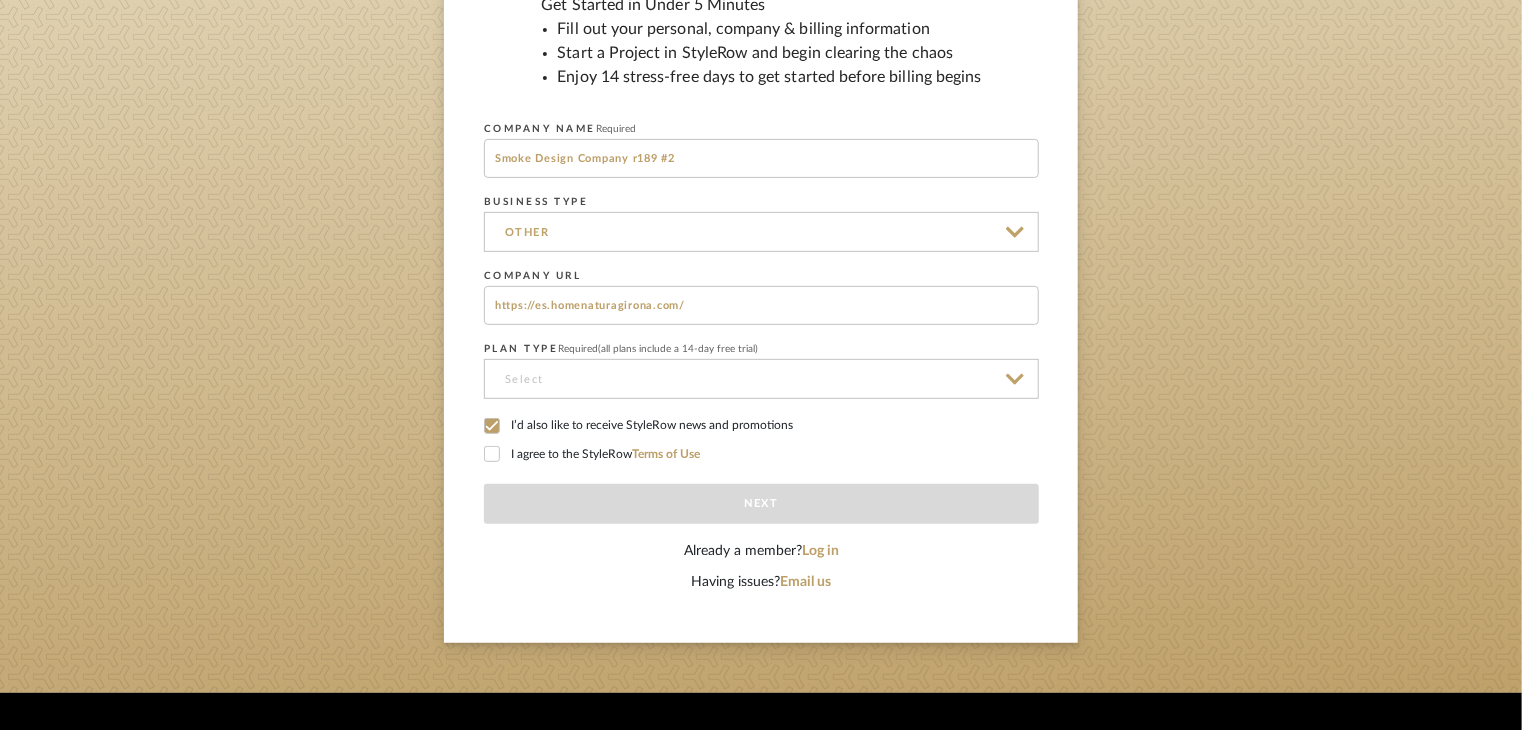 scroll, scrollTop: 300, scrollLeft: 0, axis: vertical 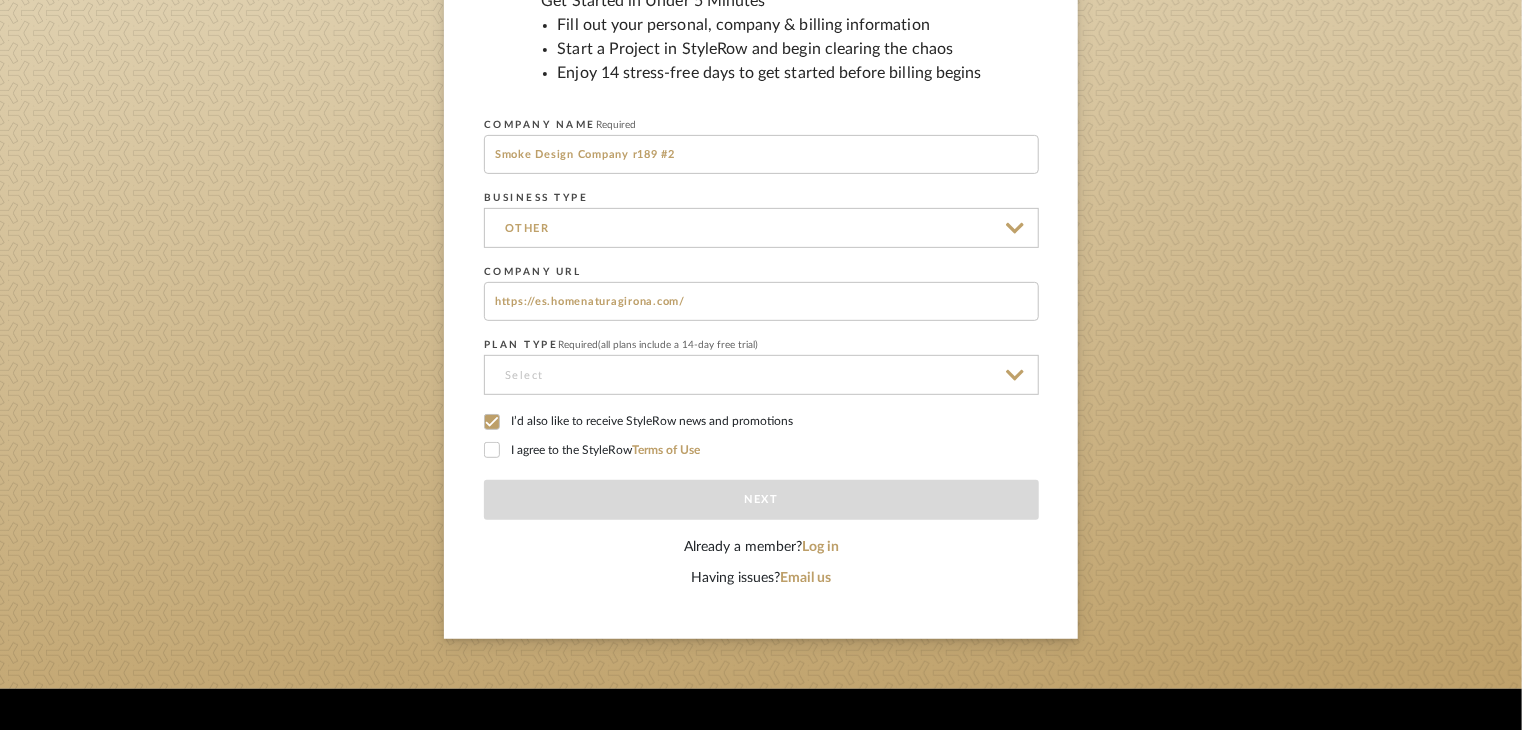click on "Required" at bounding box center [579, 345] 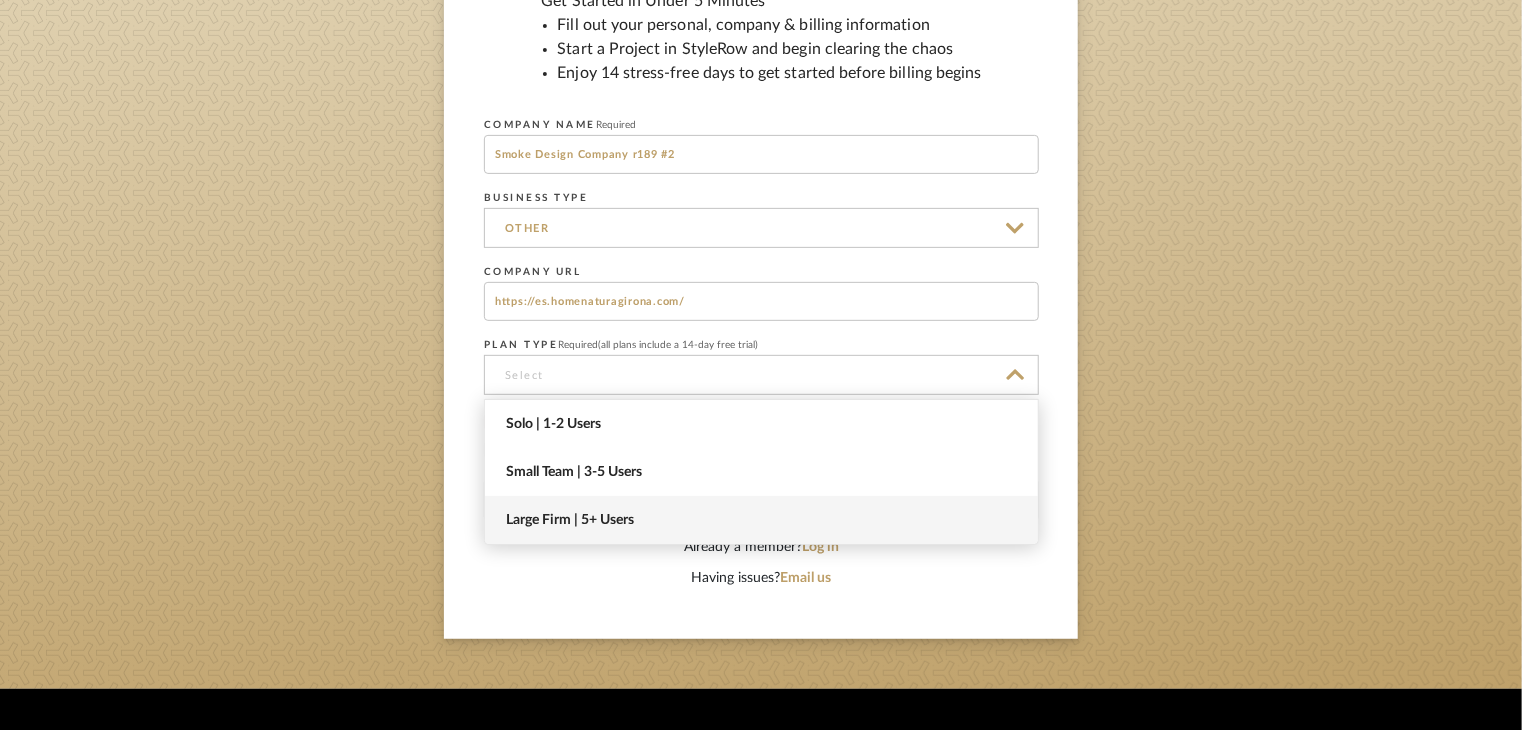 click on "Large Firm | 5+ Users" at bounding box center (761, 520) 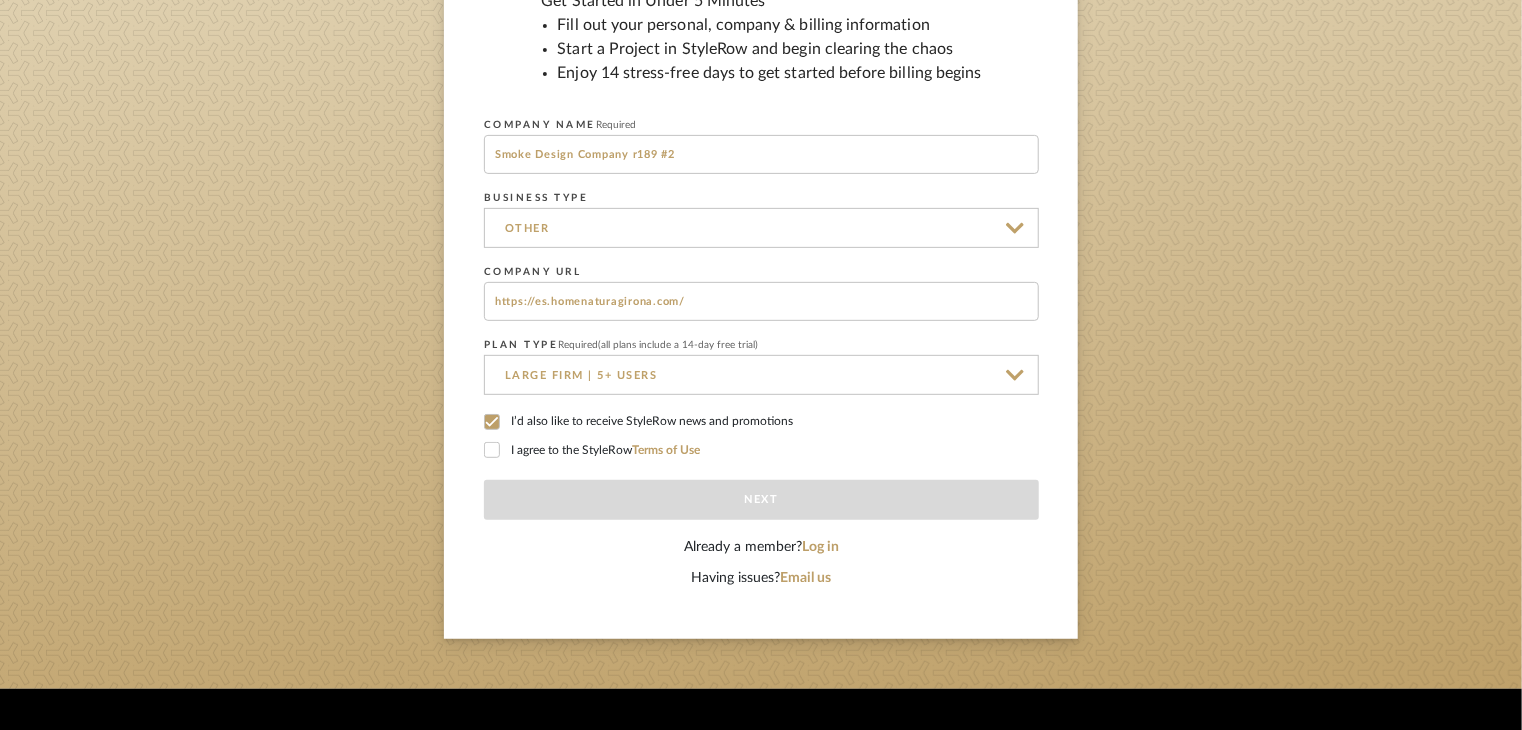 click on "I agree to the StyleRow  Terms of Use" 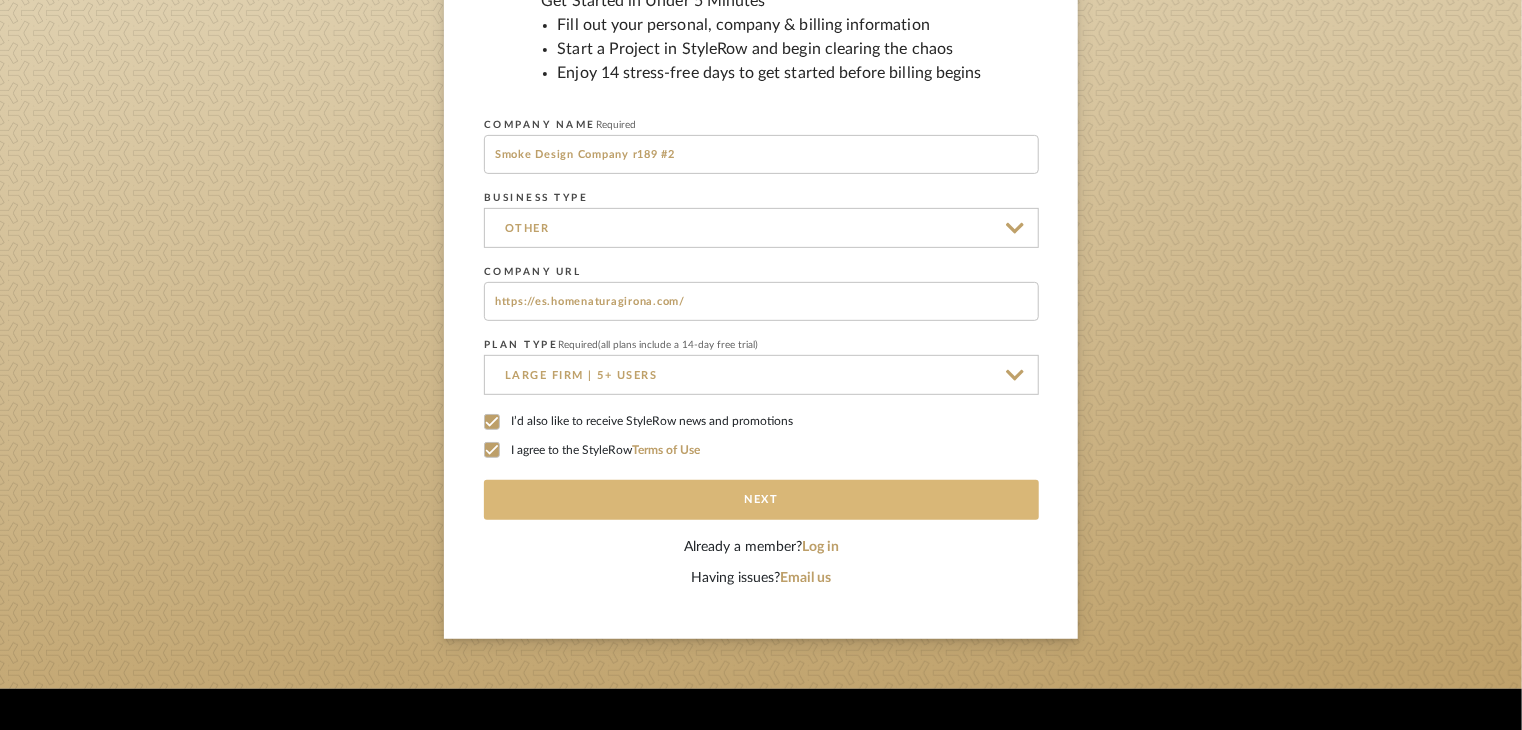 click on "Next" 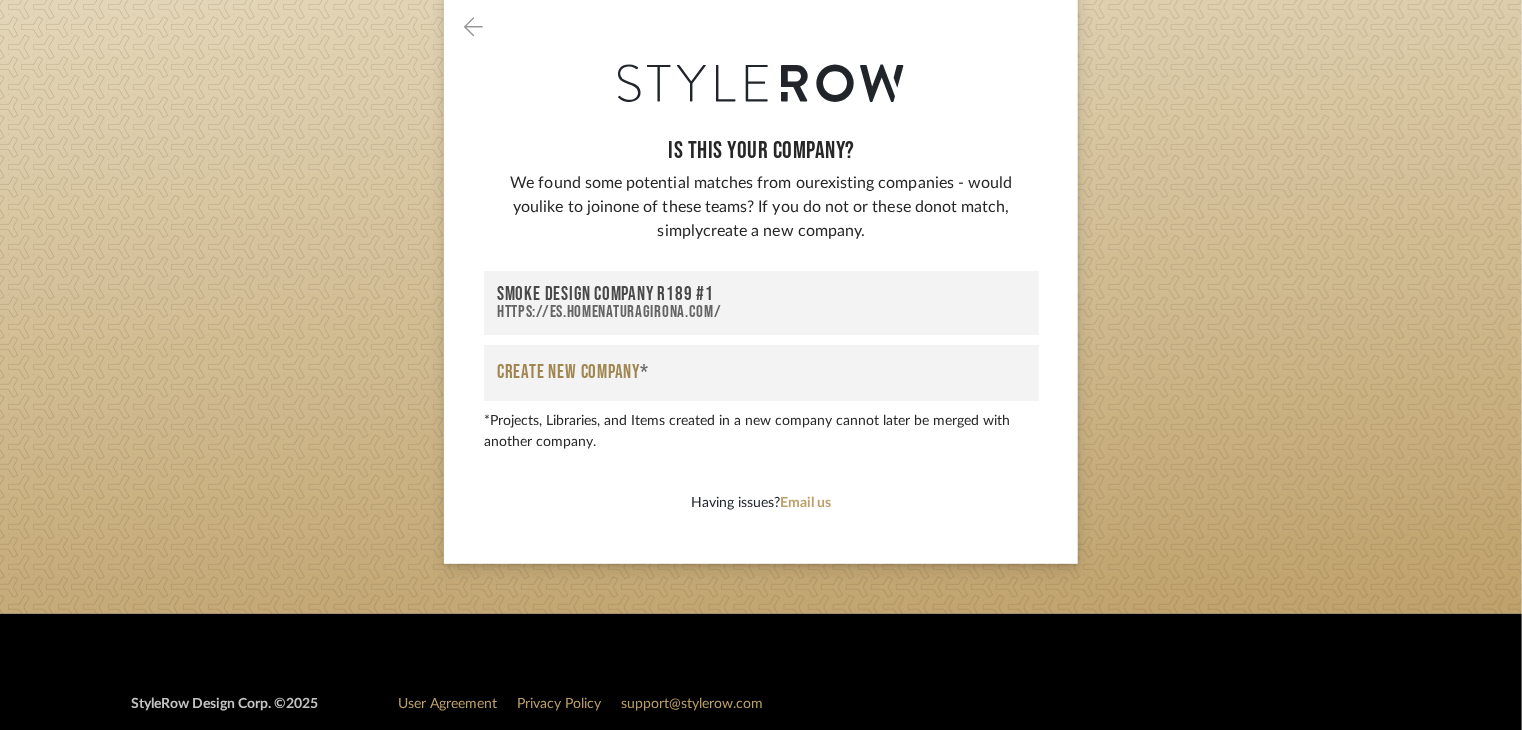 scroll, scrollTop: 200, scrollLeft: 0, axis: vertical 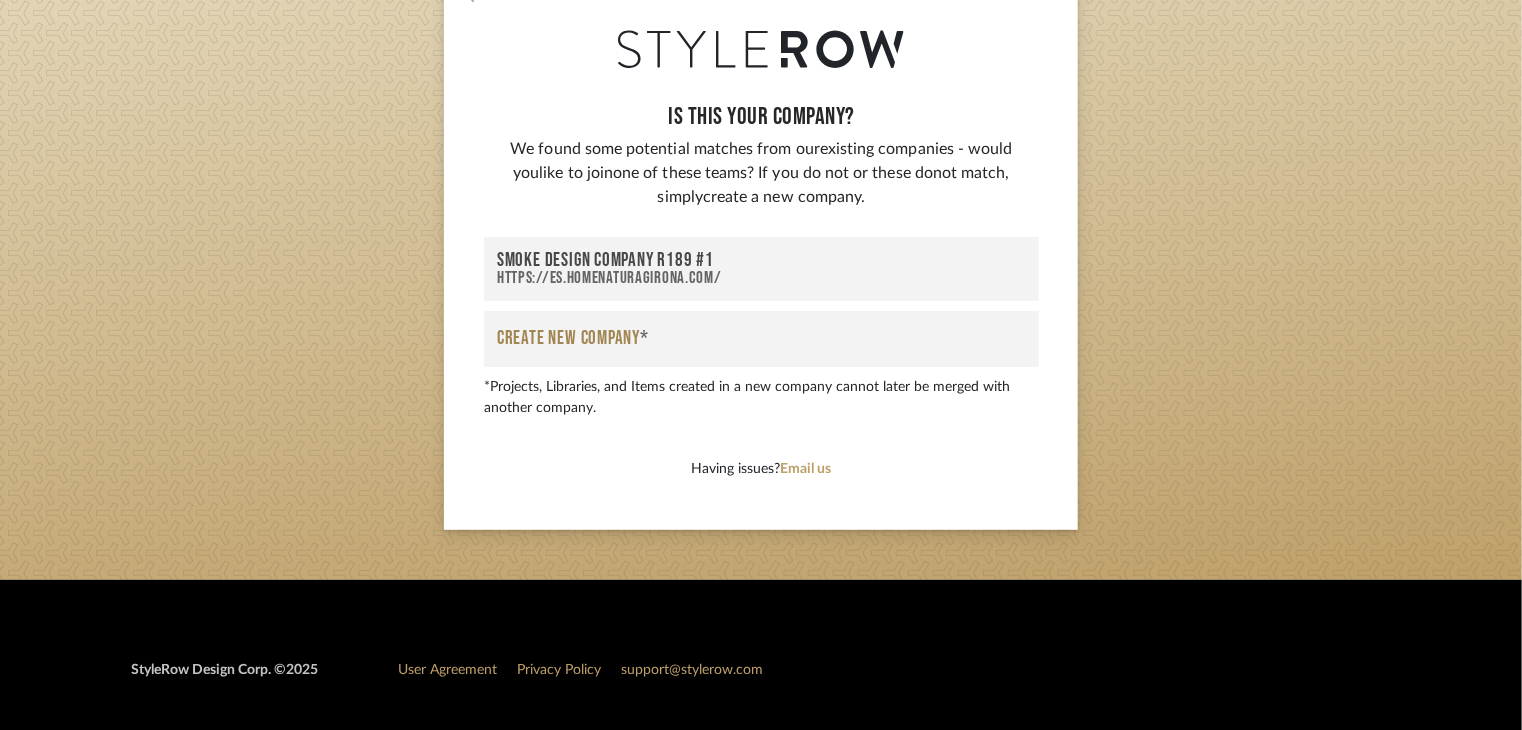 click on "Smoke Design Company r189 #1" at bounding box center [761, 260] 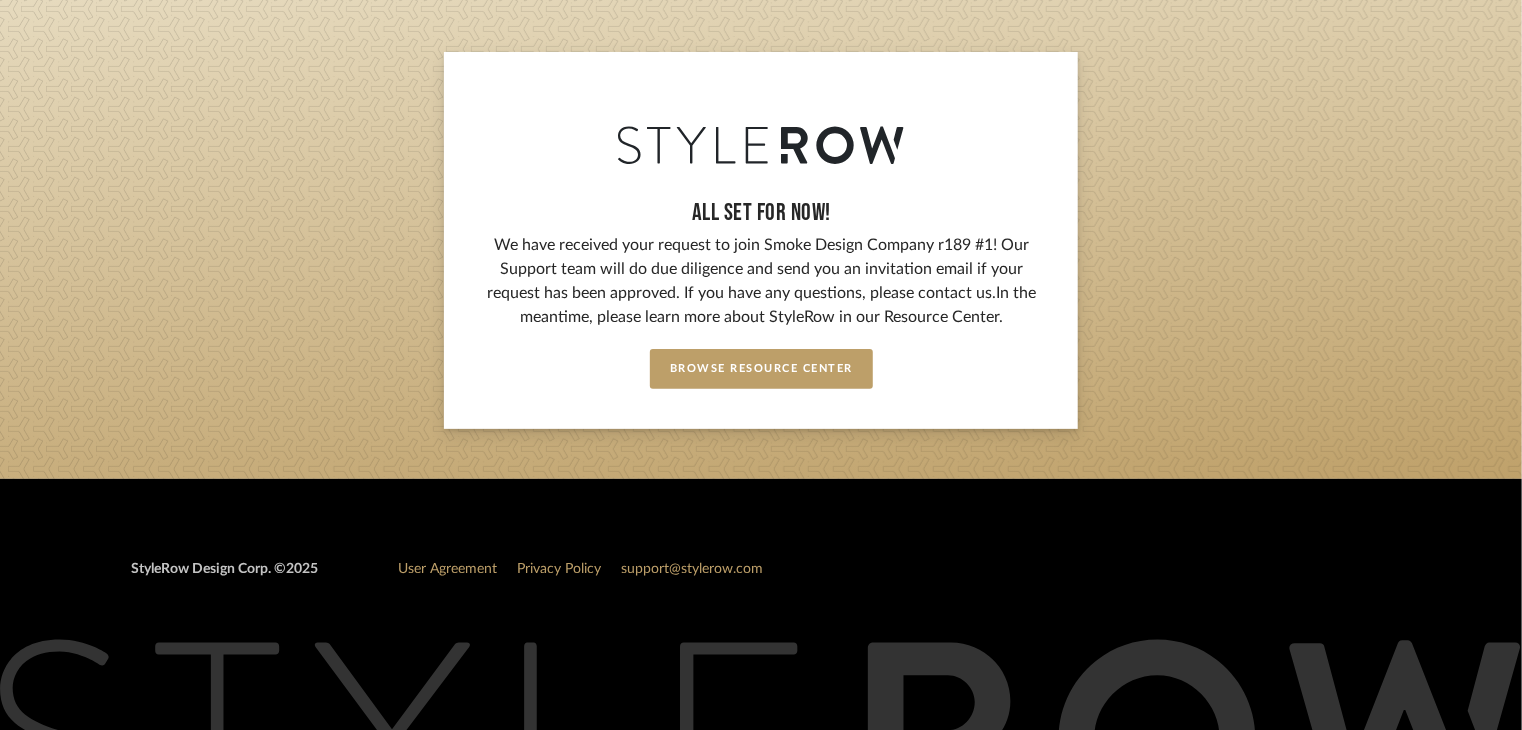 scroll, scrollTop: 100, scrollLeft: 0, axis: vertical 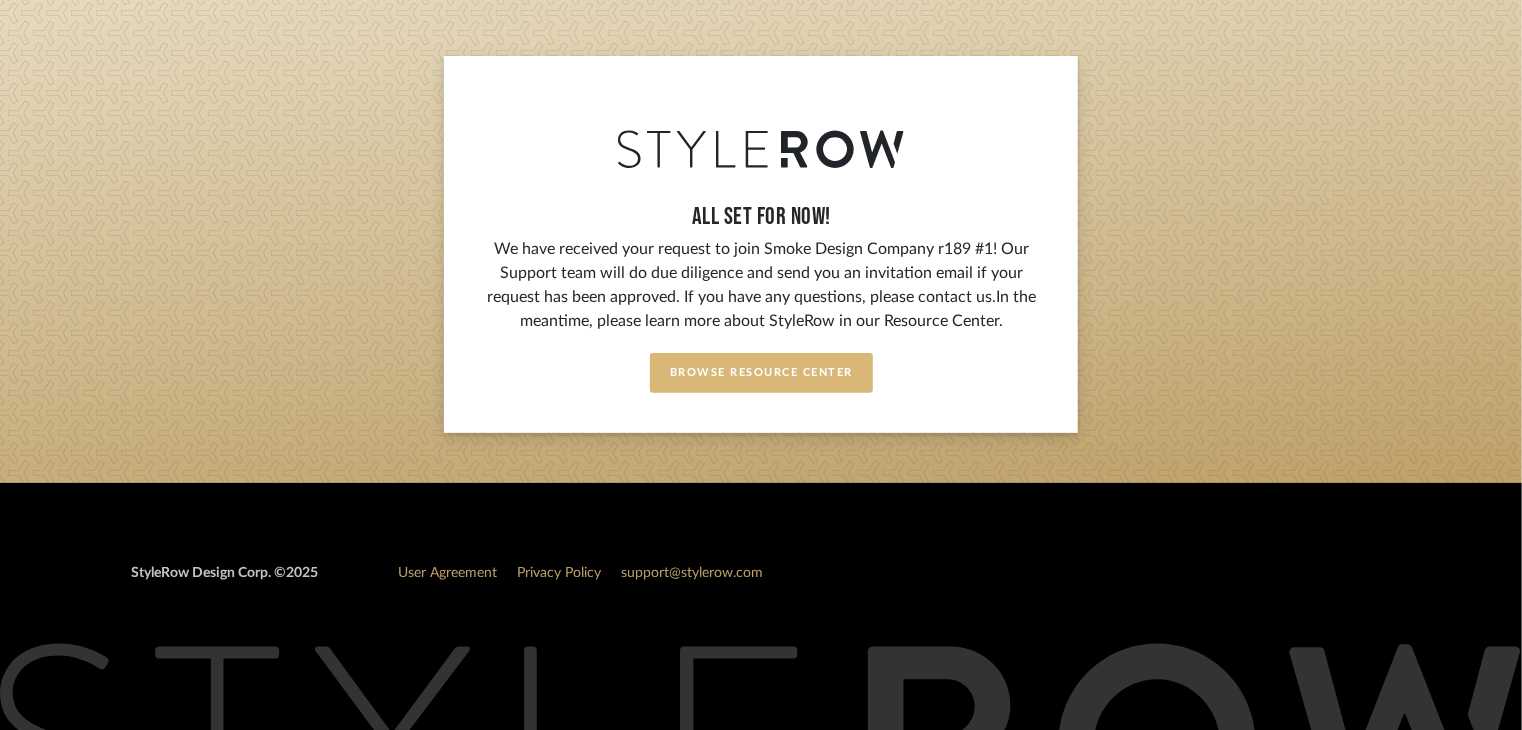 click on "Browse Resource Center" at bounding box center [761, 373] 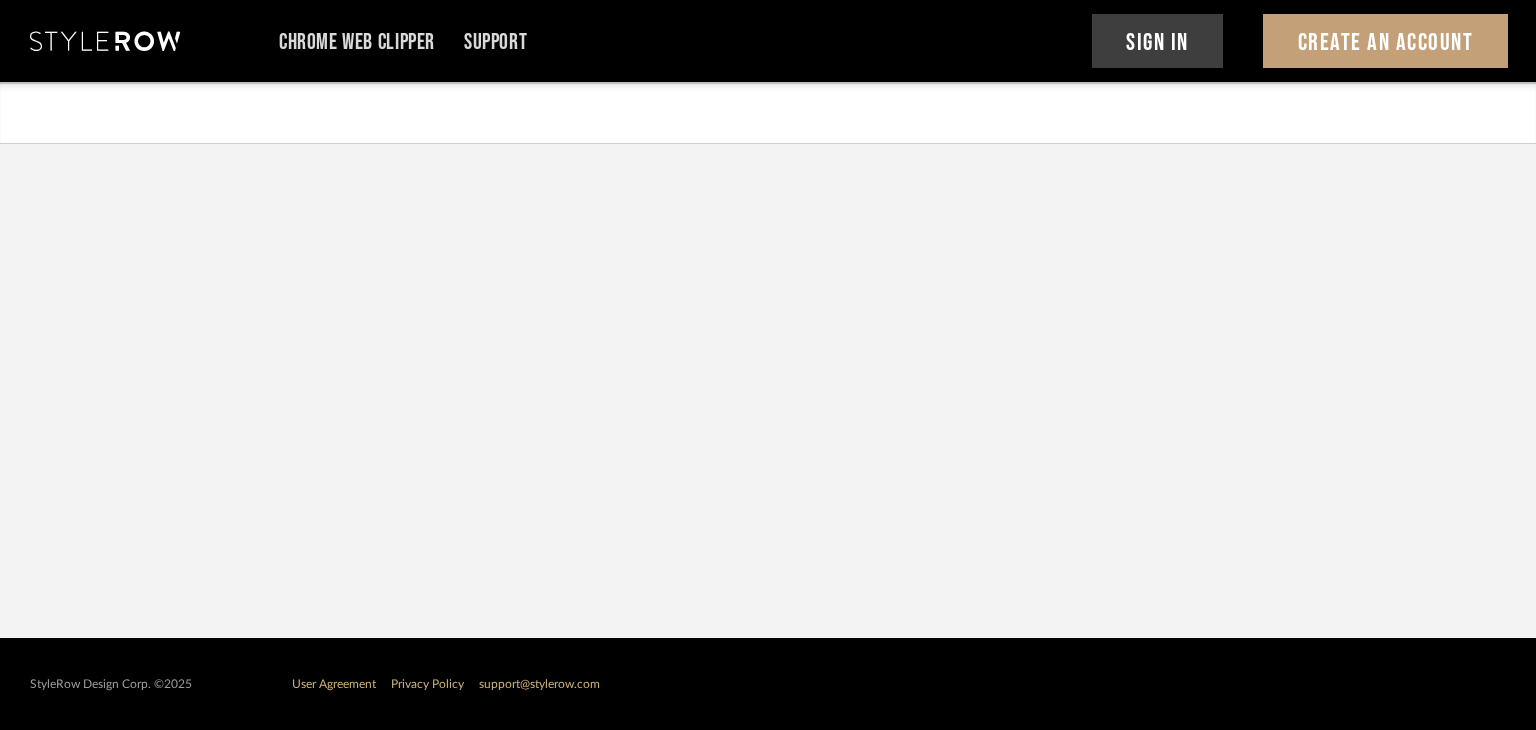 scroll, scrollTop: 0, scrollLeft: 0, axis: both 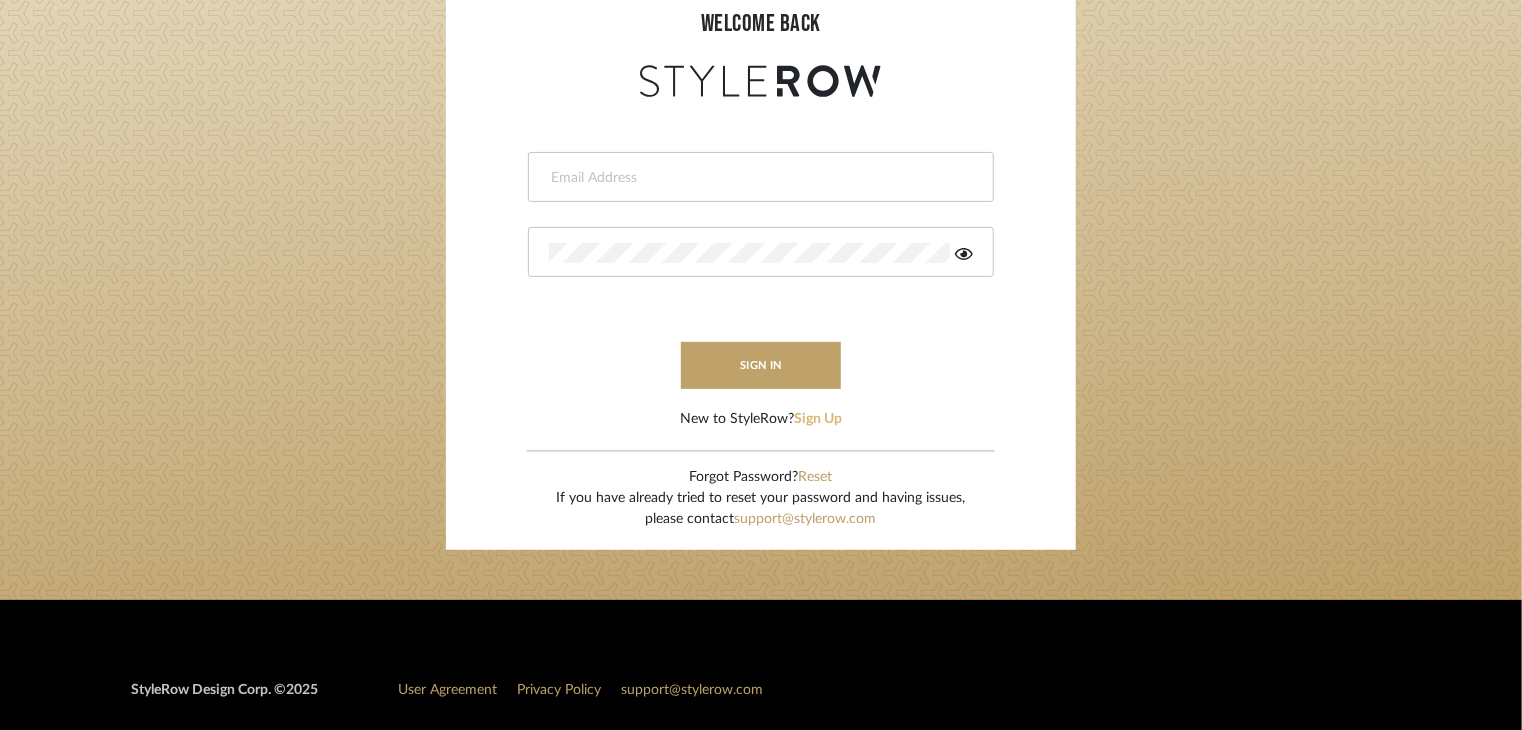 type on "[EMAIL]" 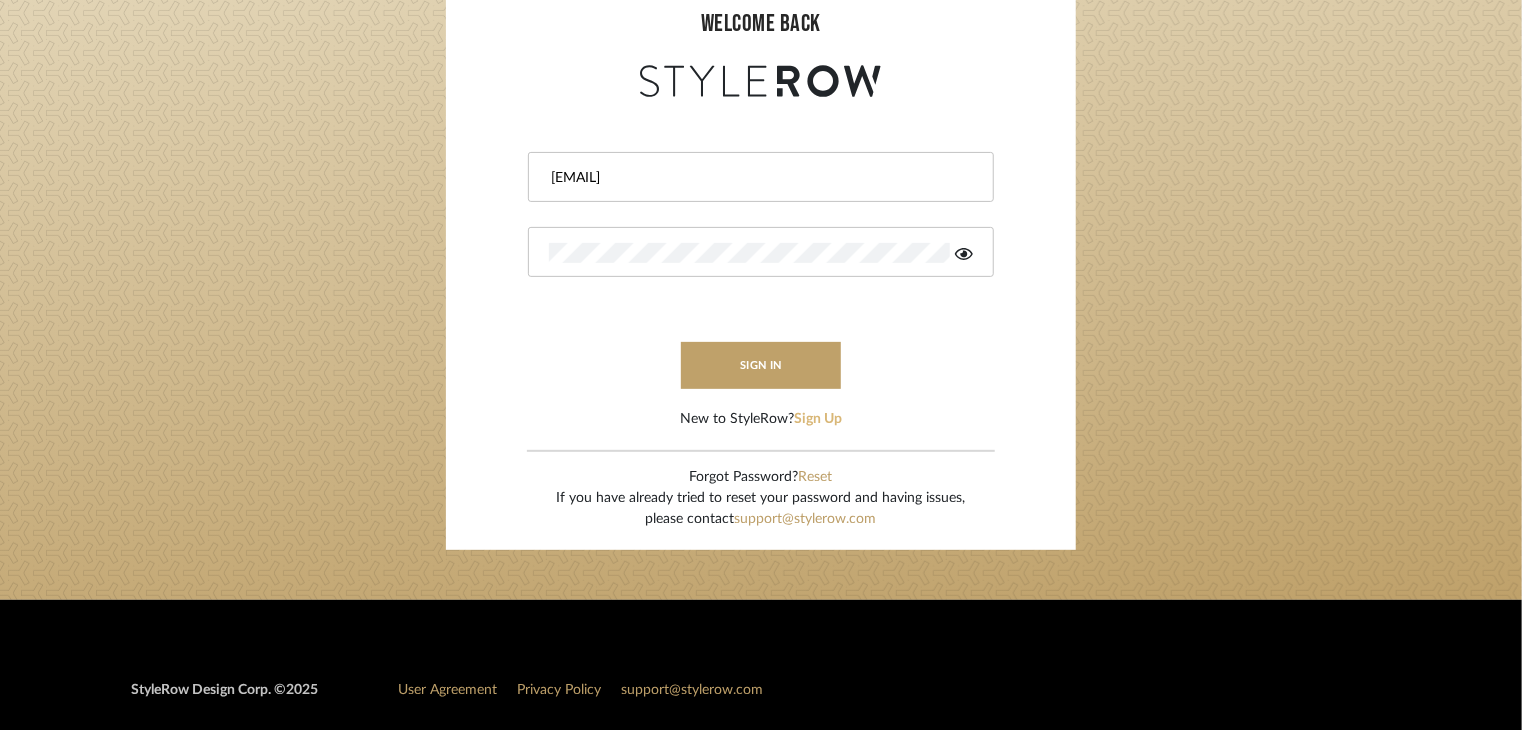 click on "Sign Up" at bounding box center [818, 419] 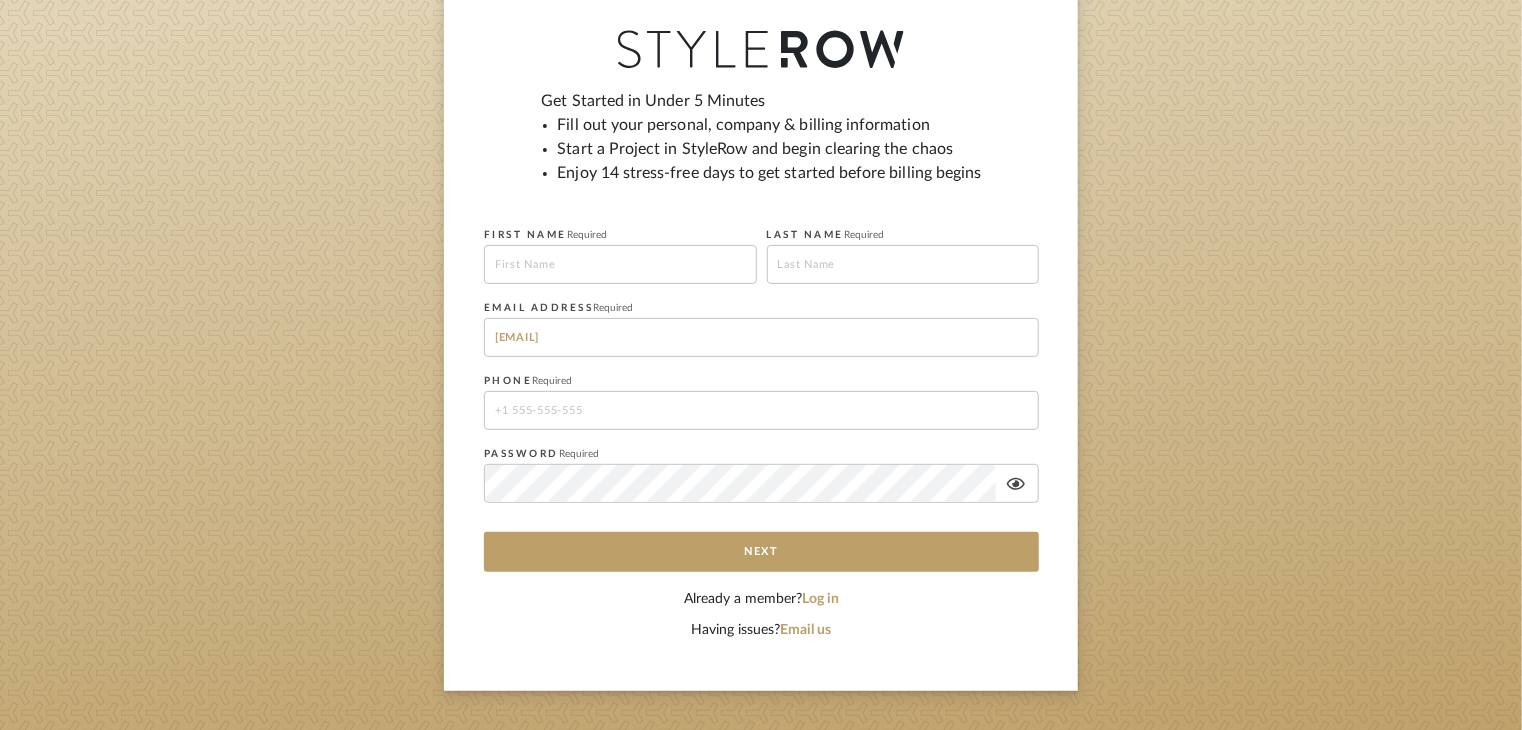 click at bounding box center [620, 264] 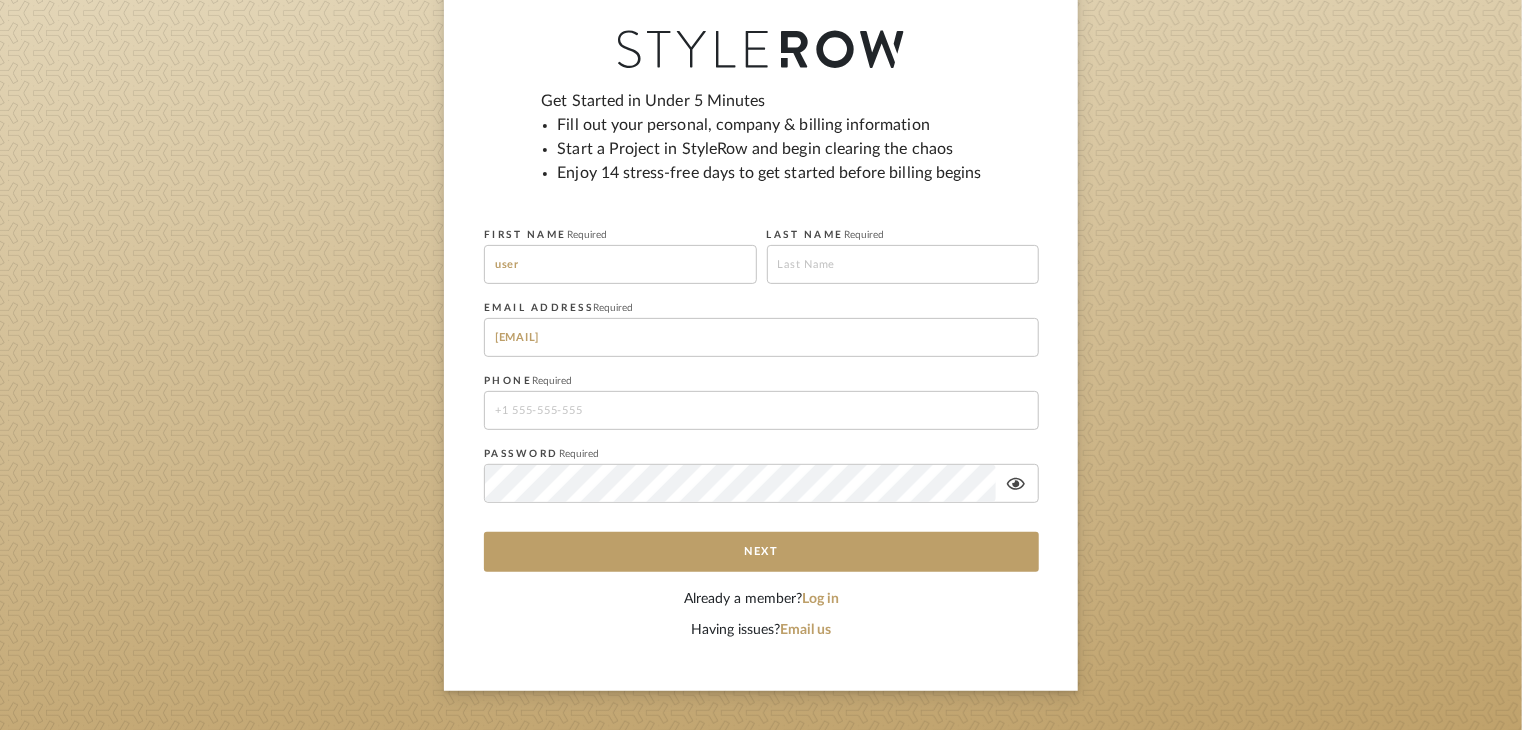 type on "user" 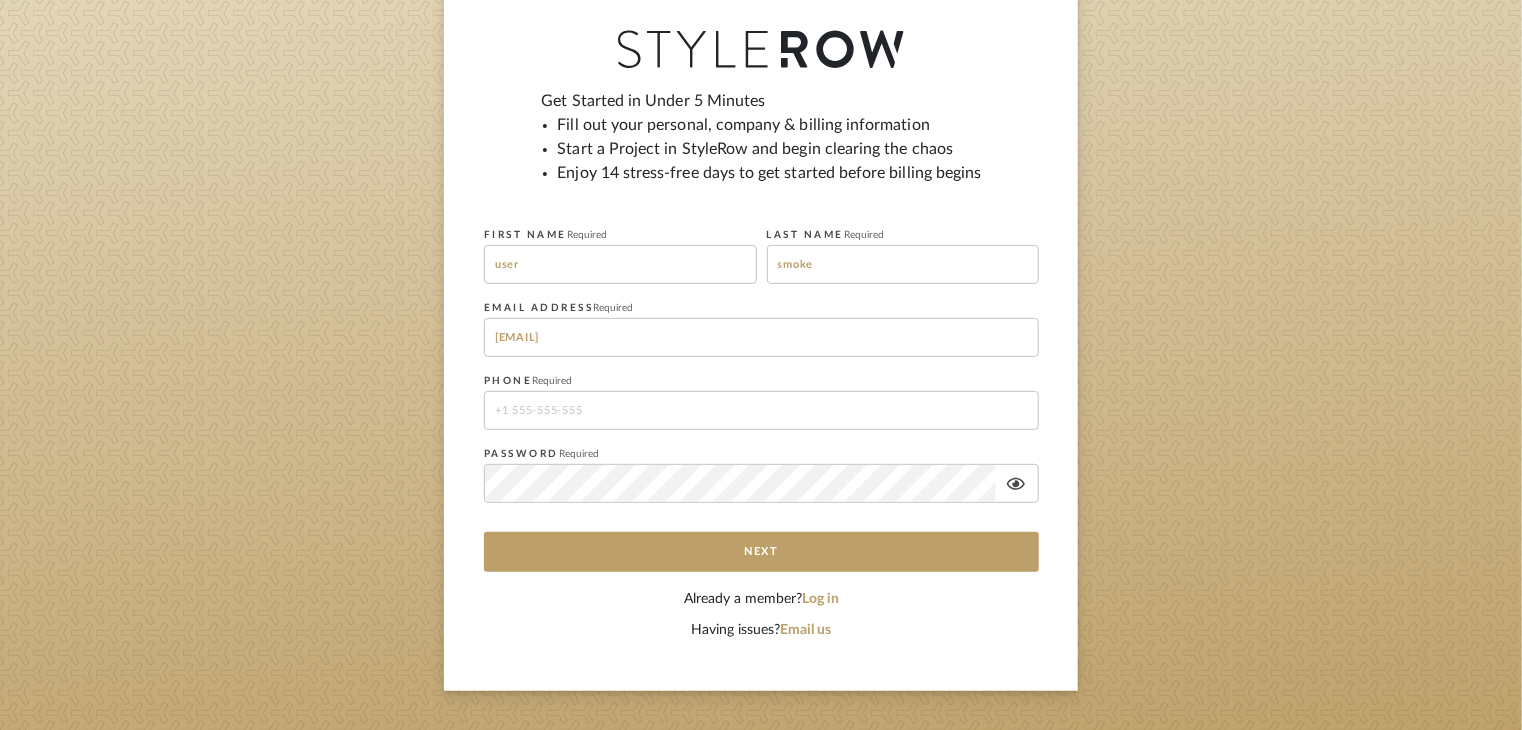 type on "smoke" 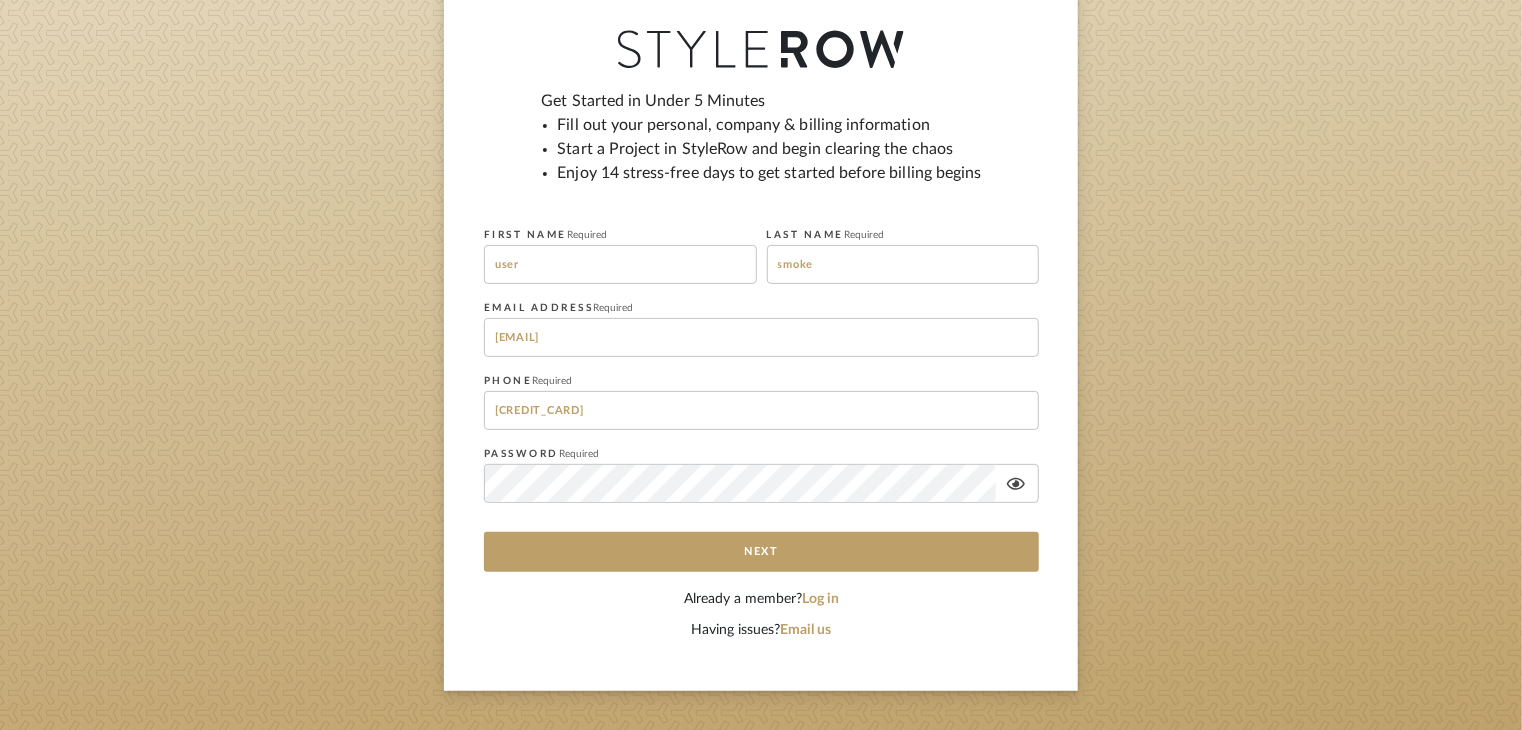 type on "11223366554477" 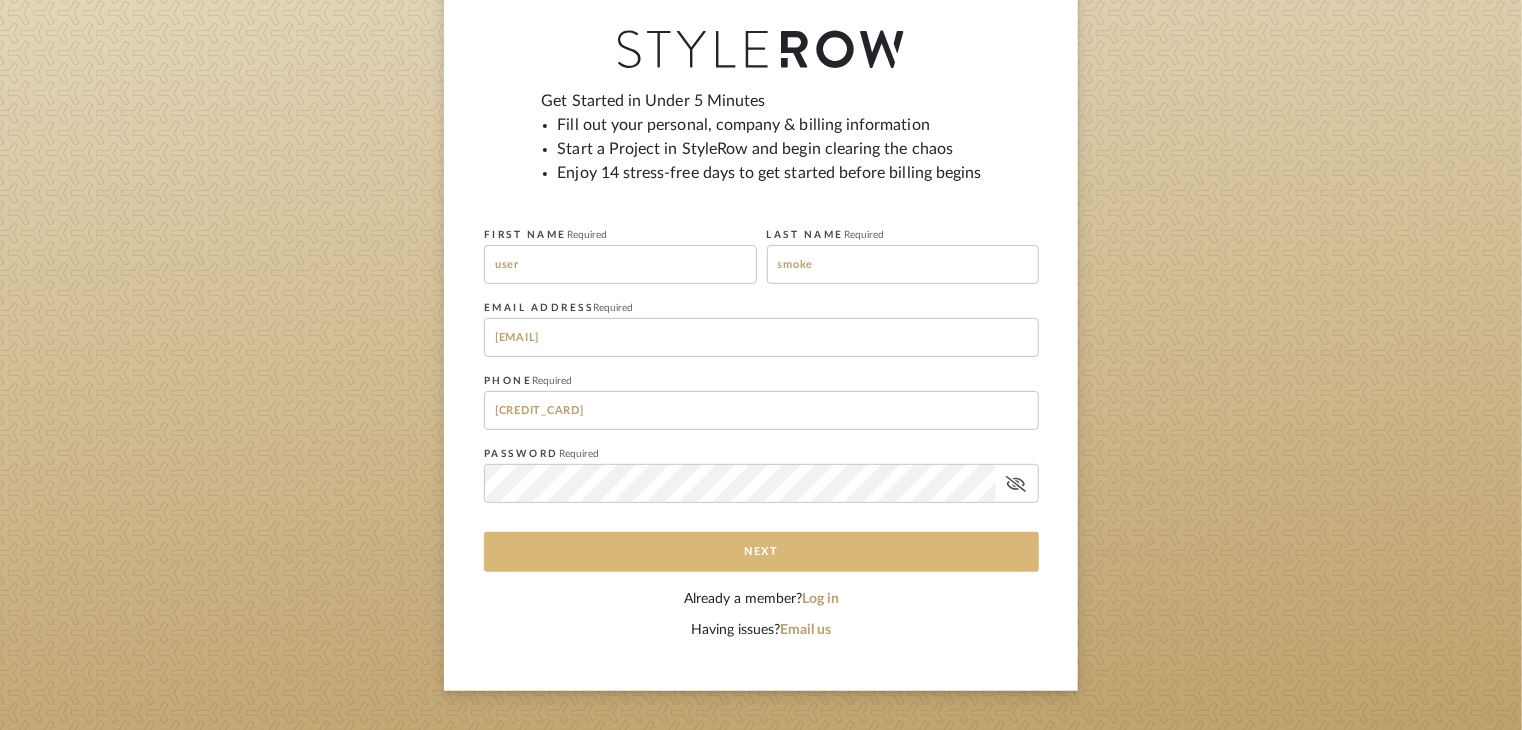 click on "Next" at bounding box center [761, 552] 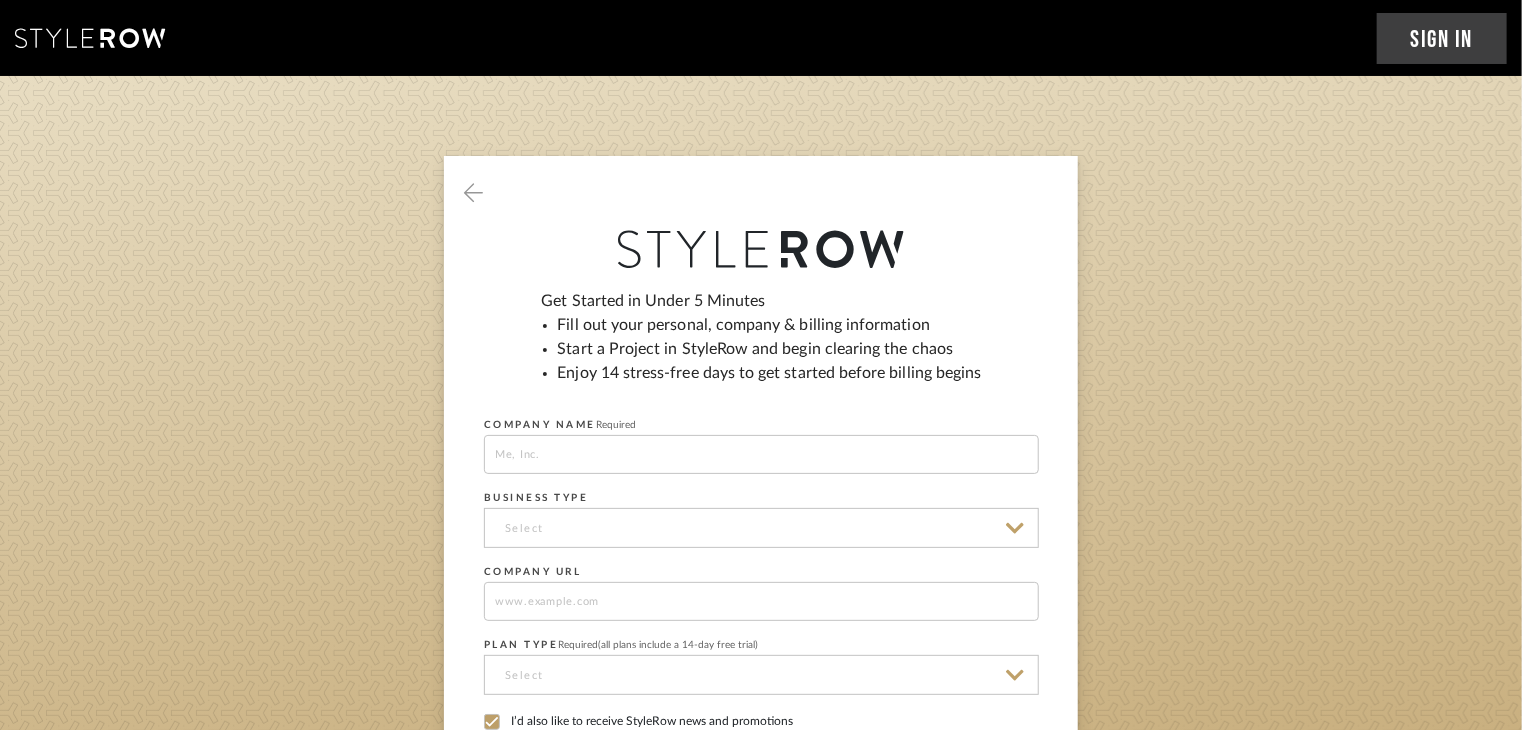scroll, scrollTop: 0, scrollLeft: 0, axis: both 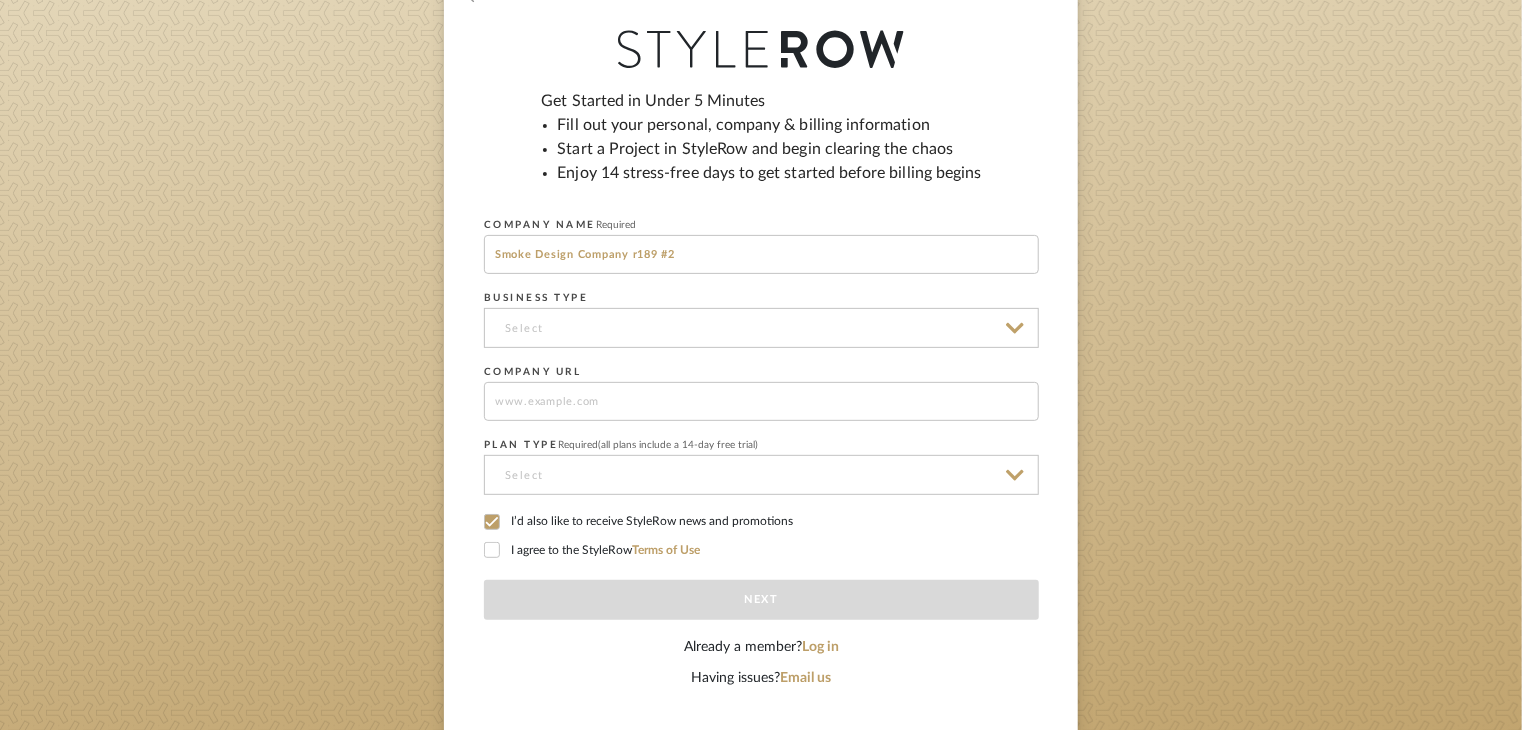 type on "Smoke Design Company r189 #2" 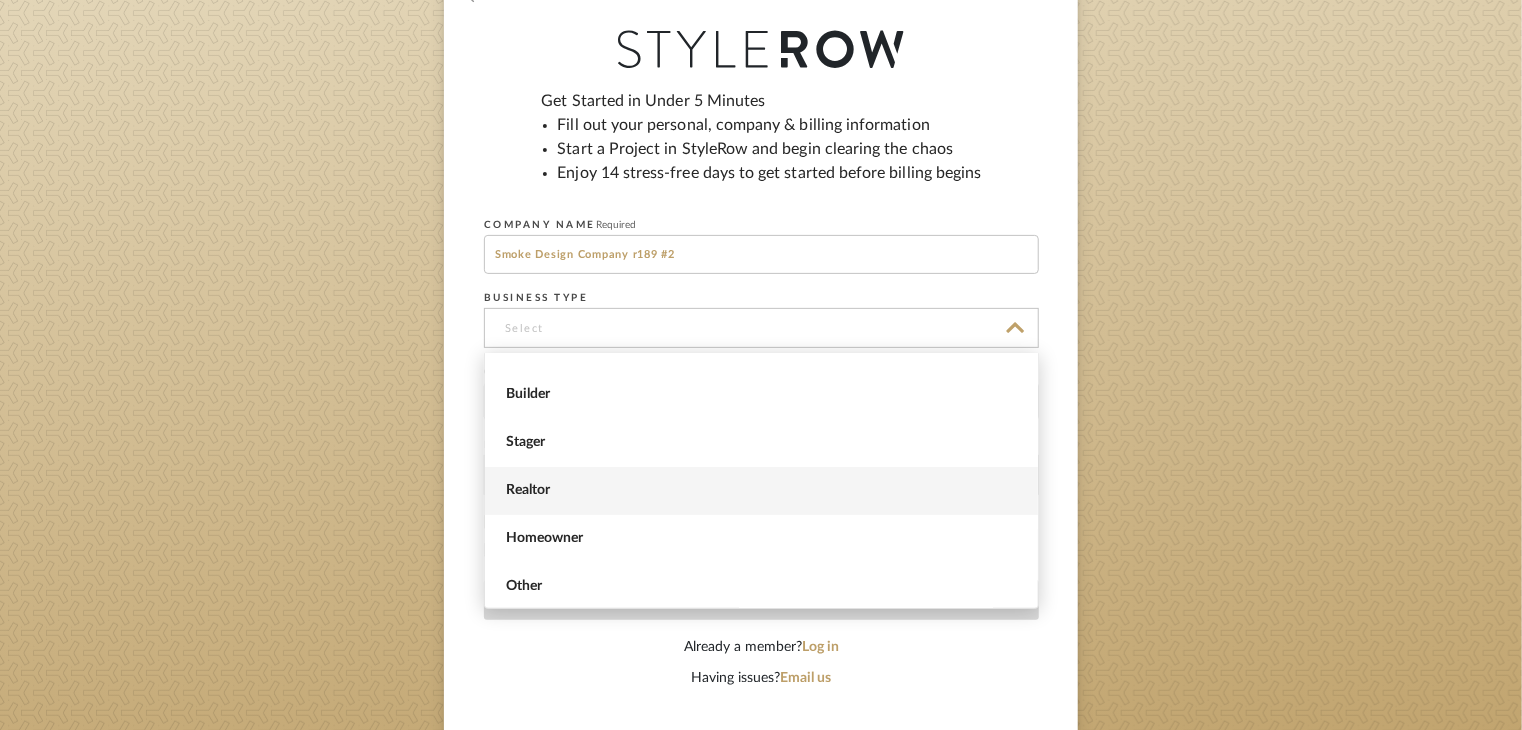 scroll, scrollTop: 81, scrollLeft: 0, axis: vertical 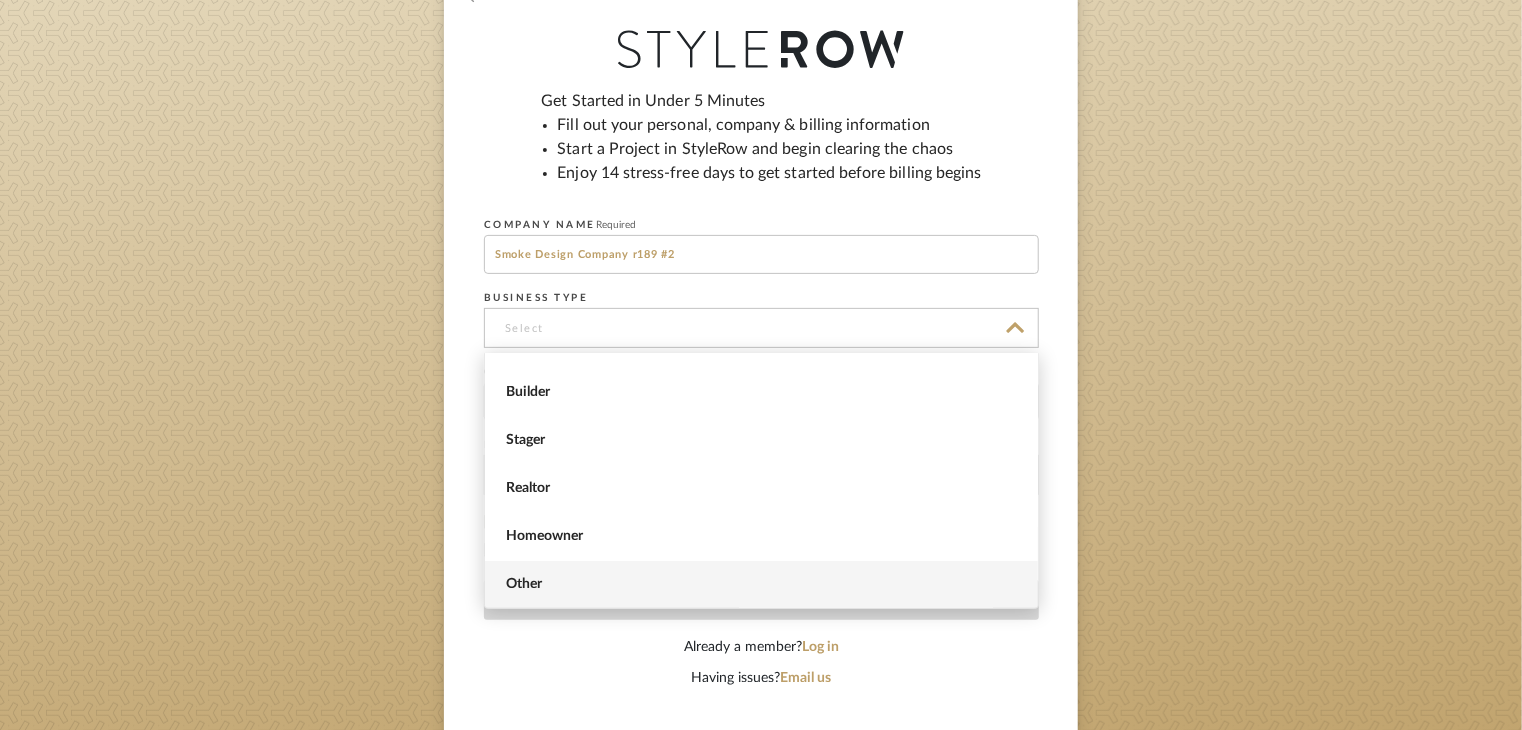 click on "Other" at bounding box center (764, 584) 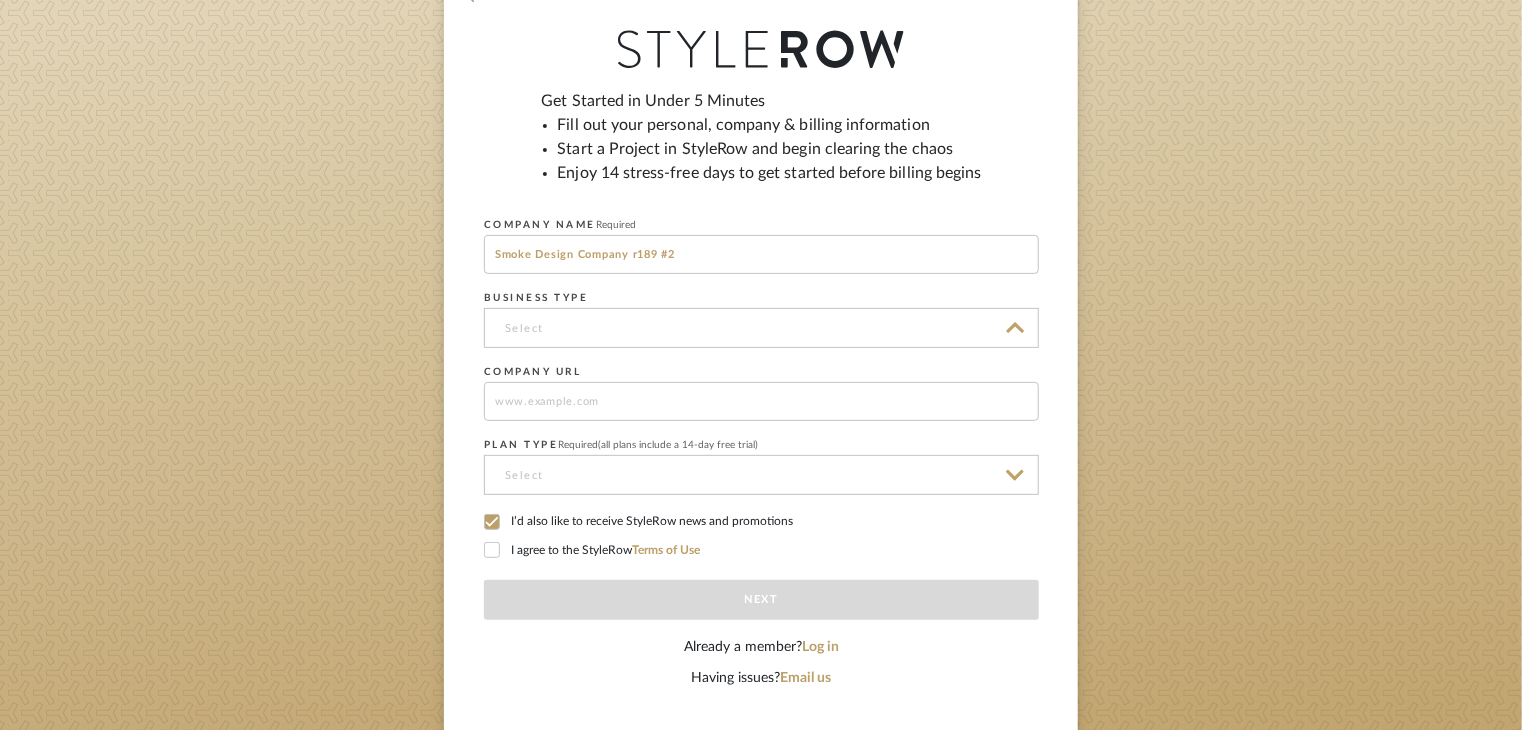 type on "Other" 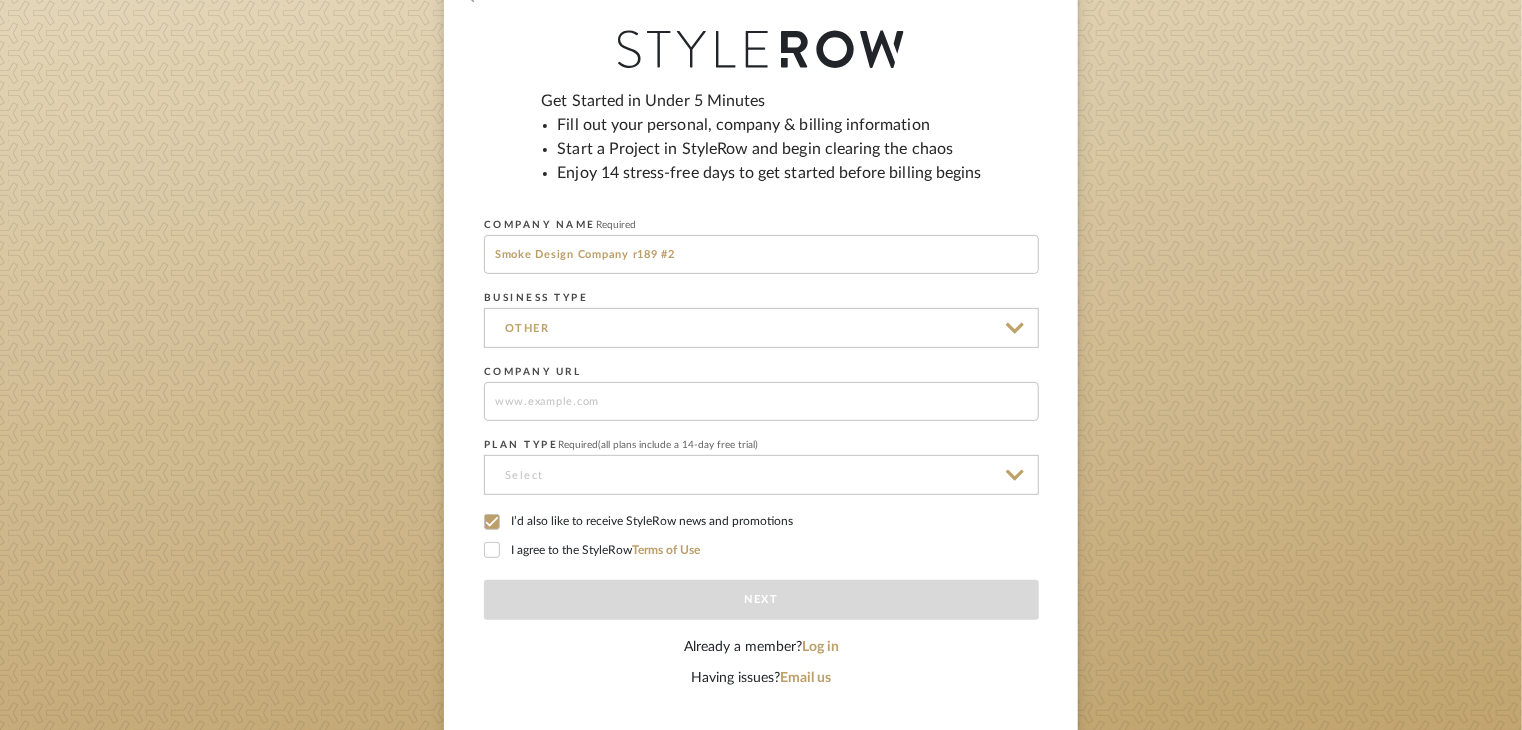 click at bounding box center [761, 401] 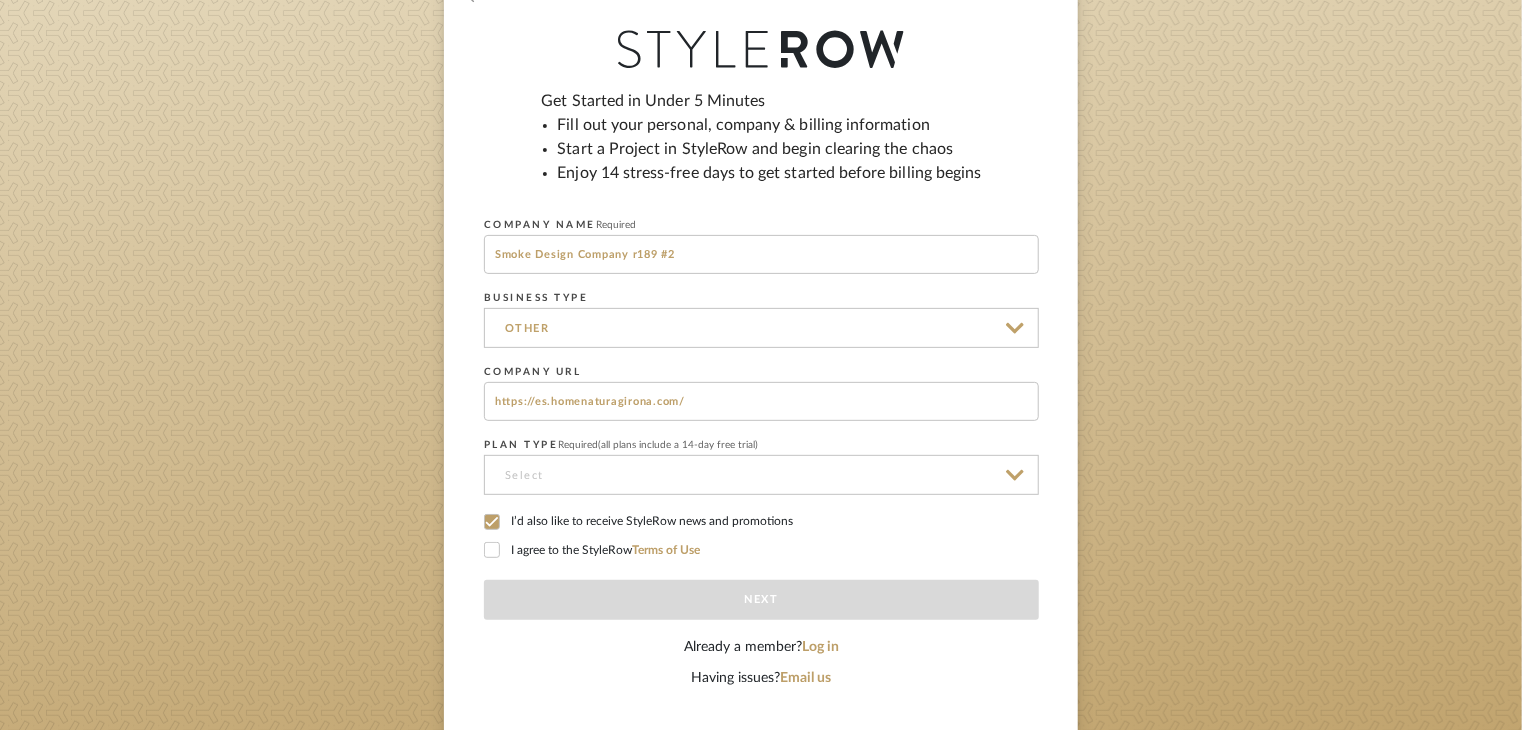 type on "https://es.homenaturagirona.com/" 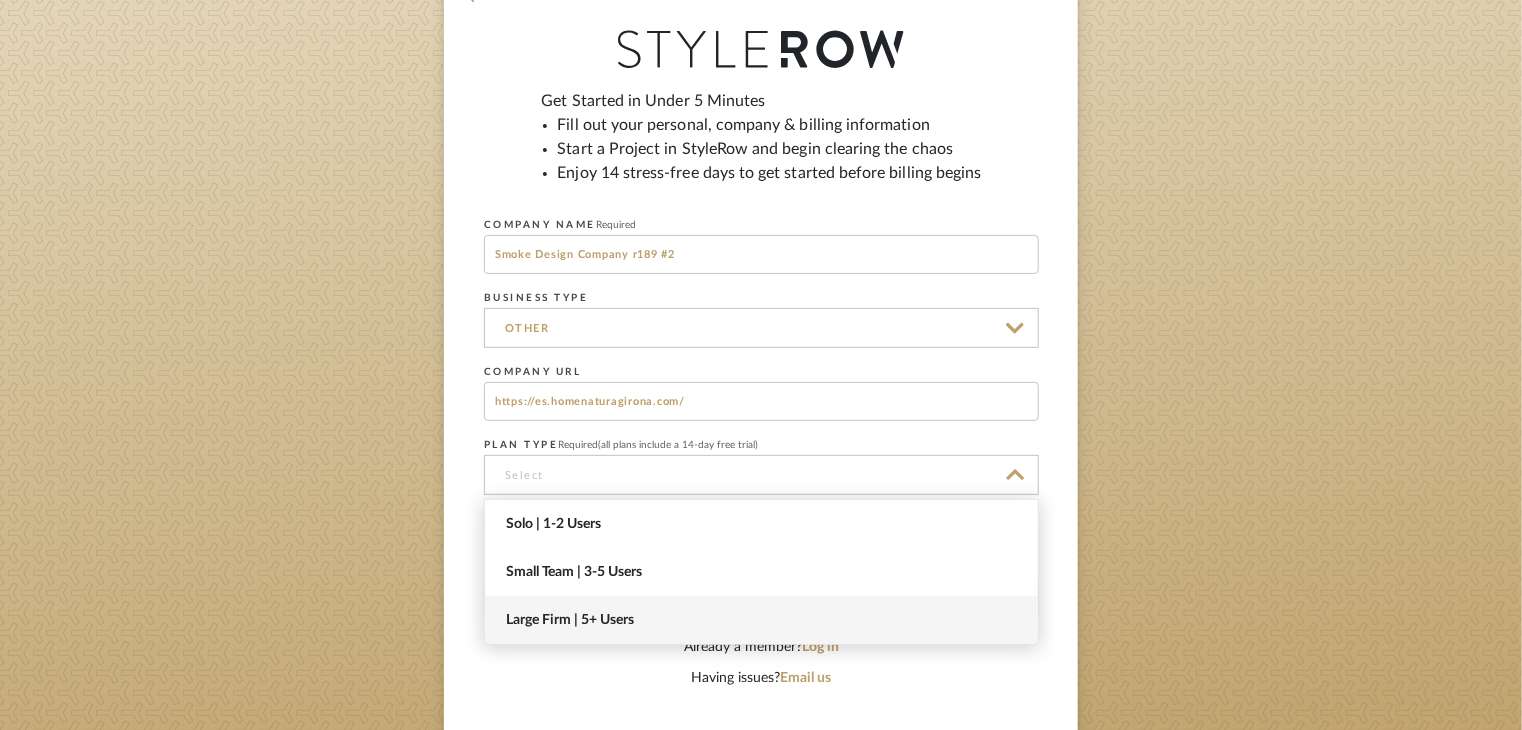 click on "Large Firm | 5+ Users" at bounding box center (761, 620) 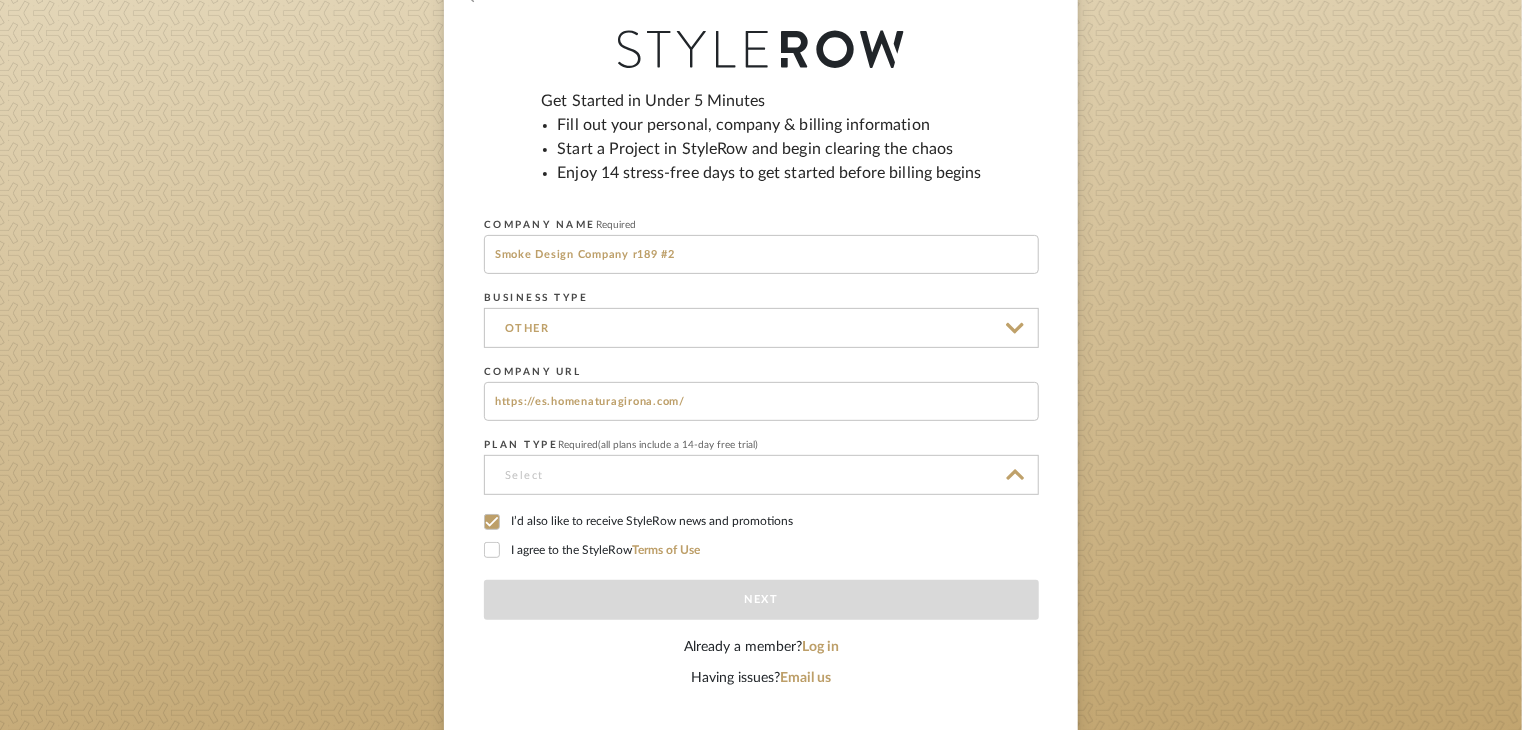 type on "Large Firm | 5+ Users" 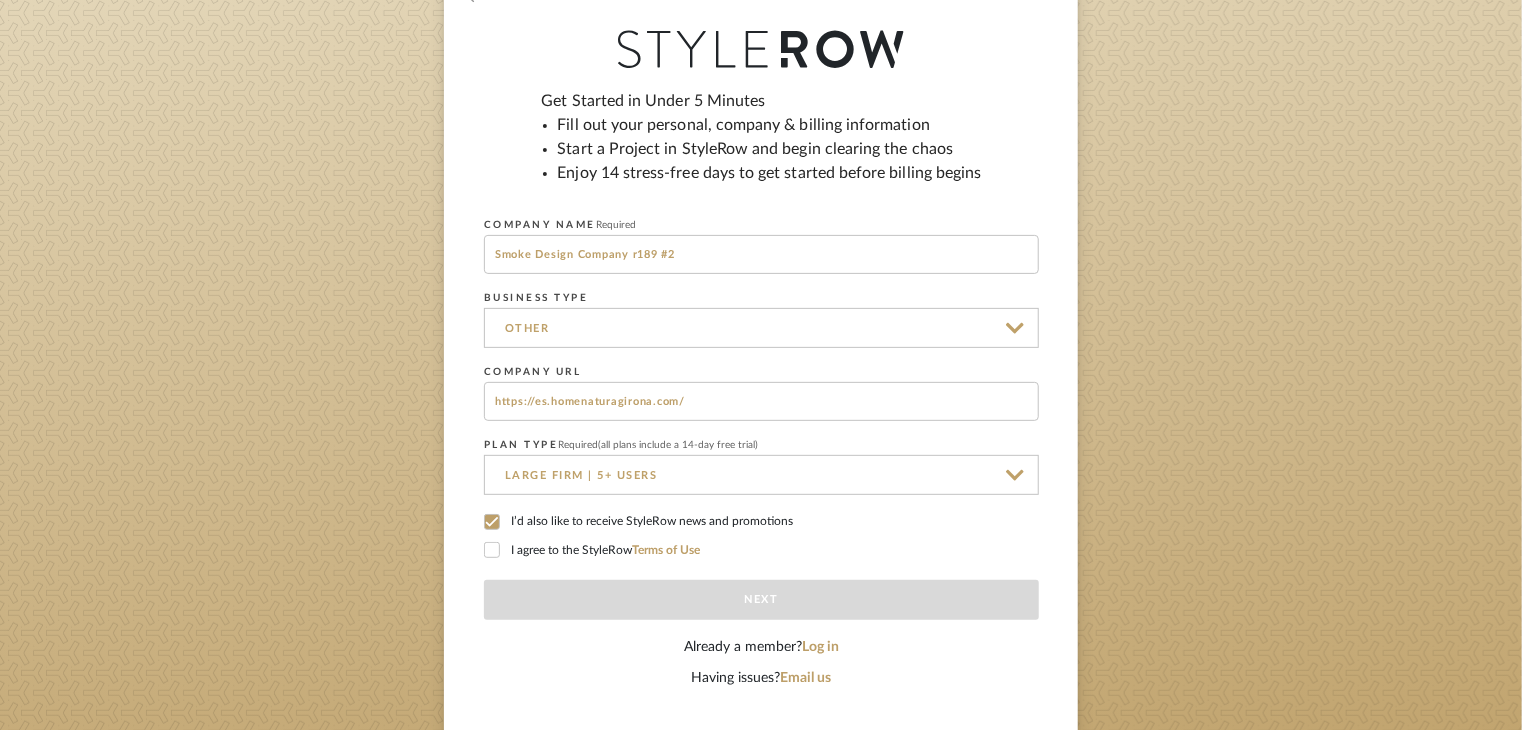 click on "I agree to the StyleRow  Terms of Use" 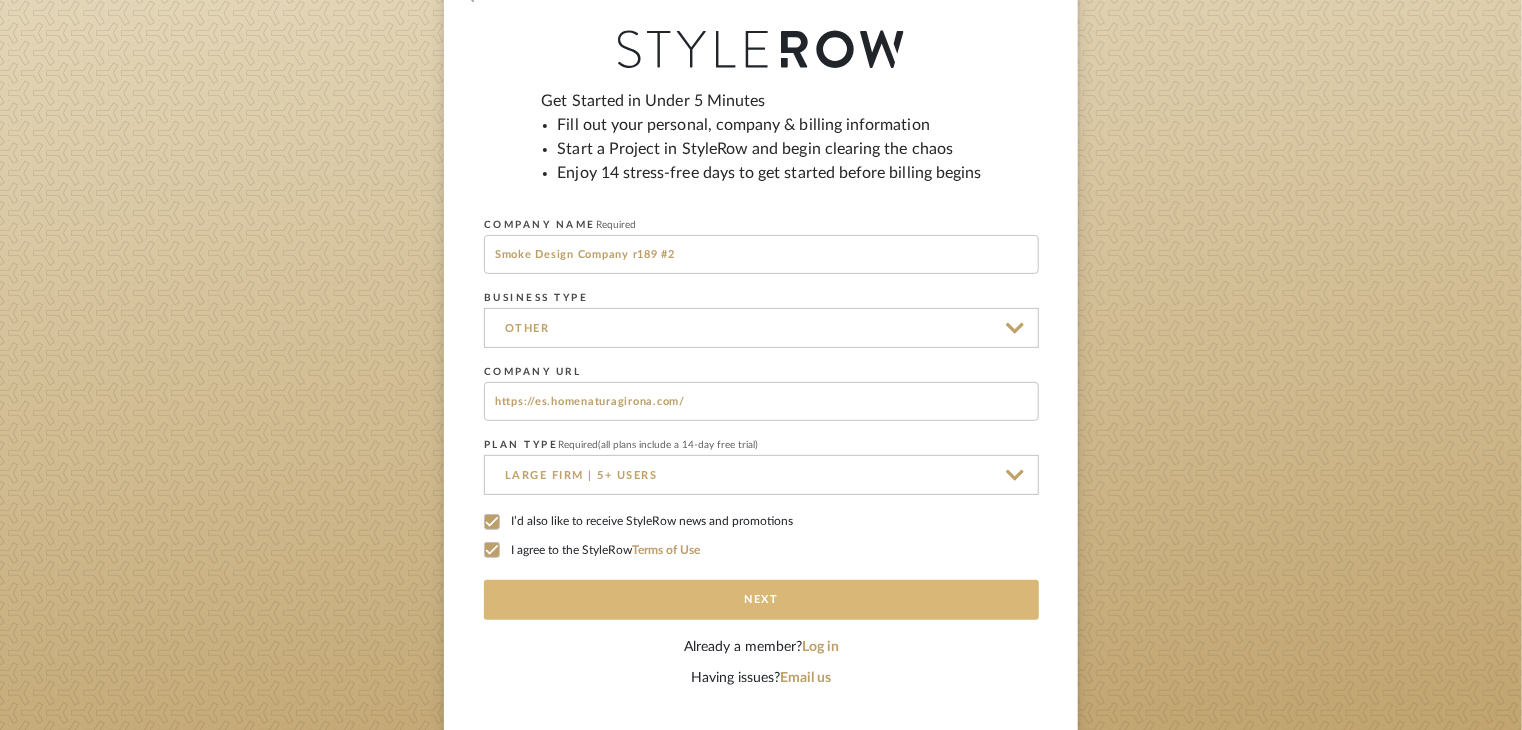 click on "Next" 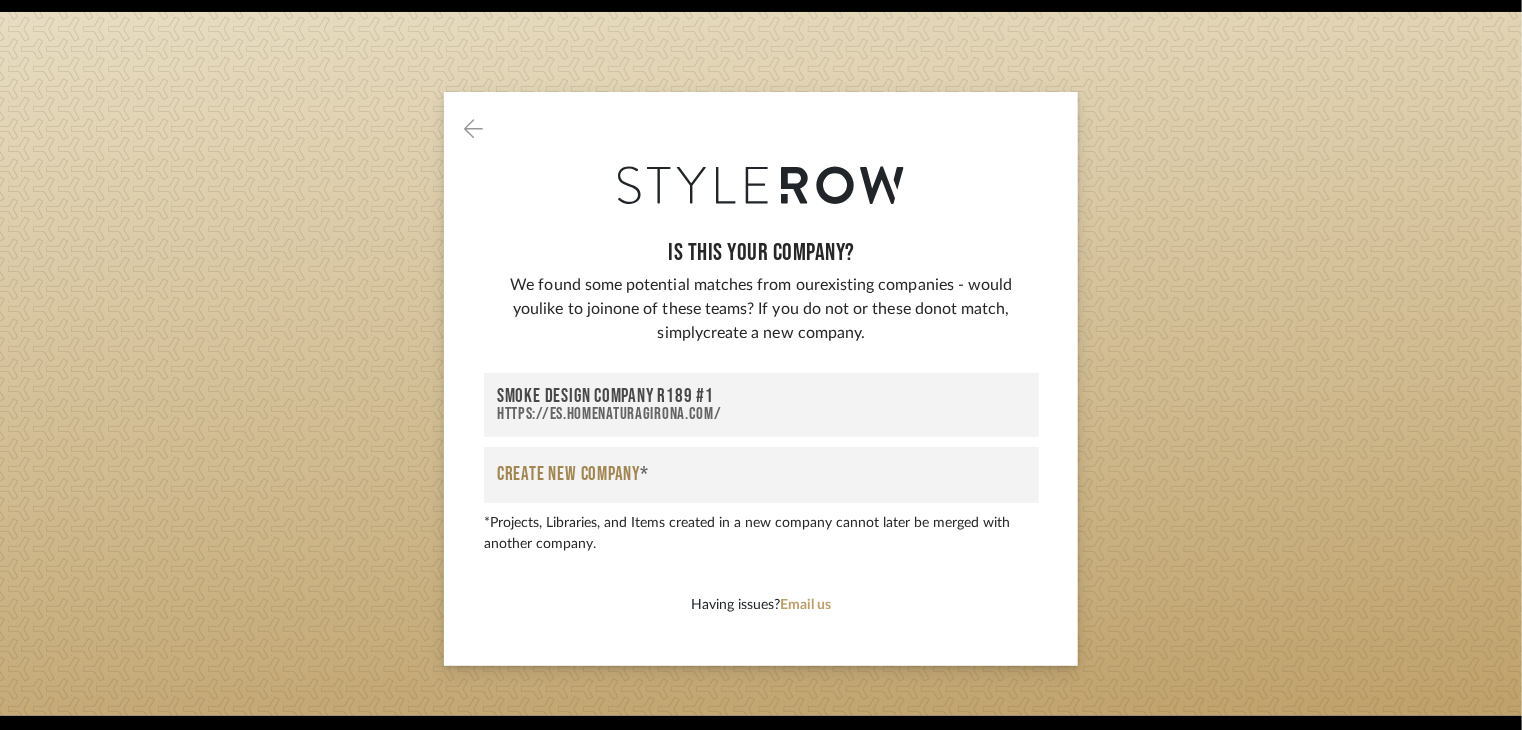 scroll, scrollTop: 0, scrollLeft: 0, axis: both 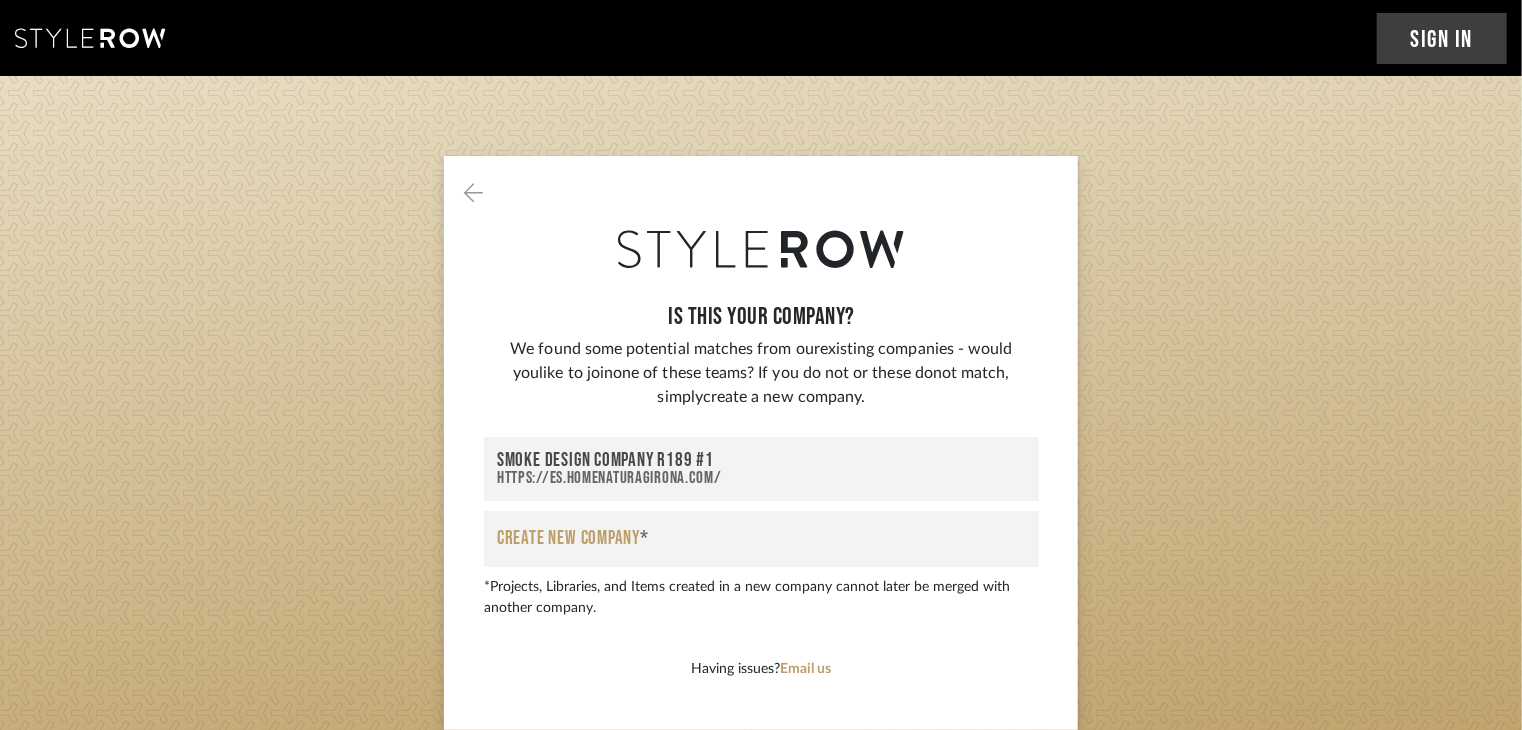 click on "Create New Company *" at bounding box center [573, 539] 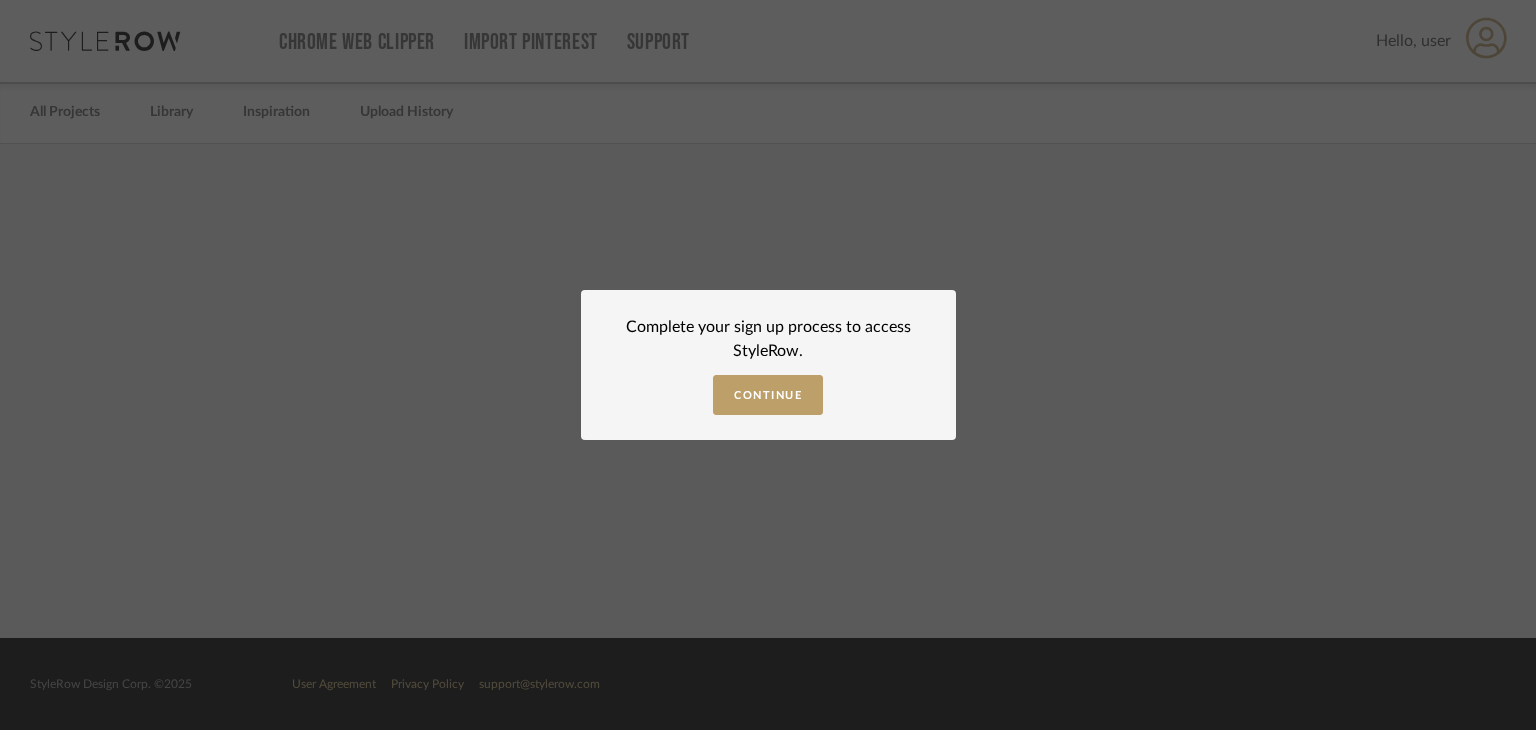scroll, scrollTop: 0, scrollLeft: 0, axis: both 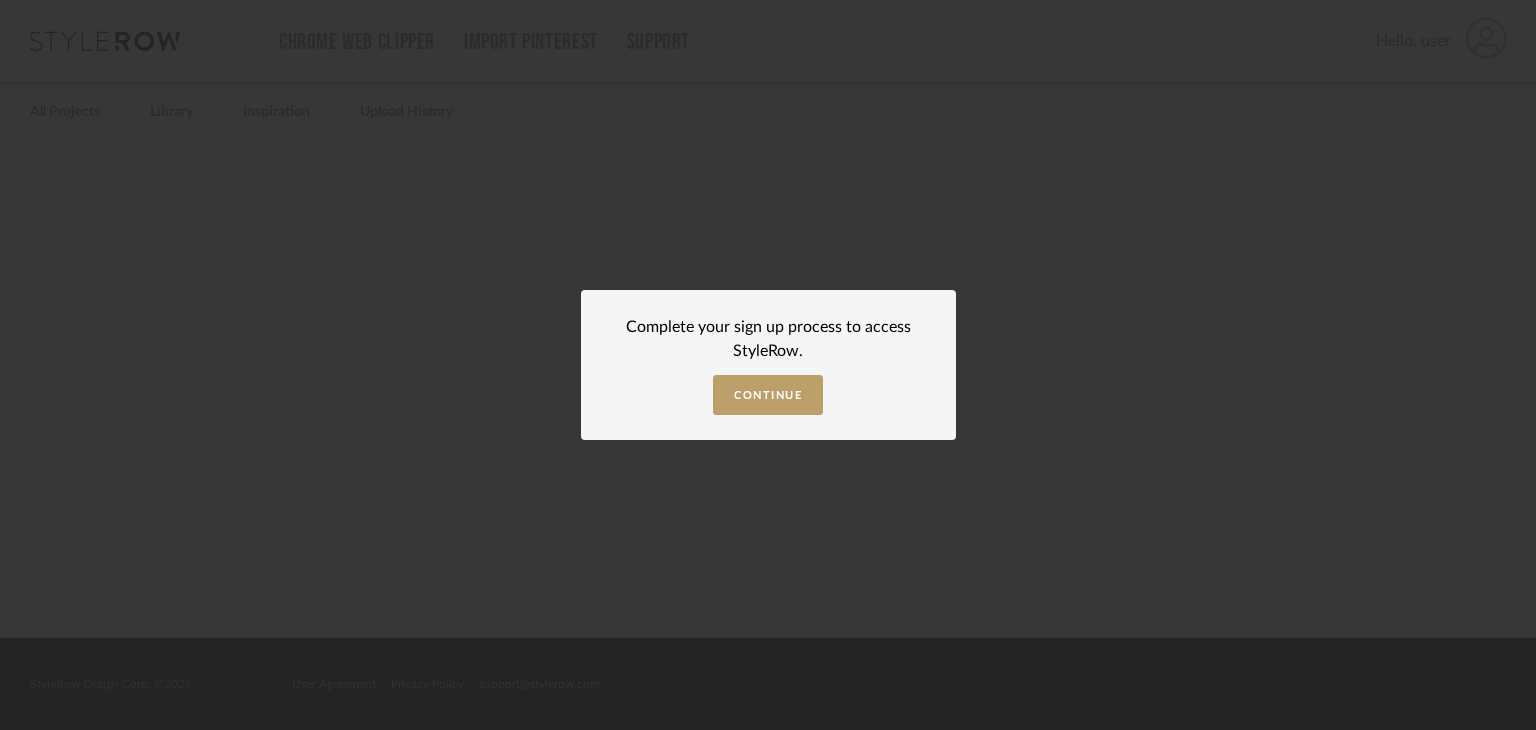 click on "Complete your sign up process to access StyleRow. Continue" at bounding box center [768, 365] 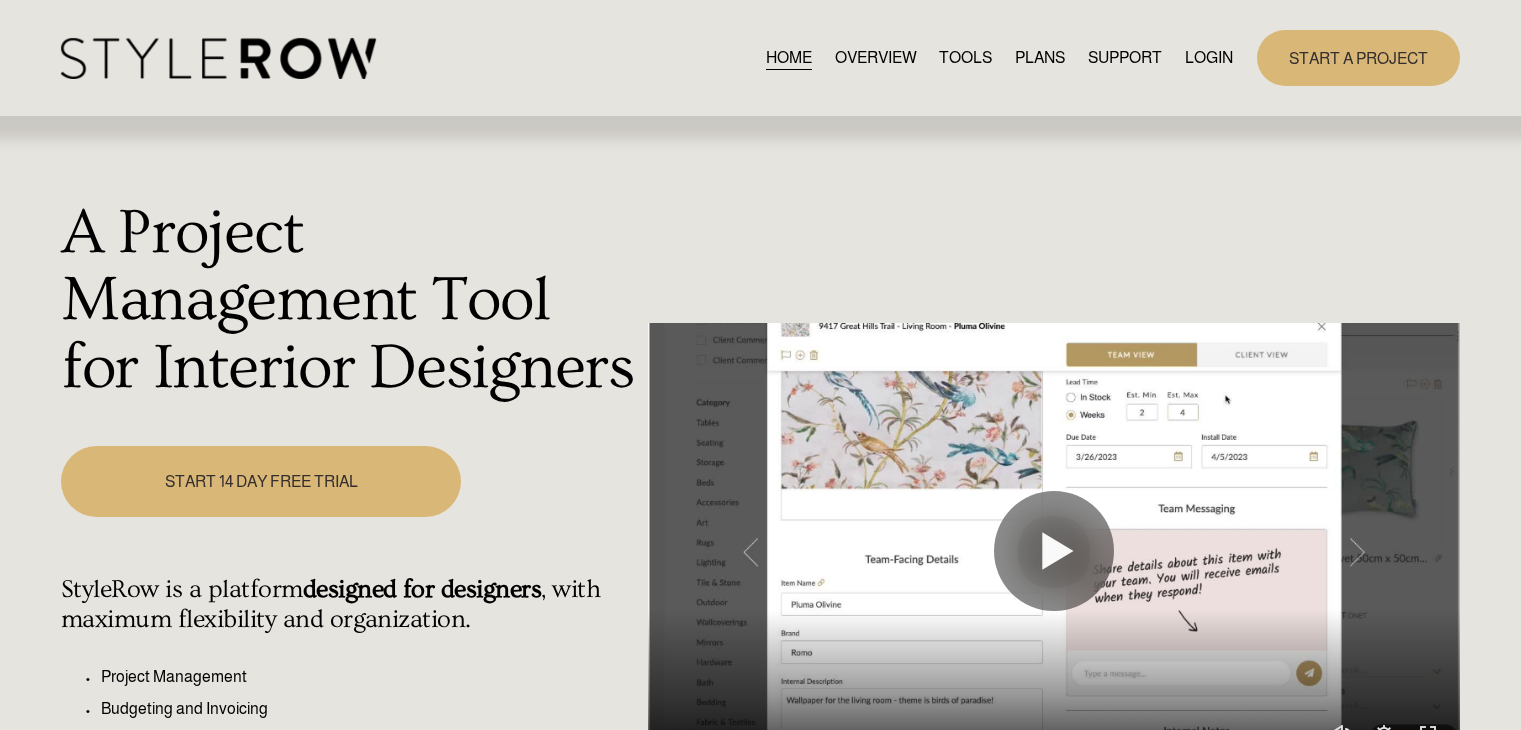 scroll, scrollTop: 0, scrollLeft: 0, axis: both 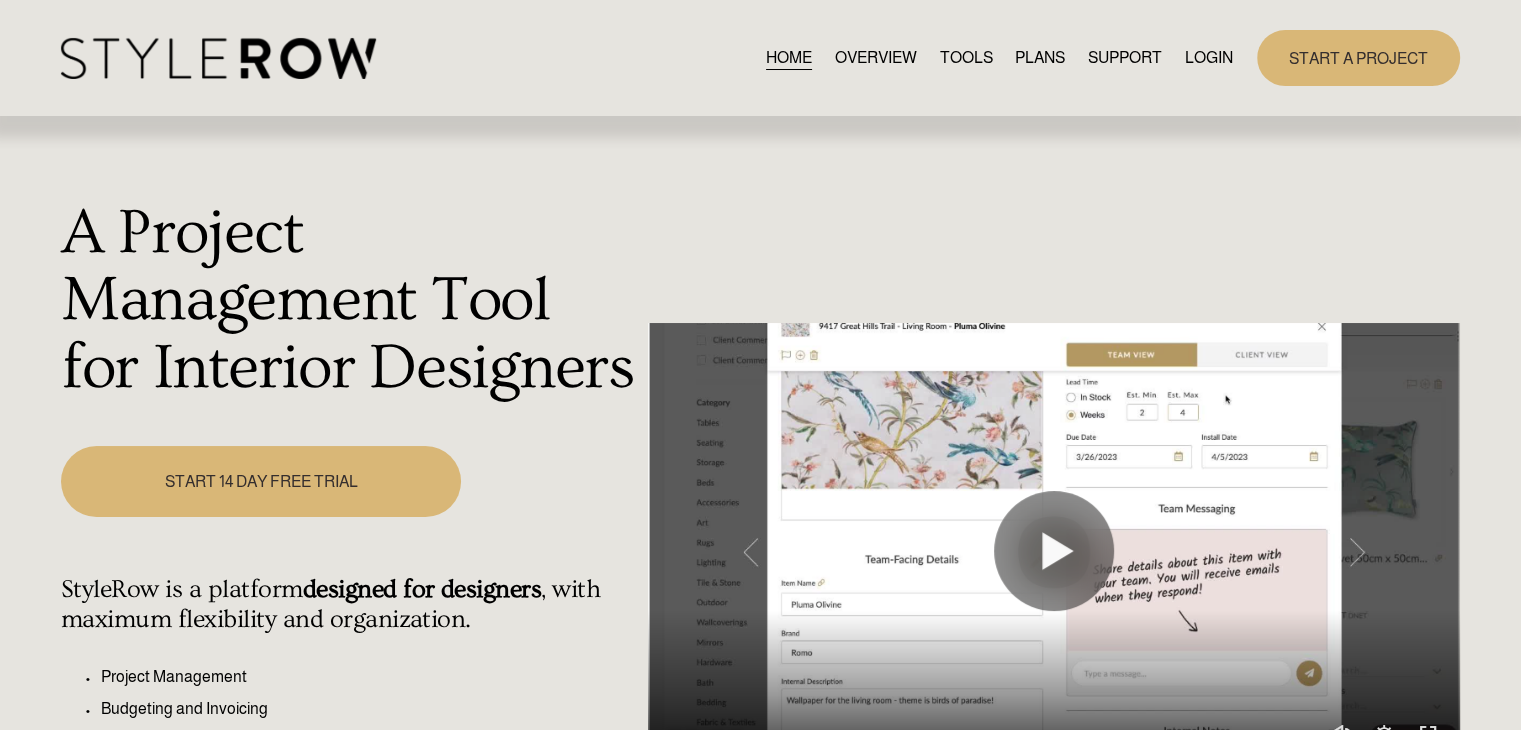 click on "LOGIN" at bounding box center [1209, 57] 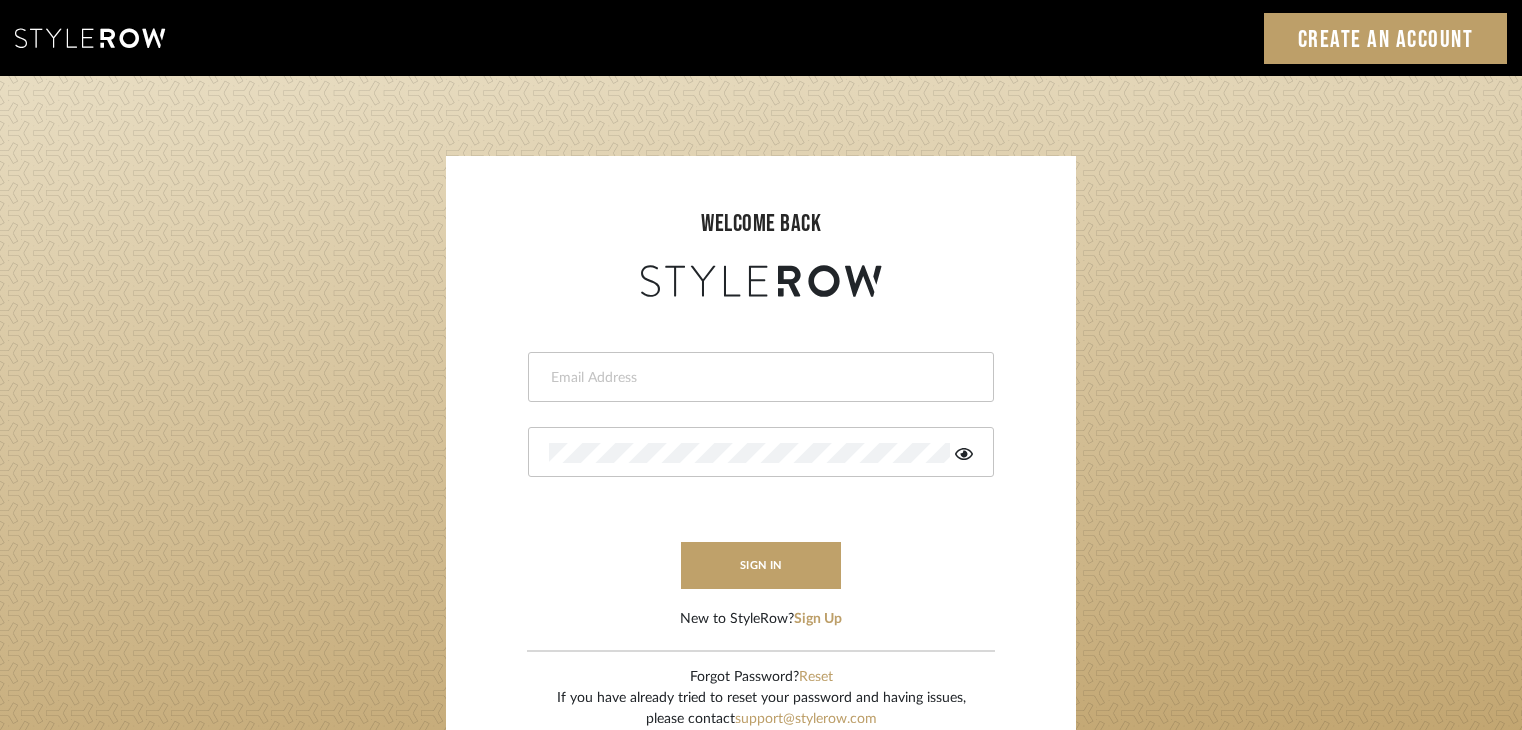 scroll, scrollTop: 0, scrollLeft: 0, axis: both 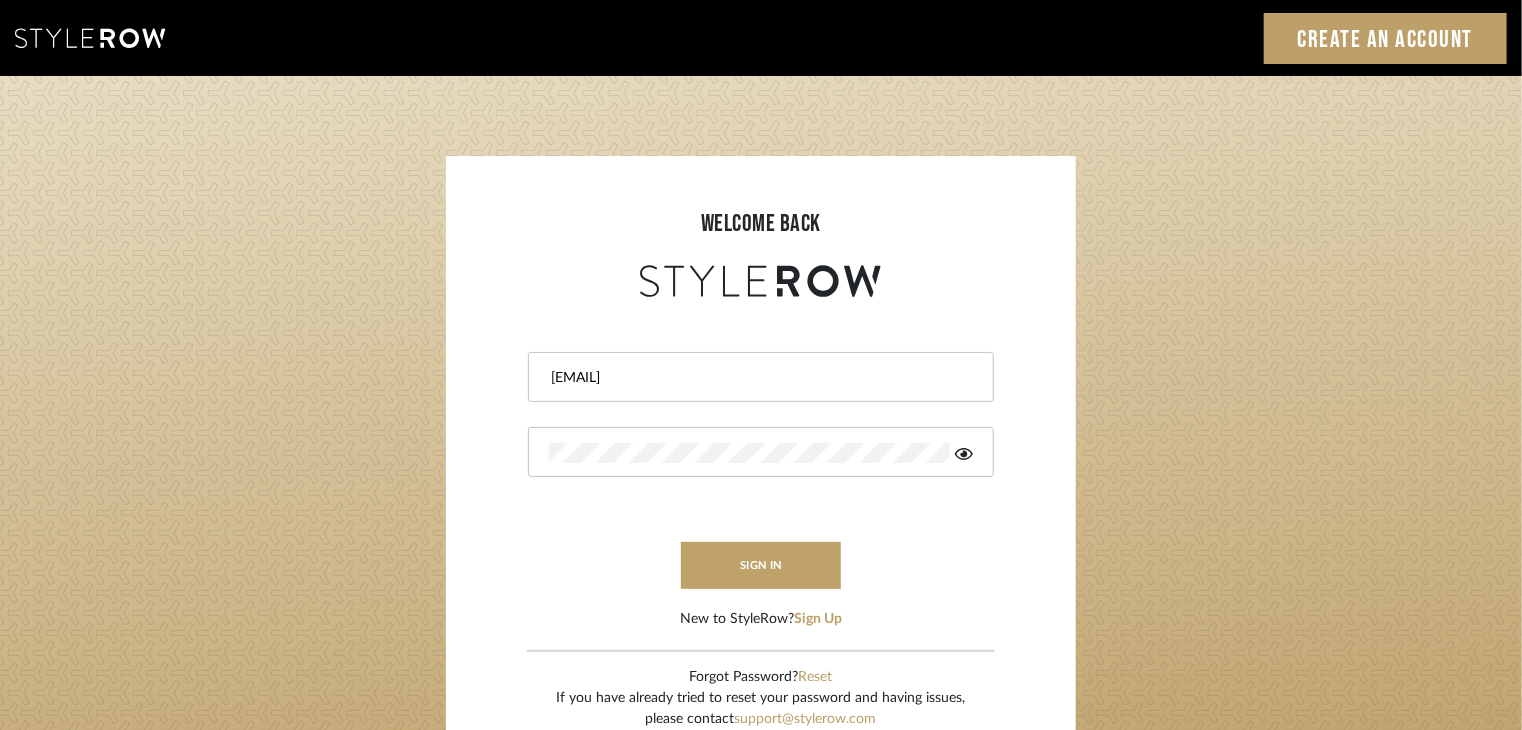 drag, startPoint x: 733, startPoint y: 386, endPoint x: 763, endPoint y: 381, distance: 30.413813 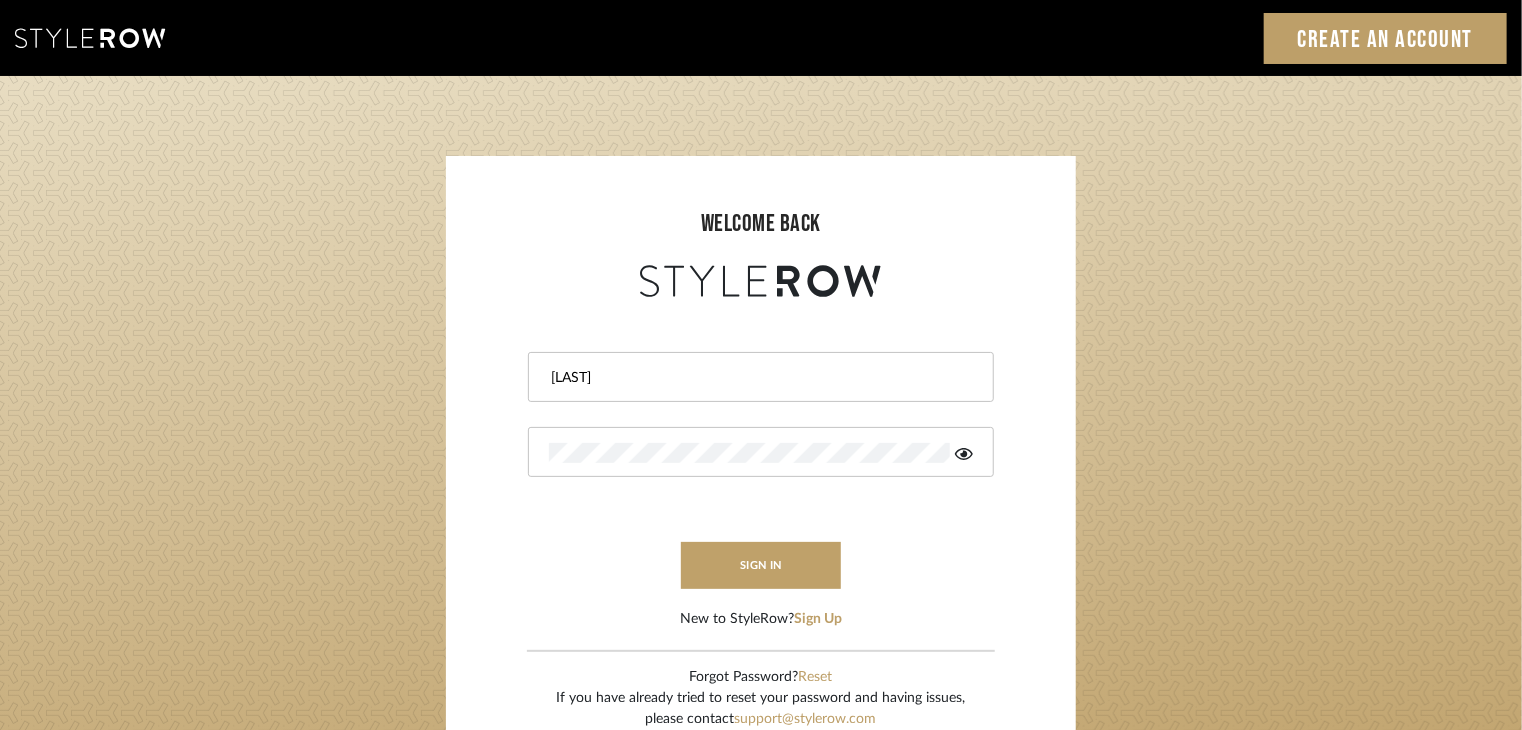 type on "[EMAIL]" 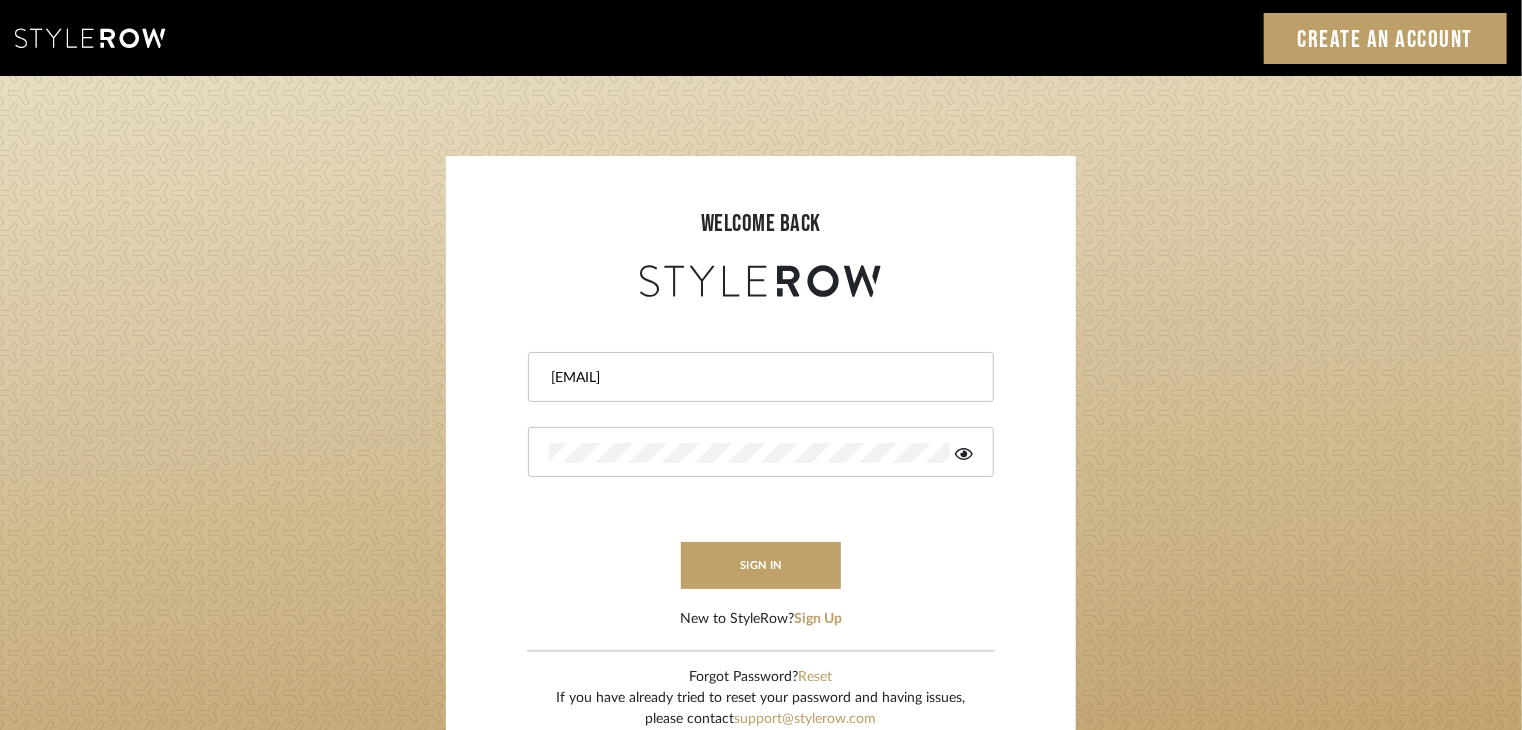 click at bounding box center [961, 453] 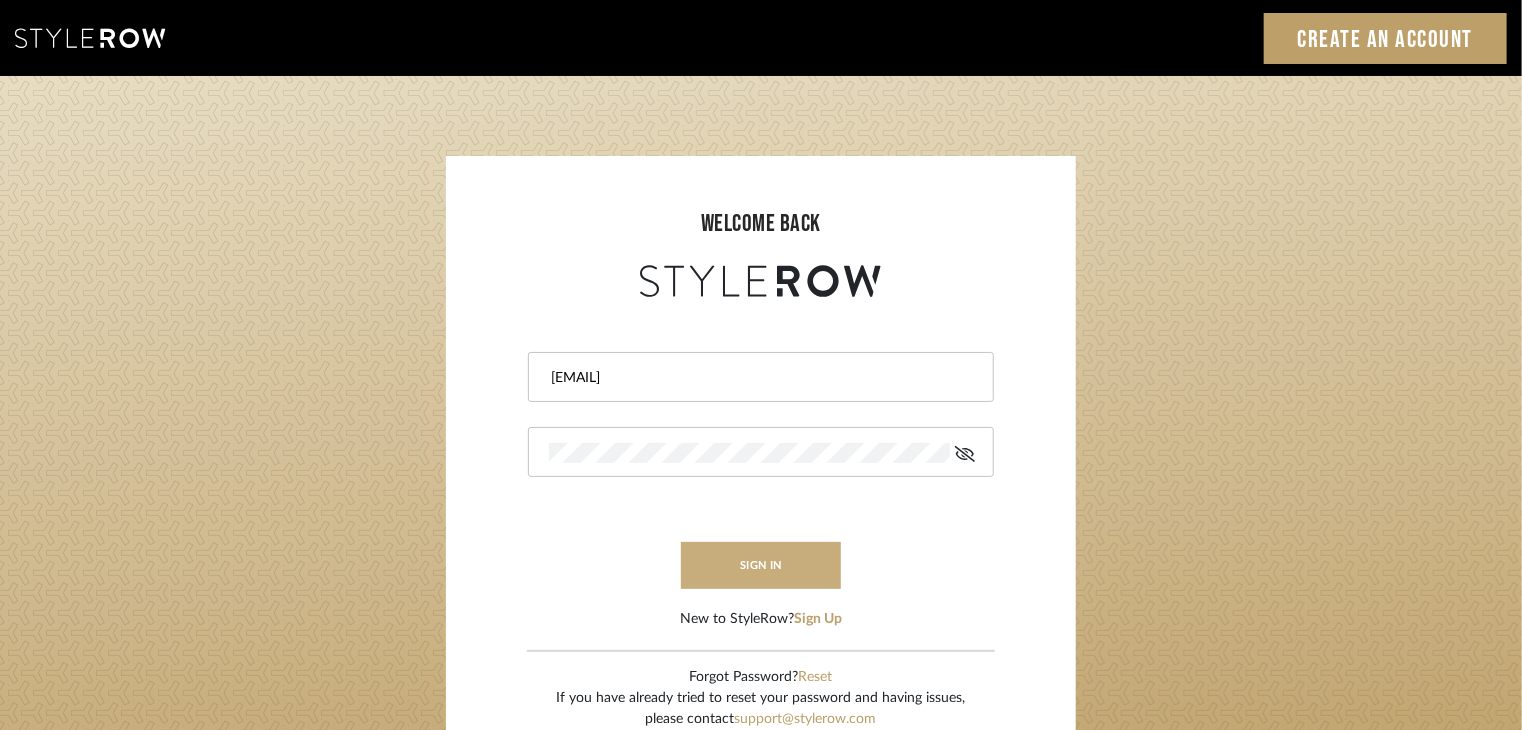 click on "sign in" at bounding box center (761, 565) 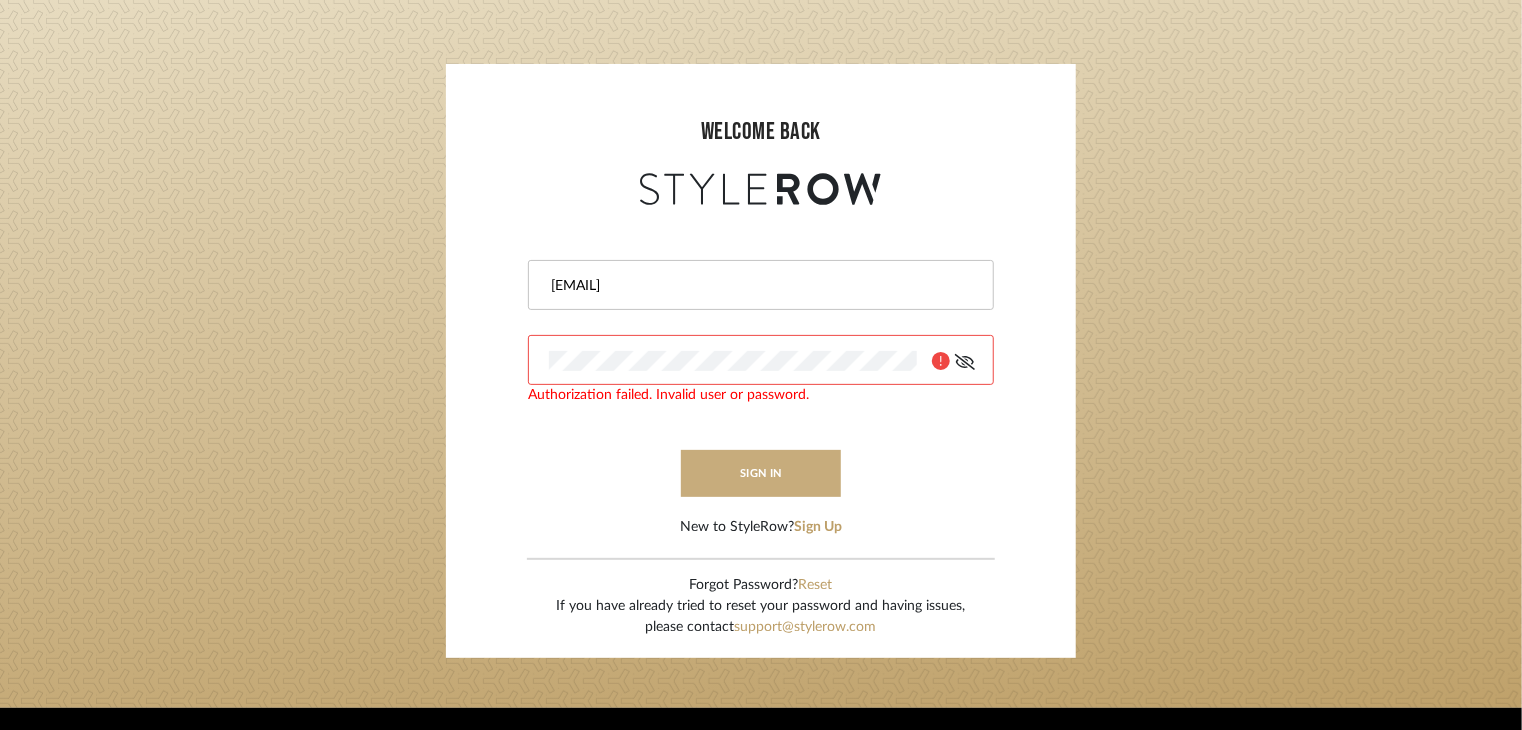 scroll, scrollTop: 100, scrollLeft: 0, axis: vertical 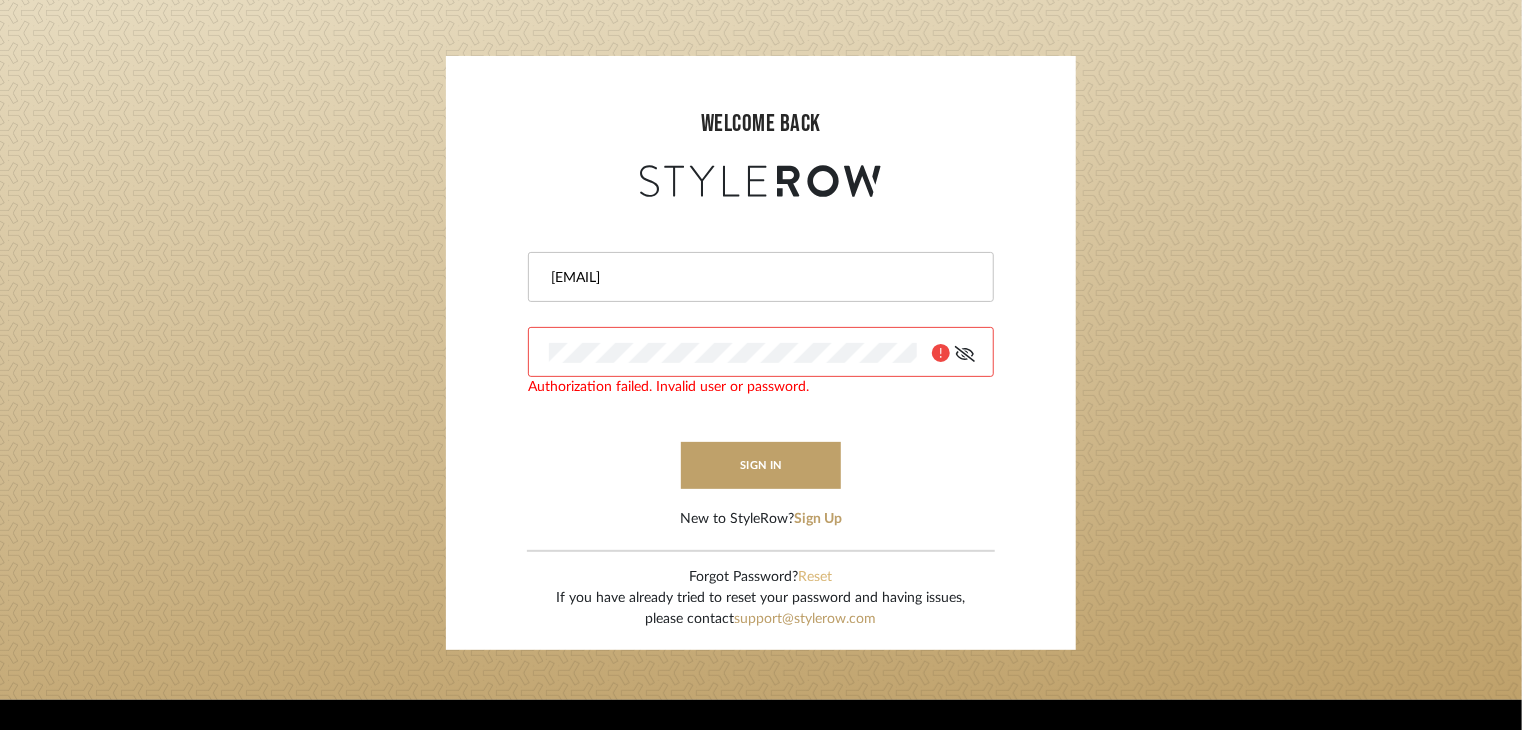 click on "Reset" 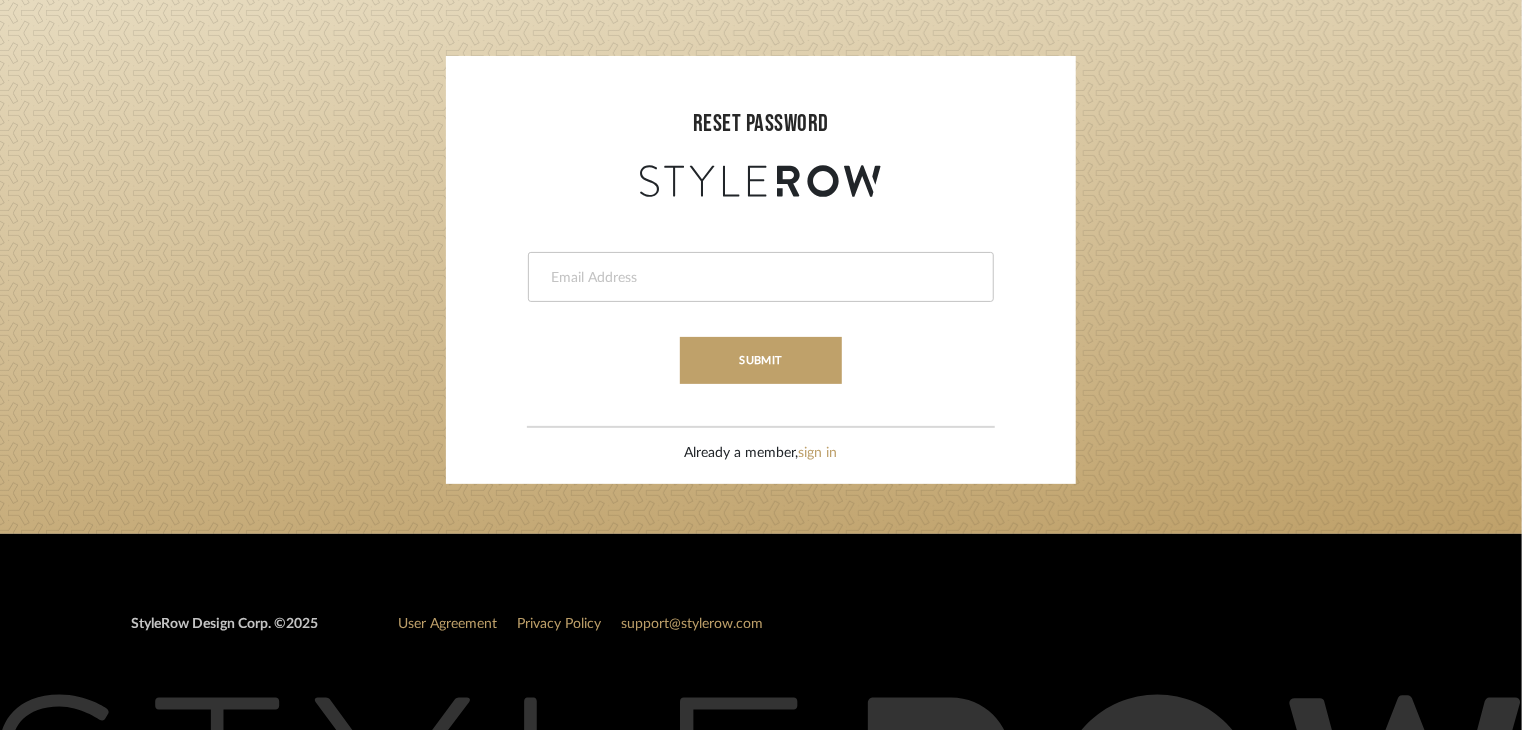 click at bounding box center (761, 277) 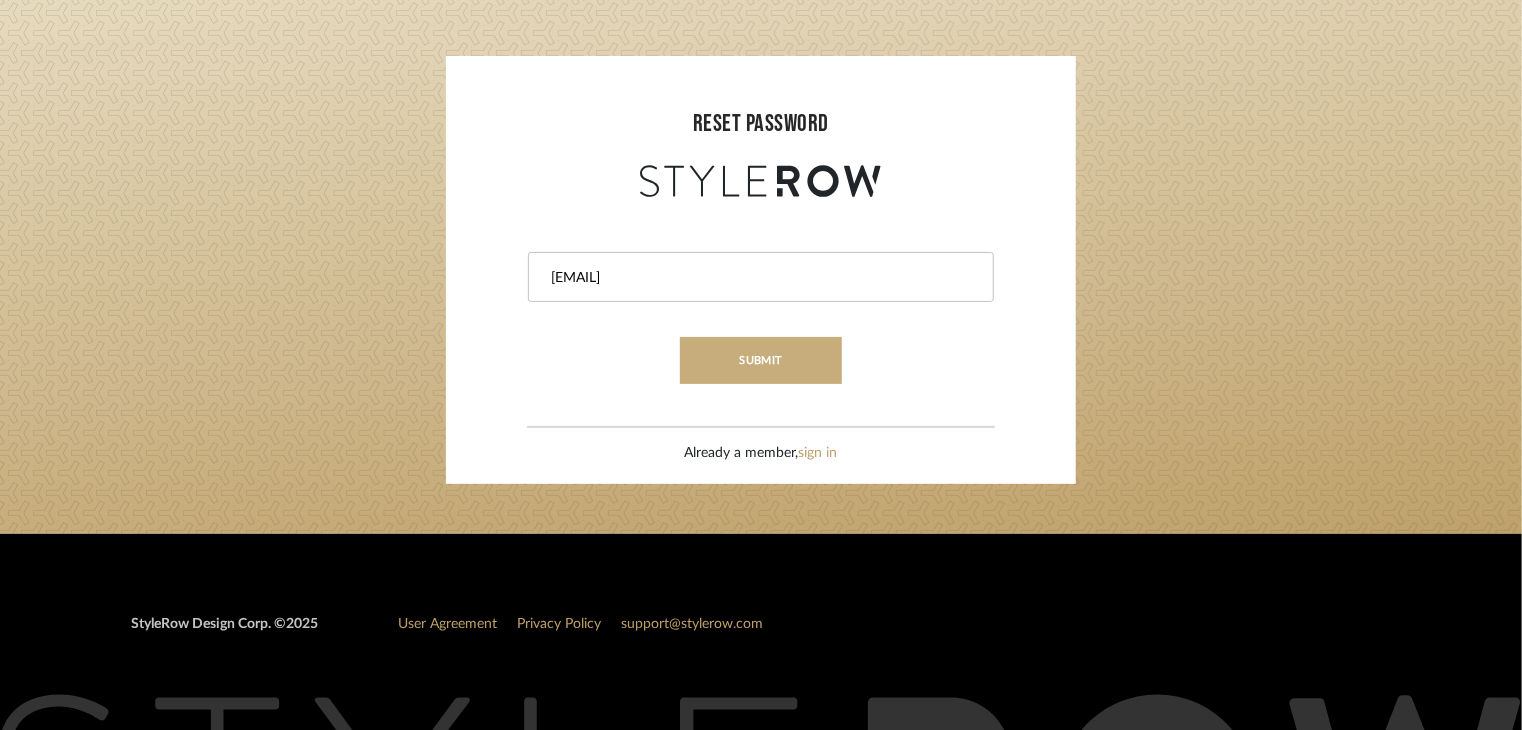 type on "[EMAIL]" 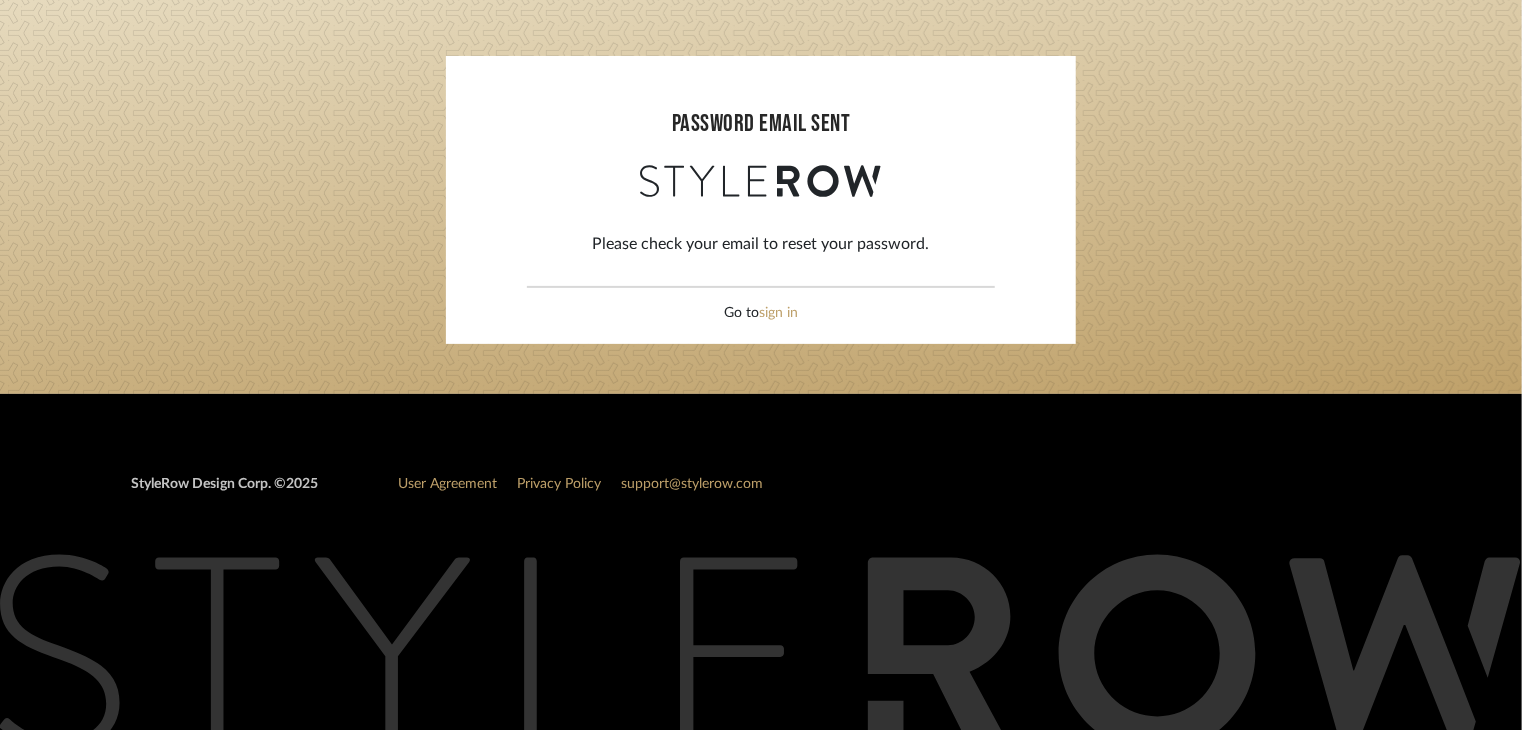 click on "Go to  sign in" 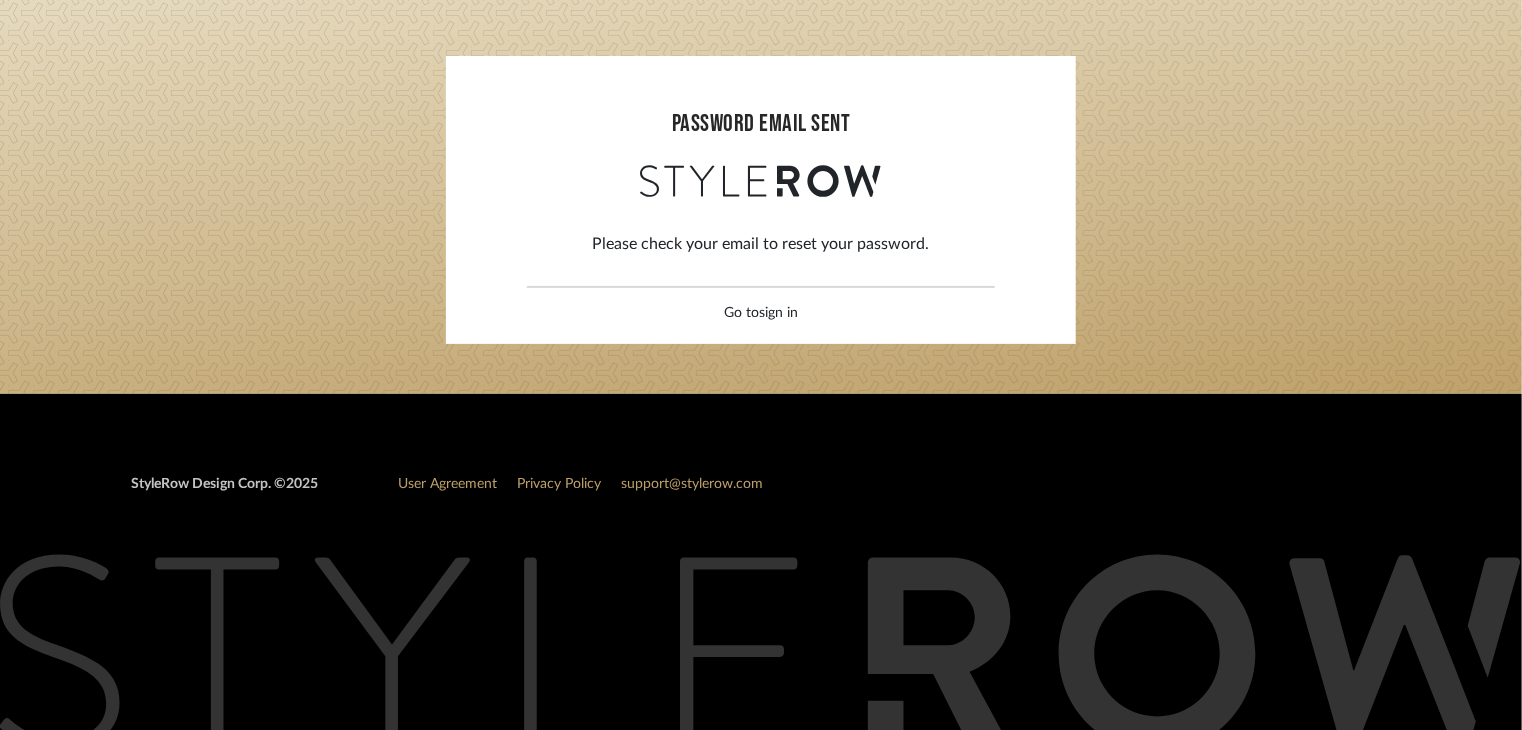 click on "sign in" 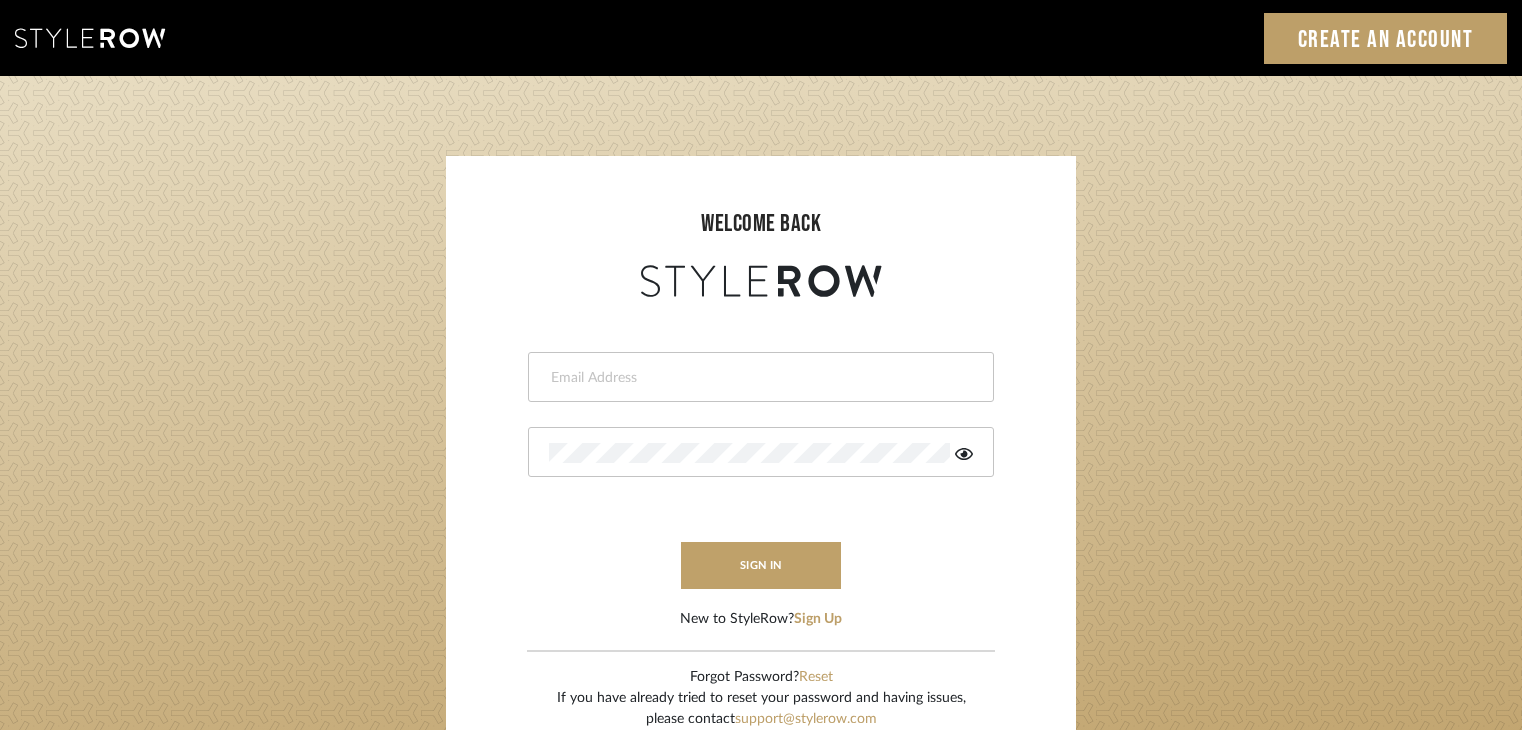 scroll, scrollTop: 0, scrollLeft: 0, axis: both 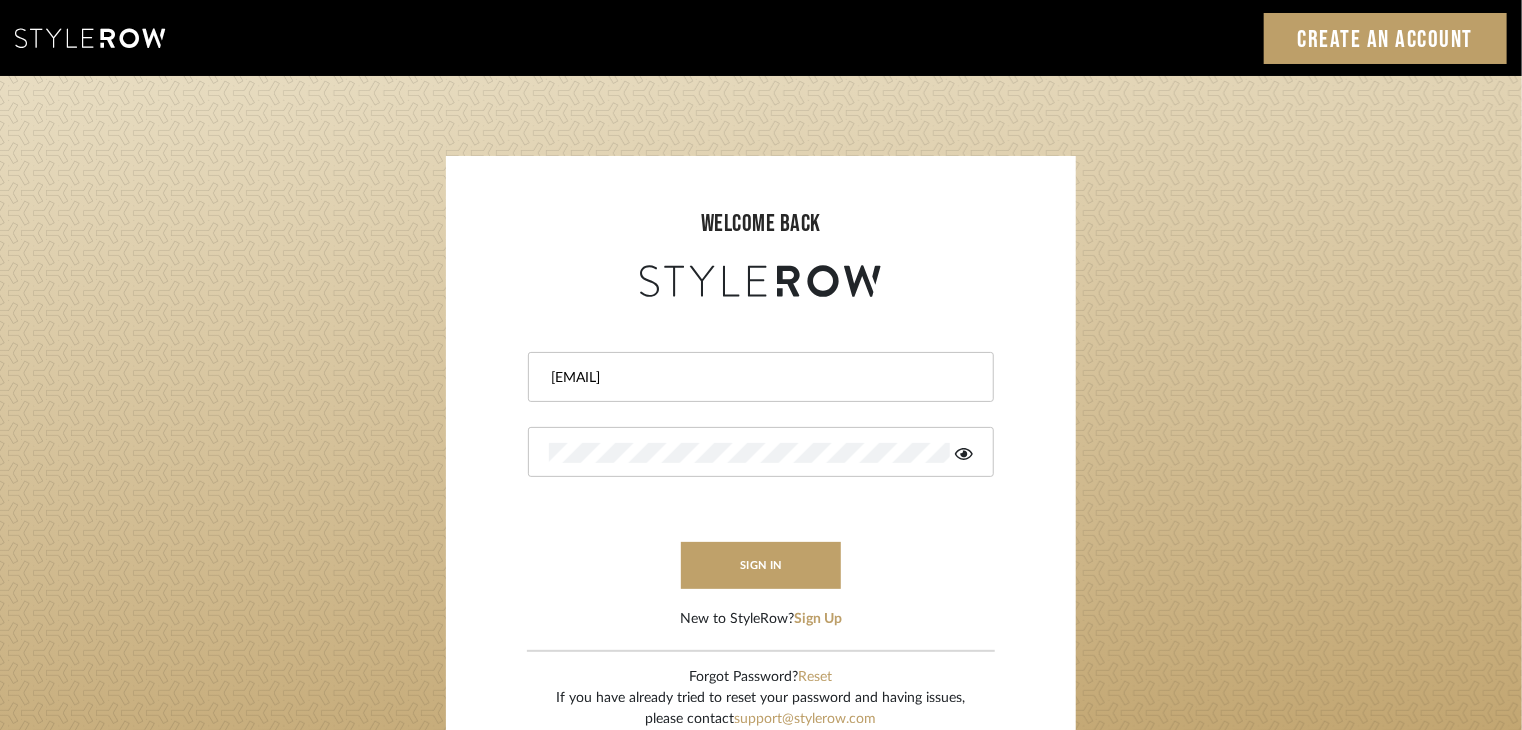 click on "[EMAIL]" at bounding box center (761, 377) 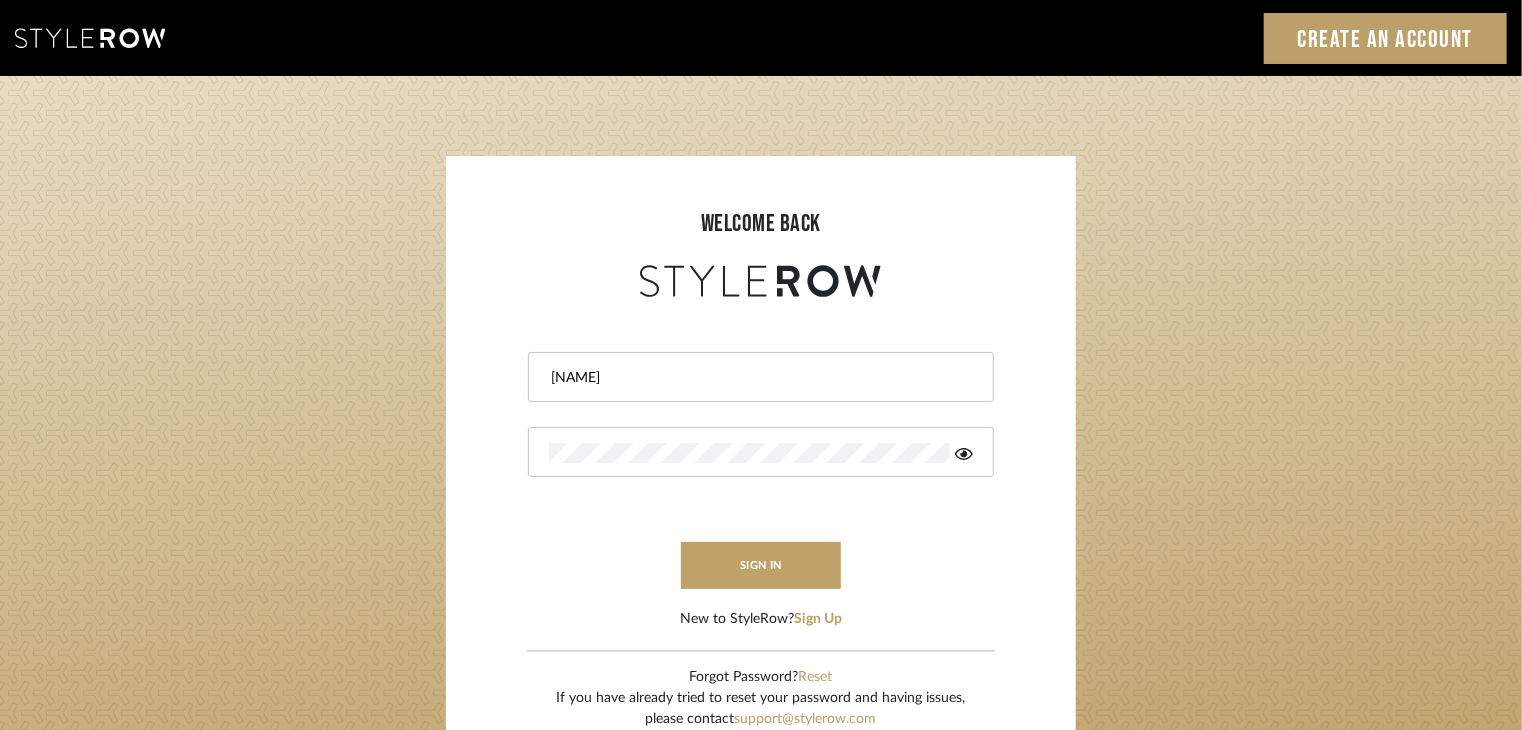 type on "mkopeleva@tula.co" 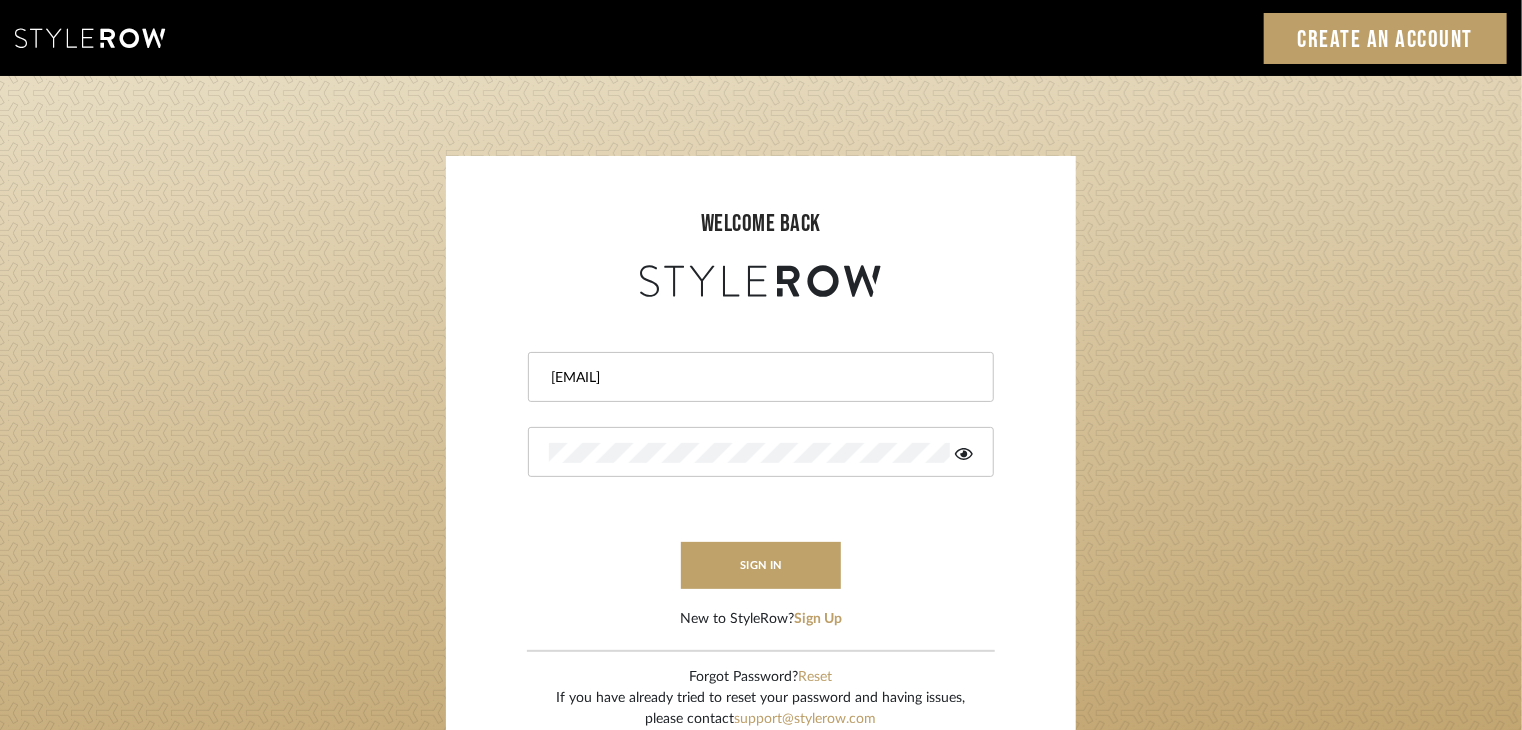 click 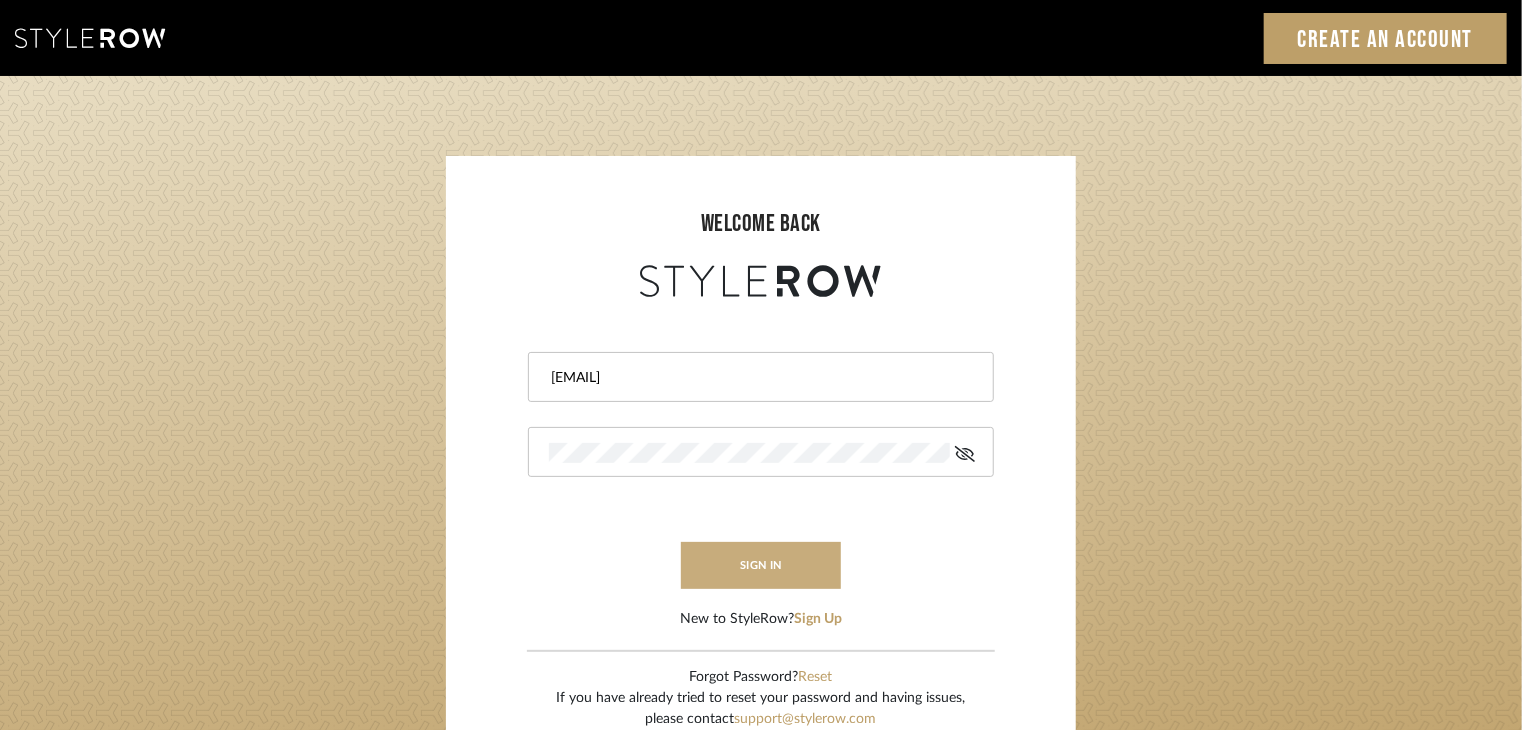 click on "sign in" at bounding box center (761, 565) 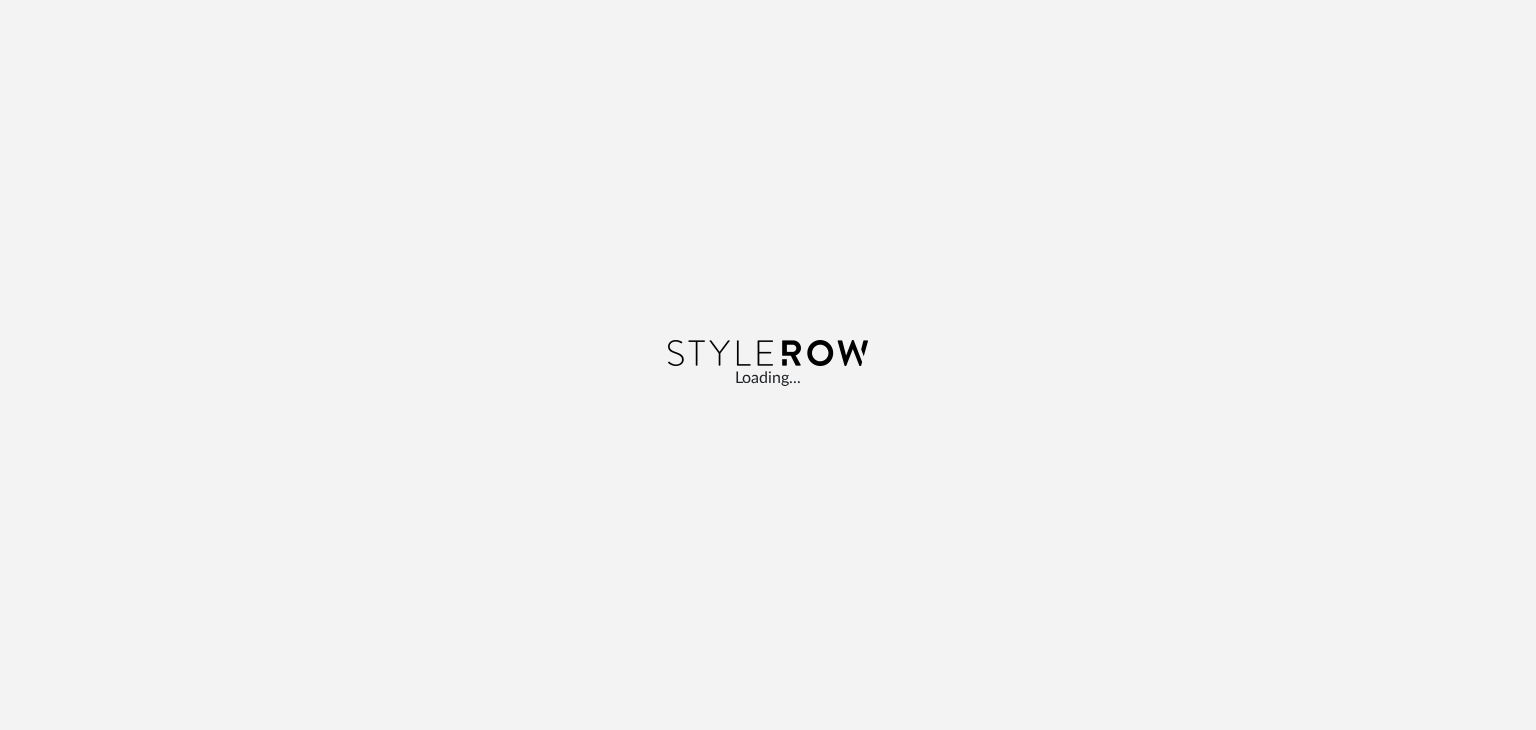 scroll, scrollTop: 0, scrollLeft: 0, axis: both 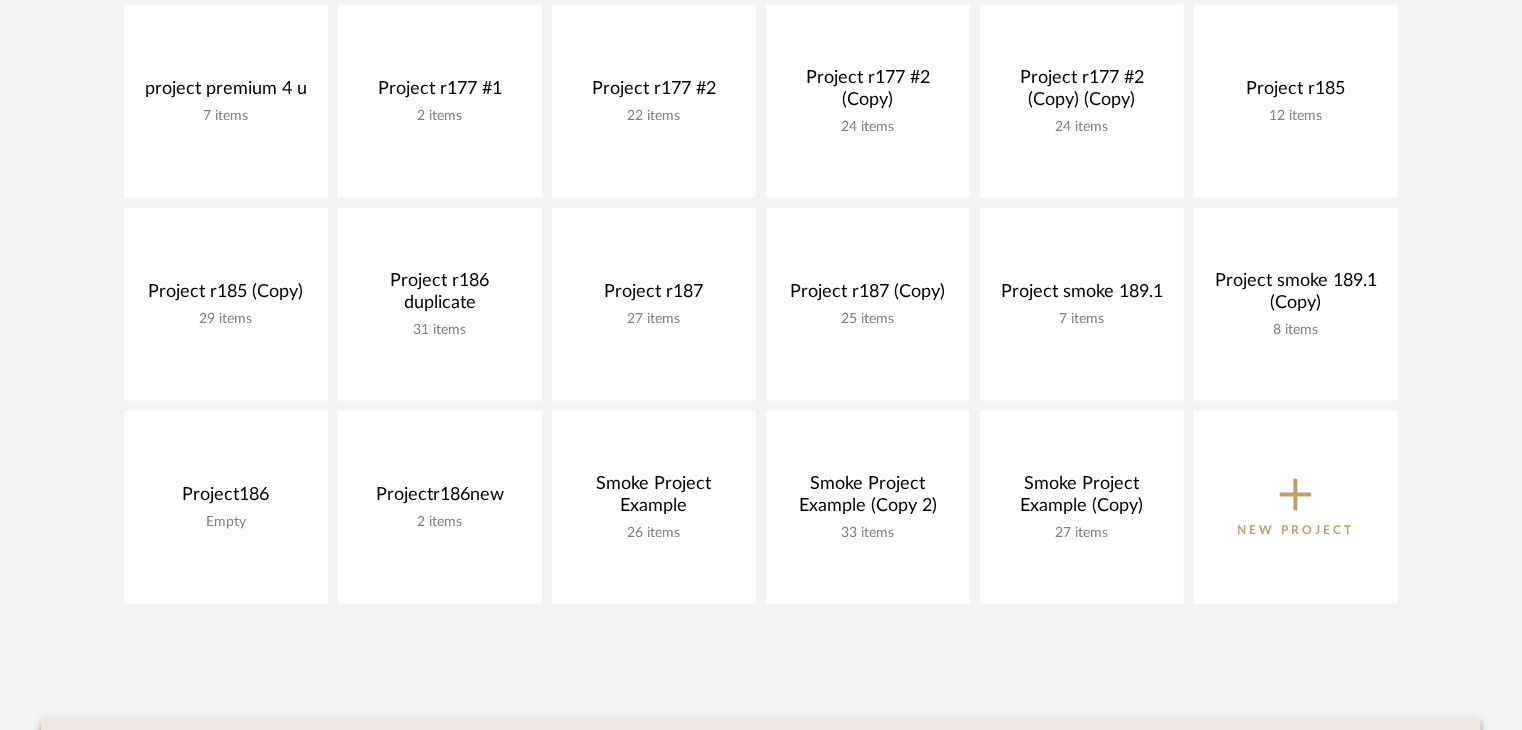 click 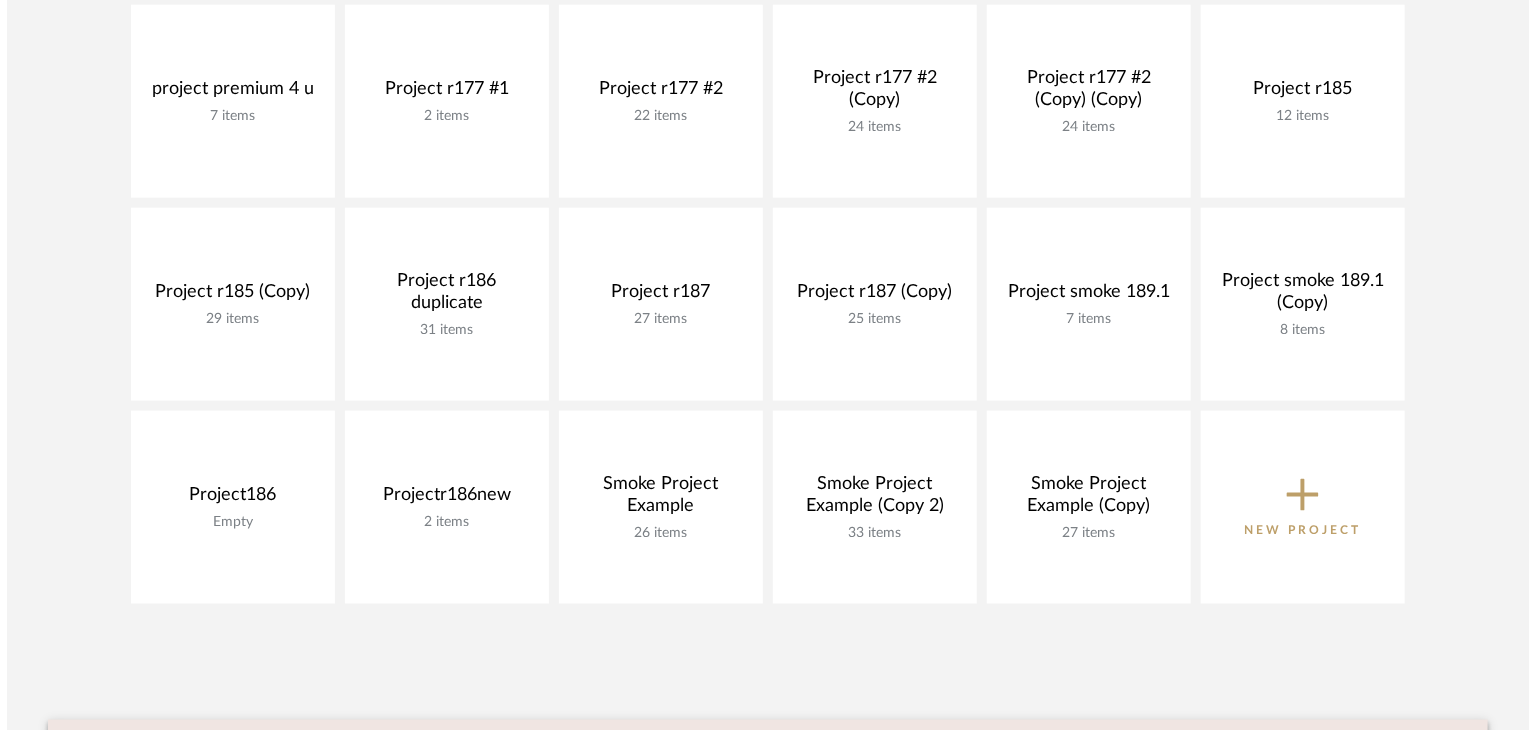 scroll, scrollTop: 0, scrollLeft: 0, axis: both 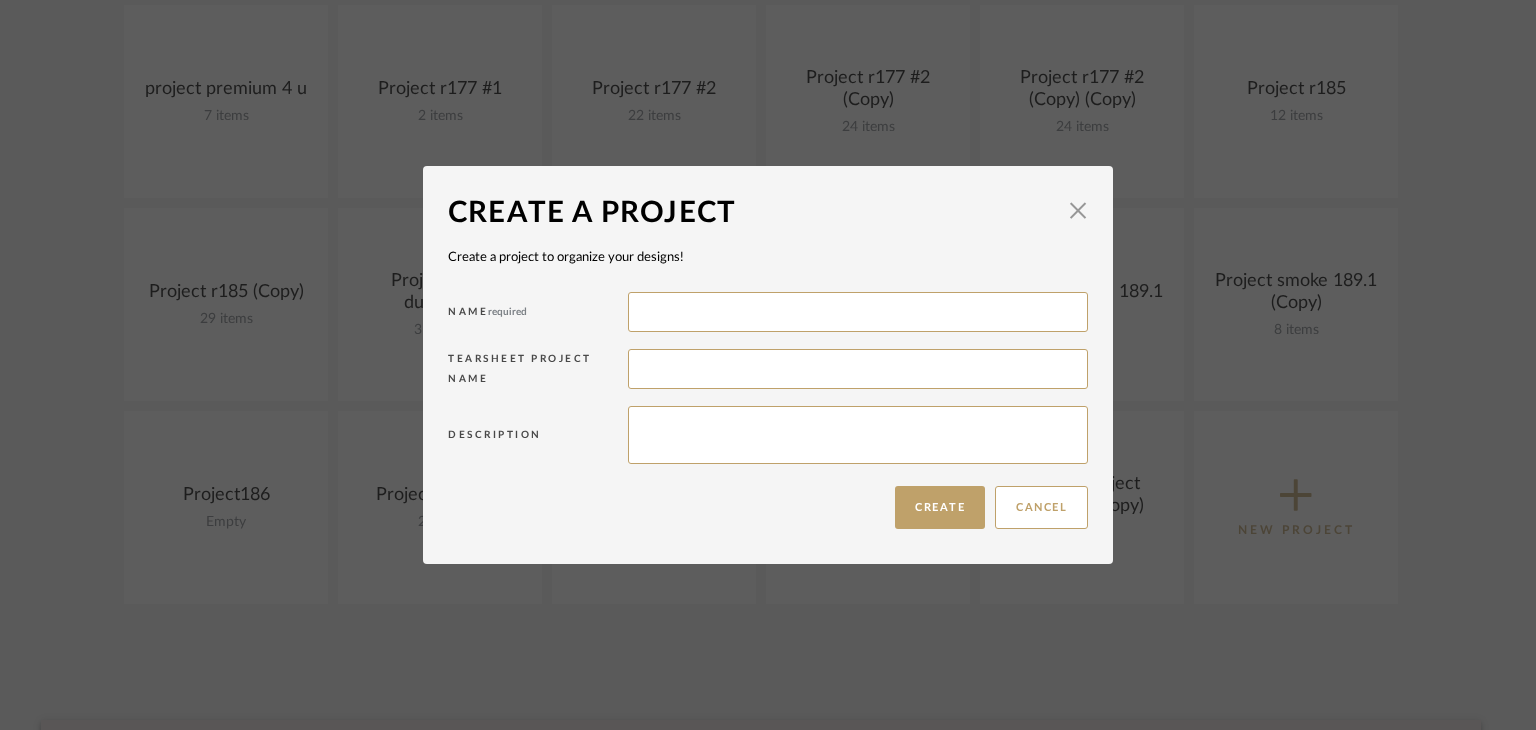 click on "Create a project to organize your designs!  Name  required  Tearsheet Project Name   Description" at bounding box center [768, 356] 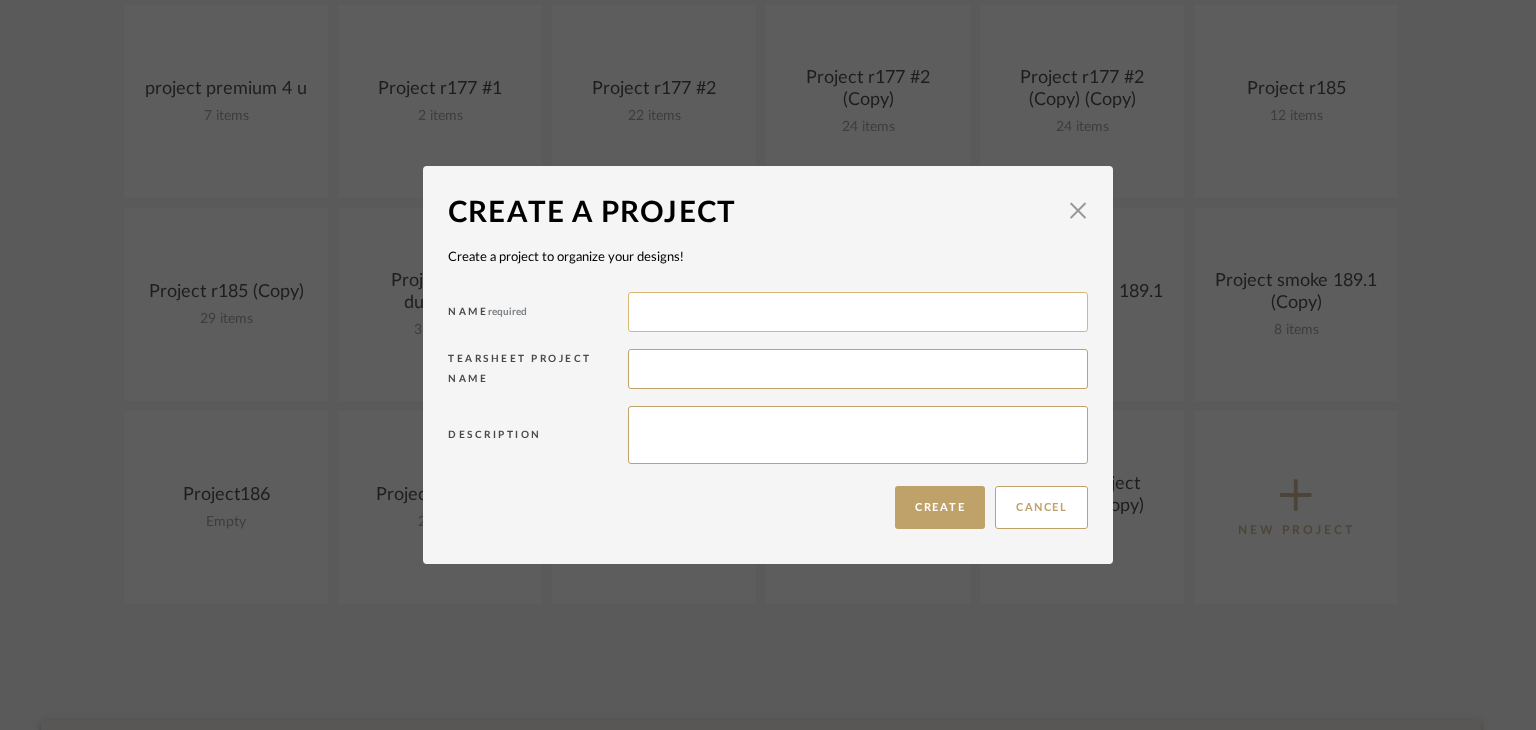 click at bounding box center (858, 312) 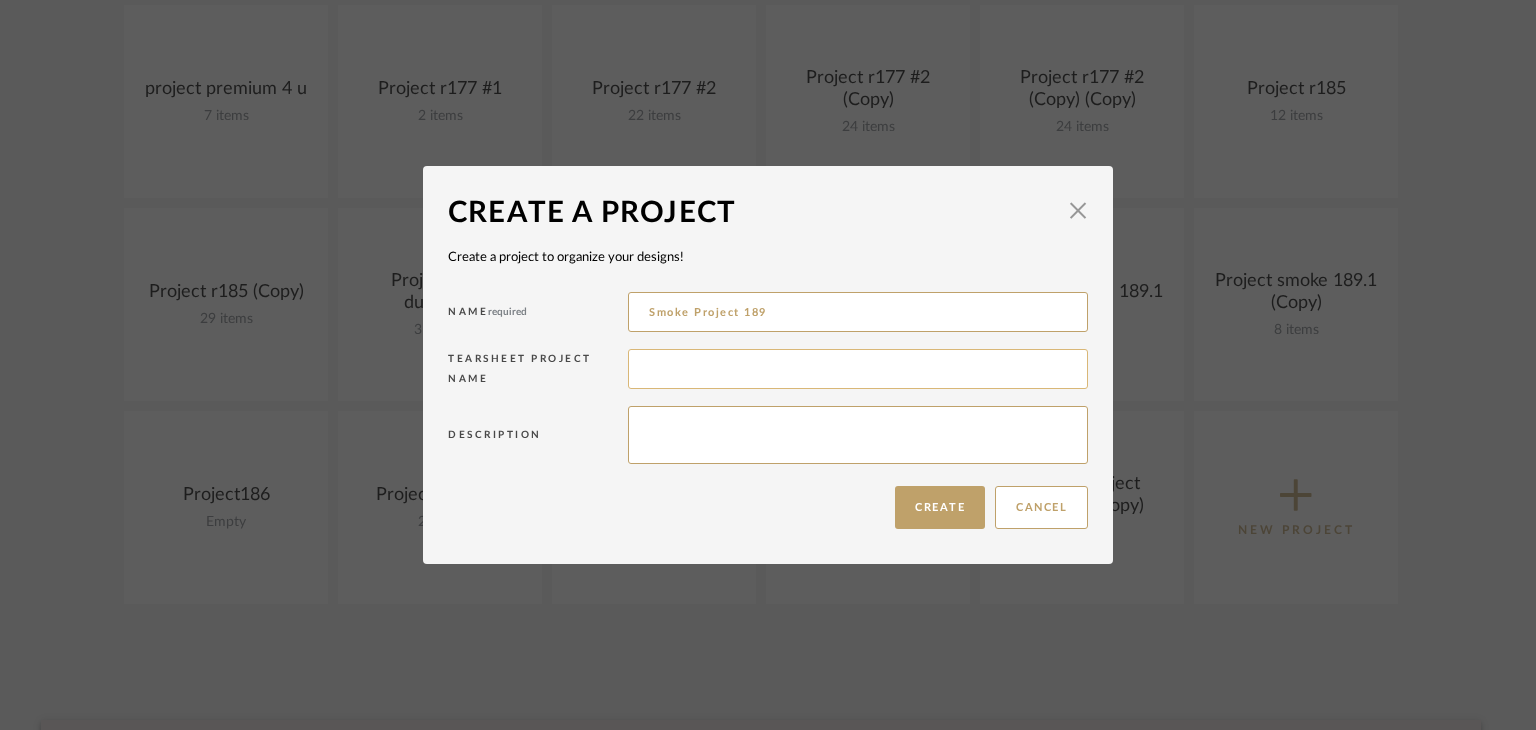 type on "Smoke Project 189" 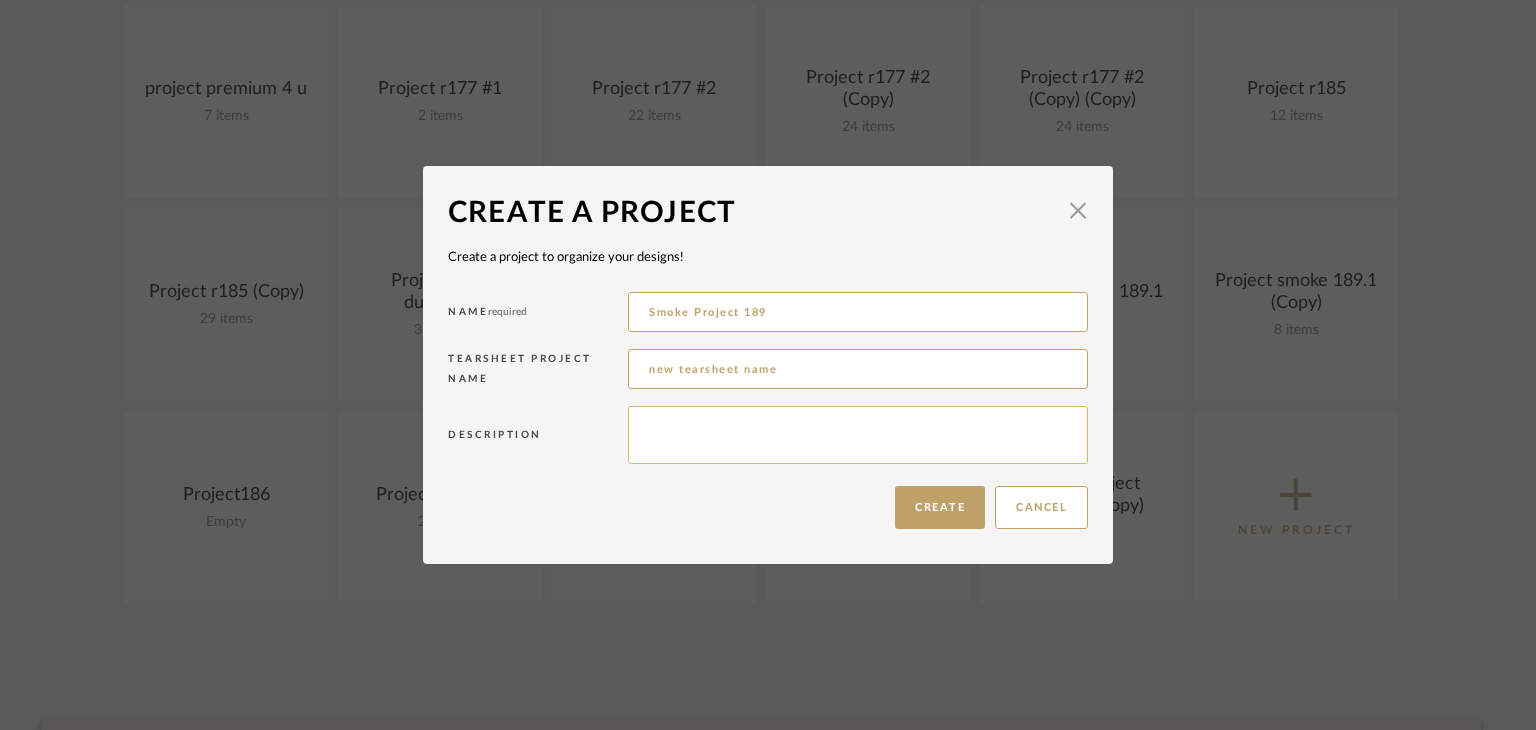 type on "new tearsheet name" 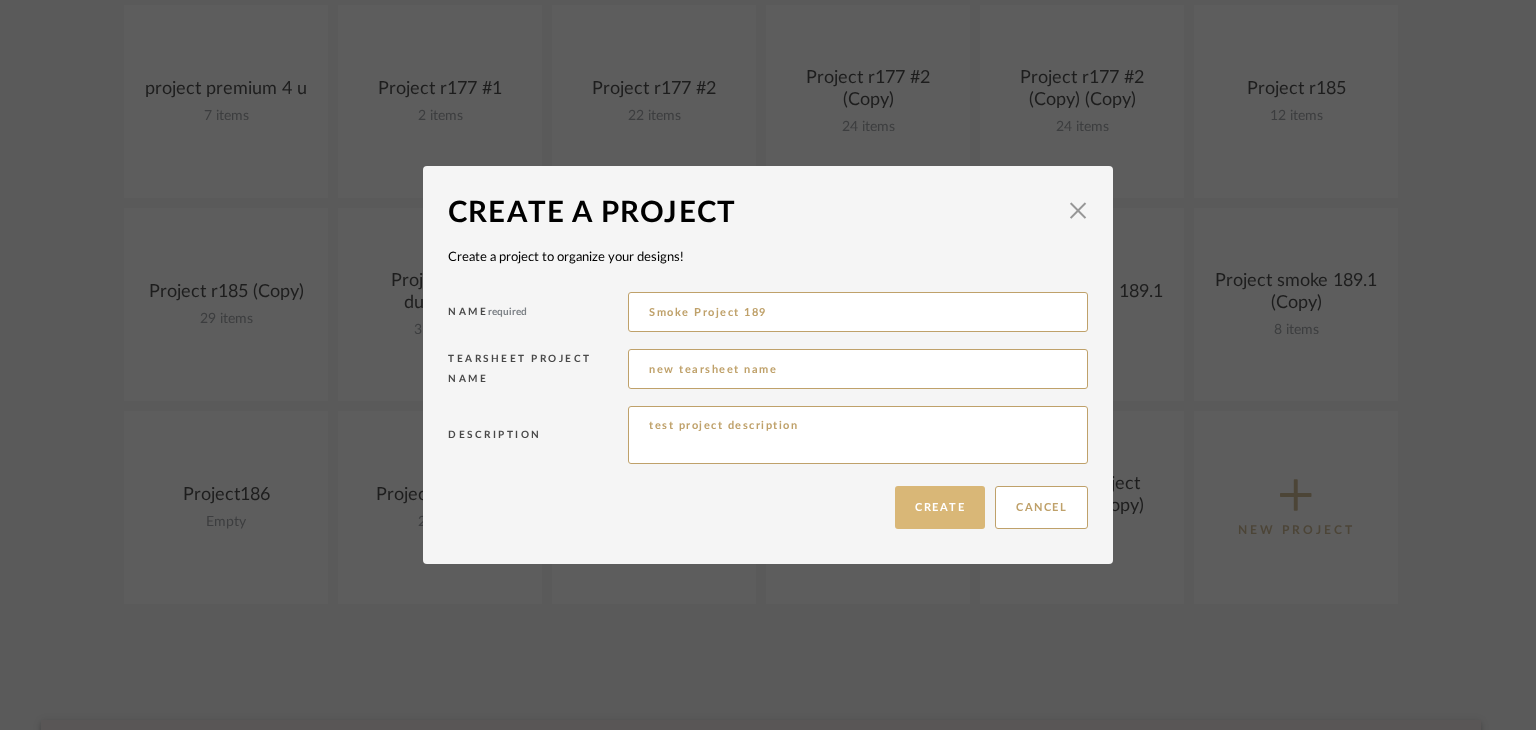 type on "test project description" 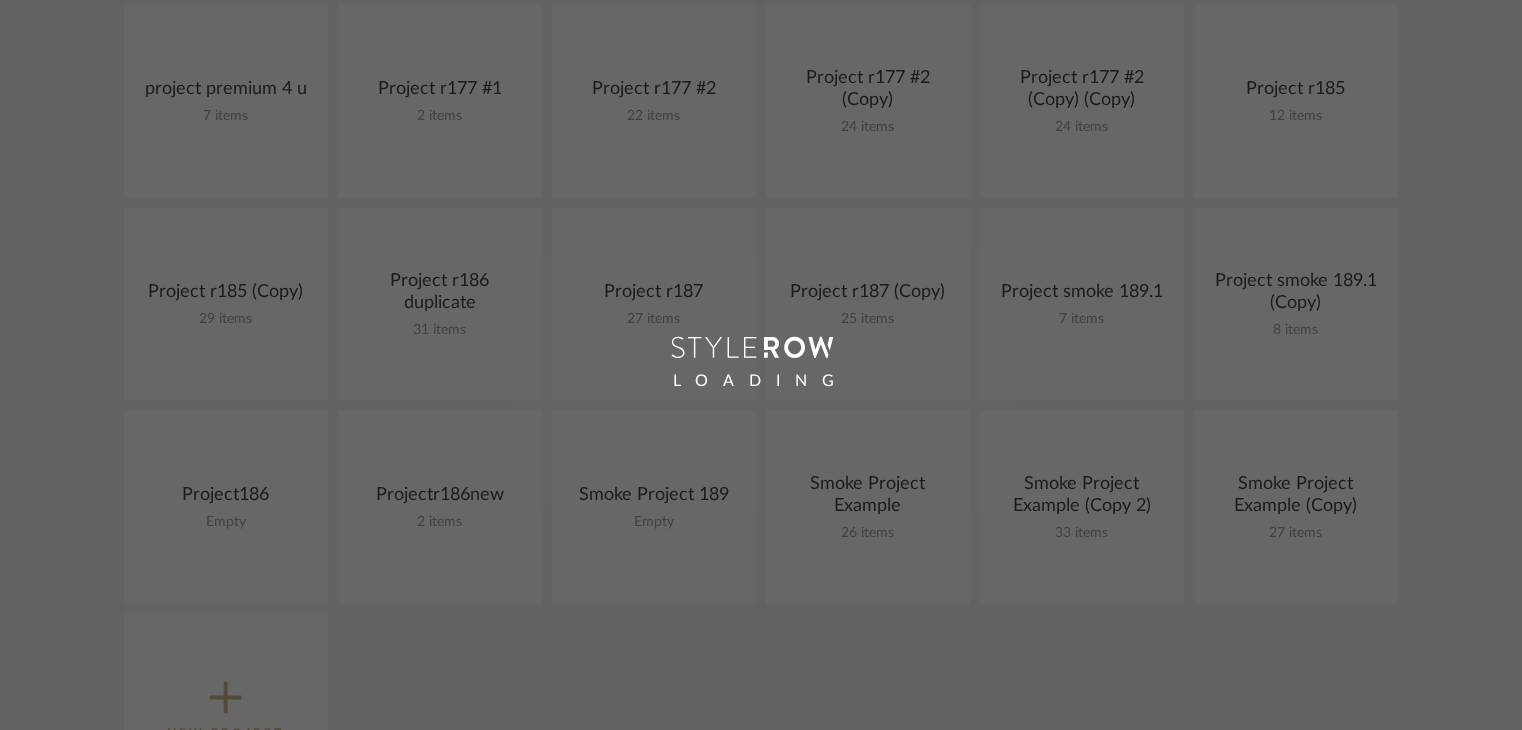 scroll, scrollTop: 1303, scrollLeft: 0, axis: vertical 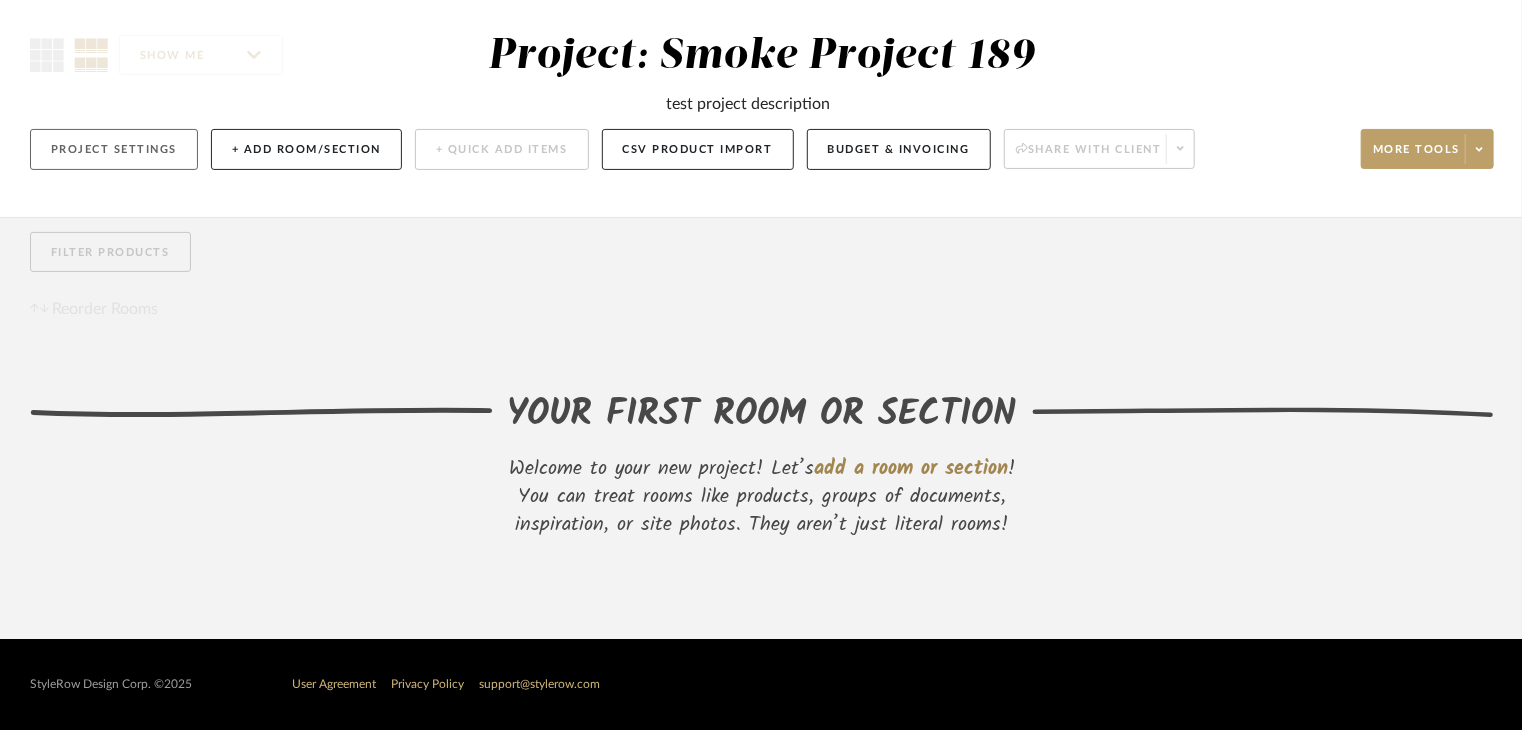 click on "Project Settings" 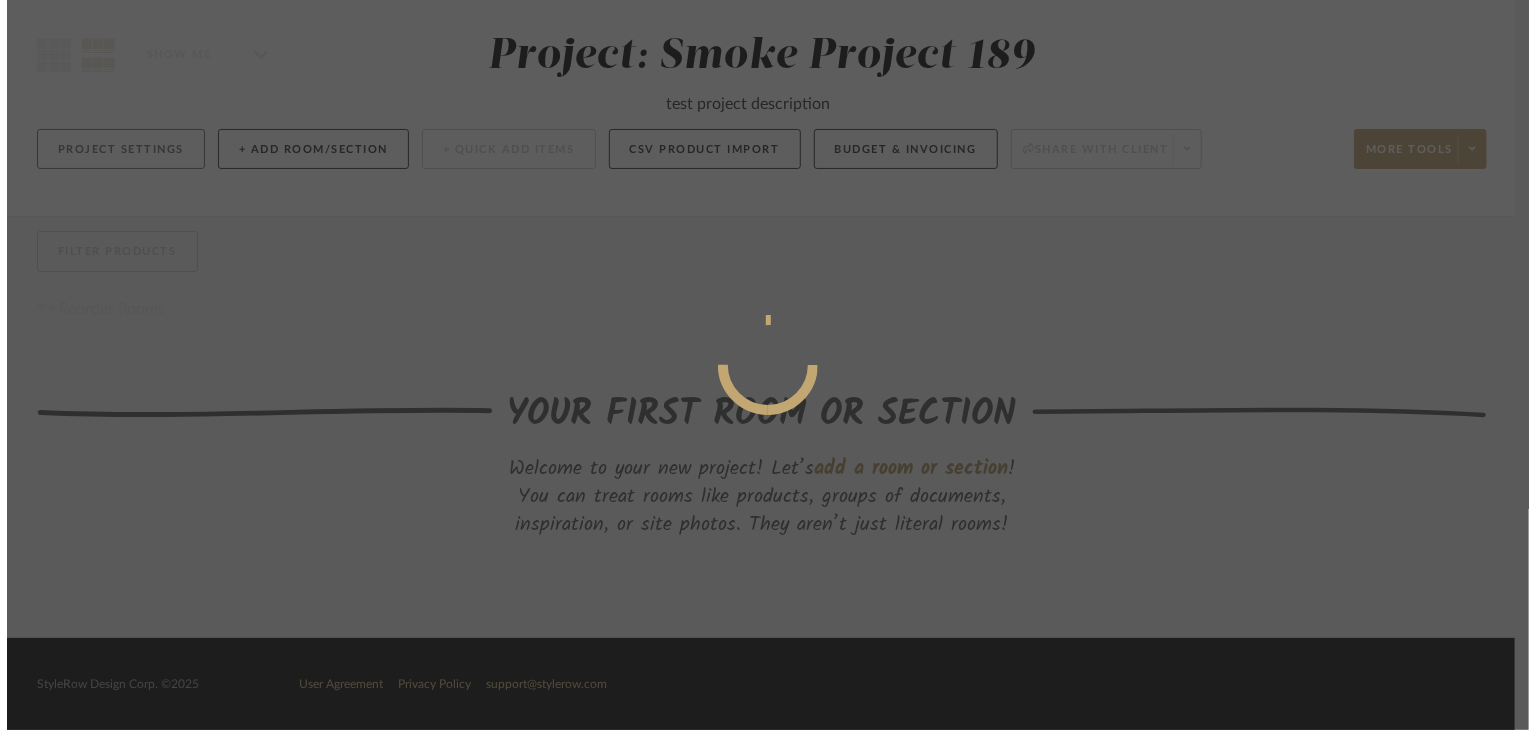scroll, scrollTop: 0, scrollLeft: 0, axis: both 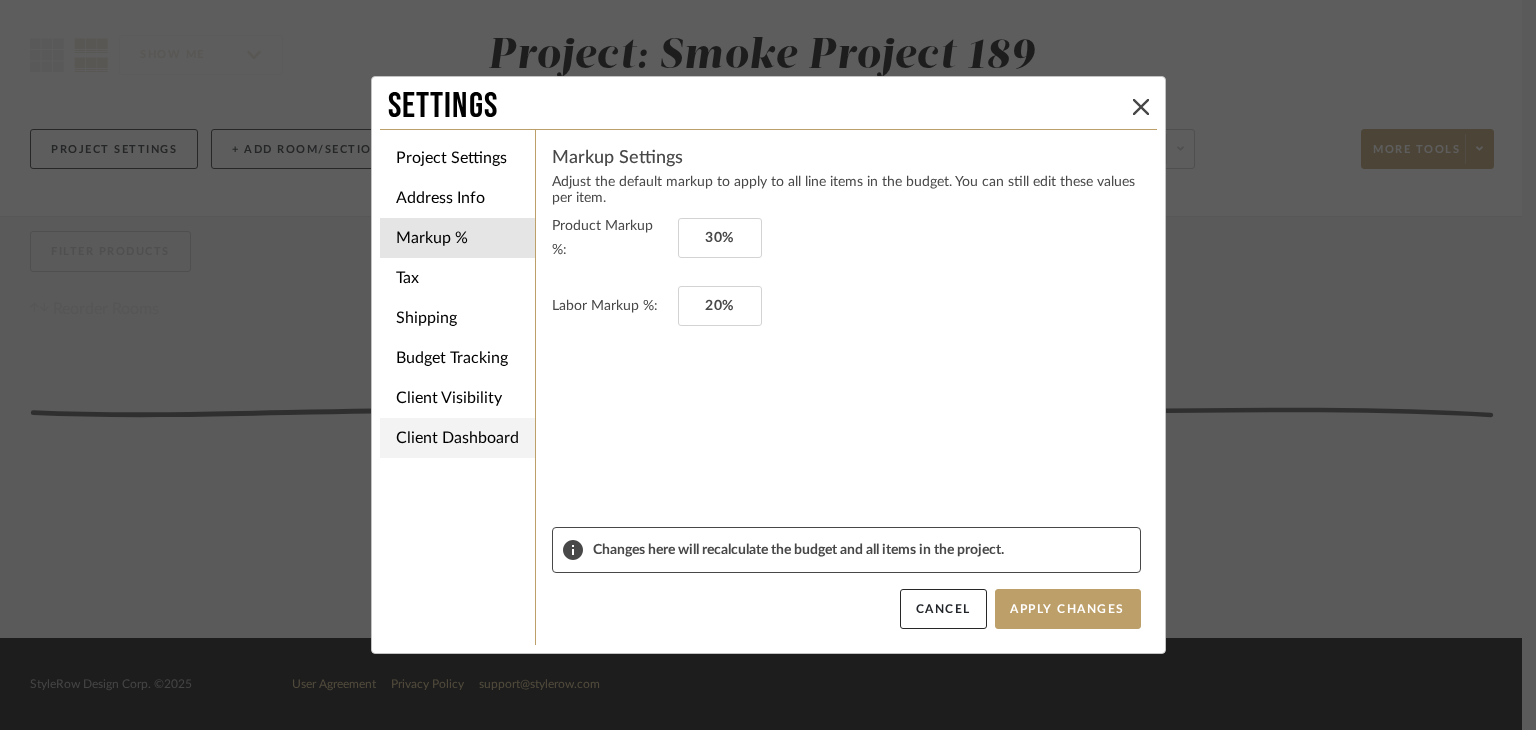 click on "Client Dashboard" at bounding box center (457, 438) 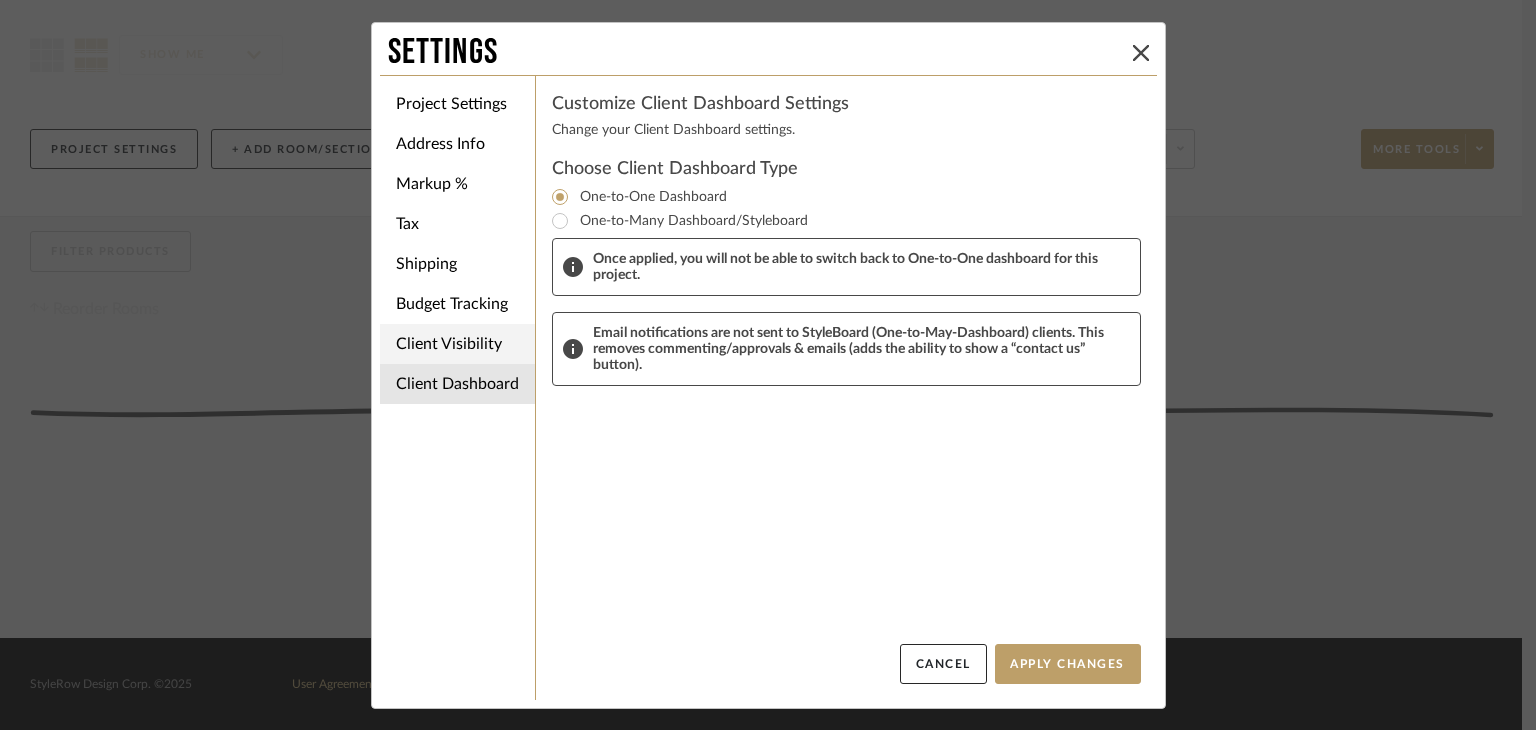 click on "Client Visibility" at bounding box center (457, 344) 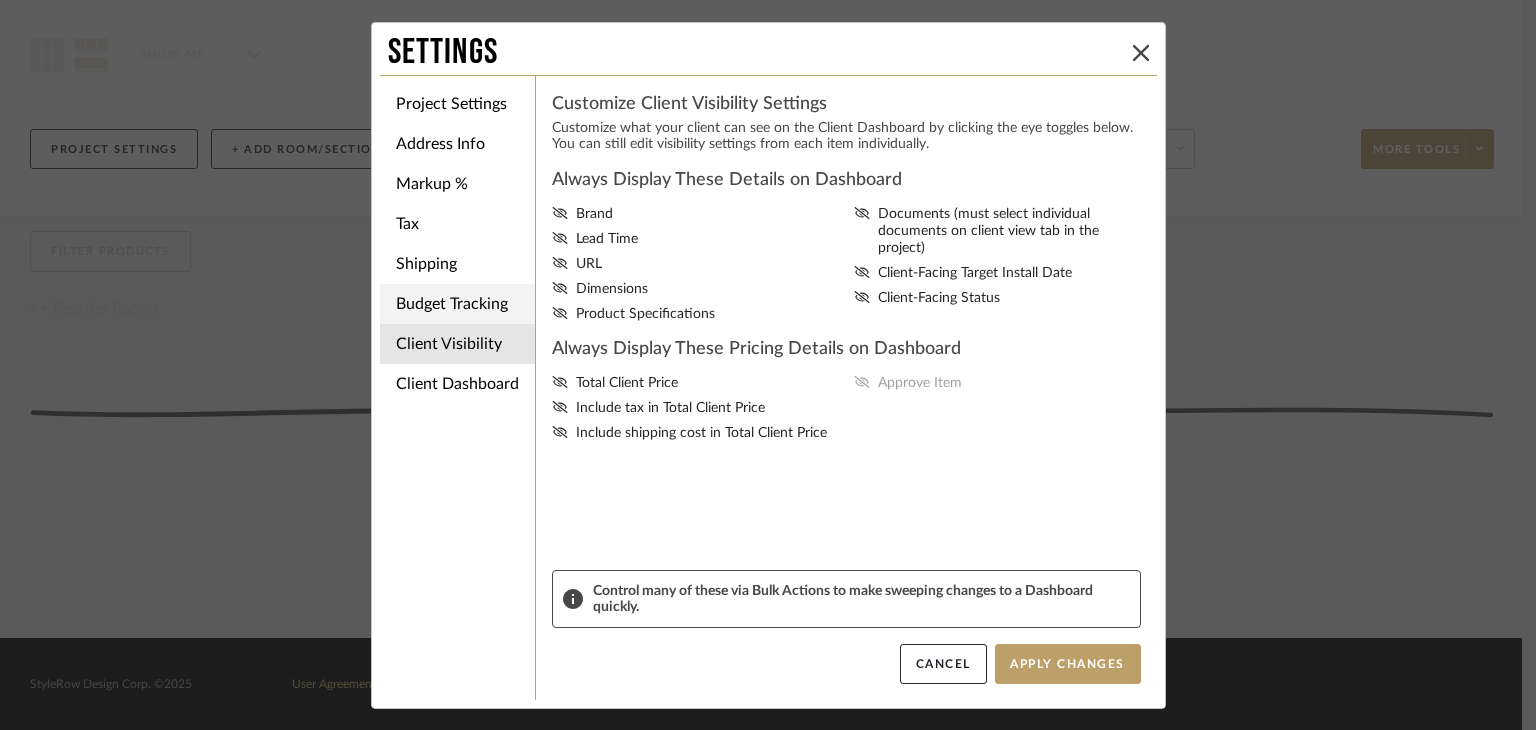 click on "Budget Tracking" at bounding box center (457, 304) 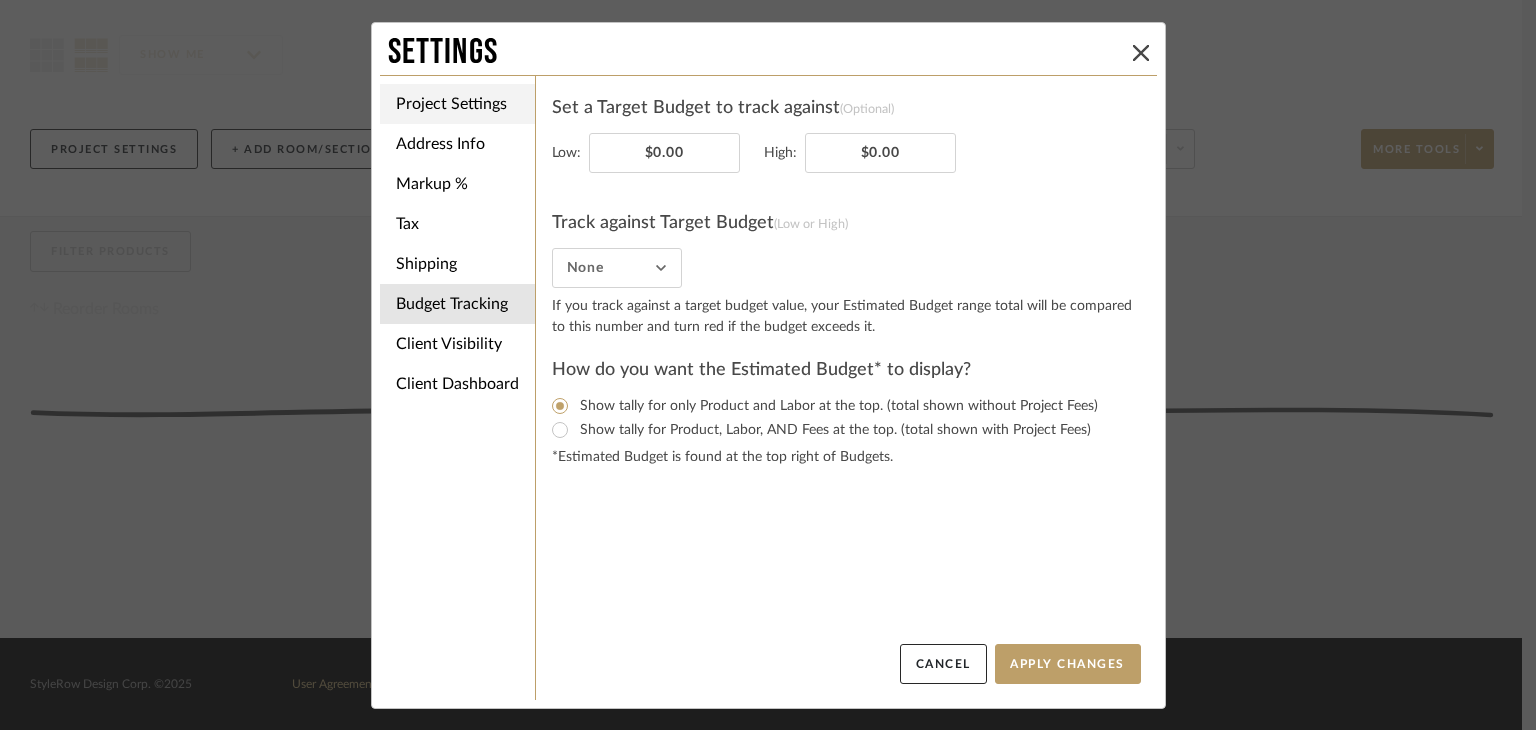 click on "Project Settings" at bounding box center (457, 104) 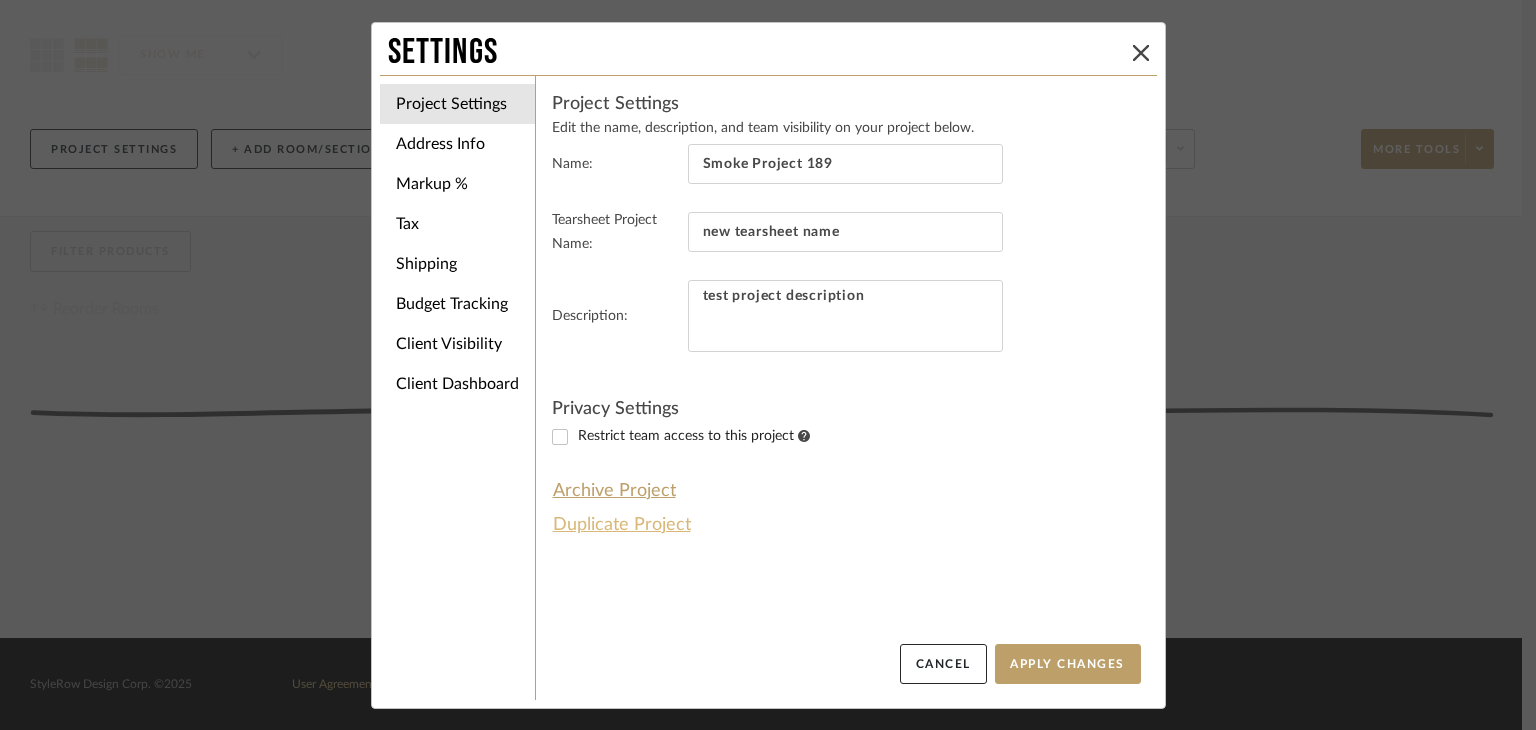 click on "Duplicate Project" at bounding box center [622, 525] 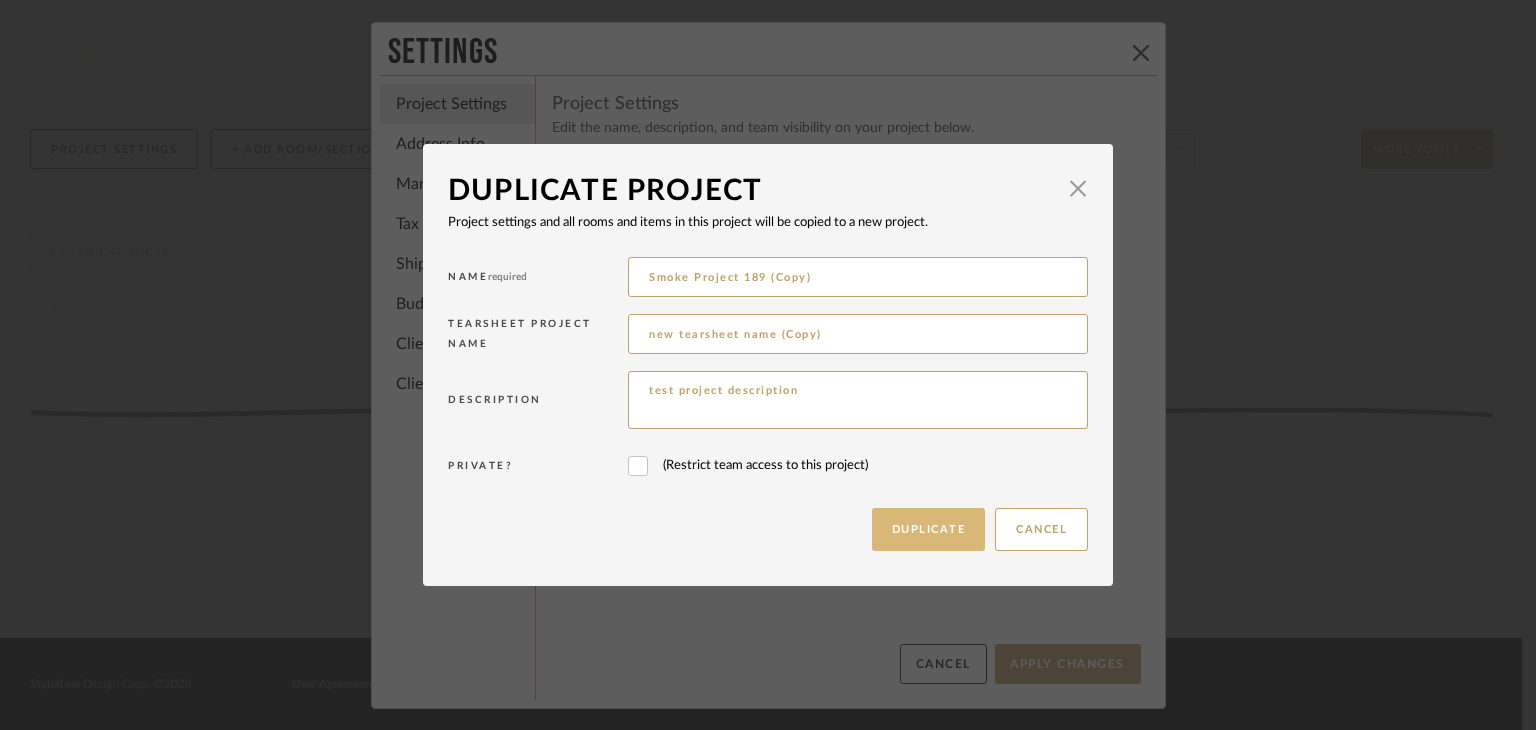 click on "Duplicate" at bounding box center [929, 529] 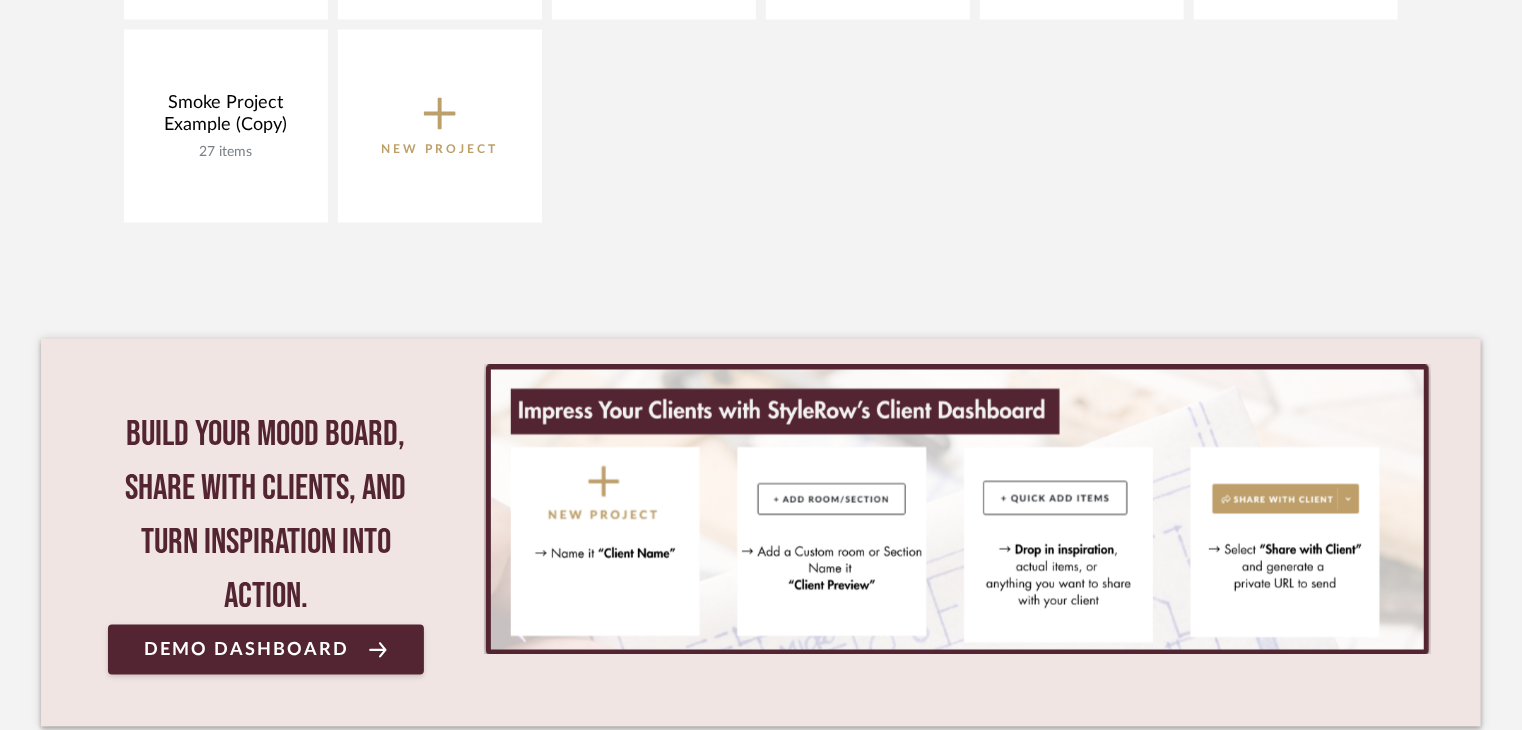 scroll, scrollTop: 1278, scrollLeft: 0, axis: vertical 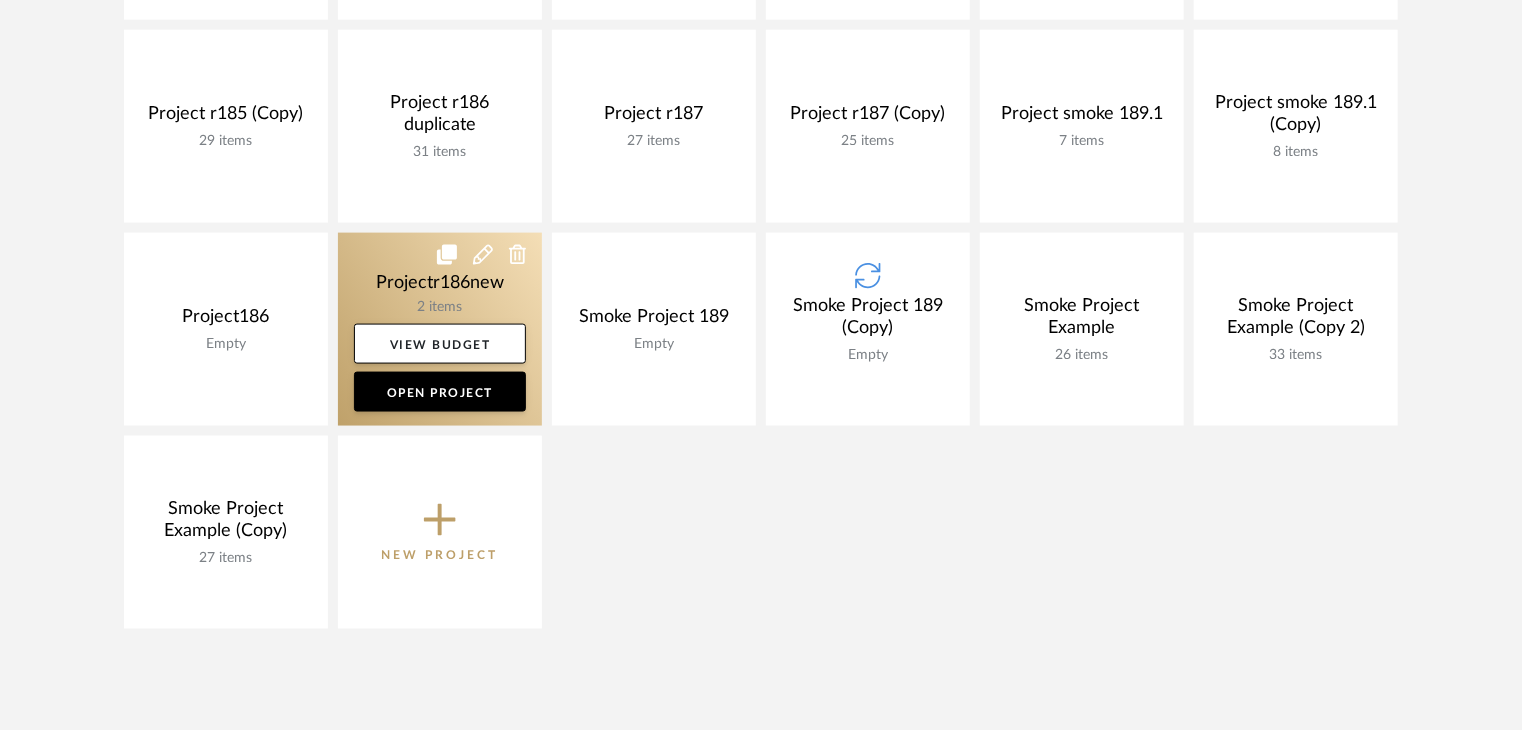 click 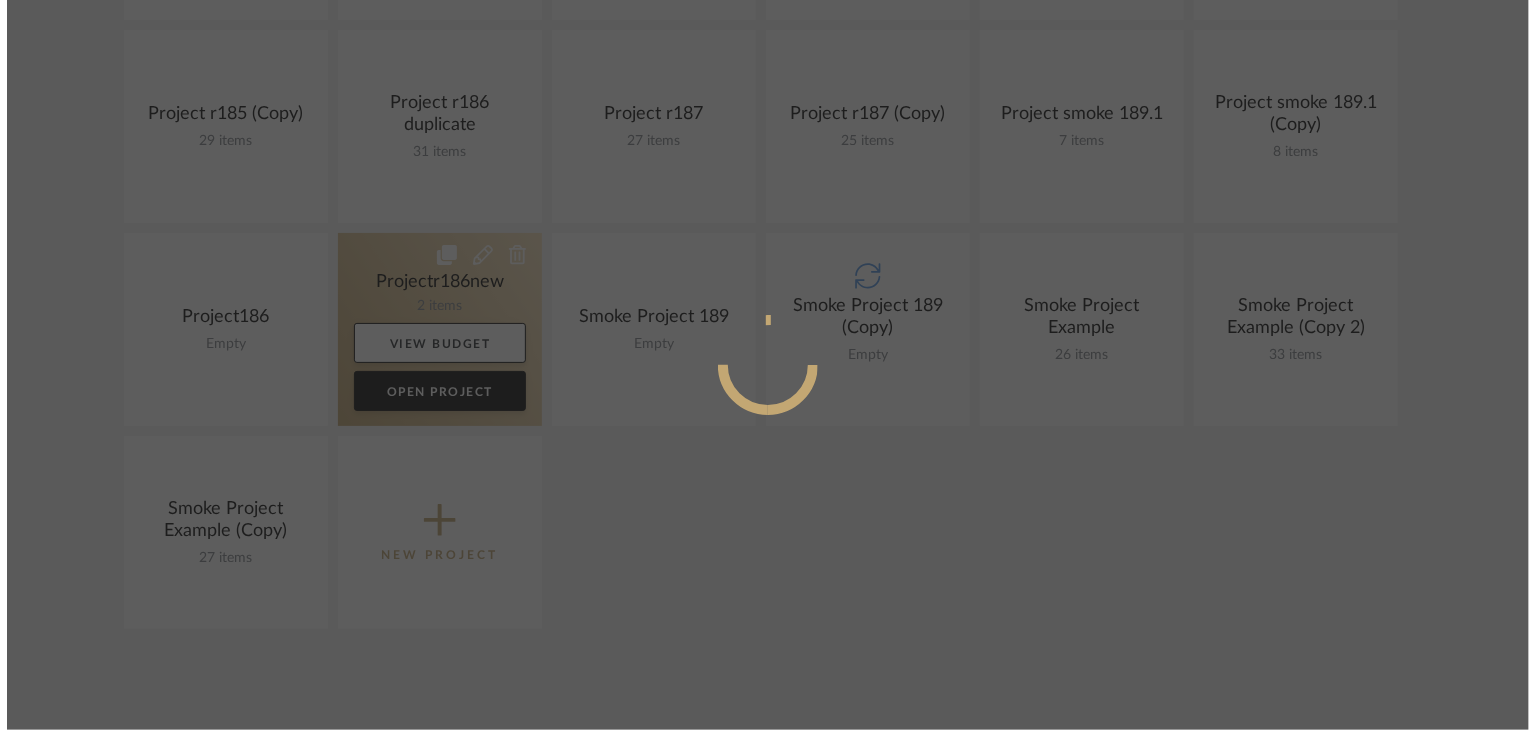 scroll, scrollTop: 0, scrollLeft: 0, axis: both 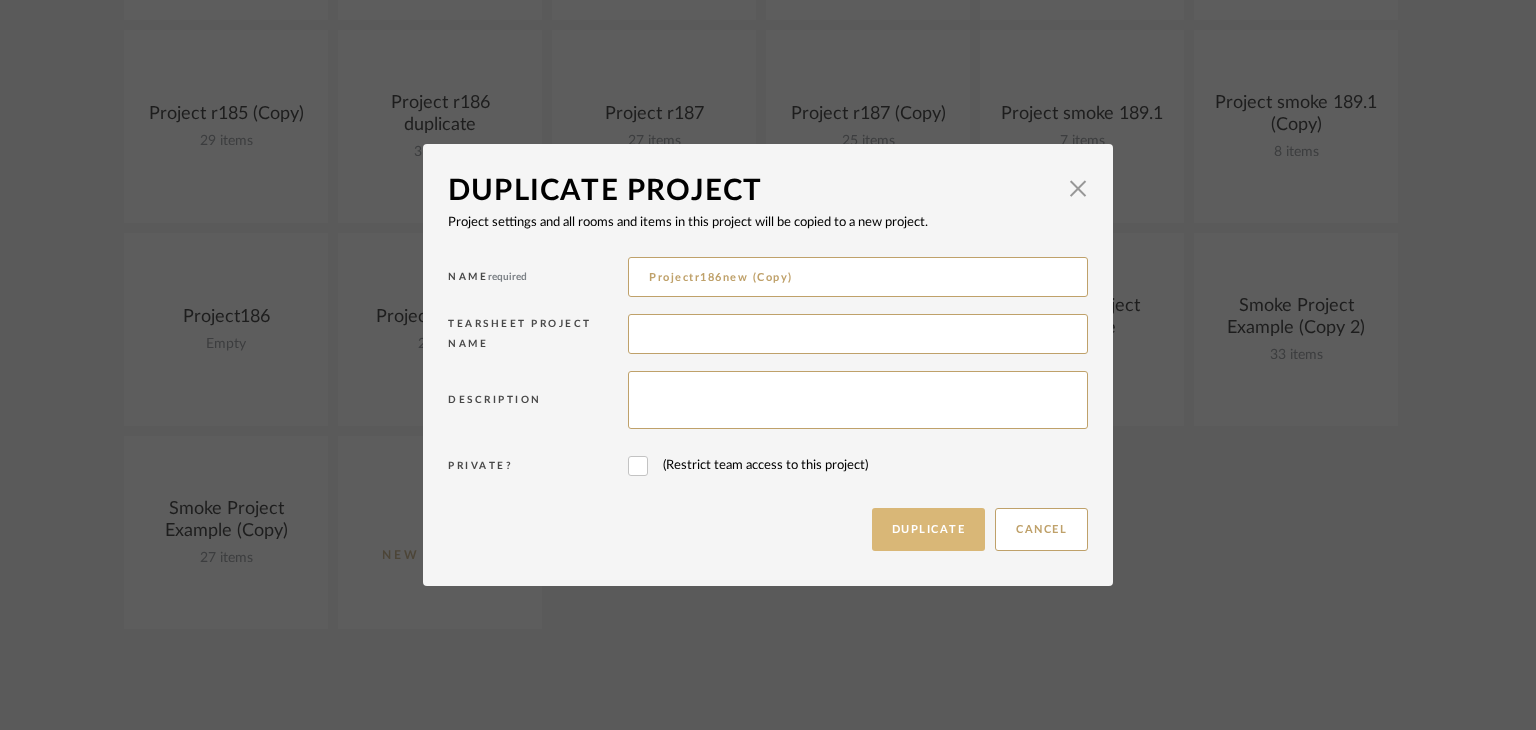 click on "Duplicate" at bounding box center (929, 529) 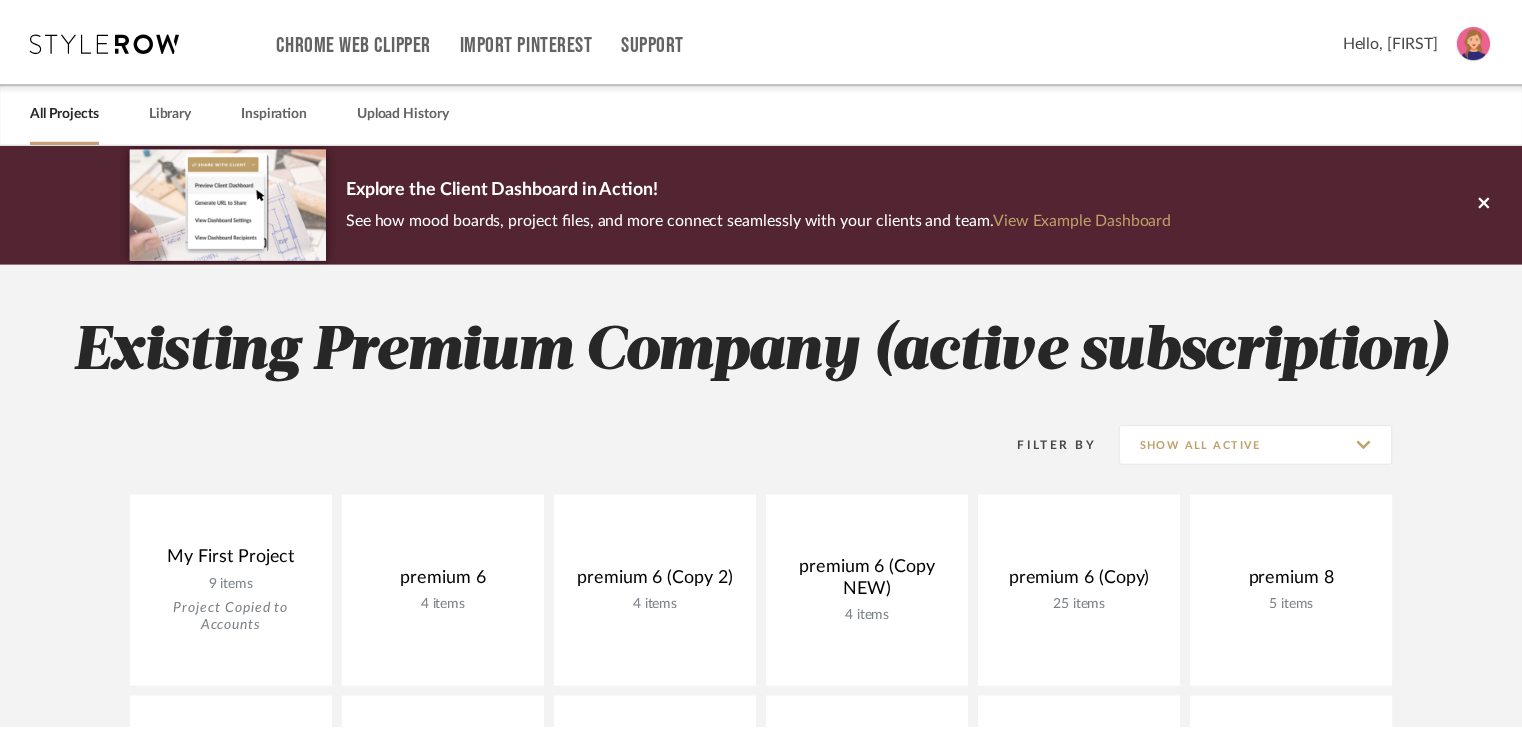 scroll, scrollTop: 1278, scrollLeft: 0, axis: vertical 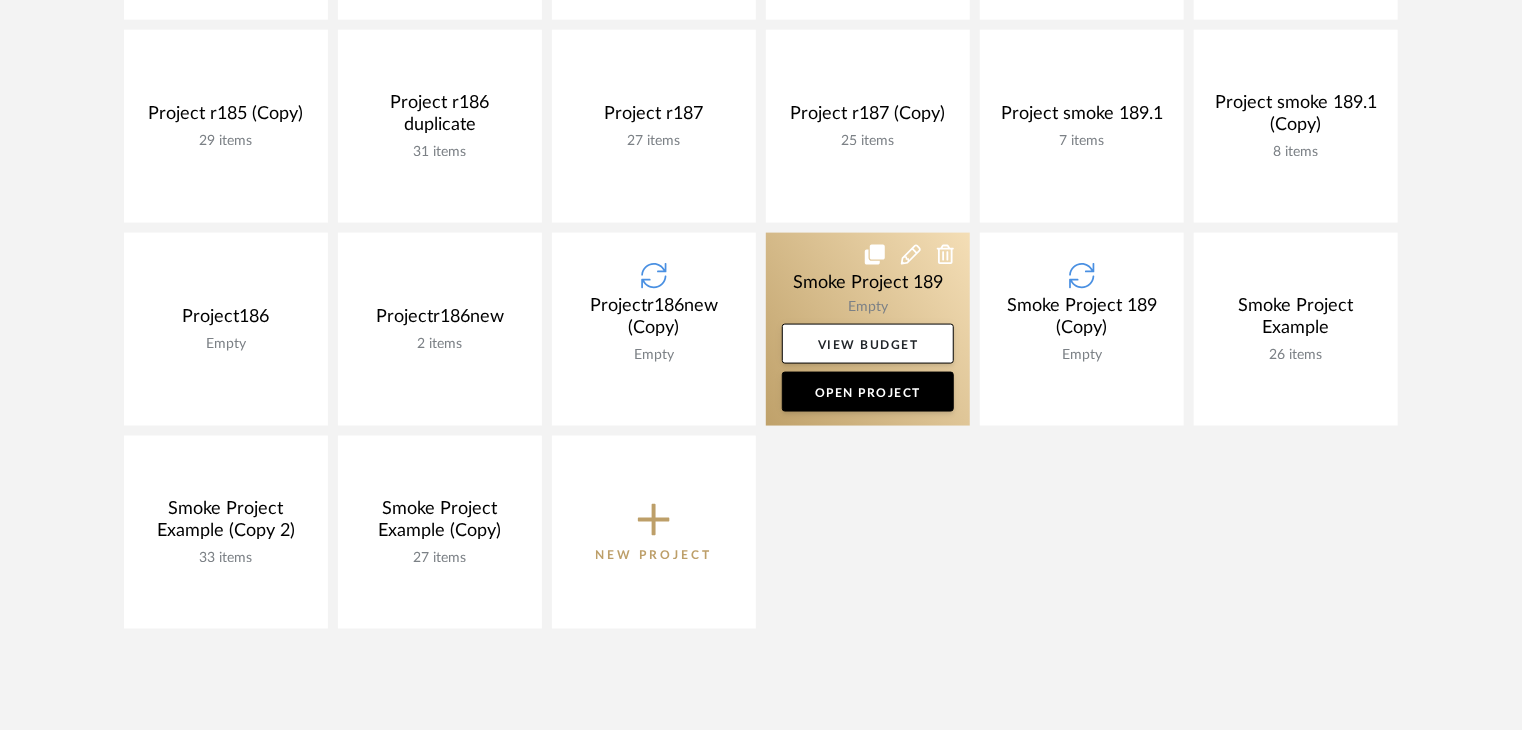 click 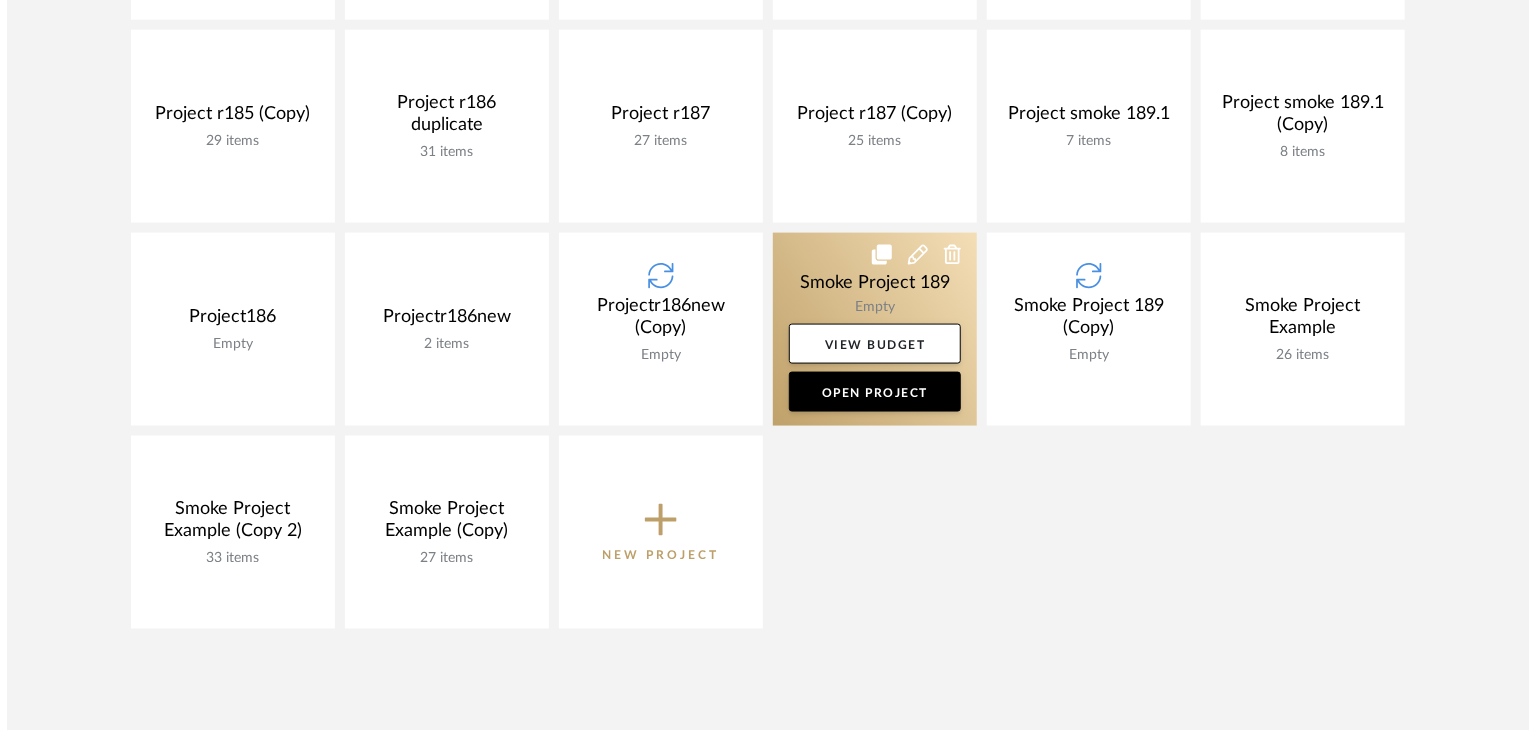scroll, scrollTop: 0, scrollLeft: 0, axis: both 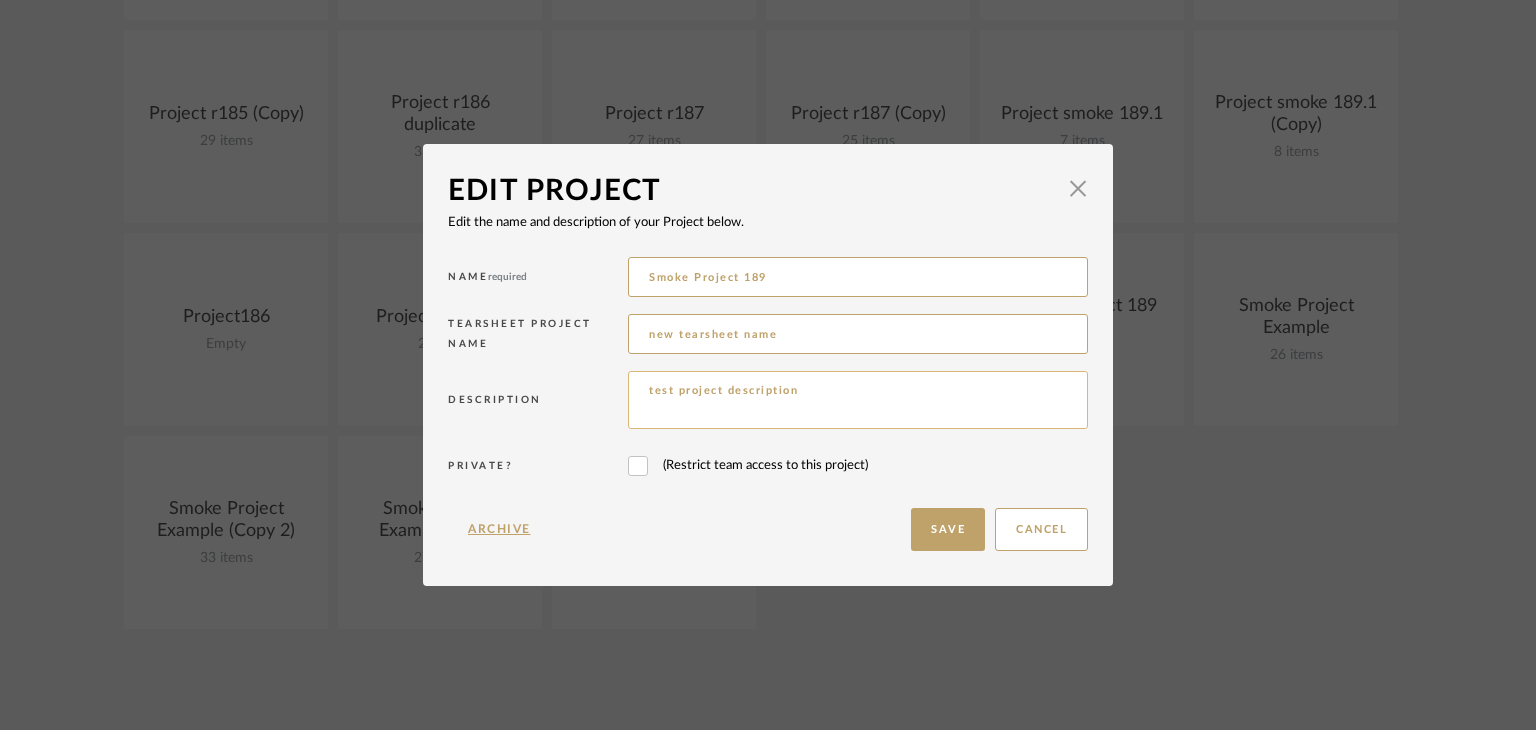 click on "test project description" at bounding box center [858, 400] 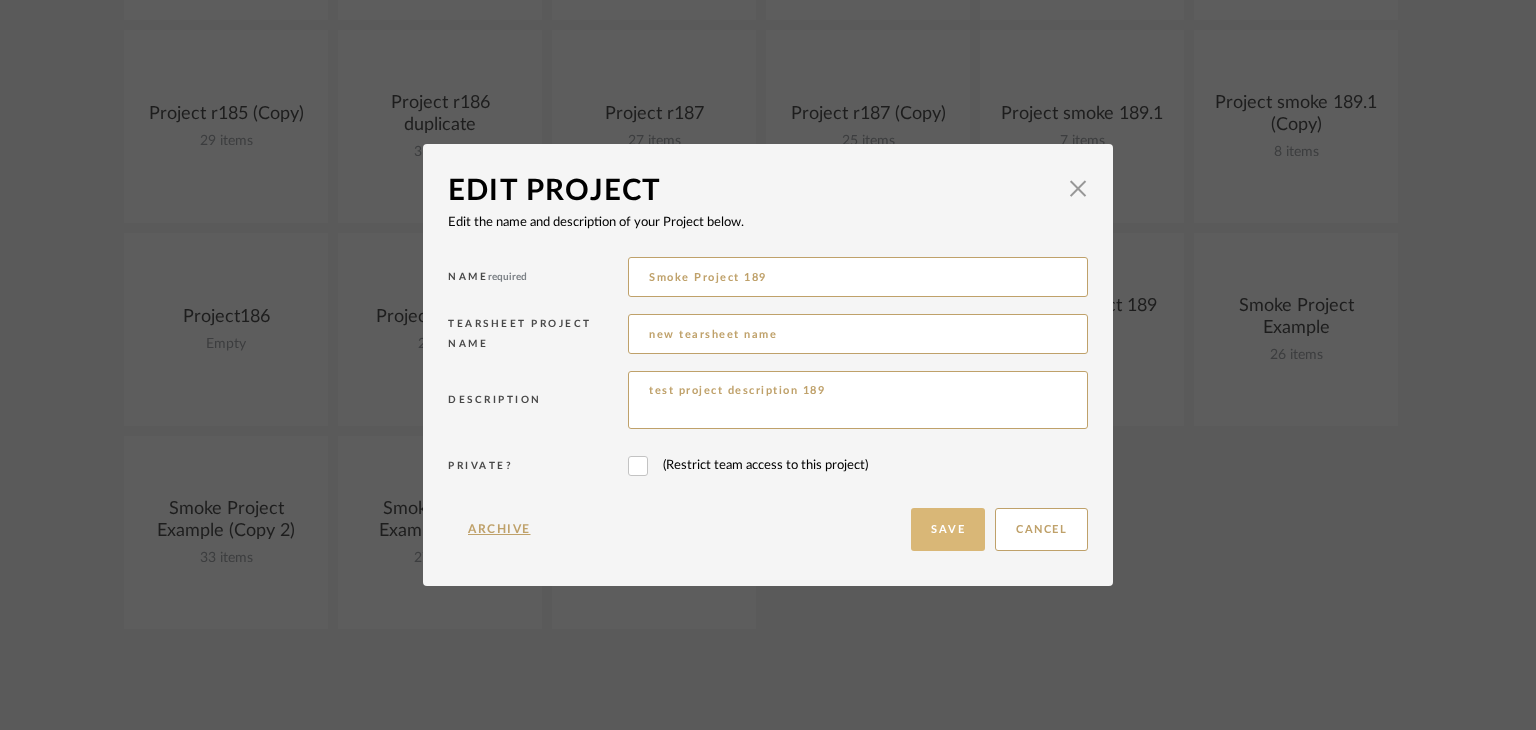 type on "test project description 189" 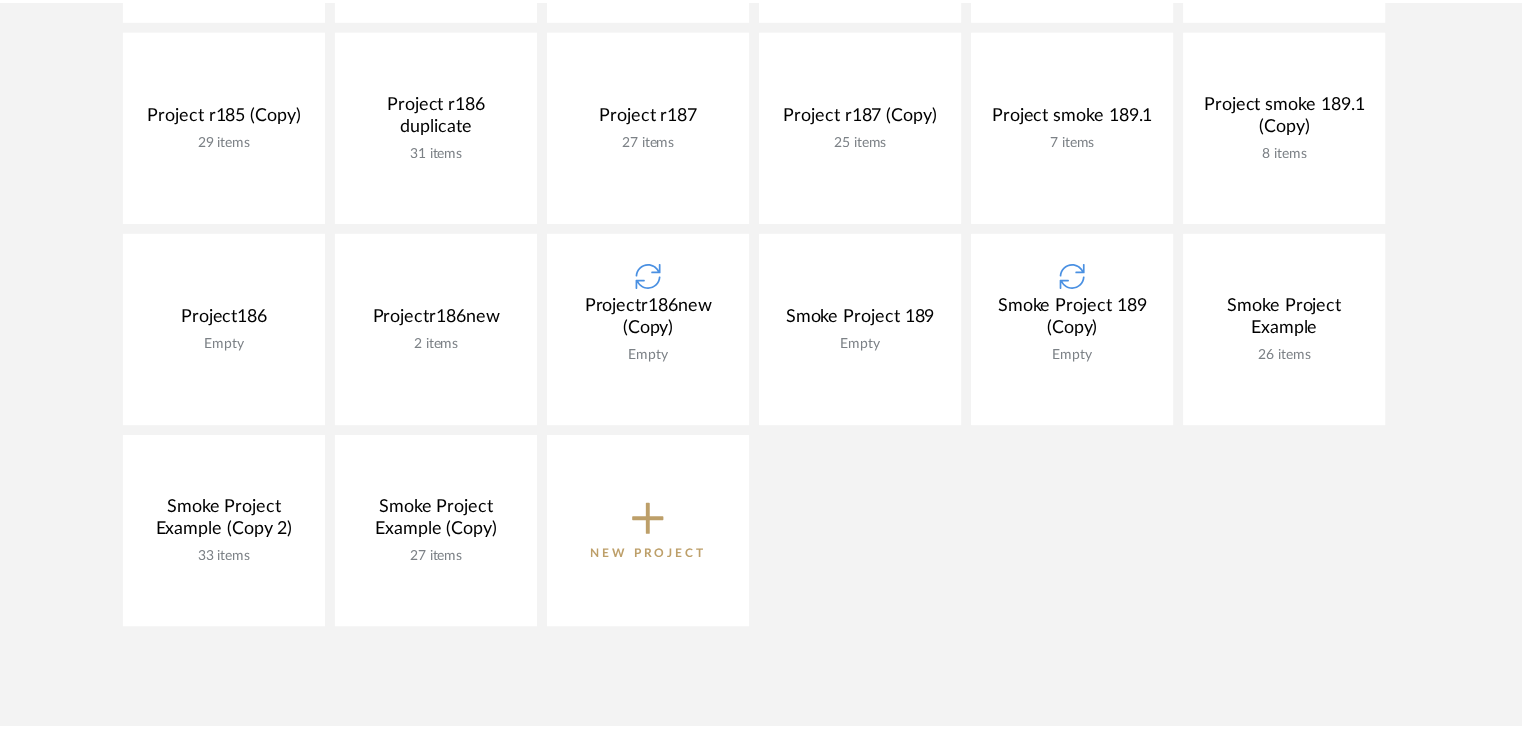 scroll, scrollTop: 1278, scrollLeft: 0, axis: vertical 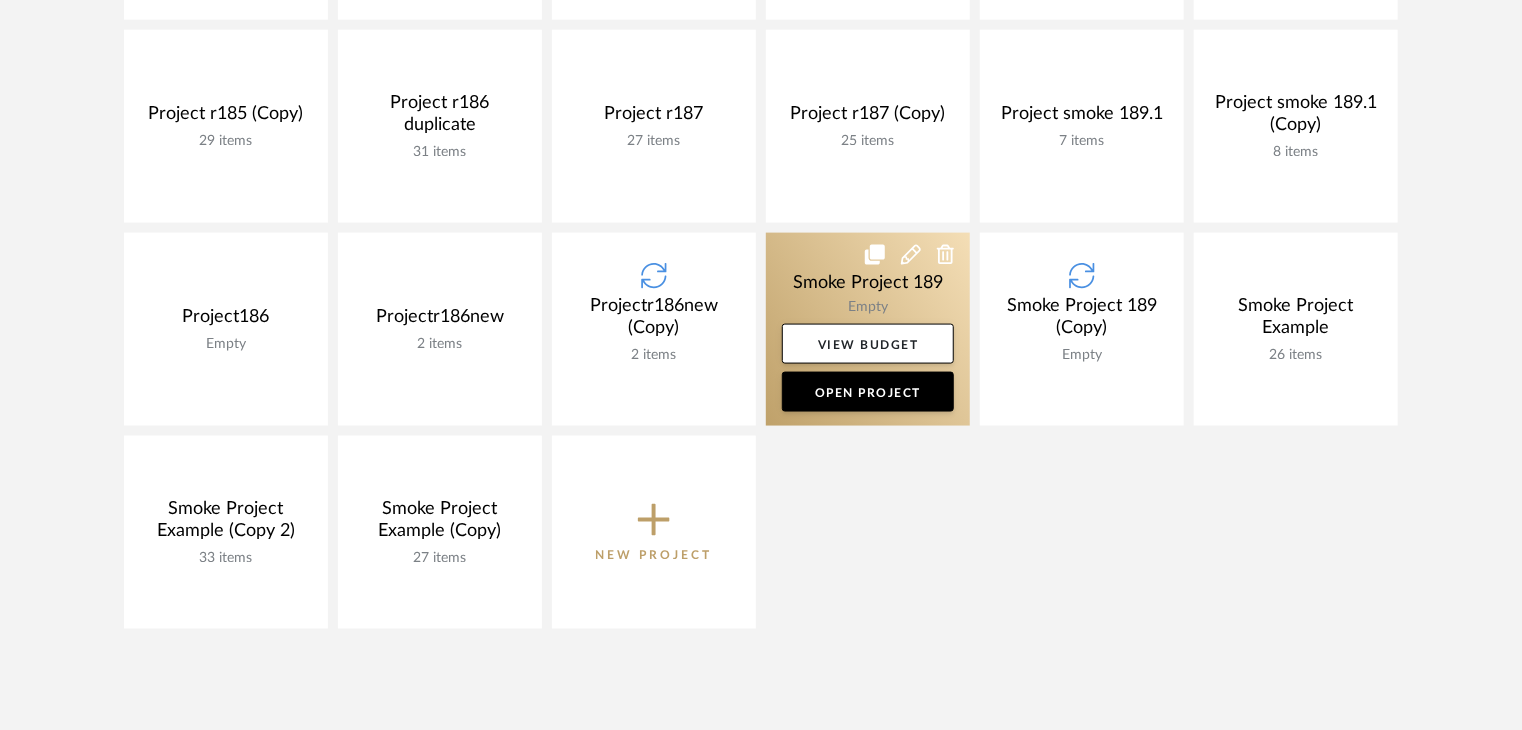 click 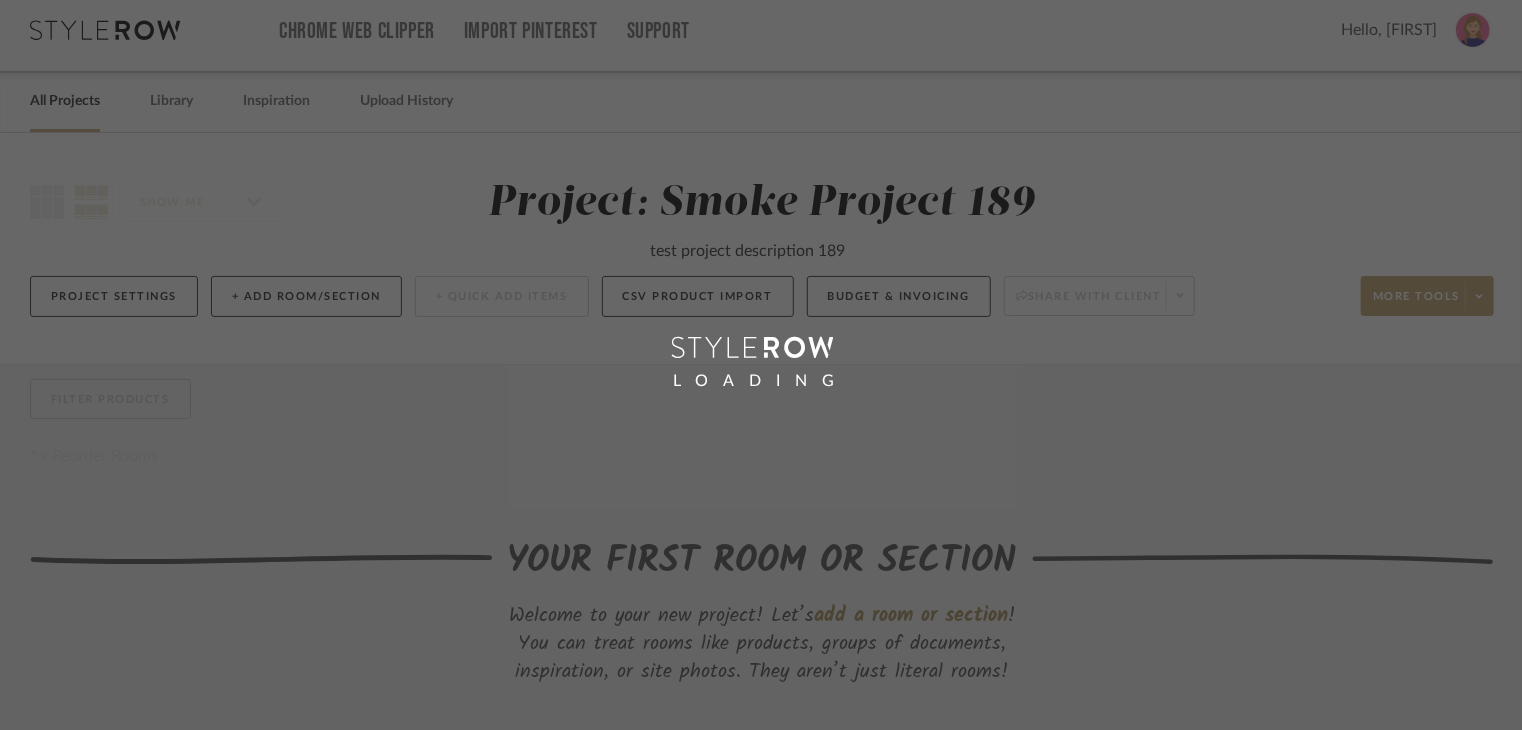 scroll, scrollTop: 0, scrollLeft: 0, axis: both 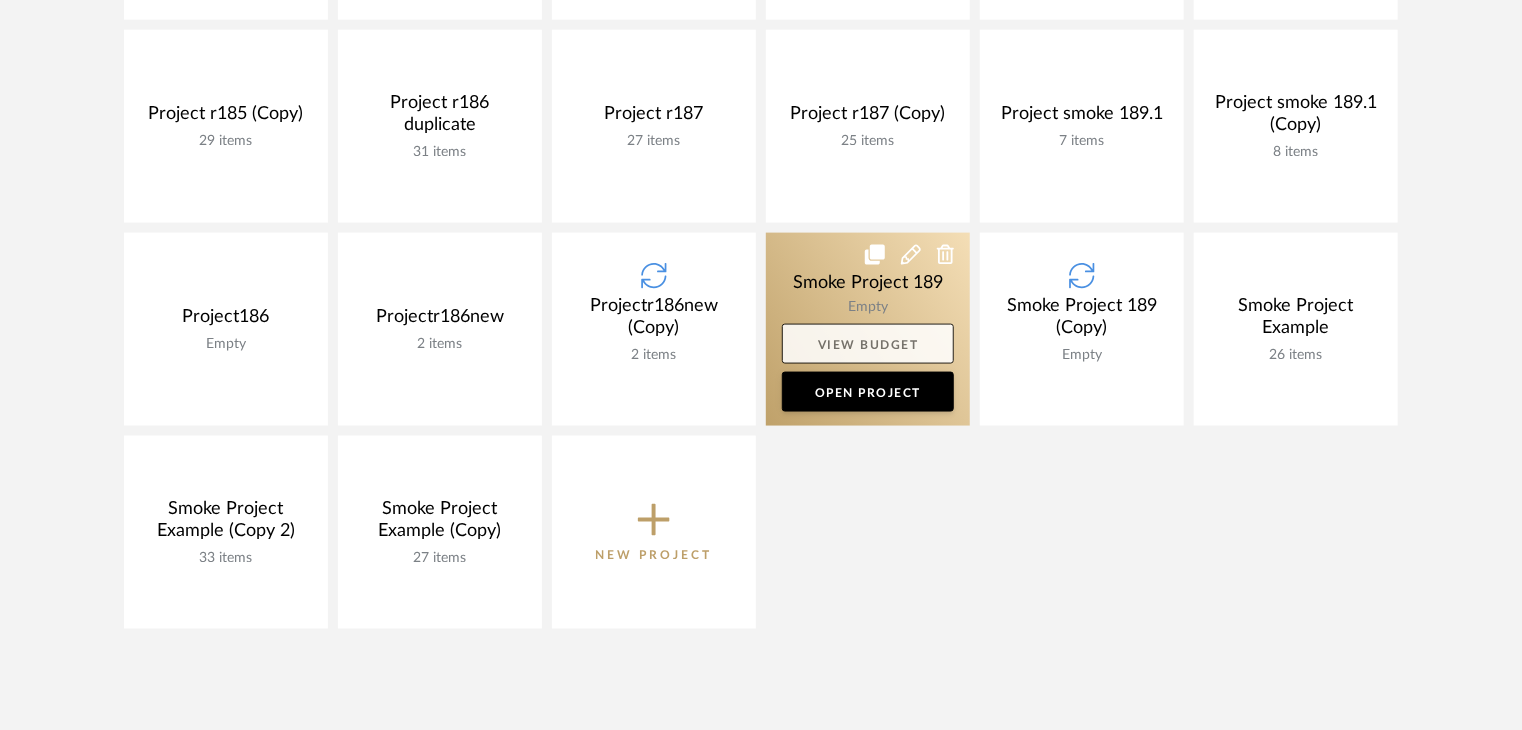 click on "View Budget" 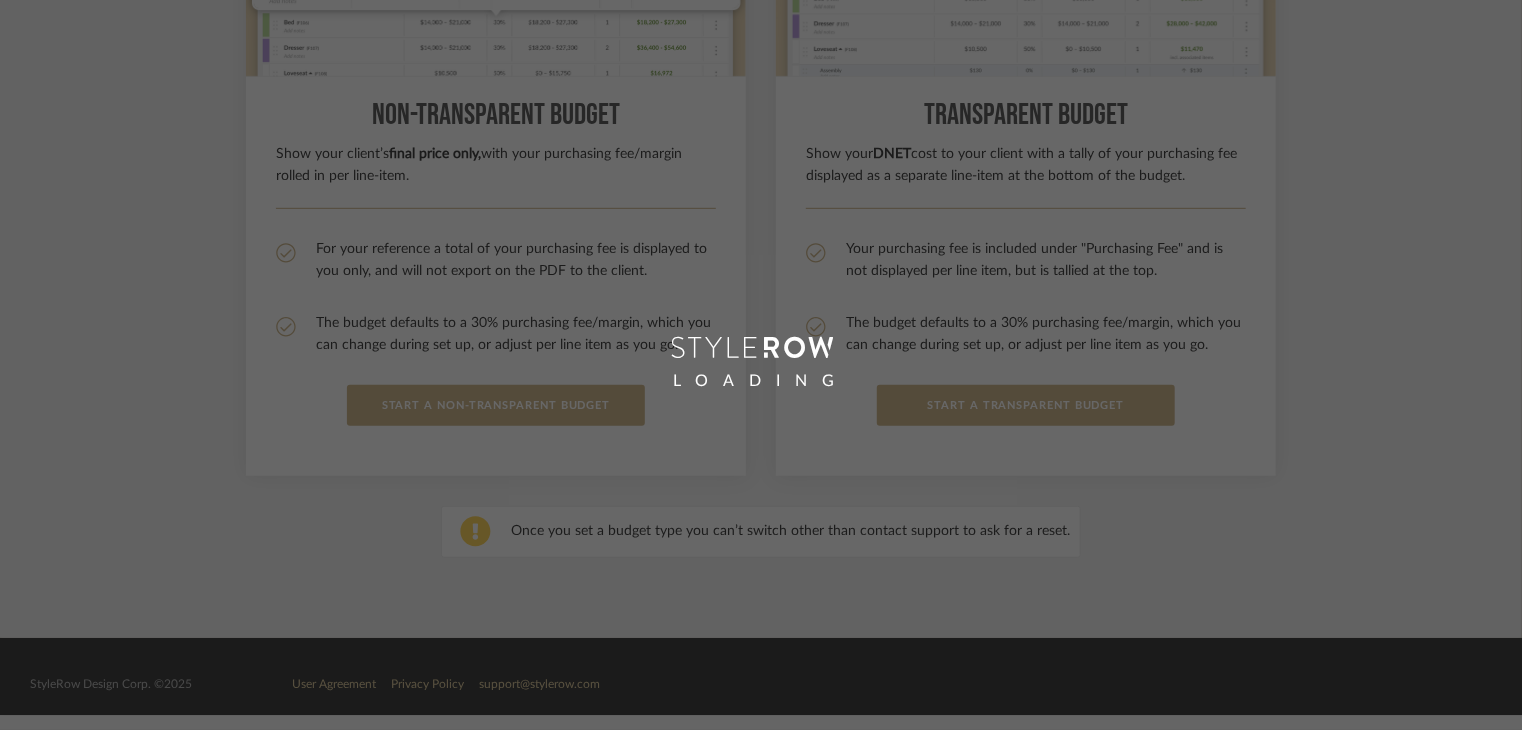 scroll, scrollTop: 444, scrollLeft: 0, axis: vertical 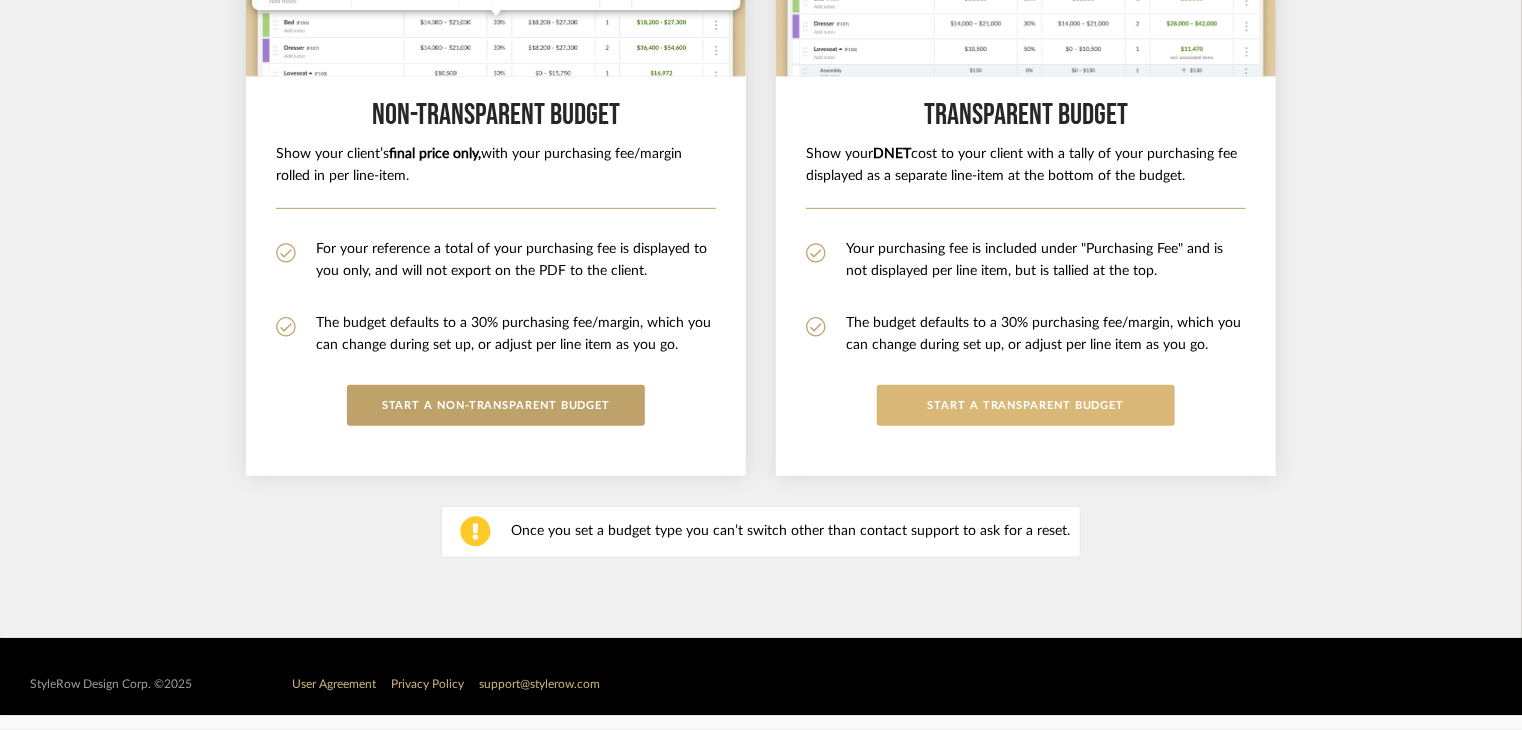 click on "START a Transparent budget" 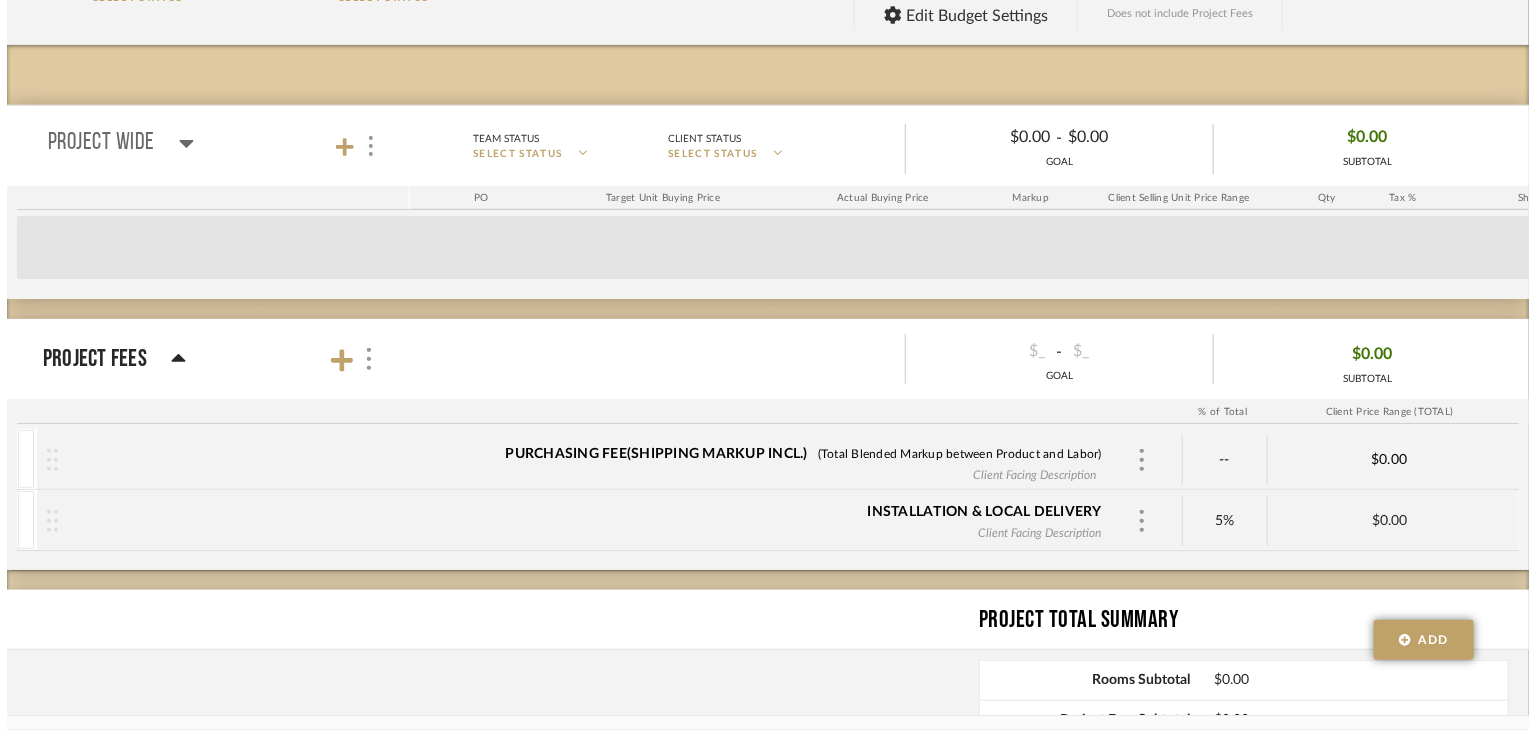 scroll, scrollTop: 0, scrollLeft: 0, axis: both 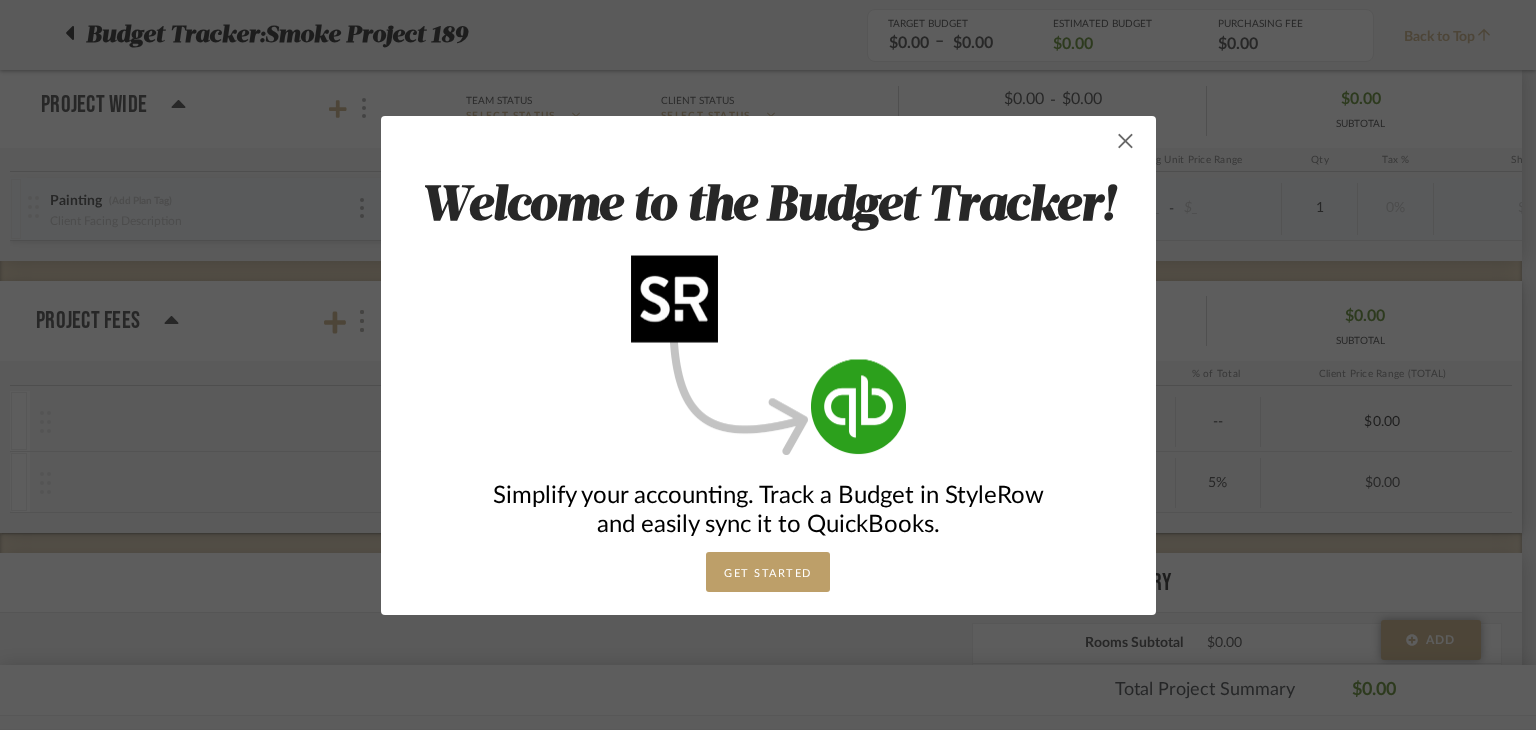 click at bounding box center [1126, 141] 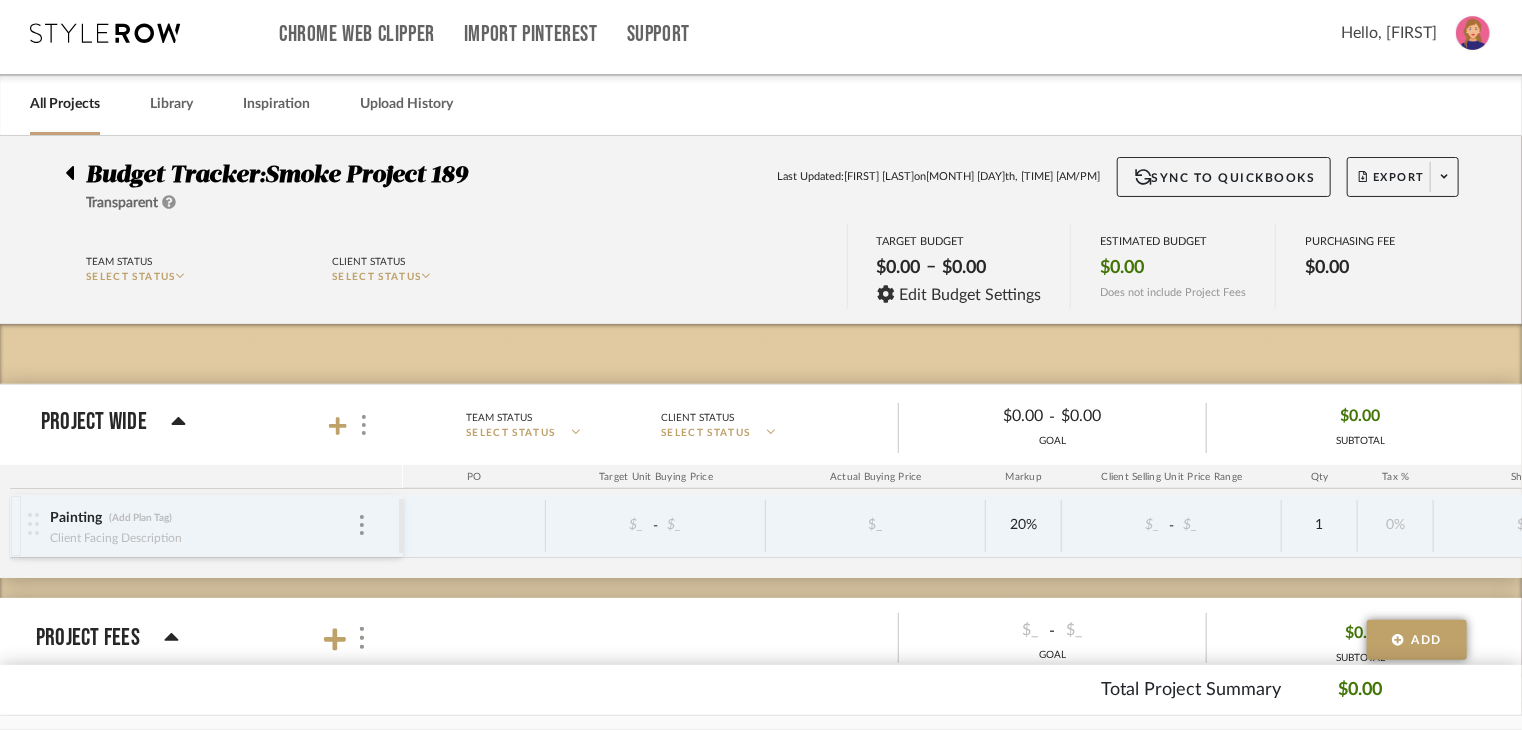 scroll, scrollTop: 0, scrollLeft: 0, axis: both 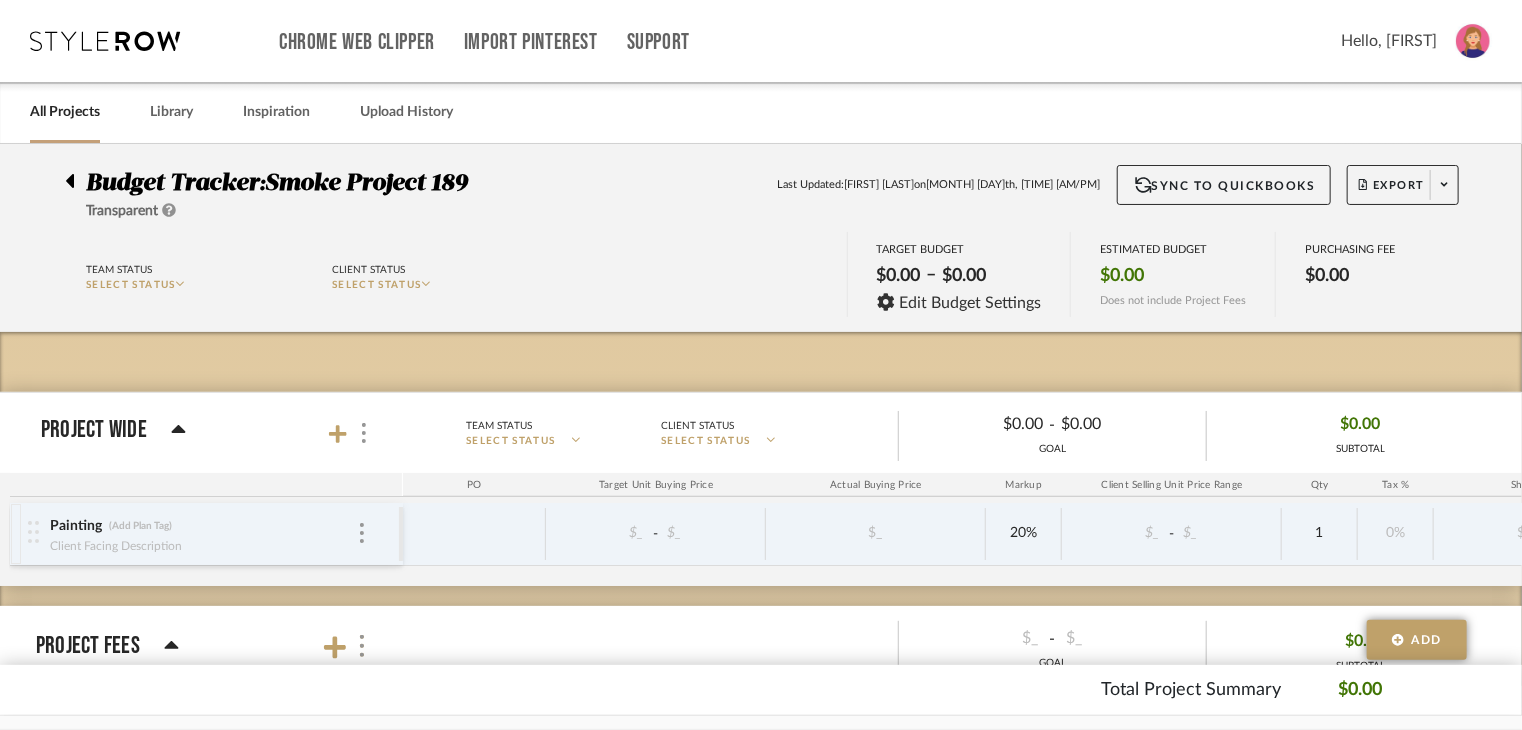 click 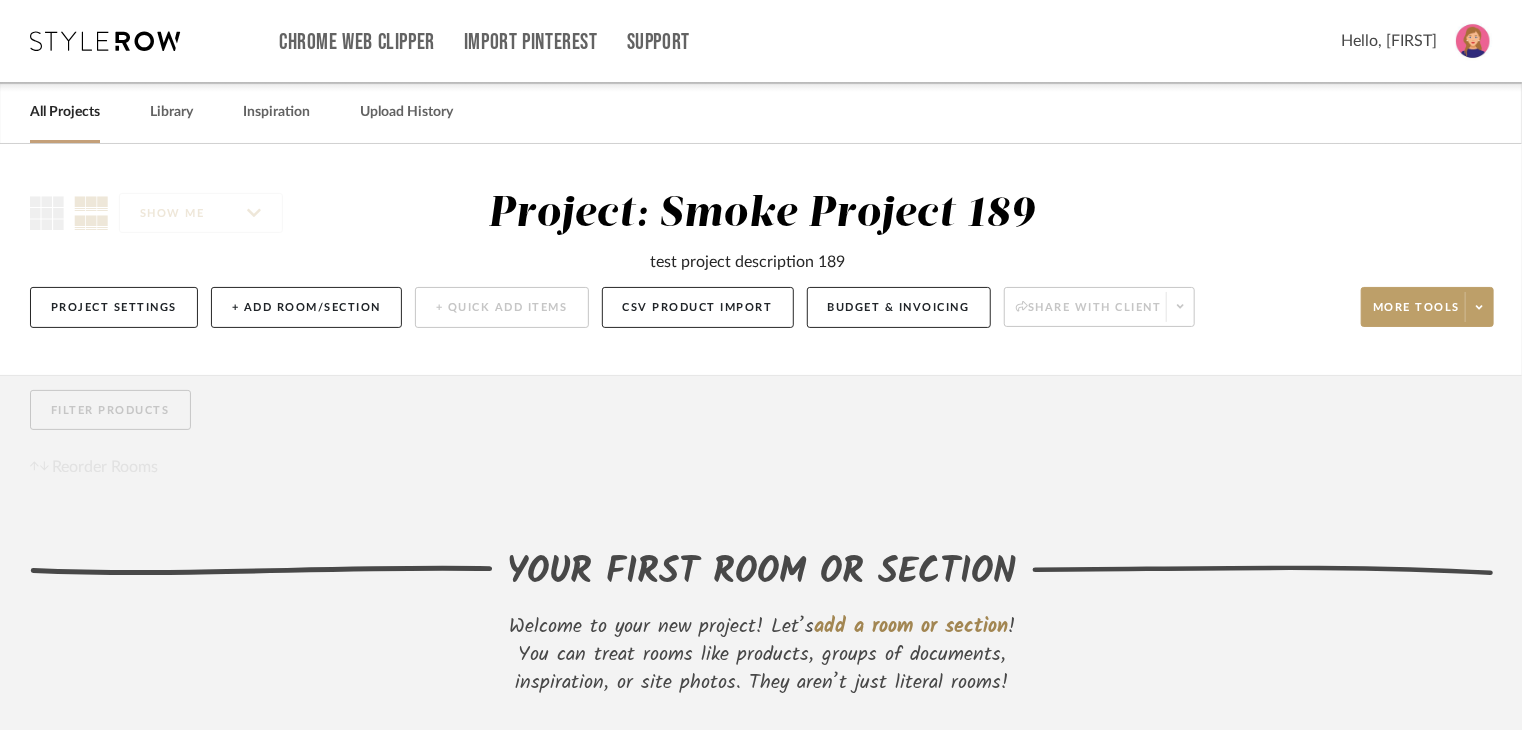 click on "All Projects" at bounding box center (65, 112) 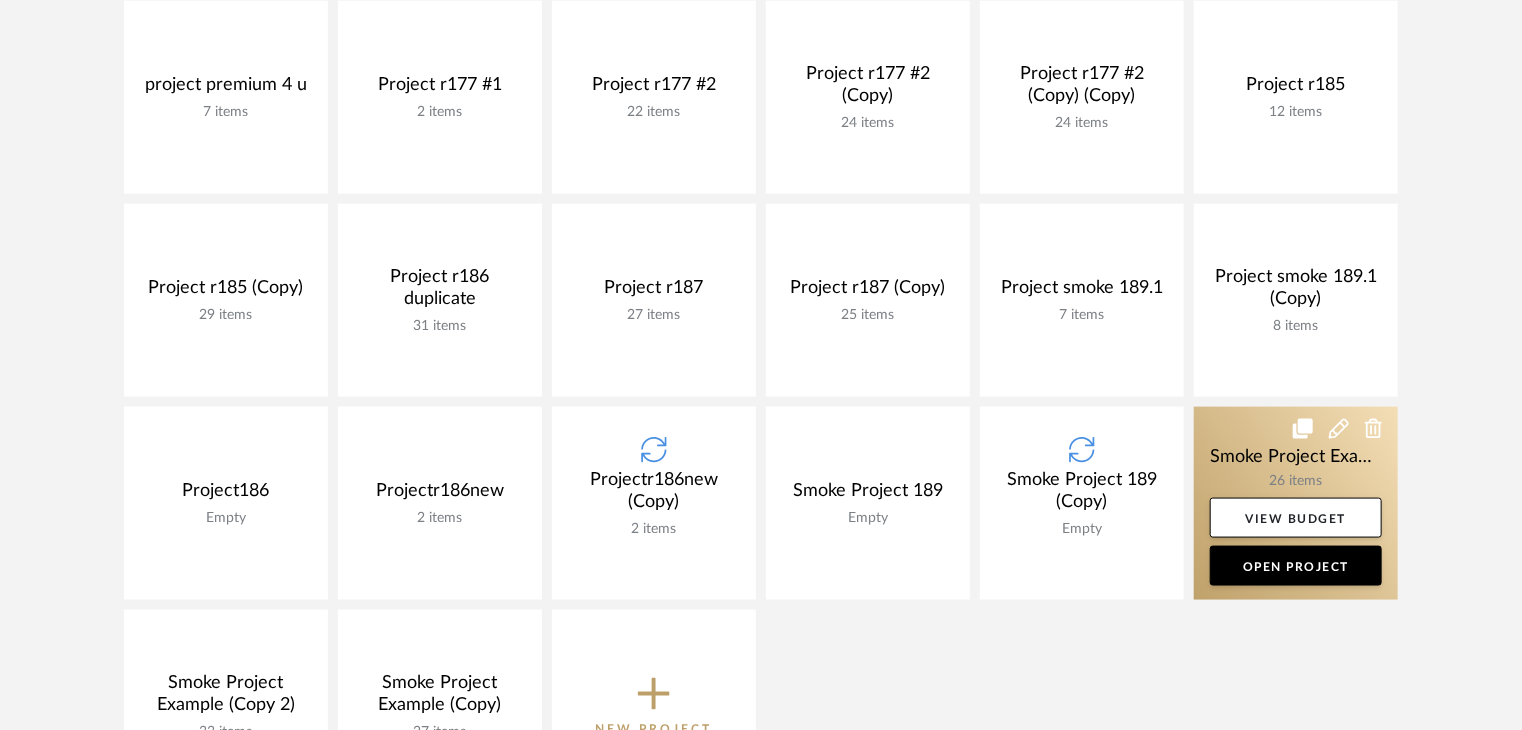 scroll, scrollTop: 1100, scrollLeft: 0, axis: vertical 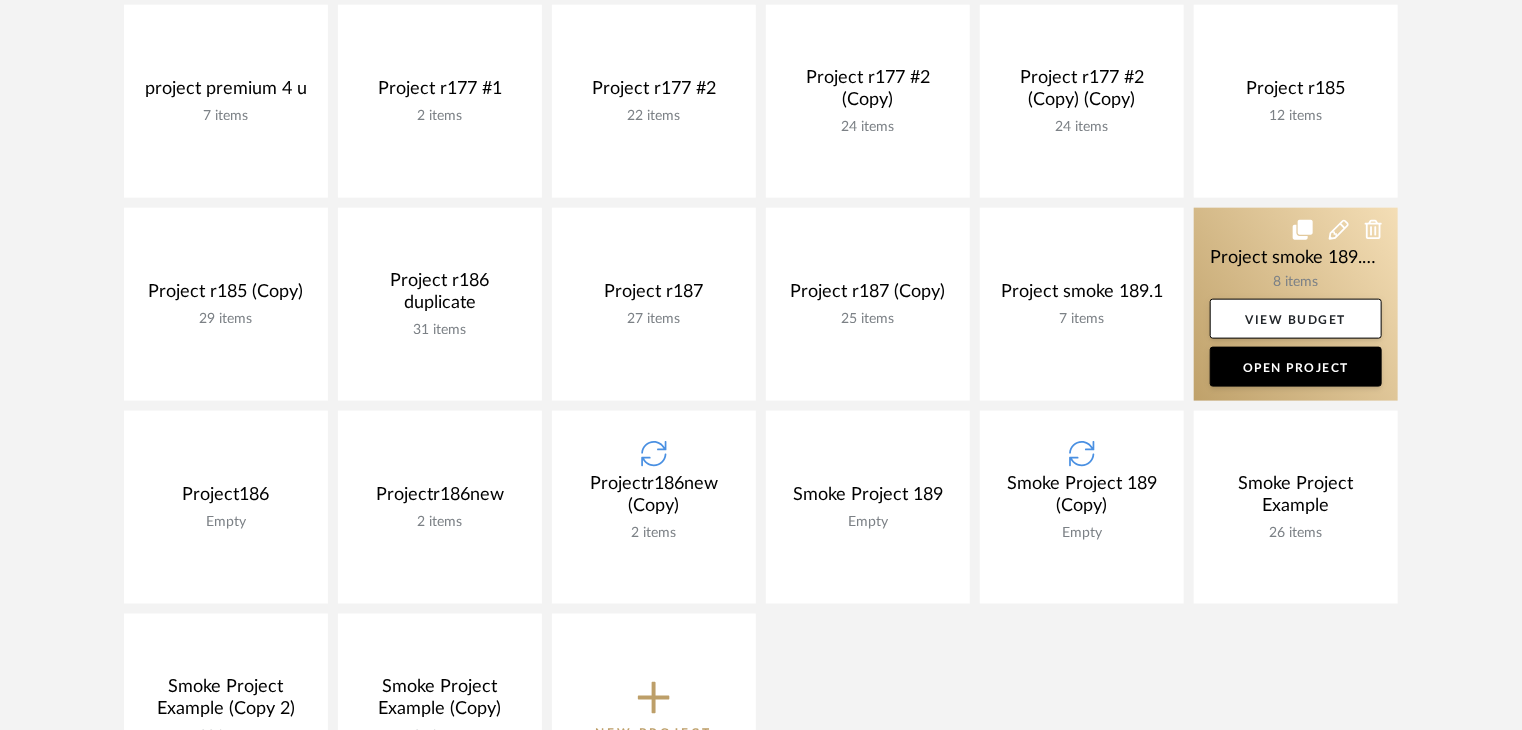 click 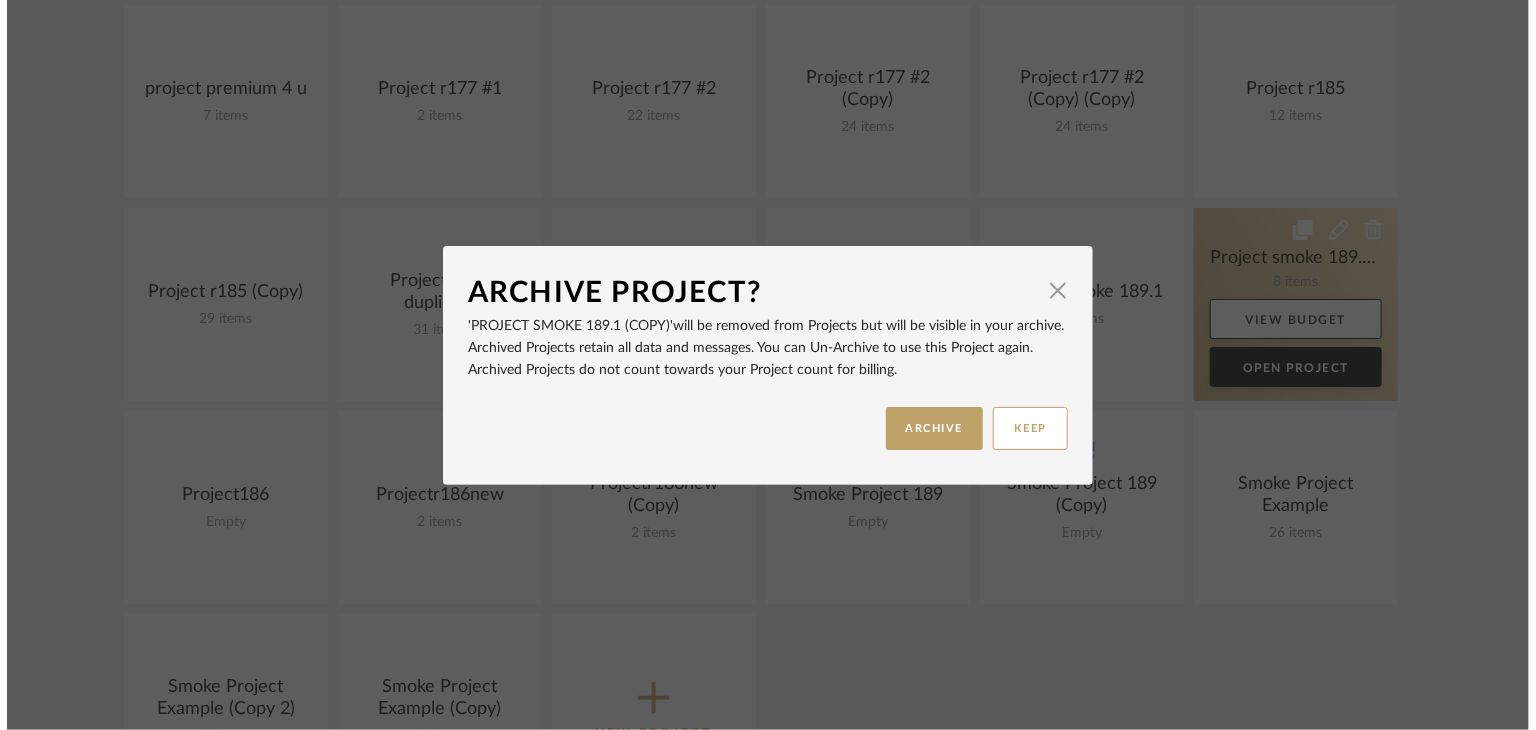 scroll, scrollTop: 0, scrollLeft: 0, axis: both 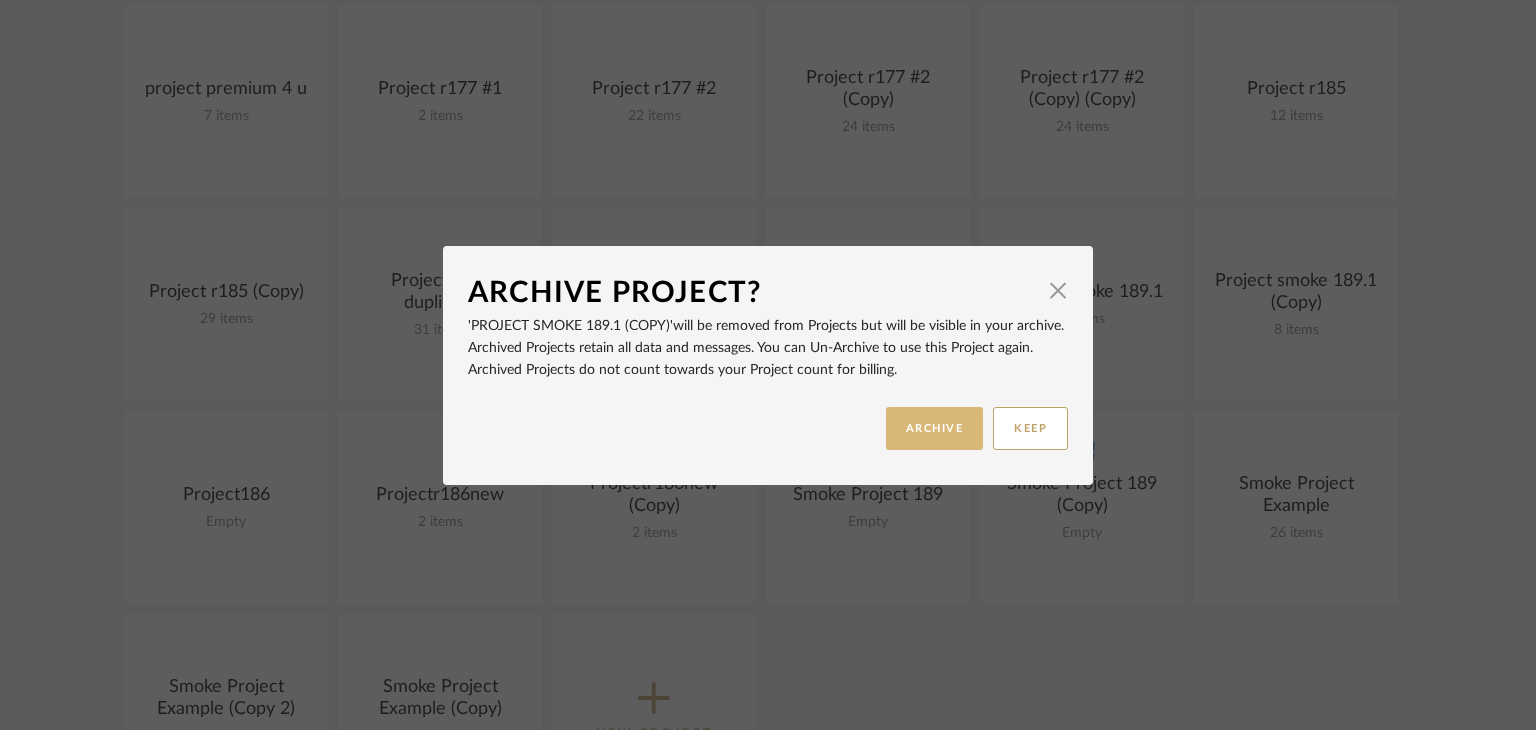 click on "ARCHIVE" at bounding box center [935, 428] 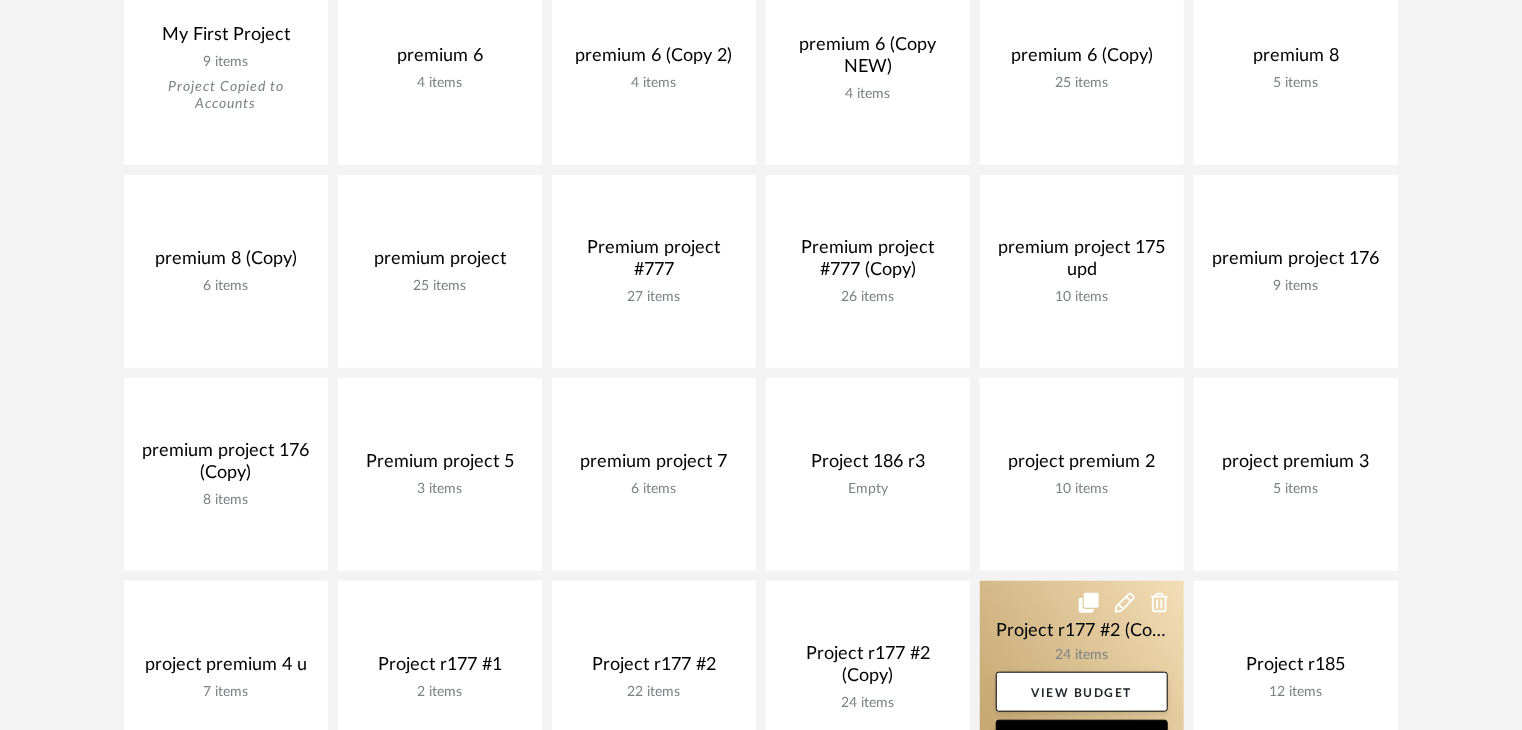 scroll, scrollTop: 200, scrollLeft: 0, axis: vertical 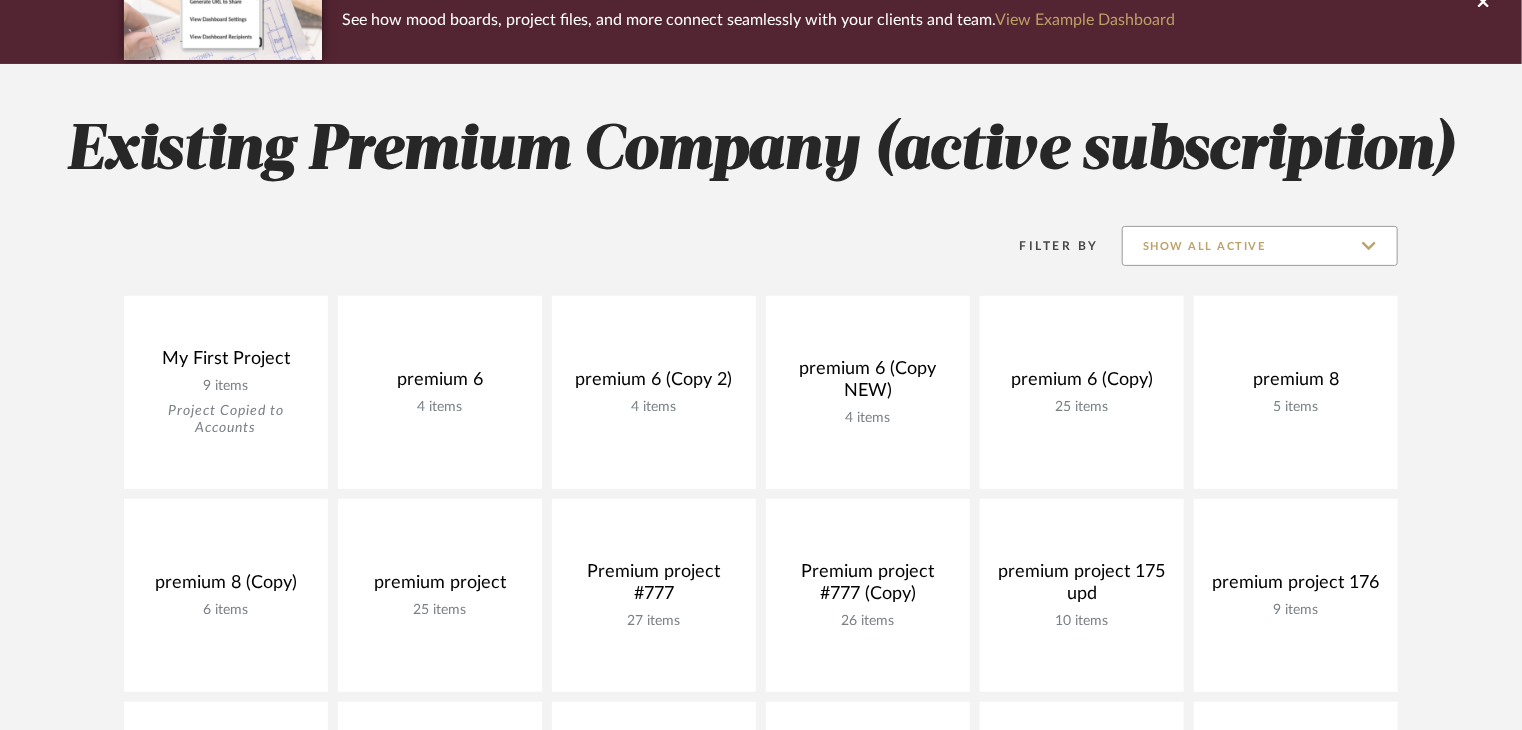 click on "Show All Active" 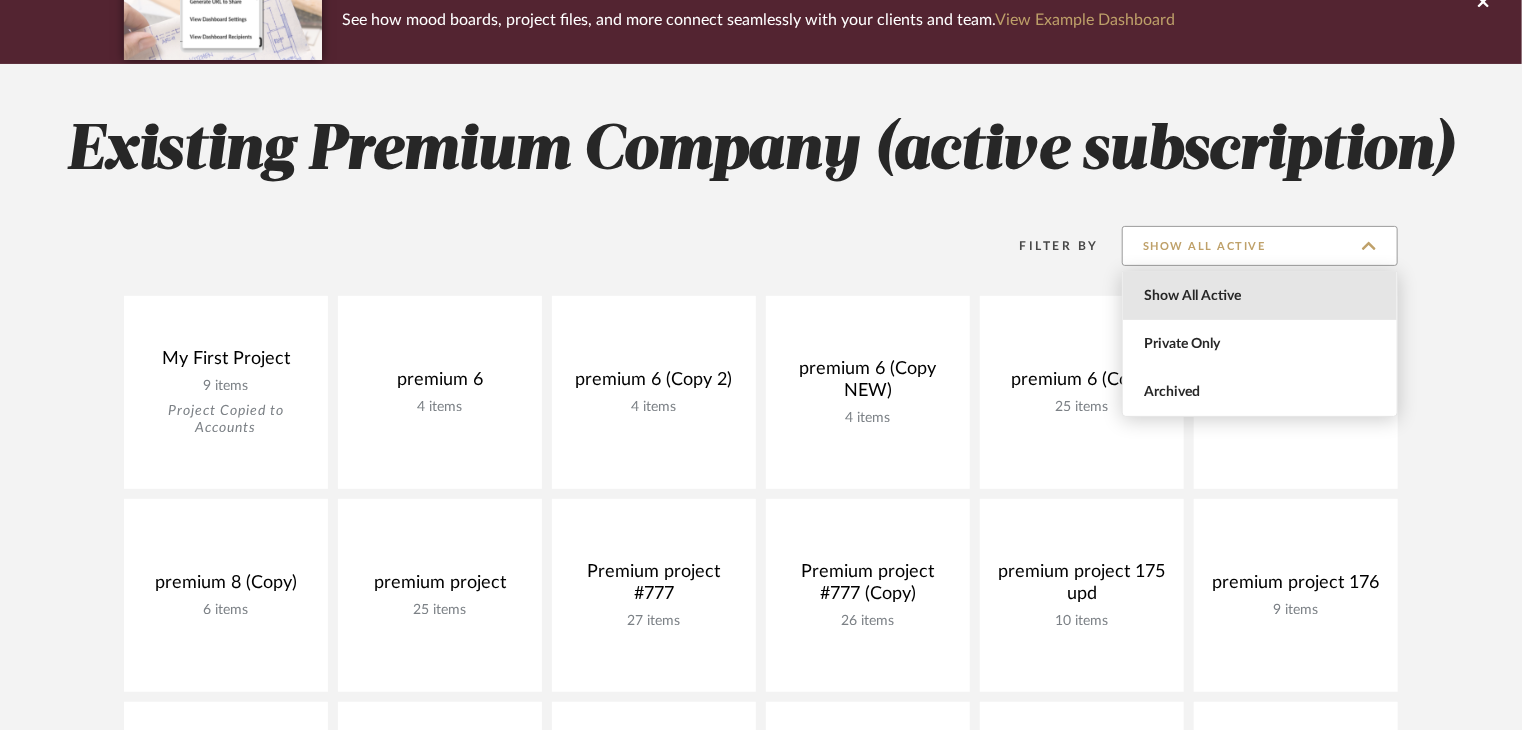 click on "Private Only" at bounding box center [1262, 344] 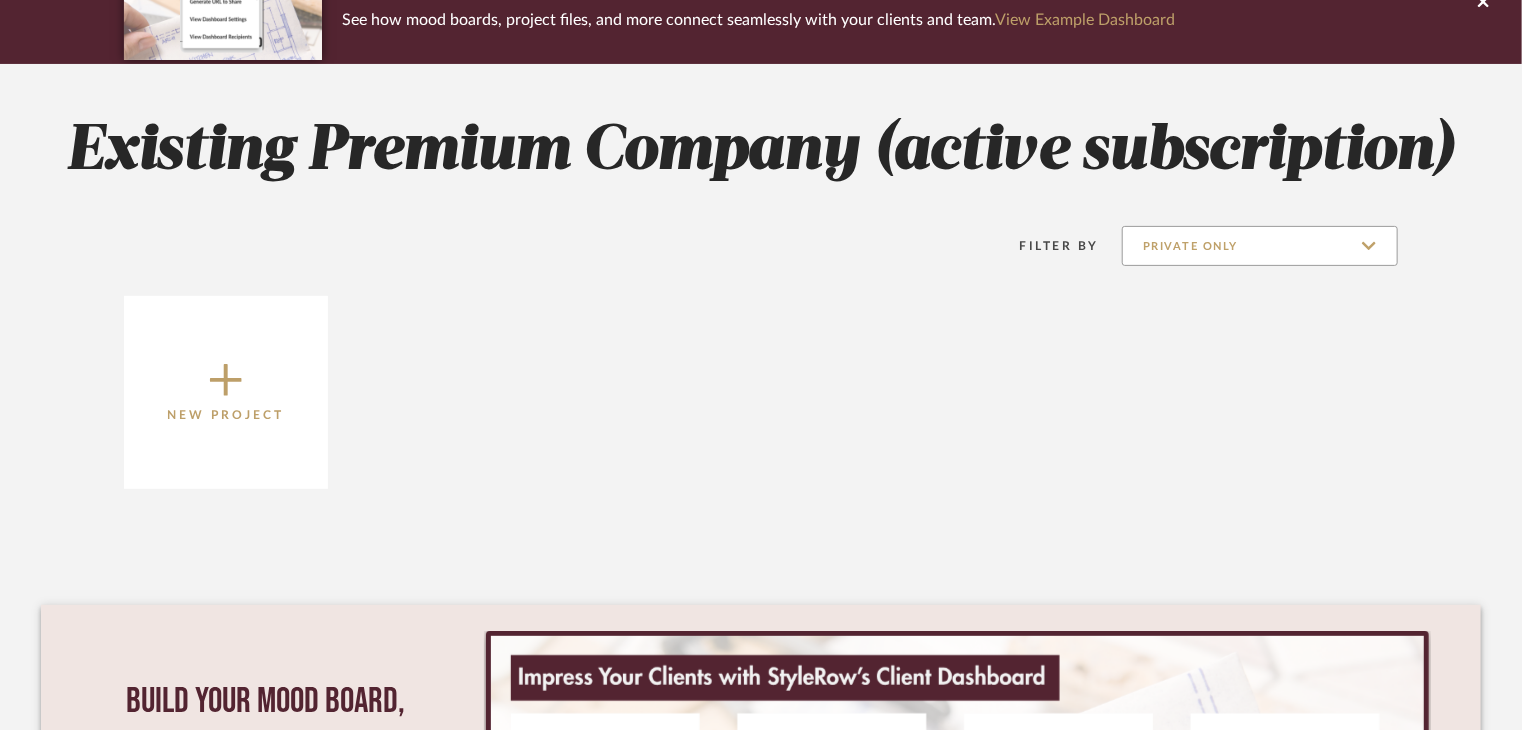 click on "Private Only" 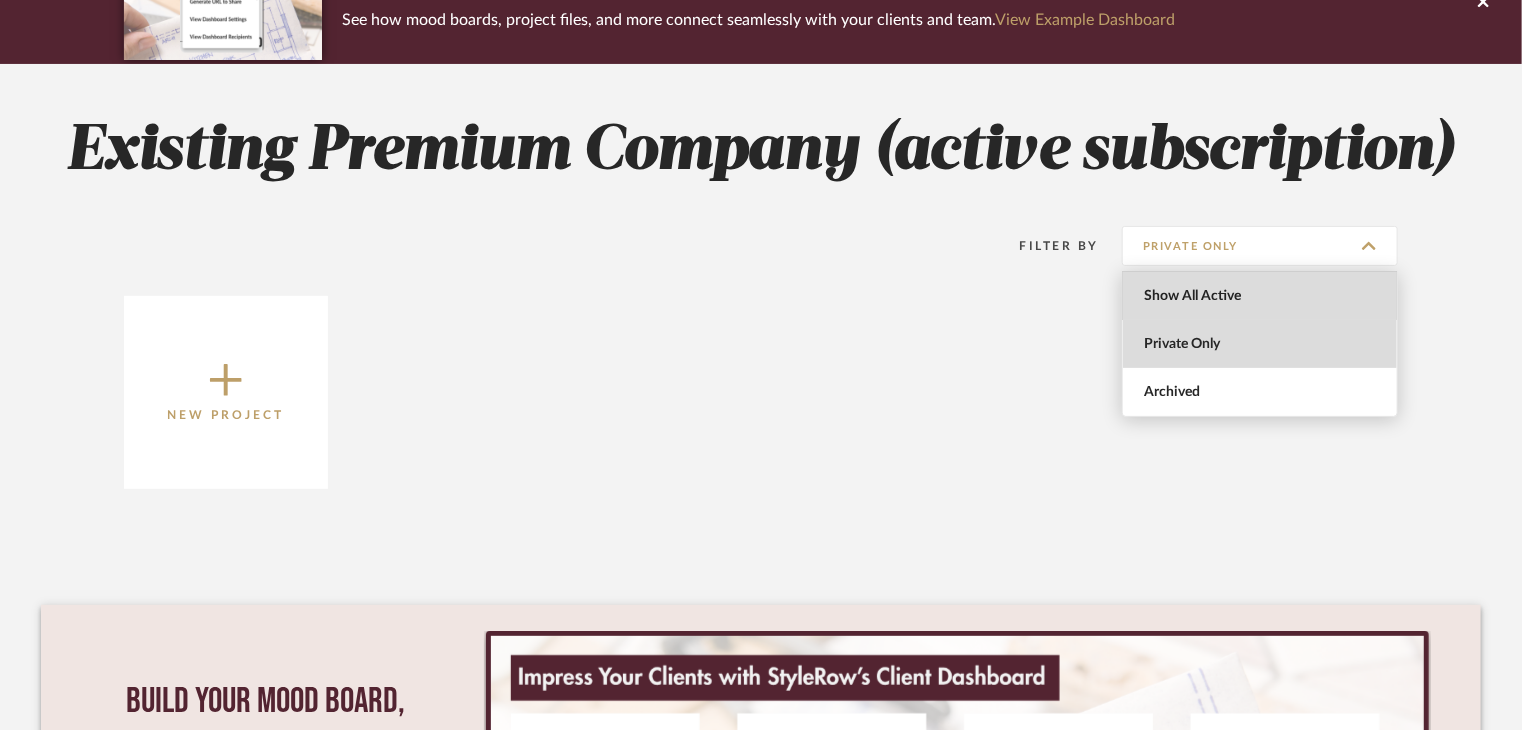 click on "Show All Active" at bounding box center (1260, 296) 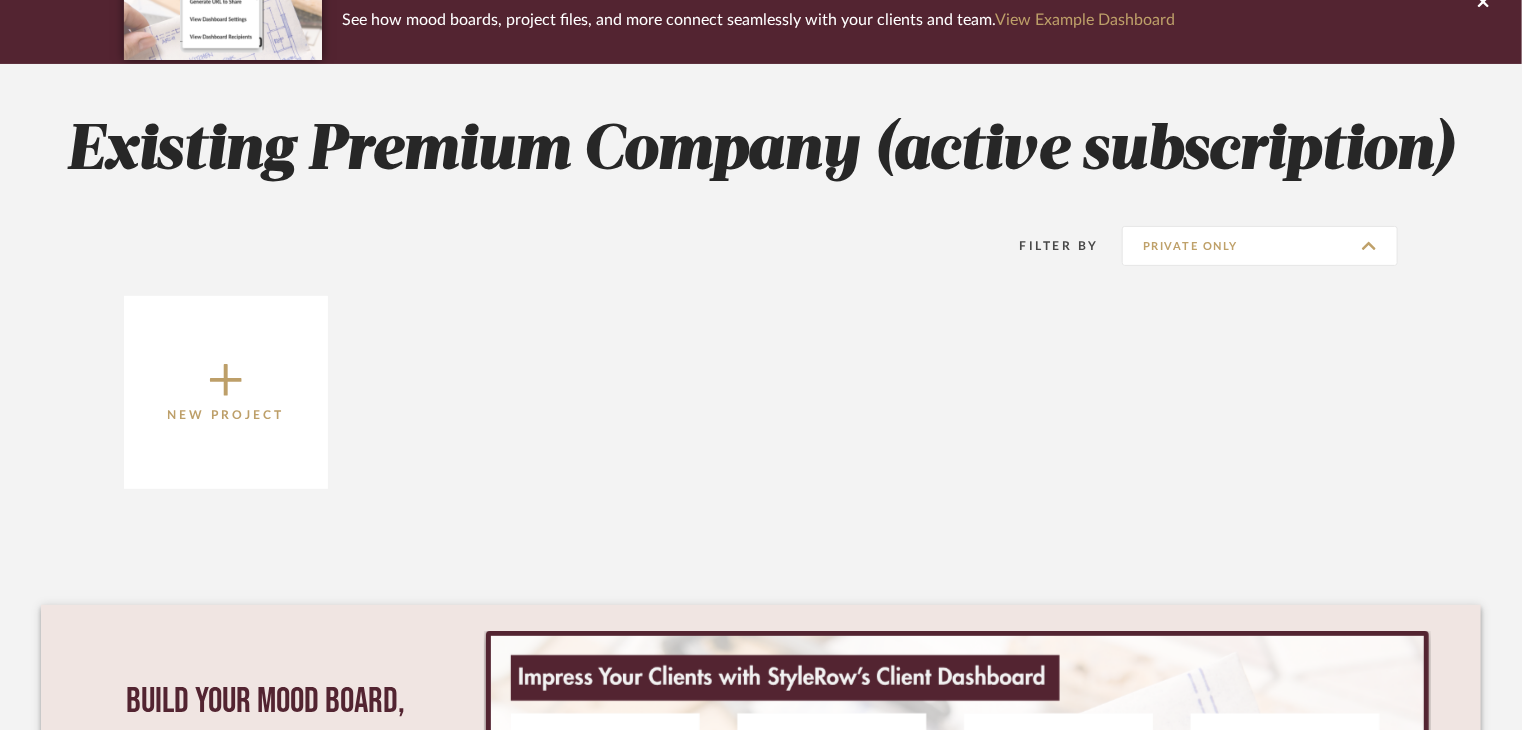 type on "Show All Active" 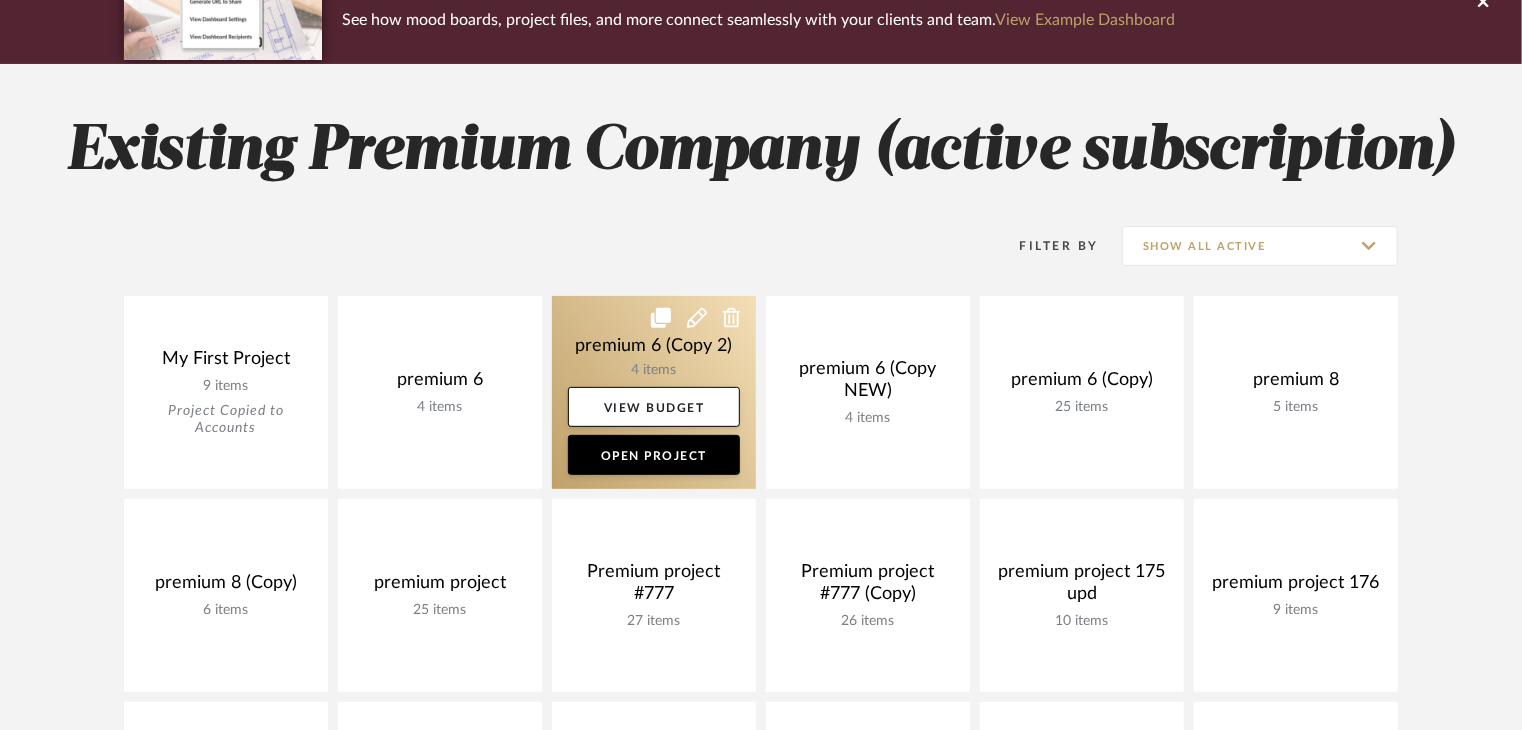 click 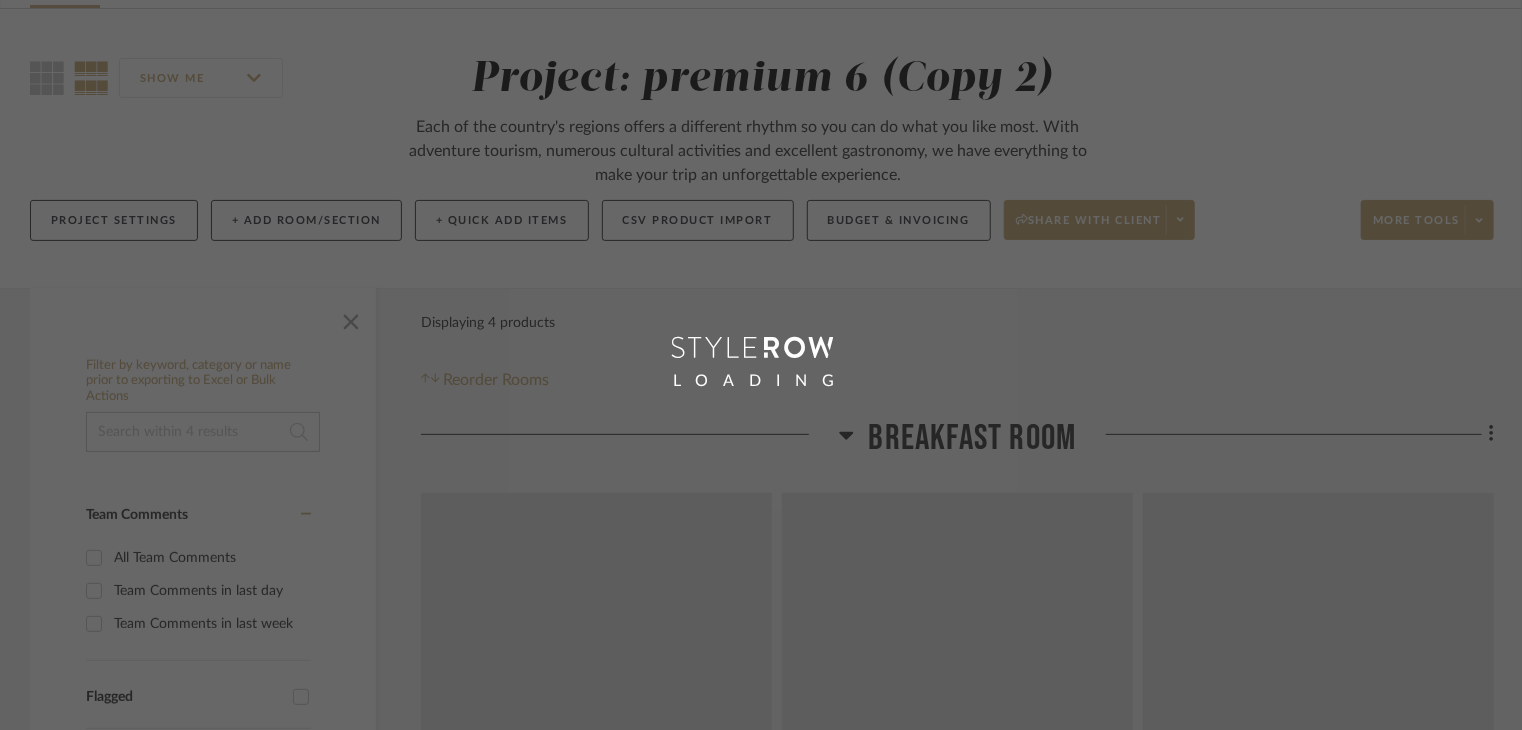 scroll, scrollTop: 0, scrollLeft: 0, axis: both 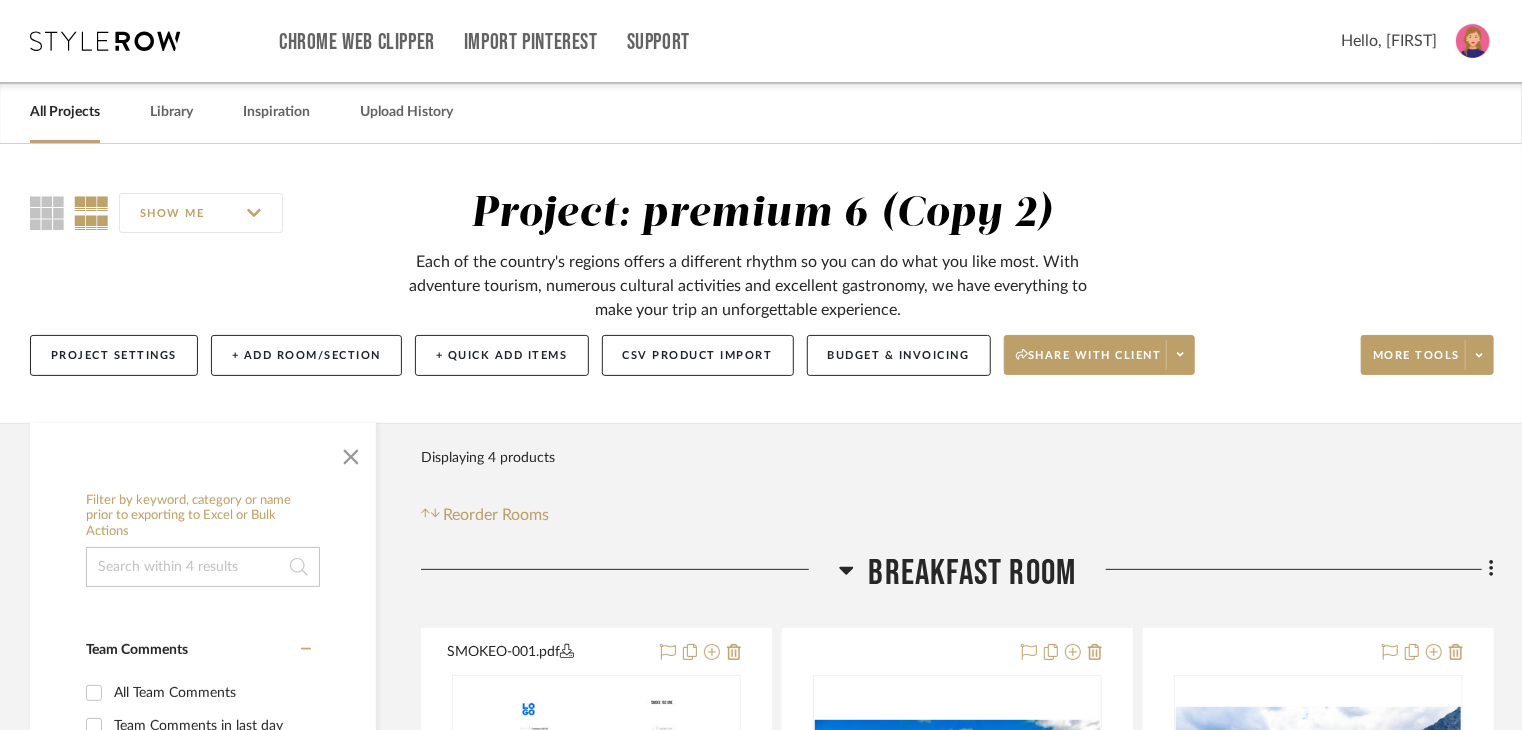 click on "Chrome Web Clipper   Import Pinterest   Support   All Projects   Library   Inspiration   Upload History  Hello, Marina" at bounding box center (761, 72) 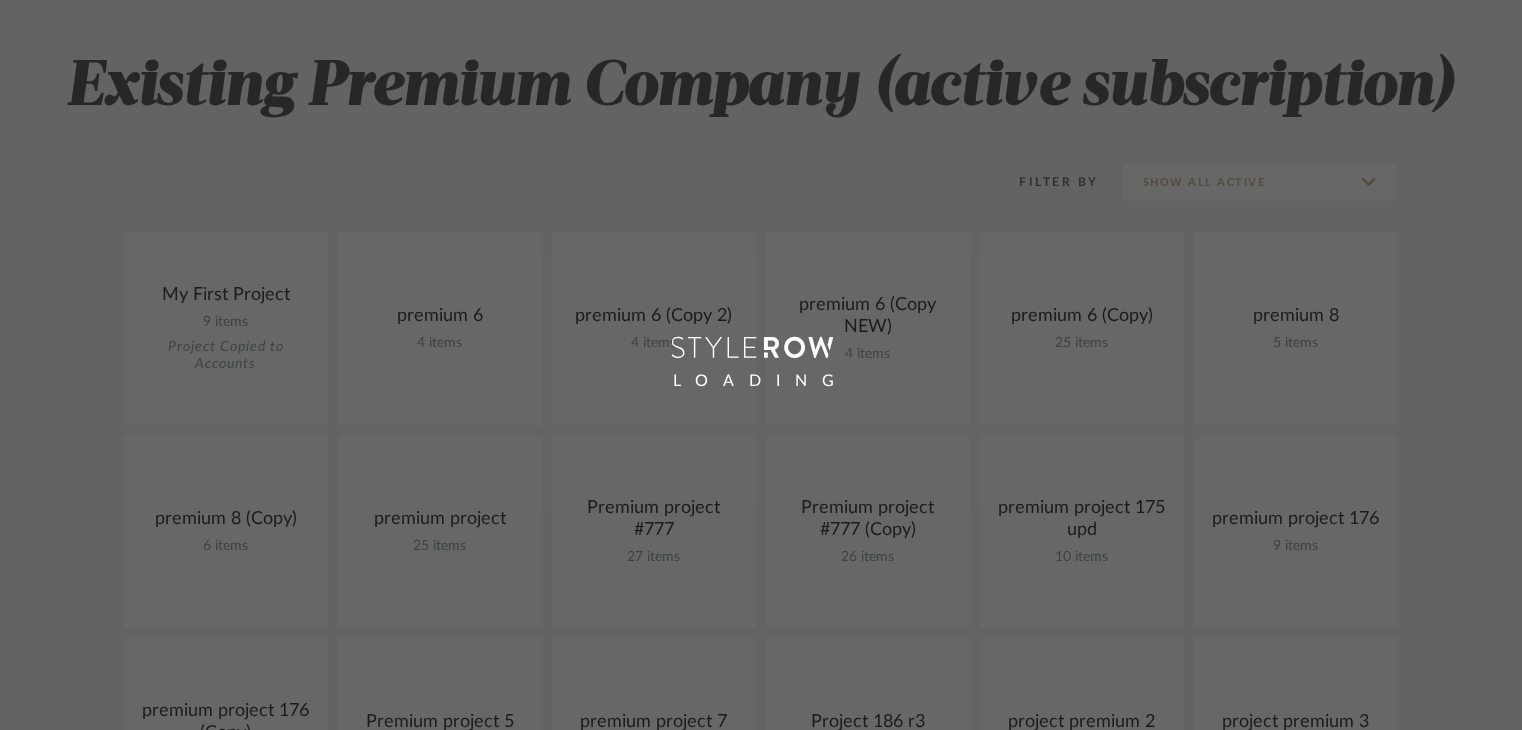 scroll, scrollTop: 320, scrollLeft: 0, axis: vertical 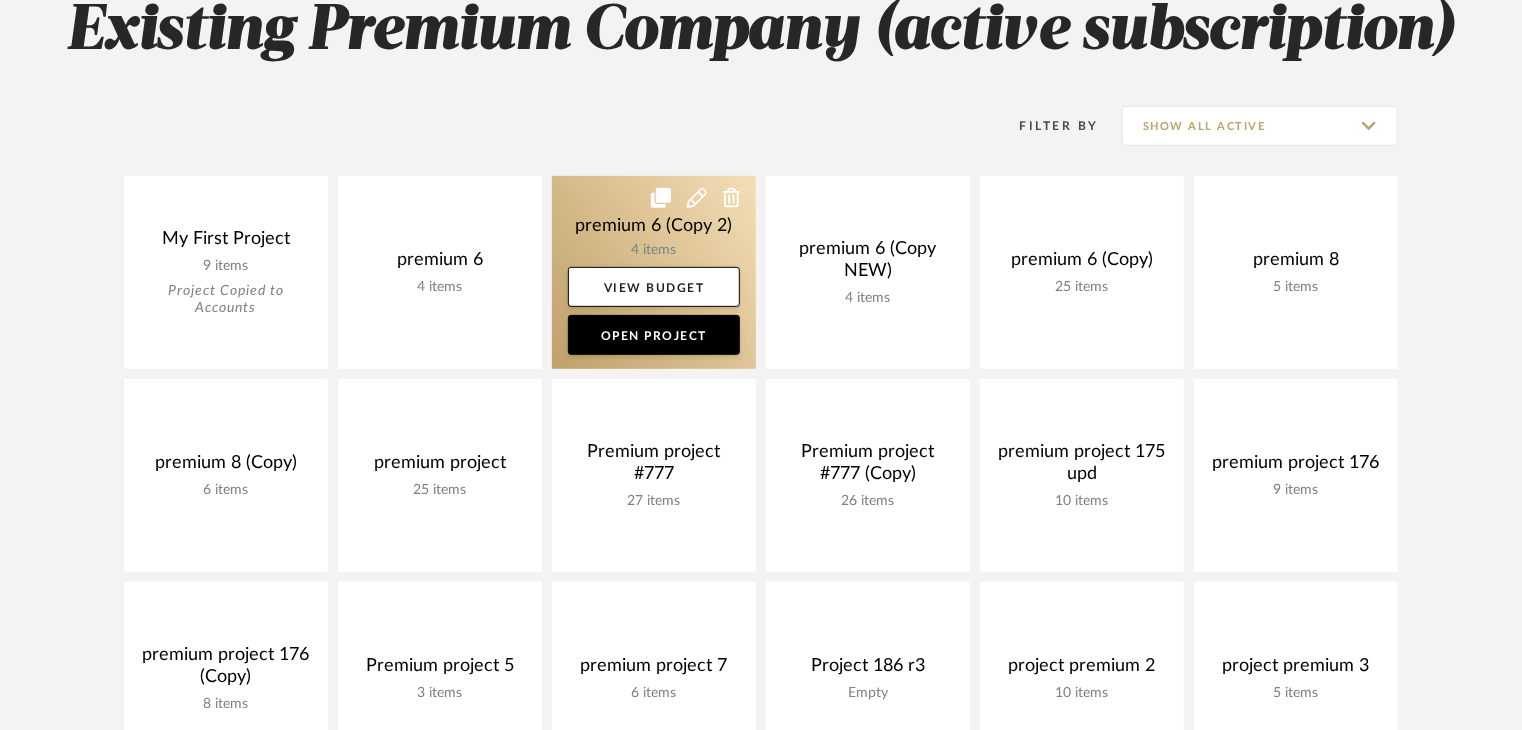 click 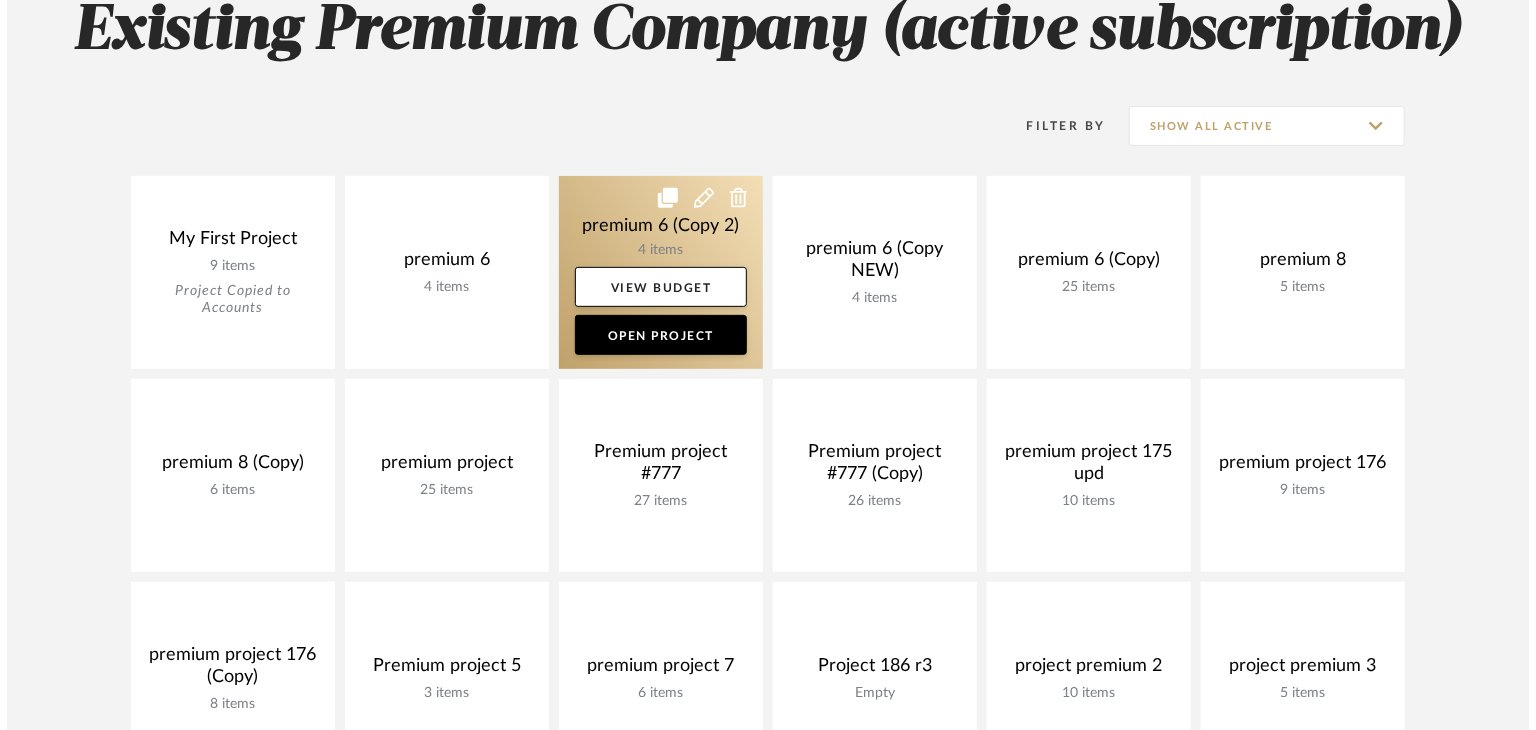 scroll, scrollTop: 0, scrollLeft: 0, axis: both 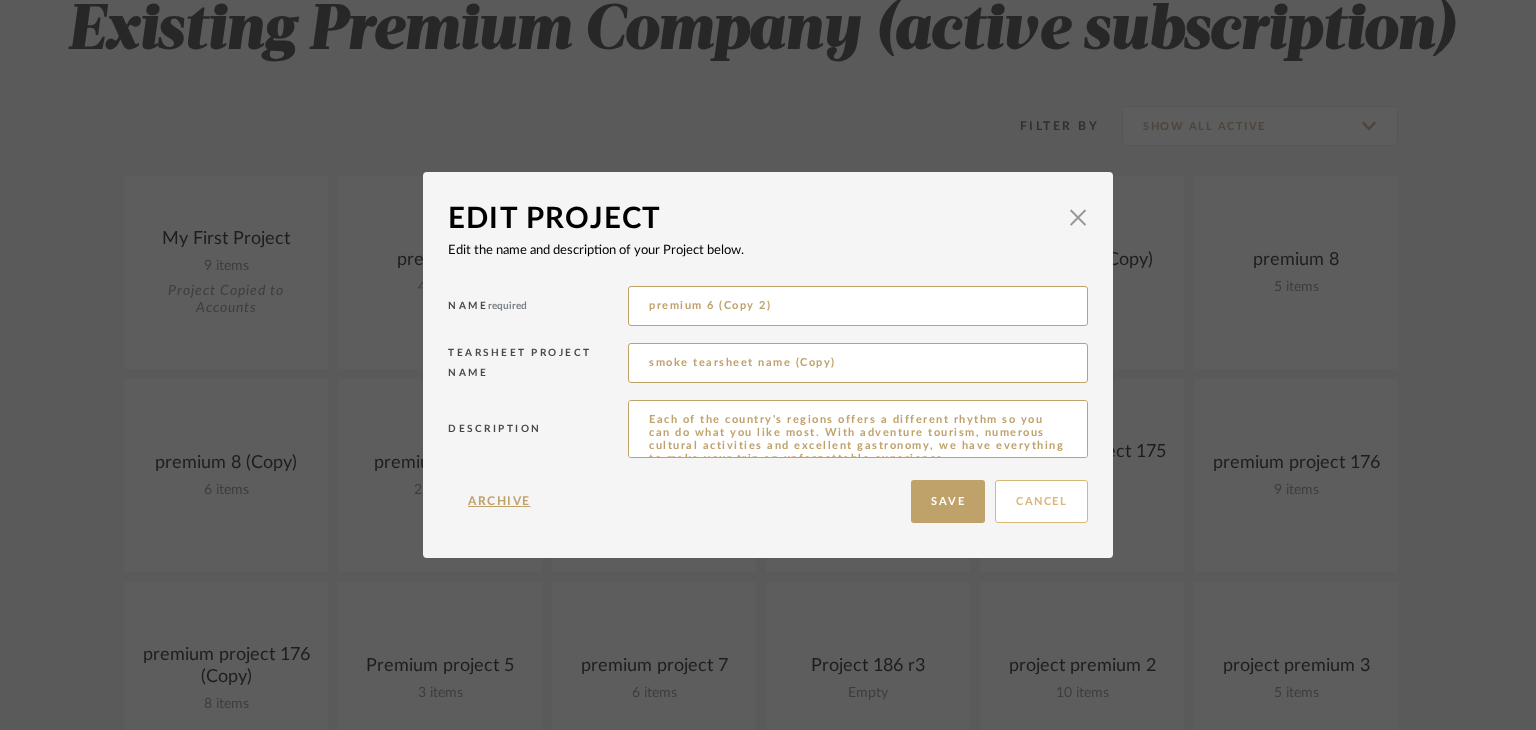 click on "Cancel" at bounding box center [1041, 501] 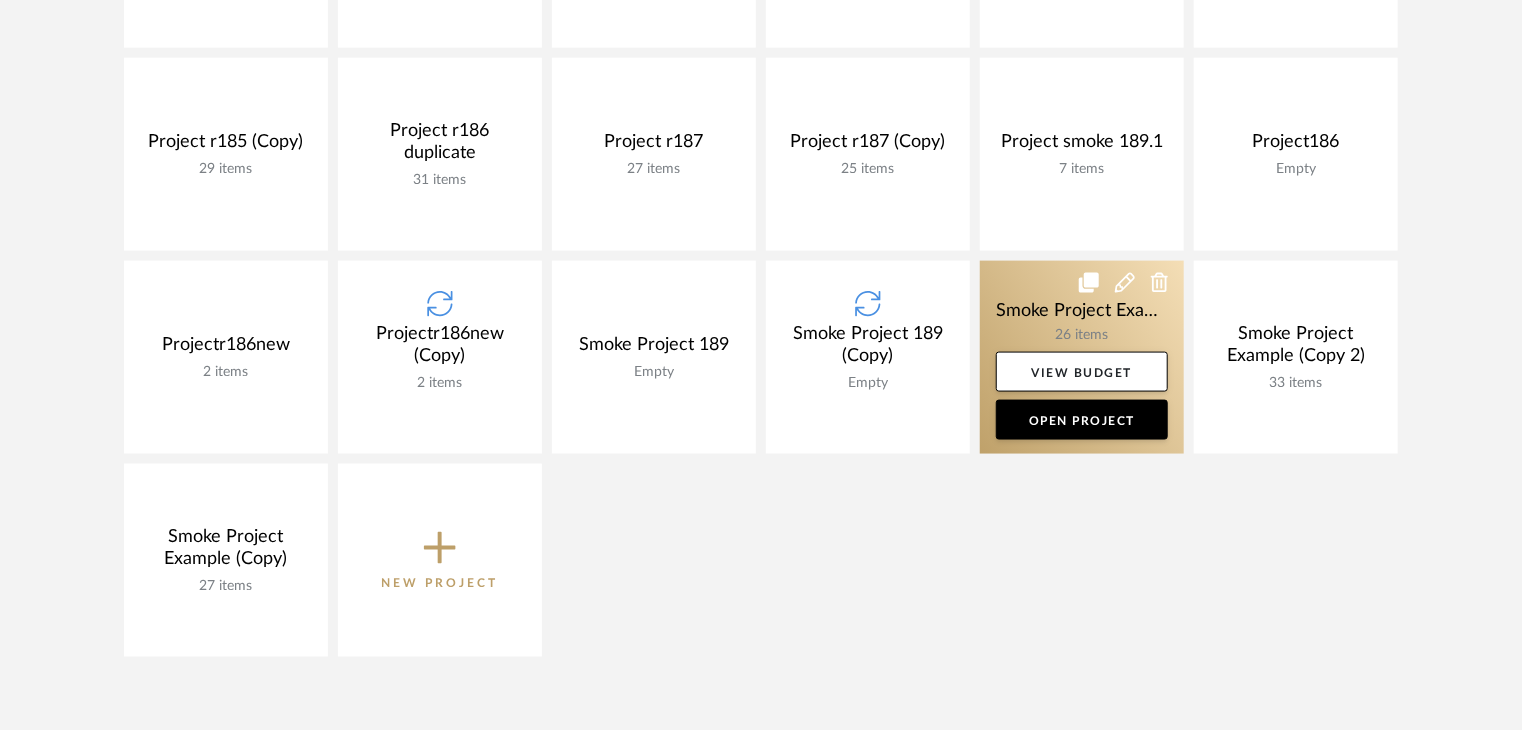 scroll, scrollTop: 1220, scrollLeft: 0, axis: vertical 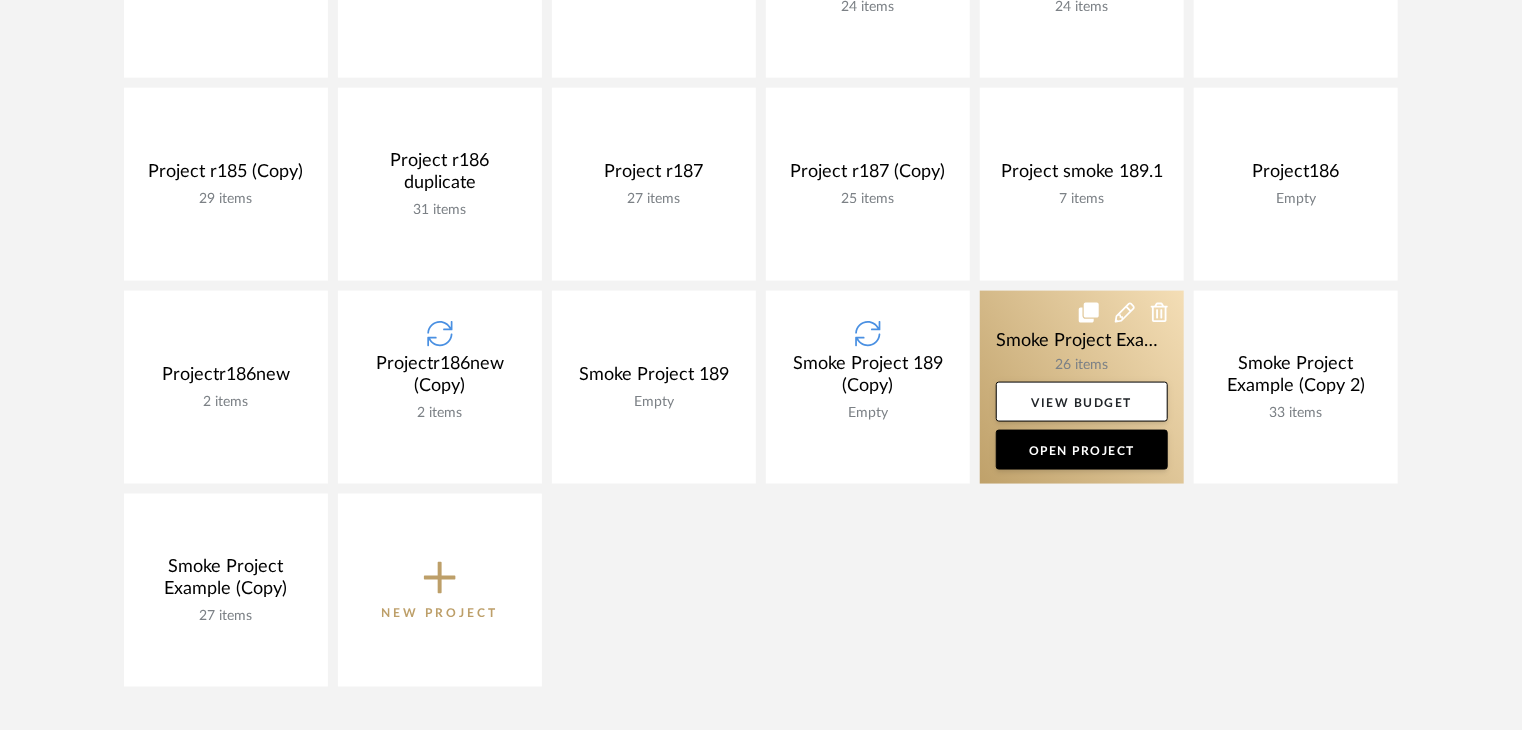 click 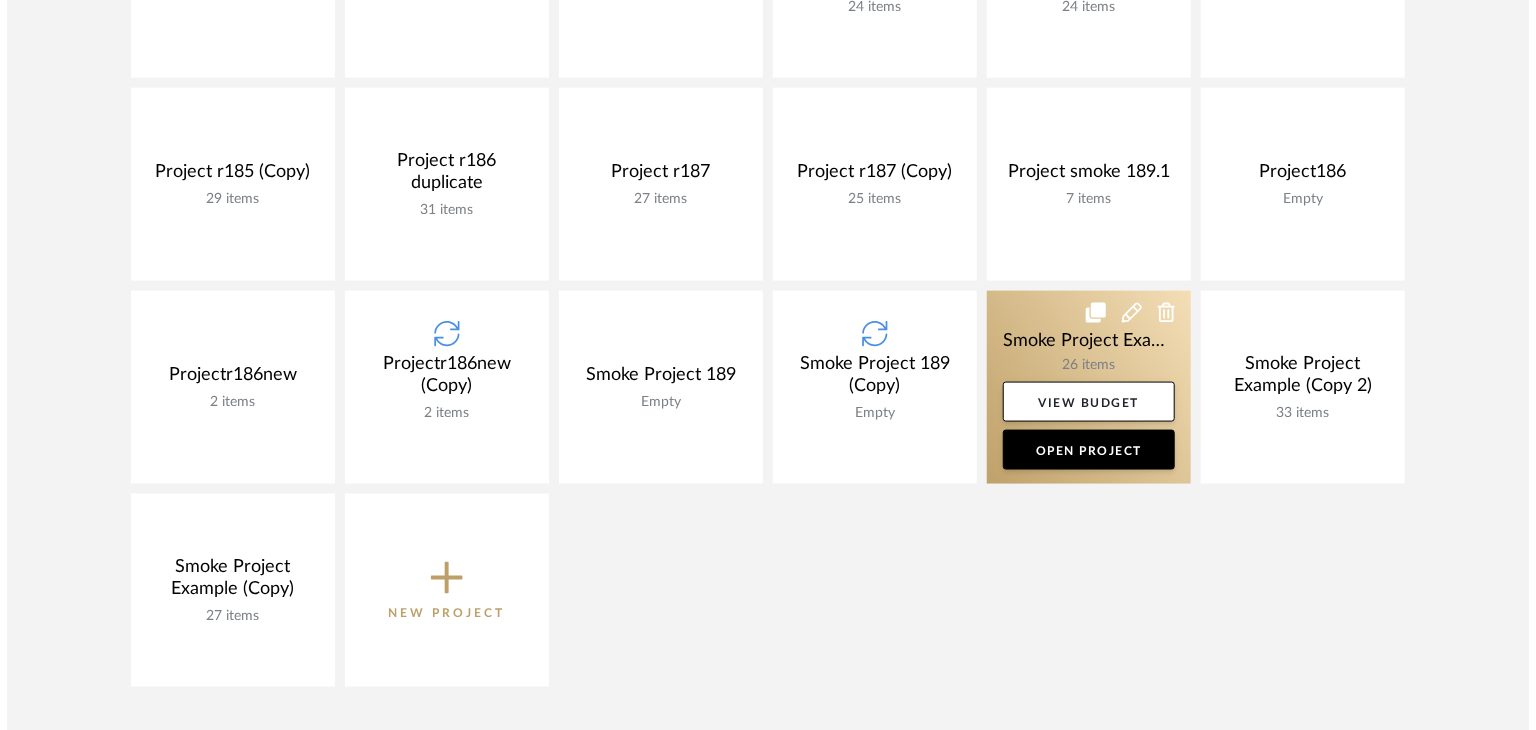 scroll, scrollTop: 0, scrollLeft: 0, axis: both 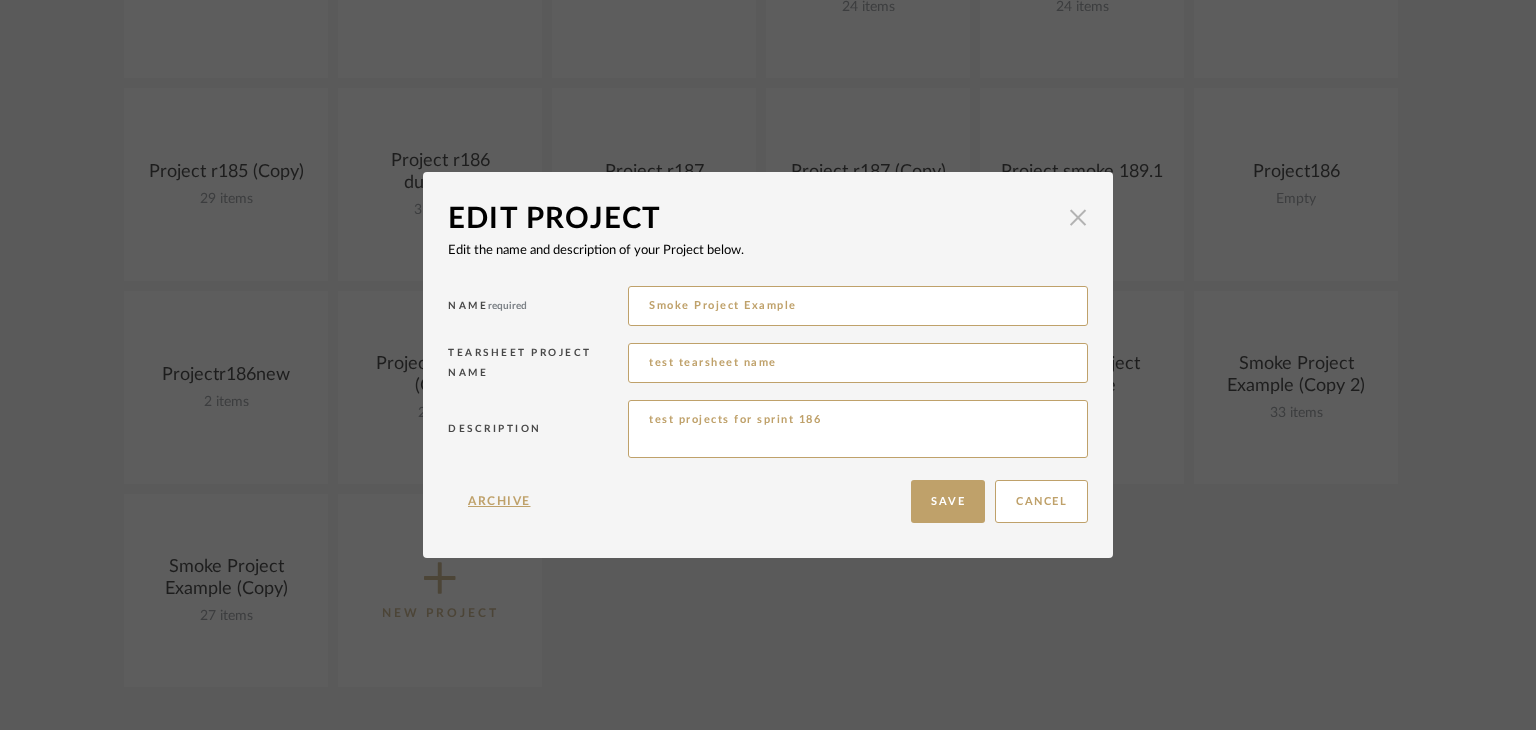 click at bounding box center (1078, 217) 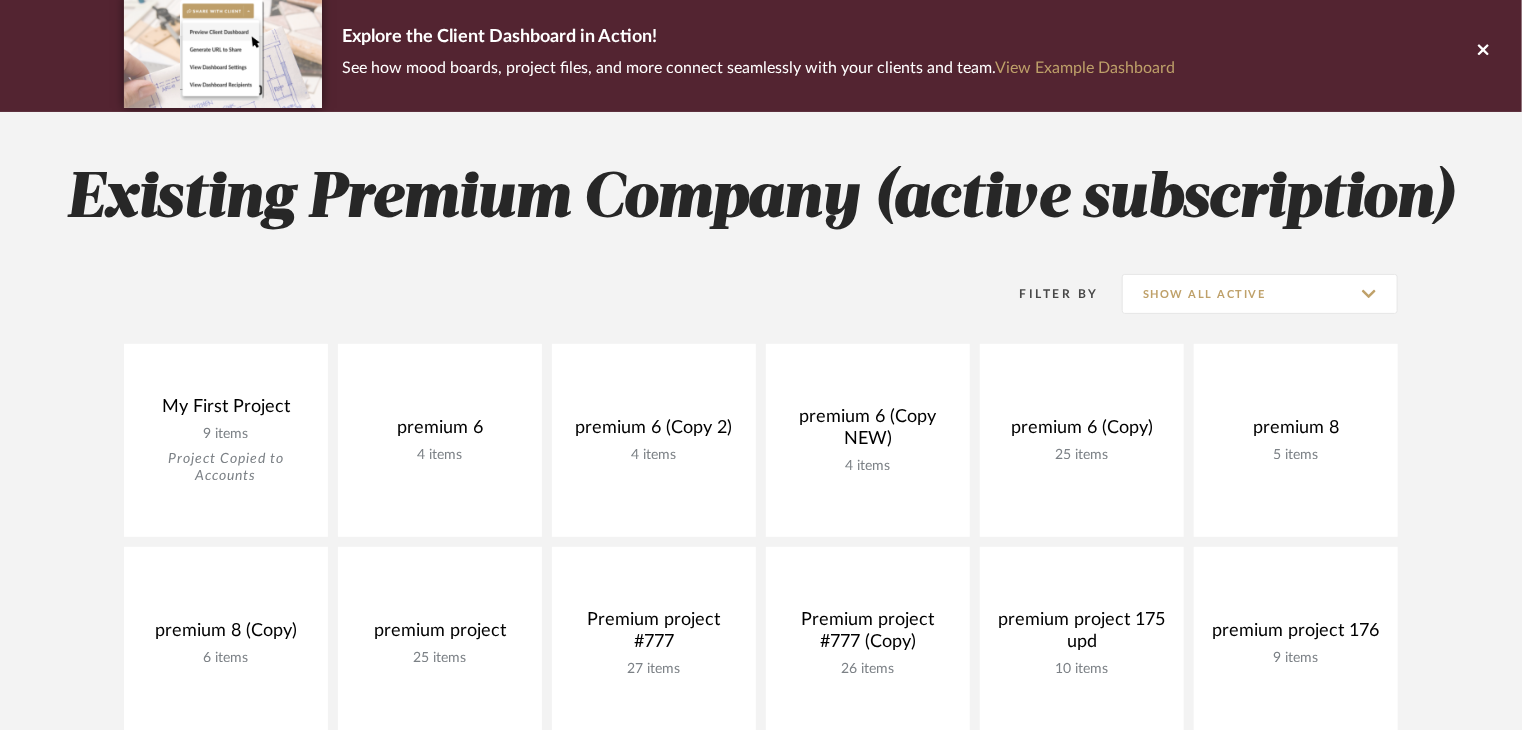 scroll, scrollTop: 0, scrollLeft: 0, axis: both 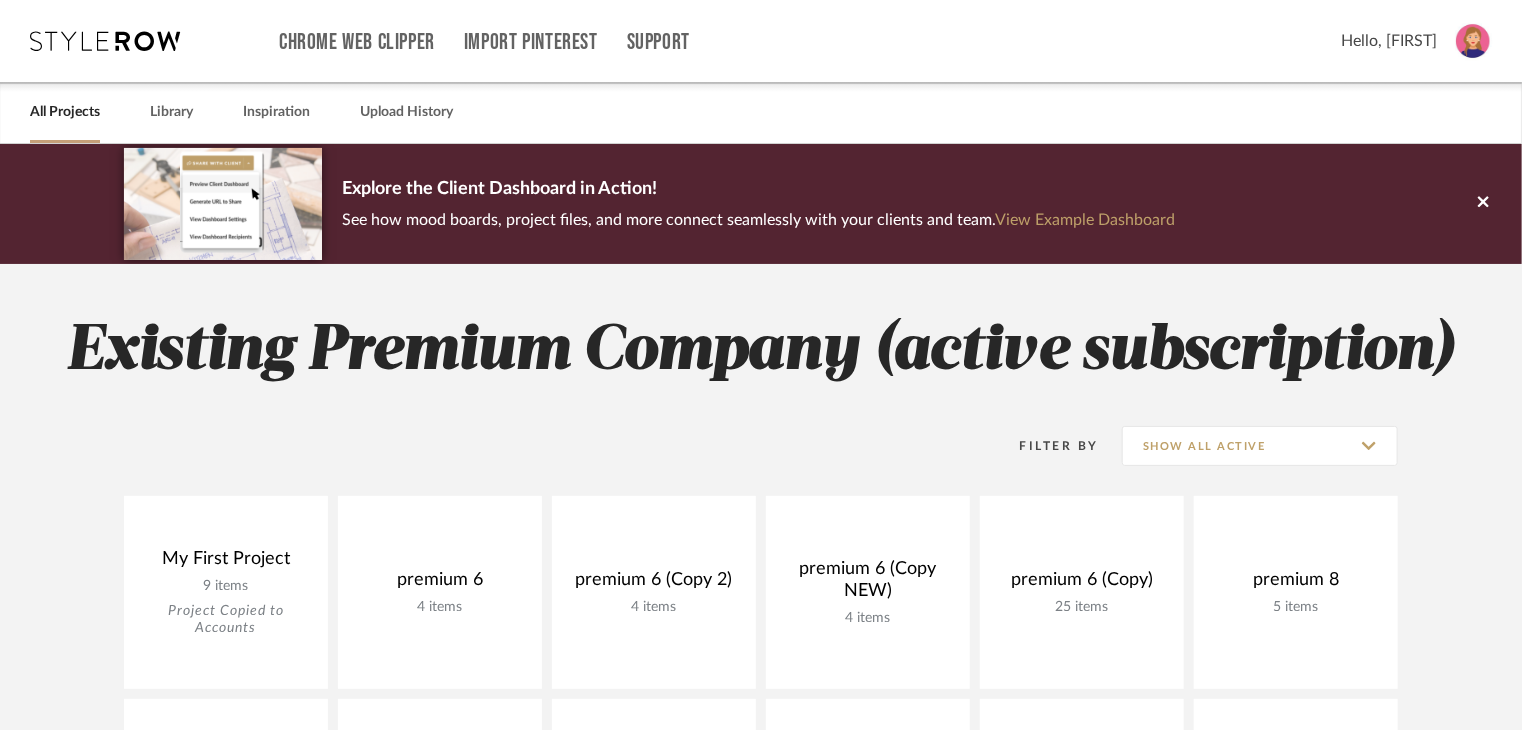 click at bounding box center (1473, 41) 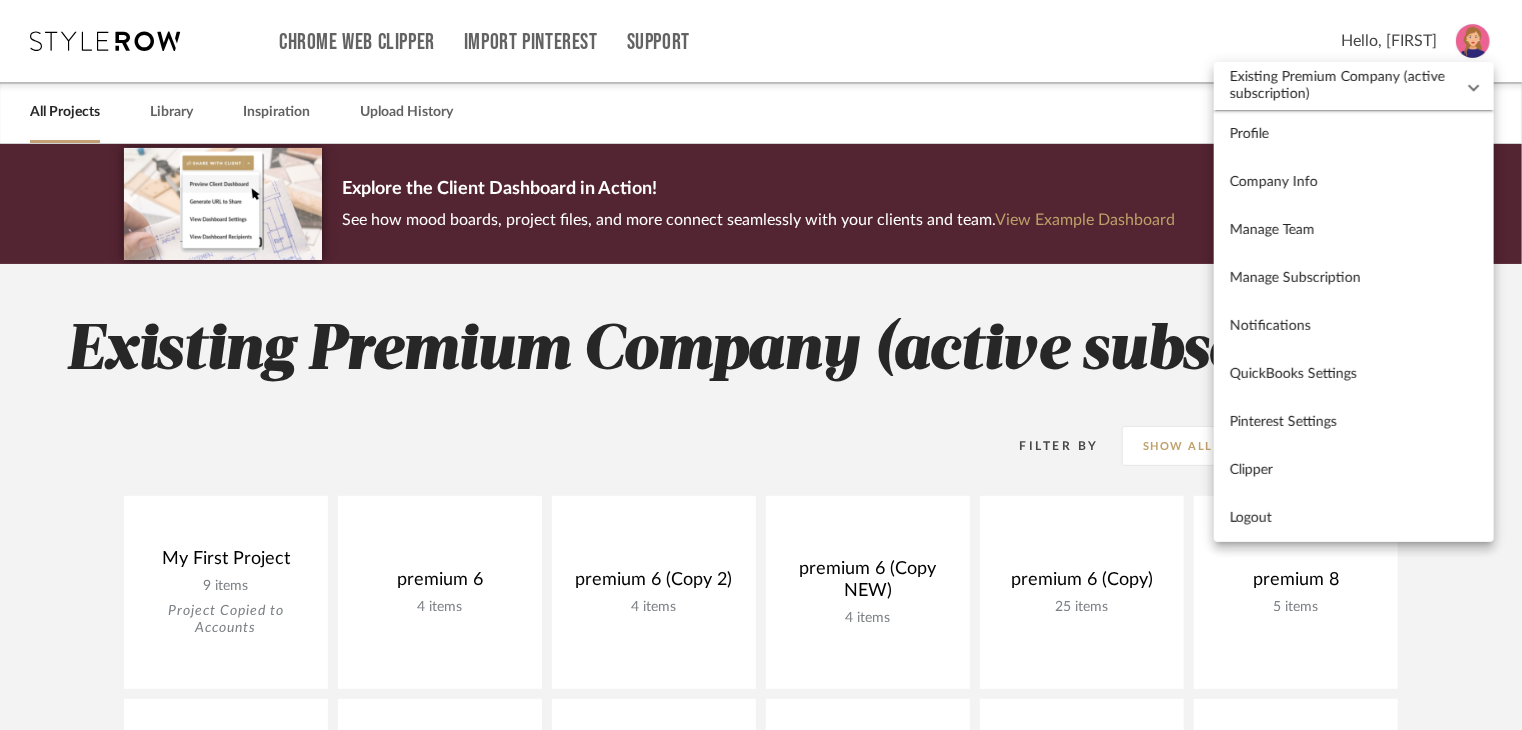 click at bounding box center [761, 365] 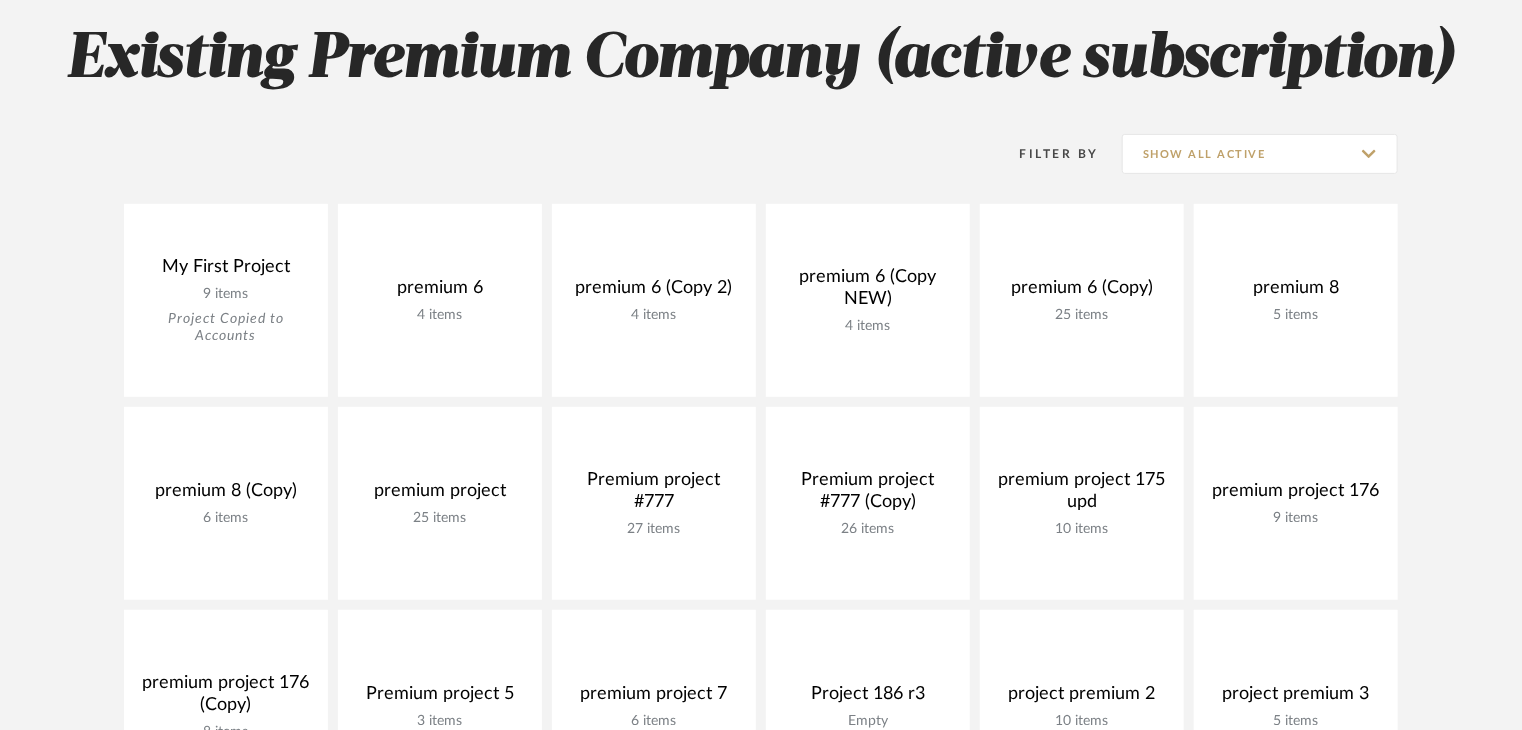 scroll, scrollTop: 300, scrollLeft: 0, axis: vertical 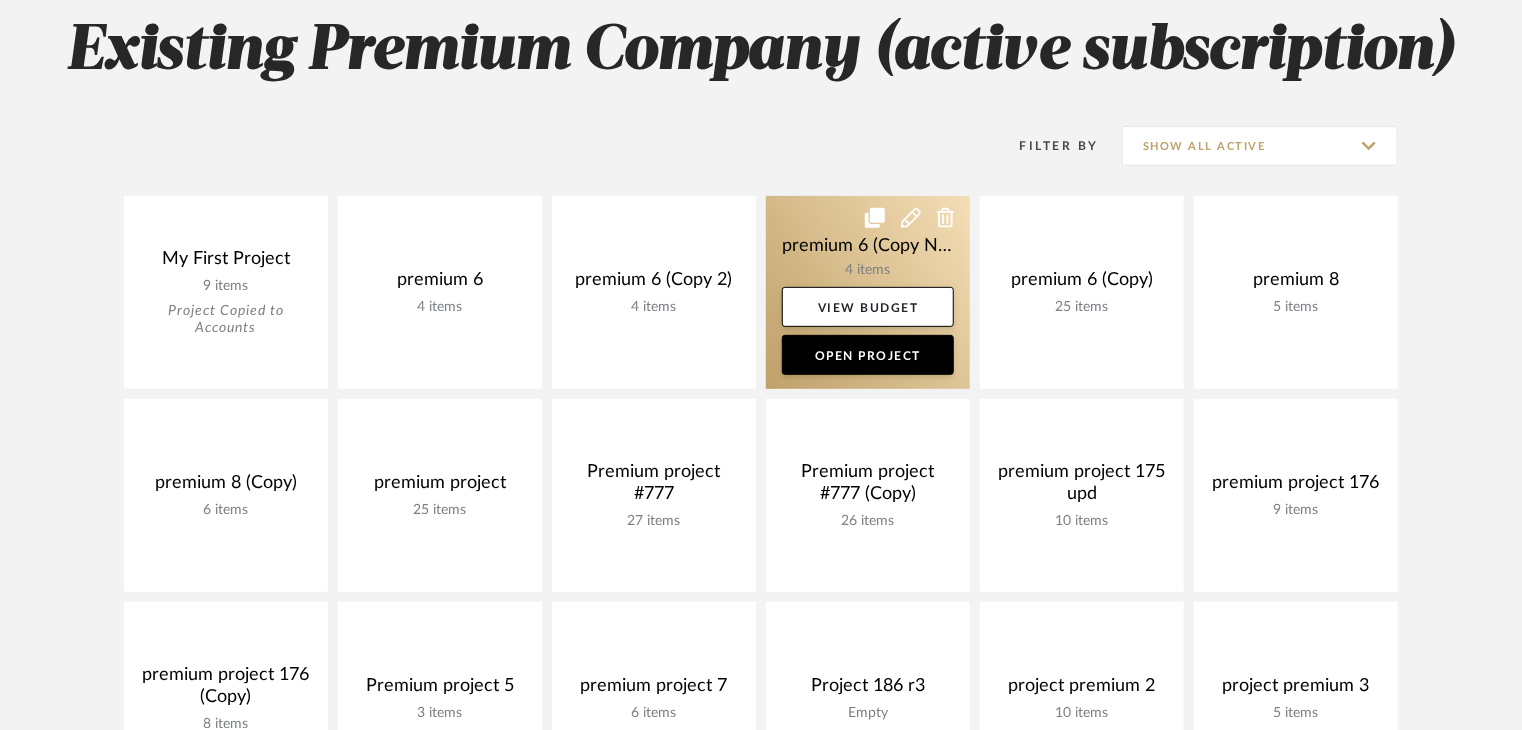 click 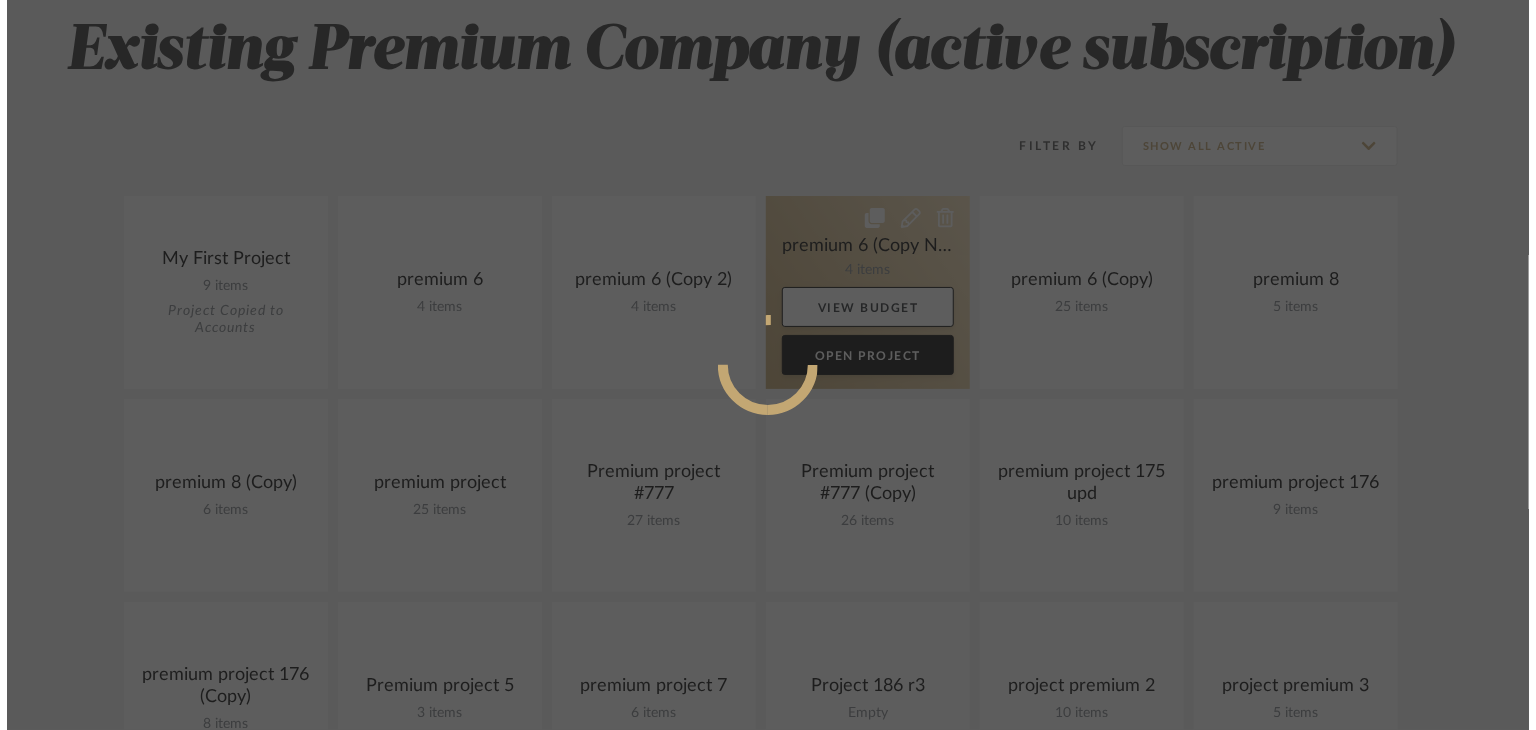 scroll, scrollTop: 0, scrollLeft: 0, axis: both 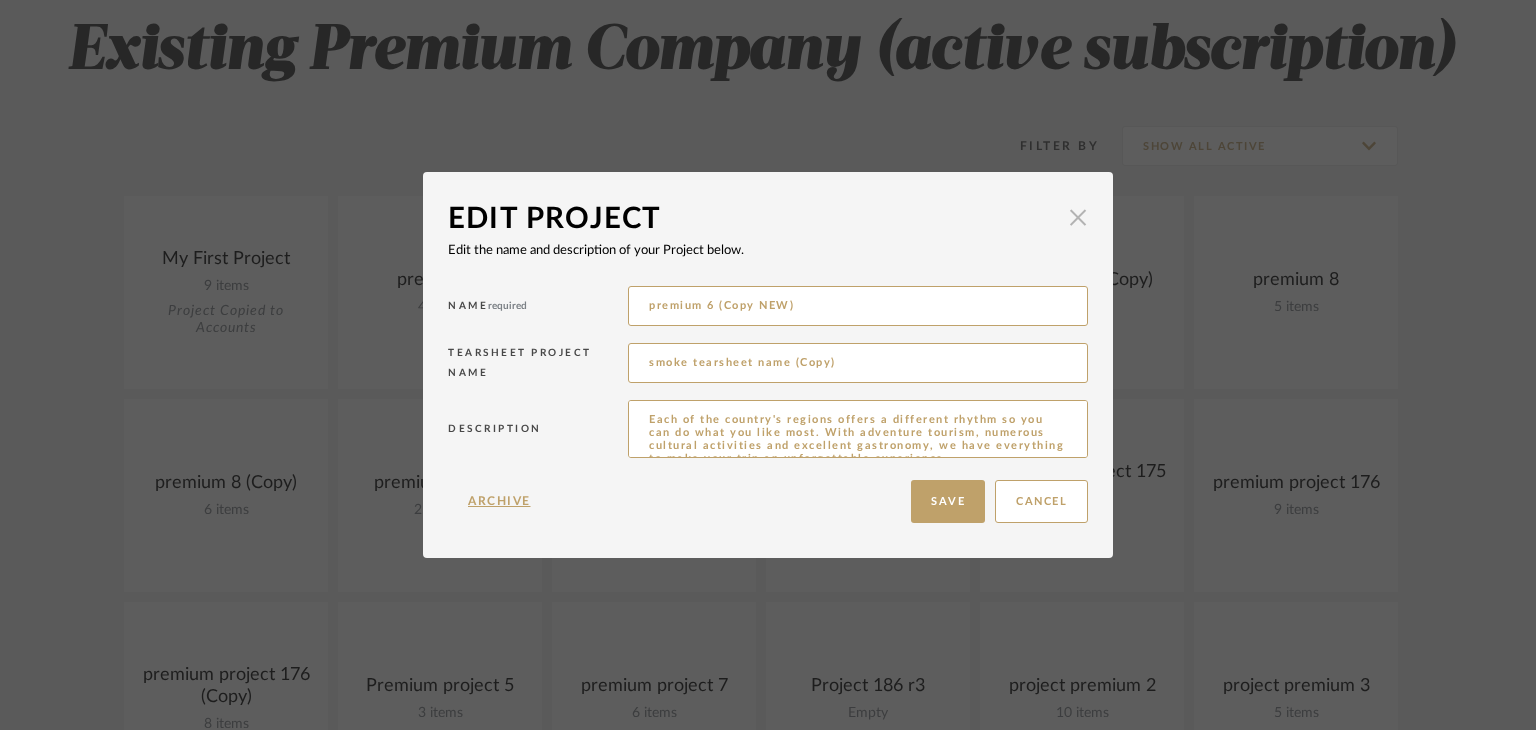 click at bounding box center (1078, 217) 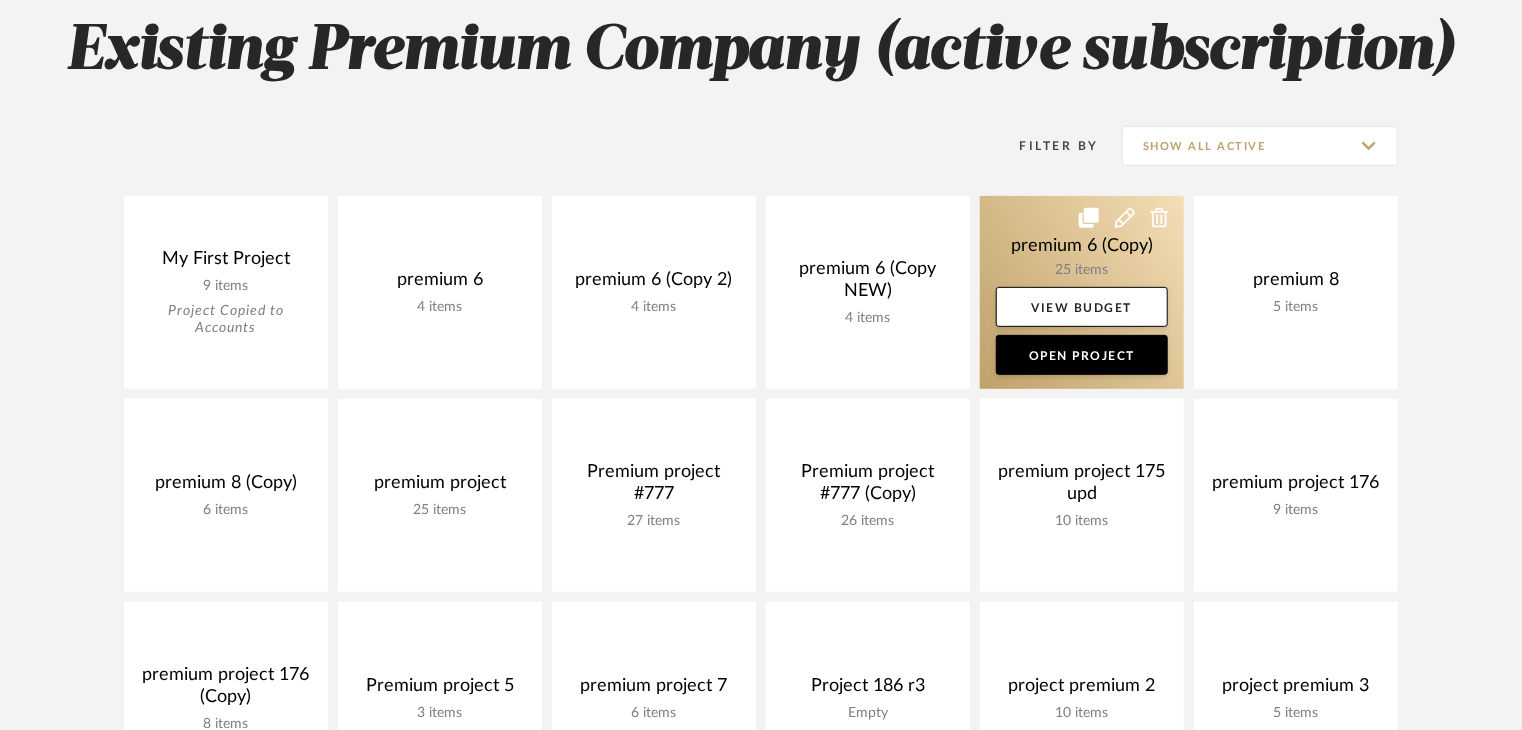 click 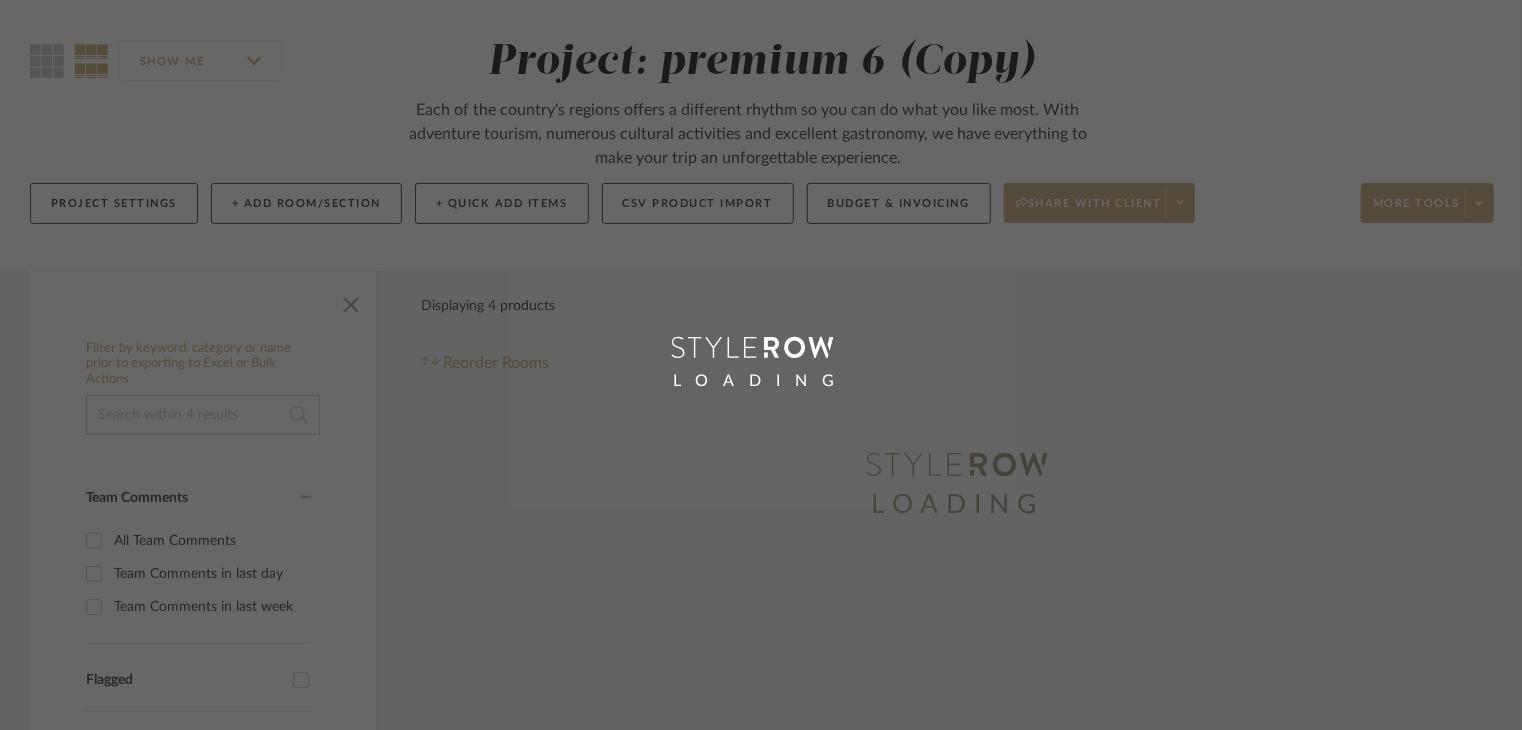 scroll, scrollTop: 0, scrollLeft: 0, axis: both 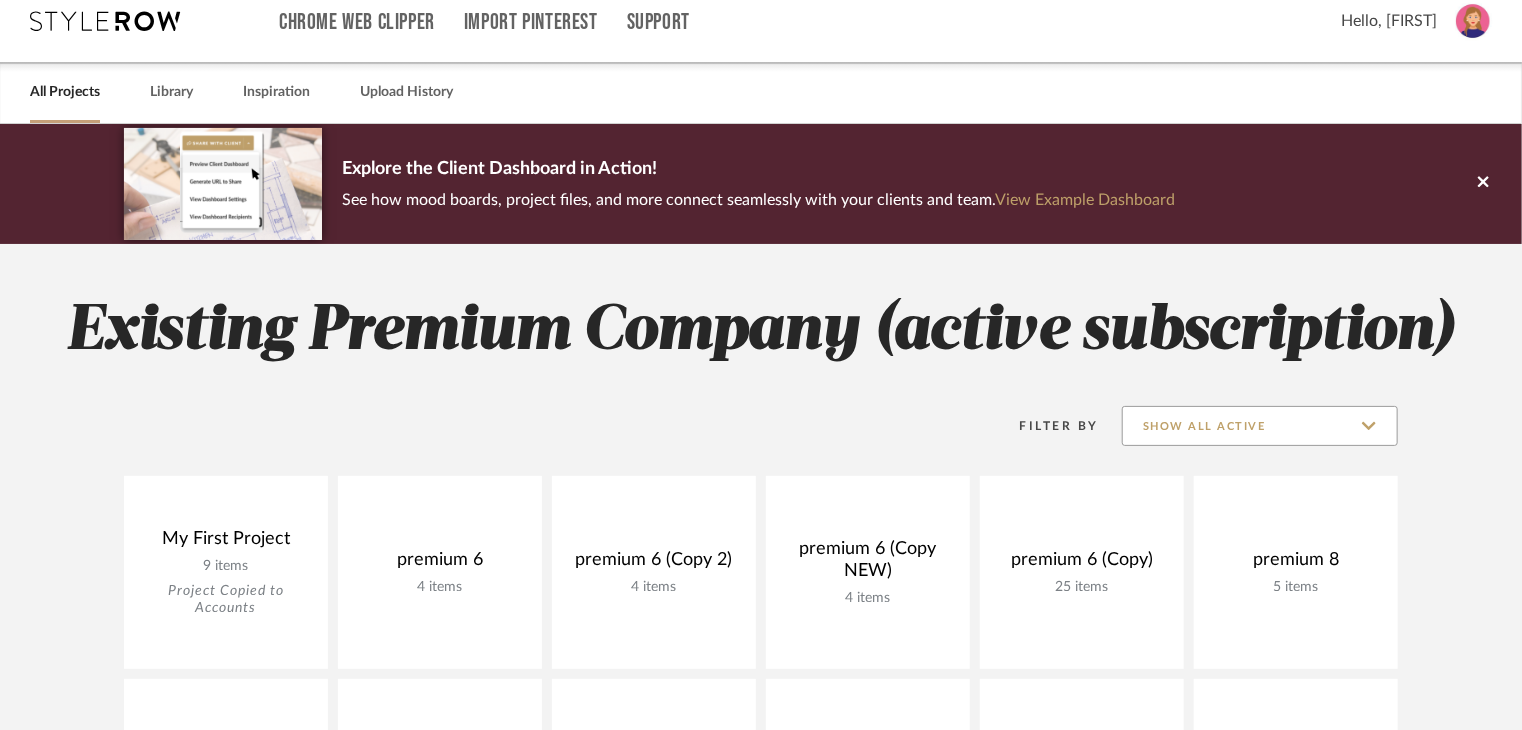 click on "Show All Active" 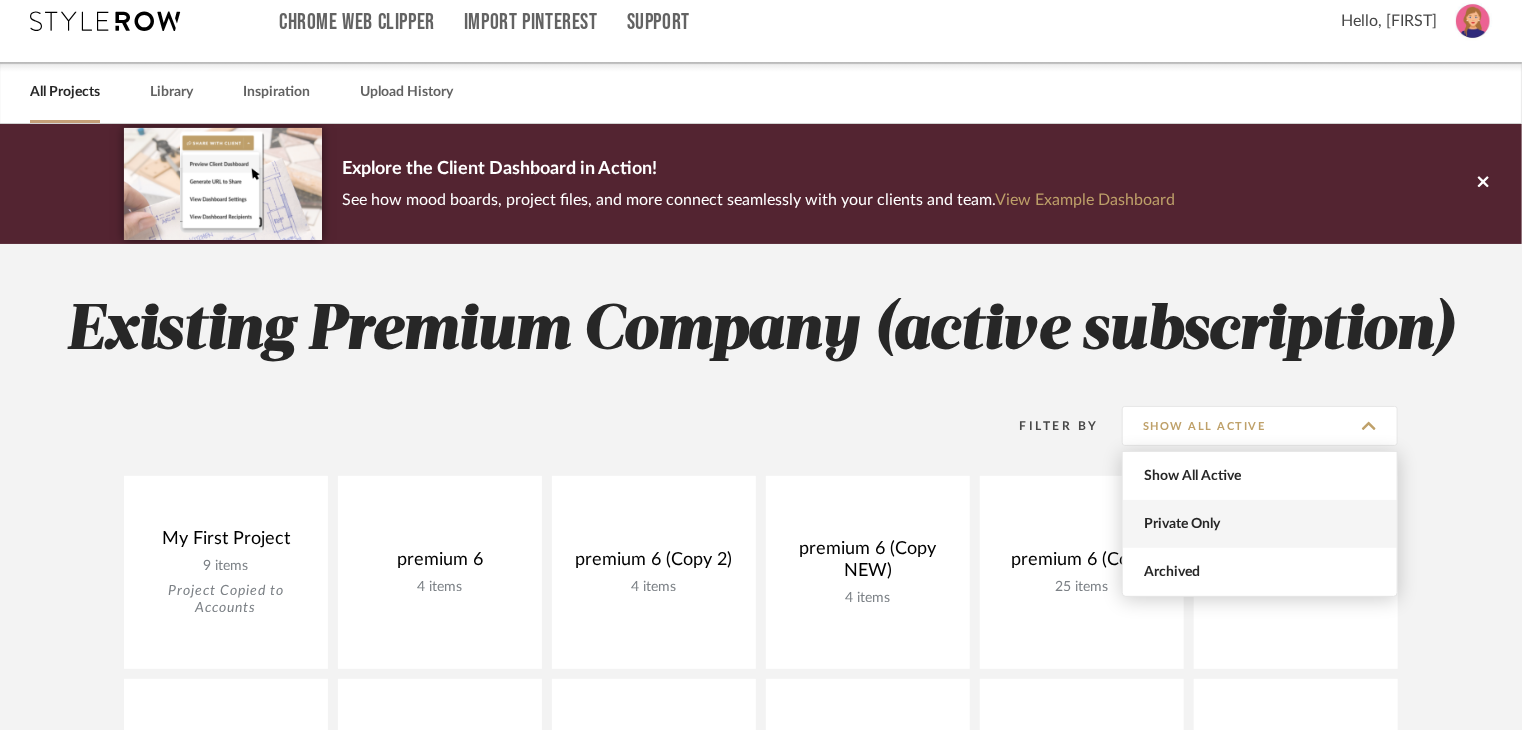 click on "Private Only" at bounding box center (1262, 524) 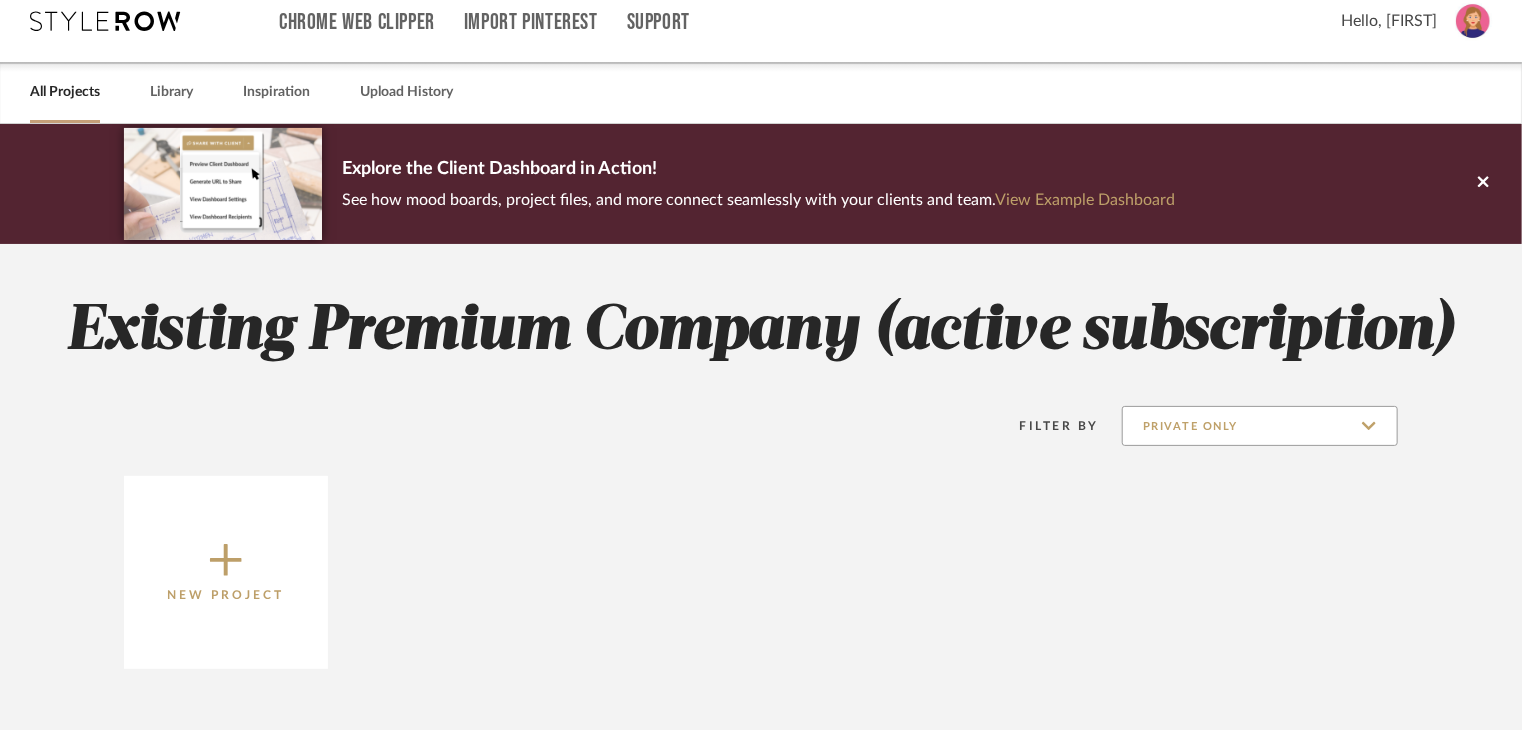 click on "Private Only" 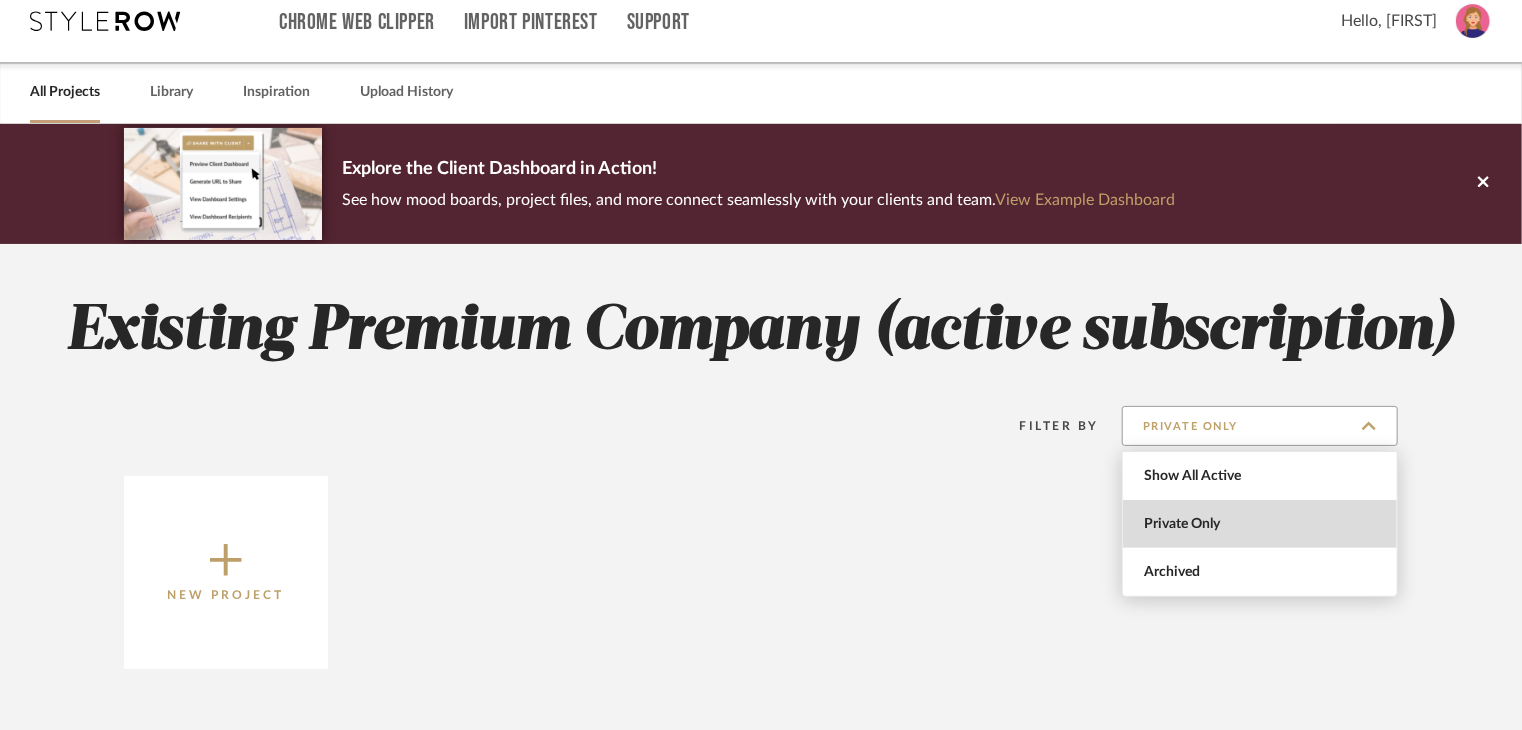click on "Private Only" 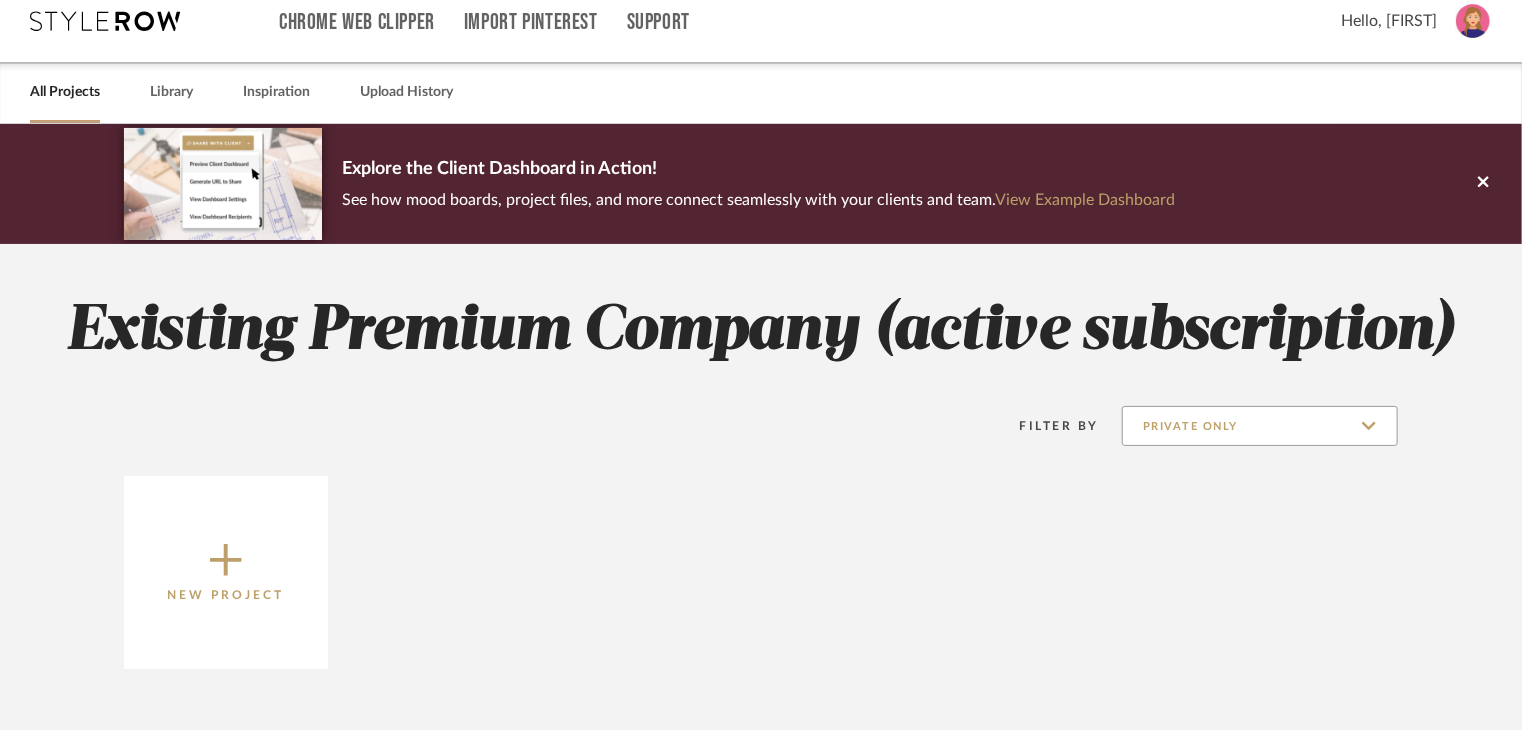 click on "Private Only" 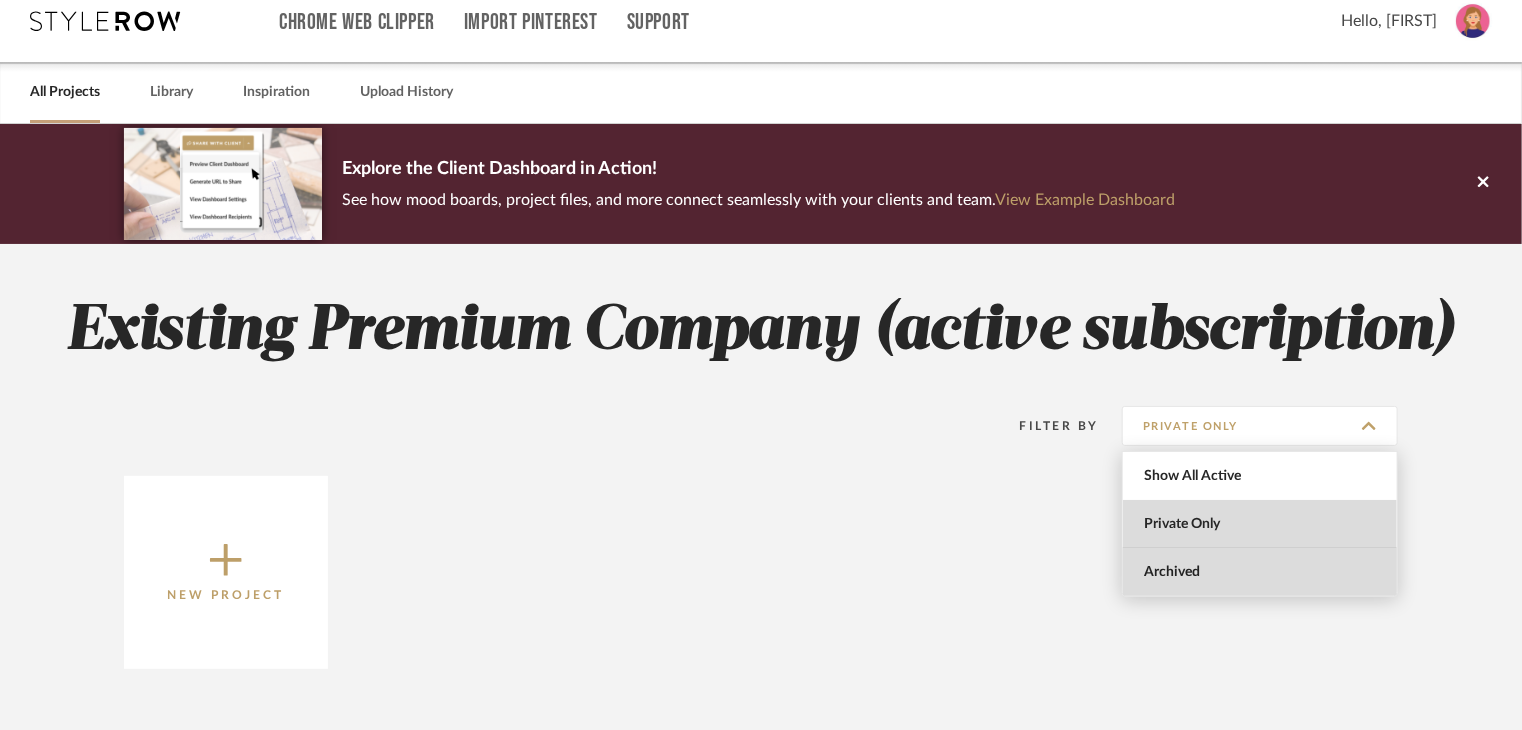 click on "Archived" at bounding box center (1262, 572) 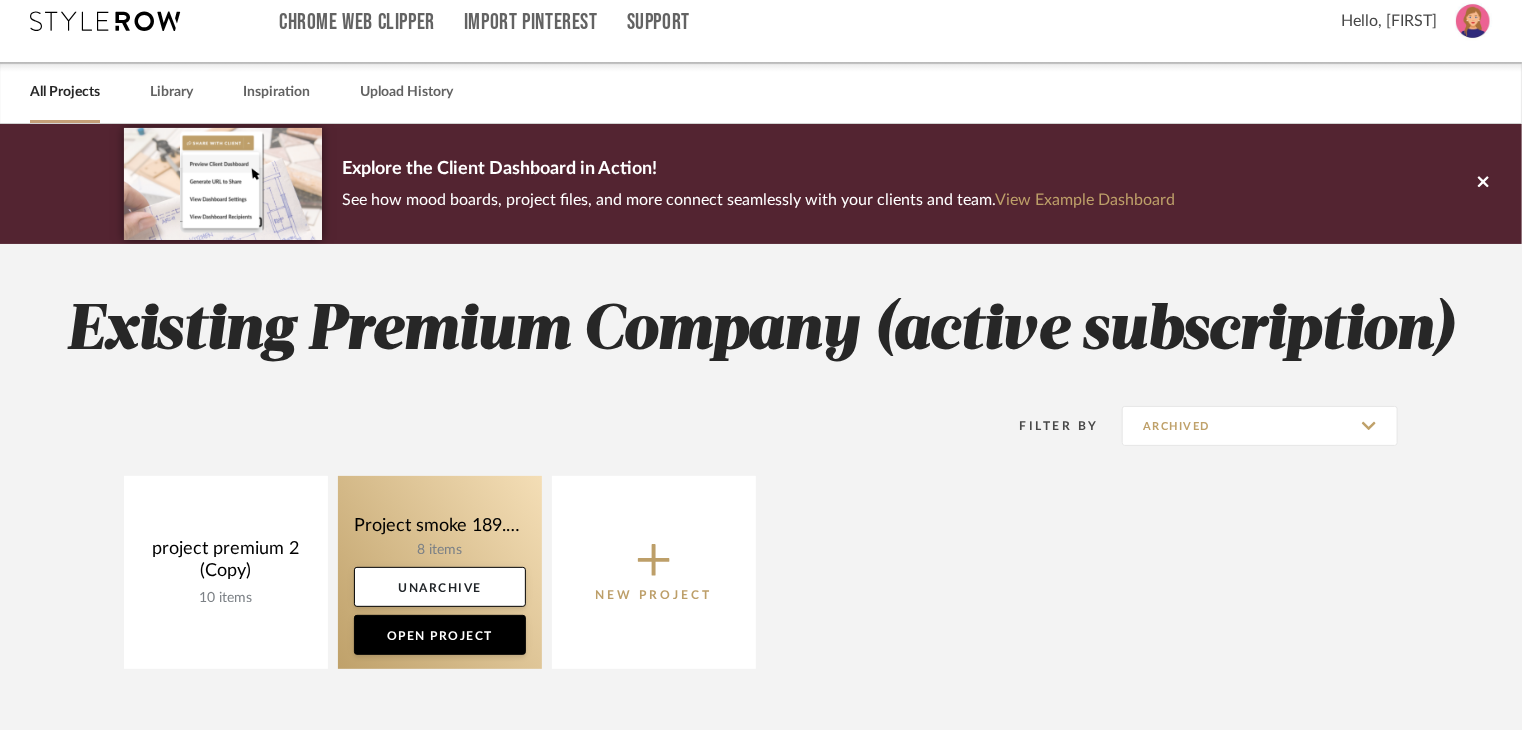 click 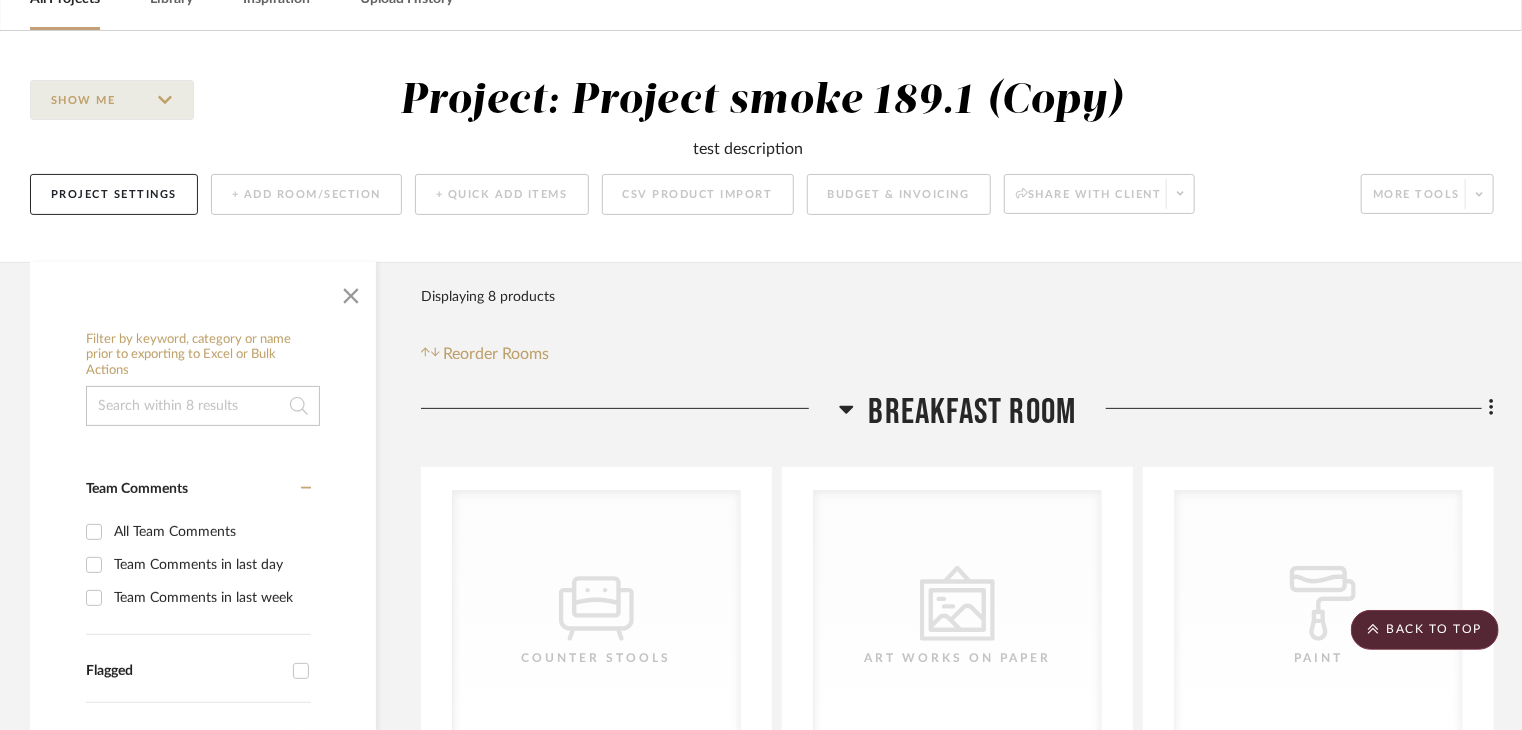 scroll, scrollTop: 0, scrollLeft: 0, axis: both 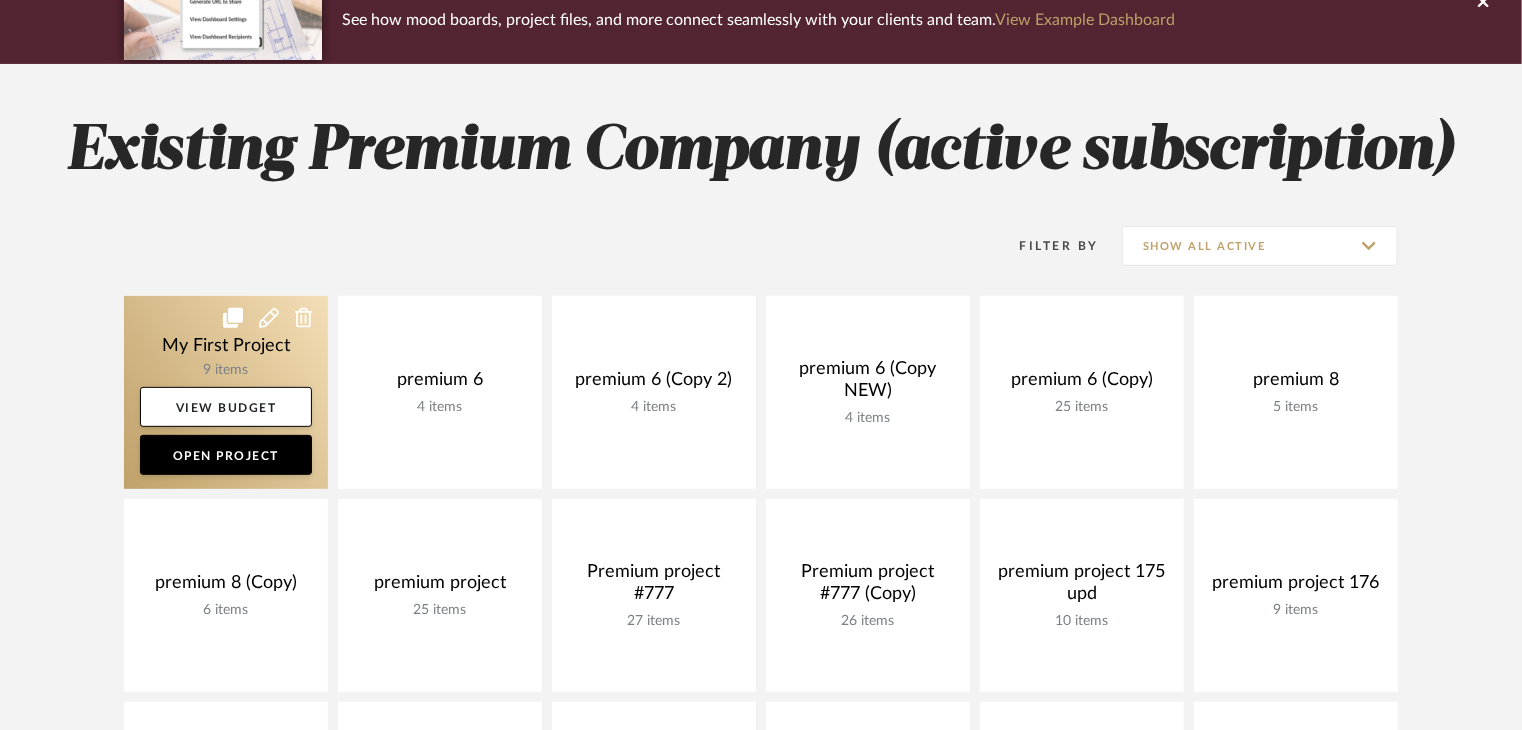 click 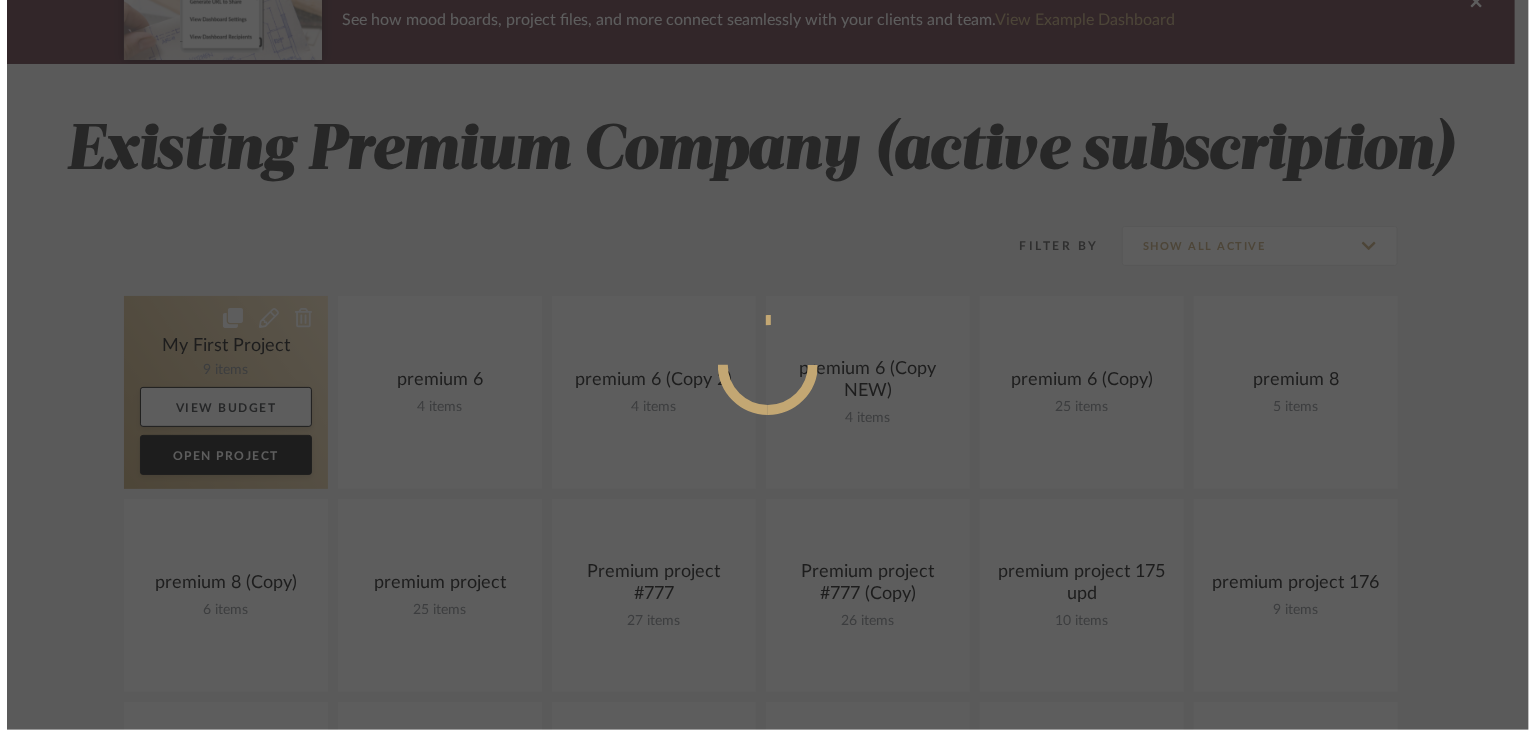 scroll, scrollTop: 0, scrollLeft: 0, axis: both 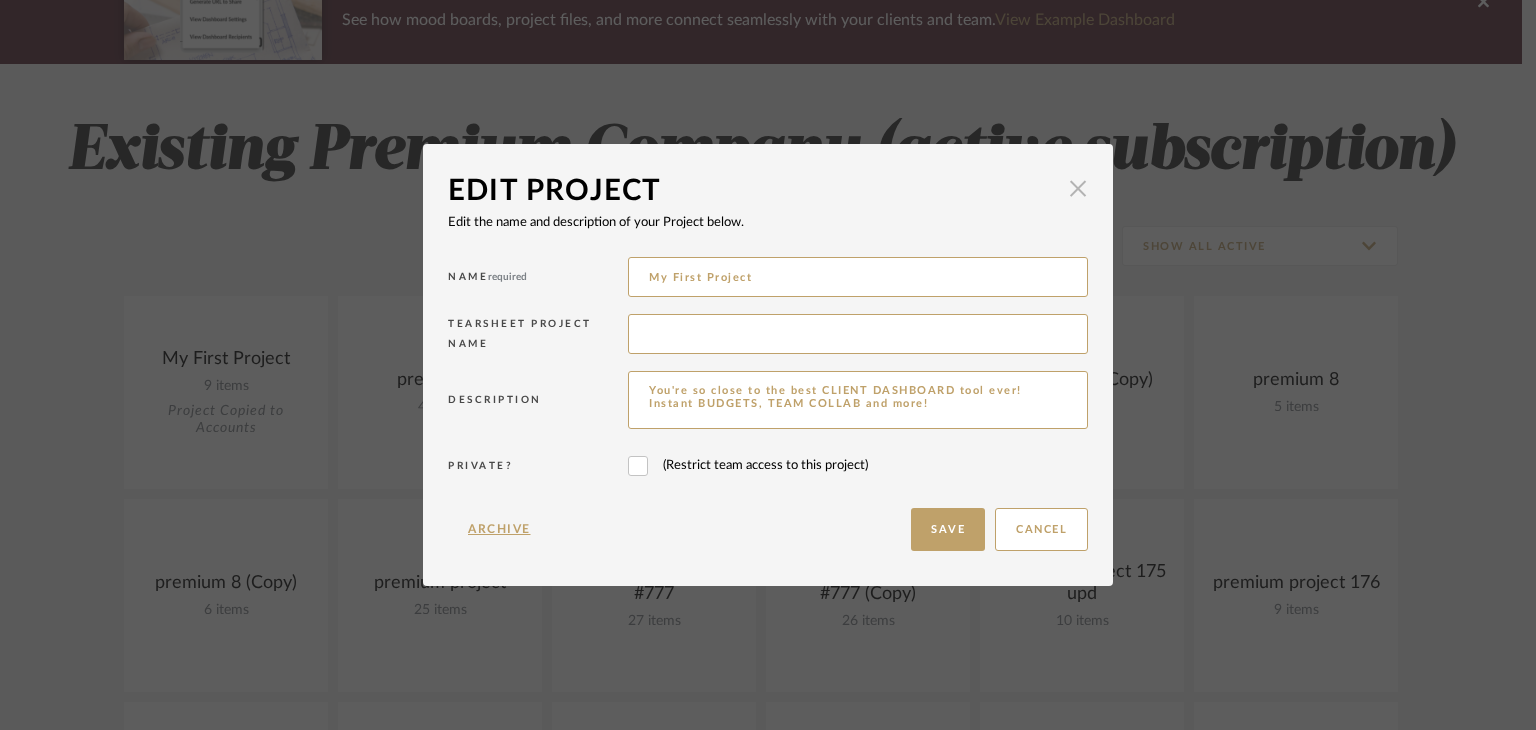 click at bounding box center [1078, 189] 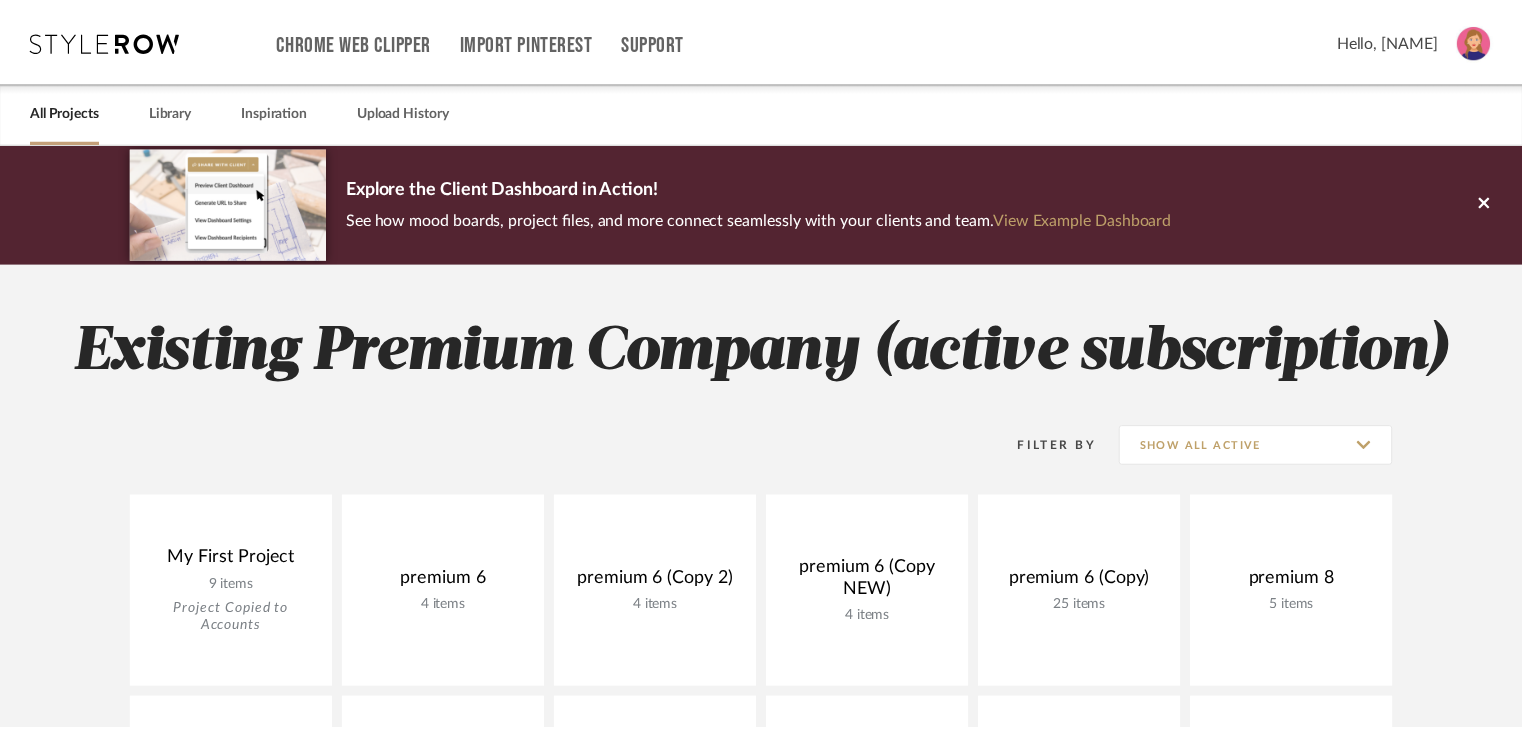 scroll, scrollTop: 200, scrollLeft: 0, axis: vertical 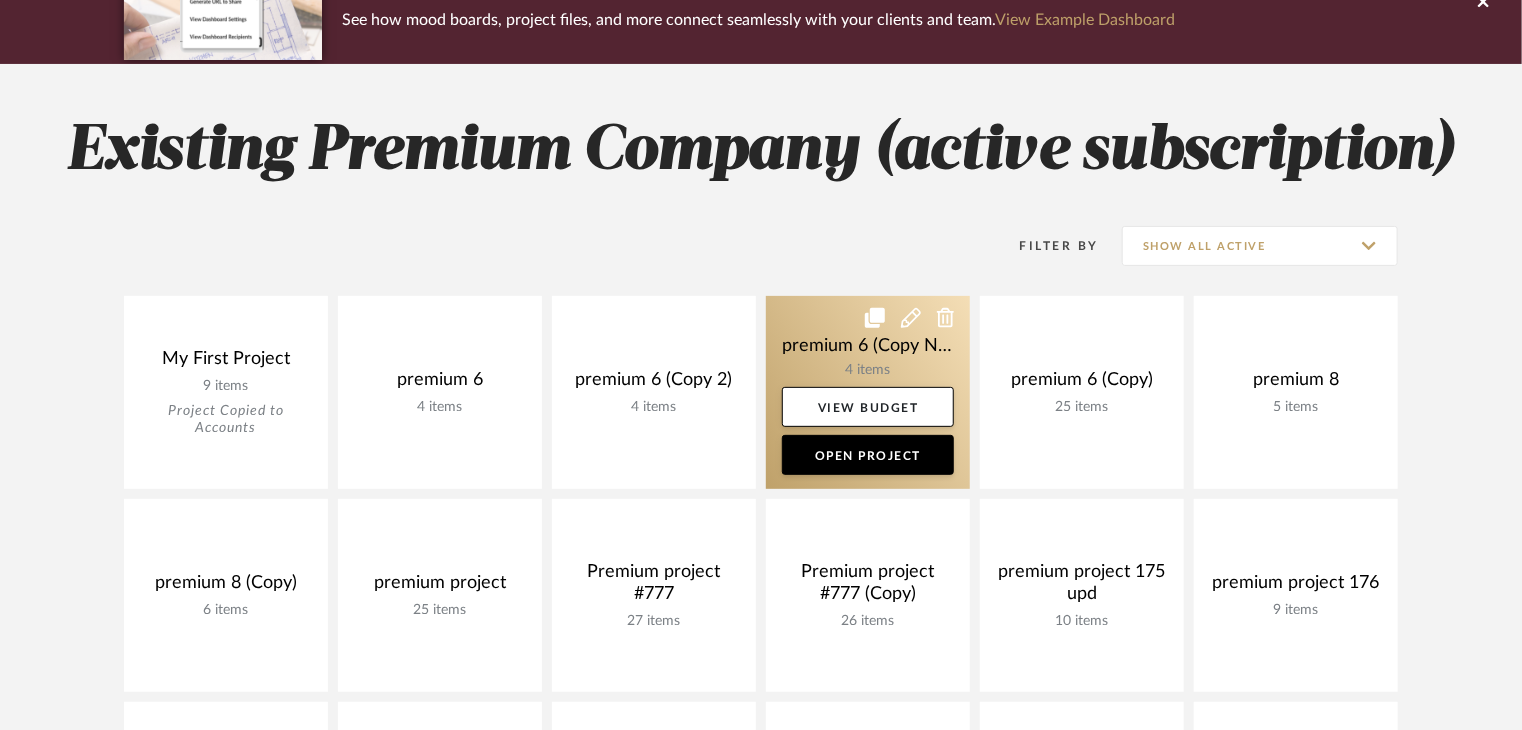 click 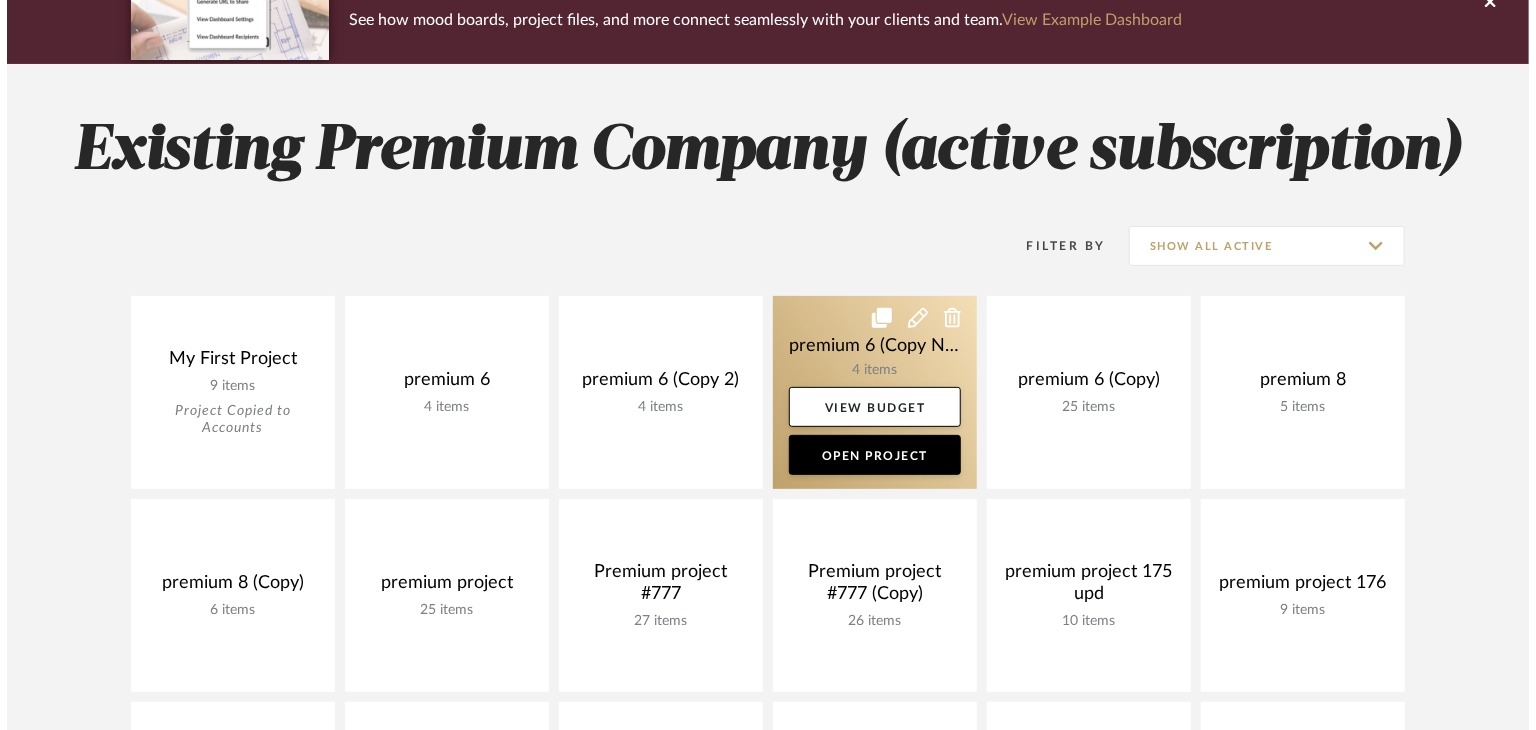 scroll, scrollTop: 0, scrollLeft: 0, axis: both 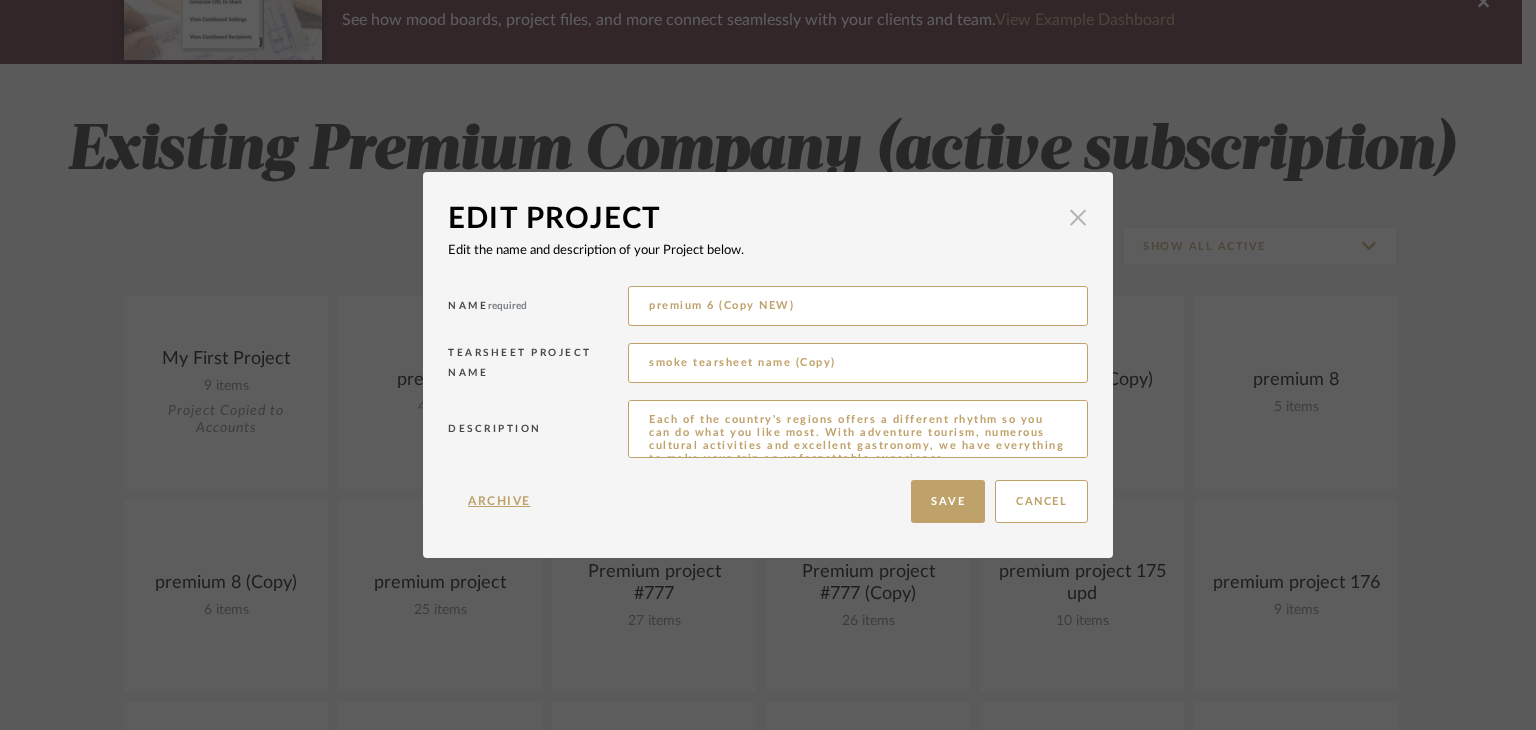 click at bounding box center (1078, 217) 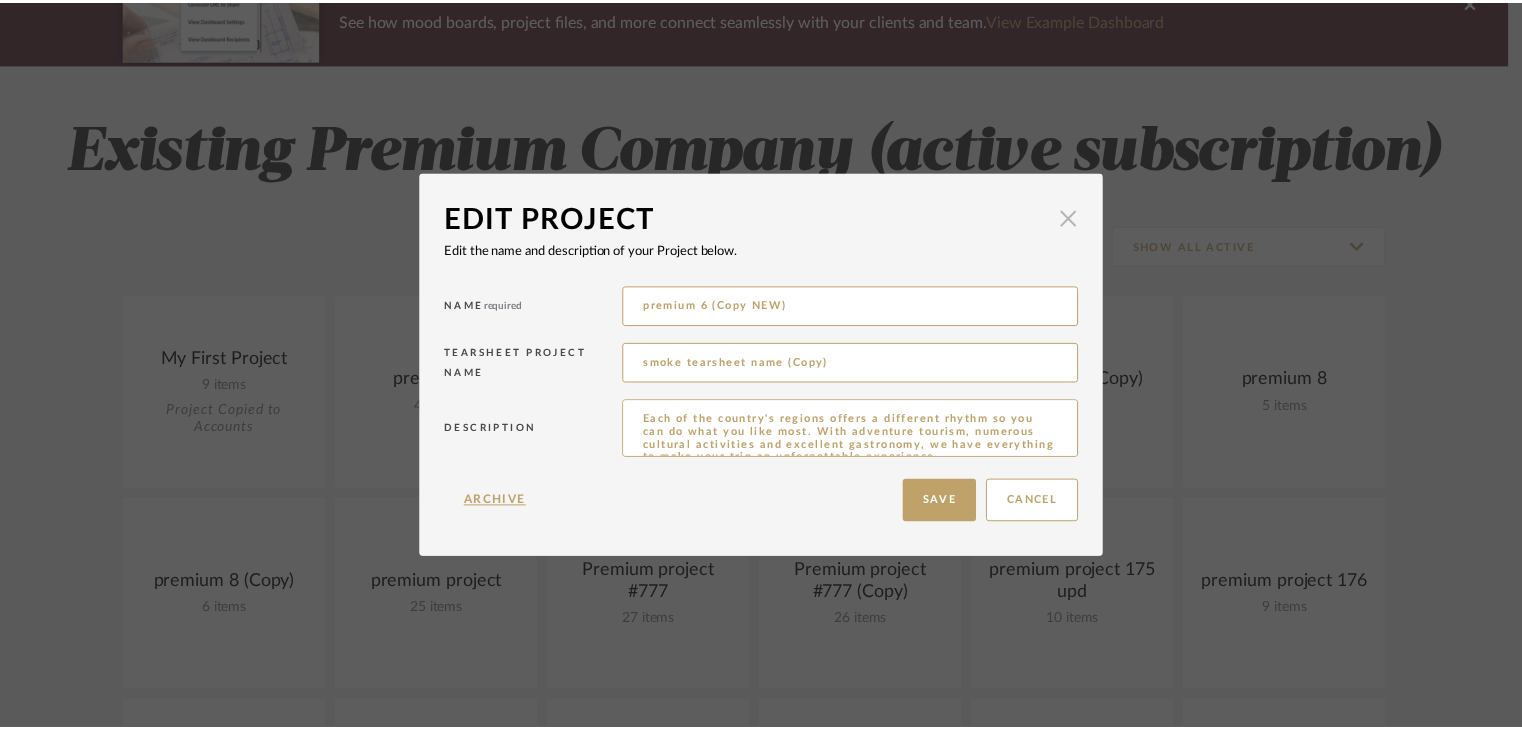scroll, scrollTop: 200, scrollLeft: 0, axis: vertical 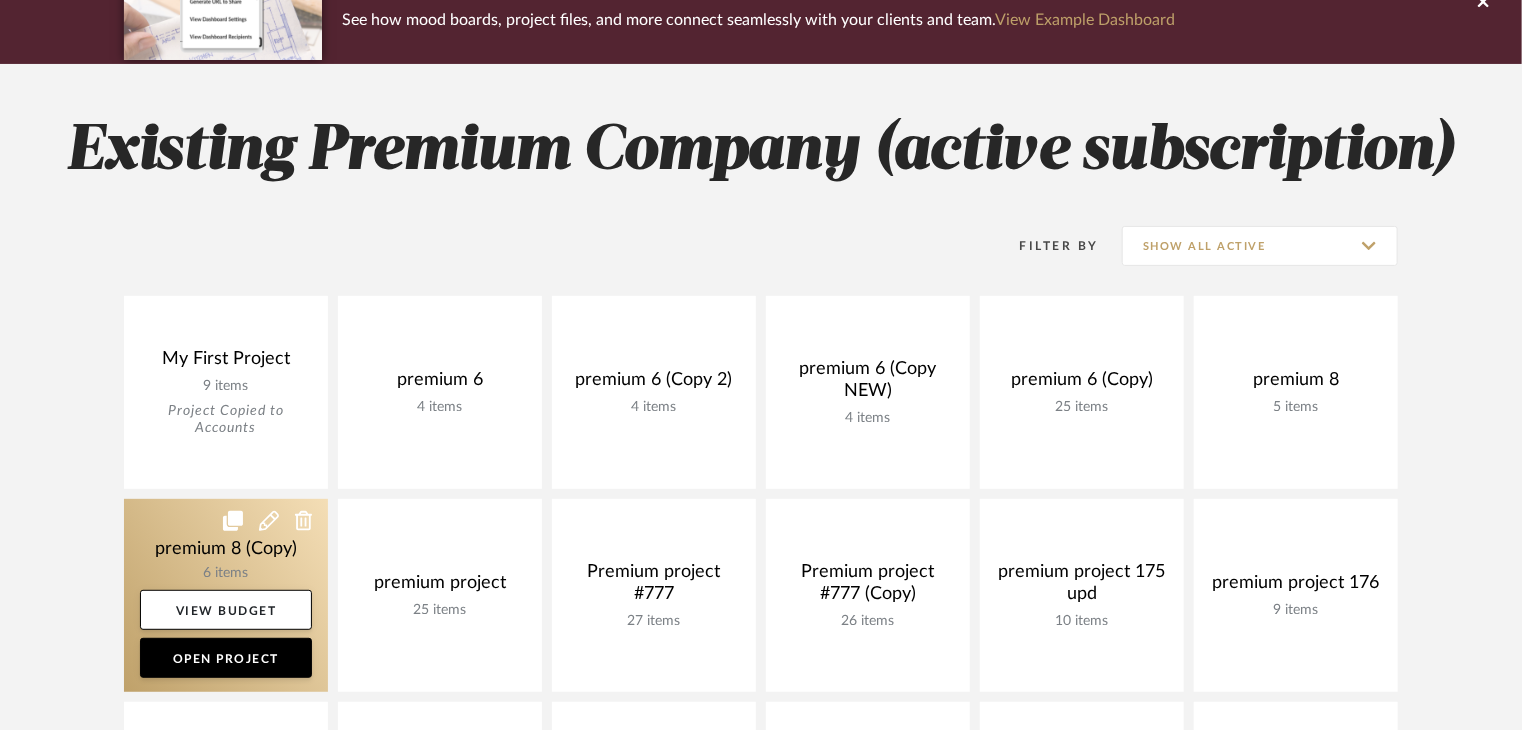 click 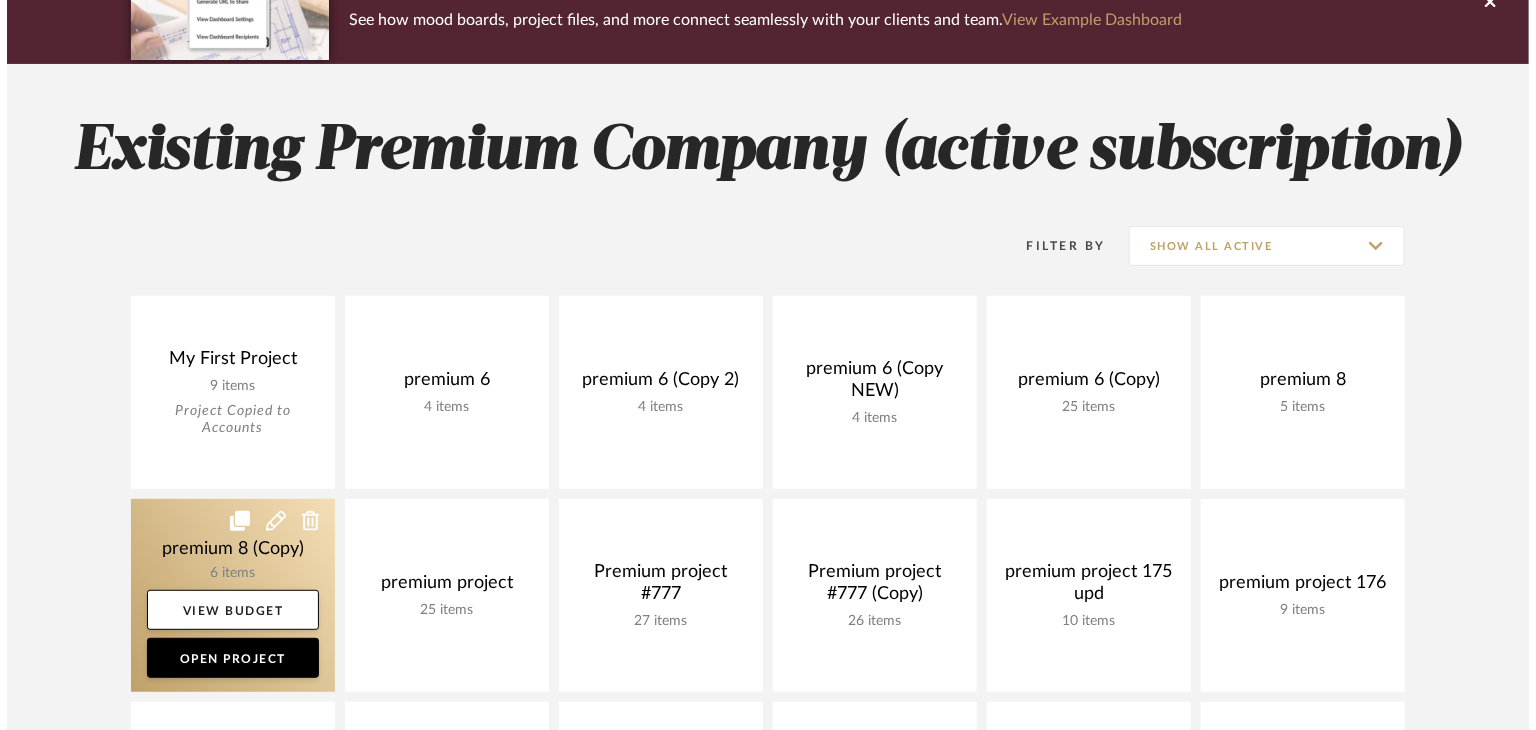 scroll, scrollTop: 0, scrollLeft: 0, axis: both 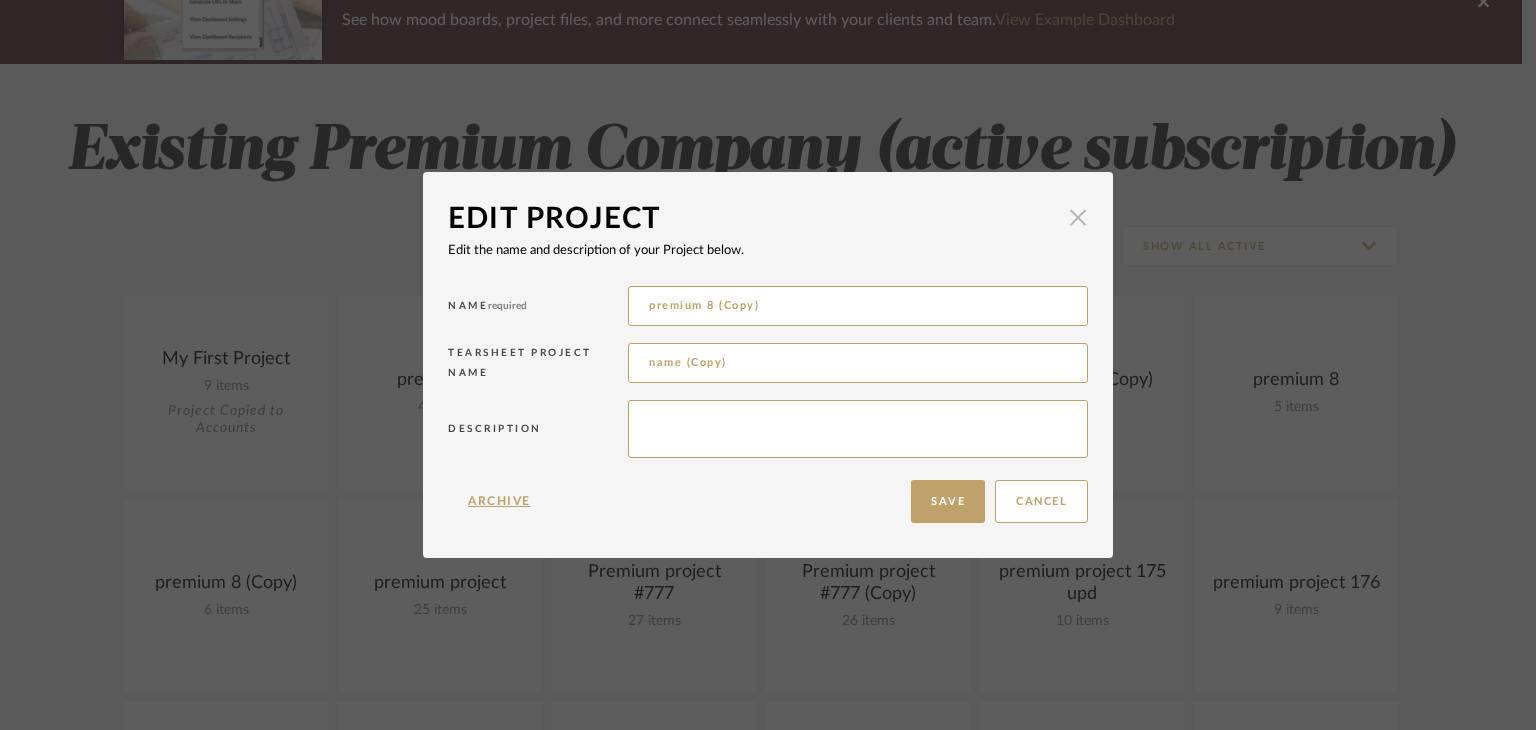 click at bounding box center (1078, 217) 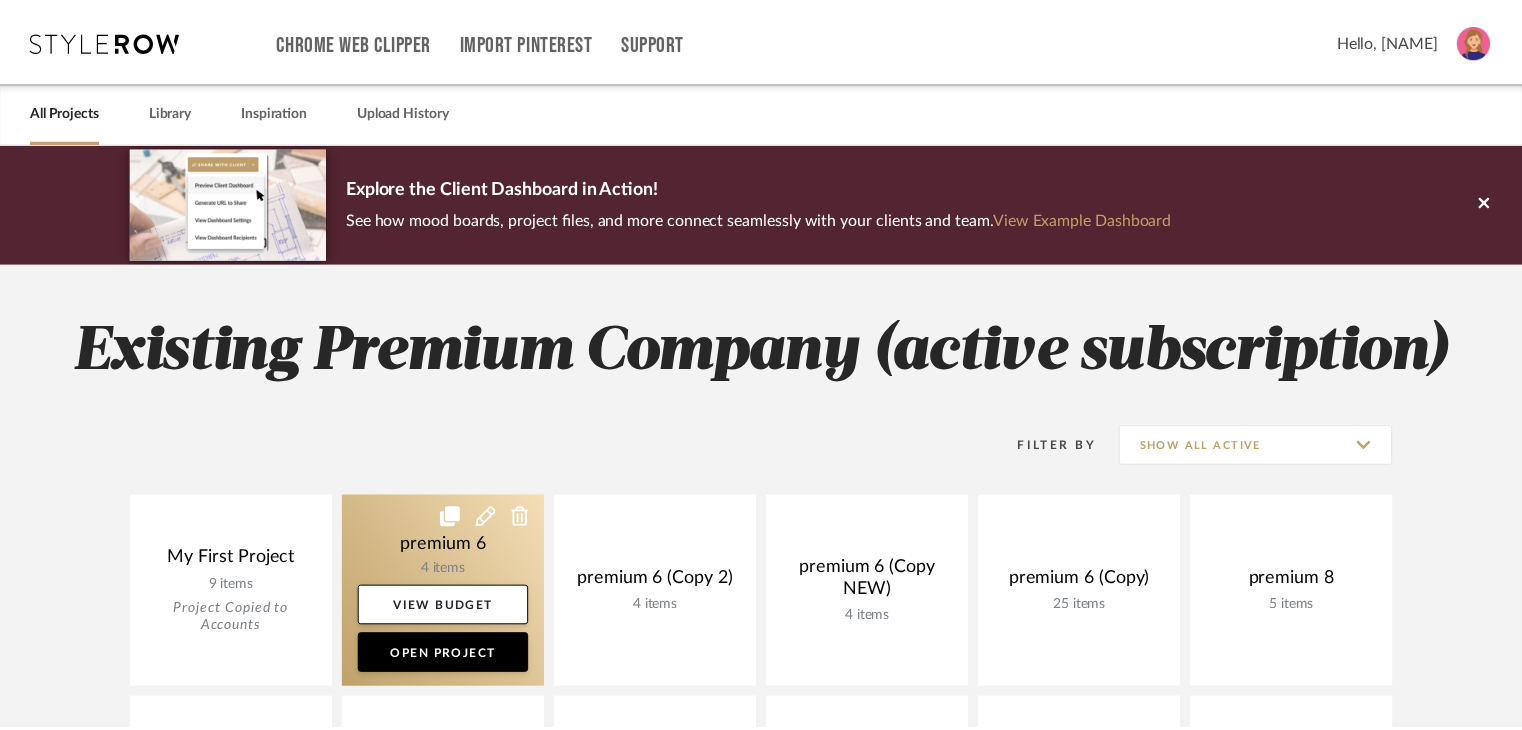scroll, scrollTop: 200, scrollLeft: 0, axis: vertical 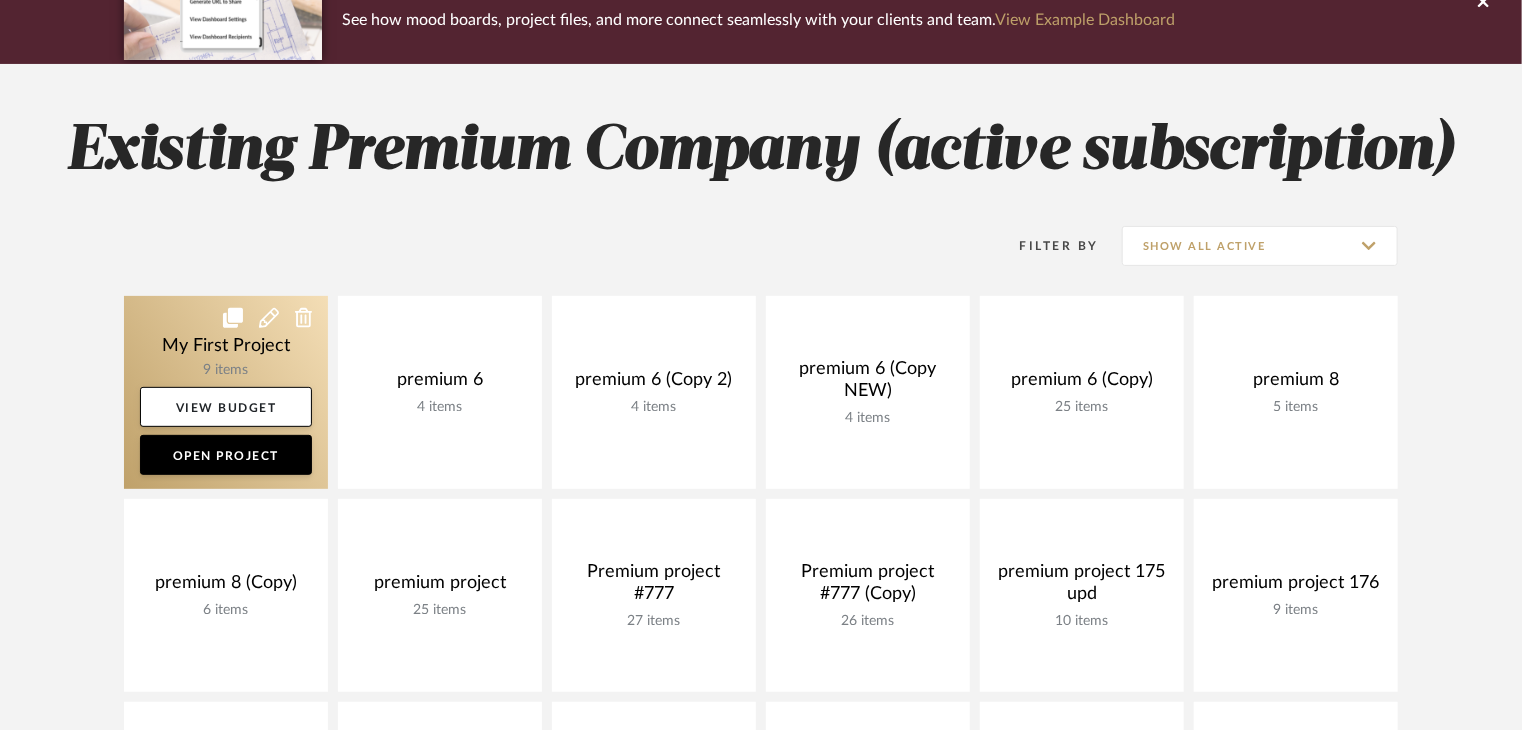 click 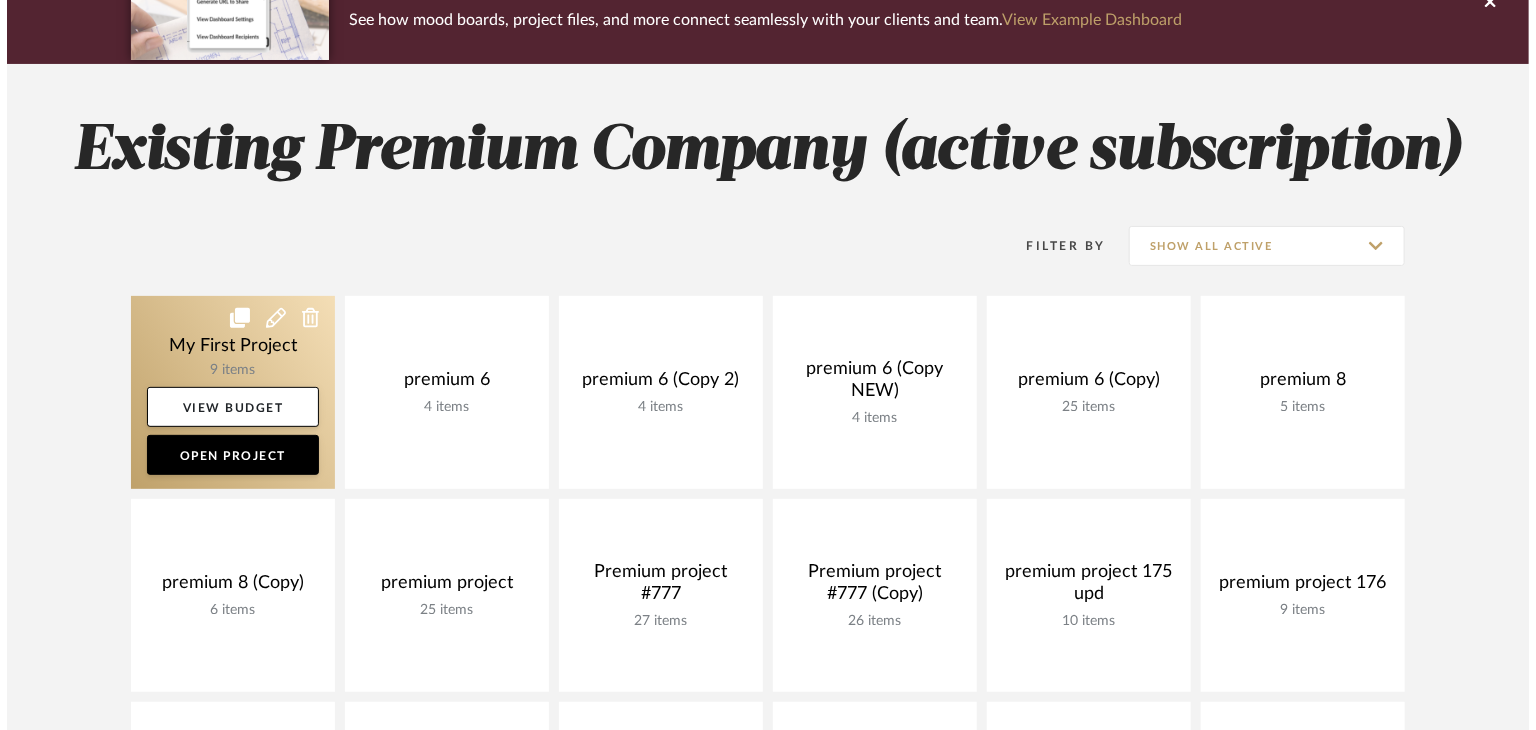scroll, scrollTop: 0, scrollLeft: 0, axis: both 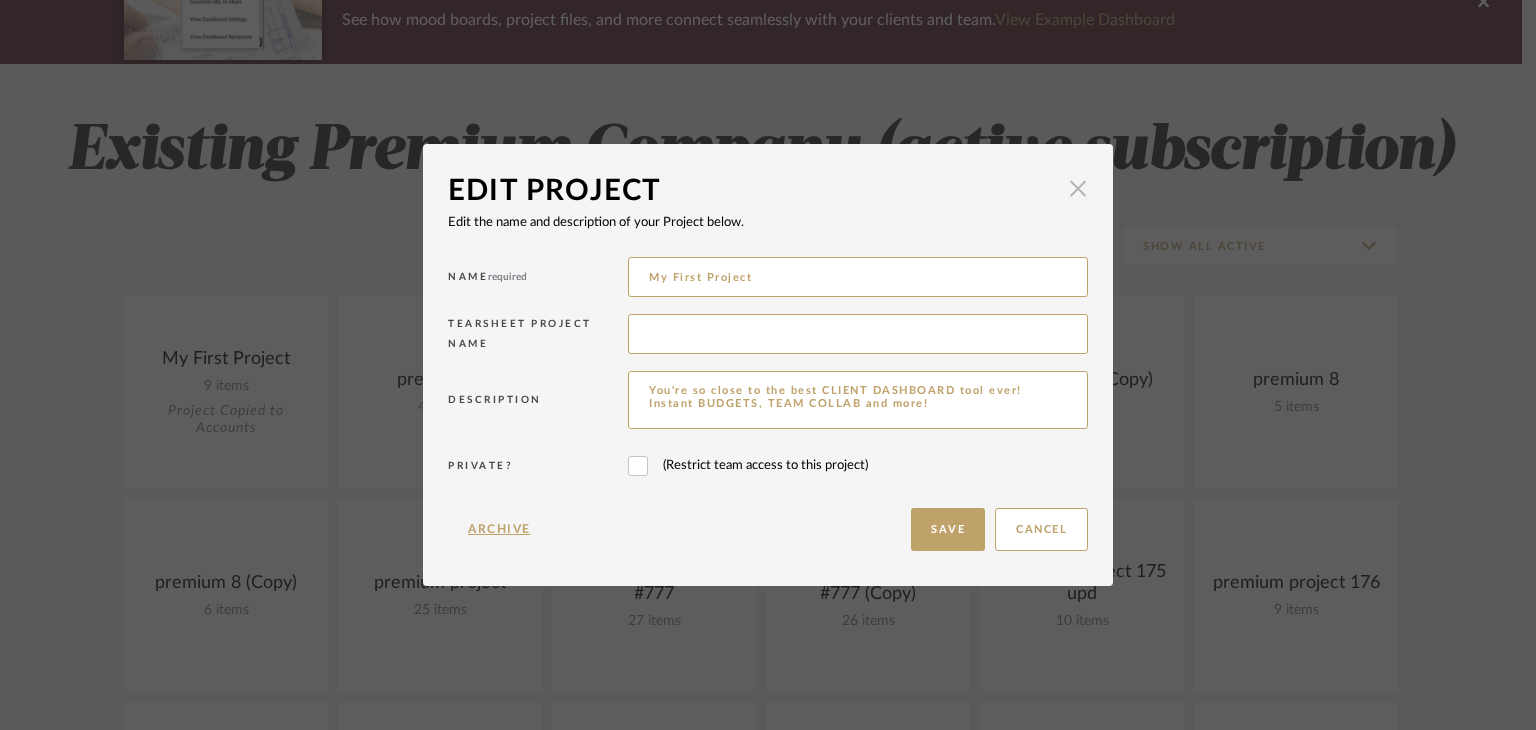 click at bounding box center (1078, 189) 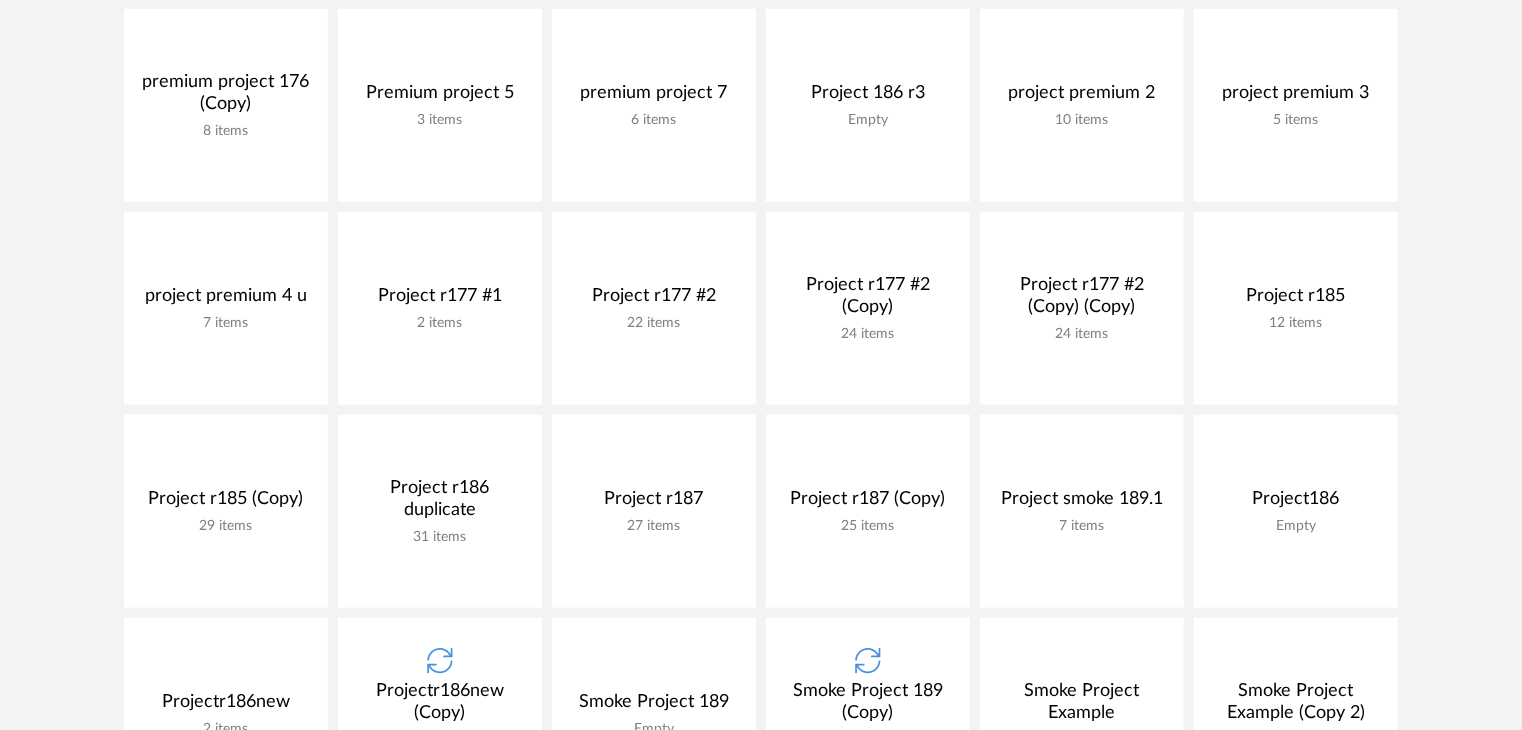 scroll, scrollTop: 1100, scrollLeft: 0, axis: vertical 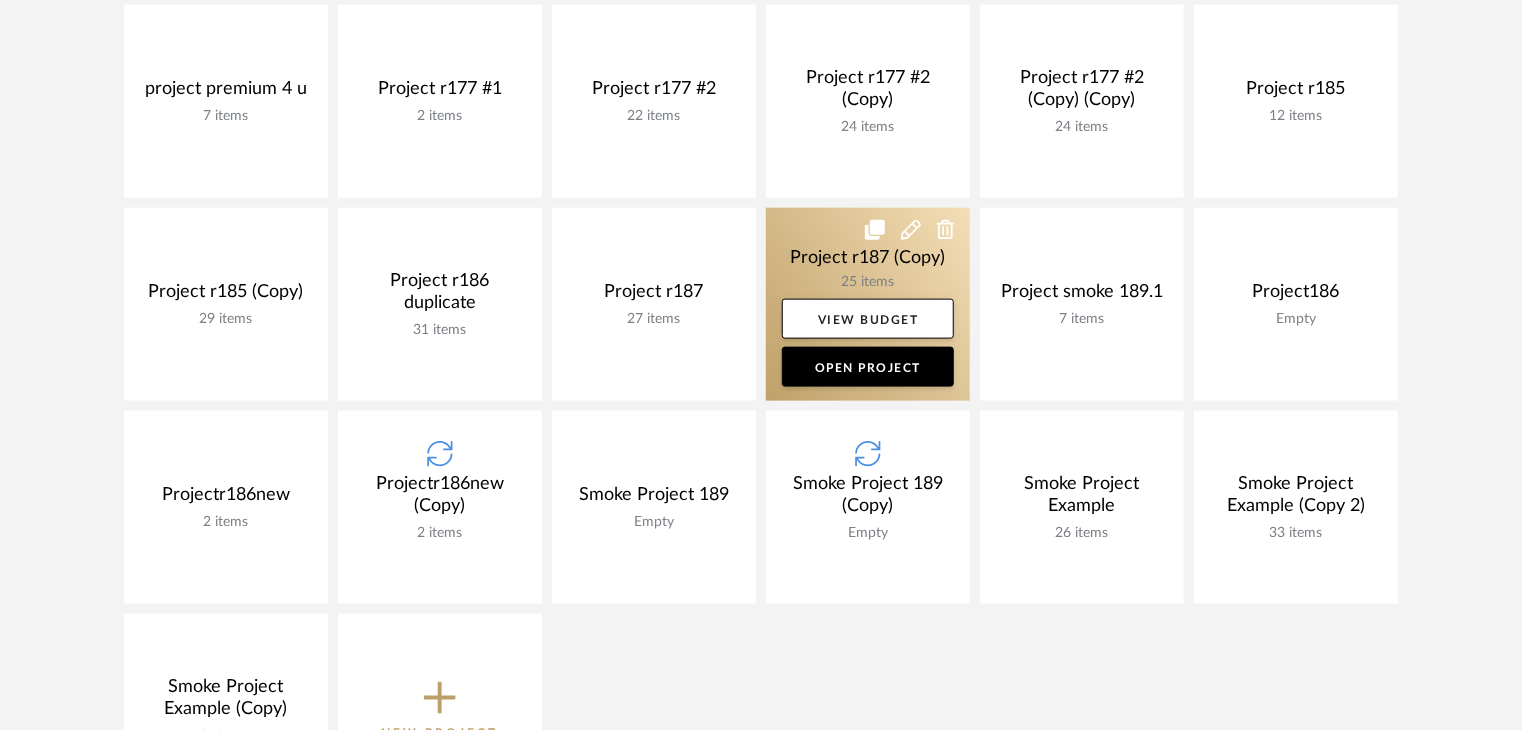 click 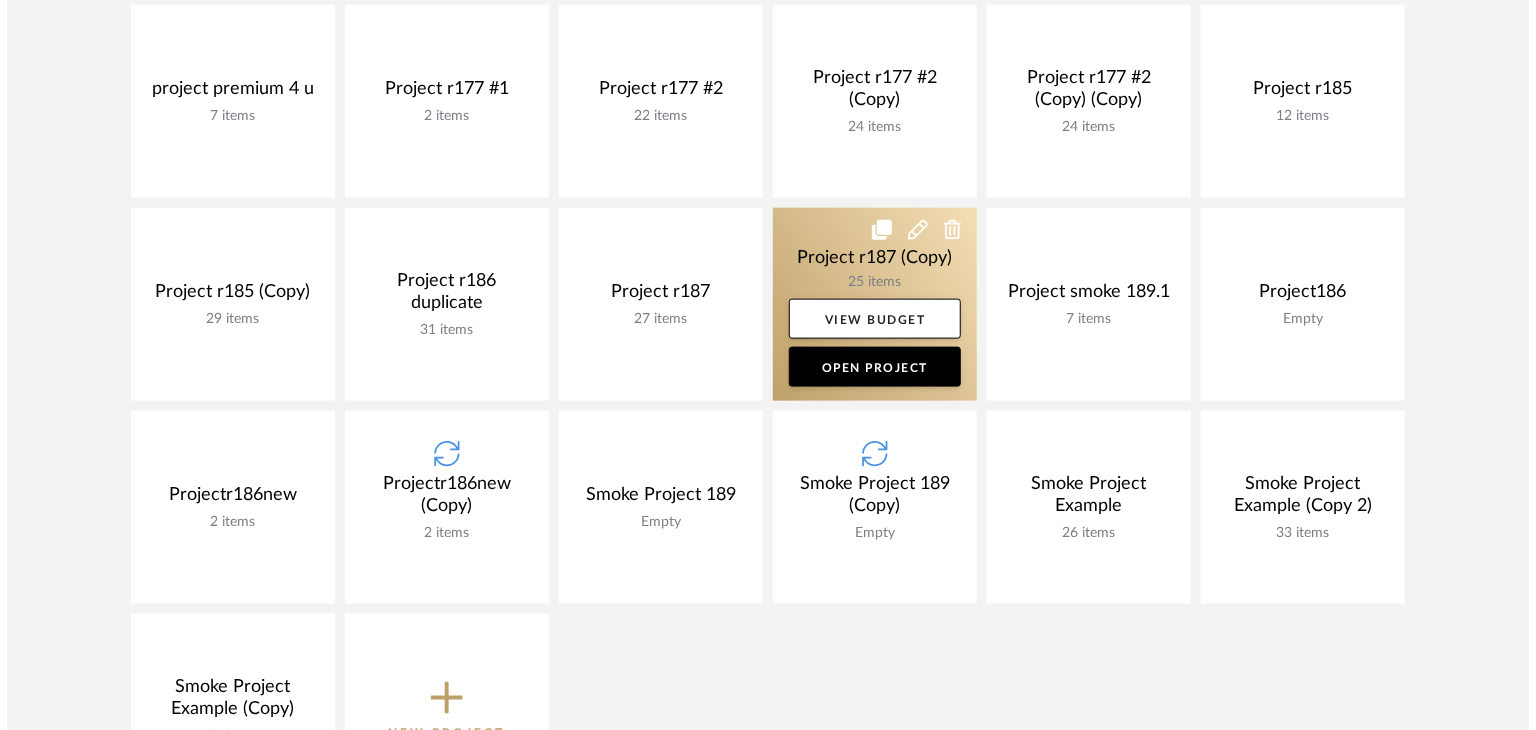 scroll, scrollTop: 0, scrollLeft: 0, axis: both 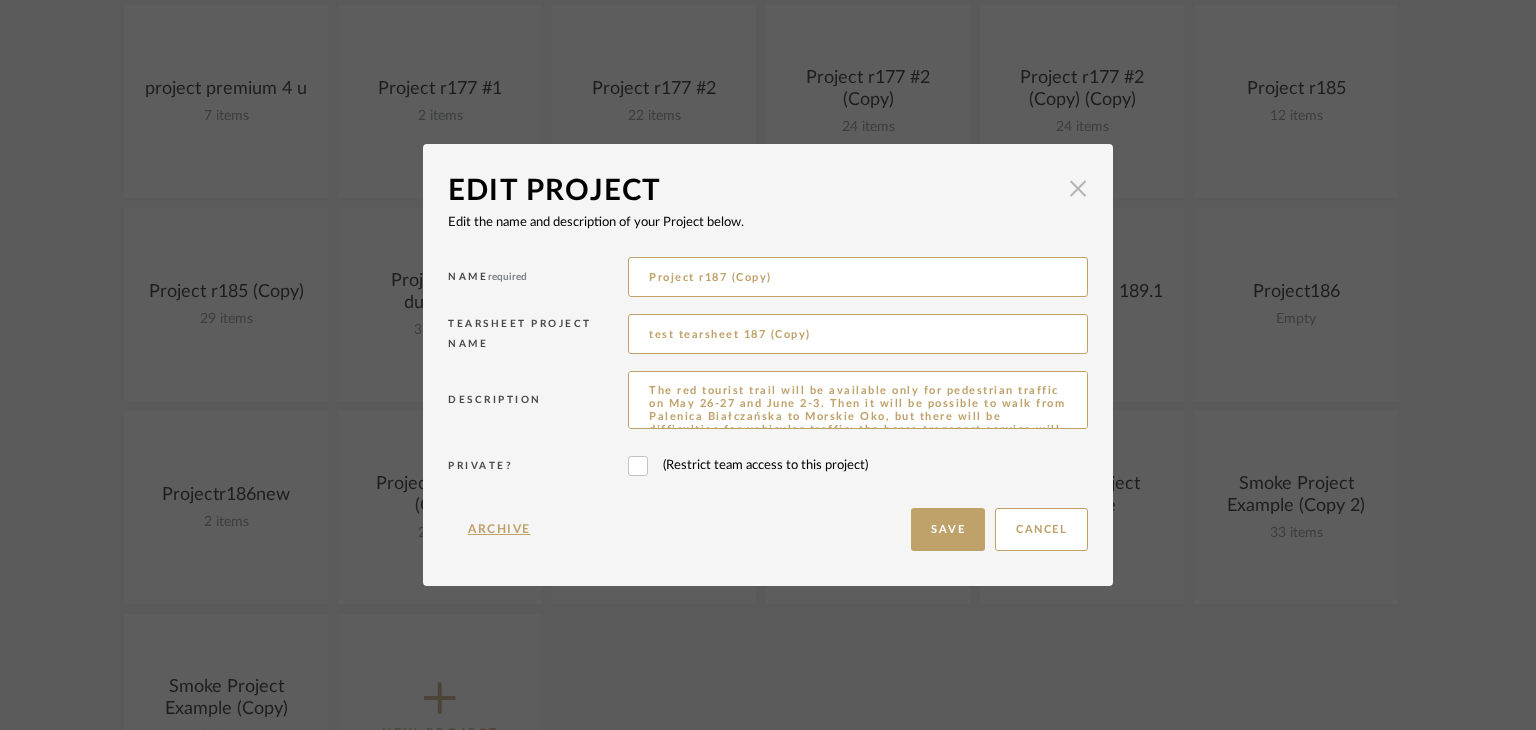 click at bounding box center (1078, 189) 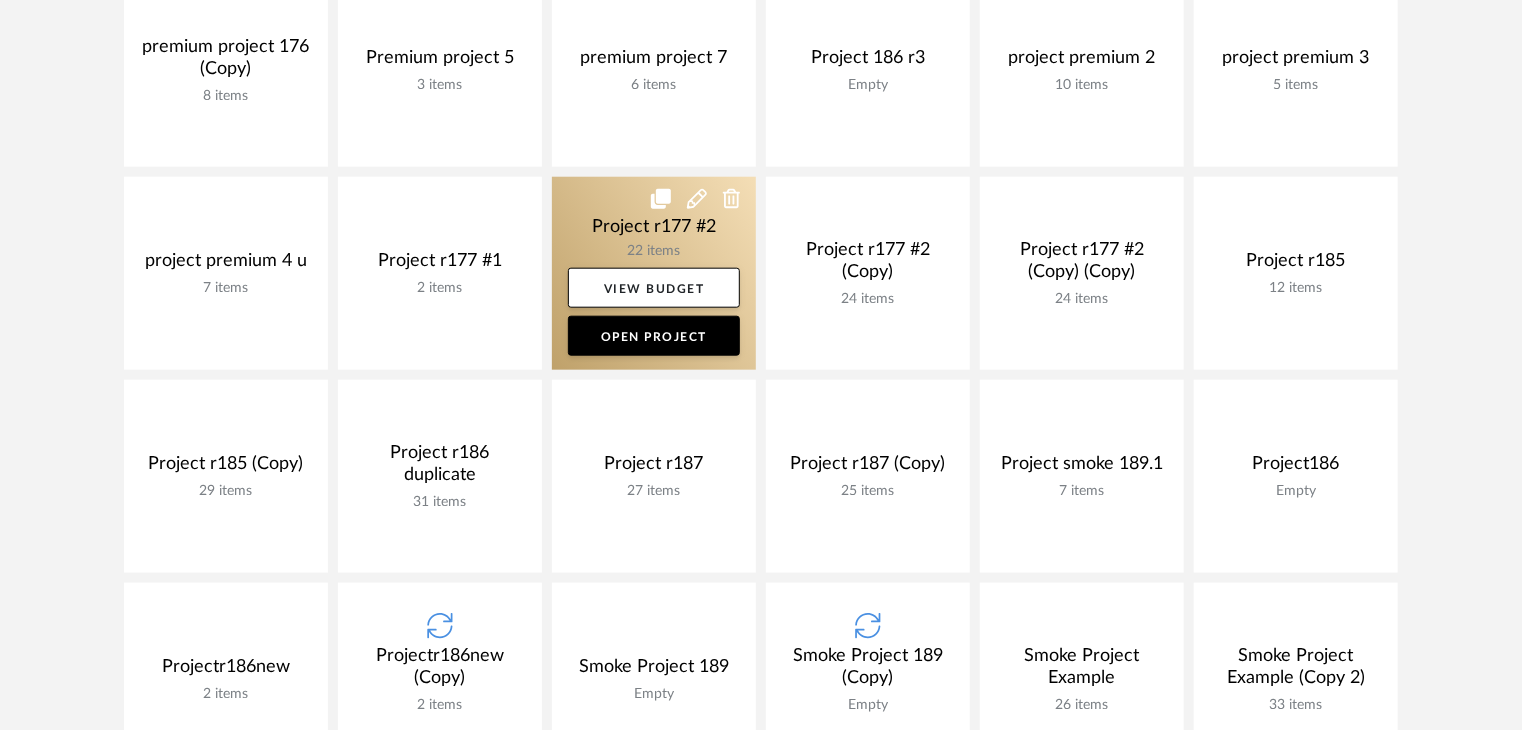 scroll, scrollTop: 900, scrollLeft: 0, axis: vertical 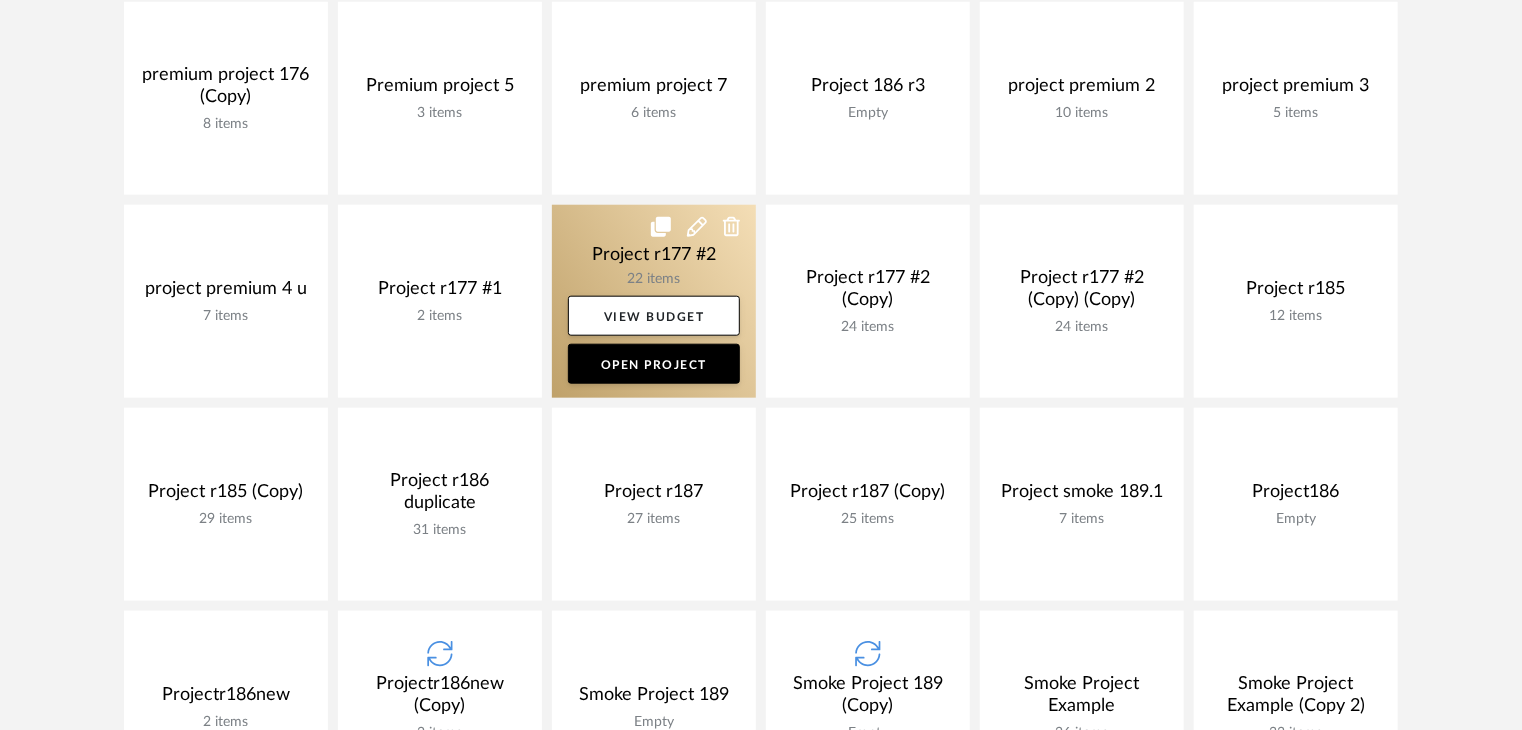 click 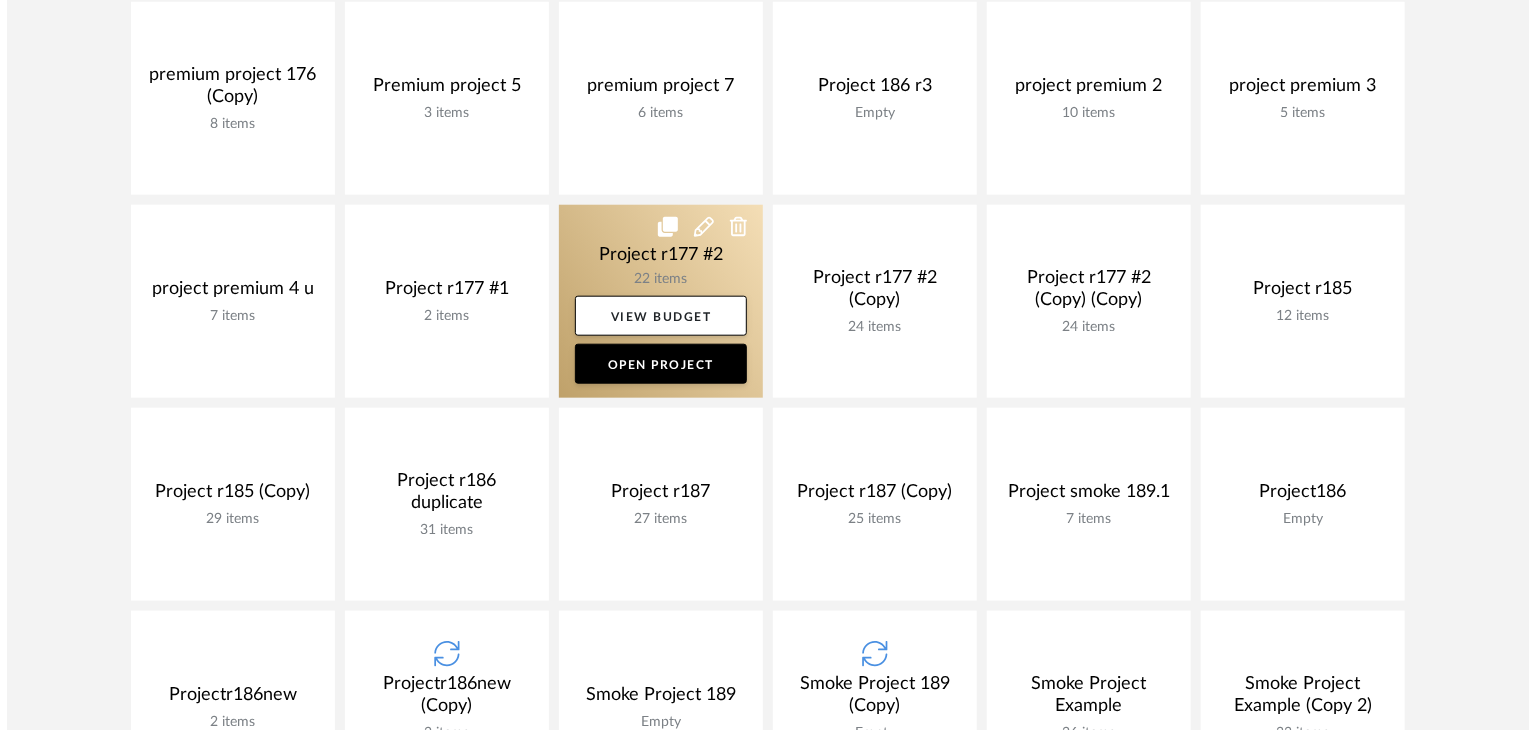 scroll, scrollTop: 0, scrollLeft: 0, axis: both 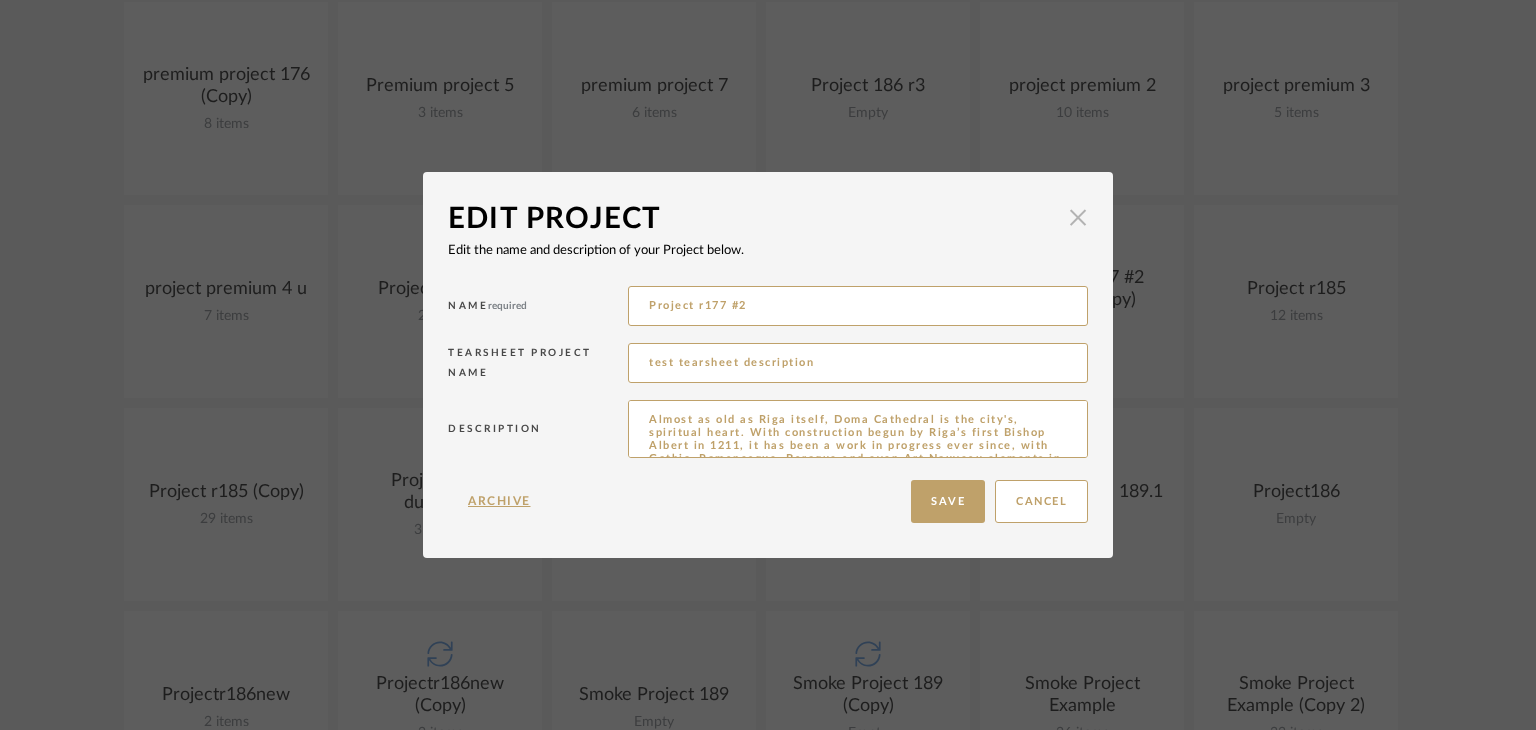 click at bounding box center (1078, 217) 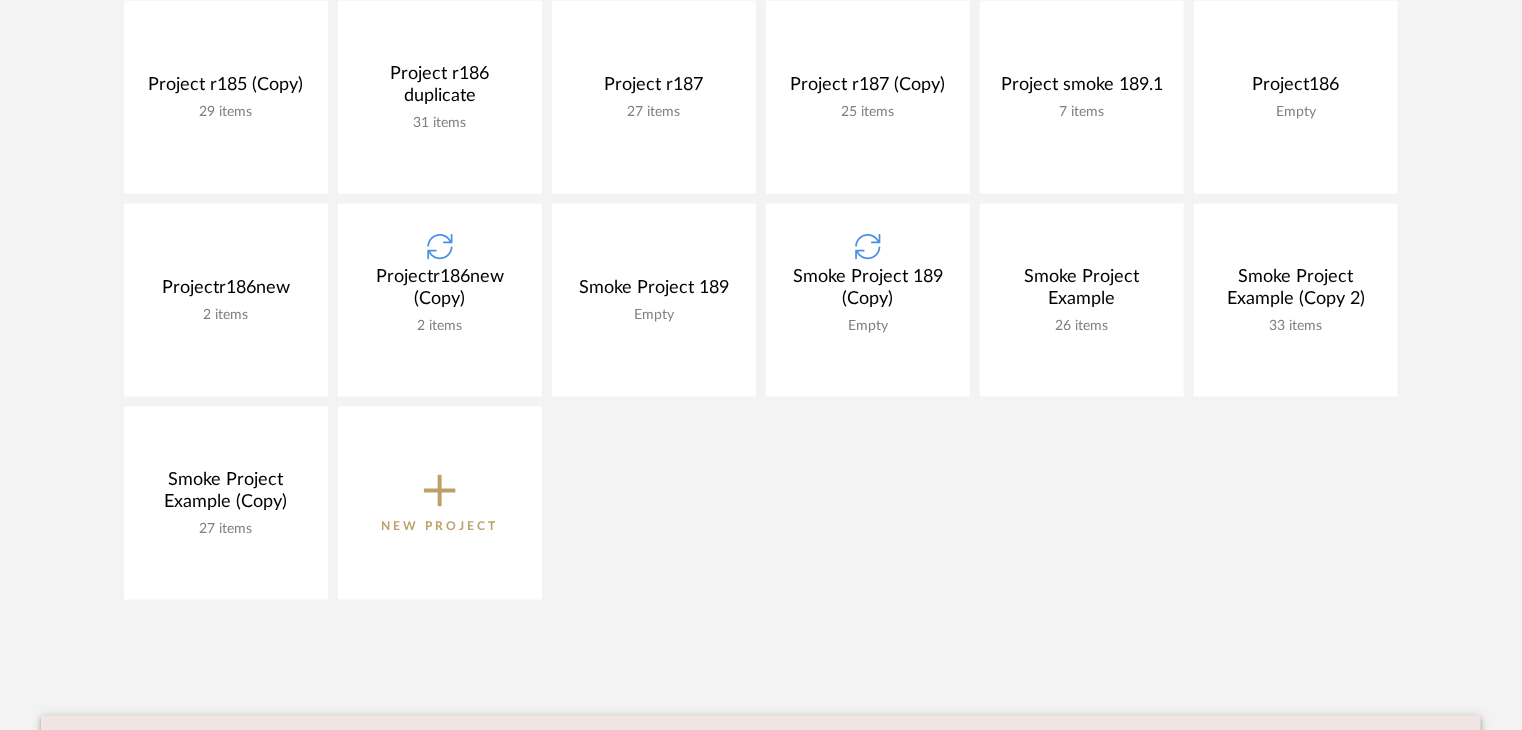 scroll, scrollTop: 1300, scrollLeft: 0, axis: vertical 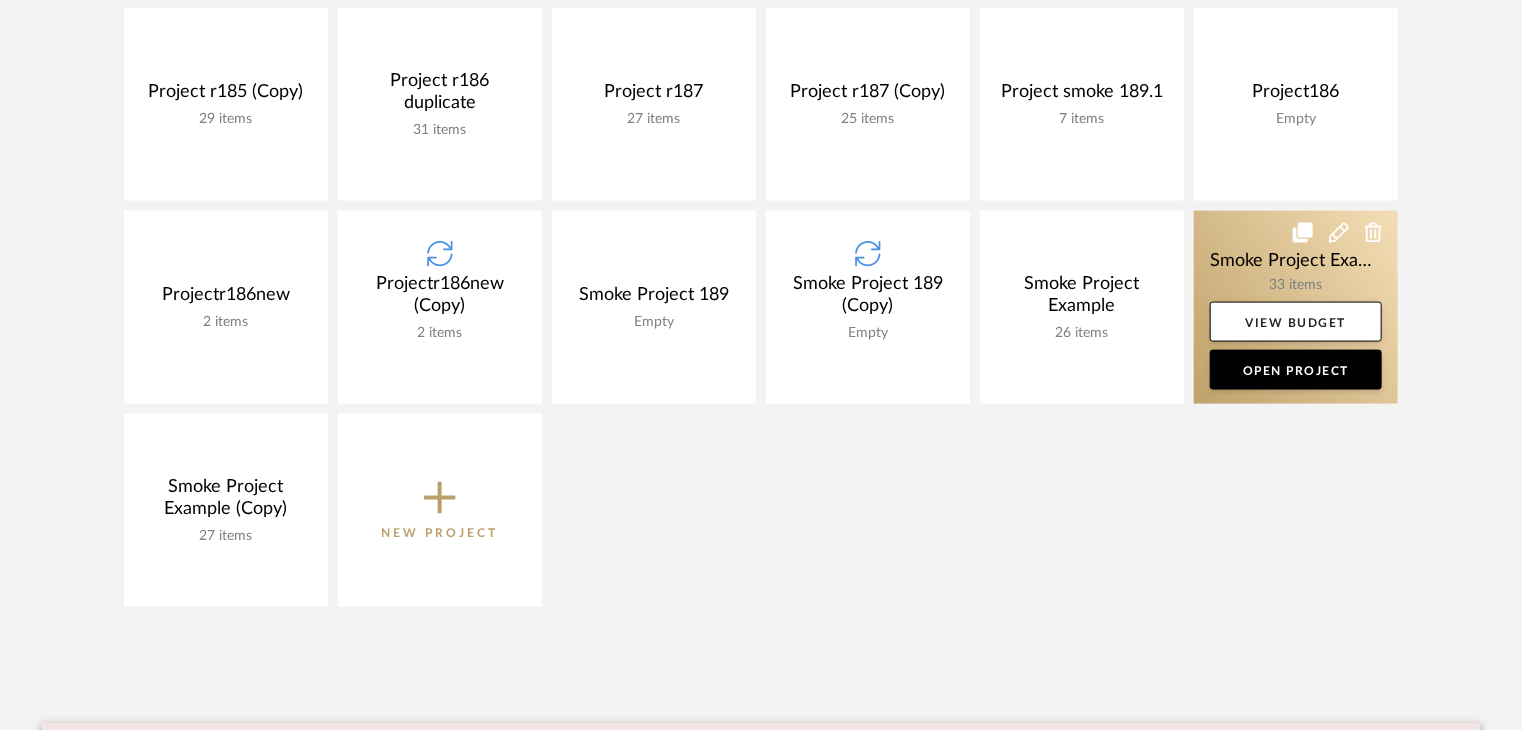 click 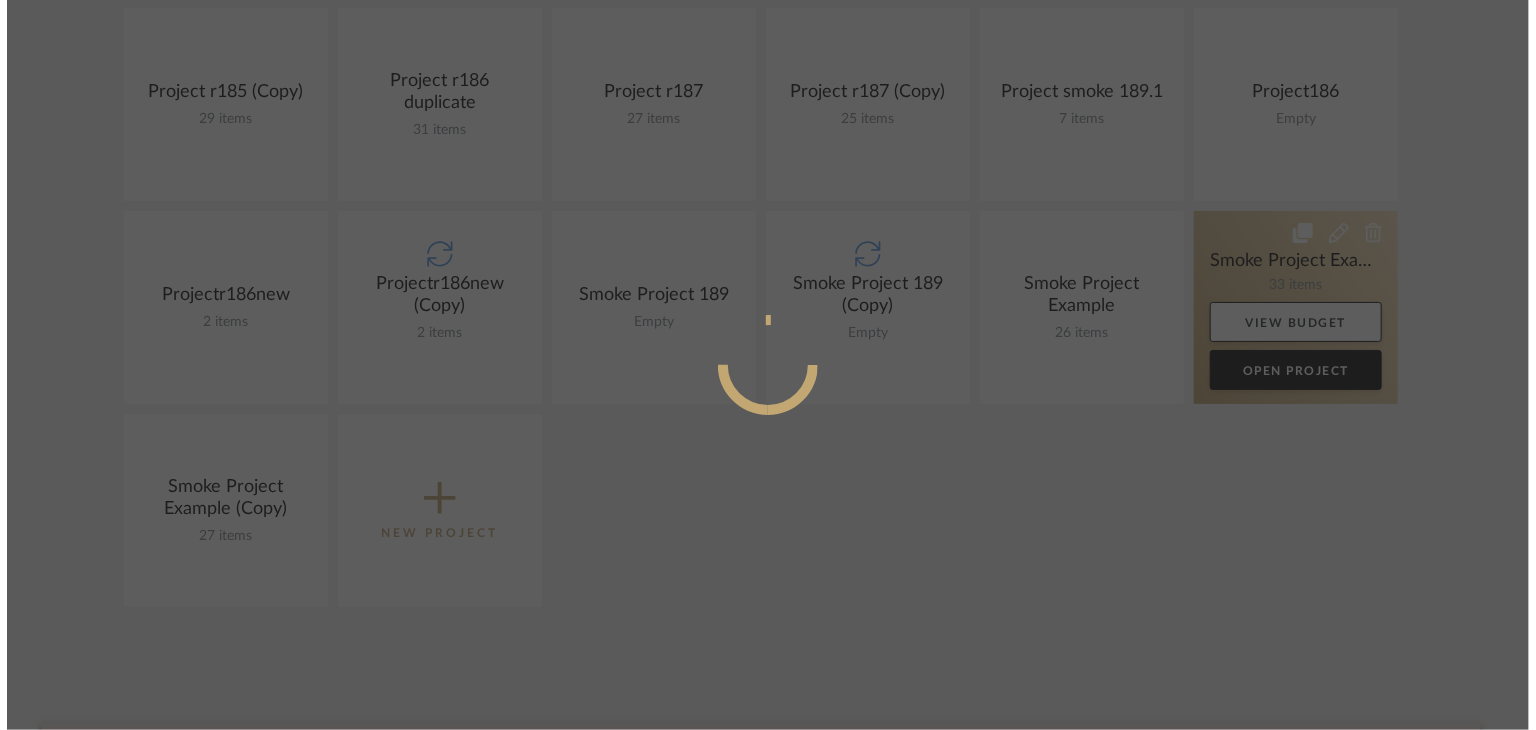 scroll, scrollTop: 0, scrollLeft: 0, axis: both 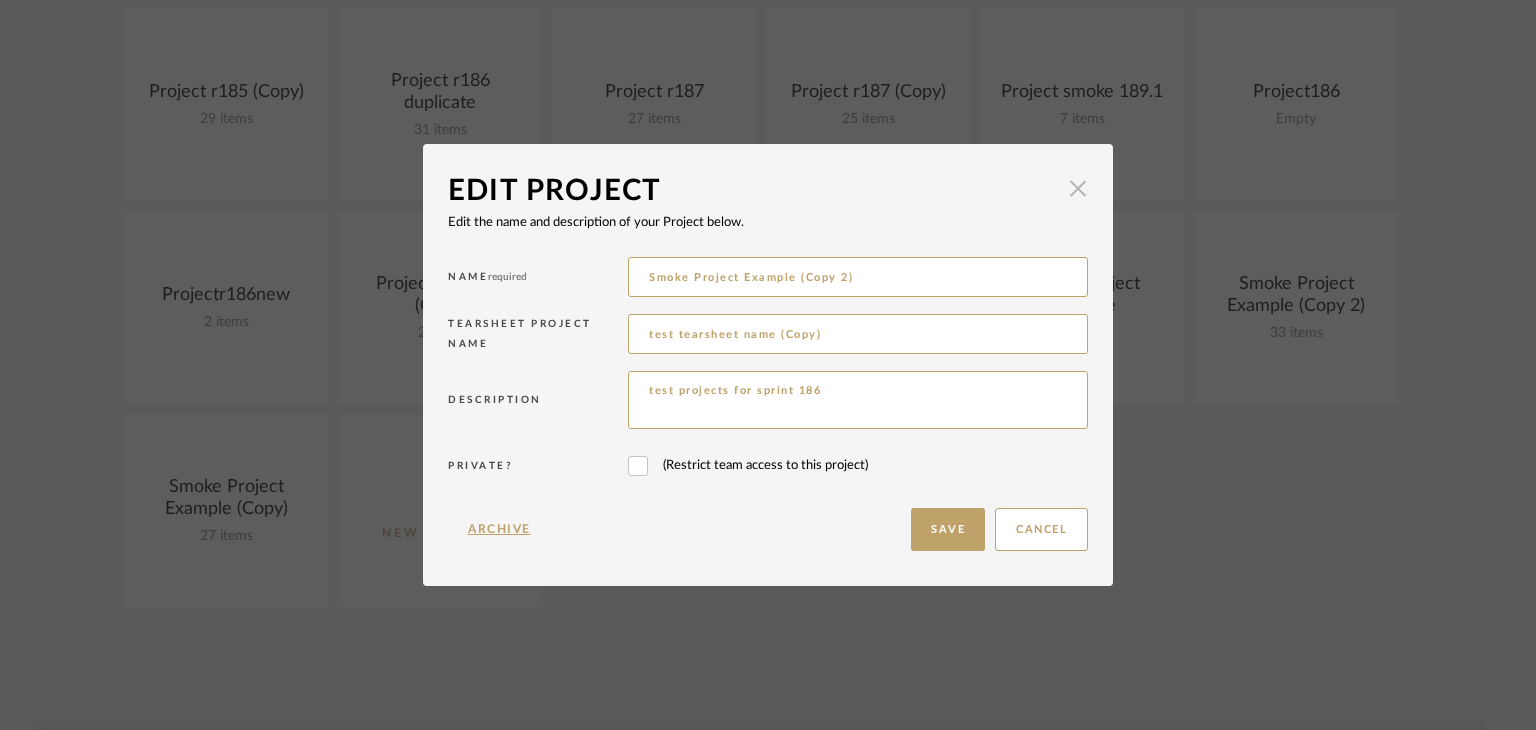 click at bounding box center [1078, 189] 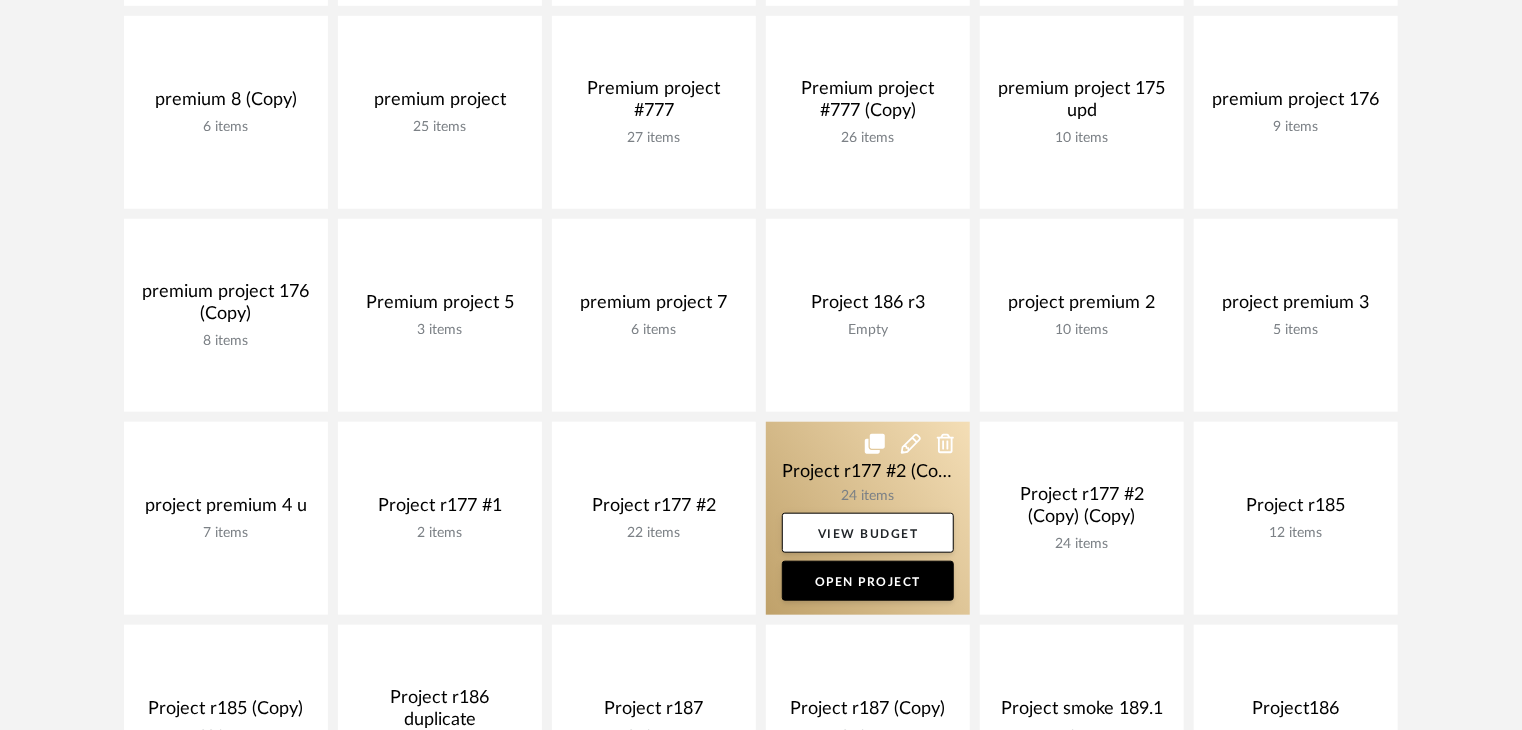 scroll, scrollTop: 400, scrollLeft: 0, axis: vertical 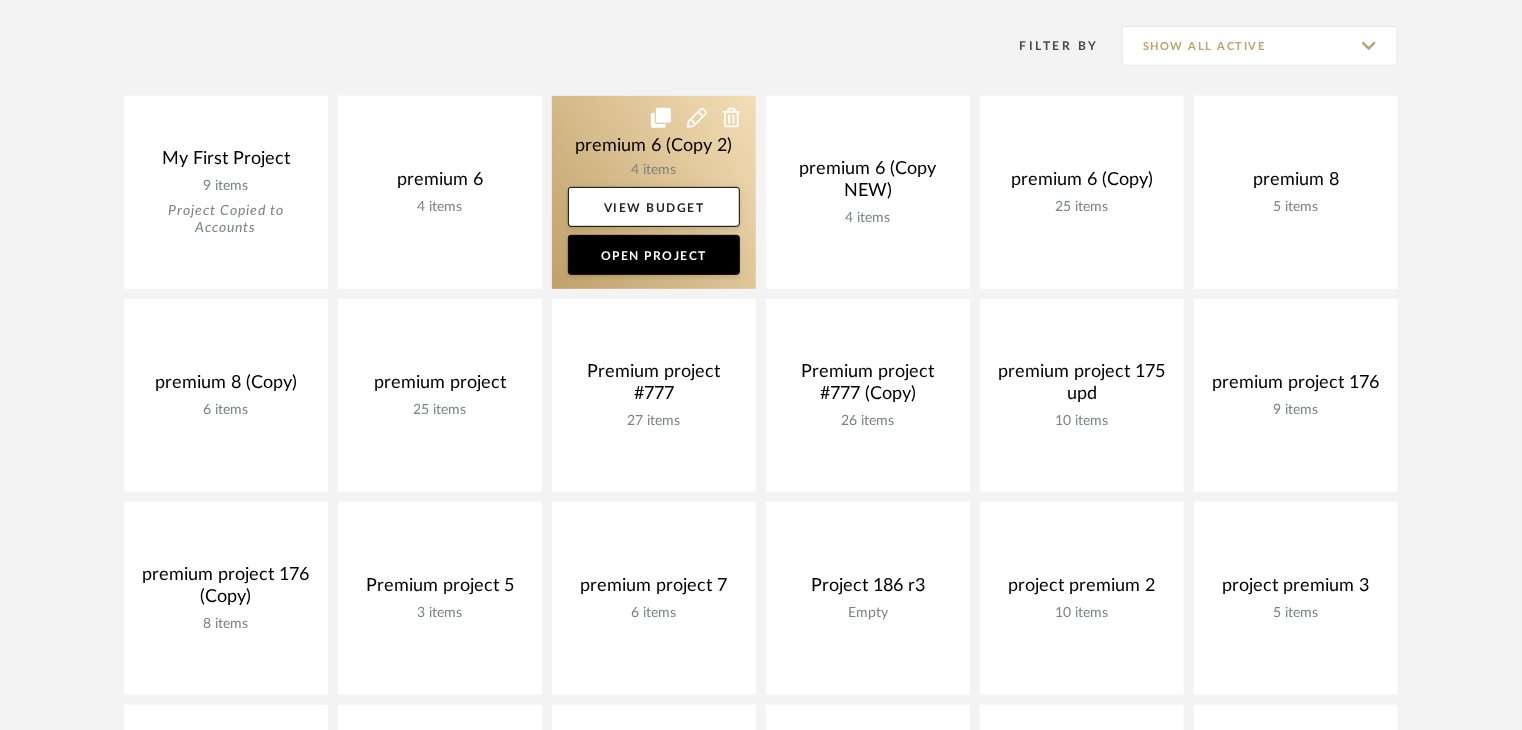 click 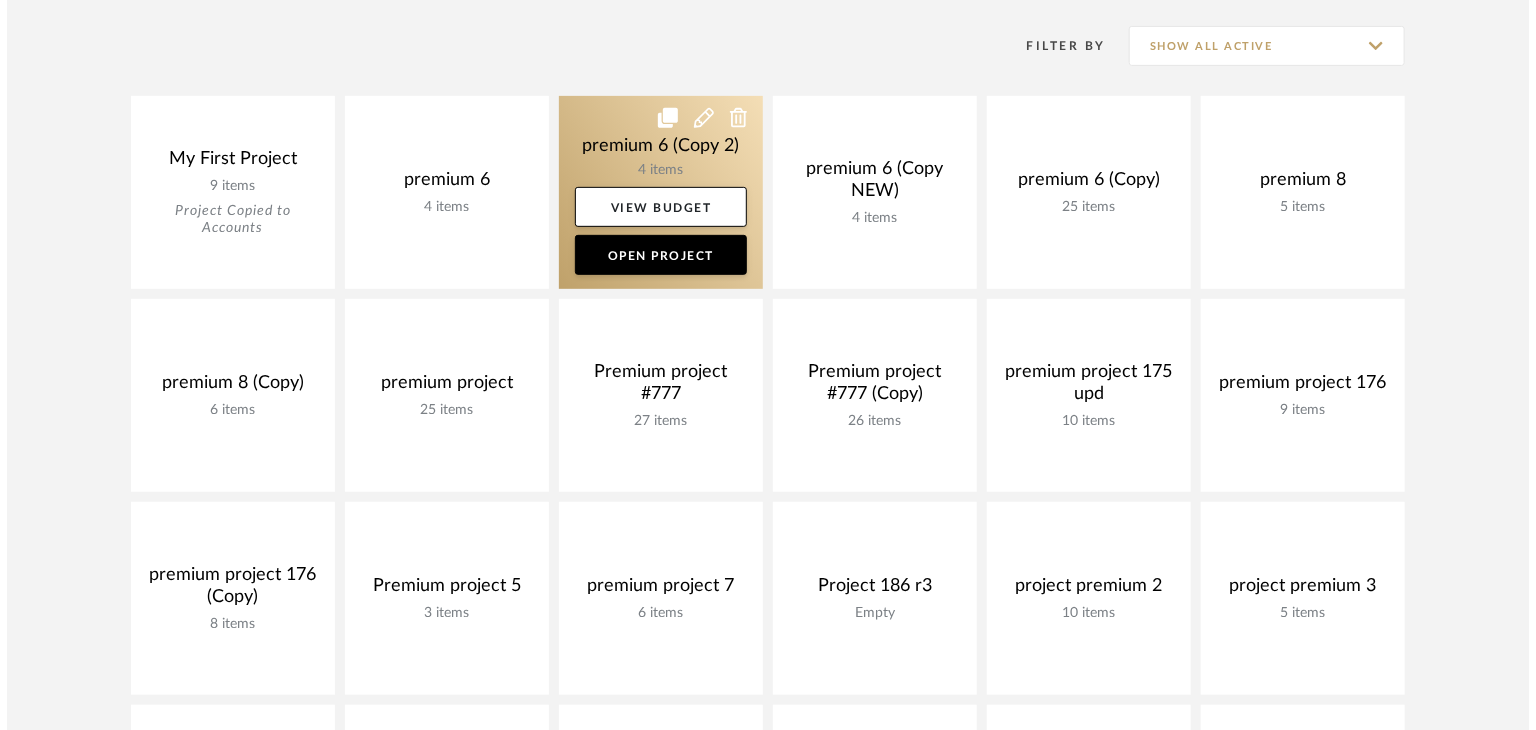 scroll, scrollTop: 0, scrollLeft: 0, axis: both 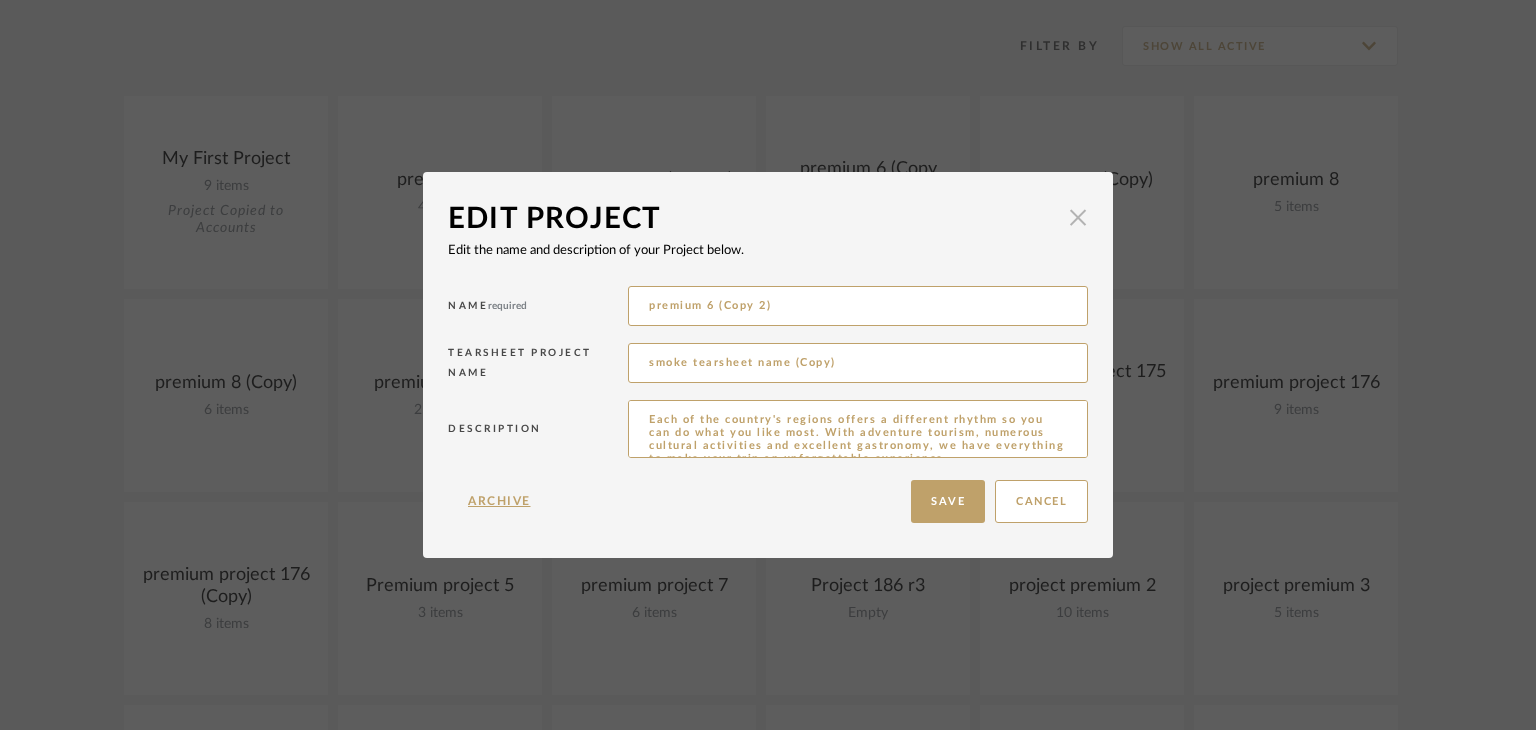 click at bounding box center [1078, 217] 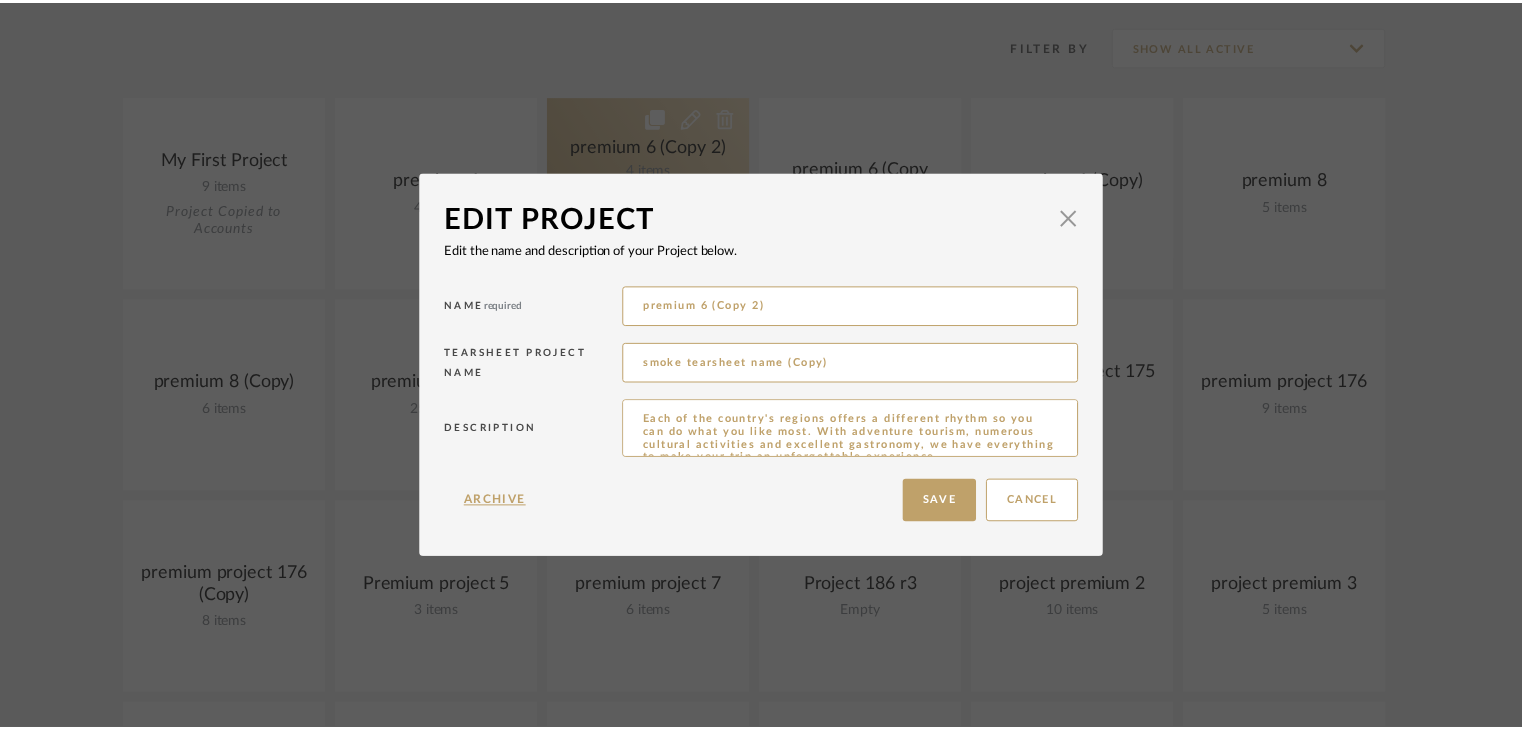 scroll, scrollTop: 400, scrollLeft: 0, axis: vertical 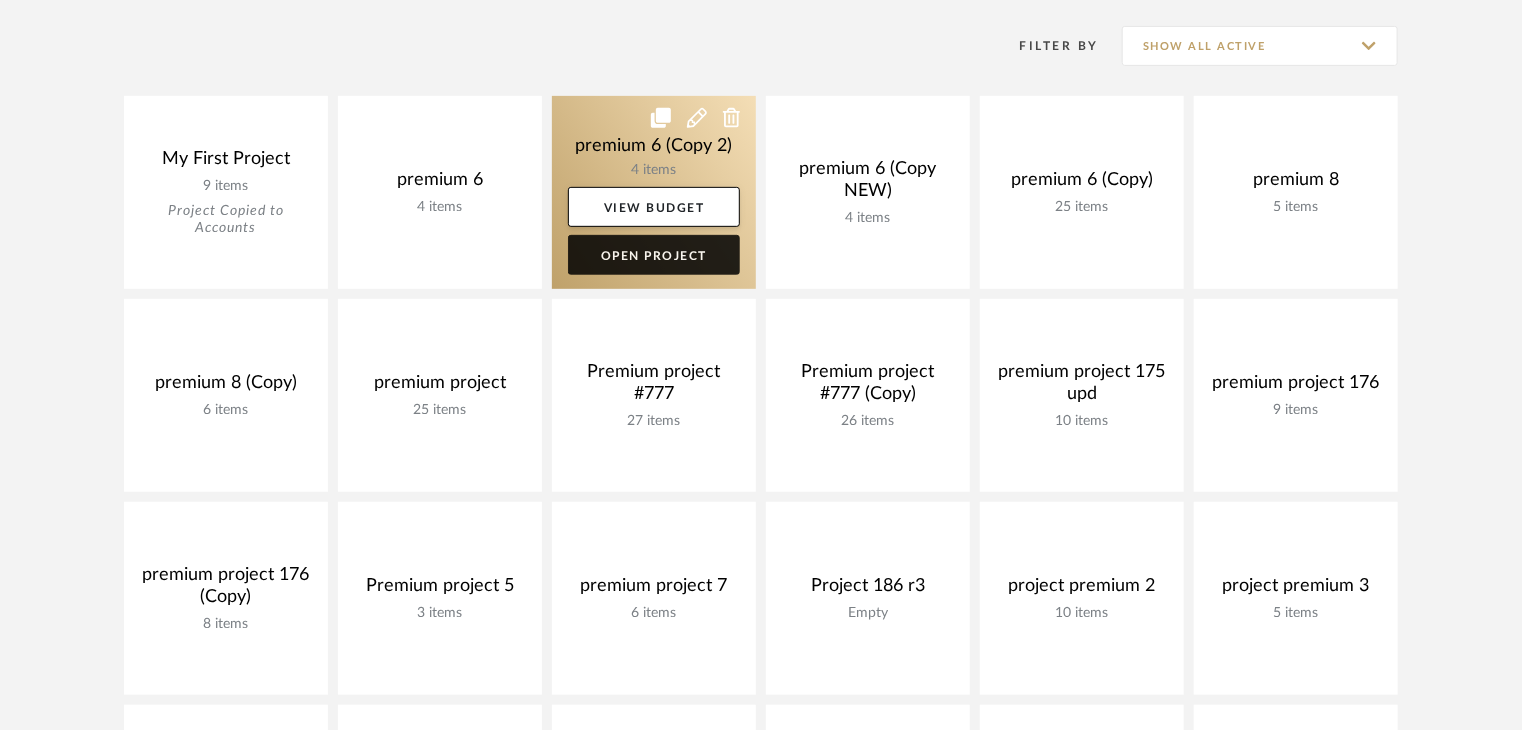 click on "Open Project" 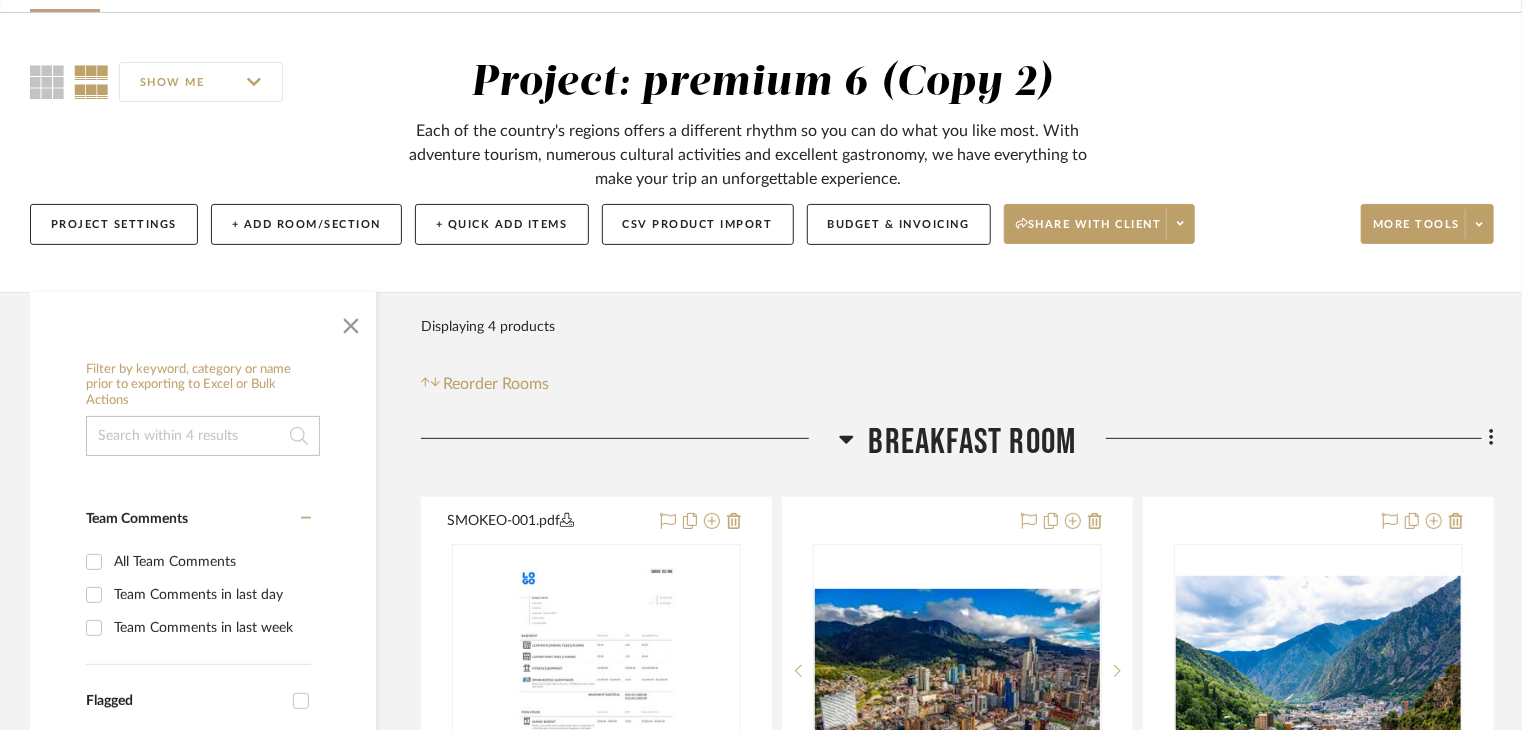 scroll, scrollTop: 100, scrollLeft: 0, axis: vertical 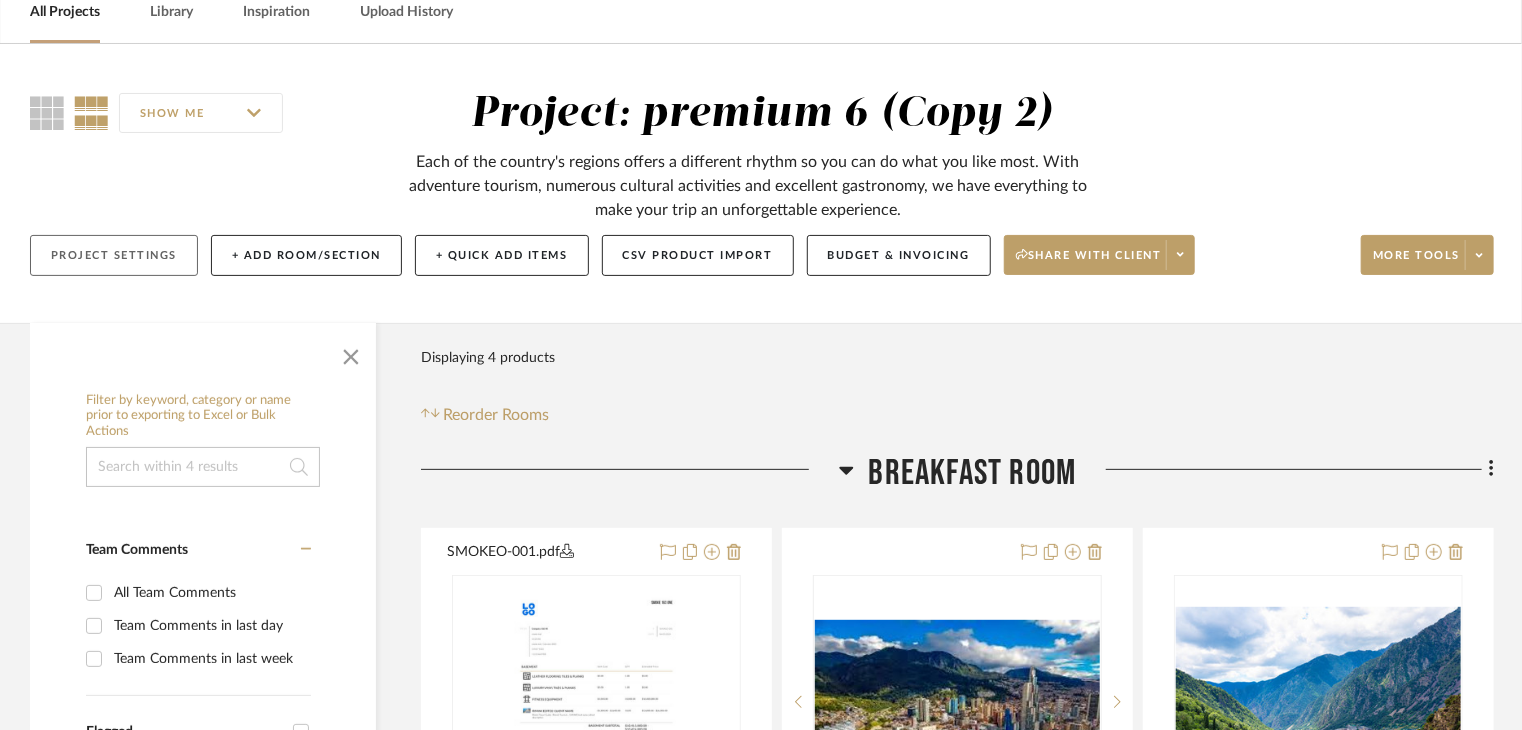 click on "Project Settings" 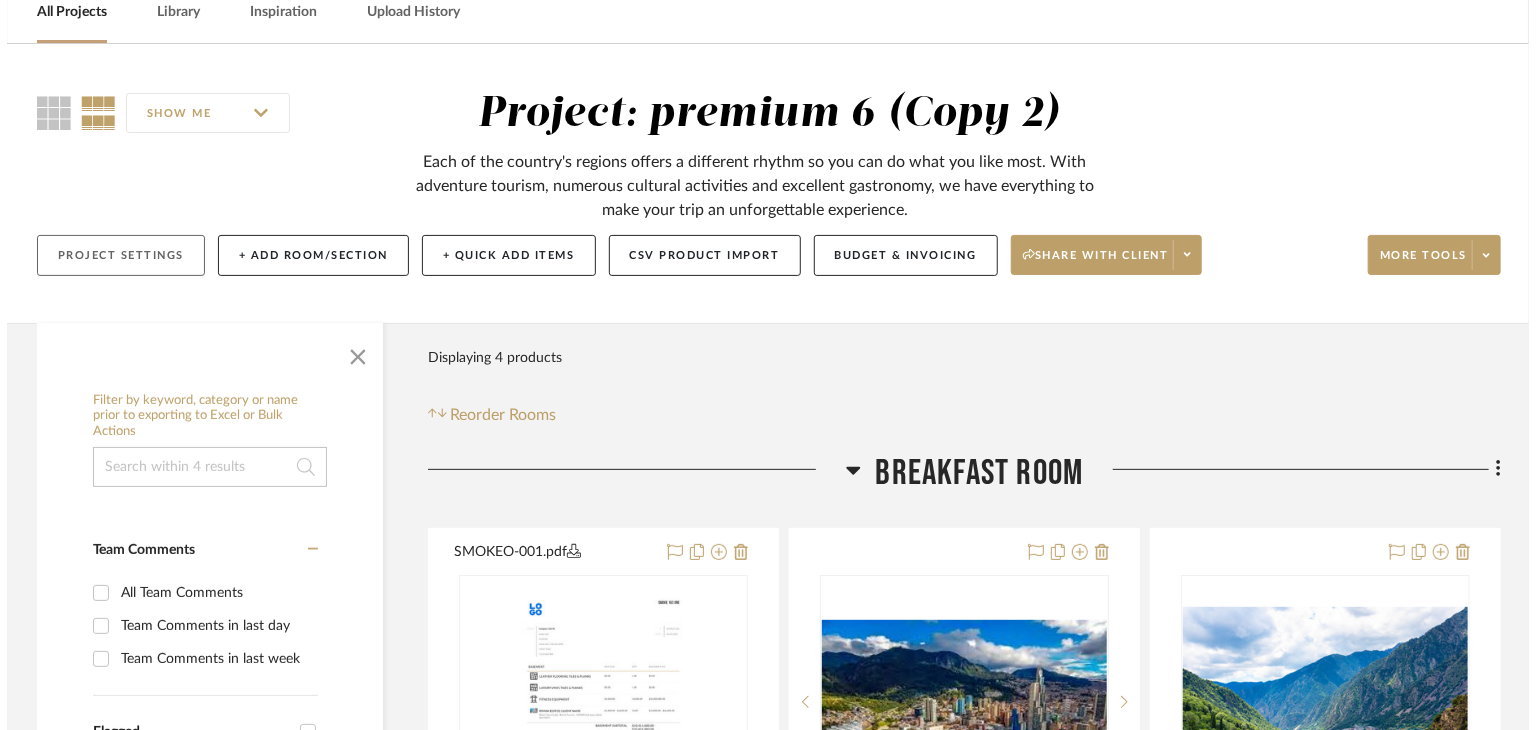 scroll, scrollTop: 0, scrollLeft: 0, axis: both 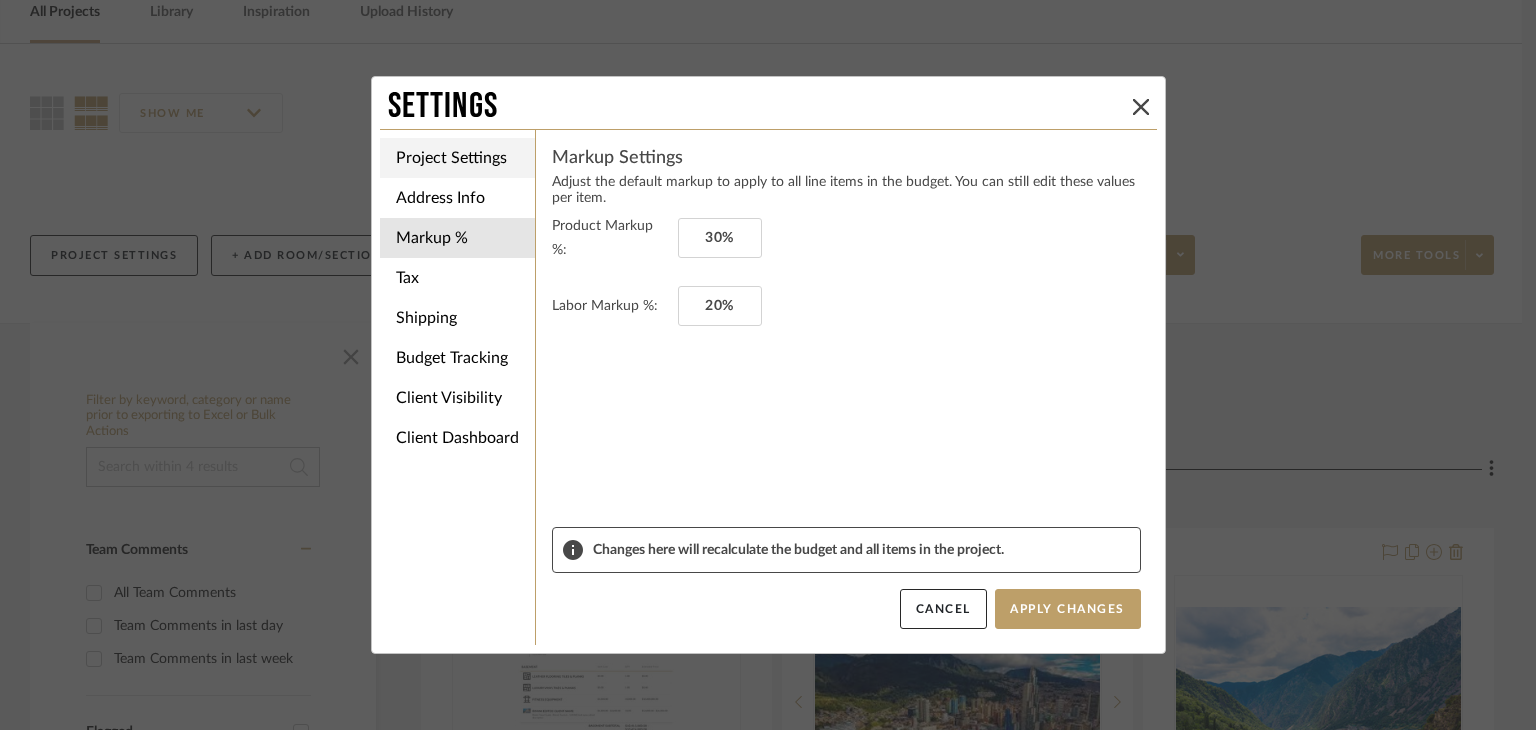 click on "Project Settings" at bounding box center (457, 158) 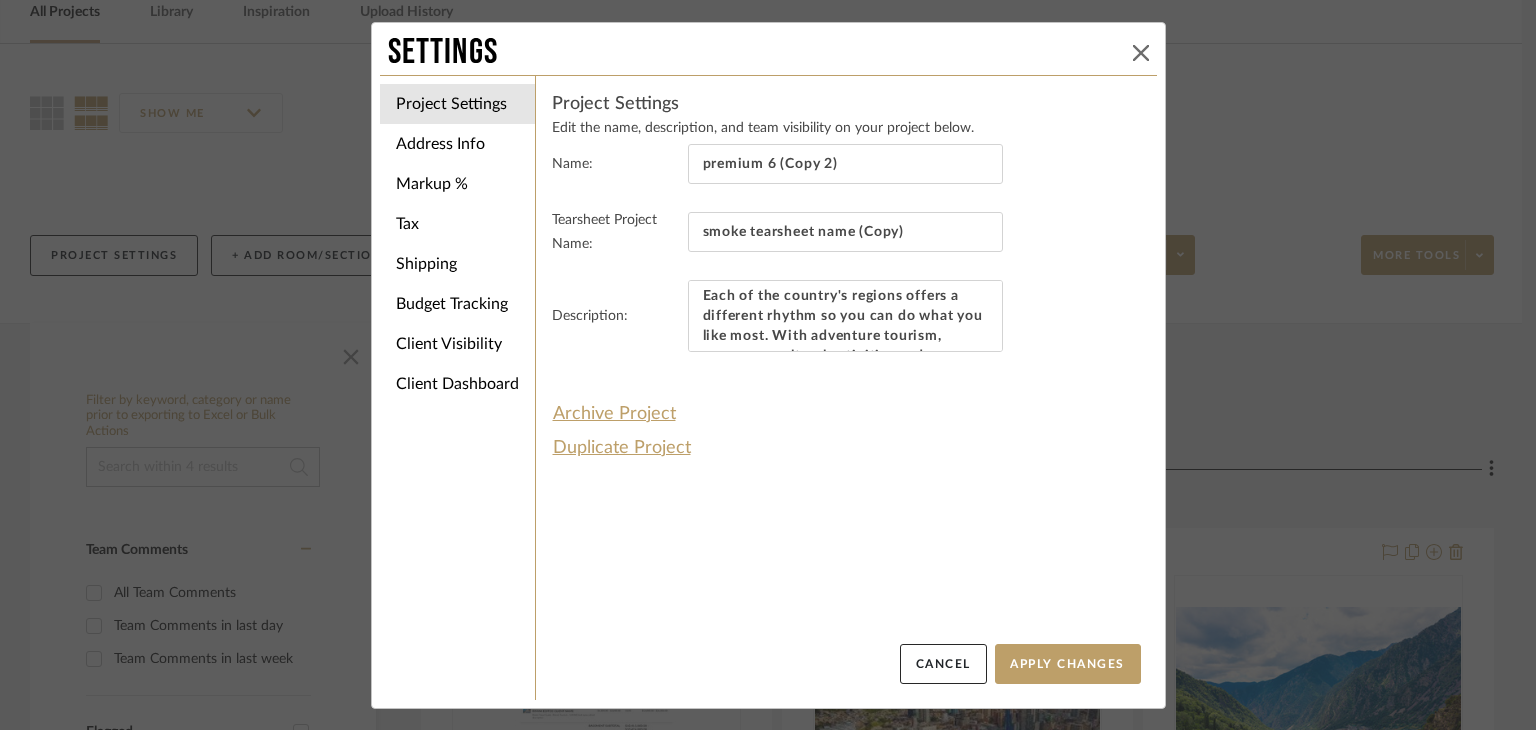 click 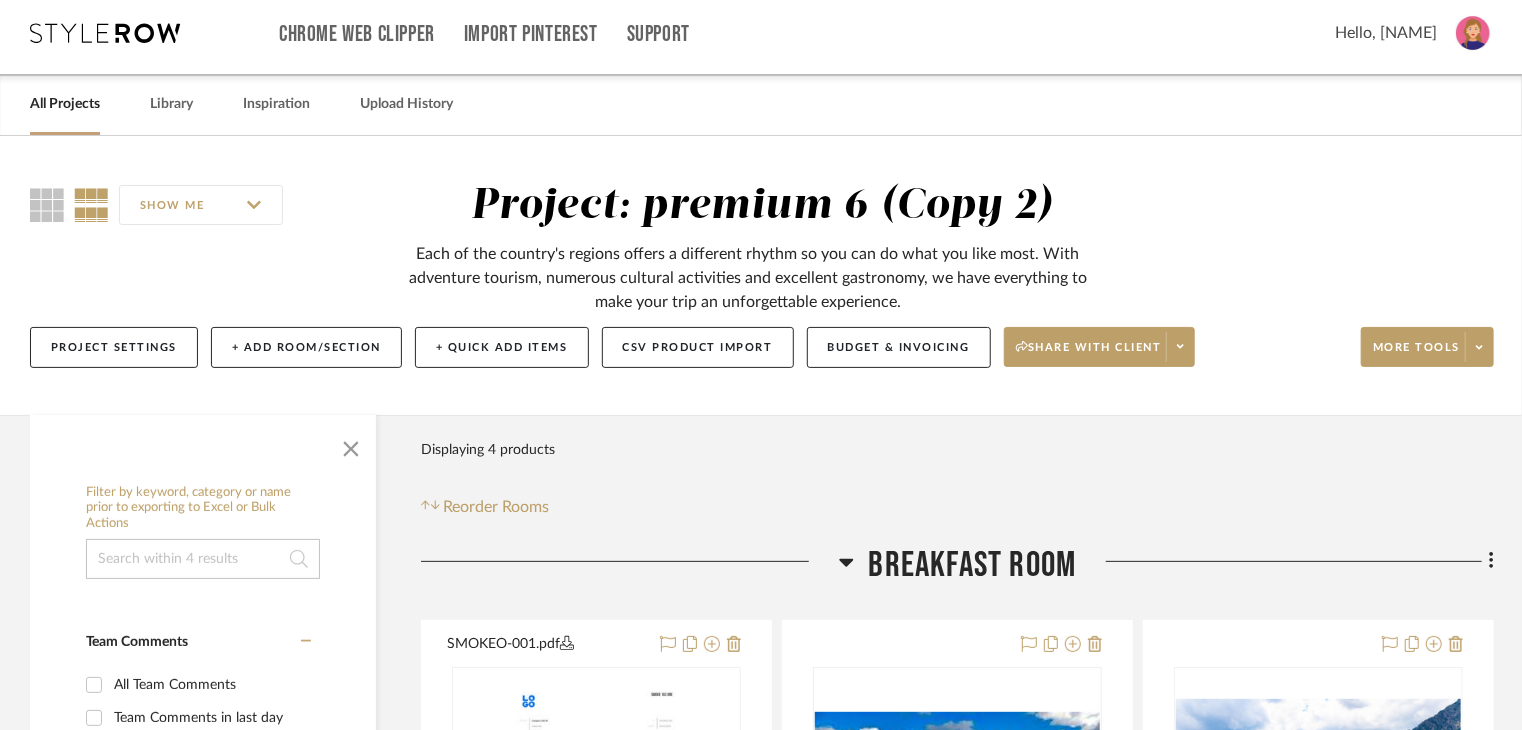 scroll, scrollTop: 0, scrollLeft: 0, axis: both 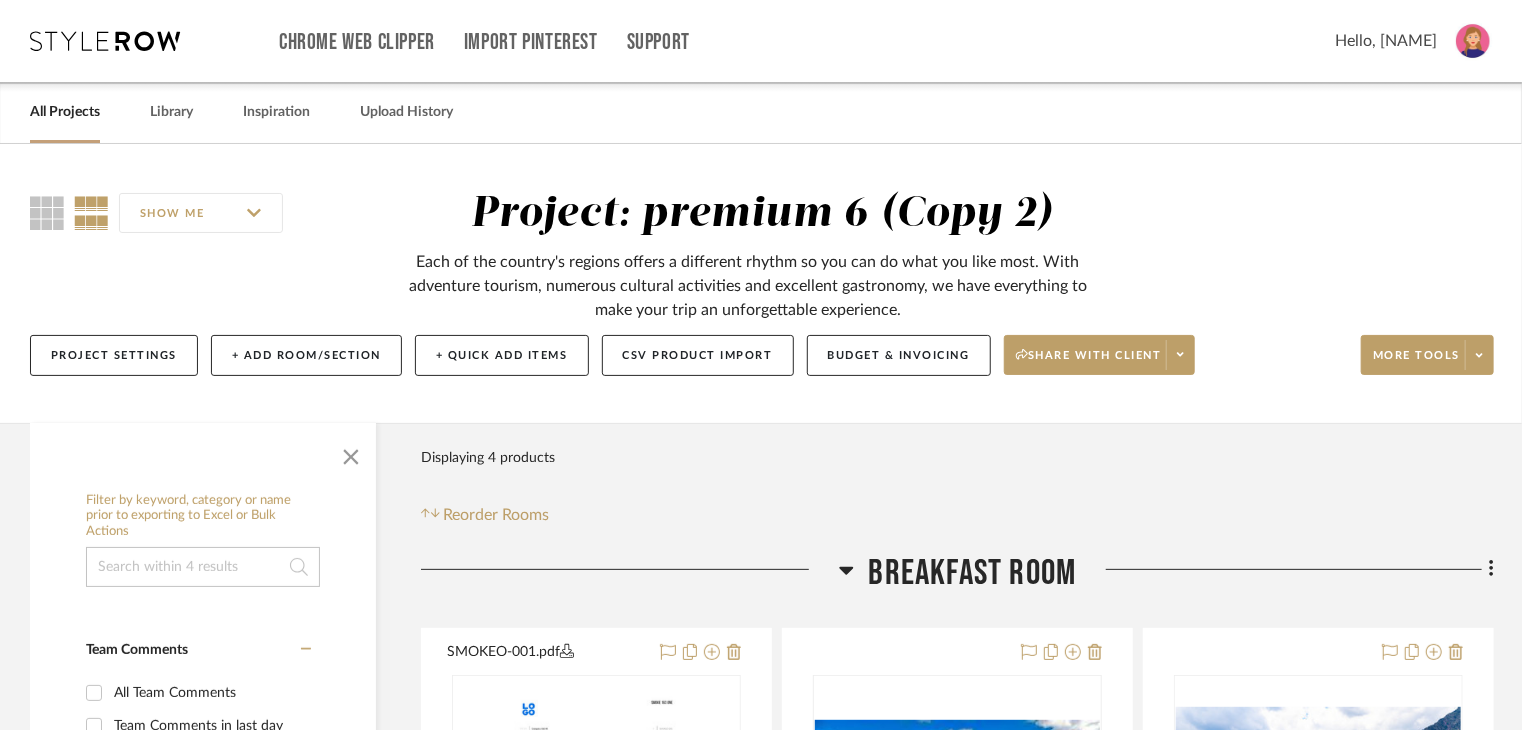 click on "All Projects" at bounding box center [65, 112] 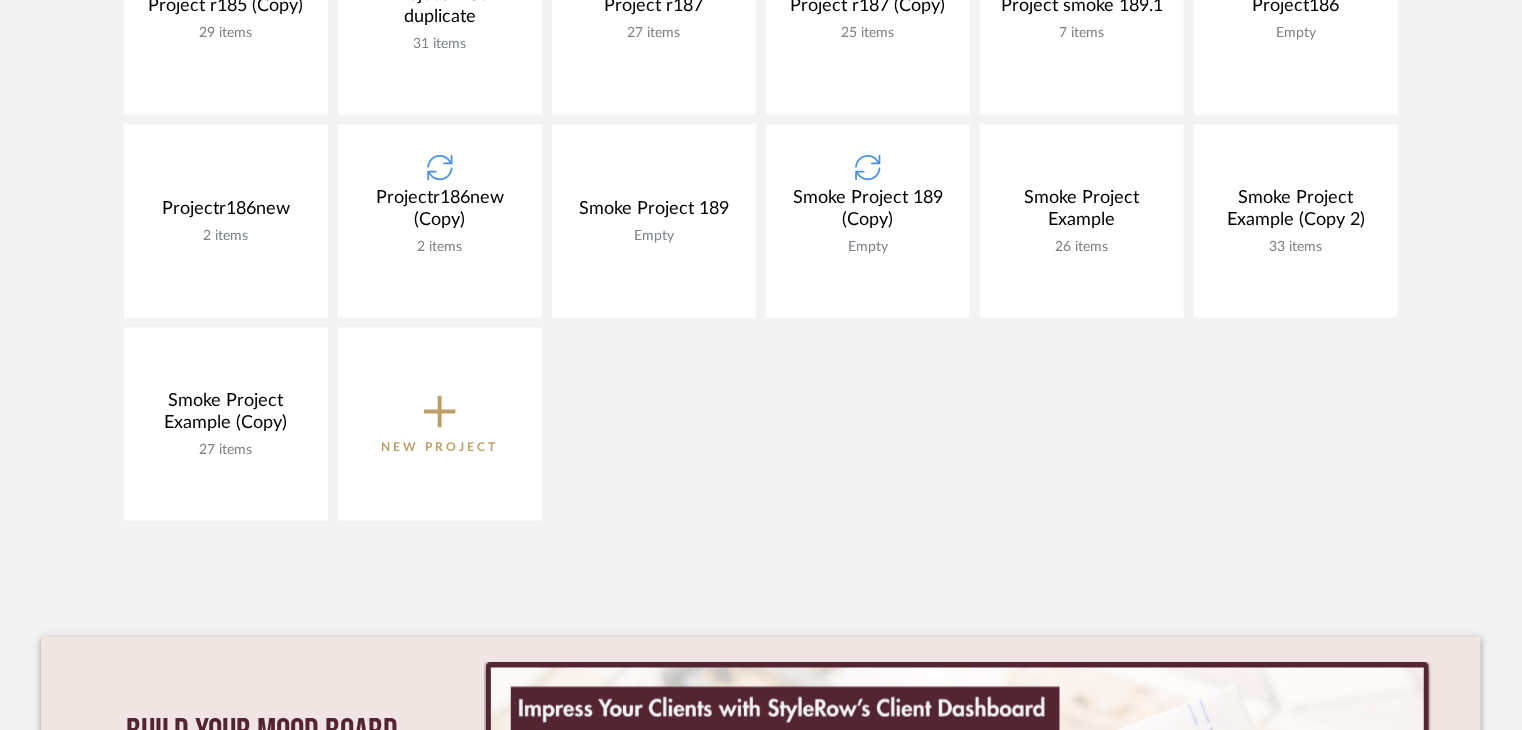scroll, scrollTop: 1400, scrollLeft: 0, axis: vertical 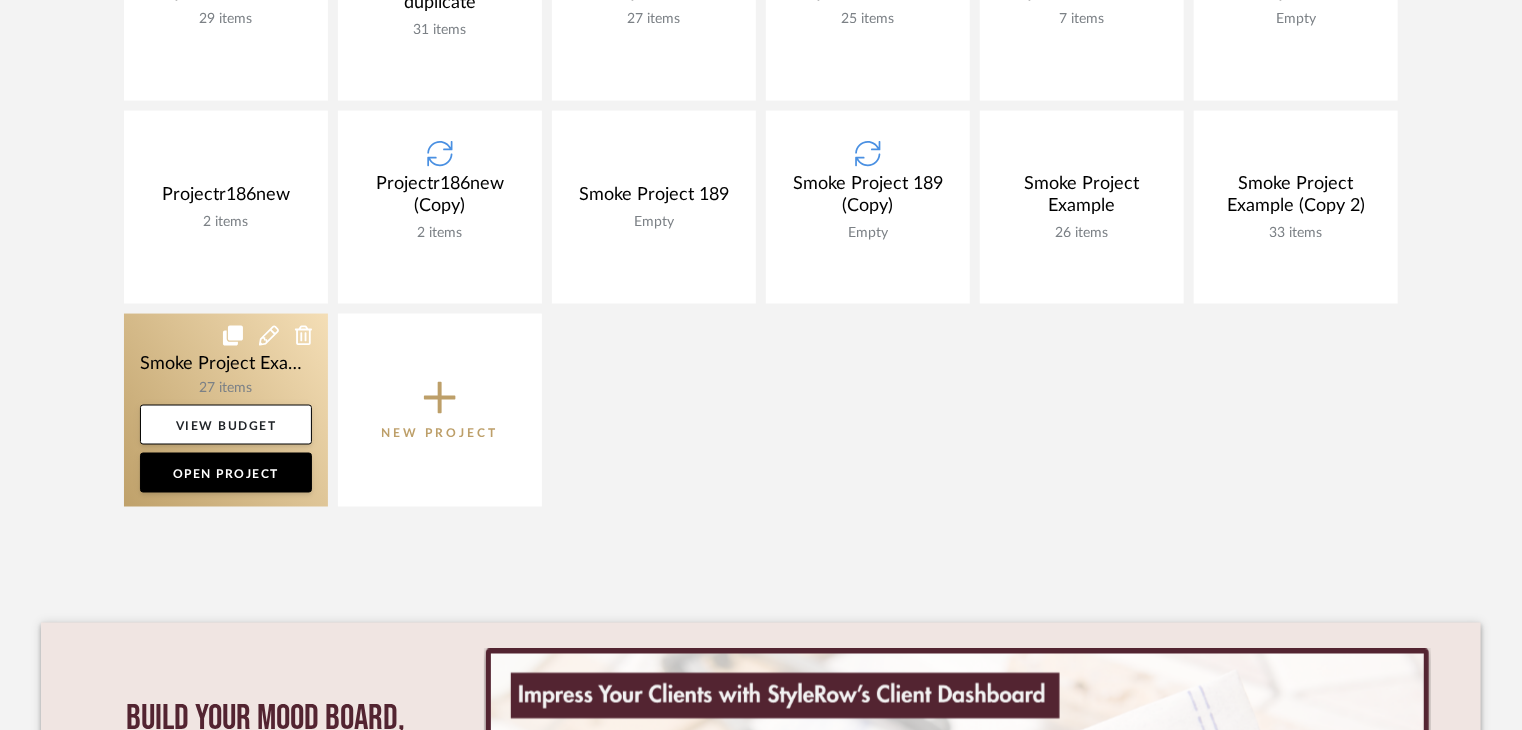 click 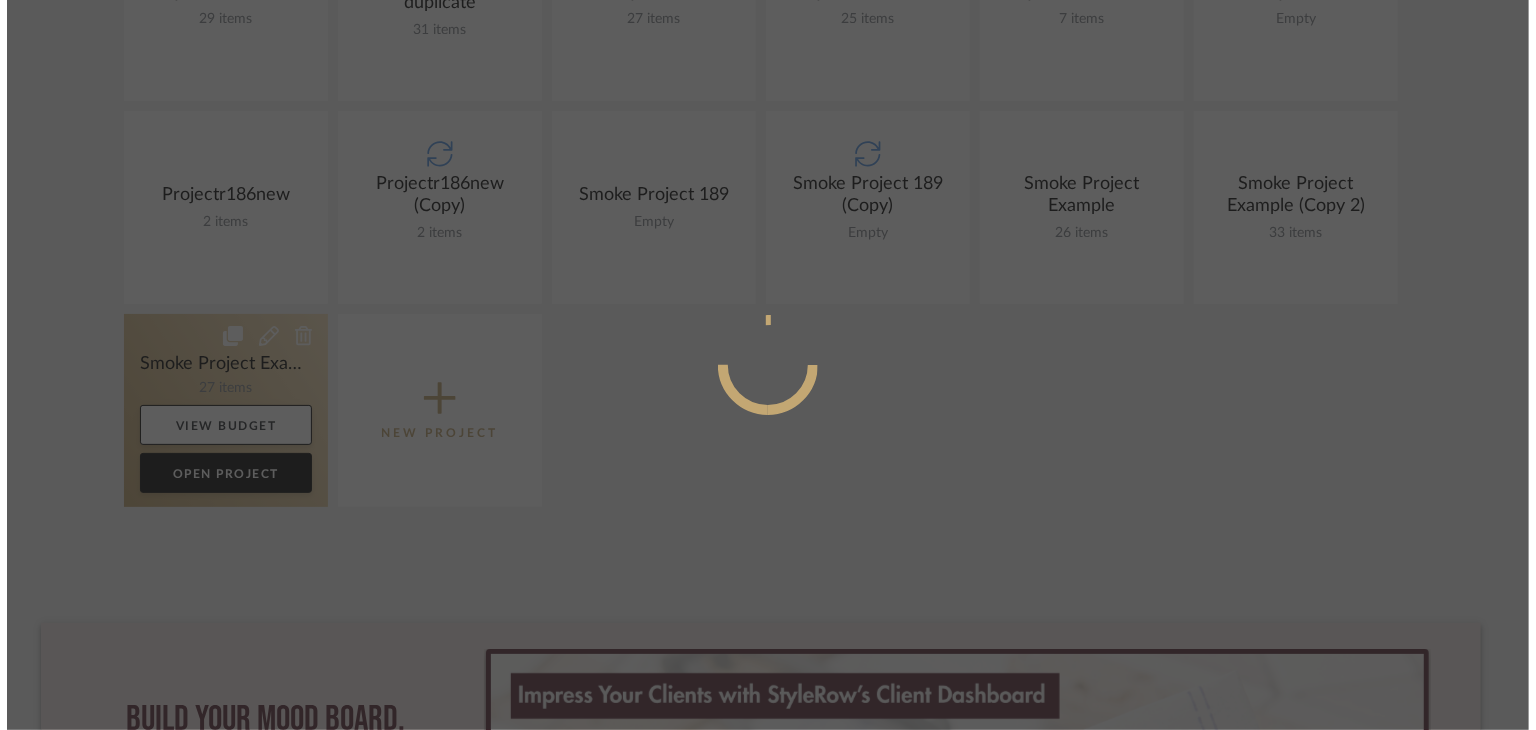 scroll, scrollTop: 0, scrollLeft: 0, axis: both 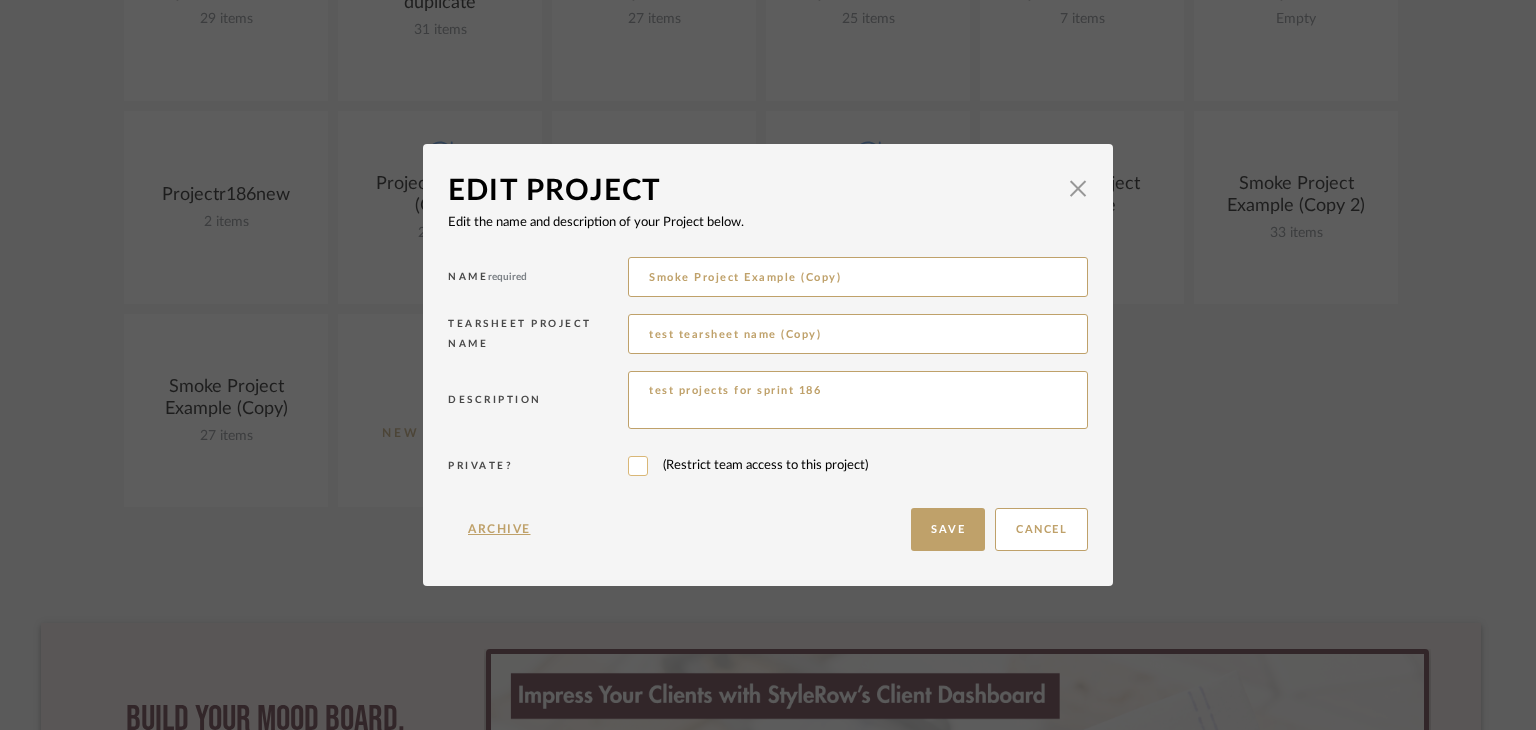 click at bounding box center [638, 466] 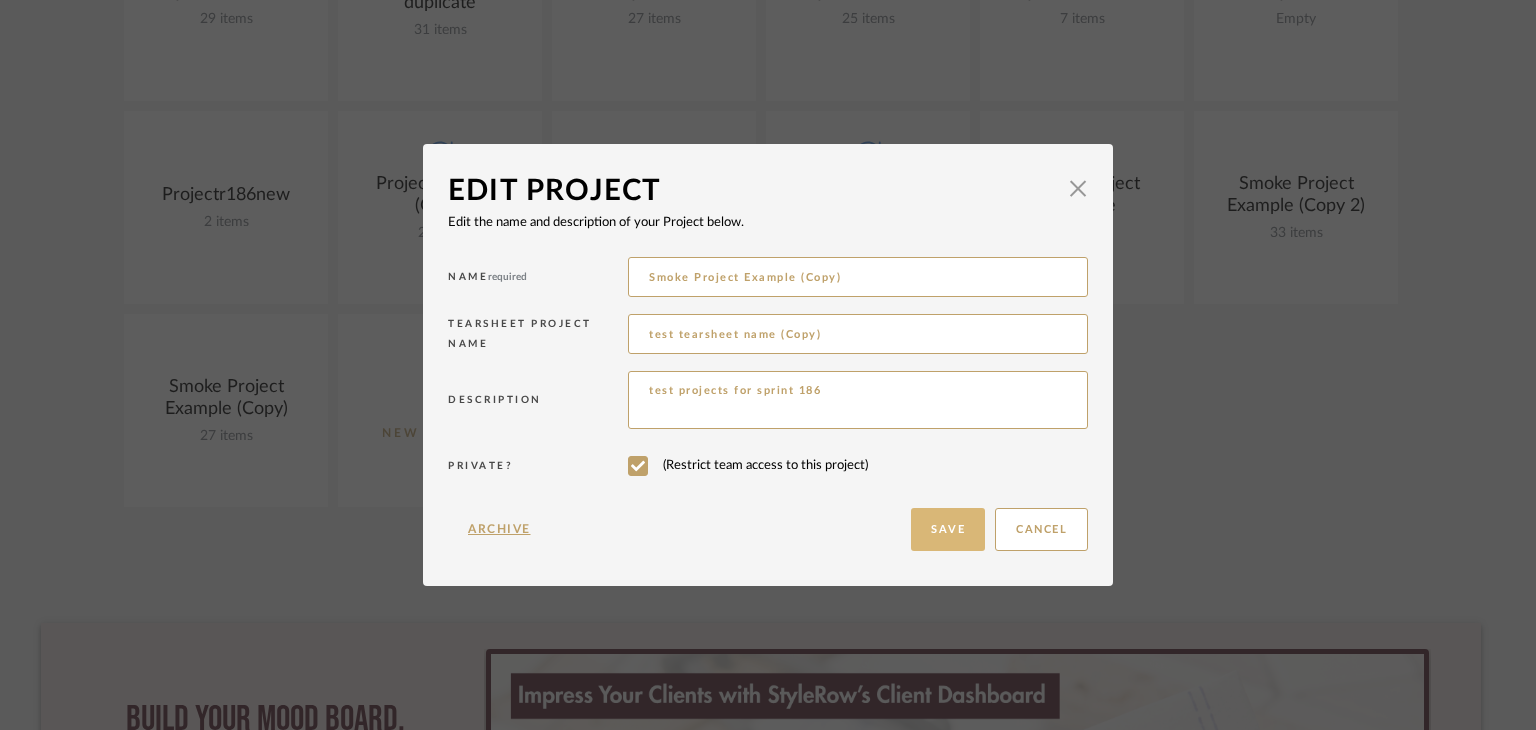 click on "Save" at bounding box center [948, 529] 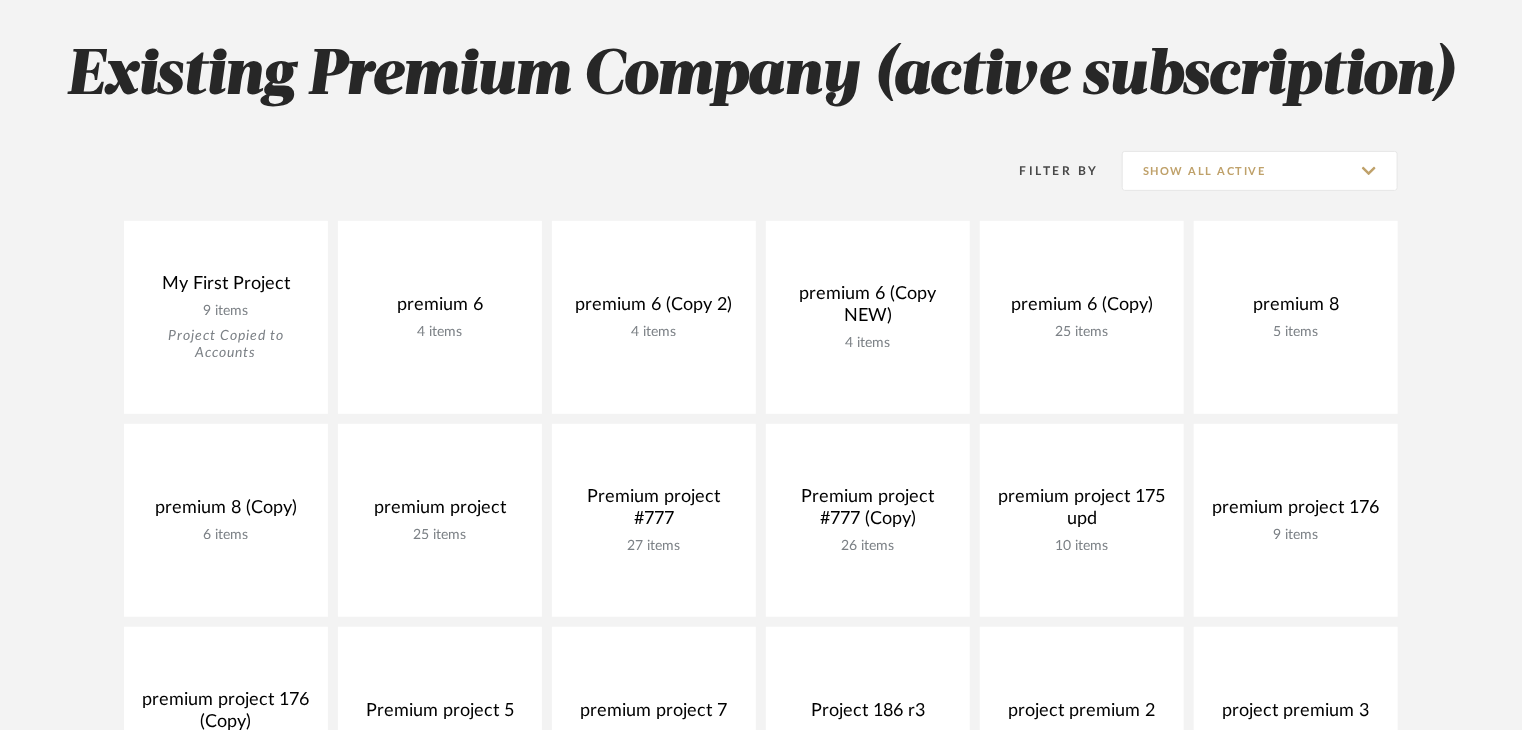 scroll, scrollTop: 0, scrollLeft: 0, axis: both 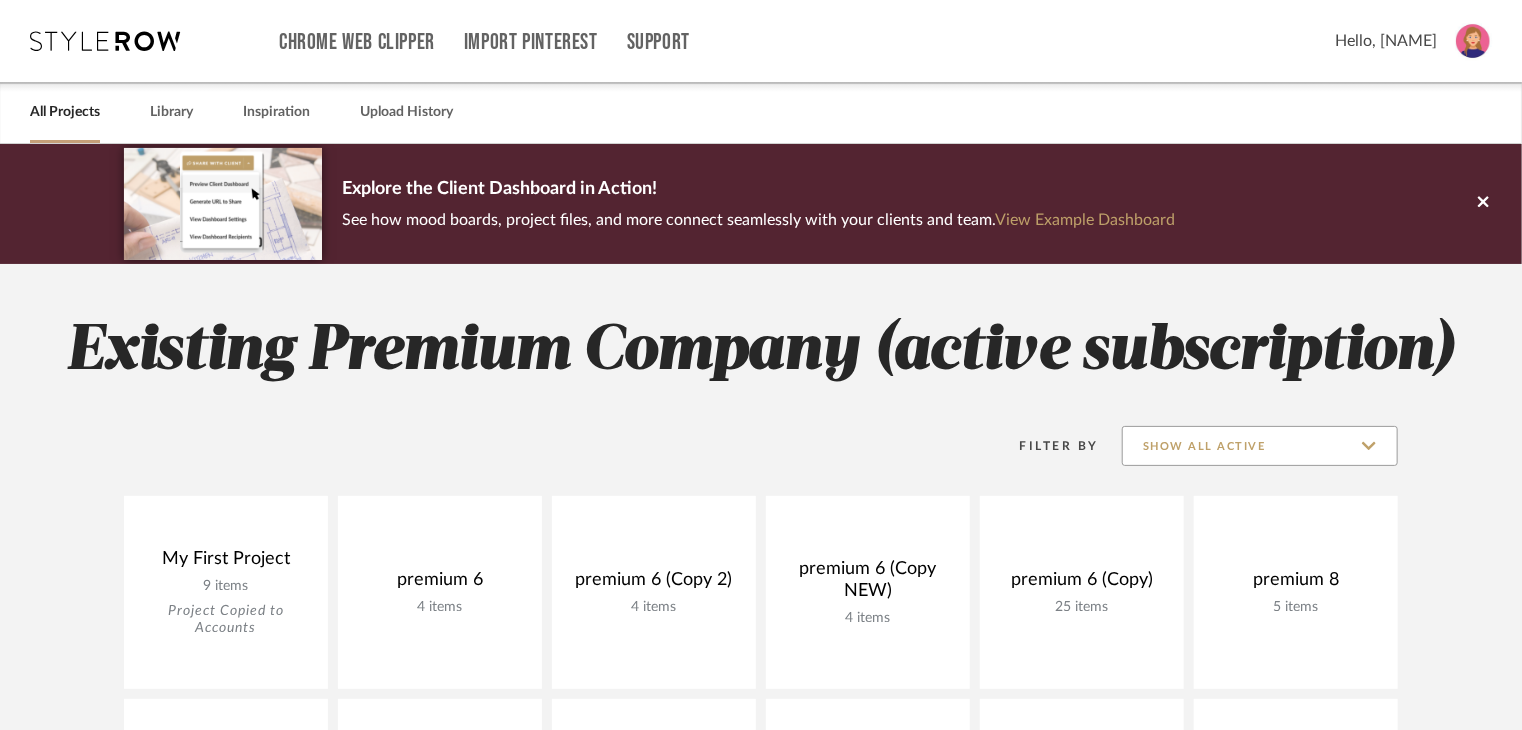click on "Show All Active" 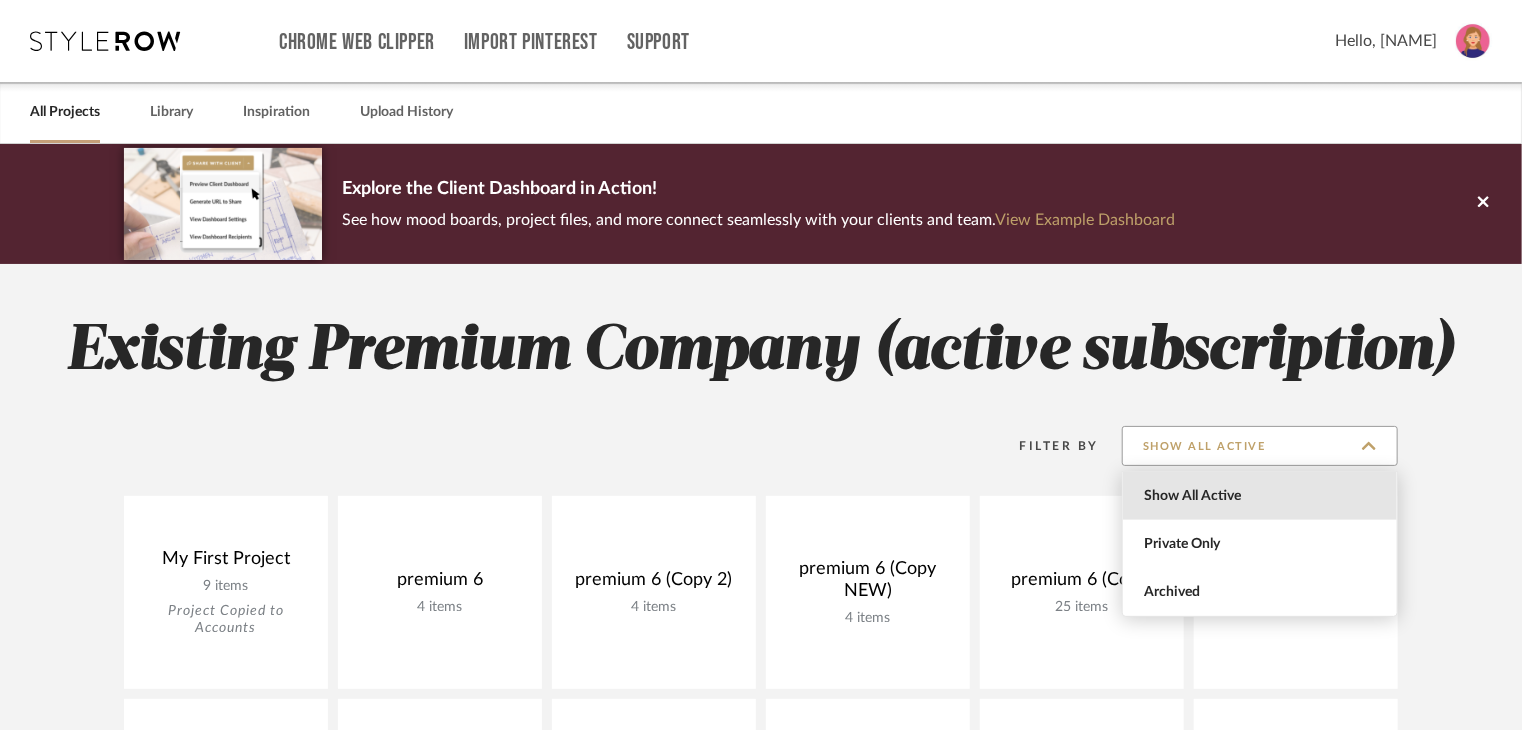 click on "Show All Active" 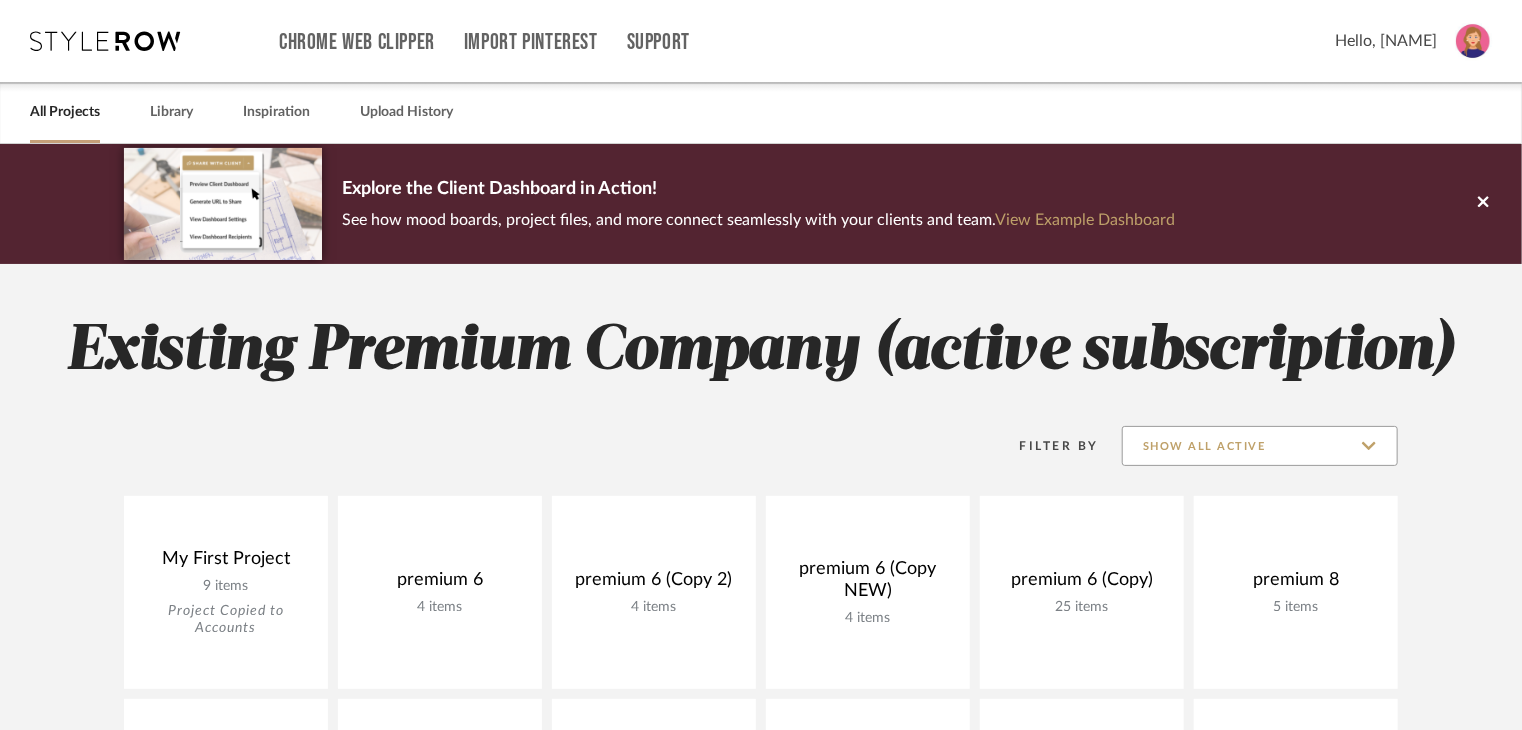 click on "Show All Active" 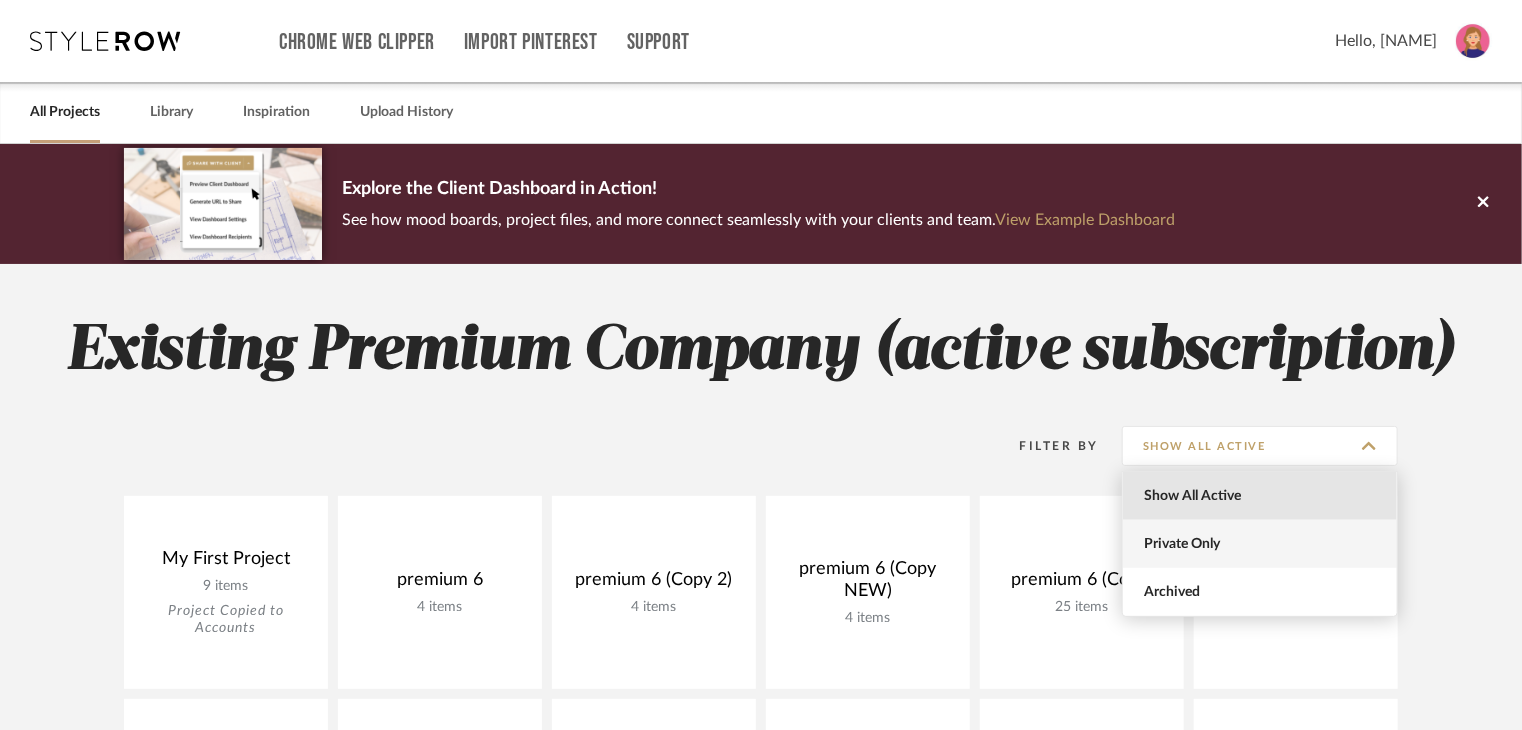 click on "Private Only" at bounding box center [1262, 544] 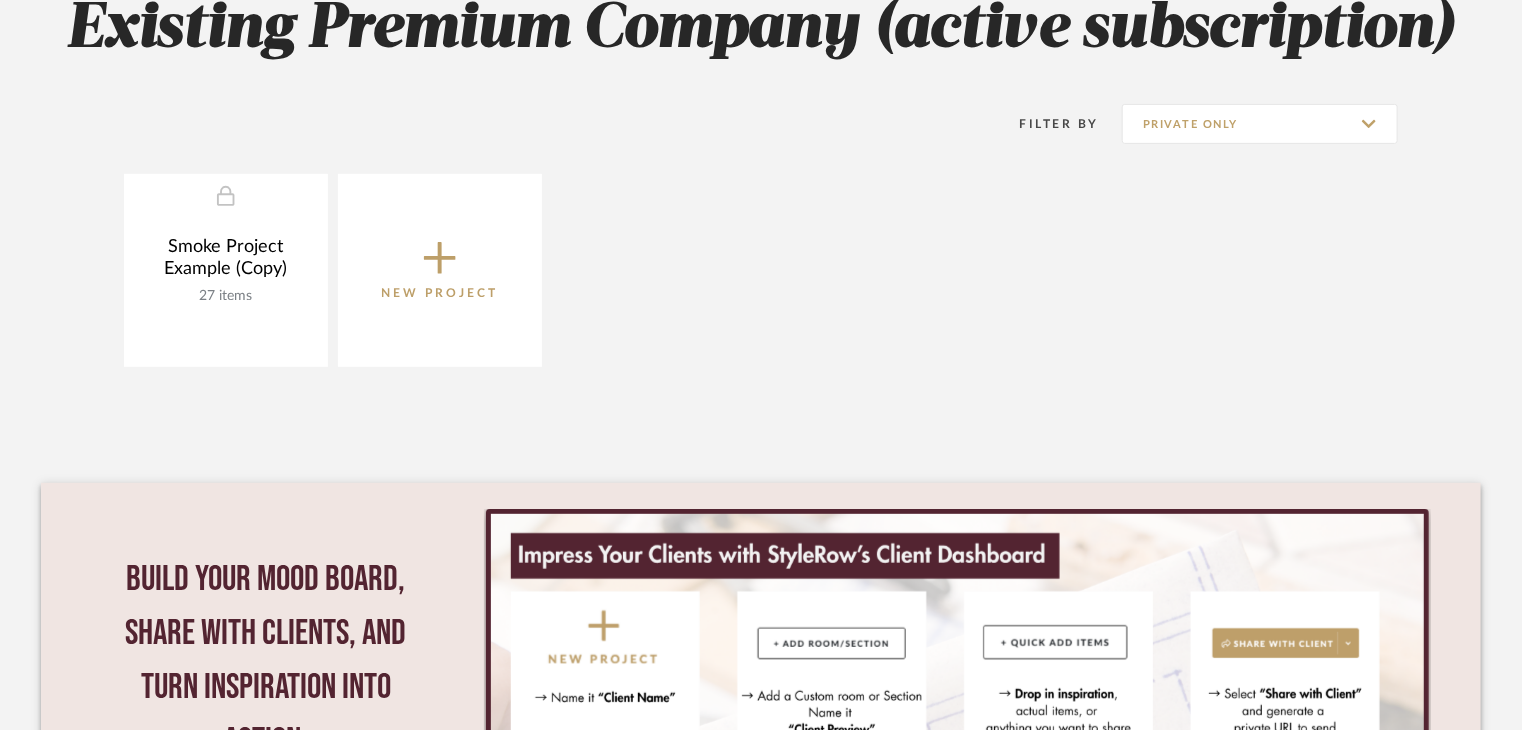 scroll, scrollTop: 300, scrollLeft: 0, axis: vertical 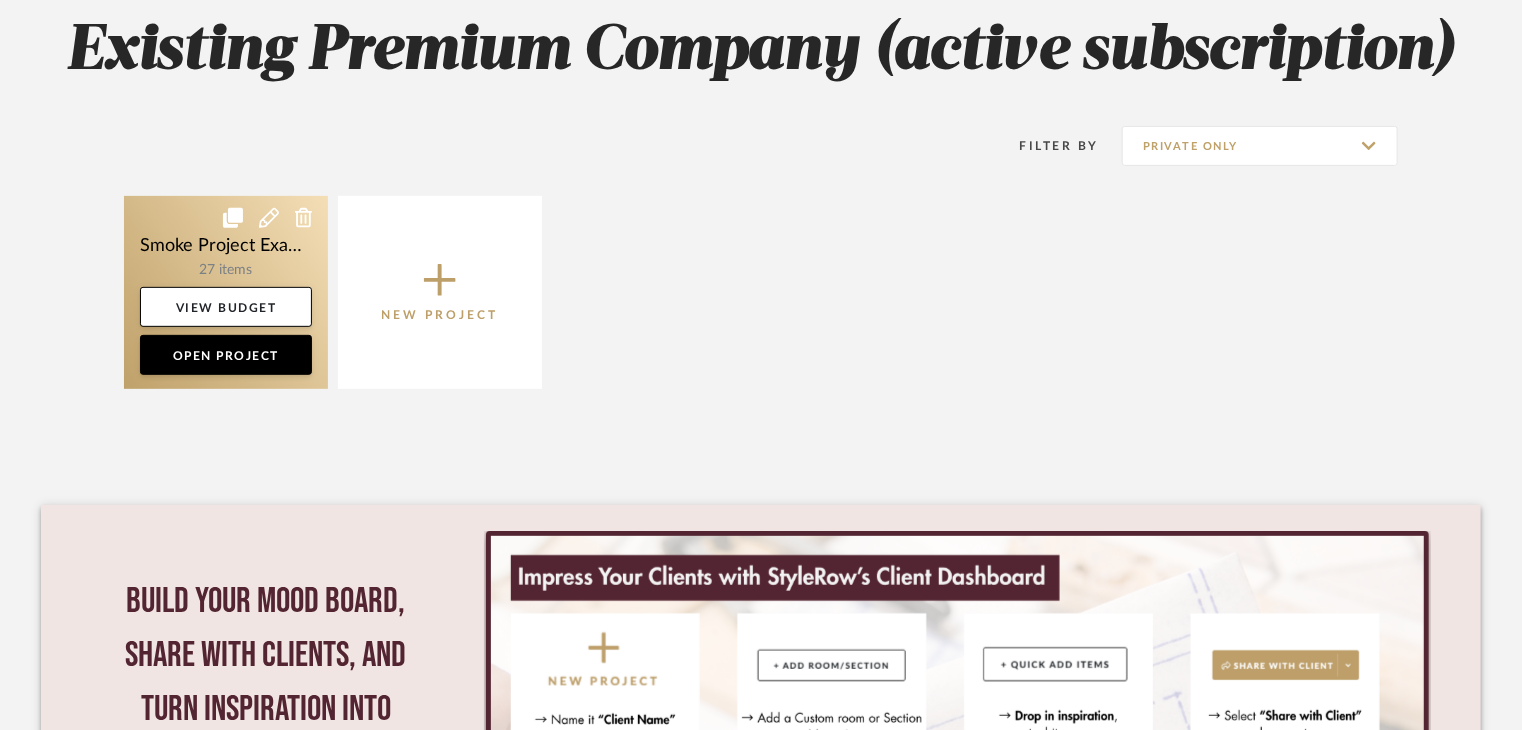 click 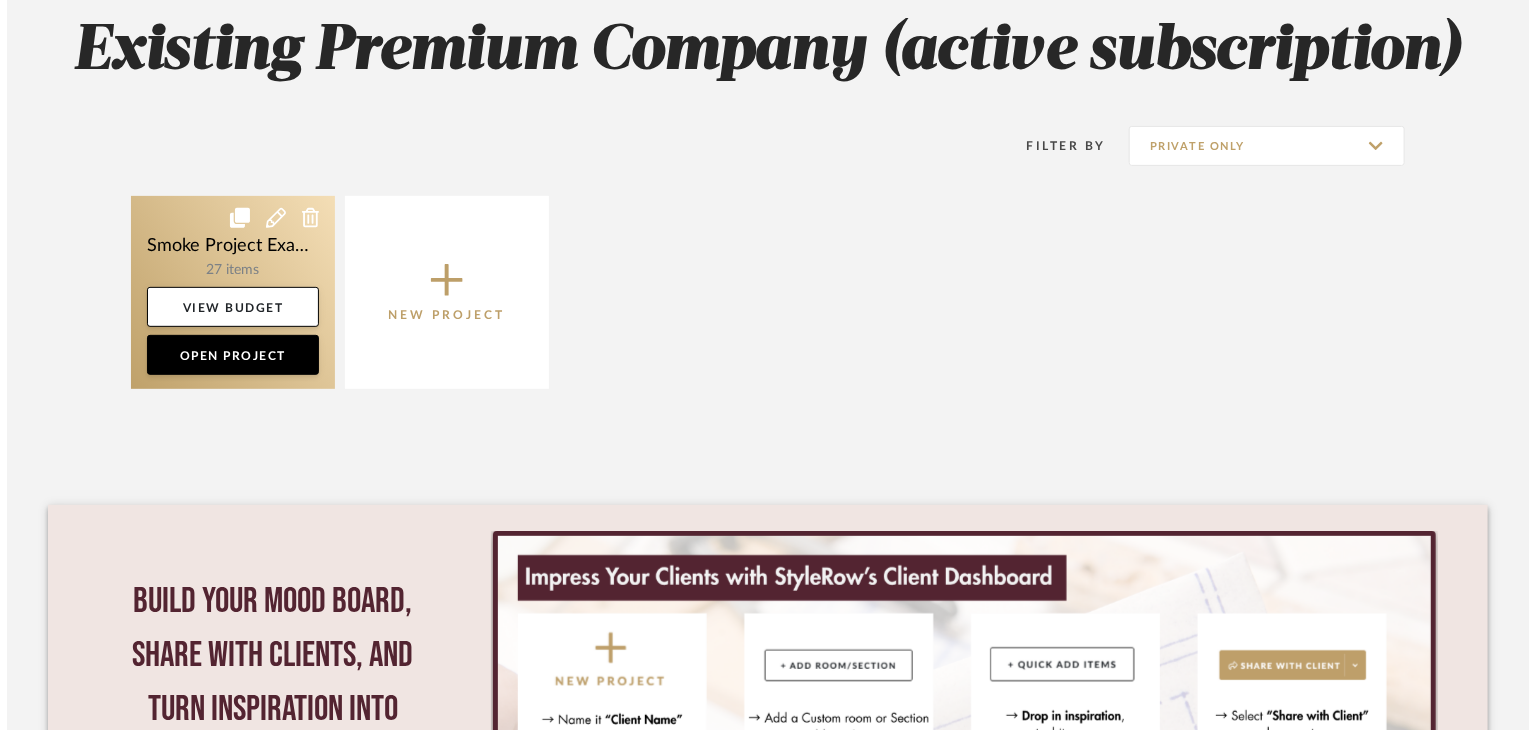 scroll, scrollTop: 0, scrollLeft: 0, axis: both 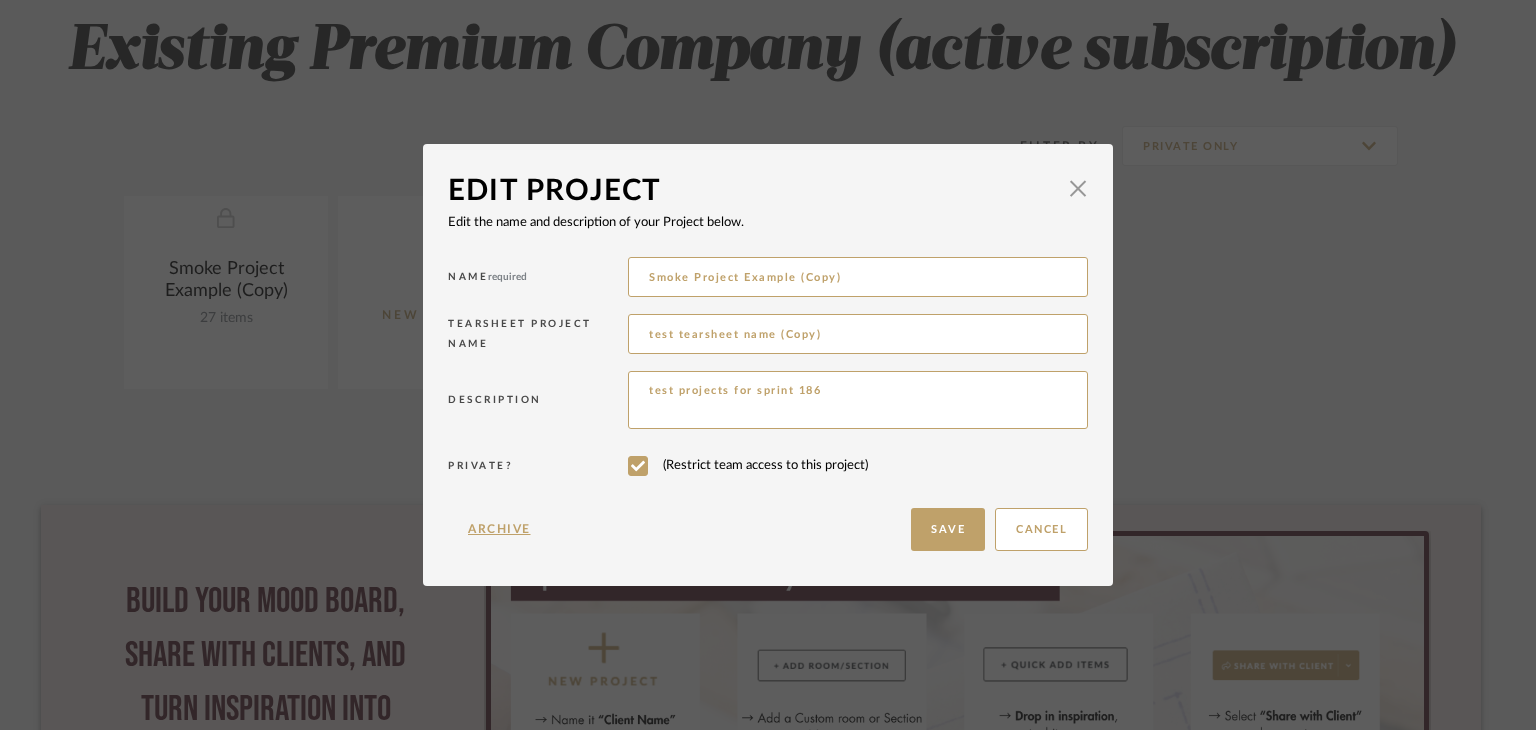click on "(Restrict team access to this project)" at bounding box center [858, 466] 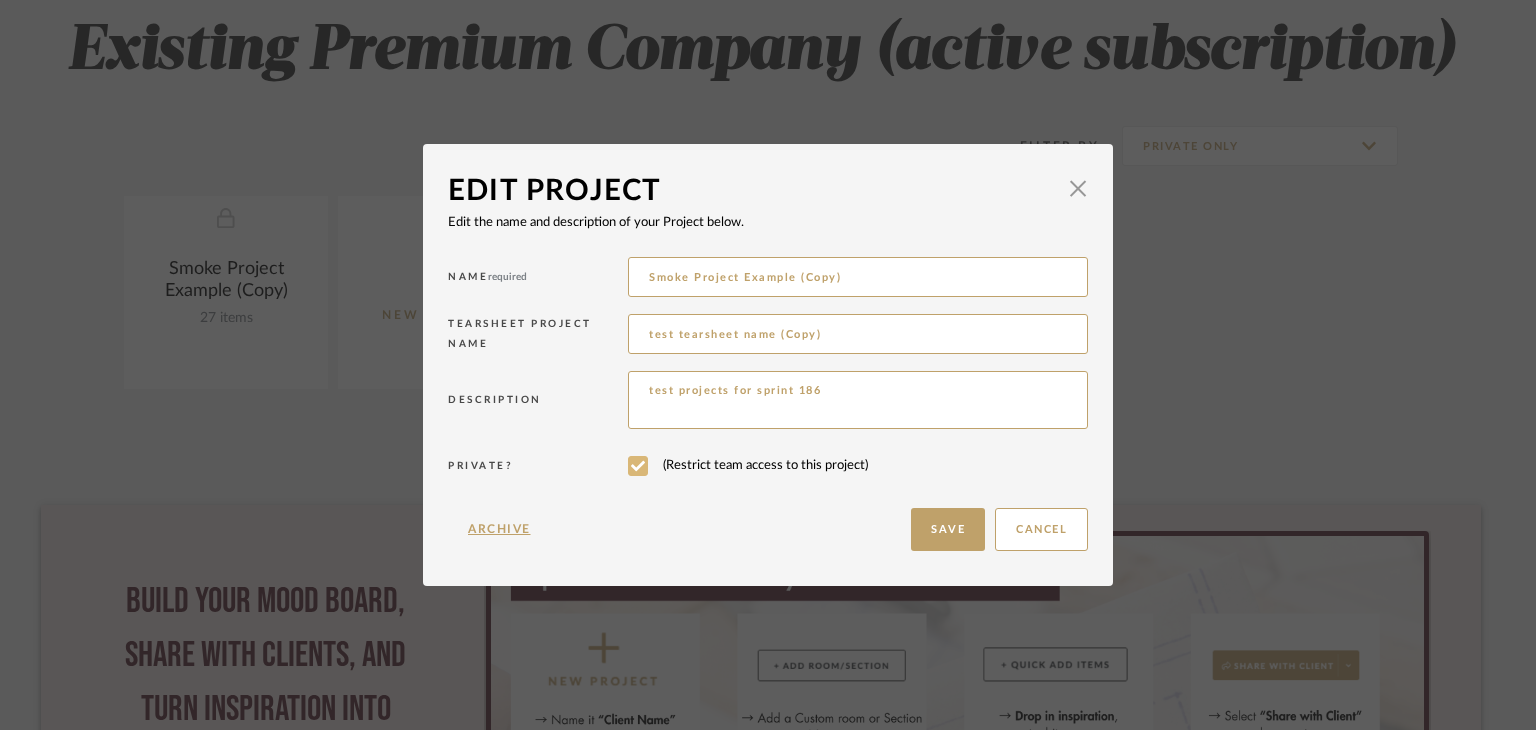 click at bounding box center [638, 466] 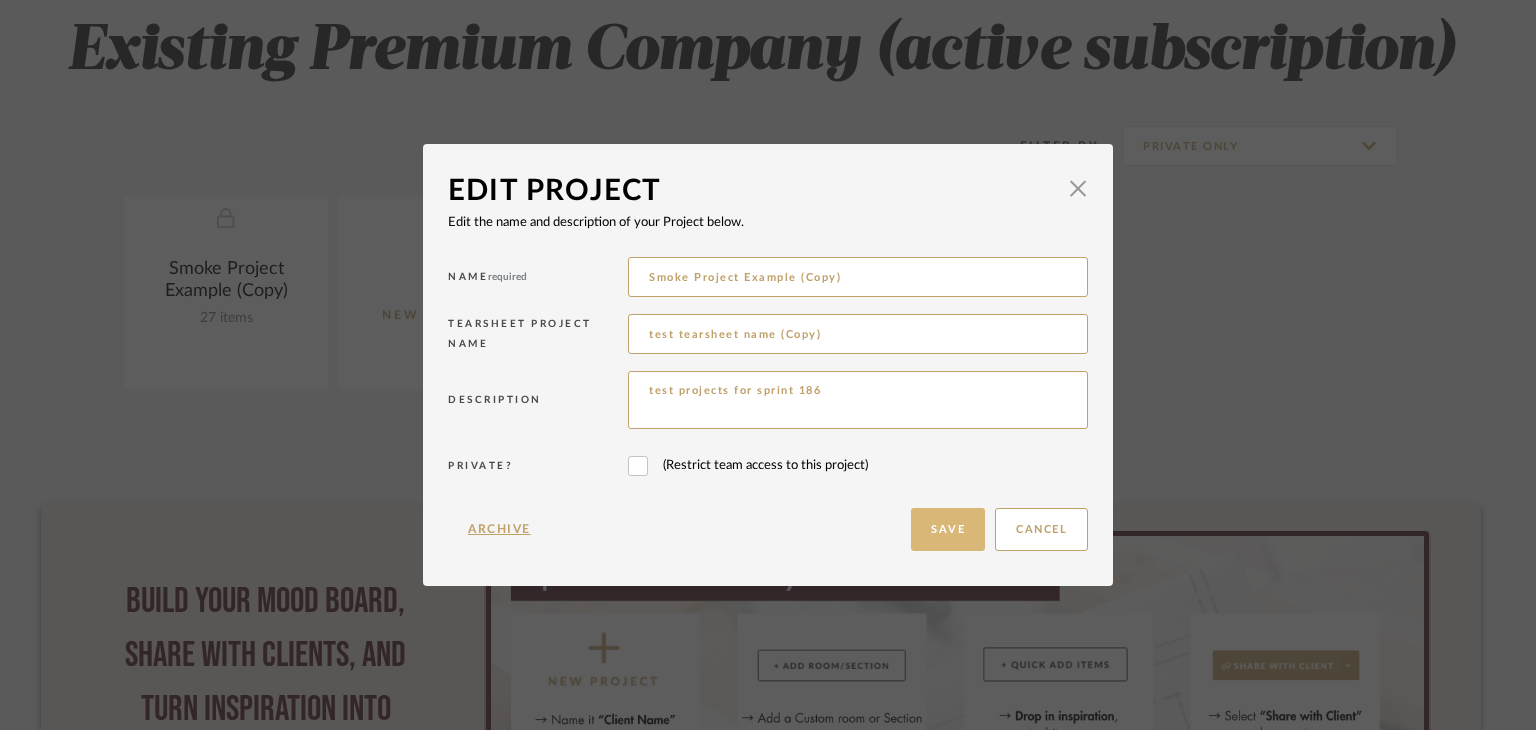 click on "Save" at bounding box center [948, 529] 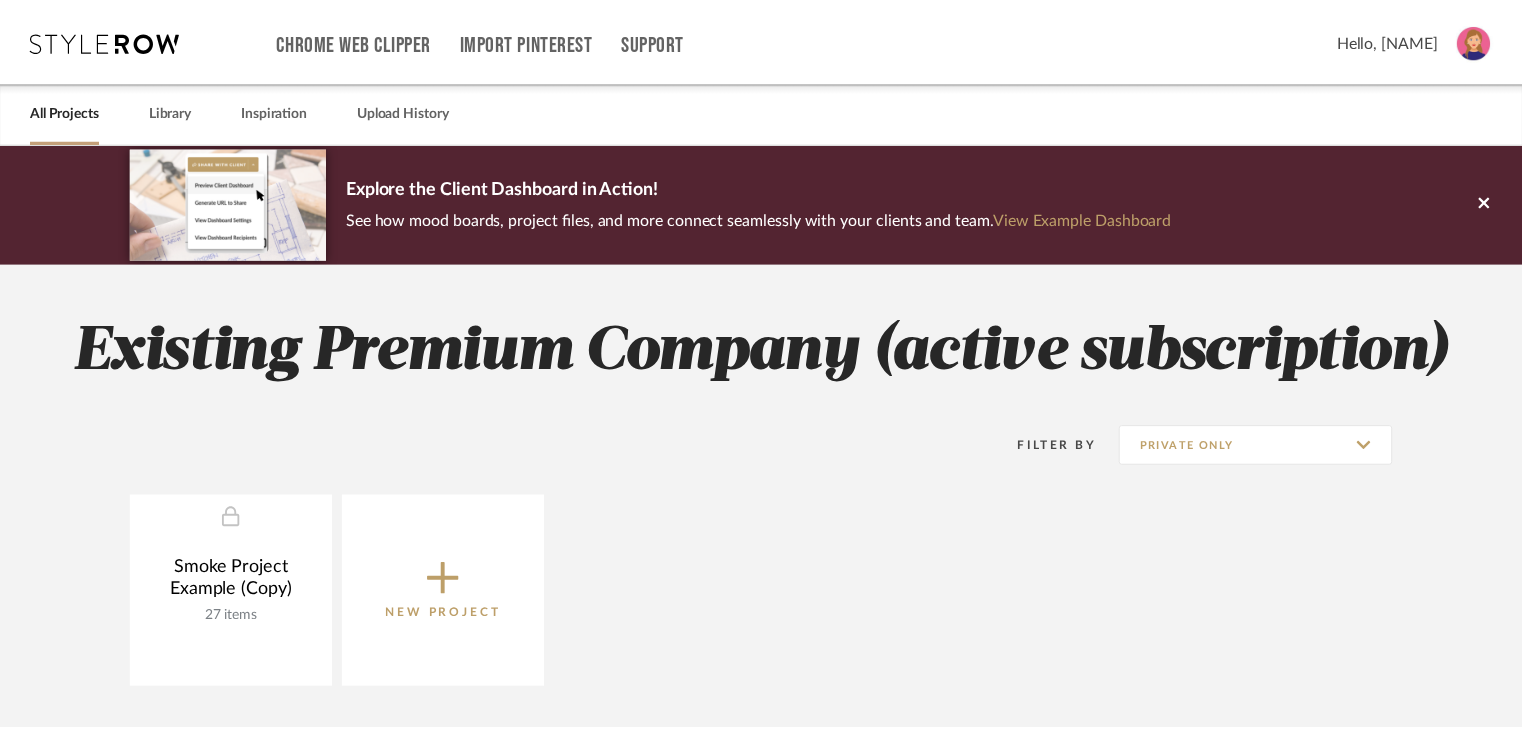 scroll, scrollTop: 300, scrollLeft: 0, axis: vertical 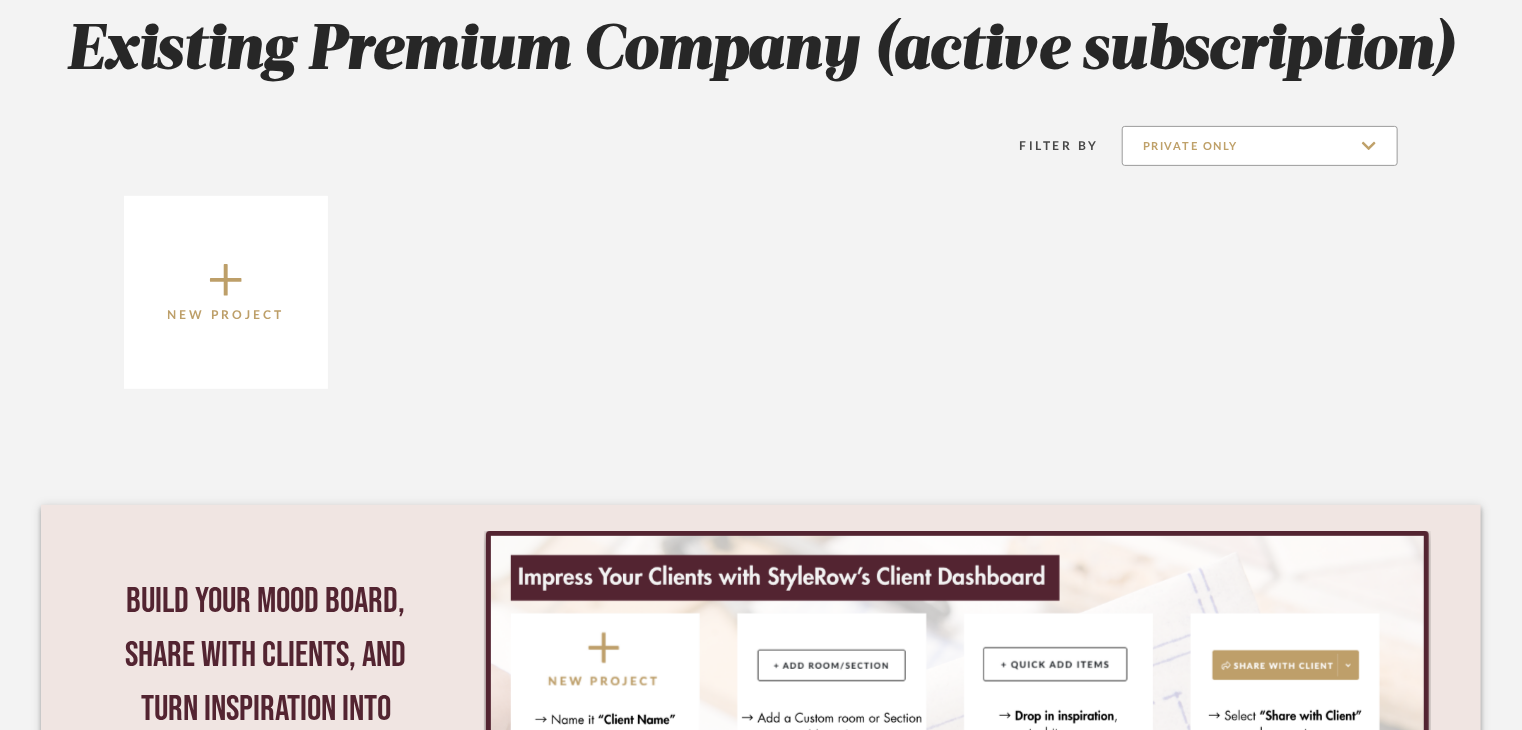 click on "Private Only" 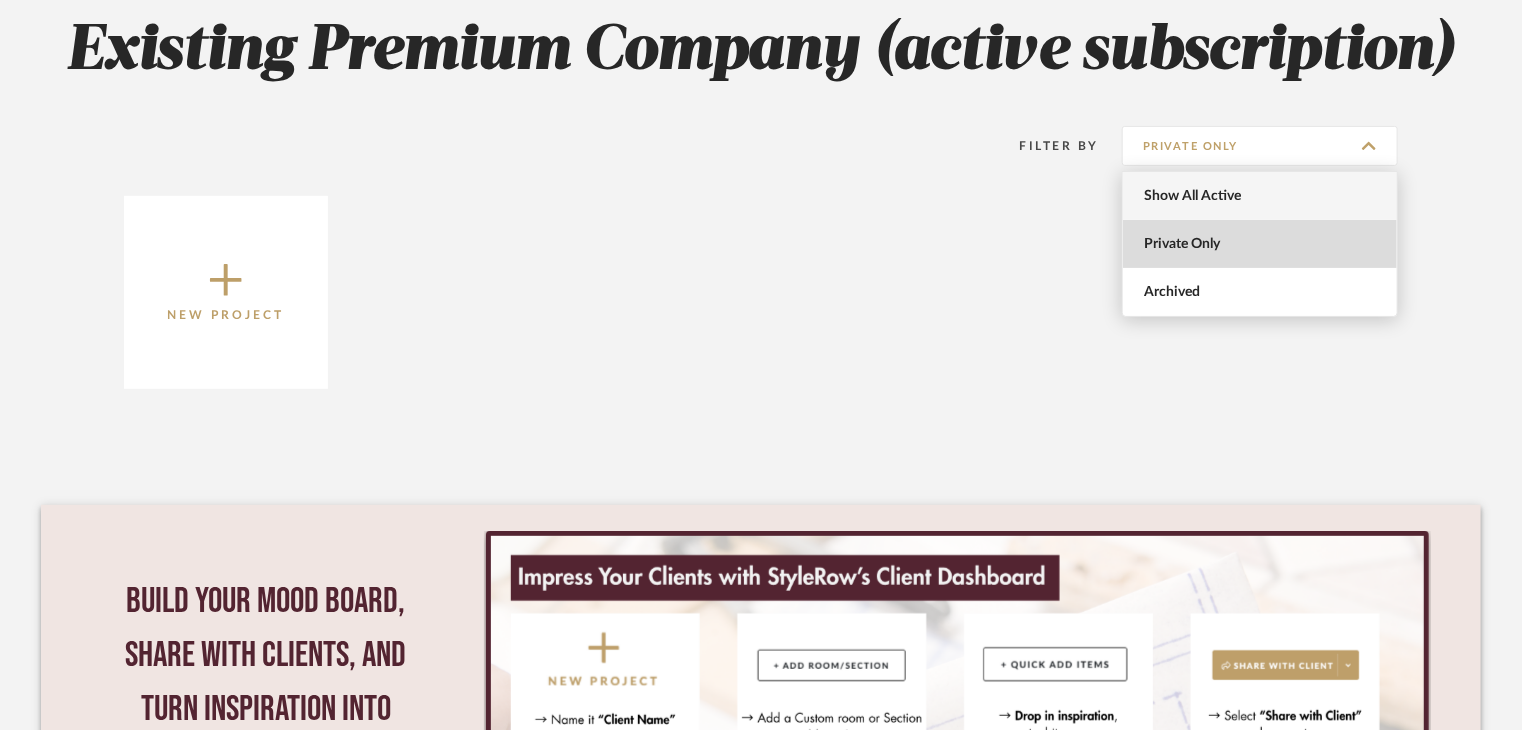 click on "Show All Active" at bounding box center (1260, 196) 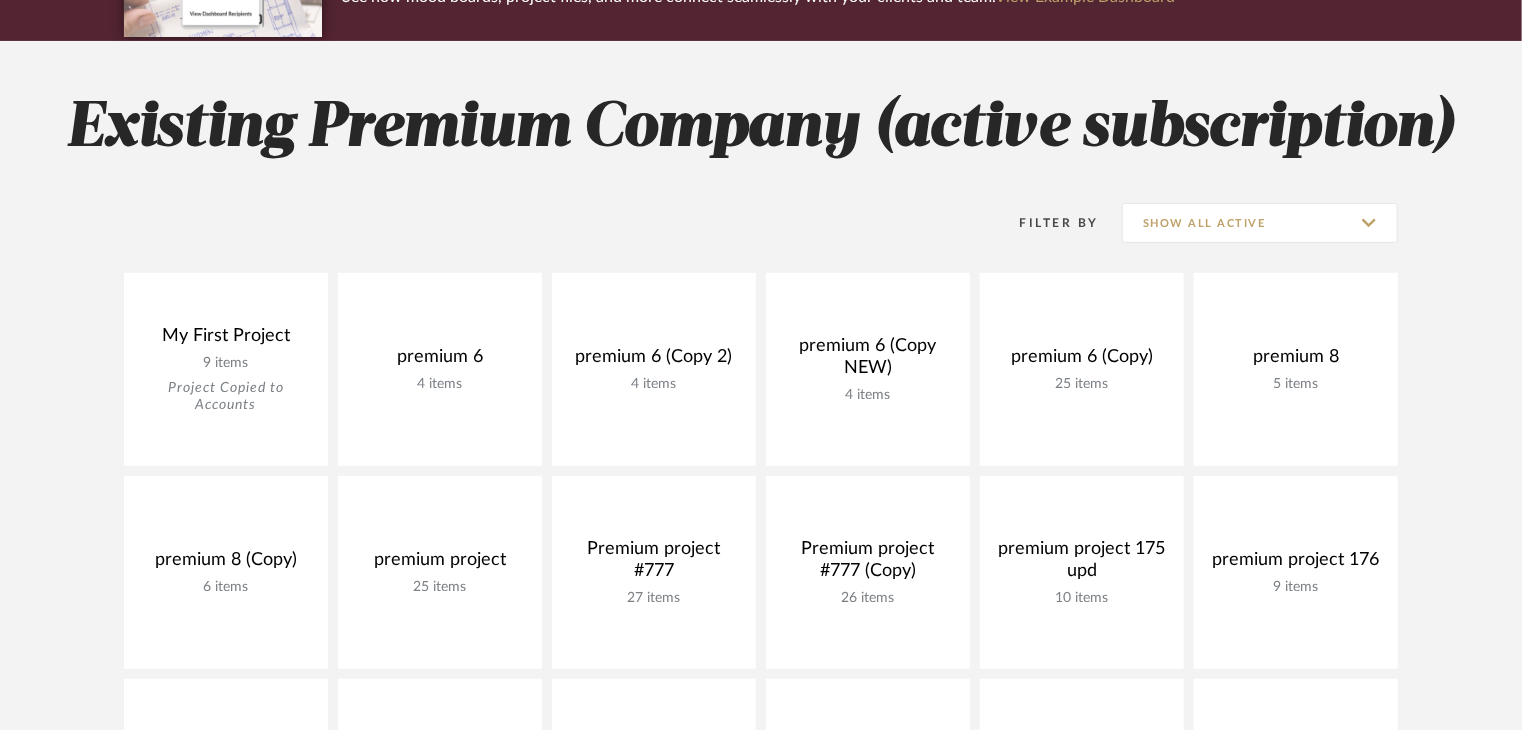 scroll, scrollTop: 200, scrollLeft: 0, axis: vertical 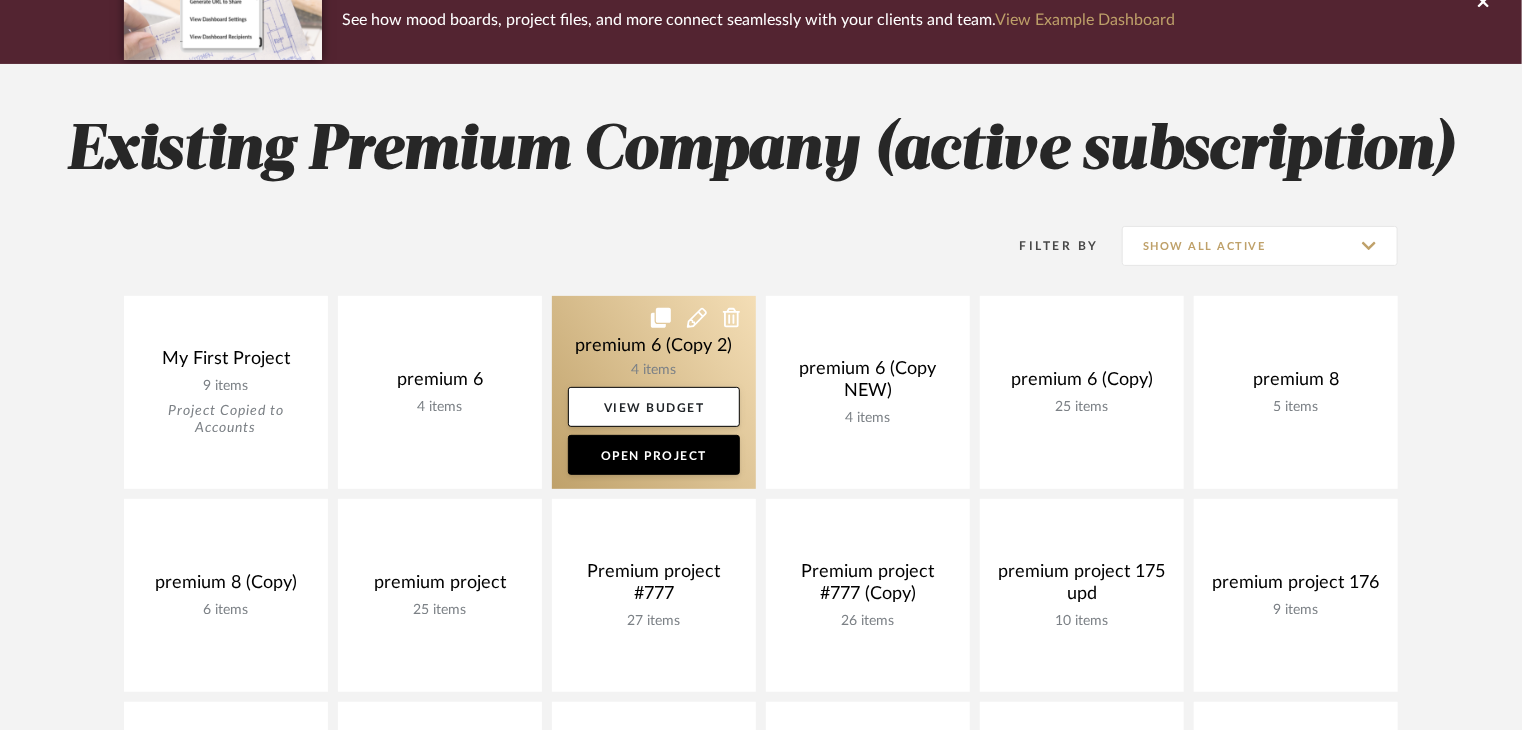 click 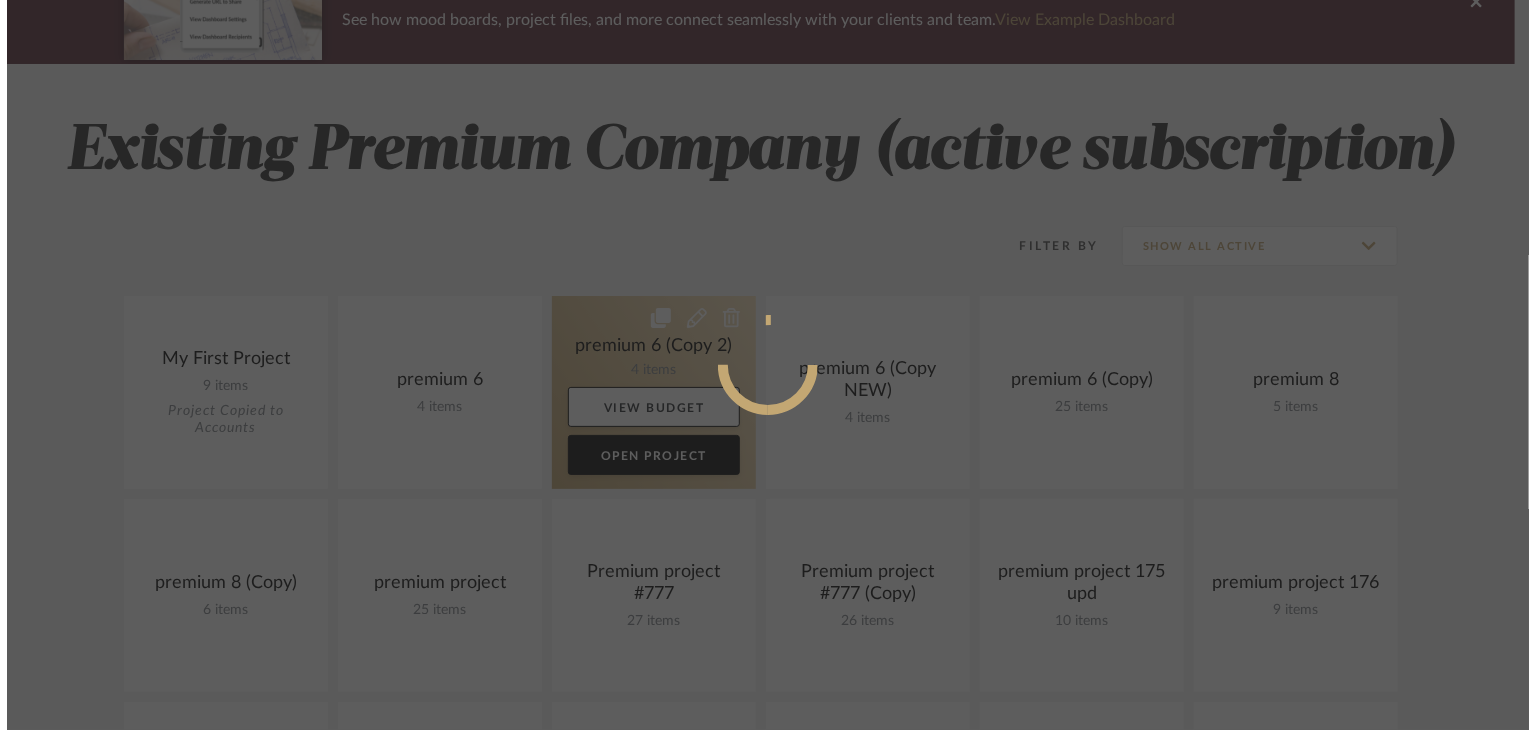 scroll, scrollTop: 0, scrollLeft: 0, axis: both 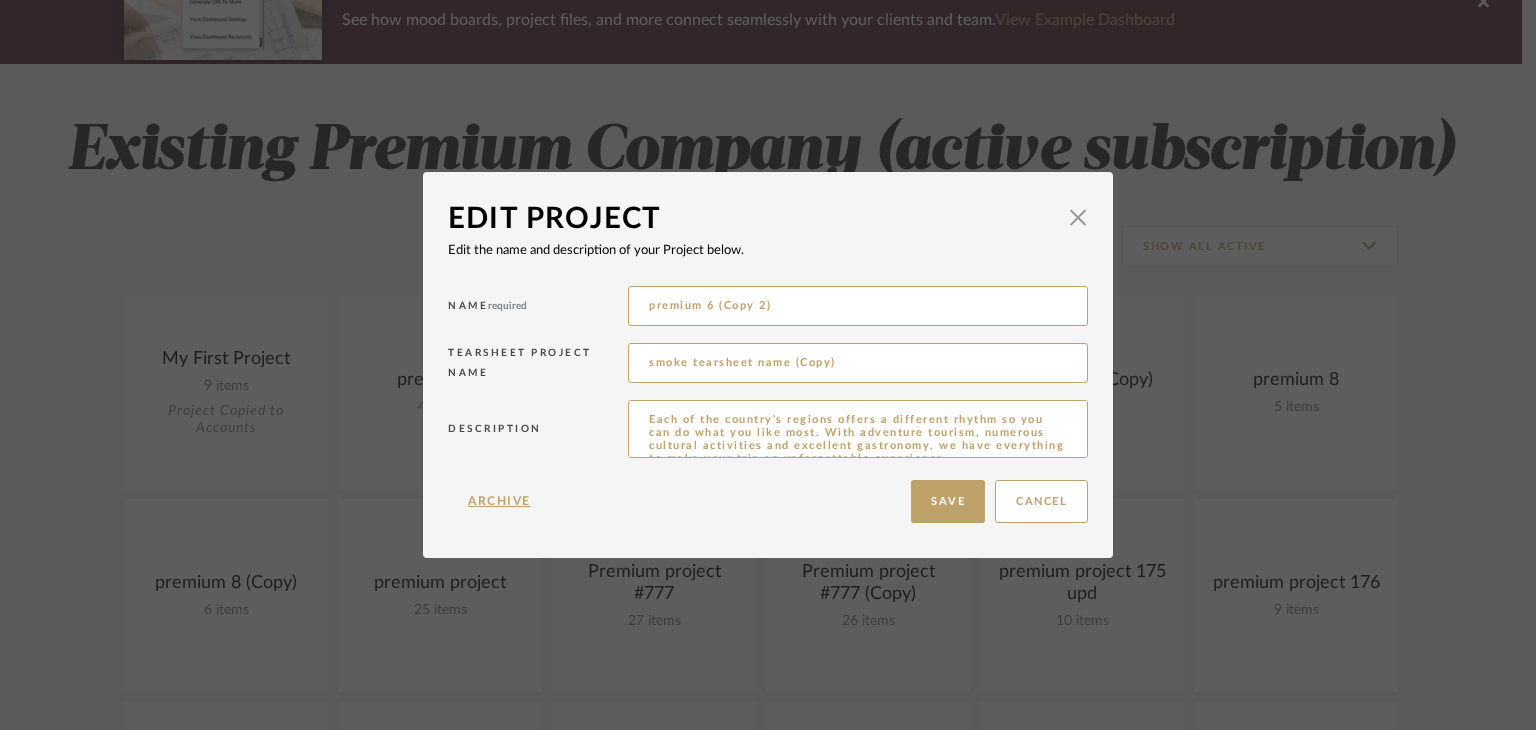 drag, startPoint x: 1071, startPoint y: 222, endPoint x: 1039, endPoint y: 235, distance: 34.539833 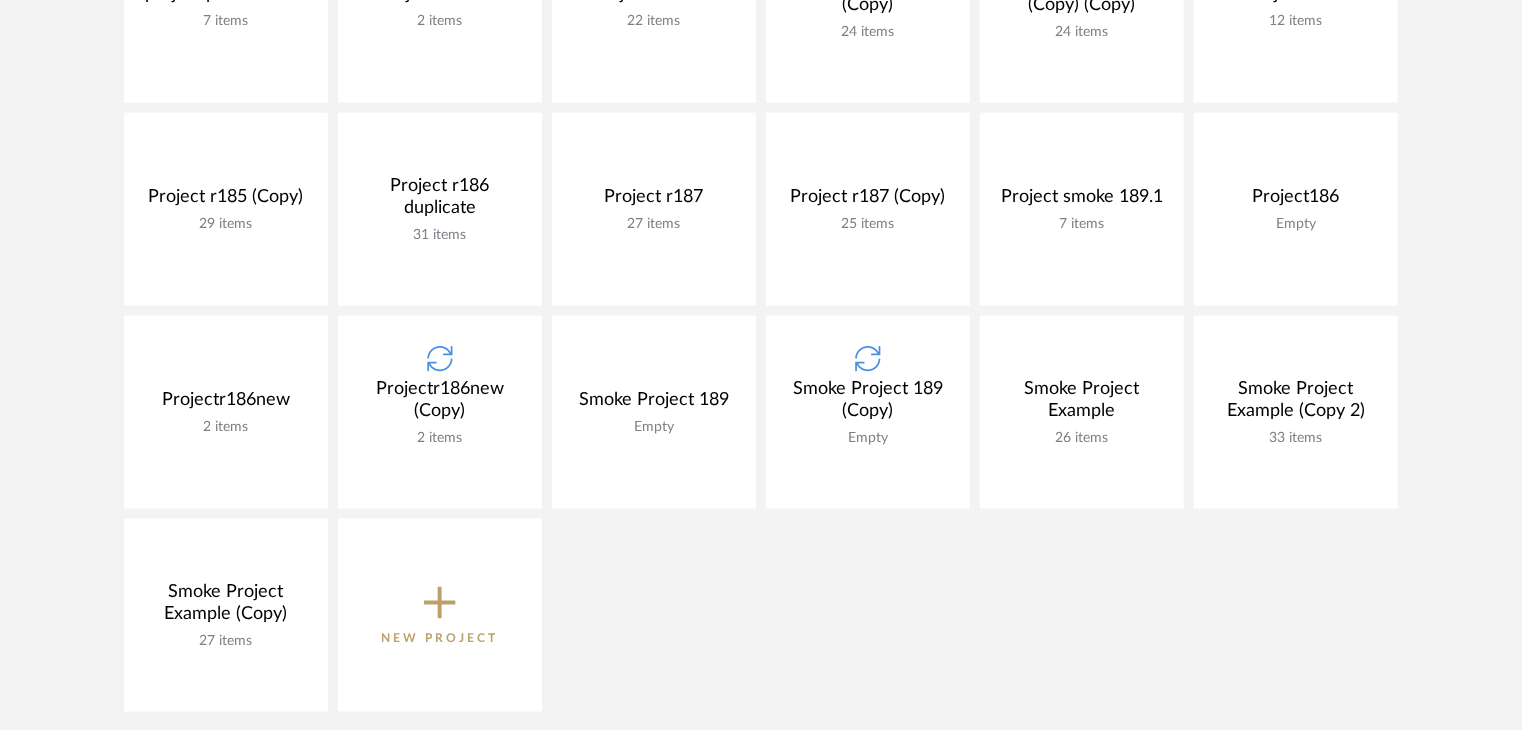 scroll, scrollTop: 1200, scrollLeft: 0, axis: vertical 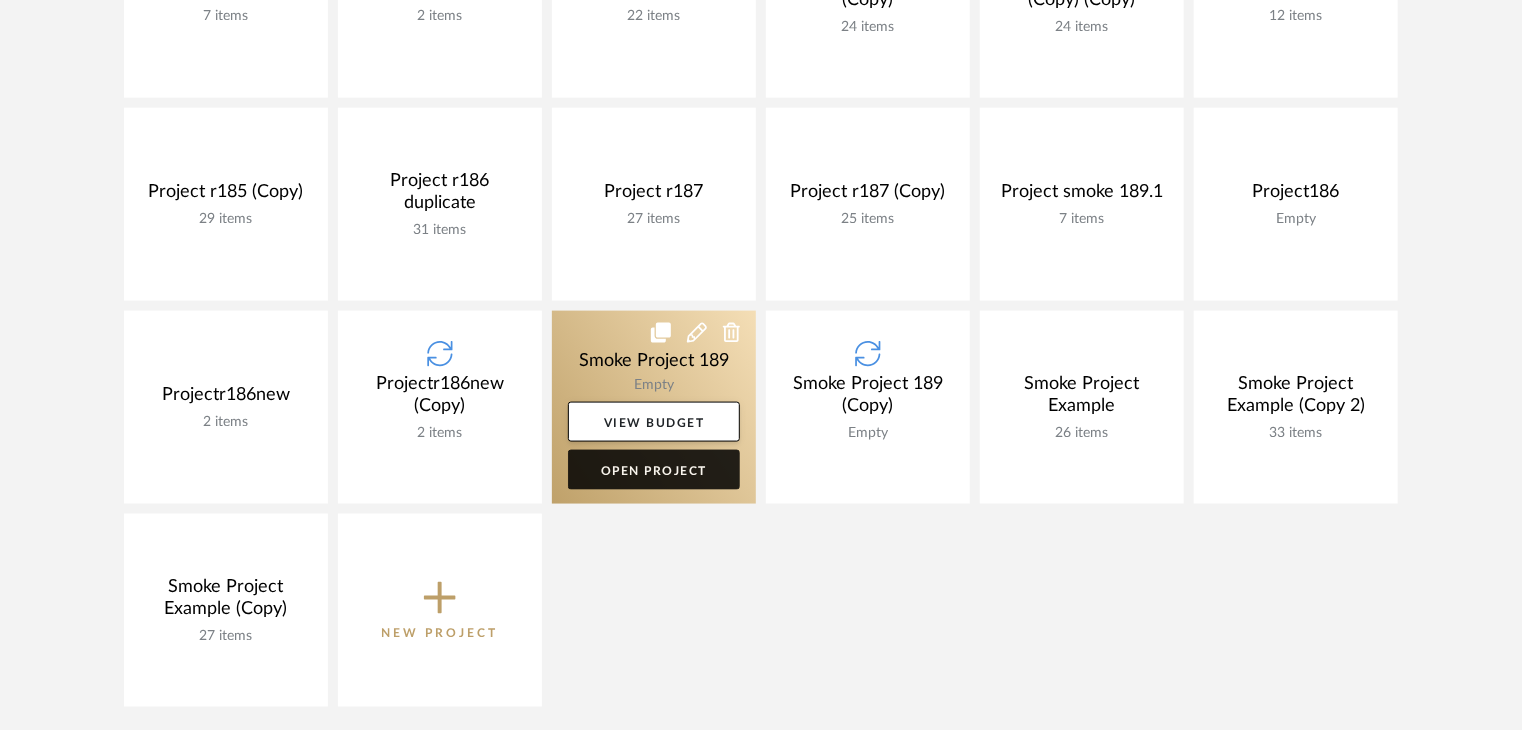 click on "Open Project" 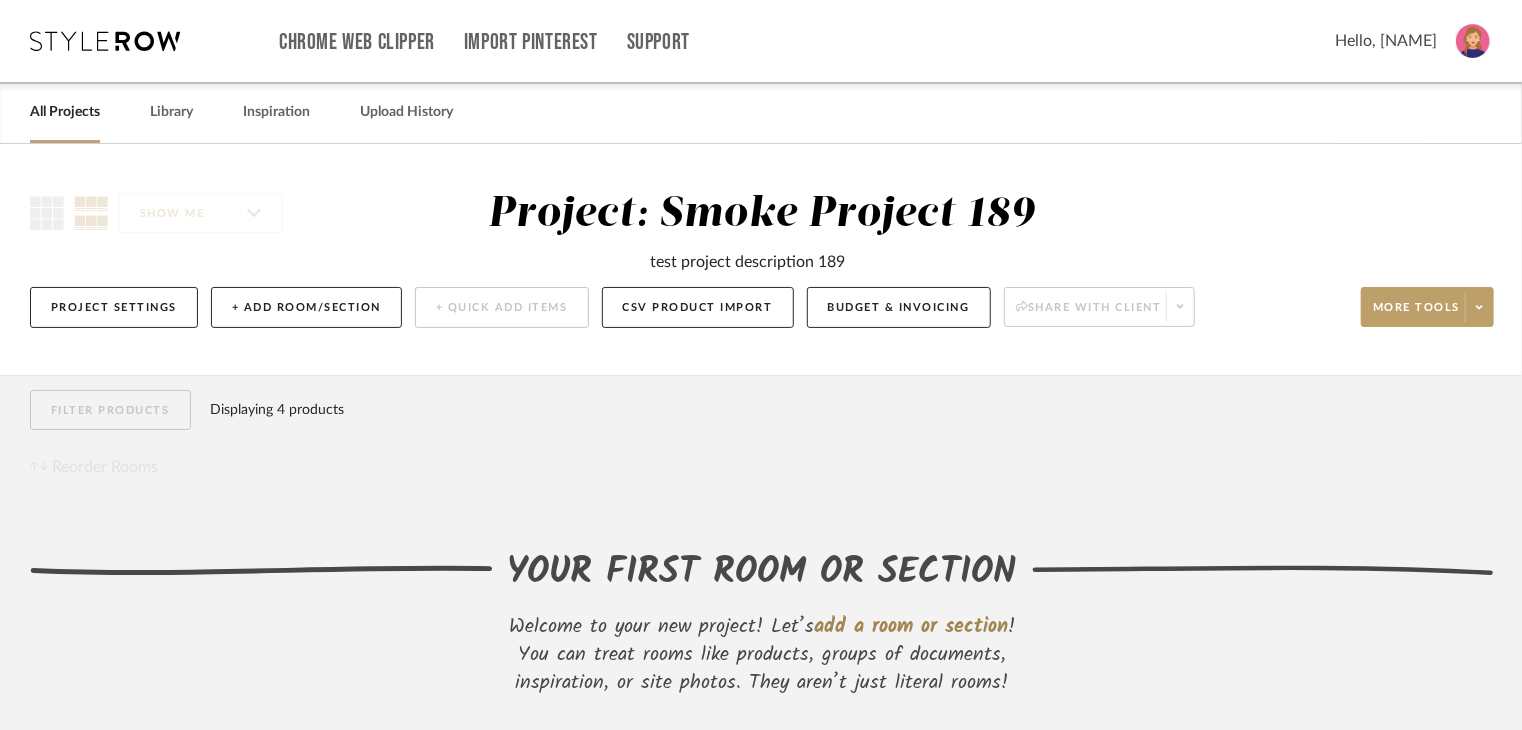 scroll, scrollTop: 158, scrollLeft: 0, axis: vertical 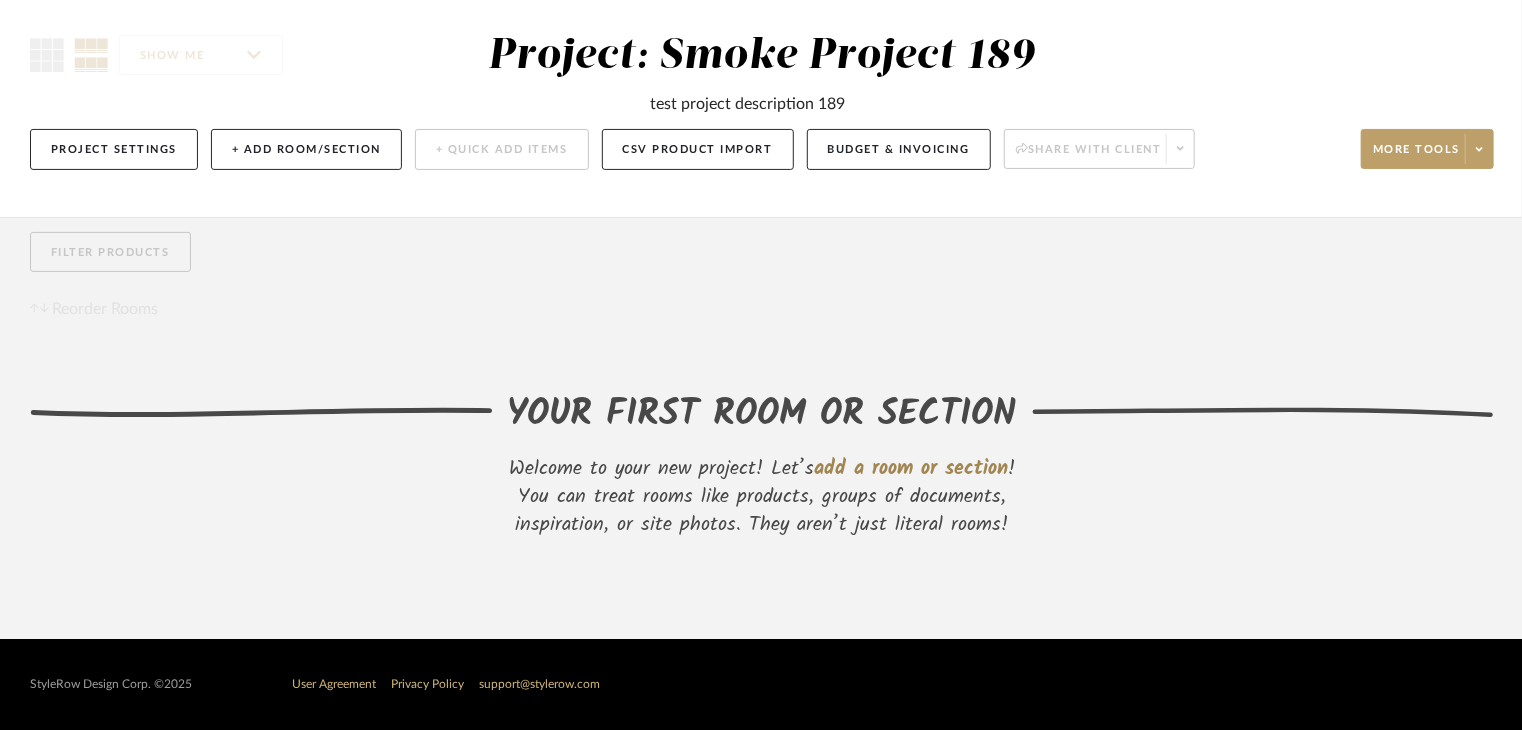 click on "add a room or section" 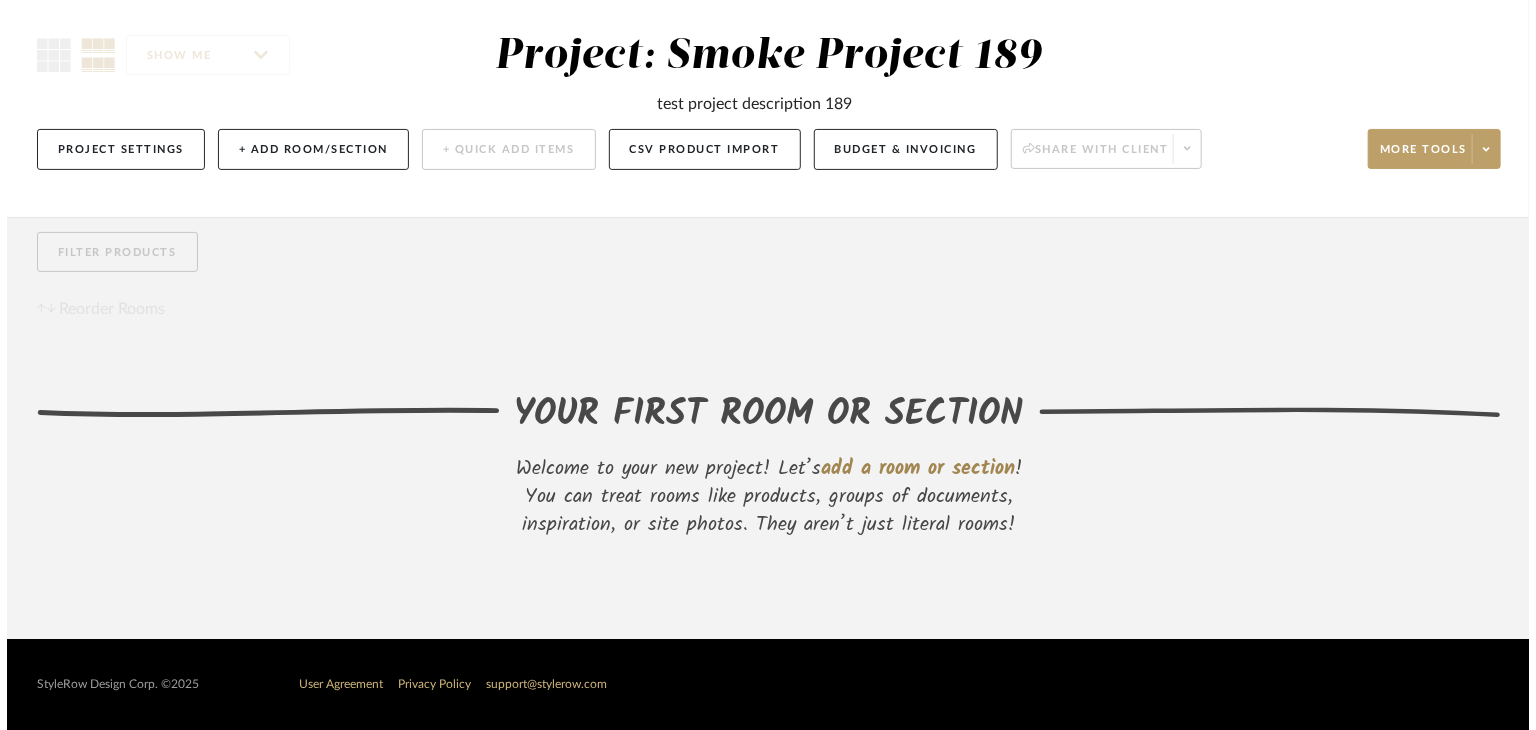 scroll, scrollTop: 0, scrollLeft: 0, axis: both 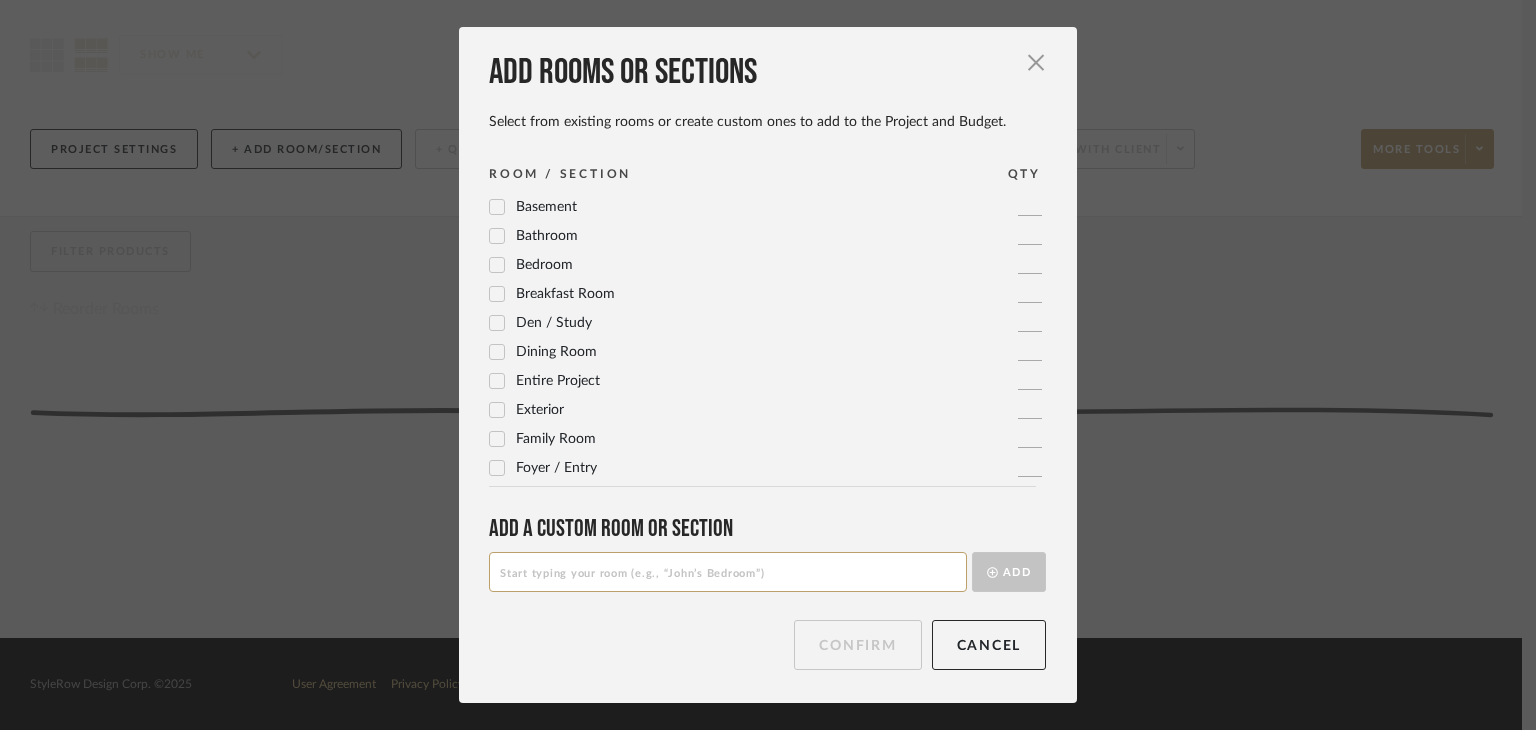 click on "Basement" at bounding box center [546, 207] 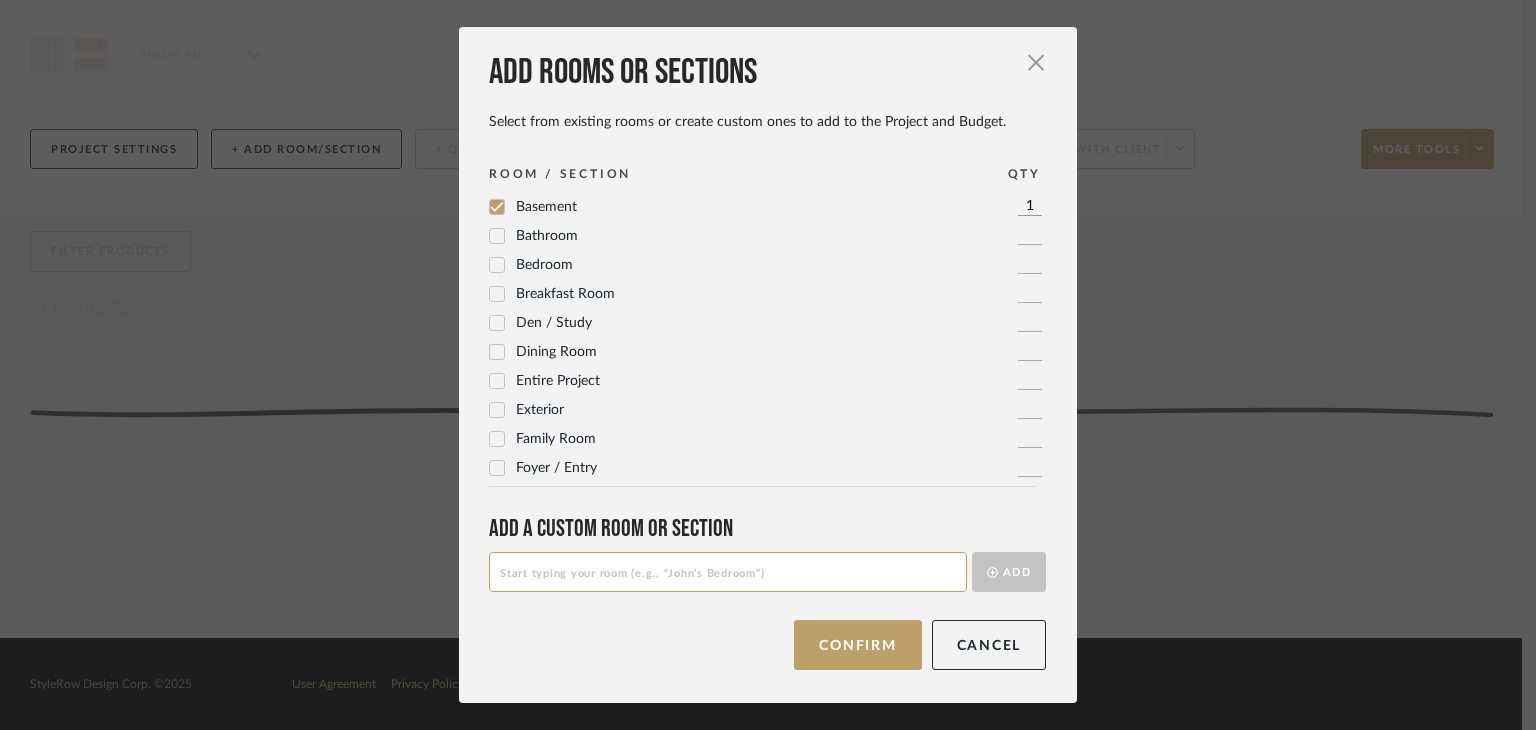scroll, scrollTop: 400, scrollLeft: 0, axis: vertical 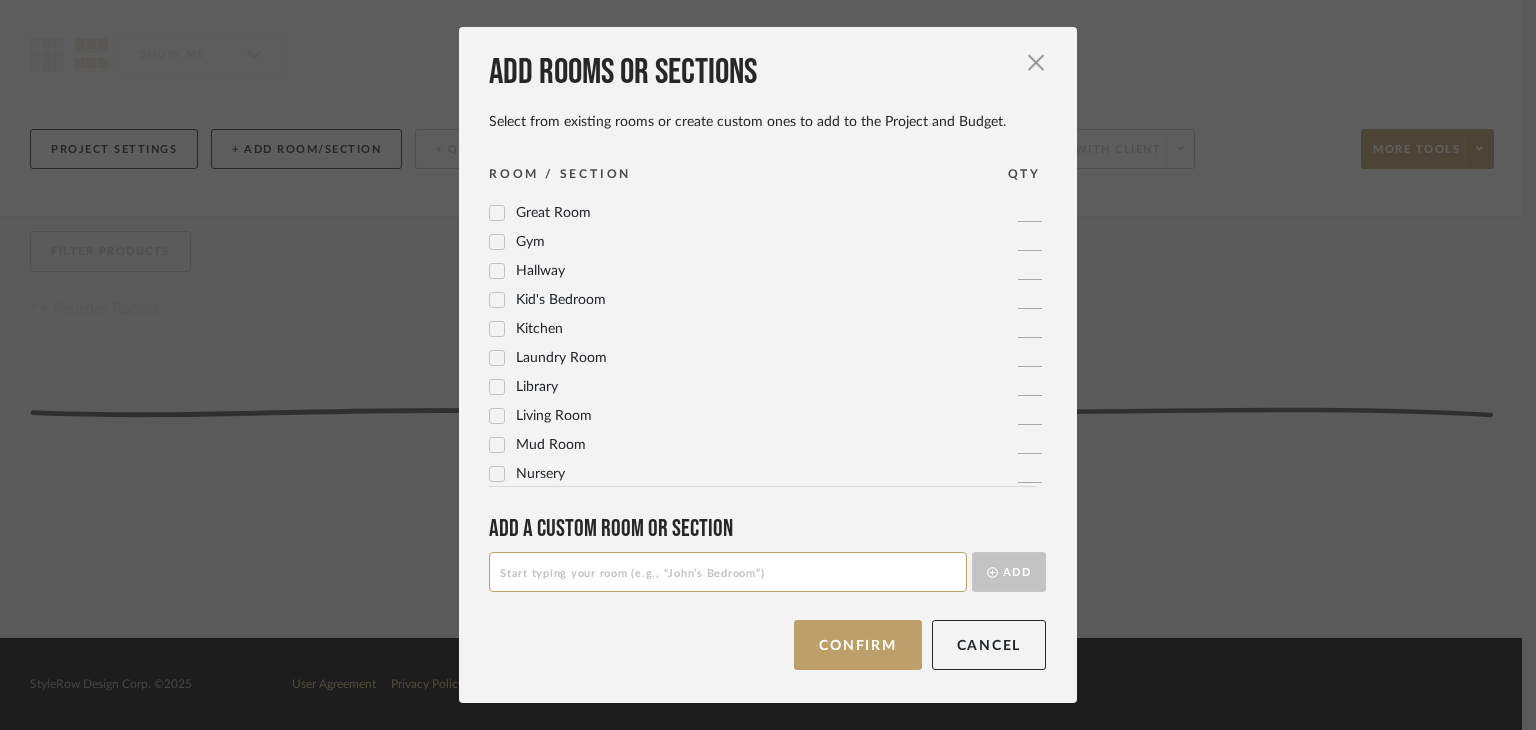 click on "Library" at bounding box center (537, 387) 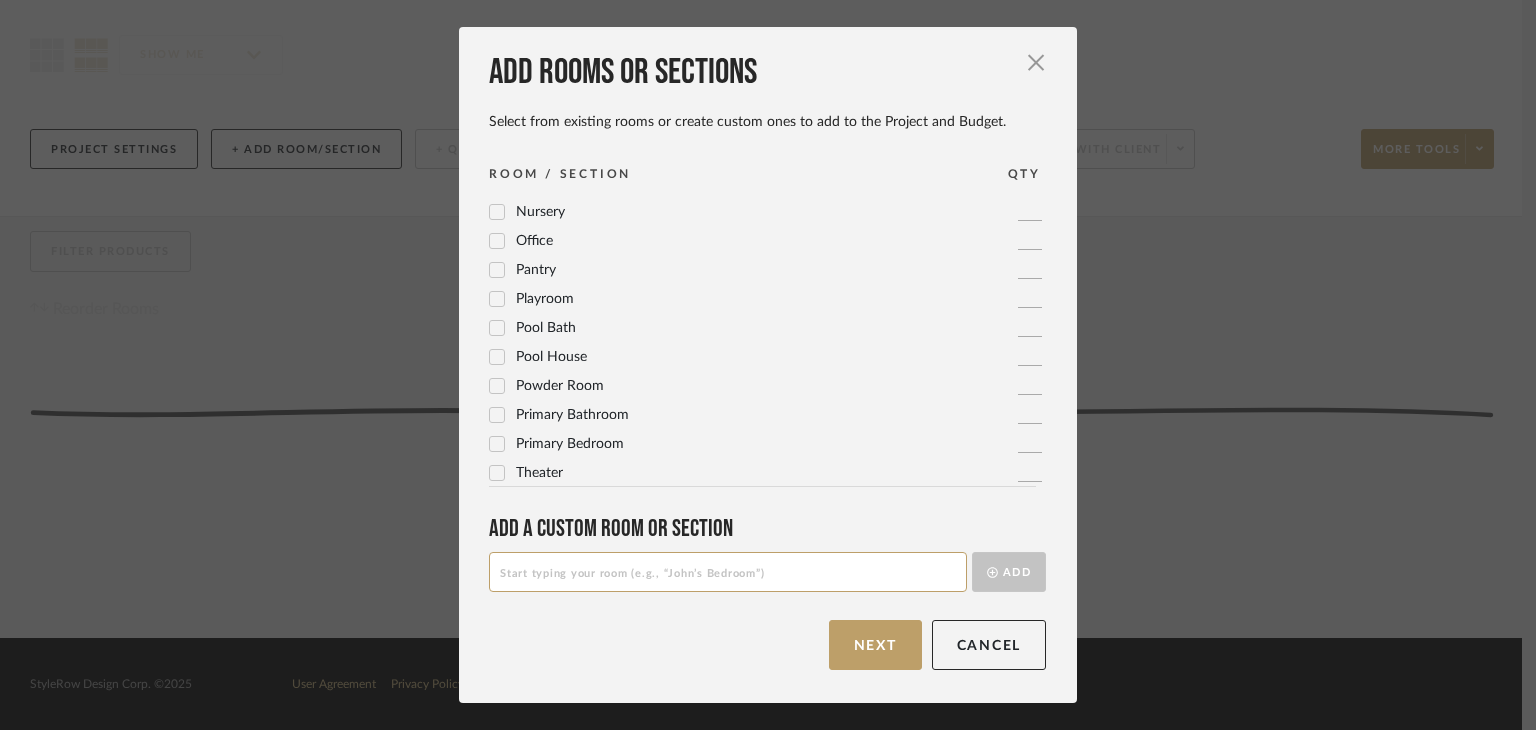 scroll, scrollTop: 666, scrollLeft: 0, axis: vertical 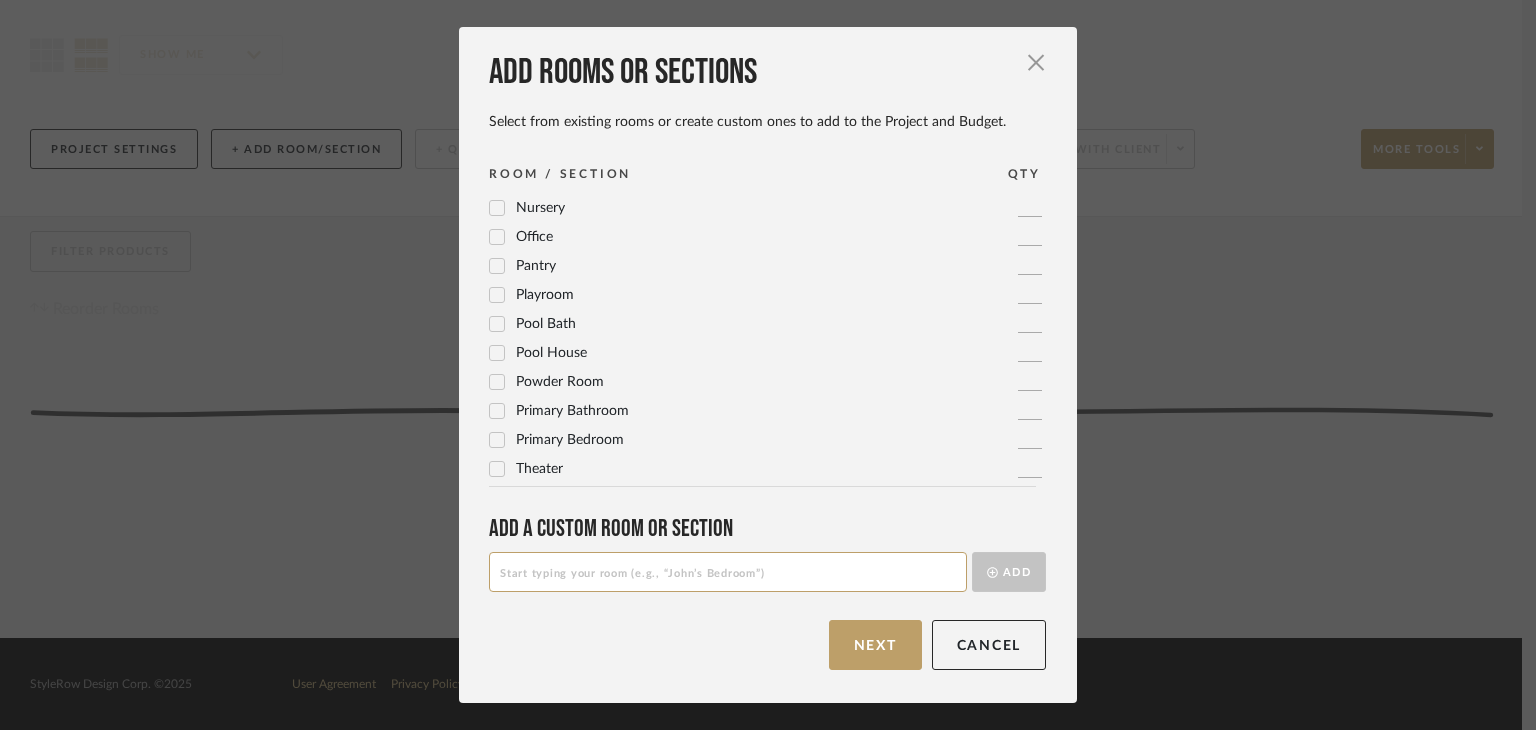 click on "Theater" at bounding box center (539, 469) 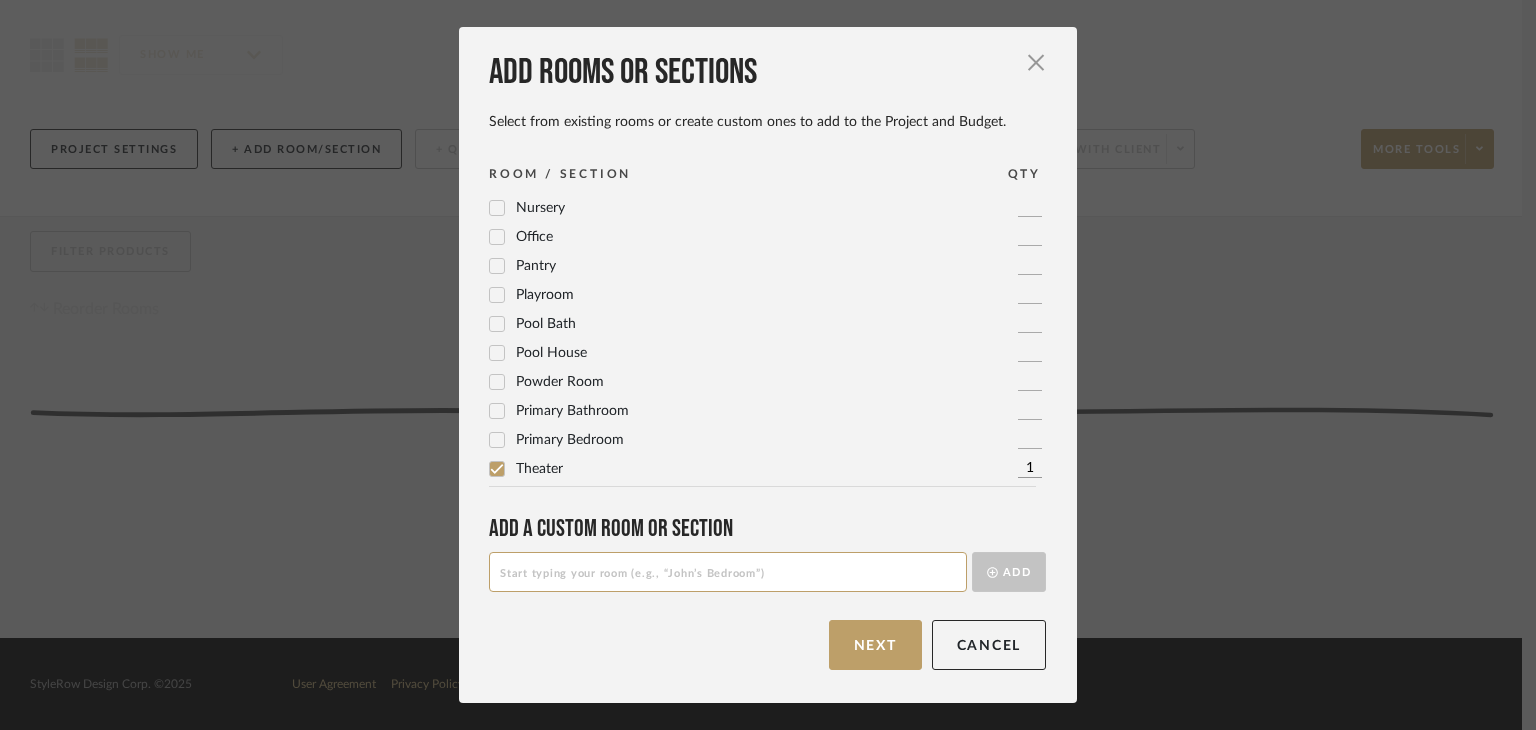 click on "1" at bounding box center (1030, 468) 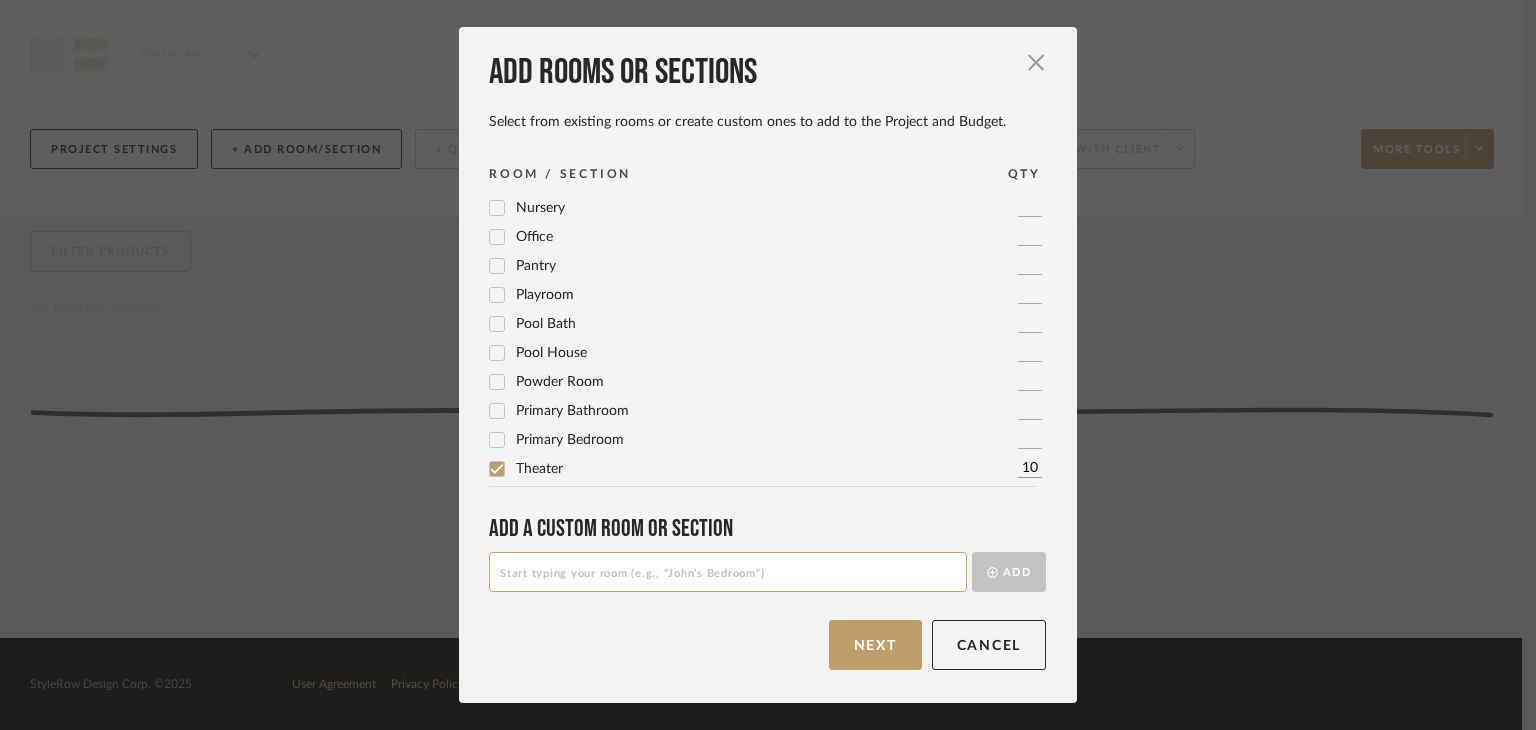 type on "10" 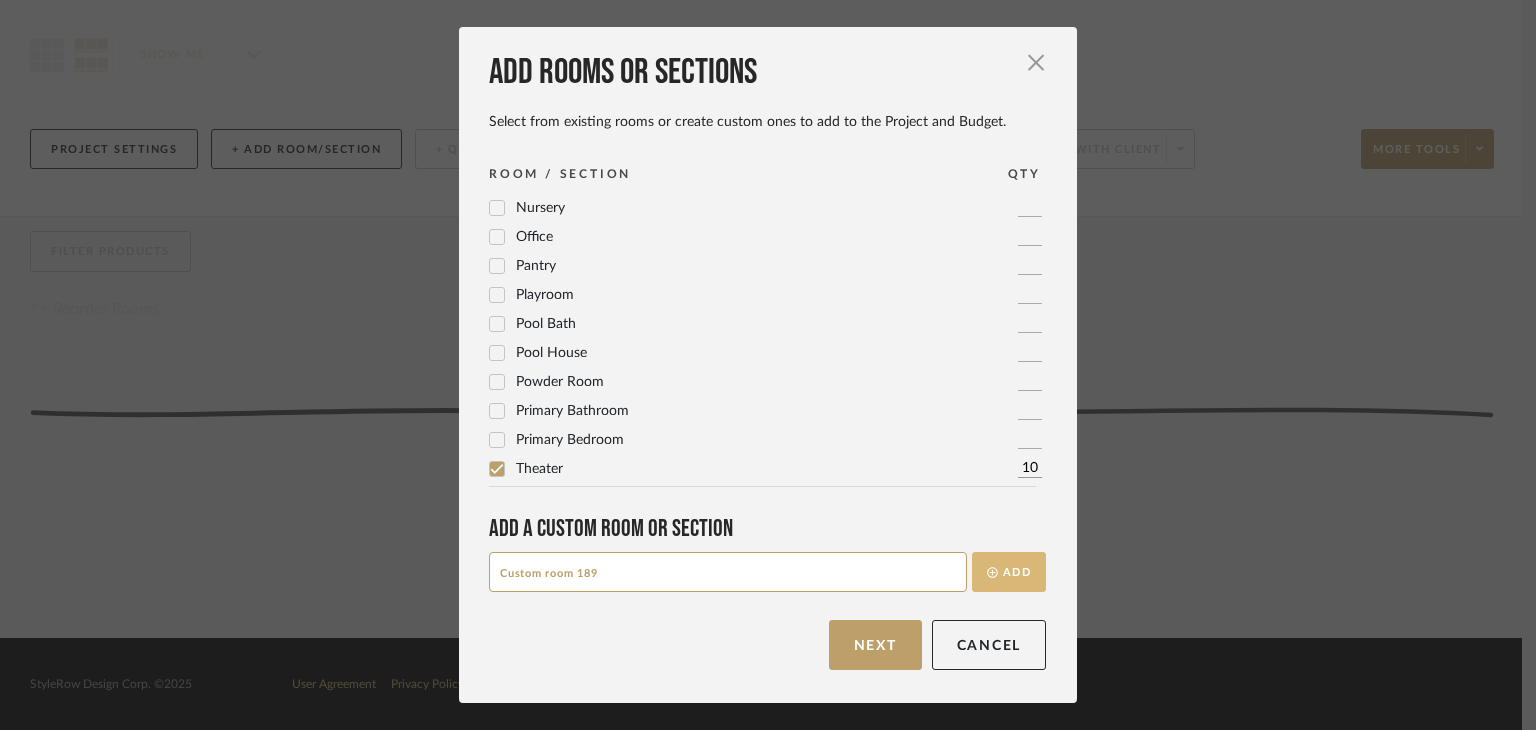 type on "Custom room 189" 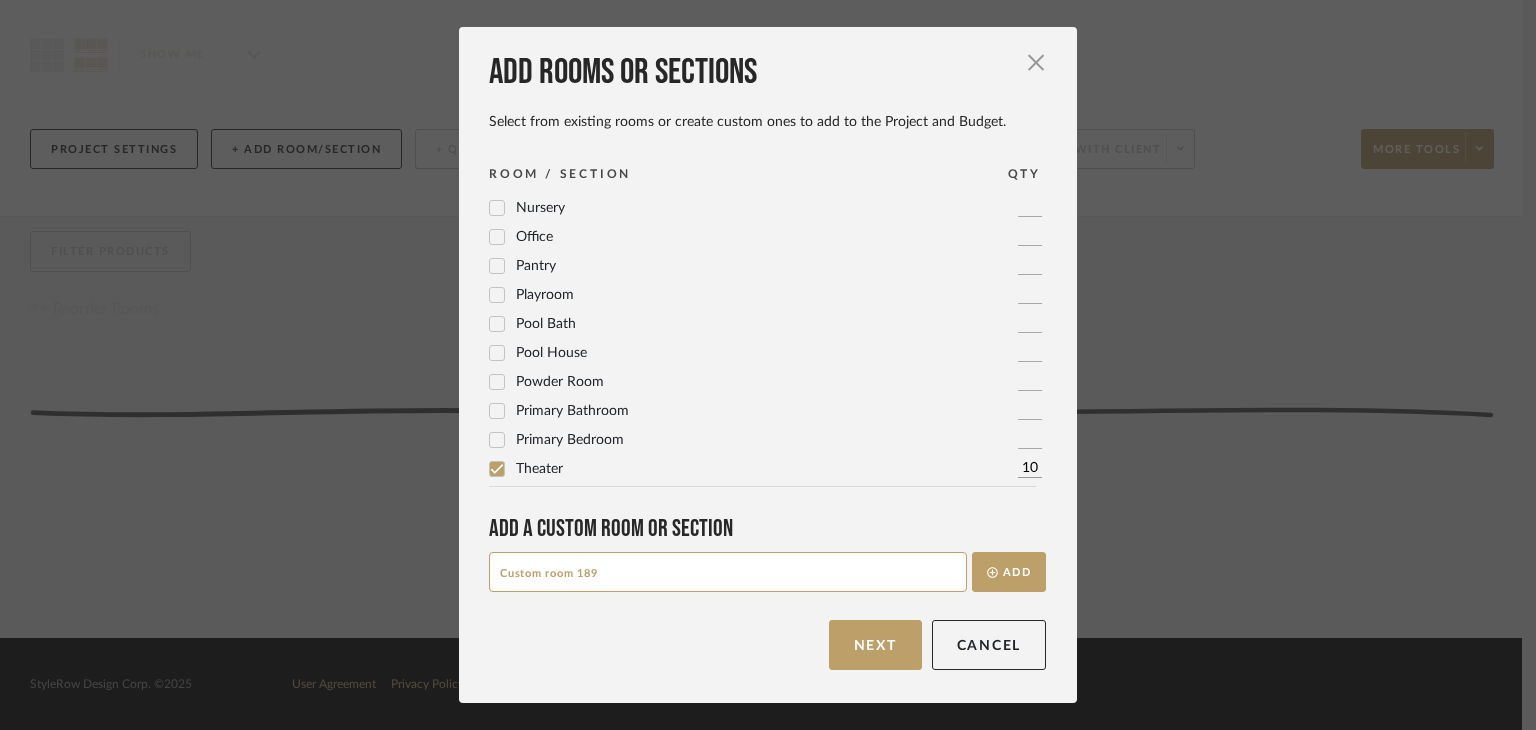 drag, startPoint x: 1017, startPoint y: 565, endPoint x: 934, endPoint y: 601, distance: 90.47099 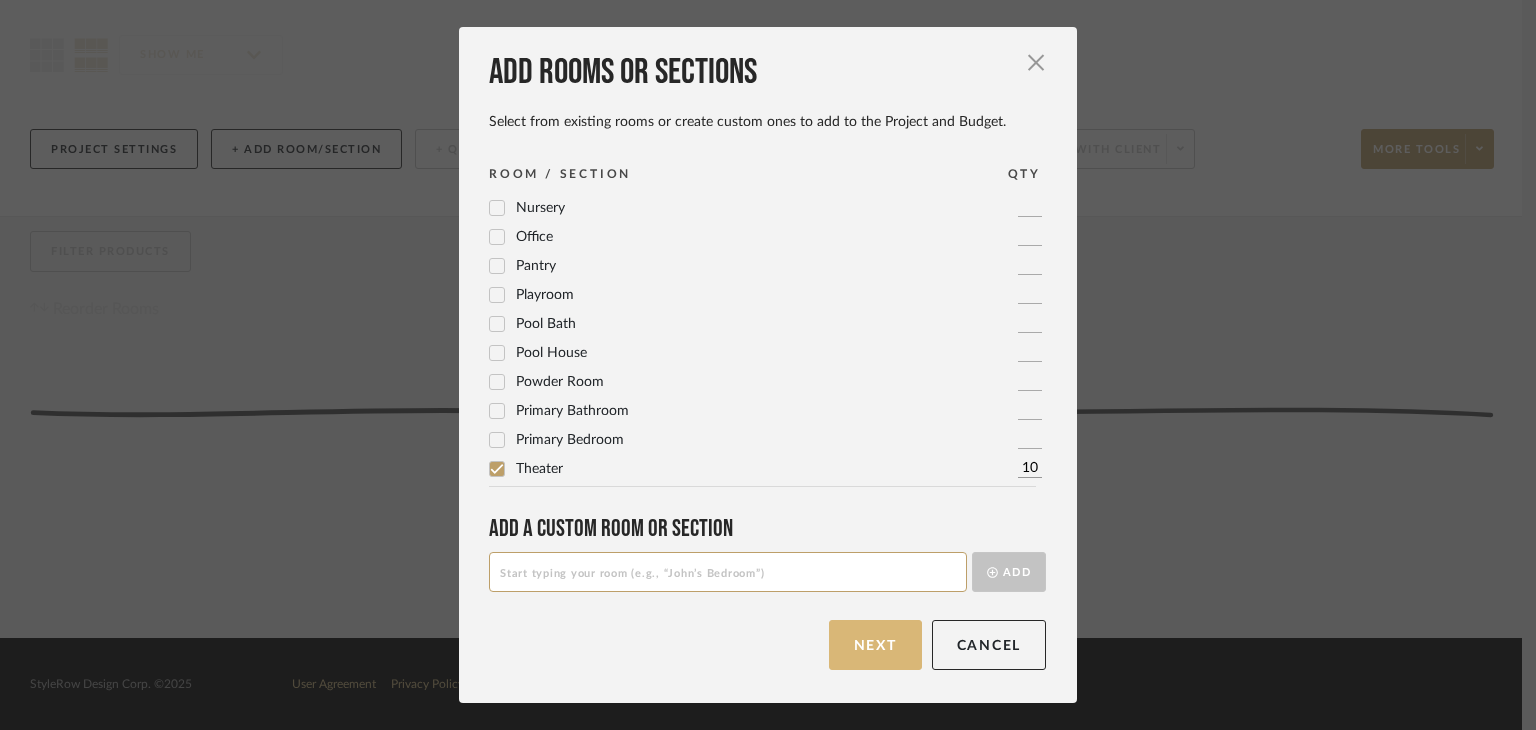 scroll, scrollTop: 0, scrollLeft: 0, axis: both 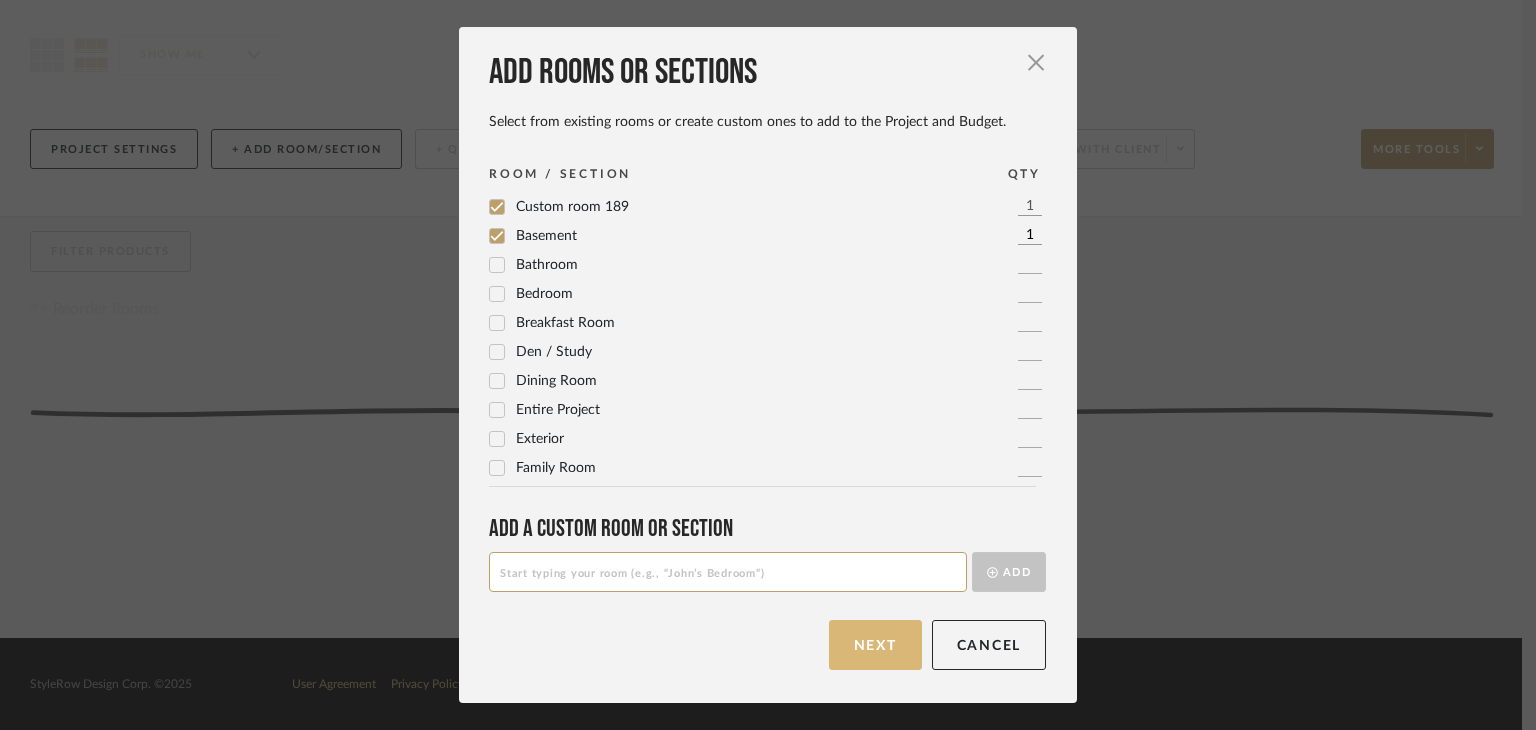 click on "Next" at bounding box center [875, 645] 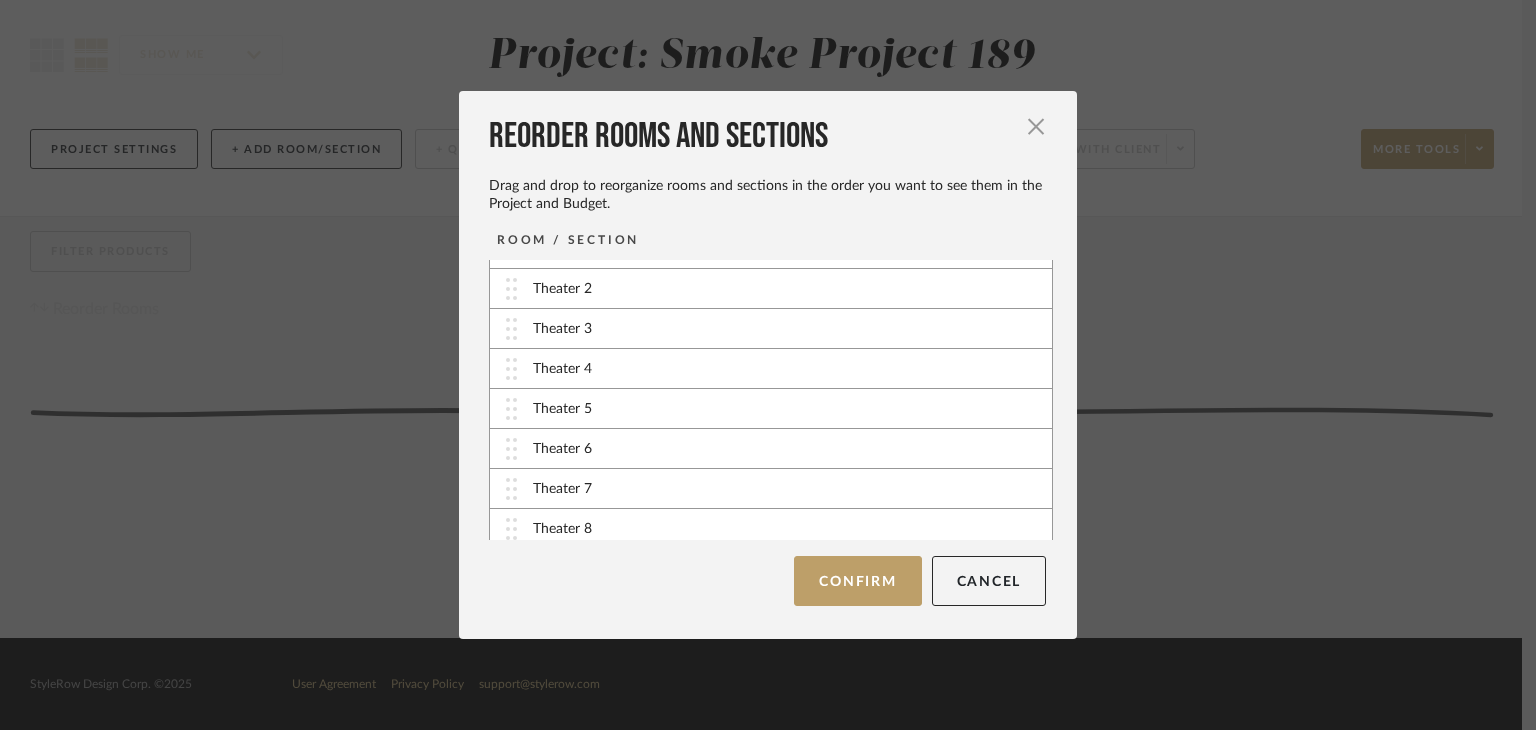 scroll, scrollTop: 238, scrollLeft: 0, axis: vertical 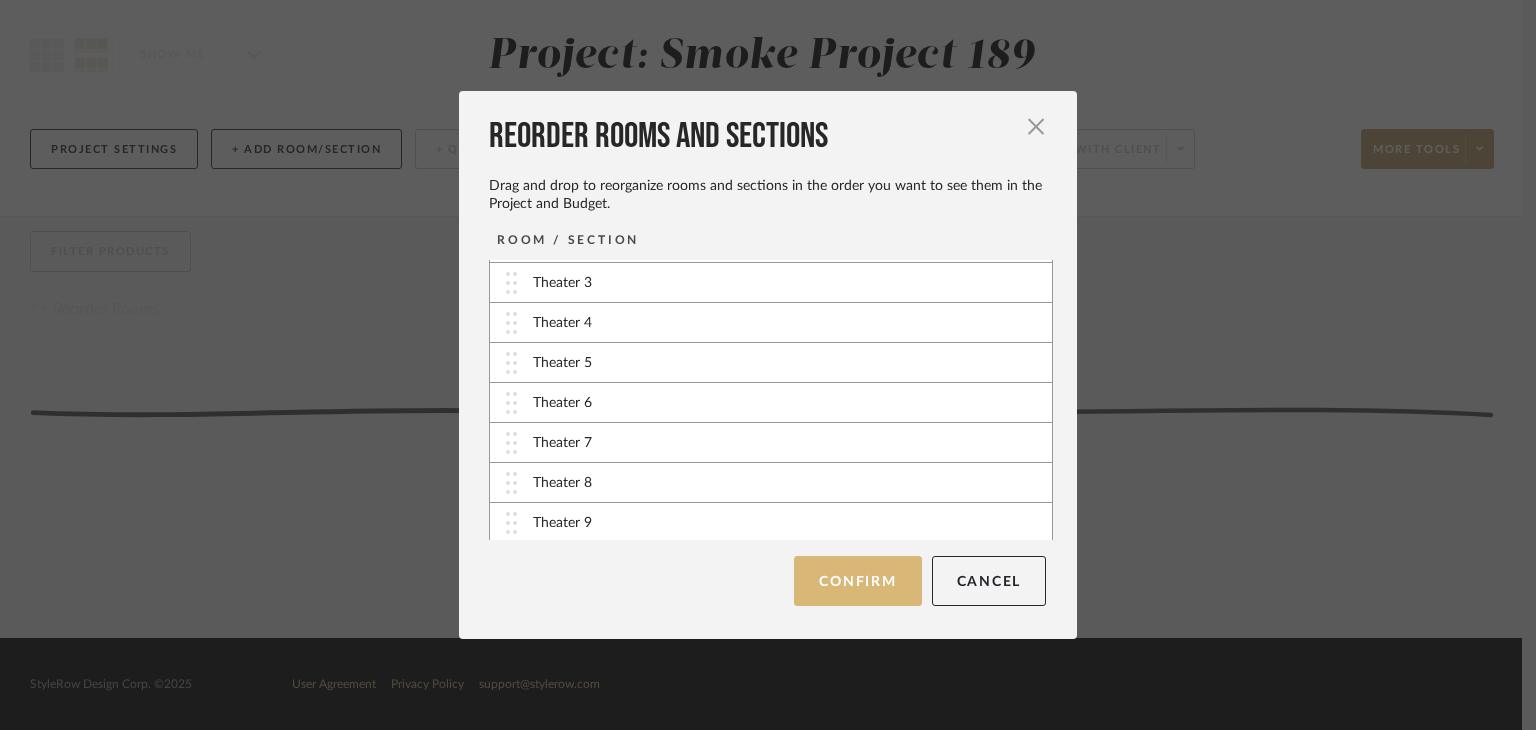 click on "Confirm" at bounding box center [857, 581] 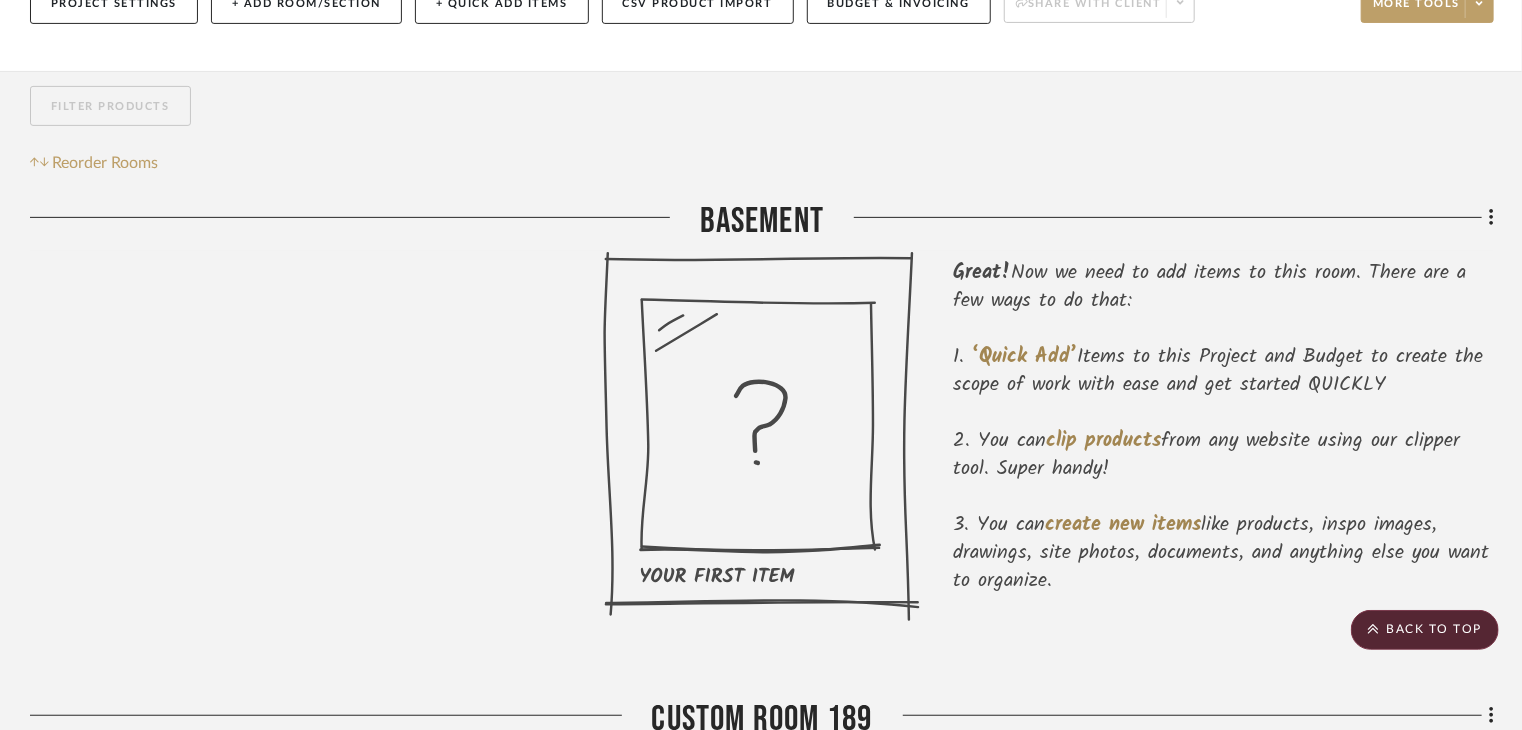 scroll, scrollTop: 258, scrollLeft: 0, axis: vertical 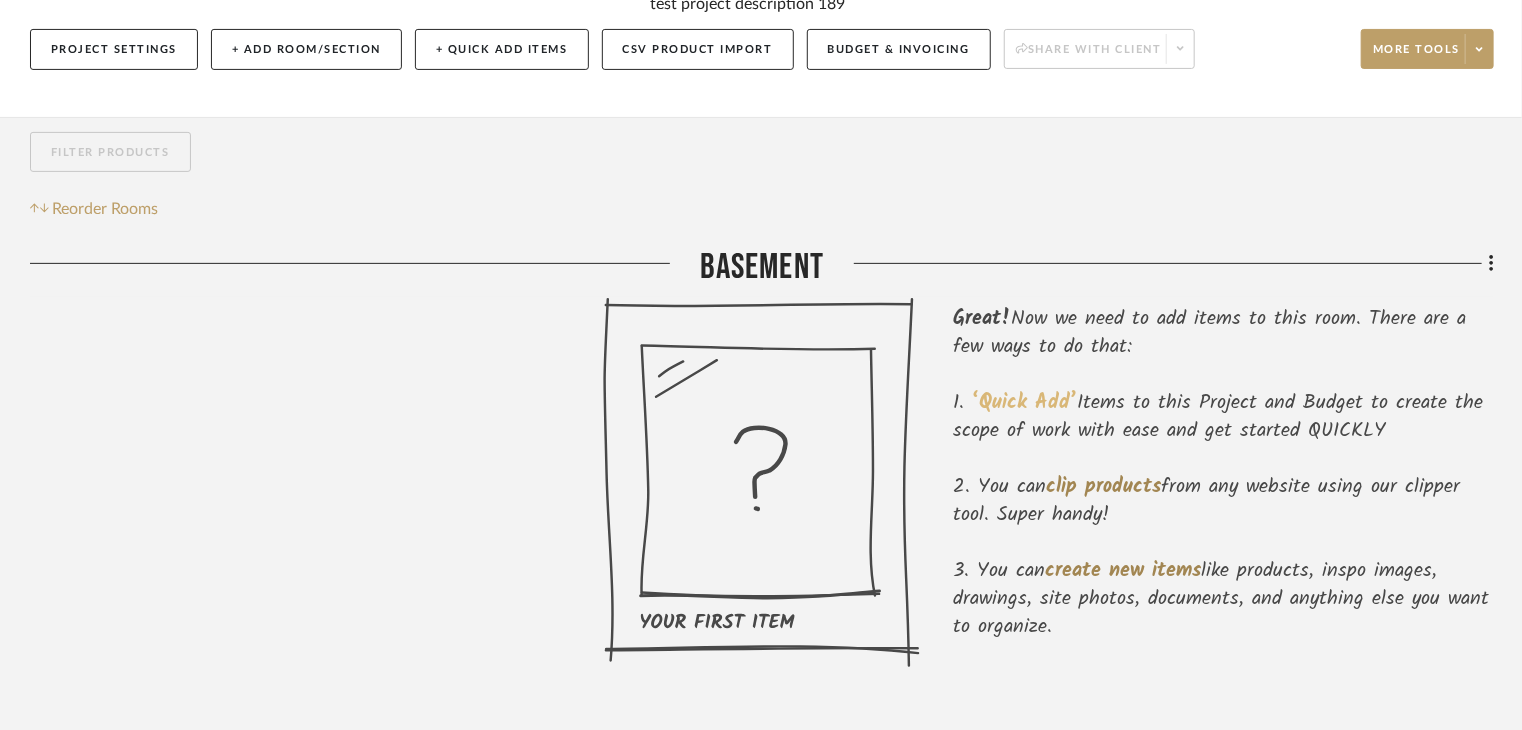 click on "‘Quick Add’" 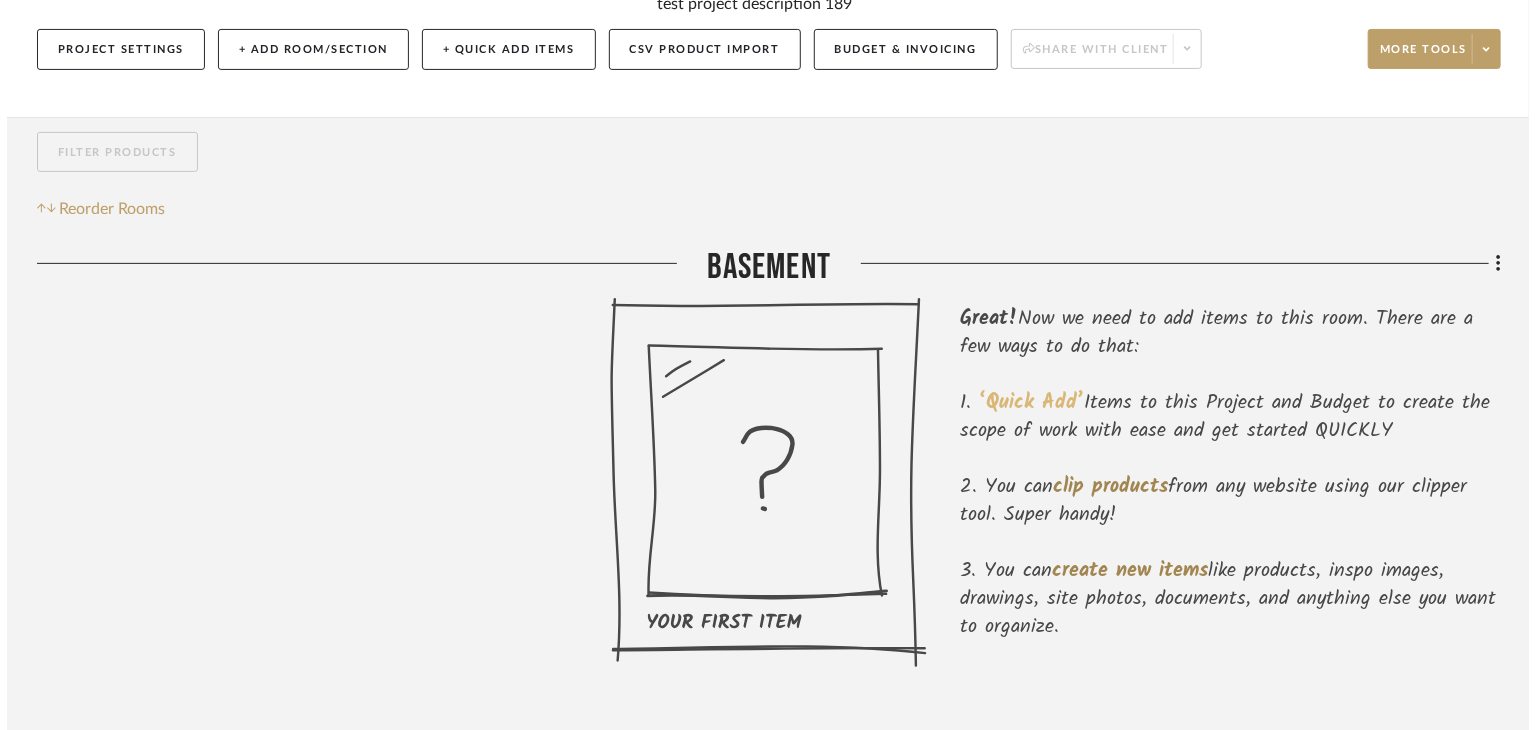 scroll, scrollTop: 0, scrollLeft: 0, axis: both 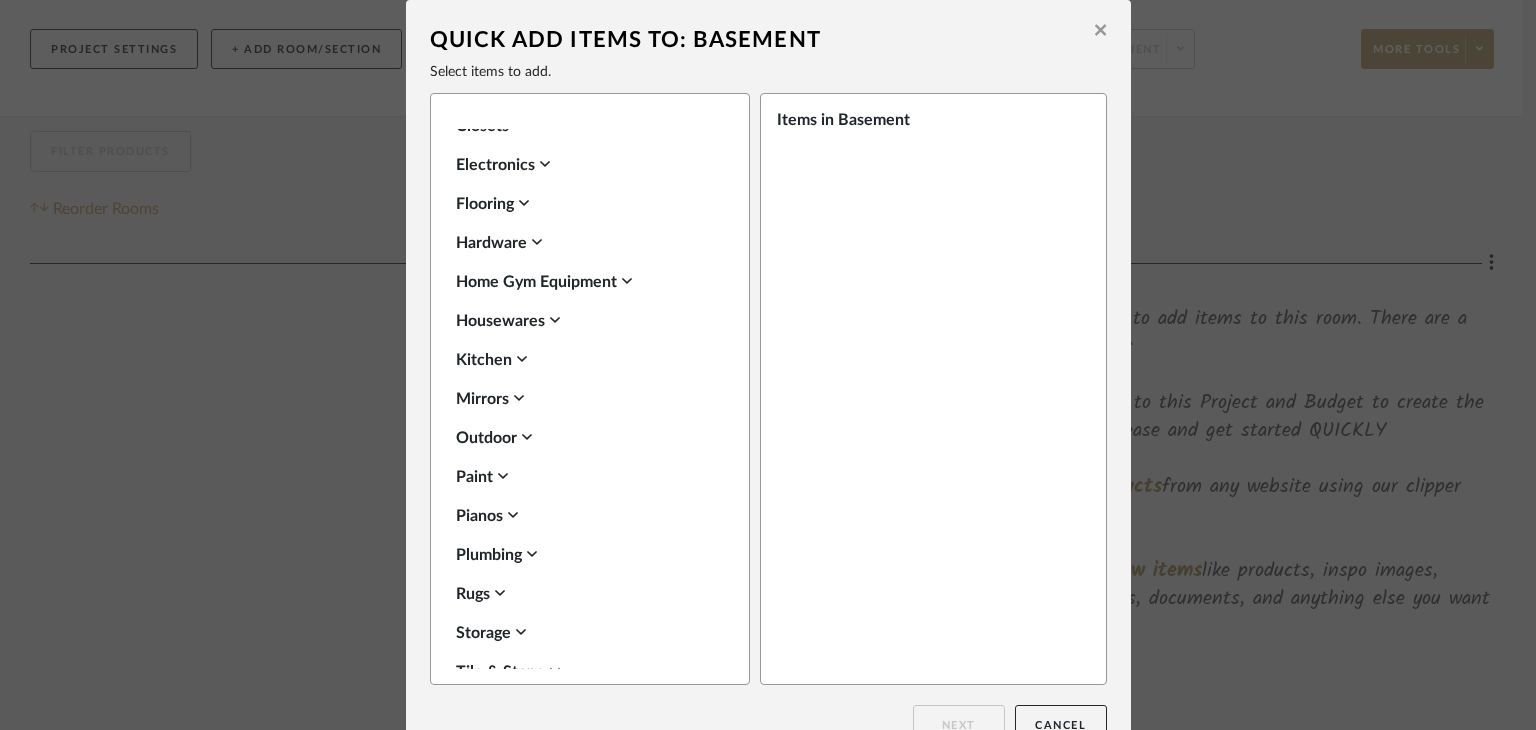 click 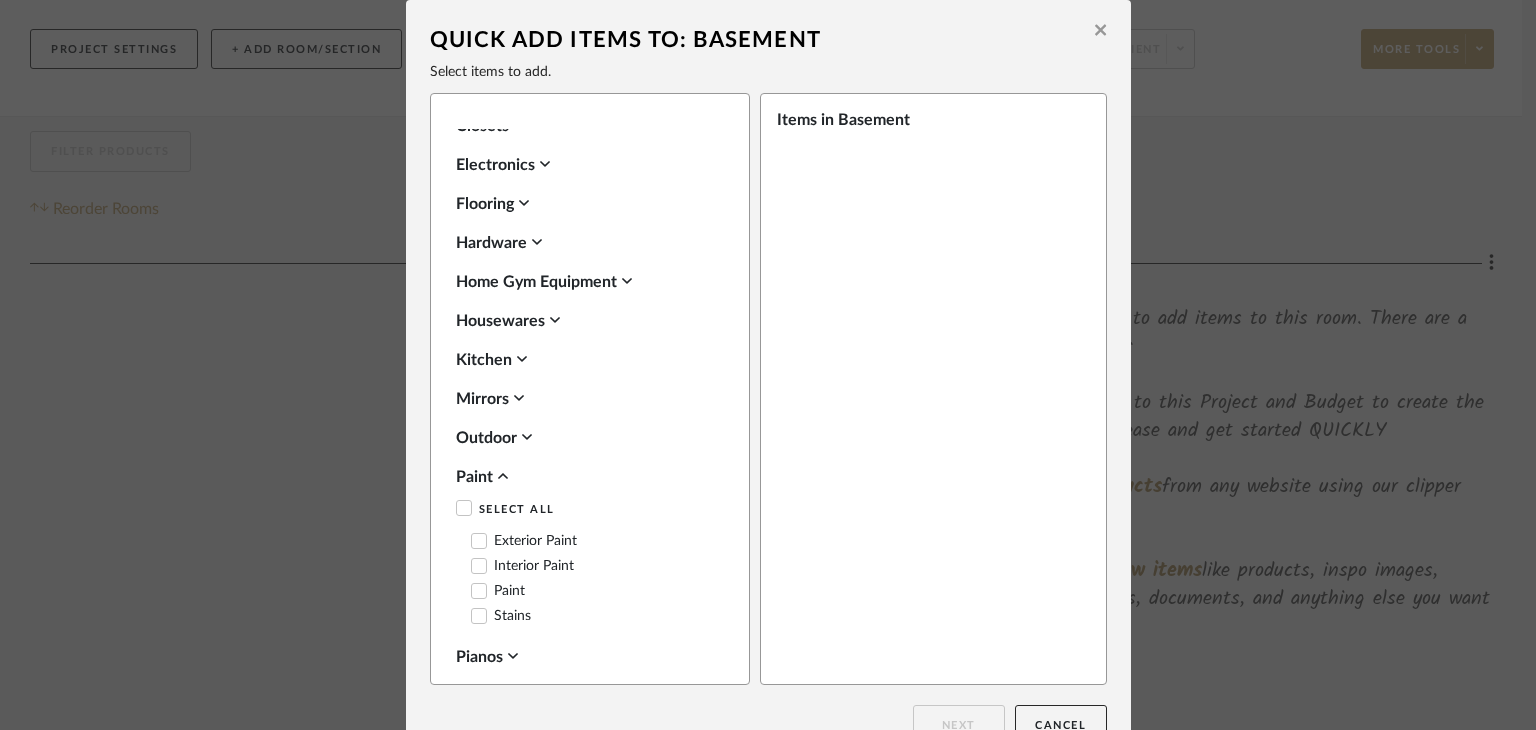 click 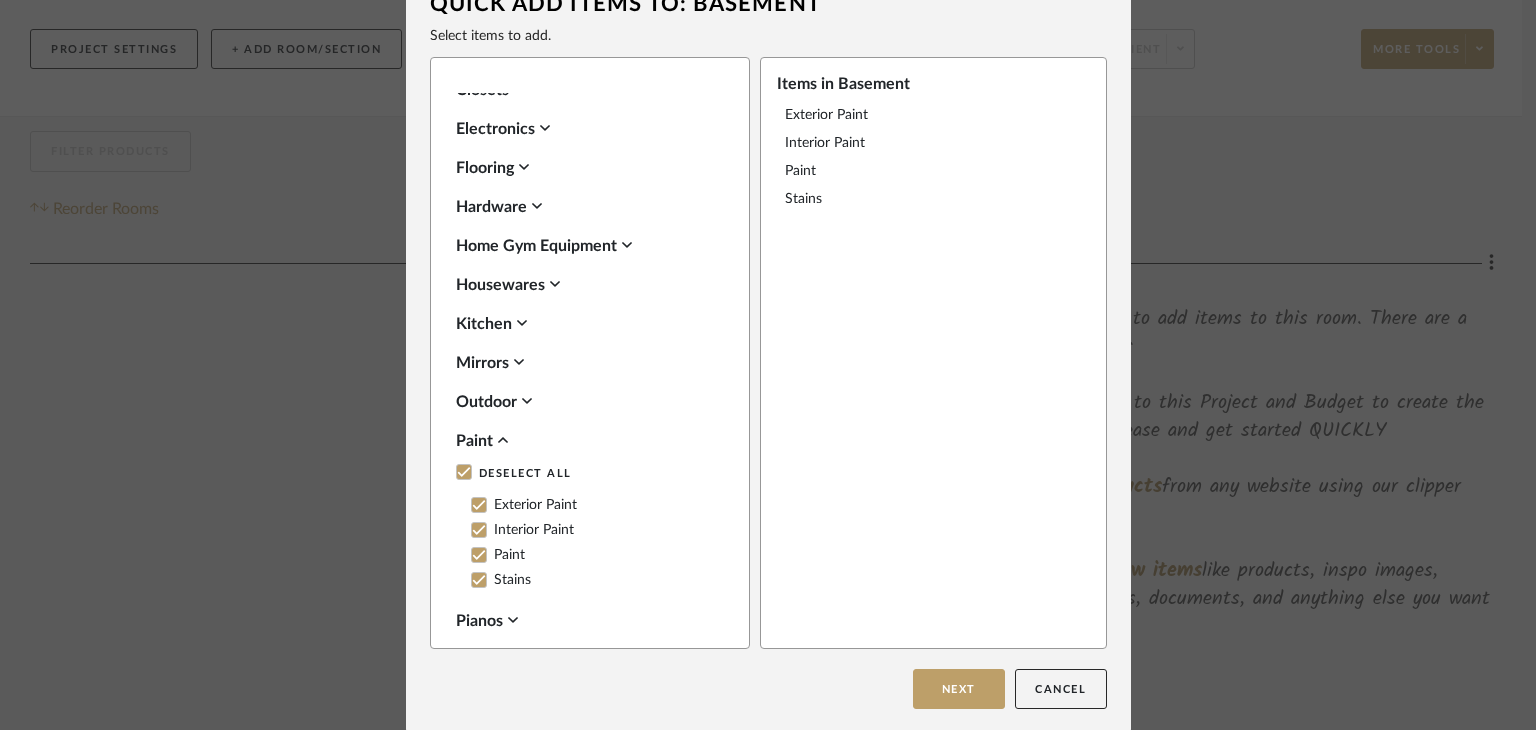 scroll, scrollTop: 39, scrollLeft: 0, axis: vertical 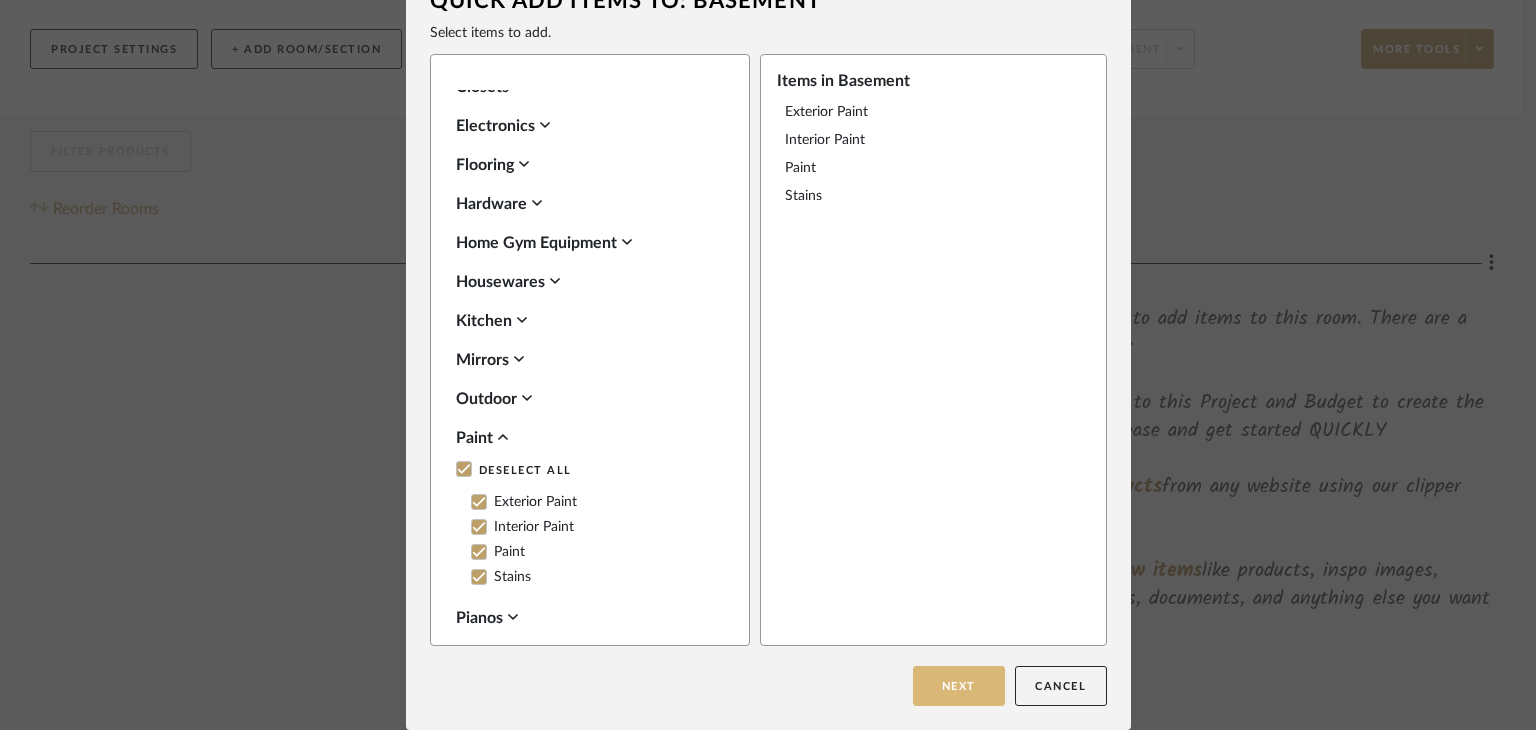 click on "Next" at bounding box center [959, 686] 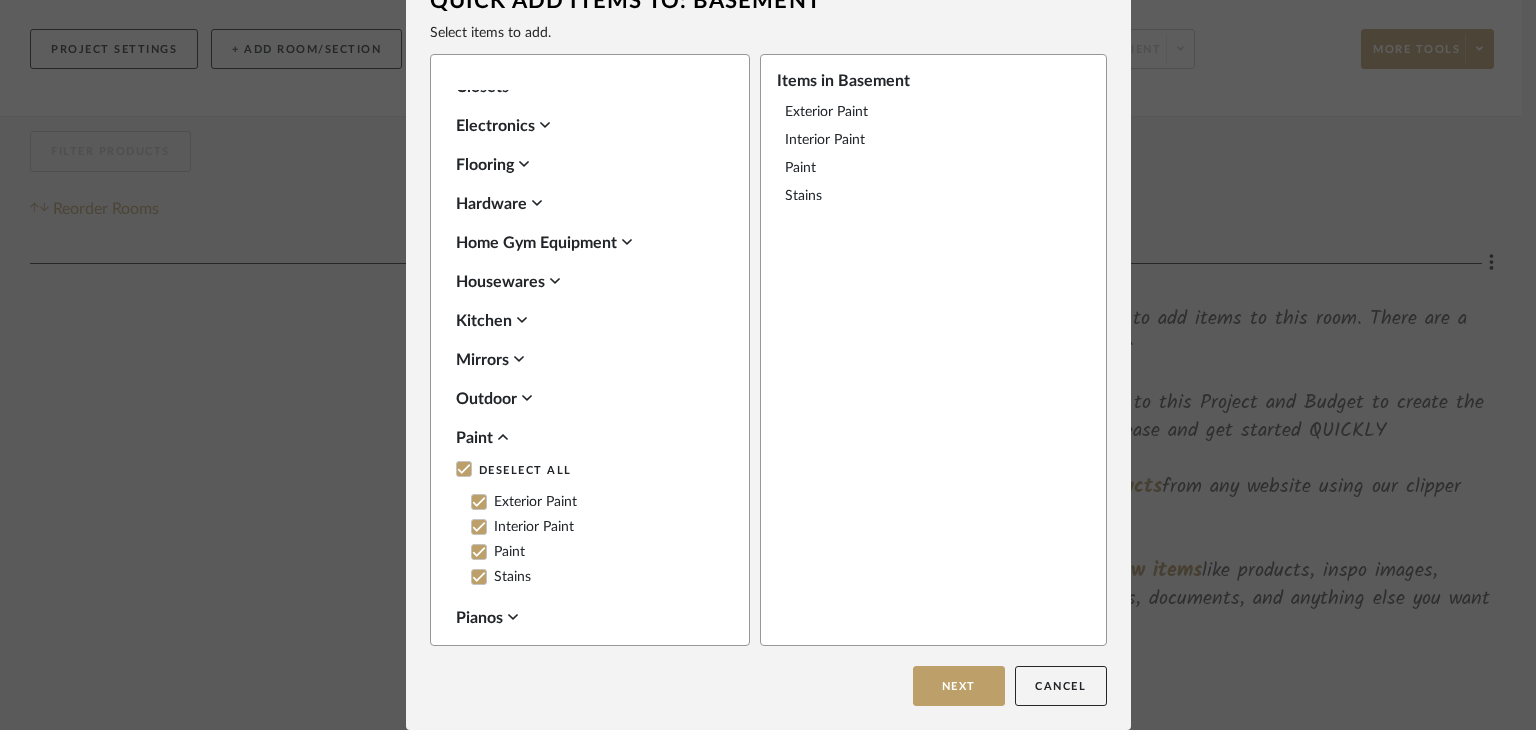 scroll, scrollTop: 0, scrollLeft: 0, axis: both 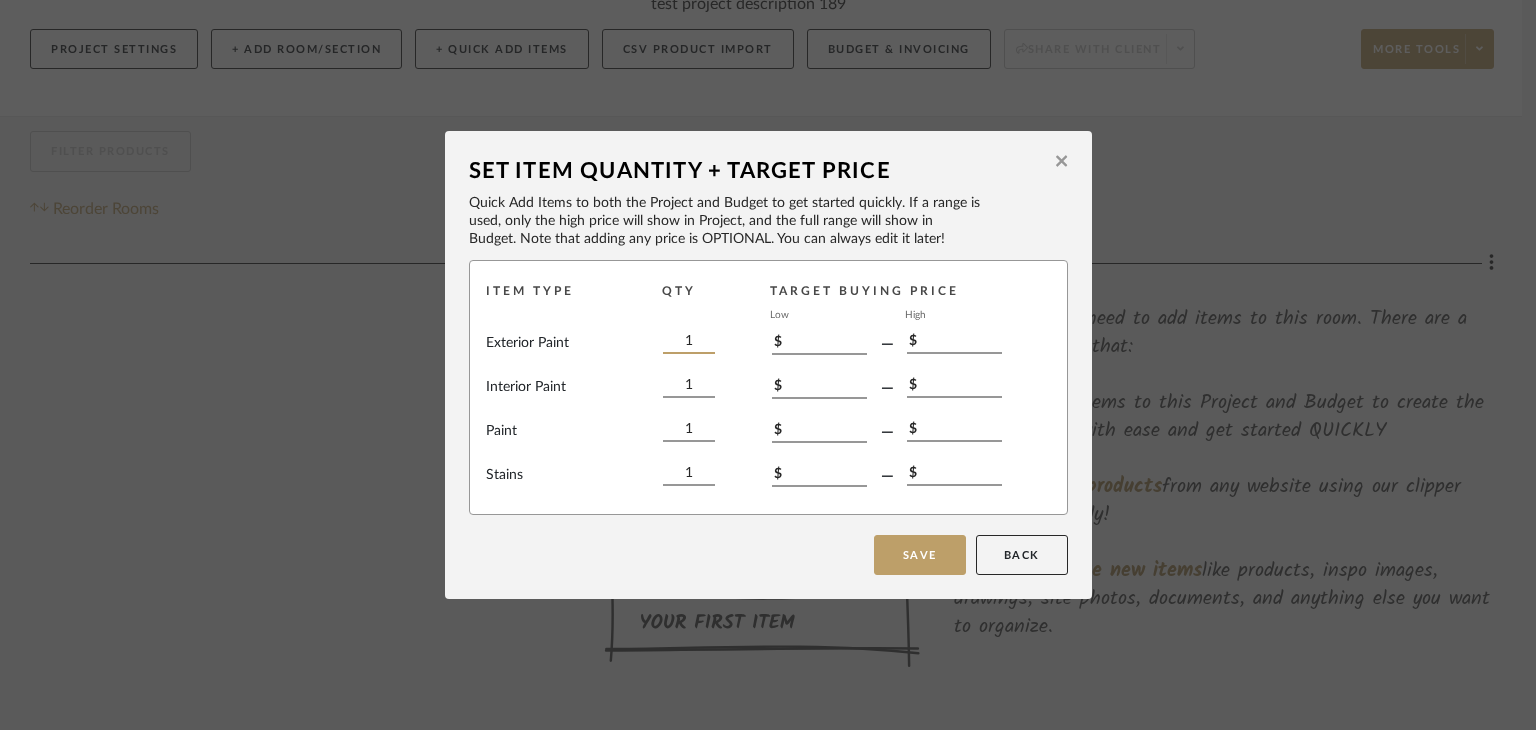 click on "1" at bounding box center [689, 343] 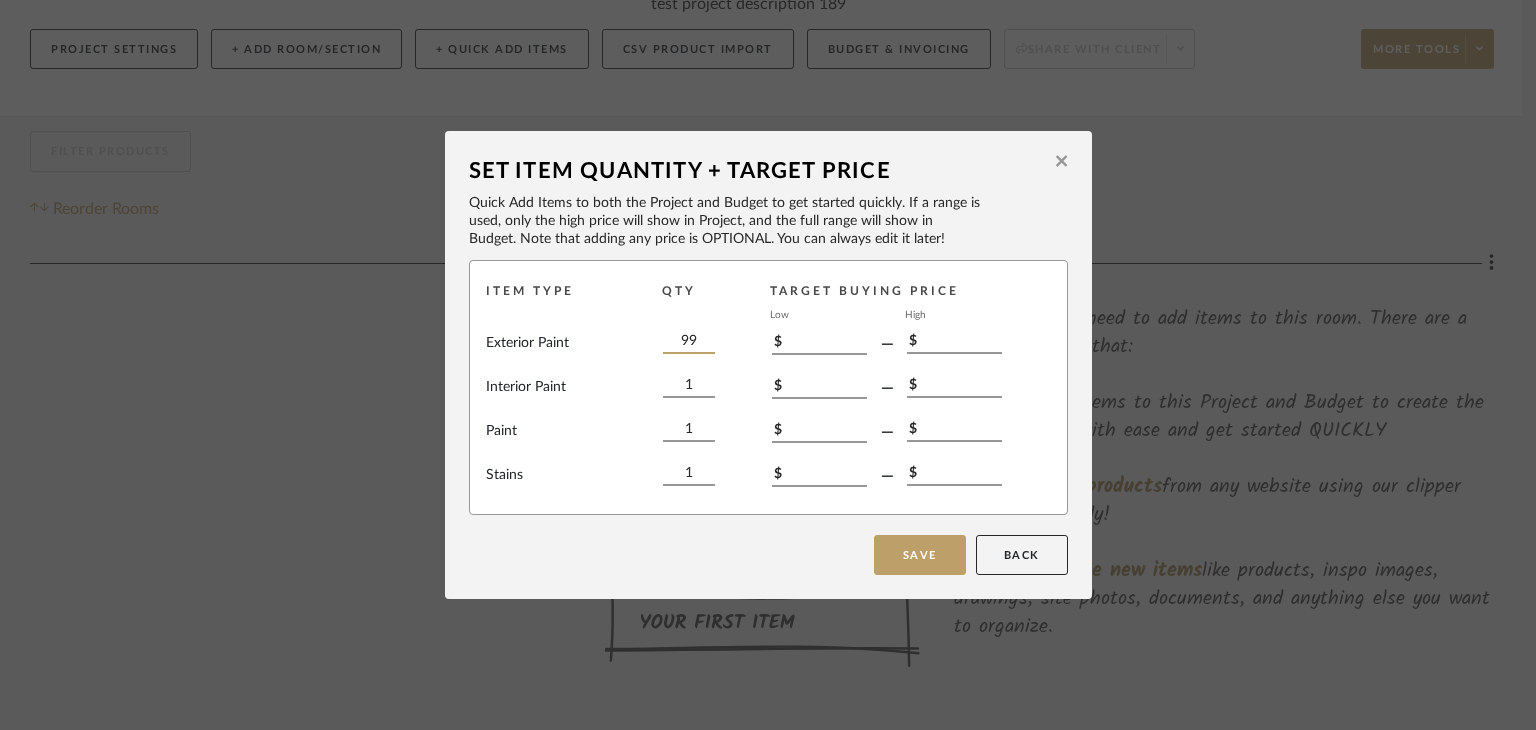 type on "9" 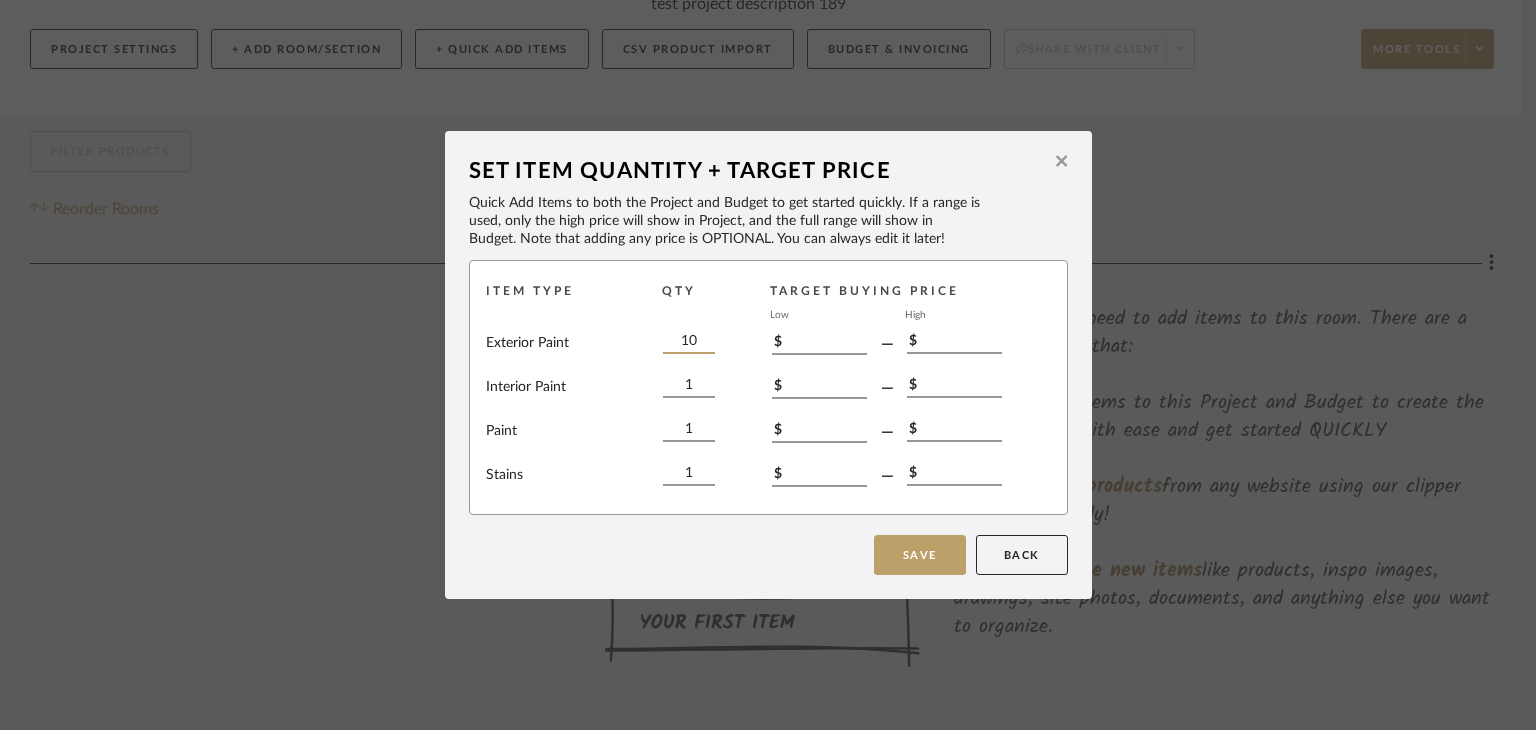 type on "10" 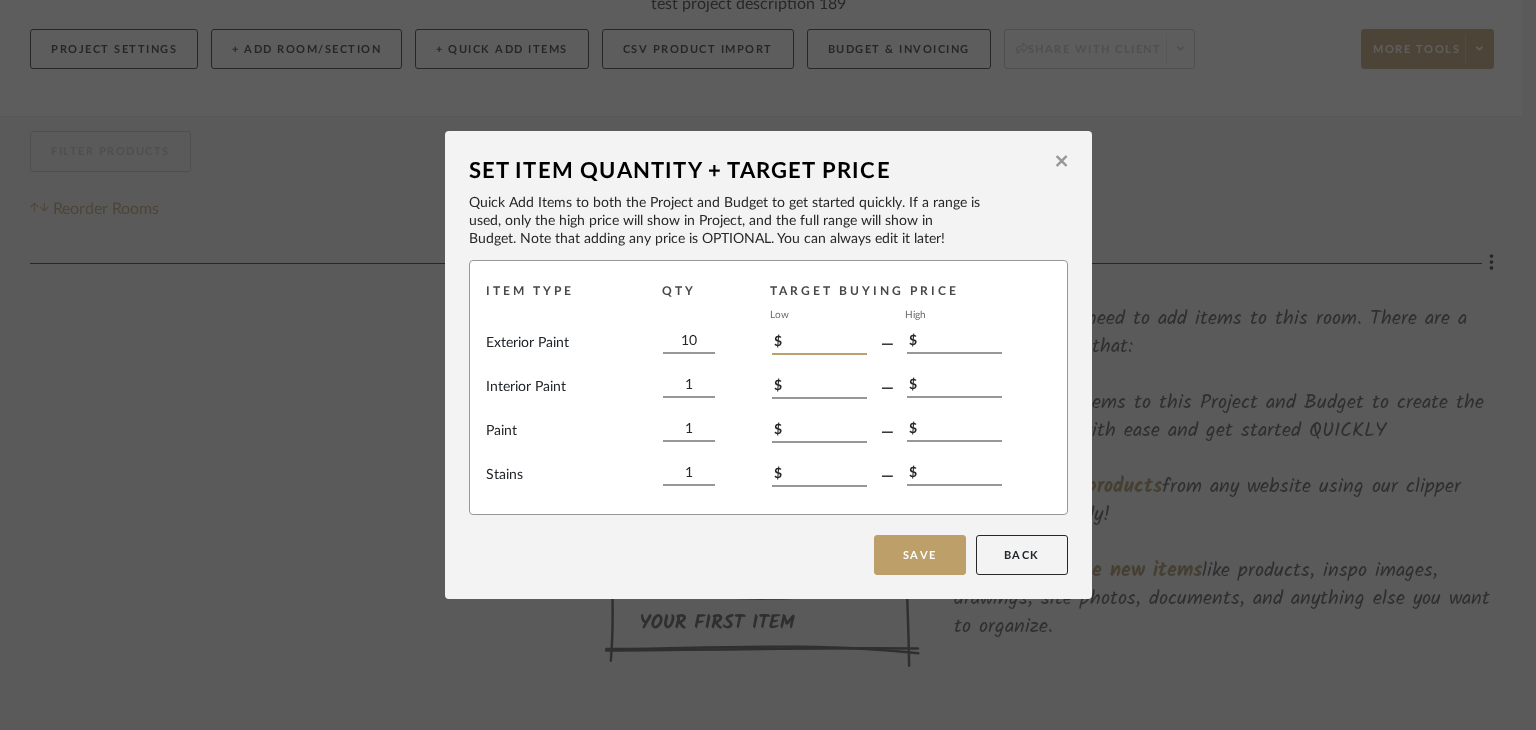 click on "$" at bounding box center [819, 344] 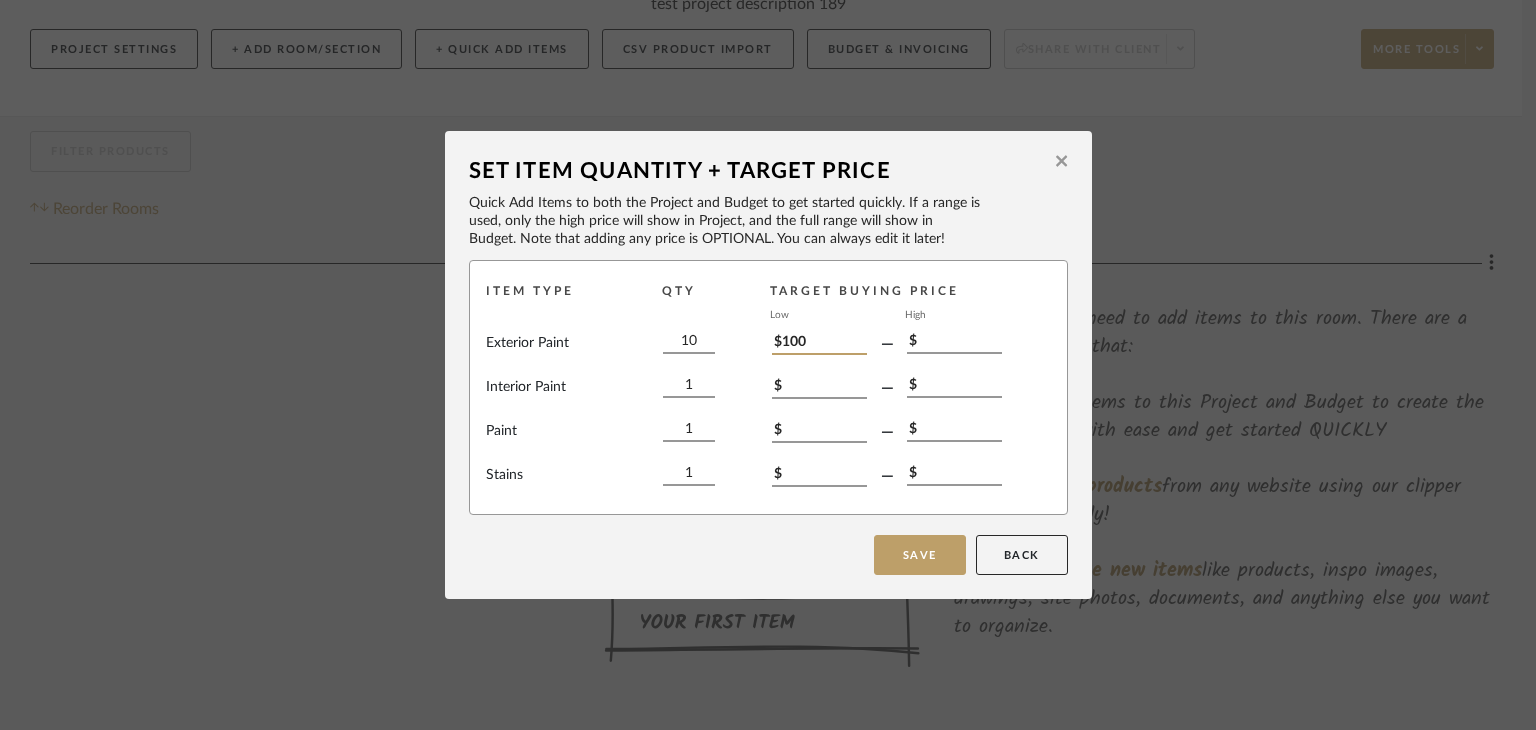 type on "$100" 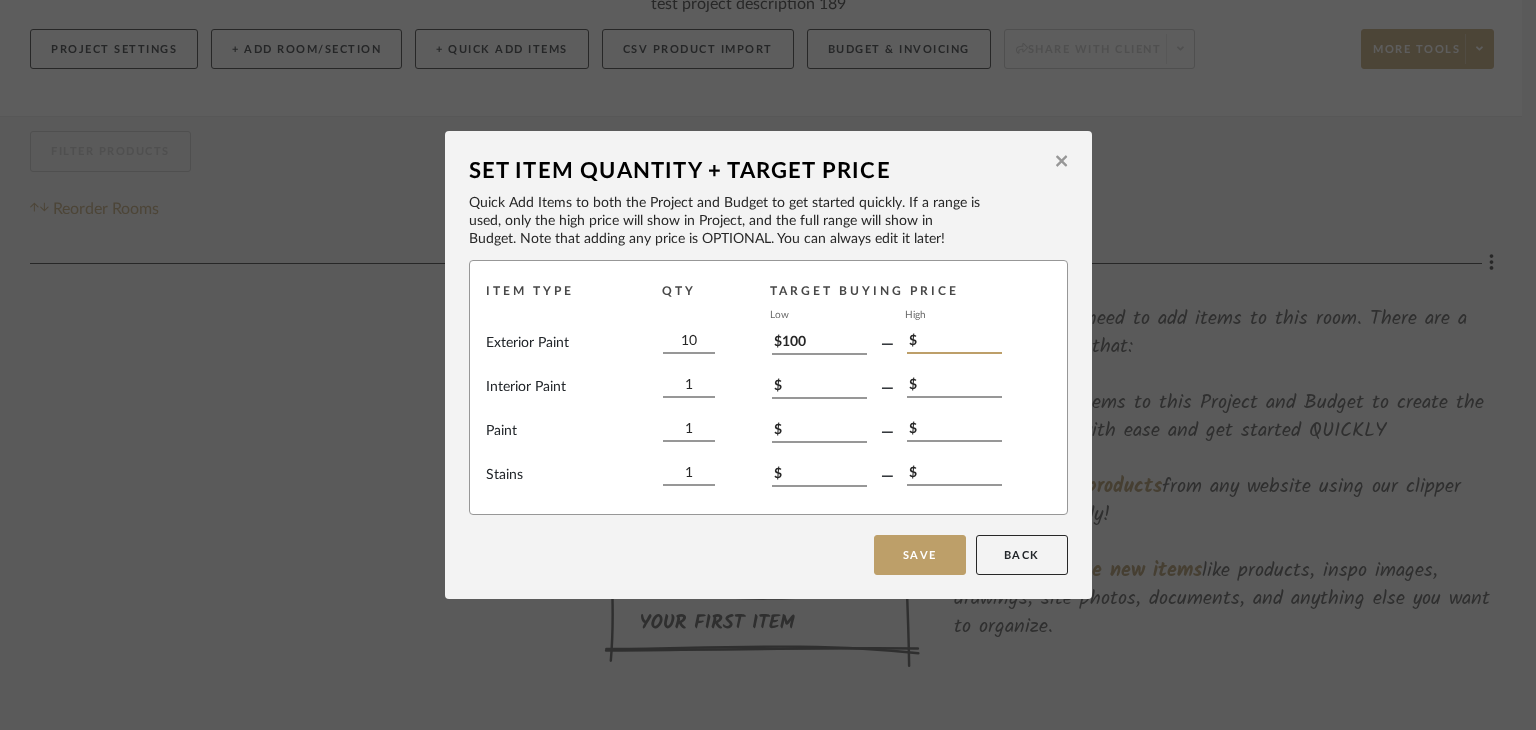 click on "$" at bounding box center [954, 343] 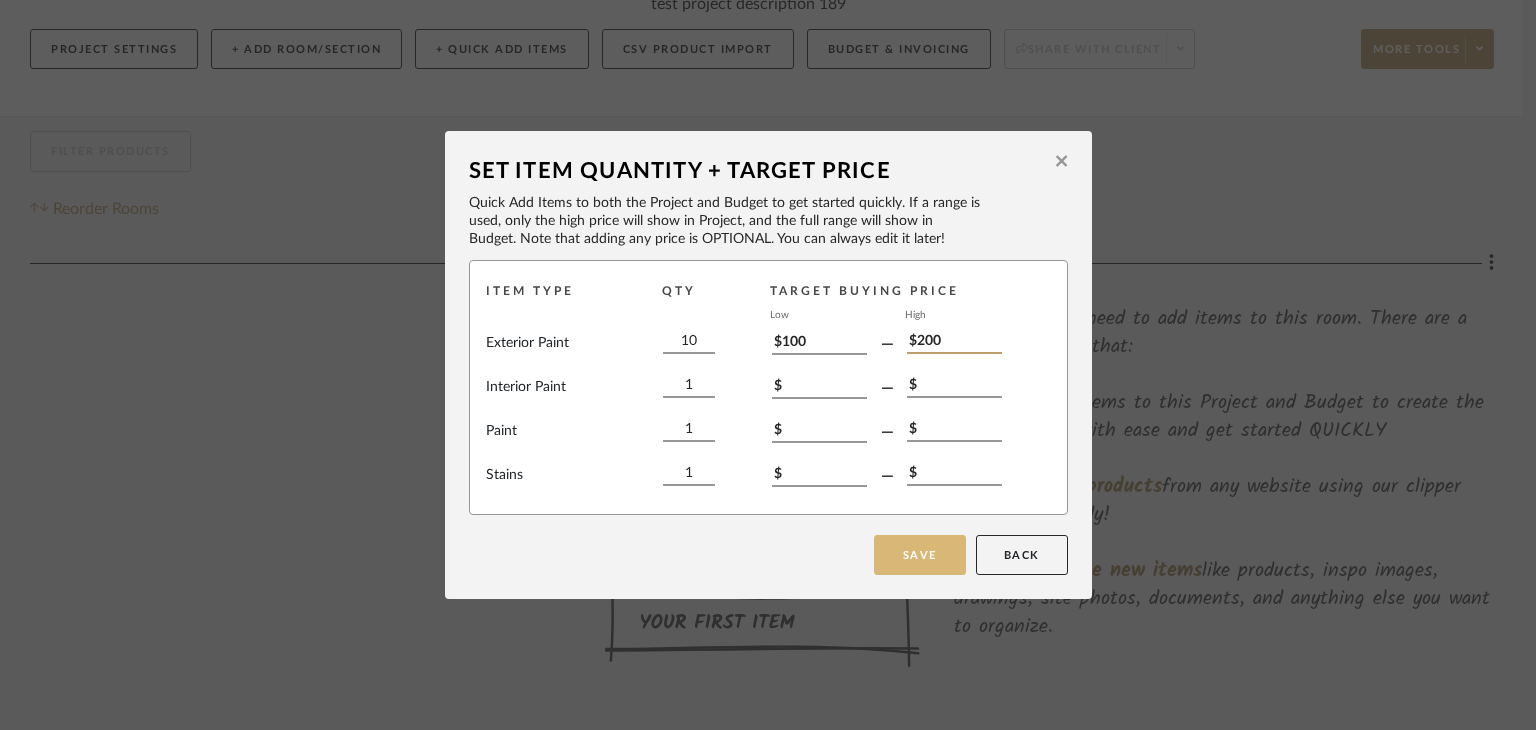 type on "$200" 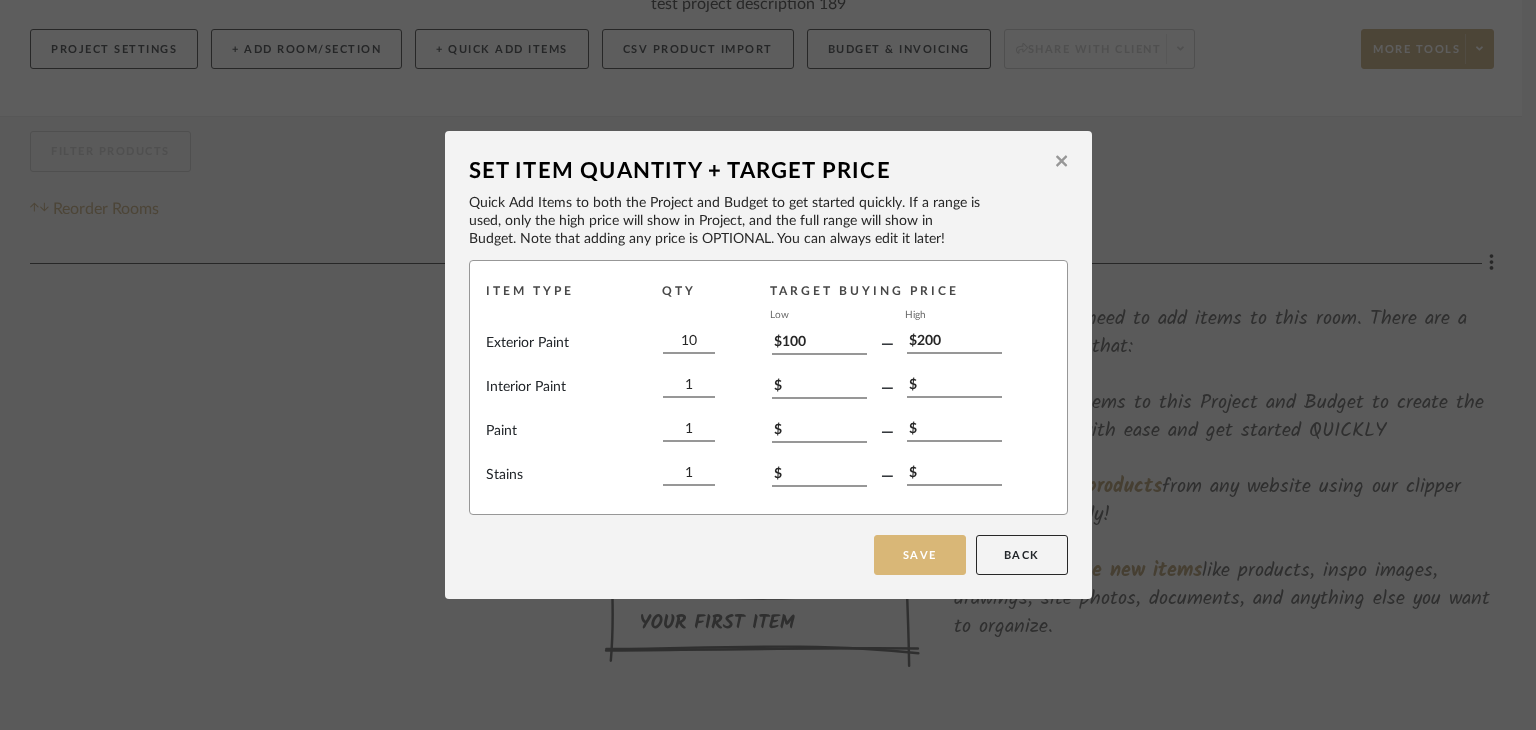 click on "Save" at bounding box center [920, 555] 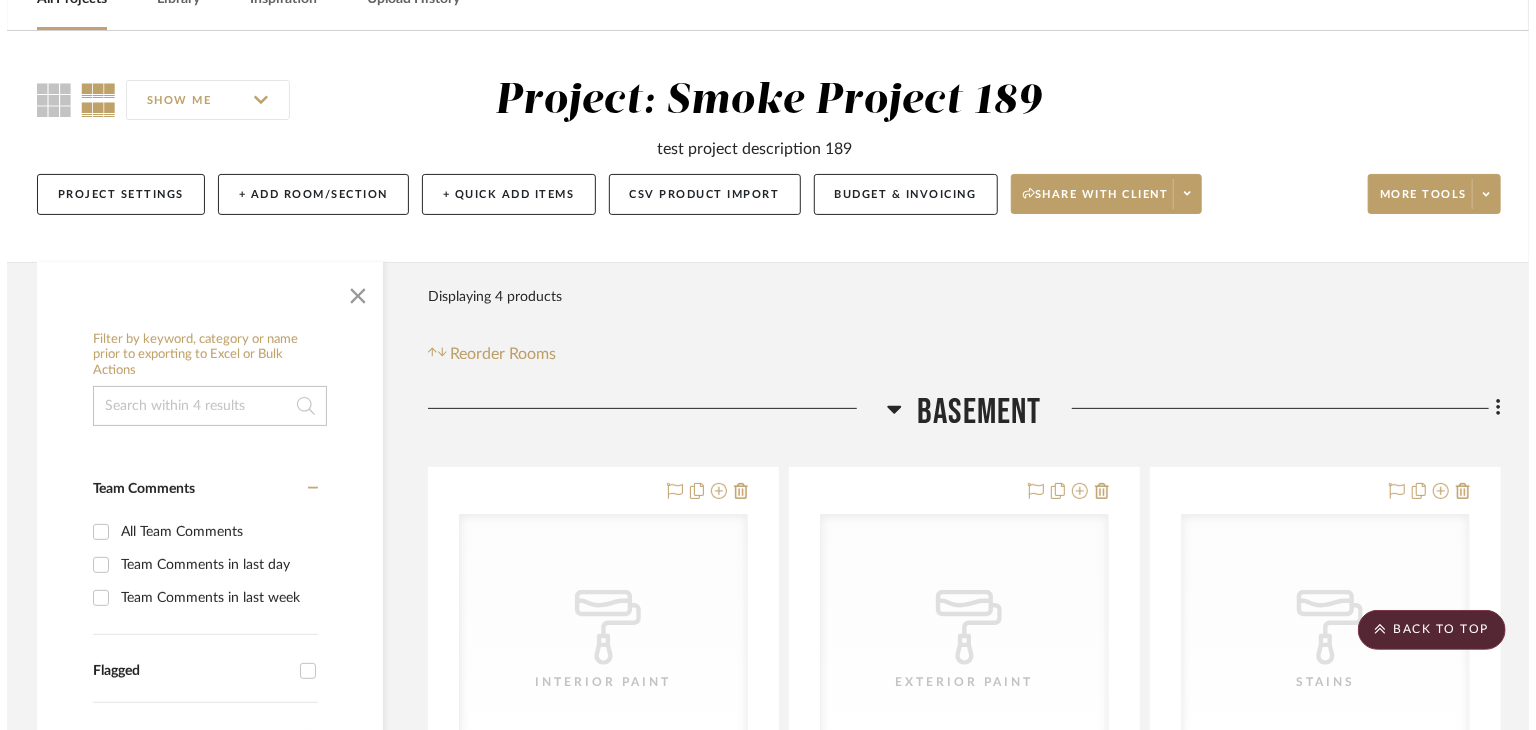 scroll, scrollTop: 0, scrollLeft: 0, axis: both 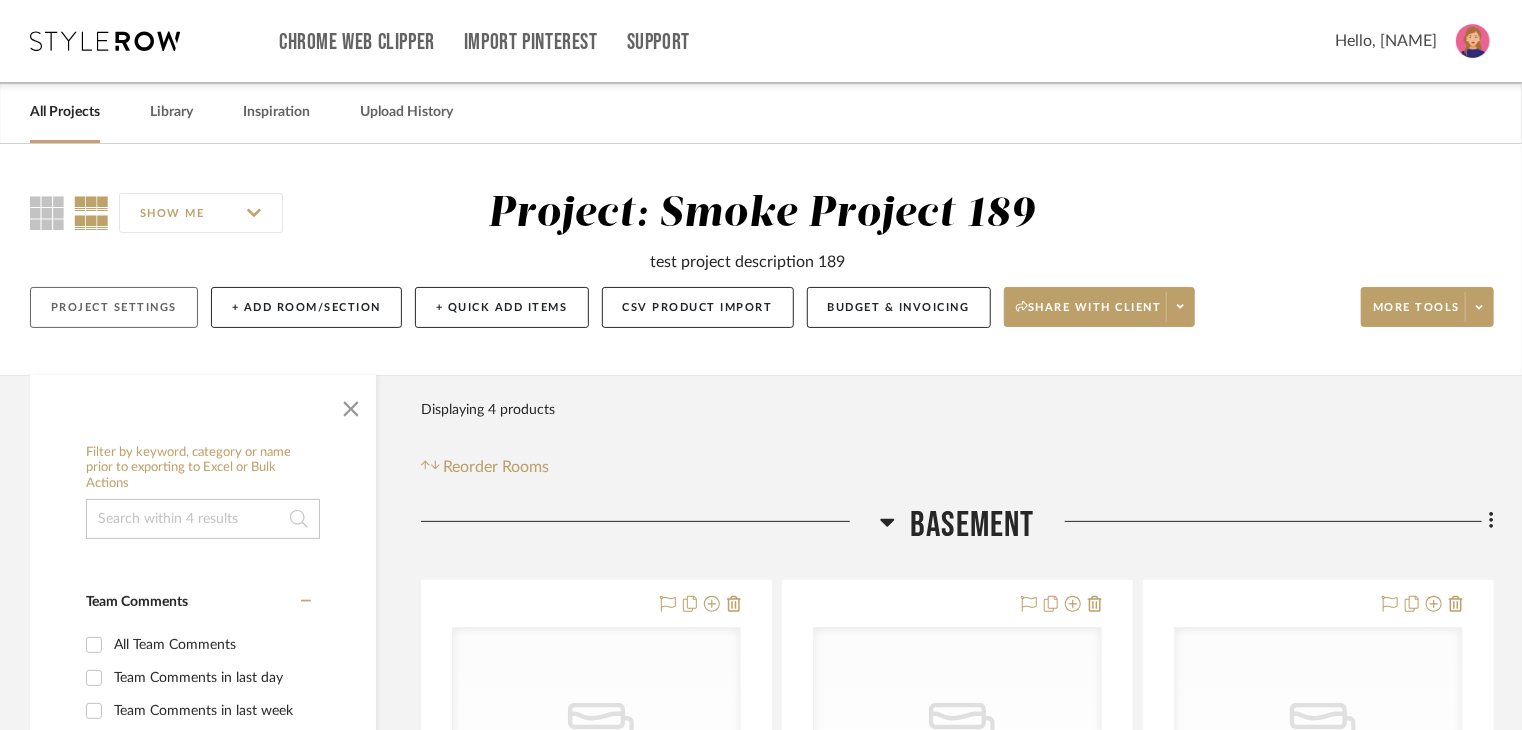 click on "Project Settings" 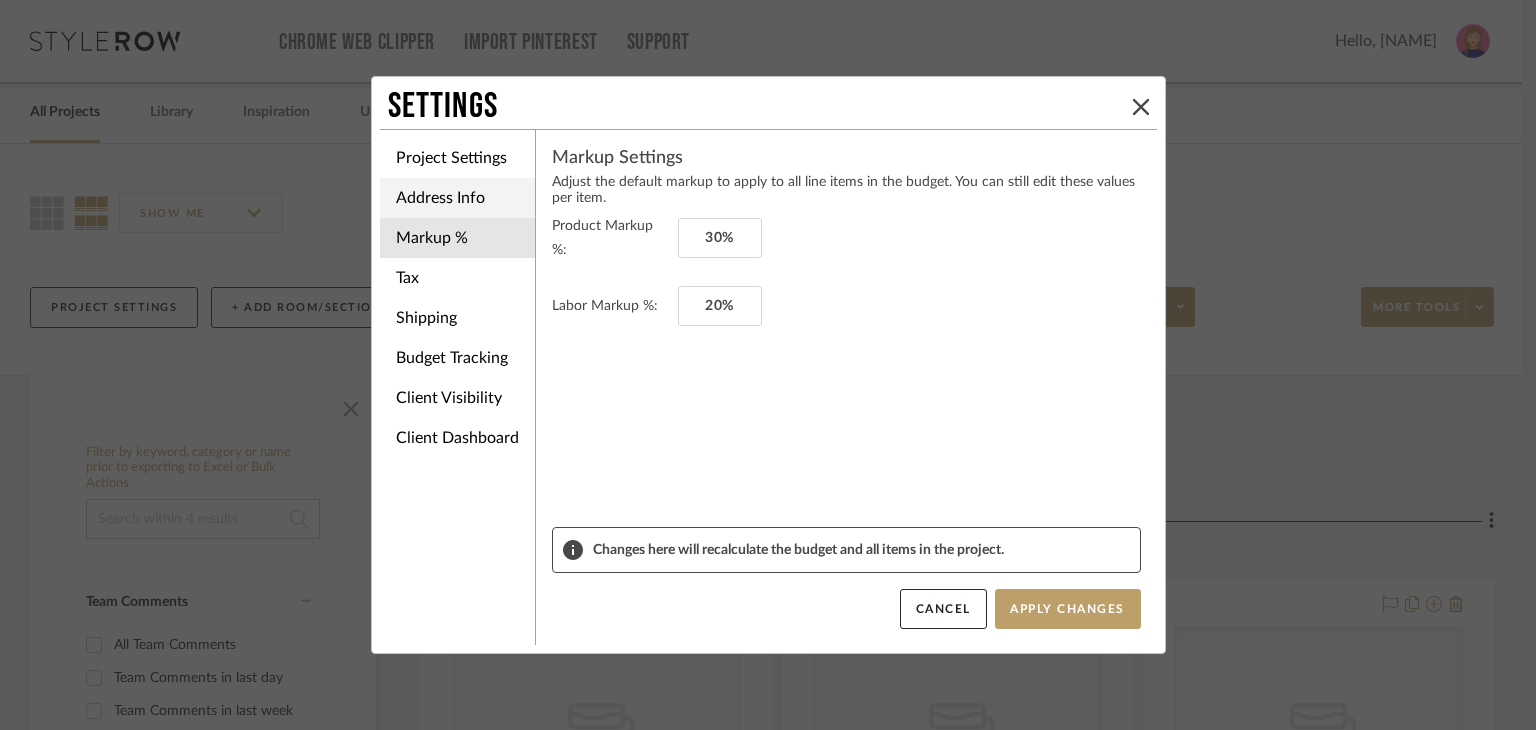 click on "Address Info" at bounding box center (457, 198) 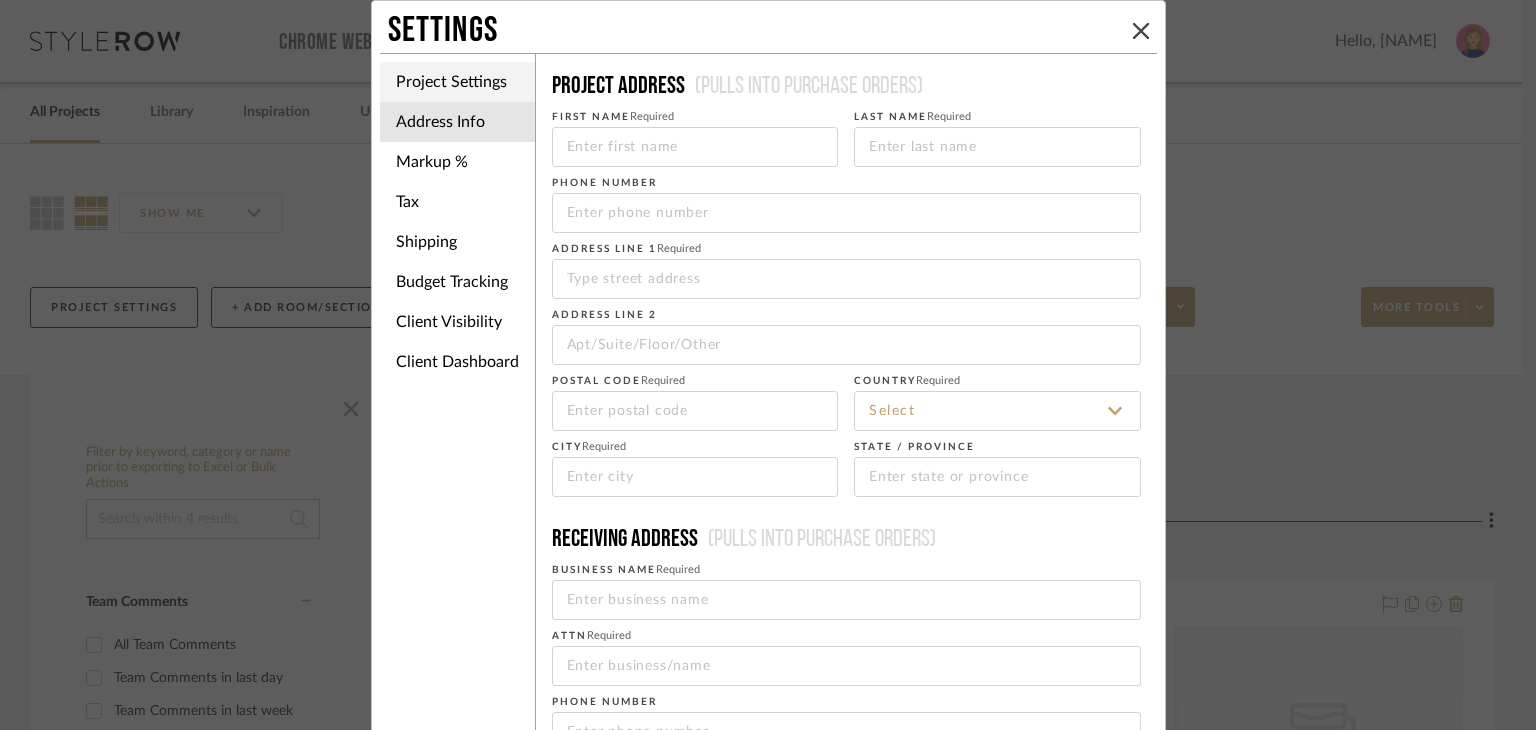 click on "Project Settings" at bounding box center (457, 82) 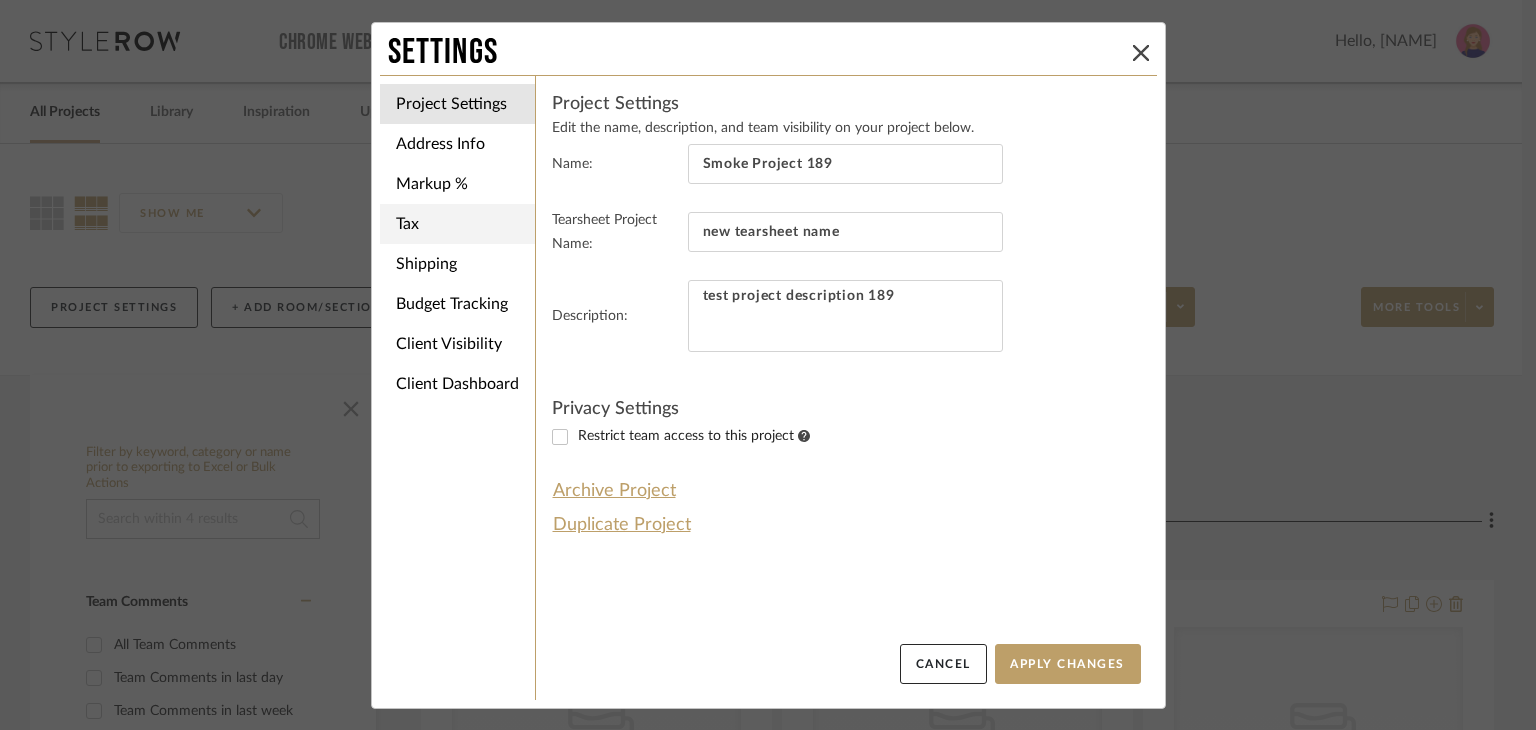 click on "Tax" at bounding box center [457, 224] 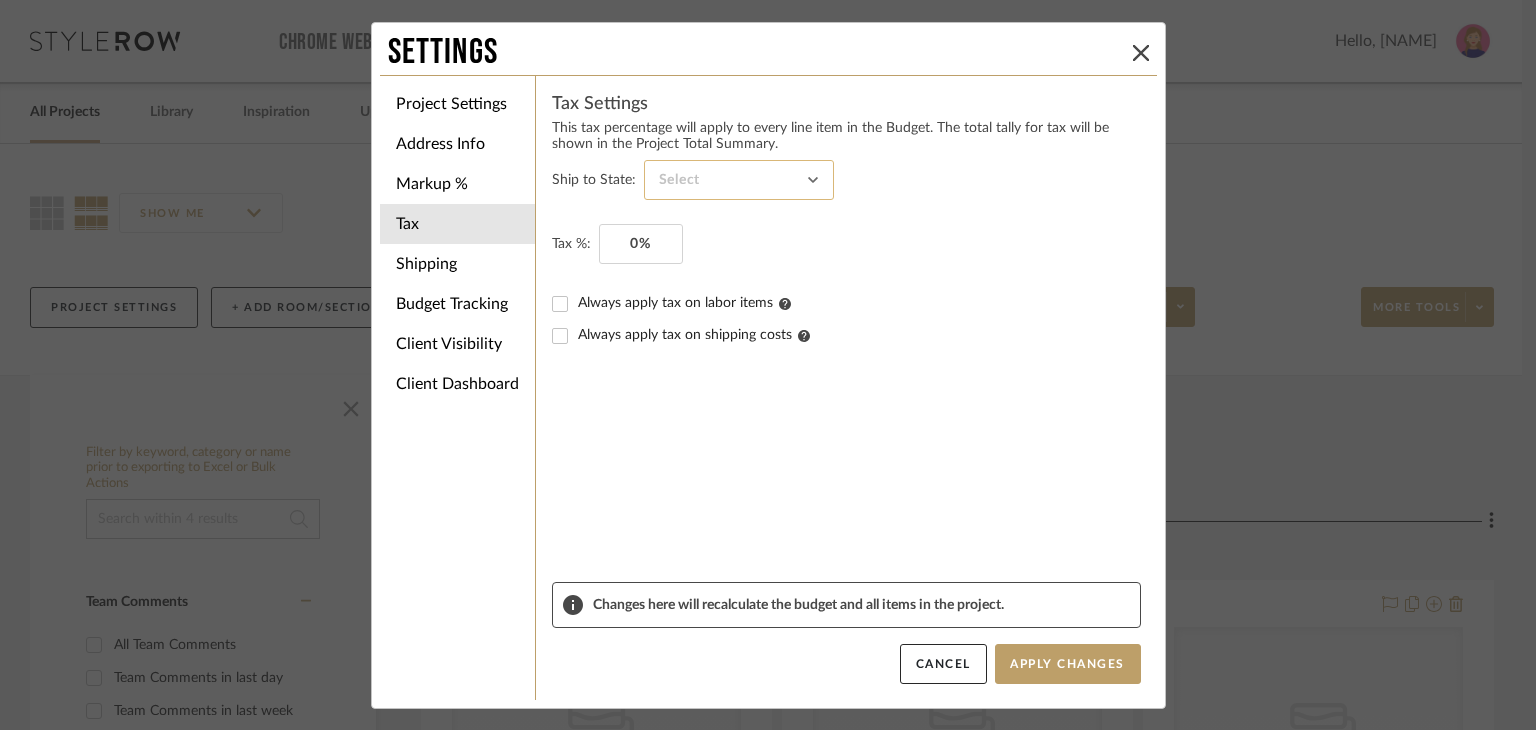 click at bounding box center (739, 180) 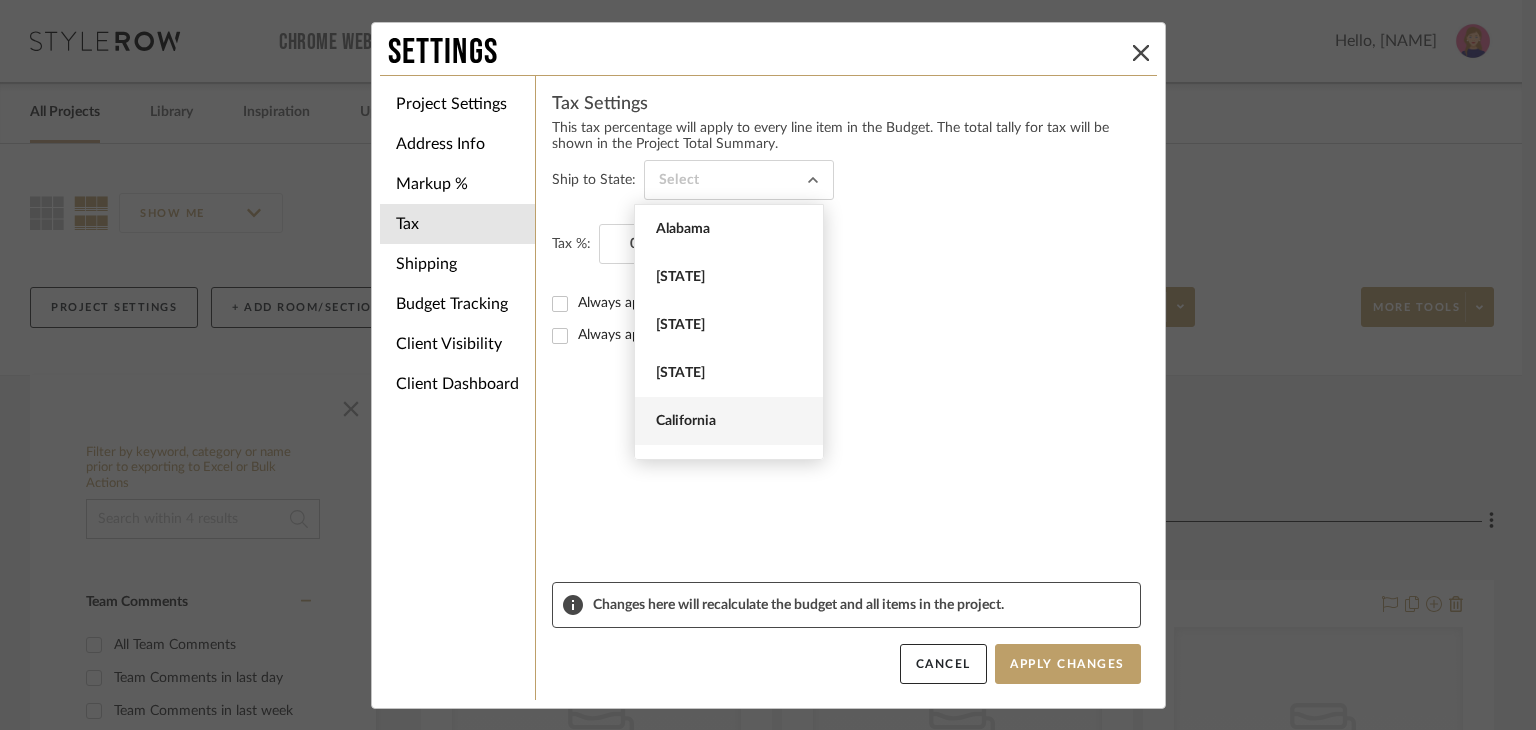 click on "California" at bounding box center (731, 421) 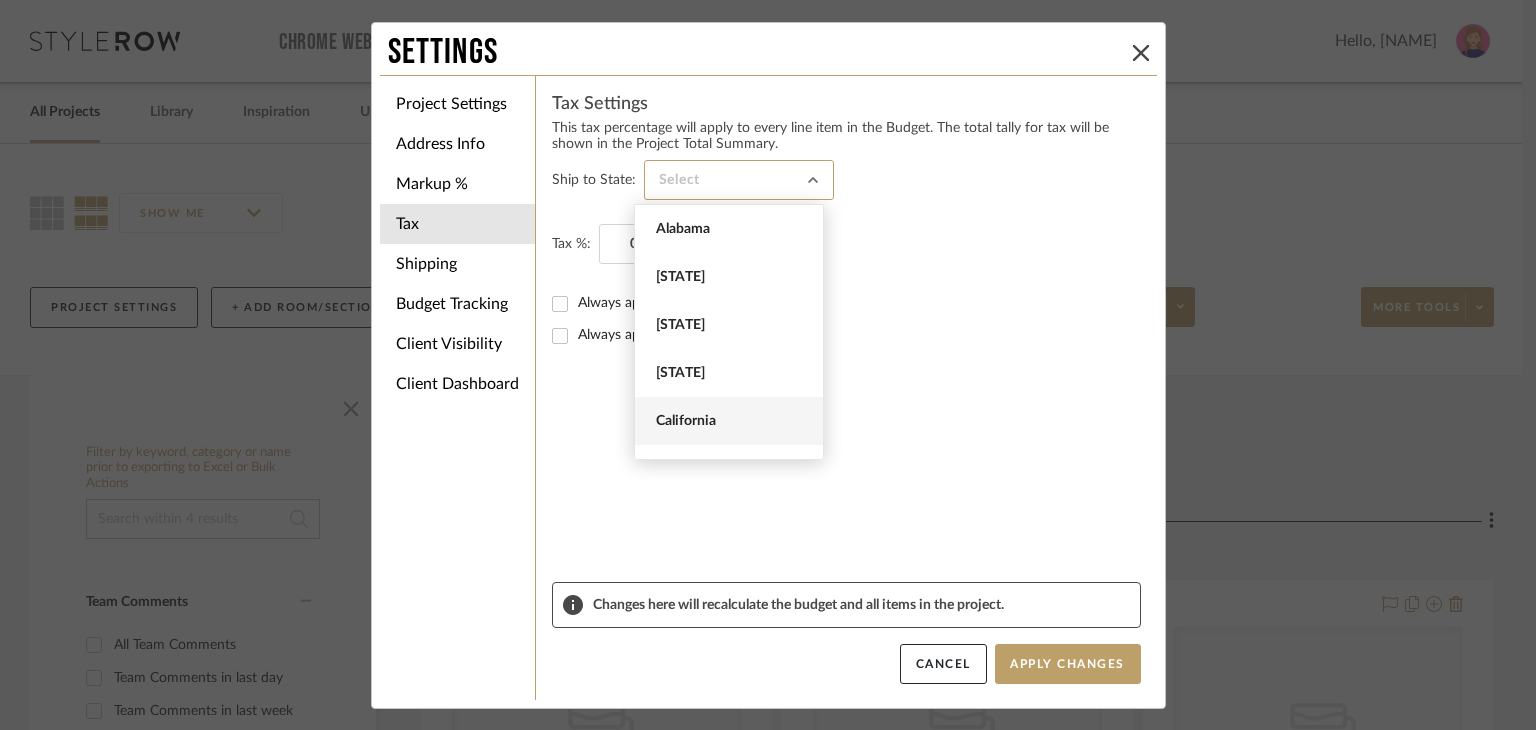 type on "California" 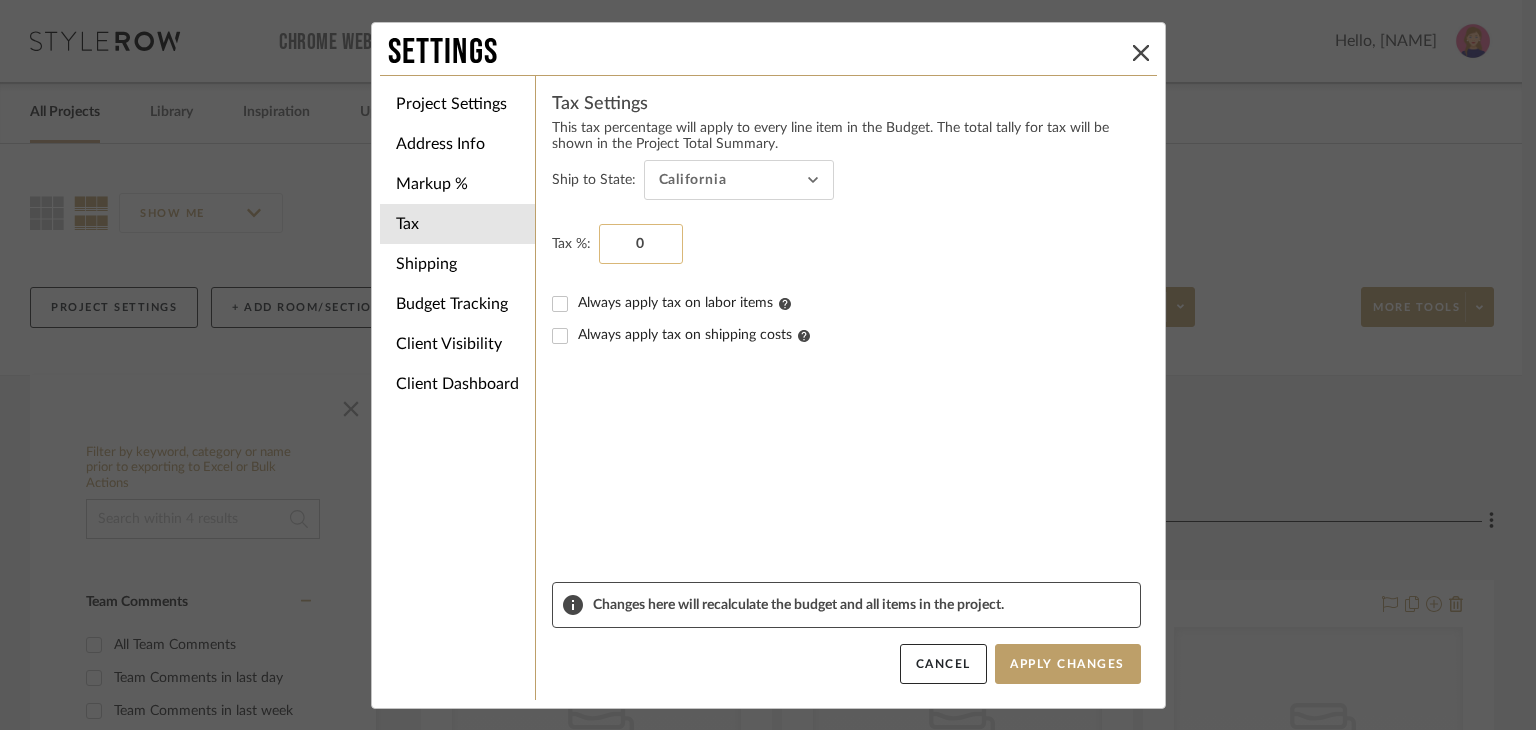 click on "0" at bounding box center (641, 244) 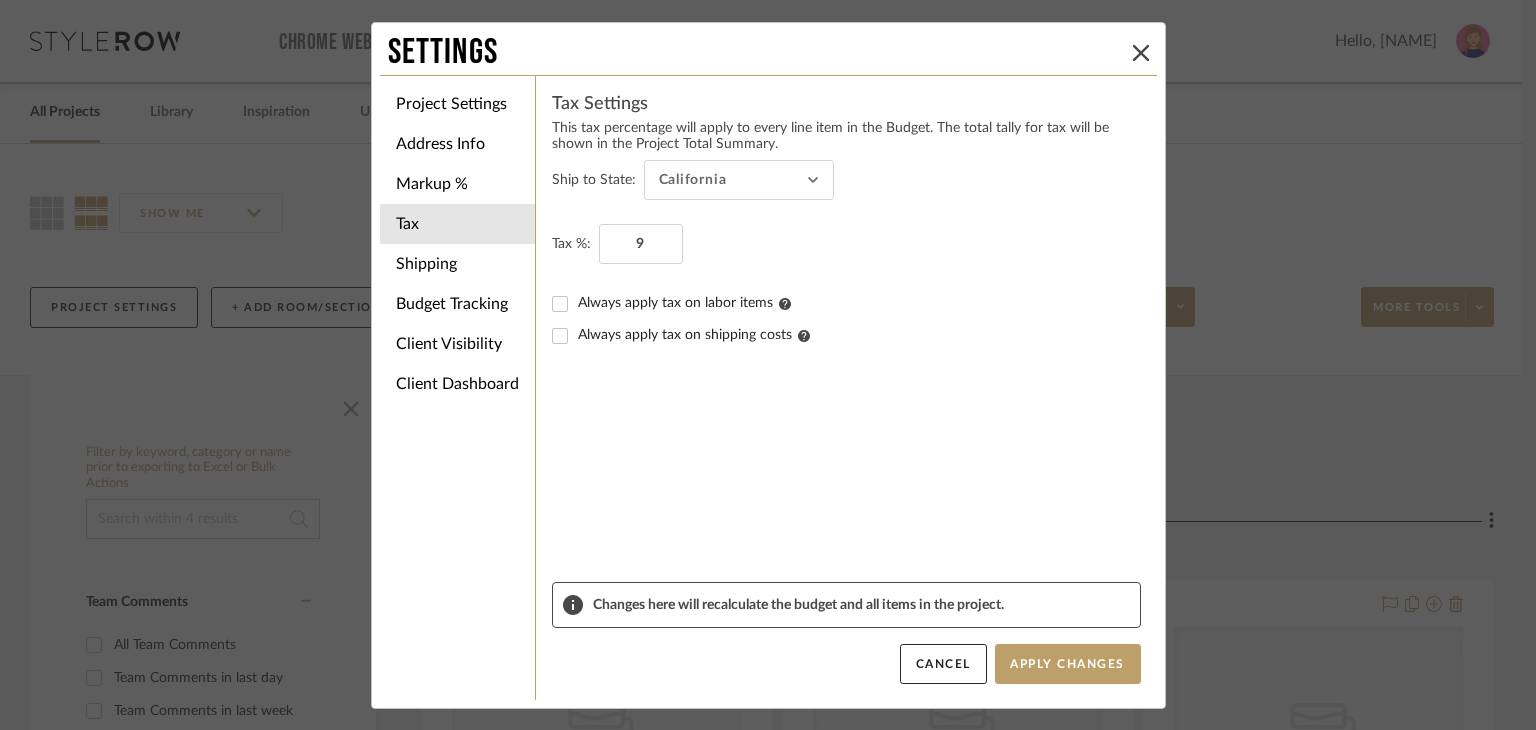 type on "9%" 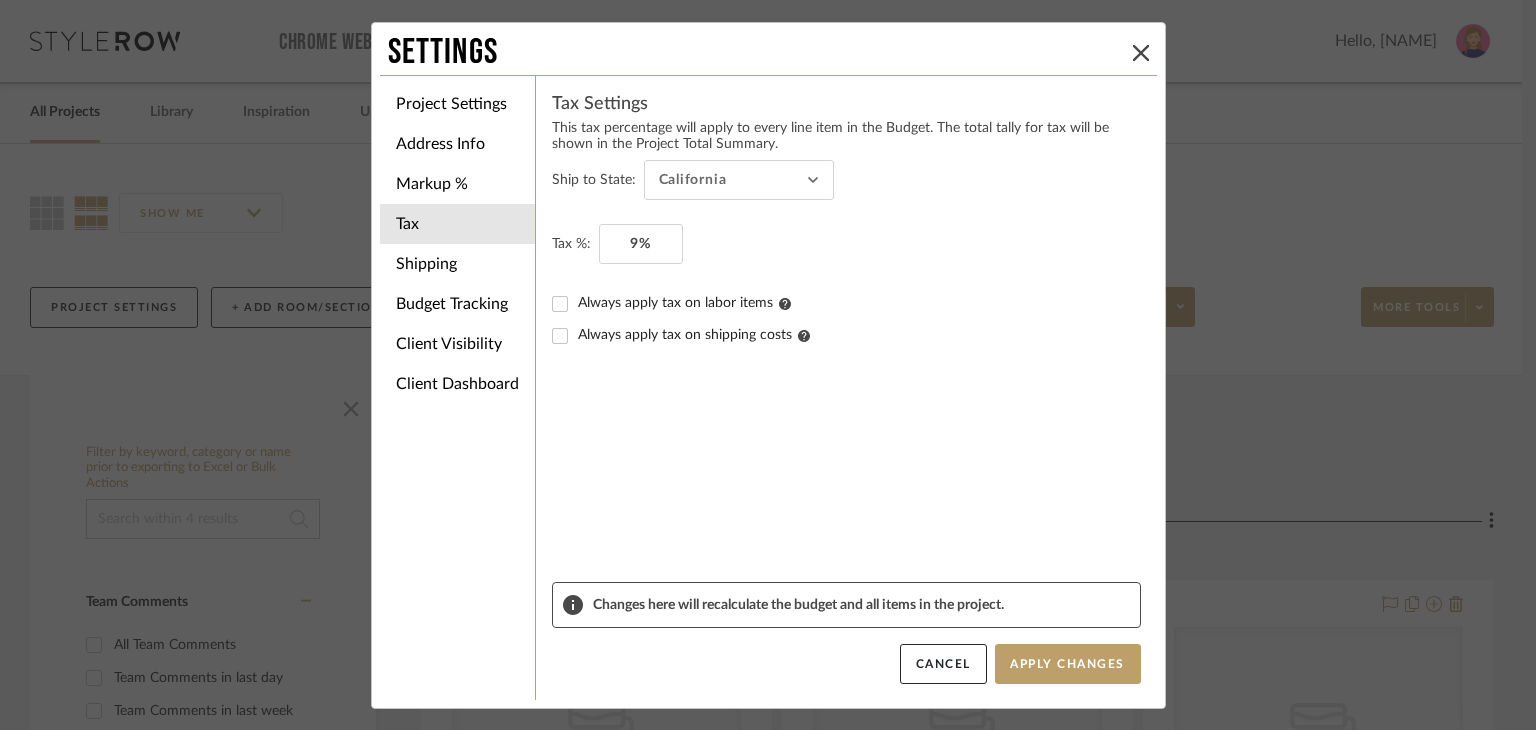 click on "Always apply tax on labor items" at bounding box center (684, 303) 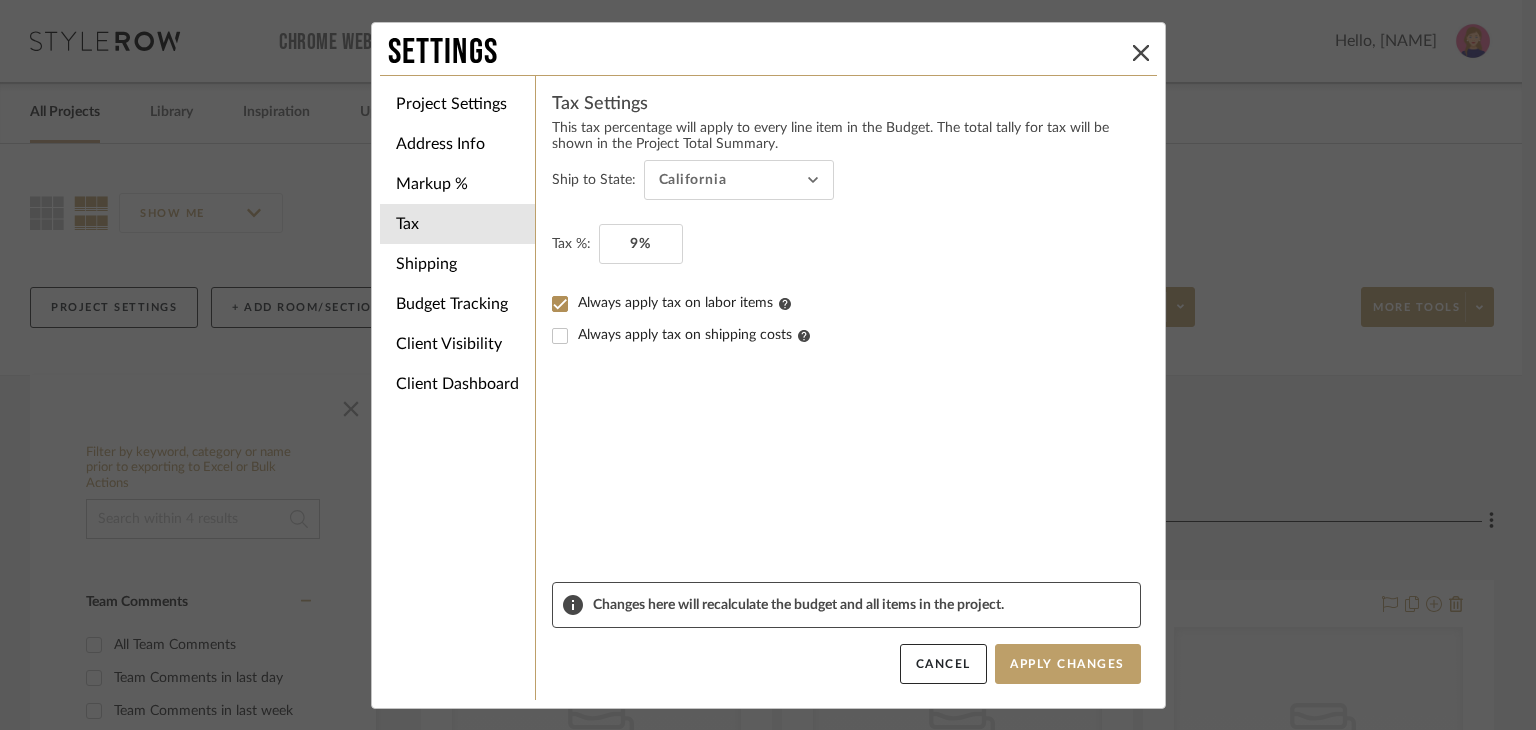 checkbox on "true" 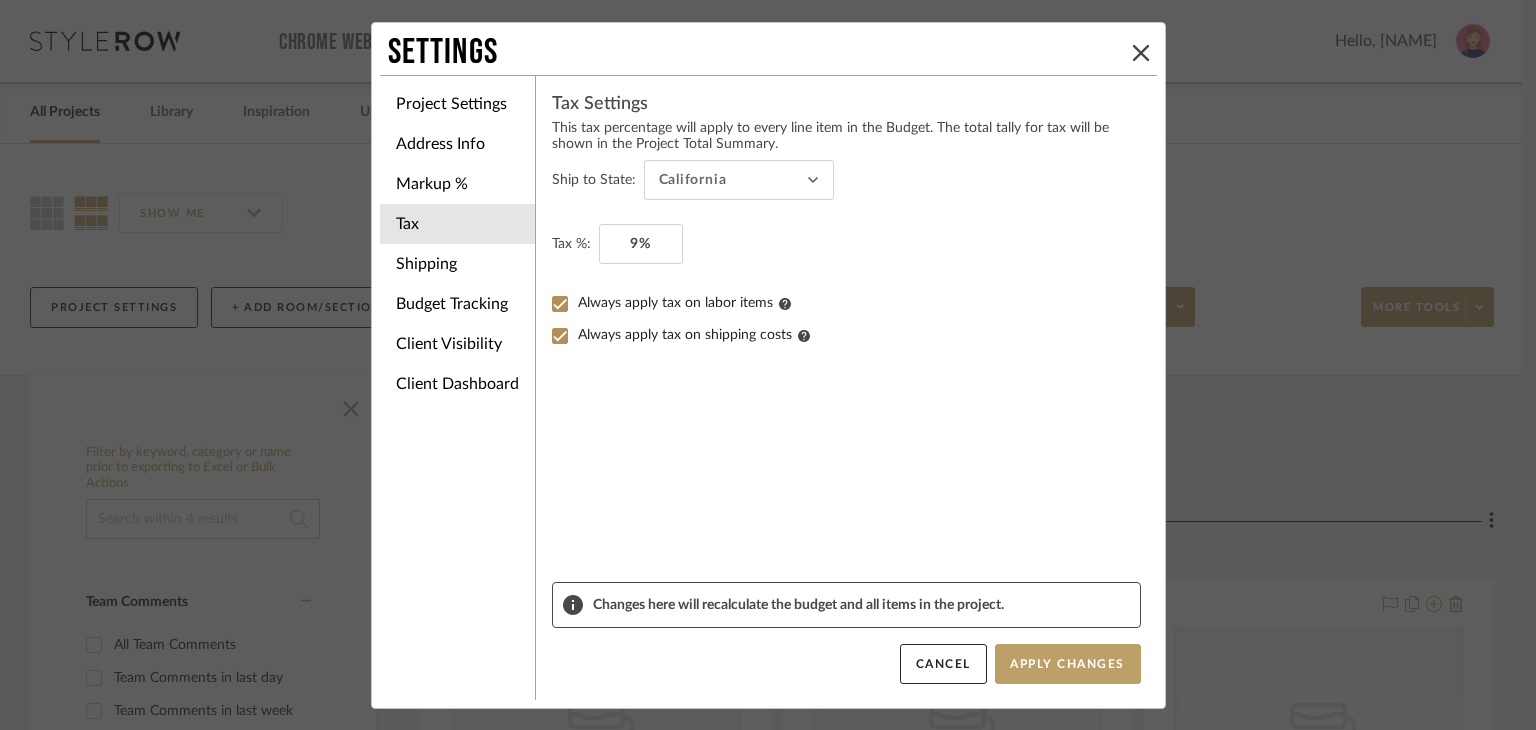 checkbox on "true" 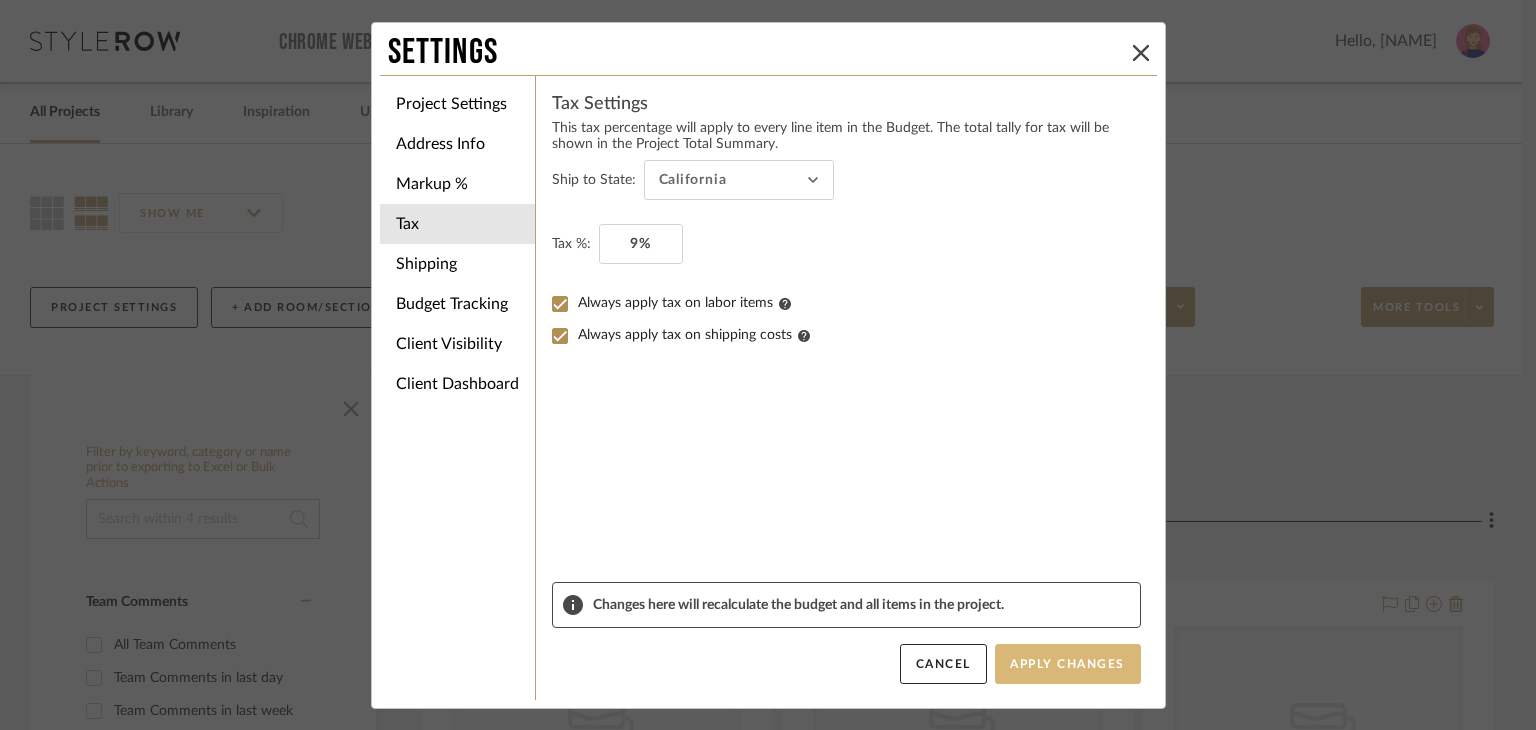 click on "Apply Changes" at bounding box center (1068, 664) 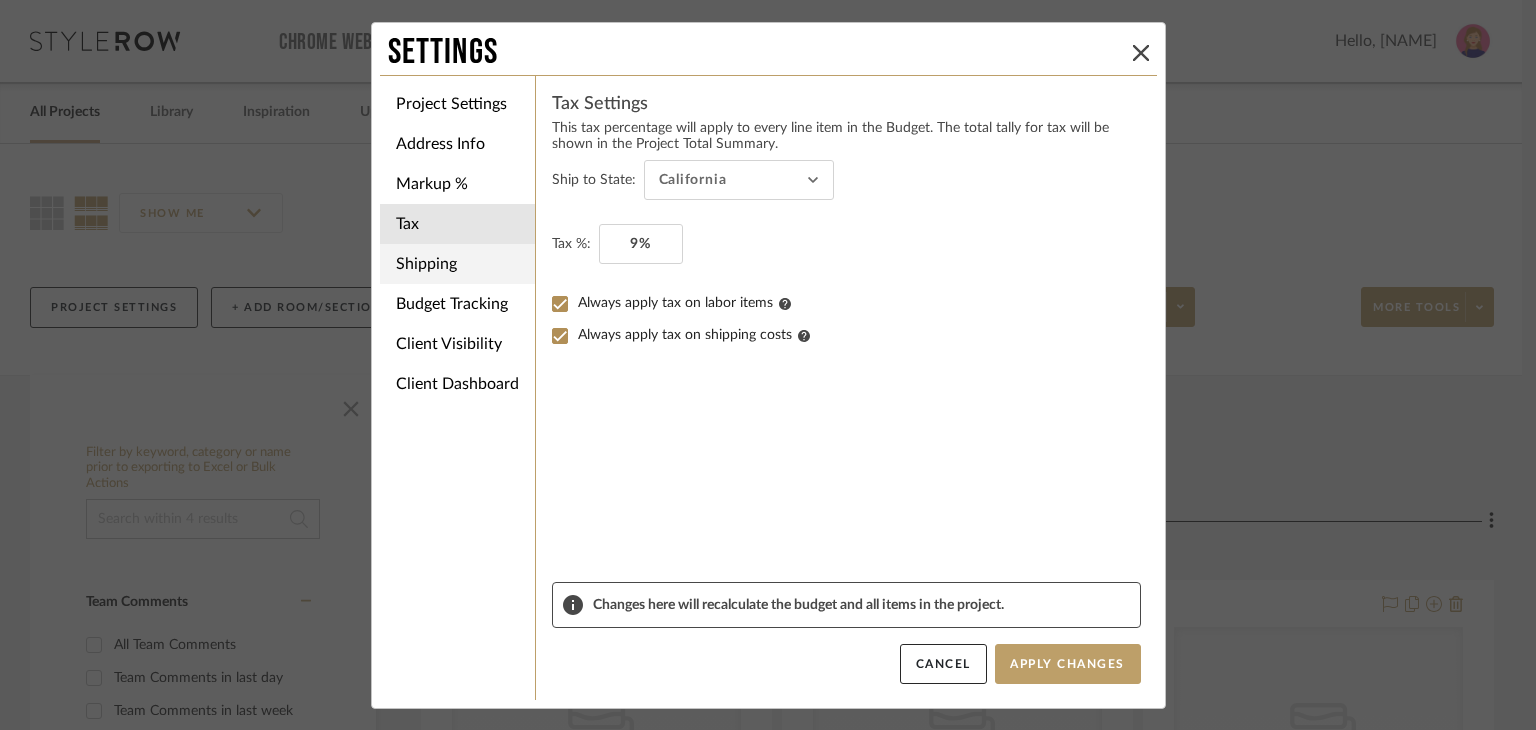 click on "Shipping" at bounding box center (457, 264) 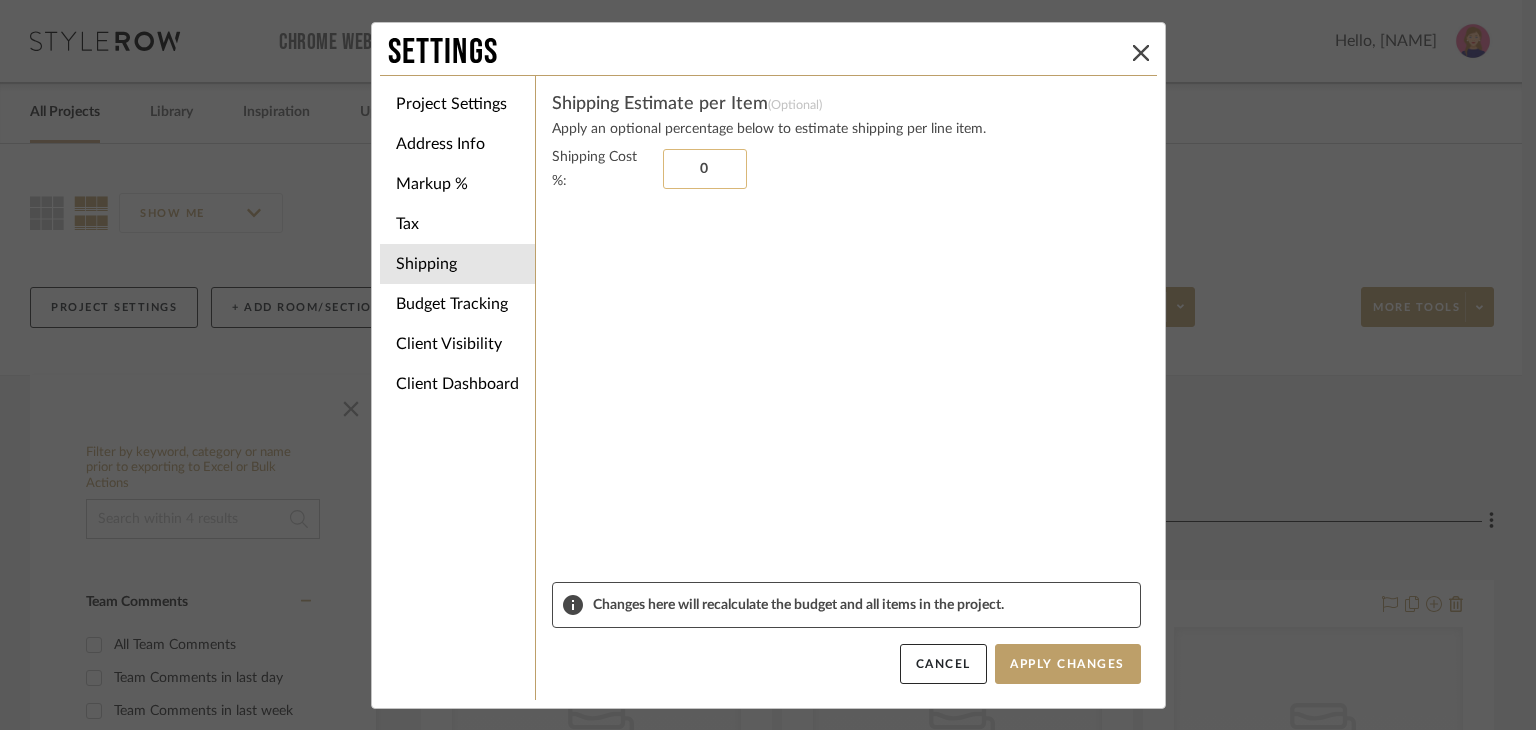 click on "0" at bounding box center (705, 169) 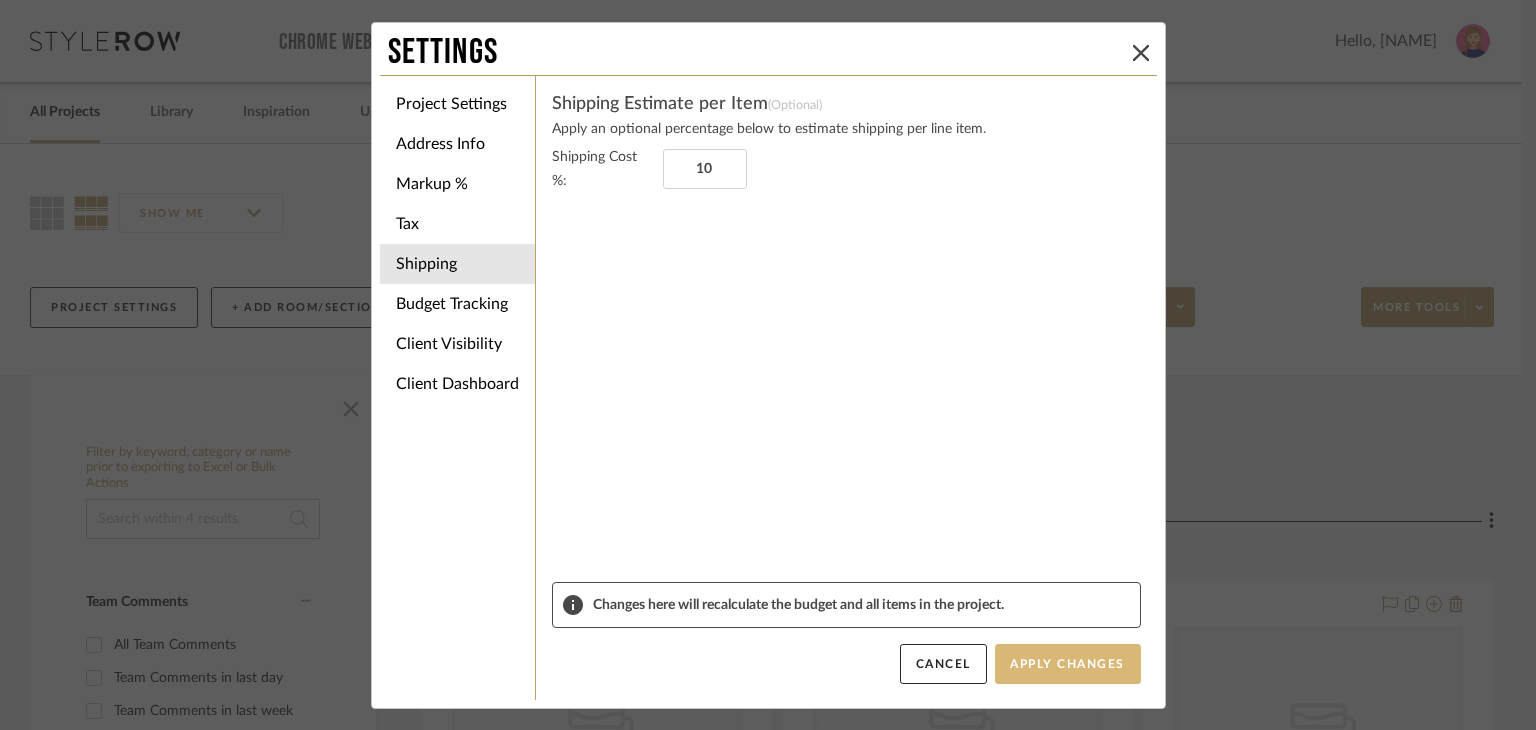 type on "10%" 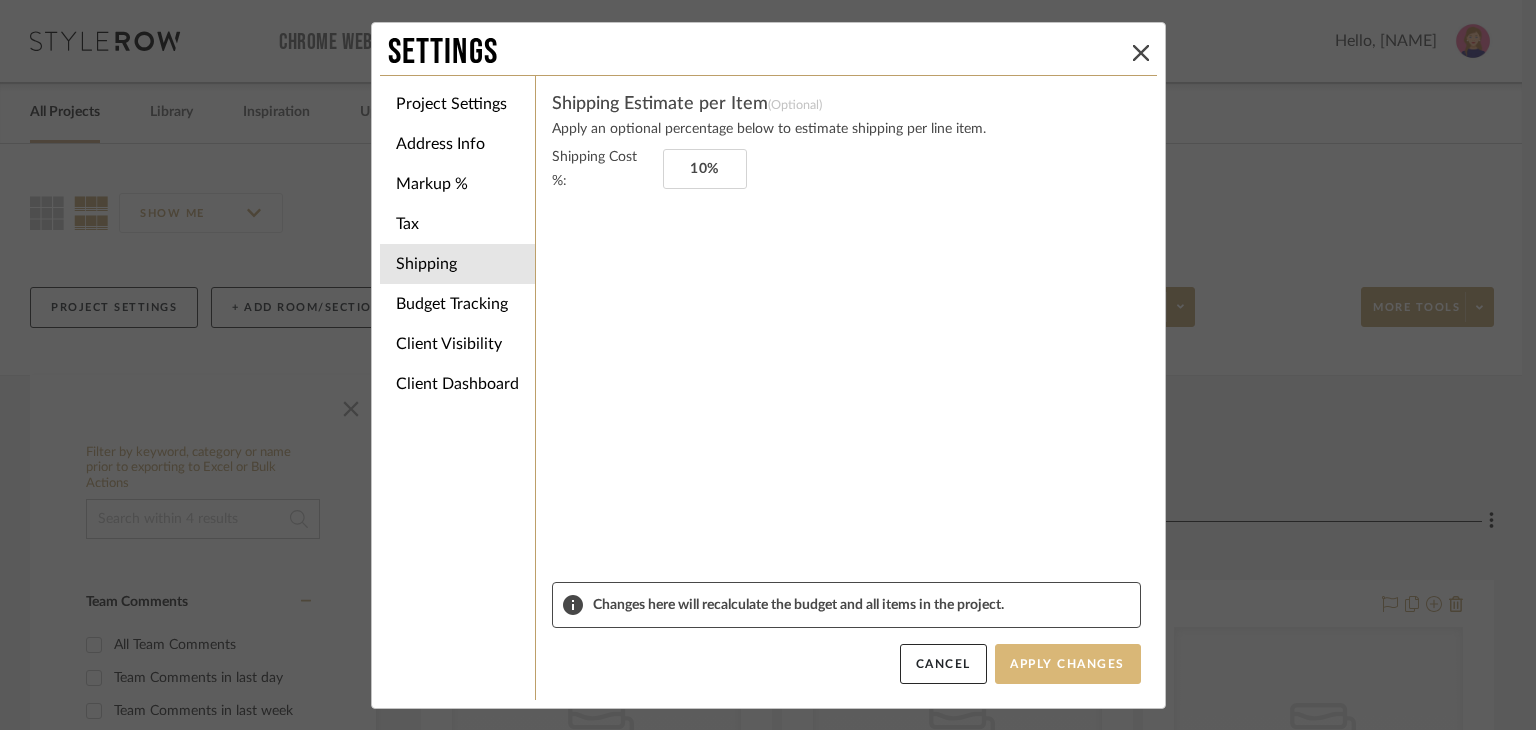 click on "Apply Changes" at bounding box center (1068, 664) 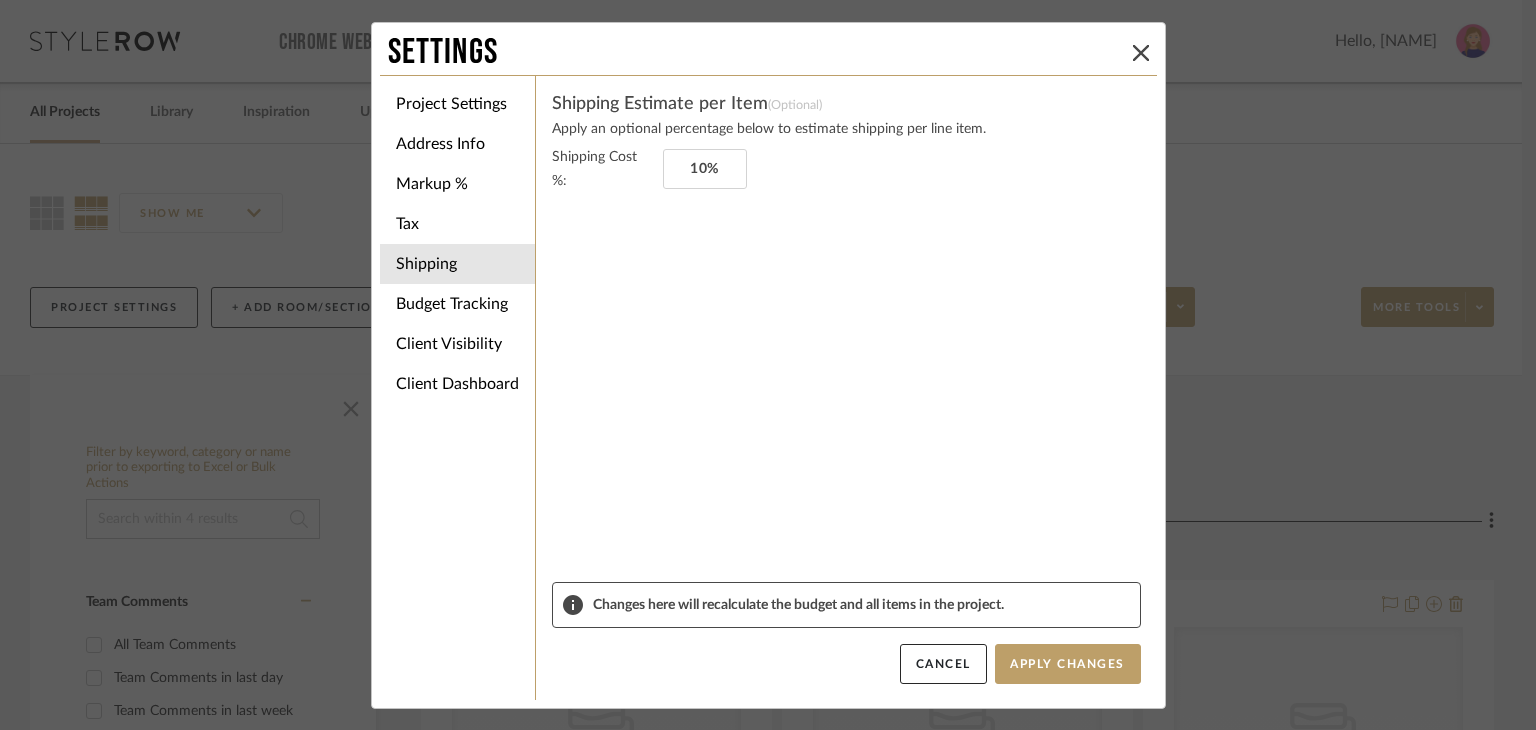 click on "Budget Tracking" at bounding box center [457, 304] 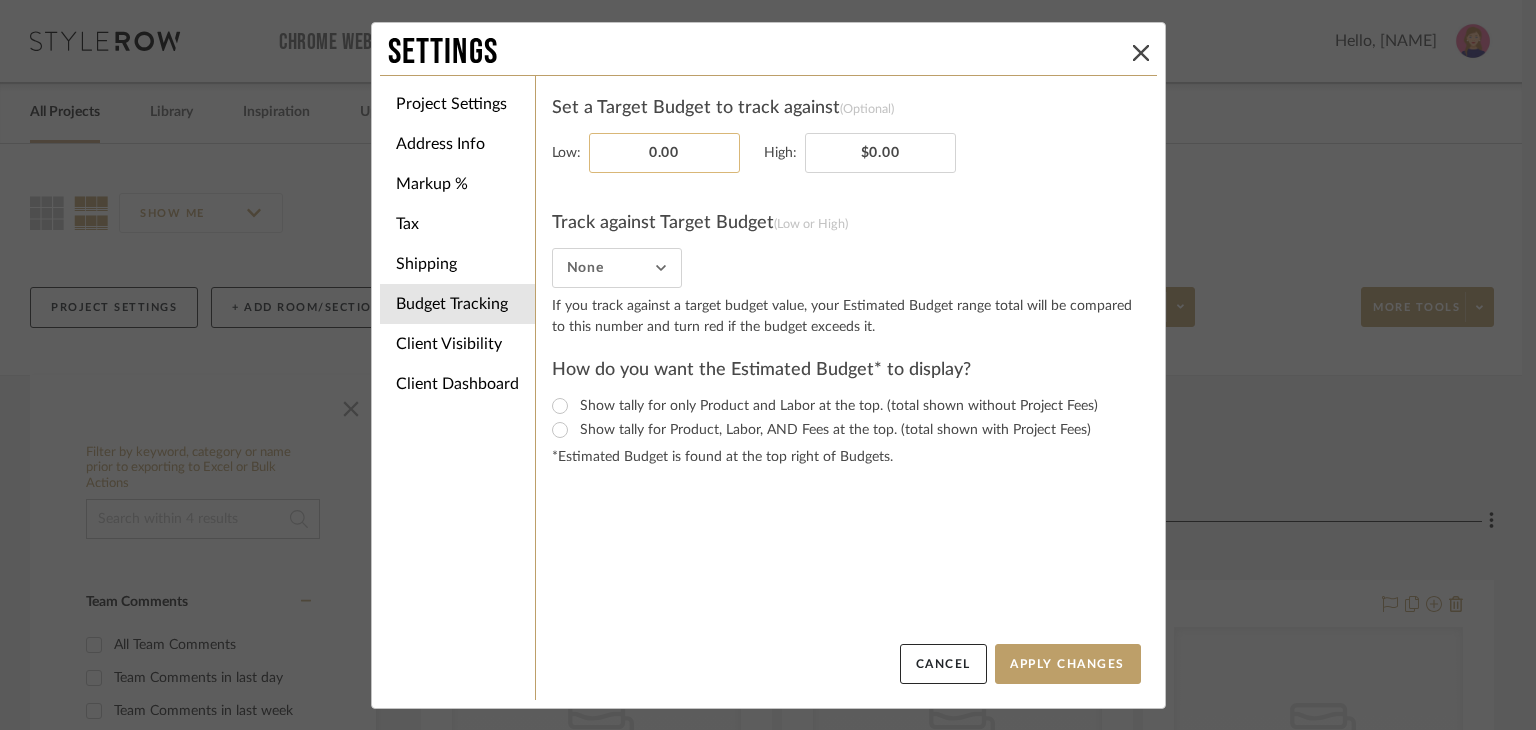 click on "0.00" at bounding box center (664, 153) 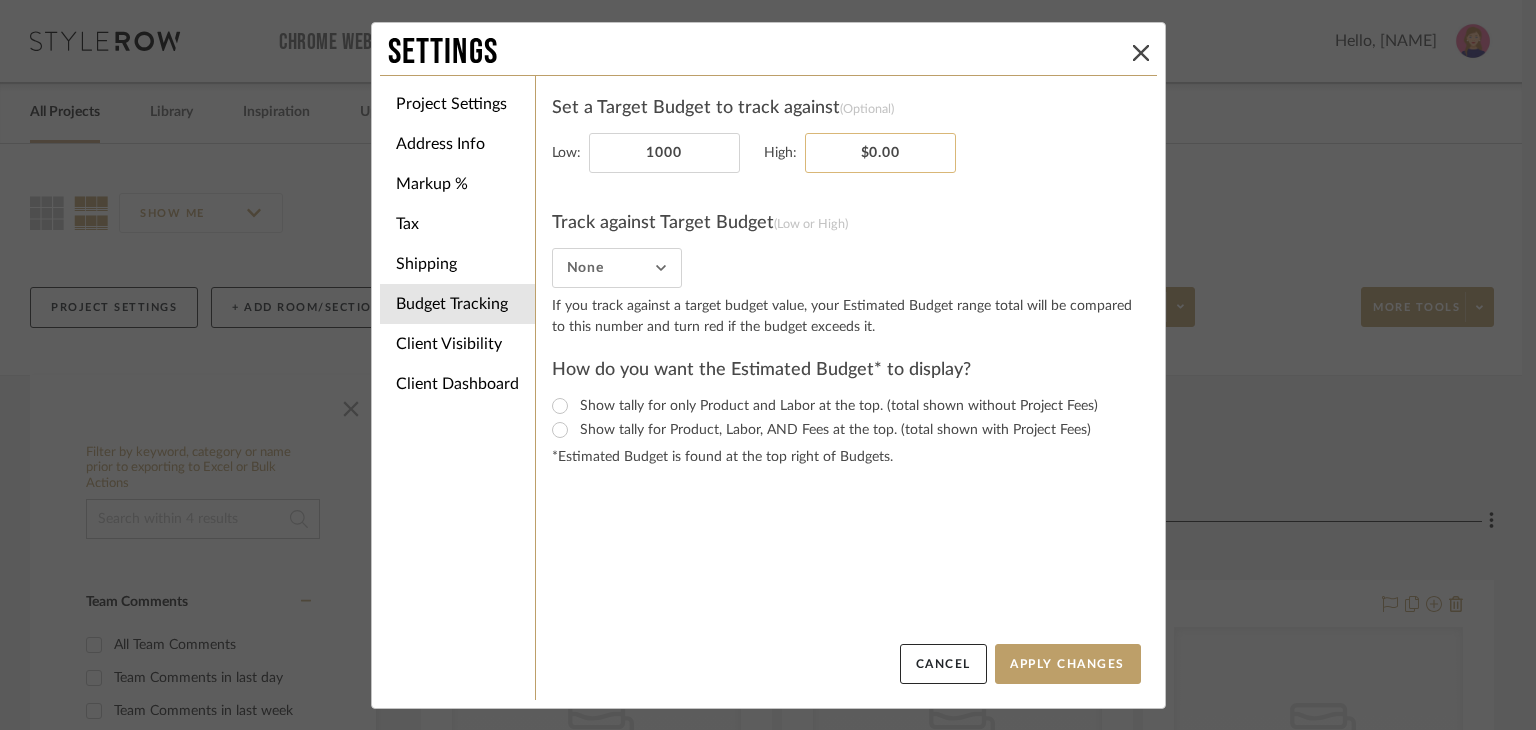 type on "$1,000.00" 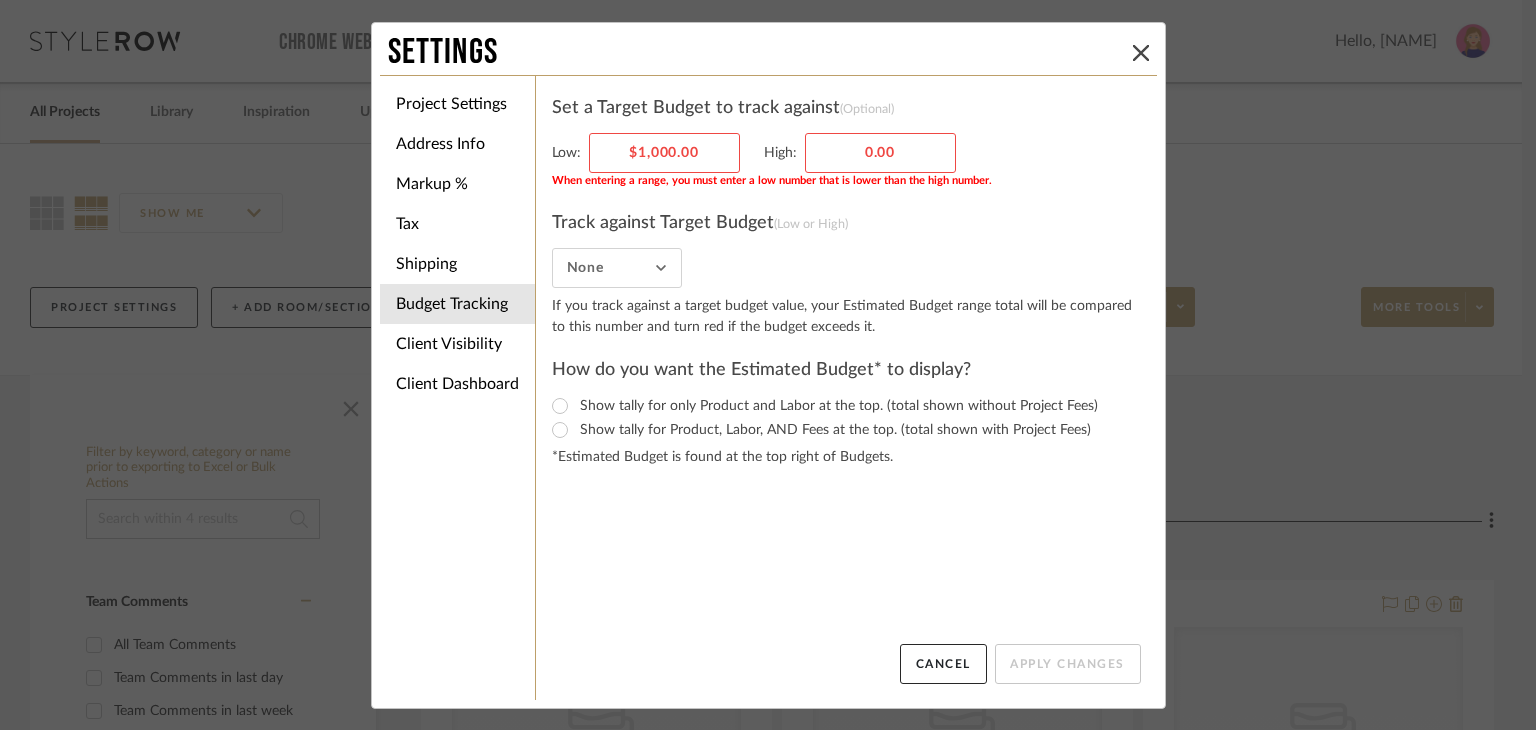 click on "0.00" at bounding box center [880, 153] 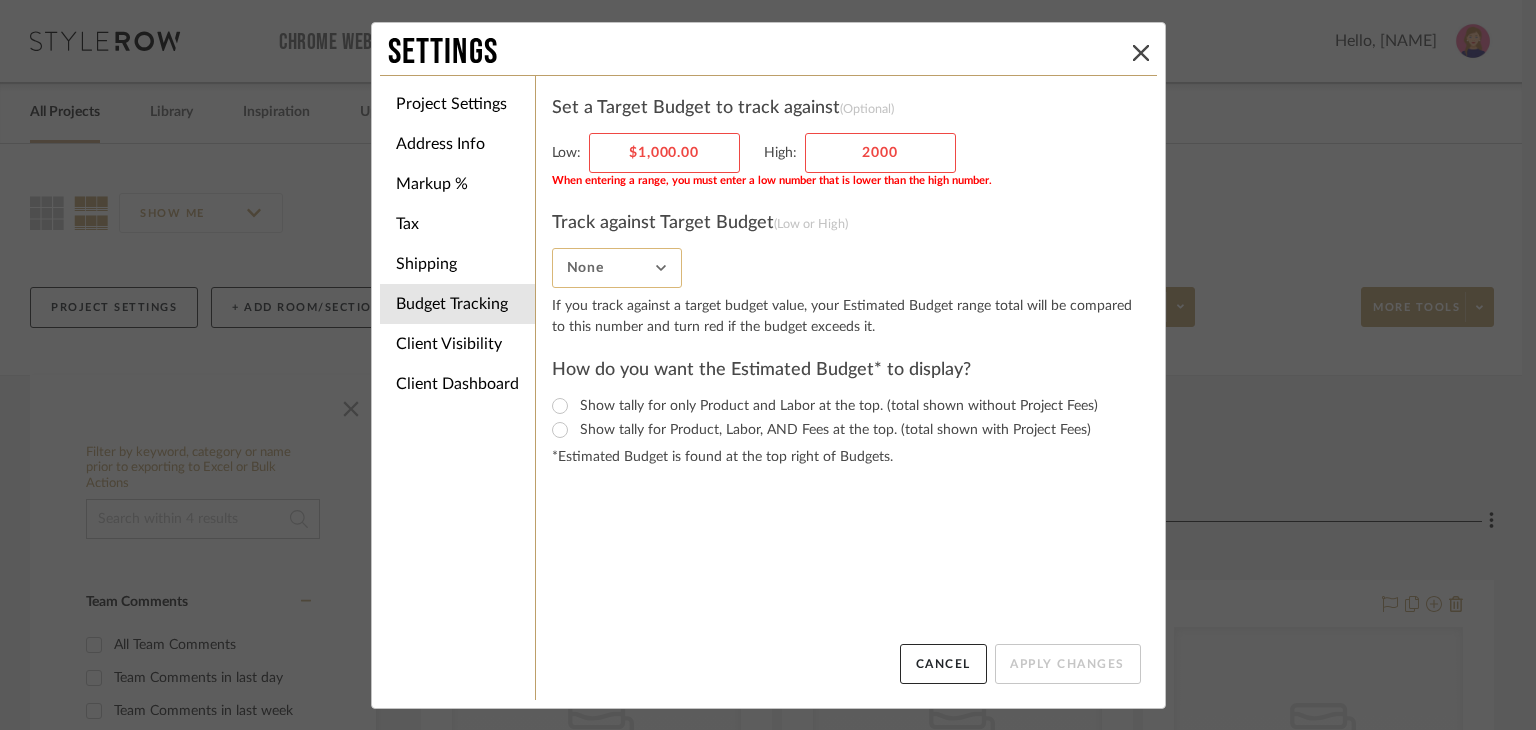 type on "$2,000.00" 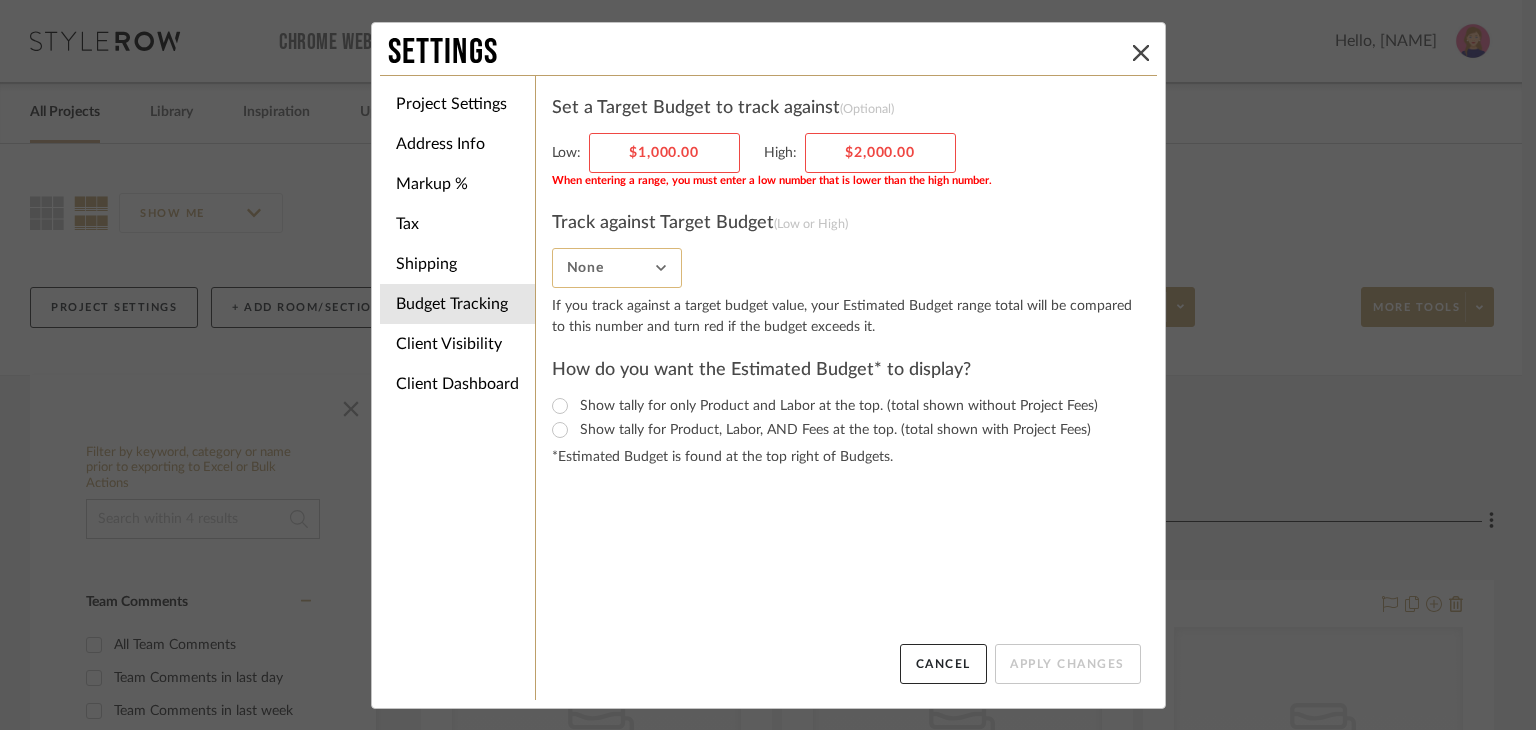 click on "None" at bounding box center (617, 268) 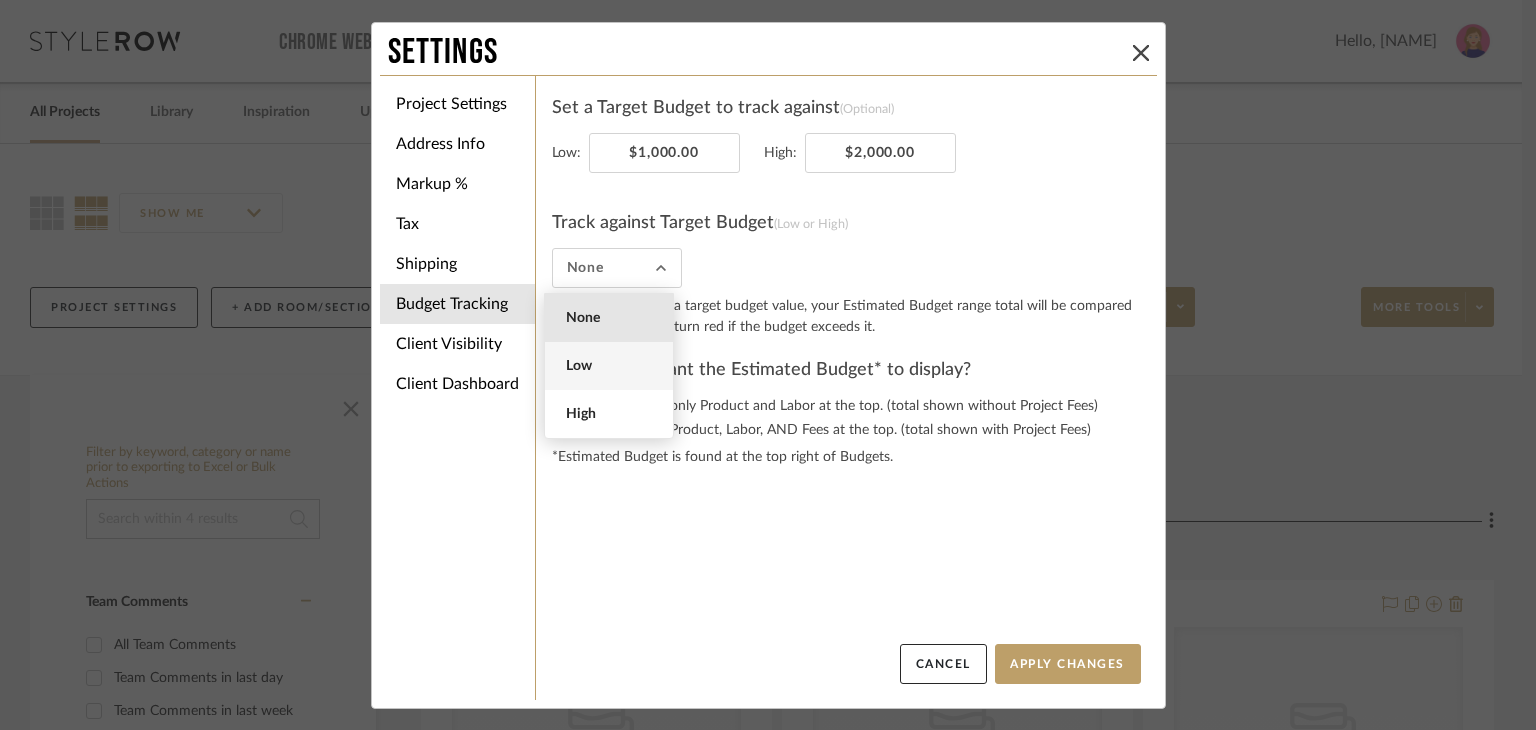 click on "Low" at bounding box center (609, 366) 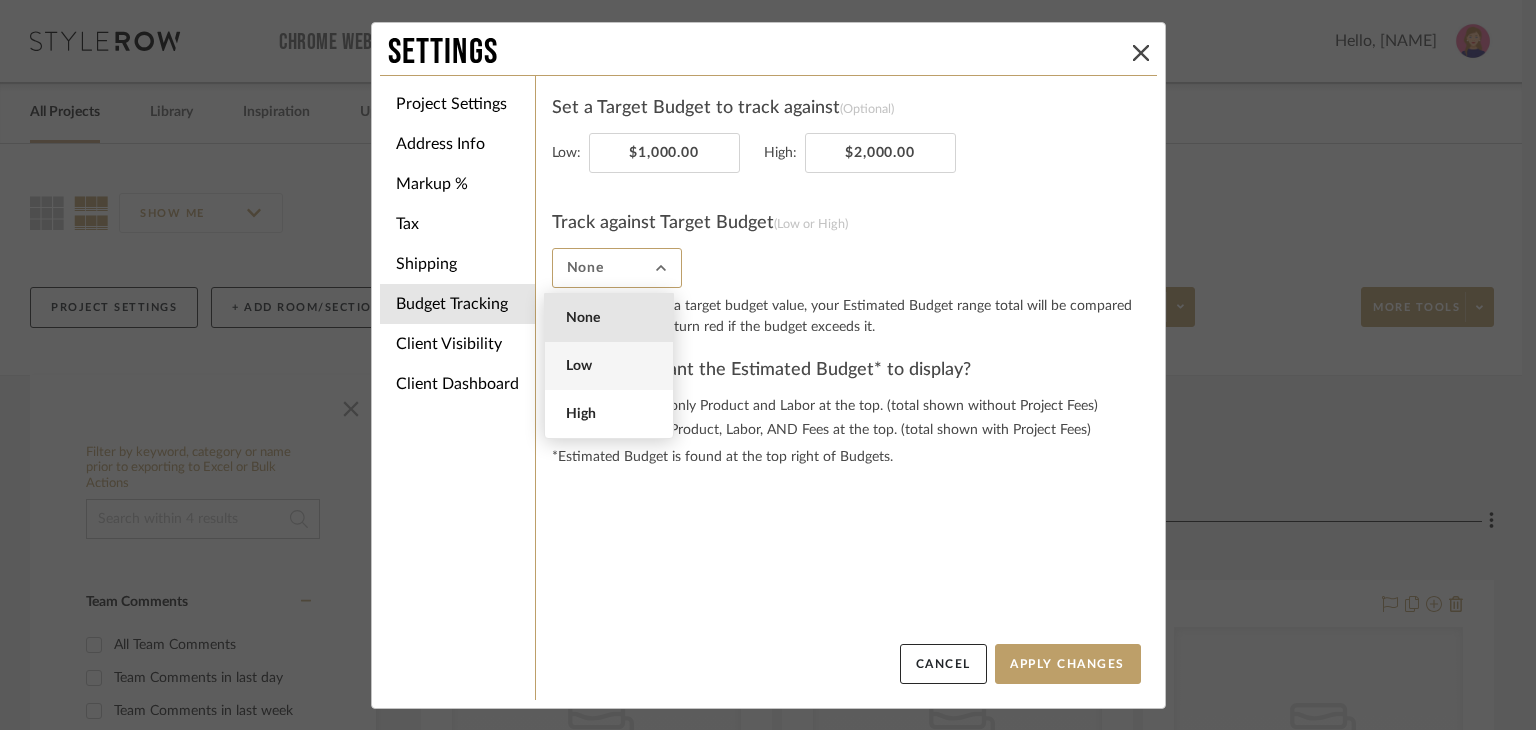 type on "Low" 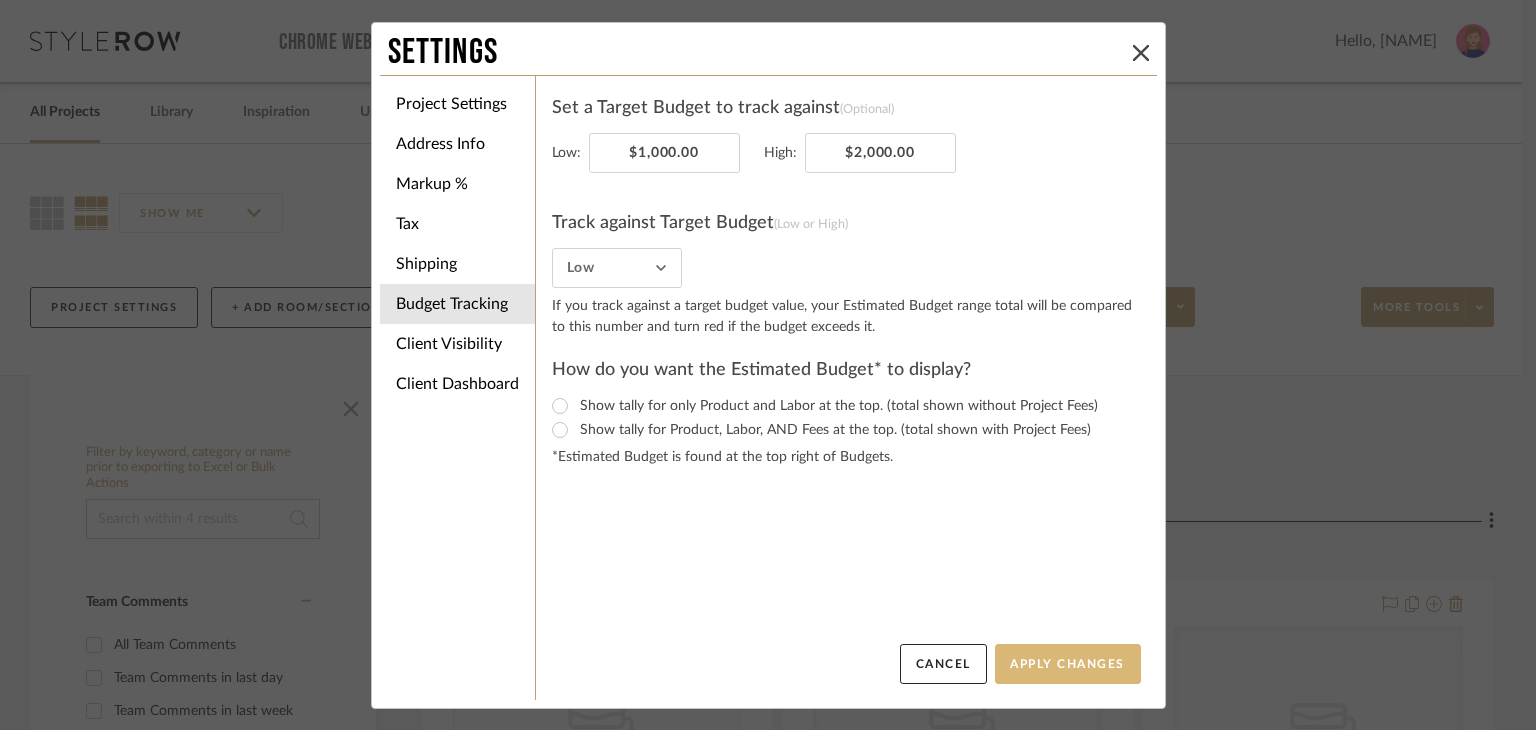click on "Apply Changes" at bounding box center (1068, 664) 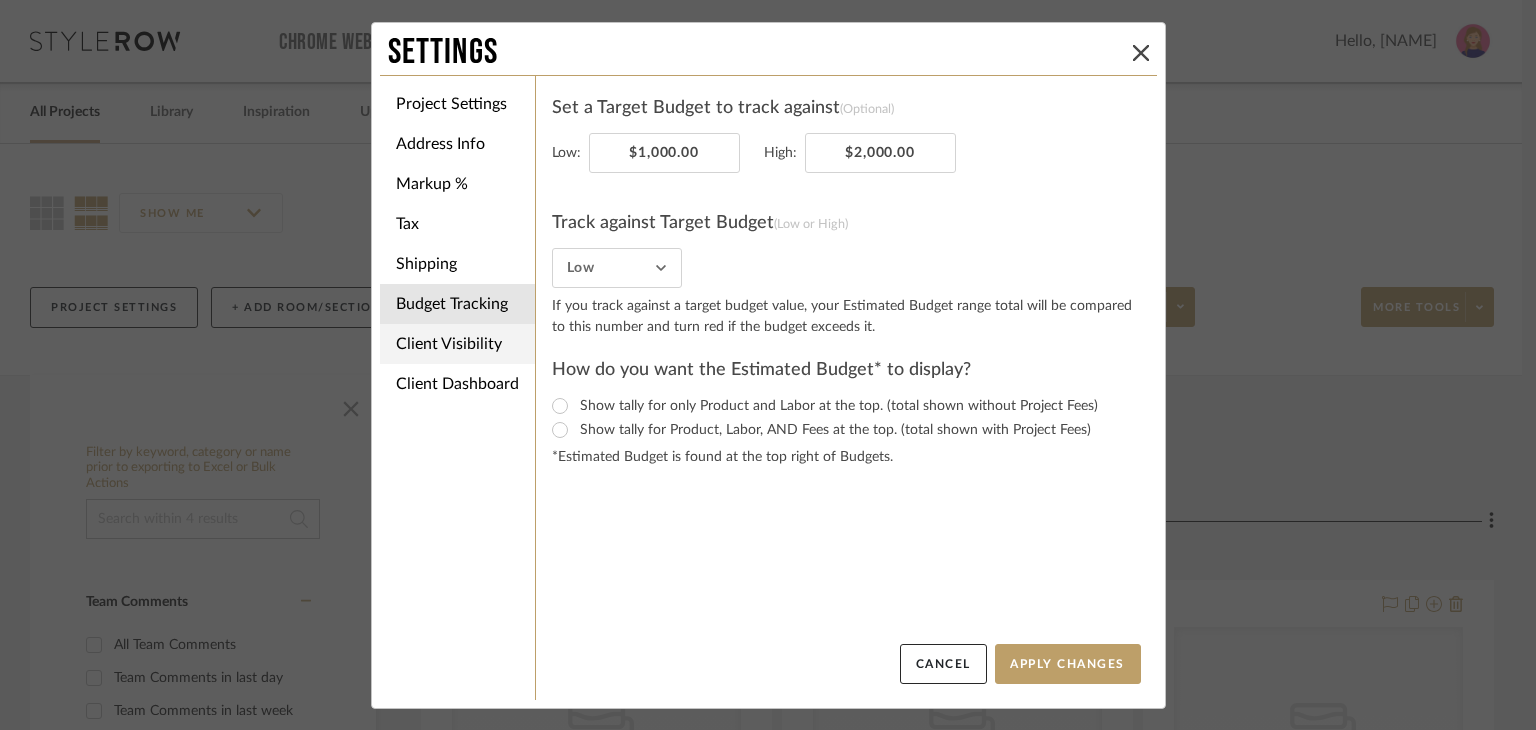 click on "Client Visibility" at bounding box center [457, 344] 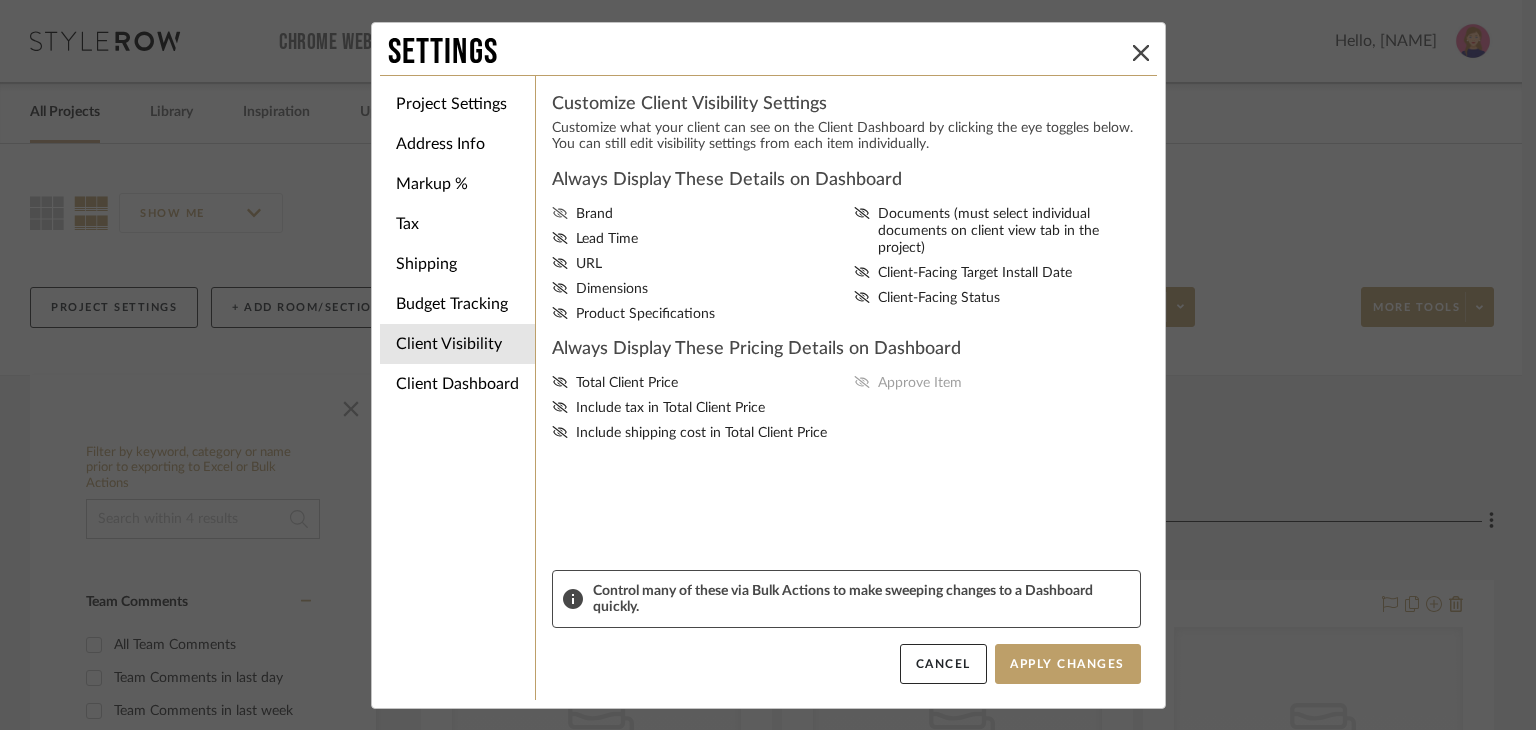 click on "Brand" at bounding box center (594, 214) 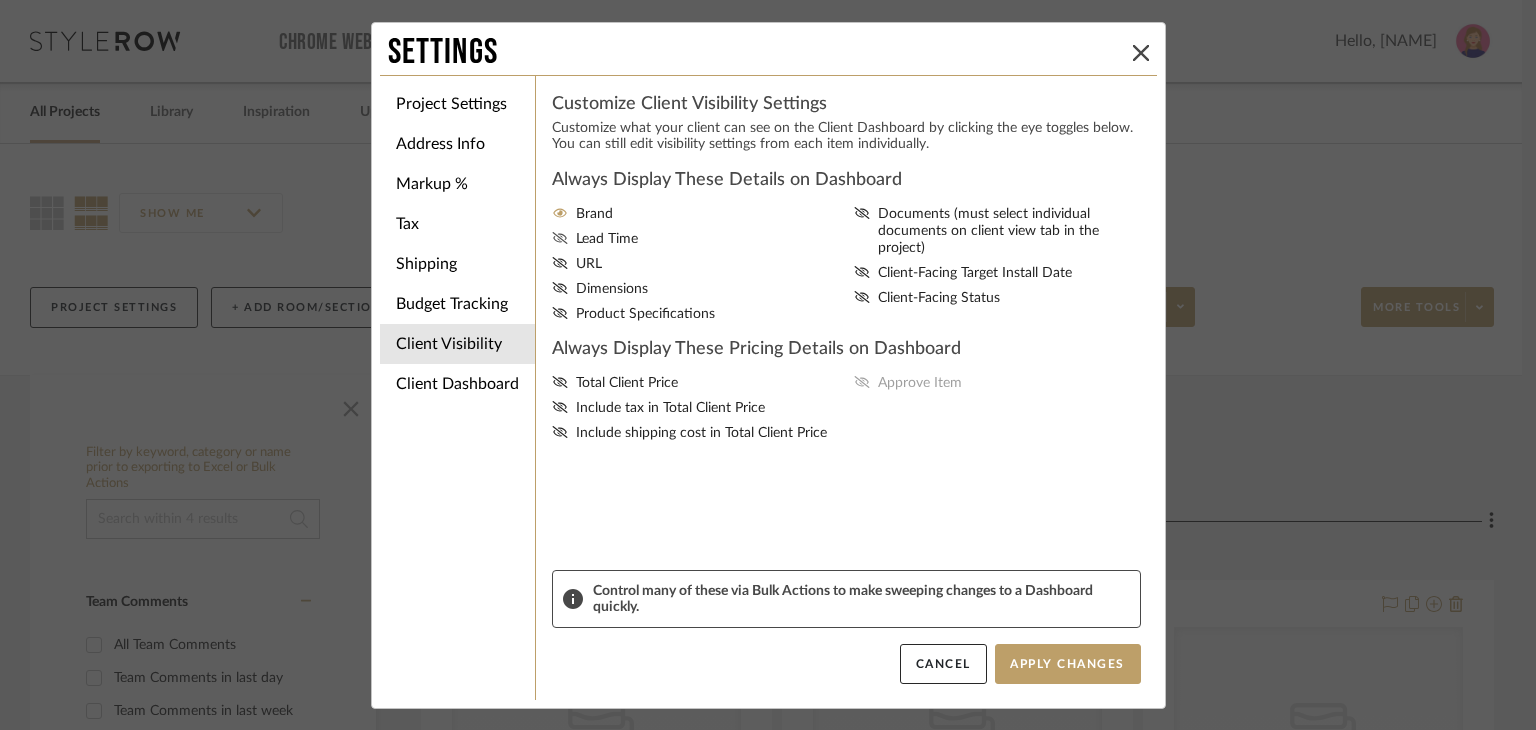 click on "Brand Lead Time URL Dimensions Product Specifications Documents (must select individual documents on client view tab in the project) Client-Facing Target Install Date Client-Facing Status" at bounding box center [846, 264] 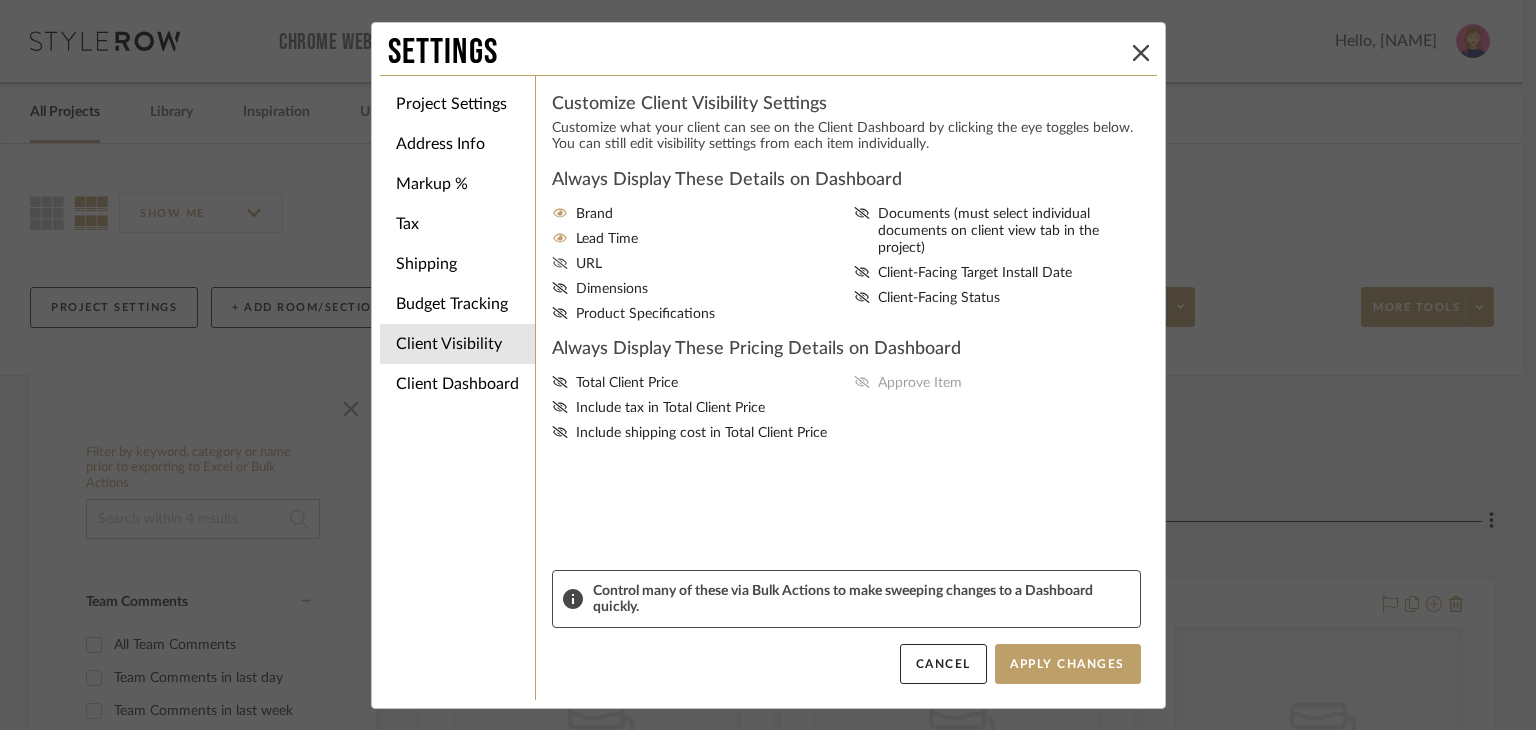 click on "URL" at bounding box center [589, 264] 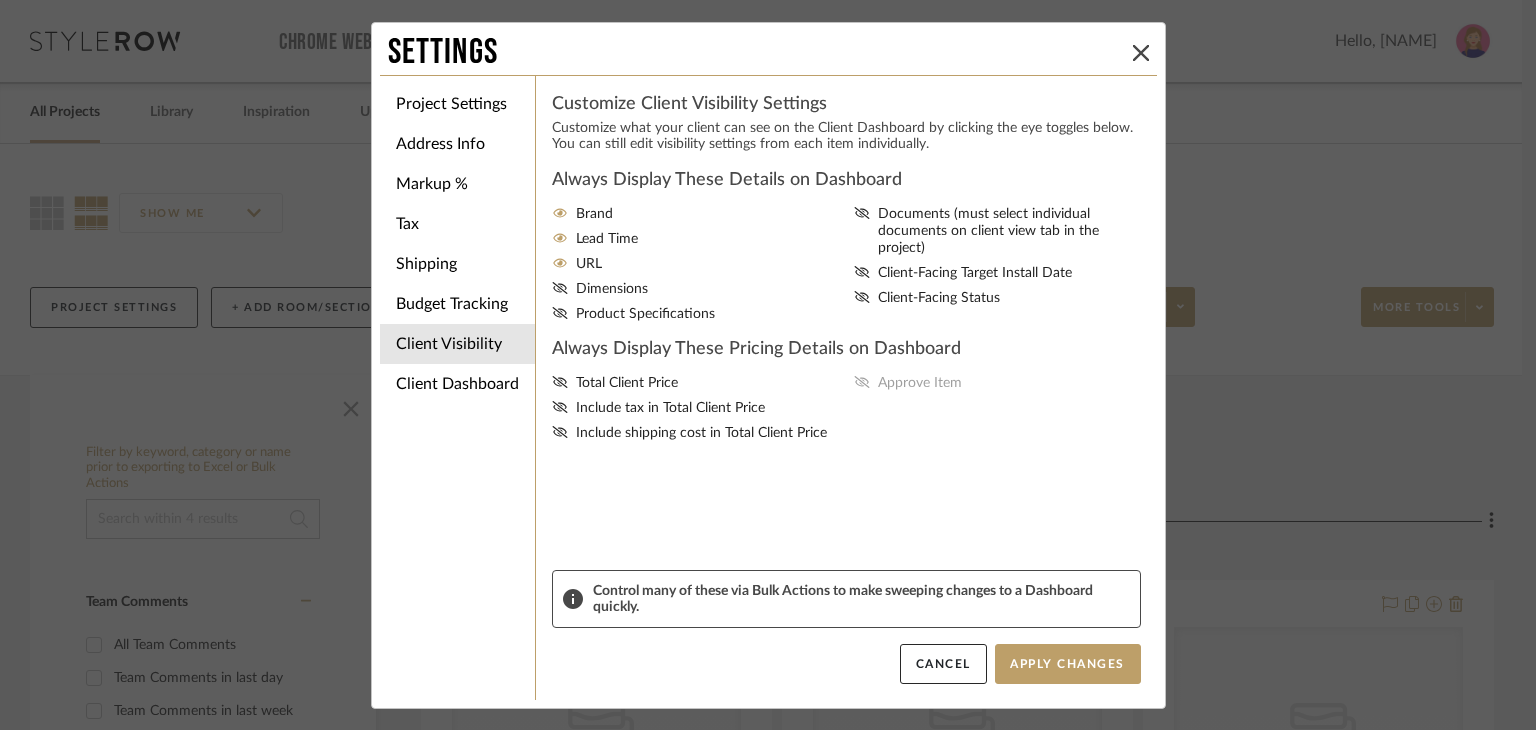 click on "Brand Lead Time URL Dimensions Product Specifications Documents (must select individual documents on client view tab in the project) Client-Facing Target Install Date Client-Facing Status" at bounding box center [846, 264] 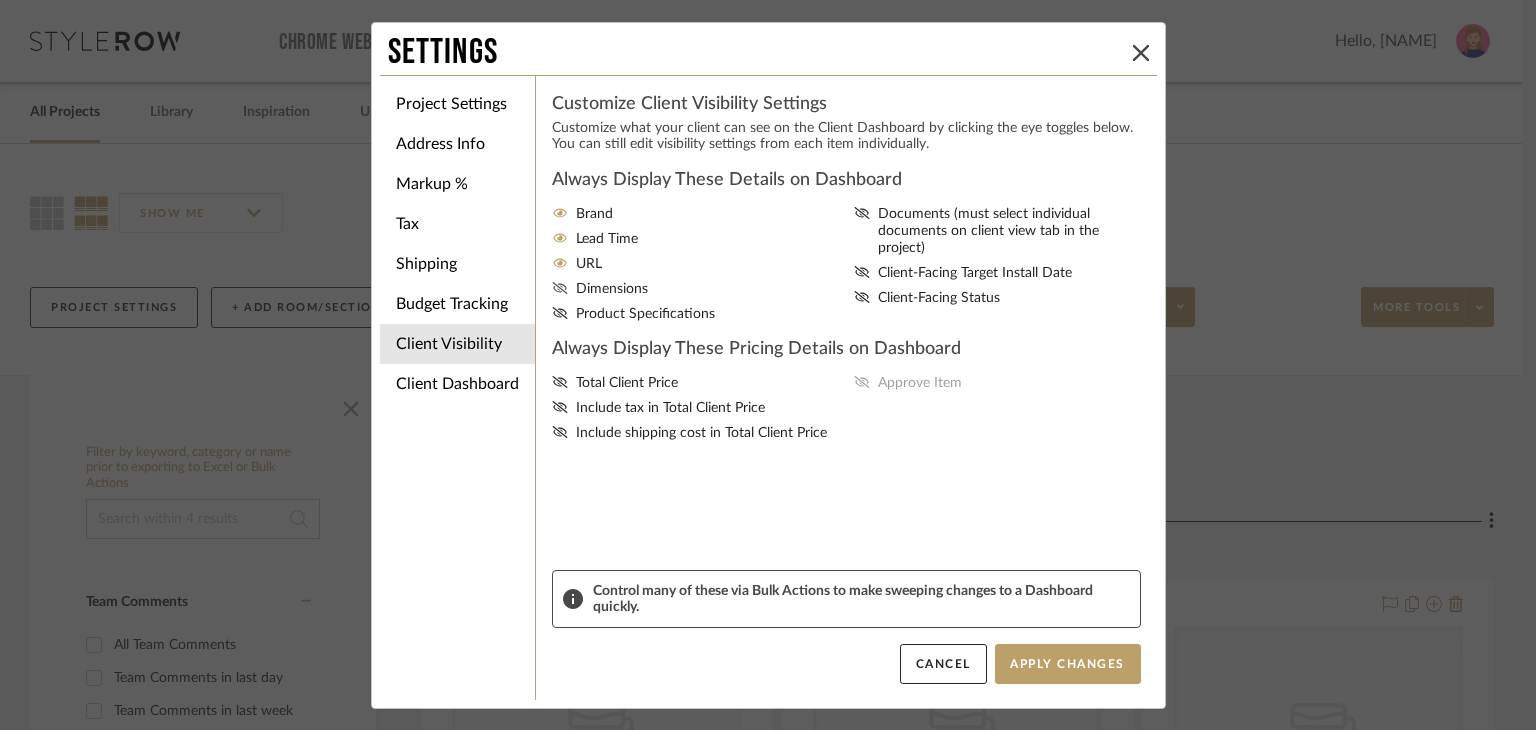 click on "Dimensions" at bounding box center [612, 289] 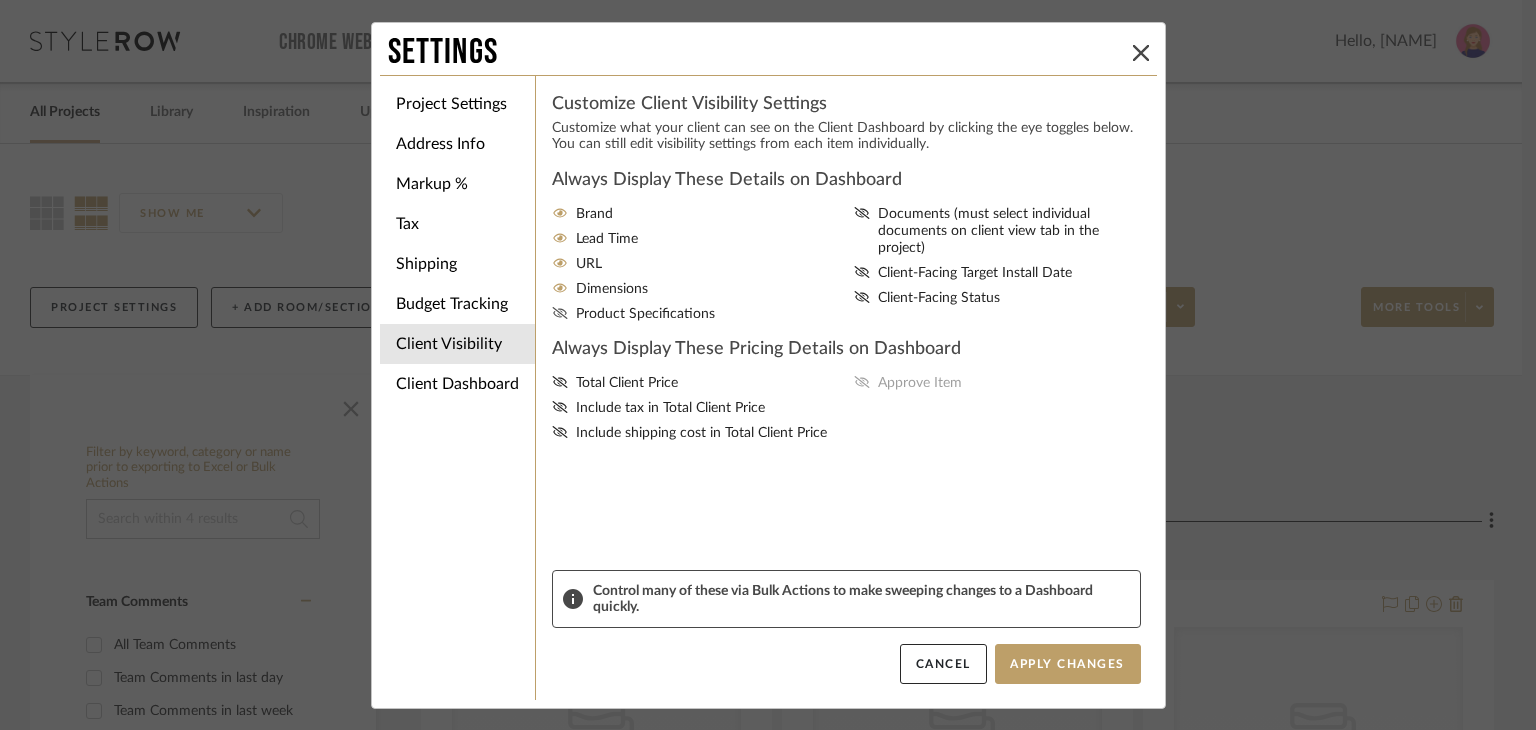 click on "Product Specifications" at bounding box center (645, 314) 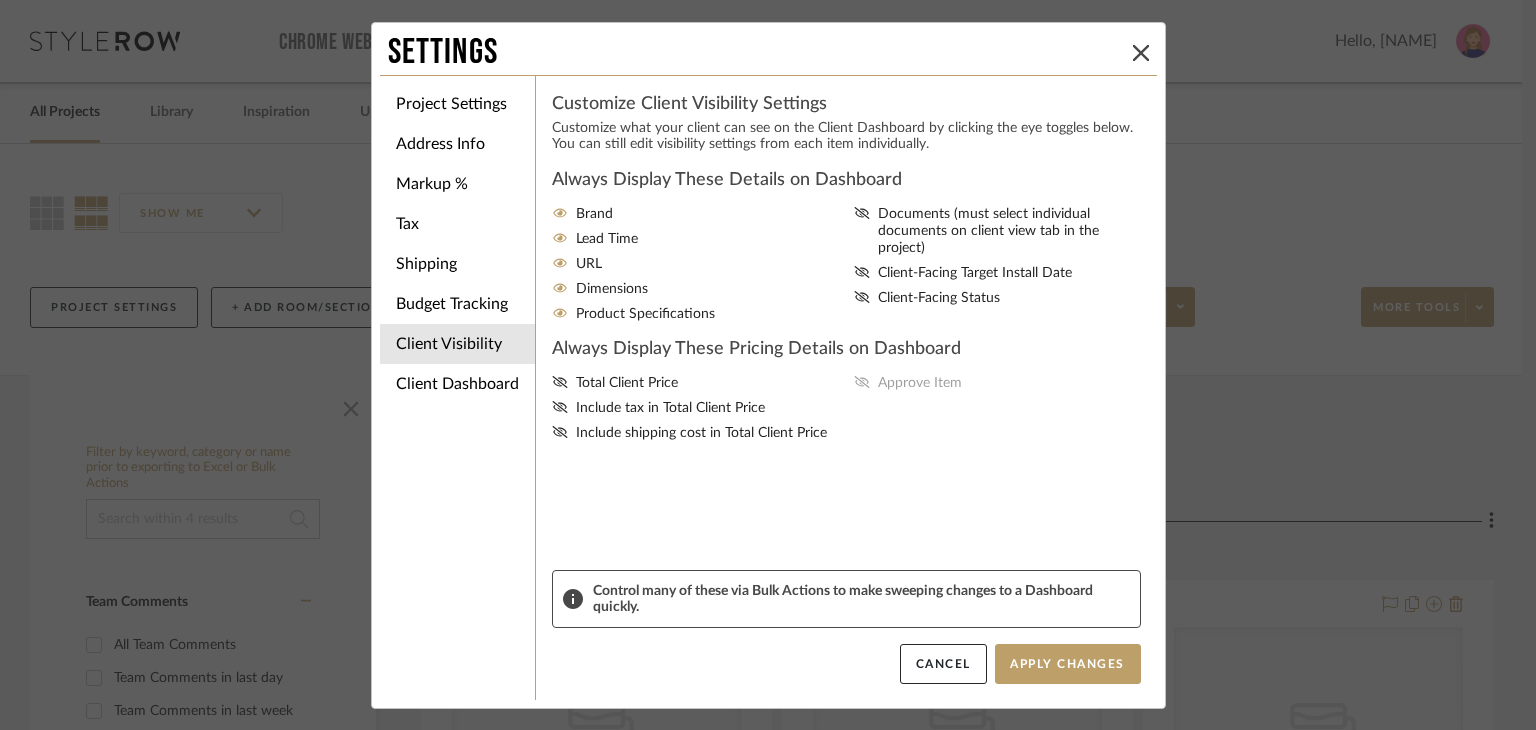 click on "Brand Lead Time URL Dimensions Product Specifications Documents (must select individual documents on client view tab in the project) Client-Facing Target Install Date Client-Facing Status" at bounding box center (846, 264) 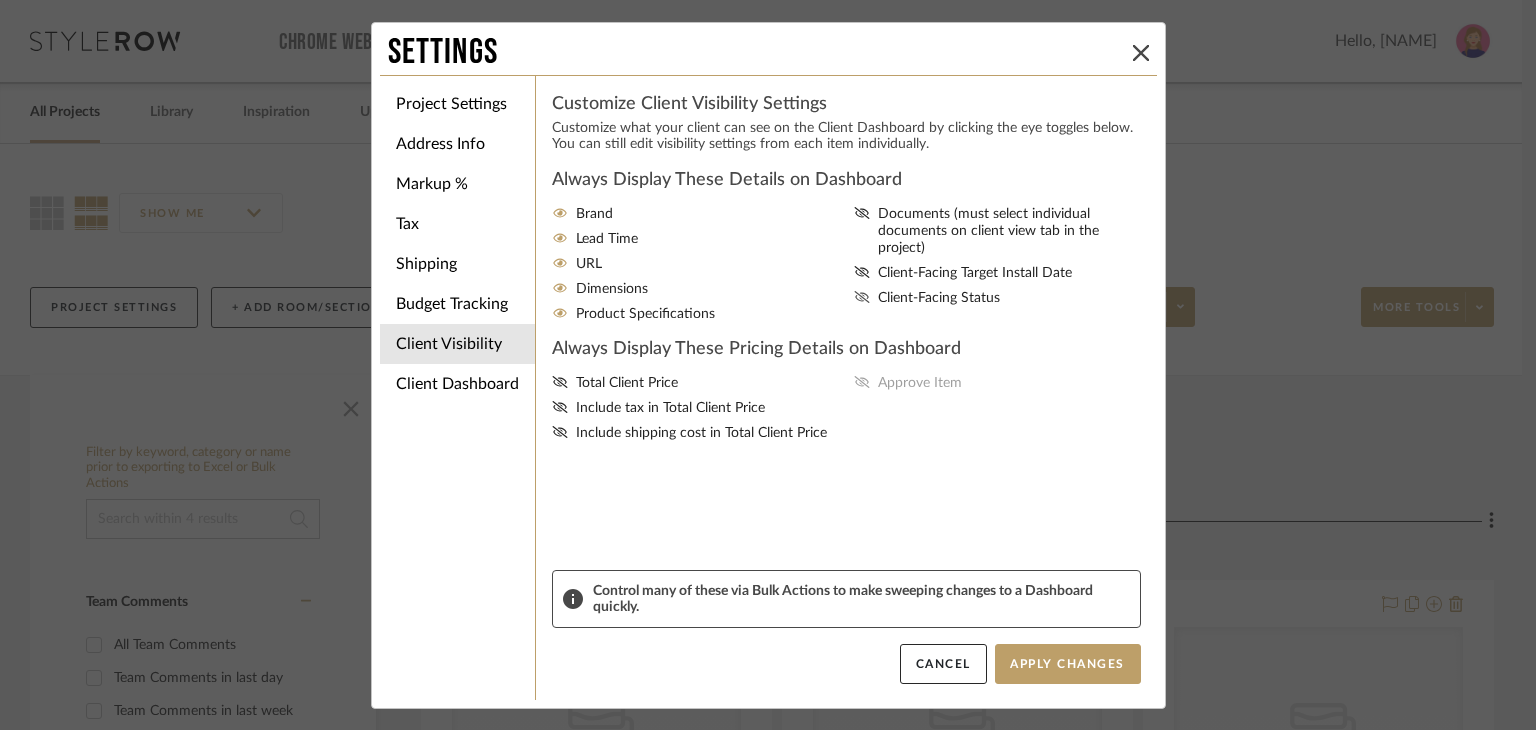 click 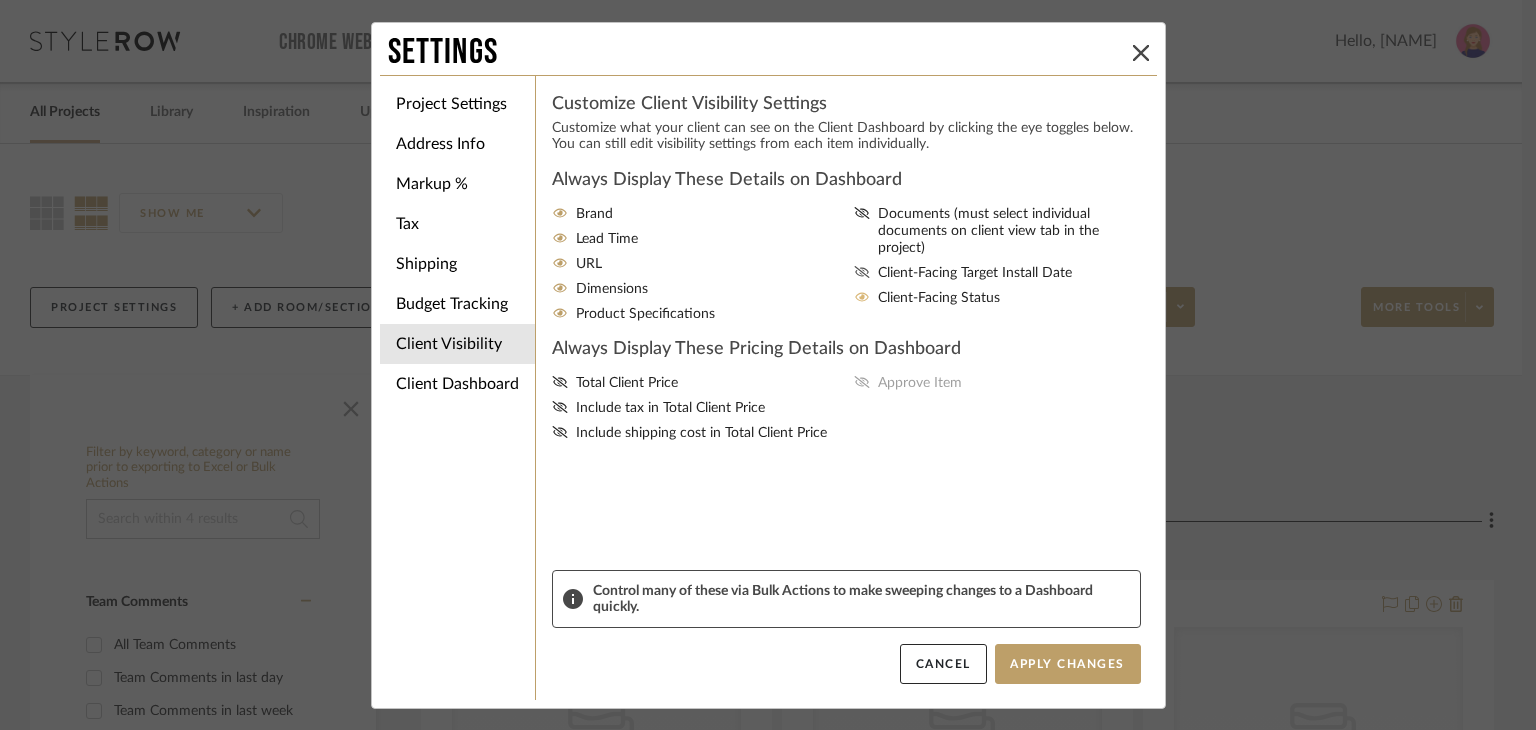 click on "Client-Facing Target Install Date" at bounding box center [1001, 273] 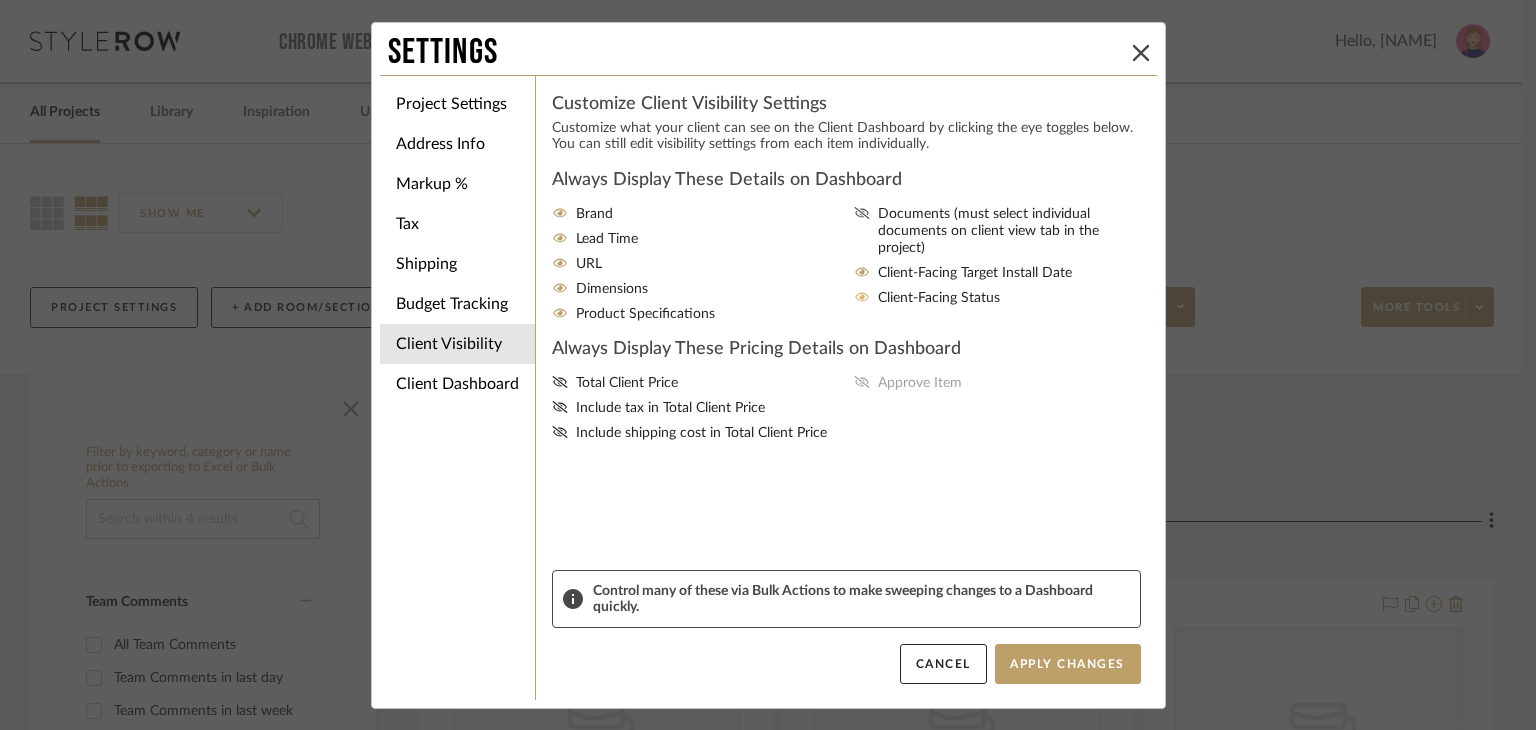 click on "Documents (must select individual documents on client view tab in the project)" at bounding box center (1013, 231) 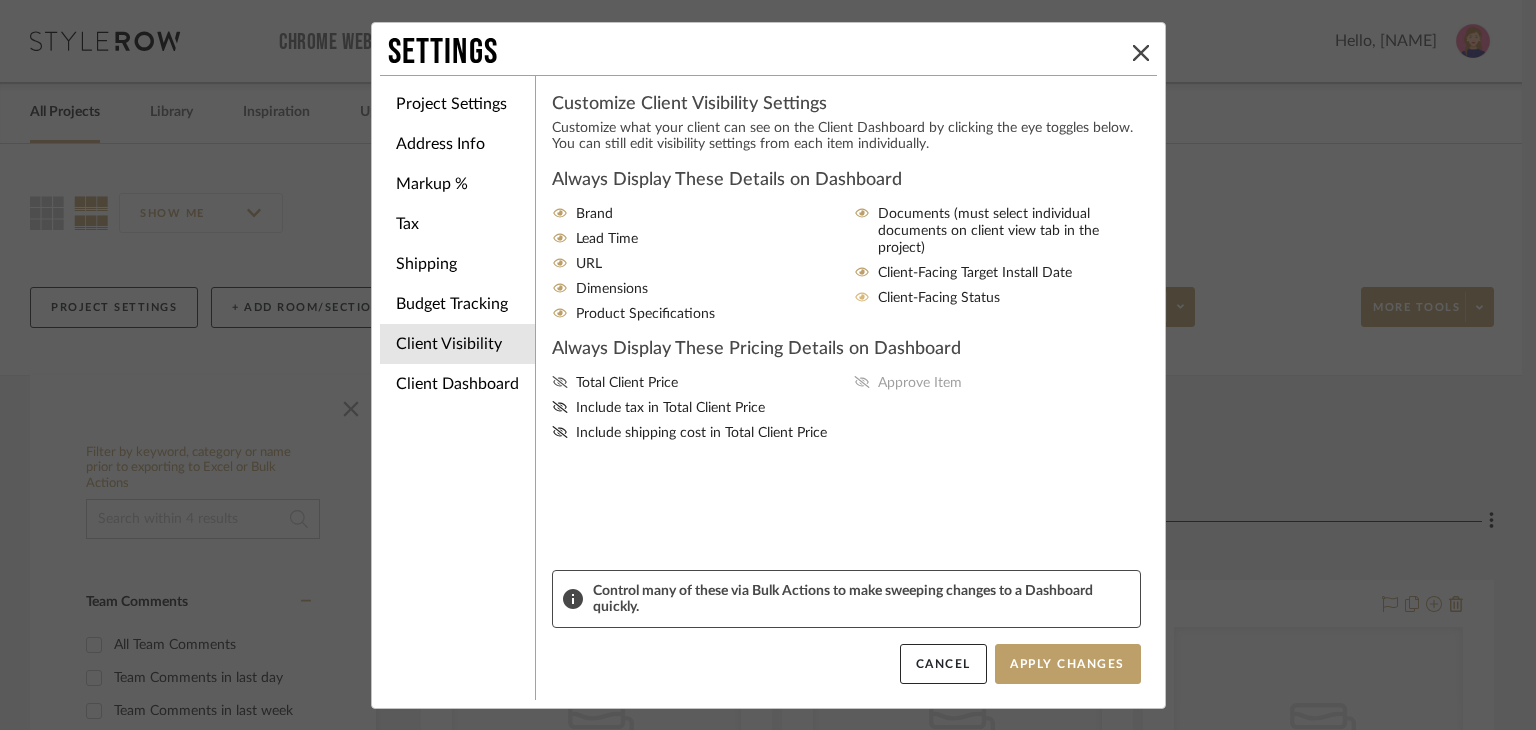 click on "Total Client Price" at bounding box center [699, 383] 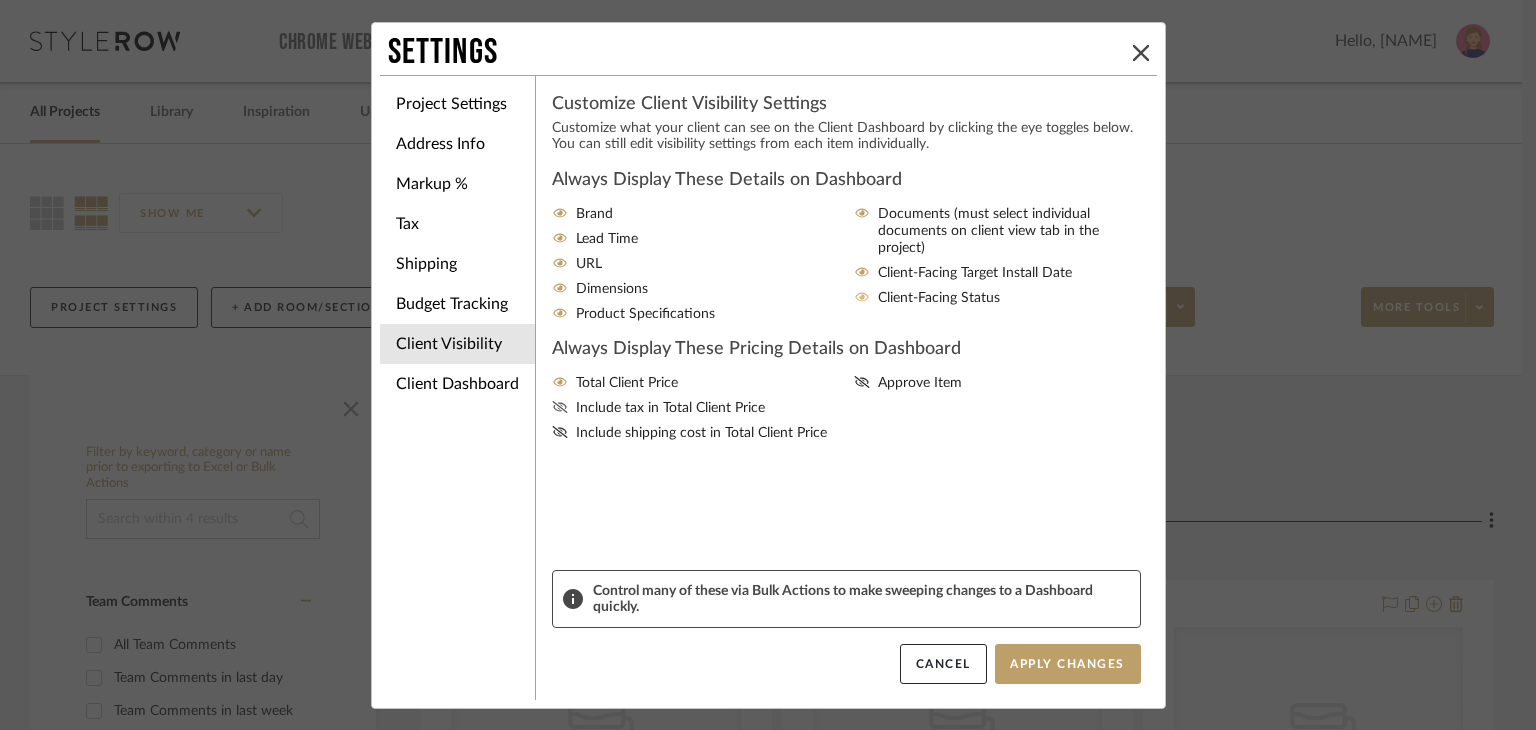 click on "Include tax in Total Client Price" at bounding box center [670, 408] 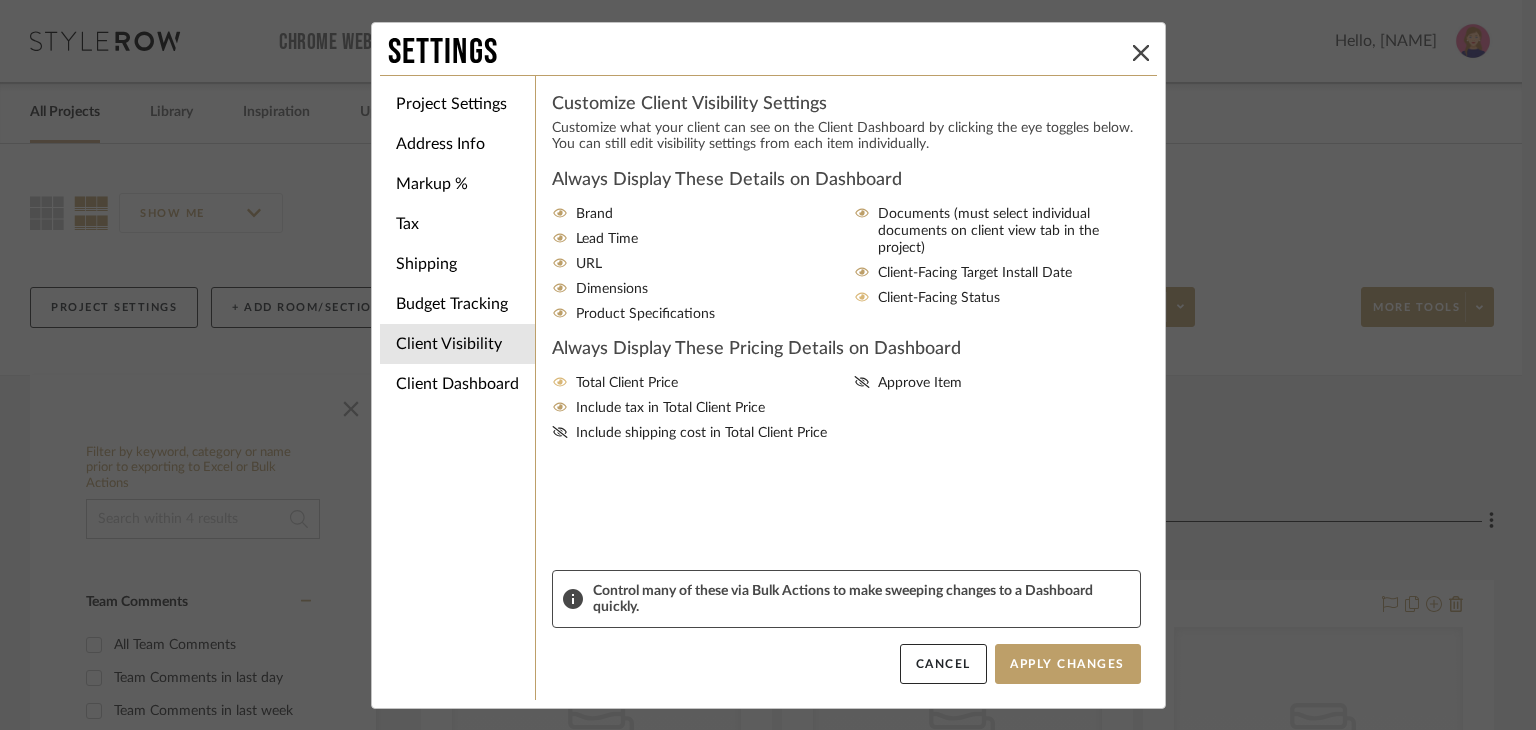 click on "Total Client Price" at bounding box center [627, 383] 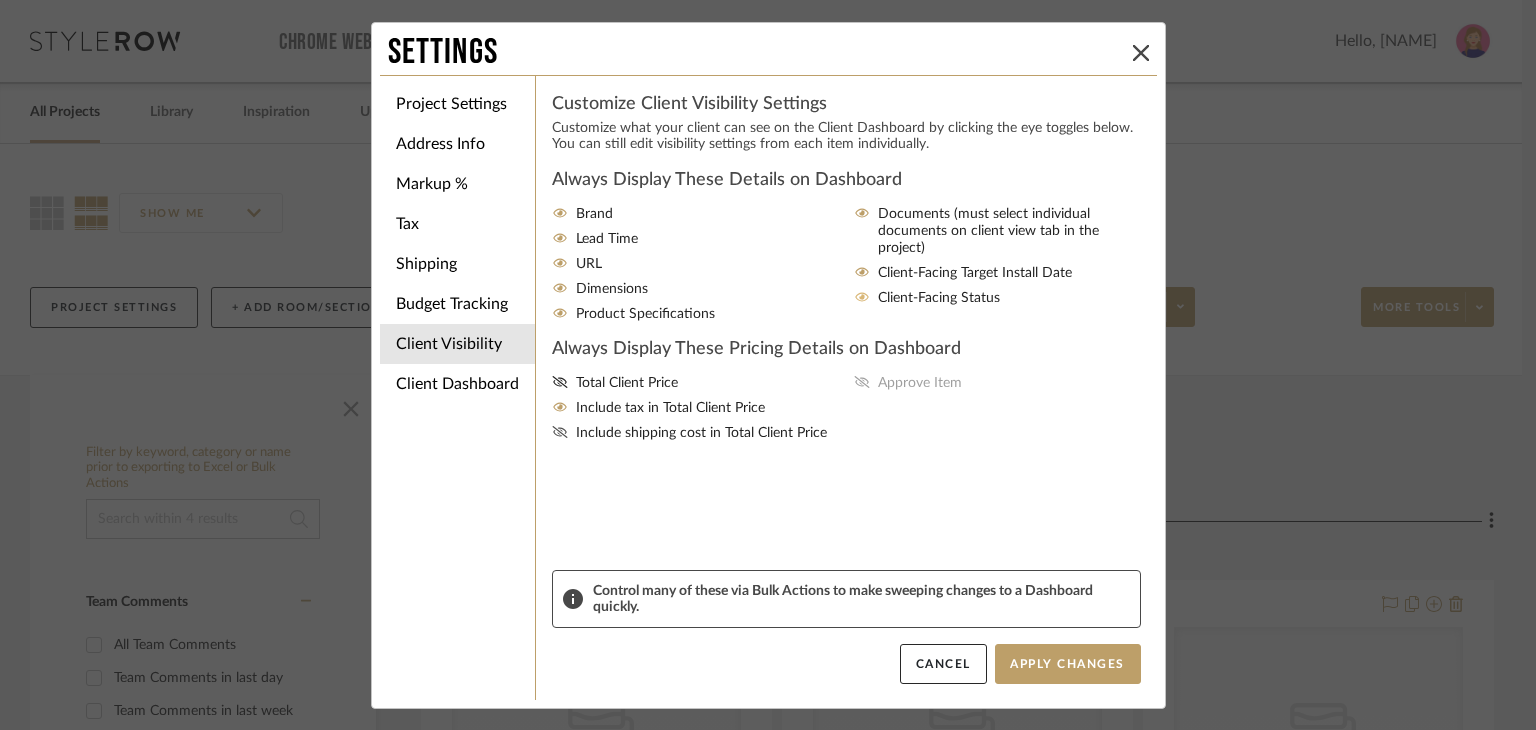 click on "Include shipping cost in Total Client Price" at bounding box center (701, 433) 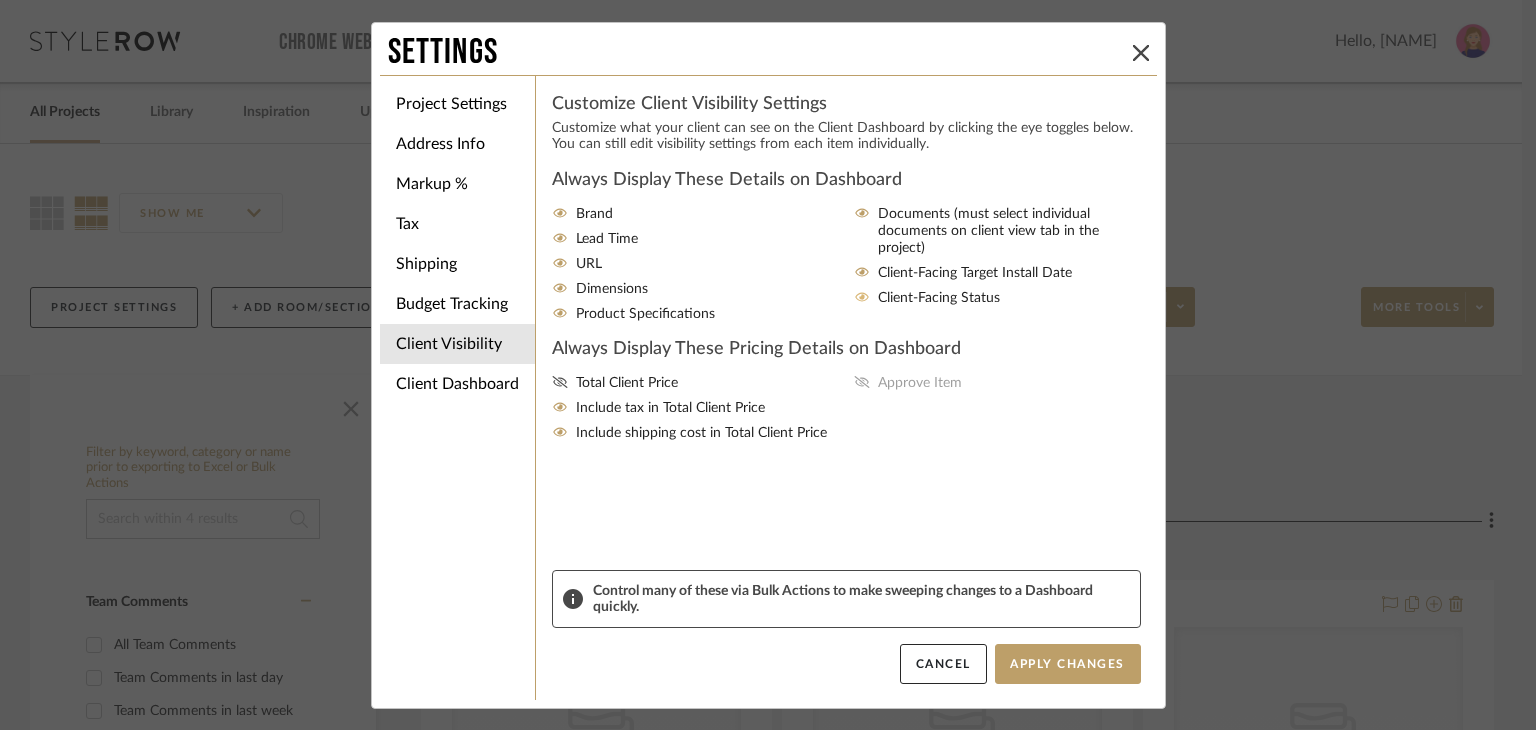 click on "Total Client Price" at bounding box center [627, 383] 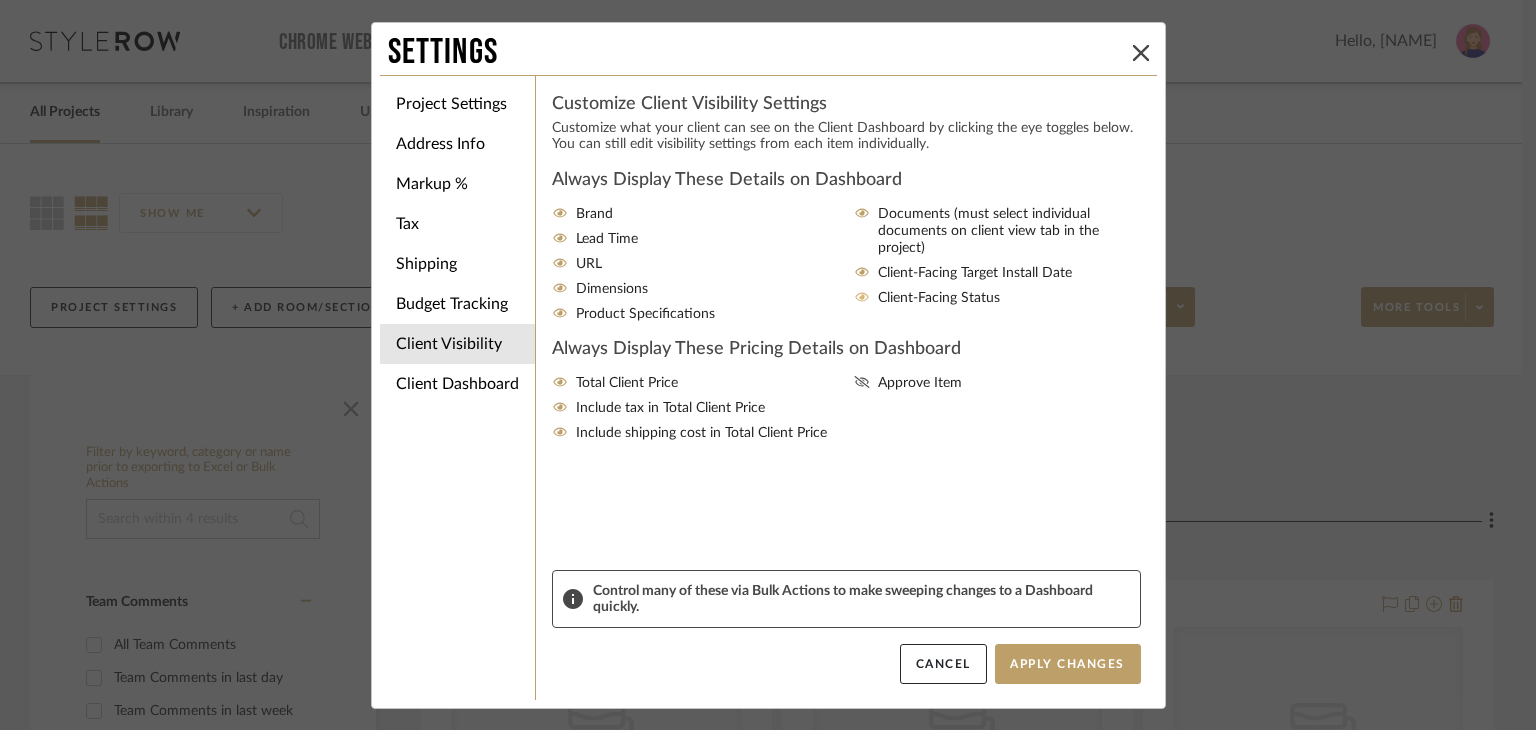 click on "Approve Item" at bounding box center (920, 383) 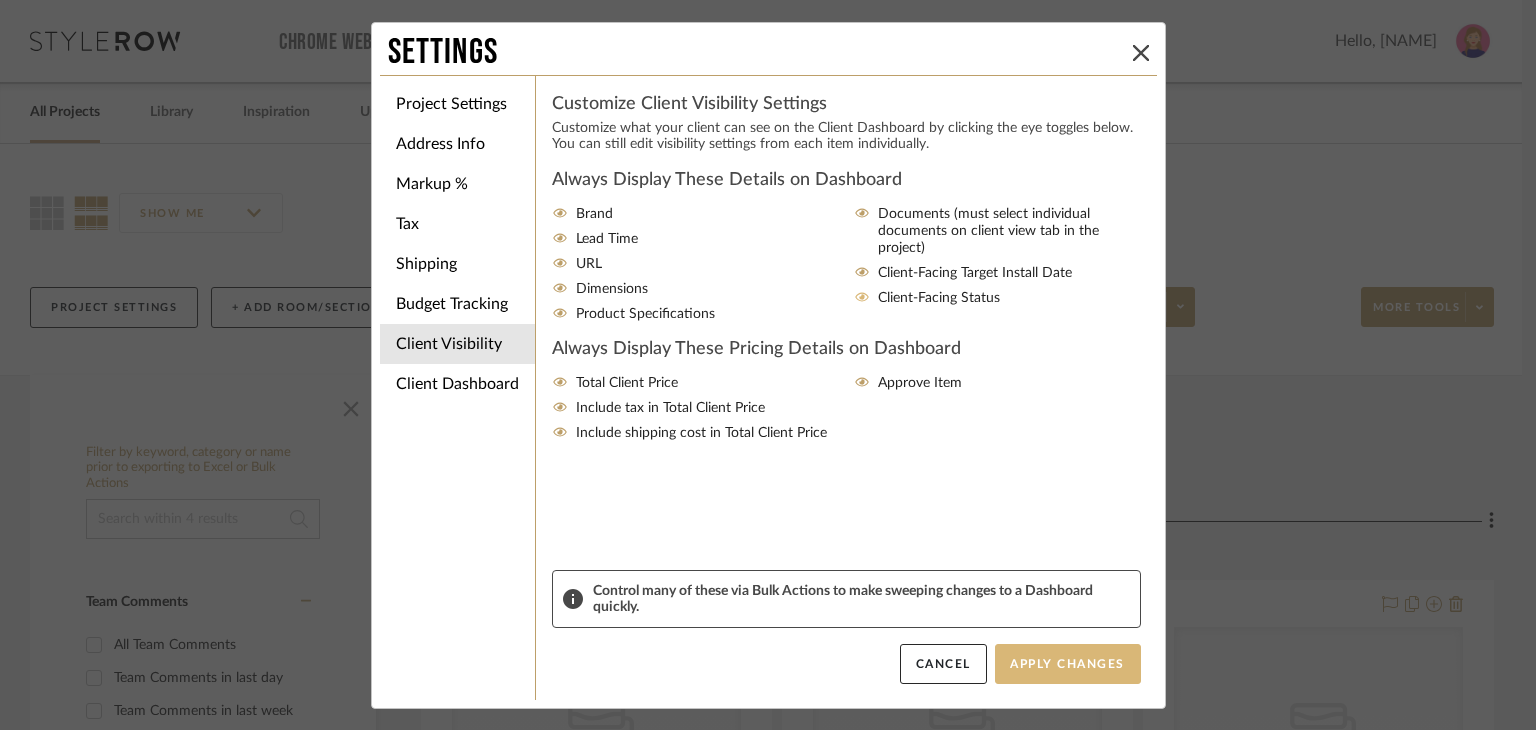 click on "Apply Changes" at bounding box center (1068, 664) 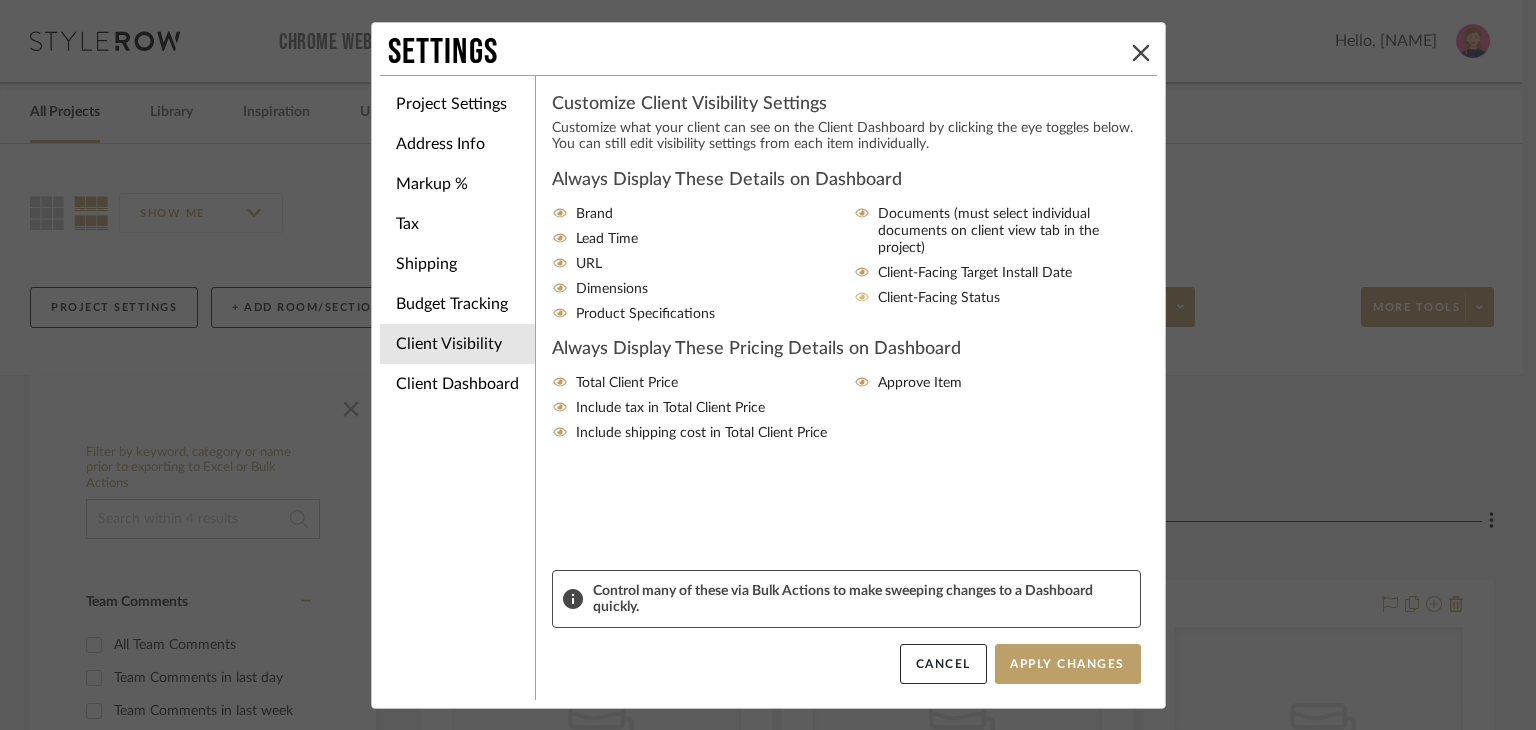 click on "Client Dashboard" at bounding box center [457, 384] 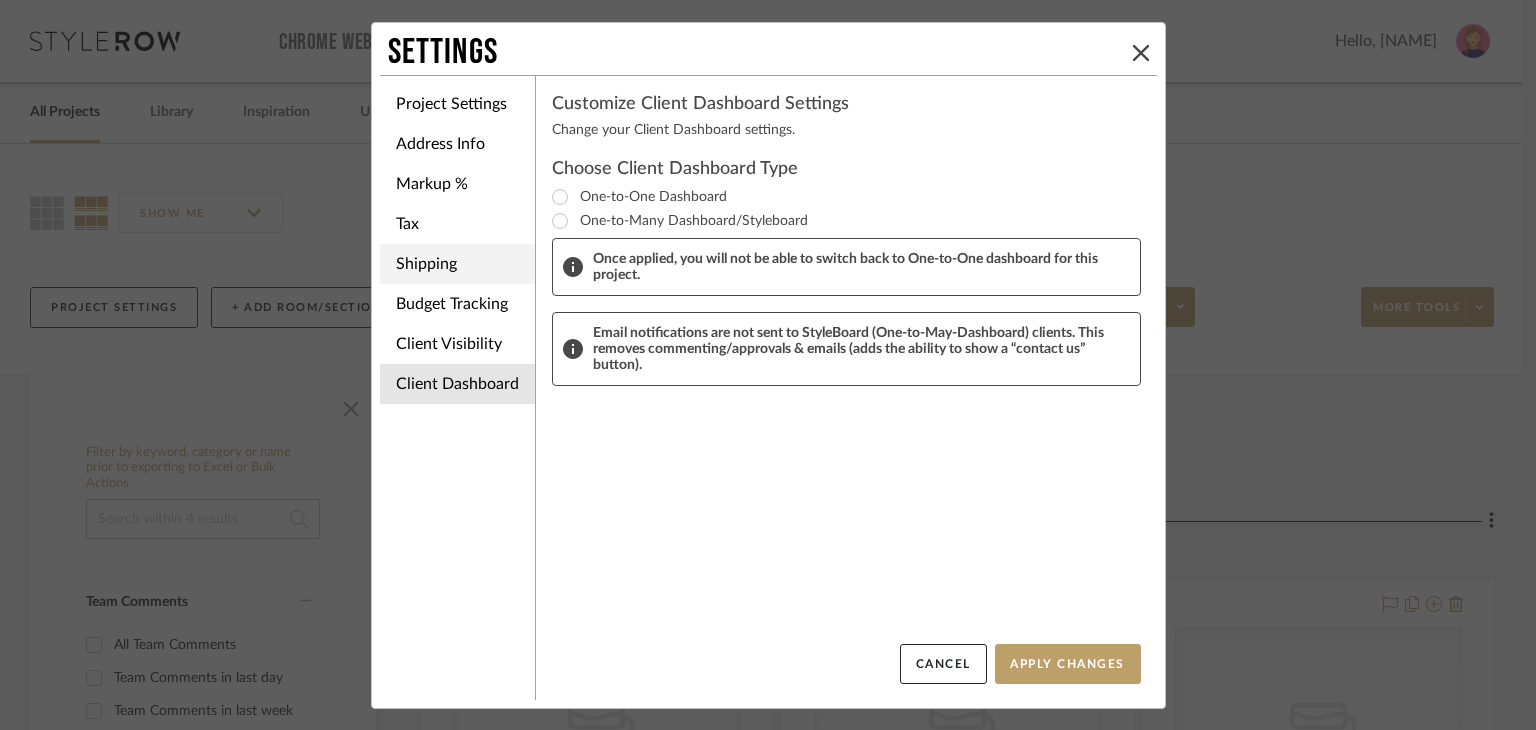 click on "Shipping" at bounding box center [457, 264] 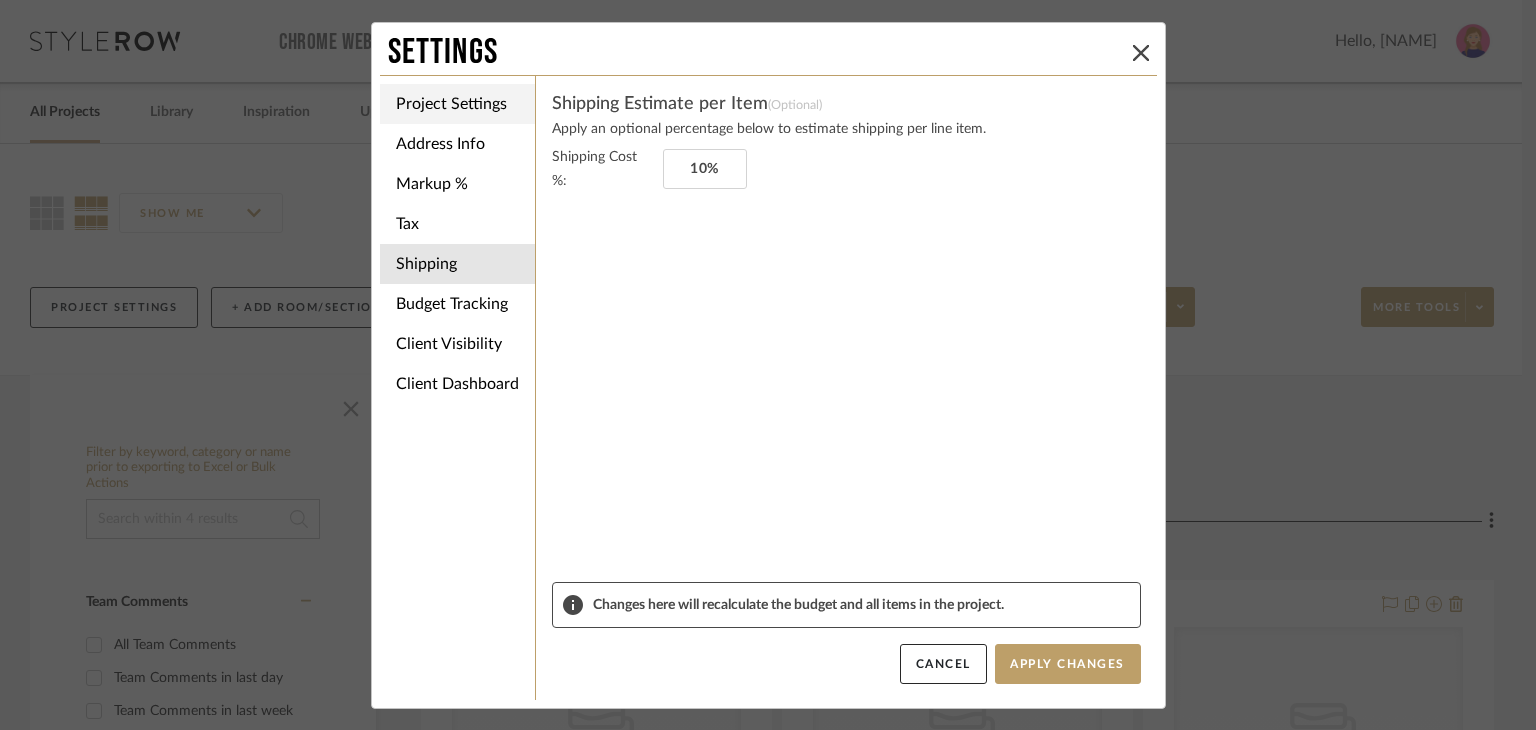 click on "Project Settings" at bounding box center [457, 104] 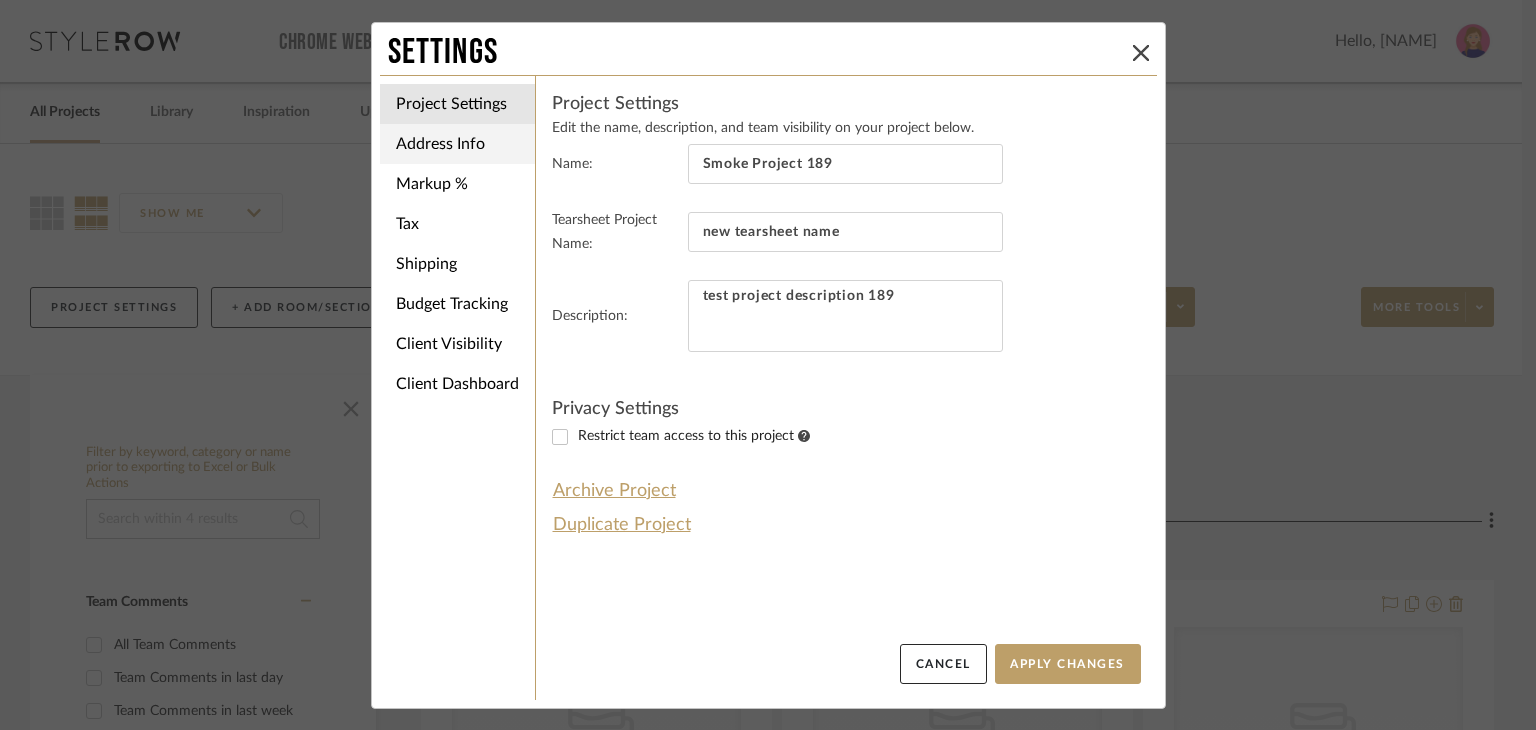 click on "Address Info" at bounding box center [457, 144] 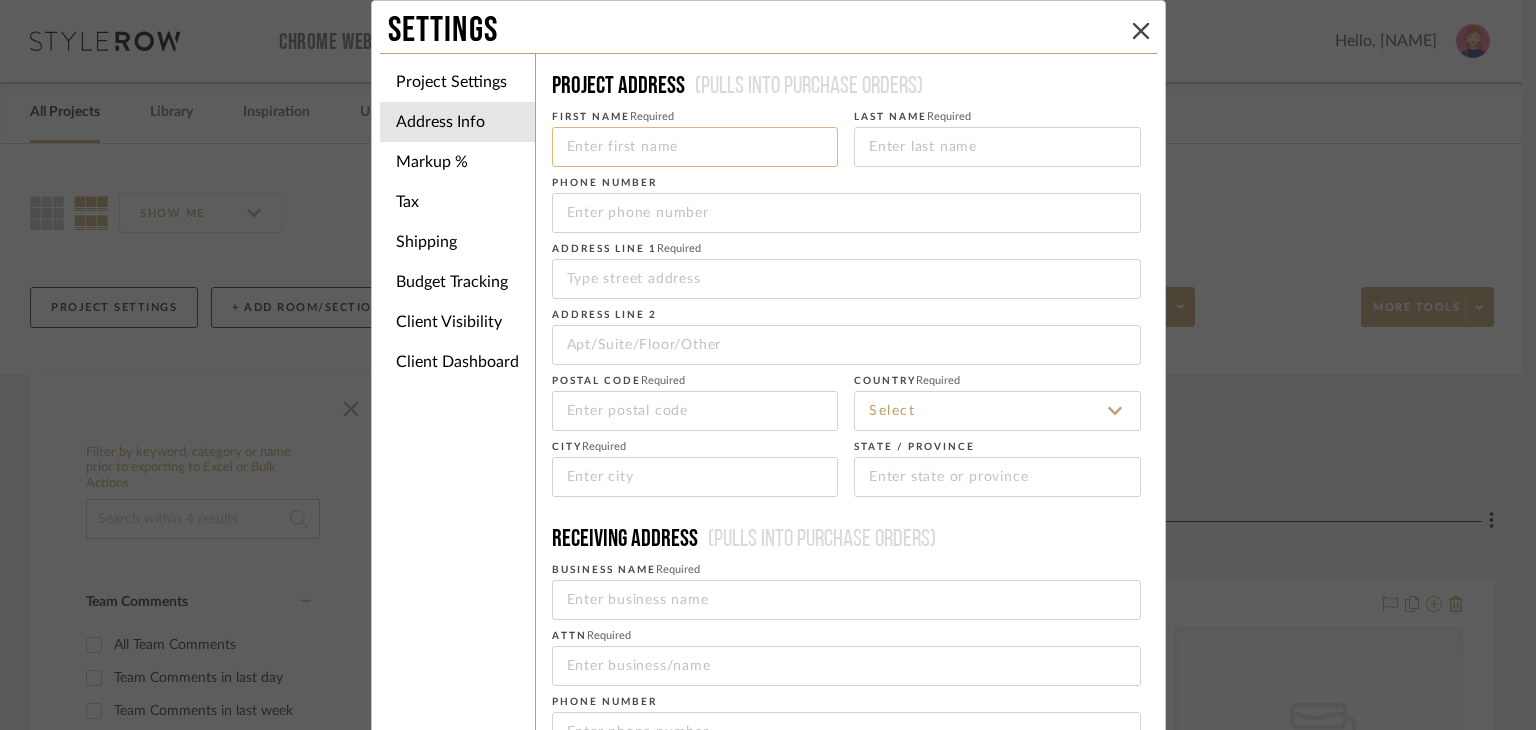 click at bounding box center (695, 147) 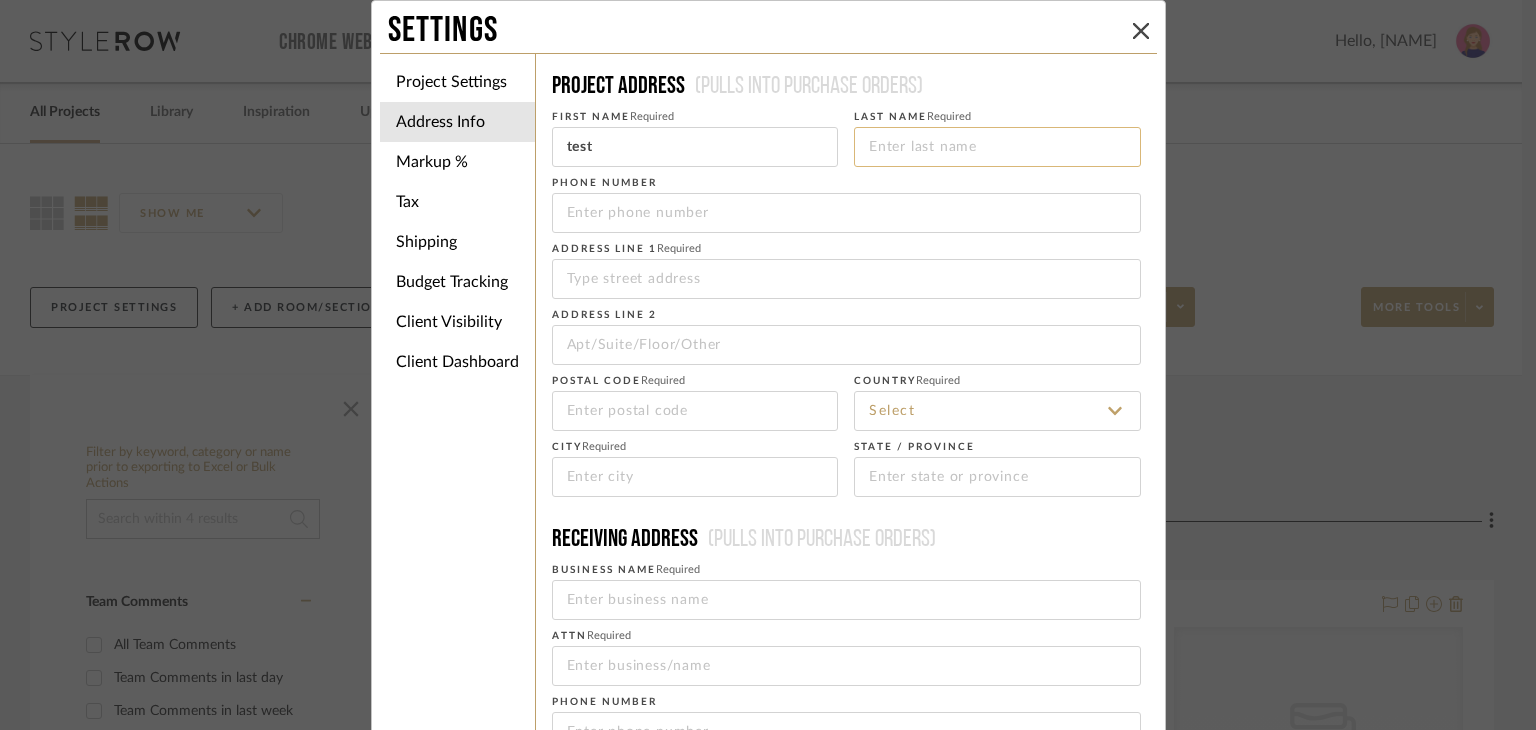 type on "test" 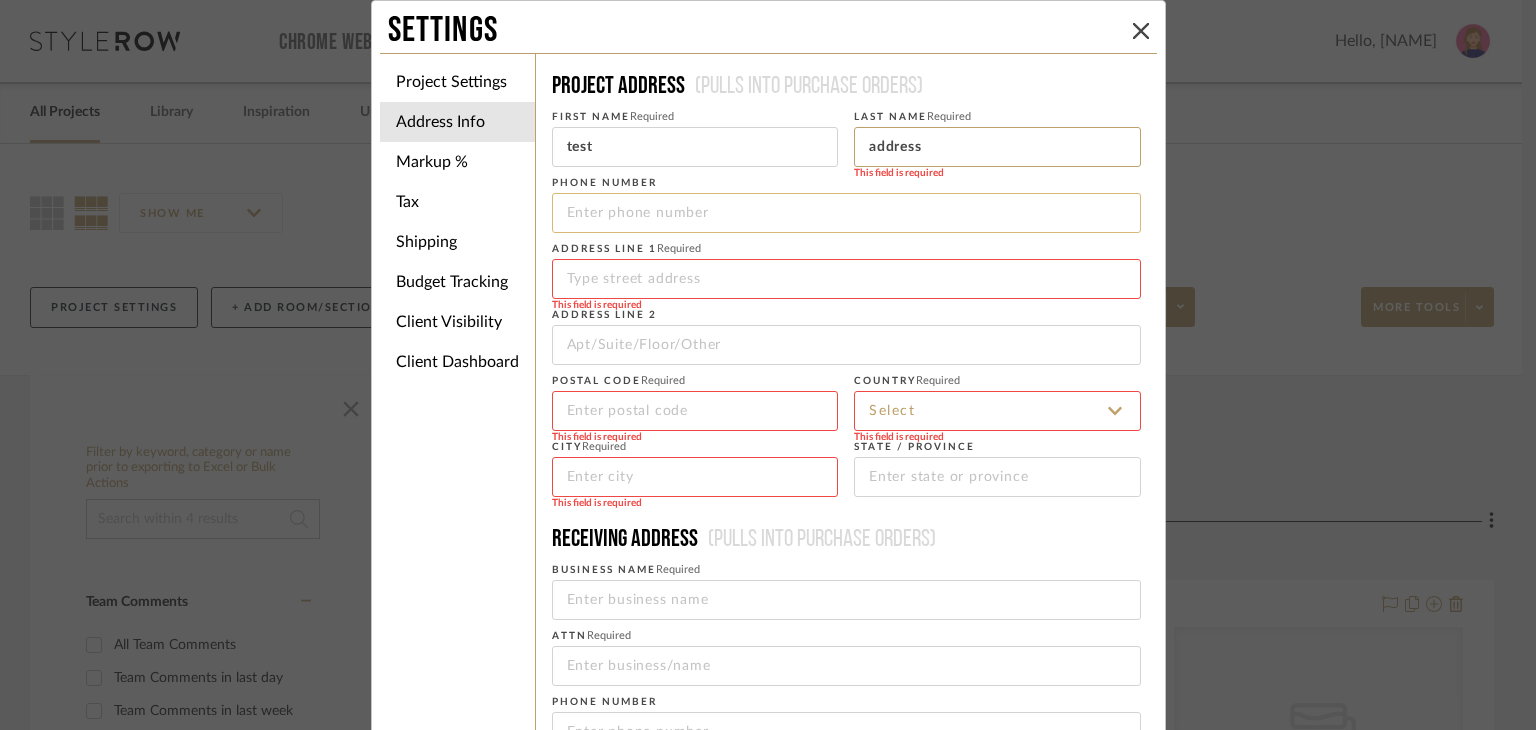 type on "address" 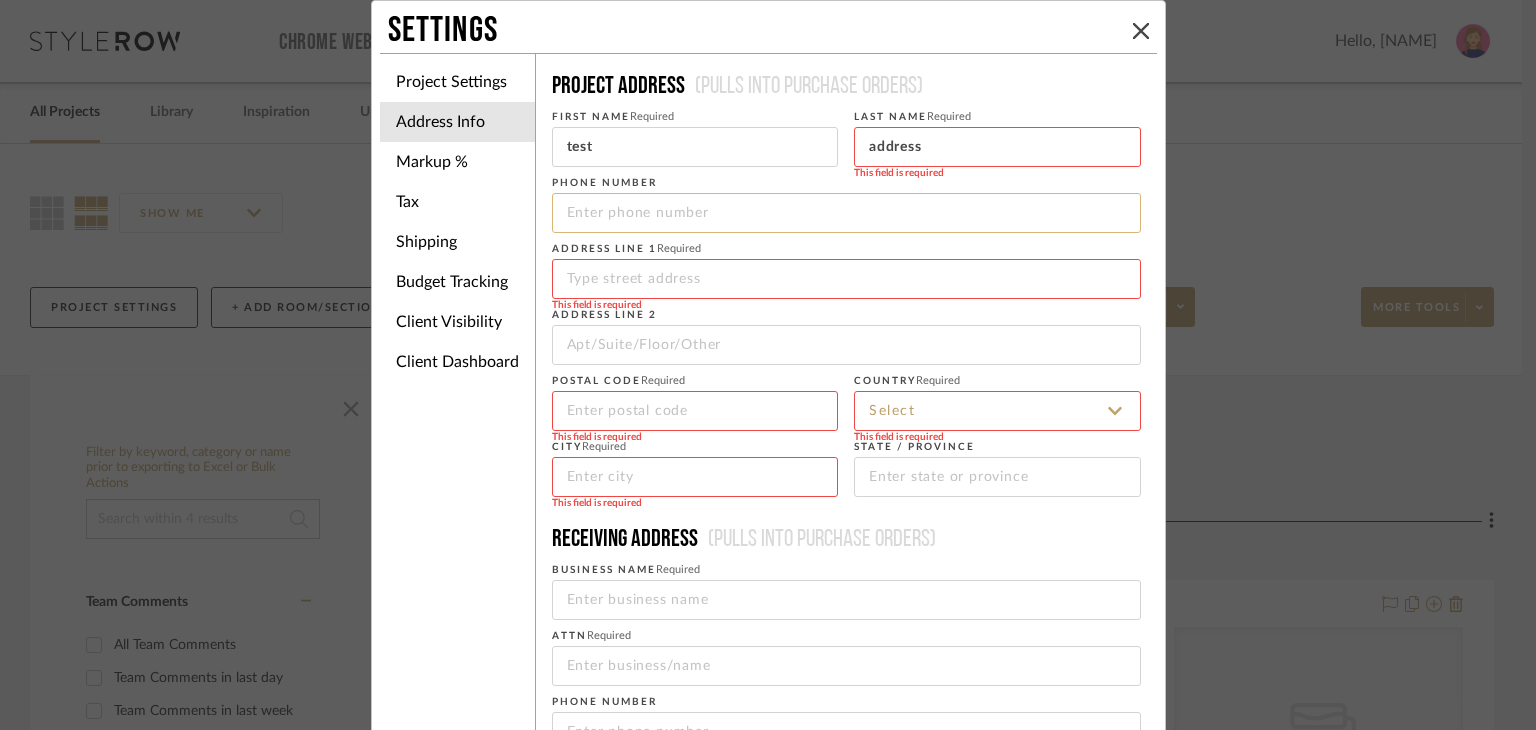 click at bounding box center [846, 213] 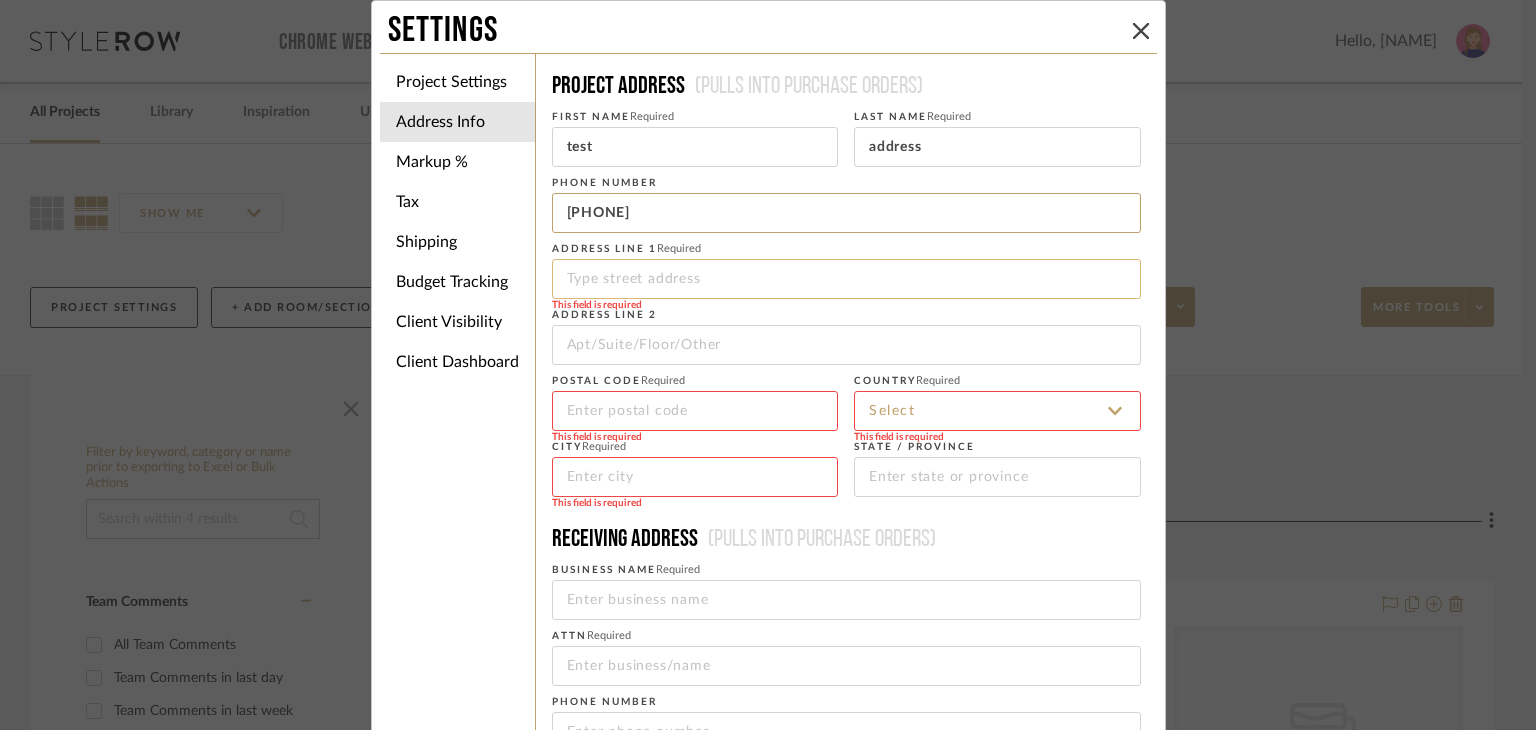 type on "32165498752" 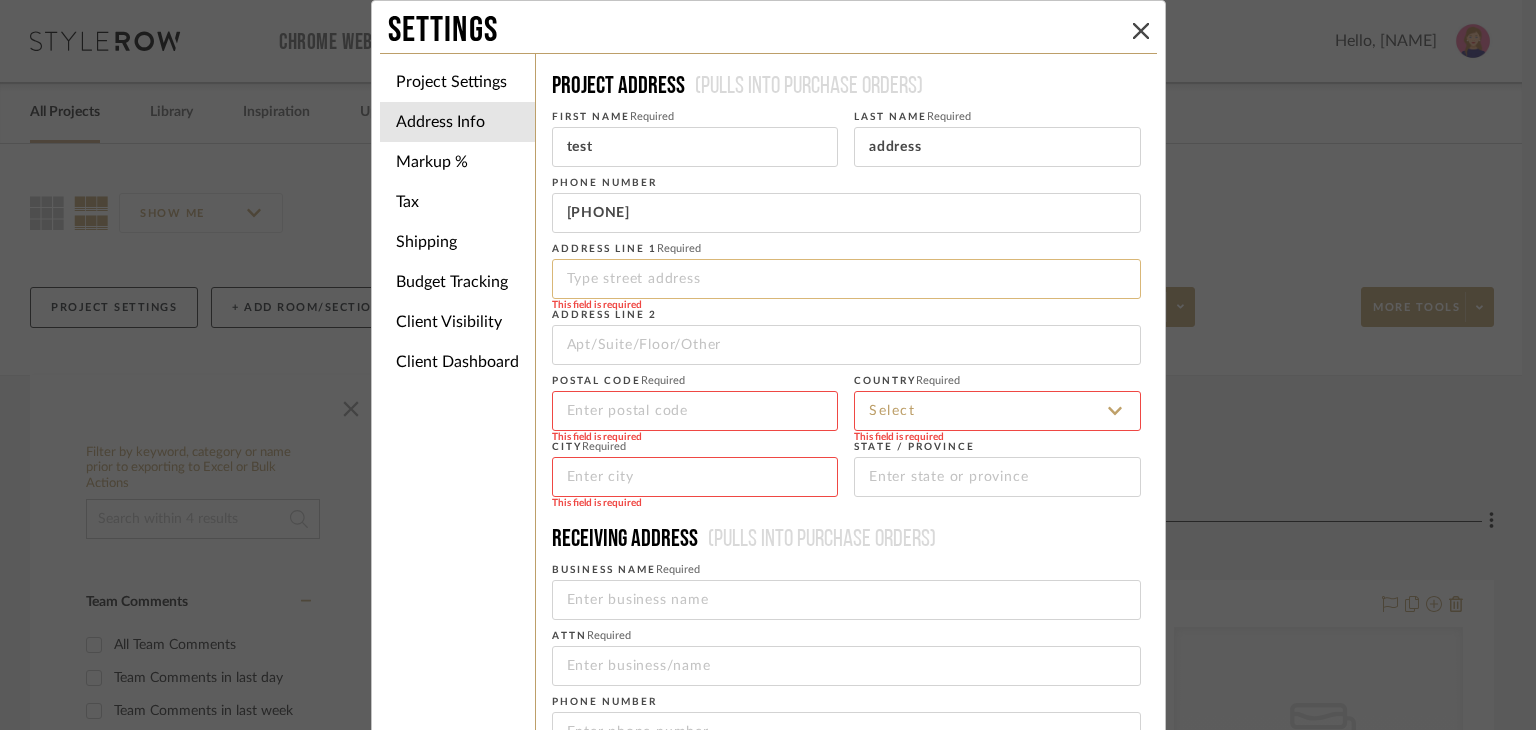 click at bounding box center [846, 279] 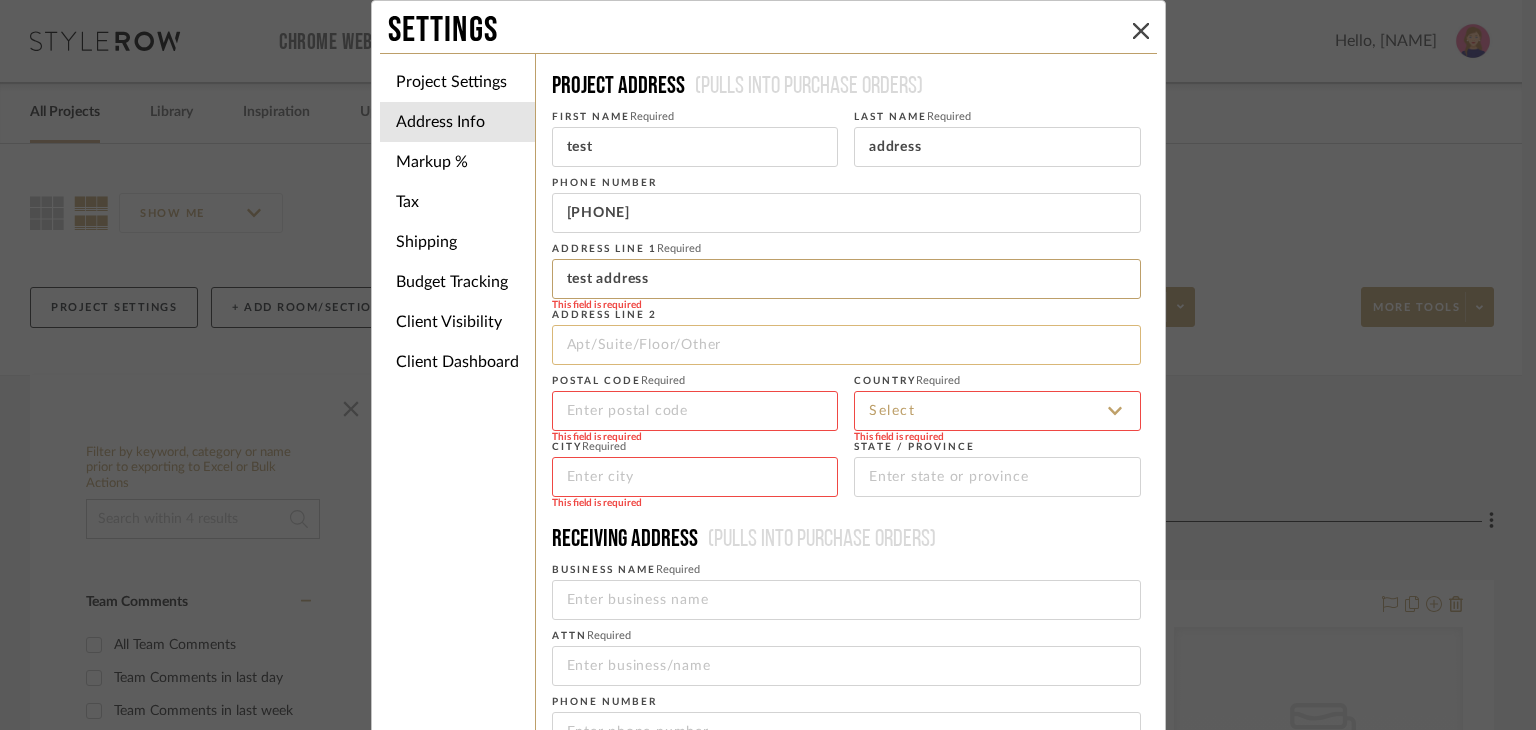 type on "test address" 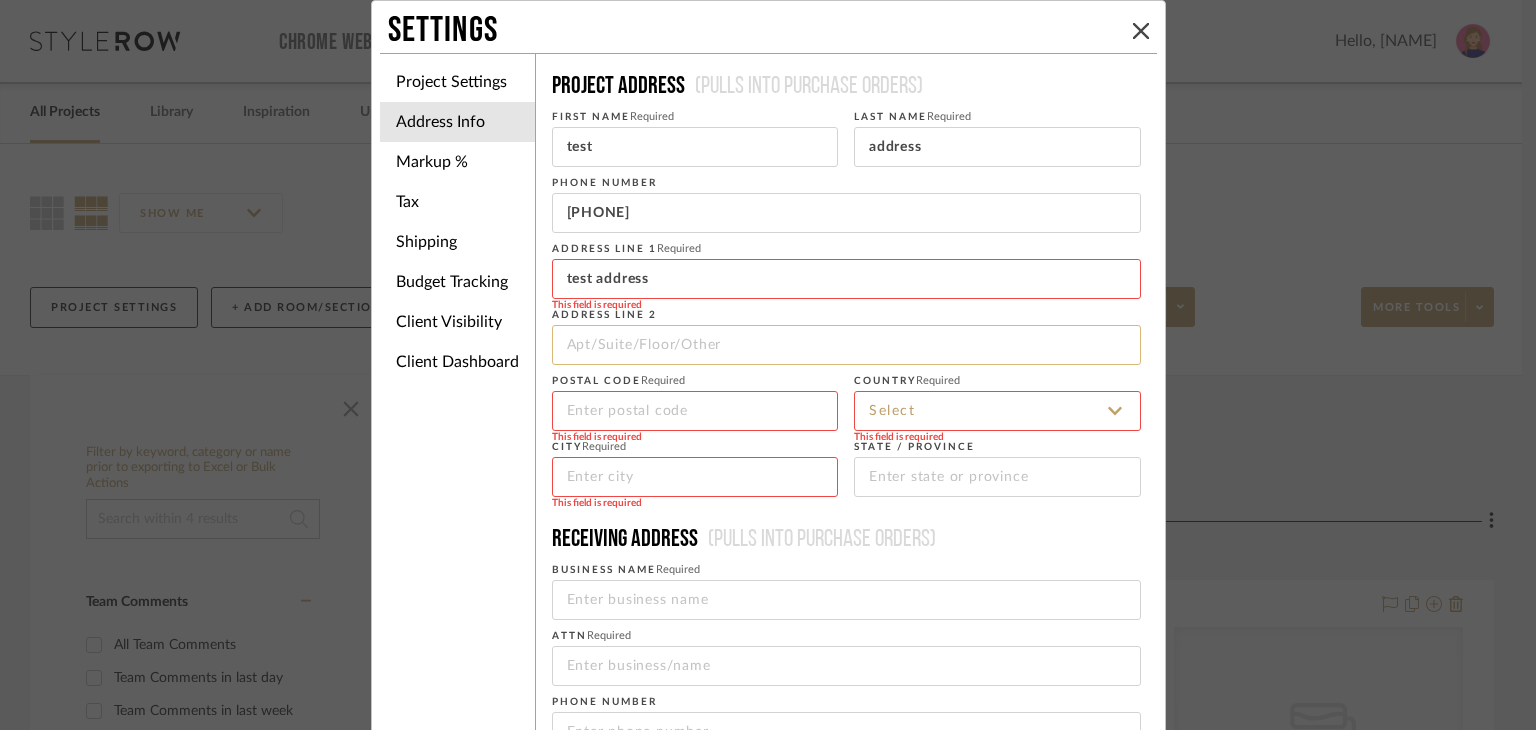 click at bounding box center [846, 345] 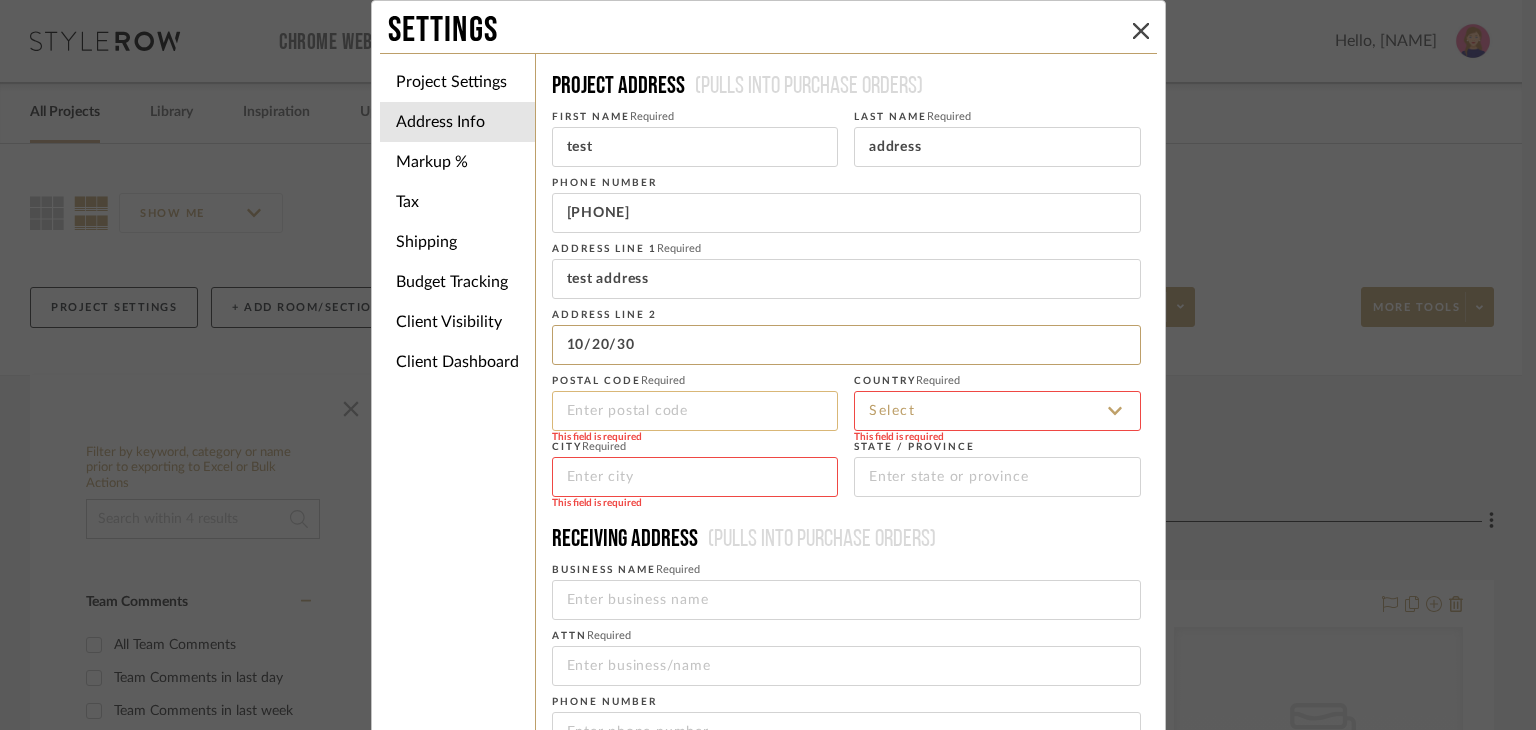 type on "10/20/30" 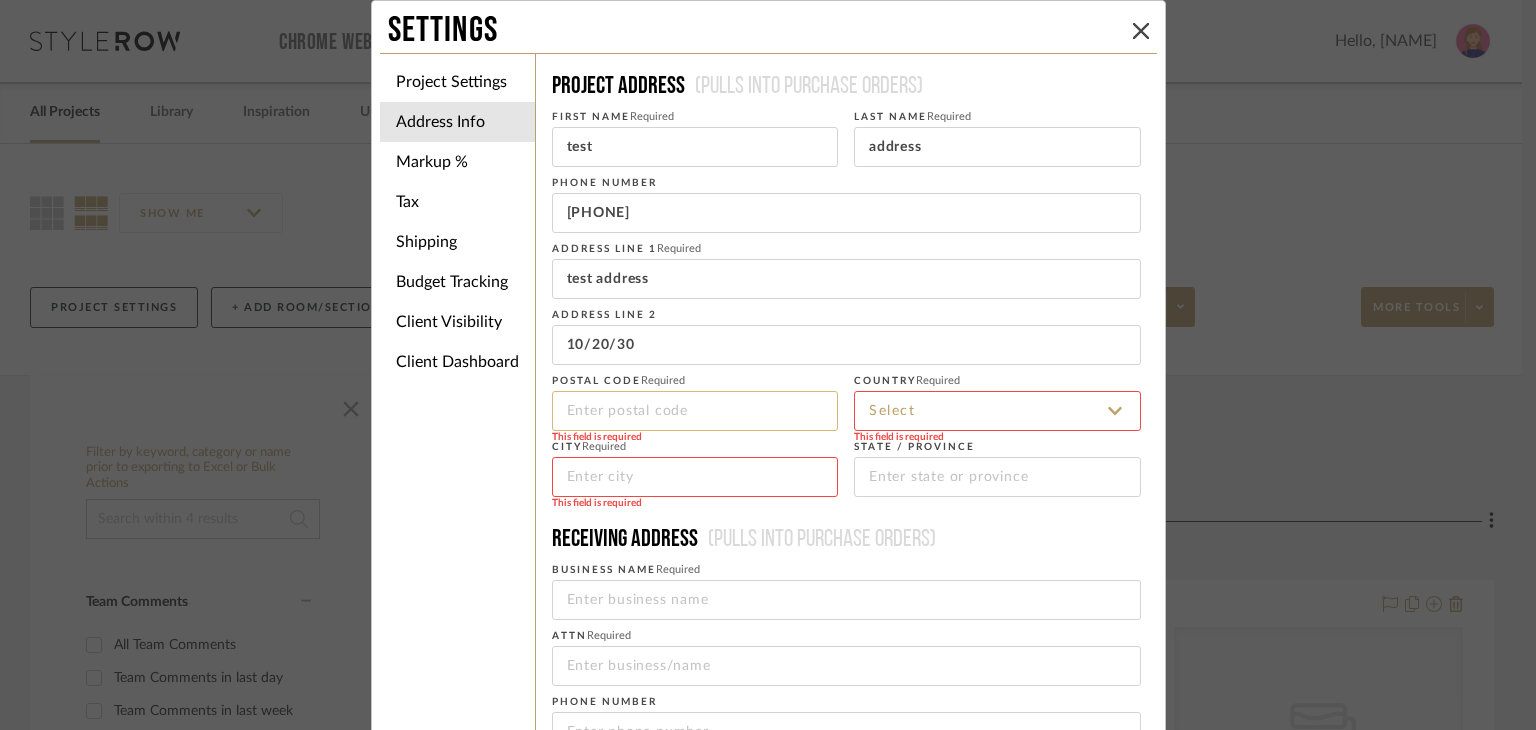 click at bounding box center (695, 411) 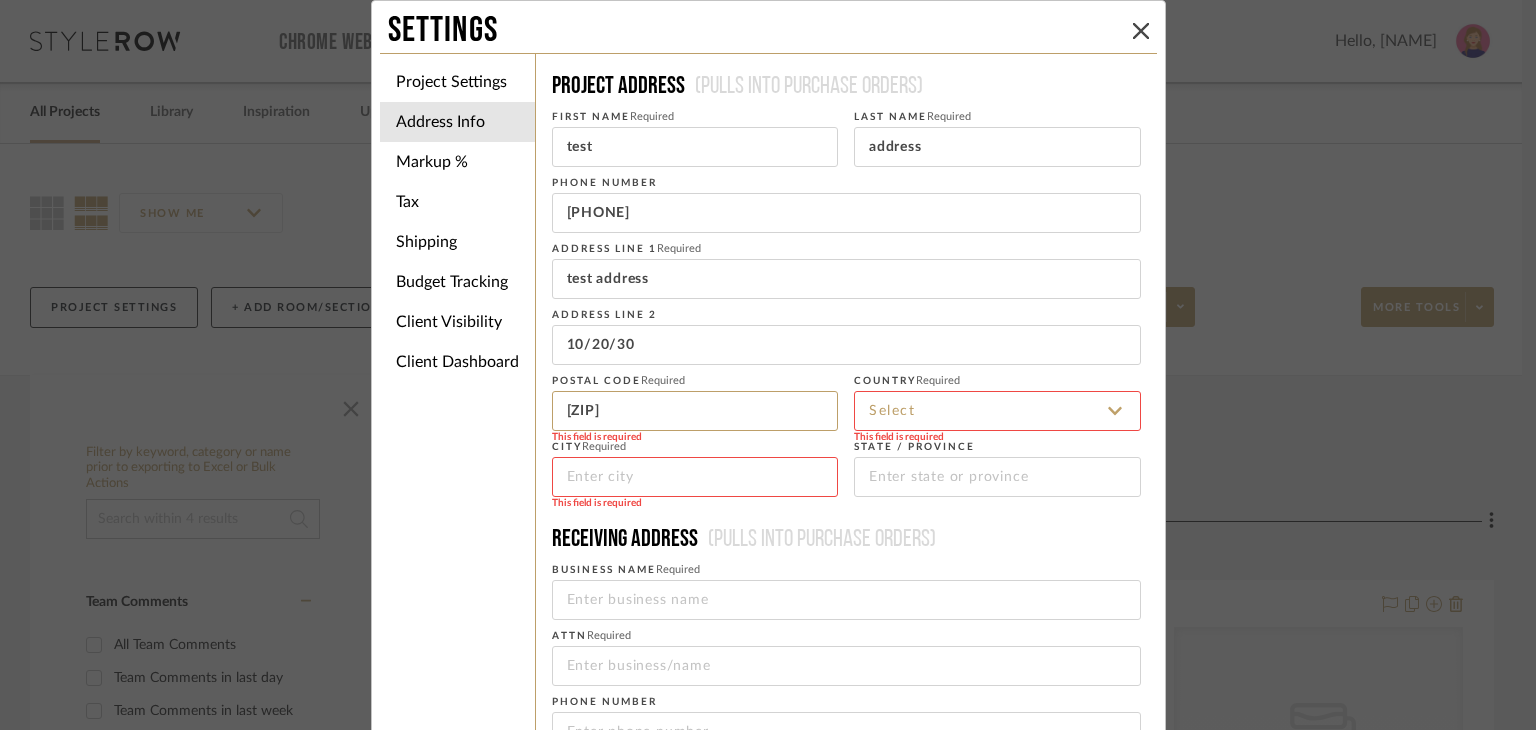 type on "1234568" 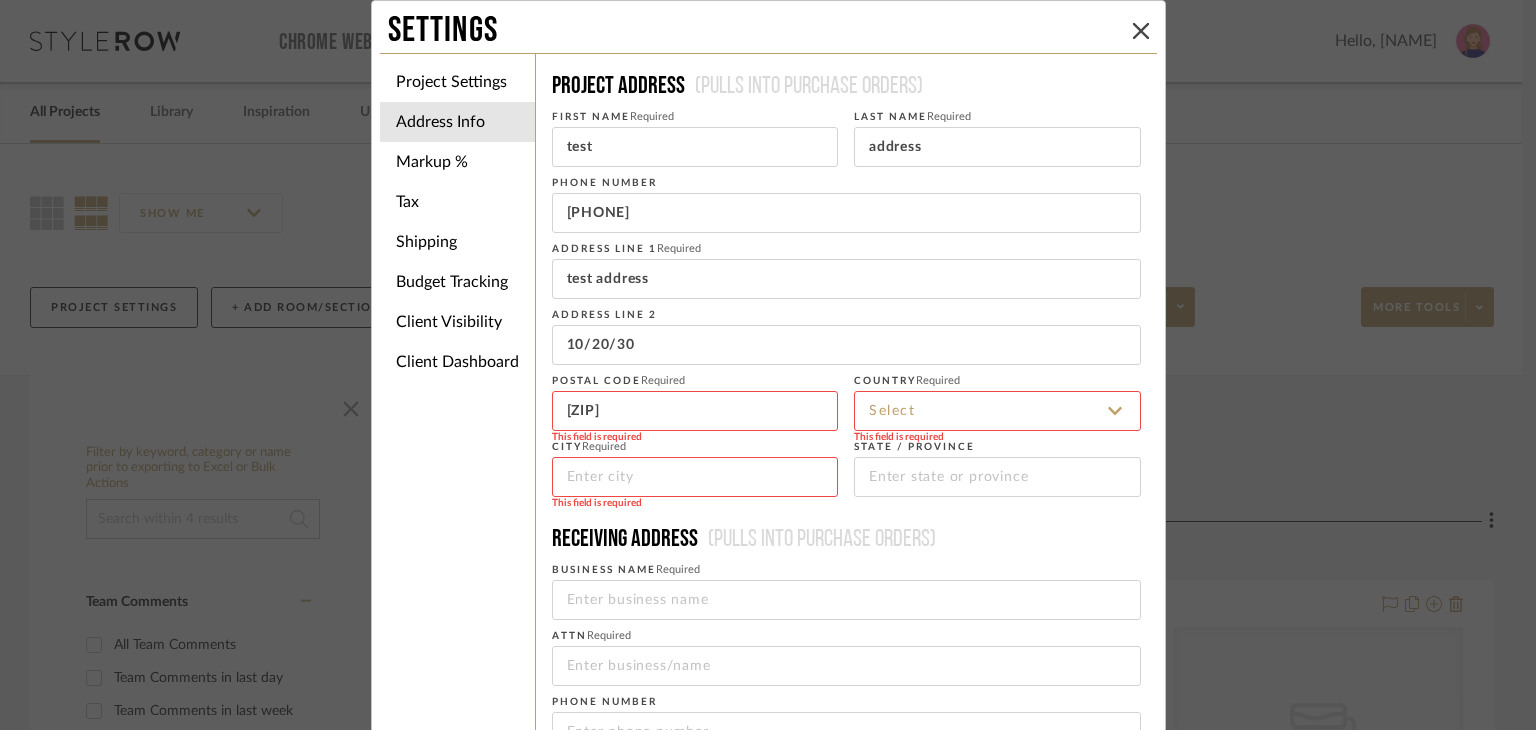 click at bounding box center (997, 411) 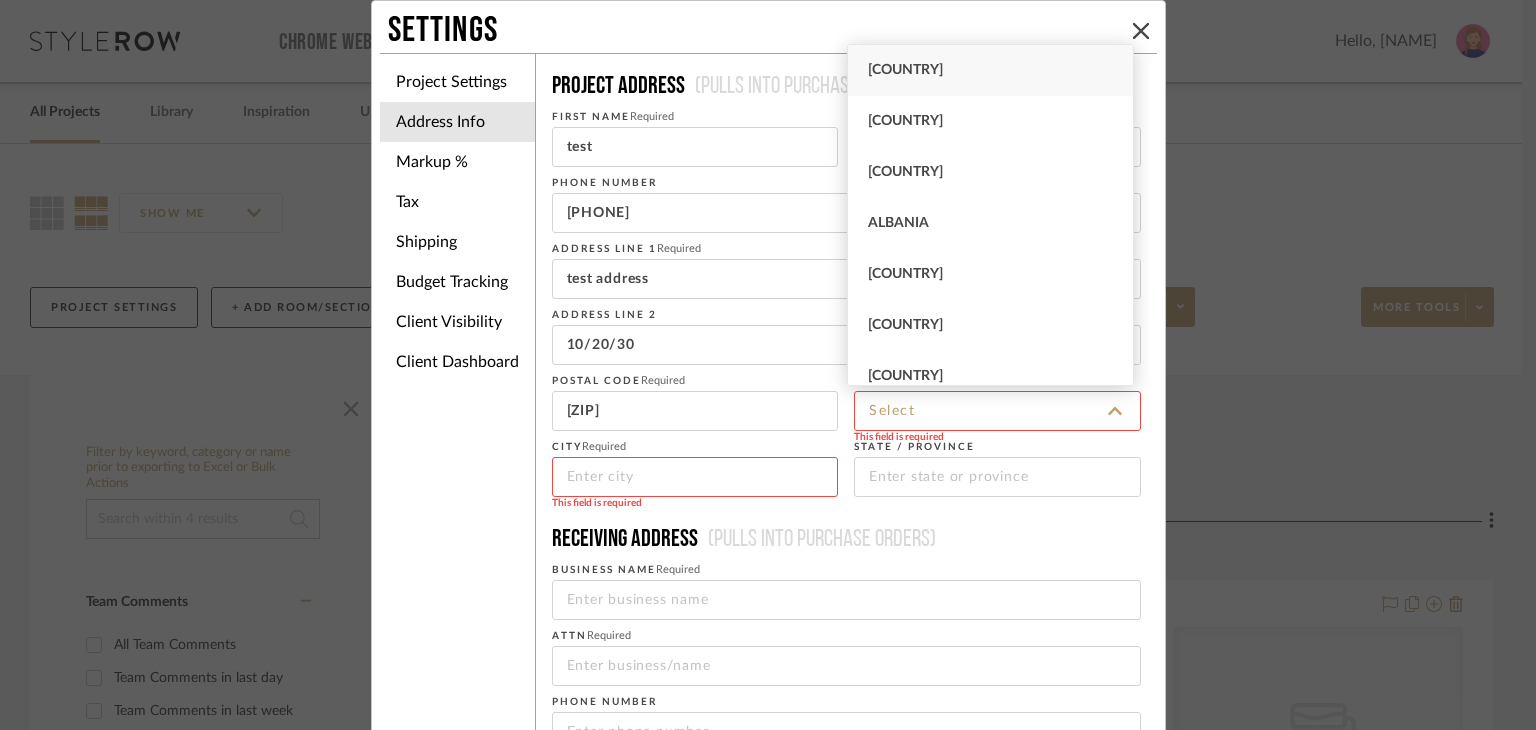 click on "[COUNTRY]" at bounding box center [990, 70] 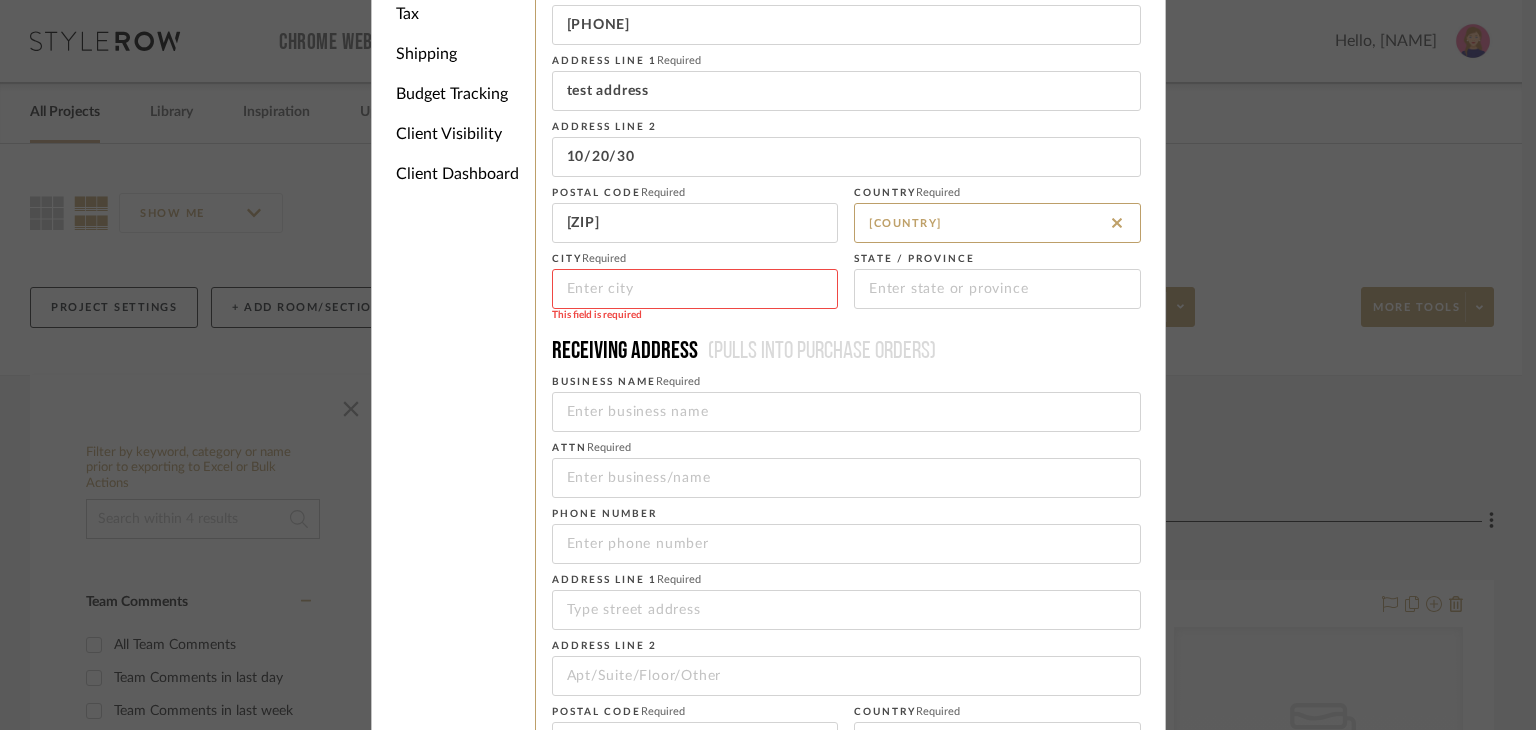 scroll, scrollTop: 200, scrollLeft: 0, axis: vertical 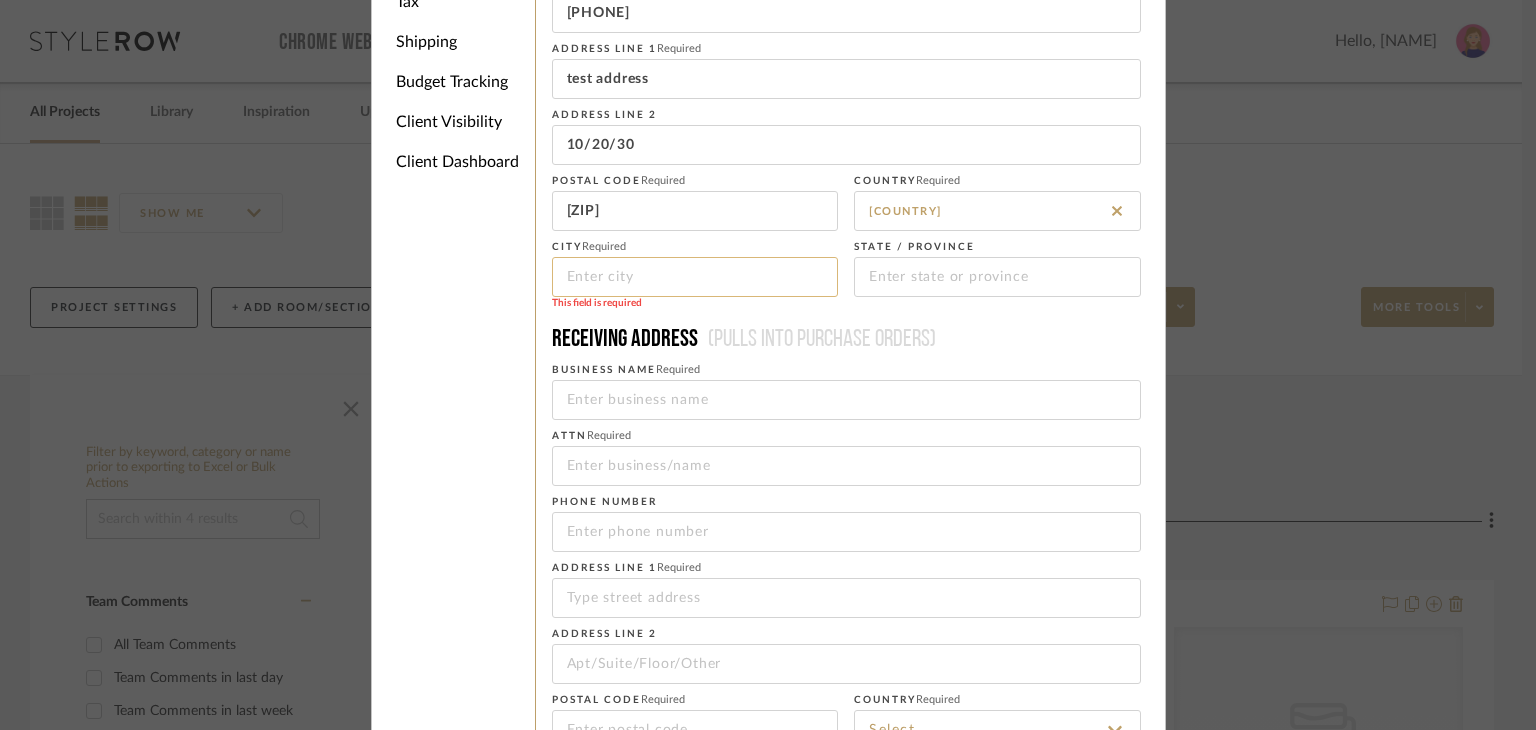 click at bounding box center (695, 277) 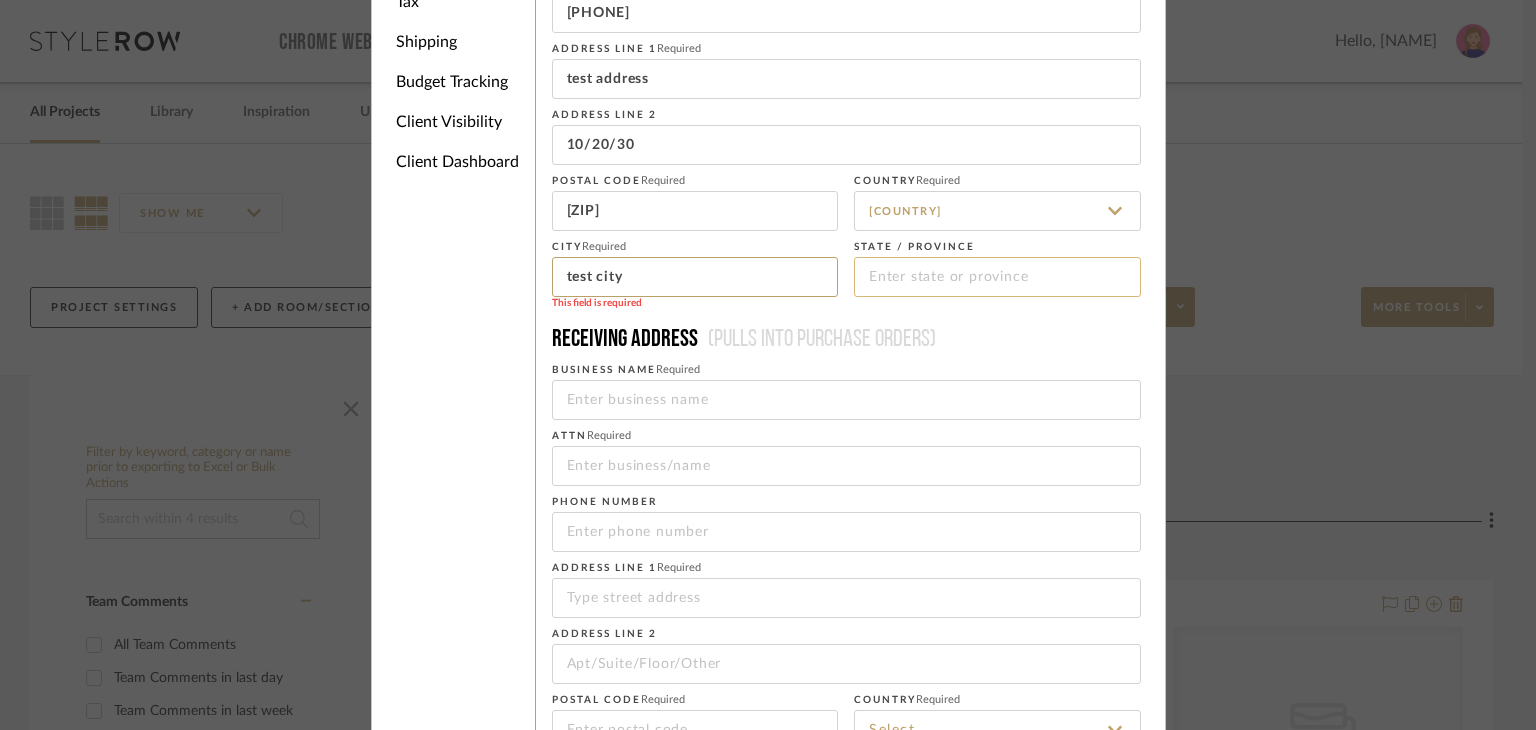 type on "test city" 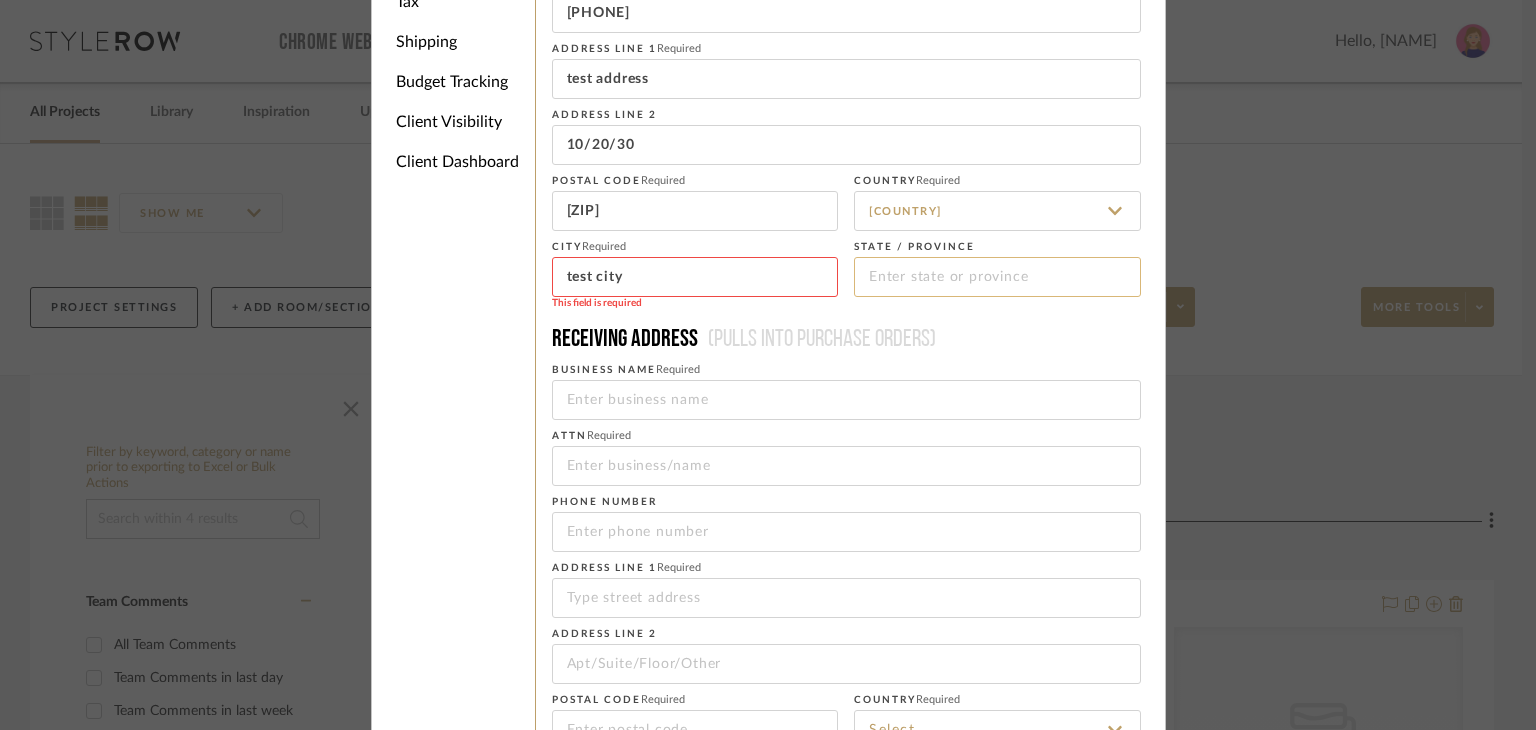 click at bounding box center (997, 277) 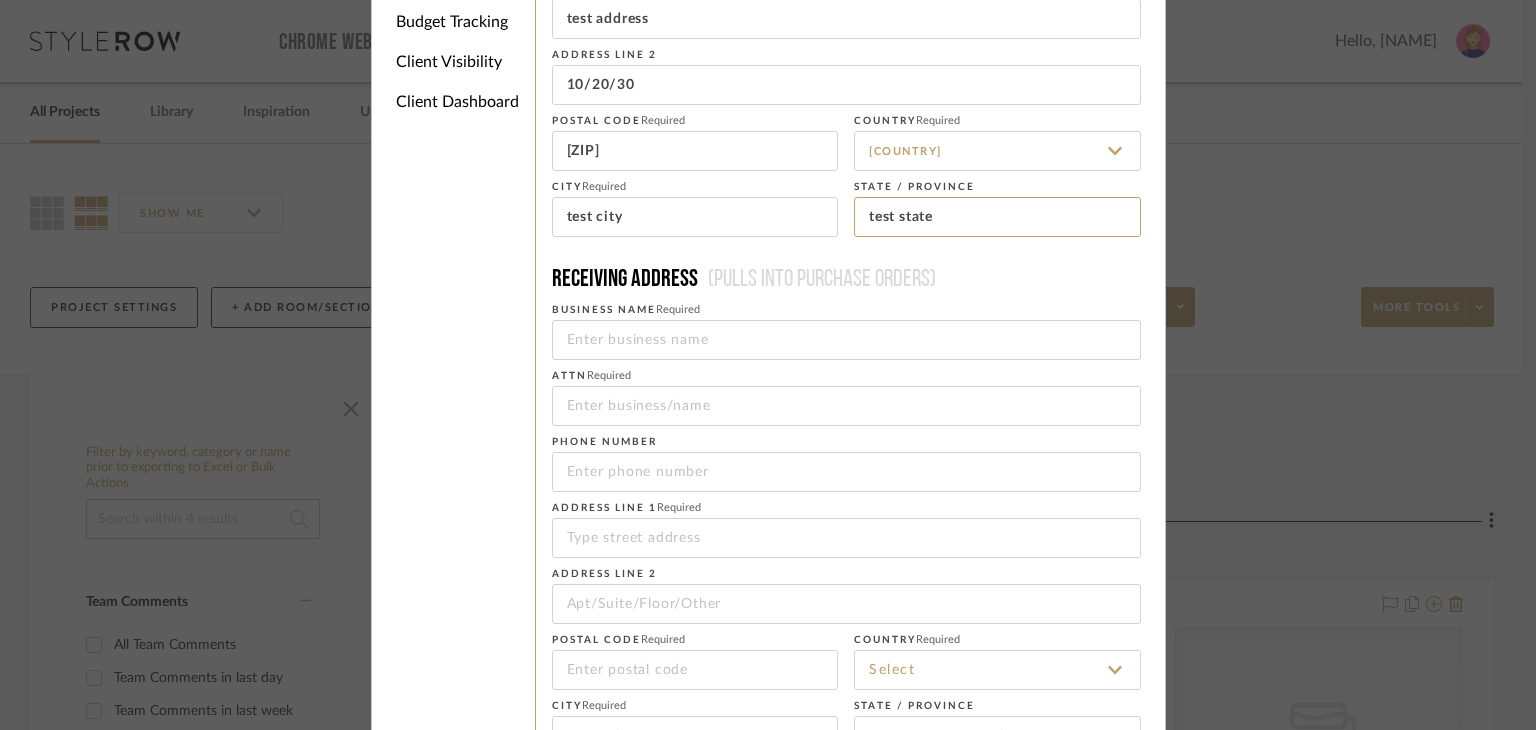 scroll, scrollTop: 264, scrollLeft: 0, axis: vertical 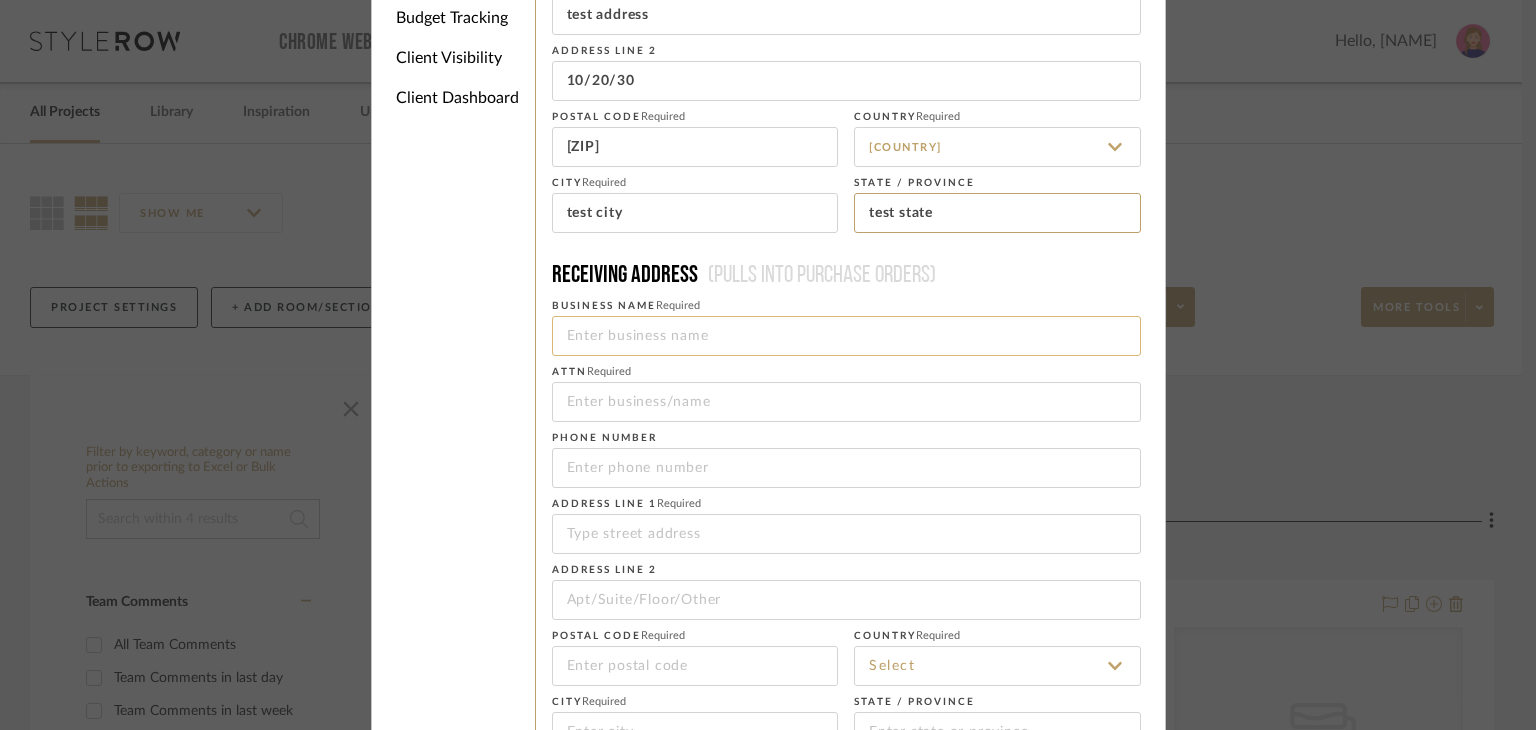 type on "test state" 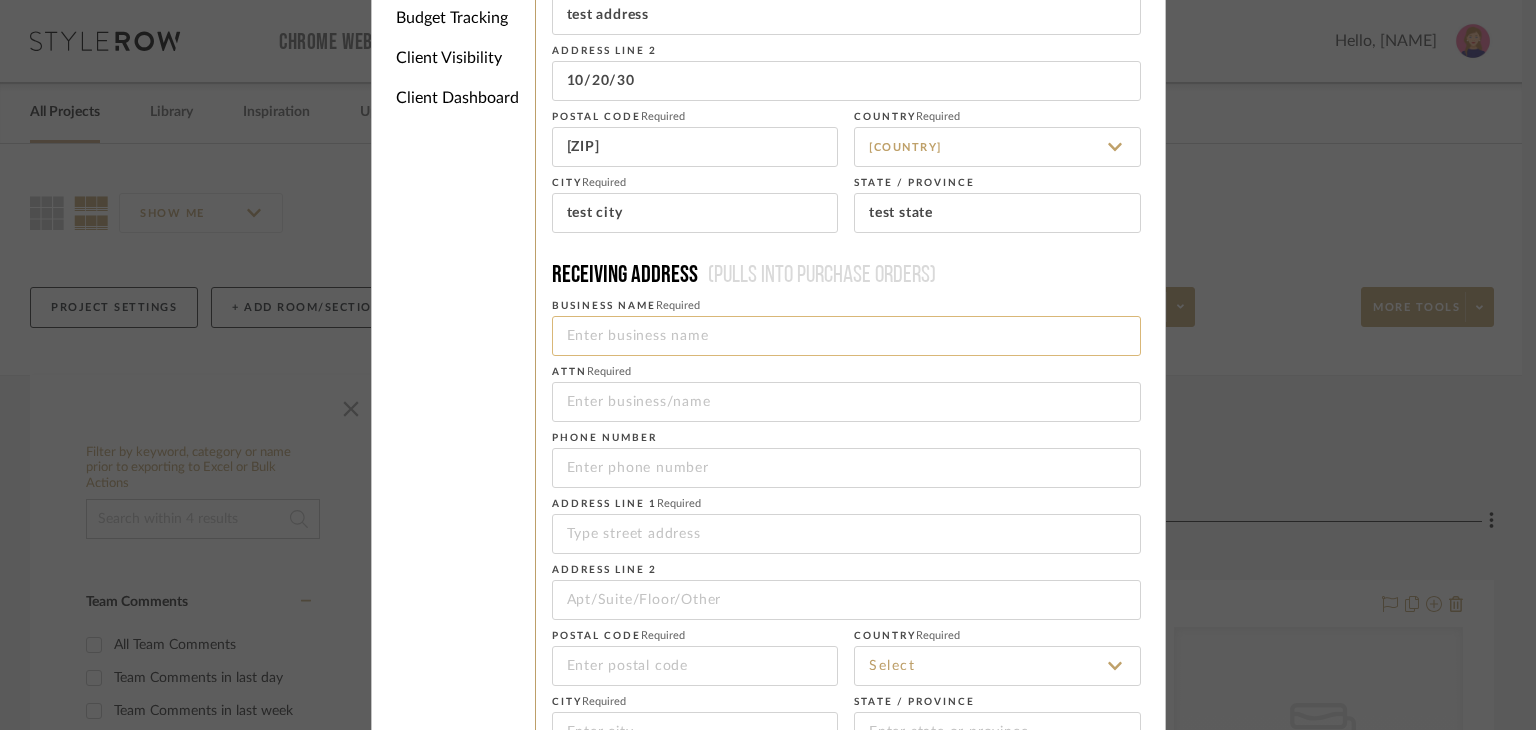 click at bounding box center [846, 336] 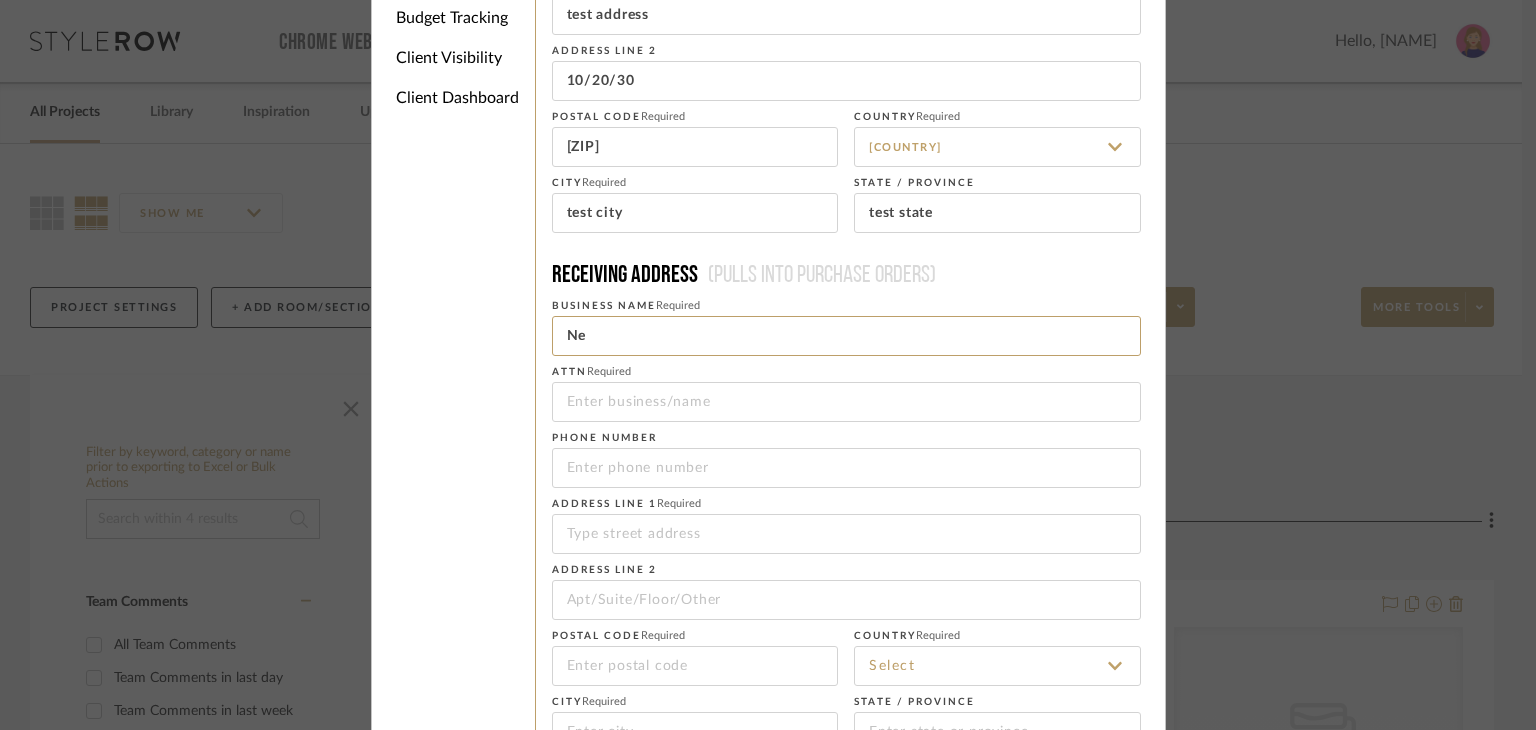 type on "N" 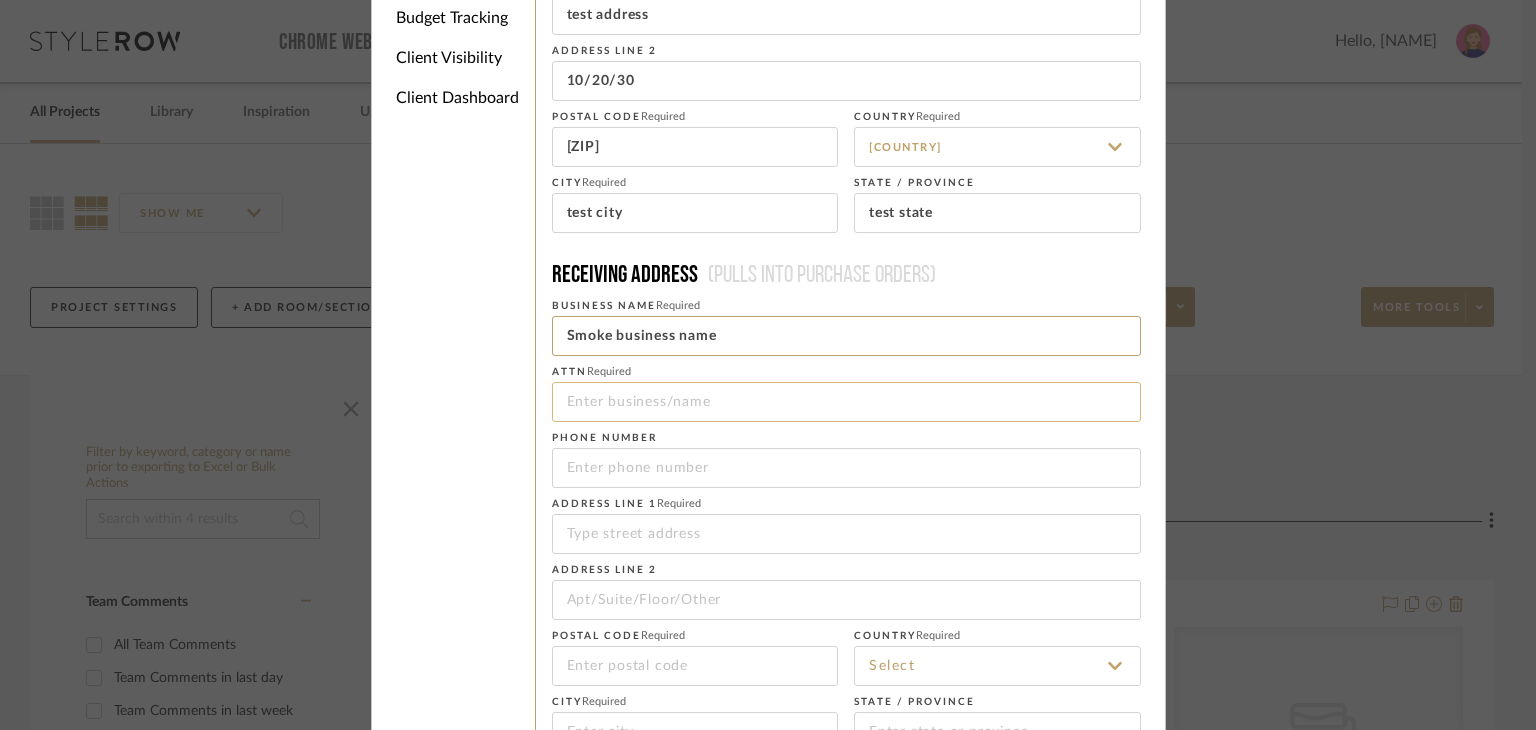 type on "Smoke business name" 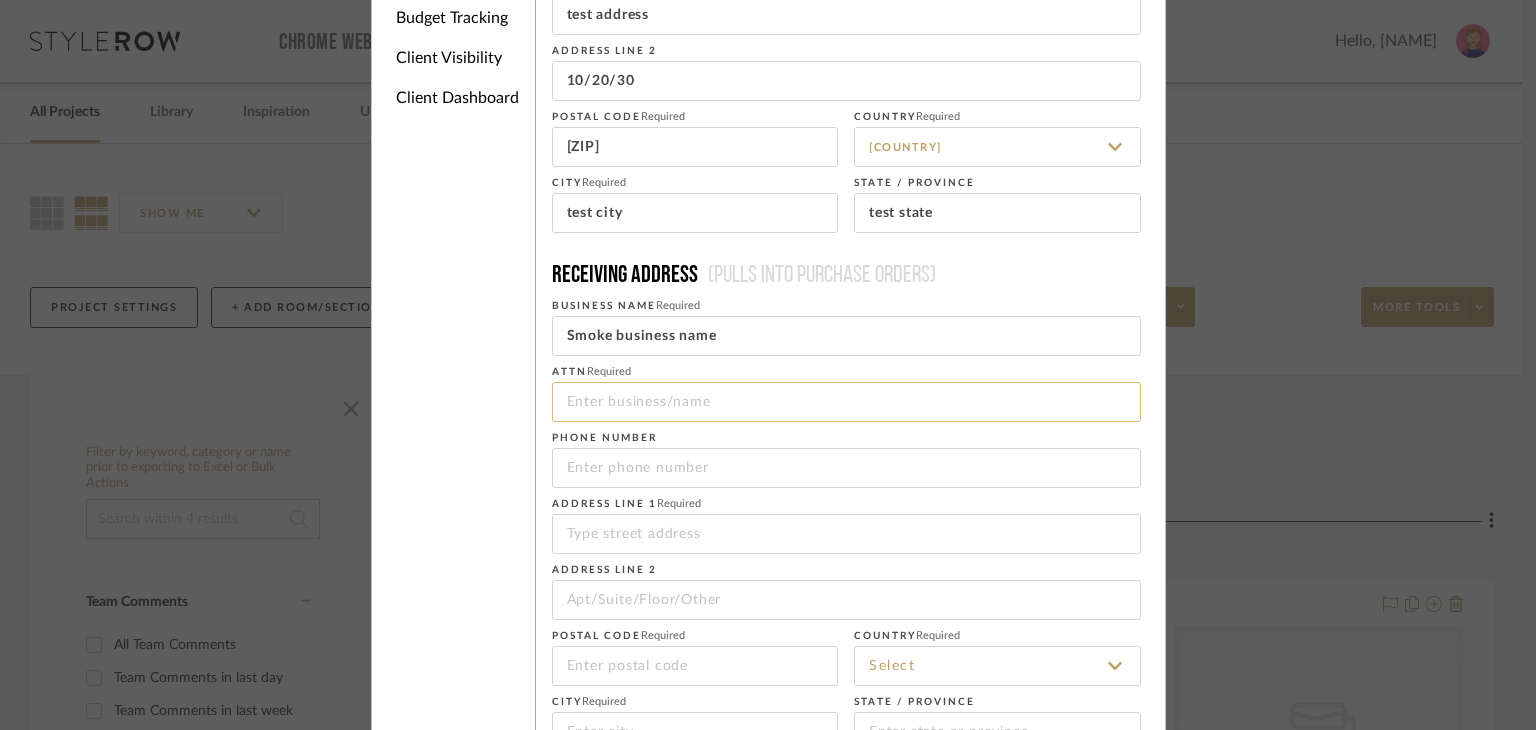 click at bounding box center (846, 402) 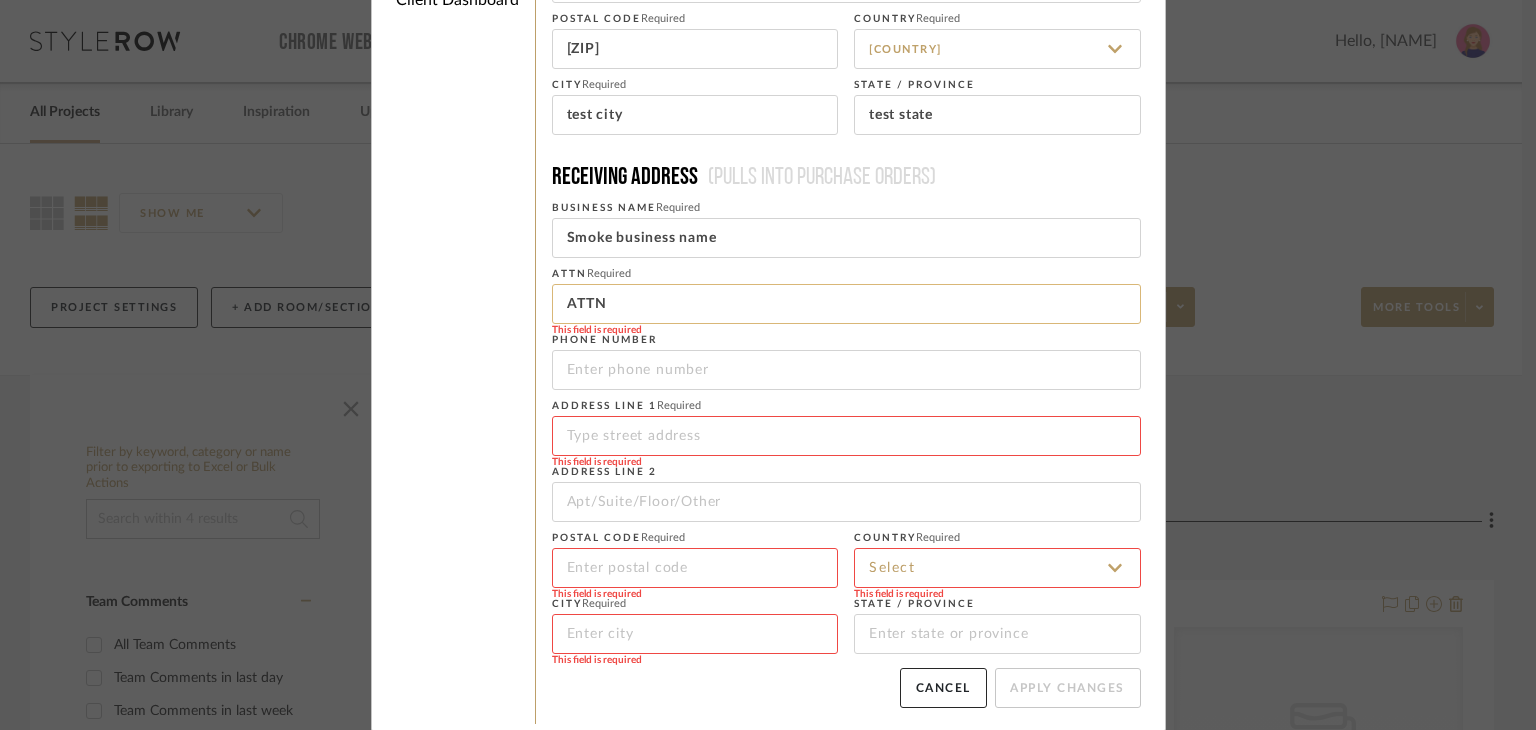 scroll, scrollTop: 364, scrollLeft: 0, axis: vertical 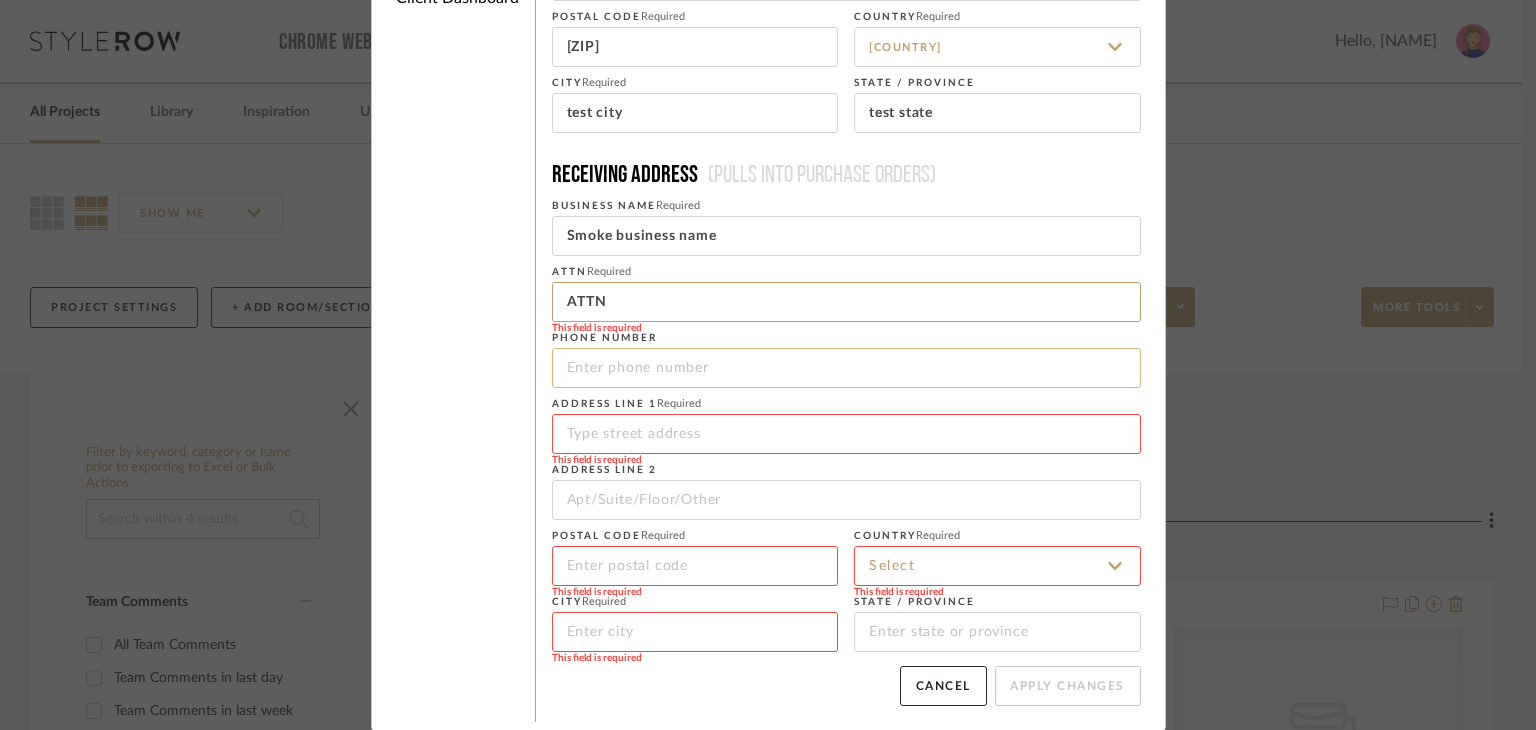 type on "ATTN" 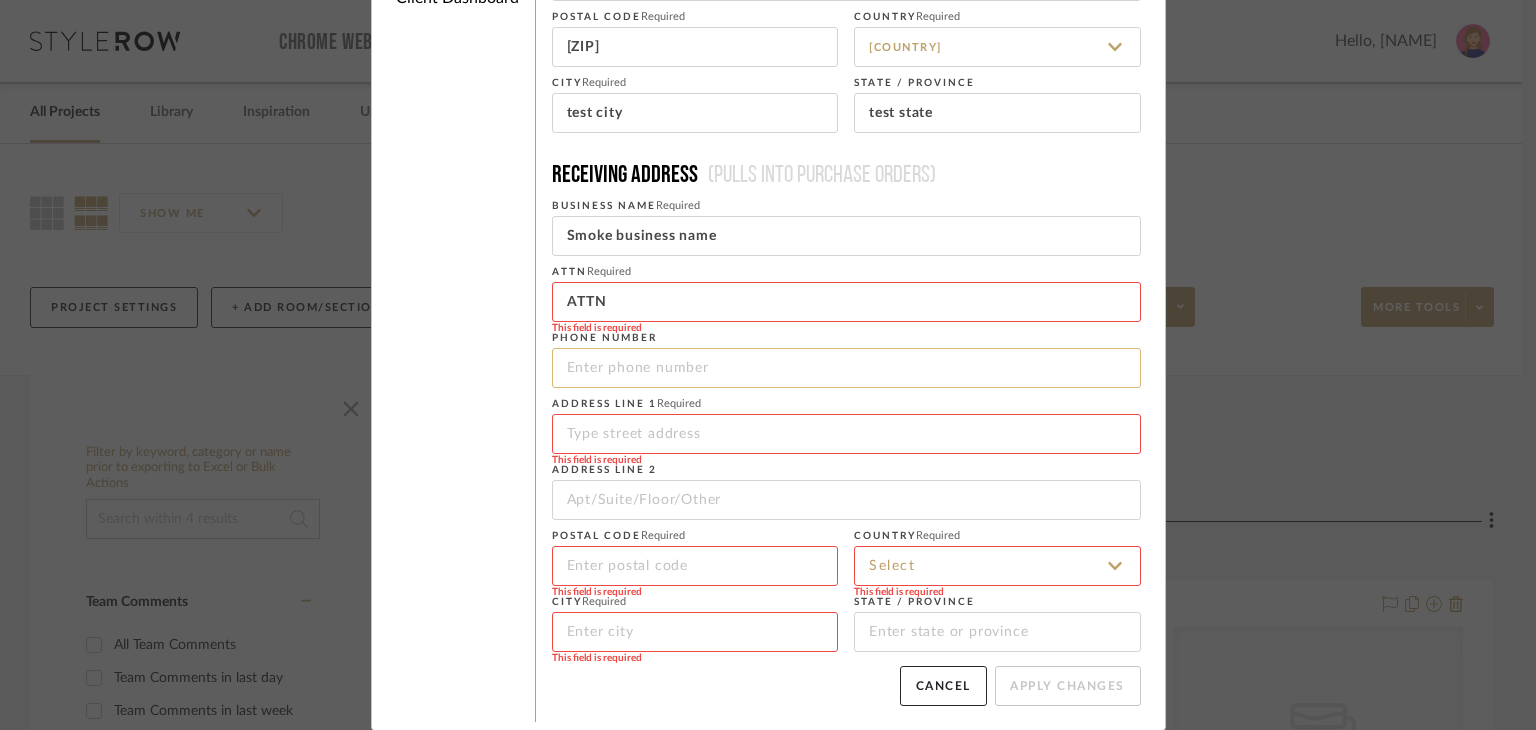 click at bounding box center (846, 368) 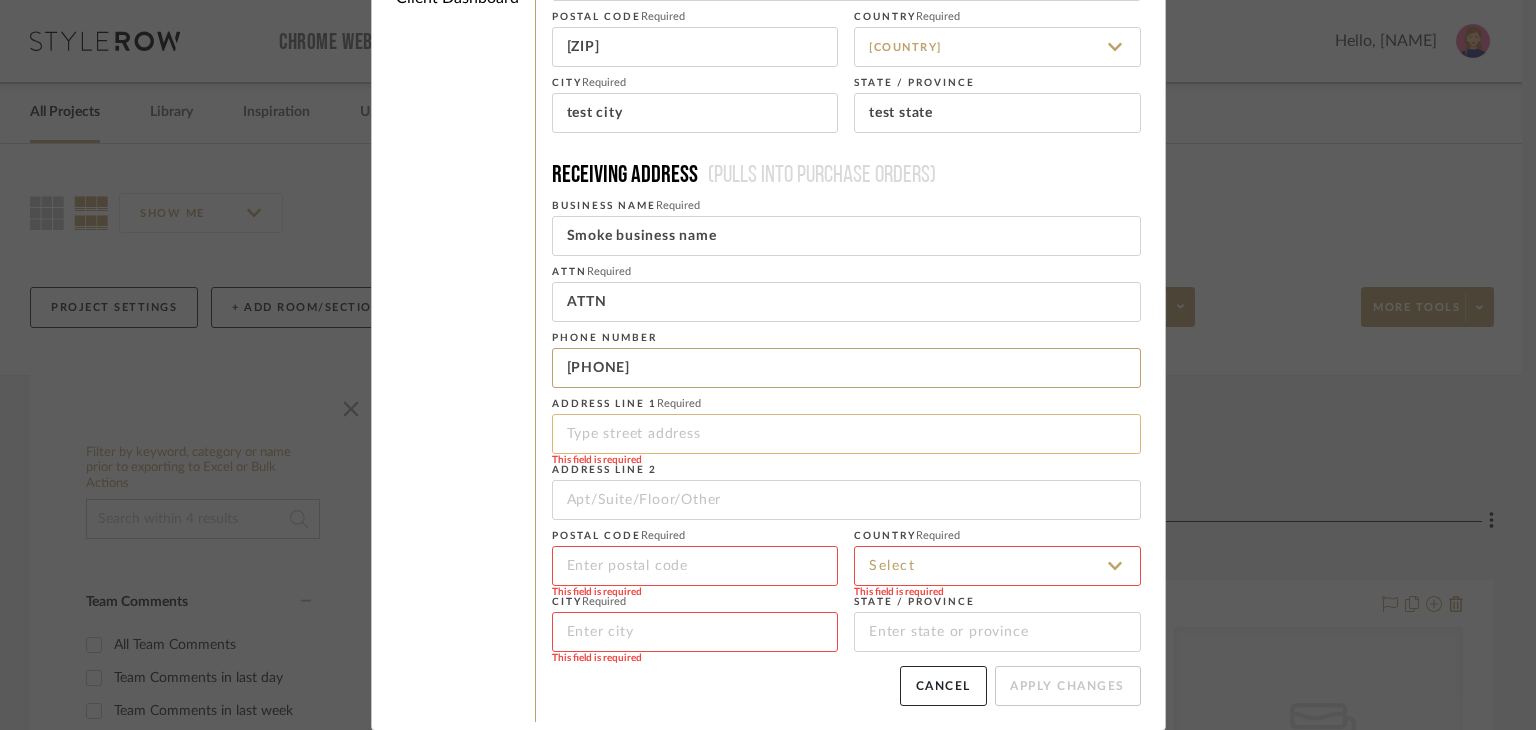 type on "32165498723" 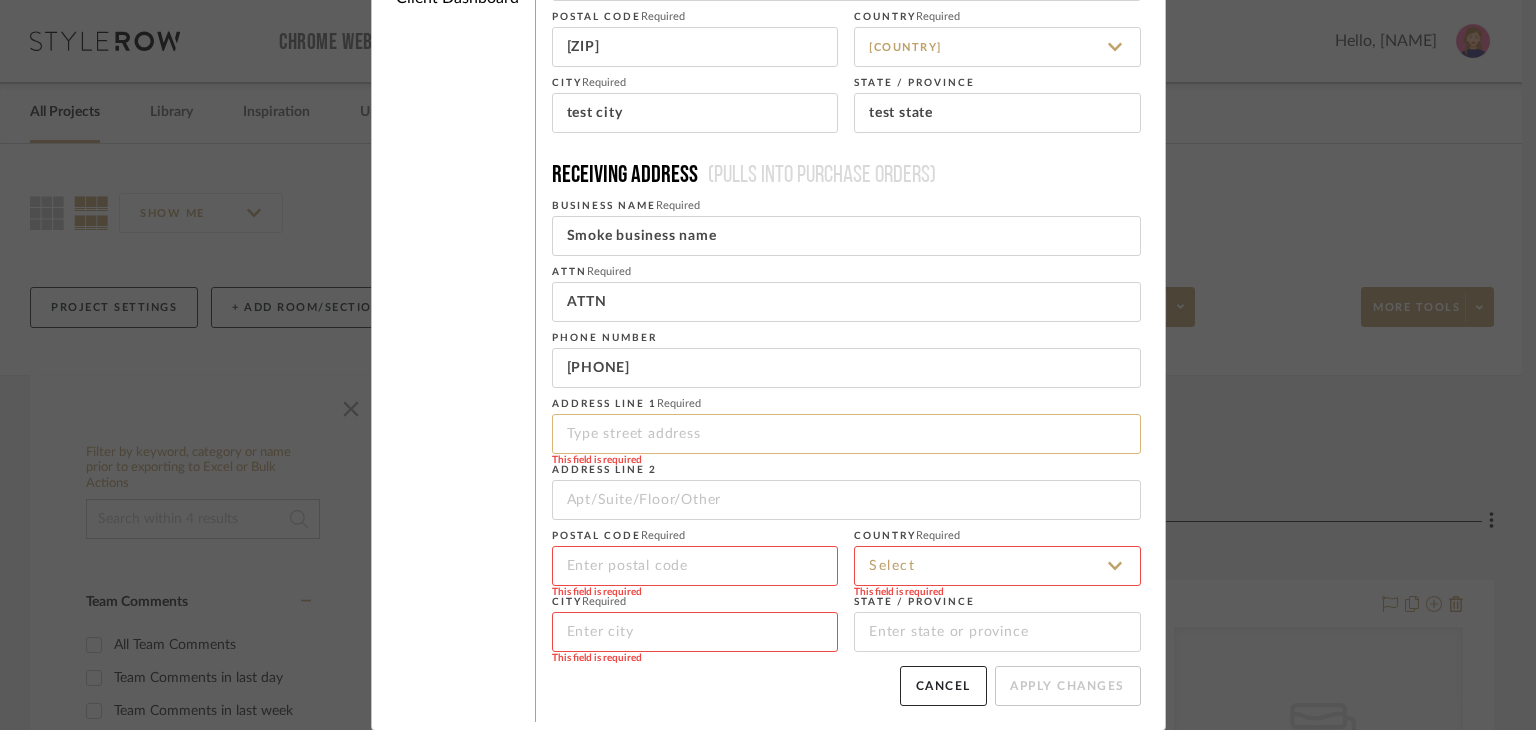 click at bounding box center [846, 434] 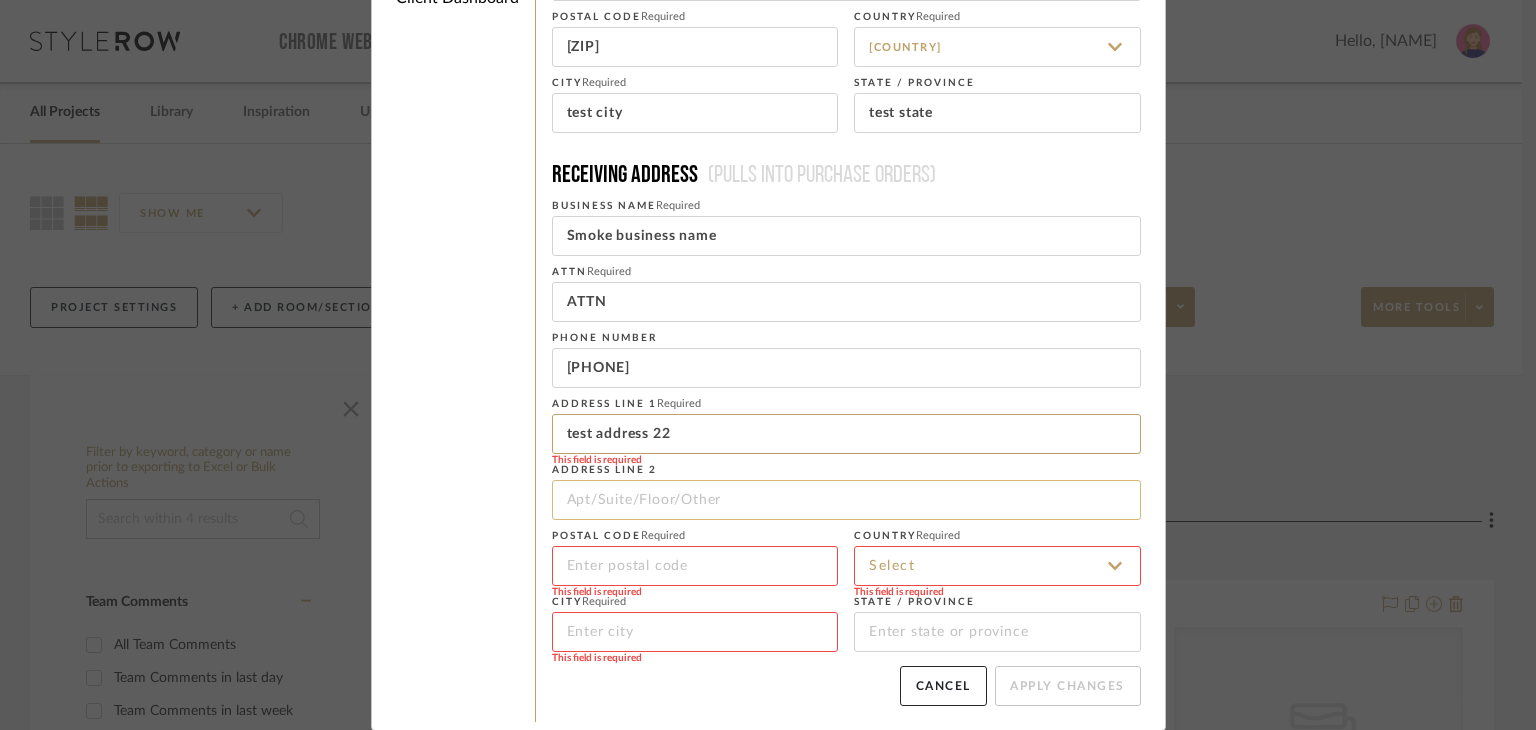 type on "test address 22" 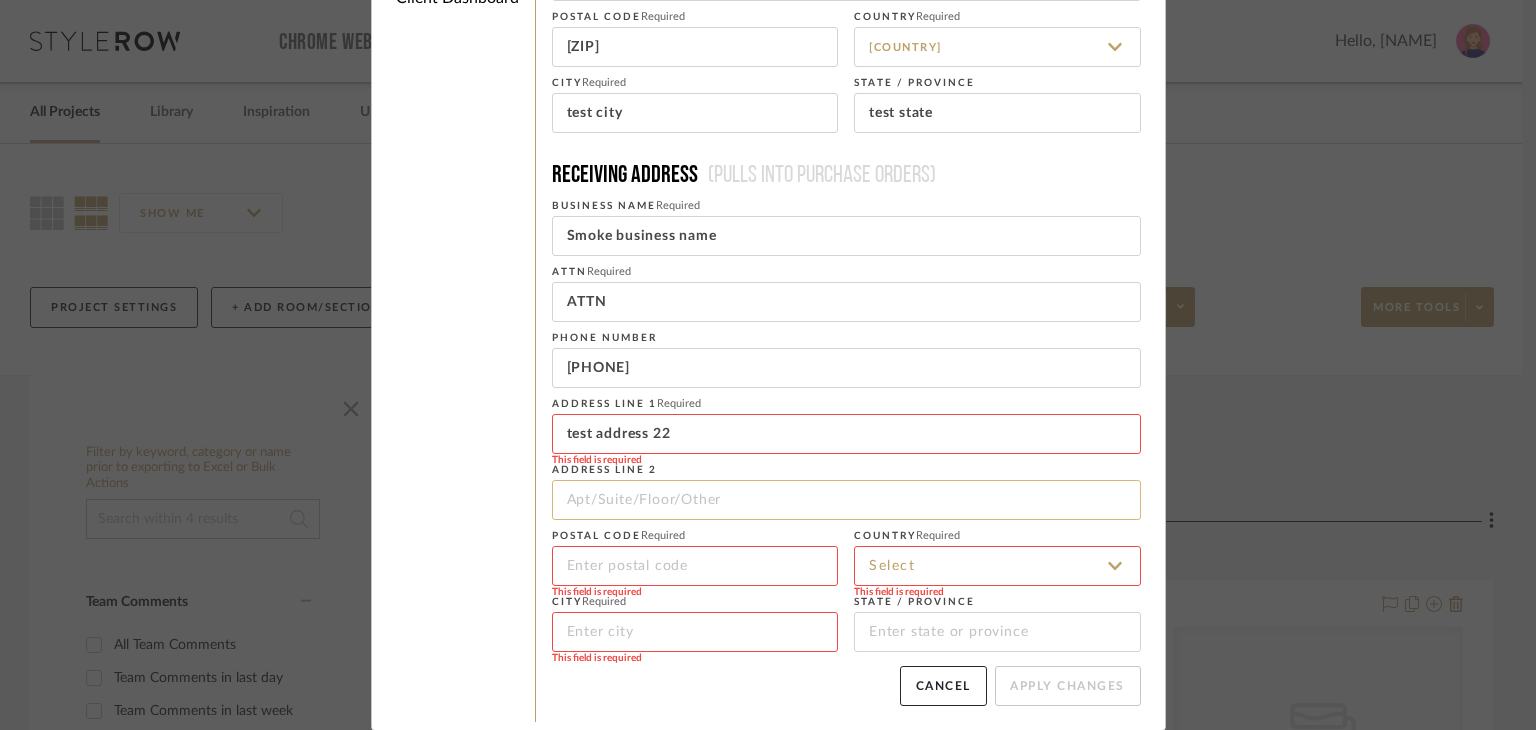 click at bounding box center [846, 500] 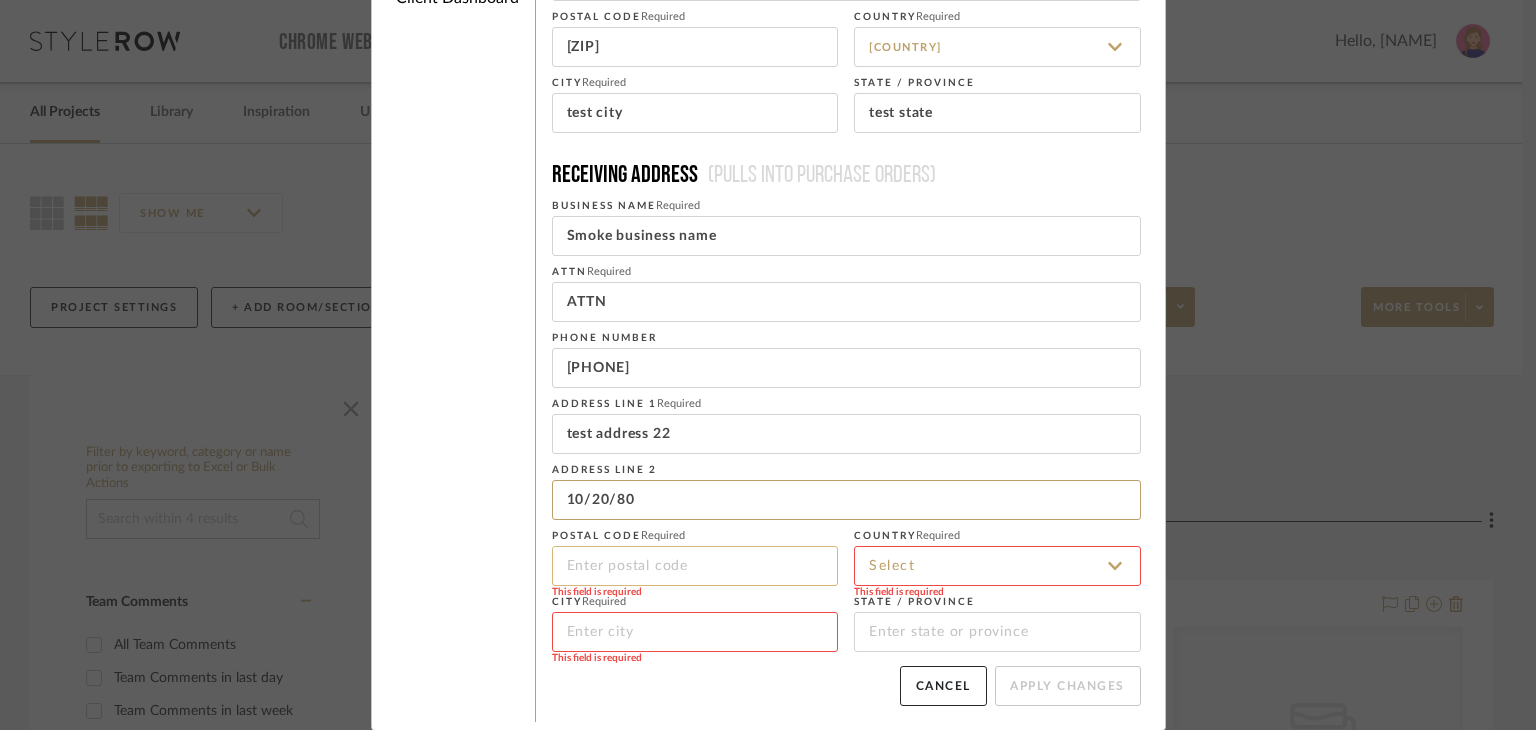 type on "10/20/80" 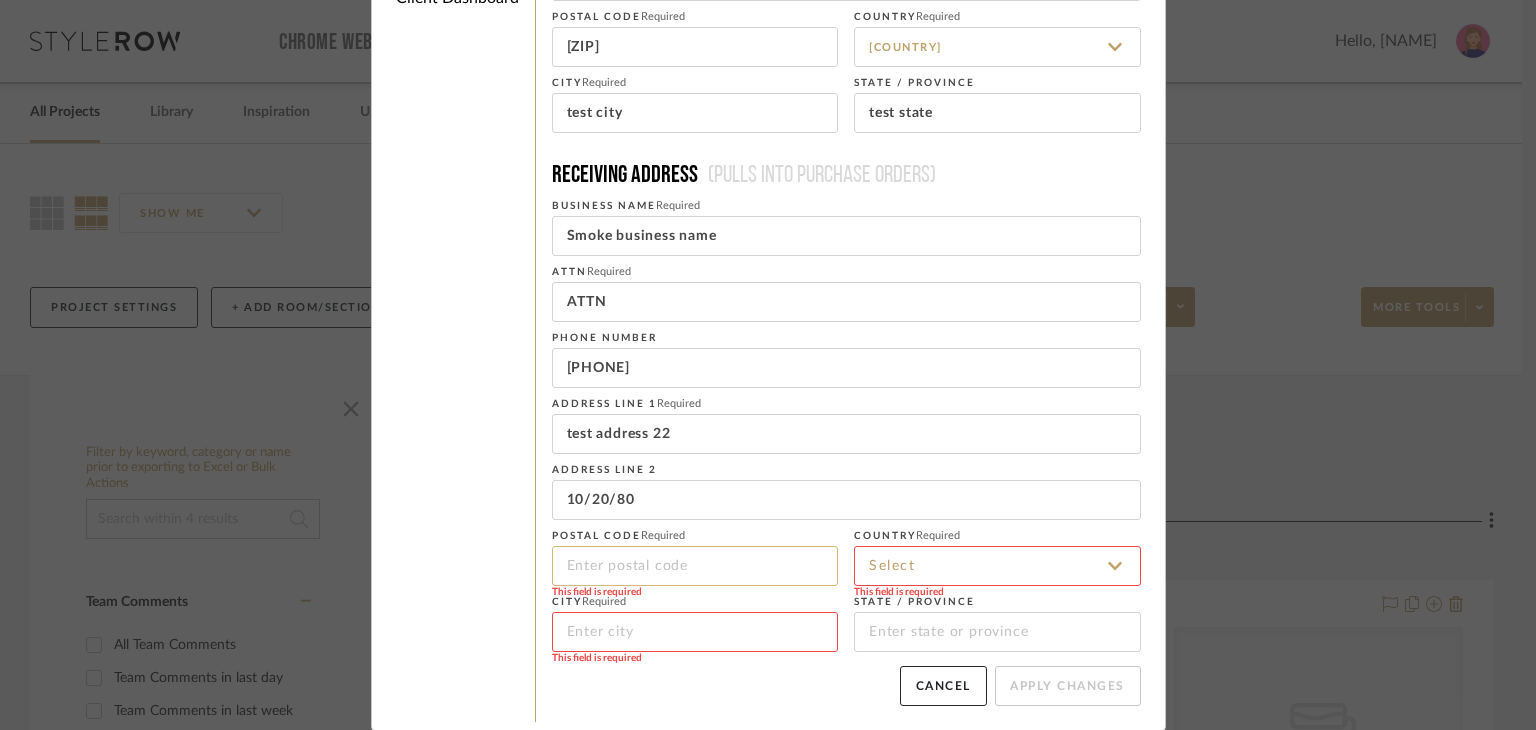click at bounding box center (695, 566) 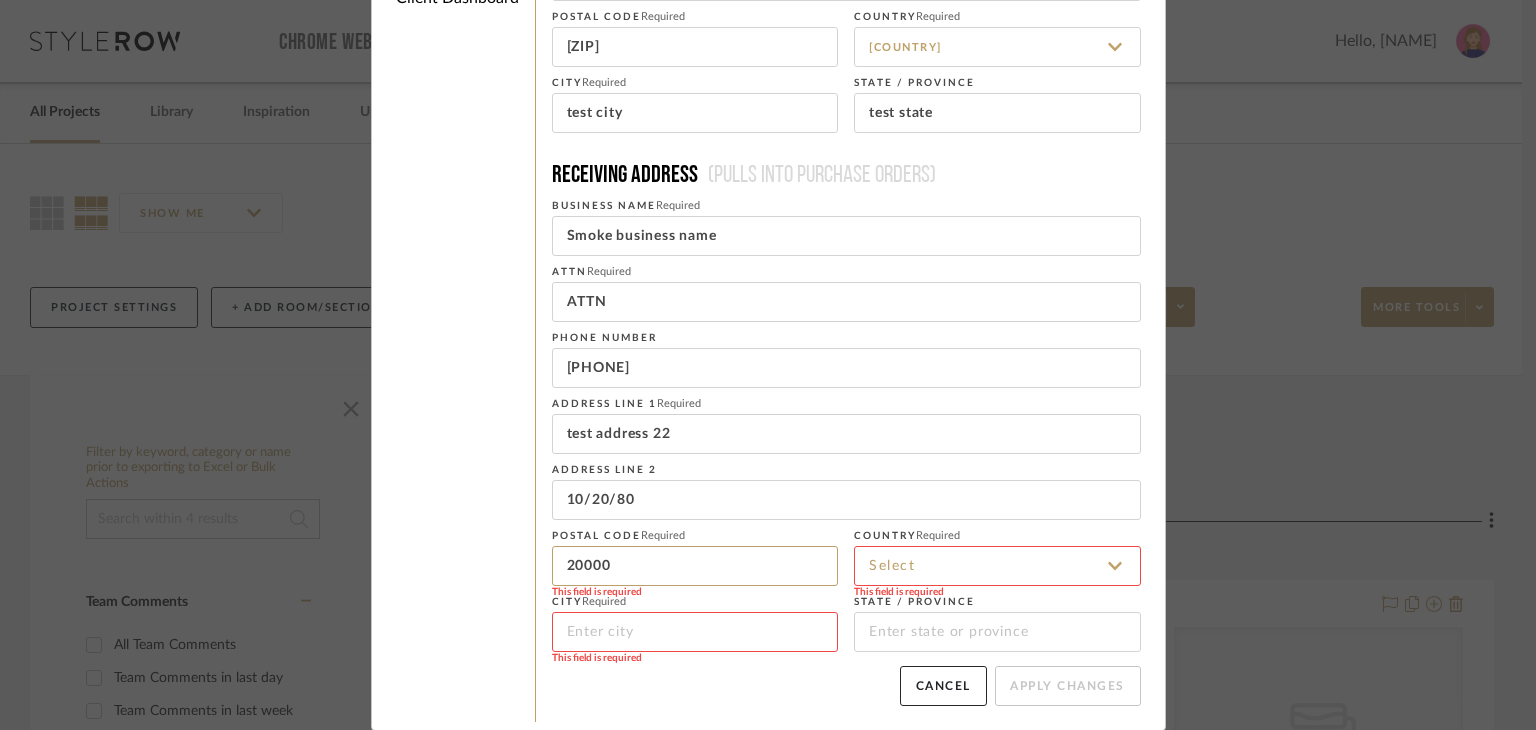type on "20000" 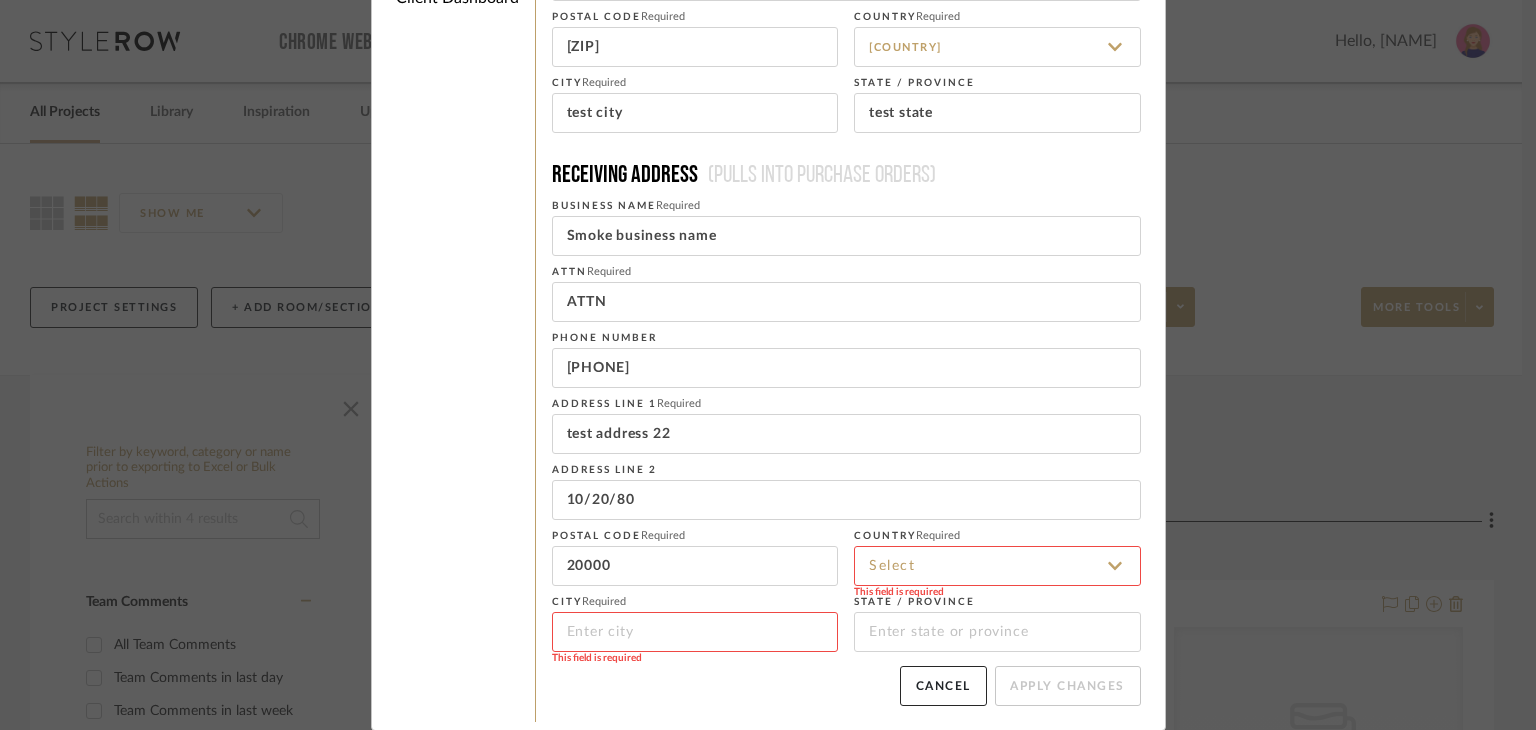 click at bounding box center (997, 566) 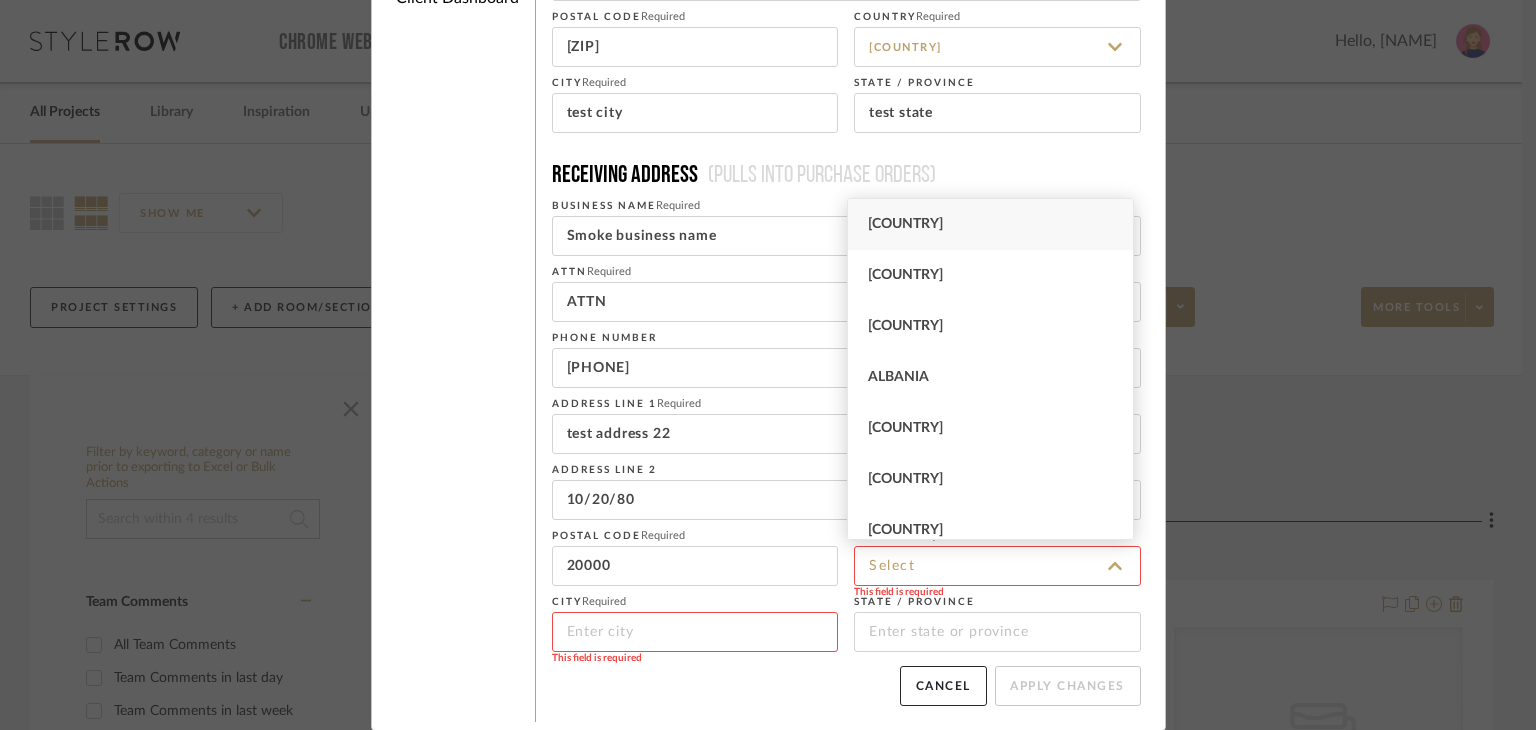 click on "United States" at bounding box center [990, 224] 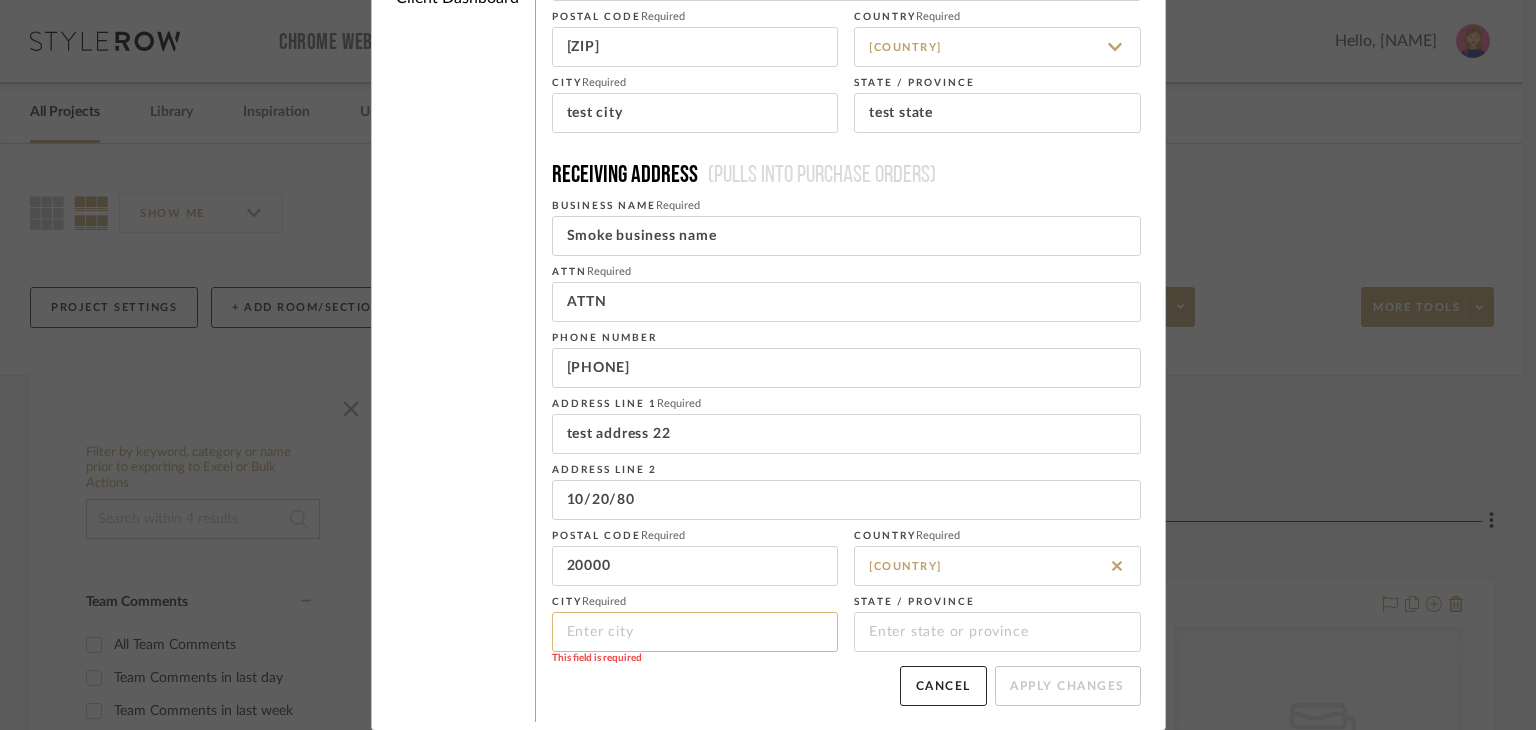 click at bounding box center (695, 632) 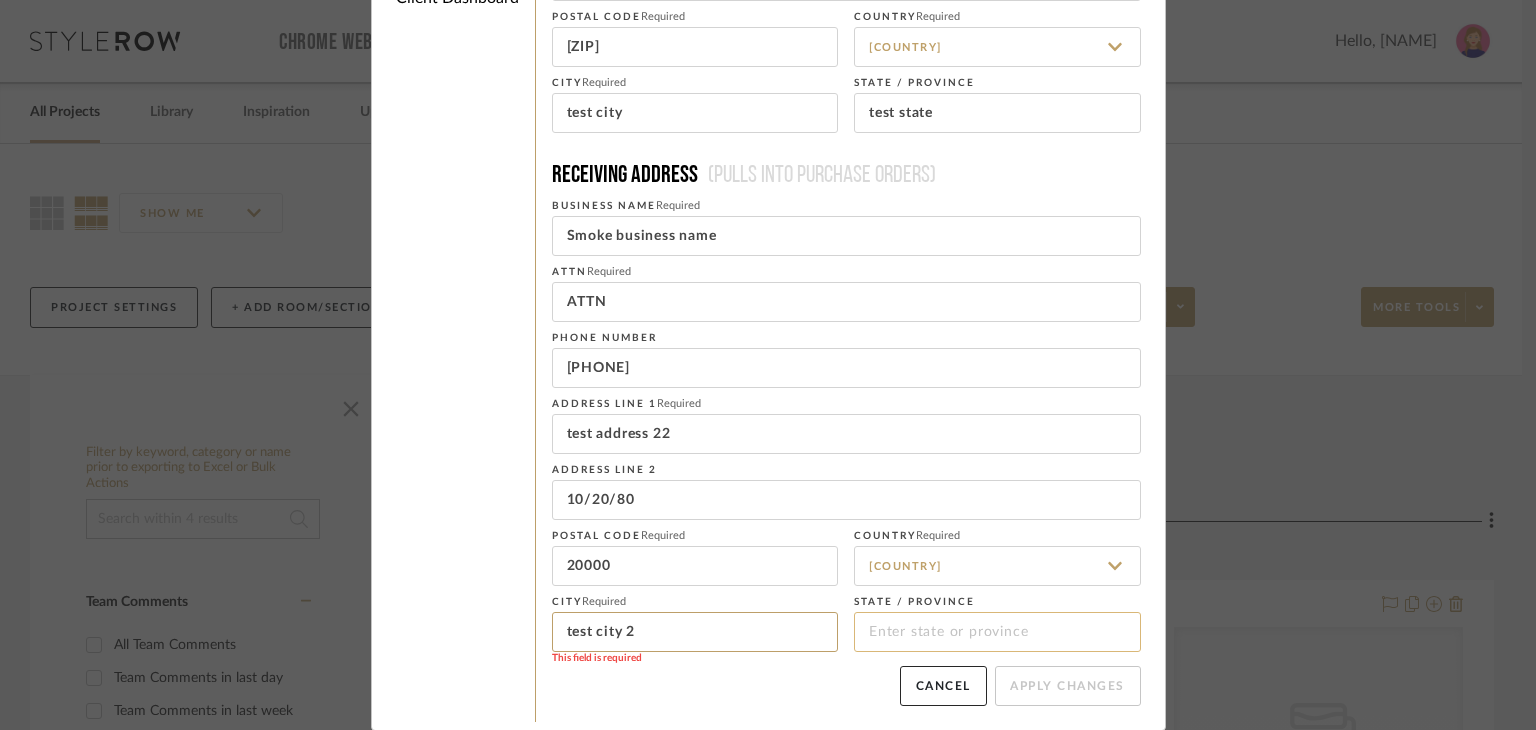 type on "test city 2" 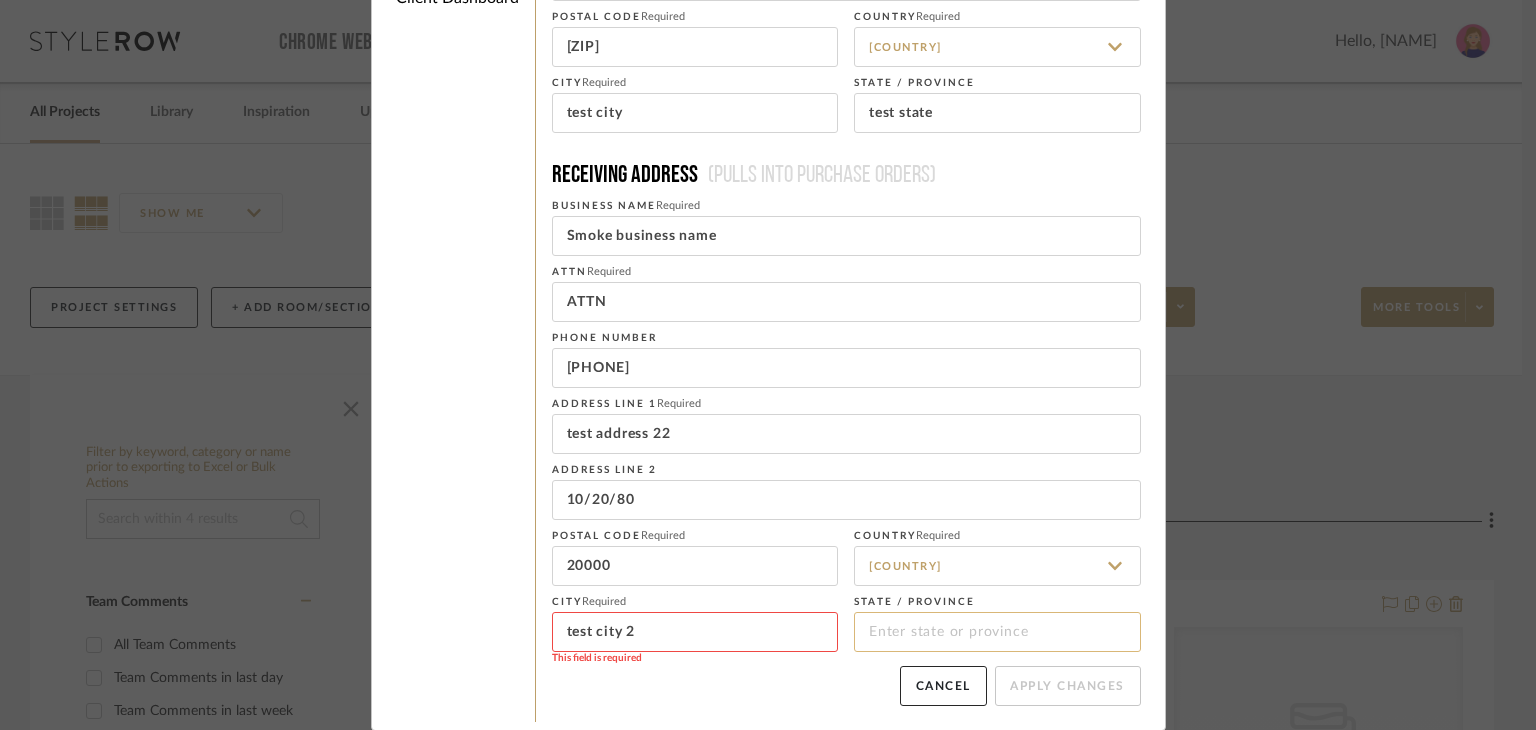 click at bounding box center [997, 632] 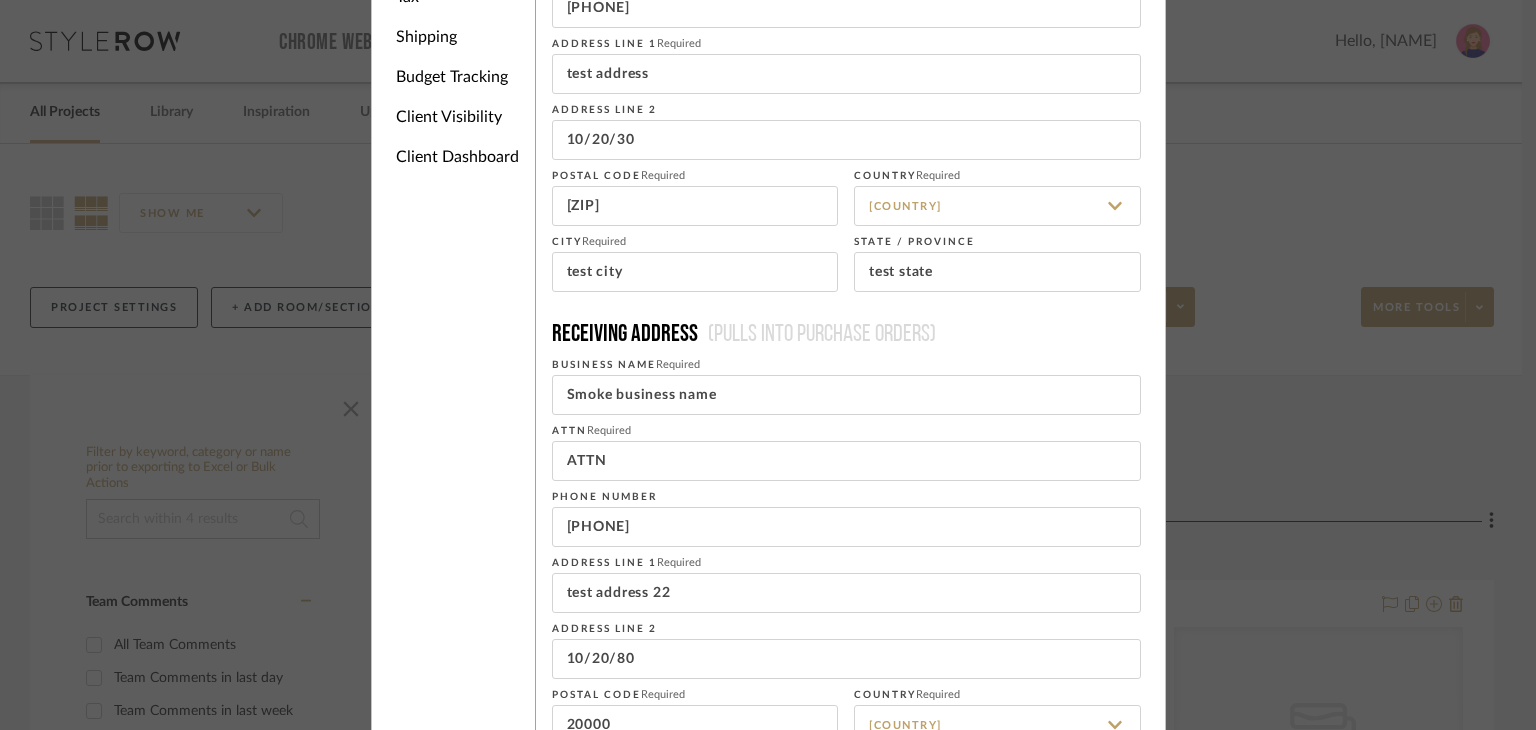 scroll, scrollTop: 364, scrollLeft: 0, axis: vertical 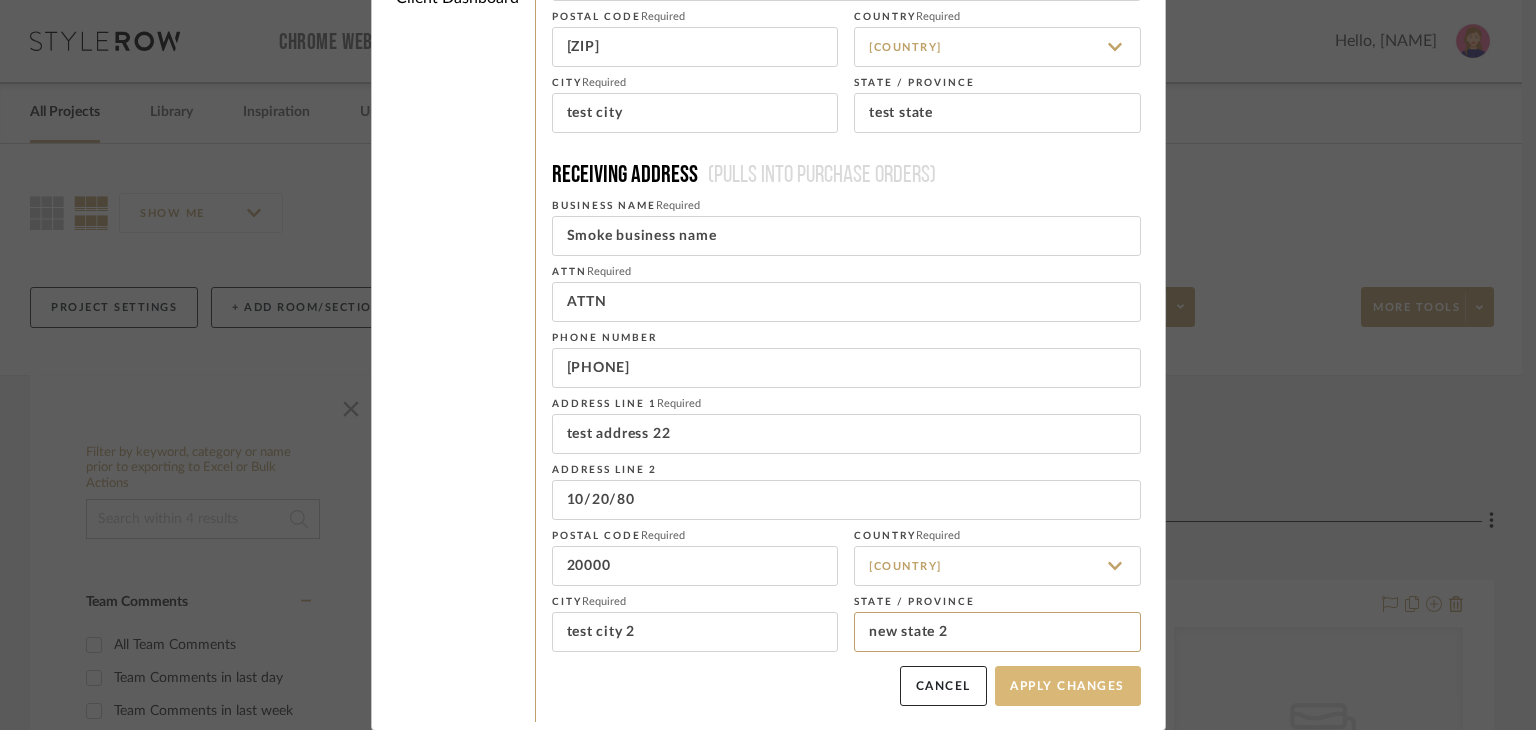 type on "new state 2" 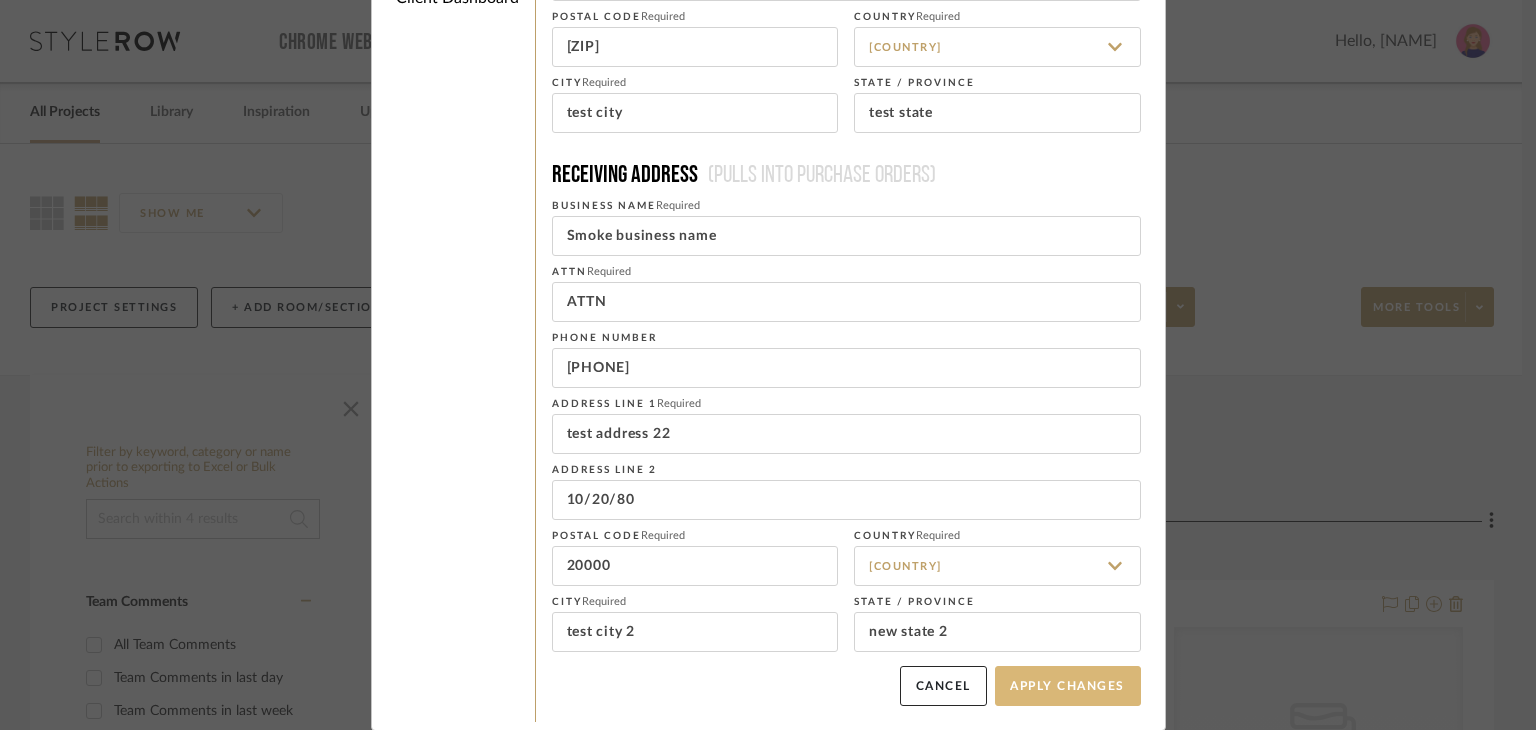 click on "Apply Changes" at bounding box center (1068, 686) 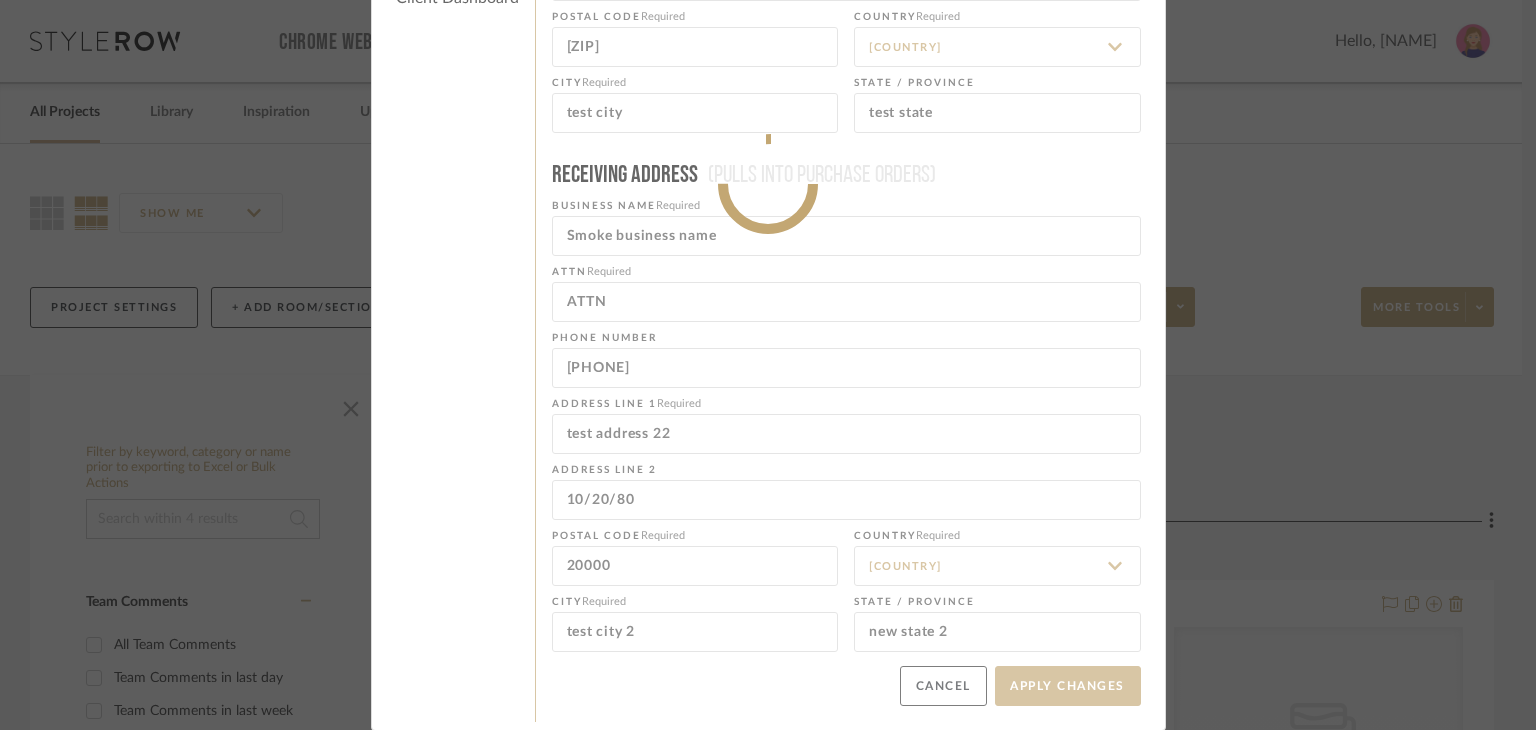 type on "+32165498752" 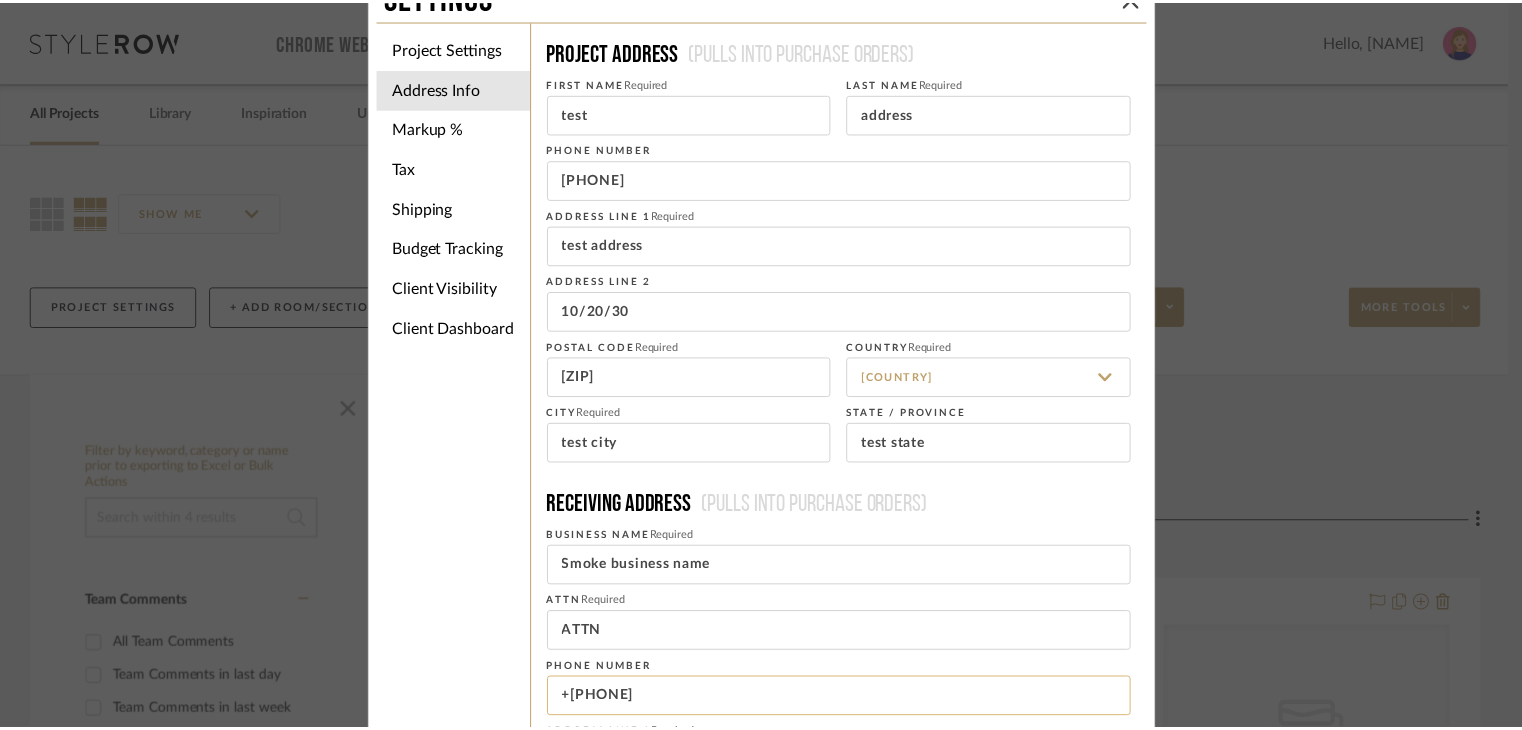 scroll, scrollTop: 0, scrollLeft: 0, axis: both 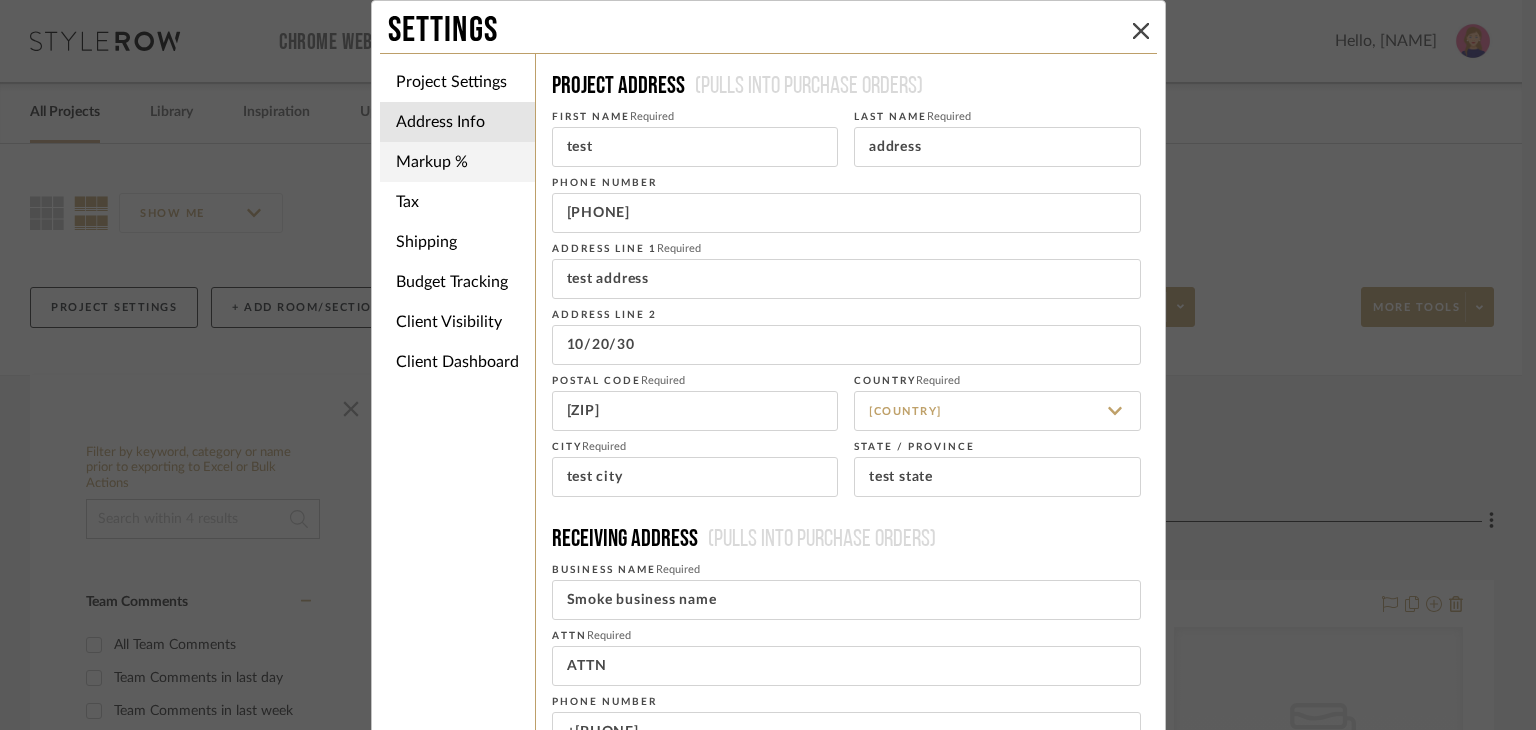 click on "Markup %" at bounding box center [457, 162] 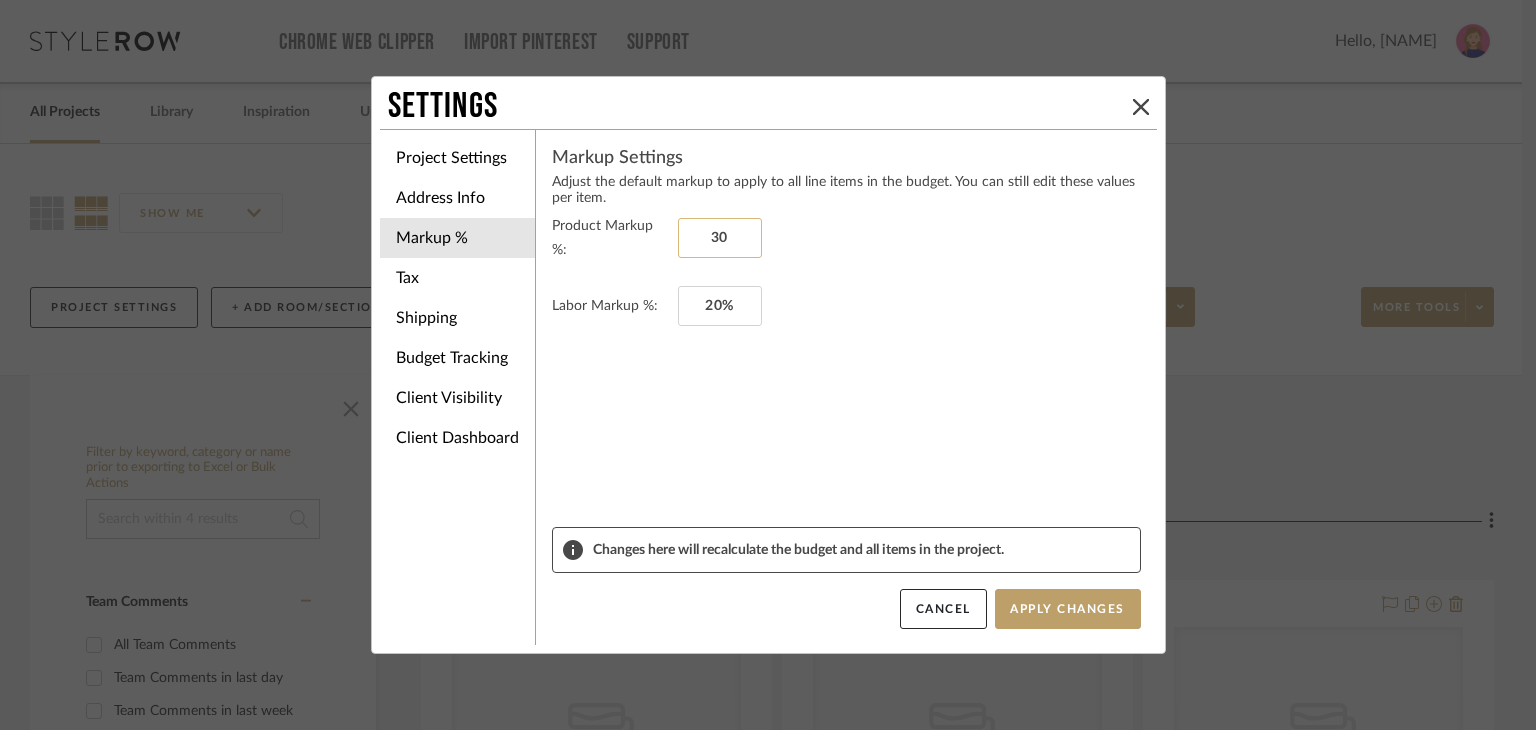 click on "30" at bounding box center (720, 238) 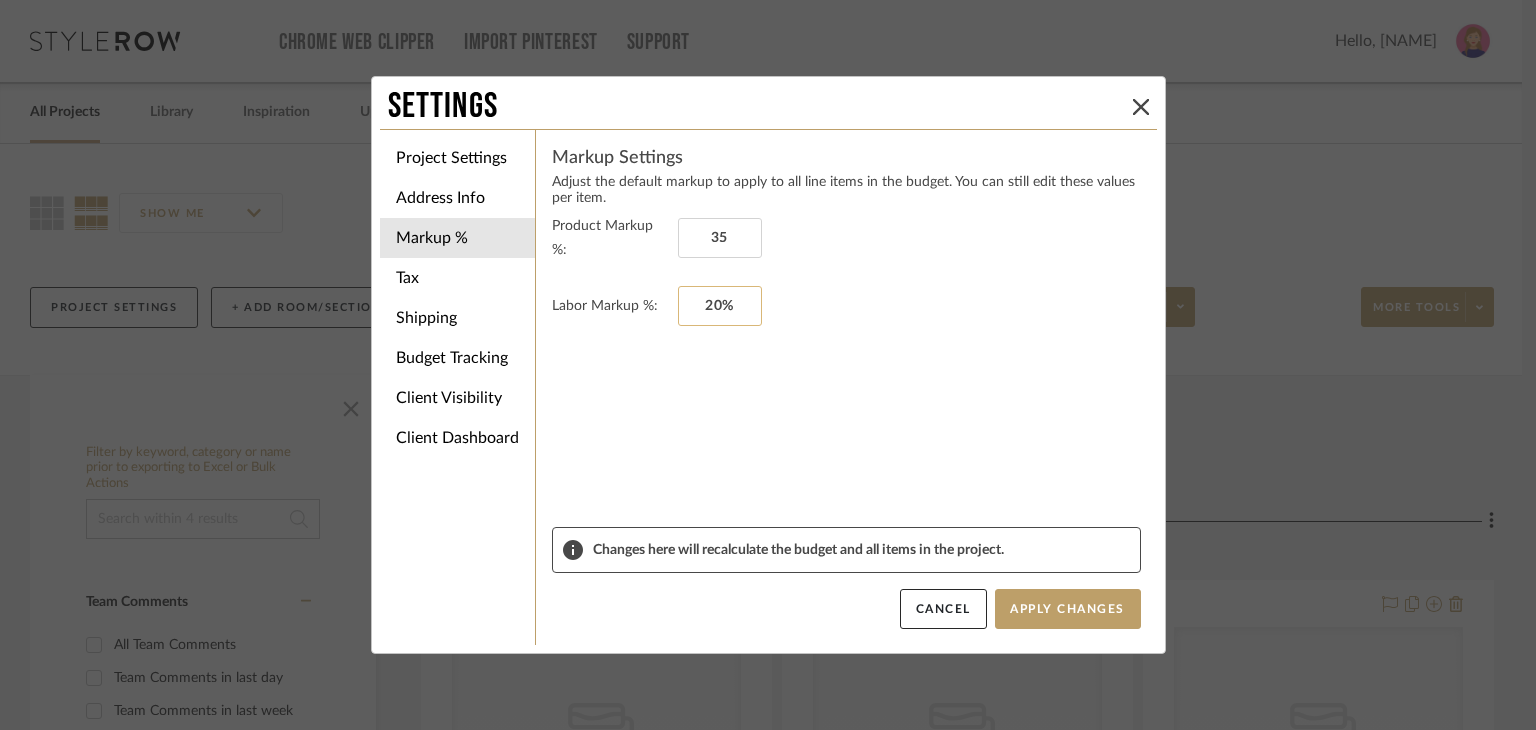 type on "35%" 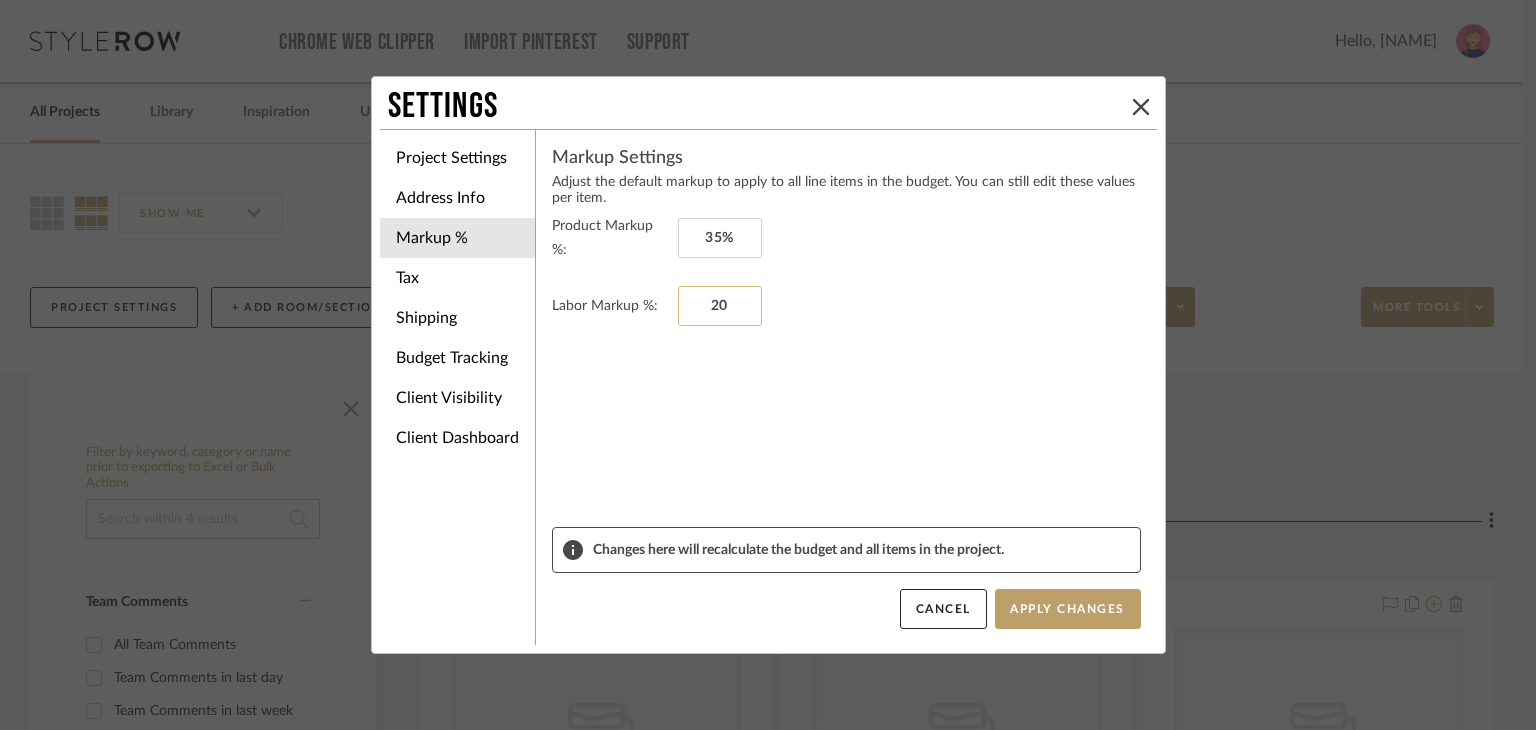click on "20" at bounding box center (720, 306) 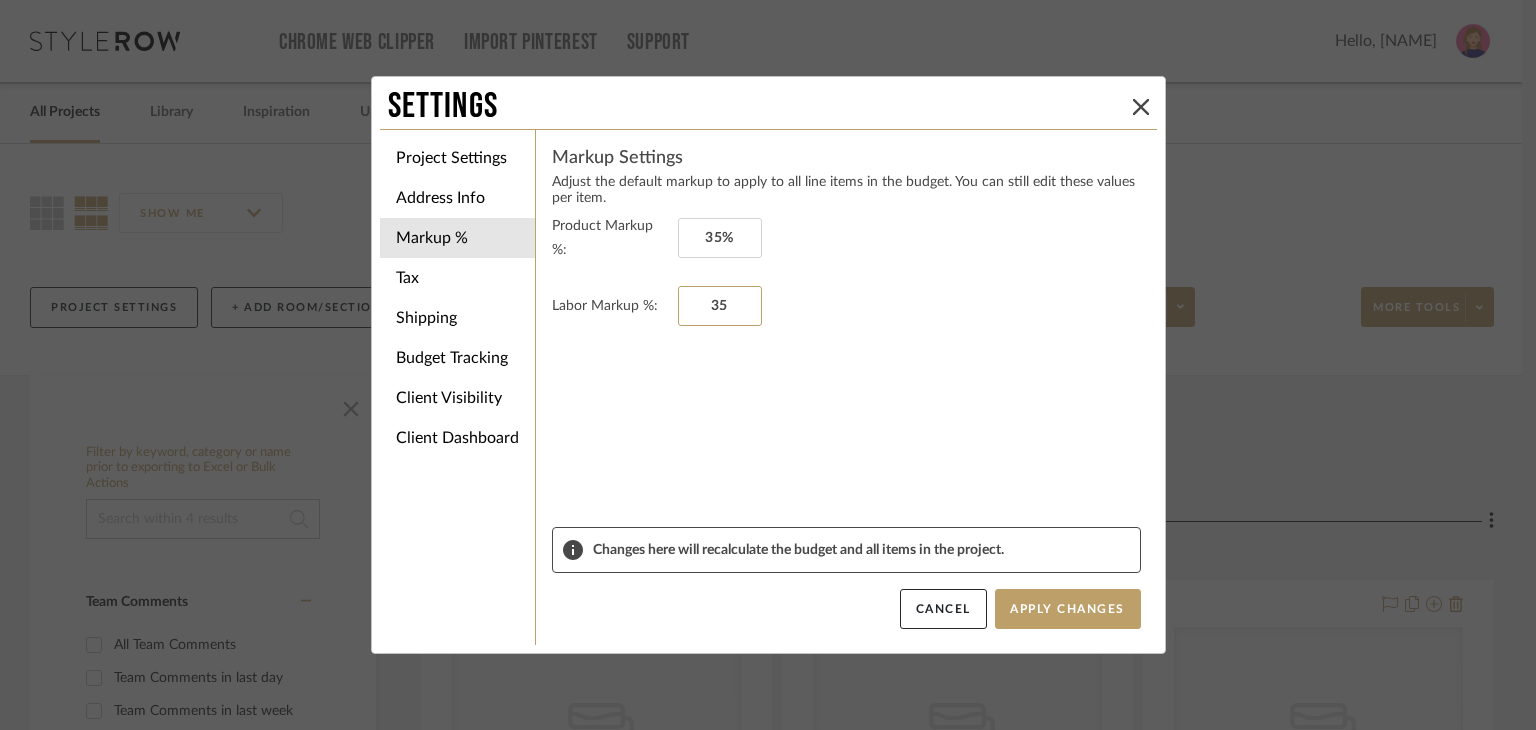 type on "3" 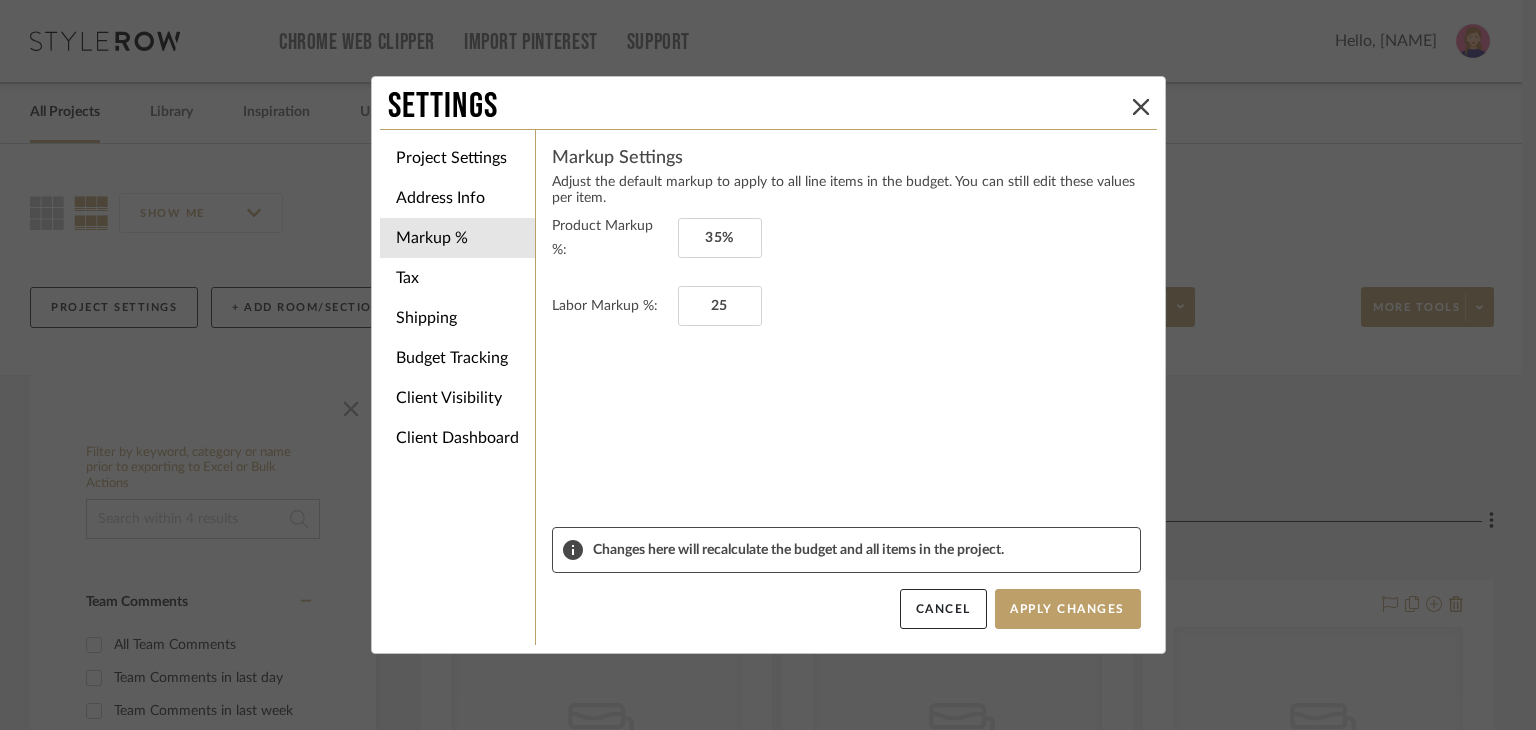 type on "25%" 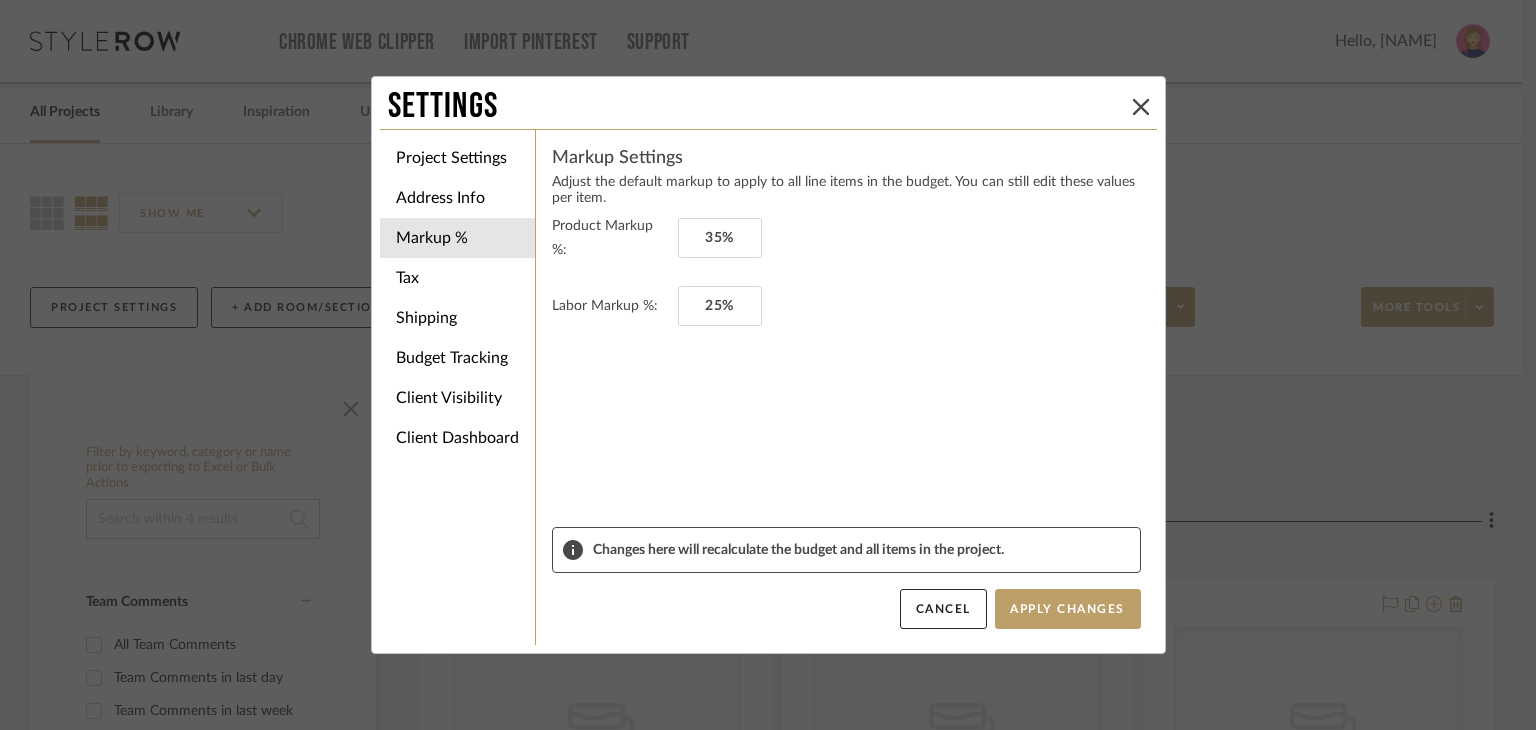 click on "Product Markup %:  35%  Labor Markup %:  25%" at bounding box center [846, 370] 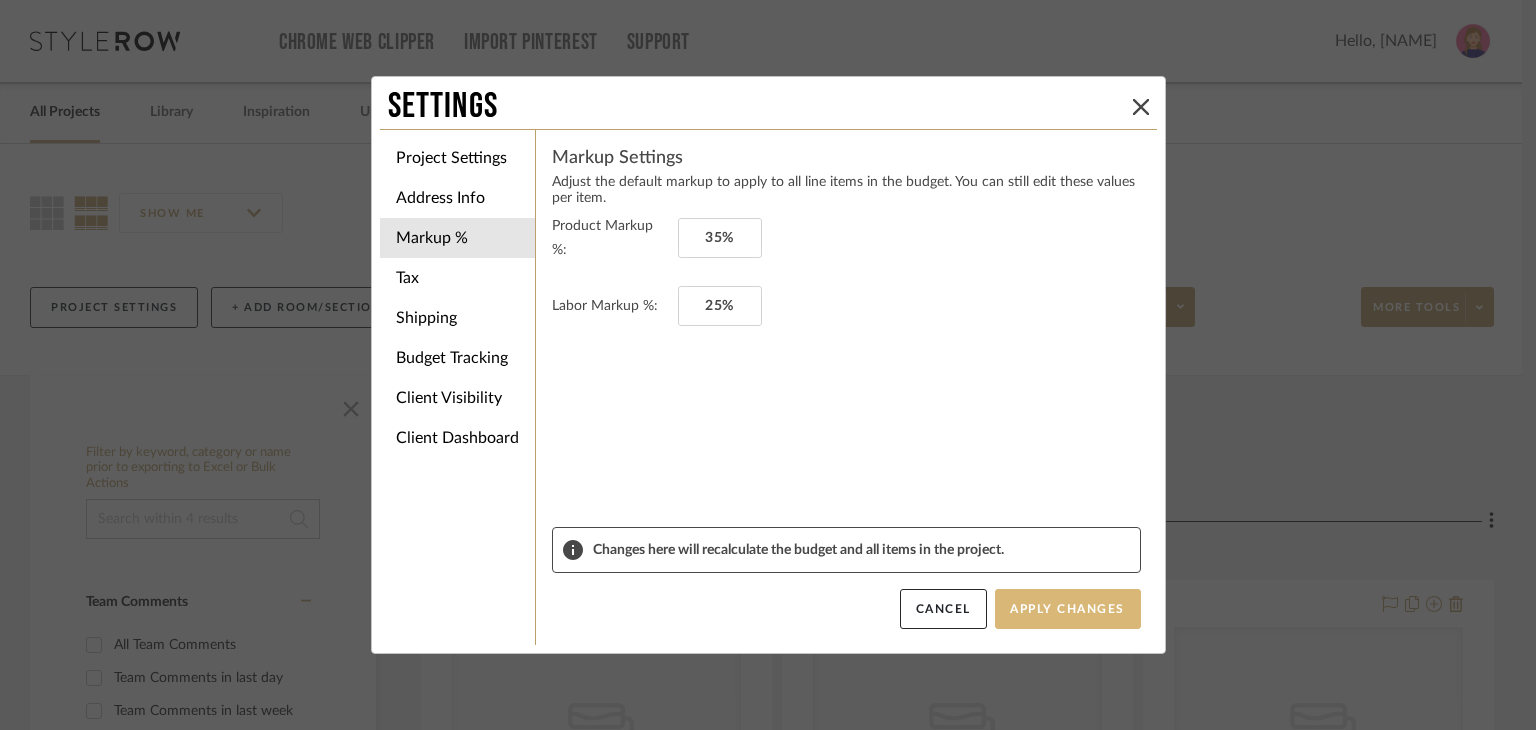 click on "Apply Changes" at bounding box center [1068, 609] 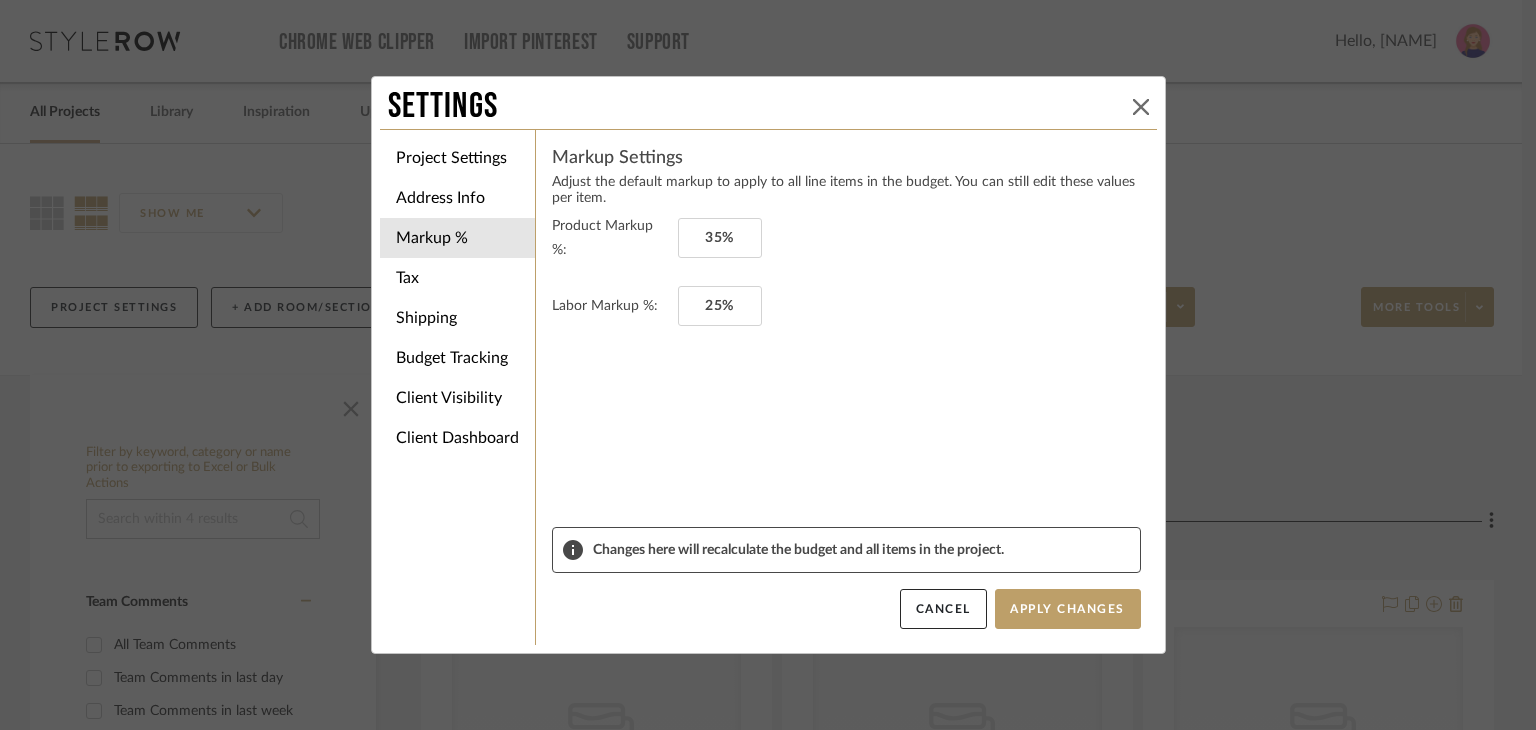 click at bounding box center [1141, 107] 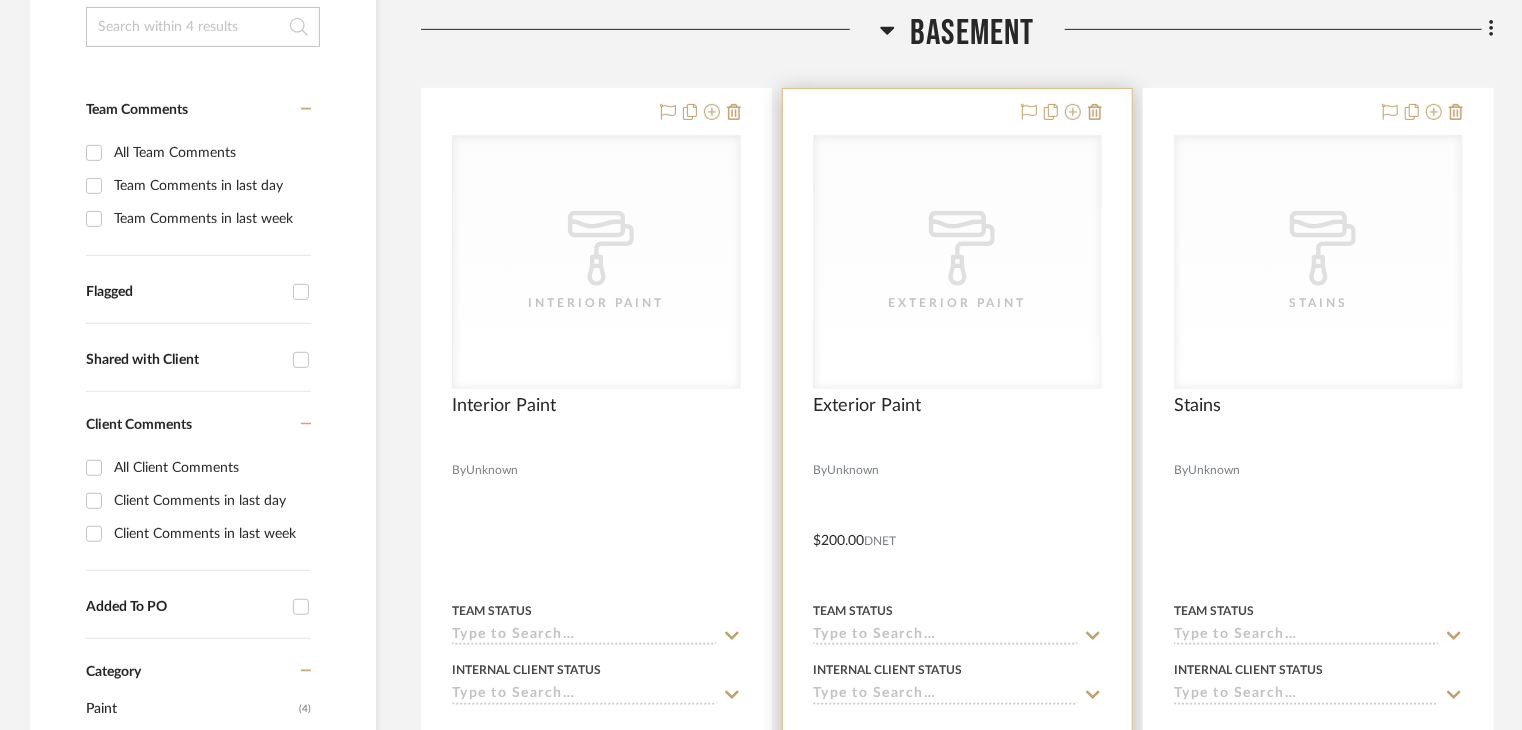 scroll, scrollTop: 500, scrollLeft: 0, axis: vertical 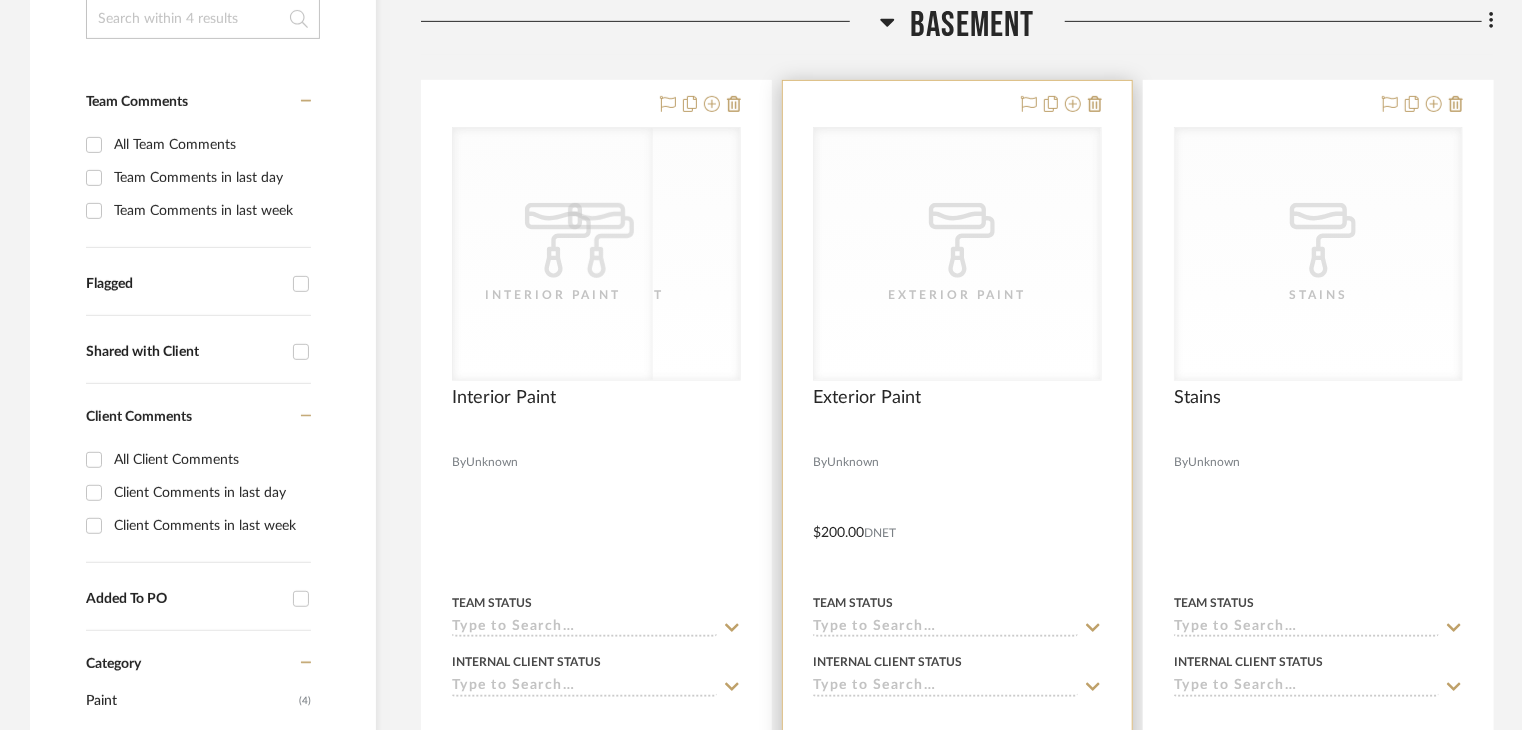 click on "CategoryIconPaint
Created with Sketch." 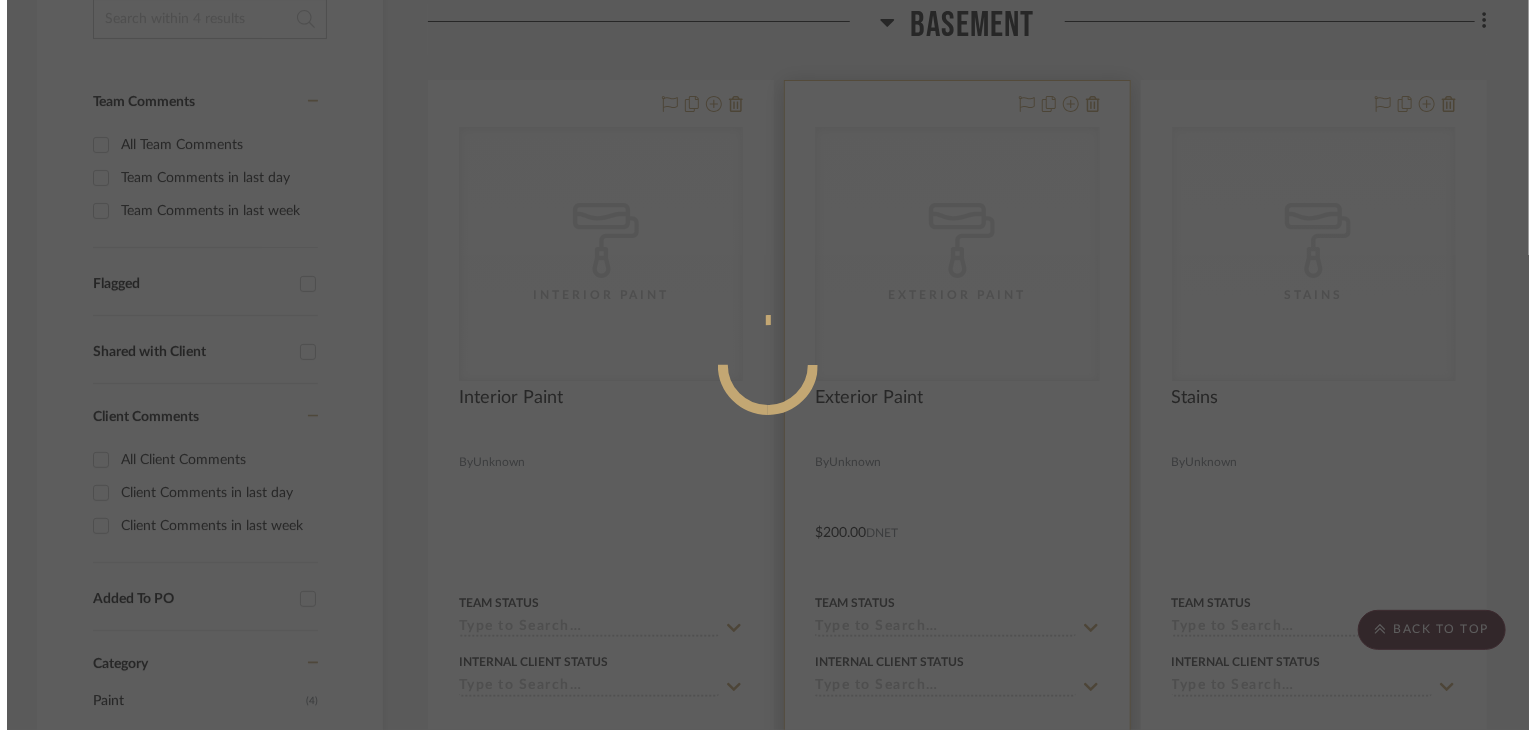 scroll, scrollTop: 0, scrollLeft: 0, axis: both 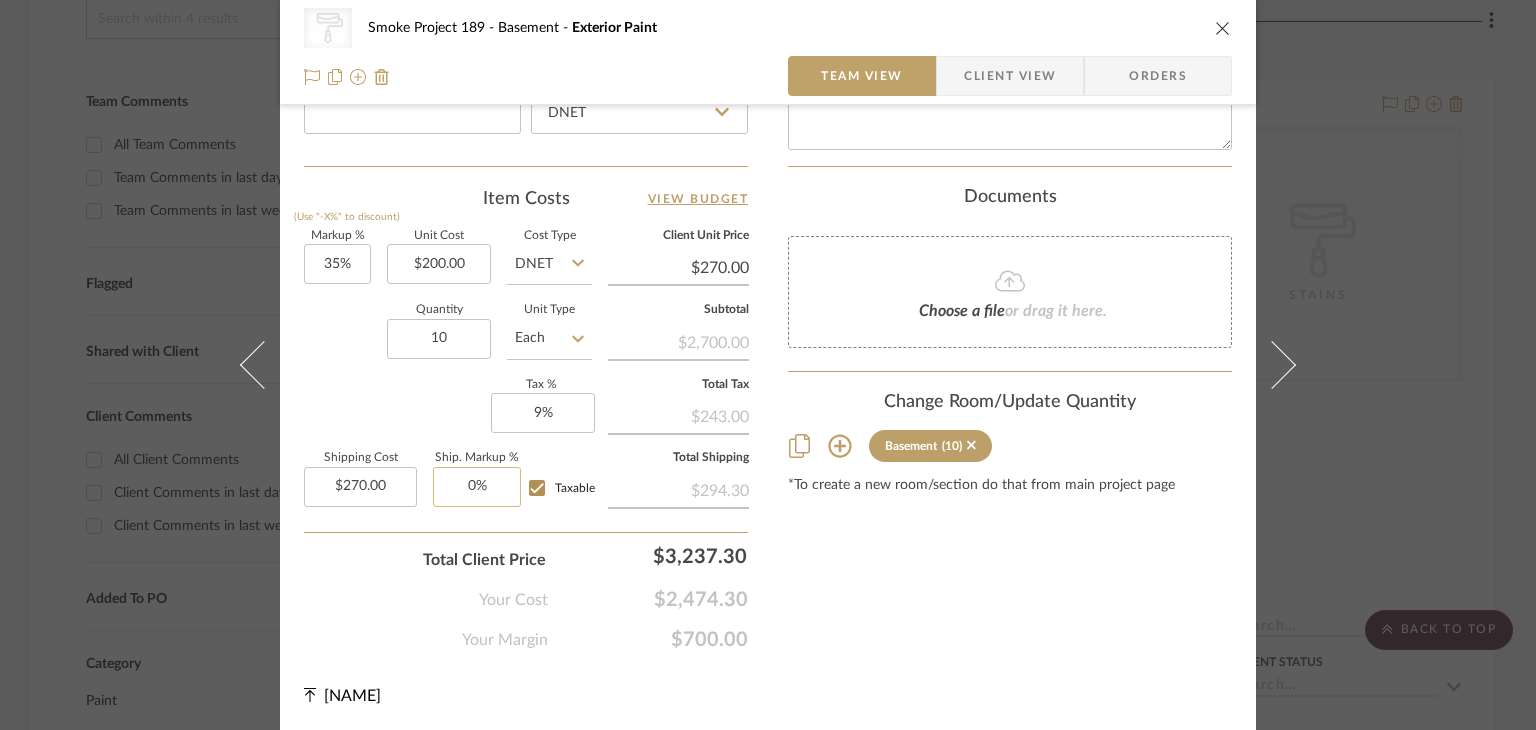 type 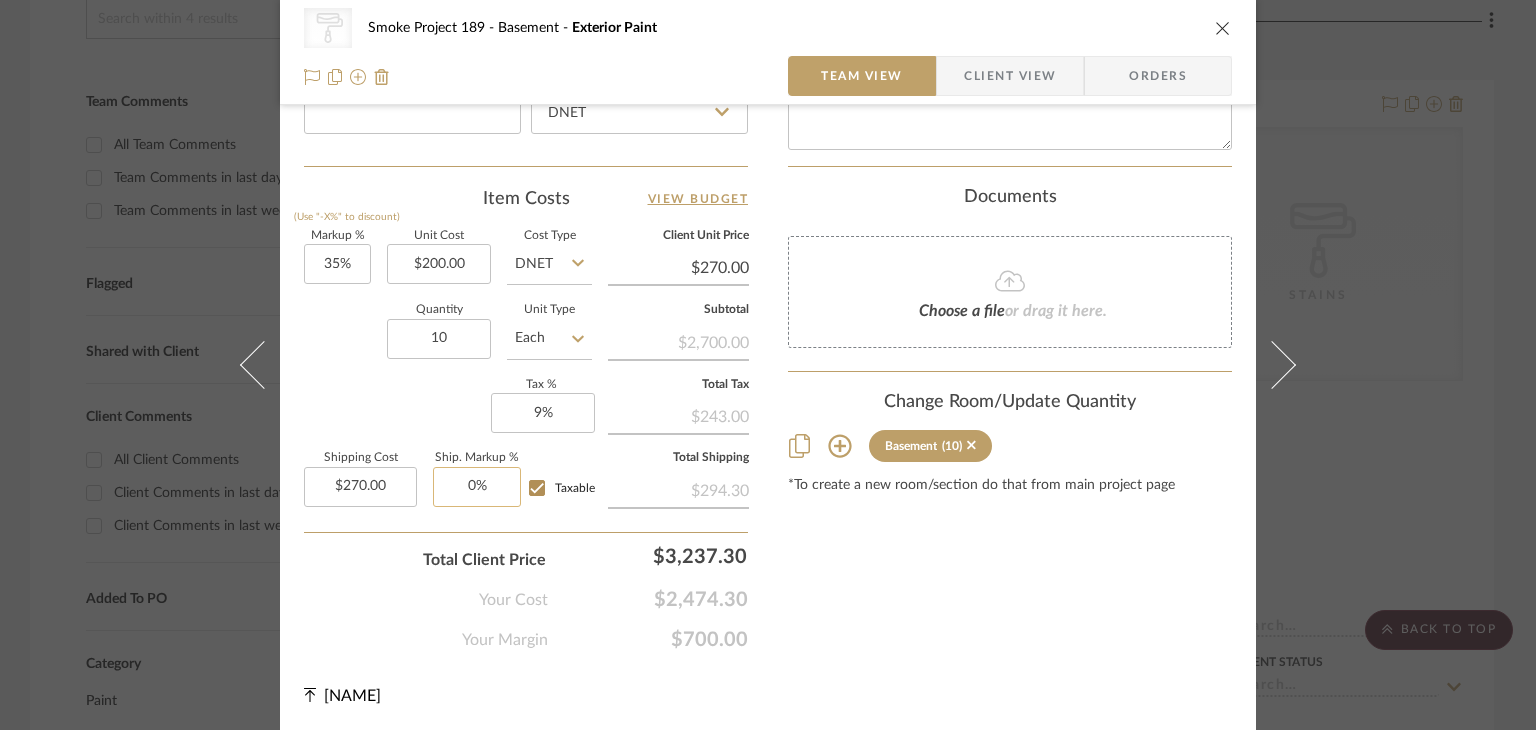 type 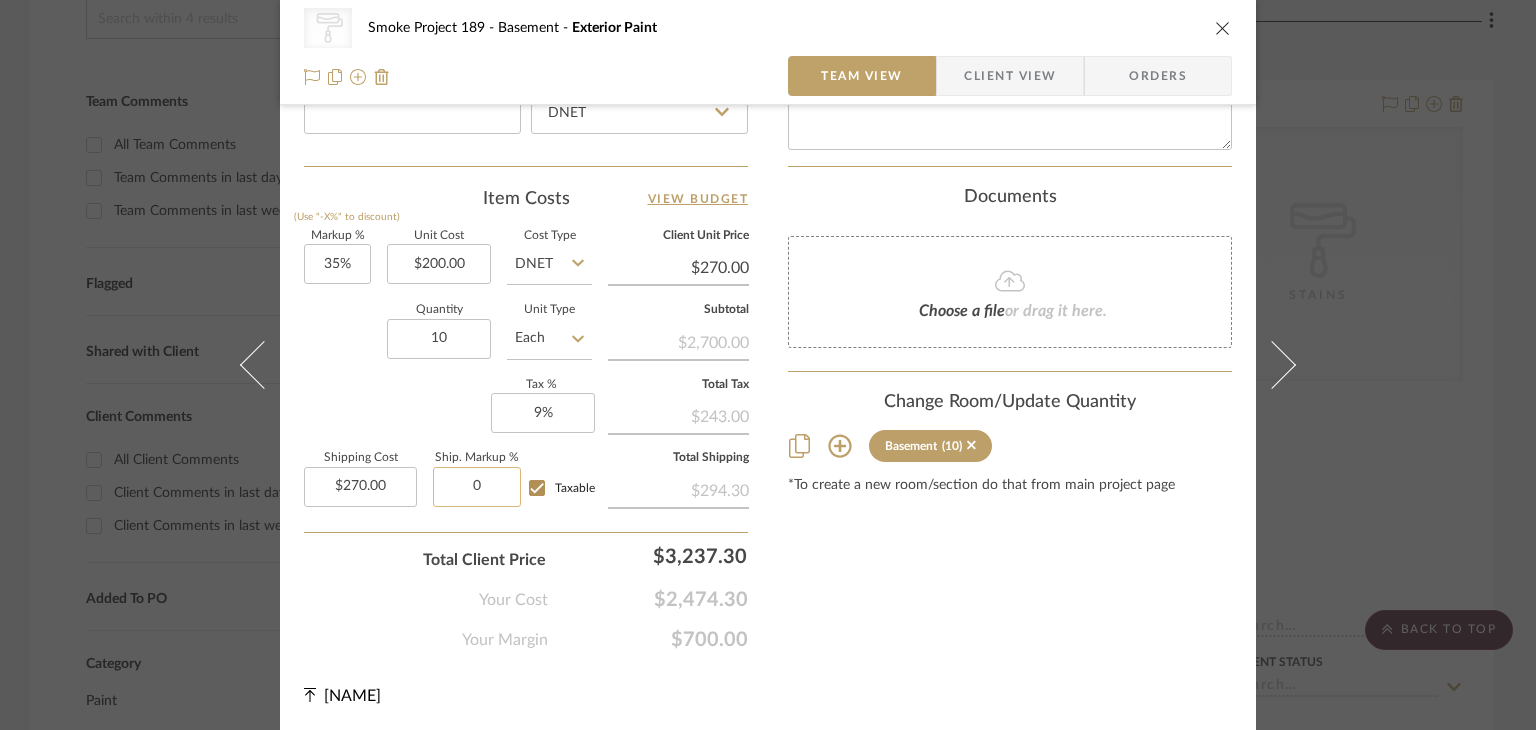 click on "0" 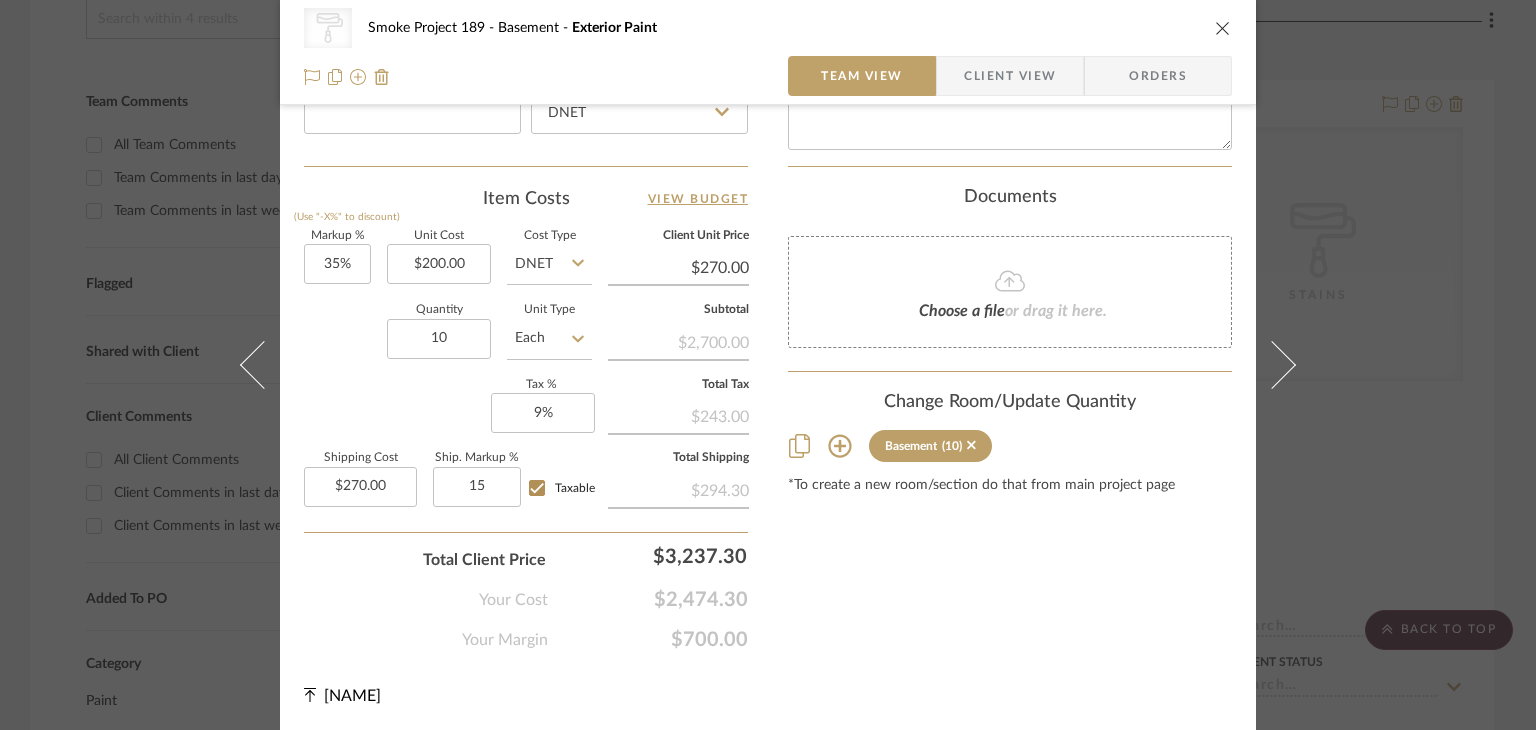 type on "15%" 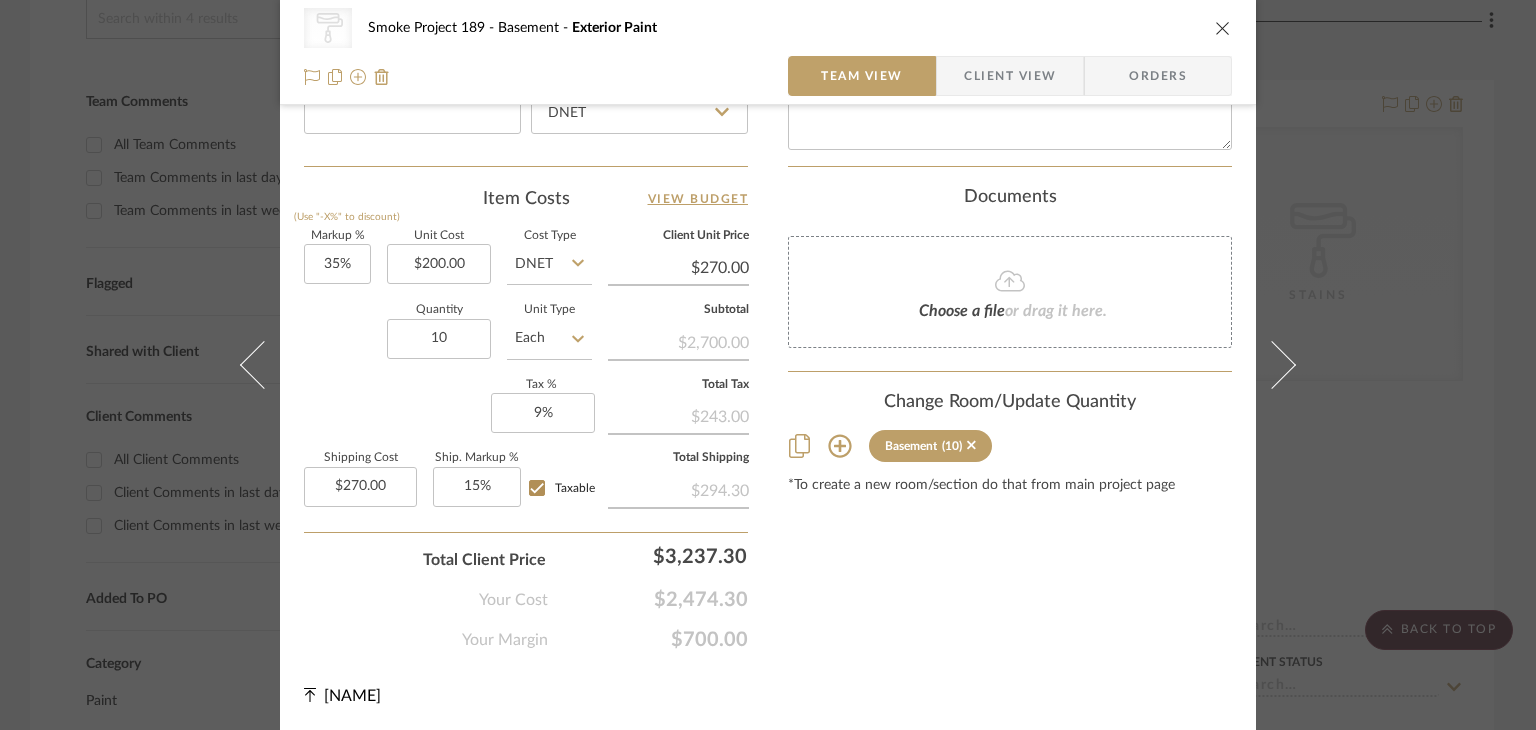 click on "Content here copies to Client View - confirm visibility there.  Show in Client Dashboard  Bulk Manage Dashboard Settings  Include in Budget   View Budget  Team Status Internal Client Status  Lead Time  In Stock Weeks  Est. Min   Est. Max   Due Date   Client-Facing Target Install Date  Tasks / To-Dos /  team Messaging  Leave yourself a note here or share next steps with your team. You will receive emails when they
respond!  Invite Collaborator Recipients:  astolbunov@tula.co ,   inv171@yopmail.com ,   inv176@yopmail.com ,   inv177@yopmail.com ,   mem185@yopmail.com ,   mem189.1@yopmail.com ,   member187@yopmail.com ,   member188@yopmail.com ,   newmember166@yopmail.com ,   user166@yopmail.com Internal Notes  Documents  Choose a file  or drag it here. Change Room/Update Quantity  Basement  (10) *To create a new room/section do that from main project page" at bounding box center (1010, -169) 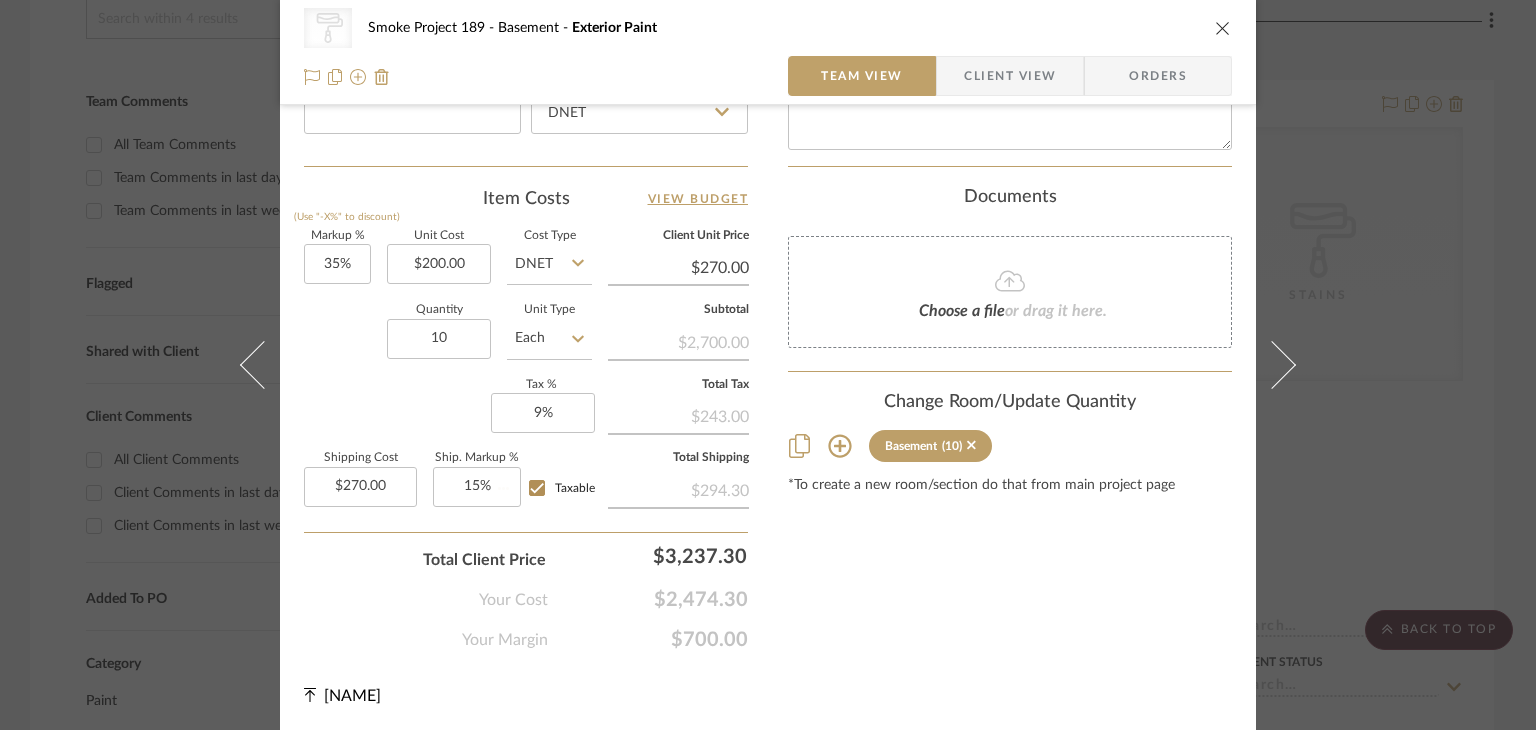 type 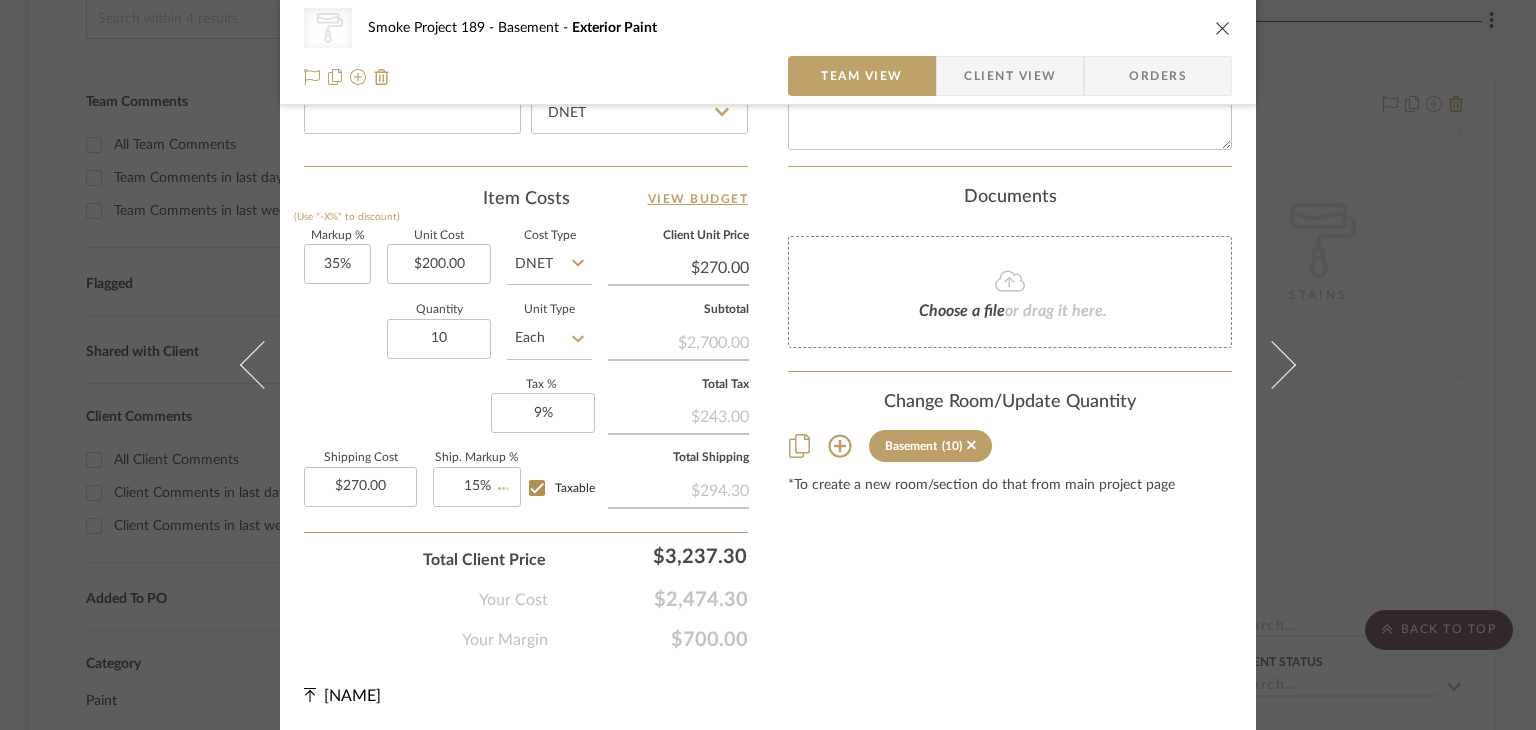 type 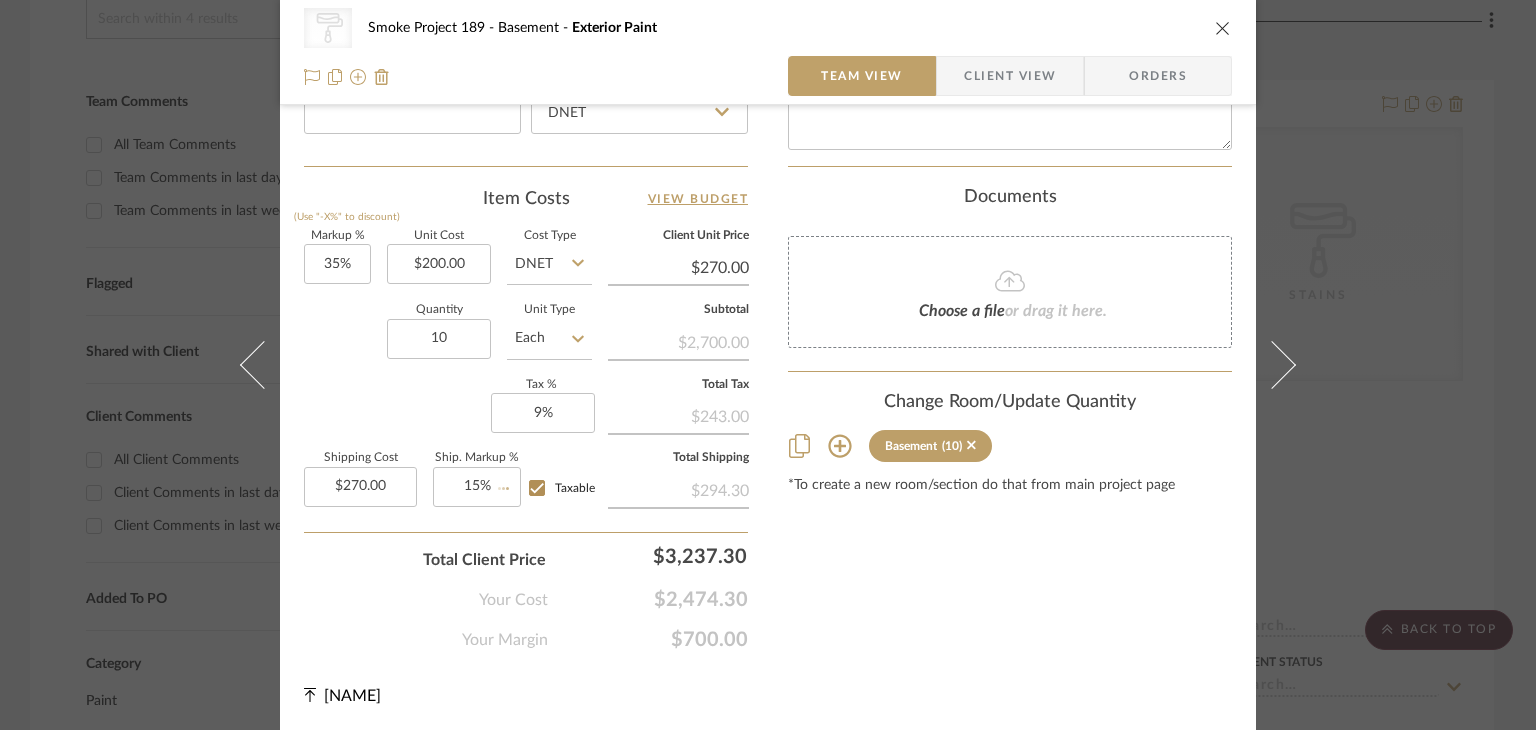 type 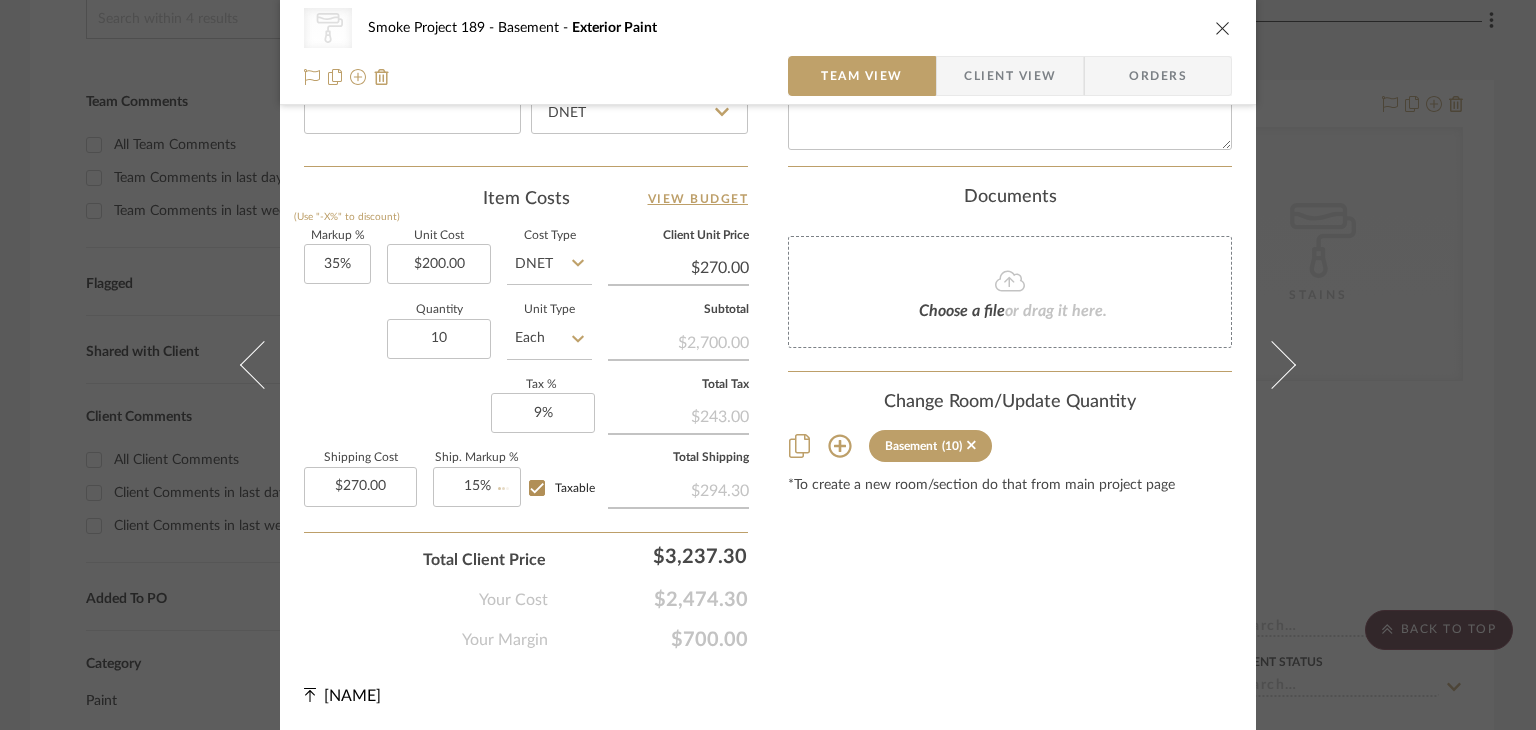 type 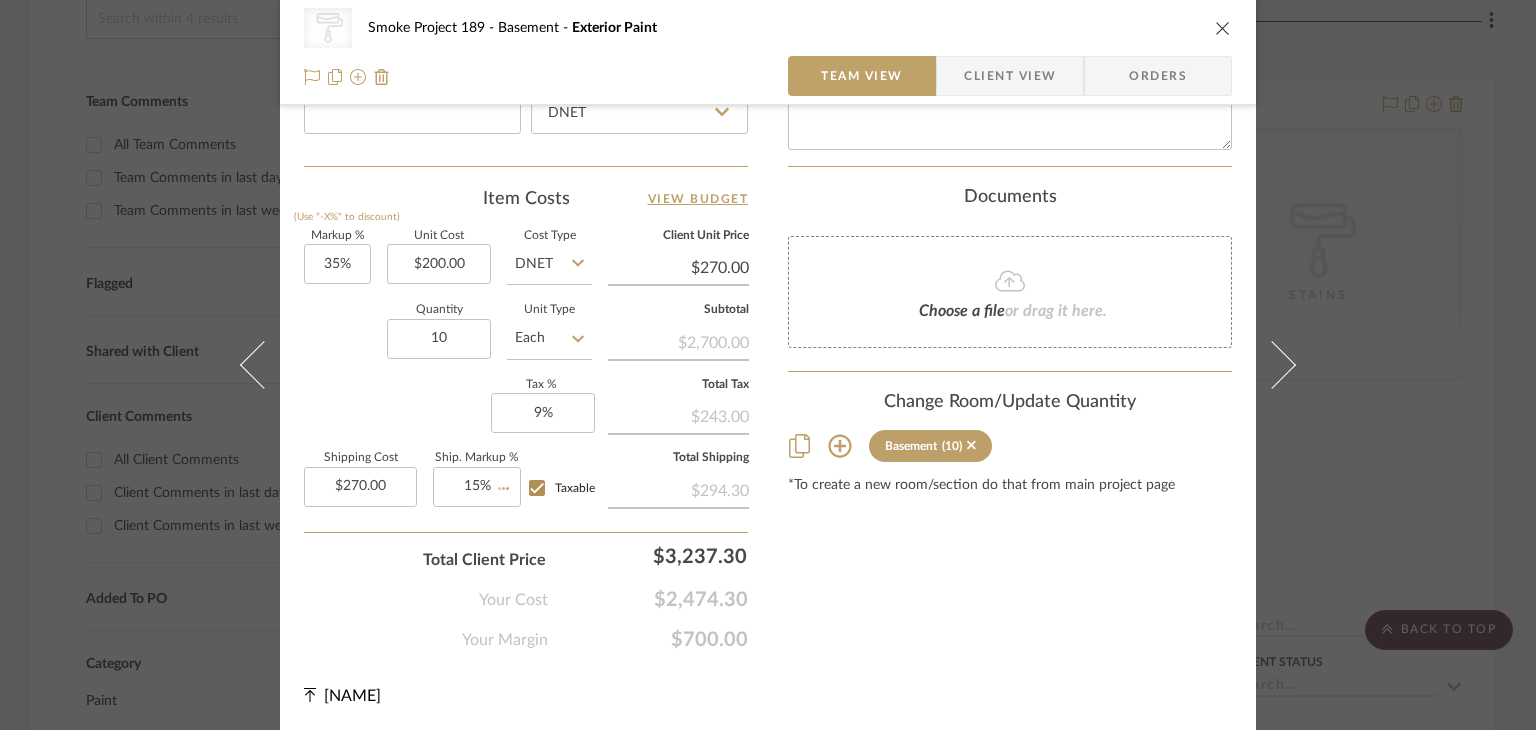 type 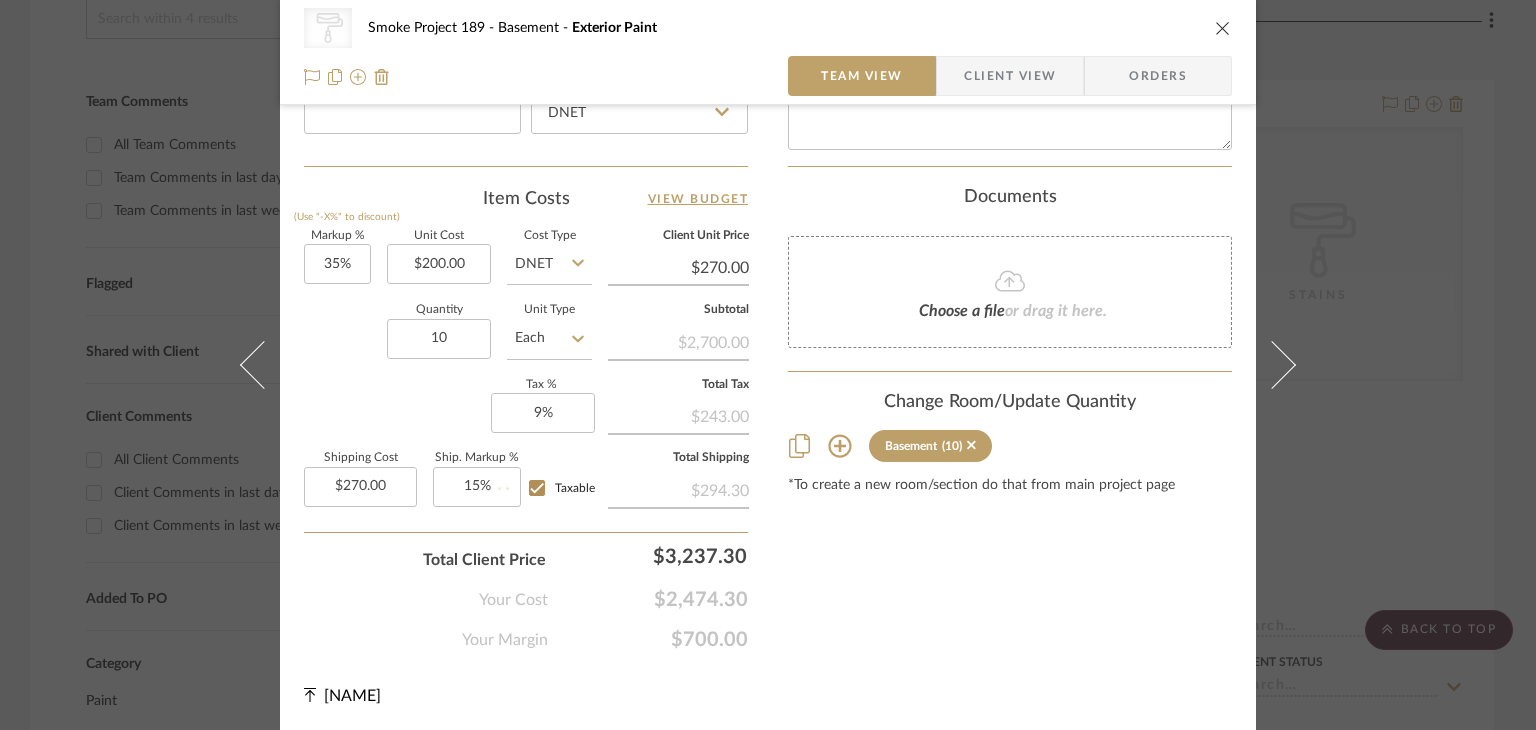 type 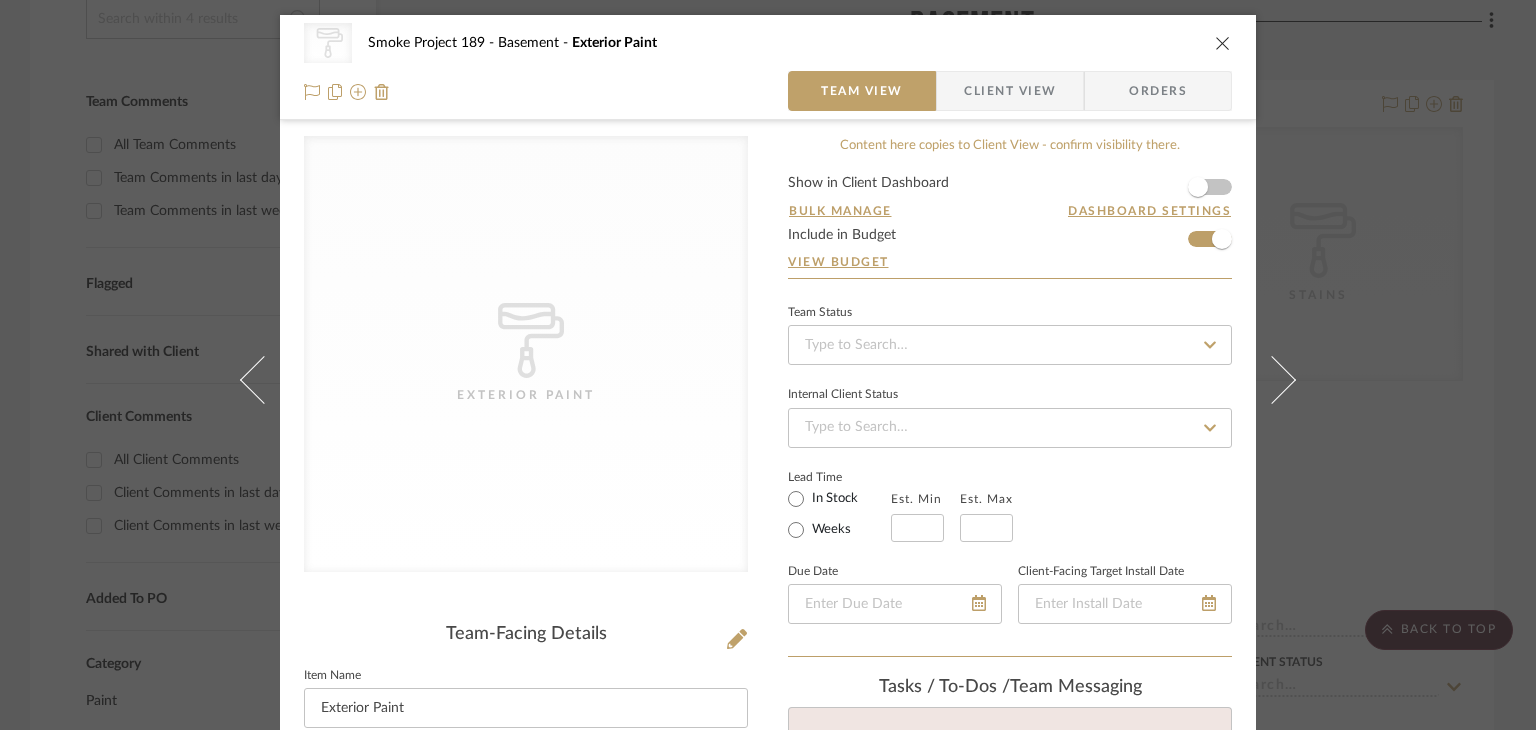 scroll, scrollTop: 100, scrollLeft: 0, axis: vertical 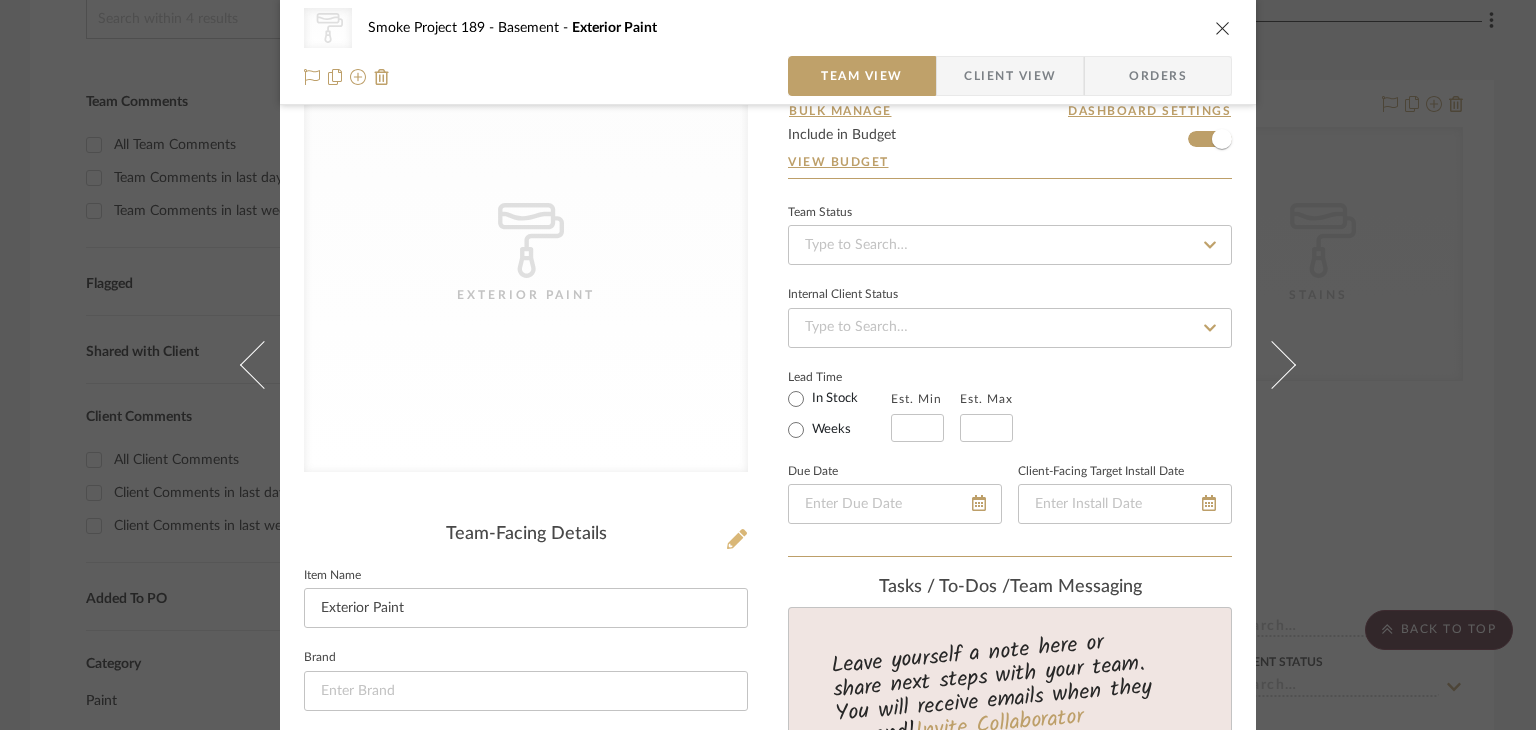 click 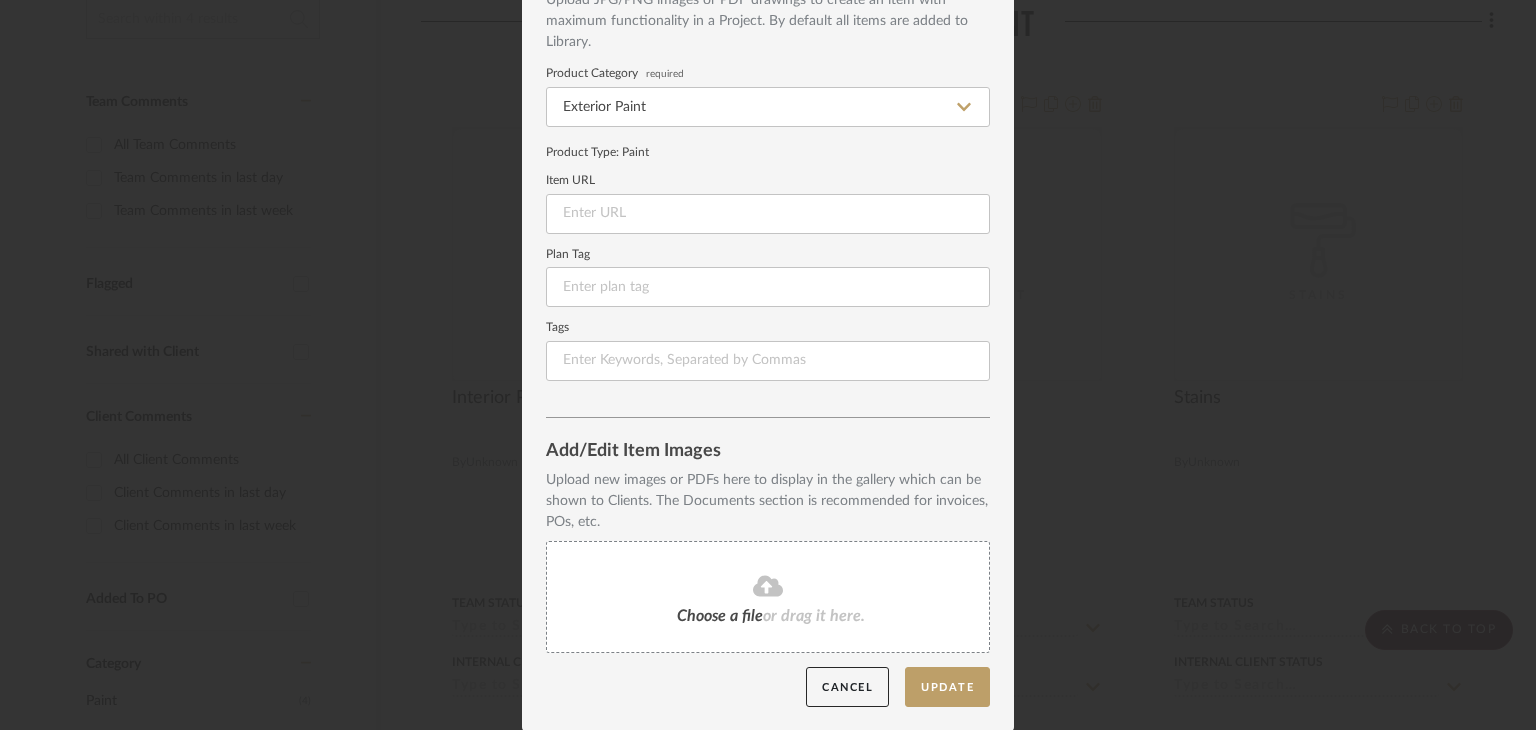 scroll, scrollTop: 132, scrollLeft: 0, axis: vertical 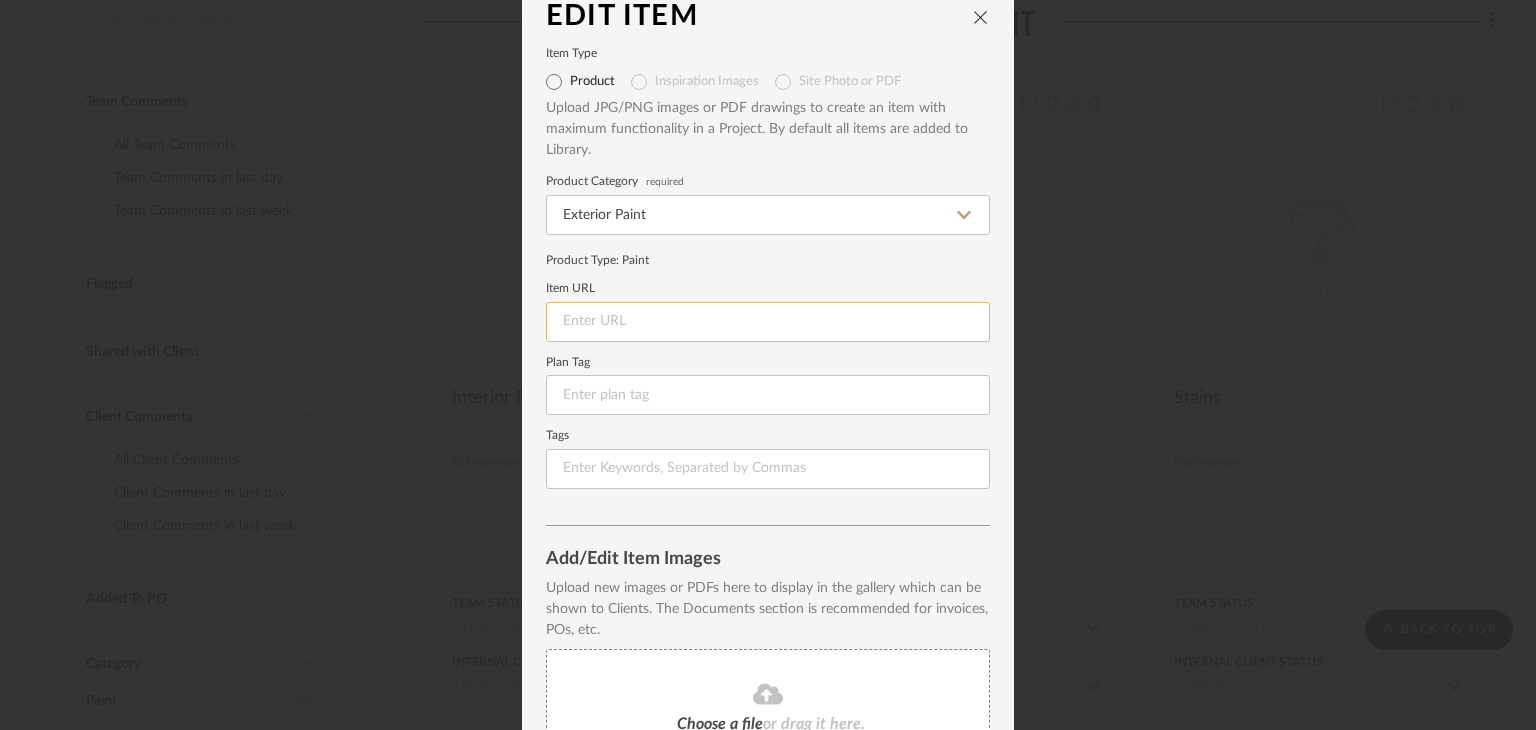 click at bounding box center (768, 322) 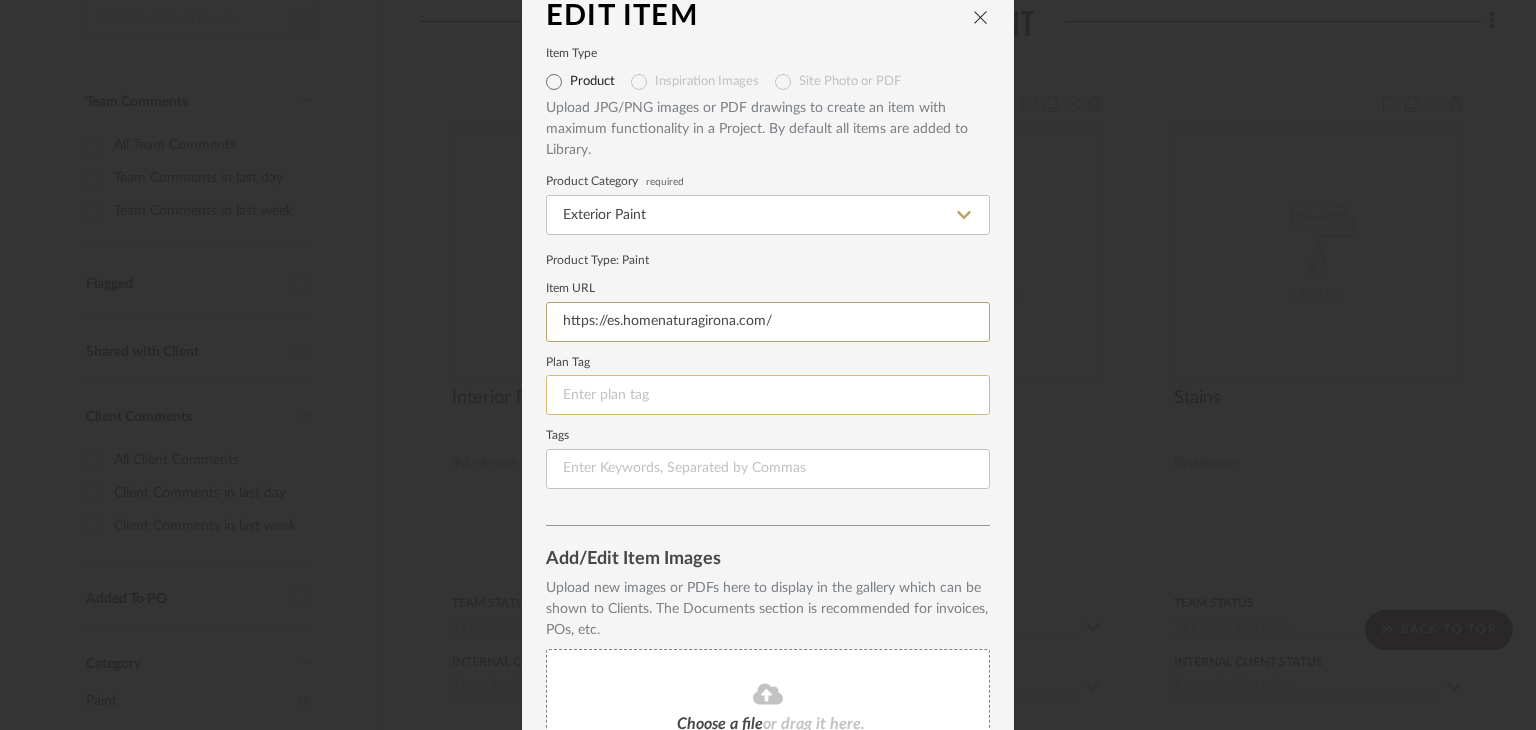 type on "https://es.homenaturagirona.com/" 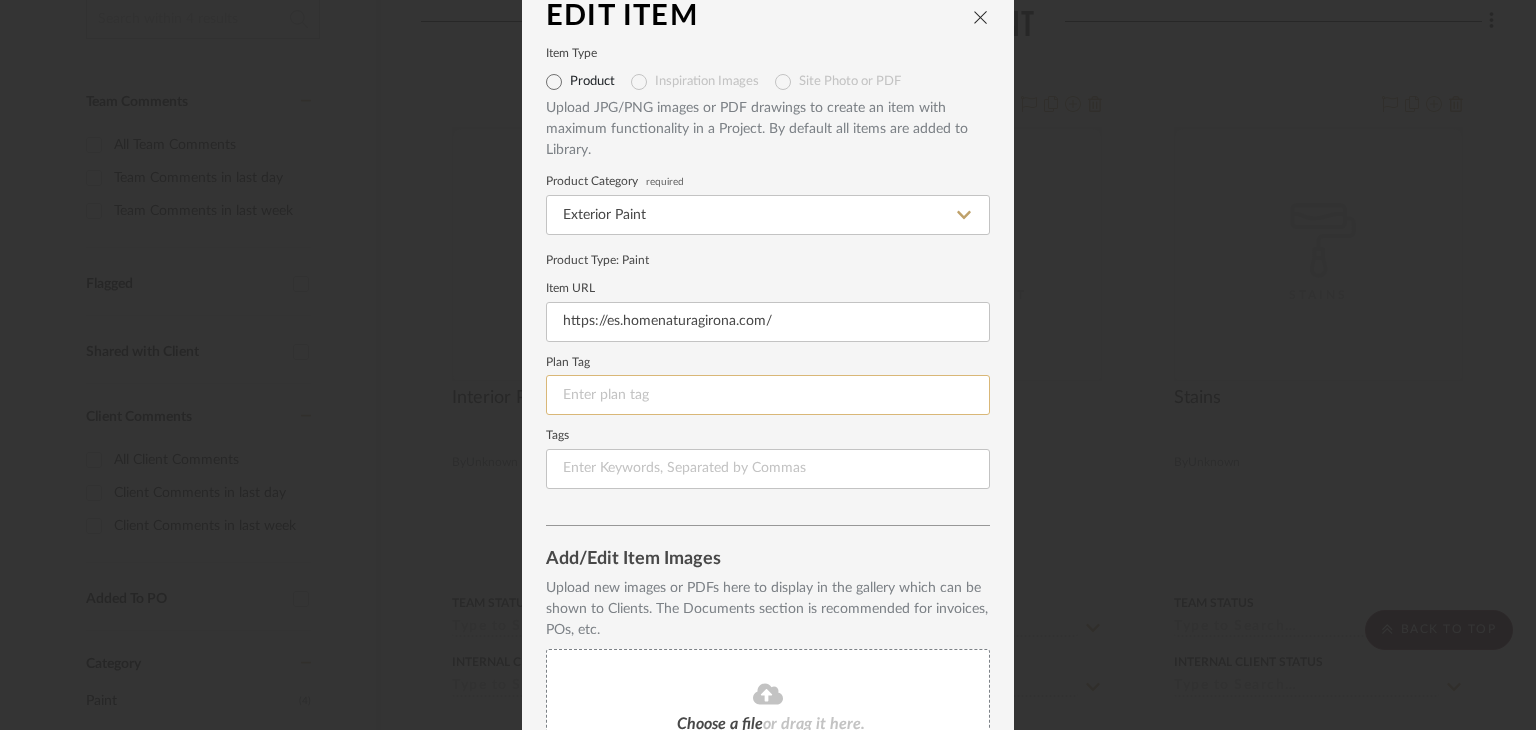 click at bounding box center (768, 395) 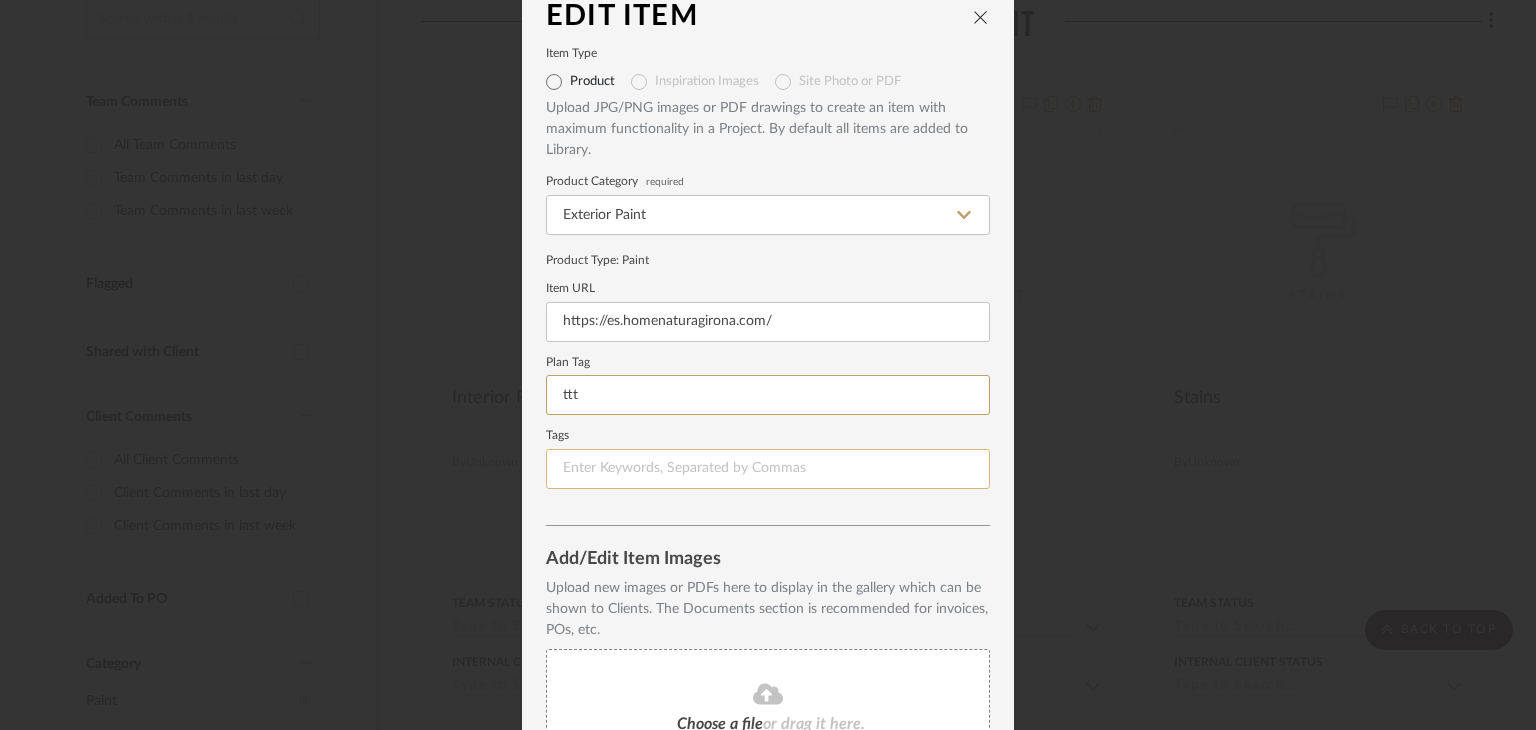 type on "ttt" 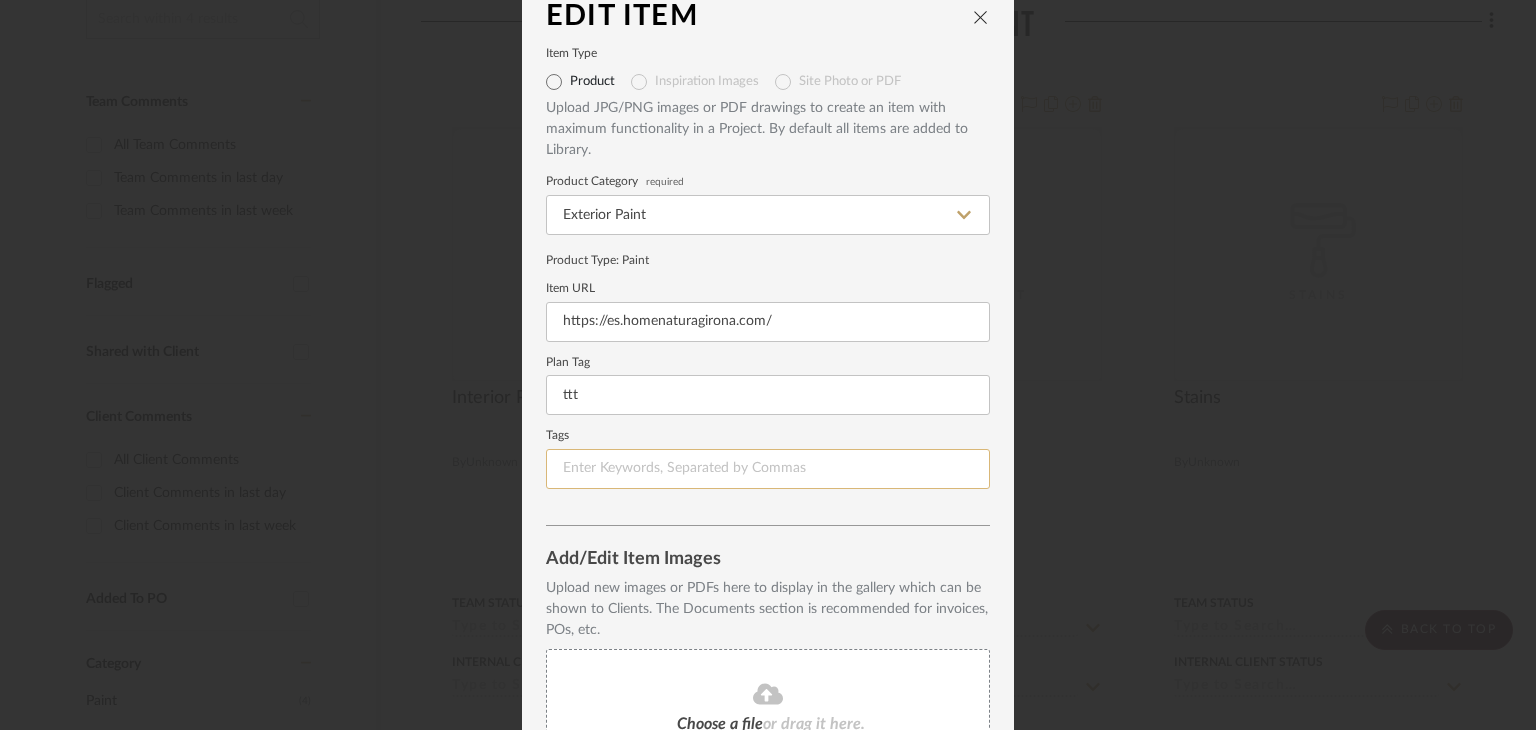 click at bounding box center (768, 469) 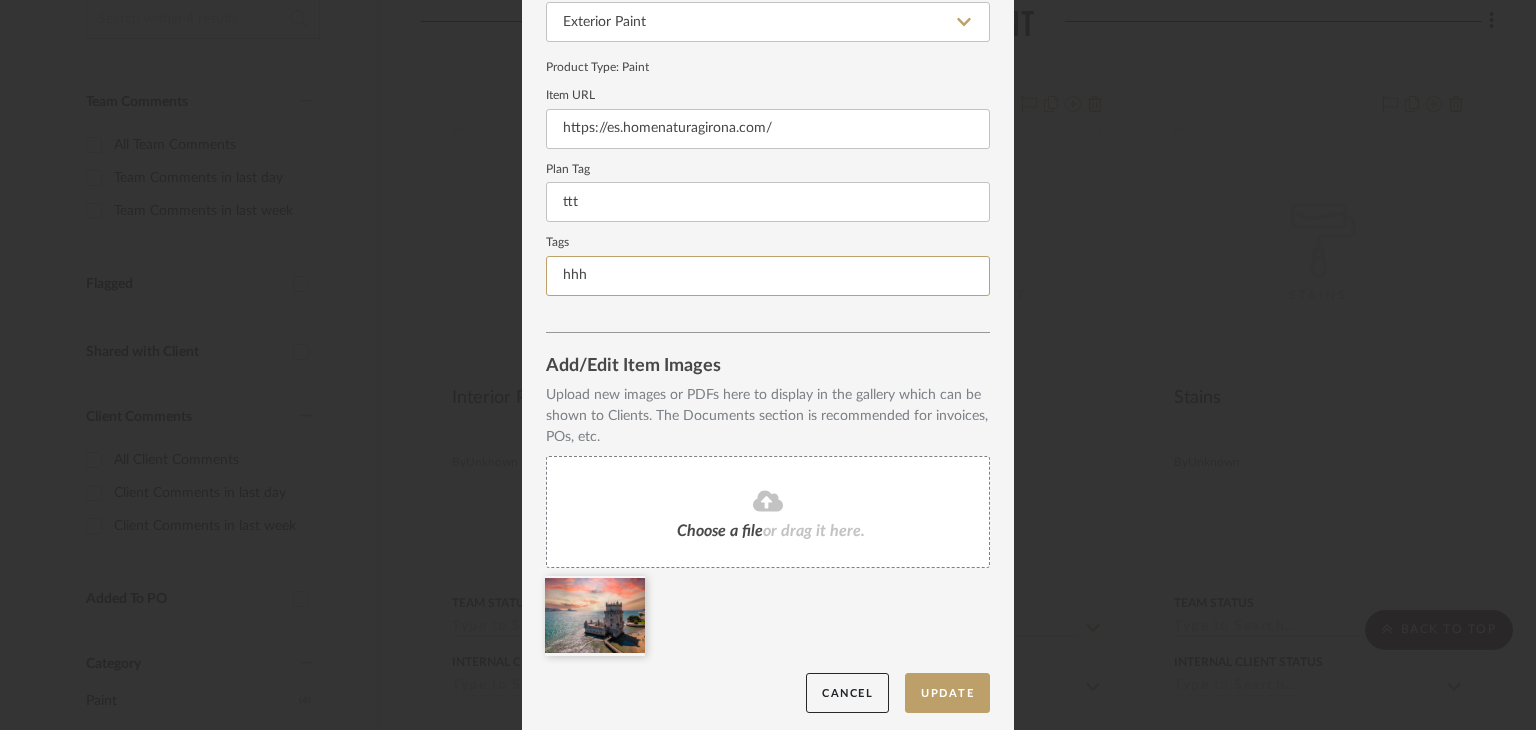scroll, scrollTop: 223, scrollLeft: 0, axis: vertical 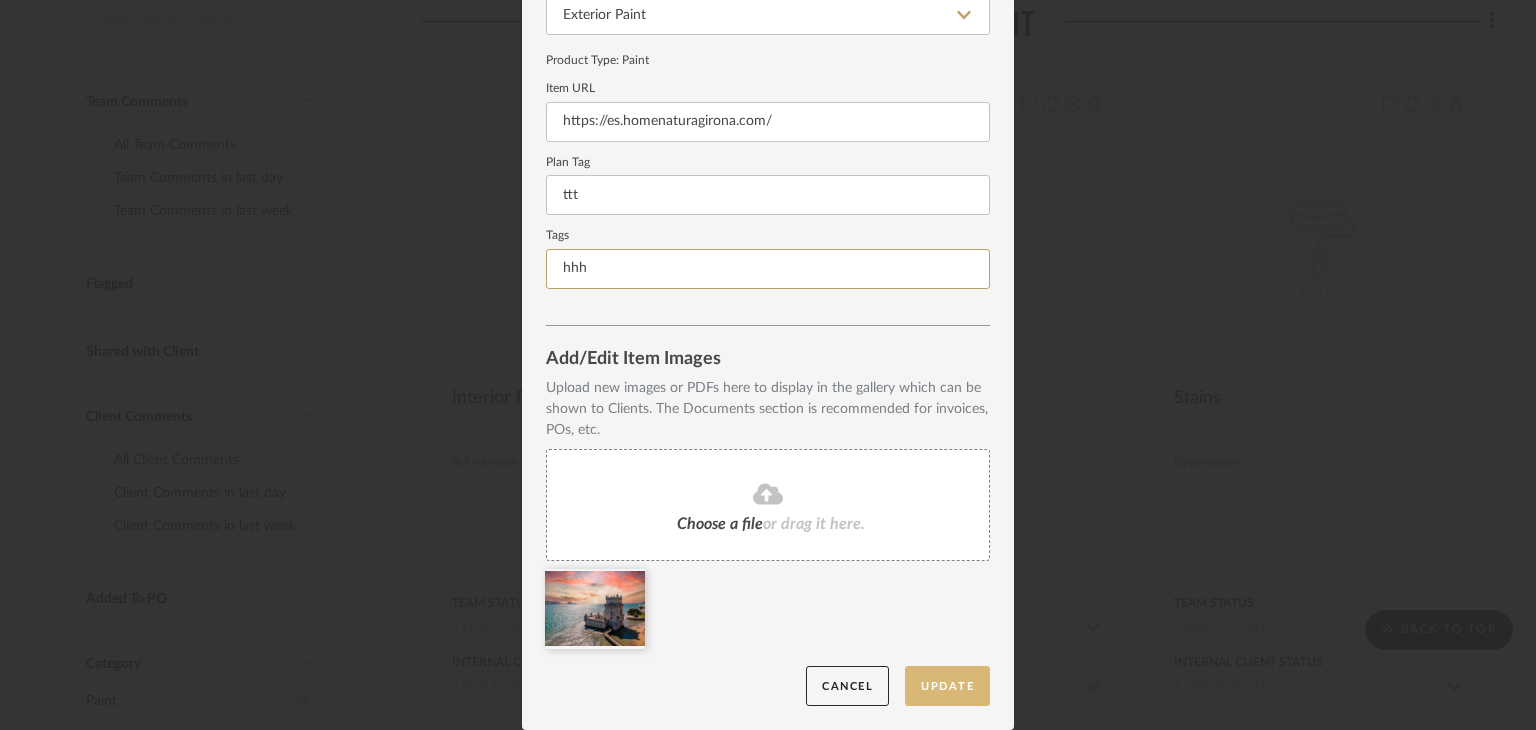 type on "hhh" 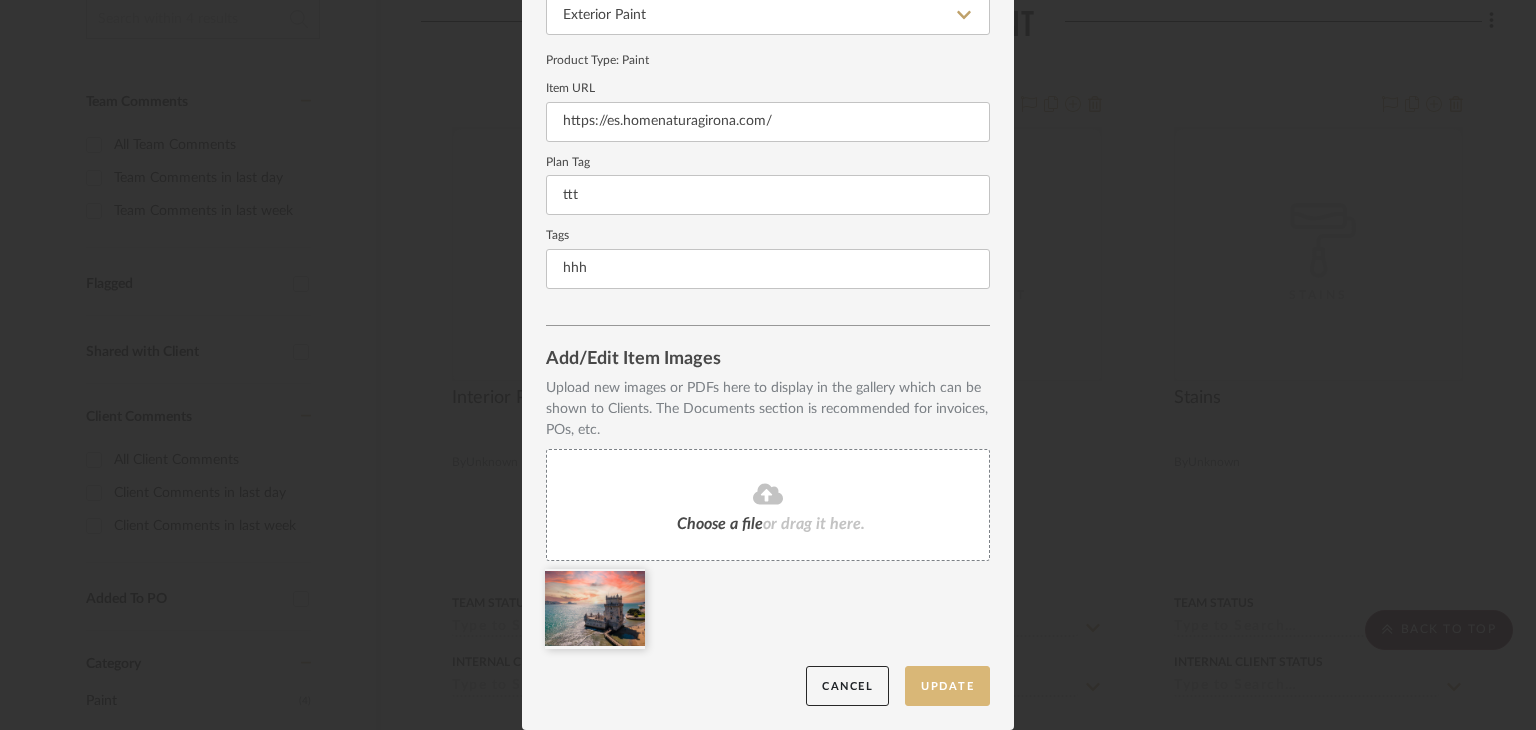 click on "Update" at bounding box center (947, 686) 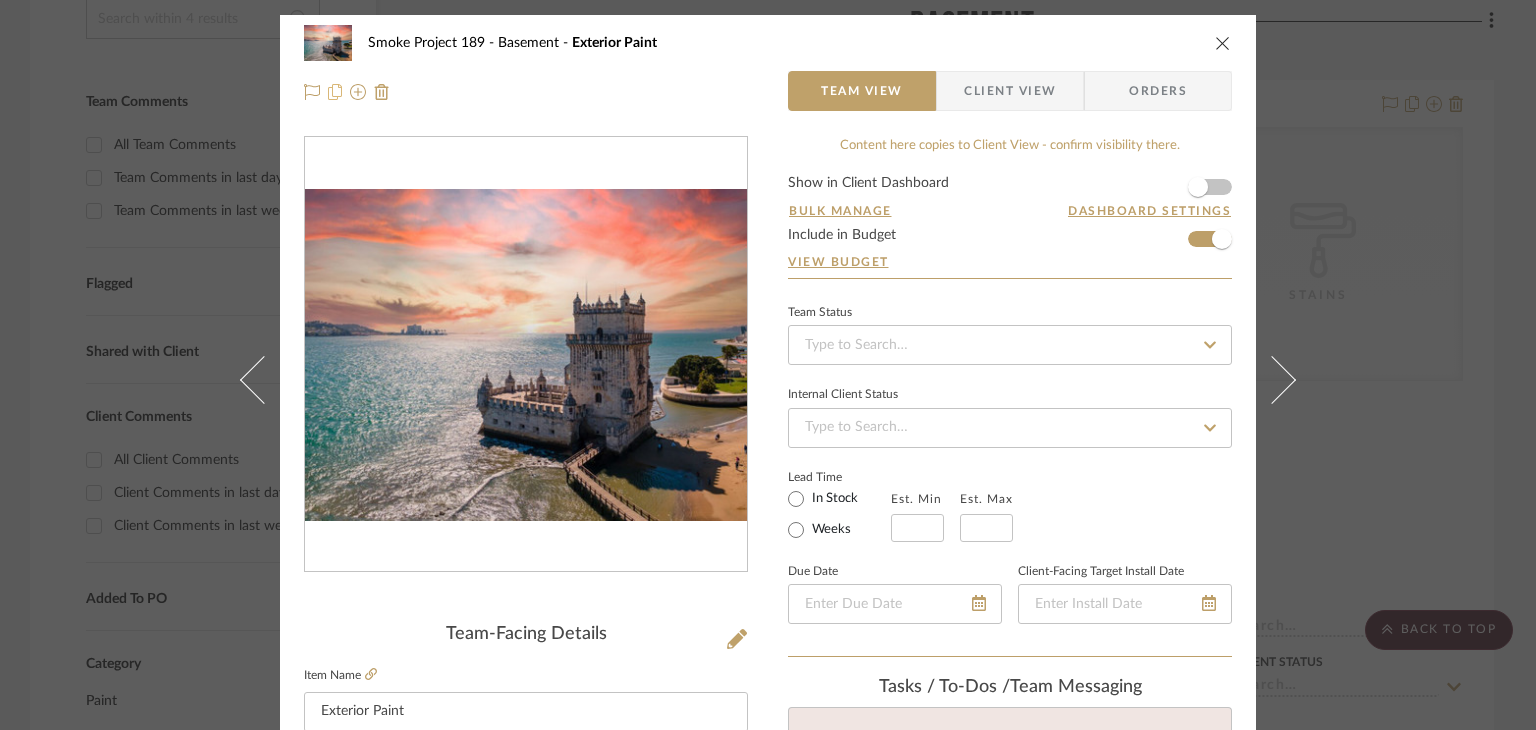 click 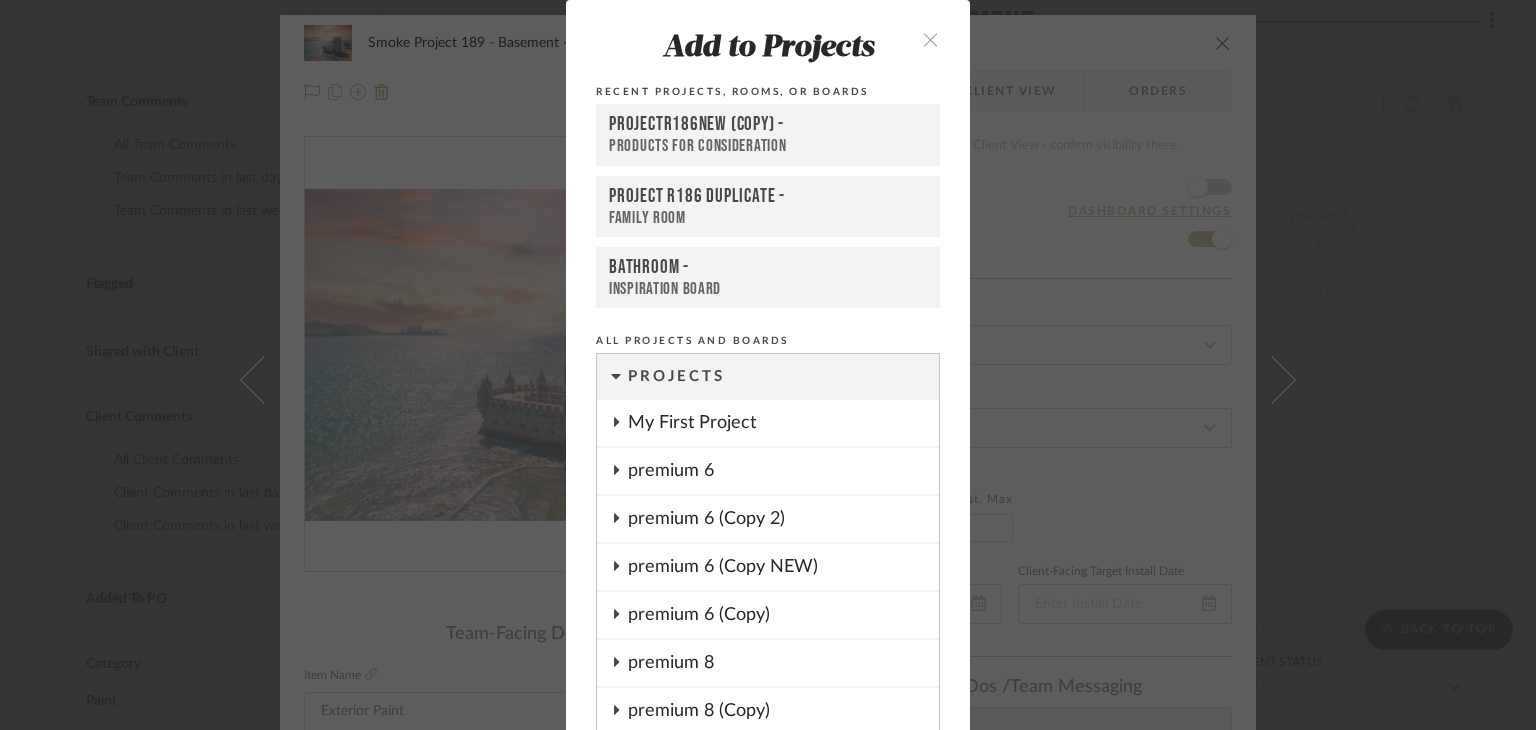 scroll, scrollTop: 161, scrollLeft: 0, axis: vertical 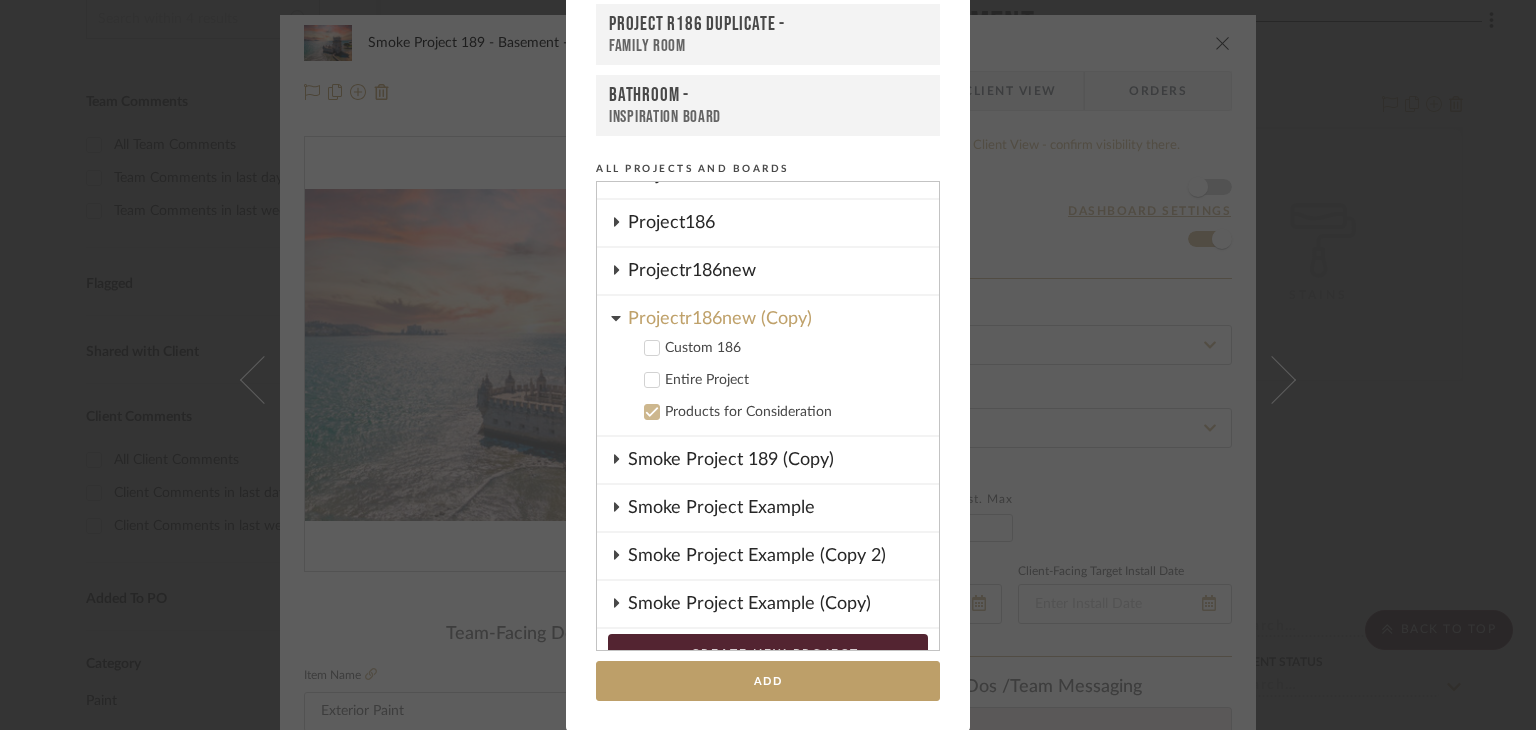 click on "Products for Consideration" at bounding box center (794, 412) 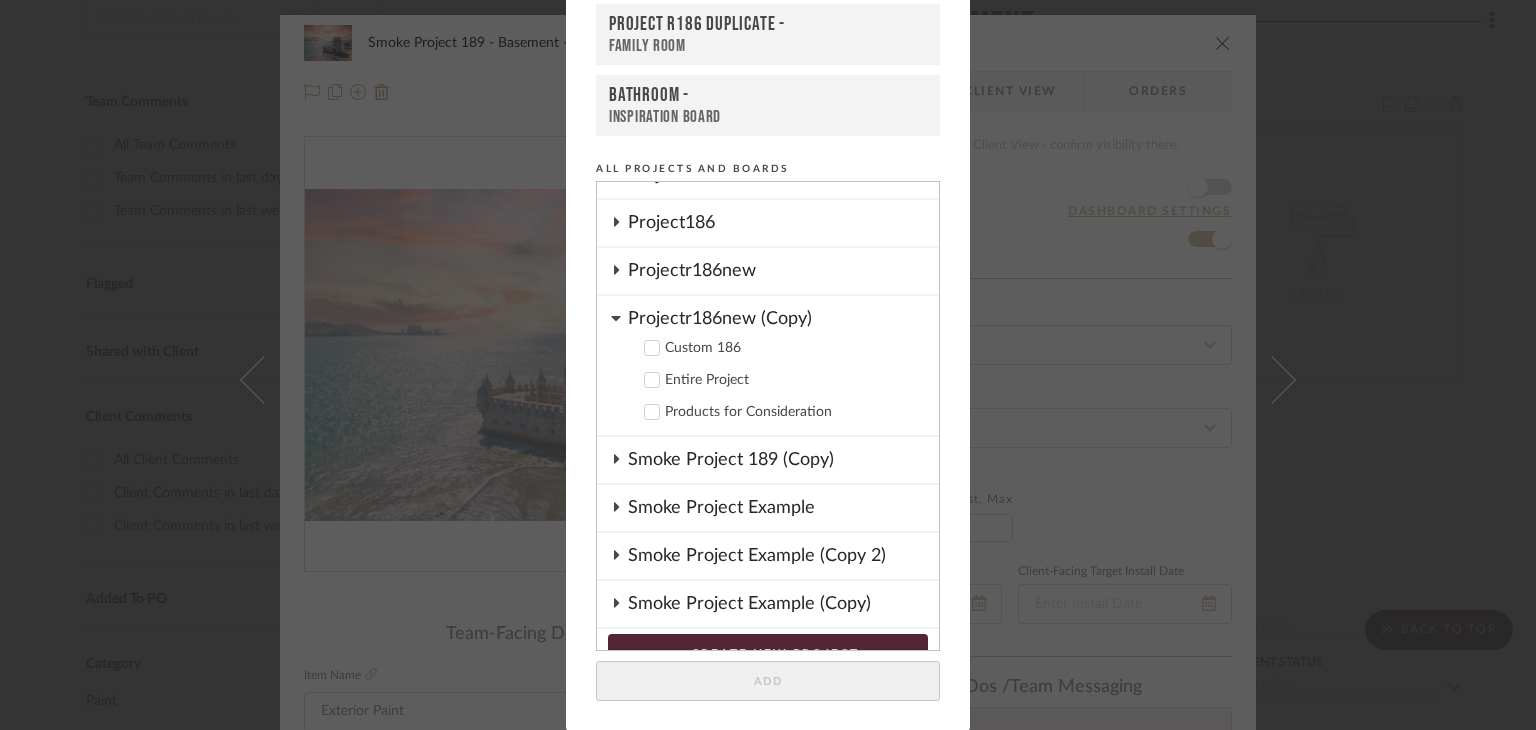 click on "Smoke Project 189 (Copy)" at bounding box center (783, 460) 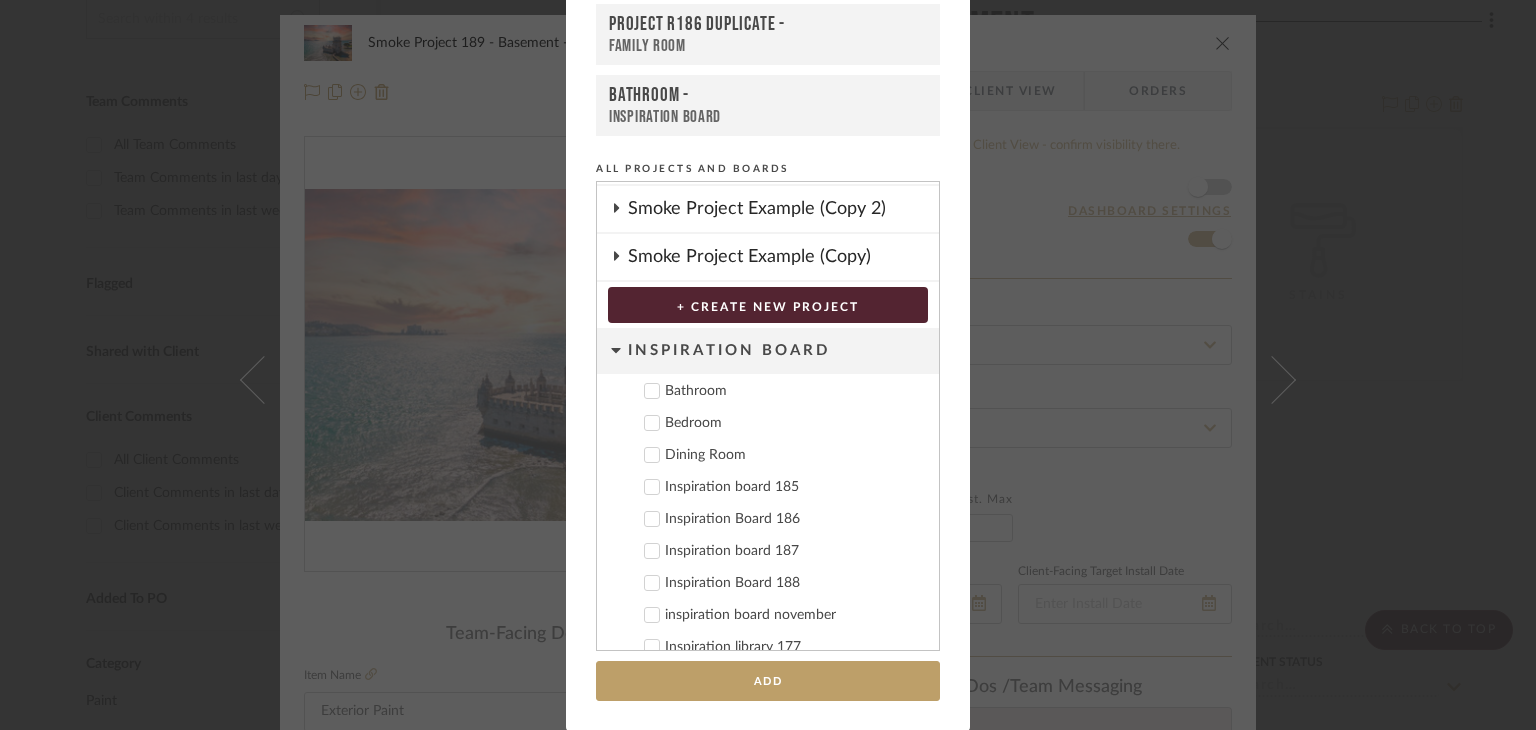 scroll, scrollTop: 1756, scrollLeft: 0, axis: vertical 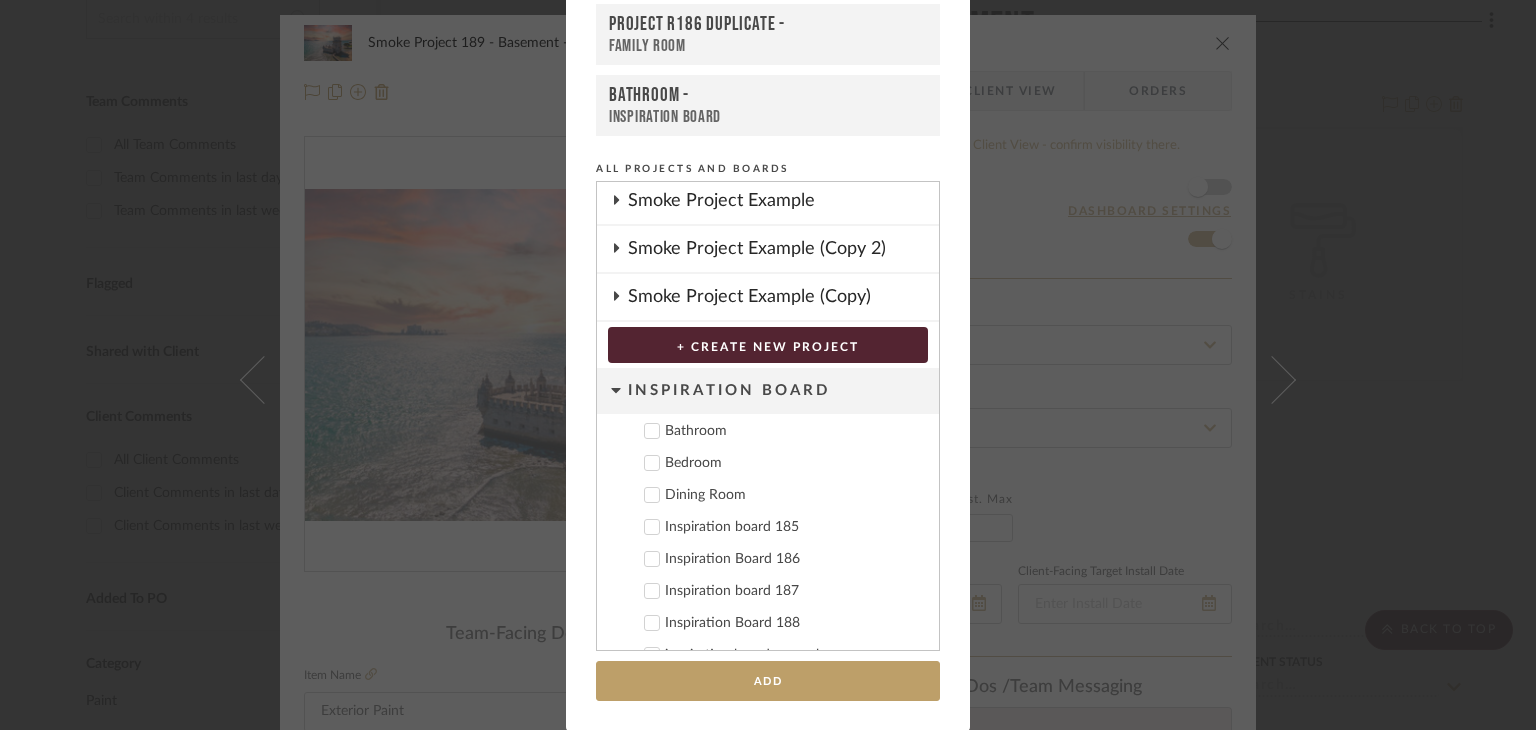 click on "Bathroom" at bounding box center [794, 431] 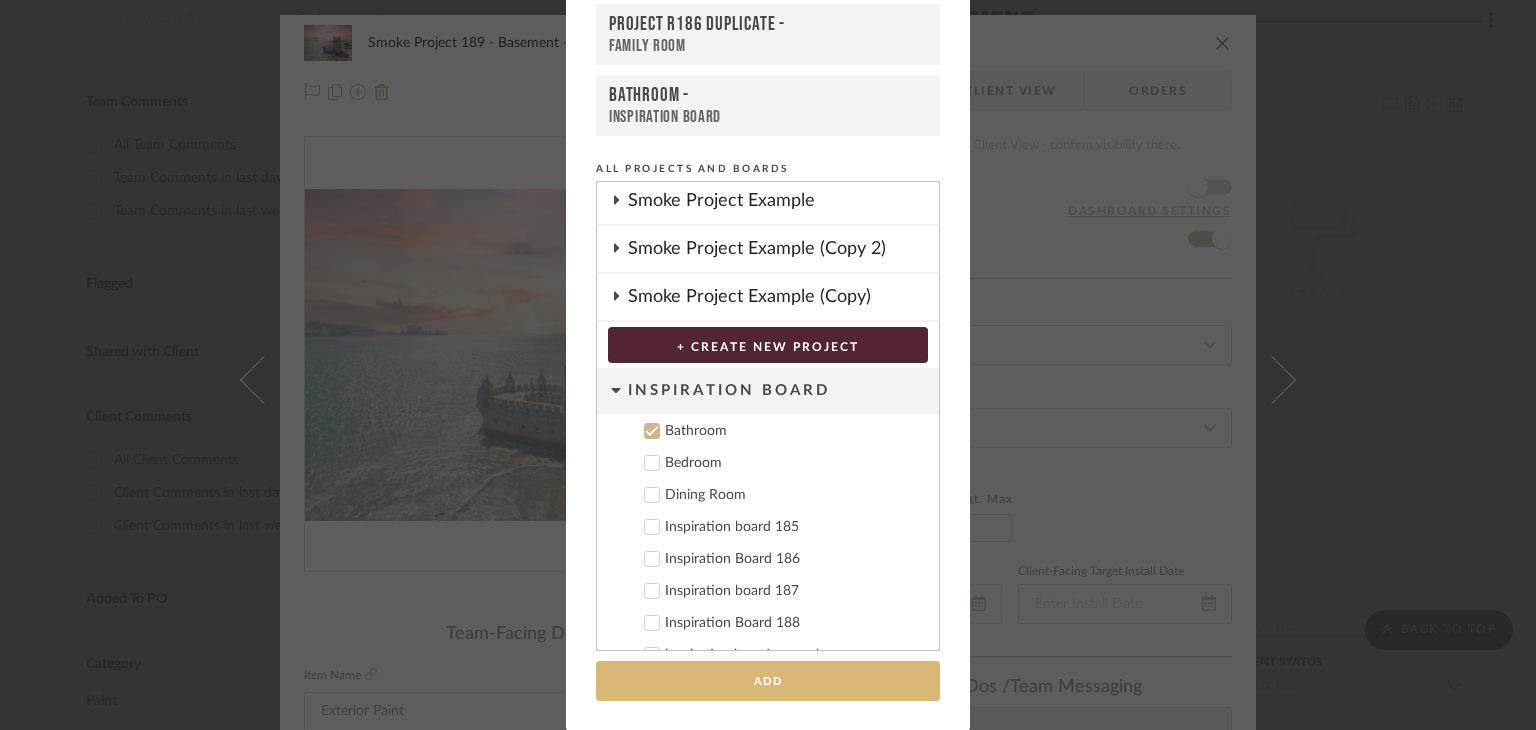 click on "Add" at bounding box center (768, 681) 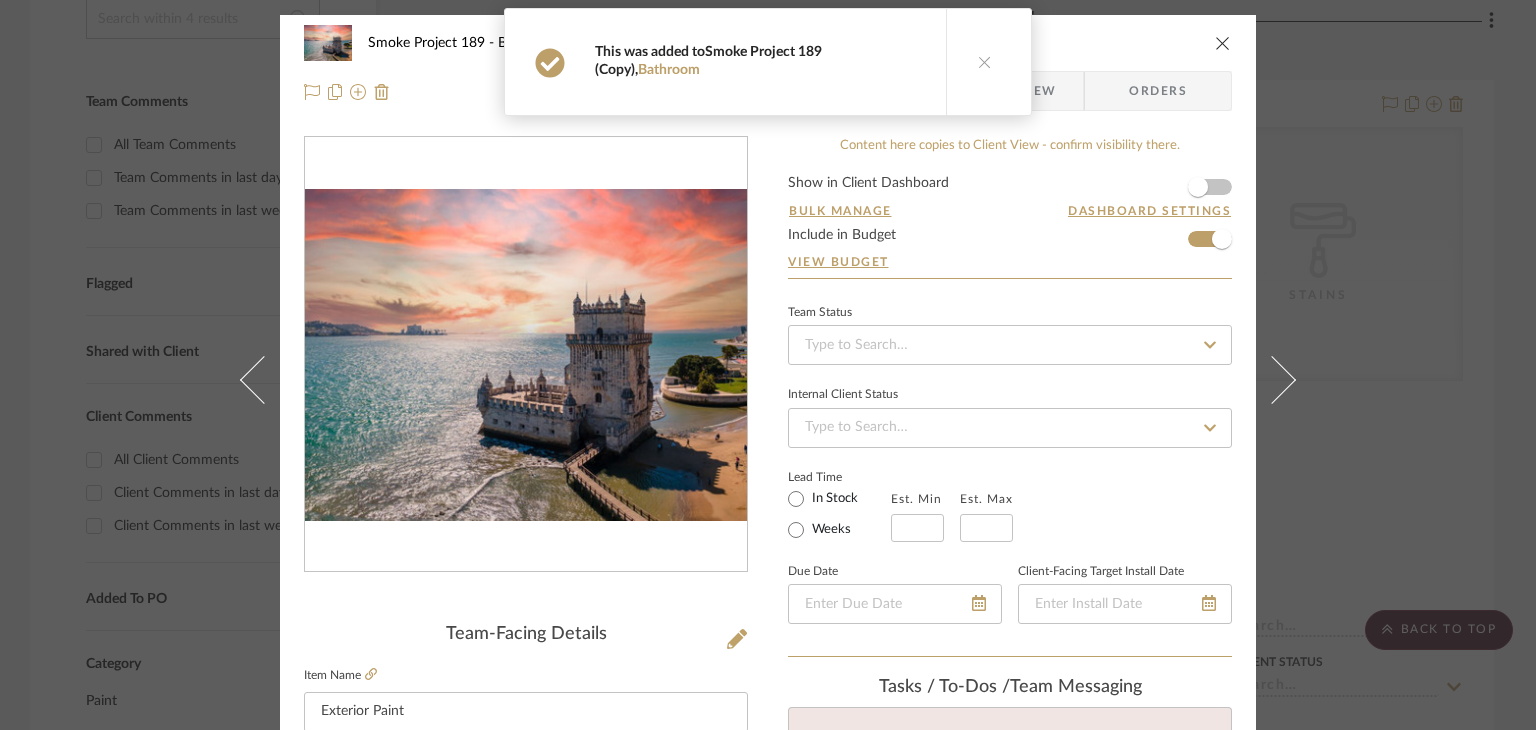 click on "Smoke Project 189 (Copy)" at bounding box center (708, 61) 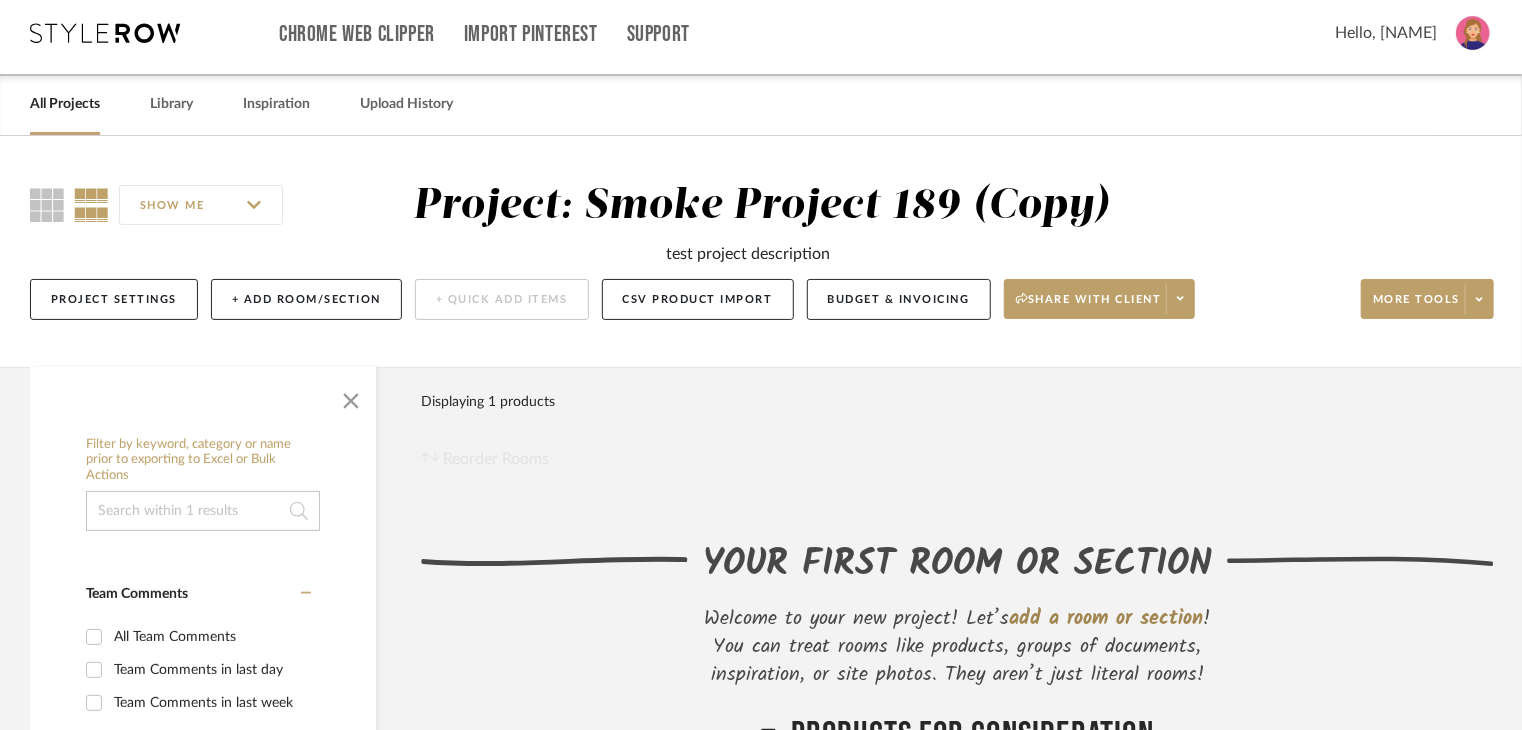 scroll, scrollTop: 0, scrollLeft: 0, axis: both 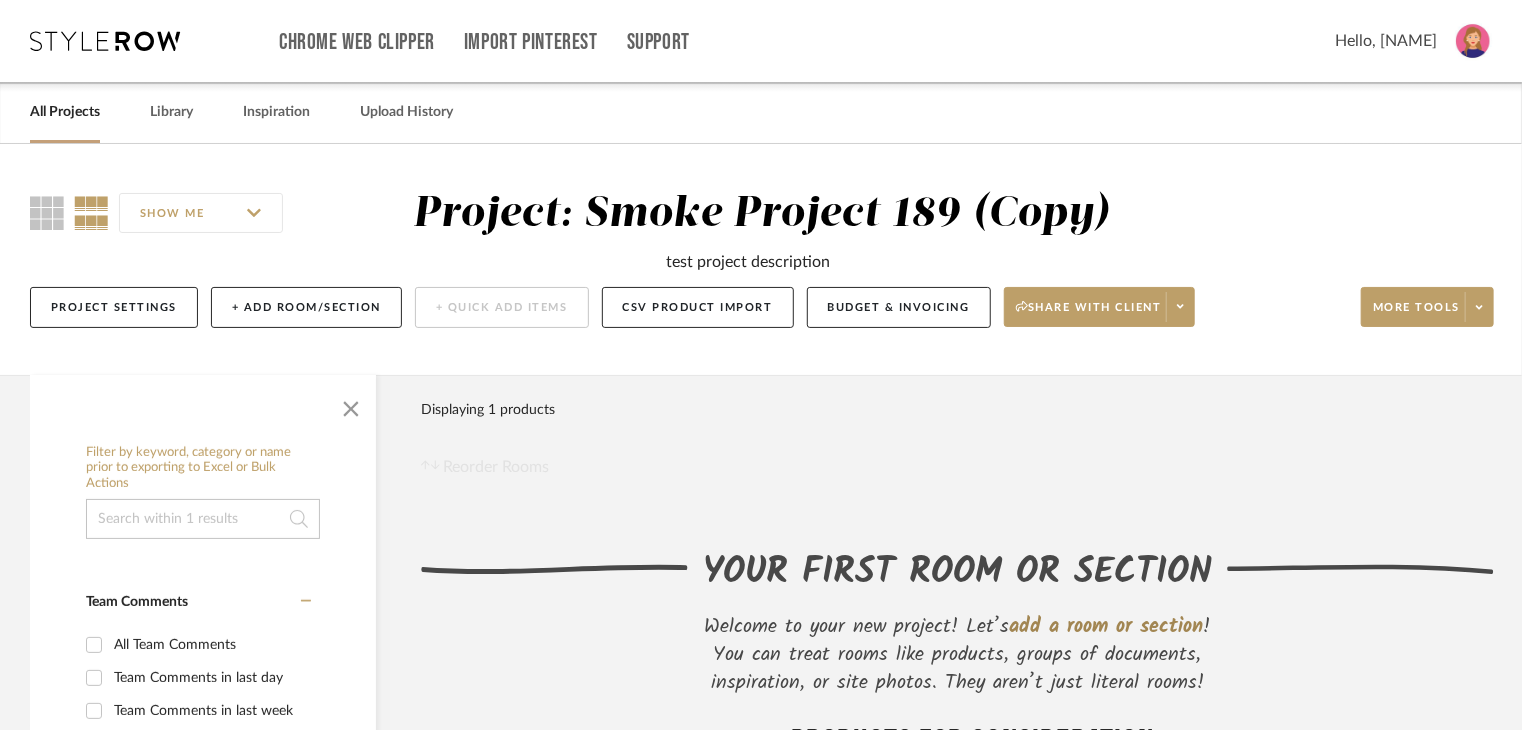 click on "All Projects" at bounding box center (65, 112) 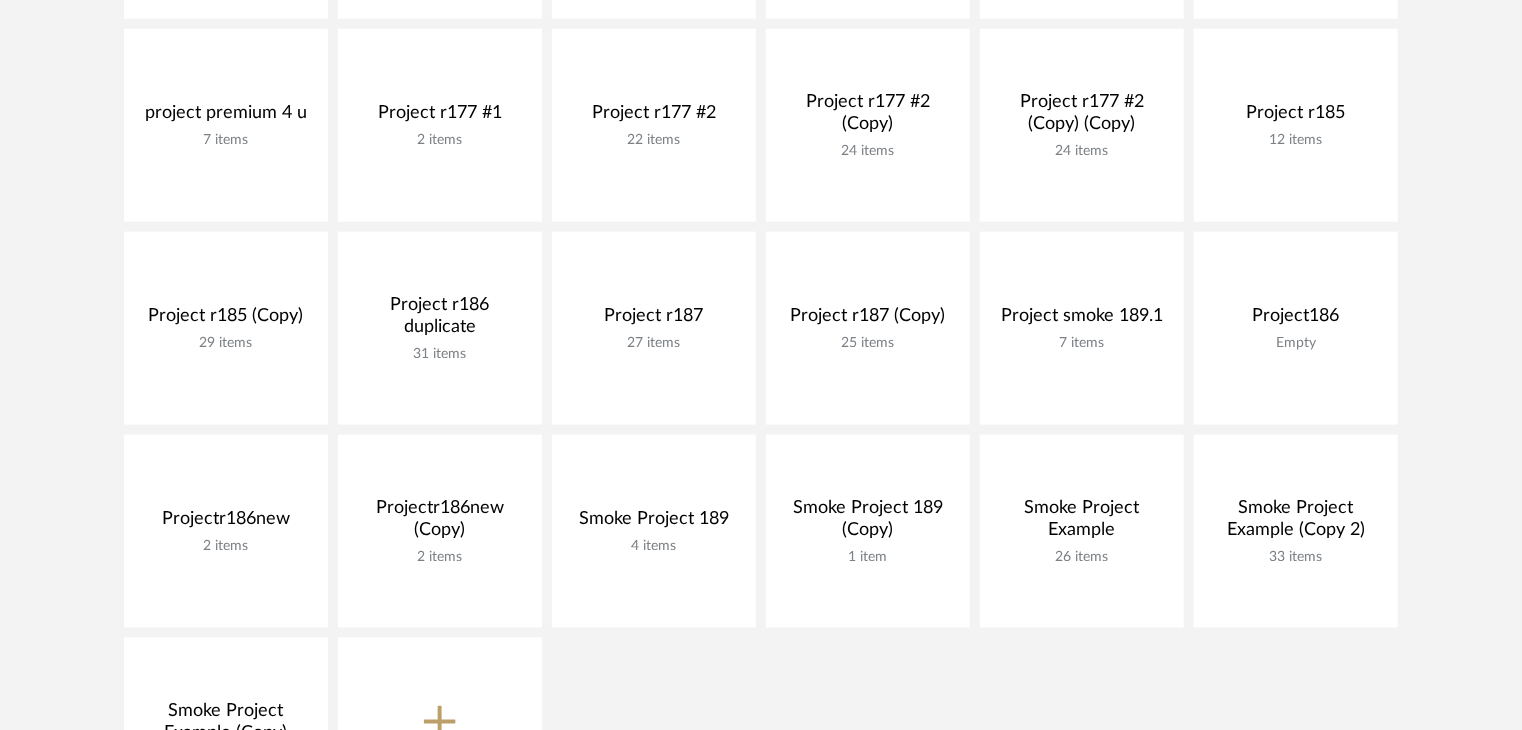 scroll, scrollTop: 1100, scrollLeft: 0, axis: vertical 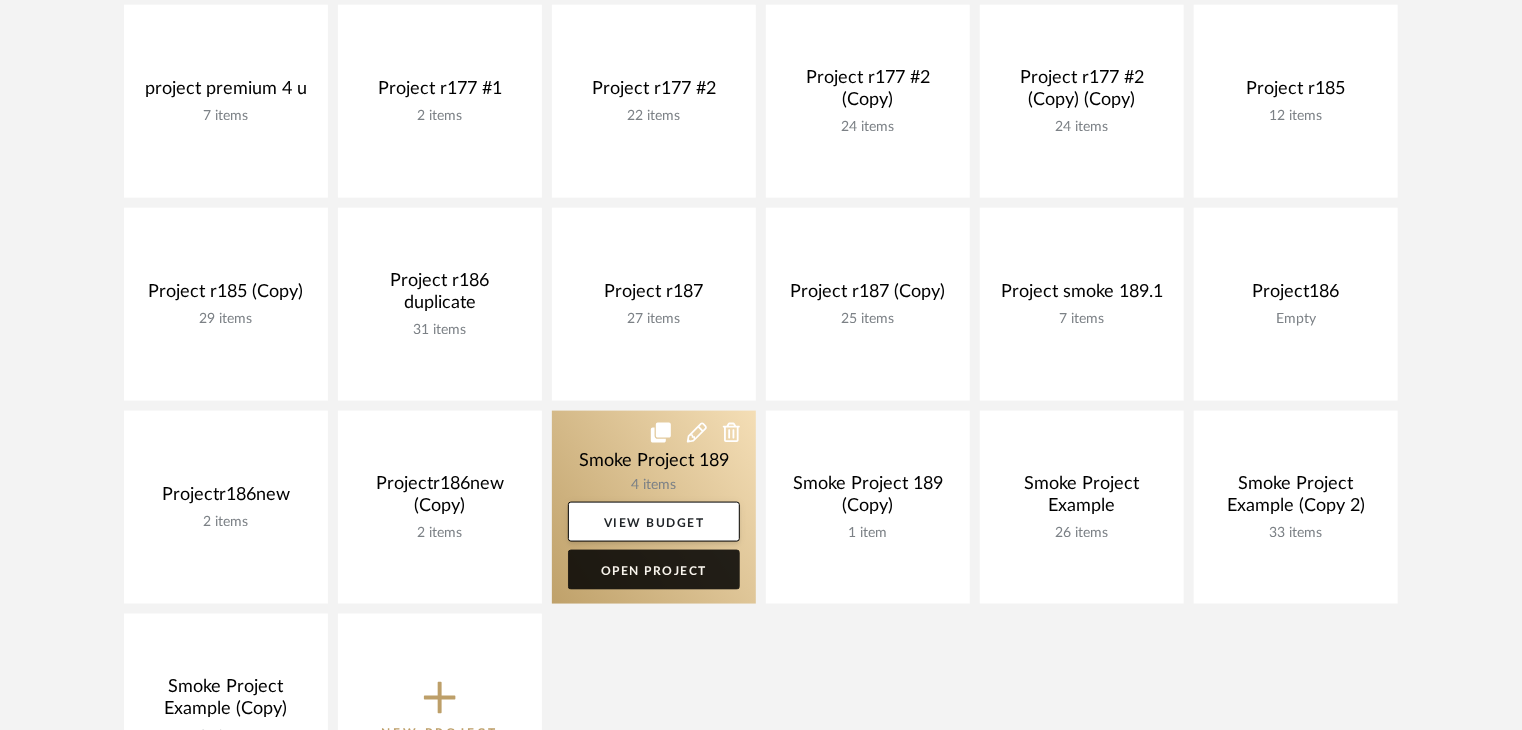 click on "Open Project" 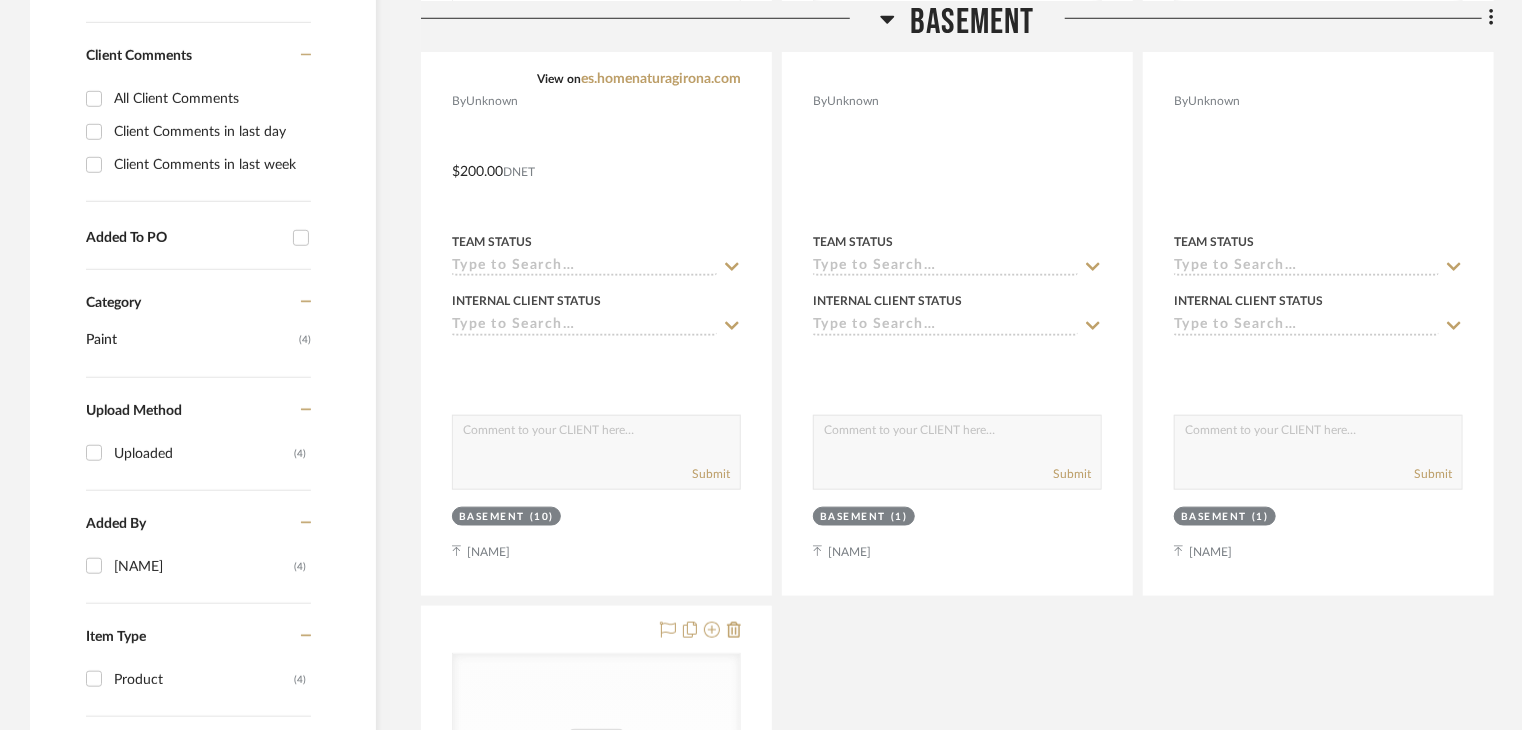 scroll, scrollTop: 1100, scrollLeft: 0, axis: vertical 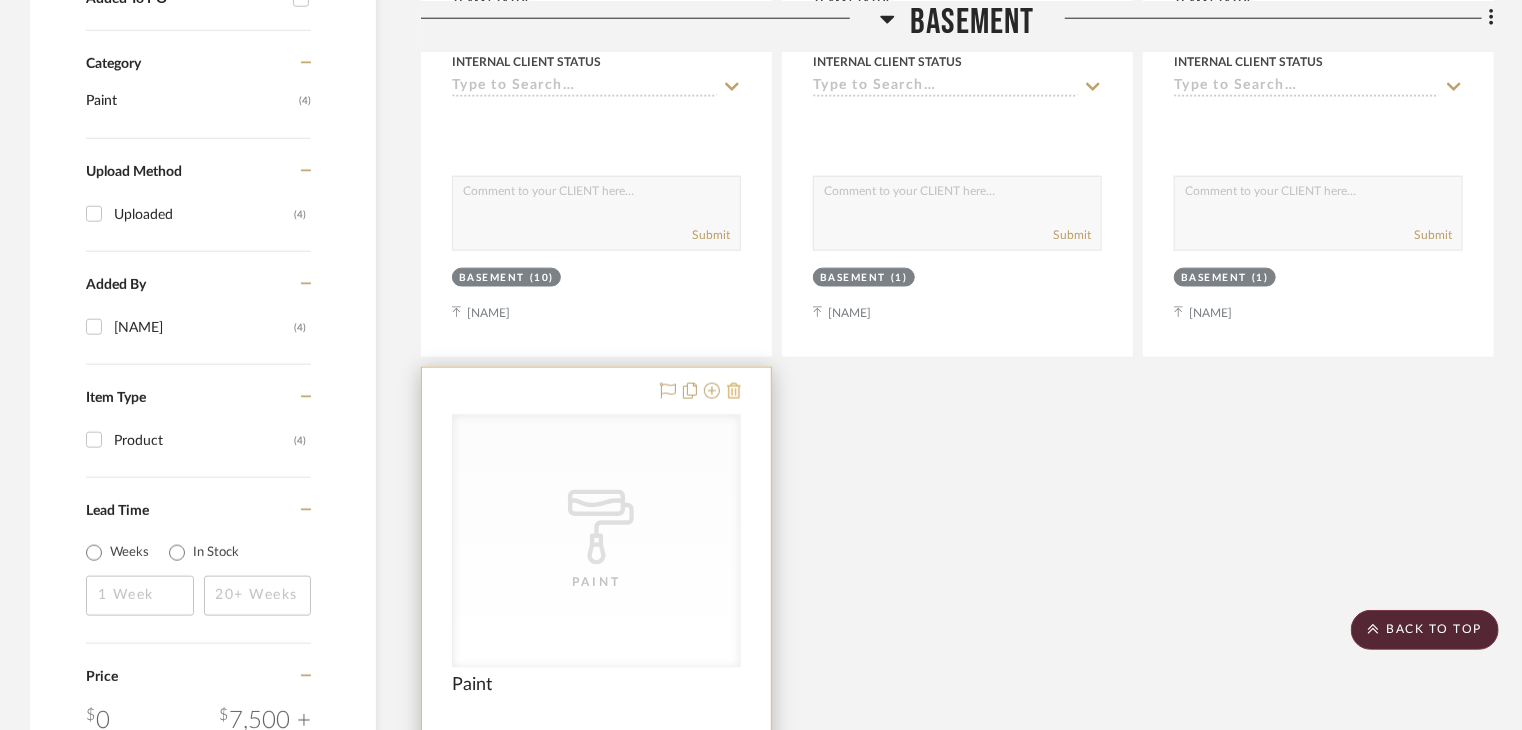 click 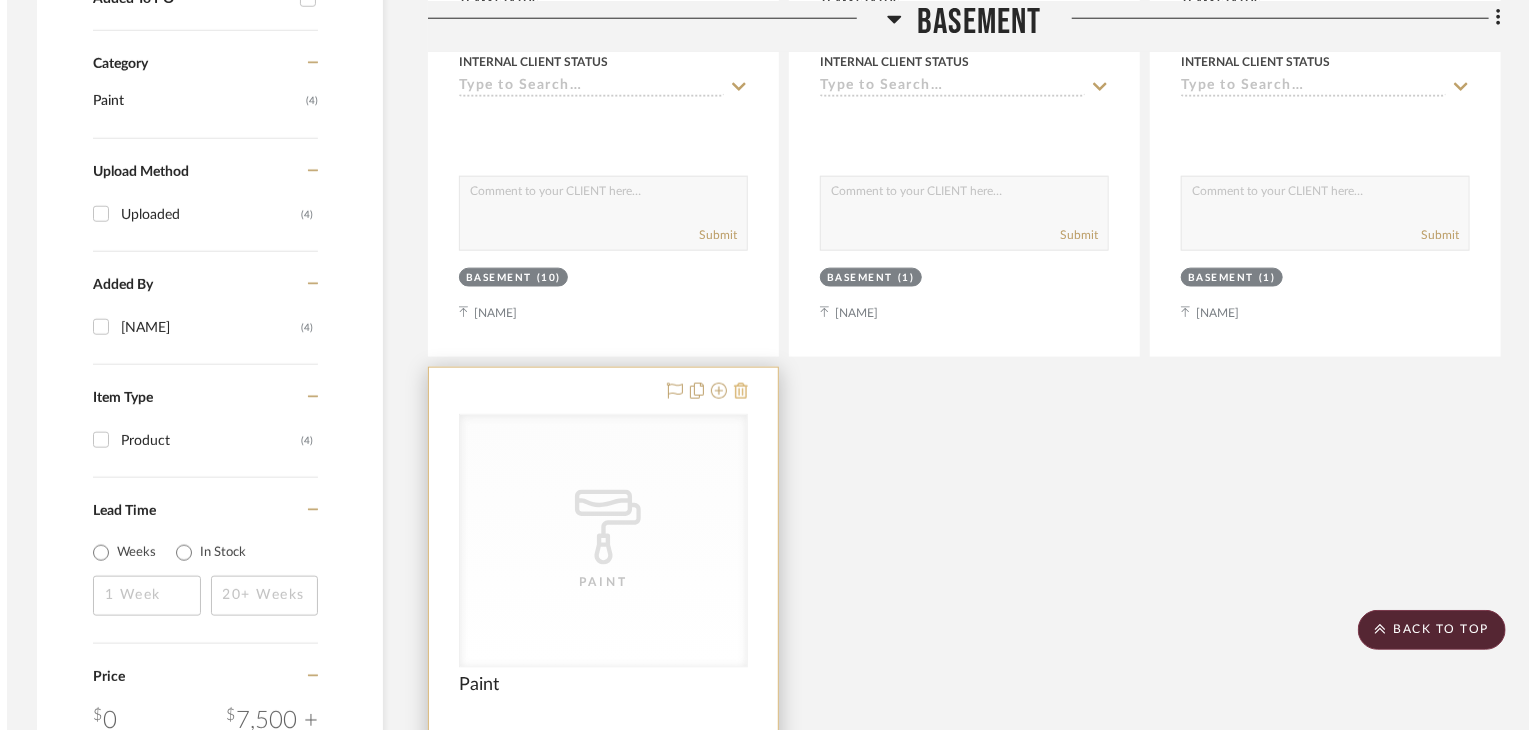 scroll, scrollTop: 0, scrollLeft: 0, axis: both 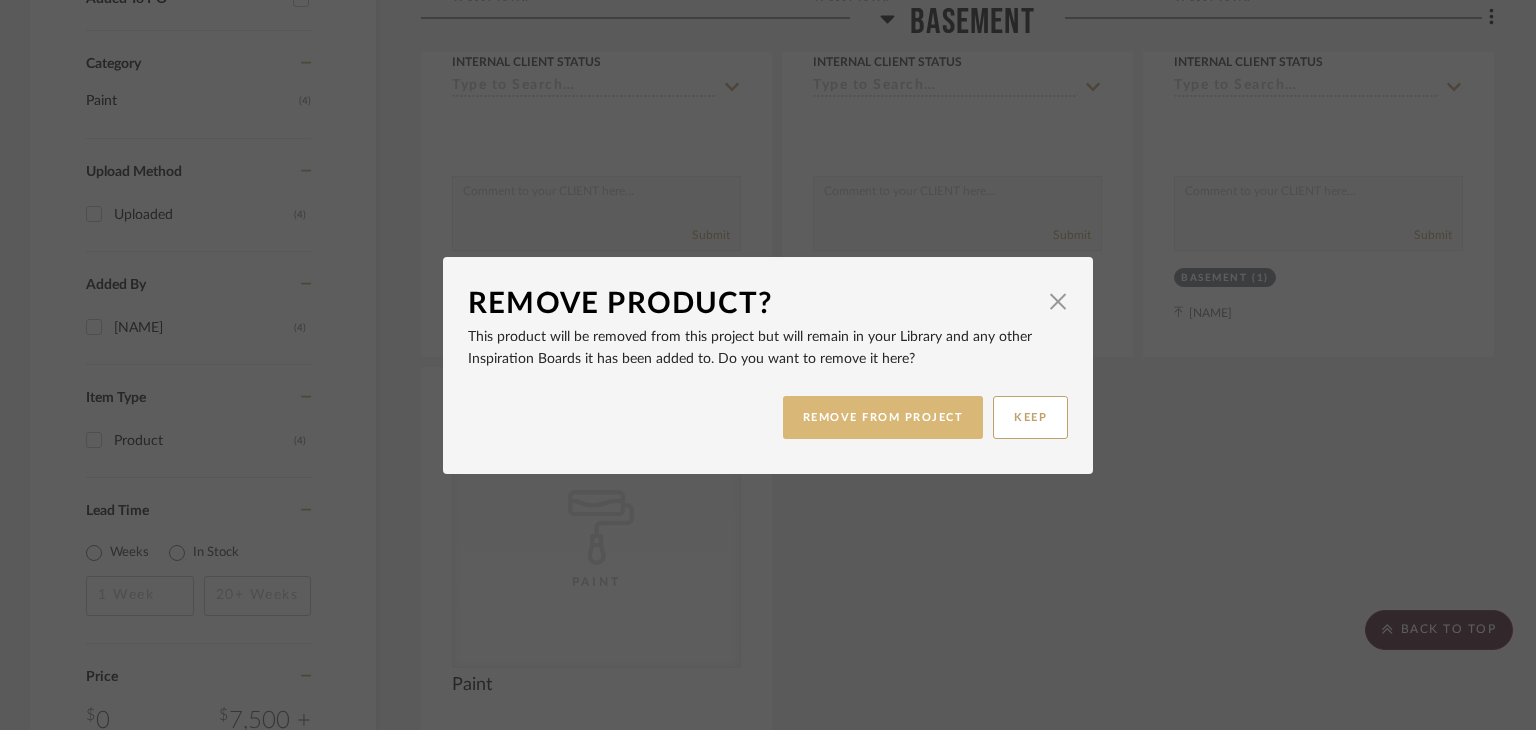 click on "REMOVE FROM PROJECT" at bounding box center (883, 417) 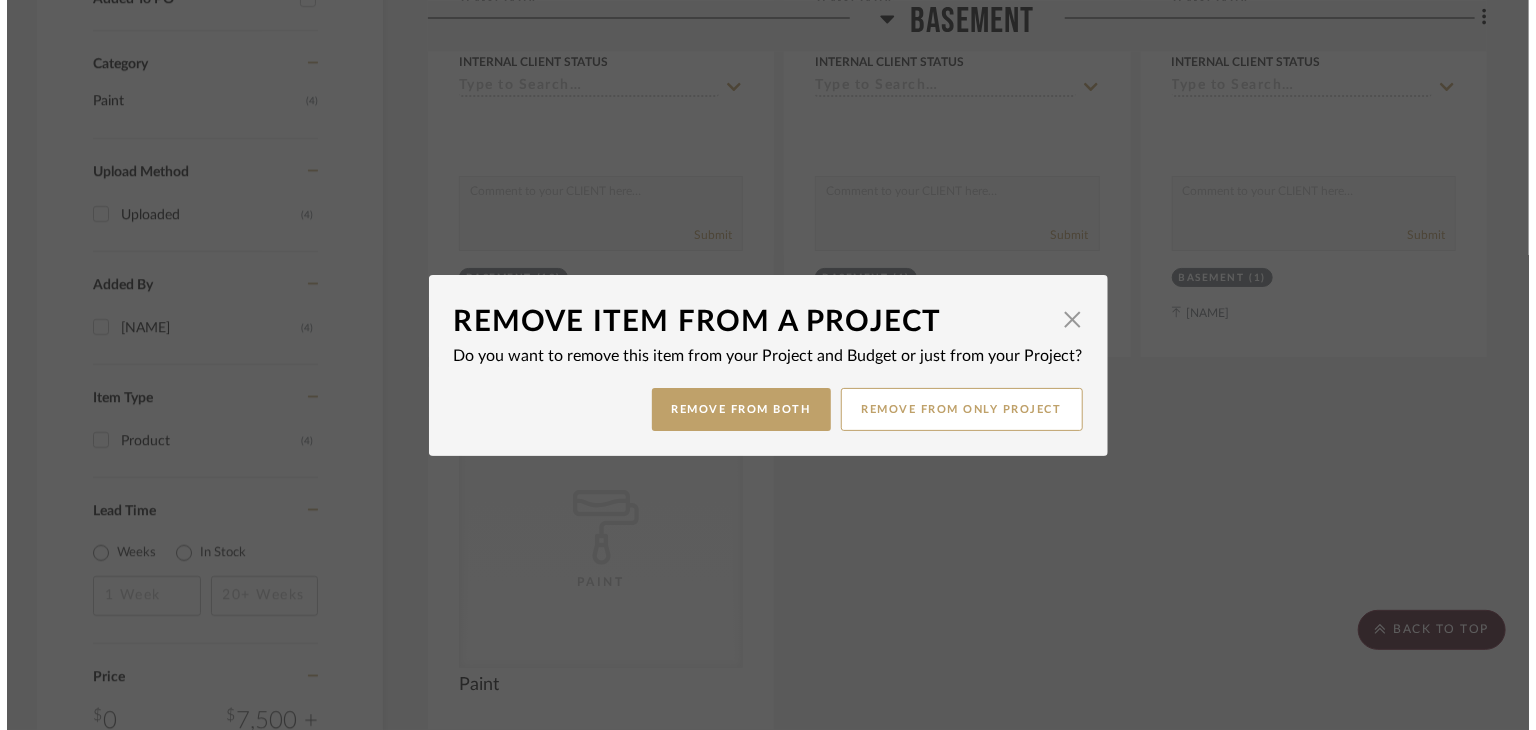 scroll, scrollTop: 0, scrollLeft: 0, axis: both 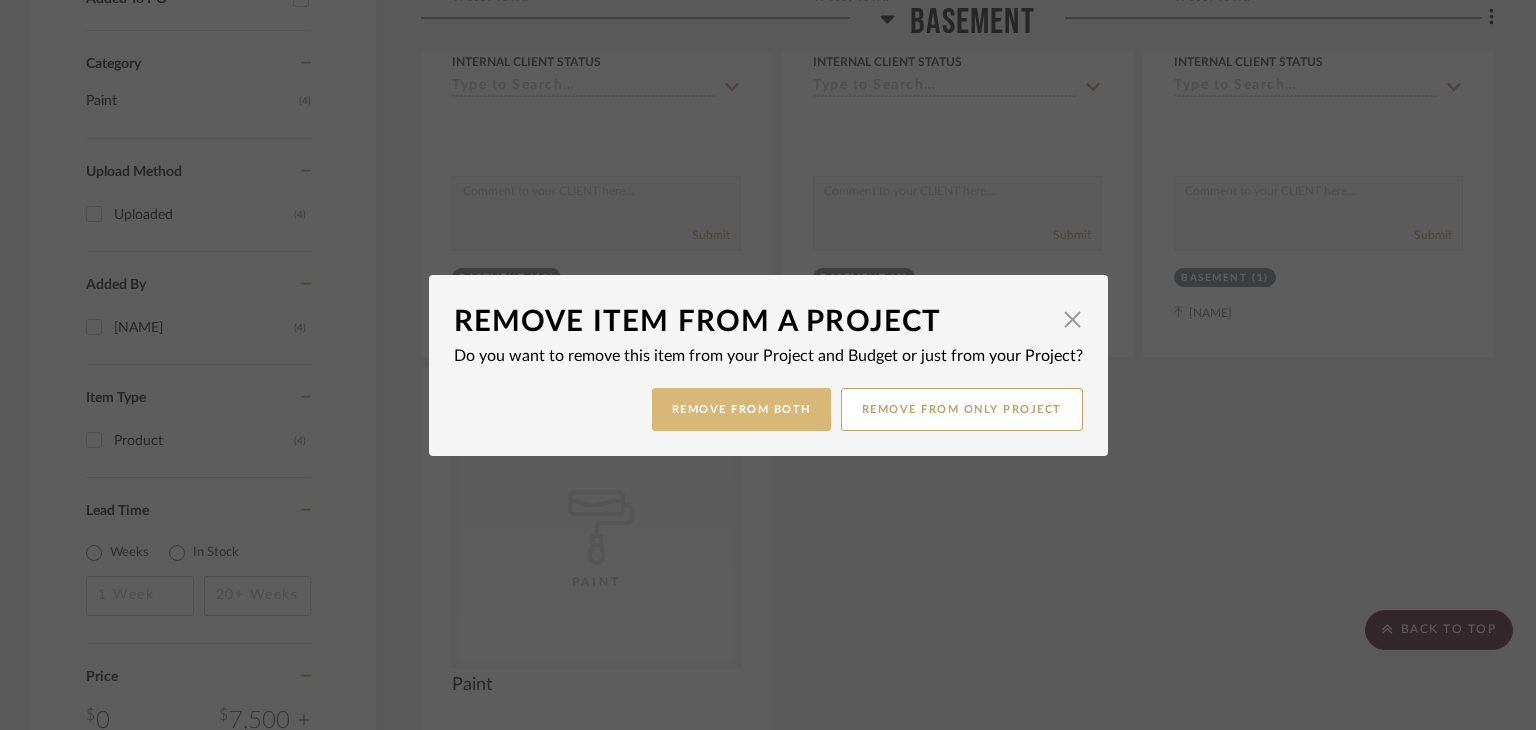 click on "Remove from Both" at bounding box center (741, 409) 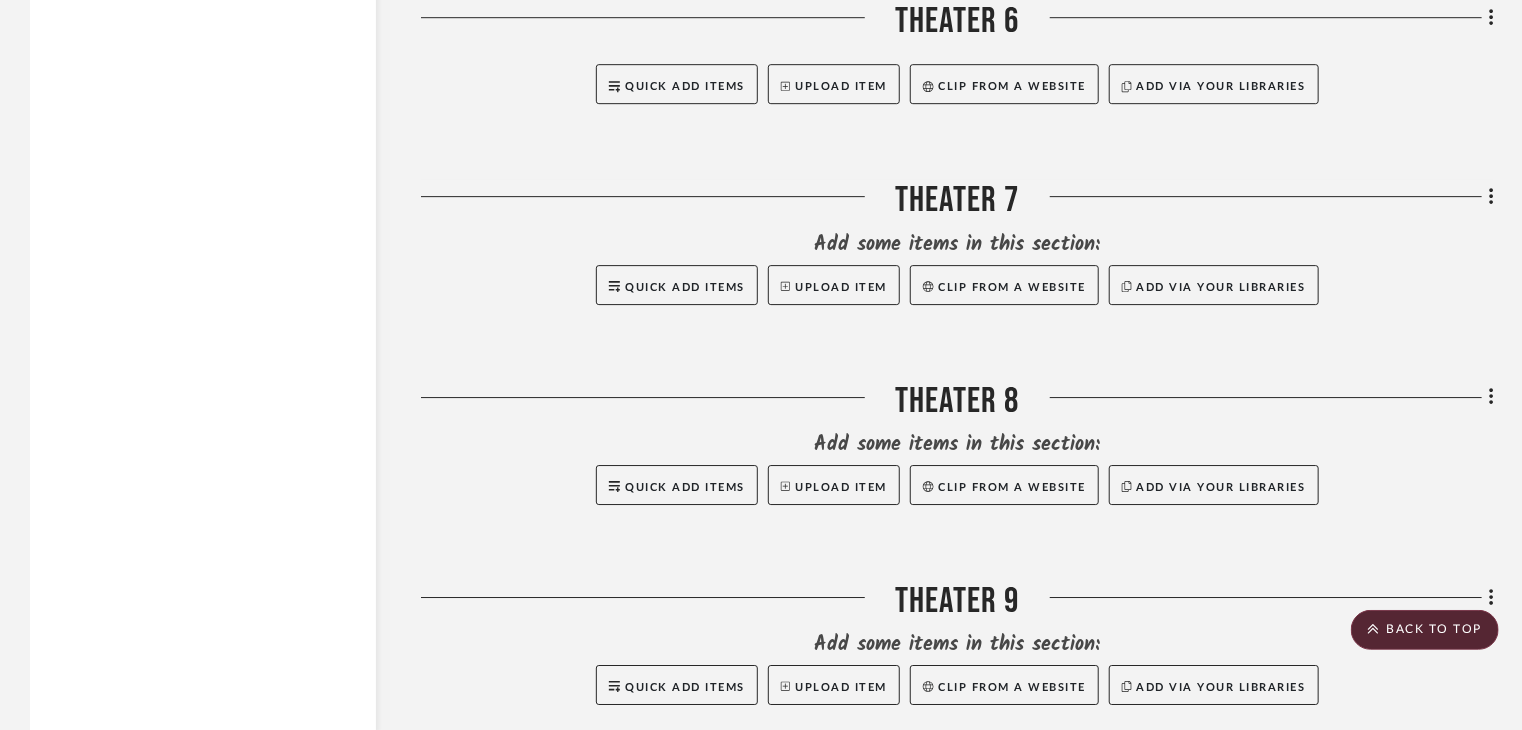 scroll, scrollTop: 3261, scrollLeft: 0, axis: vertical 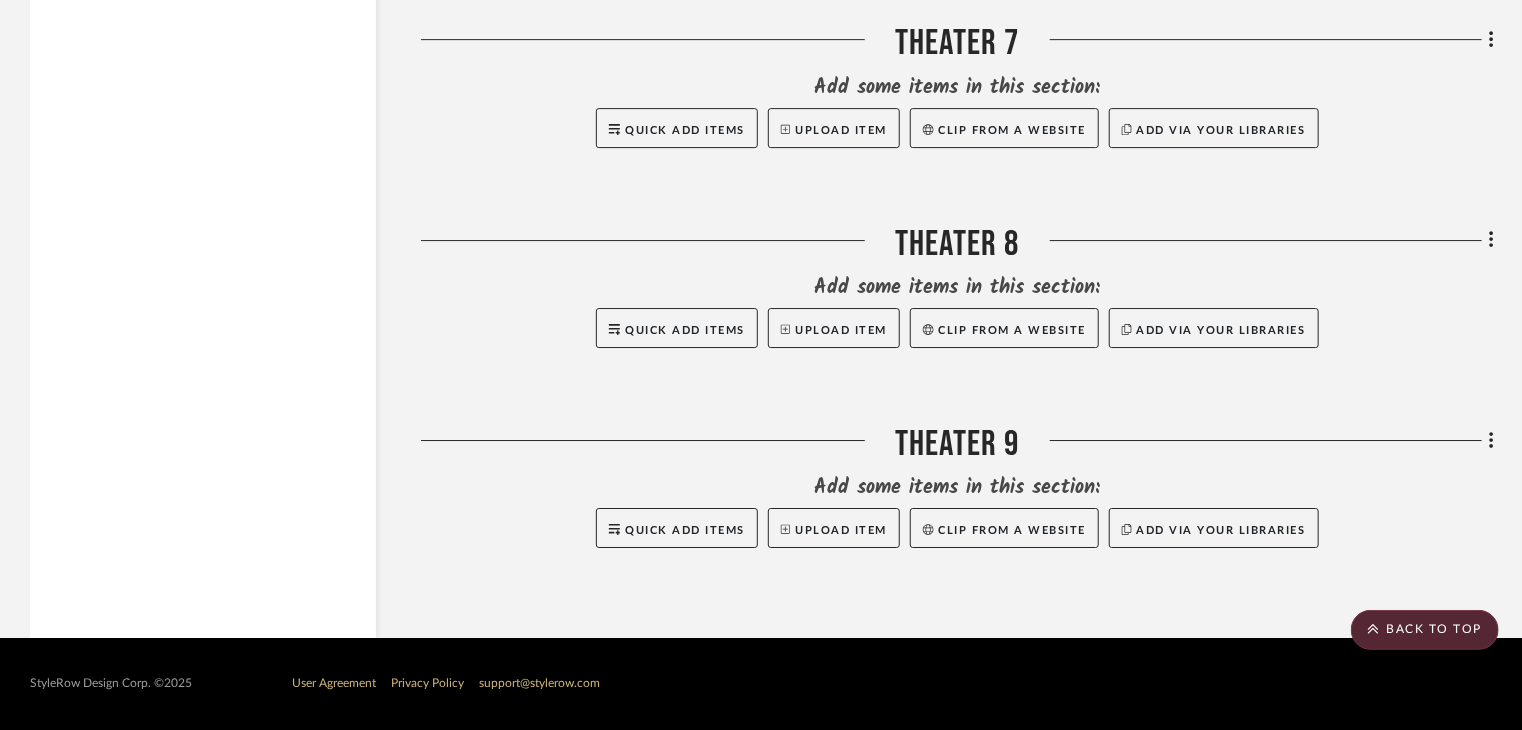 click on "Filter by keyword, category or name prior to exporting to Excel or Bulk Actions Team Comments All Team Comments Team Comments in last day Team Comments in last week Flagged Shared with Client Client Comments All Client Comments Client Comments in last day Client Comments in last week Added To PO Category  Paint   (4)  Upload Method Uploaded  (4)  Added By Marina Kopeleva  (4)  Item Type Product  (4)  Lead Time Weeks In Stock Price 0  7,500 +  0 7500  Filter Products   Displaying 3 products  Reorder Rooms LOADING Basement  Exterior Paint  View on  es.homenaturagirona.com  By  Unknown
$200.00  DNET  Team Status Internal Client Status client Comments:  Submit   Basement  (10)    Marina Kopeleva
CategoryIconPaint
Created with Sketch.
Interior Paint  Interior Paint  By  Unknown
Team Status Internal Client Status client Comments:  Submit   Basement  (1)    Marina Kopeleva
CategoryIconPaint" 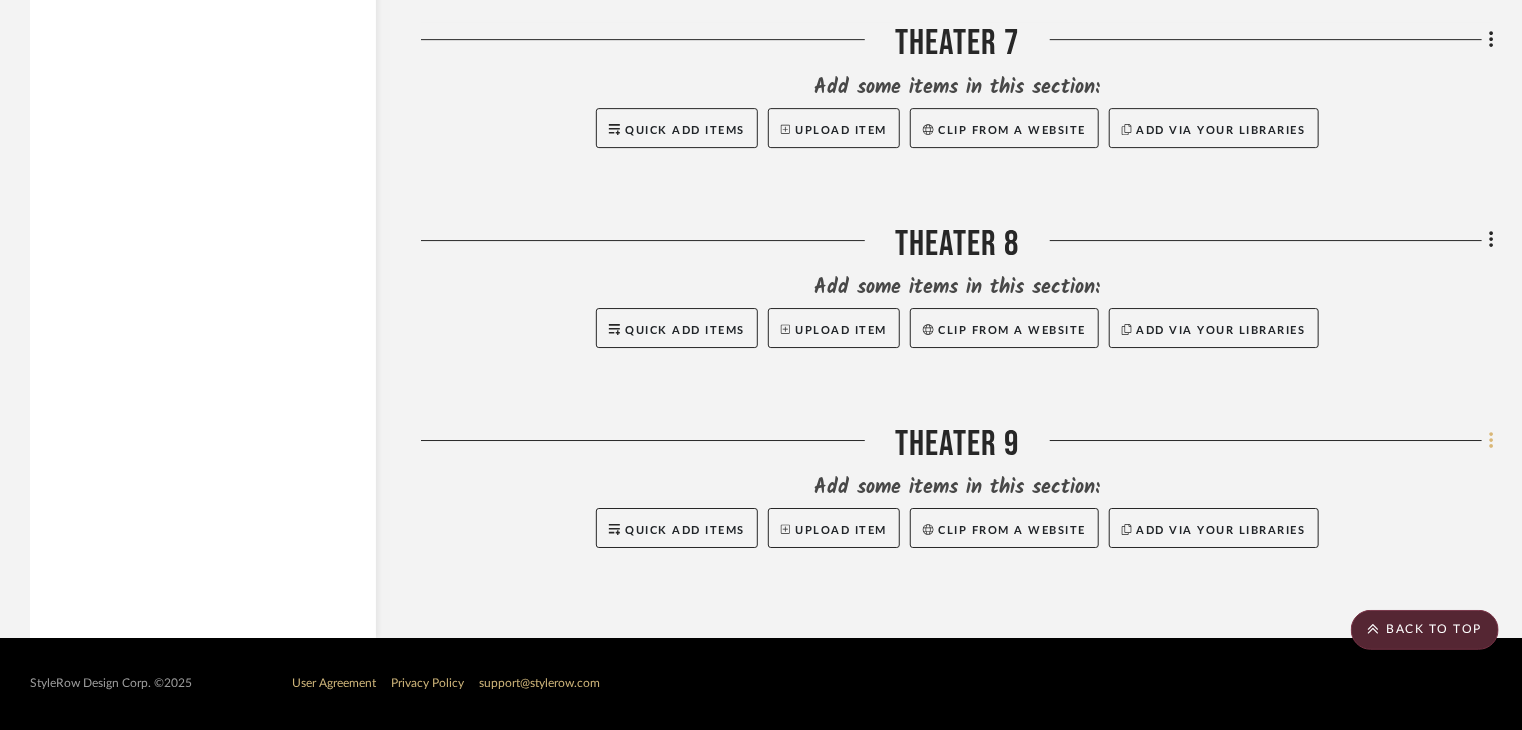 click 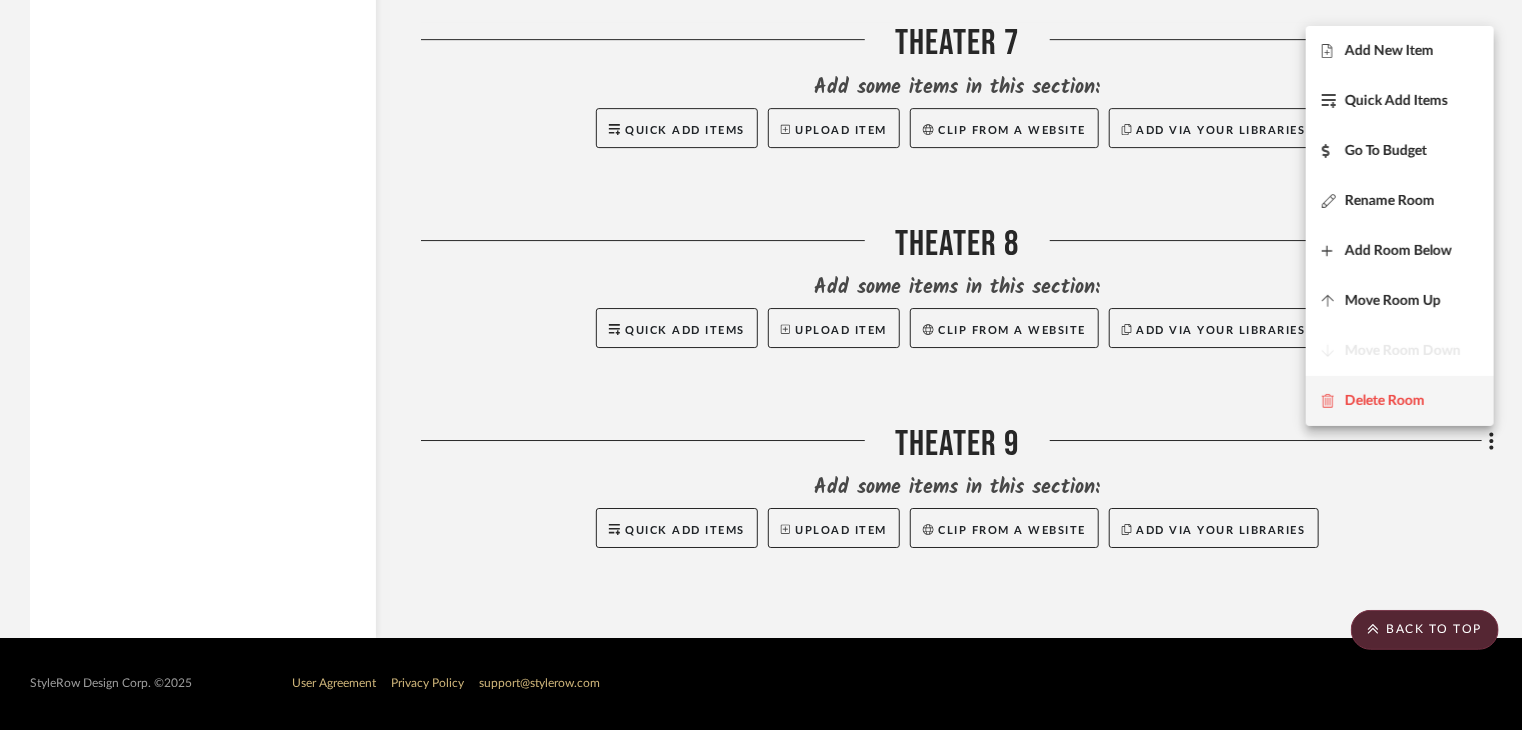 click on "Delete Room" at bounding box center (1385, 400) 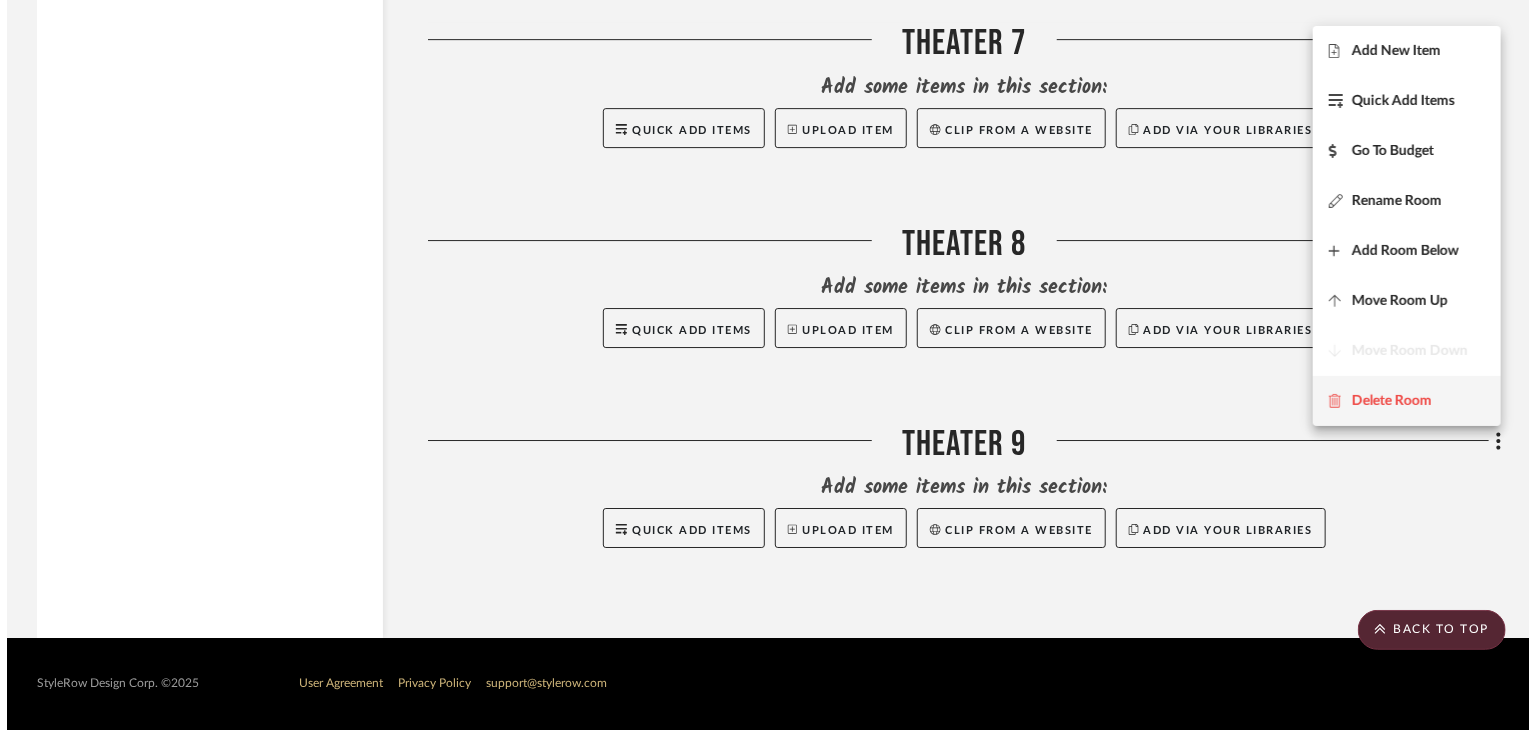 scroll, scrollTop: 0, scrollLeft: 0, axis: both 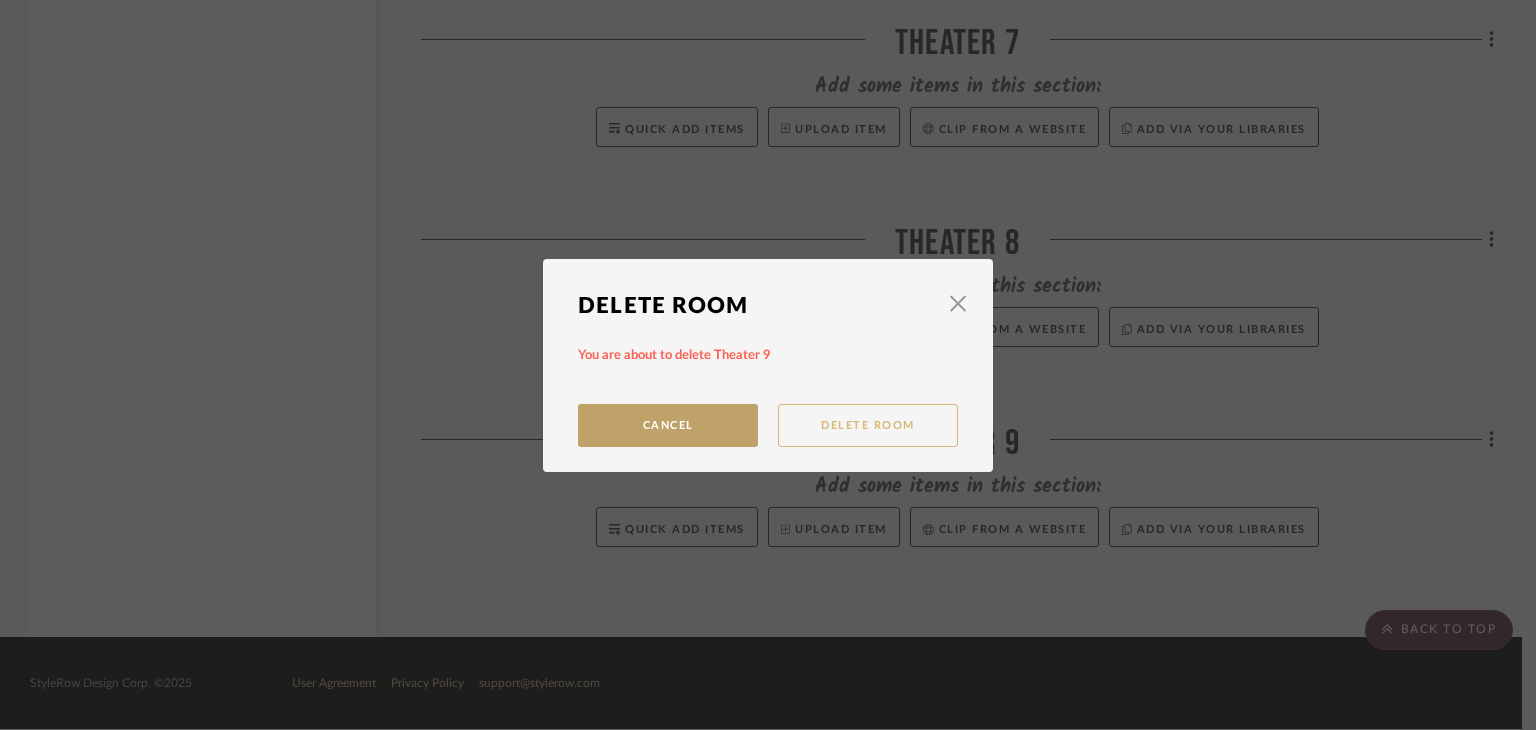 click on "Delete Room" at bounding box center (868, 425) 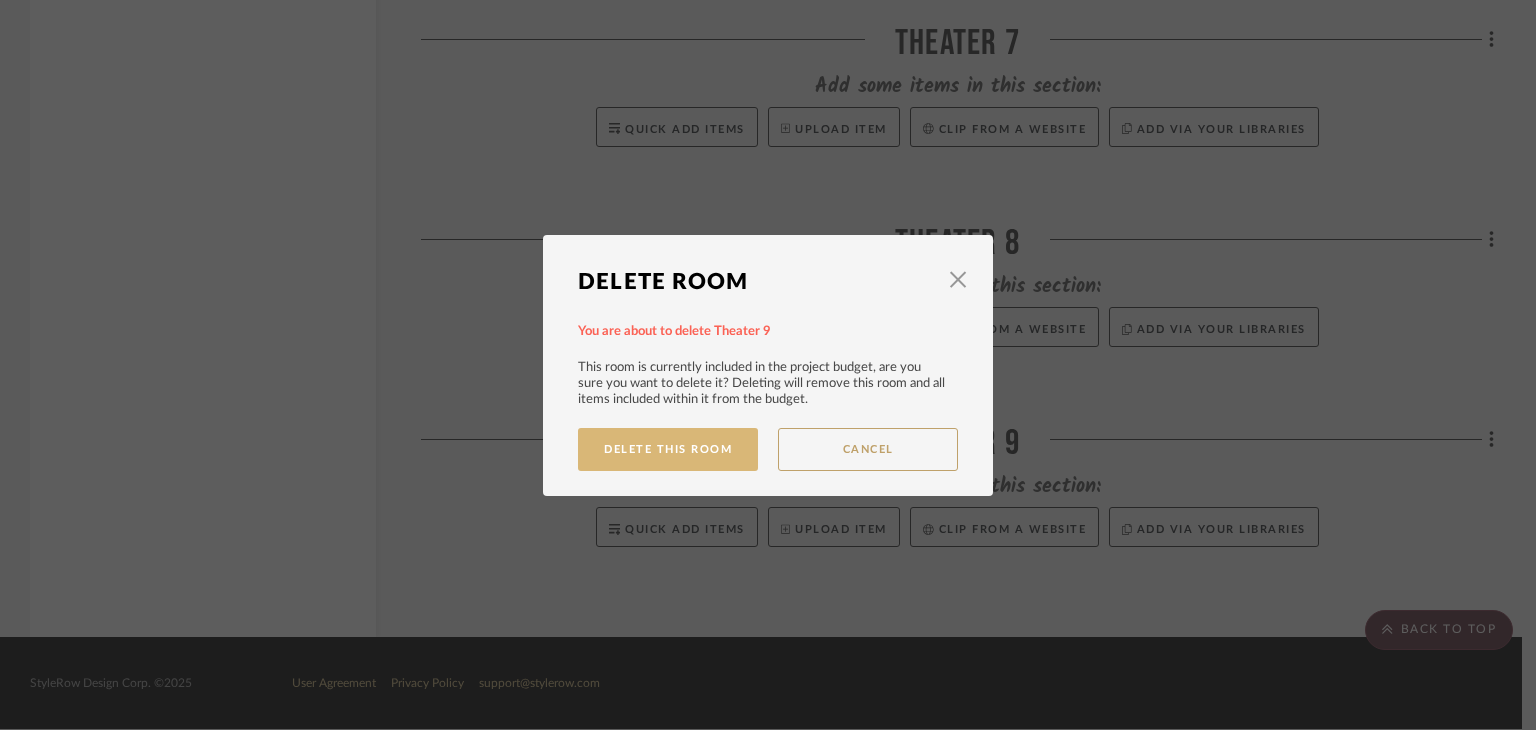 click on "Delete This Room" at bounding box center [668, 449] 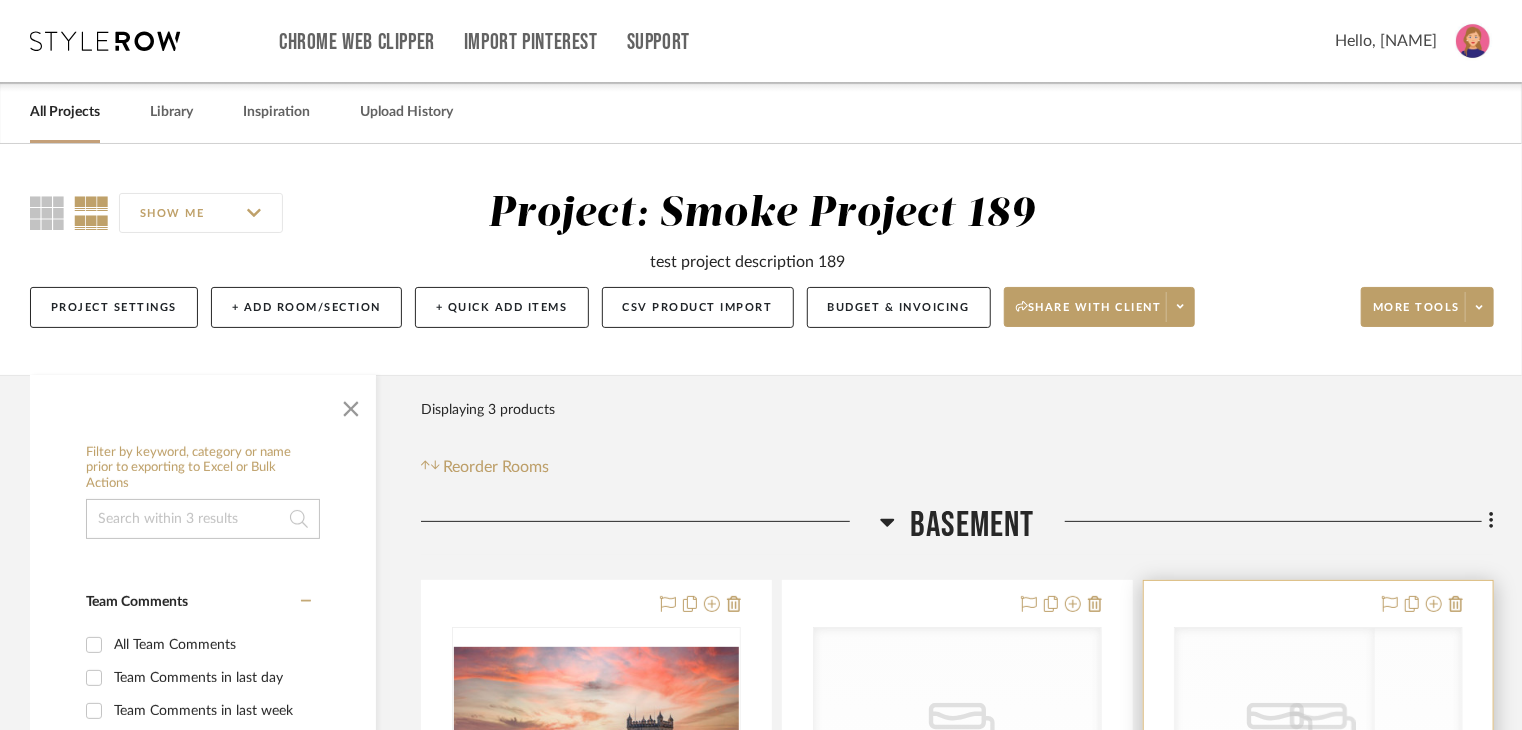 scroll, scrollTop: 500, scrollLeft: 0, axis: vertical 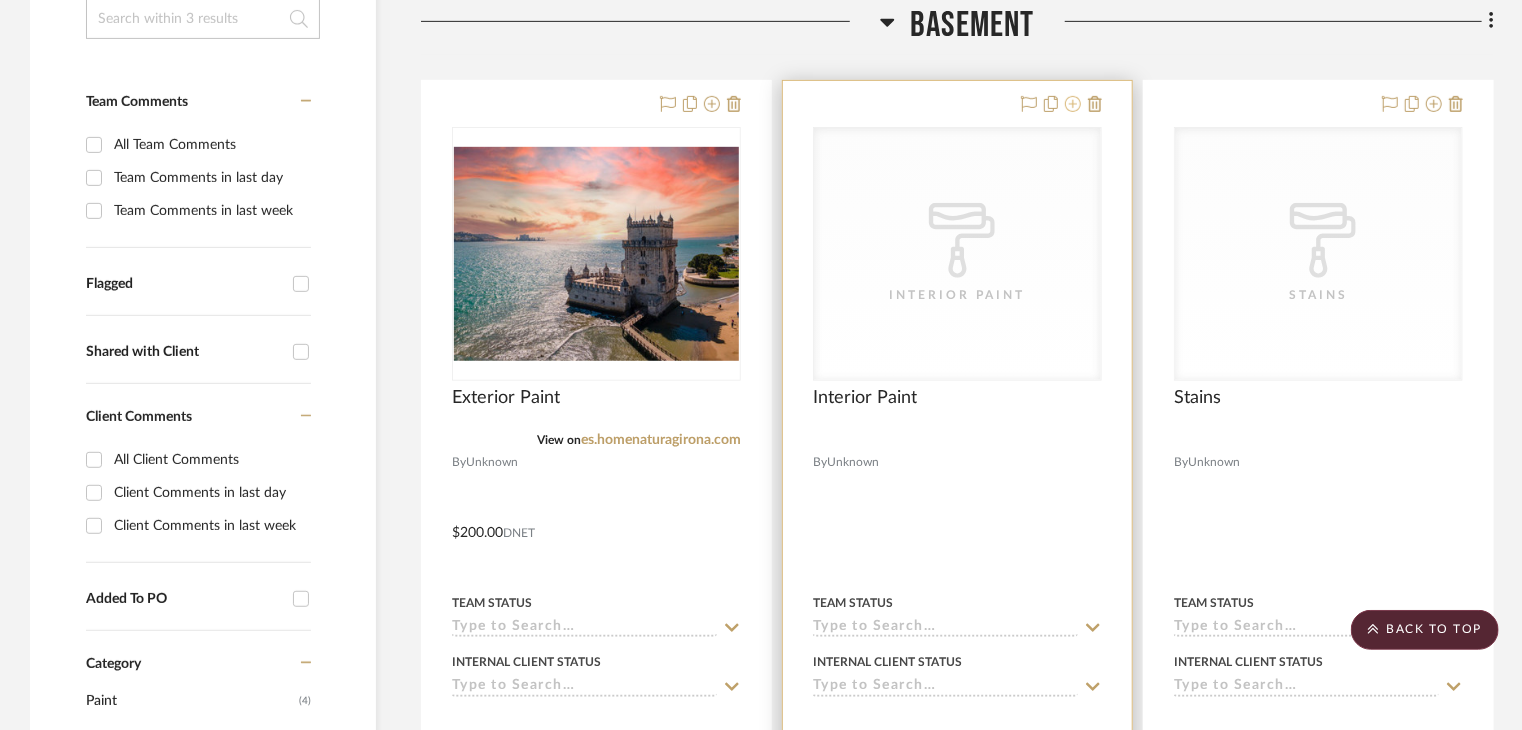 click 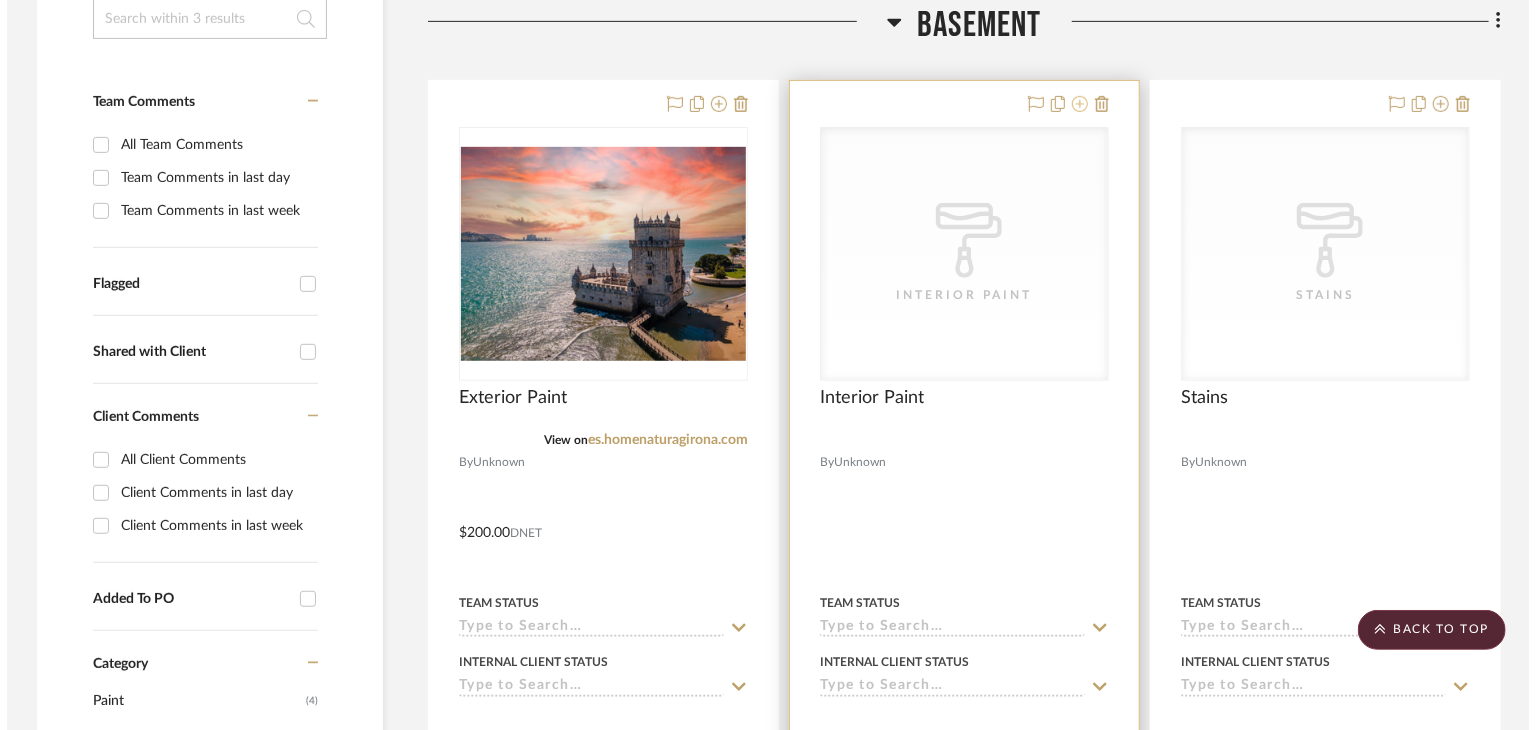 scroll, scrollTop: 0, scrollLeft: 0, axis: both 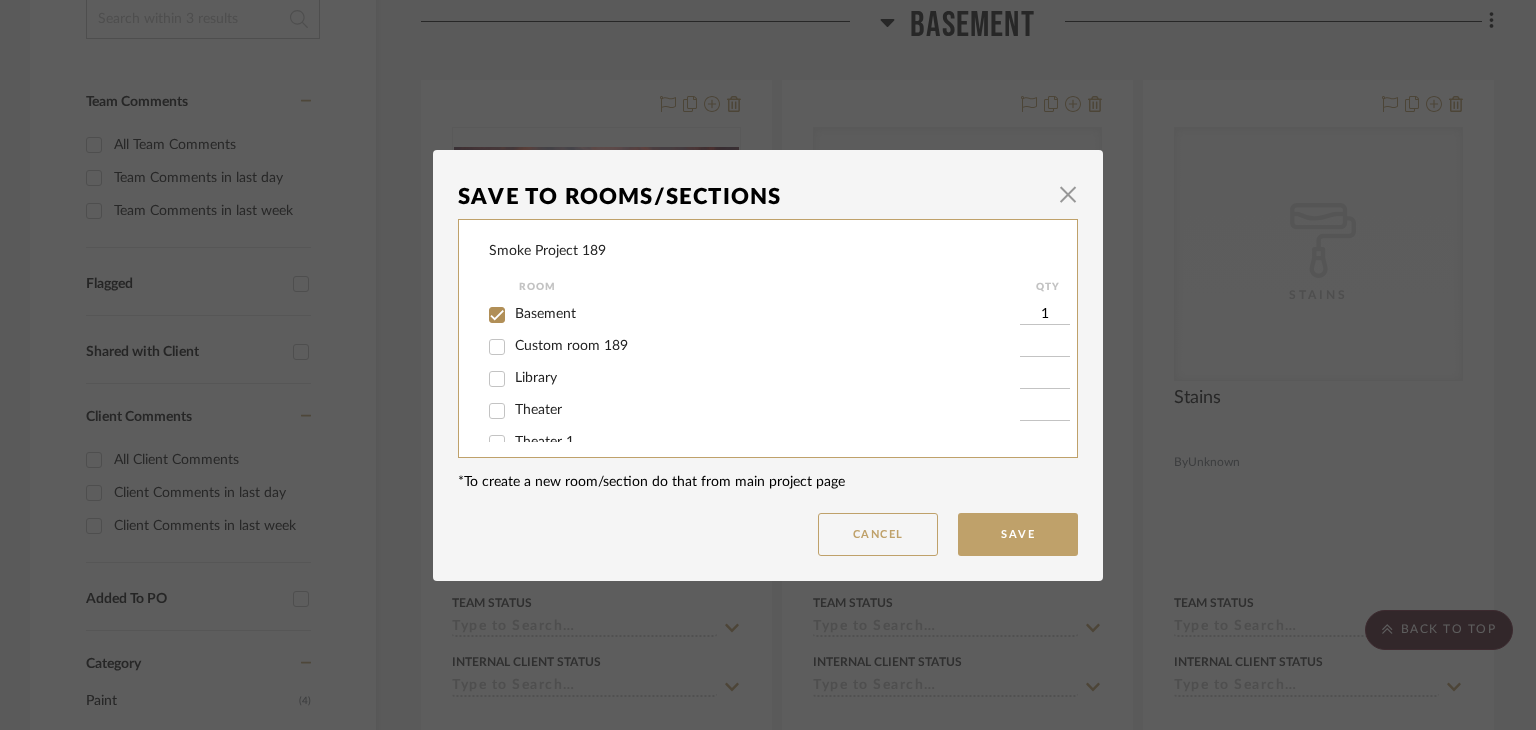 click on "Custom room 189" at bounding box center [767, 346] 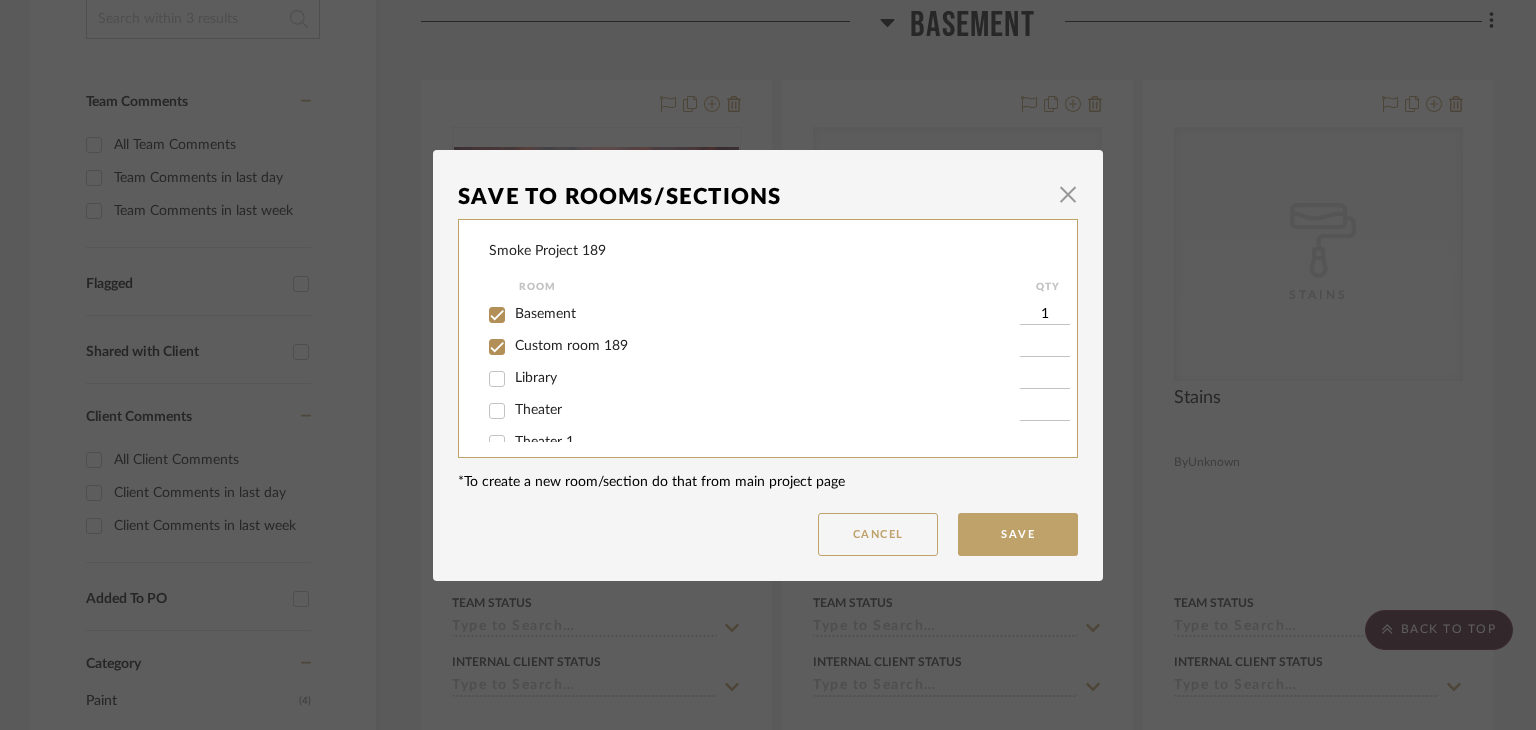 checkbox on "true" 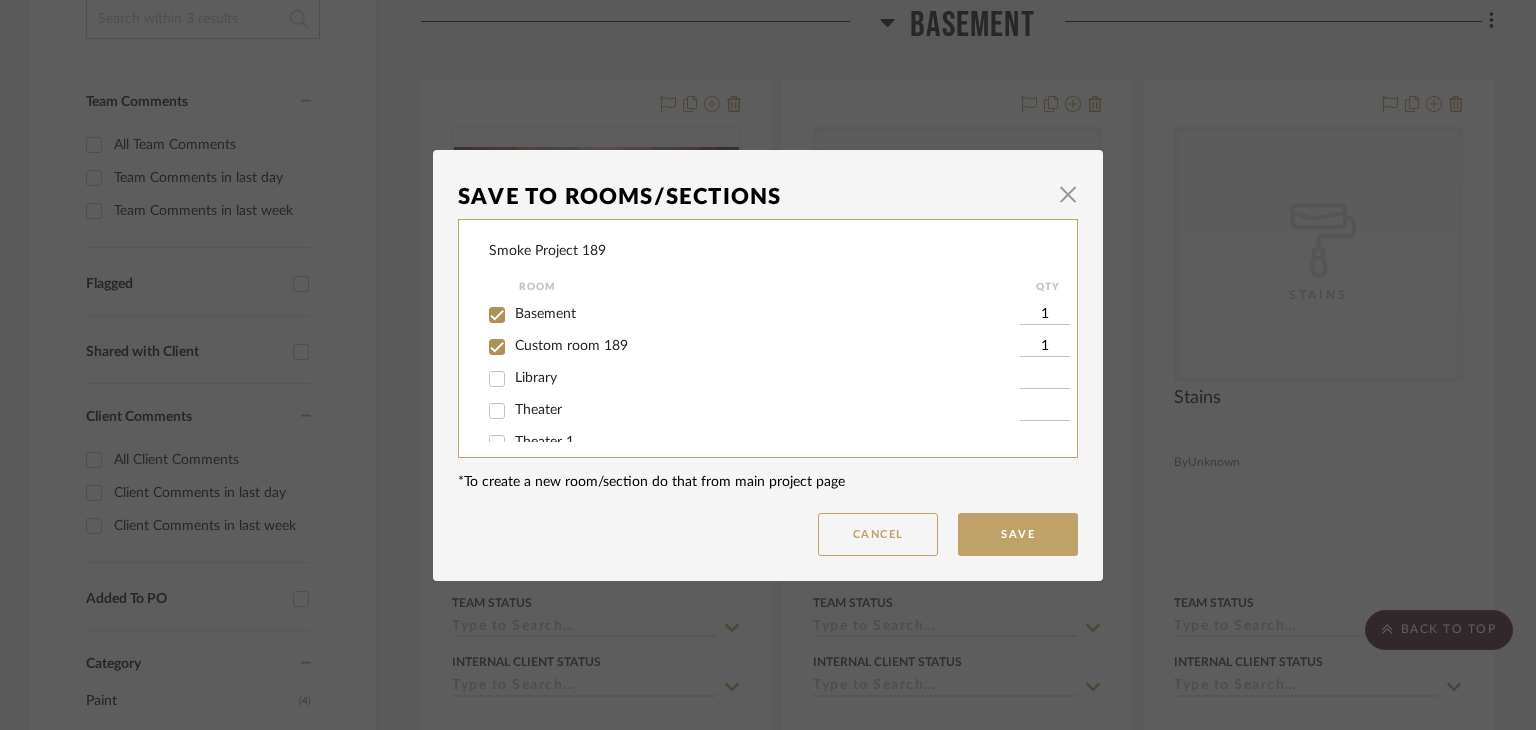 click on "Theater" at bounding box center (754, 411) 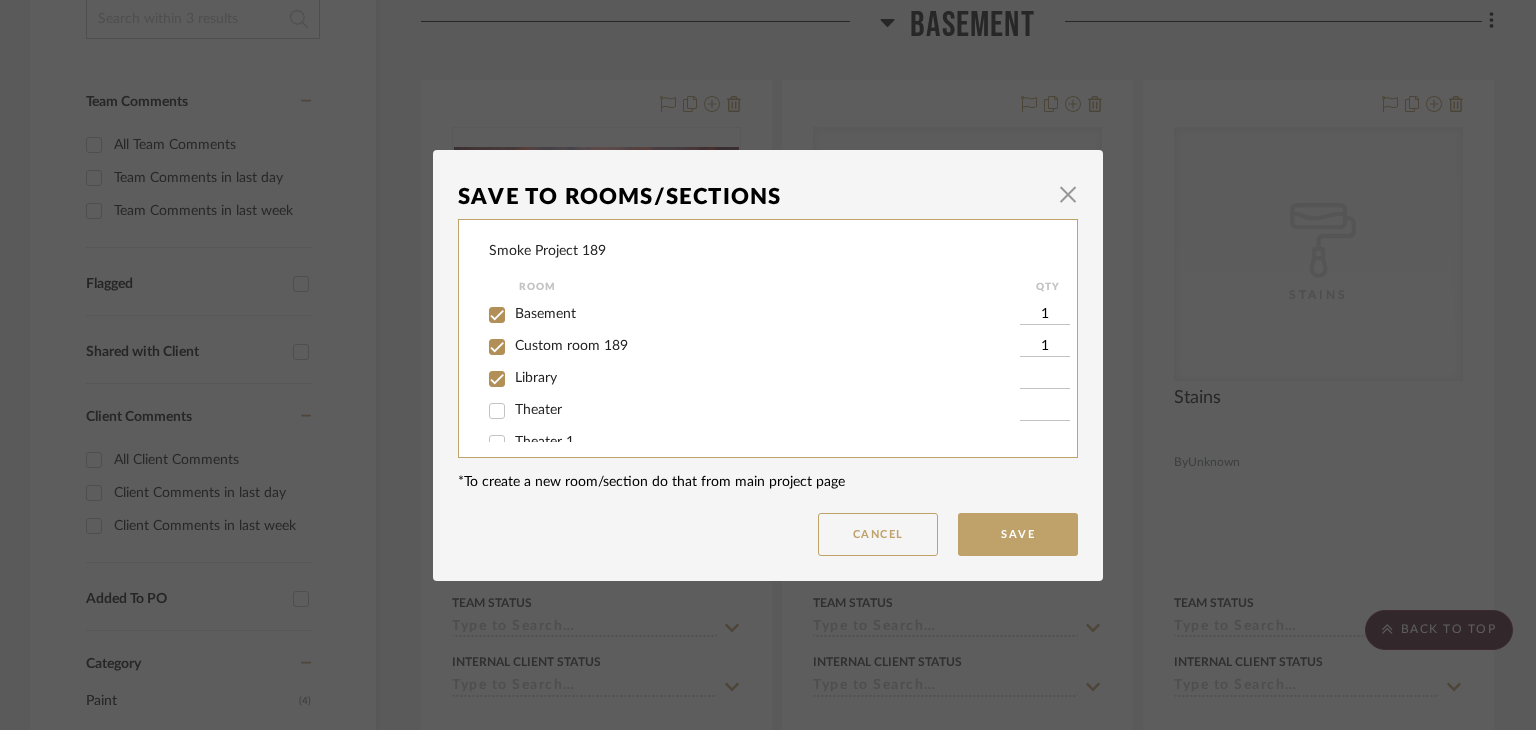 type on "1" 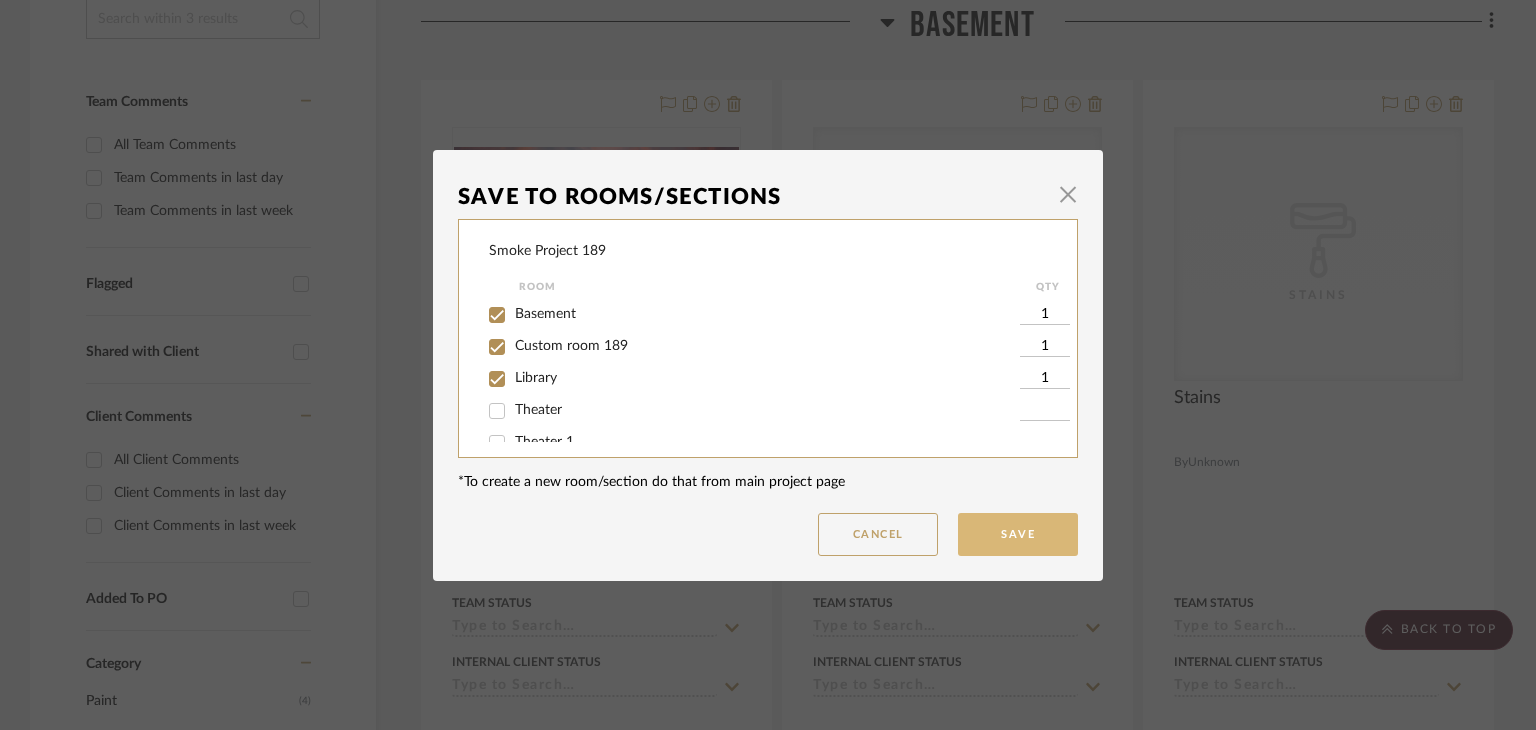 click on "Save" at bounding box center [1018, 534] 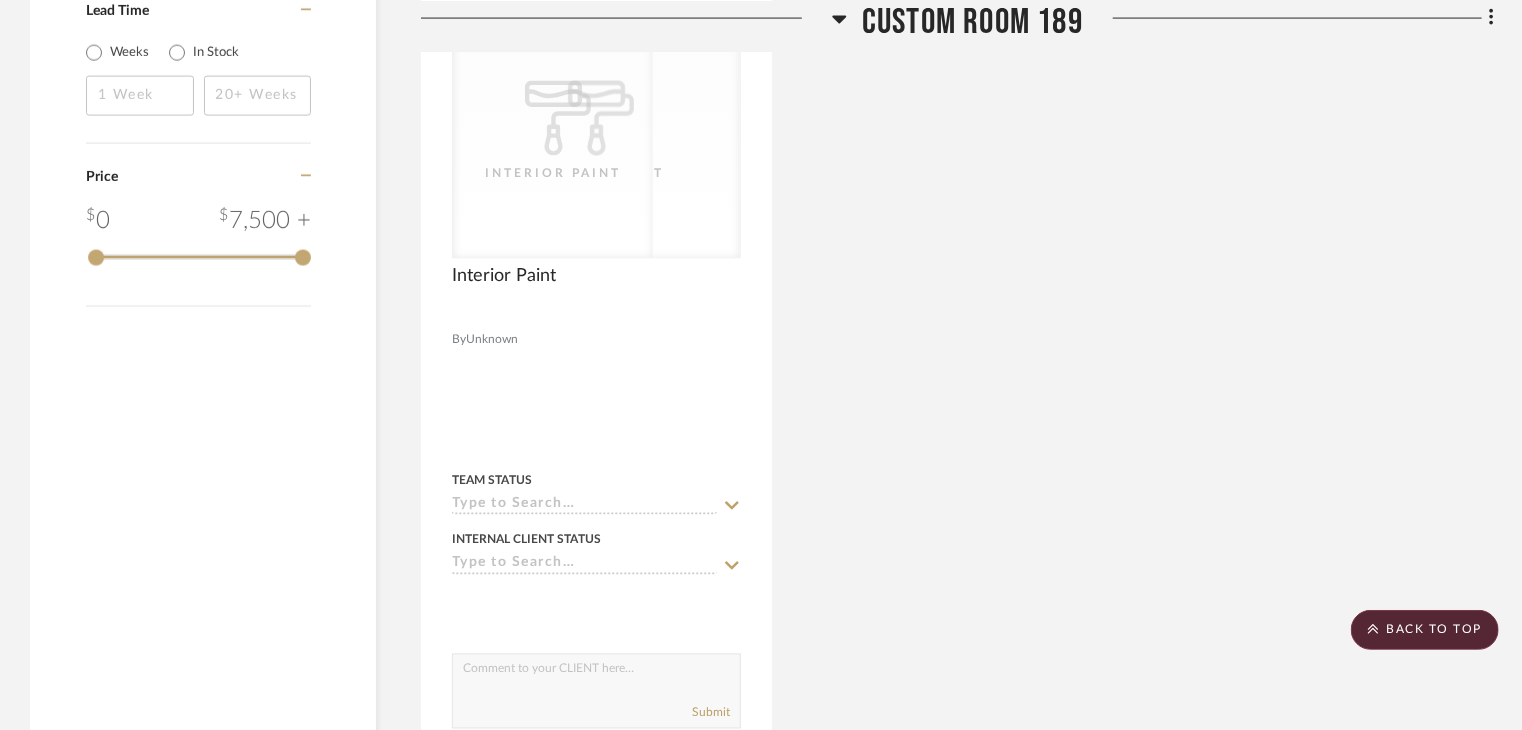 scroll, scrollTop: 1300, scrollLeft: 0, axis: vertical 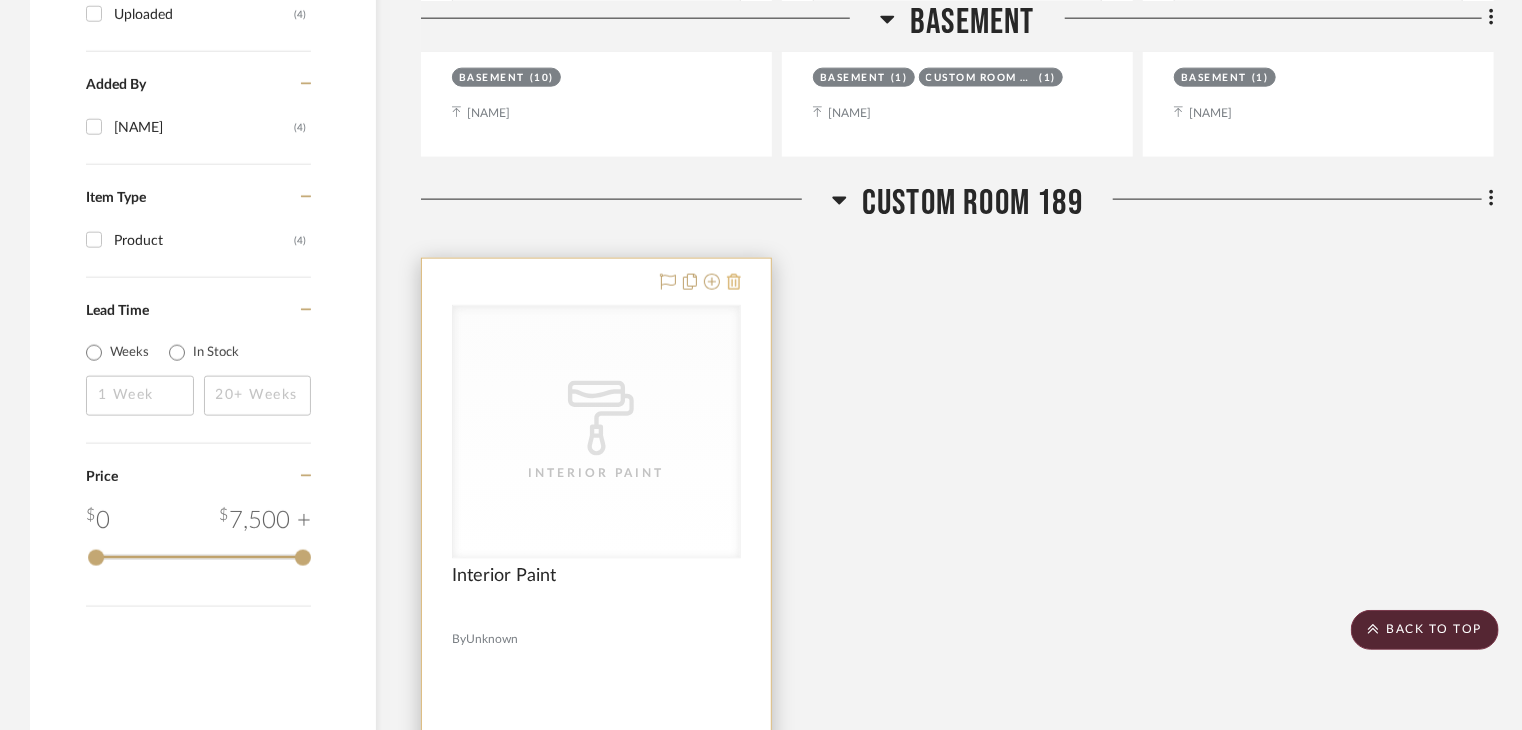 click at bounding box center (734, 283) 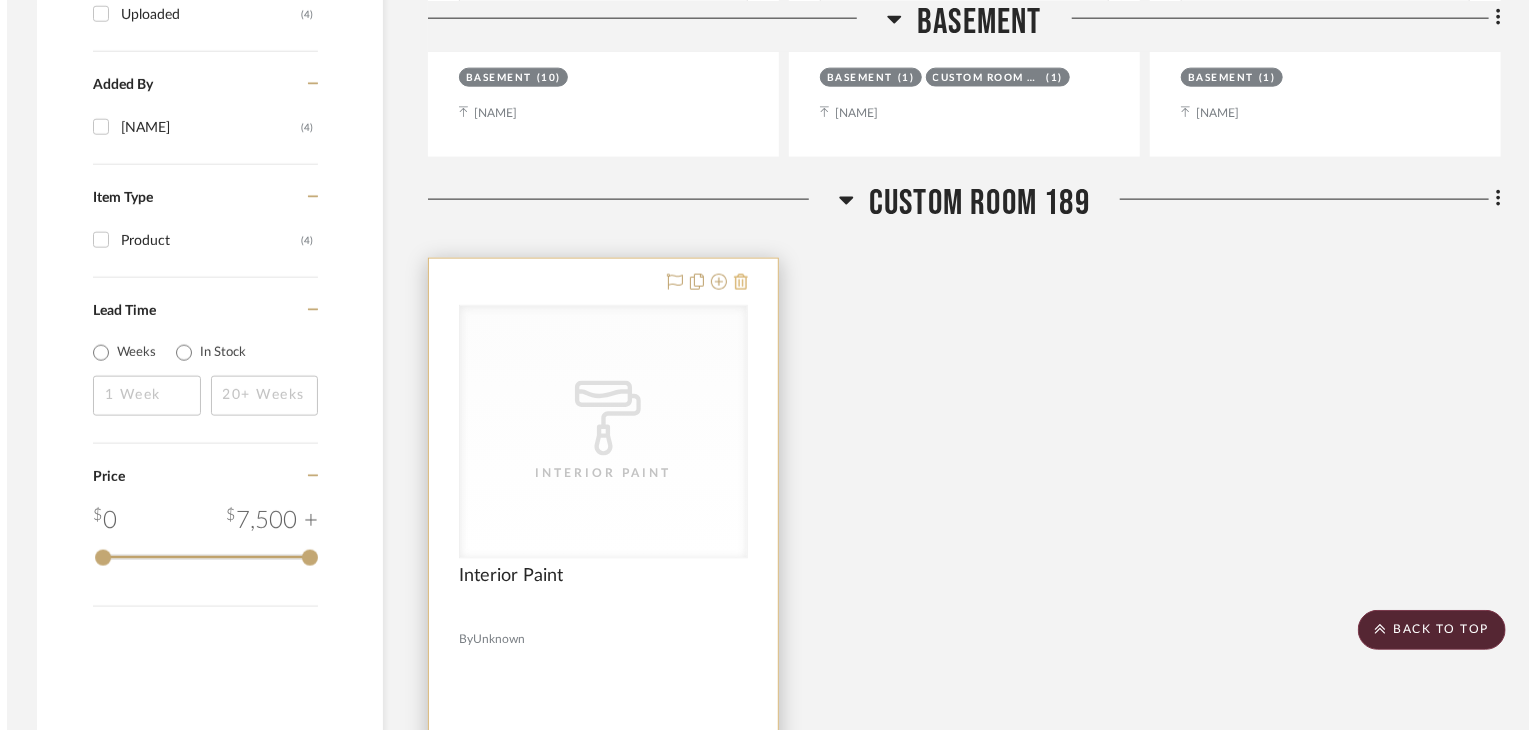scroll, scrollTop: 0, scrollLeft: 0, axis: both 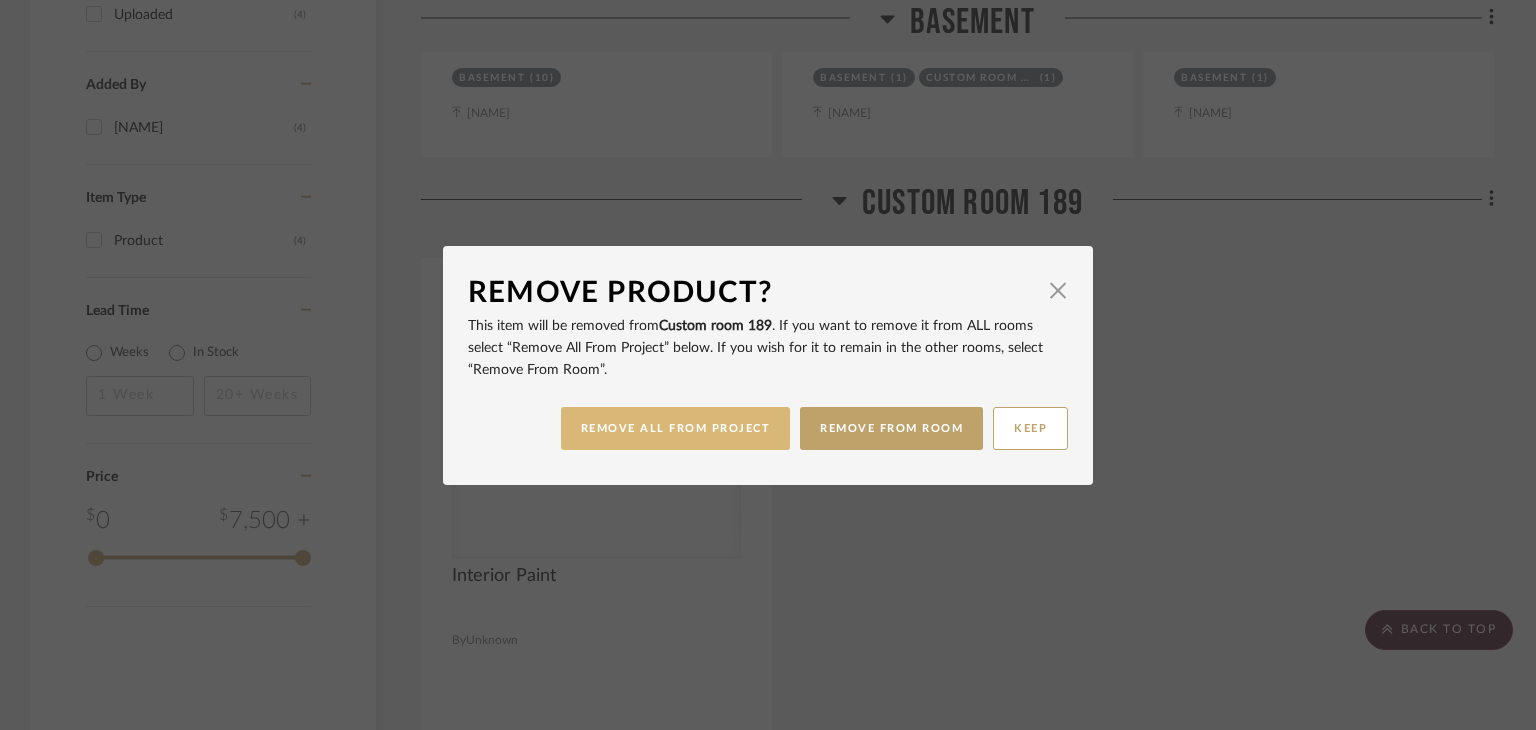 click on "REMOVE ALL FROM PROJECT" at bounding box center [676, 428] 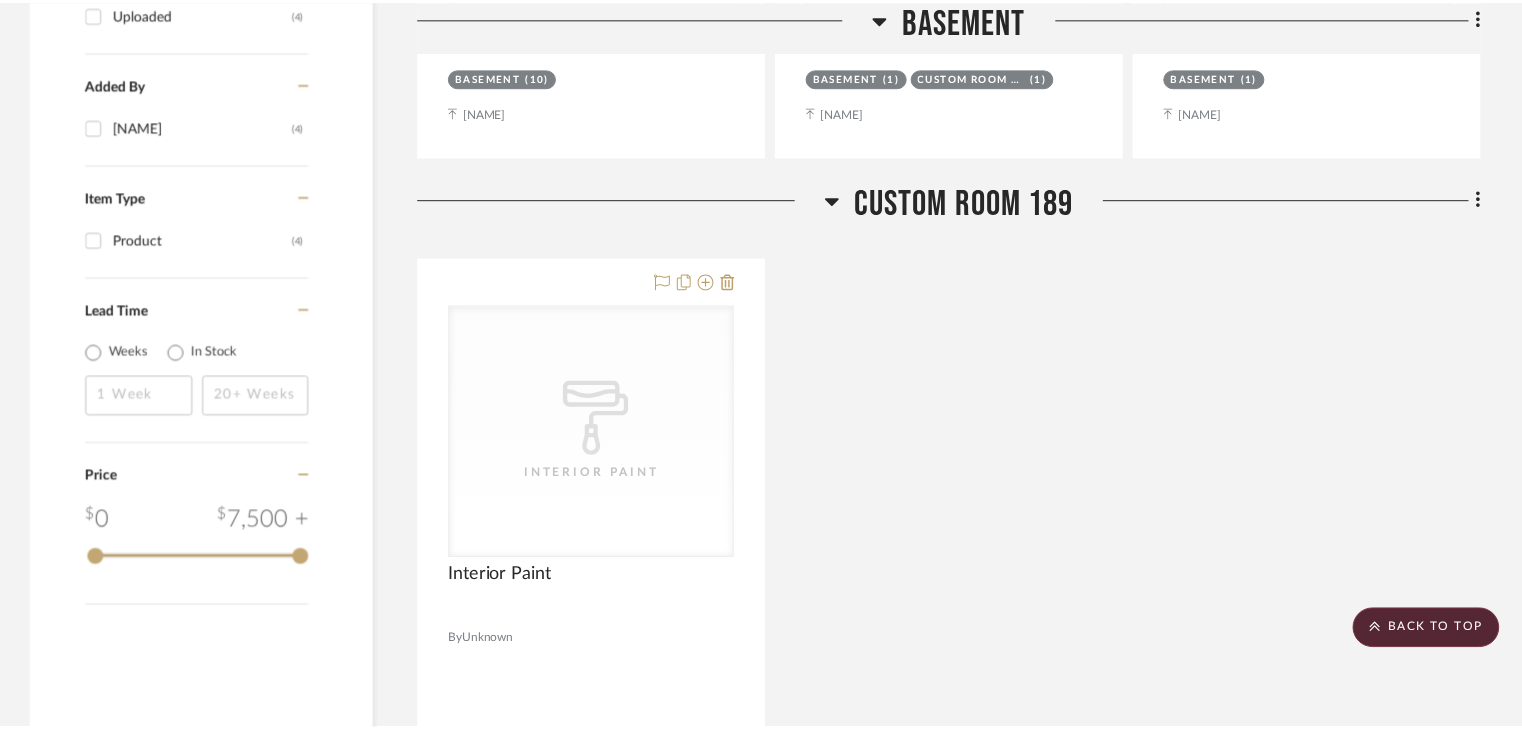 scroll, scrollTop: 1300, scrollLeft: 0, axis: vertical 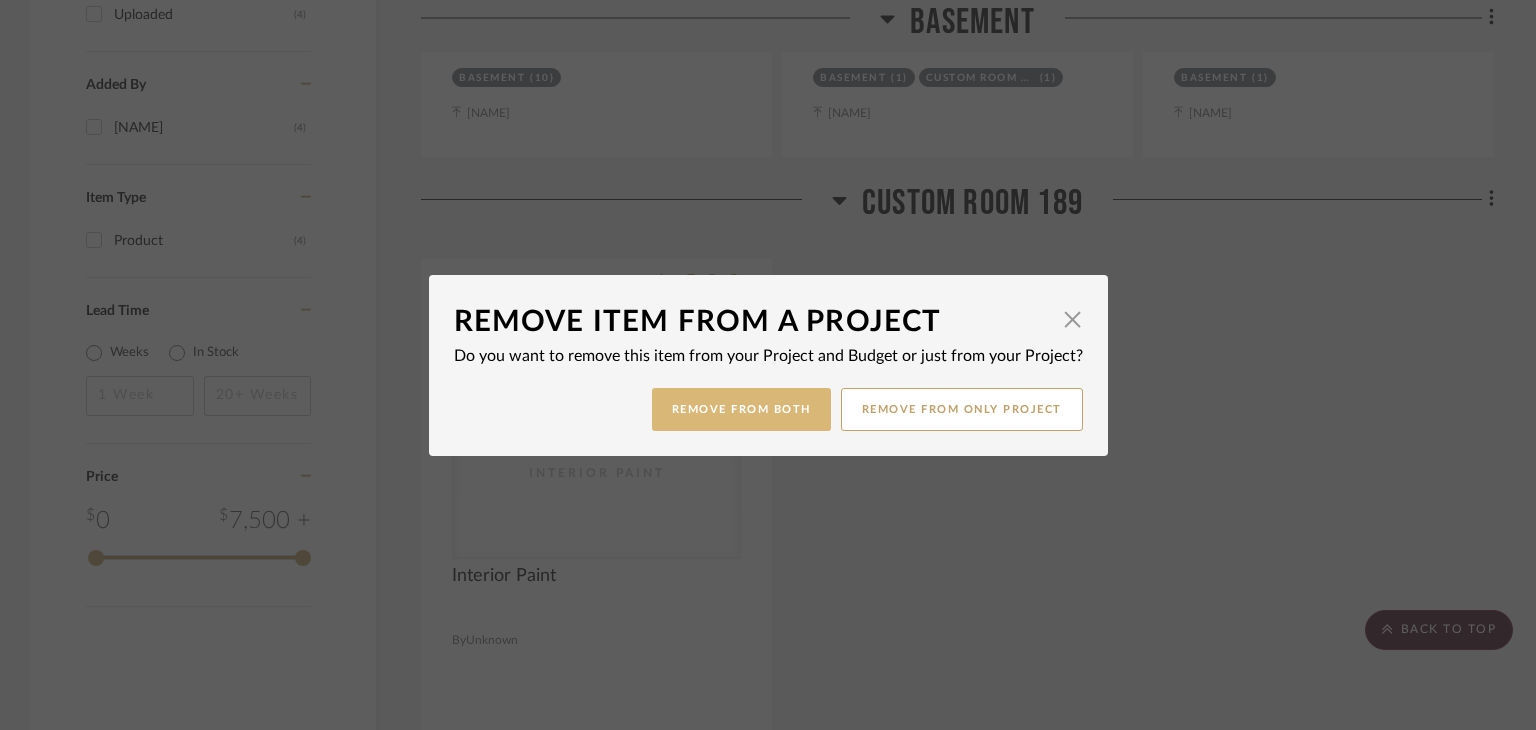 click on "Remove from Both" at bounding box center (741, 409) 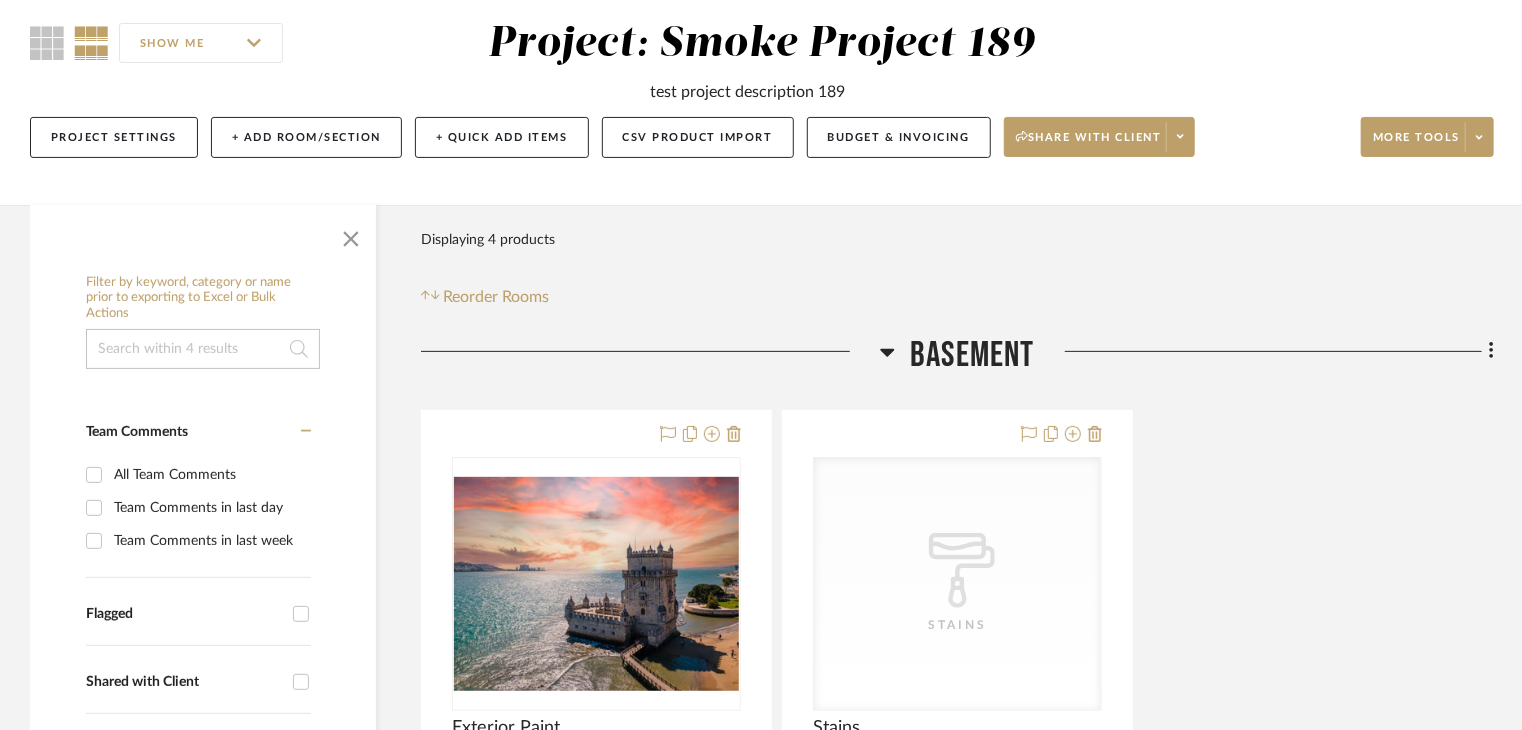 scroll, scrollTop: 0, scrollLeft: 0, axis: both 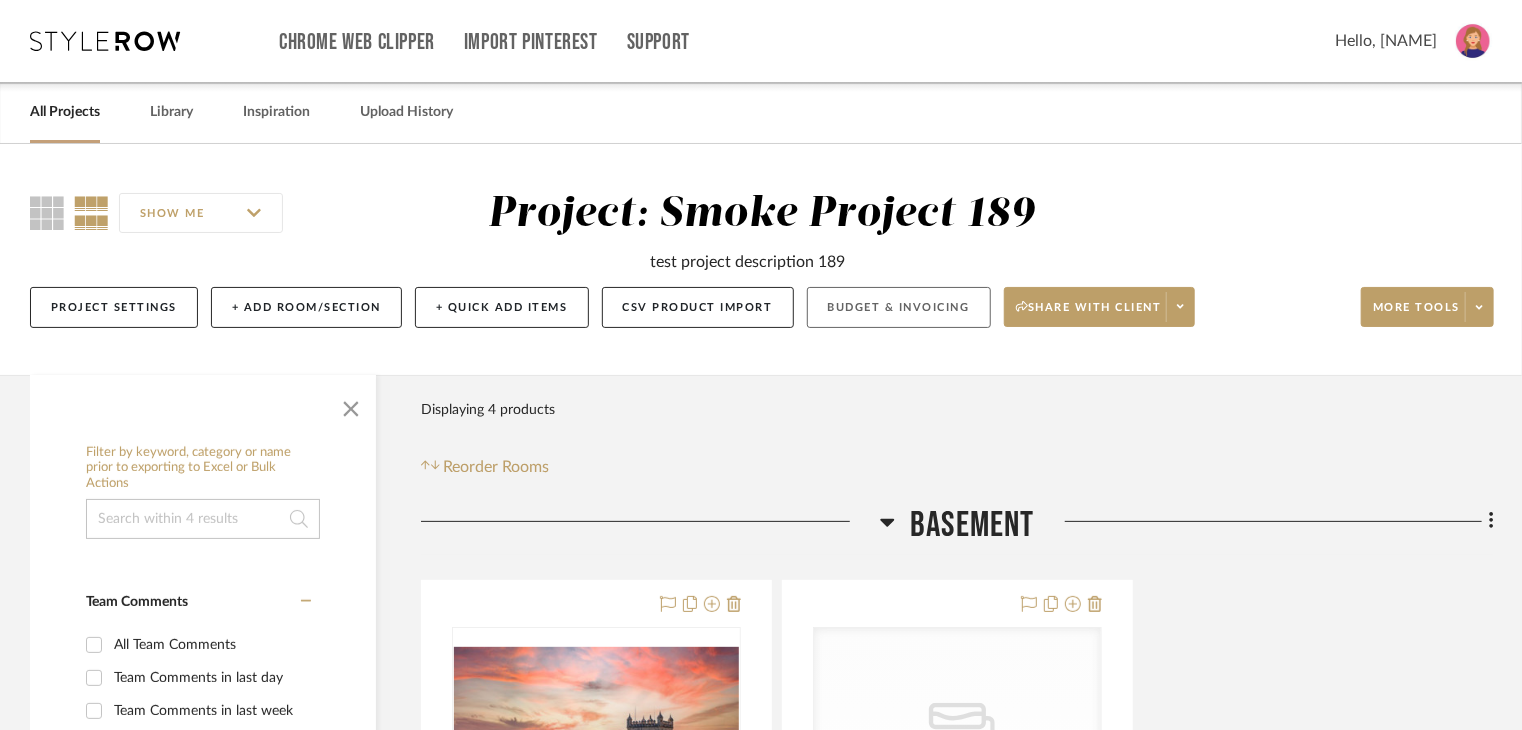 click on "Budget & Invoicing" 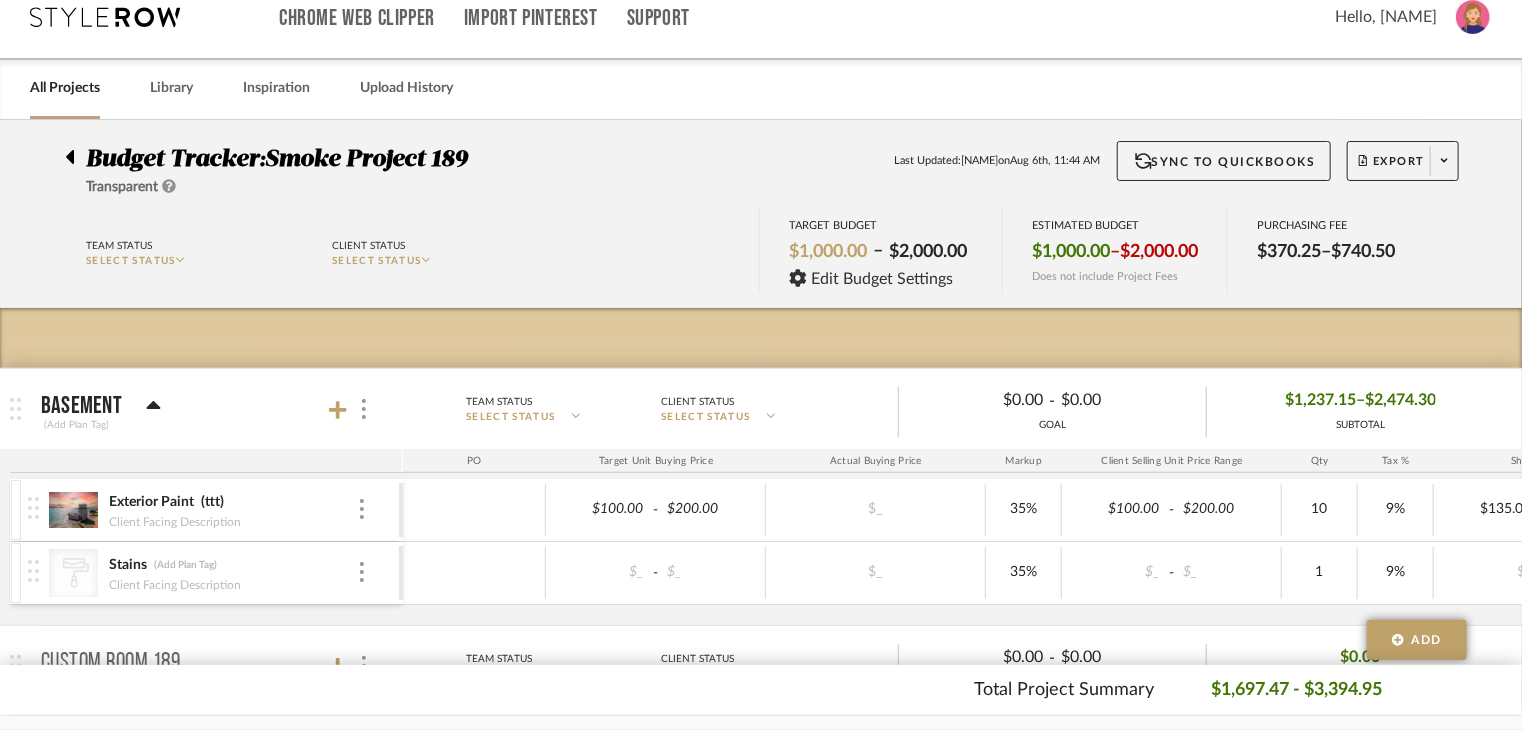 scroll, scrollTop: 16, scrollLeft: 0, axis: vertical 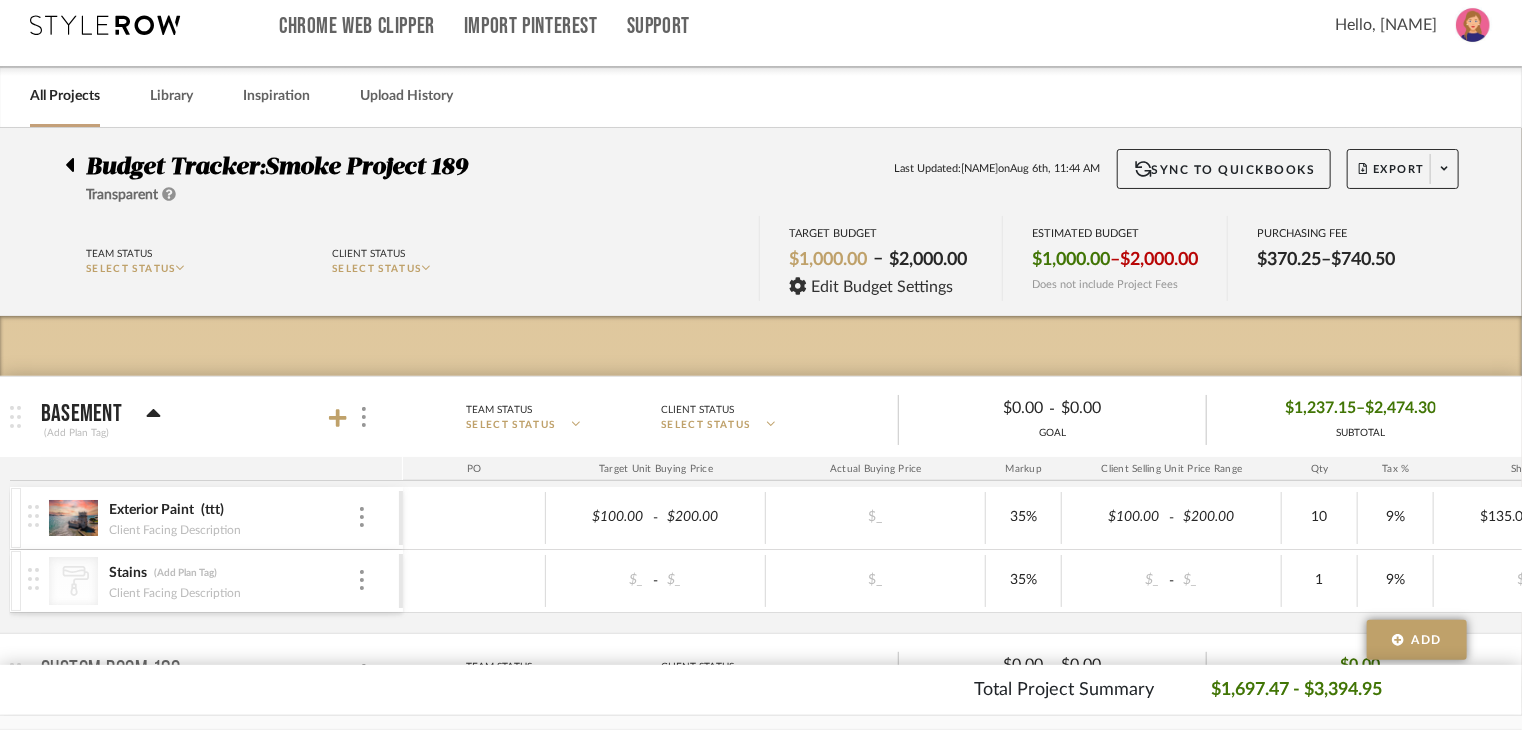 click 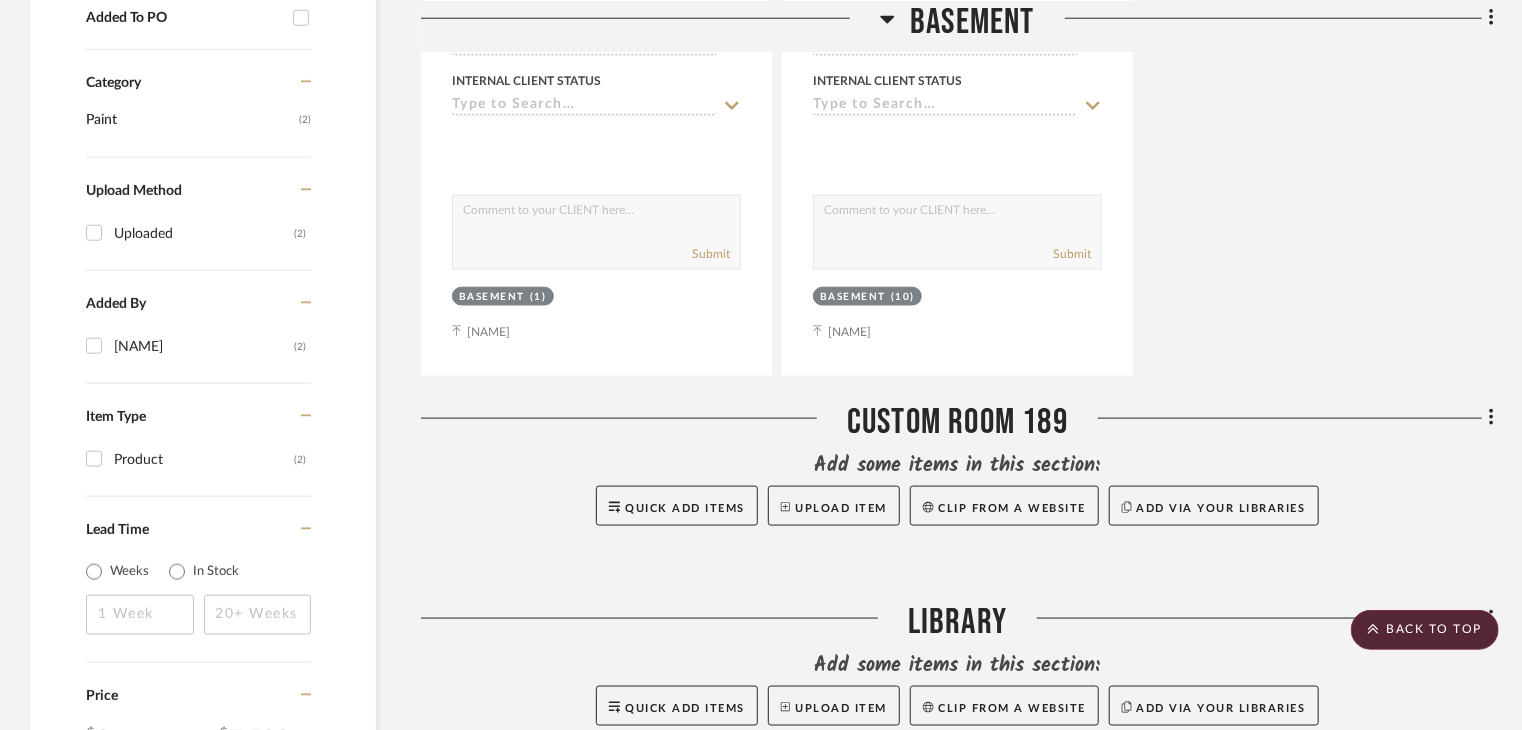 scroll, scrollTop: 1300, scrollLeft: 0, axis: vertical 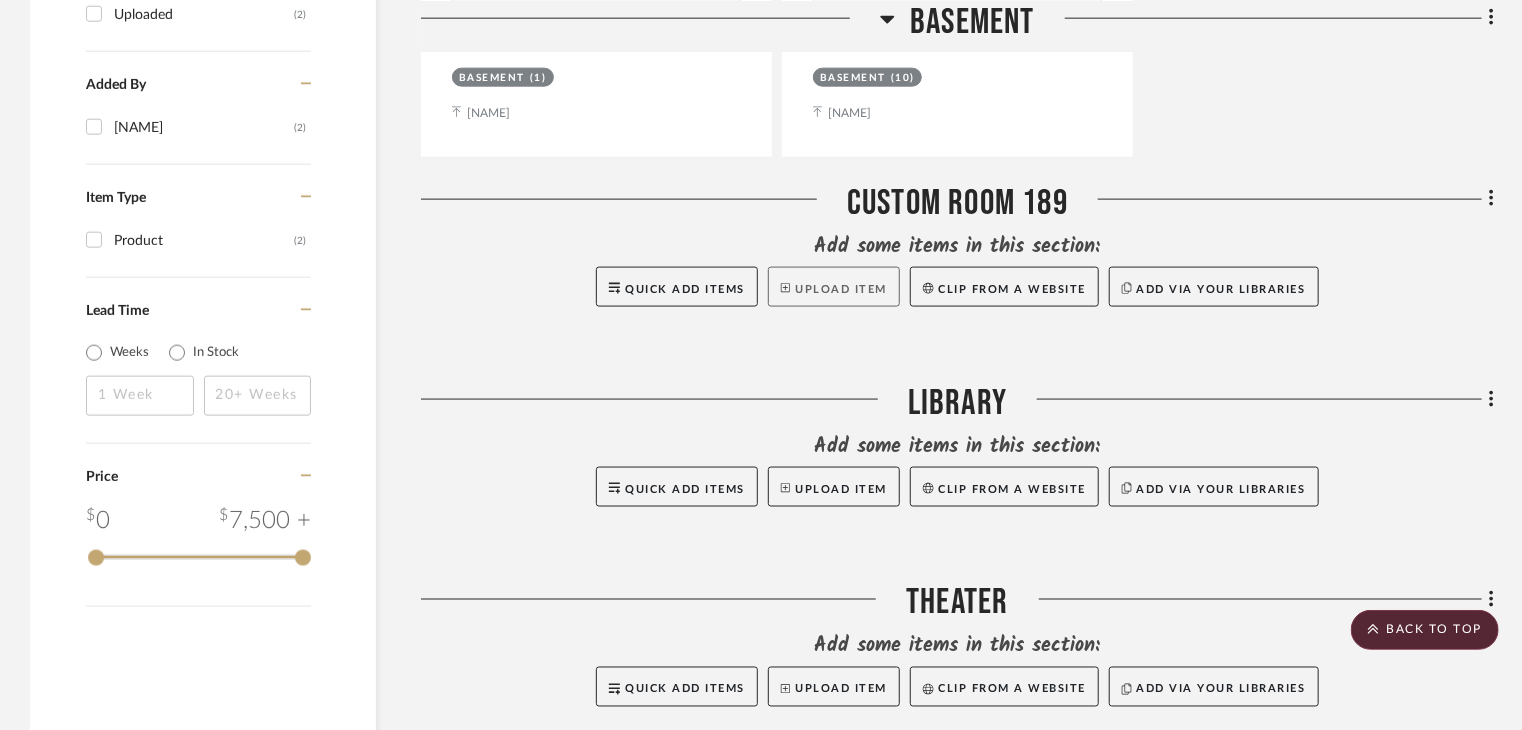 click 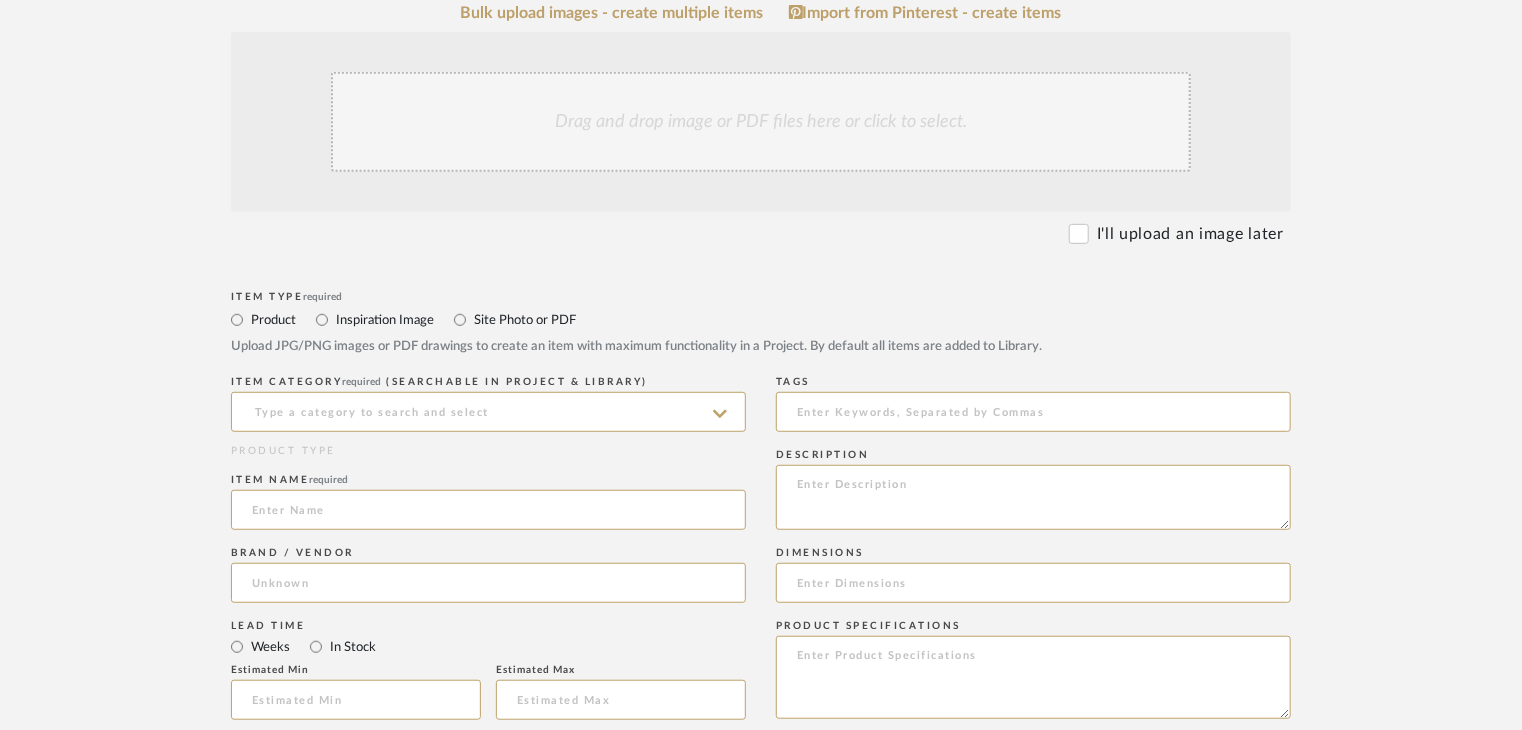 scroll, scrollTop: 400, scrollLeft: 0, axis: vertical 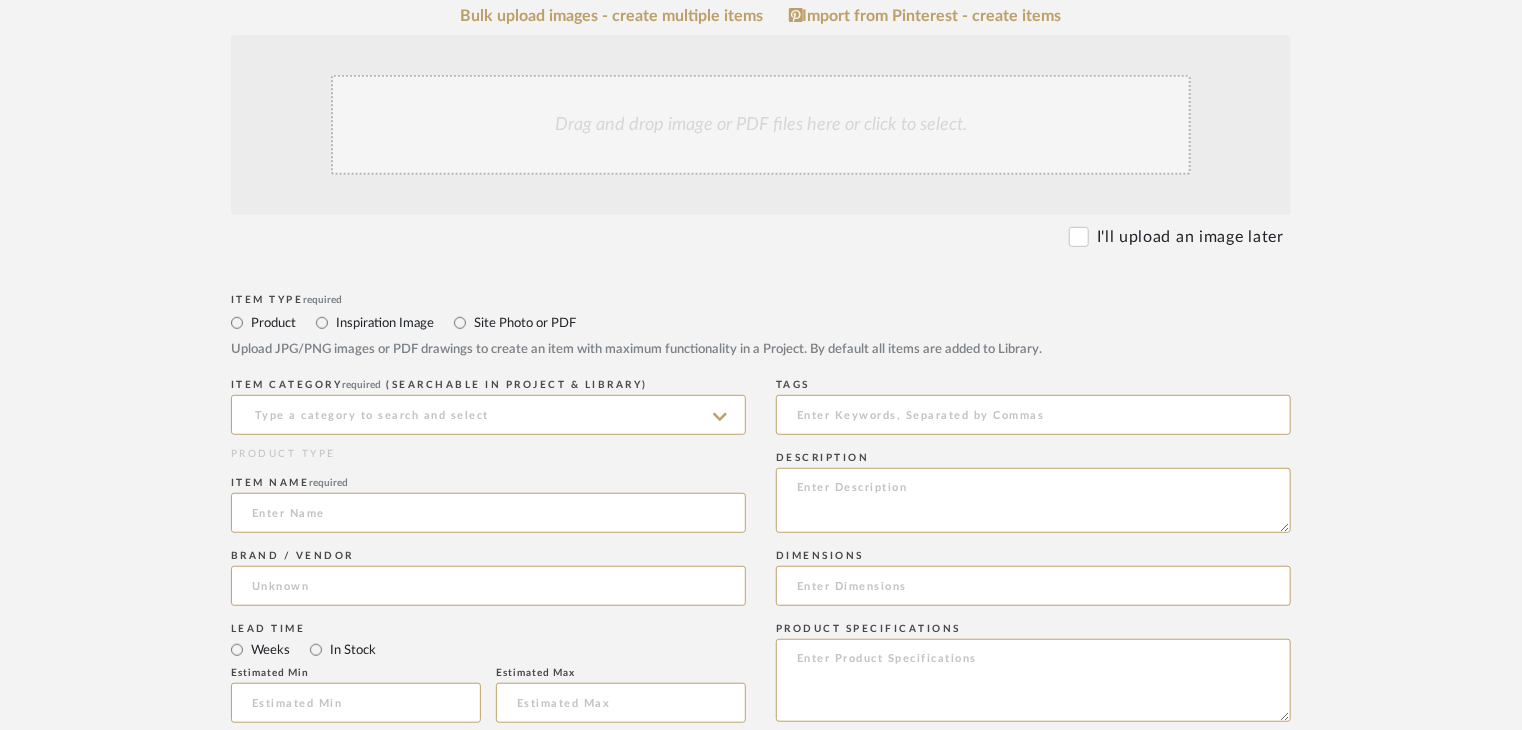 click on "Drag and drop image or PDF files here or click to select." 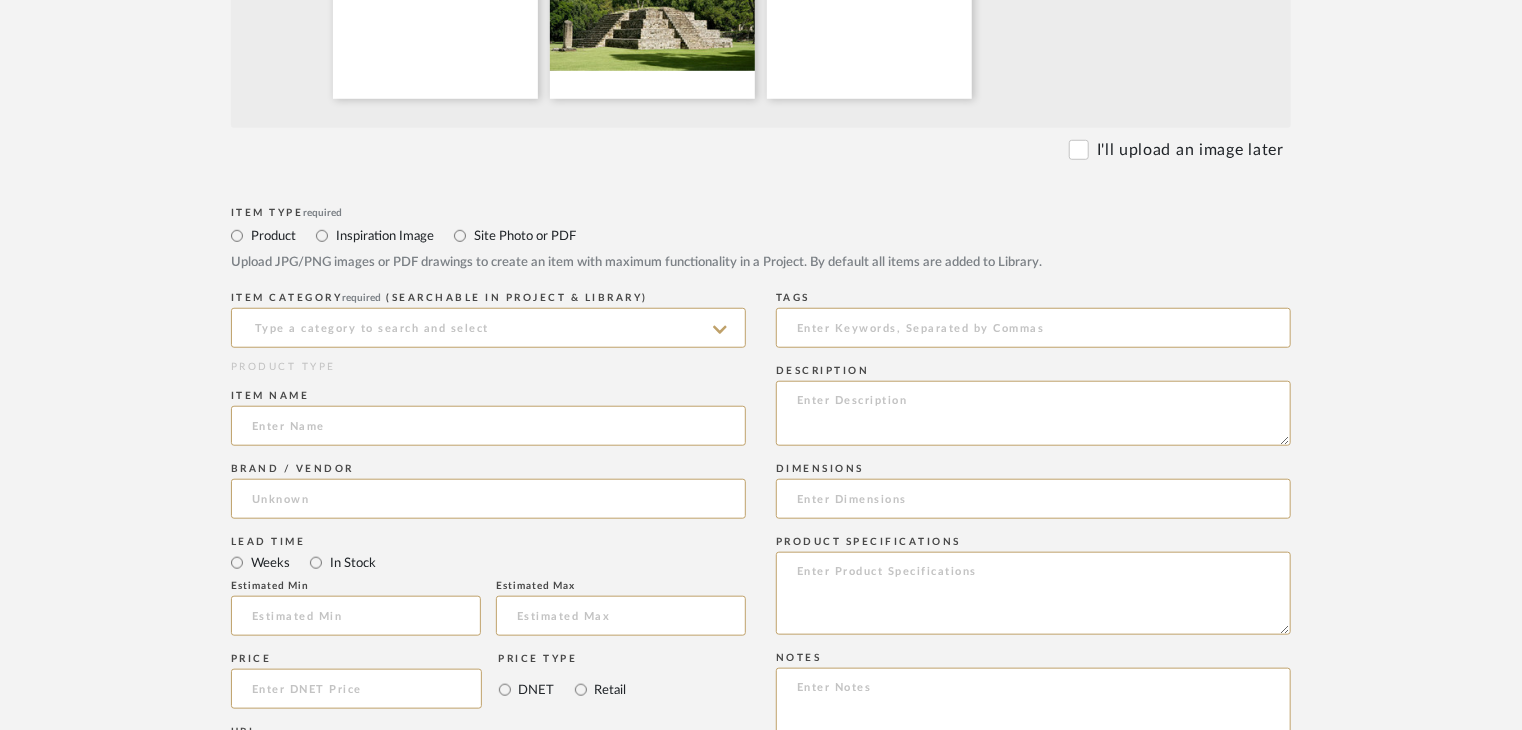 scroll, scrollTop: 900, scrollLeft: 0, axis: vertical 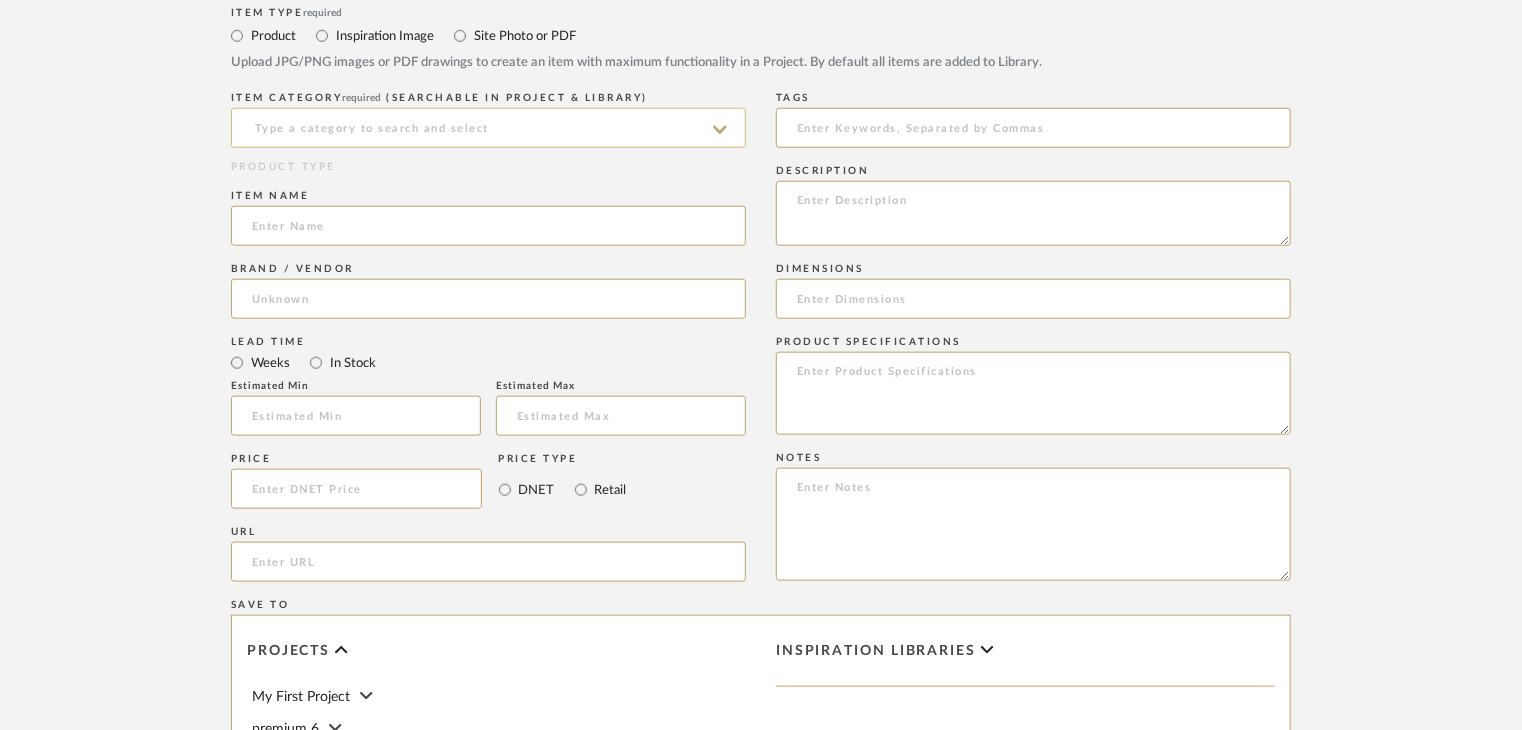 click 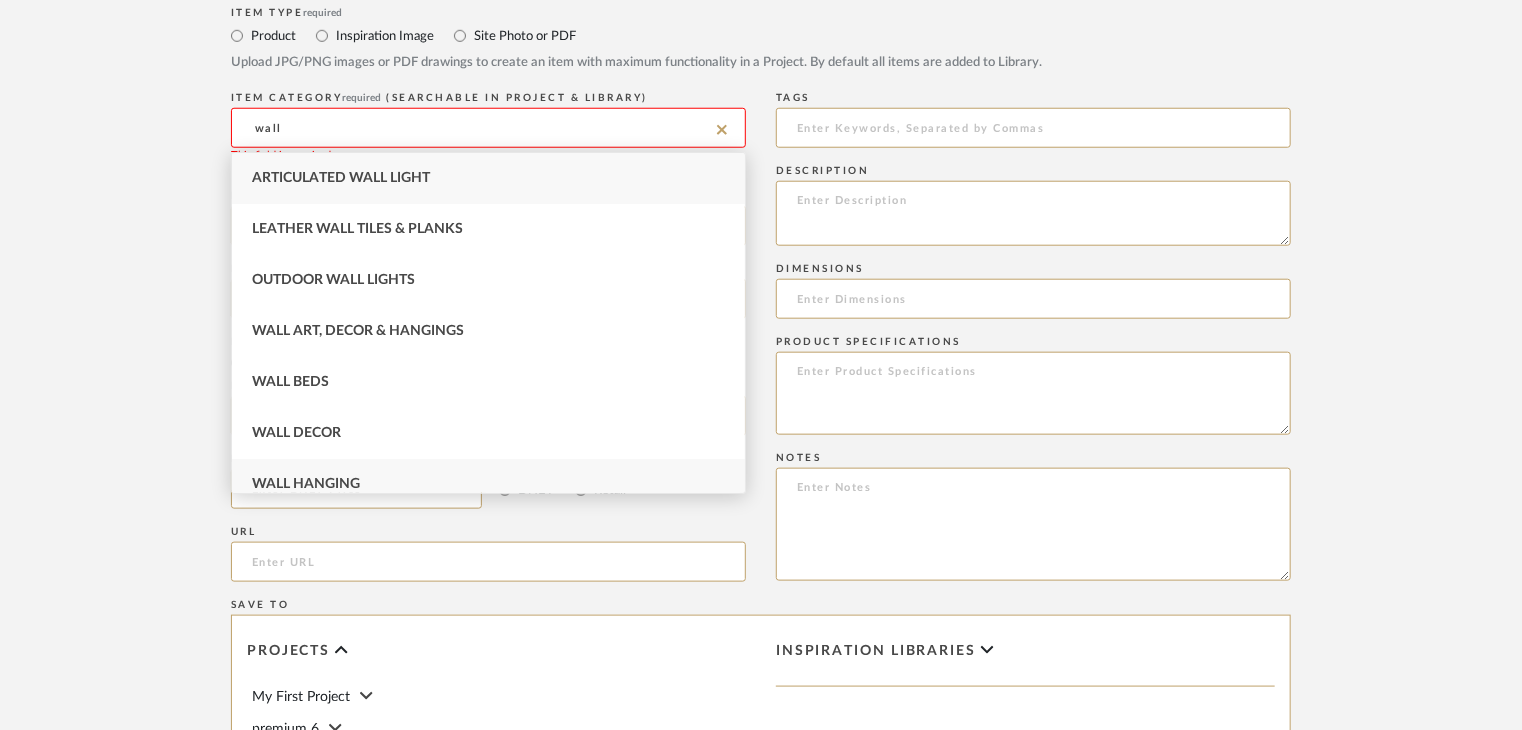 click on "Wall Hanging" at bounding box center (306, 484) 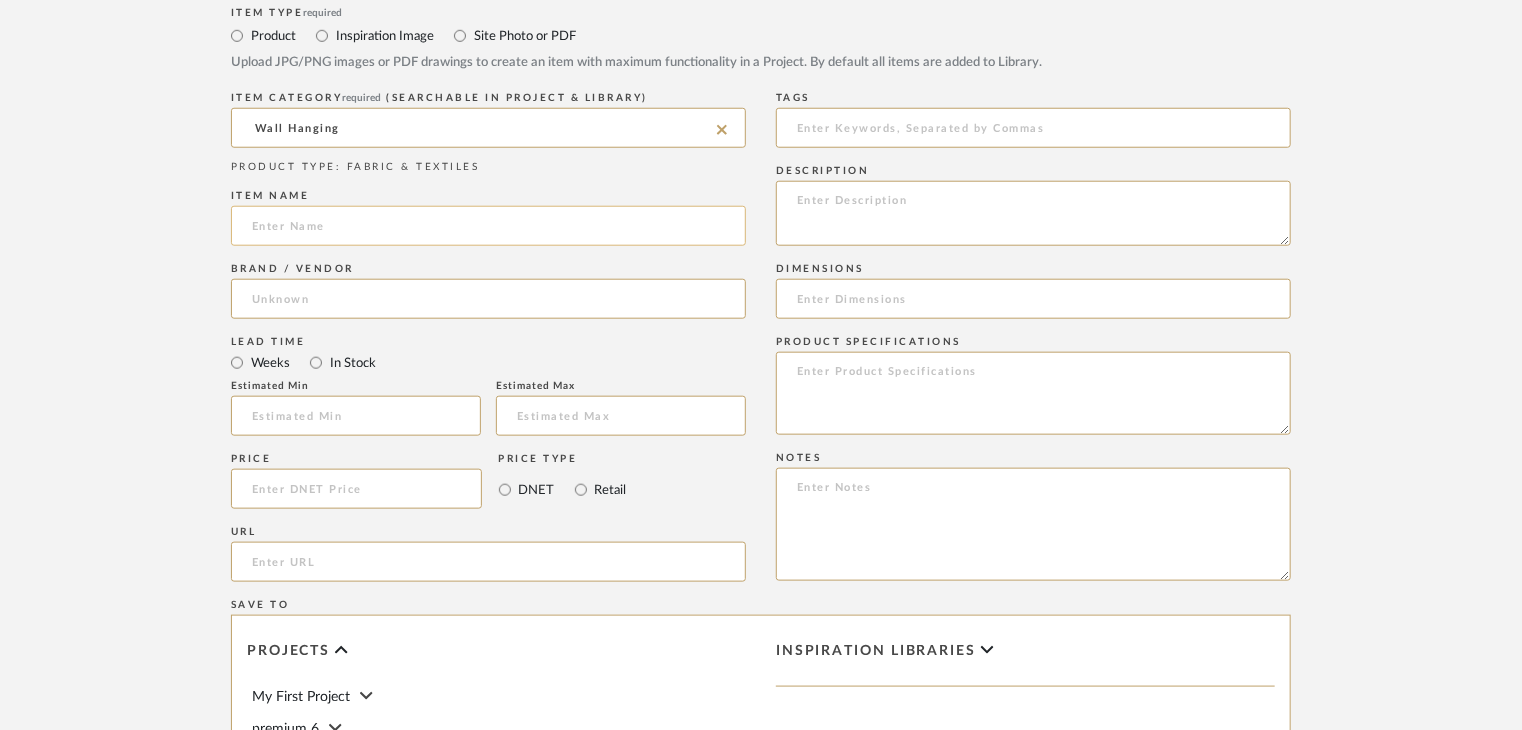 click 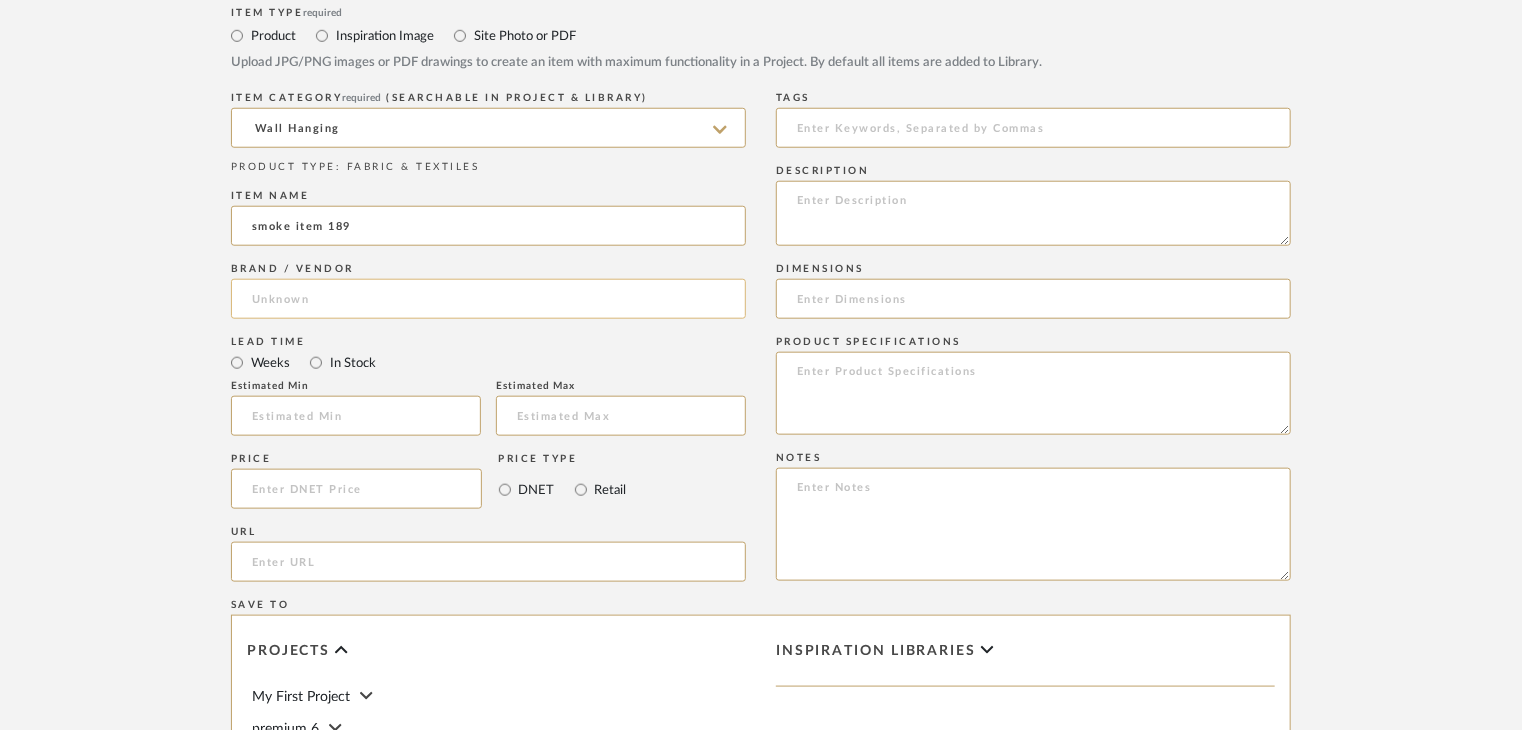type on "smoke item 189" 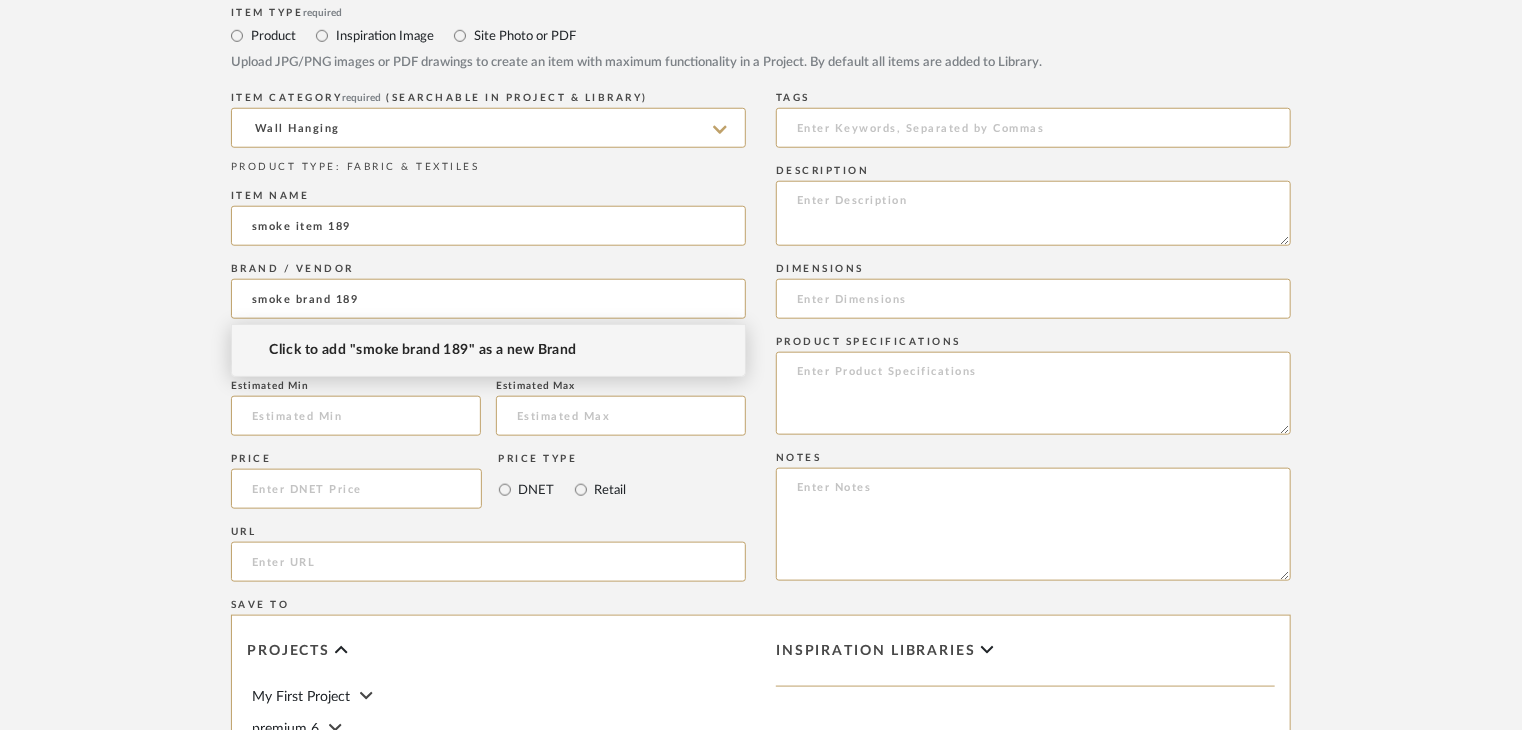 type on "smoke brand 189" 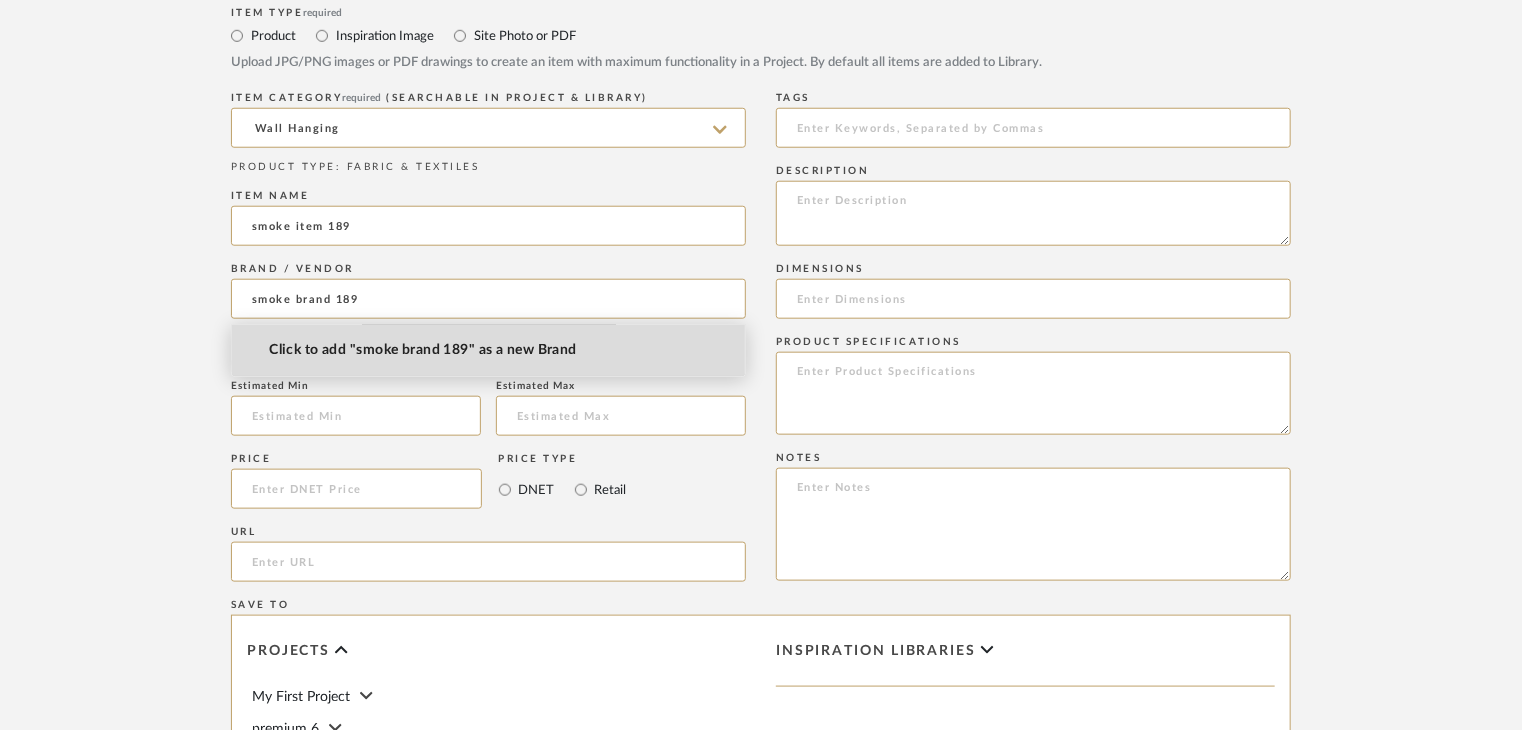click on "Click to add "smoke brand 189" as a new Brand" at bounding box center [488, 350] 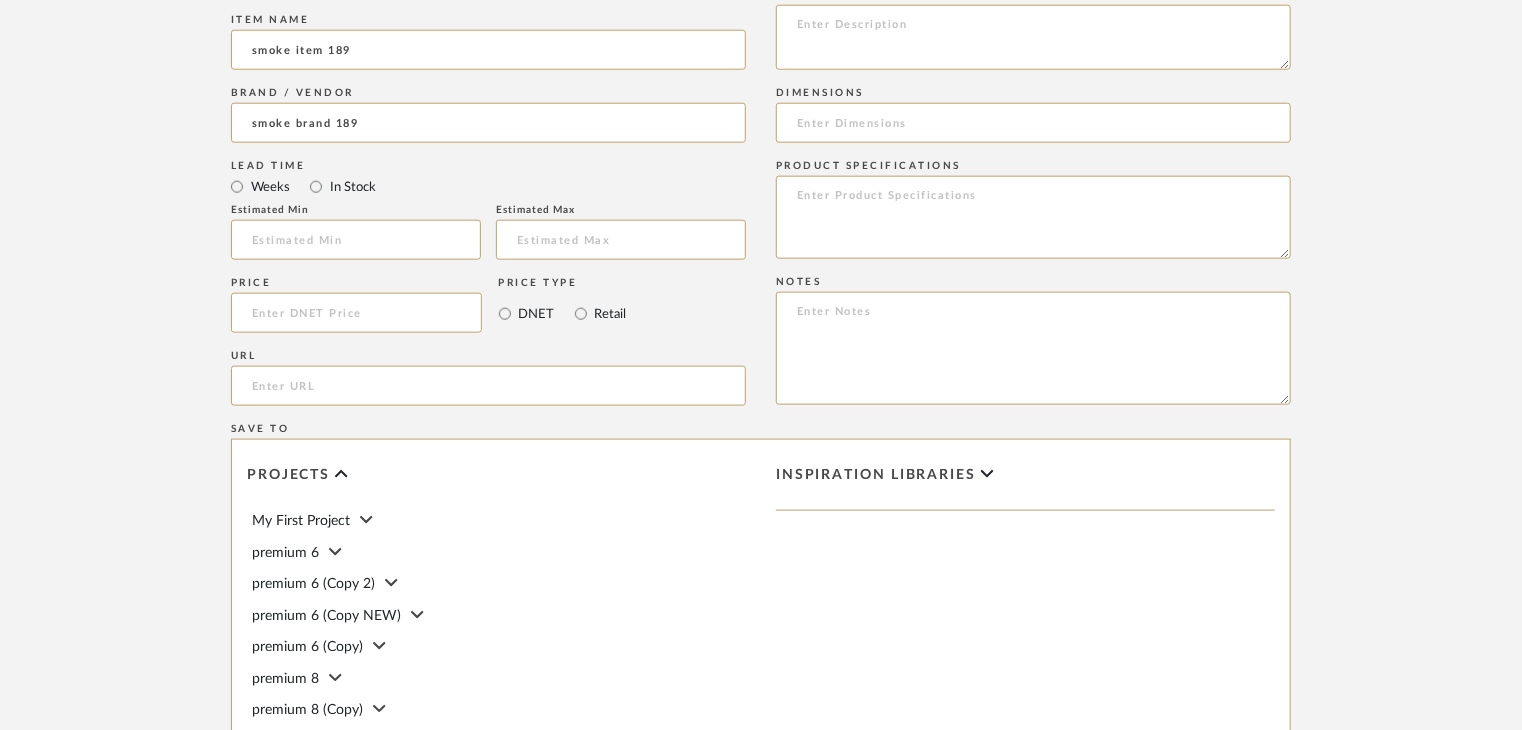 scroll, scrollTop: 1100, scrollLeft: 0, axis: vertical 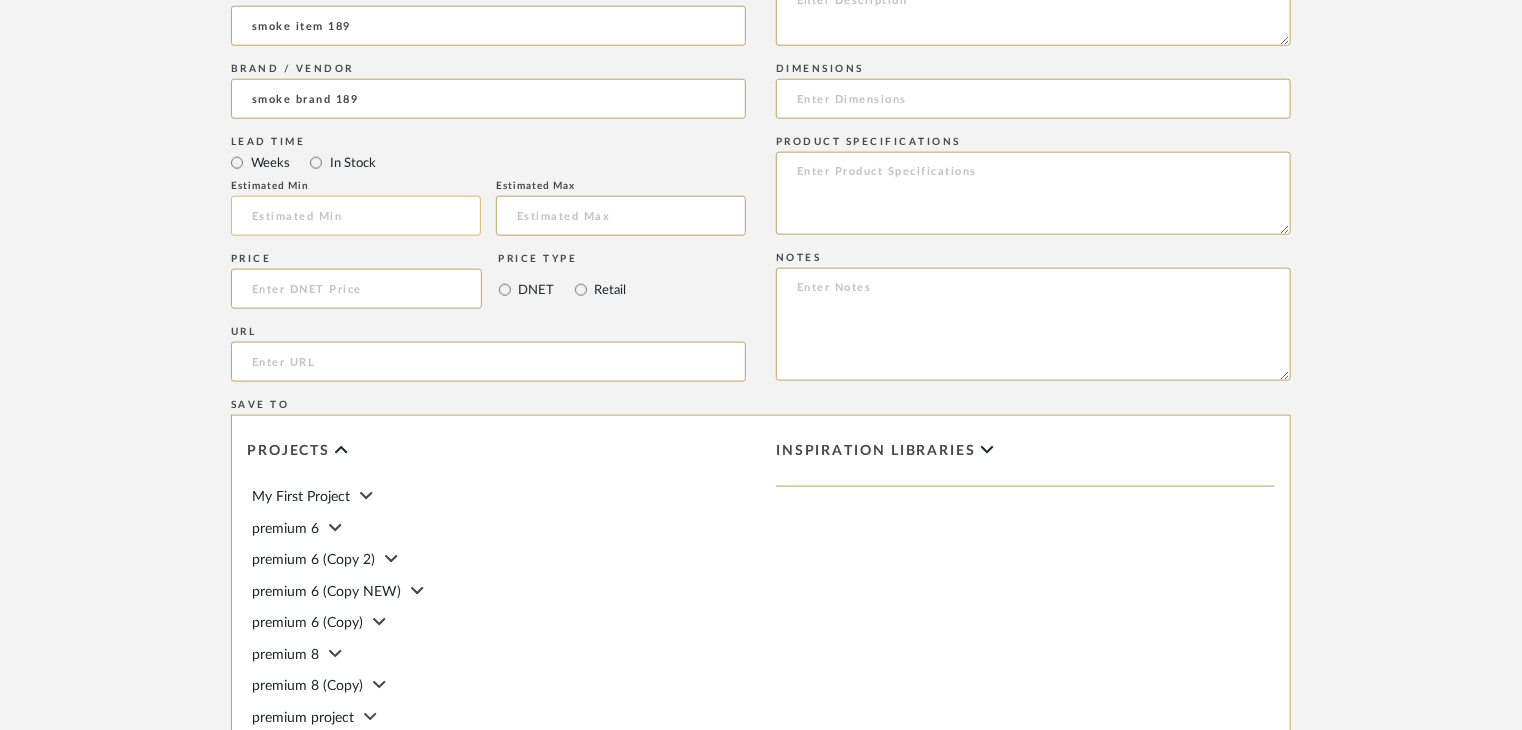 click 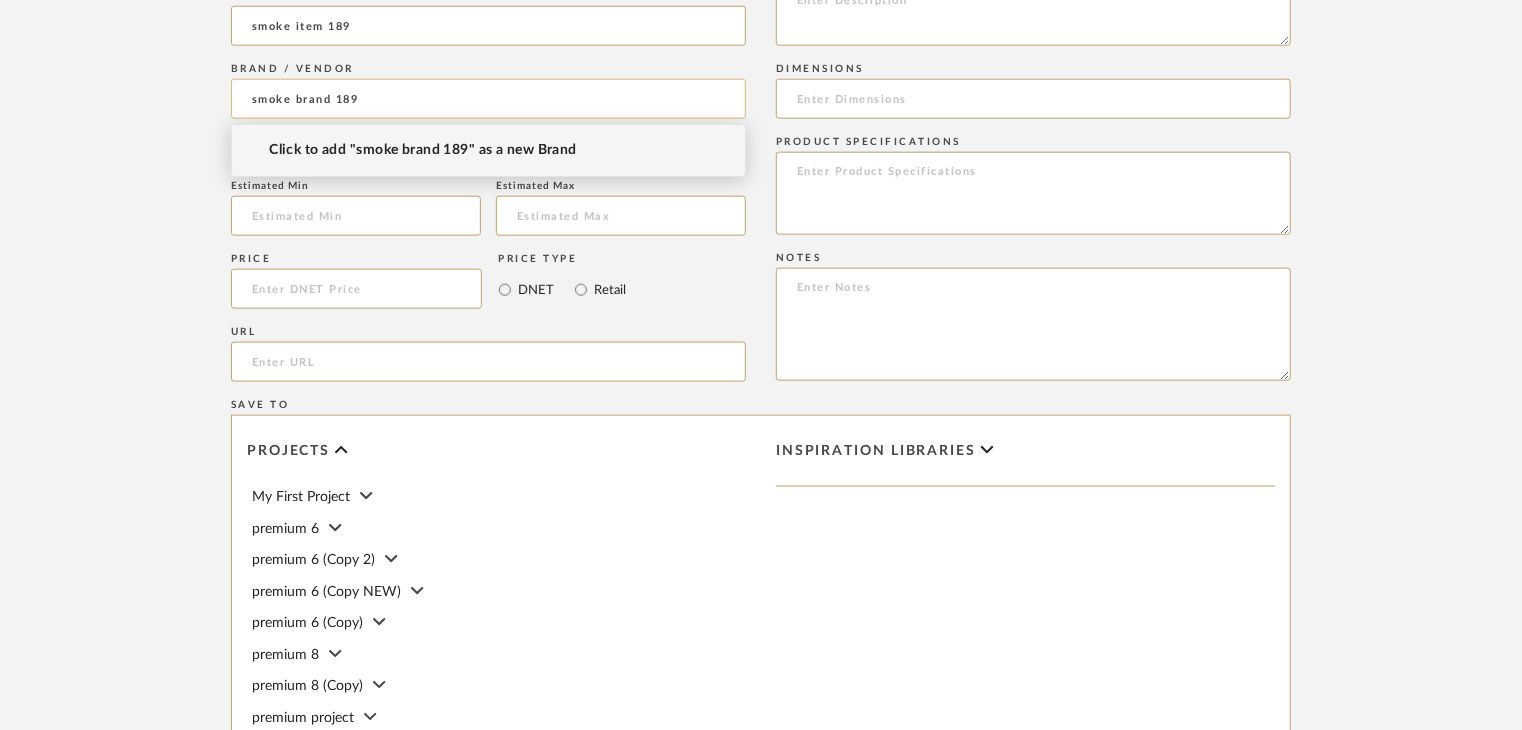 click on "smoke brand 189" 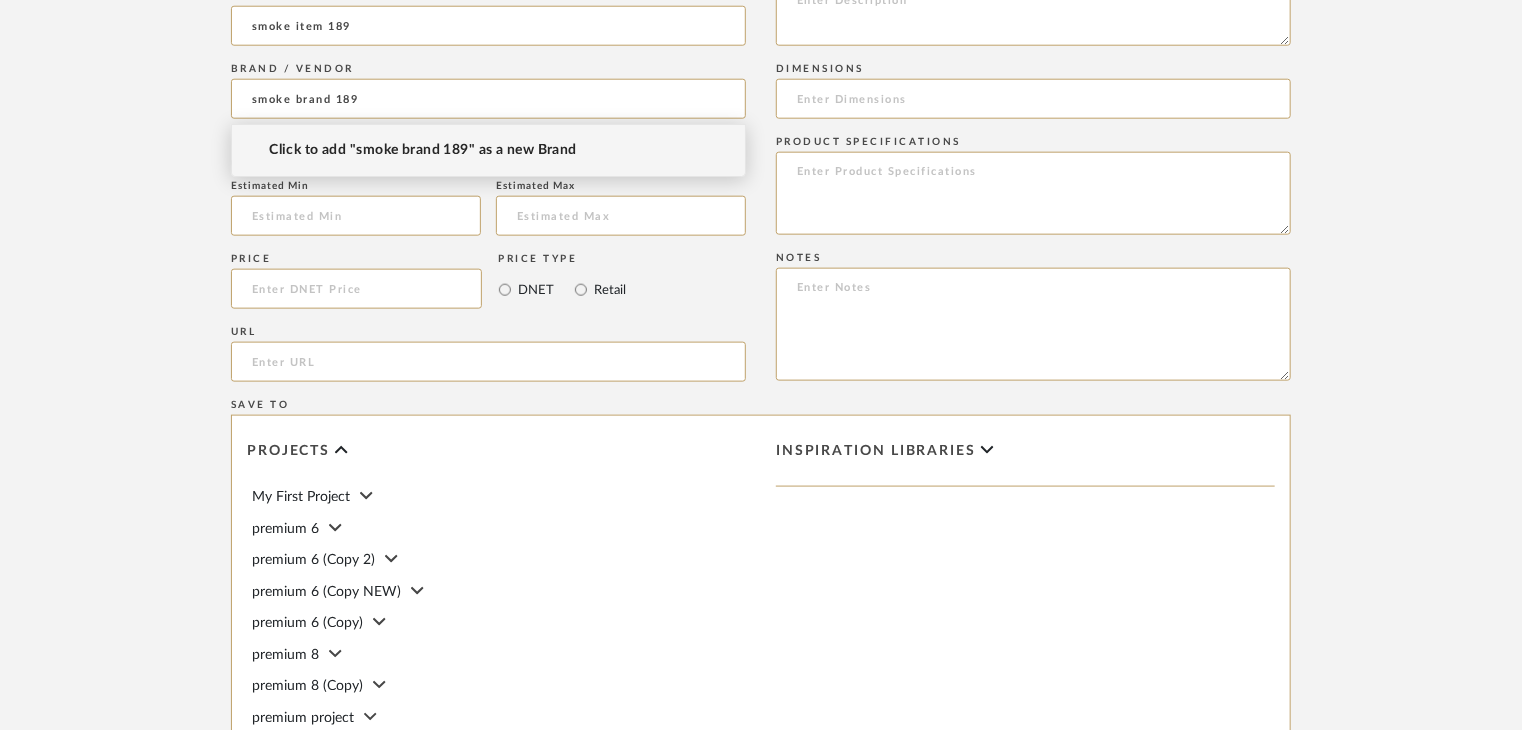click on "Click to add "smoke brand 189" as a new Brand" at bounding box center [423, 150] 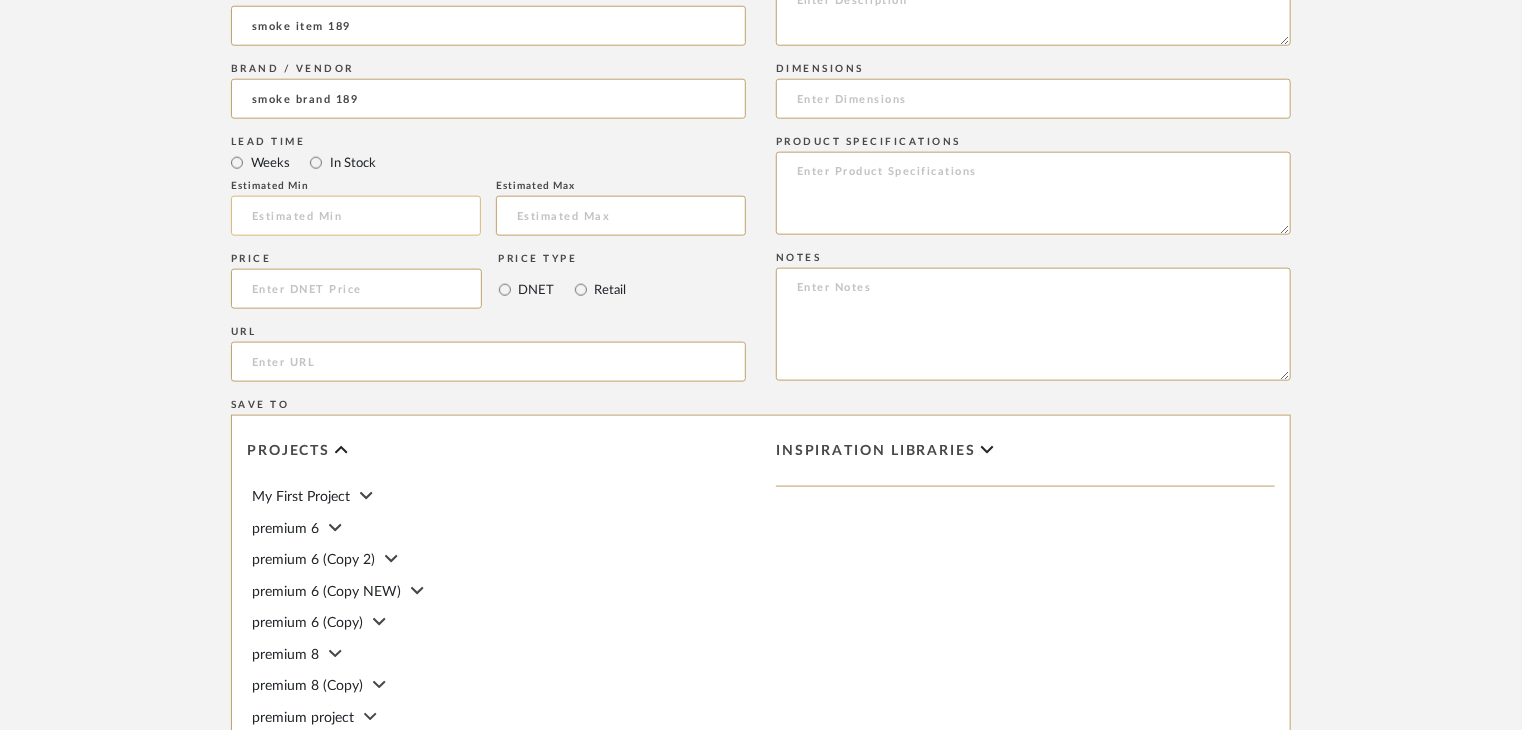 click 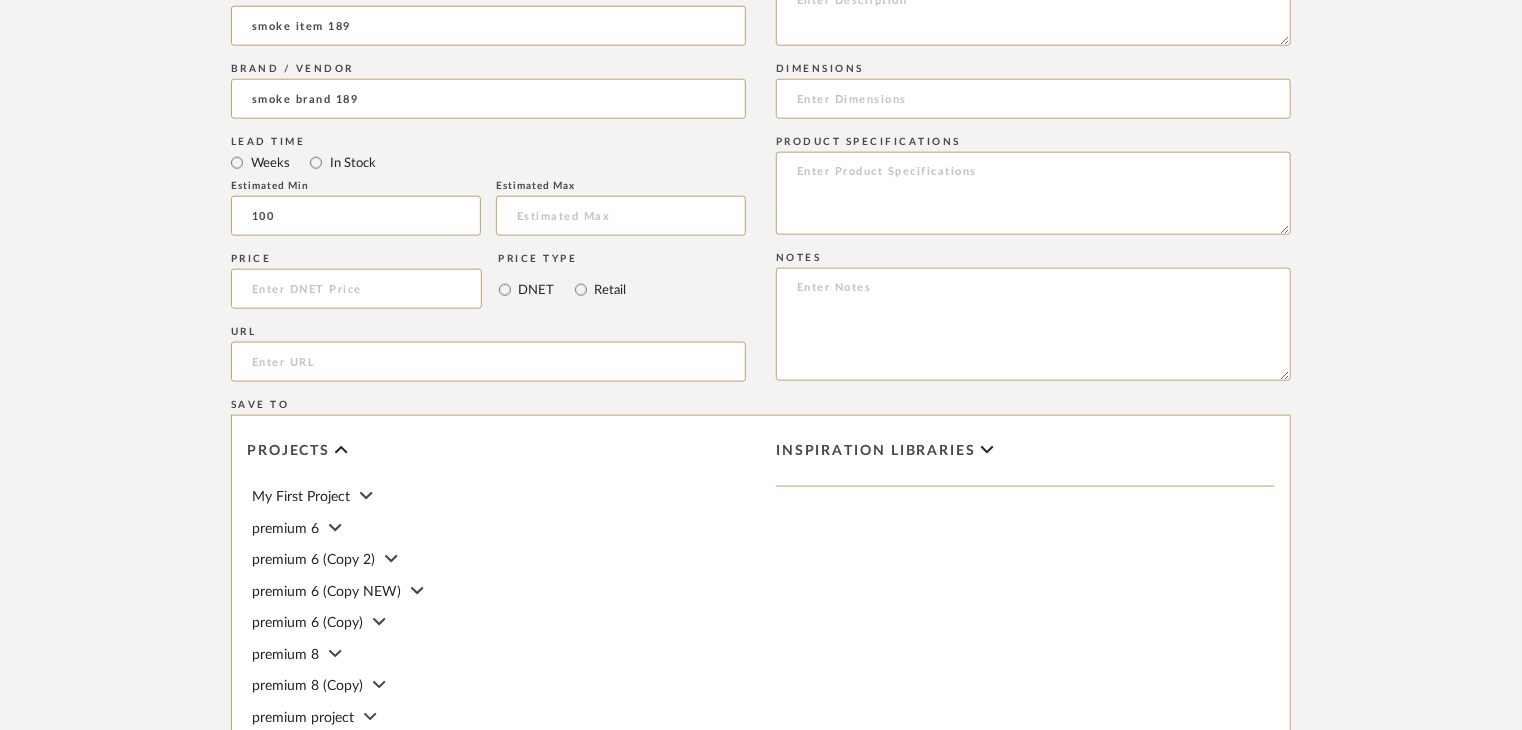 click on "Bulk upload images - create multiple items  Import from Pinterest - create items Drag and drop image or PDF files here or click to select. I'll upload an image later  Item Type  required Product Inspiration Image  Site Photo or PDF   Upload JPG/PNG images or PDF drawings to create an item with maximum functionality in a Project. By default all items are added to Library.   ITEM CATEGORY  required (Searchable in Project & Library) Wall Hanging  PRODUCT TYPE : FABRIC & TEXTILES  Item name  smoke item 189  Brand / Vendor  smoke brand 189  Lead Time  Weeks In Stock  Estimated Min  100  Estimated Max   Price   Price Type  DNET Retail  URL   Tags   Description   Dimensions   Product Specifications   Notes   Save To  Projects My First Project premium 6 premium 6 (Copy 2) premium 6 (Copy NEW) premium 6 (Copy) premium 8 premium 8 (Copy) premium project Premium project #777 Premium project #777 (Copy) premium project 175 upd premium project 176 premium project 176 (Copy) Premium project 5 premium project 7 Project186" 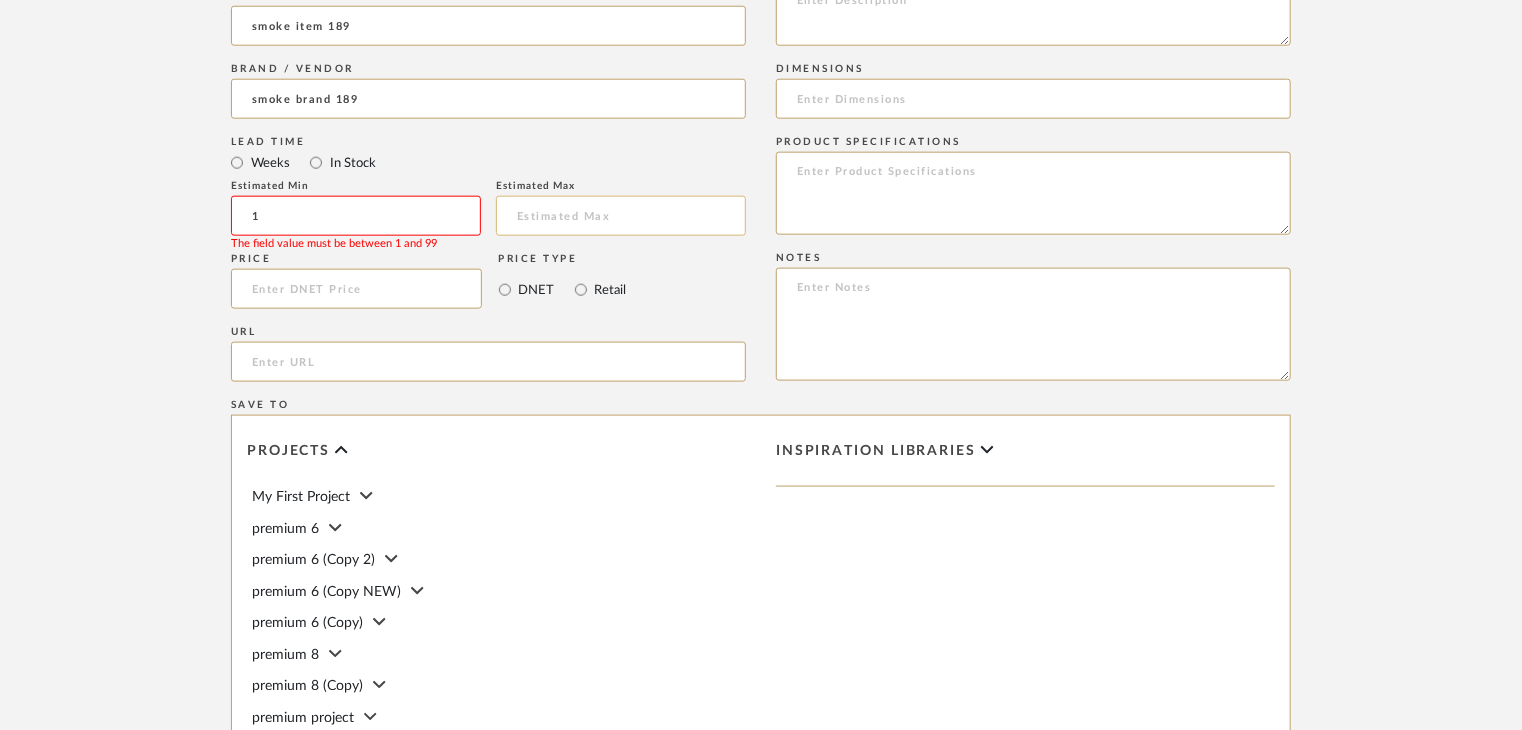 type on "1" 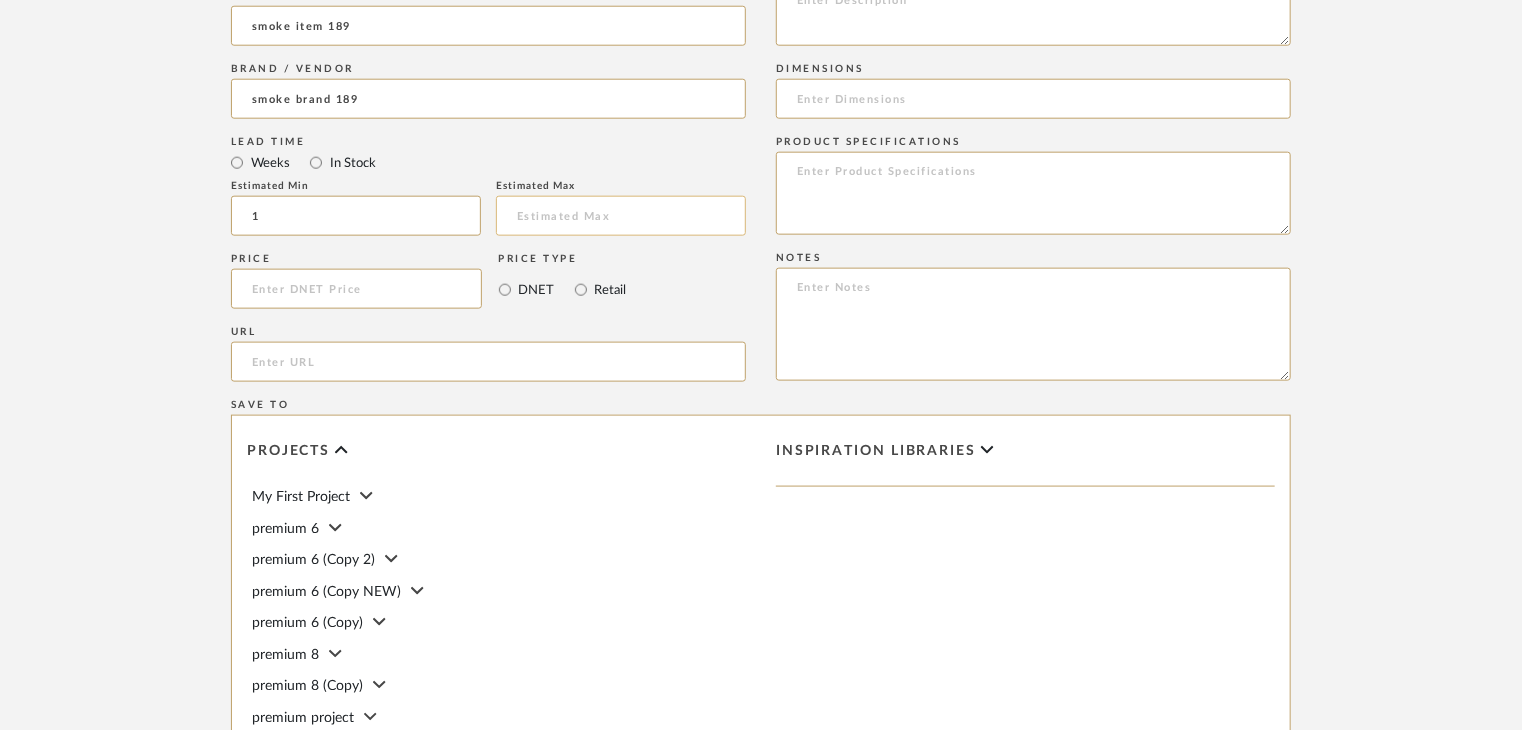 click 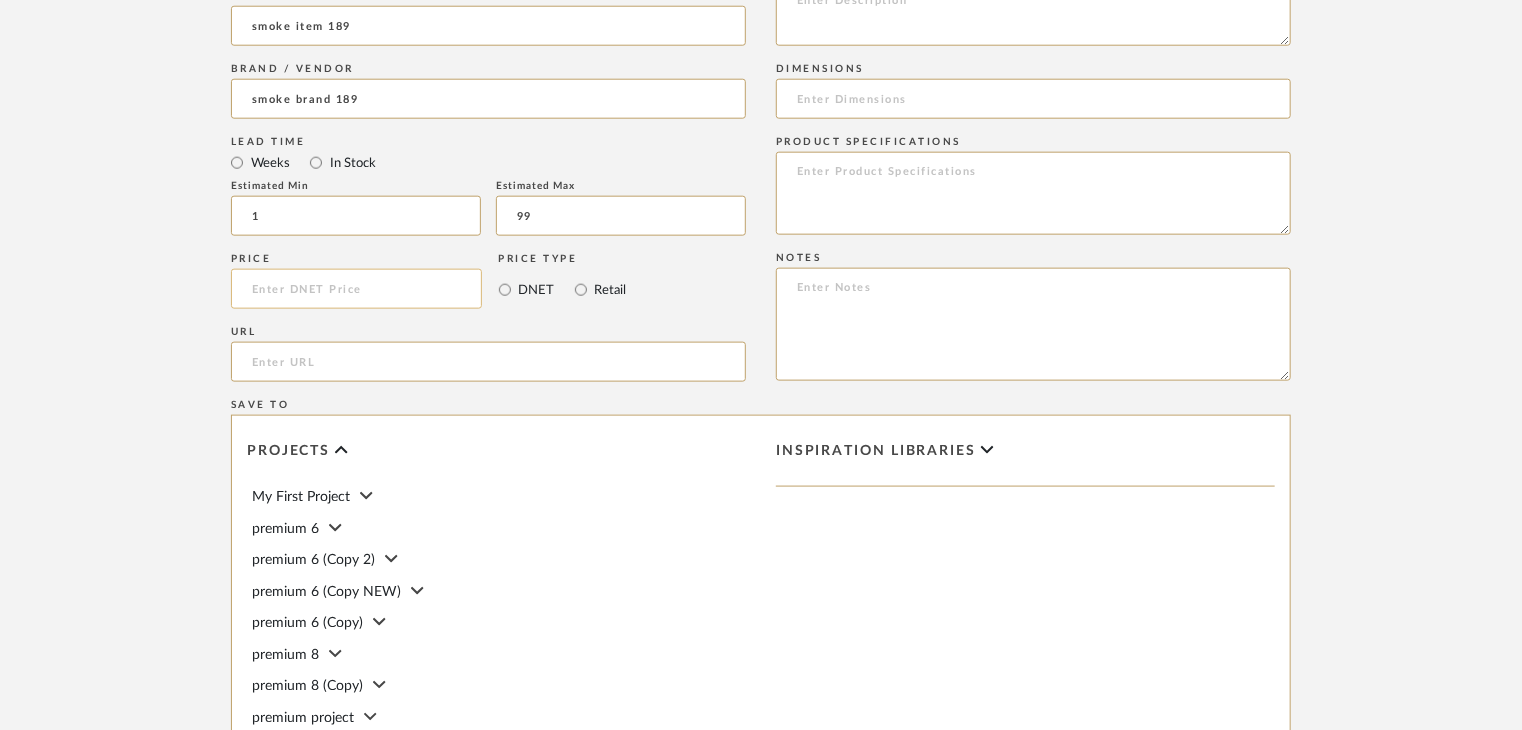 type on "99" 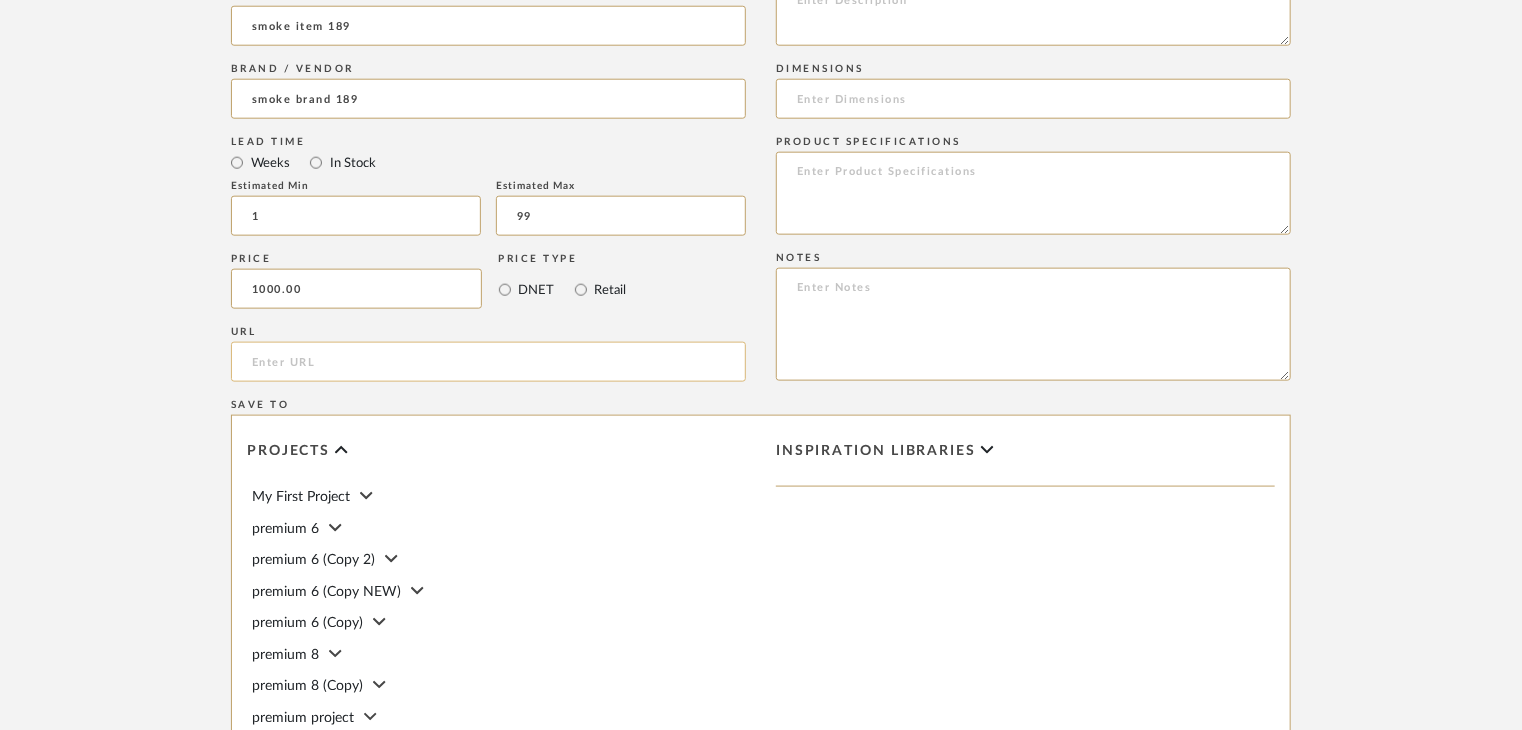 type on "$1,000.00" 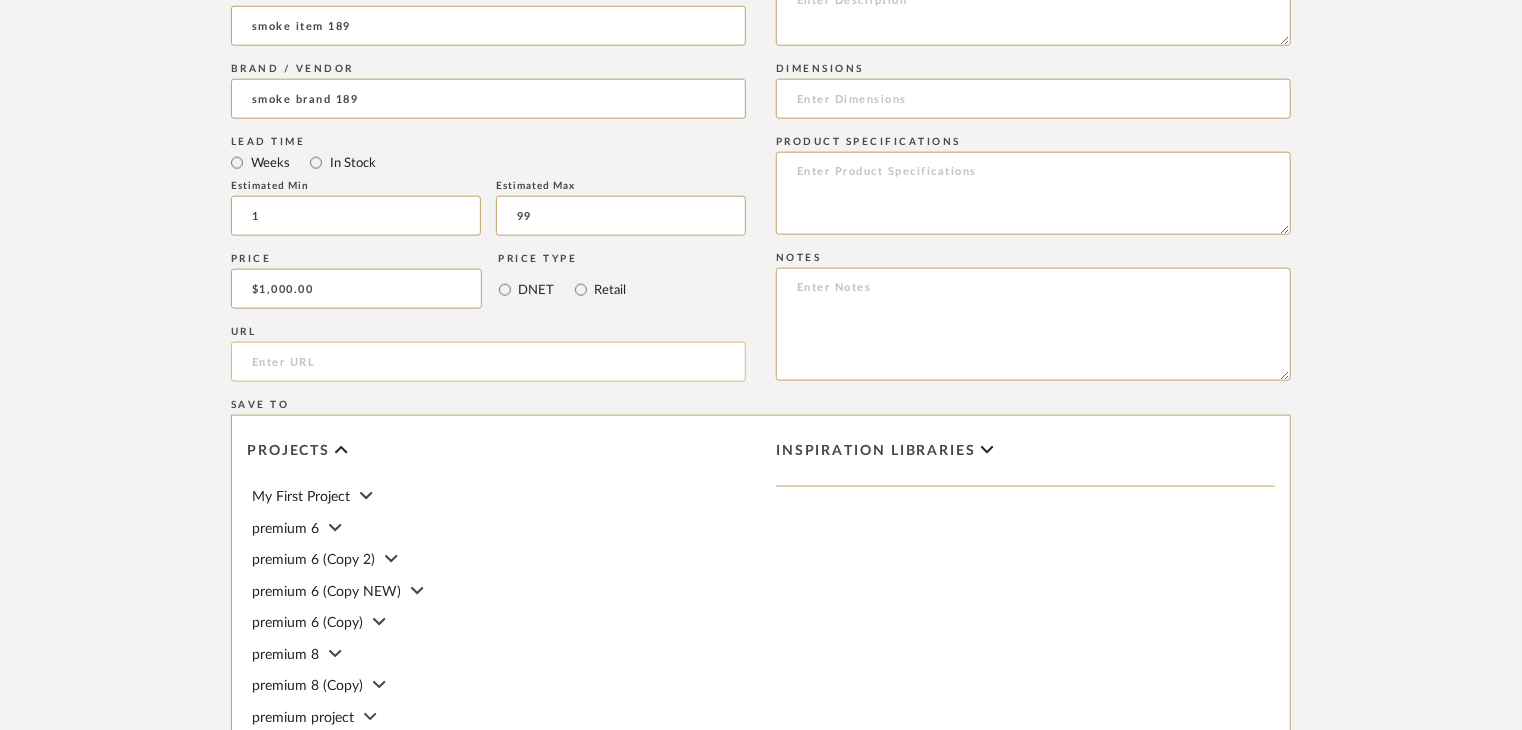 click 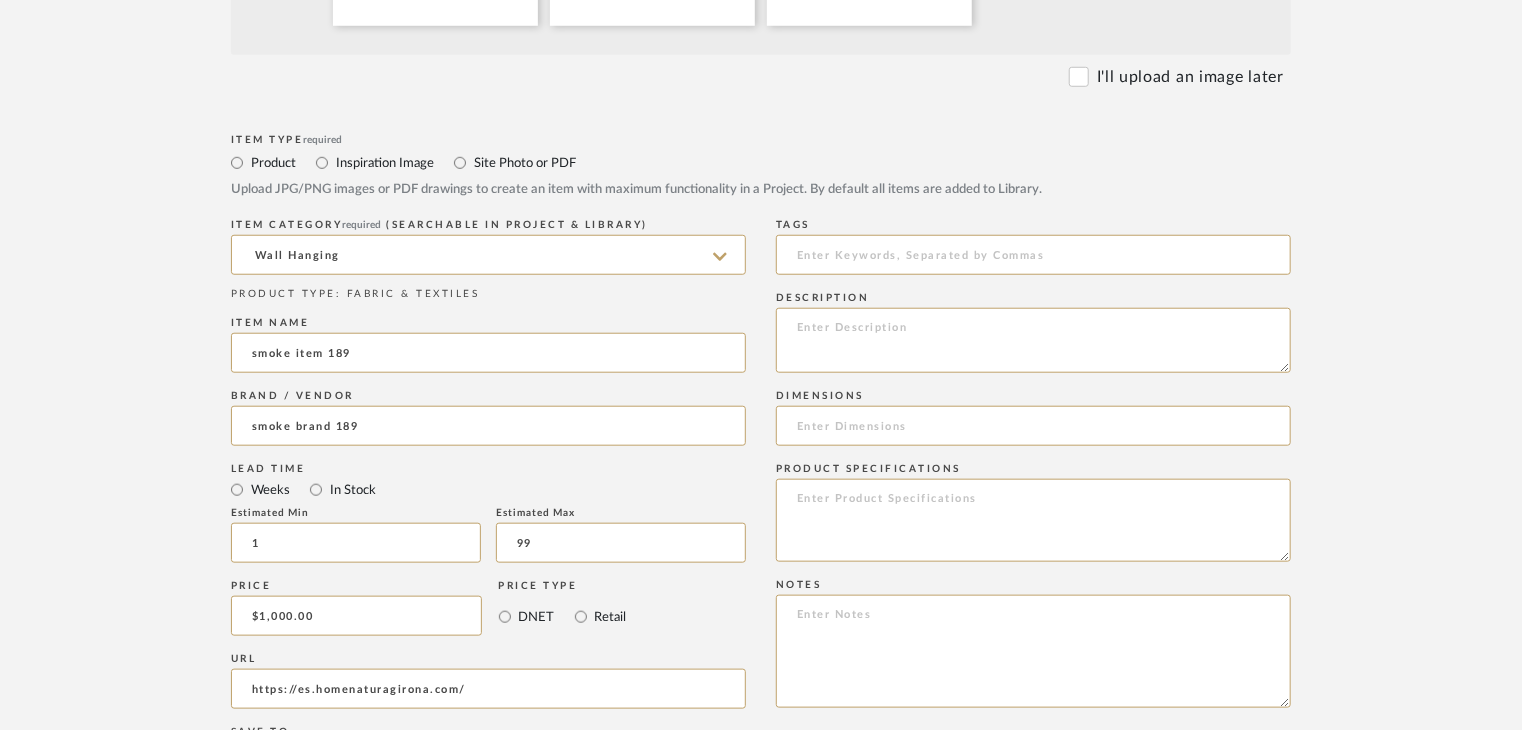 scroll, scrollTop: 800, scrollLeft: 0, axis: vertical 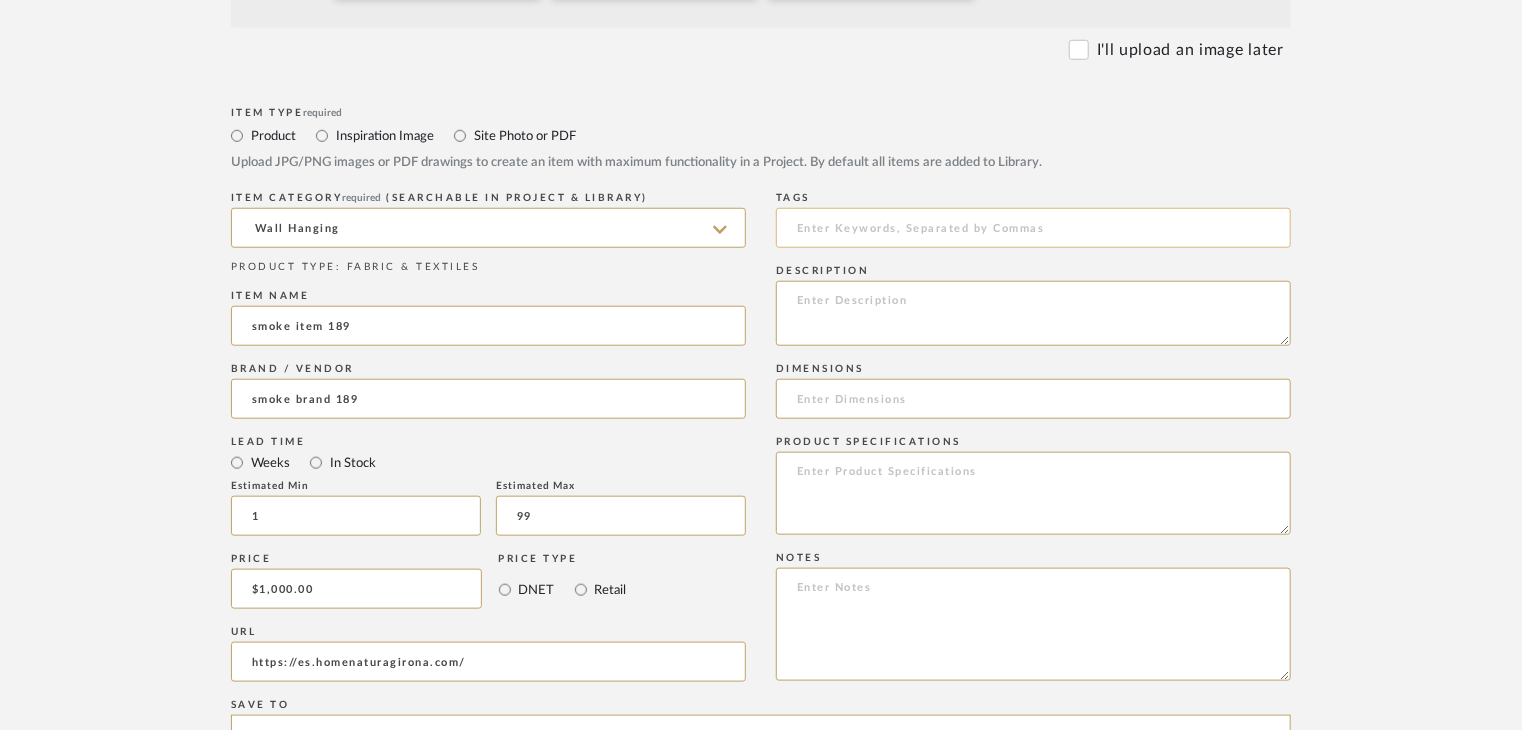 type on "https://es.homenaturagirona.com/" 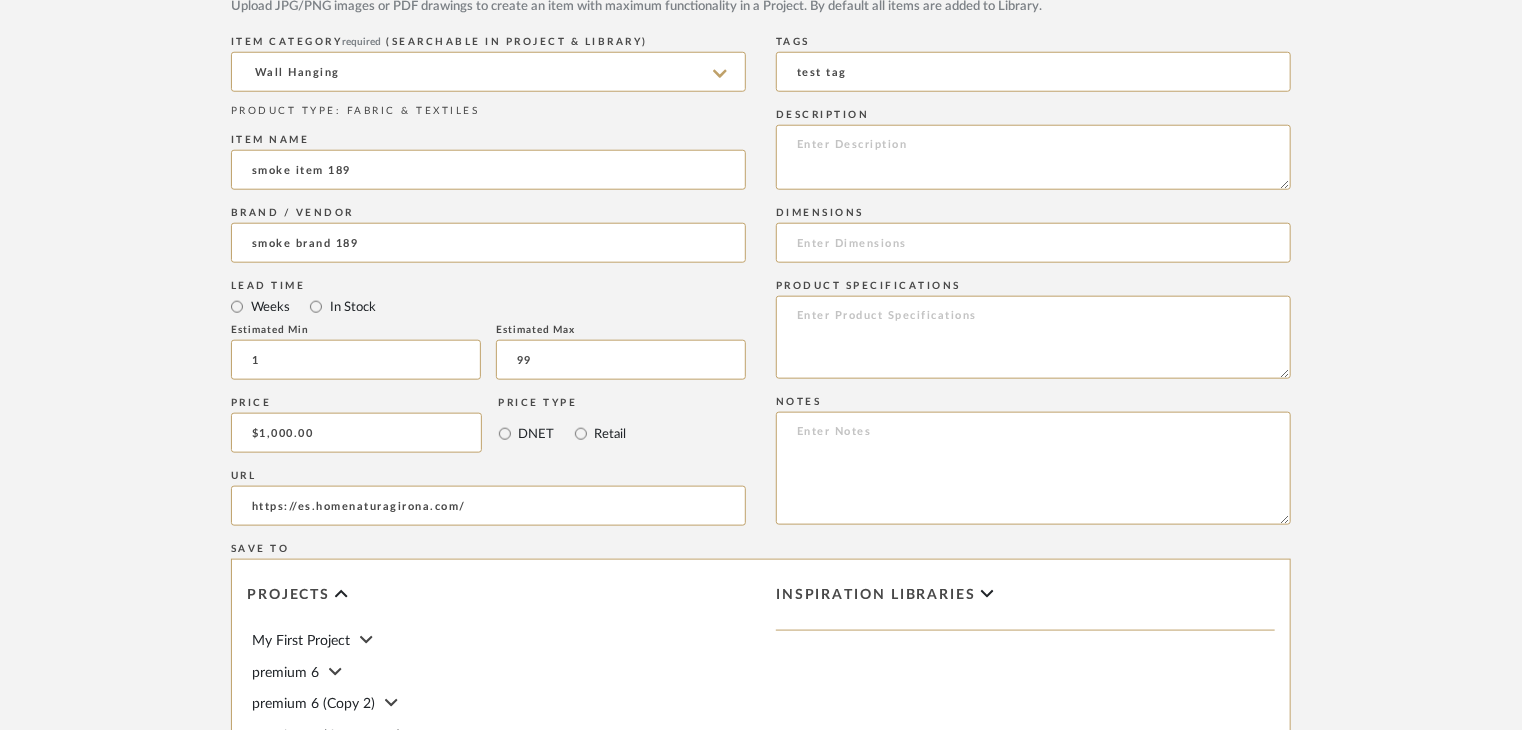scroll, scrollTop: 1000, scrollLeft: 0, axis: vertical 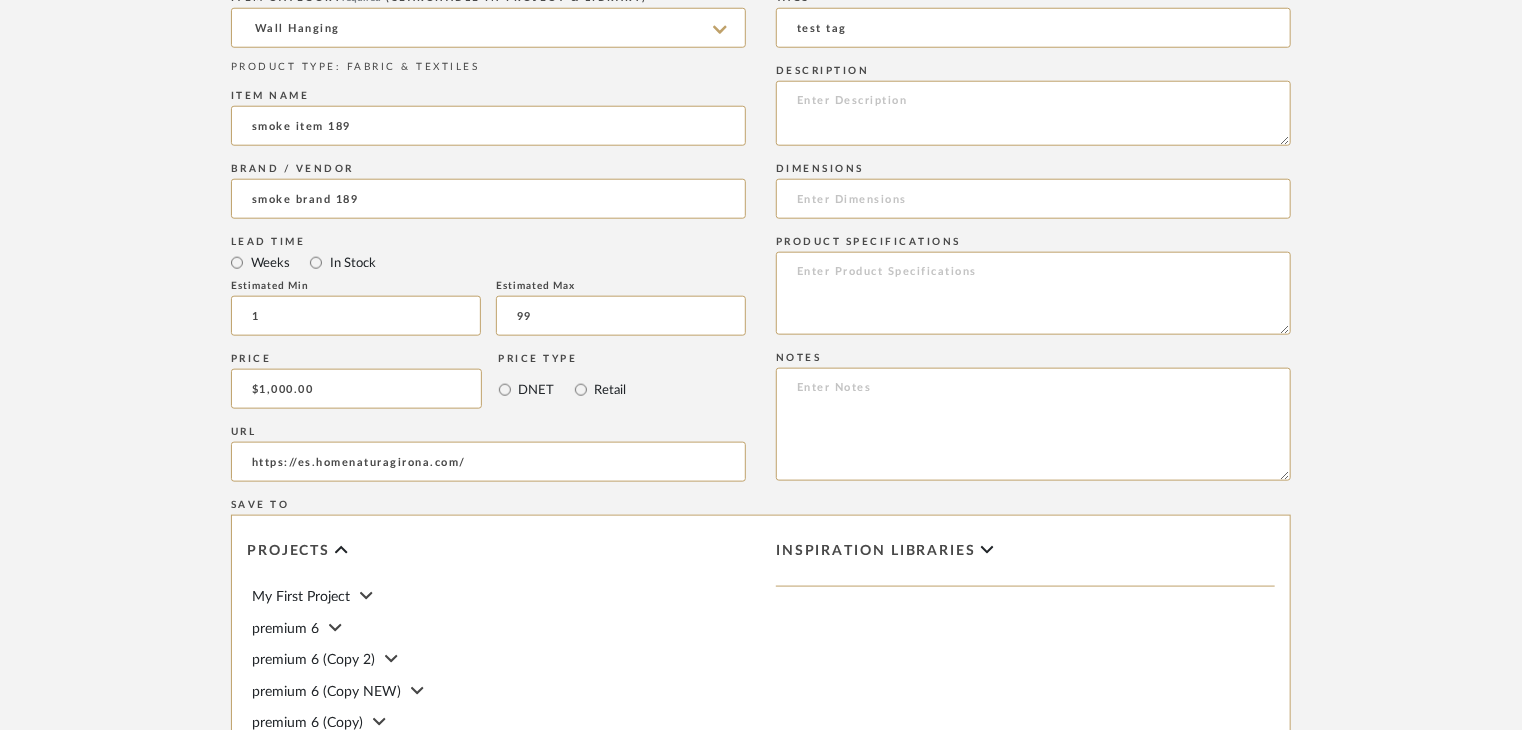 type on "test tag" 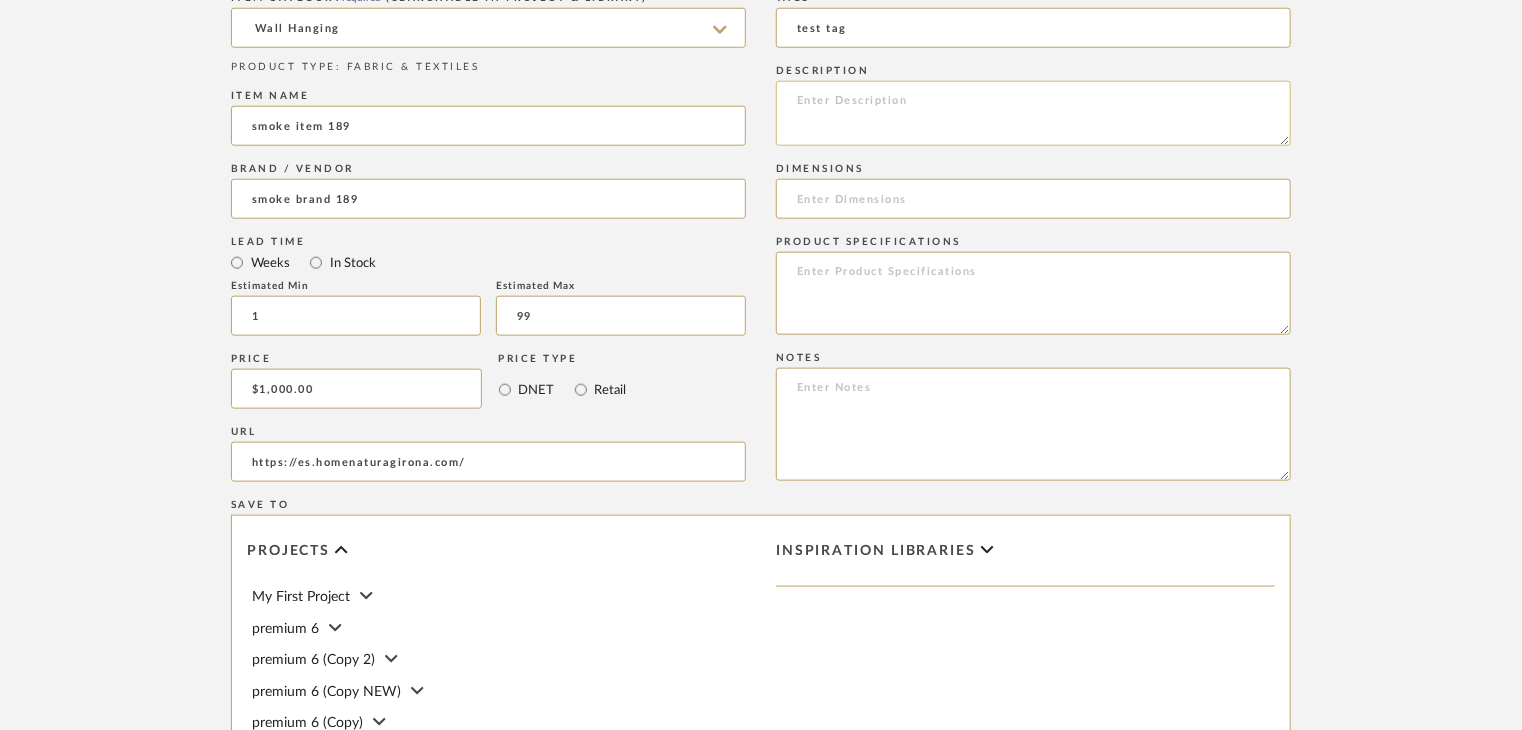 click 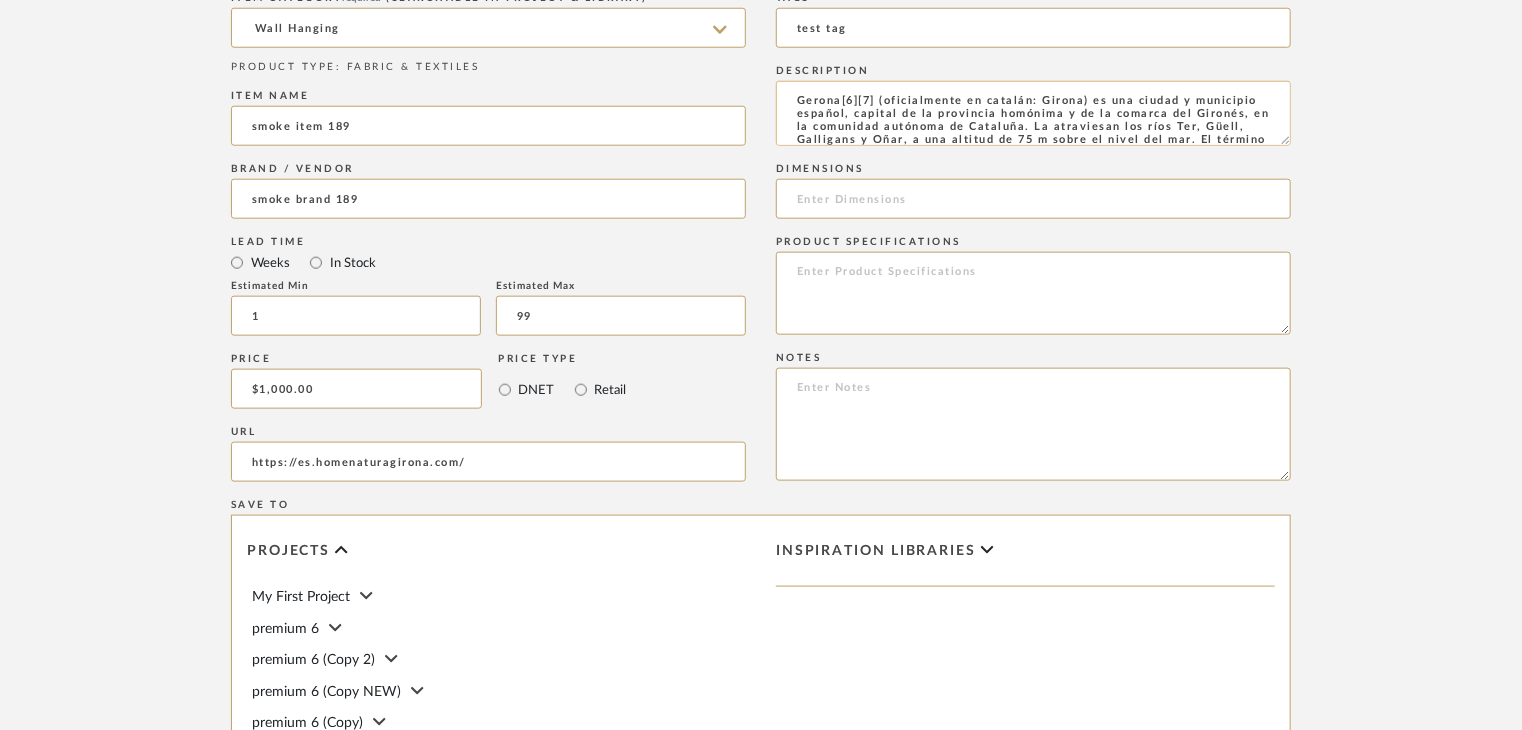 scroll, scrollTop: 28, scrollLeft: 0, axis: vertical 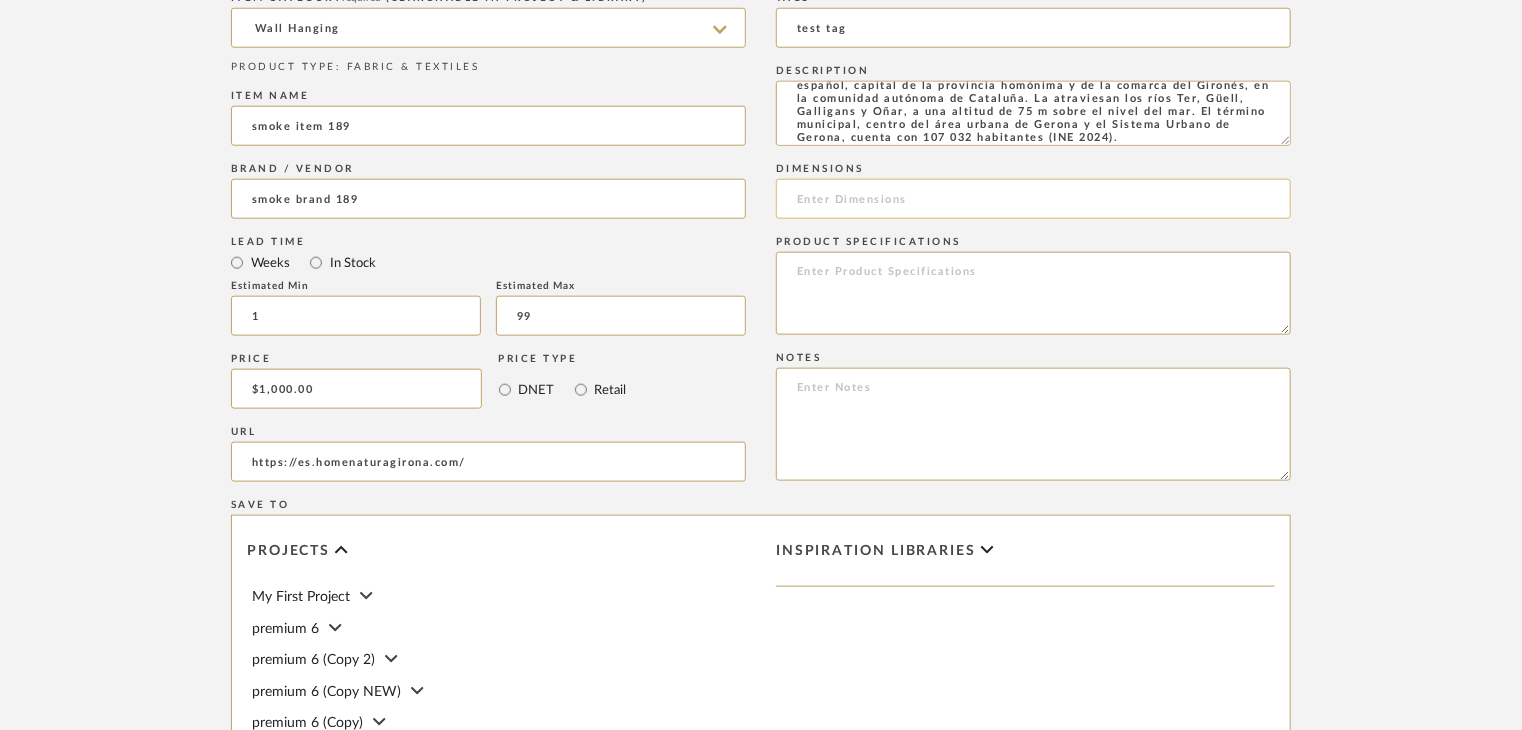 type on "Gerona[6]​[7]​ (oficialmente en catalán: Girona) es una ciudad y municipio español, capital de la provincia homónima y de la comarca del Gironés, en la comunidad autónoma de Cataluña. La atraviesan los ríos Ter, Güell, Galligans y Oñar, a una altitud de 75 m sobre el nivel del mar. El término municipal, centro del área urbana de Gerona y el Sistema Urbano de Gerona, cuenta con 107 032 habitantes (INE 2024)." 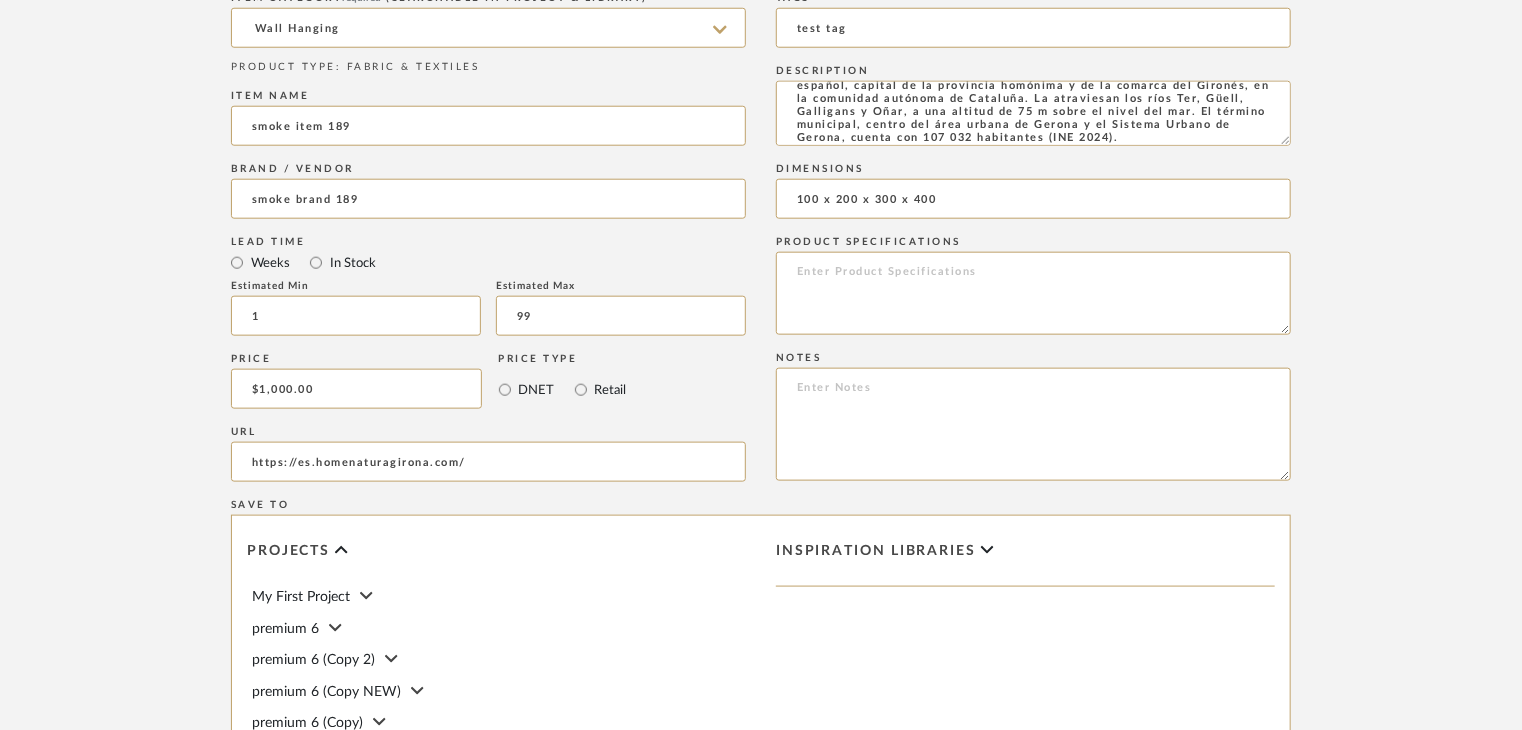 type on "100 x 200 x 300 x 400" 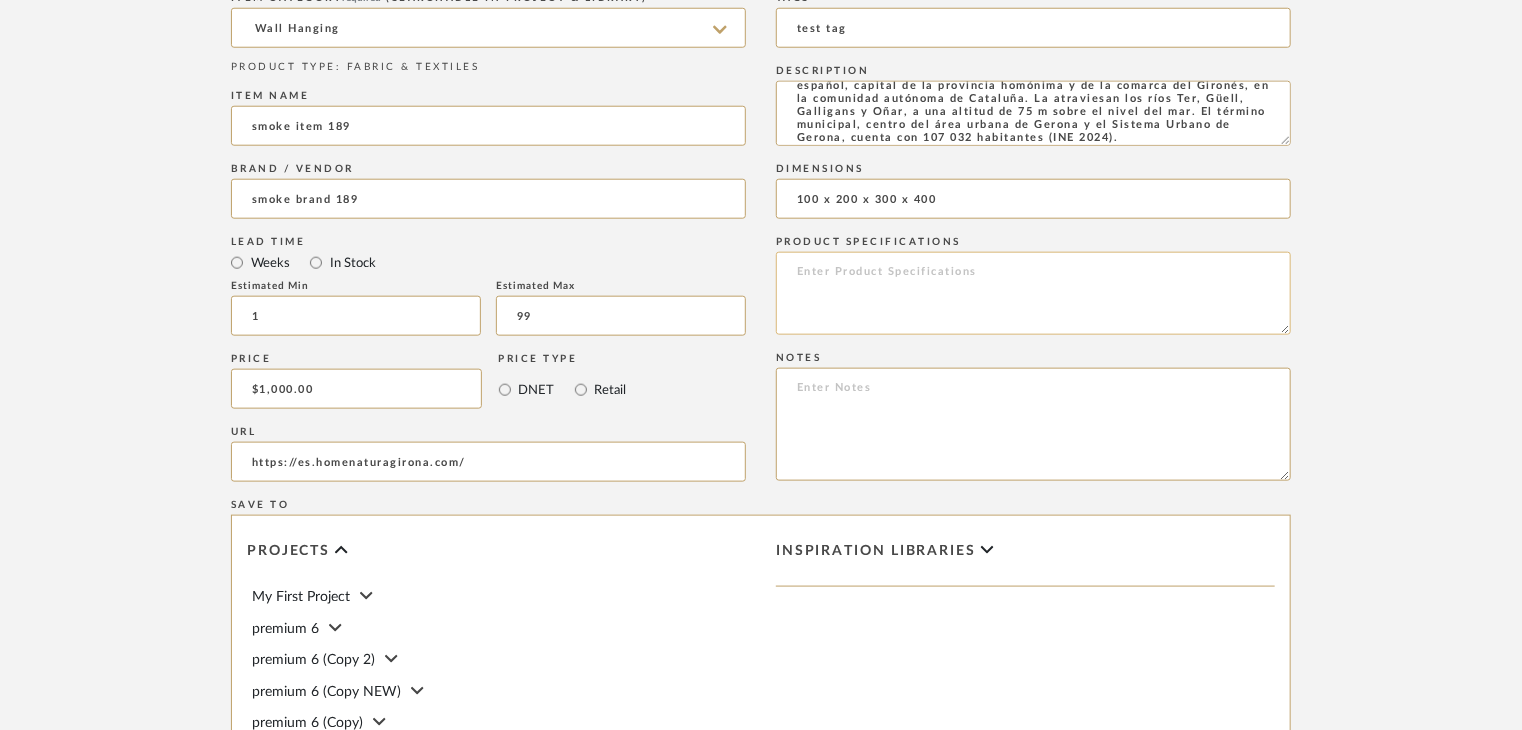 click 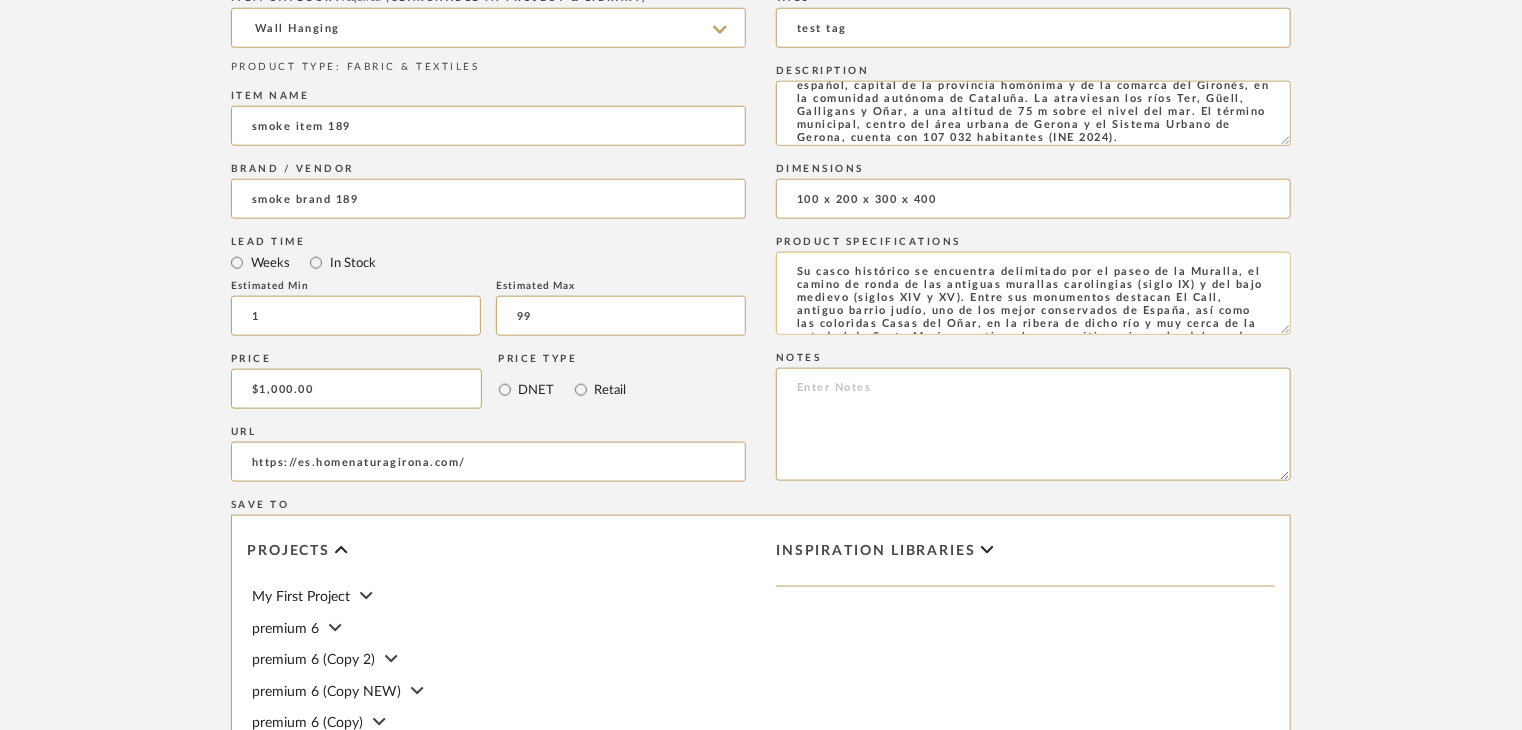 scroll, scrollTop: 24, scrollLeft: 0, axis: vertical 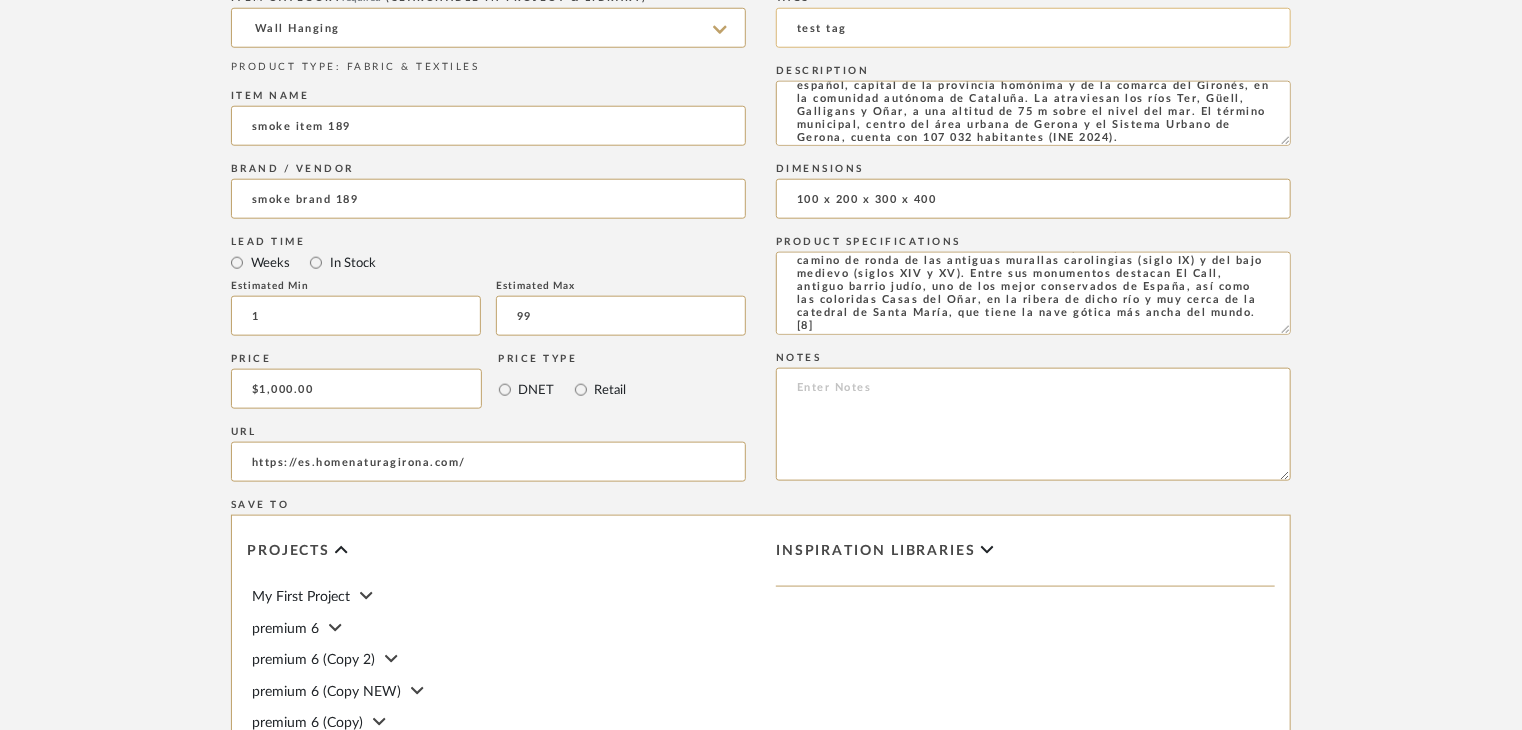 type on "Su casco histórico se encuentra delimitado por el paseo de la Muralla, el camino de ronda de las antiguas murallas carolingias (siglo IX) y del bajo medievo (siglos XIV y XV). Entre sus monumentos destacan El Call, antiguo barrio judío, uno de los mejor conservados de España, así como las coloridas Casas del Oñar, en la ribera de dicho río y muy cerca de la catedral de Santa María, que tiene la nave gótica más ancha del mundo.[8]" 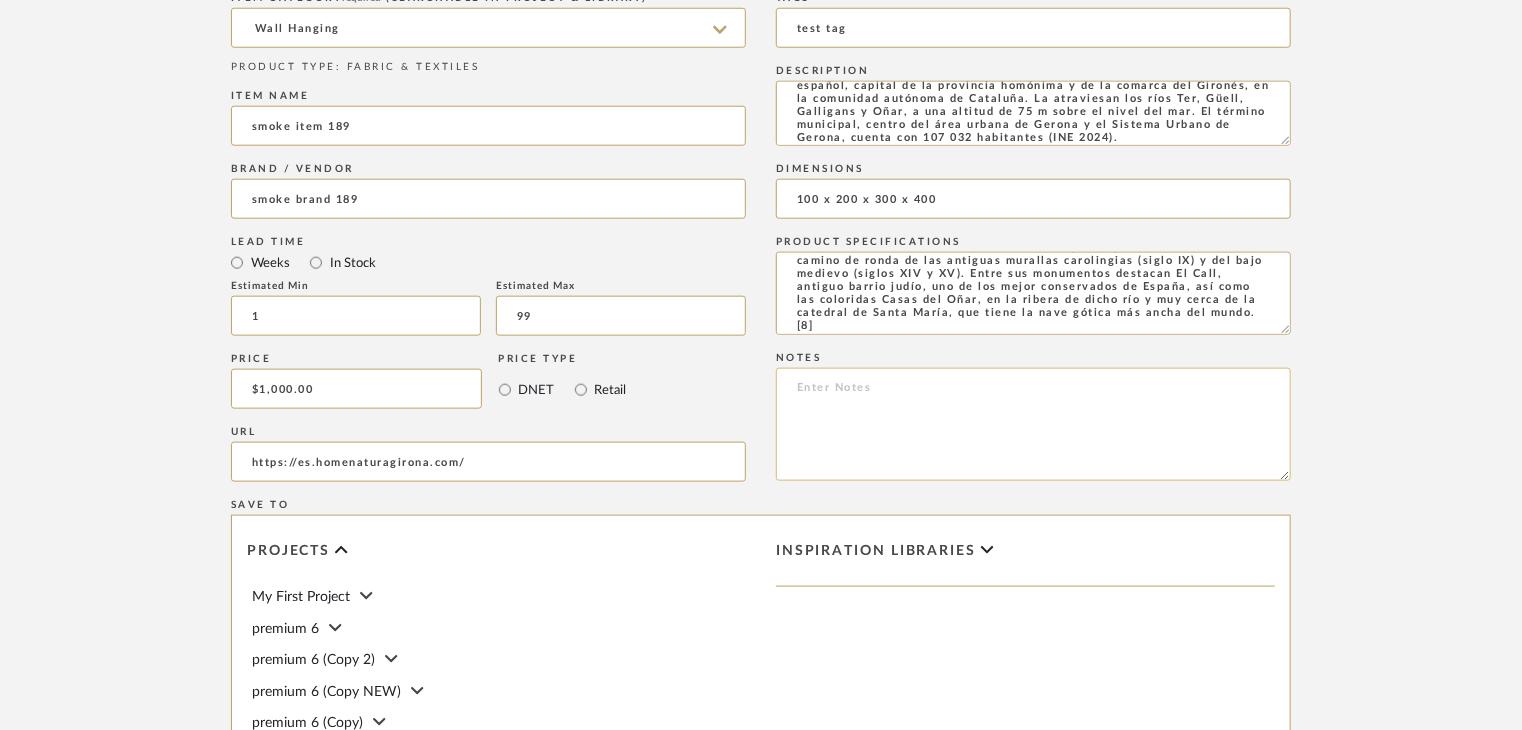 click 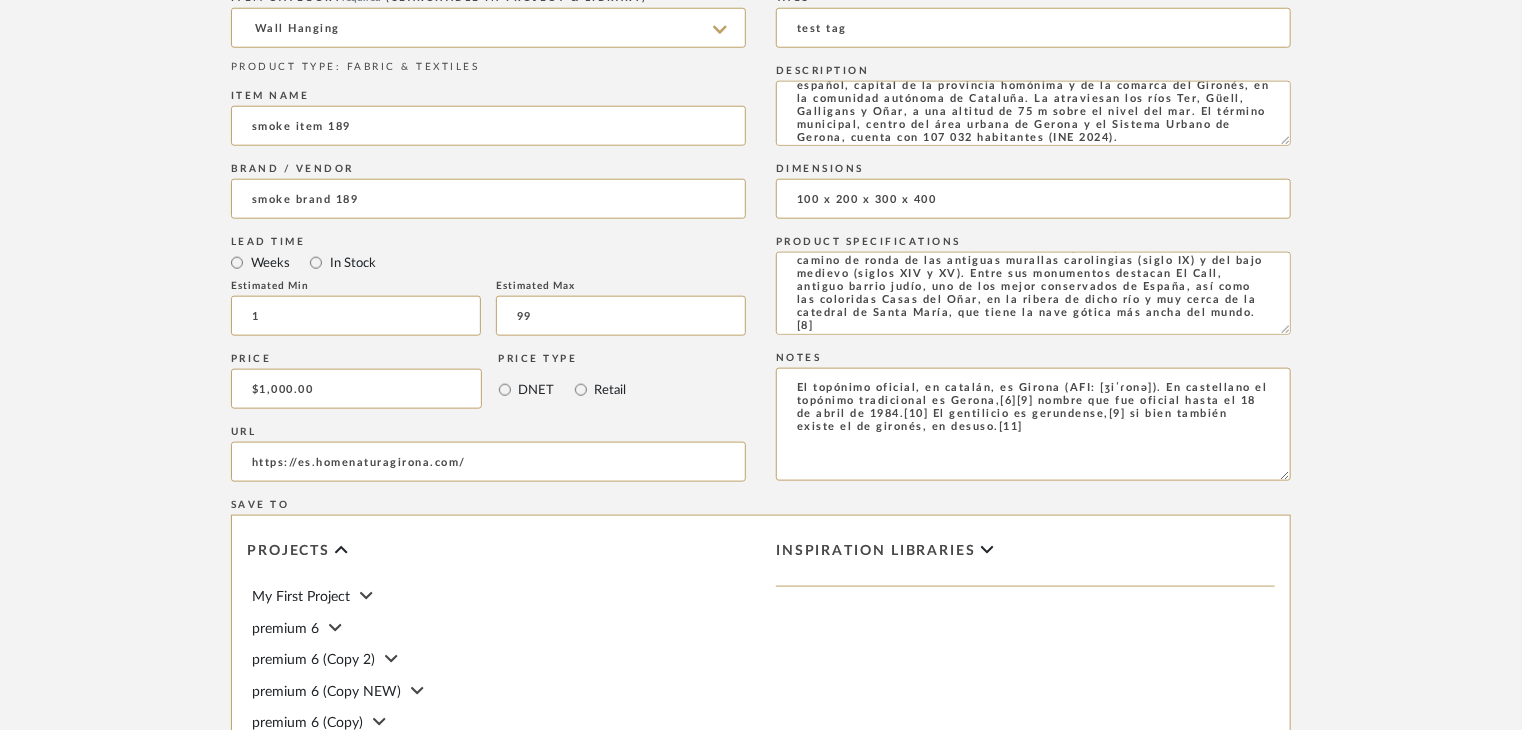 type on "El topónimo oficial, en catalán, es Girona (AFI: [ʒiˈɾonə]). En castellano el topónimo tradicional es Gerona,[6]​[9]​ nombre que fue oficial hasta el 18 de abril de 1984.[10]​ El gentilicio es gerundense,[9]​ si bien también existe el de gironés, en desuso.[11]​" 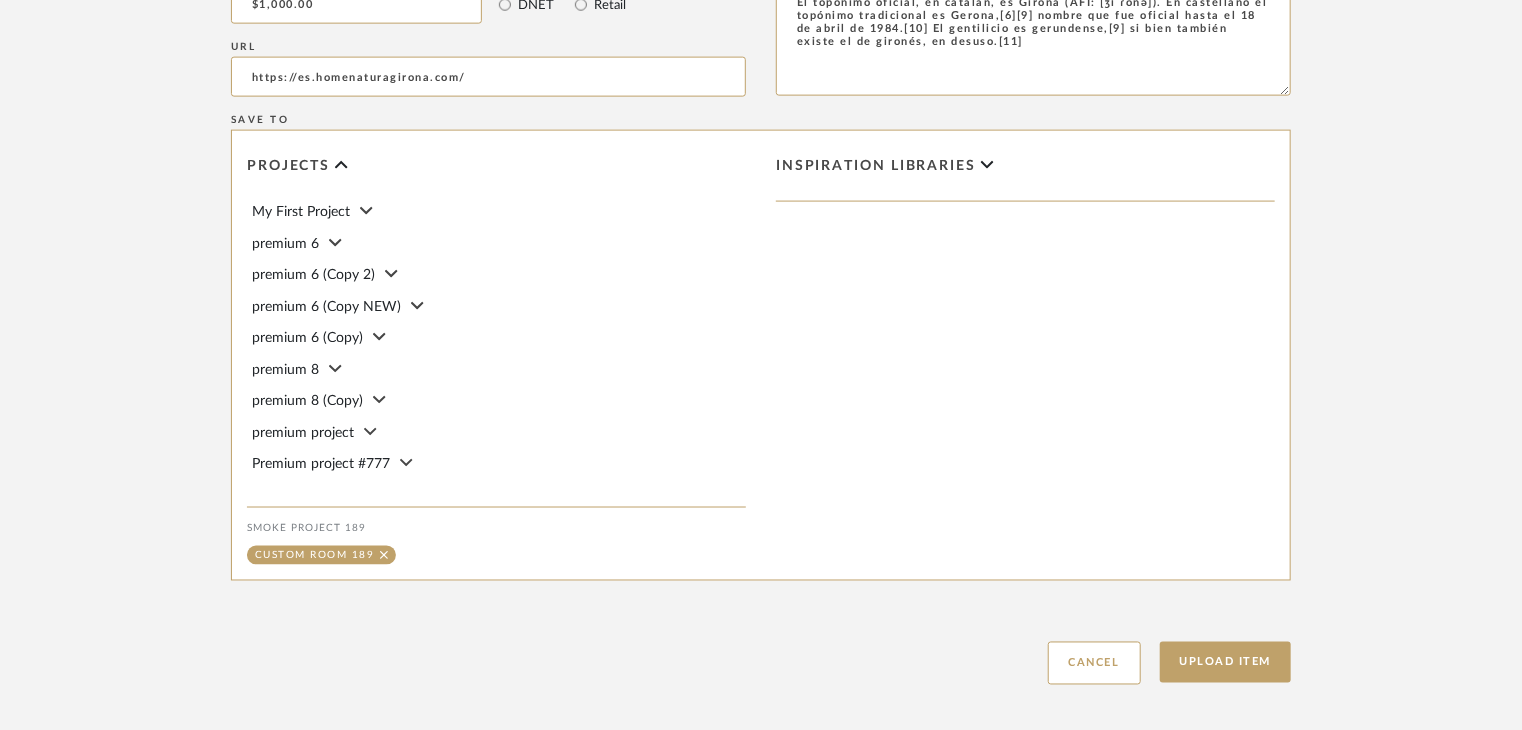 scroll, scrollTop: 1400, scrollLeft: 0, axis: vertical 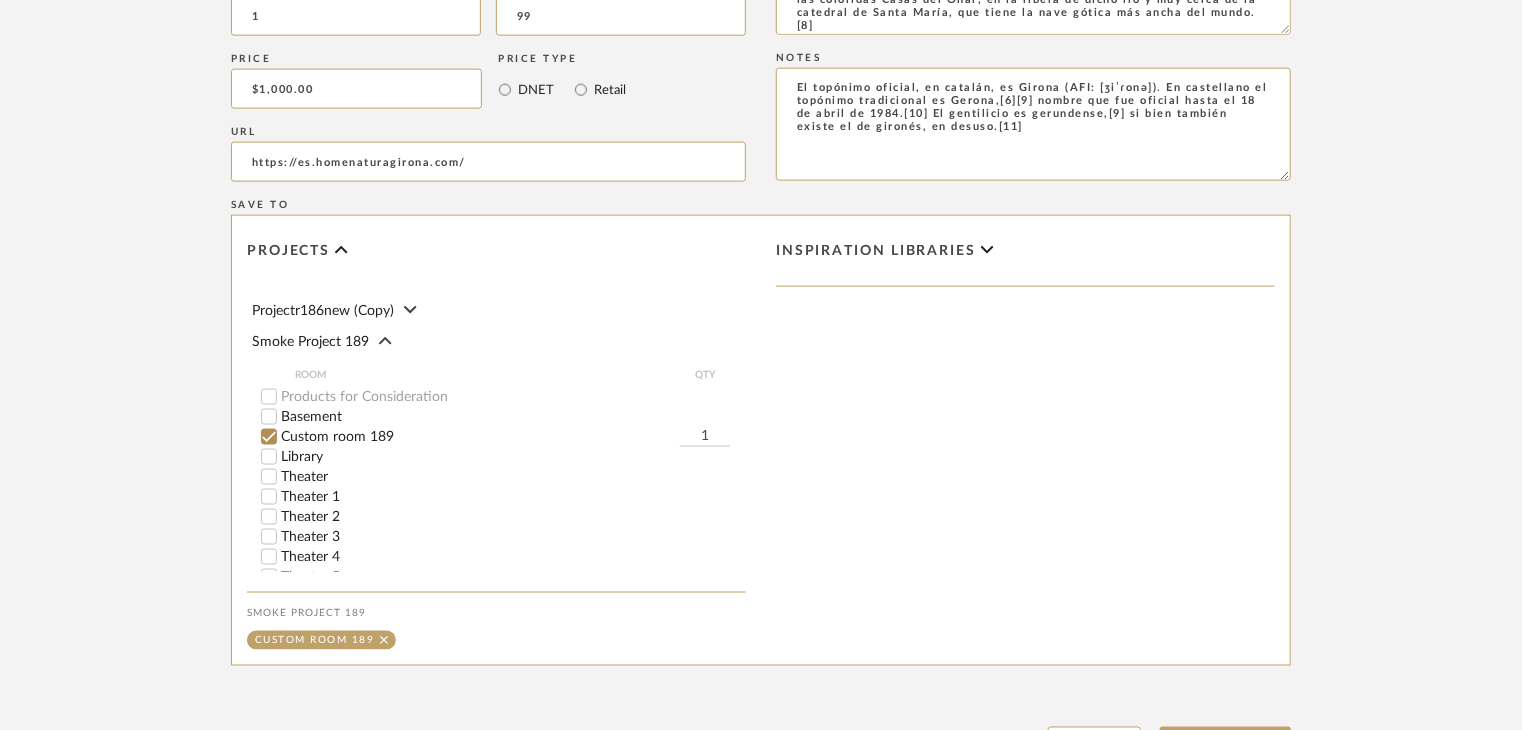 click on "Basement" at bounding box center [503, 417] 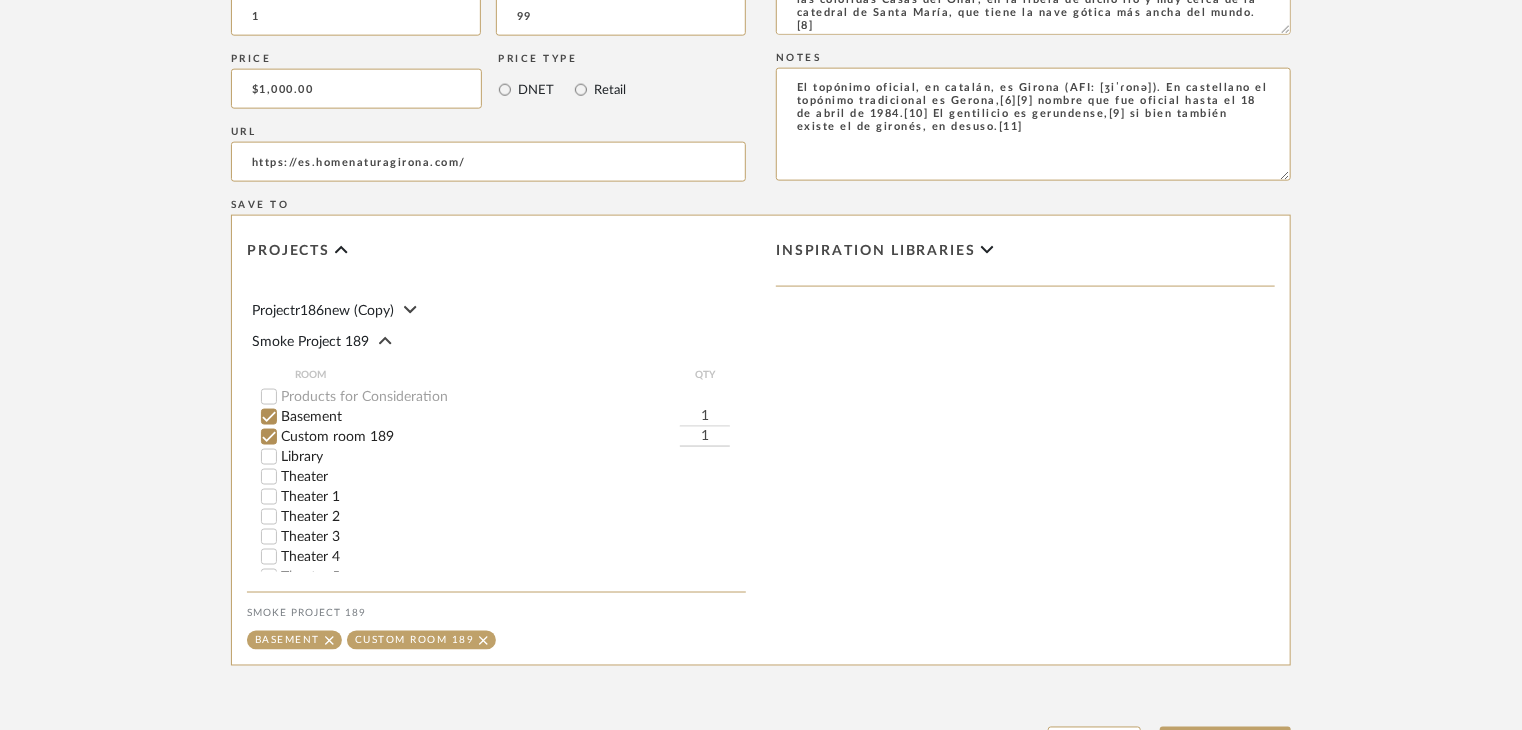 click on "Custom room 189" at bounding box center (480, 437) 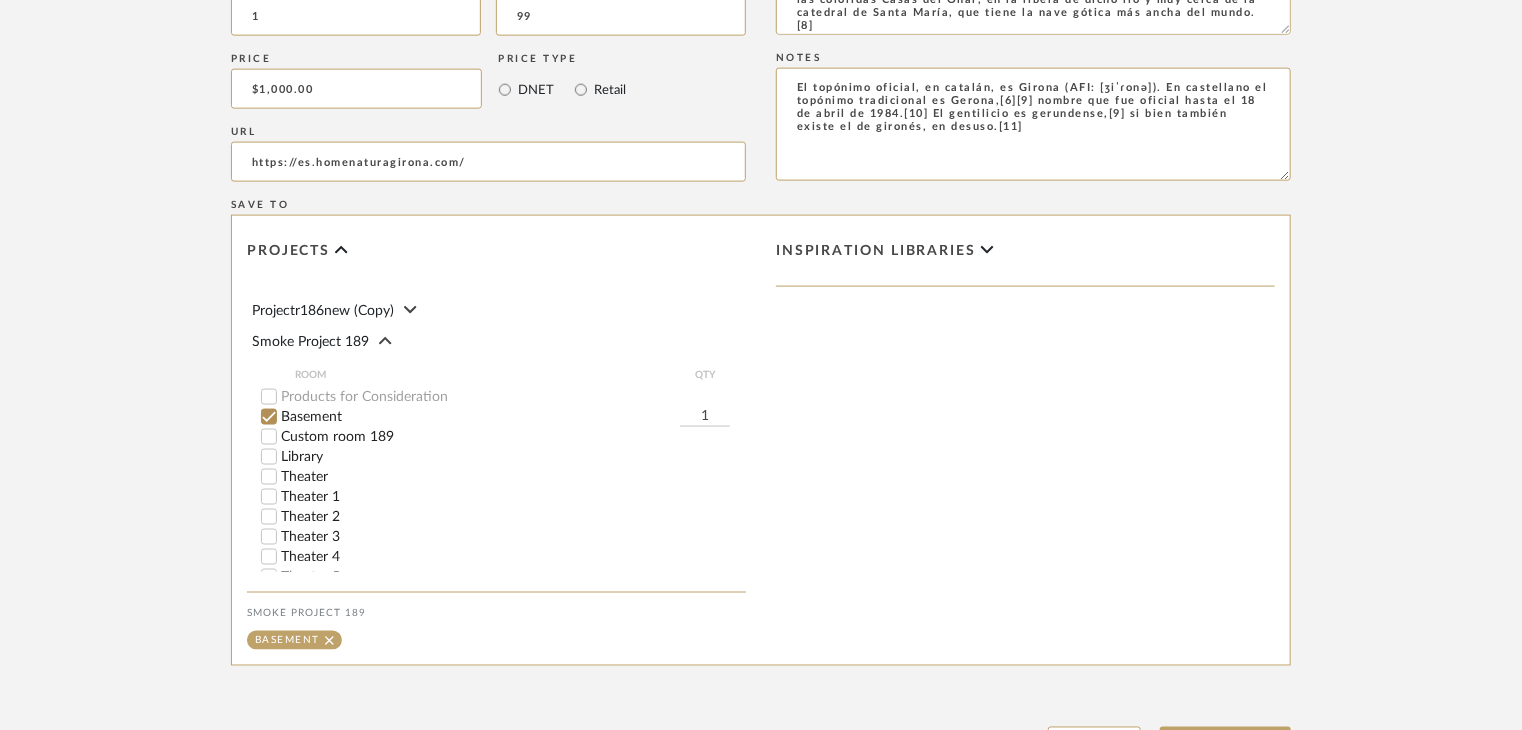 click on "1" 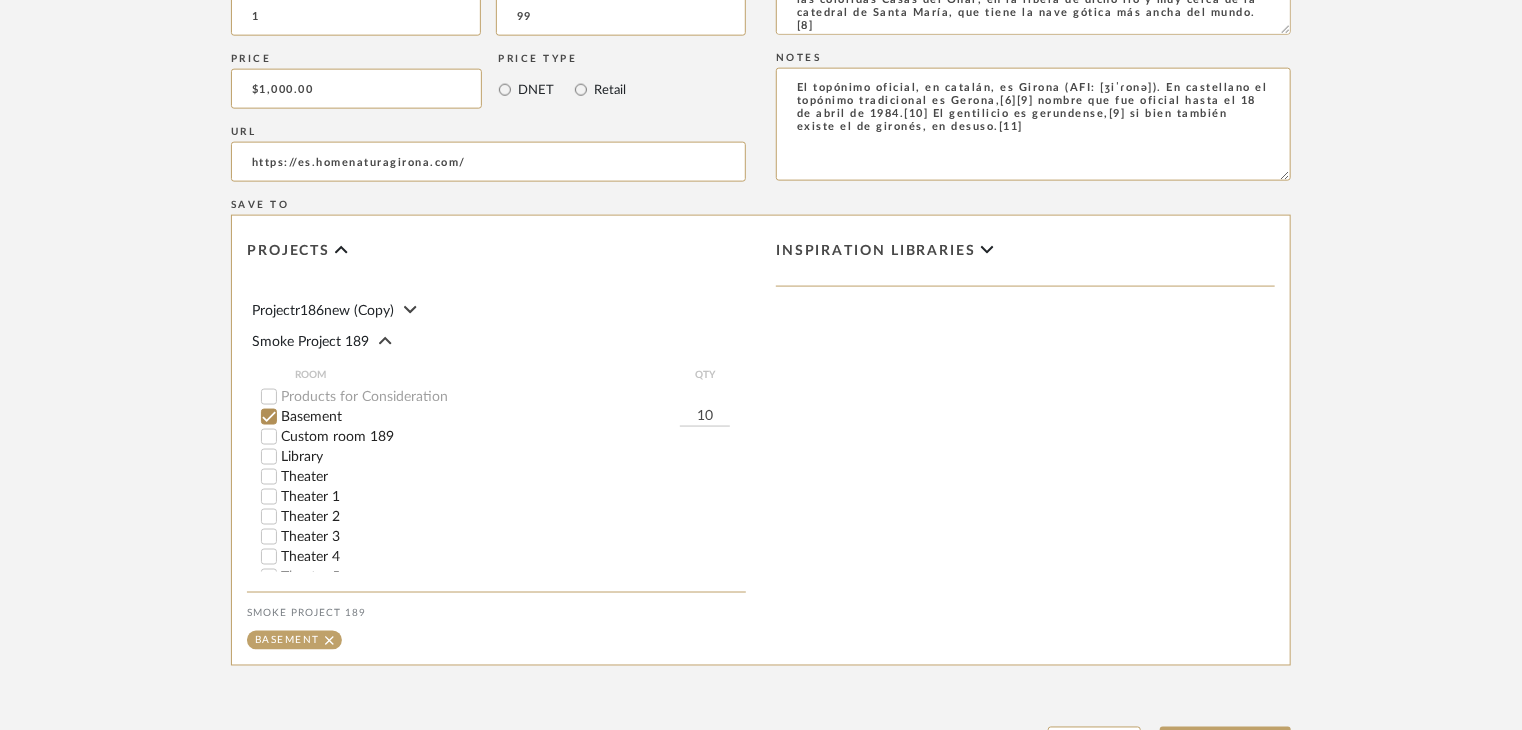 type on "10" 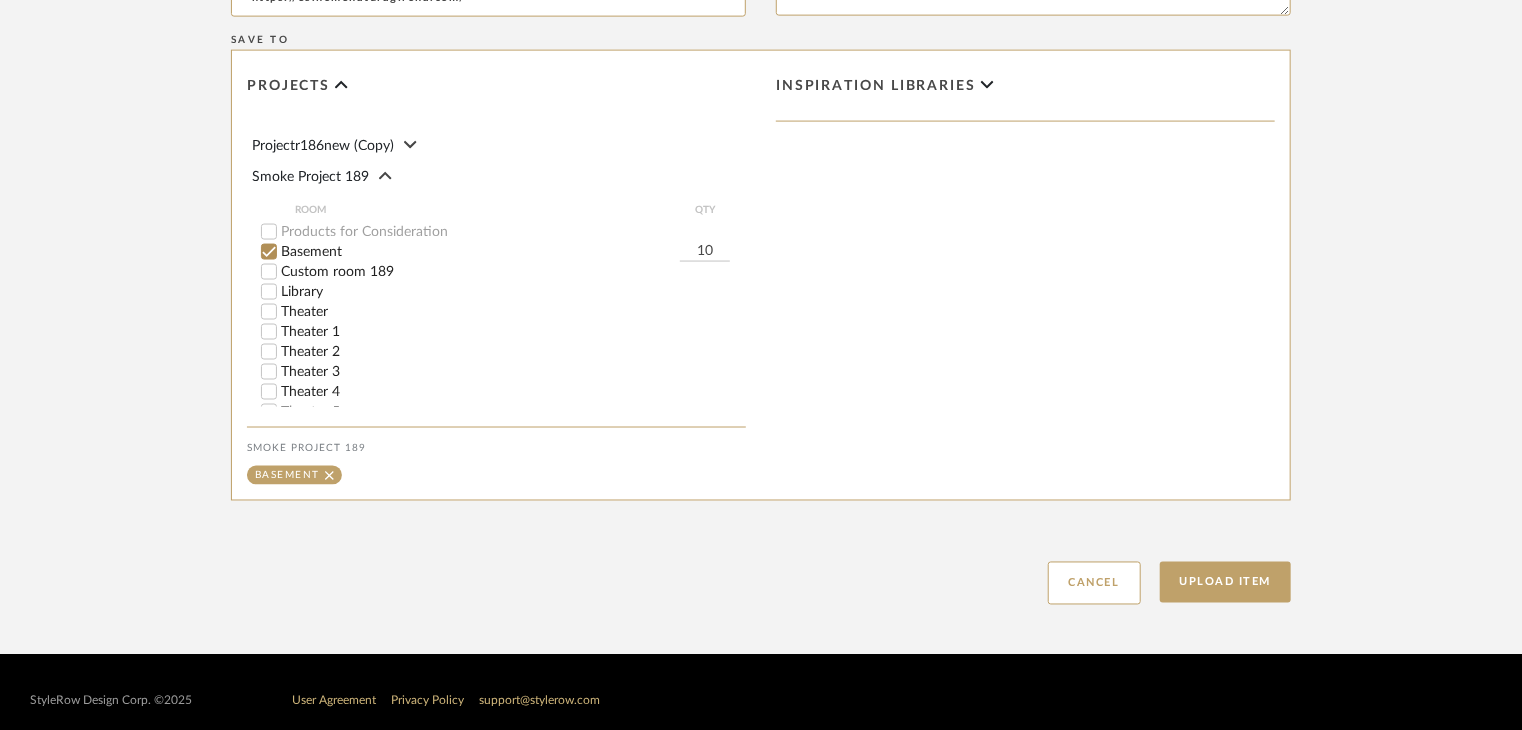 scroll, scrollTop: 1481, scrollLeft: 0, axis: vertical 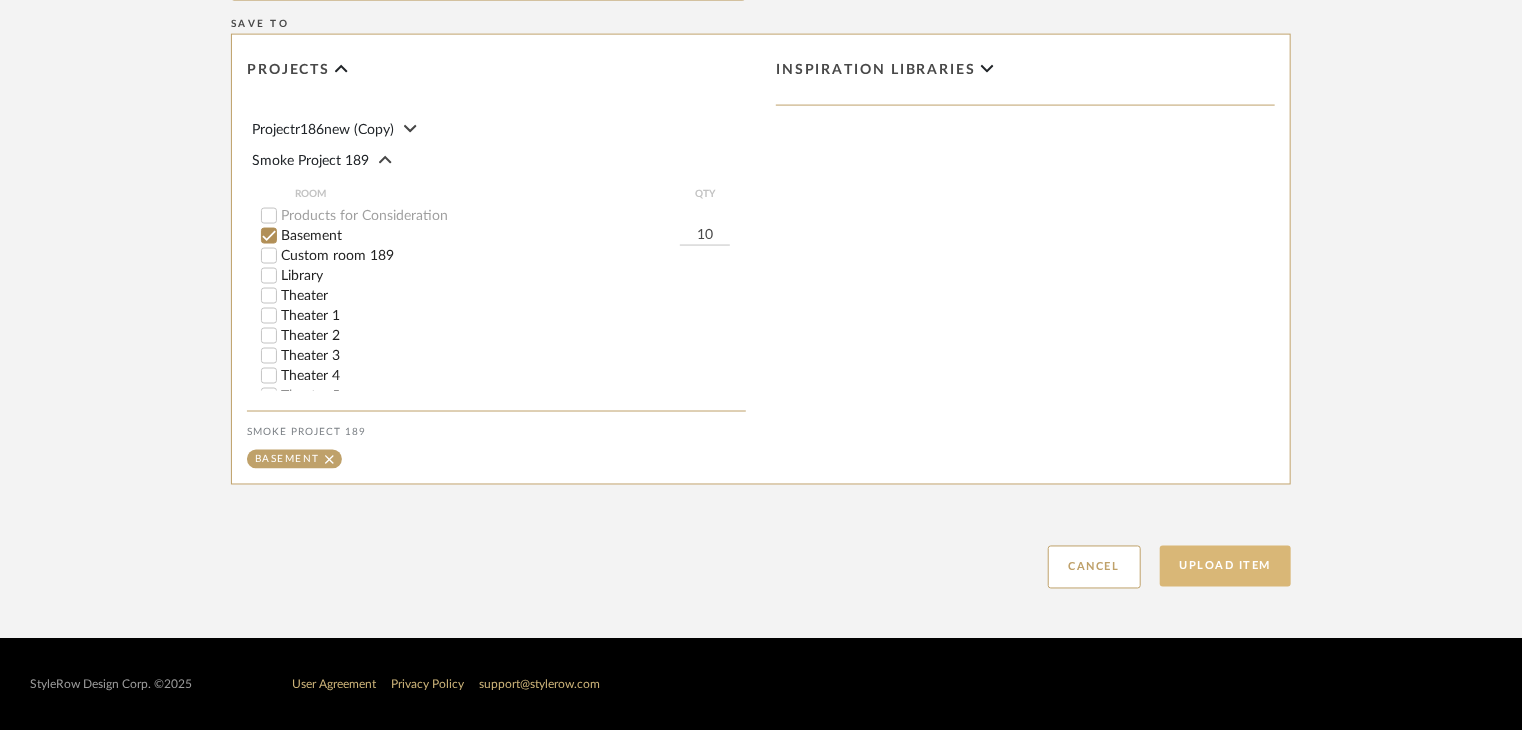 click on "Upload Item" 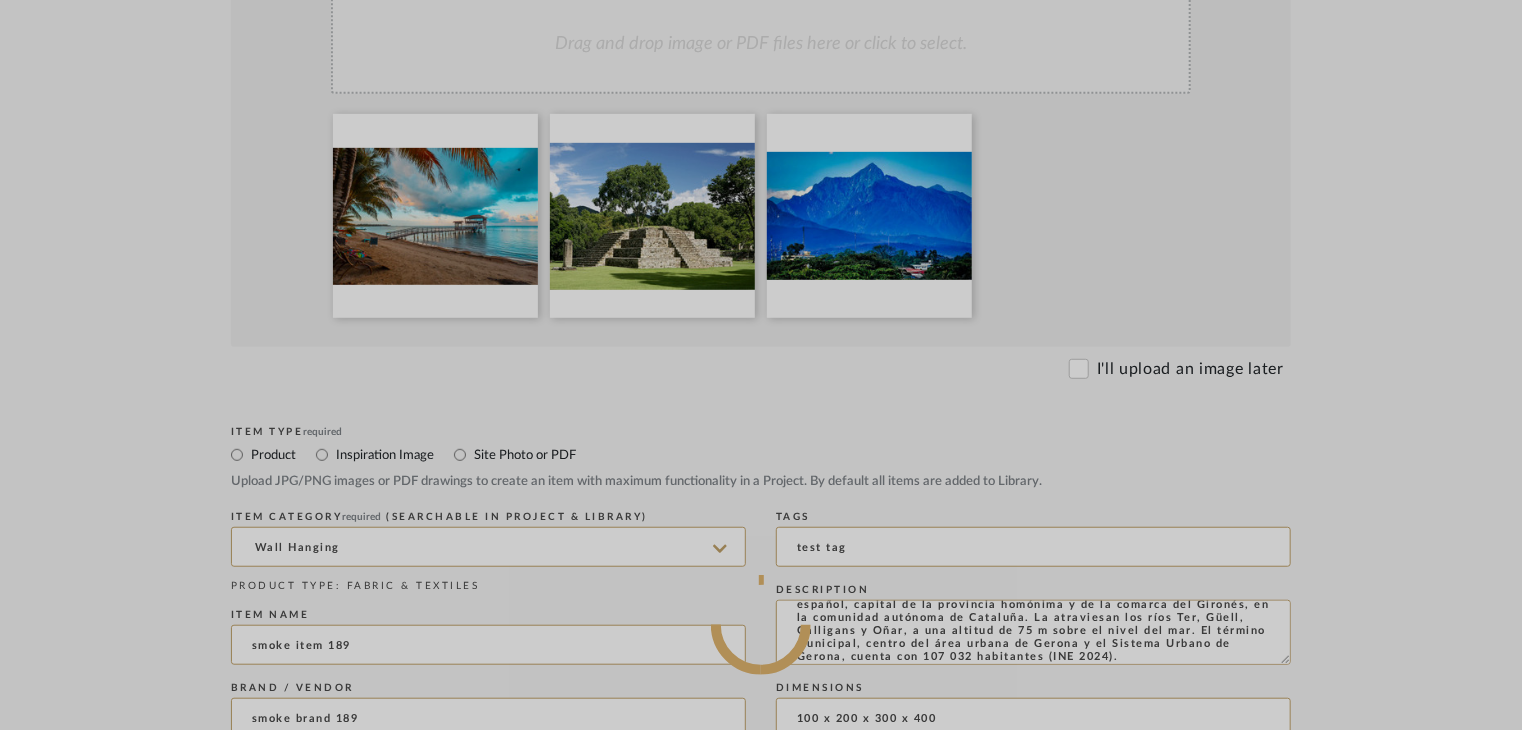 scroll, scrollTop: 0, scrollLeft: 0, axis: both 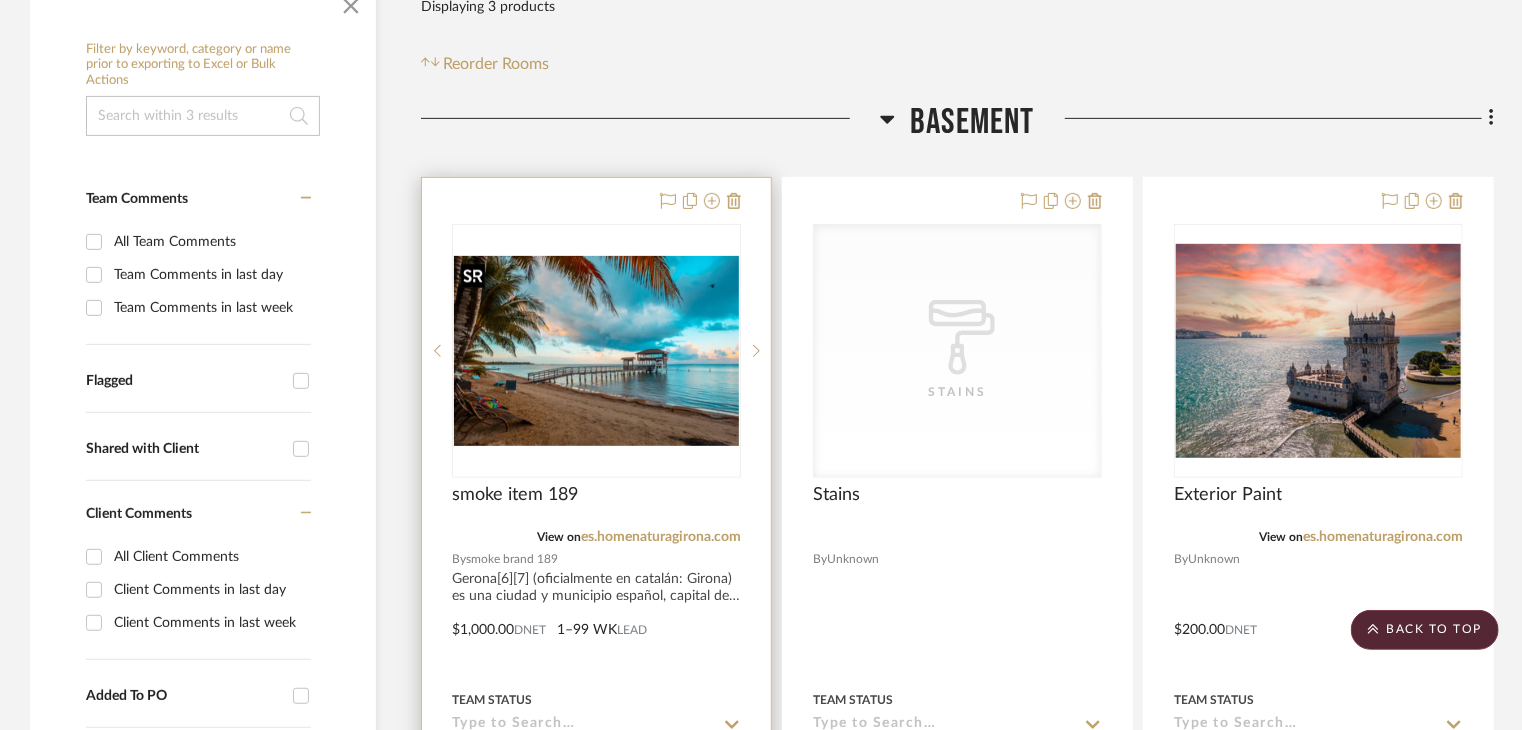 click at bounding box center [596, 351] 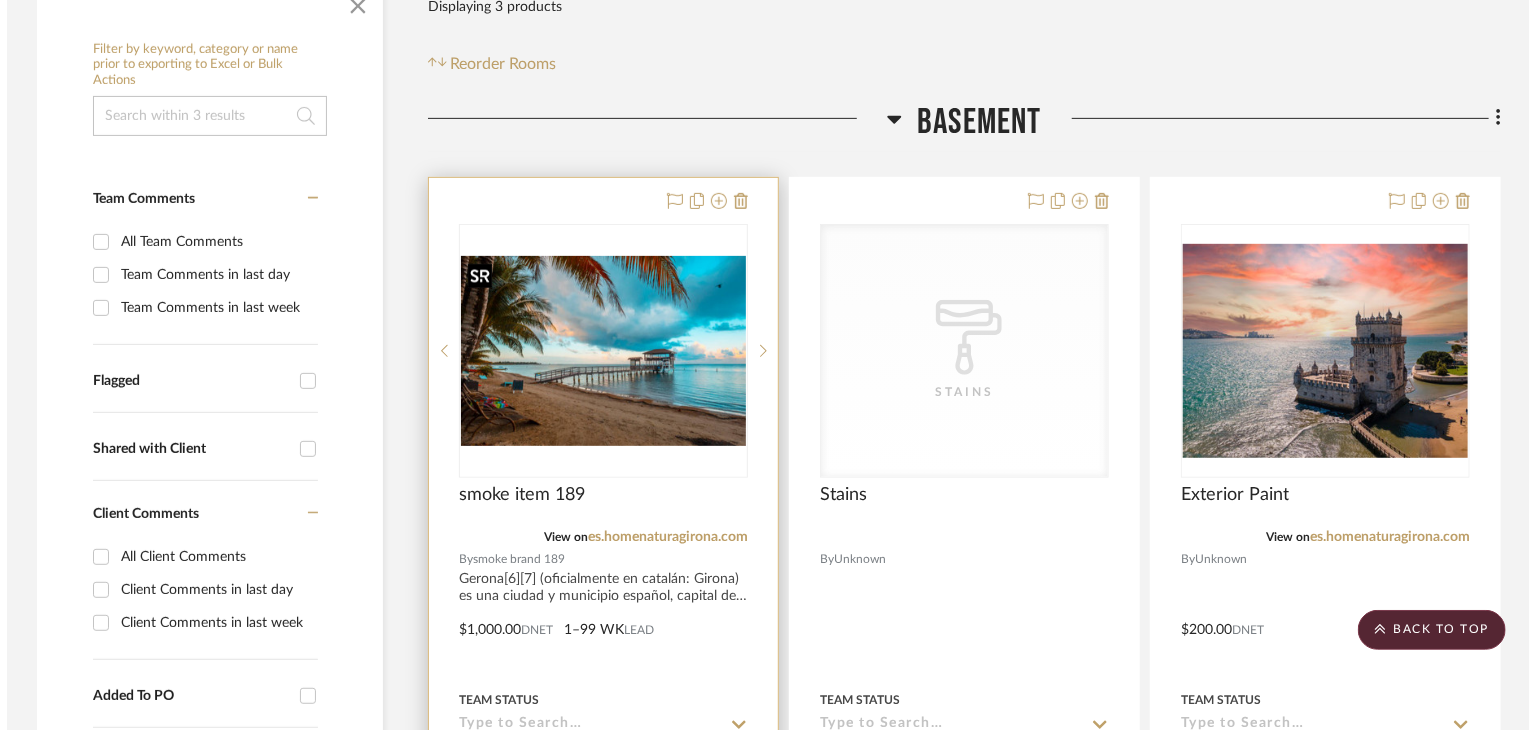 scroll, scrollTop: 0, scrollLeft: 0, axis: both 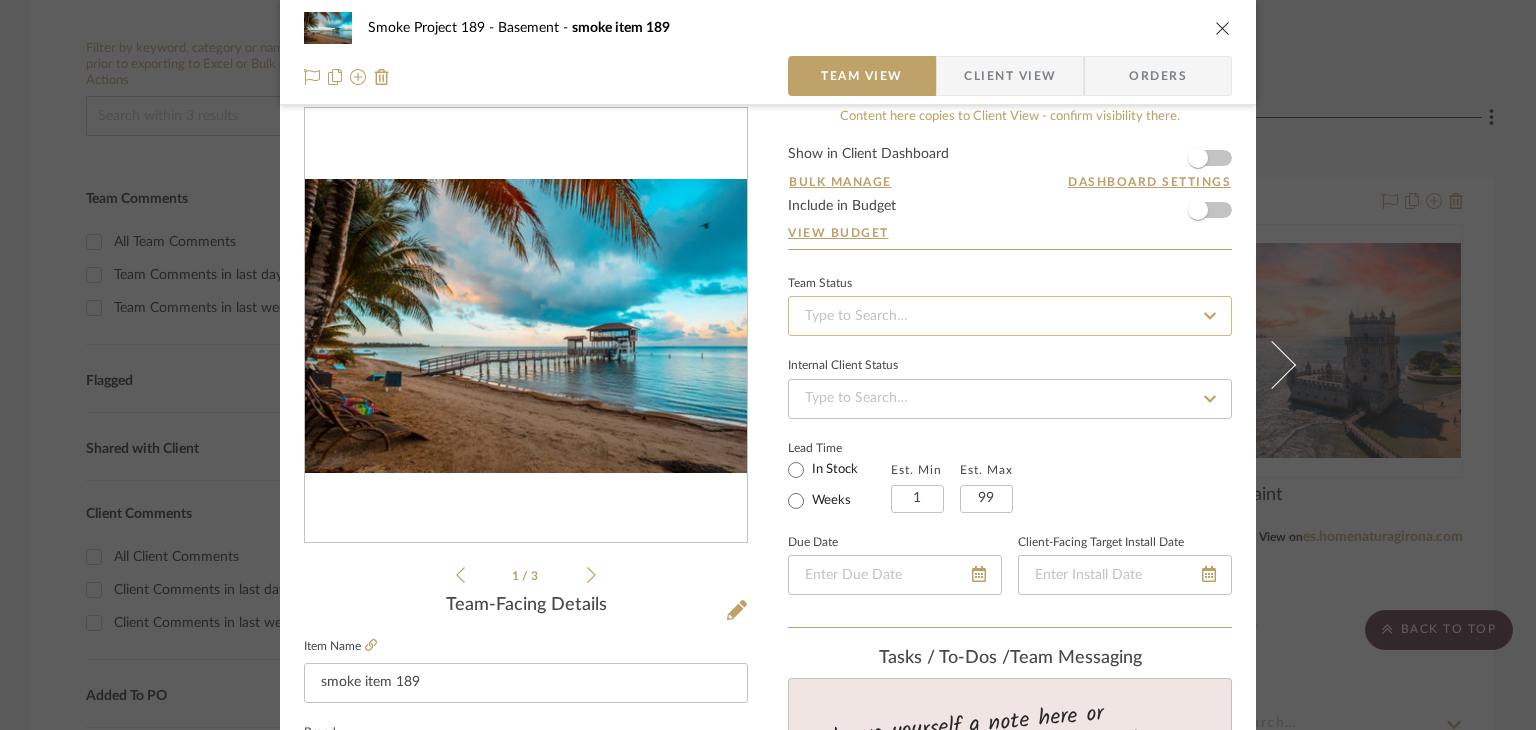 click 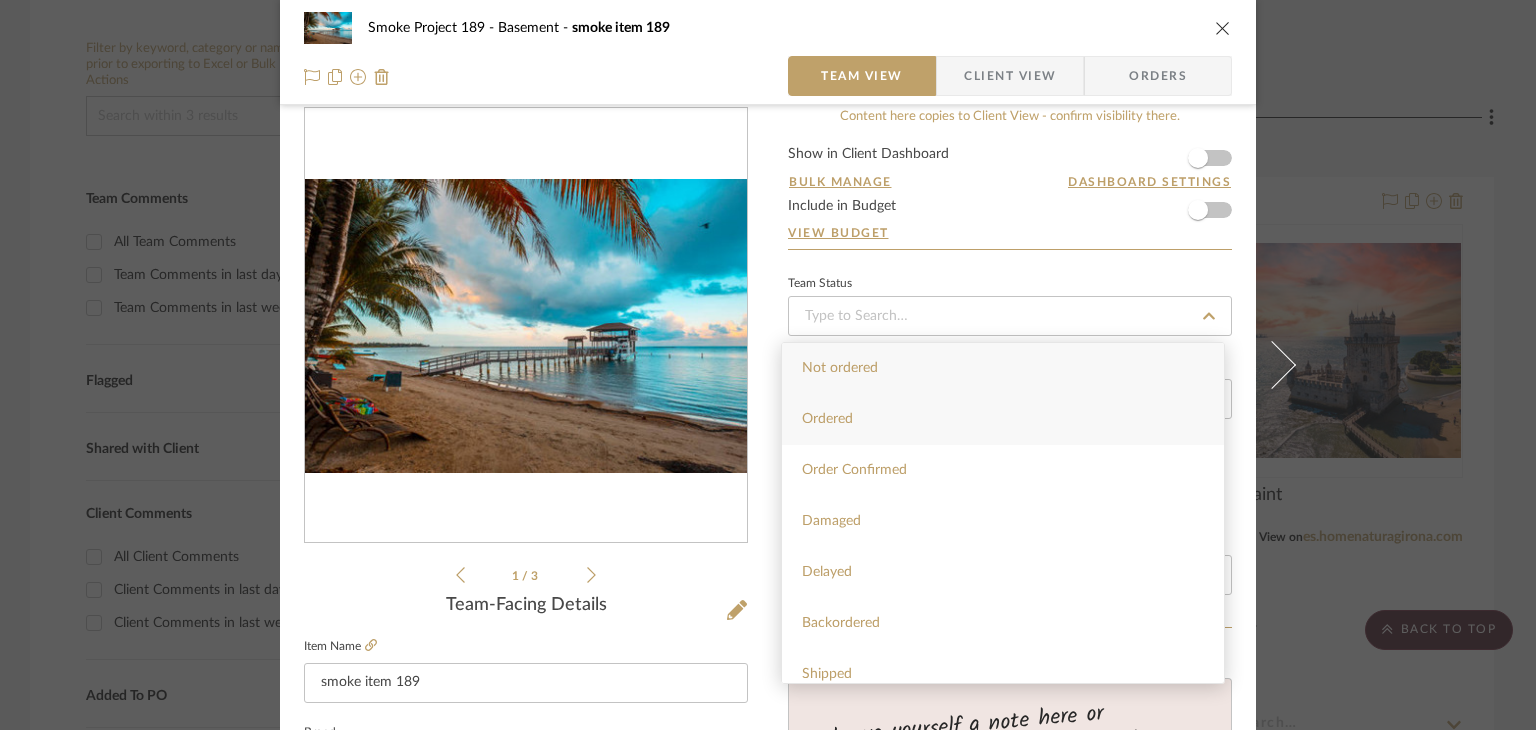 click on "Ordered" at bounding box center [827, 419] 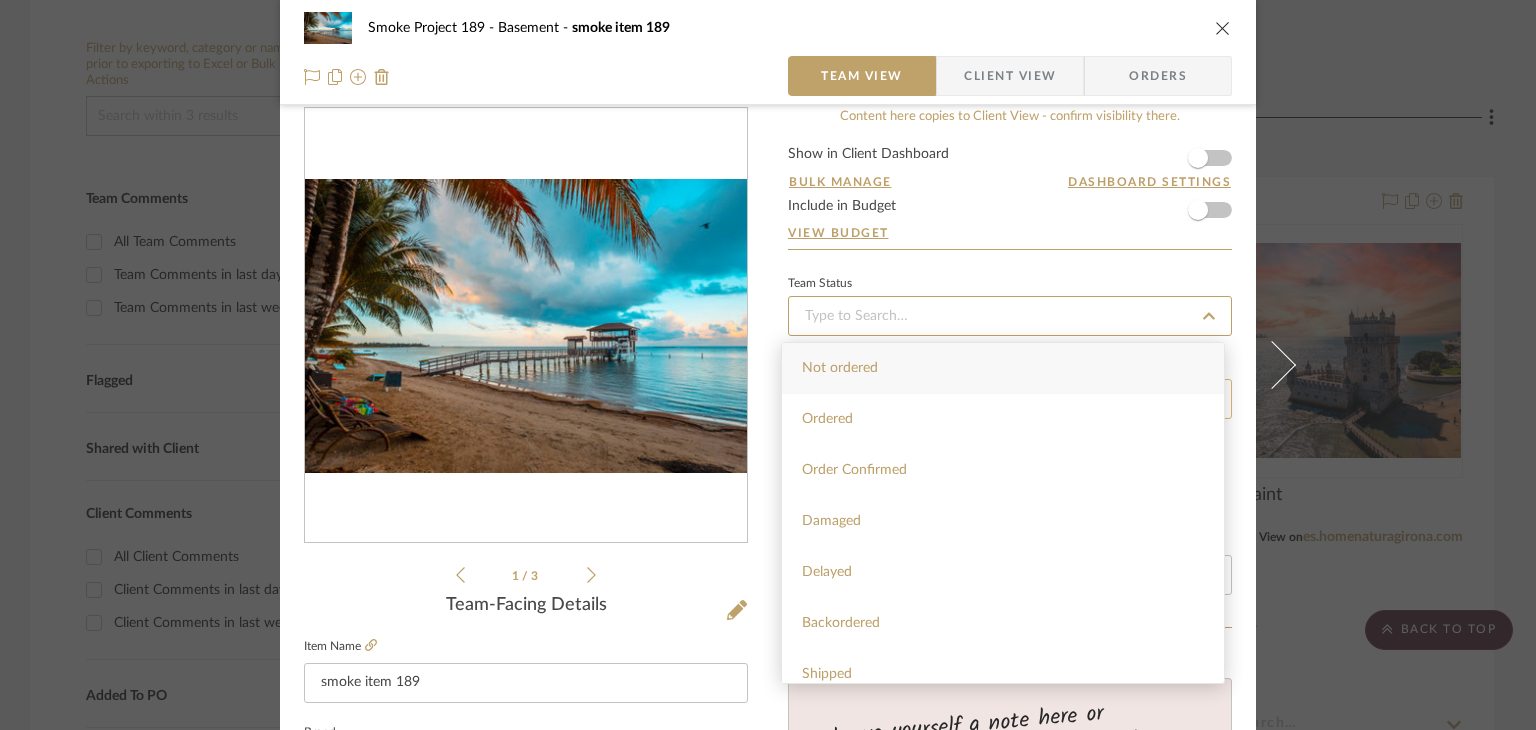 type on "8/6/2025" 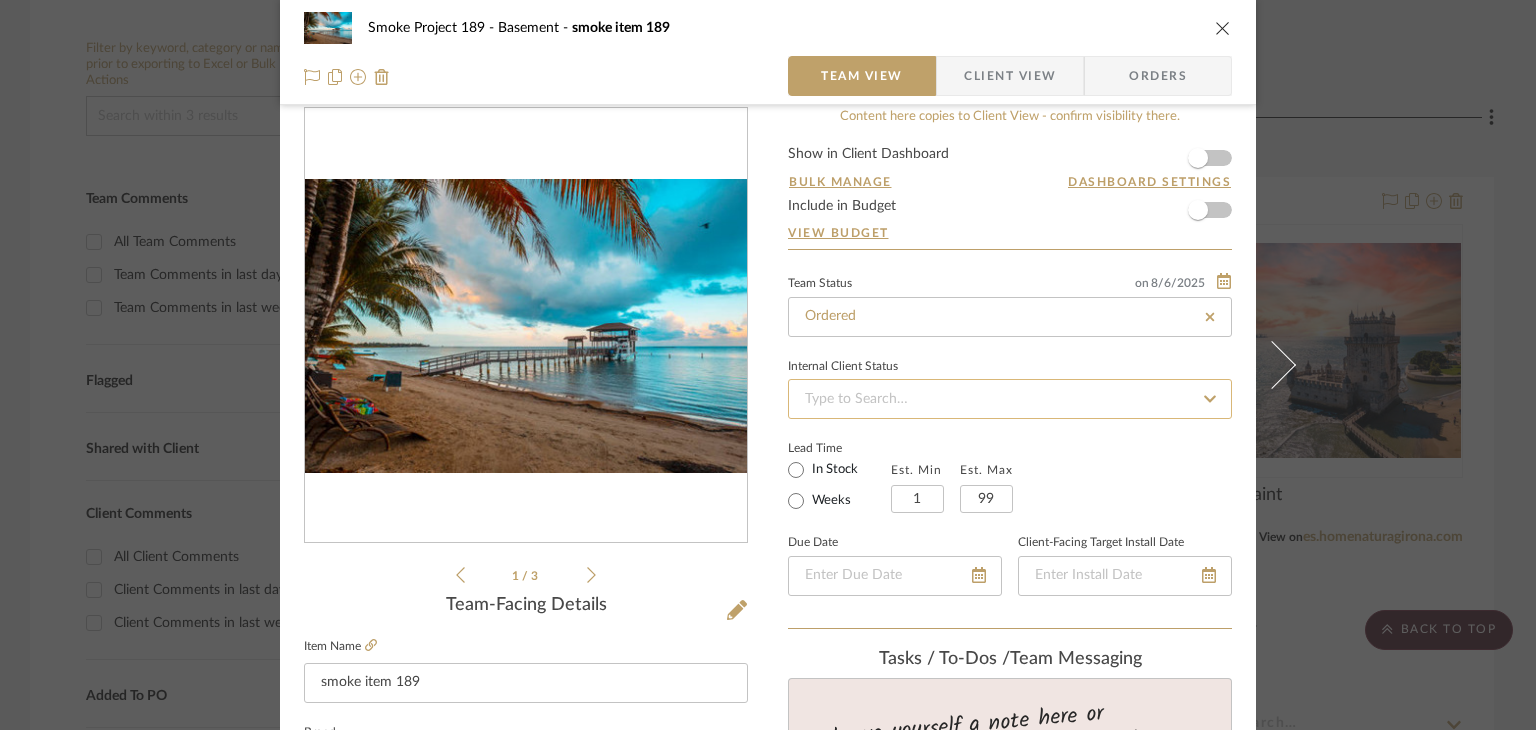 click 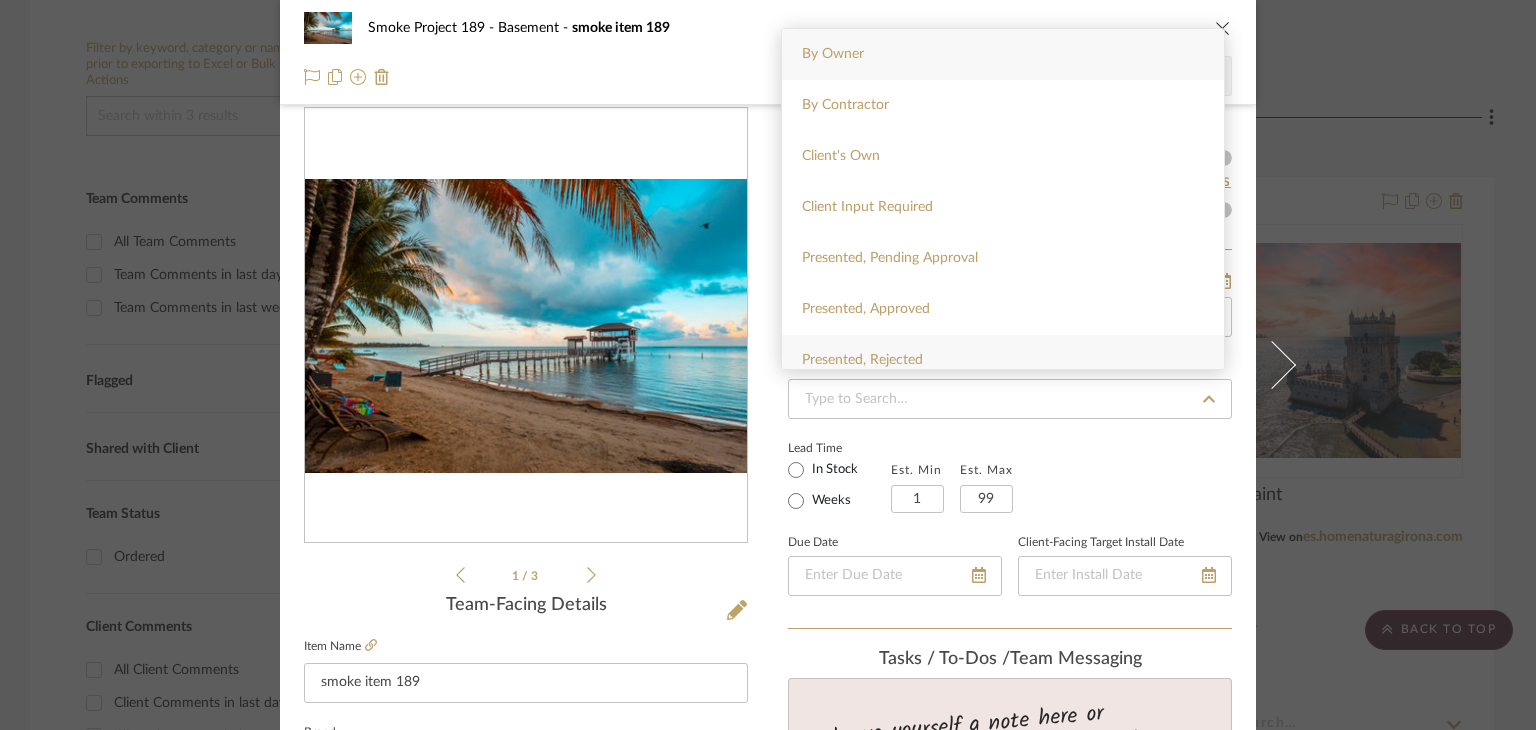 click on "Presented, Rejected" at bounding box center [862, 360] 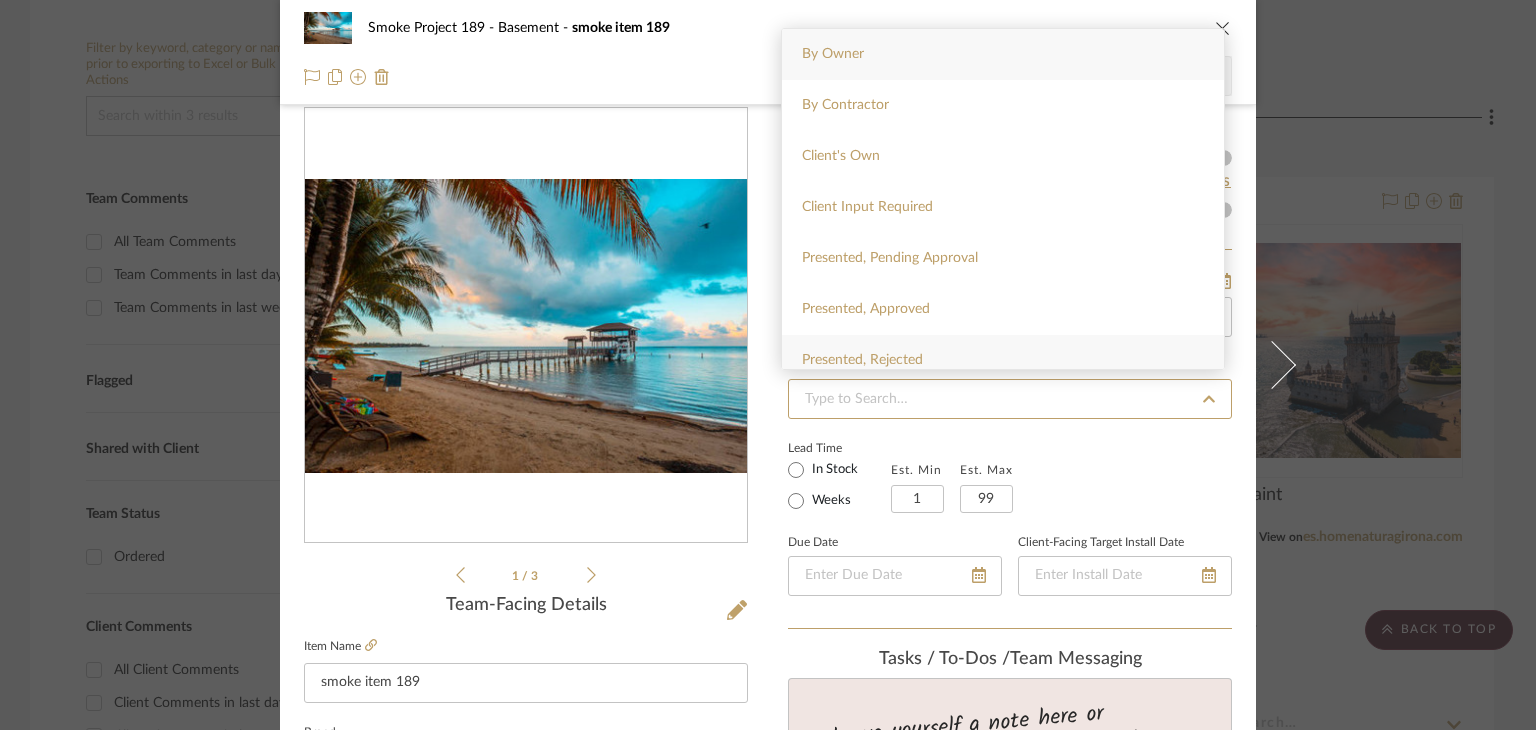 type on "8/6/2025" 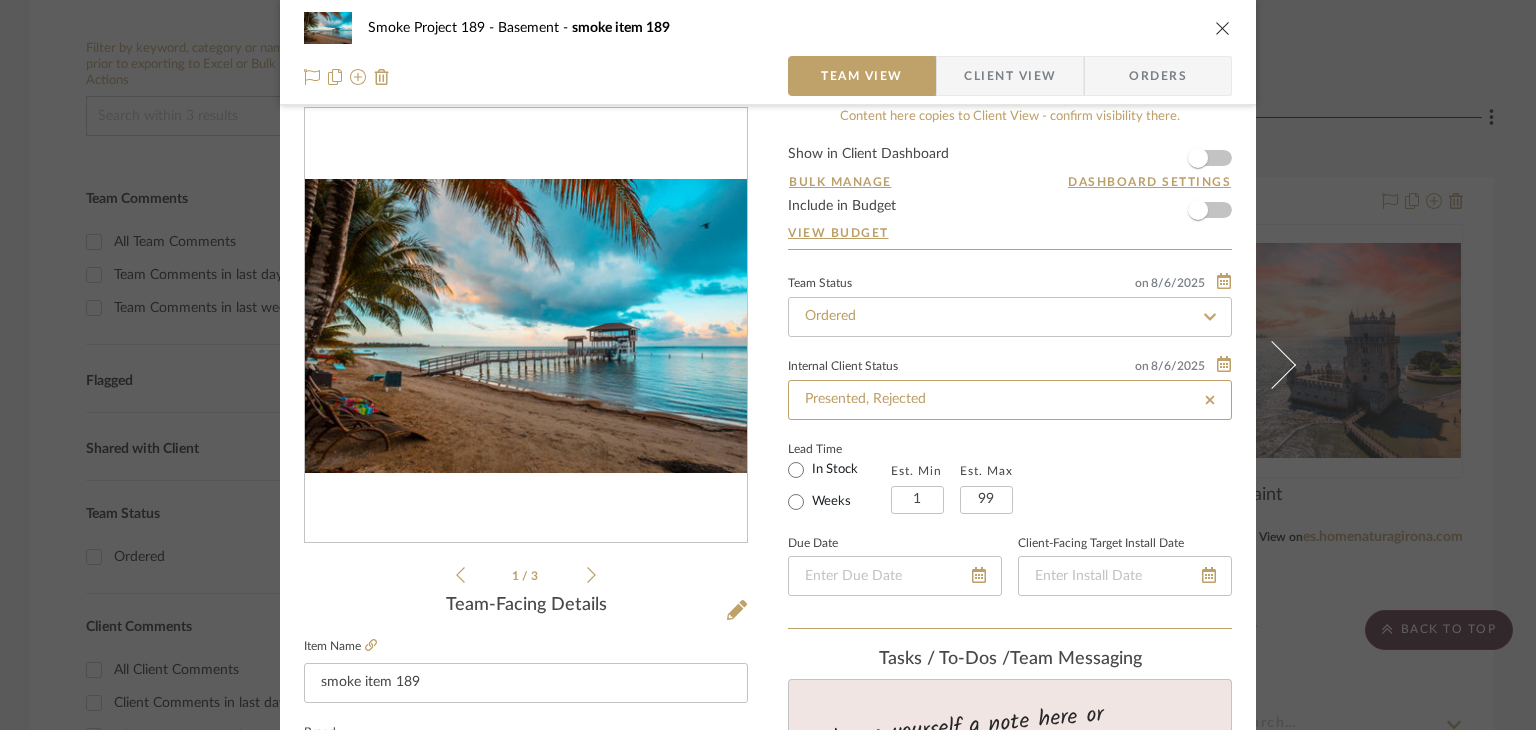 type on "8/6/2025" 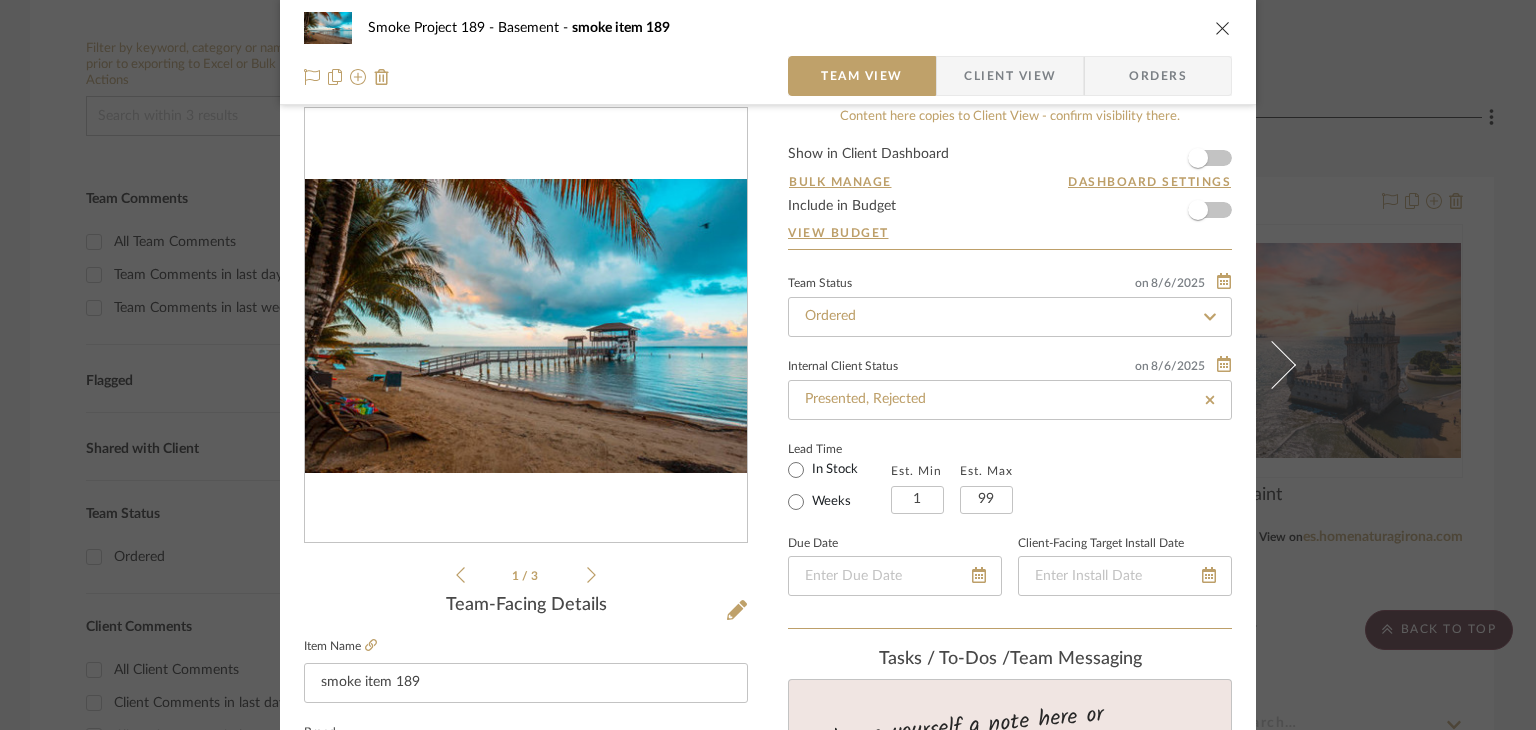 click on "Smoke Project 189 Basement smoke item 189 Team View Client View Orders 1 / 3  Team-Facing Details   Item Name  smoke item 189  Brand  smoke brand 189  Internal Description  Gerona[6]​[7]​ (oficialmente en catalán: Girona) es una ciudad y municipio español, capital de la provincia homónima y de la comarca del Gironés, en la comunidad autónoma de Cataluña. La atraviesan los ríos Ter, Güell, Galligans y Oñar, a una altitud de 75 m sobre el nivel del mar. El término municipal, centro del área urbana de Gerona y el Sistema Urbano de Gerona, cuenta con 107 032 habitantes (INE 2024).  Dimensions  100 x 200 x 300 x 400  Product Specifications   Reference Price   Reference Price Type  DNET  Item Costs   View Budget   Markup %  (Use "-X%" to discount) 35%  Unit Cost  $1,000.00  Cost Type  DNET  Client Unit Price  $1,350.00  Quantity  10  Unit Type  Each  Subtotal   $13,500.00   Tax %  9%  Total Tax   $1,215.00   Shipping Cost  $1,350.00  Ship. Markup %  0% Taxable  Total Shipping   $1,471.50  Your Cost 1" at bounding box center [768, 365] 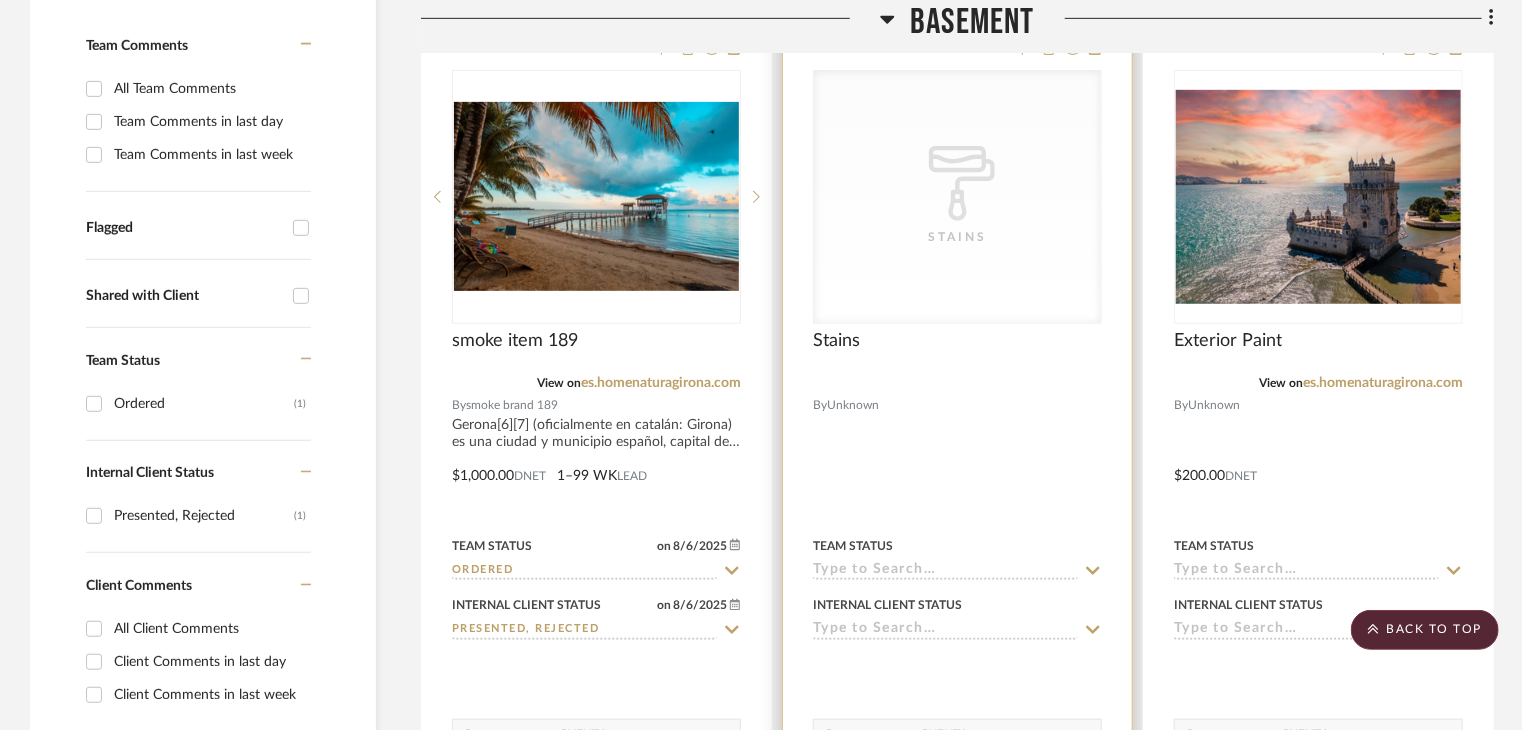 scroll, scrollTop: 803, scrollLeft: 0, axis: vertical 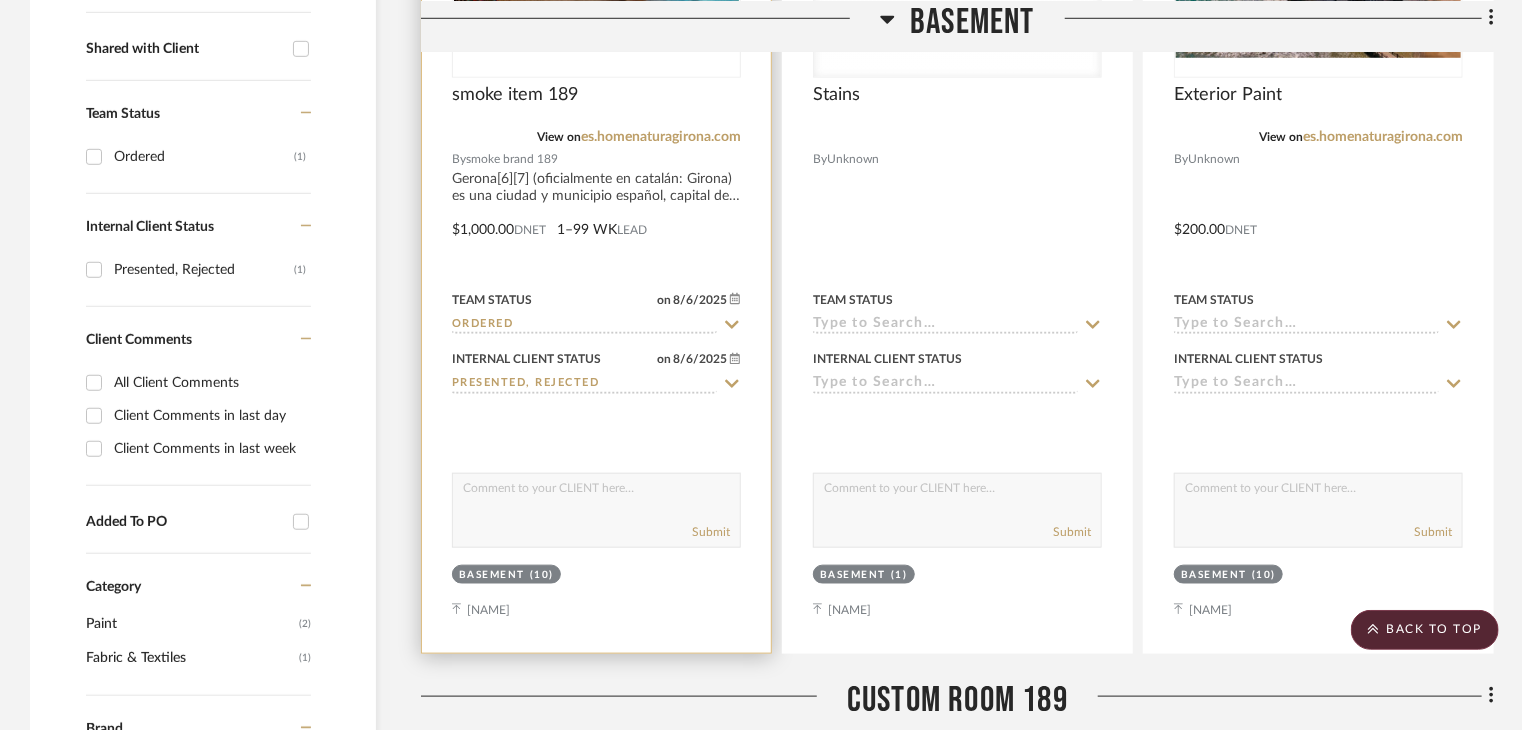click at bounding box center [596, 493] 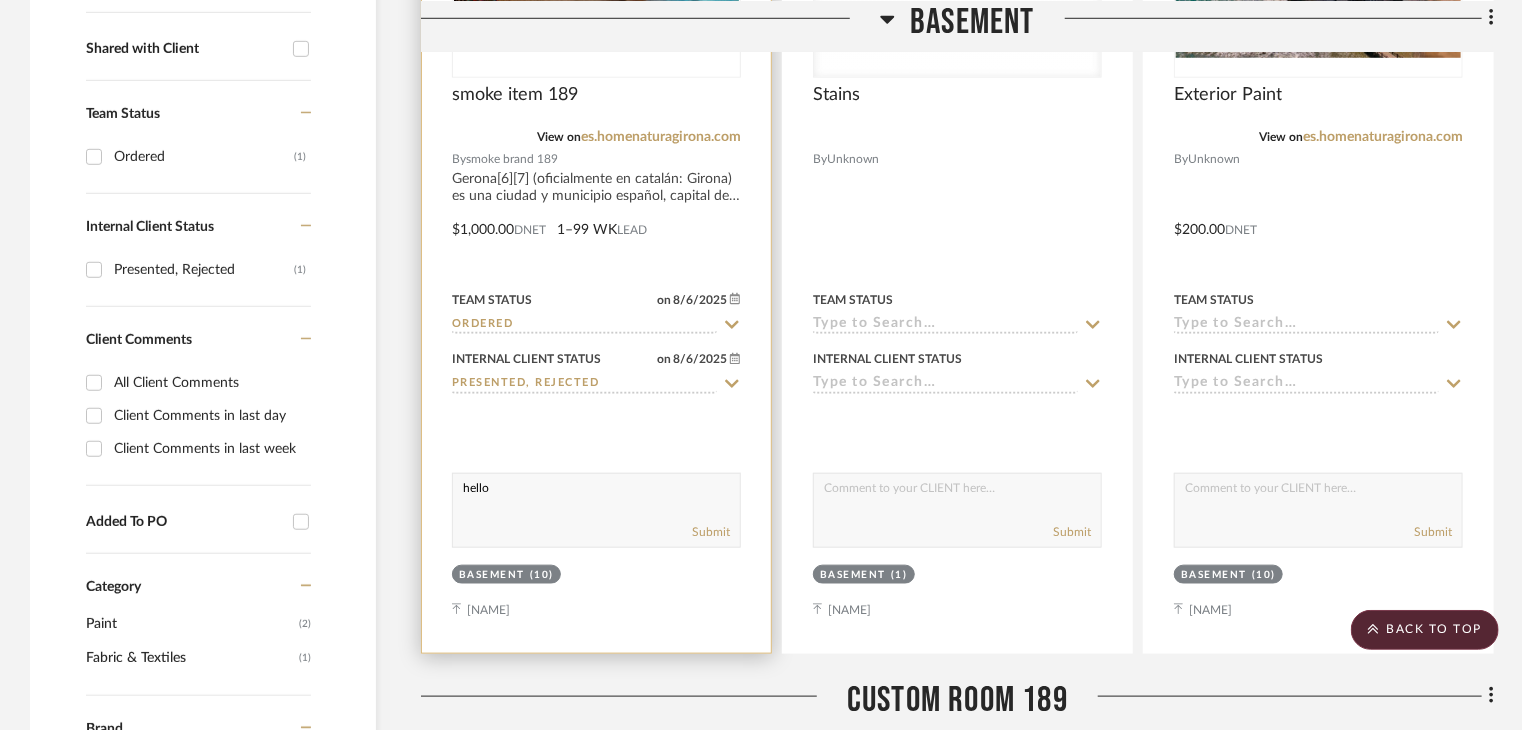 type on "hello" 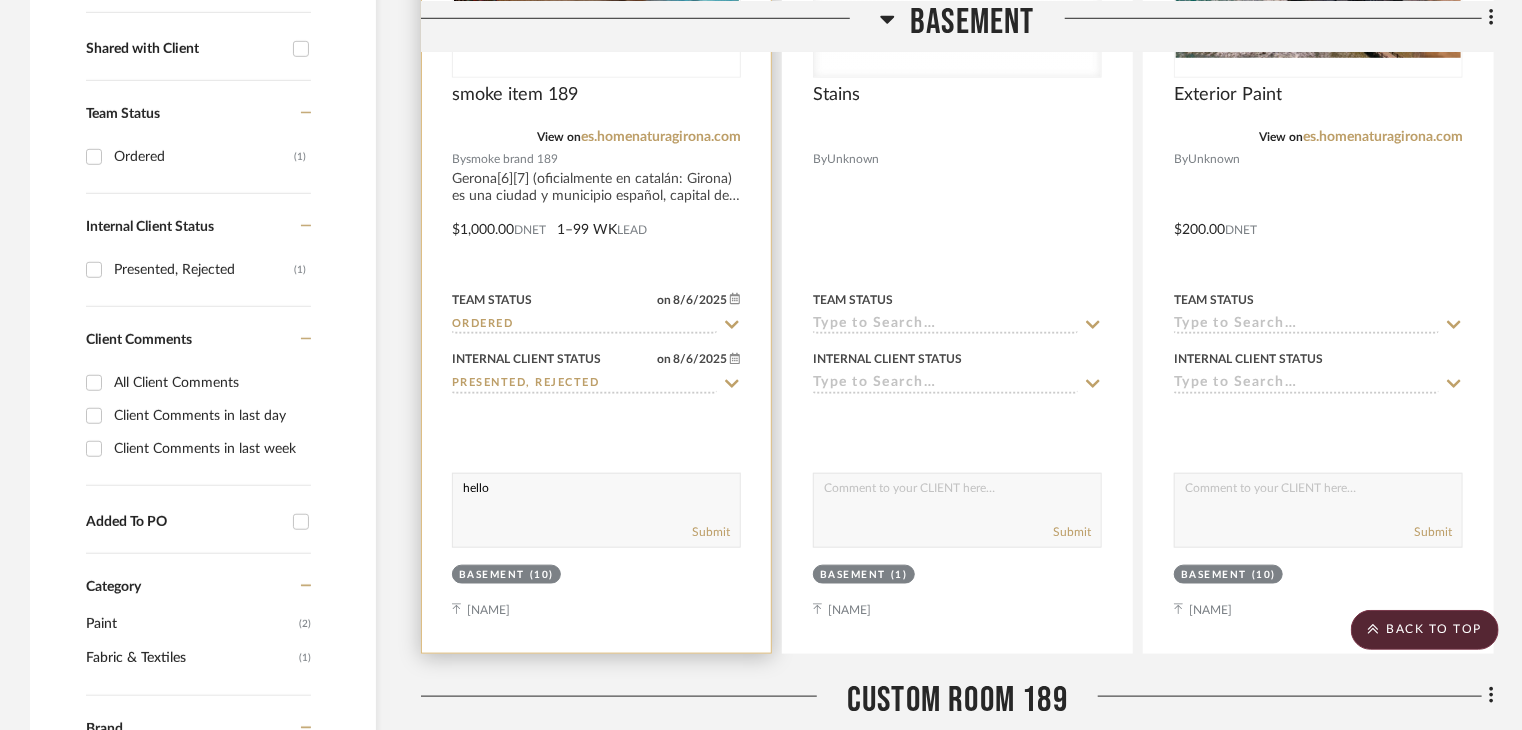 type 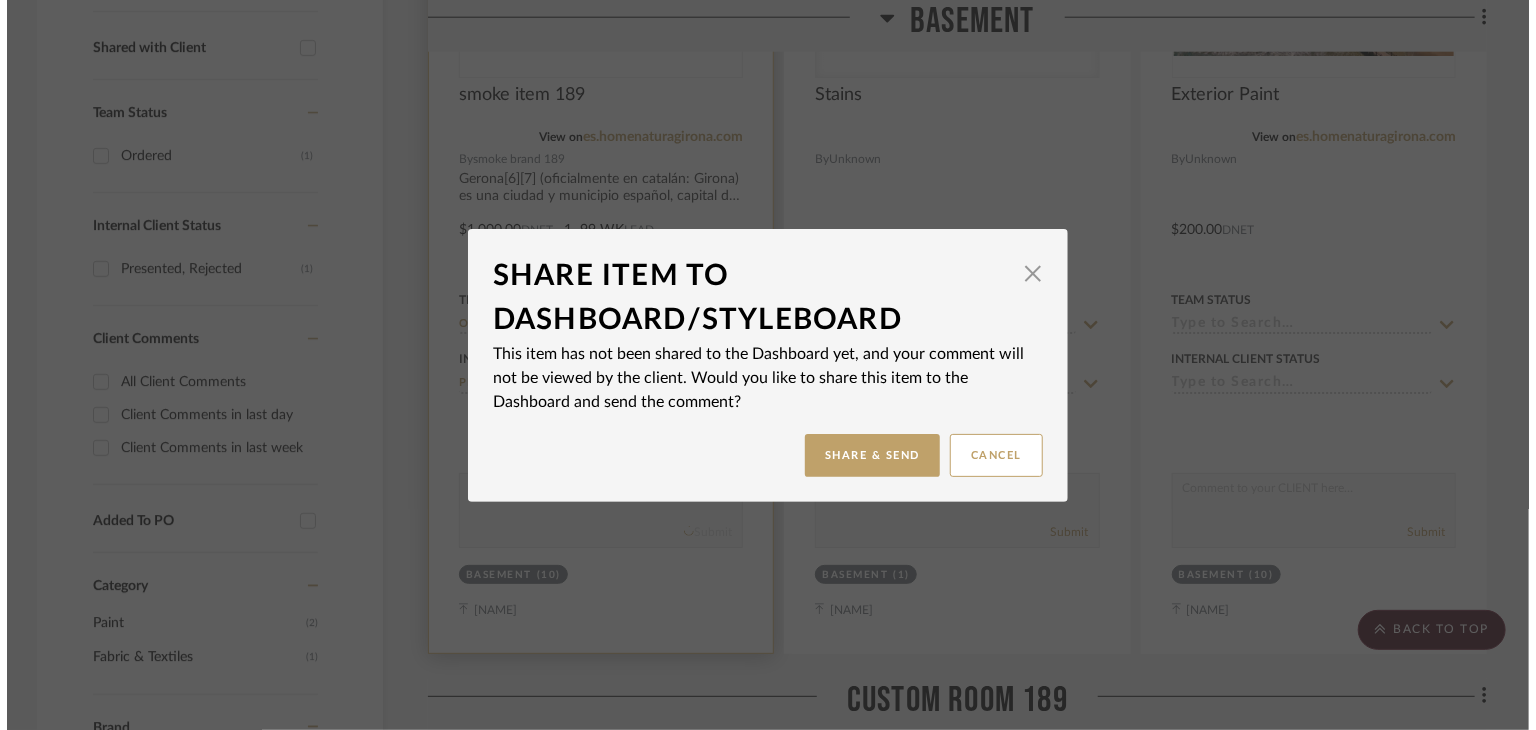 scroll, scrollTop: 0, scrollLeft: 0, axis: both 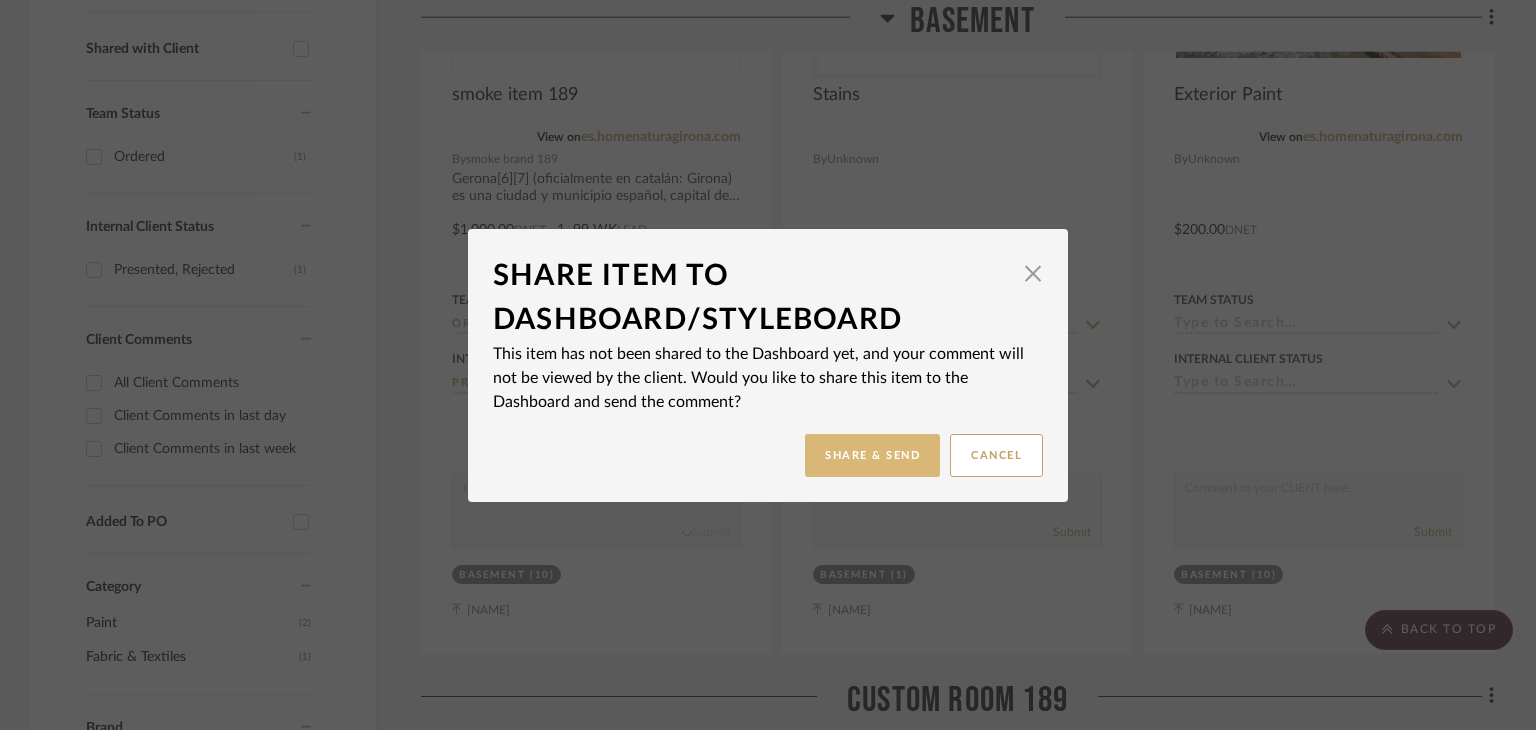click on "Share & Send" at bounding box center [872, 455] 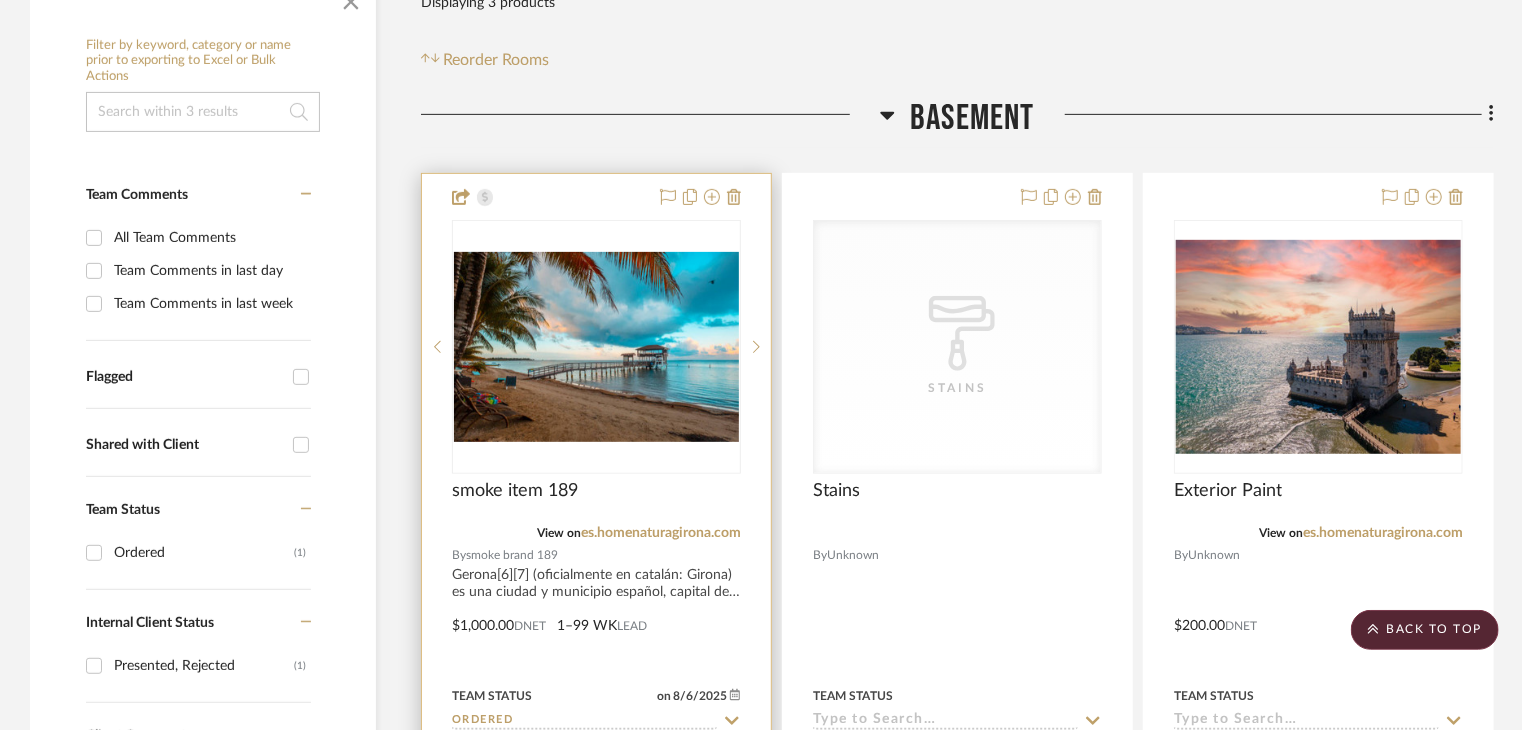 scroll, scrollTop: 403, scrollLeft: 0, axis: vertical 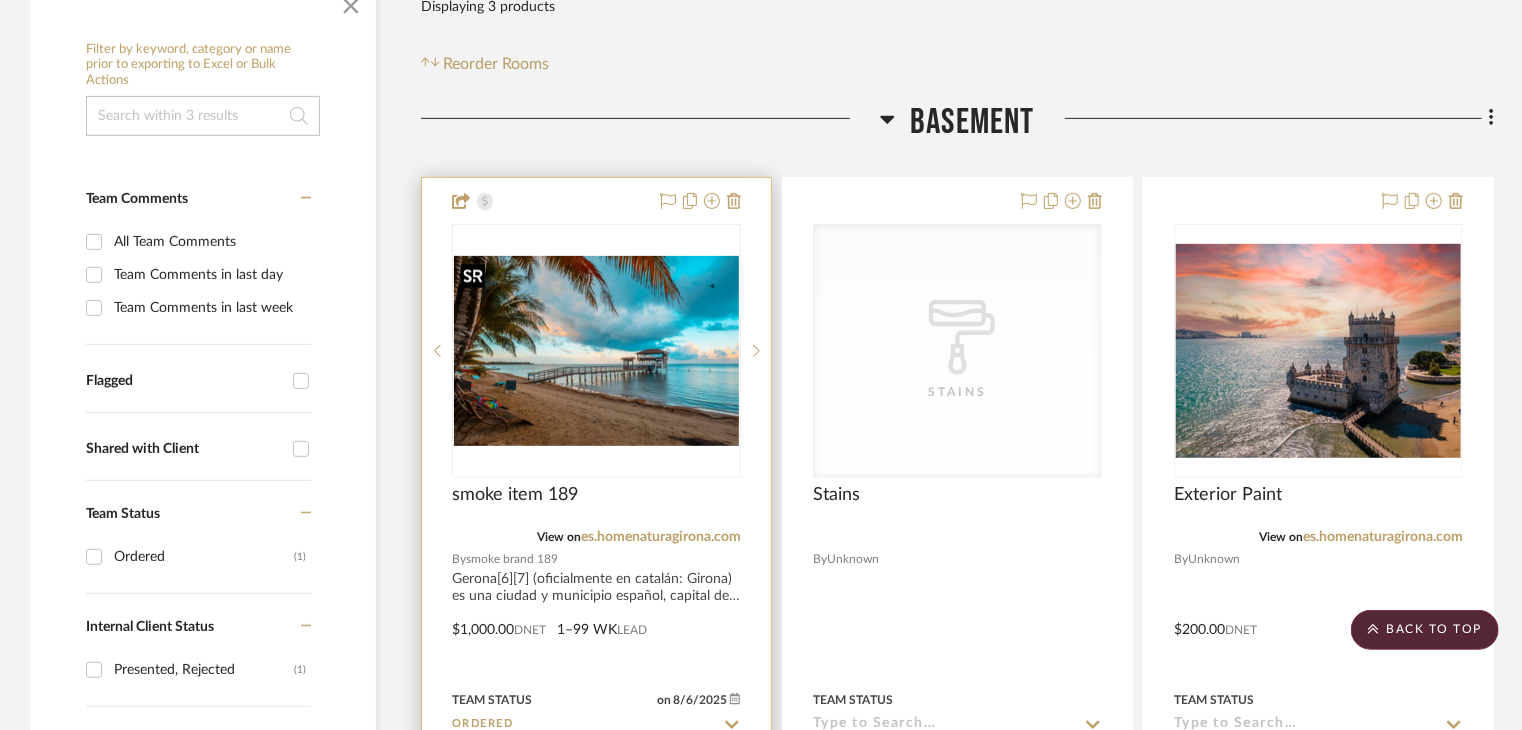 click at bounding box center [596, 351] 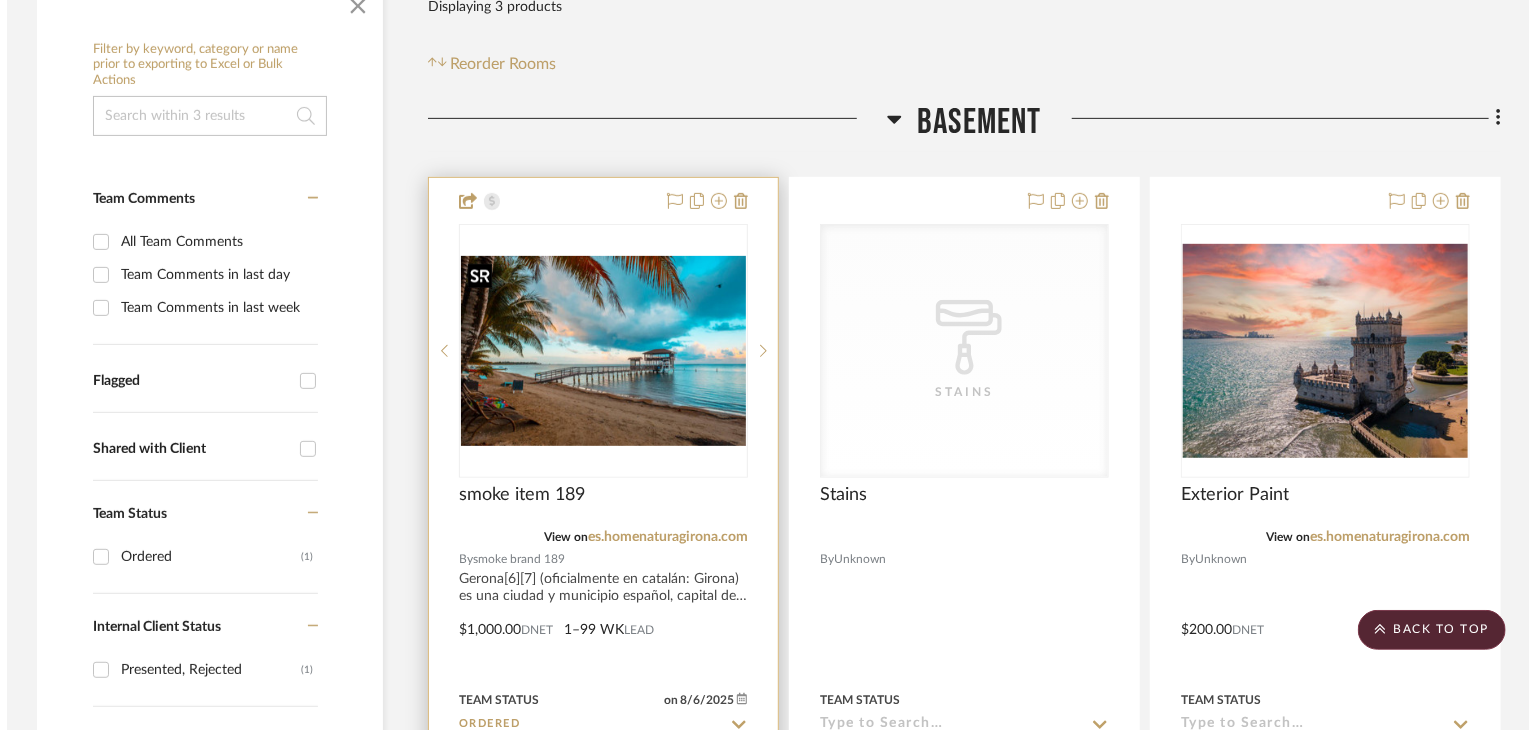 scroll, scrollTop: 0, scrollLeft: 0, axis: both 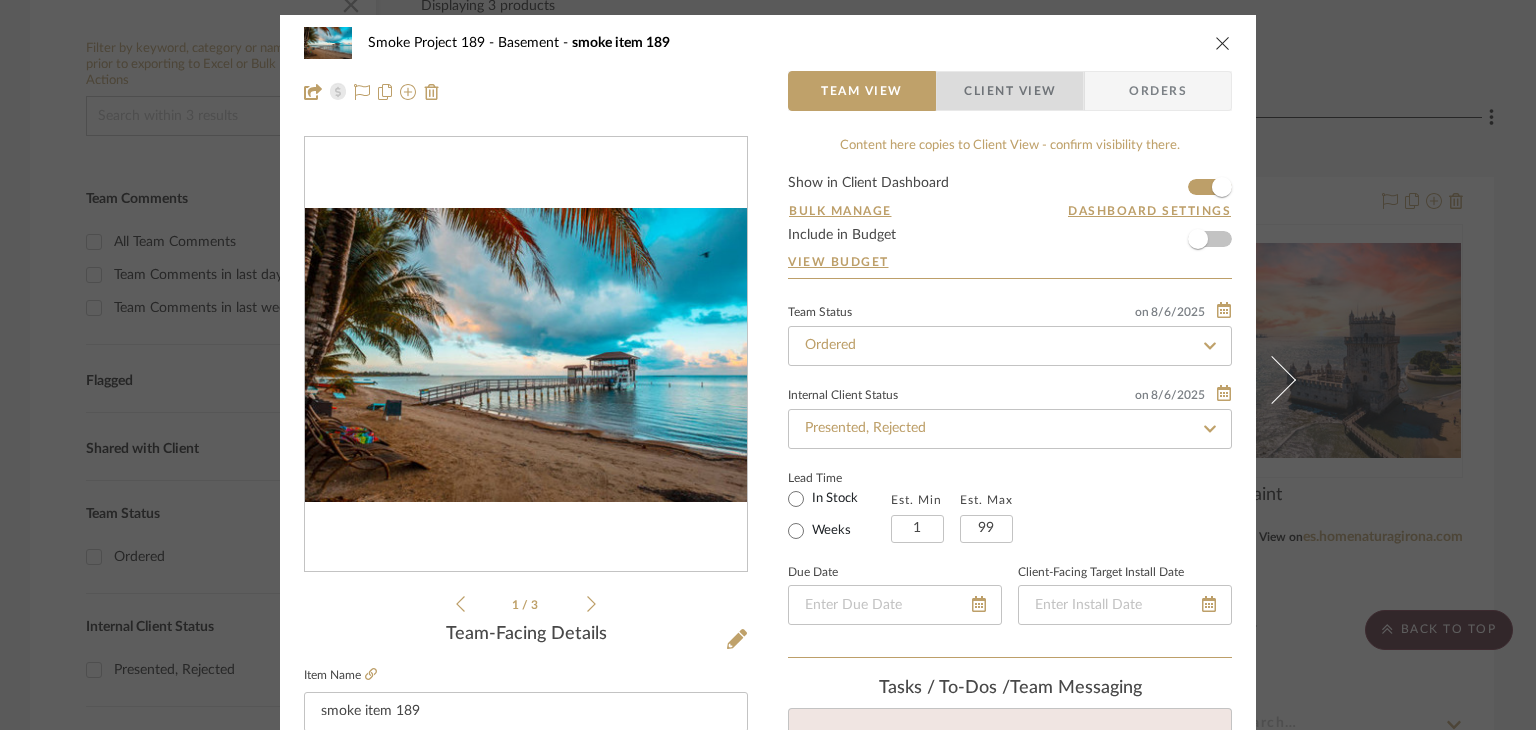 click on "Client View" at bounding box center [1010, 91] 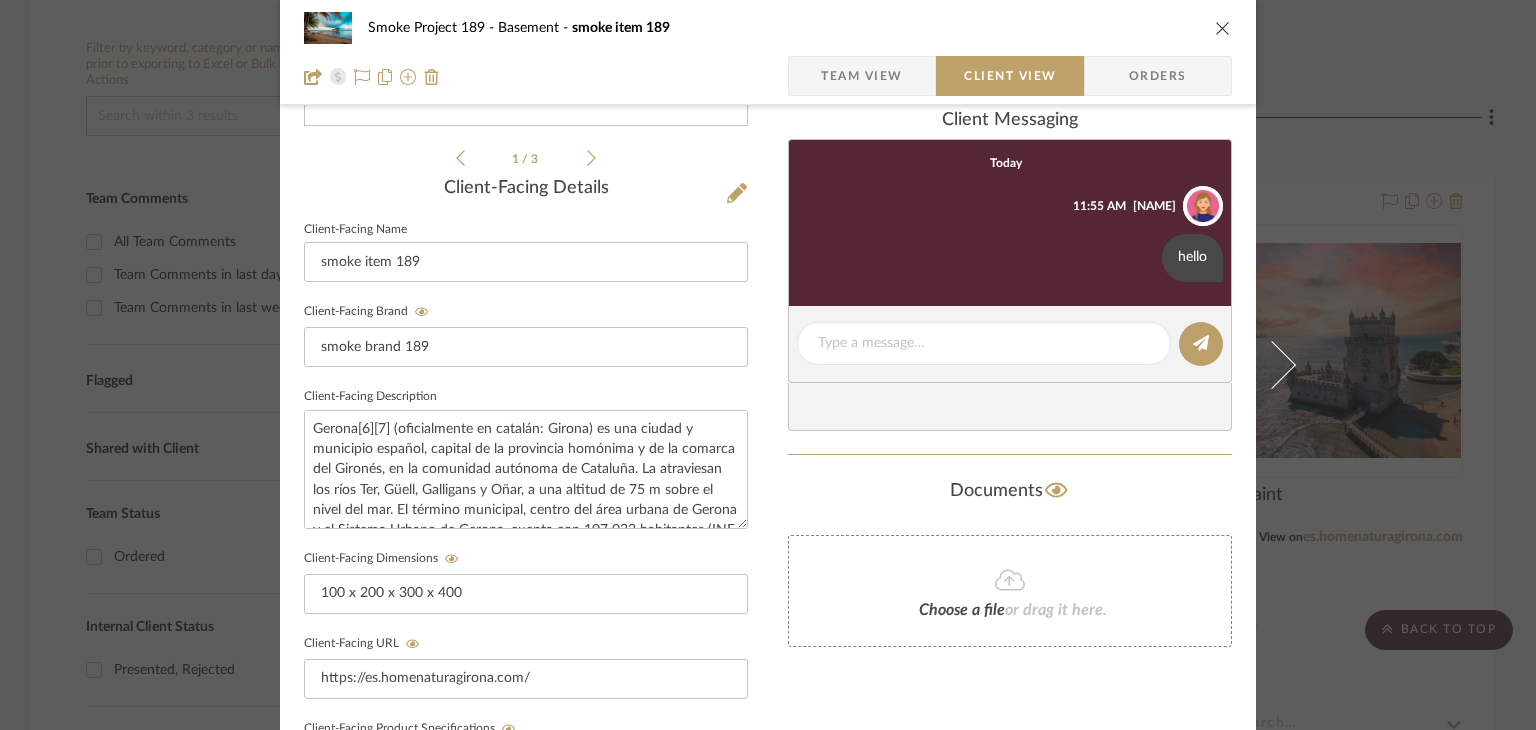 scroll, scrollTop: 46, scrollLeft: 0, axis: vertical 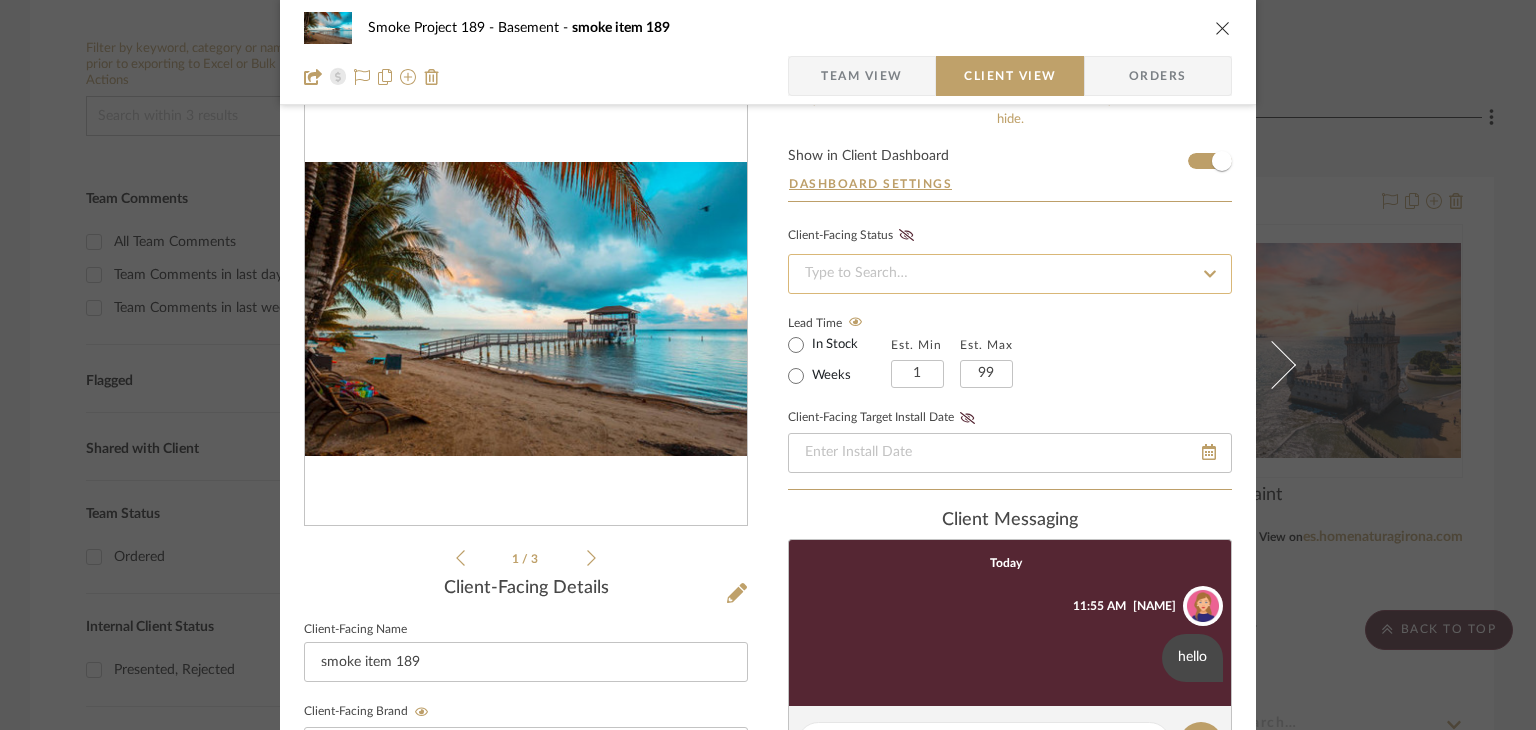 click 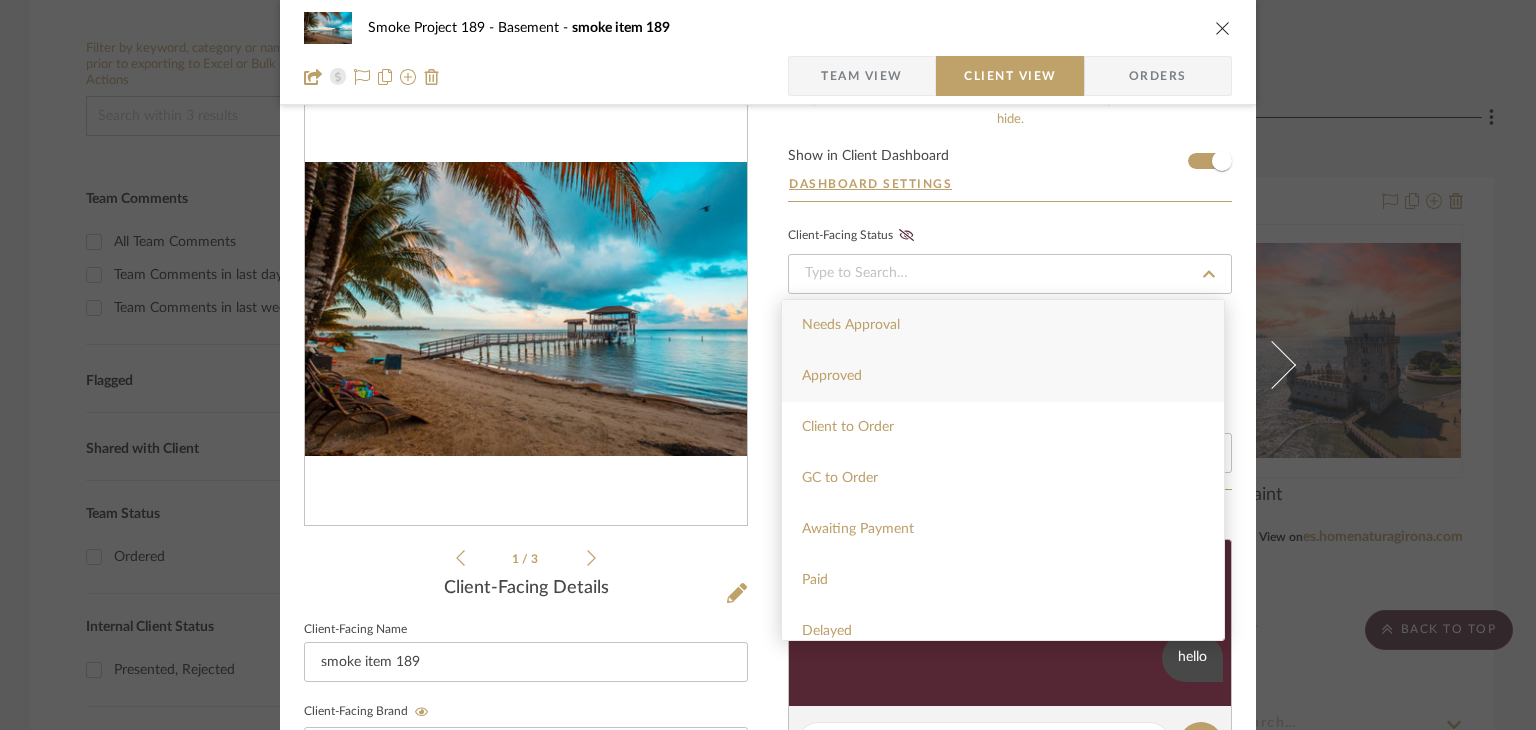 click on "Approved" at bounding box center (832, 376) 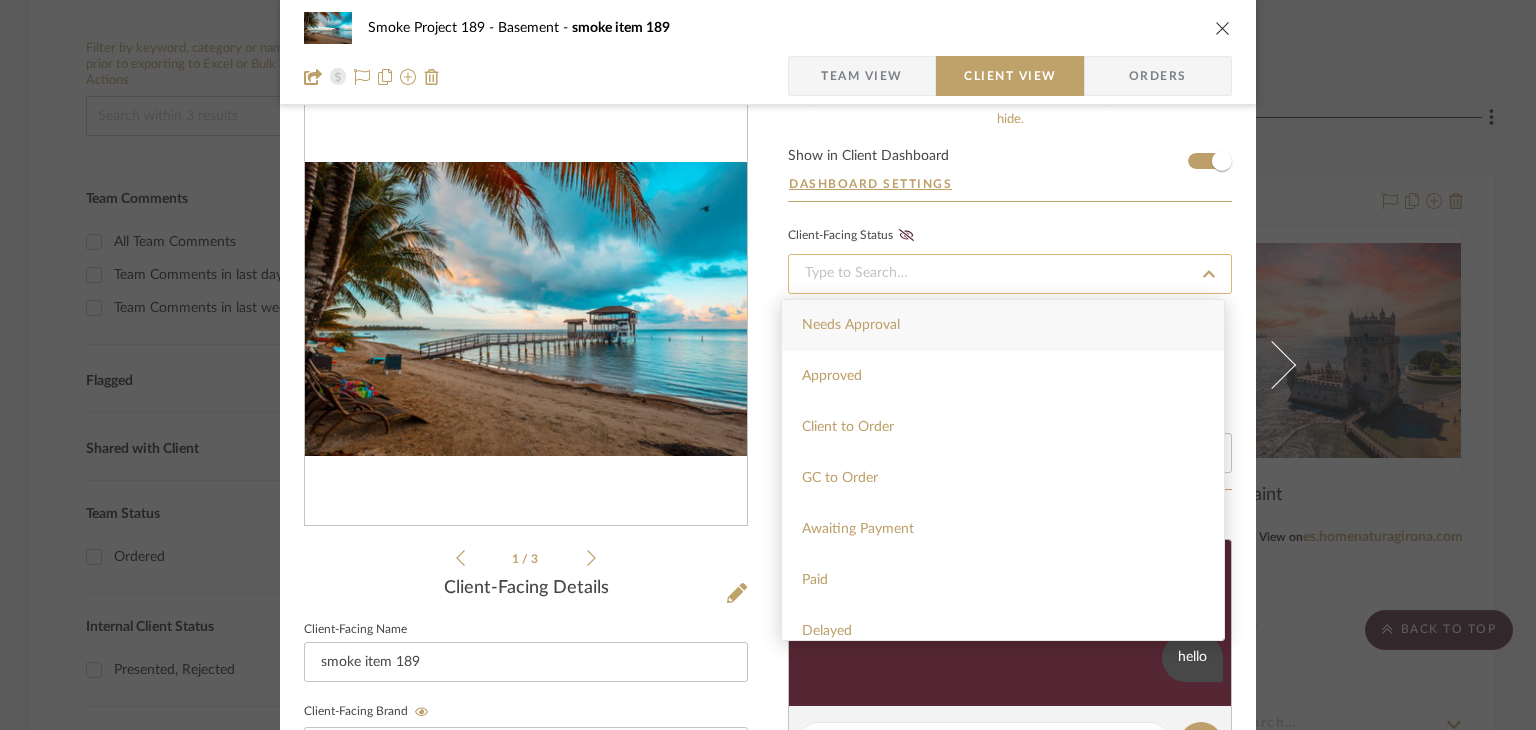 type on "8/6/2025" 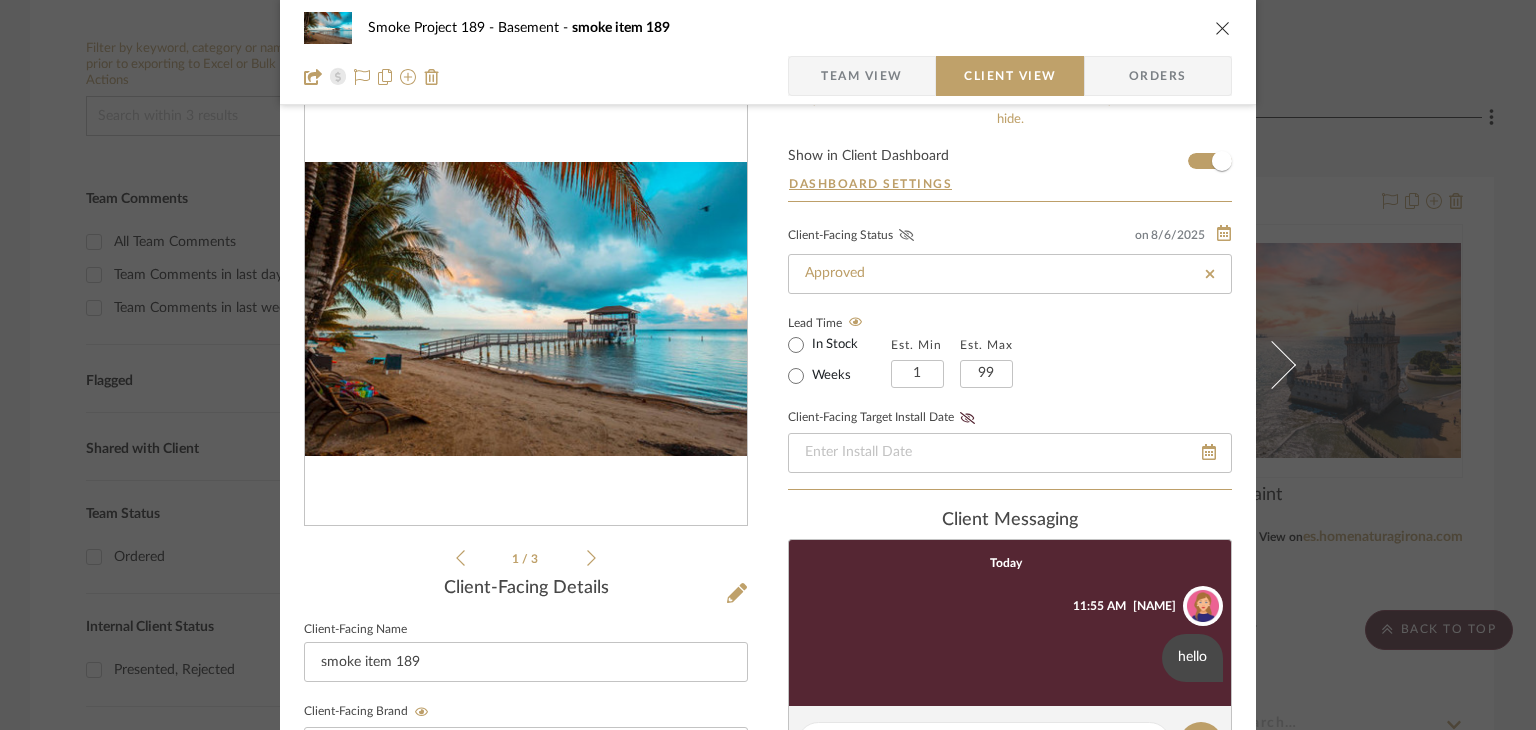 click 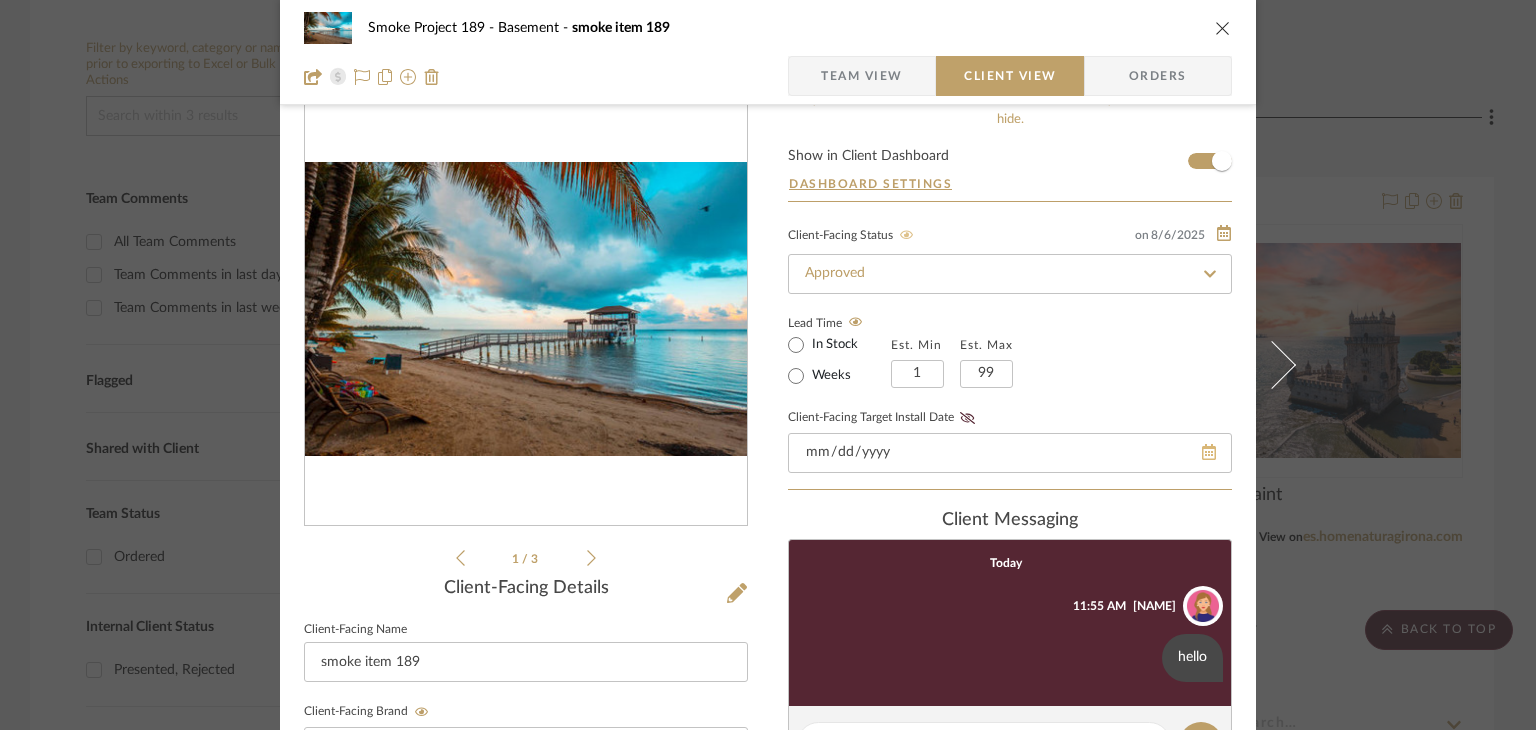 click 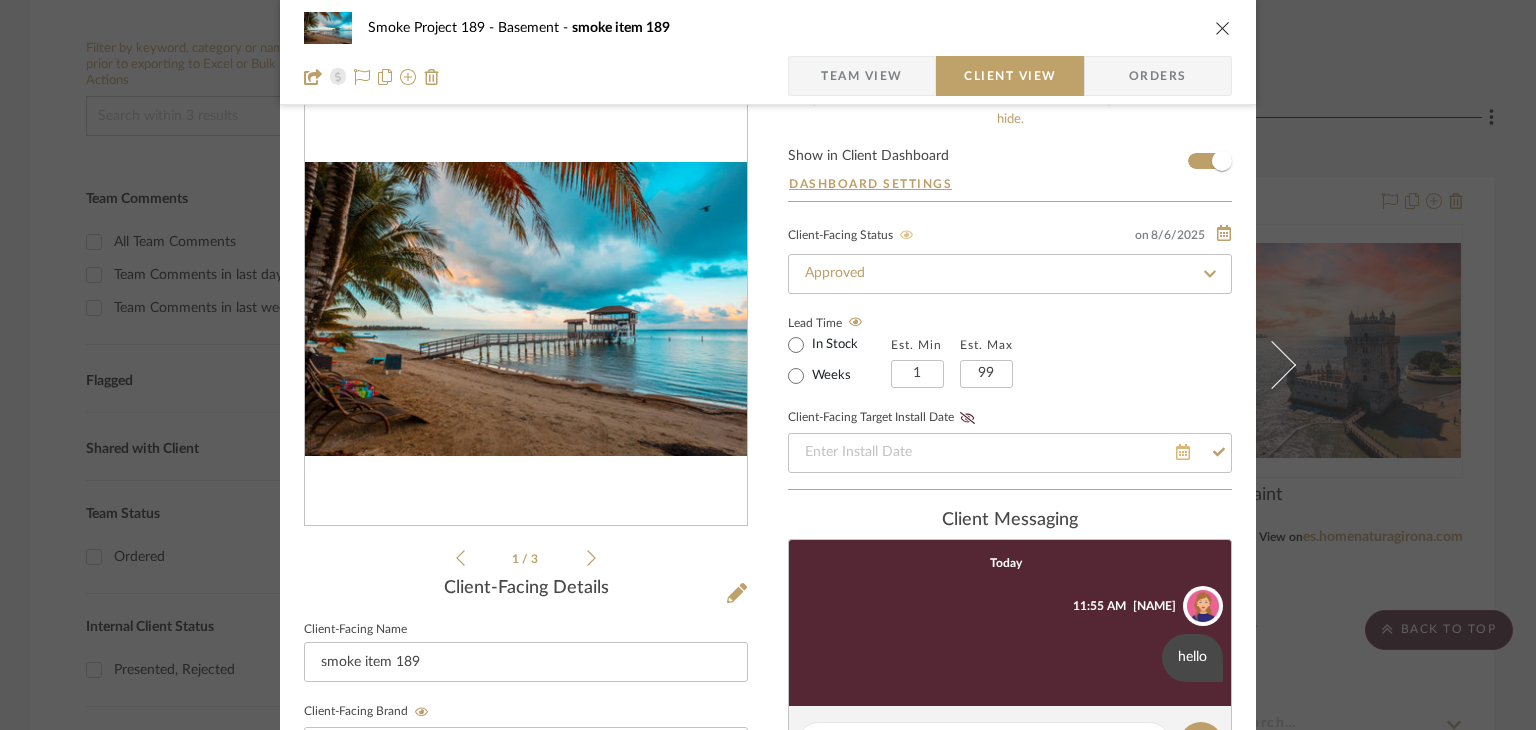 click 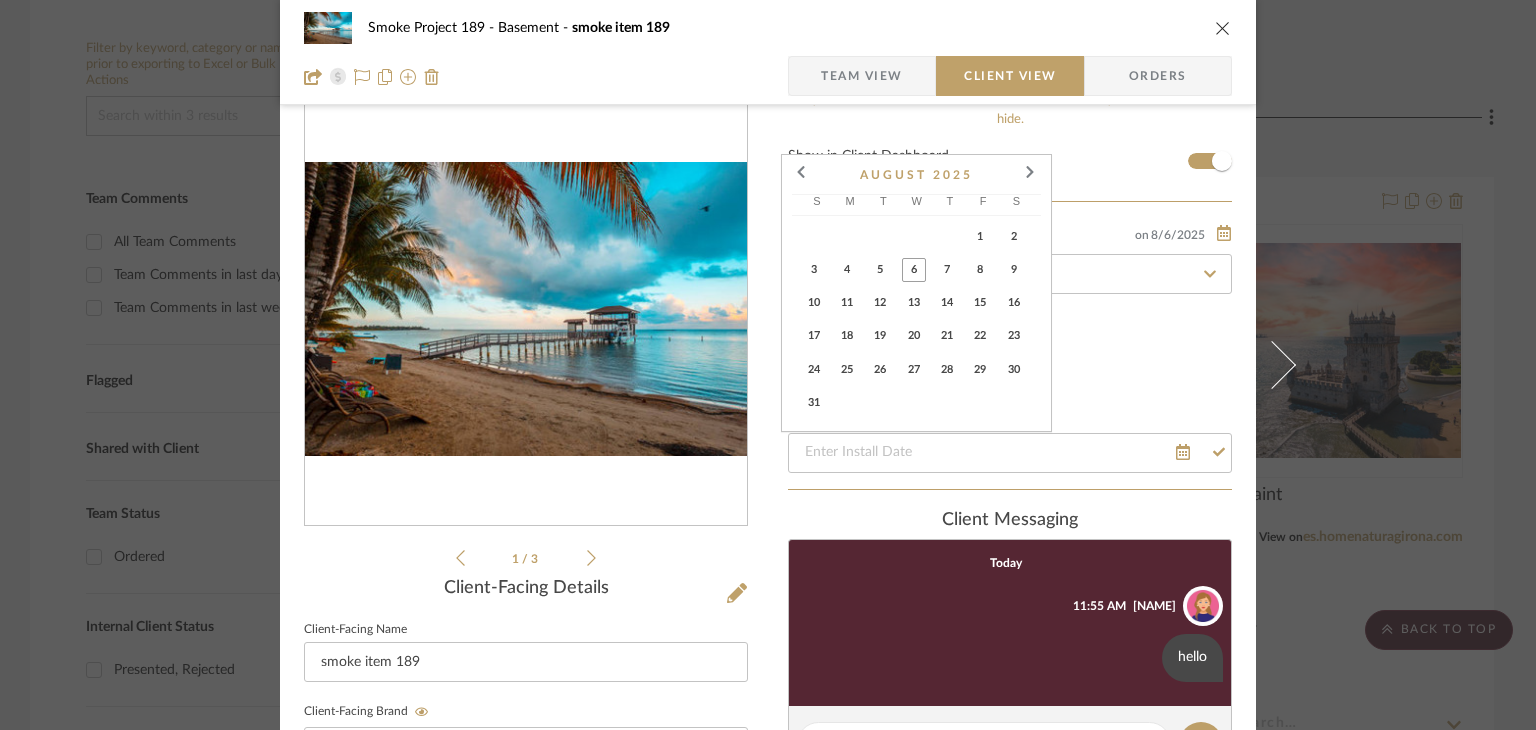 click on "7" at bounding box center [947, 270] 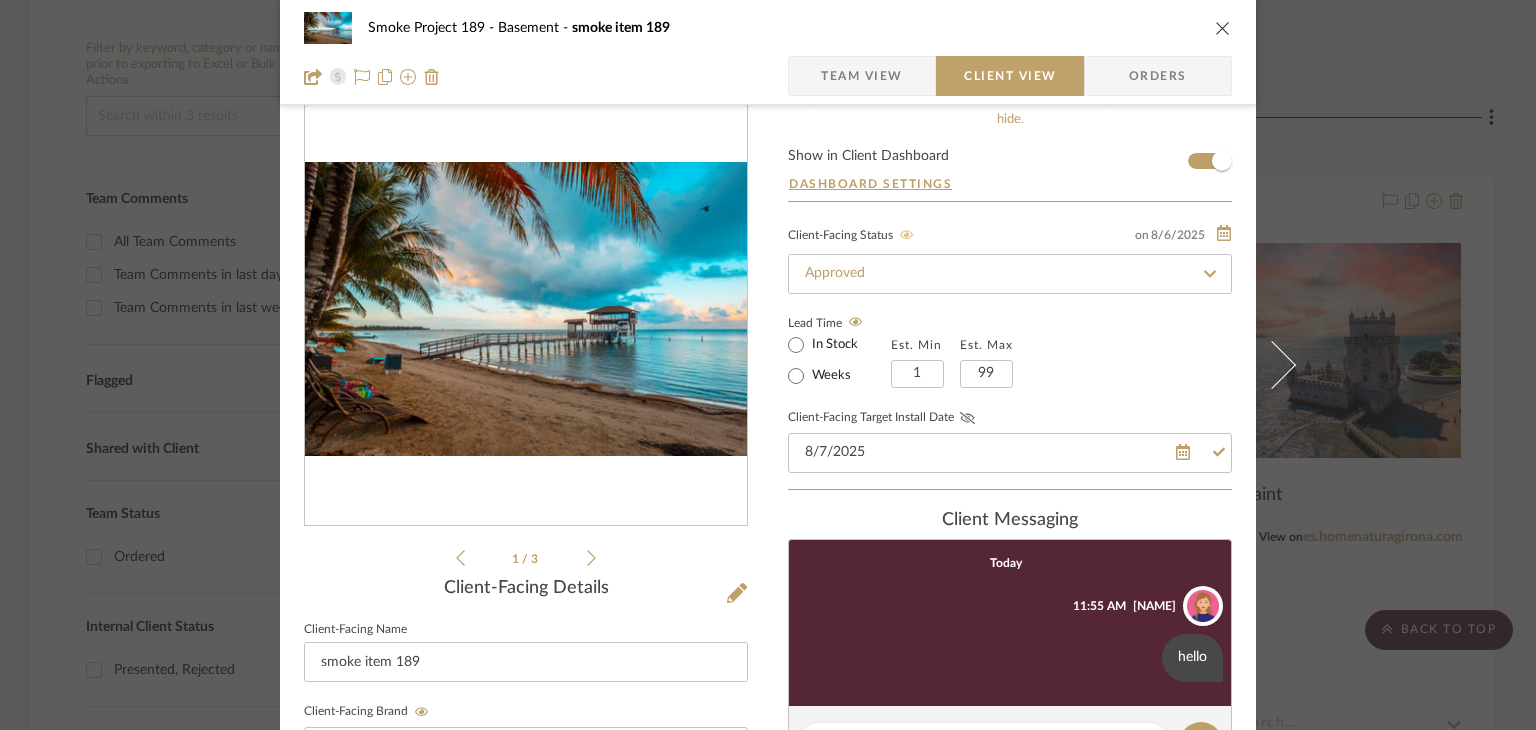 click 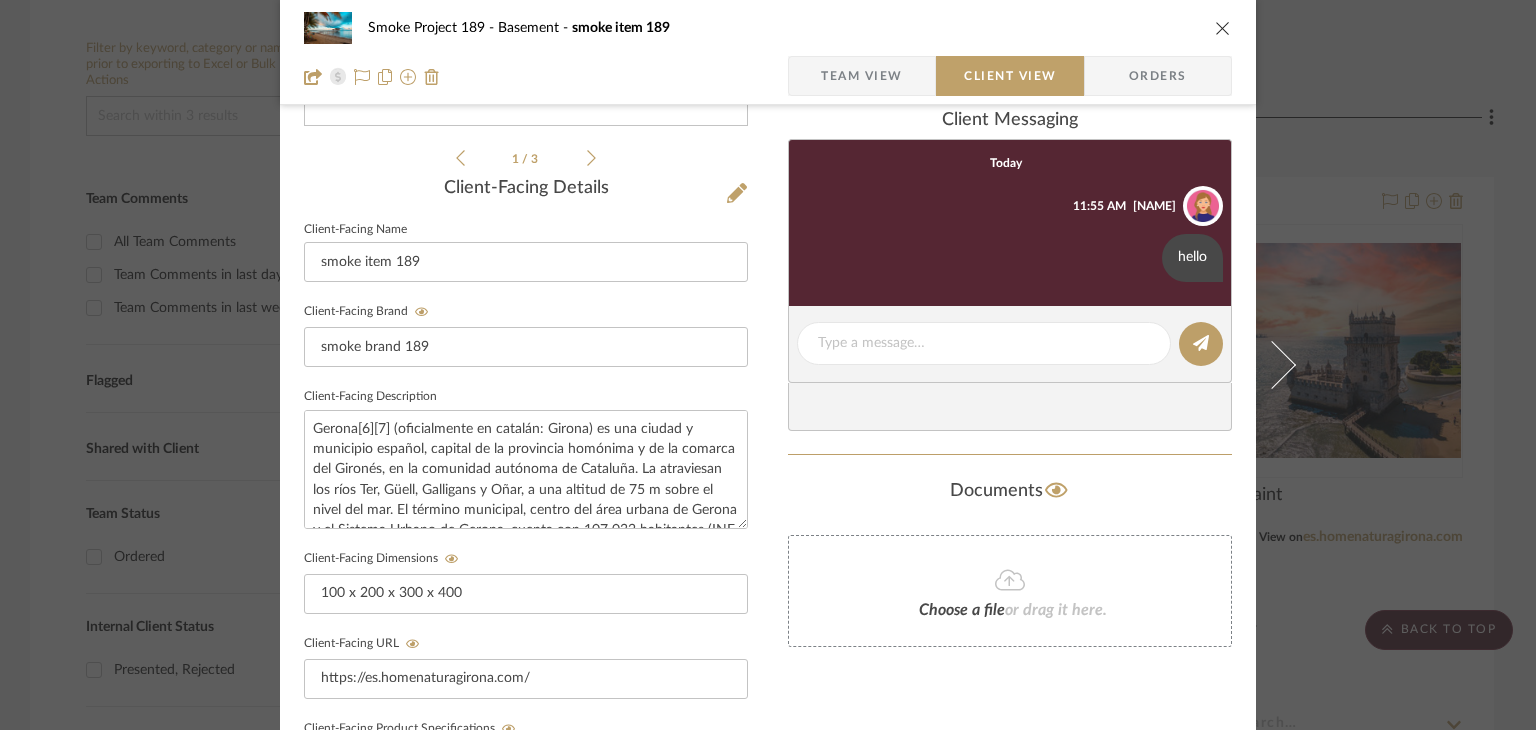 scroll, scrollTop: 646, scrollLeft: 0, axis: vertical 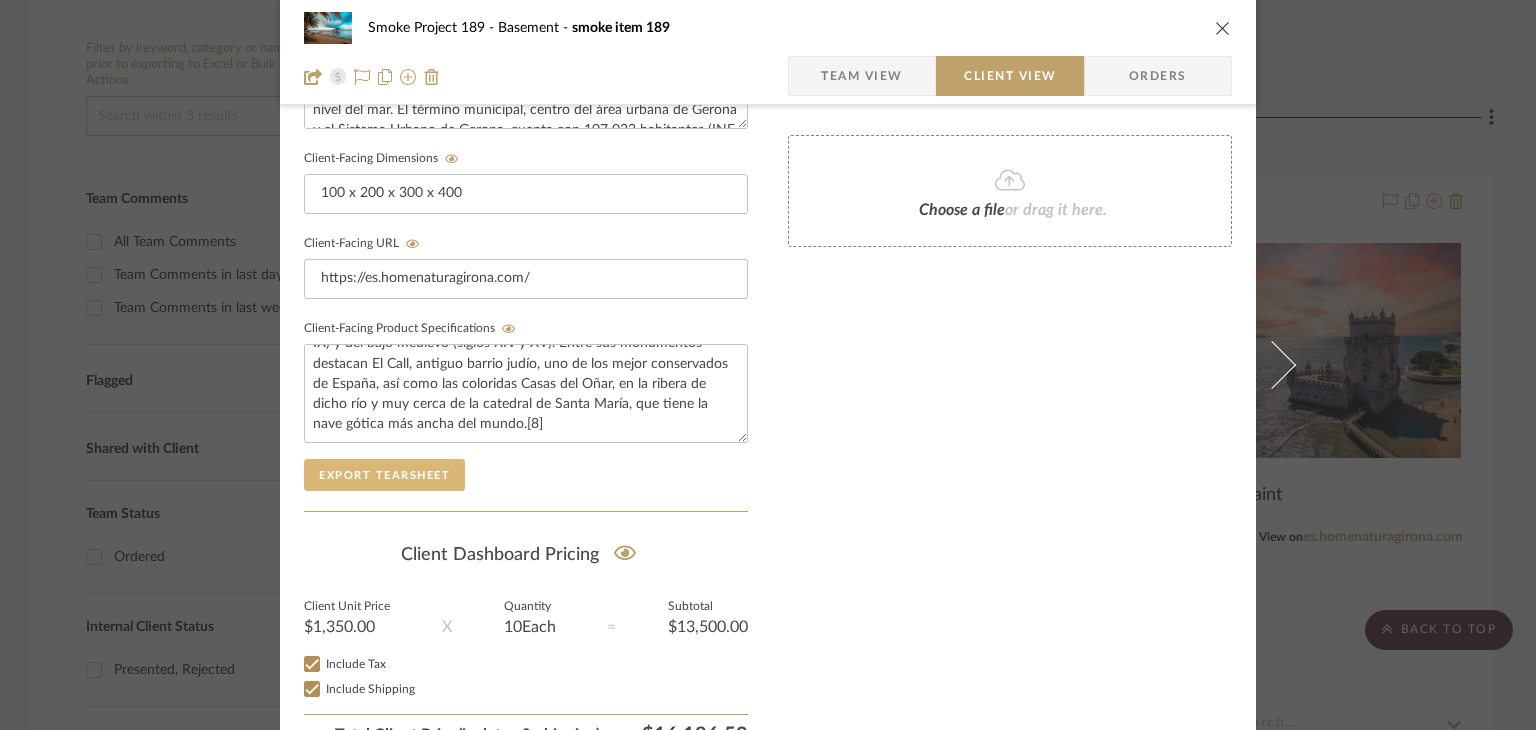 click on "Export Tearsheet" 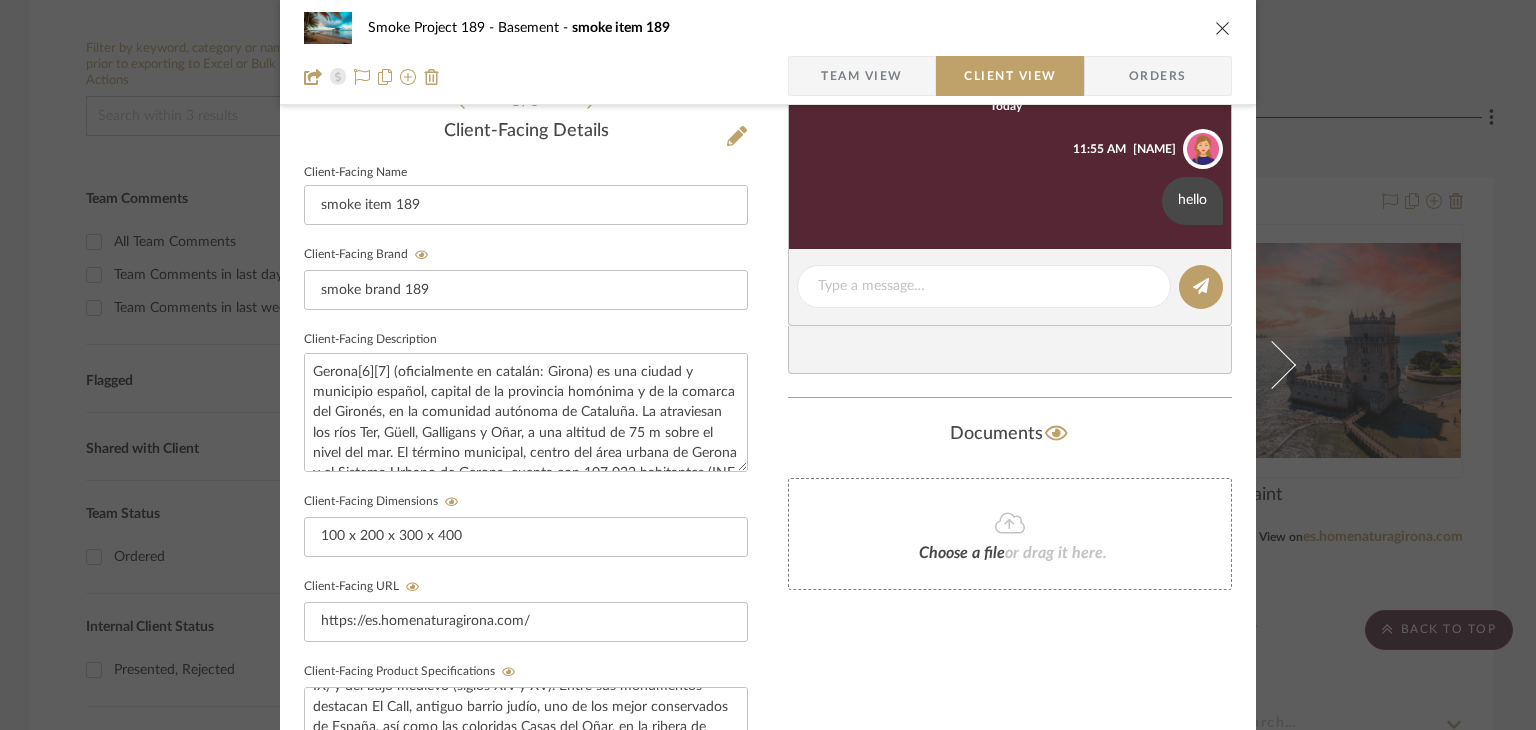 scroll, scrollTop: 446, scrollLeft: 0, axis: vertical 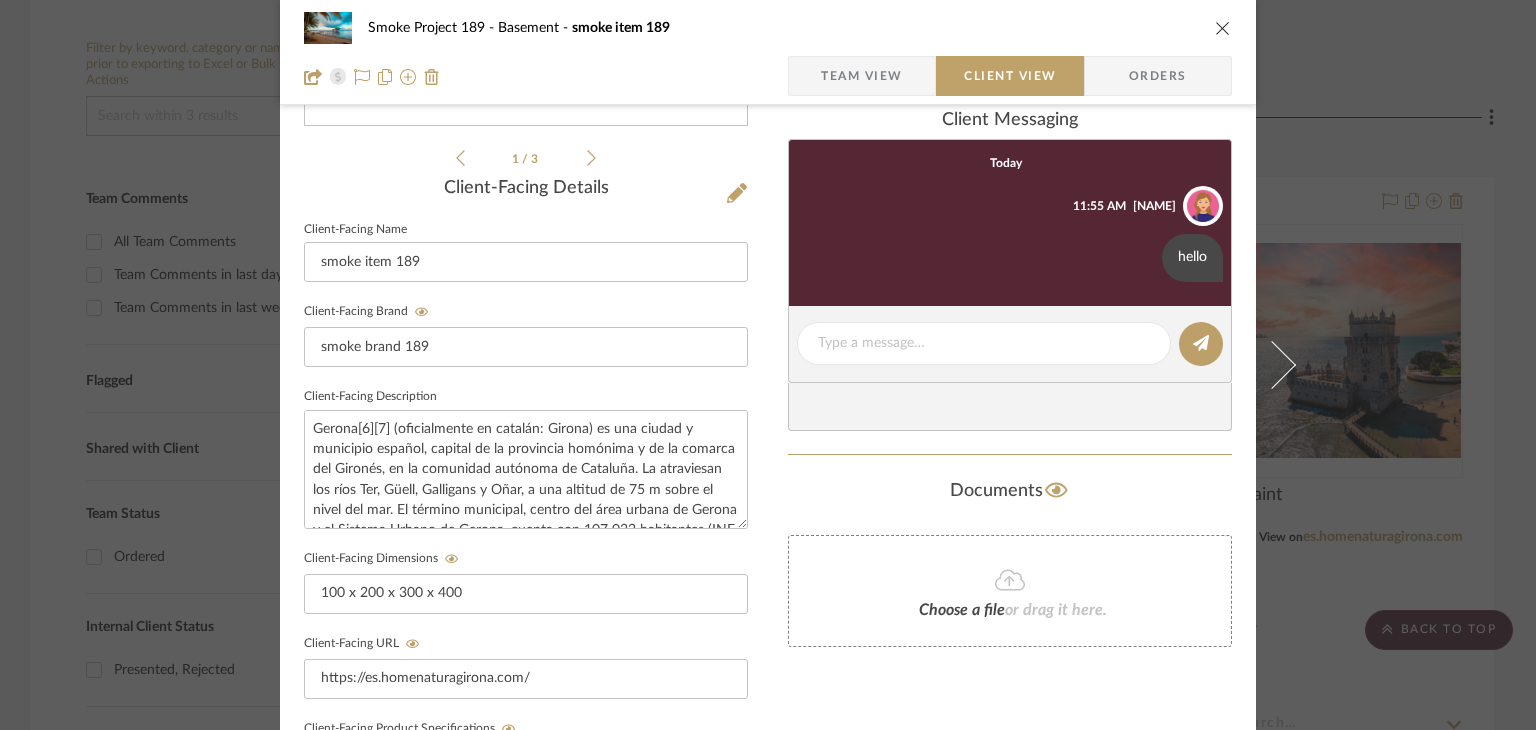 click on "Choose a file  or drag it here." 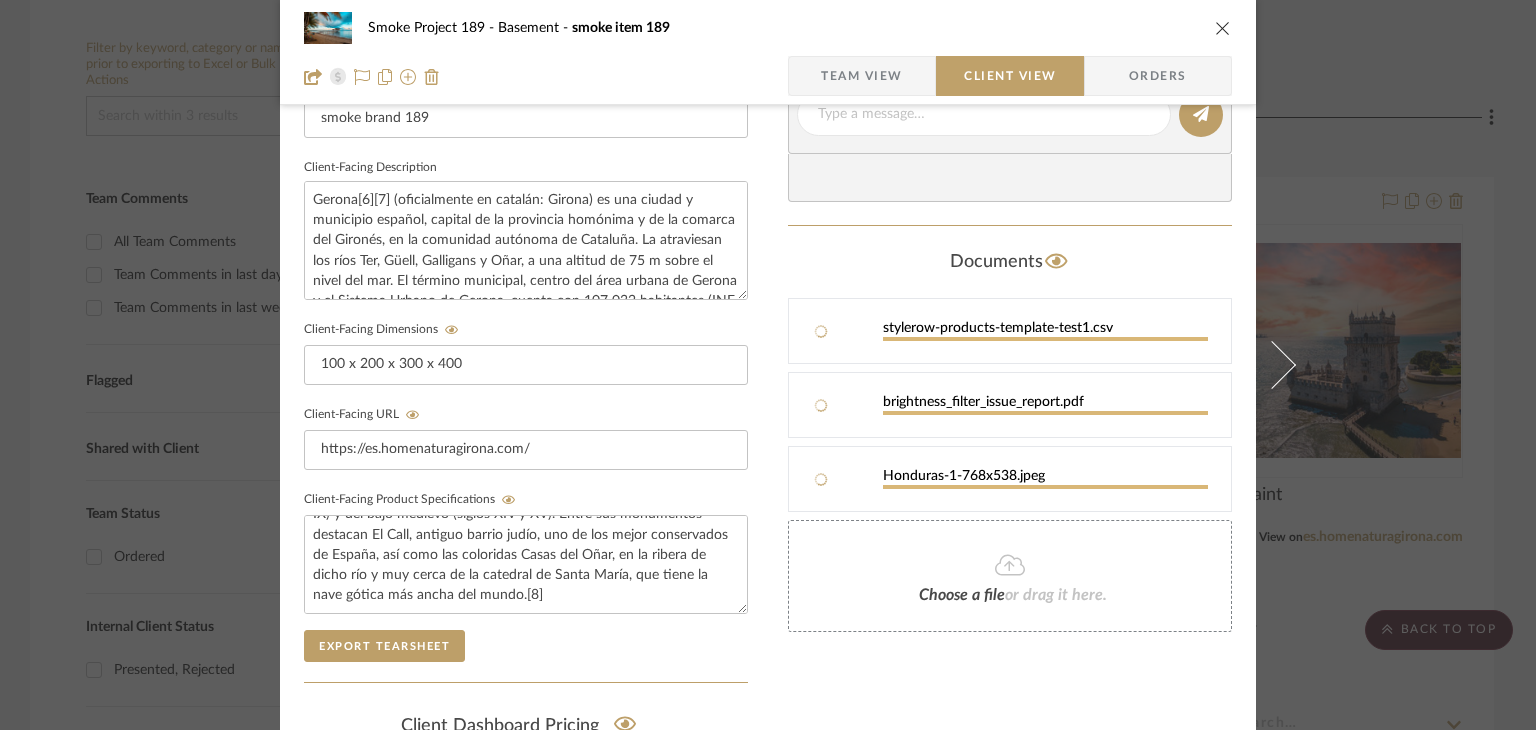 scroll, scrollTop: 746, scrollLeft: 0, axis: vertical 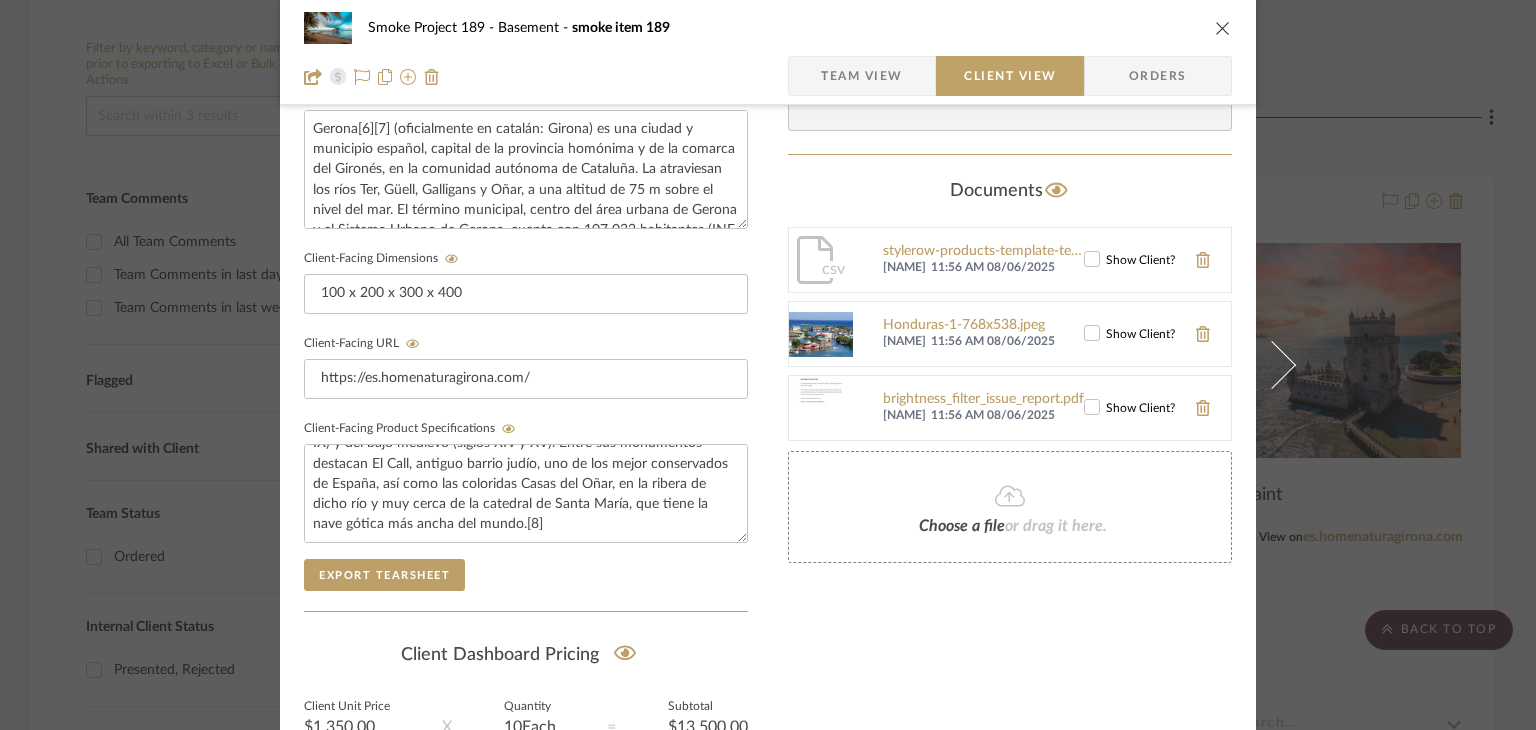 click 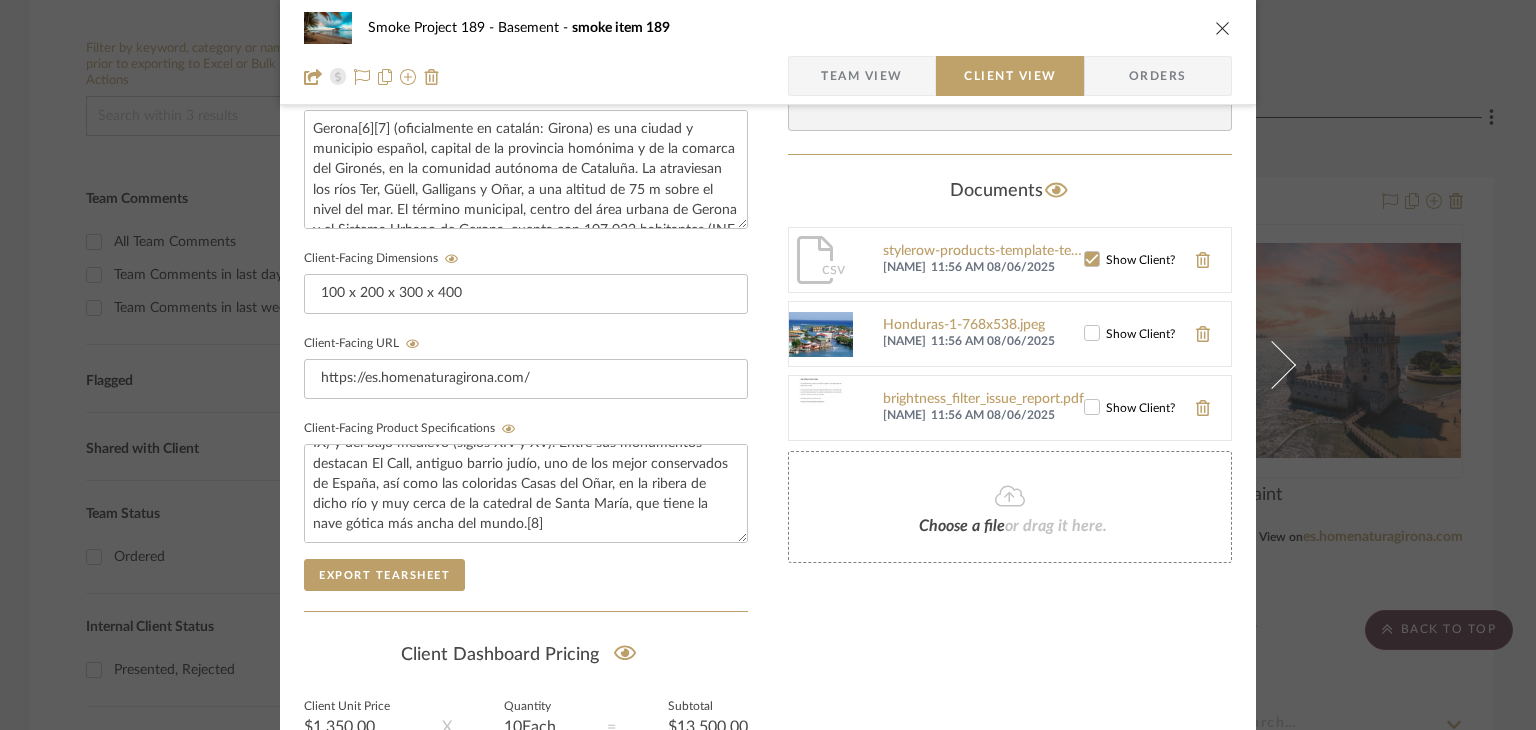 click 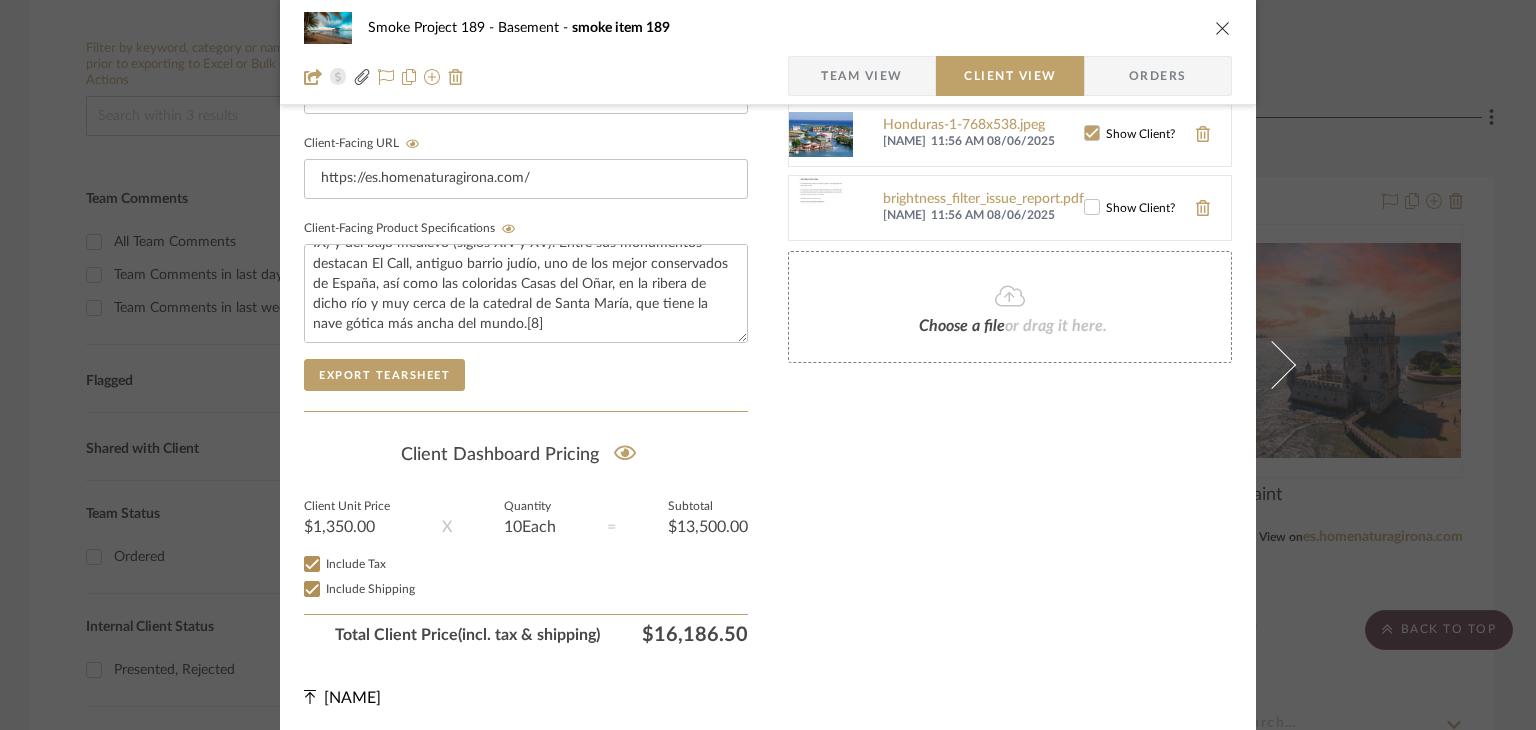scroll, scrollTop: 0, scrollLeft: 0, axis: both 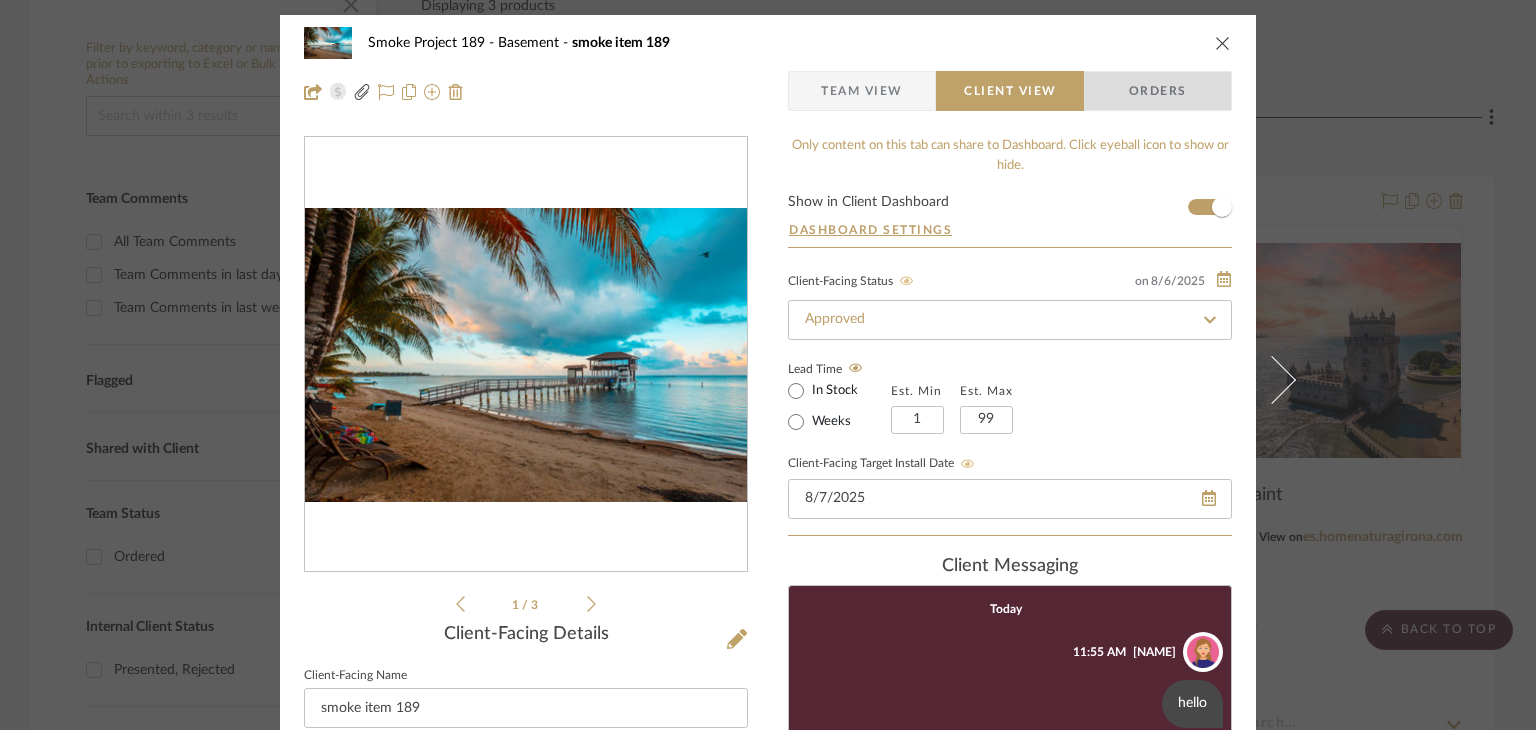 click on "Orders" at bounding box center [1158, 91] 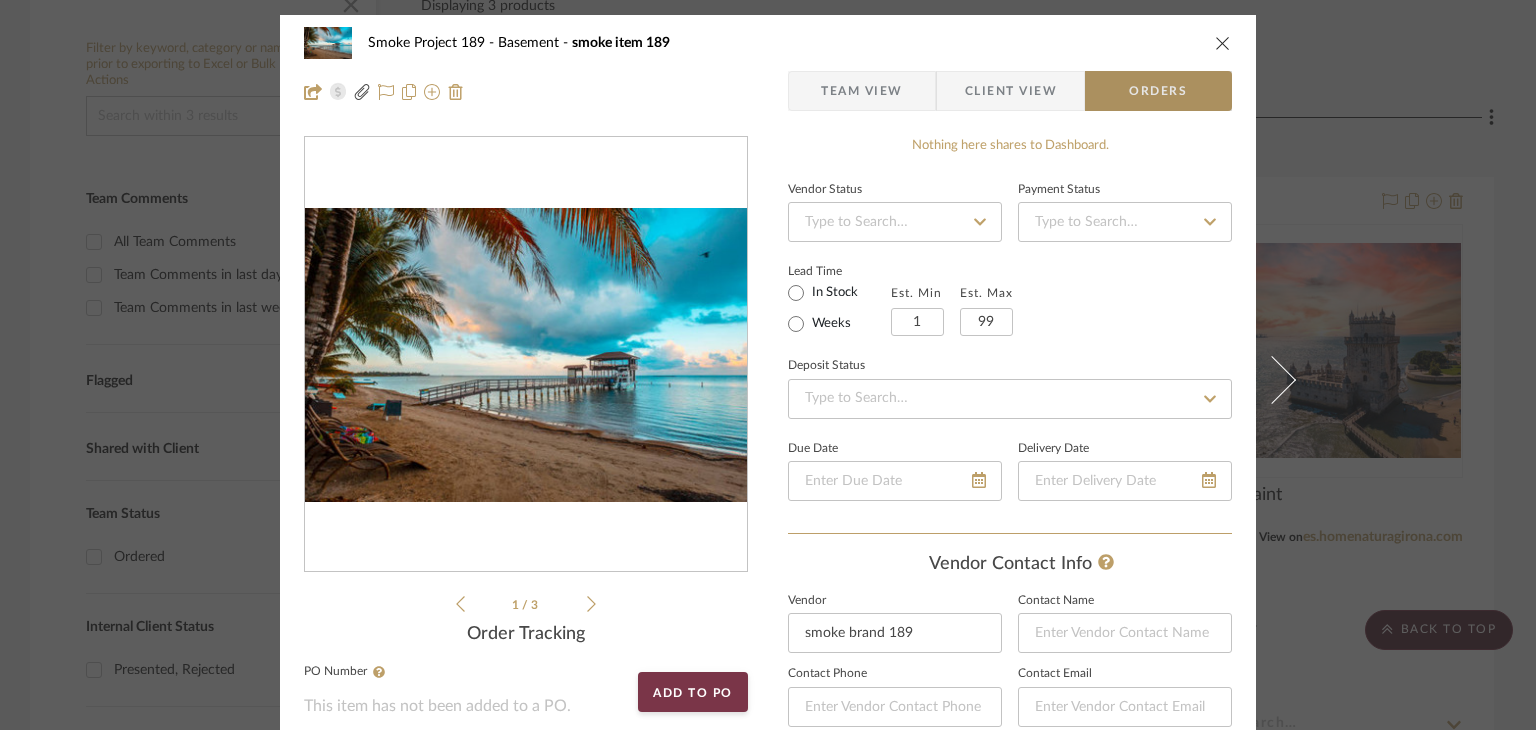 click on "Orders" at bounding box center [1158, 91] 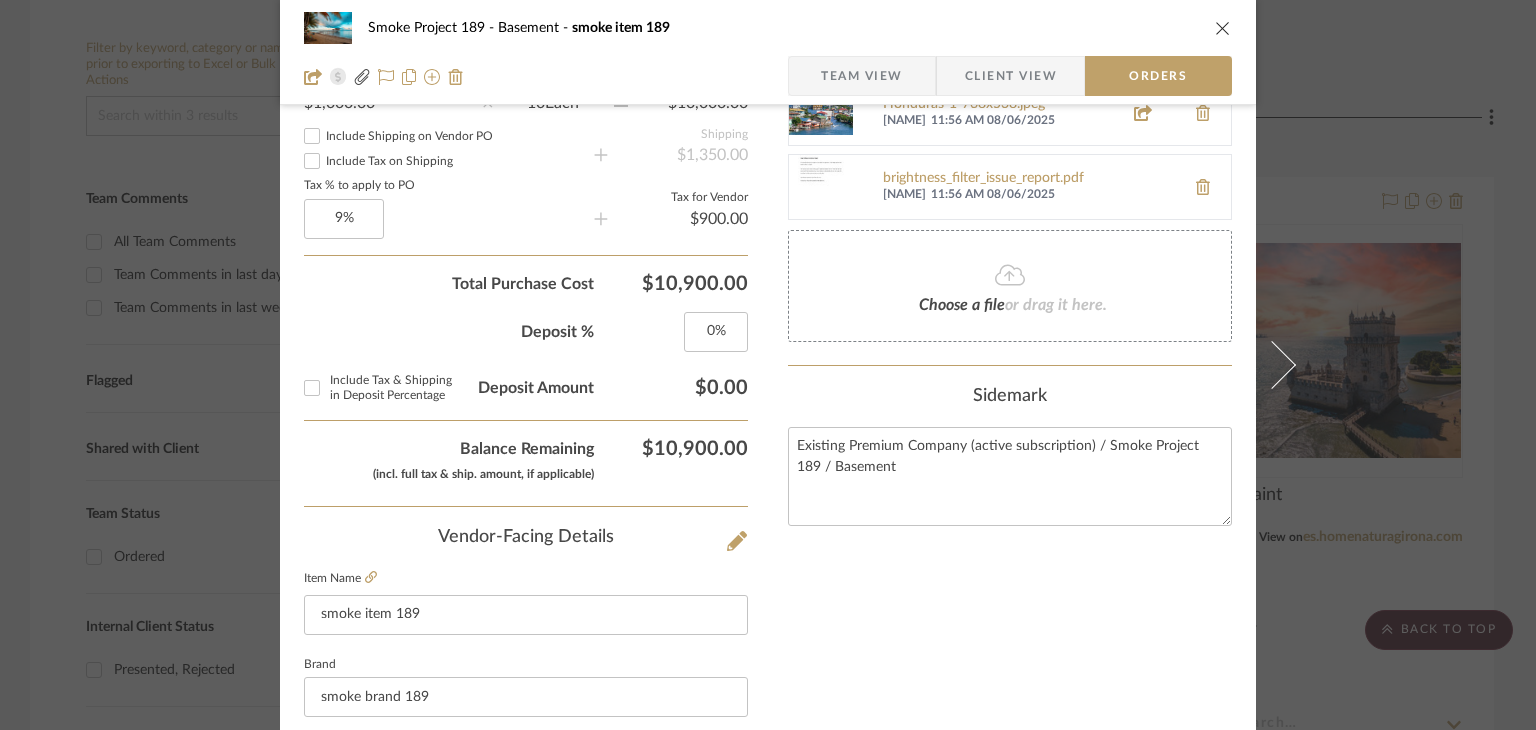 scroll, scrollTop: 400, scrollLeft: 0, axis: vertical 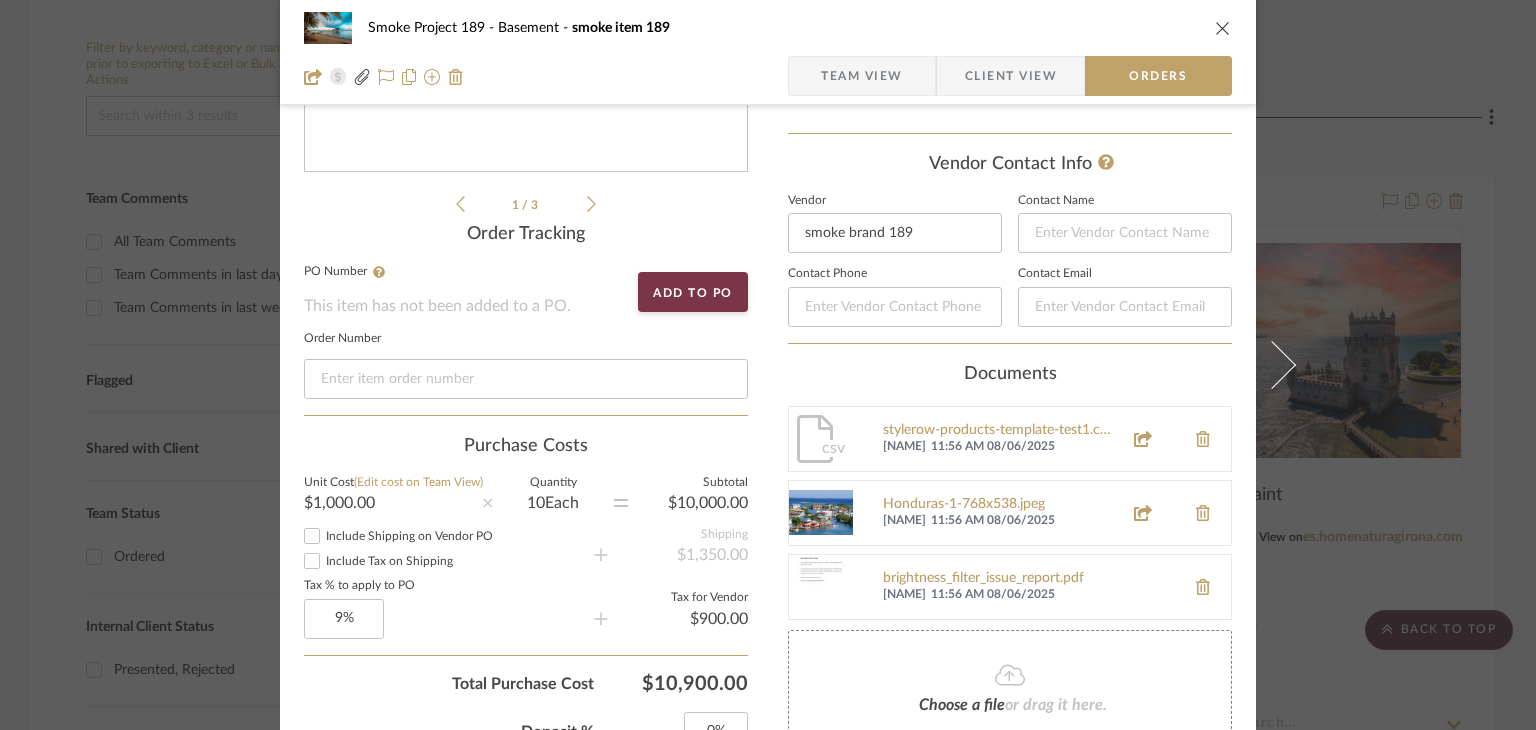 click on "Orders" at bounding box center [1158, 76] 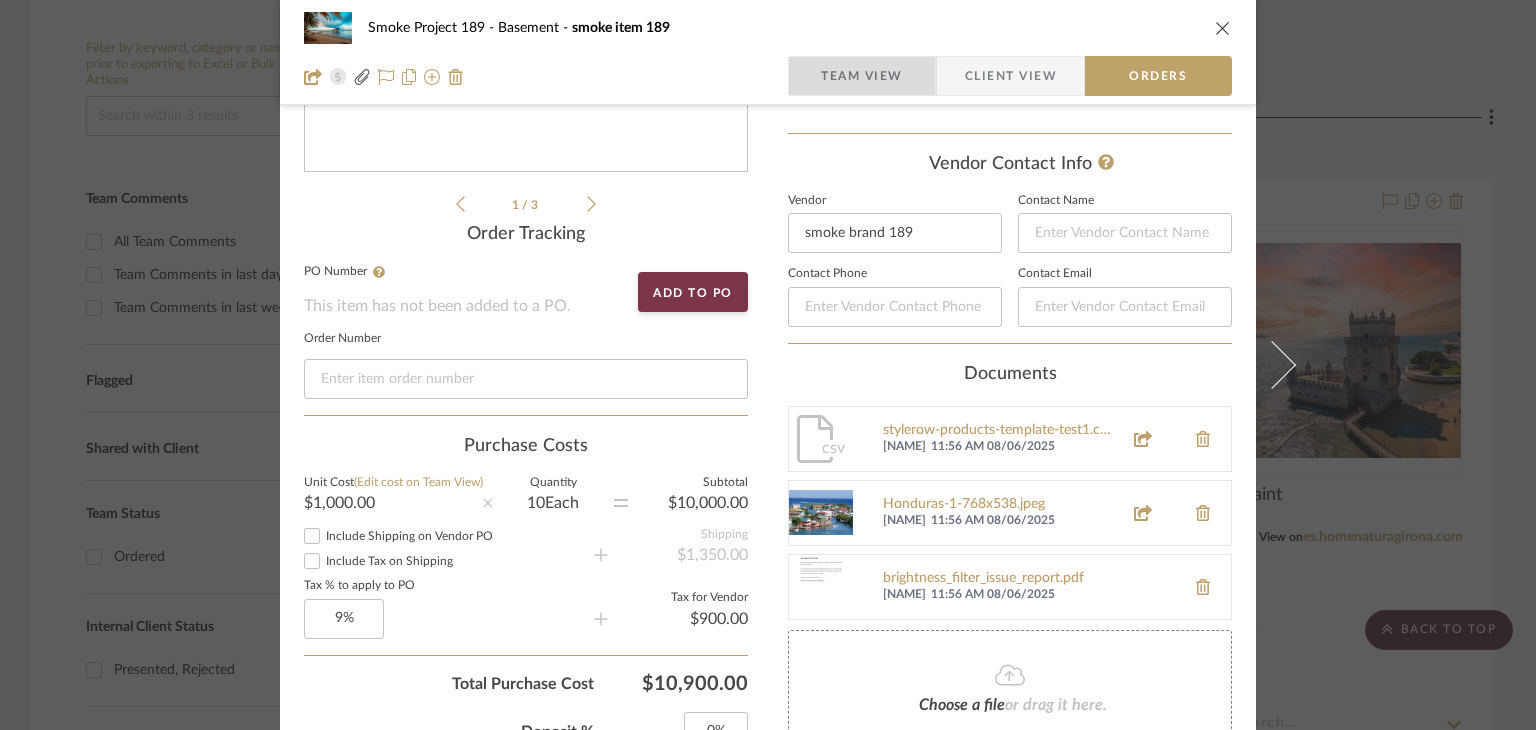 click on "Team View" at bounding box center [862, 76] 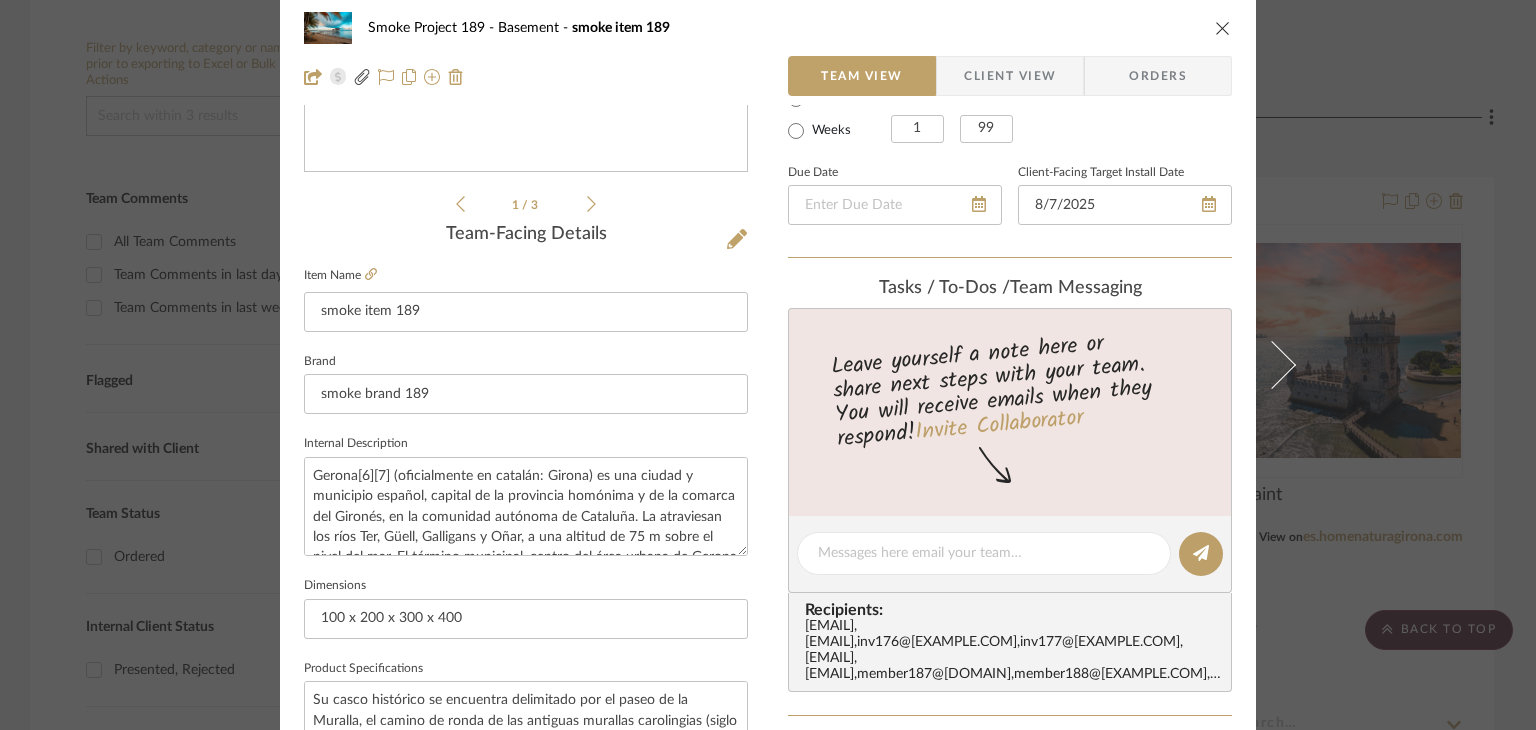 scroll, scrollTop: 0, scrollLeft: 0, axis: both 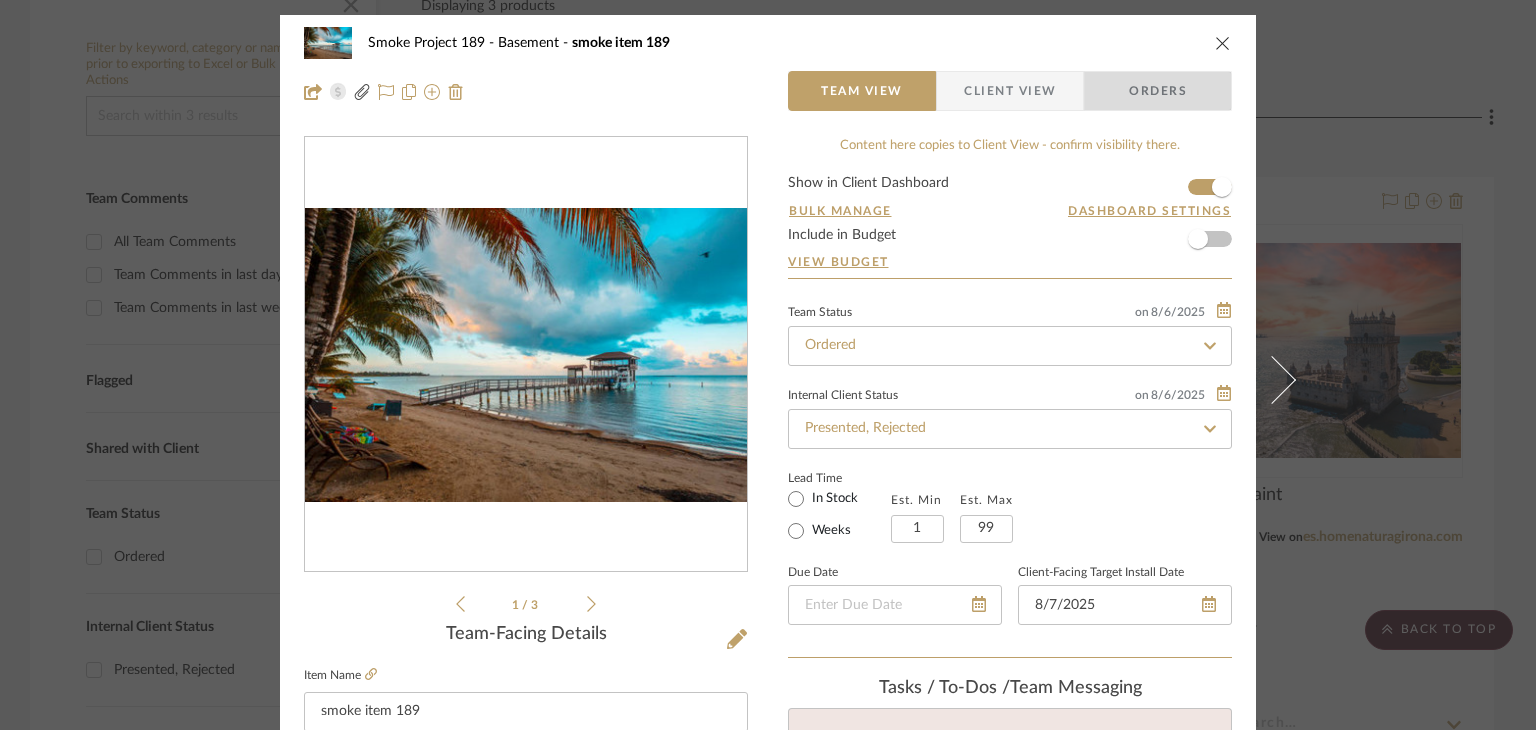 click at bounding box center [1096, 91] 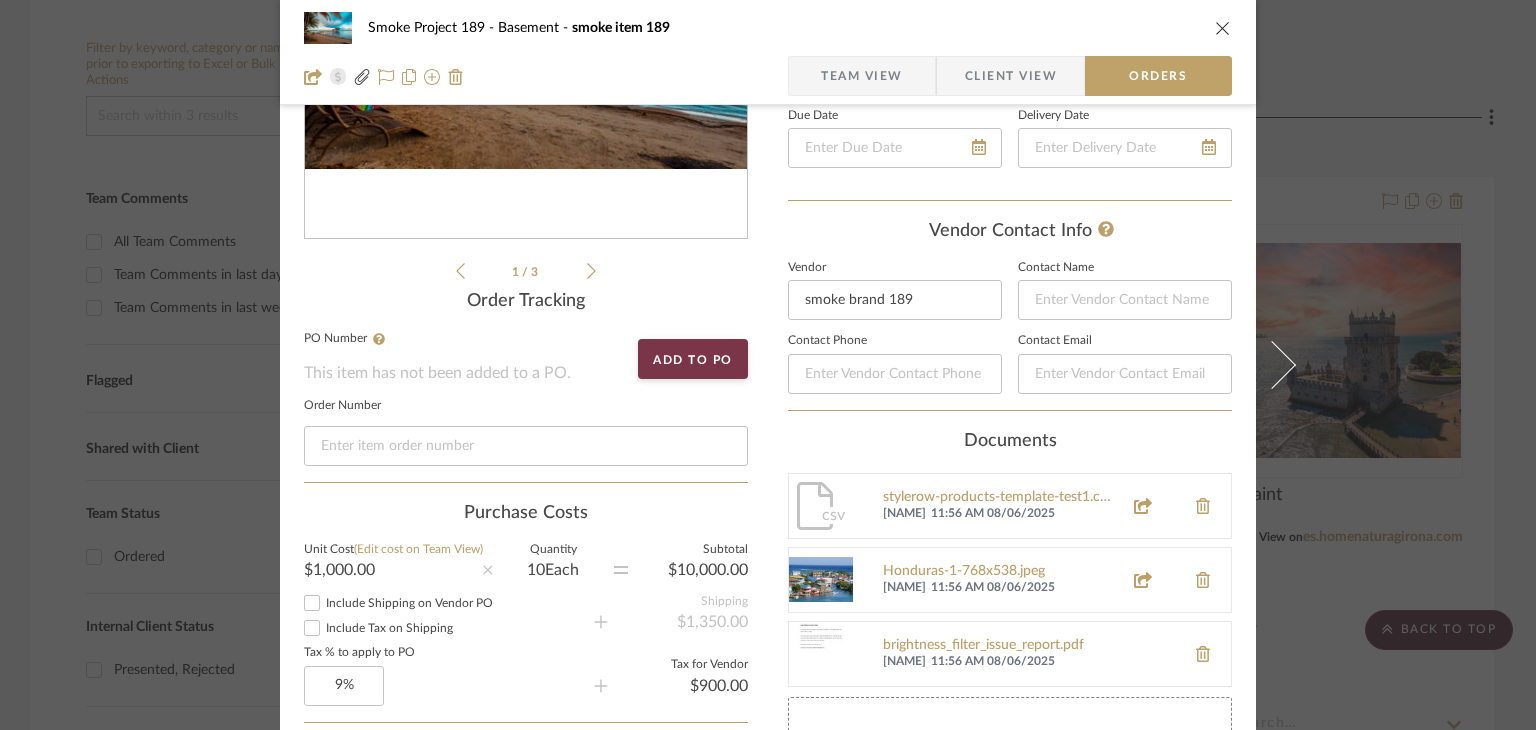 scroll, scrollTop: 100, scrollLeft: 0, axis: vertical 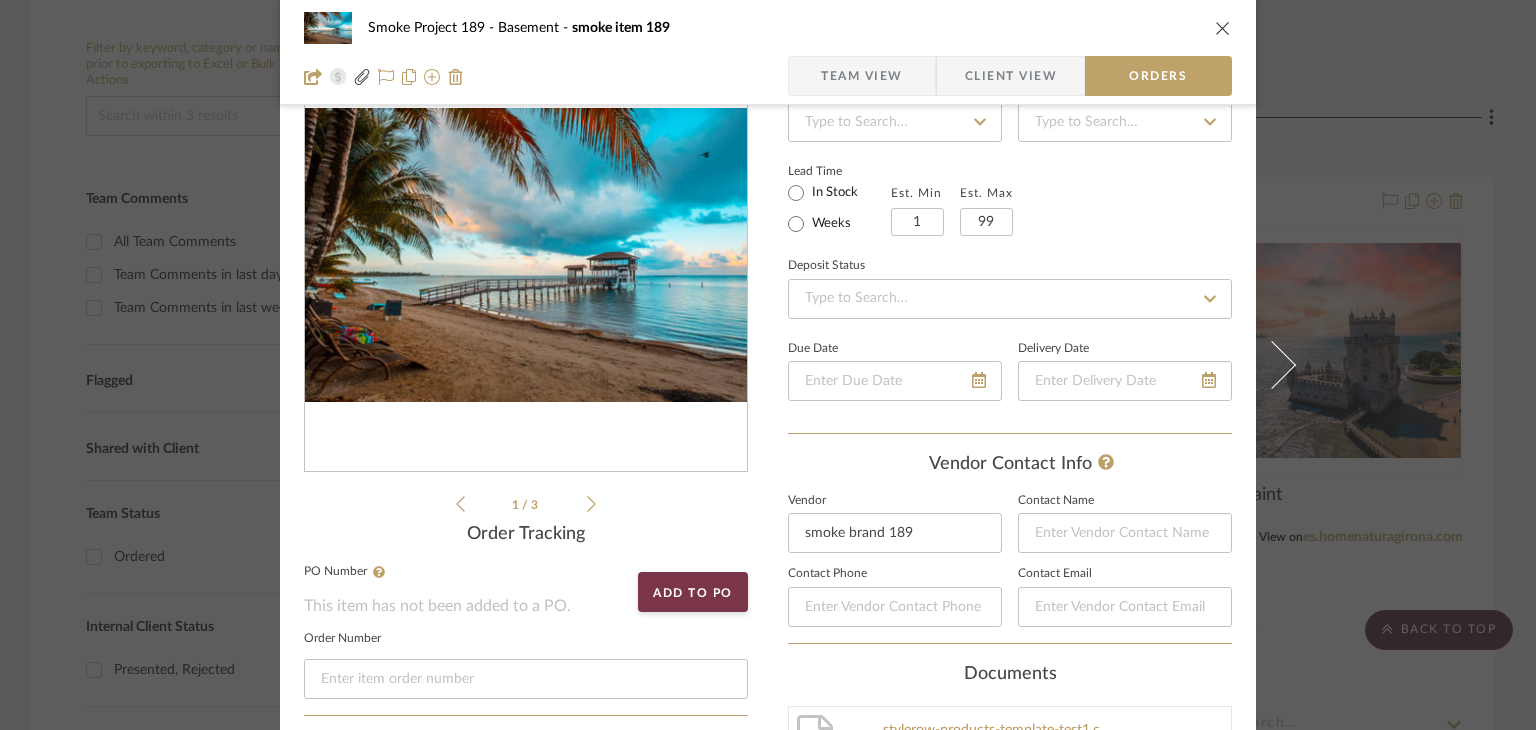 click at bounding box center [950, 76] 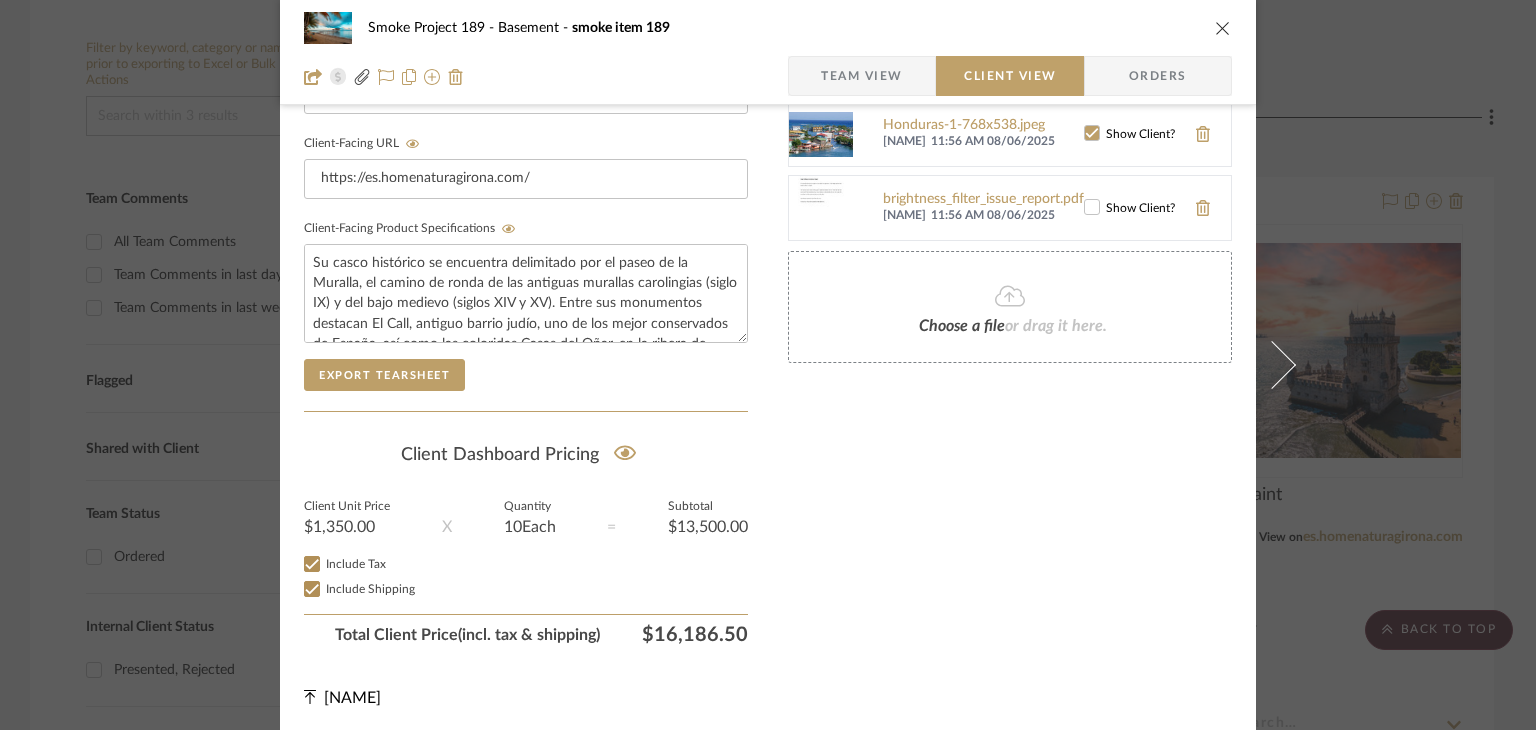 scroll, scrollTop: 546, scrollLeft: 0, axis: vertical 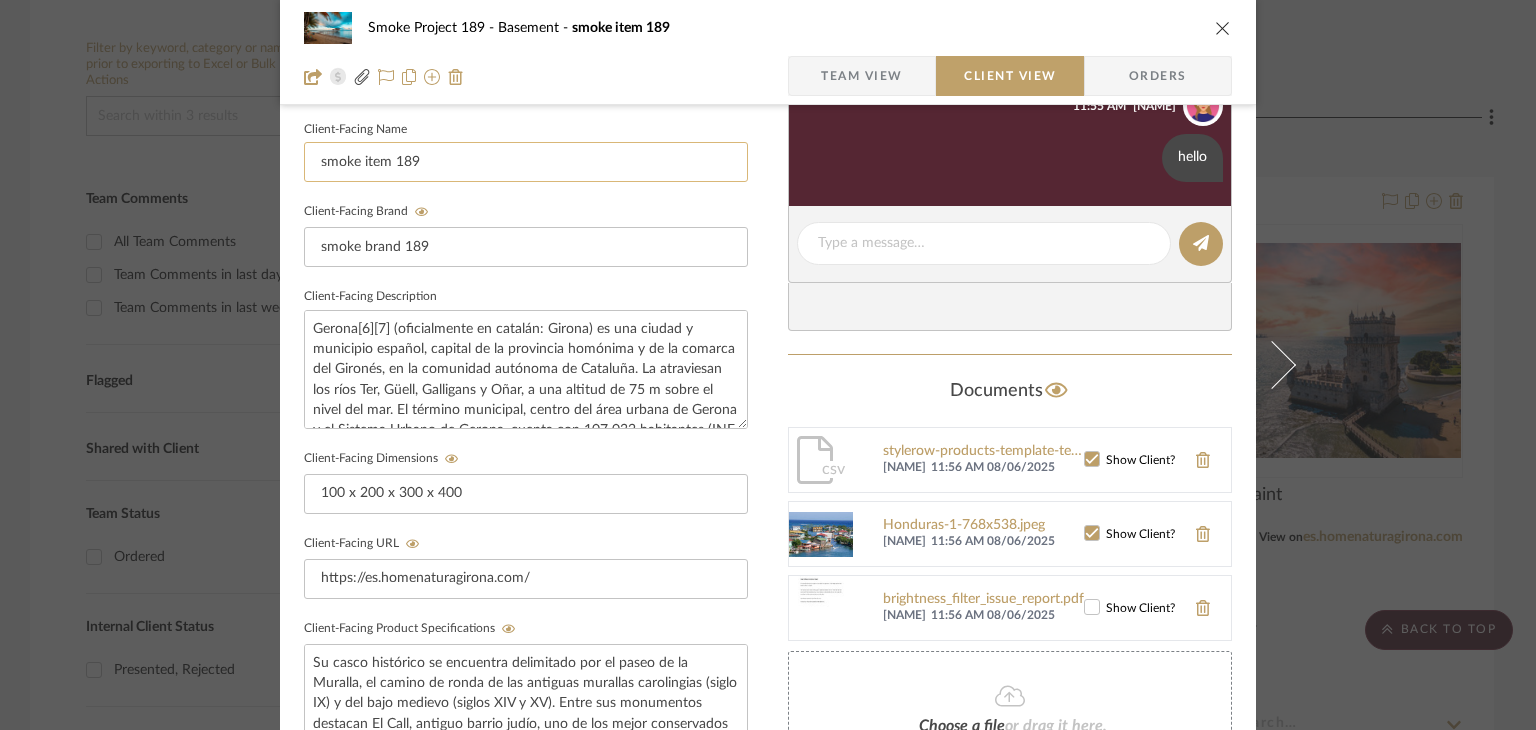 click on "smoke item 189" 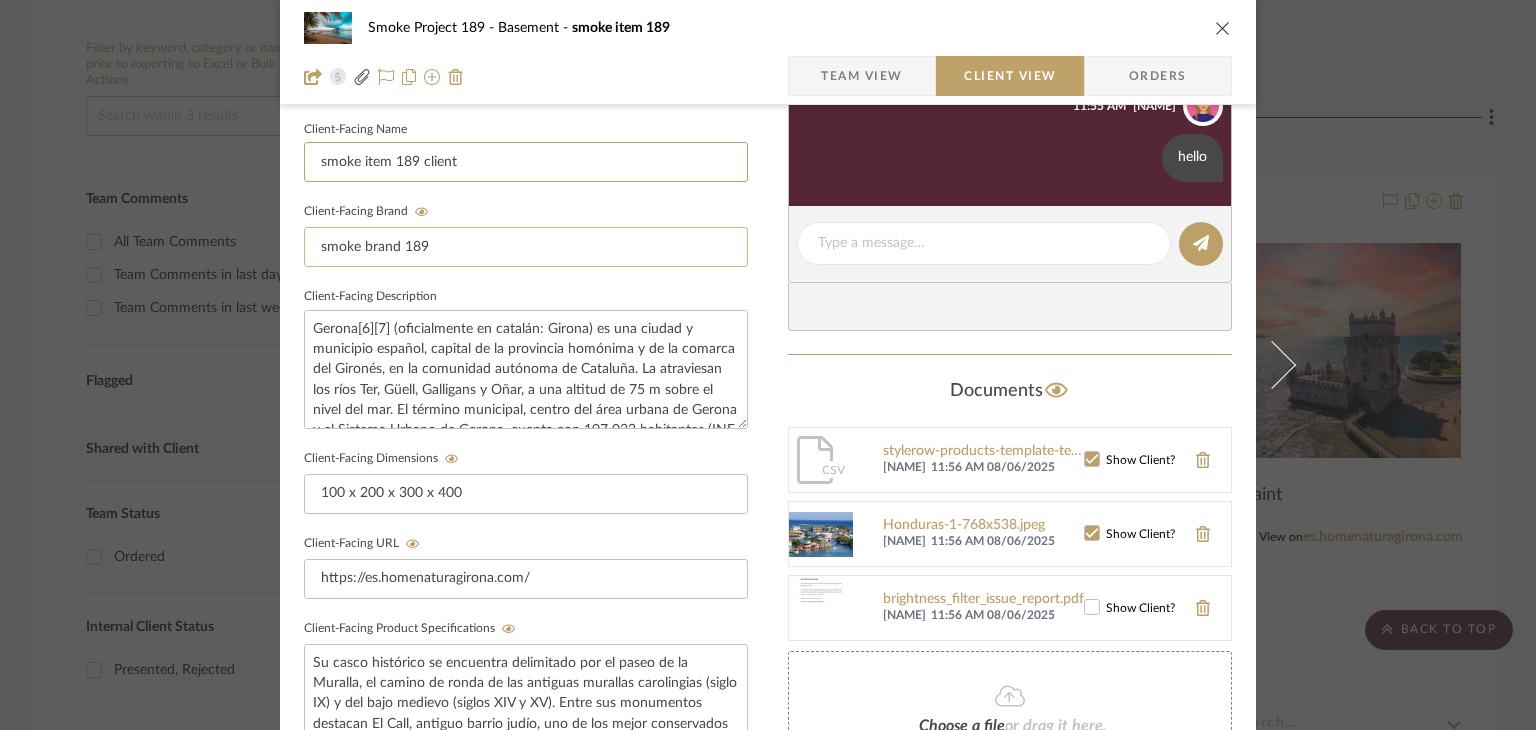 type on "smoke item 189 client" 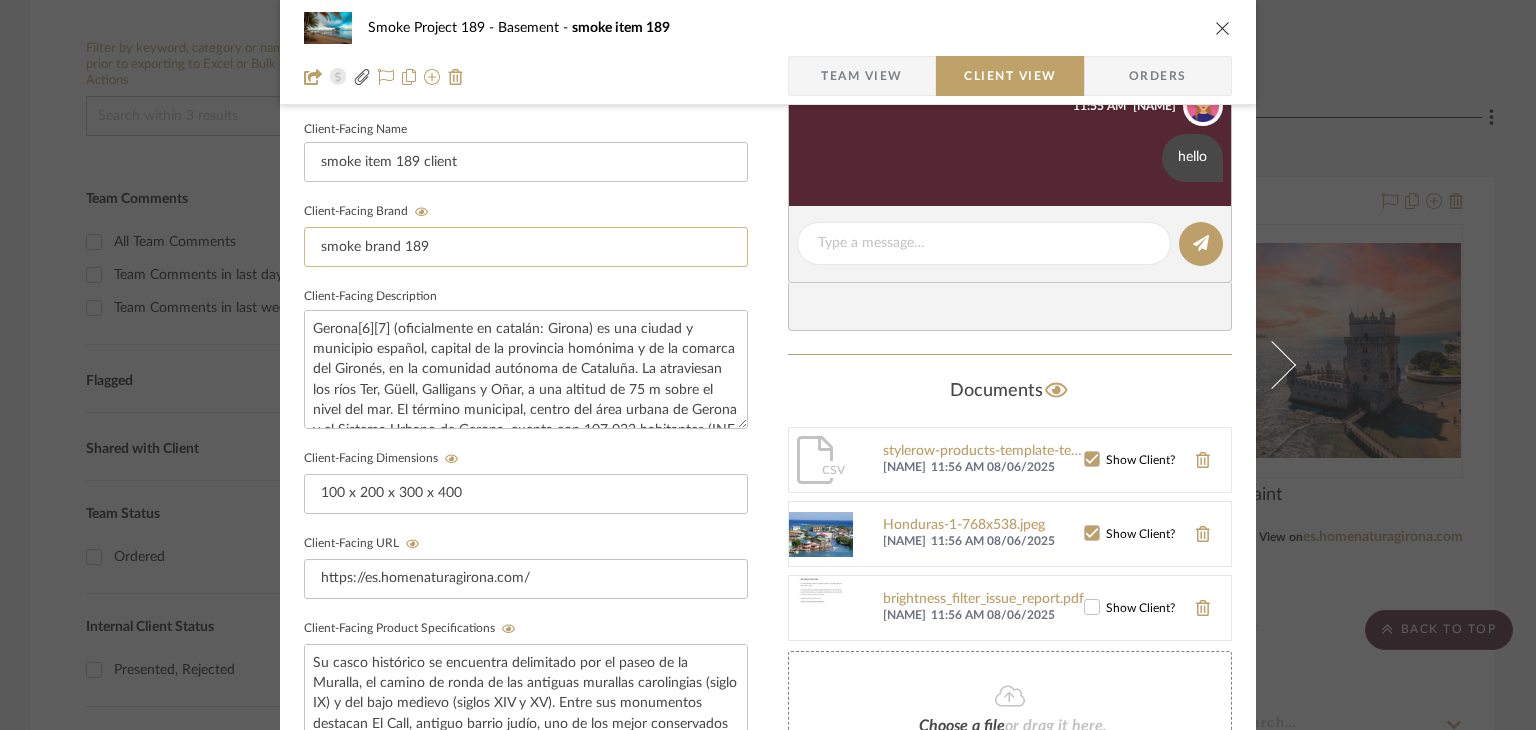 click on "smoke brand 189" 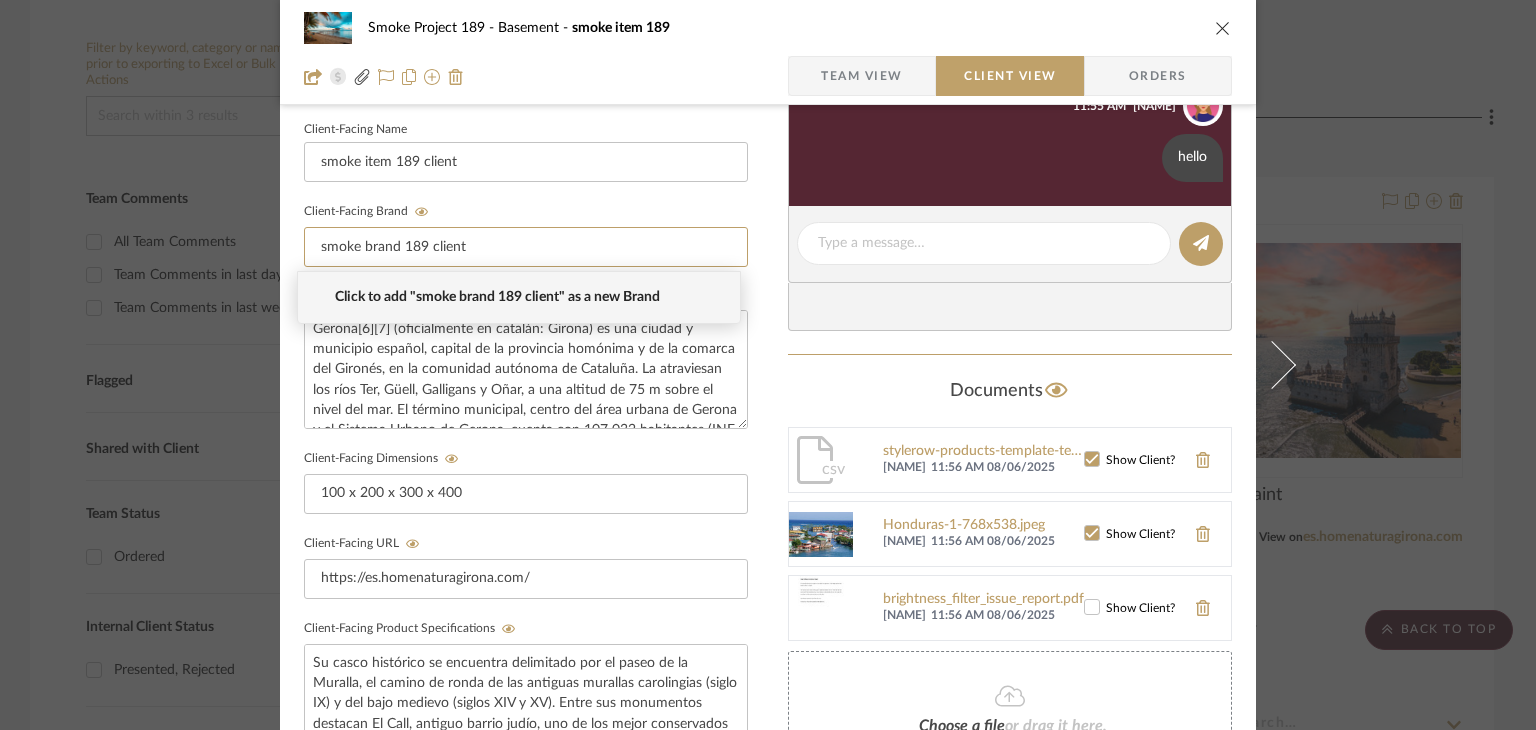 type on "smoke brand 189 client" 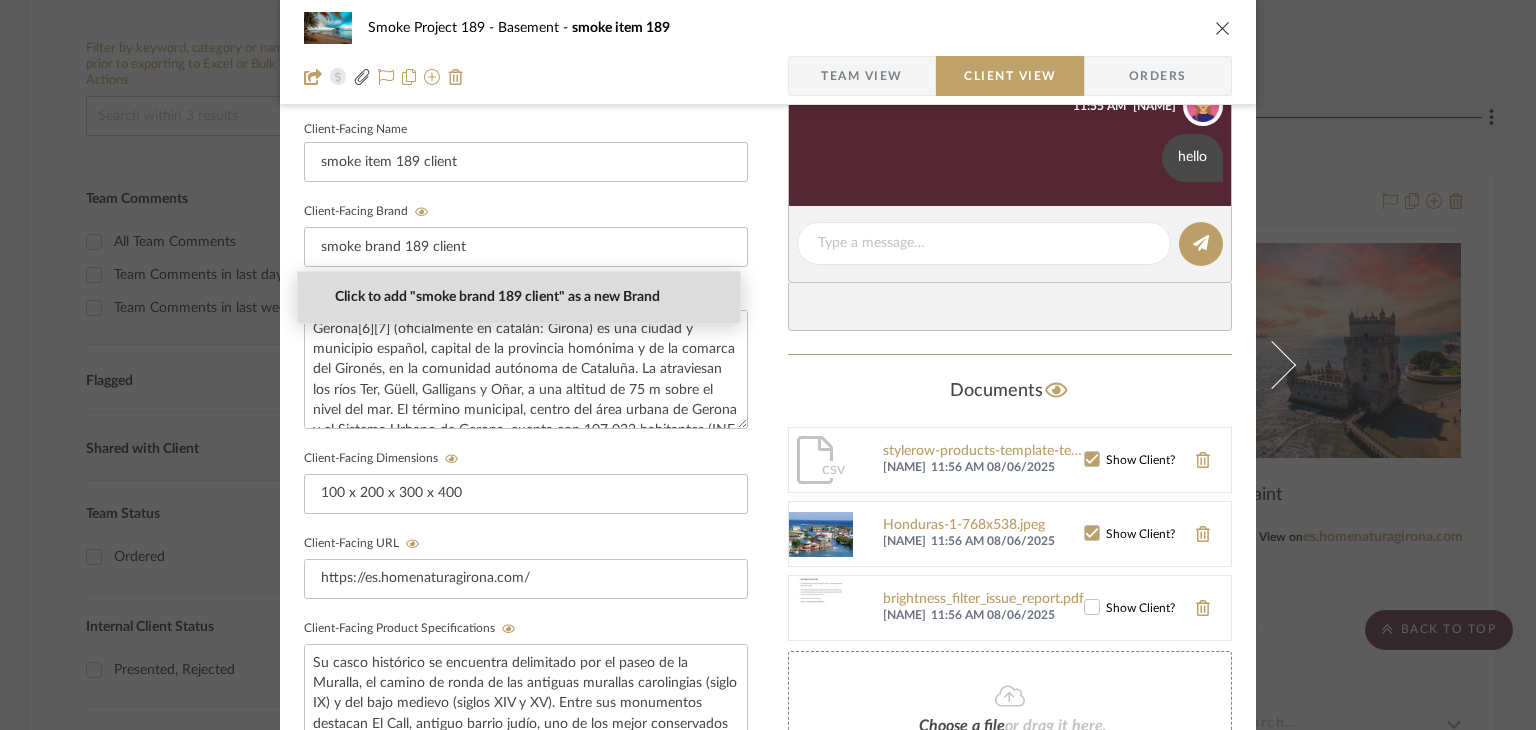 click on "Click to add "smoke brand 189 client" as a new Brand" at bounding box center [527, 297] 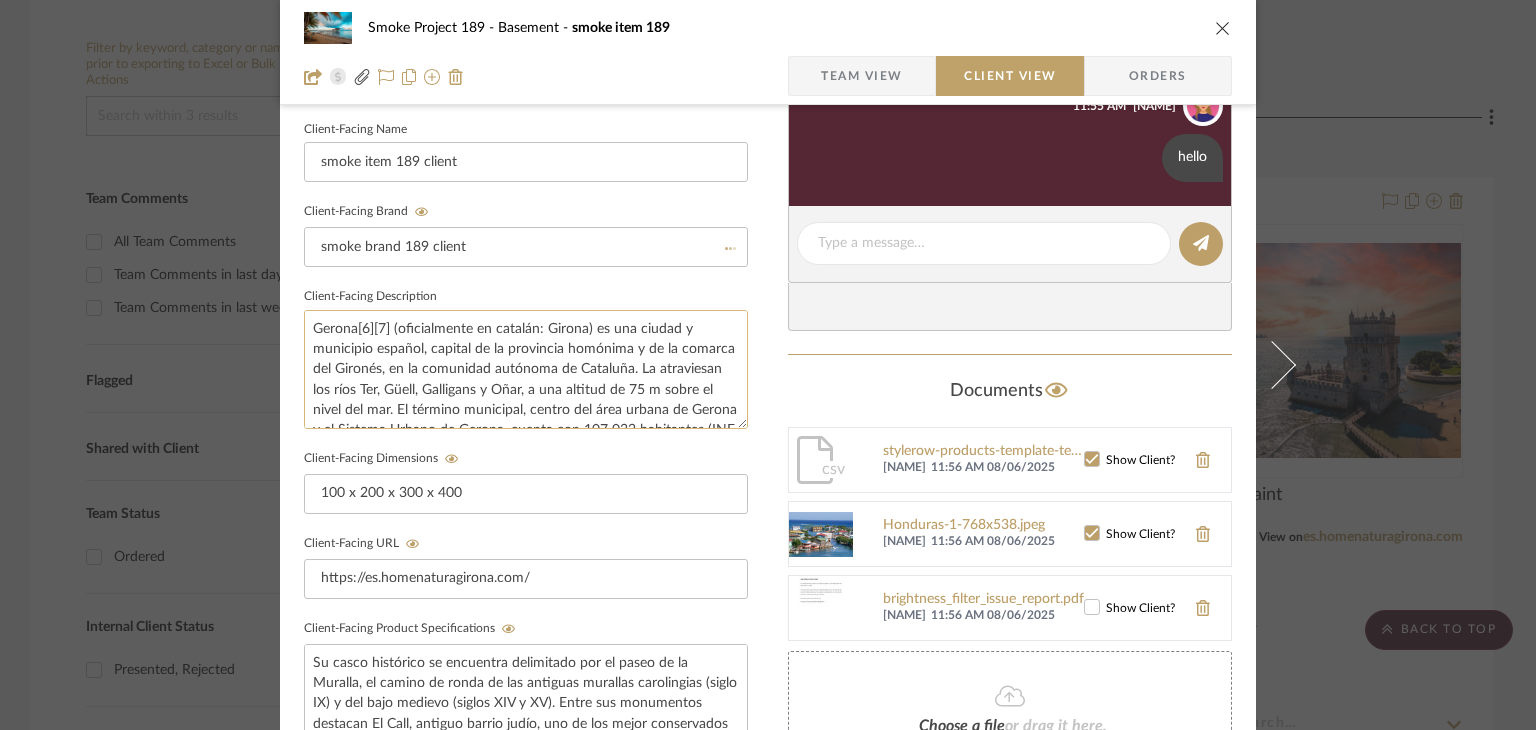 click on "Gerona[6]​[7]​ (oficialmente en catalán: Girona) es una ciudad y municipio español, capital de la provincia homónima y de la comarca del Gironés, en la comunidad autónoma de Cataluña. La atraviesan los ríos Ter, Güell, Galligans y Oñar, a una altitud de 75 m sobre el nivel del mar. El término municipal, centro del área urbana de Gerona y el Sistema Urbano de Gerona, cuenta con 107 032 habitantes (INE 2024)." 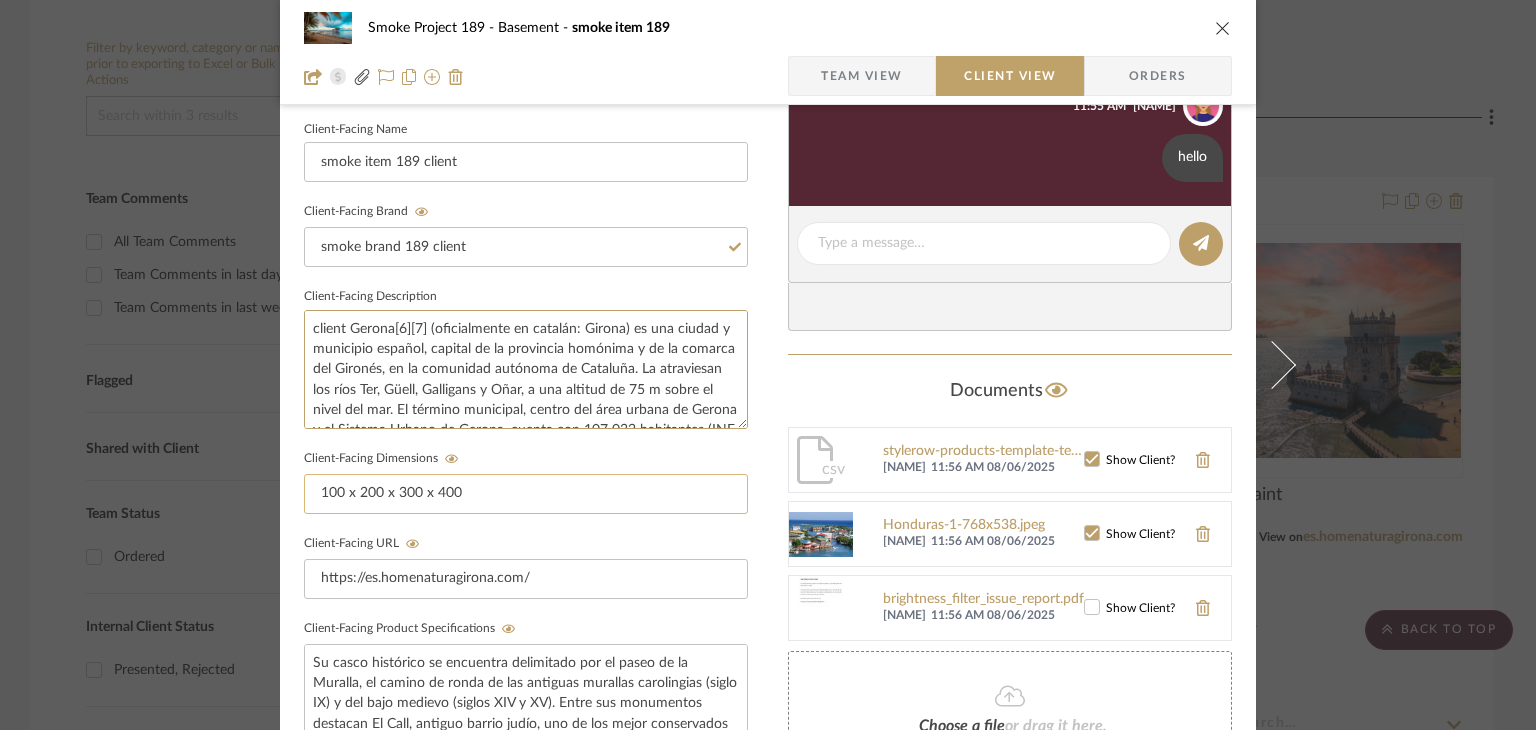 type on "client Gerona[6]​[7]​ (oficialmente en catalán: Girona) es una ciudad y municipio español, capital de la provincia homónima y de la comarca del Gironés, en la comunidad autónoma de Cataluña. La atraviesan los ríos Ter, Güell, Galligans y Oñar, a una altitud de 75 m sobre el nivel del mar. El término municipal, centro del área urbana de Gerona y el Sistema Urbano de Gerona, cuenta con 107 032 habitantes (INE 2024)." 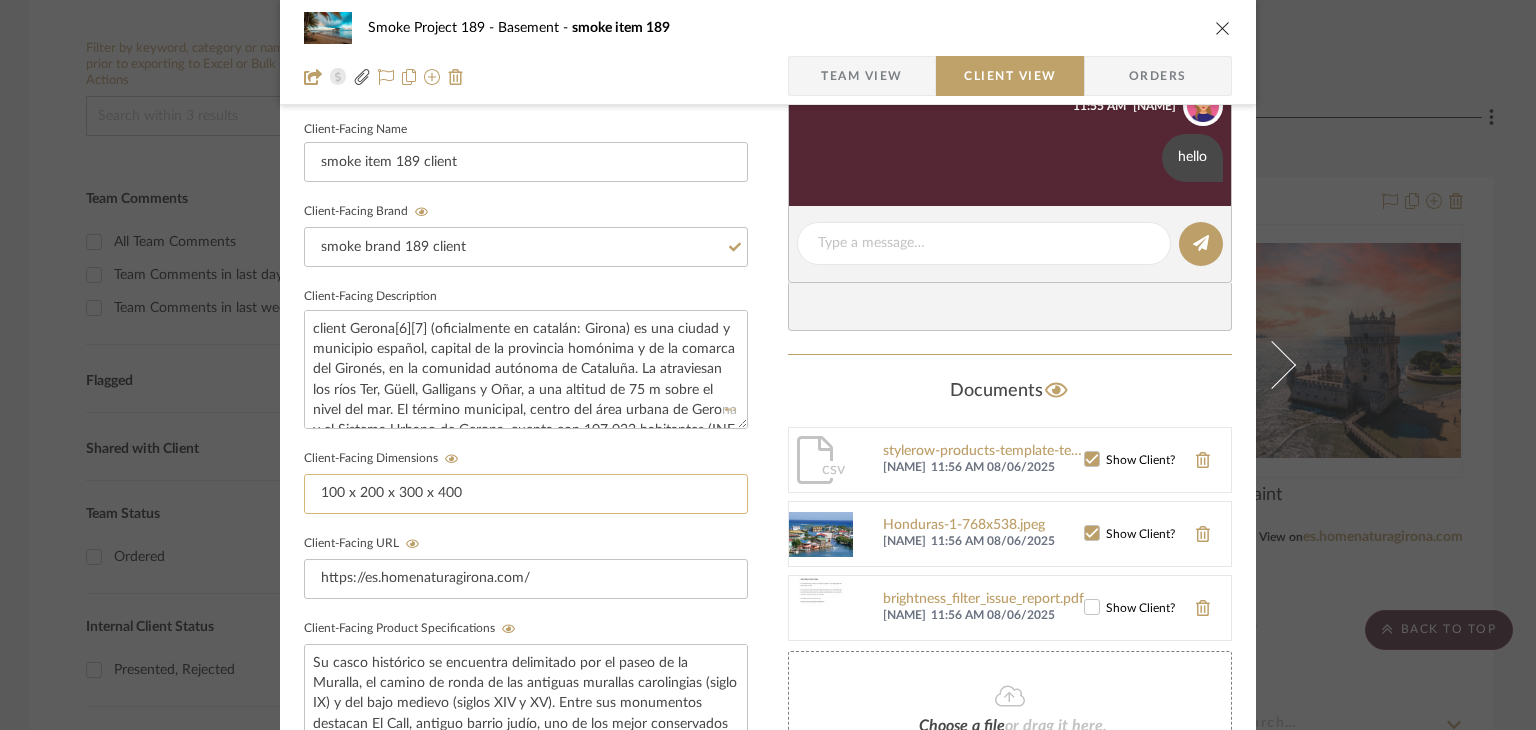 click on "100 x 200 x 300 x 400" 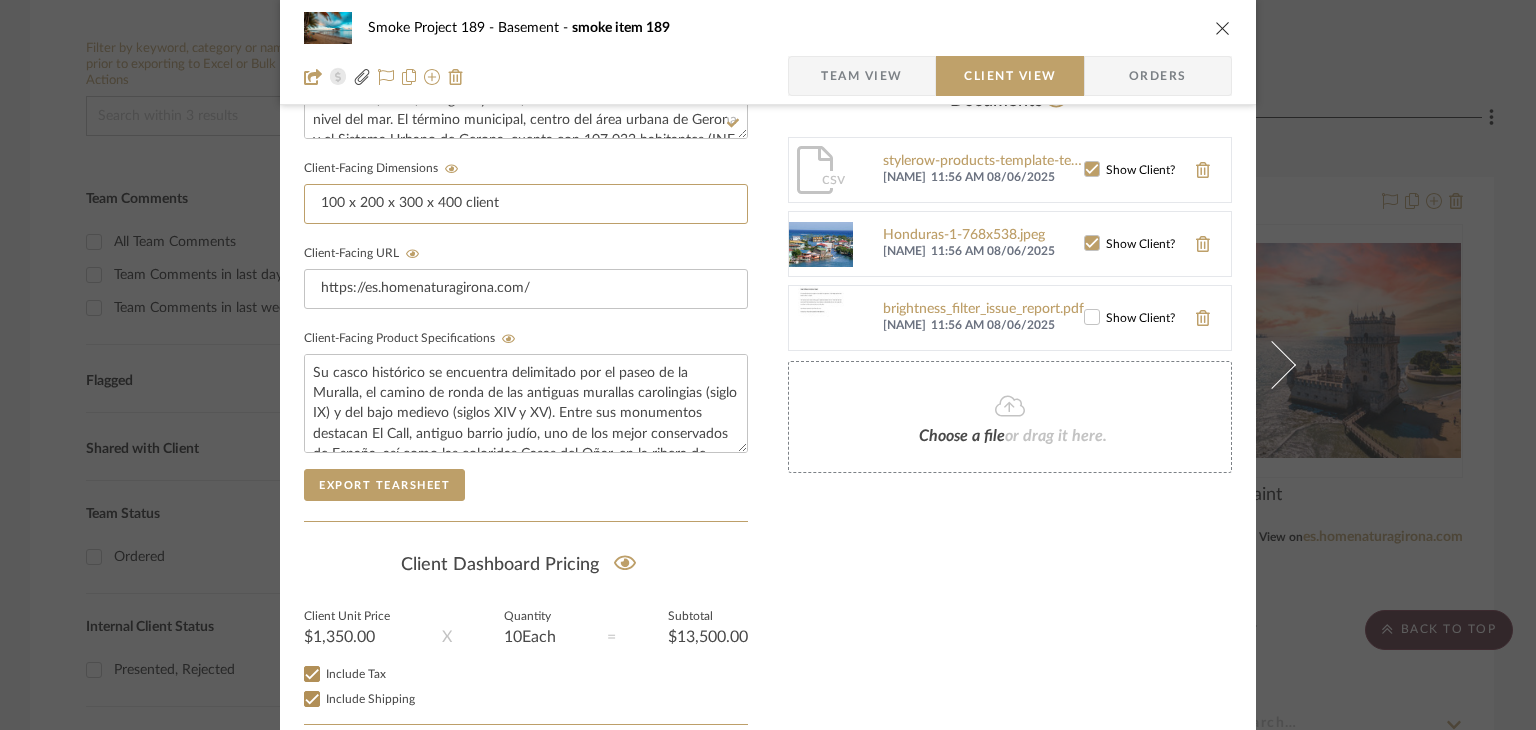 scroll, scrollTop: 846, scrollLeft: 0, axis: vertical 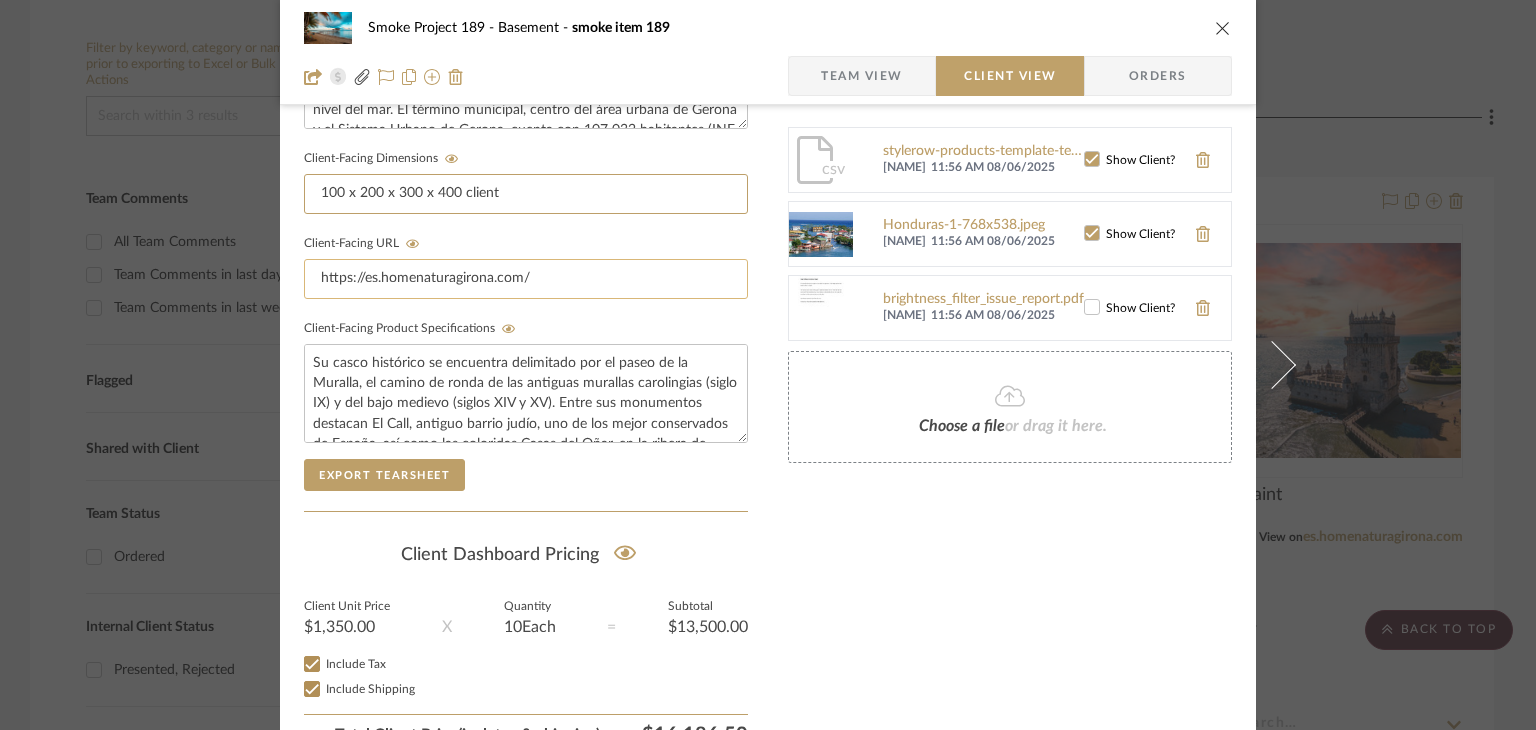 type on "100 x 200 x 300 x 400 client" 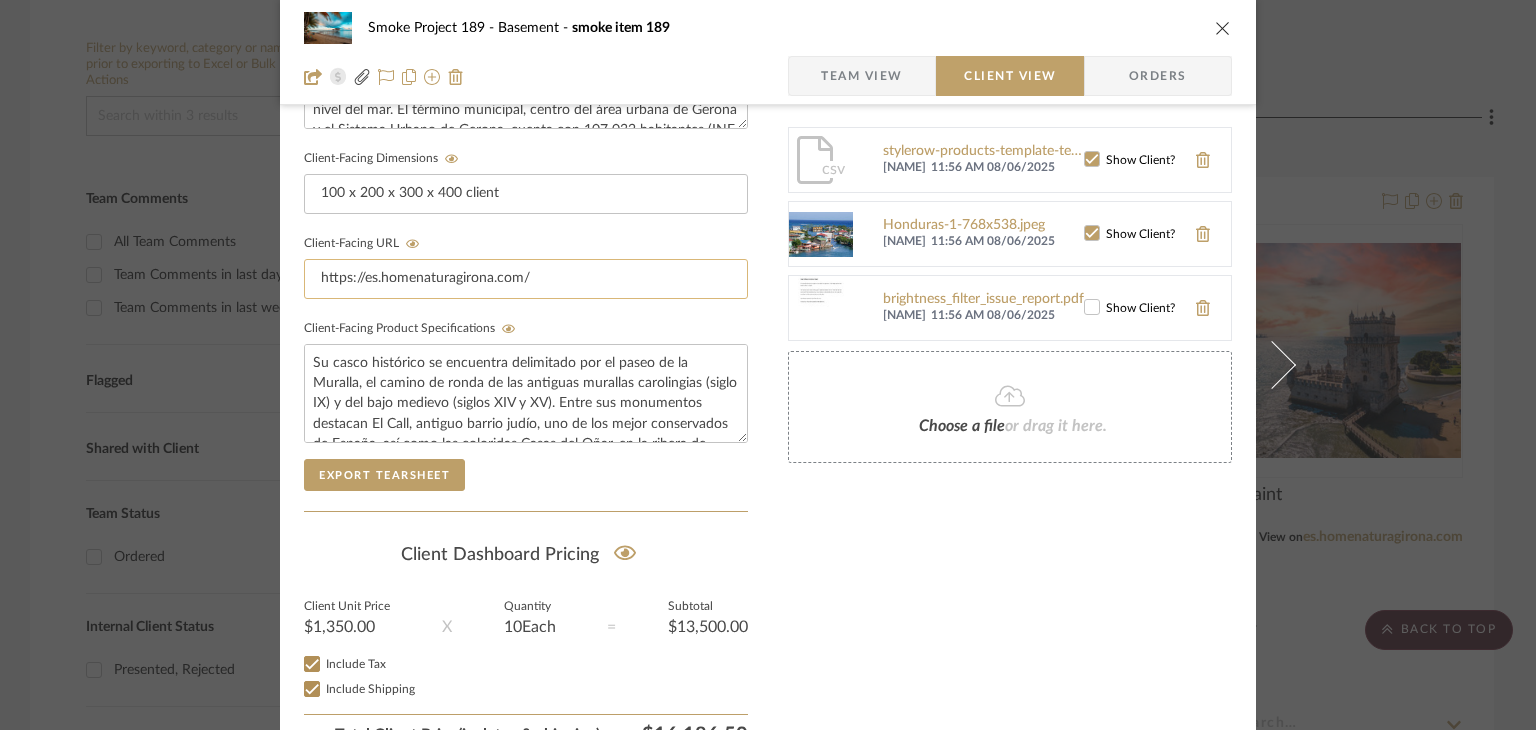 click on "https://es.homenaturagirona.com/" 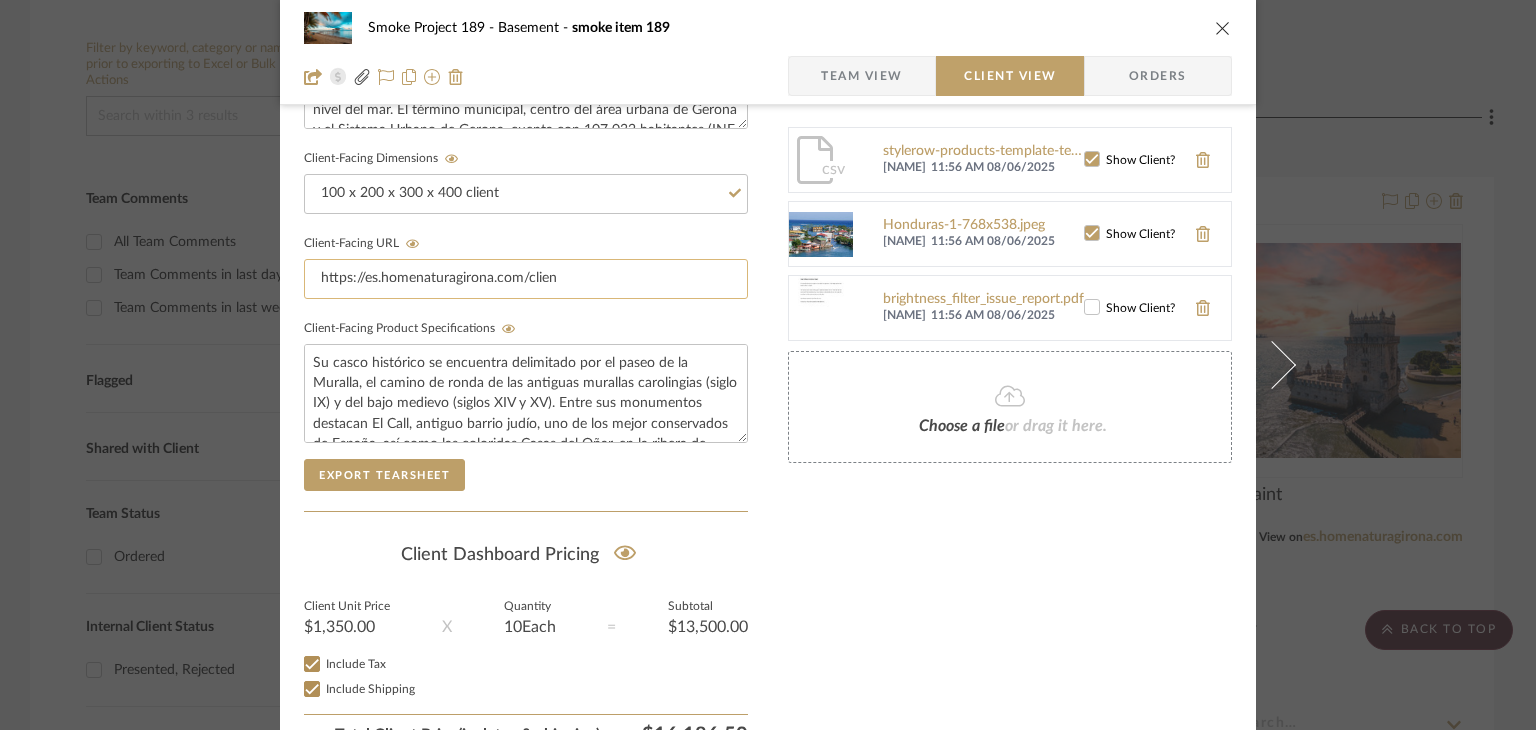 type on "https://es.homenaturagirona.com/client" 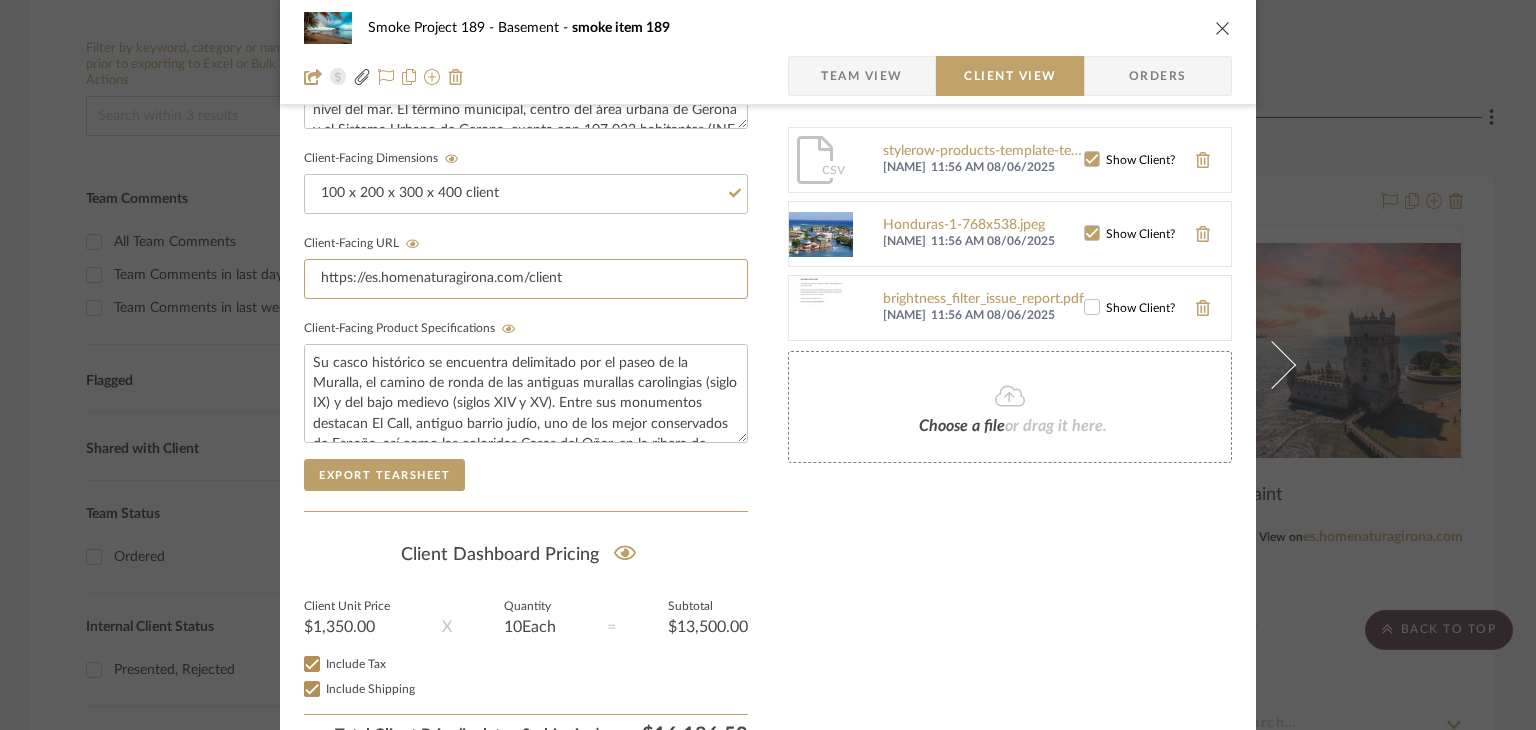 drag, startPoint x: 580, startPoint y: 281, endPoint x: 97, endPoint y: 203, distance: 489.2576 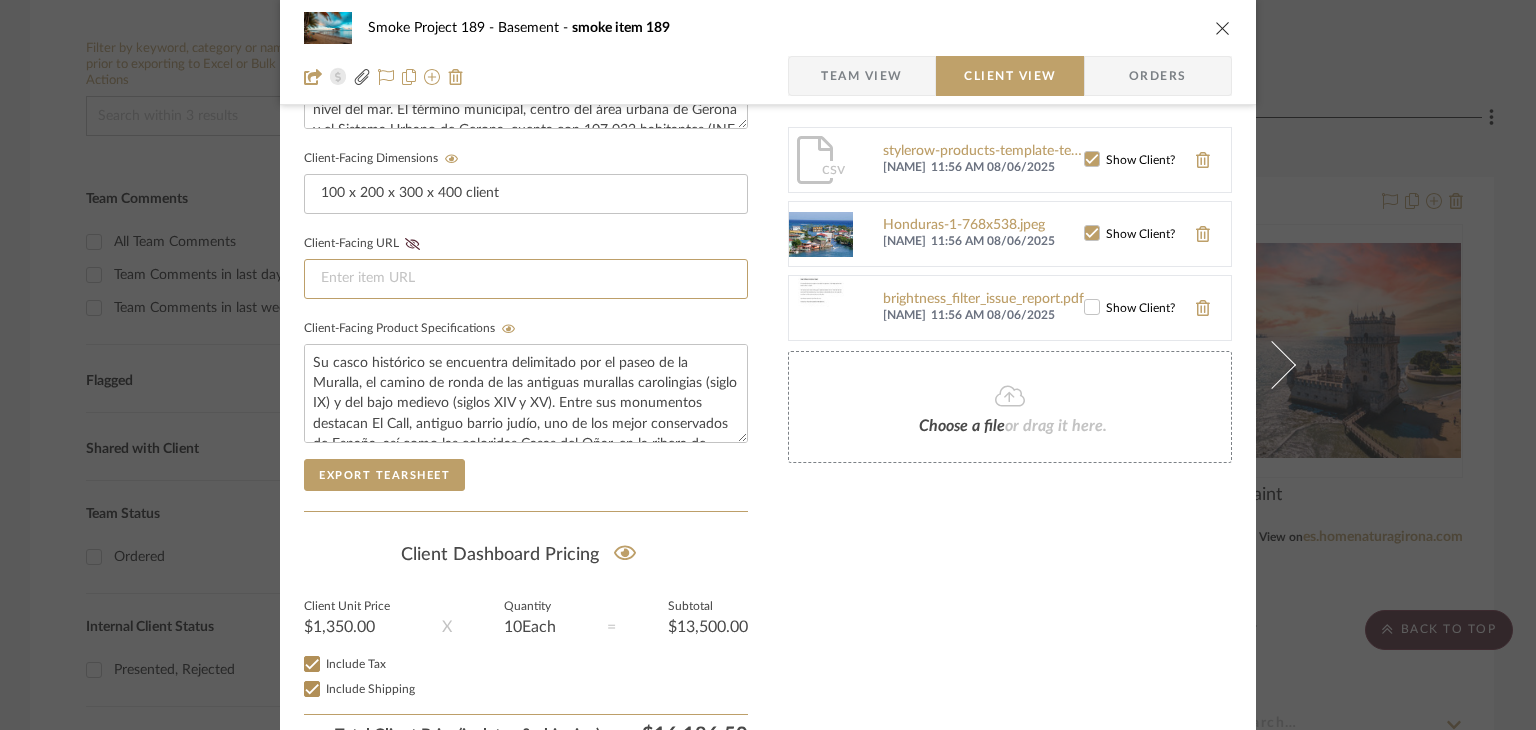 paste on "https://es.wikipedia.org/wiki/Gerona" 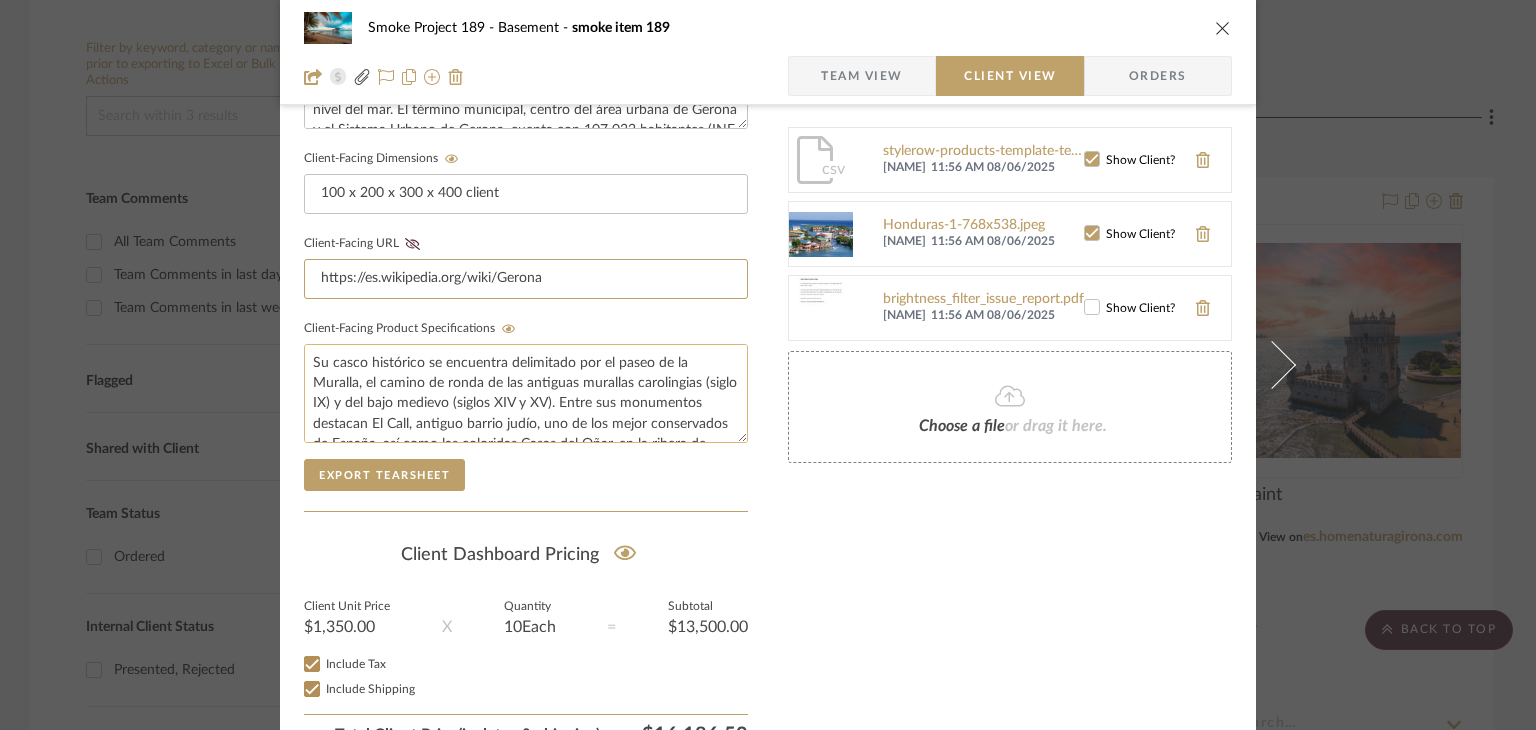 type on "https://es.wikipedia.org/wiki/Gerona" 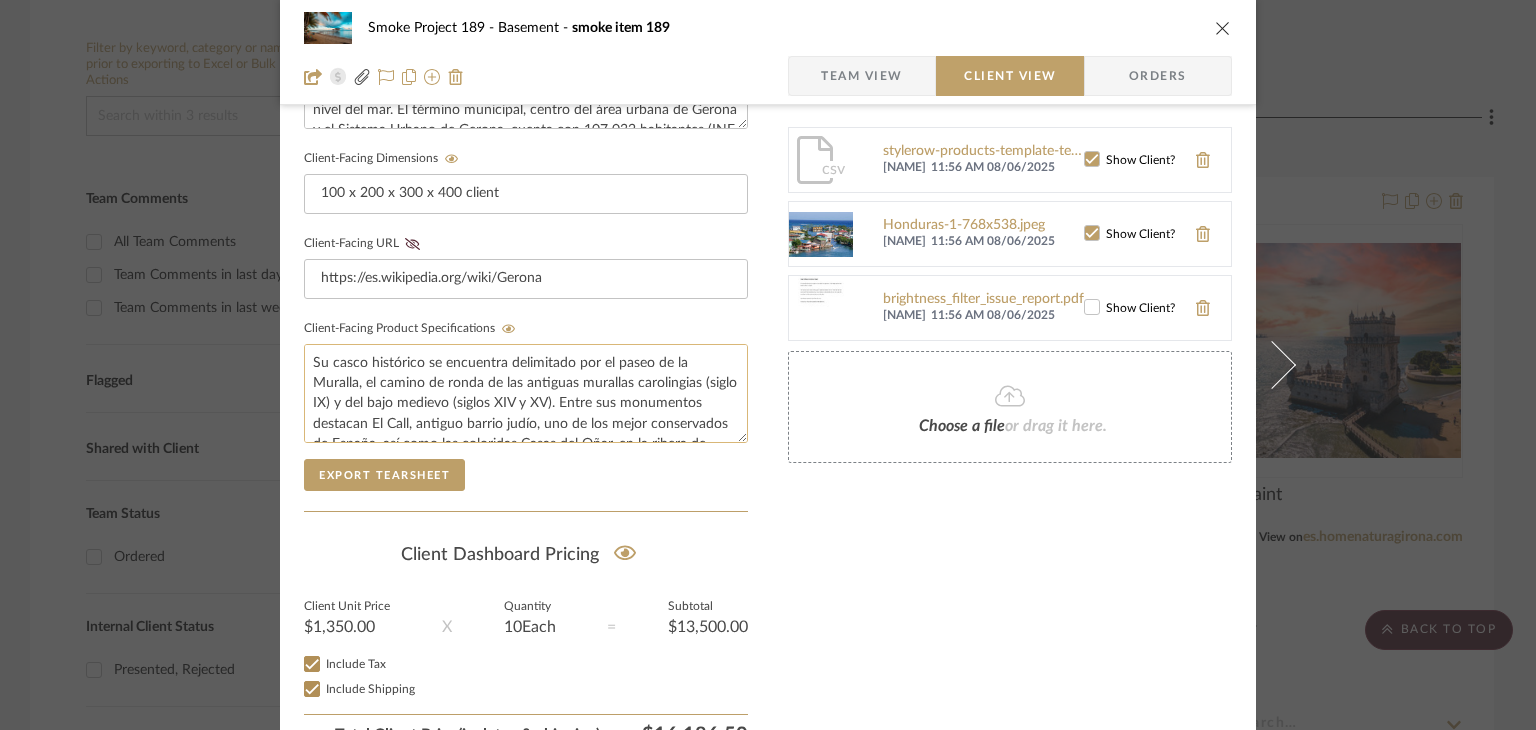 click on "Su casco histórico se encuentra delimitado por el paseo de la Muralla, el camino de ronda de las antiguas murallas carolingias (siglo IX) y del bajo medievo (siglos XIV y XV). Entre sus monumentos destacan El Call, antiguo barrio judío, uno de los mejor conservados de España, así como las coloridas Casas del Oñar, en la ribera de dicho río y muy cerca de la catedral de Santa María, que tiene la nave gótica más ancha del mundo.[8]" 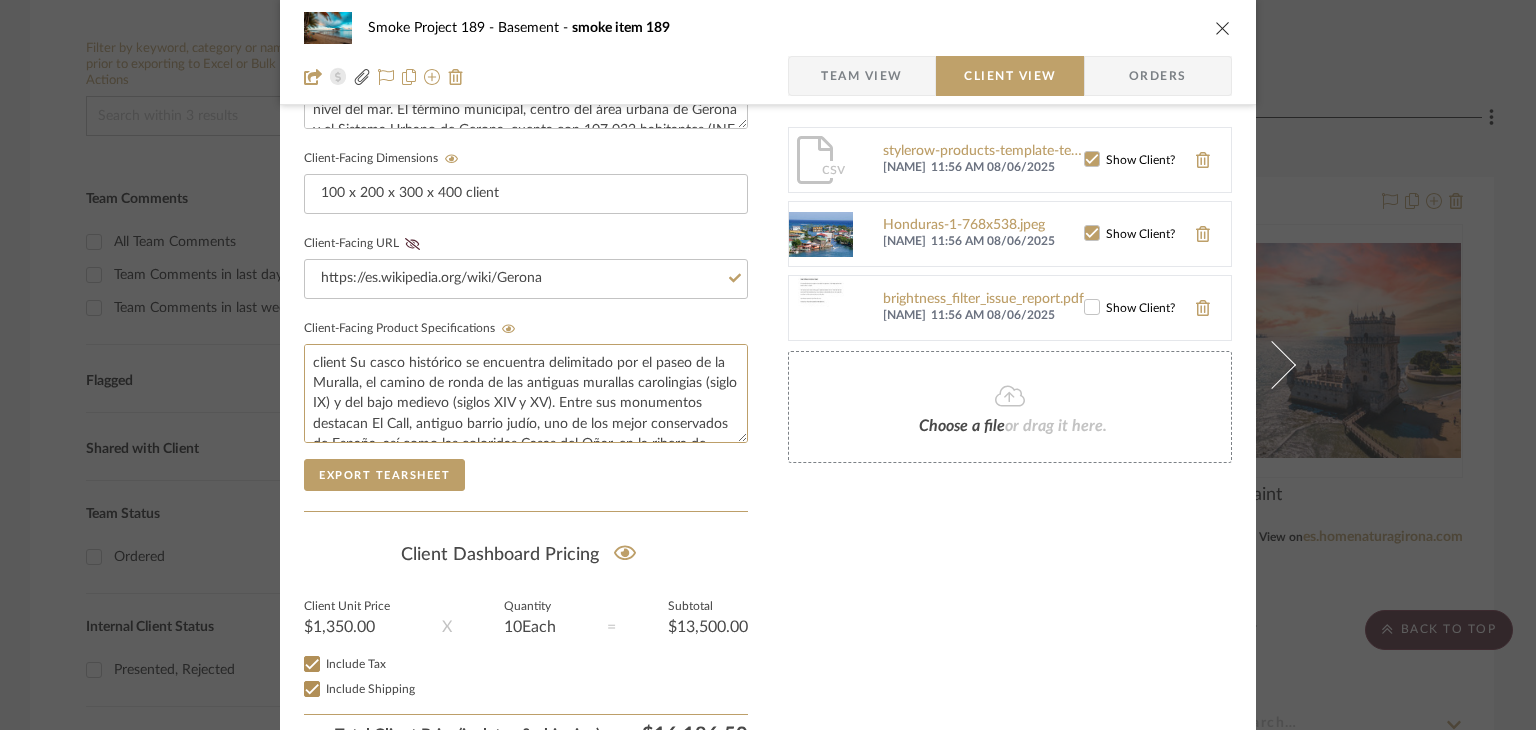 type on "client Su casco histórico se encuentra delimitado por el paseo de la Muralla, el camino de ronda de las antiguas murallas carolingias (siglo IX) y del bajo medievo (siglos XIV y XV). Entre sus monumentos destacan El Call, antiguo barrio judío, uno de los mejor conservados de España, así como las coloridas Casas del Oñar, en la ribera de dicho río y muy cerca de la catedral de Santa María, que tiene la nave gótica más ancha del mundo.[8]" 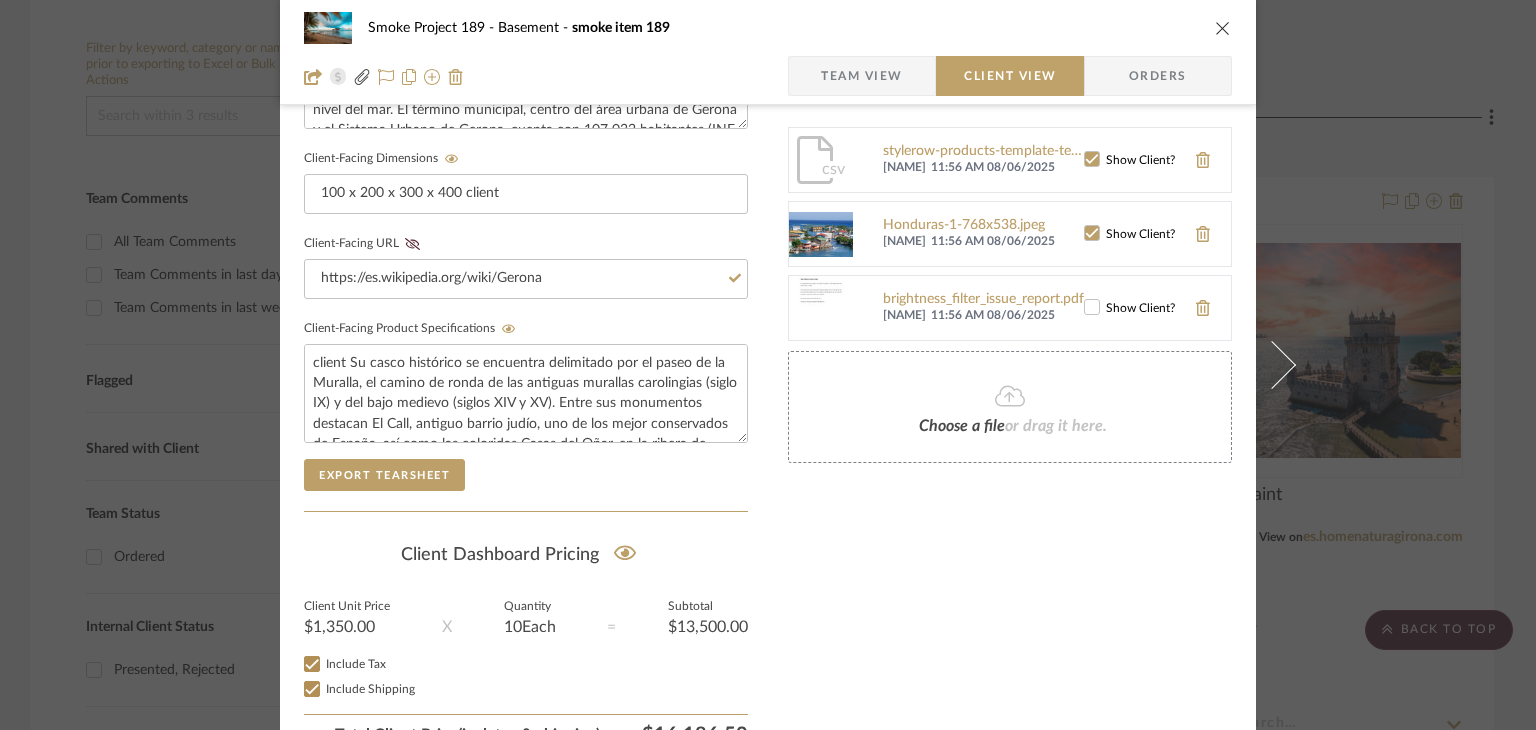 click on "Only content on this tab can share to Dashboard. Click eyeball icon to show or hide.  Show in Client Dashboard  Dashboard Settings Client-Facing Status on 8/6/2025 8/6/2025 Approved  Lead Time  In Stock Weeks  Est. Min  1  Est. Max  99  Client-Facing Target Install Date  8/7/2025 client Messaging Today  Marina Kopeleva   11:55 AM  hello  Documents  stylerow-products-template-test1.csv Marina Kopeleva 11:56 AM 08/06/2025 Show Client? Honduras-1-768x538.jpeg Marina Kopeleva 11:56 AM 08/06/2025 Show Client? brightness_filter_issue_report.pdf Marina Kopeleva 11:56 AM 08/06/2025 Show Client? shutterstock-135876077_main_1572865953099.jpeg Marina Kopeleva 11:56 AM 08/06/2025 Show Client? Choose a file  or drag it here." at bounding box center (1010, 22) 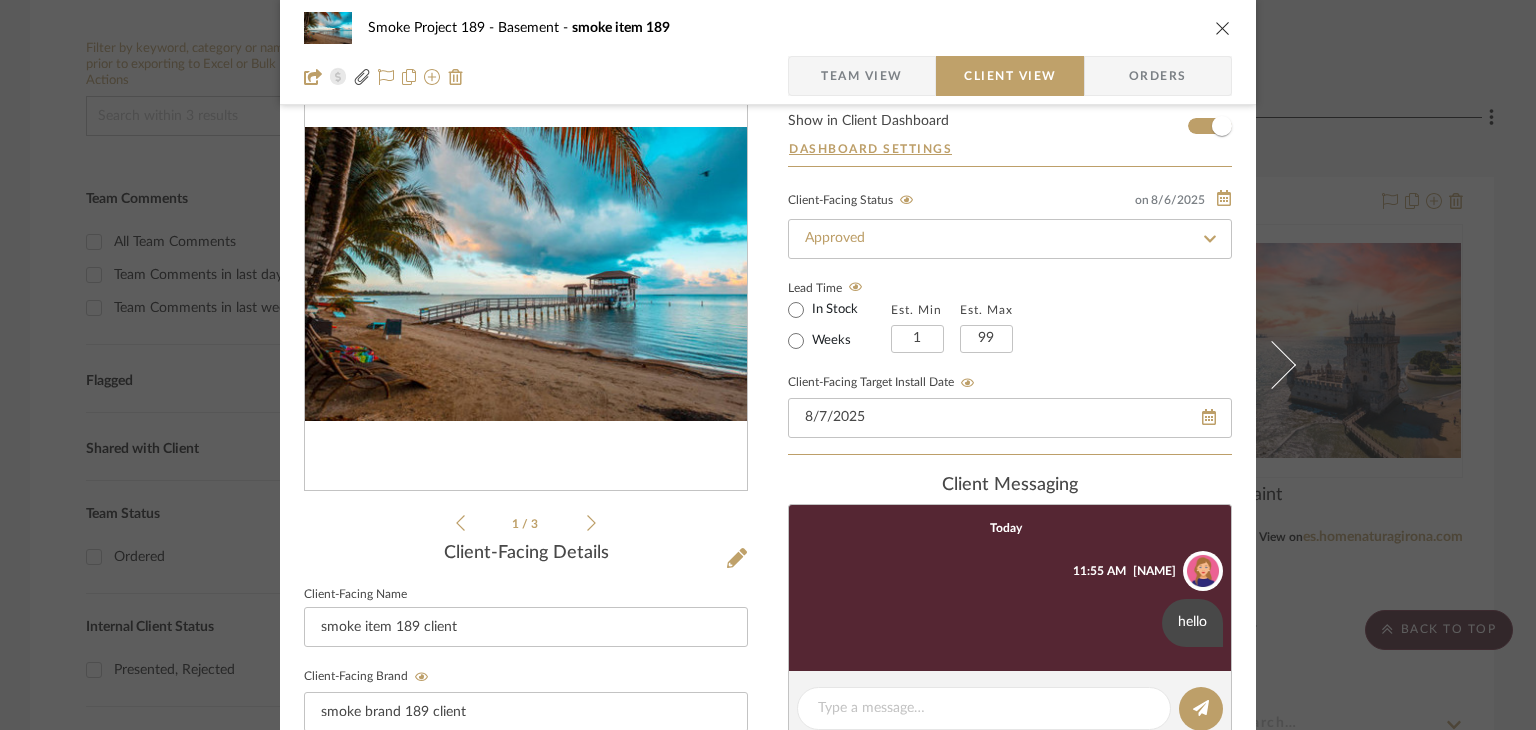 scroll, scrollTop: 0, scrollLeft: 0, axis: both 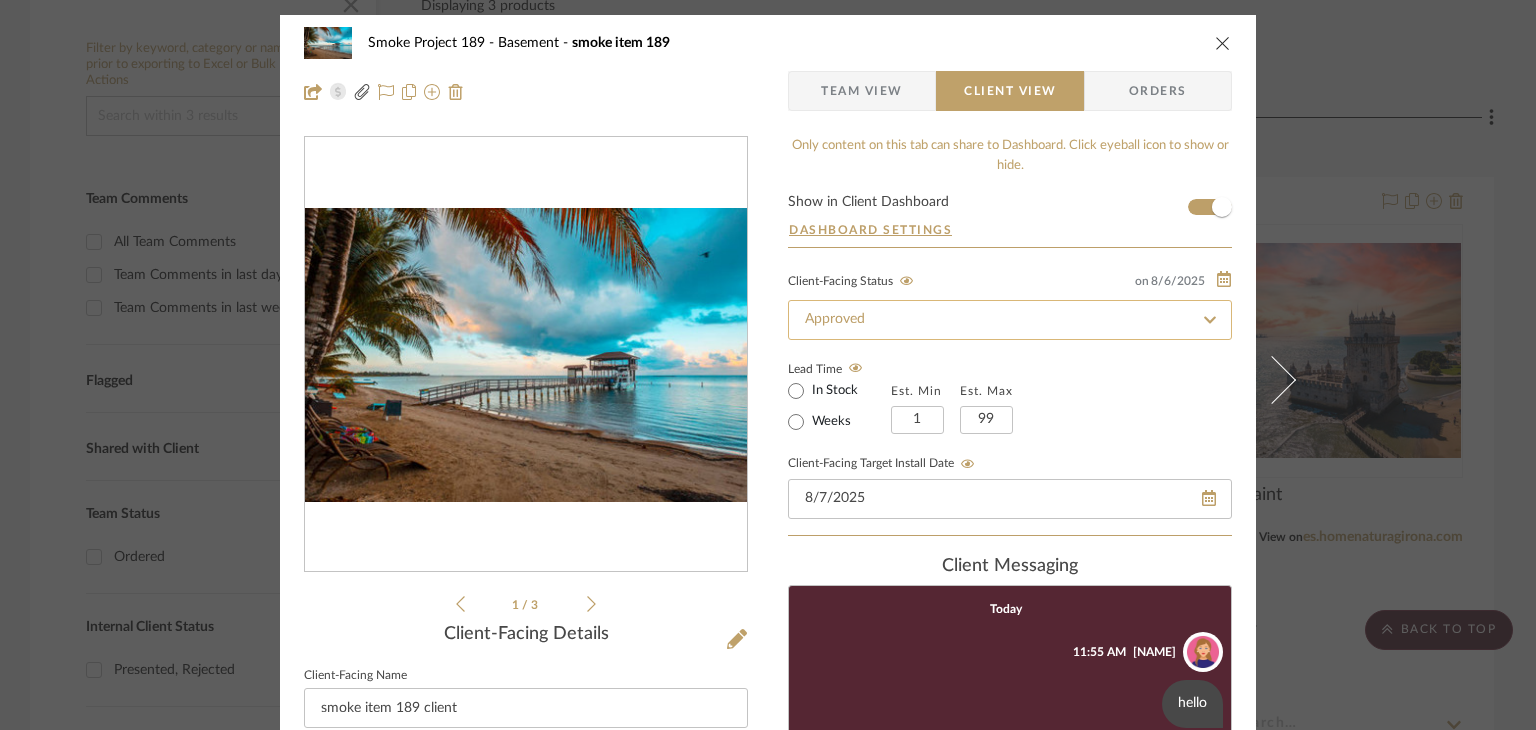 click on "Approved" 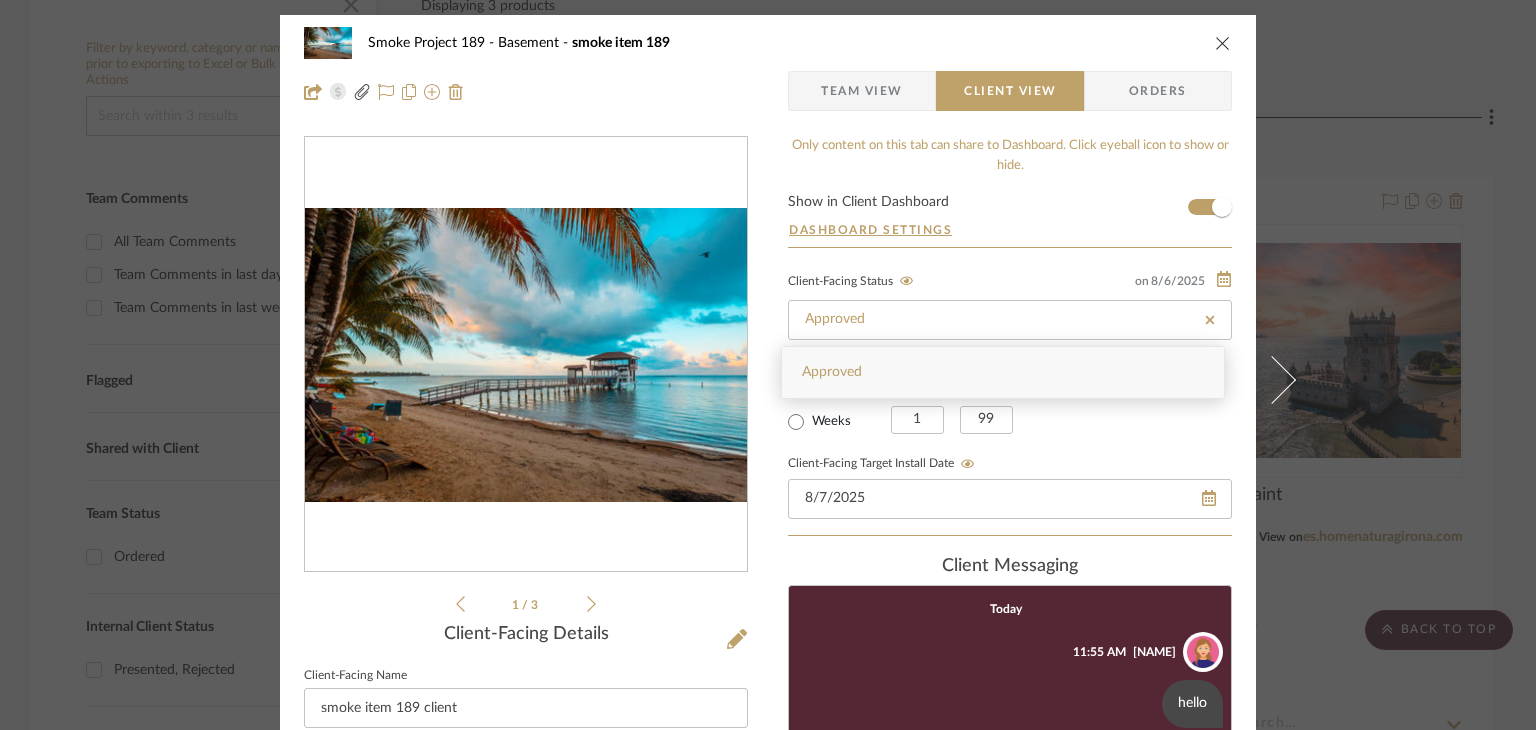 click 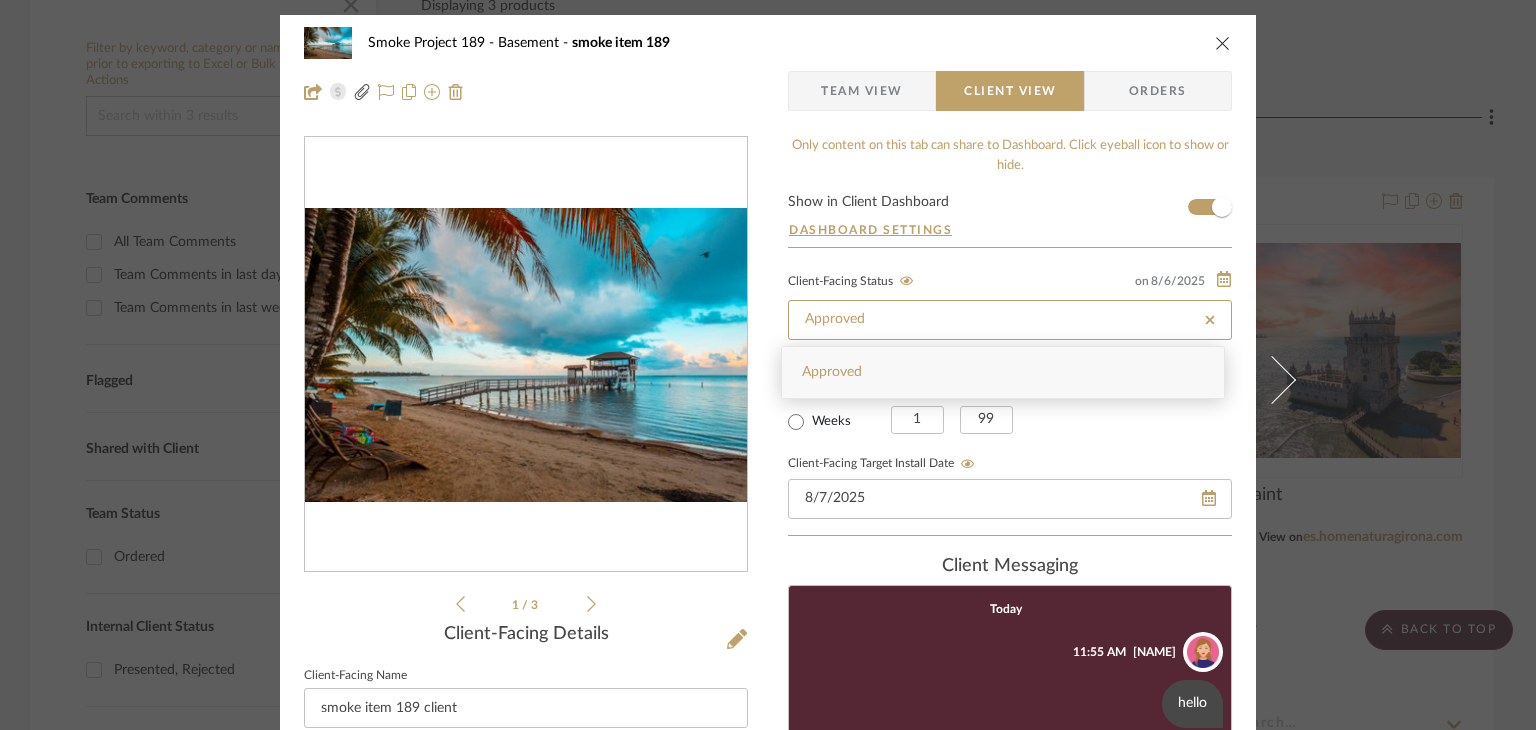 type 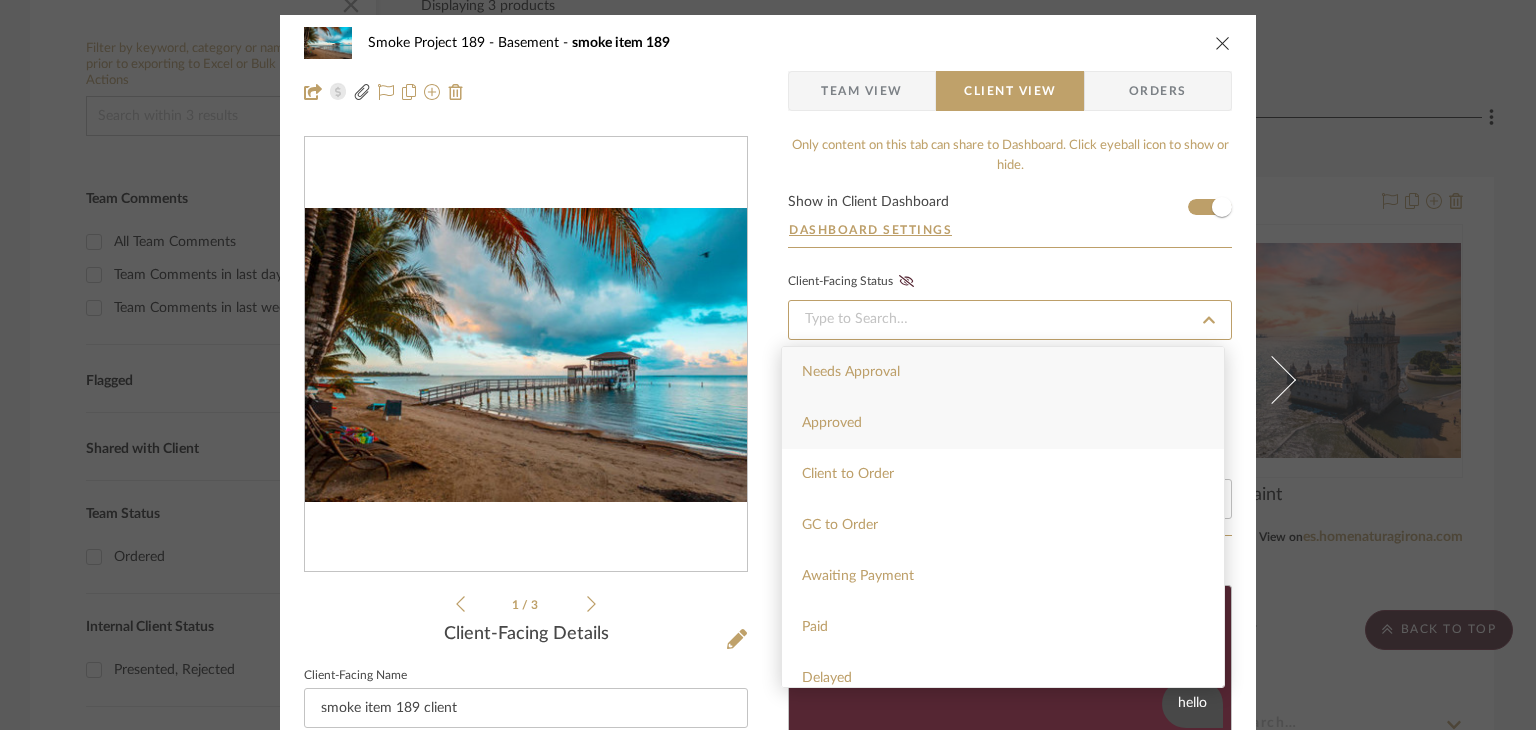 scroll, scrollTop: 475, scrollLeft: 0, axis: vertical 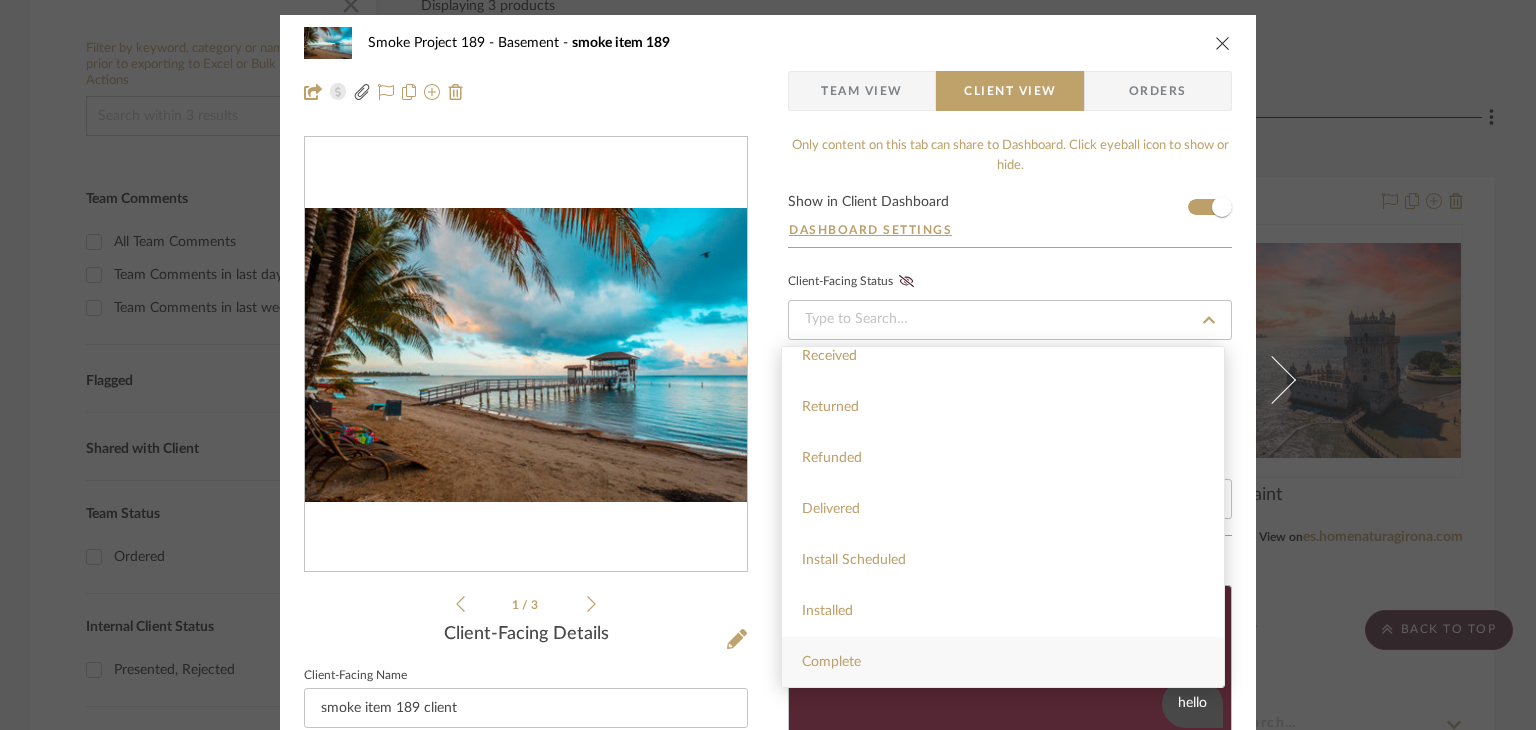 click on "Complete" at bounding box center [1003, 662] 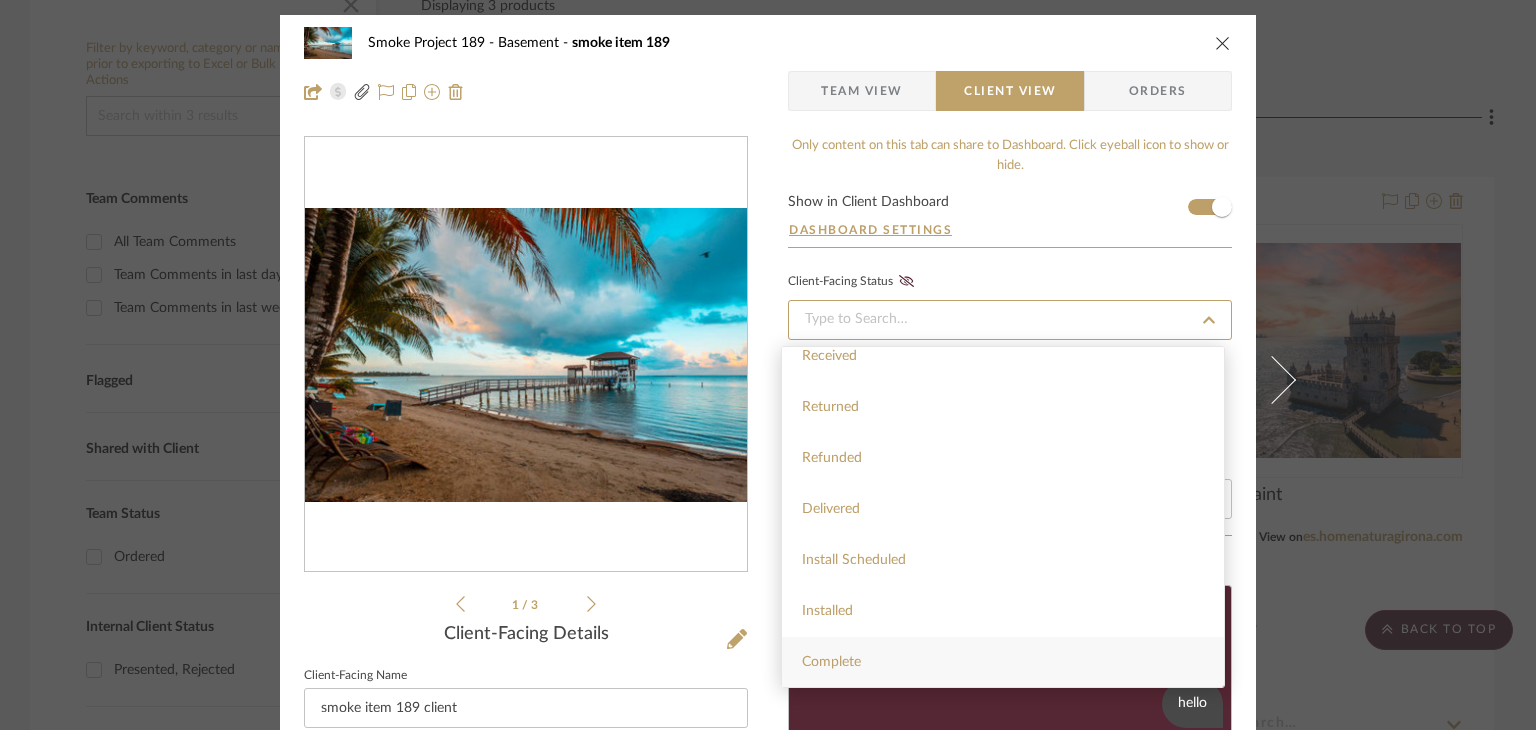 type on "8/6/2025" 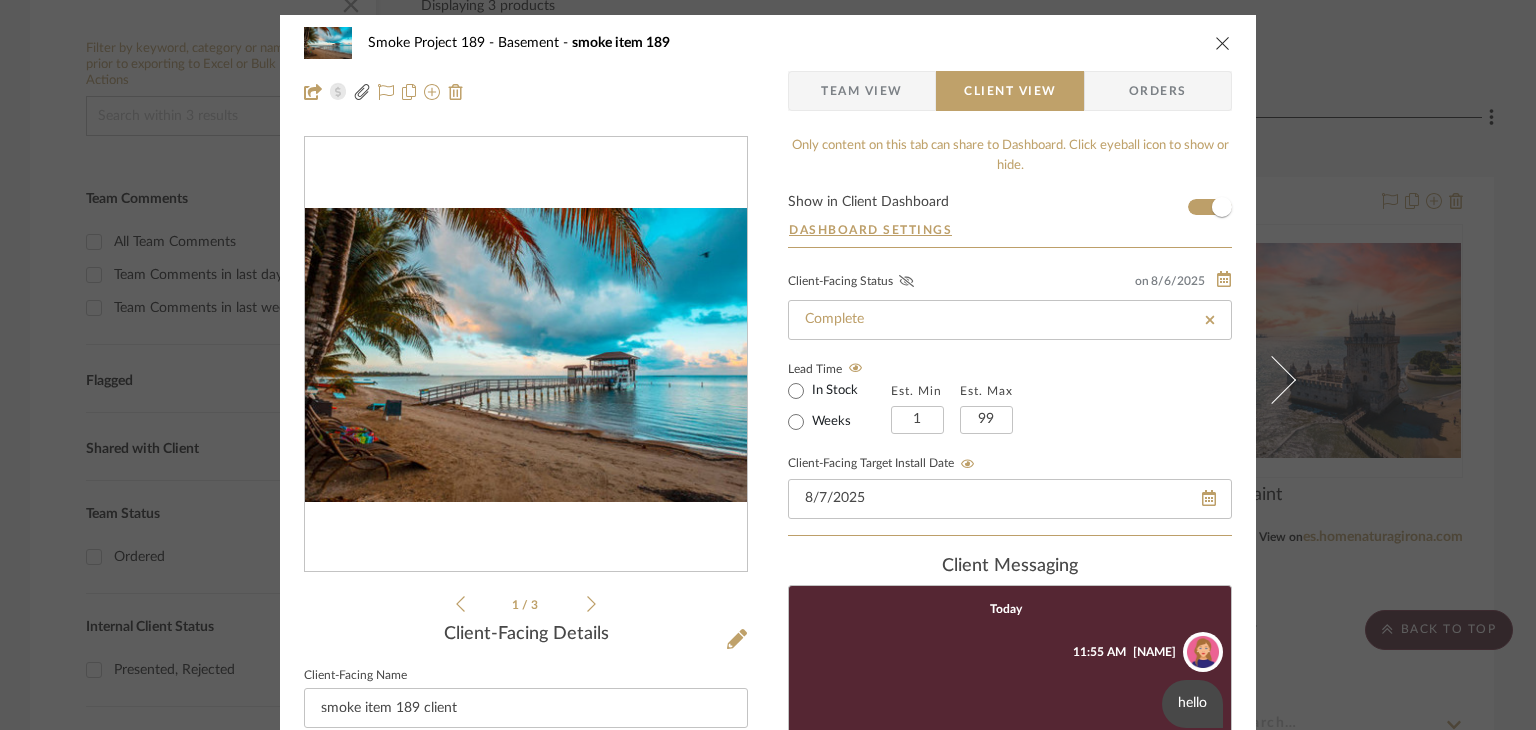 click 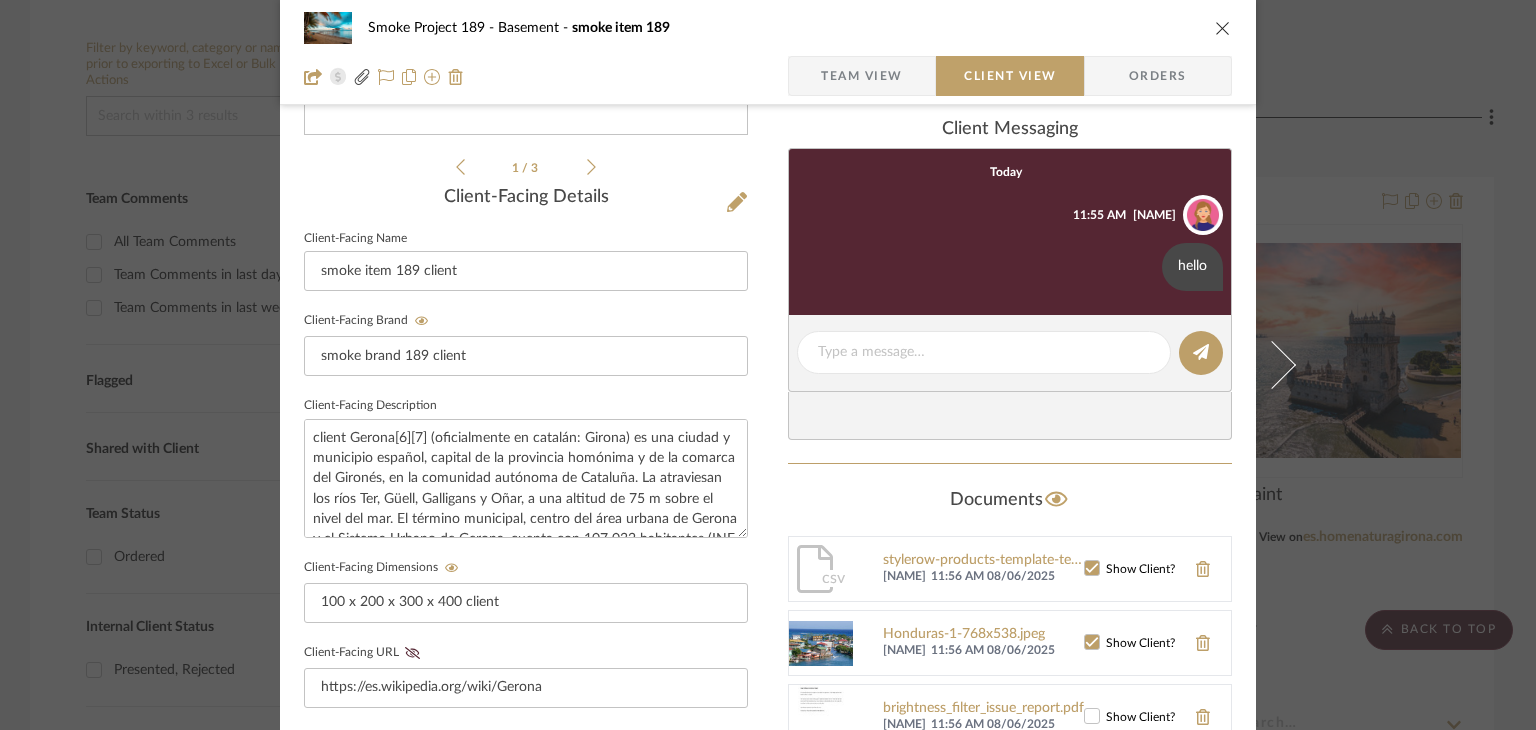 scroll, scrollTop: 500, scrollLeft: 0, axis: vertical 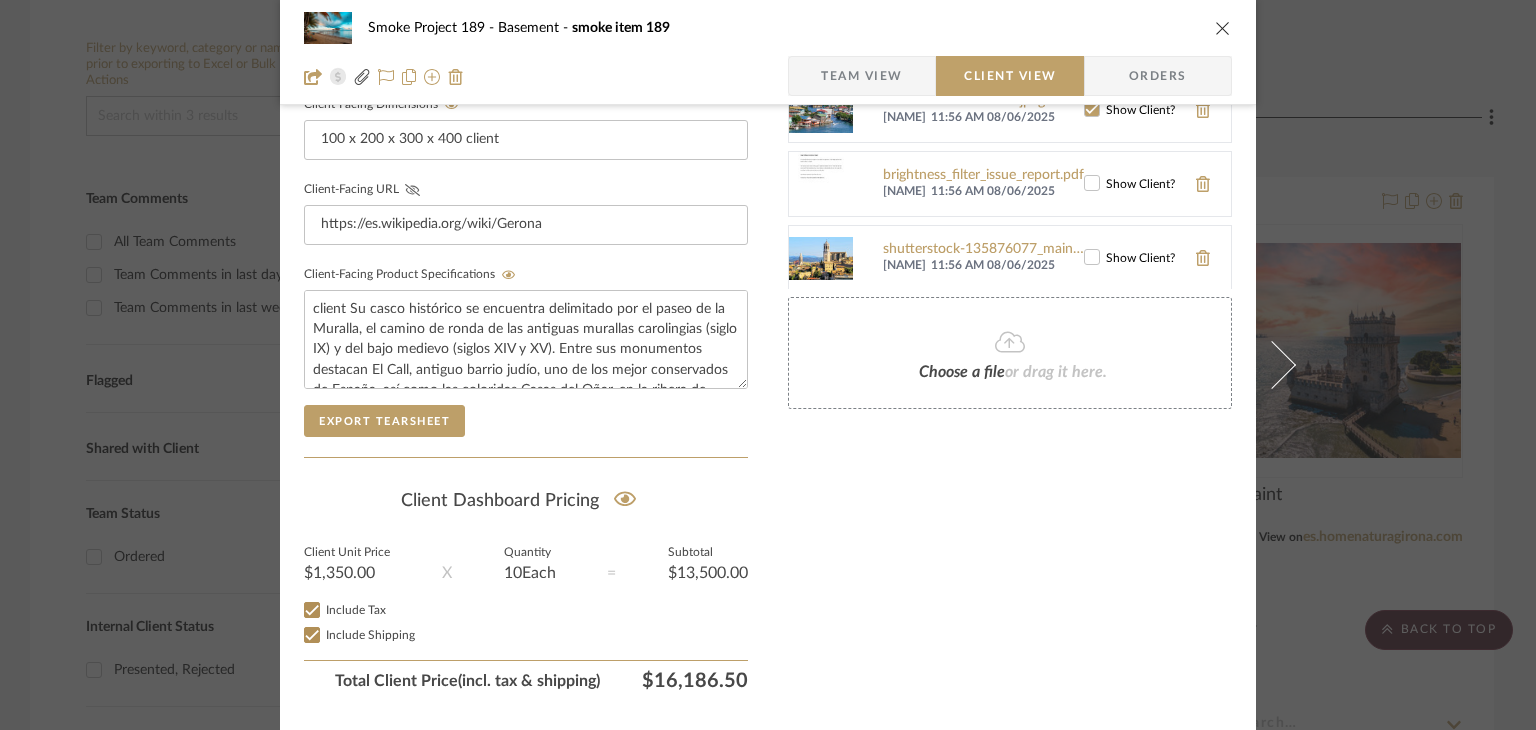 click 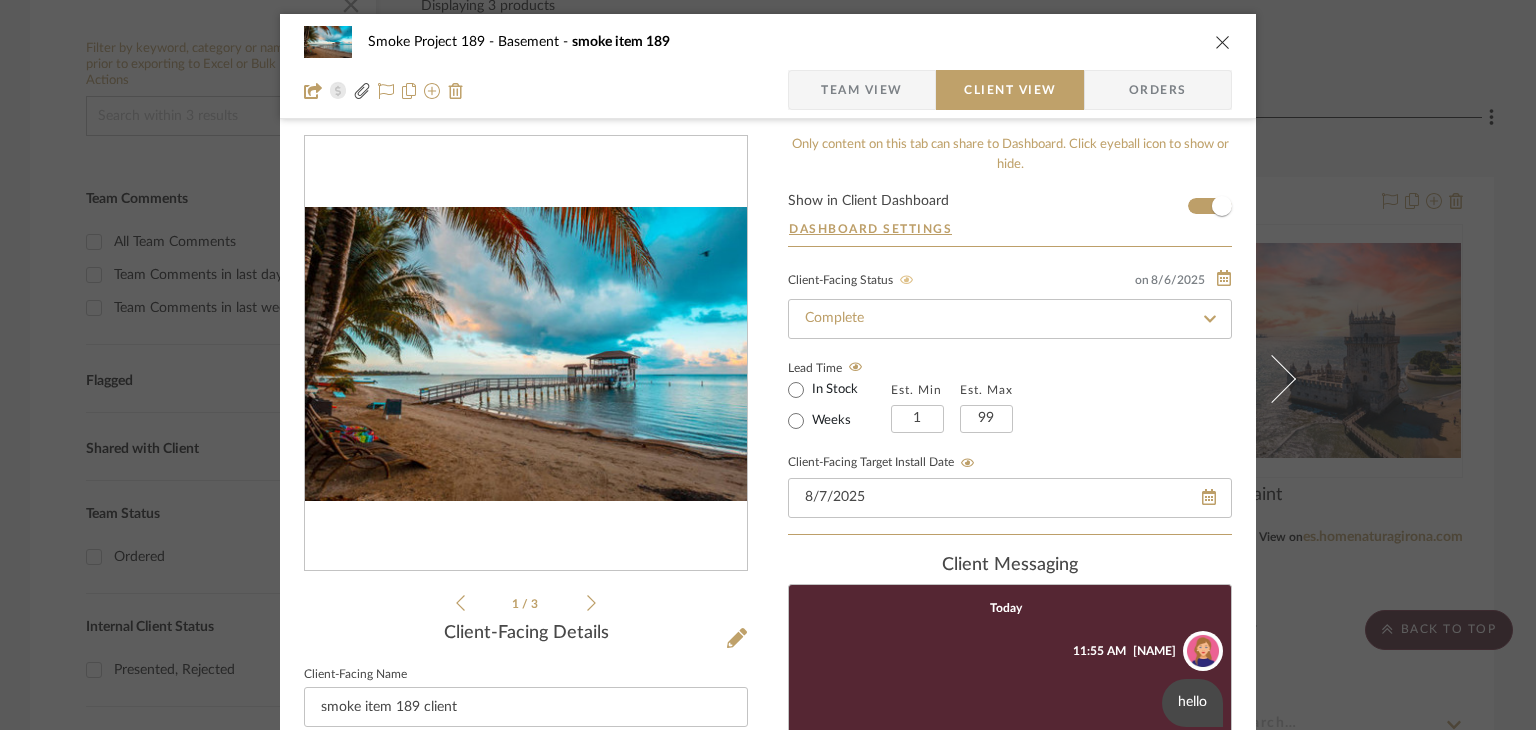 scroll, scrollTop: 0, scrollLeft: 0, axis: both 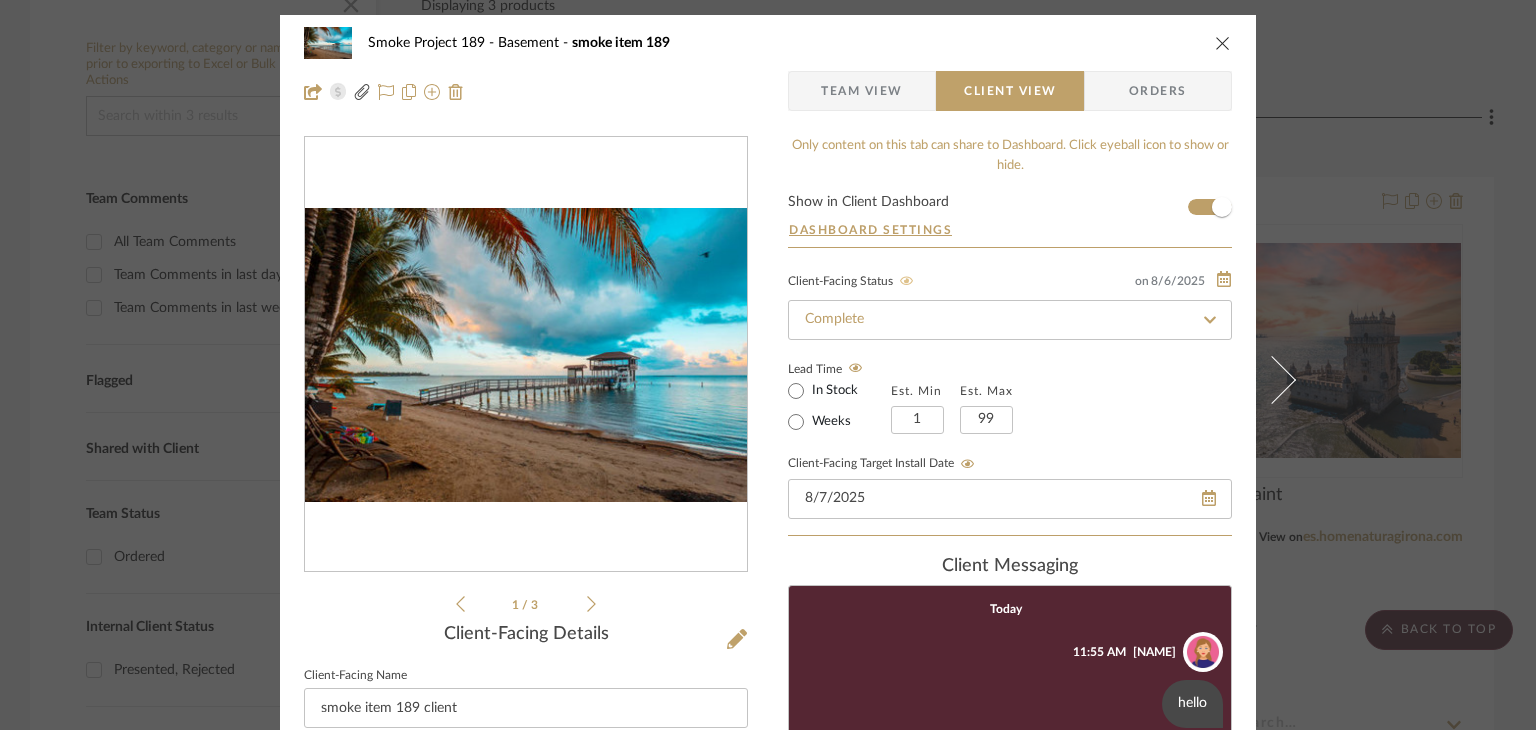 click on "Orders" at bounding box center (1158, 91) 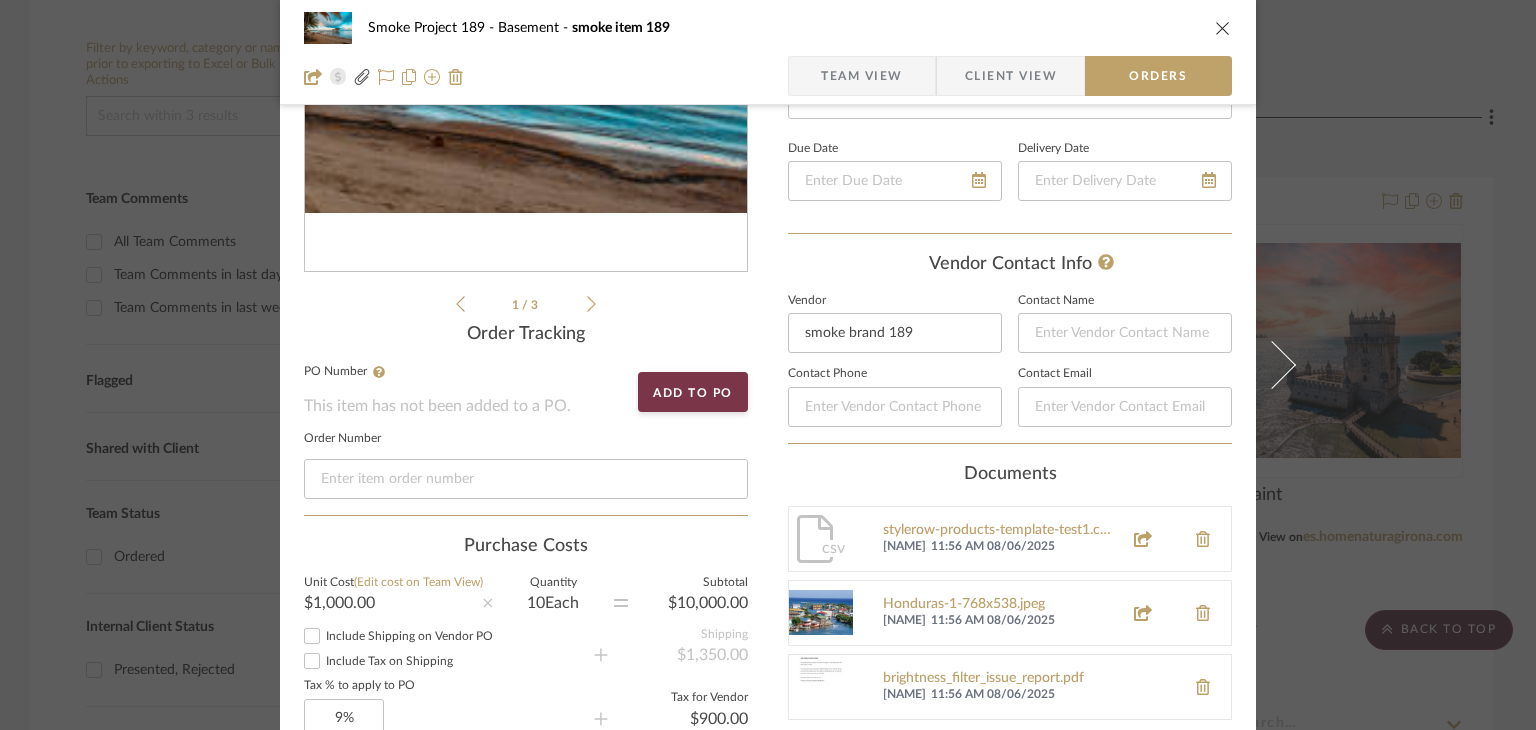 scroll, scrollTop: 600, scrollLeft: 0, axis: vertical 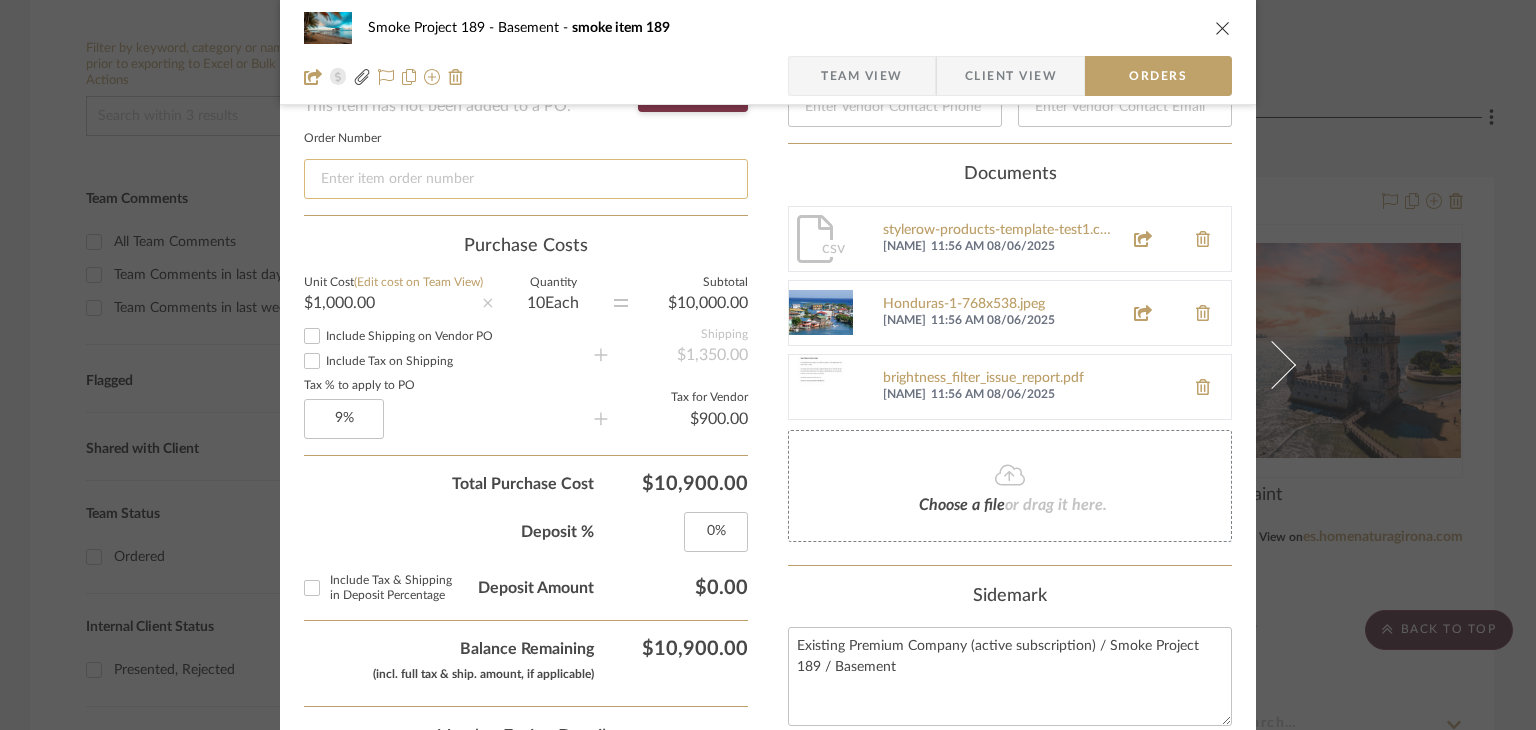click 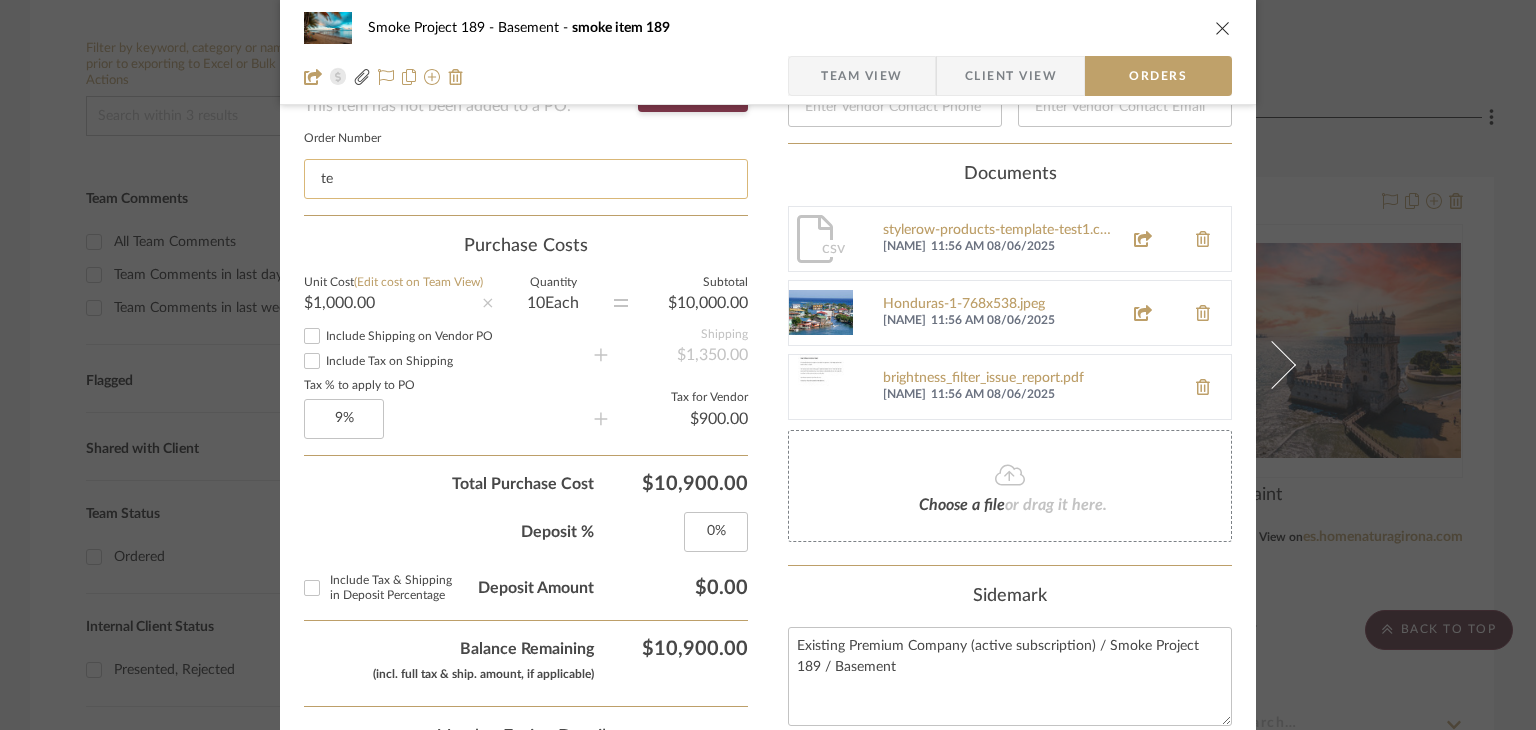type on "t" 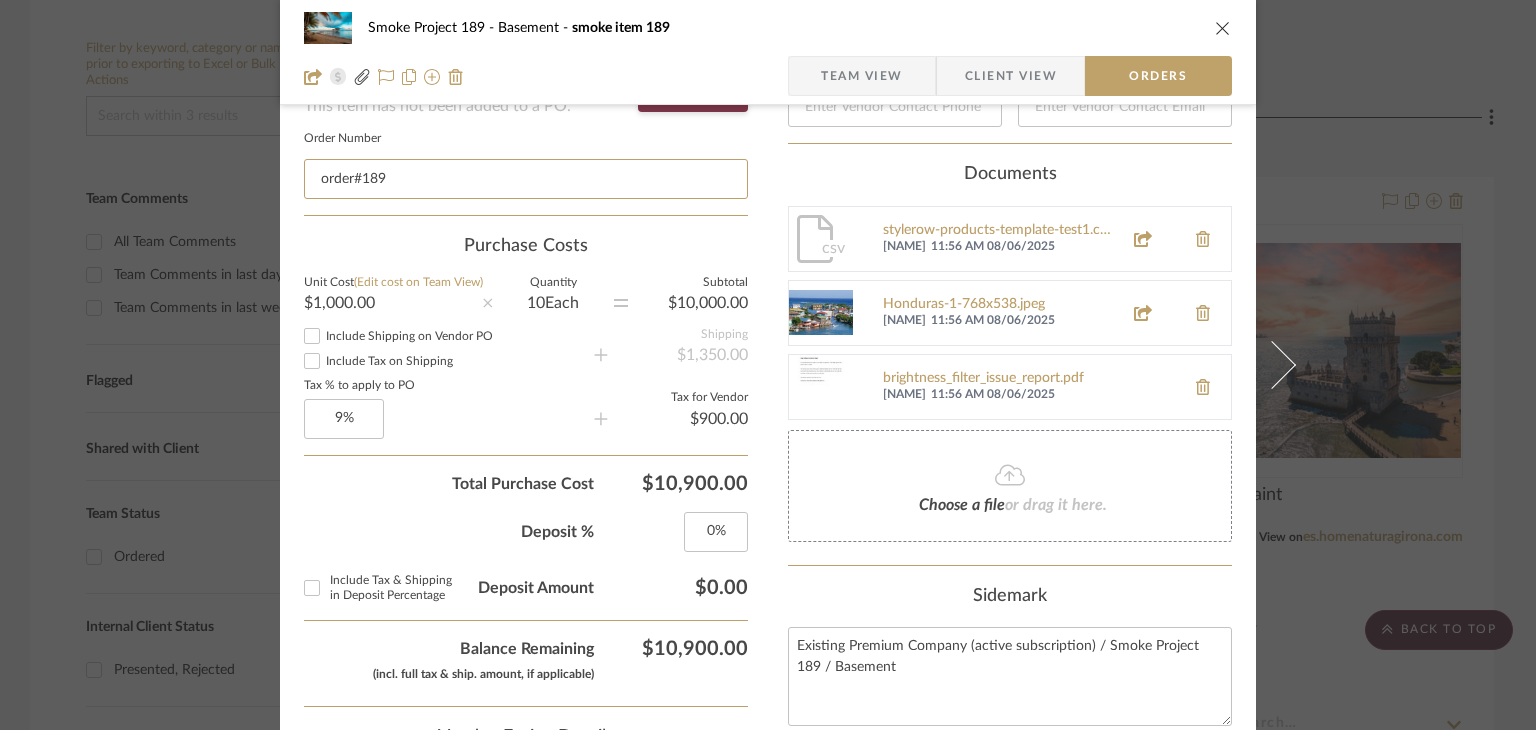 type on "order#189" 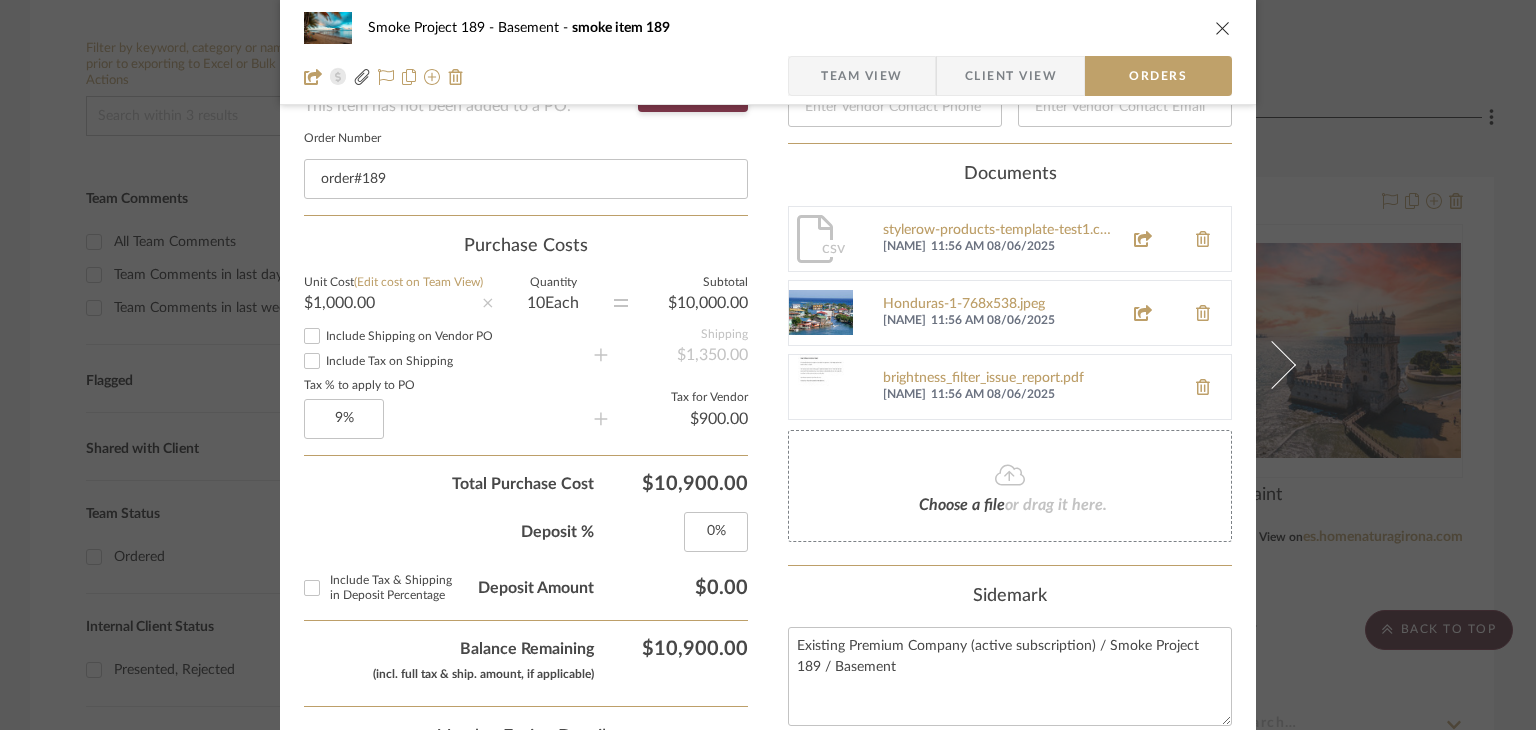 click on "Team View" at bounding box center (862, 76) 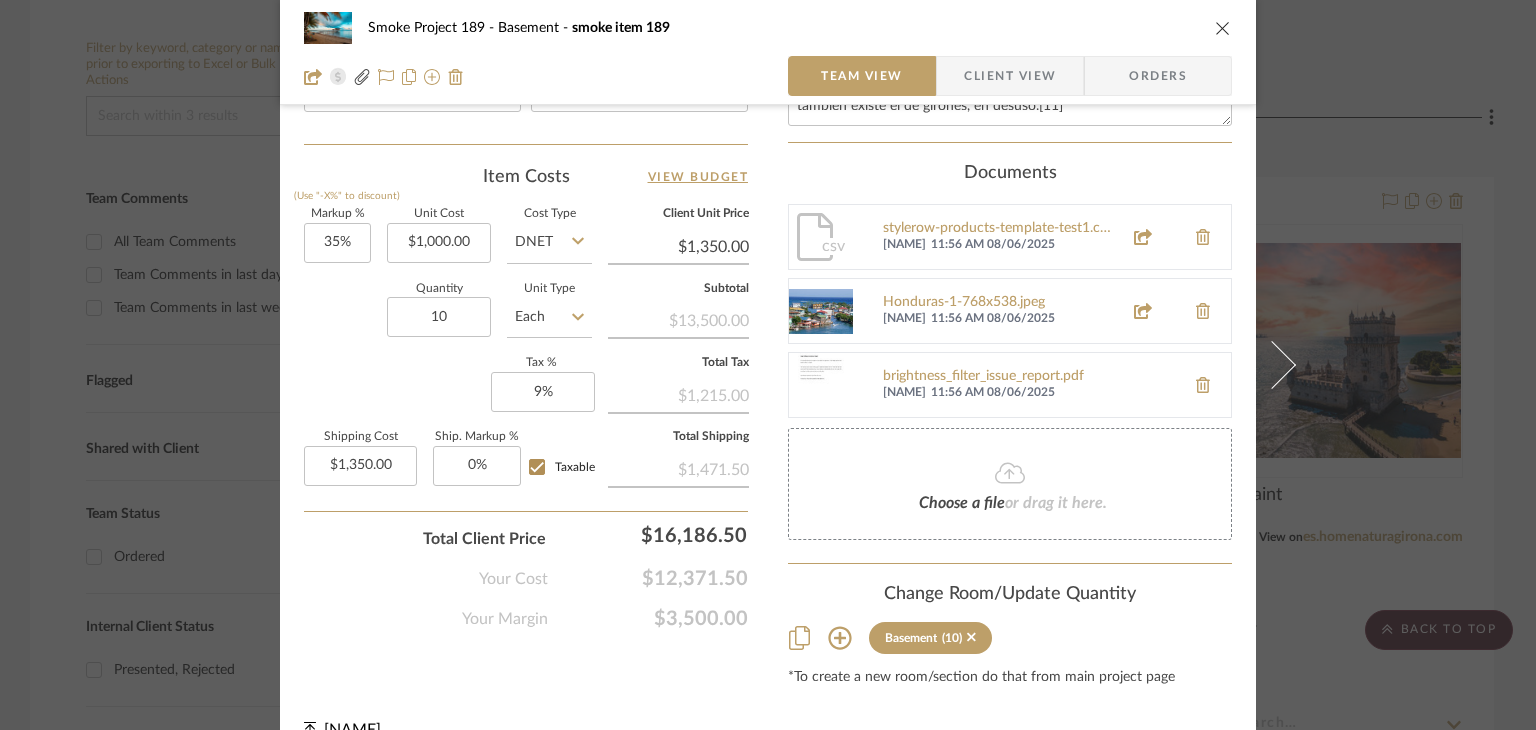 scroll, scrollTop: 1184, scrollLeft: 0, axis: vertical 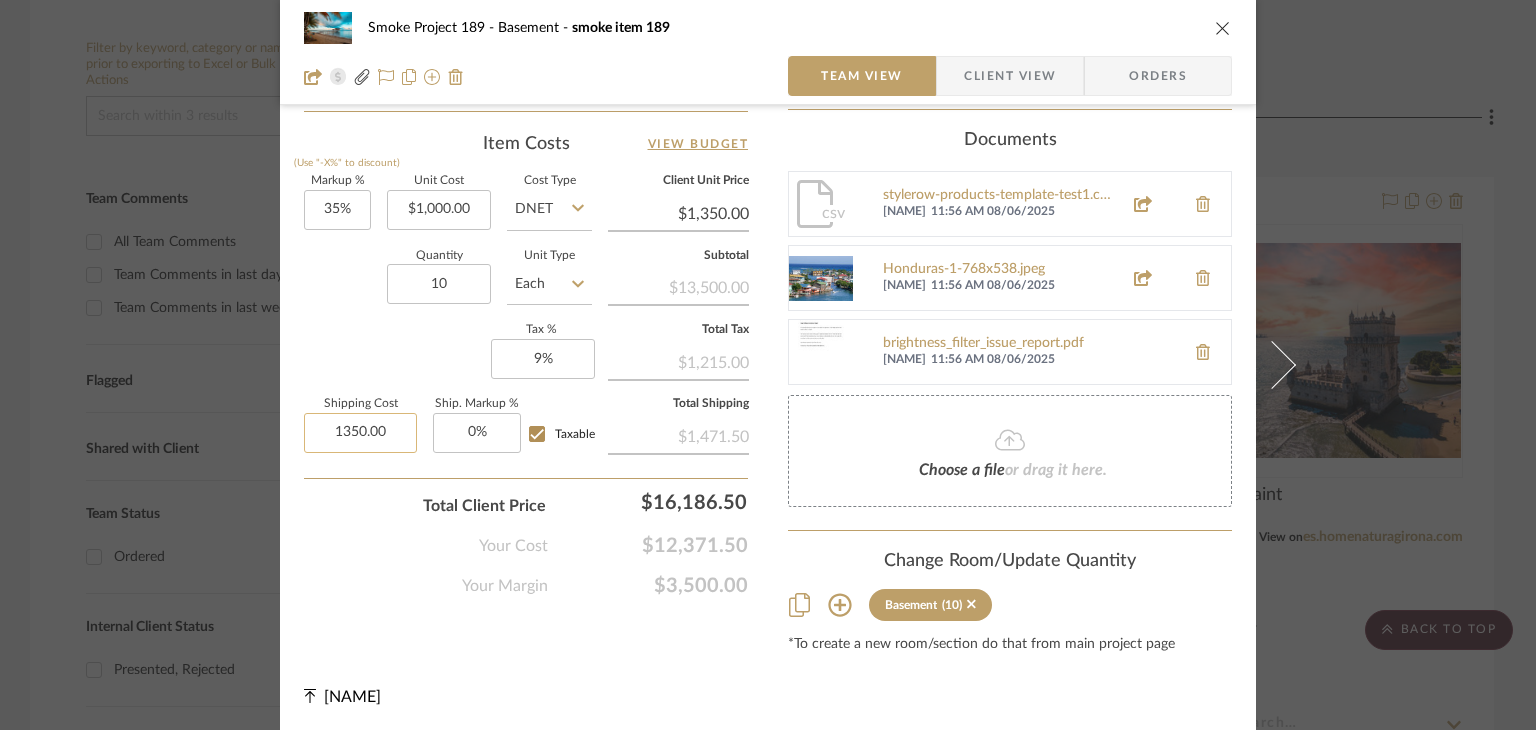 click on "1350.00" 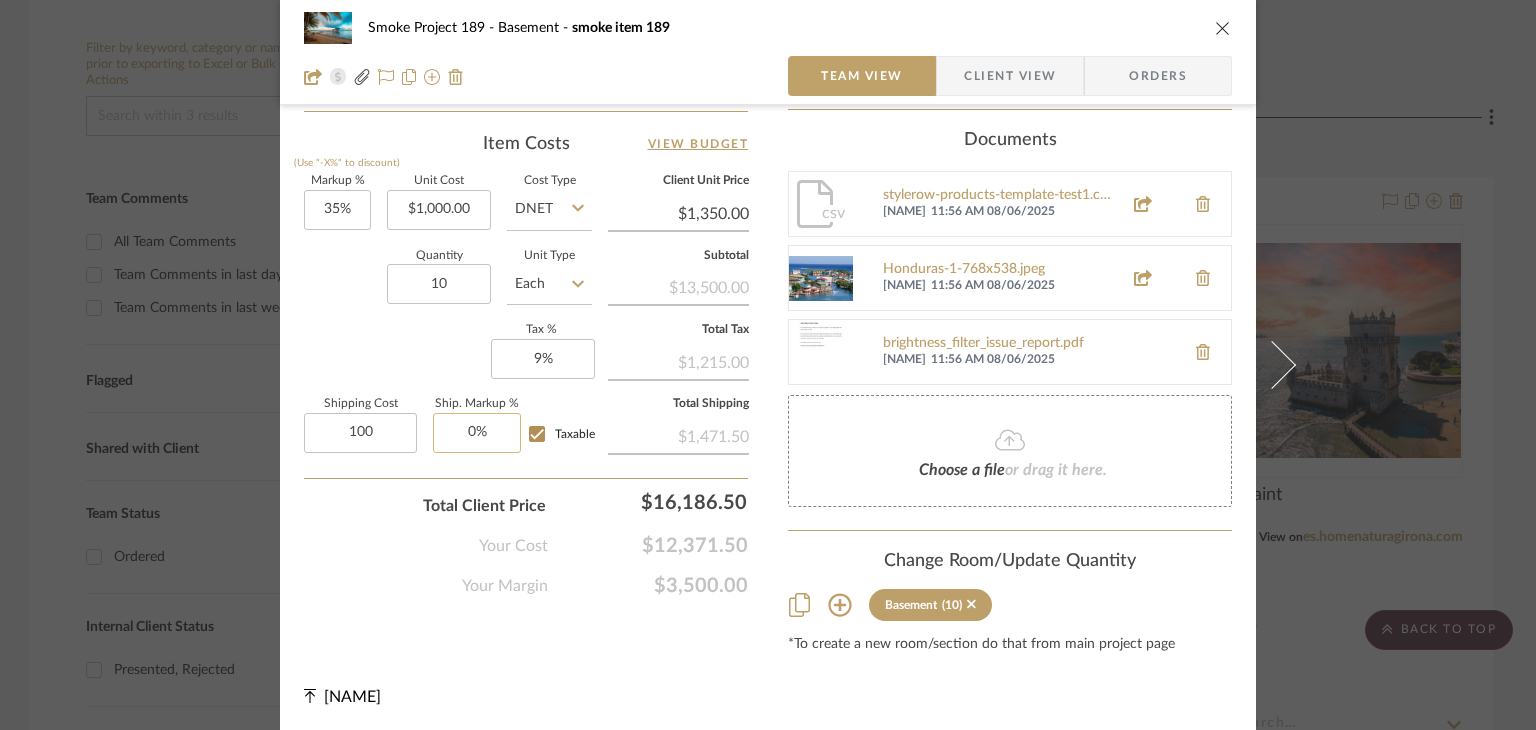 type on "$100.00" 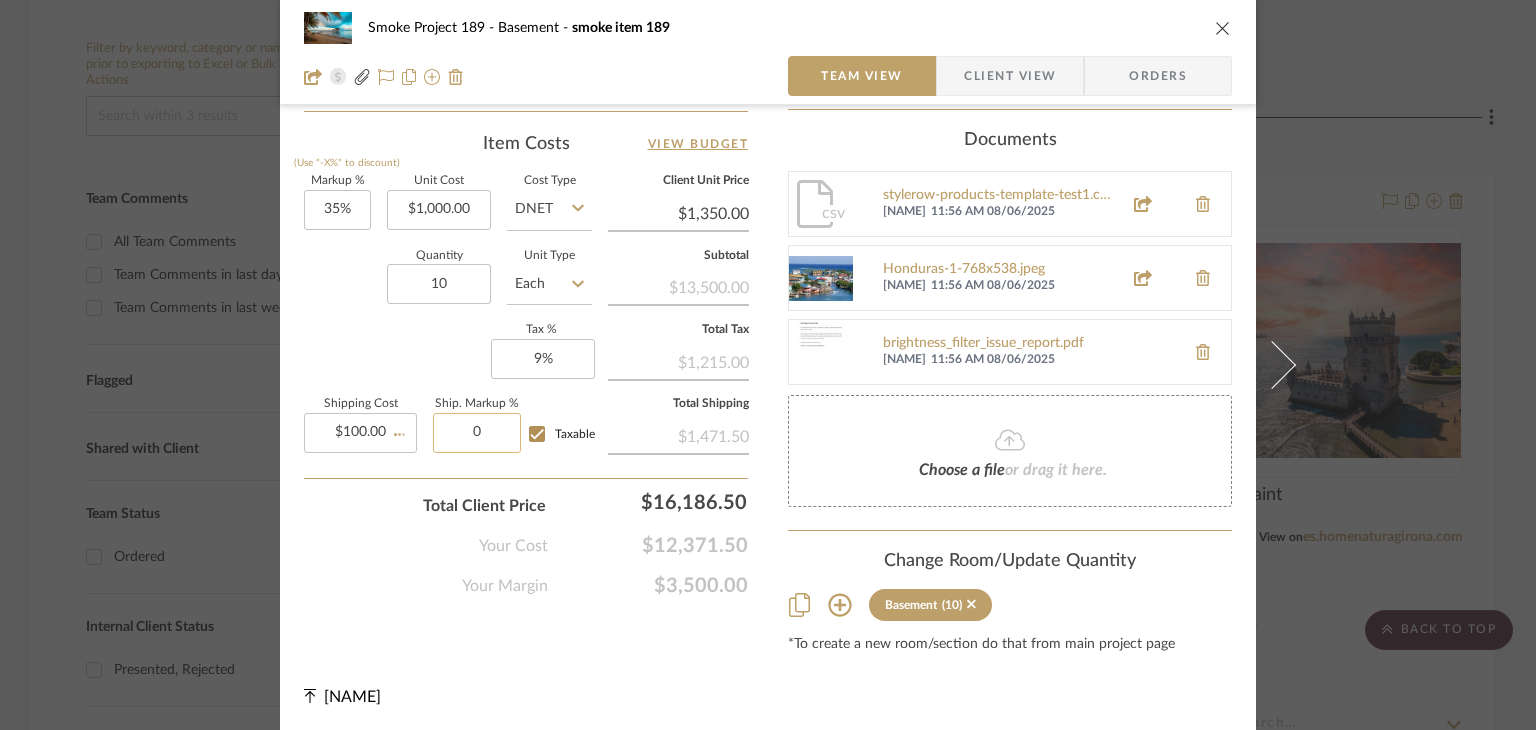 click on "0" 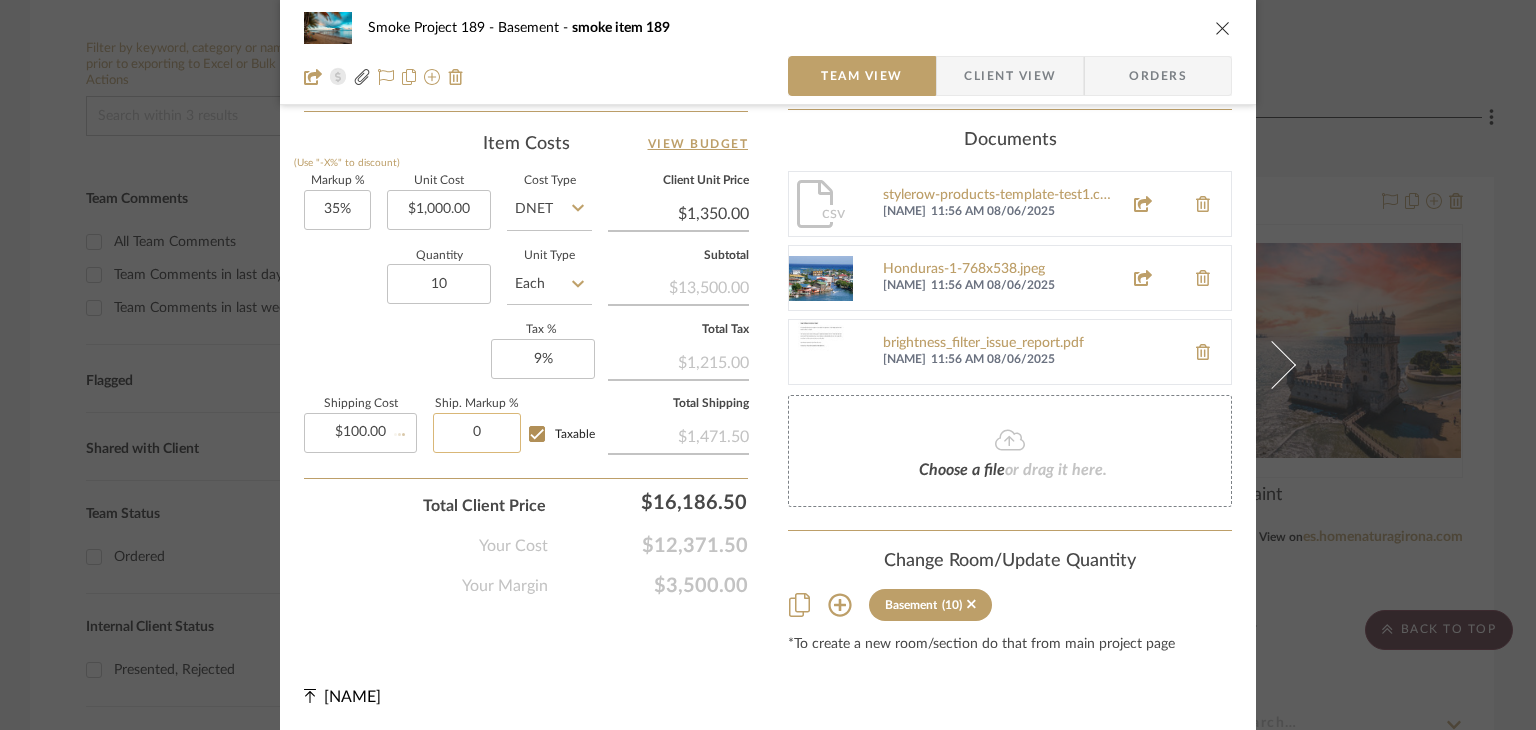 type 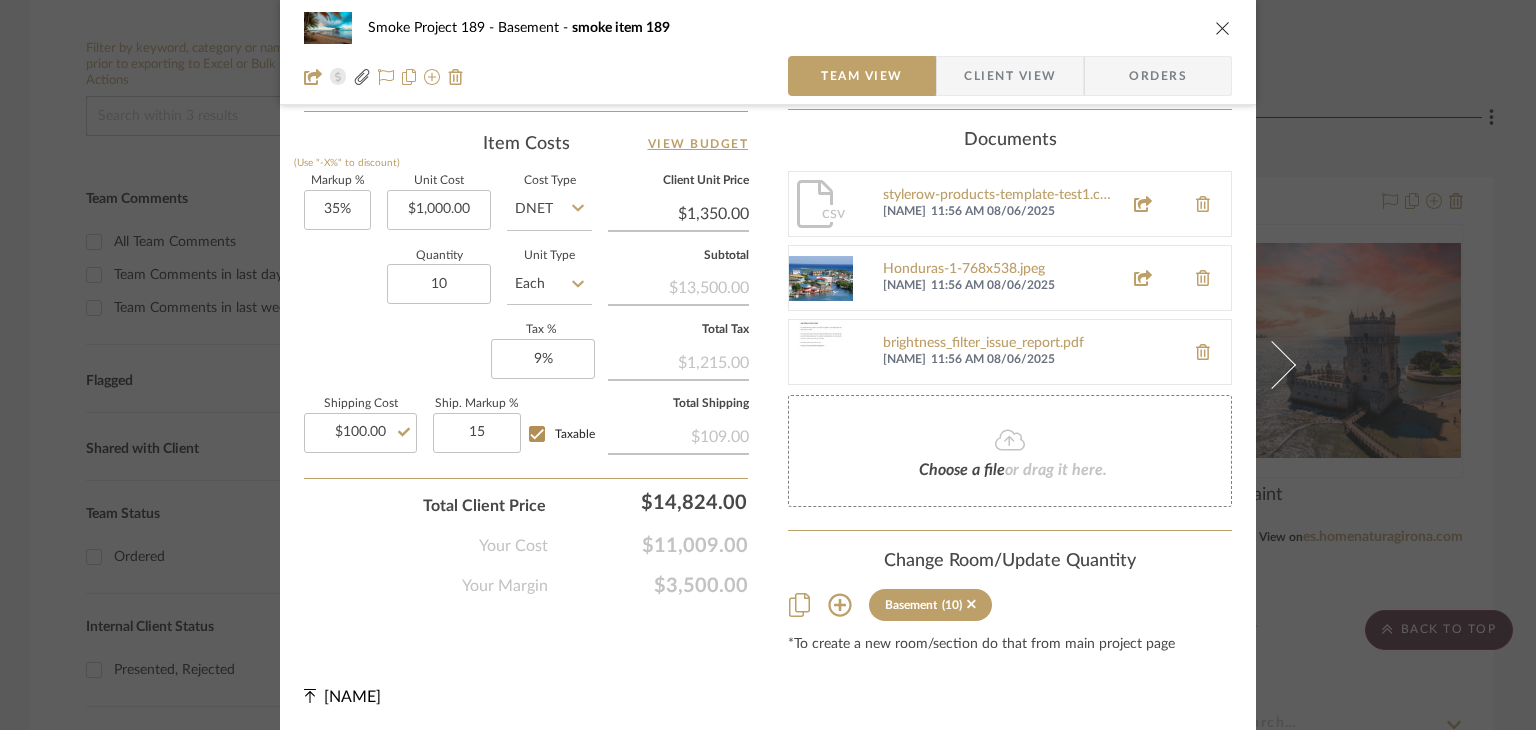 type on "15%" 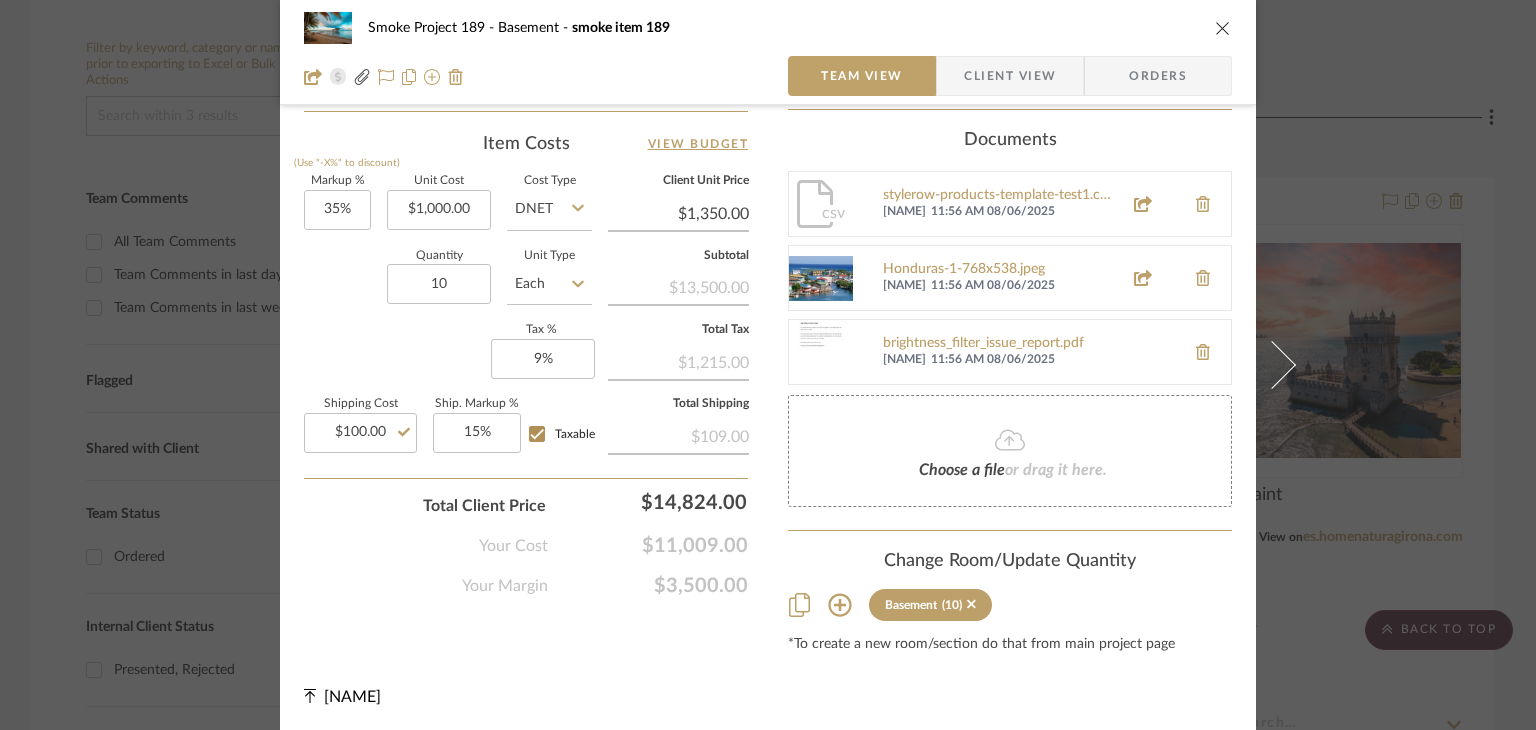 click on "Smoke Project 189 Basement smoke item 189 Team View Client View Orders 1 / 3  Team-Facing Details   Item Name  smoke item 189  Brand  smoke brand 189  Internal Description  Gerona[6]​[7]​ (oficialmente en catalán: Girona) es una ciudad y municipio español, capital de la provincia homónima y de la comarca del Gironés, en la comunidad autónoma de Cataluña. La atraviesan los ríos Ter, Güell, Galligans y Oñar, a una altitud de 75 m sobre el nivel del mar. El término municipal, centro del área urbana de Gerona y el Sistema Urbano de Gerona, cuenta con 107 032 habitantes (INE 2024).  Dimensions  100 x 200 x 300 x 400  Product Specifications   Reference Price   Reference Price Type  DNET  Item Costs   View Budget   Markup %  (Use "-X%" to discount) 35%  Unit Cost  $1,000.00  Cost Type  DNET  Client Unit Price  $1,350.00  Quantity  10  Unit Type  Each  Subtotal   $13,500.00   Tax %  9%  Total Tax   $1,215.00   Shipping Cost  $100.00  Ship. Markup %  15% Taxable  Total Shipping   $109.00   $14,824.00  1" at bounding box center [768, -218] 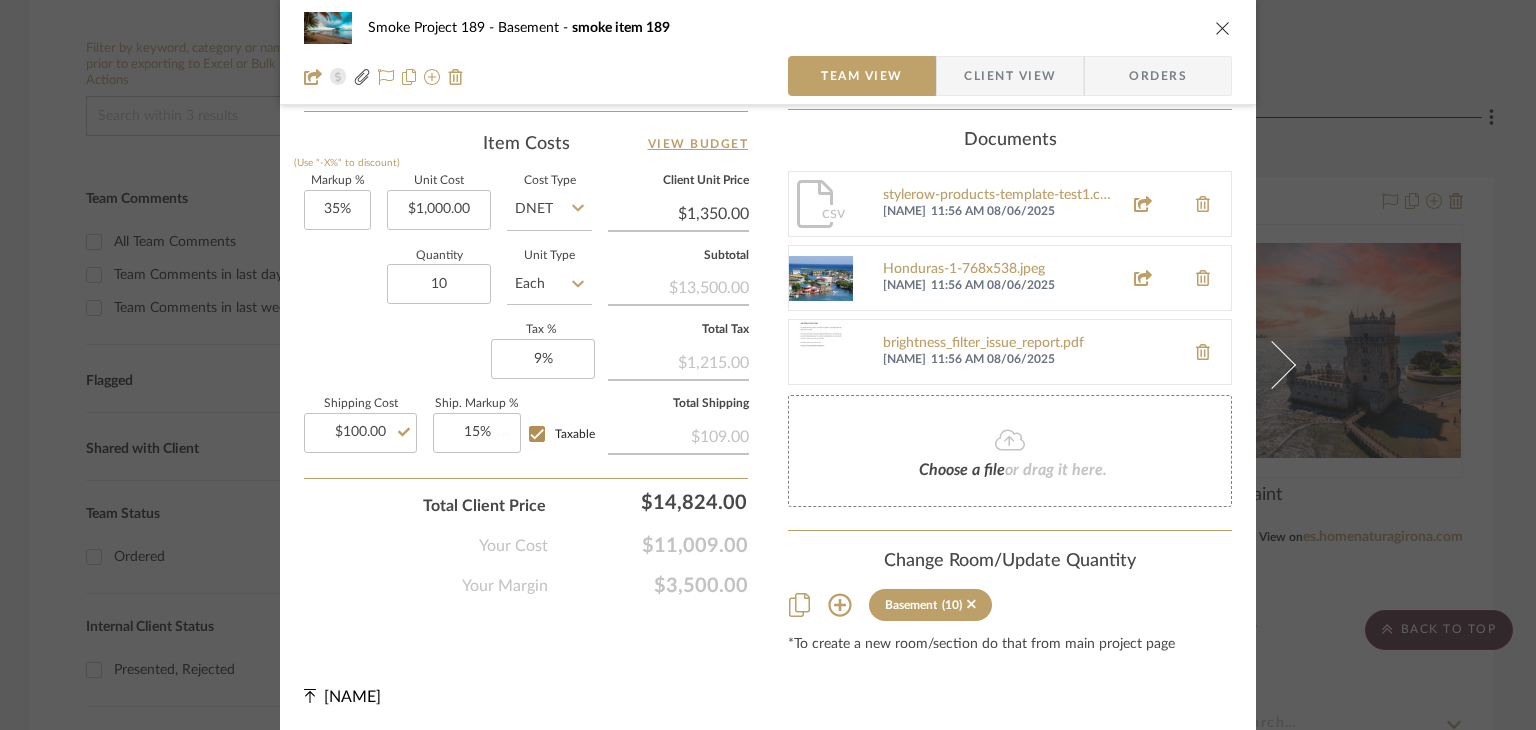 type 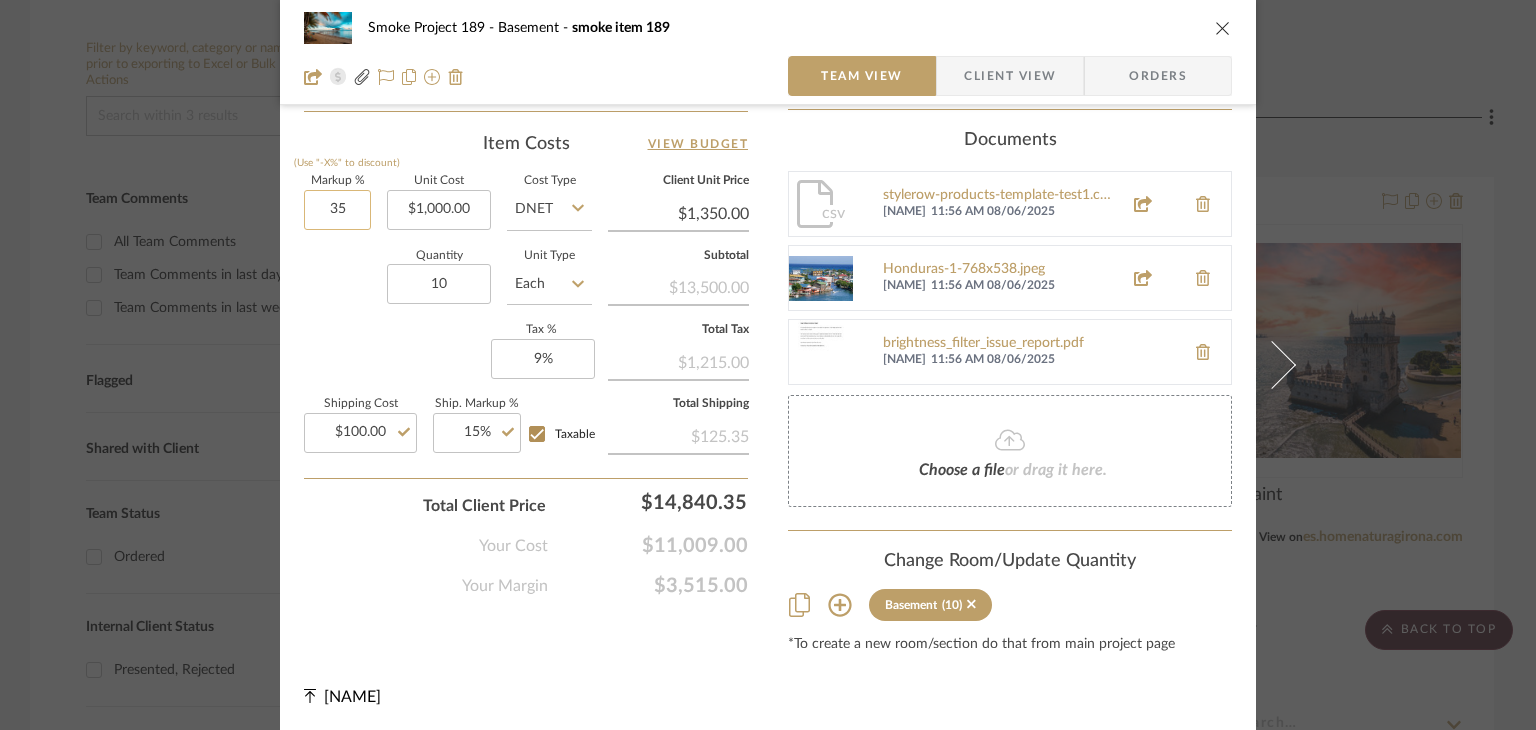 click on "35" 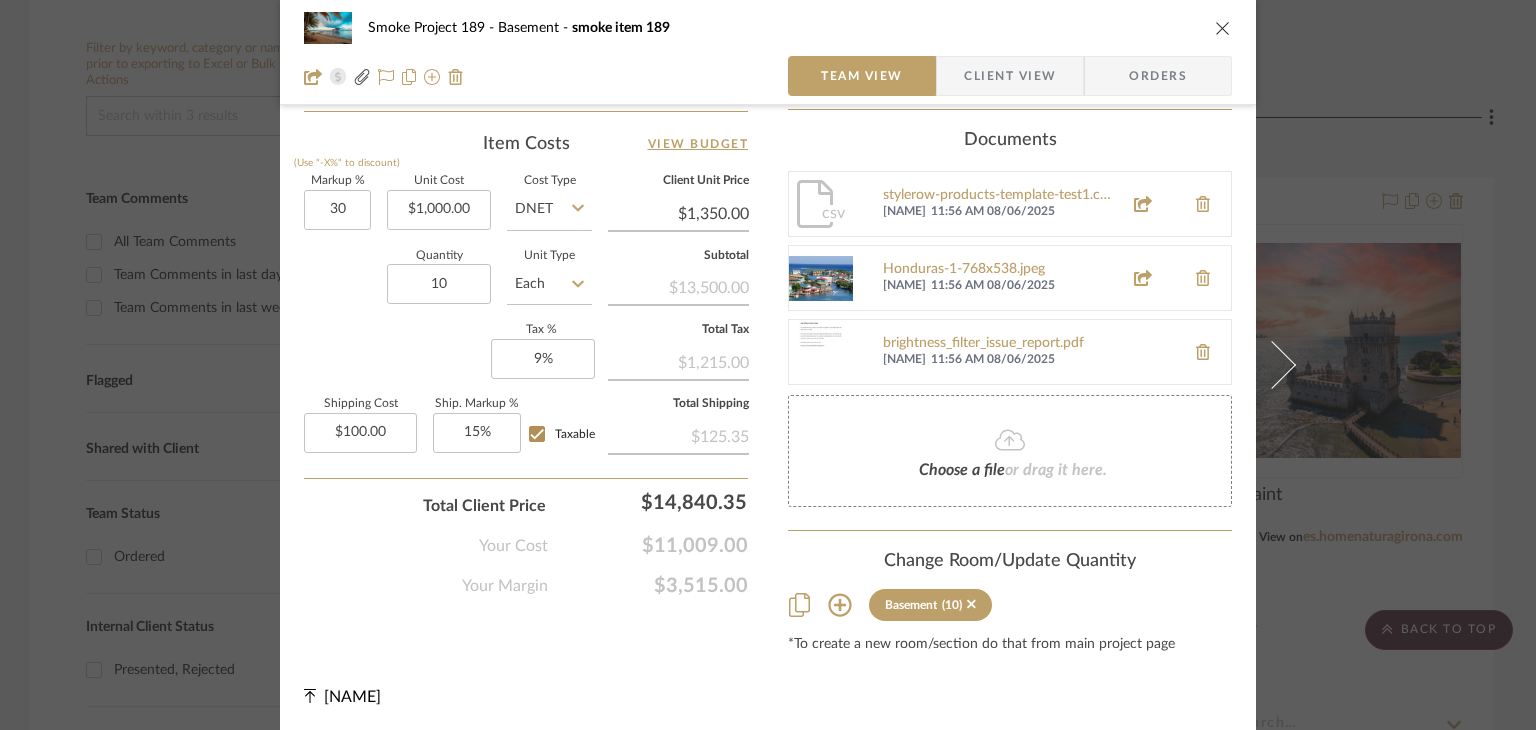 click on "1 / 3  Team-Facing Details   Item Name  smoke item 189  Brand  smoke brand 189  Internal Description  Gerona[6]​[7]​ (oficialmente en catalán: Girona) es una ciudad y municipio español, capital de la provincia homónima y de la comarca del Gironés, en la comunidad autónoma de Cataluña. La atraviesan los ríos Ter, Güell, Galligans y Oñar, a una altitud de 75 m sobre el nivel del mar. El término municipal, centro del área urbana de Gerona y el Sistema Urbano de Gerona, cuenta con 107 032 habitantes (INE 2024).  Dimensions  100 x 200 x 300 x 400  Product Specifications   Reference Price   Reference Price Type  DNET  Item Costs   View Budget   Markup %  (Use "-X%" to discount) 30  Unit Cost  $1,000.00  Cost Type  DNET  Client Unit Price  $1,350.00  Quantity  10  Unit Type  Each  Subtotal   $13,500.00   Tax %  9%  Total Tax   $1,215.00   Shipping Cost  $100.00  Ship. Markup %  15% Taxable  Total Shipping   $125.35  Total Client Price  $14,840.35  Your Cost  $11,009.00  Your Margin  $3,515.00" at bounding box center (526, -198) 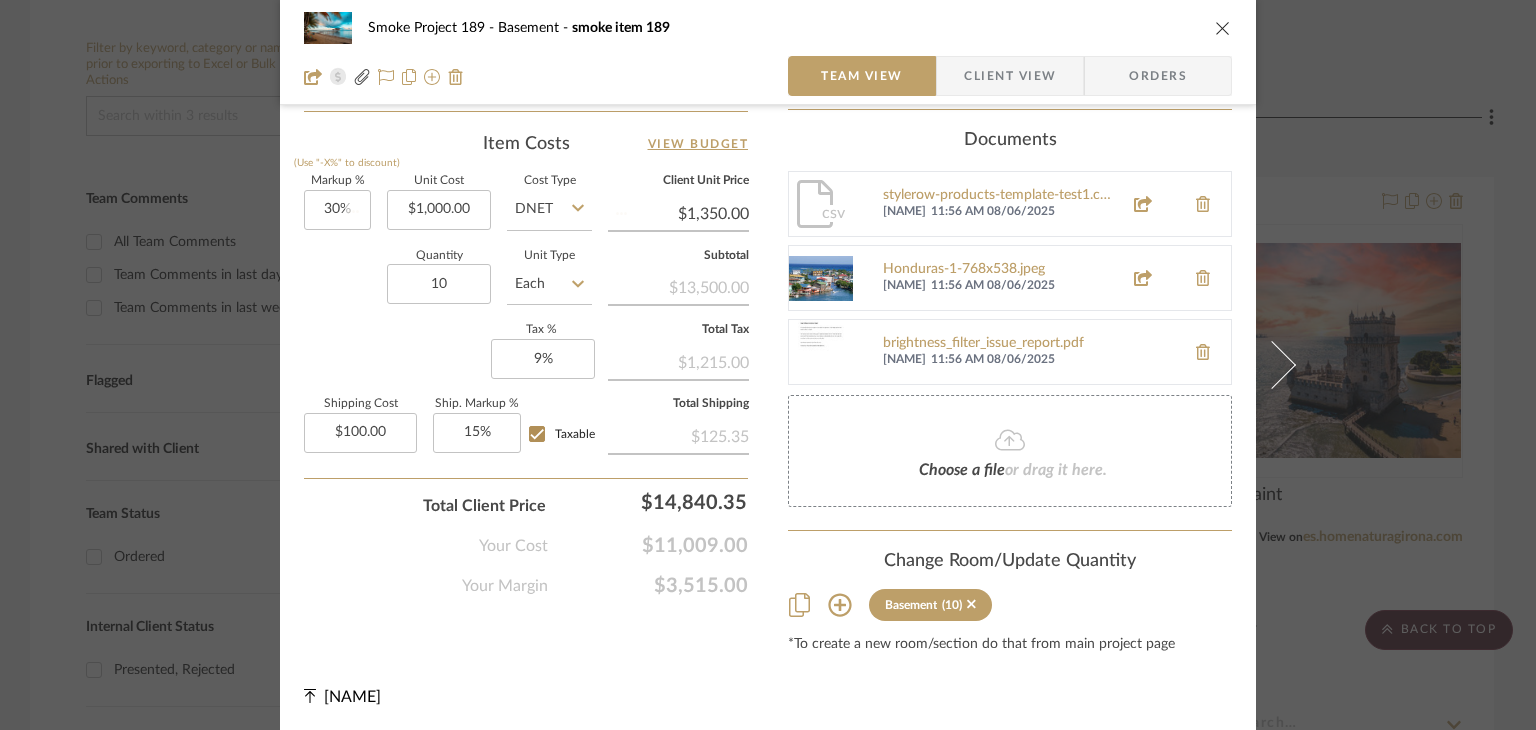 type on "$1,300.00" 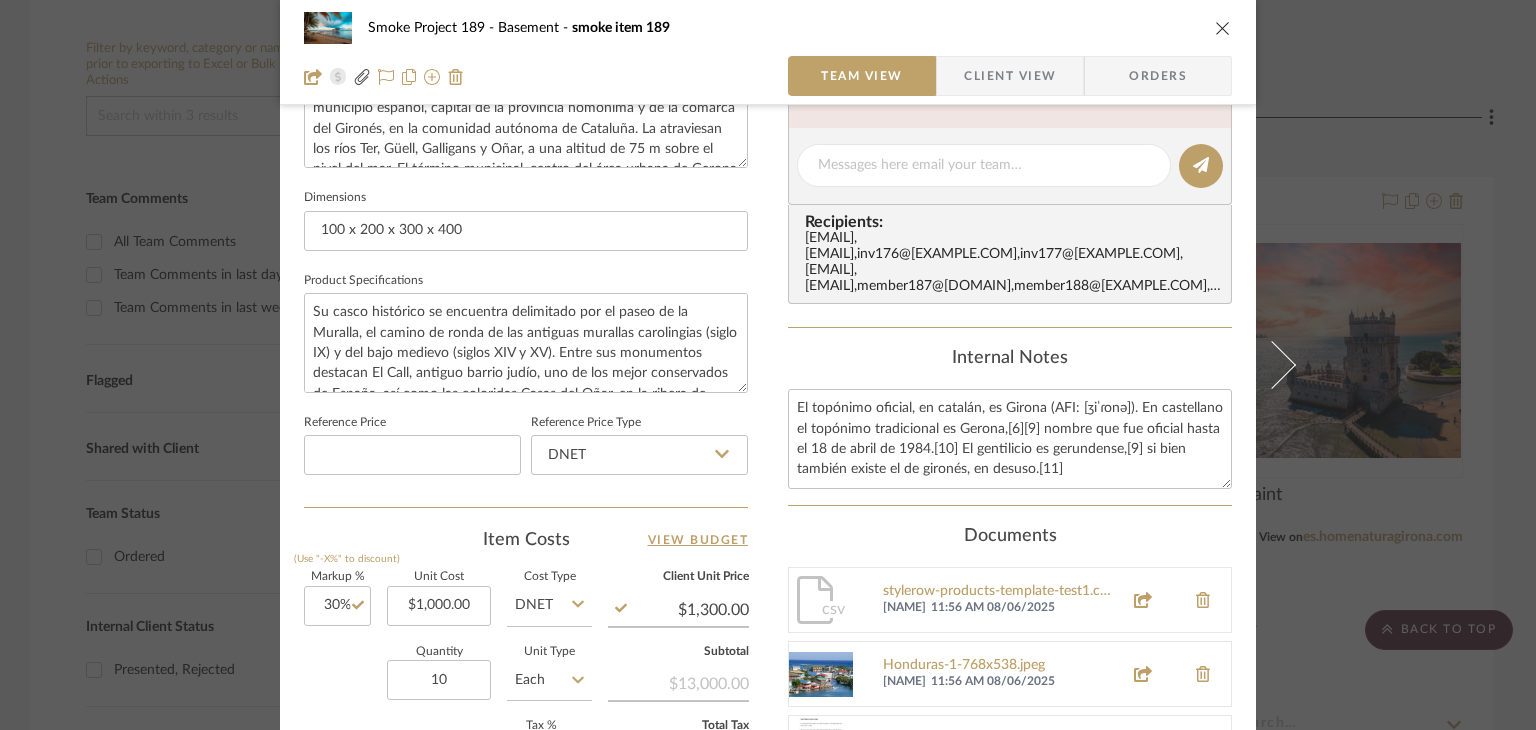 scroll, scrollTop: 784, scrollLeft: 0, axis: vertical 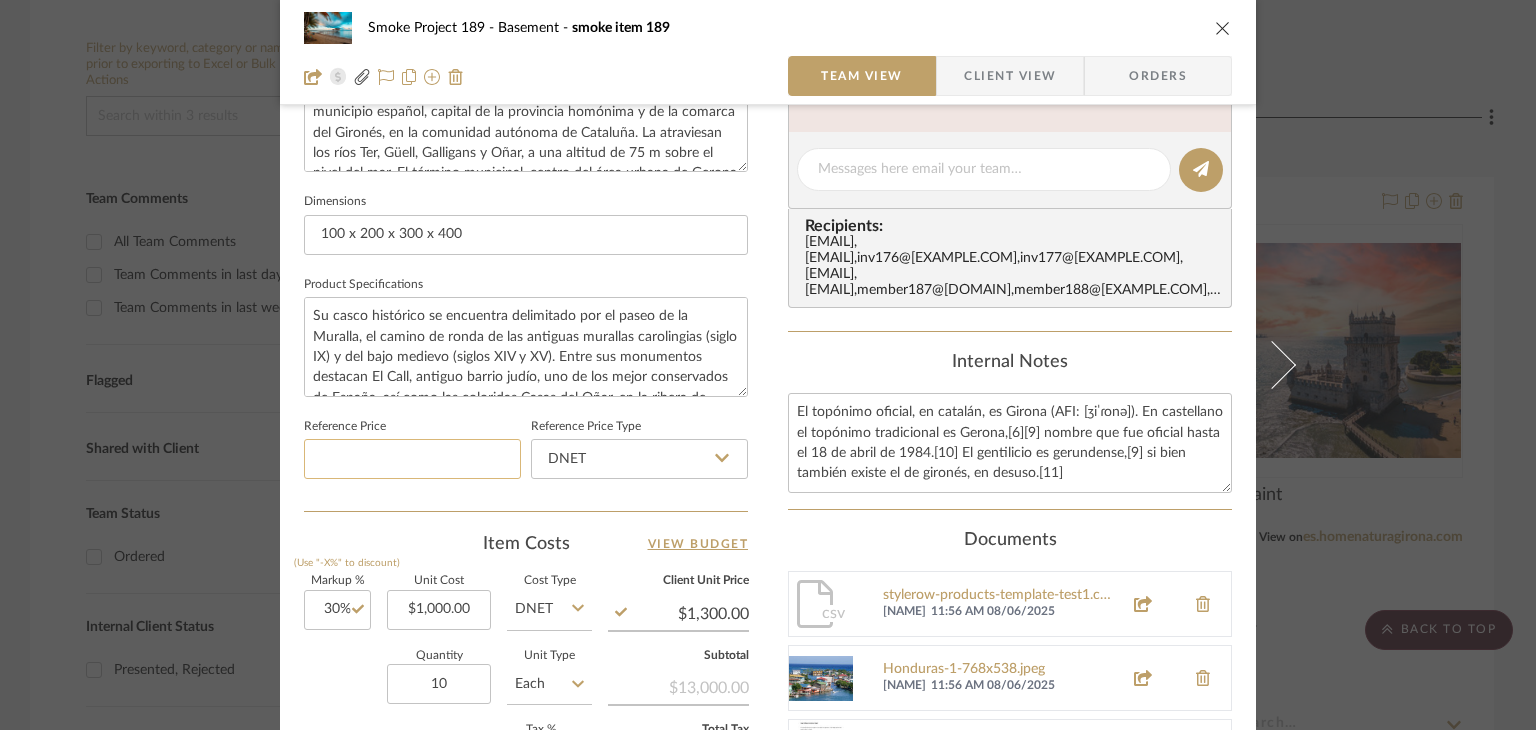 click 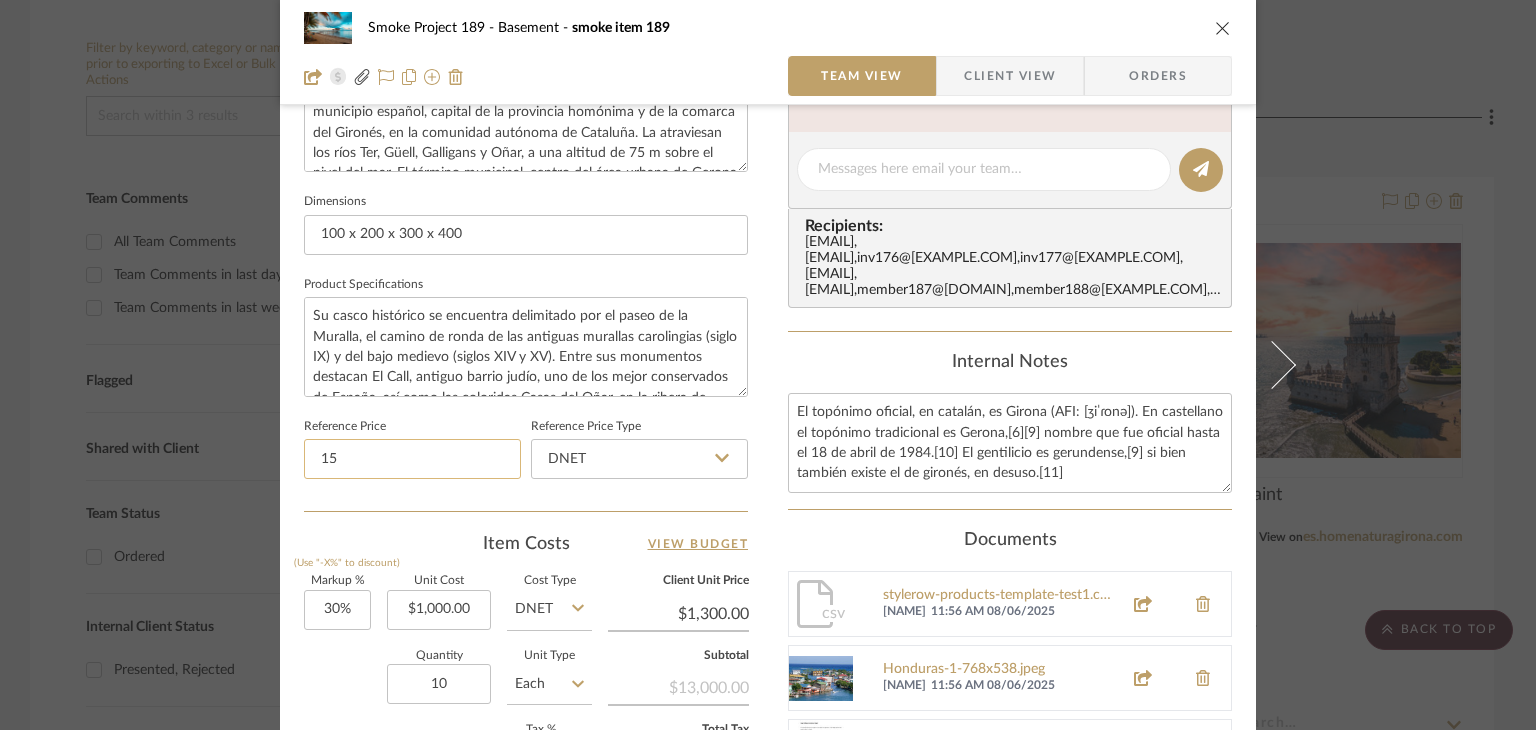 type on "1" 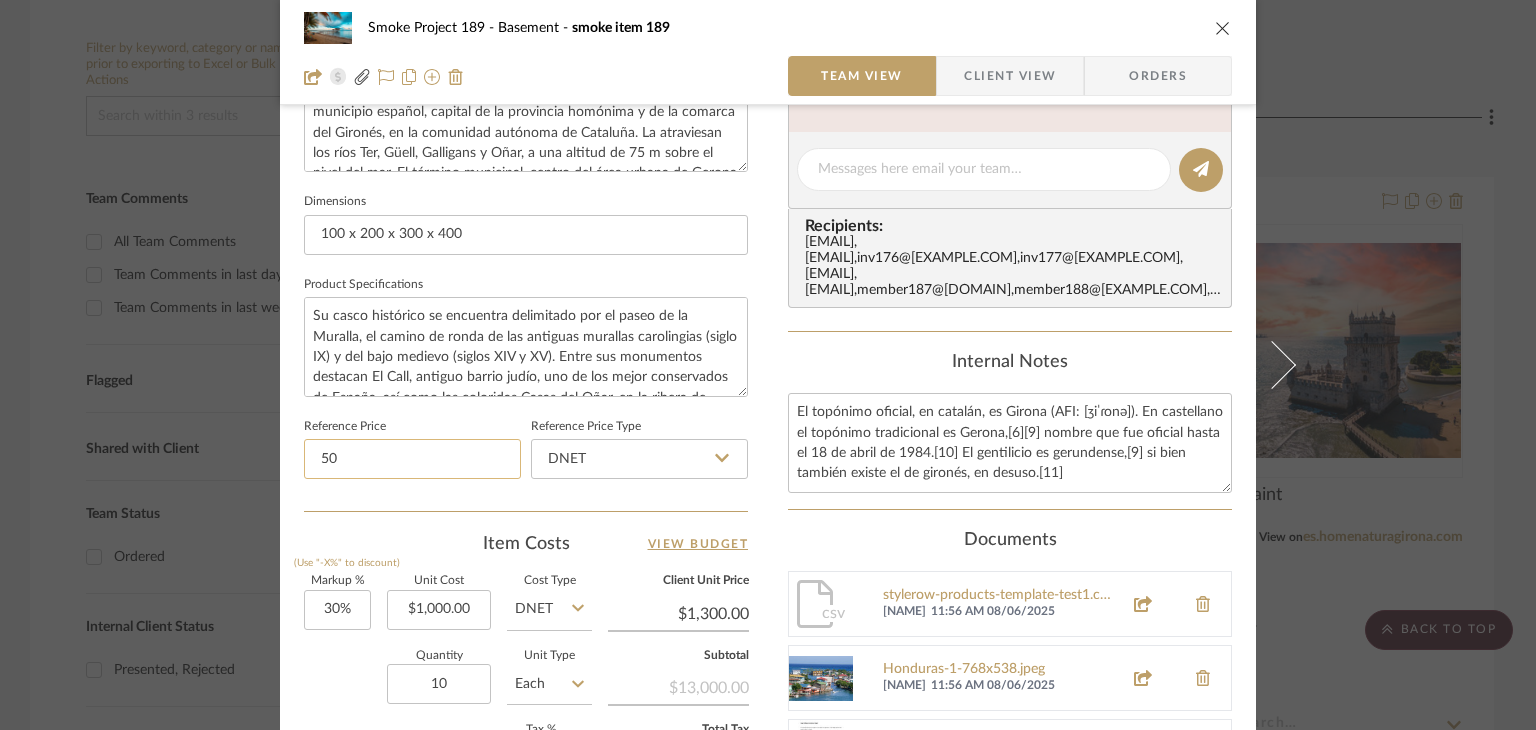 type on "5" 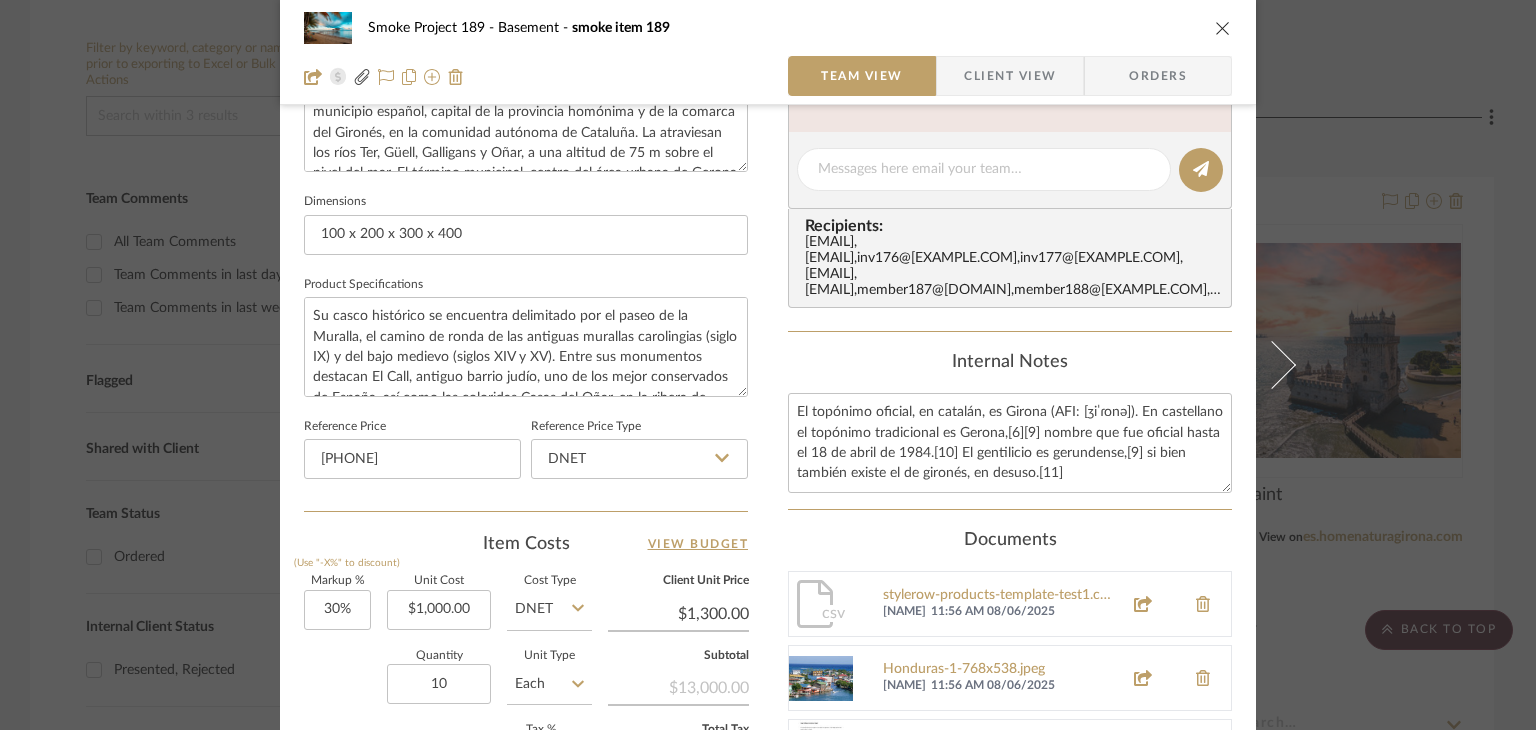type on "$100,000,000.00" 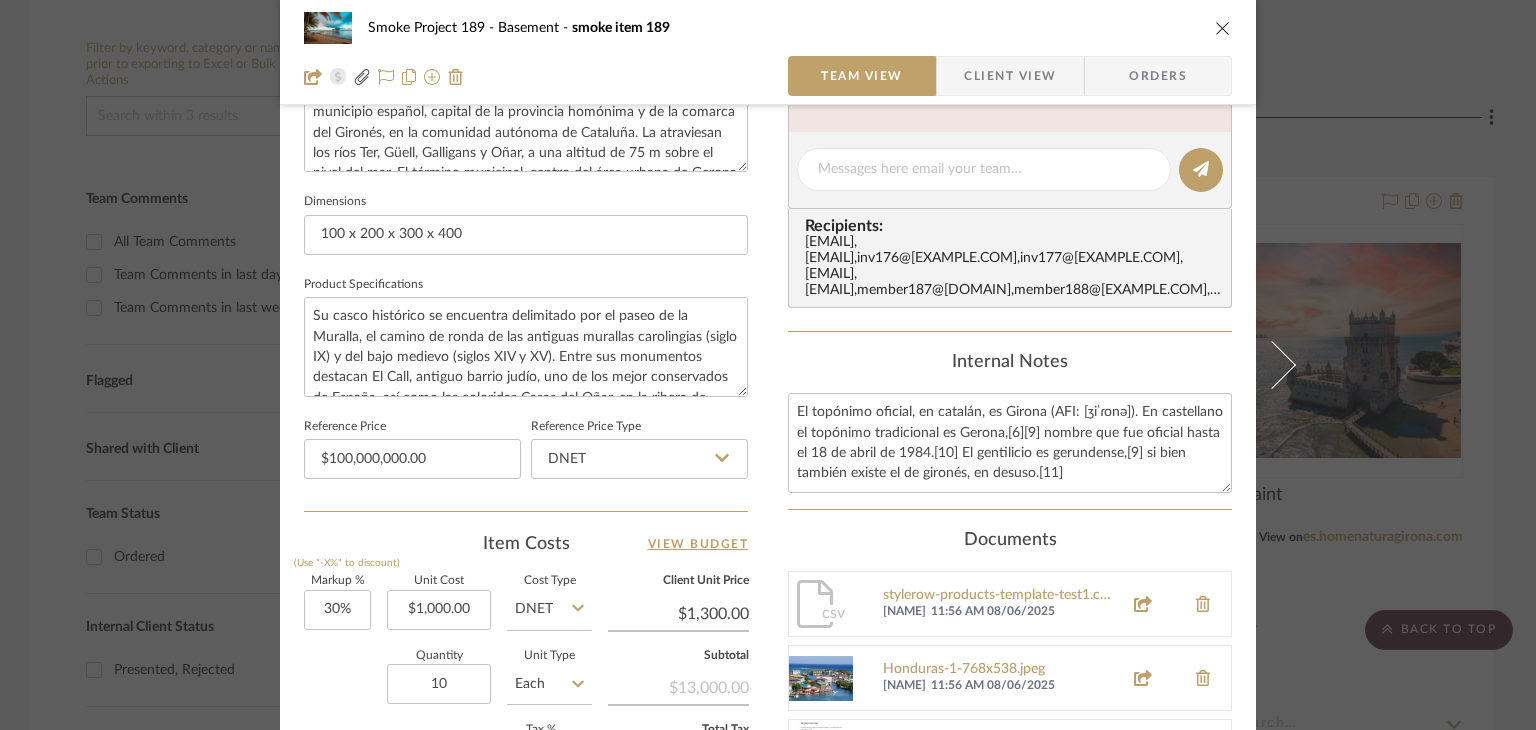 click on "Product Specifications  Su casco histórico se encuentra delimitado por el paseo de la Muralla, el camino de ronda de las antiguas murallas carolingias (siglo IX) y del bajo medievo (siglos XIV y XV). Entre sus monumentos destacan El Call, antiguo barrio judío, uno de los mejor conservados de España, así como las coloridas Casas del Oñar, en la ribera de dicho río y muy cerca de la catedral de Santa María, que tiene la nave gótica más ancha del mundo.[8]" 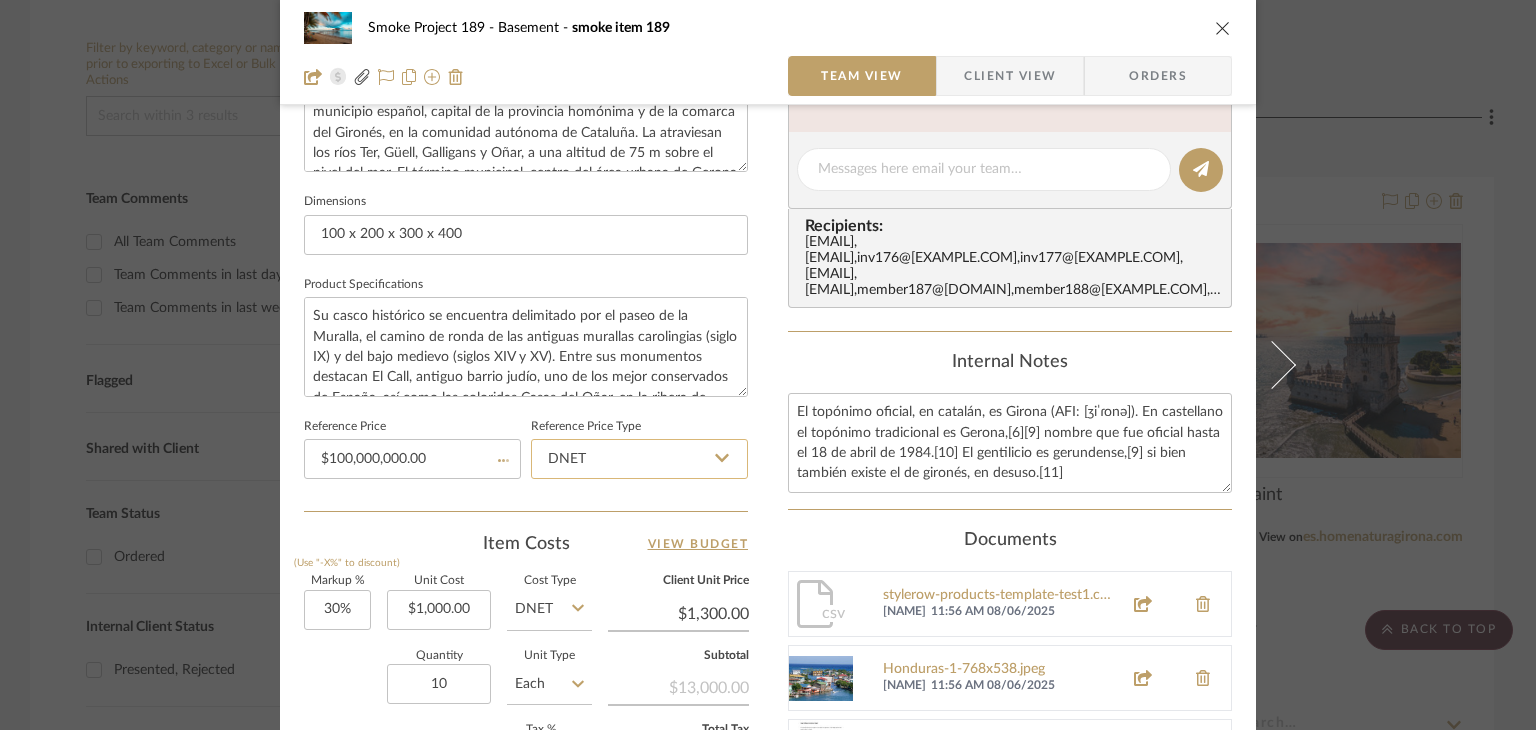 click on "DNET" 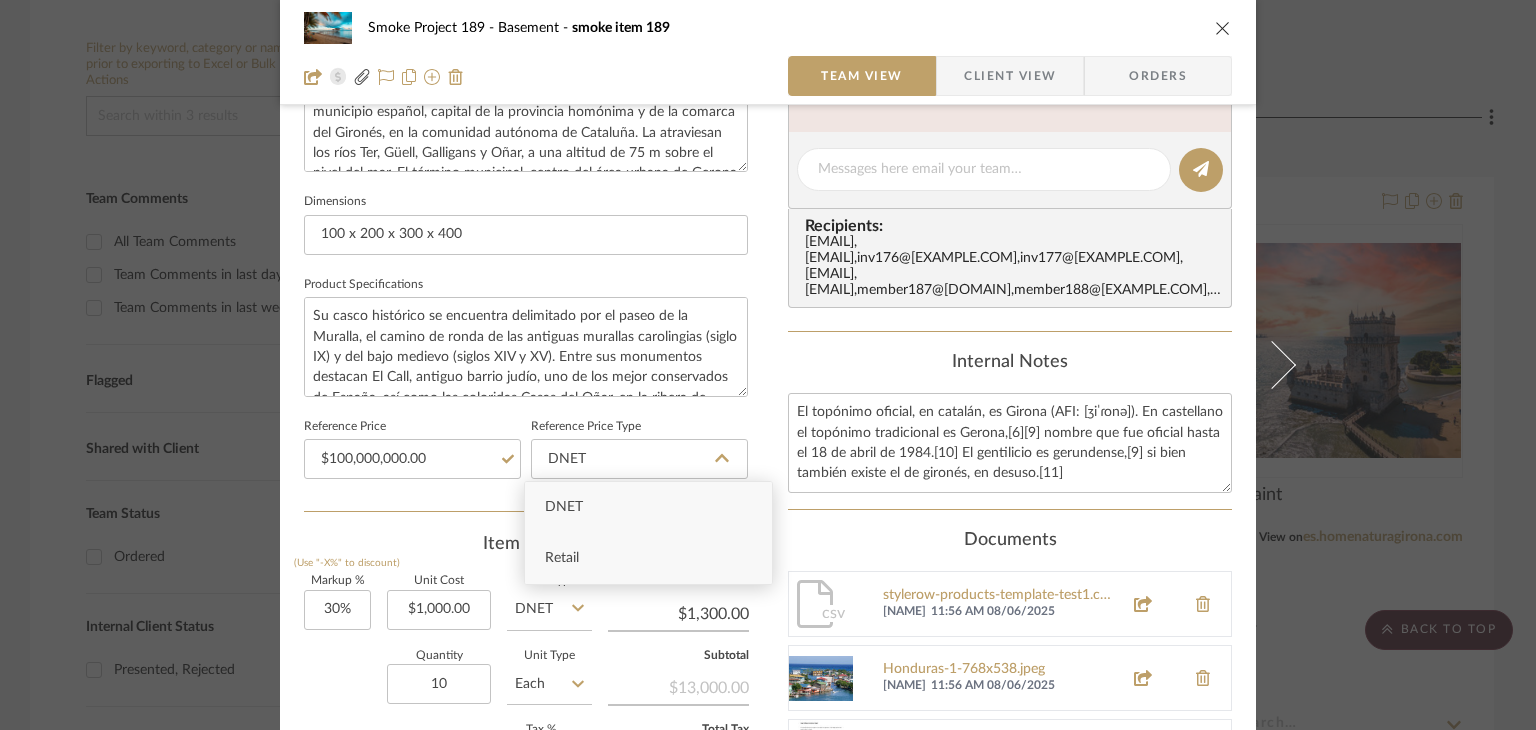 click on "Retail" at bounding box center (648, 558) 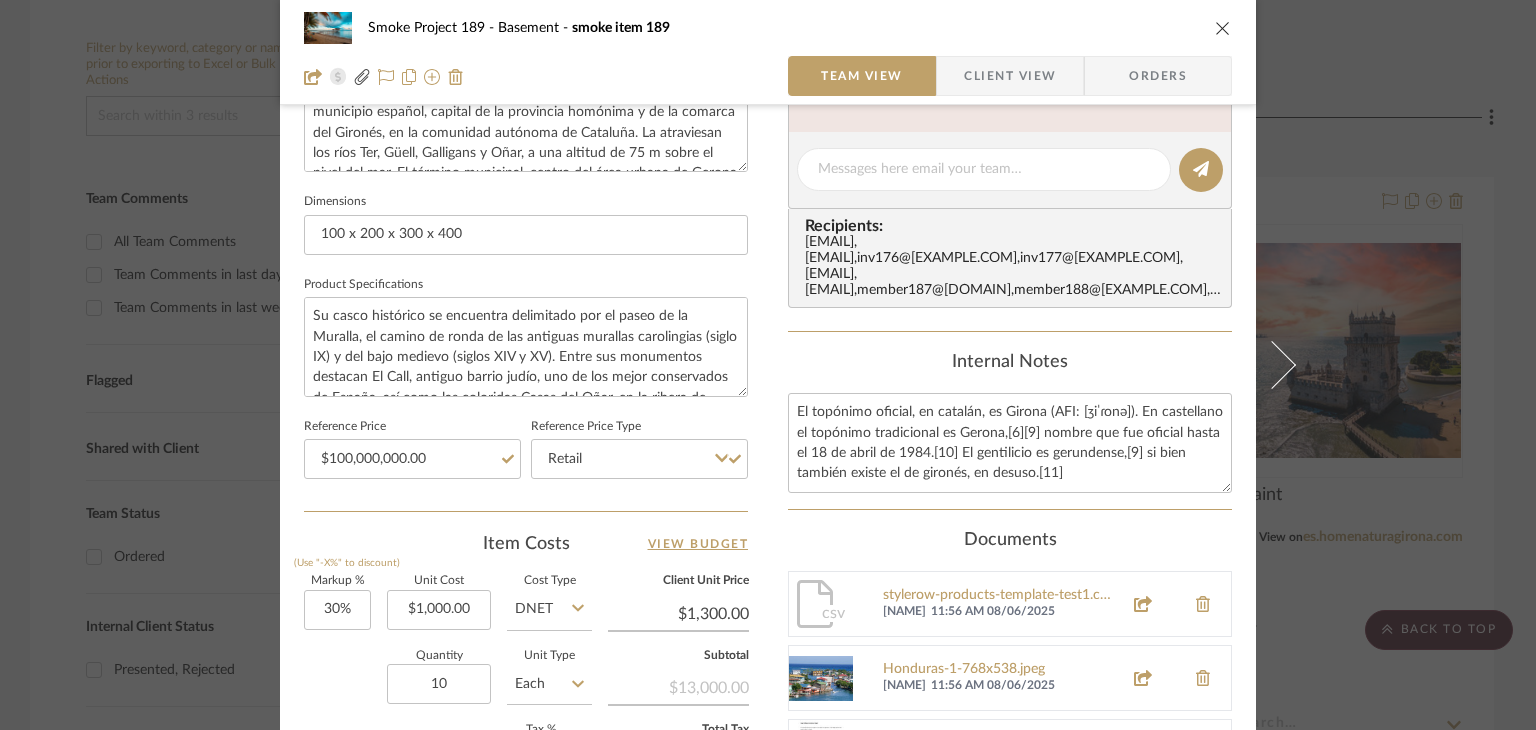 scroll, scrollTop: 984, scrollLeft: 0, axis: vertical 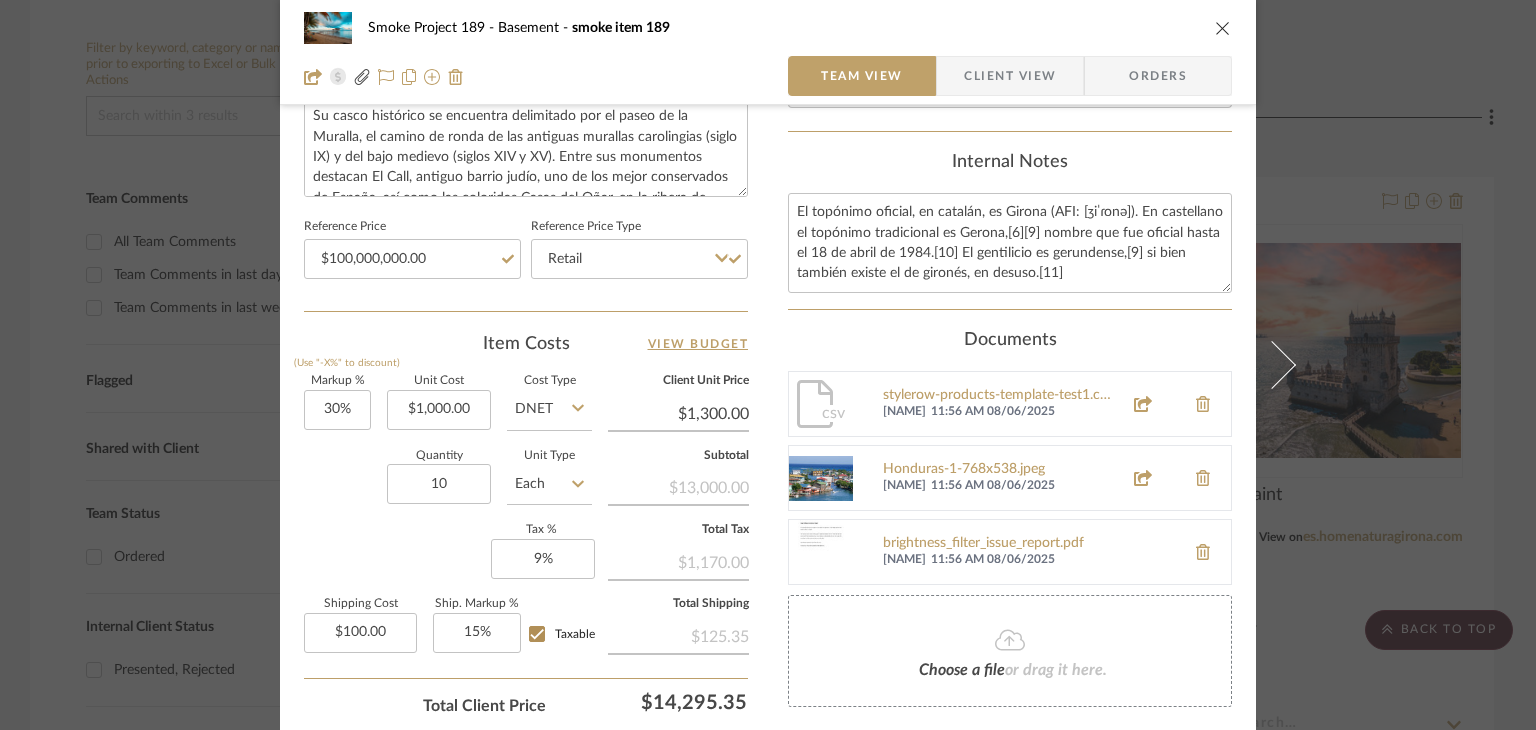click 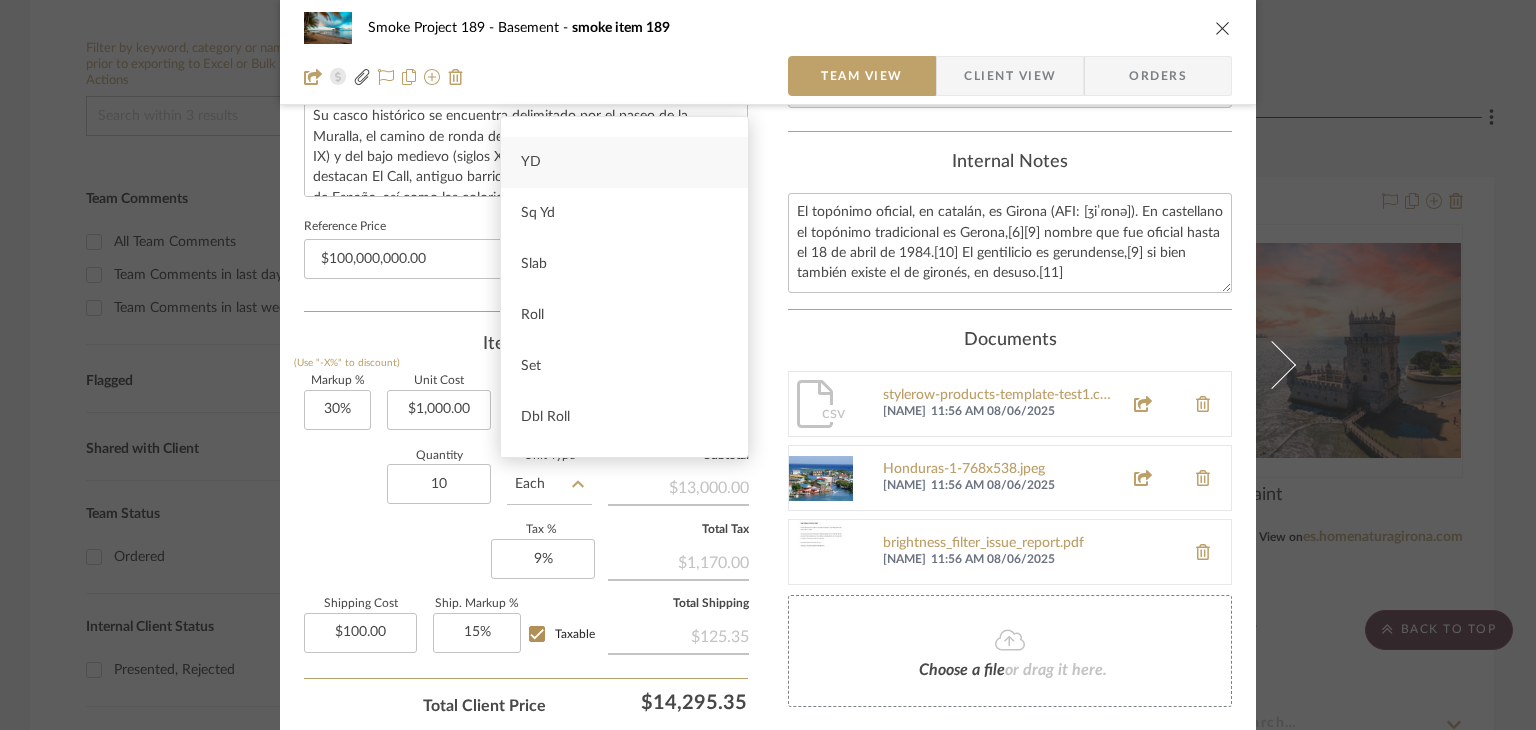 scroll, scrollTop: 424, scrollLeft: 0, axis: vertical 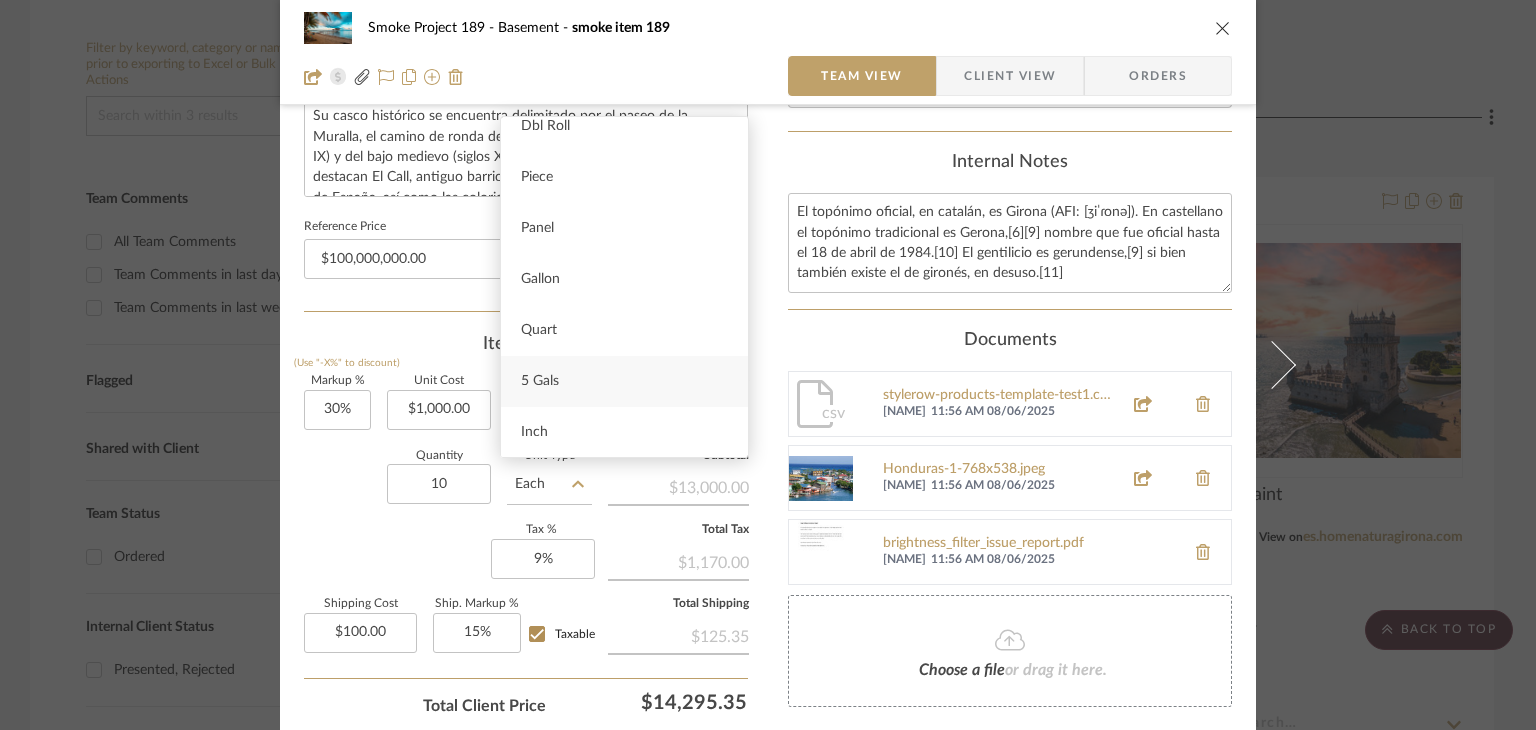 click on "5 Gals" at bounding box center [624, 381] 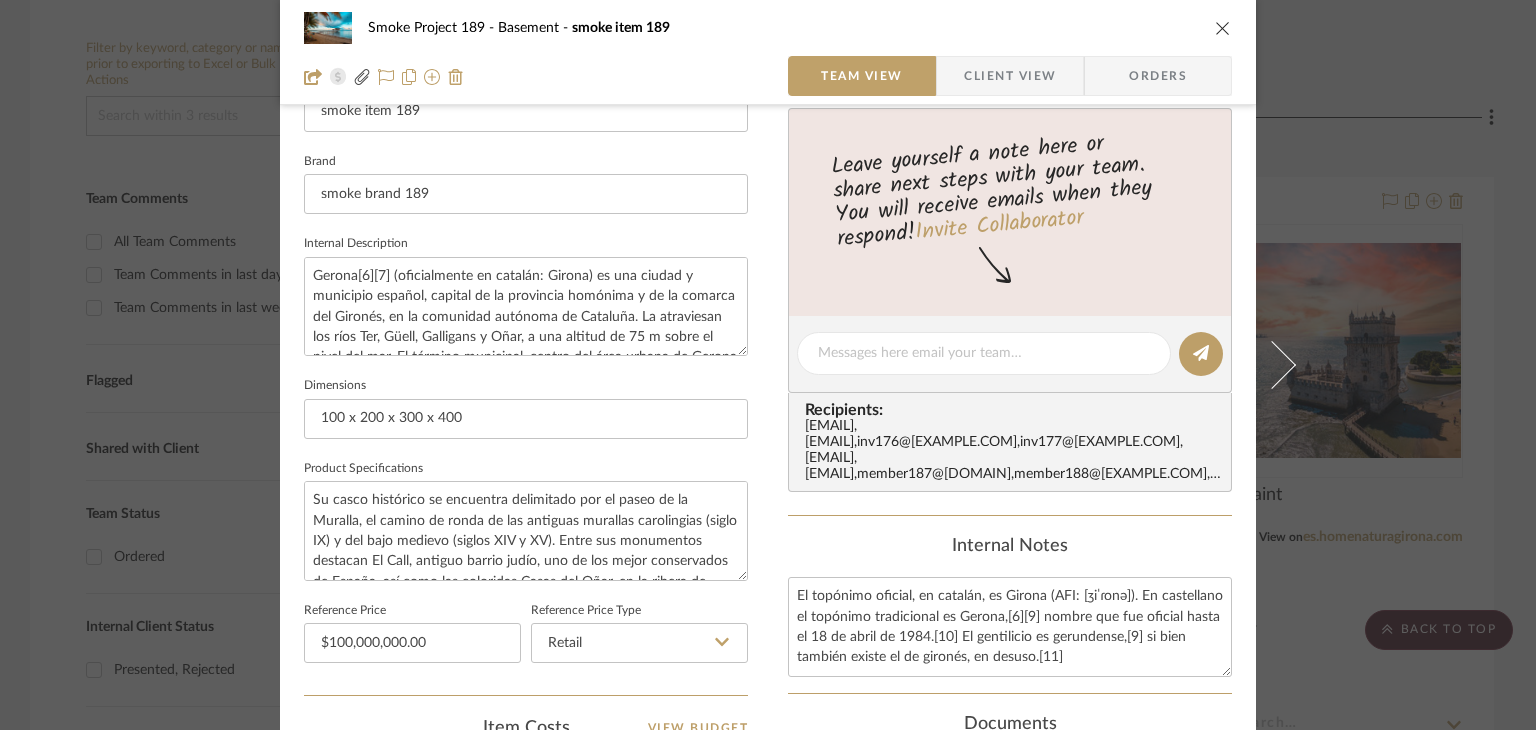 scroll, scrollTop: 1100, scrollLeft: 0, axis: vertical 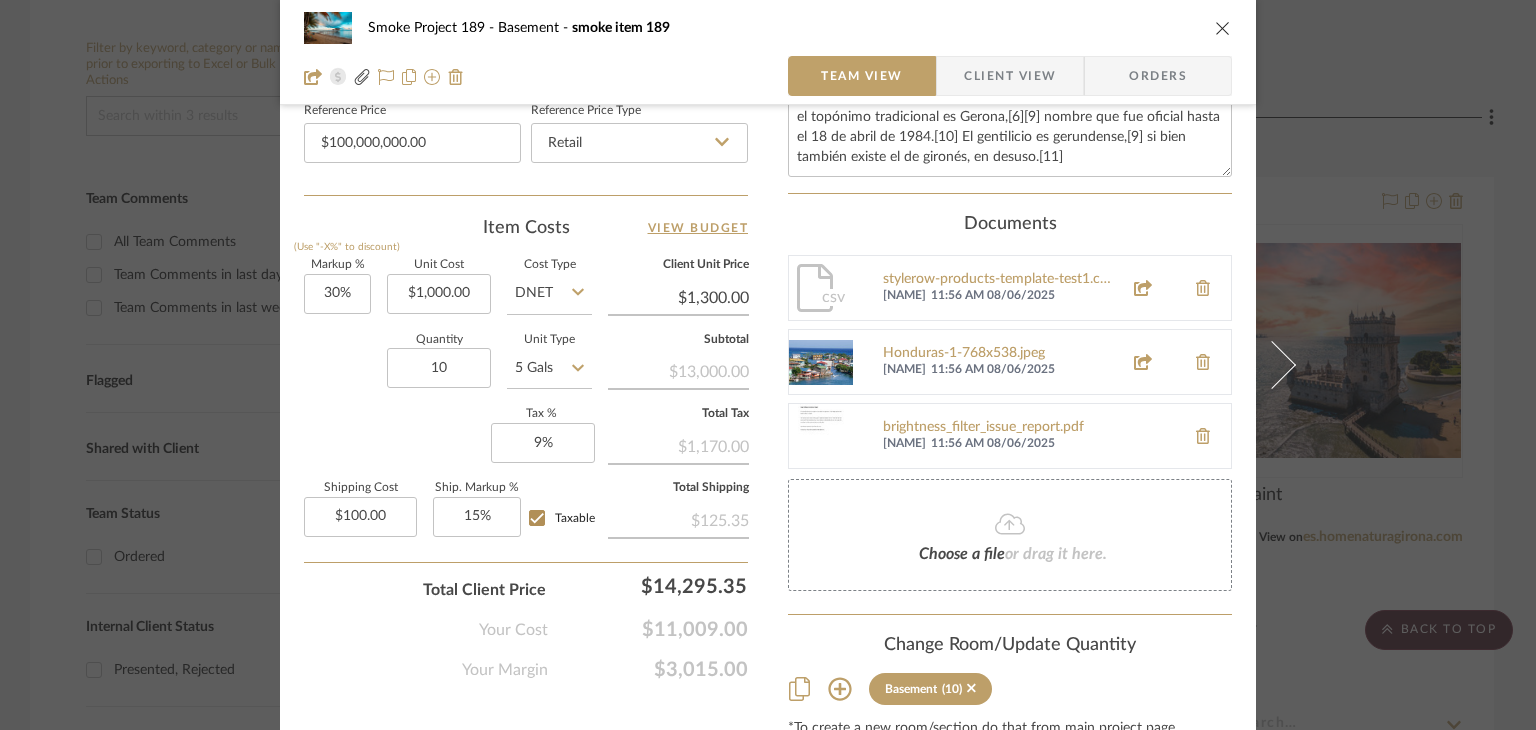 click 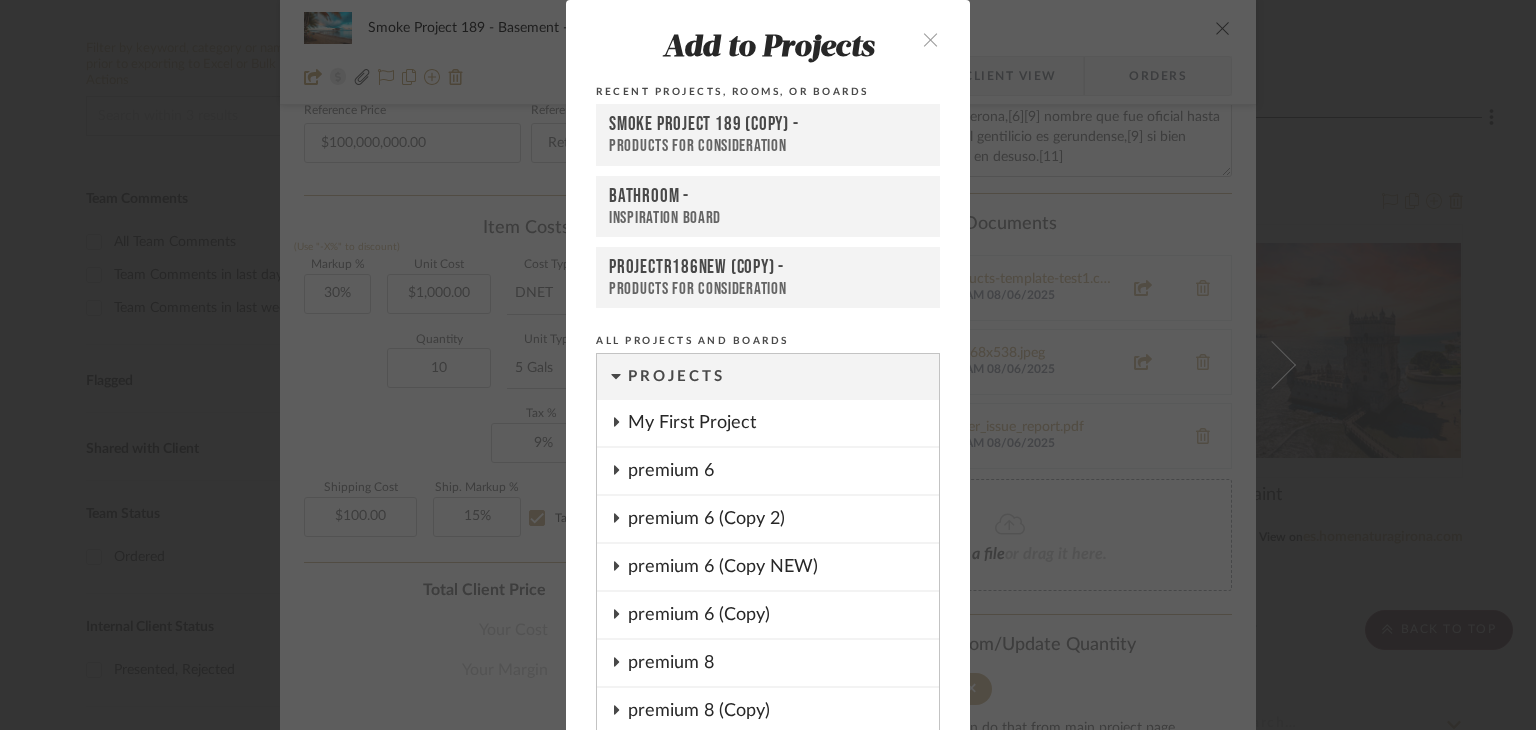 scroll, scrollTop: 80, scrollLeft: 0, axis: vertical 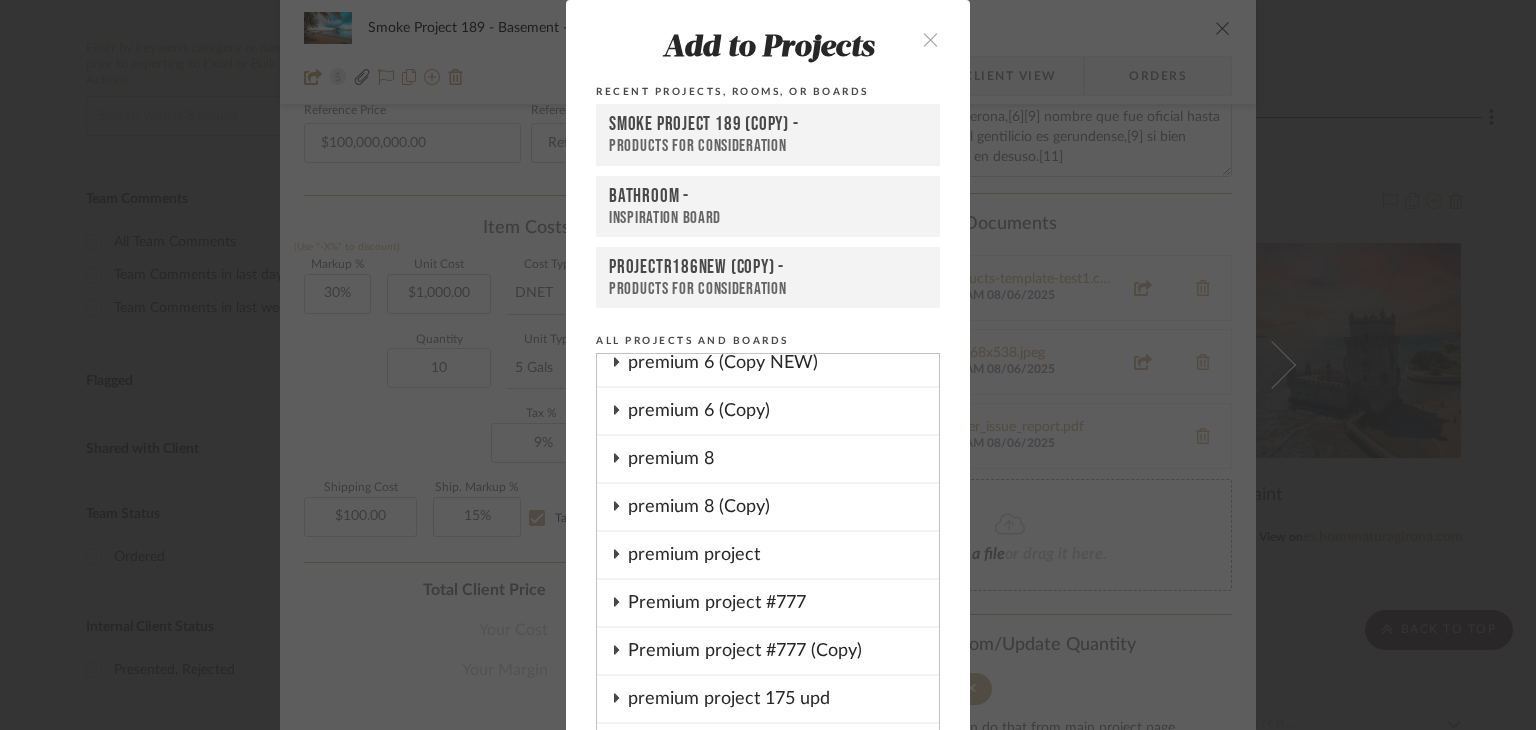 click at bounding box center [930, 39] 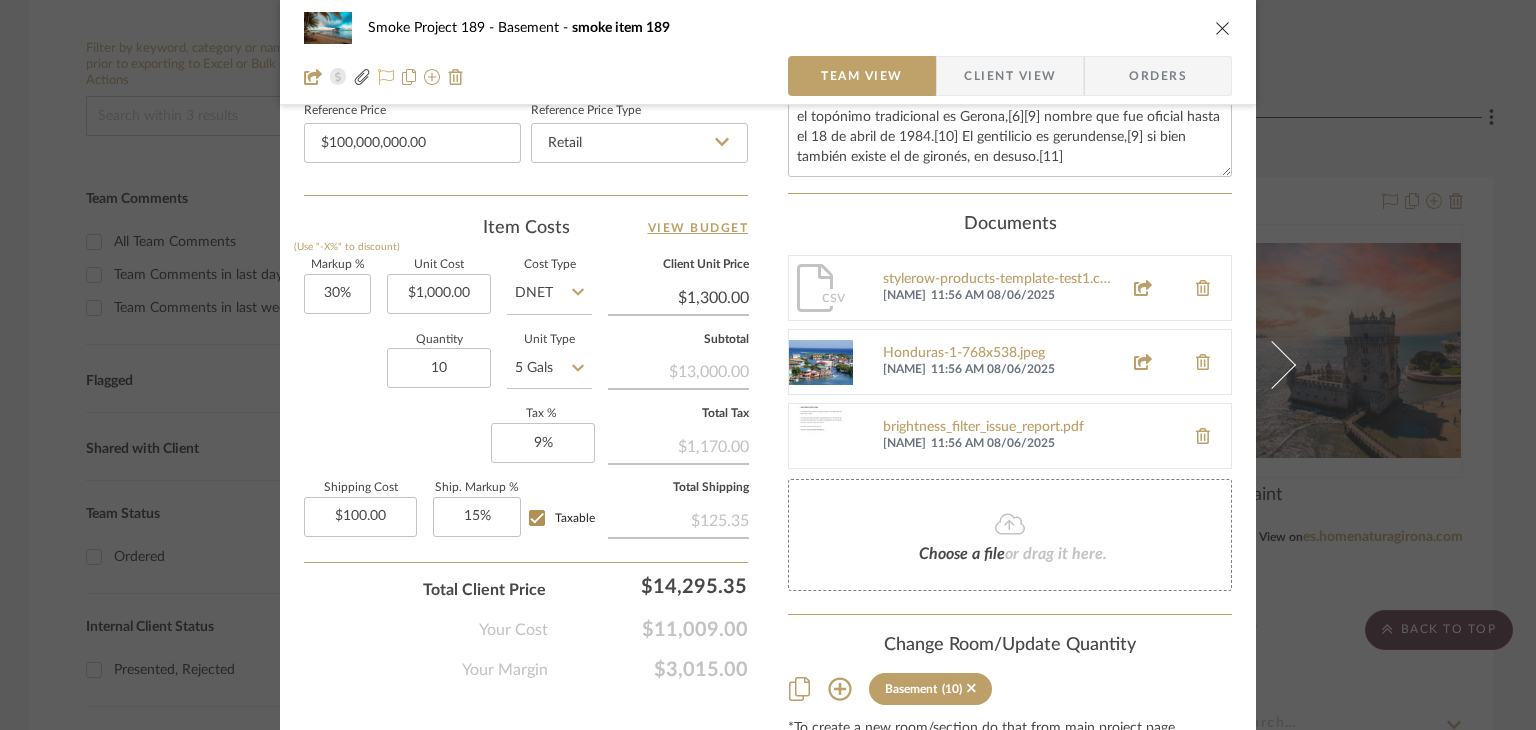 click 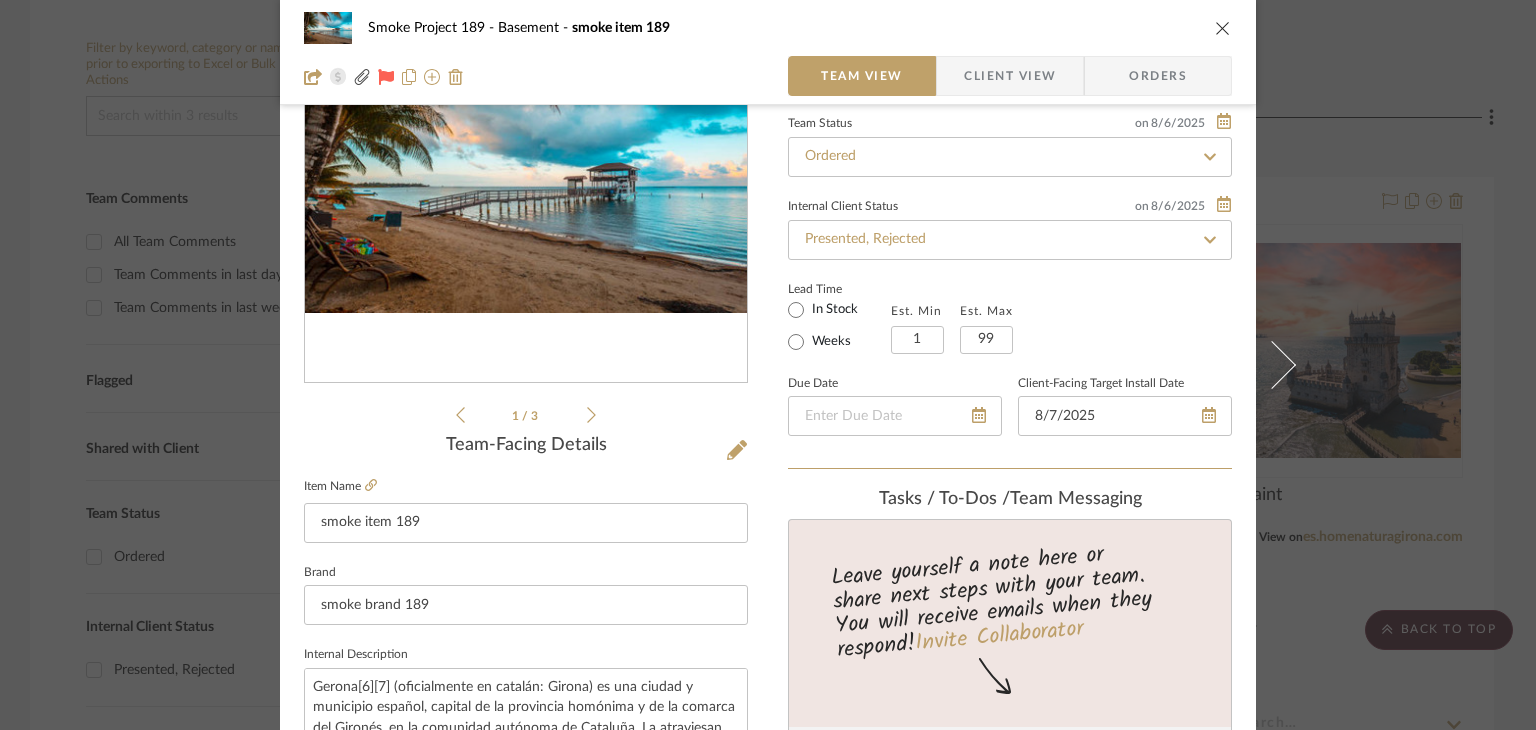 scroll, scrollTop: 184, scrollLeft: 0, axis: vertical 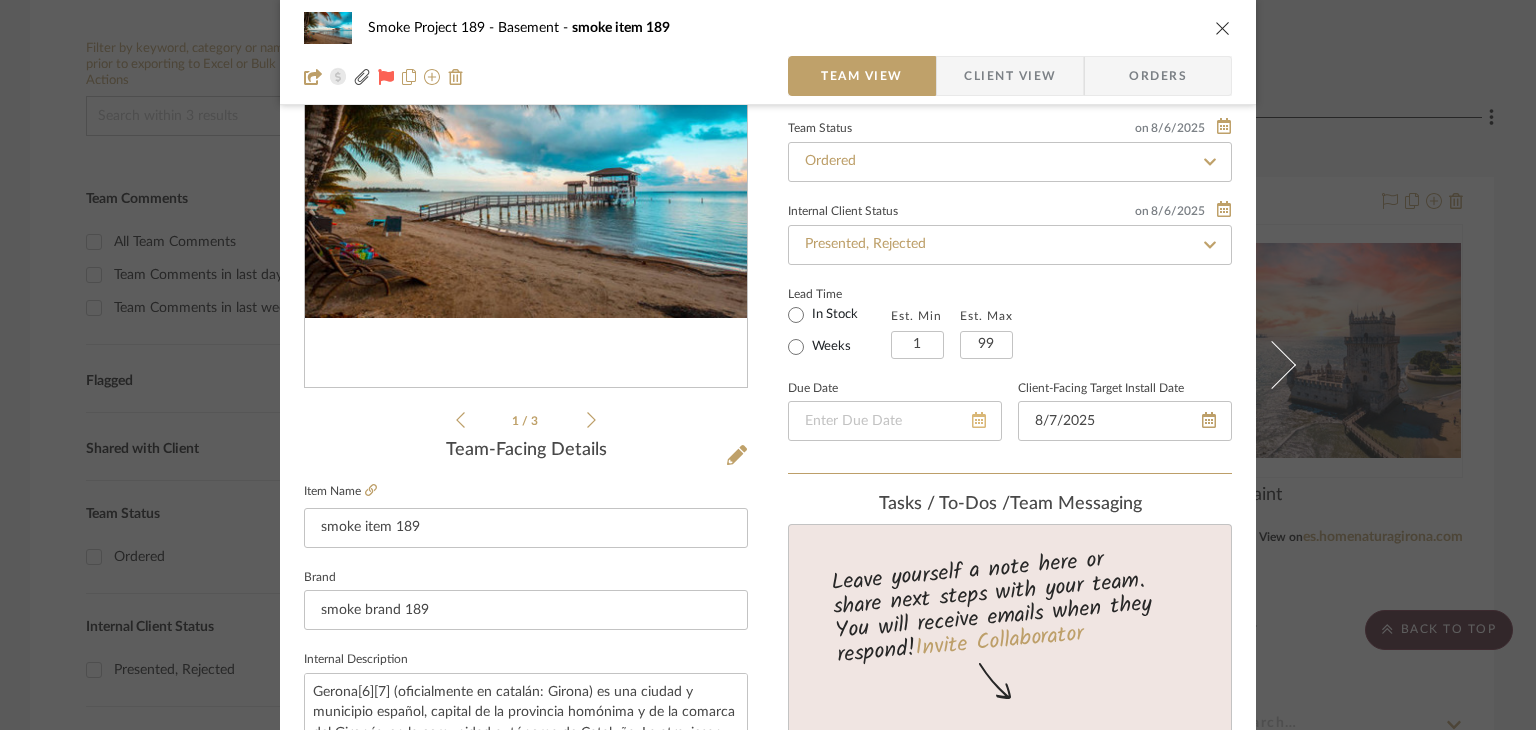 click 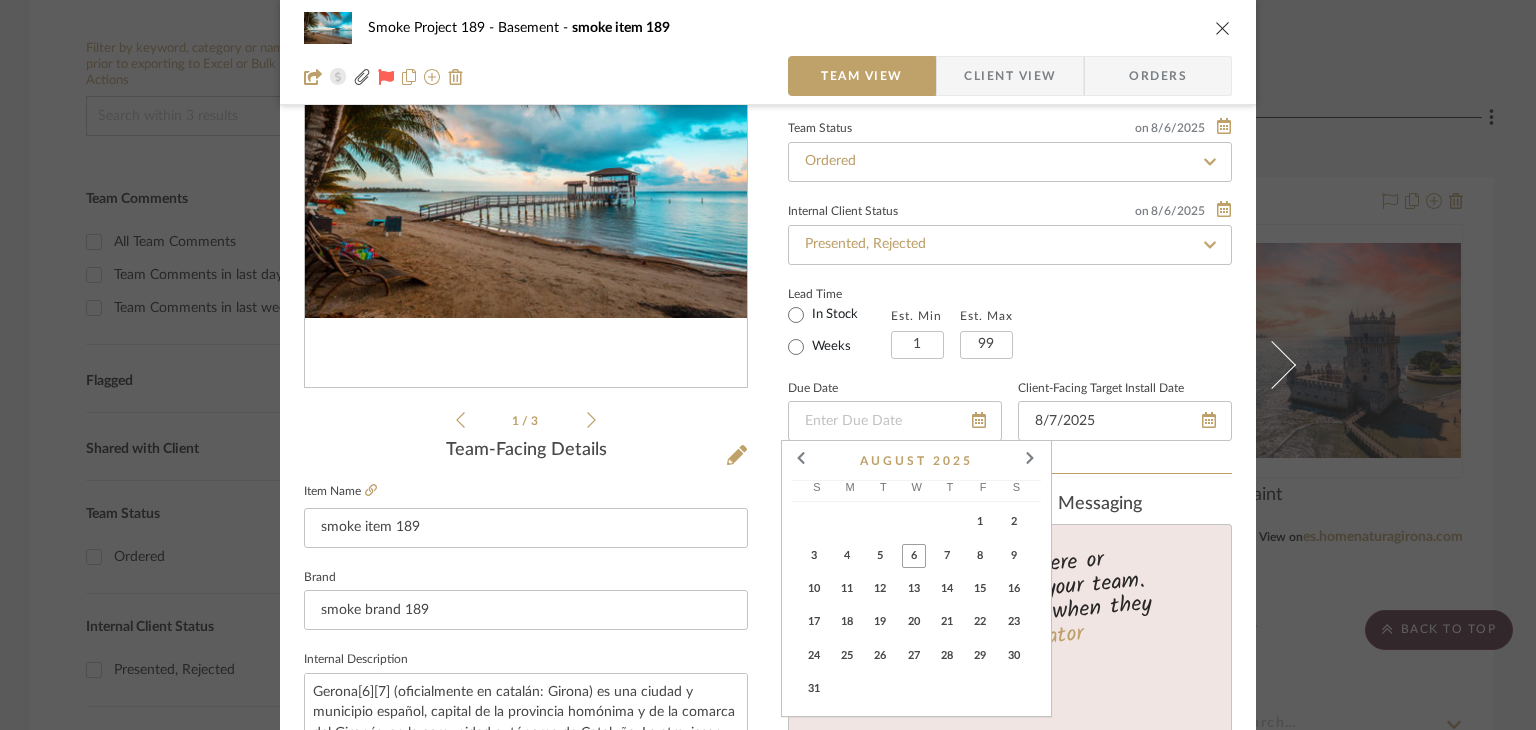 click on "31" at bounding box center [816, 691] 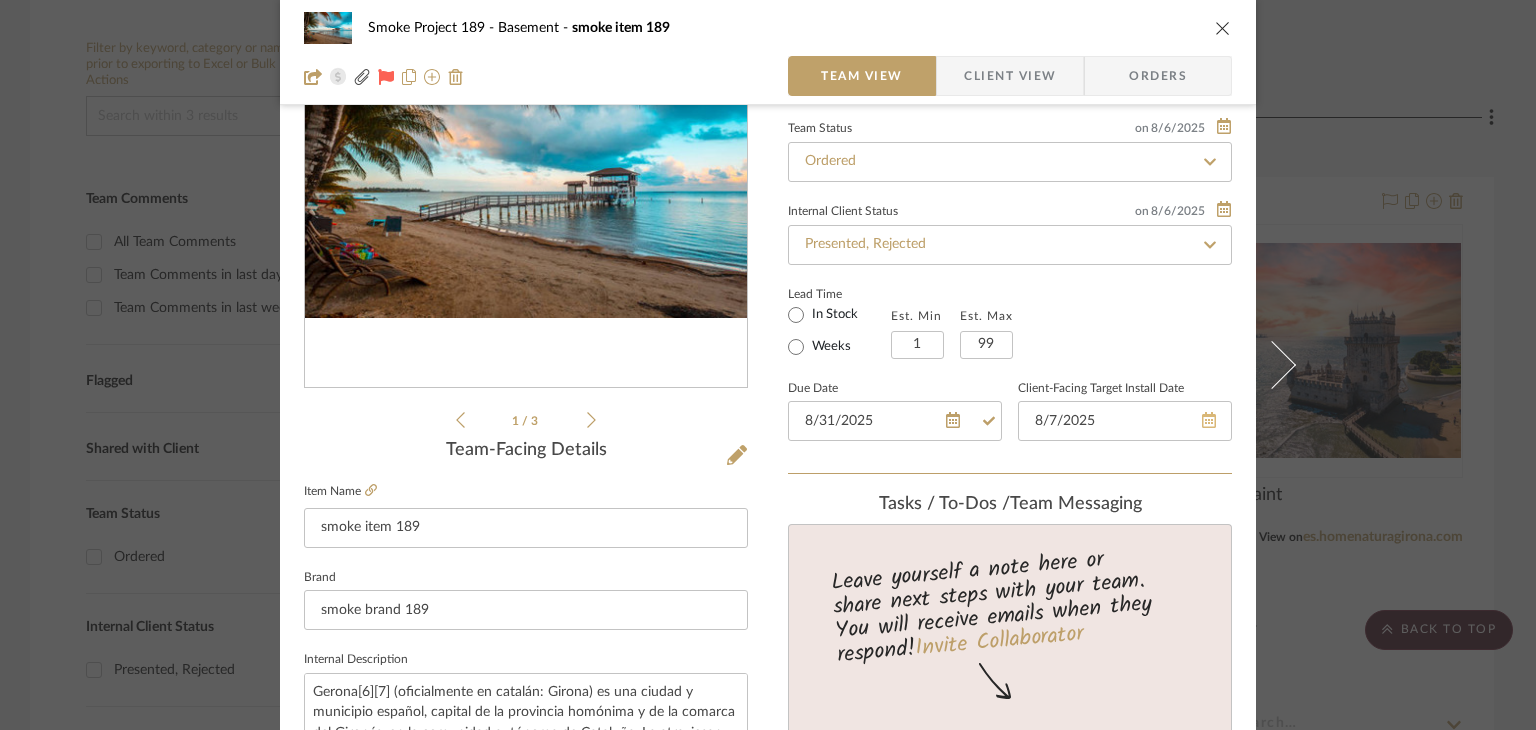 click 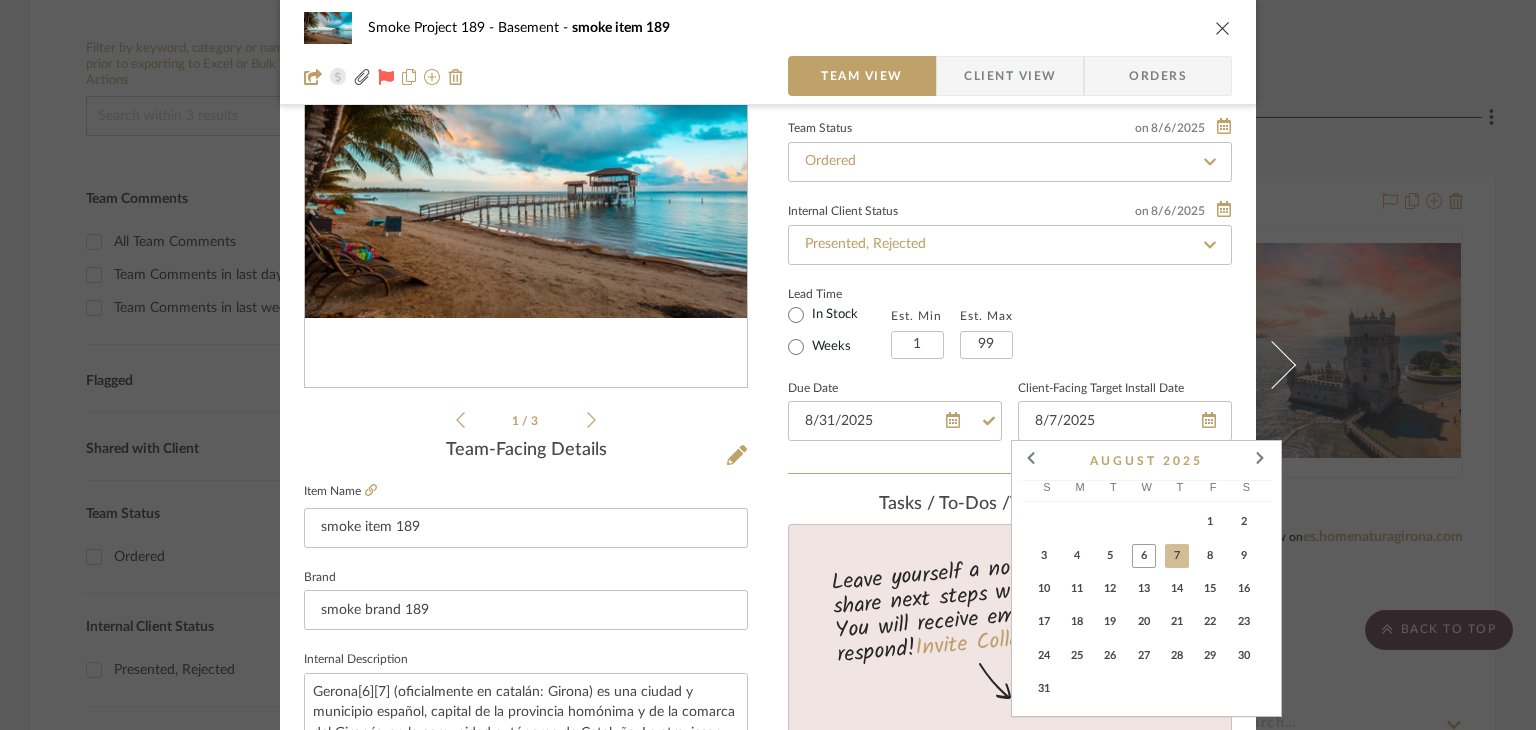 click on "31" at bounding box center [1044, 689] 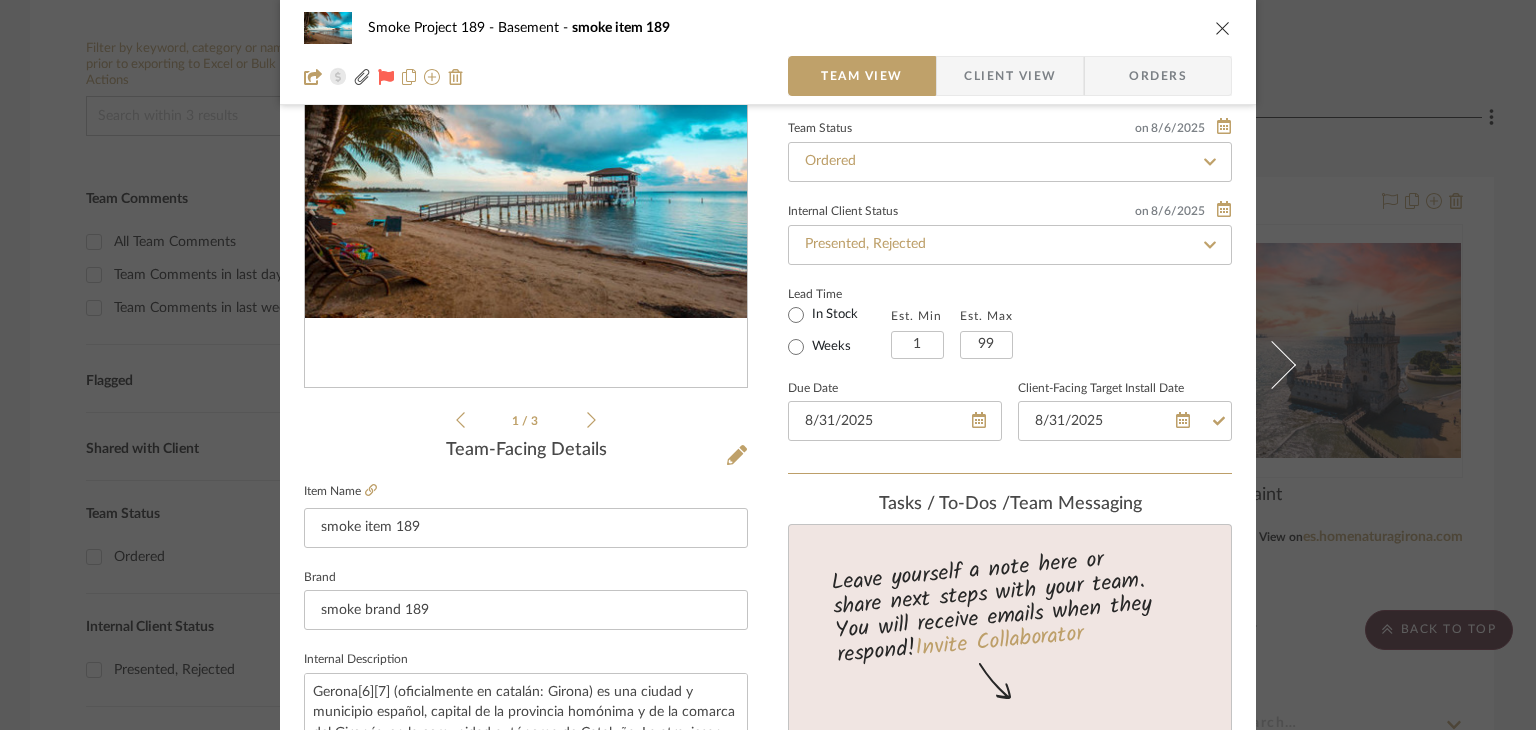 click at bounding box center (950, 76) 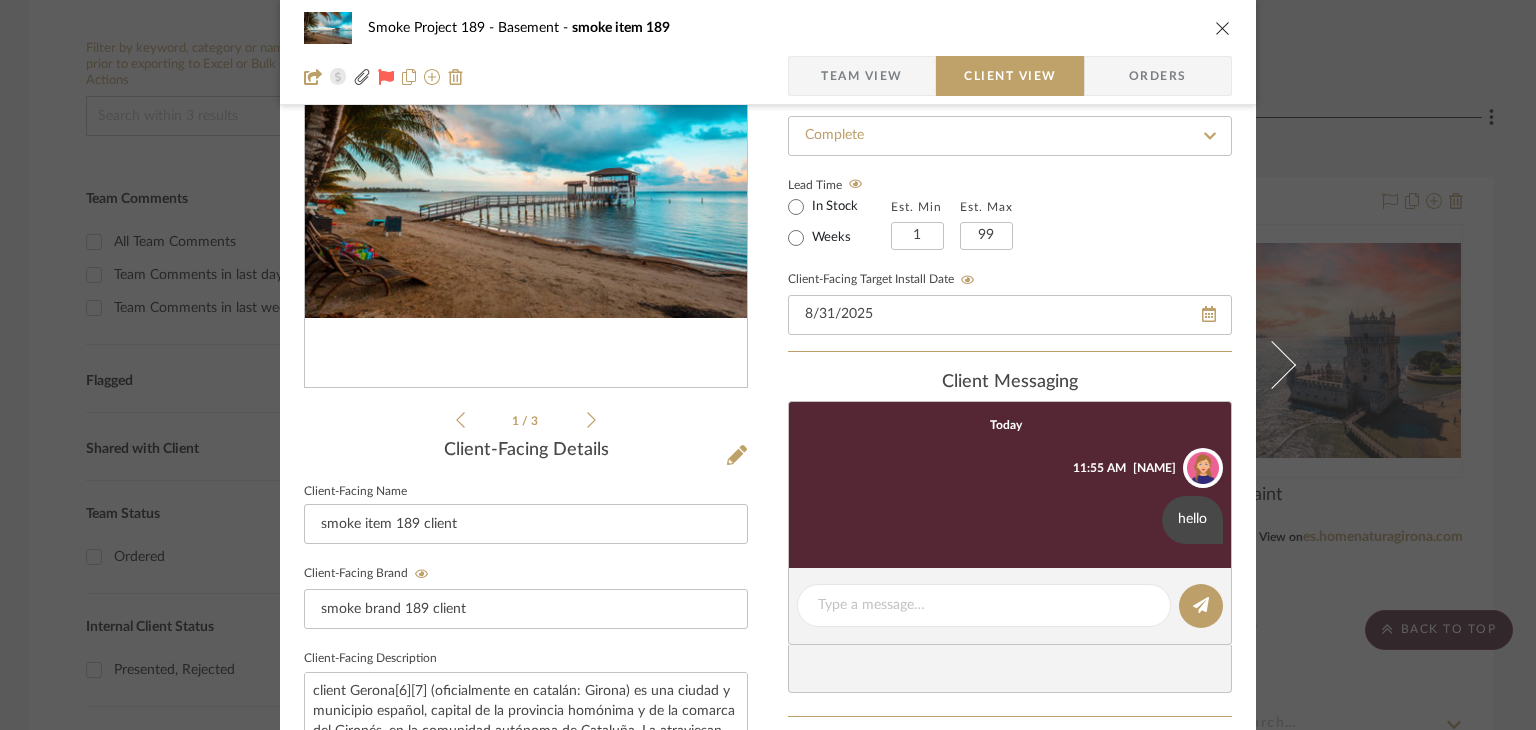 click on "Team View" at bounding box center (862, 76) 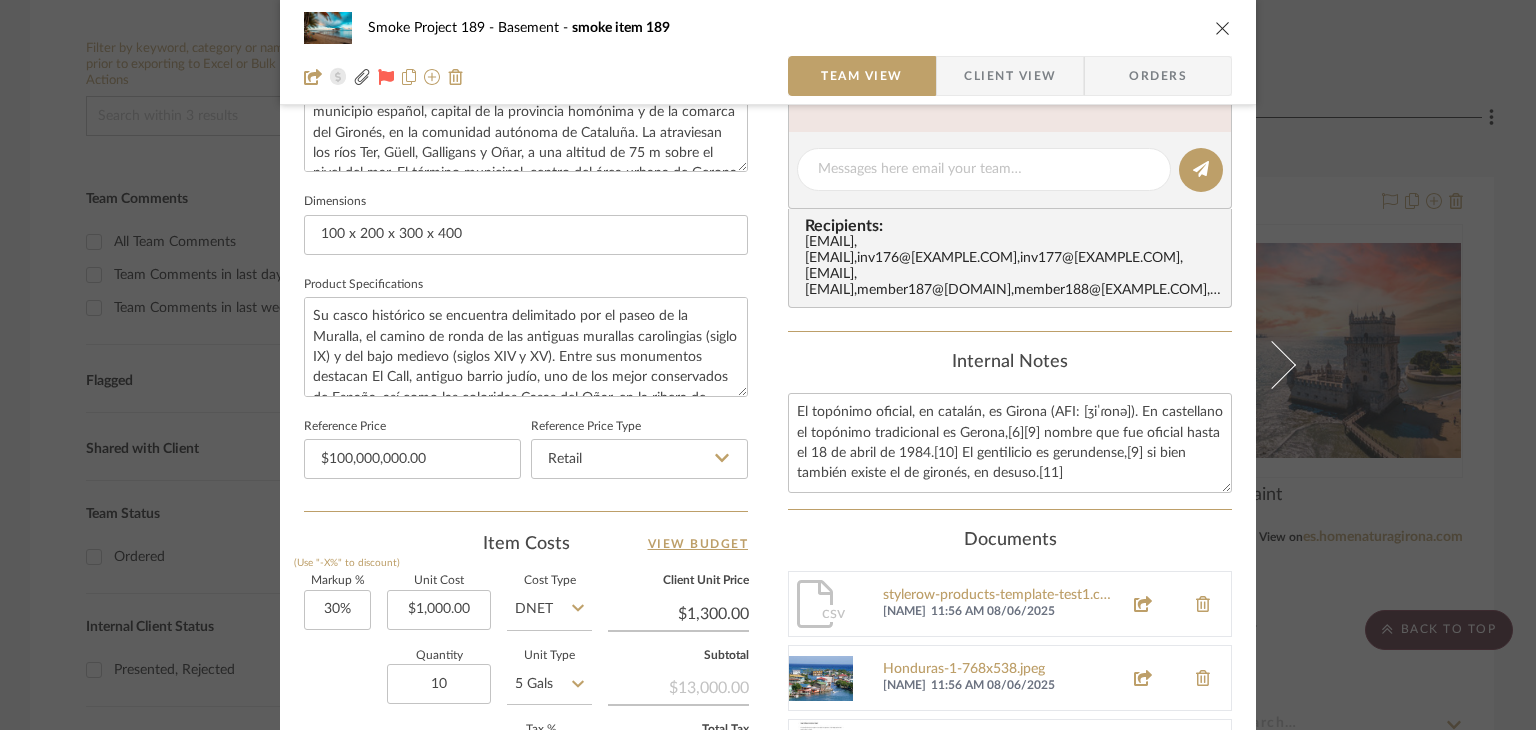 scroll, scrollTop: 1184, scrollLeft: 0, axis: vertical 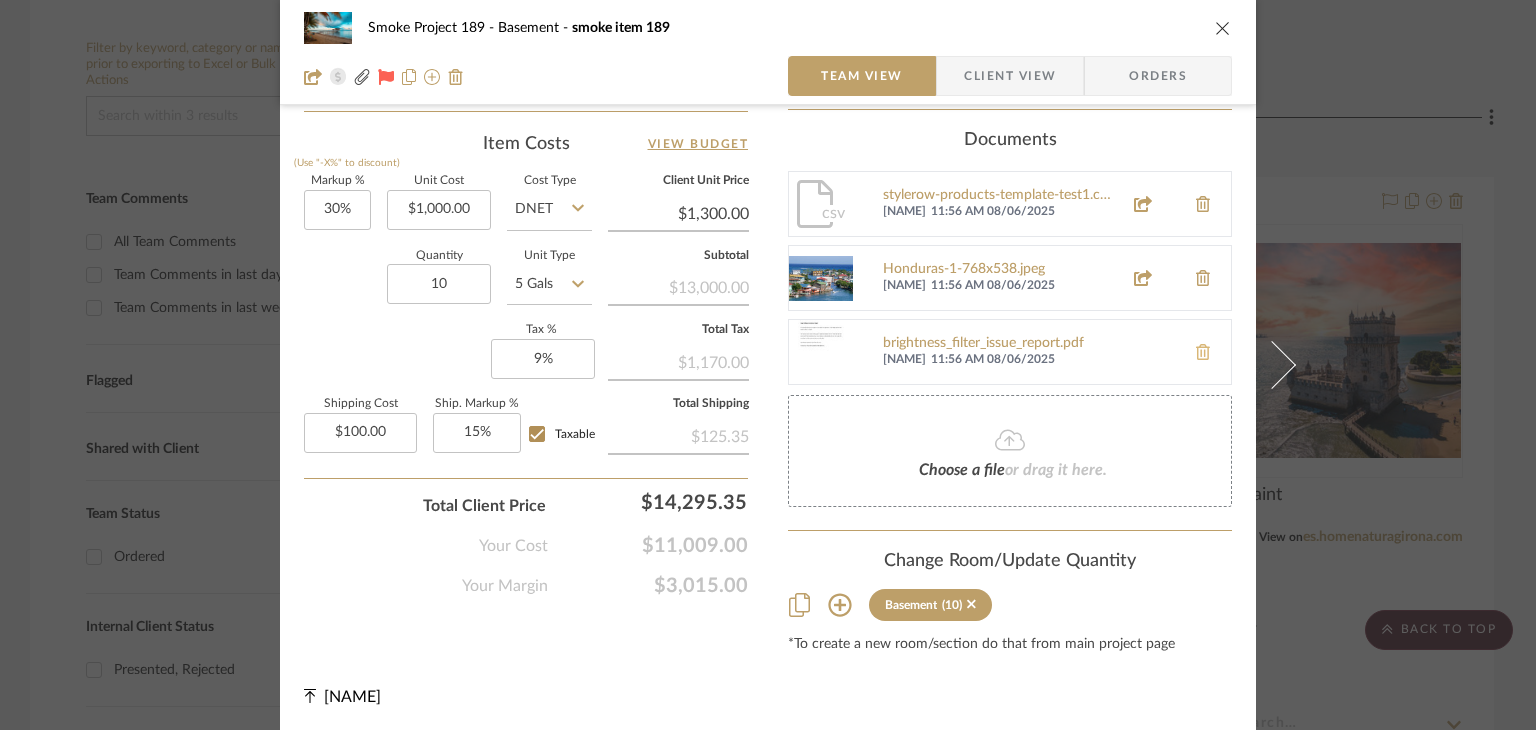click at bounding box center (1203, 352) 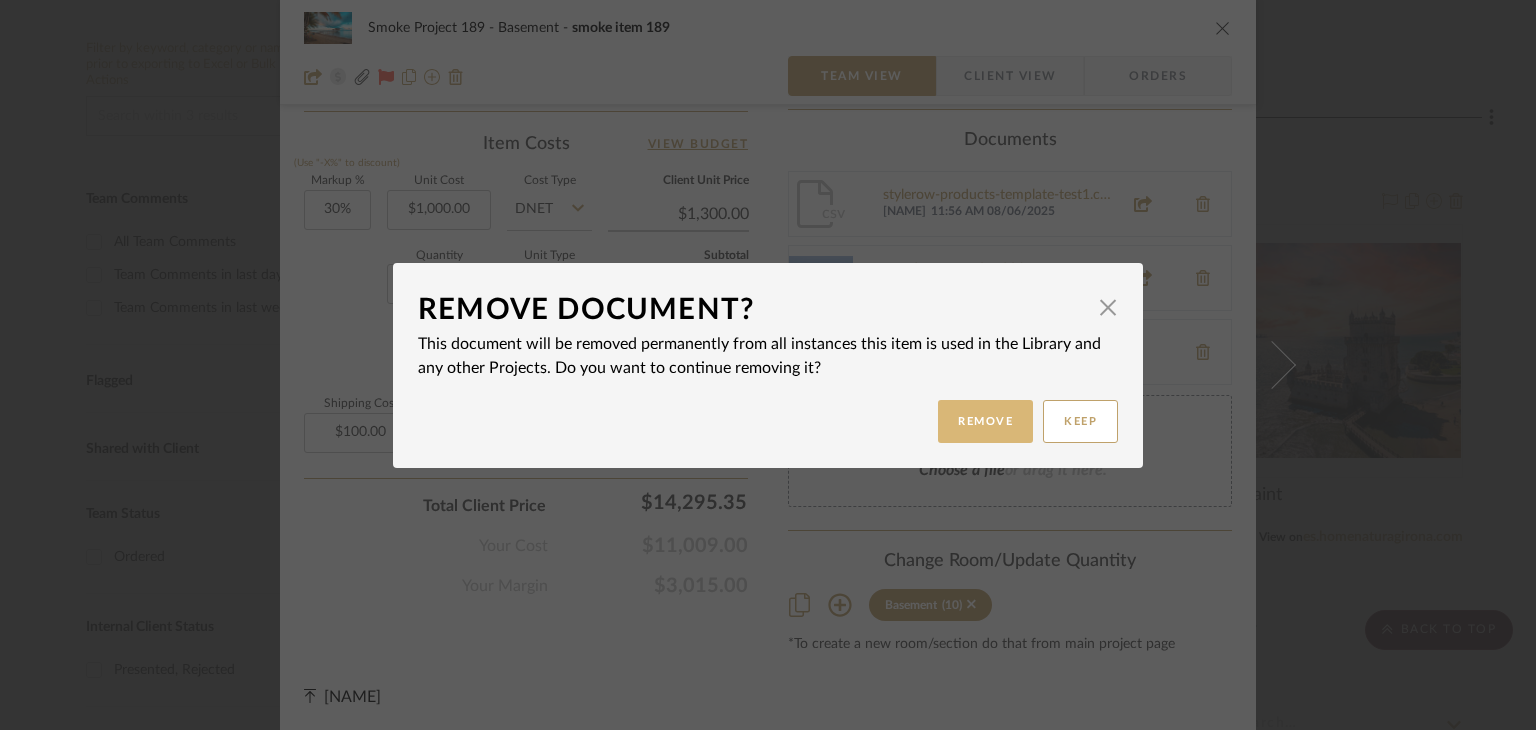 click on "Remove" at bounding box center (985, 421) 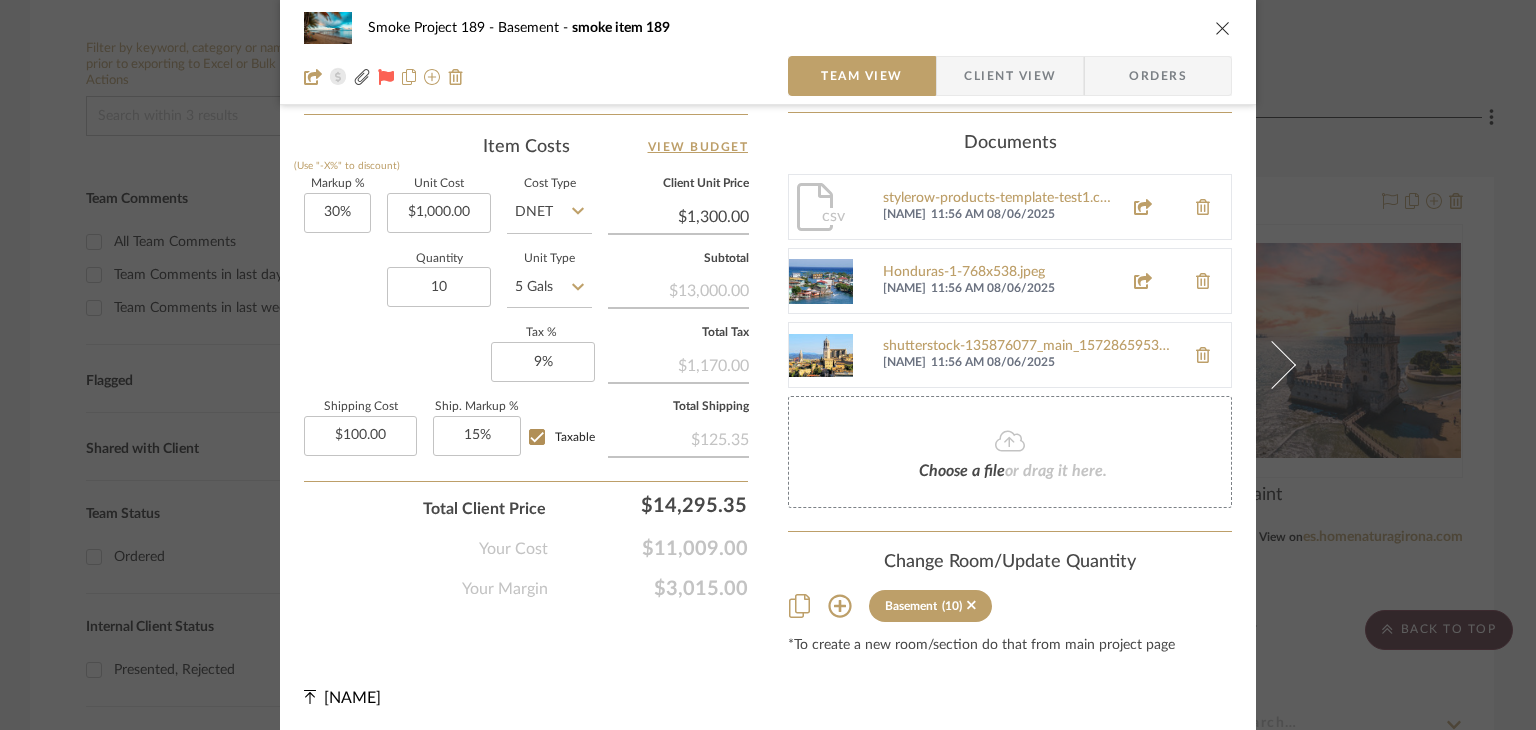 scroll, scrollTop: 181, scrollLeft: 0, axis: vertical 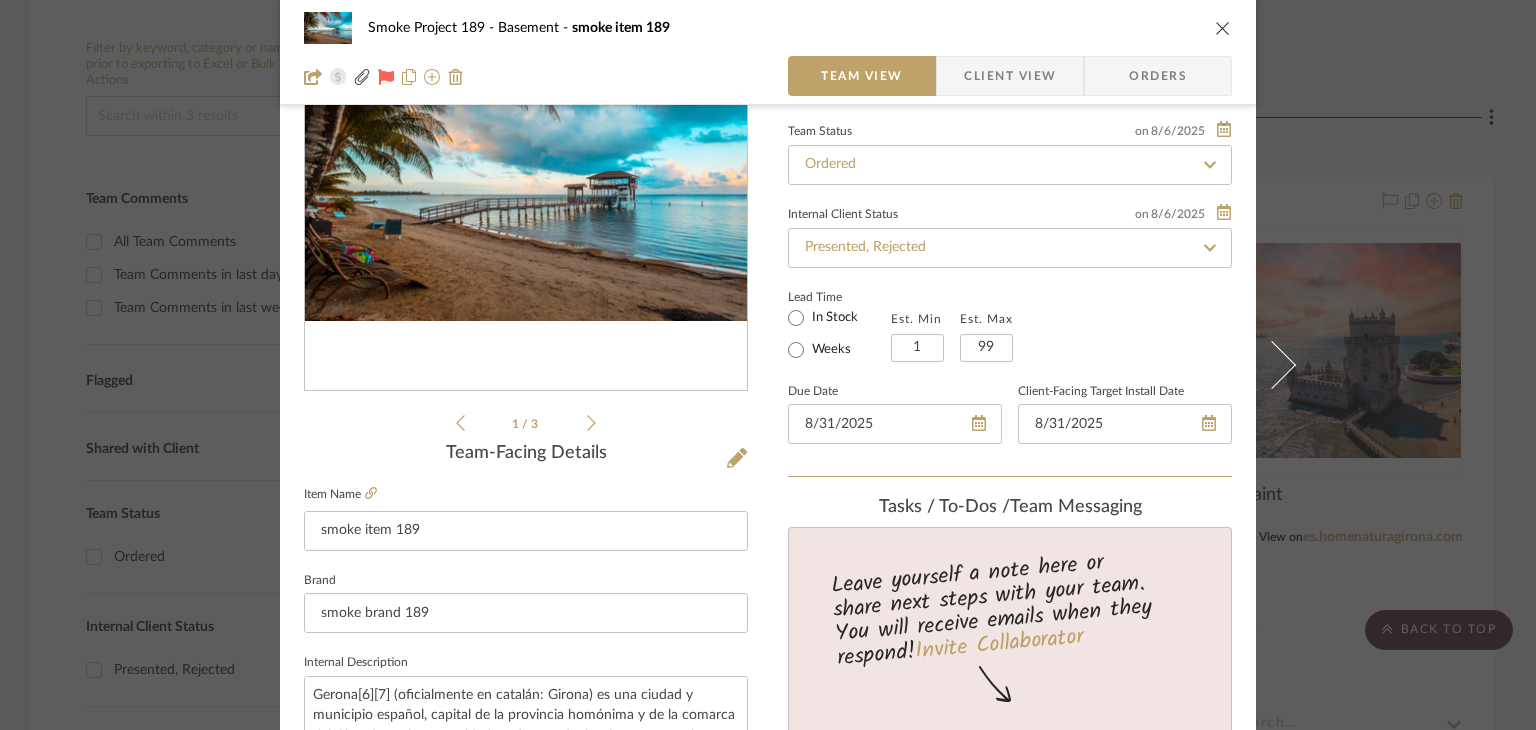 click on "Orders" at bounding box center [1158, 76] 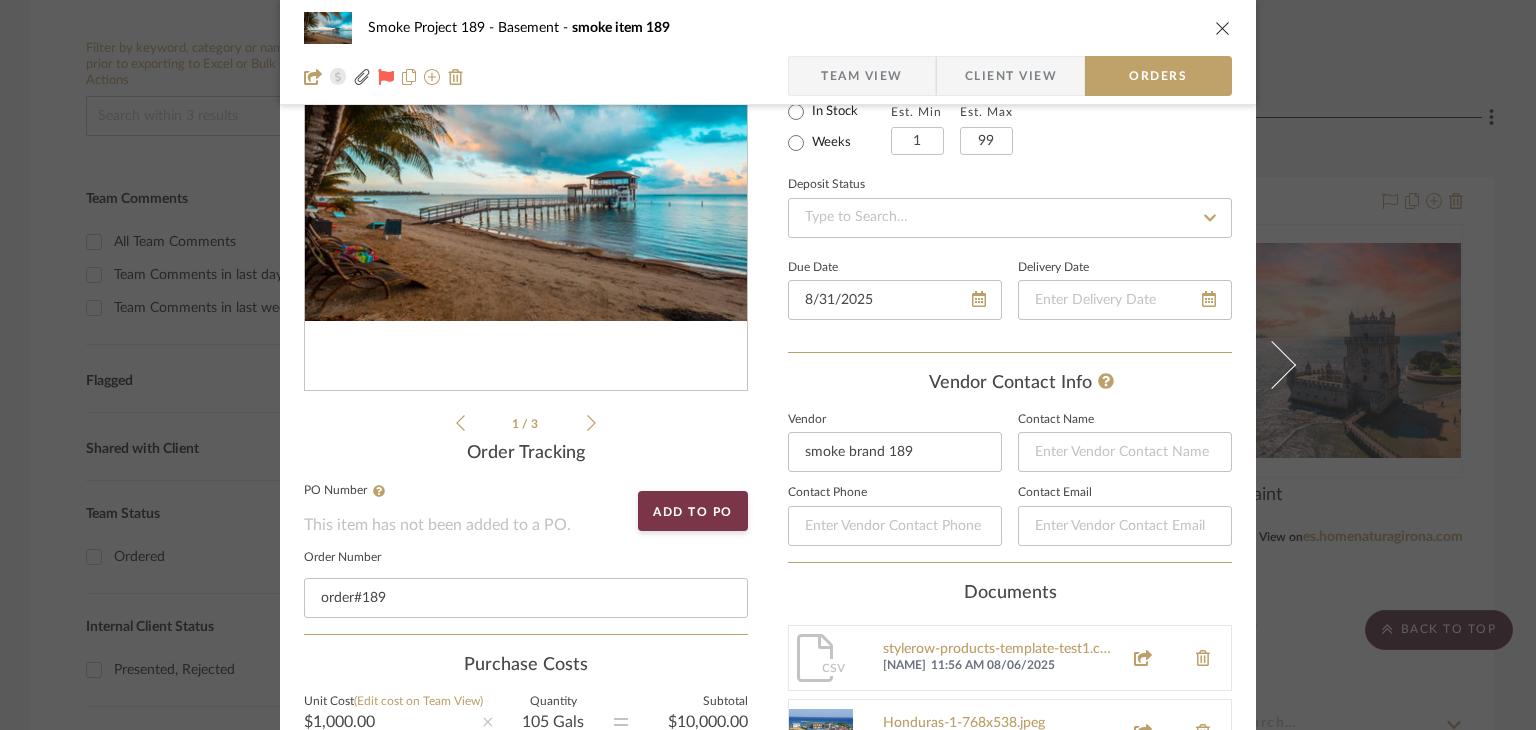 scroll, scrollTop: 681, scrollLeft: 0, axis: vertical 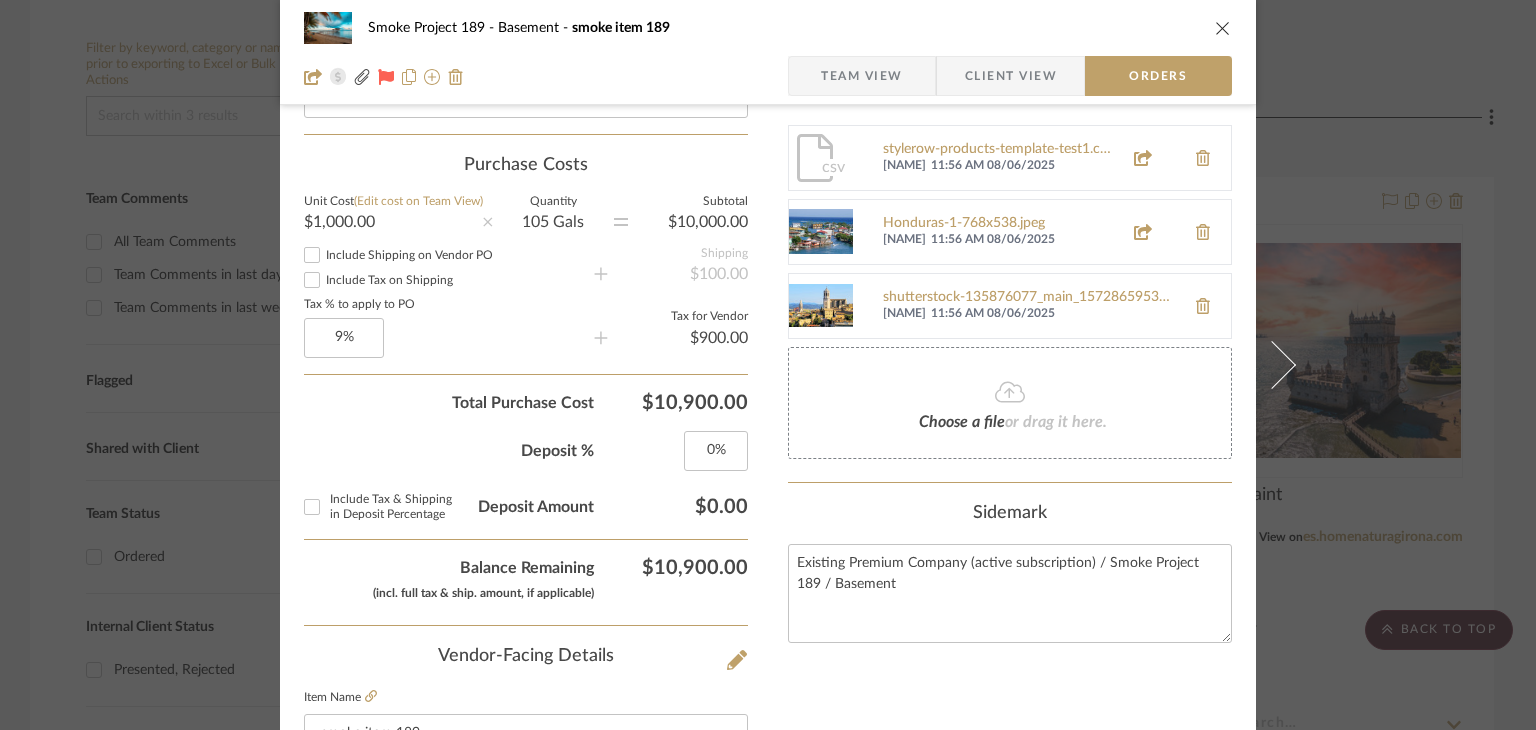 click on "Include Shipping on Vendor PO" at bounding box center [409, 255] 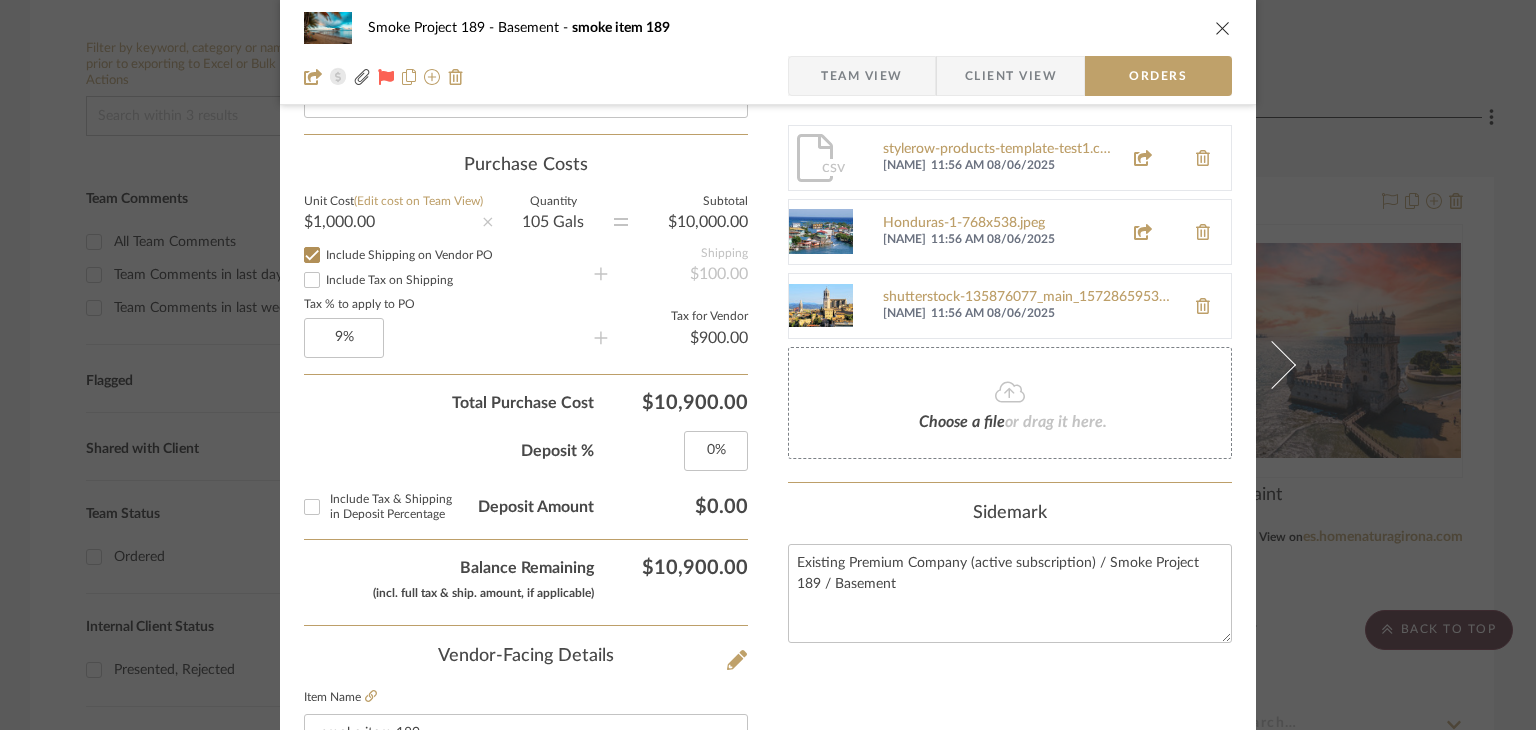 checkbox on "true" 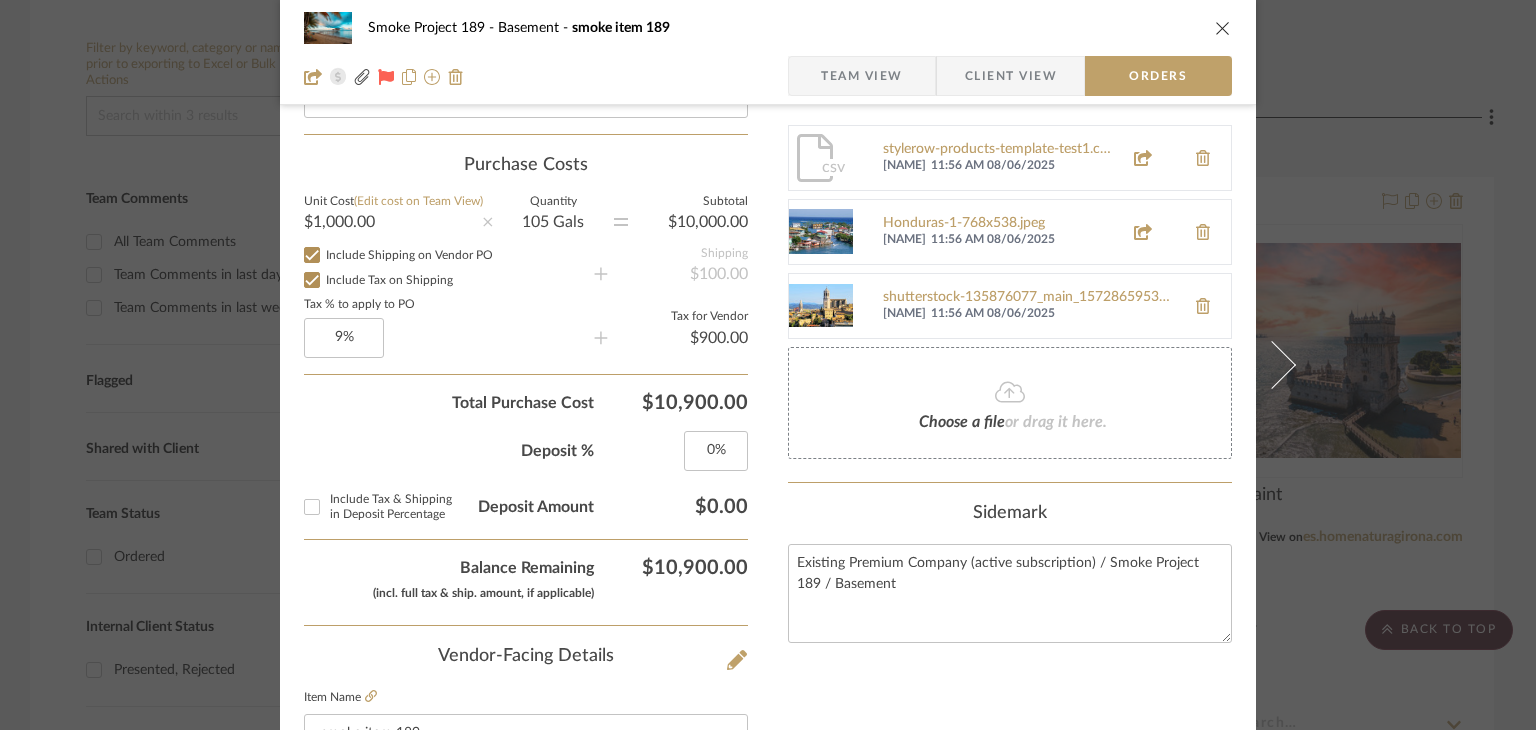 checkbox on "true" 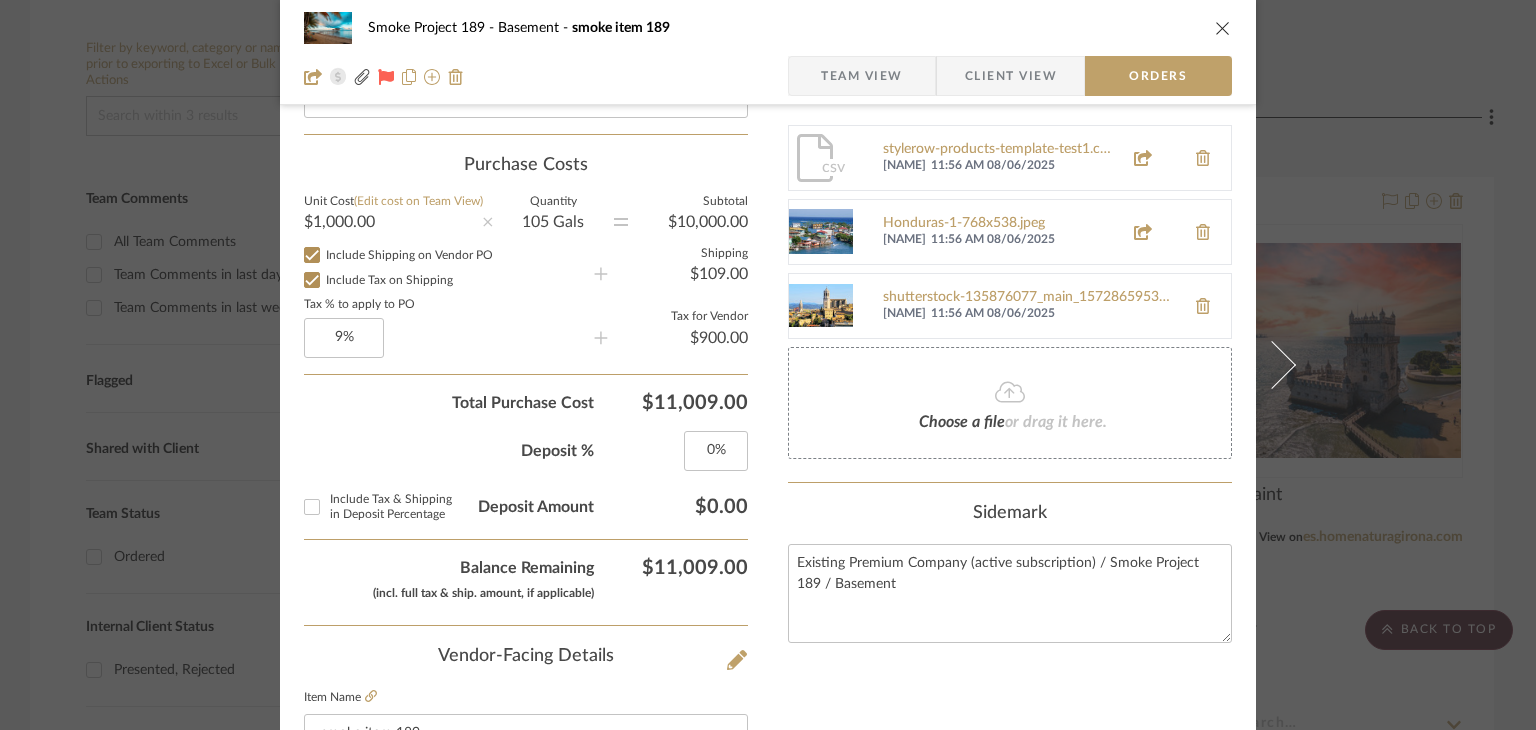 type 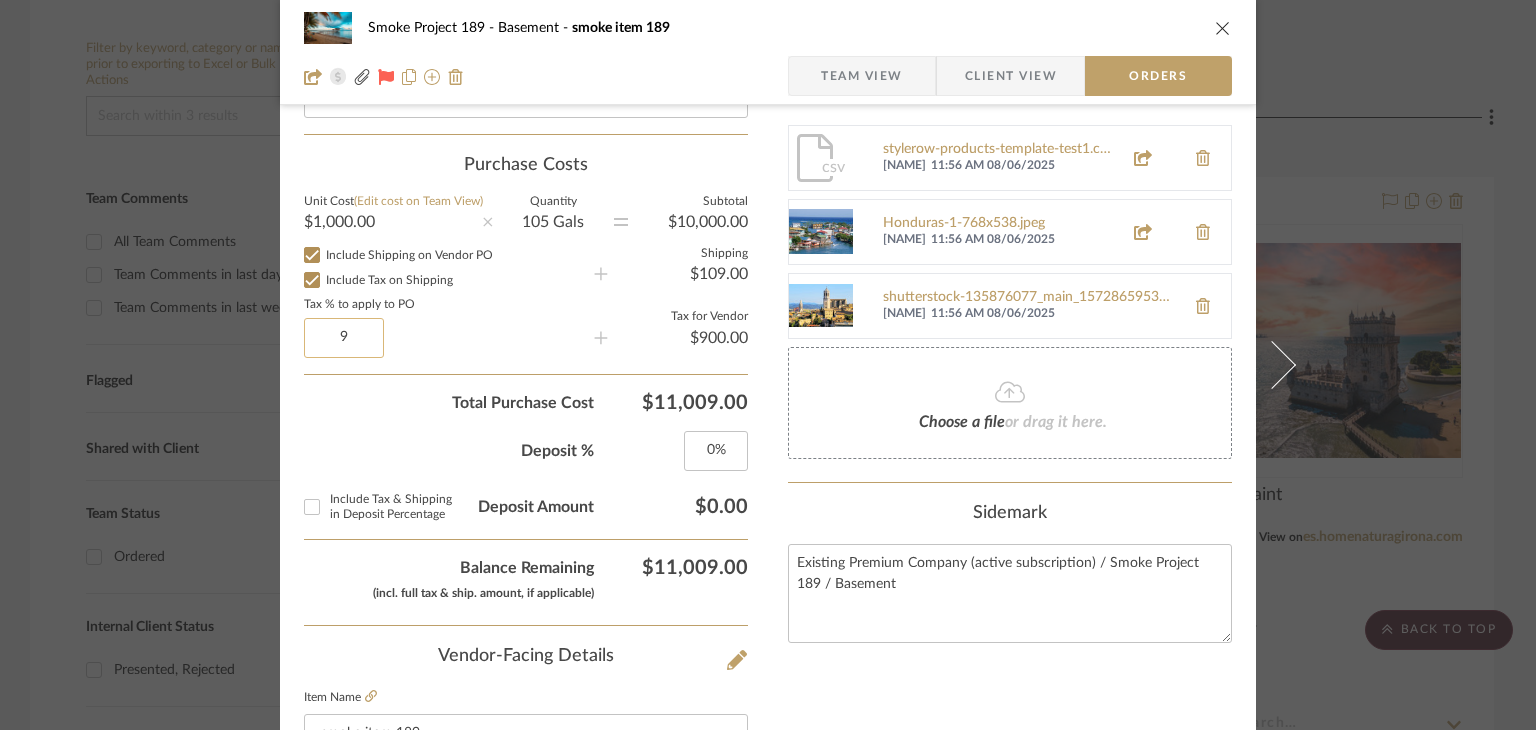 click on "9" 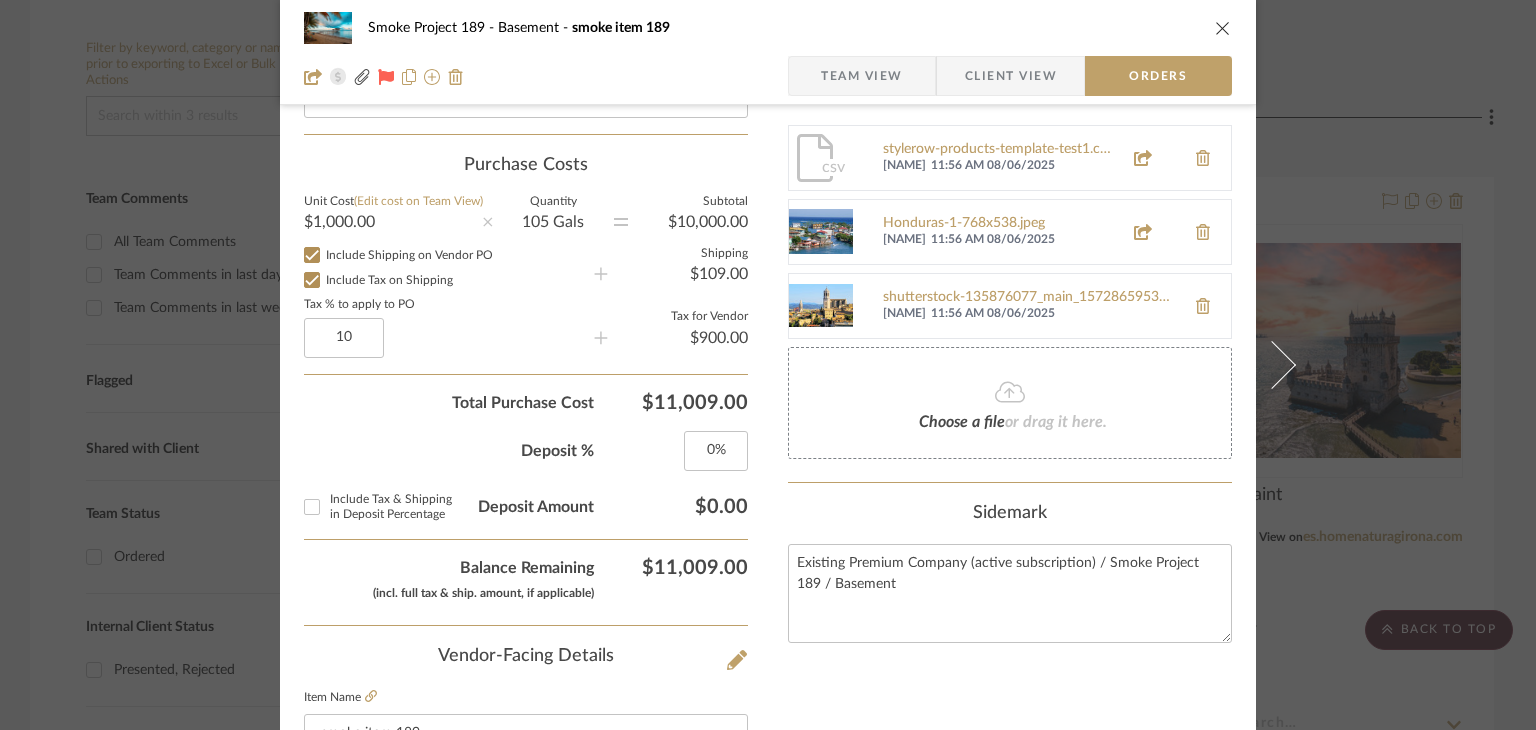 type on "10%" 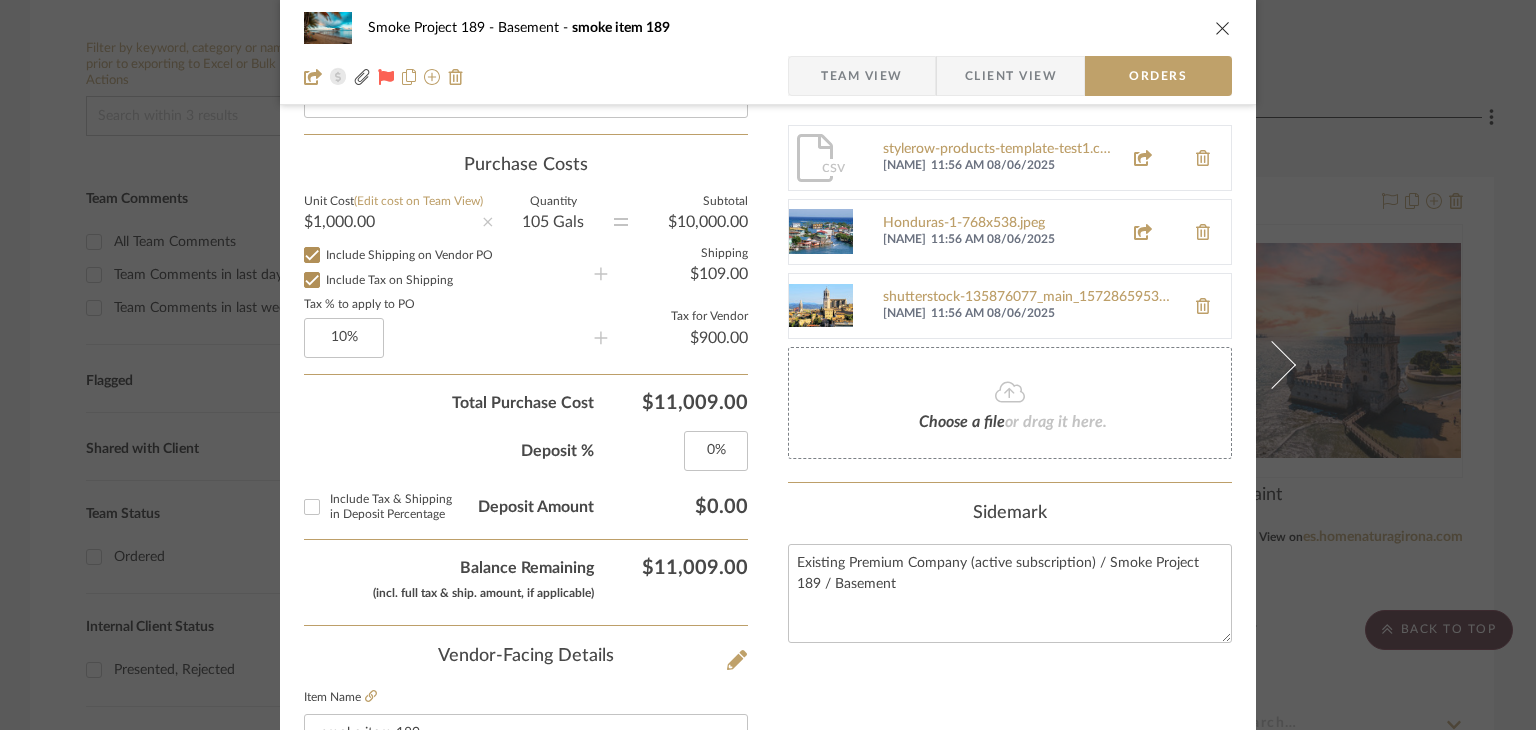 click on "10%" 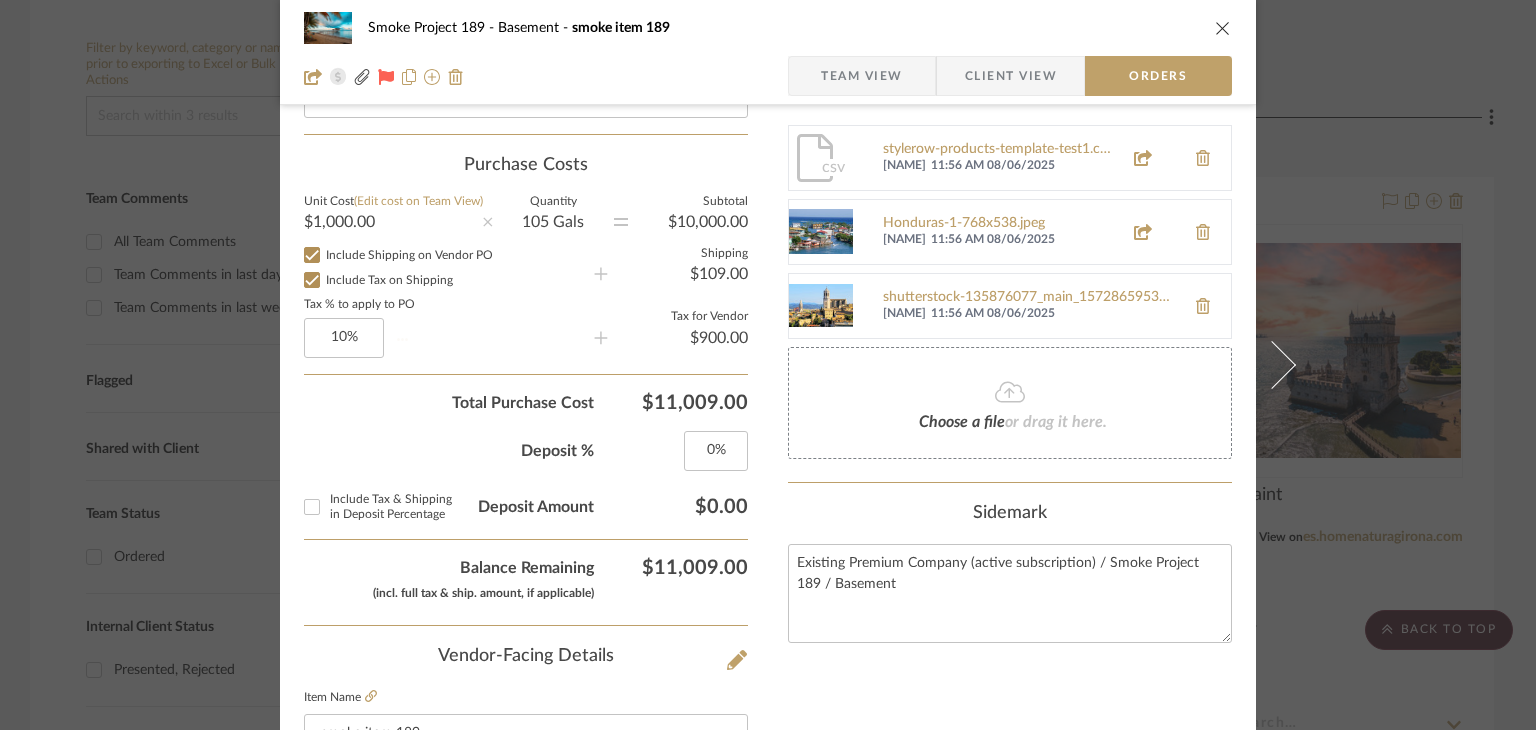 type 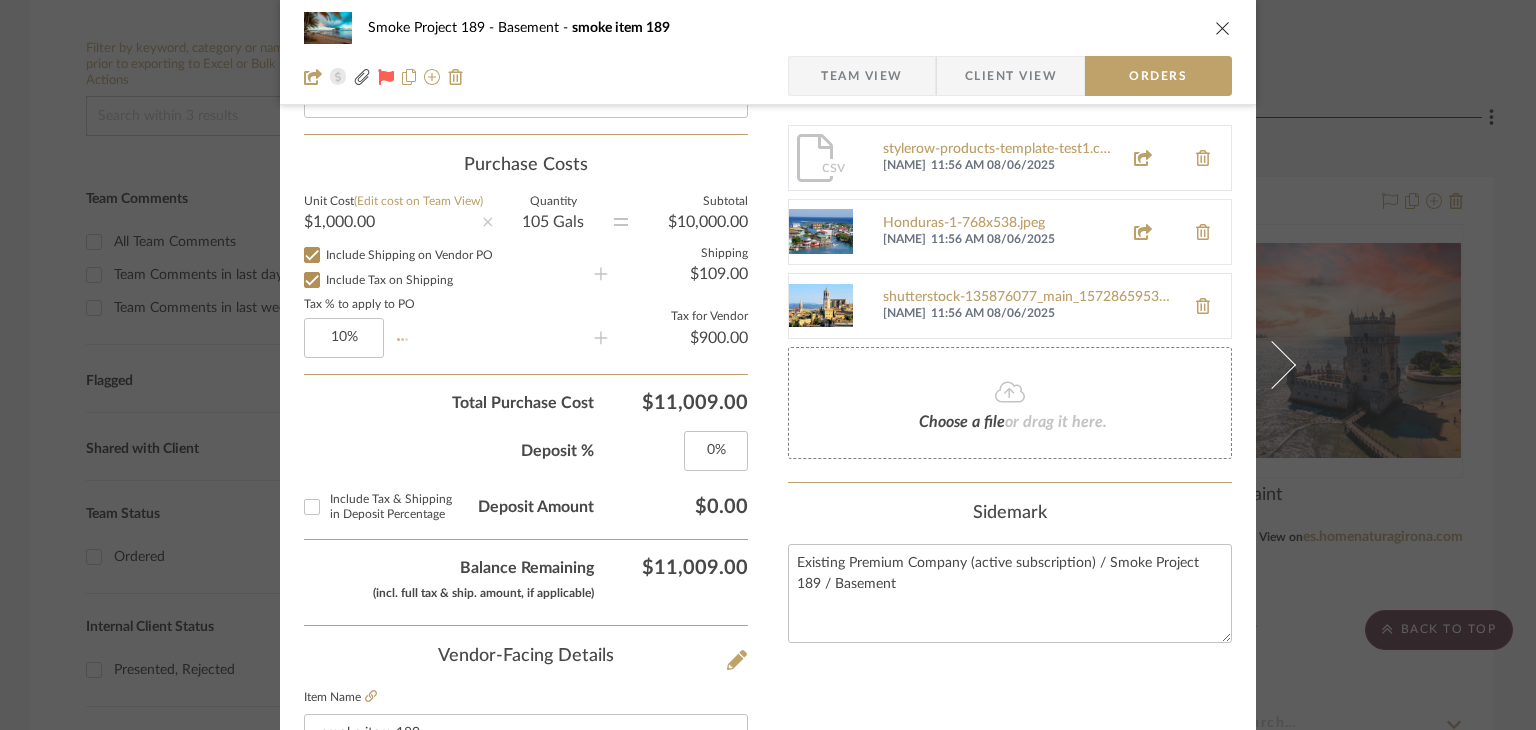 type 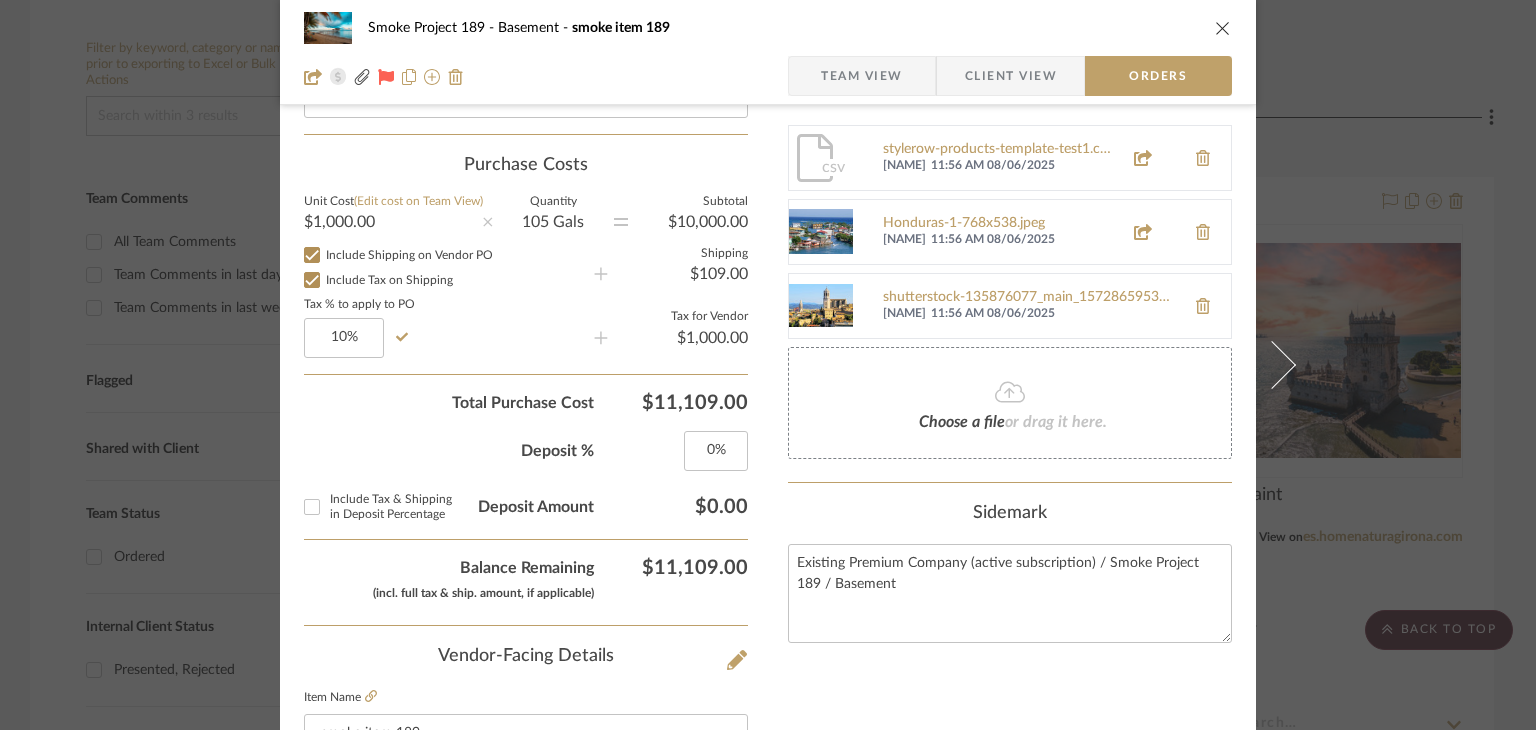 click on "Include Tax & Shipping in Deposit Percentage" at bounding box center (391, 506) 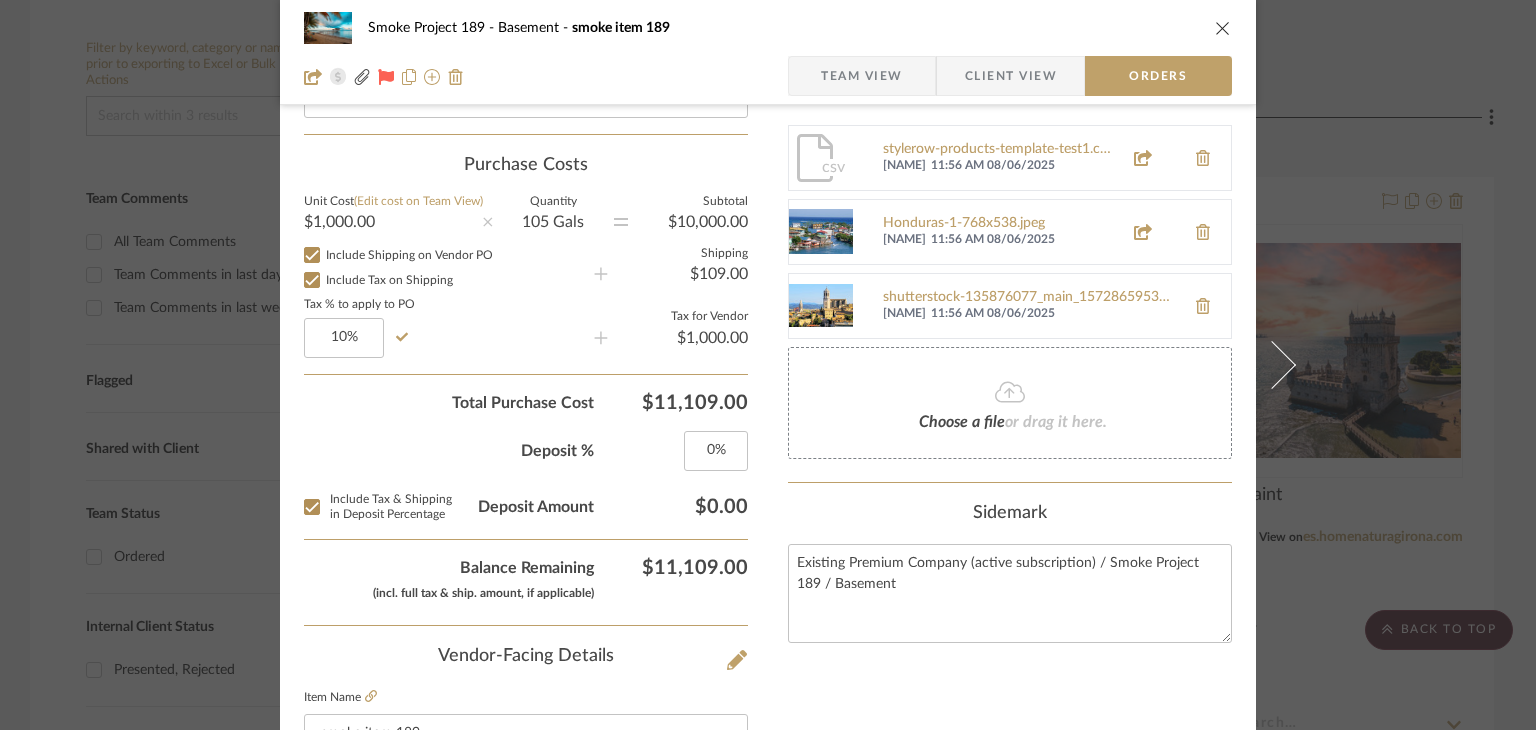 checkbox on "true" 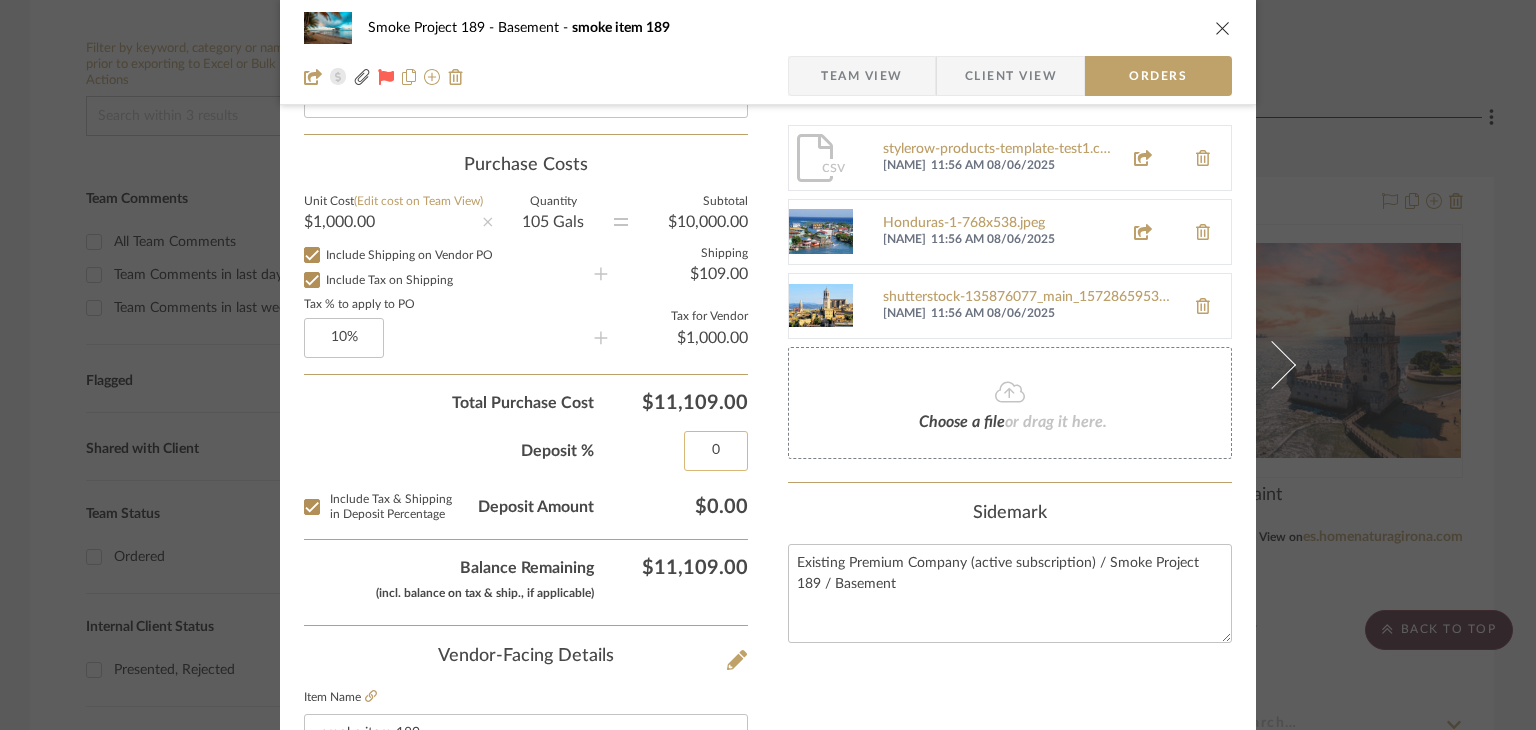 click on "0" 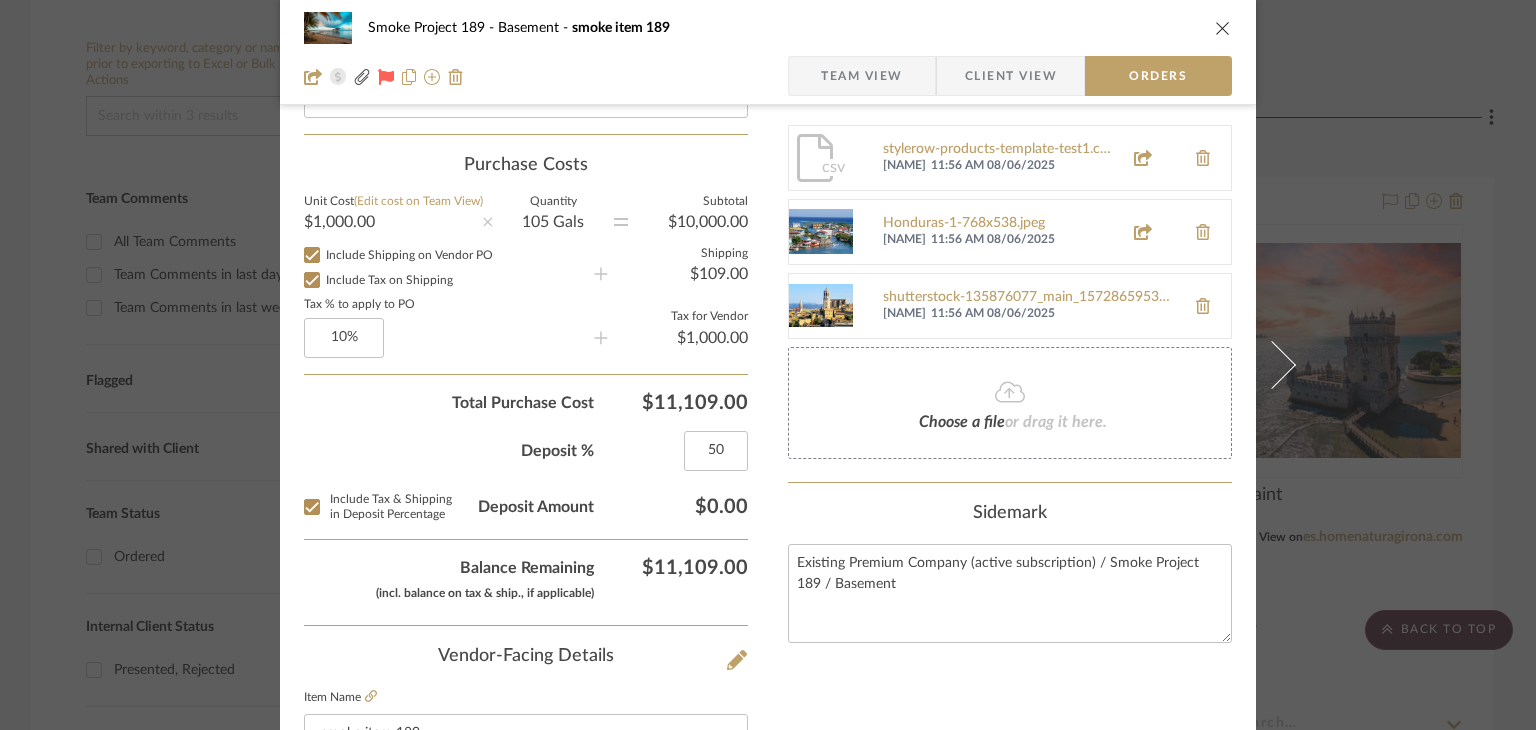 type on "50%" 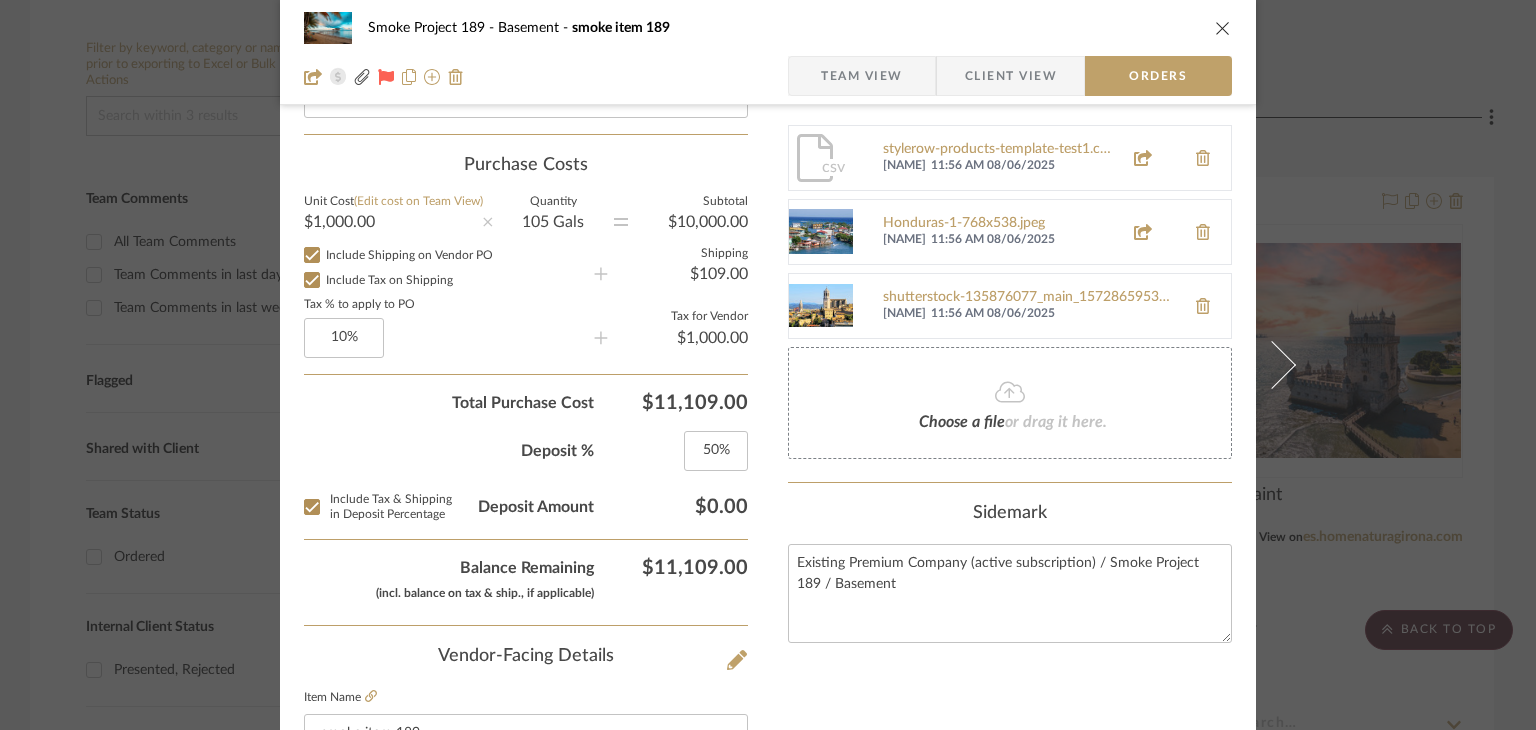 click on "Sidemark Existing Premium Company (active subscription) / Smoke Project 189 / Basement" 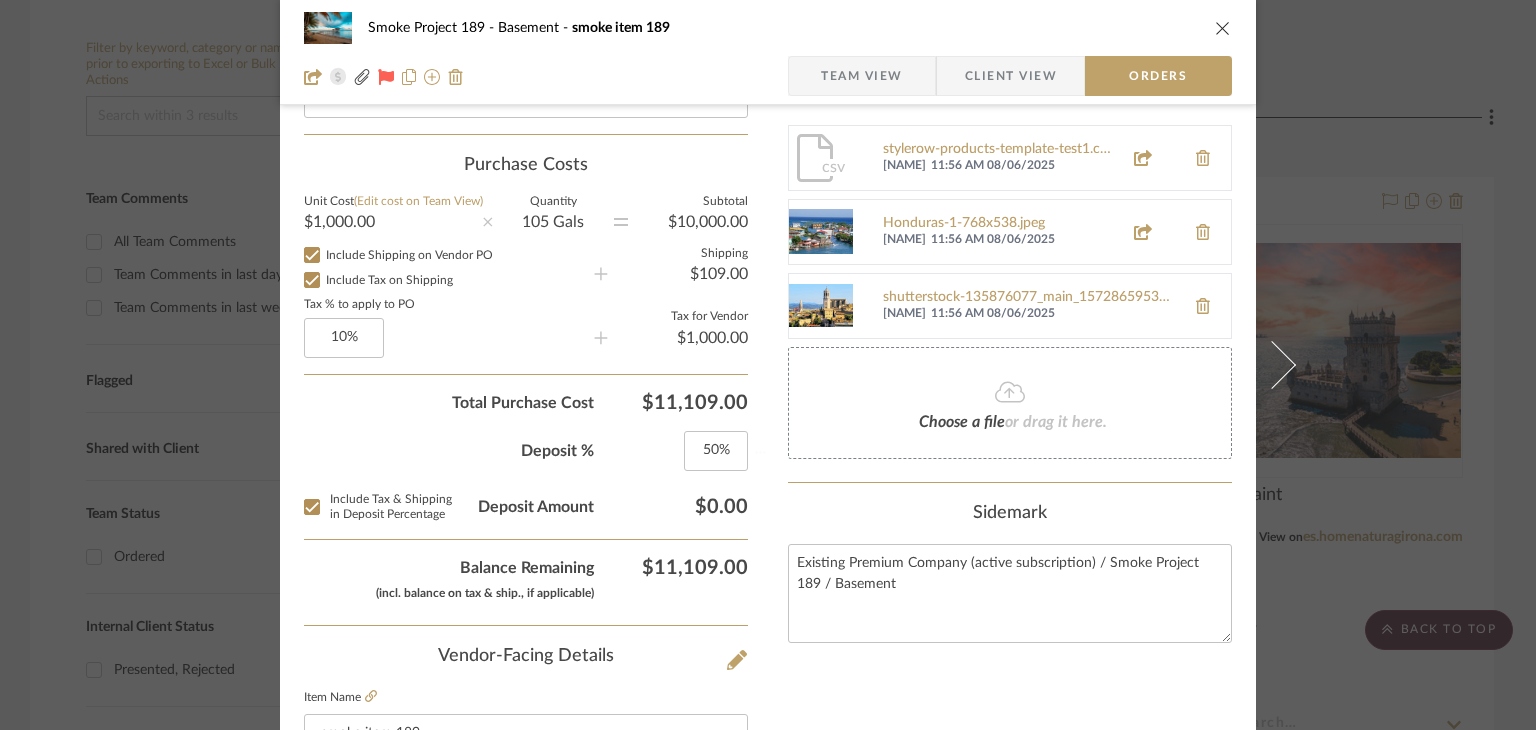 type 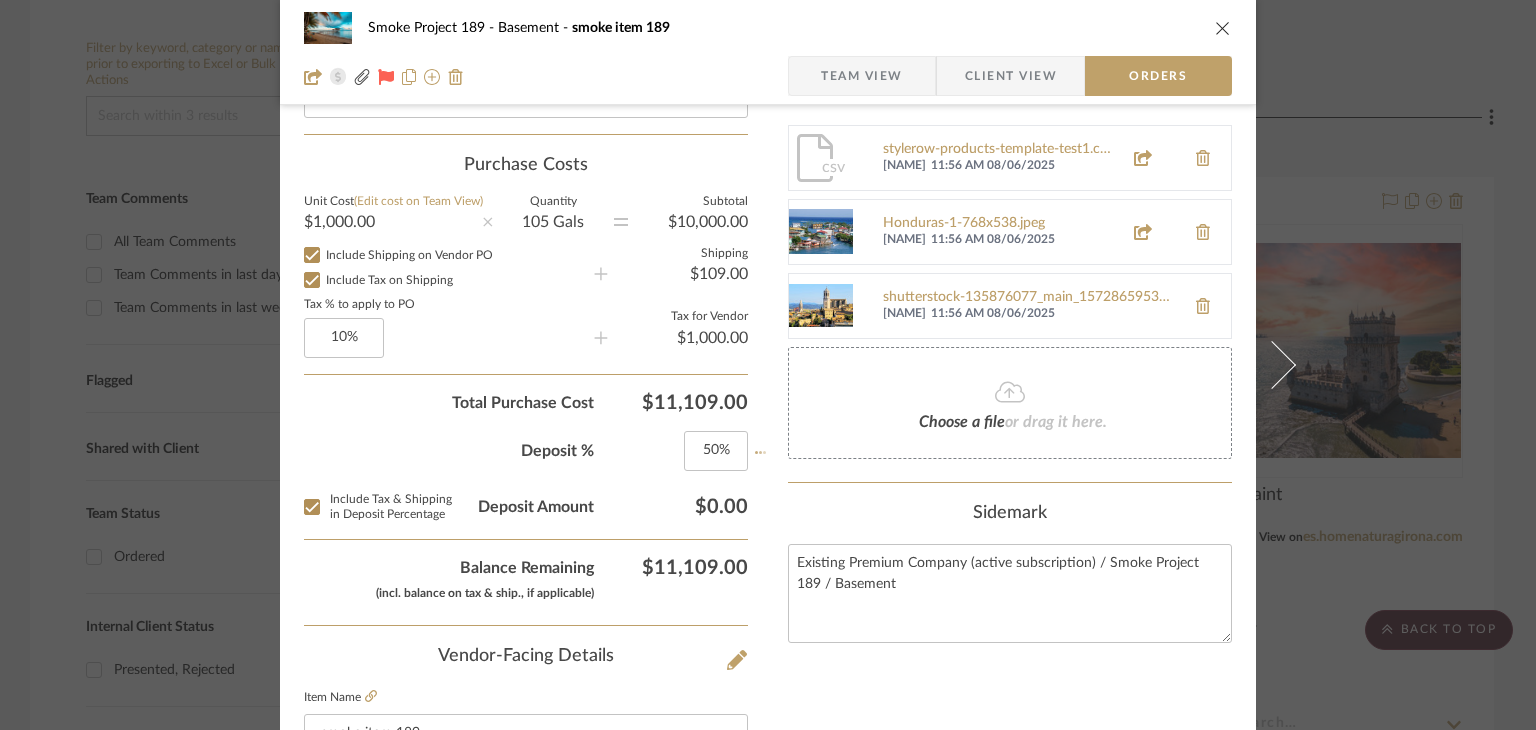 type 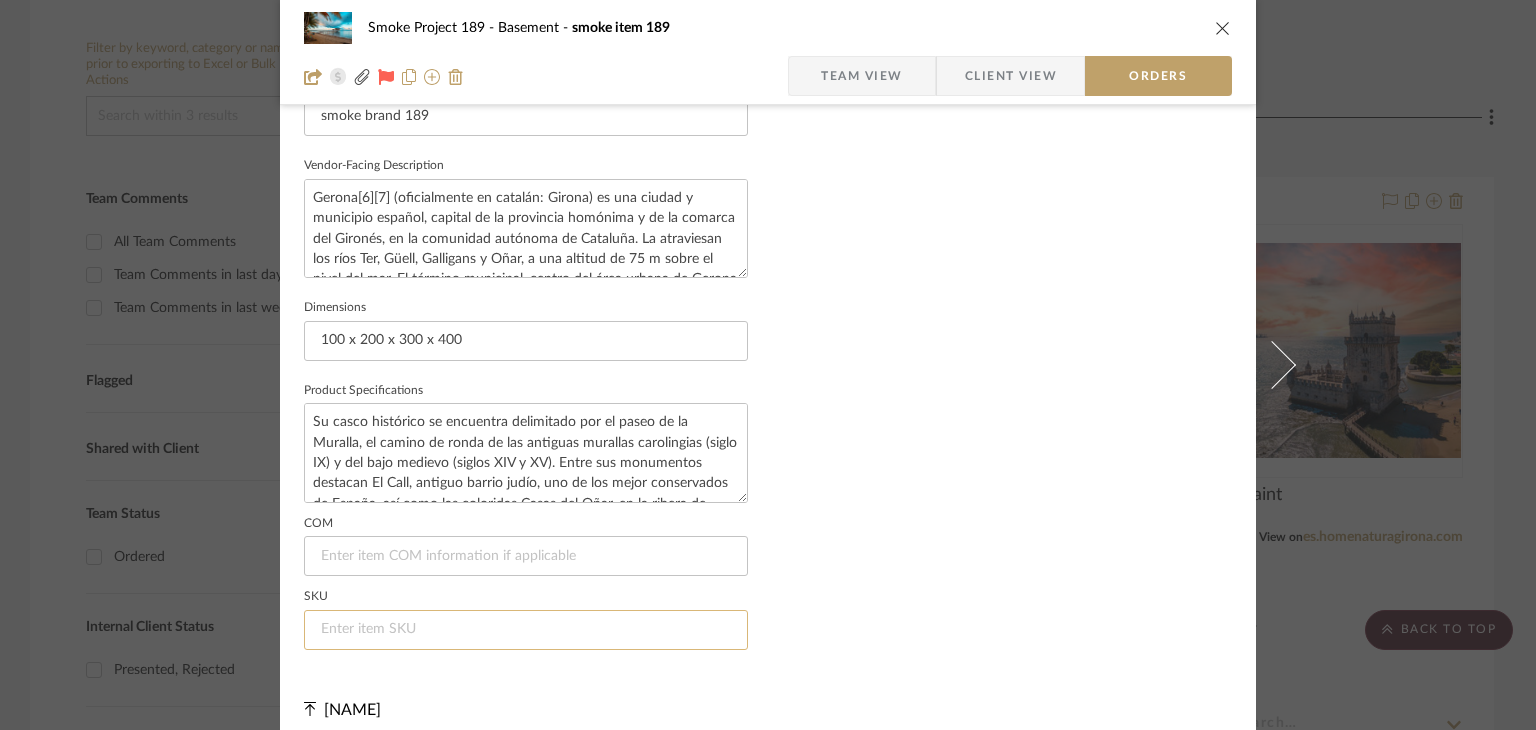 scroll, scrollTop: 1395, scrollLeft: 0, axis: vertical 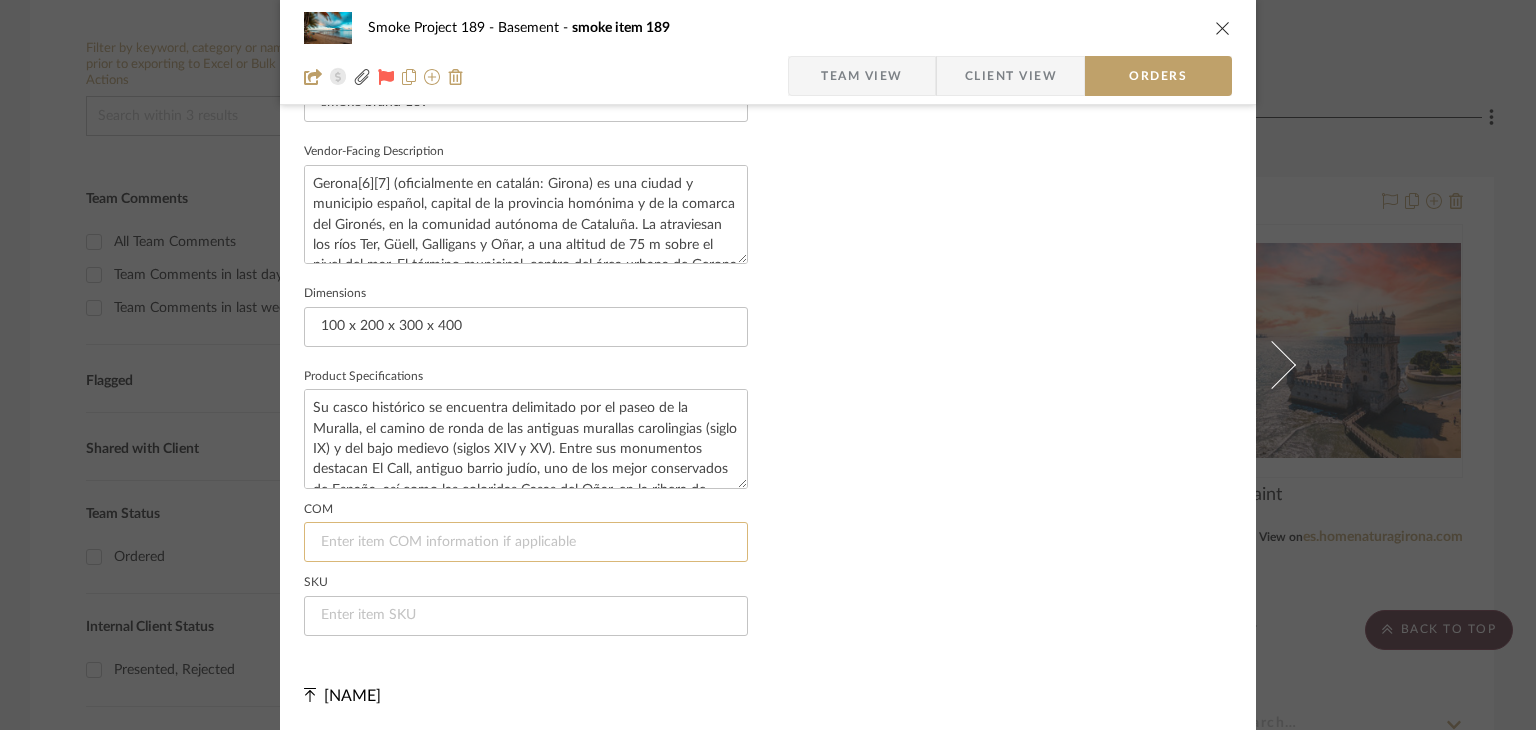 click 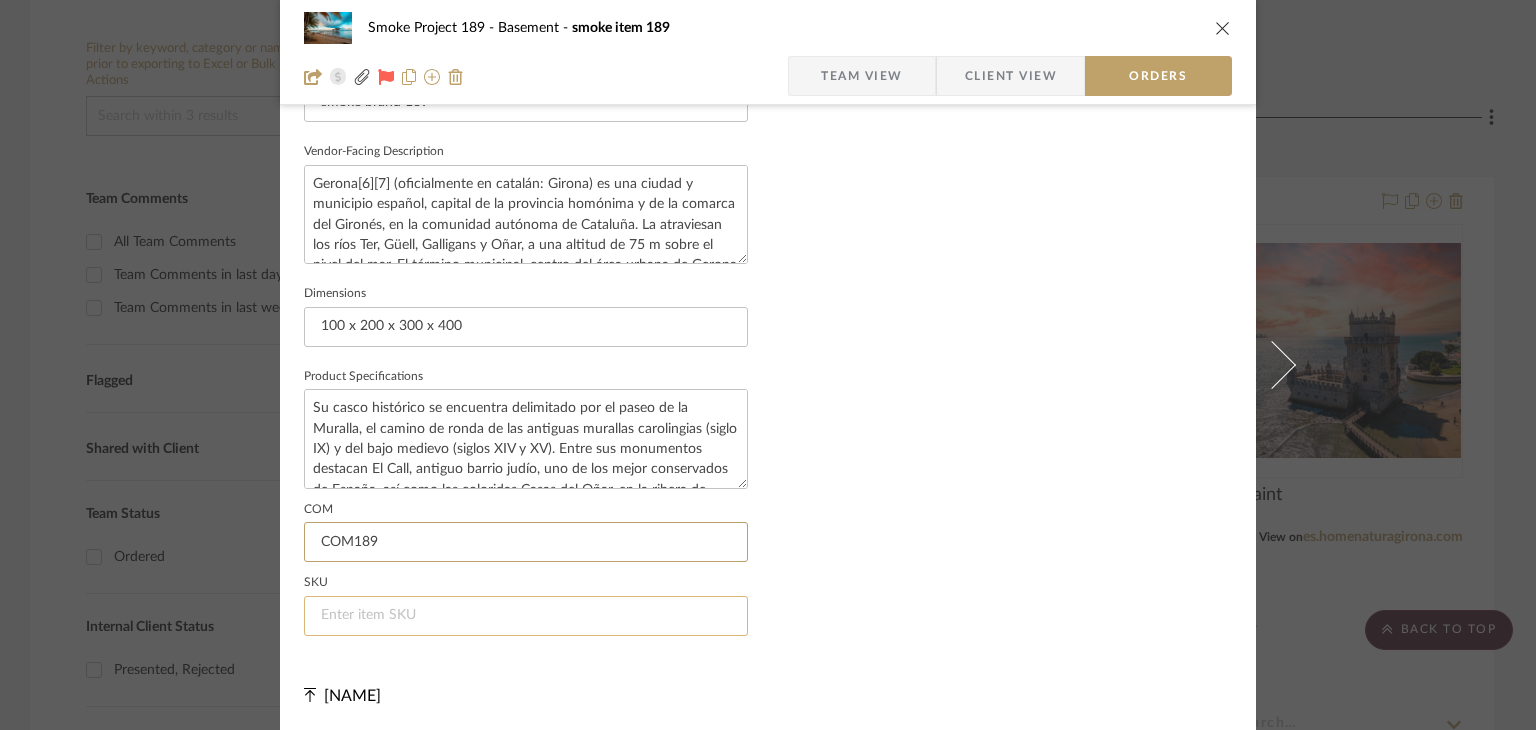 type on "COM189" 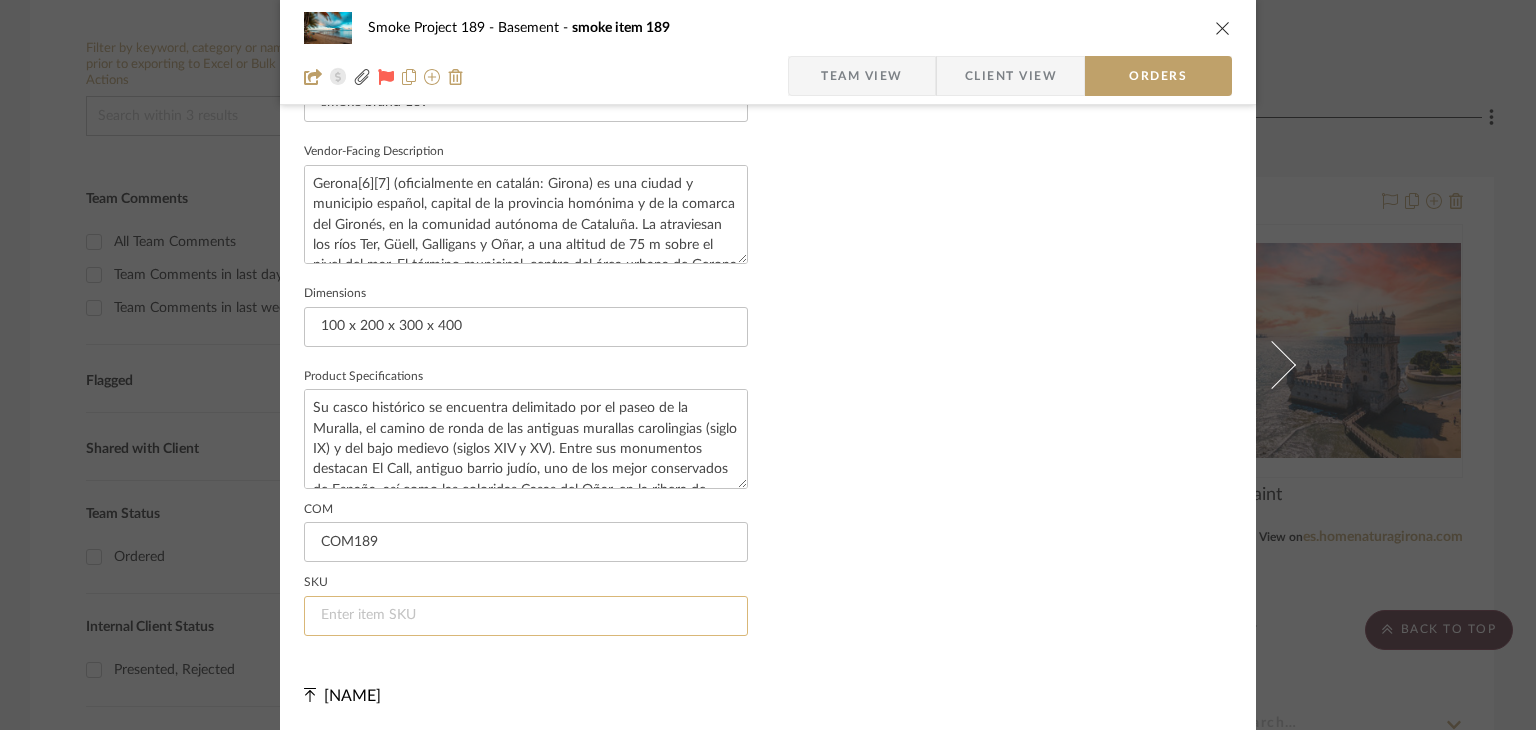 click 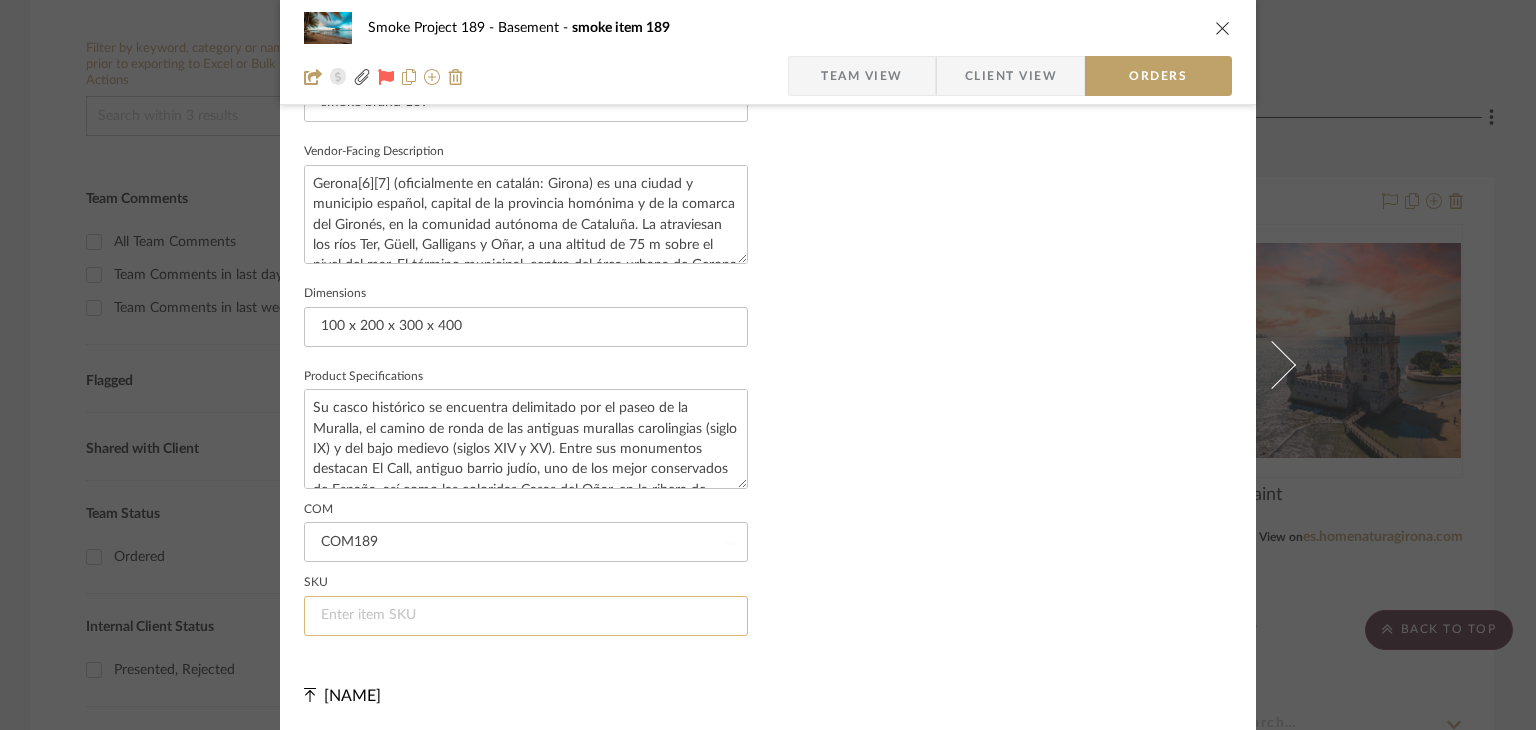 type 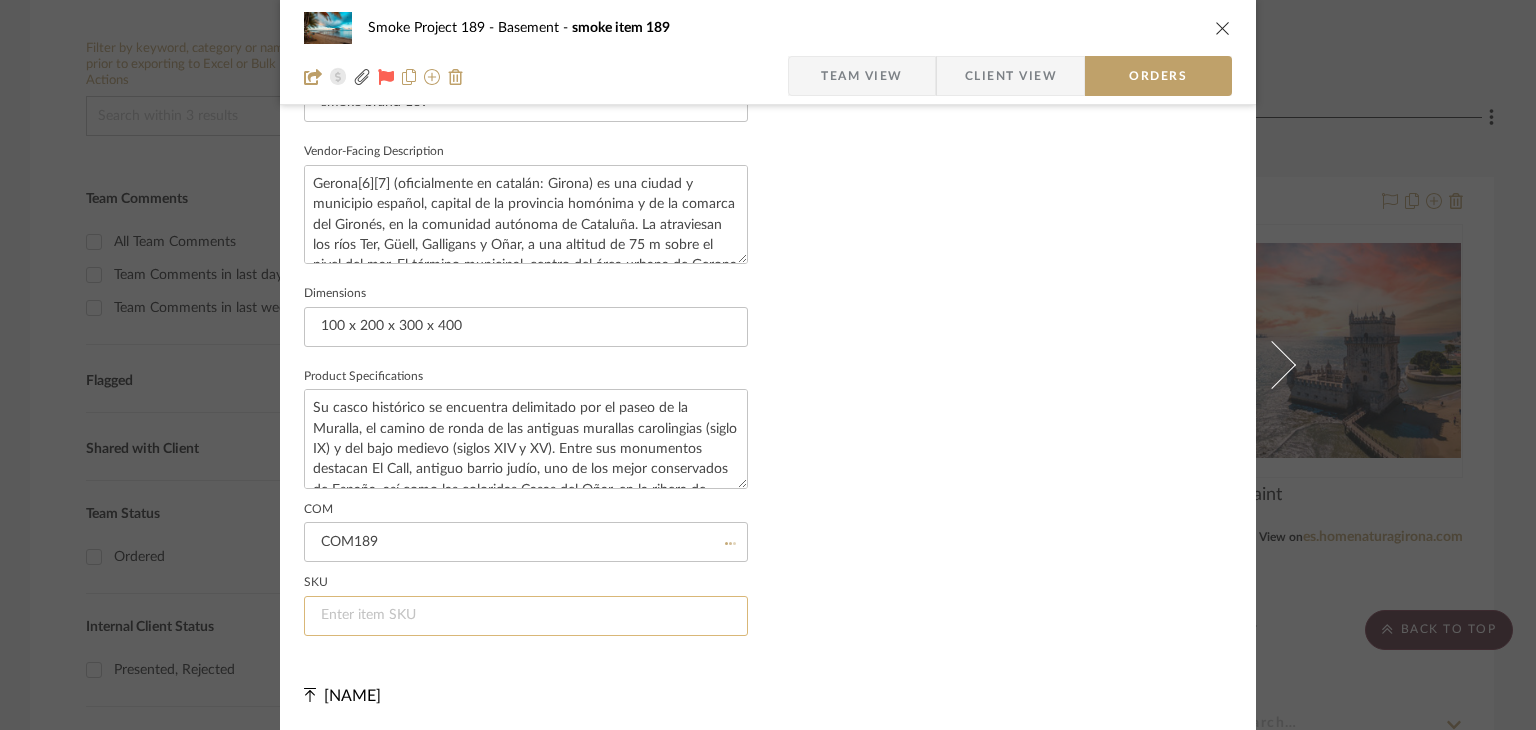 type 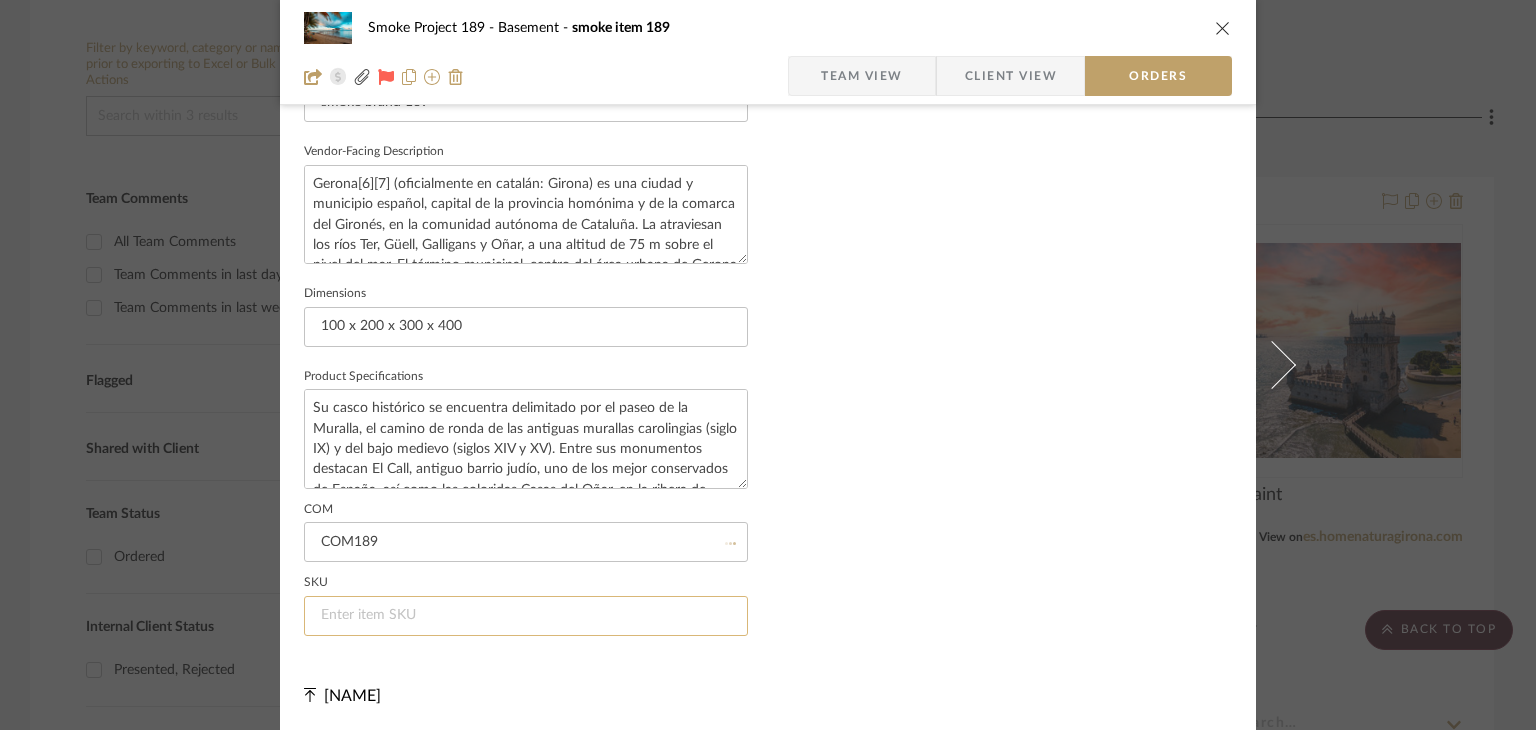 type 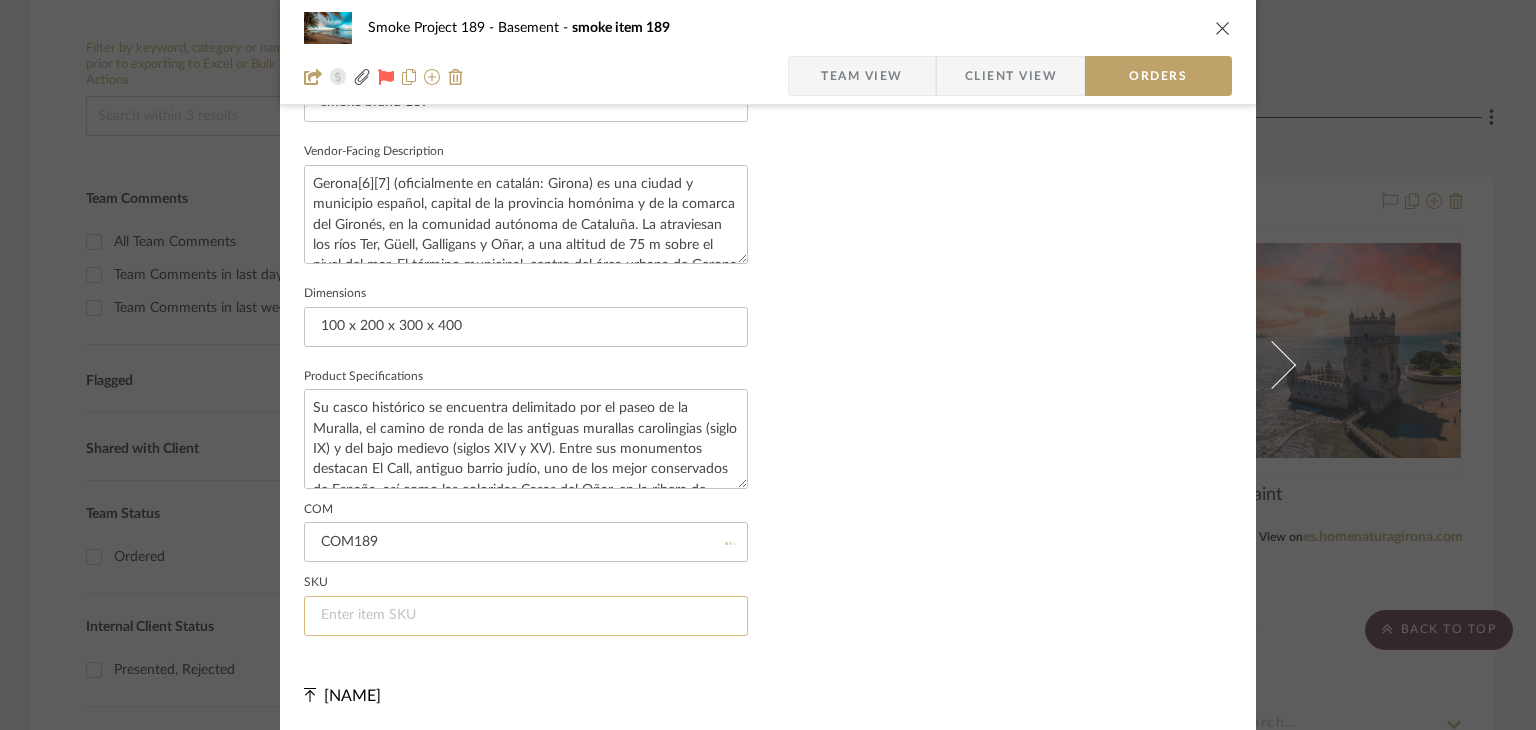 type 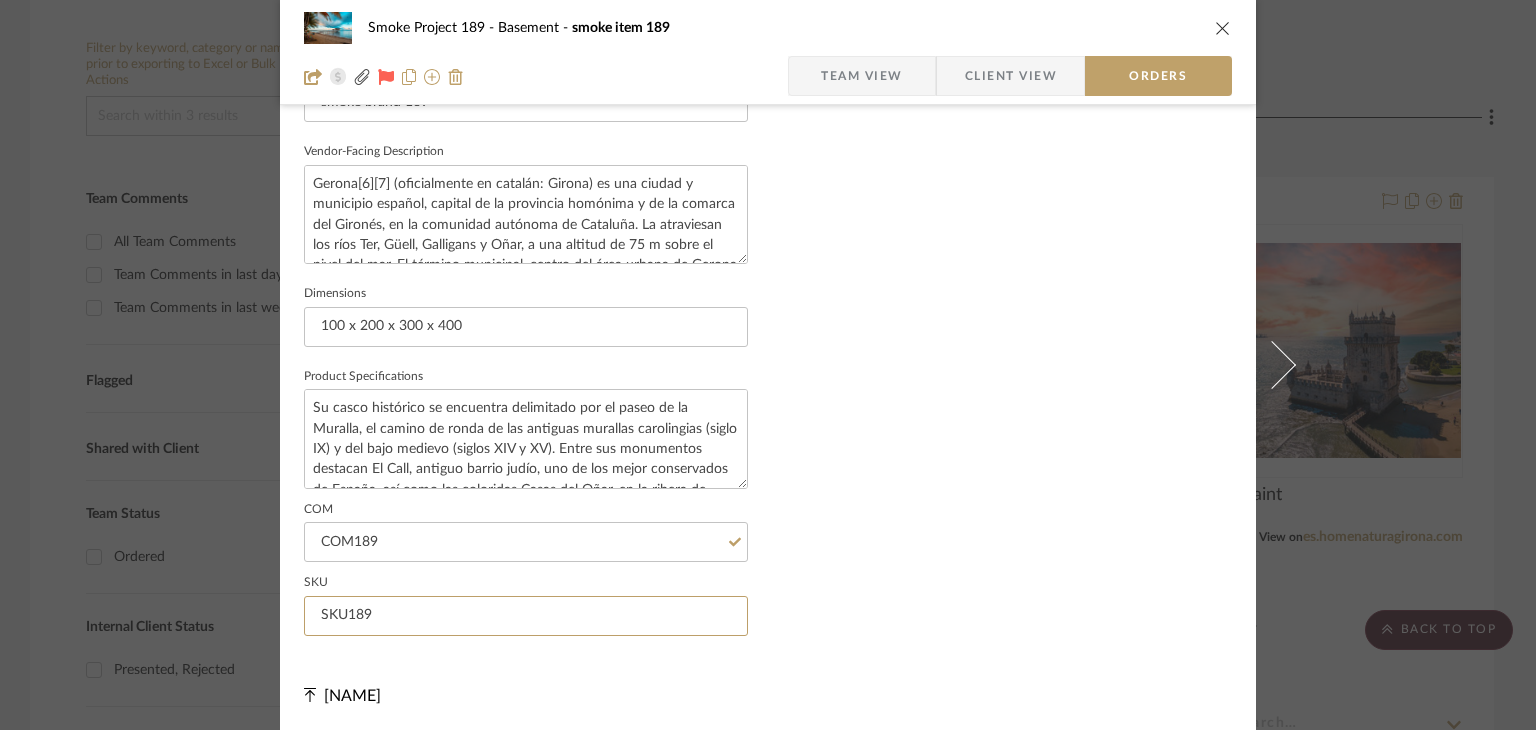 type on "SKU189" 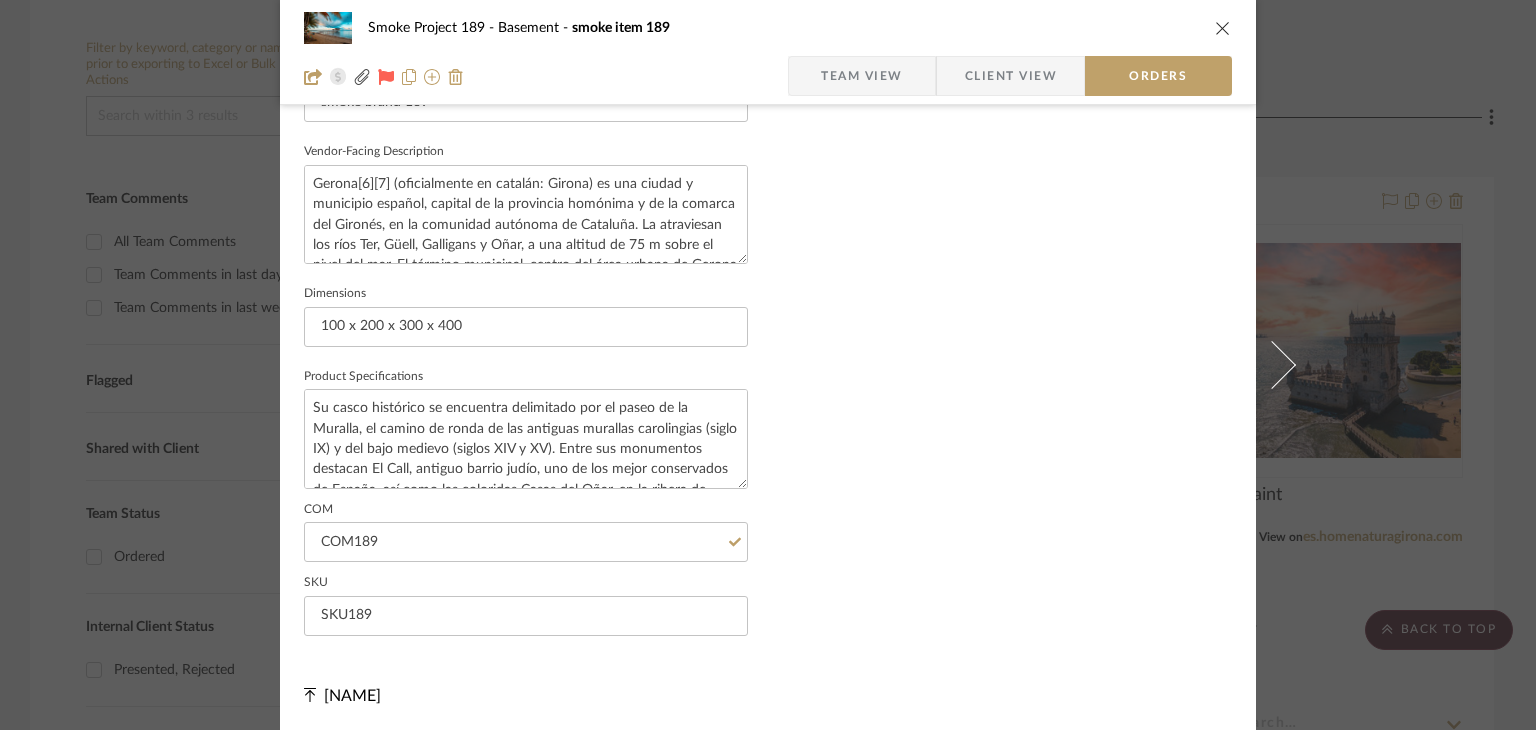 click on "Nothing here shares to Dashboard. Vendor Status Payment Status  Lead Time  In Stock Weeks  Est. Min  1  Est. Max  99 Deposit Status  Due Date  8/31/2025  Delivery Date  Vendor Contact Info  Vendor  smoke brand 189  Contact Name   Contact Phone   Contact Email   Documents  stylerow-products-template-test1.csv Marina Kopeleva 11:56 AM 08/06/2025 Honduras-1-768x538.jpeg Marina Kopeleva 11:56 AM 08/06/2025 shutterstock-135876077_main_1572865953099.jpeg Marina Kopeleva 11:56 AM 08/06/2025 Choose a file  or drag it here. Sidemark Existing Premium Company (active subscription) / Smoke Project 189 / Basement" at bounding box center (1010, -304) 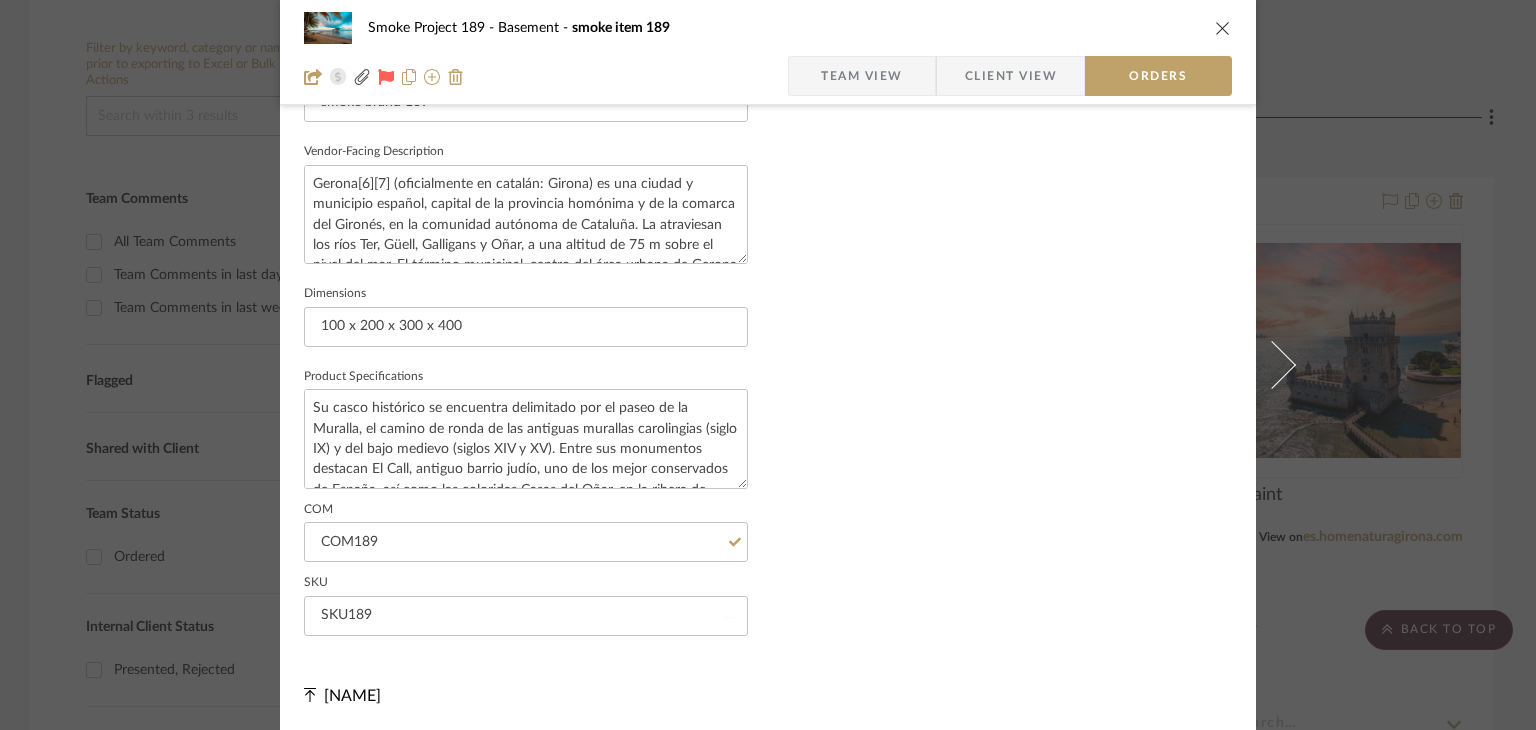 type 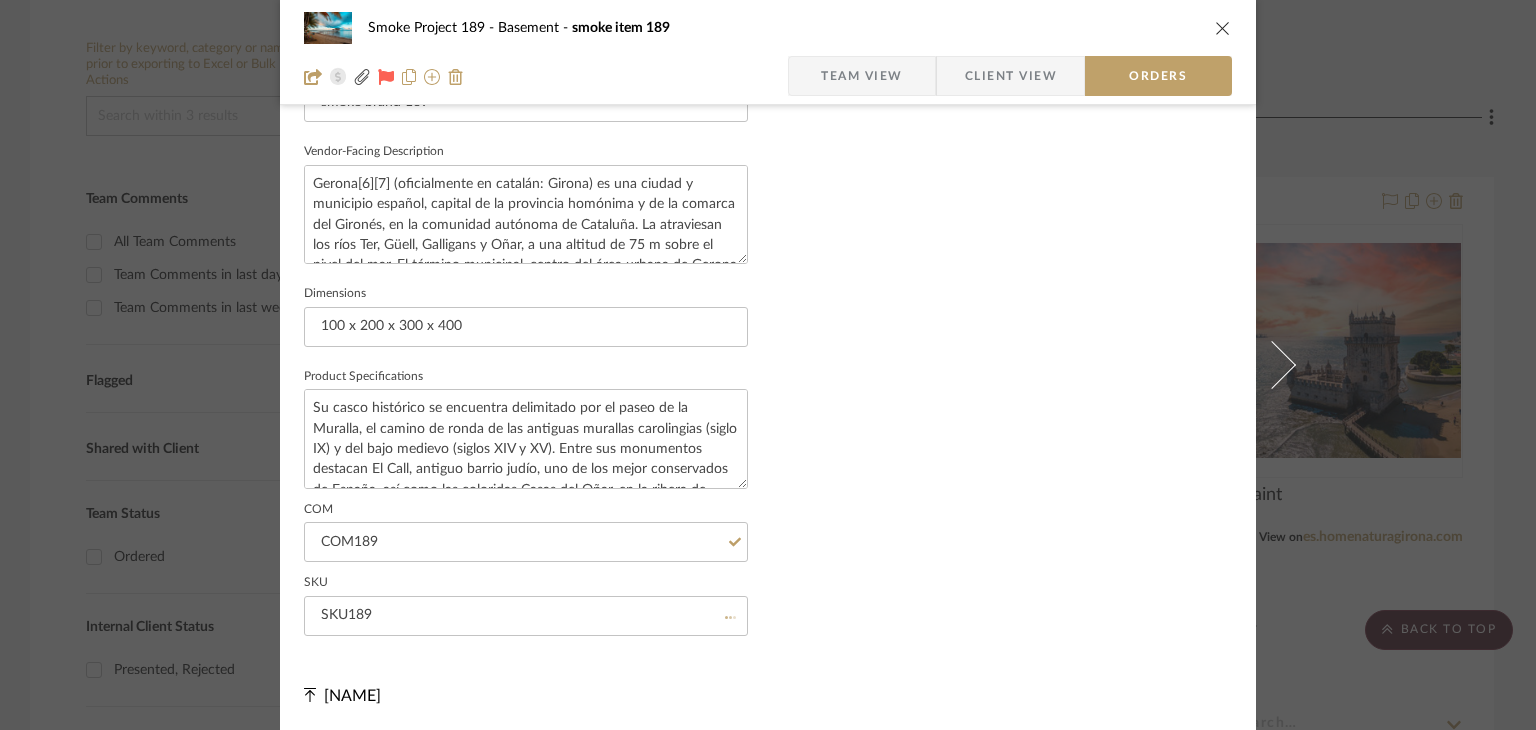 type 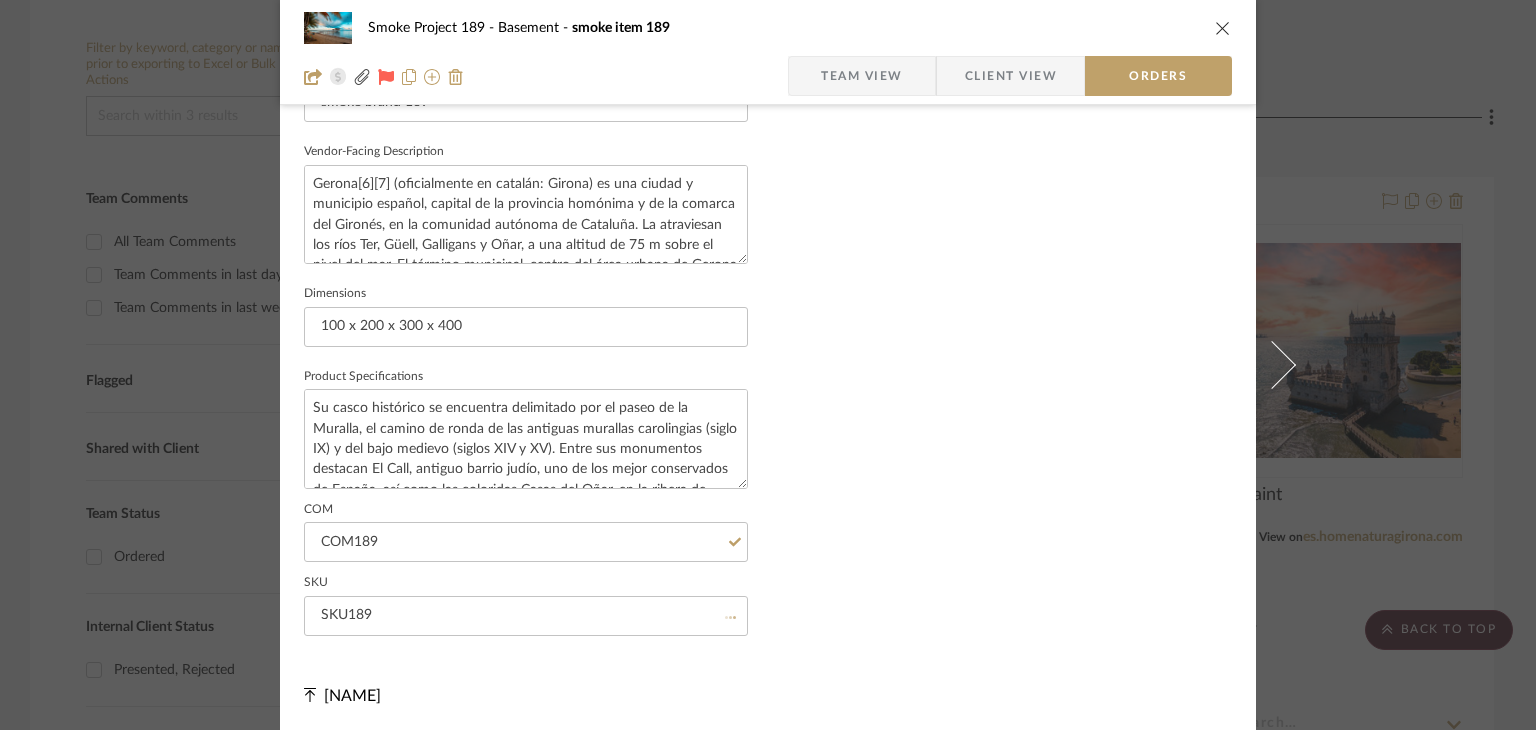 type 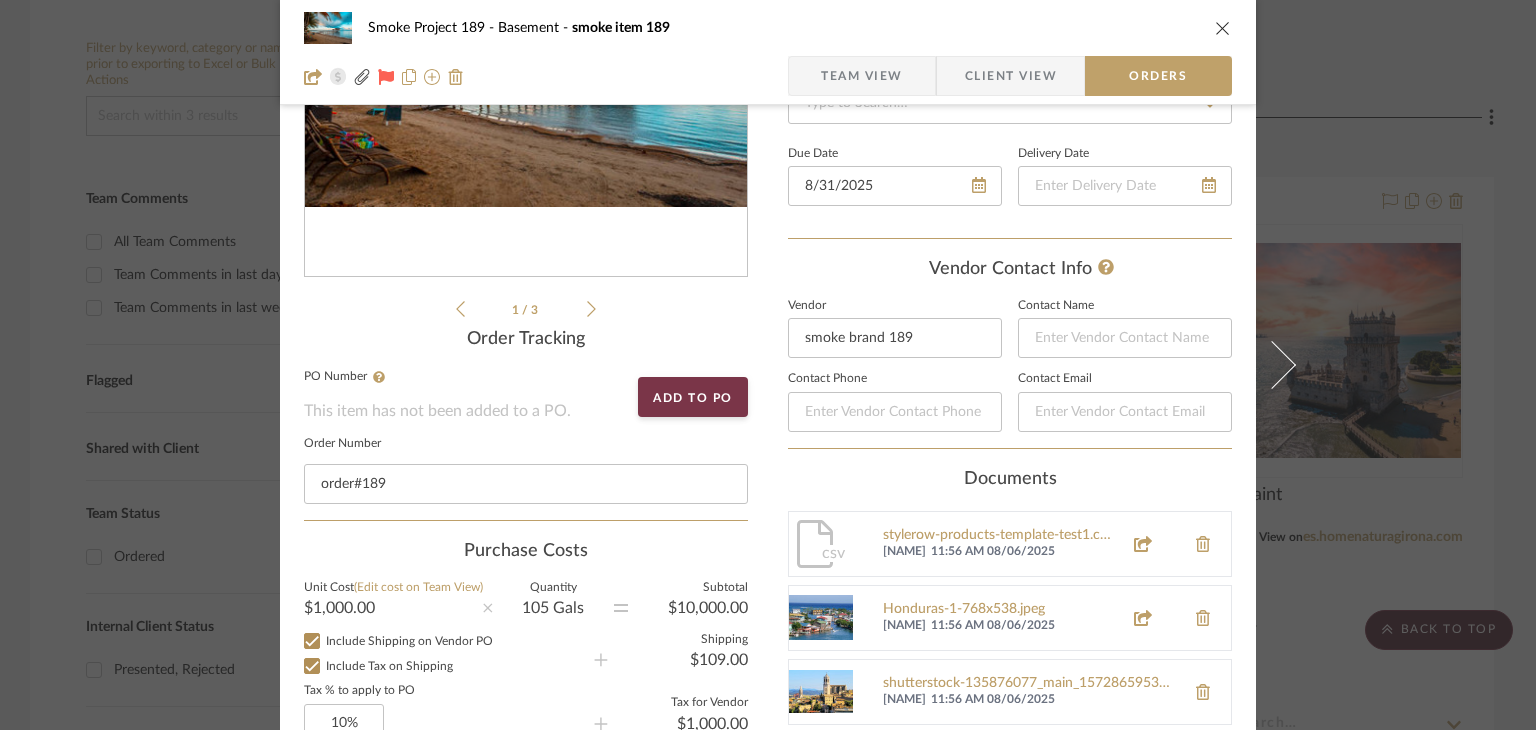 scroll, scrollTop: 0, scrollLeft: 0, axis: both 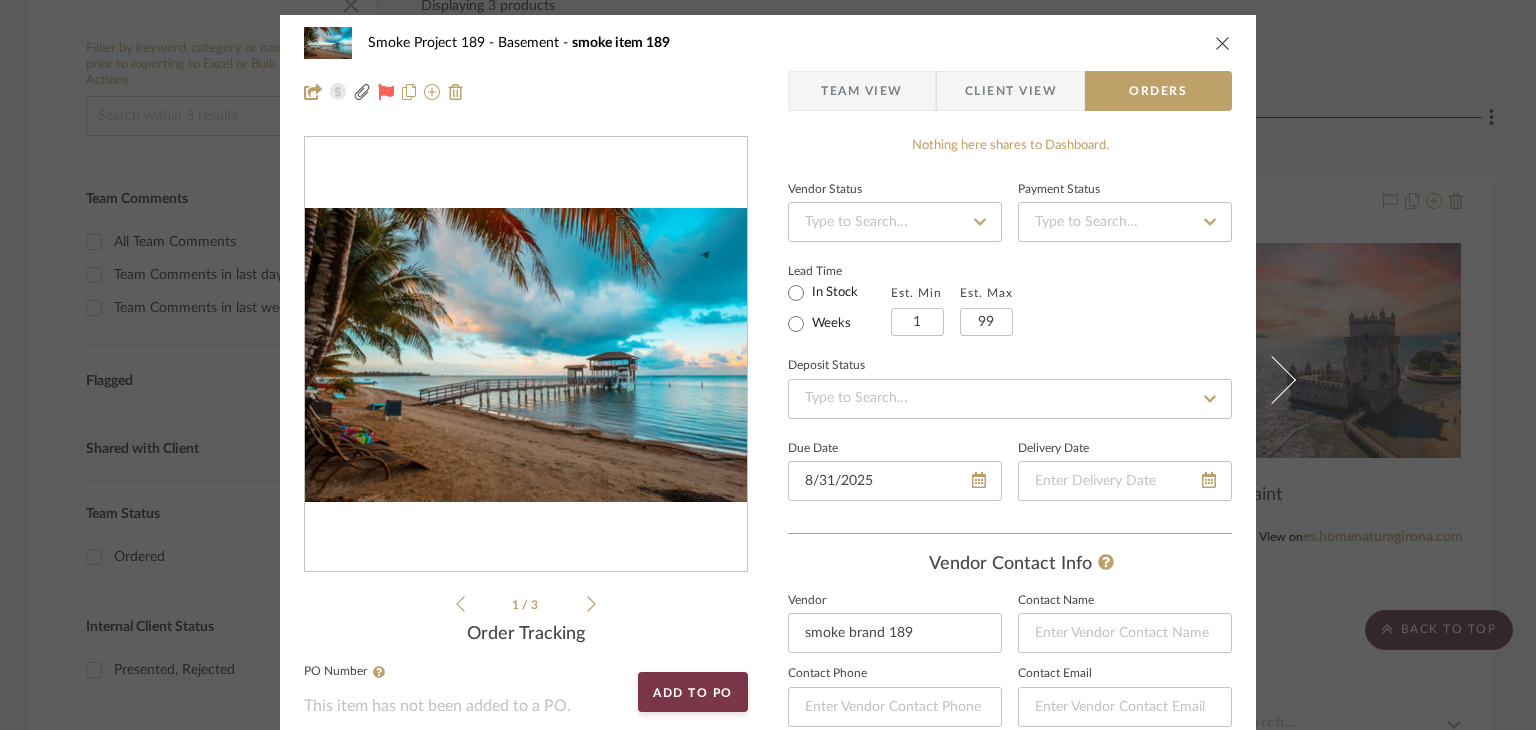 click 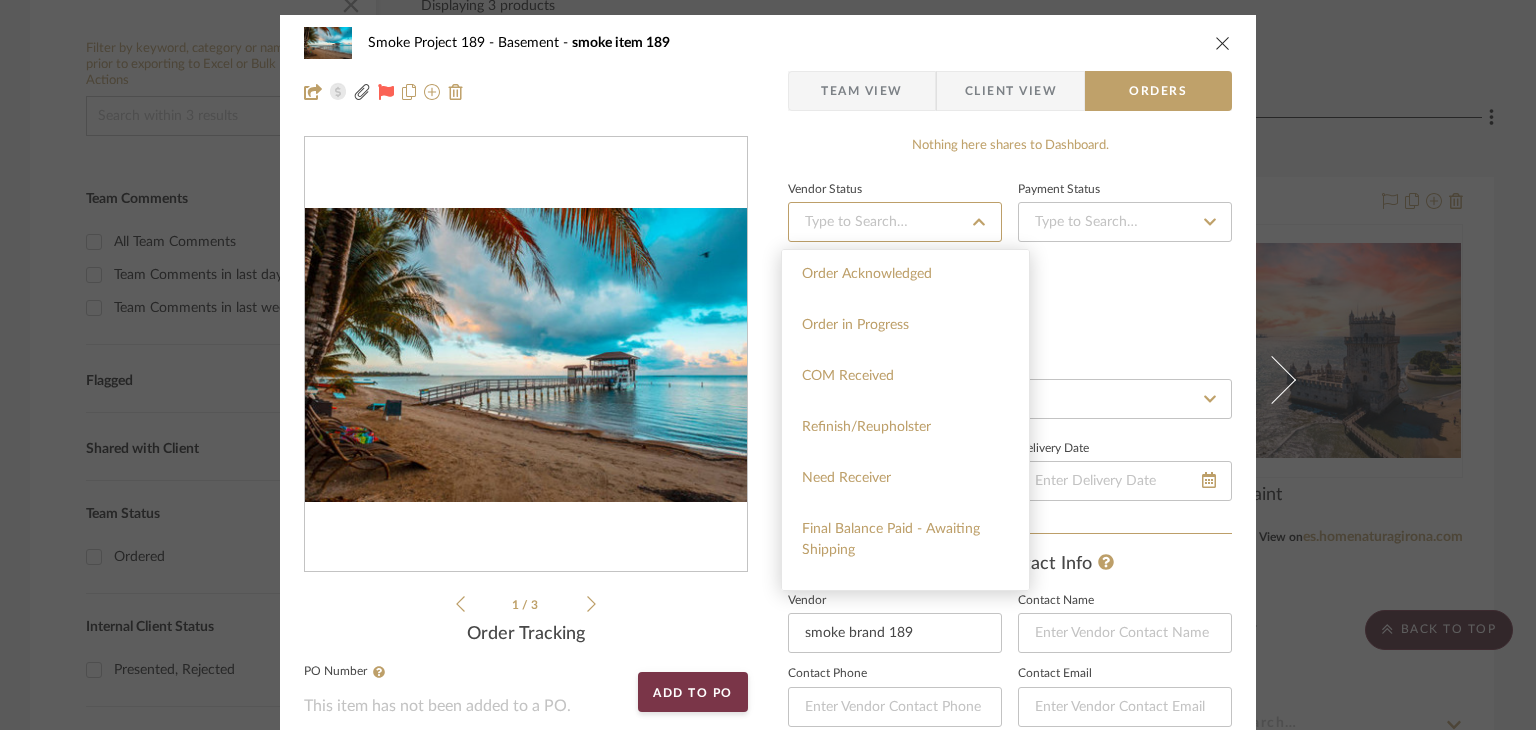 scroll, scrollTop: 800, scrollLeft: 0, axis: vertical 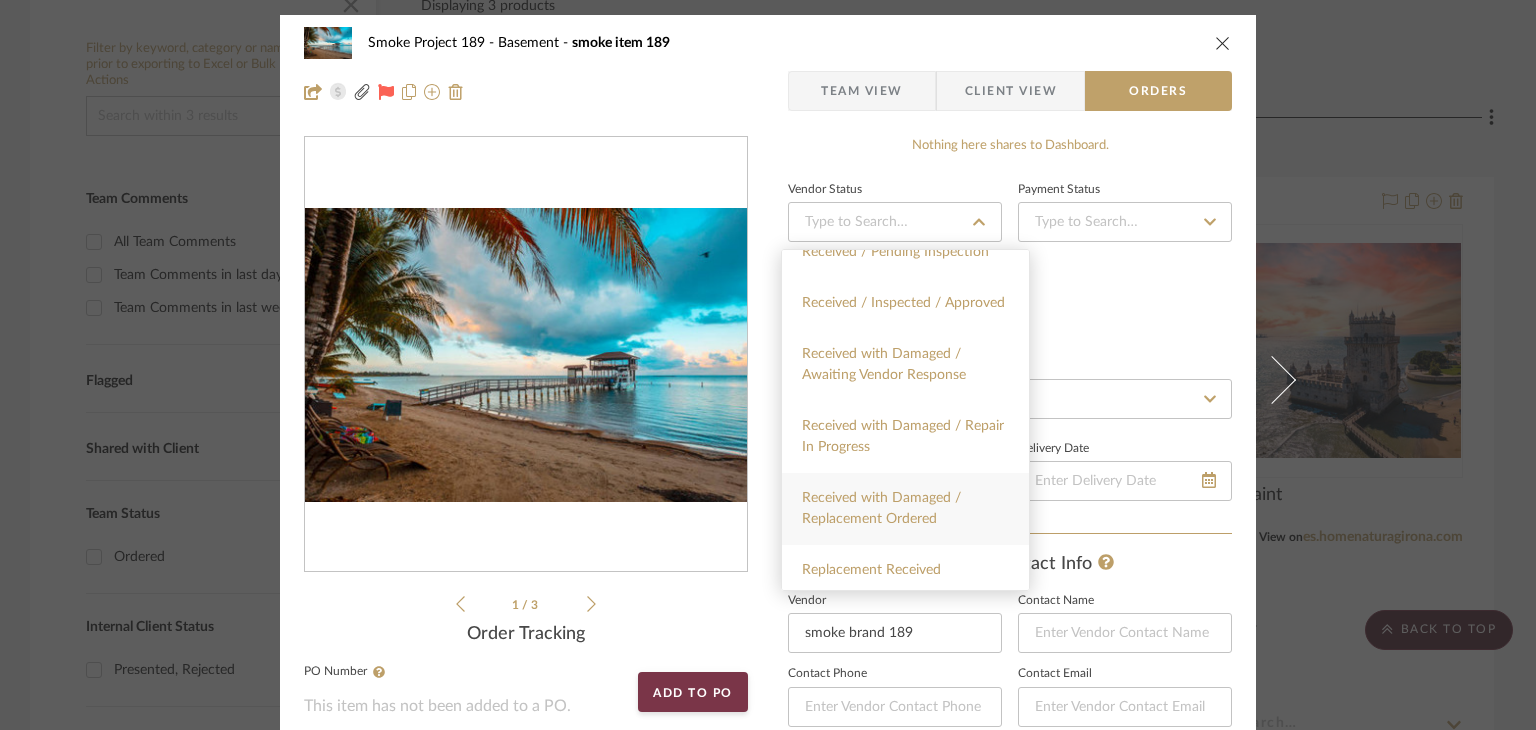 click on "Received with Damaged / Replacement Ordered" at bounding box center (881, 508) 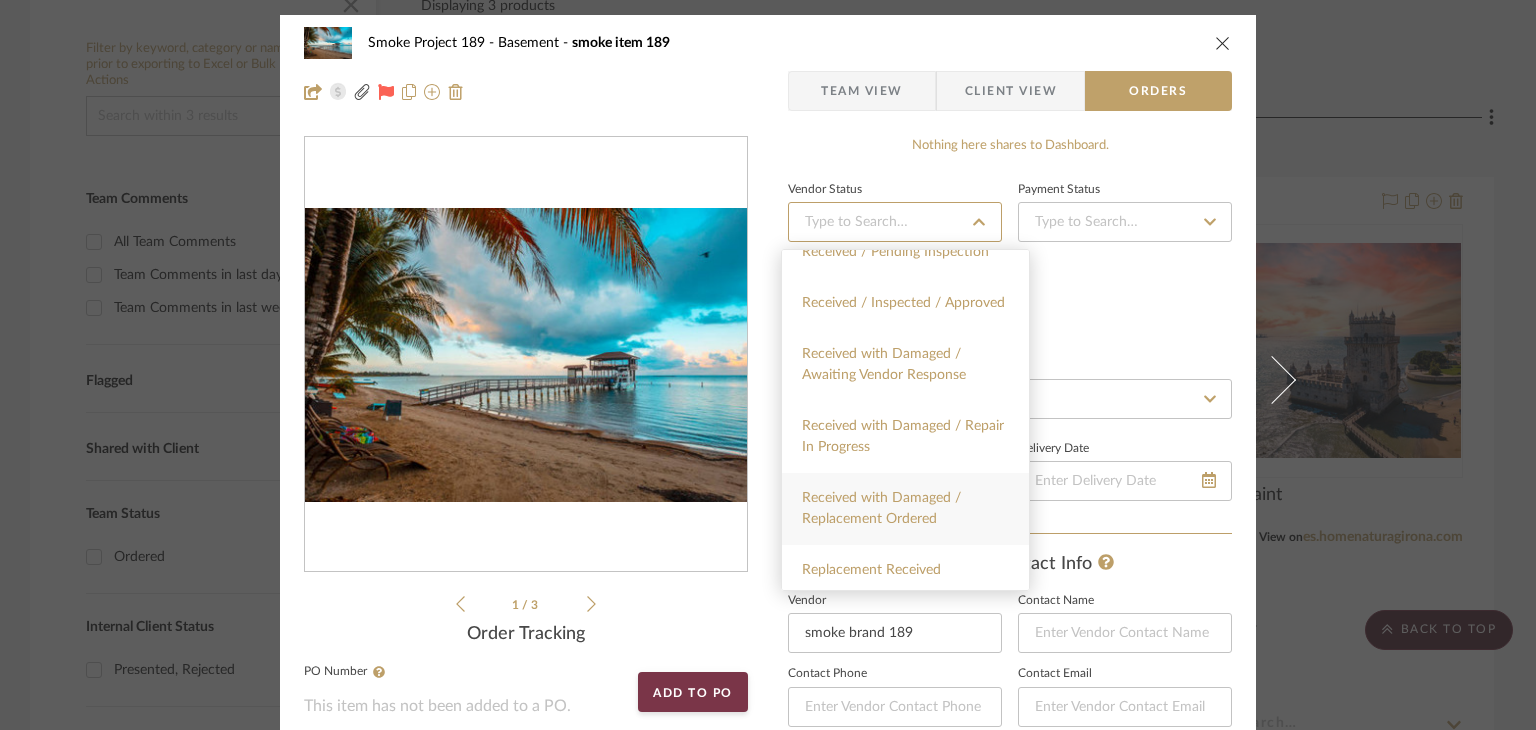 type on "8/6/2025" 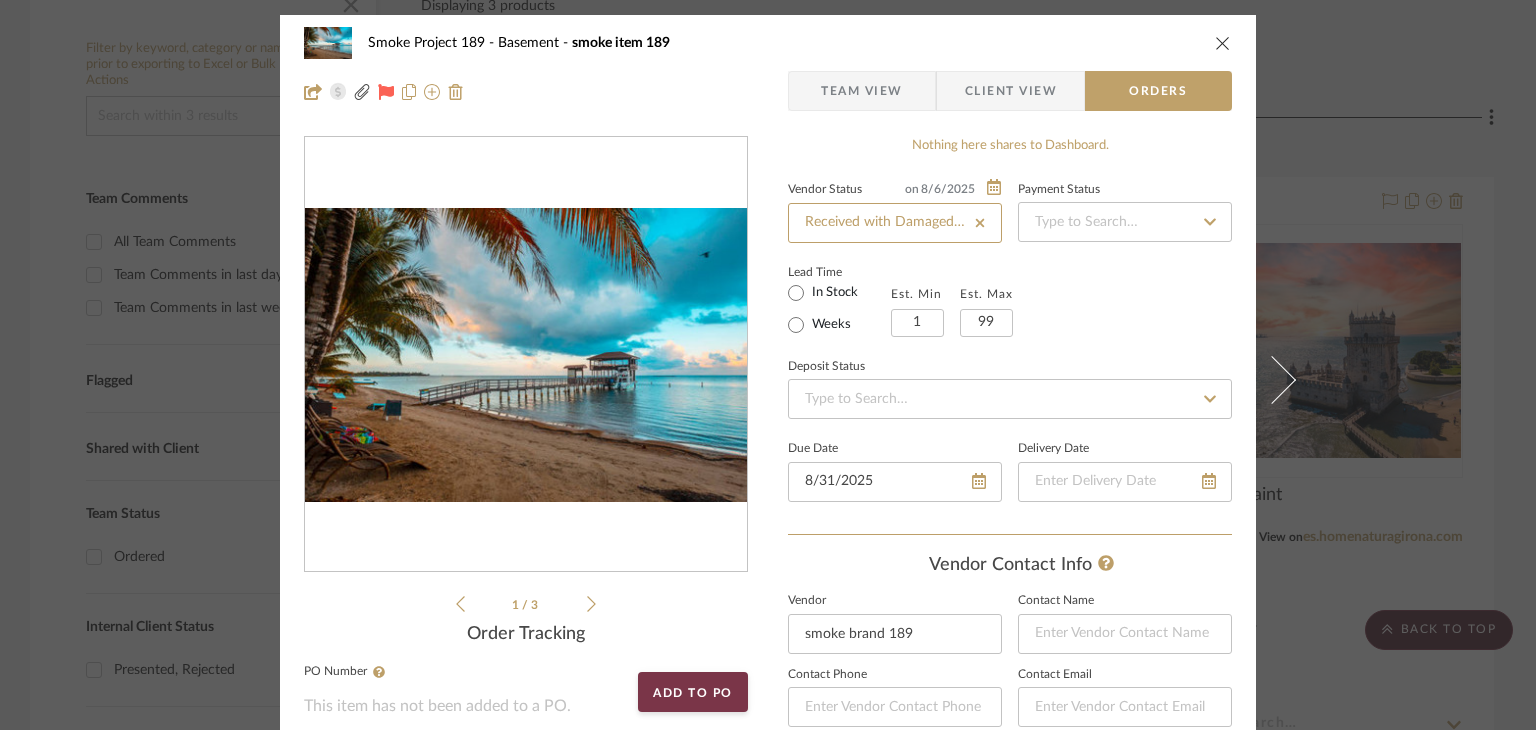 type 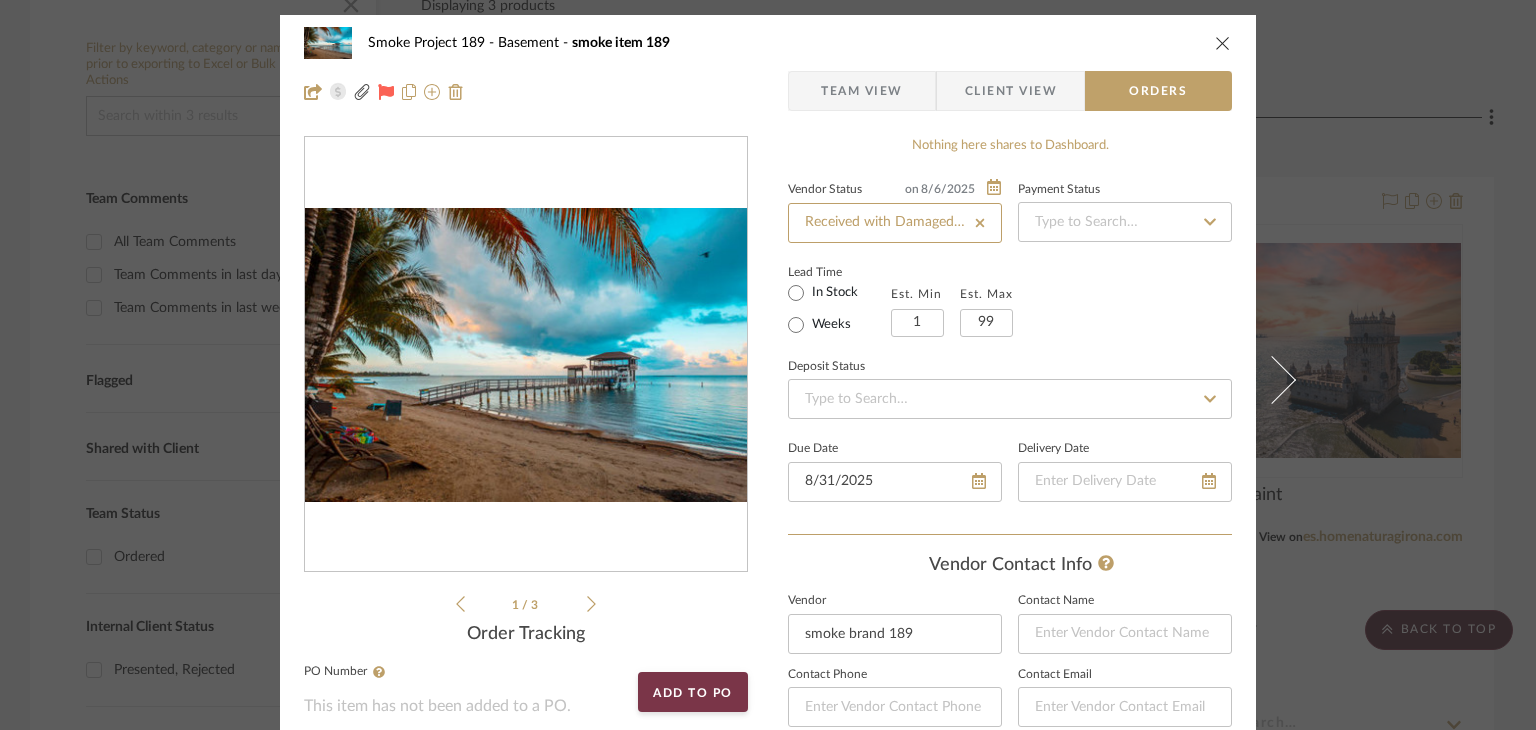 type 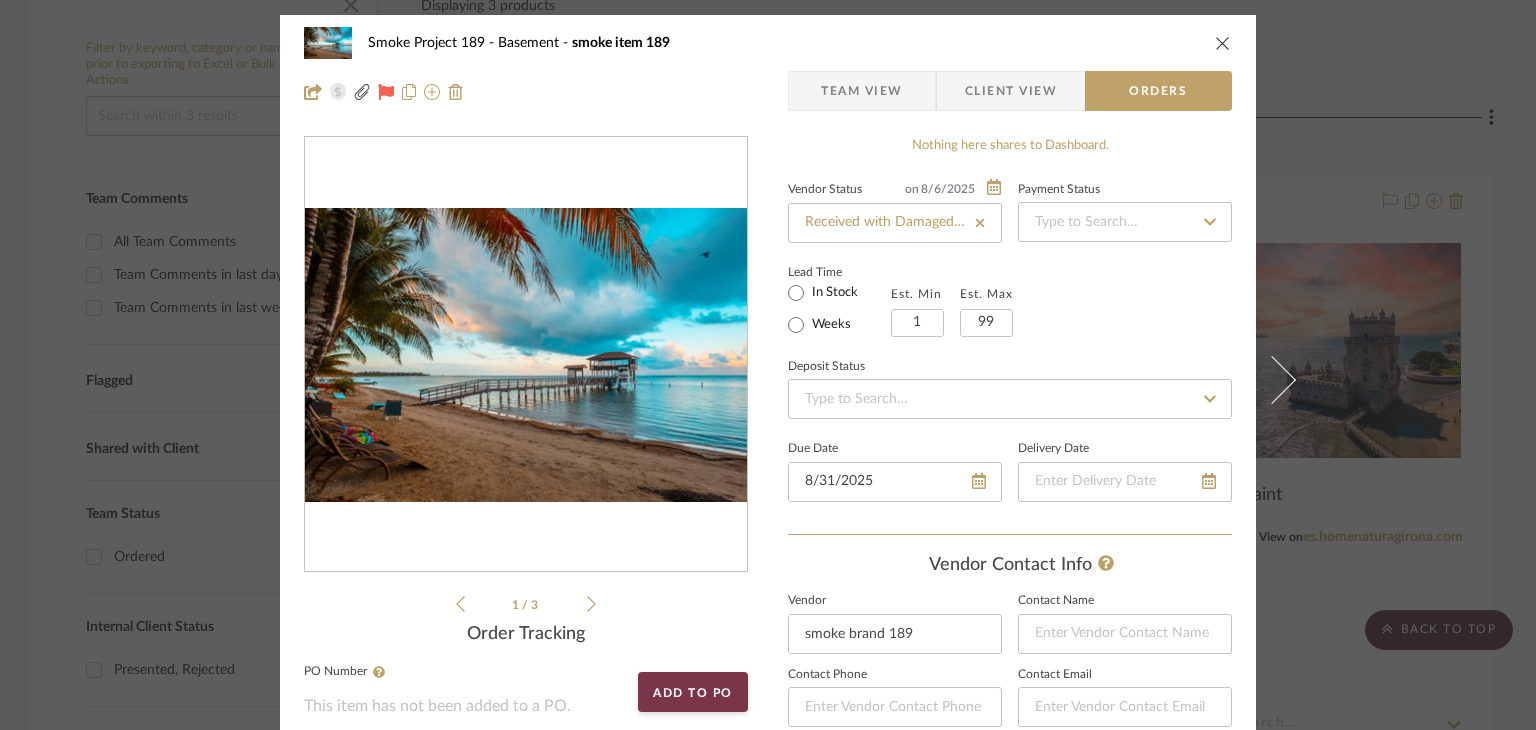 click on "Client View" at bounding box center [1010, 91] 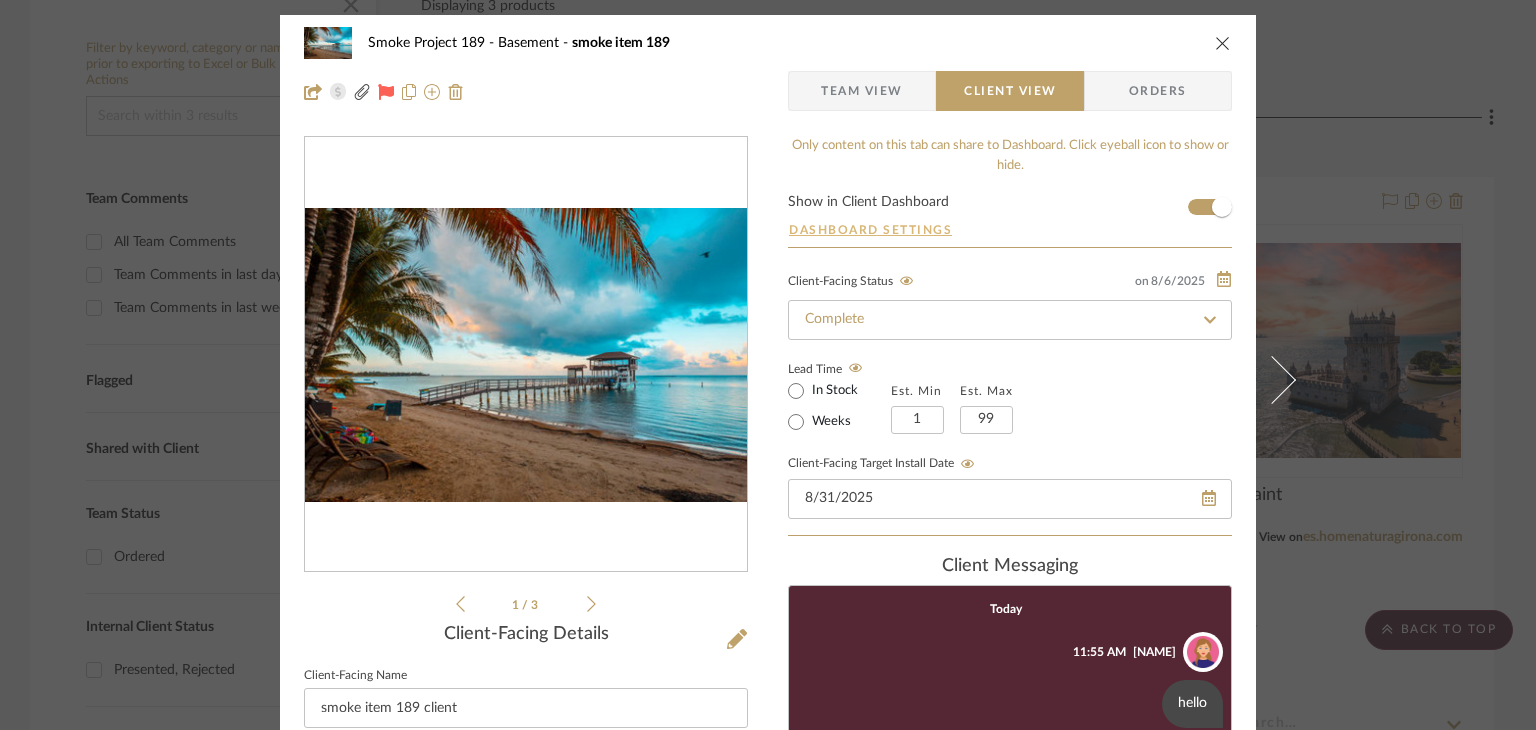 click on "Dashboard Settings" at bounding box center (870, 230) 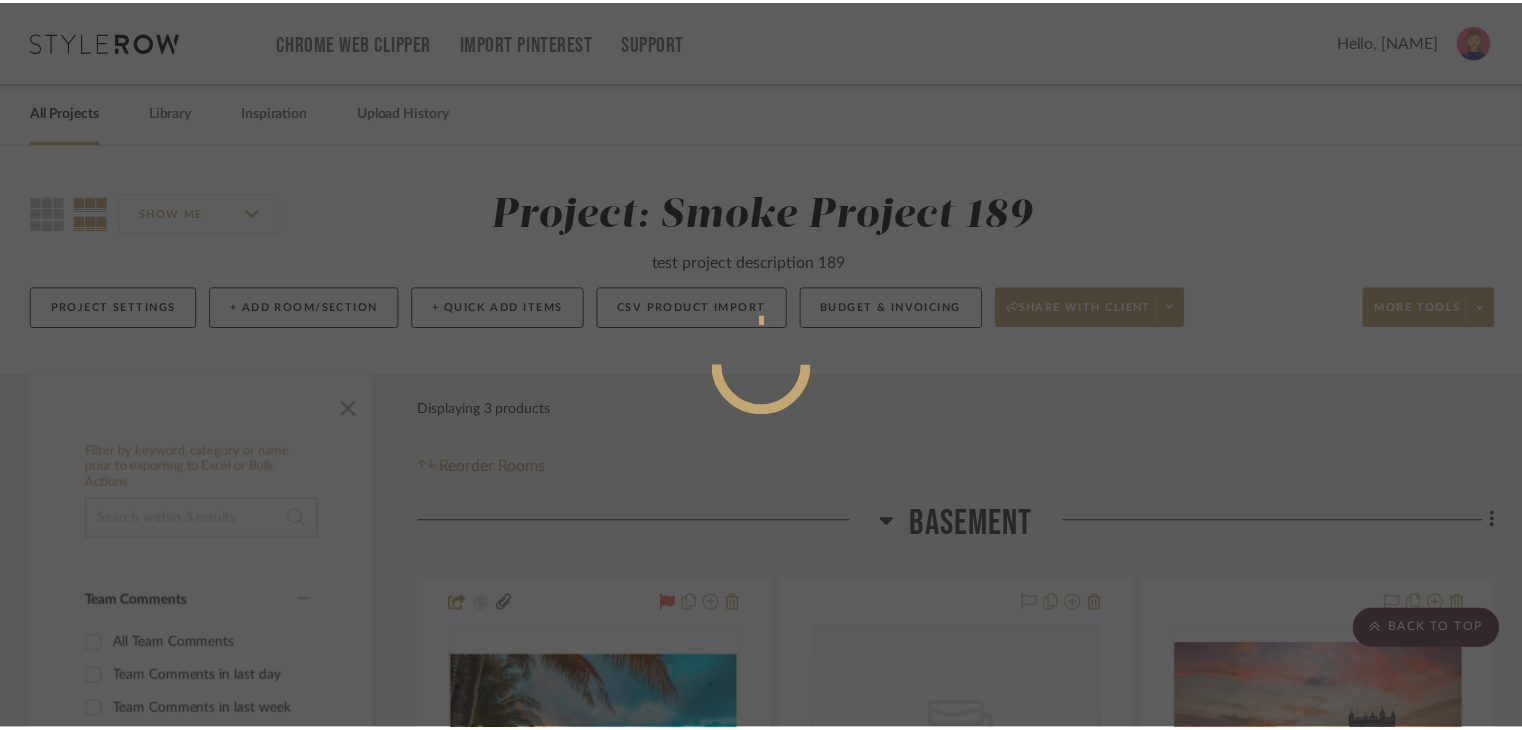 scroll, scrollTop: 403, scrollLeft: 0, axis: vertical 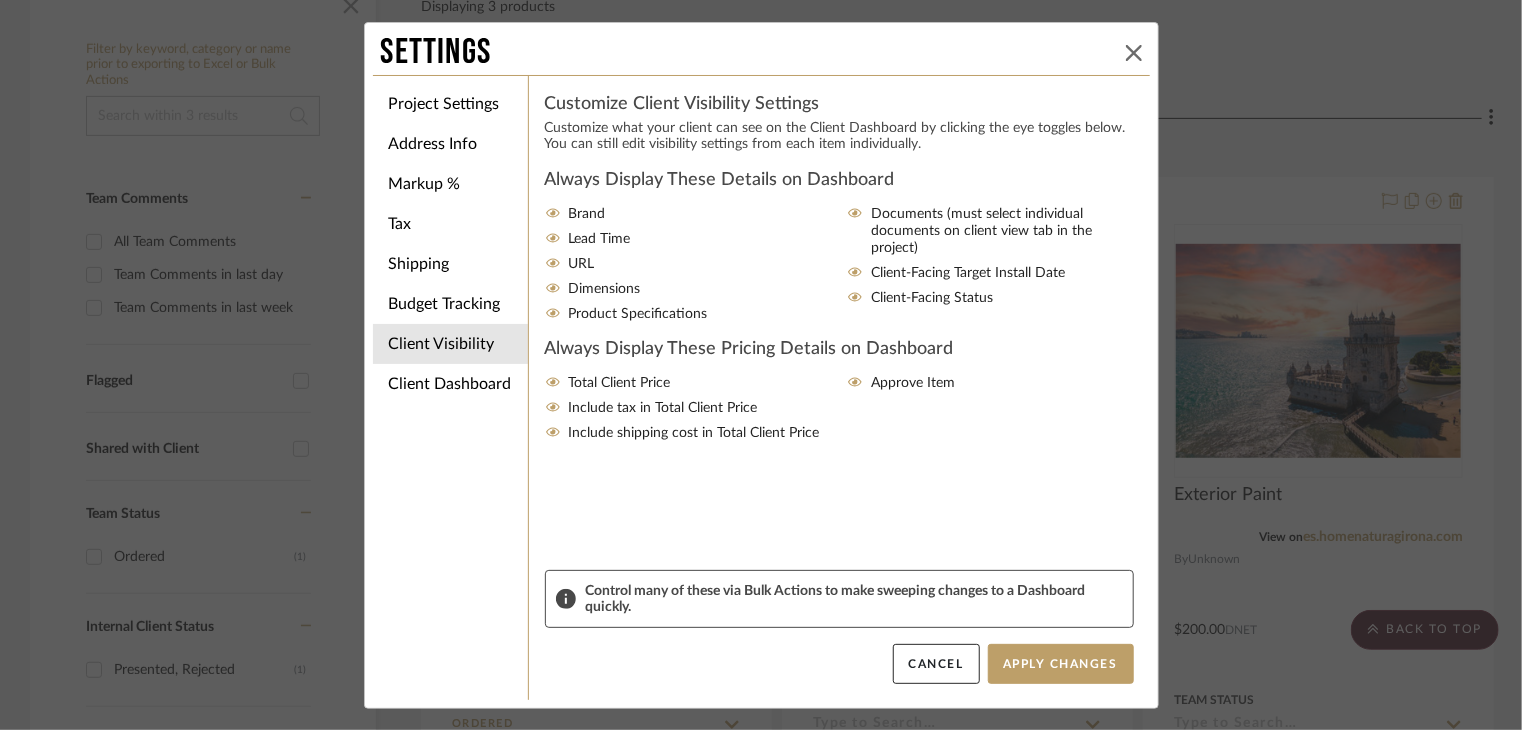 click 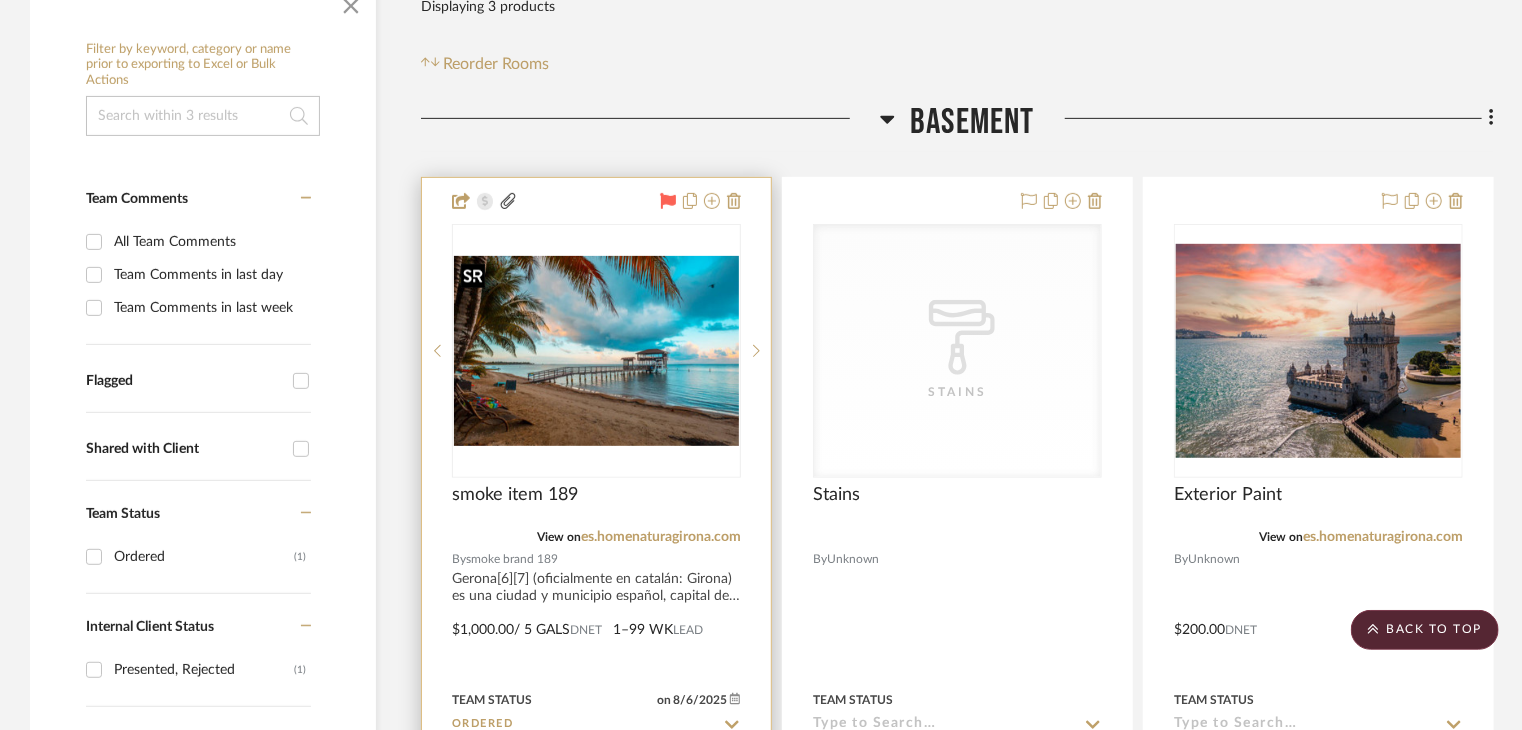 click at bounding box center [596, 351] 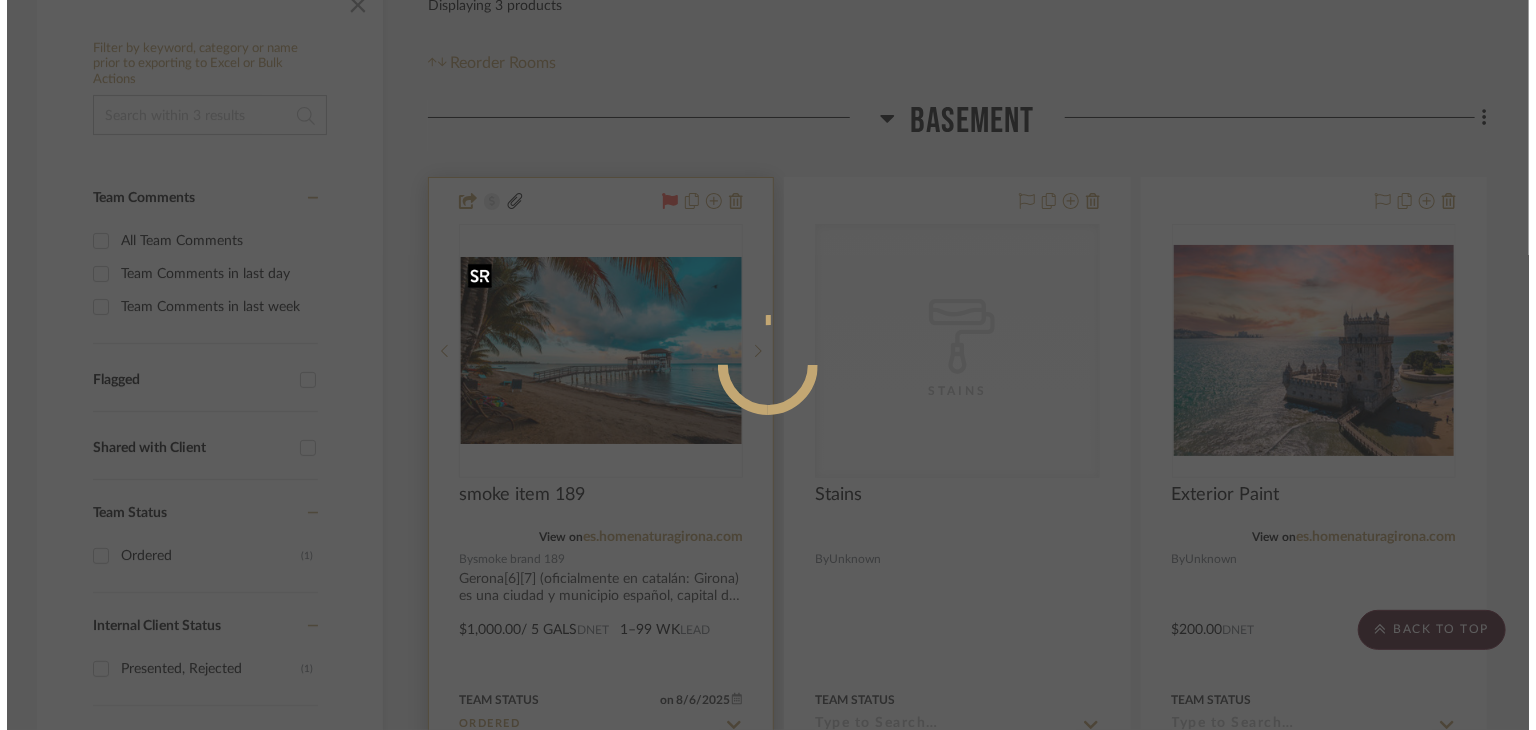 scroll, scrollTop: 0, scrollLeft: 0, axis: both 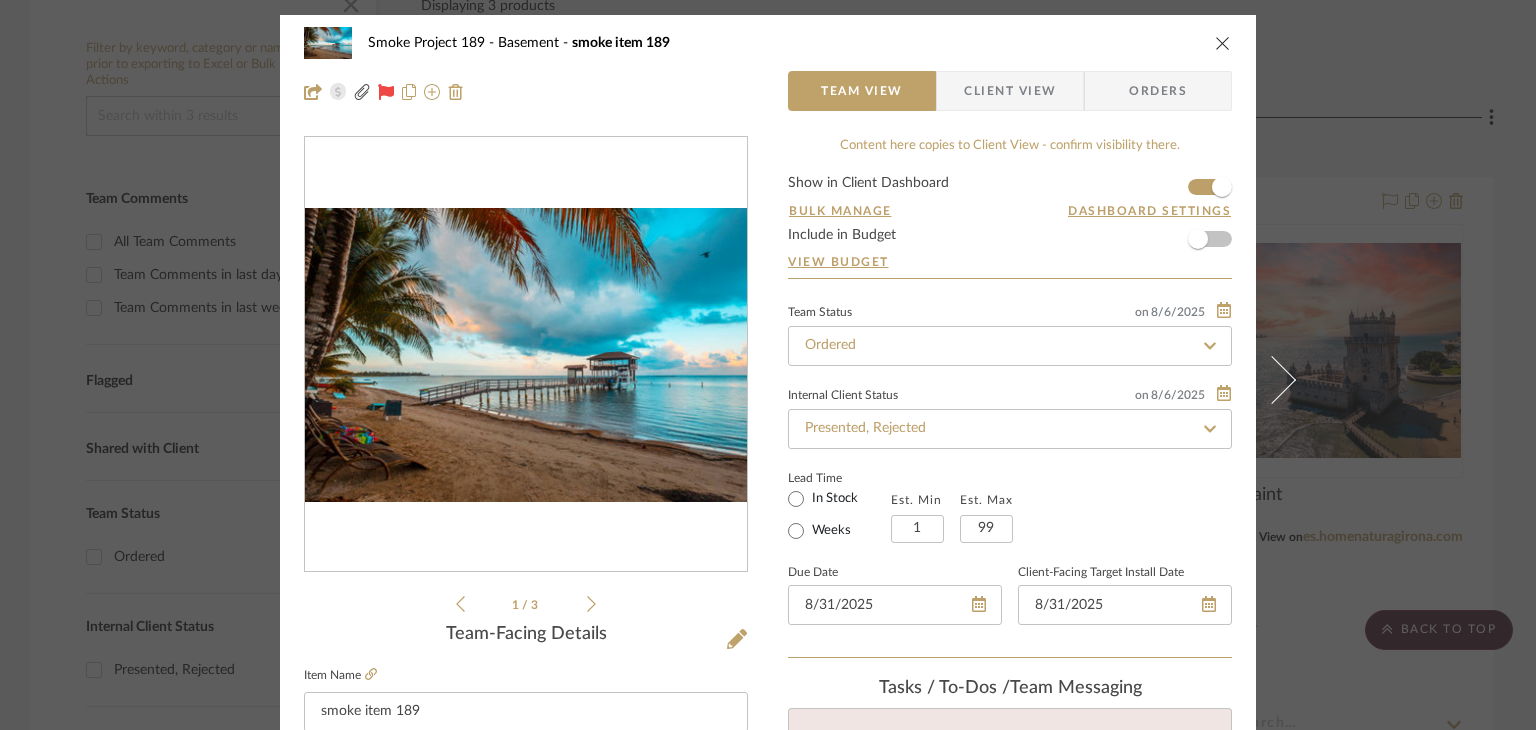 click on "Orders" at bounding box center (1158, 91) 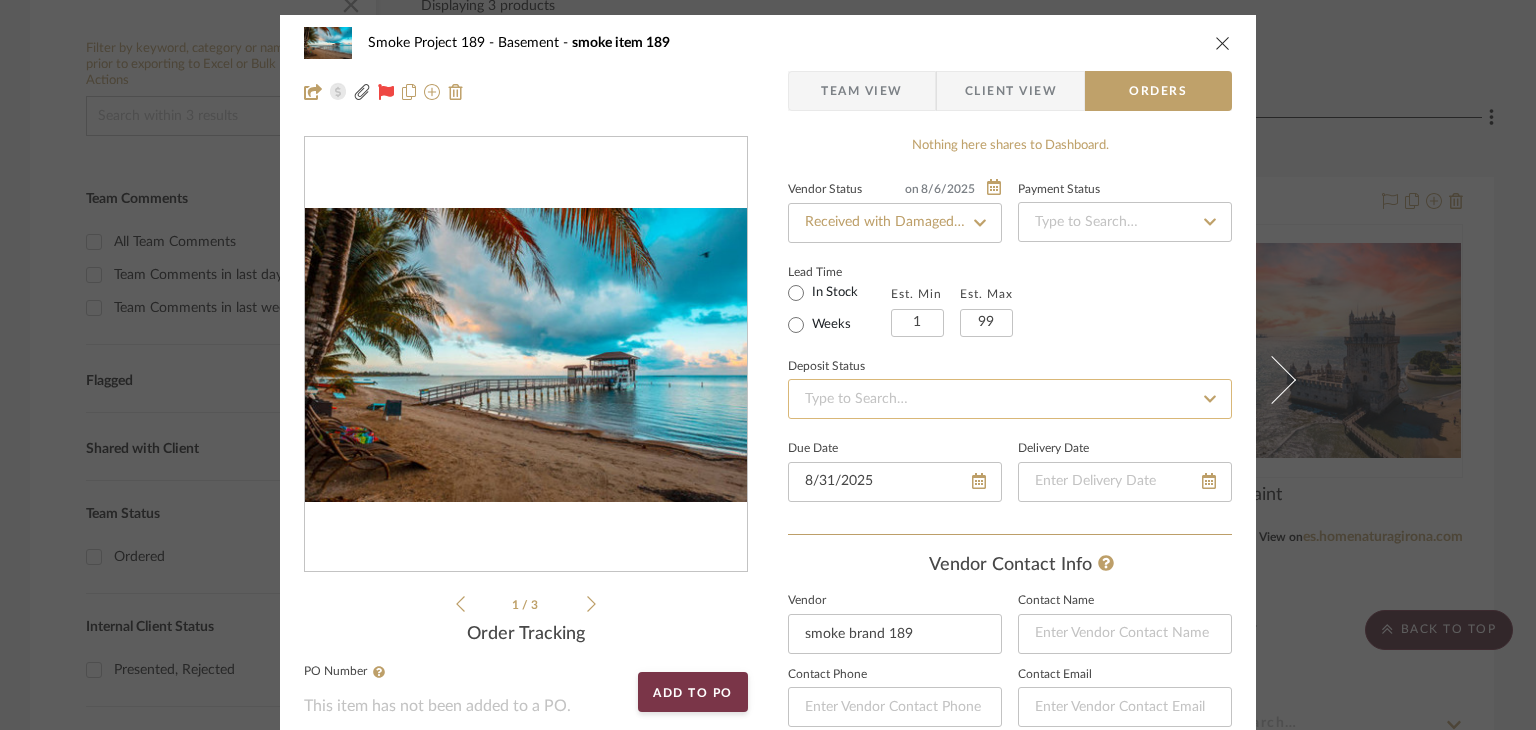 click 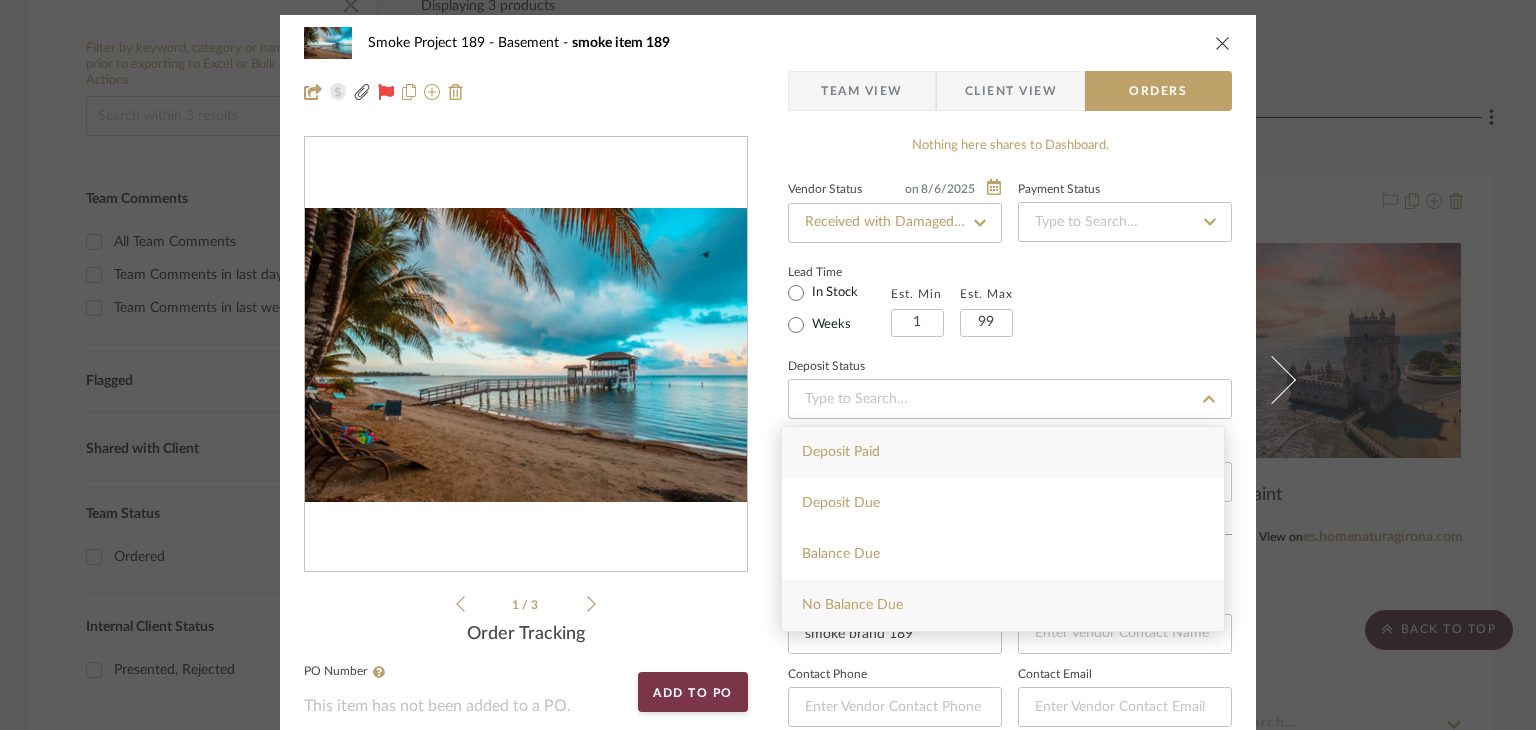 click on "No Balance Due" at bounding box center (1003, 605) 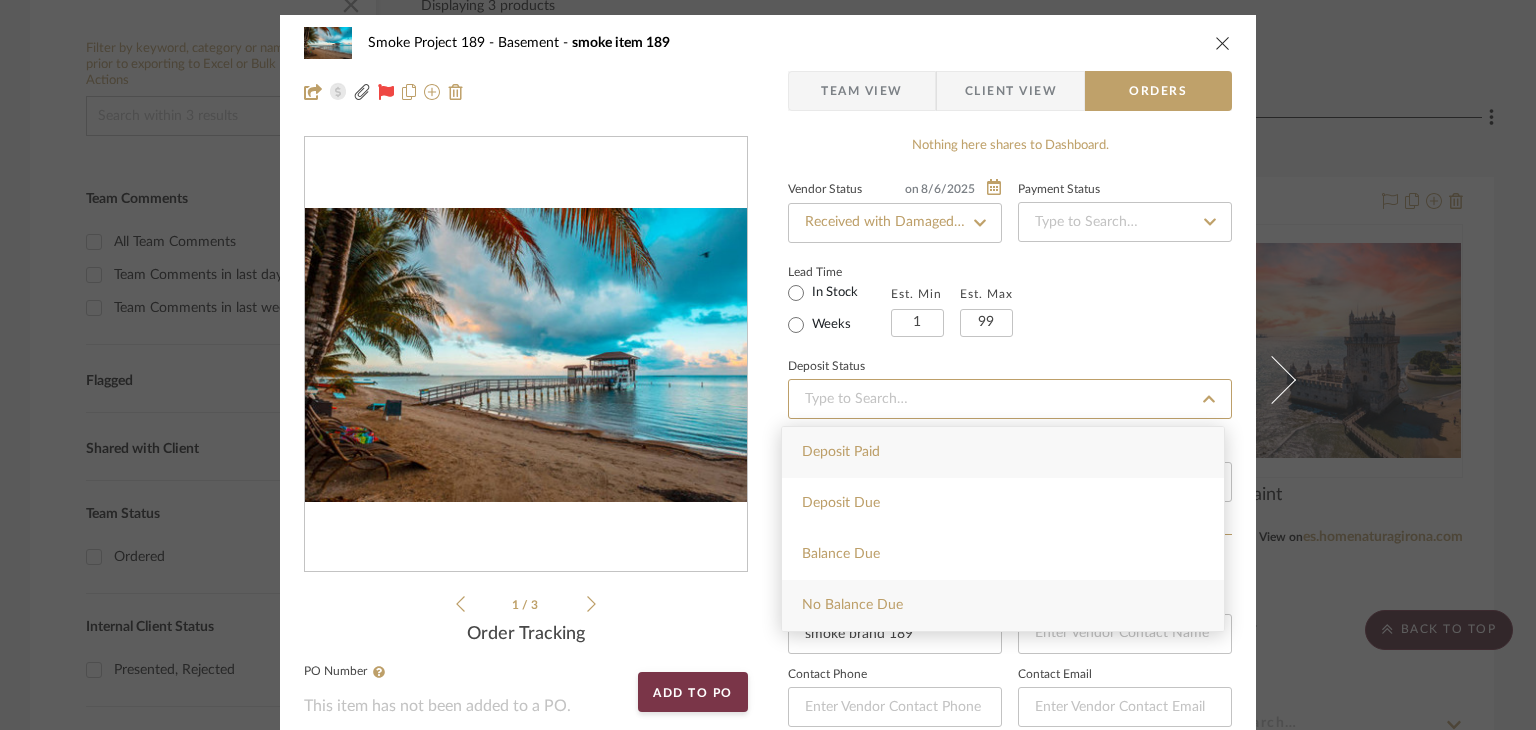 type on "8/6/2025" 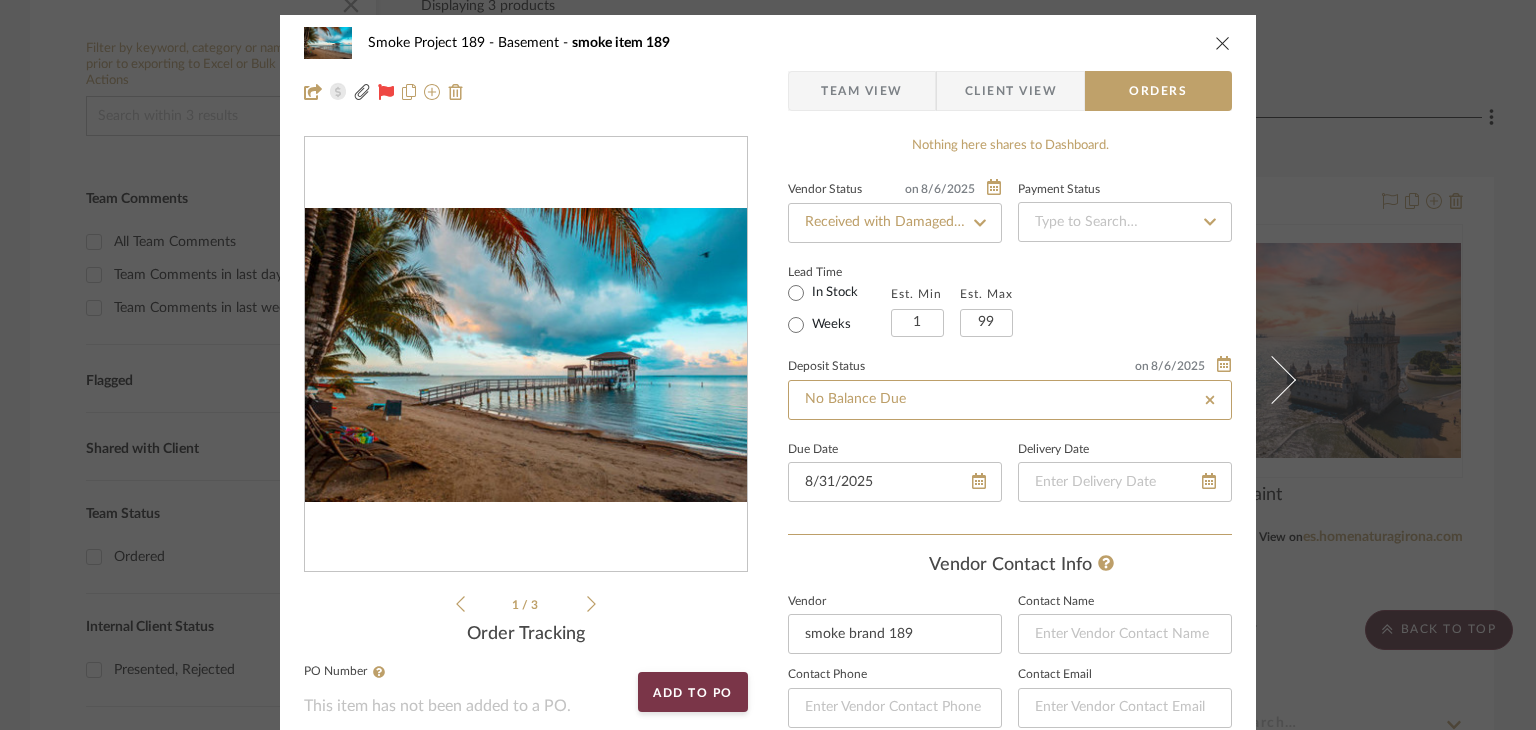 type 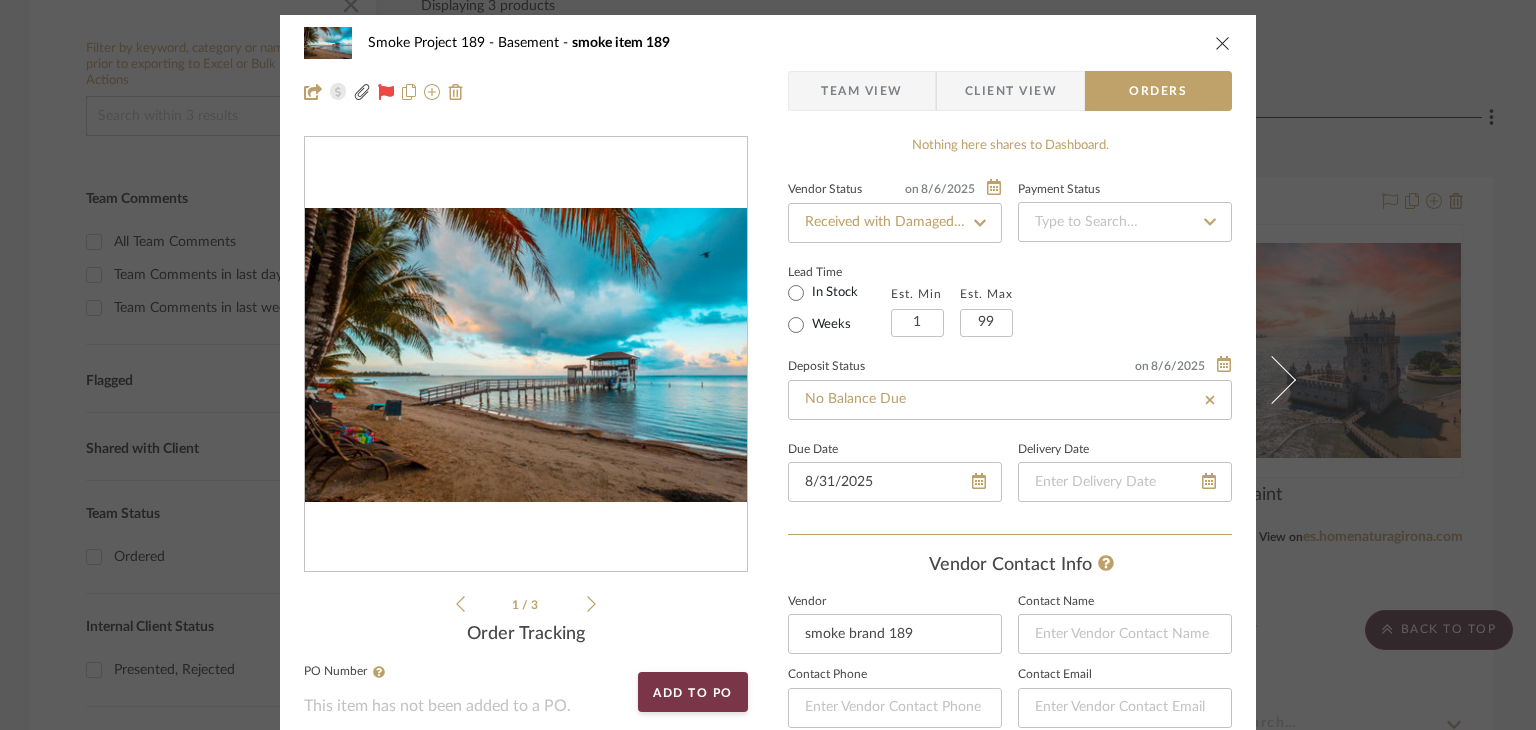 click on "Lead Time  In Stock Weeks  Est. Min  1  Est. Max  99" at bounding box center [1010, 298] 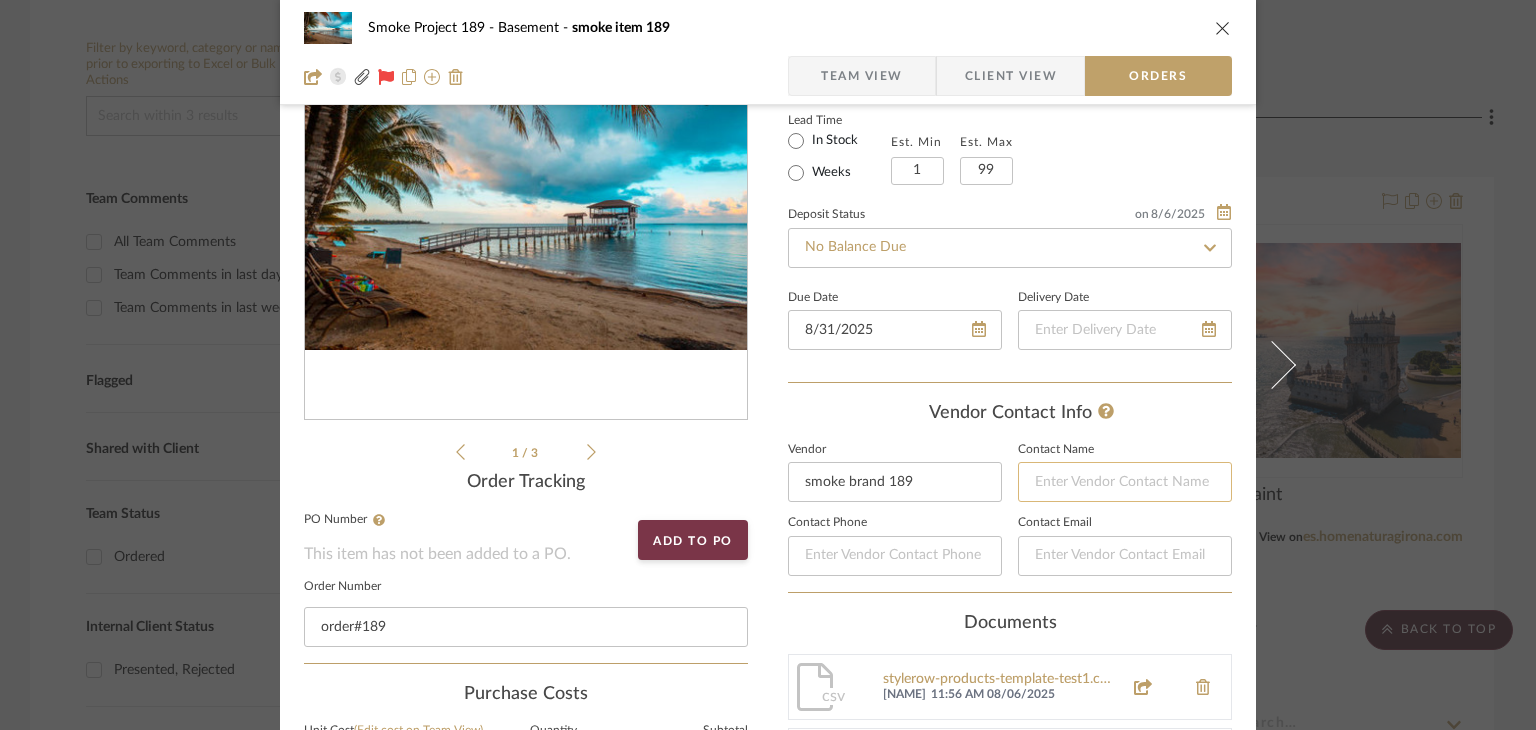 scroll, scrollTop: 200, scrollLeft: 0, axis: vertical 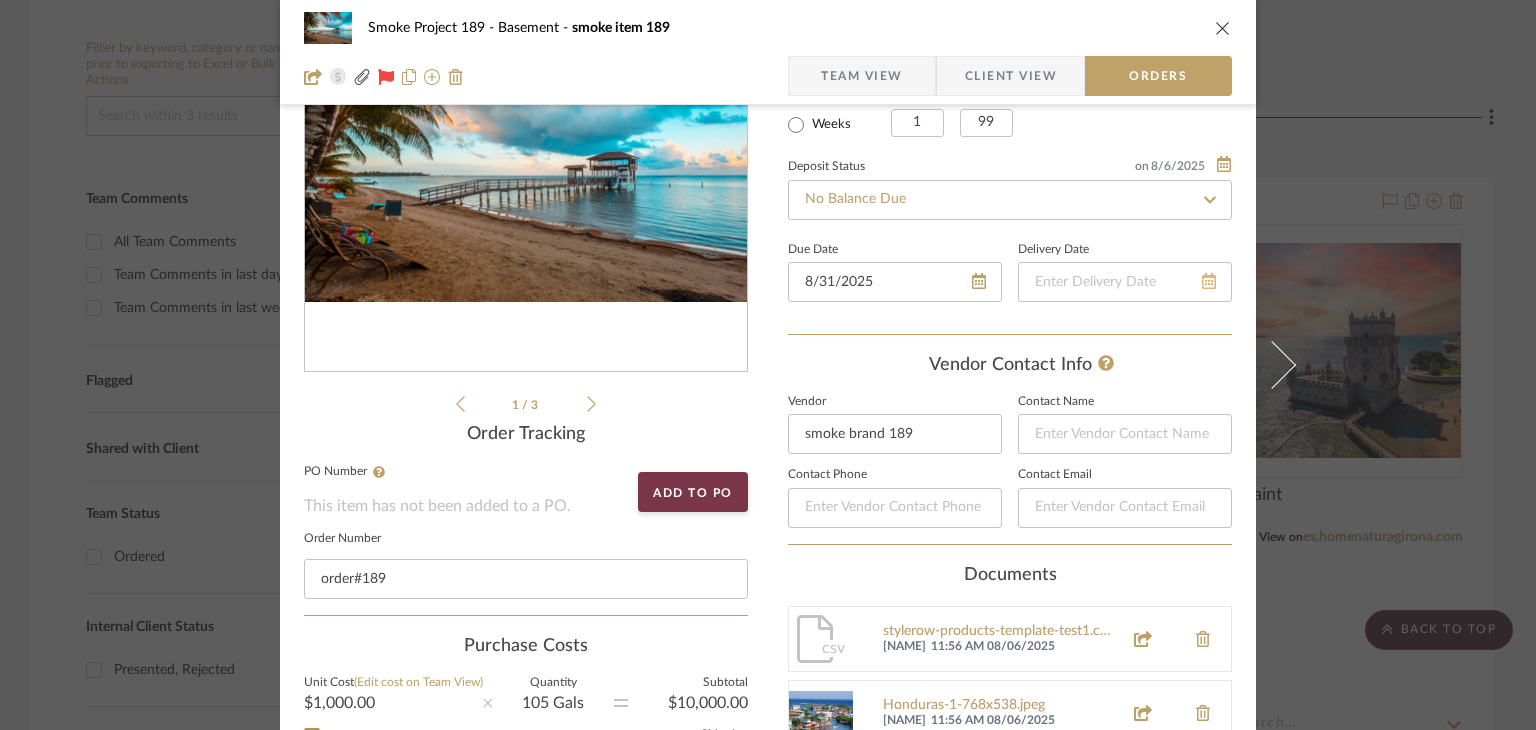 click 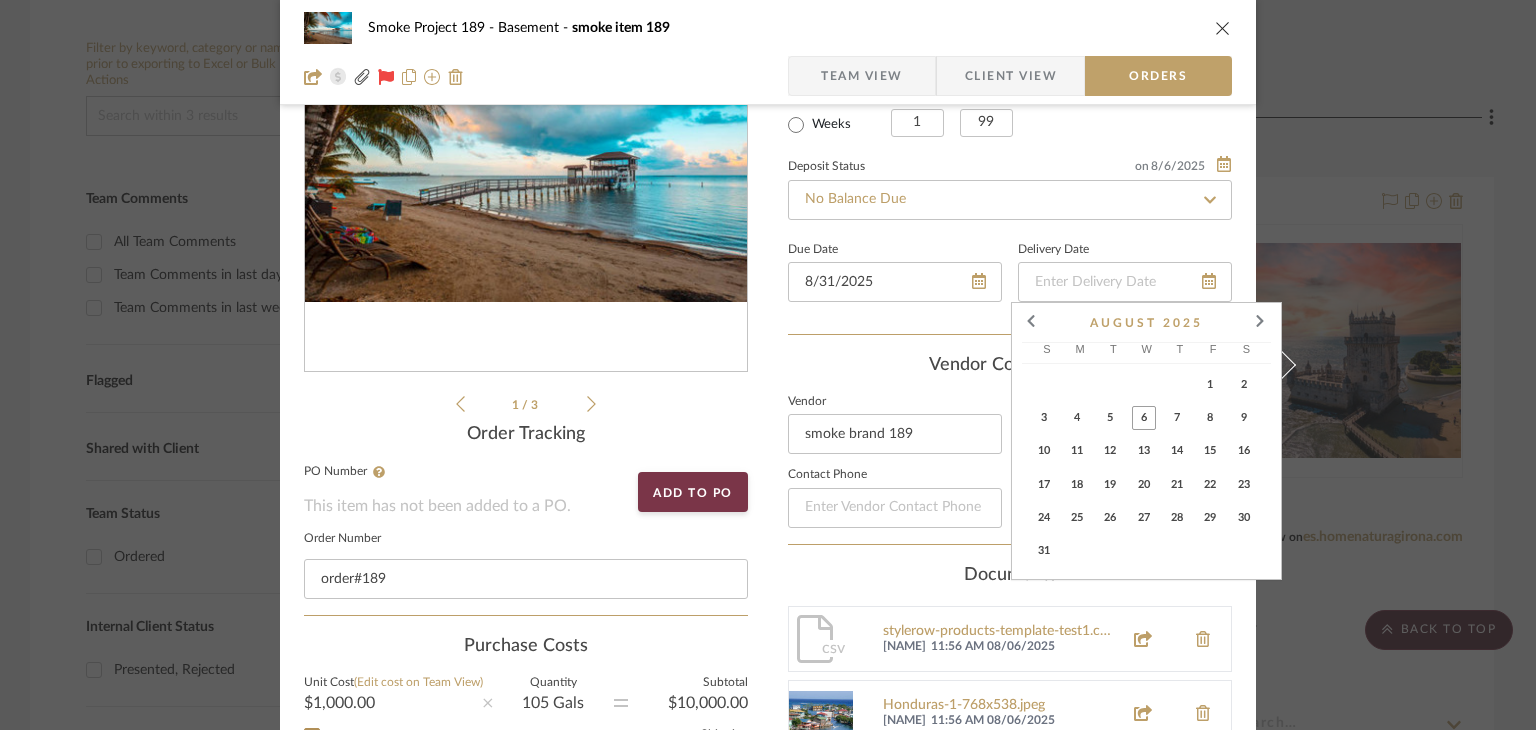 click on "31" at bounding box center [1044, 551] 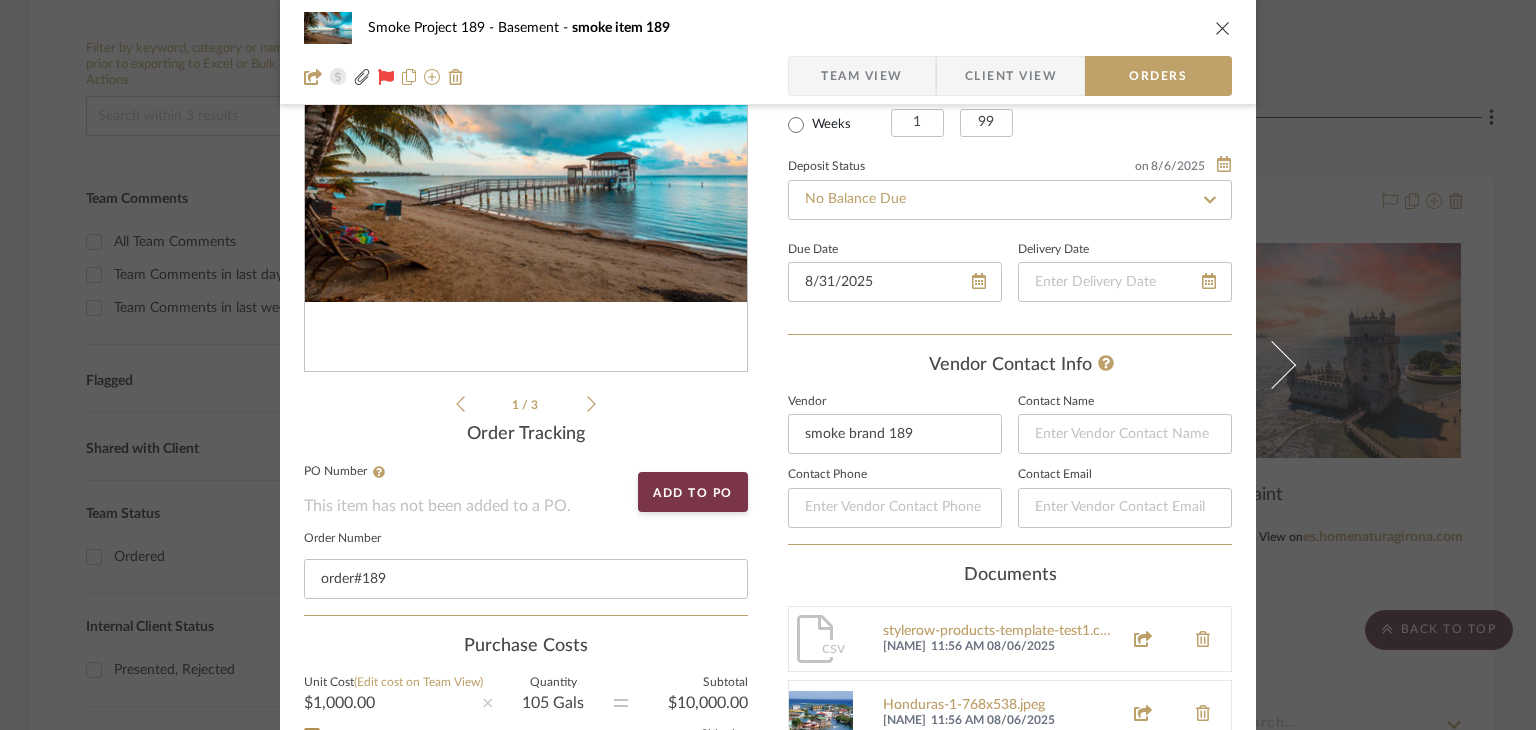 type on "8/31/2025" 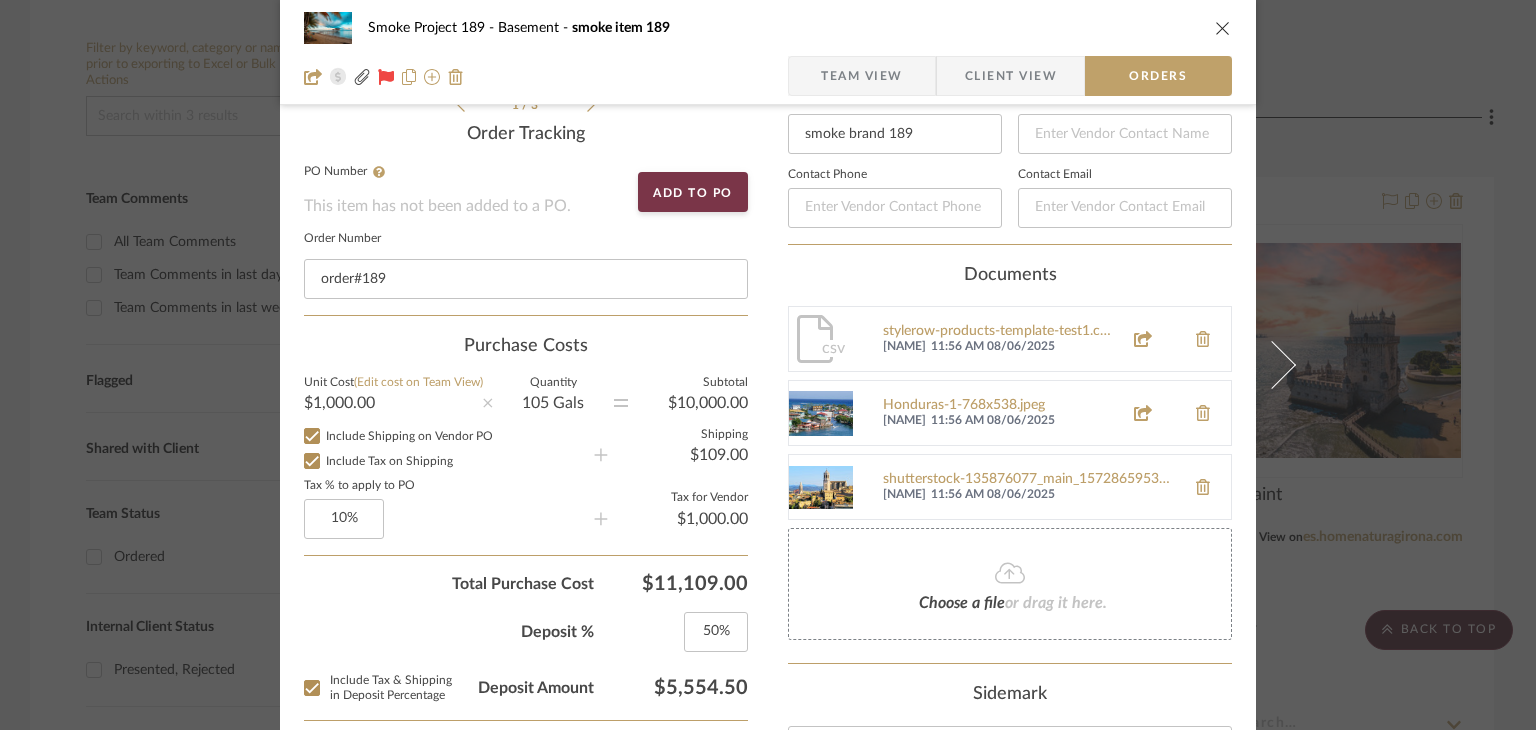 scroll, scrollTop: 400, scrollLeft: 0, axis: vertical 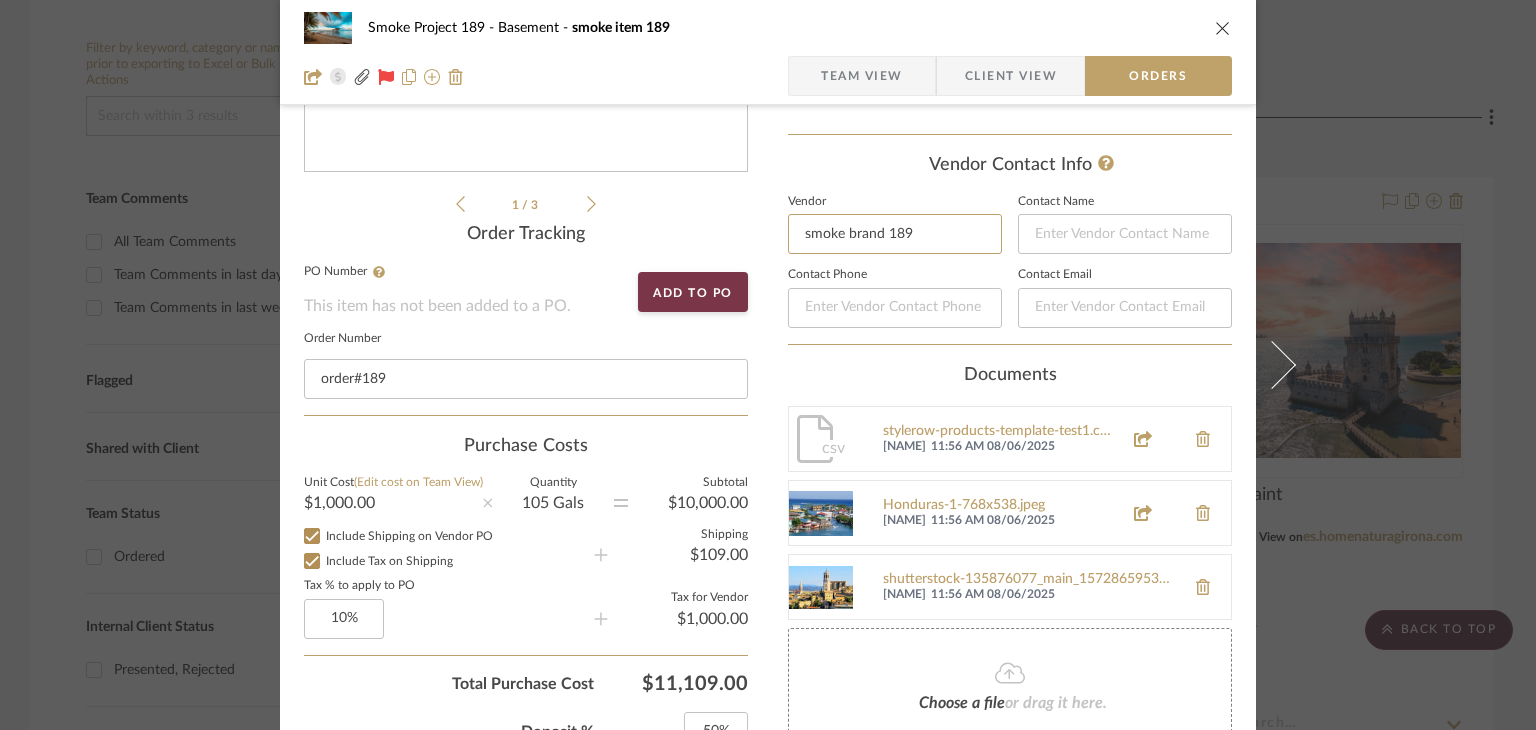 drag, startPoint x: 928, startPoint y: 232, endPoint x: 753, endPoint y: 241, distance: 175.23128 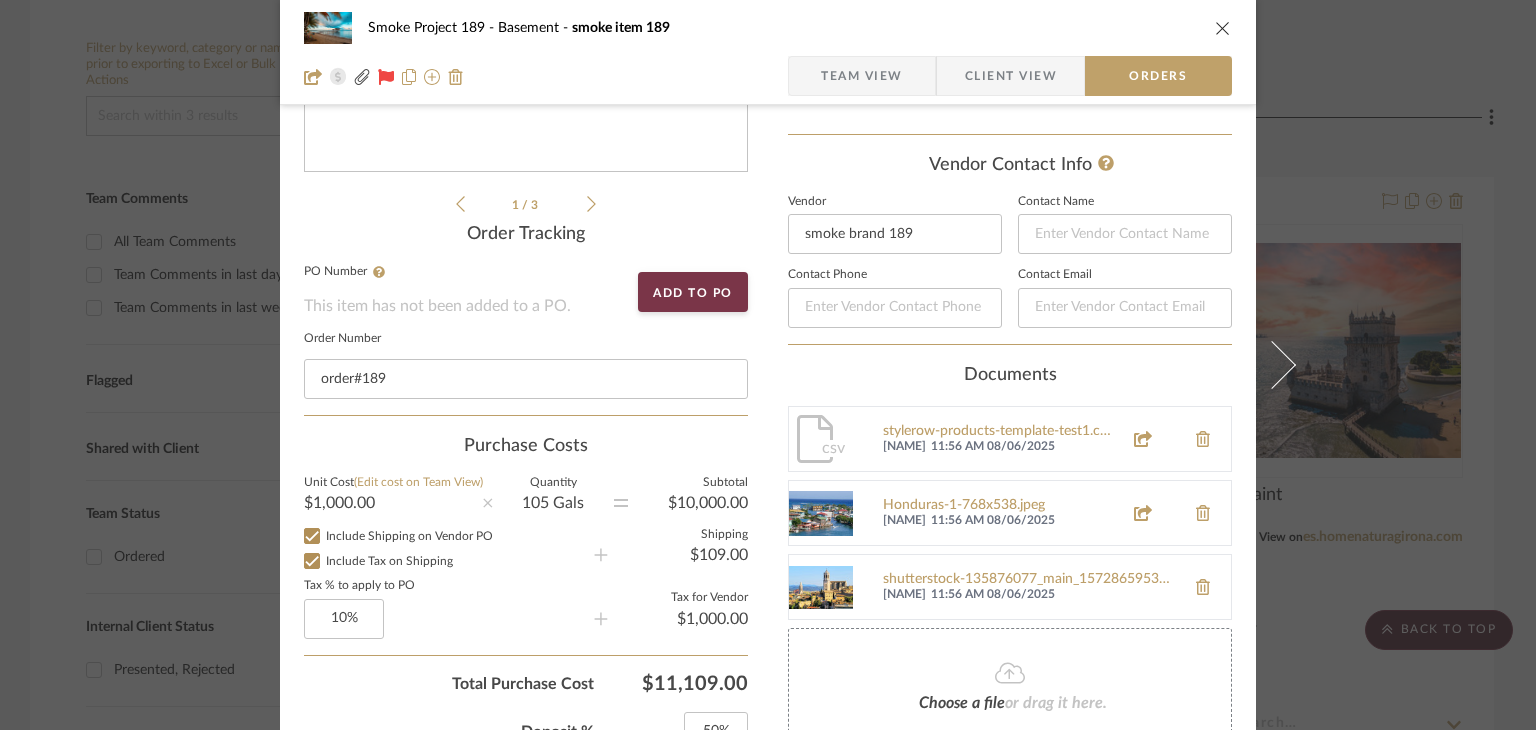 click on "Contact Phone" at bounding box center [895, 307] 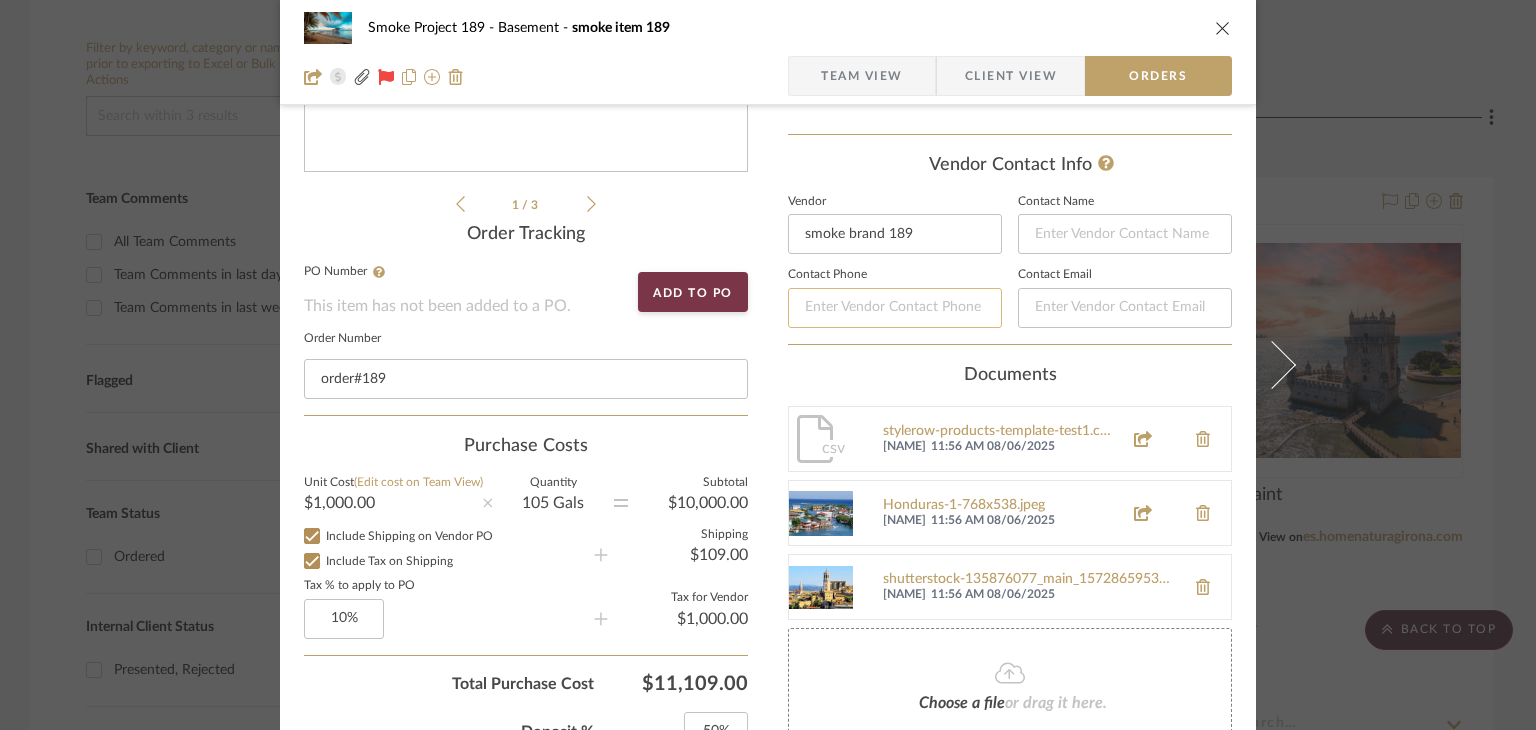 click at bounding box center [895, 308] 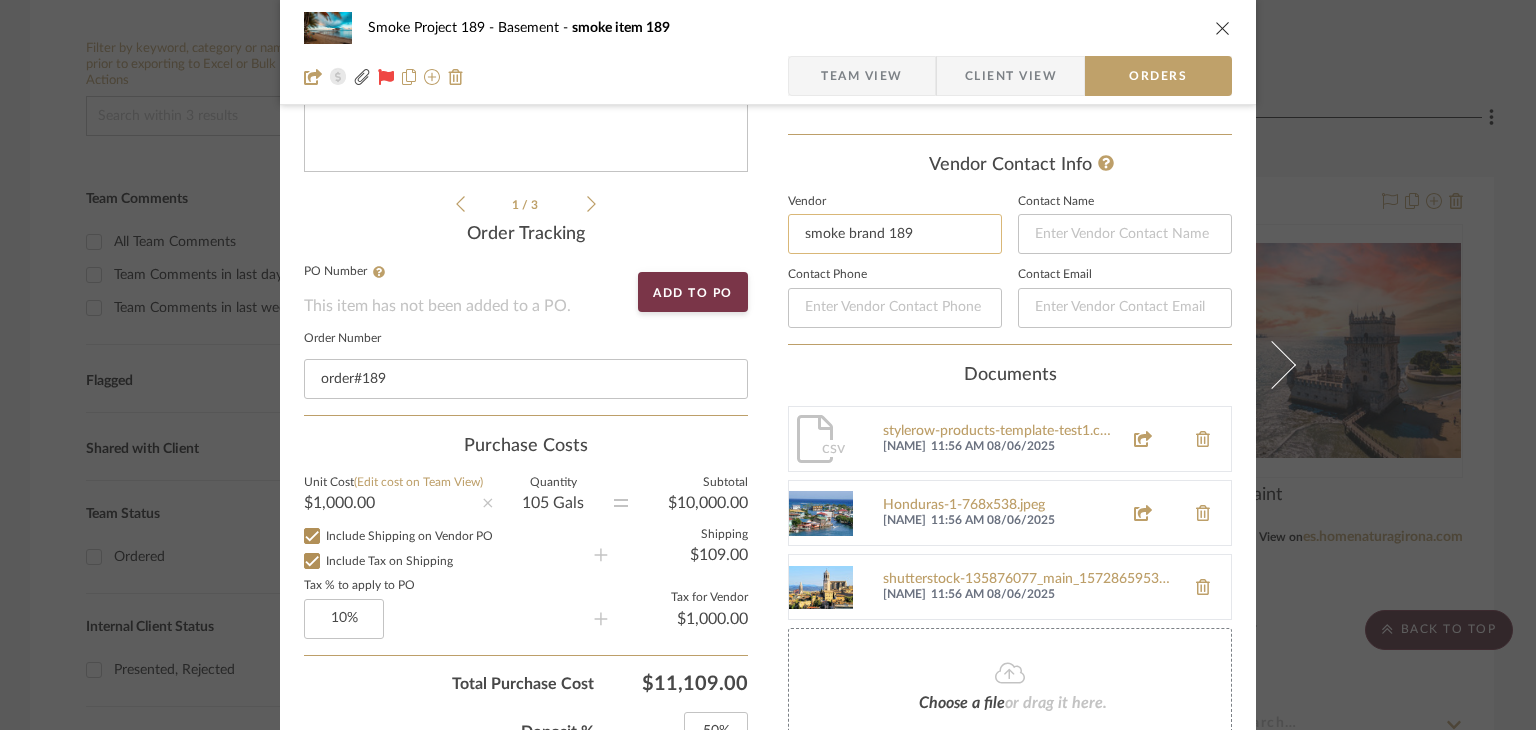 click on "smoke brand 189" at bounding box center (895, 234) 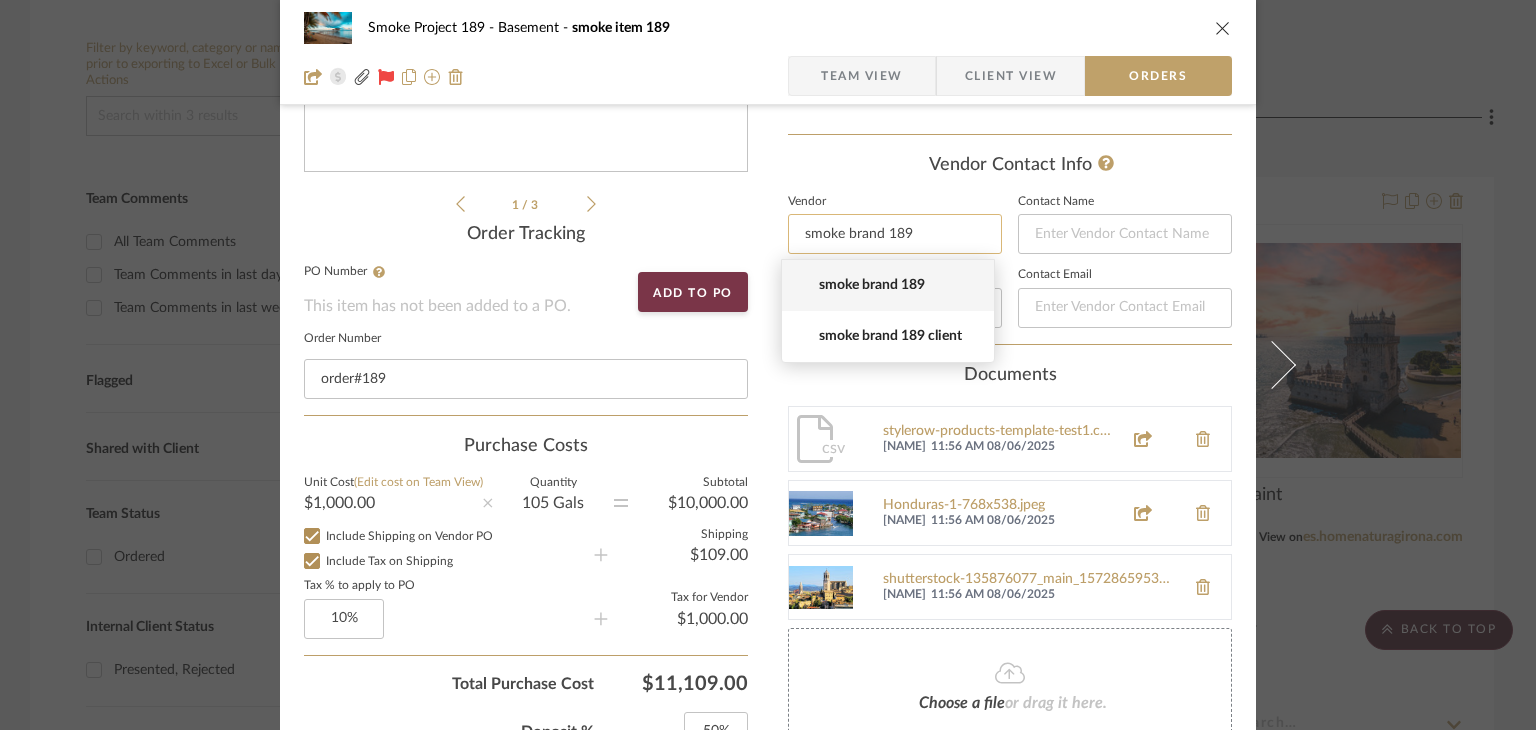type 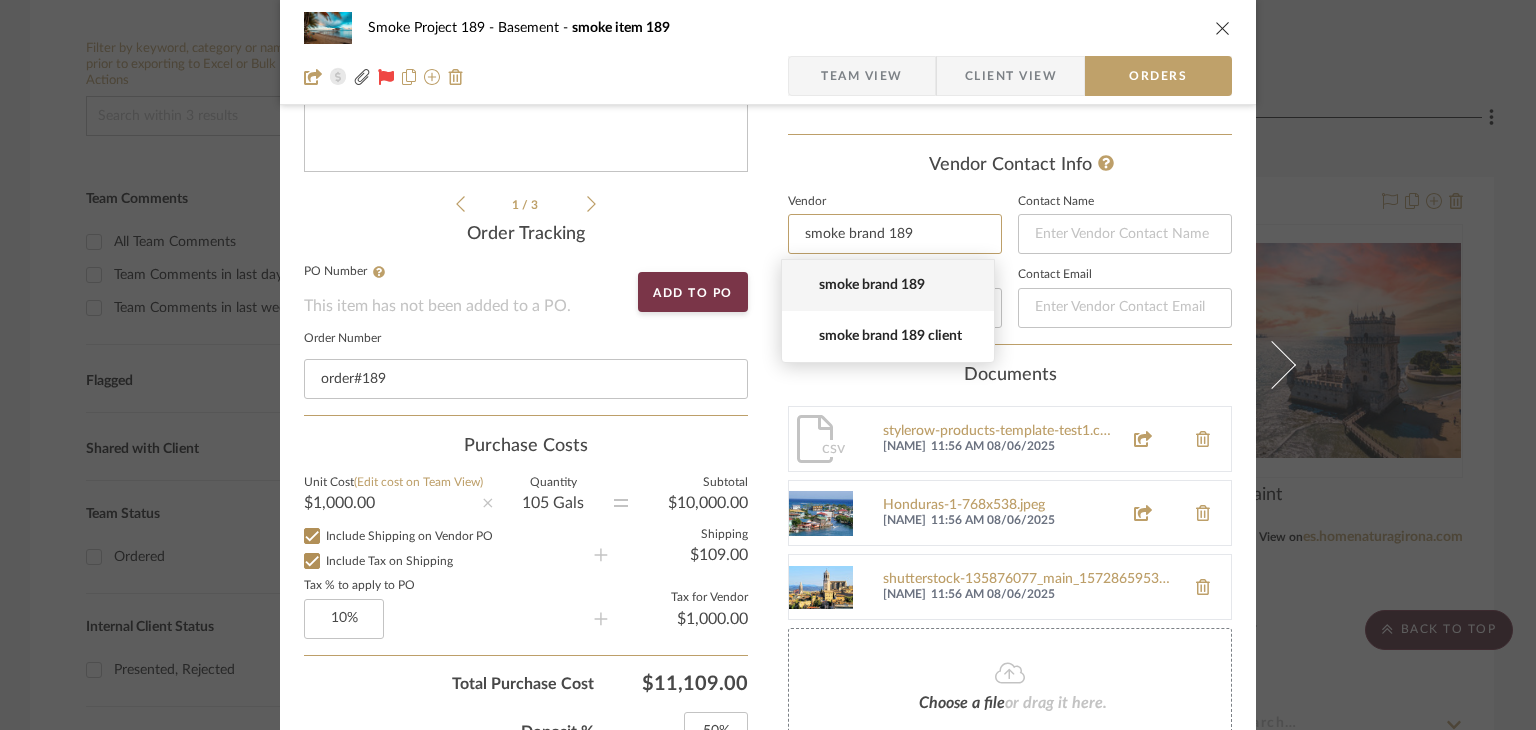 drag, startPoint x: 814, startPoint y: 228, endPoint x: 780, endPoint y: 230, distance: 34.058773 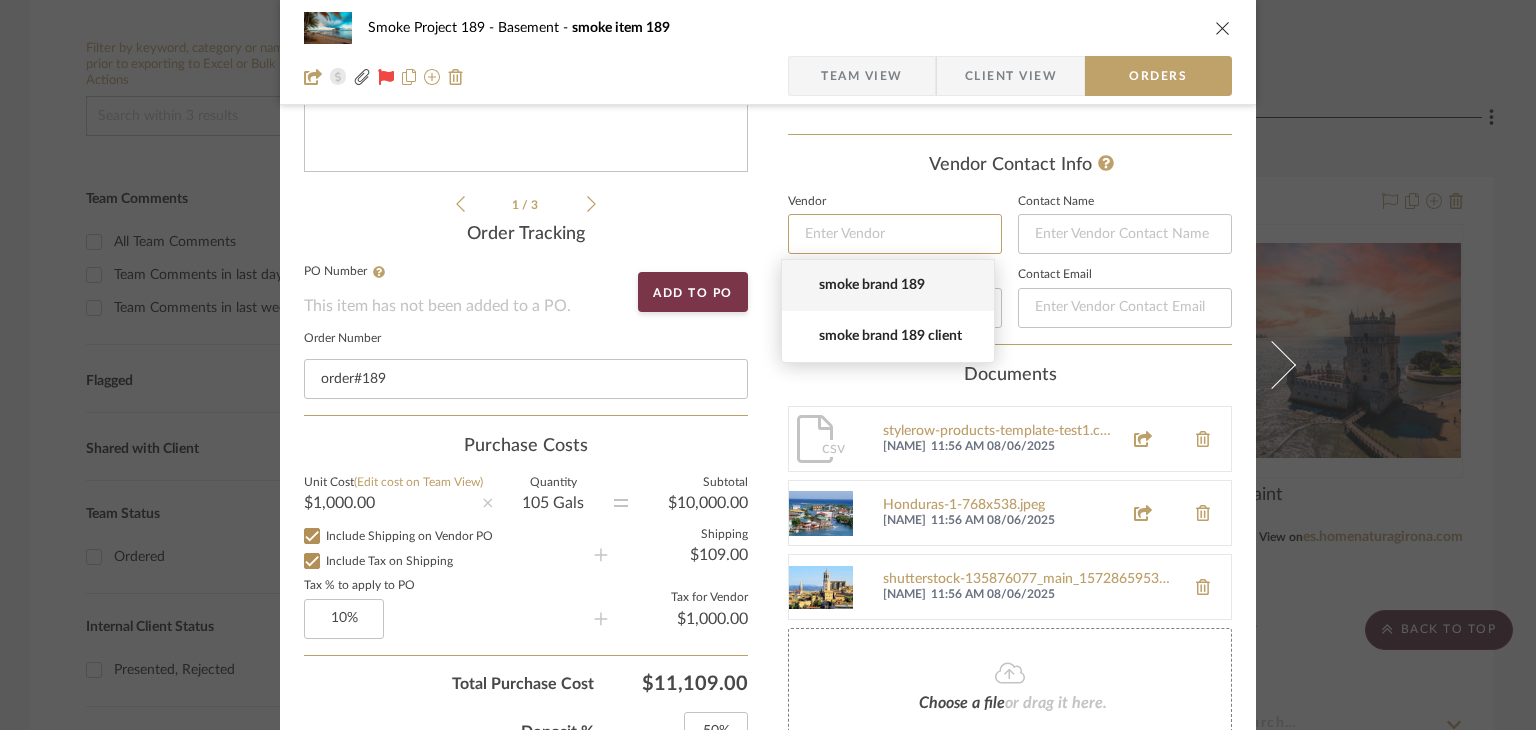 type 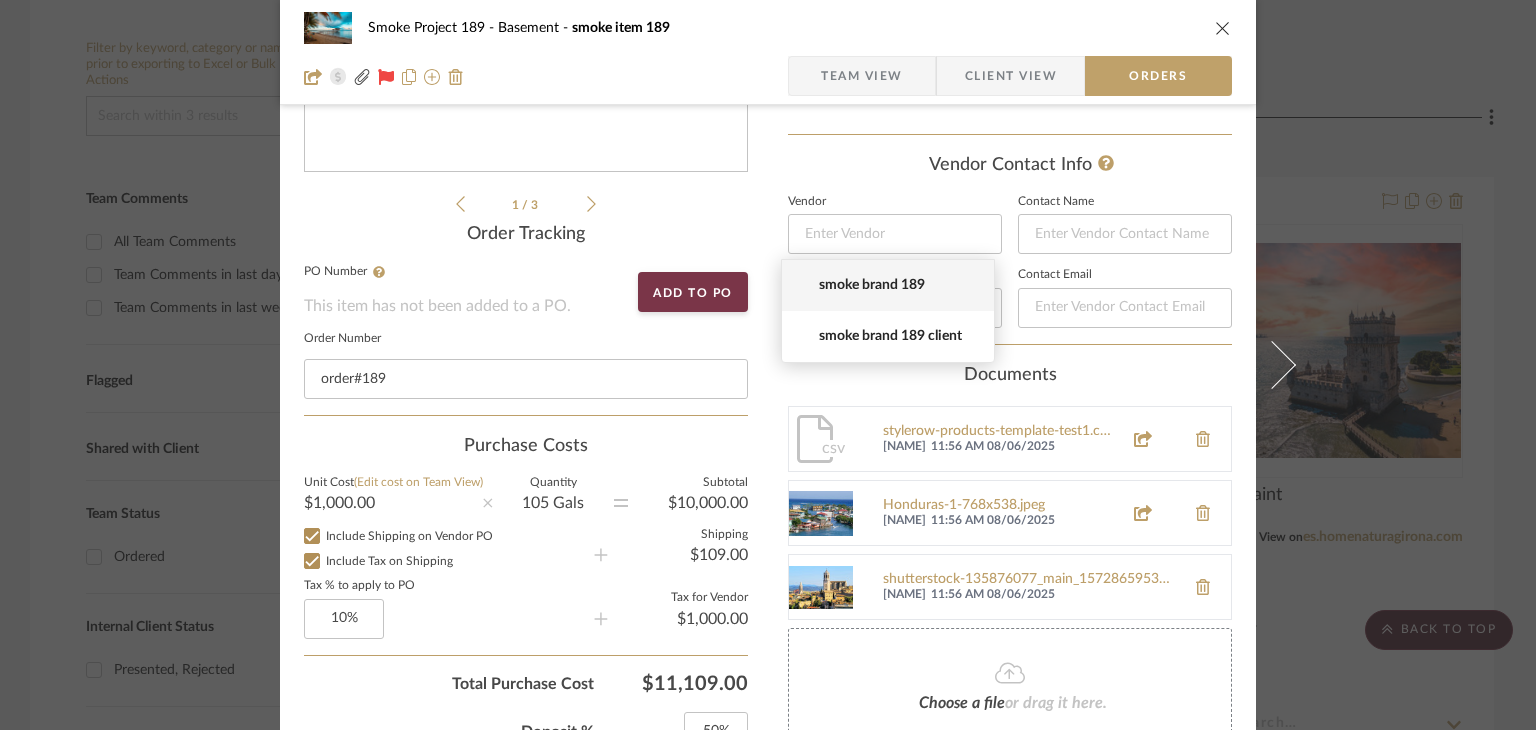 click on "Vendor Contact Info  Vendor   Contact Name   Contact Phone   Contact Email" at bounding box center (1010, 249) 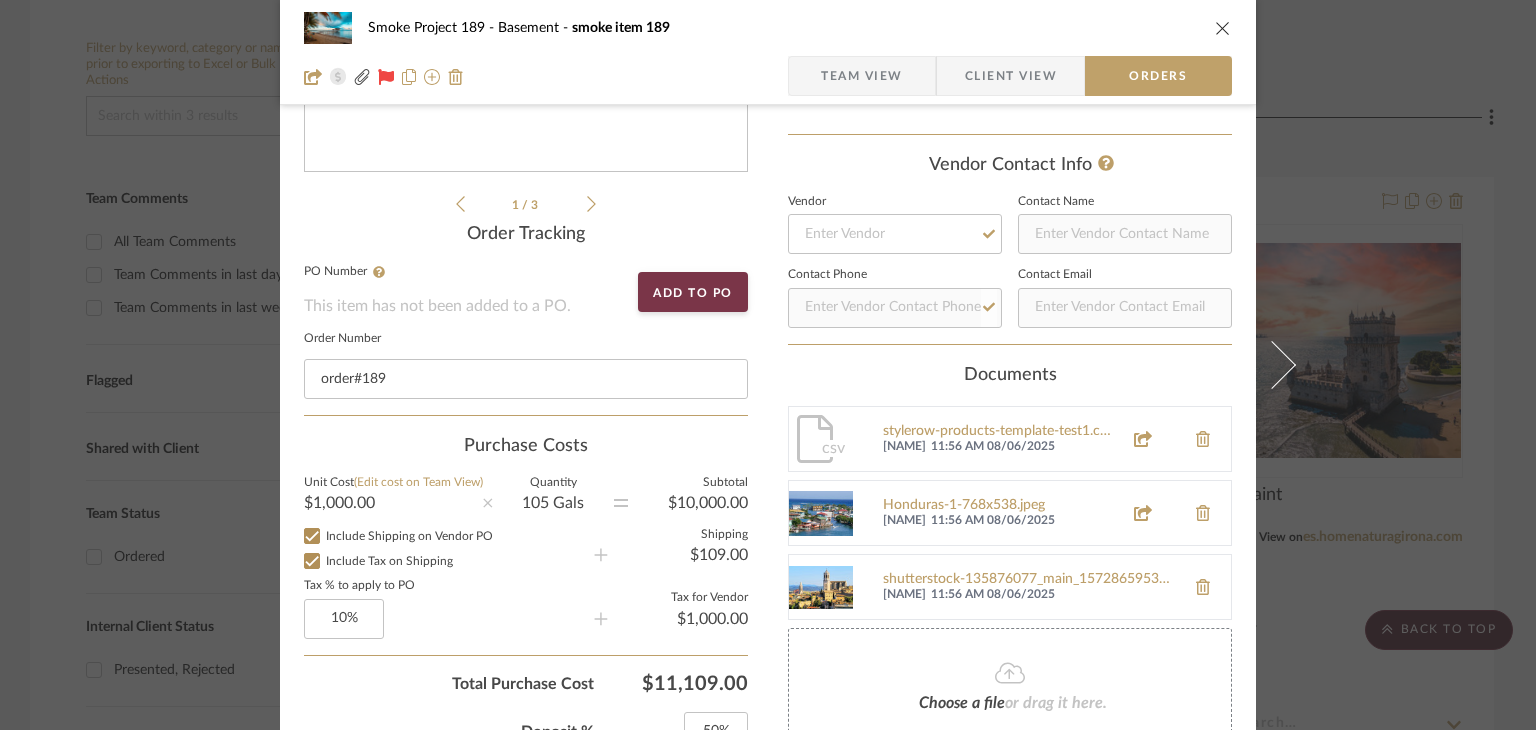 type 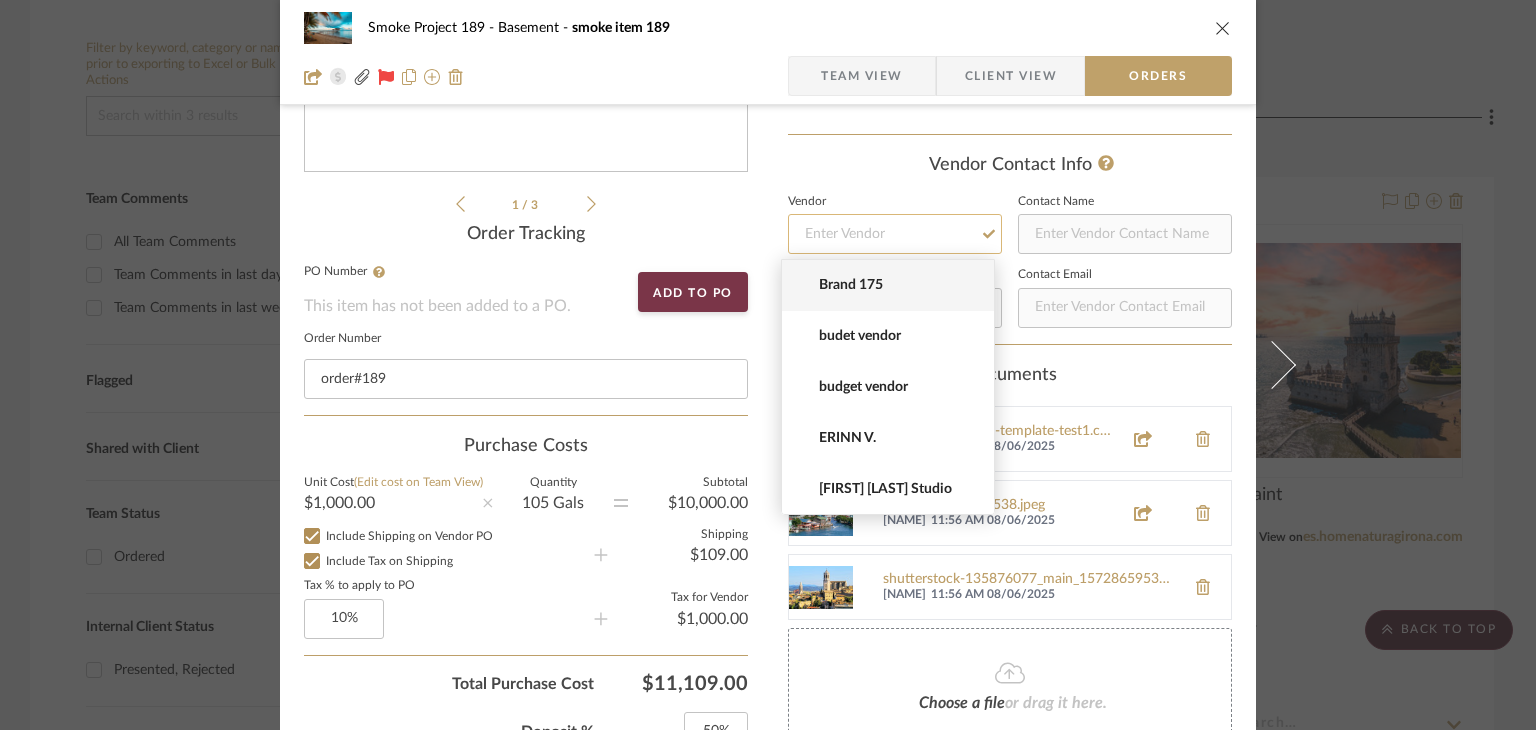 click at bounding box center (895, 234) 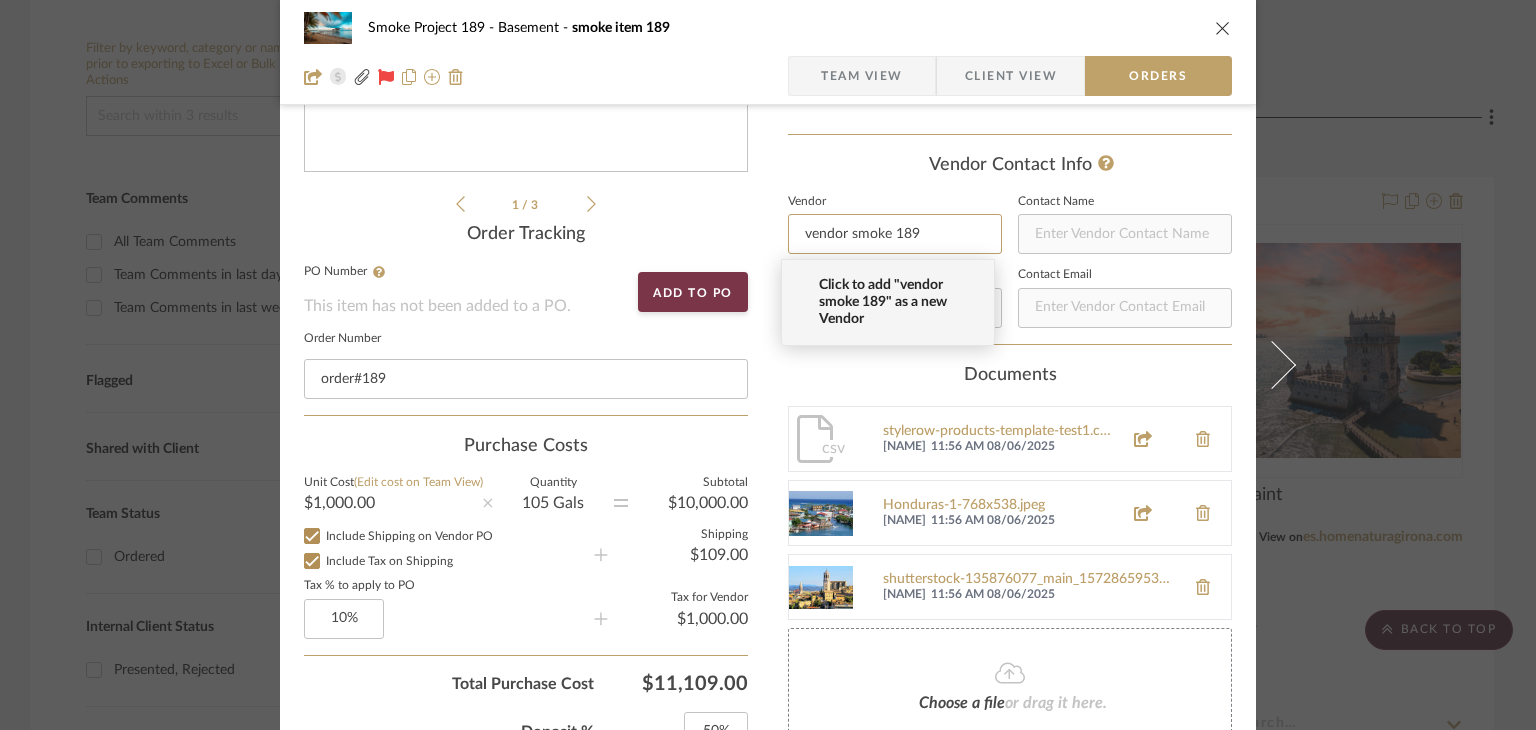 type on "vendor smoke 189" 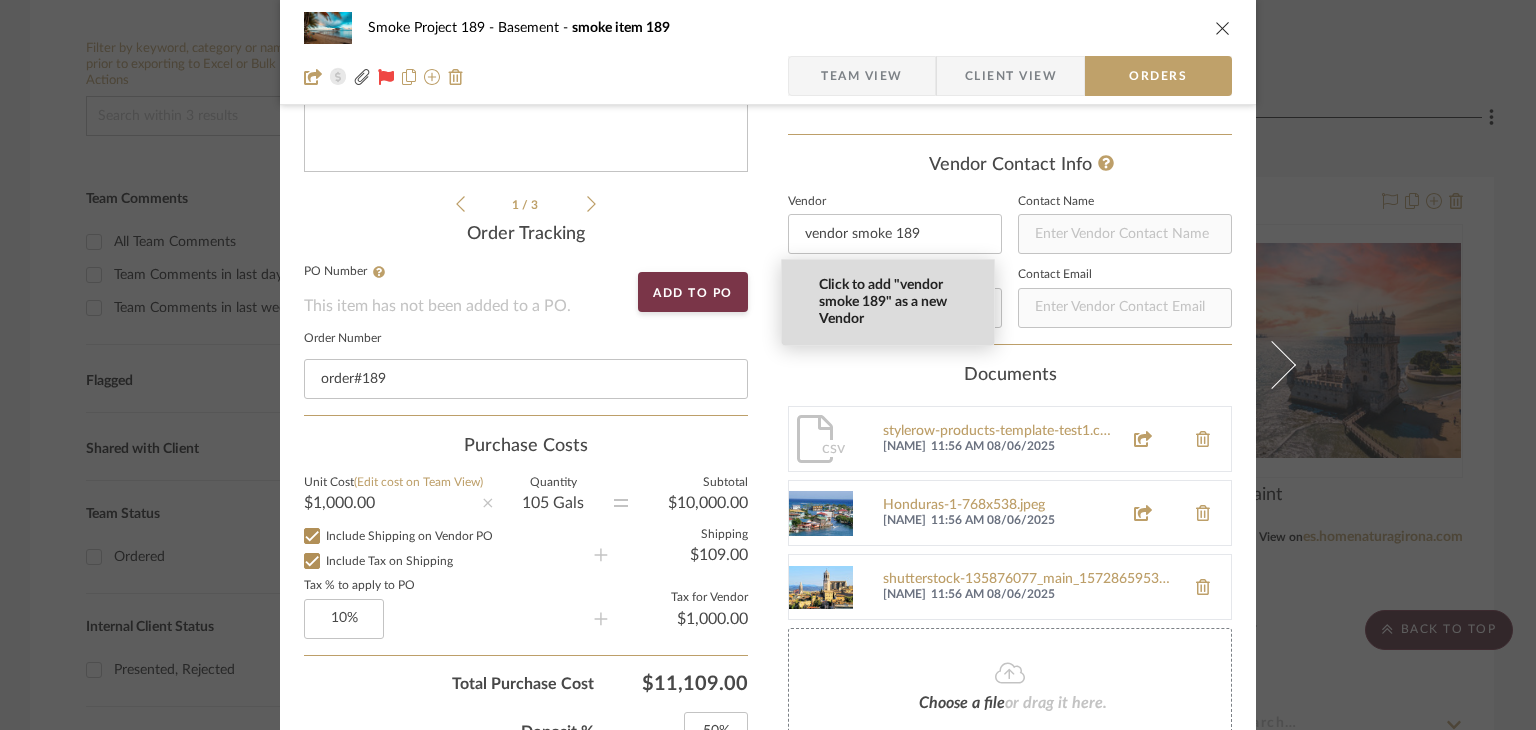 click on "Click to add "vendor smoke 189" as a new Vendor" at bounding box center [896, 302] 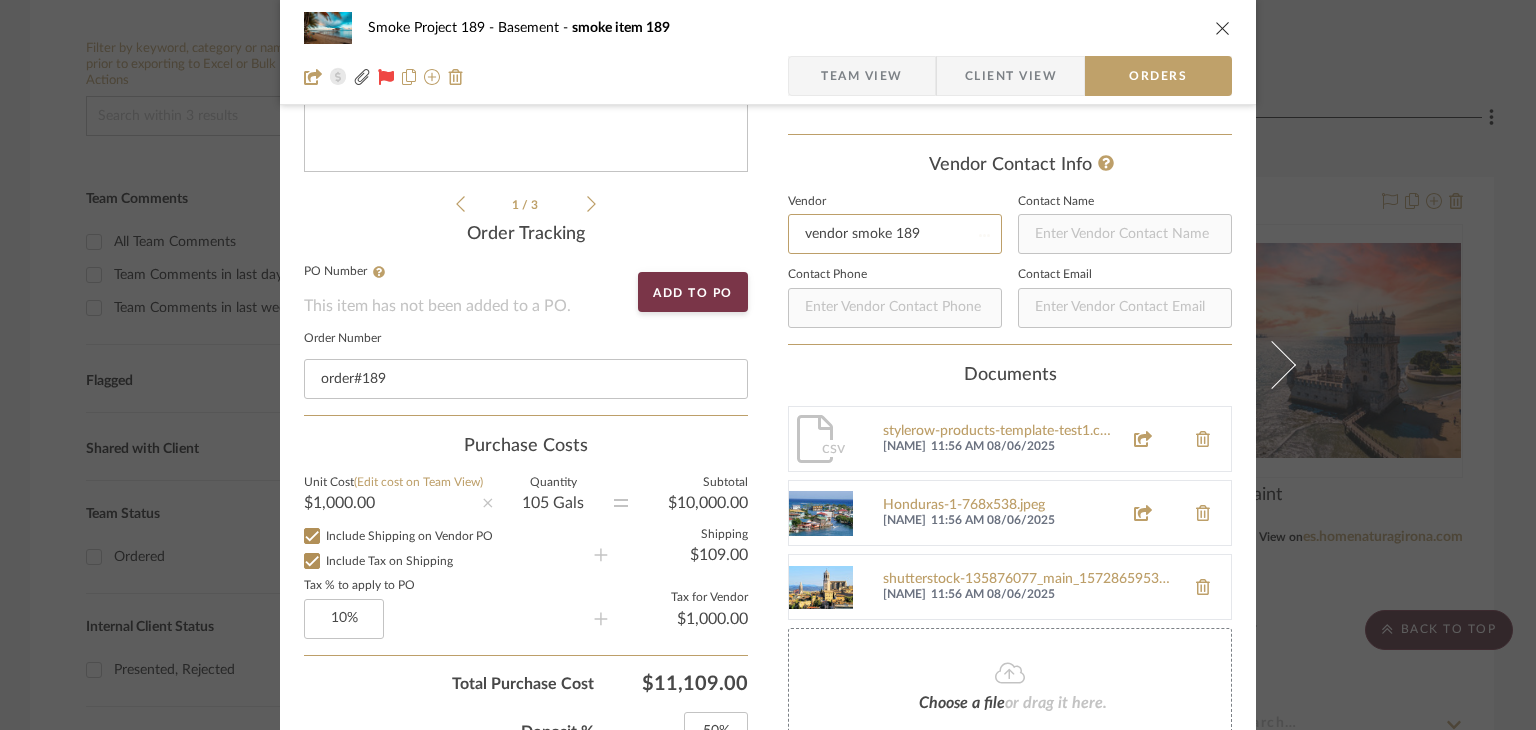 type 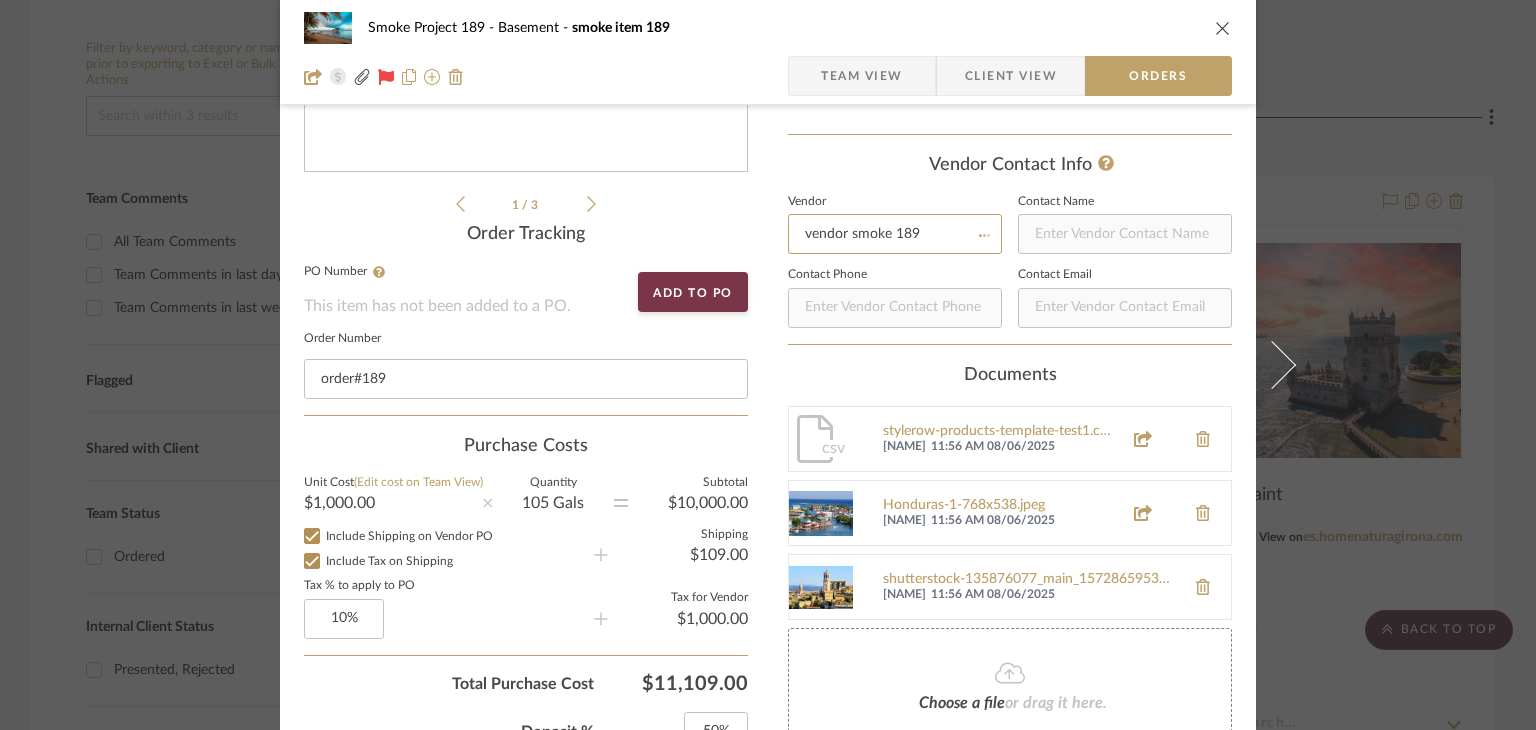 type 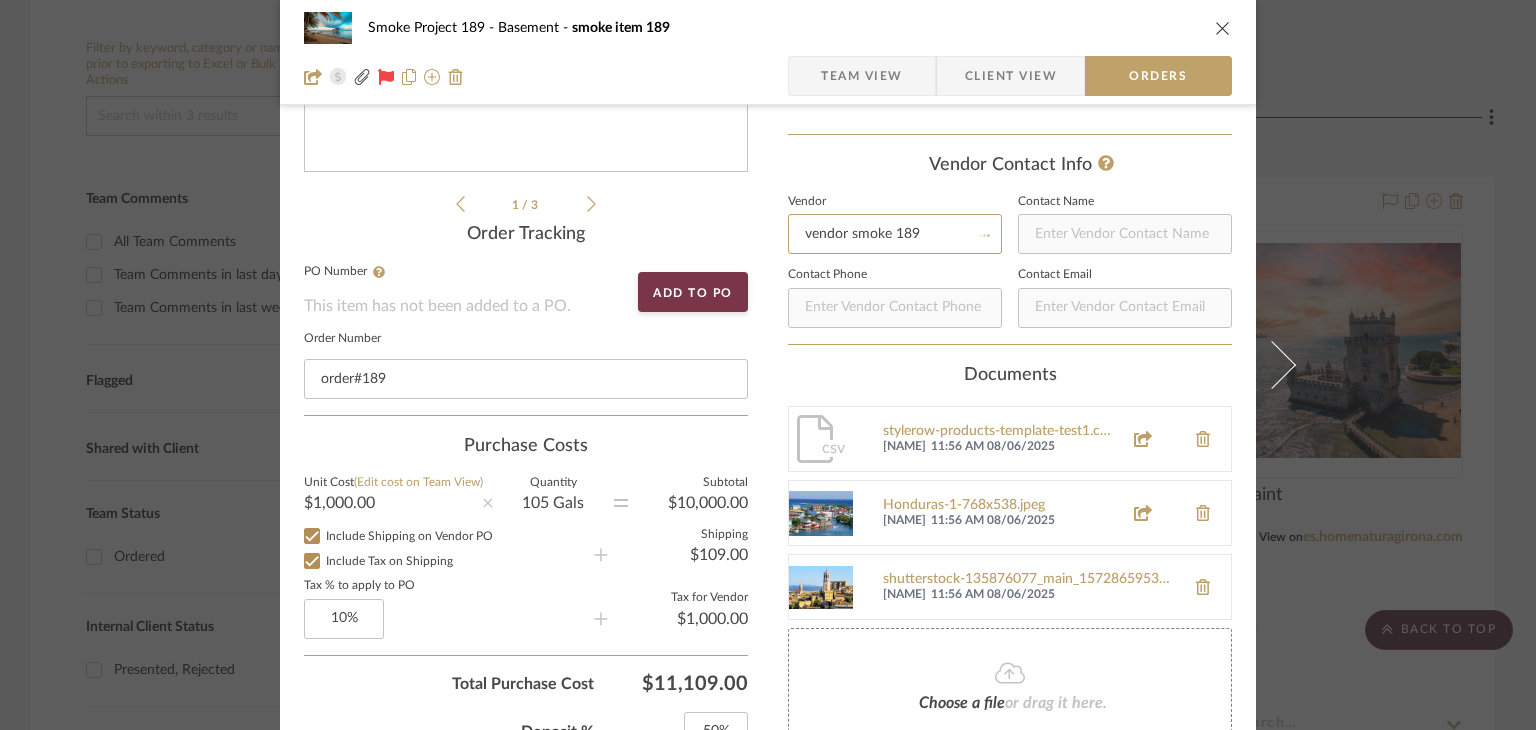 type 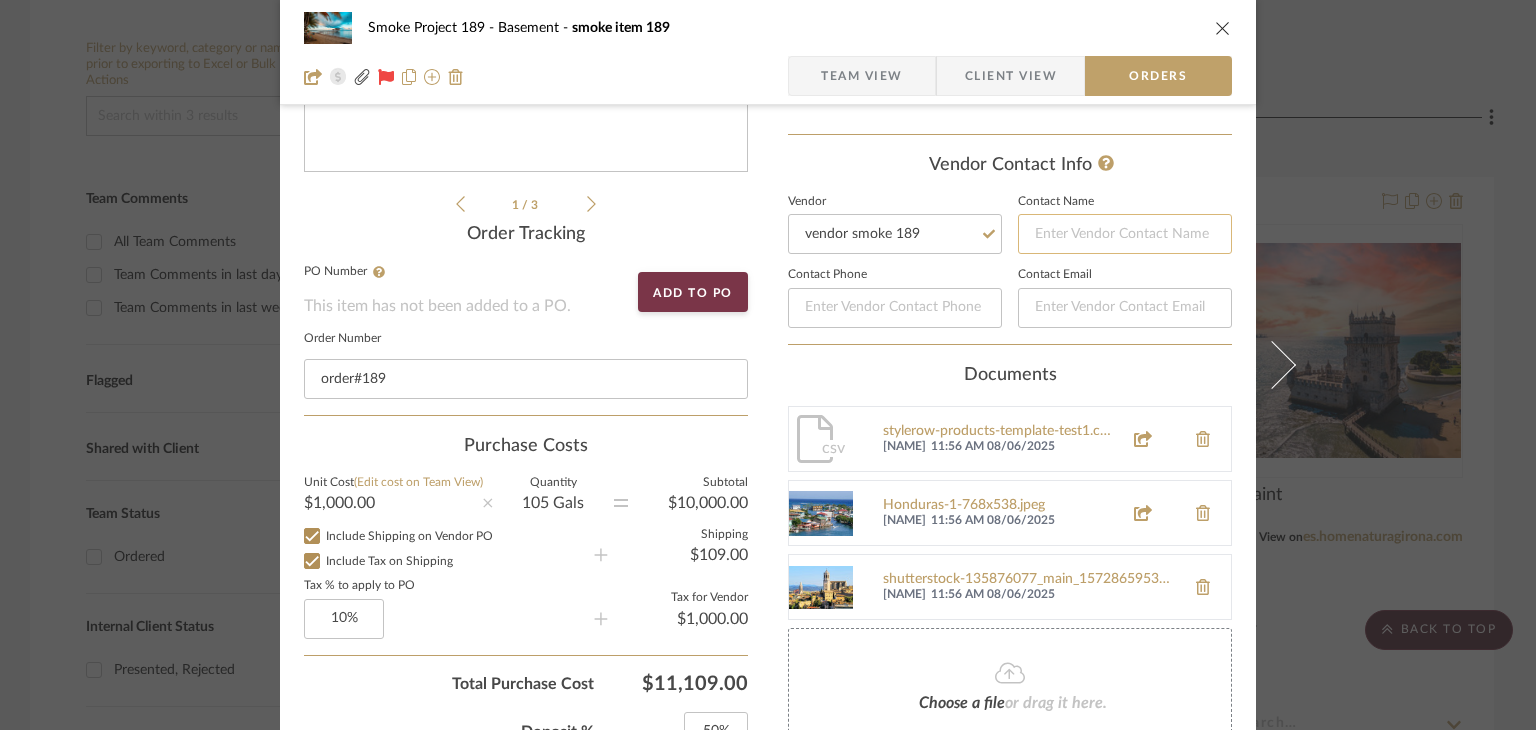 click at bounding box center (1125, 234) 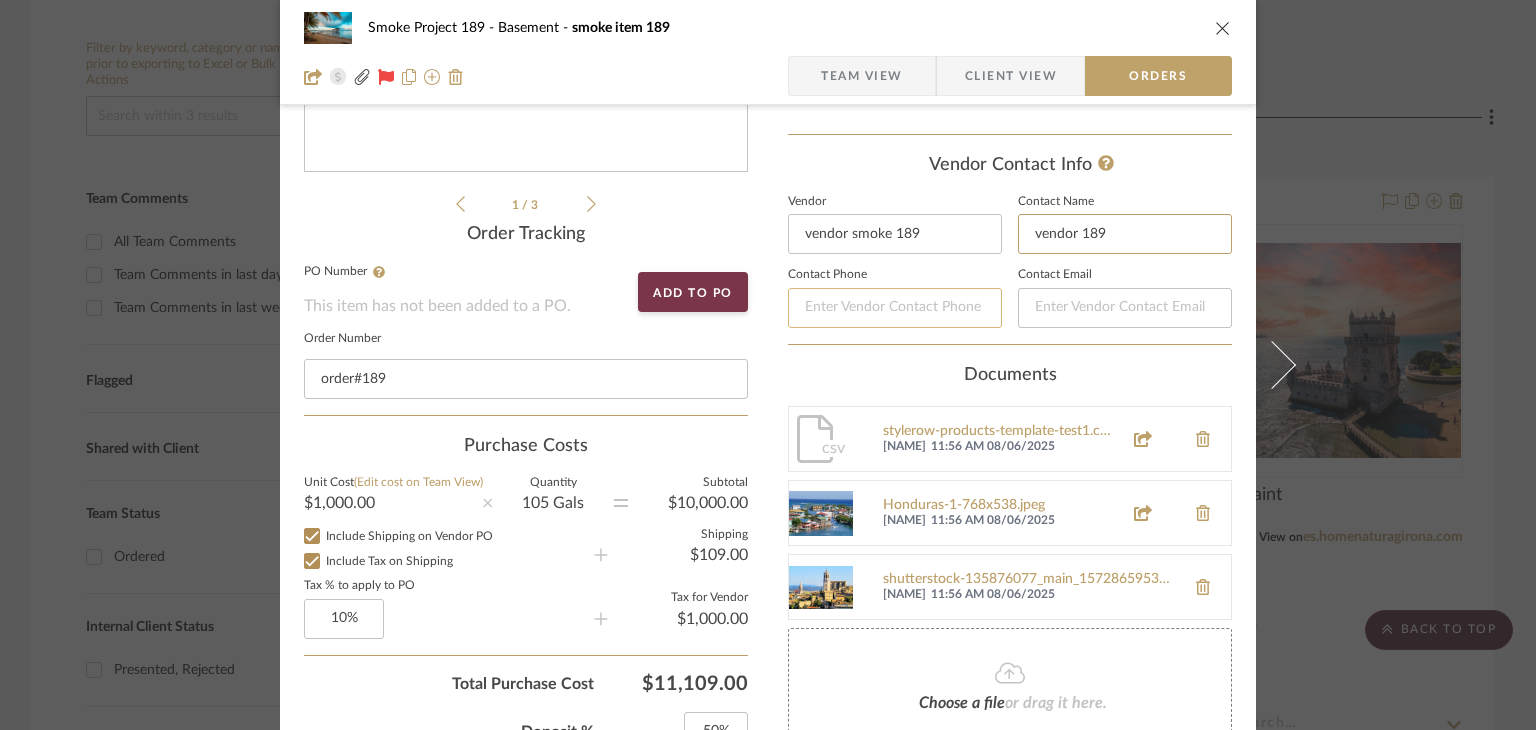 type on "vendor 189" 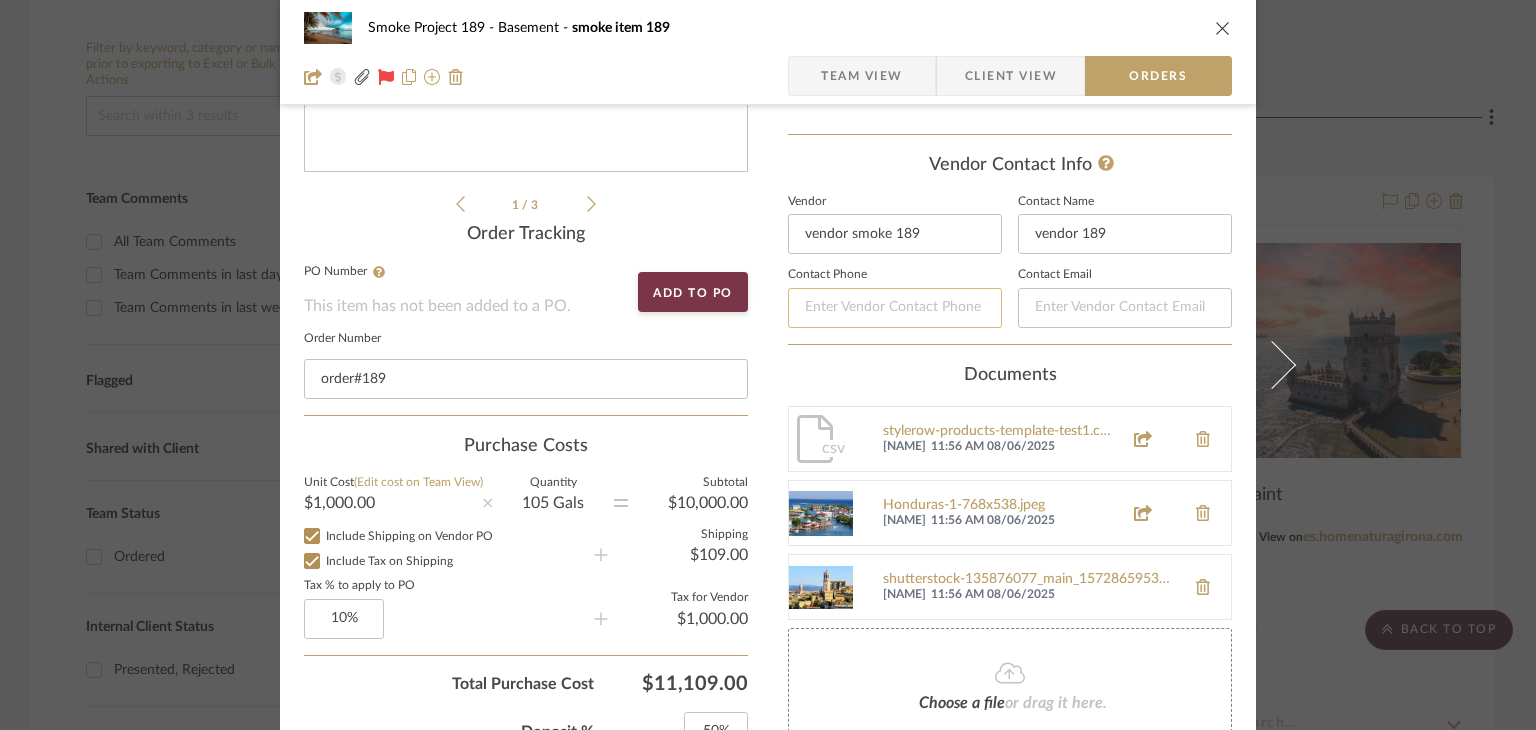 click at bounding box center [895, 308] 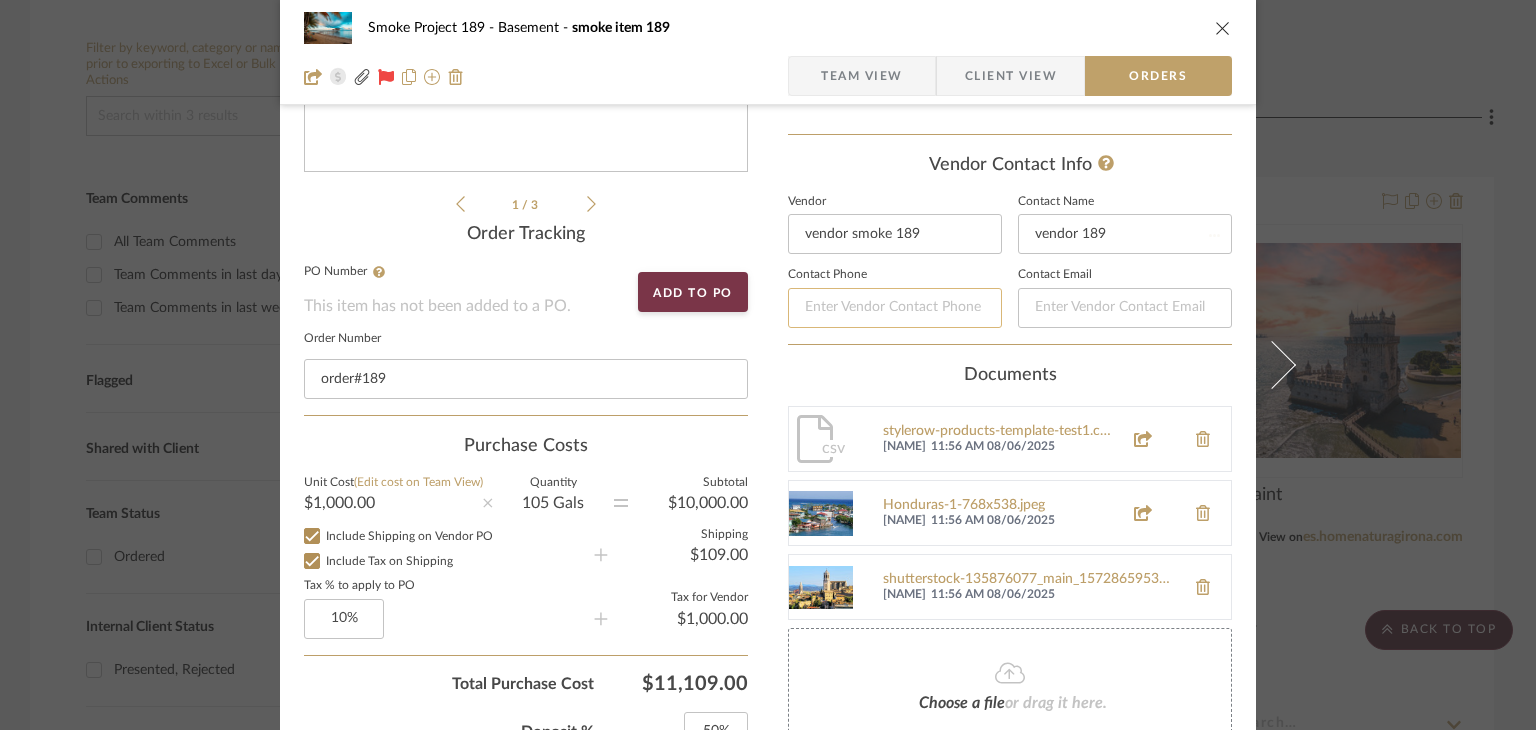 type 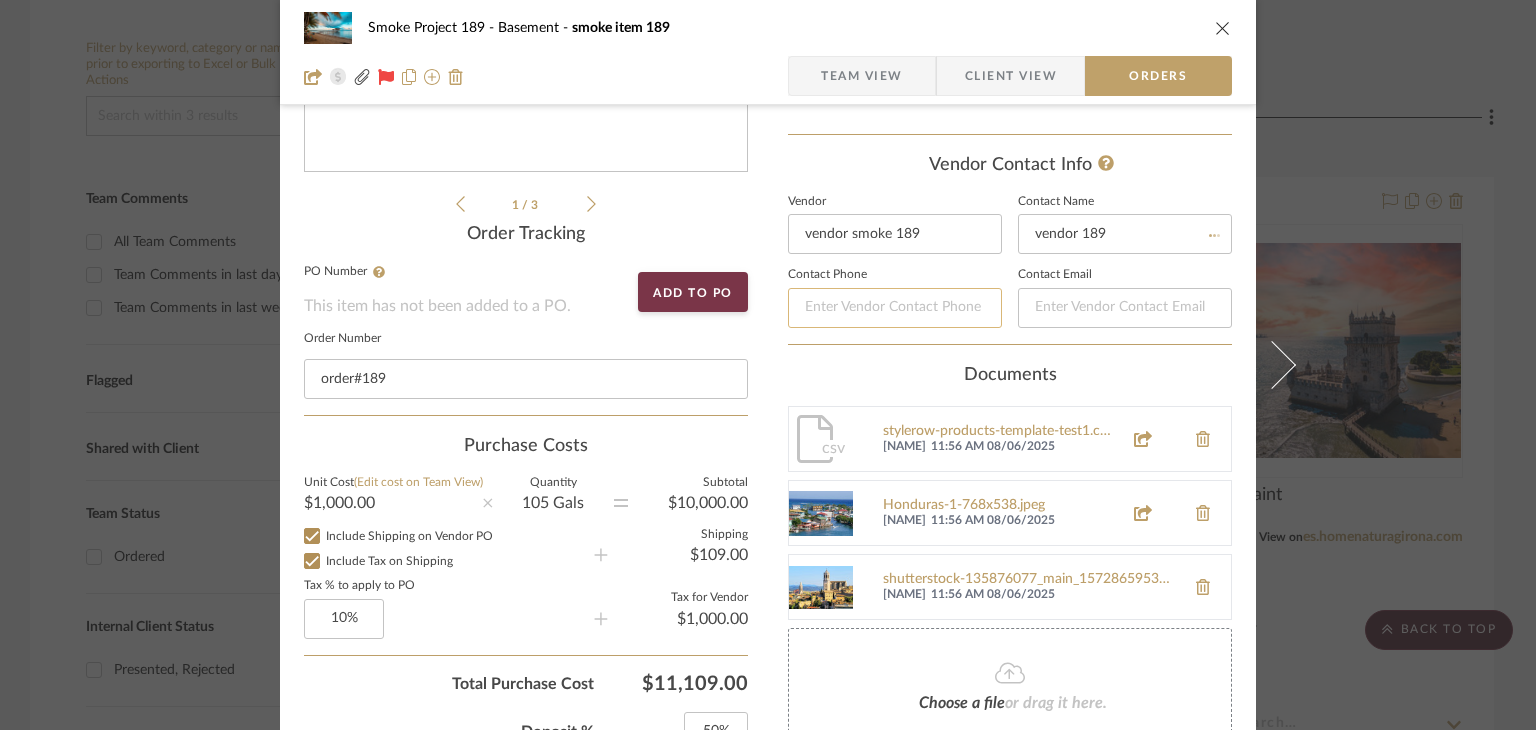 type 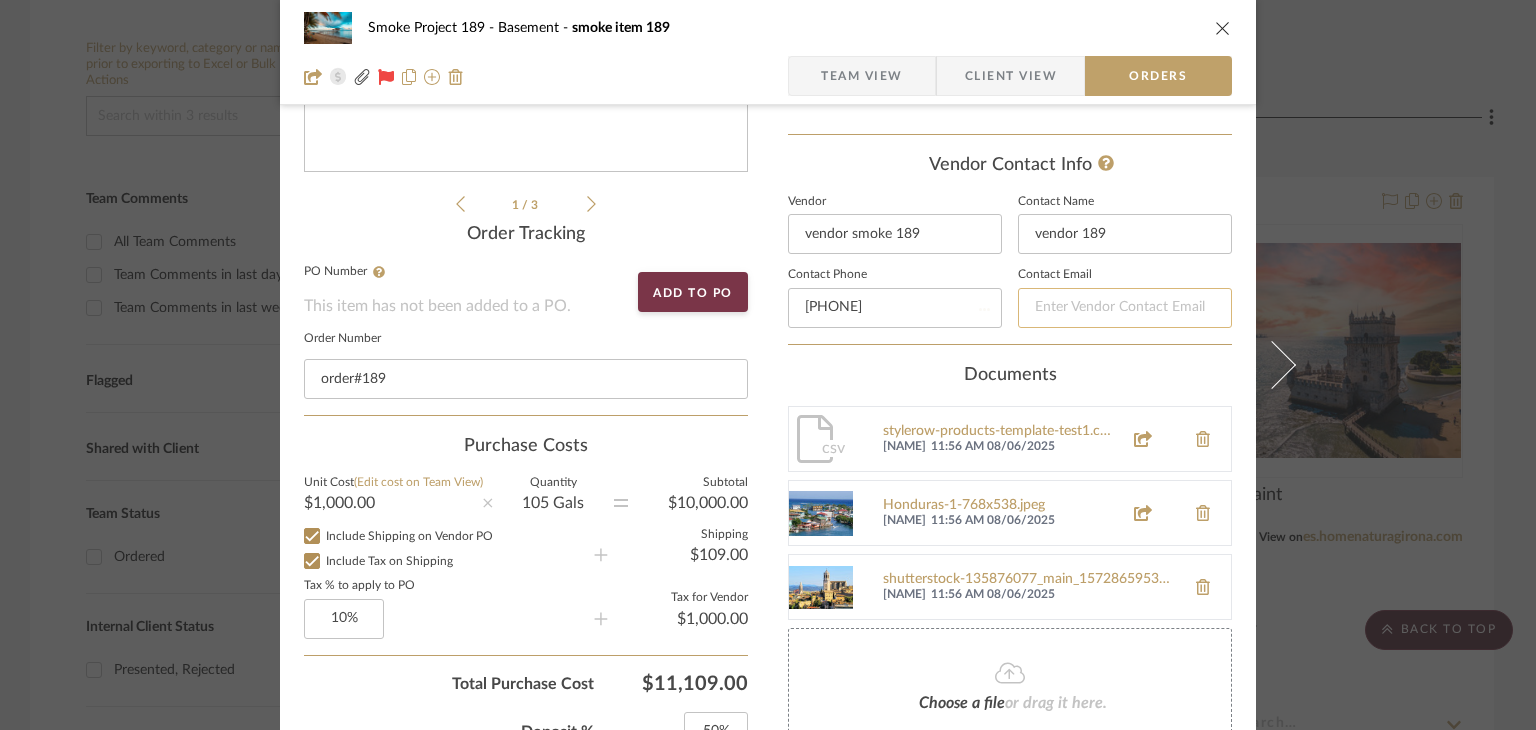 click at bounding box center (1125, 308) 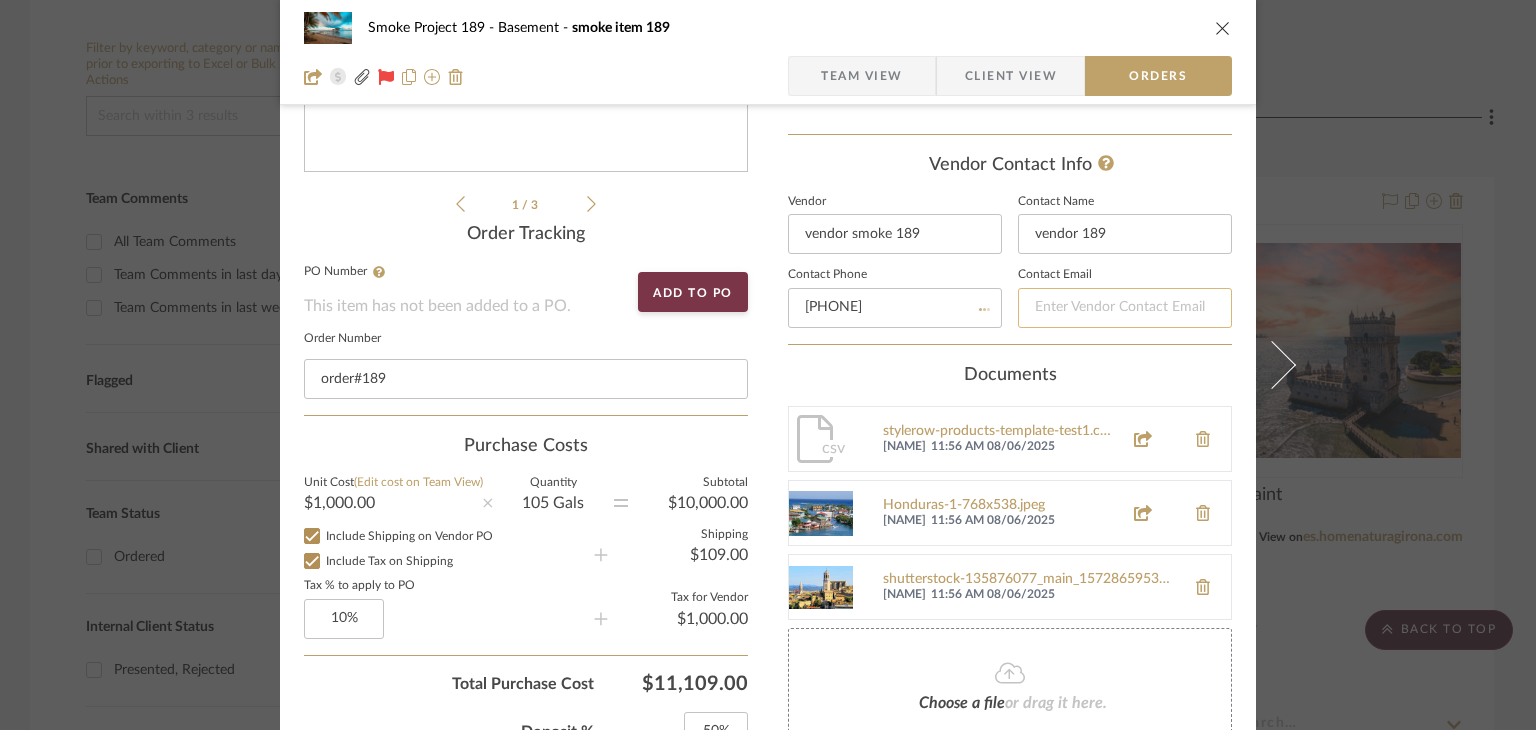 type on "+32165498752" 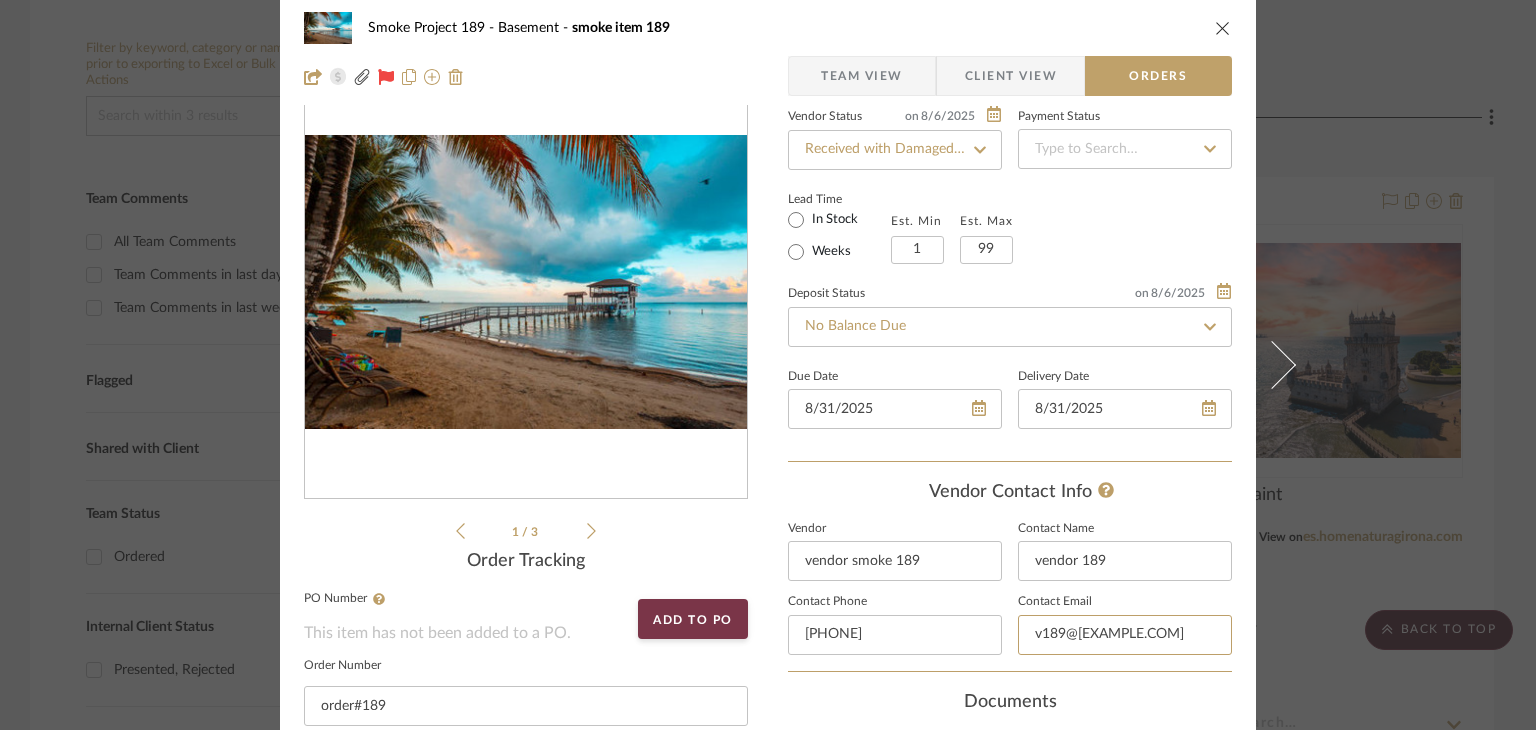 scroll, scrollTop: 200, scrollLeft: 0, axis: vertical 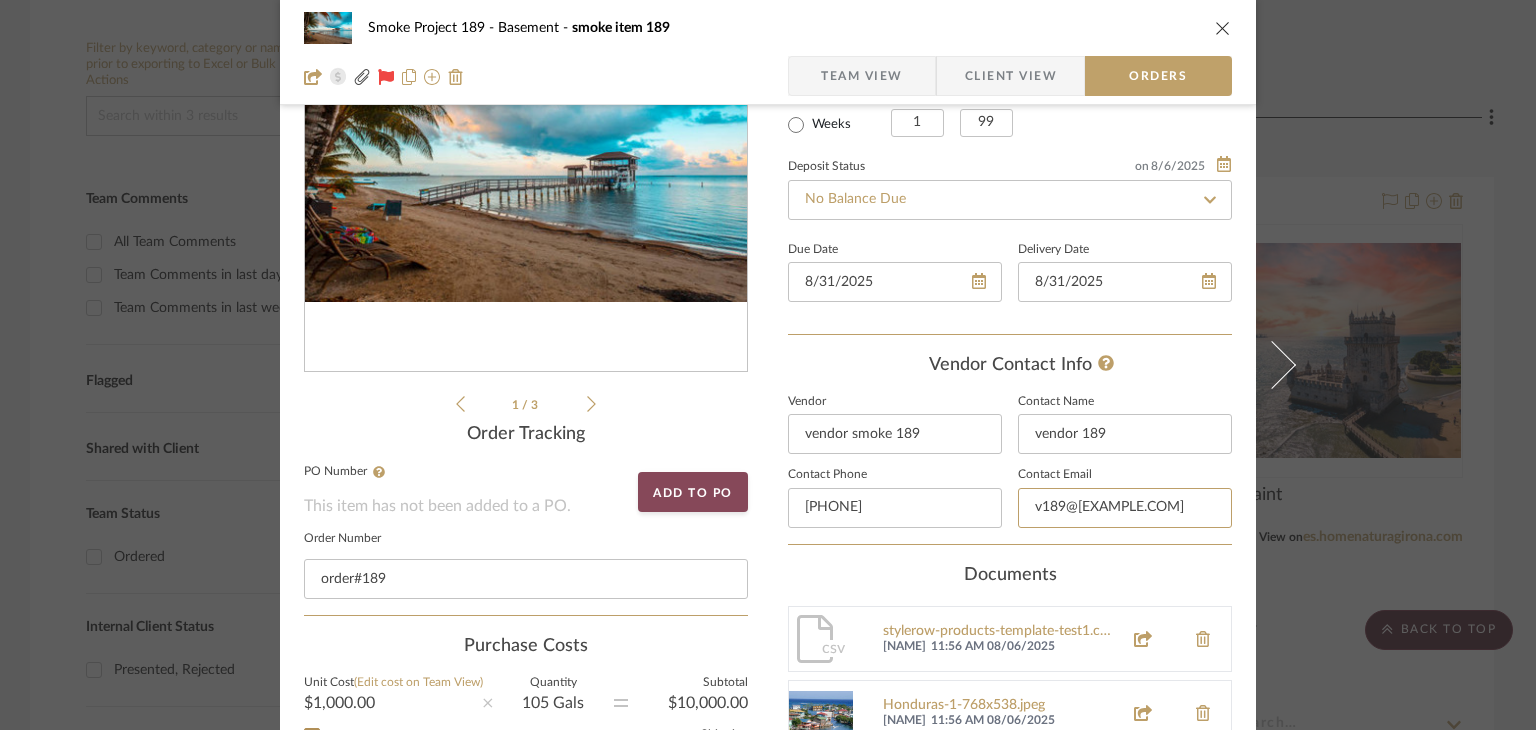 type on "v189@yopmail.com" 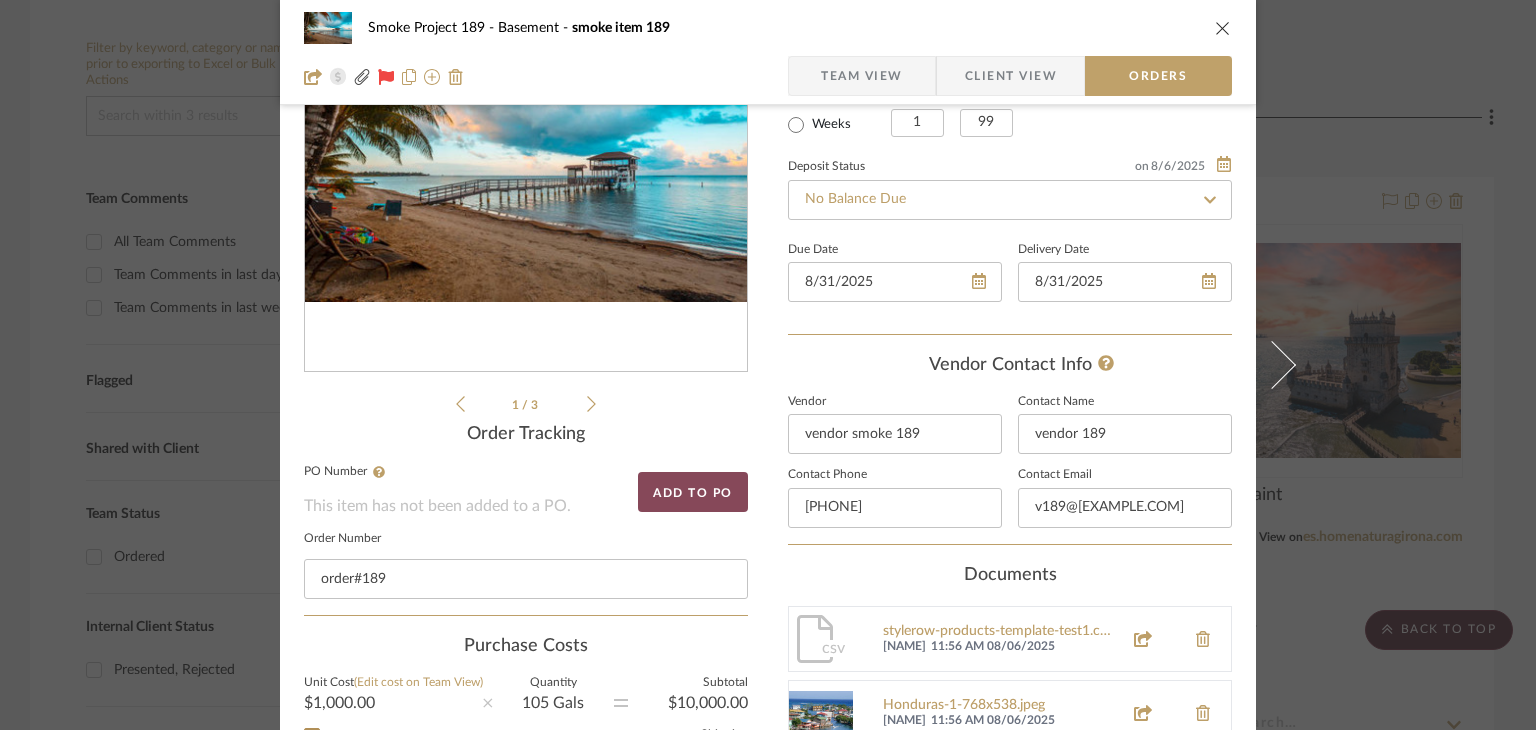 click on "Add to PO" 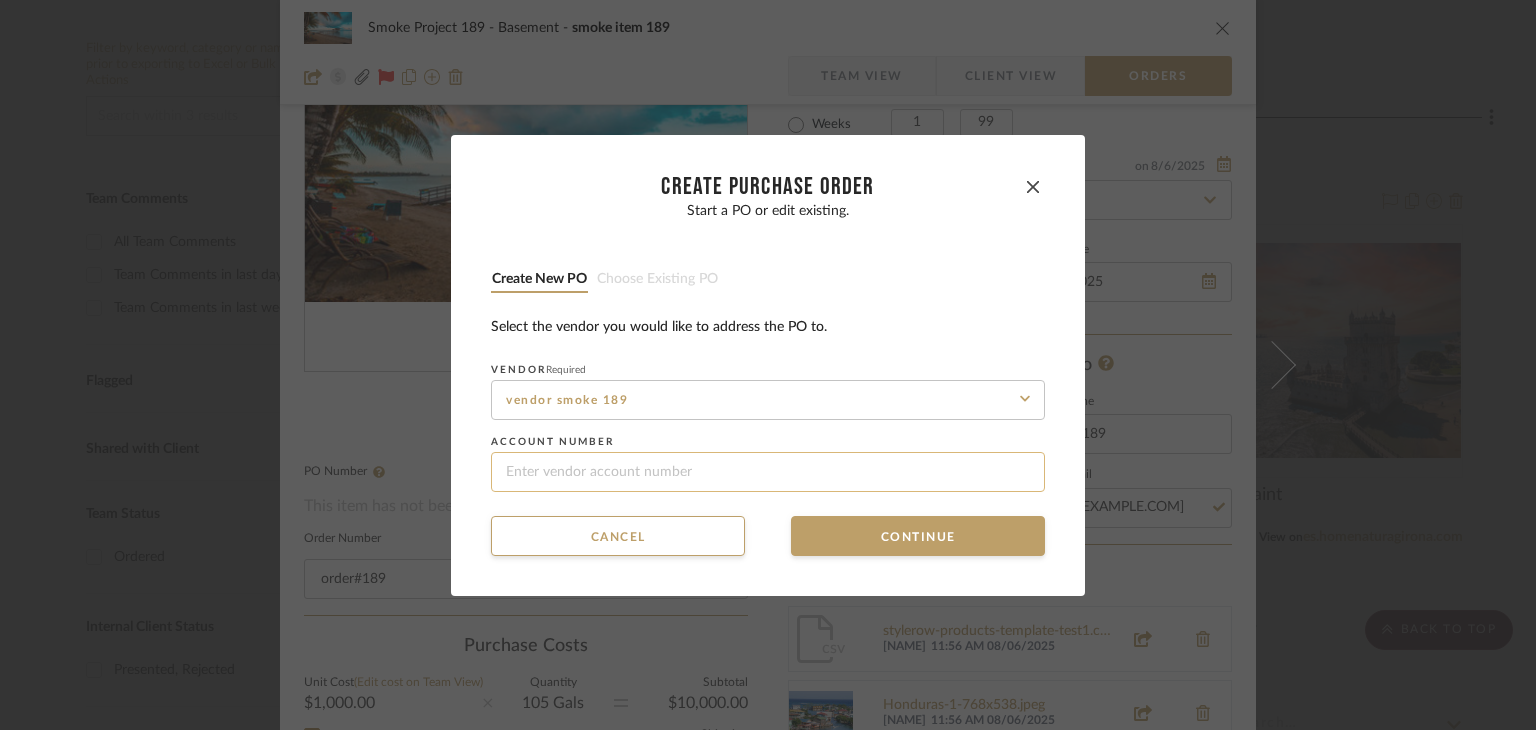 click at bounding box center (768, 472) 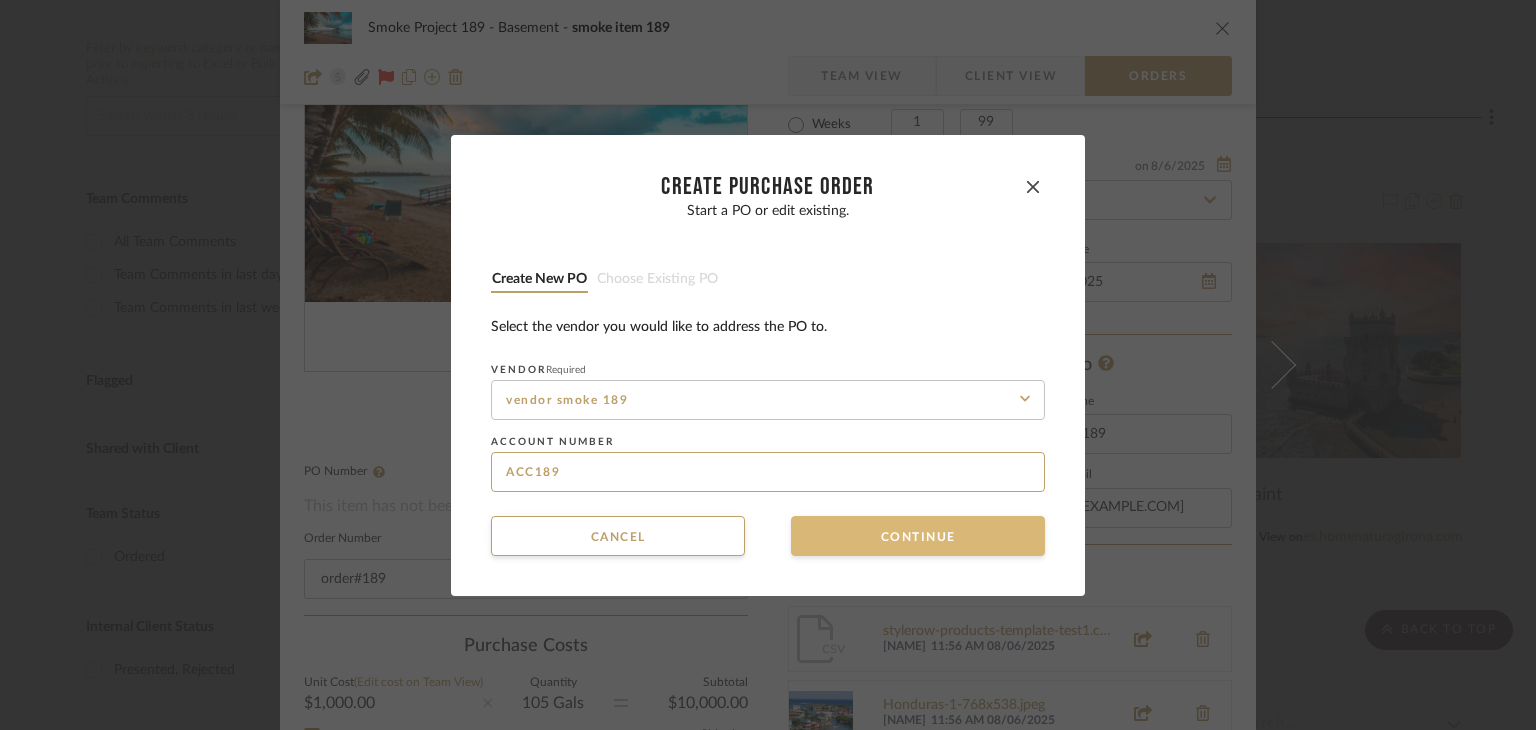 type on "ACC189" 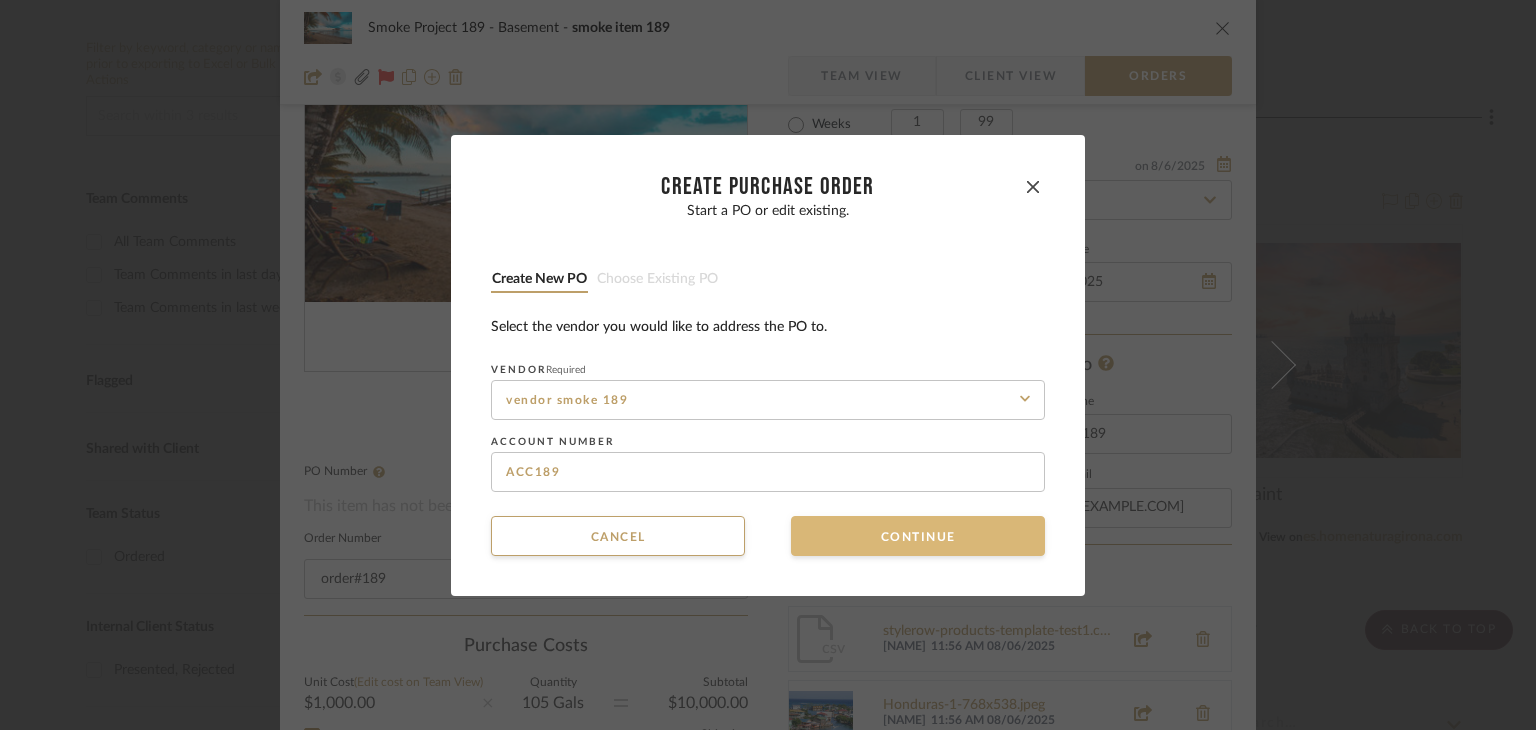 click on "Continue" at bounding box center (918, 536) 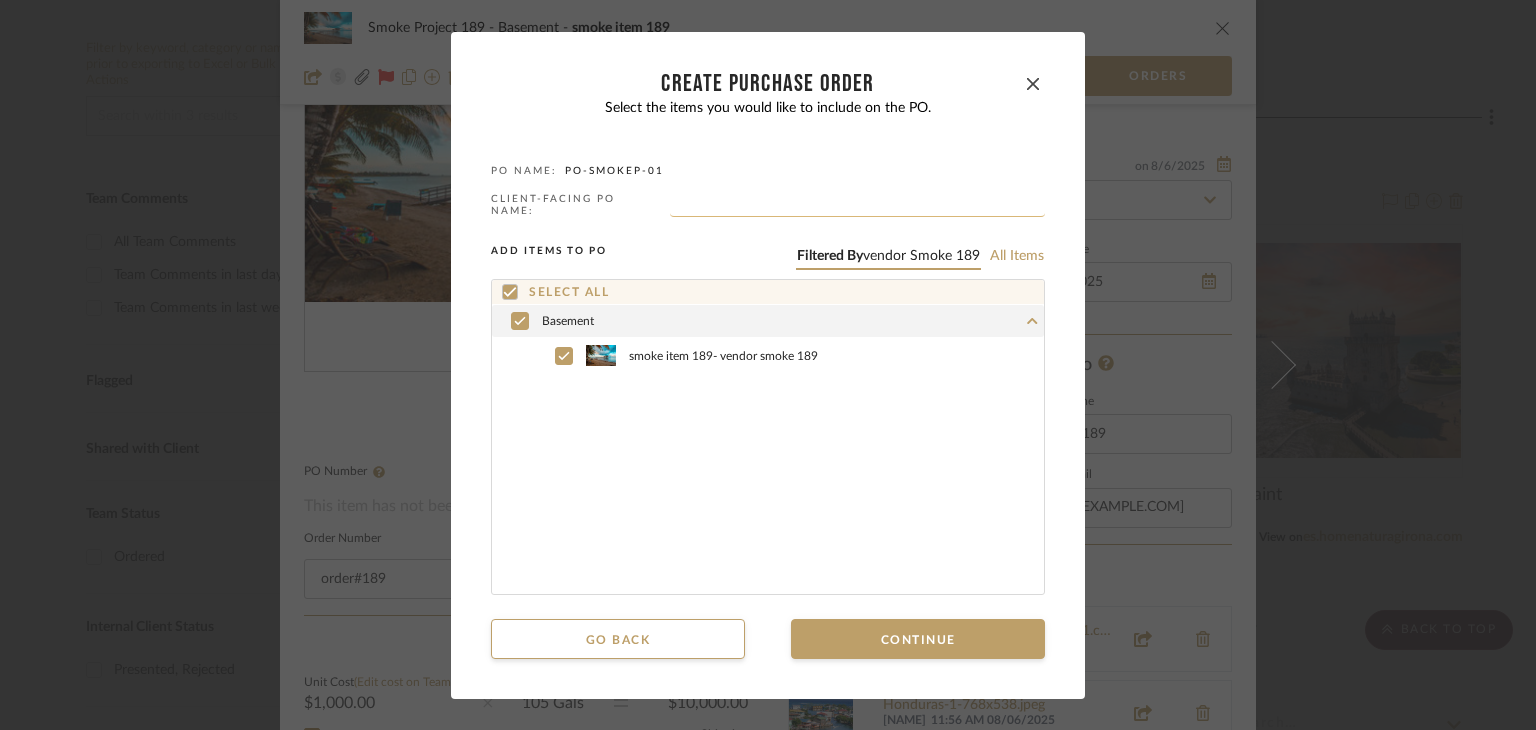 click at bounding box center (857, 207) 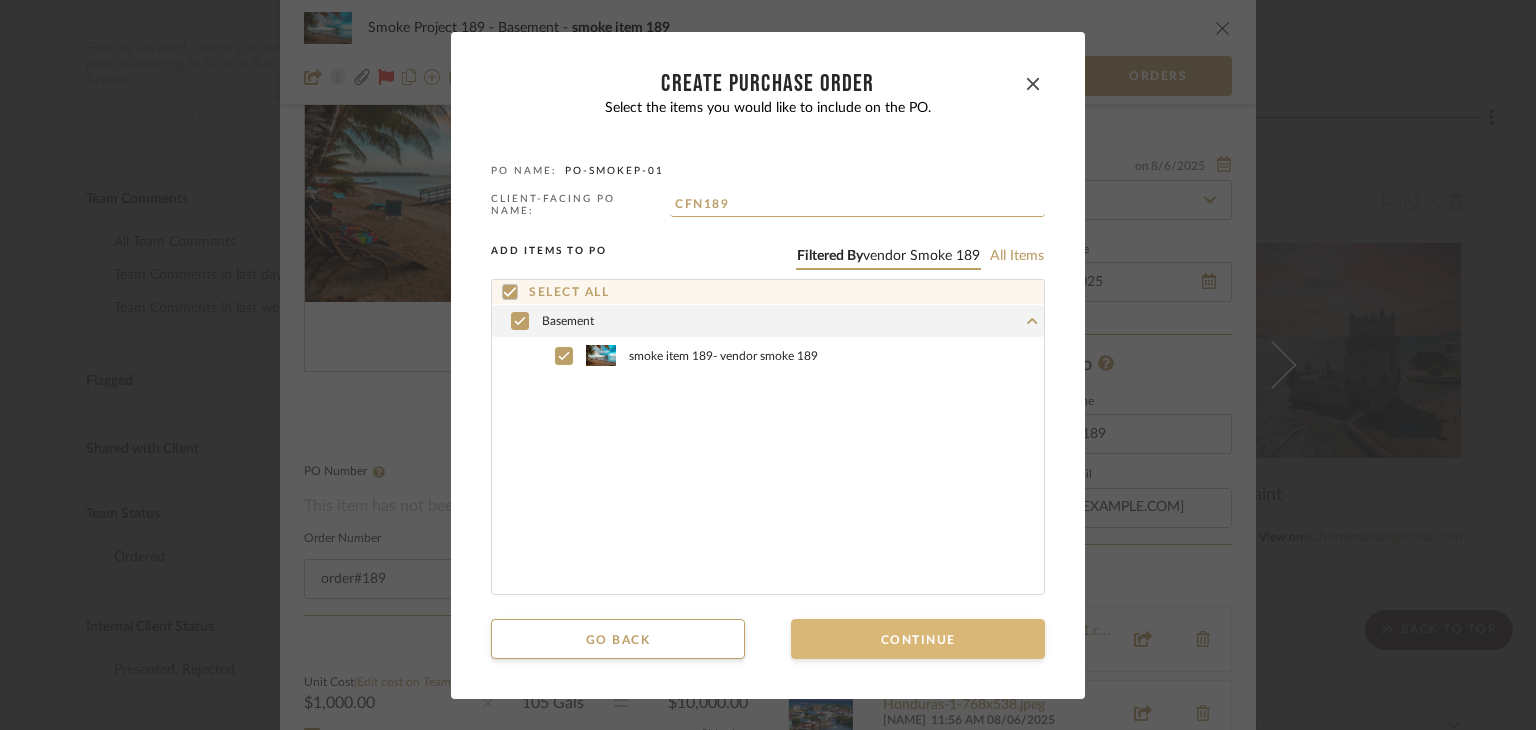 type on "CFN189" 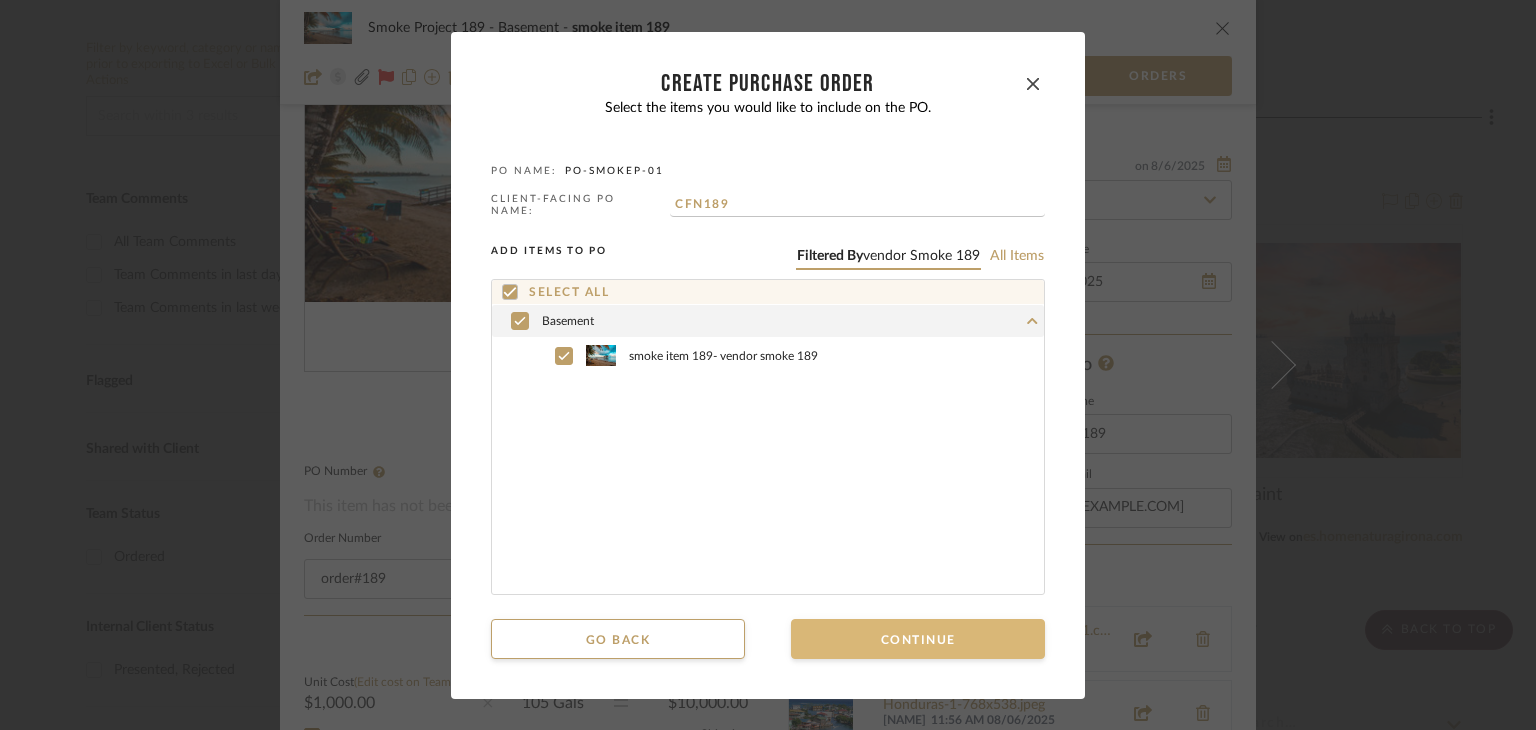 click on "Continue" at bounding box center (918, 639) 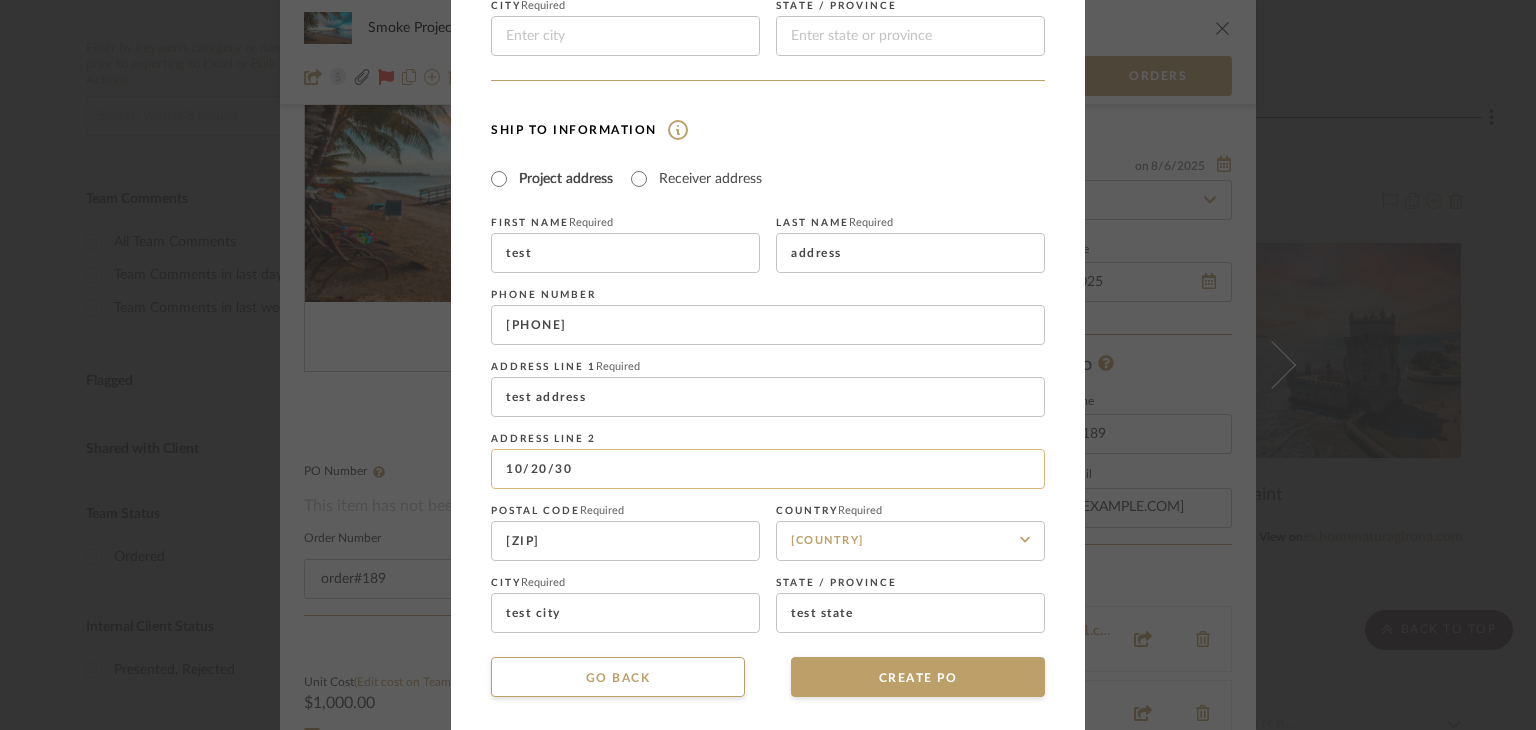 scroll, scrollTop: 415, scrollLeft: 0, axis: vertical 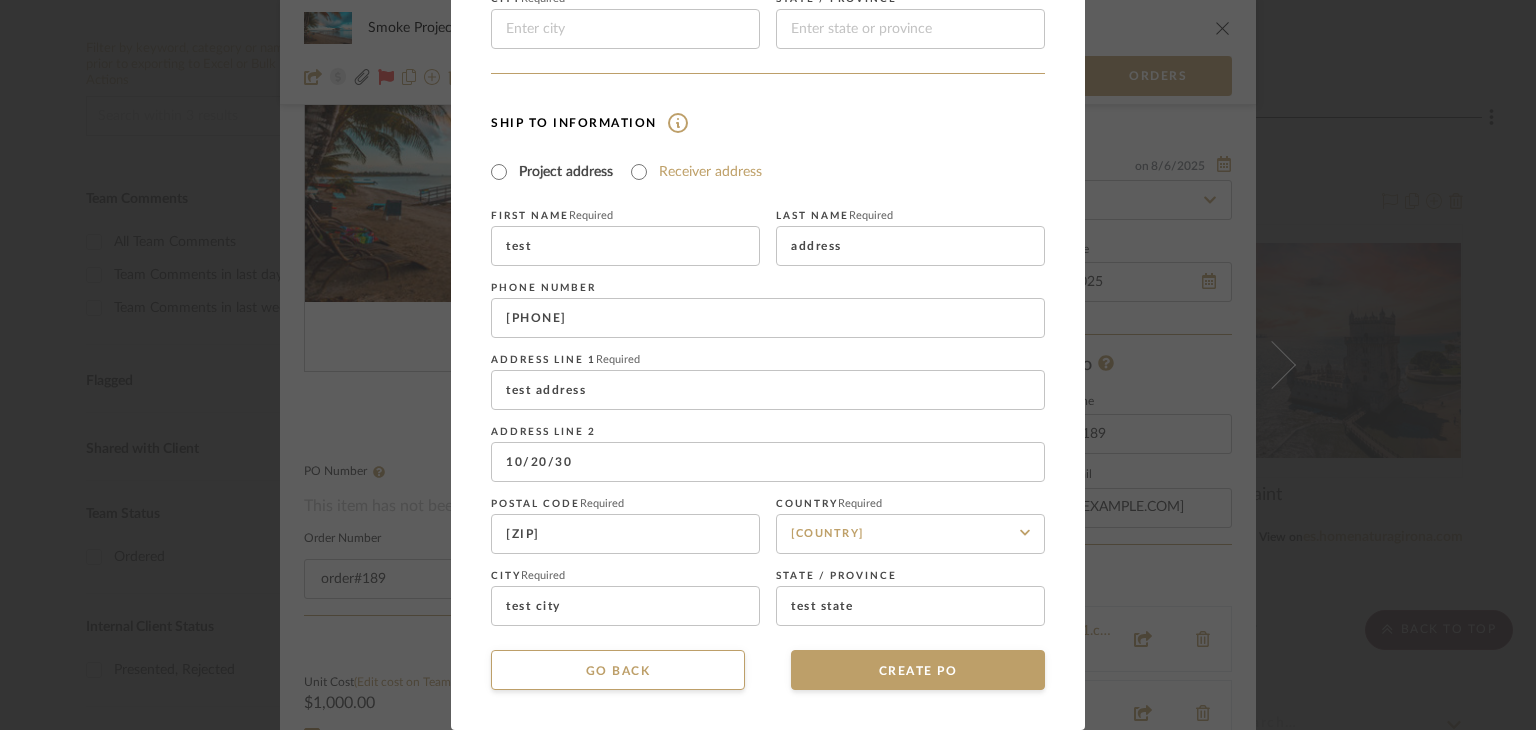 click on "Receiver address" at bounding box center [710, 172] 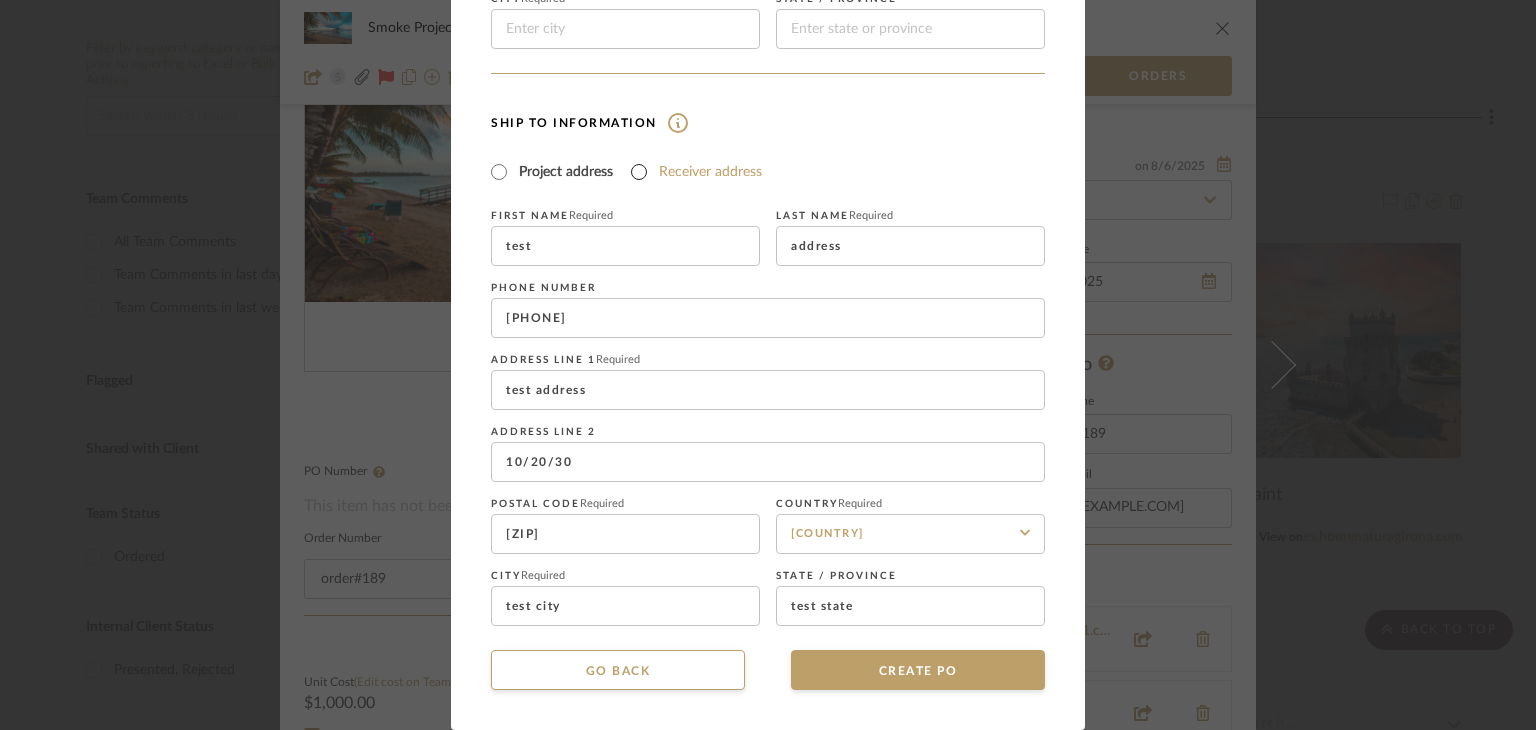 click on "Receiver address" at bounding box center [639, 172] 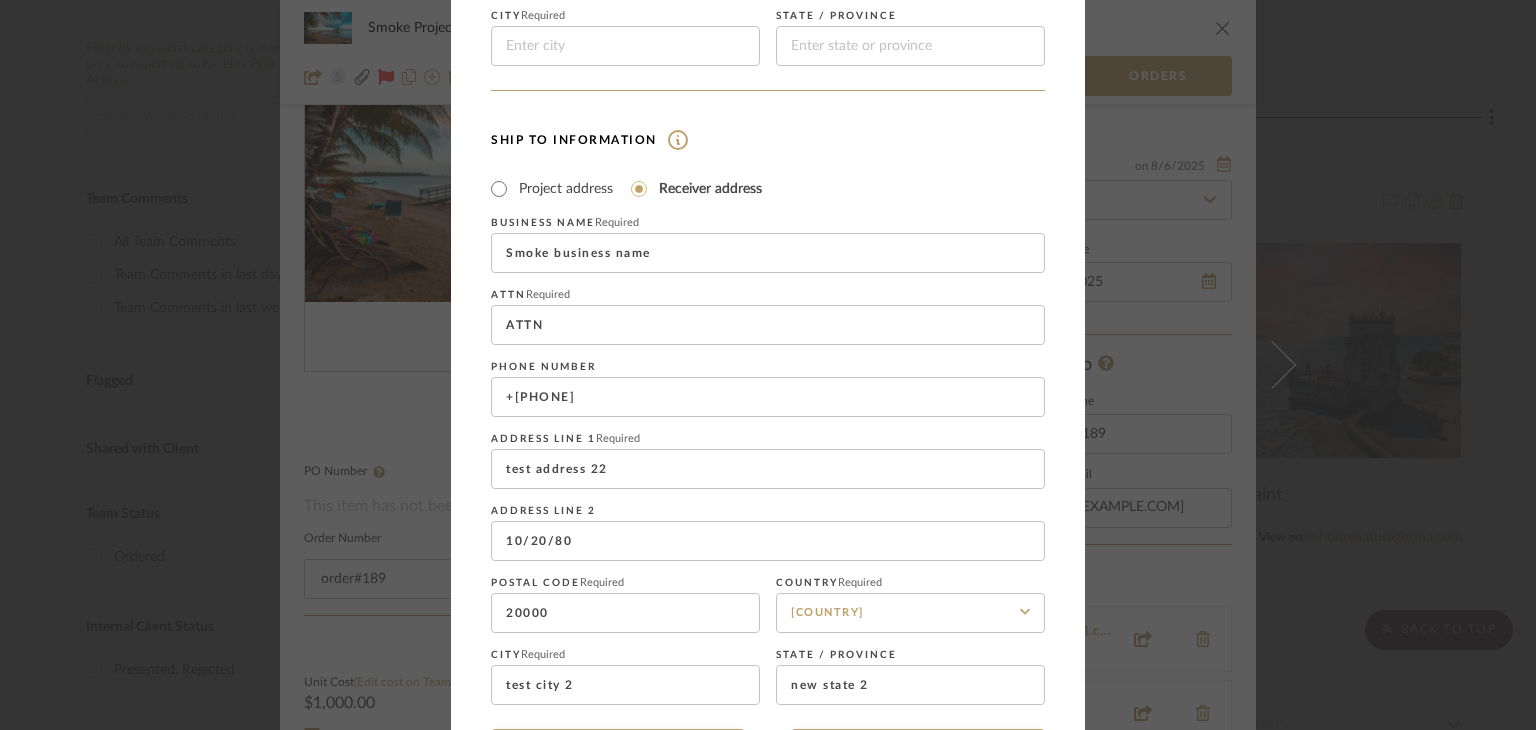 scroll, scrollTop: 77, scrollLeft: 0, axis: vertical 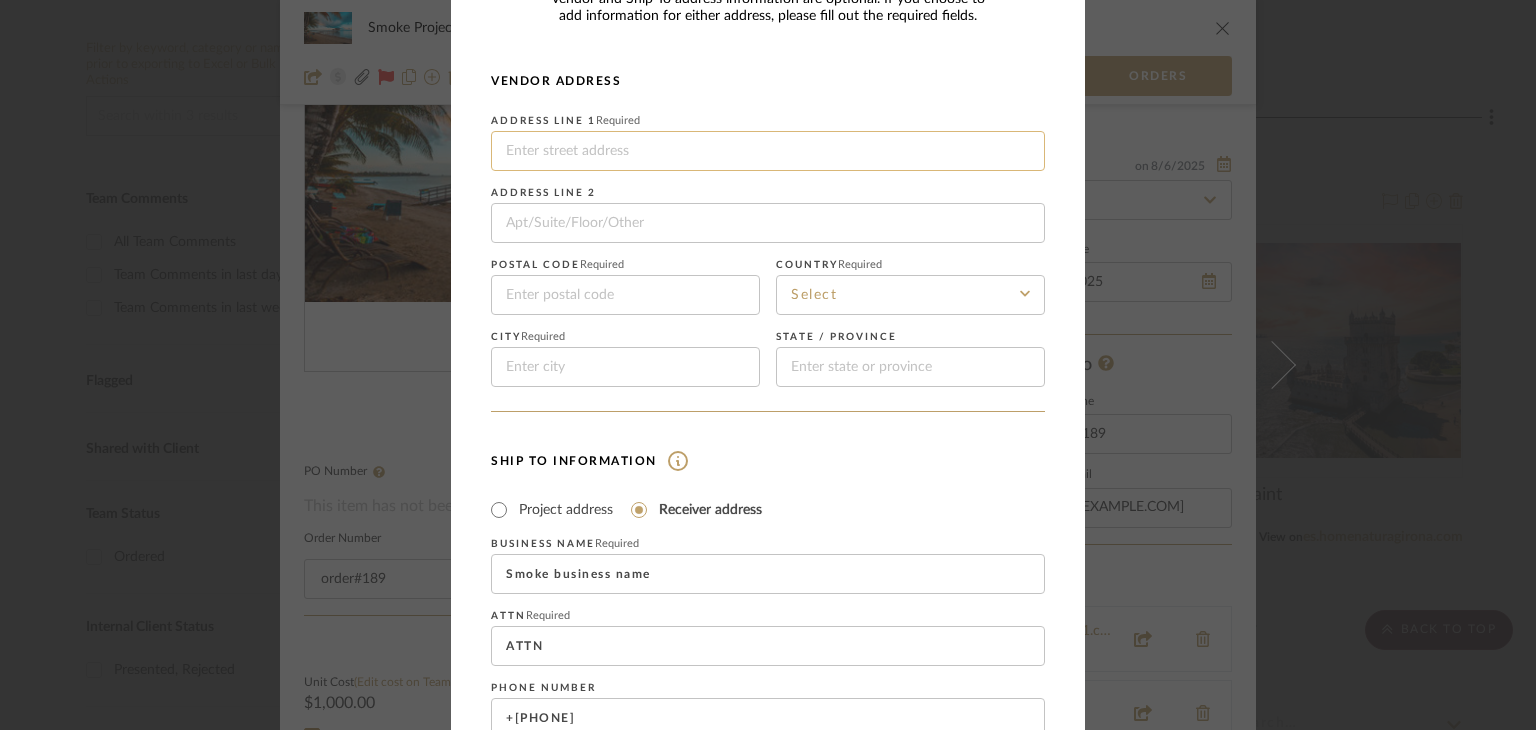 click at bounding box center (768, 151) 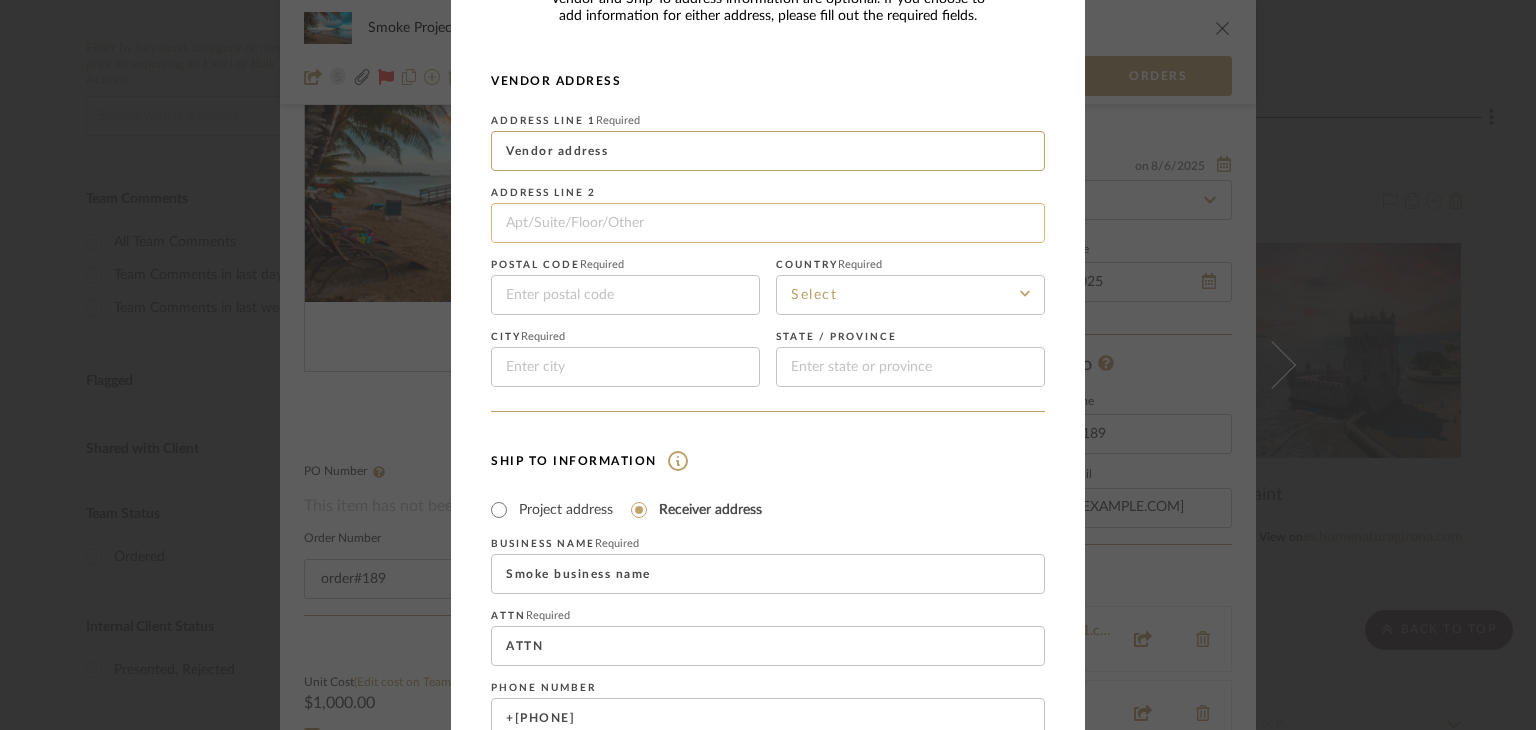 type on "Vendor address" 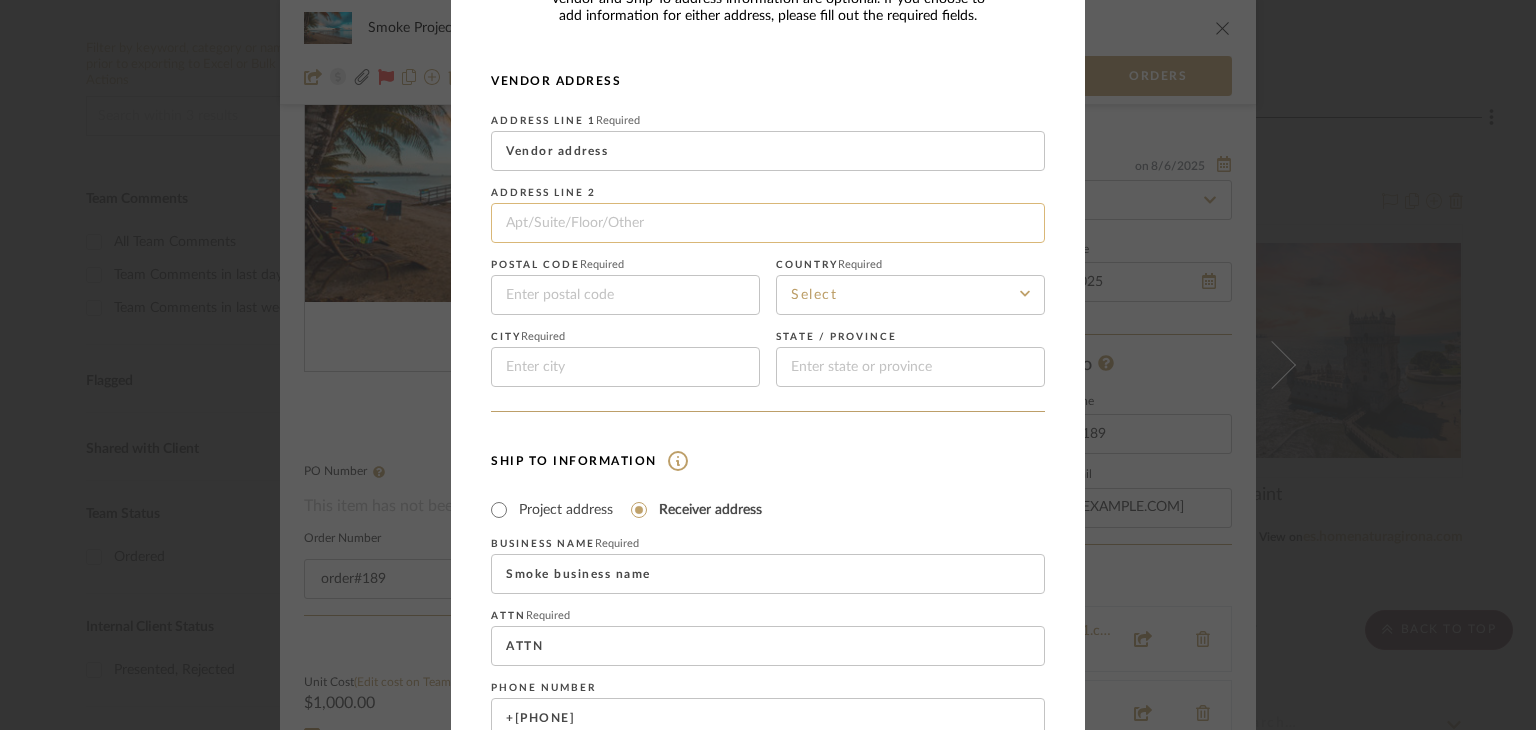 click at bounding box center (768, 223) 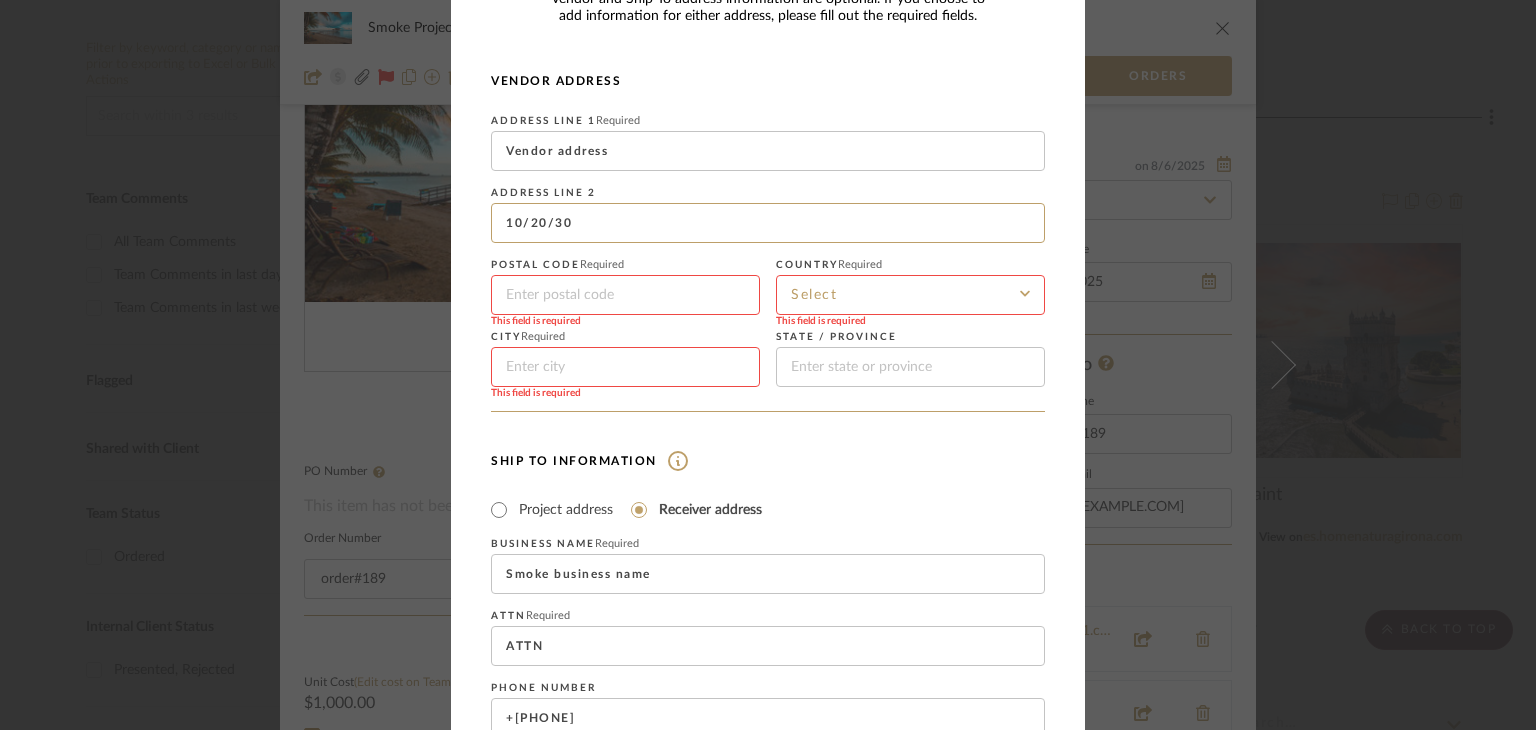 type on "10/20/30" 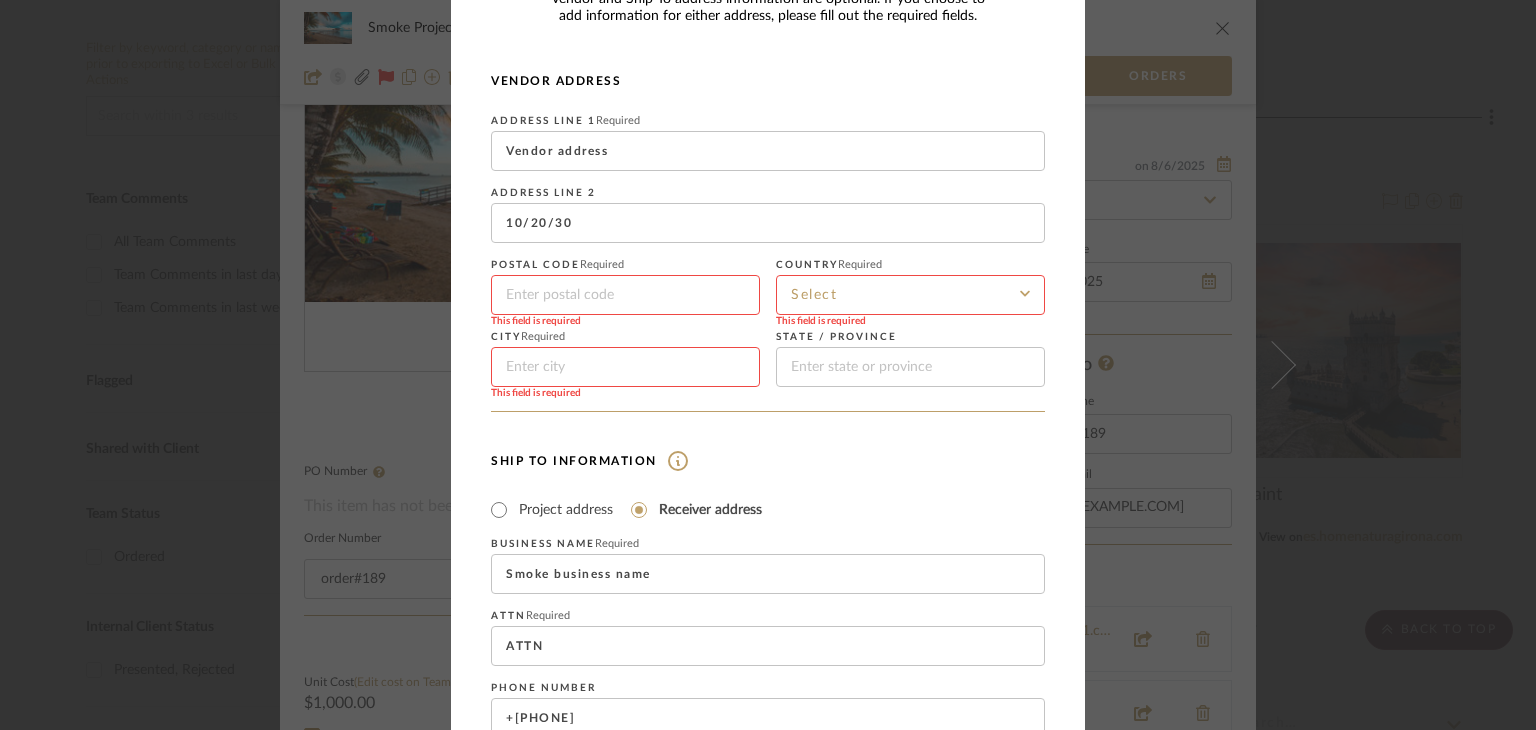 click at bounding box center [625, 295] 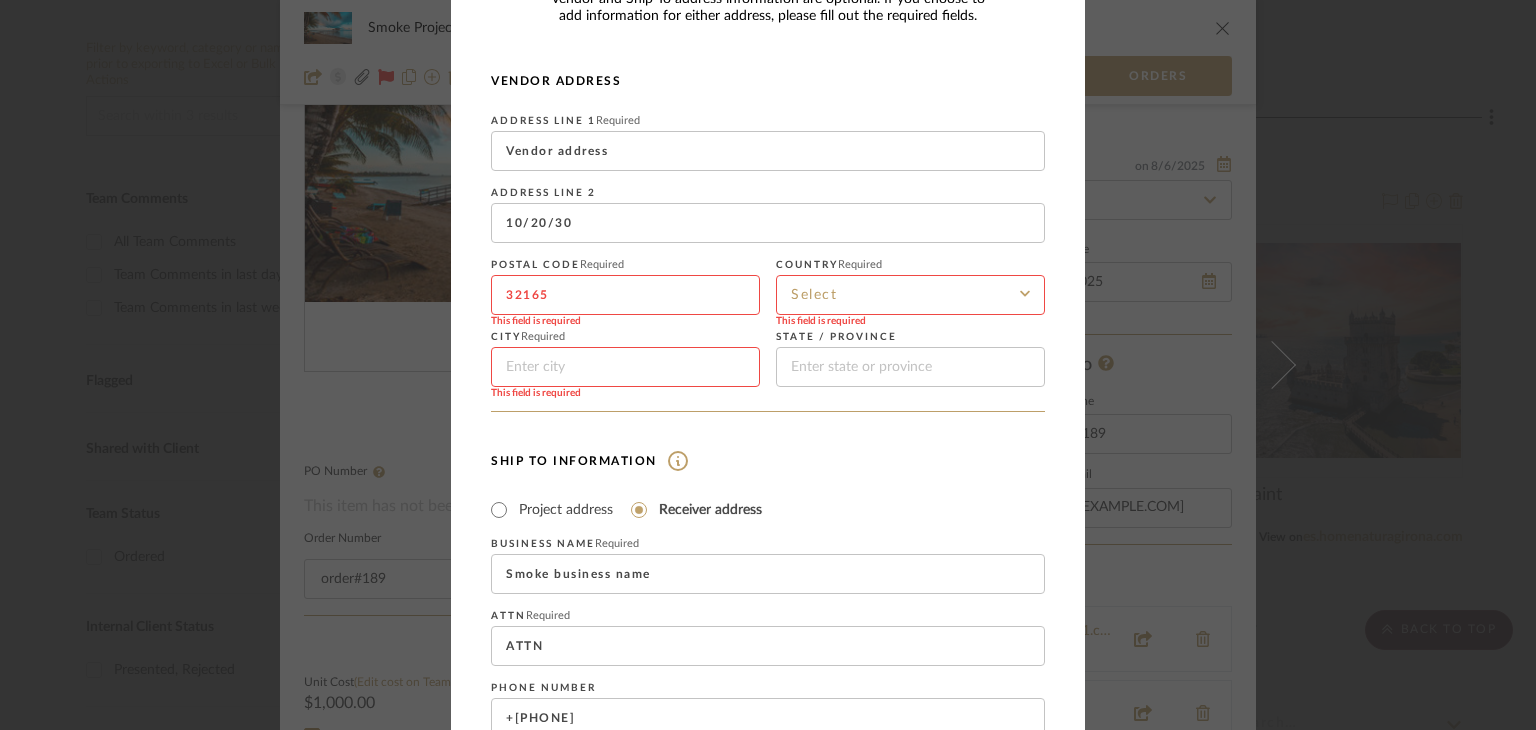 type on "32165" 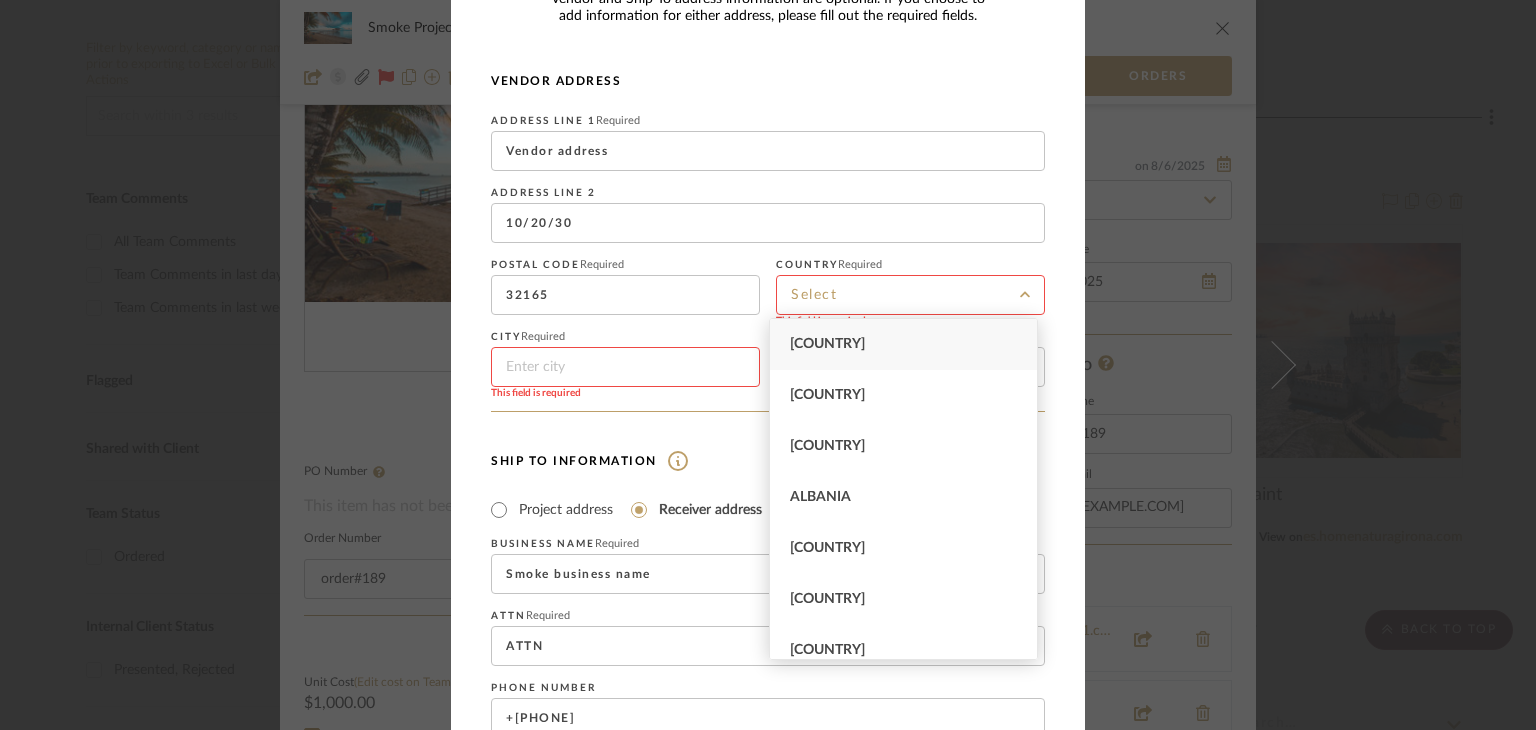 click on "United States" at bounding box center (827, 344) 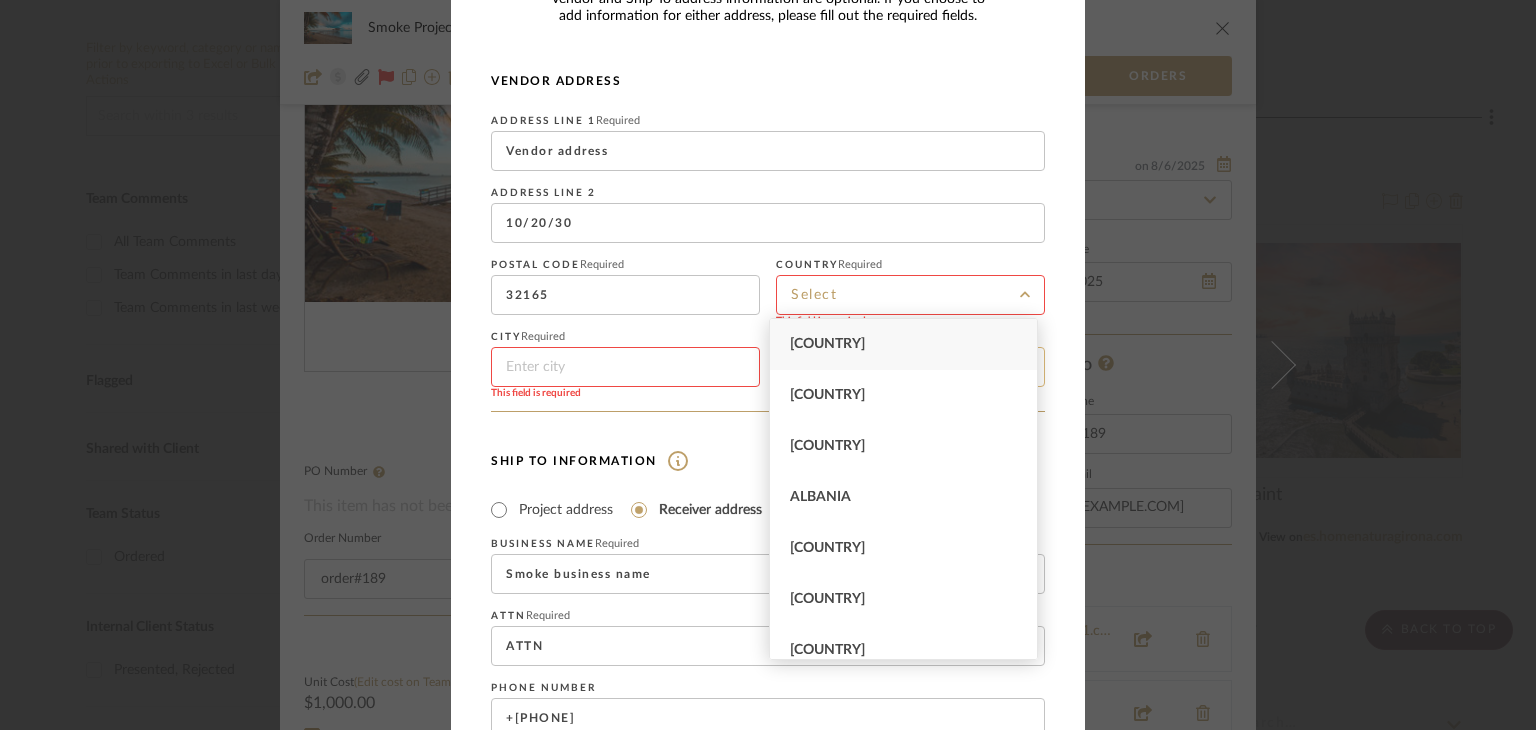 type on "United States" 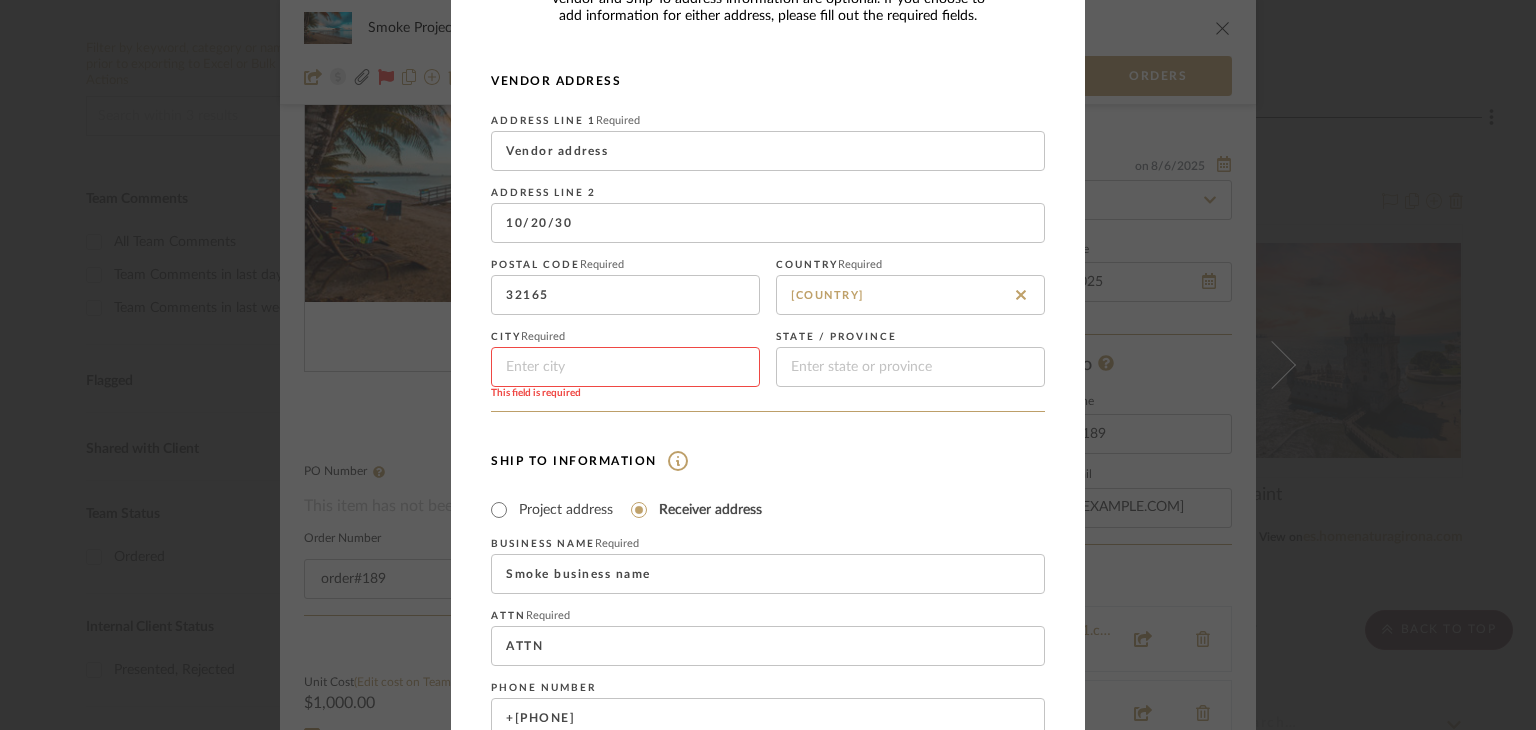 click at bounding box center (625, 367) 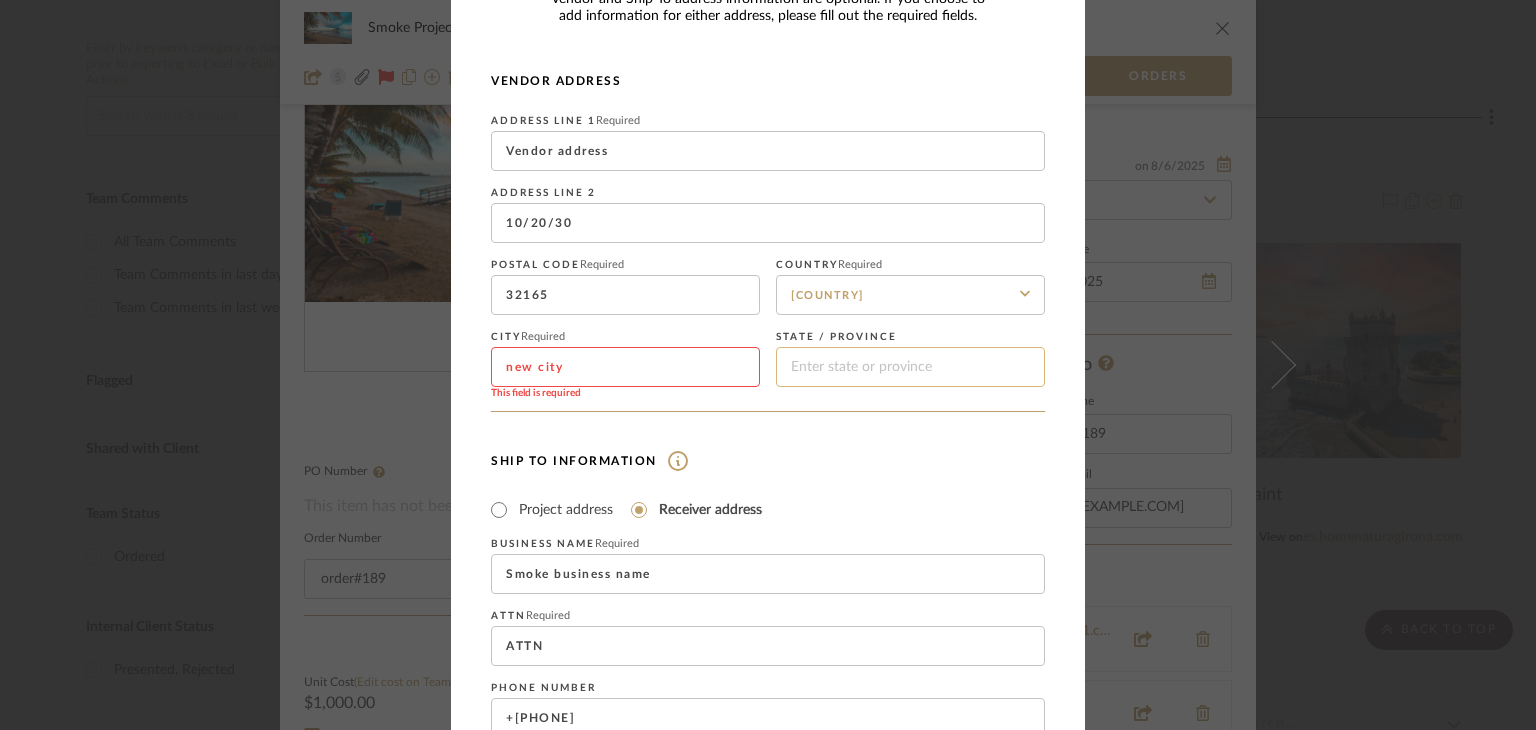 type on "new city" 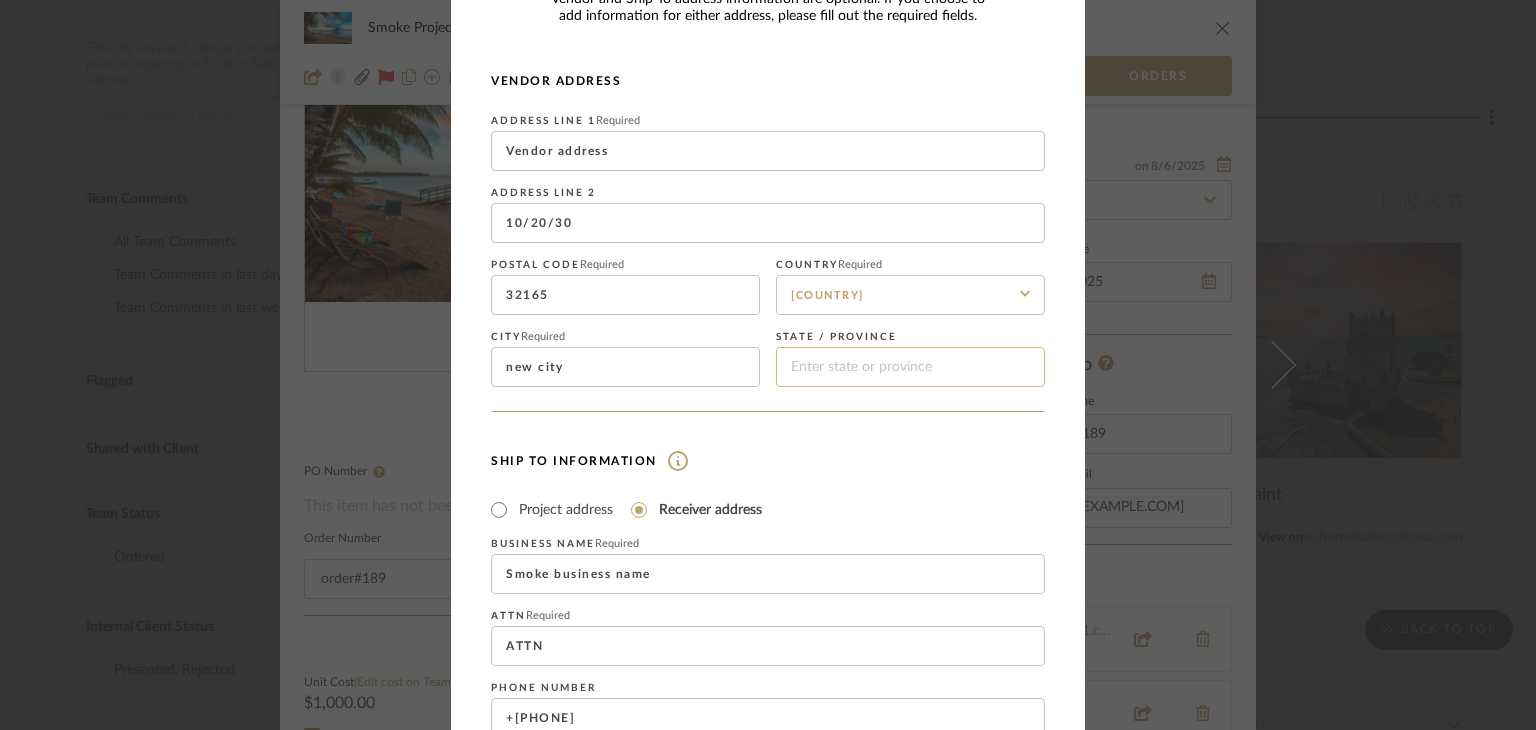 click at bounding box center [910, 367] 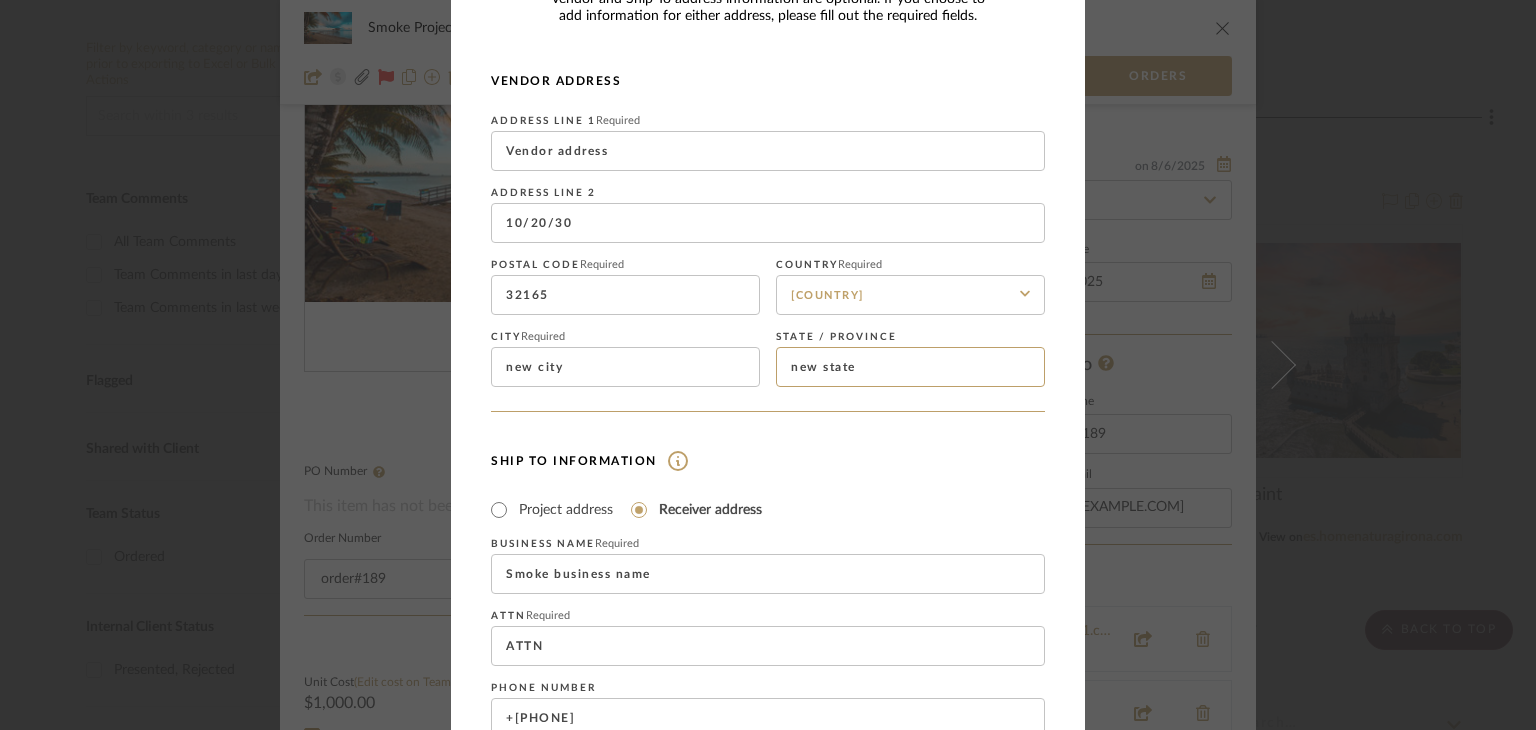 type on "new state" 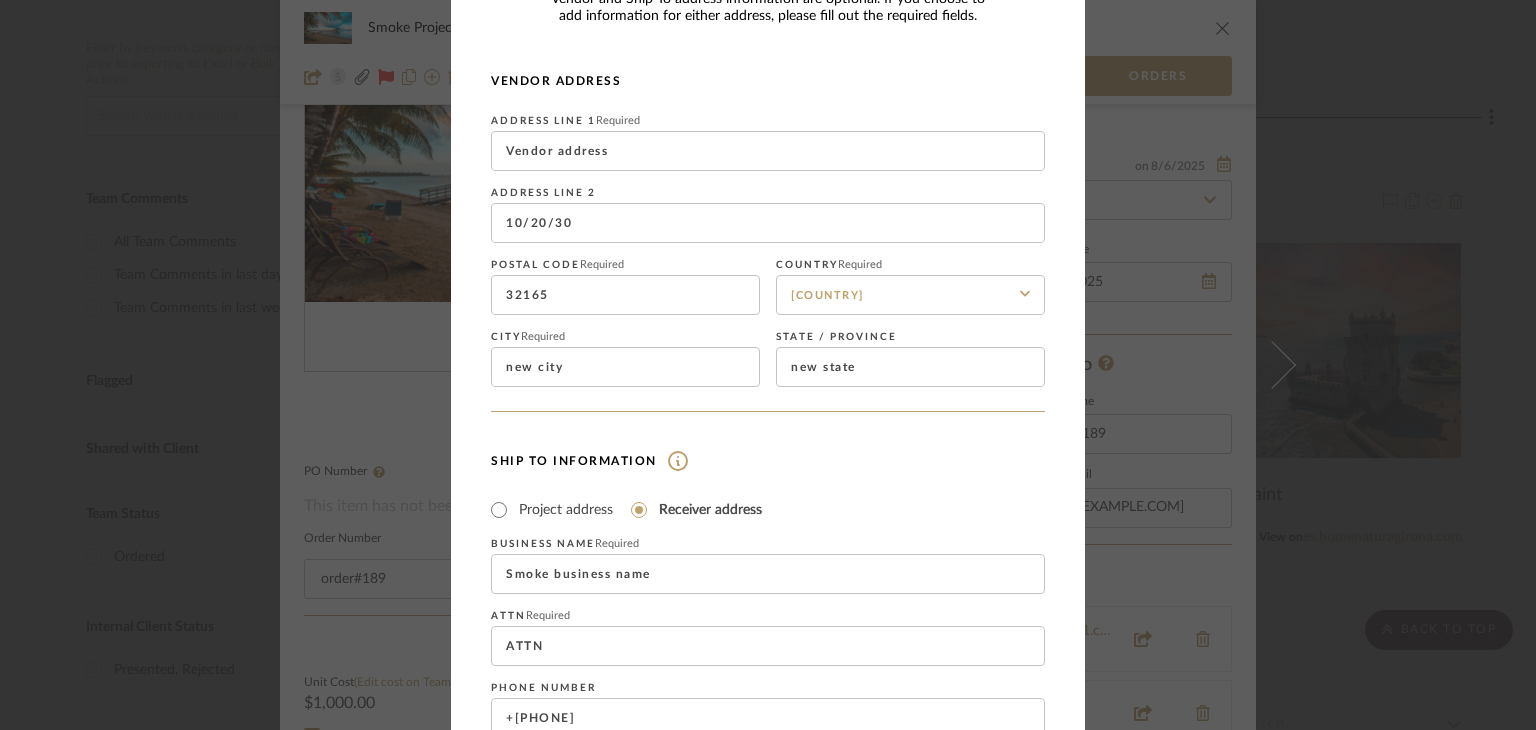 click on "Vendor Address  Address Line 1  Required Vendor address  Address Line 2  10/20/30  Postal code  Required 32165  Country  Required United States  City  Required new city  State / province  new state" at bounding box center (768, 242) 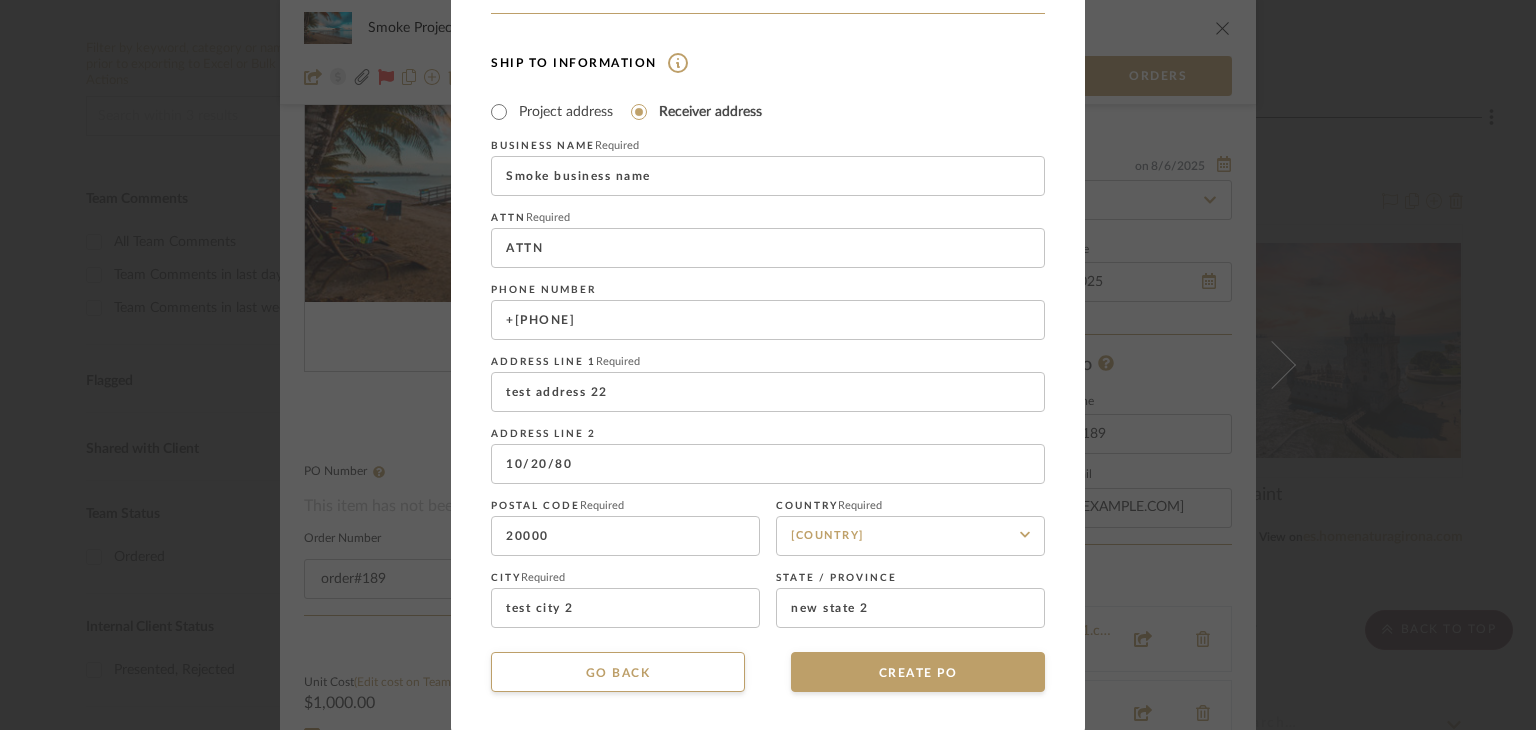 scroll, scrollTop: 477, scrollLeft: 0, axis: vertical 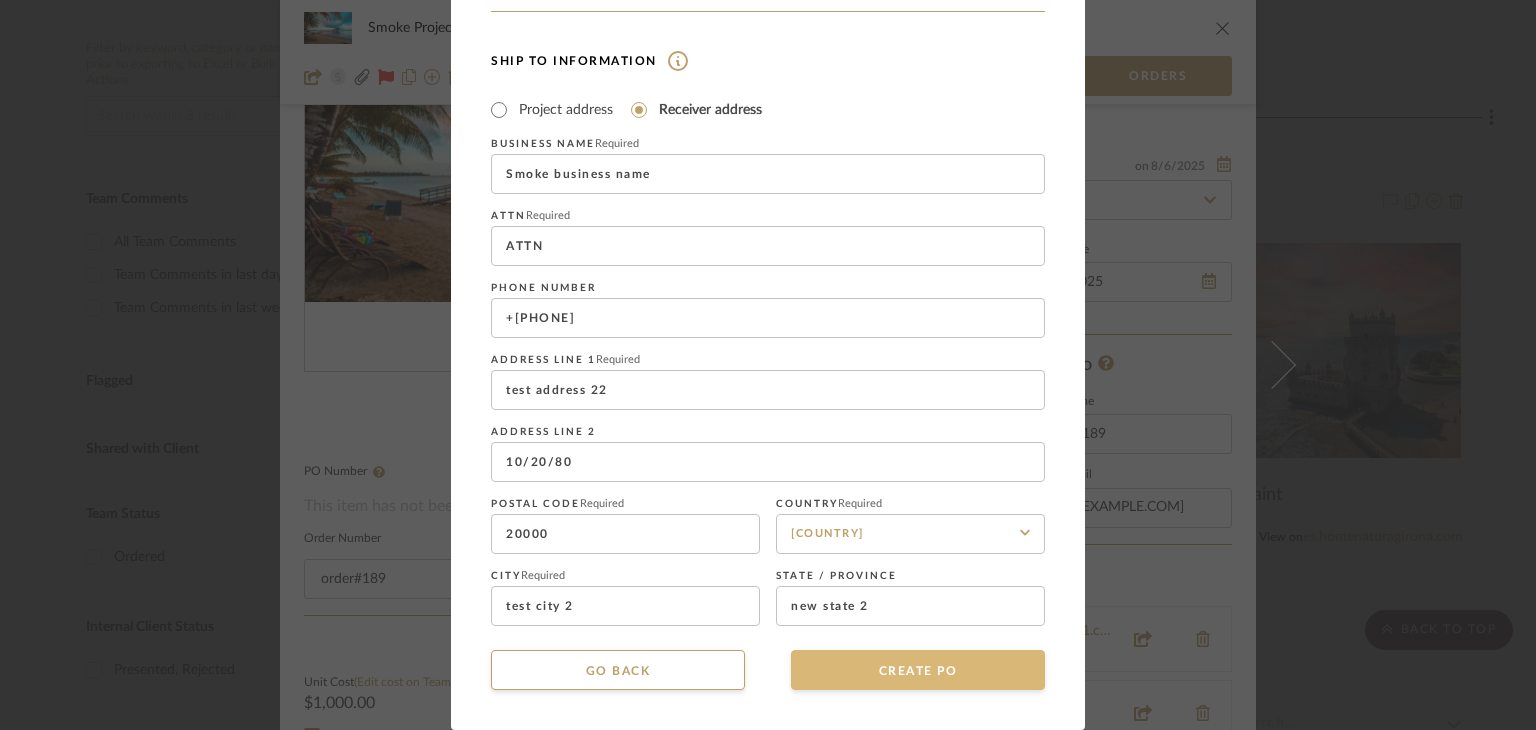 click on "CREATE PO" at bounding box center [918, 670] 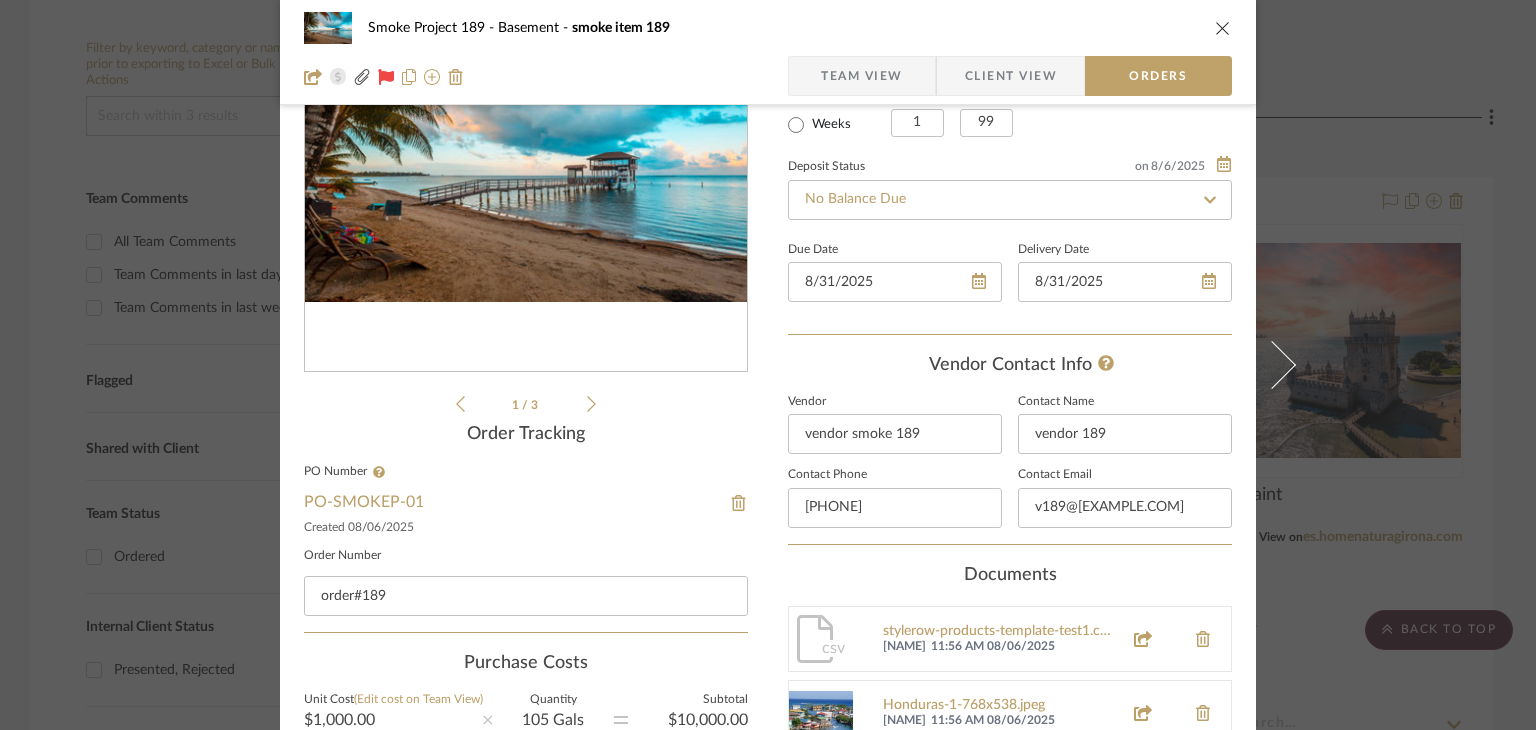 click on "Smoke Project 189 Basement smoke item 189 Team View Client View Orders 1 / 3 Order Tracking  PO Number   PO-SMOKEP-01  Created 08/06/2025  Order Number  order#189 Purchase Costs  Unit Cost  (Edit cost on Team View)  $1,000.00       Quantity   10    5 Gals       Subtotal   $10,000.00  Include Shipping on Vendor PO Include Tax on Shipping      Shipping   $109.00   Tax % to apply to PO  10%      Tax for Vendor   $1,000.00  Total Purchase Cost  $11,109.00  Deposit % 50% Include Tax & Shipping in Deposit Percentage  Deposit Amount   $5,554.50   Balance Remaining  (incl. balance on tax & ship., if applicable)   $5,554.50   Vendor-Facing Details   Item Name  smoke item 189  Brand  smoke brand 189  Vendor-Facing Description   Dimensions  100 x 200 x 300 x 400  Product Specifications   COM  COM189  SKU  SKU189 Nothing here shares to Dashboard. Vendor Status on 8/6/2025 8/6/2025 Received with Damaged / Replacement Ordered Payment Status  Lead Time  In Stock Weeks  Est. Min  1  Est. Max  99 Deposit Status on" at bounding box center (768, 365) 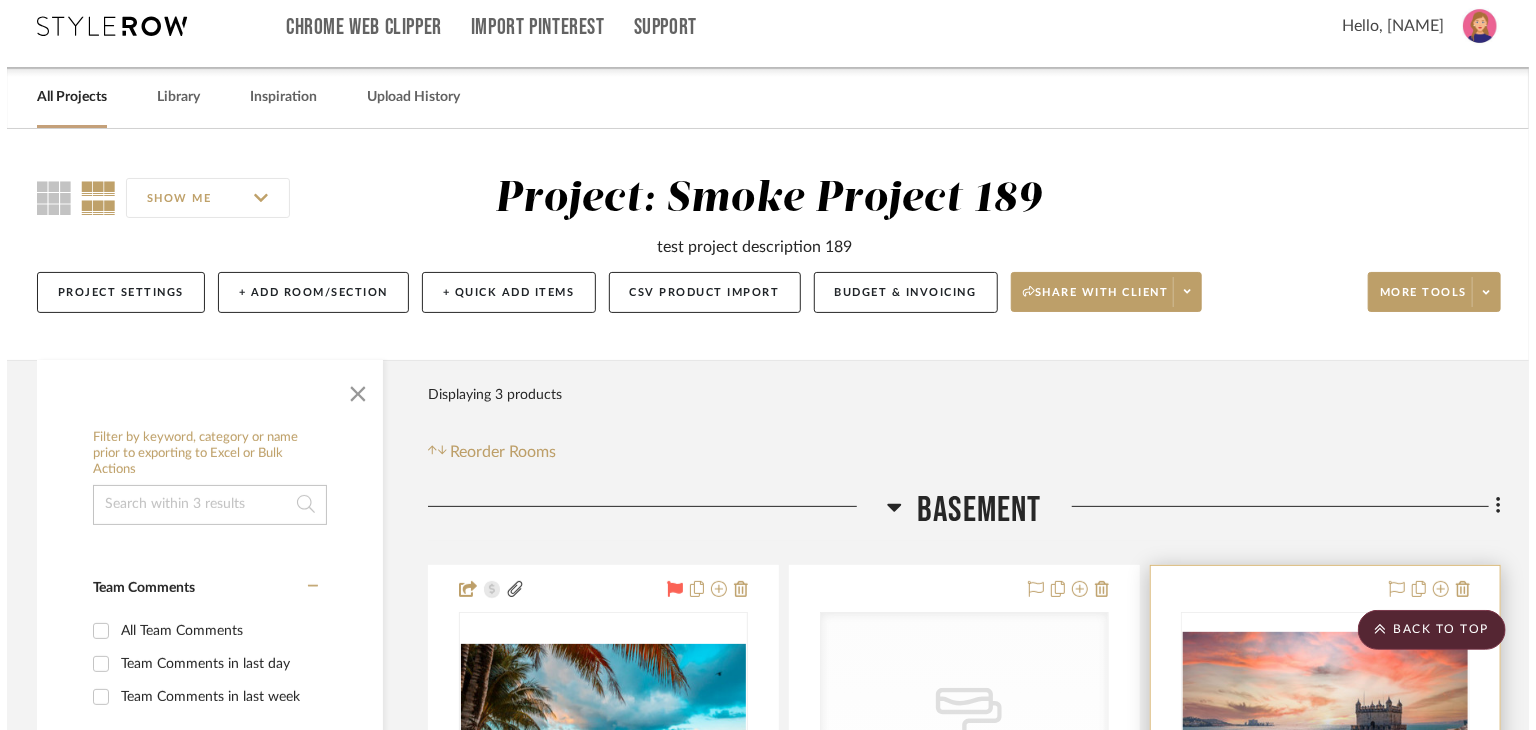 scroll, scrollTop: 0, scrollLeft: 0, axis: both 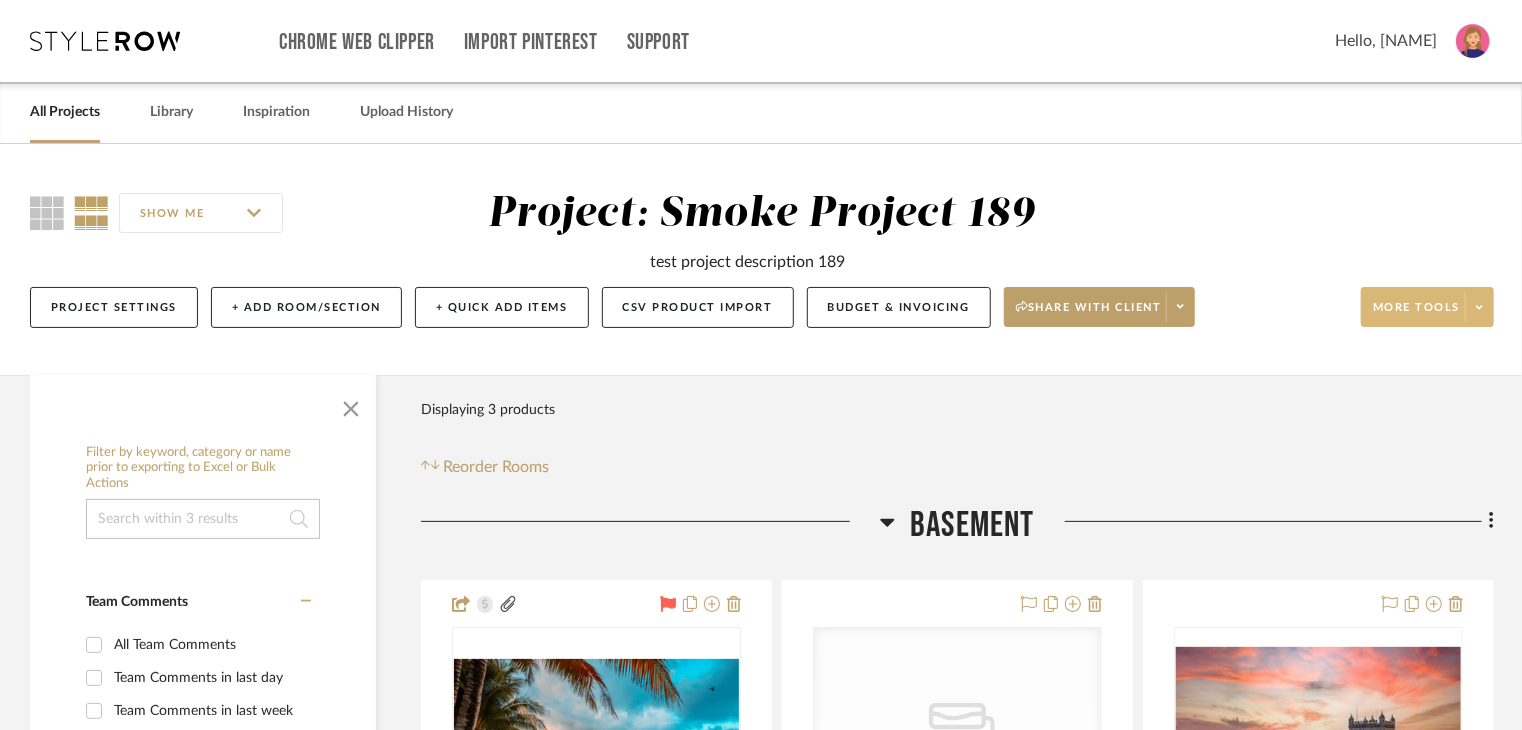 click on "More tools" 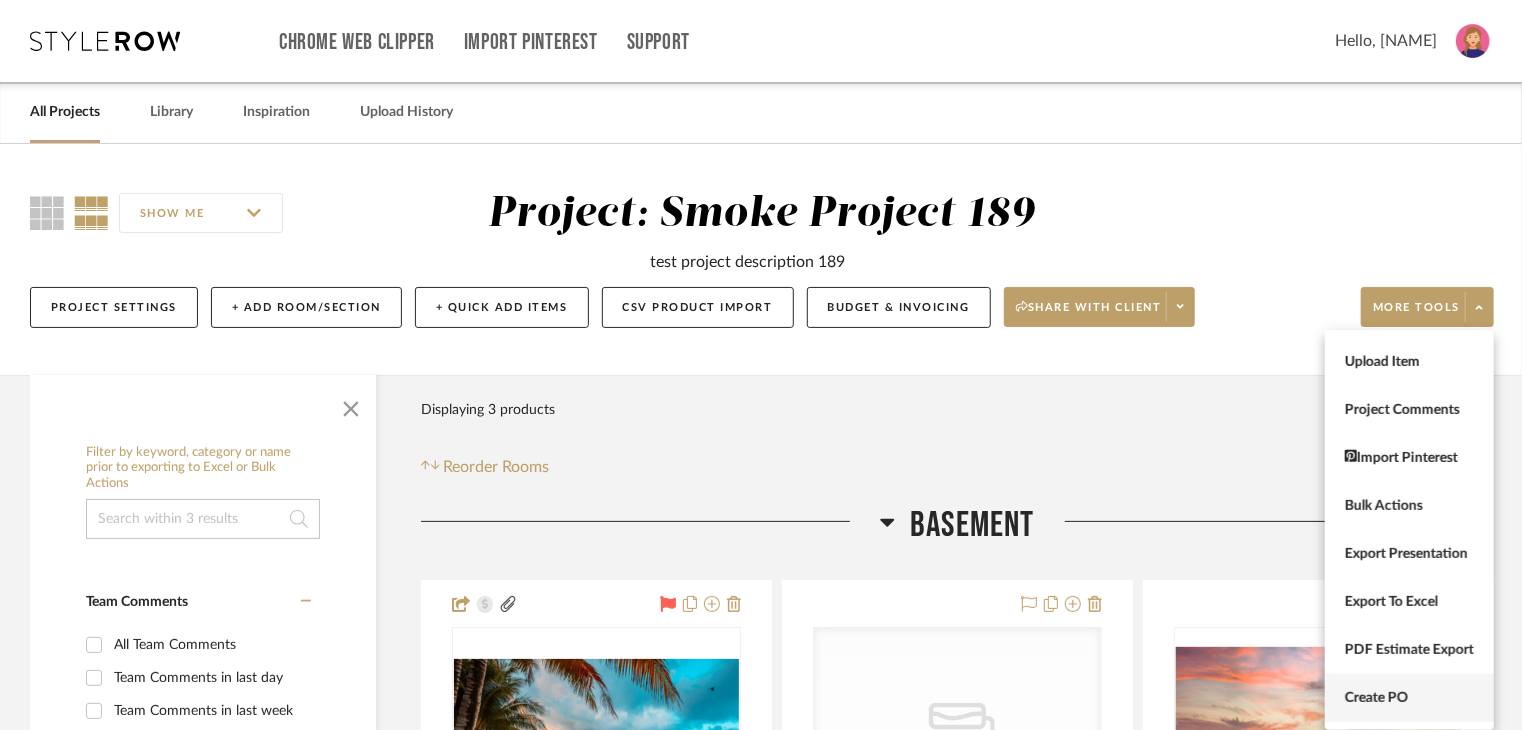 click on "Create PO" at bounding box center [1409, 698] 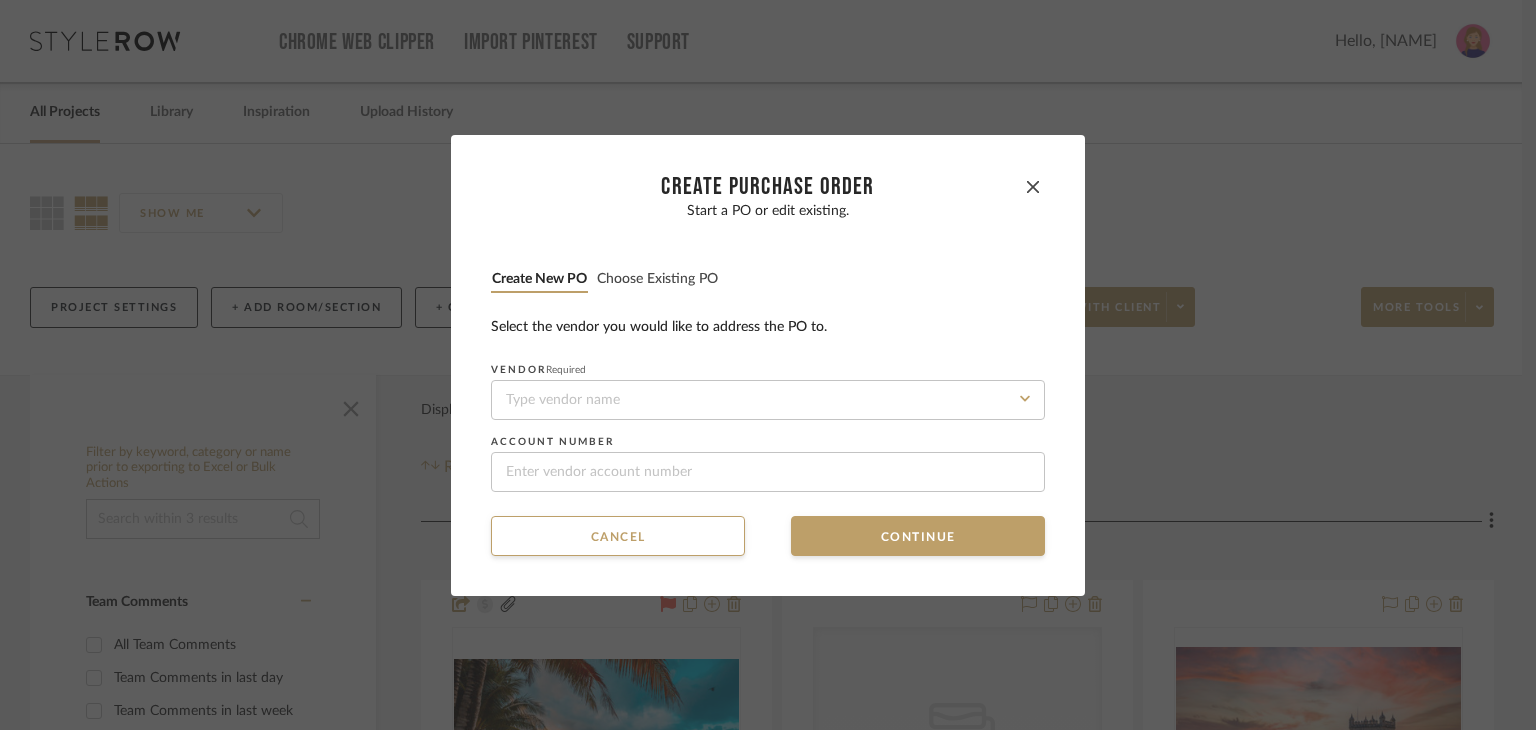 click on "Choose existing PO" at bounding box center [657, 279] 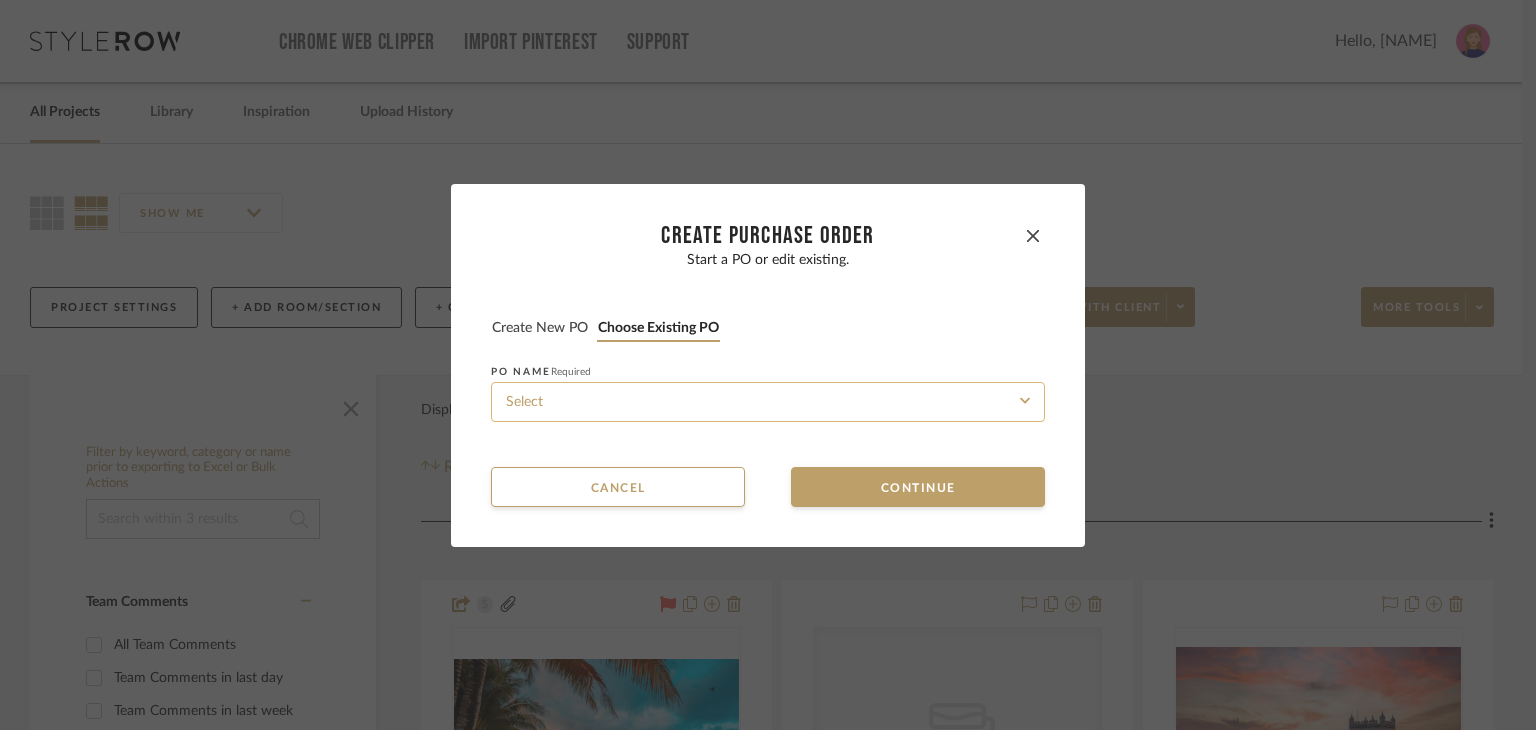 click at bounding box center [768, 402] 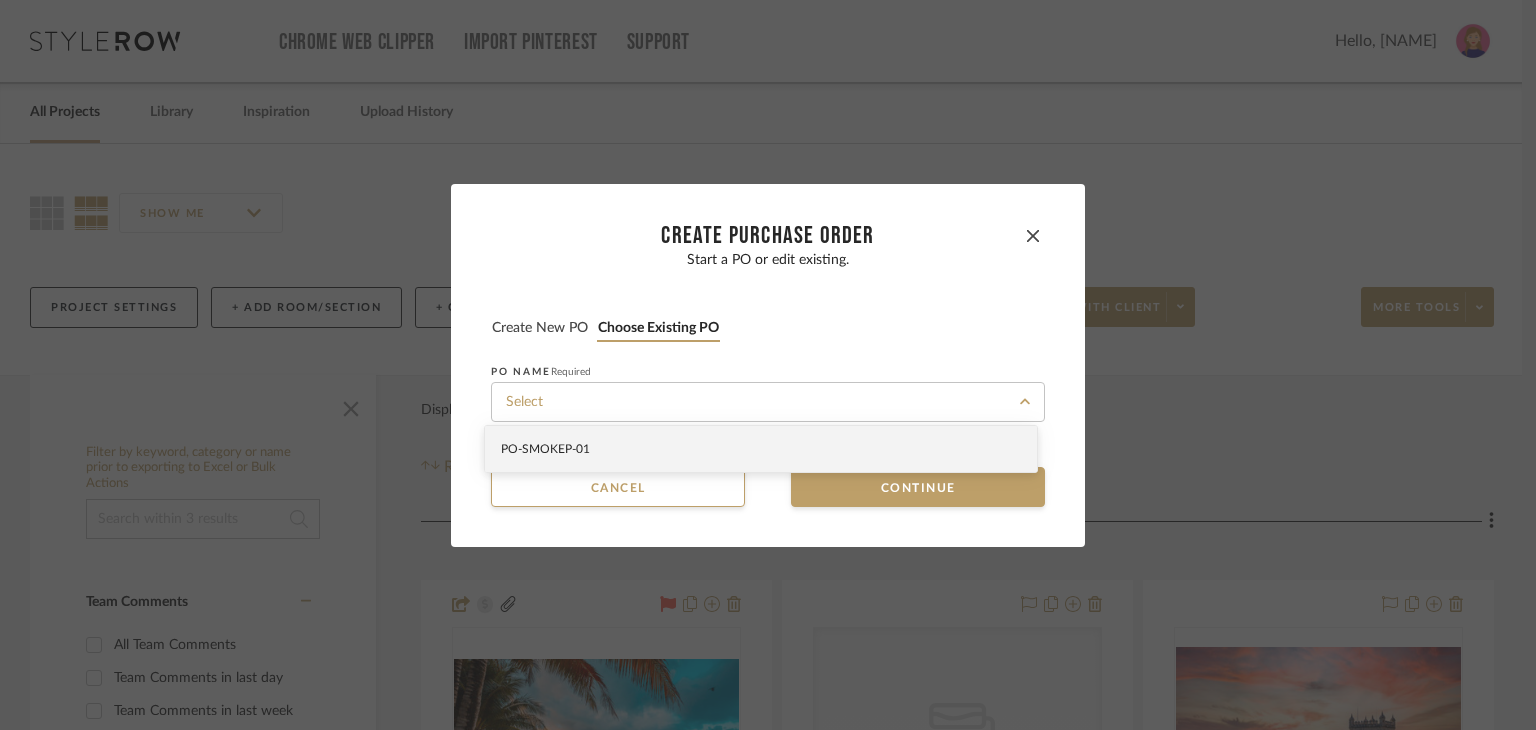 click on "PO-SMOKEP-01" at bounding box center [761, 449] 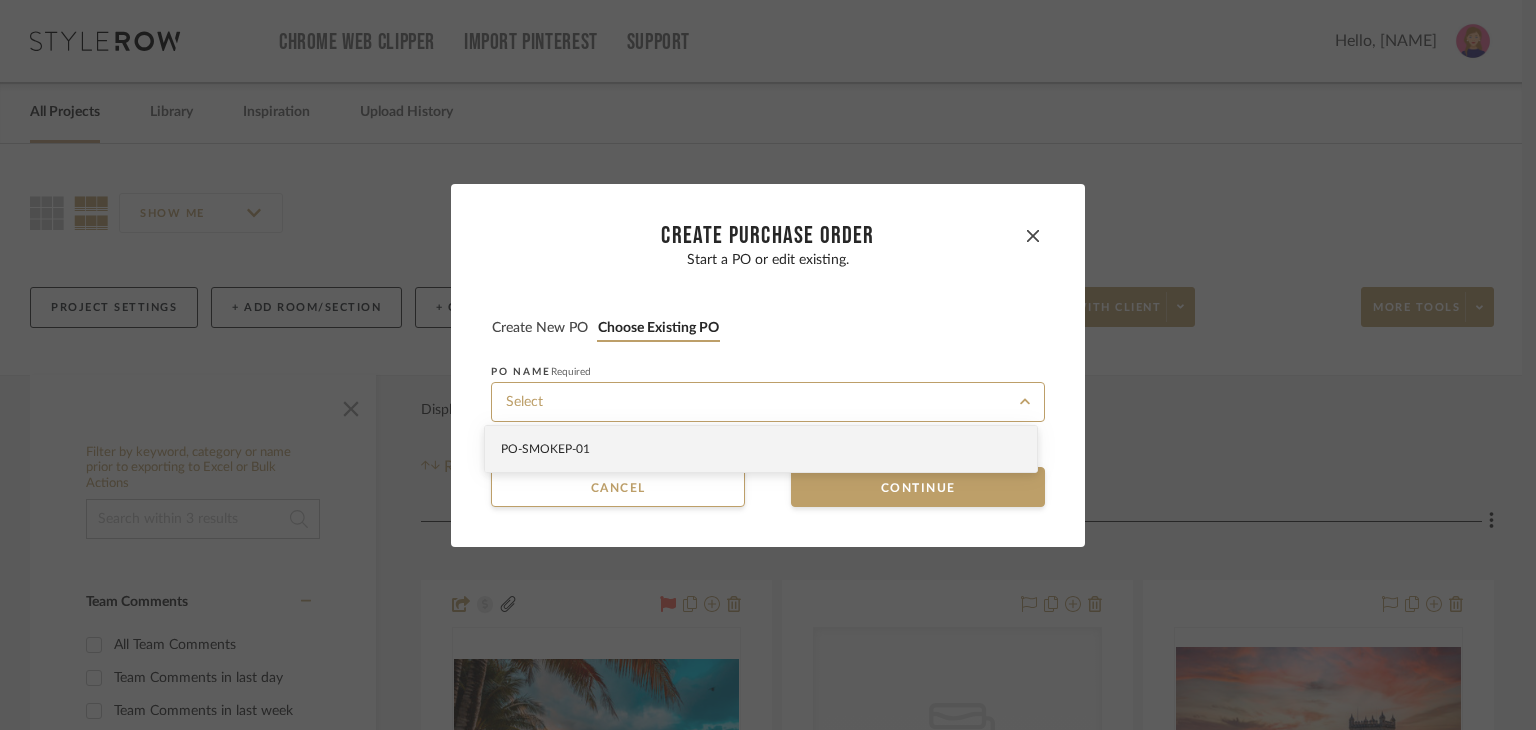 type on "PO-SMOKEP-01" 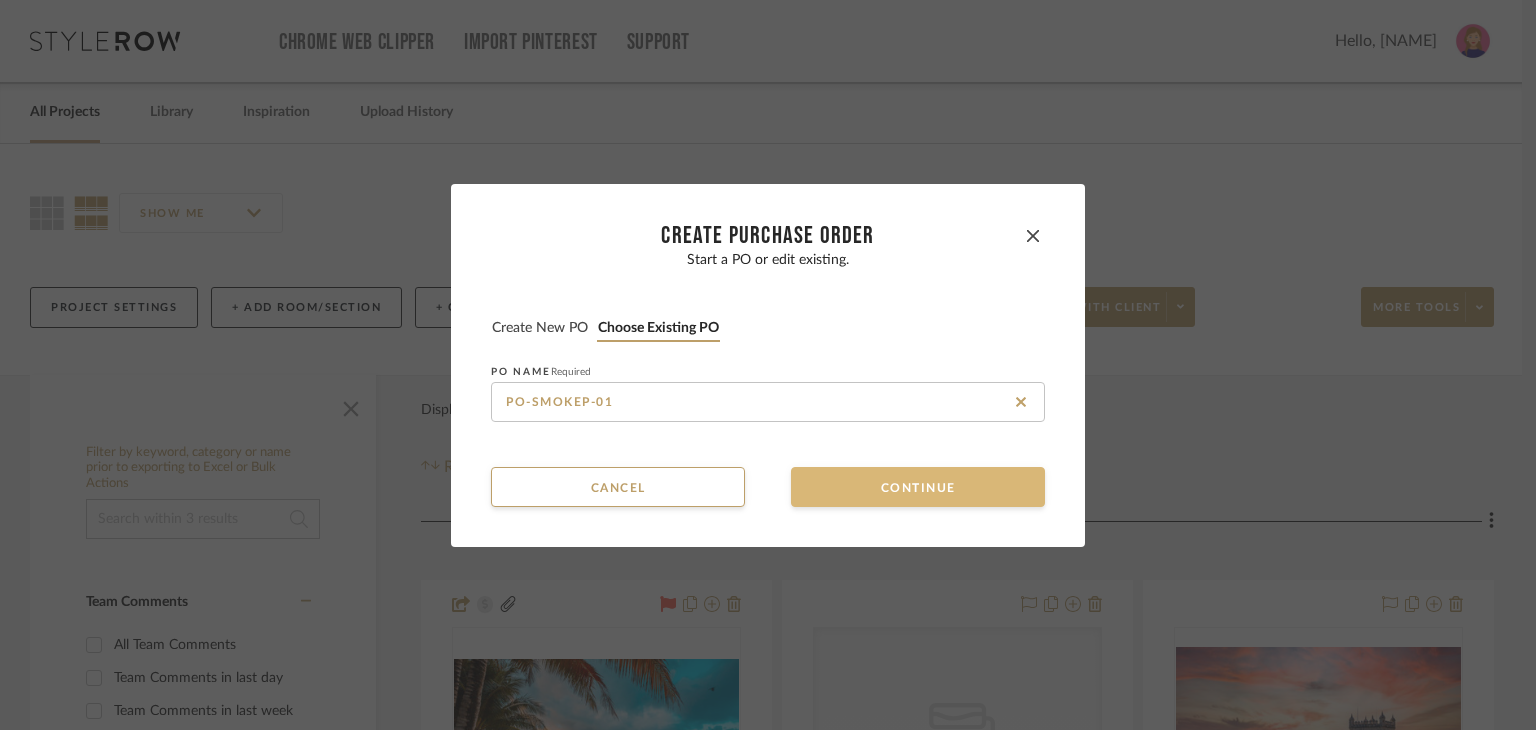 click on "Continue" at bounding box center [918, 487] 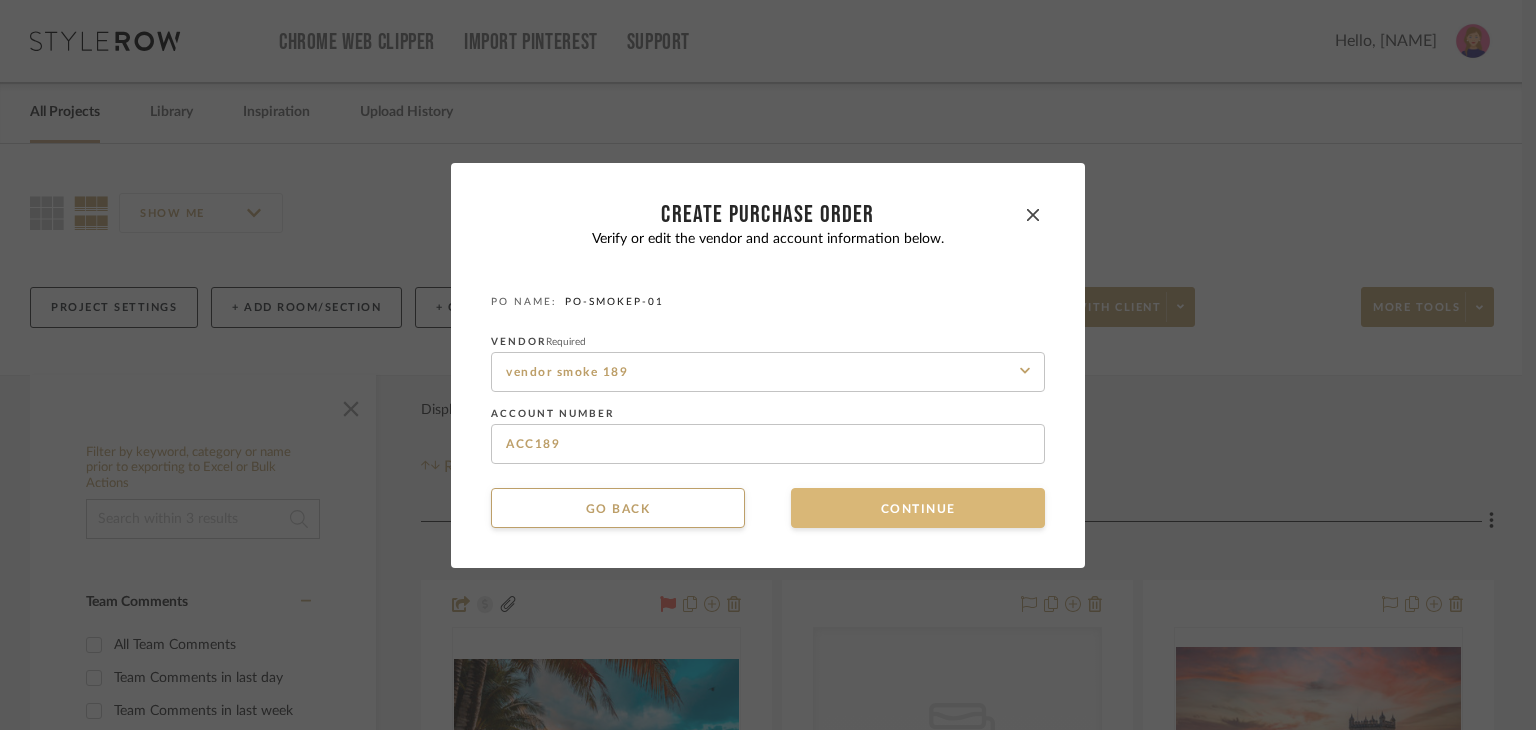 click on "Continue" at bounding box center (918, 508) 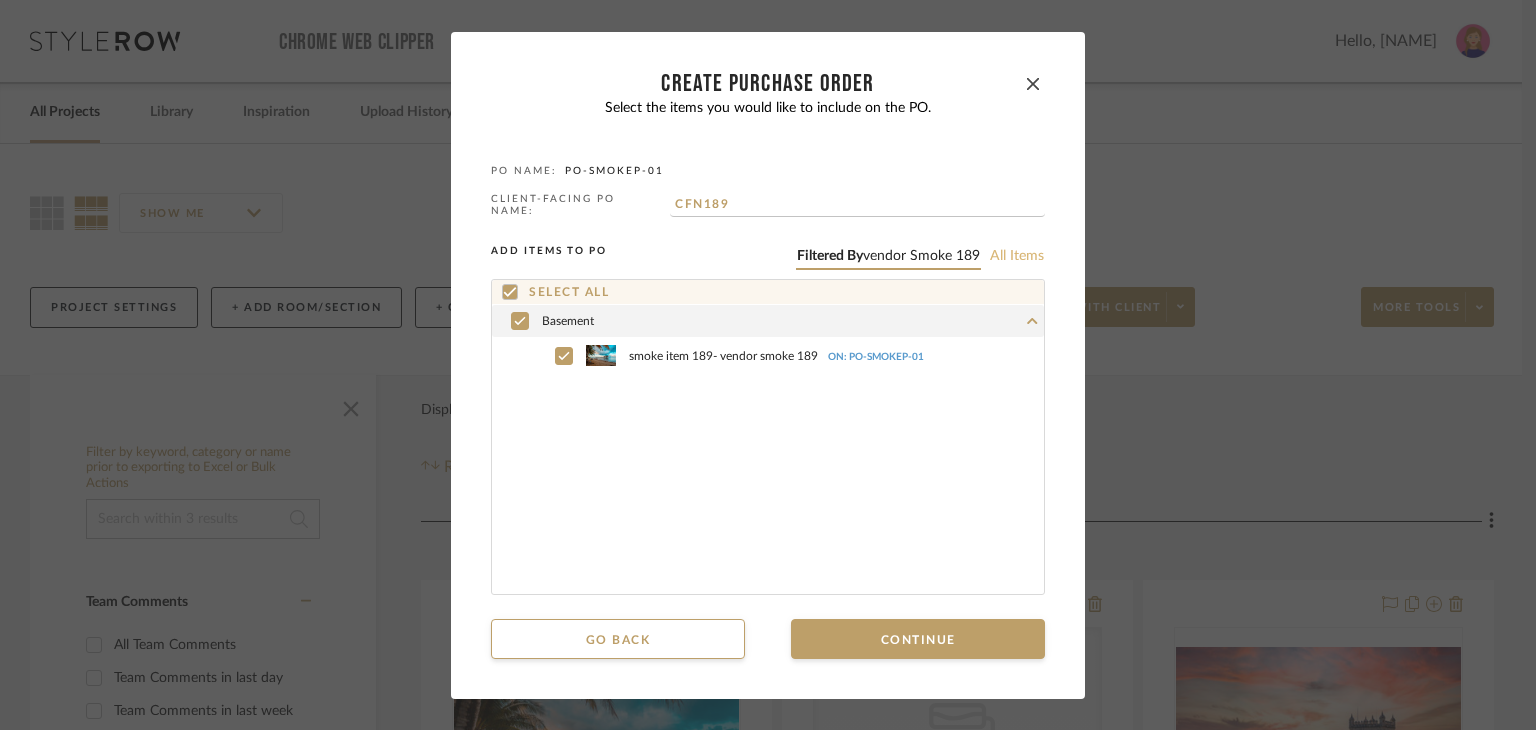 click on "All items" at bounding box center (1017, 256) 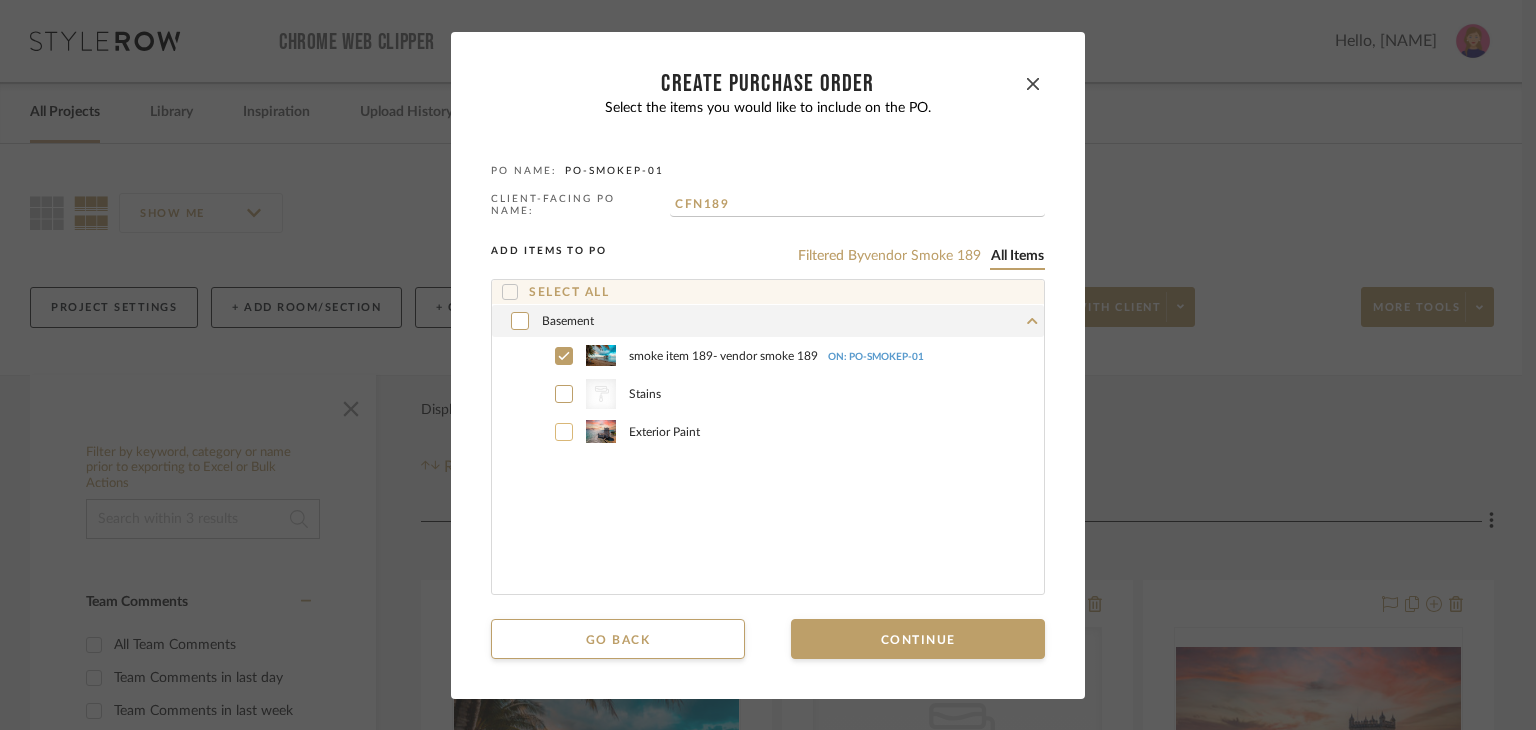 click on "Exterior Paint" at bounding box center (790, 432) 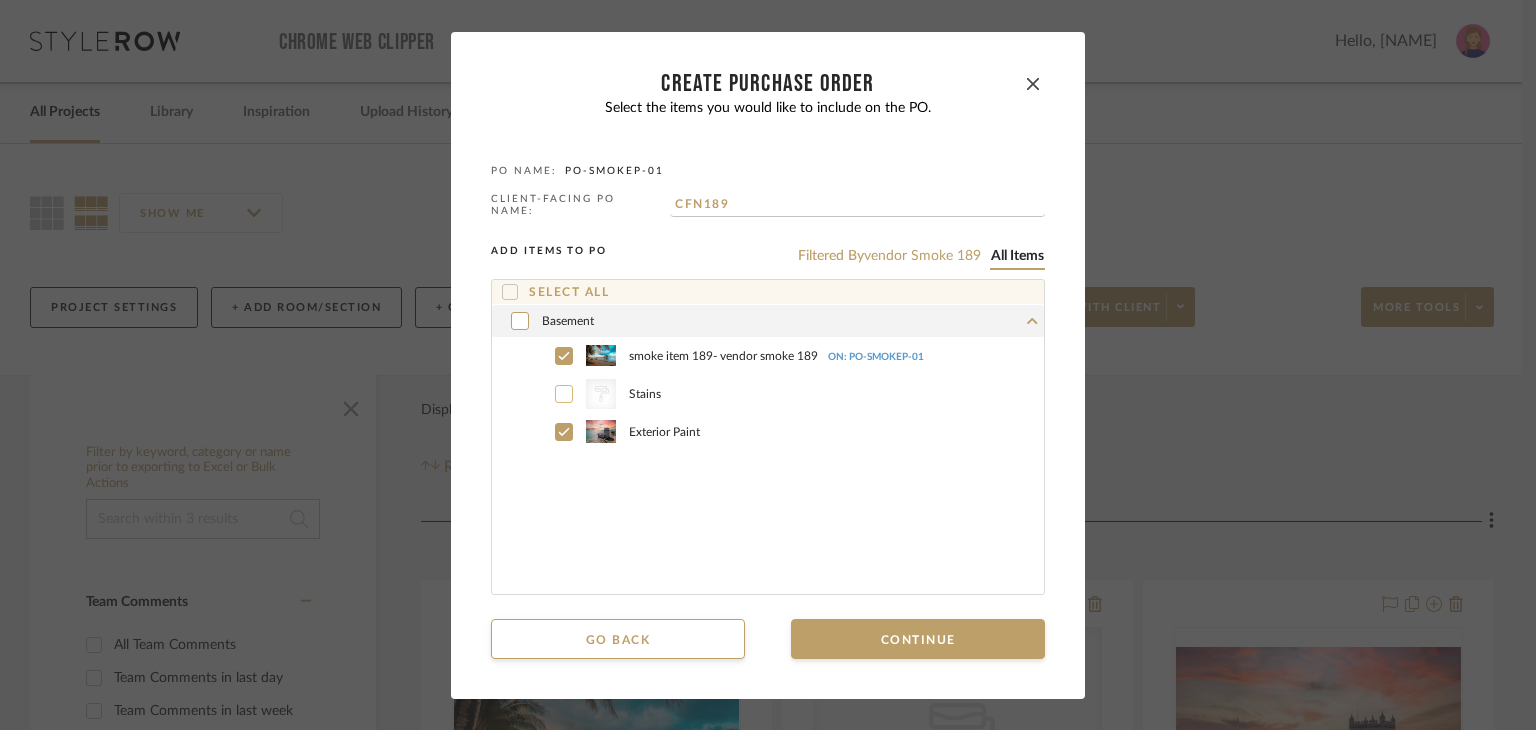 click on "Stains" at bounding box center (836, 394) 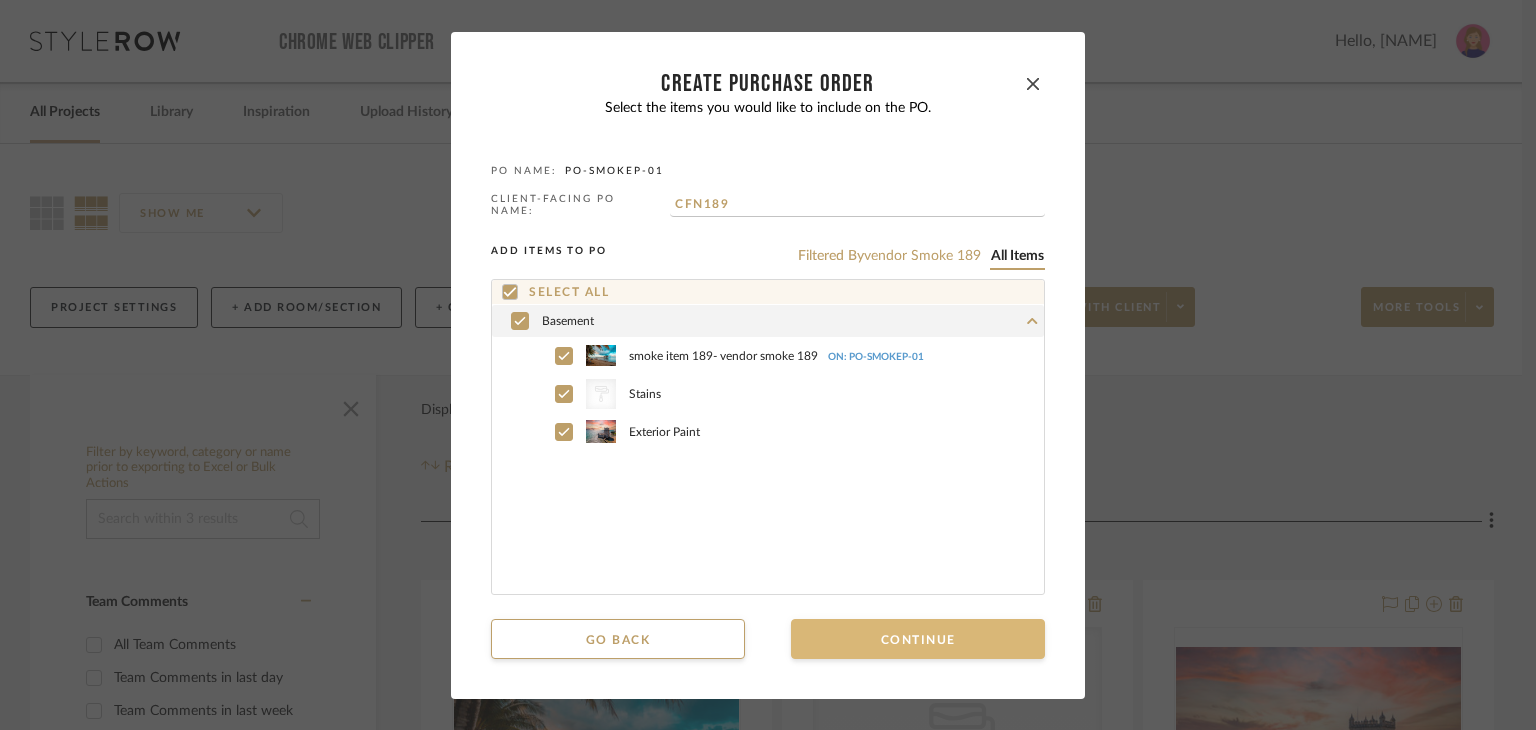 click on "Continue" at bounding box center (918, 639) 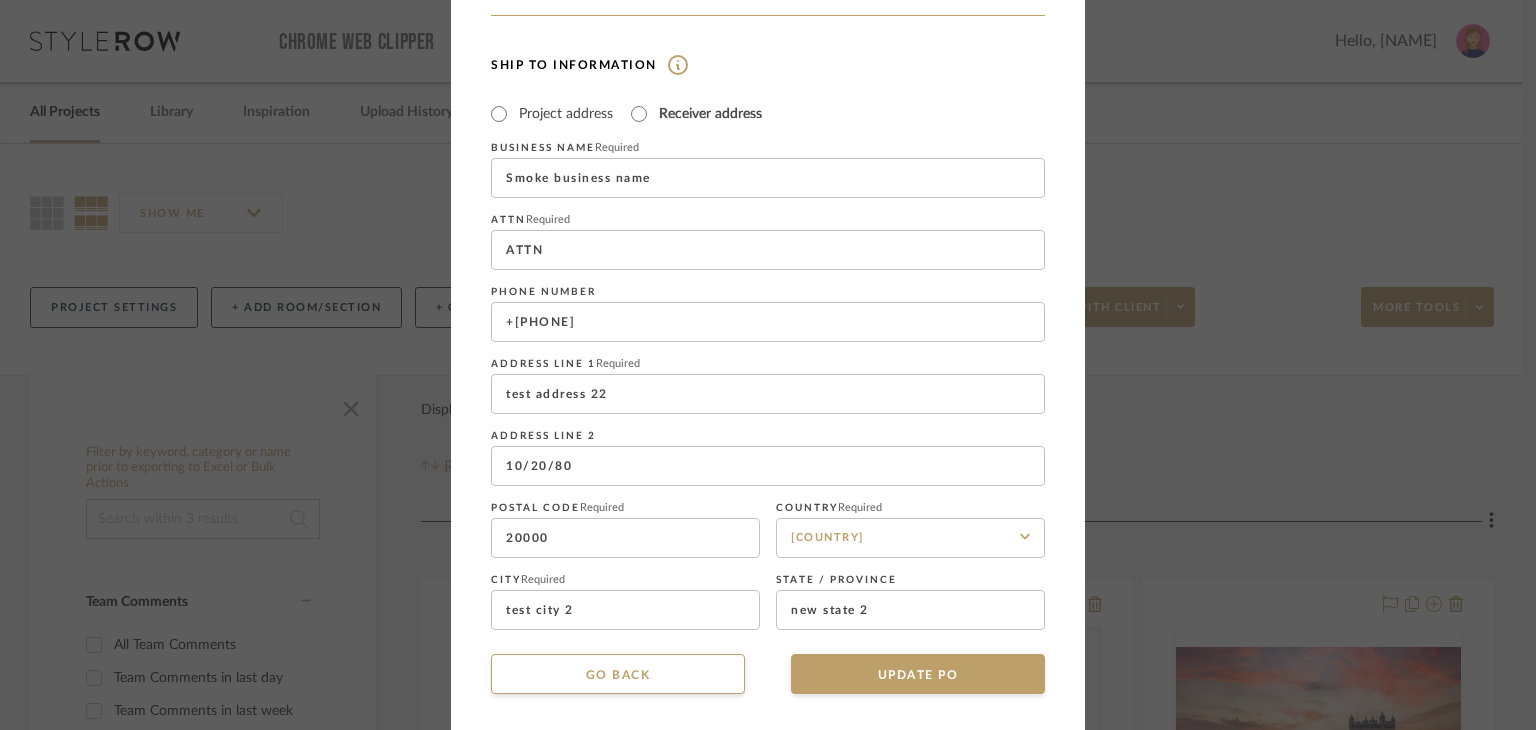 scroll, scrollTop: 477, scrollLeft: 0, axis: vertical 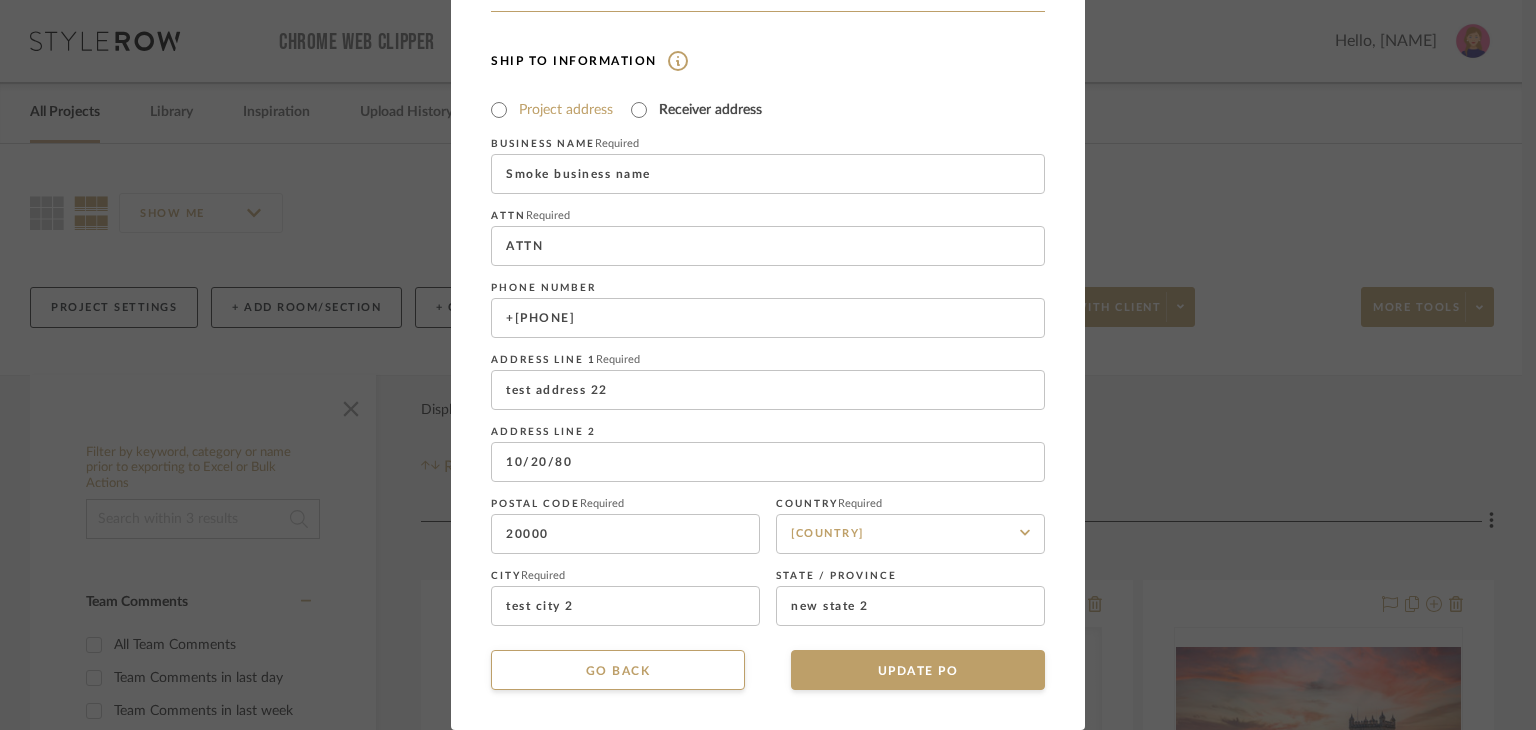 click on "Project address" at bounding box center [566, 110] 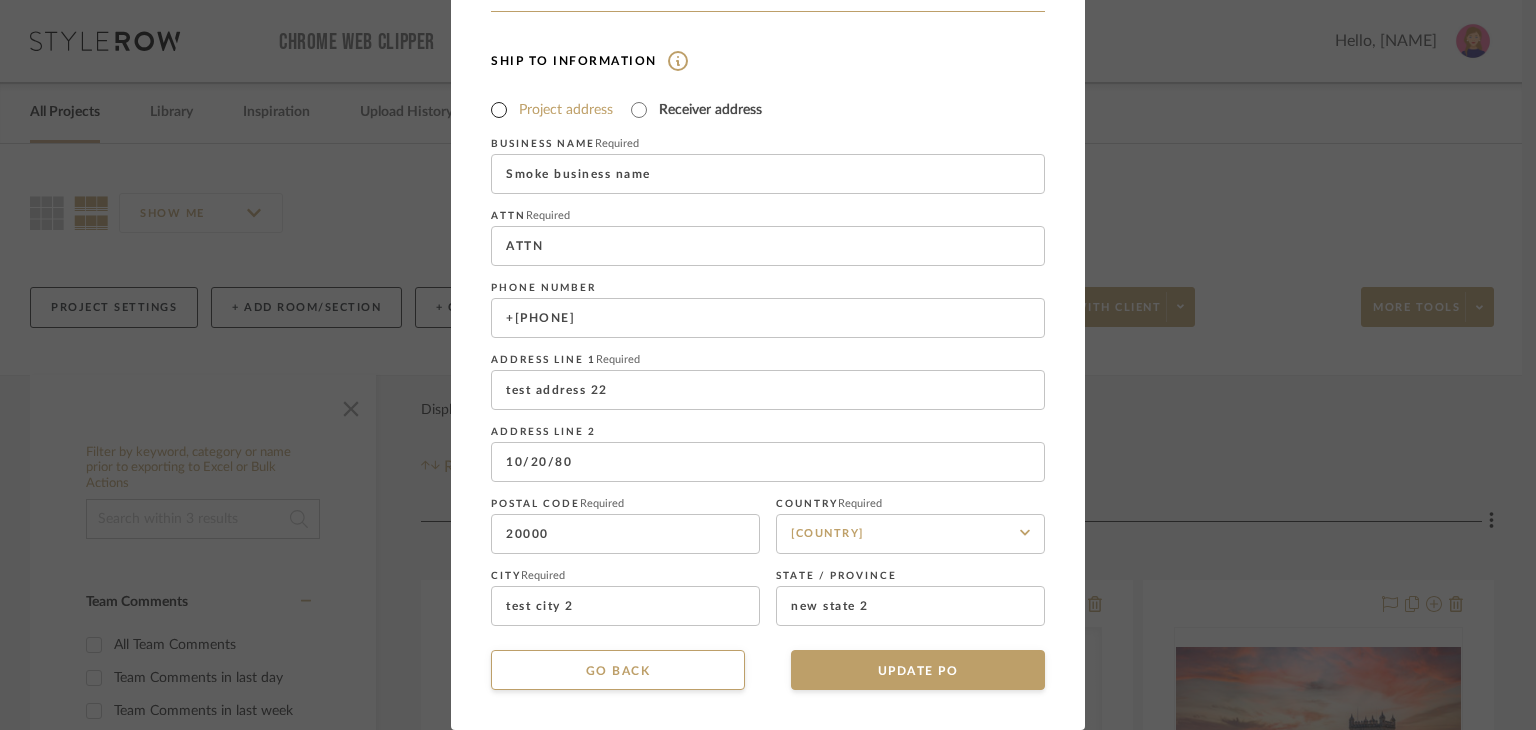 click on "Project address" at bounding box center [499, 110] 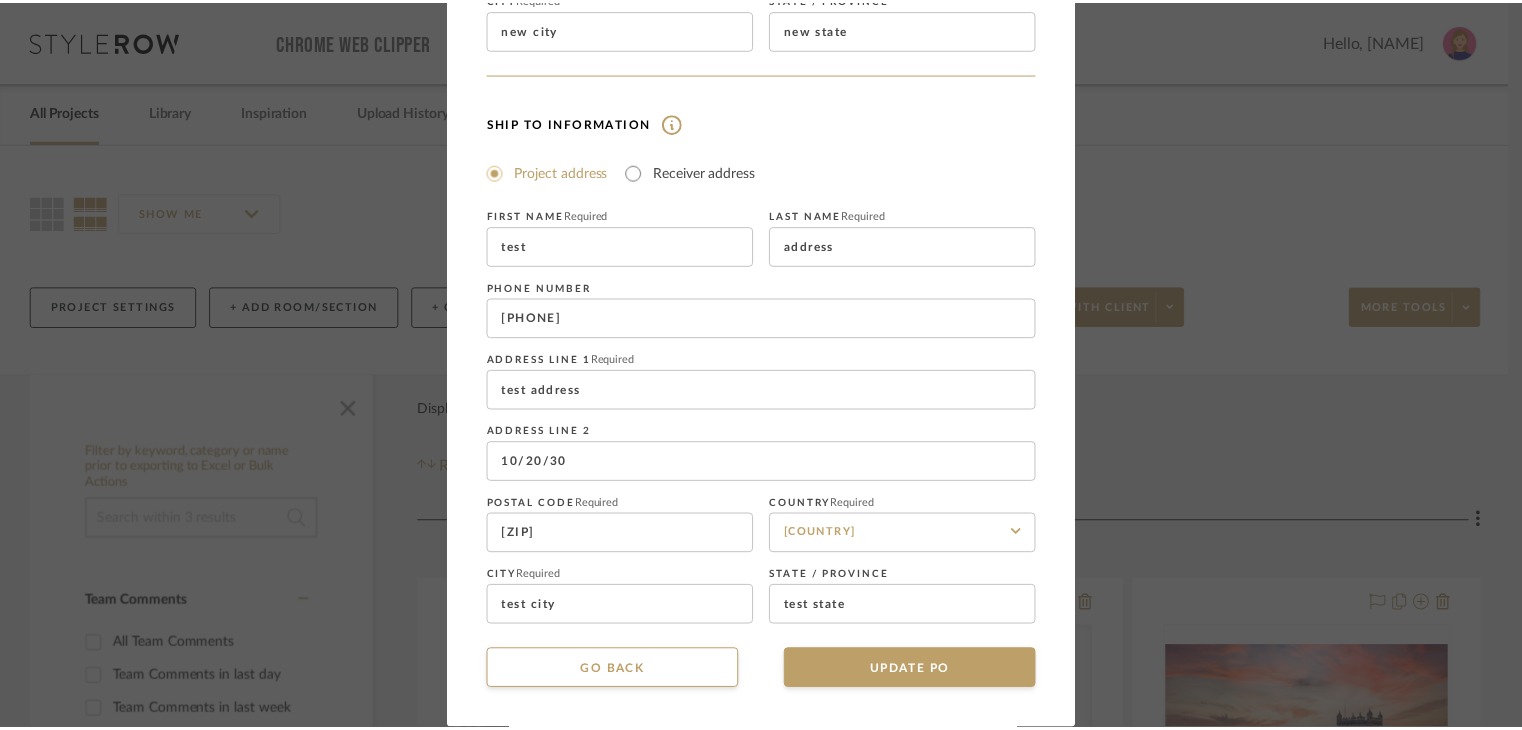 scroll, scrollTop: 415, scrollLeft: 0, axis: vertical 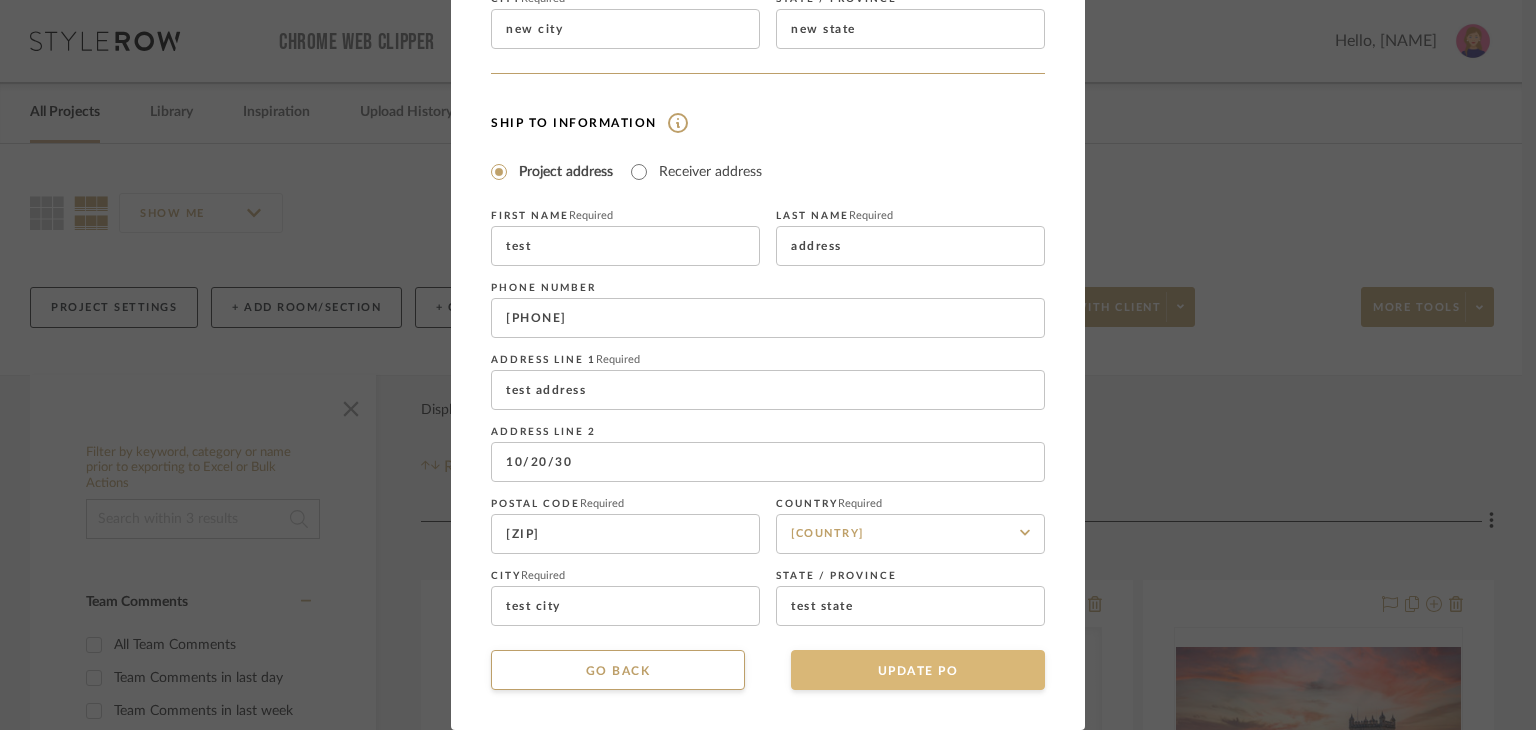 click on "UPDATE PO" at bounding box center [918, 670] 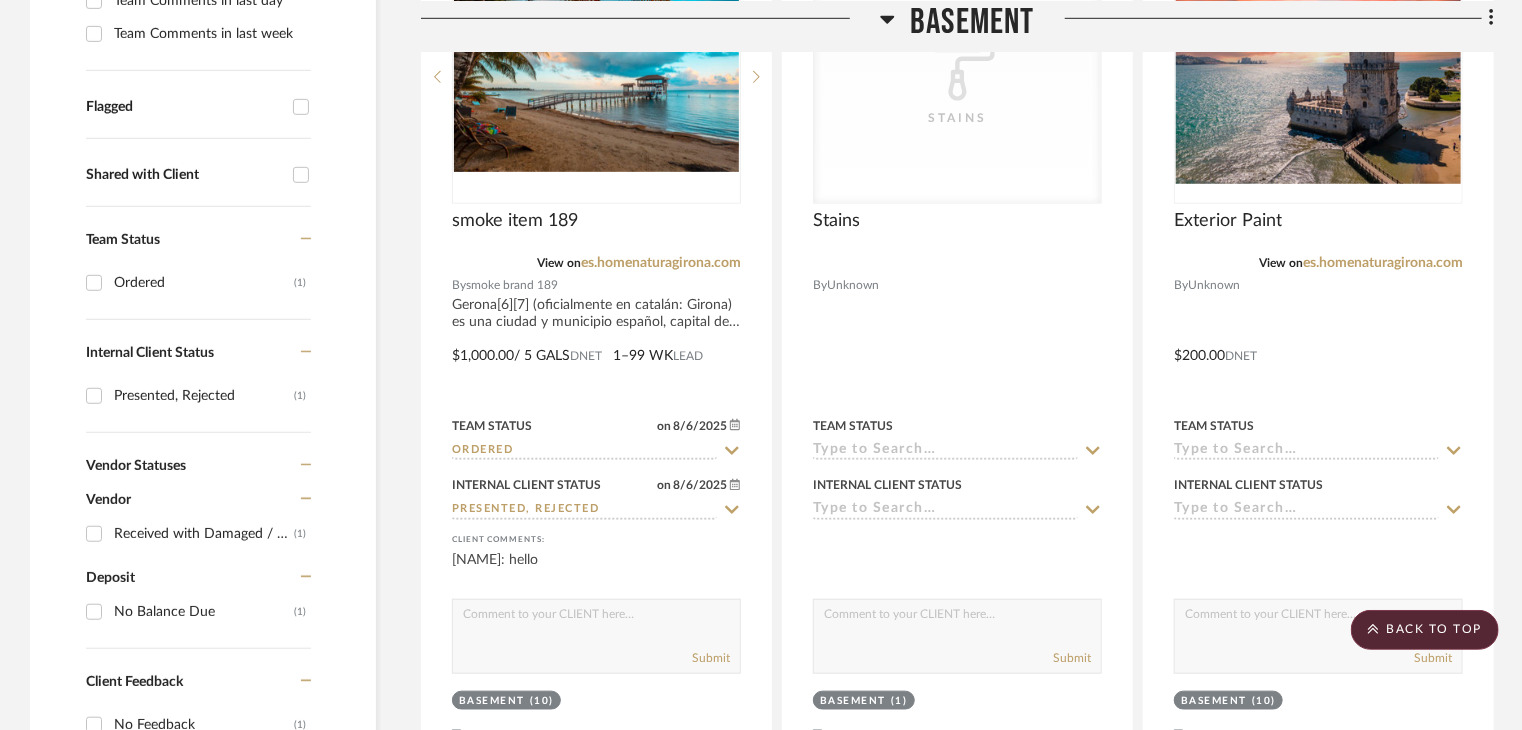 scroll, scrollTop: 700, scrollLeft: 0, axis: vertical 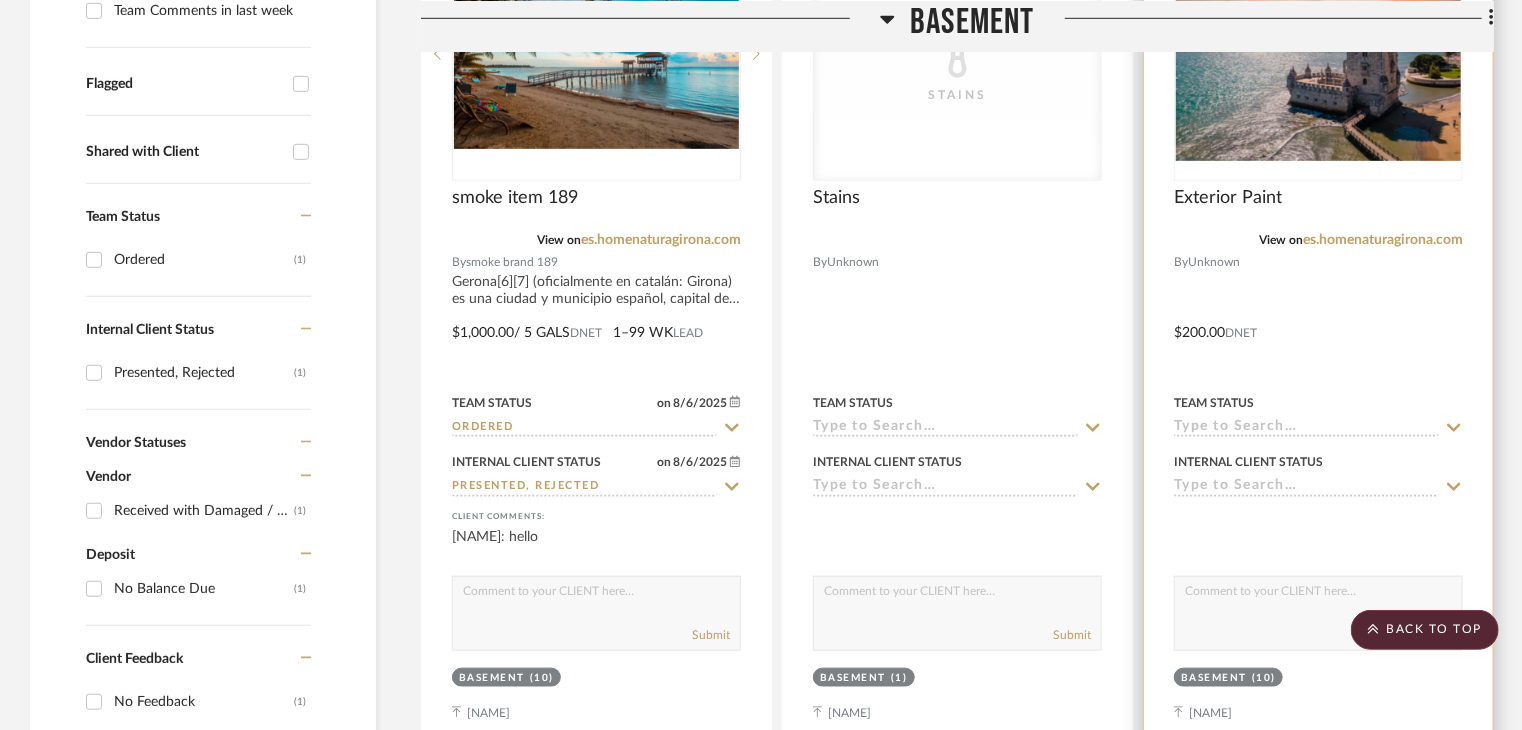 click at bounding box center [1318, 54] 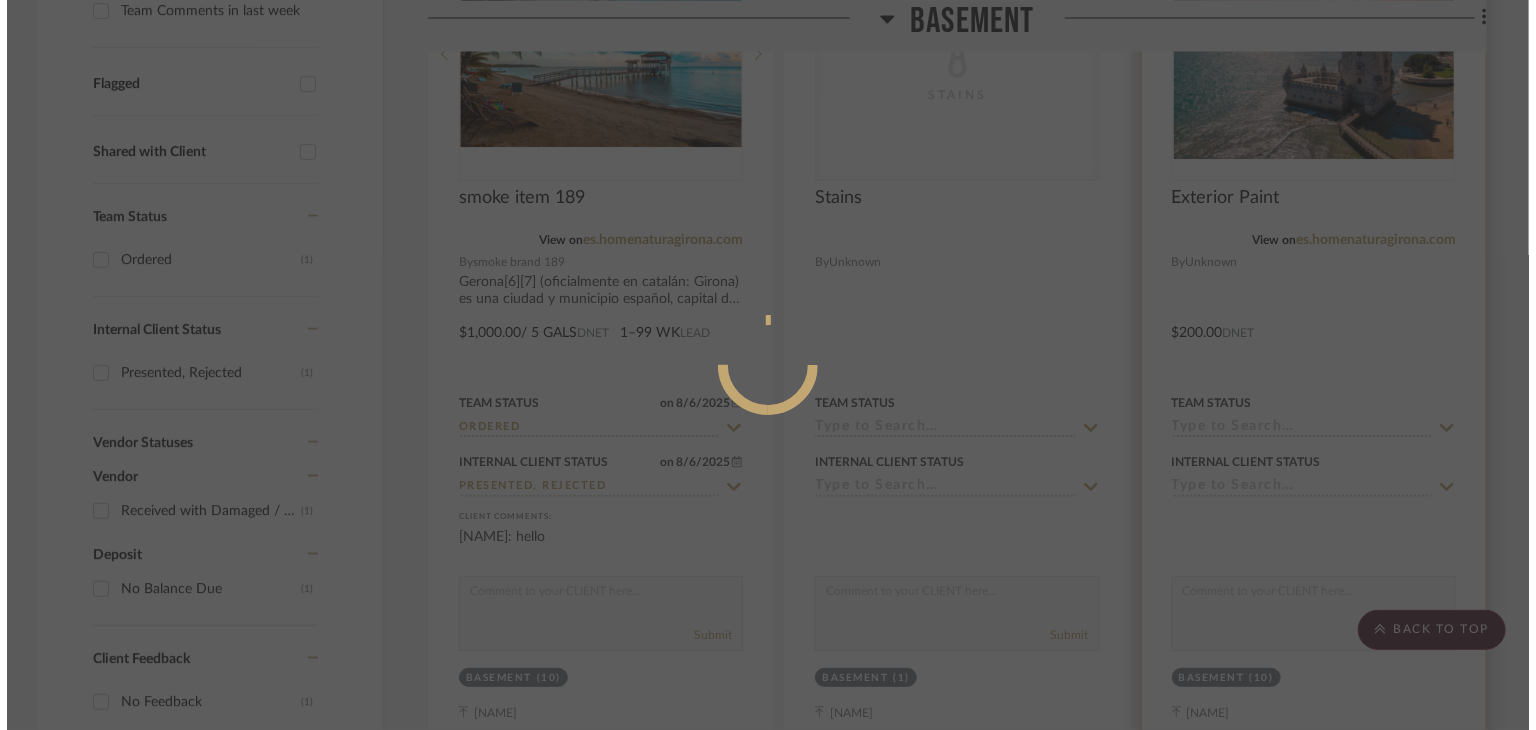 scroll, scrollTop: 0, scrollLeft: 0, axis: both 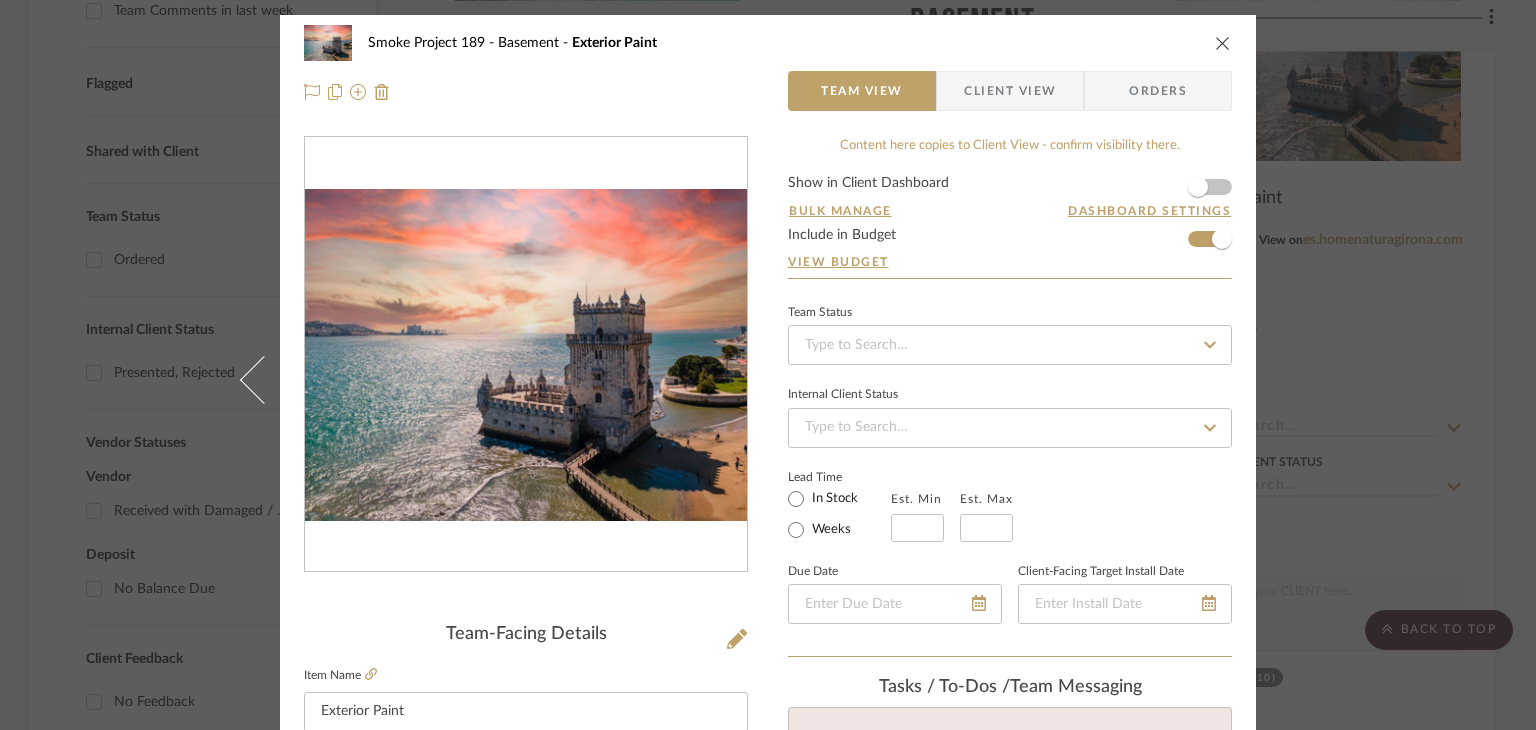 click on "Orders" at bounding box center (1158, 91) 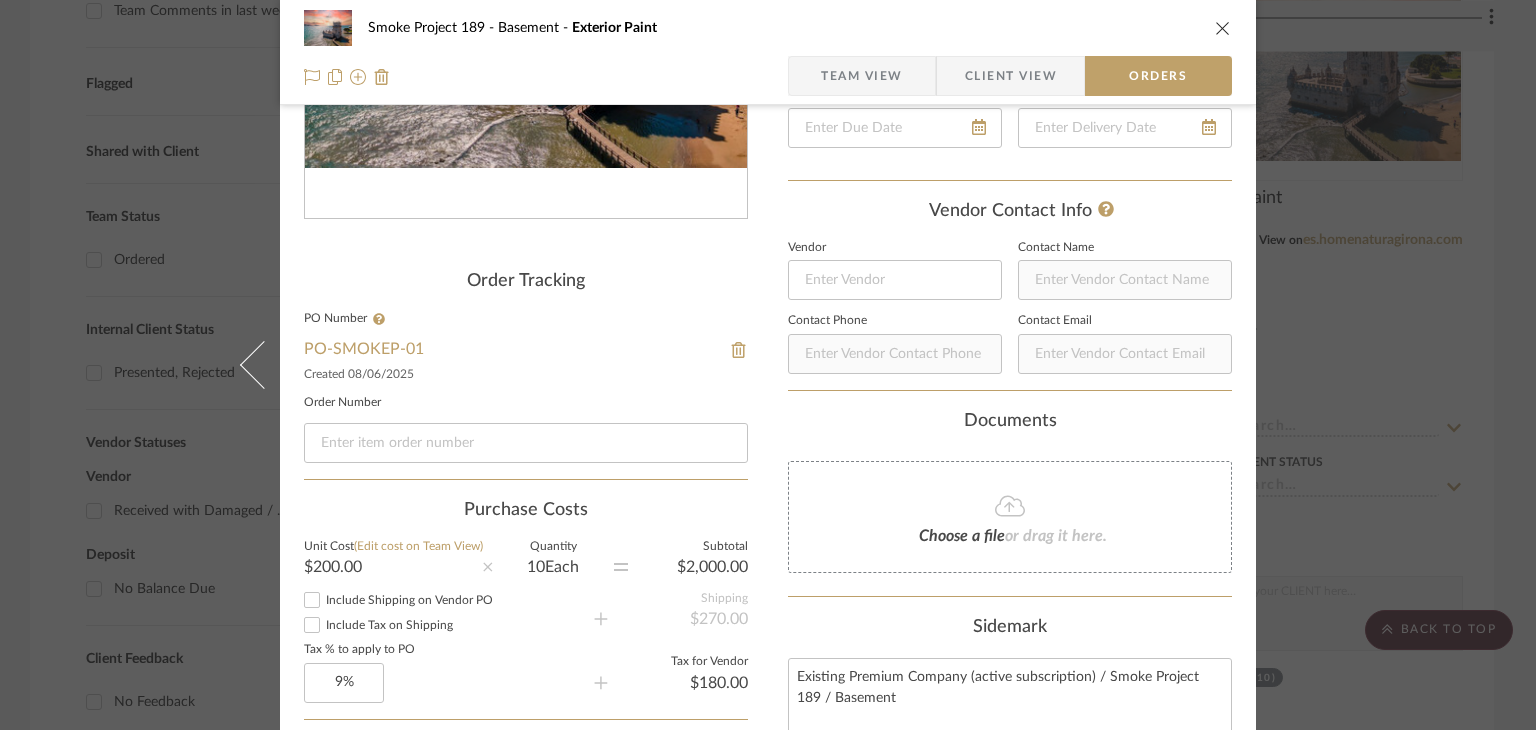 scroll, scrollTop: 400, scrollLeft: 0, axis: vertical 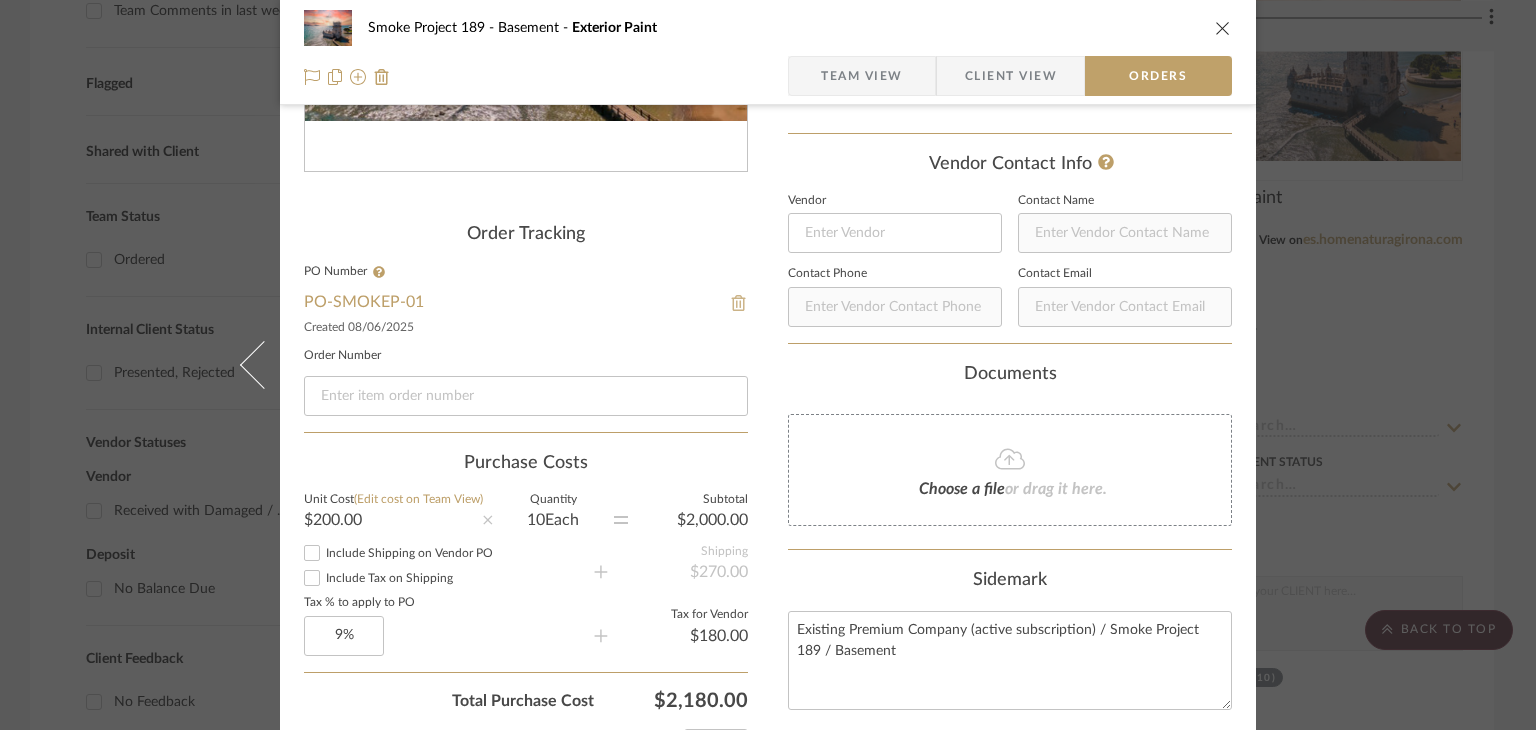 click 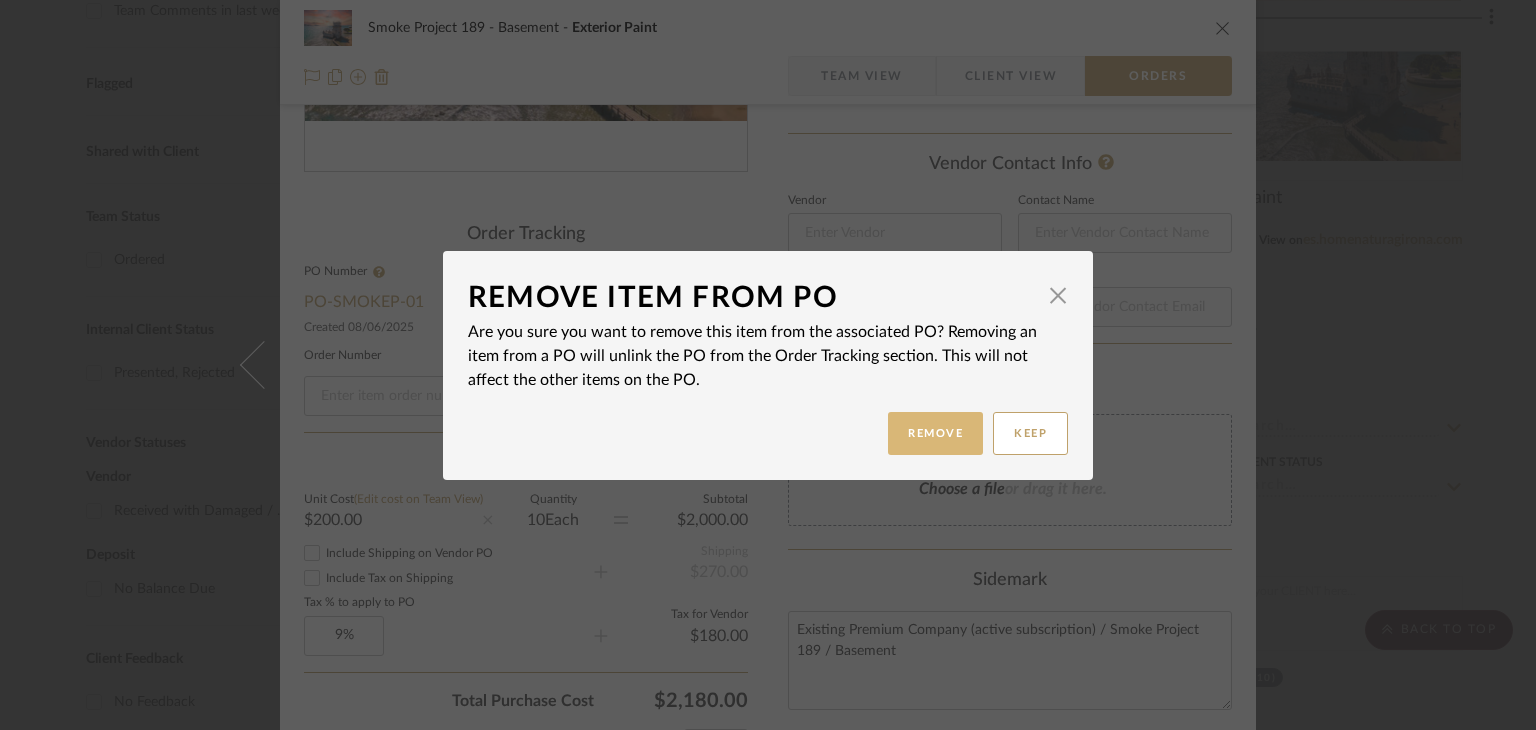 click on "Remove" at bounding box center (935, 433) 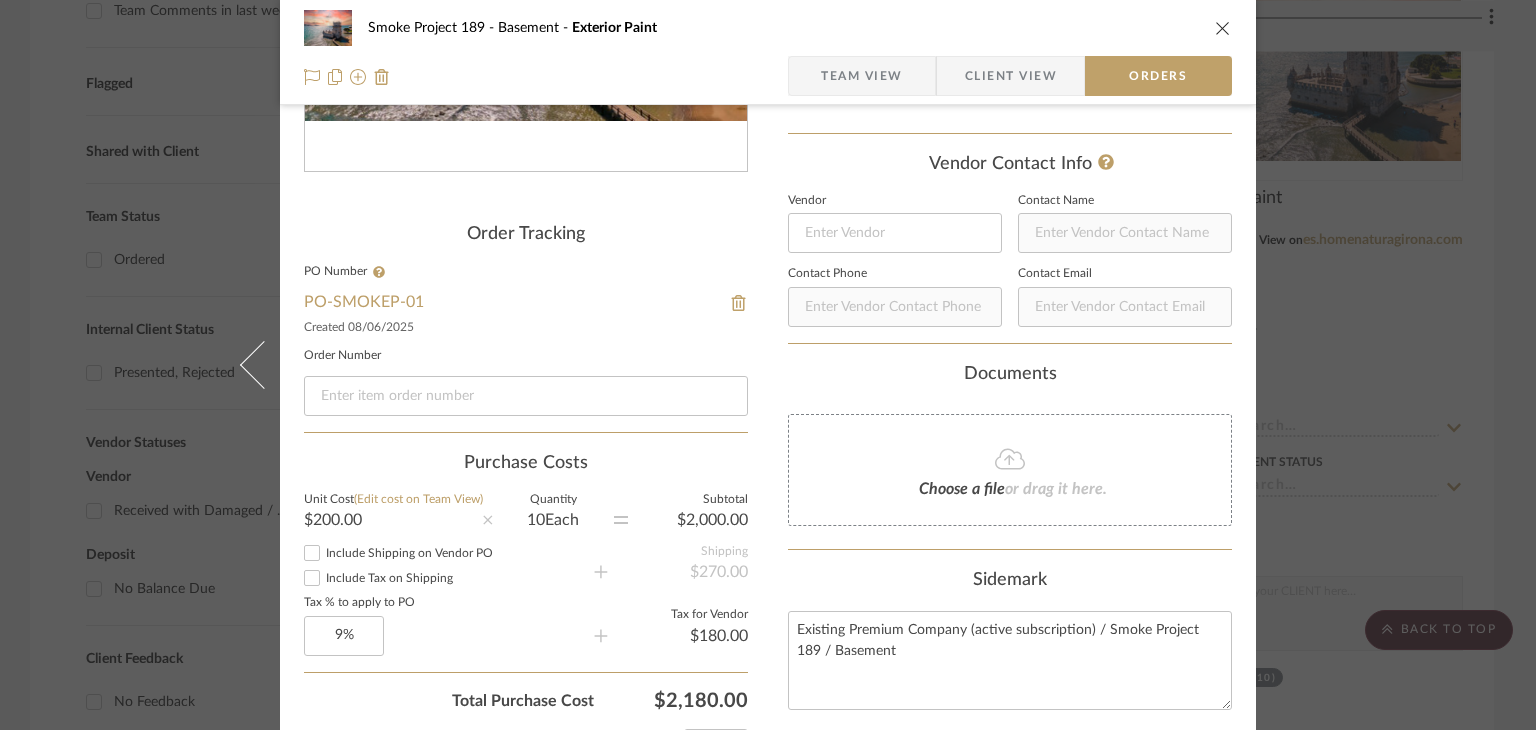 type 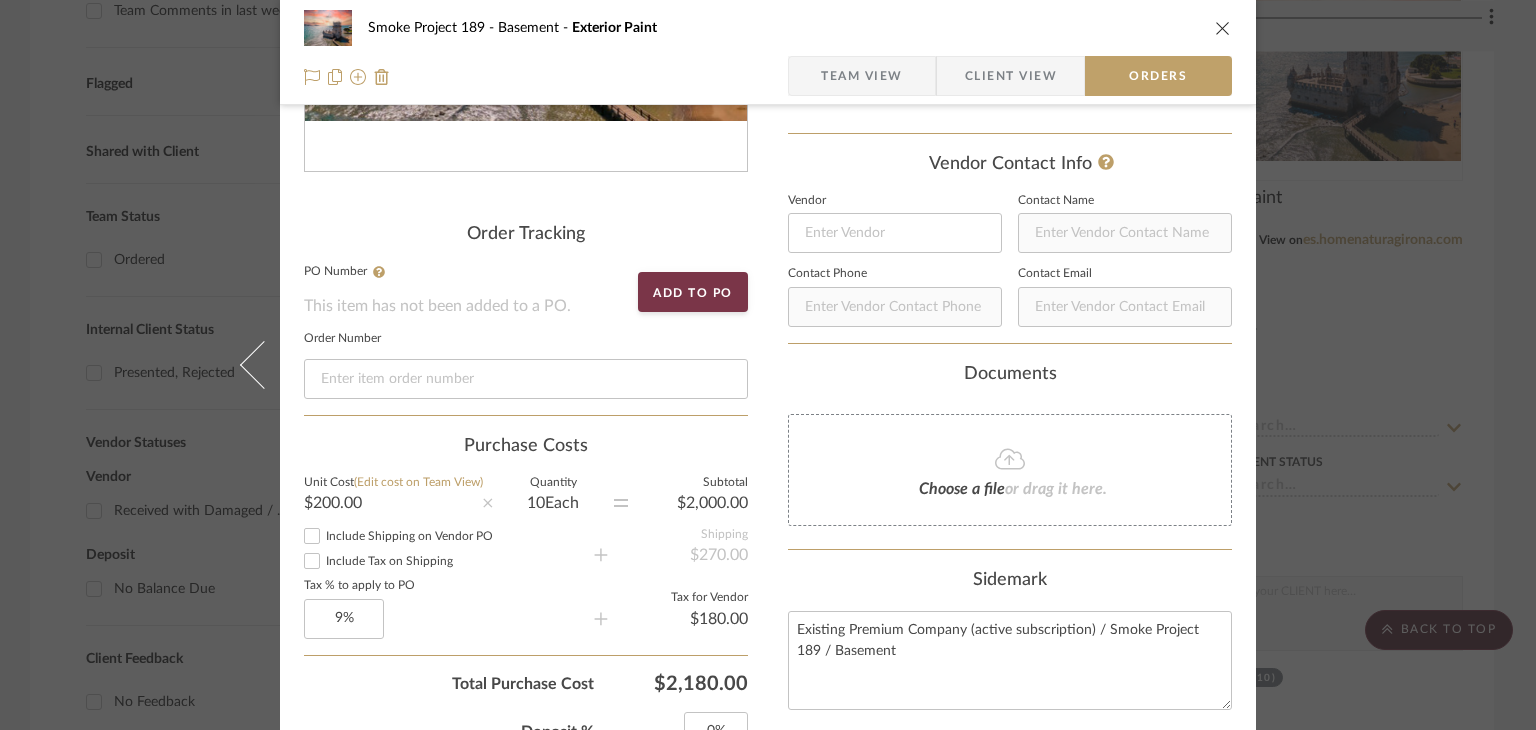 click on "Smoke Project 189 Basement Exterior Paint Team View Client View Orders Order Tracking  PO Number  This item has not been added to a PO.  Add to PO   Order Number  Purchase Costs  Unit Cost  (Edit cost on Team View)  $200.00       Quantity   10    Each       Subtotal   $2,000.00  Include Shipping on Vendor PO Include Tax on Shipping      Shipping   $270.00   Tax % to apply to PO  9%      Tax for Vendor   $180.00  Total Purchase Cost  $2,180.00  Deposit % 0% Include Tax & Shipping in Deposit Percentage  Deposit Amount   $0.00   Balance Remaining  (incl. full tax & ship. amount, if applicable)   $2,180.00   Vendor-Facing Details   Item Name  Exterior Paint  Brand   Vendor-Facing Description   Dimensions   Product Specifications   COM   SKU  Nothing here shares to Dashboard. Vendor Status Payment Status  Lead Time  In Stock Weeks  Est. Min   Est. Max  Deposit Status  Due Date   Delivery Date  Vendor Contact Info  Vendor   Contact Name   Contact Phone   Contact Email   Documents  Choose a file Sidemark" at bounding box center [768, 365] 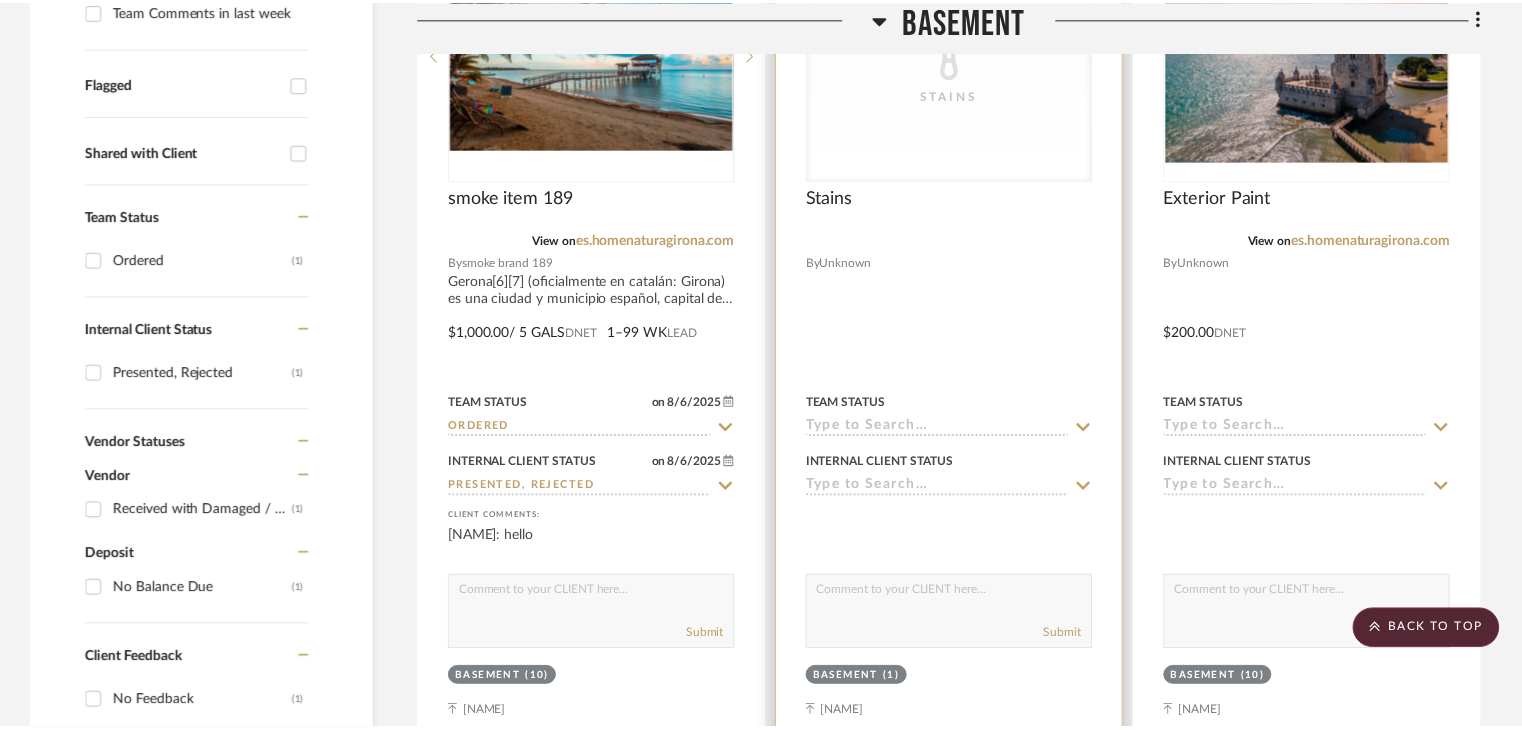 scroll, scrollTop: 700, scrollLeft: 0, axis: vertical 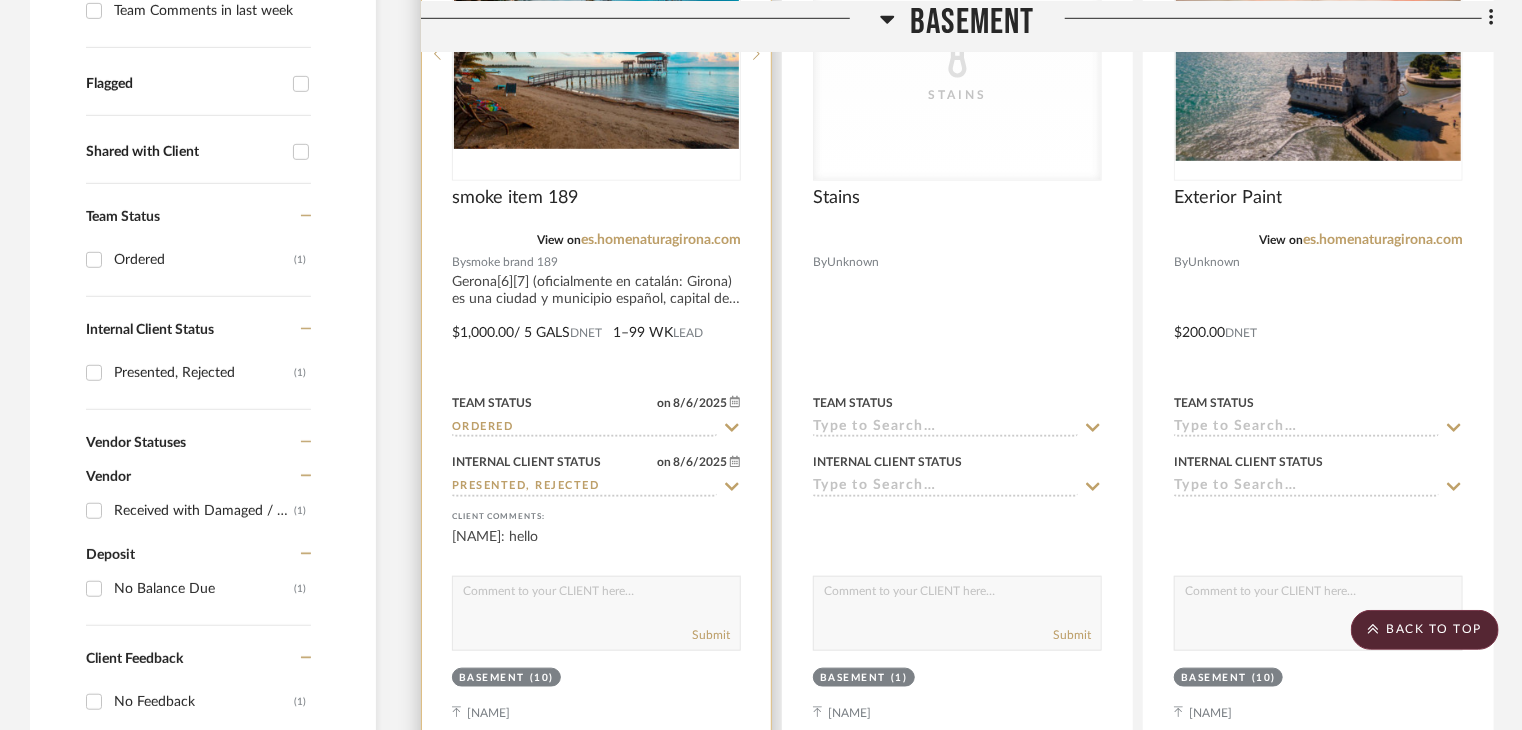click at bounding box center [596, 54] 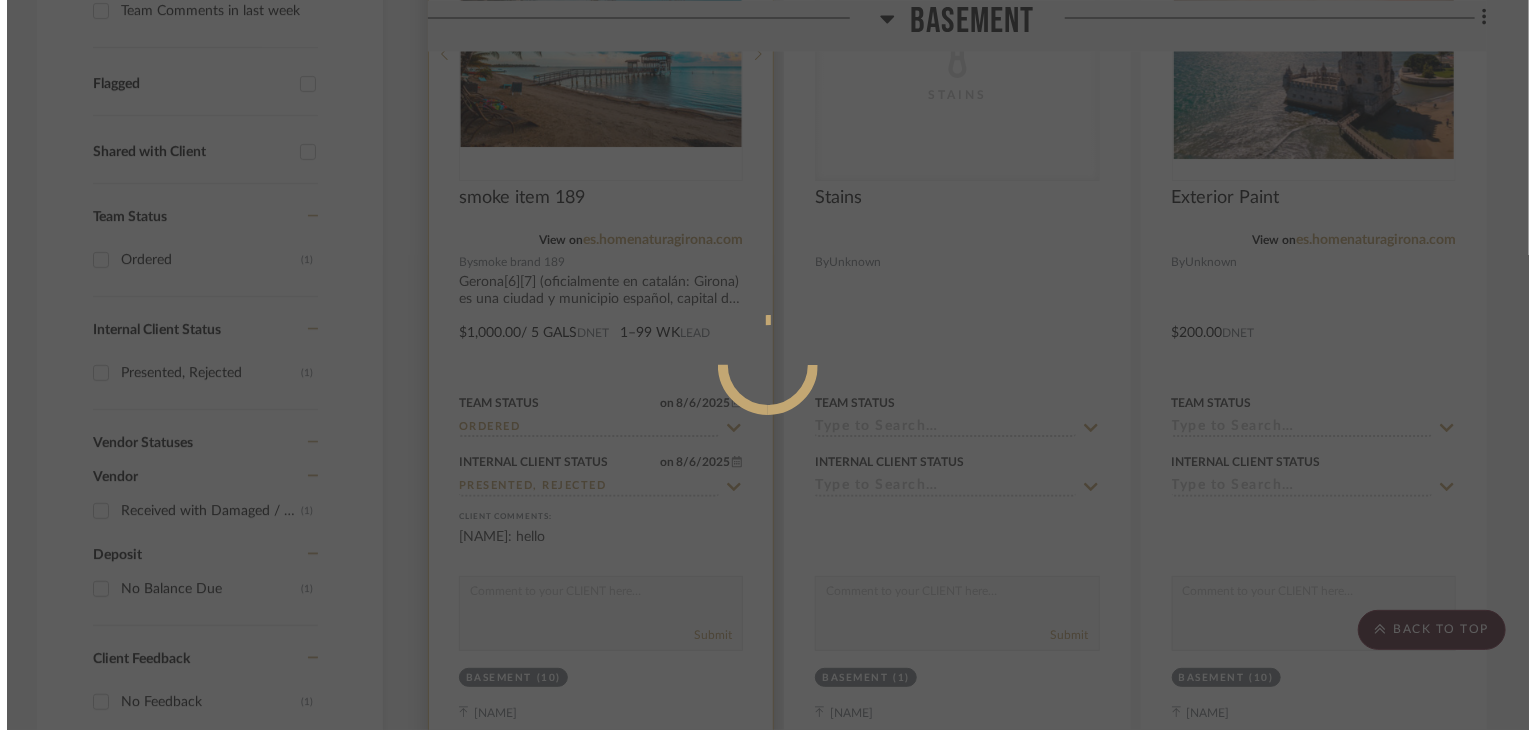 scroll, scrollTop: 0, scrollLeft: 0, axis: both 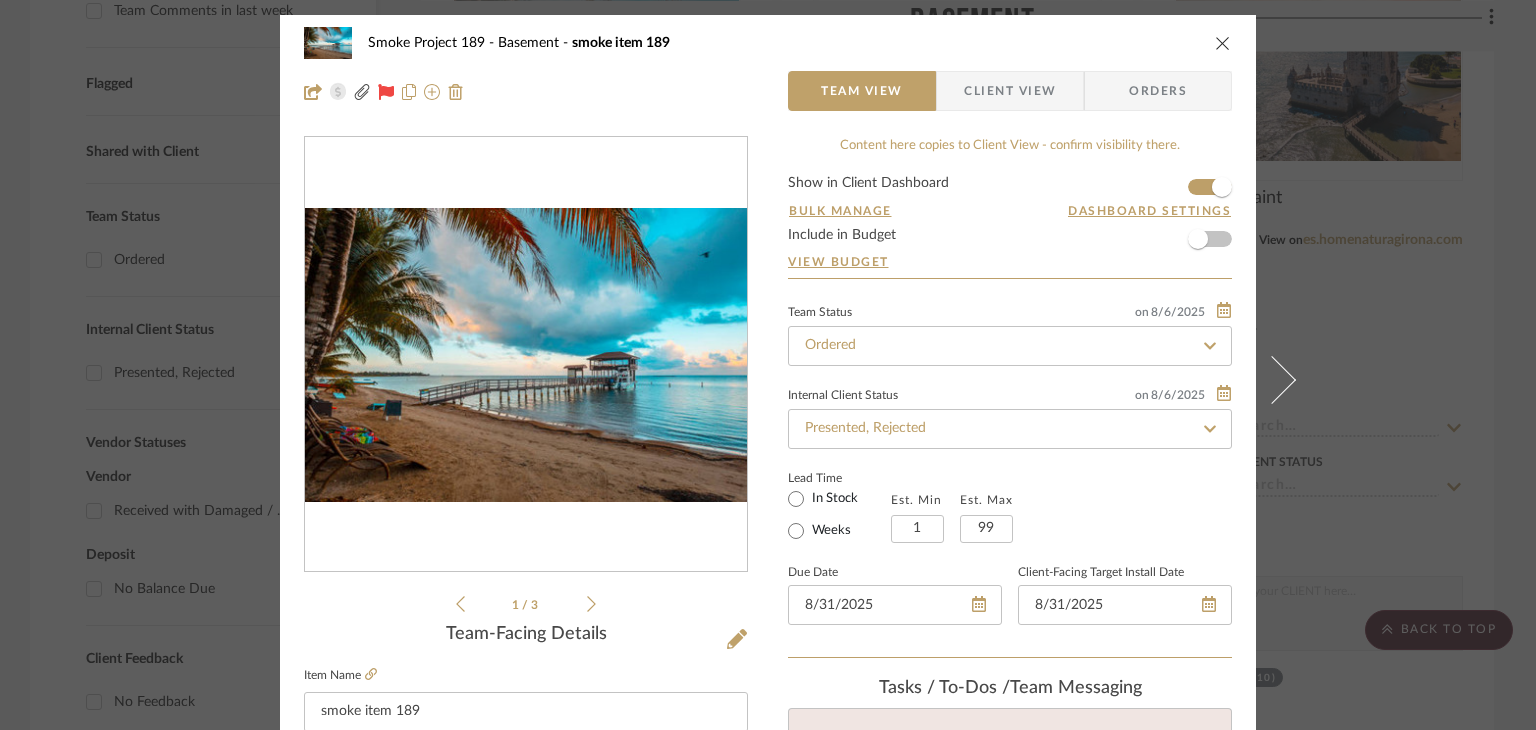 click on "Orders" at bounding box center [1158, 91] 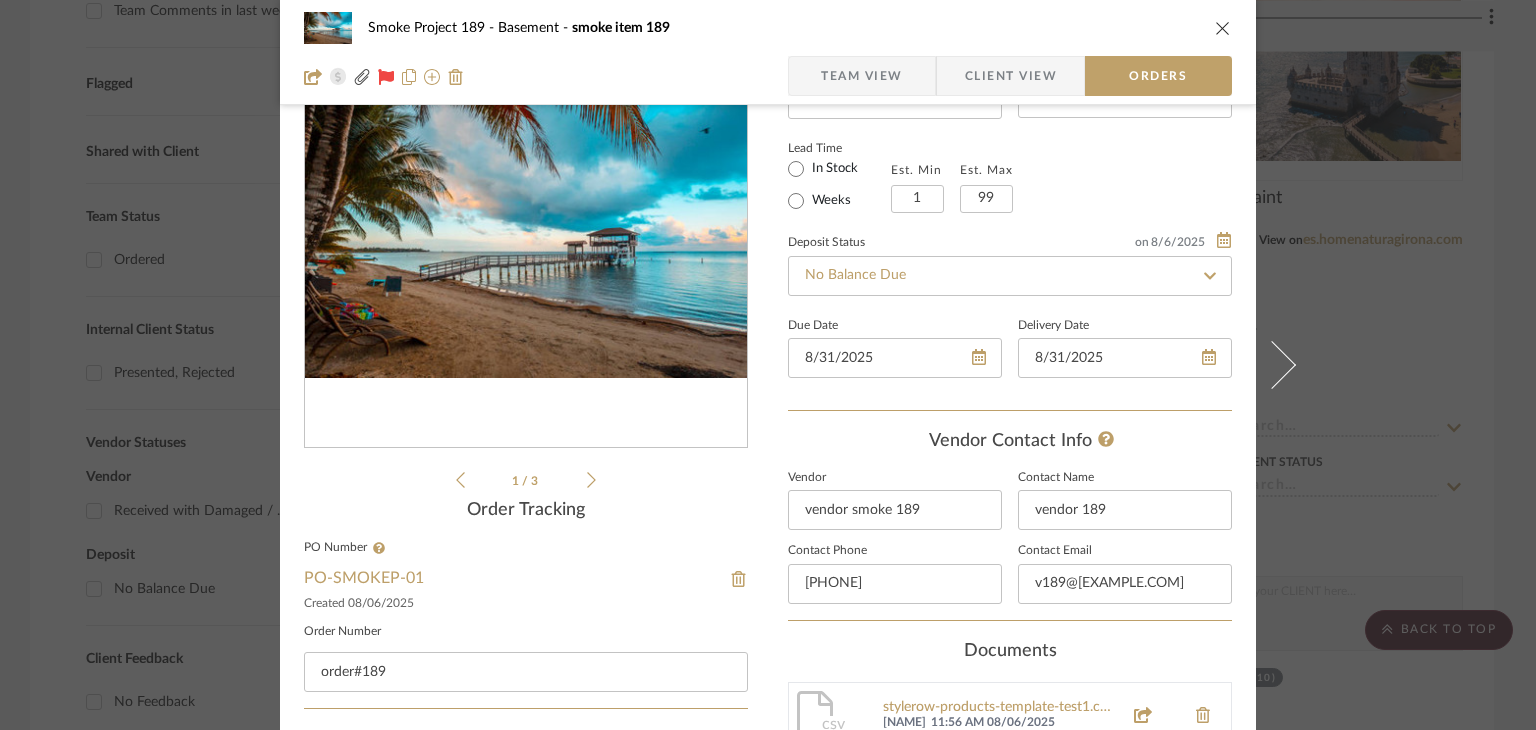 scroll, scrollTop: 500, scrollLeft: 0, axis: vertical 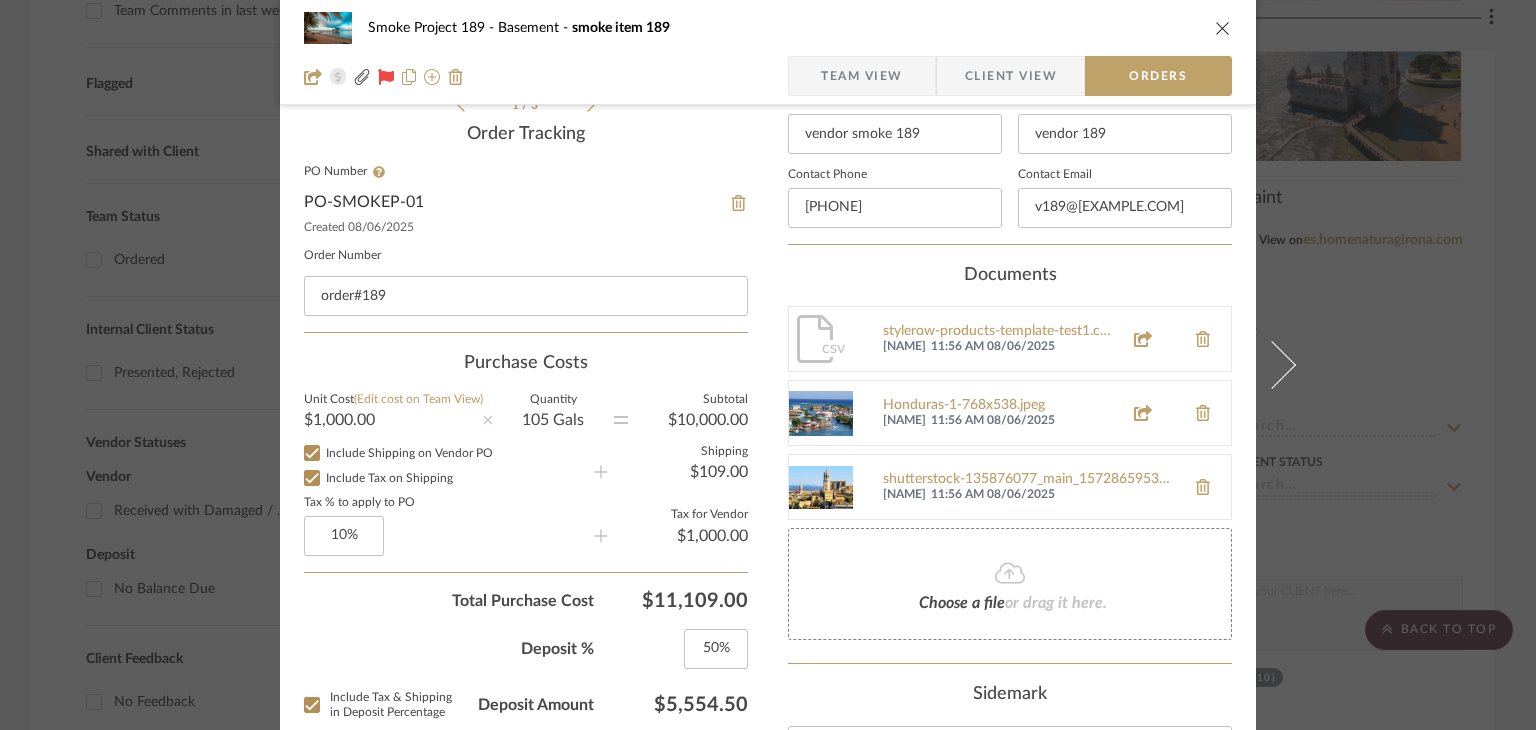 click on "PO-SMOKEP-01" 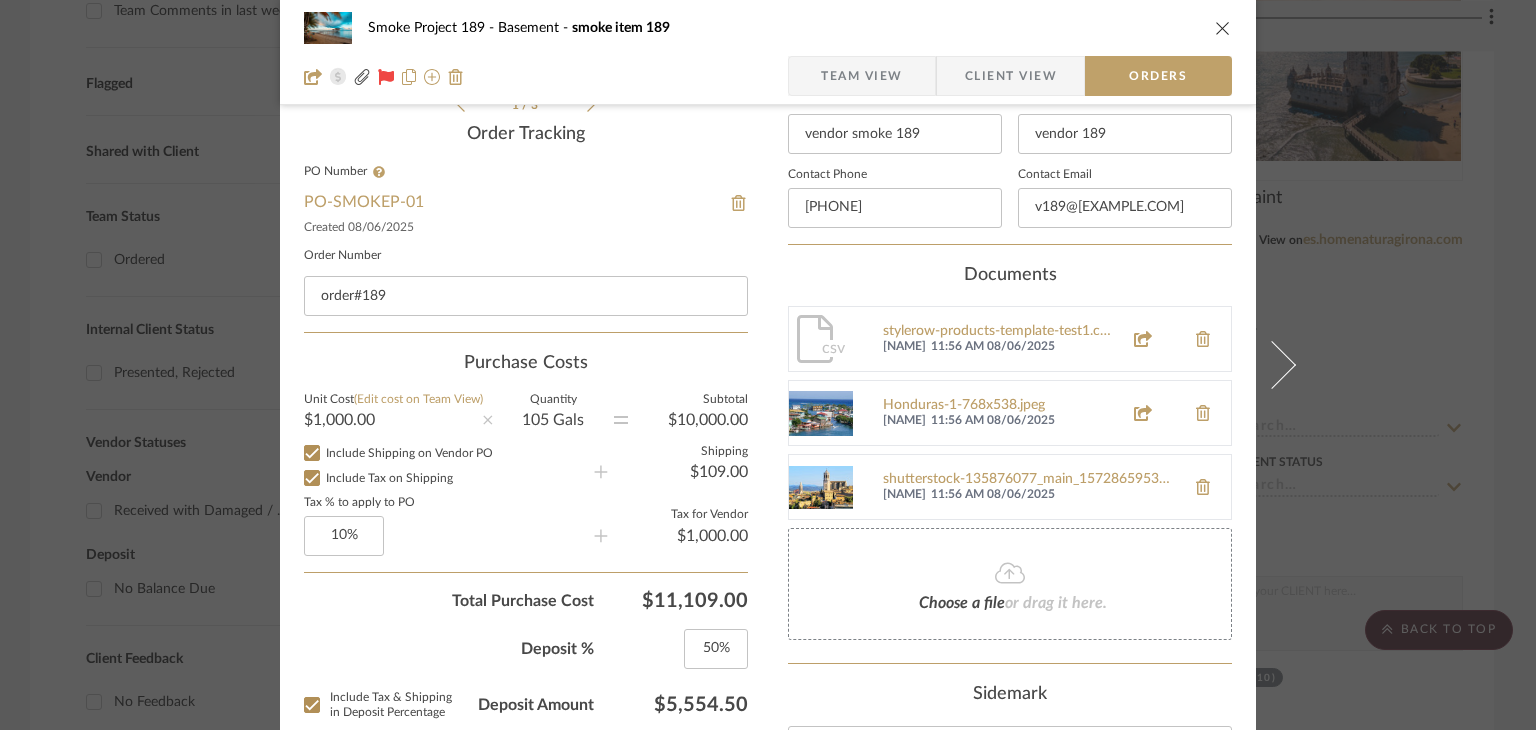 click on "Smoke Project 189 Basement smoke item 189 Team View Client View Orders 1 / 3 Order Tracking  PO Number   PO-SMOKEP-01  Created 08/06/2025  Order Number  order#189 Purchase Costs  Unit Cost  (Edit cost on Team View)  $1,000.00       Quantity   10    5 Gals       Subtotal   $10,000.00  Include Shipping on Vendor PO Include Tax on Shipping      Shipping   $109.00   Tax % to apply to PO  10%      Tax for Vendor   $1,000.00  Total Purchase Cost  $11,109.00  Deposit % 50% Include Tax & Shipping in Deposit Percentage  Deposit Amount   $5,554.50   Balance Remaining  (incl. balance on tax & ship., if applicable)   $5,554.50   Vendor-Facing Details   Item Name  smoke item 189  Brand  smoke brand 189  Vendor-Facing Description   Dimensions  100 x 200 x 300 x 400  Product Specifications   COM  COM189  SKU  SKU189 Nothing here shares to Dashboard. Vendor Status on 8/6/2025 8/6/2025 Received with Damaged / Replacement Ordered Payment Status  Lead Time  In Stock Weeks  Est. Min  1  Est. Max  99 Deposit Status on" at bounding box center (768, 365) 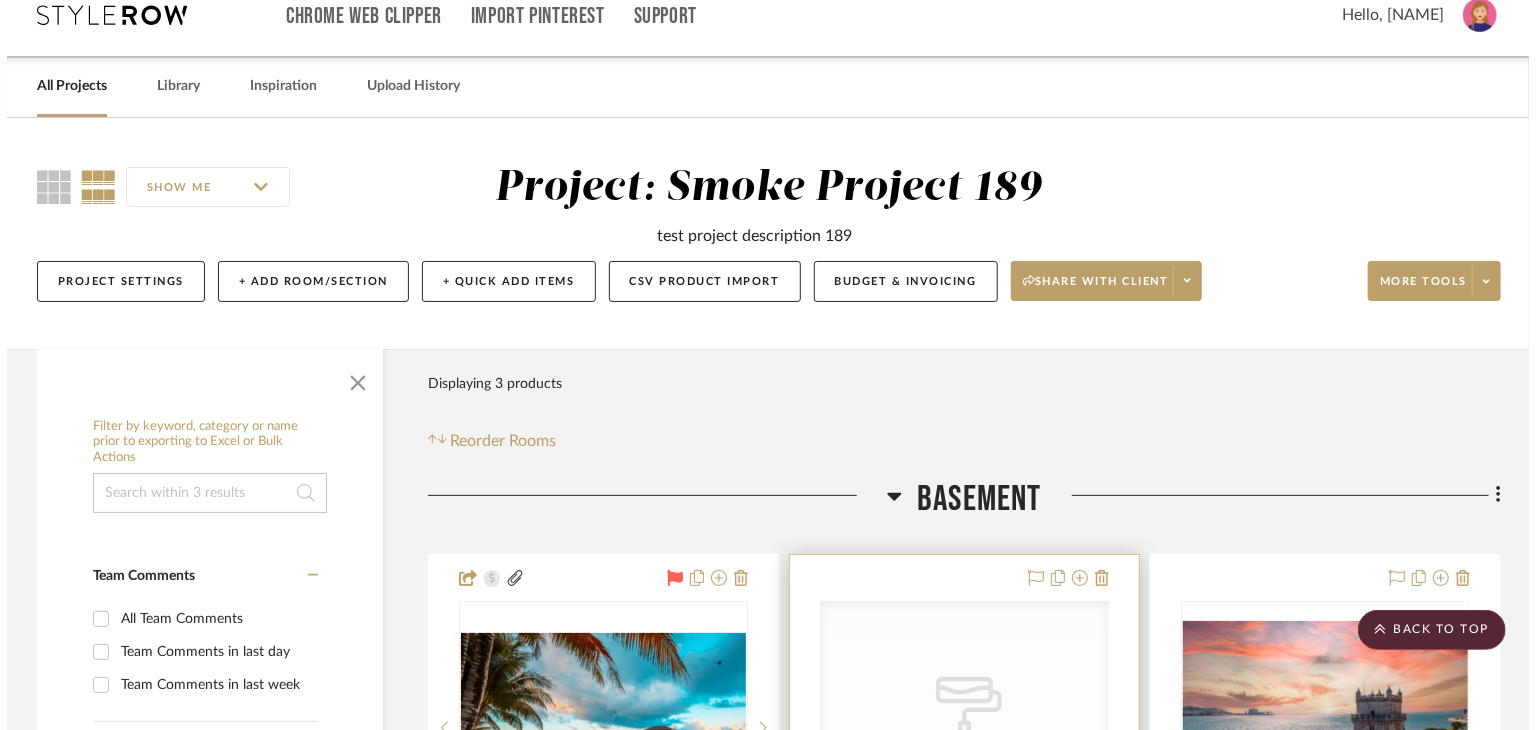 scroll, scrollTop: 0, scrollLeft: 0, axis: both 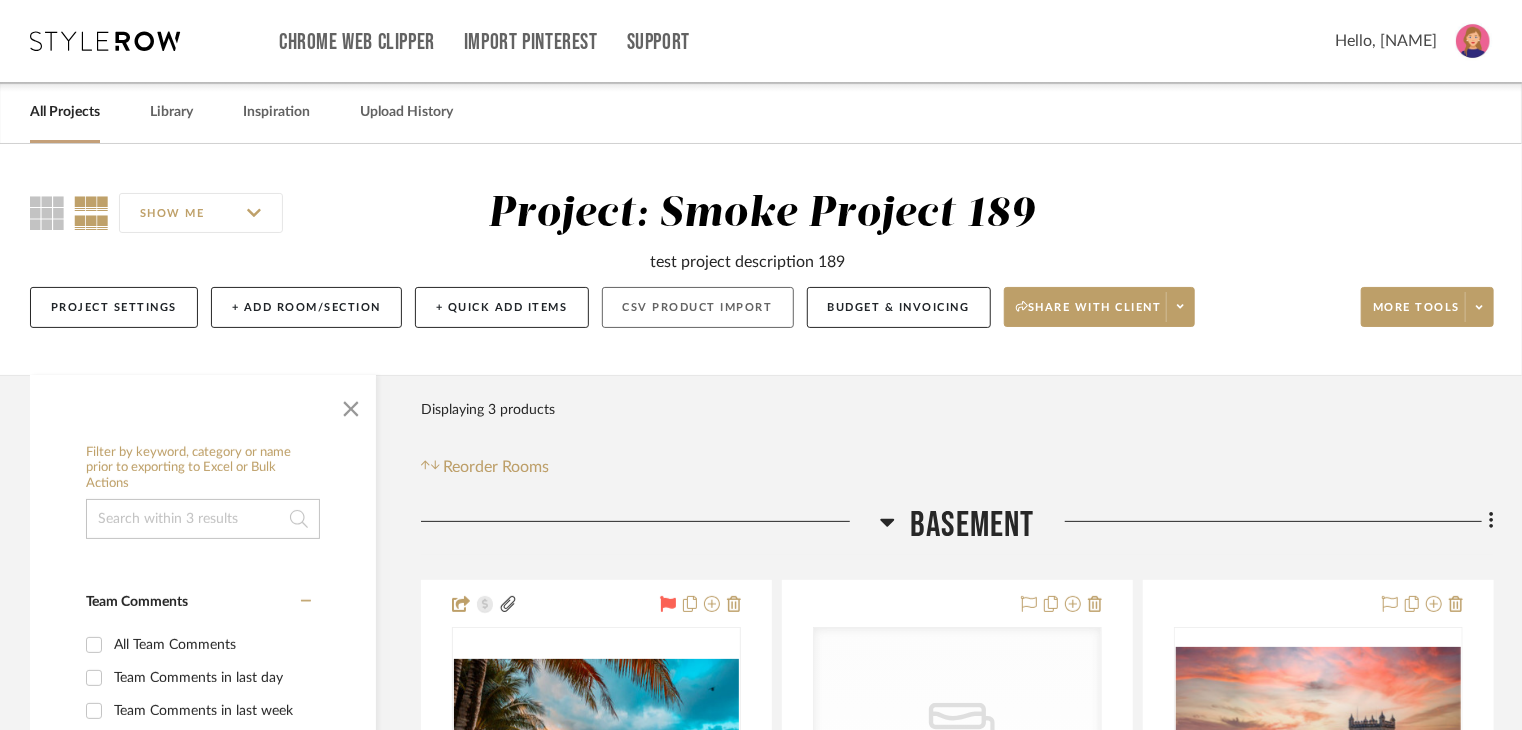 click on "CSV Product Import" 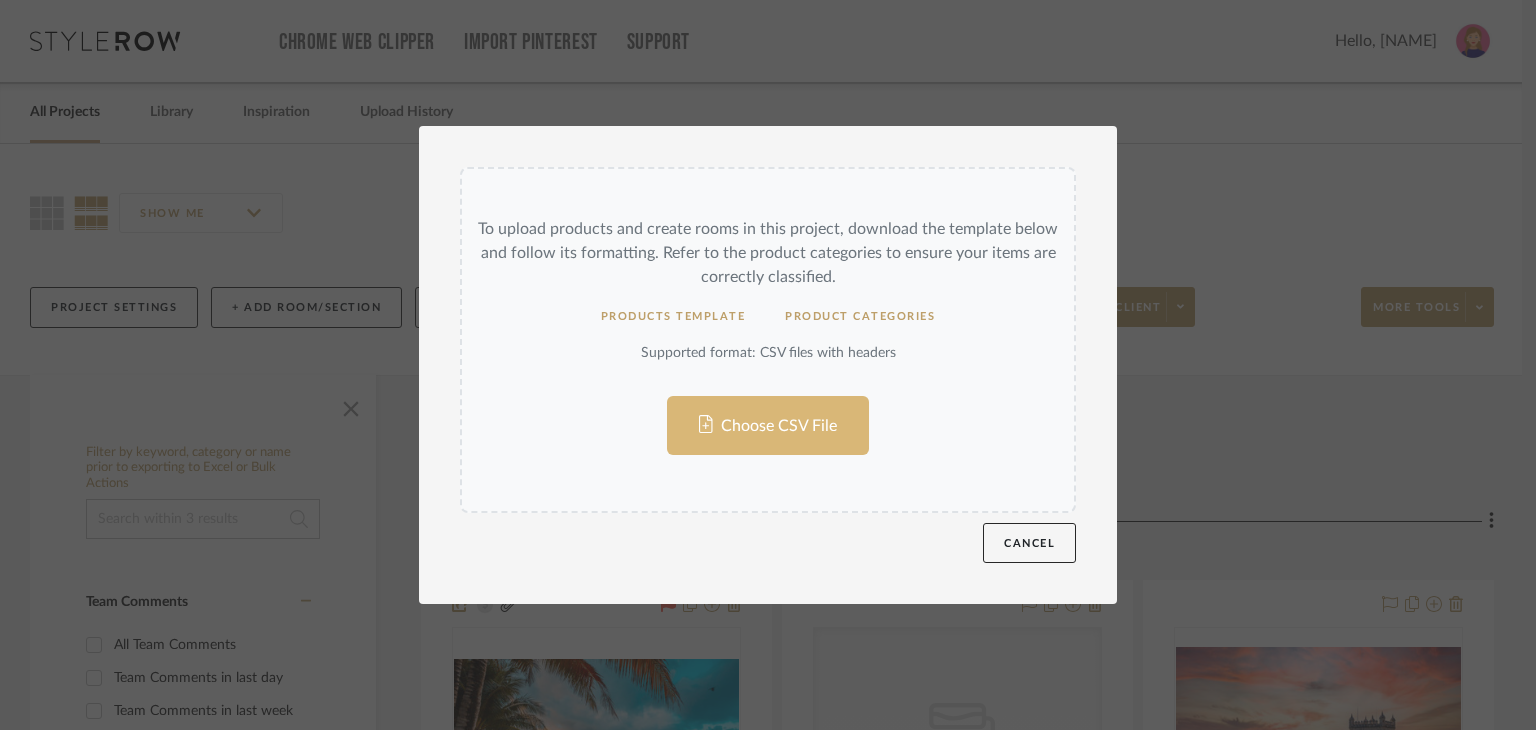 click on "Choose CSV File" at bounding box center (768, 340) 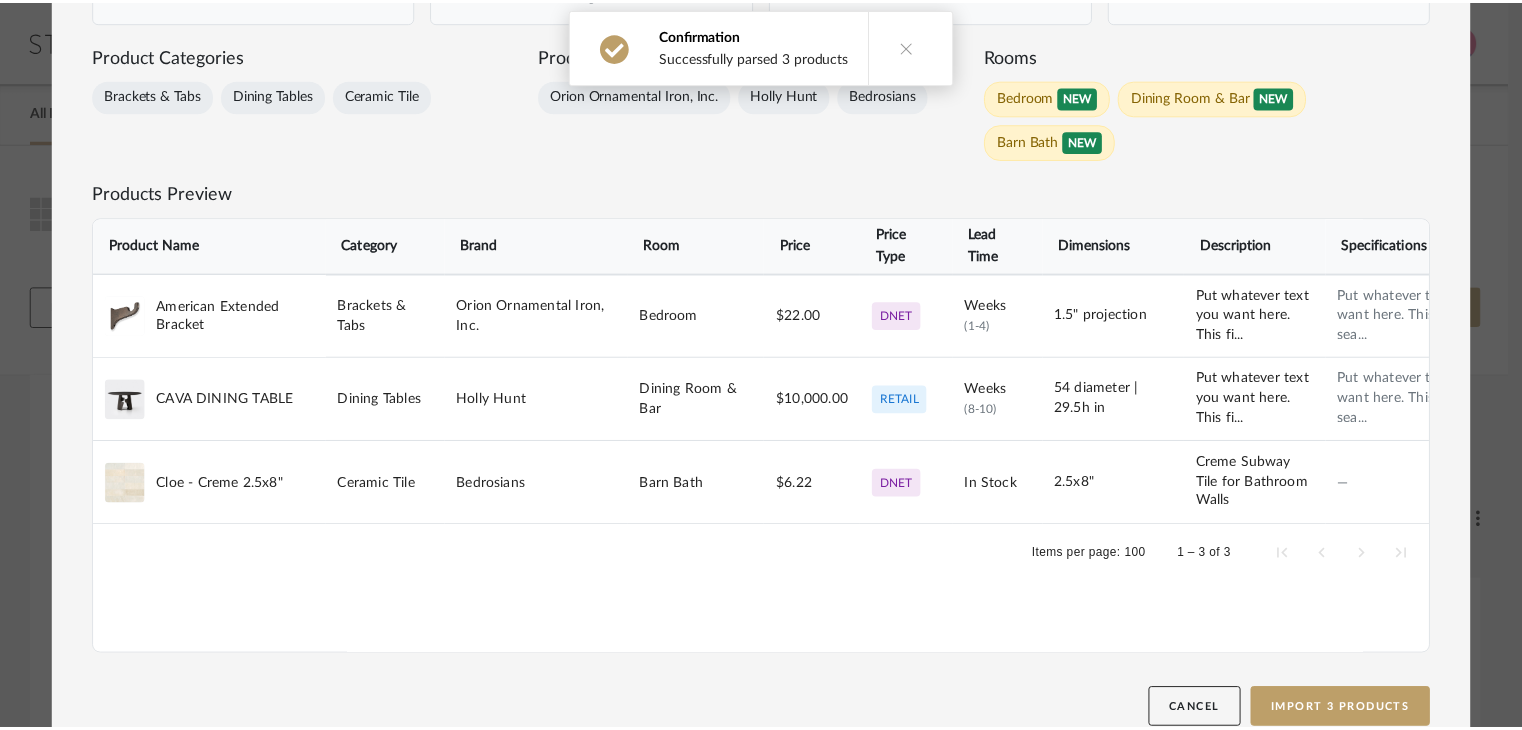 scroll, scrollTop: 217, scrollLeft: 0, axis: vertical 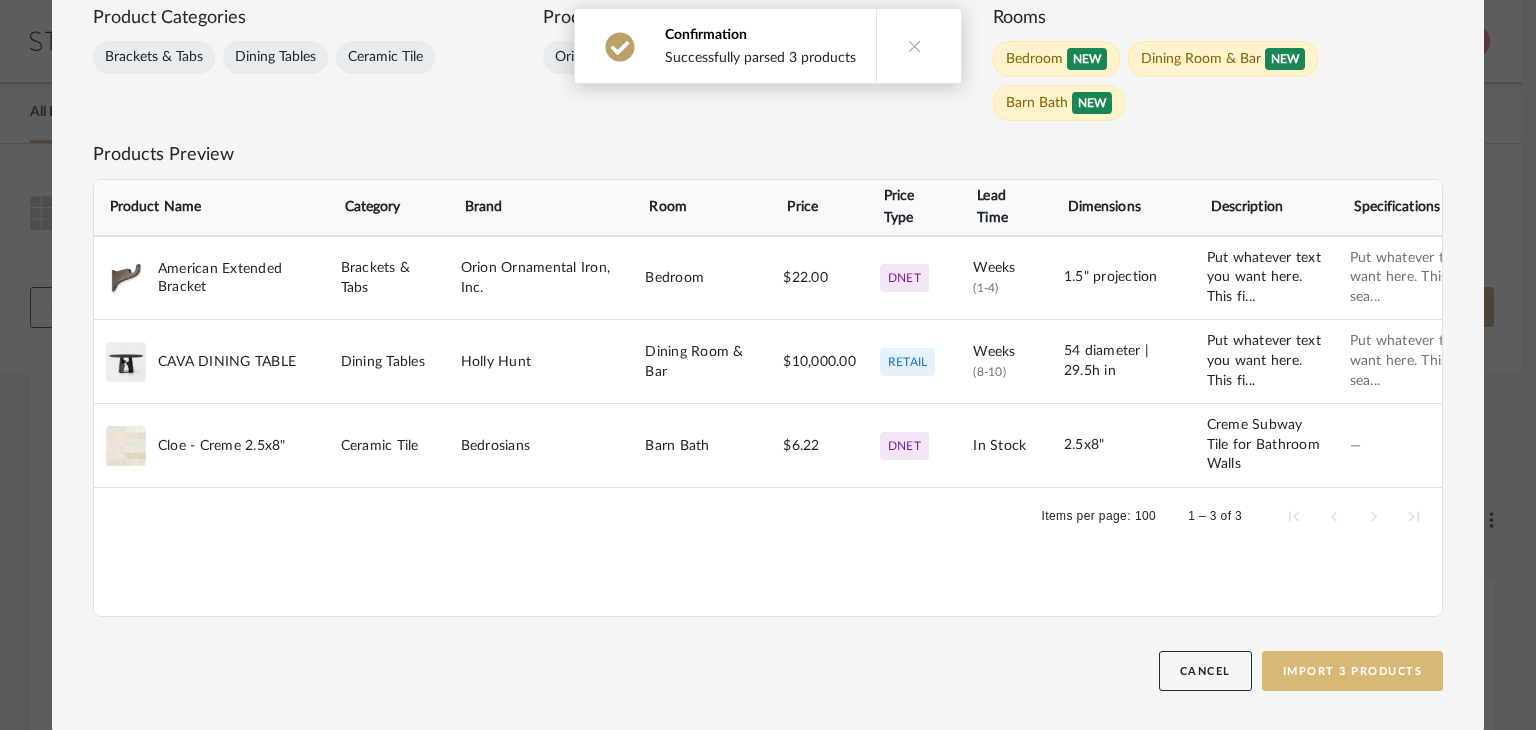 click on "Import 3 Products" at bounding box center [1353, 671] 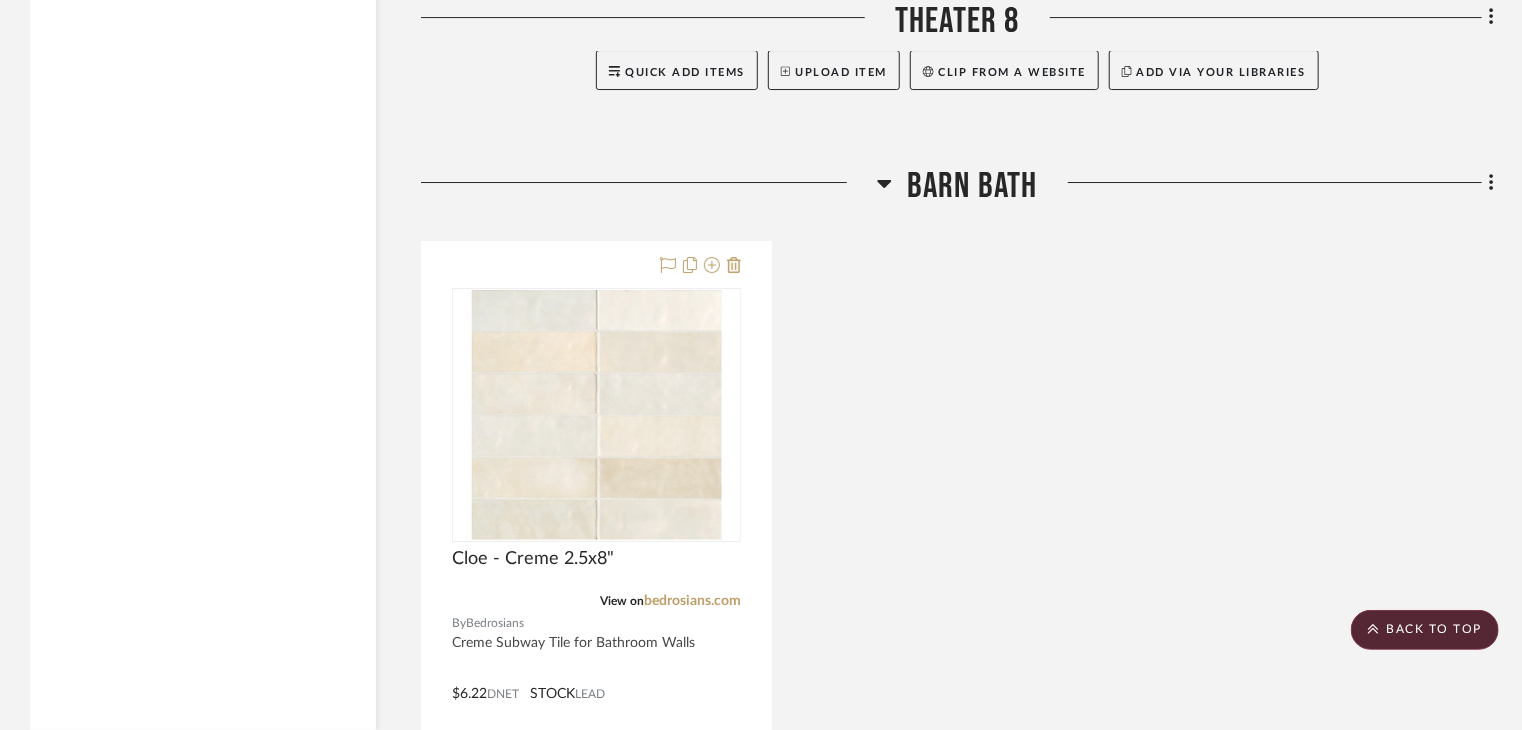 scroll, scrollTop: 3497, scrollLeft: 0, axis: vertical 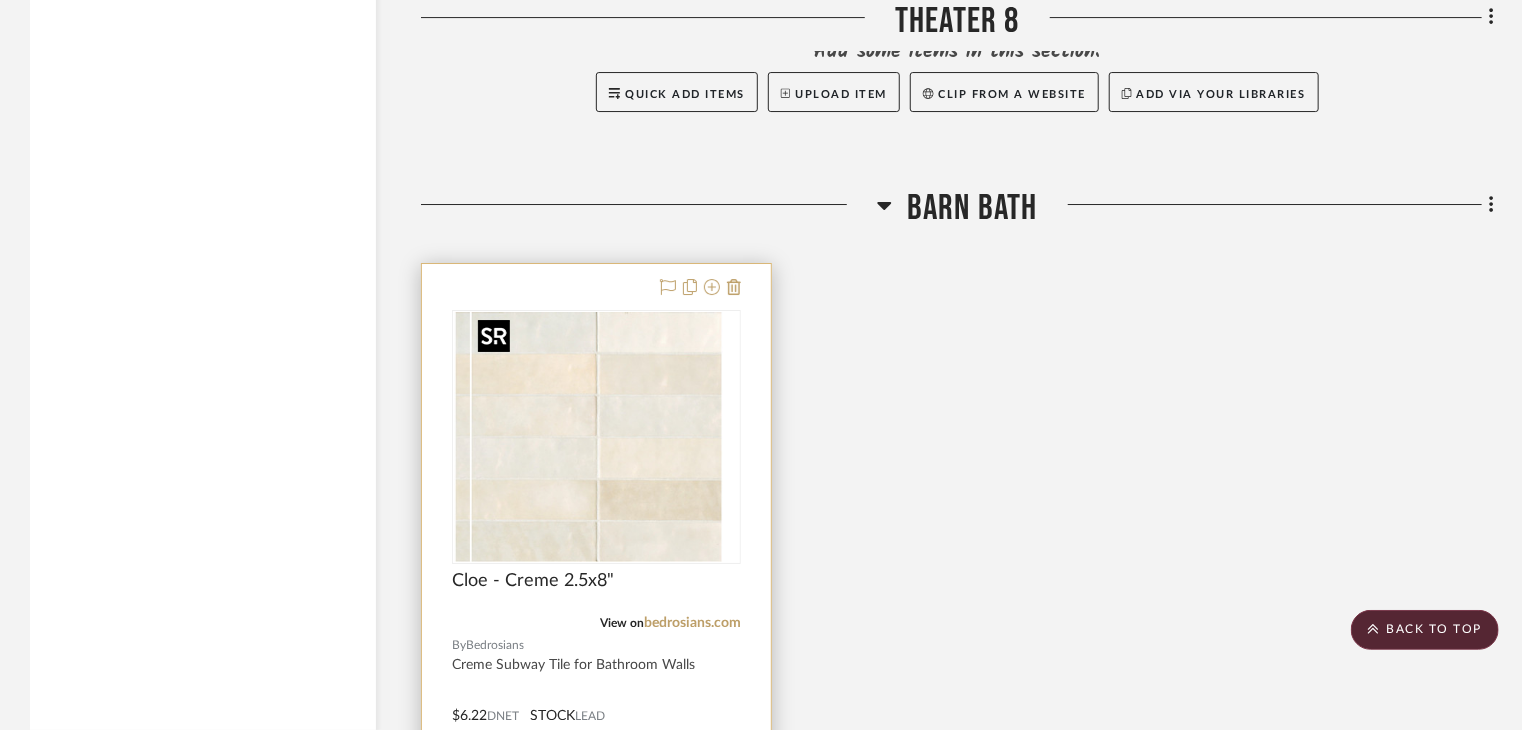 click at bounding box center (596, 437) 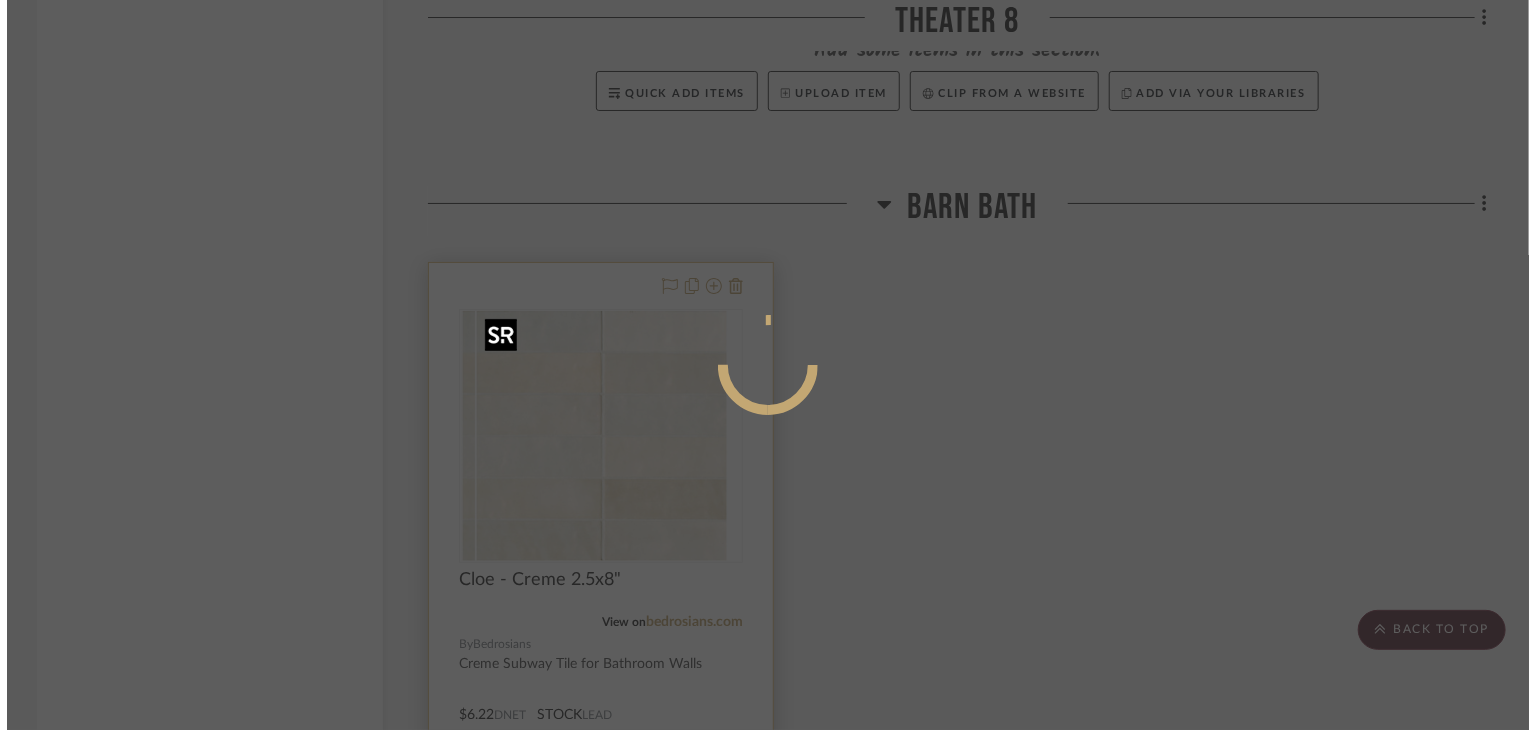 scroll, scrollTop: 0, scrollLeft: 0, axis: both 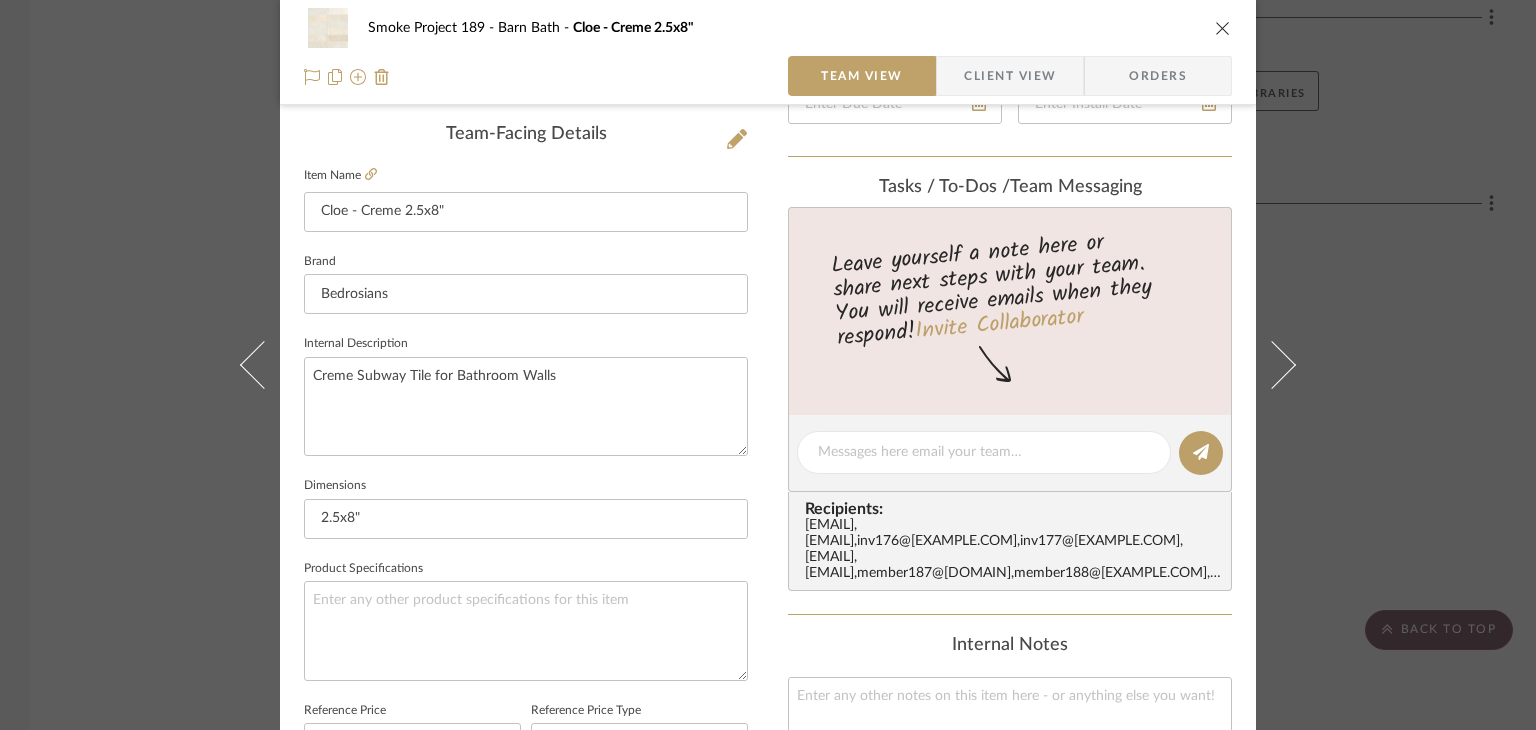 click on "Smoke Project 189 Barn Bath Cloe - Creme 2.5x8" Team View Client View Orders  Team-Facing Details   Item Name  Cloe - Creme 2.5x8"  Brand  Bedrosians  Internal Description  Creme Subway Tile for Bathroom Walls  Dimensions  2.5x8"  Product Specifications   Reference Price   Reference Price Type  DNET  Item Costs   View Budget   Markup %  (Use "-X%" to discount) 35%  Unit Cost  $6.22  Cost Type  DNET  Client Unit Price  $8.40  Quantity  1  Unit Type  Each  Subtotal   $8.40   Tax %  9%  Total Tax   $0.76   Shipping Cost  $0.84  Ship. Markup %  0% Taxable  Total Shipping   $0.92  Total Client Price  $10.07  Your Cost  $7.70  Your Margin  $2.18  Content here copies to Client View - confirm visibility there.  Show in Client Dashboard  Bulk Manage Dashboard Settings  Include in Budget   View Budget  Team Status Internal Client Status  Lead Time  In Stock Weeks  Due Date   Client-Facing Target Install Date  Tasks / To-Dos /  team Messaging Invite Collaborator Recipients:  astolbunov@tula.co ,   inv171@yopmail.com ," at bounding box center [768, 365] 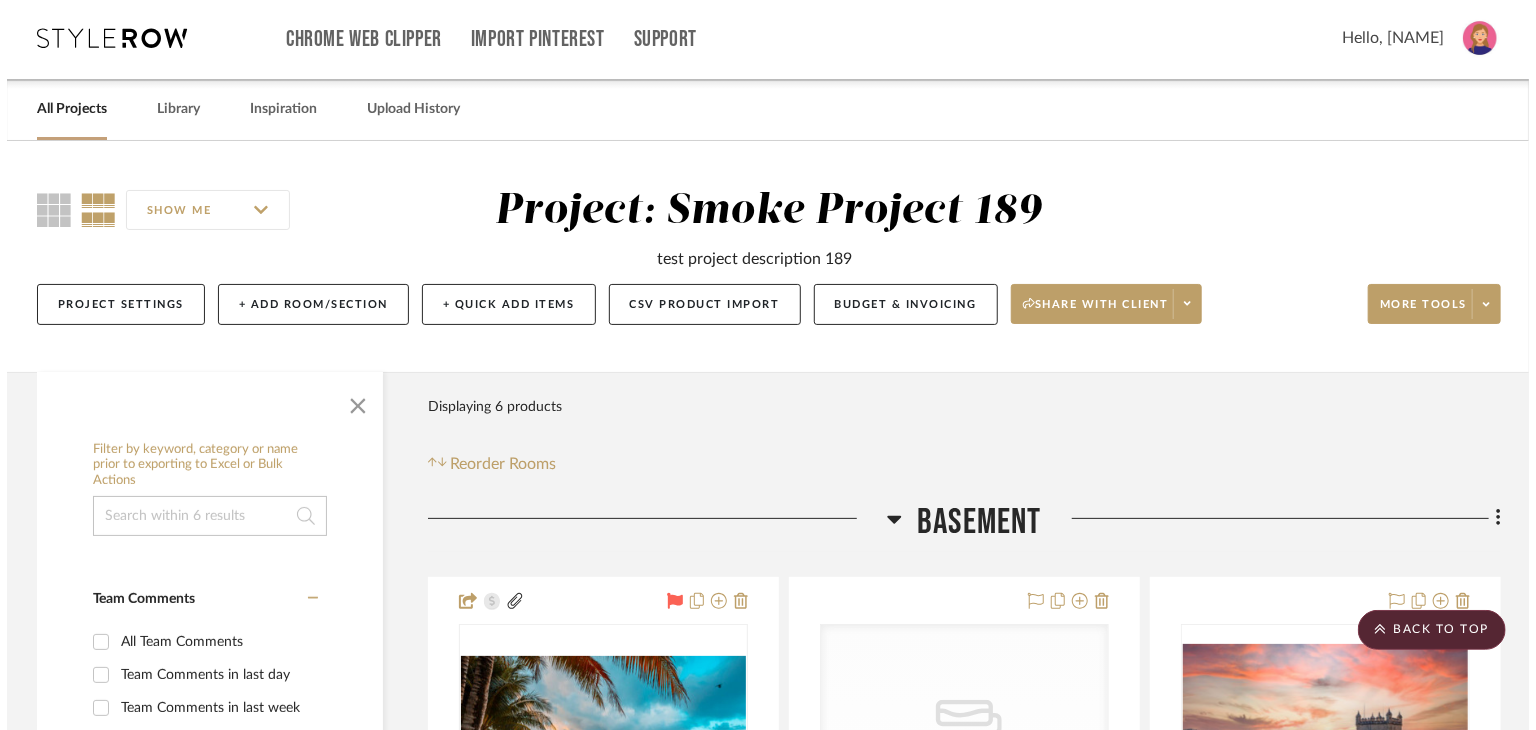 scroll, scrollTop: 0, scrollLeft: 0, axis: both 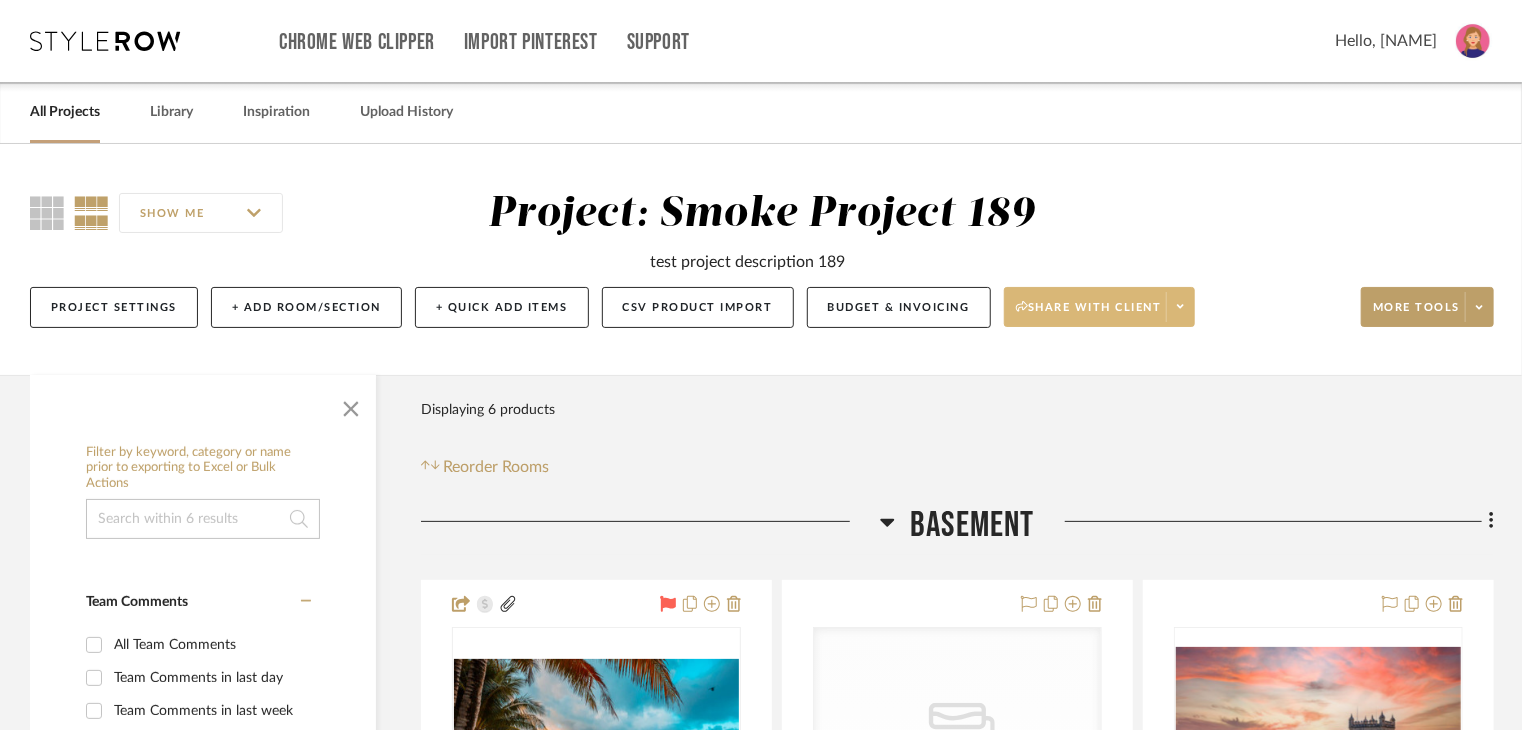 click 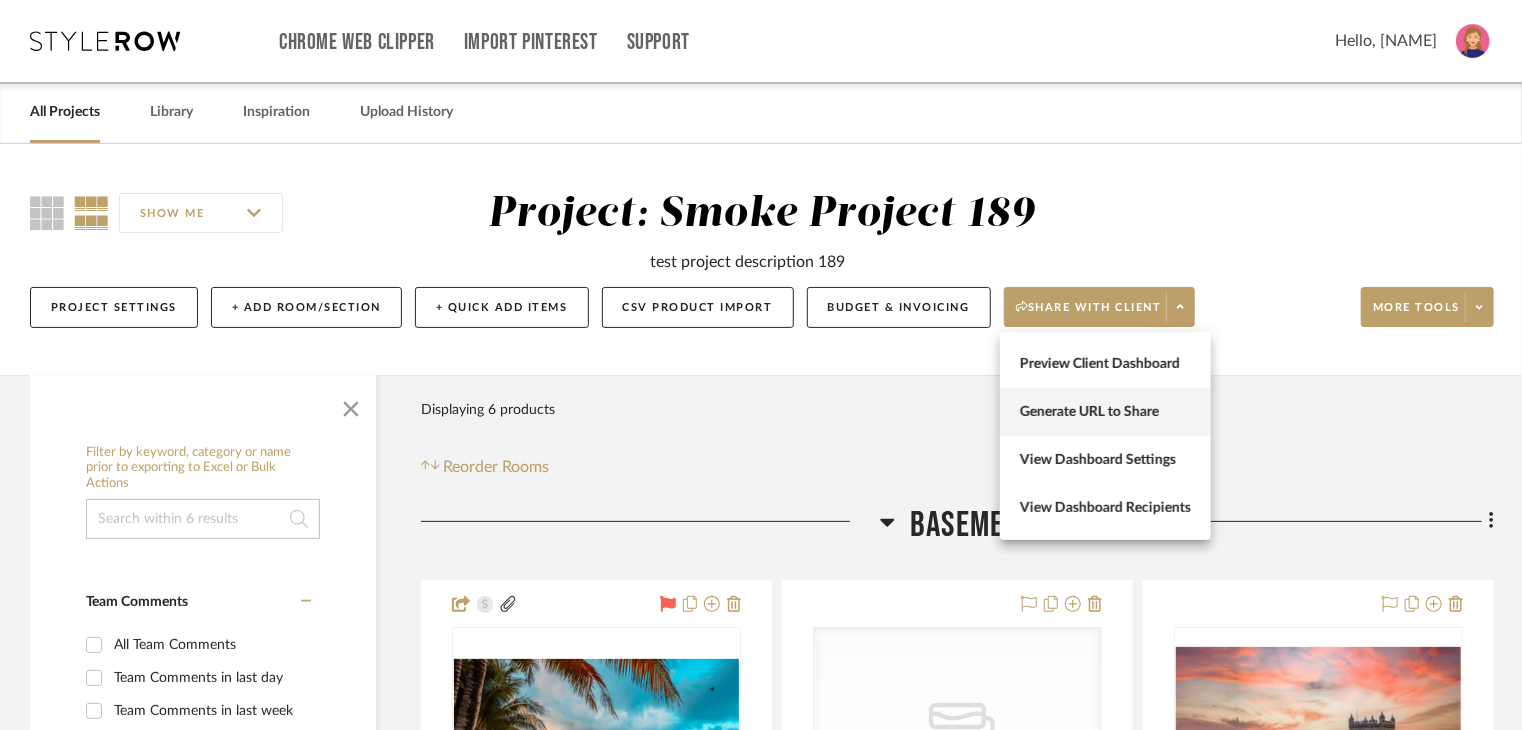 click on "Generate URL to Share" at bounding box center [1105, 412] 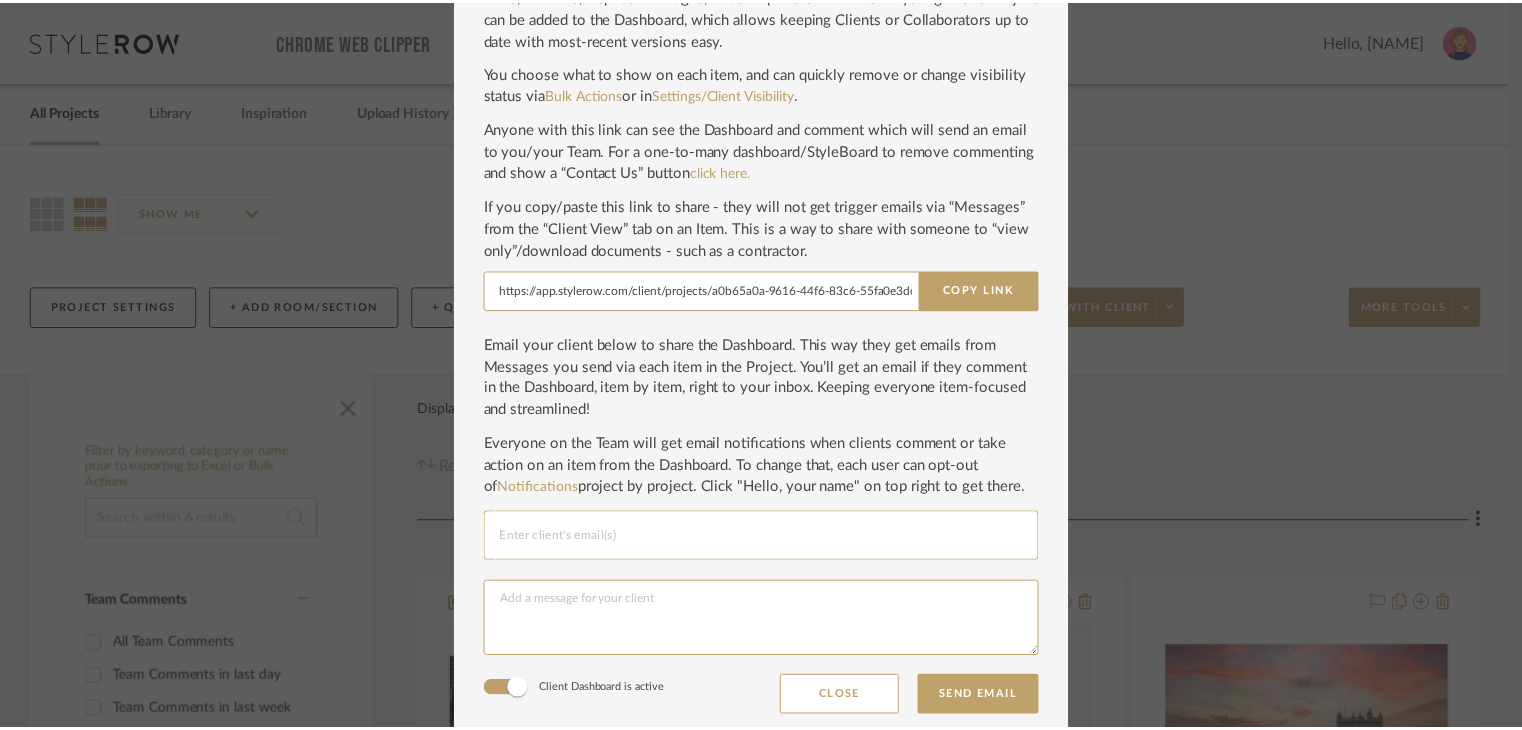 scroll, scrollTop: 124, scrollLeft: 0, axis: vertical 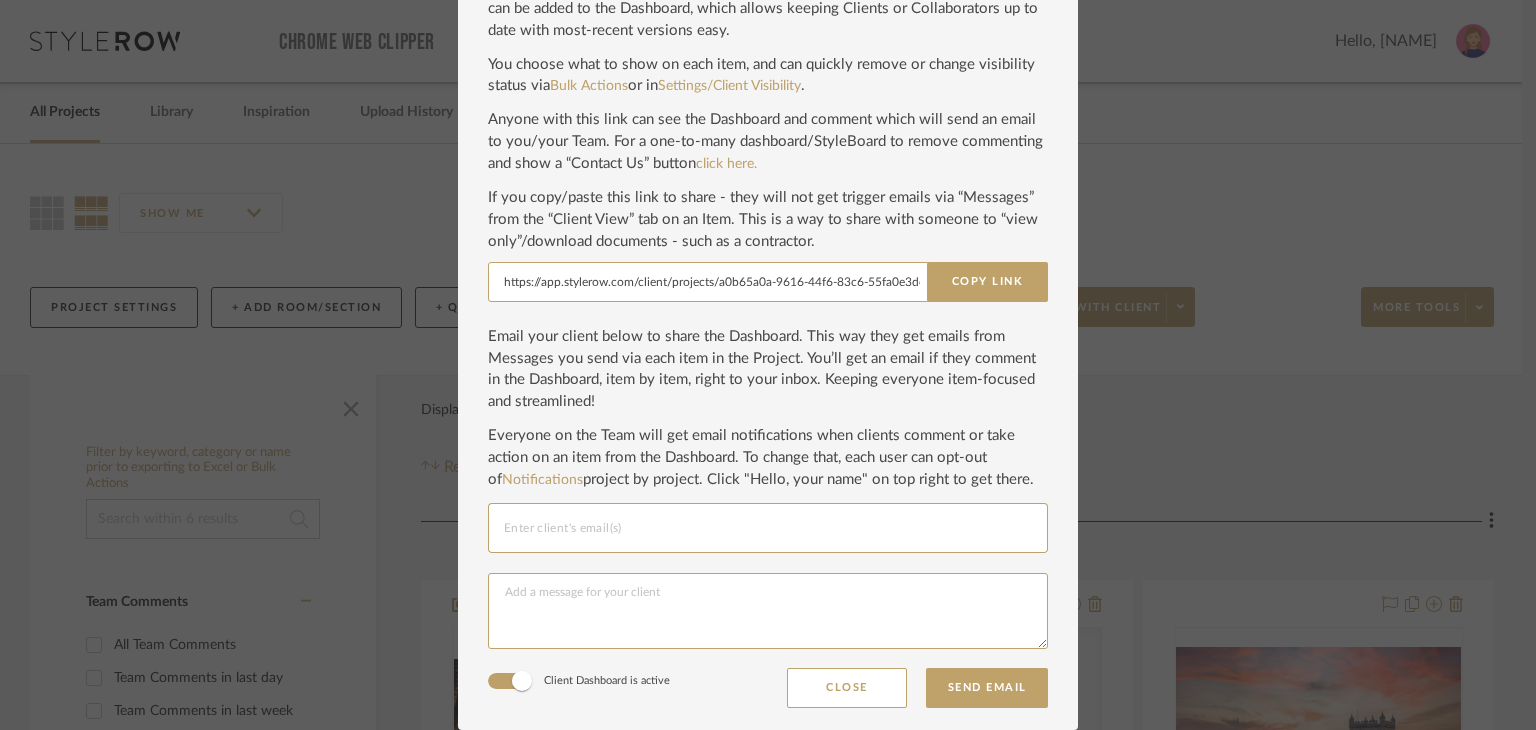click at bounding box center [768, 528] 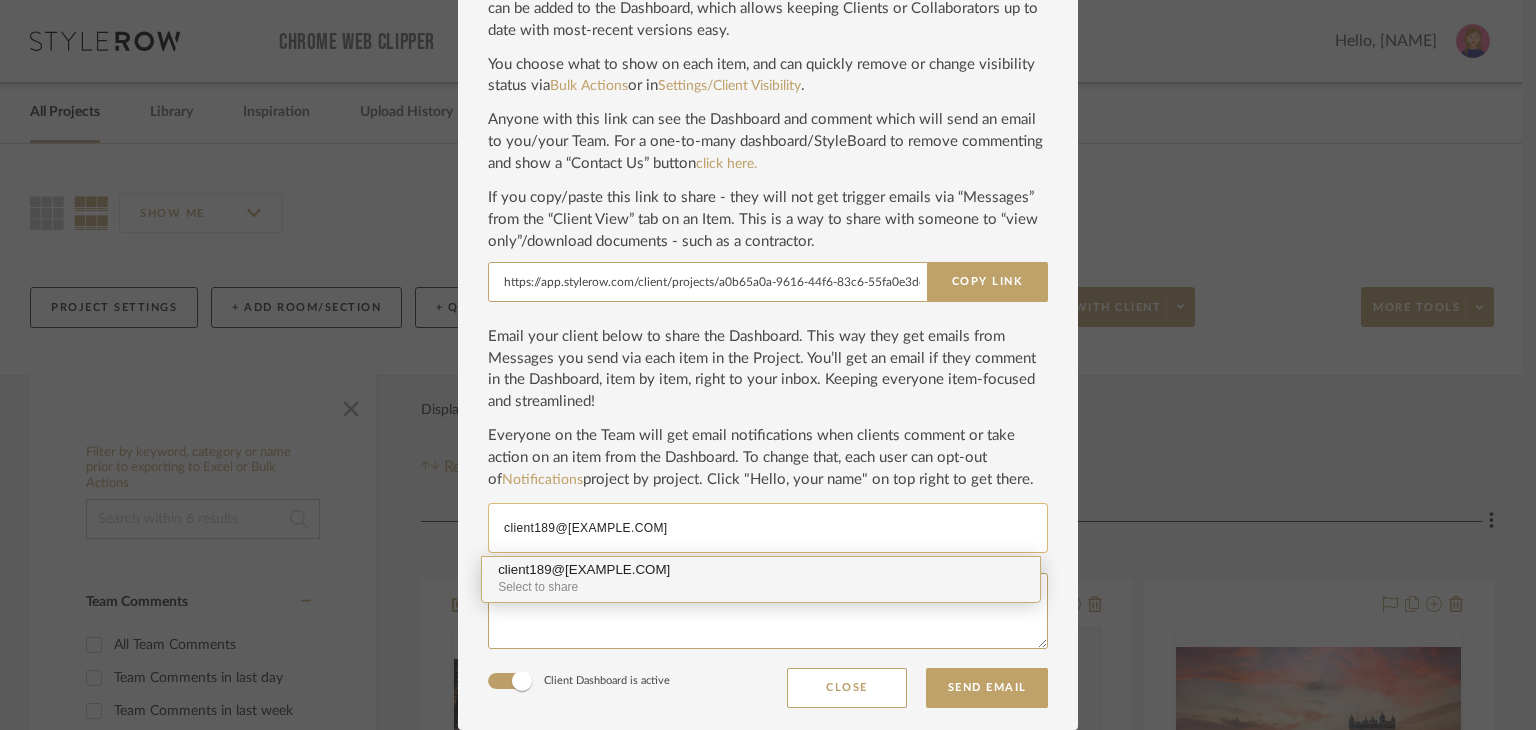 type on "client189@yopmail.com" 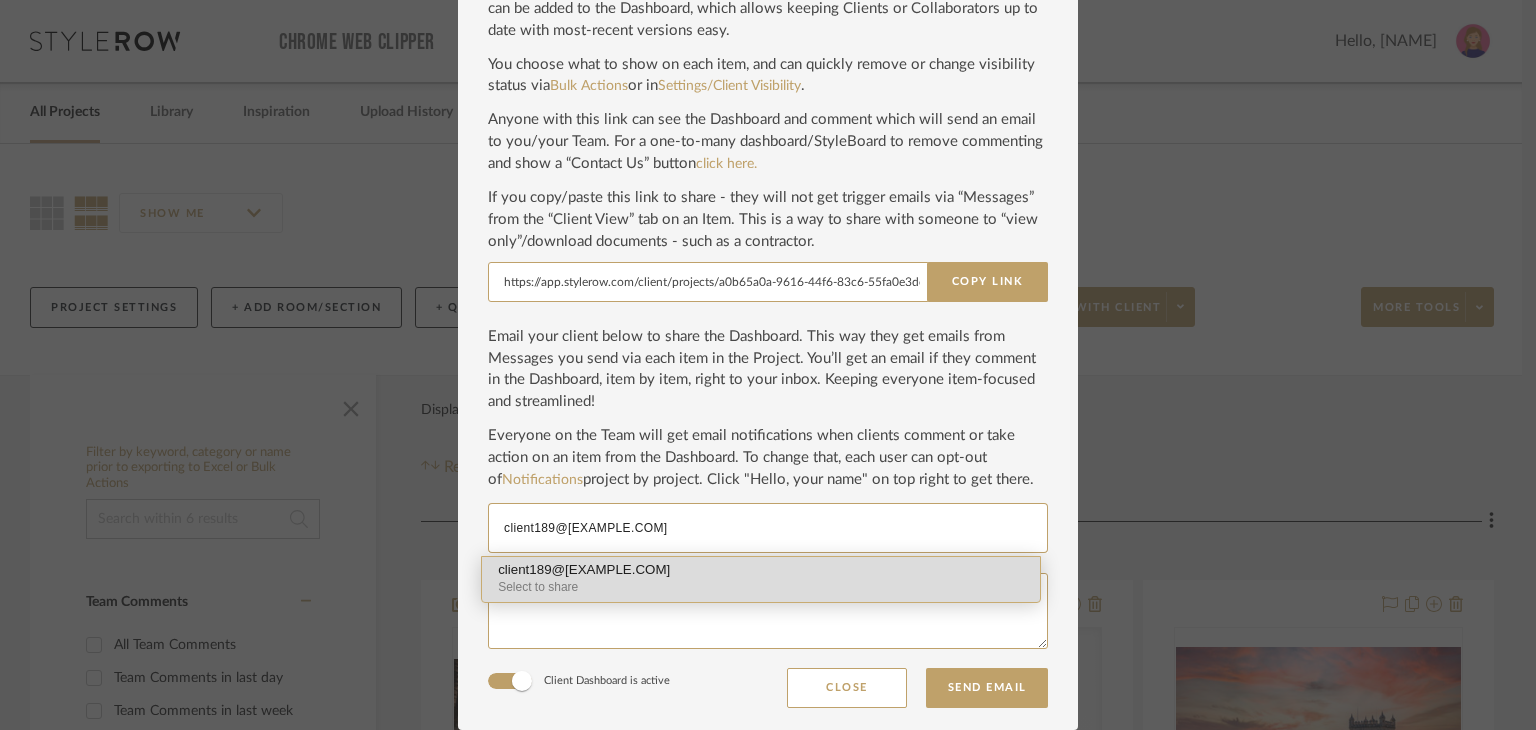 click on "client189@yopmail.com" at bounding box center (761, 570) 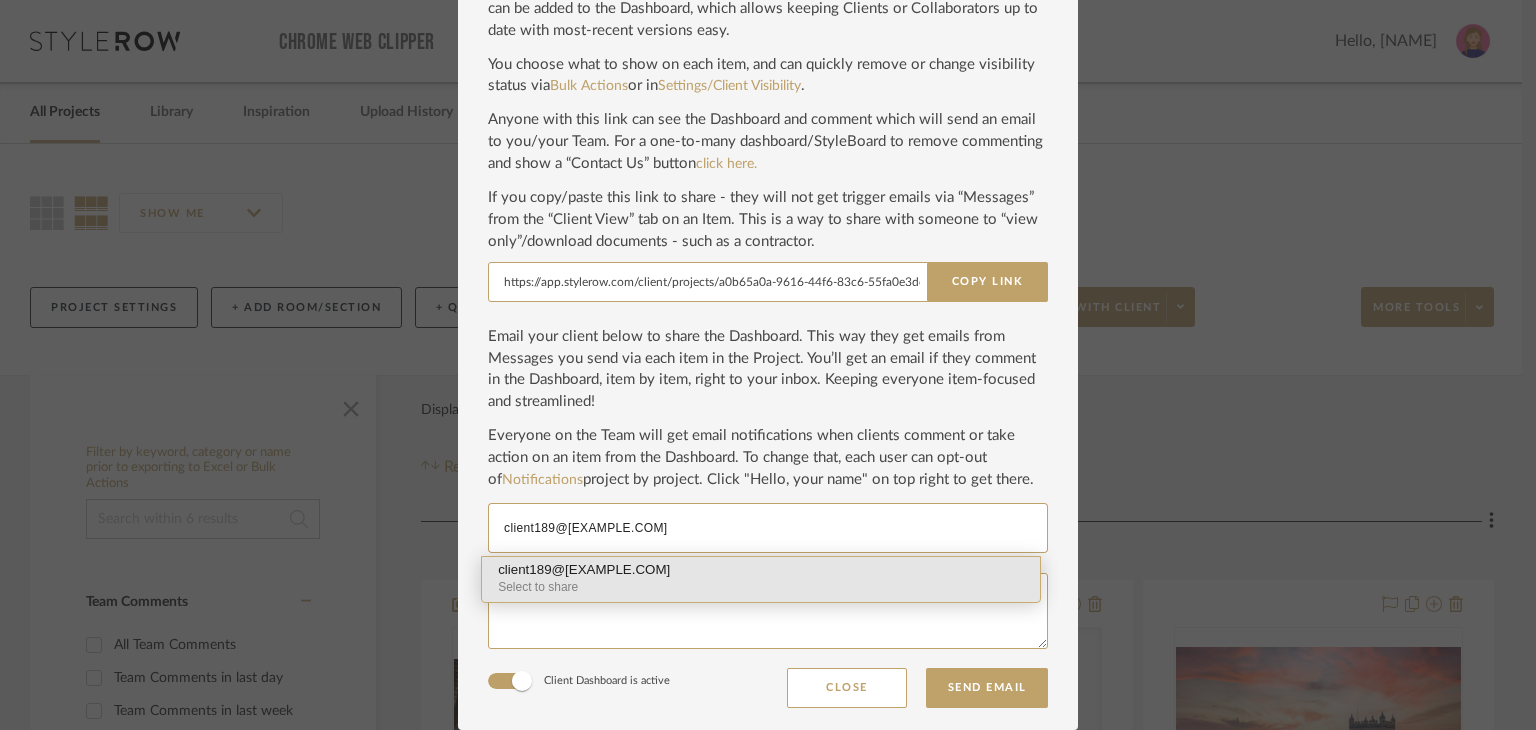 type 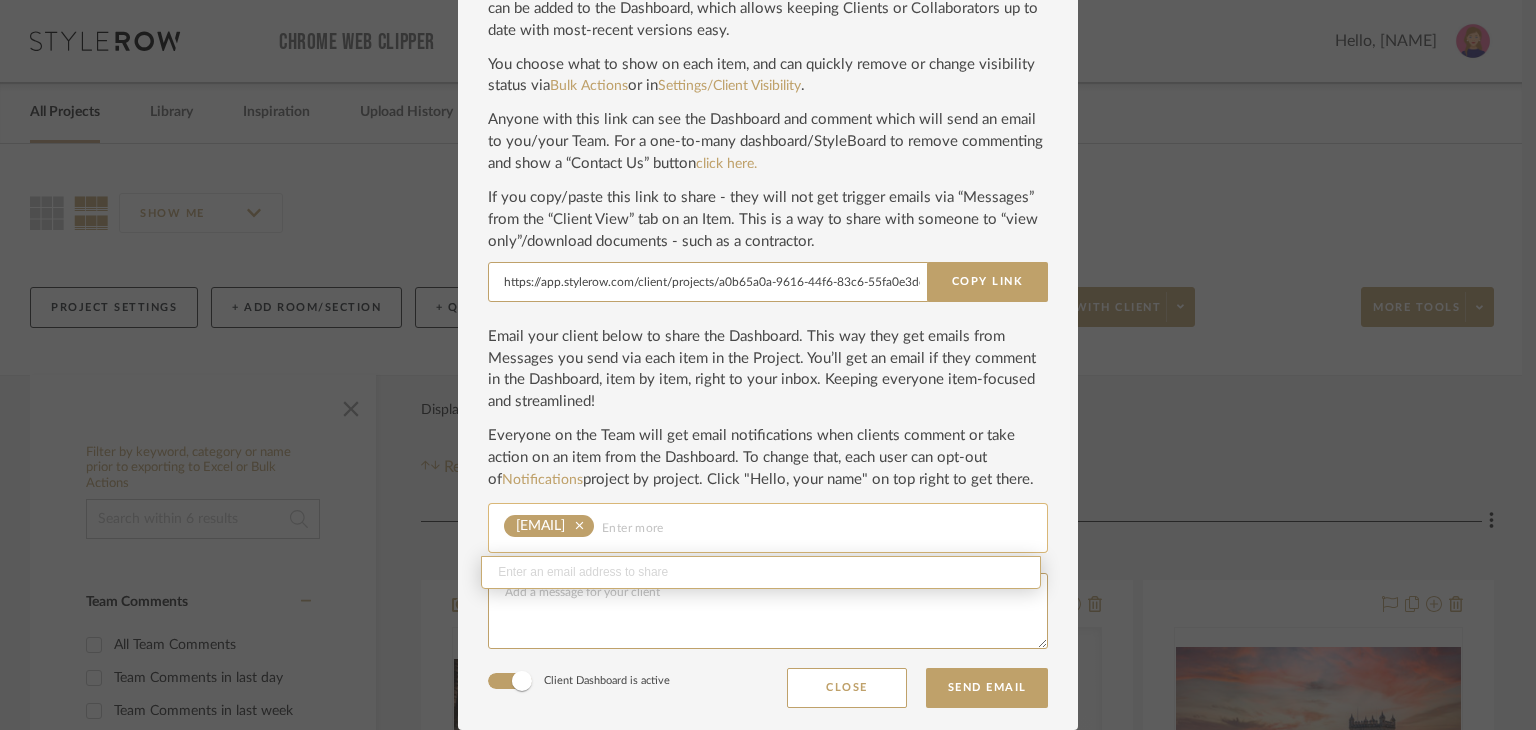 click on "client189@yopmail.co... clear" at bounding box center (768, 528) 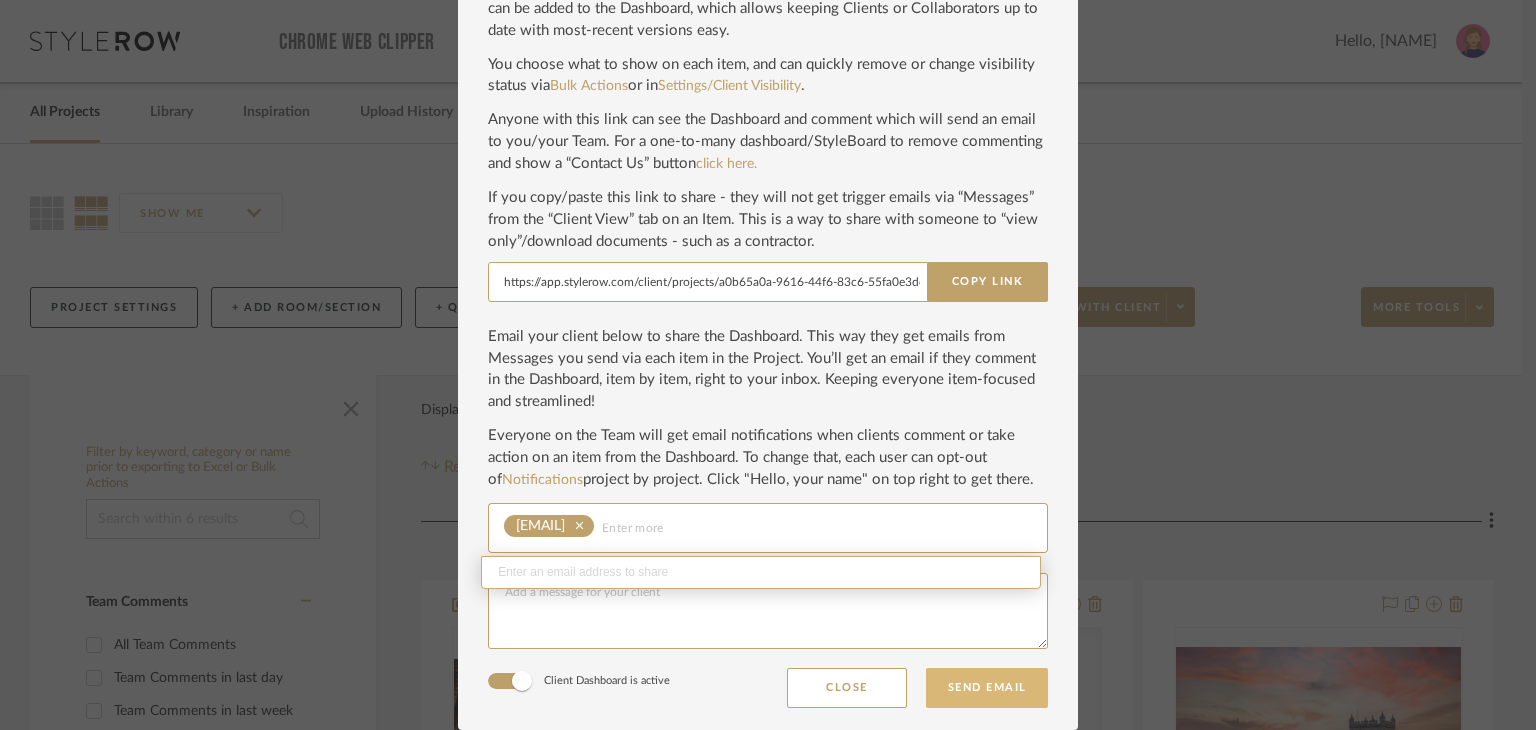 click on "Send Email" at bounding box center (987, 688) 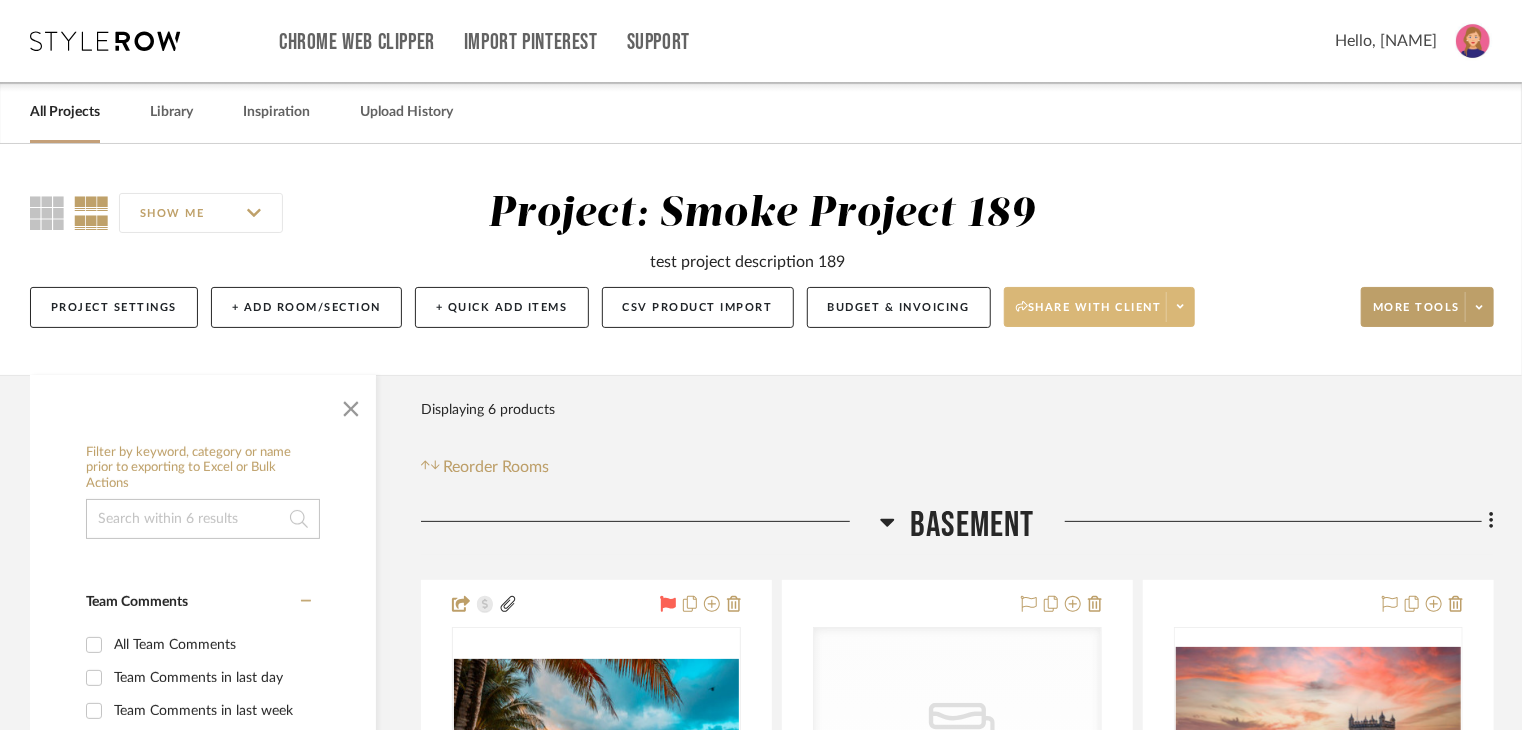 click 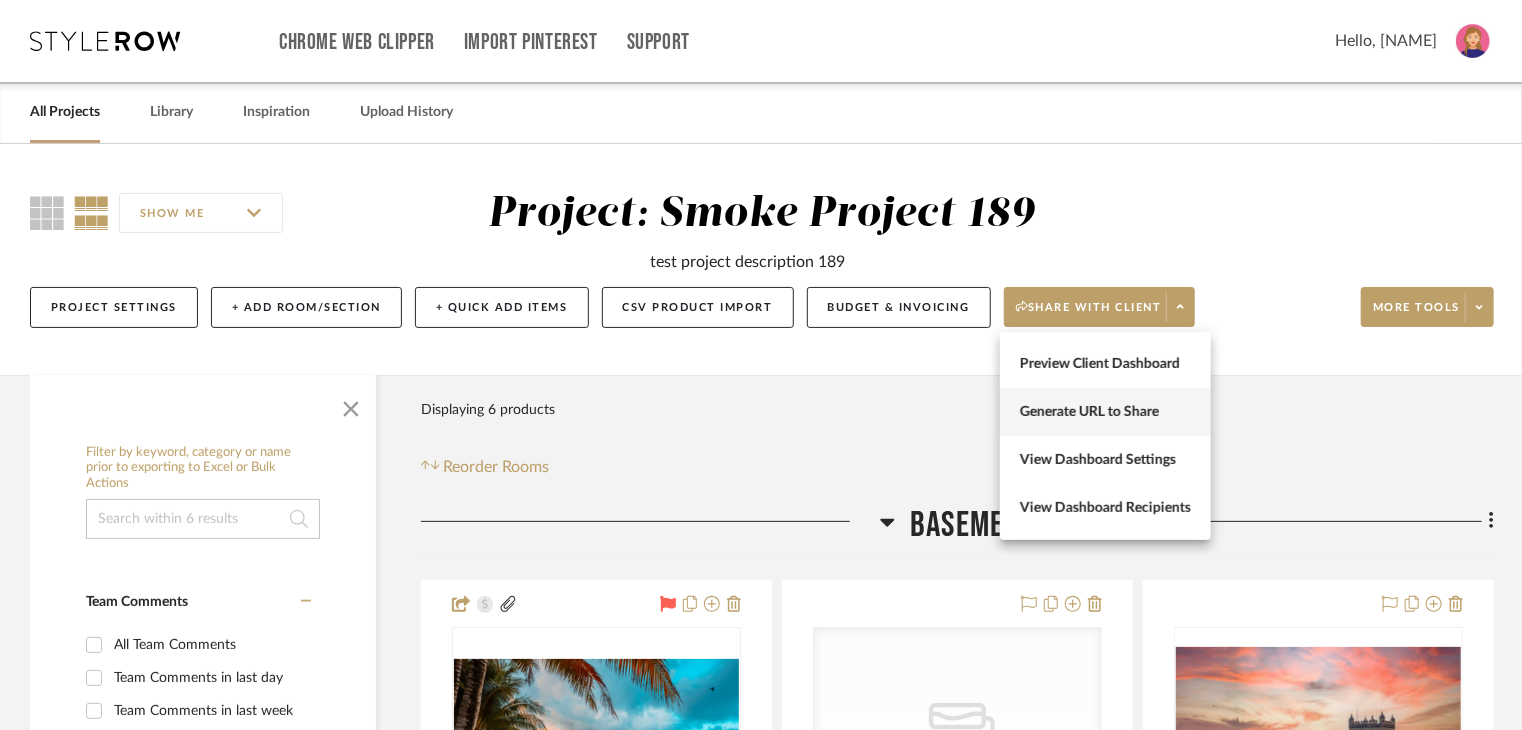 click on "Generate URL to Share" at bounding box center [1105, 412] 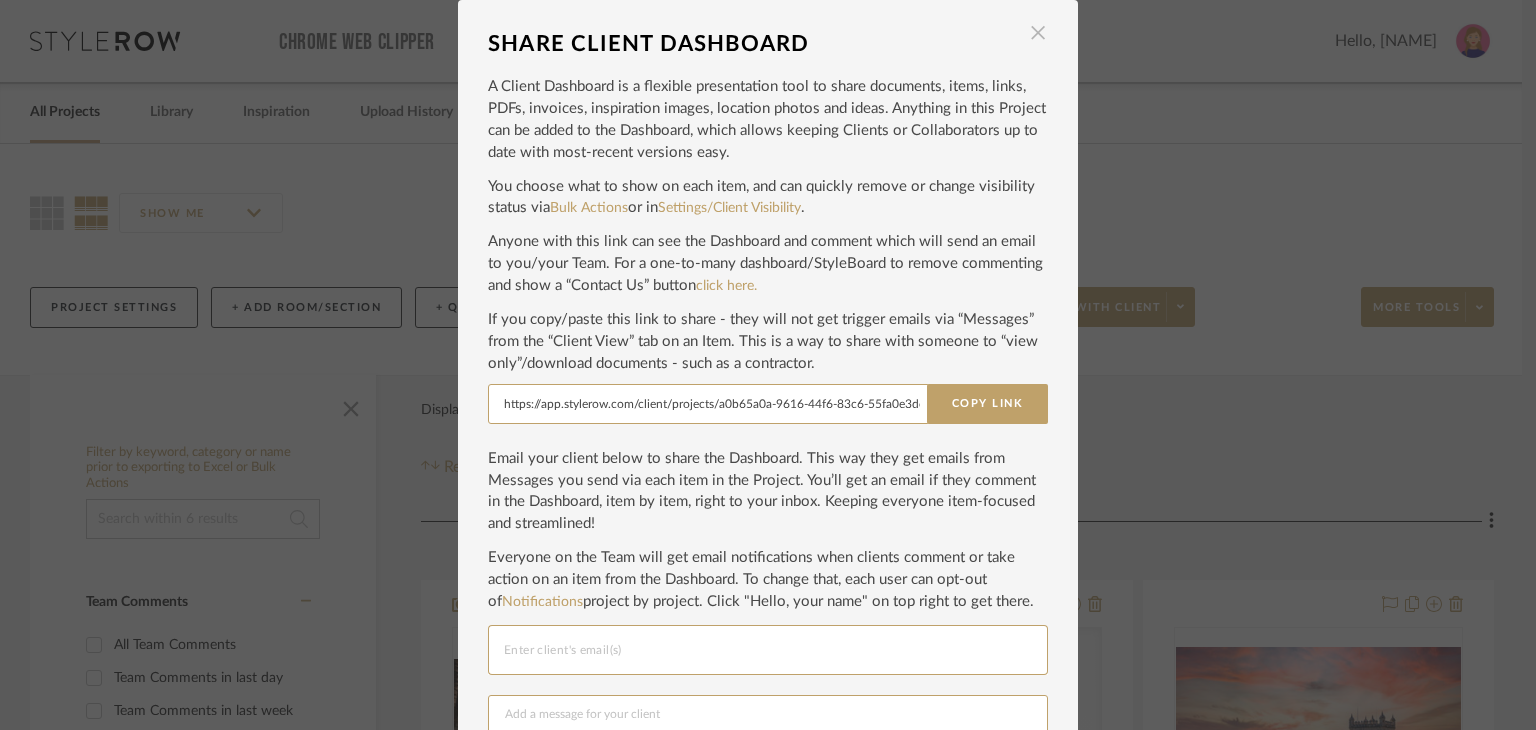 click at bounding box center (1038, 33) 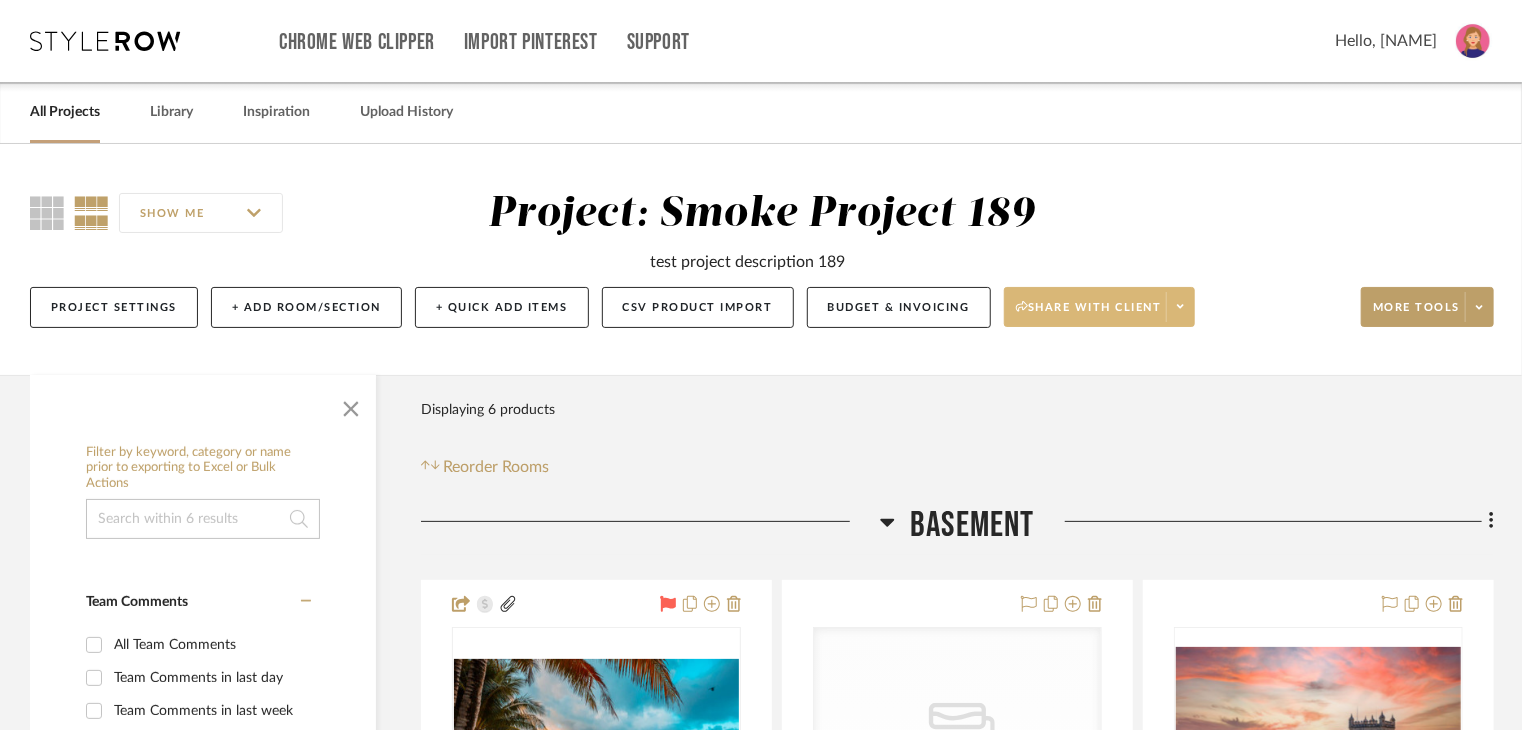 click 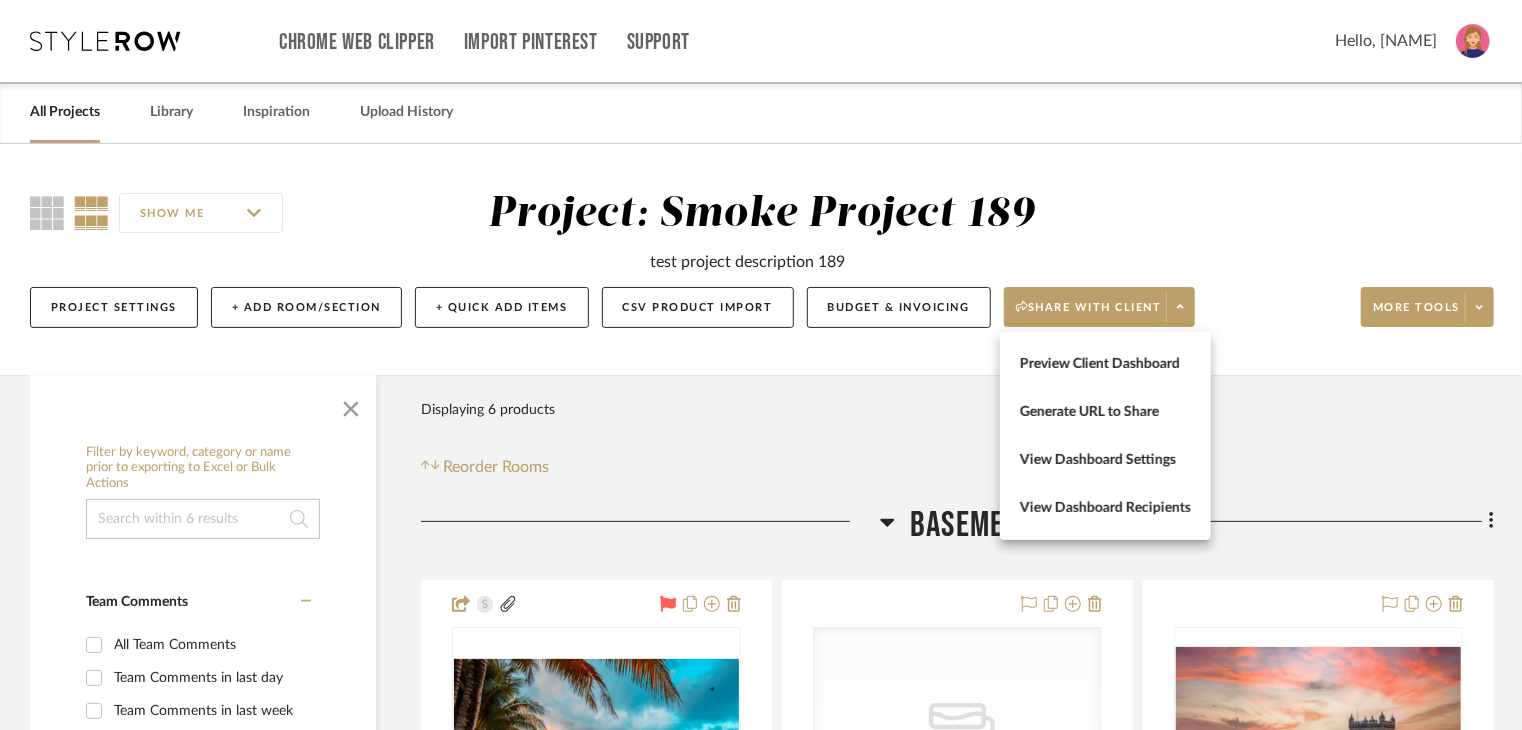 click at bounding box center [761, 365] 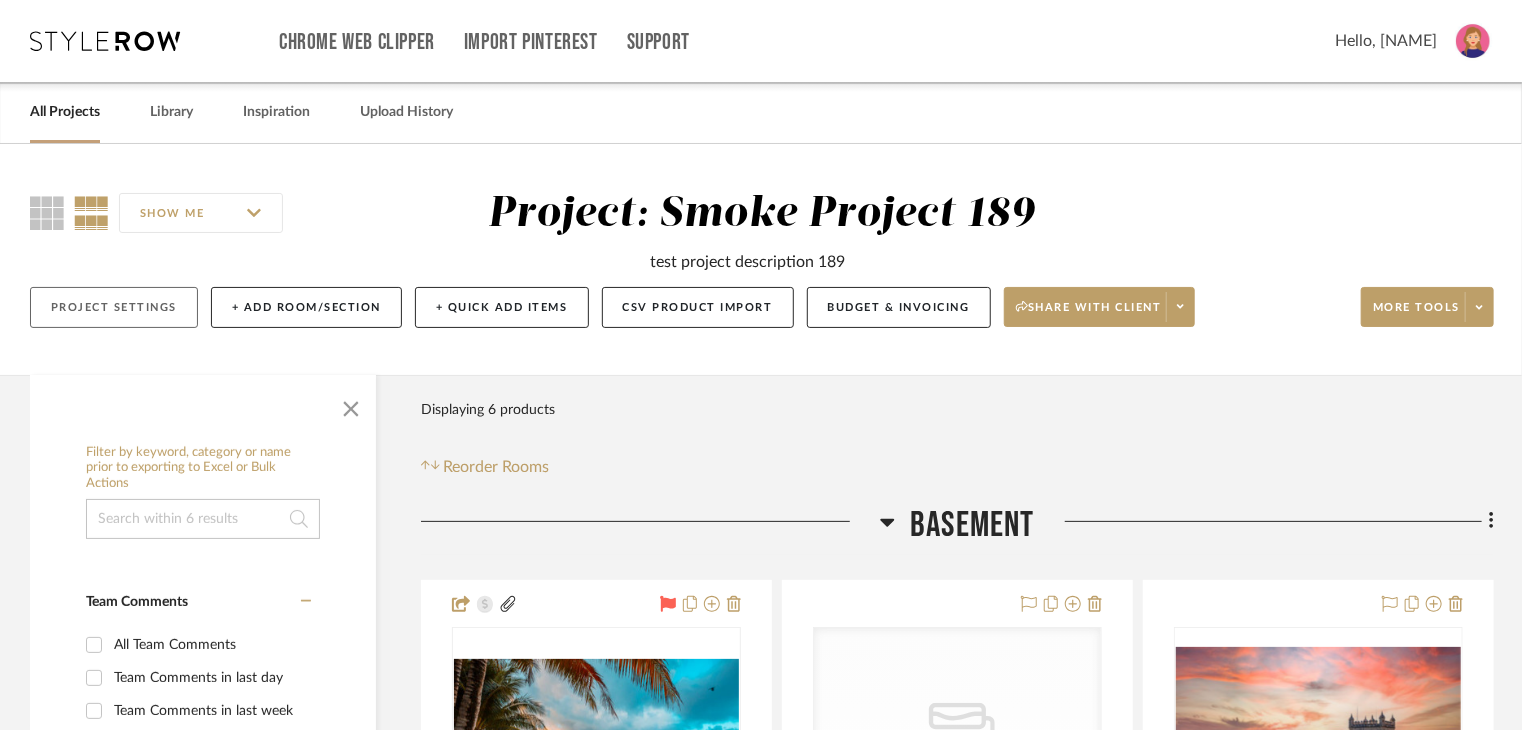 click on "Project Settings" 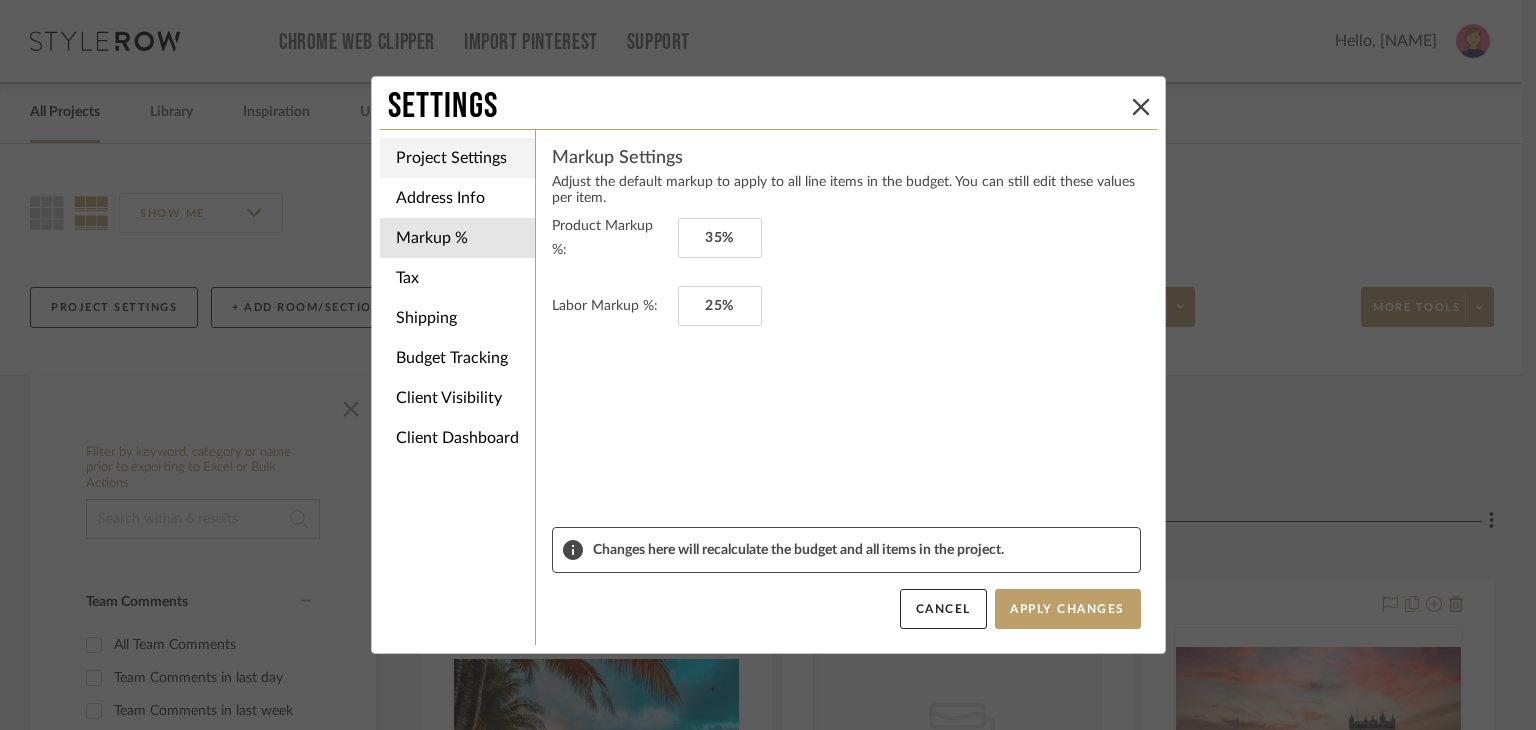 click on "Project Settings" at bounding box center [457, 158] 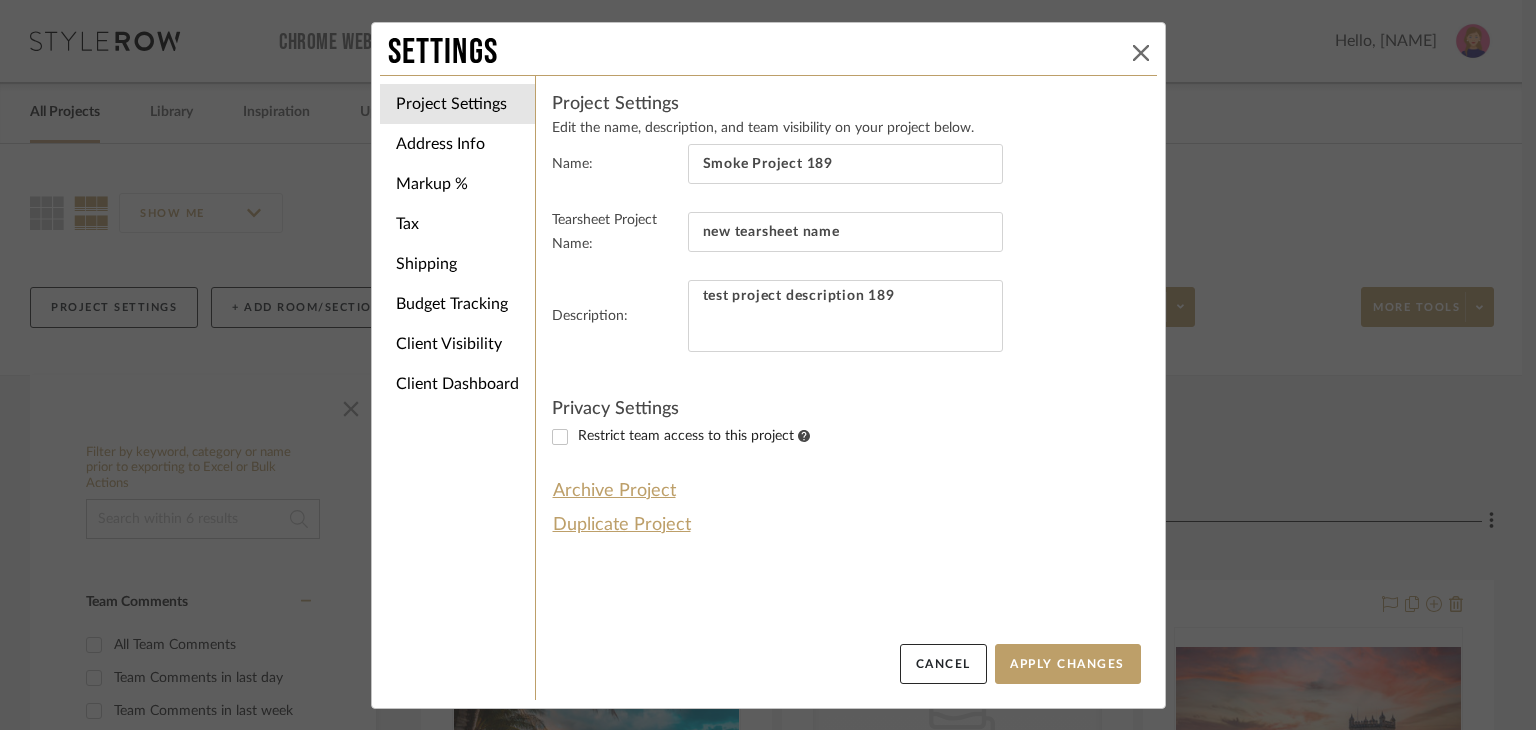 click at bounding box center [1141, 53] 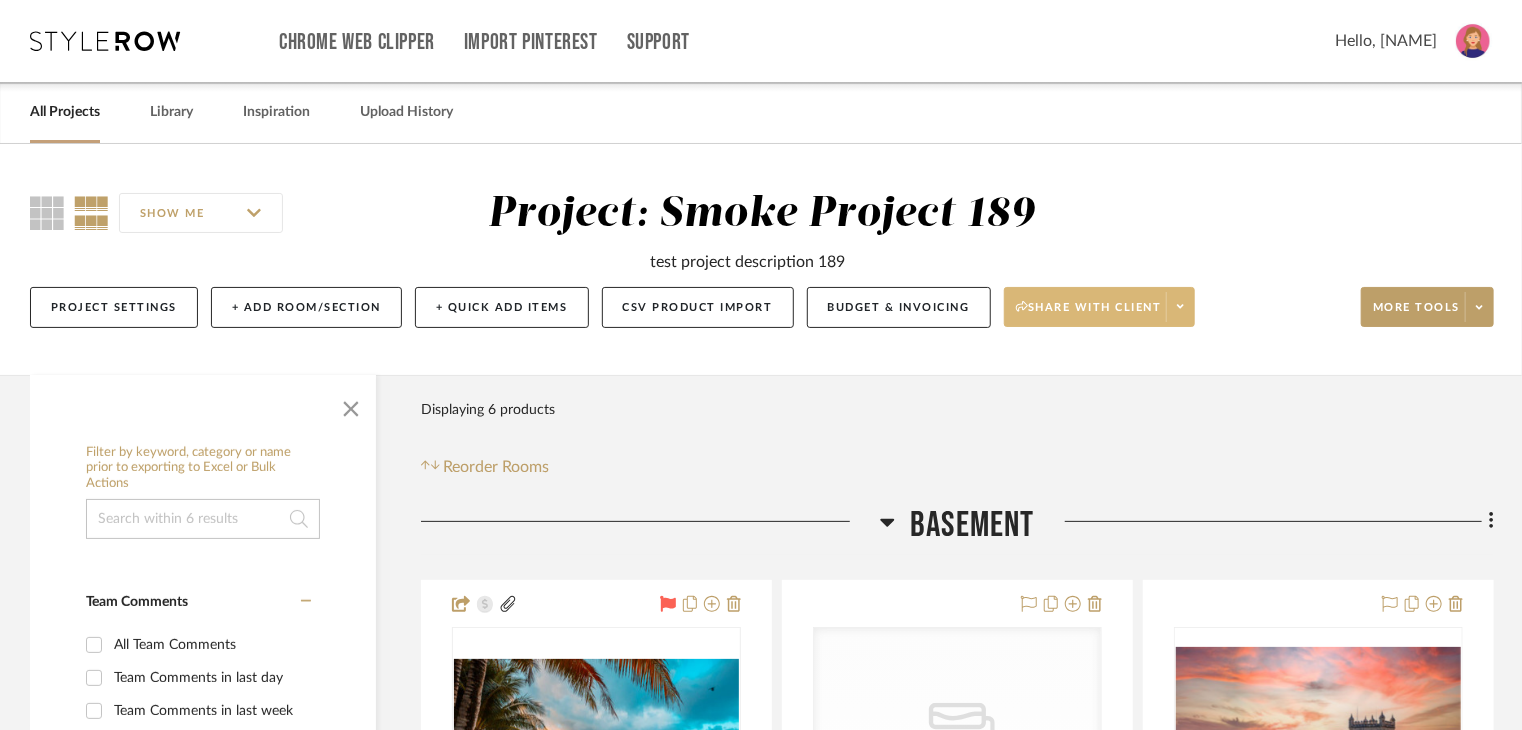 click 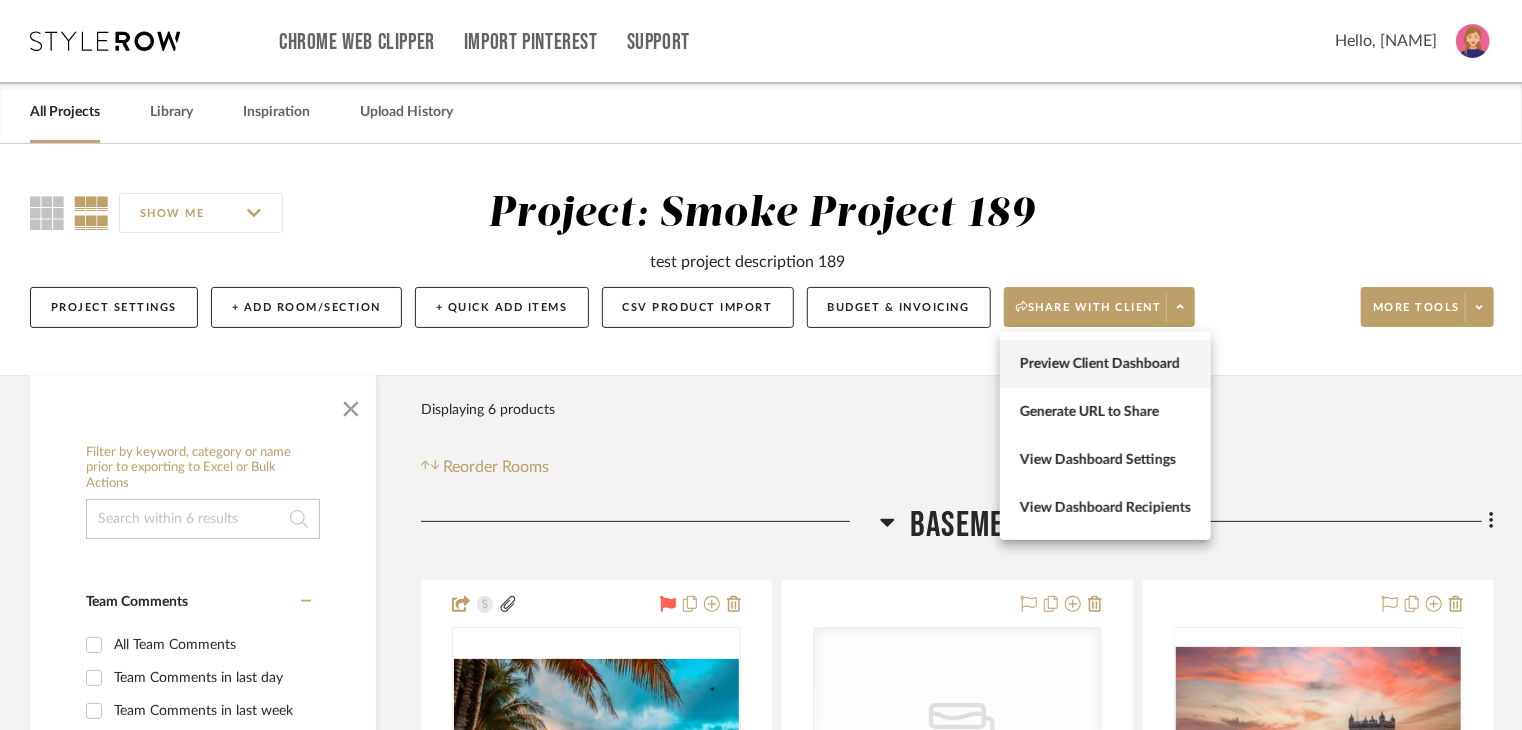 click on "Preview Client Dashboard" at bounding box center (1105, 364) 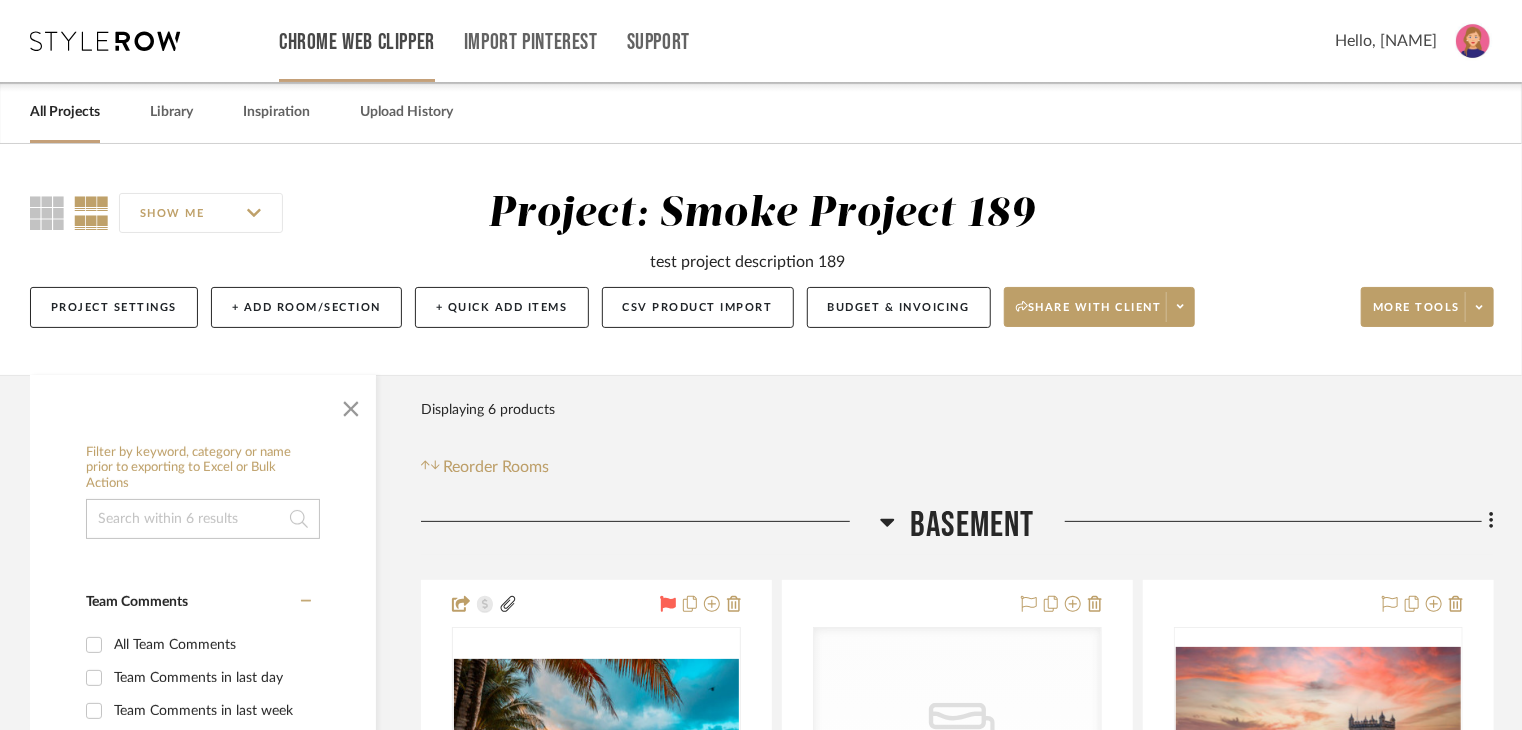 click on "Chrome Web Clipper" at bounding box center [357, 42] 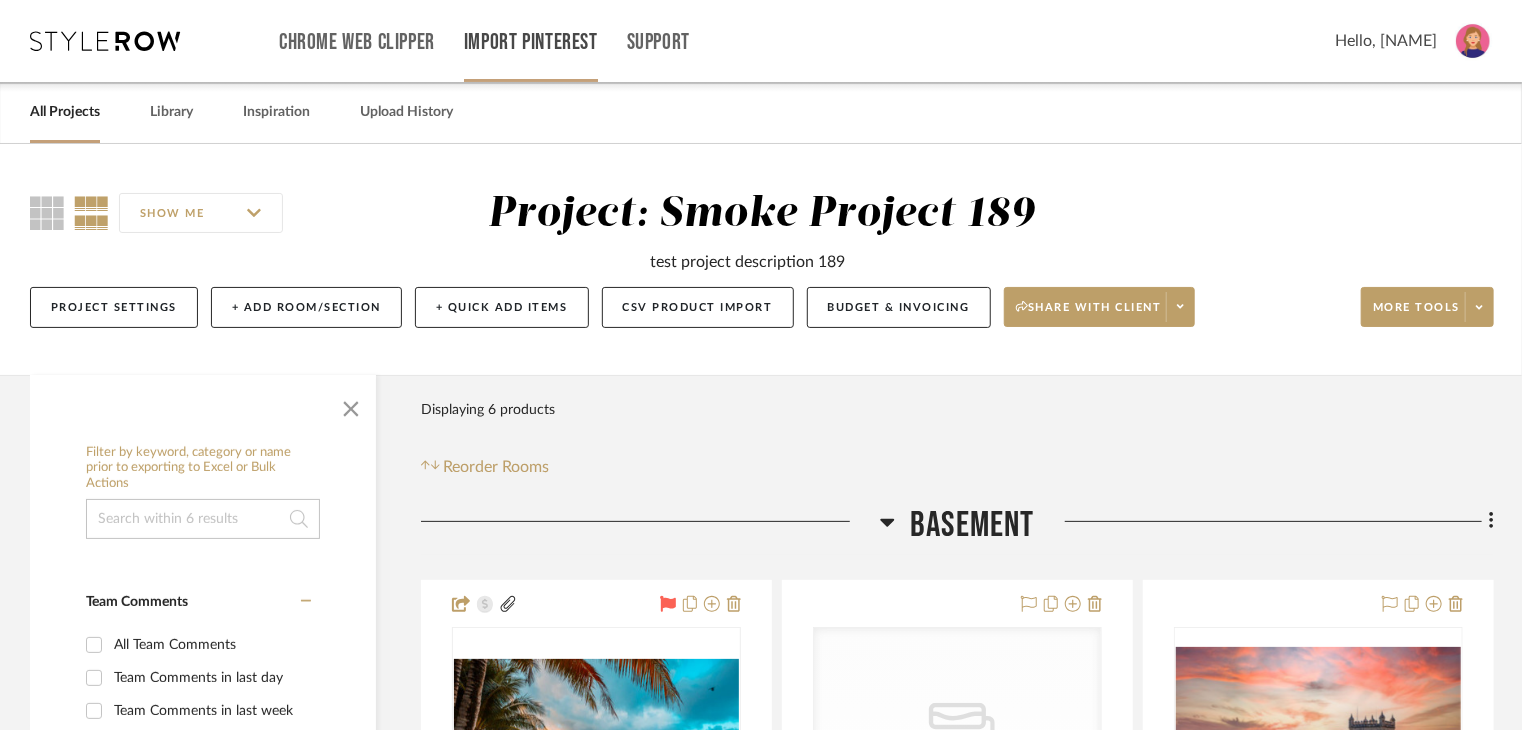 click on "Import Pinterest" at bounding box center [531, 42] 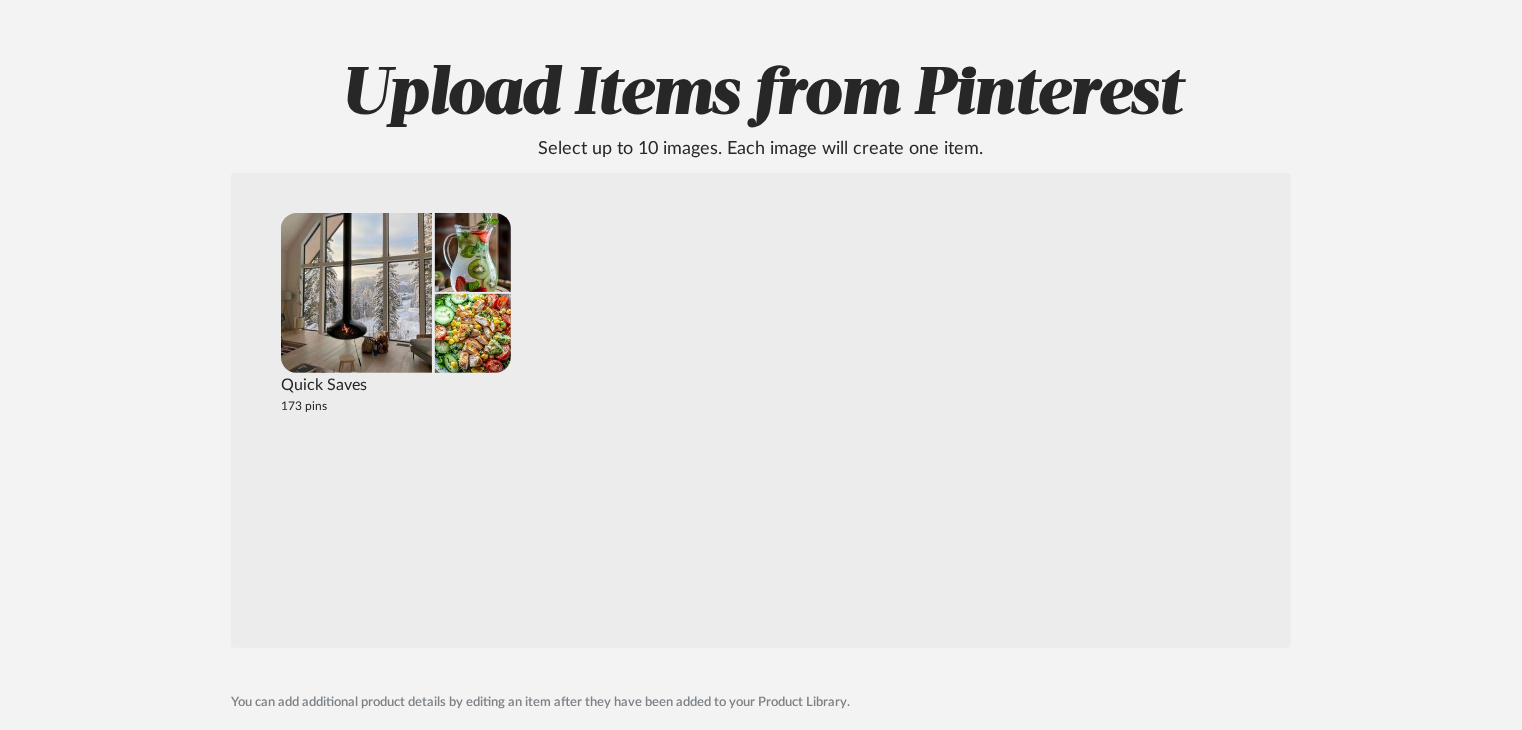 scroll, scrollTop: 200, scrollLeft: 0, axis: vertical 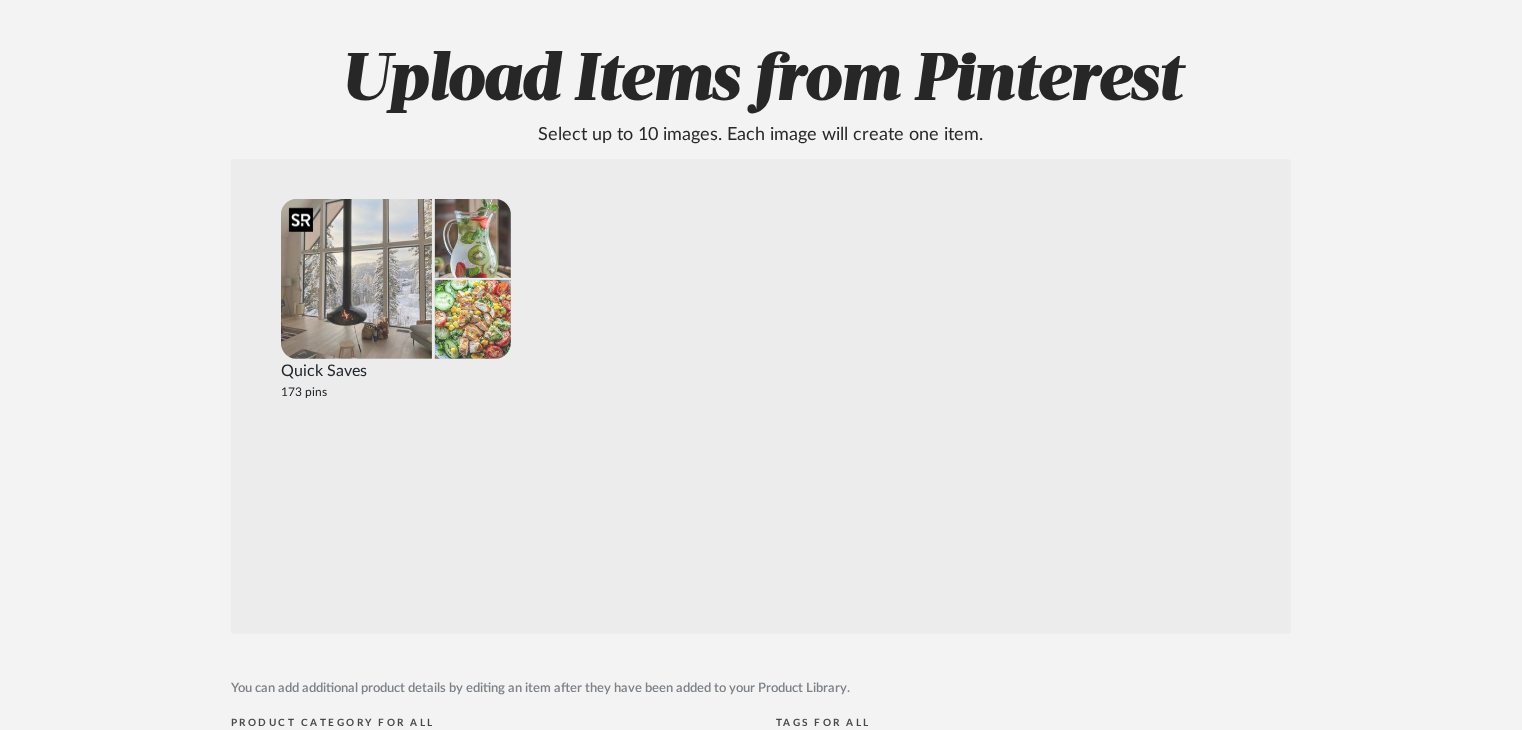 click at bounding box center [356, 279] 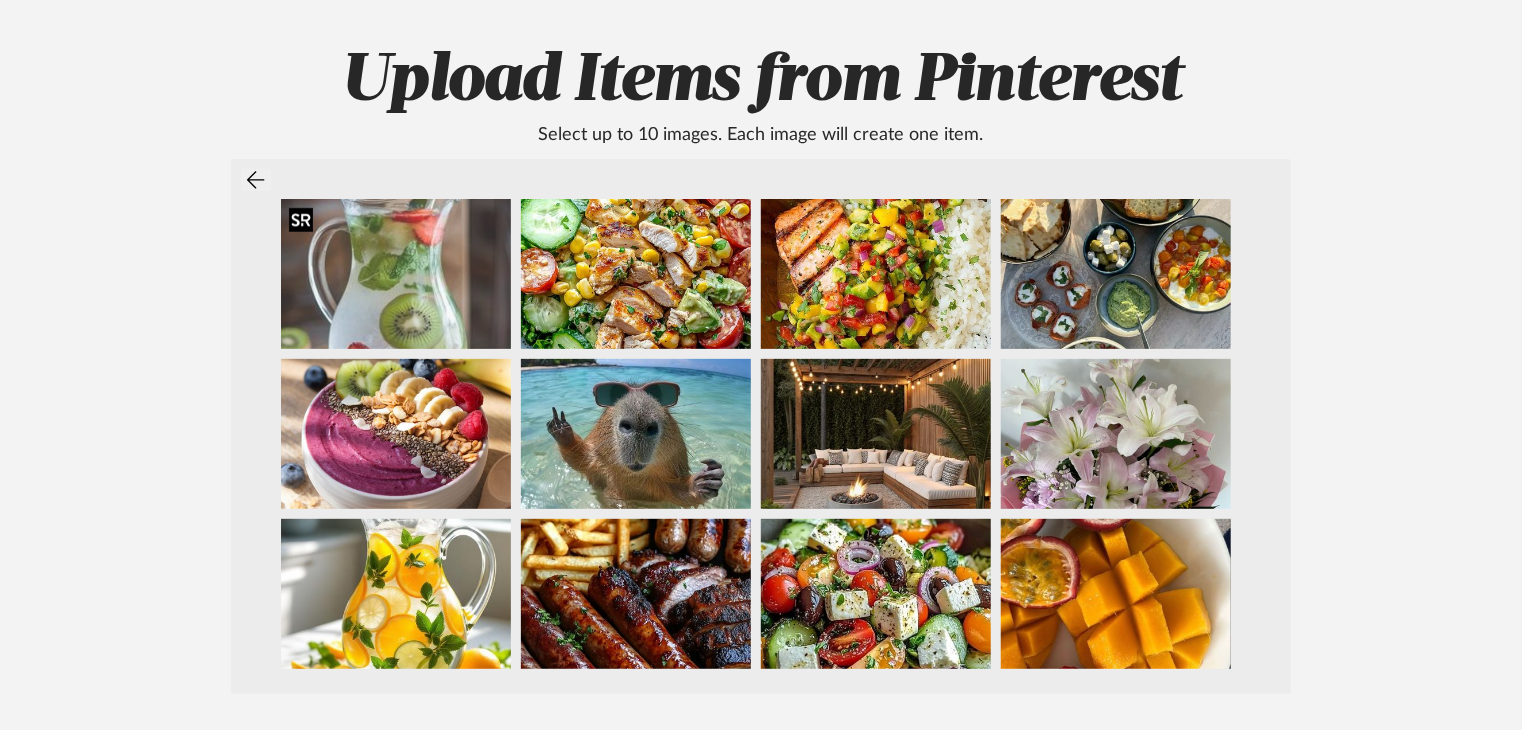 click at bounding box center (396, 274) 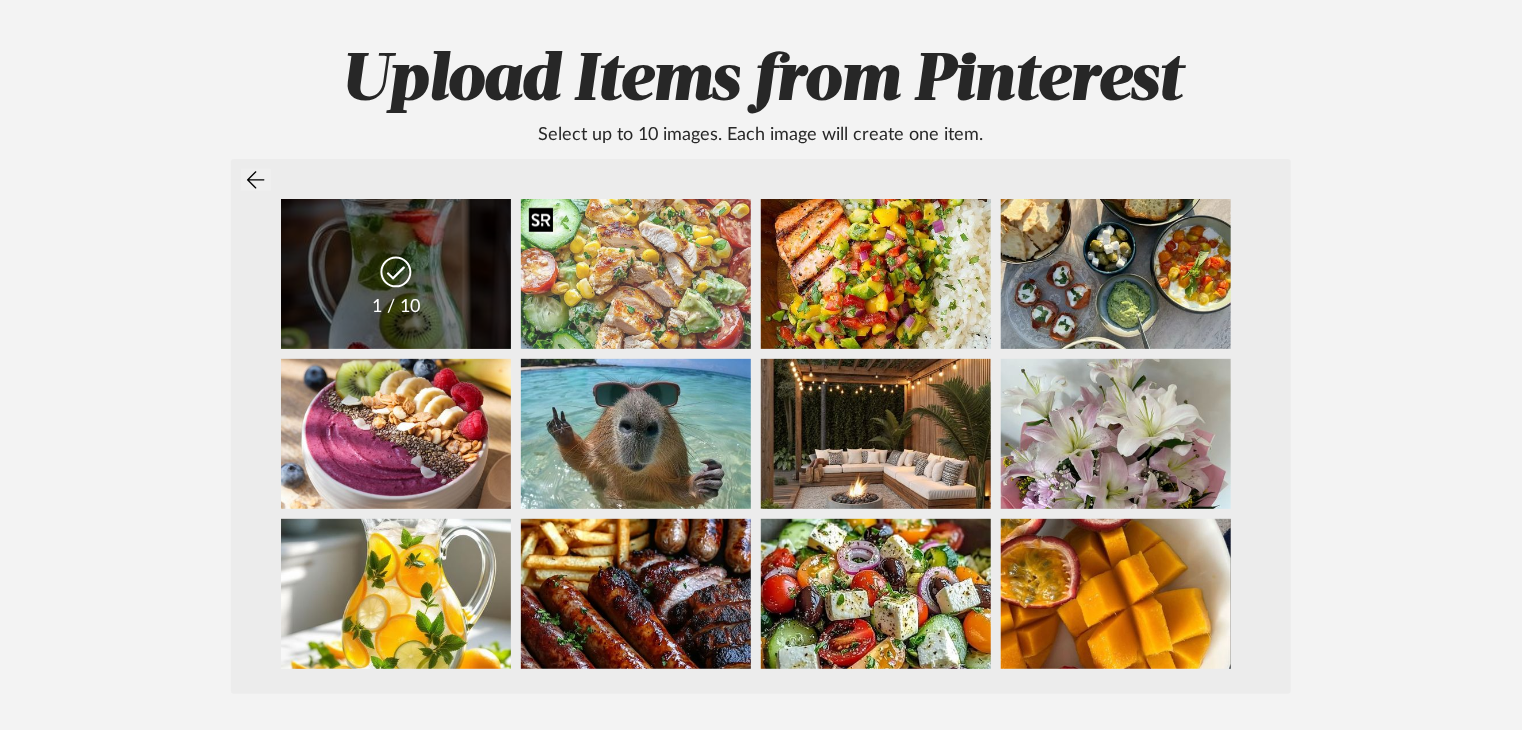 click at bounding box center [636, 274] 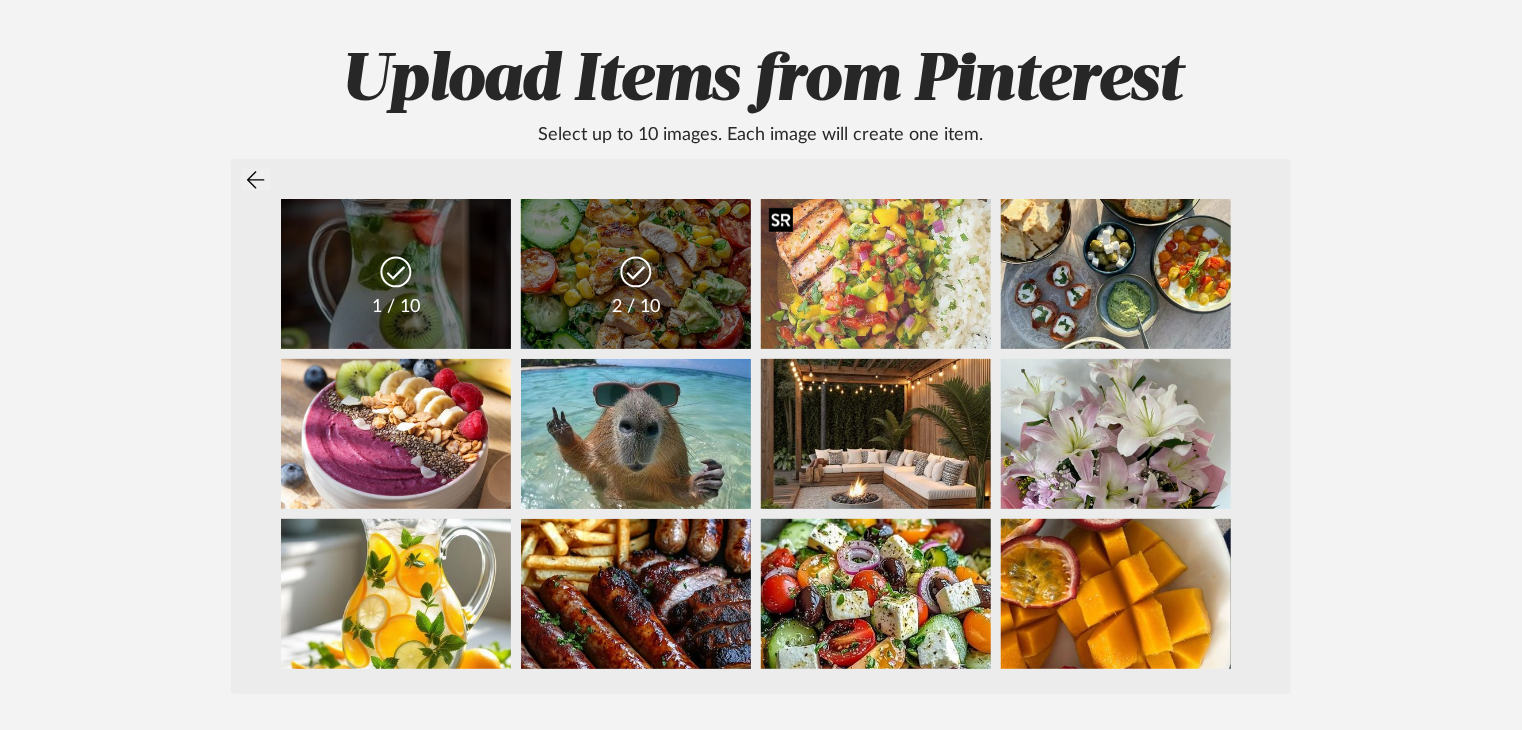 click at bounding box center (876, 274) 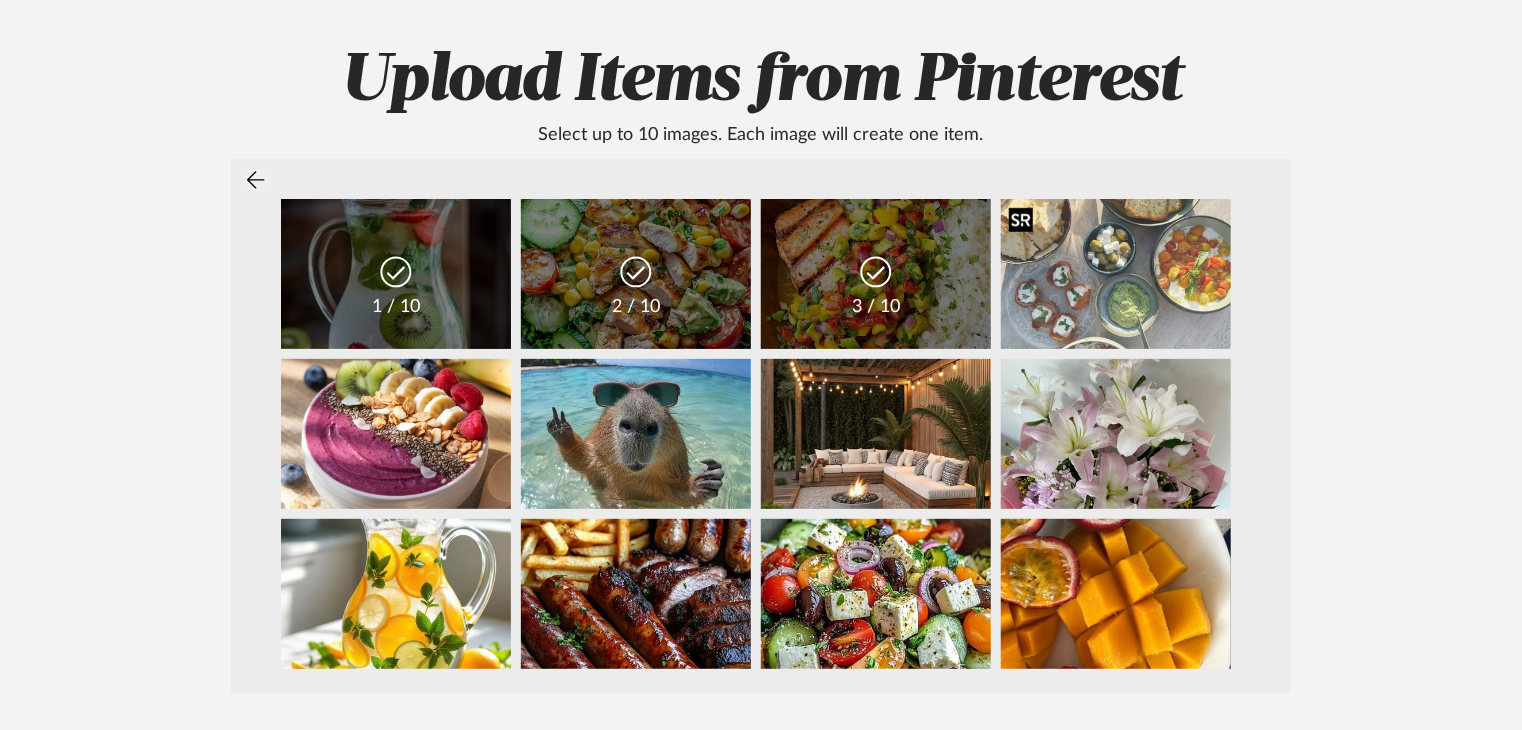 click at bounding box center (1116, 274) 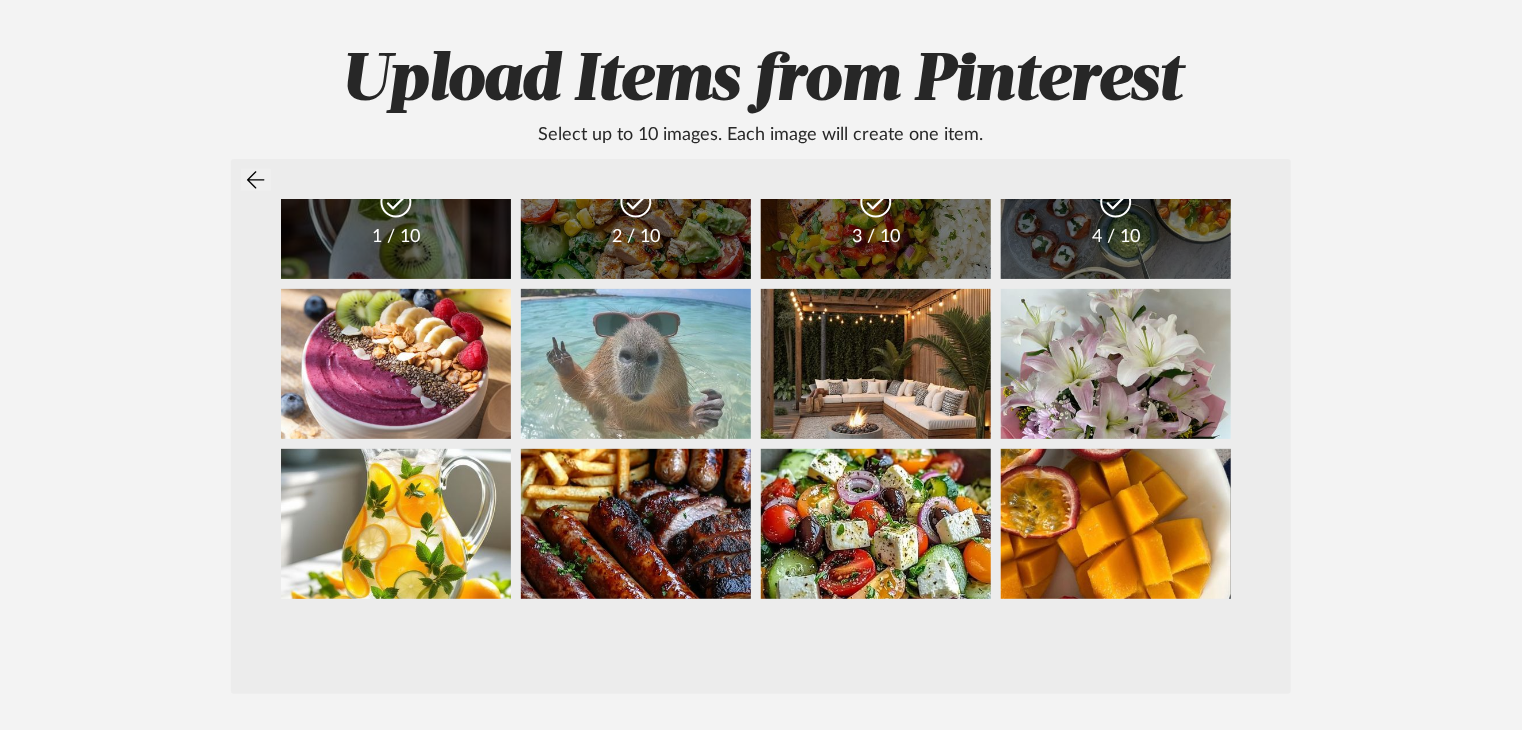 scroll, scrollTop: 200, scrollLeft: 0, axis: vertical 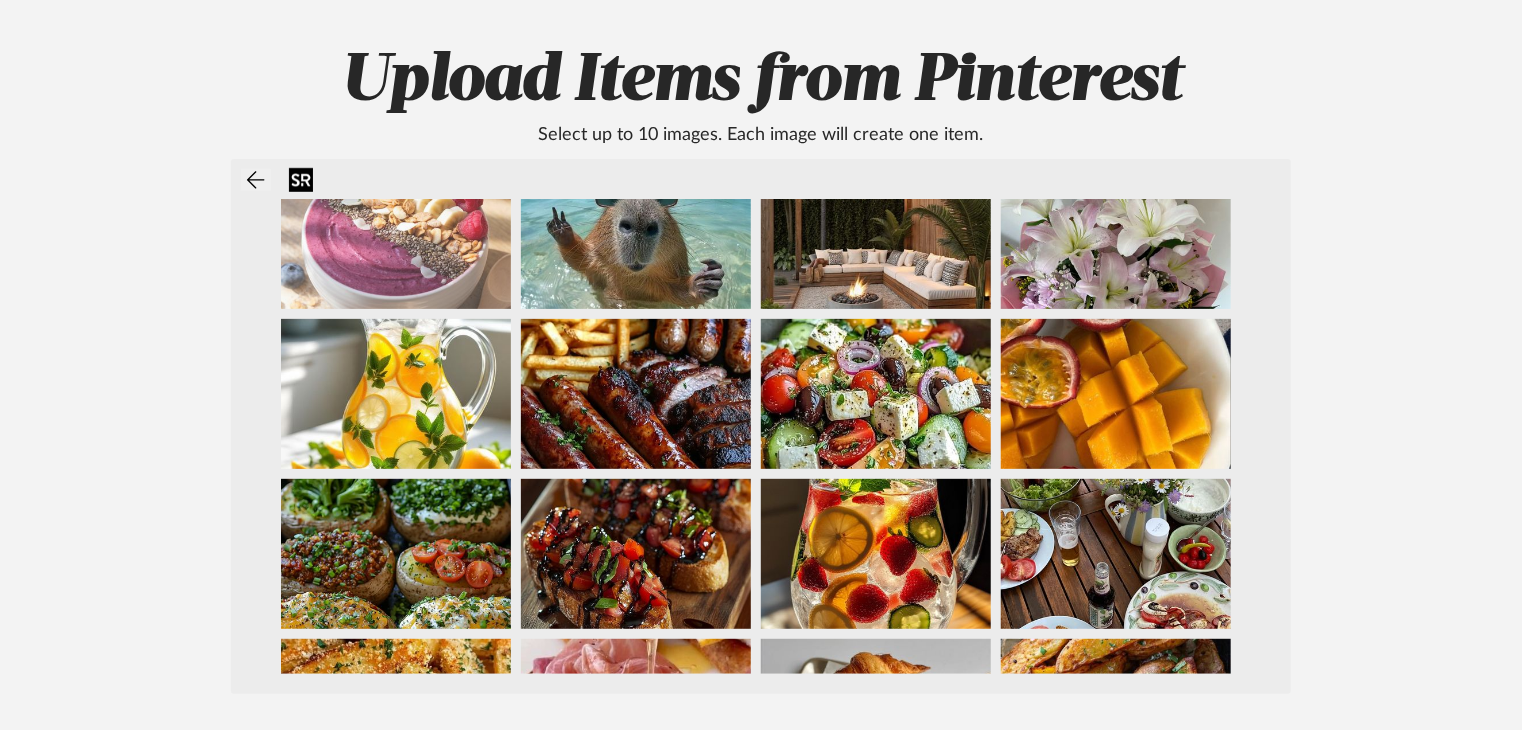 click at bounding box center [396, 234] 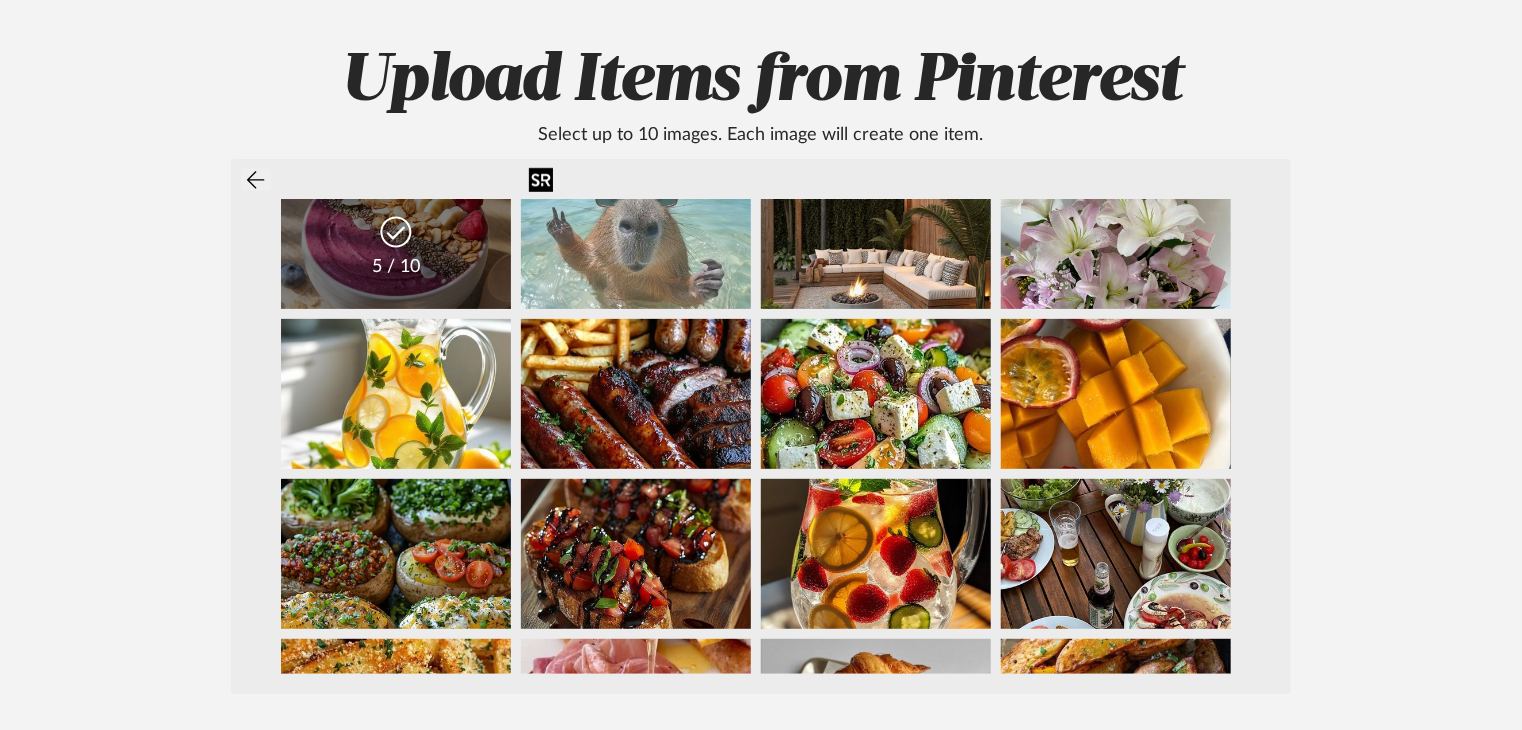 click at bounding box center [636, 234] 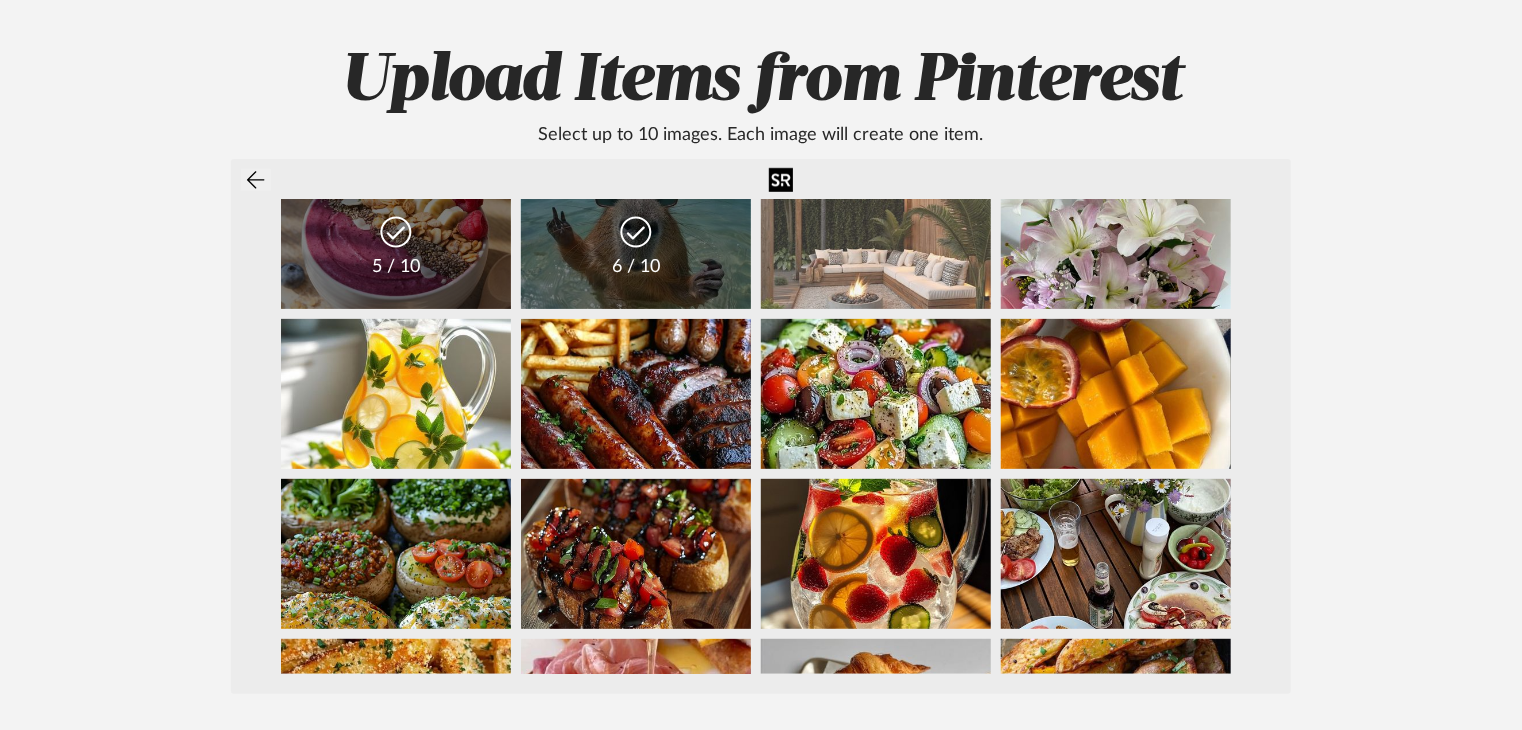 click at bounding box center [876, 234] 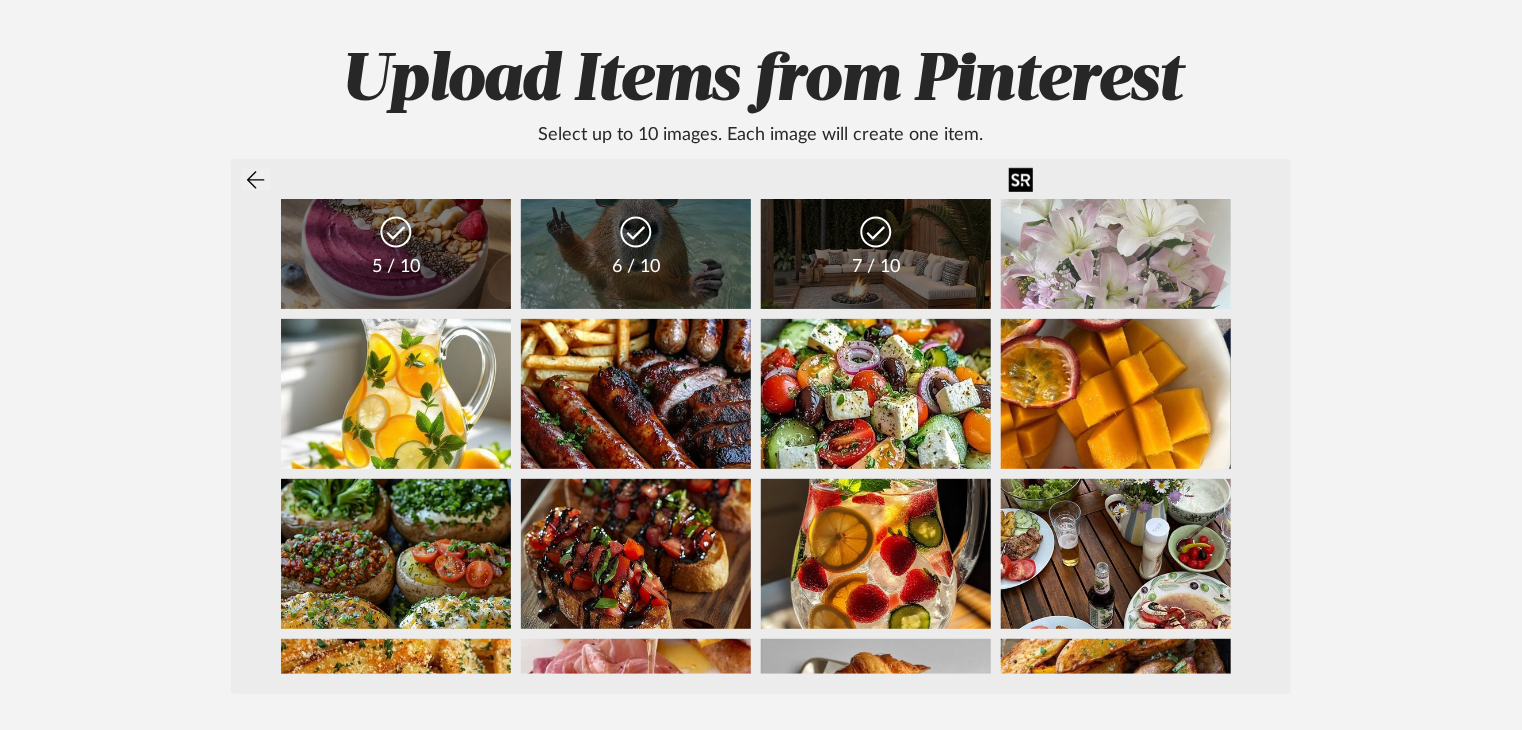 click at bounding box center [1116, 234] 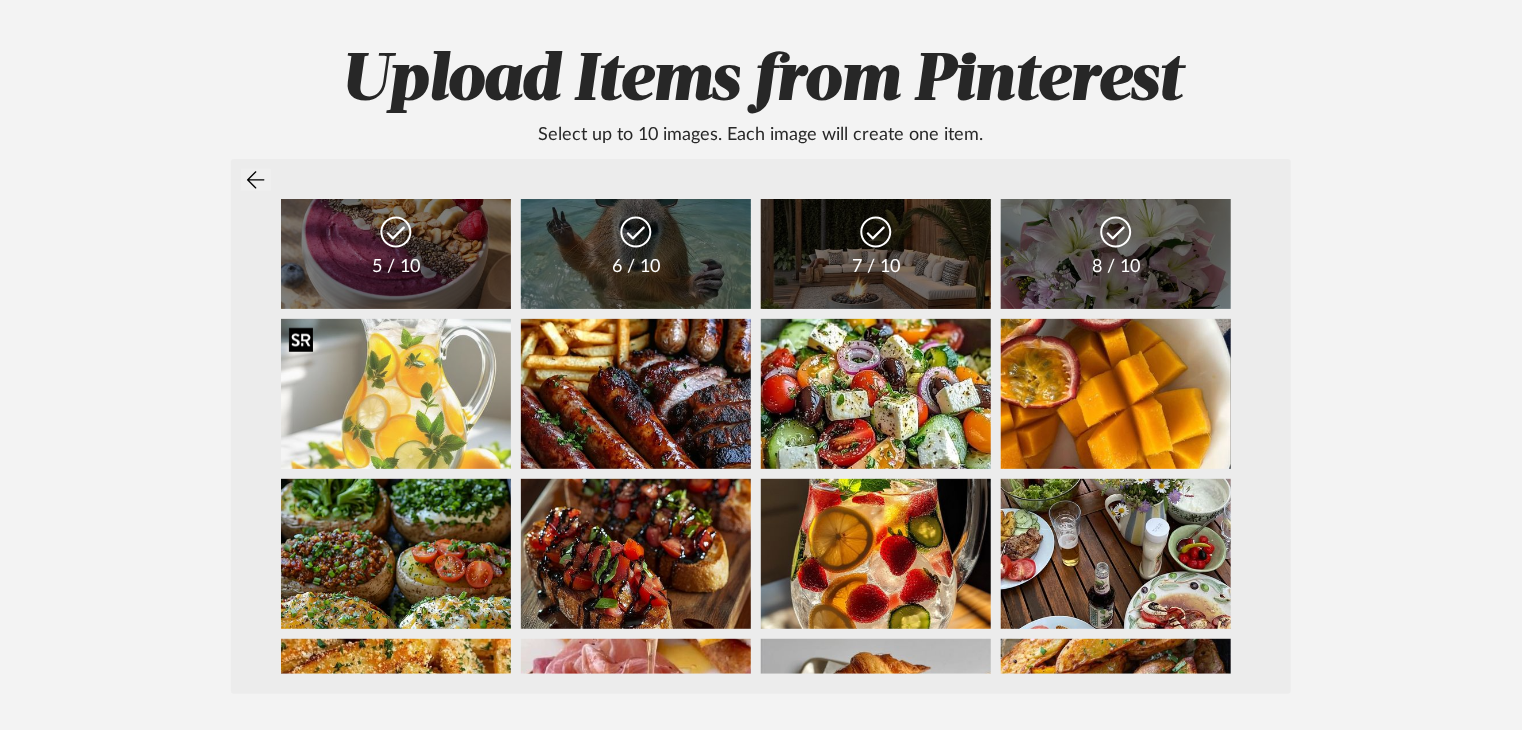 click at bounding box center (396, 394) 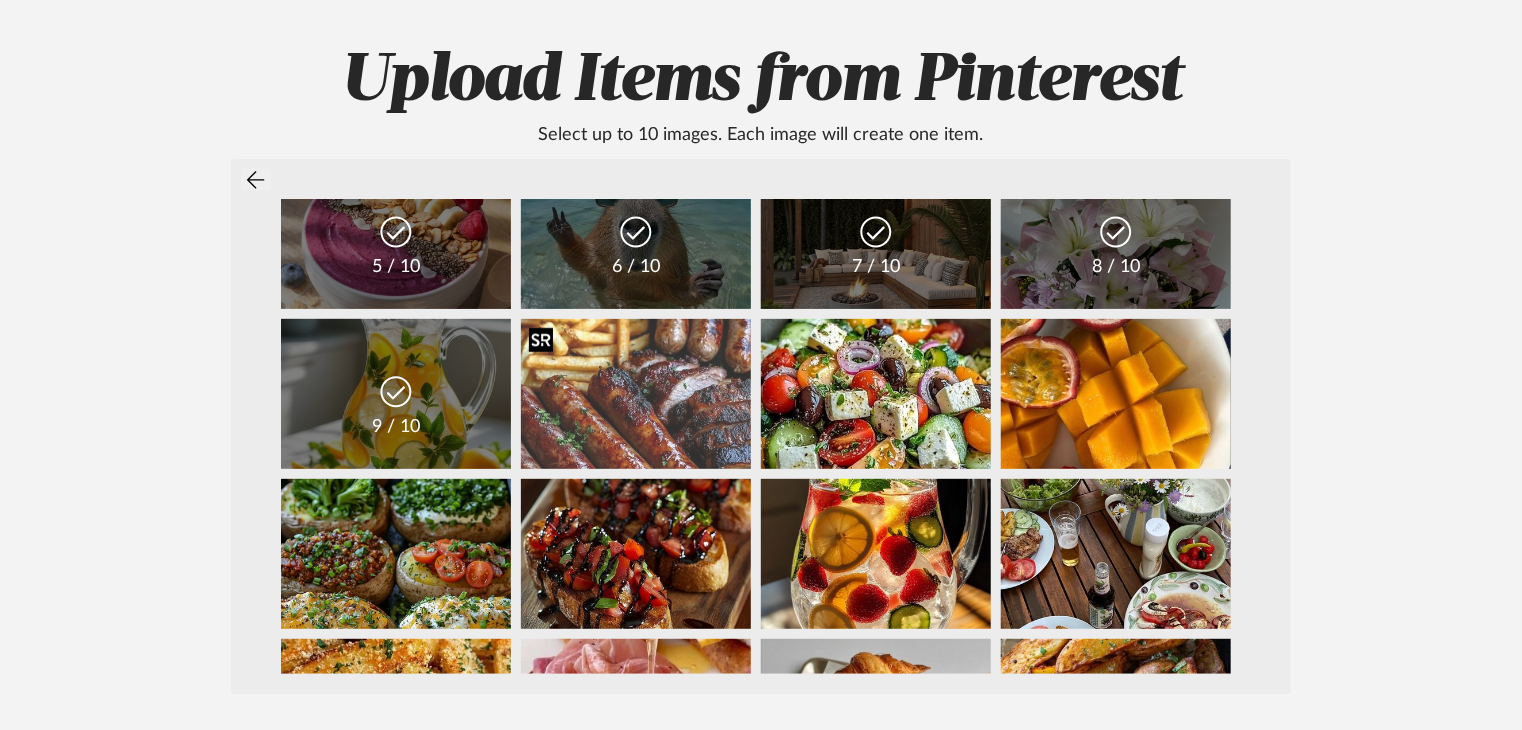 click at bounding box center [636, 394] 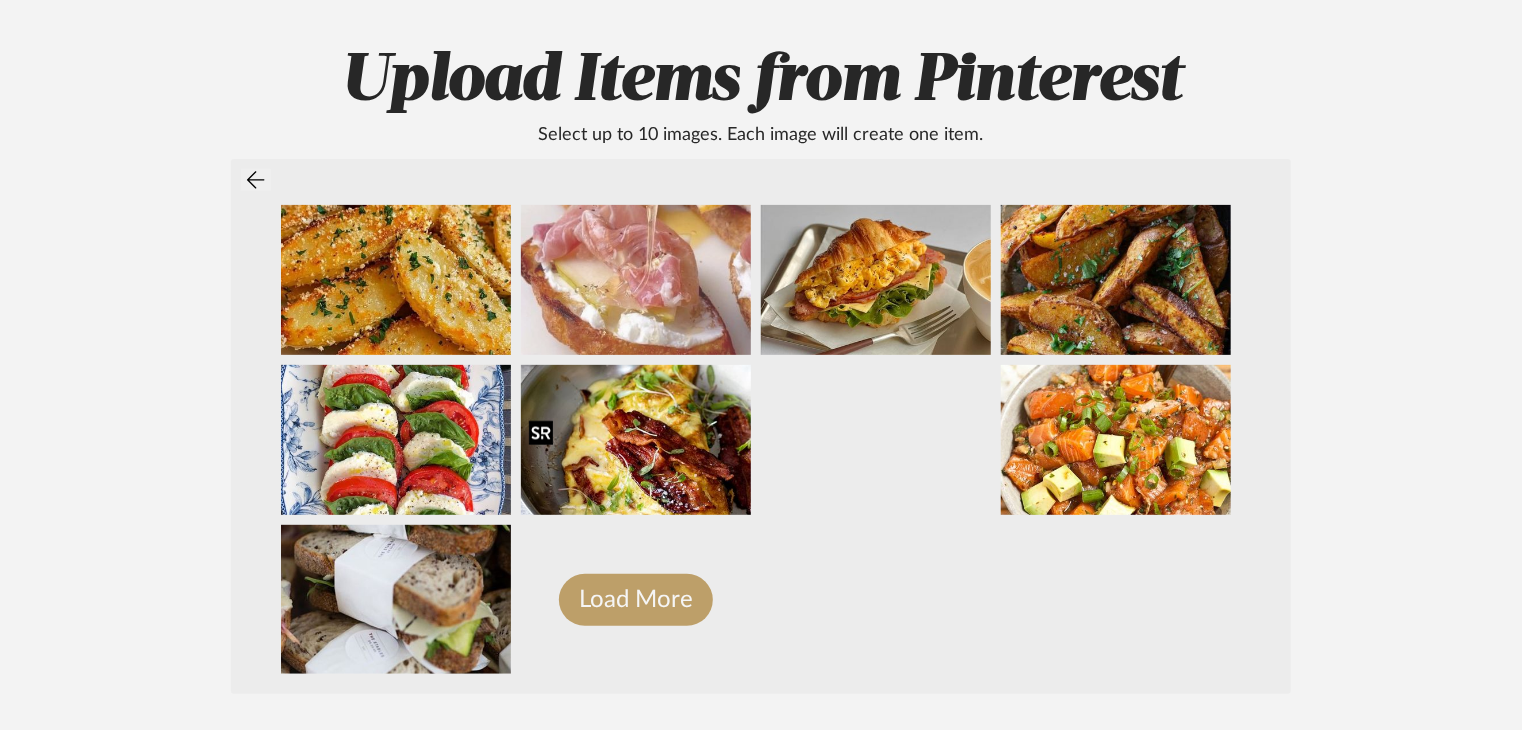 scroll, scrollTop: 234, scrollLeft: 0, axis: vertical 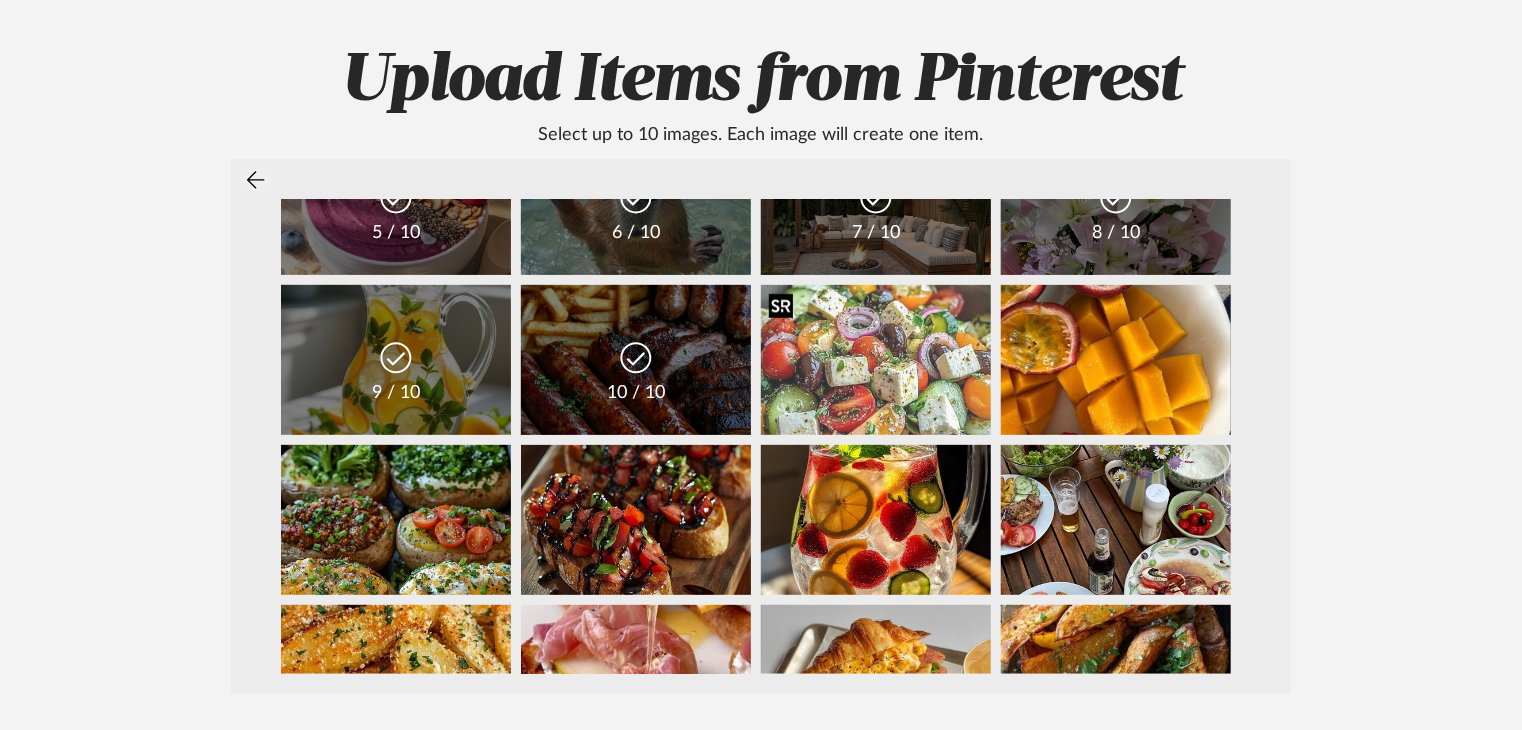 click at bounding box center (876, 360) 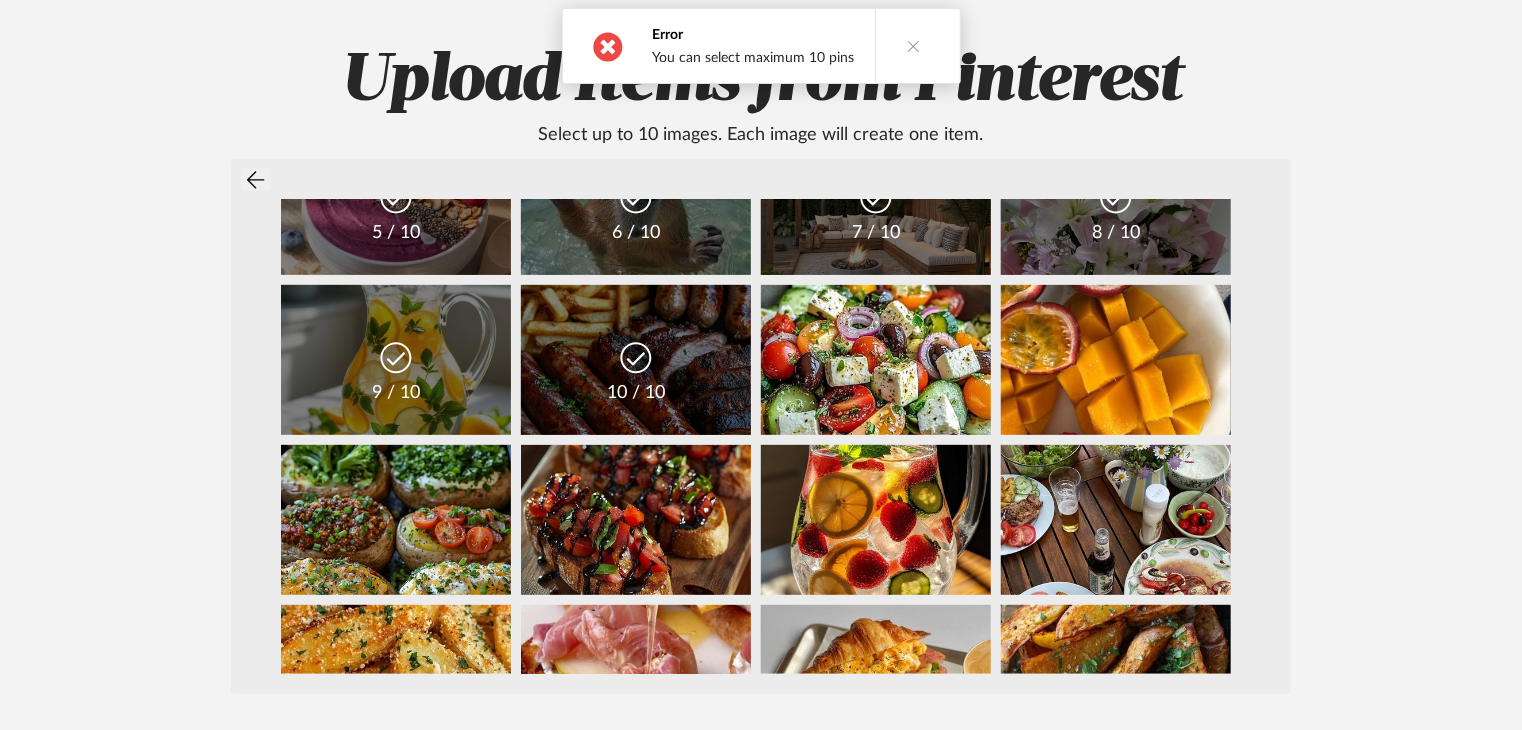 click at bounding box center (914, 46) 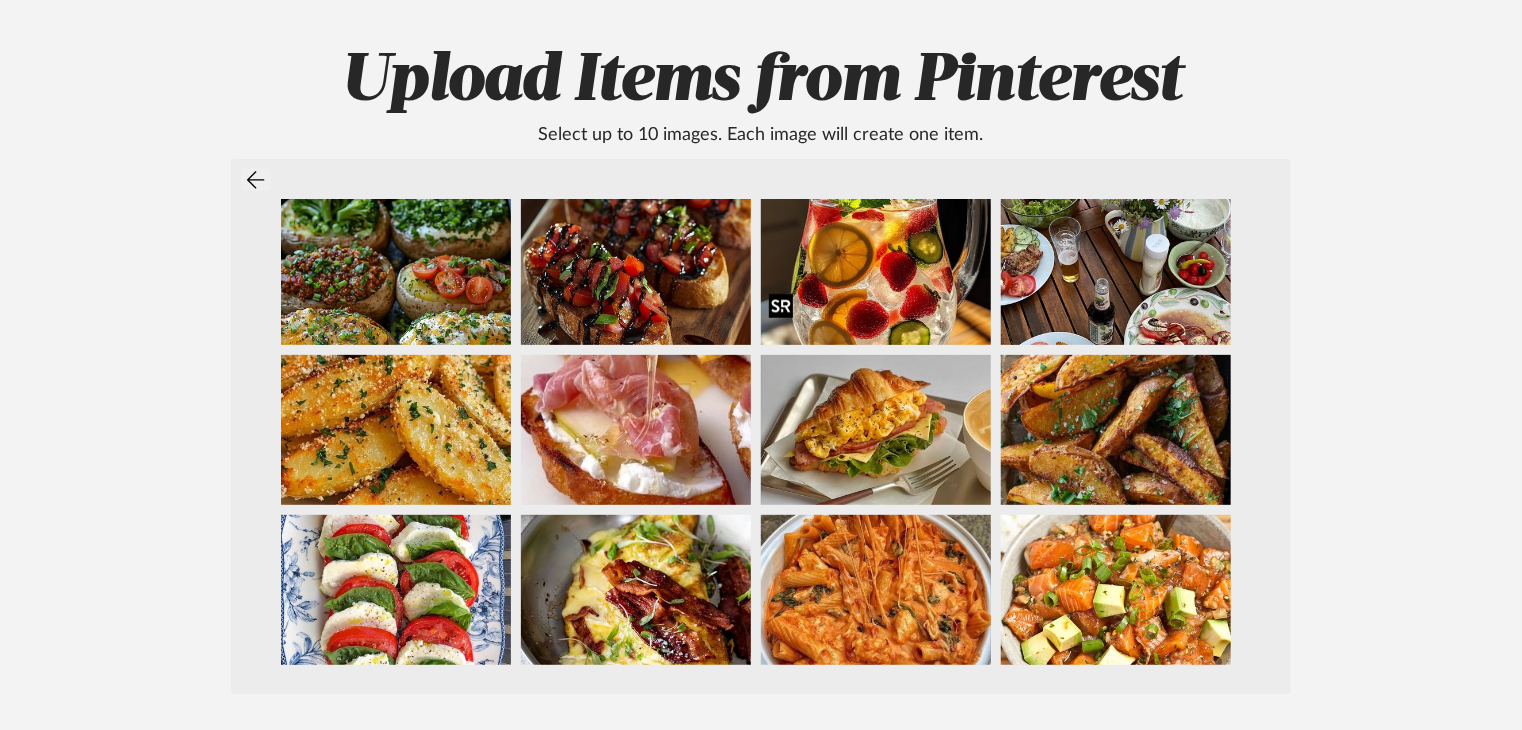scroll, scrollTop: 634, scrollLeft: 0, axis: vertical 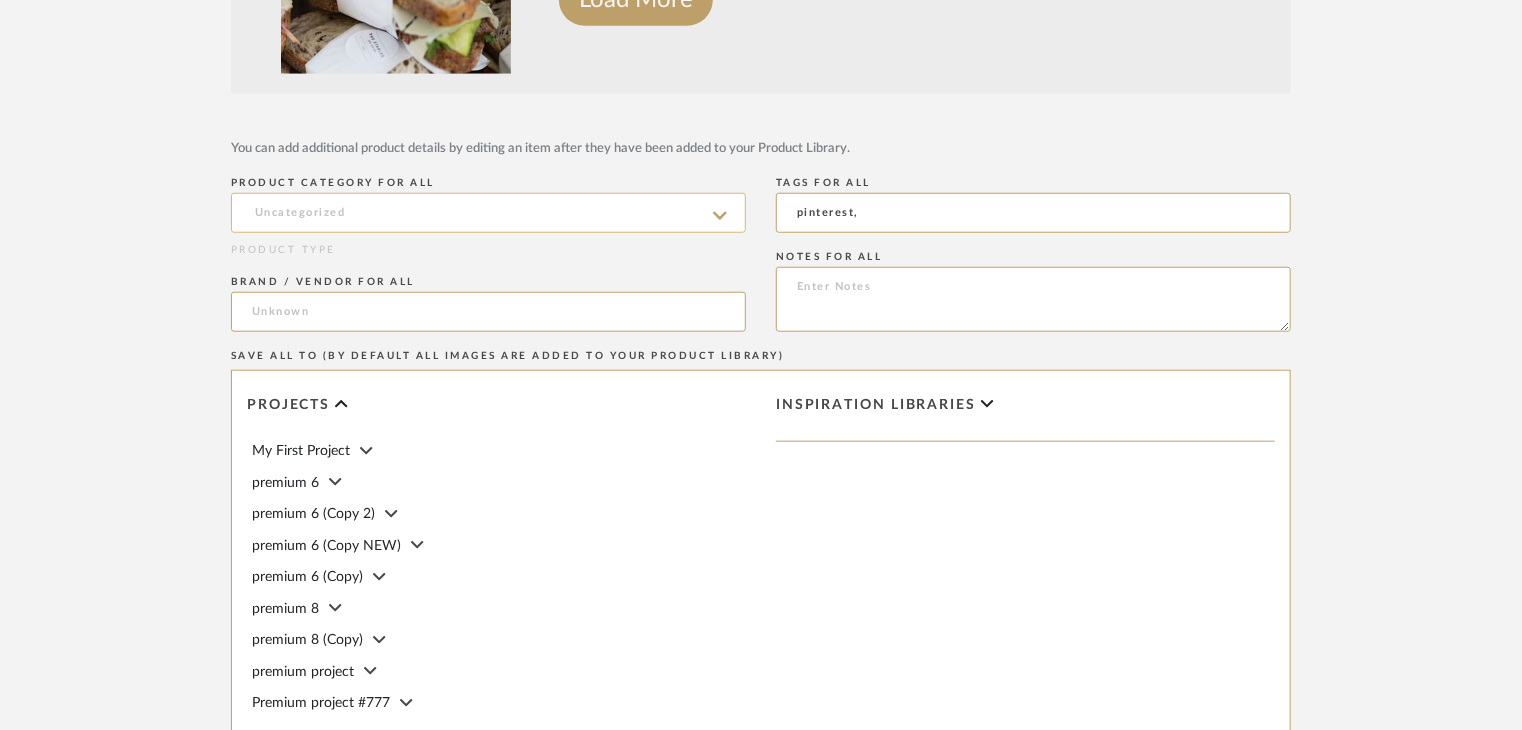 click 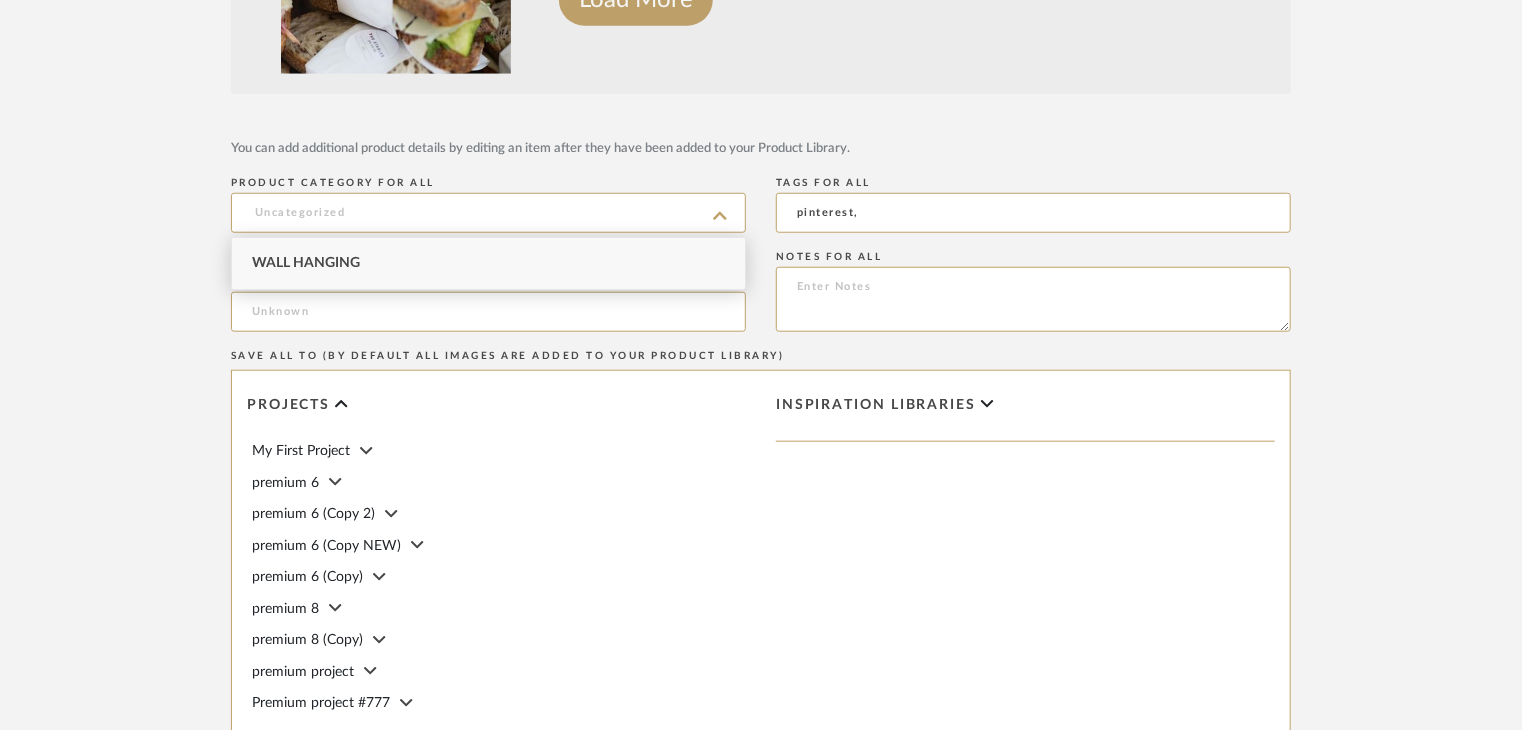 click on "Upload Items from Pinterest  Select up to 10 images. Each image will create one item. 1 / 10 2 / 10 3 / 10 4 / 10 5 / 10 6 / 10 7 / 10 8 / 10 9 / 10 10 / 10 Load More  You can add additional product details by editing an item after they have been added to your Product Library.   PRODUCT CATEGORY FOR ALL   PRODUCT TYPE  BRAND / VENDOR FOR ALL   TAGS FOR ALL  pinterest,  NOTES FOR ALL   SAVE ALL TO (BY DEFAULT ALL IMAGES ARE ADDED TO YOUR PRODUCT LIBRARY)  Projects My First Project premium 6 premium 6 (Copy 2) premium 6 (Copy NEW) premium 6 (Copy) premium 8 premium 8 (Copy) premium project Premium project #777 Premium project #777 (Copy) premium project 175 upd premium project 176 premium project 176 (Copy) Premium project 5 premium project 7 Project 186 r3 project premium 2 project premium 3 project premium 4 u Project r177 #1 Project r177 #2 Project r177 #2 (Copy) Project r177 #2 (Copy) (Copy) Project r185 Project r185 (Copy) Project r186 duplicate Project r187 Project r187 (Copy) Project smoke 189.1 Cancel" 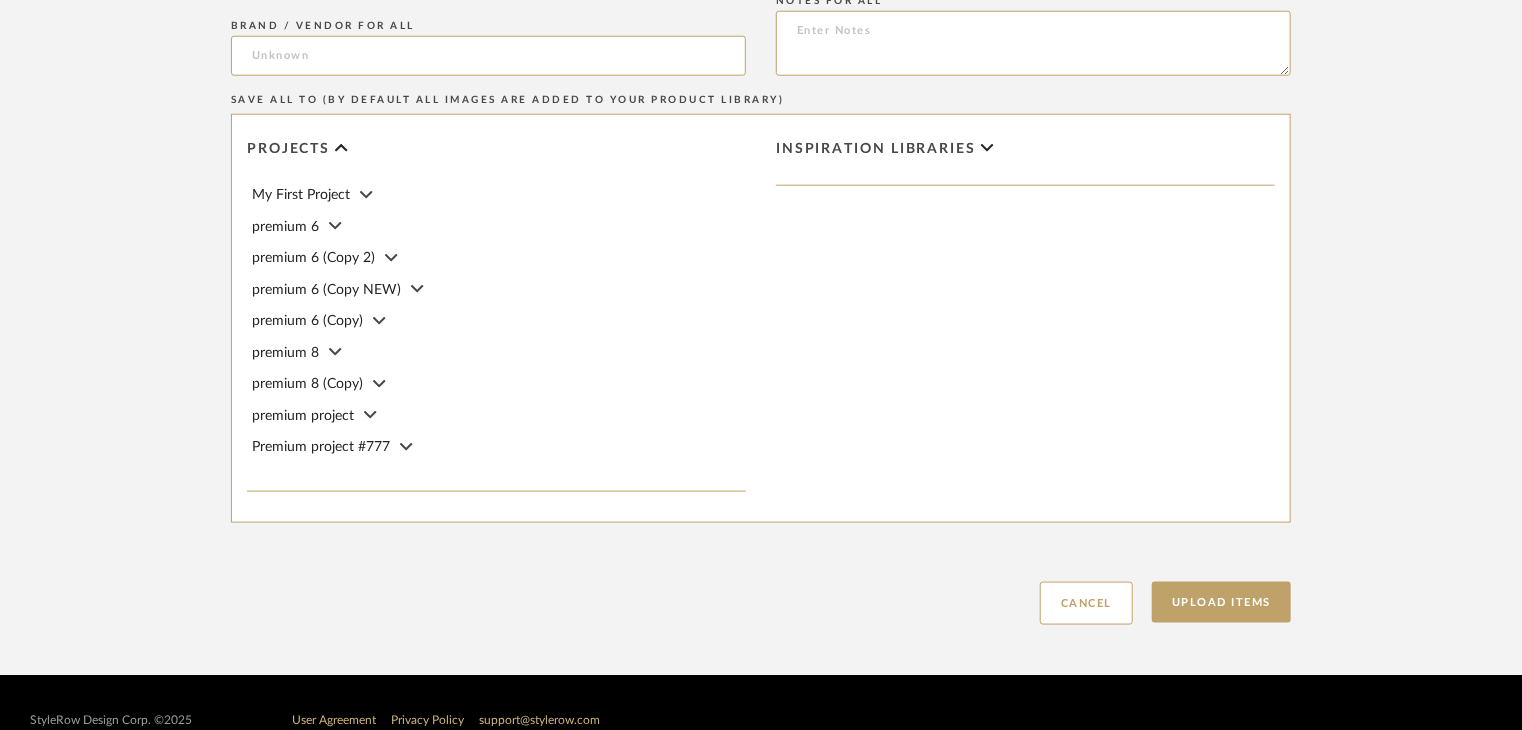 scroll, scrollTop: 1092, scrollLeft: 0, axis: vertical 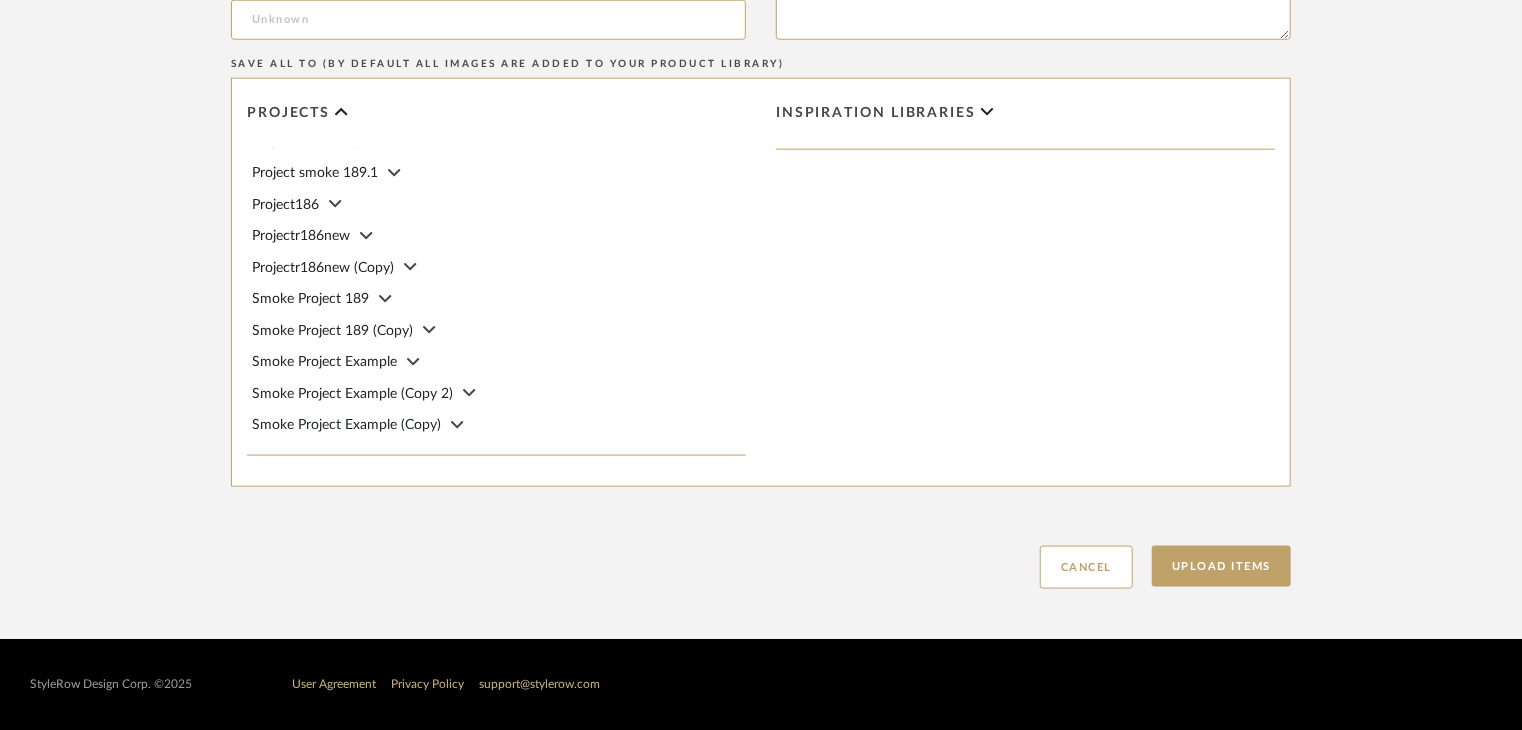 click on "Smoke Project 189" 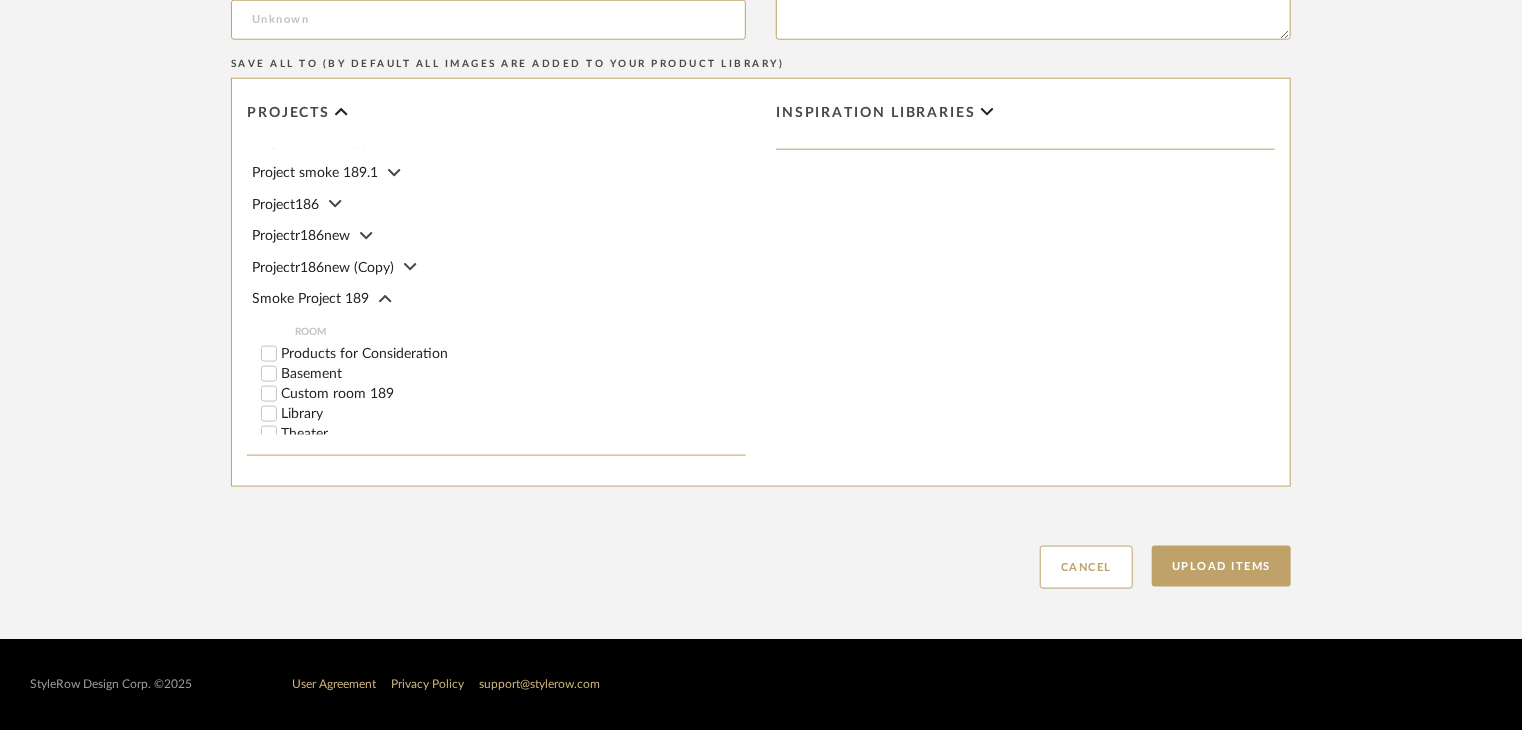 click on "Custom room 189" at bounding box center (513, 394) 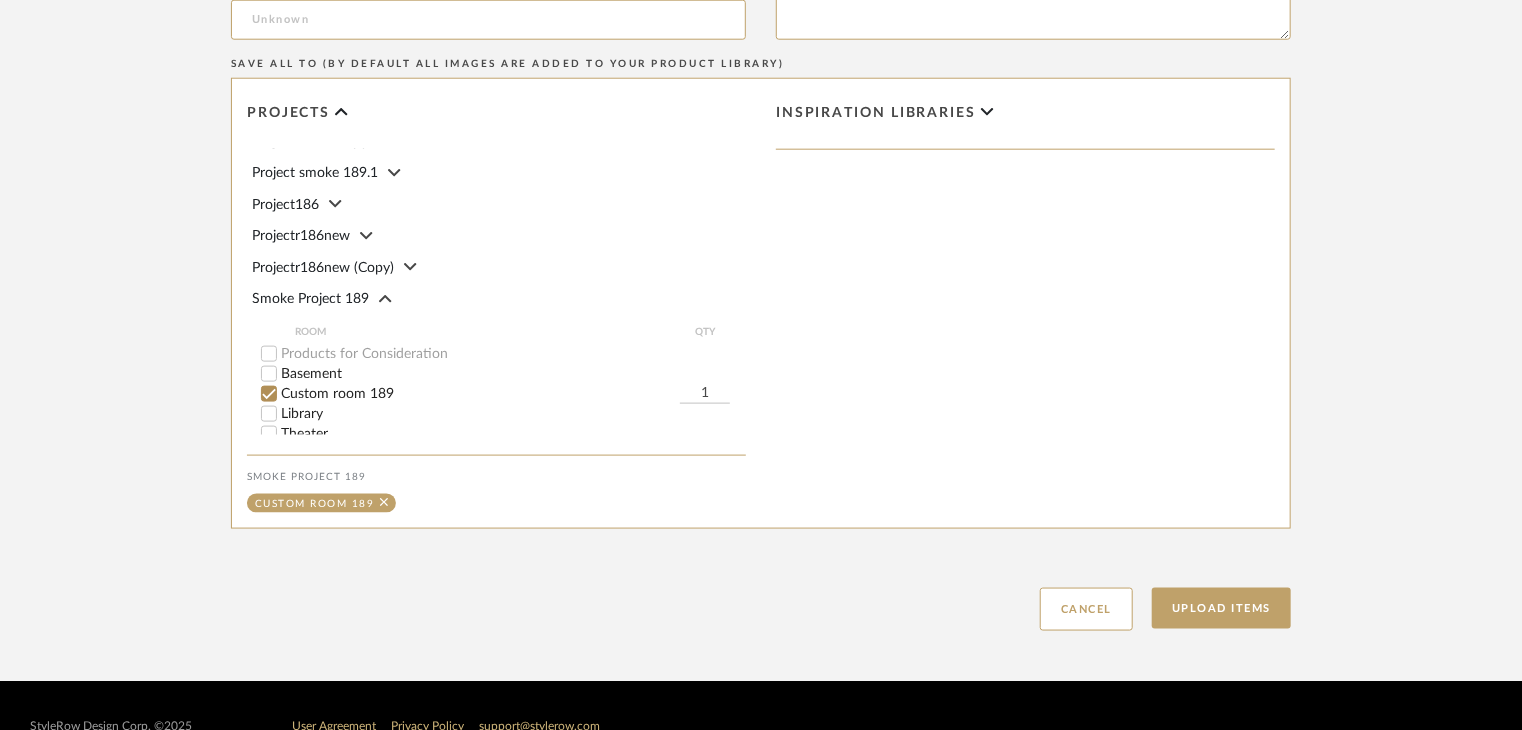 click on "Upload Items  Cancel" 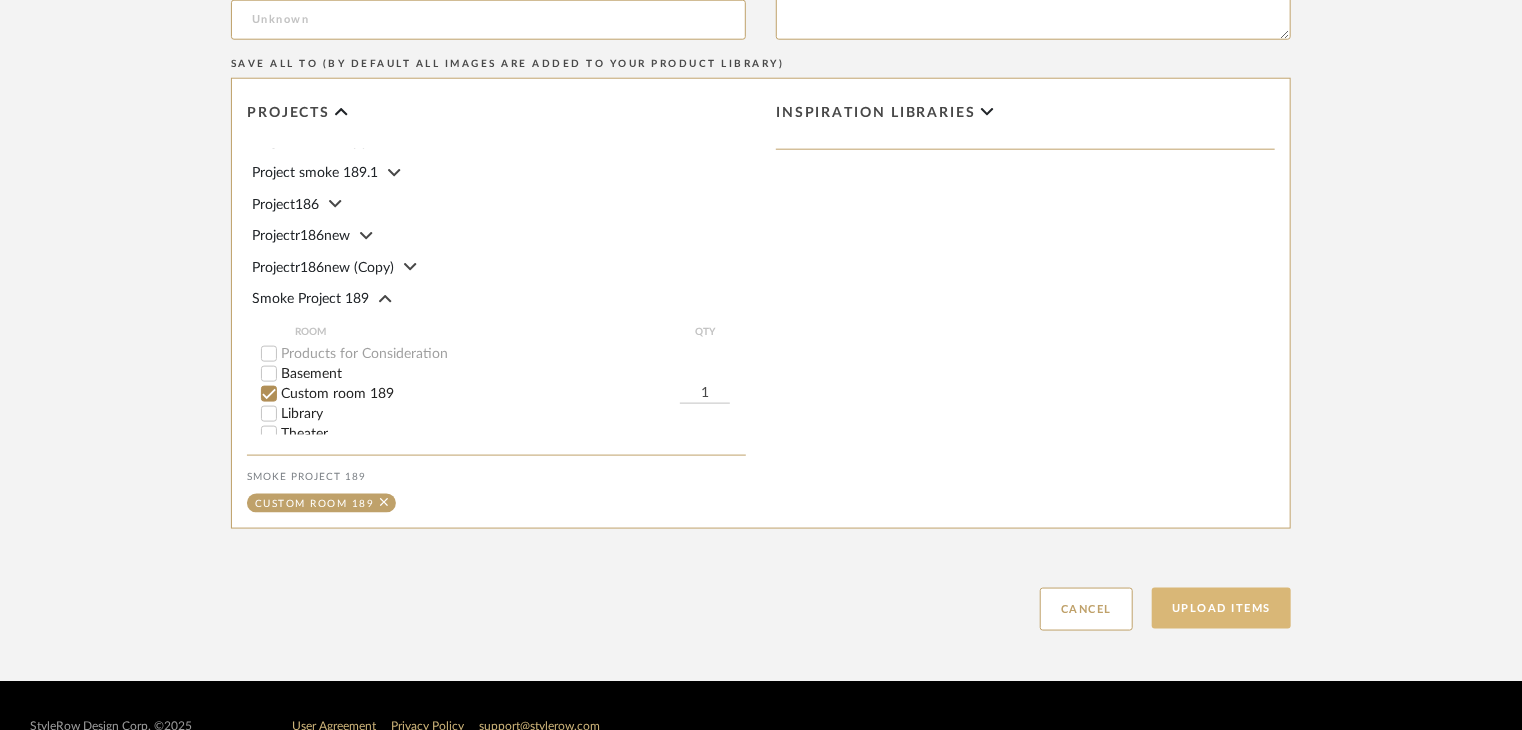 click on "Upload Items" 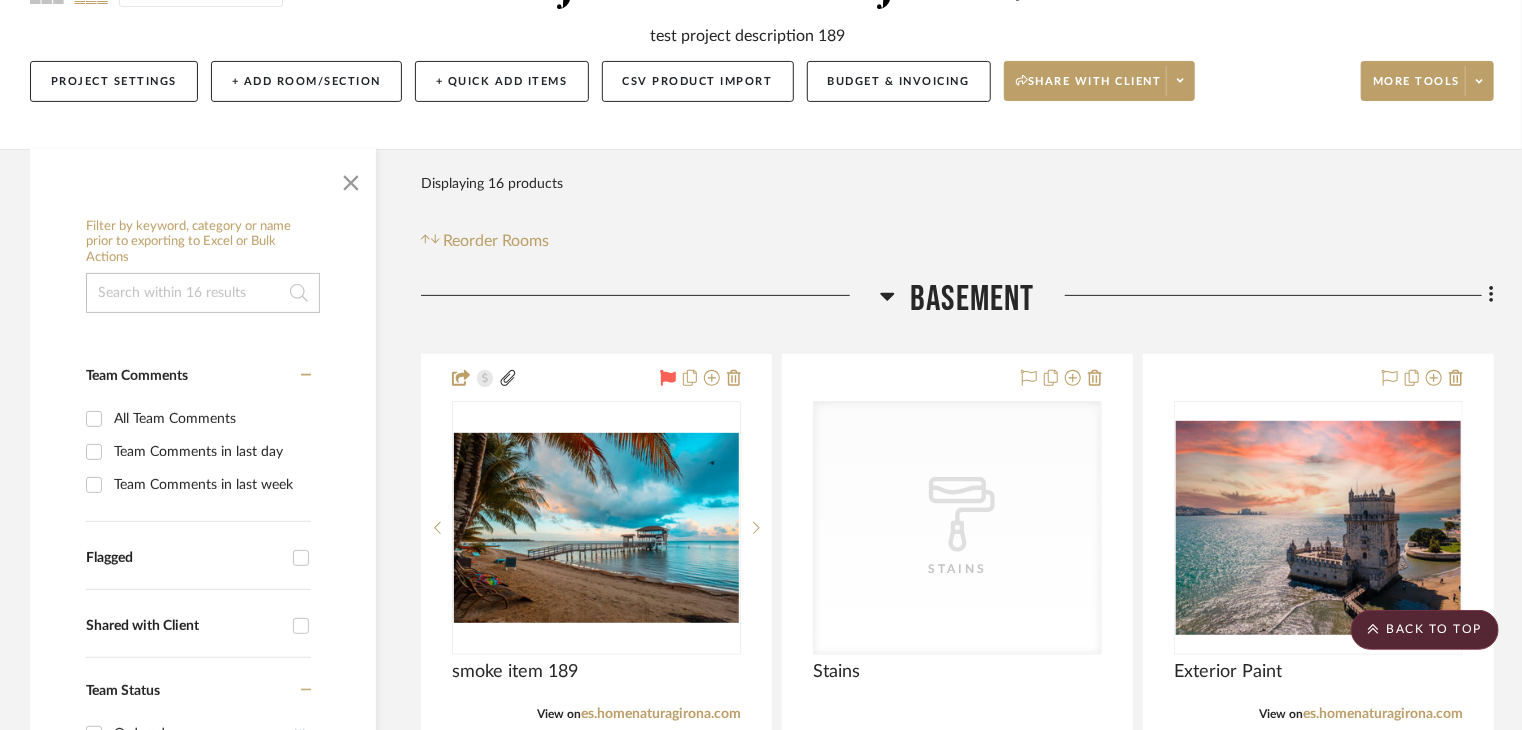 scroll, scrollTop: 0, scrollLeft: 0, axis: both 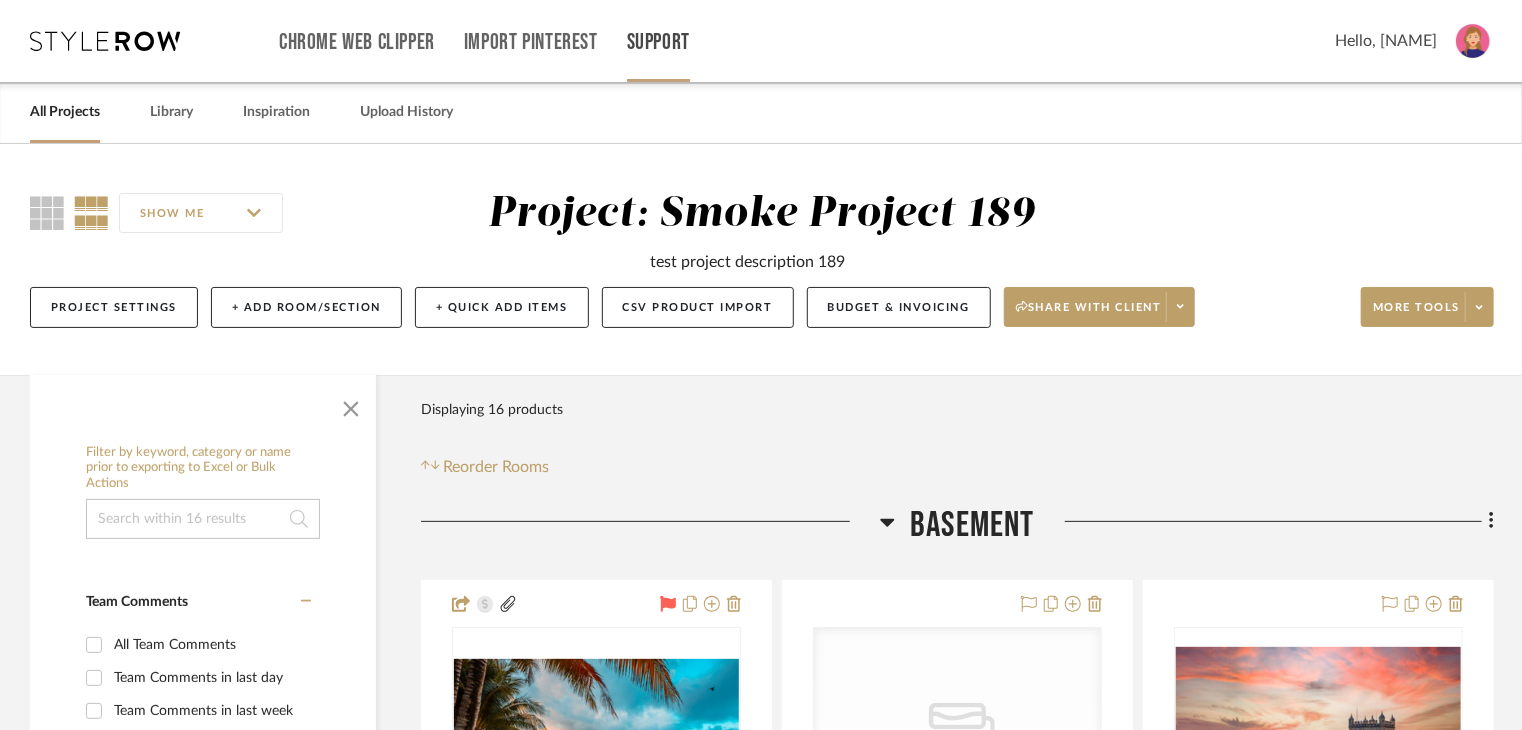 click on "Support" at bounding box center [658, 42] 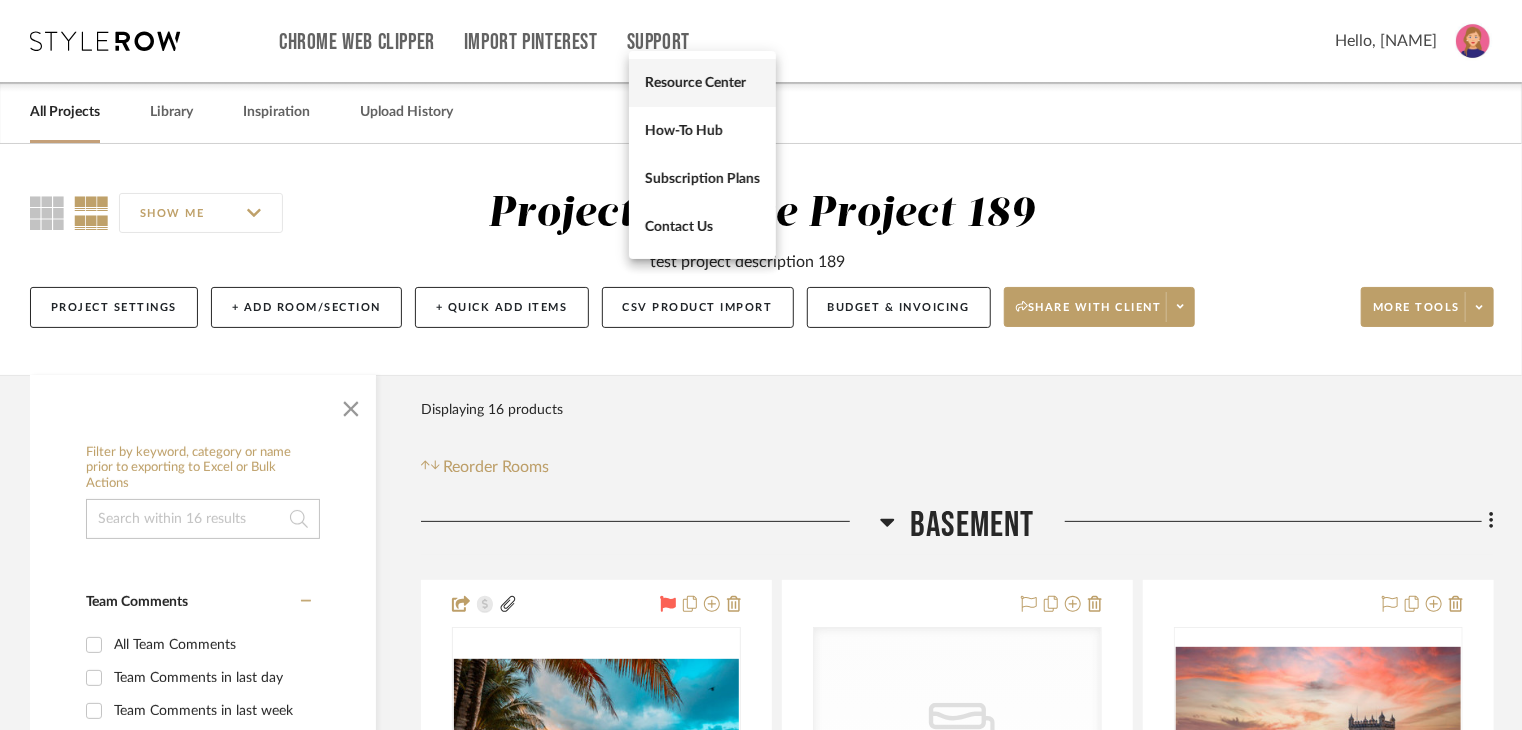 click on "Resource Center" at bounding box center (702, 83) 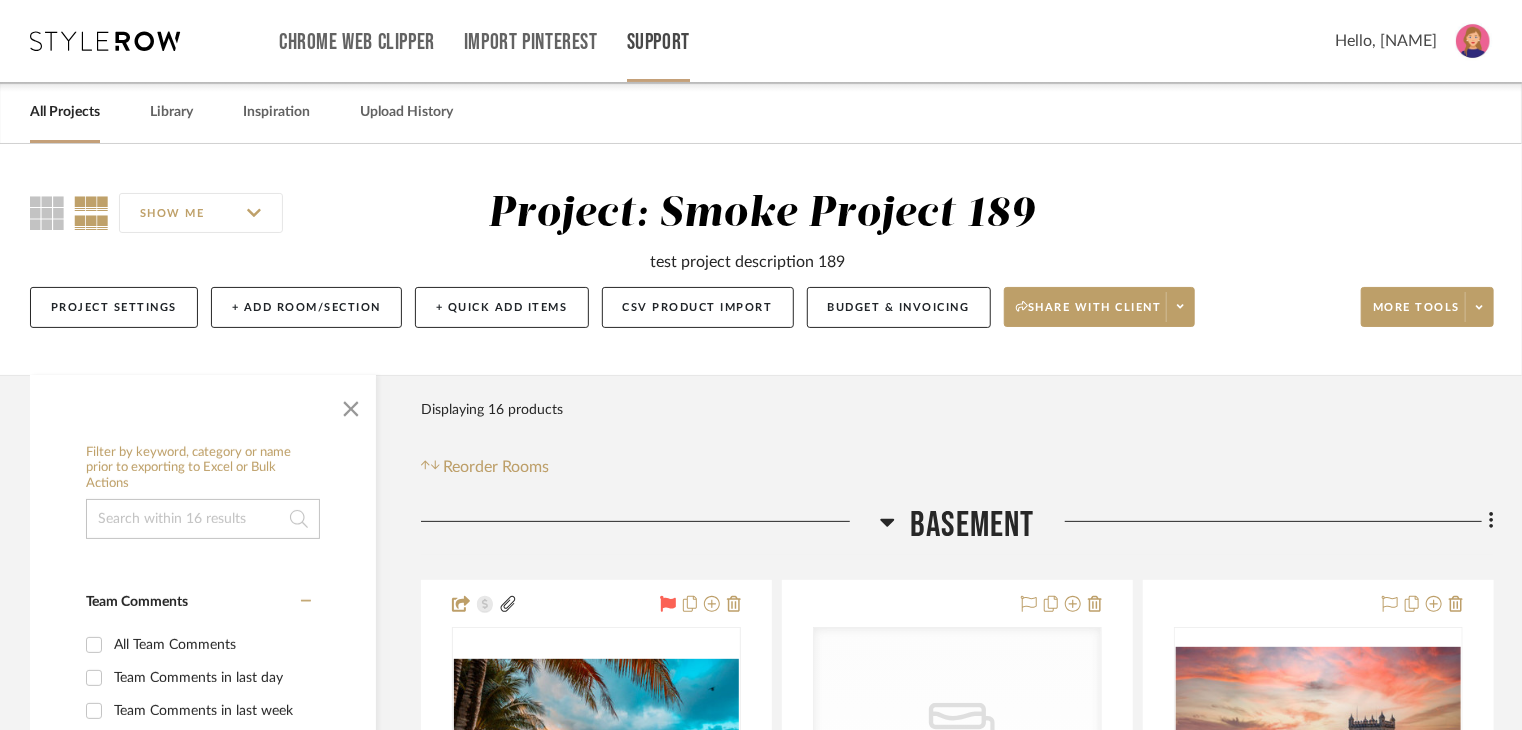 click on "Support" at bounding box center [658, 42] 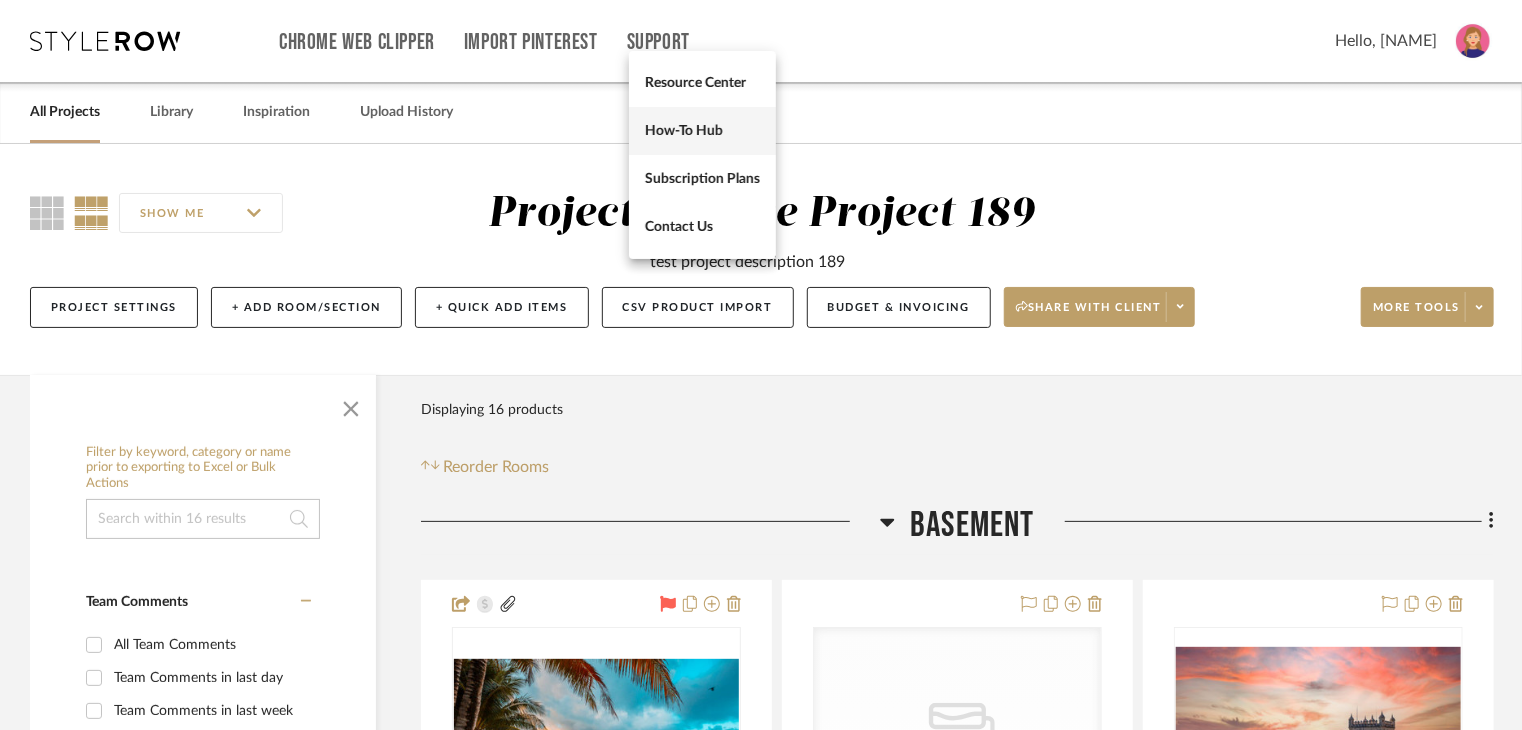 click on "How-To Hub" at bounding box center [702, 130] 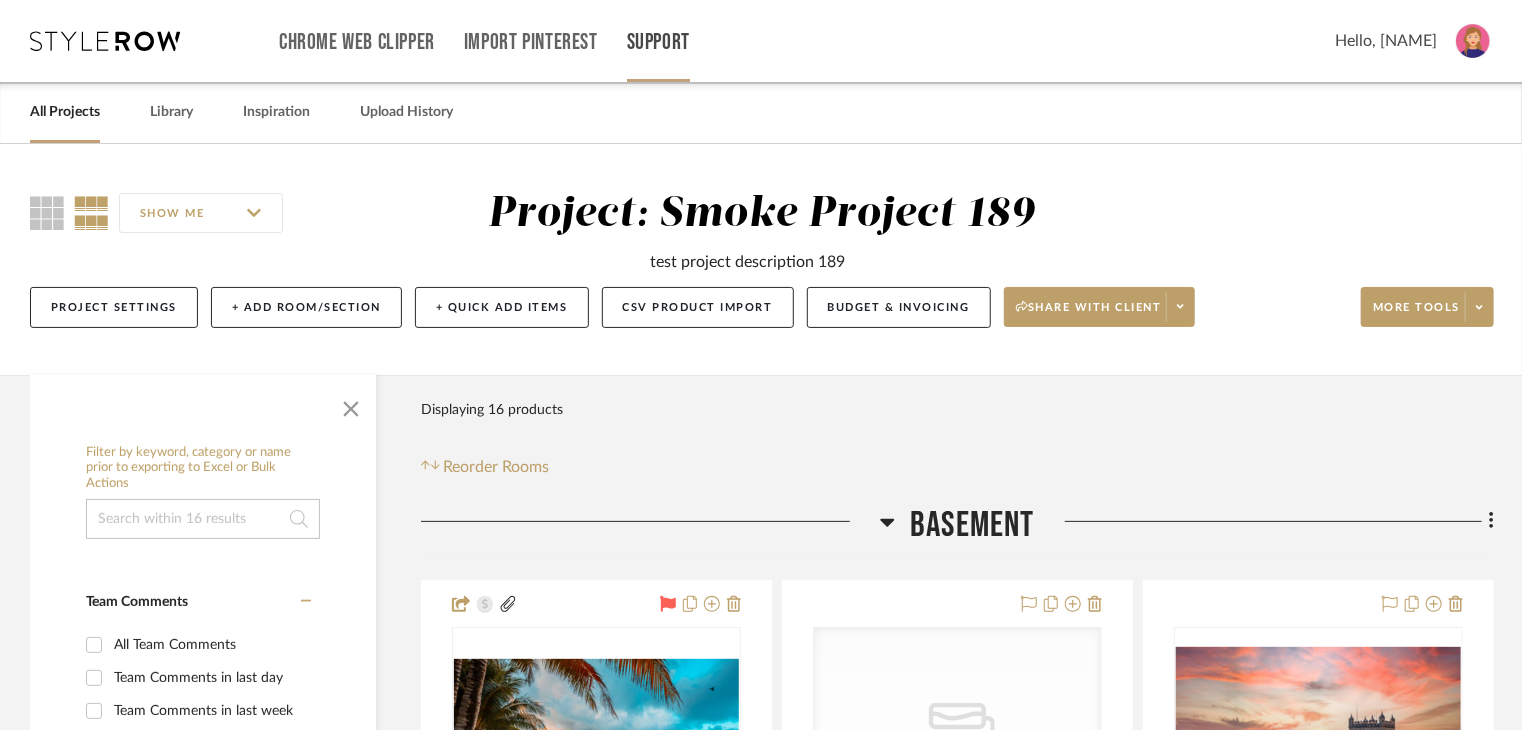 click on "Support" at bounding box center [658, 42] 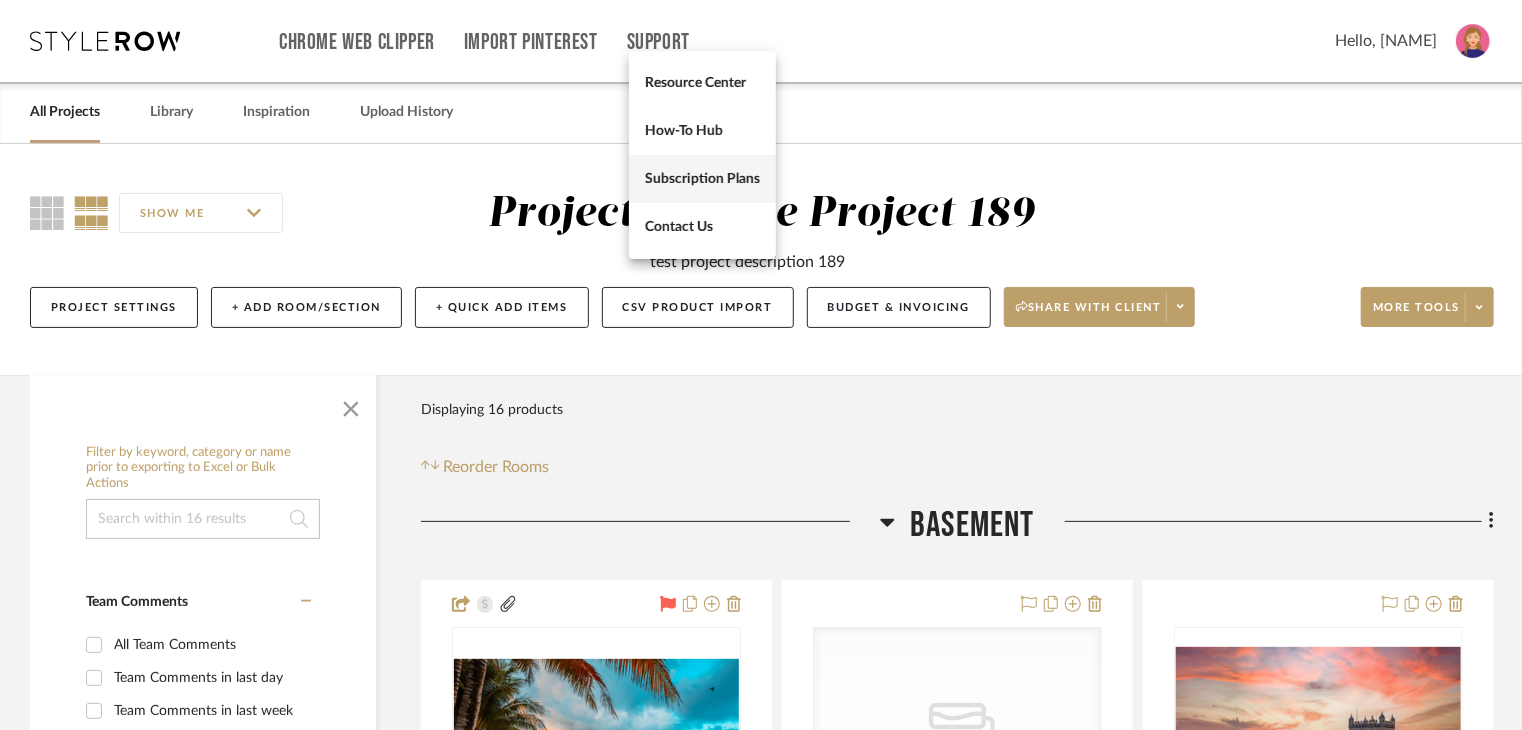 click on "Subscription Plans" at bounding box center [702, 178] 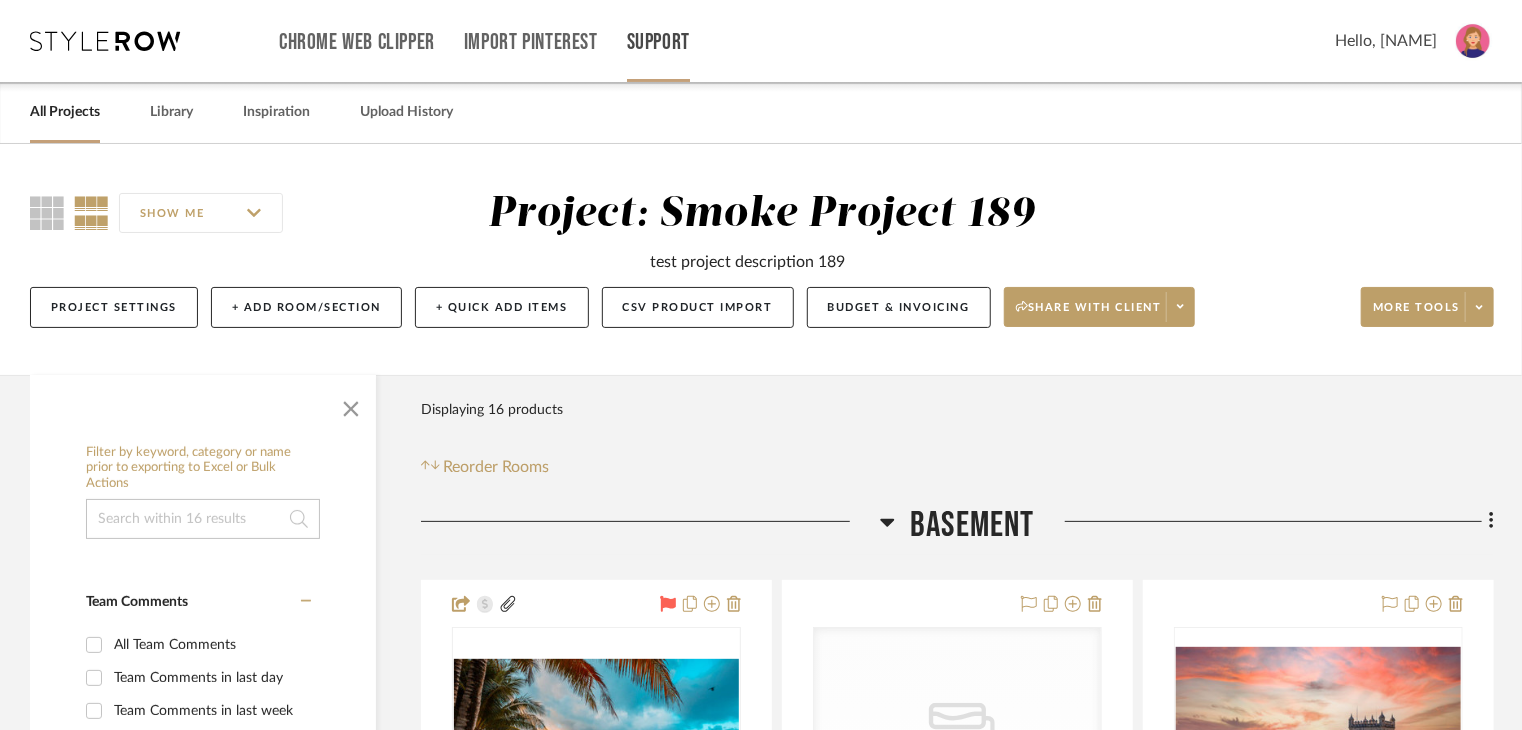 click on "Support" at bounding box center [658, 42] 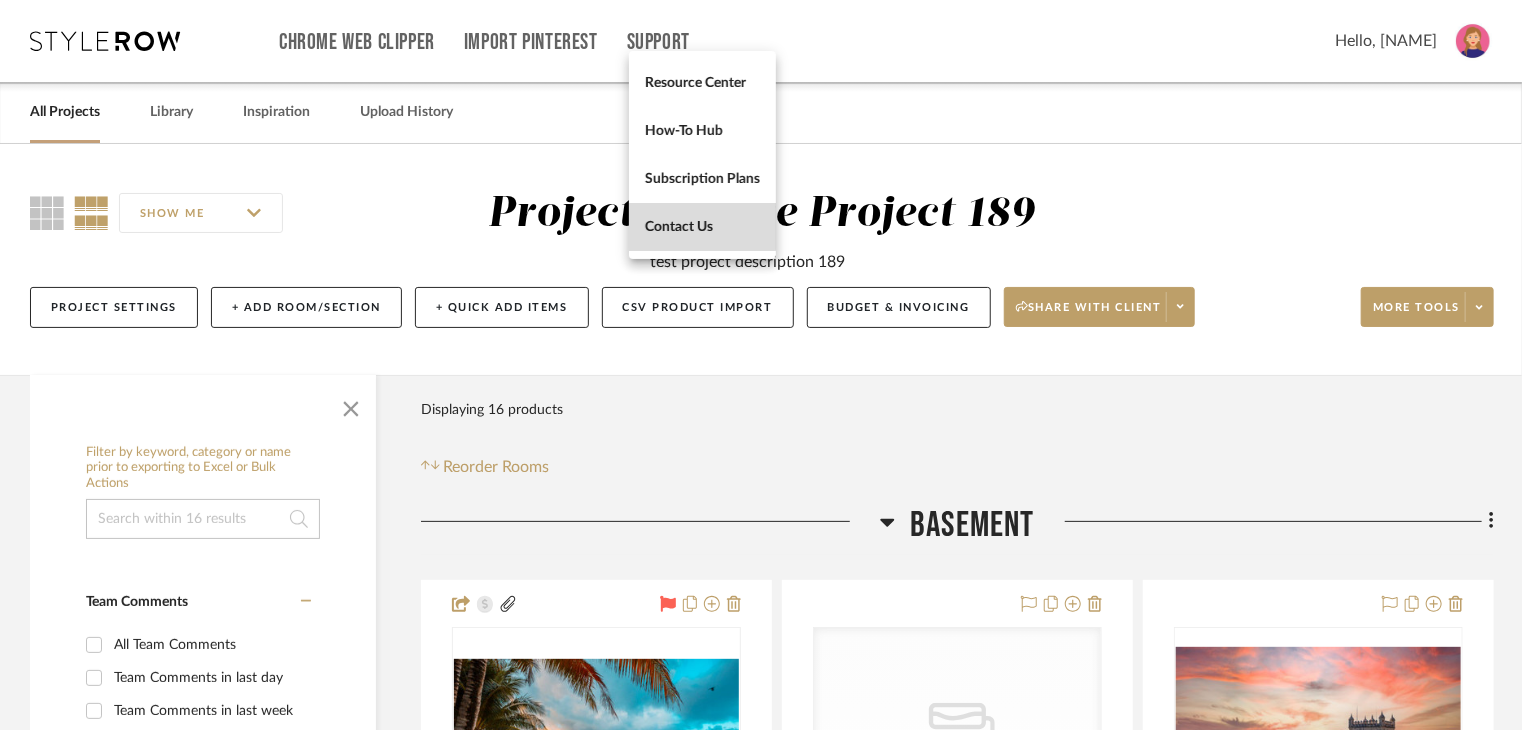 click on "Contact Us" at bounding box center [702, 226] 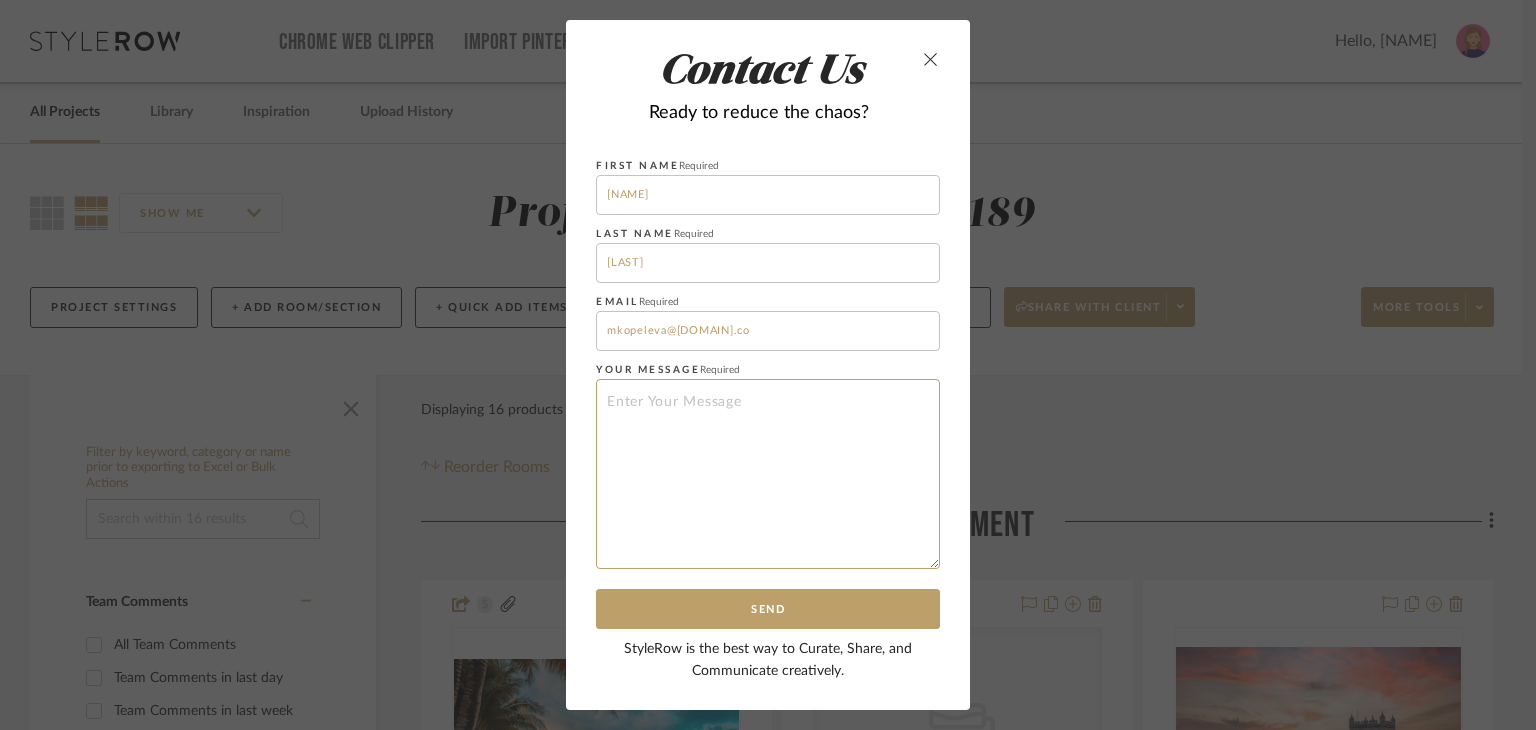 click at bounding box center (768, 474) 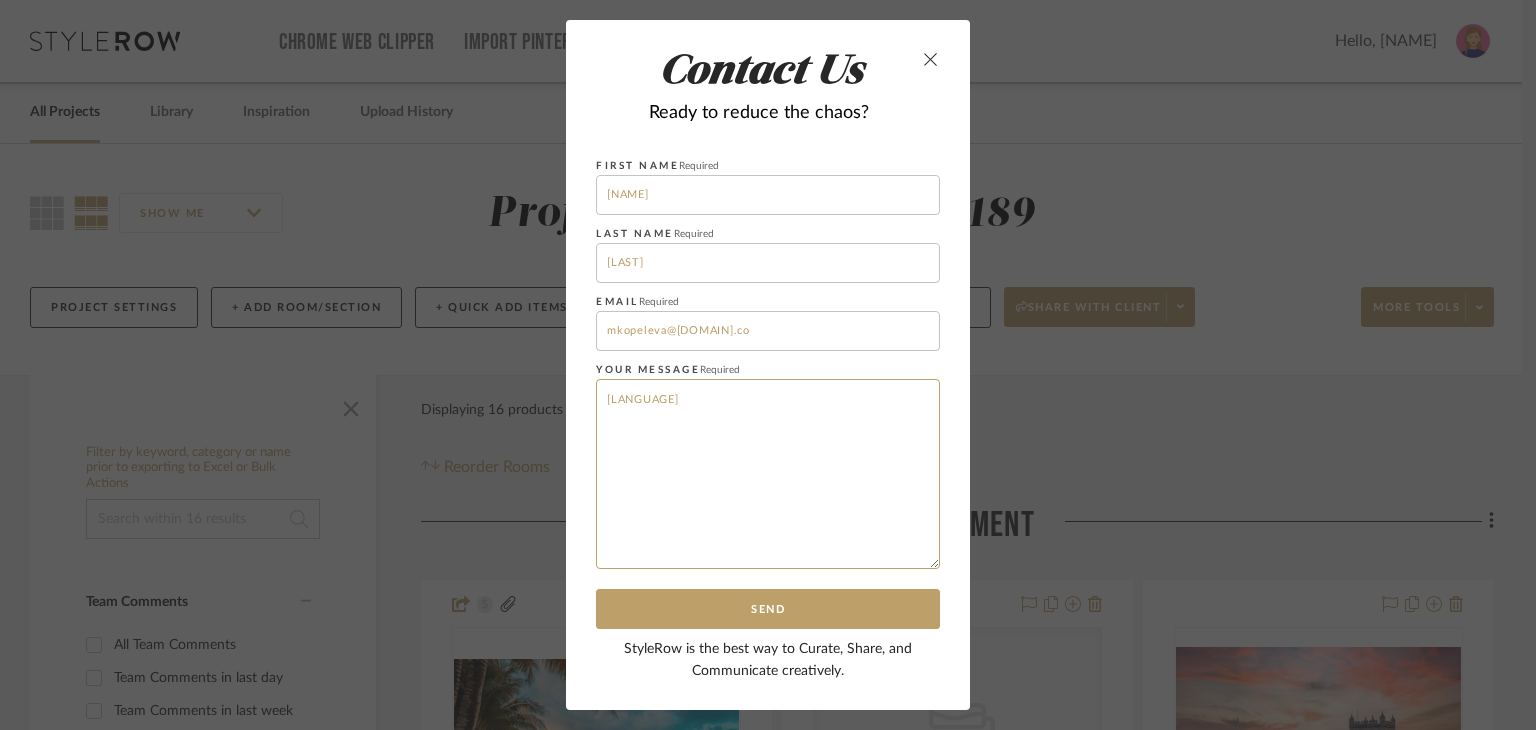 type on "р" 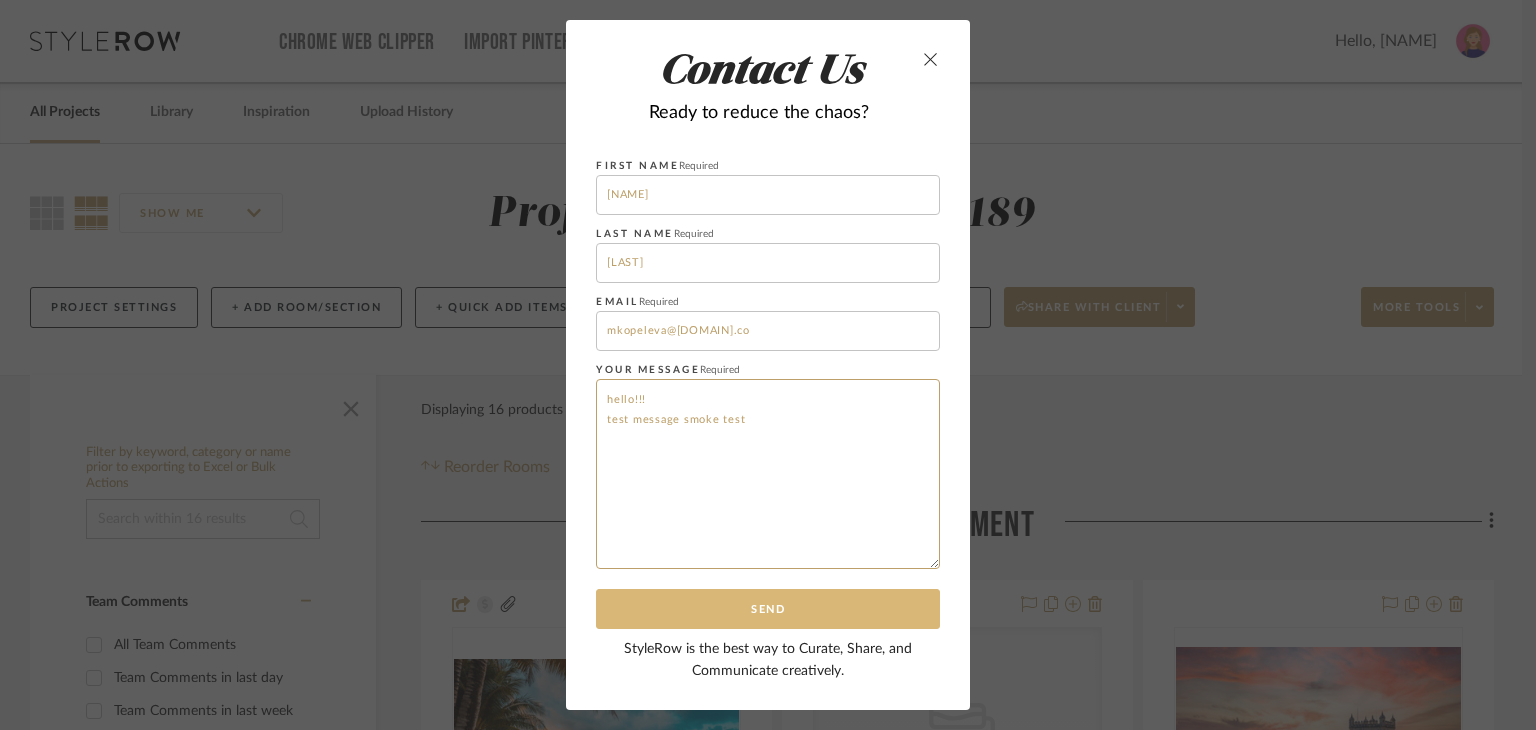type on "hello!!!
test message smoke test" 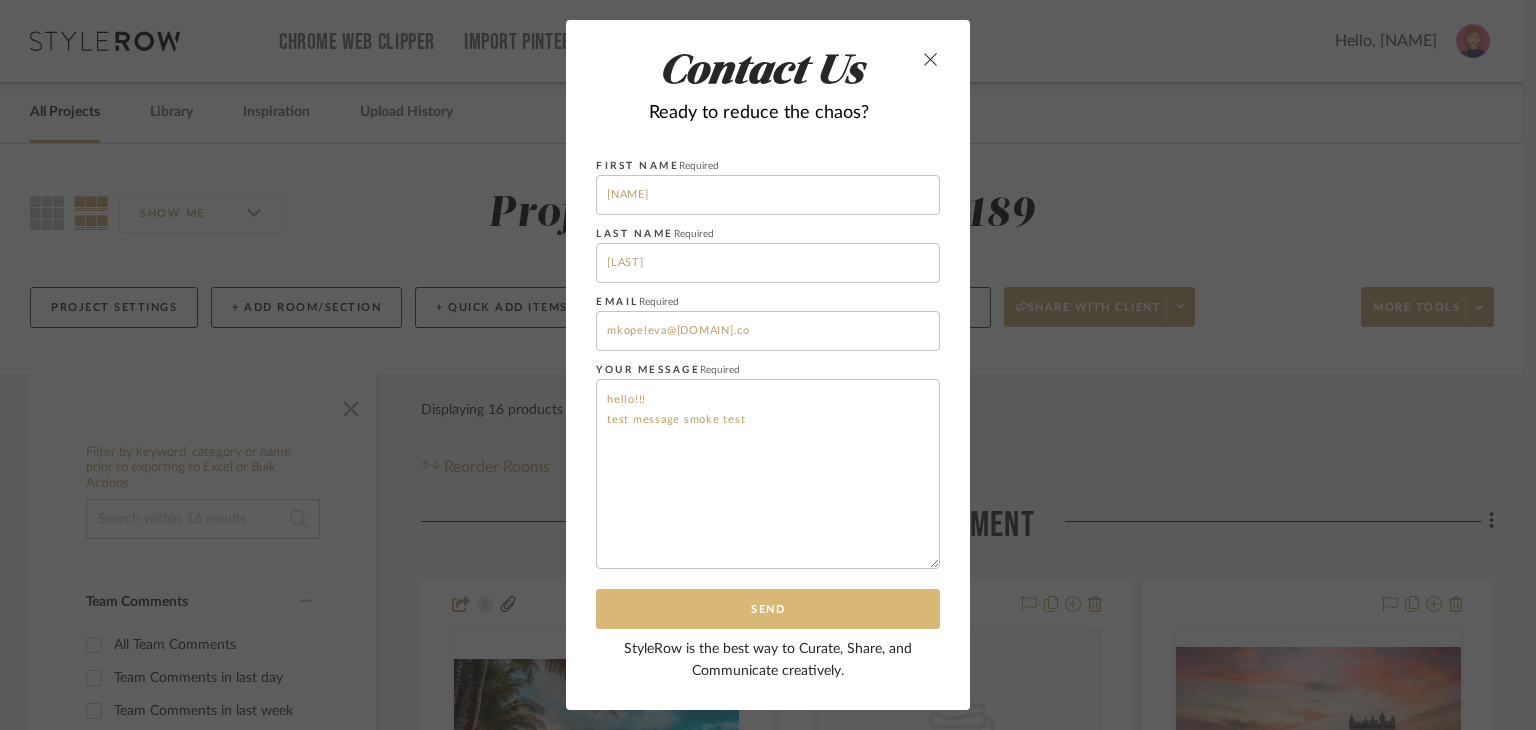 click on "Send" at bounding box center (768, 609) 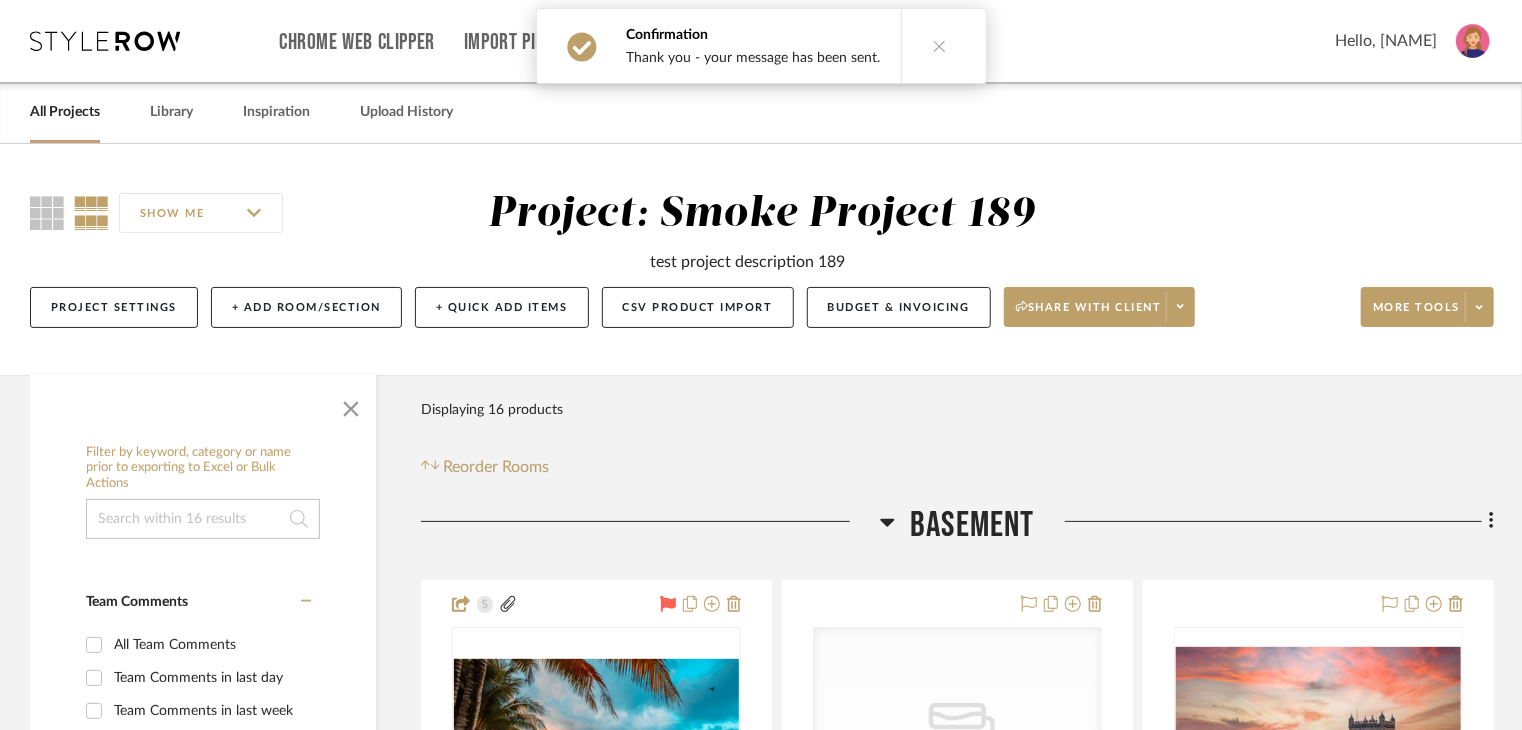 click at bounding box center (940, 46) 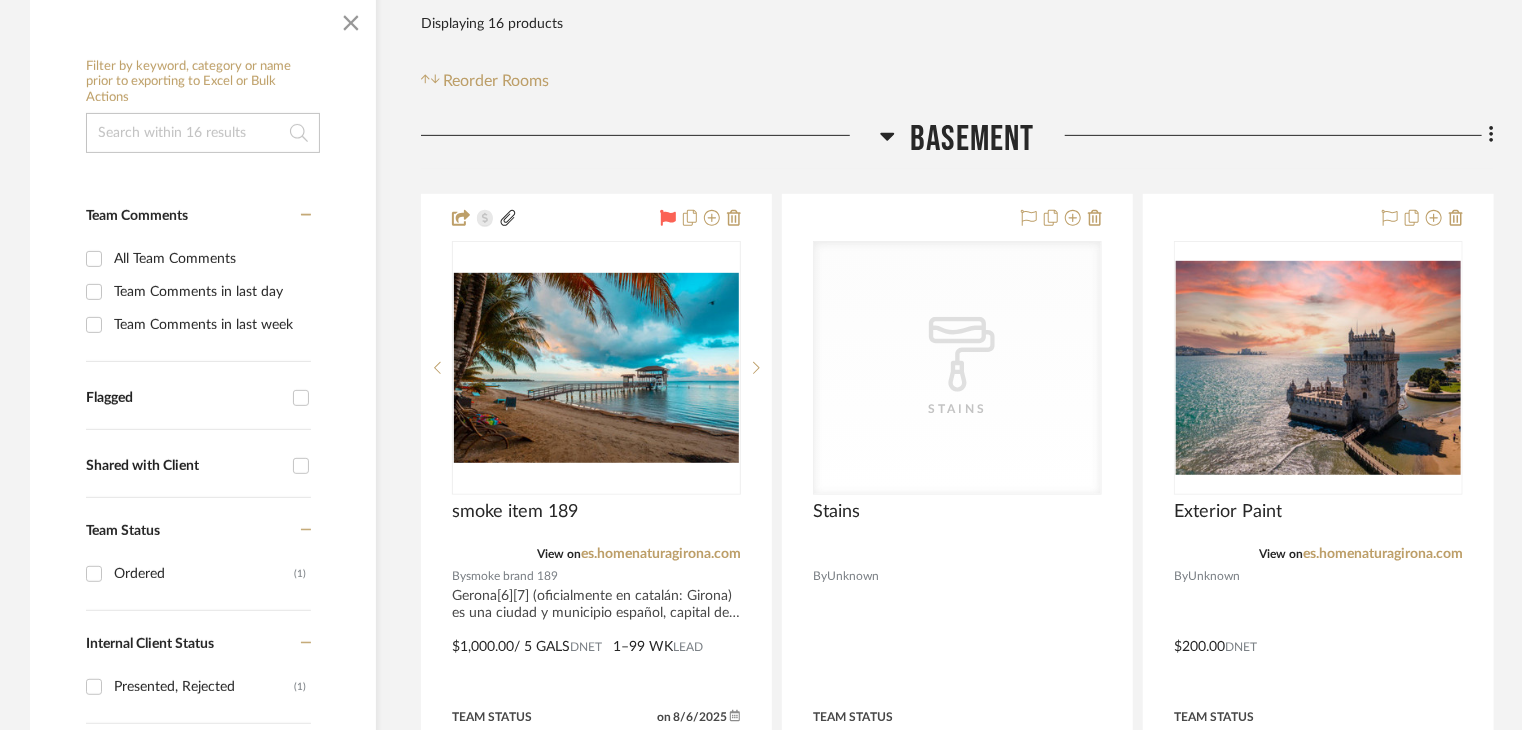 scroll, scrollTop: 0, scrollLeft: 0, axis: both 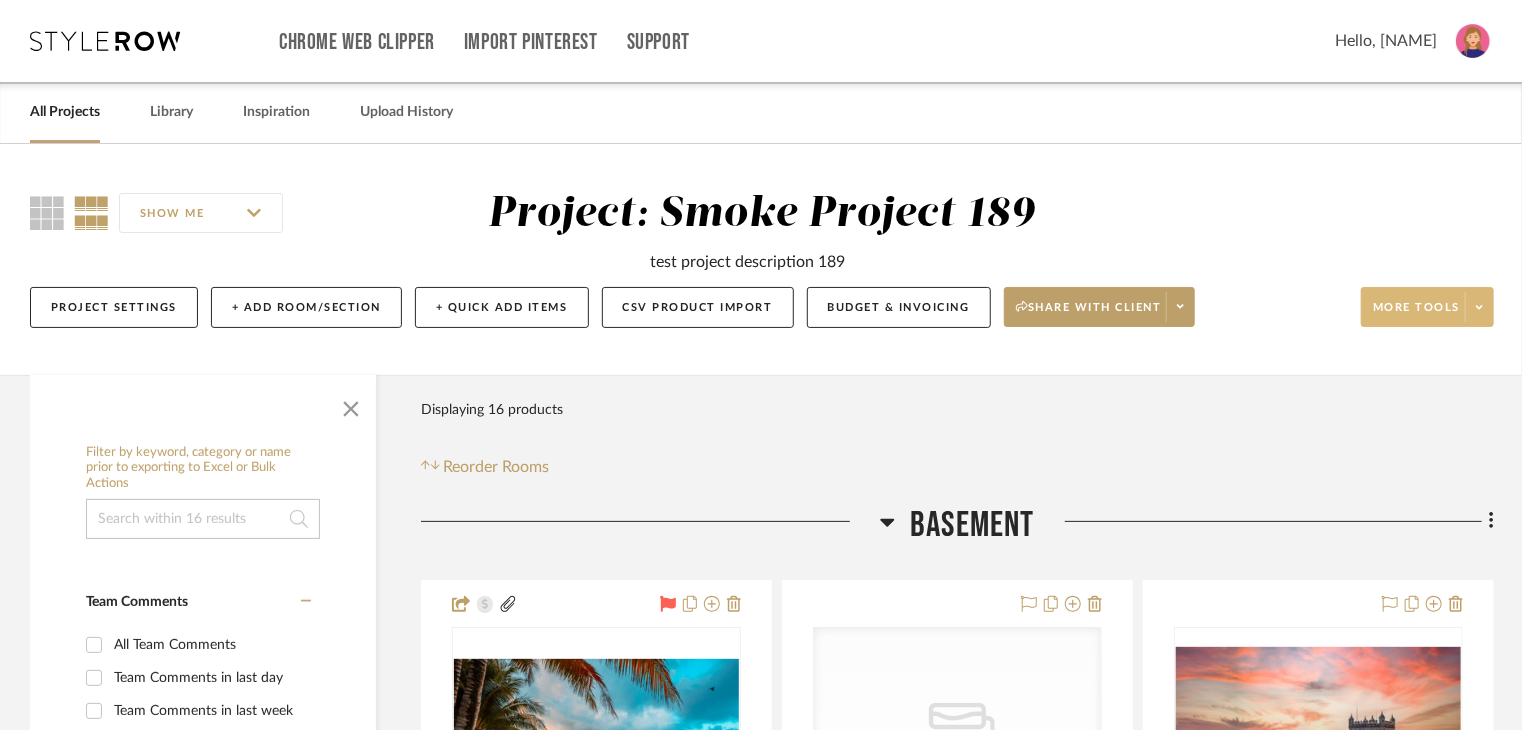 click 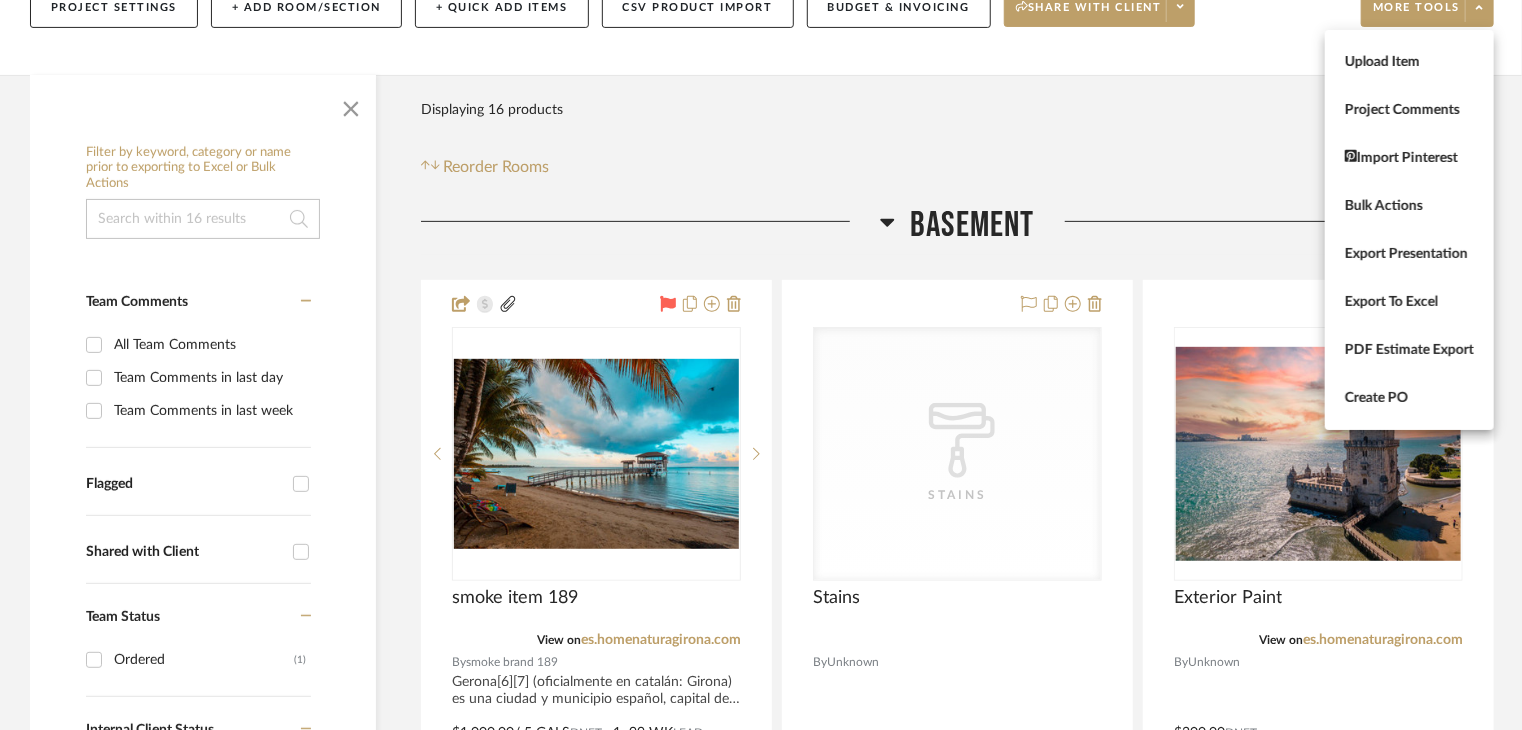 scroll, scrollTop: 200, scrollLeft: 0, axis: vertical 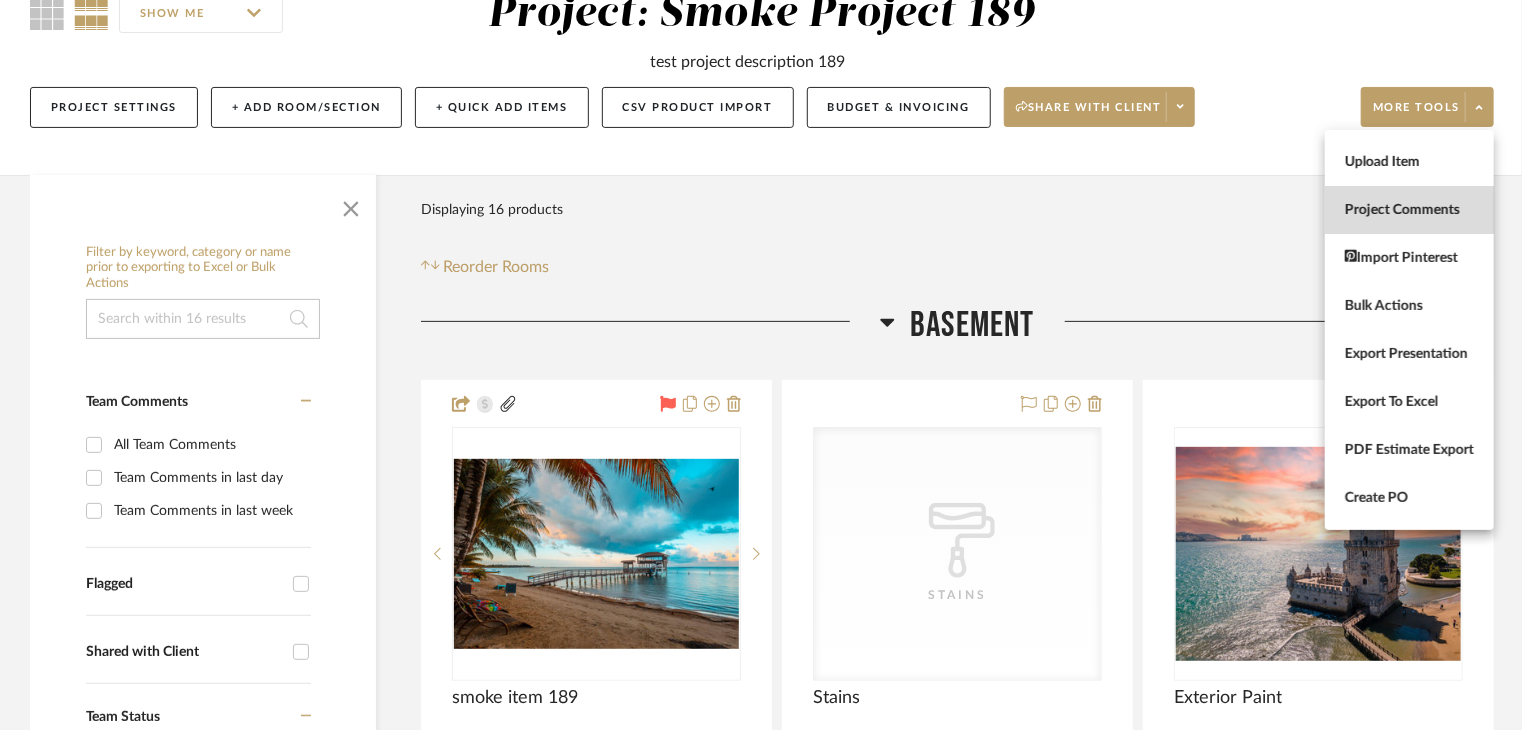 click on "Project Comments" at bounding box center [1409, 210] 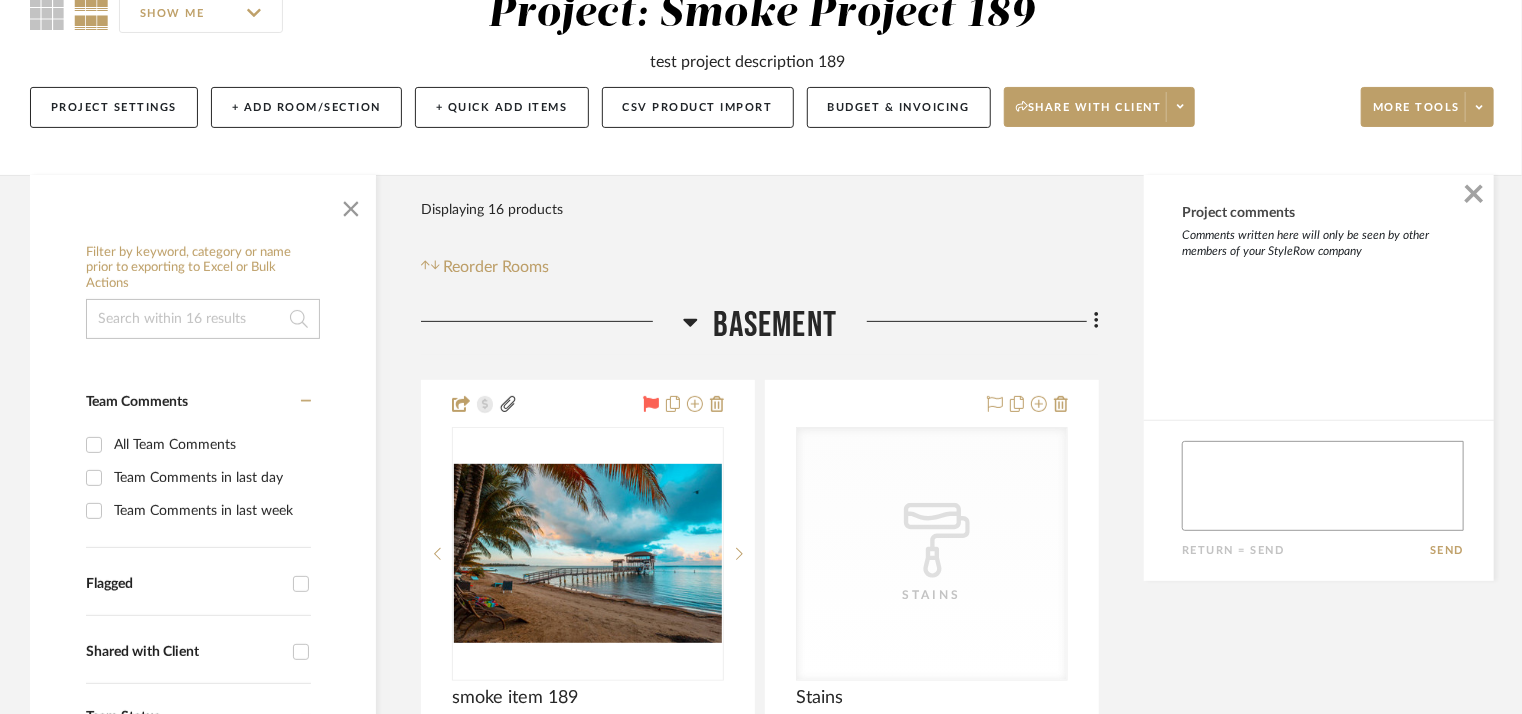 click at bounding box center (1323, 486) 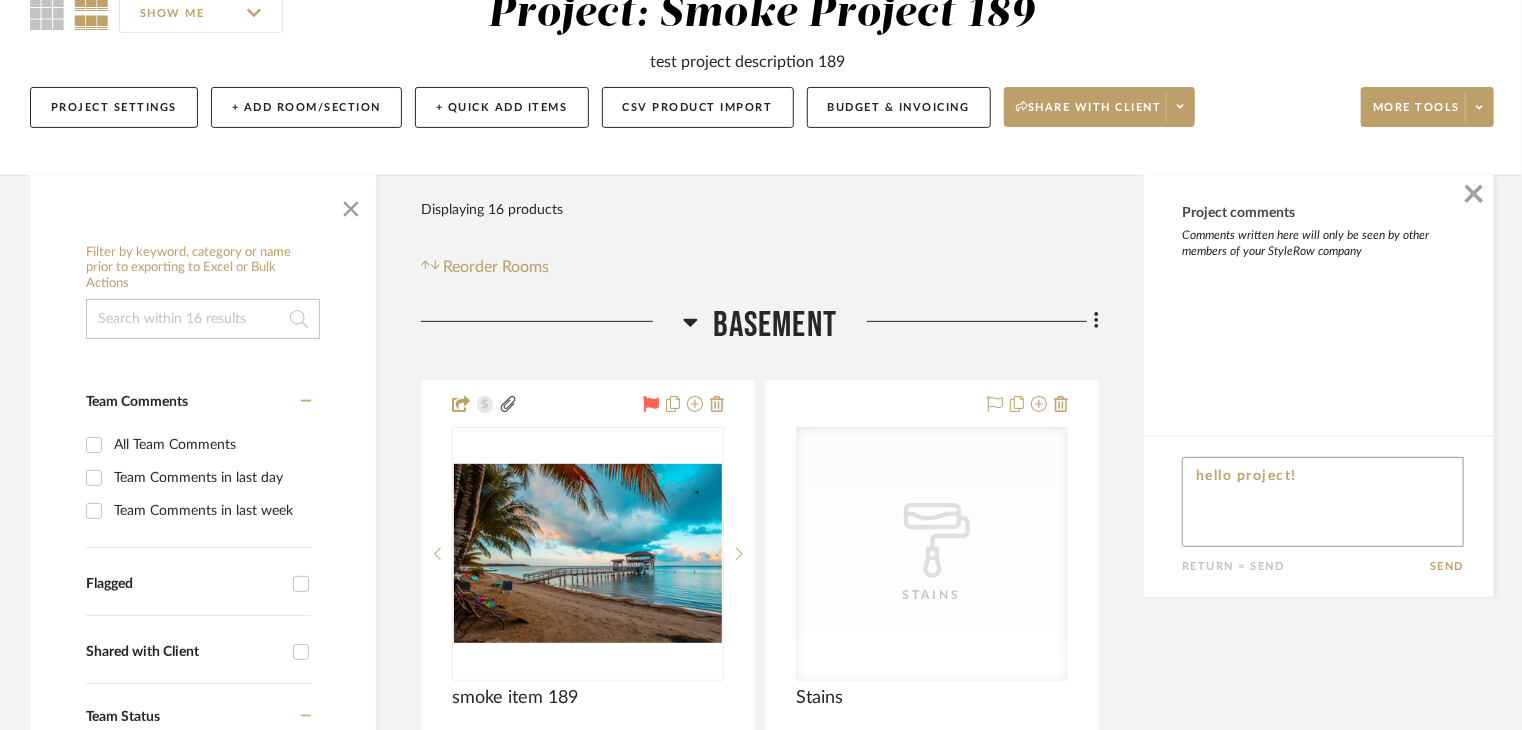 type on "hello project!" 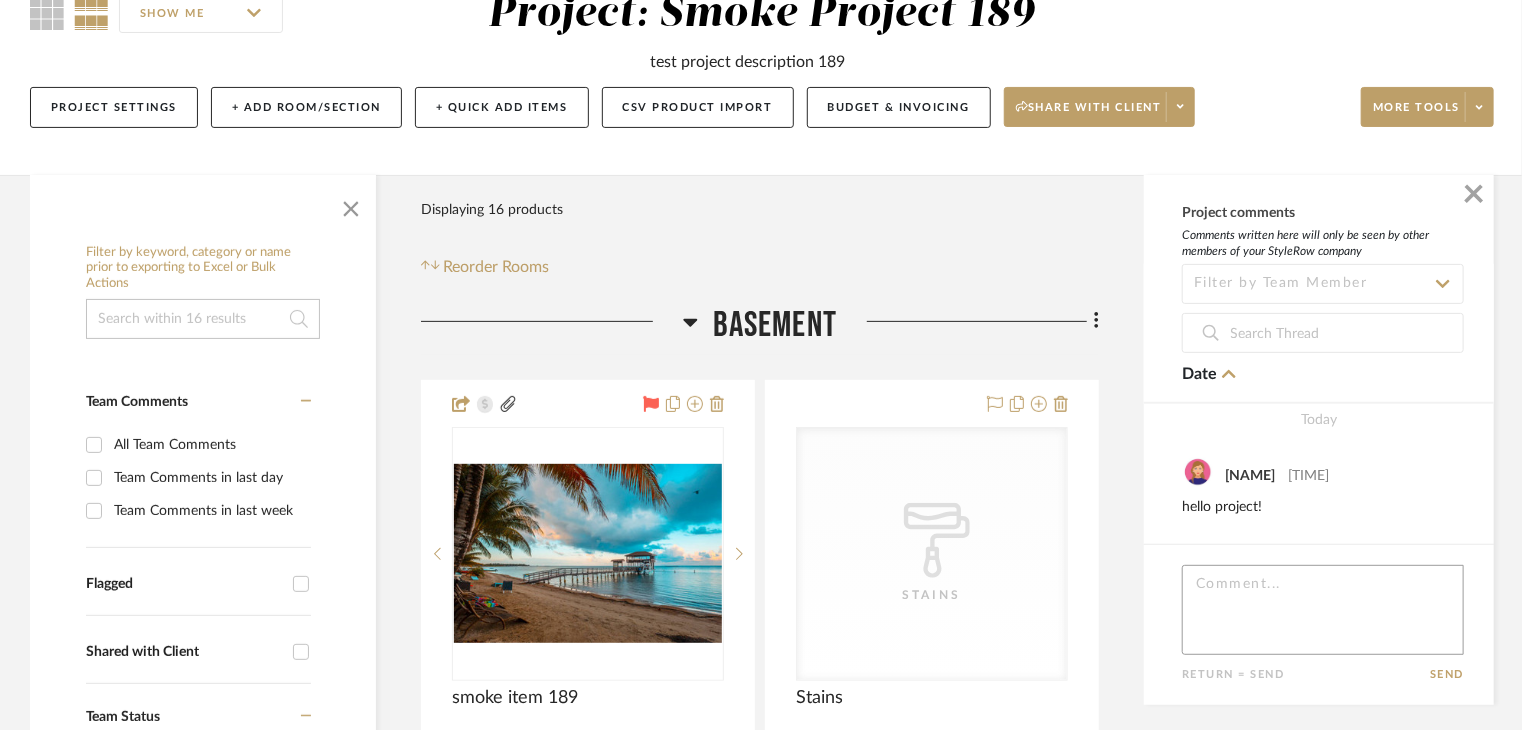 click at bounding box center (1323, 610) 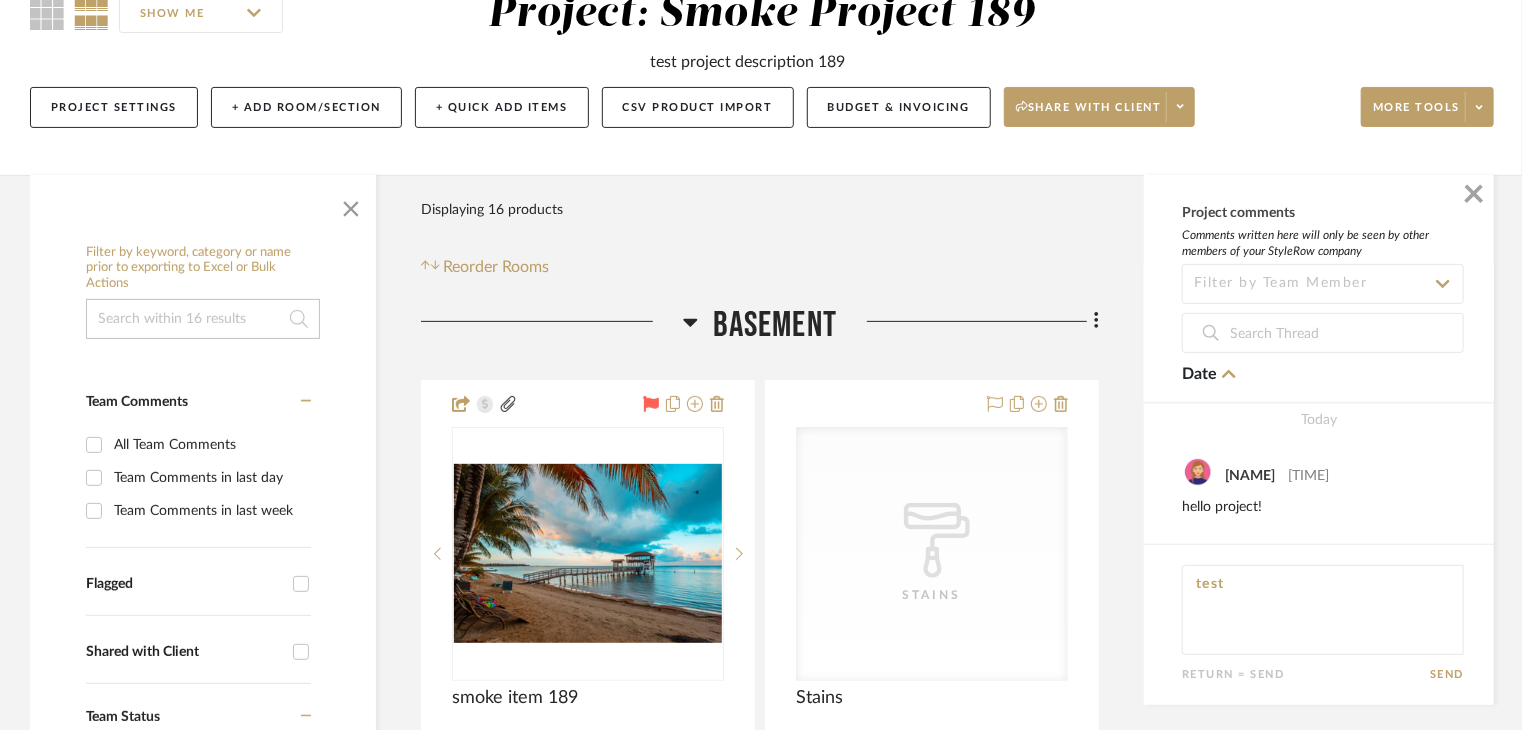 type on "test" 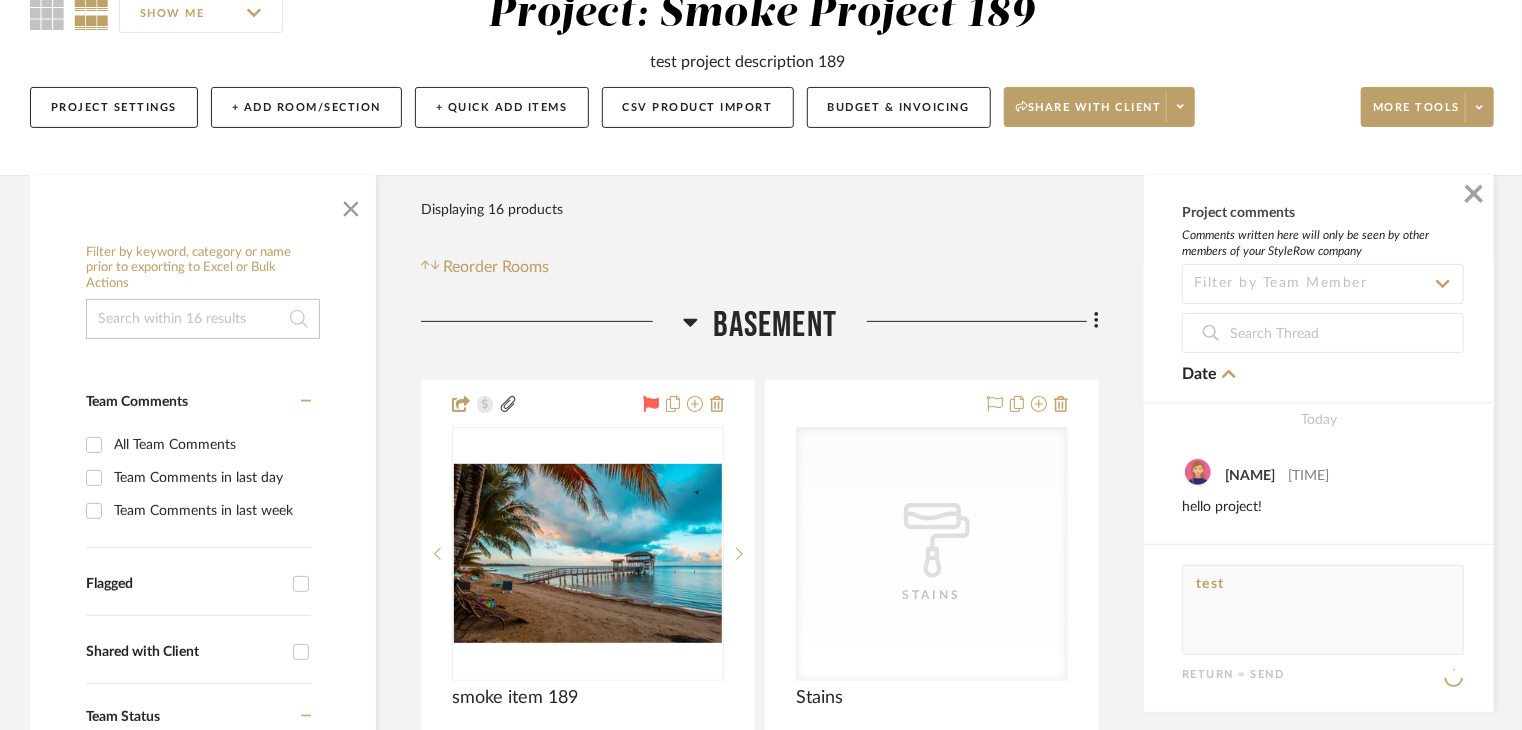 type 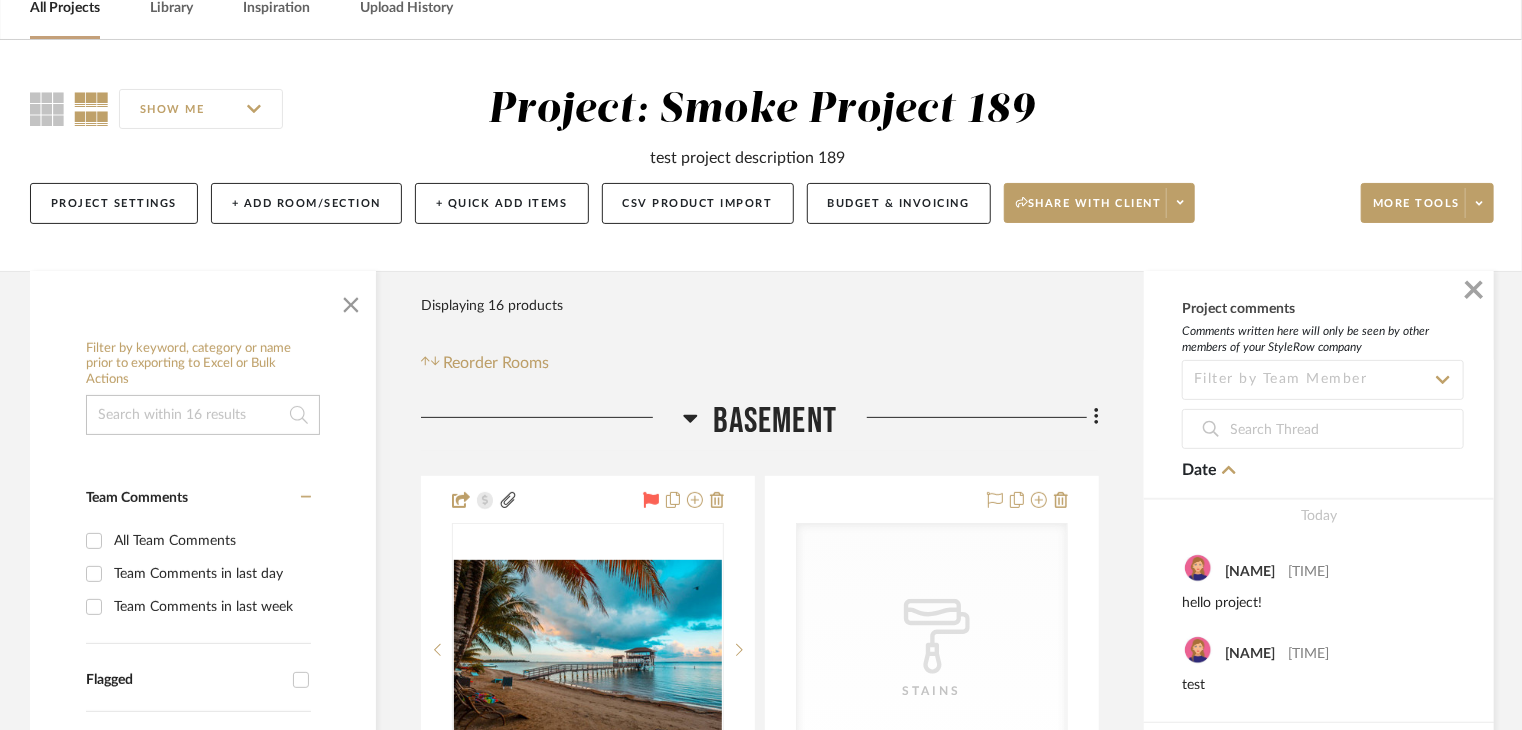 scroll, scrollTop: 100, scrollLeft: 0, axis: vertical 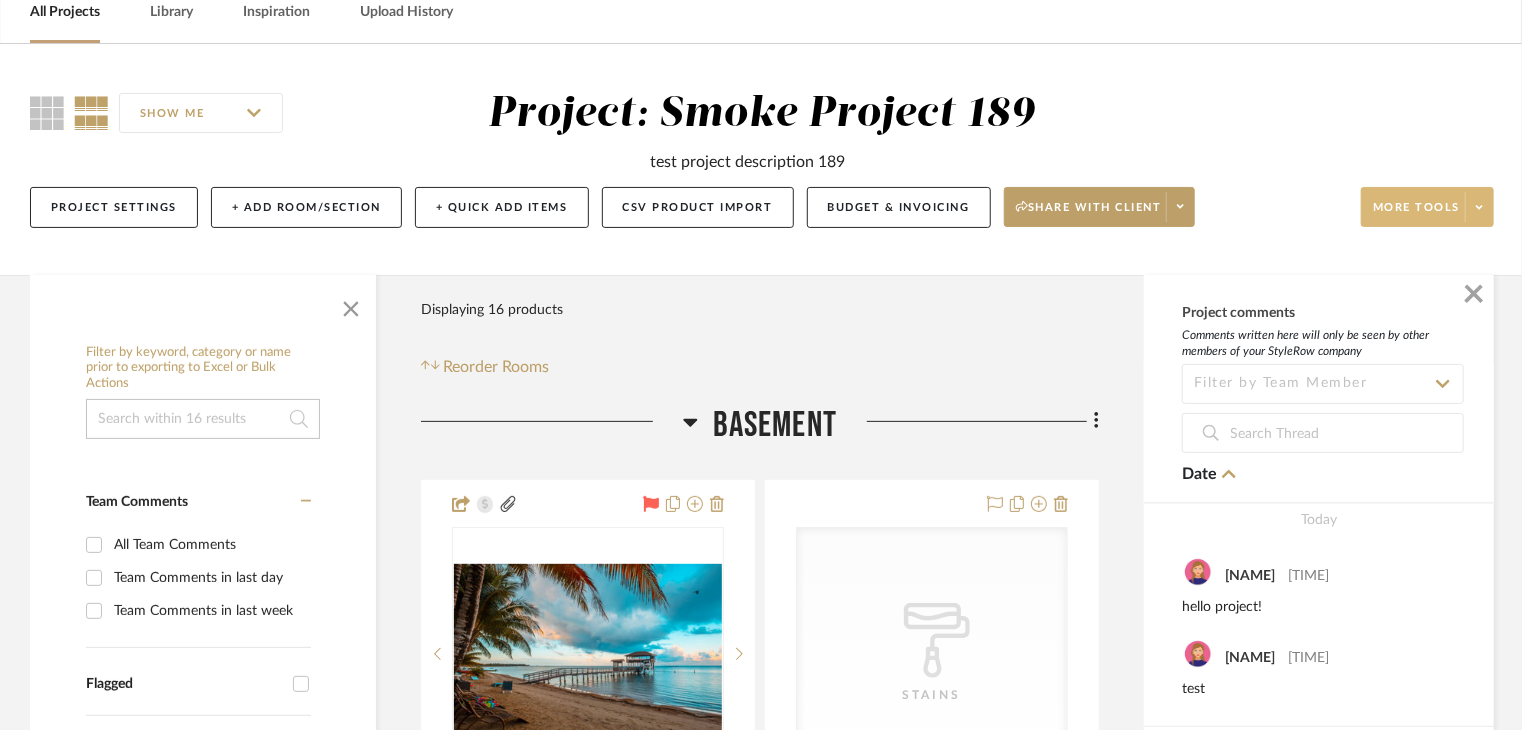 click on "More tools" 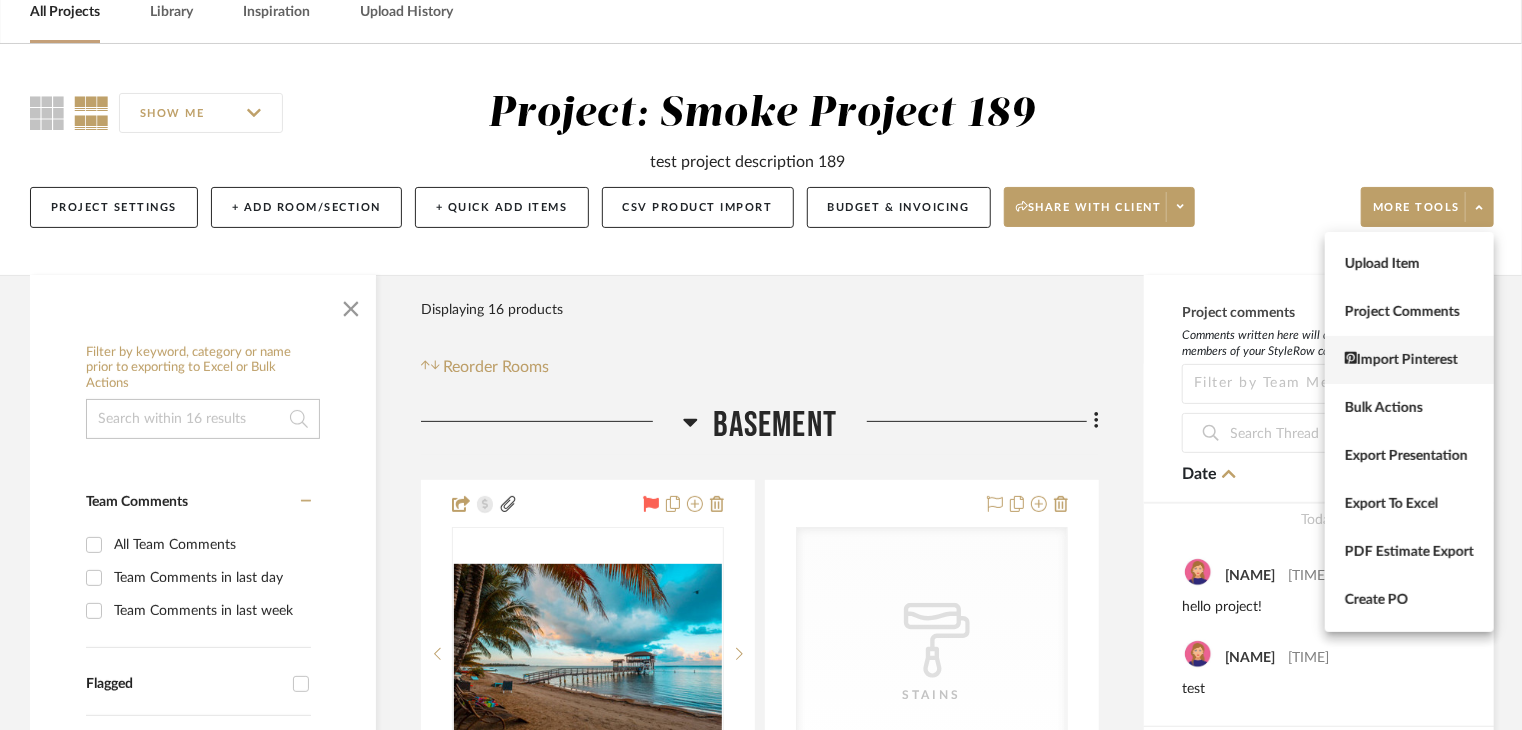 click on "Import Pinterest" at bounding box center [1409, 360] 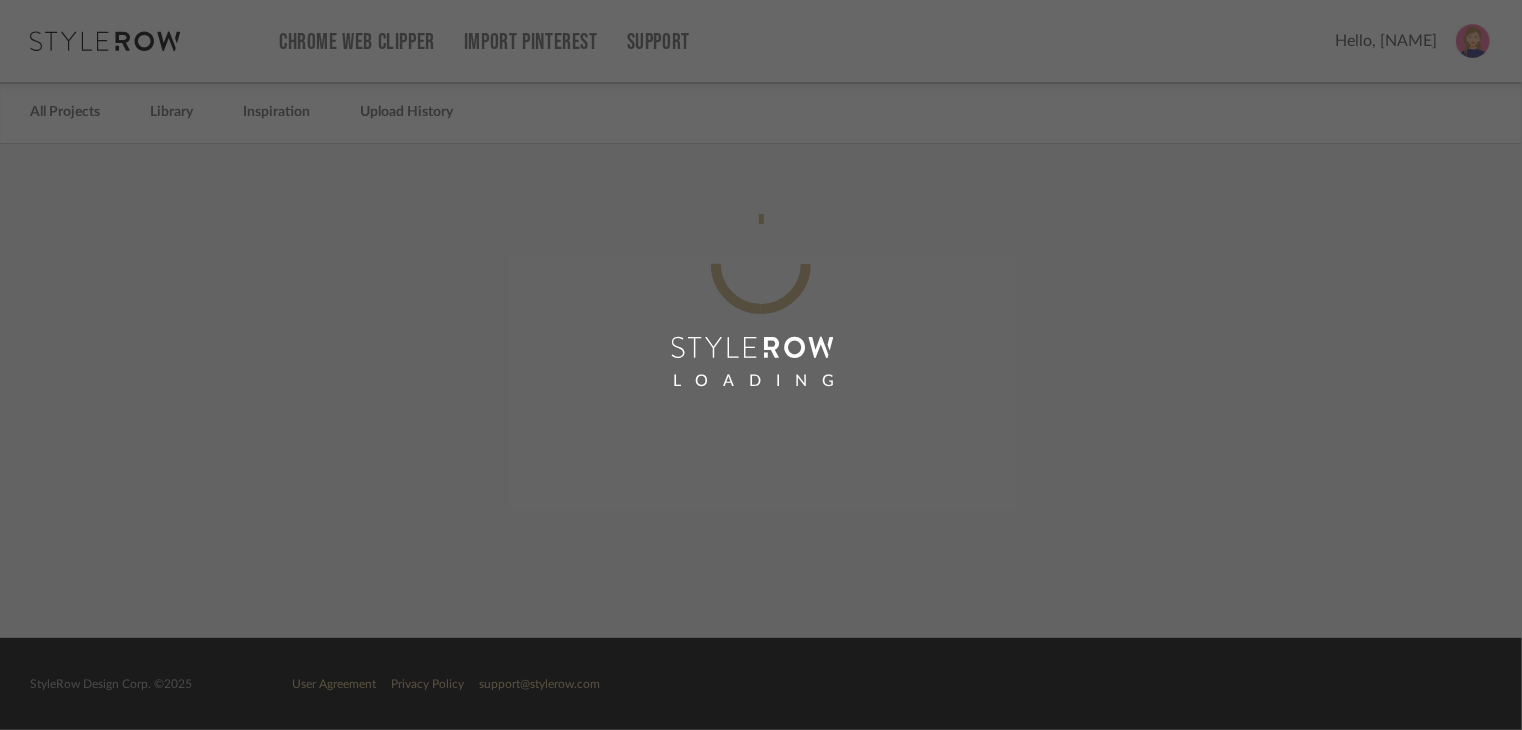 scroll, scrollTop: 0, scrollLeft: 0, axis: both 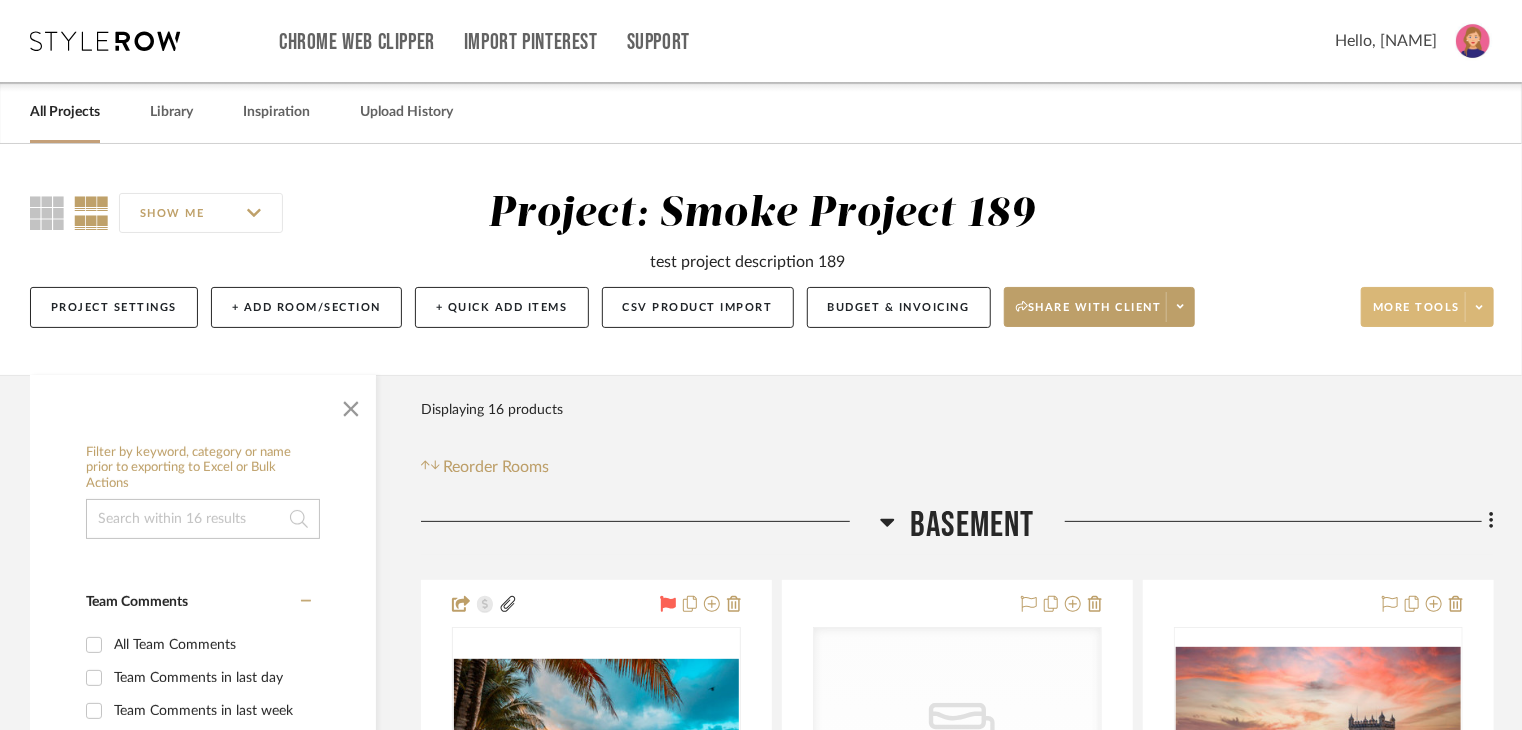 click 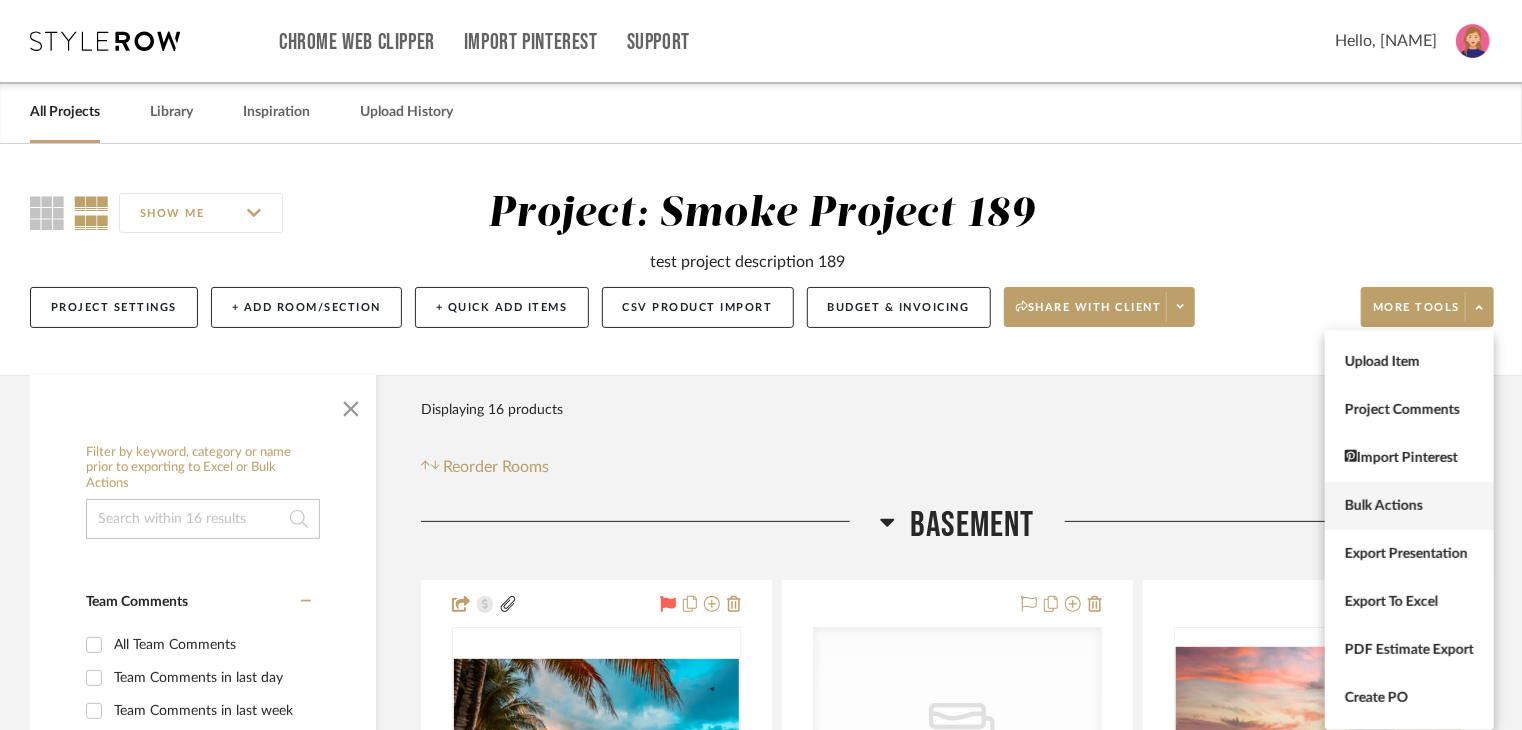click on "Bulk Actions" at bounding box center (1409, 506) 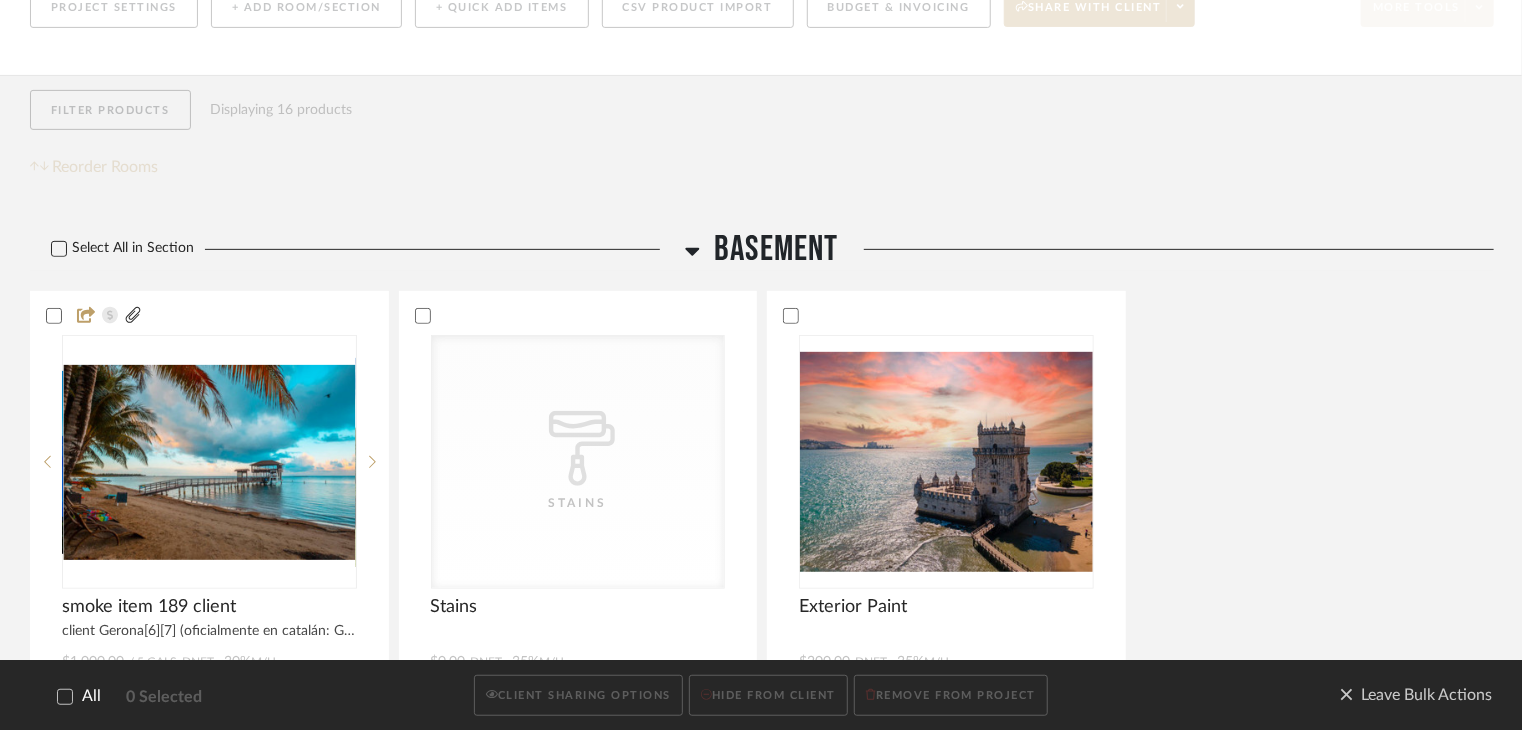 click 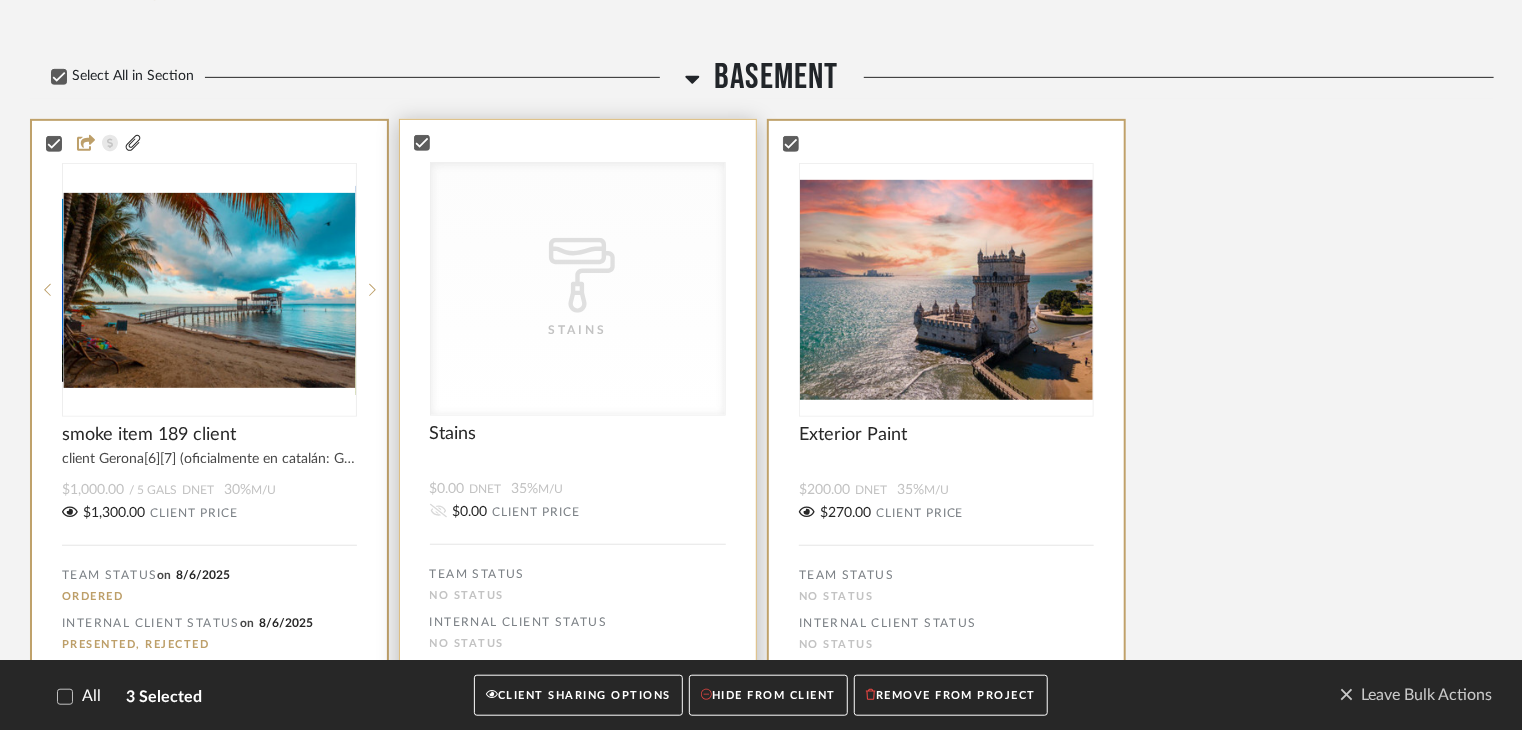 scroll, scrollTop: 700, scrollLeft: 0, axis: vertical 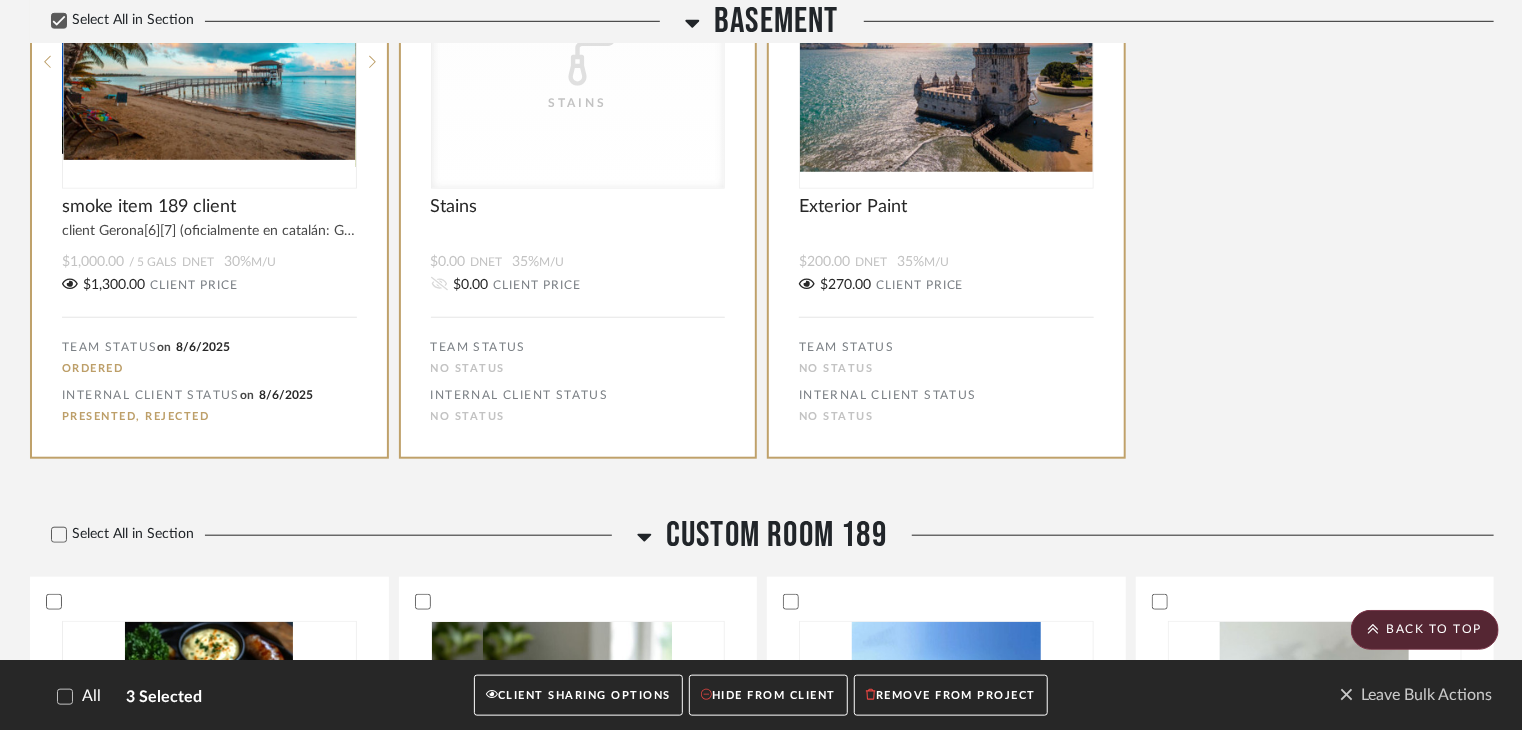 click on "CLIENT SHARING OPTIONS" 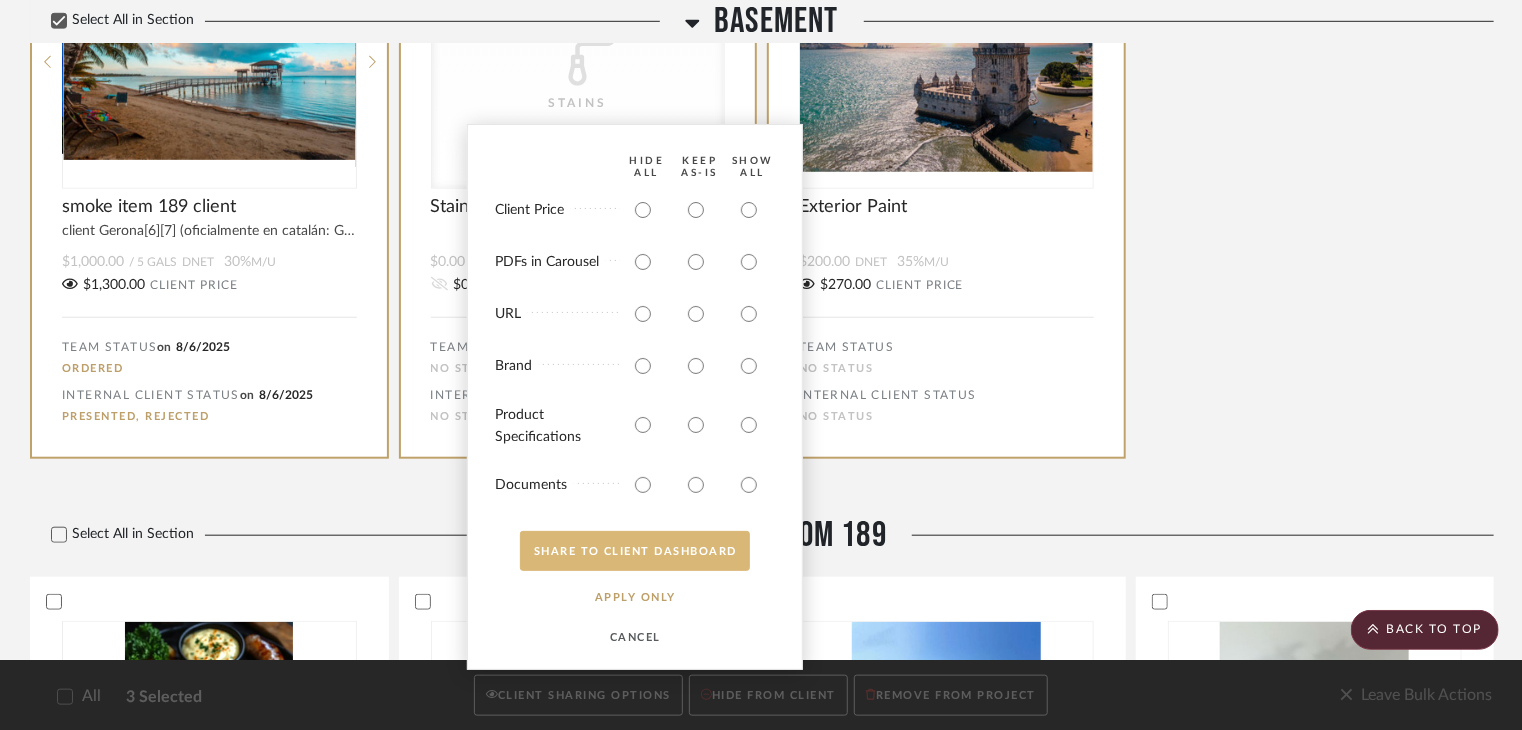 click on "SHARE TO CLIENT Dashboard" at bounding box center (635, 551) 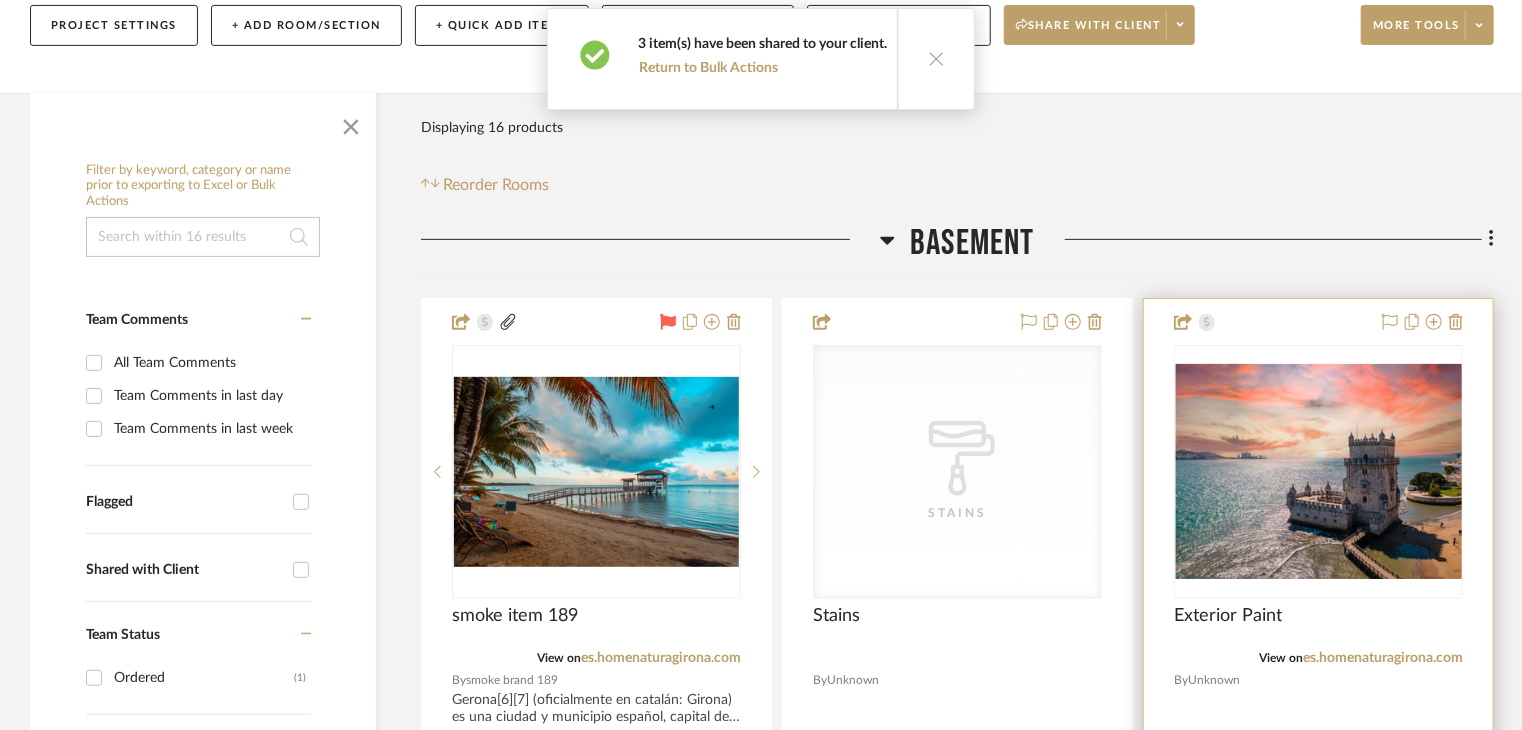 scroll, scrollTop: 100, scrollLeft: 0, axis: vertical 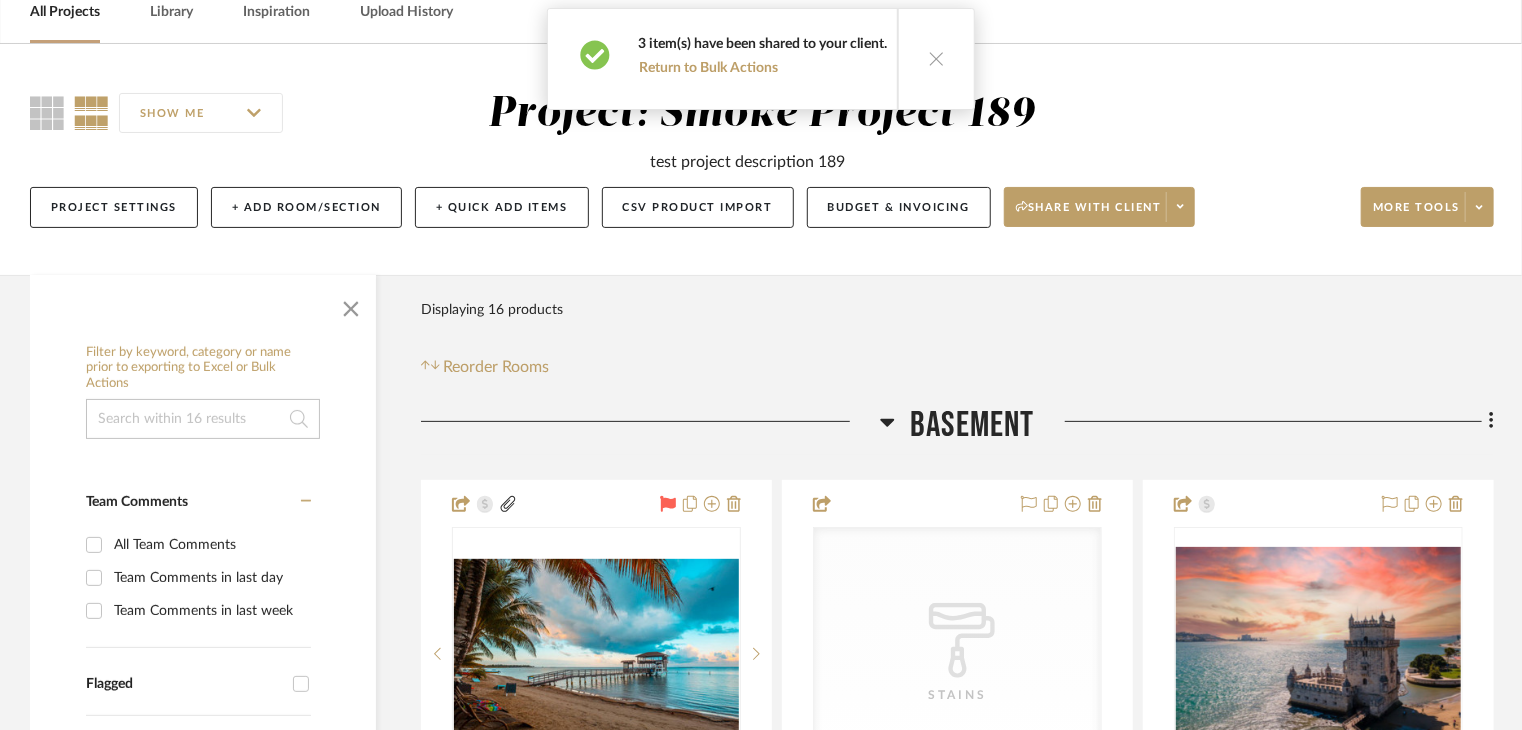 click on "SHOW ME  Project: Smoke Project 189   test project description 189   Project Settings   + Add Room/Section   + Quick Add Items   CSV Product Import   Budget & Invoicing   Share with client   More tools" 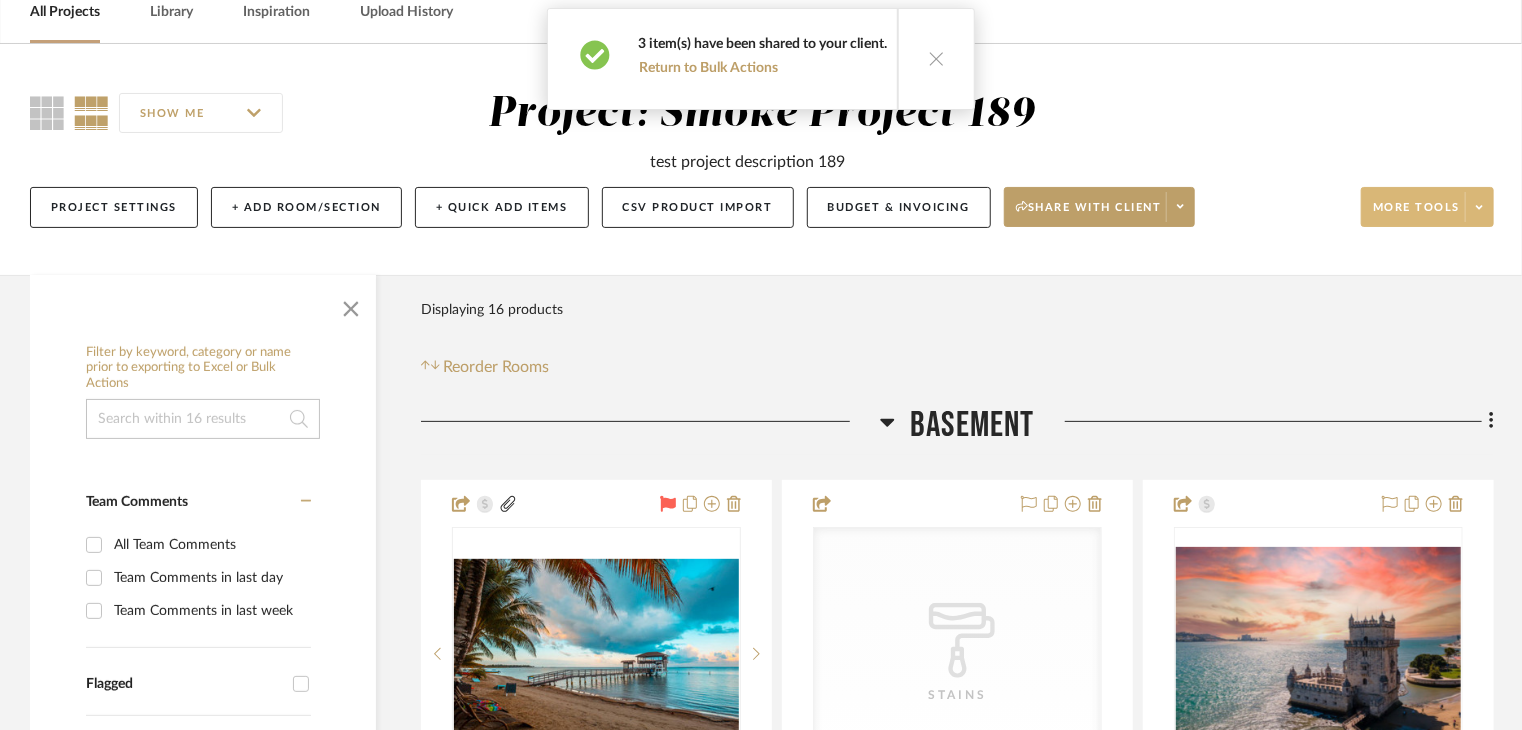 click on "More tools" 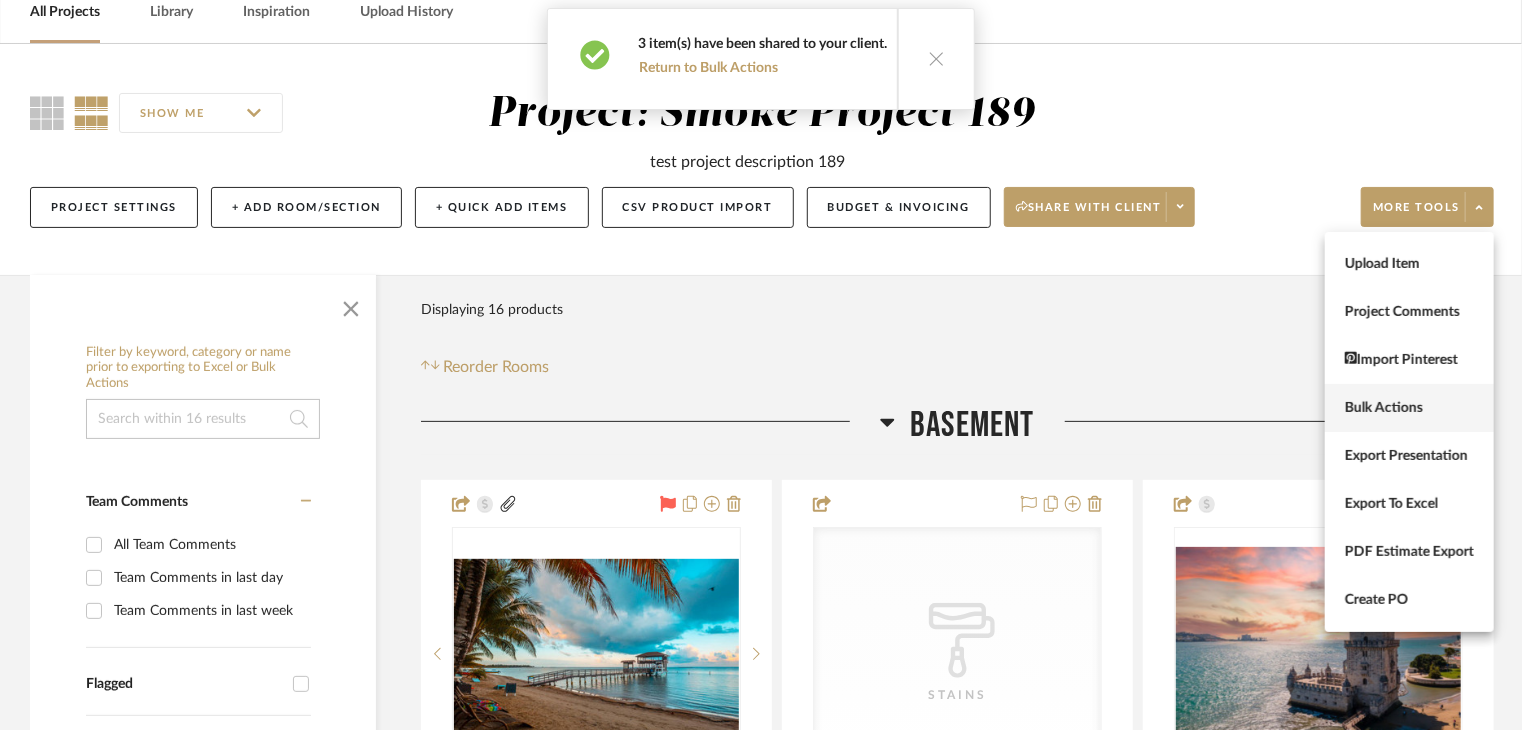 click on "Bulk Actions" at bounding box center [1409, 408] 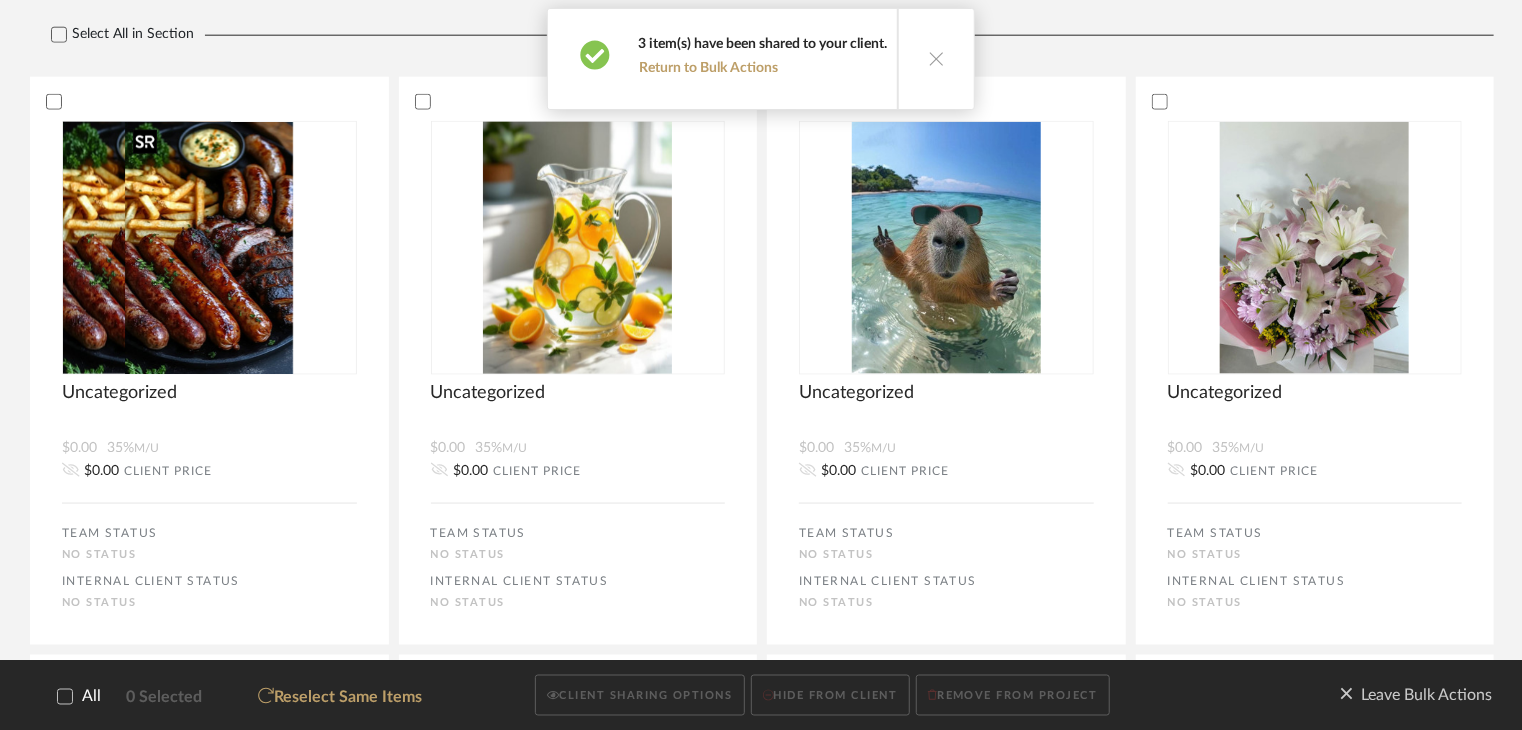 scroll, scrollTop: 1000, scrollLeft: 0, axis: vertical 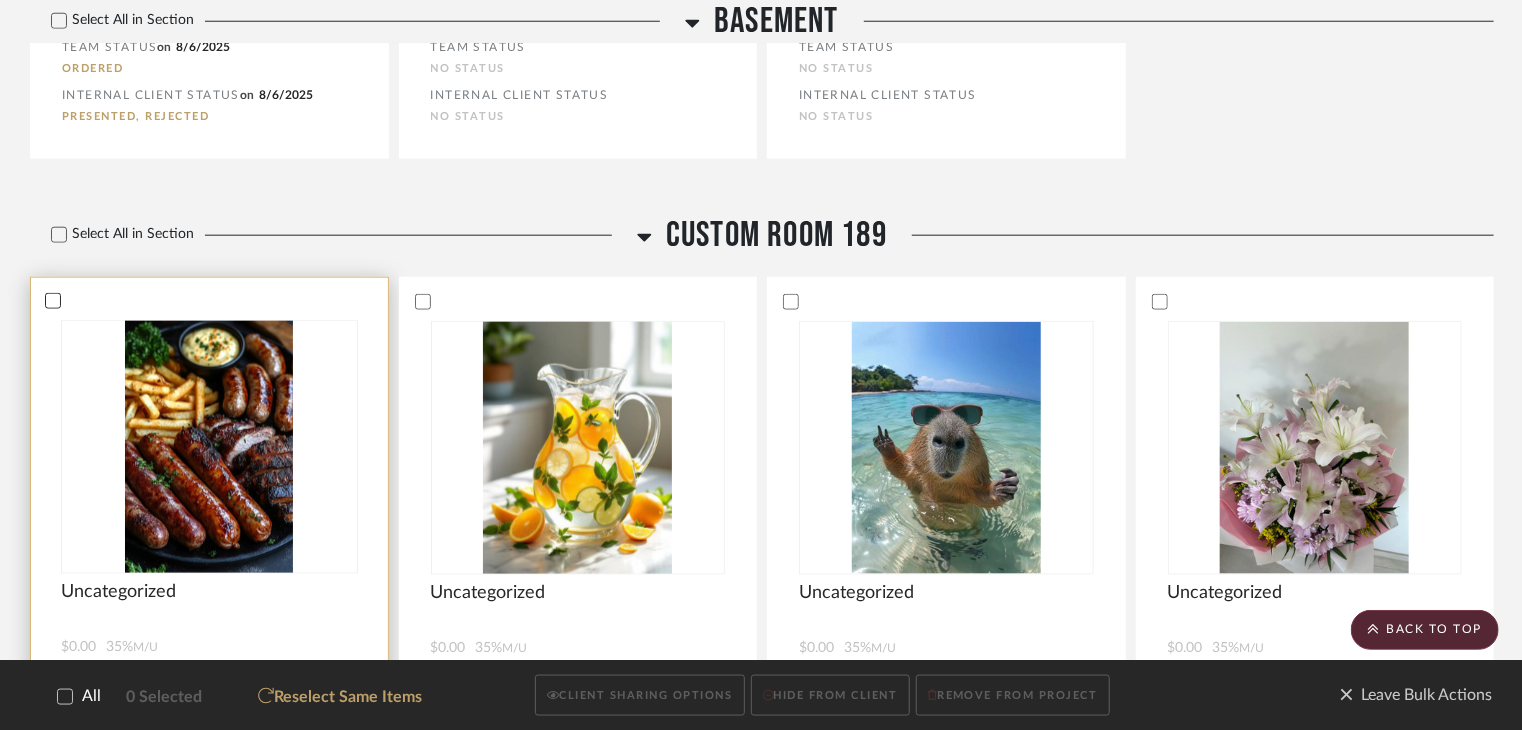 click 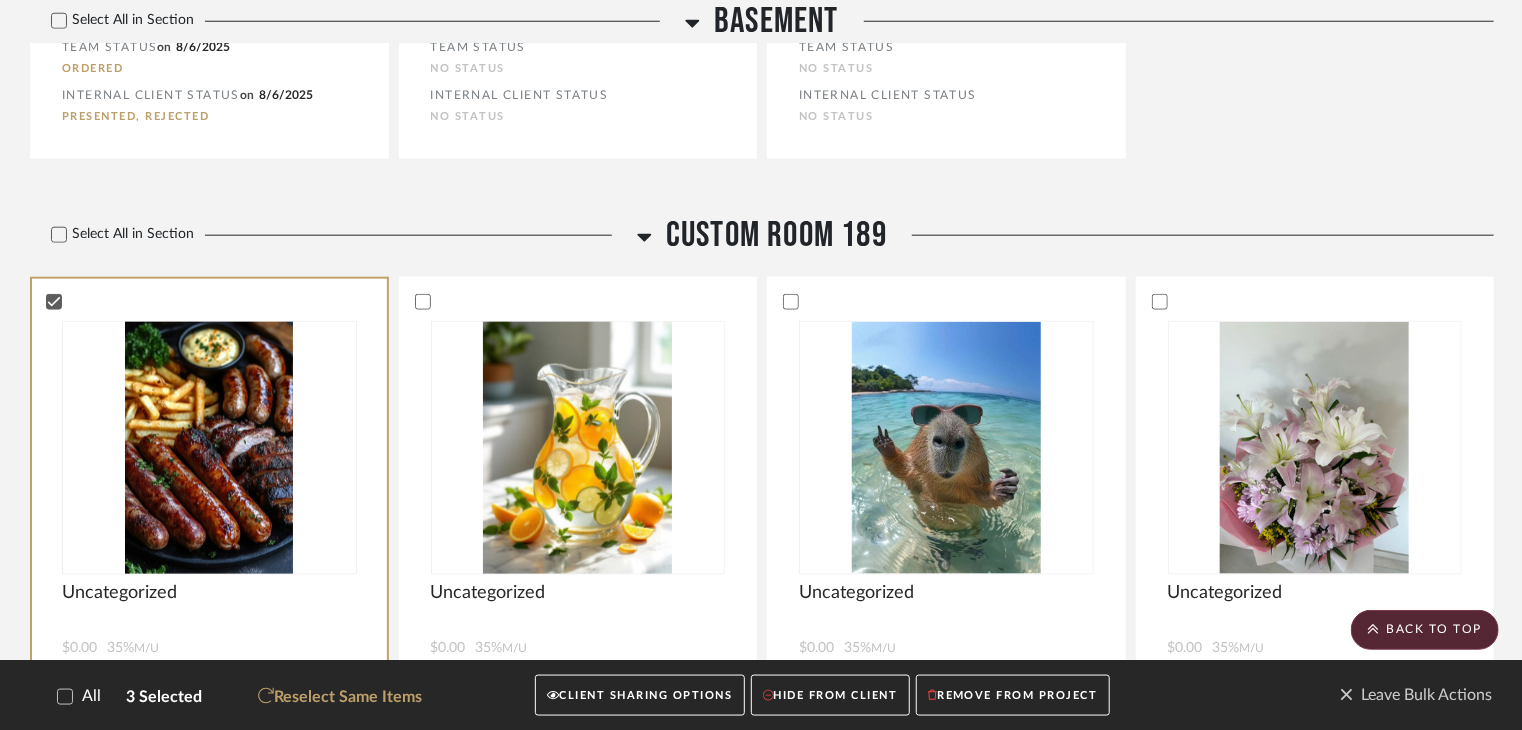 click on "HIDE FROM CLIENT" 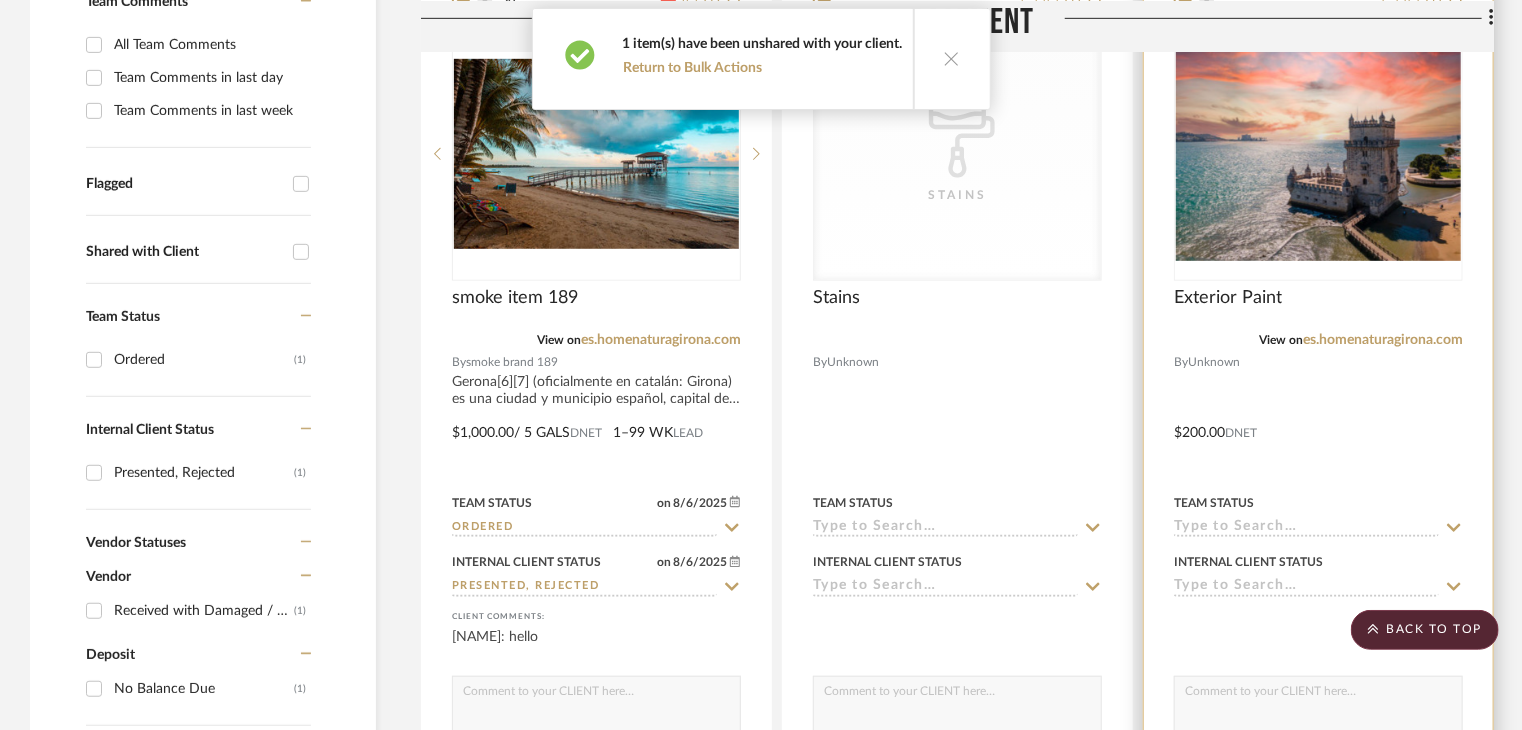 scroll, scrollTop: 200, scrollLeft: 0, axis: vertical 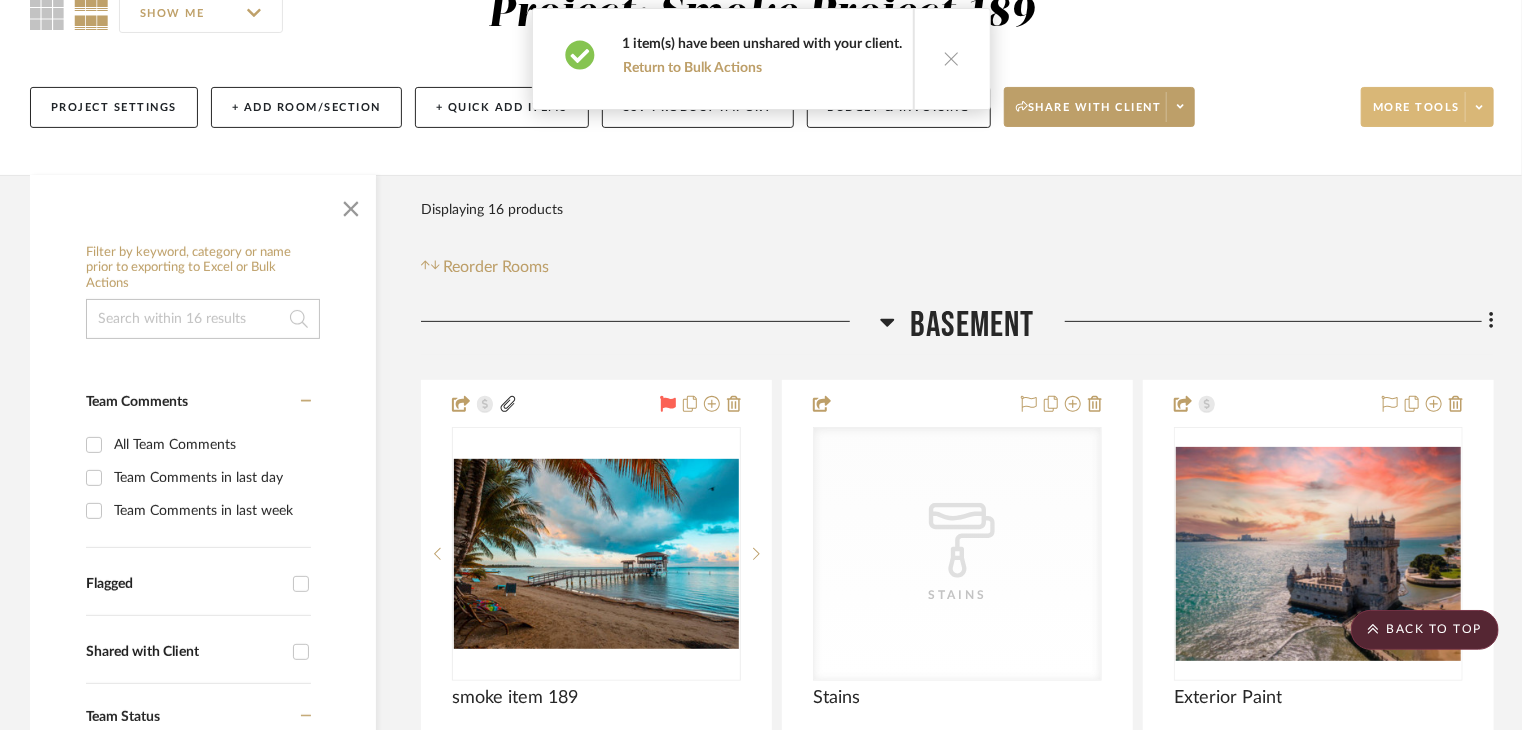 click 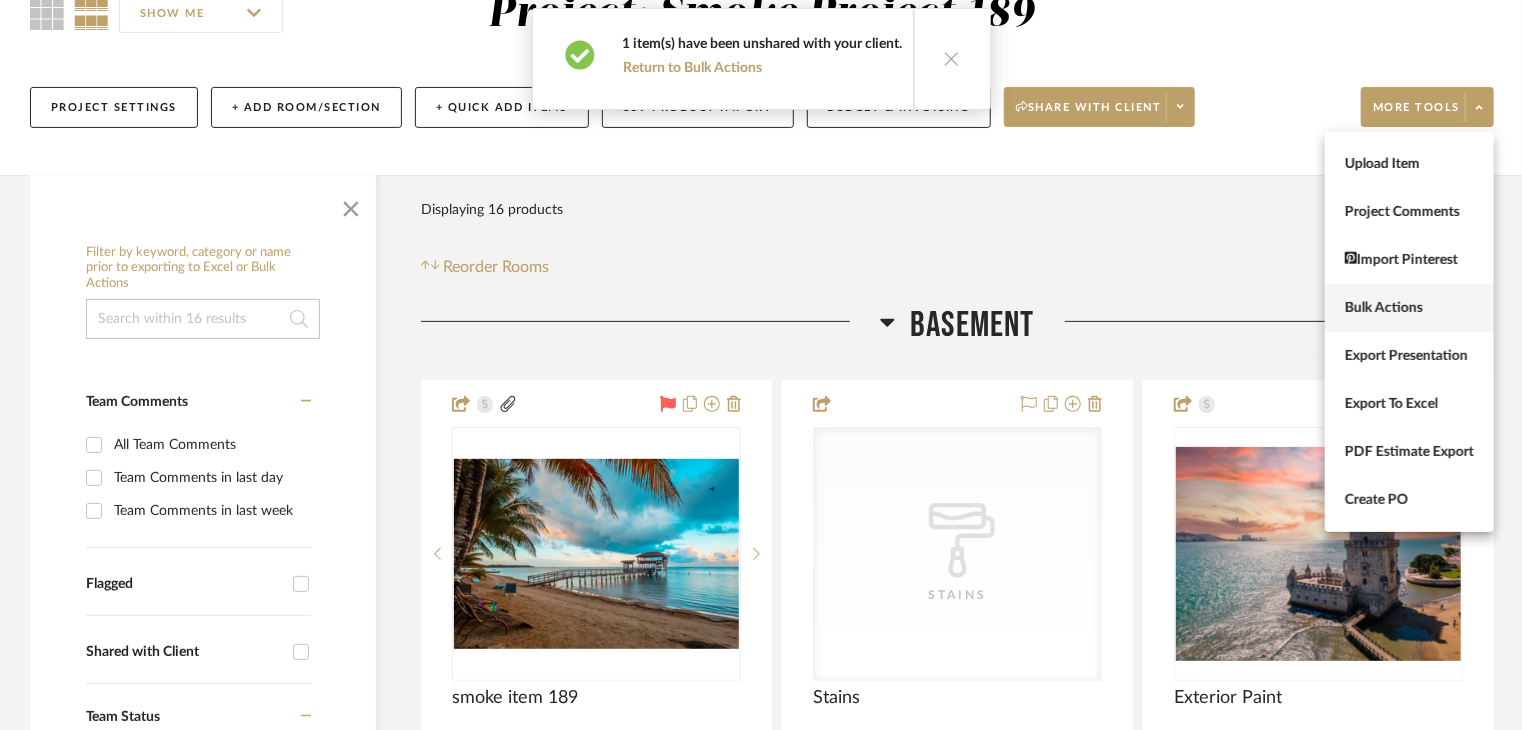 click on "Bulk Actions" at bounding box center (1409, 308) 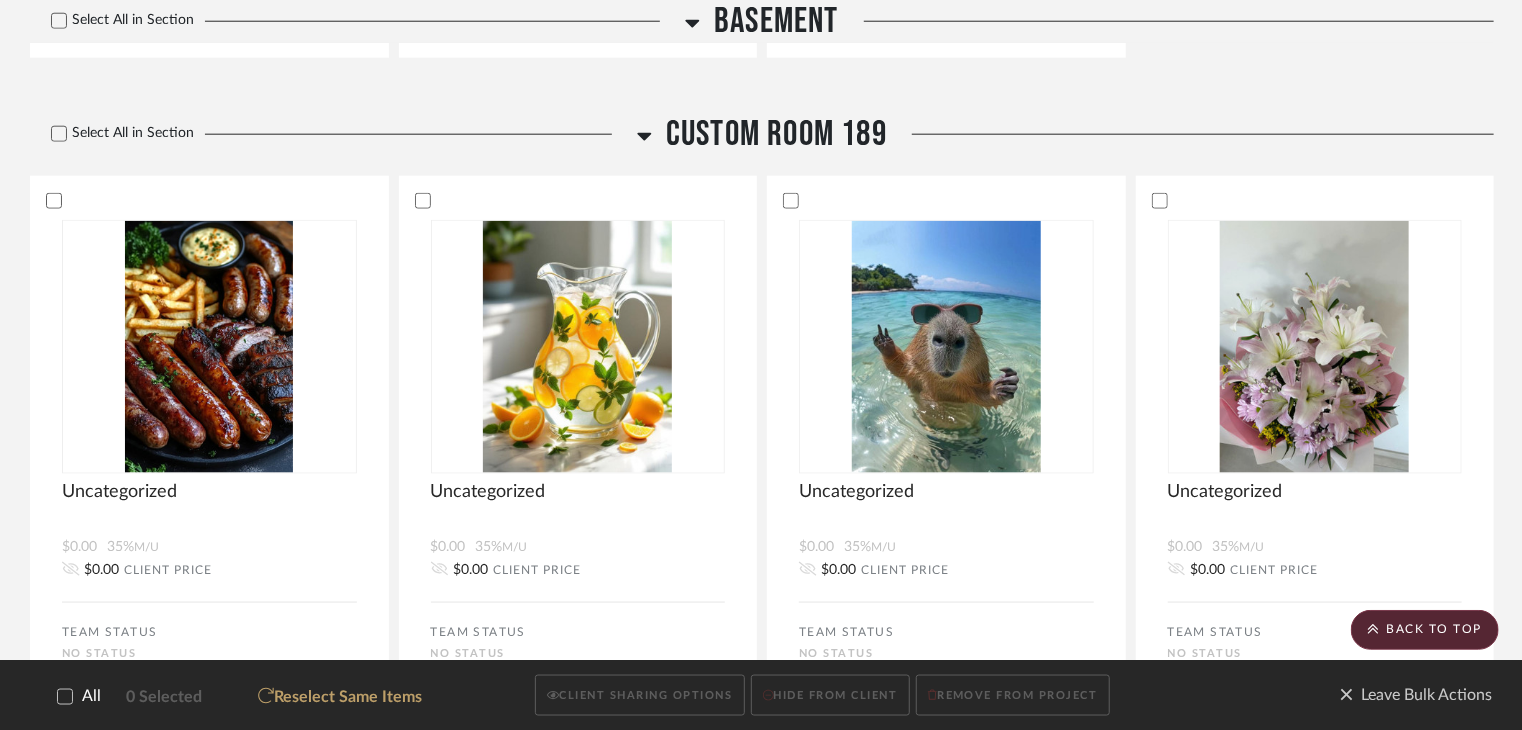 scroll, scrollTop: 1100, scrollLeft: 0, axis: vertical 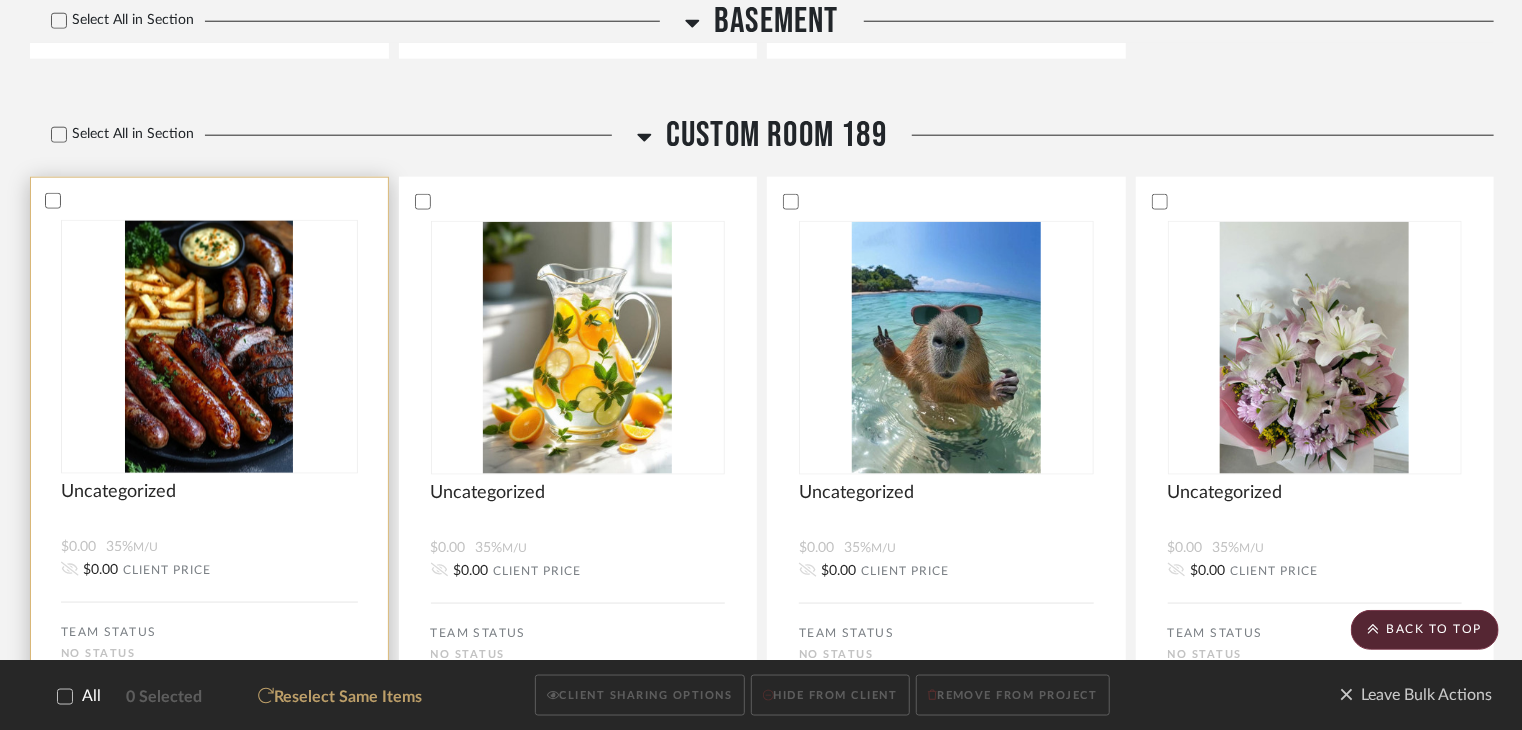 click 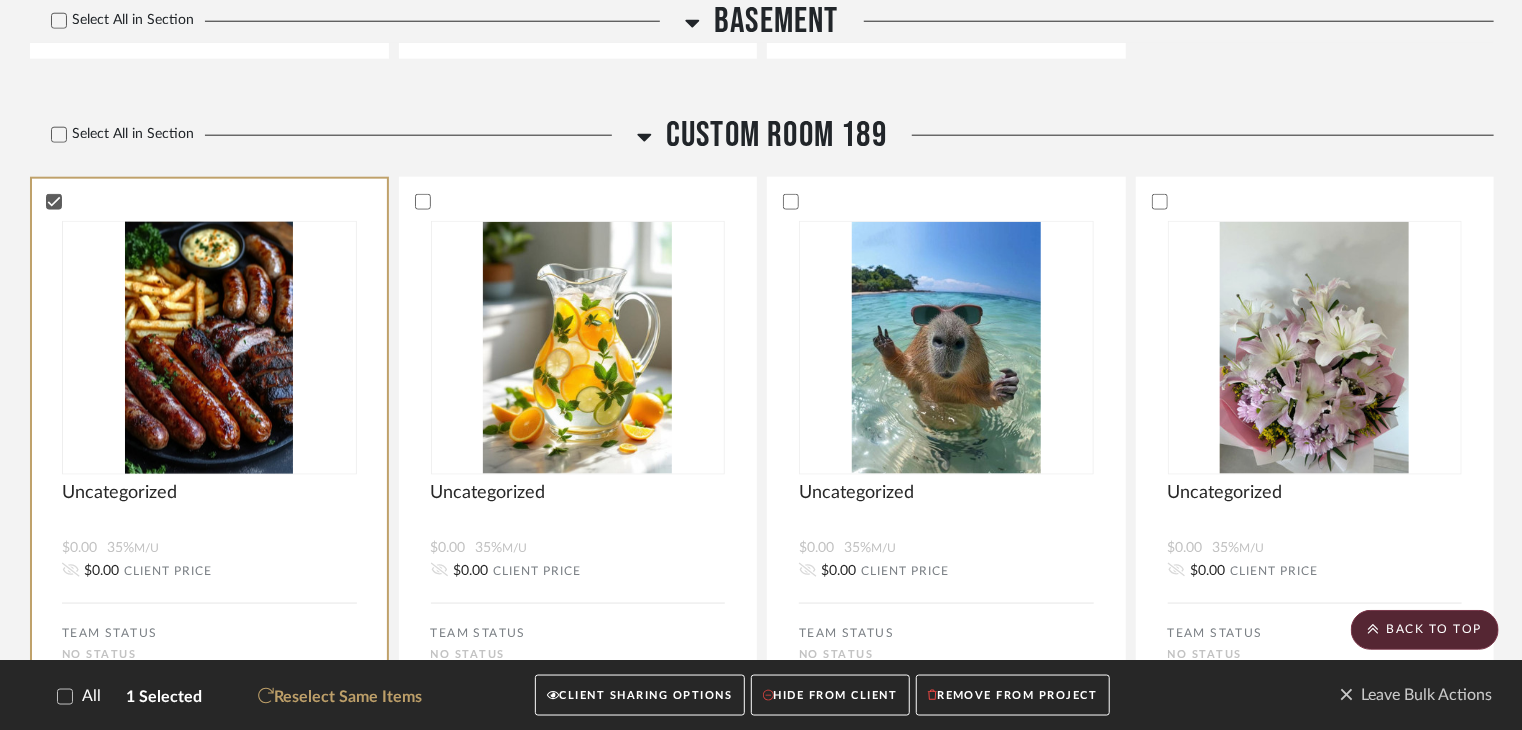 click on "REMOVE FROM PROJECT" 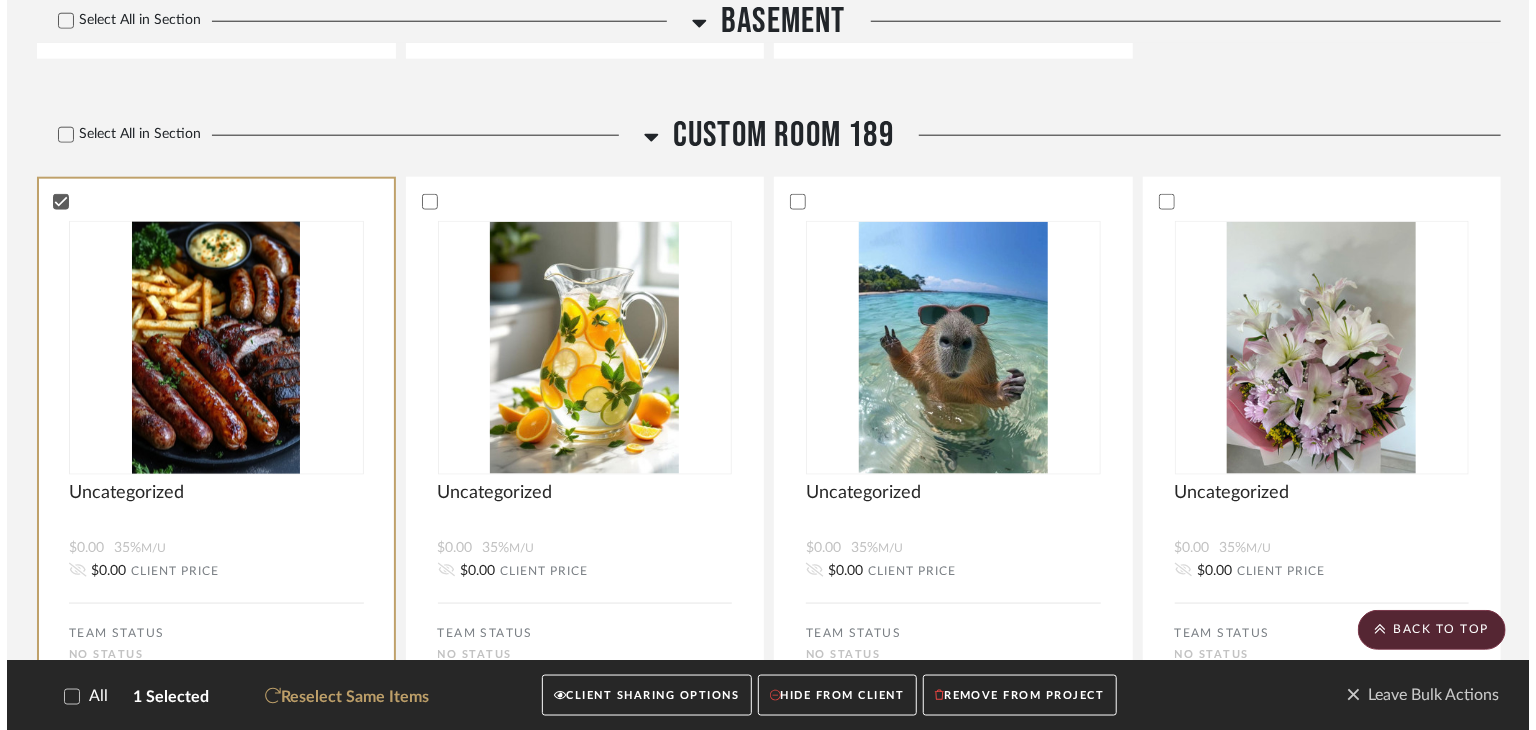 scroll, scrollTop: 0, scrollLeft: 0, axis: both 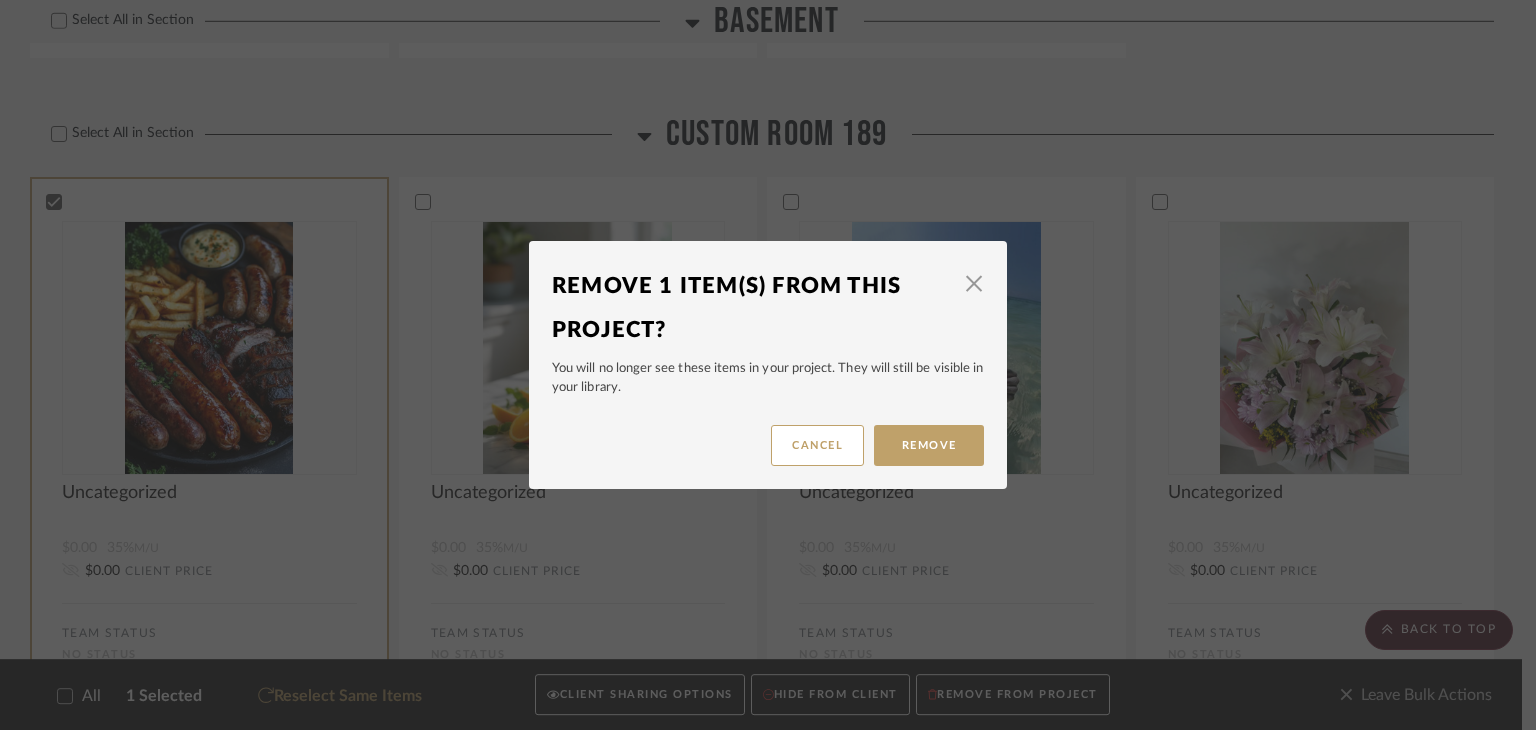 click on "Remove 1 item(s) from this project? × You will no longer see these items in your project. They will still be visible in your library. Remove Cancel" at bounding box center (768, 365) 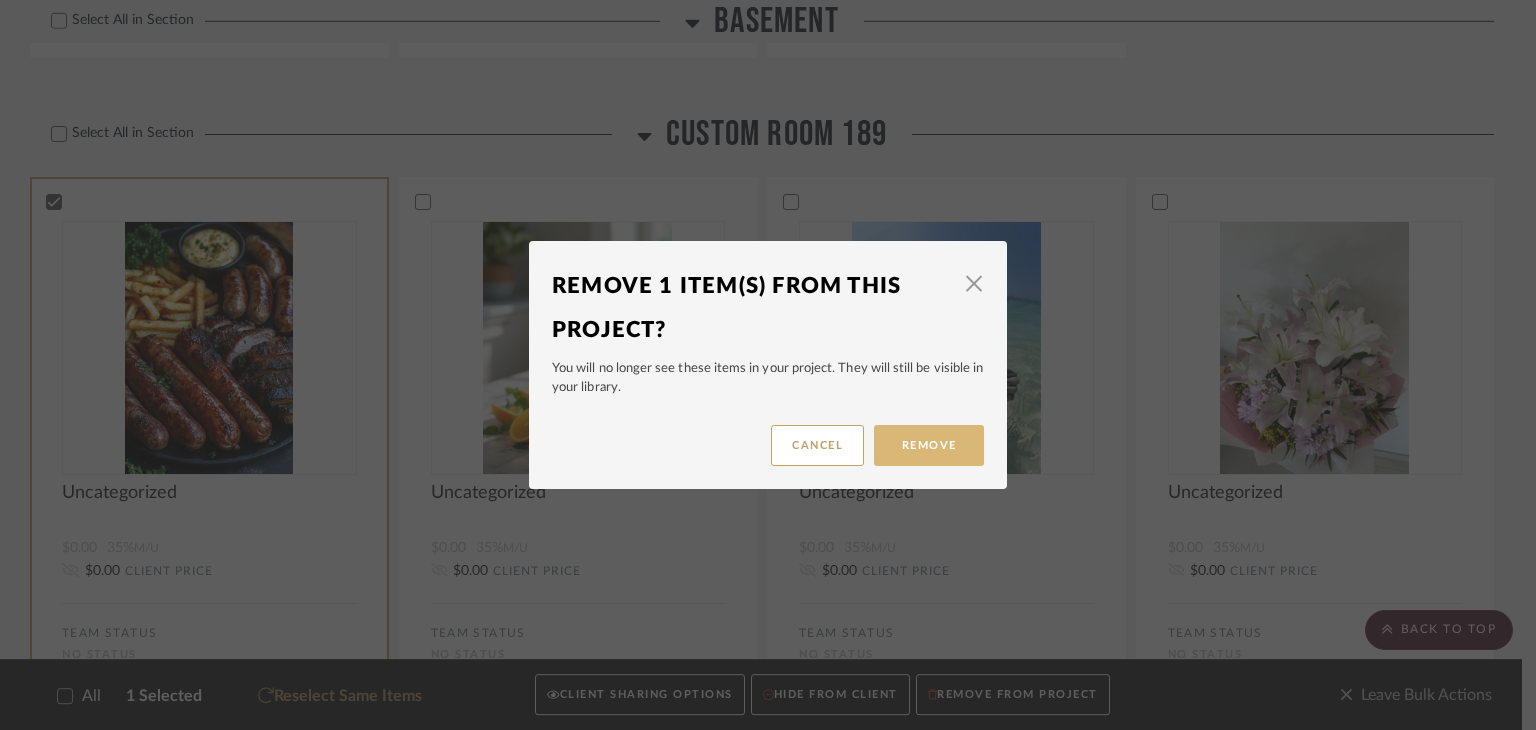 click on "Remove" at bounding box center [929, 445] 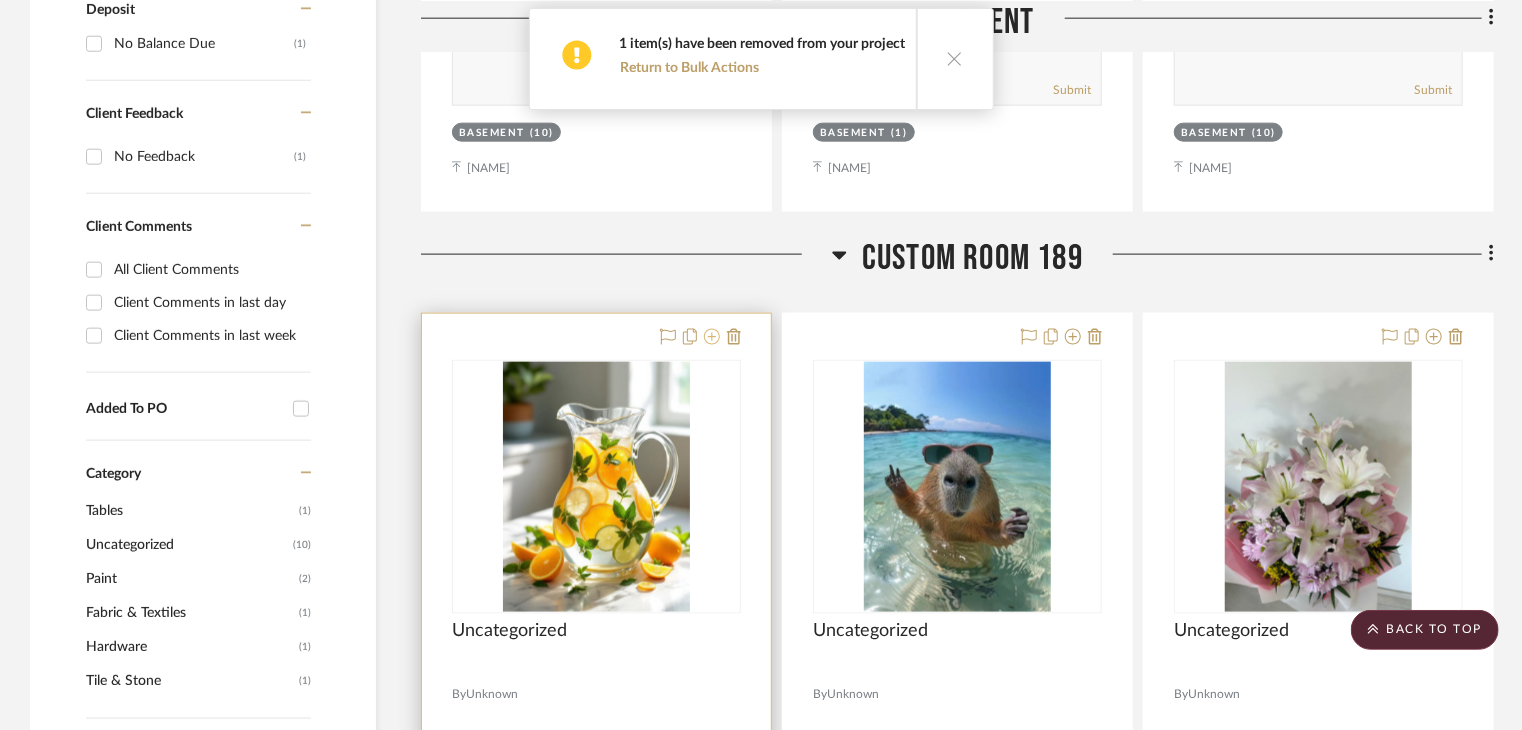 scroll, scrollTop: 1200, scrollLeft: 0, axis: vertical 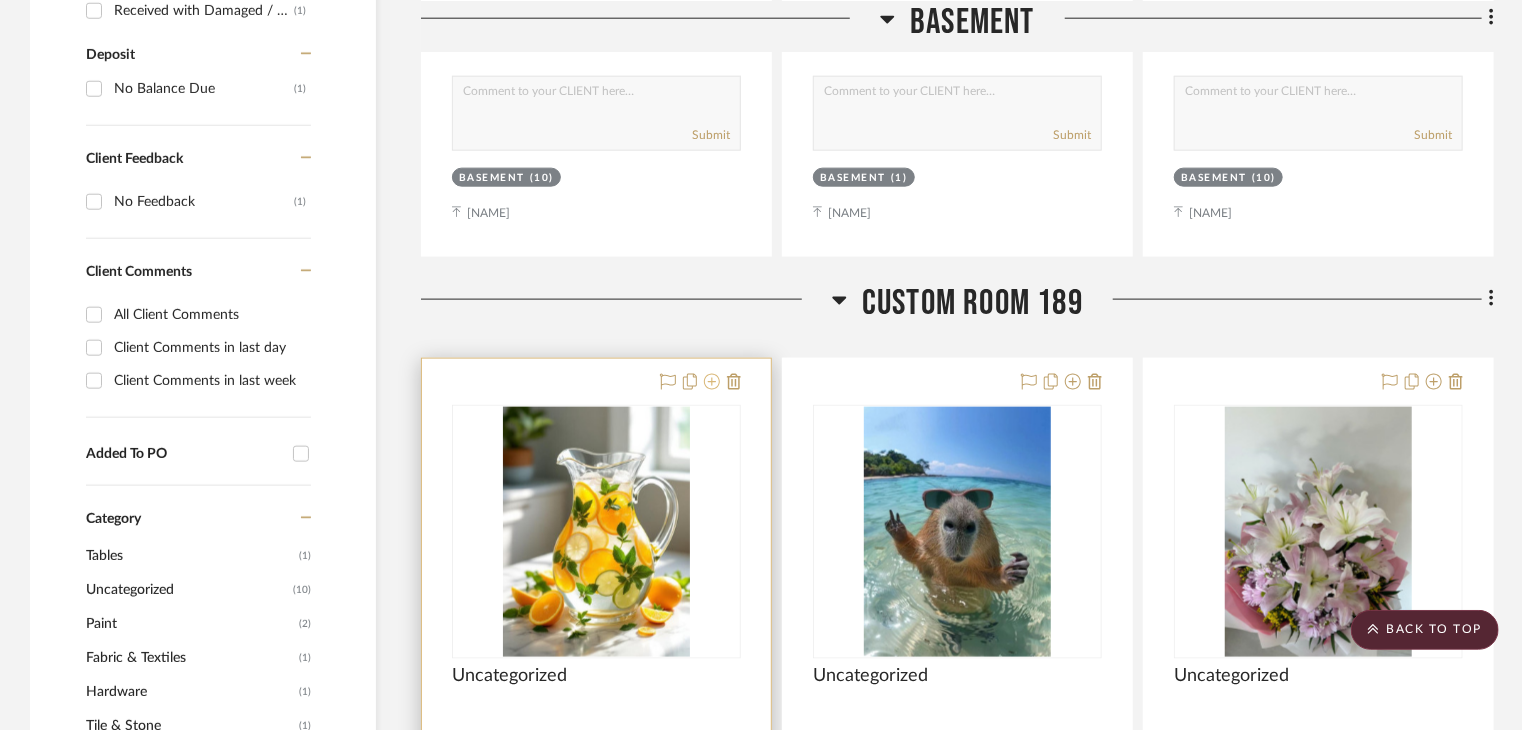 click 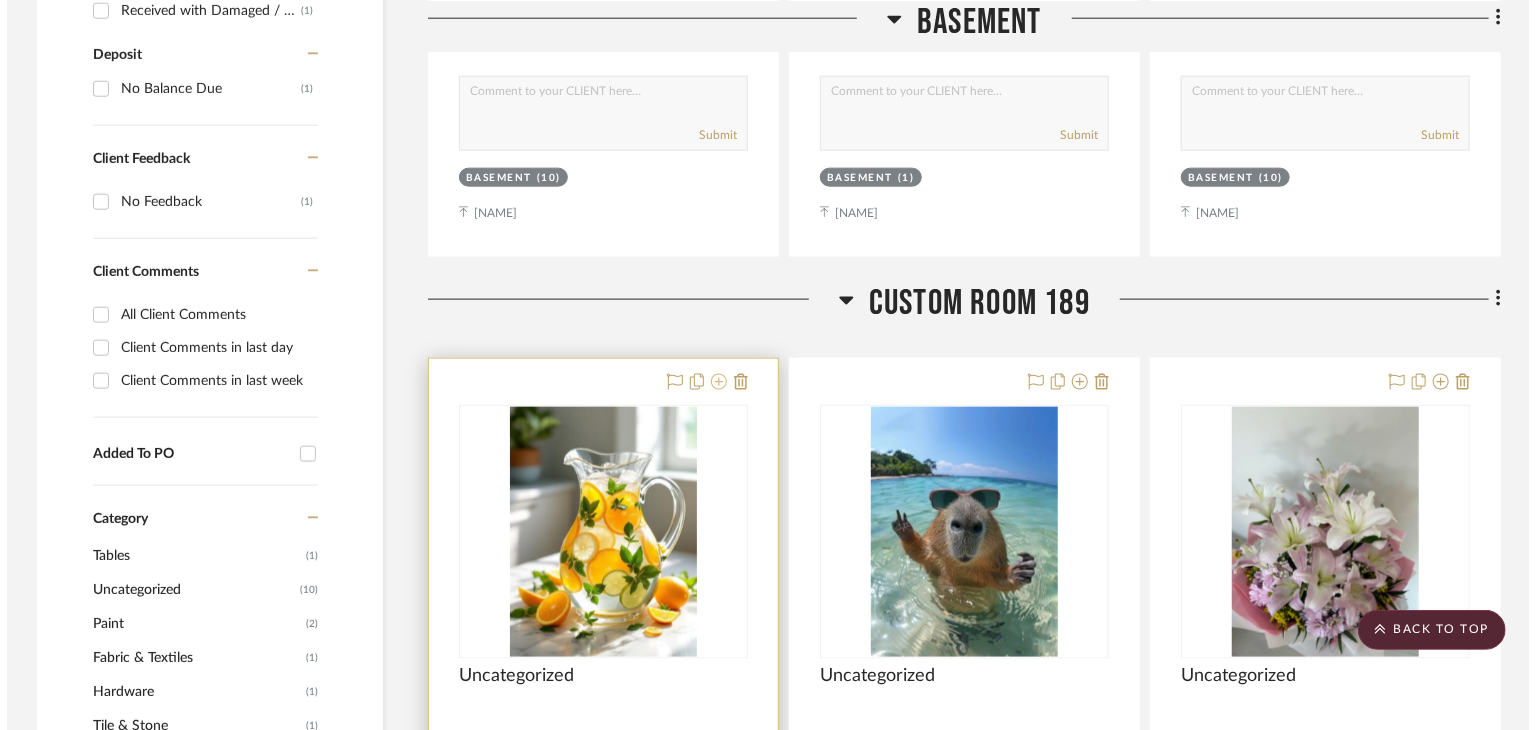 scroll, scrollTop: 0, scrollLeft: 0, axis: both 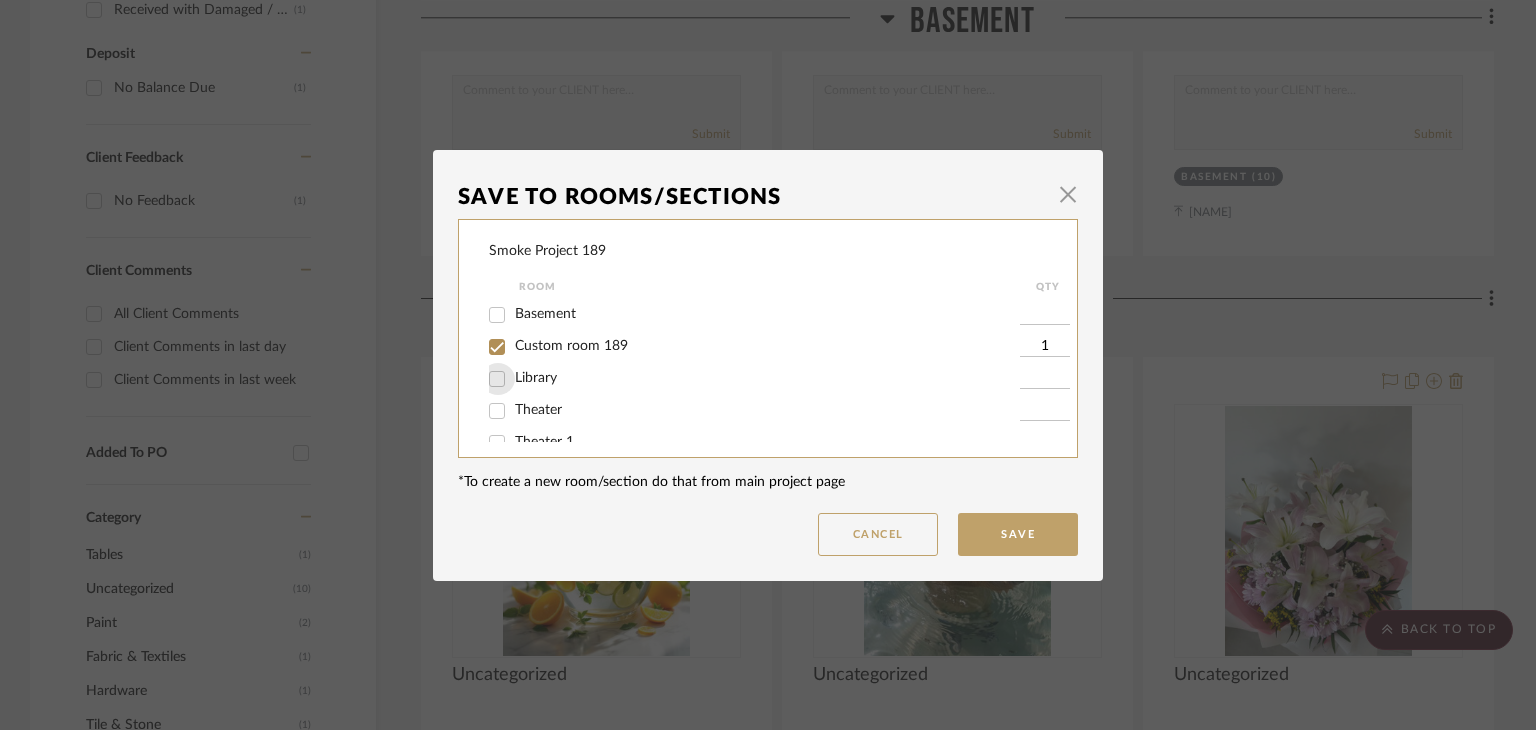 click on "Library" at bounding box center (497, 379) 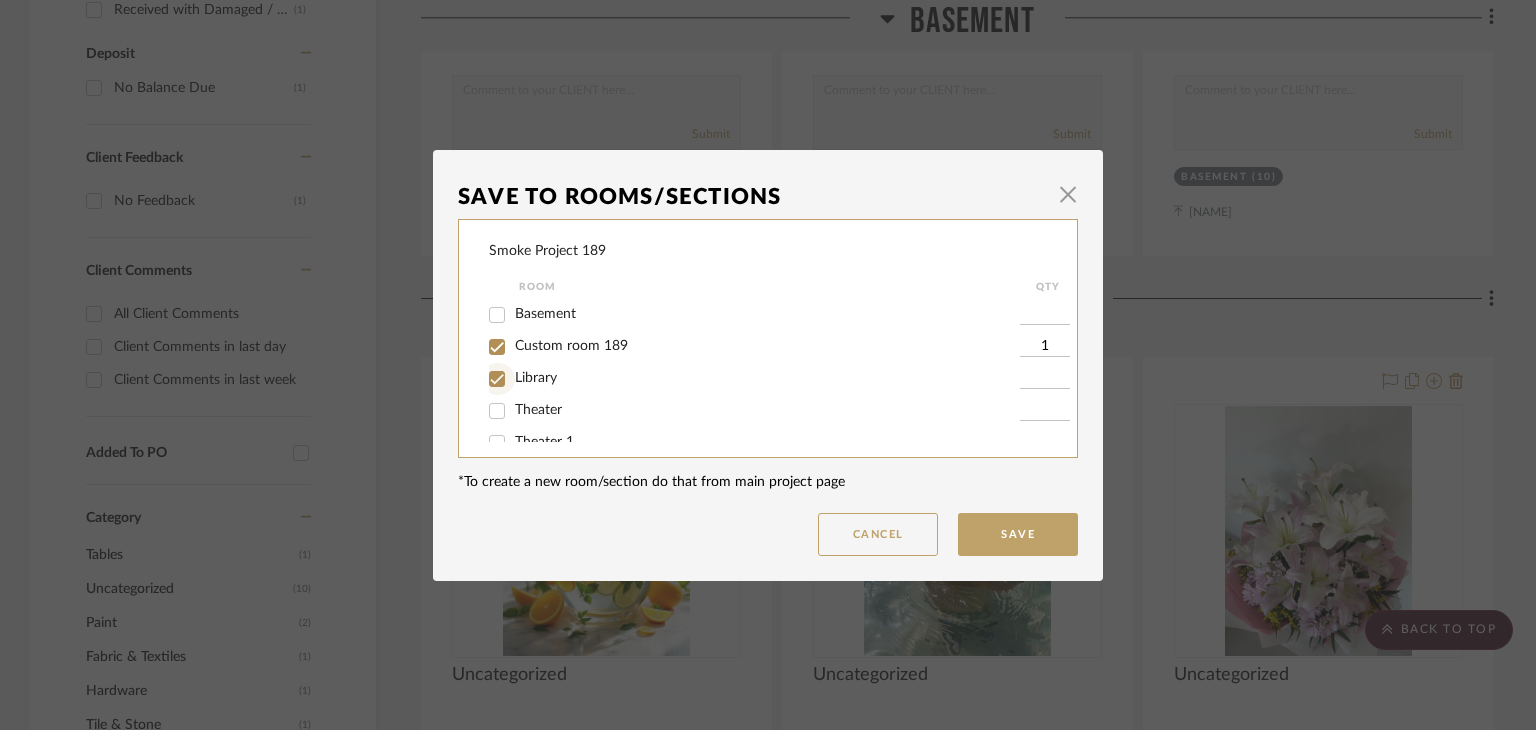 checkbox on "true" 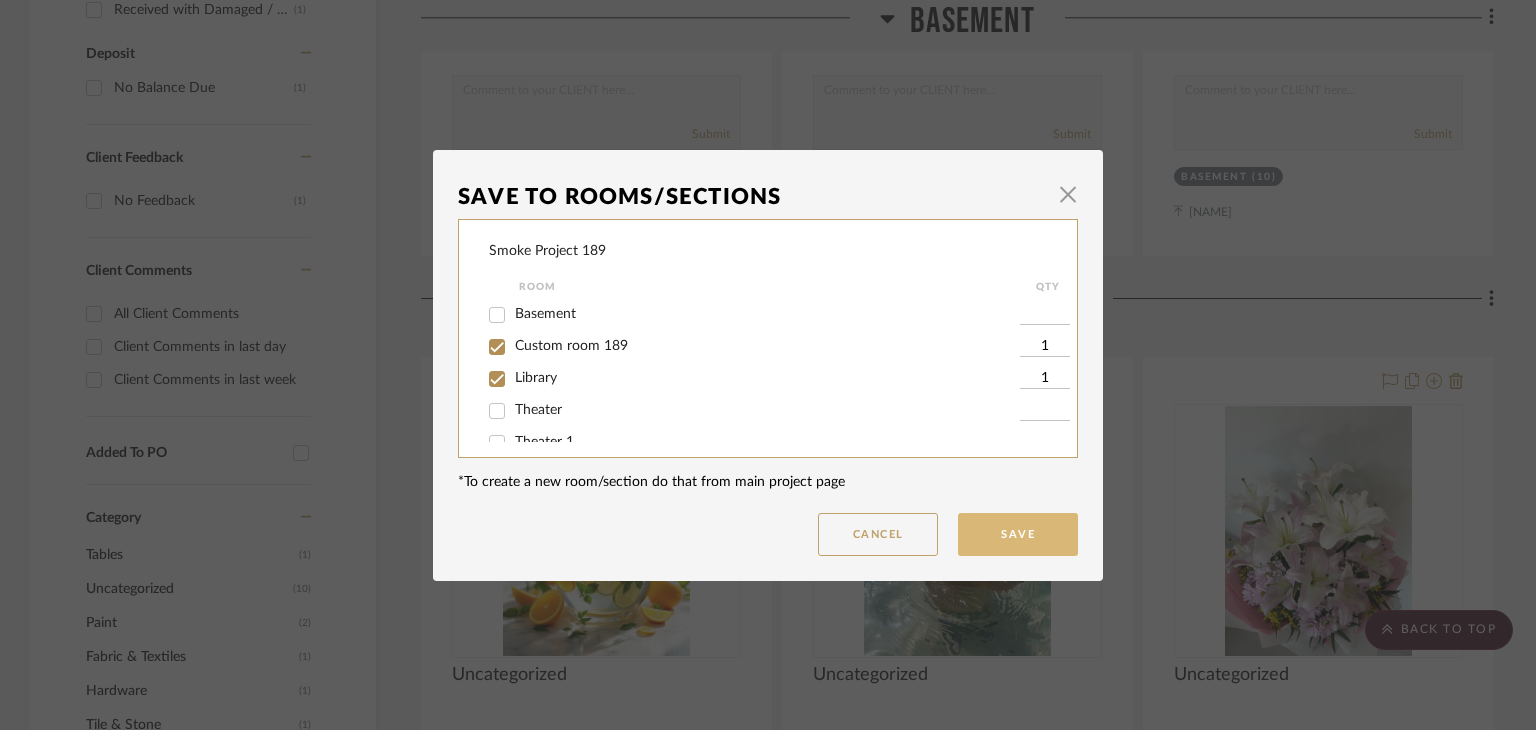 click on "Save" at bounding box center [1018, 534] 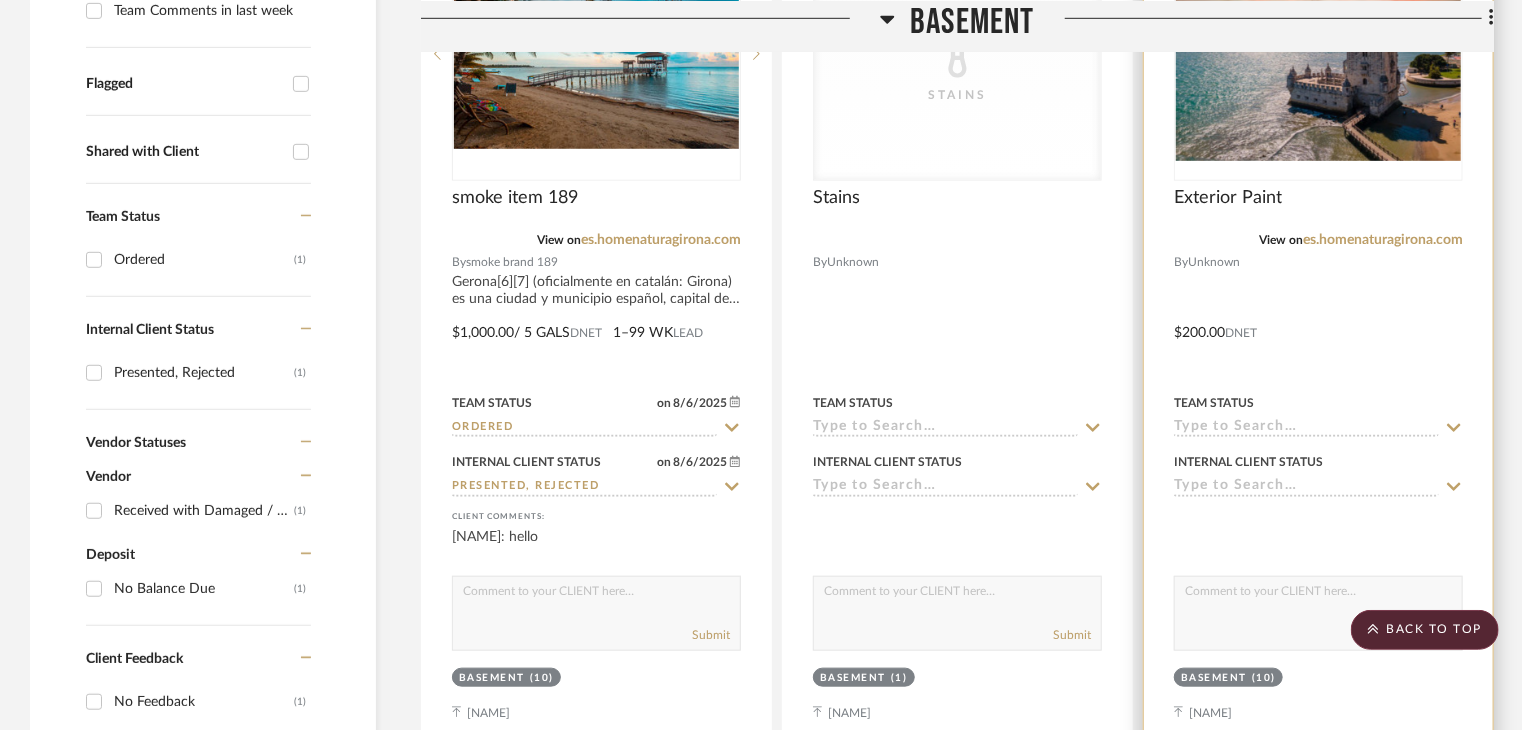 scroll, scrollTop: 200, scrollLeft: 0, axis: vertical 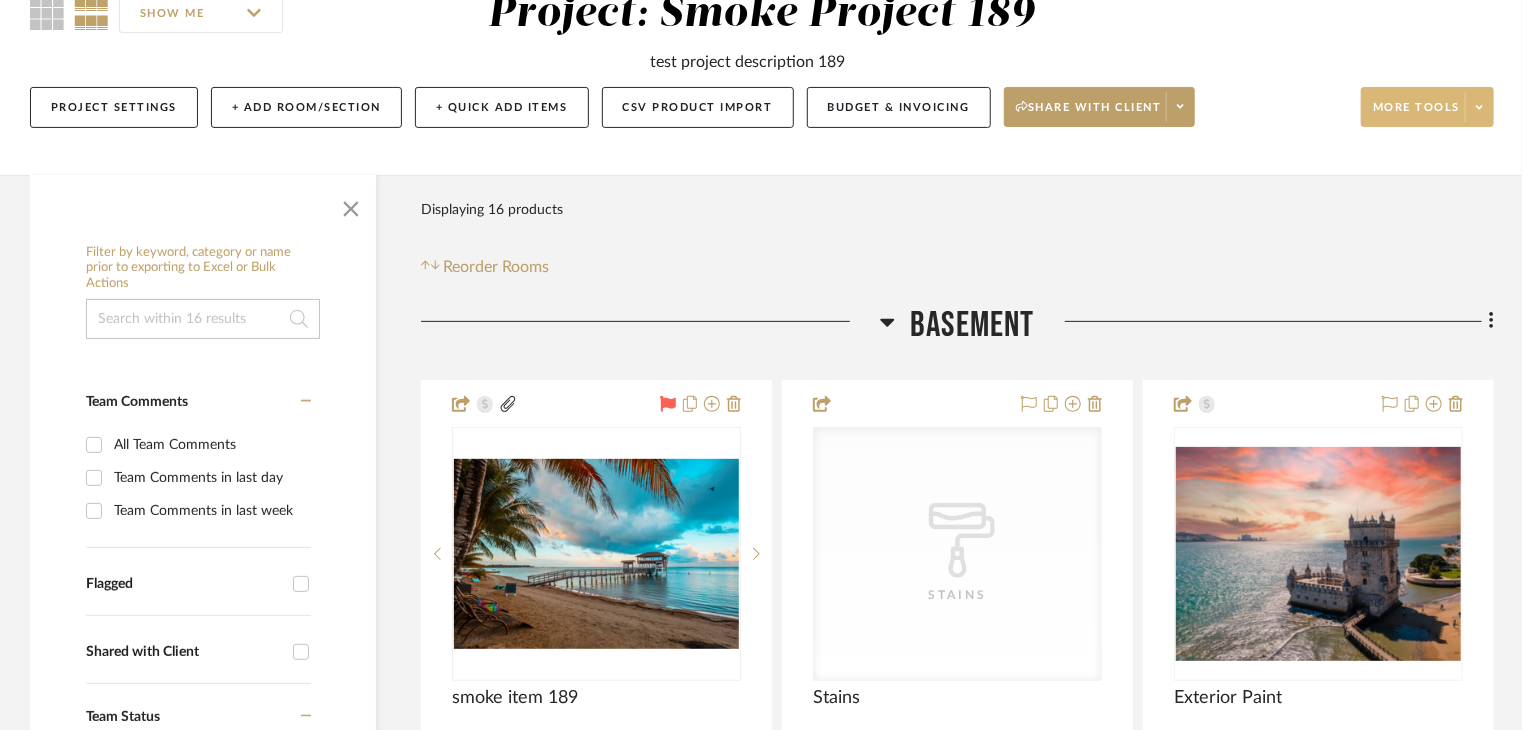click 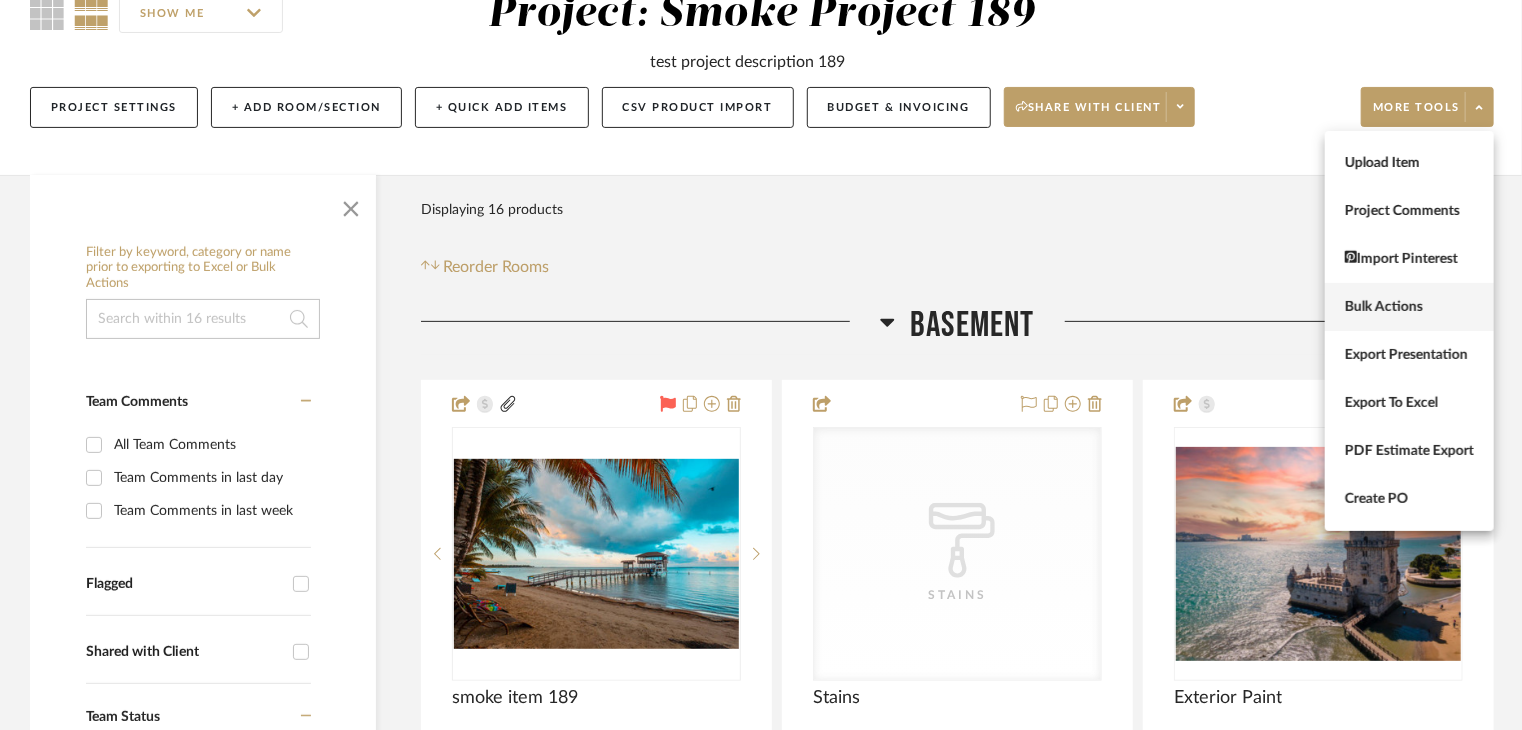 click on "Bulk Actions" at bounding box center [1409, 307] 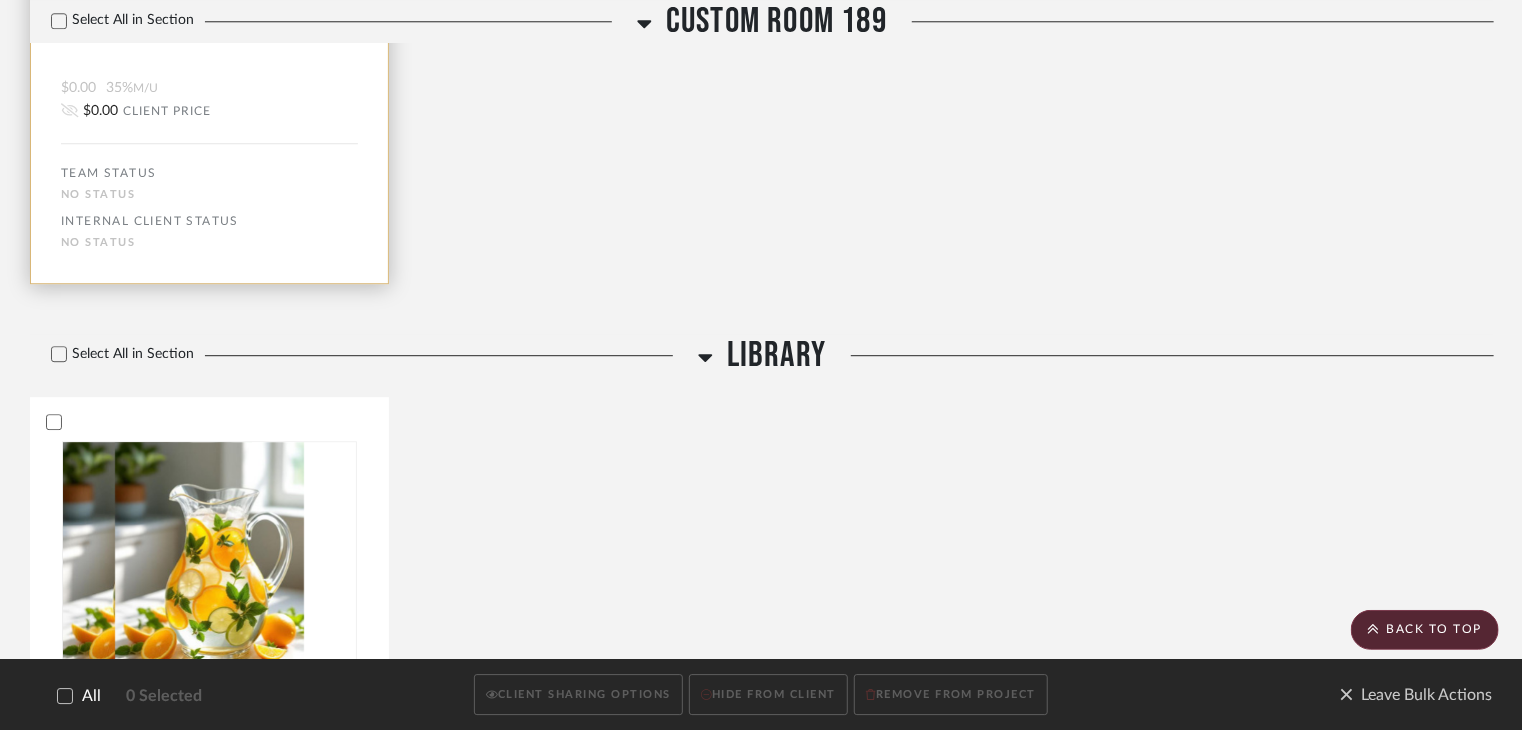 scroll, scrollTop: 2754, scrollLeft: 0, axis: vertical 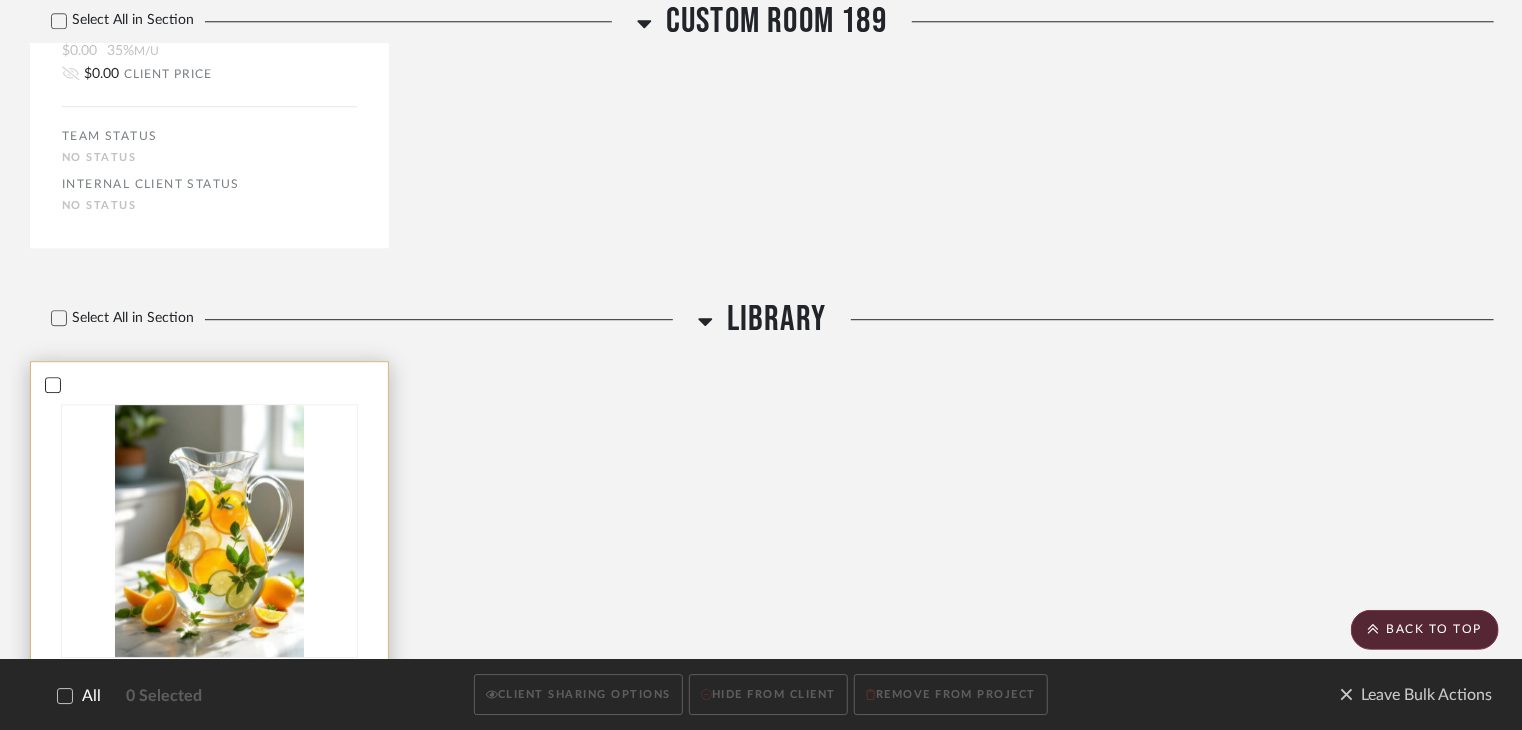 click 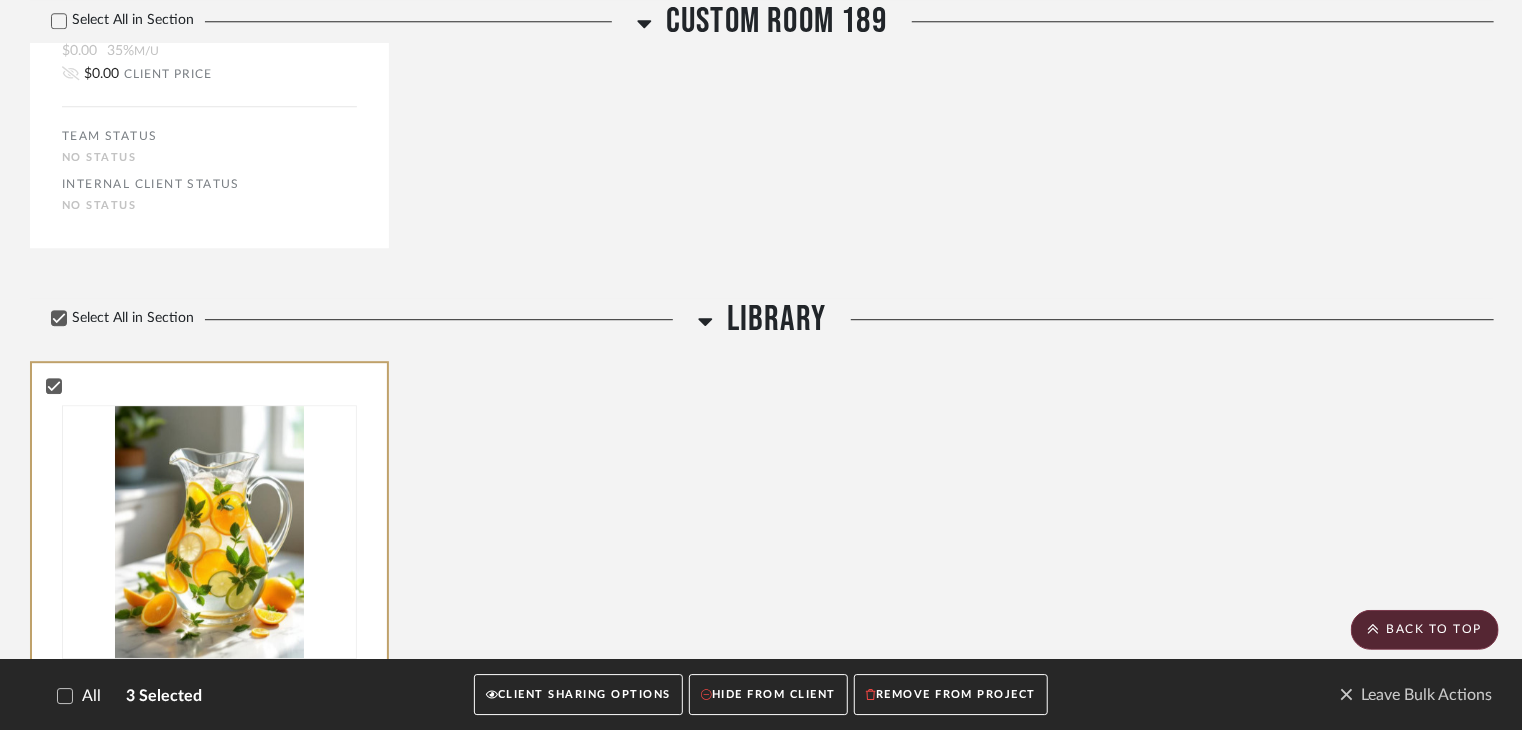 click on "REMOVE FROM PROJECT" 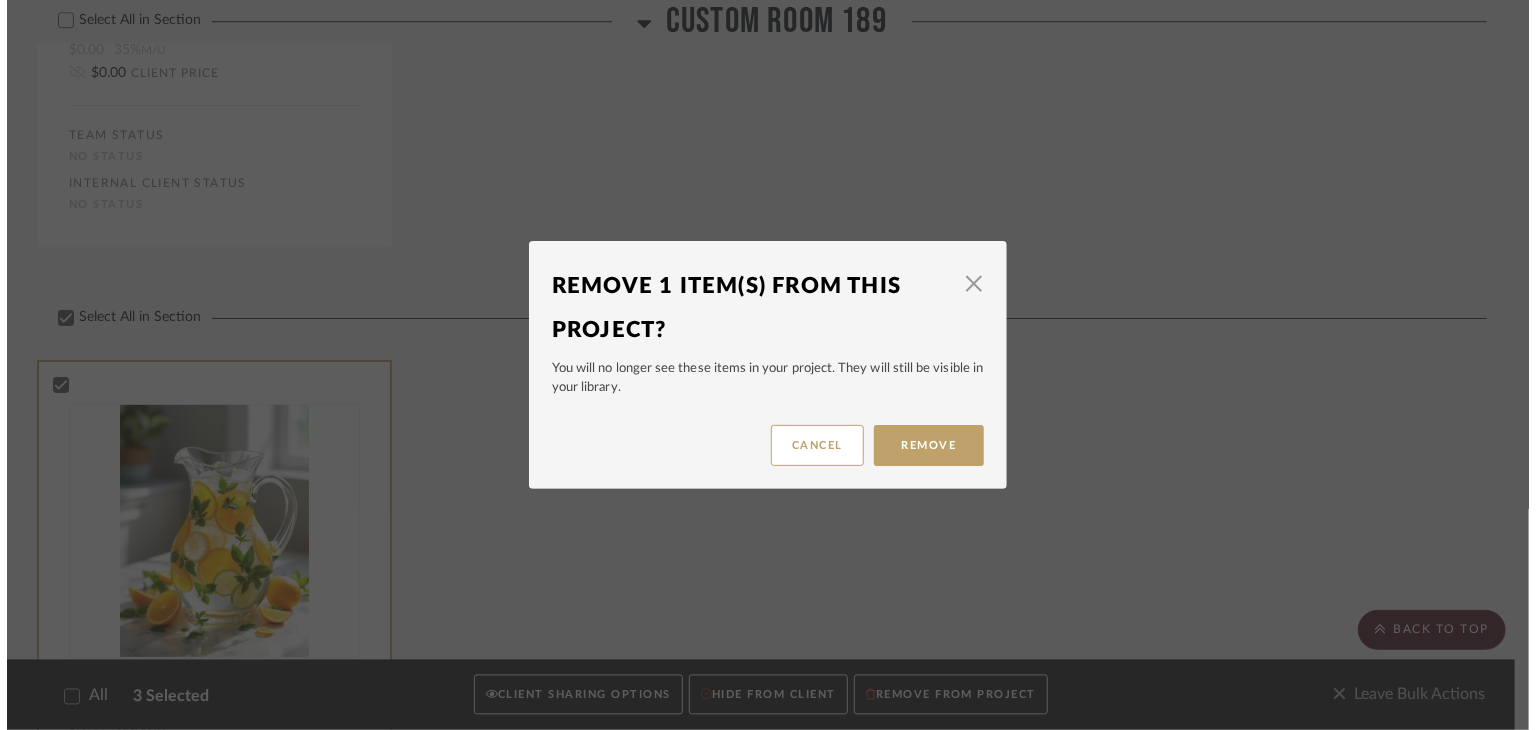 scroll, scrollTop: 0, scrollLeft: 0, axis: both 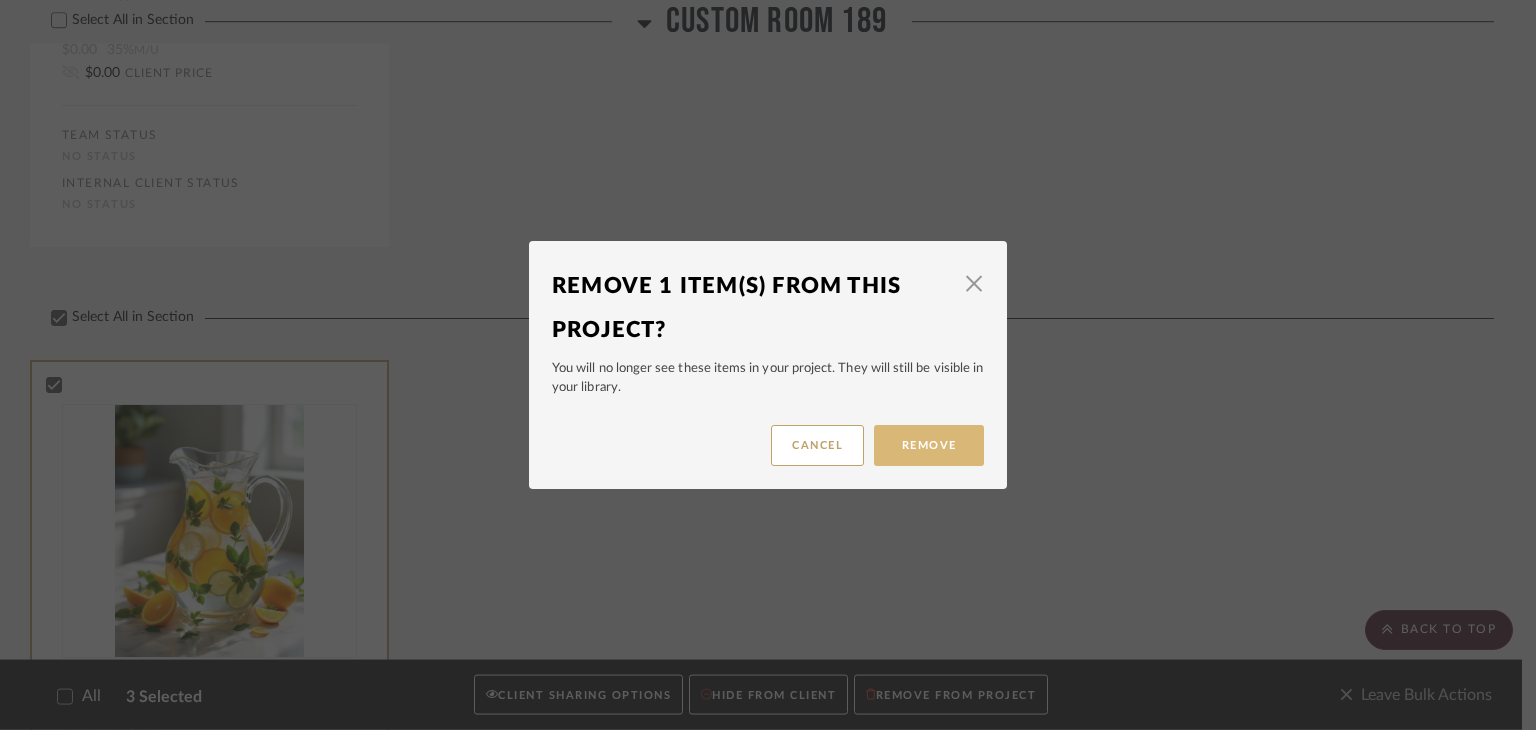 click on "Remove" at bounding box center (929, 445) 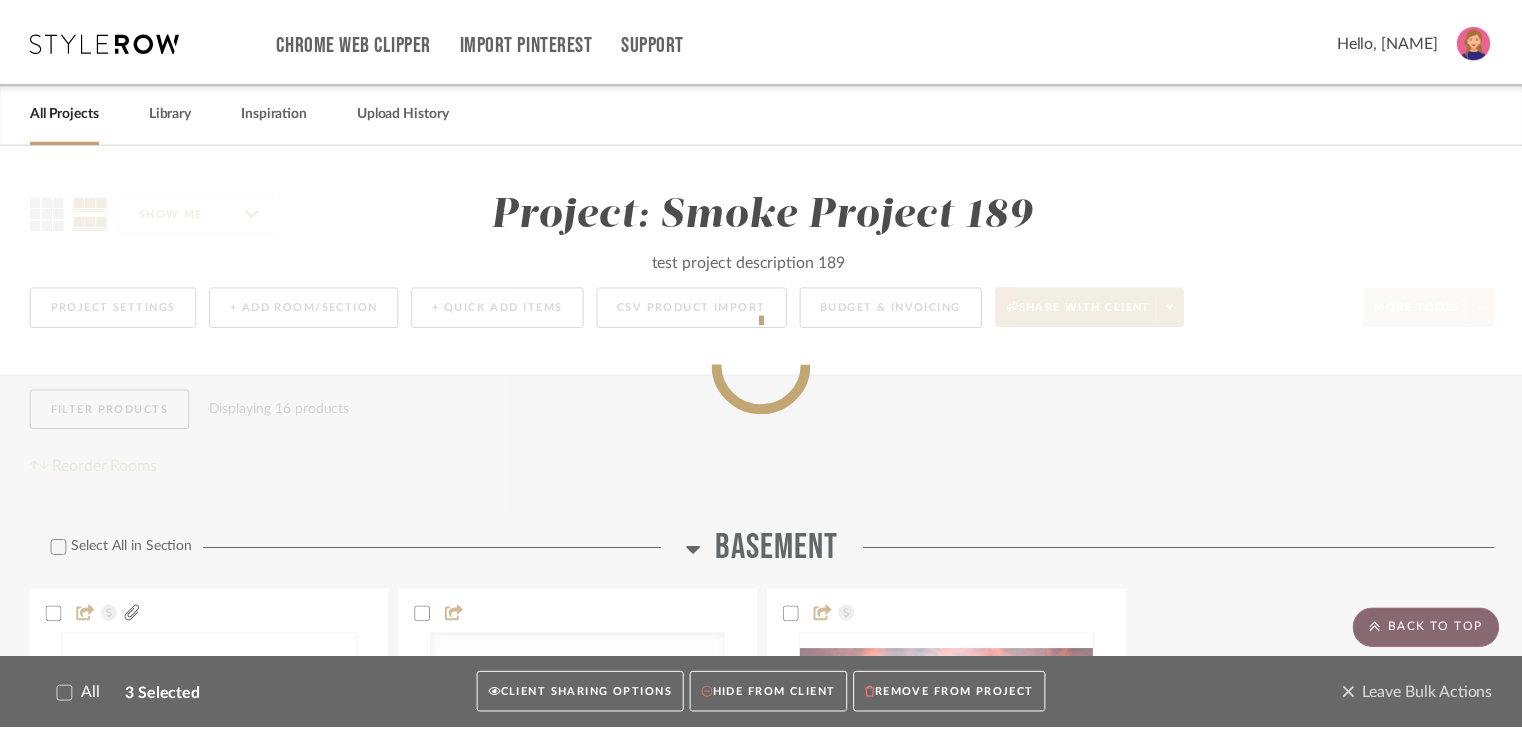 scroll, scrollTop: 2754, scrollLeft: 0, axis: vertical 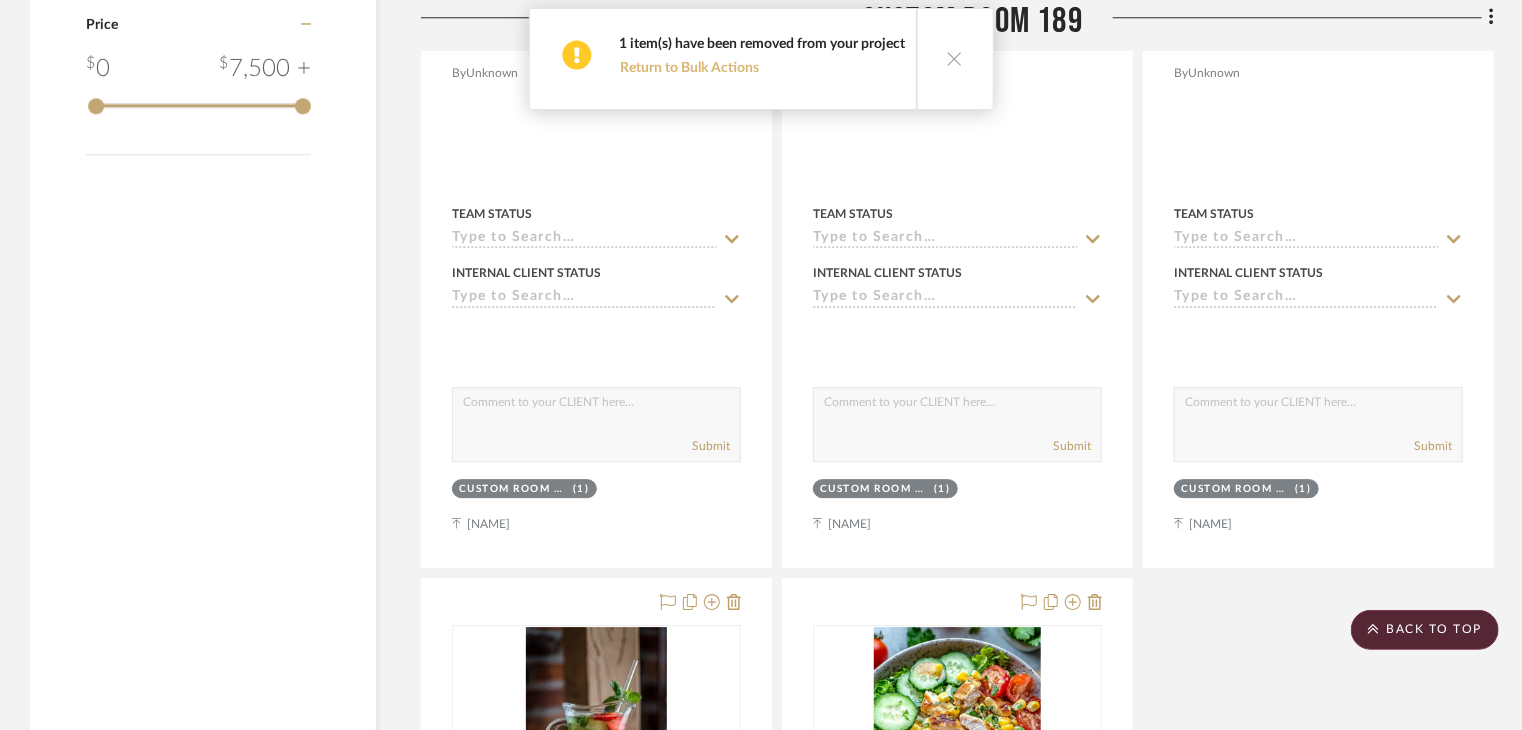 click on "Return to Bulk Actions" at bounding box center (690, 68) 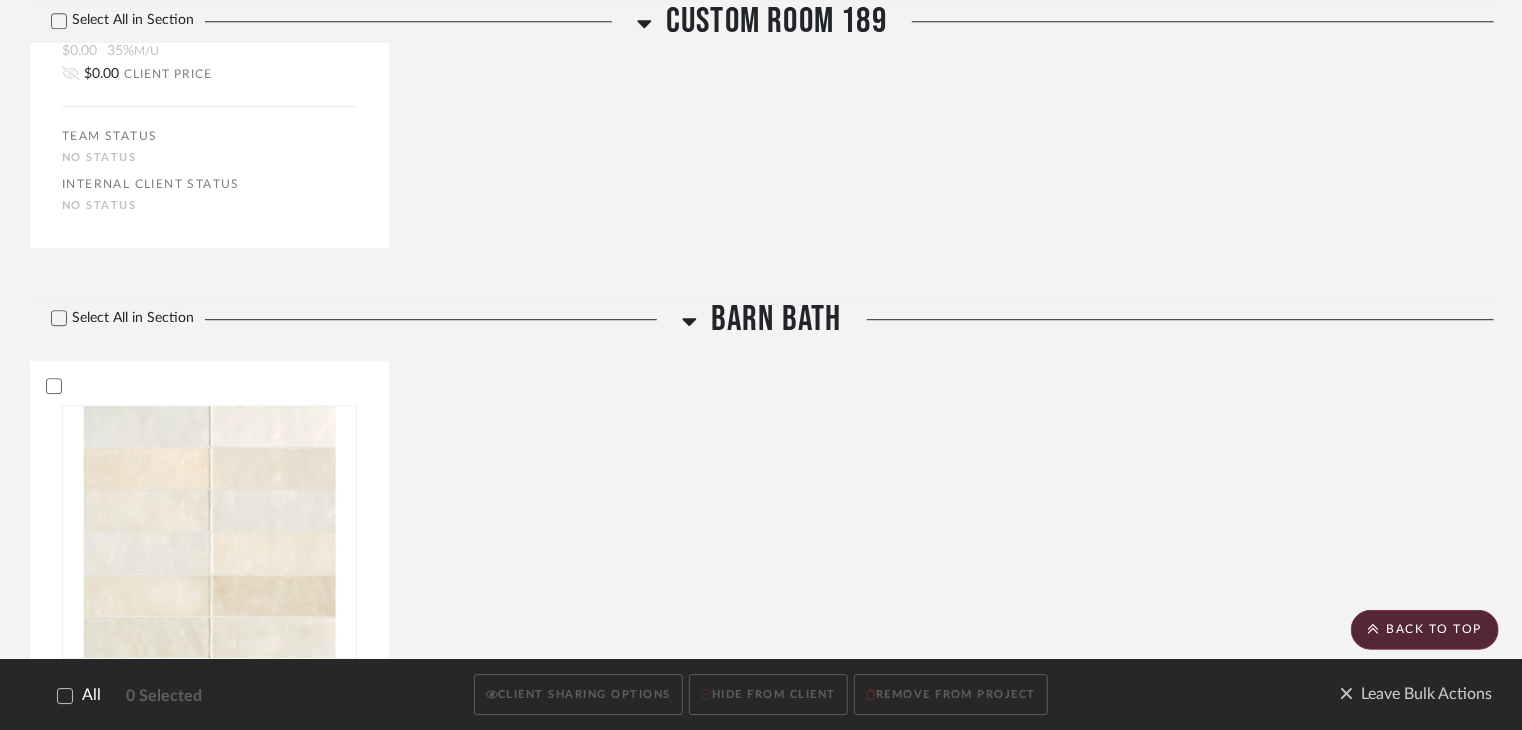 scroll, scrollTop: 2748, scrollLeft: 0, axis: vertical 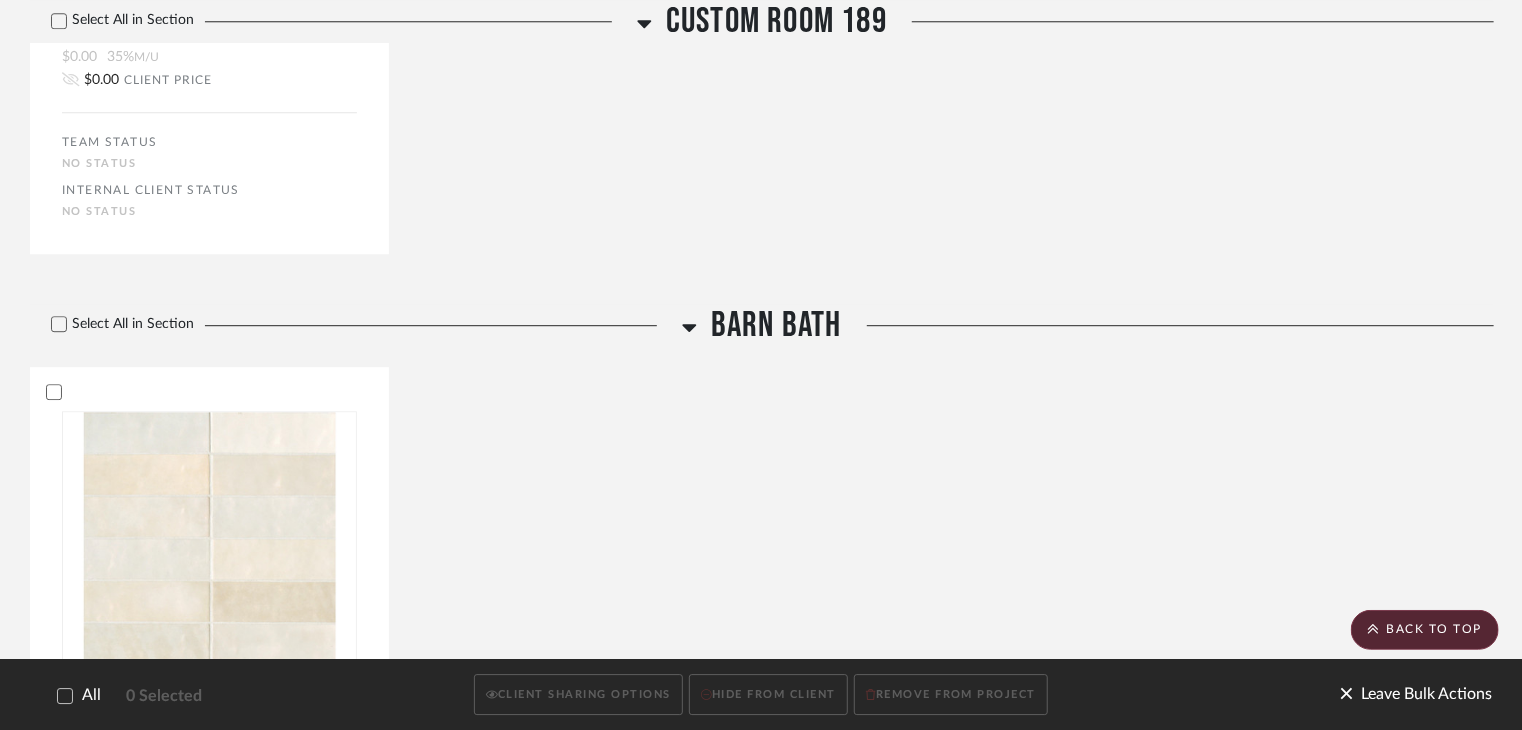 click on "Leave Bulk Actions" 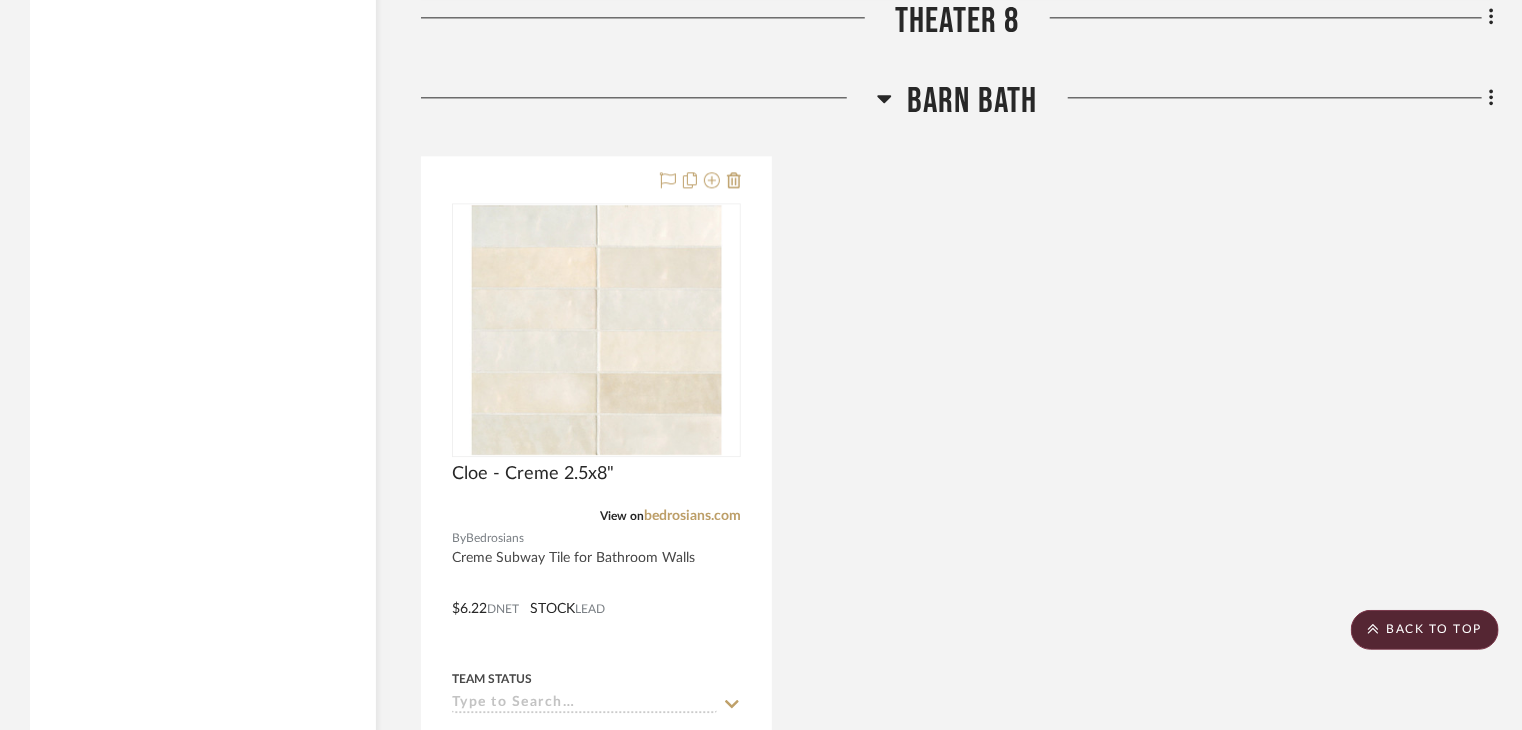 scroll, scrollTop: 6200, scrollLeft: 0, axis: vertical 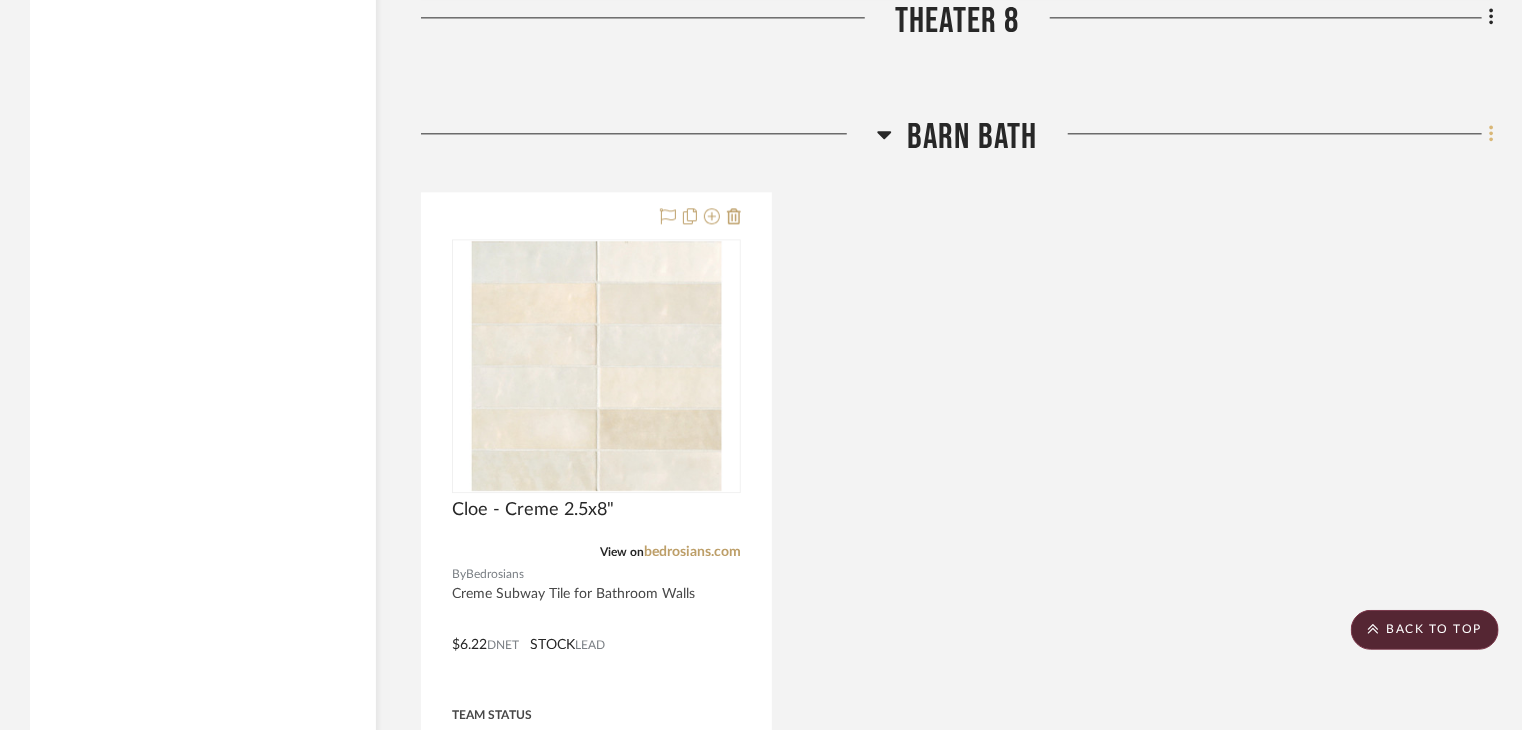 click 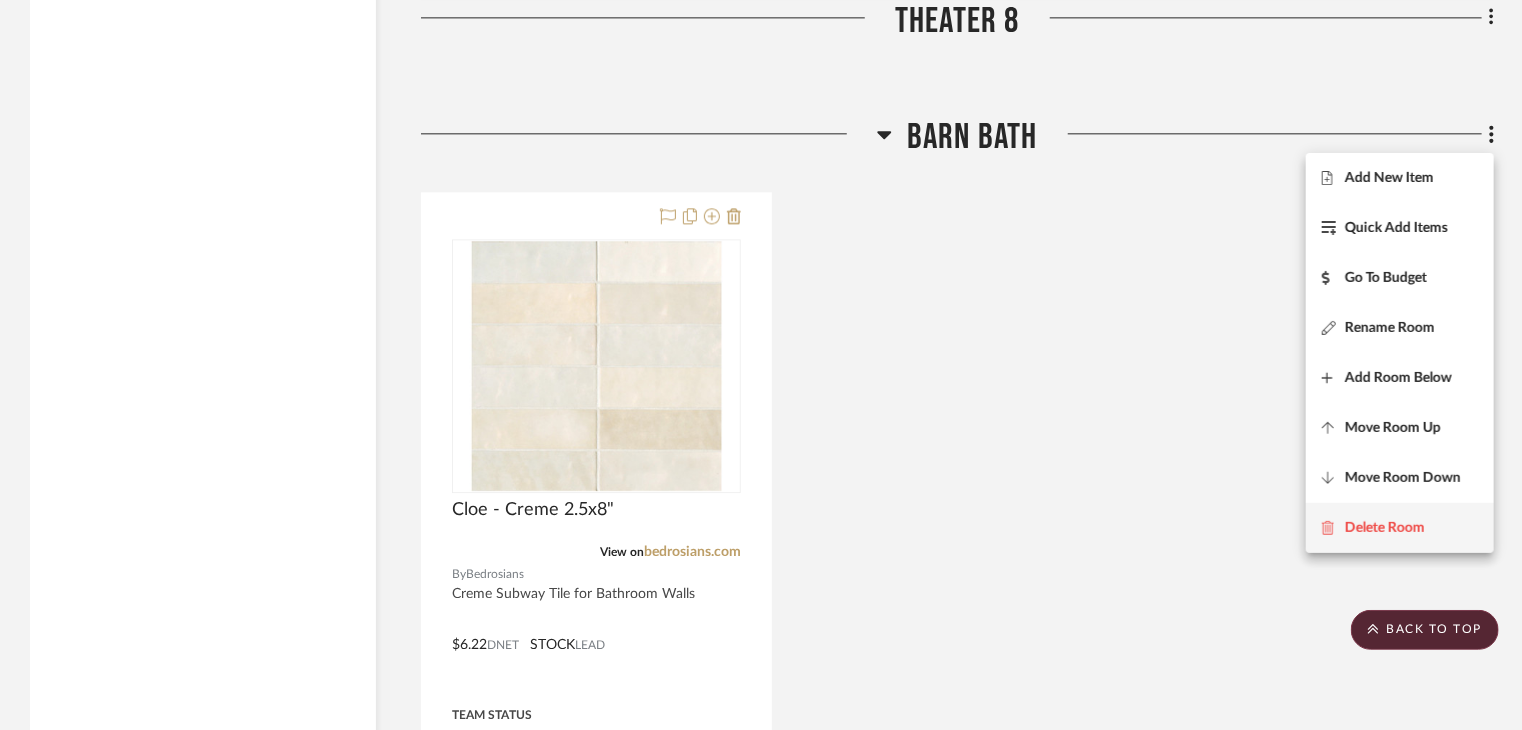 click on "Delete Room" at bounding box center [1400, 528] 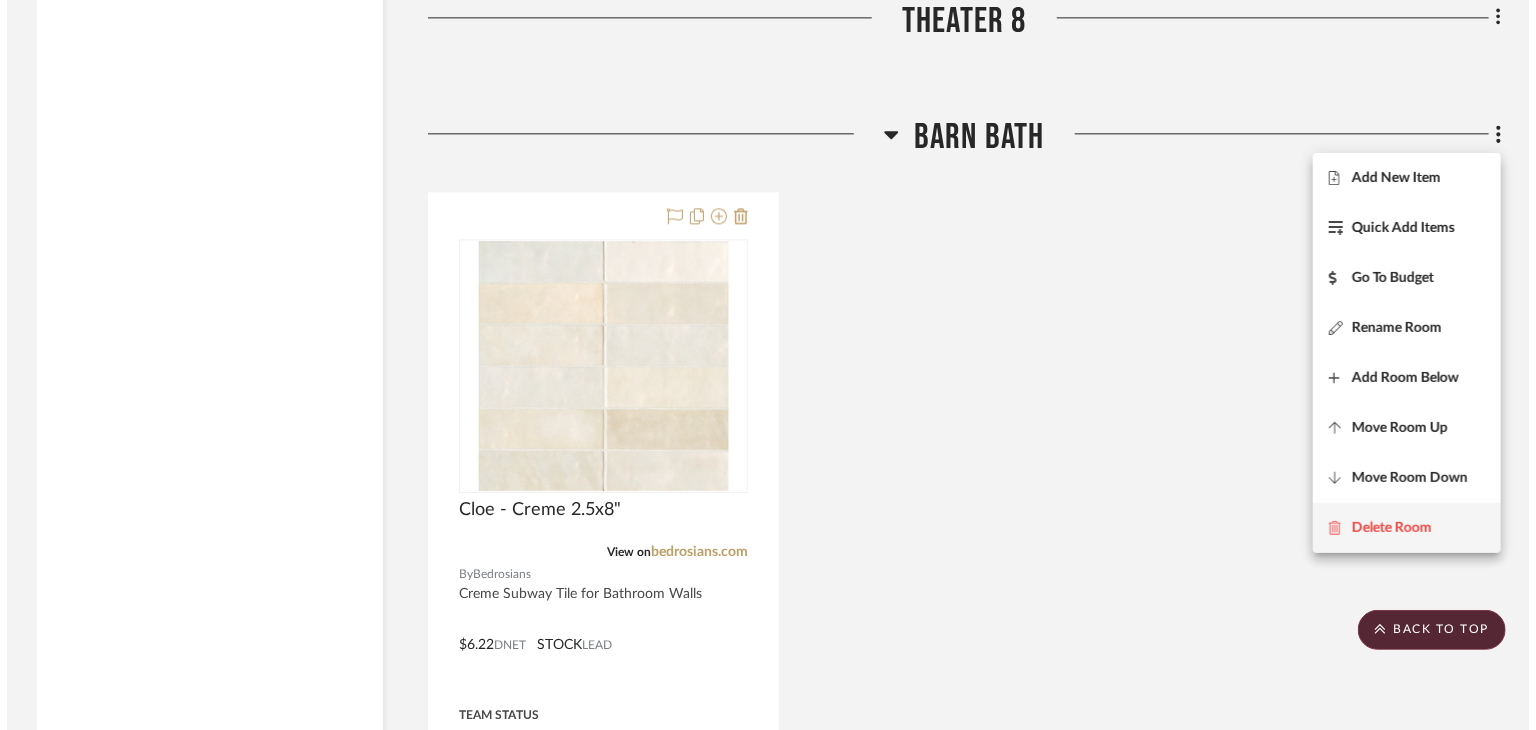 scroll, scrollTop: 0, scrollLeft: 0, axis: both 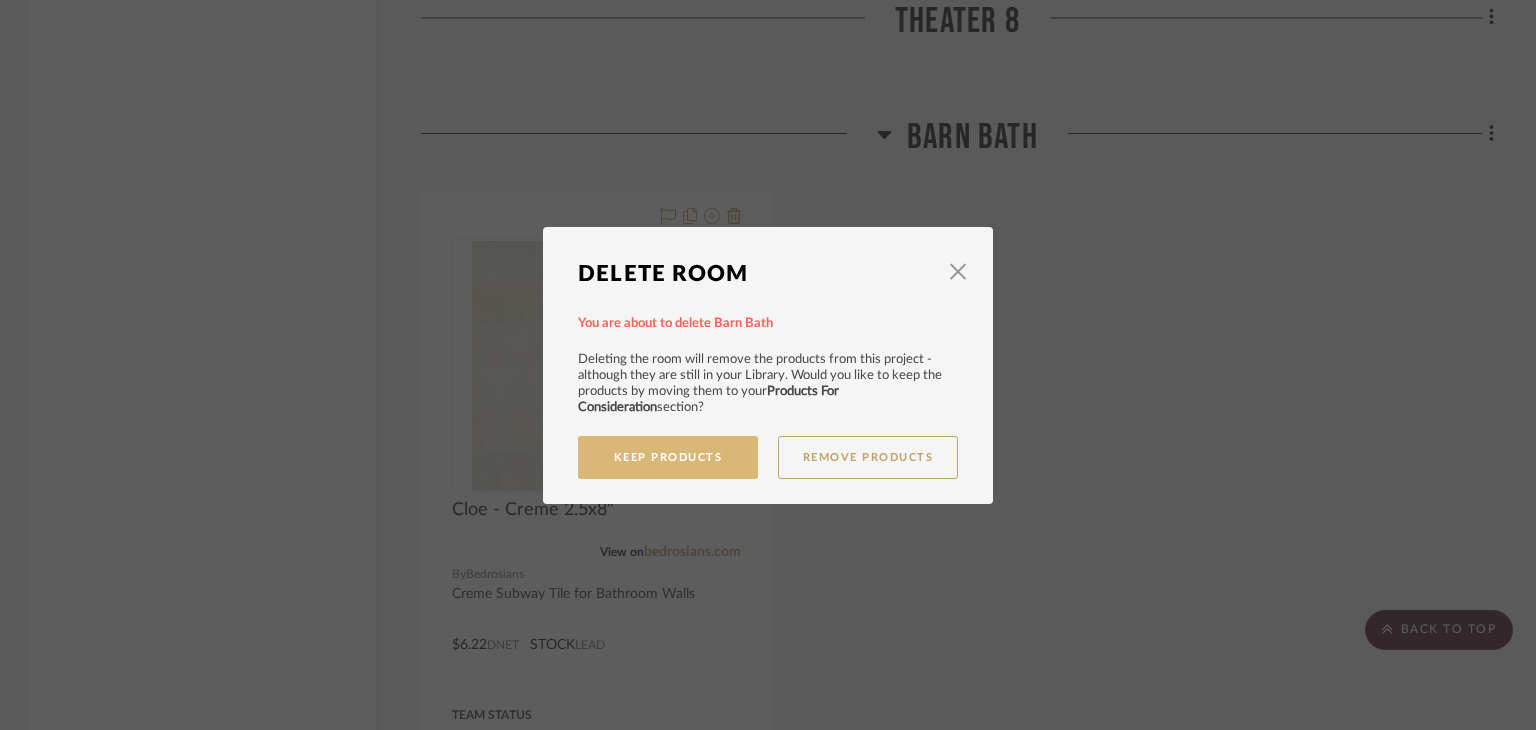 click on "Keep Products" at bounding box center [668, 457] 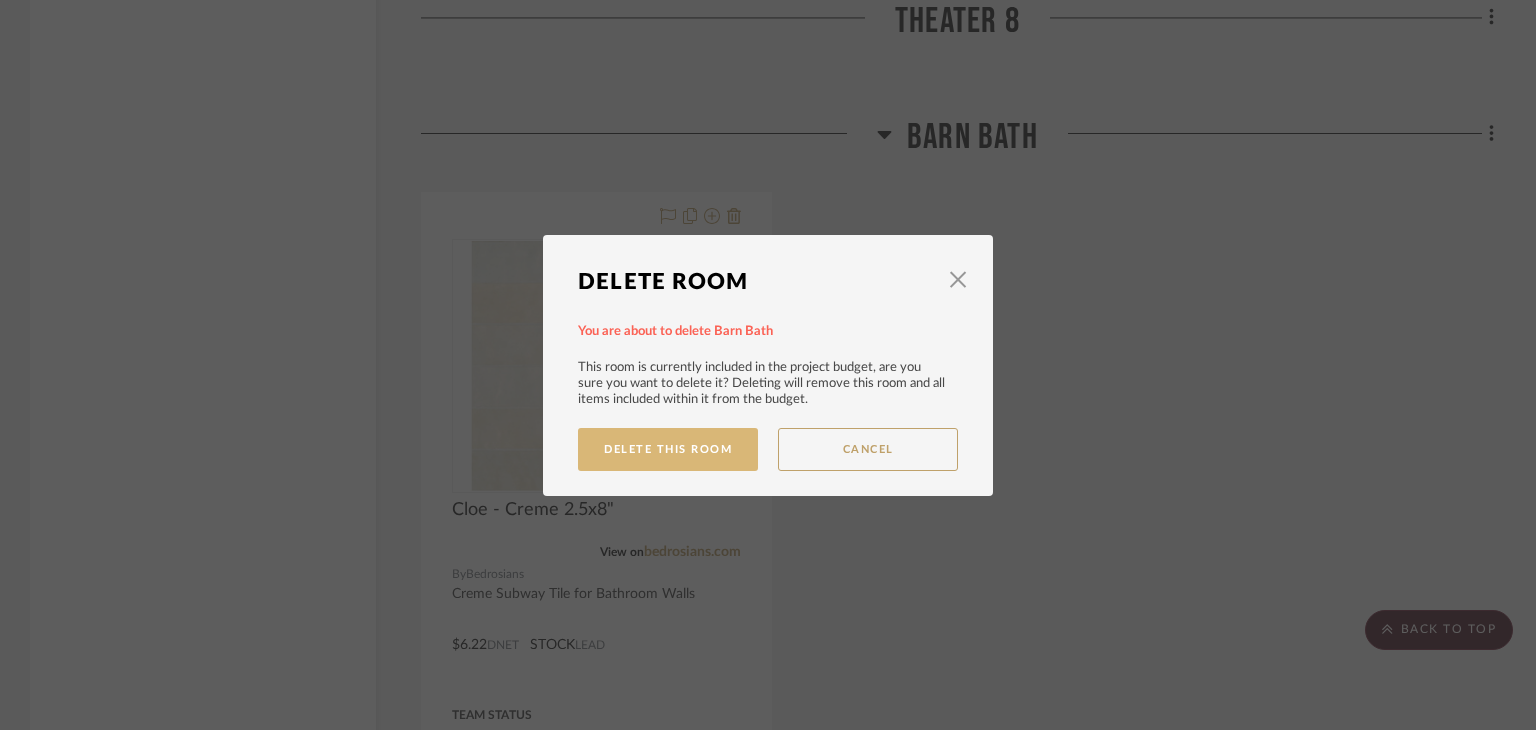 click on "Delete This Room" at bounding box center (668, 449) 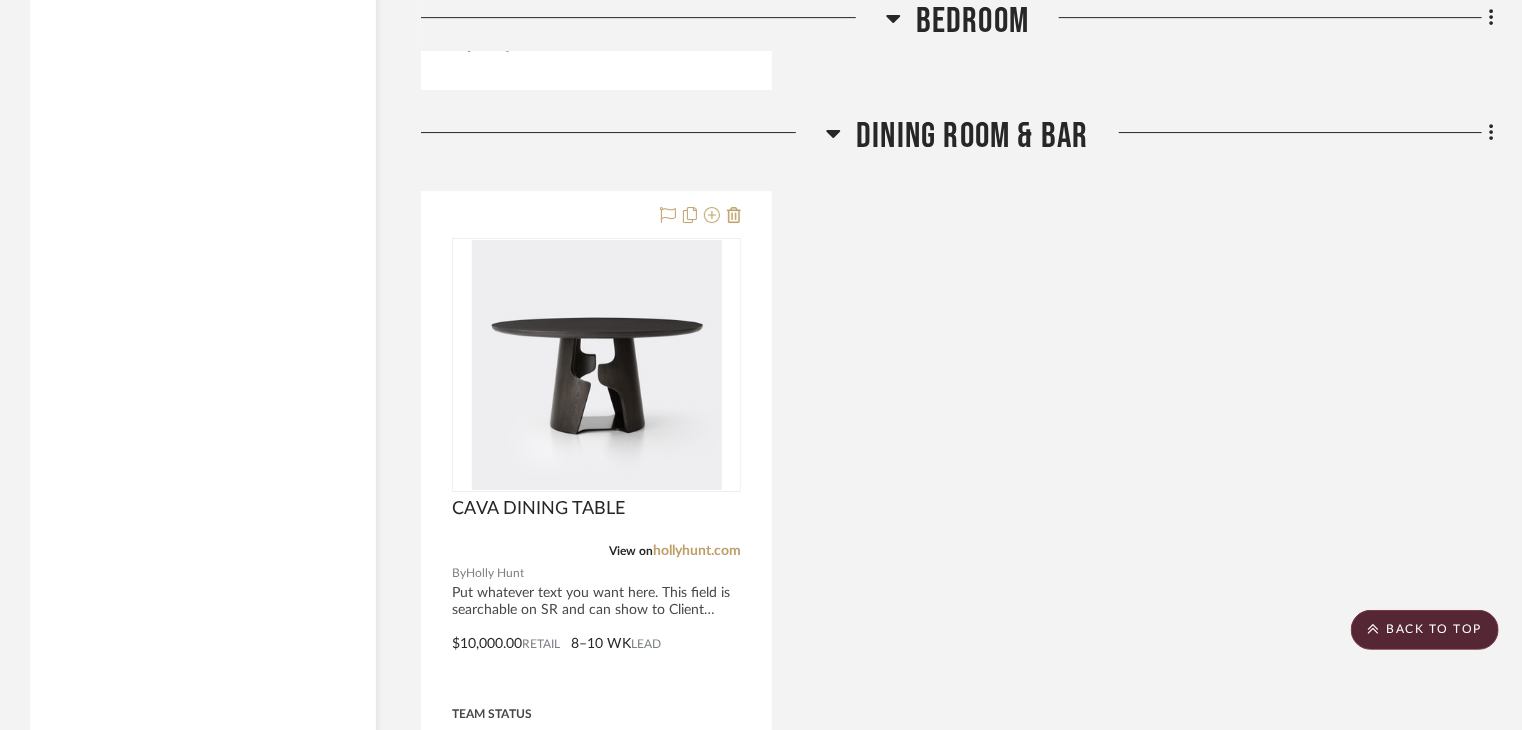 scroll, scrollTop: 7168, scrollLeft: 0, axis: vertical 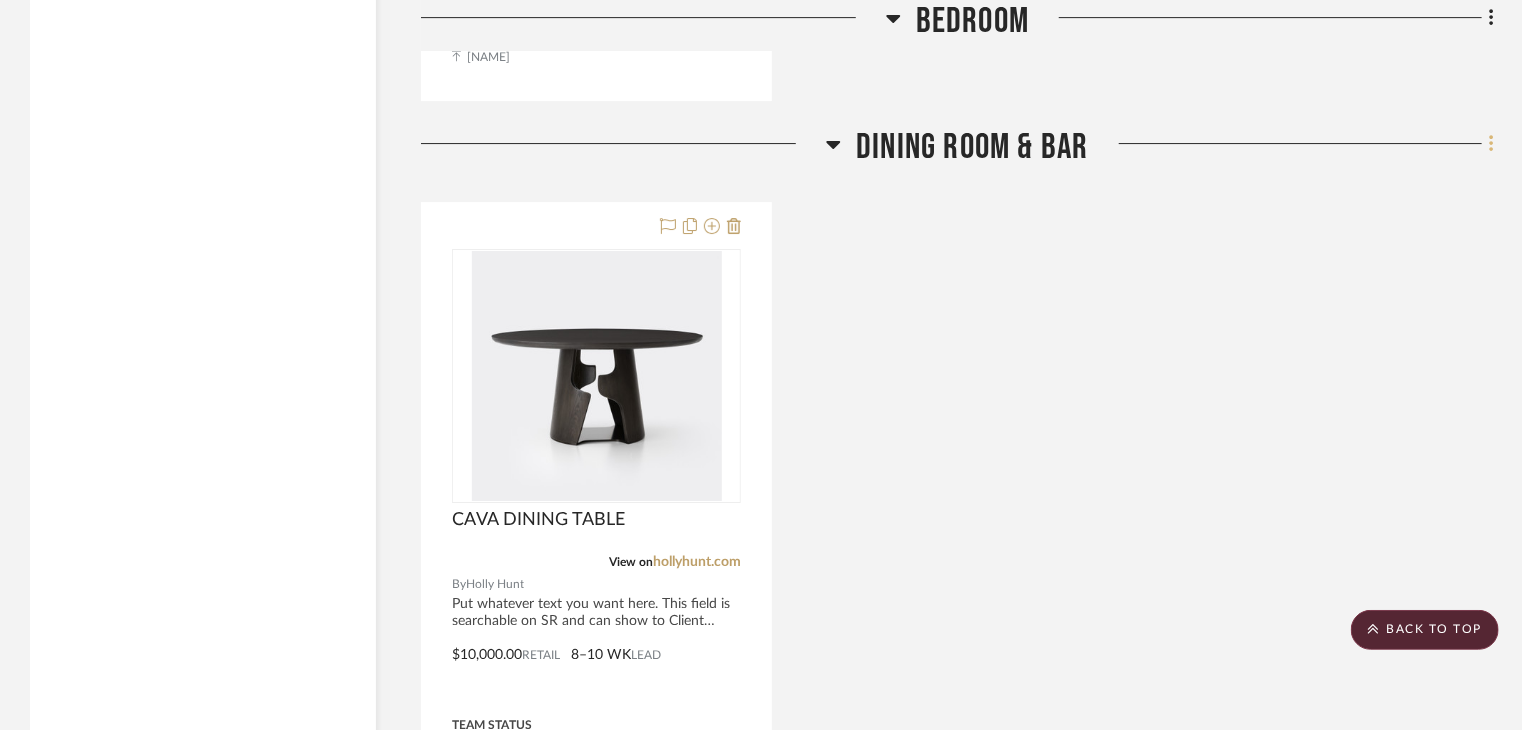 click 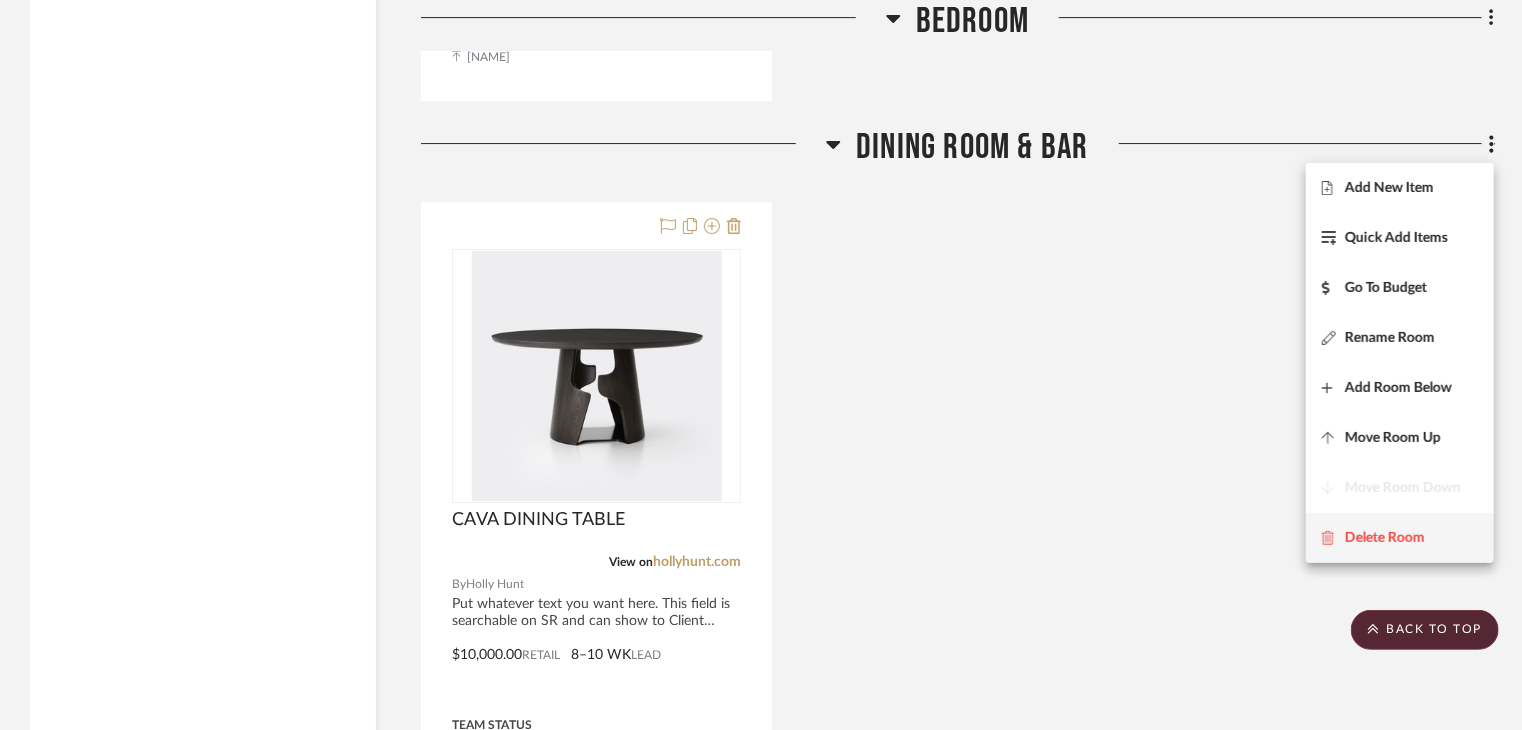 click on "Delete Room" at bounding box center [1400, 538] 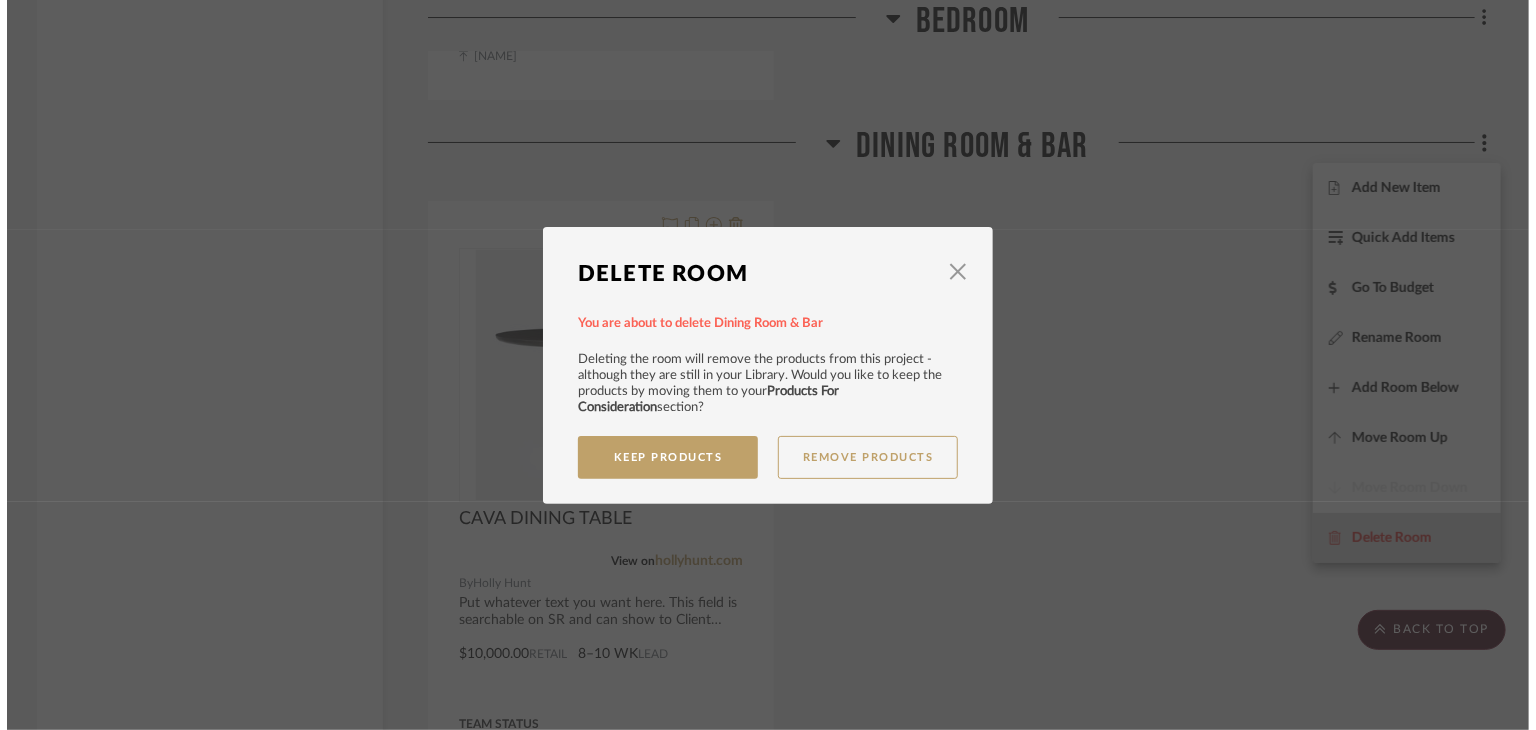 scroll, scrollTop: 0, scrollLeft: 0, axis: both 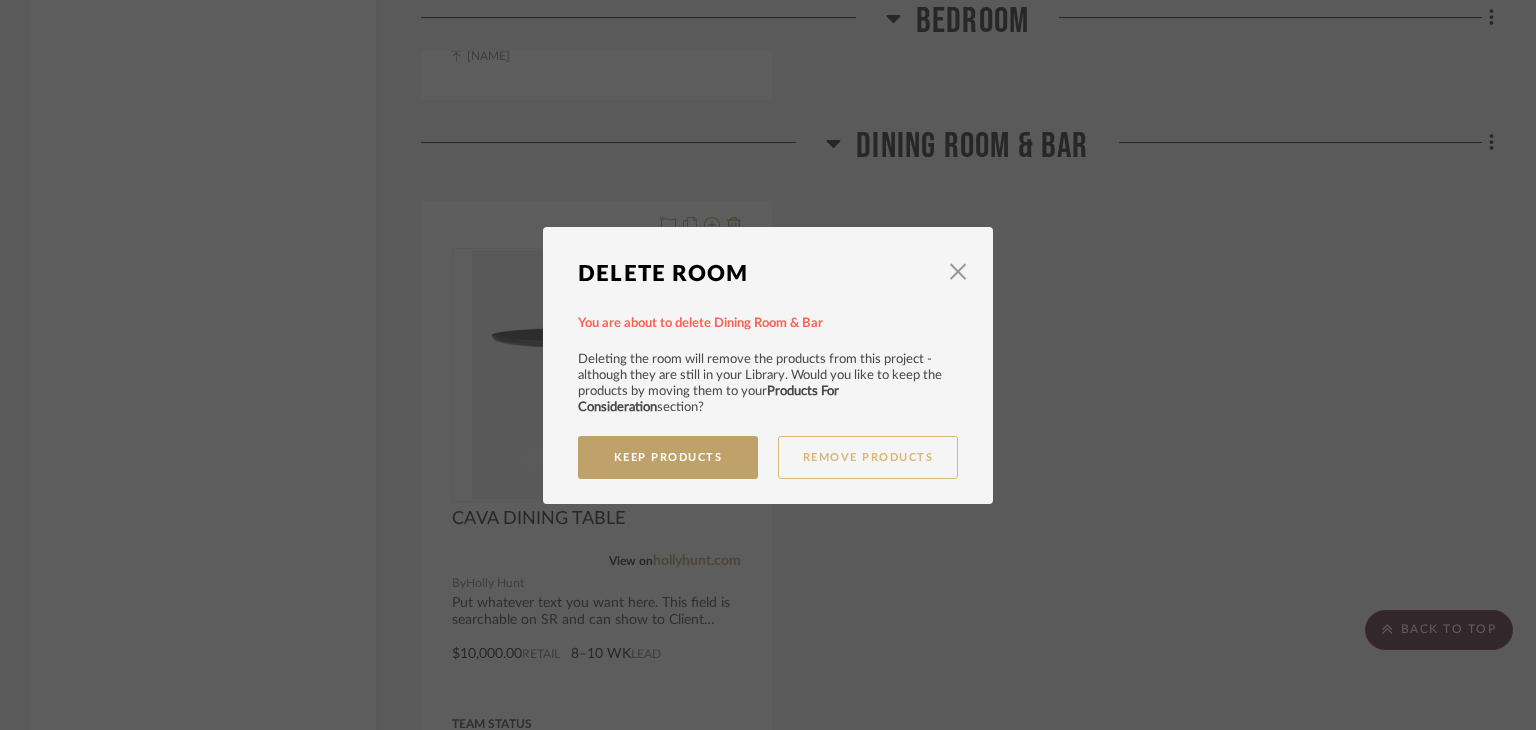 click on "Remove Products" at bounding box center [868, 457] 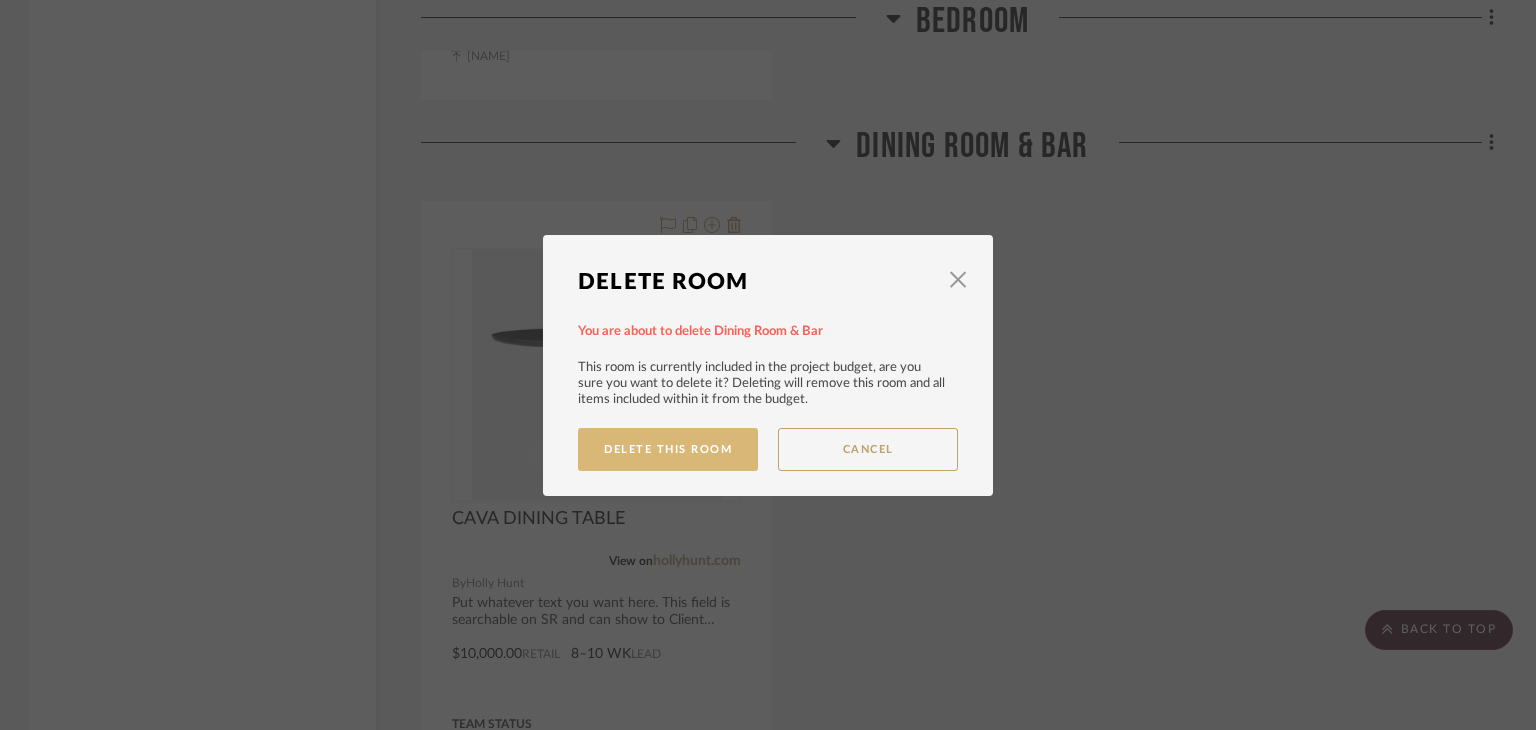 click on "Delete This Room" at bounding box center (668, 449) 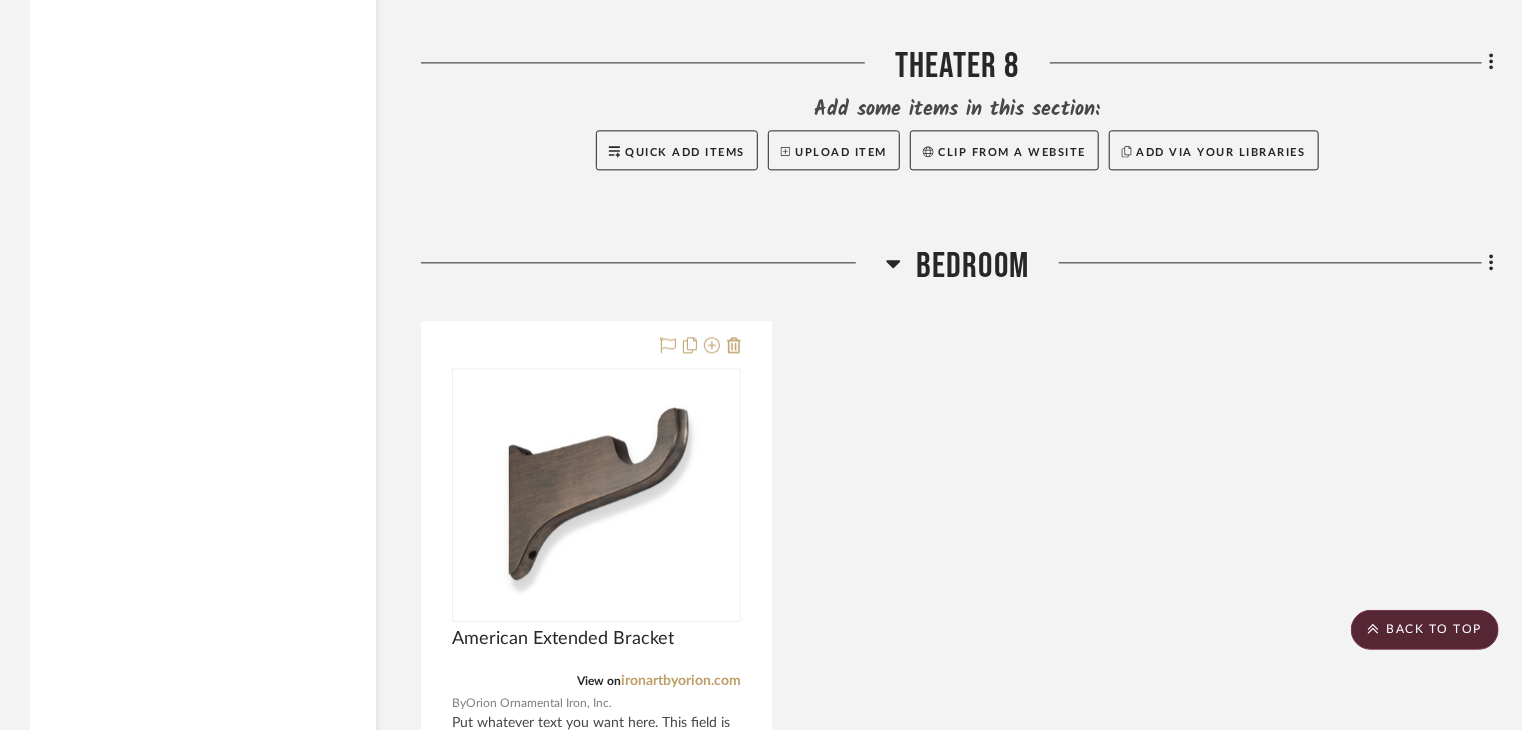 scroll, scrollTop: 6068, scrollLeft: 0, axis: vertical 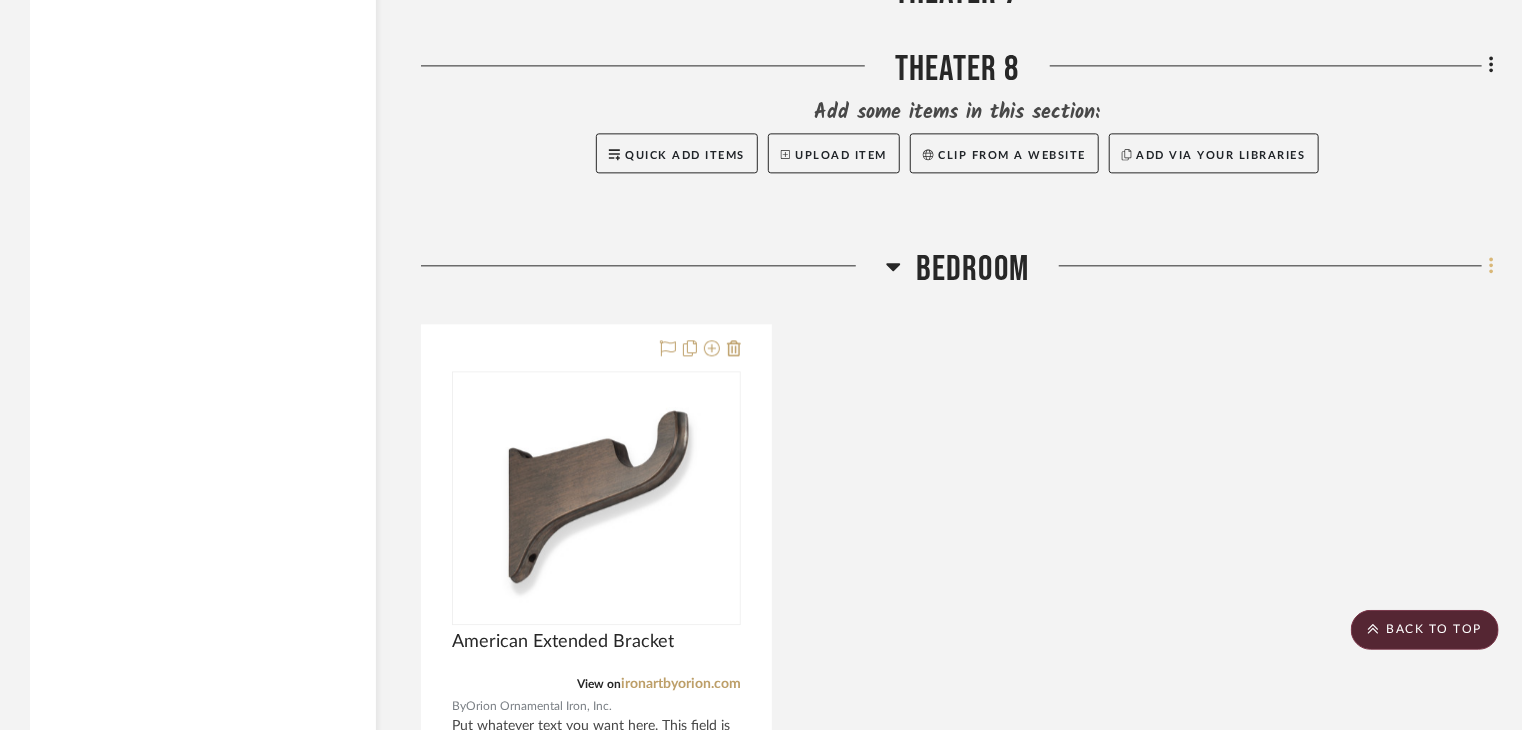 click 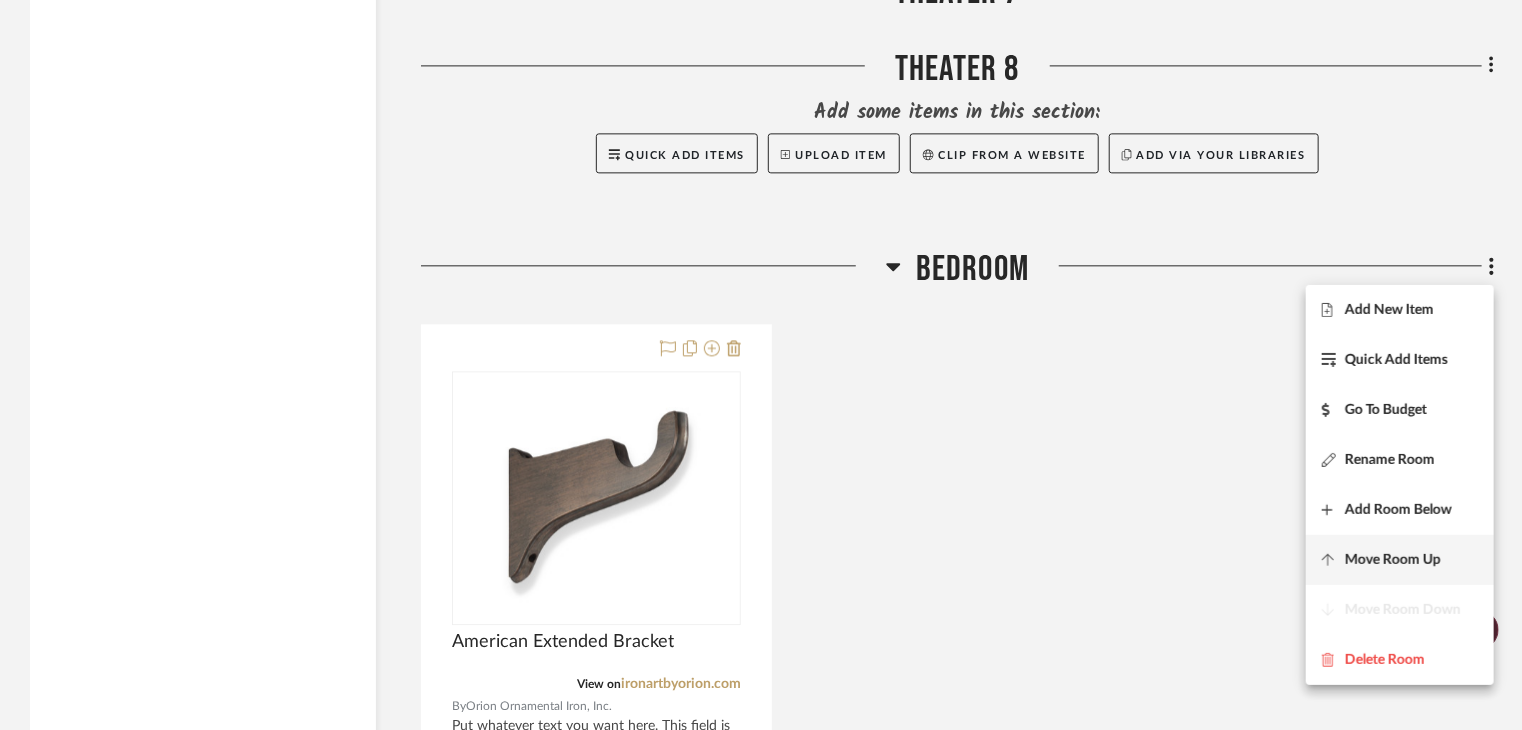 click on "Move Room Up" at bounding box center (1393, 559) 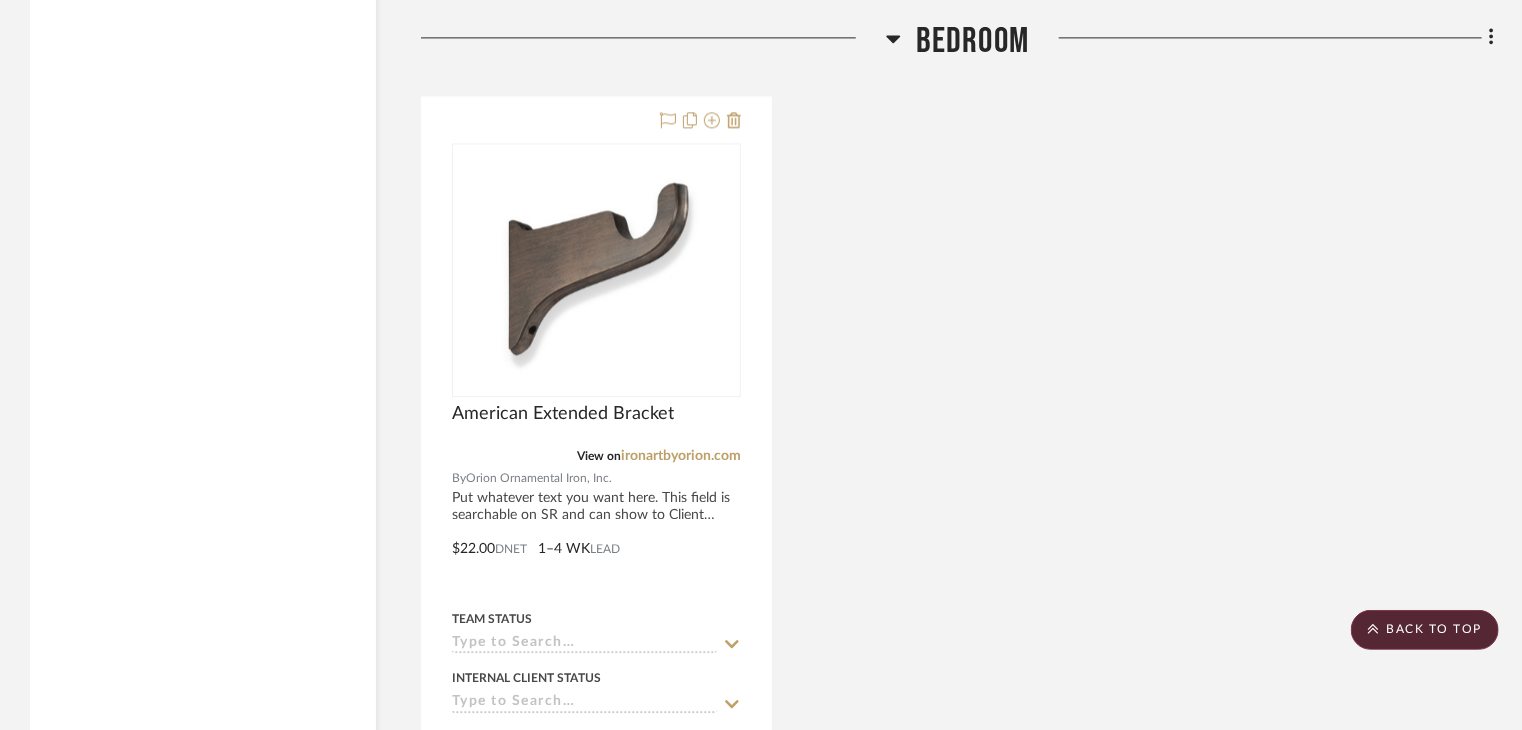 scroll, scrollTop: 6116, scrollLeft: 0, axis: vertical 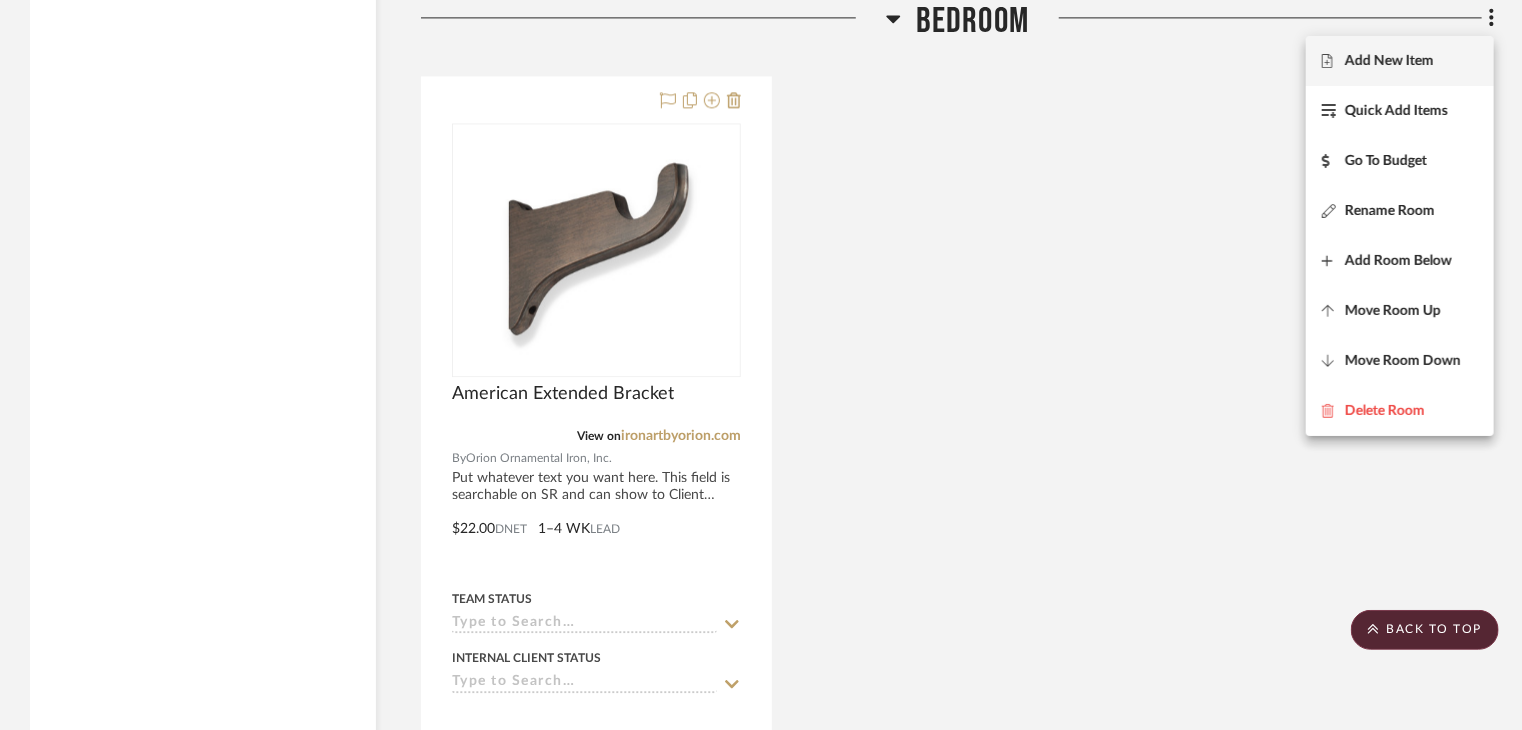 click at bounding box center (761, 365) 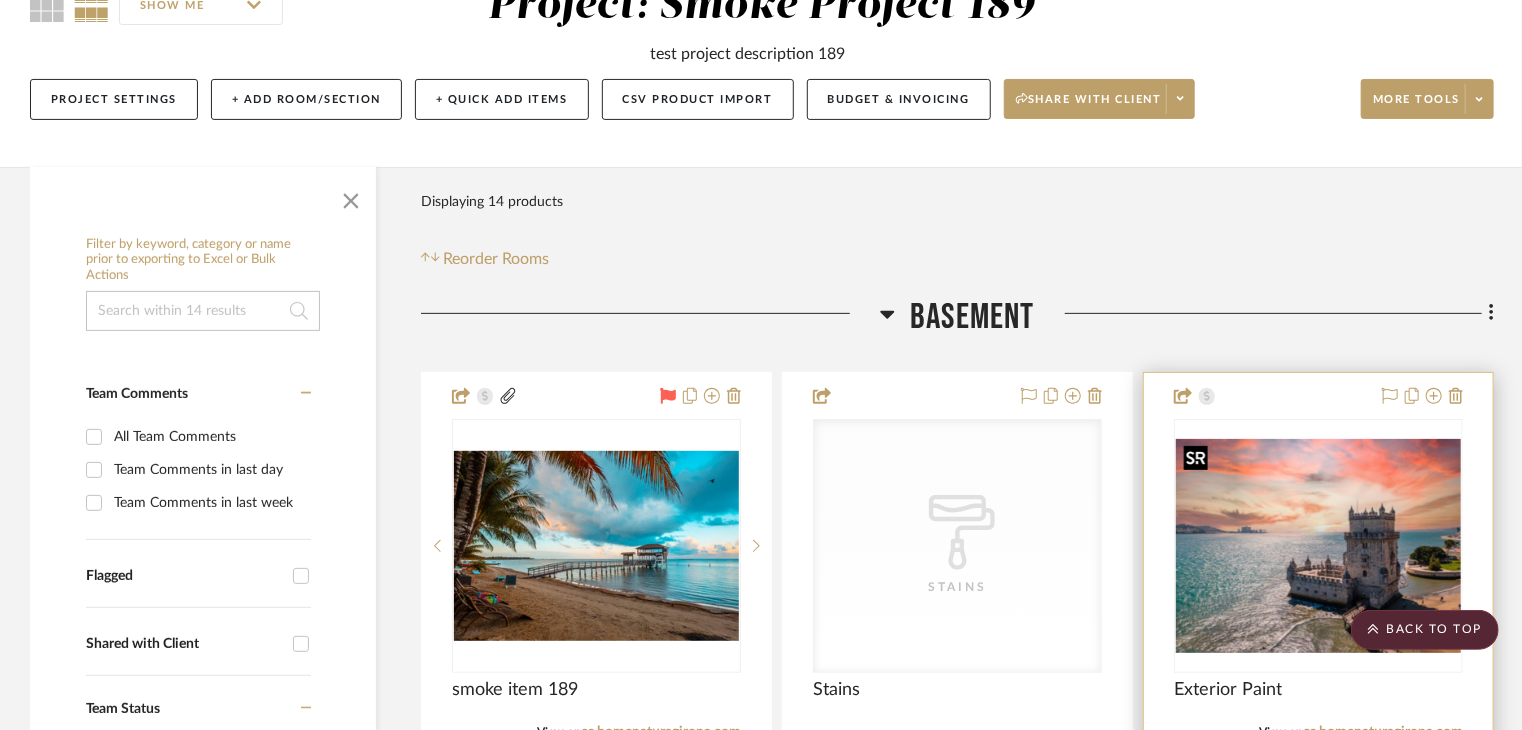 scroll, scrollTop: 216, scrollLeft: 0, axis: vertical 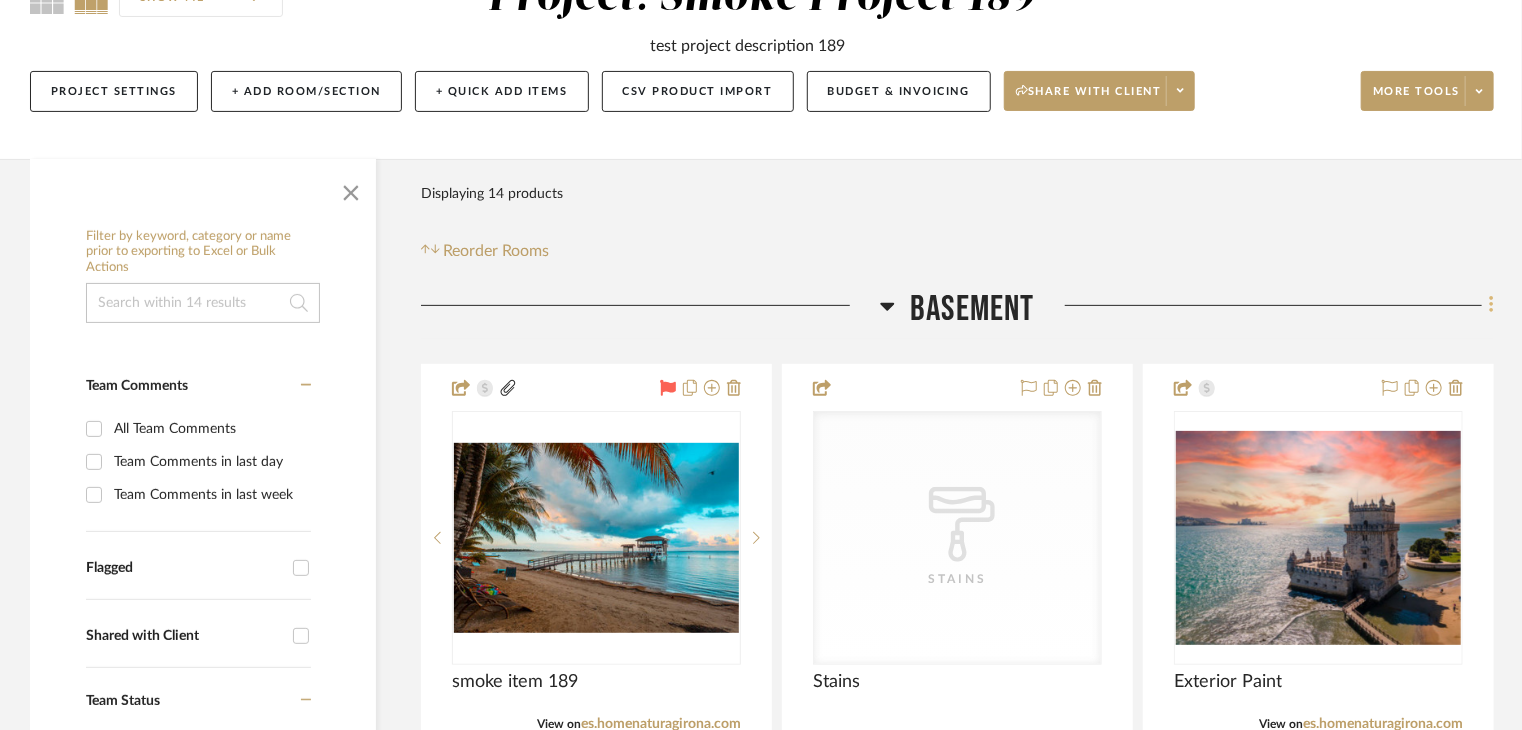 click 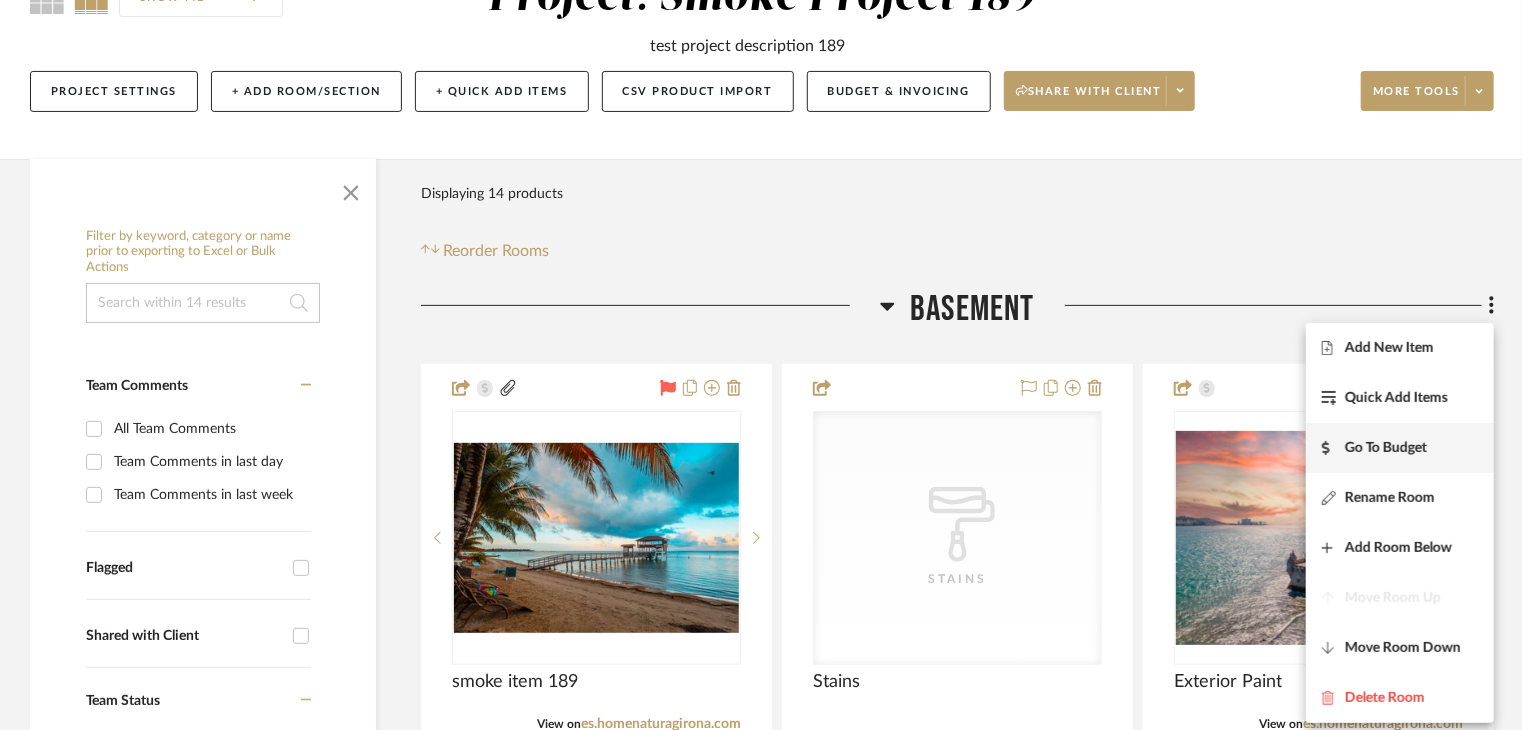 click on "Go To Budget" at bounding box center (1400, 448) 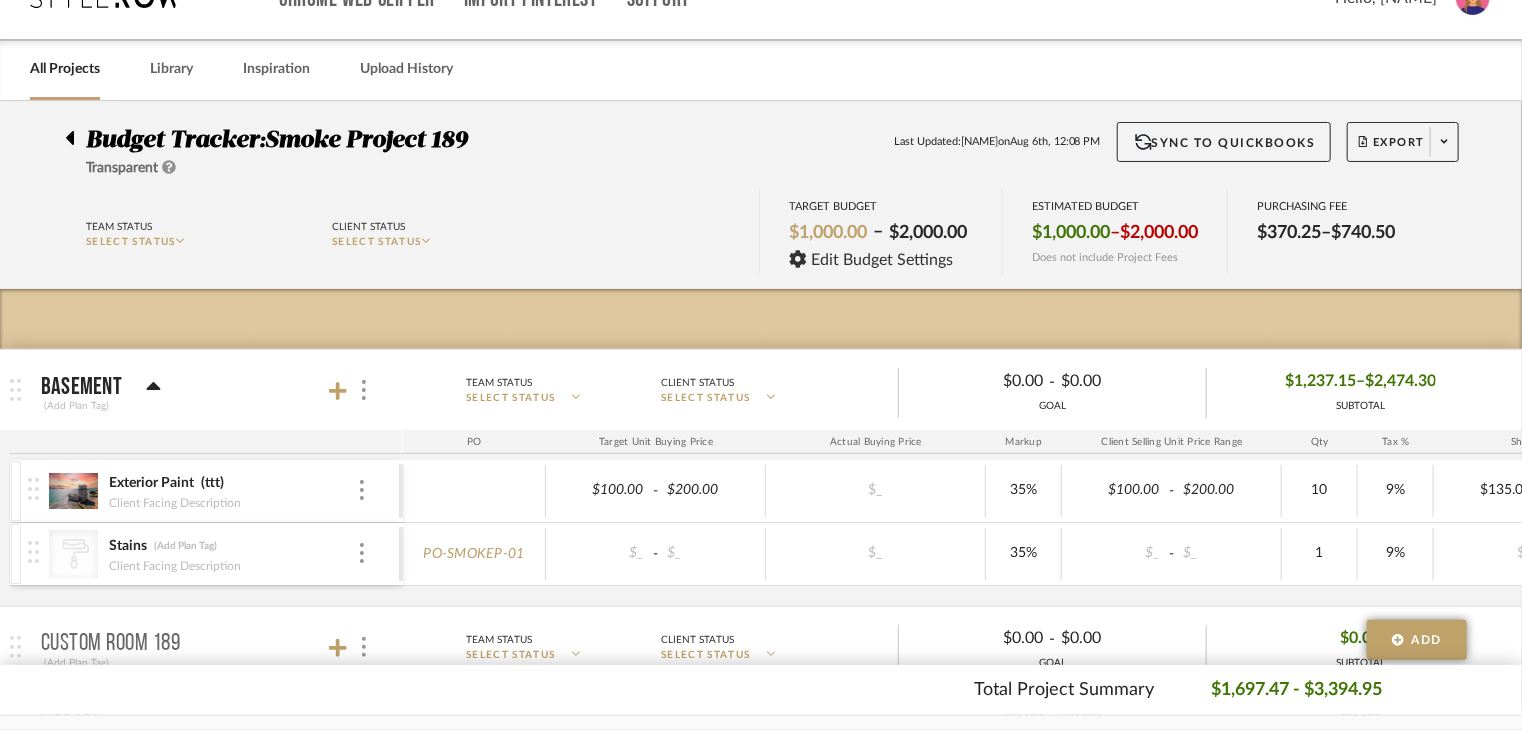 scroll, scrollTop: 16, scrollLeft: 0, axis: vertical 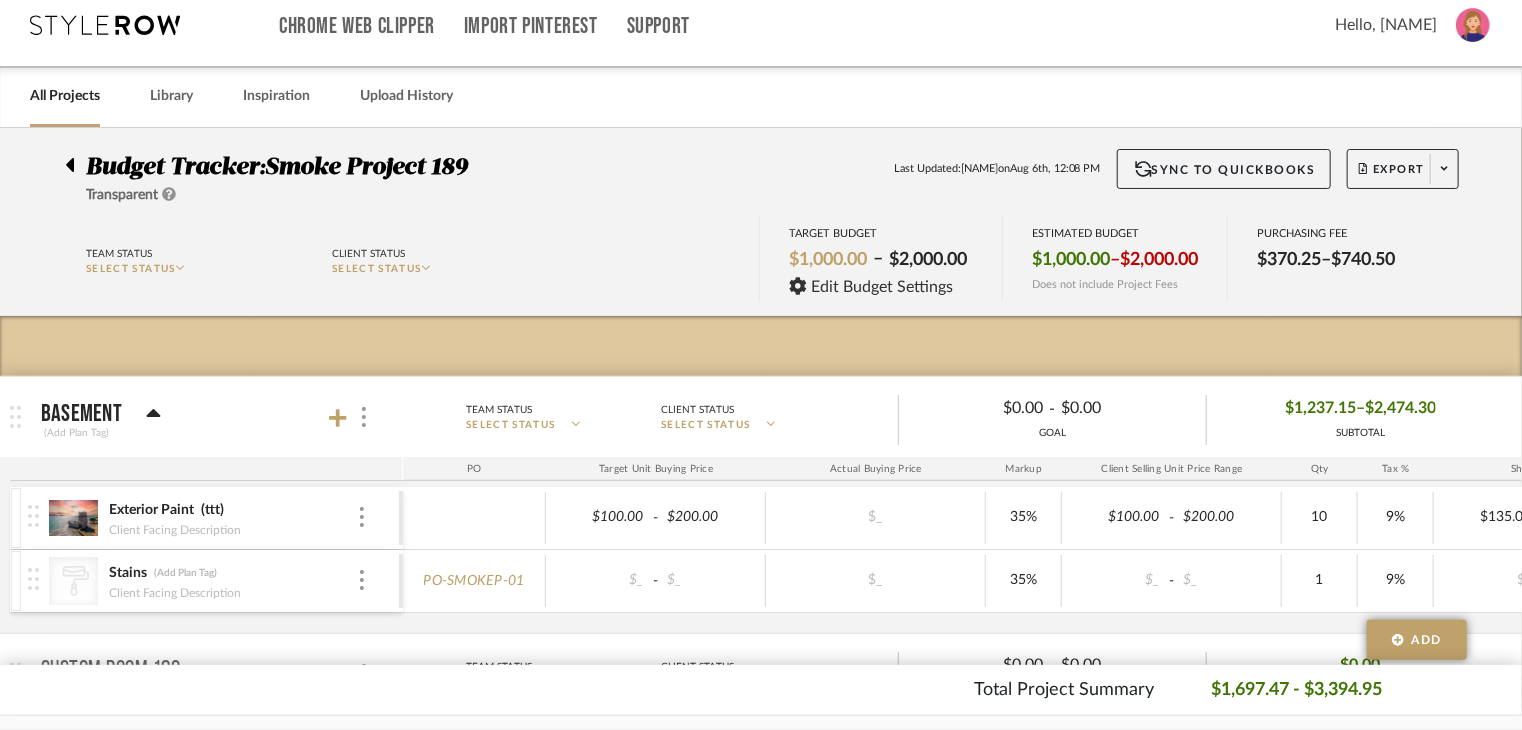 click on "Team Status" 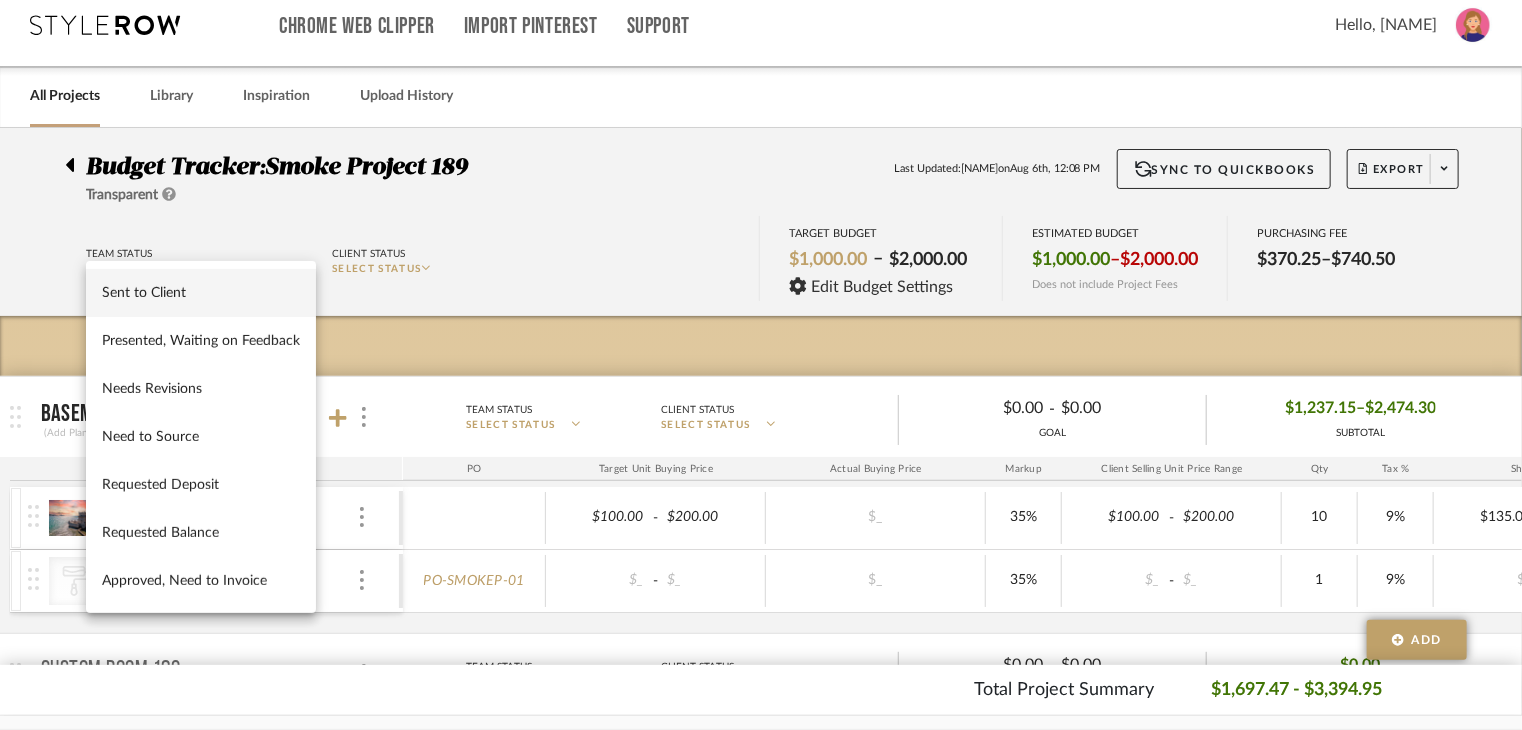 click on "Sent to Client" at bounding box center (201, 293) 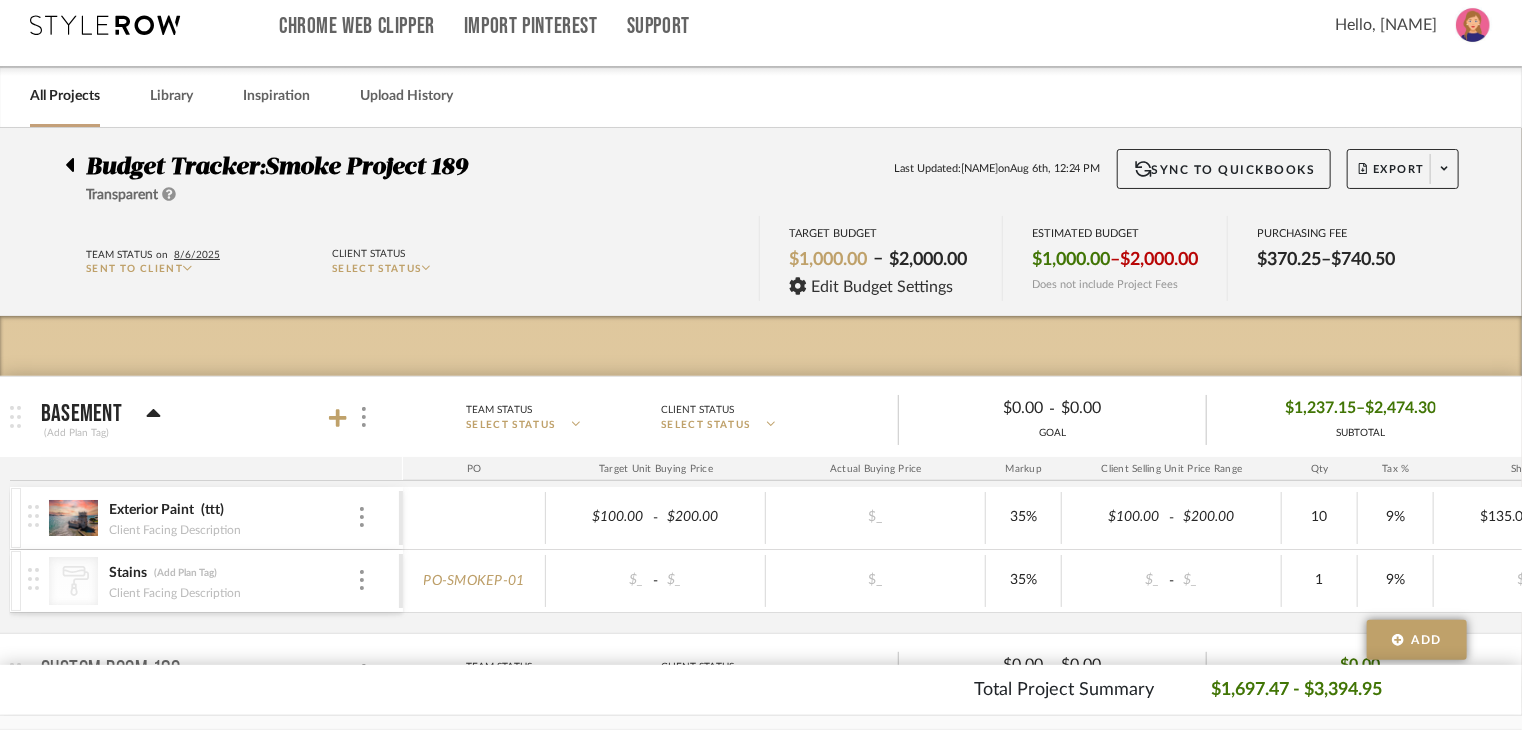 click on "SELECT STATUS" 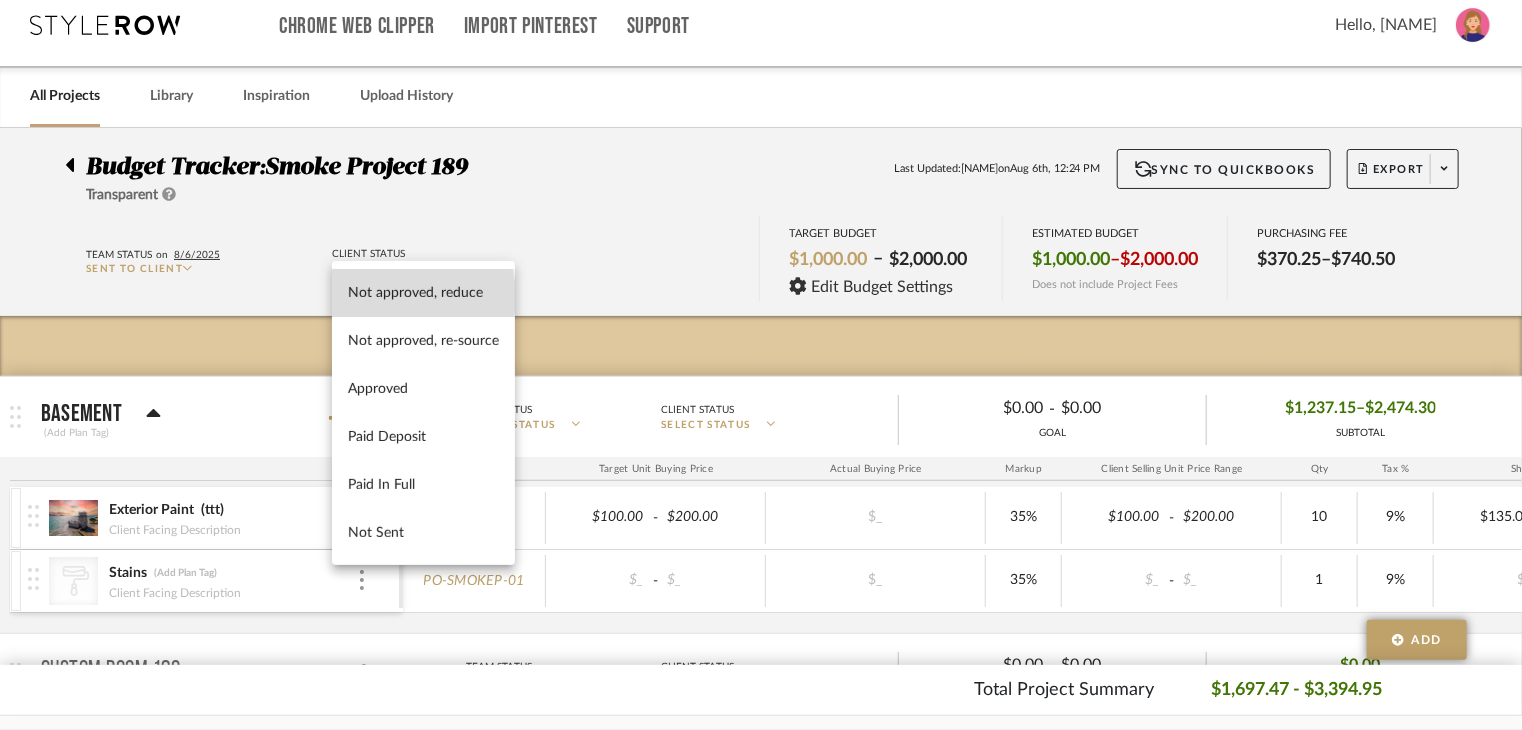 click on "Not approved, reduce" at bounding box center [423, 292] 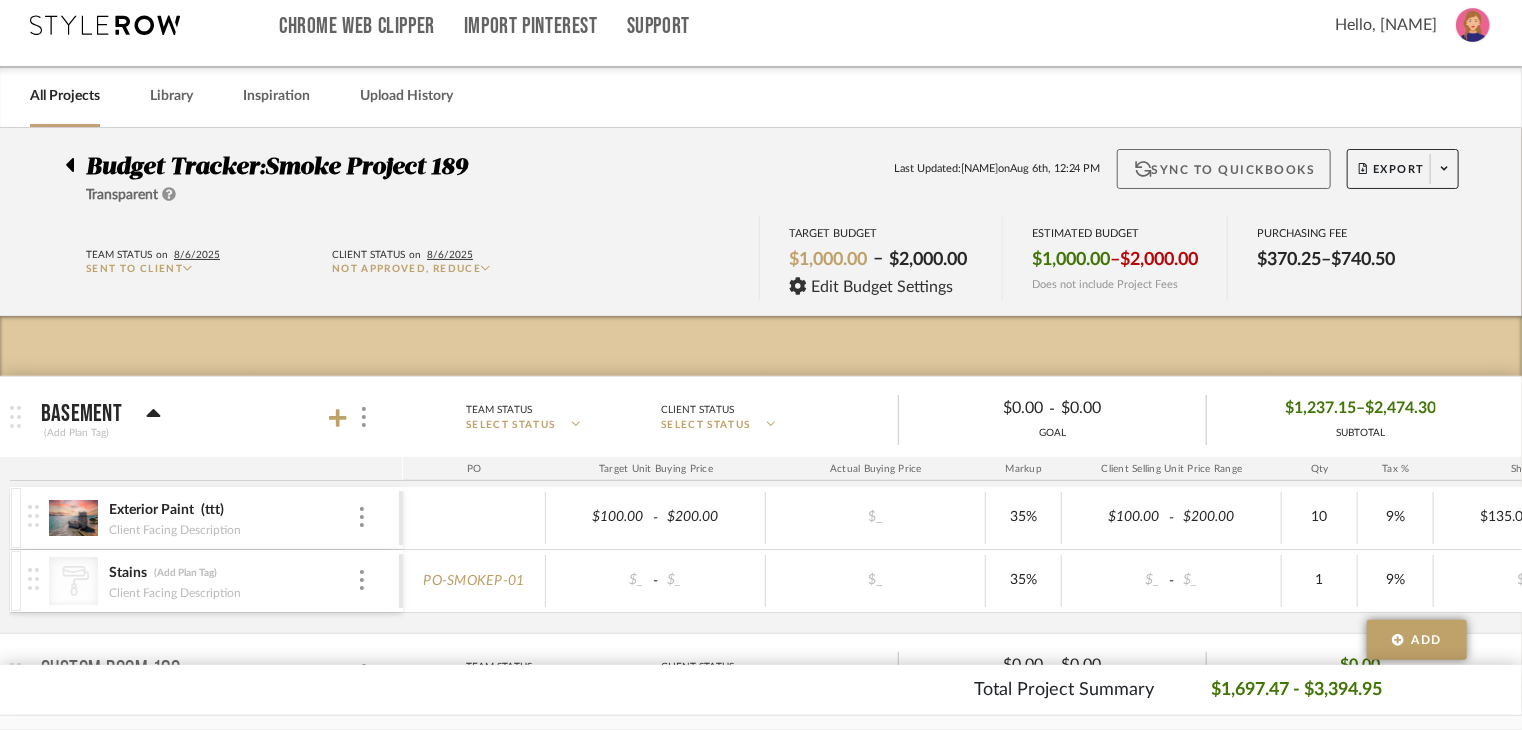 click on "Sync to QuickBooks" 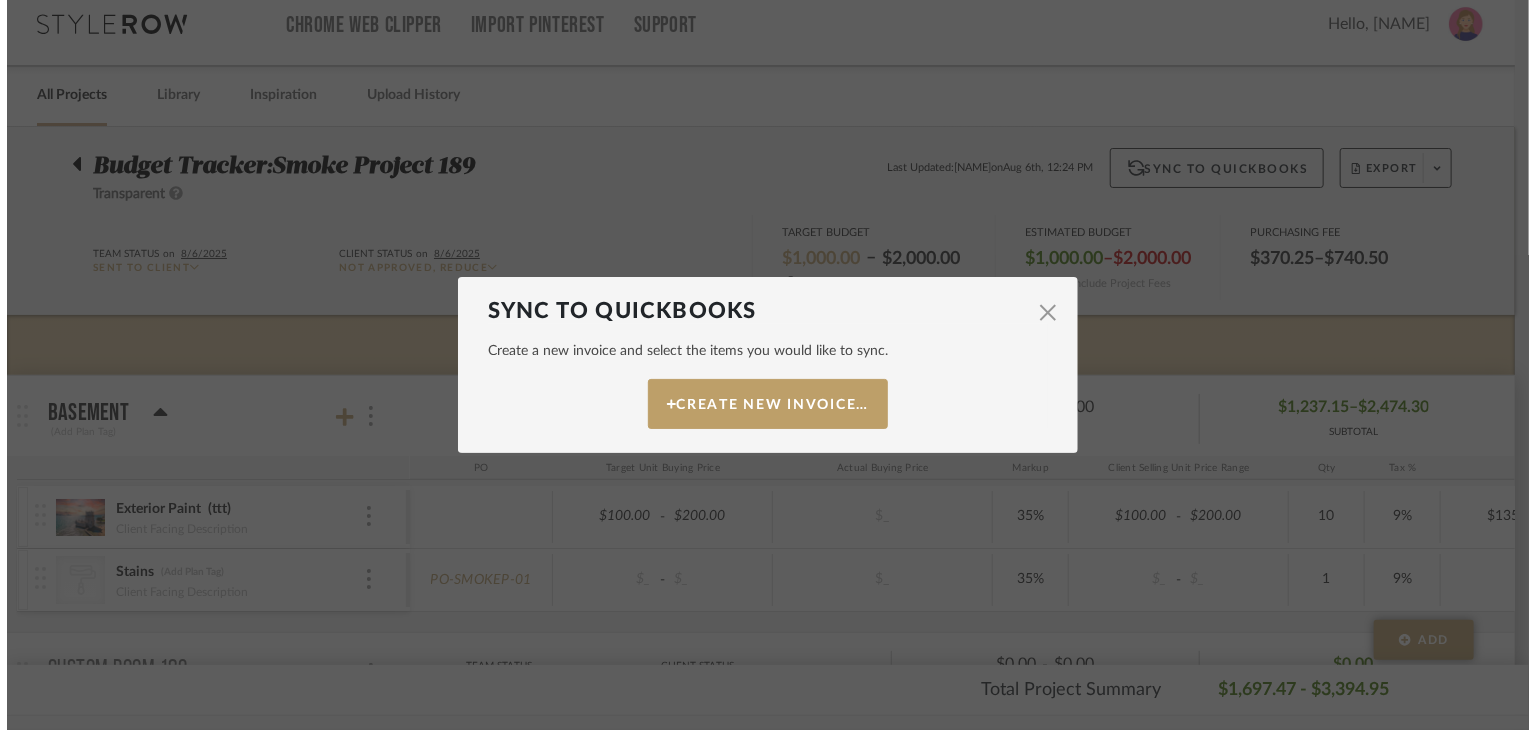 scroll, scrollTop: 0, scrollLeft: 0, axis: both 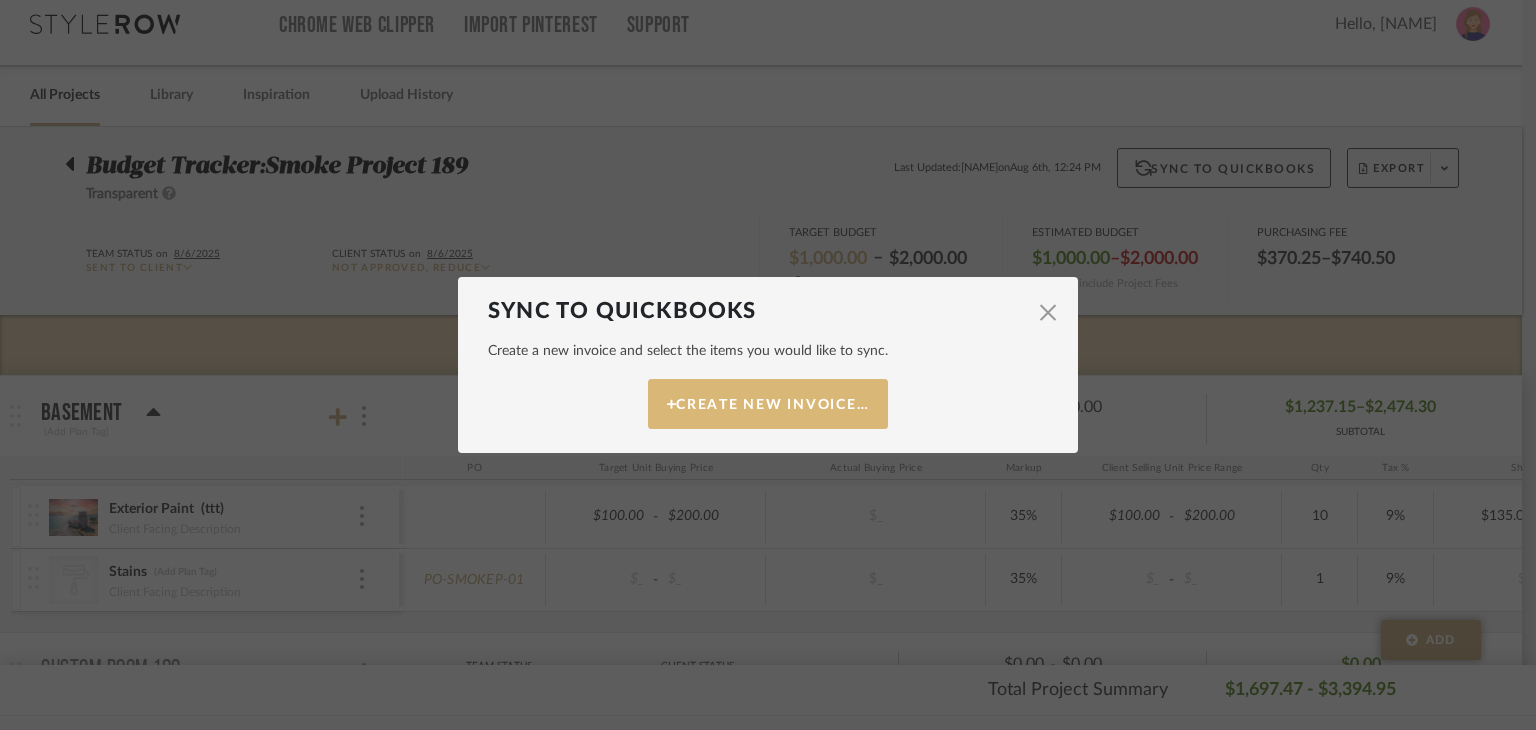 click on "Create New Invoice…" 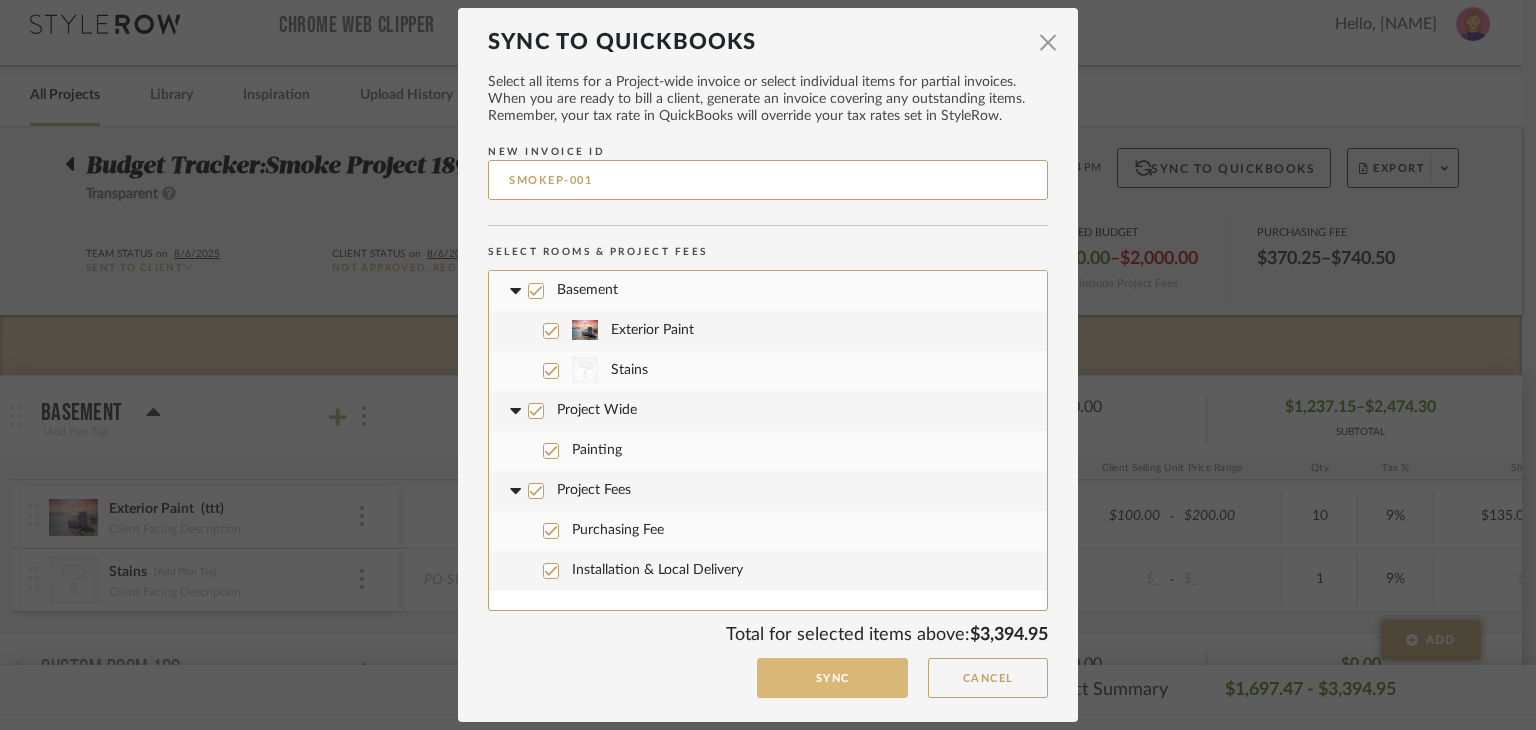 click on "Sync" 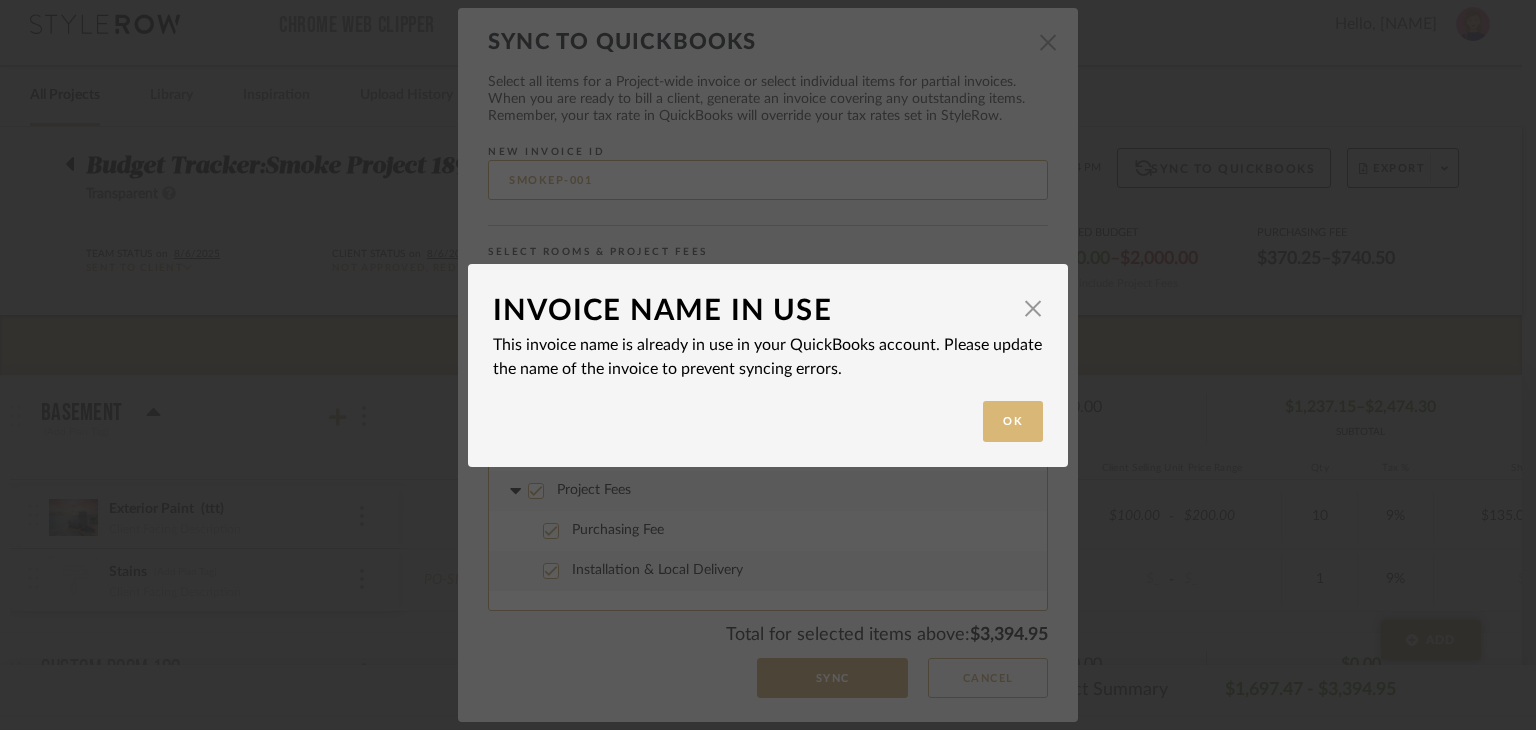 click on "Ok" at bounding box center [1013, 421] 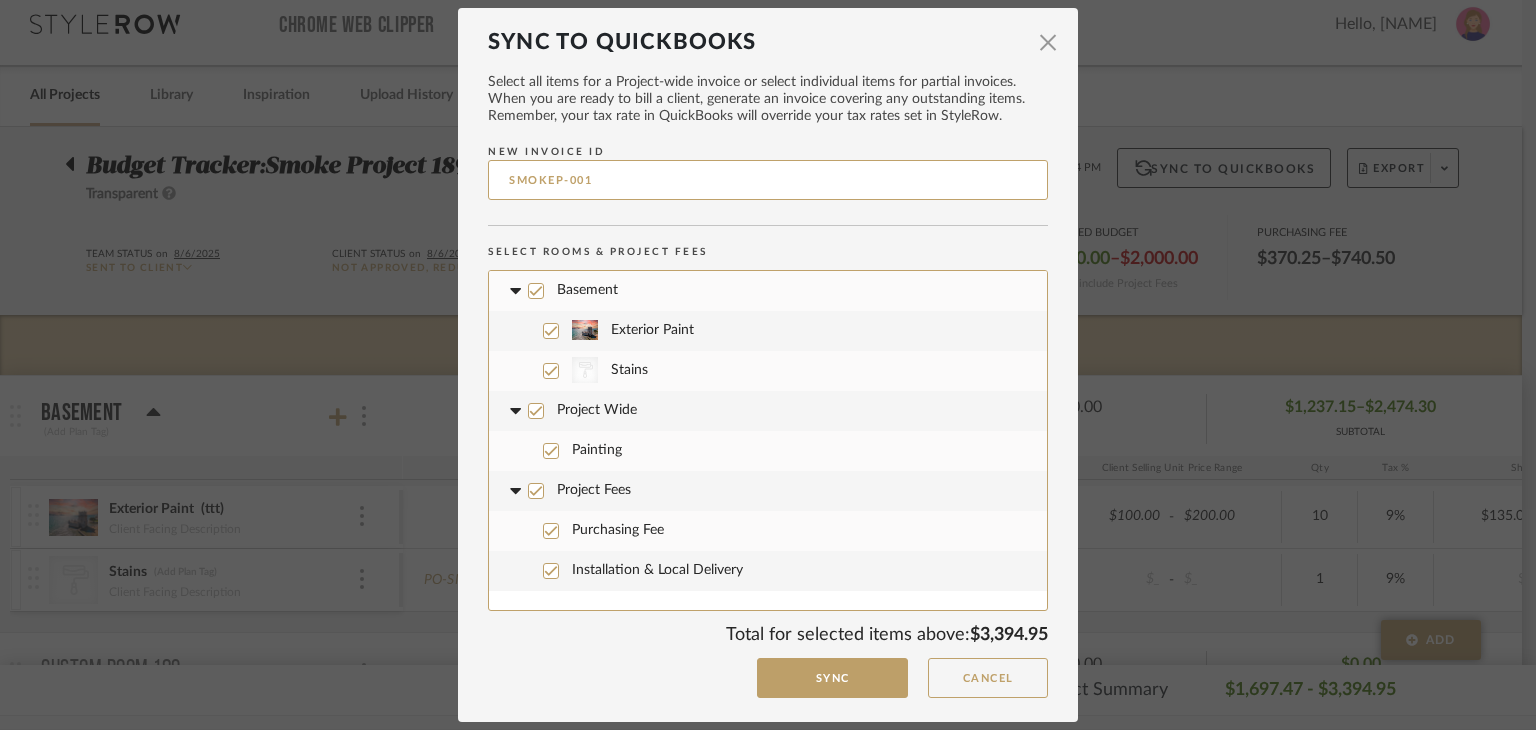 click on "SMOKEP-001" at bounding box center (768, 180) 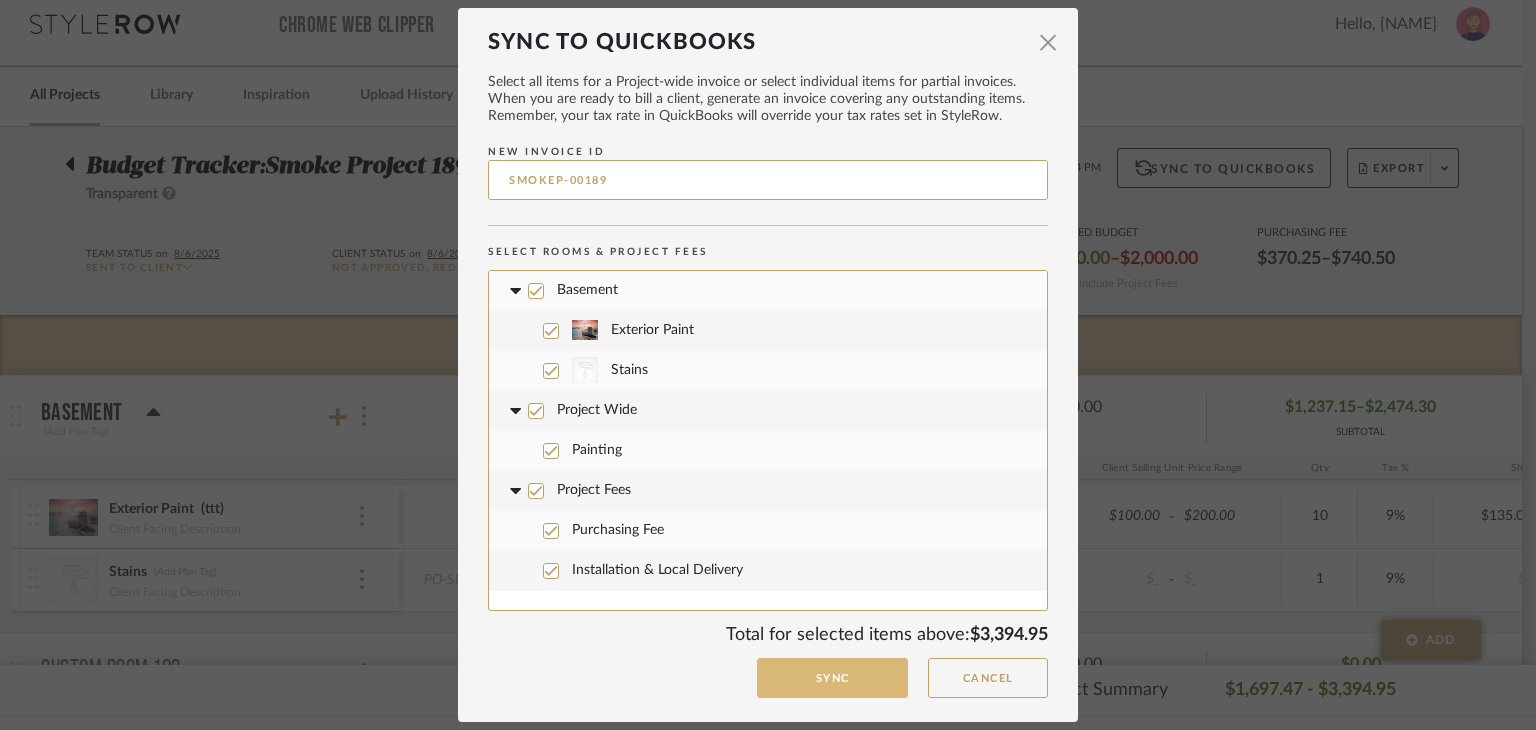 type on "SMOKEP-00189" 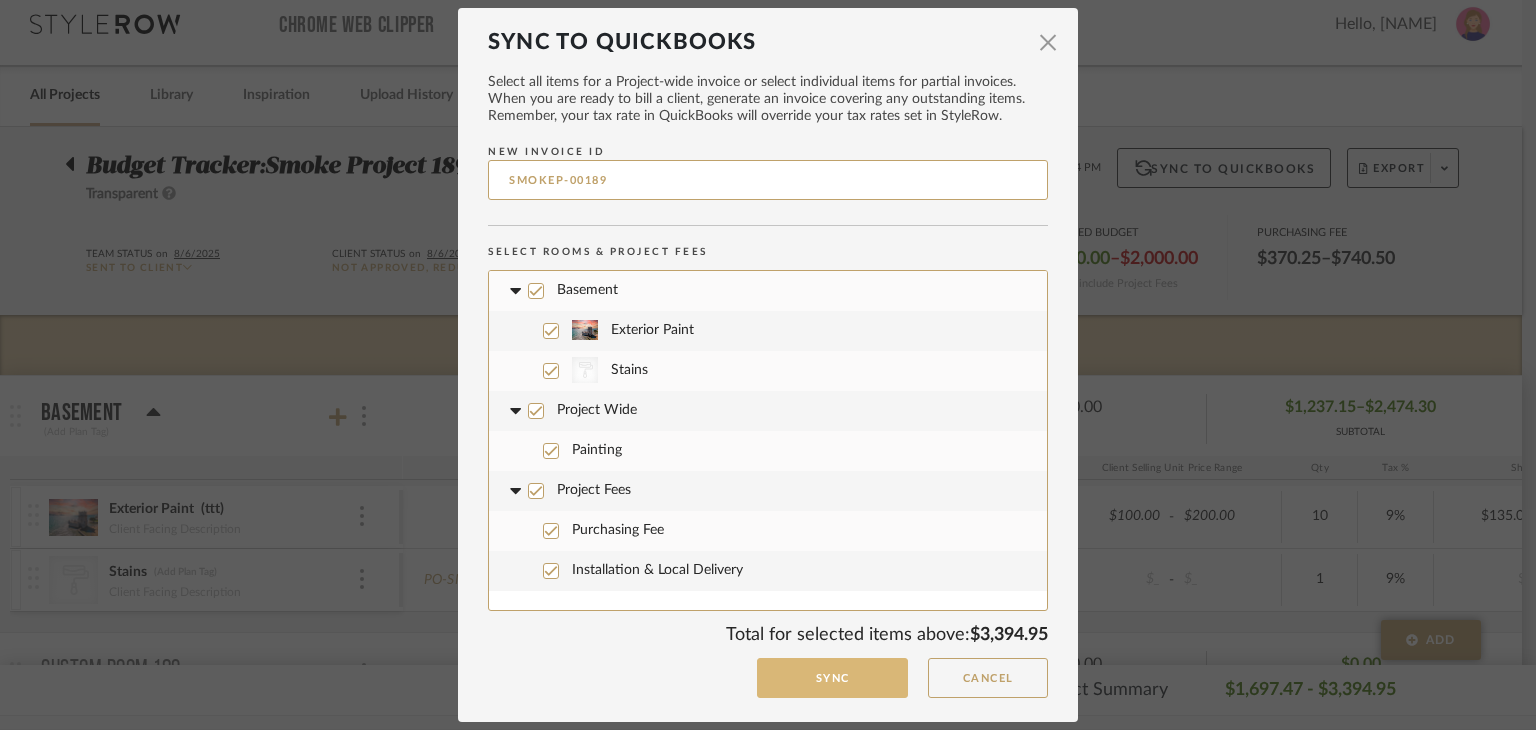 click on "Sync" 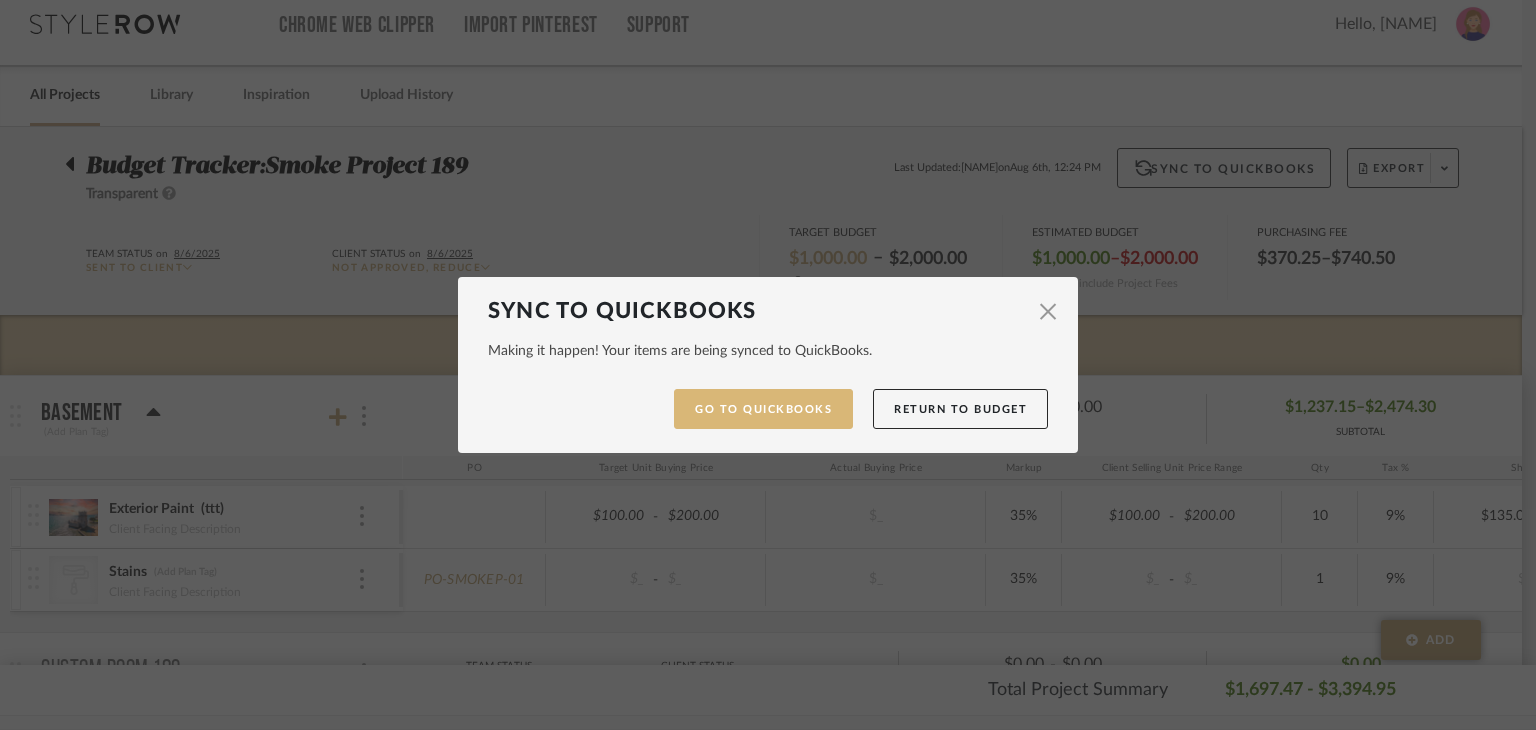 click on "Go to QuickBooks" 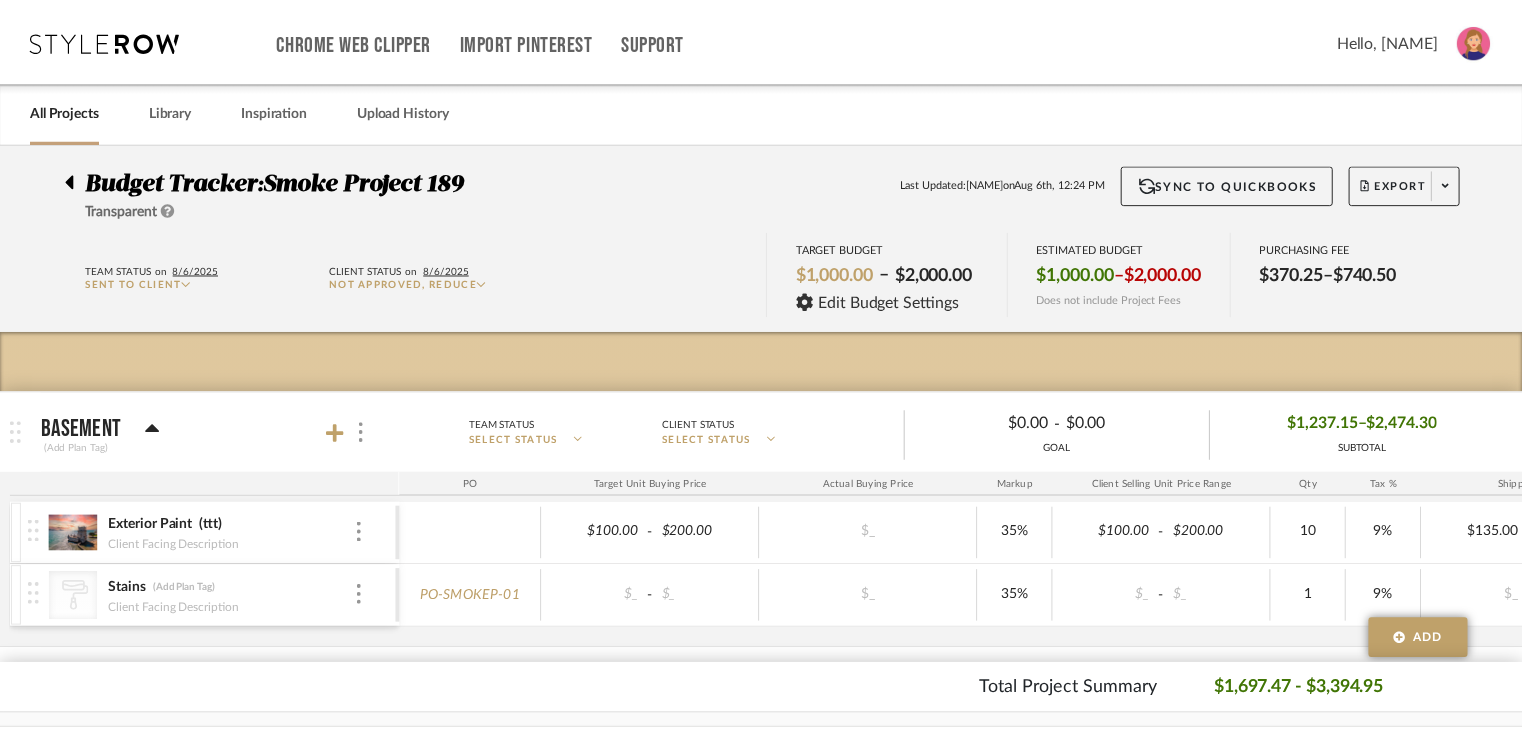 scroll, scrollTop: 16, scrollLeft: 0, axis: vertical 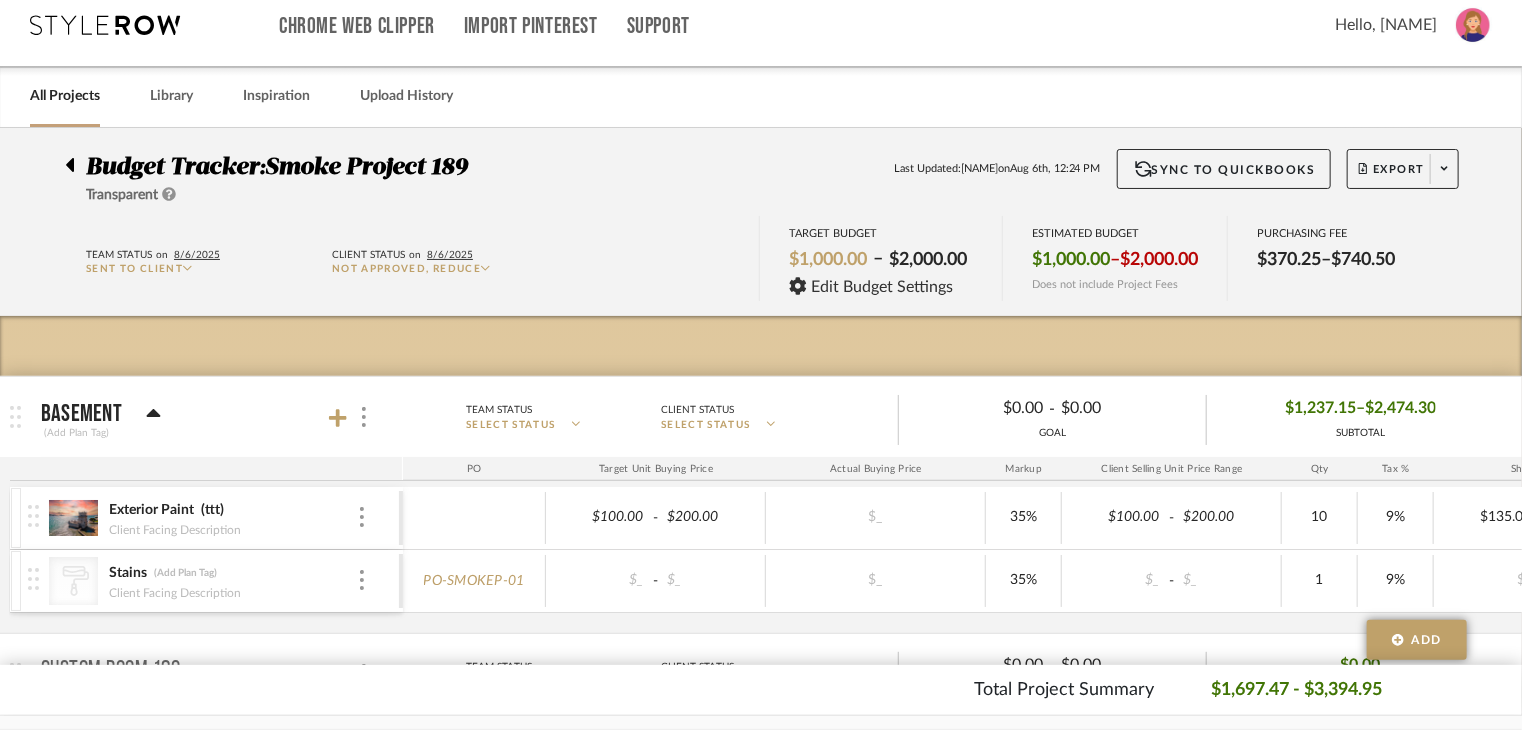 click 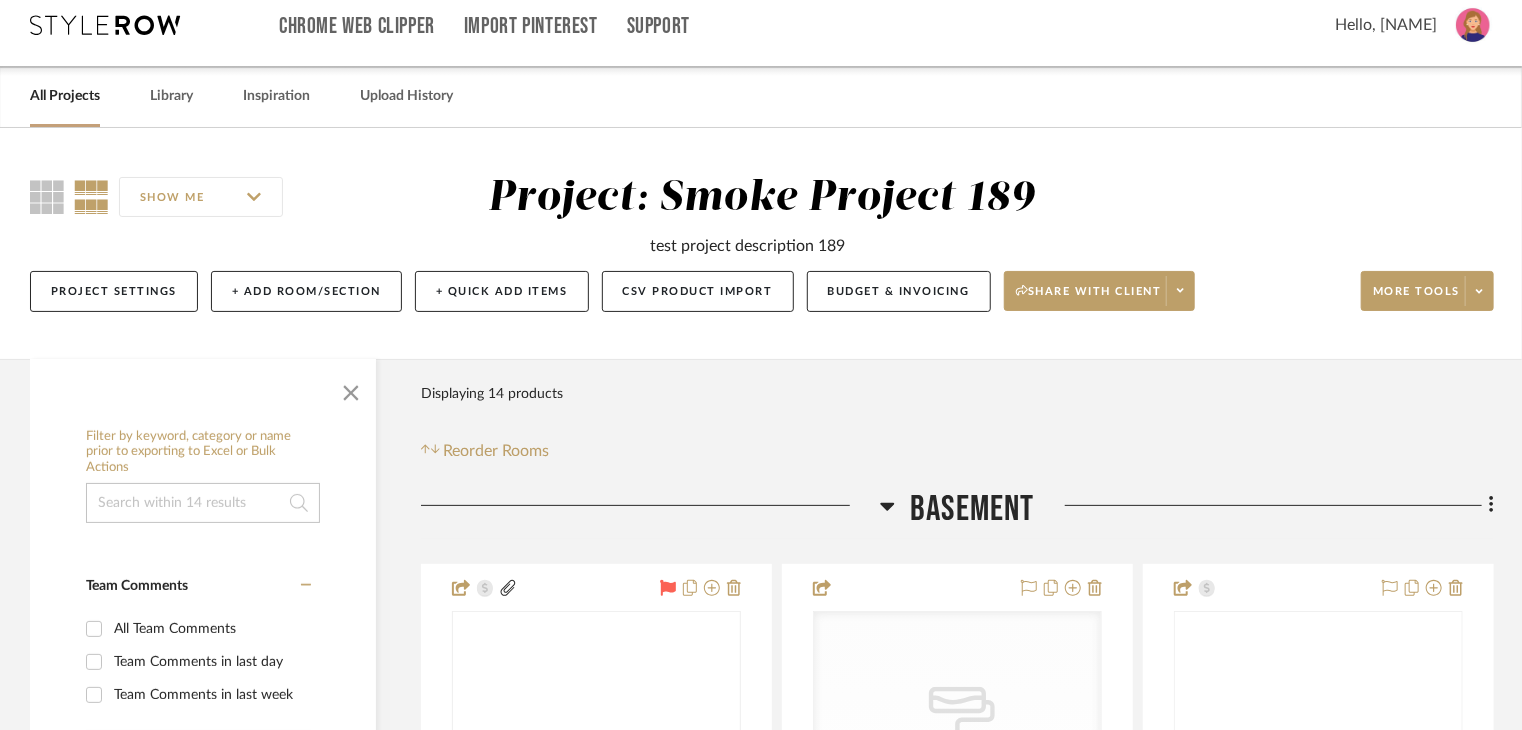 scroll, scrollTop: 0, scrollLeft: 0, axis: both 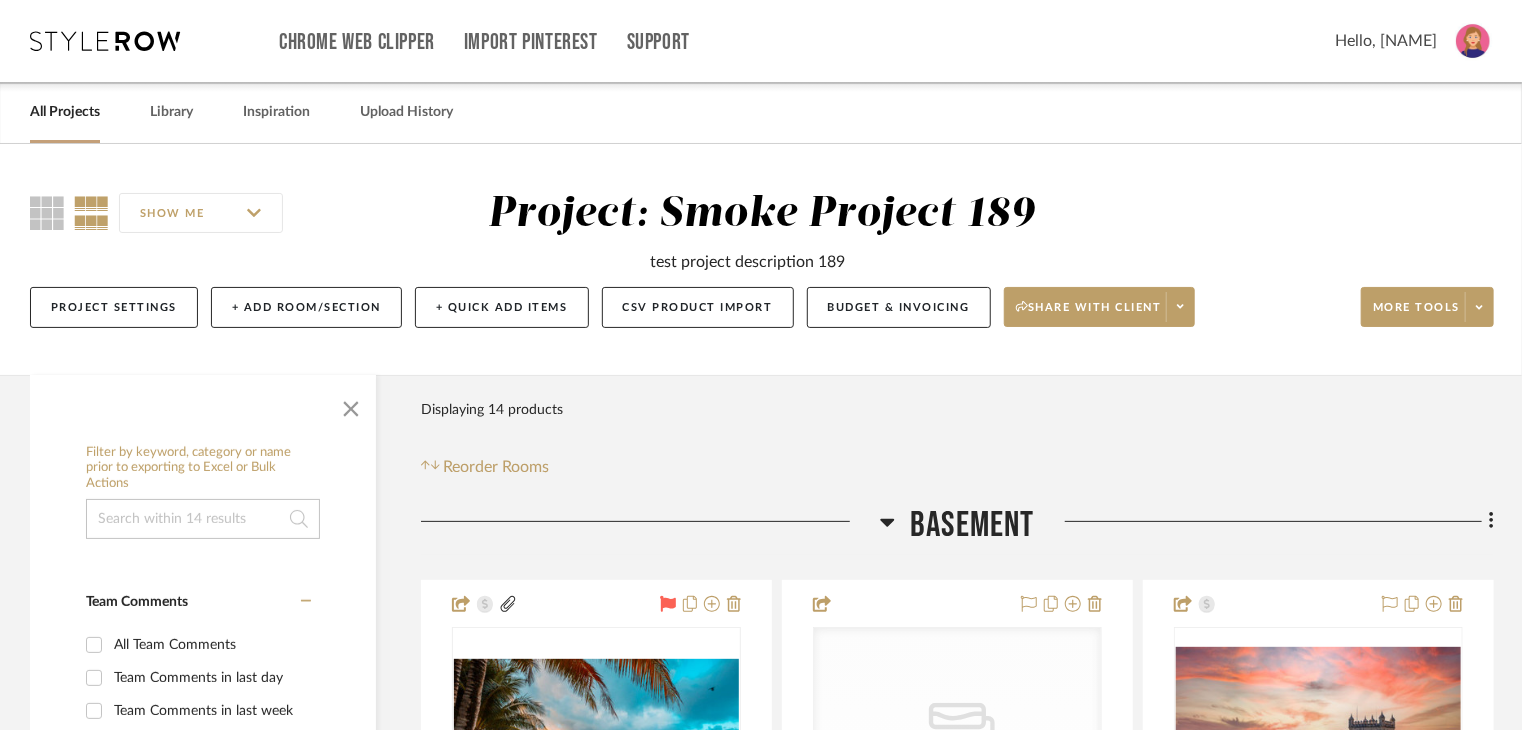 click at bounding box center [1473, 41] 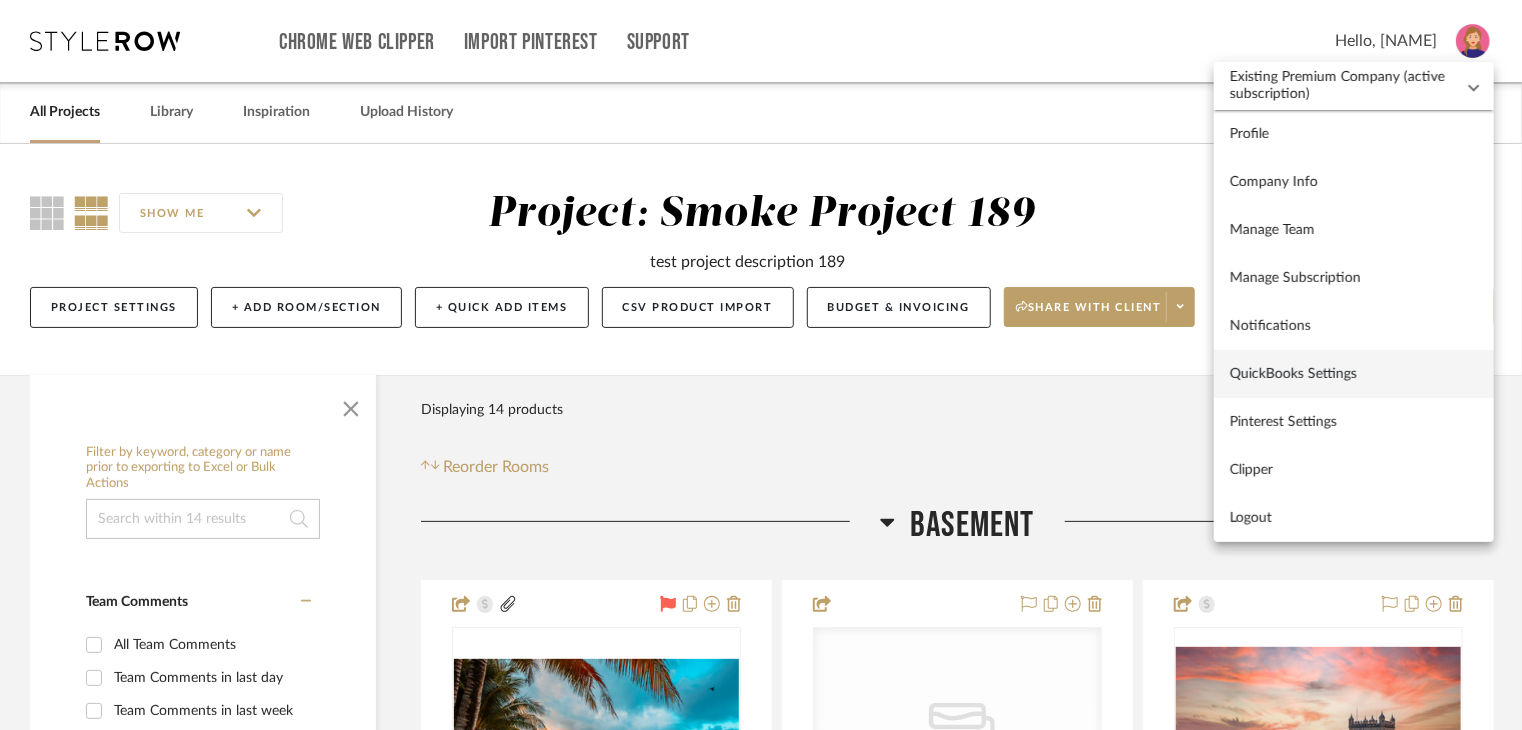 click on "QuickBooks Settings" at bounding box center (1354, 374) 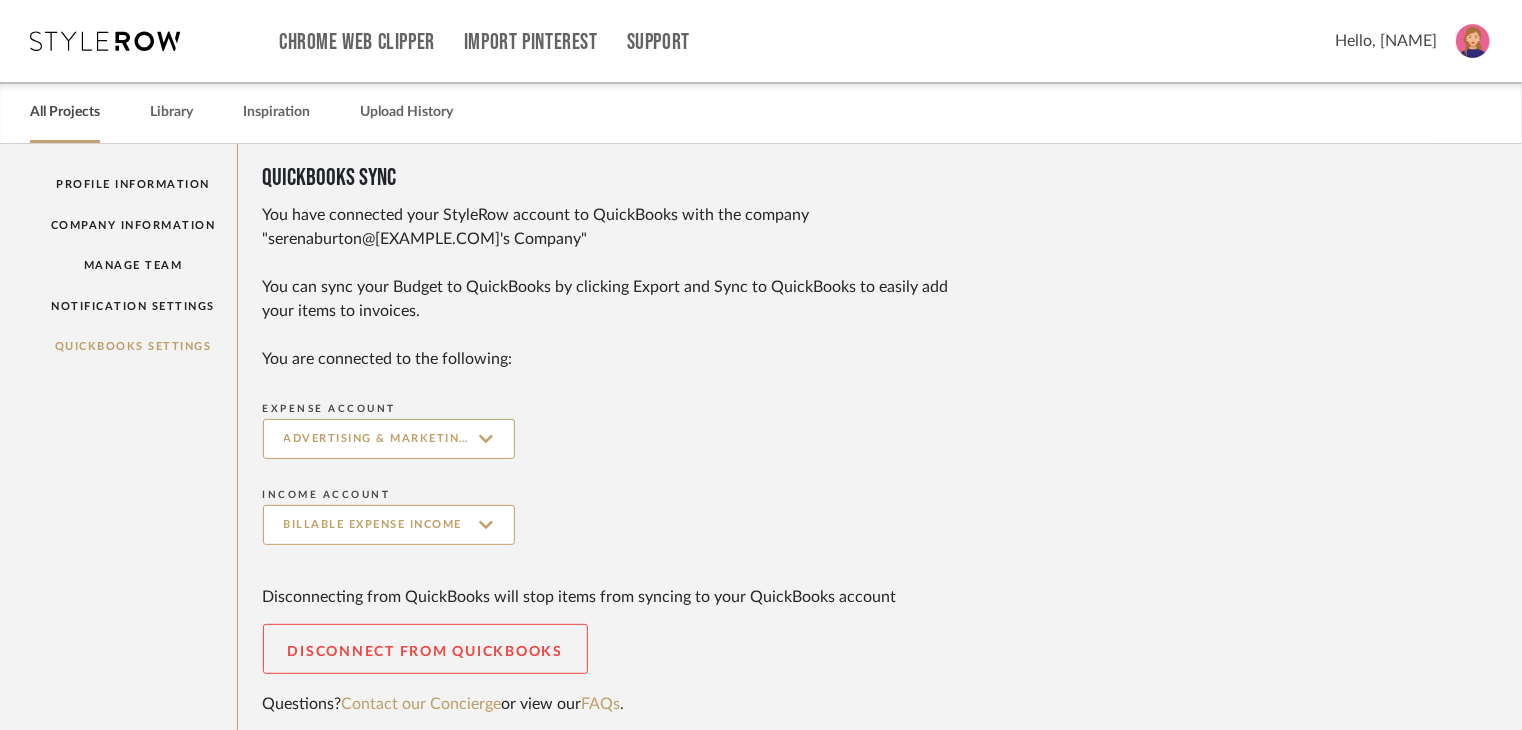 click on "All Projects" at bounding box center (65, 112) 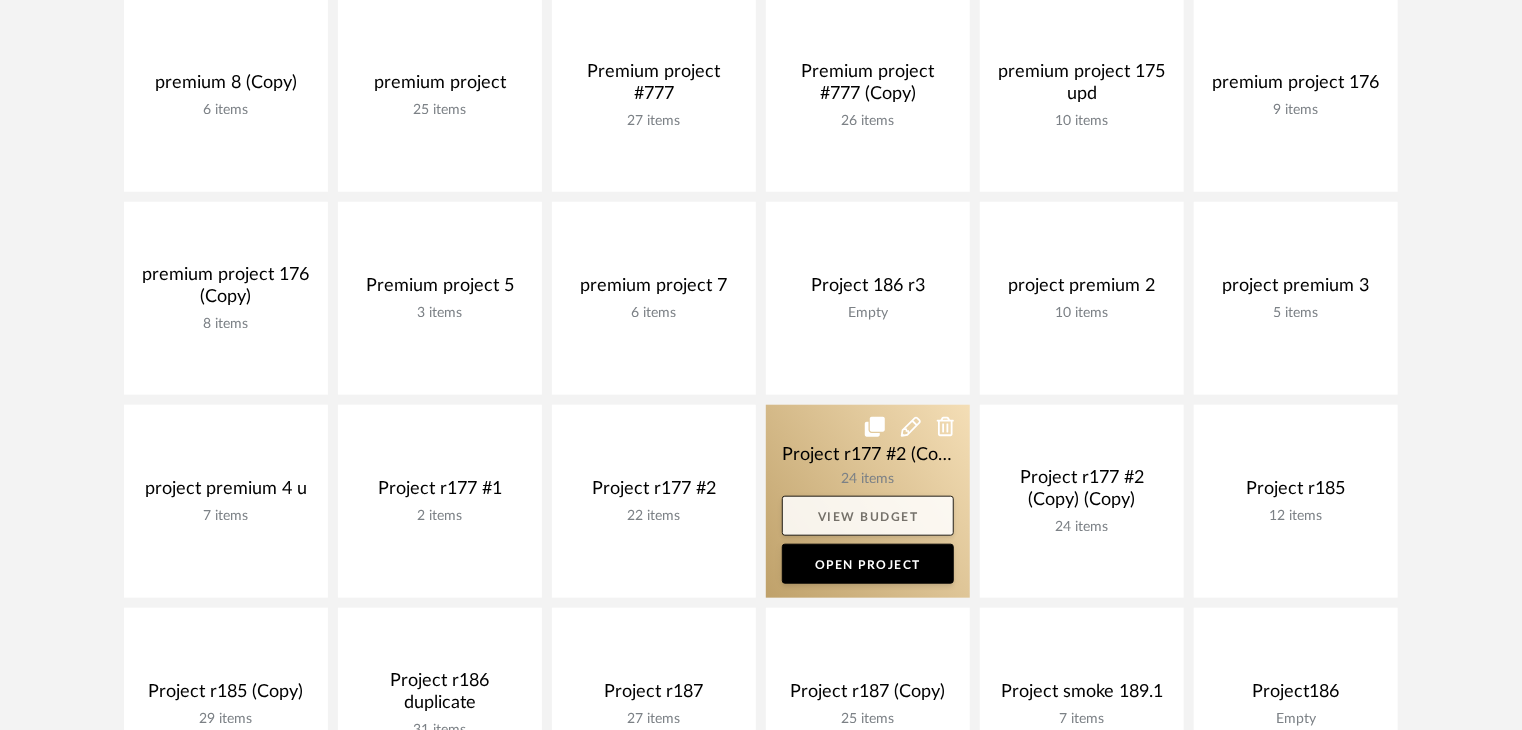 scroll, scrollTop: 1100, scrollLeft: 0, axis: vertical 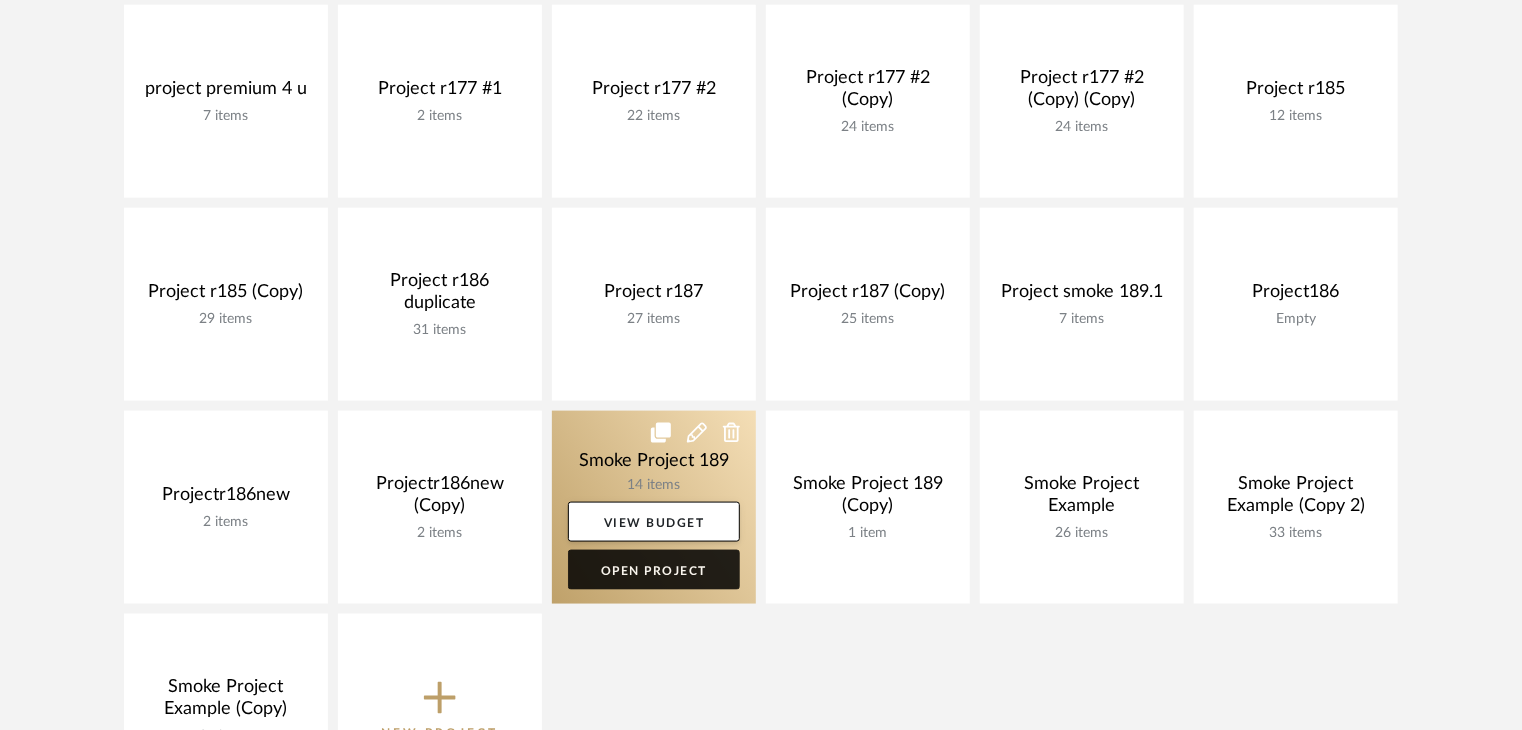 click on "Open Project" 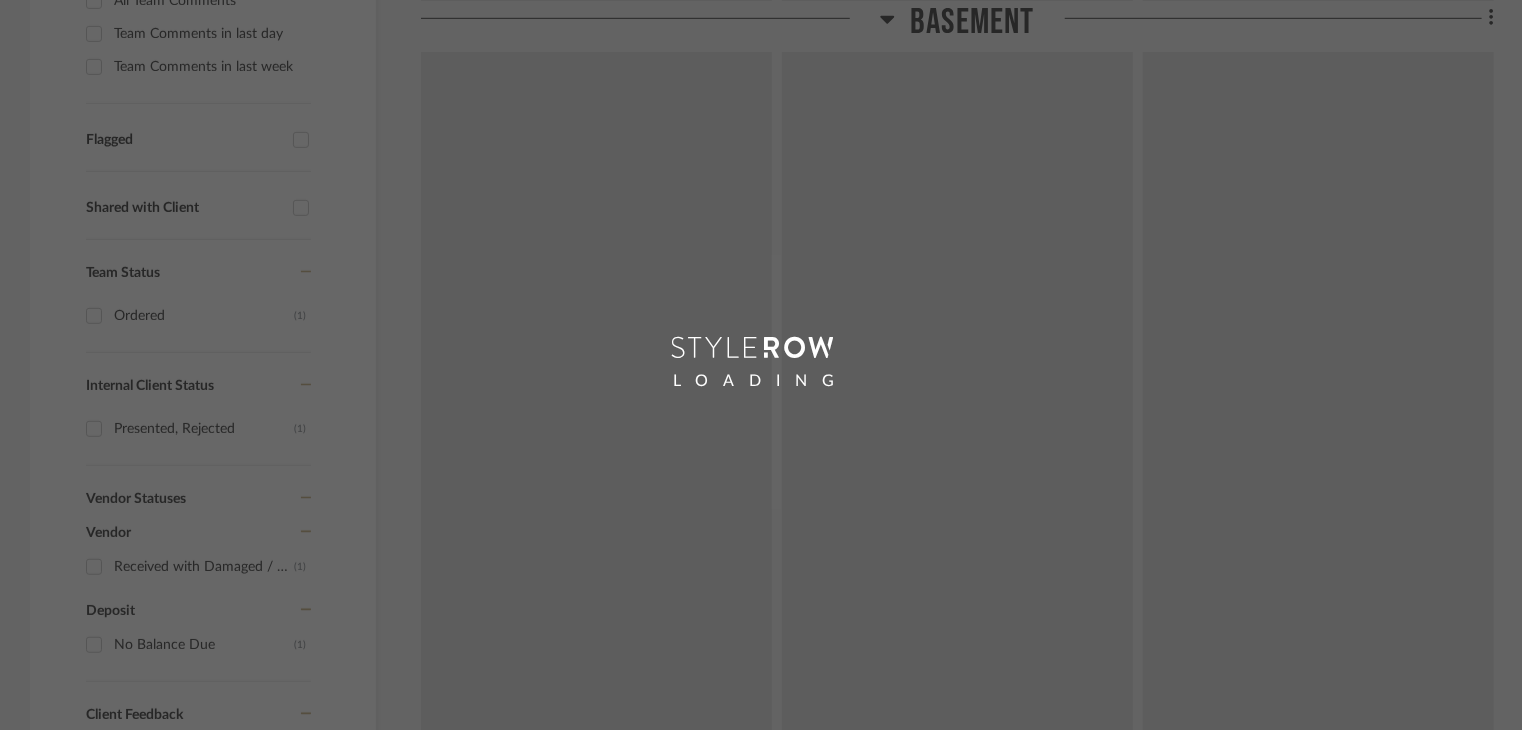 scroll, scrollTop: 0, scrollLeft: 0, axis: both 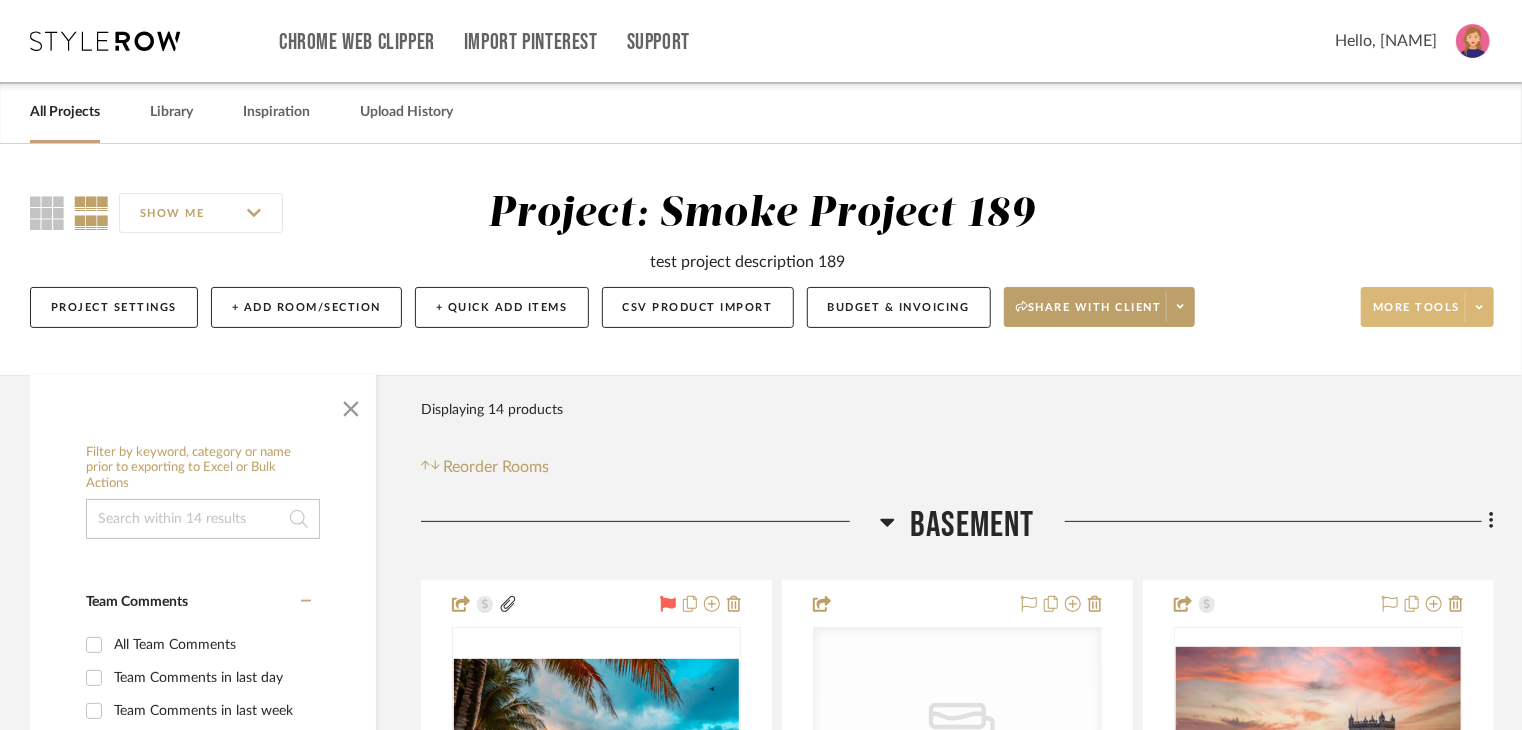 click 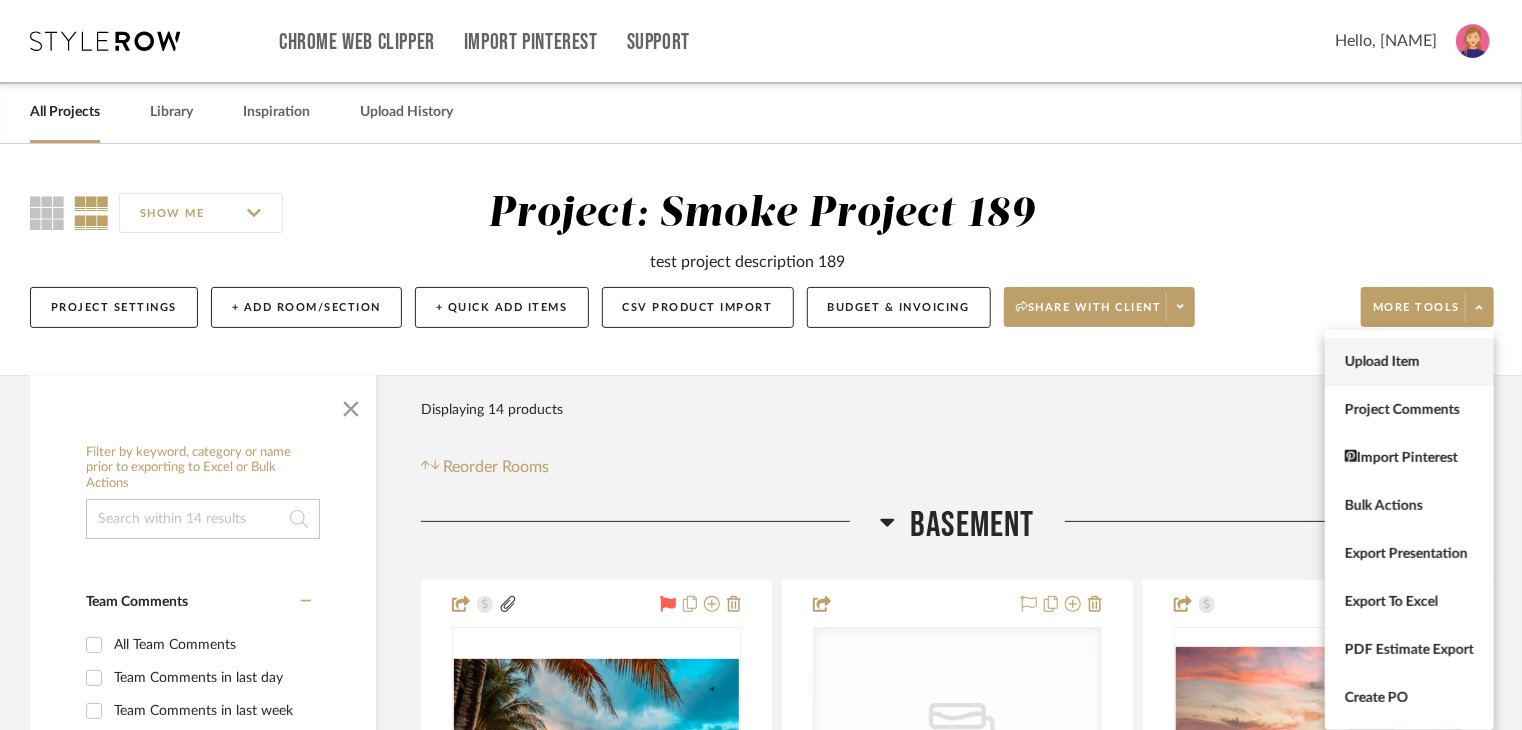 click on "Upload Item" at bounding box center [1409, 362] 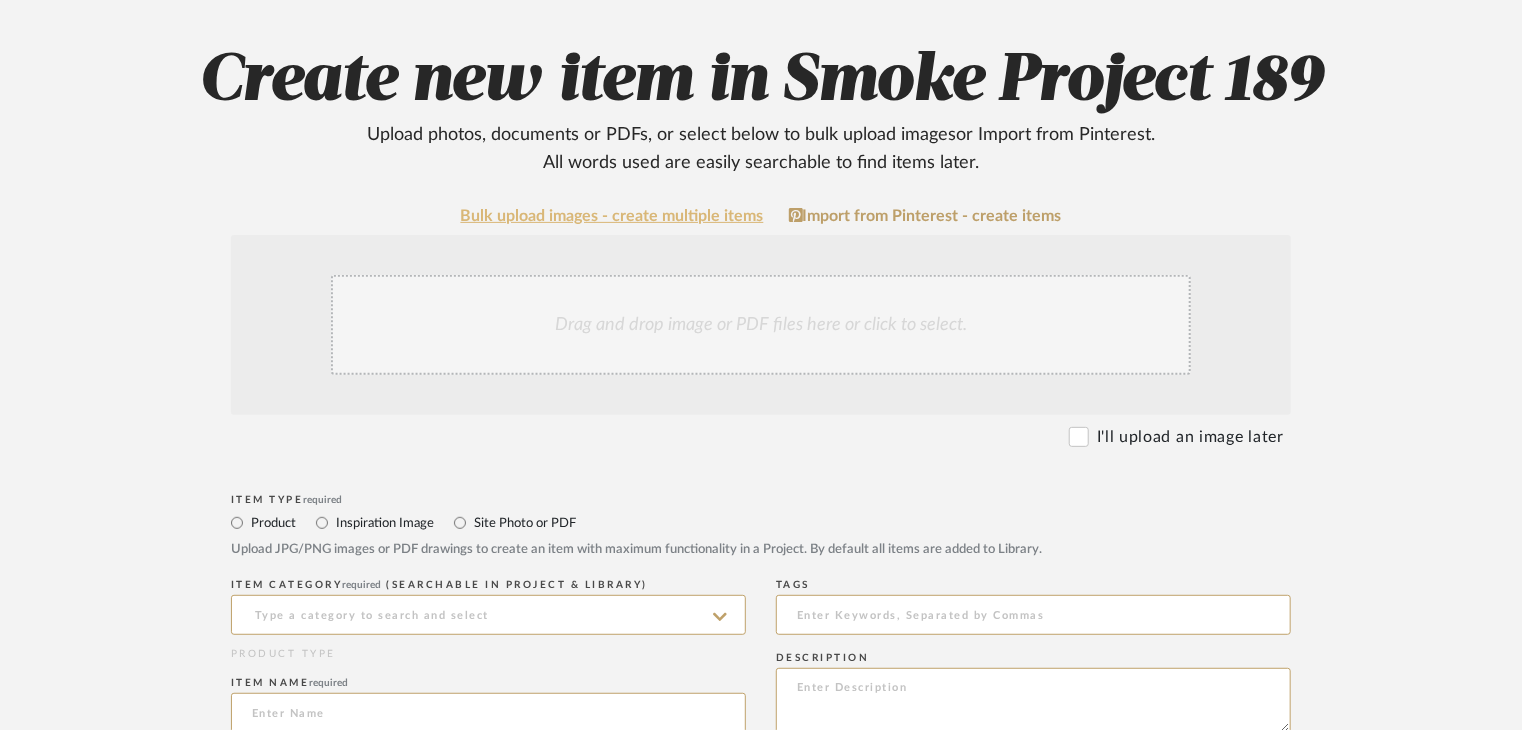 scroll, scrollTop: 200, scrollLeft: 0, axis: vertical 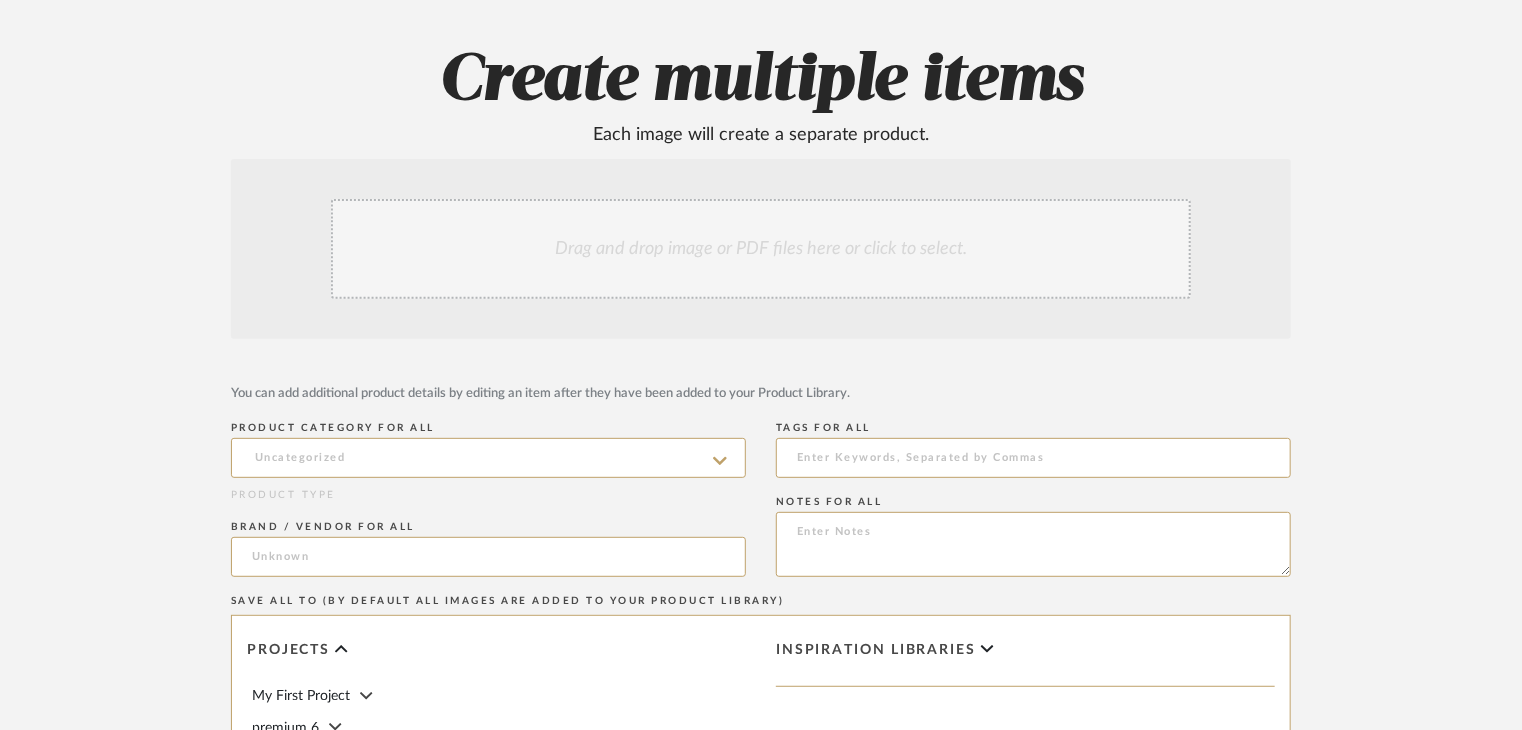 click on "Drag and drop image or PDF files here or click to select." 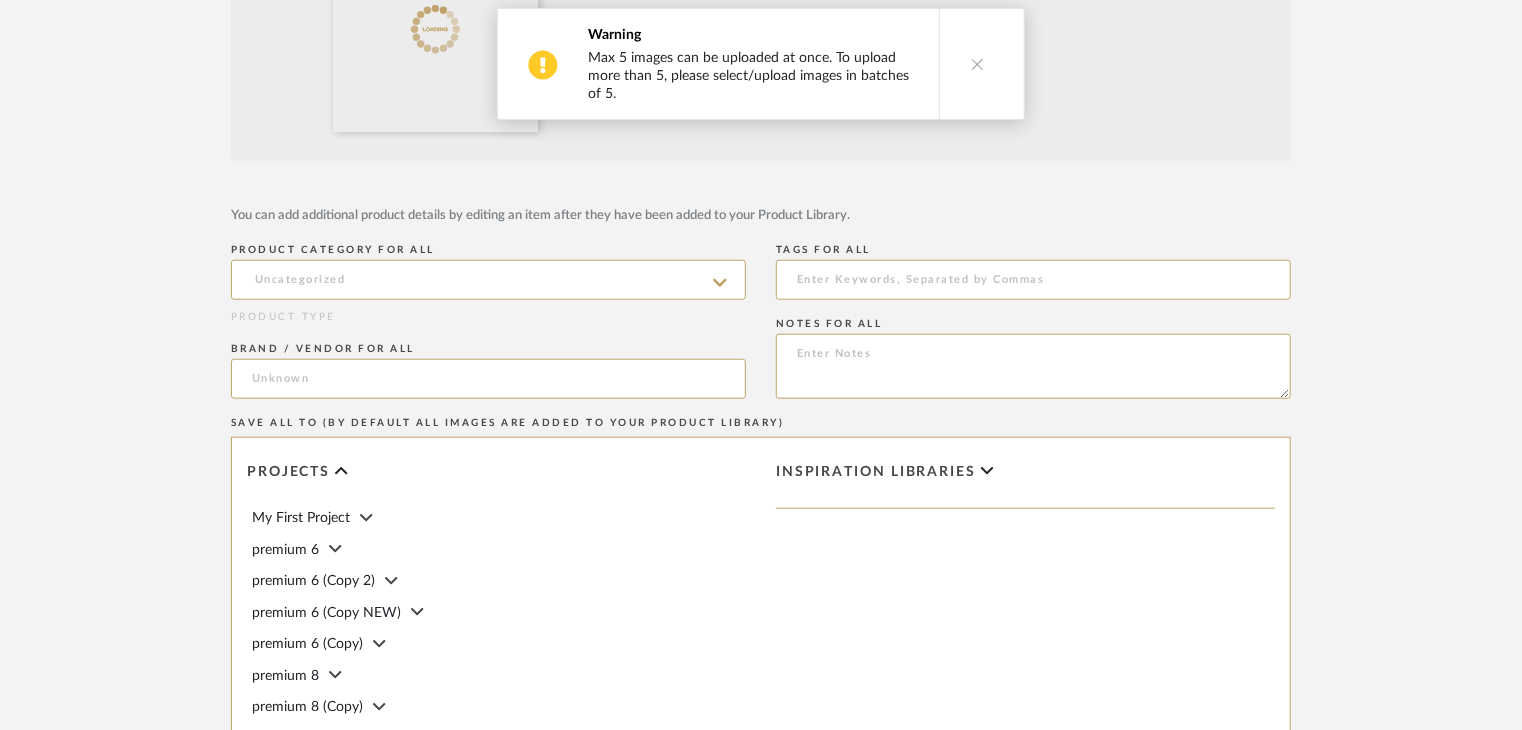 scroll, scrollTop: 800, scrollLeft: 0, axis: vertical 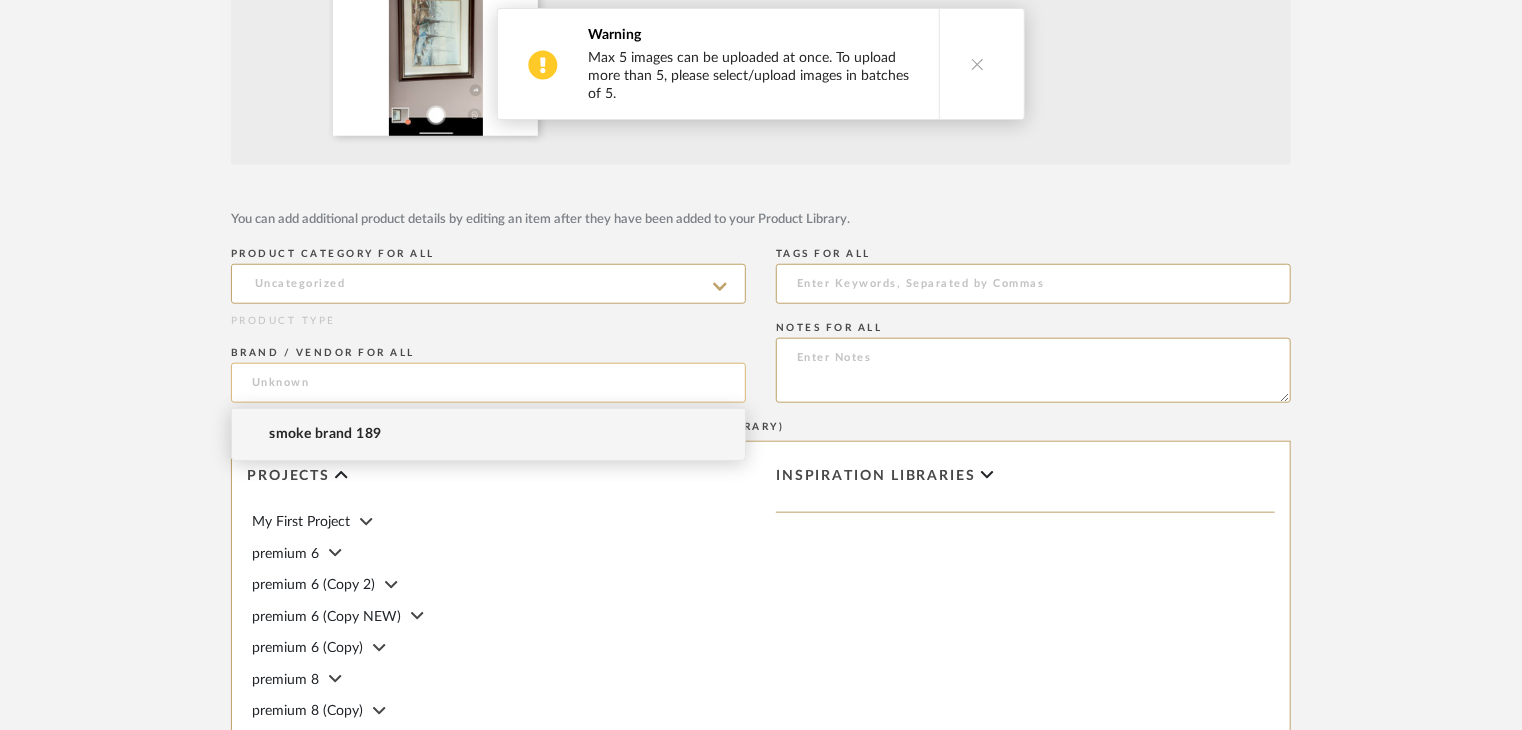 click 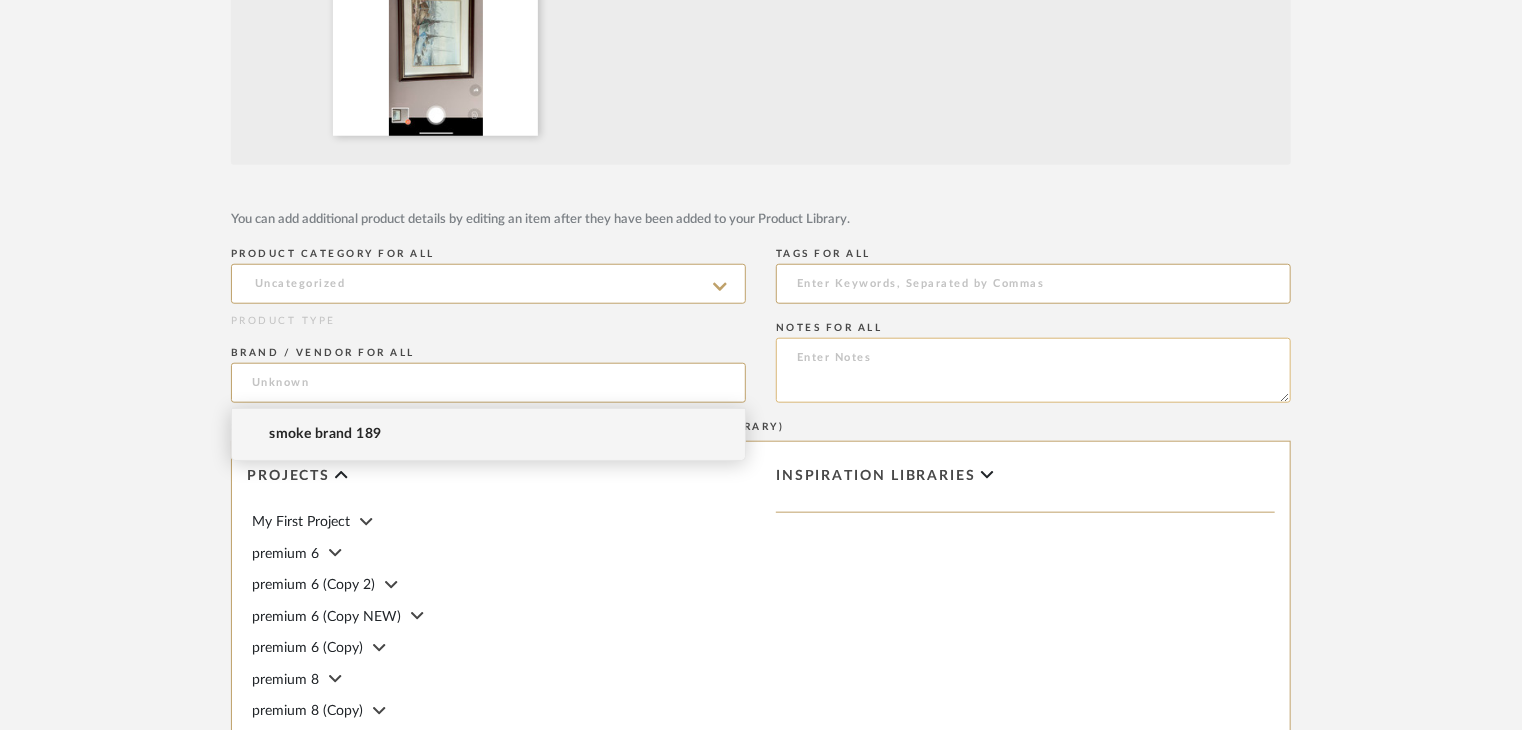 click 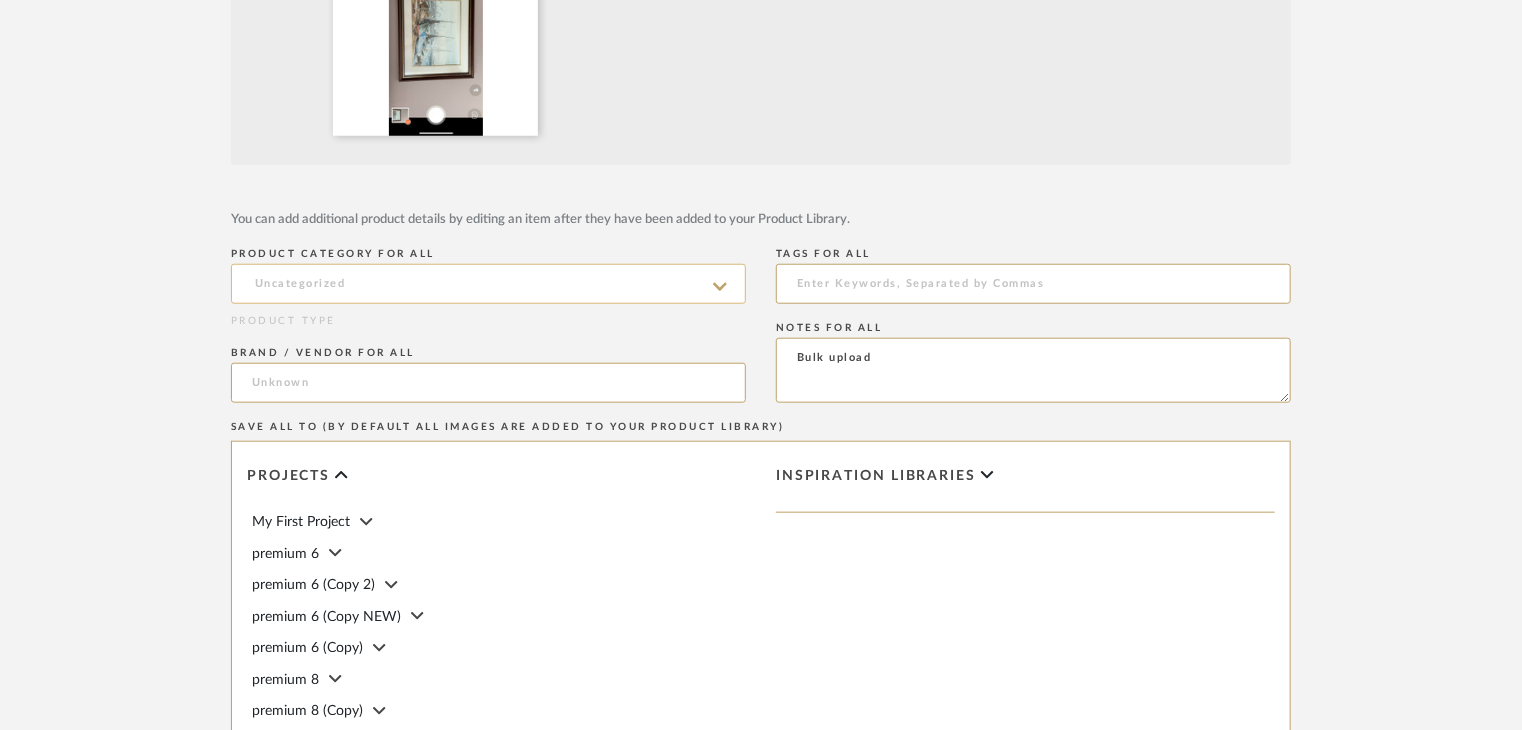 type on "Bulk upload" 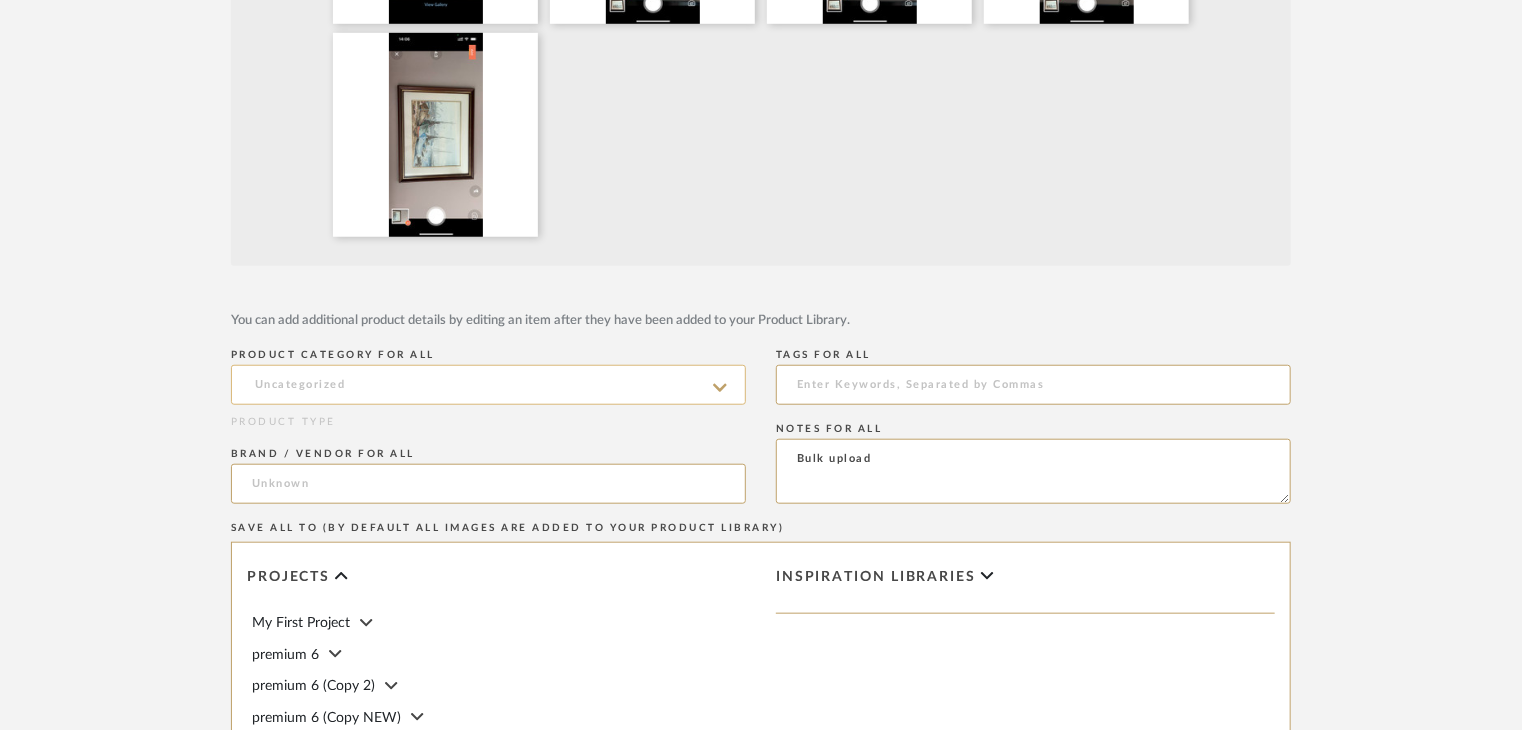 scroll, scrollTop: 700, scrollLeft: 0, axis: vertical 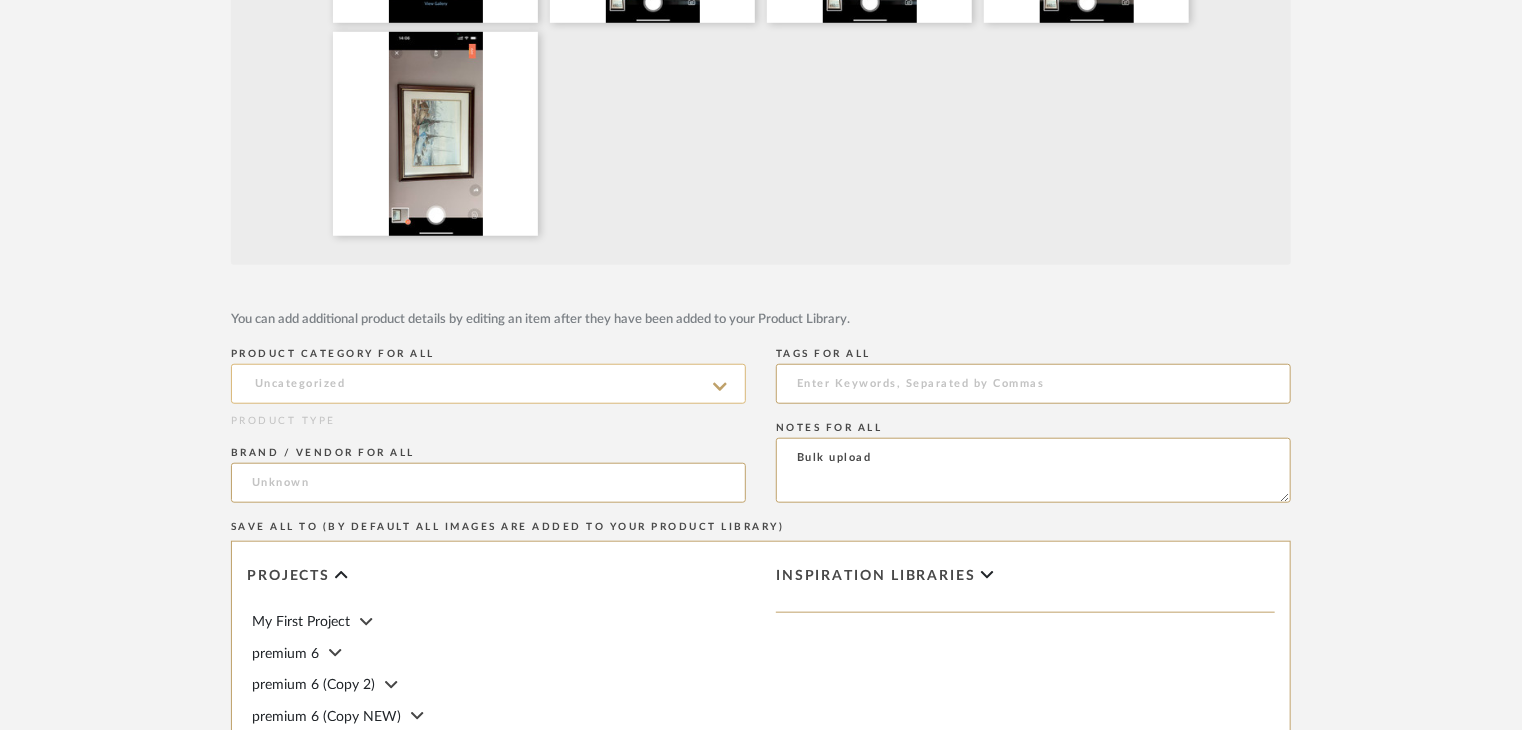 click 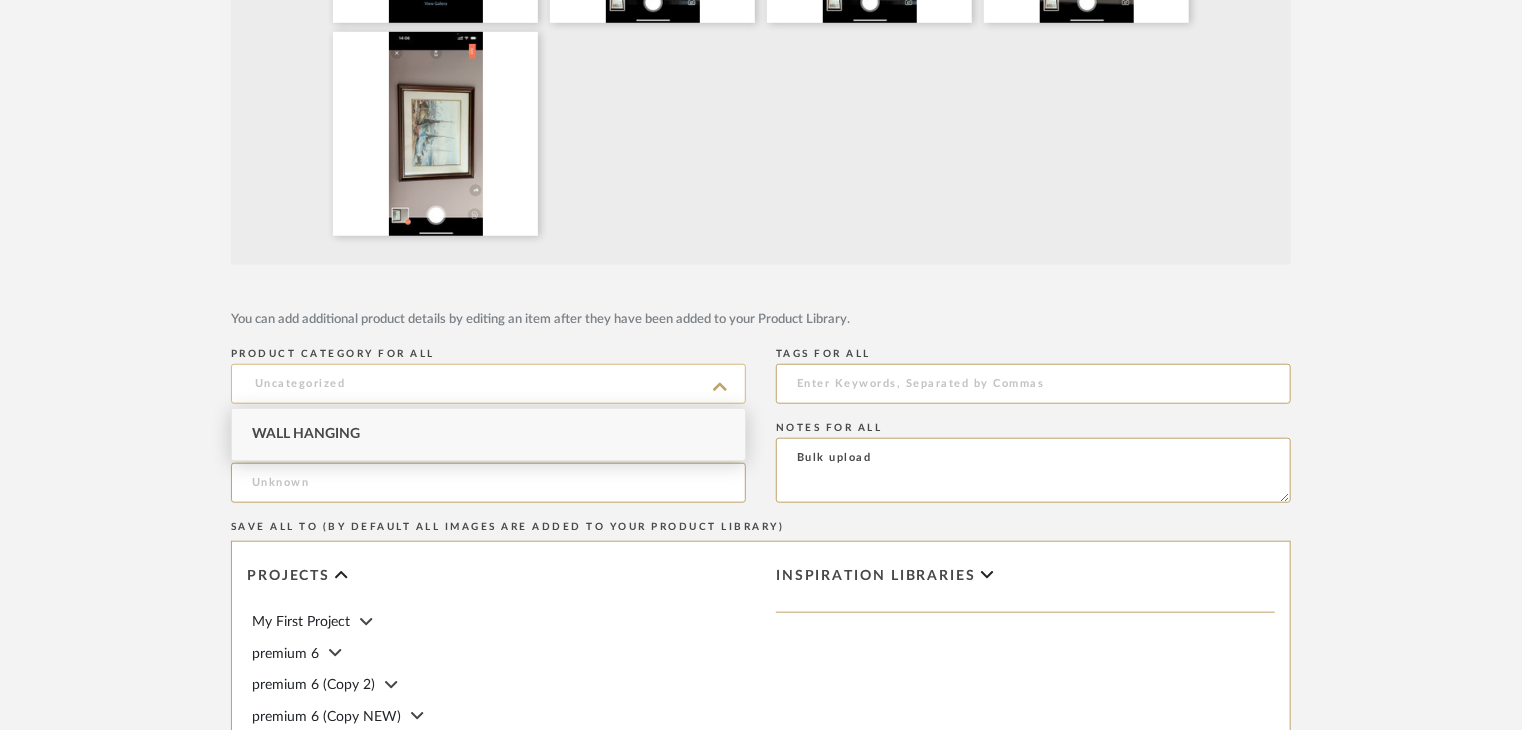 click 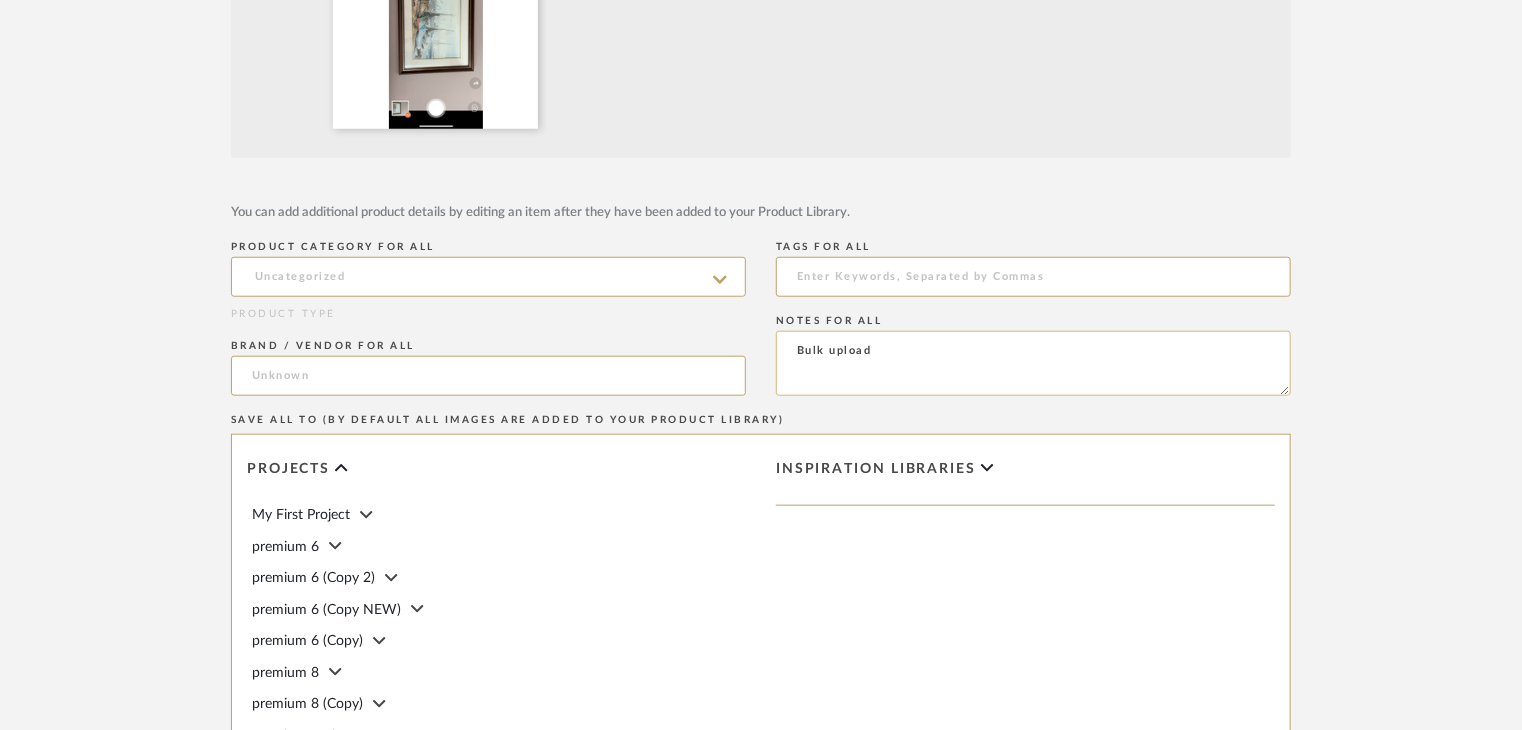 scroll, scrollTop: 1100, scrollLeft: 0, axis: vertical 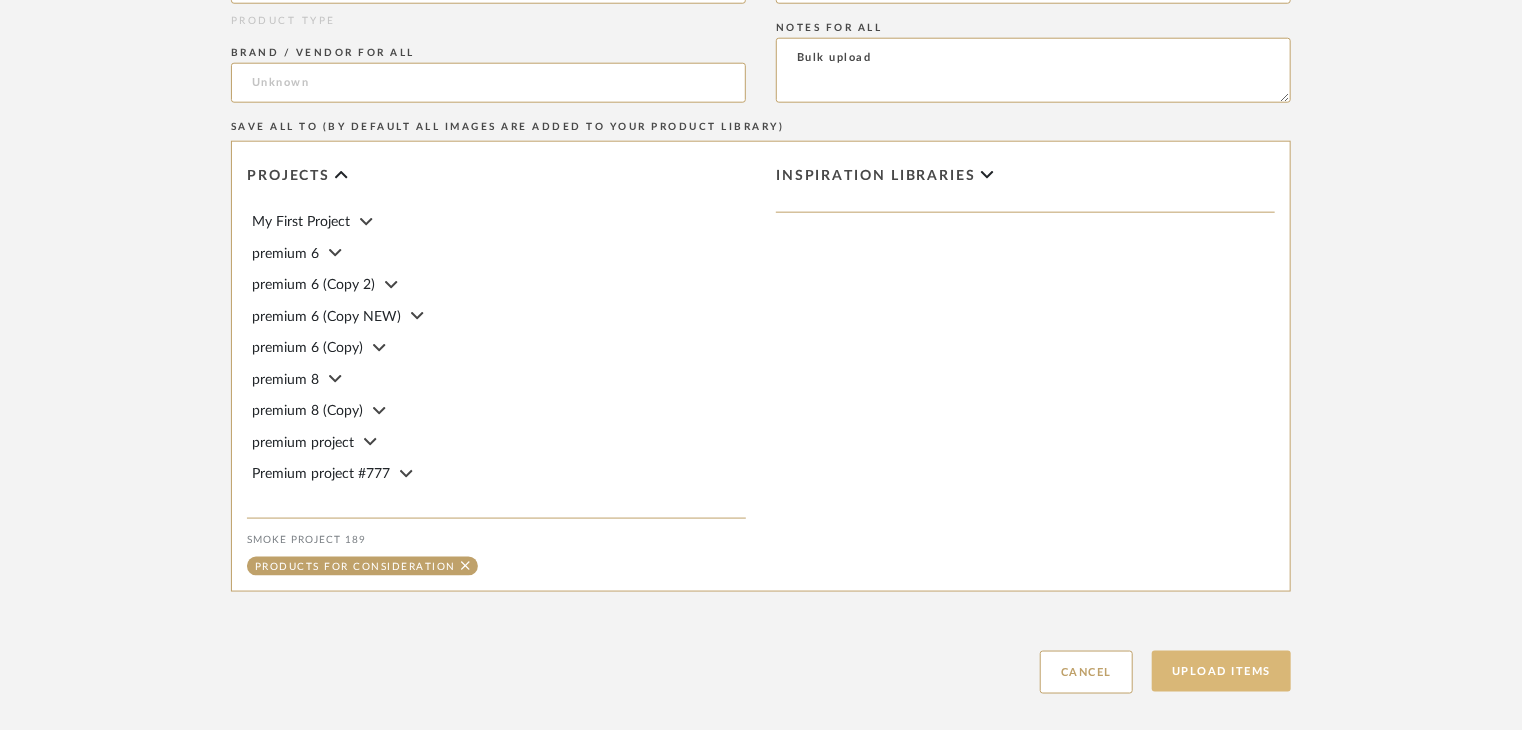 click on "Upload Items" 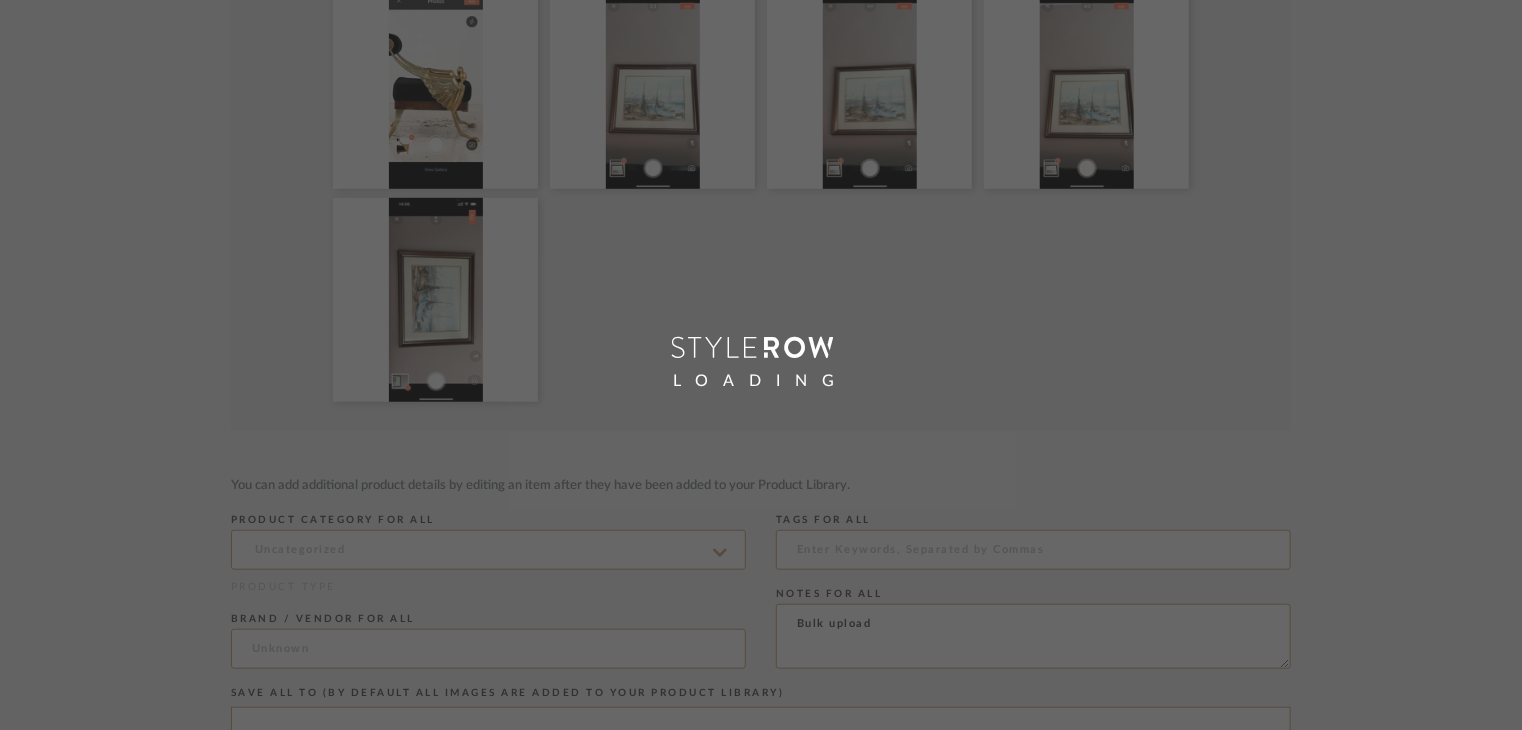 scroll, scrollTop: 800, scrollLeft: 0, axis: vertical 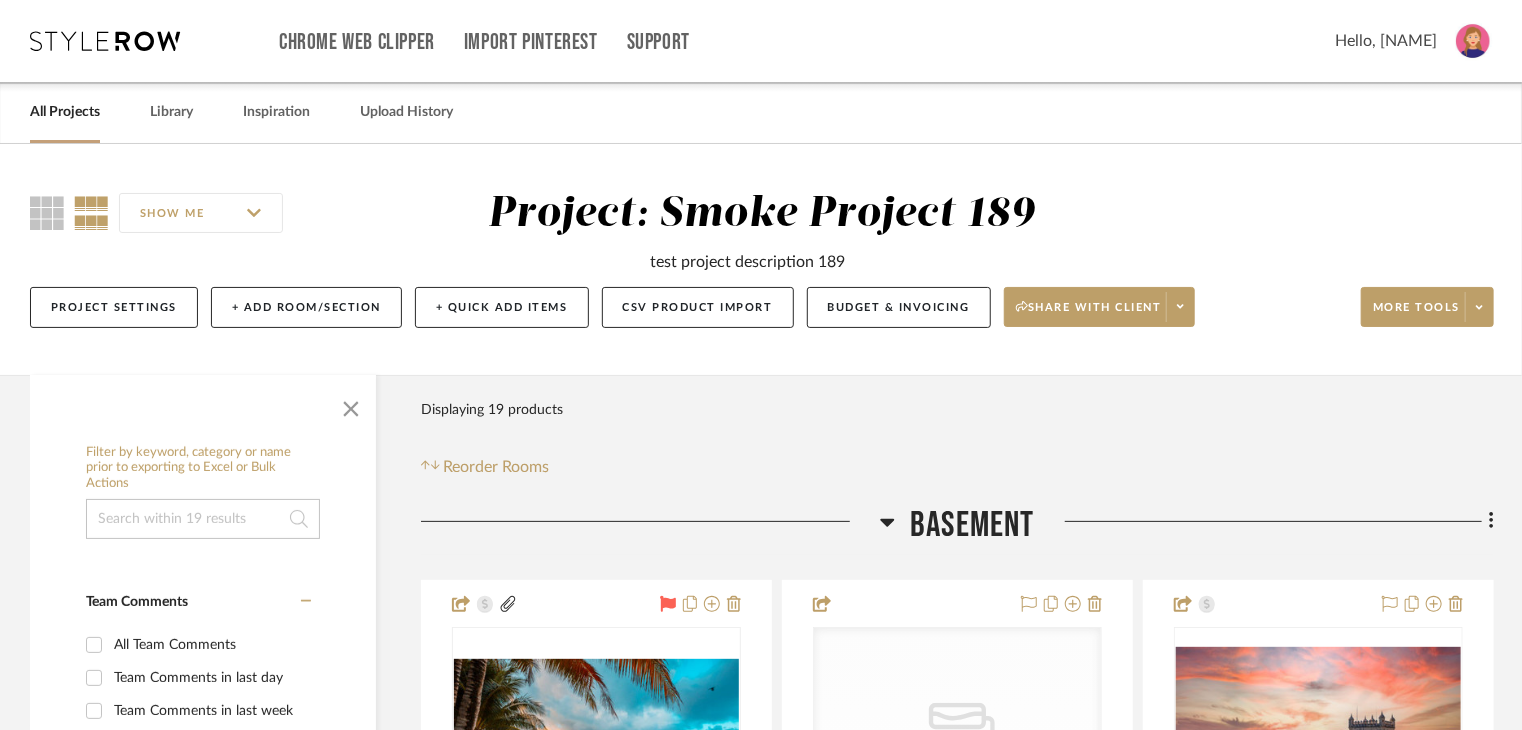 click on "Project Settings   + Add Room/Section   + Quick Add Items   CSV Product Import   Budget & Invoicing   Share with client   More tools" 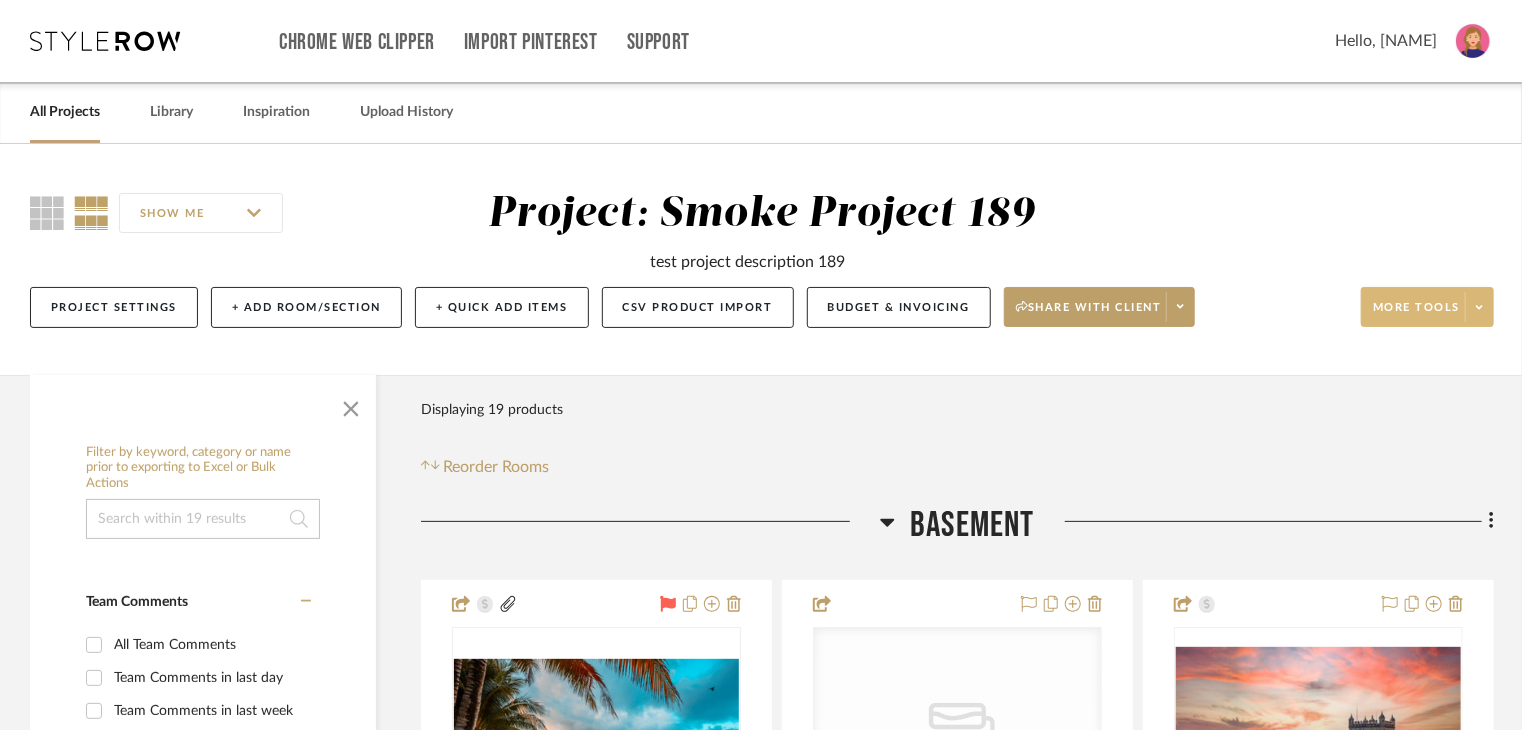 click 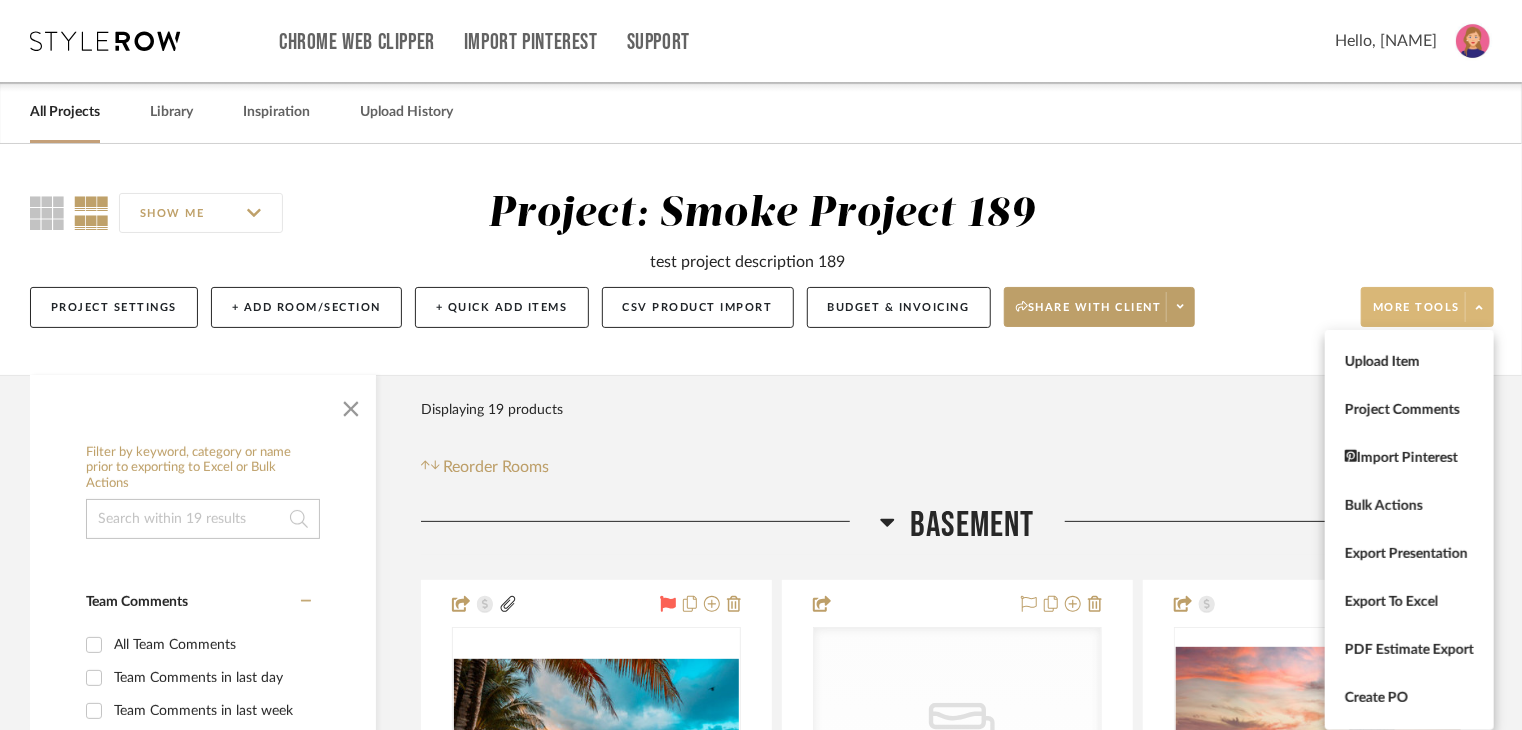 click on "Upload Item" at bounding box center [1409, 362] 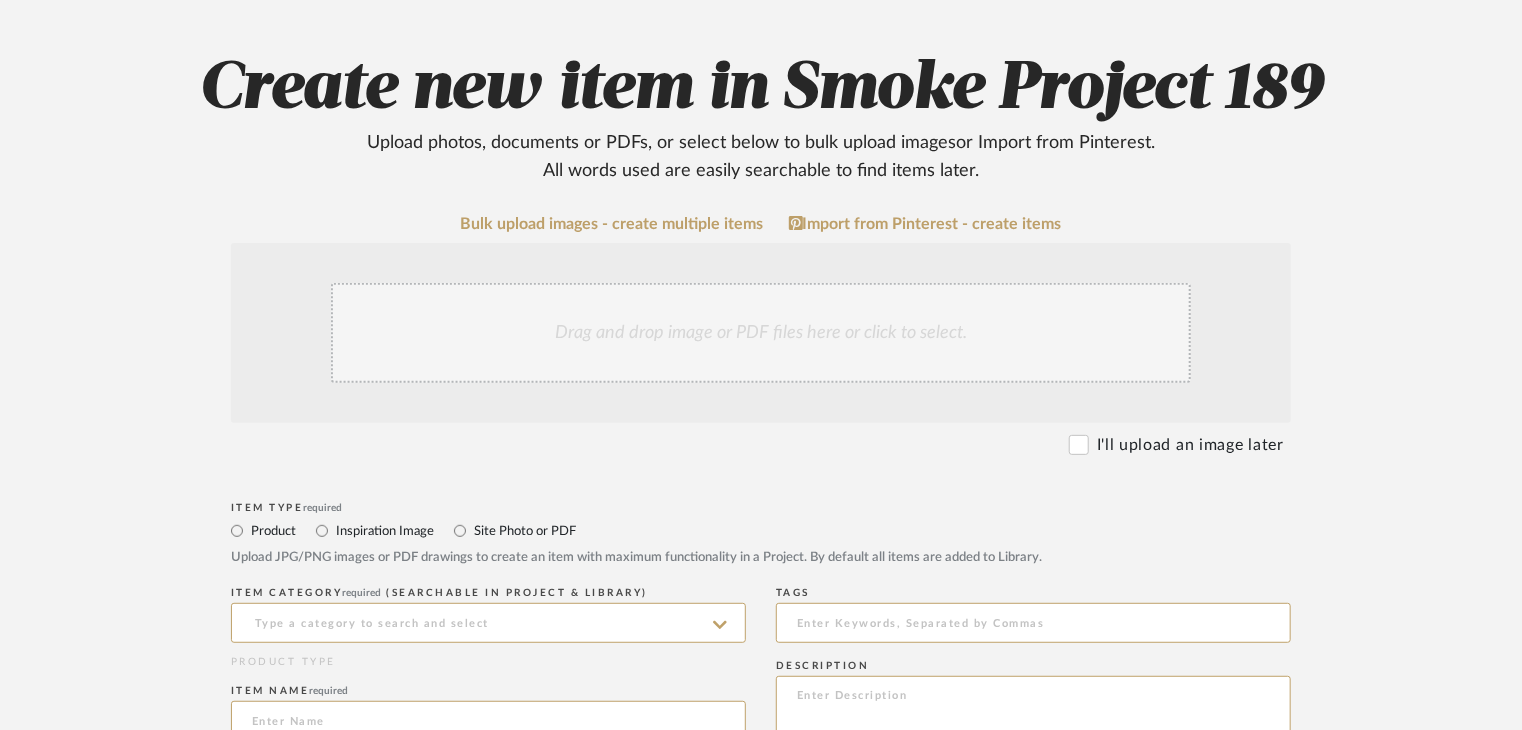 scroll, scrollTop: 200, scrollLeft: 0, axis: vertical 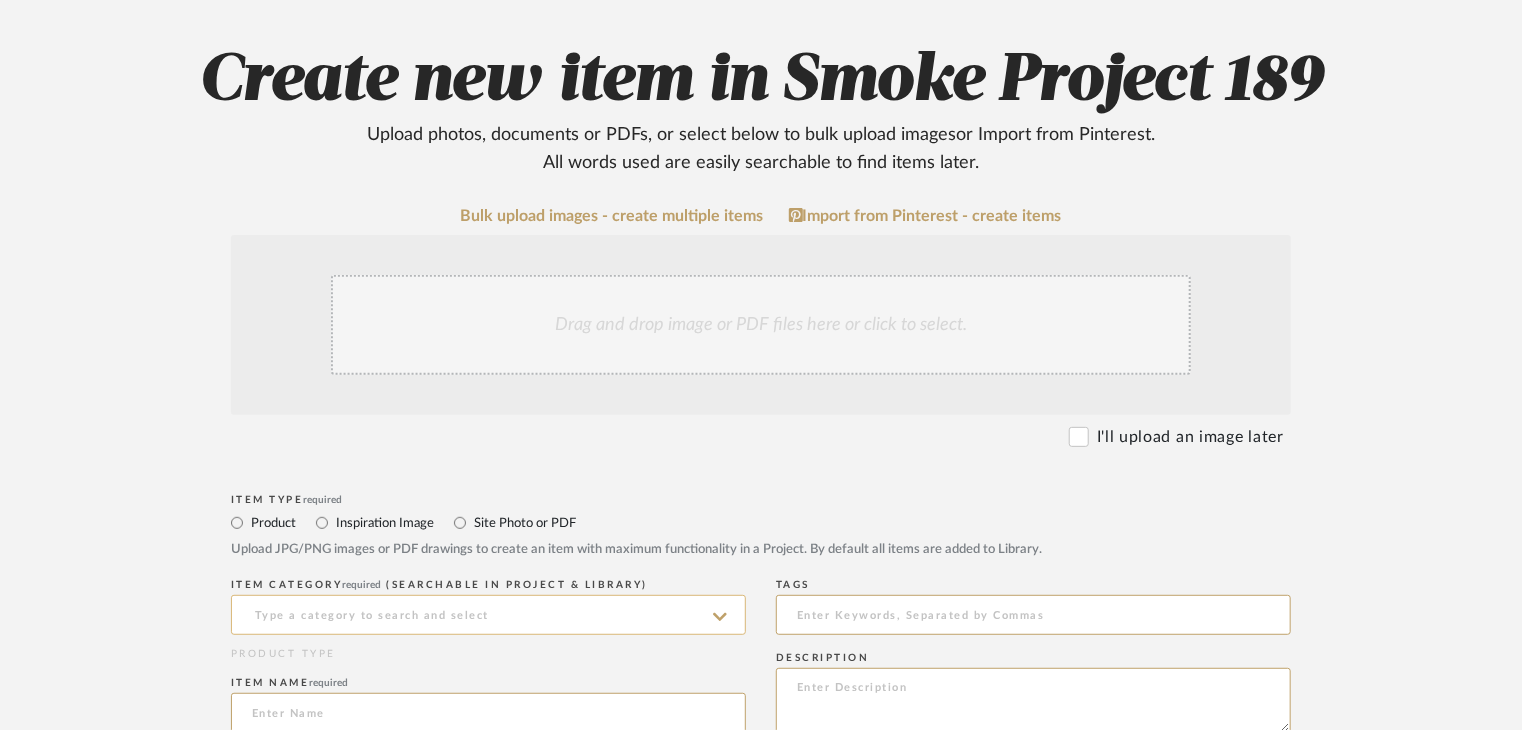 click 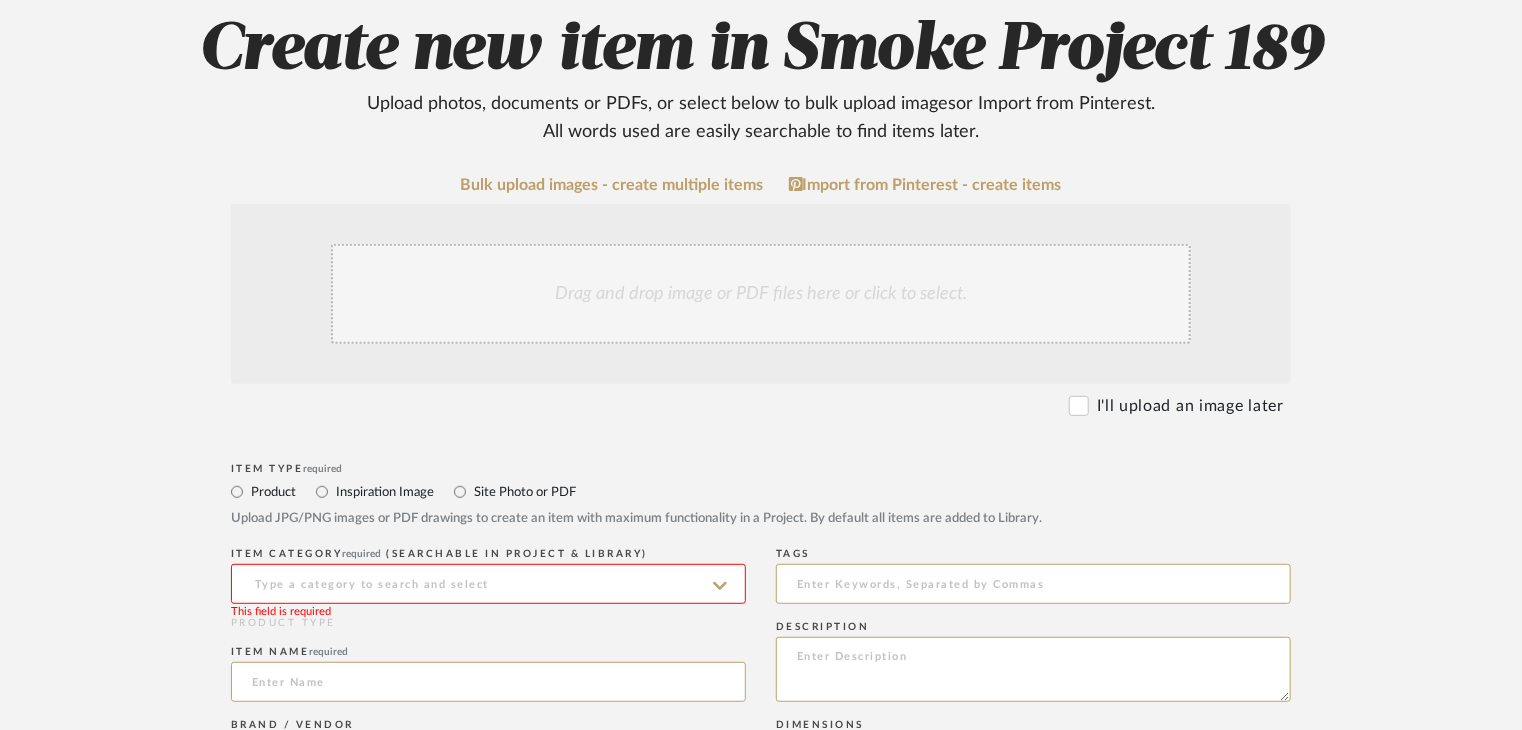 scroll, scrollTop: 200, scrollLeft: 0, axis: vertical 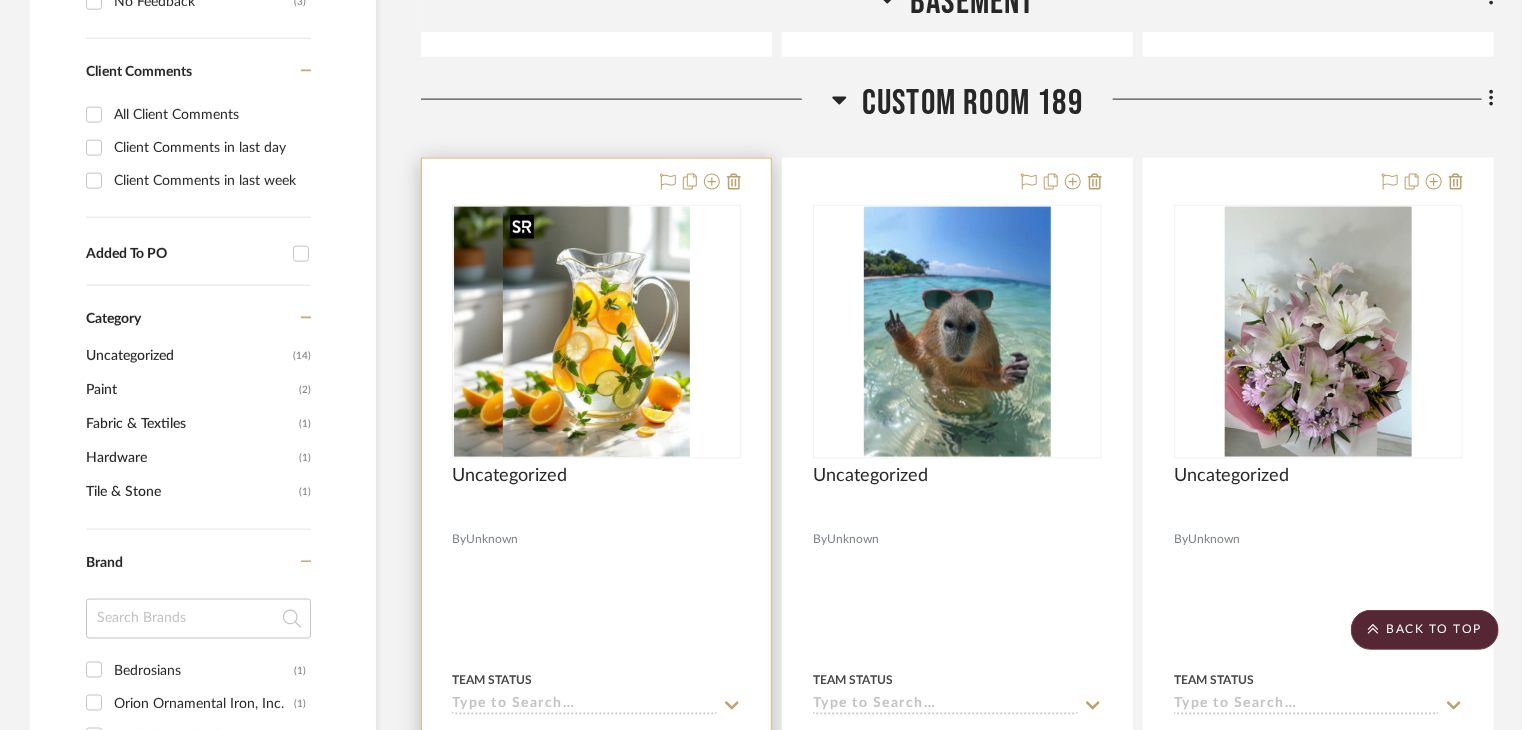 click at bounding box center (597, 332) 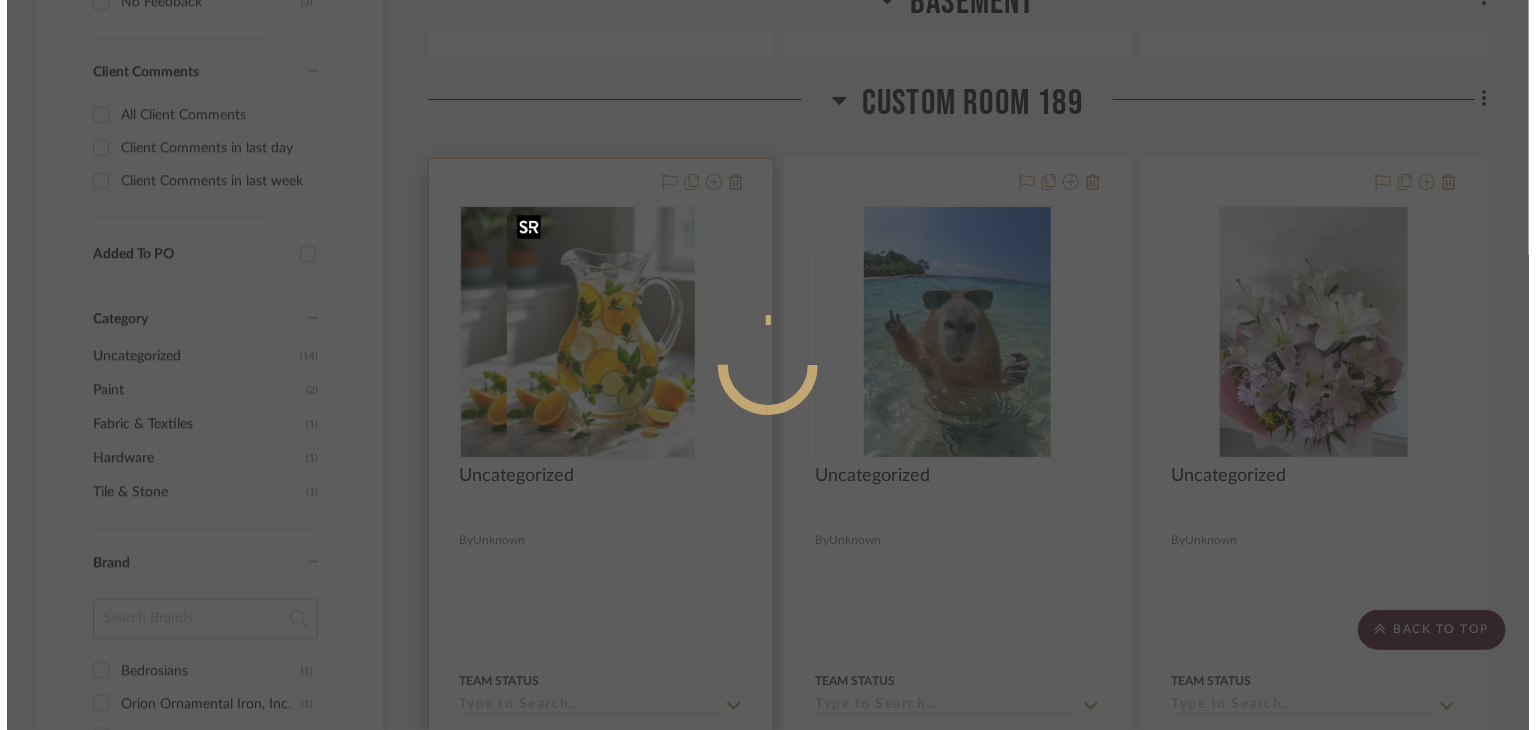 scroll, scrollTop: 0, scrollLeft: 0, axis: both 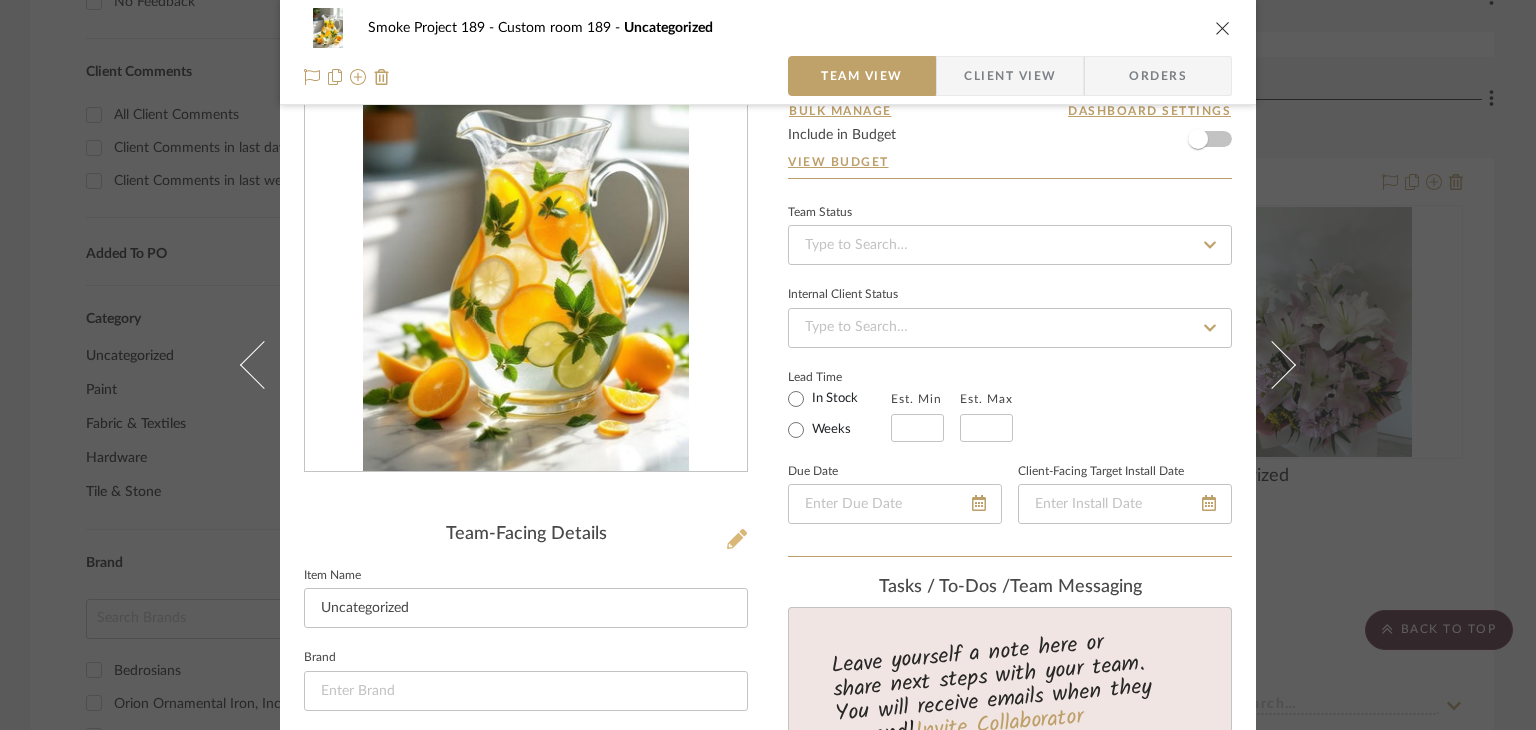 click 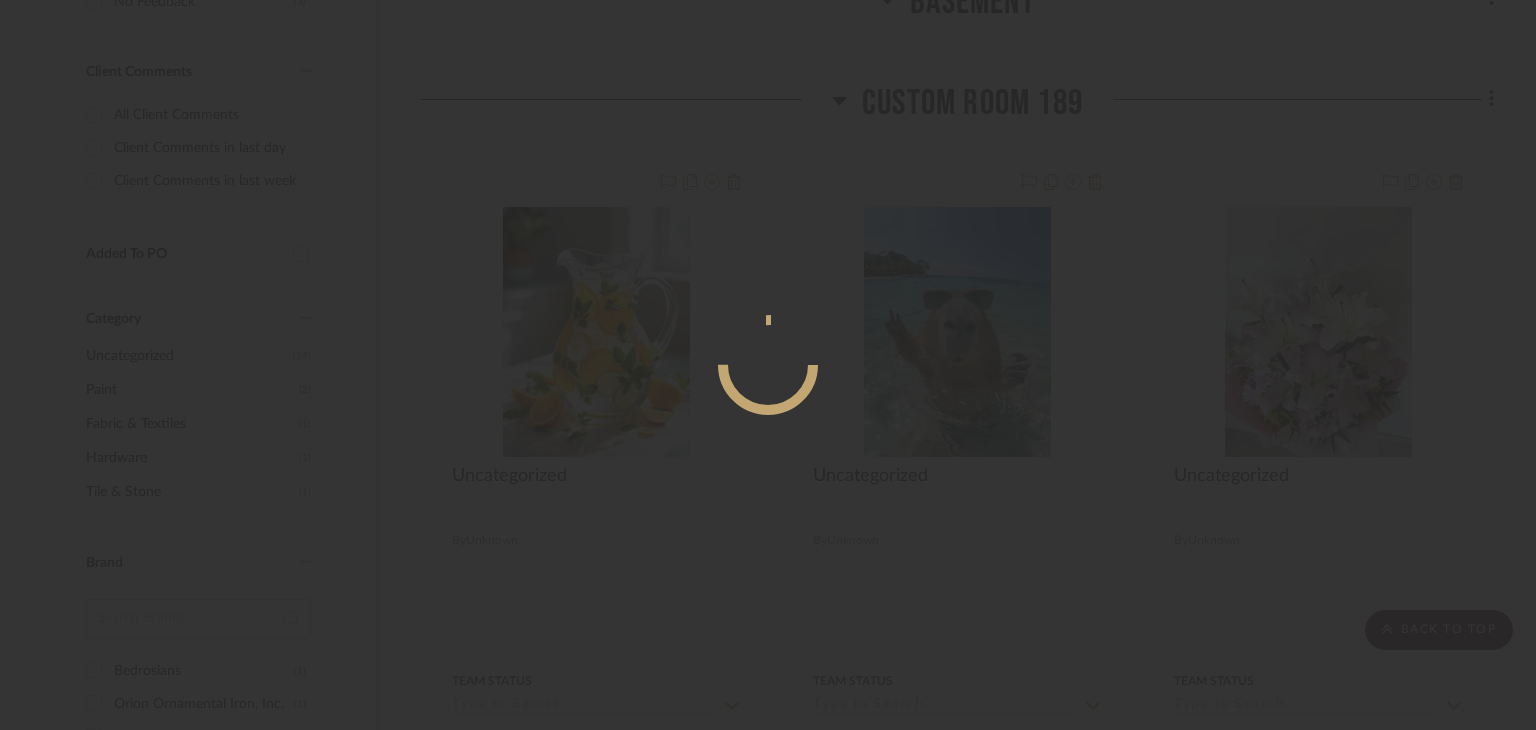 scroll, scrollTop: 0, scrollLeft: 0, axis: both 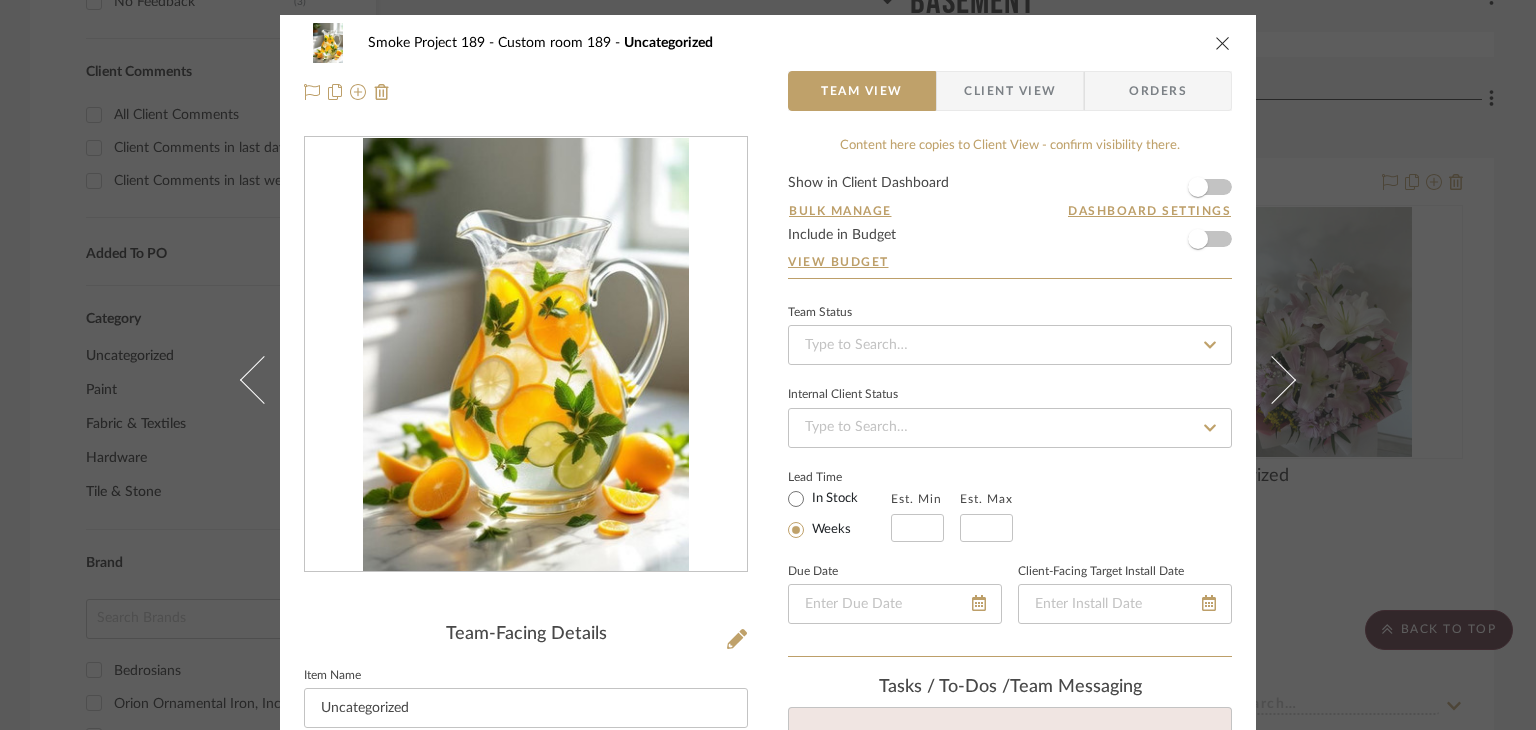 click on "Smoke Project 189 Custom room 189 Uncategorized" at bounding box center (768, 43) 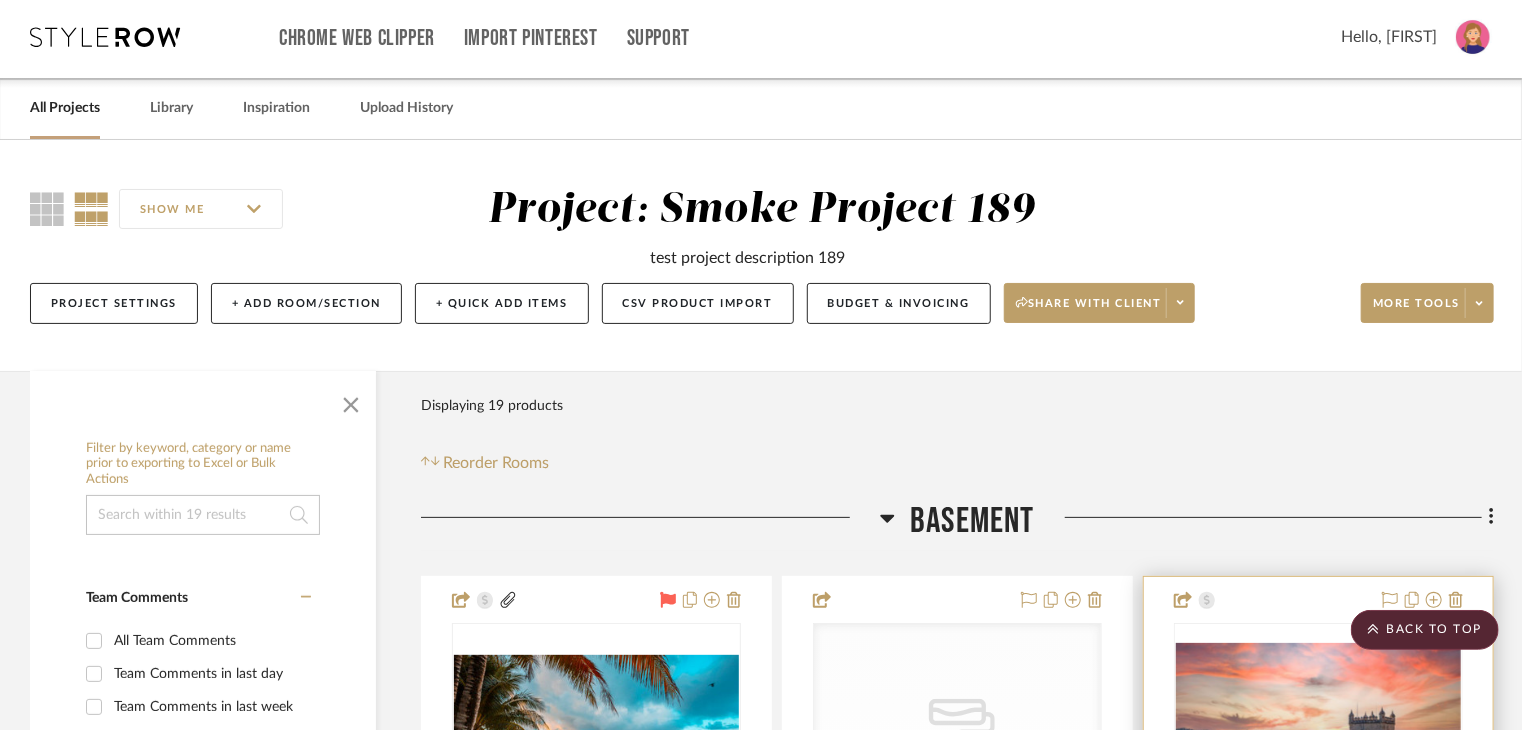 scroll, scrollTop: 0, scrollLeft: 0, axis: both 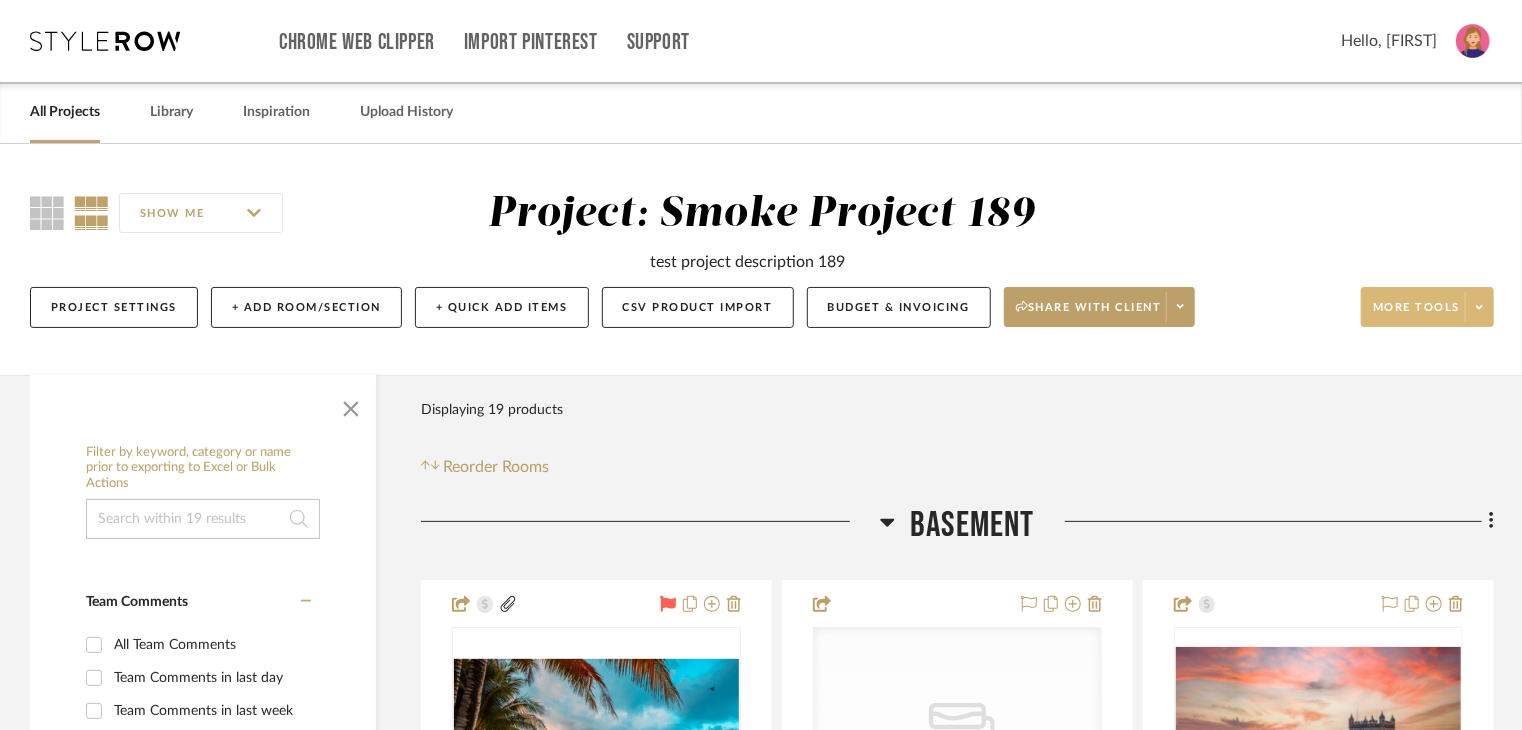 click on "More tools" 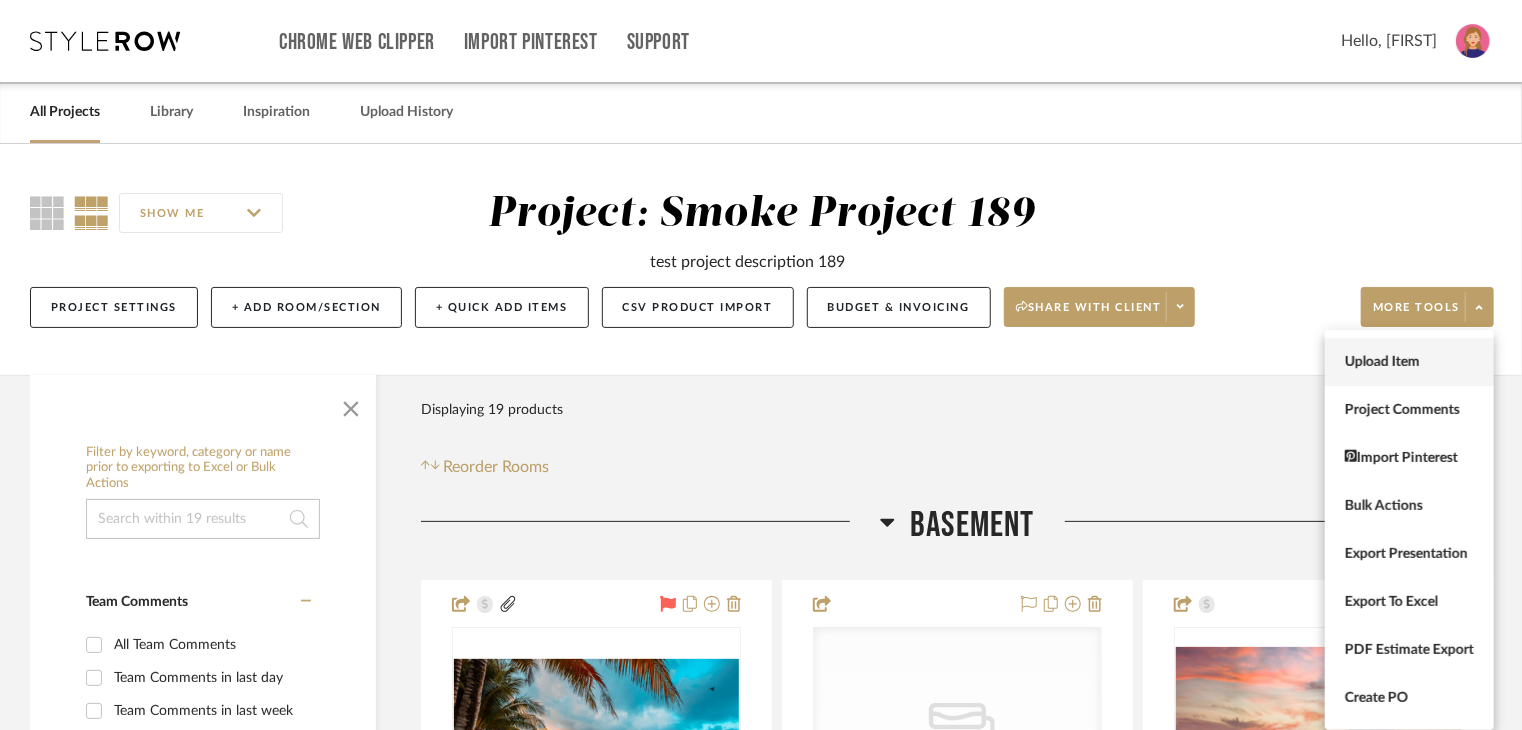 click on "Upload Item" at bounding box center (1409, 362) 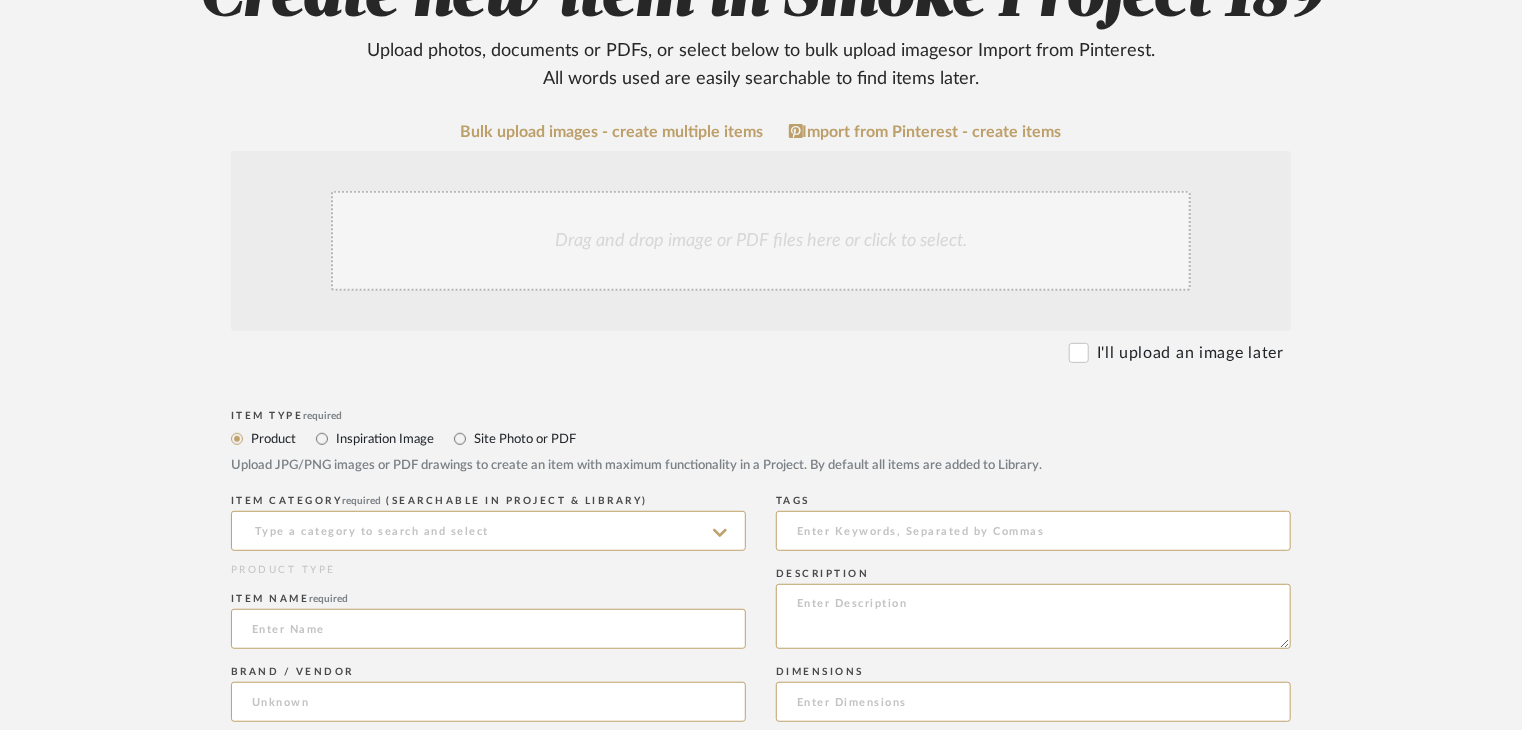 scroll, scrollTop: 300, scrollLeft: 0, axis: vertical 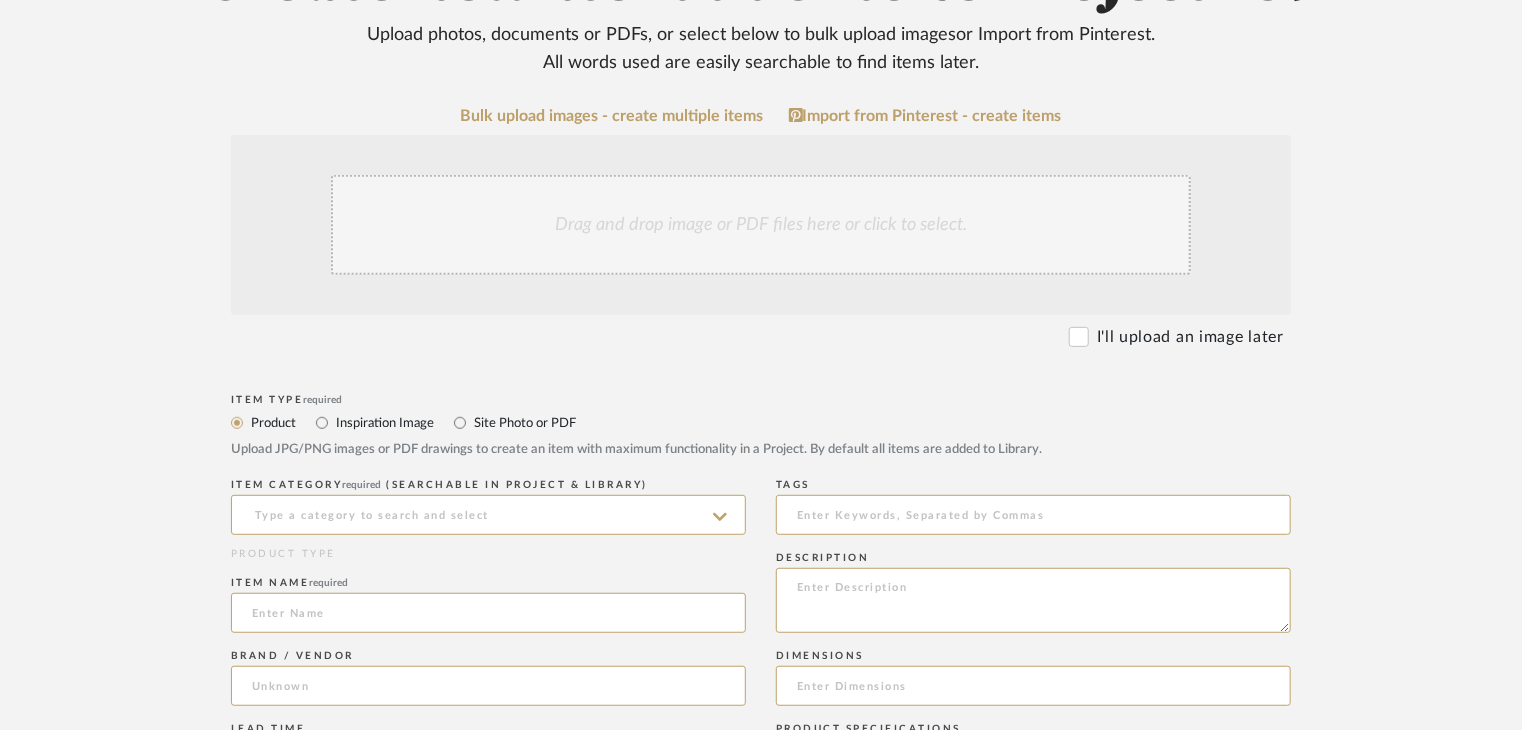 click on "Inspiration Image" at bounding box center (384, 423) 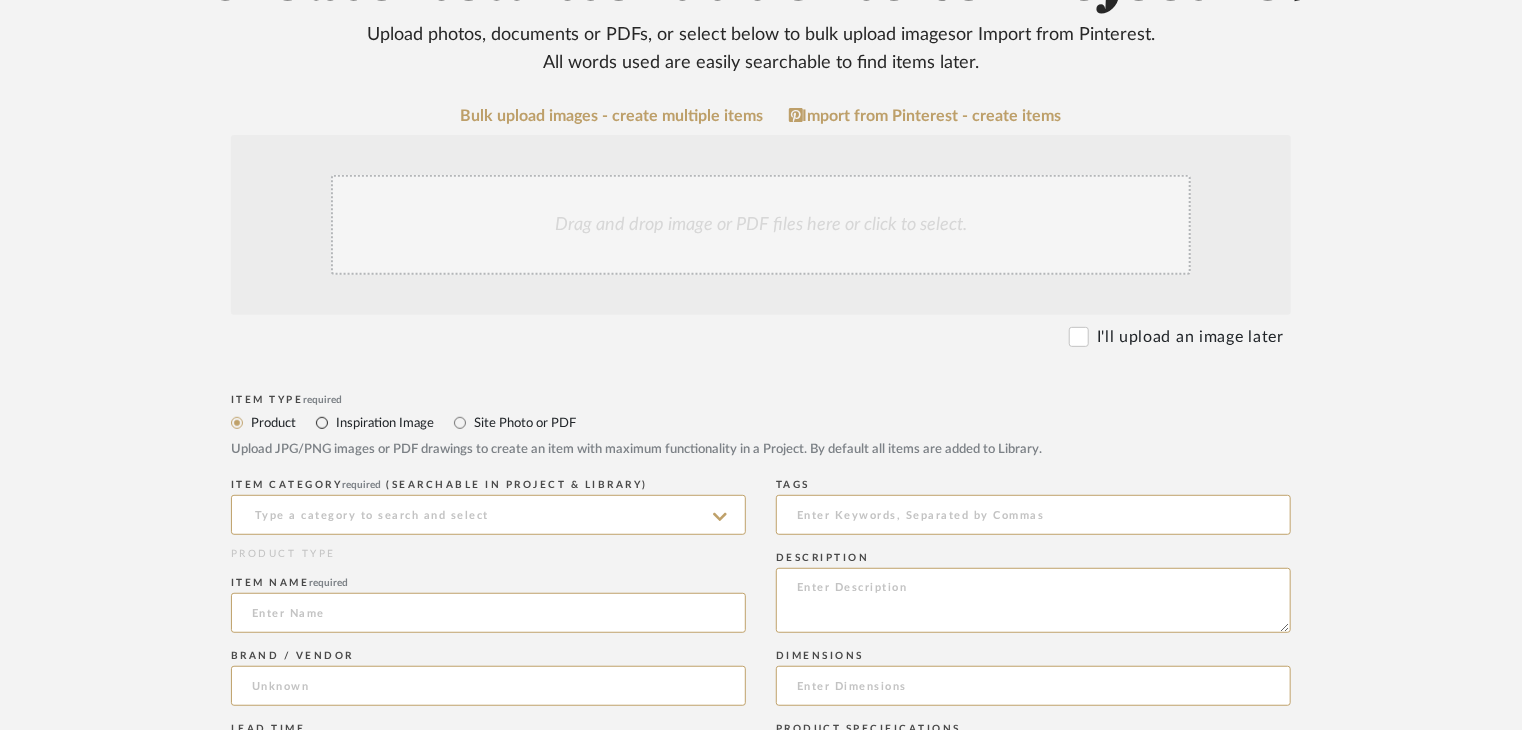 click on "Inspiration Image" at bounding box center [322, 423] 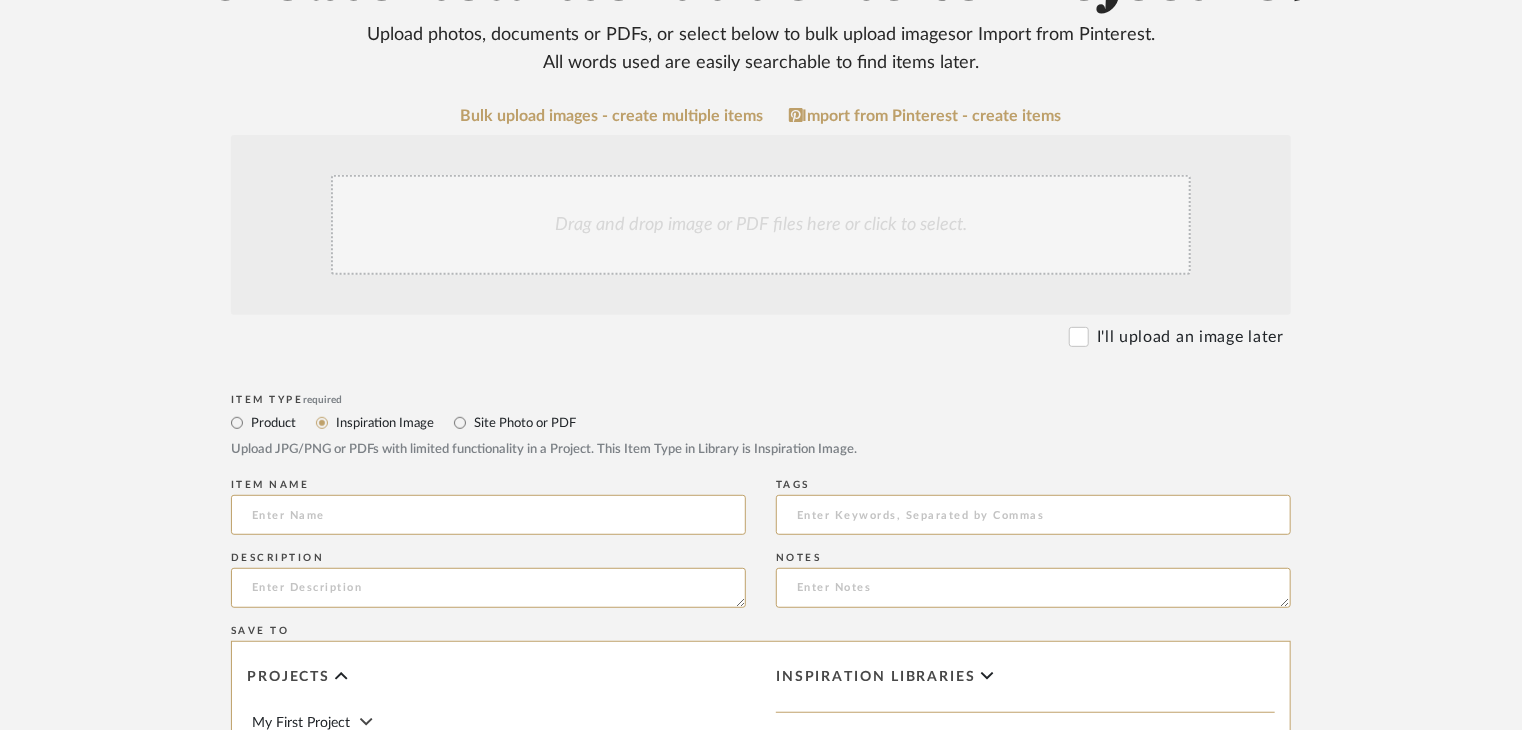 click on "Drag and drop image or PDF files here or click to select." 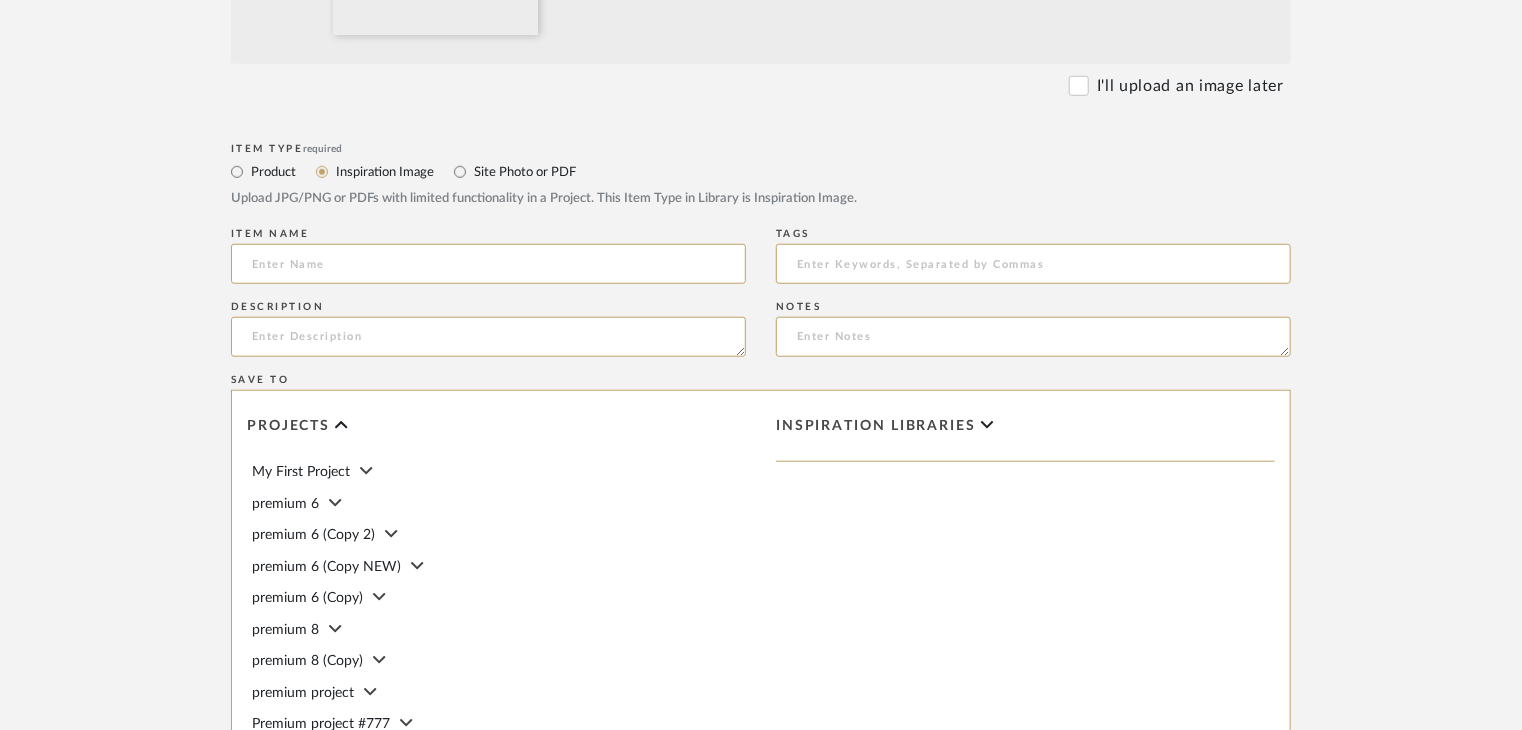 scroll, scrollTop: 800, scrollLeft: 0, axis: vertical 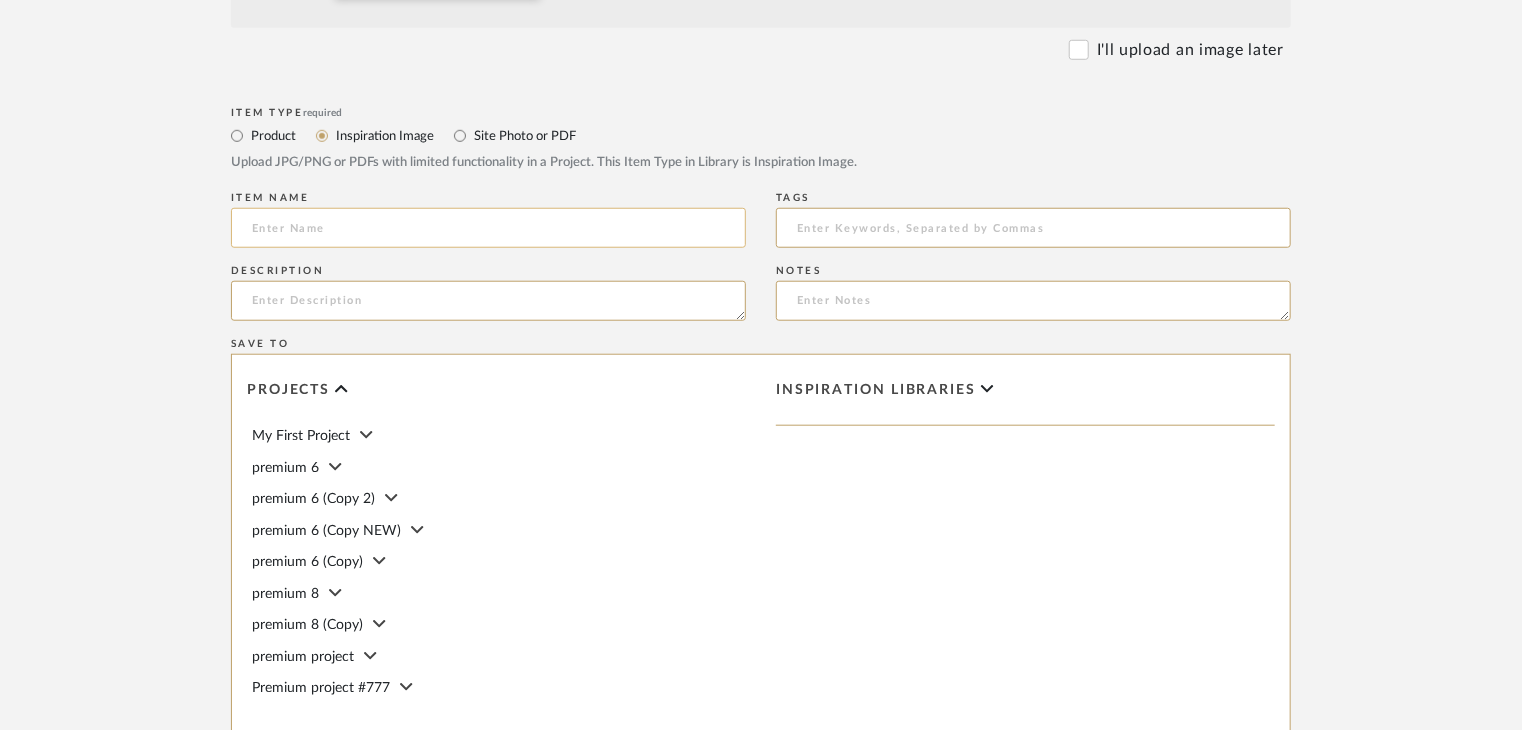 click 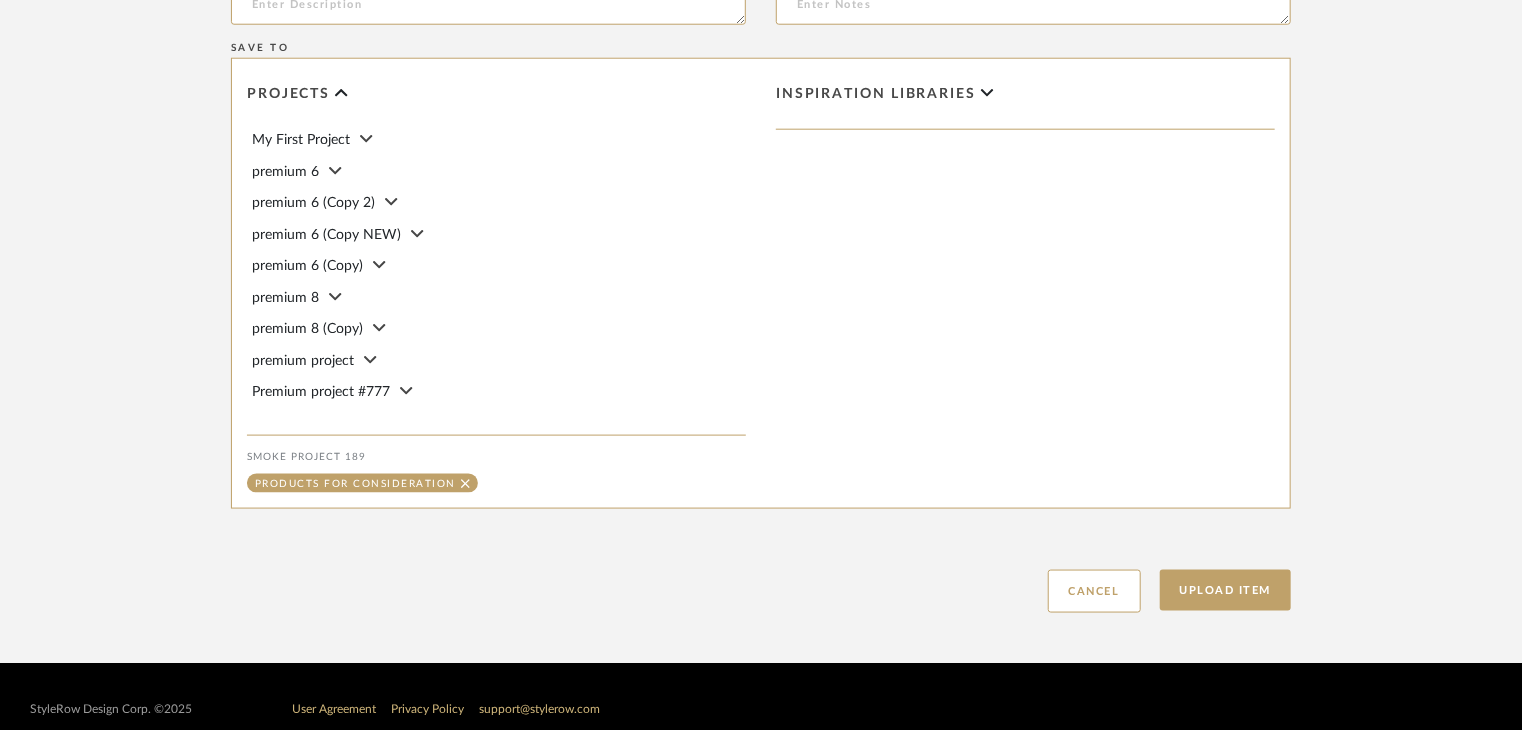 scroll, scrollTop: 1120, scrollLeft: 0, axis: vertical 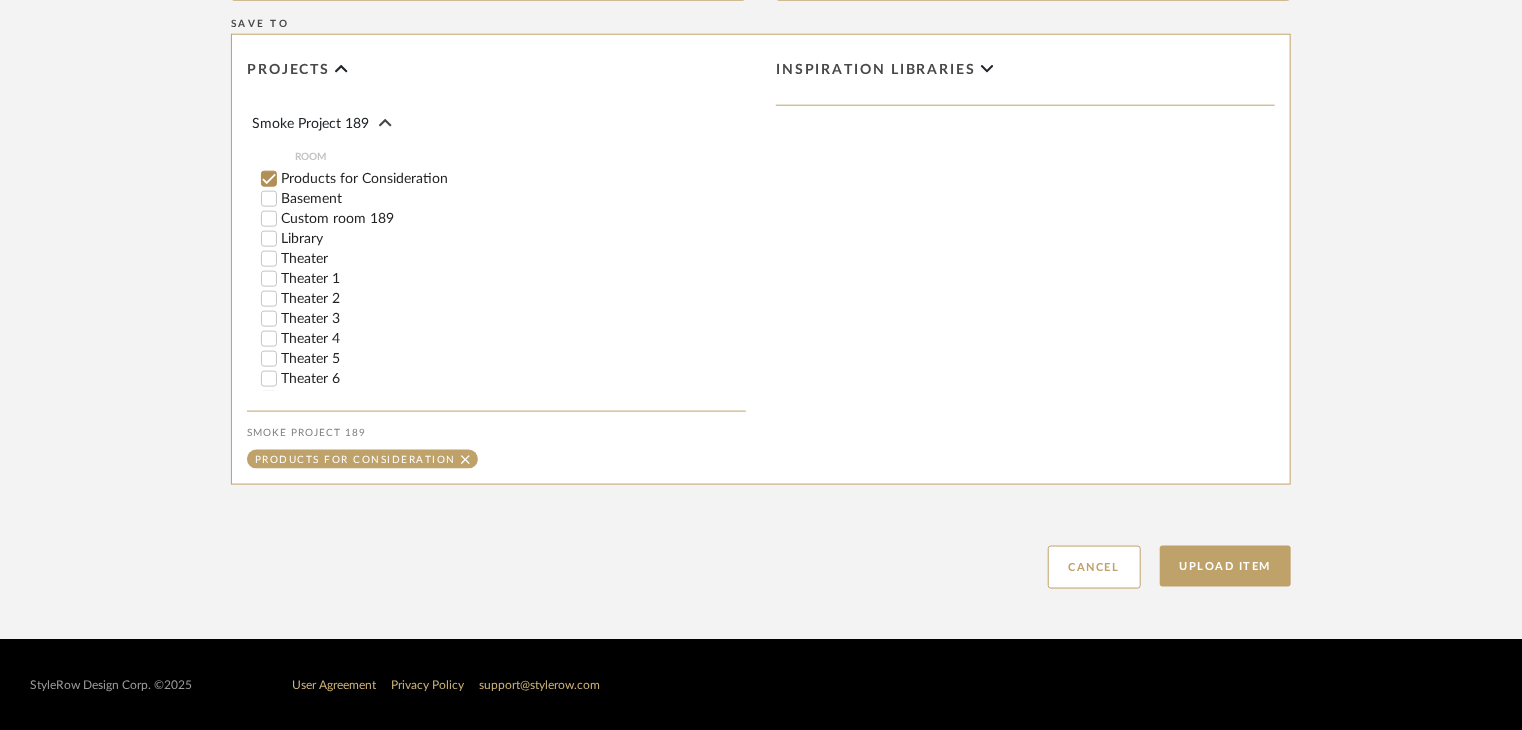 type on "smoke inspo 189" 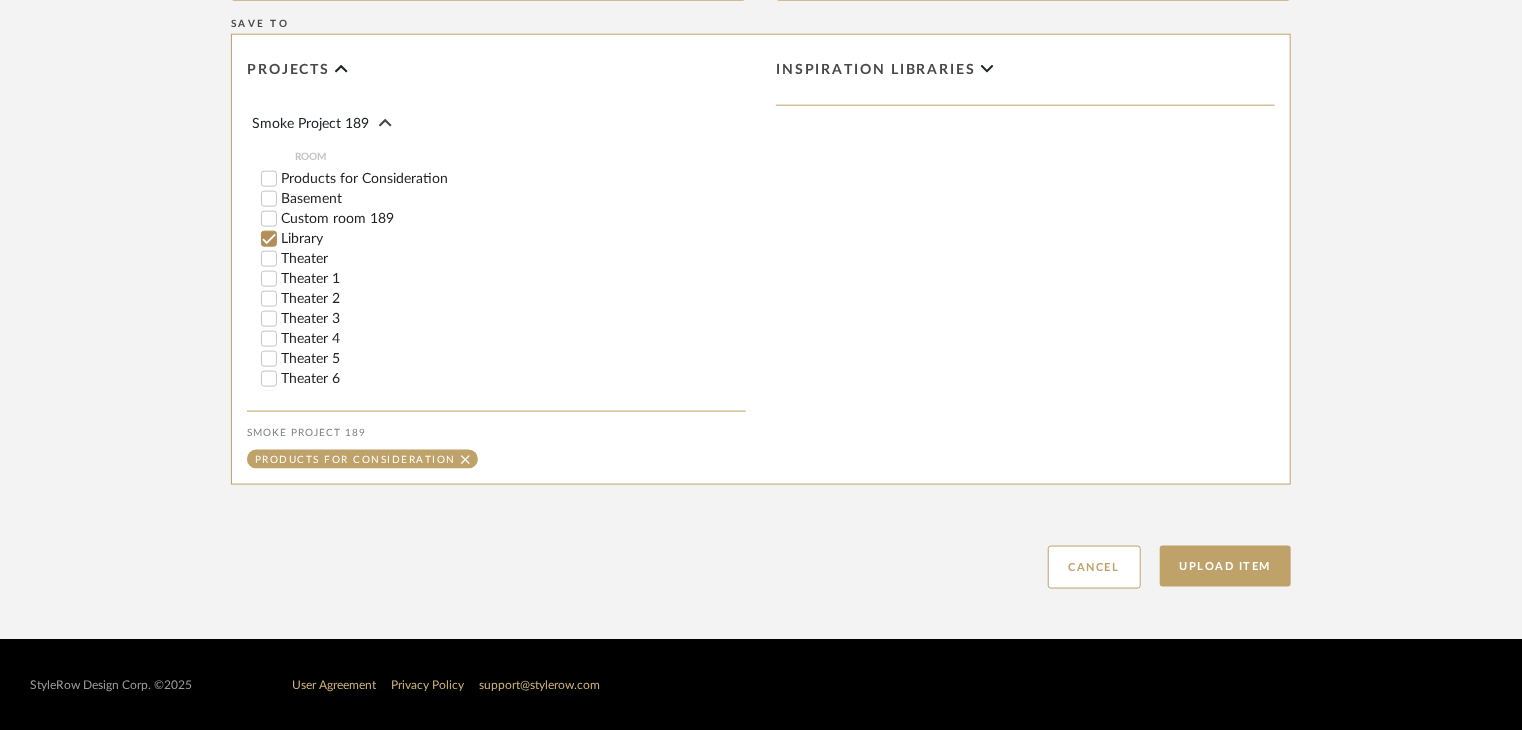checkbox on "false" 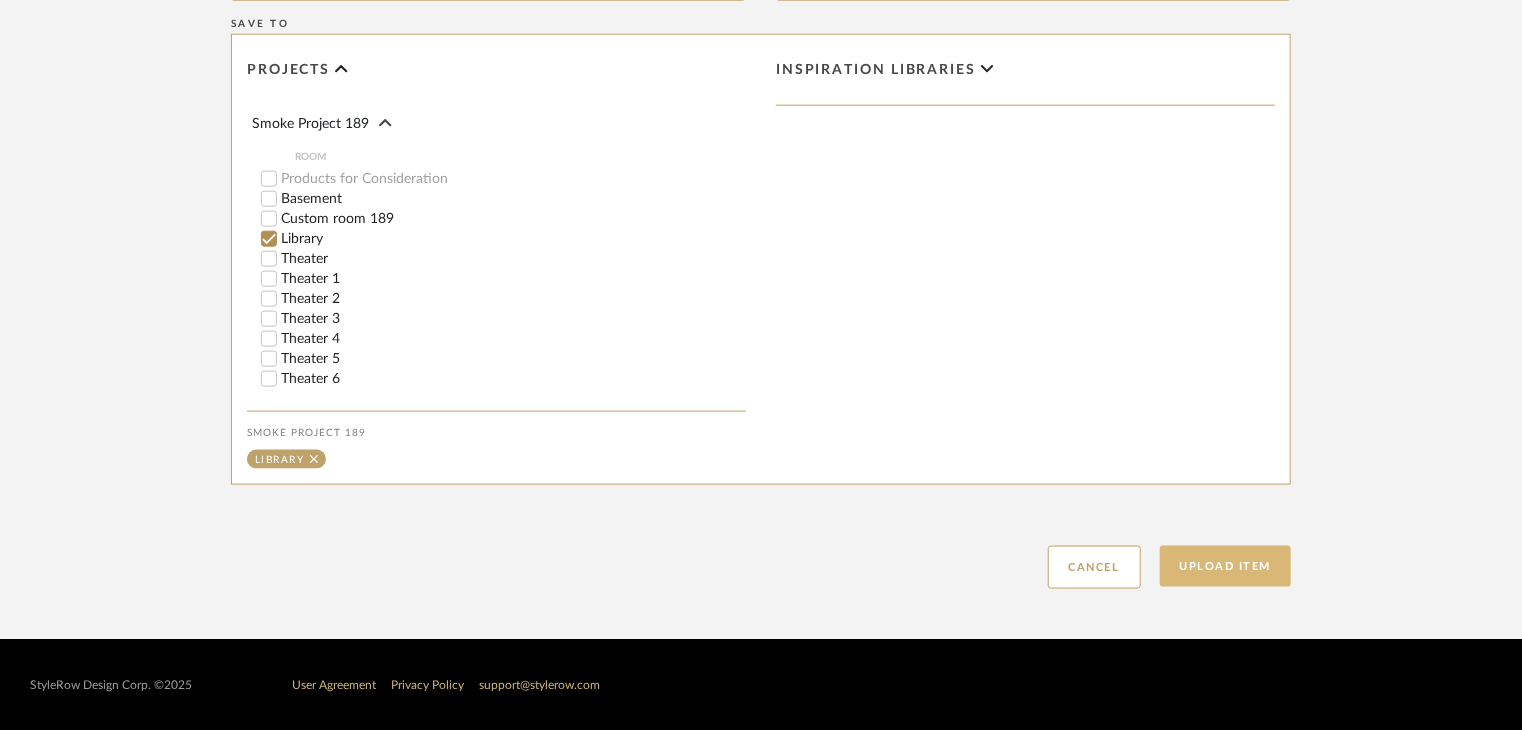 click on "Upload Item" 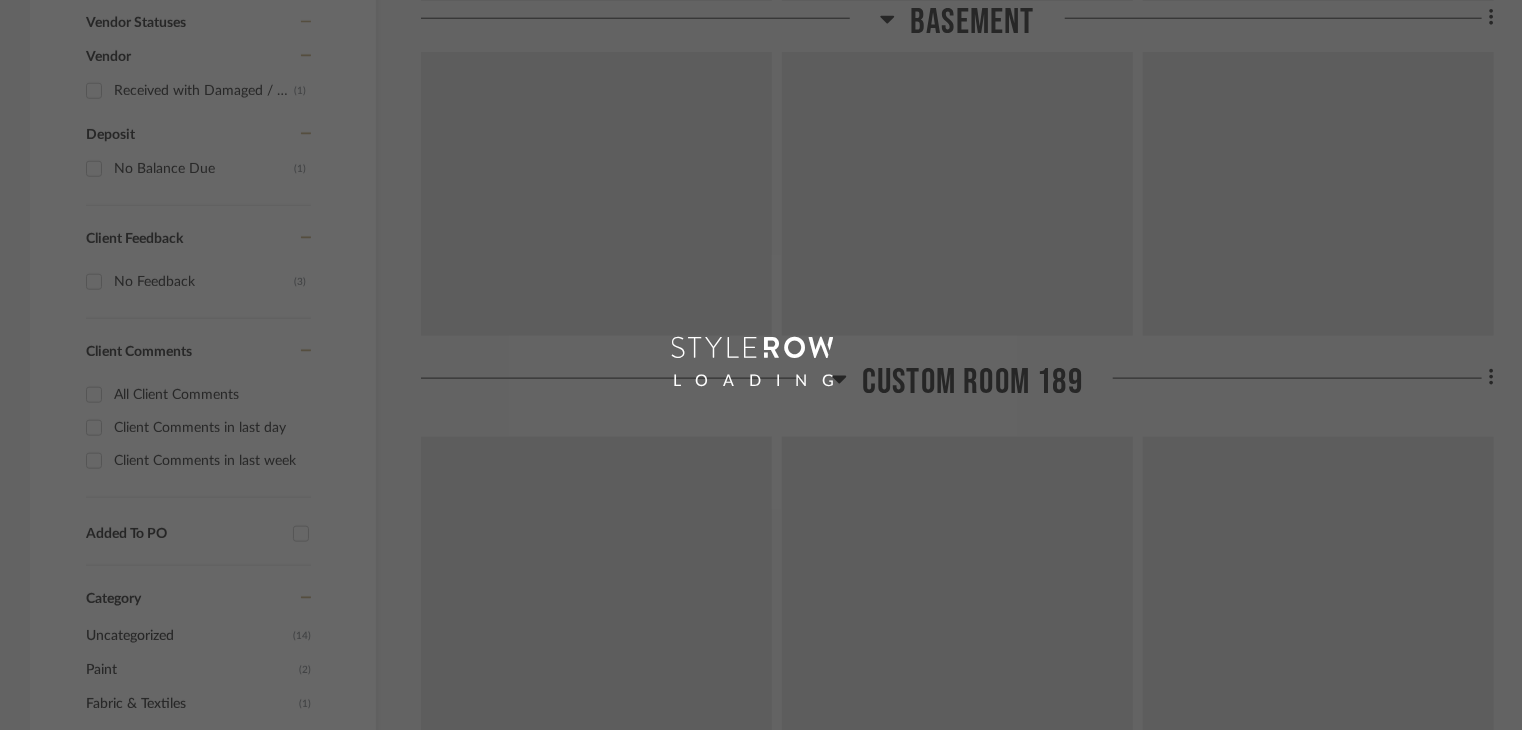 scroll, scrollTop: 26, scrollLeft: 0, axis: vertical 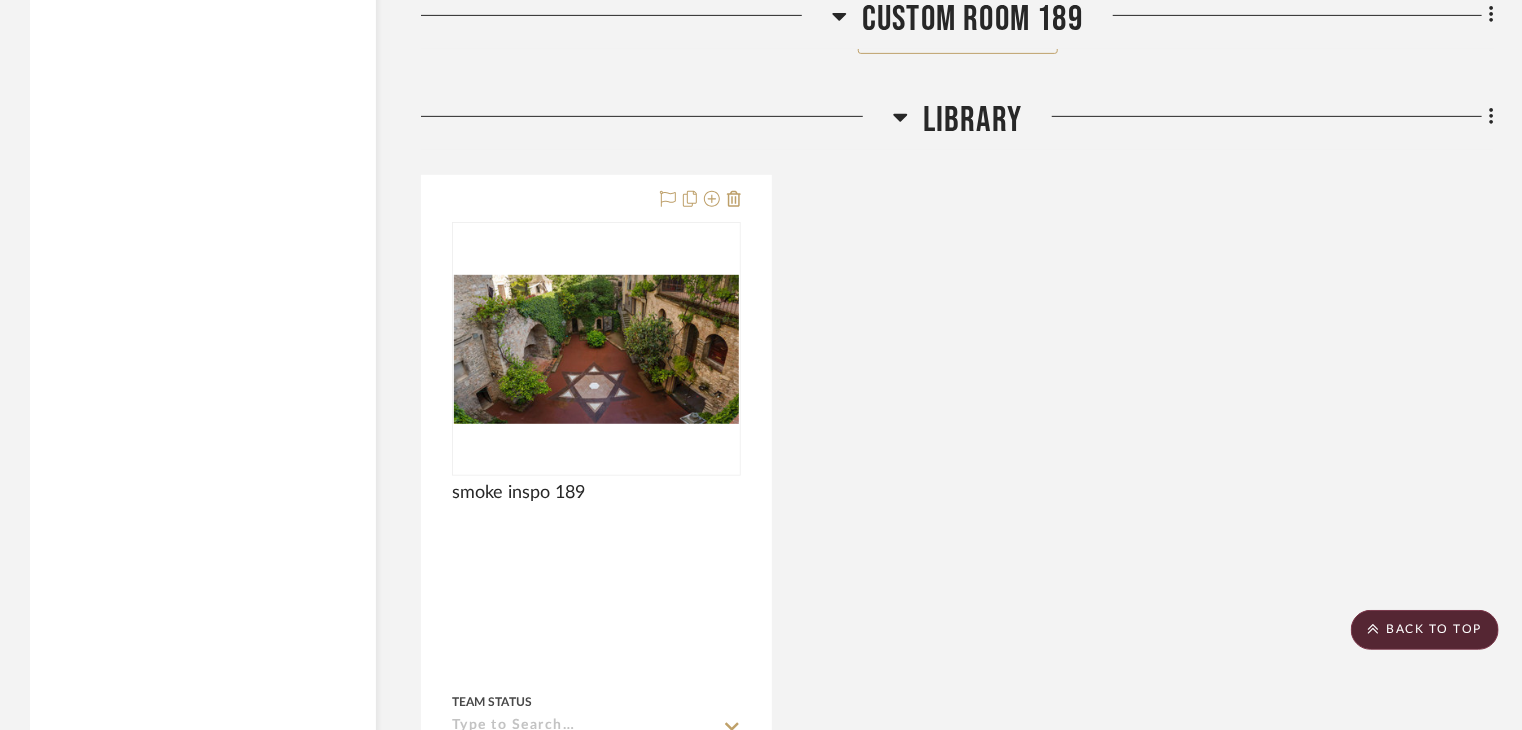 click on "Filter by keyword, category or name prior to exporting to Excel or Bulk Actions Team Comments All Team Comments Team Comments in last day Team Comments in last week Flagged Shared with Client Team Status Ordered  (1)  Internal Client Status Presented, Rejected  (1)  Vendor Statuses Vendor Received with Damaged / Replacement Ordered  (1)  Deposit No Balance Due  (1)  Client Feedback No Feedback  (3)  Client Comments All Client Comments Client Comments in last day Client Comments in last week Added To PO Category  Uncategorized   (14)   Paint   (2)   Fabric & Textiles   (1)   Hardware   (1)   Tile & Stone   (1)  Brand Bedrosians  (1)  Orion Ornamental Iron, Inc.  (1)  smoke brand 189  (1)  Upload Method Uploaded  (20)  Added By Marina Kopeleva  (20)  Item Type Product  (19)  Inspiration Image  (1)  Lead Time Weeks In Stock Price 0  7,500 +  0 7500  Filter Products   Displaying 20 products  Reorder Rooms LOADING Basement  smoke item 189  View on  es.homenaturagirona.com  By  smoke brand 189 $1,000.00  DNET" 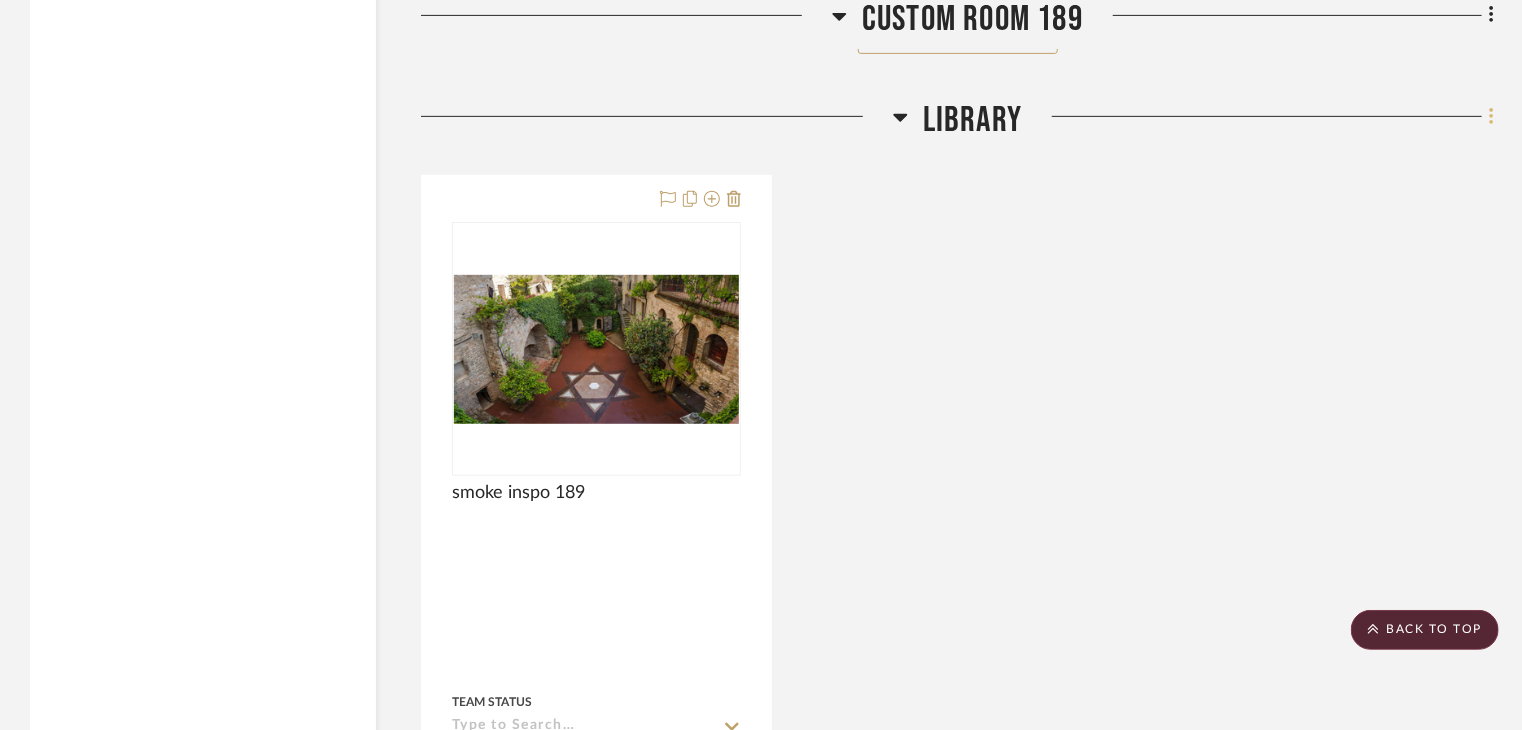 click 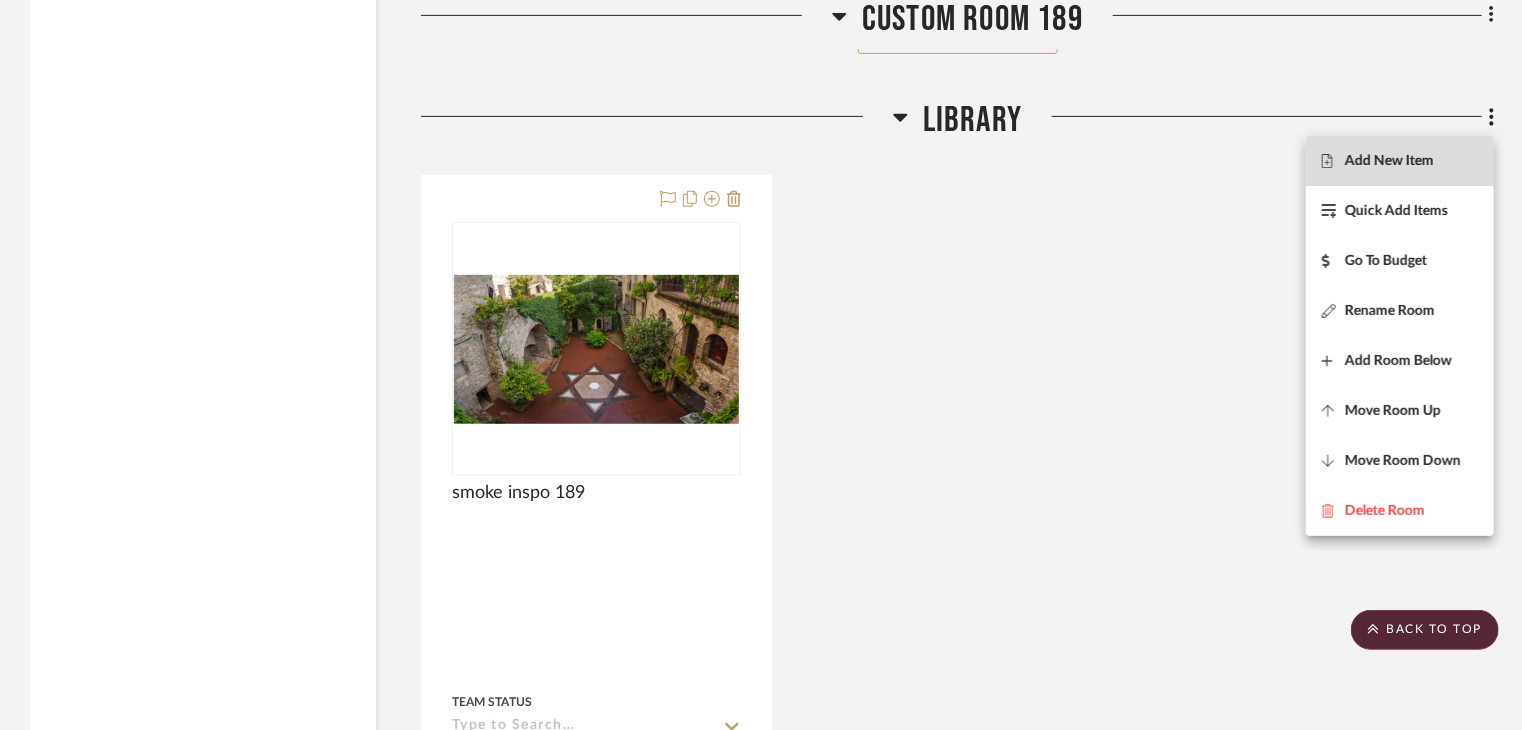click on "Add New Item" at bounding box center (1400, 161) 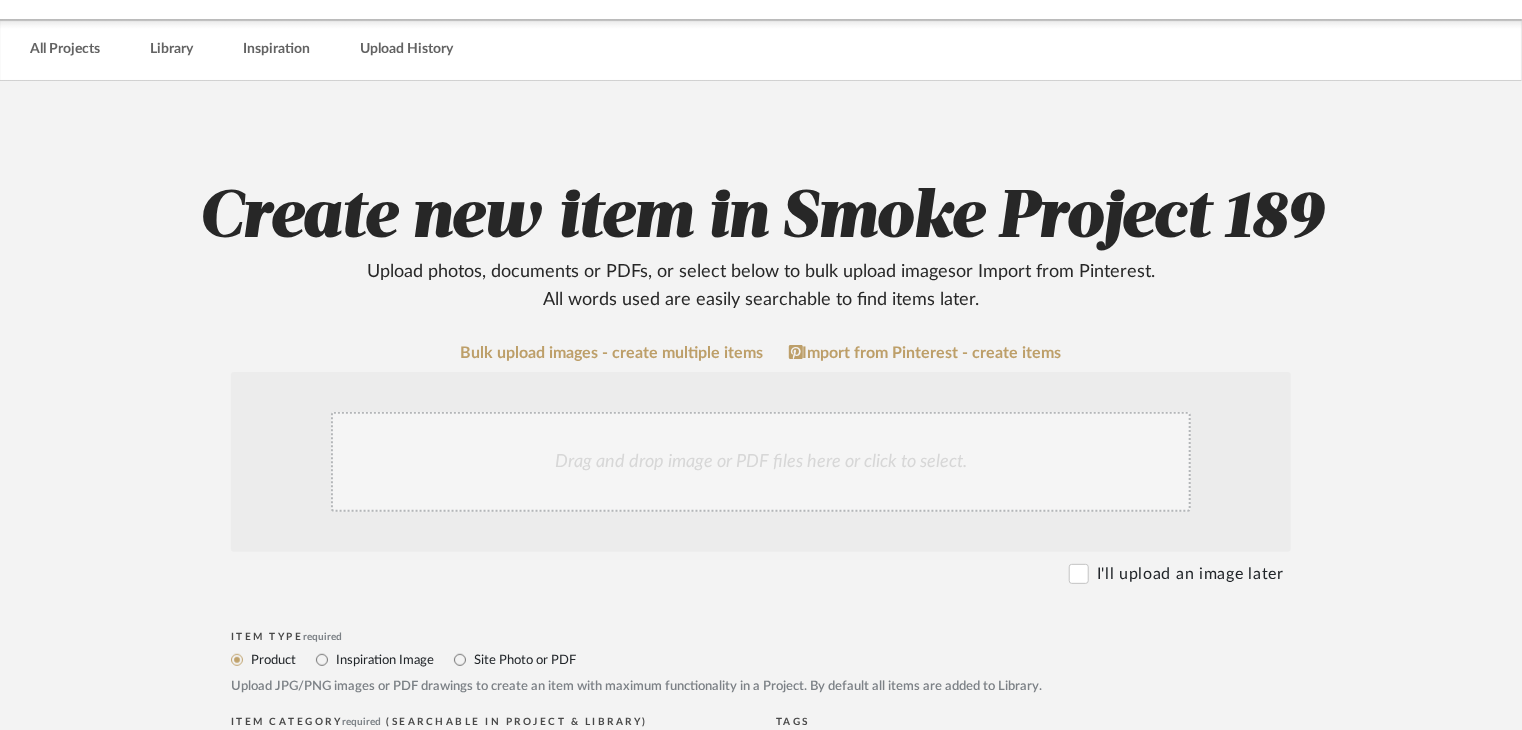 scroll, scrollTop: 200, scrollLeft: 0, axis: vertical 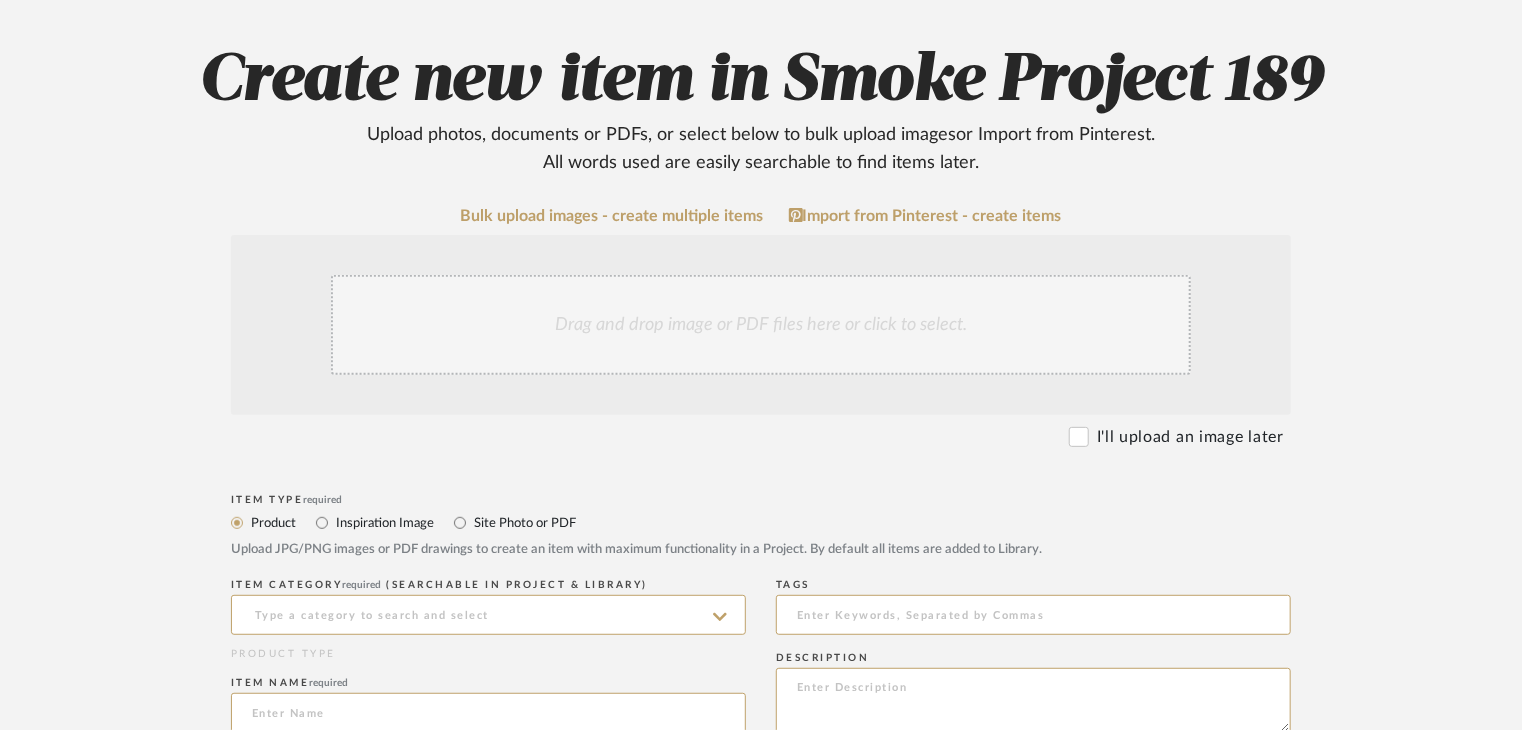 click on "Site Photo or PDF" at bounding box center [524, 523] 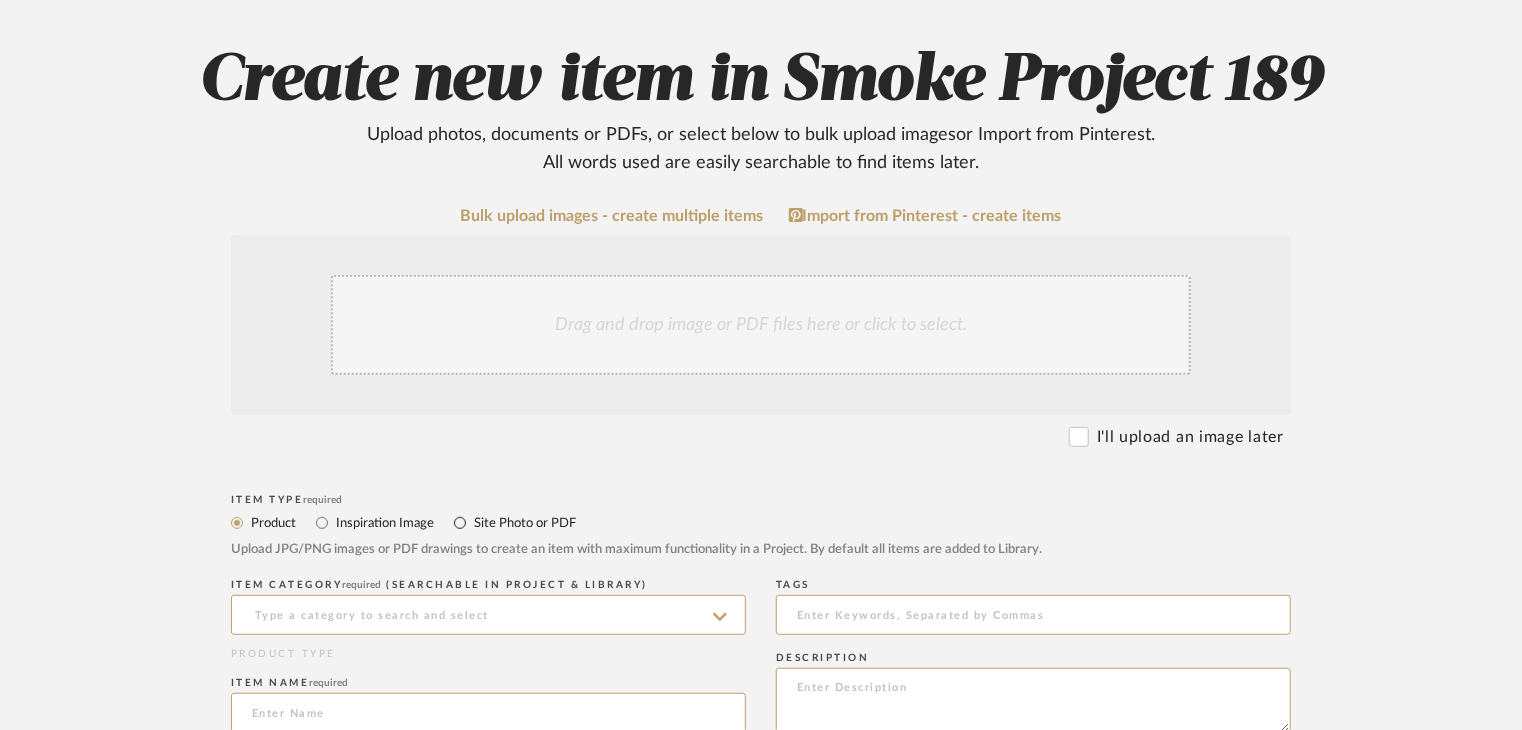 click on "Site Photo or PDF" at bounding box center (460, 523) 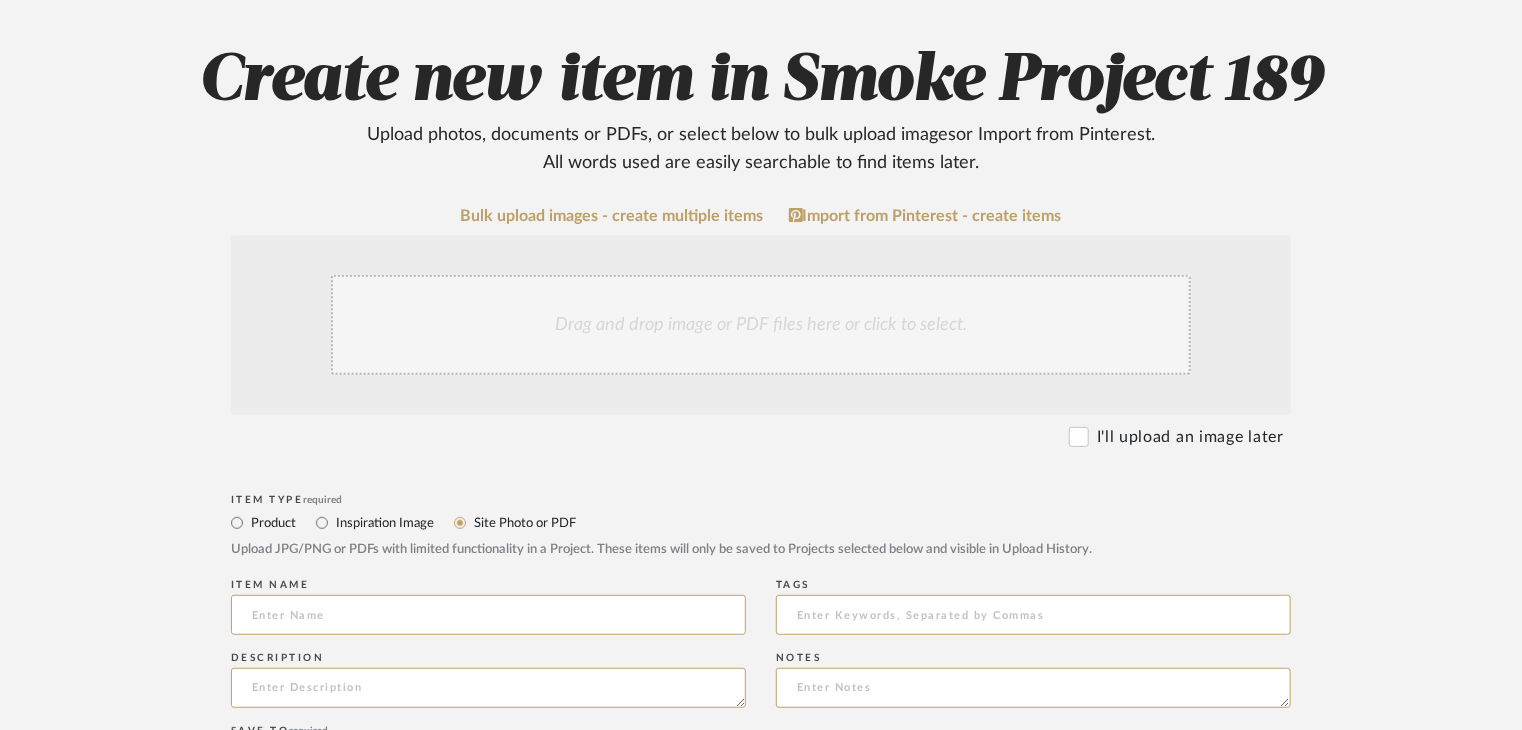 click on "Product" at bounding box center (272, 523) 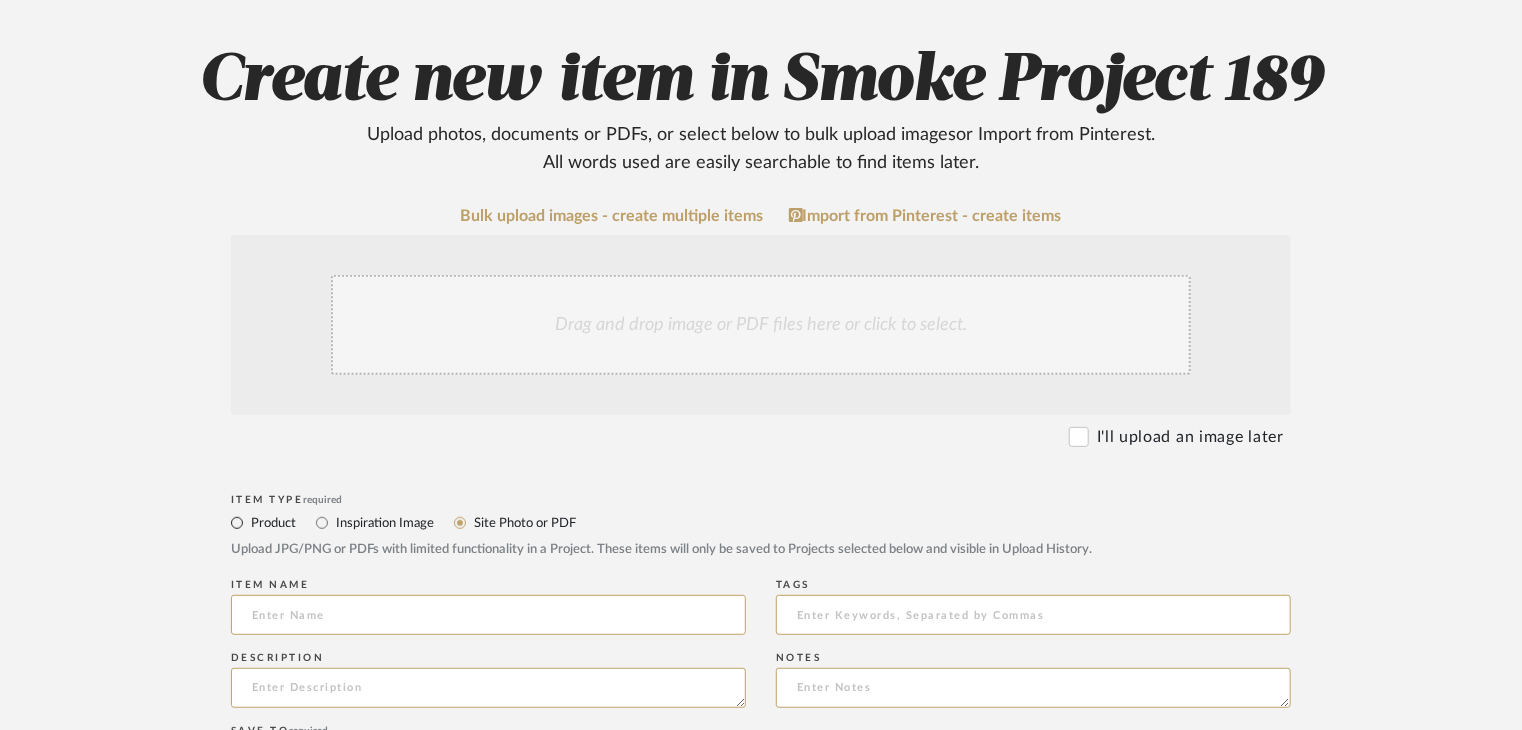 click on "Product" at bounding box center (237, 523) 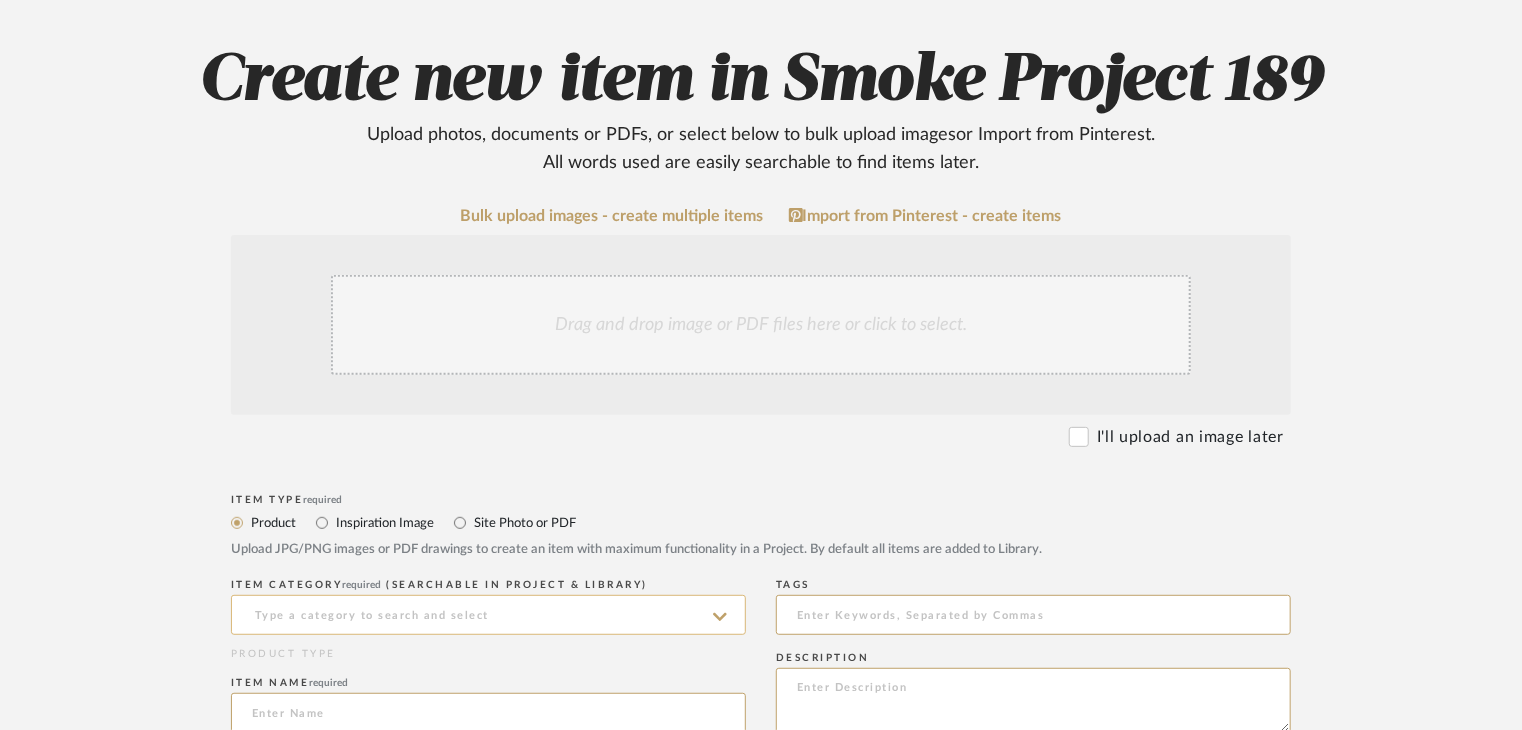 click 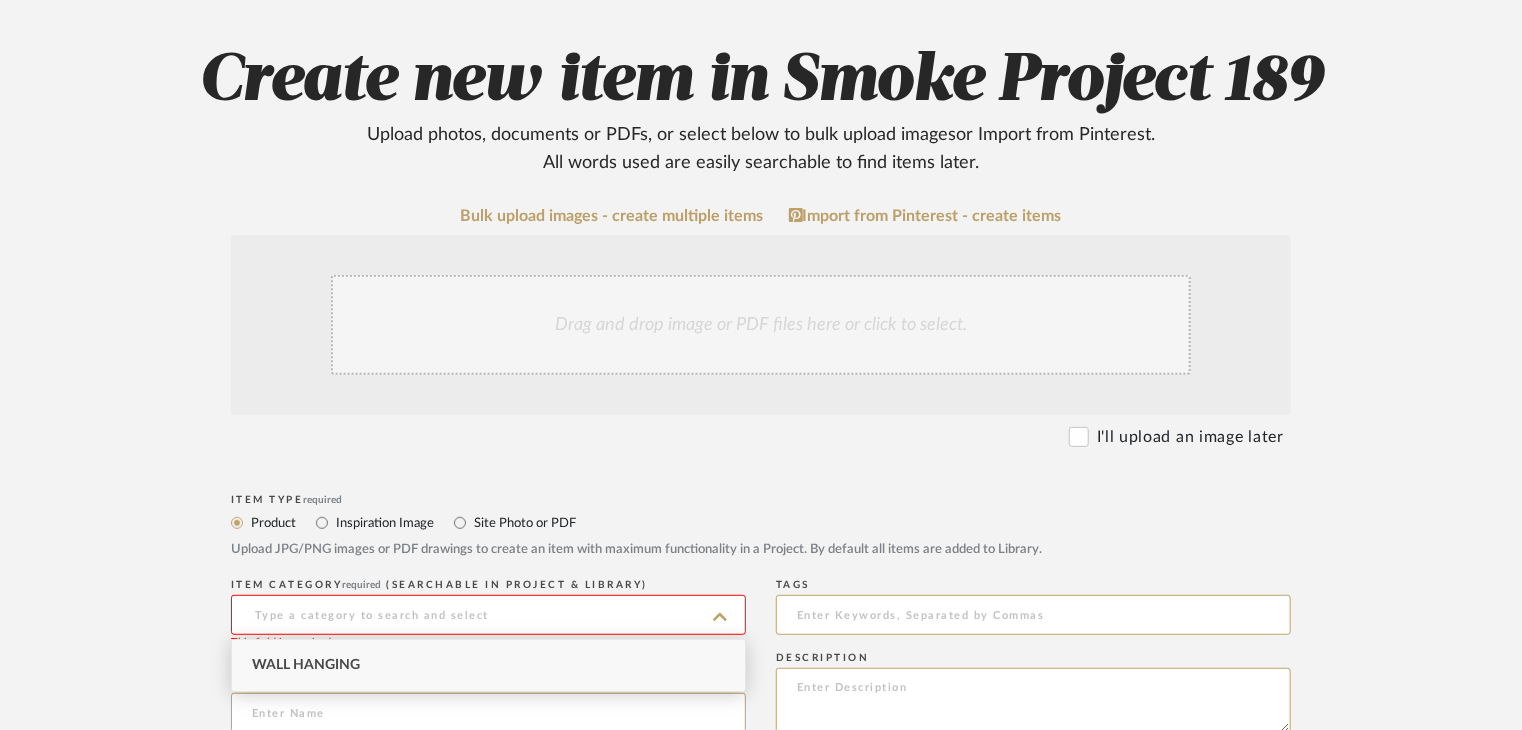 click on "Site Photo or PDF" at bounding box center [524, 523] 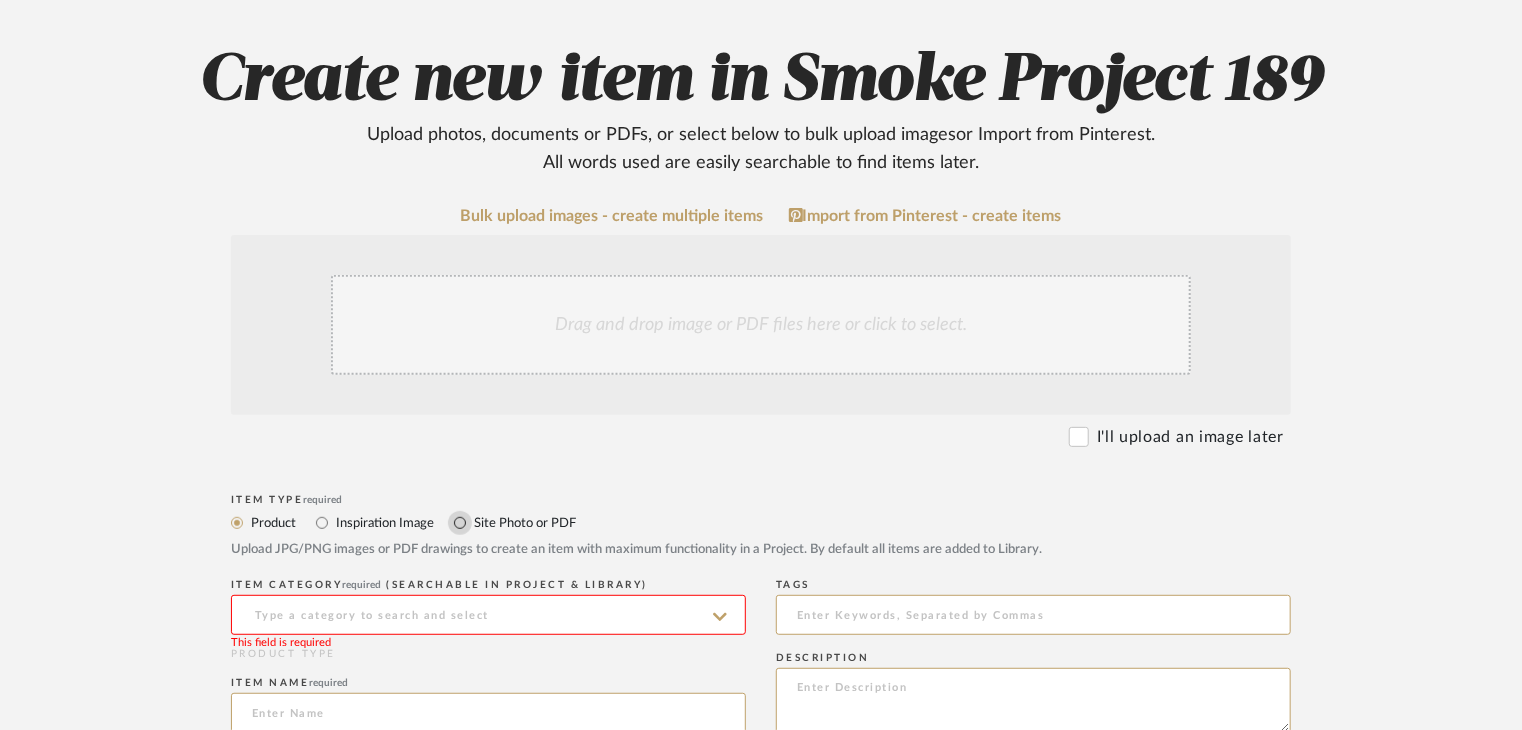 click on "Site Photo or PDF" at bounding box center (460, 523) 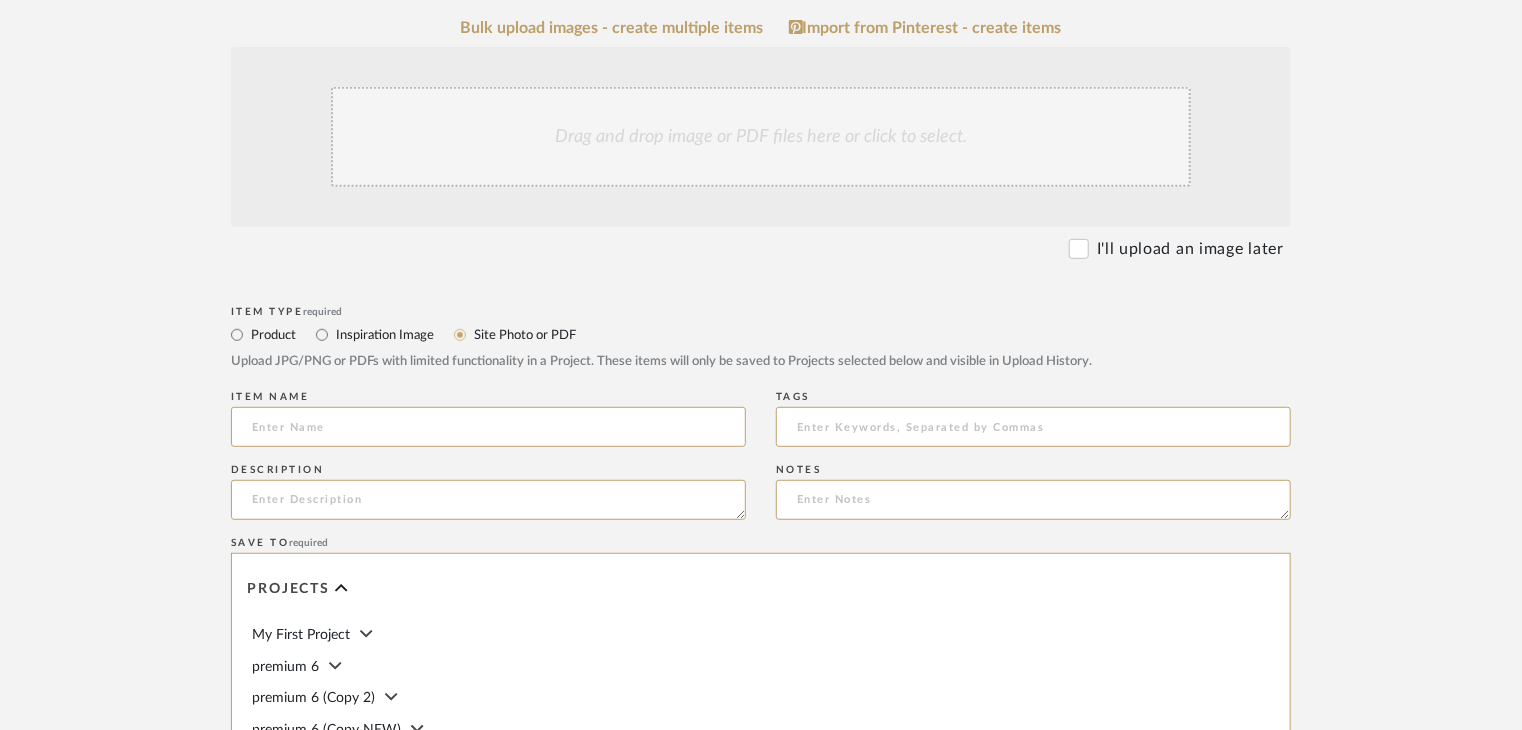 scroll, scrollTop: 400, scrollLeft: 0, axis: vertical 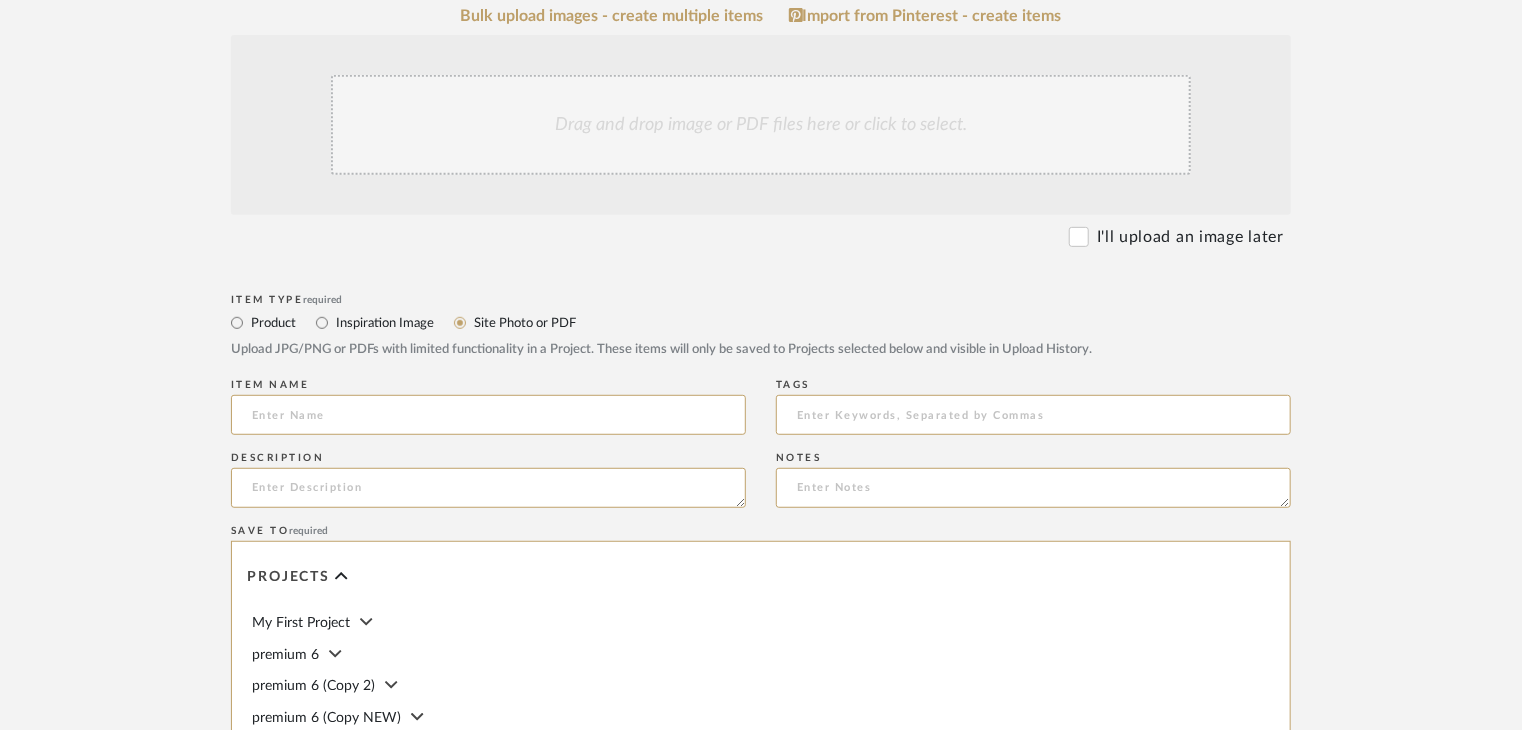 click on "Drag and drop image or PDF files here or click to select." 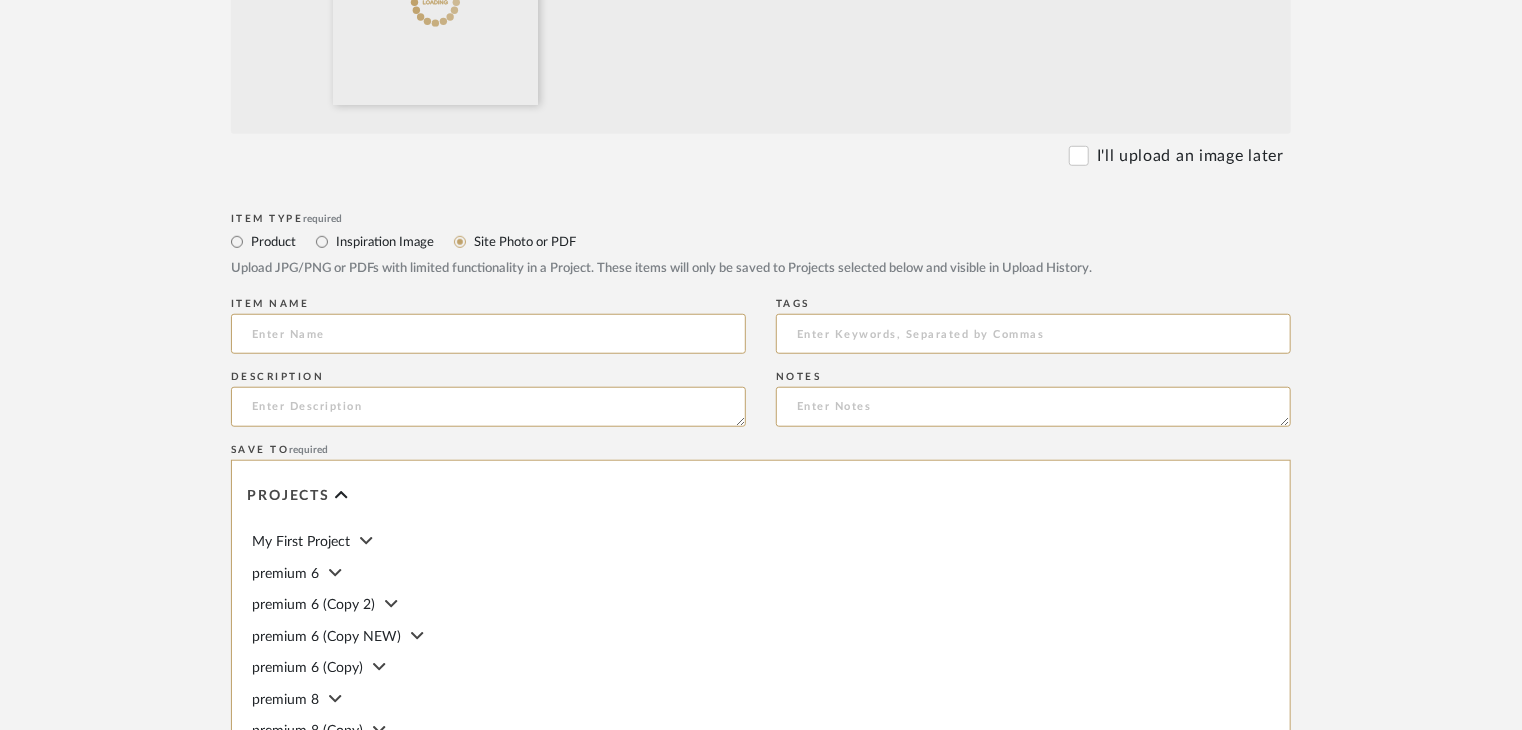 scroll, scrollTop: 700, scrollLeft: 0, axis: vertical 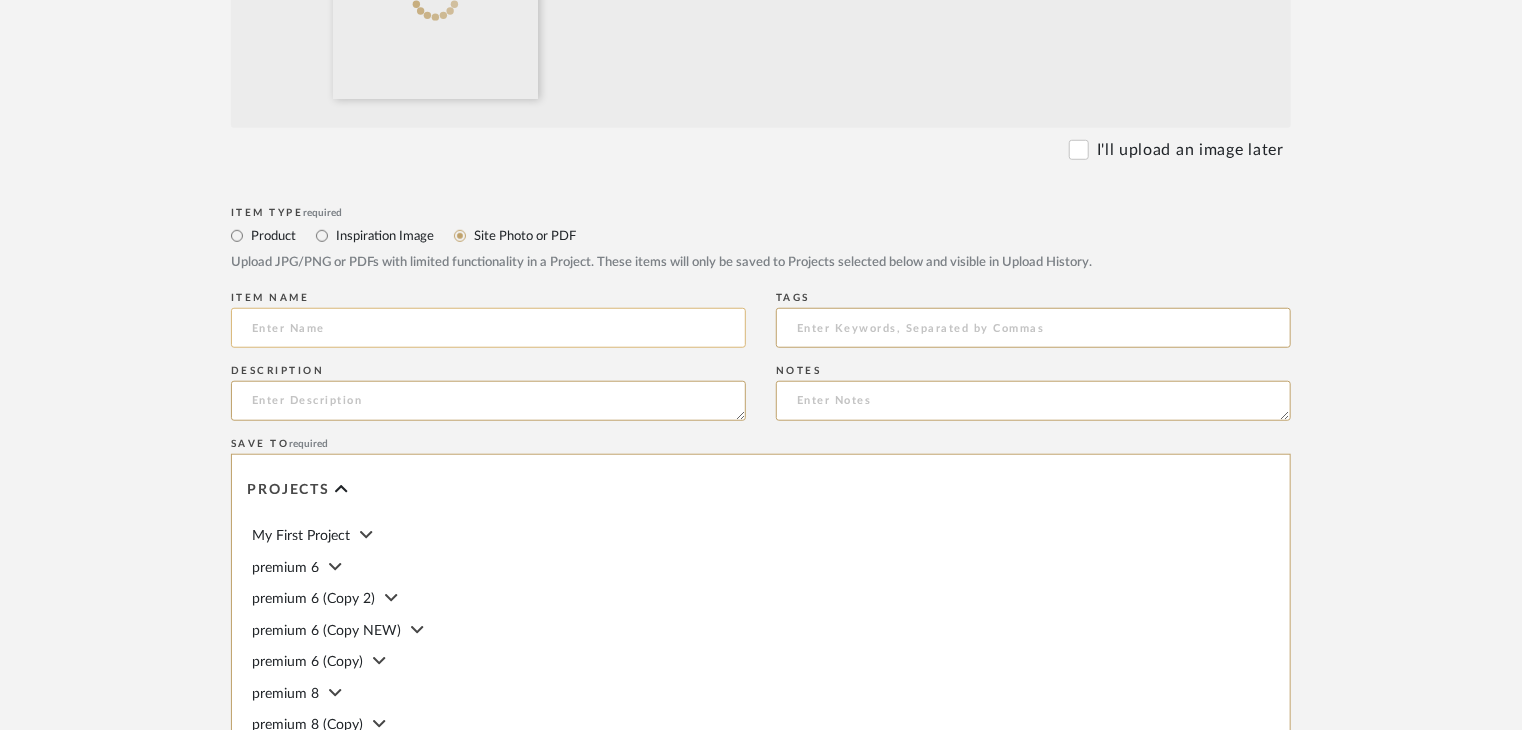 click 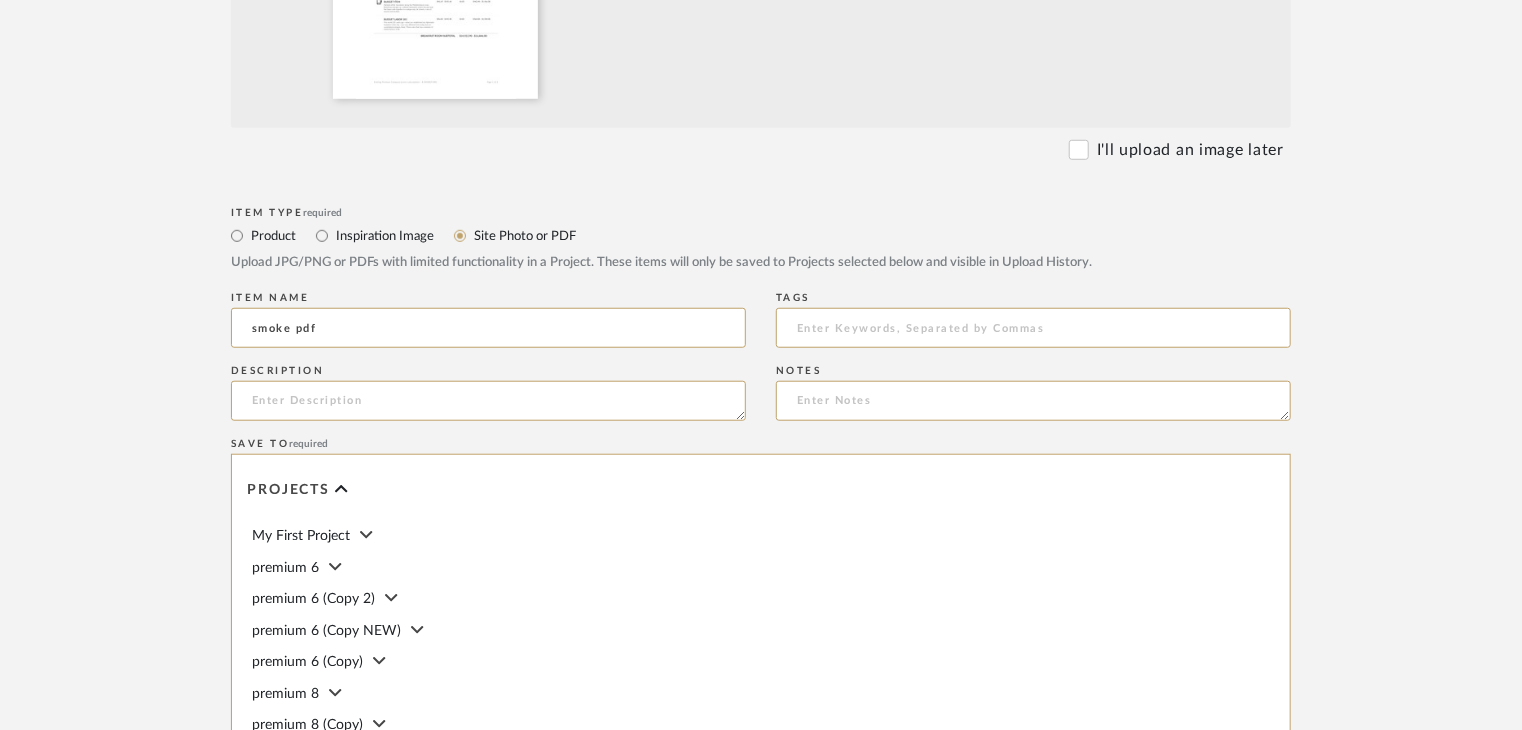 type on "smoke pdf" 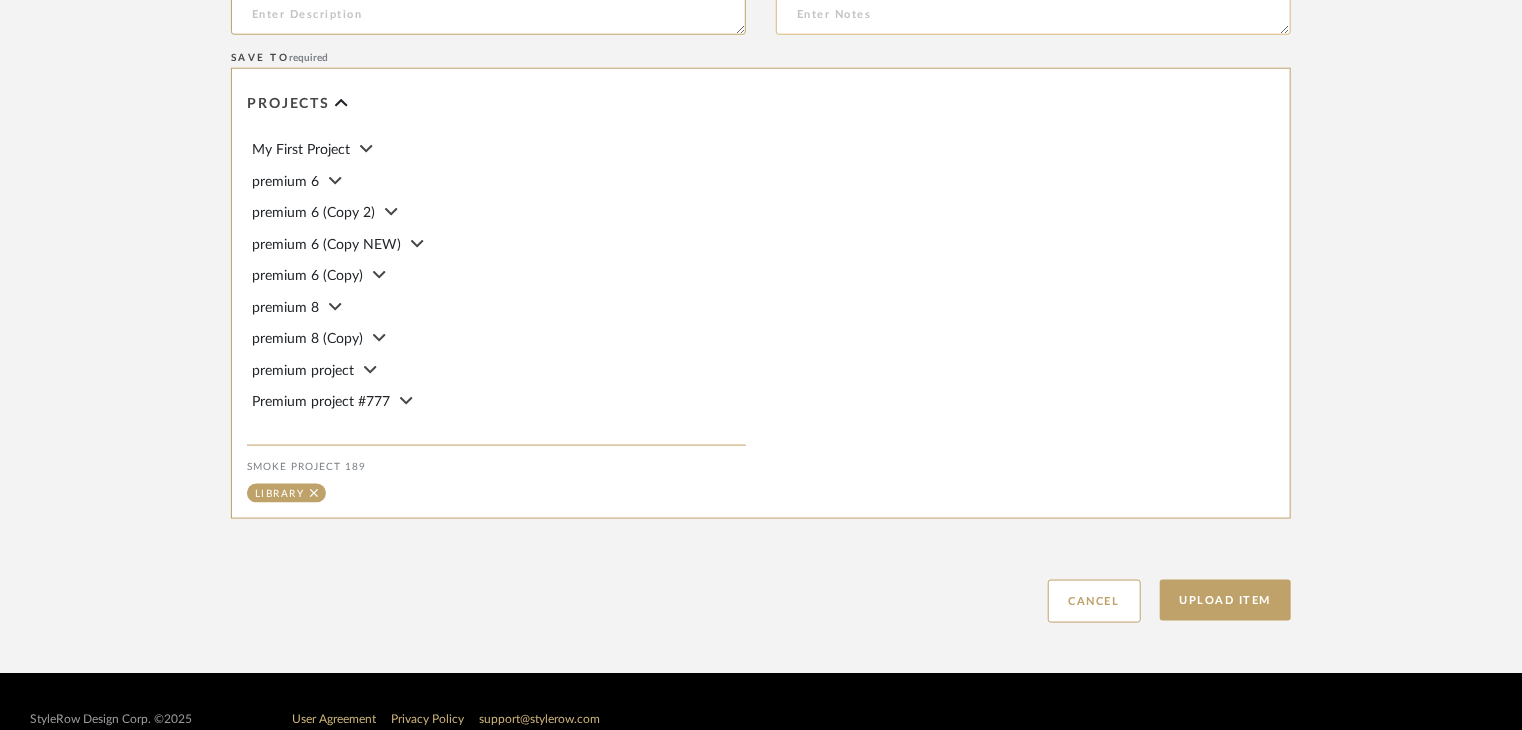 scroll, scrollTop: 1100, scrollLeft: 0, axis: vertical 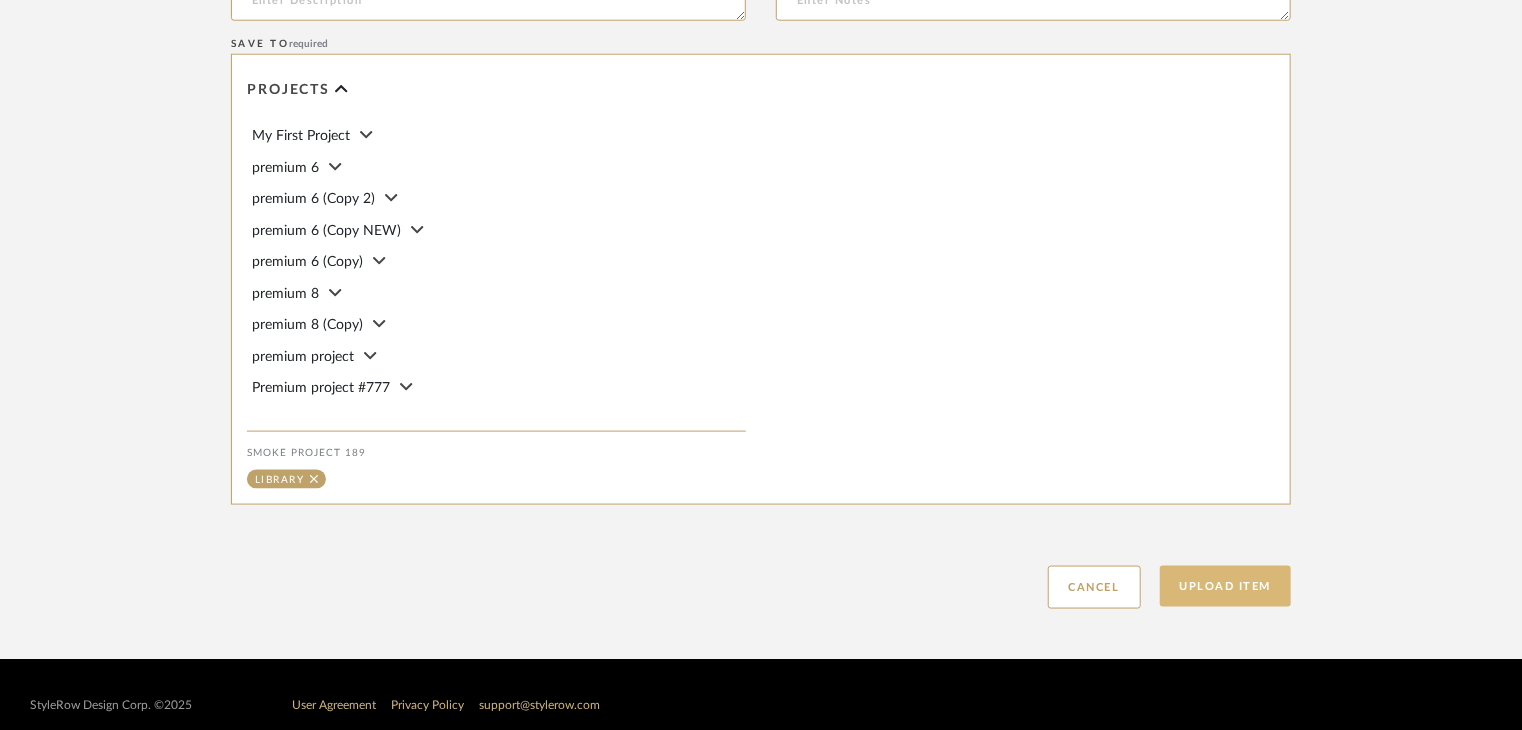 click on "Upload Item" 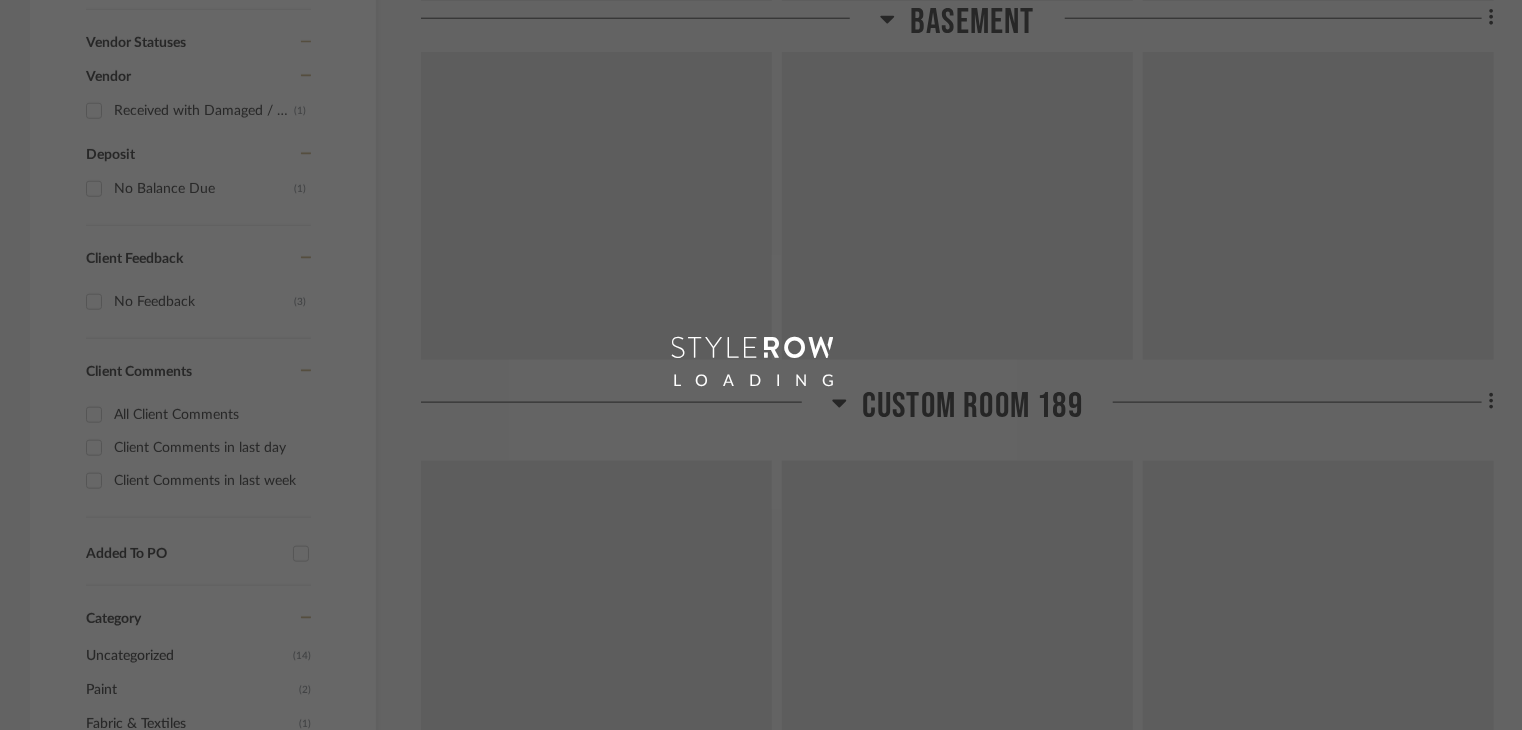 scroll, scrollTop: 296, scrollLeft: 0, axis: vertical 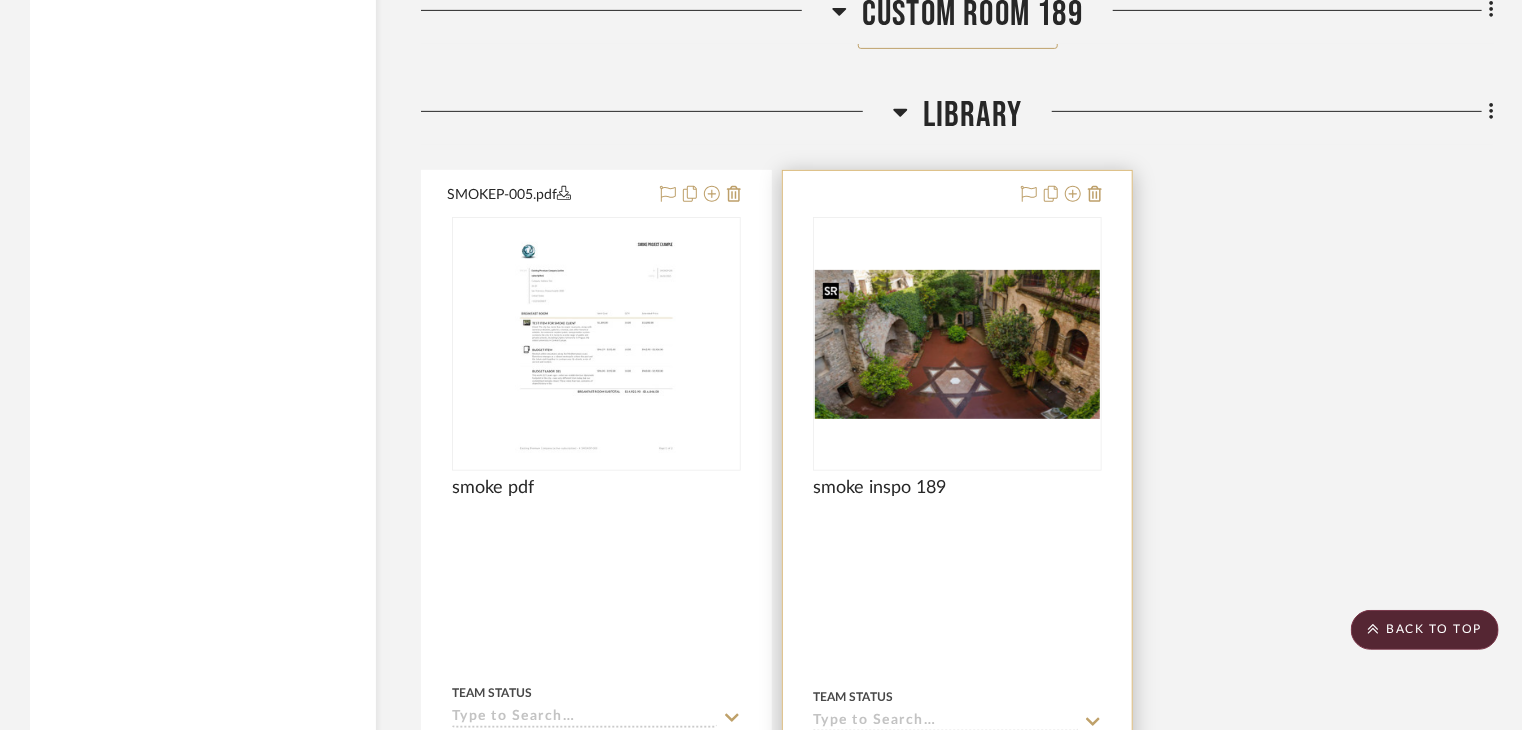 click at bounding box center (957, 344) 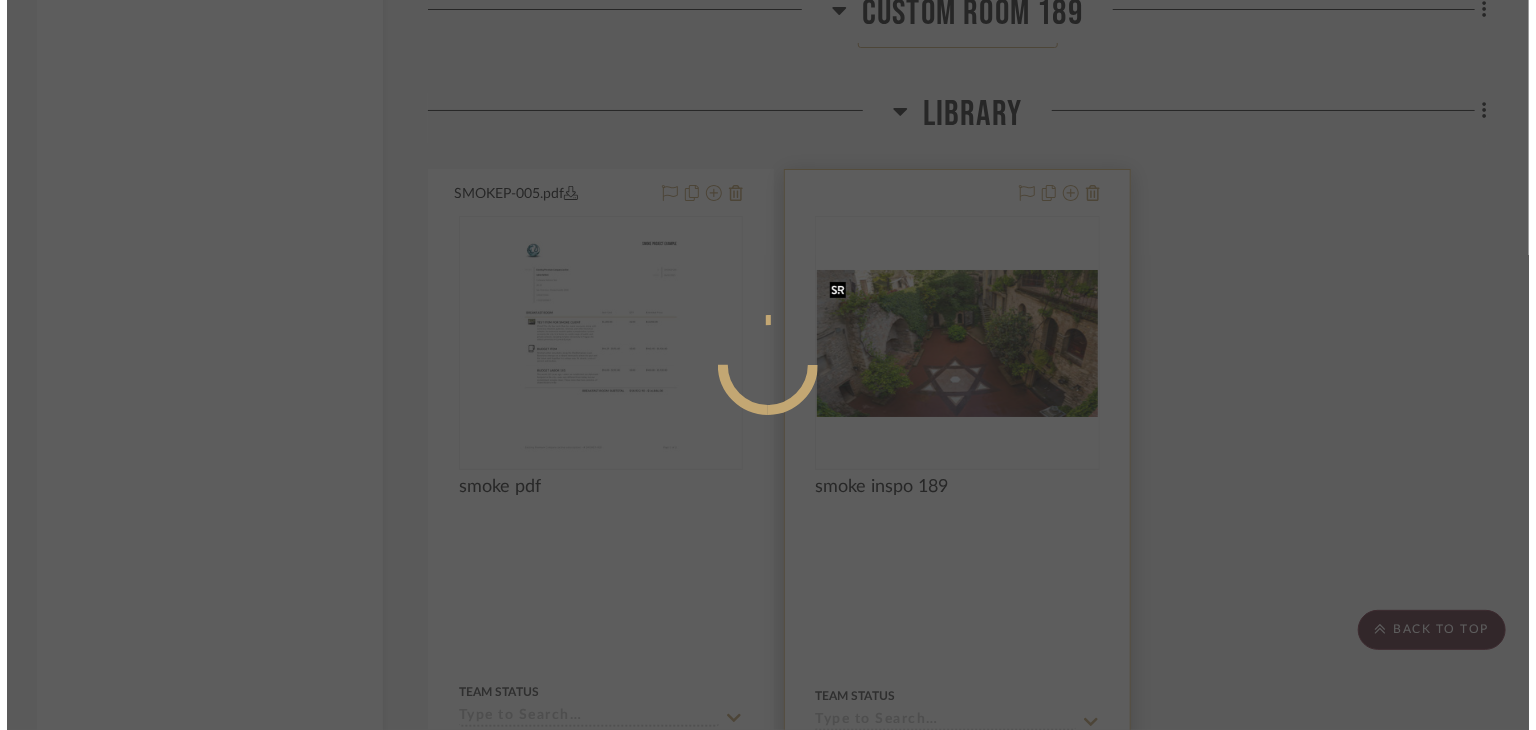 scroll, scrollTop: 0, scrollLeft: 0, axis: both 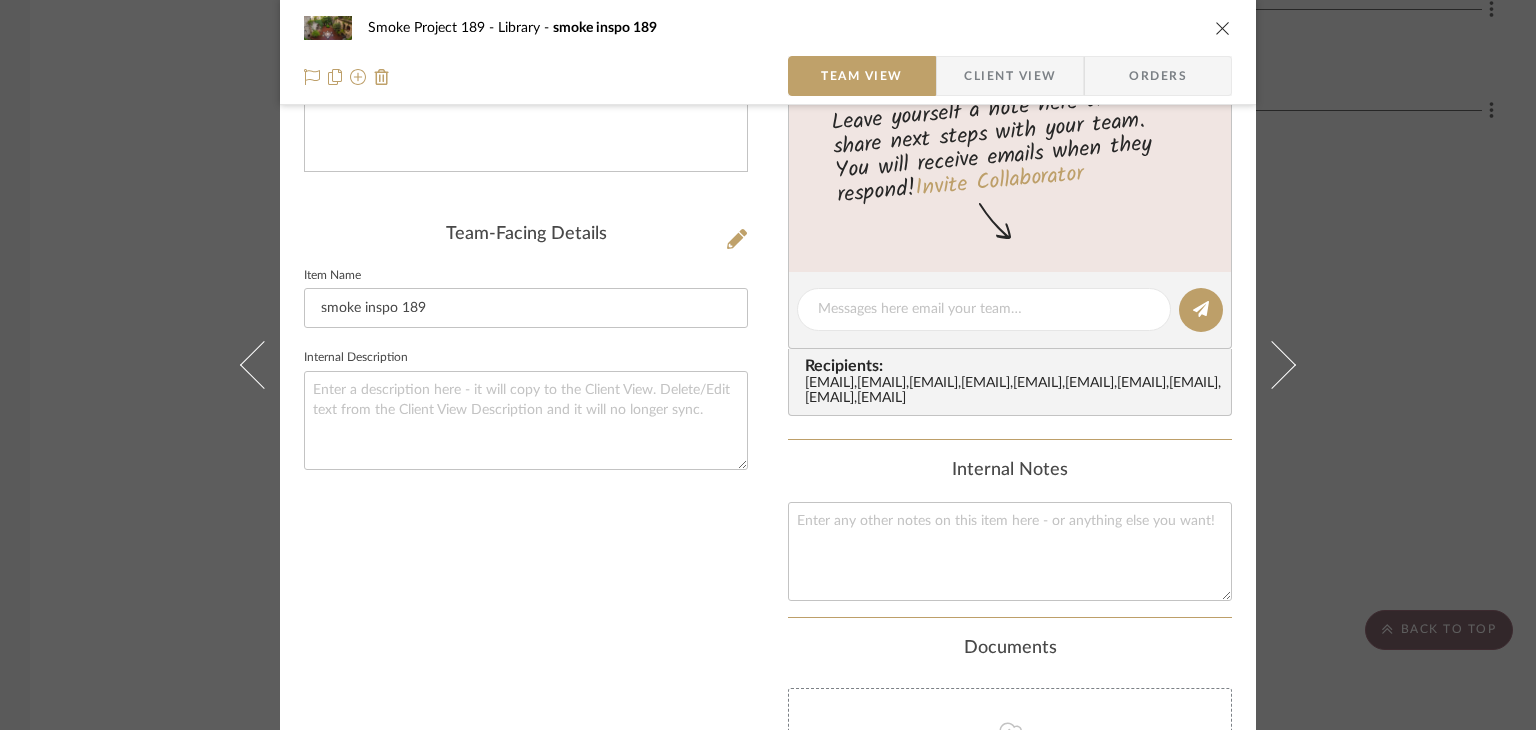 click on "Smoke Project 189 Library smoke inspo 189 Team View Client View Orders  Team-Facing Details   Item Name  smoke inspo 189  Internal Description  Content here copies to Client View - confirm visibility there.  Show in Client Dashboard  Bulk Manage Dashboard Settings Team Status Internal Client Status Tasks / To-Dos /  team Messaging  Leave yourself a note here or share next steps with your team. You will receive emails when they
respond!  Invite Collaborator Recipients:  astolbunov@tula.co ,   inv171@yopmail.com ,   inv176@yopmail.com ,   inv177@yopmail.com ,   mem185@yopmail.com ,   mem189.1@yopmail.com ,   member187@yopmail.com ,   member188@yopmail.com ,   newmember166@yopmail.com ,   user166@yopmail.com Internal Notes  Documents  Choose a file  or drag it here. Change Room/Update Quantity  Library  *To create a new room/section do that from main project page    Marina Kopeleva" at bounding box center (768, 365) 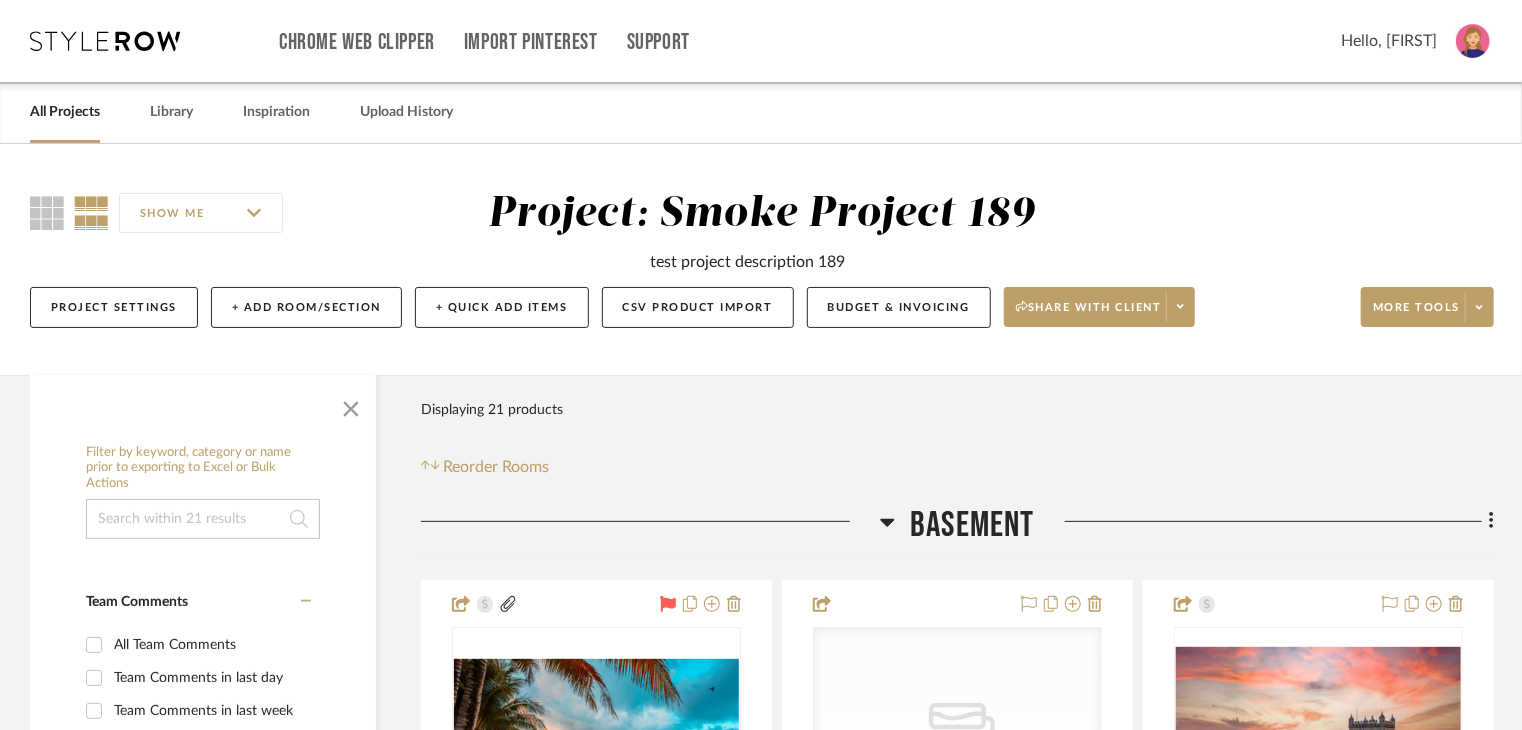 scroll, scrollTop: 600, scrollLeft: 0, axis: vertical 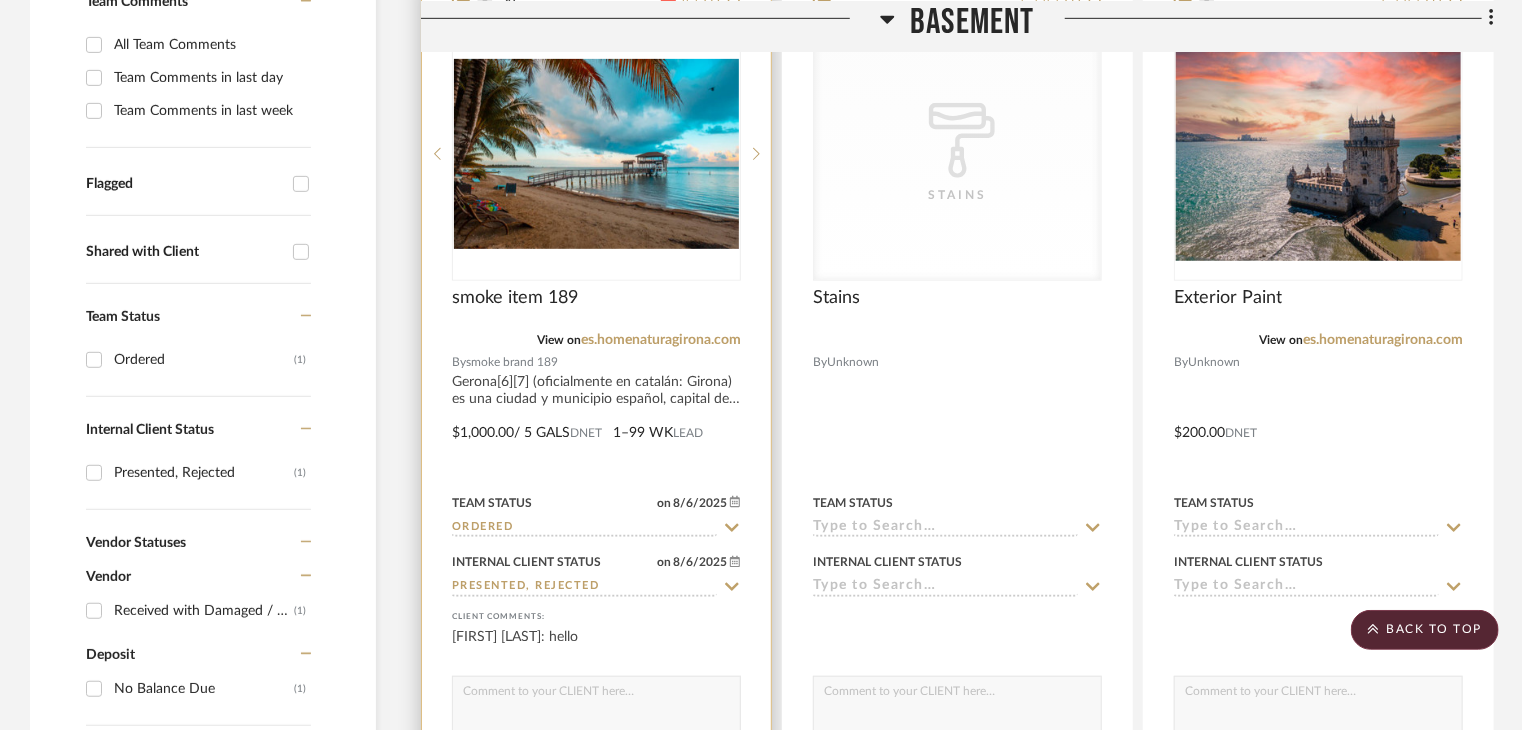 click at bounding box center (0, 0) 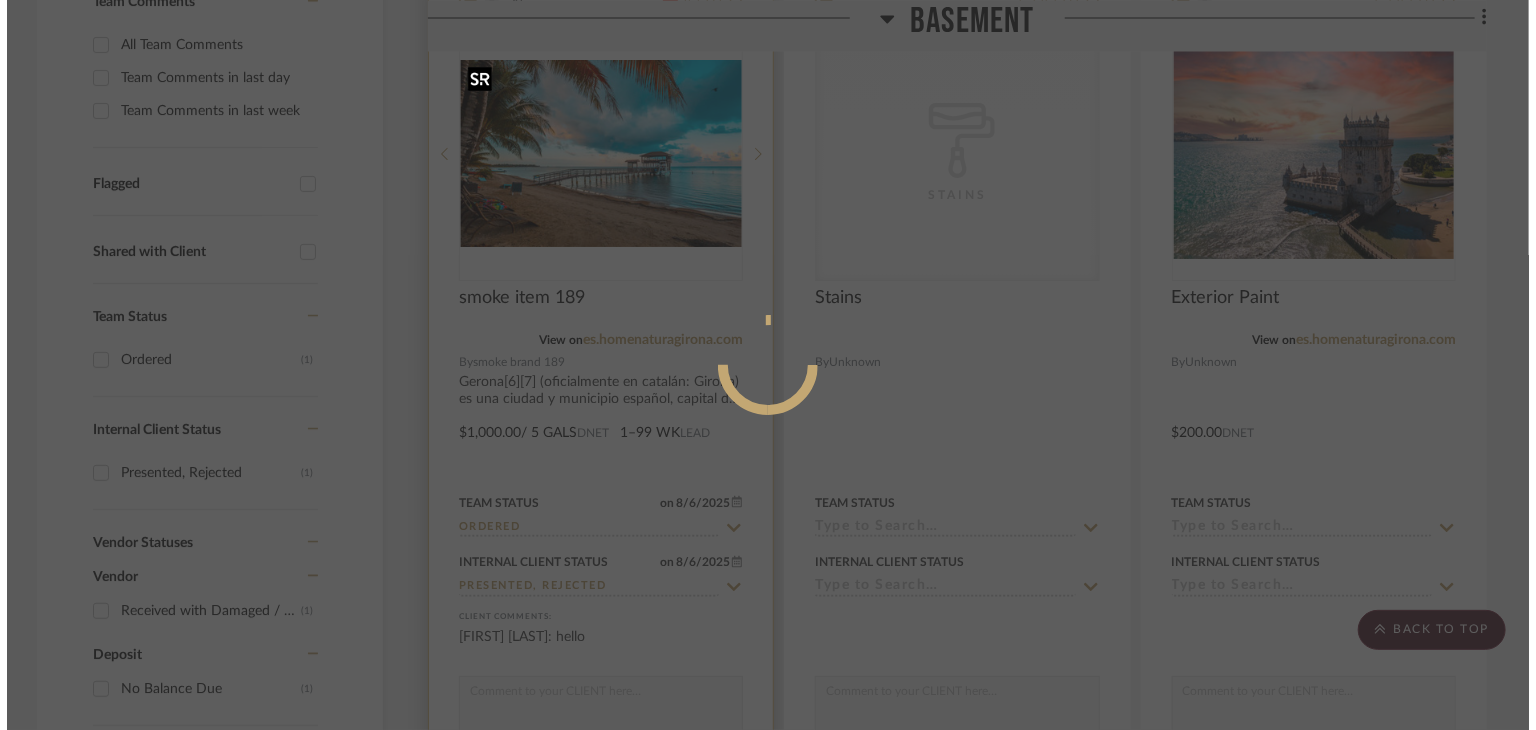 scroll, scrollTop: 0, scrollLeft: 0, axis: both 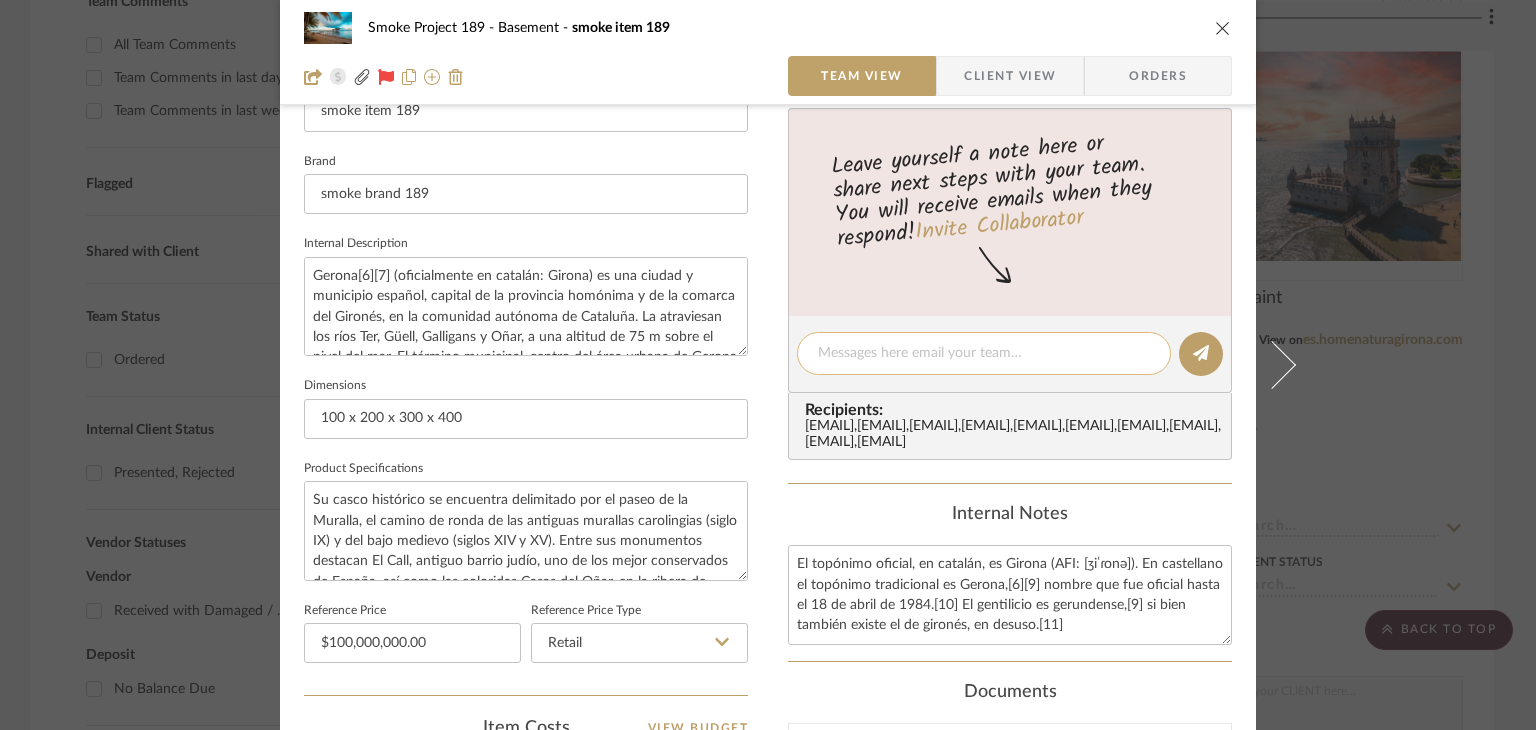 click 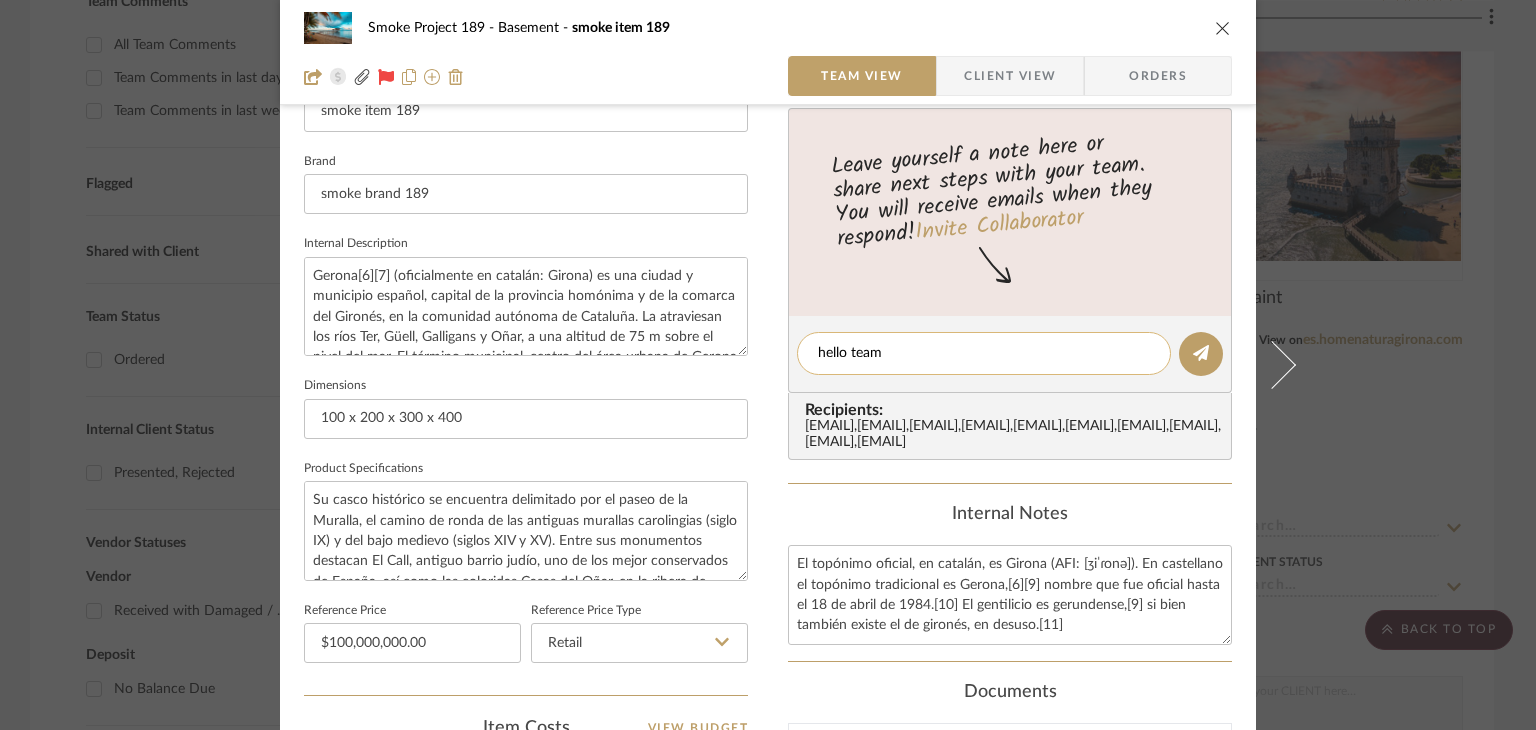 type on "hello team!" 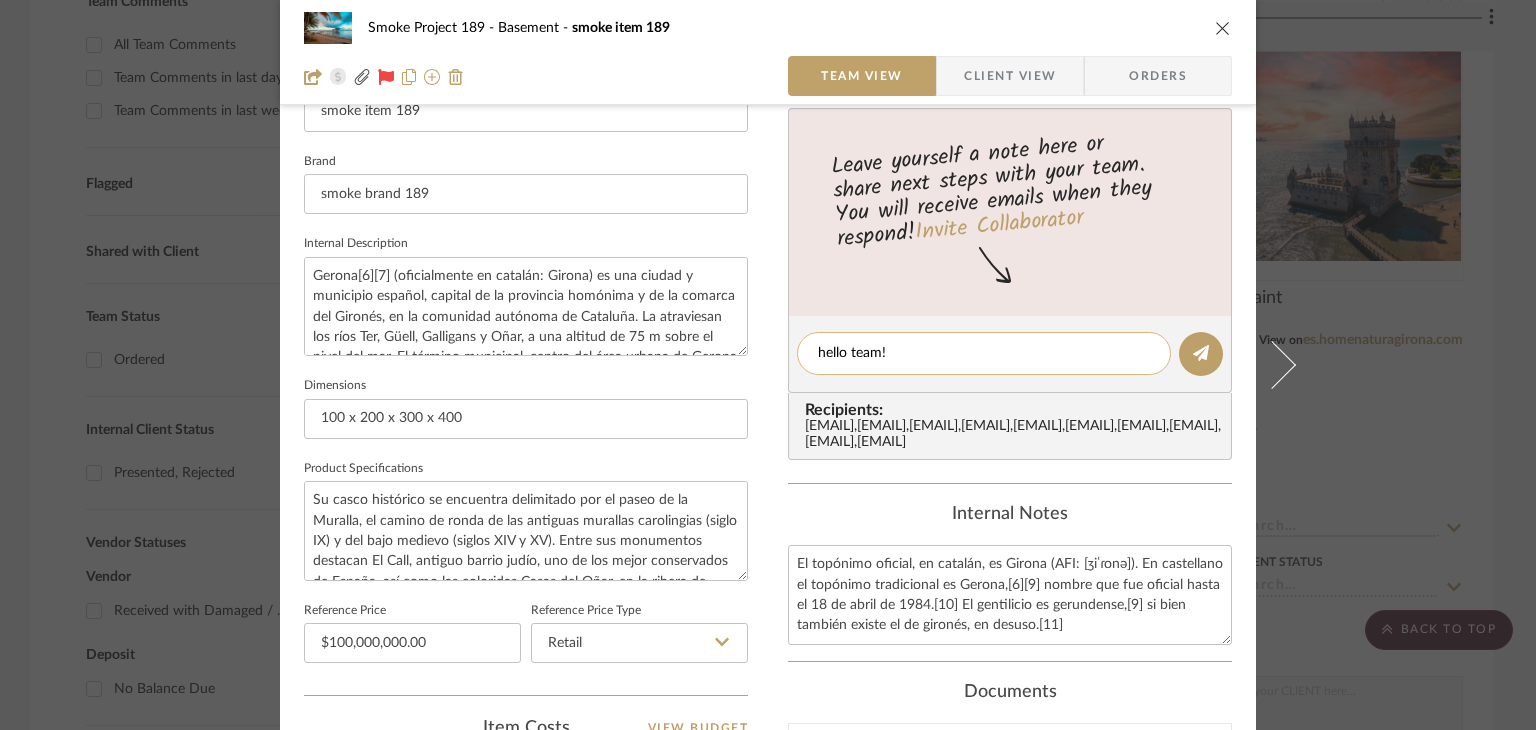 type 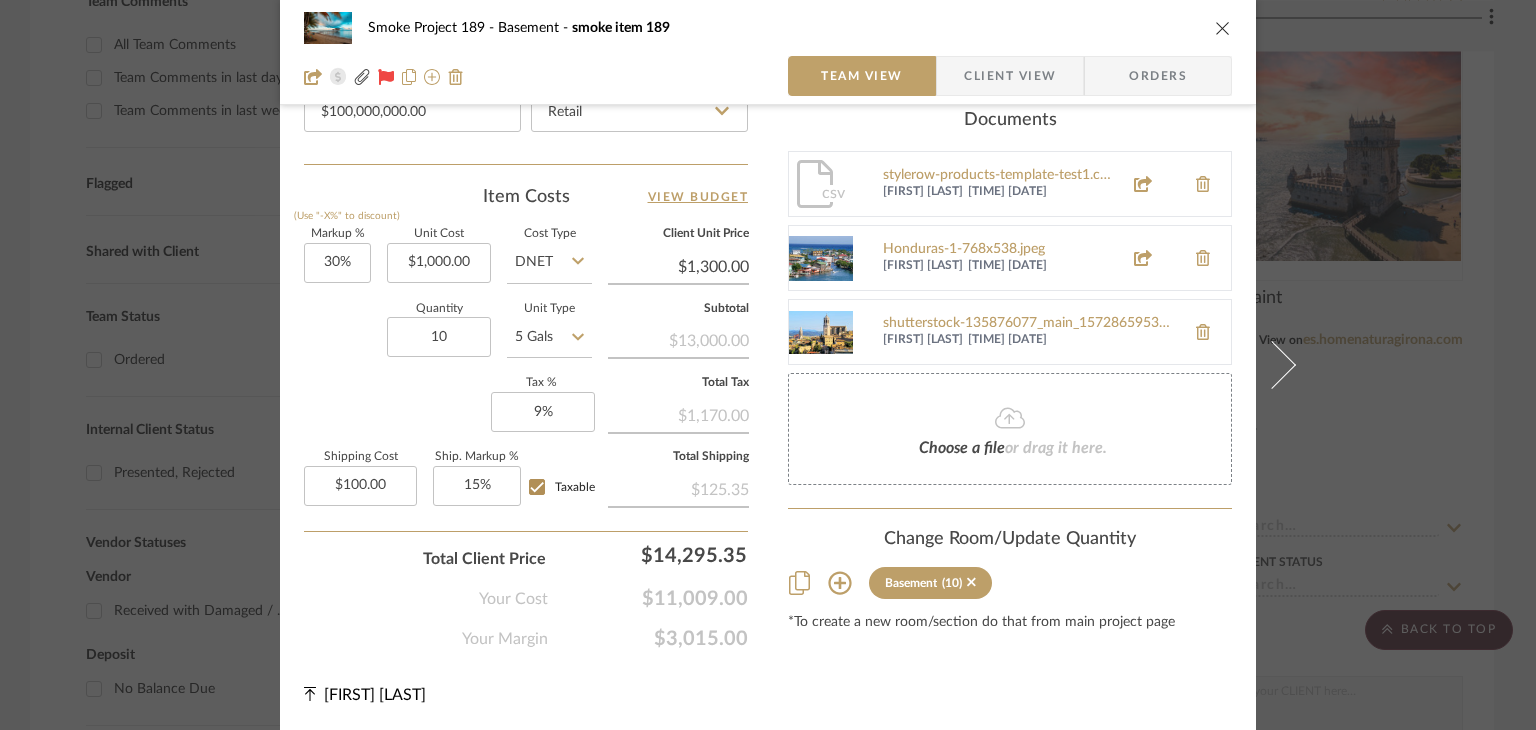 scroll, scrollTop: 1140, scrollLeft: 0, axis: vertical 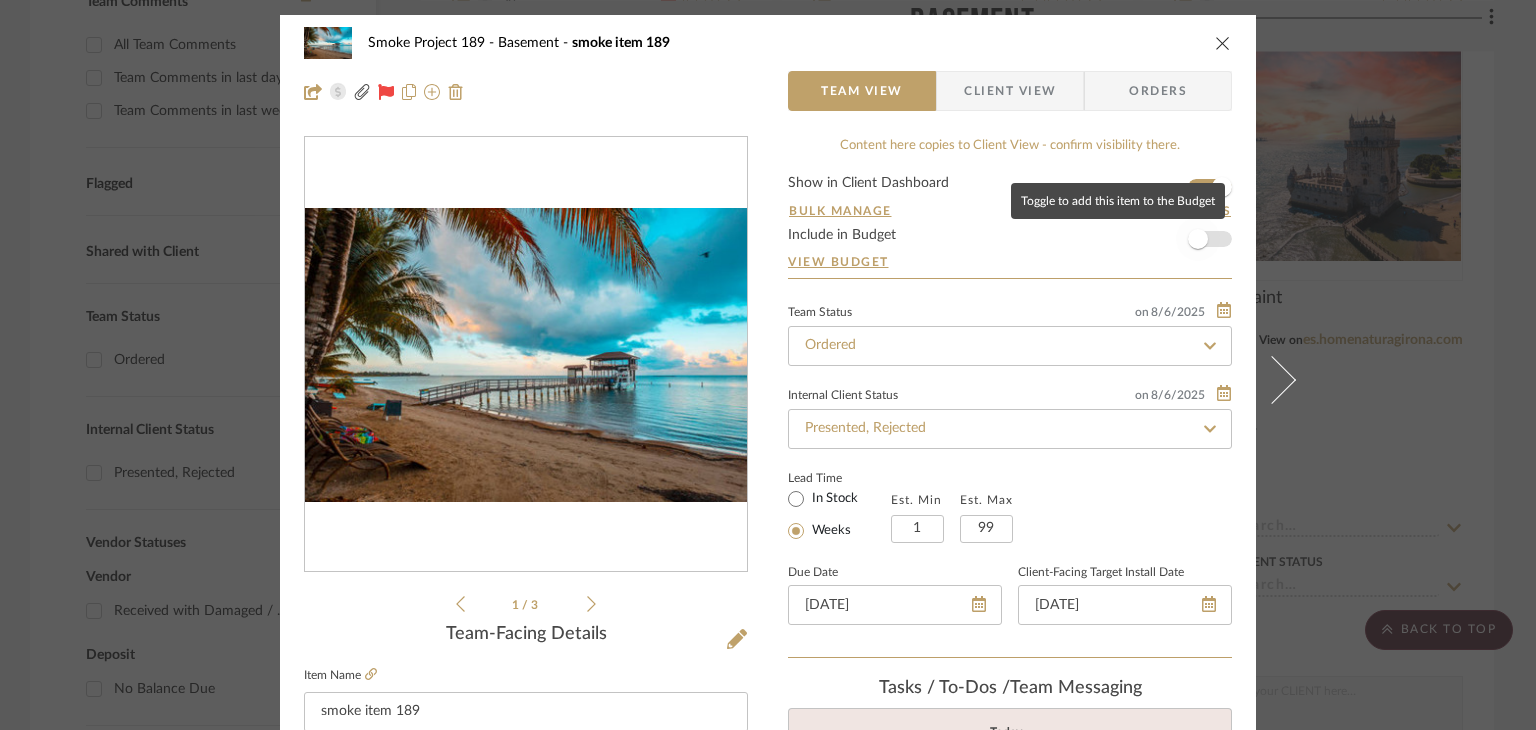 drag, startPoint x: 1212, startPoint y: 239, endPoint x: 1196, endPoint y: 245, distance: 17.088007 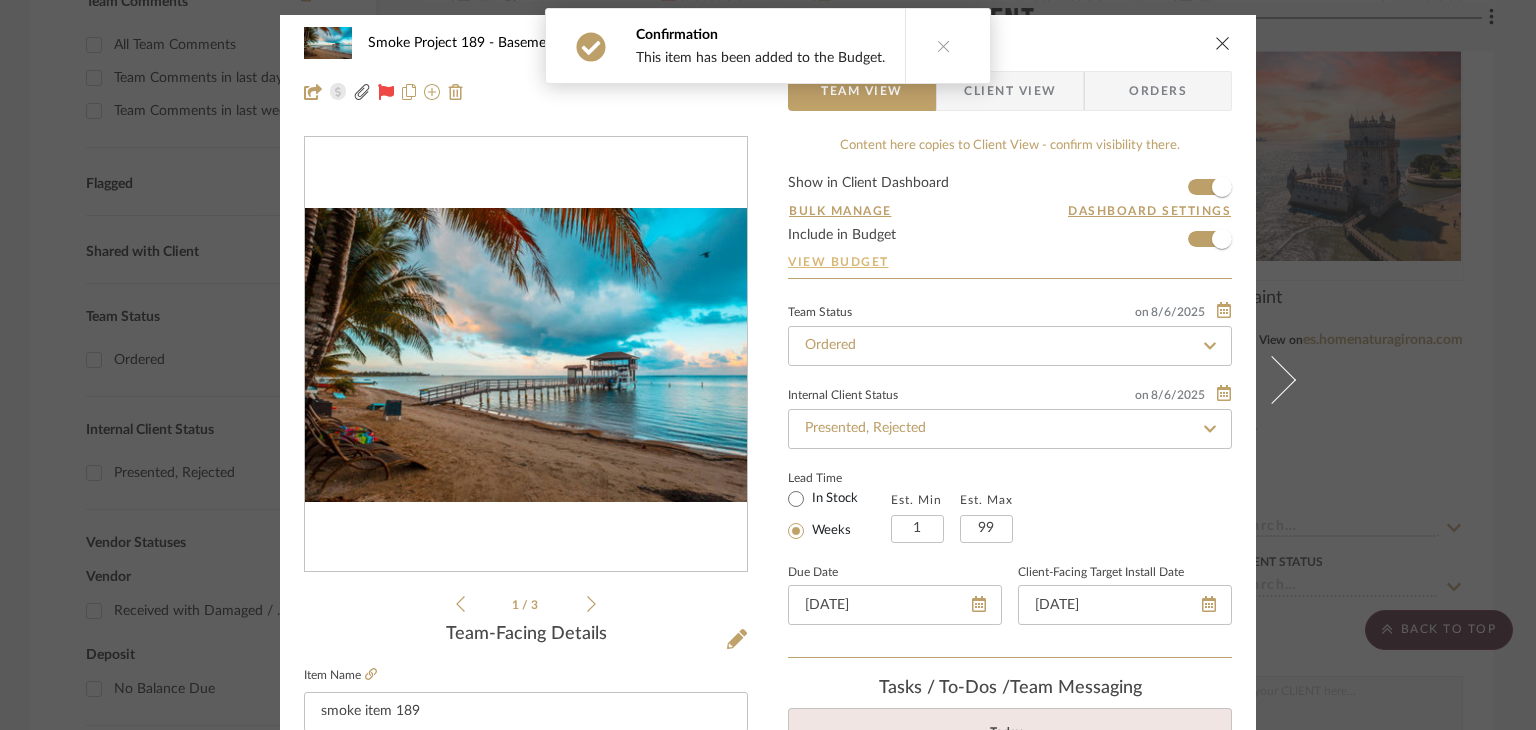 click on "View Budget" at bounding box center [1010, 262] 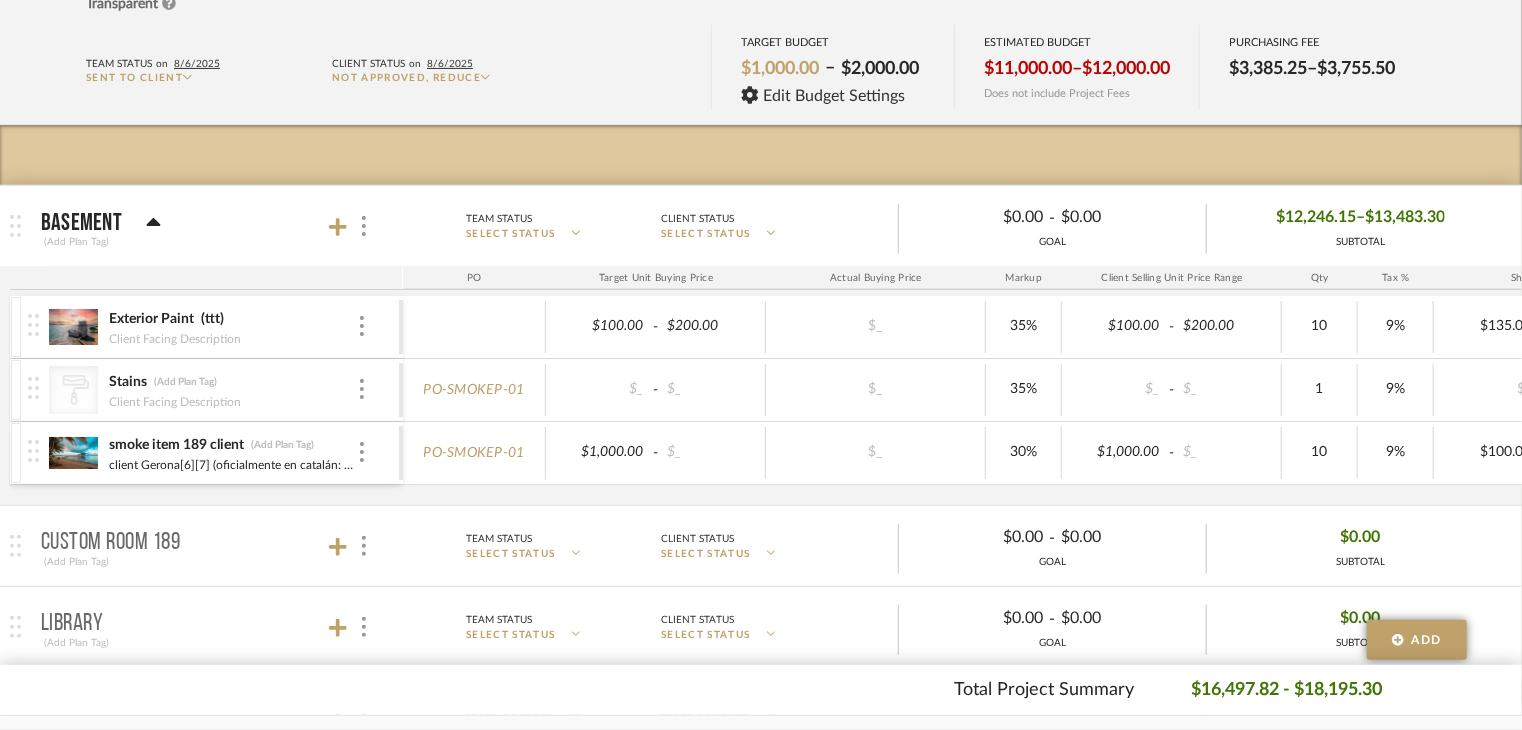 scroll, scrollTop: 200, scrollLeft: 0, axis: vertical 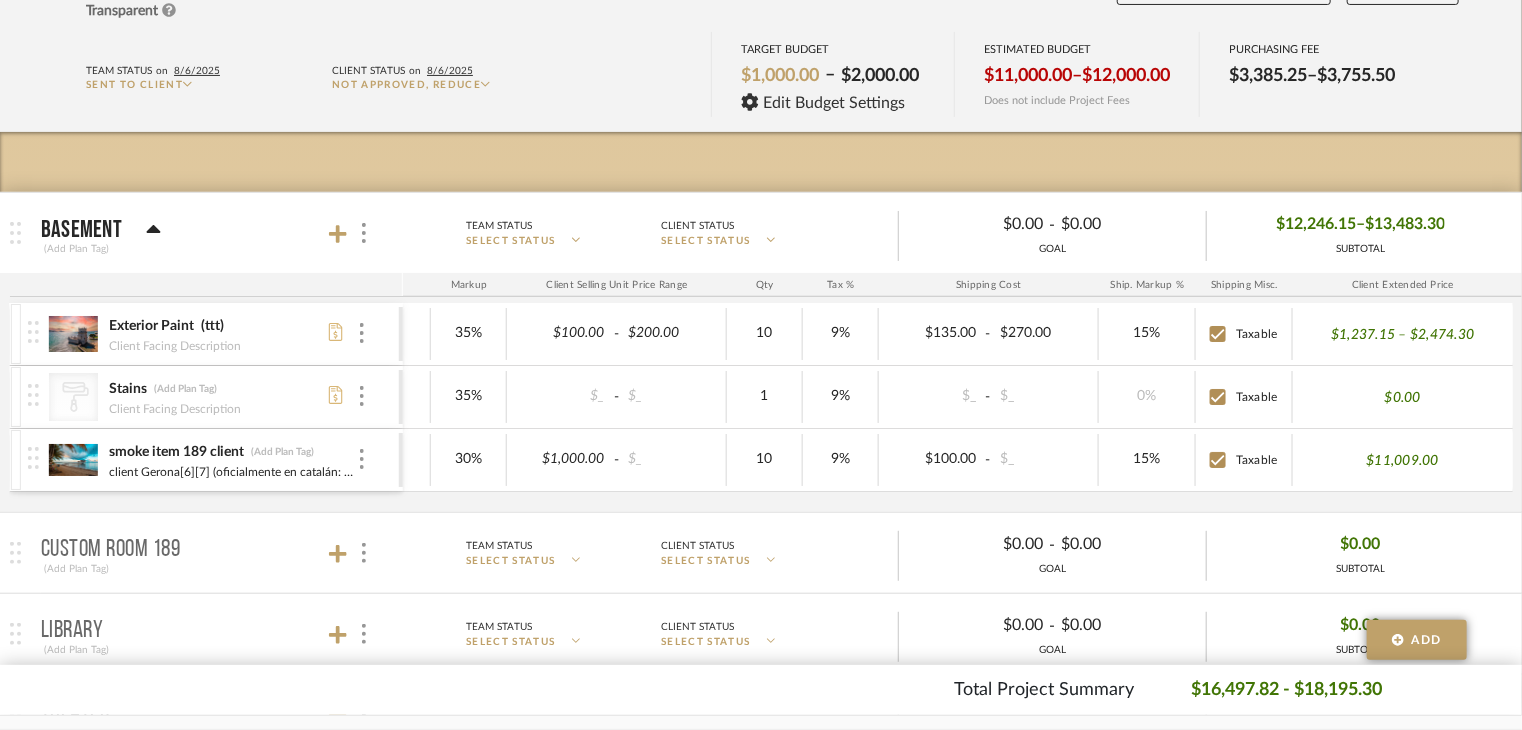 click at bounding box center [73, 334] 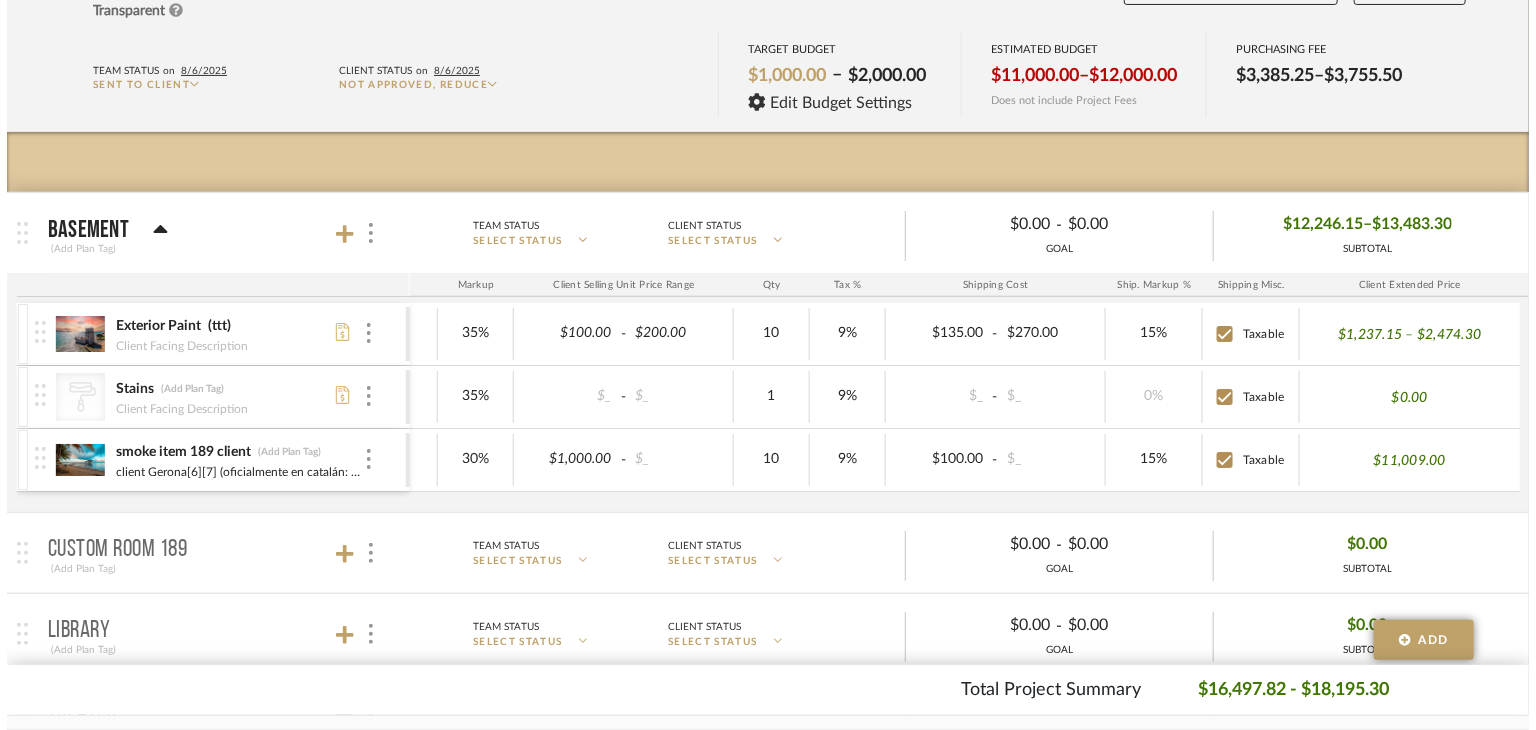 scroll, scrollTop: 0, scrollLeft: 0, axis: both 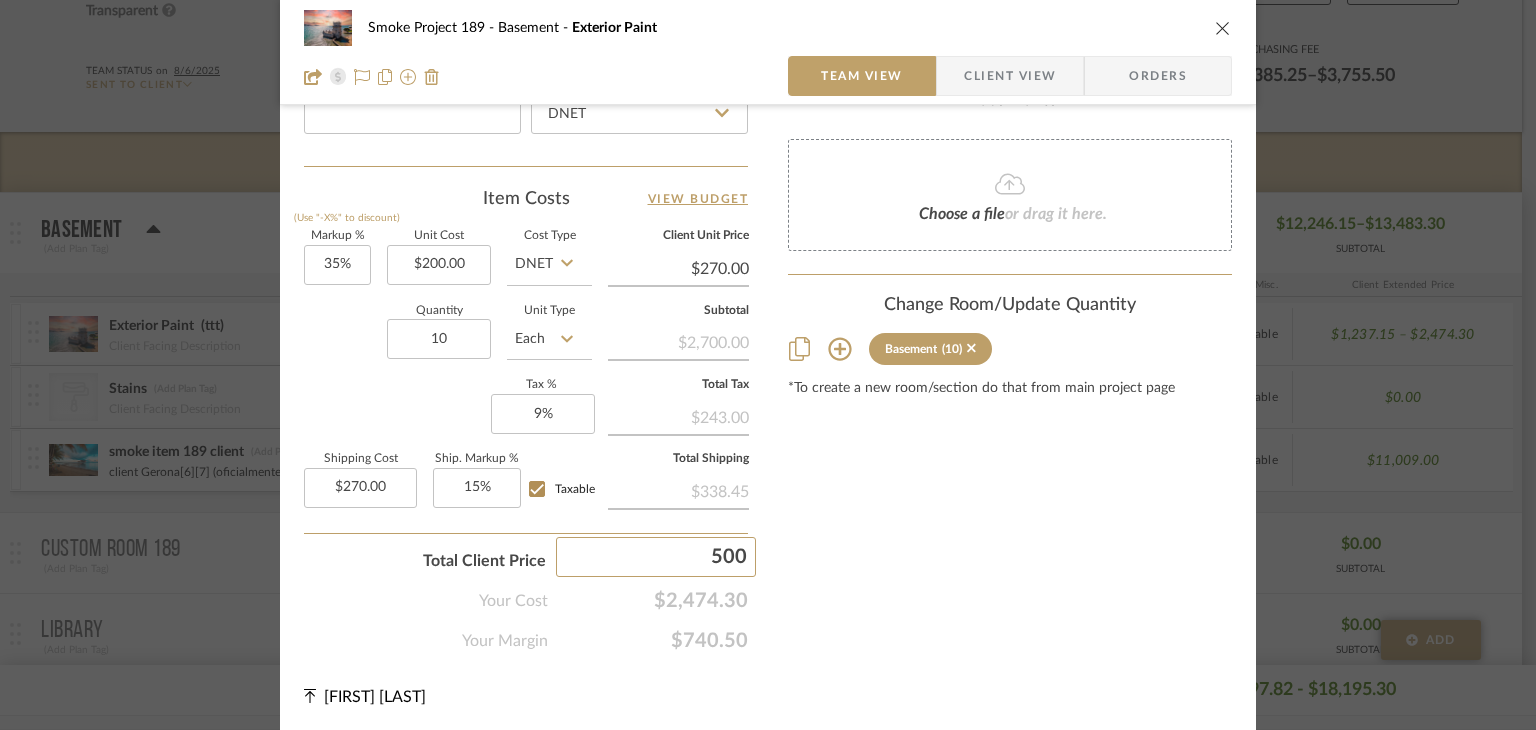 type on "5000" 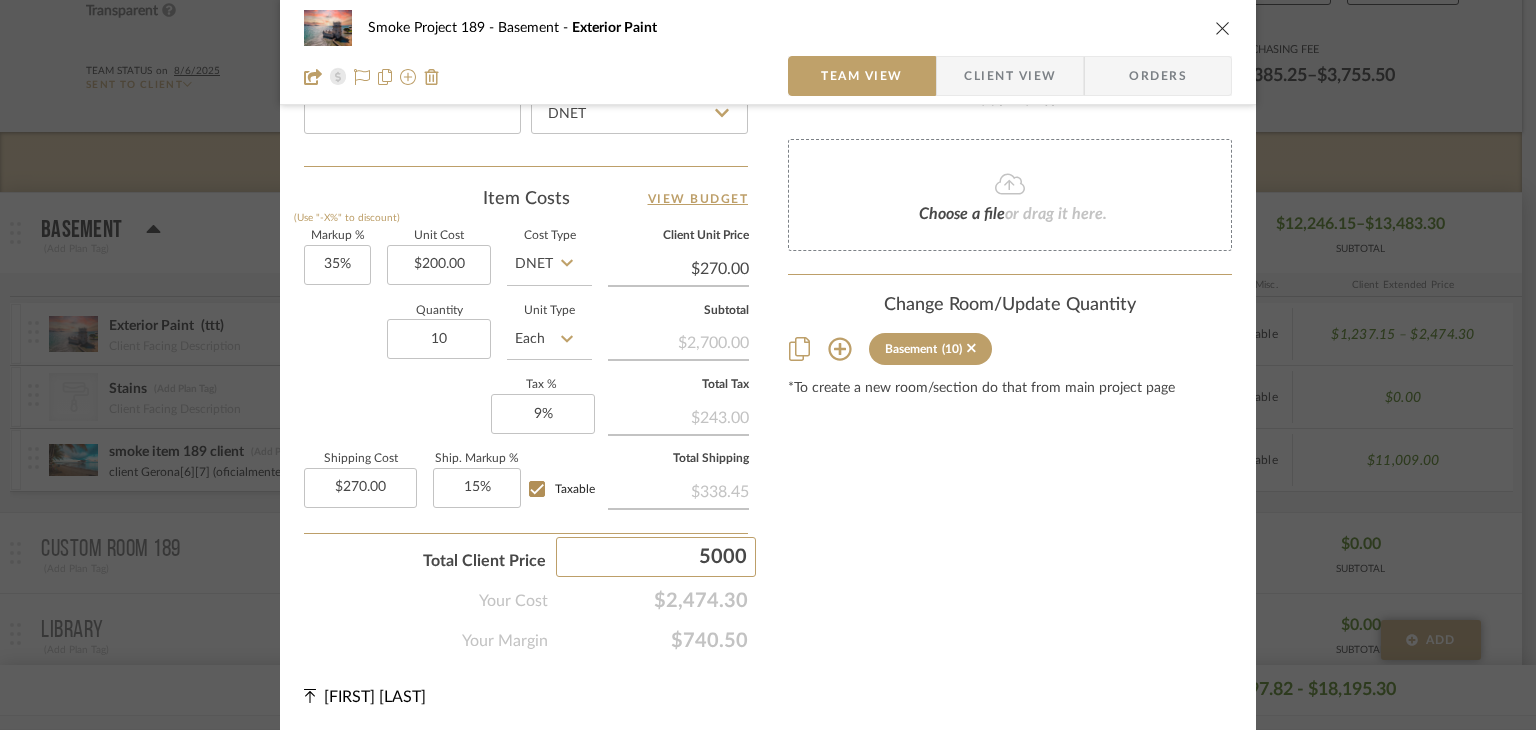 click on "Content here copies to Client View - confirm visibility there.  Show in Client Dashboard  Team Status Internal Client Status  Lead Time  In Stock Weeks  Est. Min   Est. Max   Due Date   Client-Facing Target Install Date  Tasks / To-Dos /  team Messaging  Leave yourself a note here or share next steps with your team. You will receive emails when they
respond!  Invite Collaborator Recipients:  astolbunov@tula.co ,   inv171@yopmail.com ,   inv176@yopmail.com ,   inv177@yopmail.com ,   mem185@yopmail.com ,   mem189.1@yopmail.com ,   member187@yopmail.com ,   member188@yopmail.com ,   newmember166@yopmail.com ,   user166@yopmail.com Internal Notes  Documents  Choose a file  or drag it here. Change Room/Update Quantity  Basement  (10) *To create a new room/section do that from main project page" at bounding box center (1010, -170) 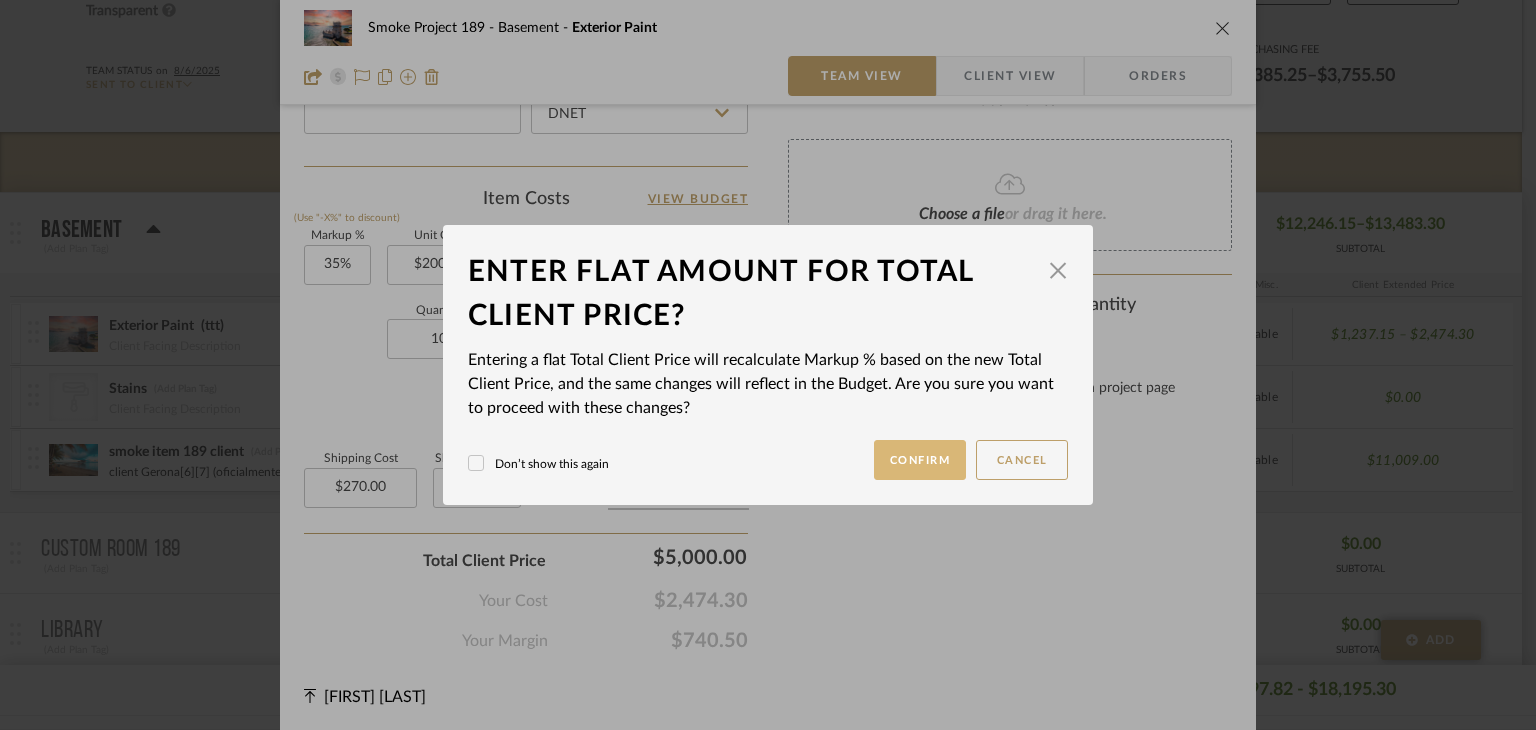 click on "Confirm" at bounding box center [920, 460] 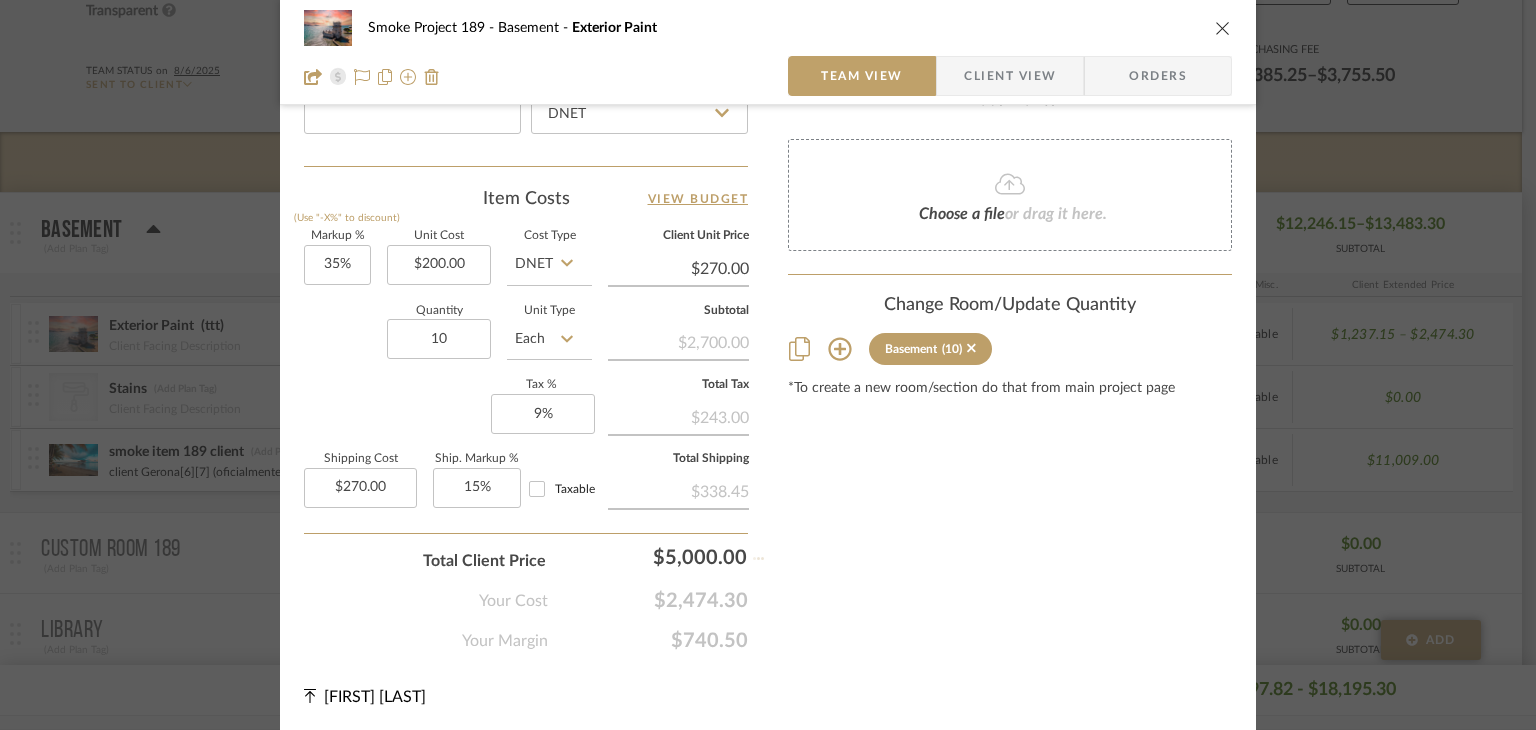 type 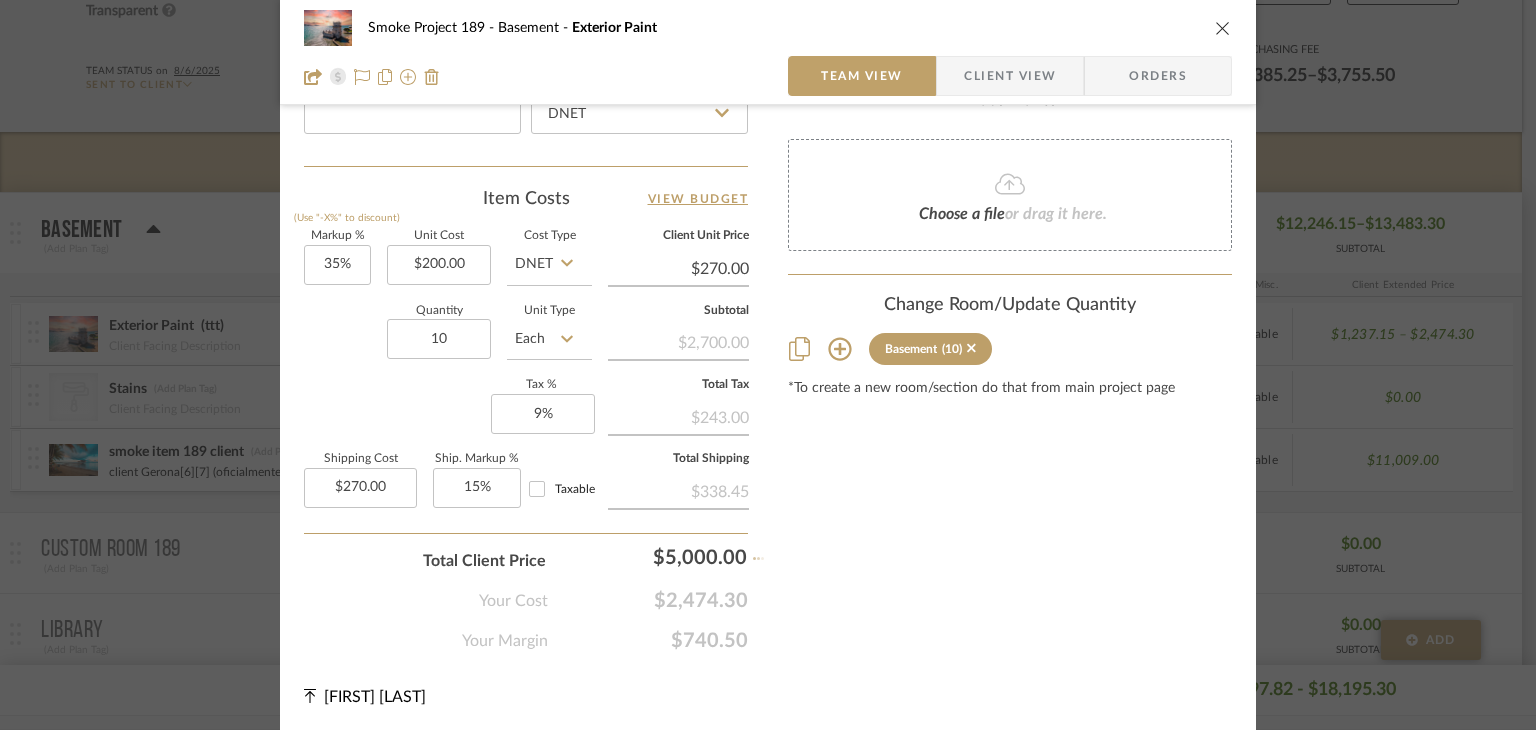 type 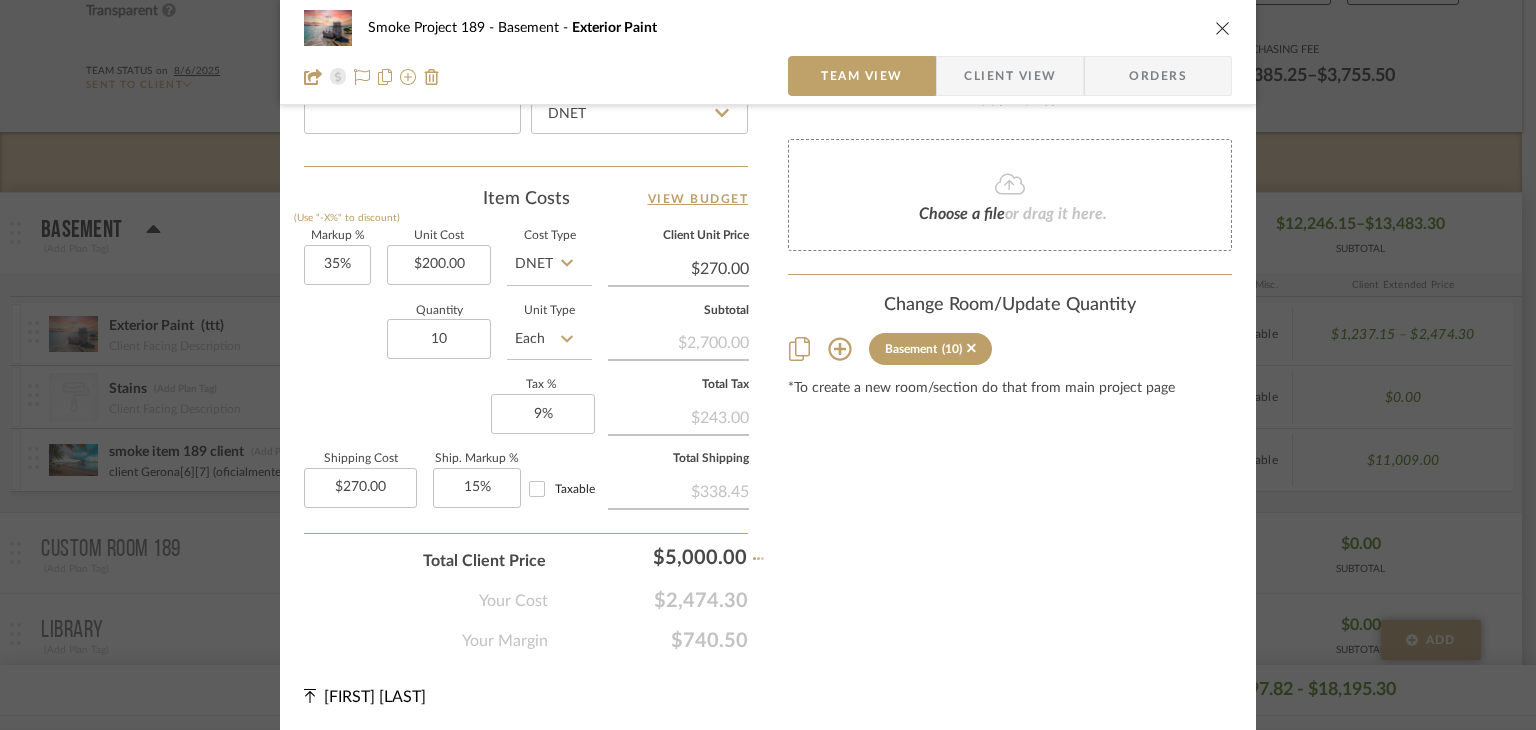 type 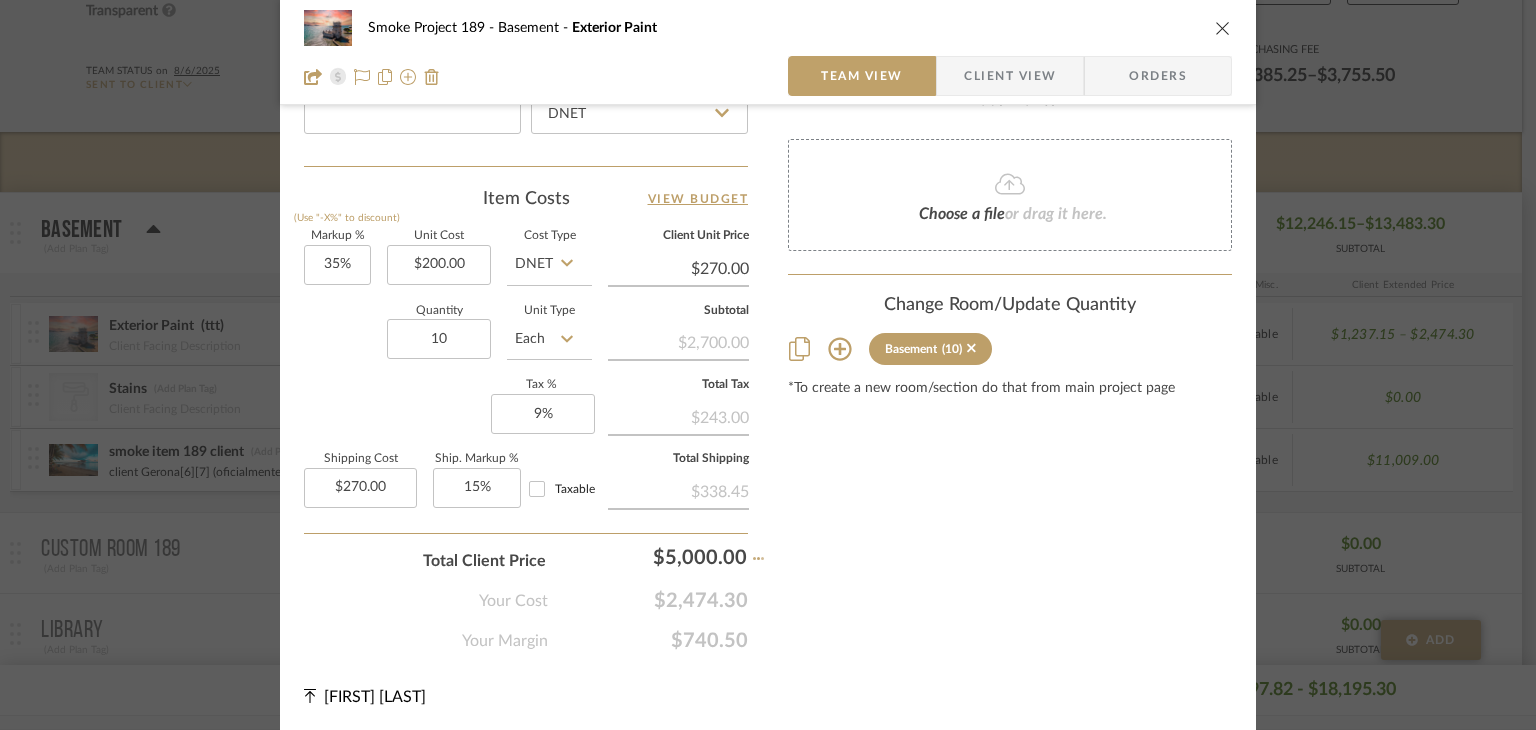 type 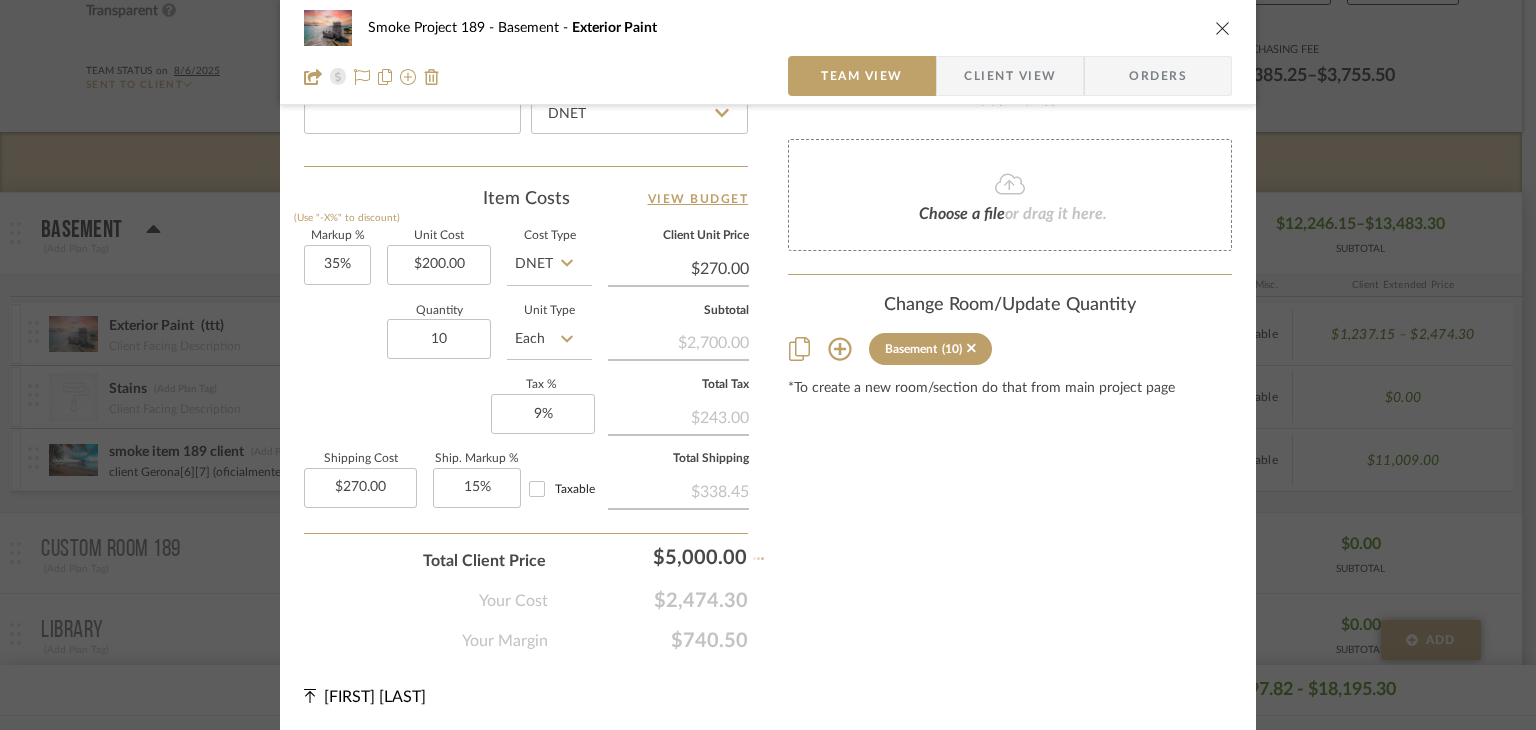 type on "150%" 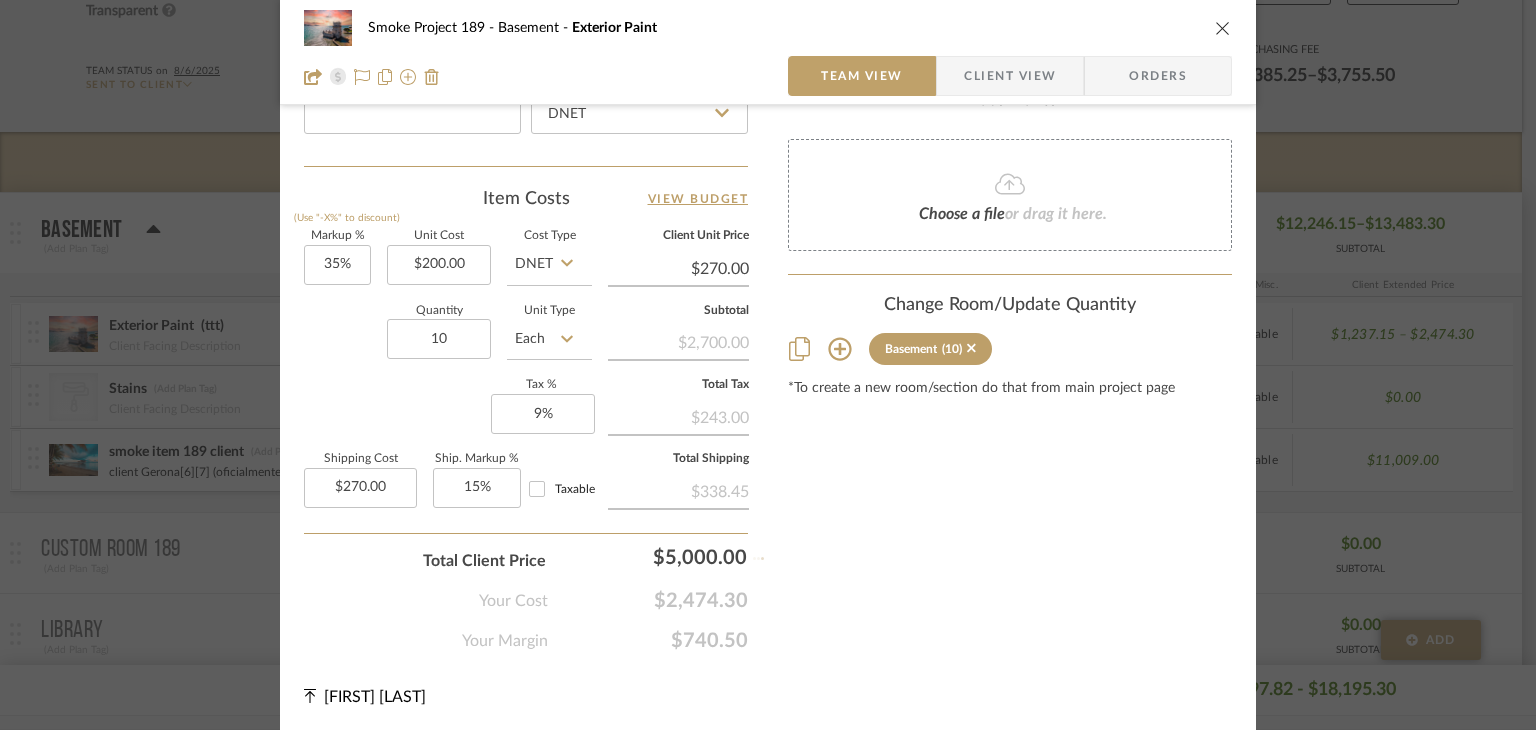 type on "$500.00" 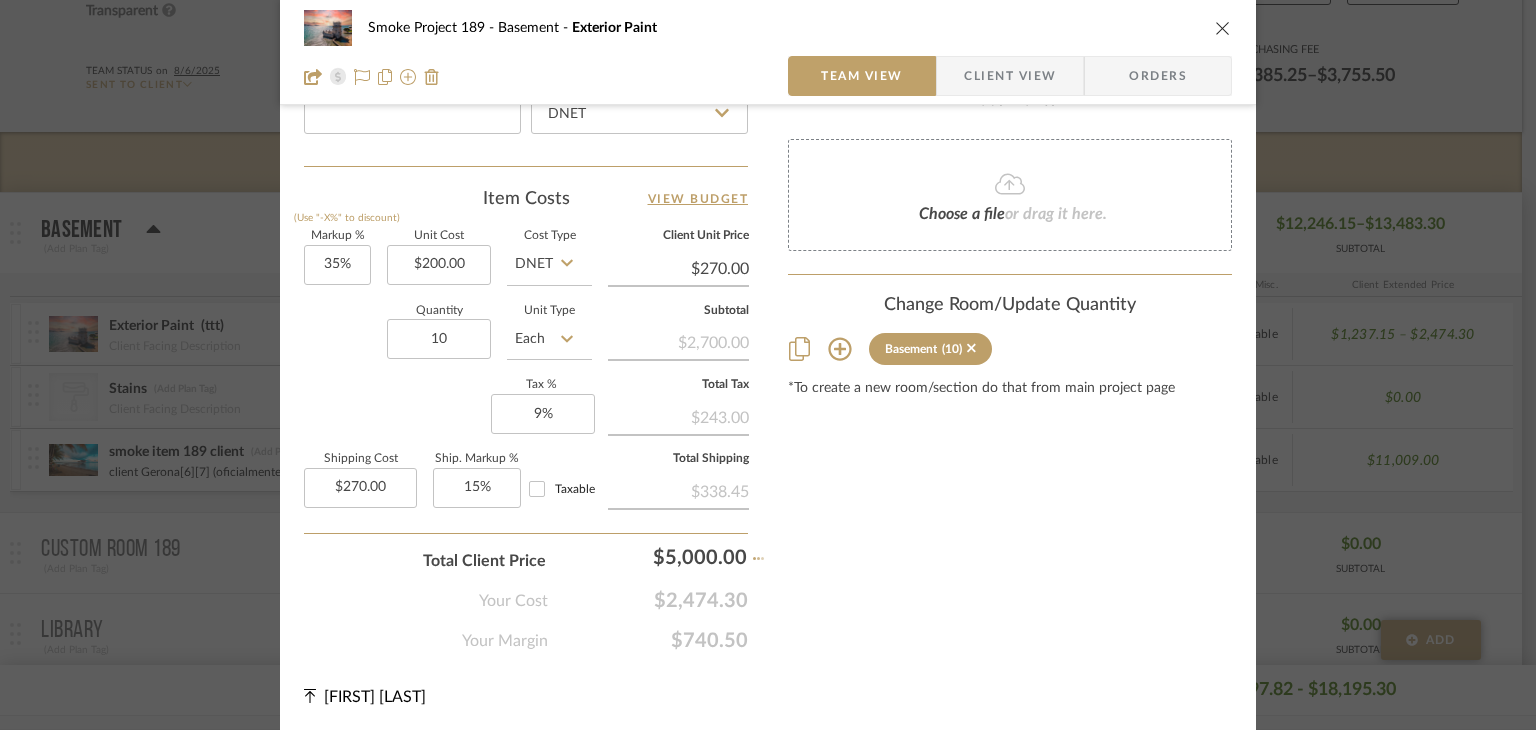 type on "0%" 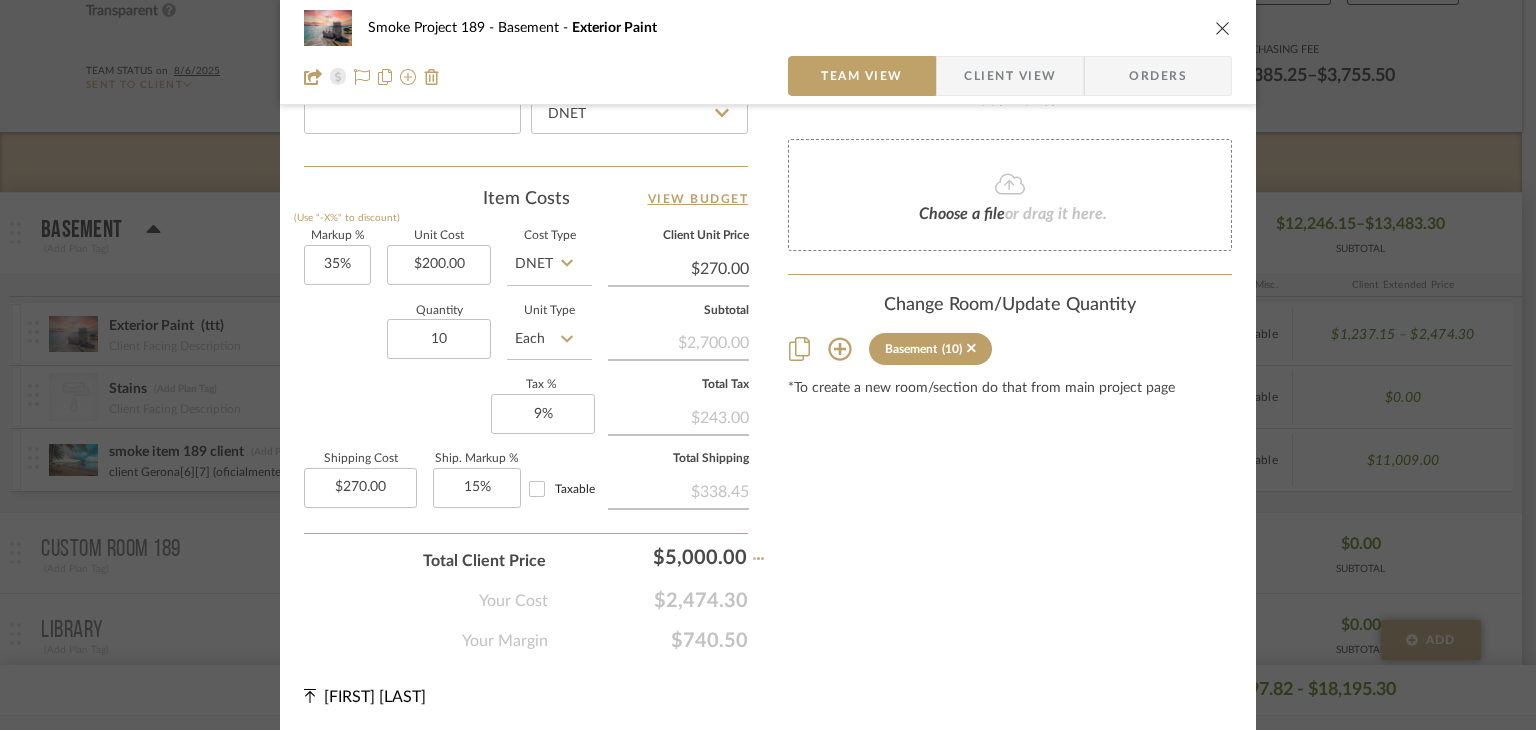 type on "$0.00" 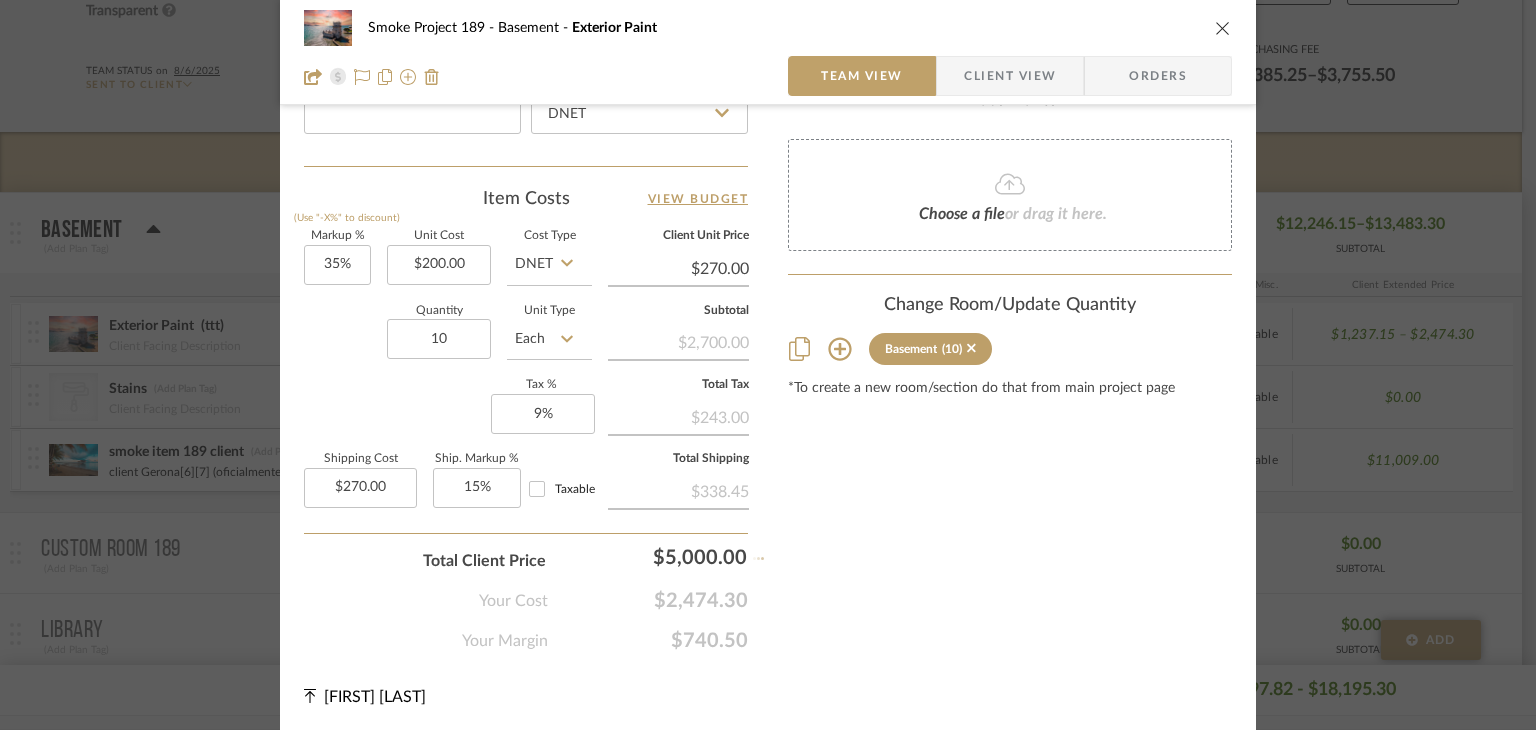 type on "0%" 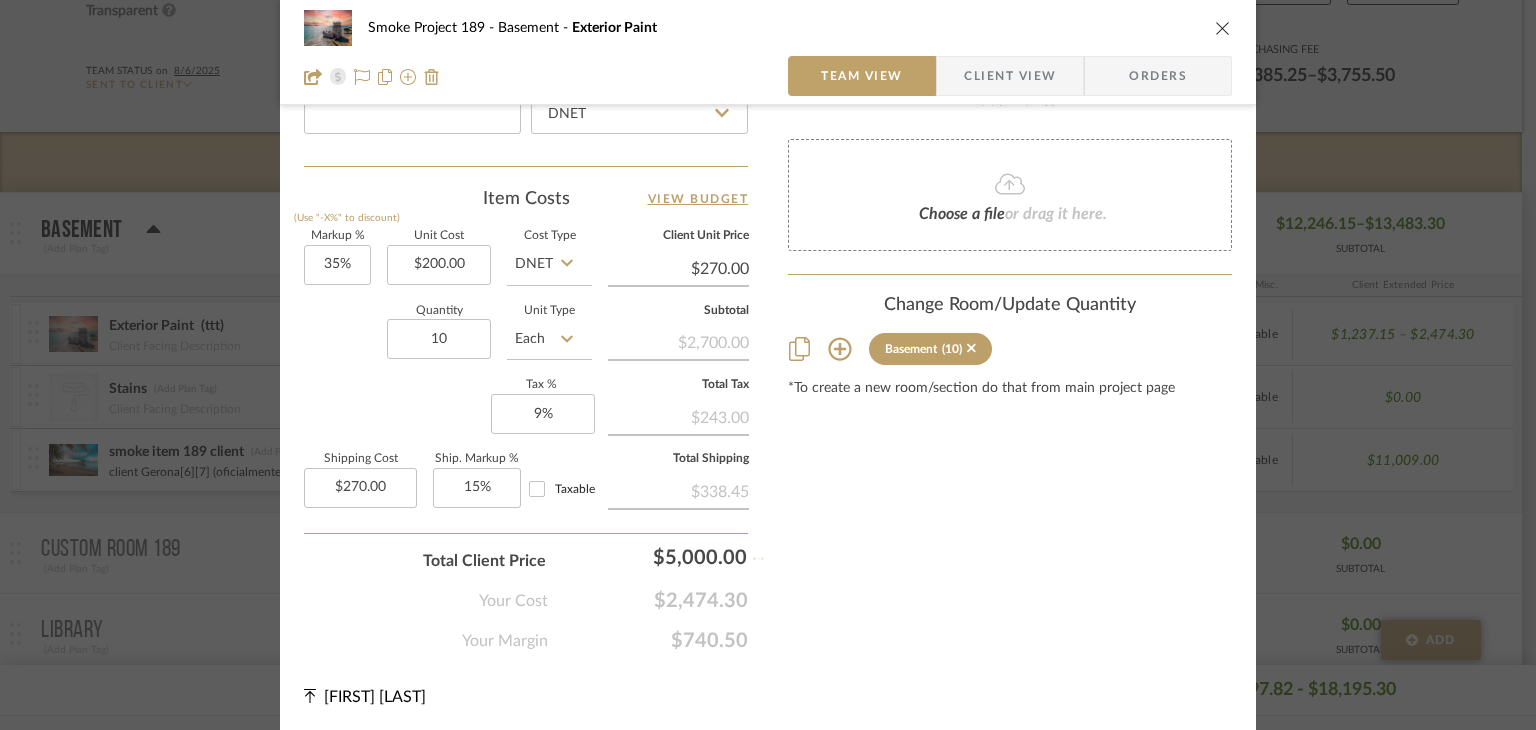 checkbox on "false" 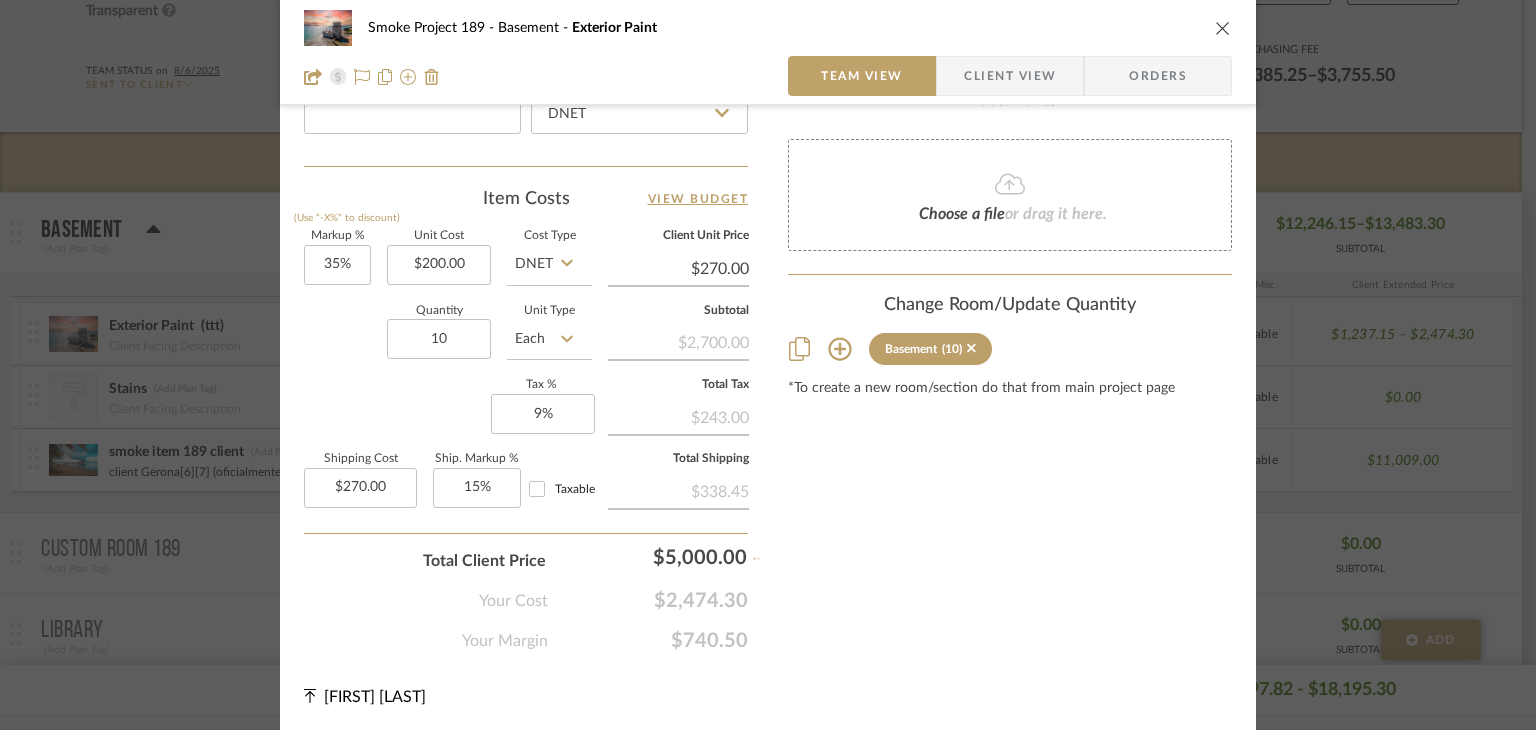 type 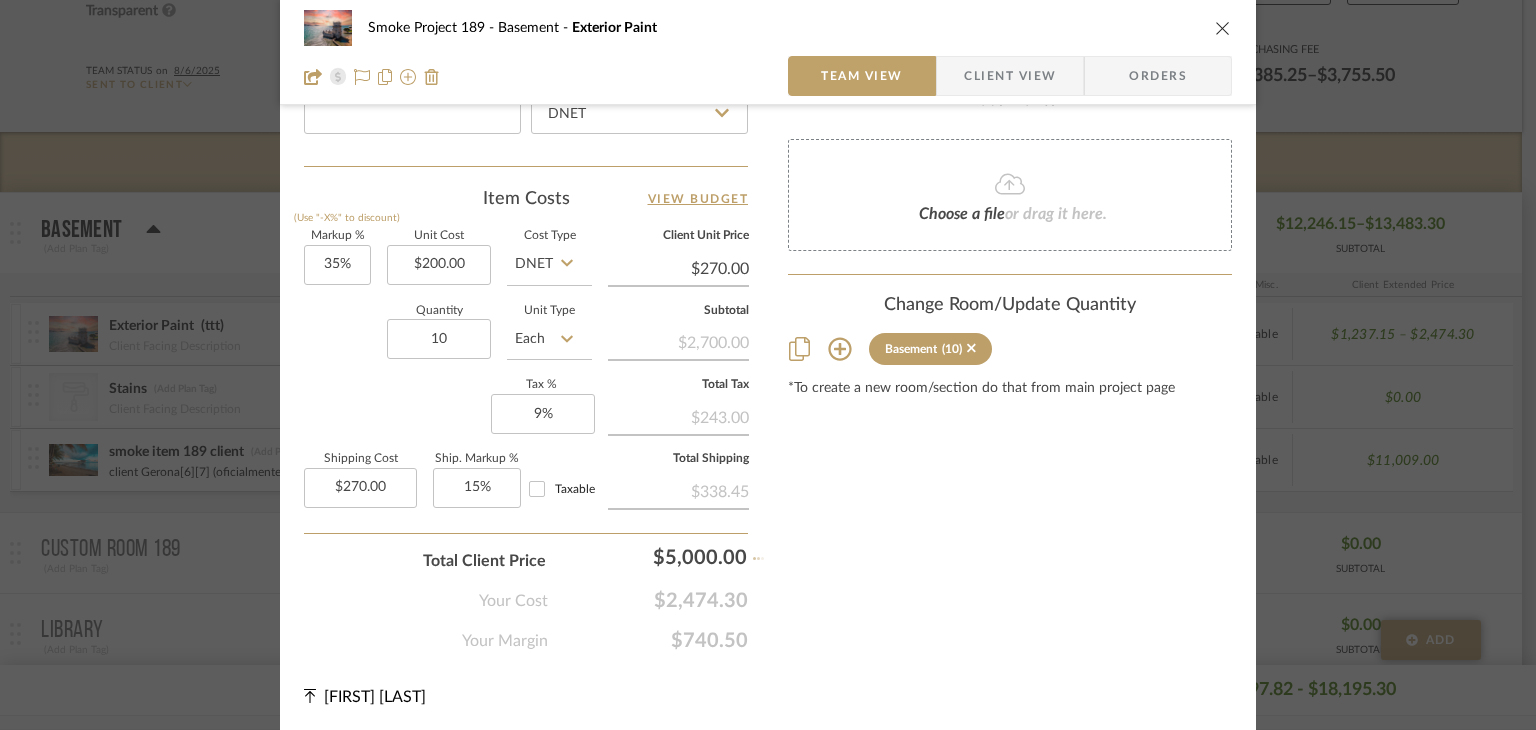 type 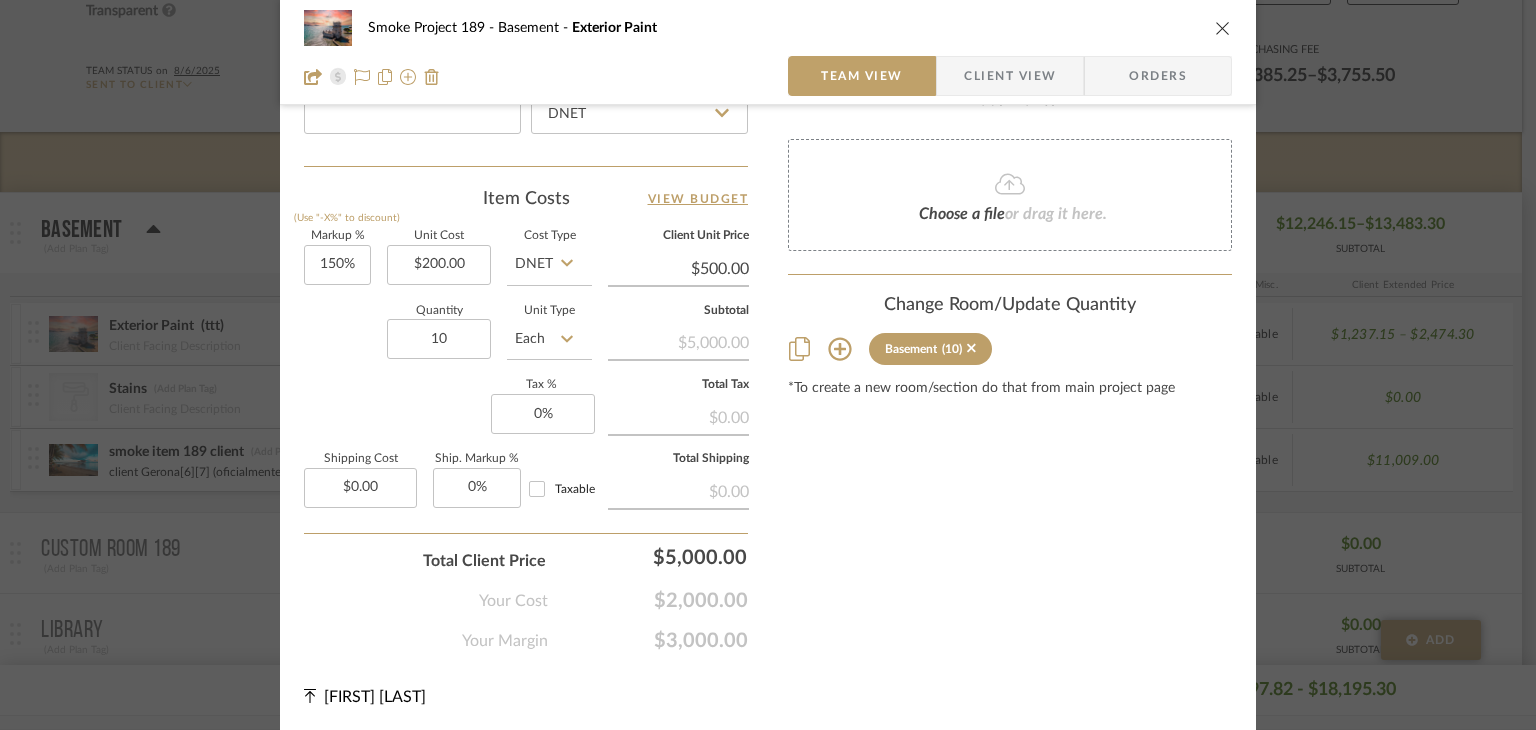 drag, startPoint x: 1220, startPoint y: 33, endPoint x: 923, endPoint y: 511, distance: 562.7548 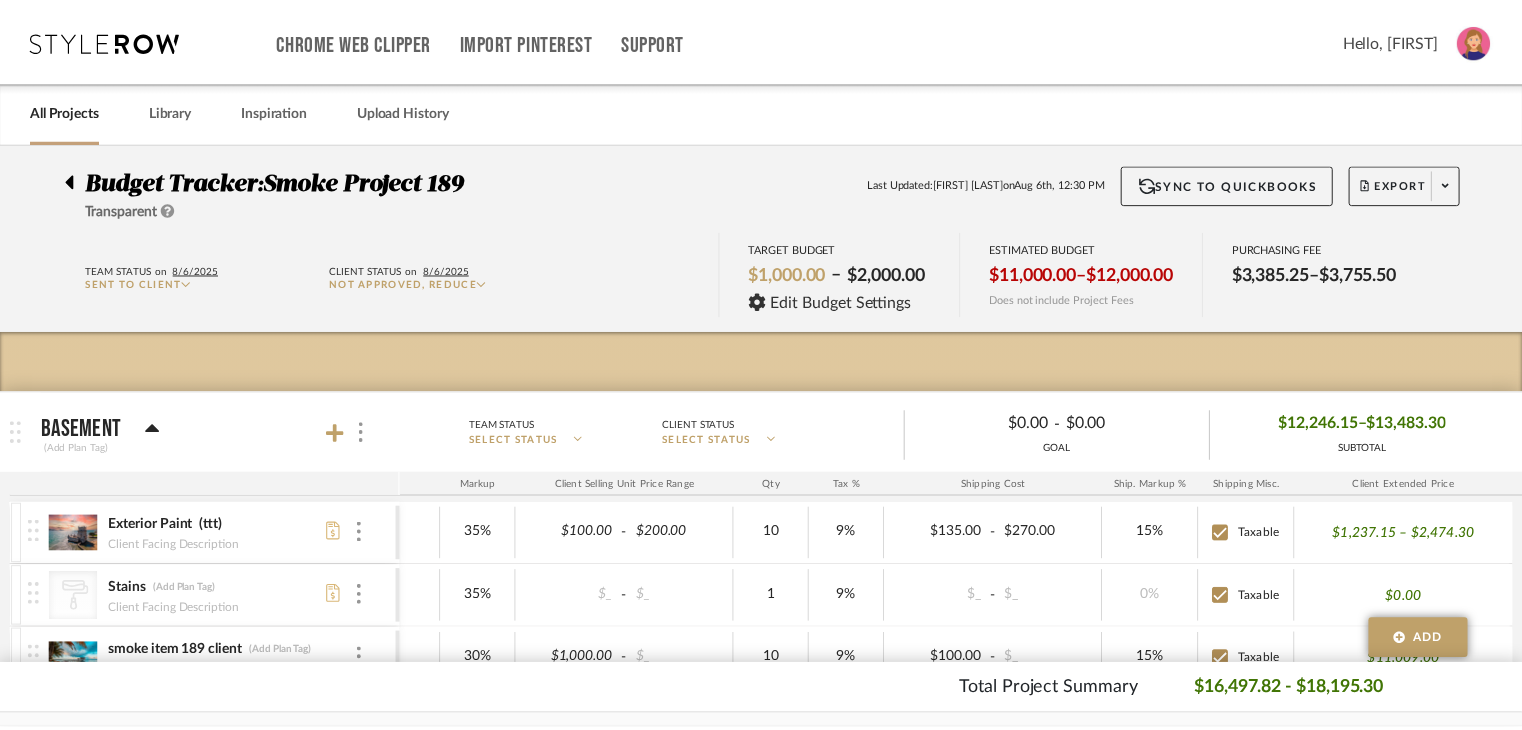 scroll, scrollTop: 200, scrollLeft: 0, axis: vertical 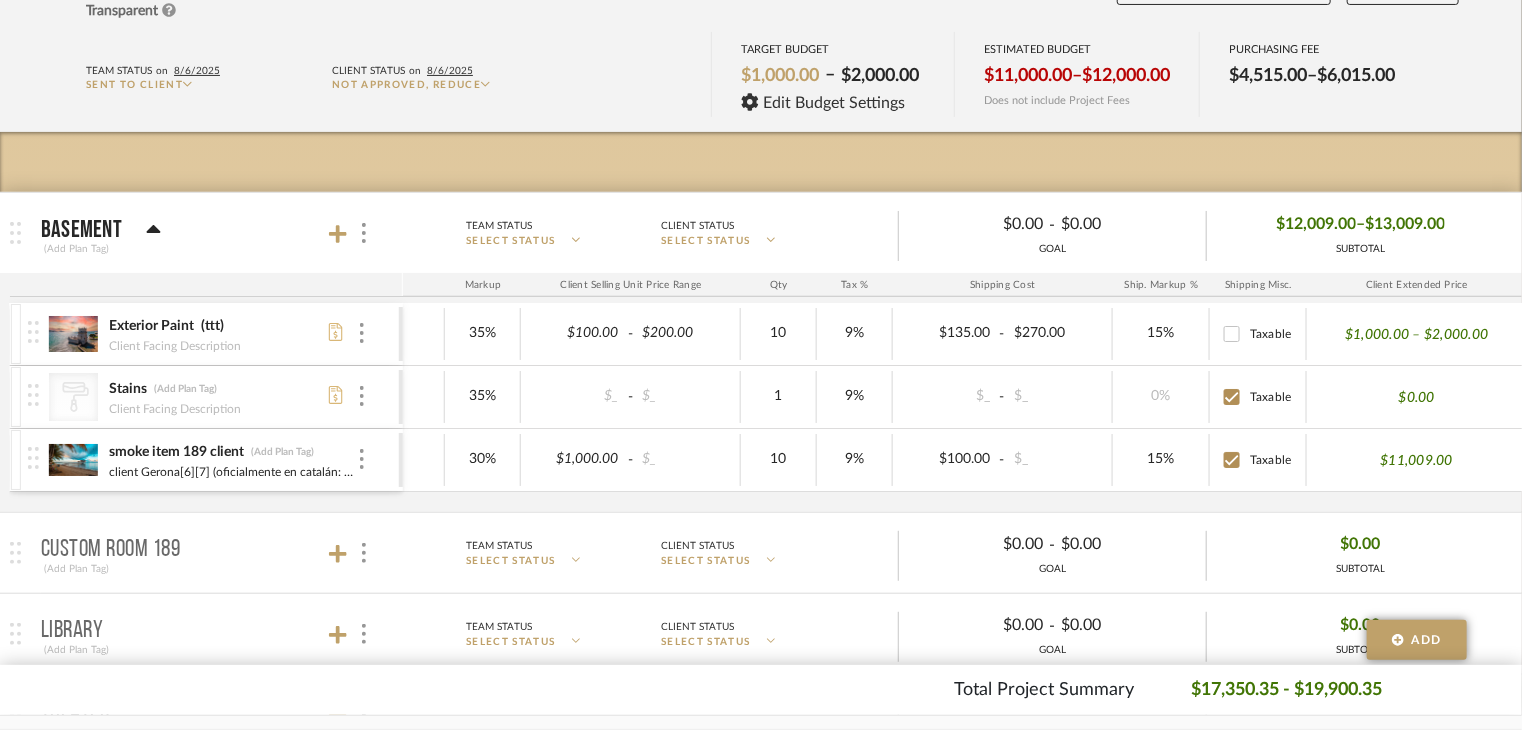 checkbox on "false" 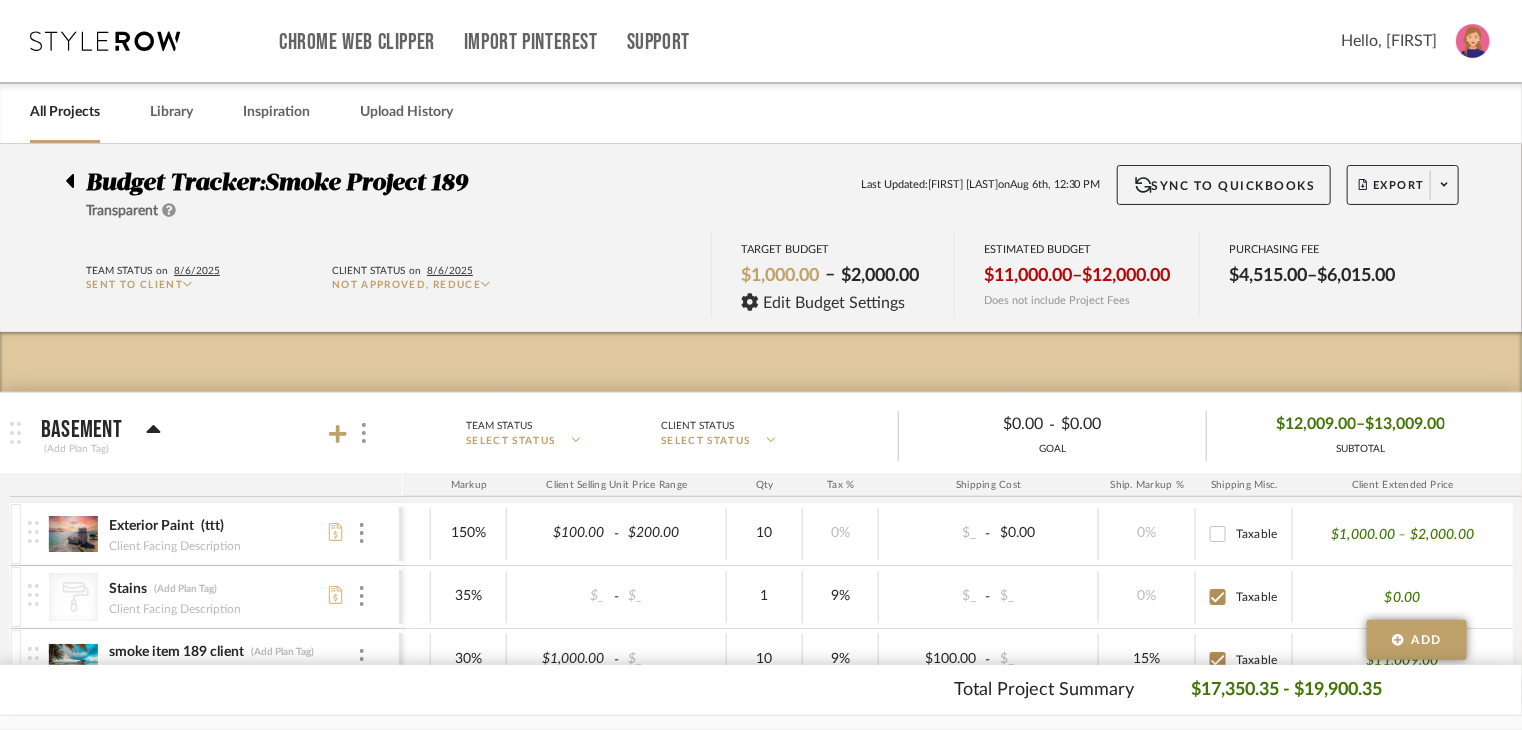 click 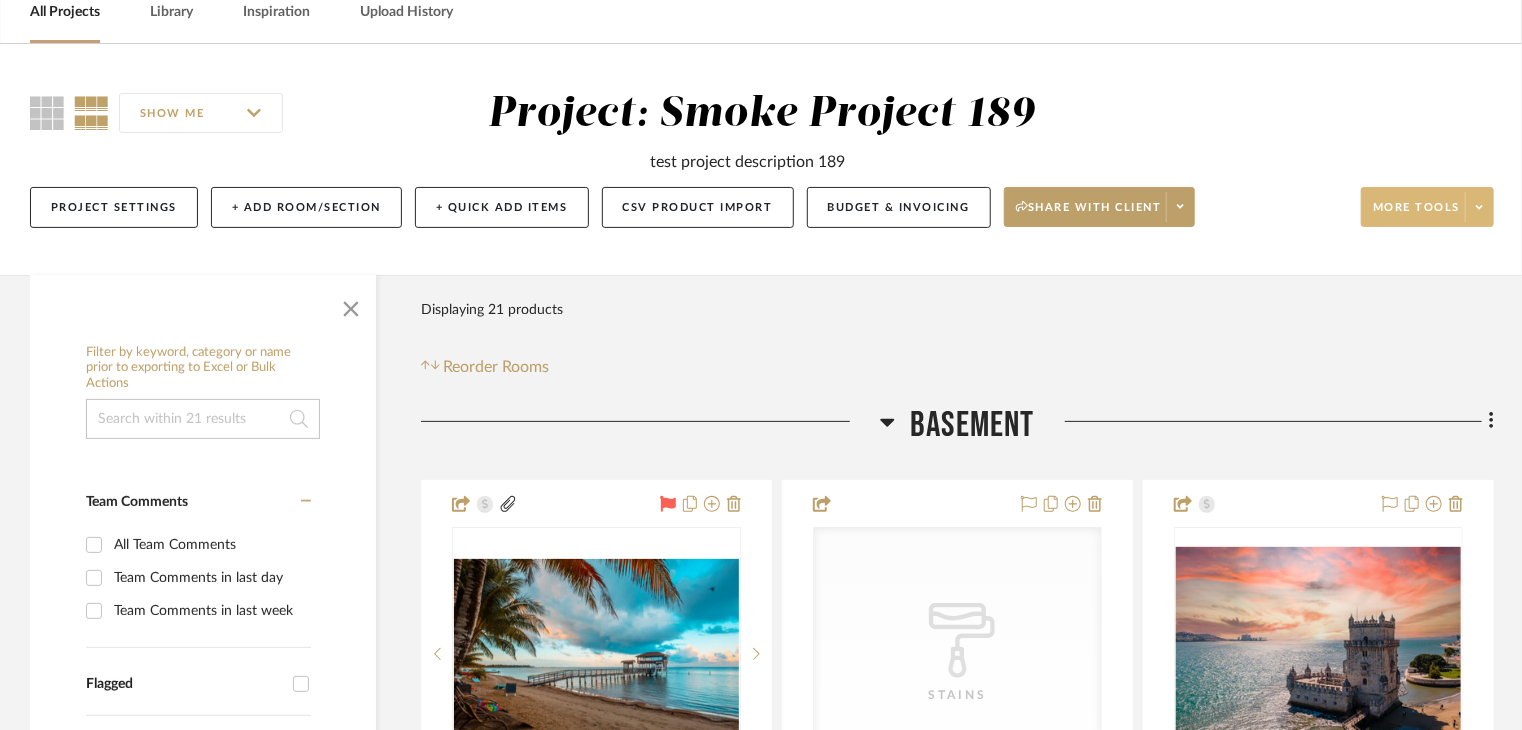 click 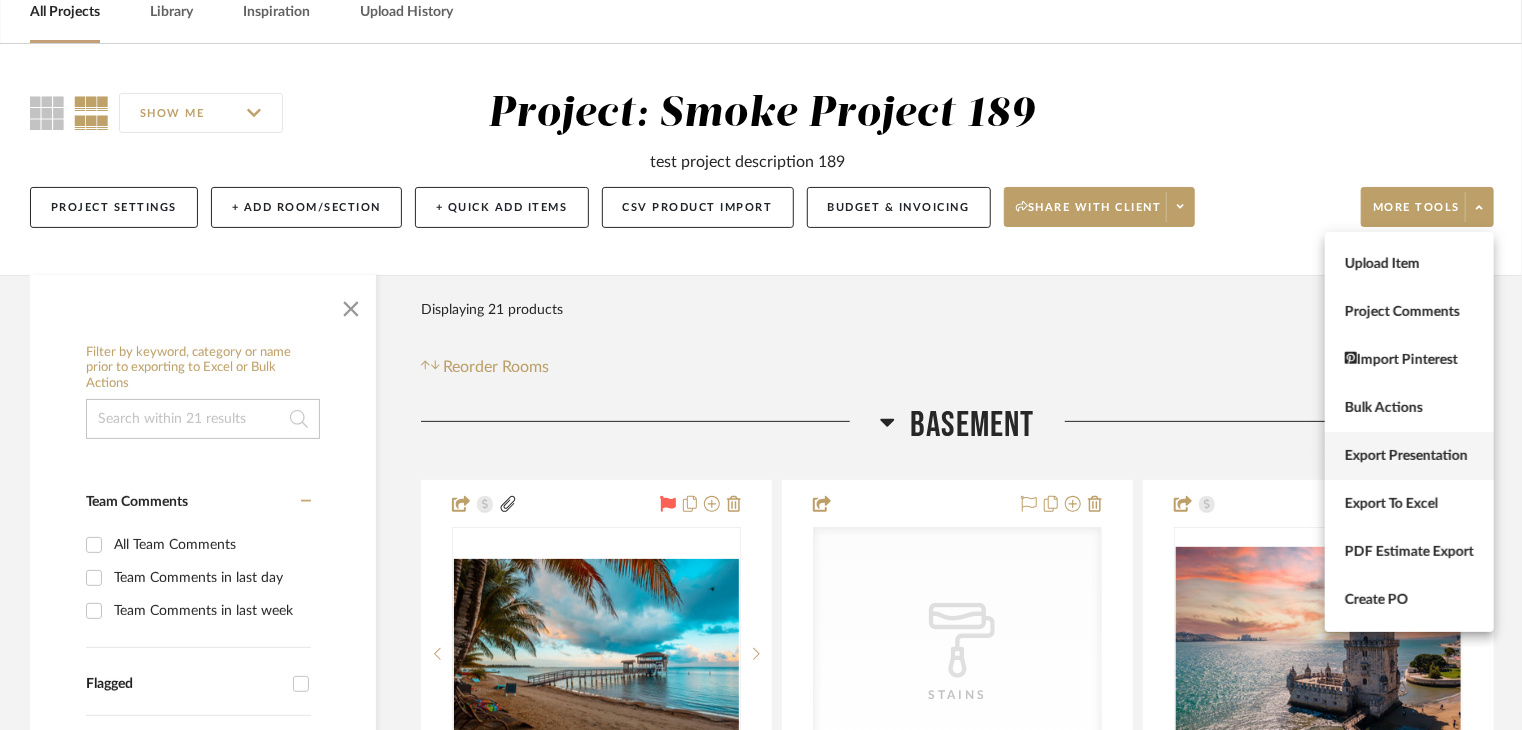 click on "Export Presentation" at bounding box center (1409, 456) 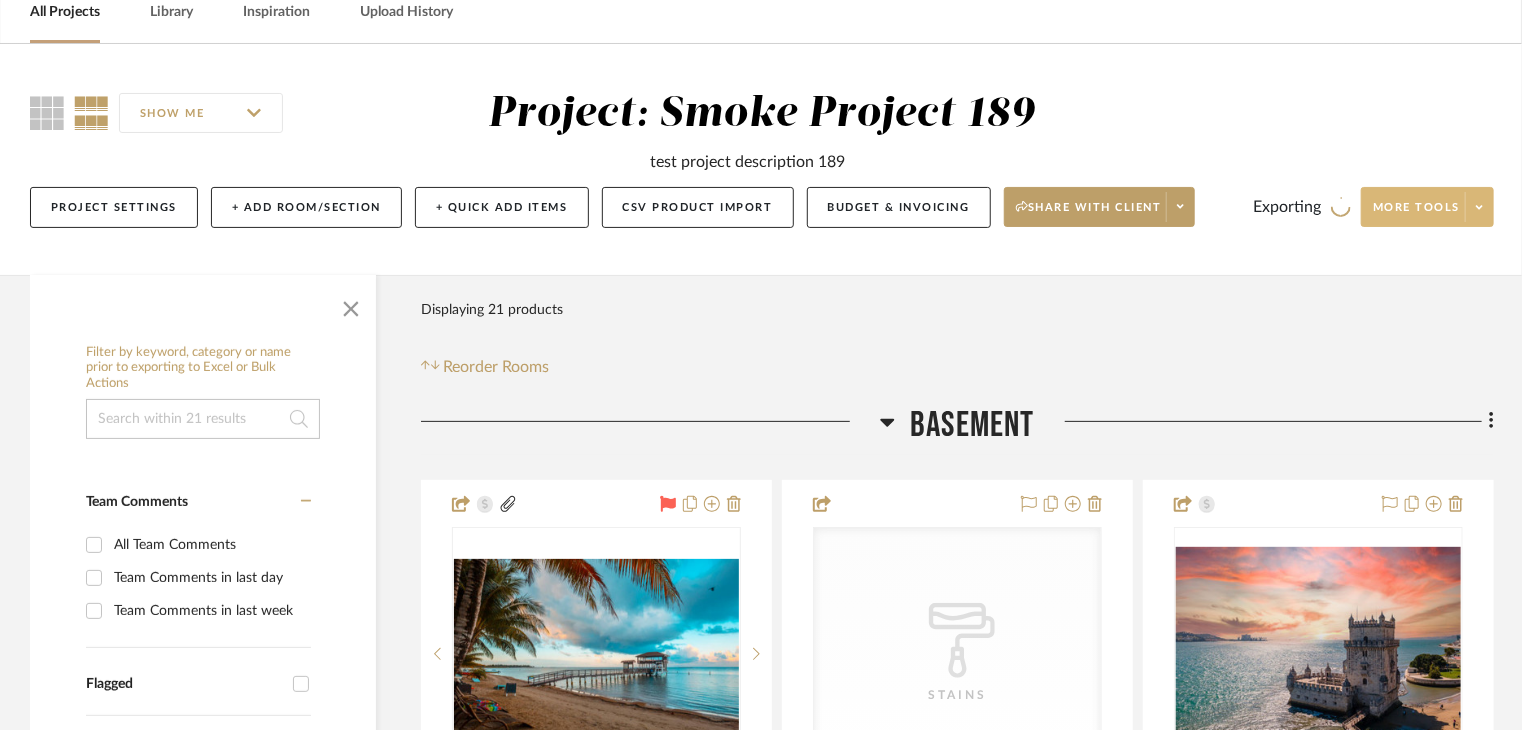 click 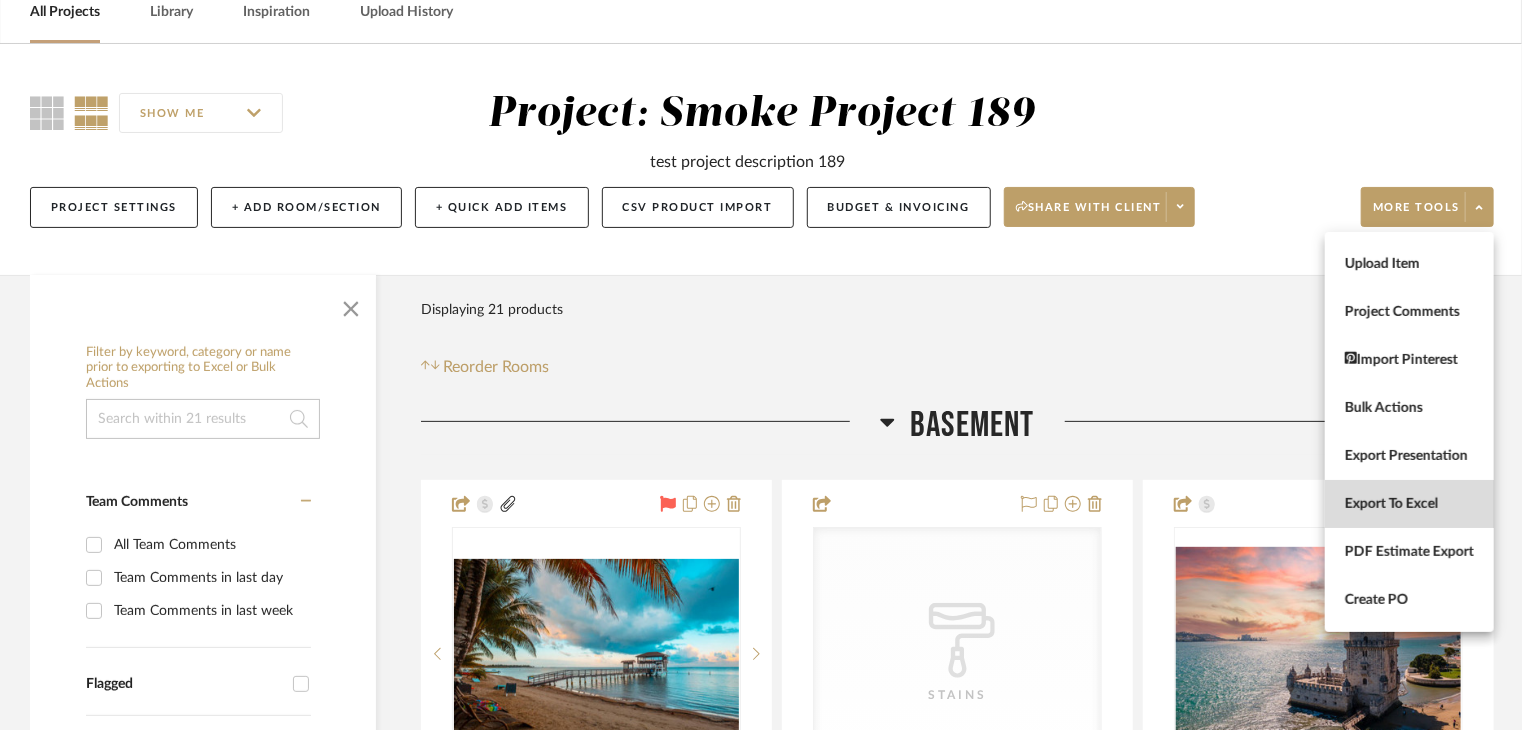 click on "Export To Excel" at bounding box center (1409, 504) 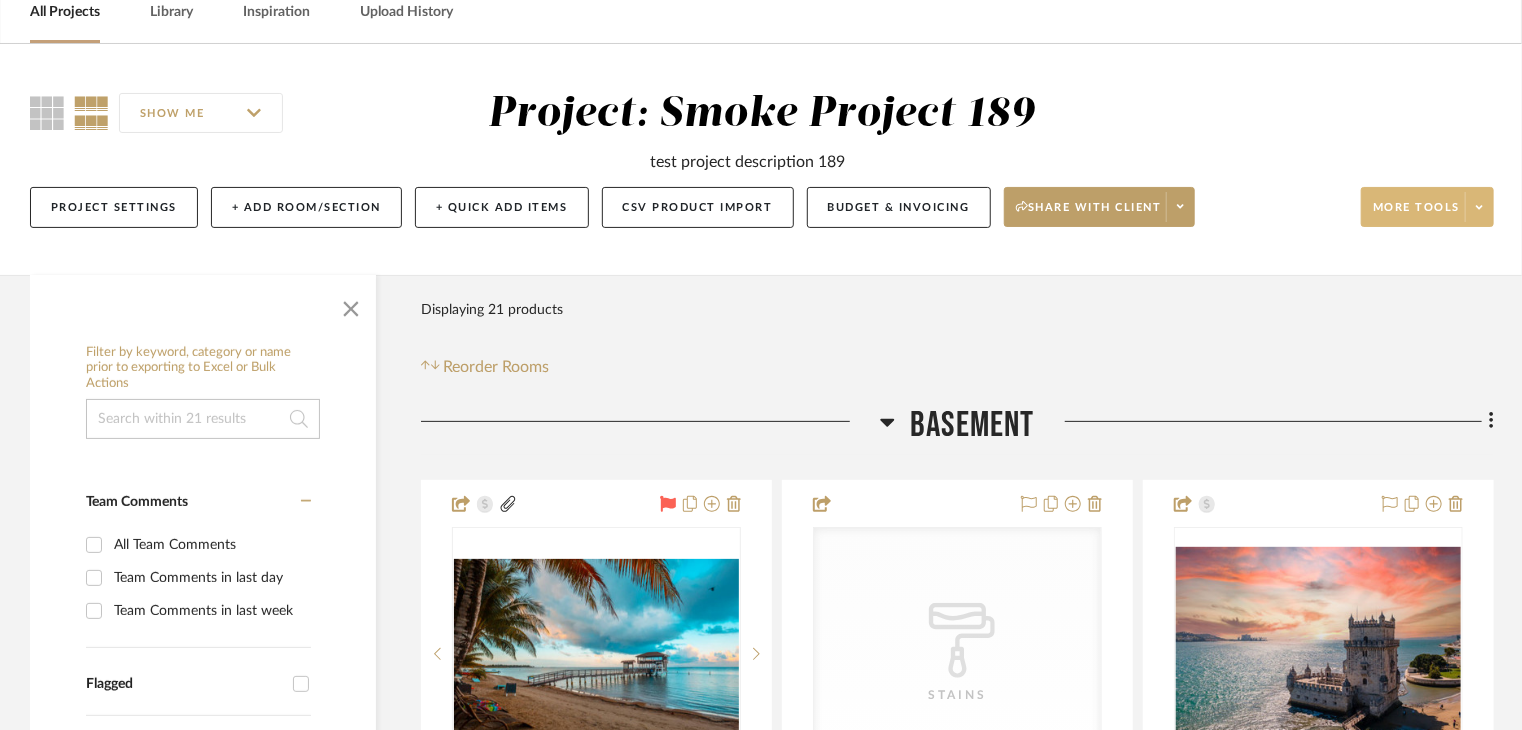 click 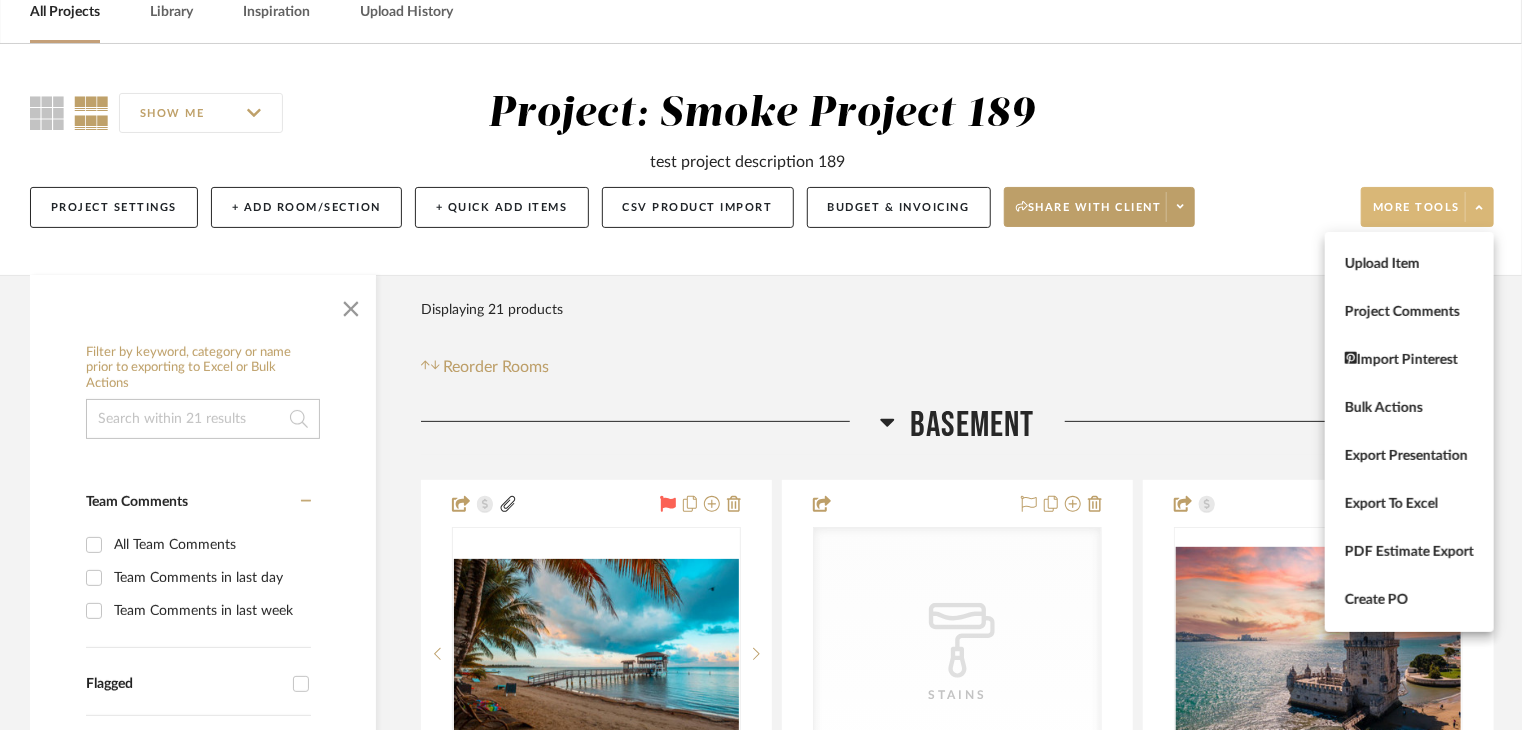 click at bounding box center (761, 365) 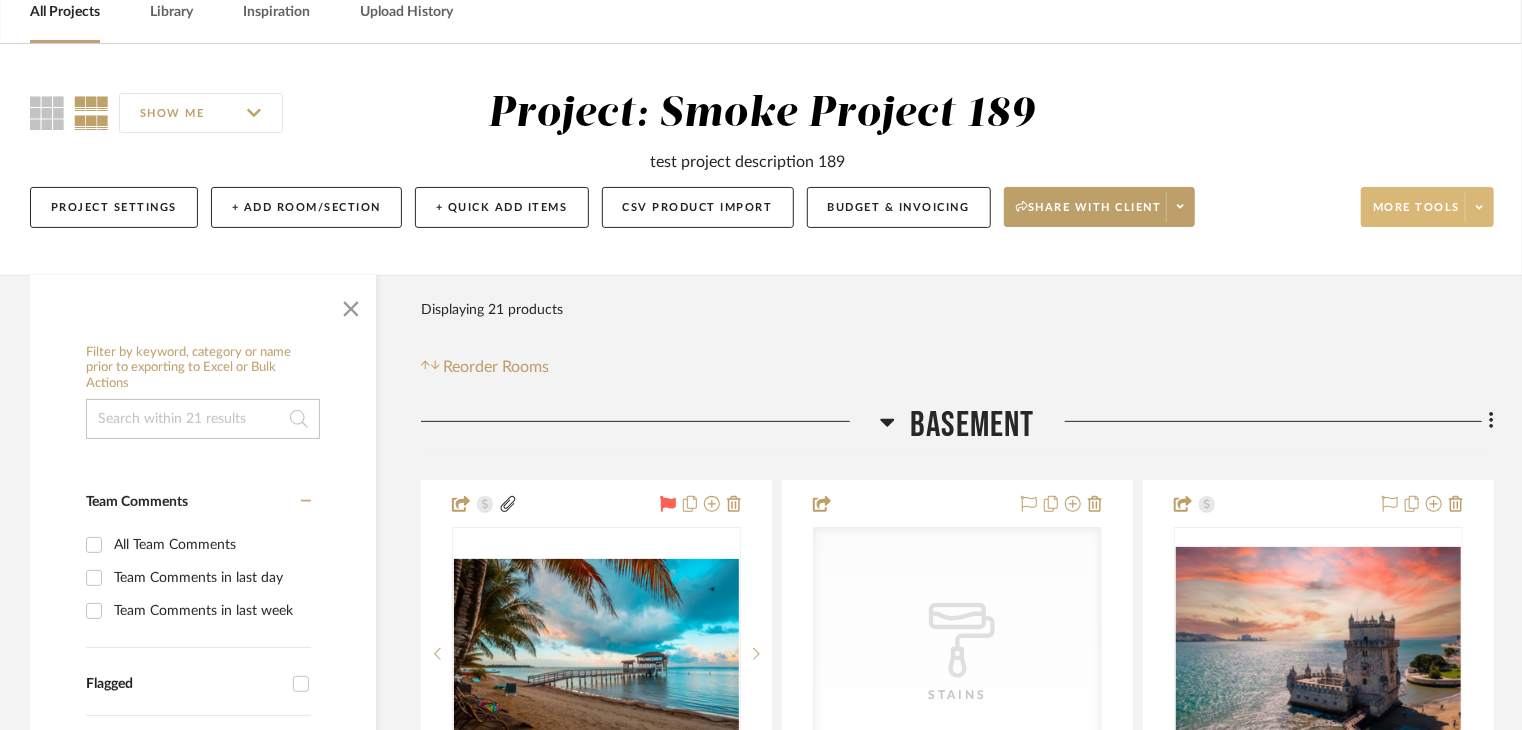 scroll, scrollTop: 100, scrollLeft: 0, axis: vertical 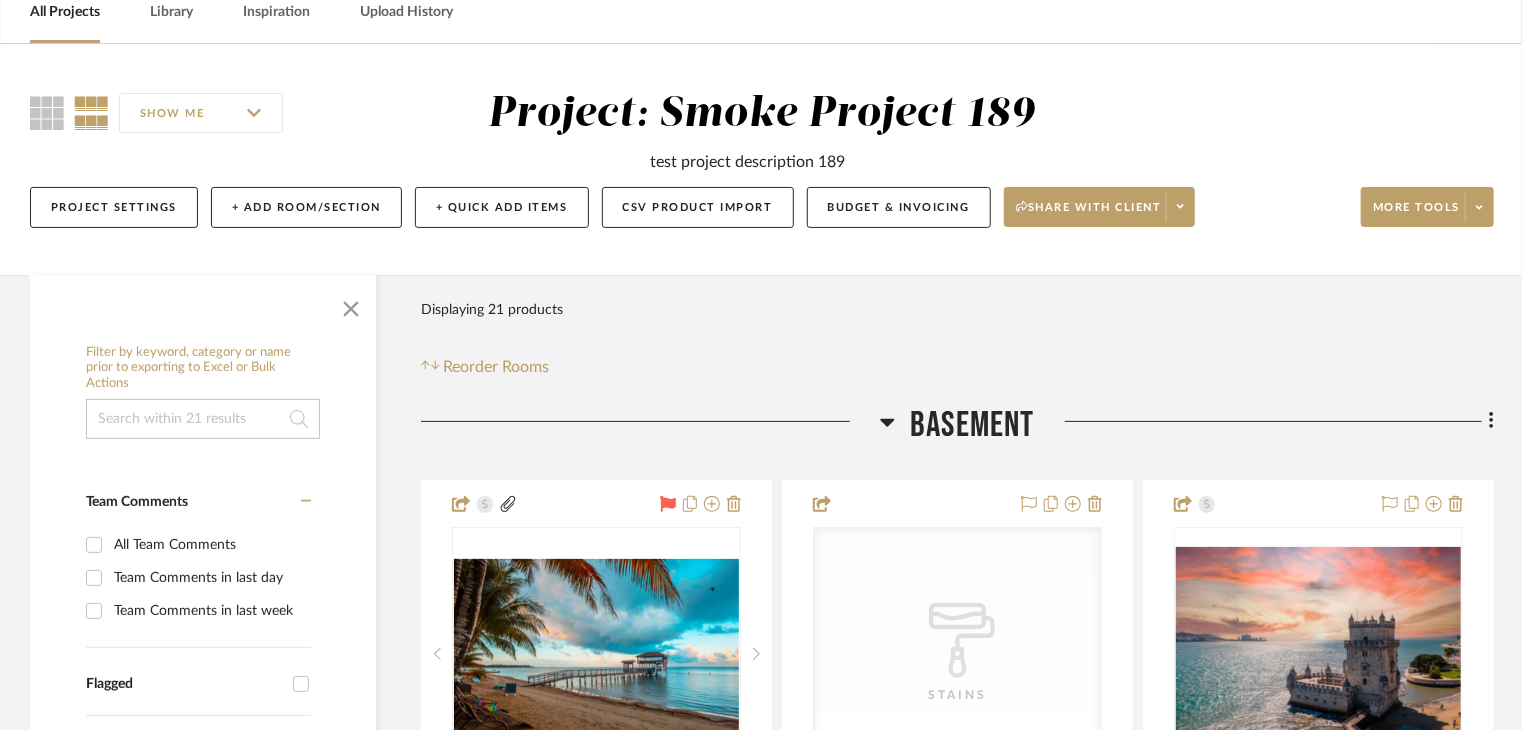 click 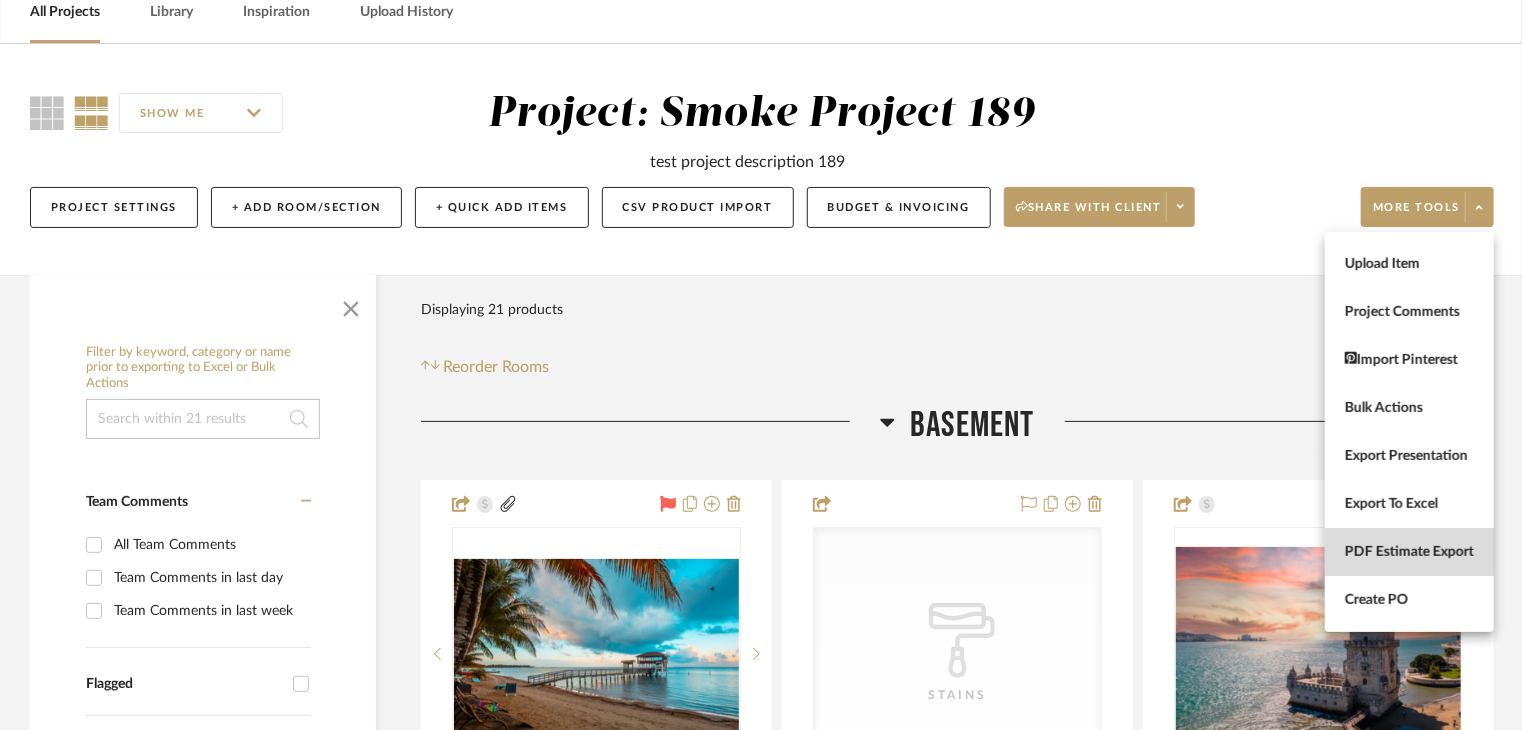 click on "PDF Estimate Export" at bounding box center (1409, 552) 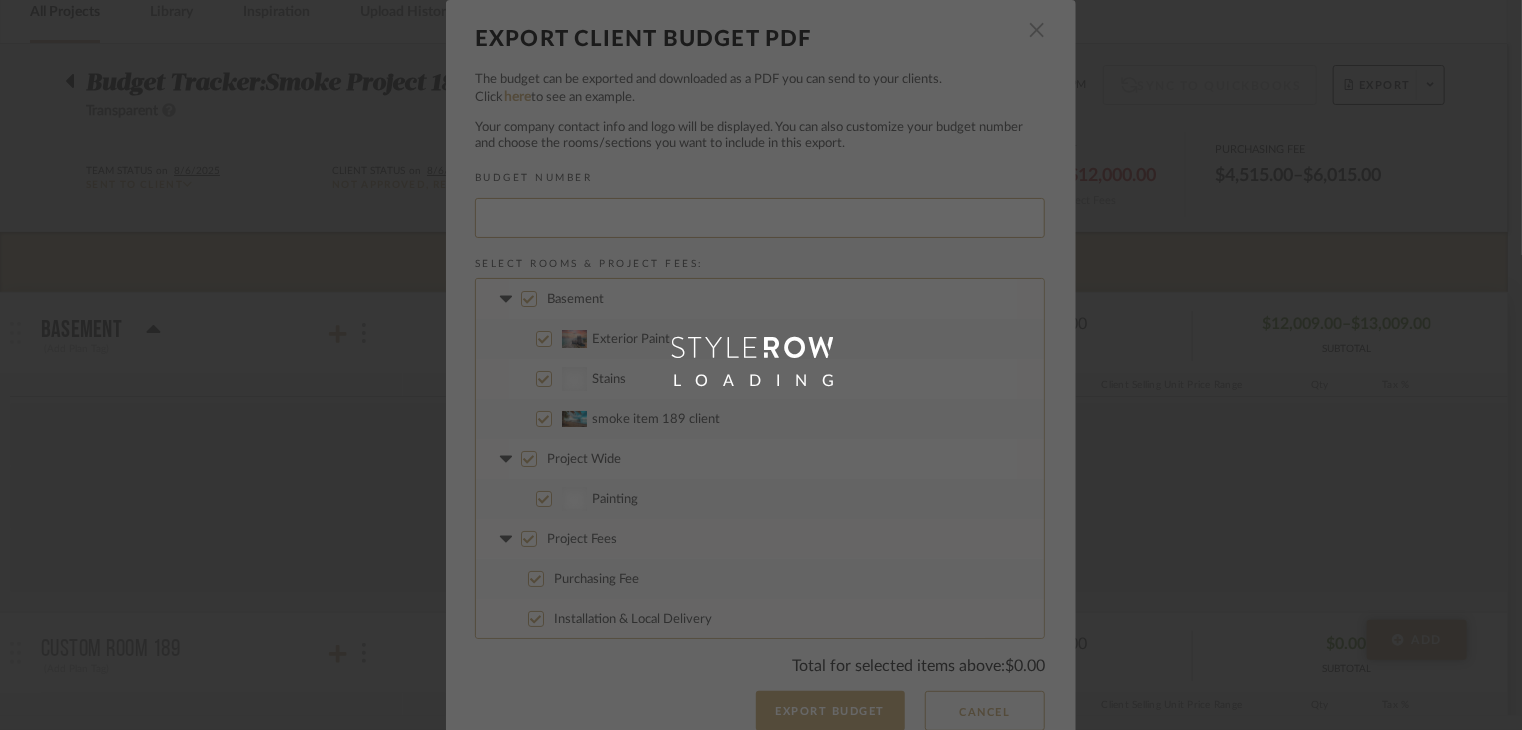 type on "SMOKEP-001" 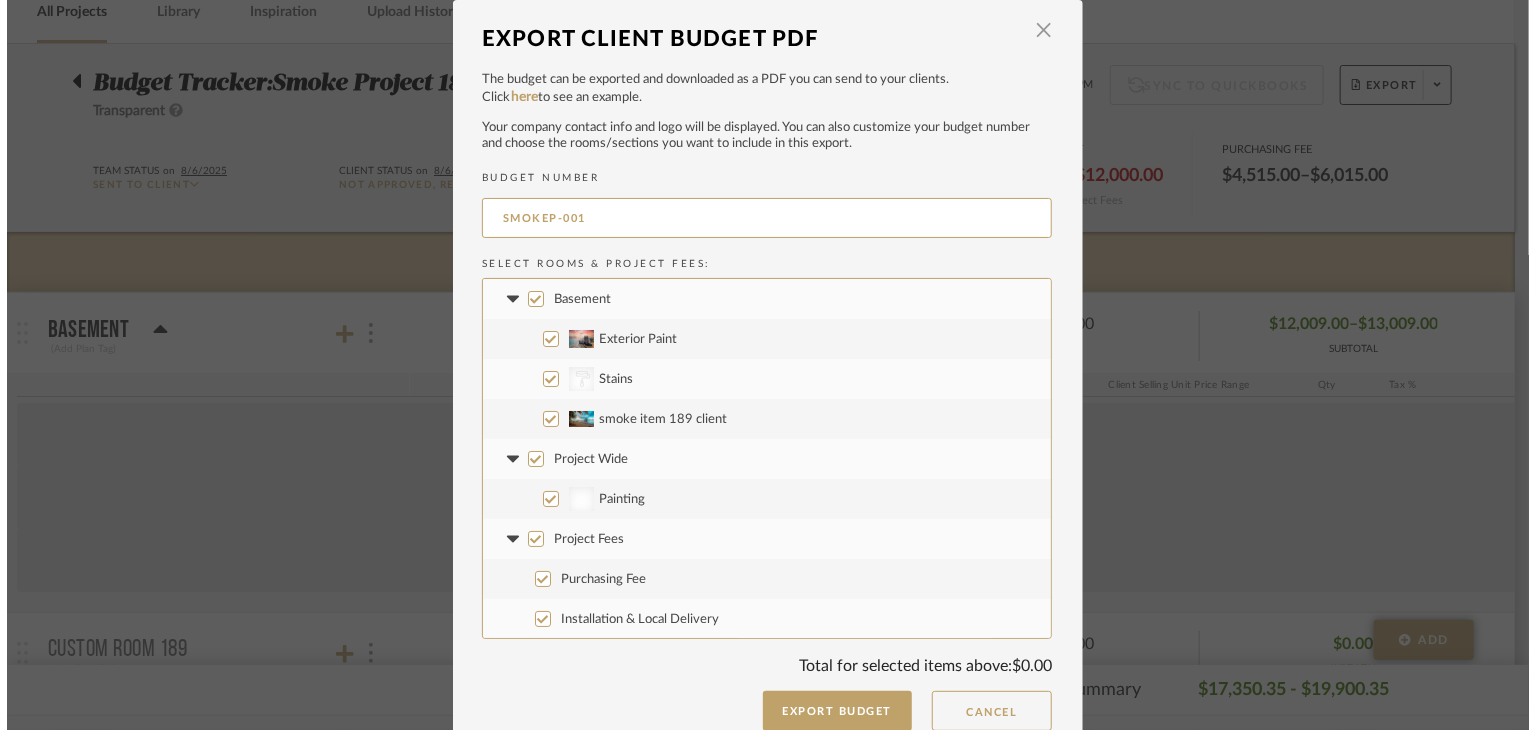 scroll, scrollTop: 0, scrollLeft: 0, axis: both 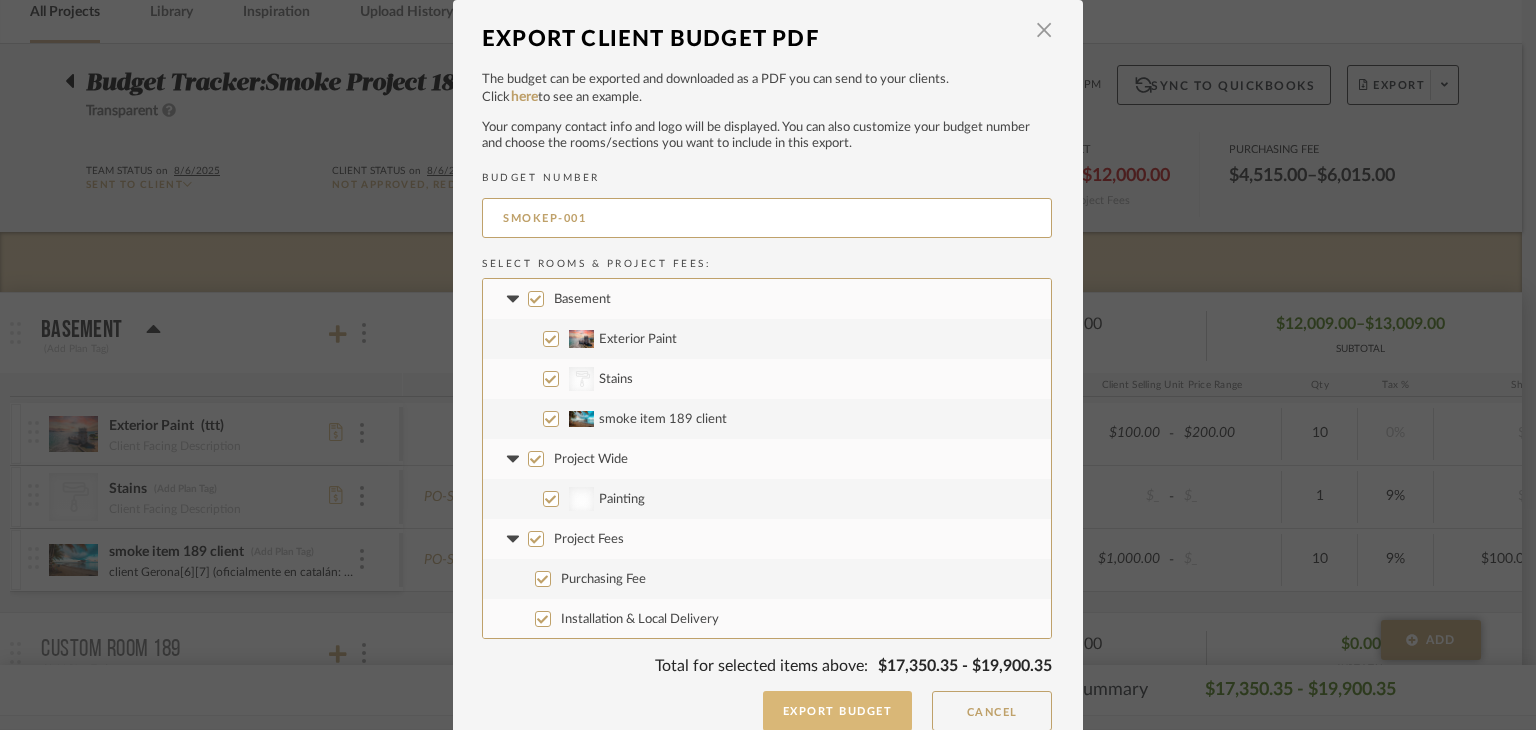 click on "Export Budget" at bounding box center [838, 711] 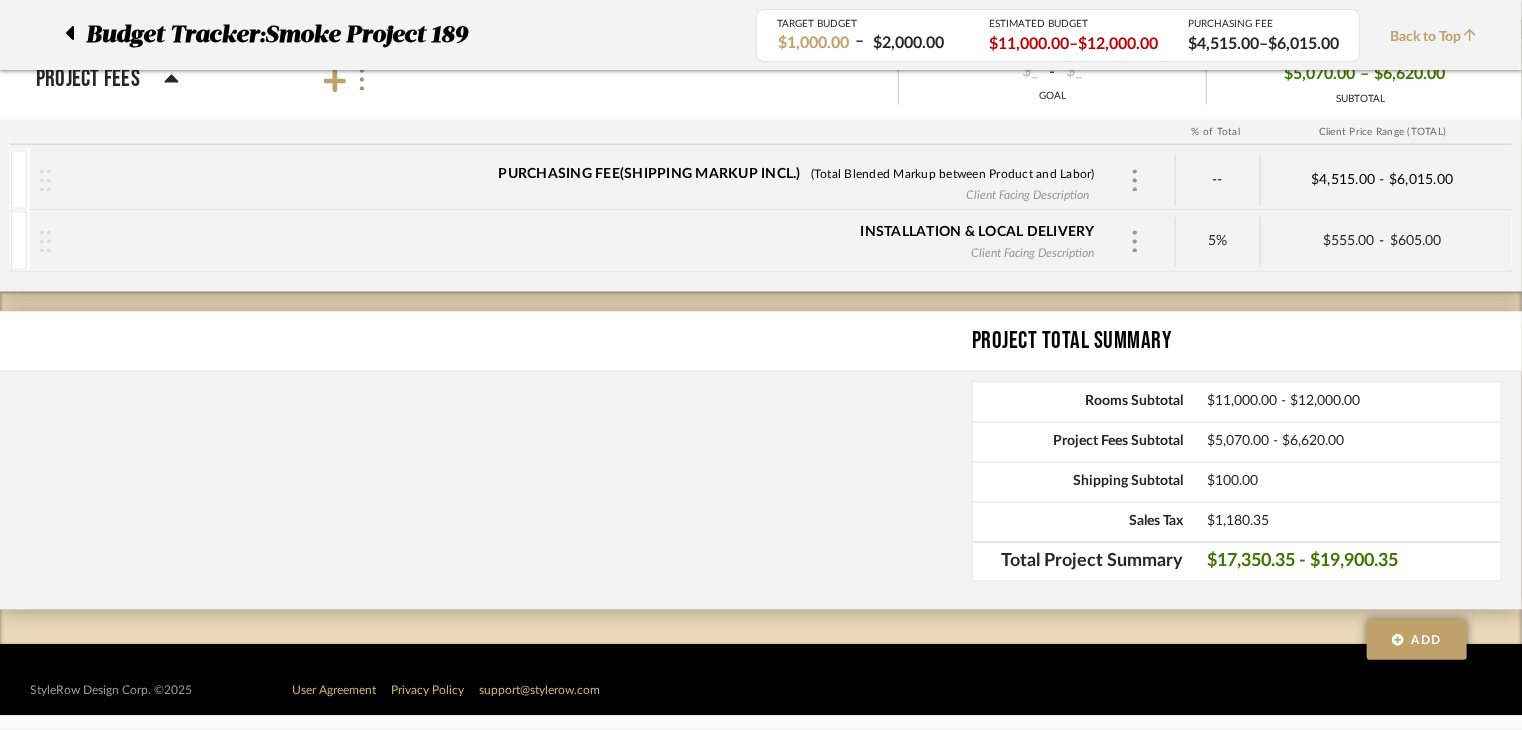 scroll, scrollTop: 1860, scrollLeft: 0, axis: vertical 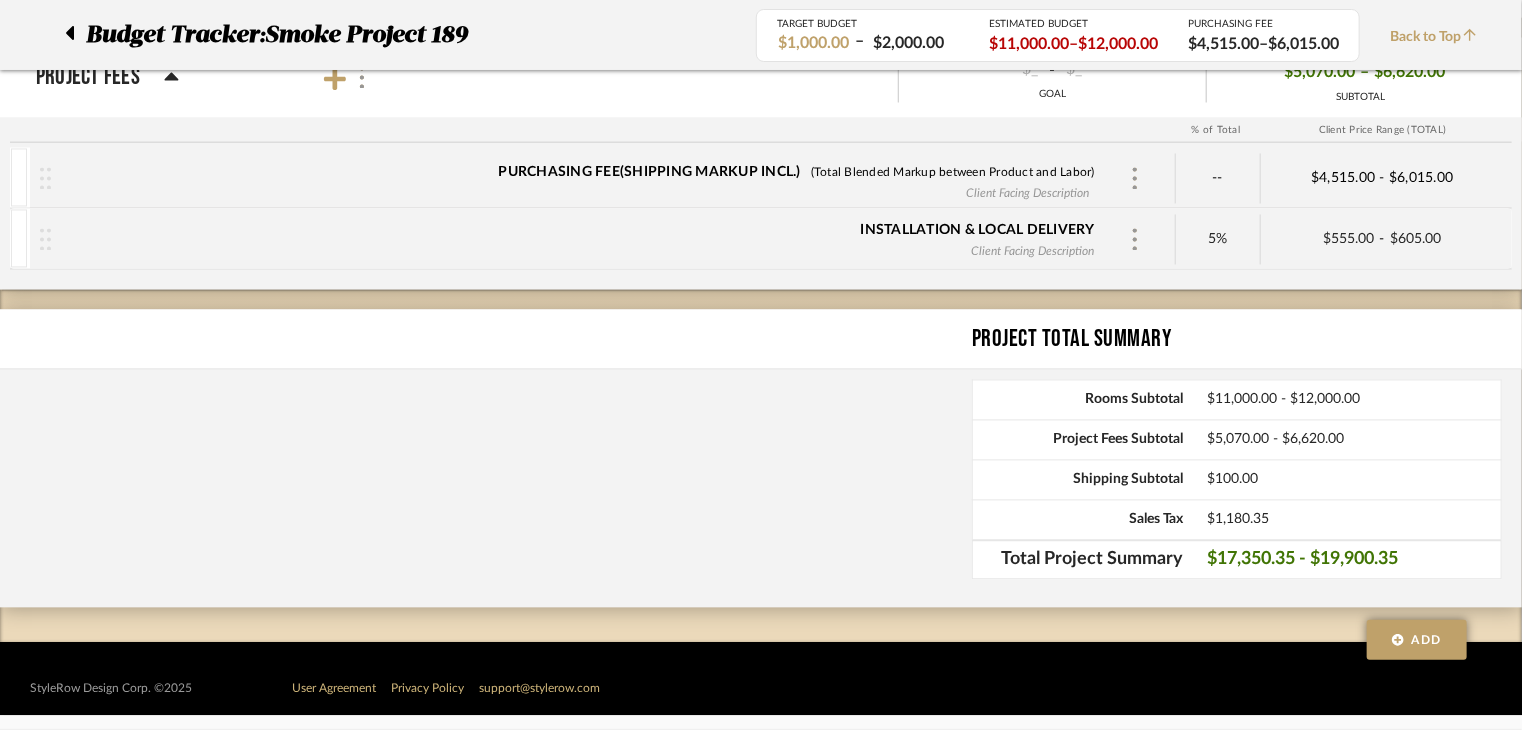 click 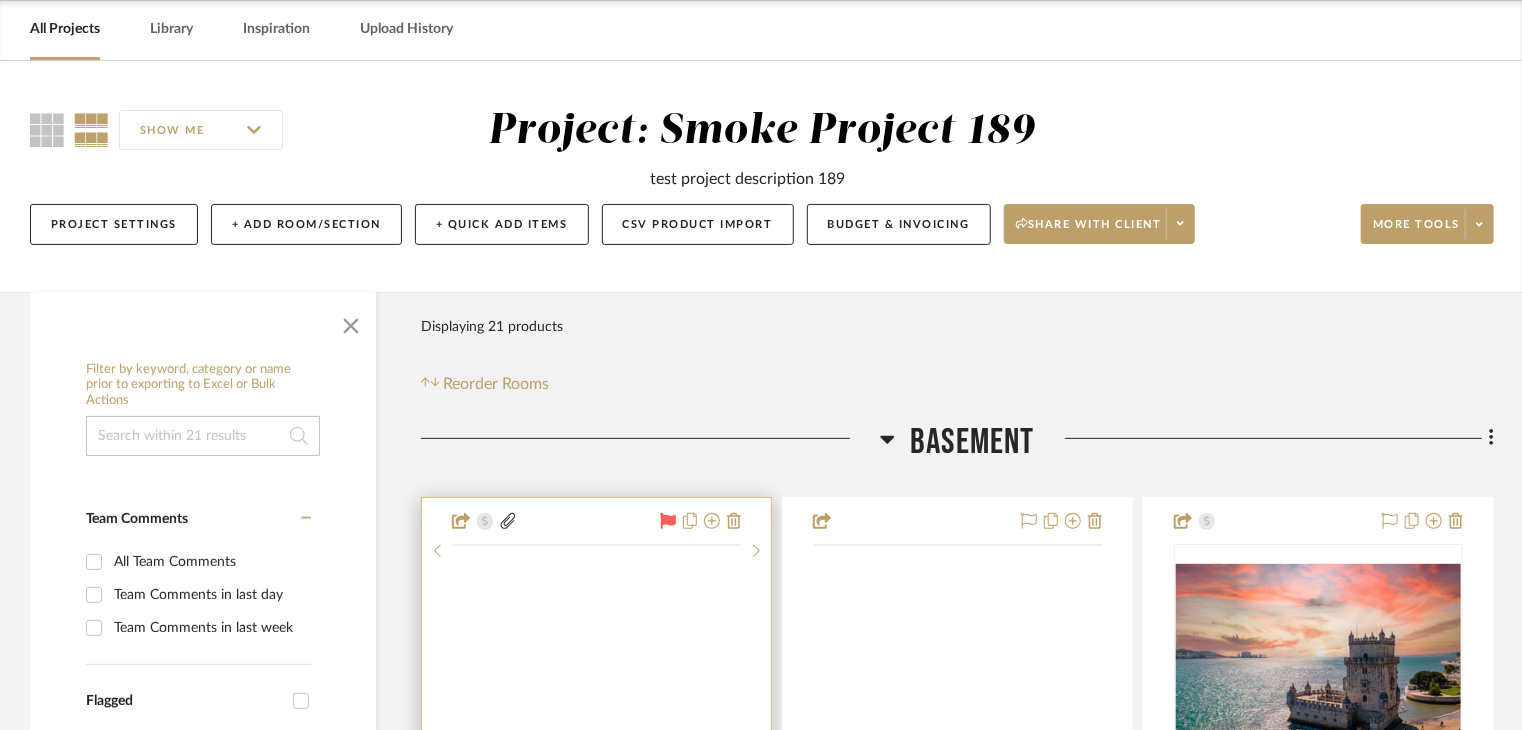 scroll, scrollTop: 300, scrollLeft: 0, axis: vertical 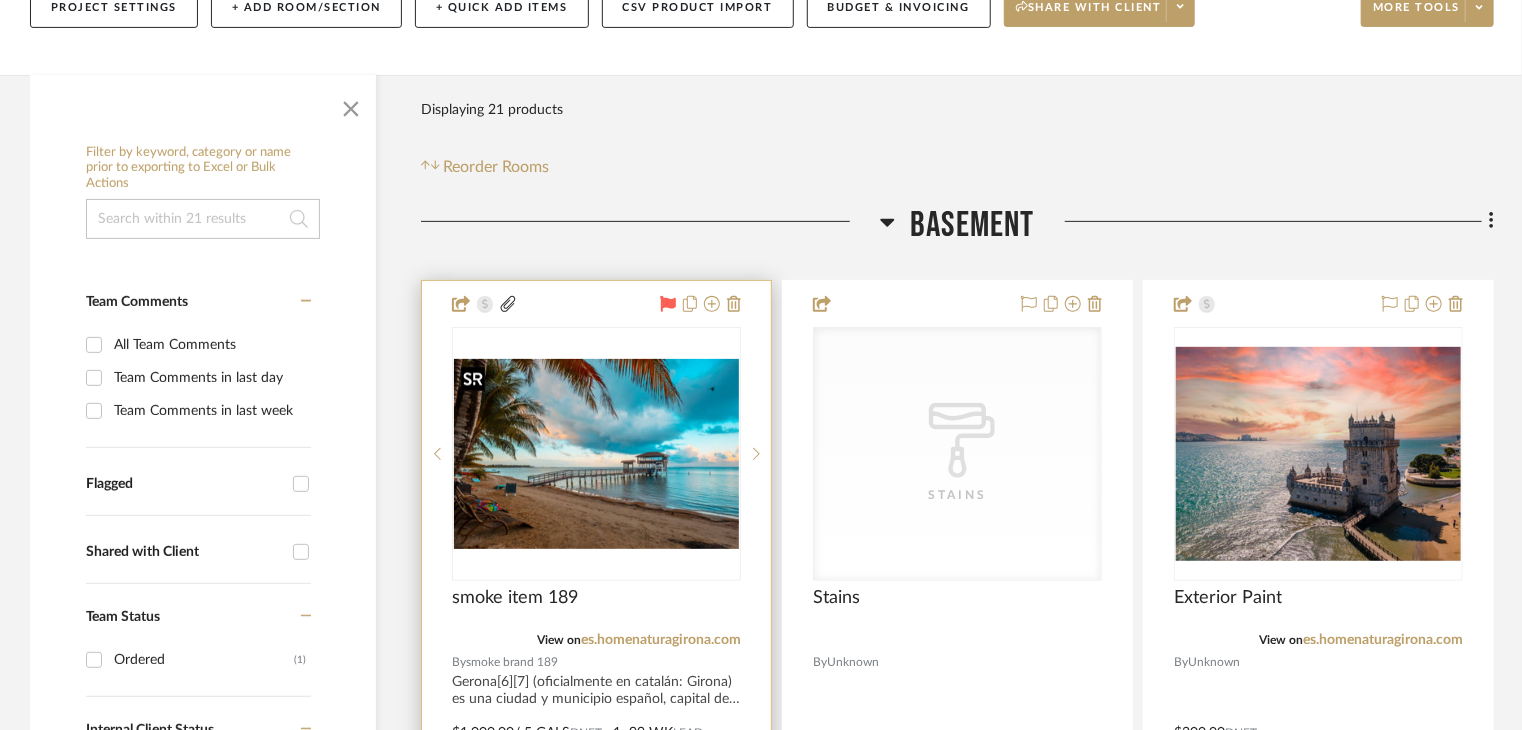 click at bounding box center (0, 0) 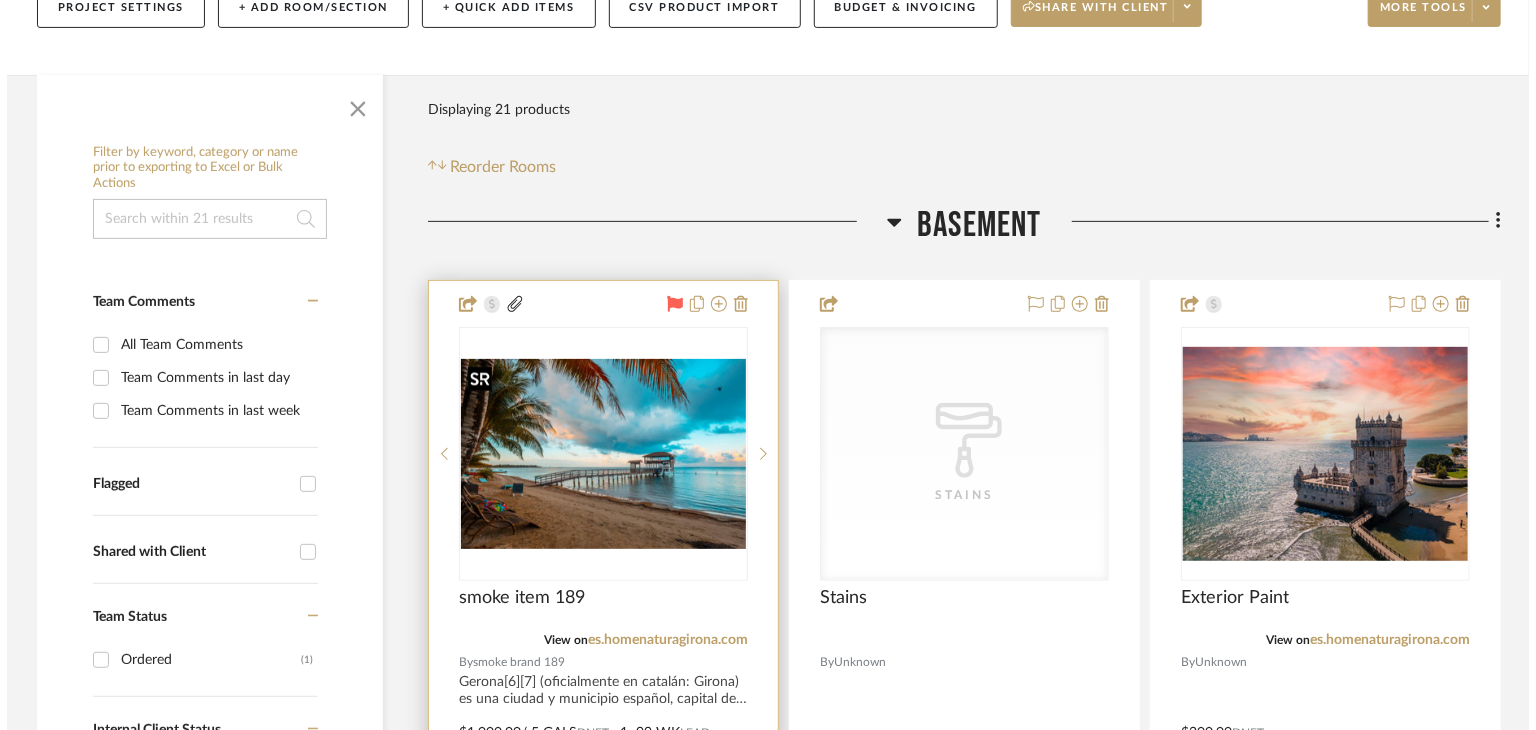 scroll, scrollTop: 0, scrollLeft: 0, axis: both 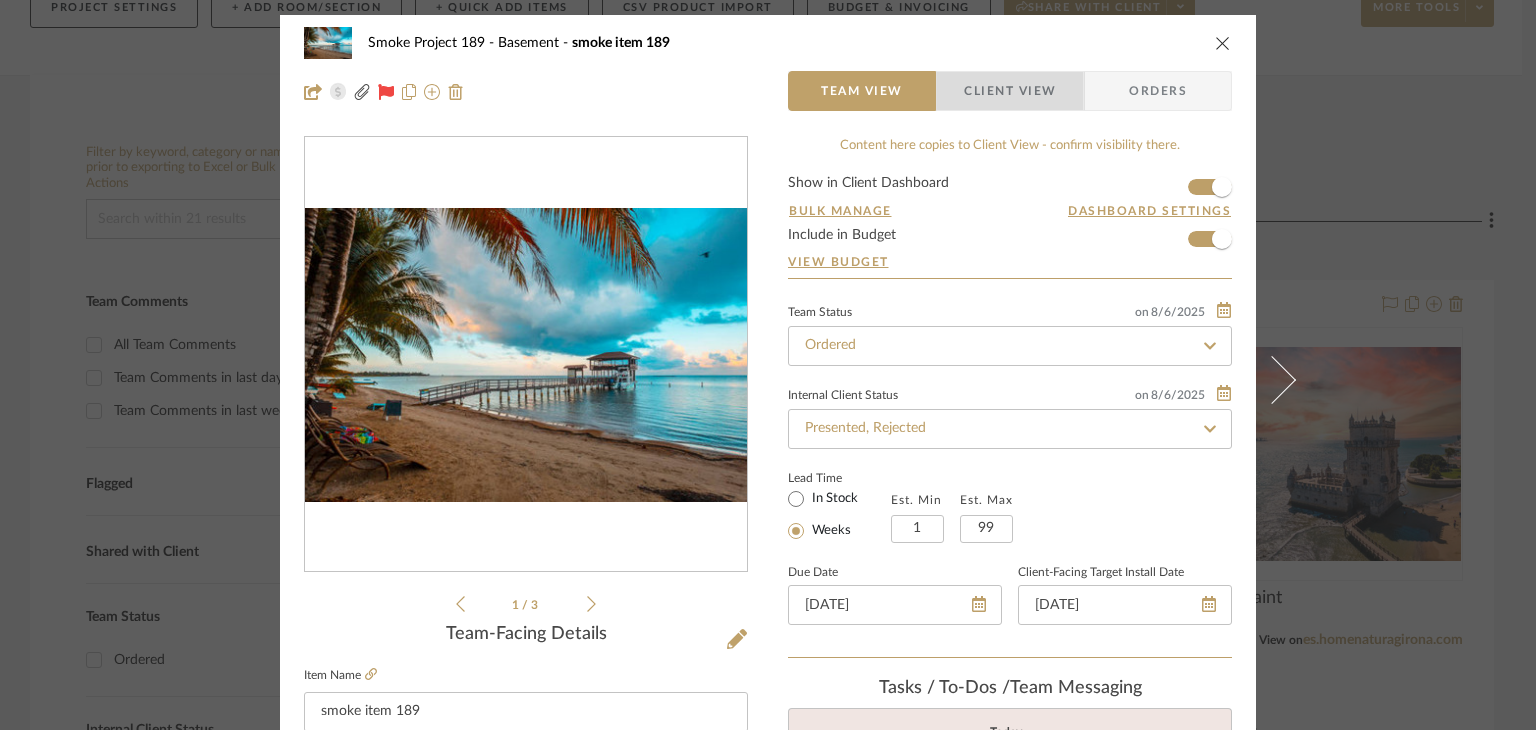 click on "Client View" at bounding box center (1010, 91) 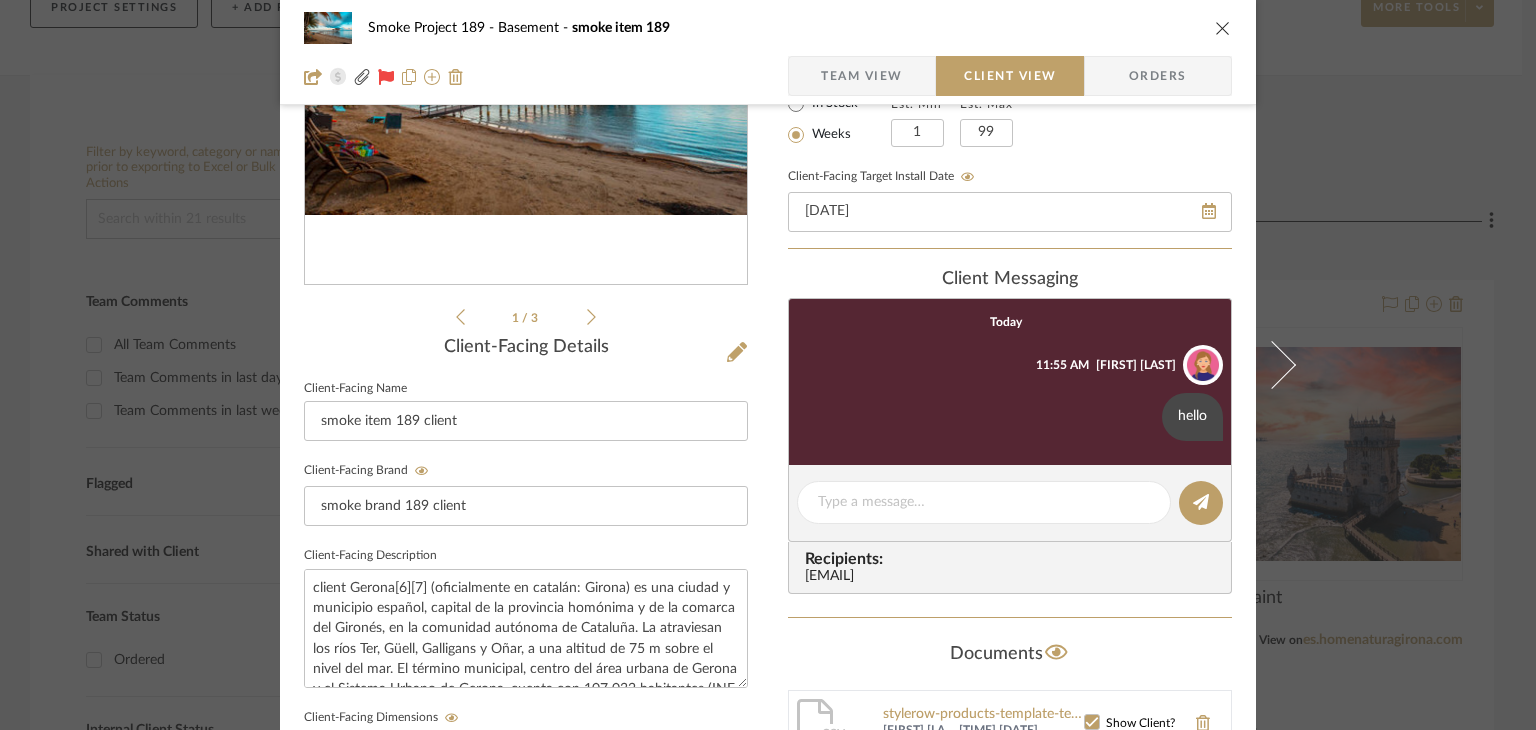 scroll, scrollTop: 246, scrollLeft: 0, axis: vertical 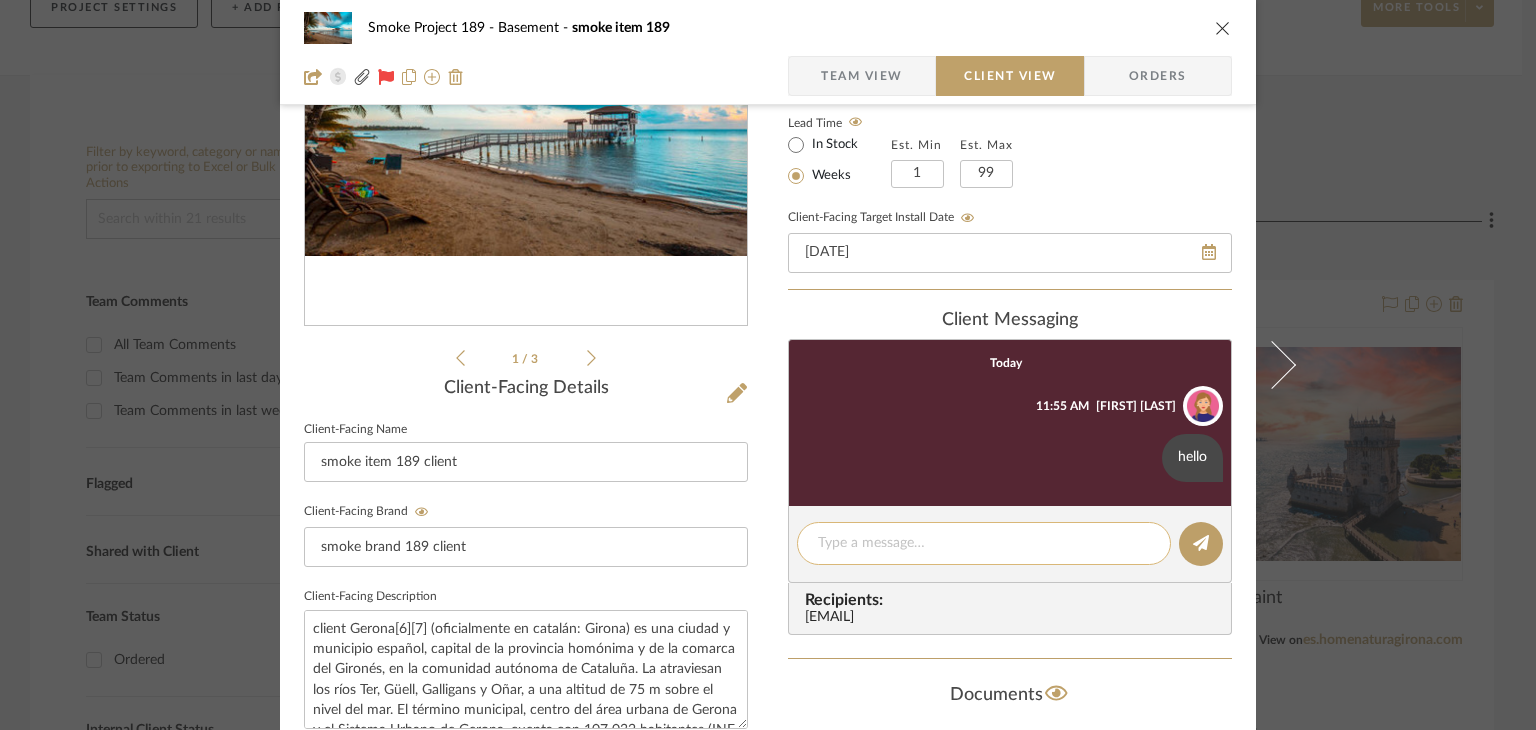 click 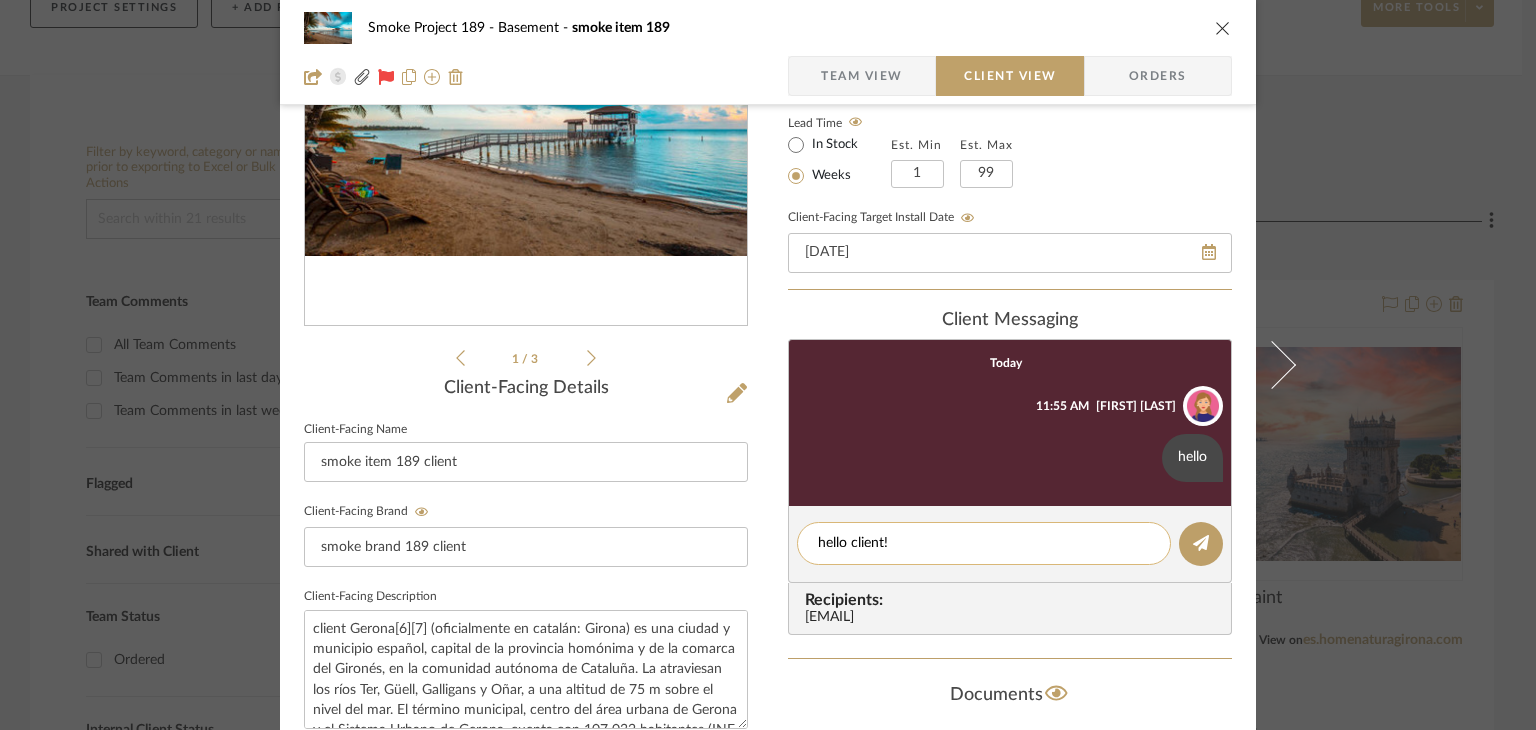 type on "hello client!!" 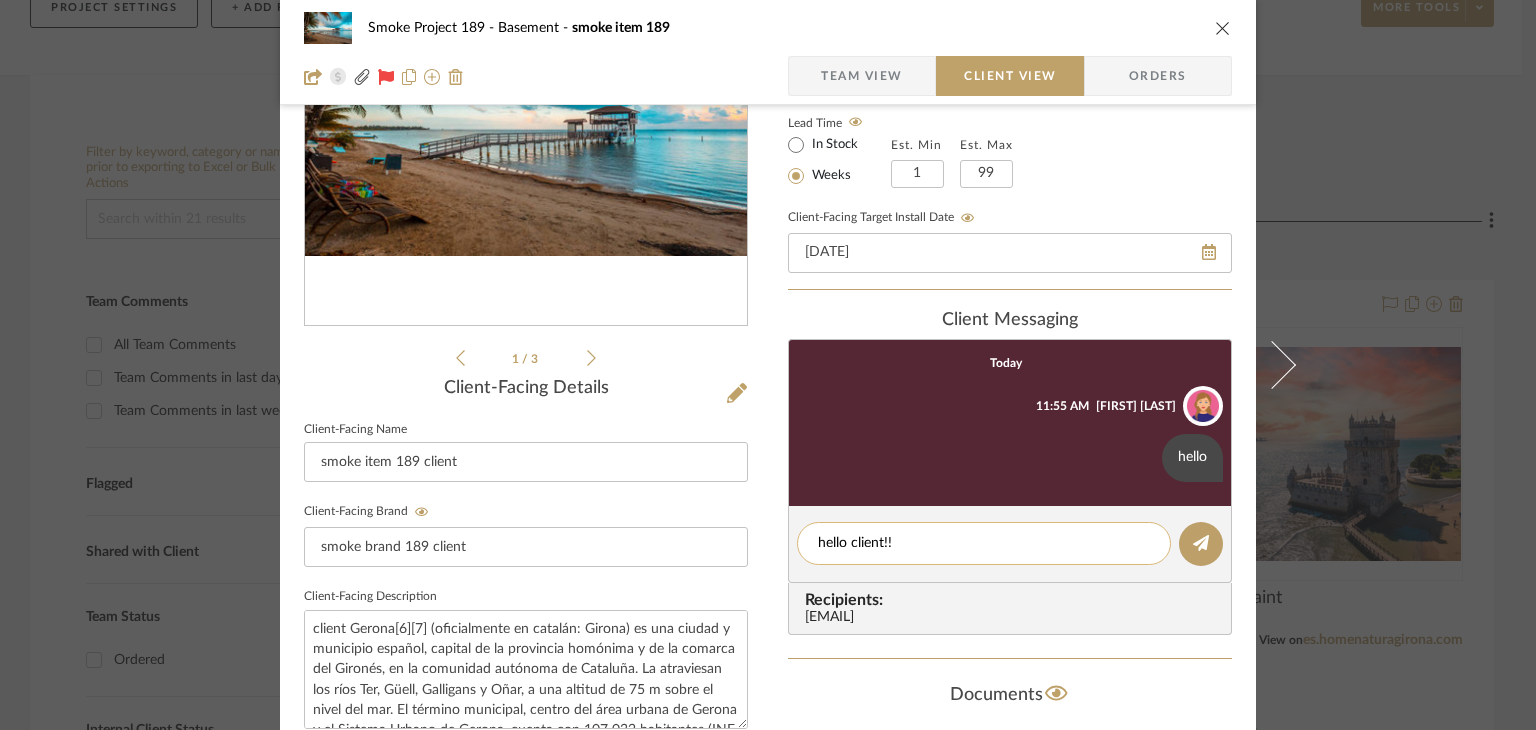 type 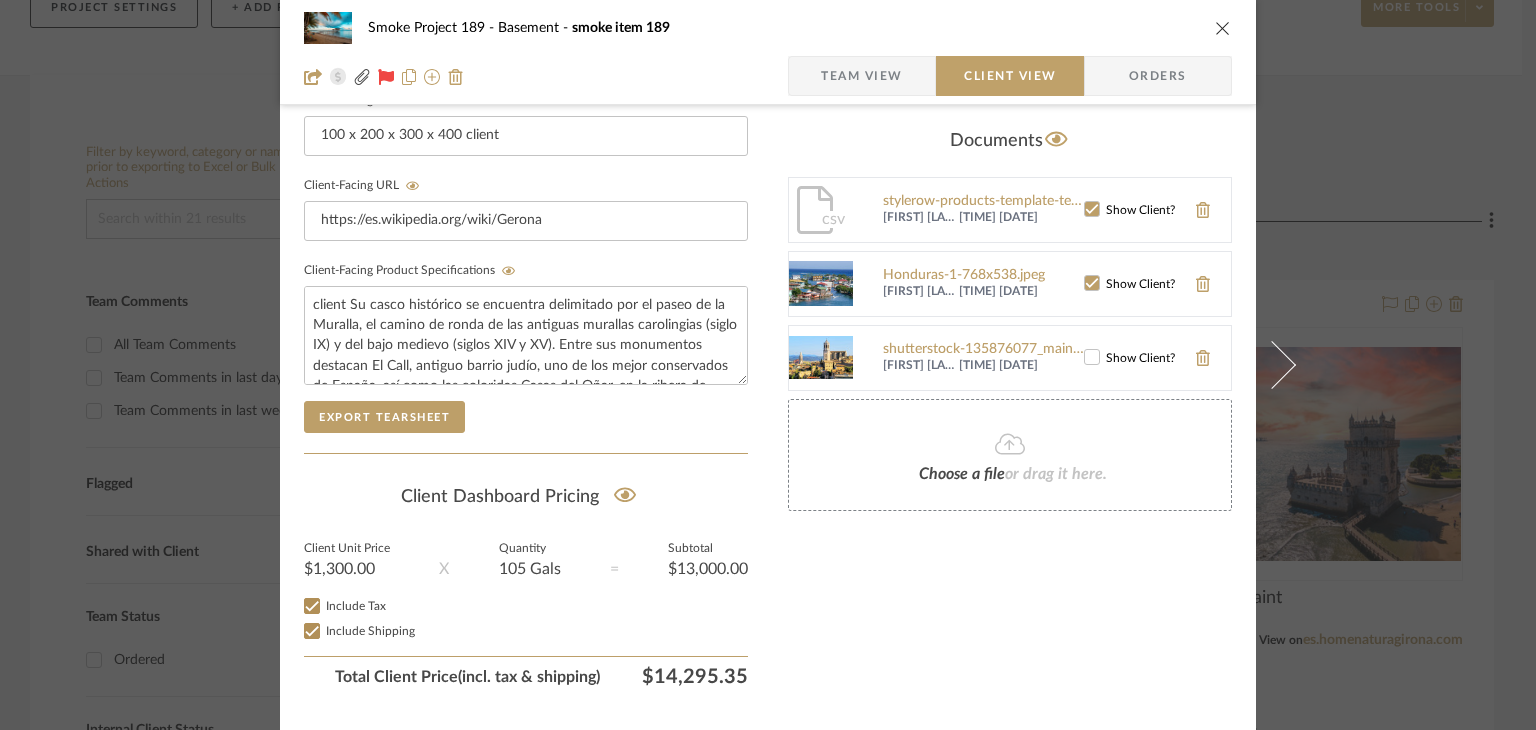 scroll, scrollTop: 946, scrollLeft: 0, axis: vertical 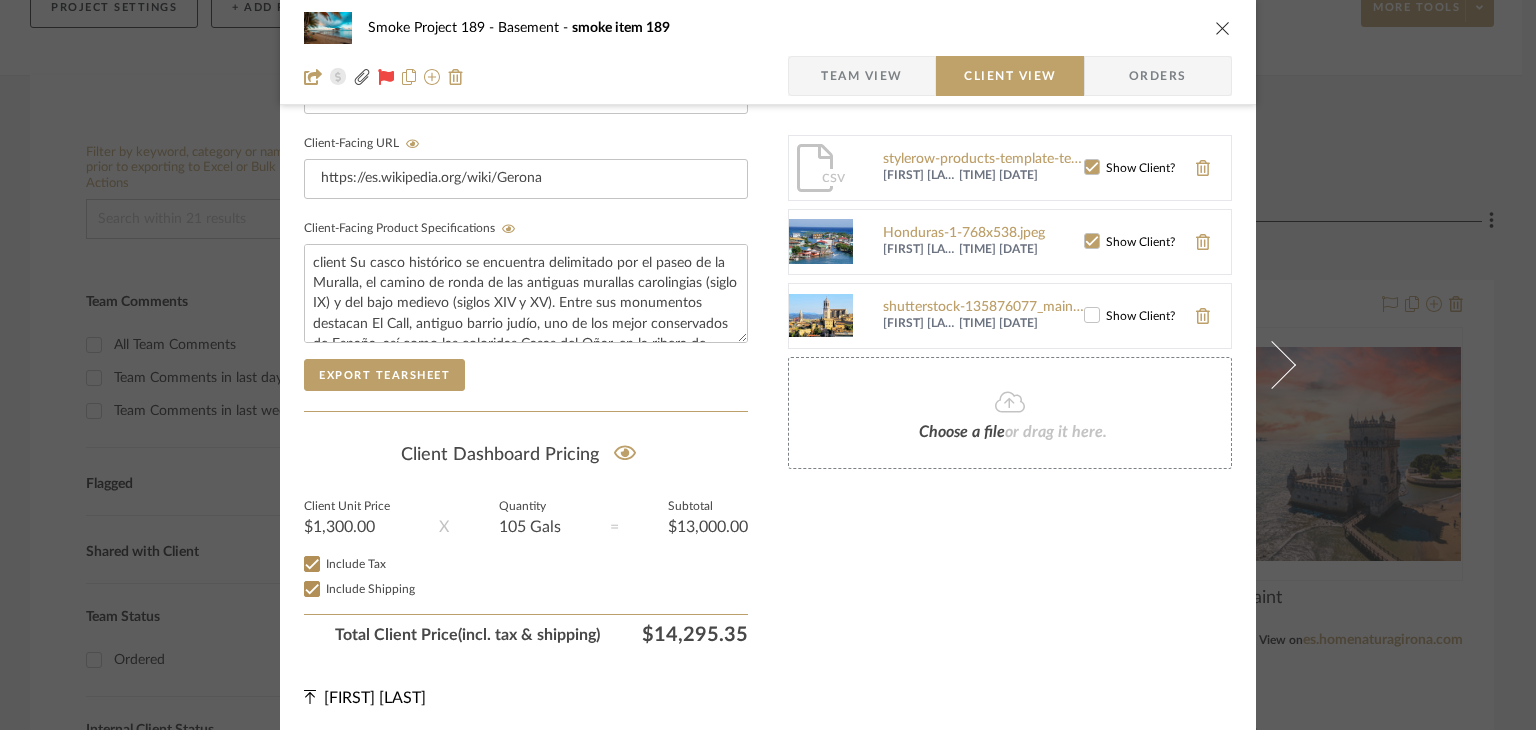 click on "Orders" at bounding box center [1158, 76] 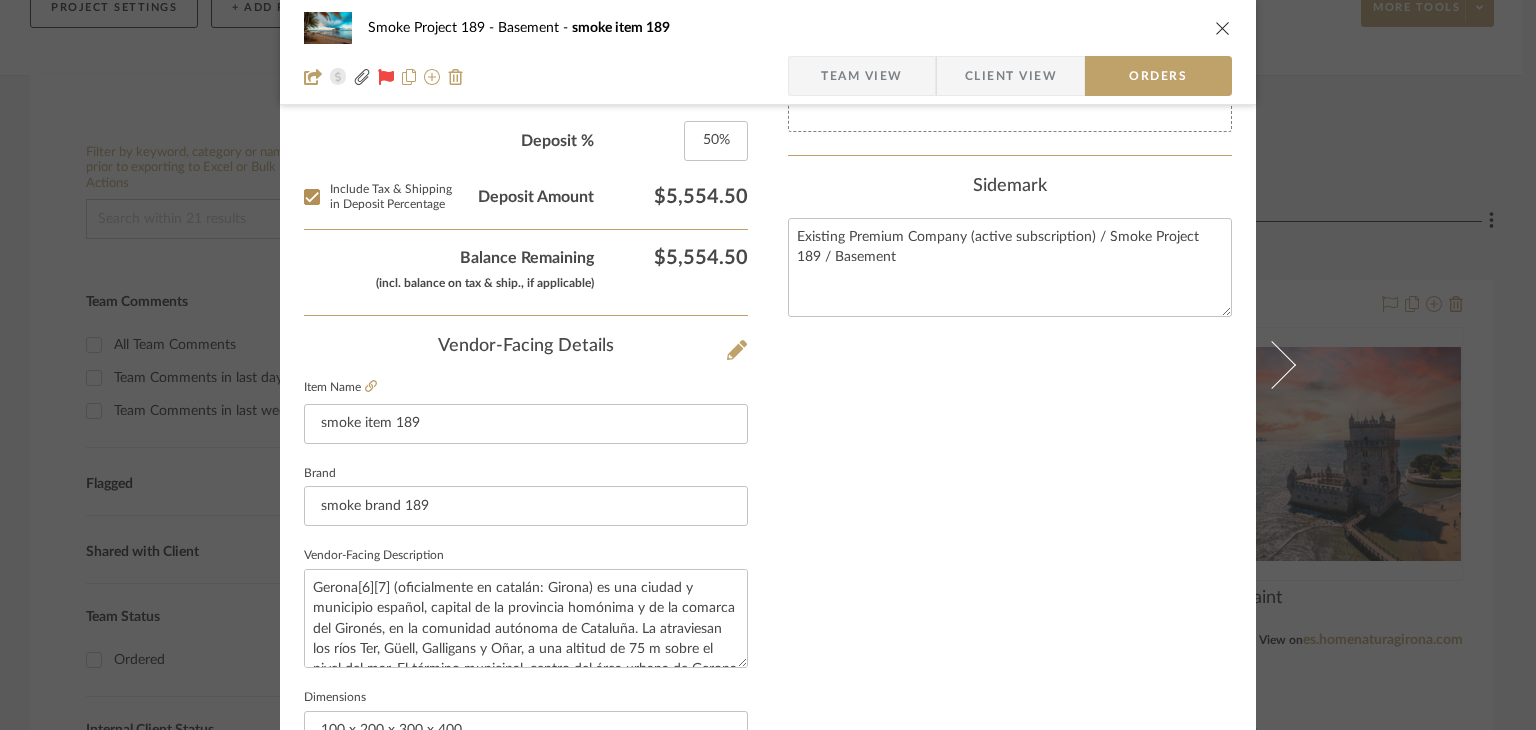 scroll, scrollTop: 912, scrollLeft: 0, axis: vertical 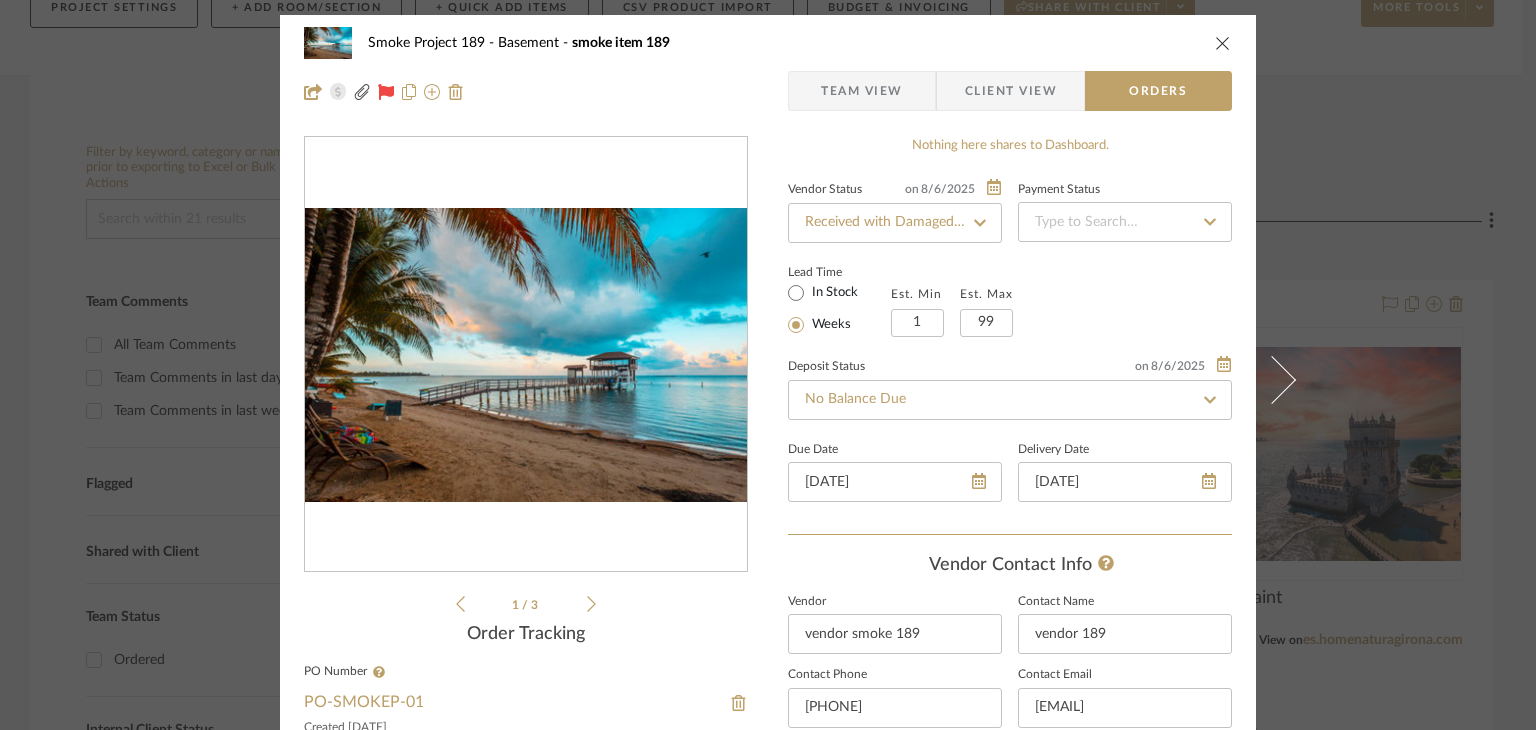 click at bounding box center (1223, 43) 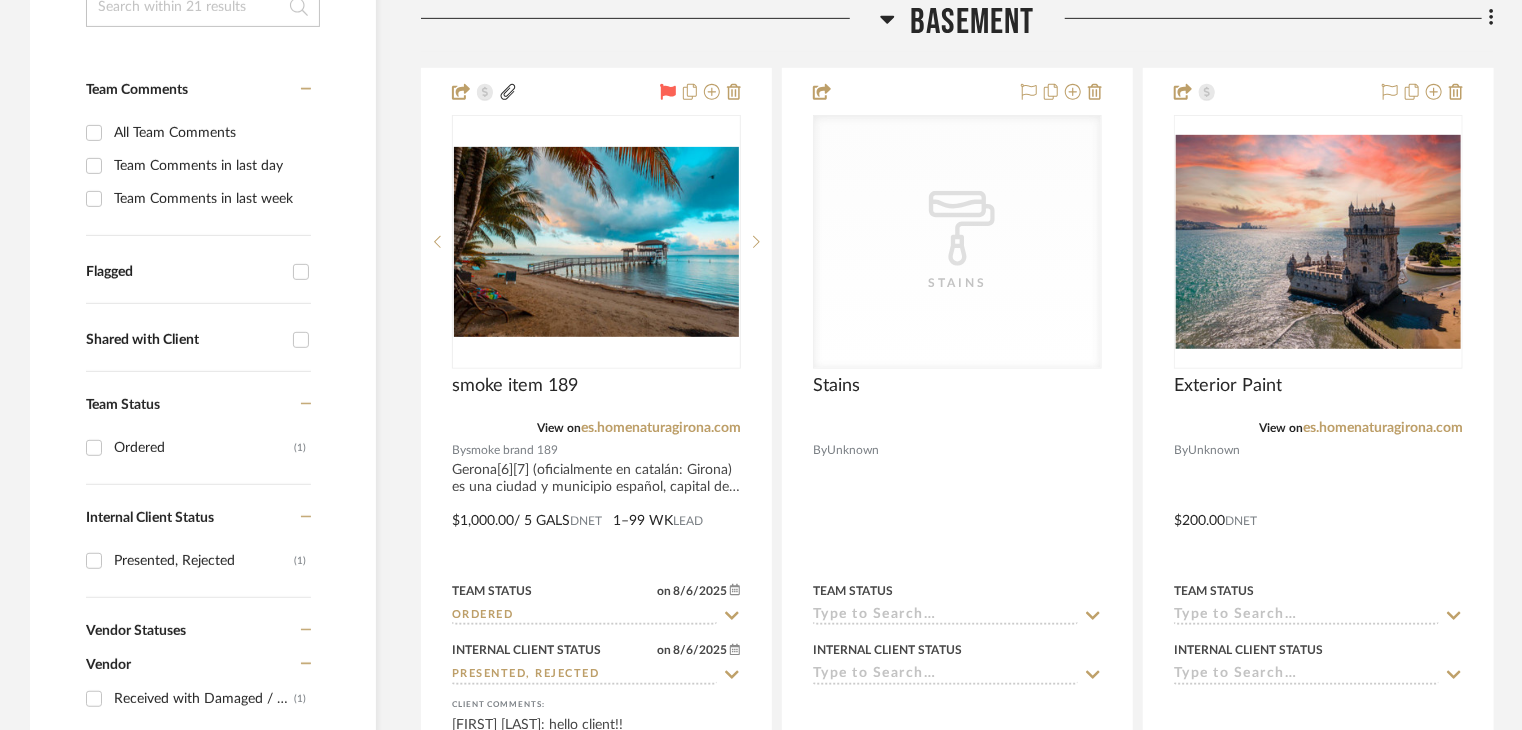 scroll, scrollTop: 500, scrollLeft: 0, axis: vertical 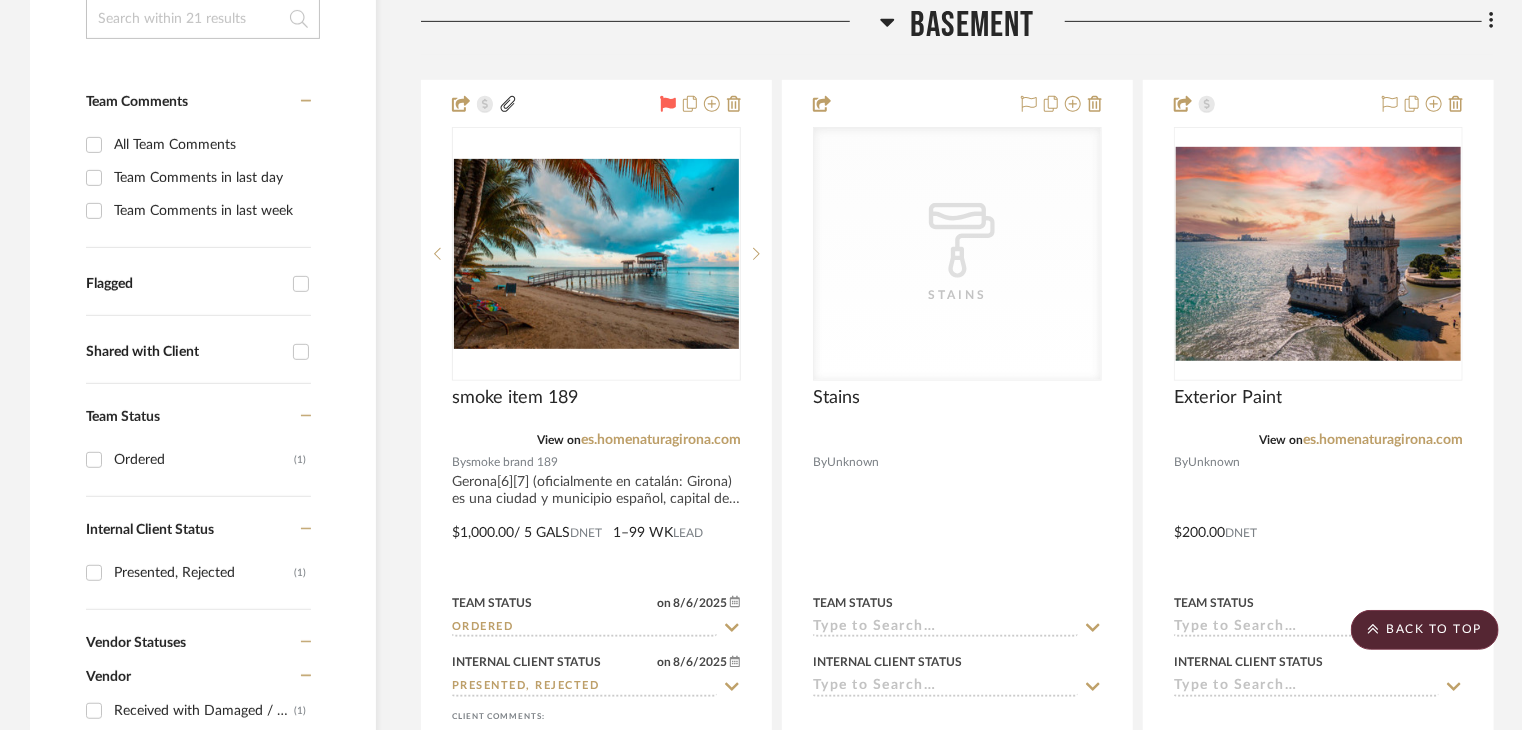 click on "Flagged" at bounding box center [301, 284] 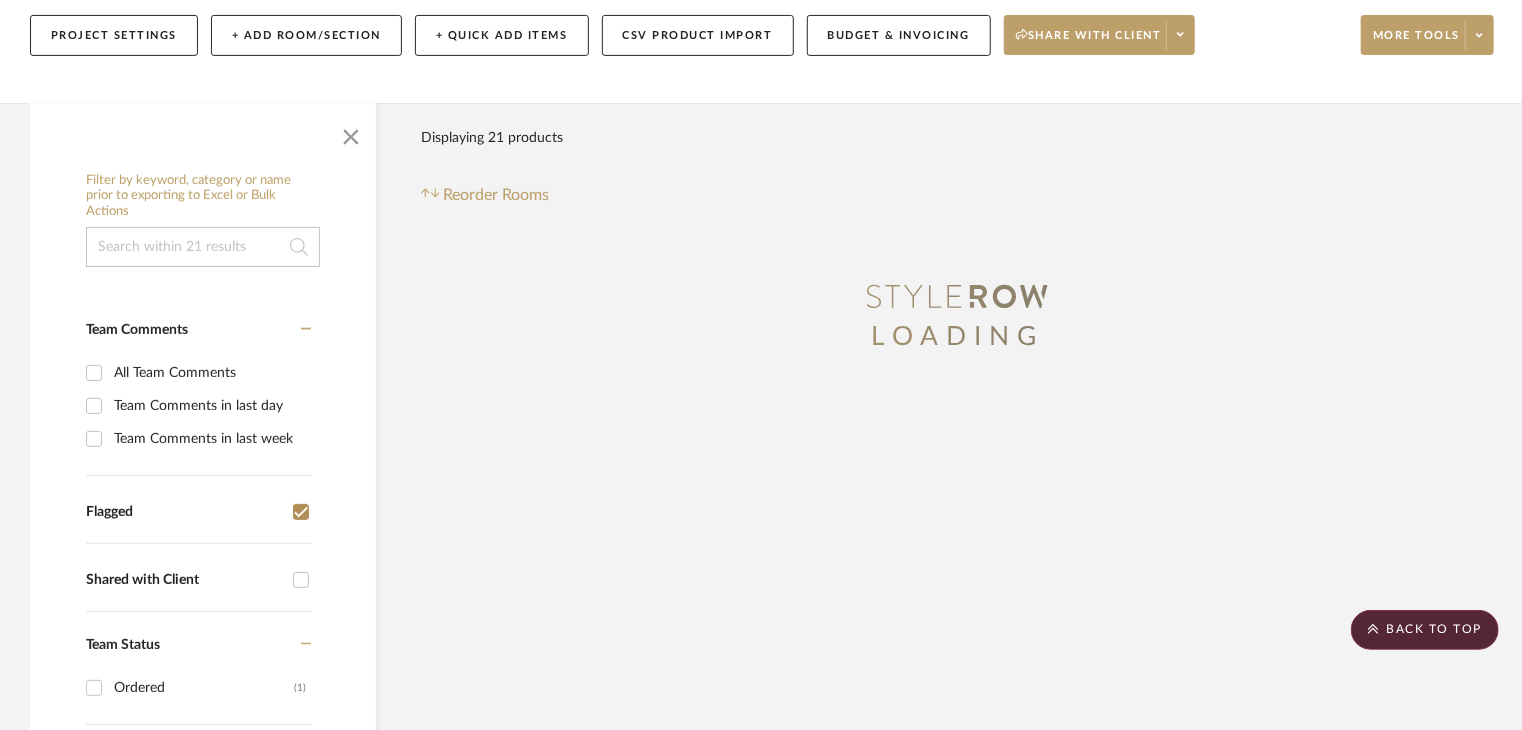 scroll, scrollTop: 0, scrollLeft: 0, axis: both 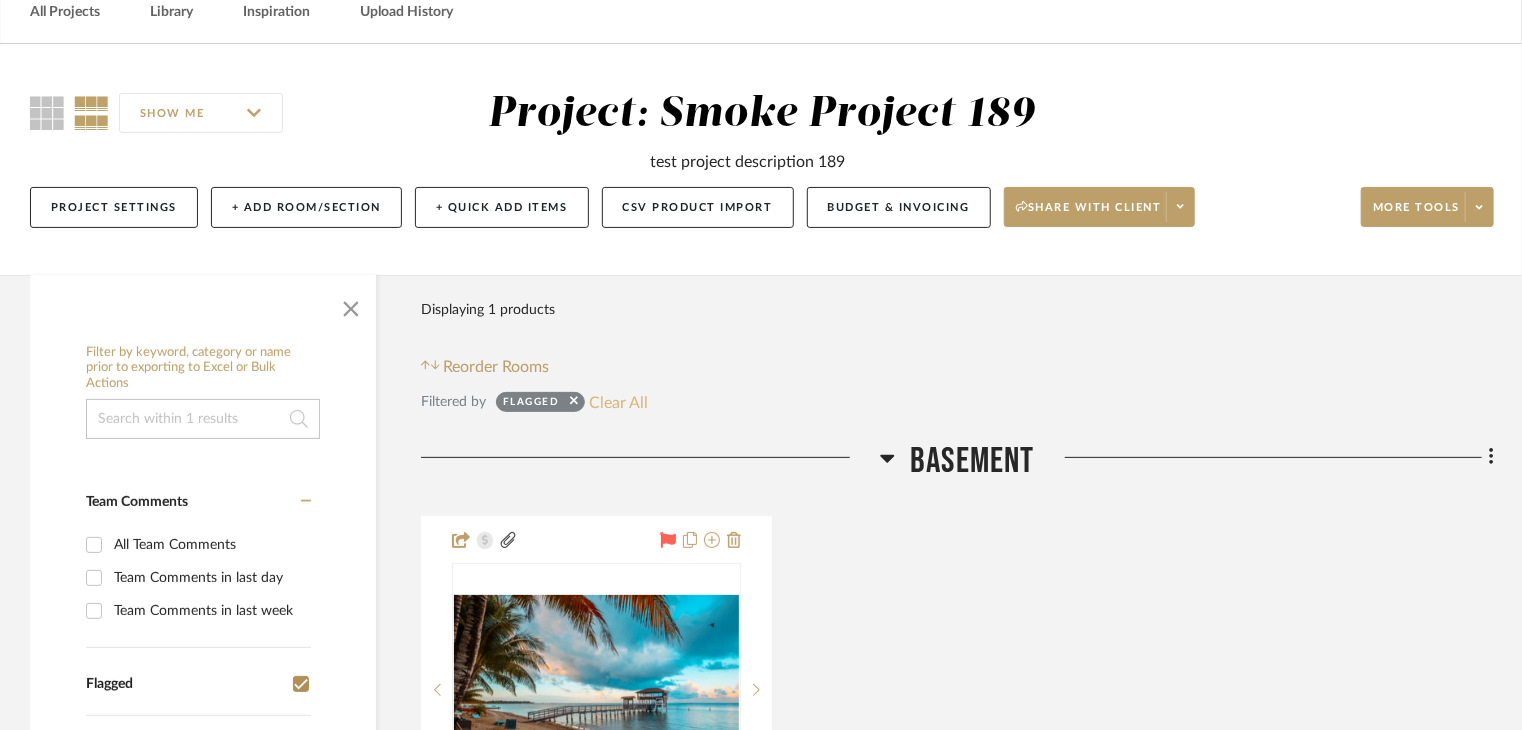 click on "Clear All" 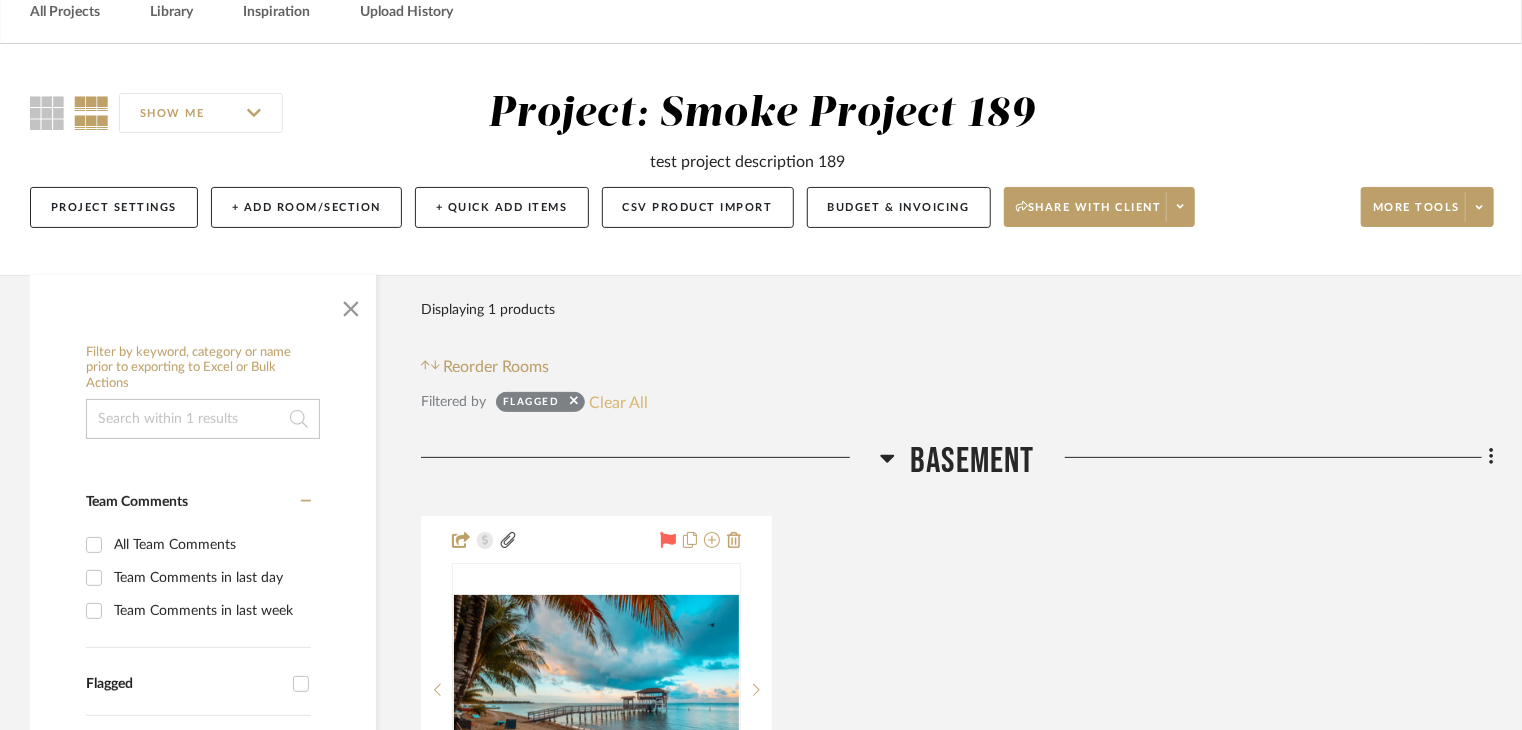 checkbox on "false" 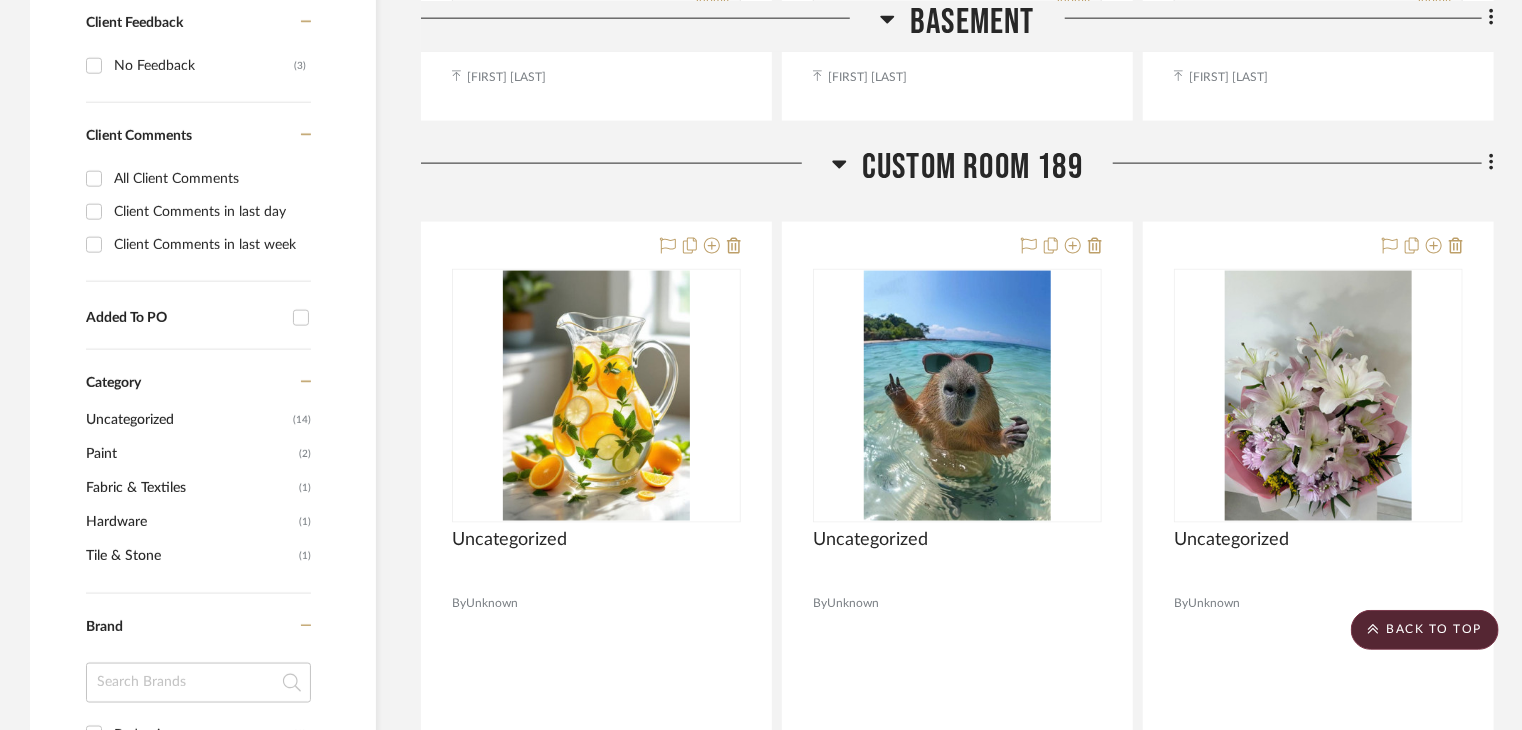 scroll, scrollTop: 1400, scrollLeft: 0, axis: vertical 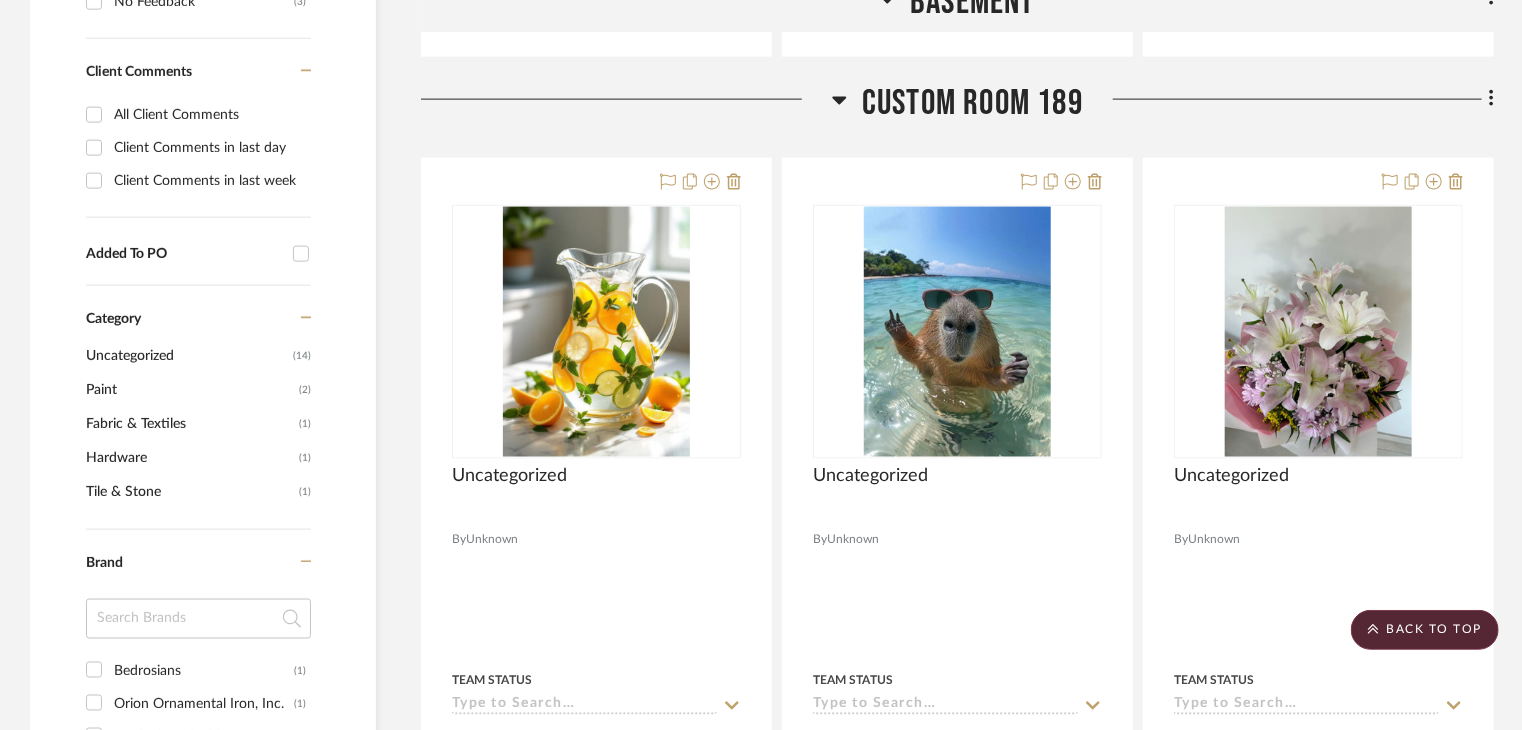 click on "Added To PO" at bounding box center (301, 254) 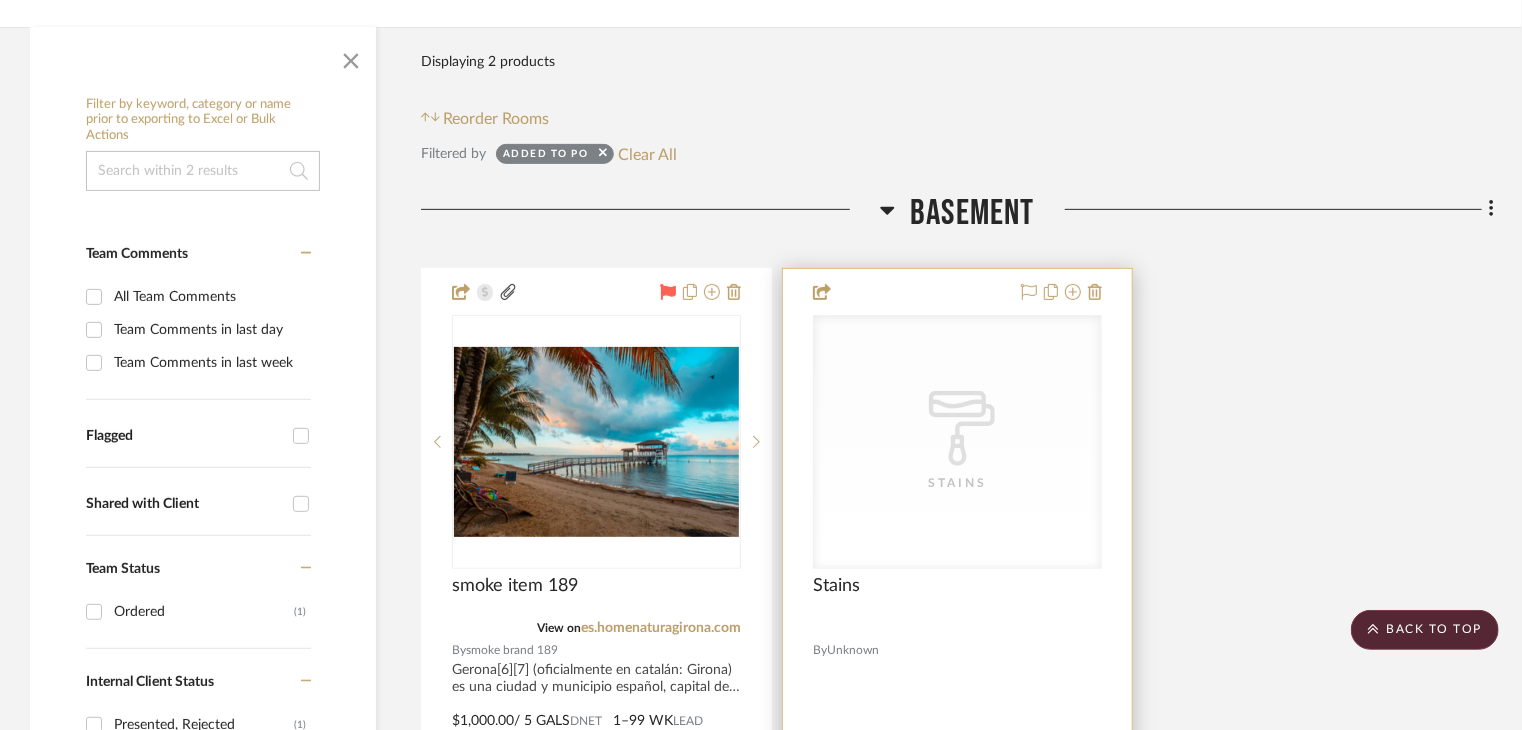 scroll, scrollTop: 200, scrollLeft: 0, axis: vertical 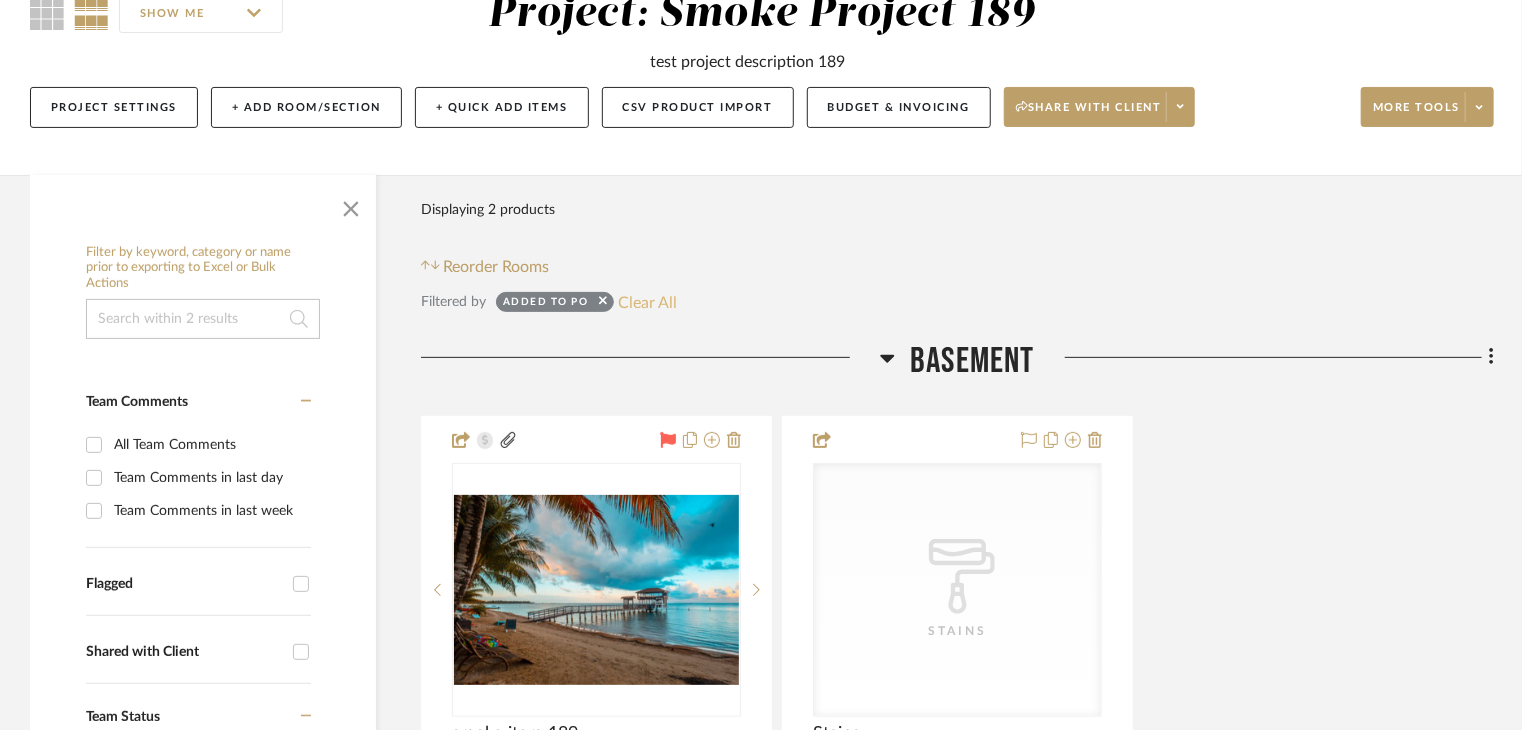 click on "Clear All" 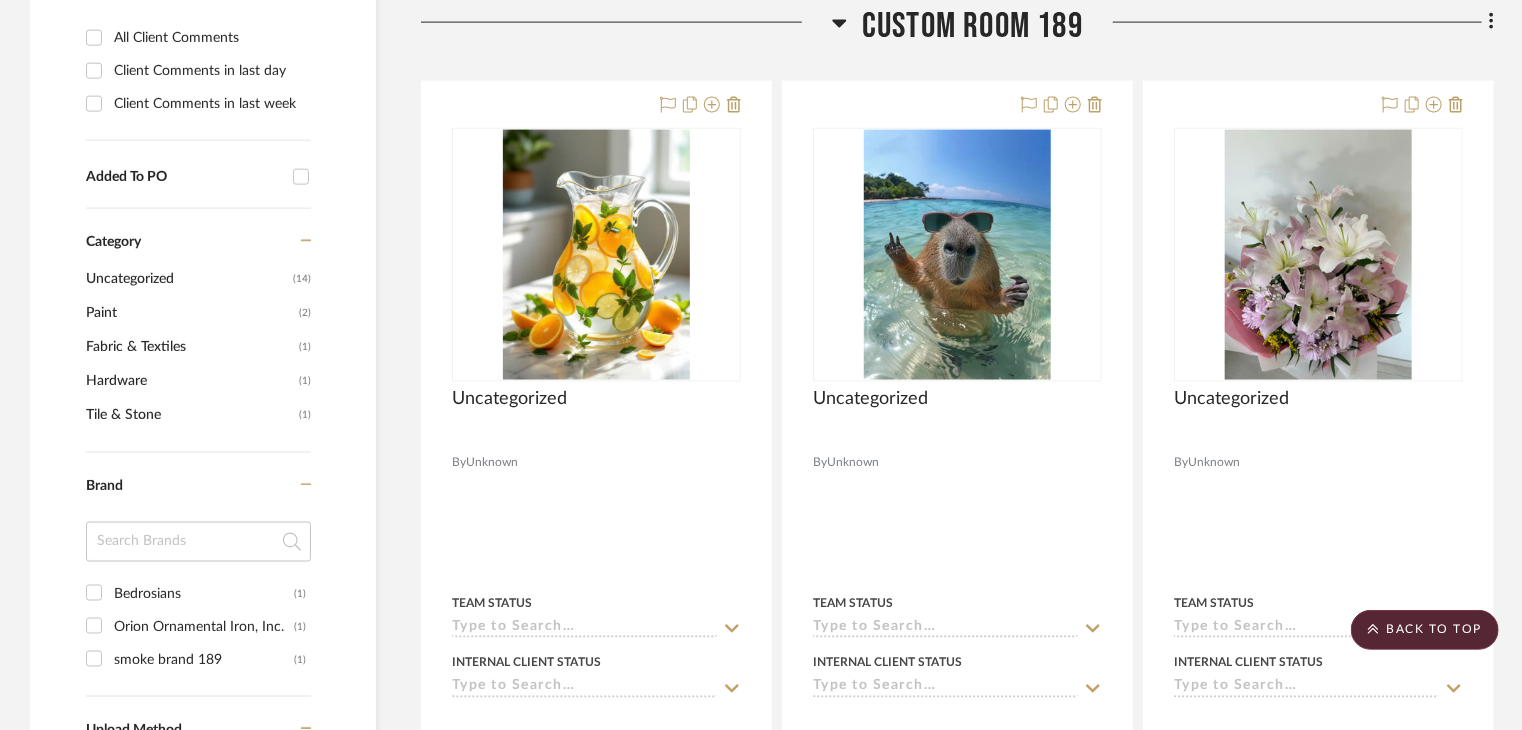 scroll, scrollTop: 1500, scrollLeft: 0, axis: vertical 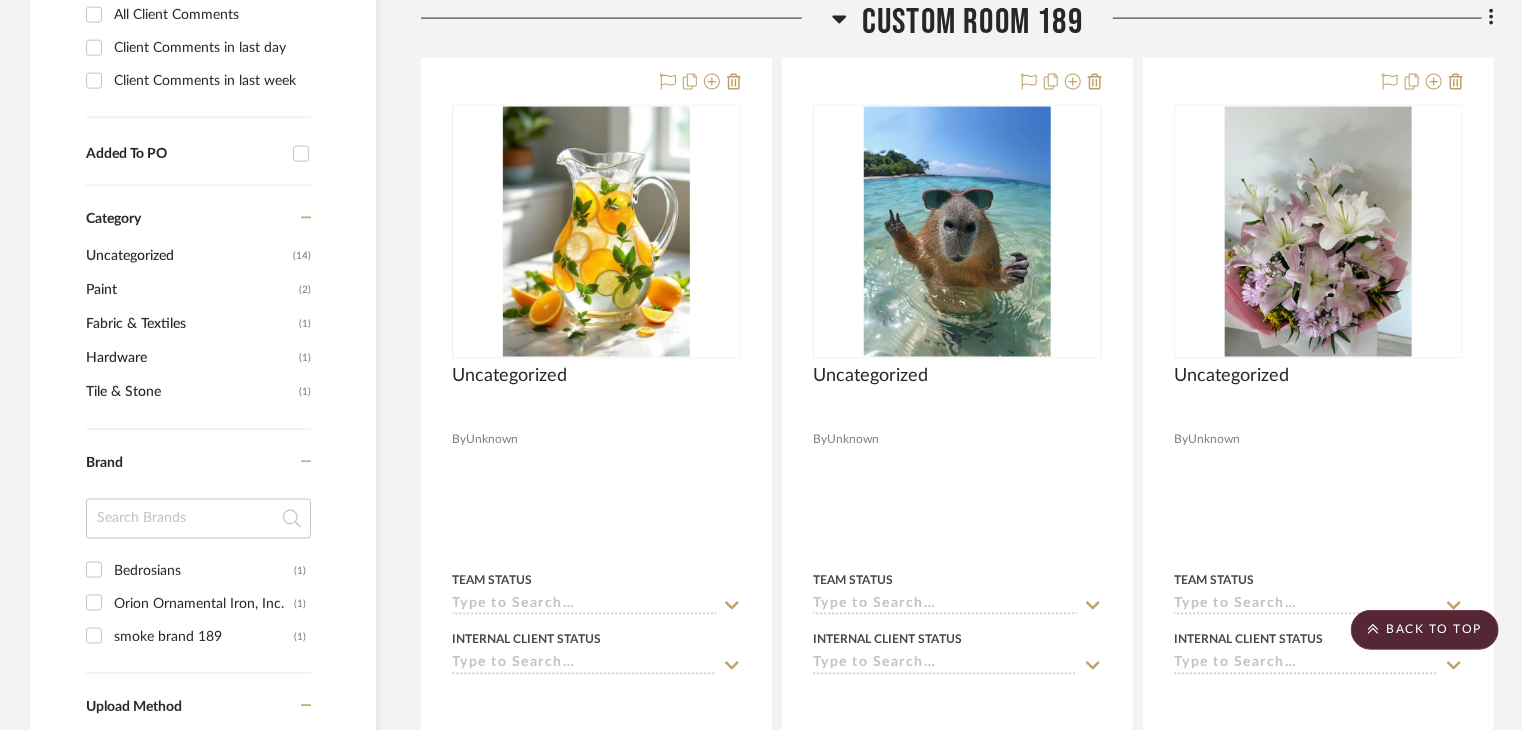 click on "(1)" 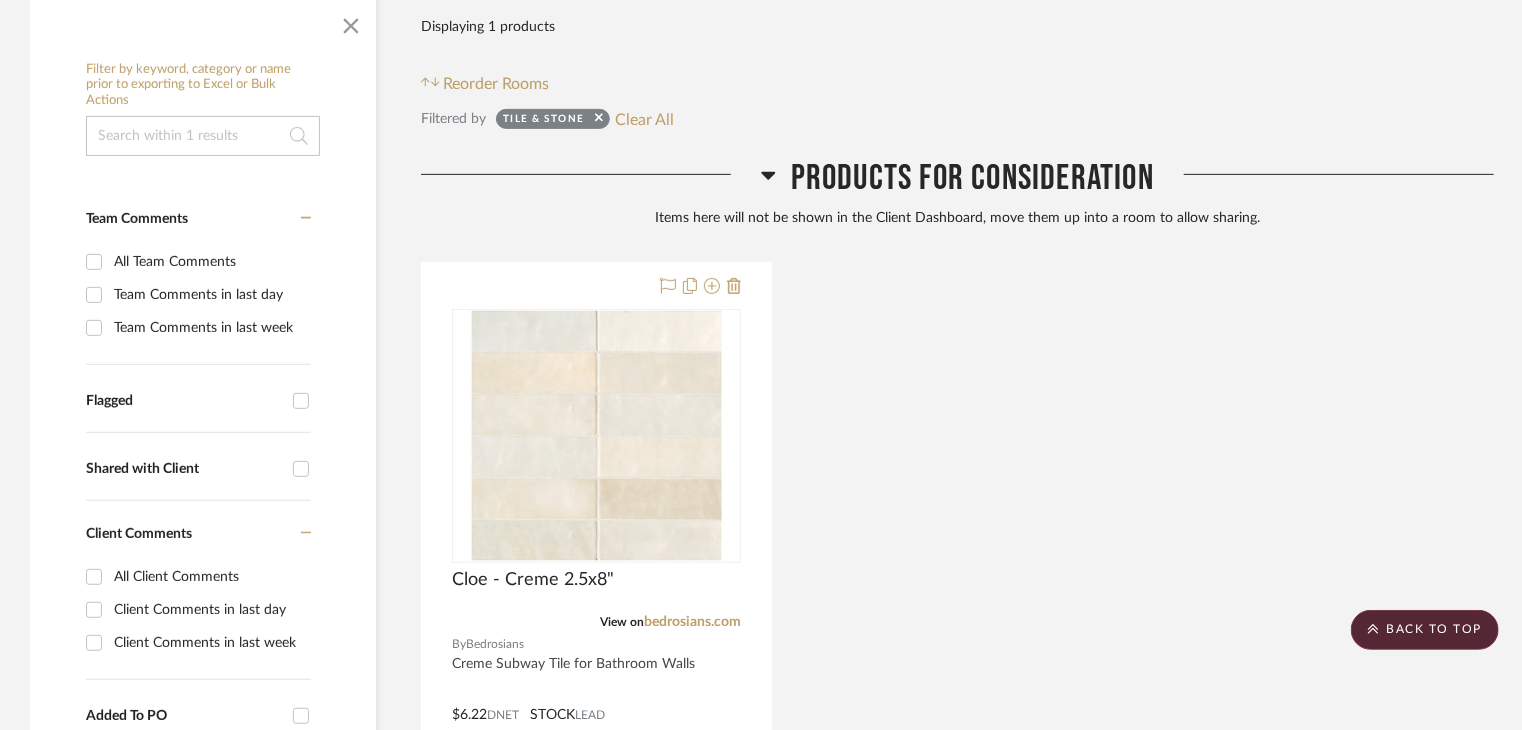 scroll, scrollTop: 345, scrollLeft: 0, axis: vertical 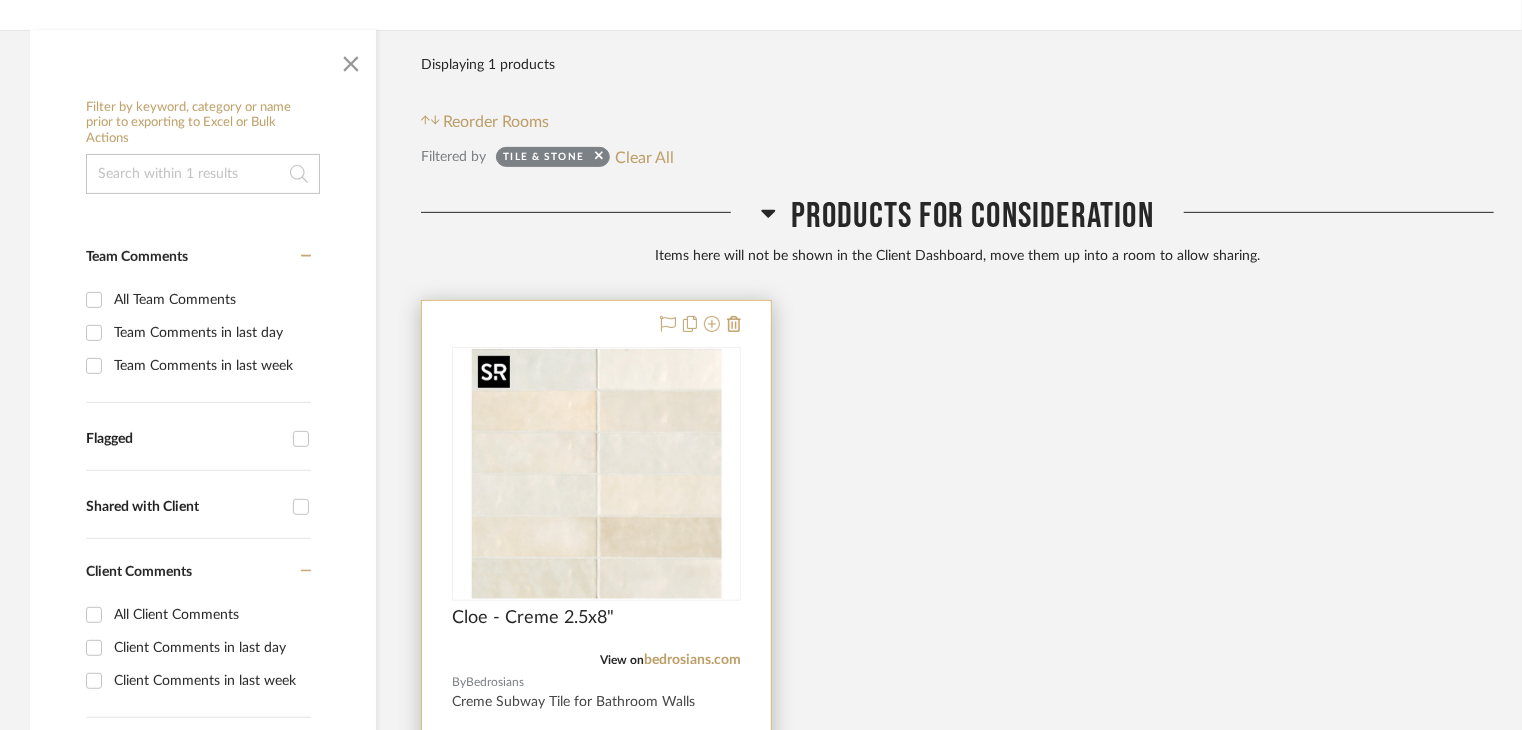 click at bounding box center [596, 474] 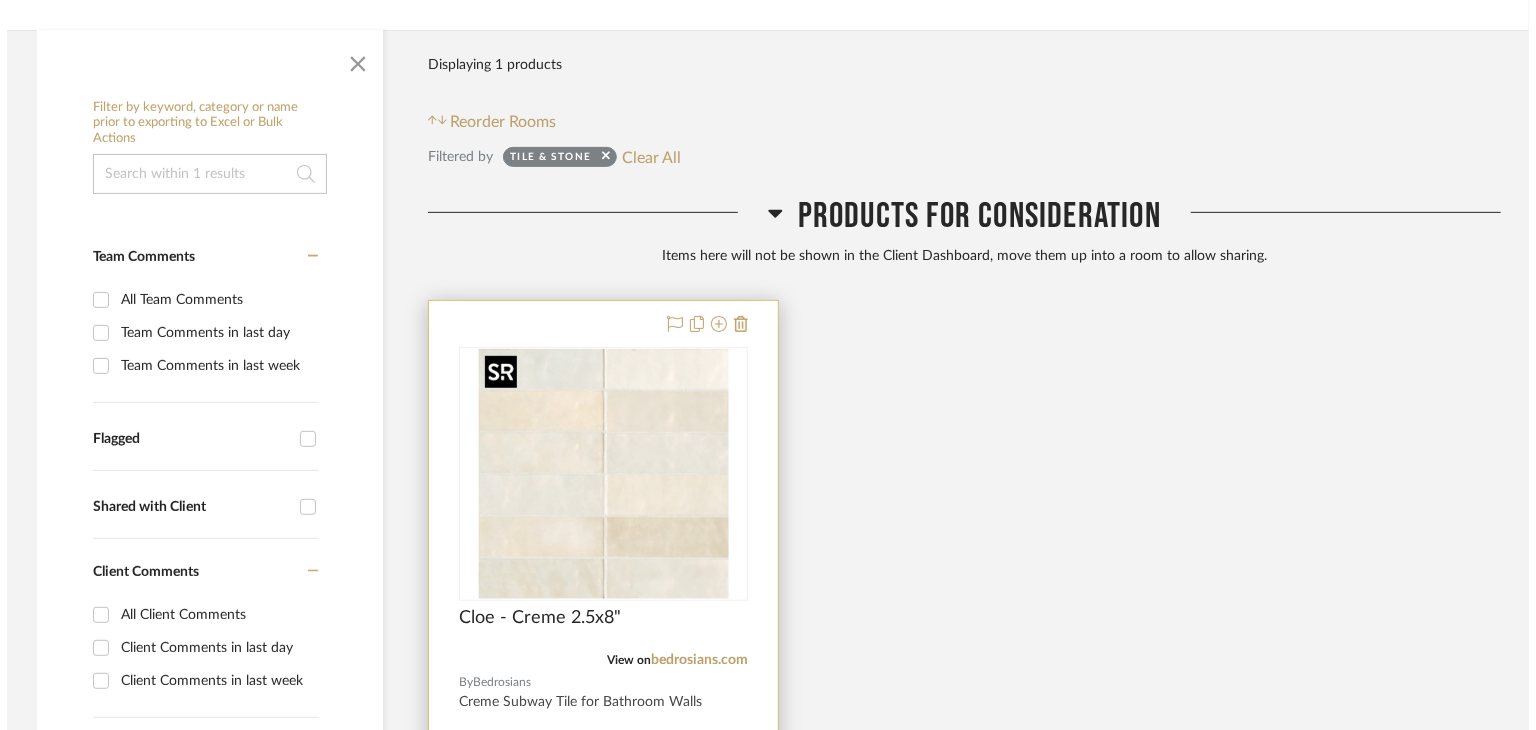 scroll, scrollTop: 0, scrollLeft: 0, axis: both 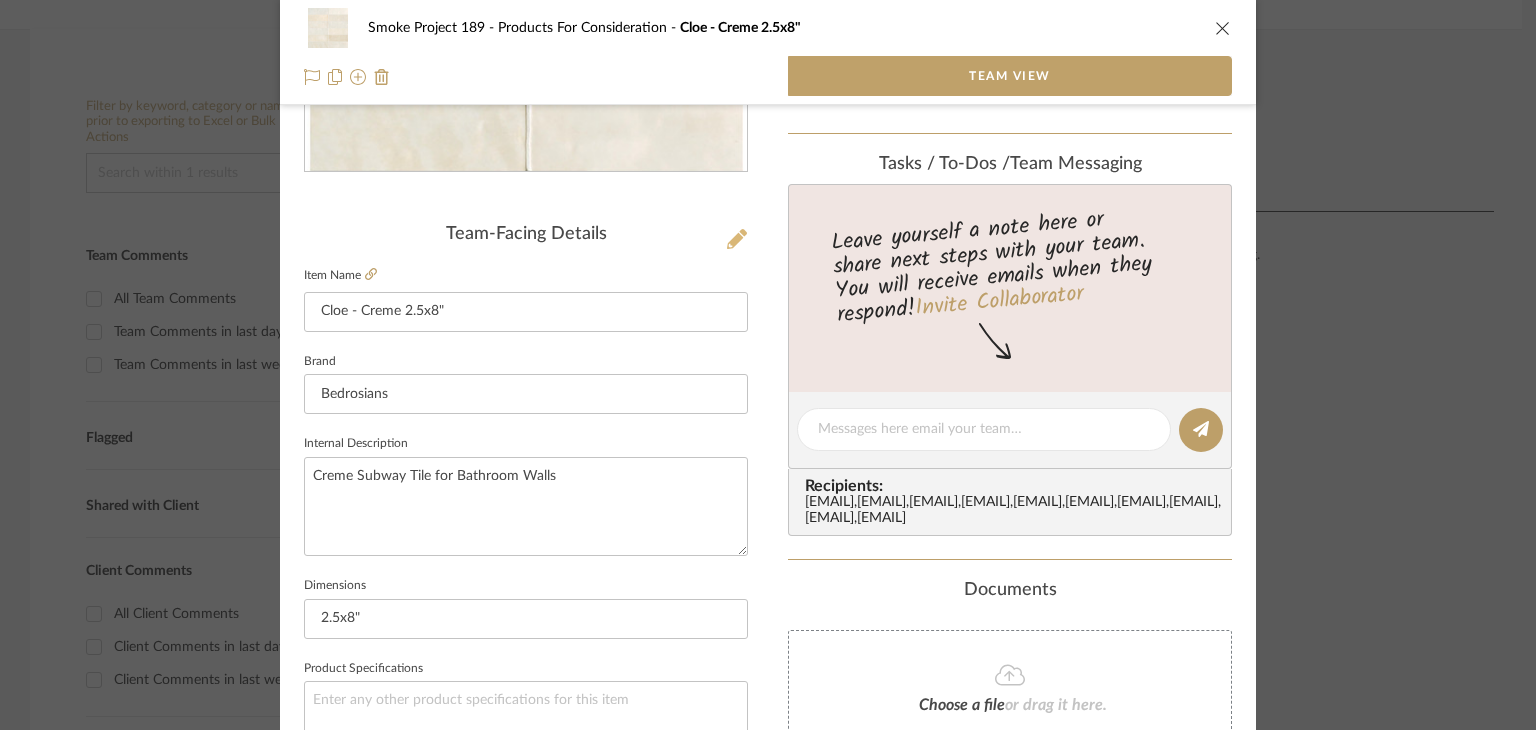 click 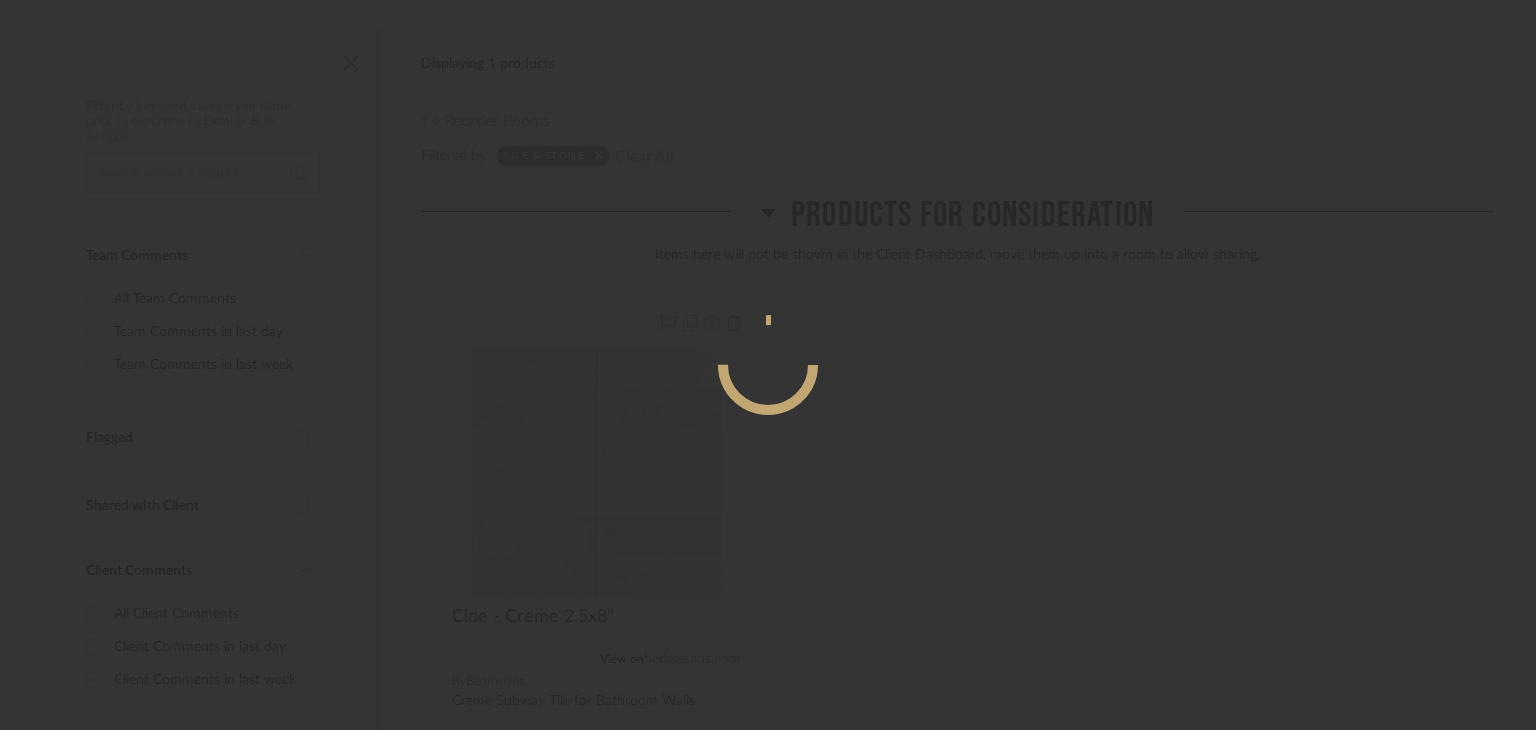 scroll, scrollTop: 0, scrollLeft: 0, axis: both 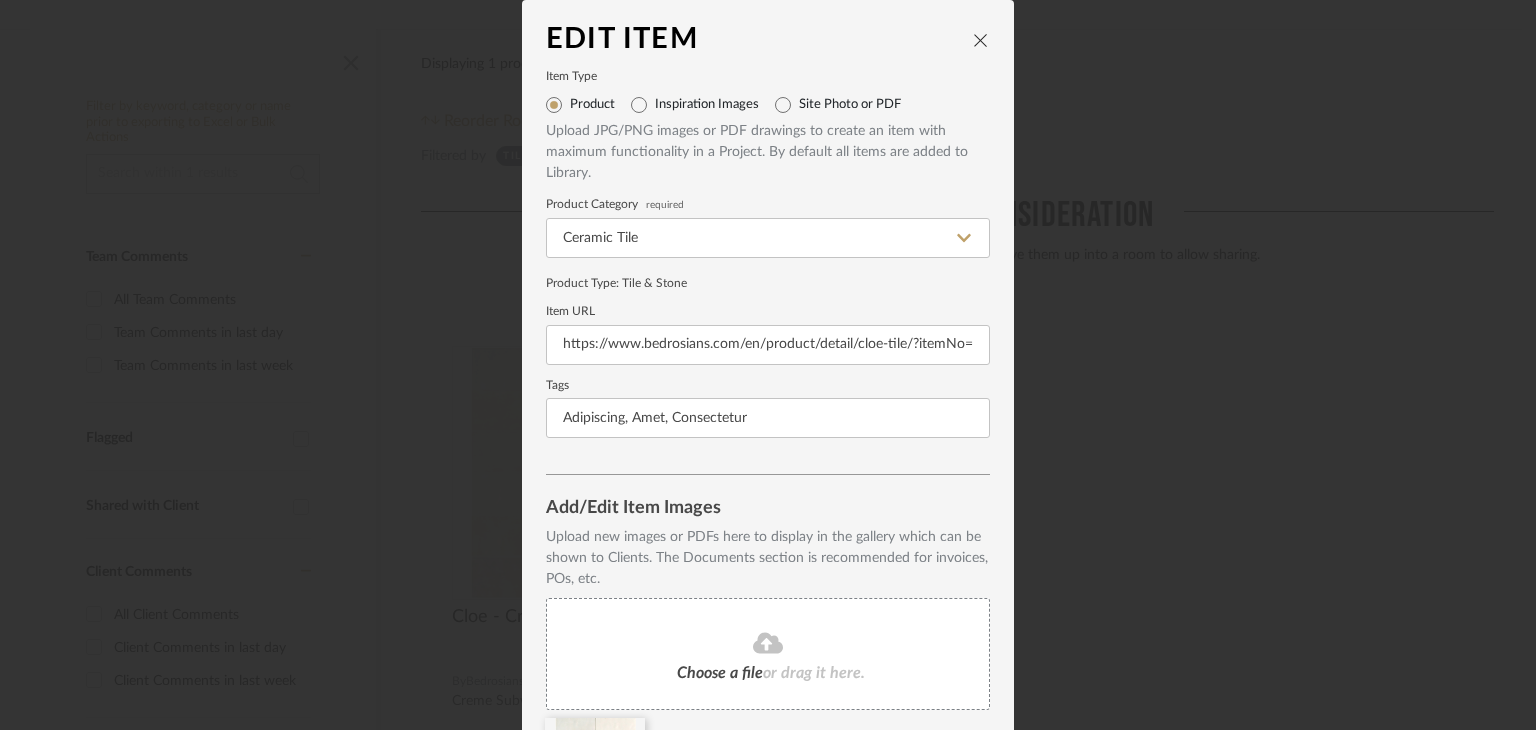 click on "Edit Item  Item Type  Product  Inspiration Images   Site Photo or PDF   Upload JPG/PNG images or PDF drawings to create an item with maximum functionality in a Project. By default all items are added to Library.   Product Category  required Ceramic Tile  Product Type : Tile & Stone  Item URL  https://www.bedrosians.com/en/product/detail/cloe-tile/?itemNo=DECCLOCRE28G&utm_source=stylerow_lead&utm_medium=stylerow_outbound_link&utm_campaign=stylerow_user_added  Tags  Adipiscing, Amet, Consectetur Add/Edit Item Images  Upload new images or PDFs here to display in the gallery which can be shown to Clients. The Documents section is recommended for invoices, POs, etc.  Choose a file  or drag it here. Cancel  Update" at bounding box center (768, 365) 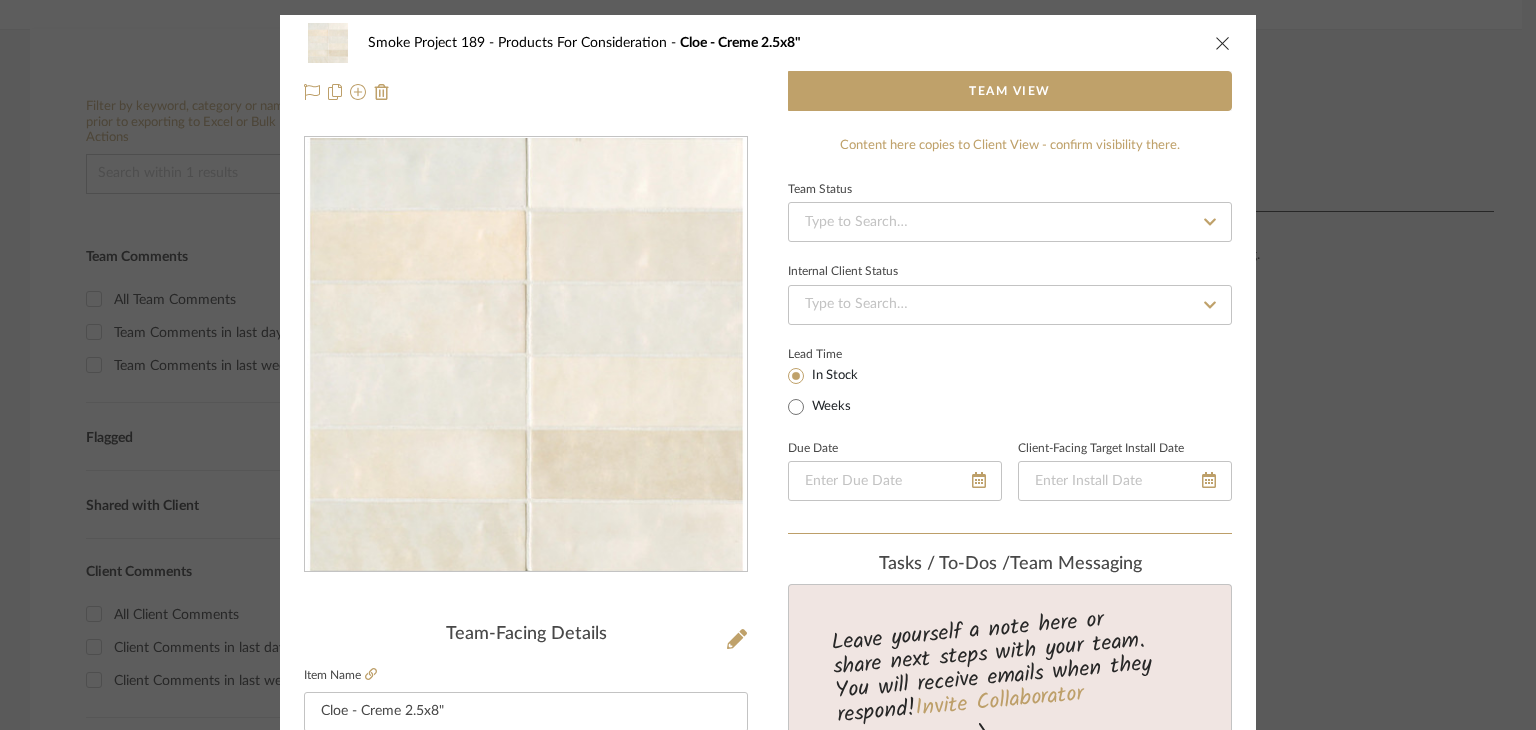 click at bounding box center [1223, 43] 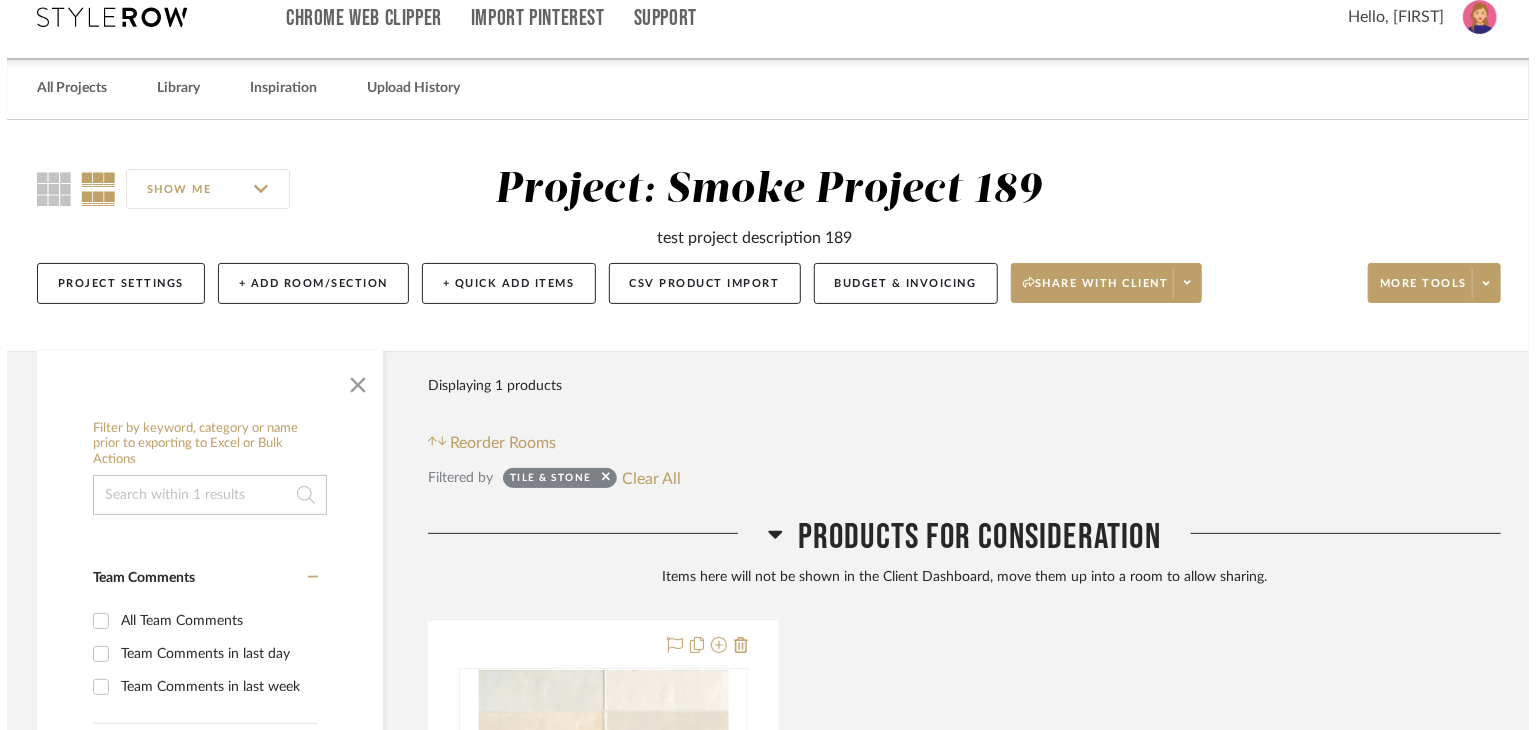 scroll, scrollTop: 0, scrollLeft: 0, axis: both 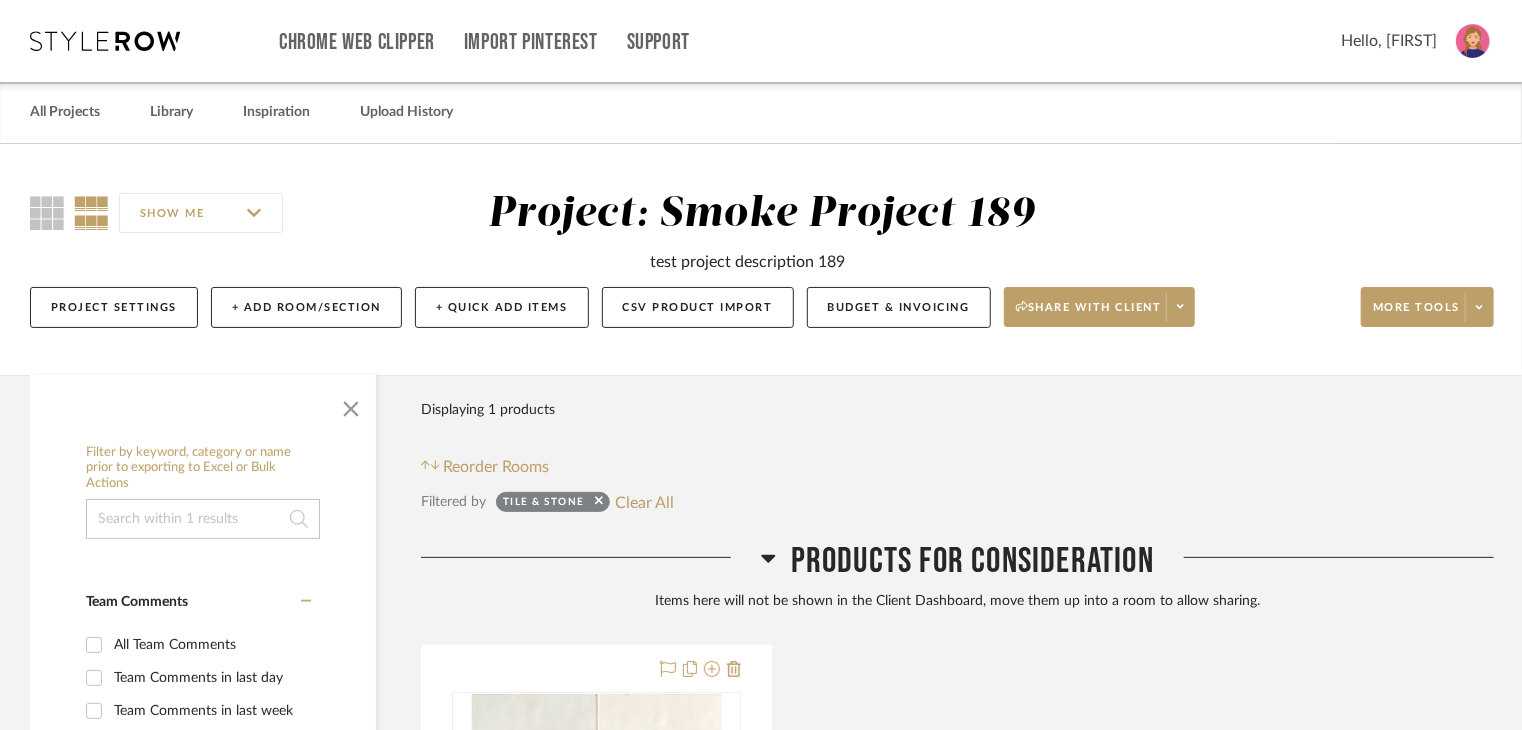 click at bounding box center [1473, 41] 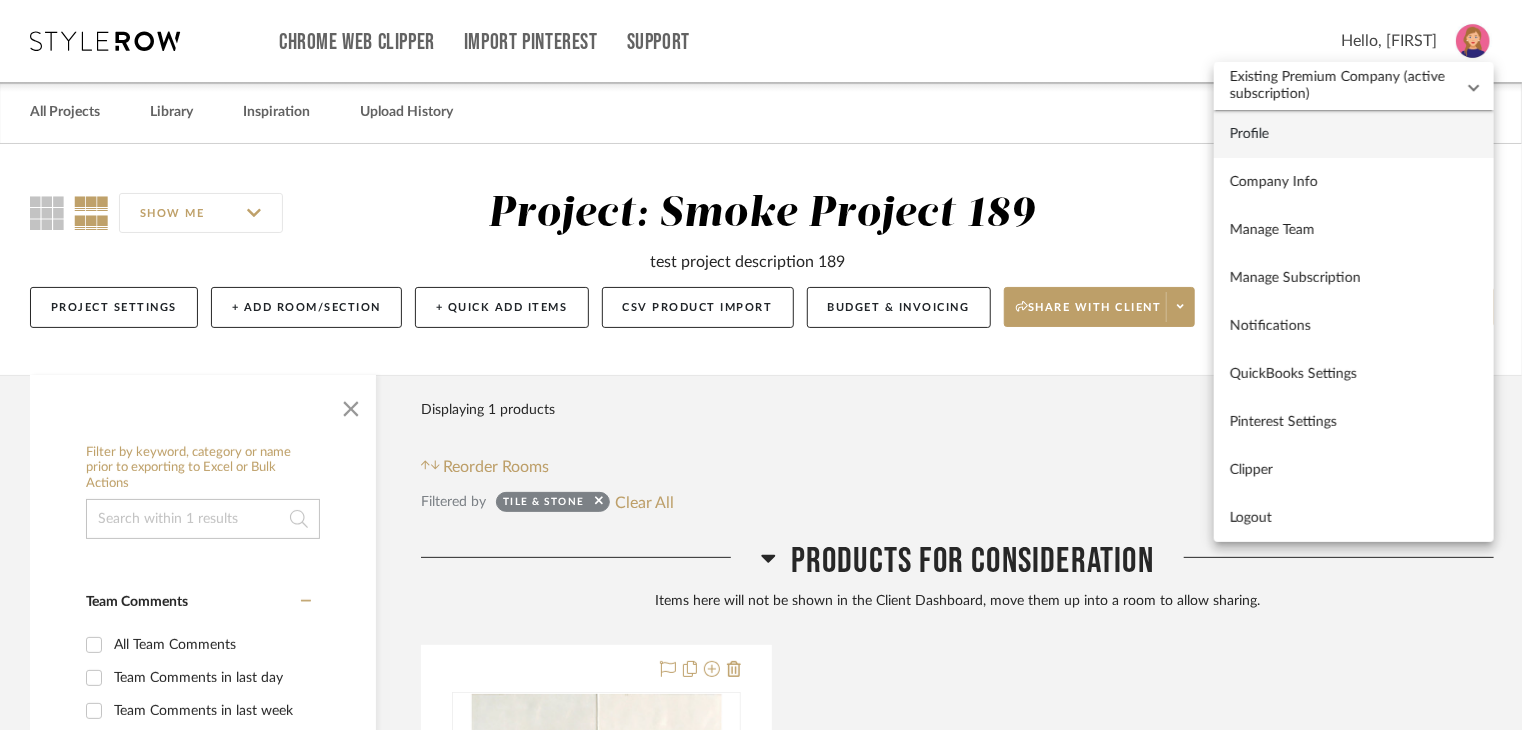 click on "Profile" at bounding box center (1354, 134) 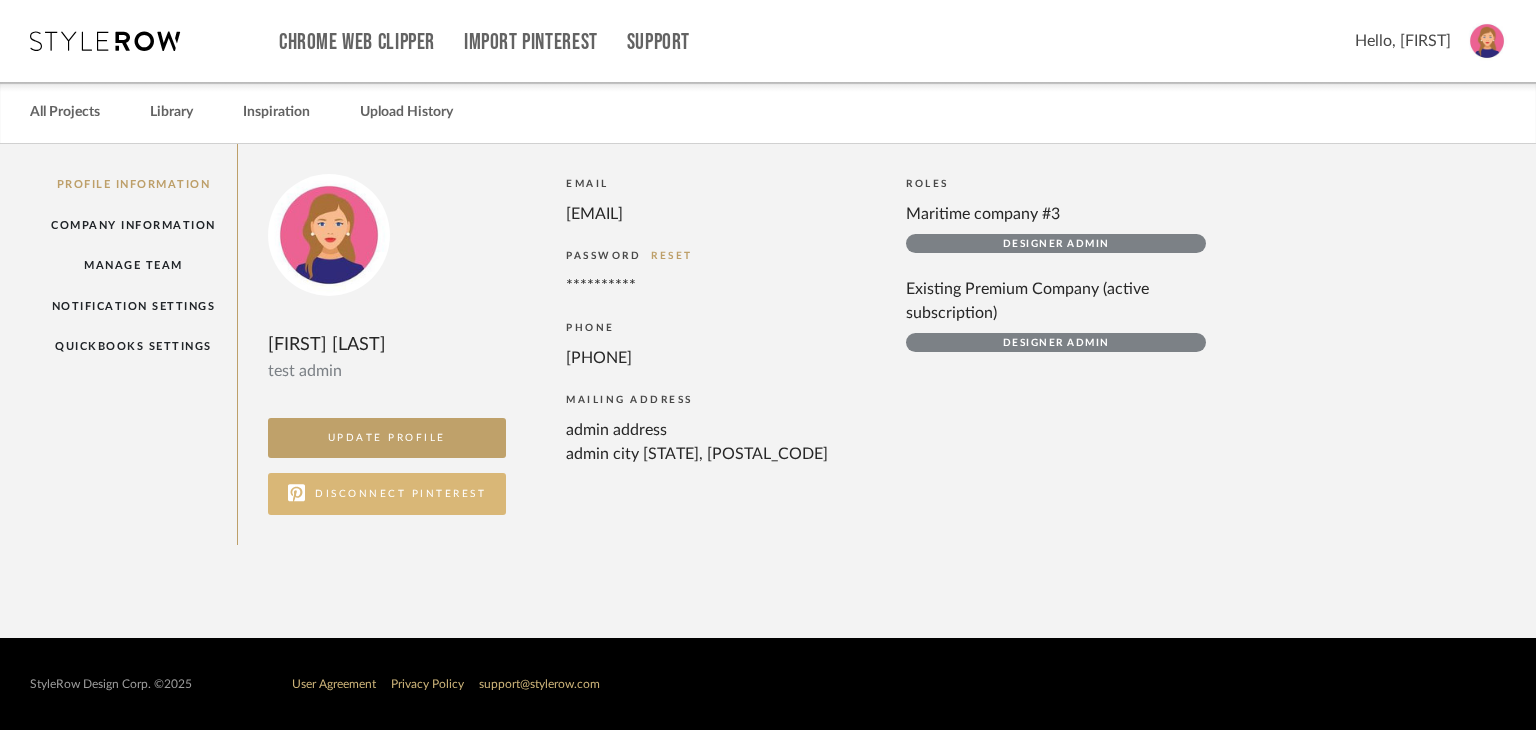 click on "DISCONNECT PINTEREST" 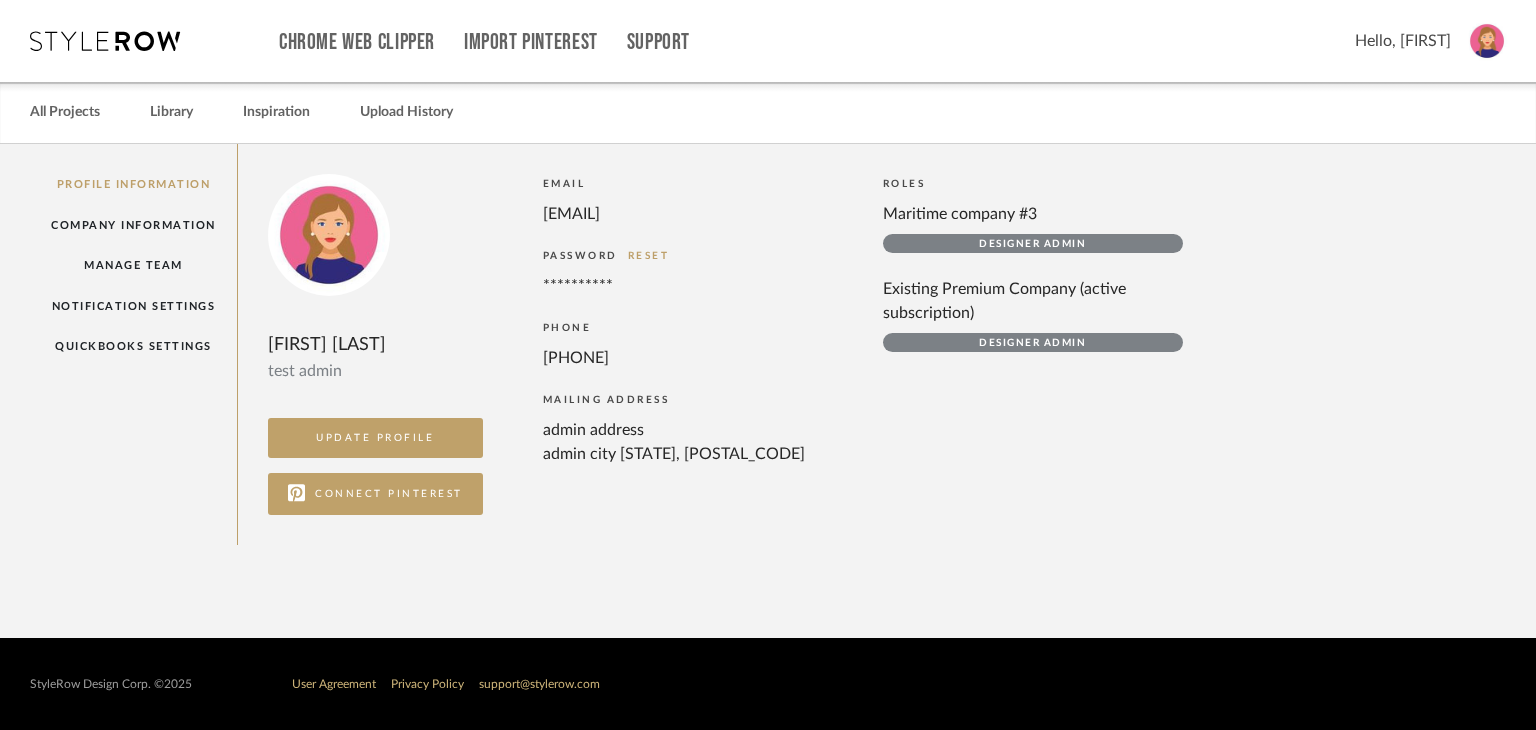 click on "Marina Kopeleva  test admin   UPDATE PROFILE   CONNECT PINTEREST" 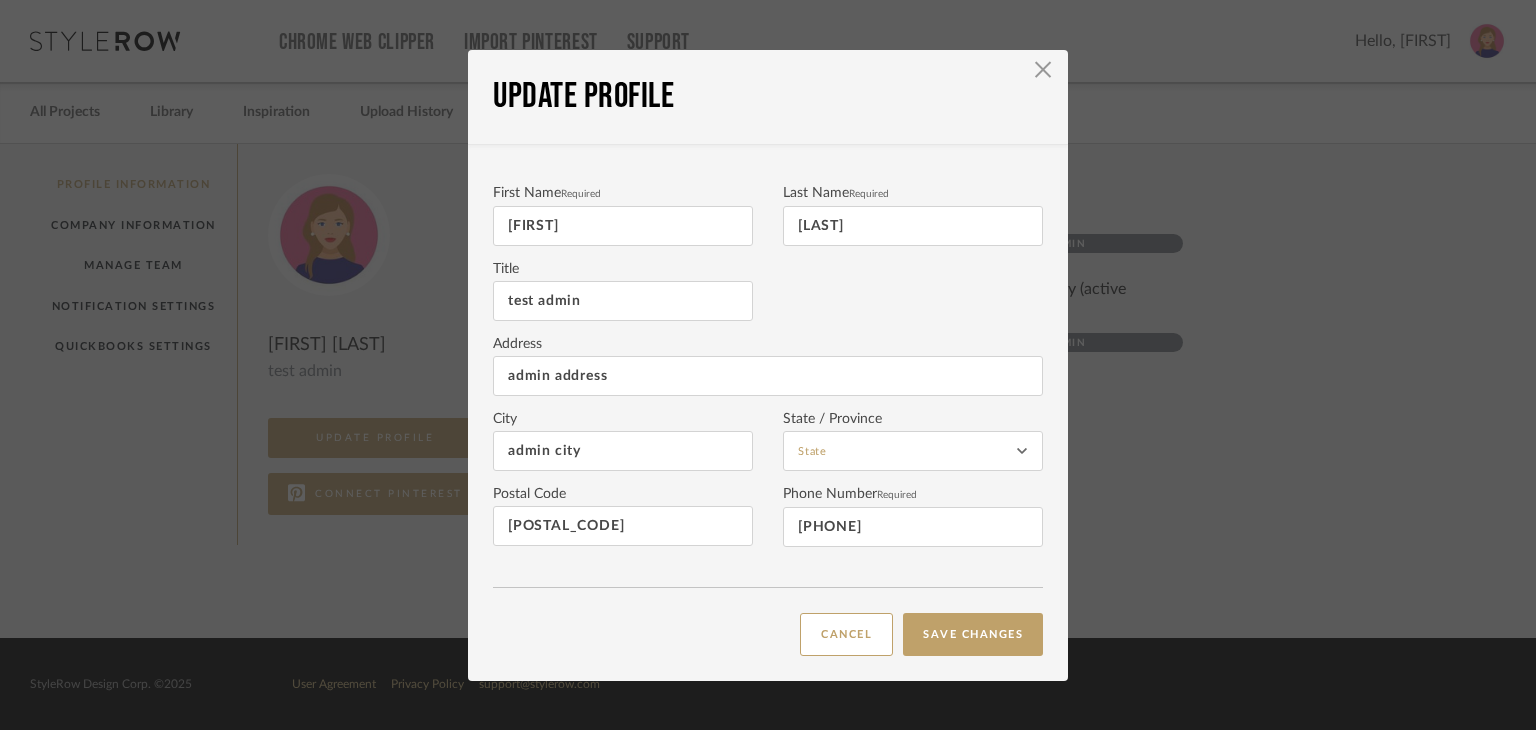 type on "Virginia" 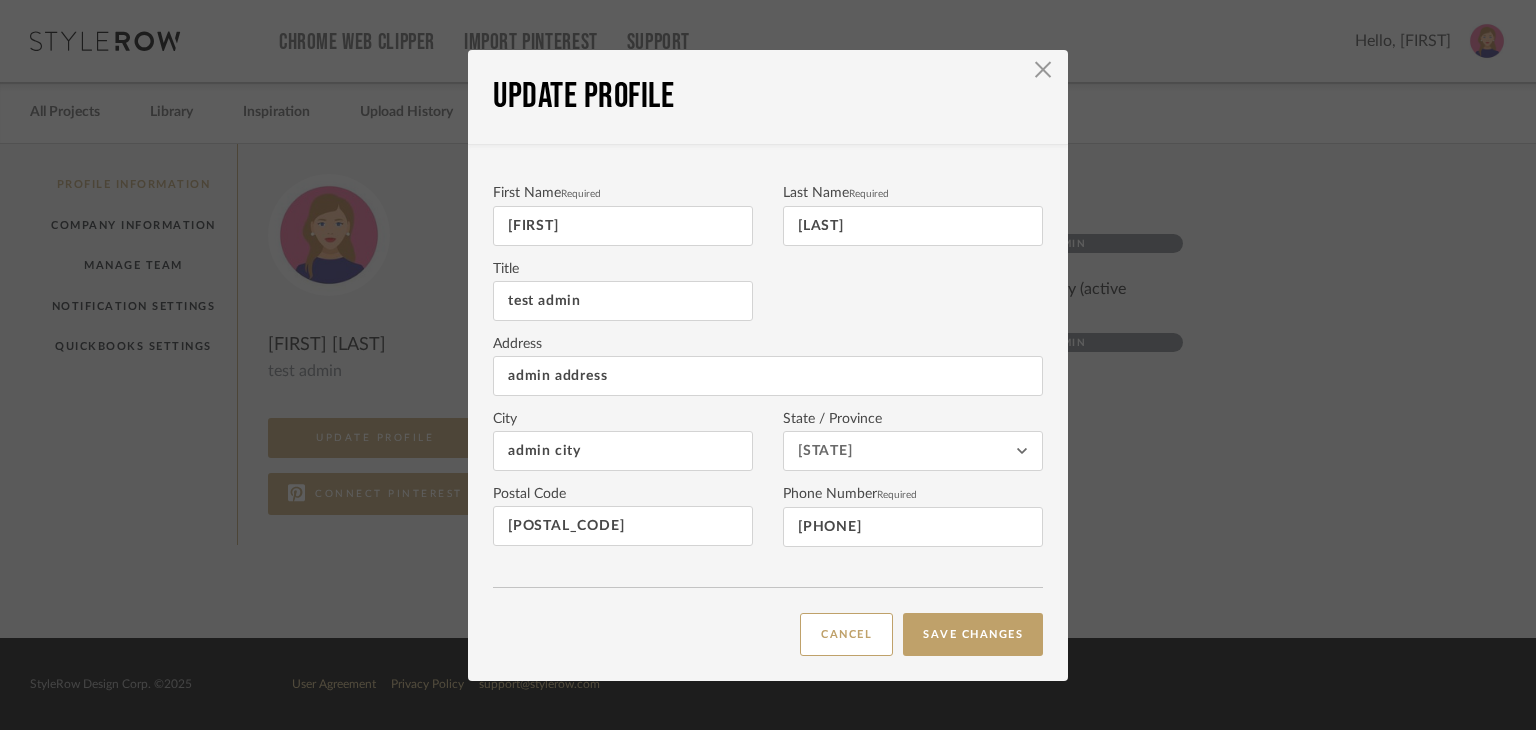 click on "UPDATE PROFILE ×  First Name  Required Marina  Last Name  Required Kopeleva  Title  test admin  Address  admin address  City  admin city  State / Province  Virginia  Postal Code  33333  Phone Number  Required +16666555544  CANCEL   SAVE CHANGES" at bounding box center (768, 365) 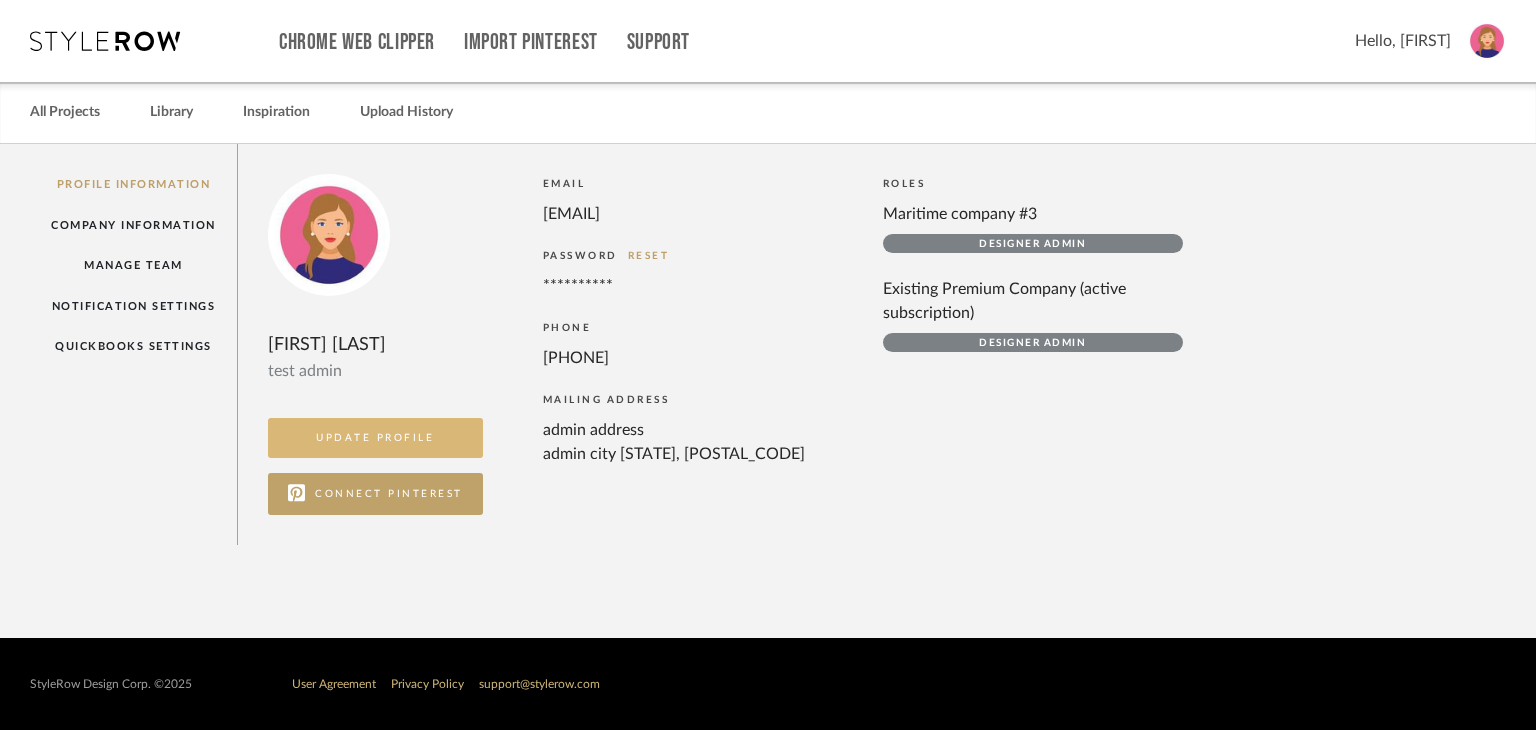 click on "UPDATE PROFILE" 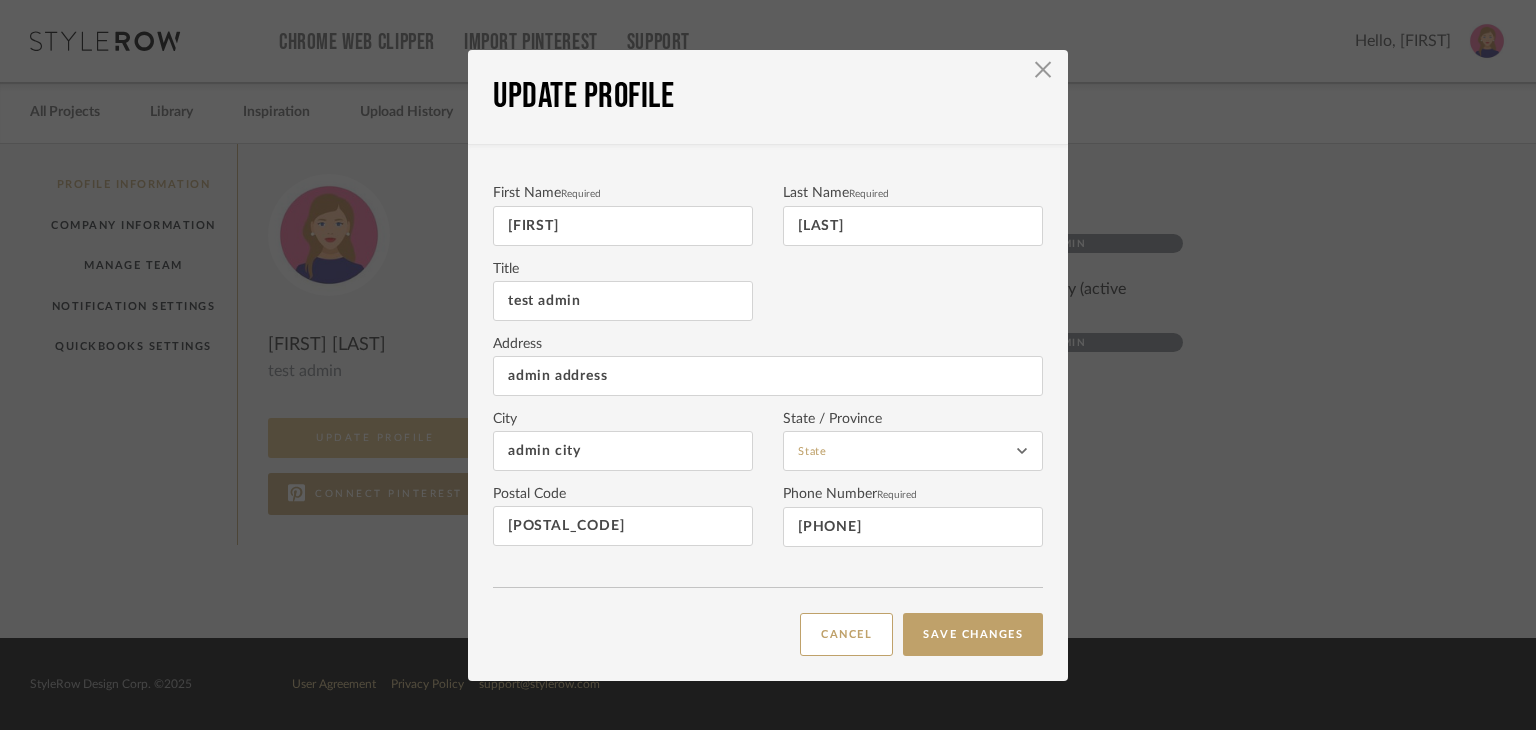 type on "Virginia" 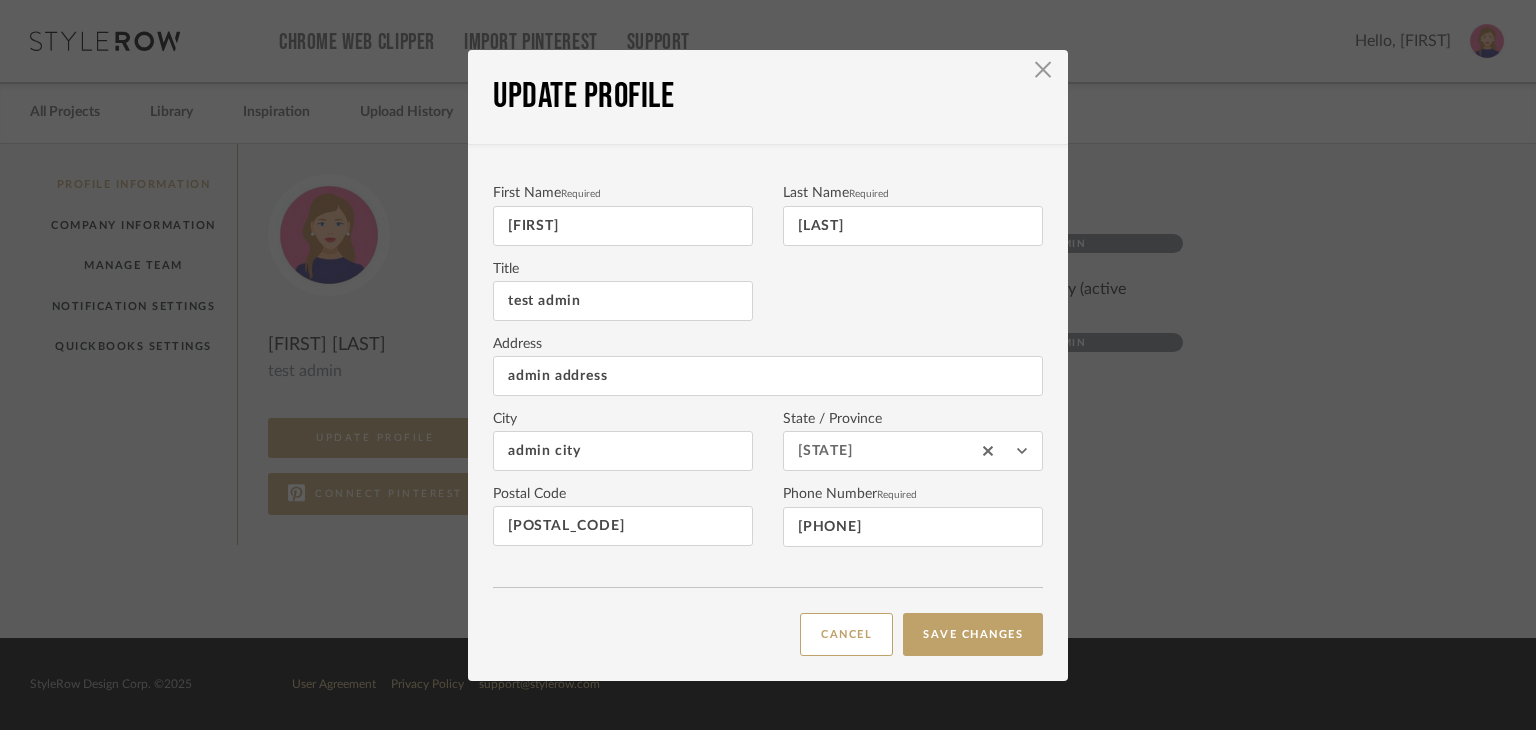 drag, startPoint x: 925, startPoint y: 522, endPoint x: 897, endPoint y: 522, distance: 28 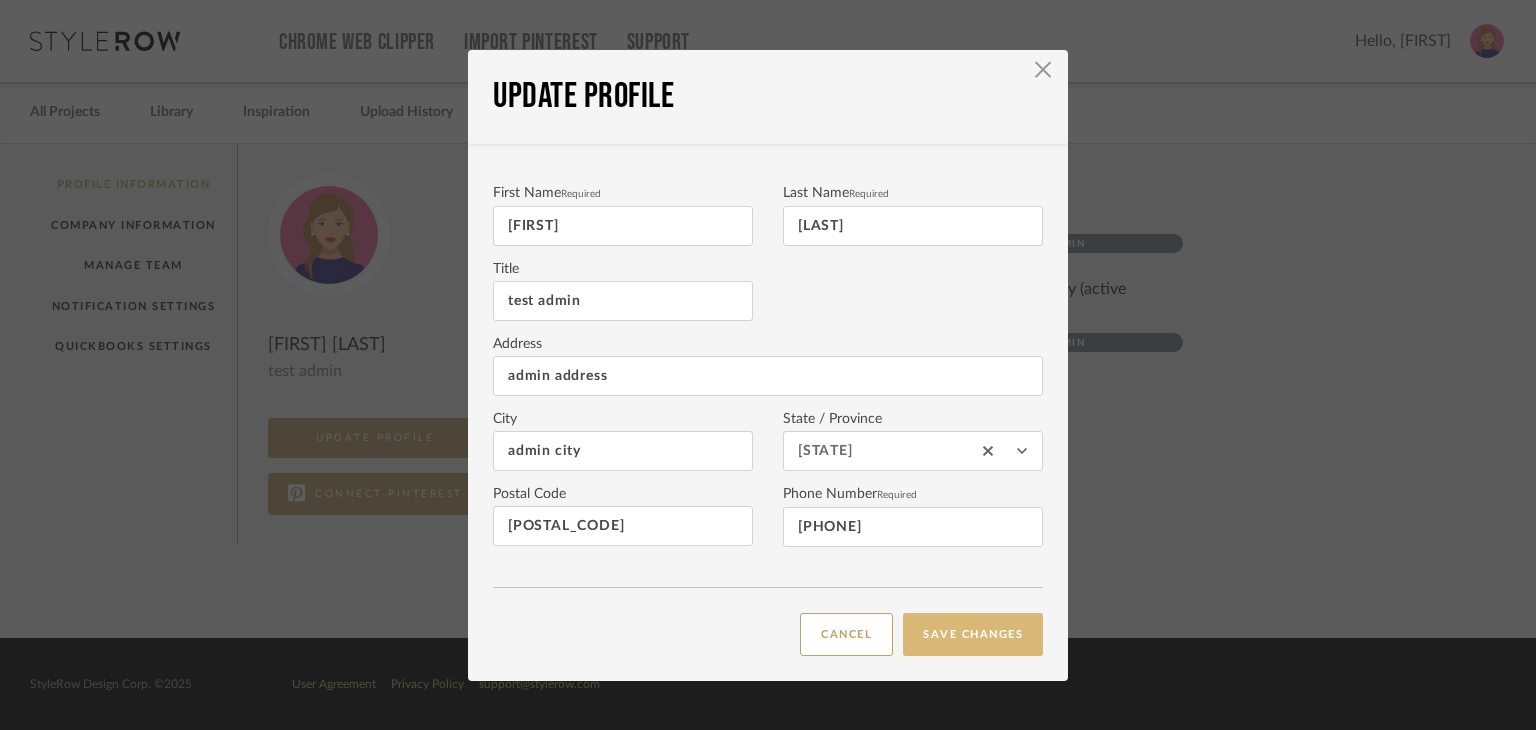 type on "+[PHONE]" 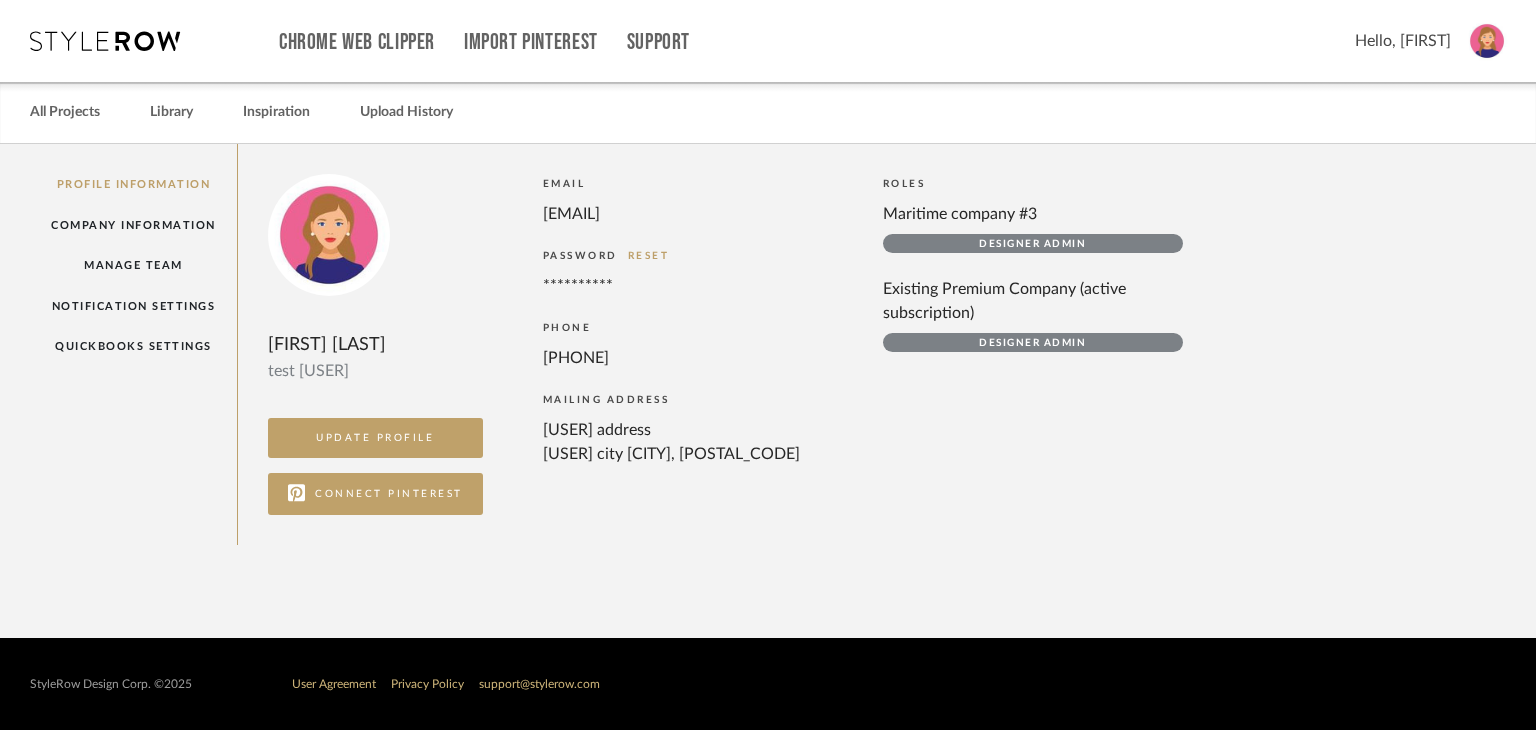 scroll, scrollTop: 0, scrollLeft: 0, axis: both 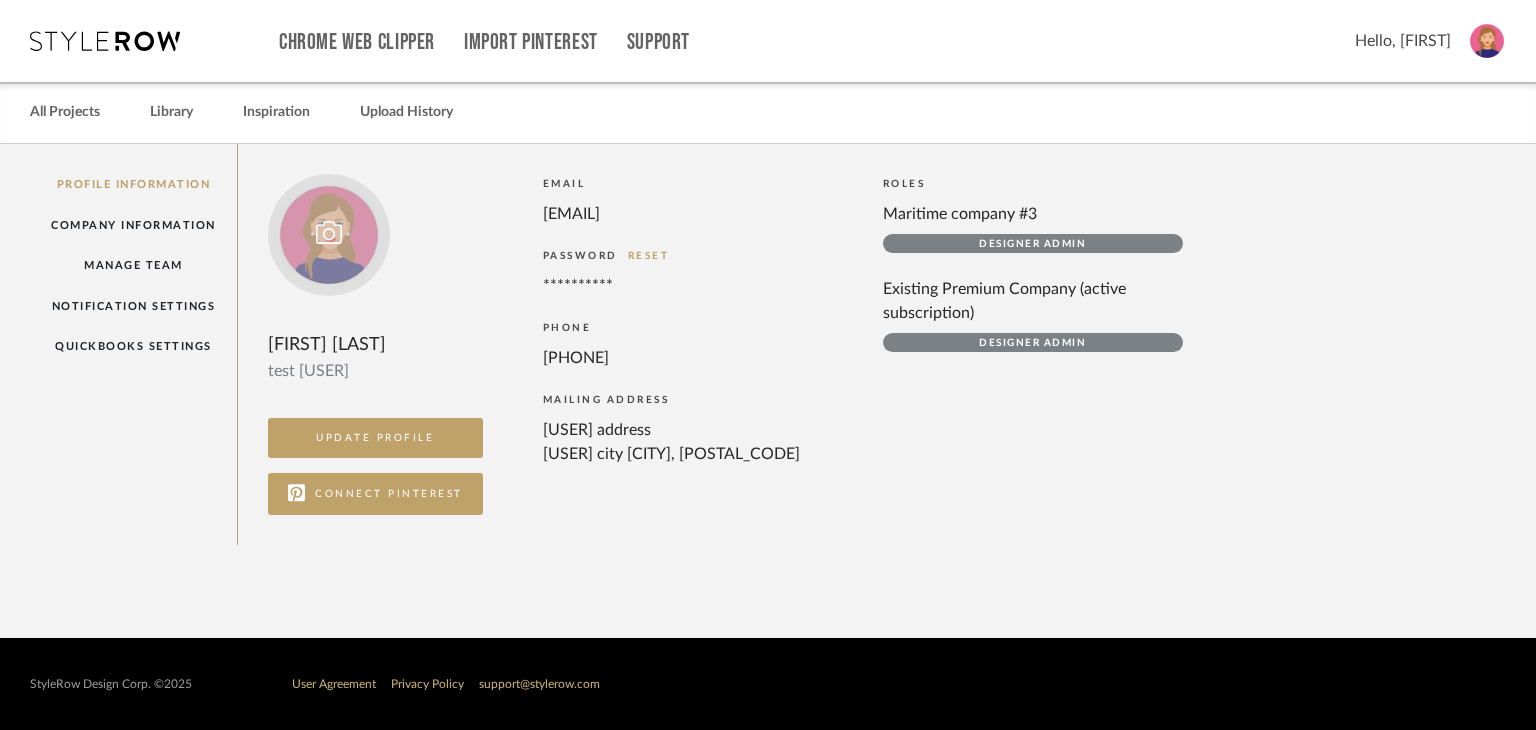 click 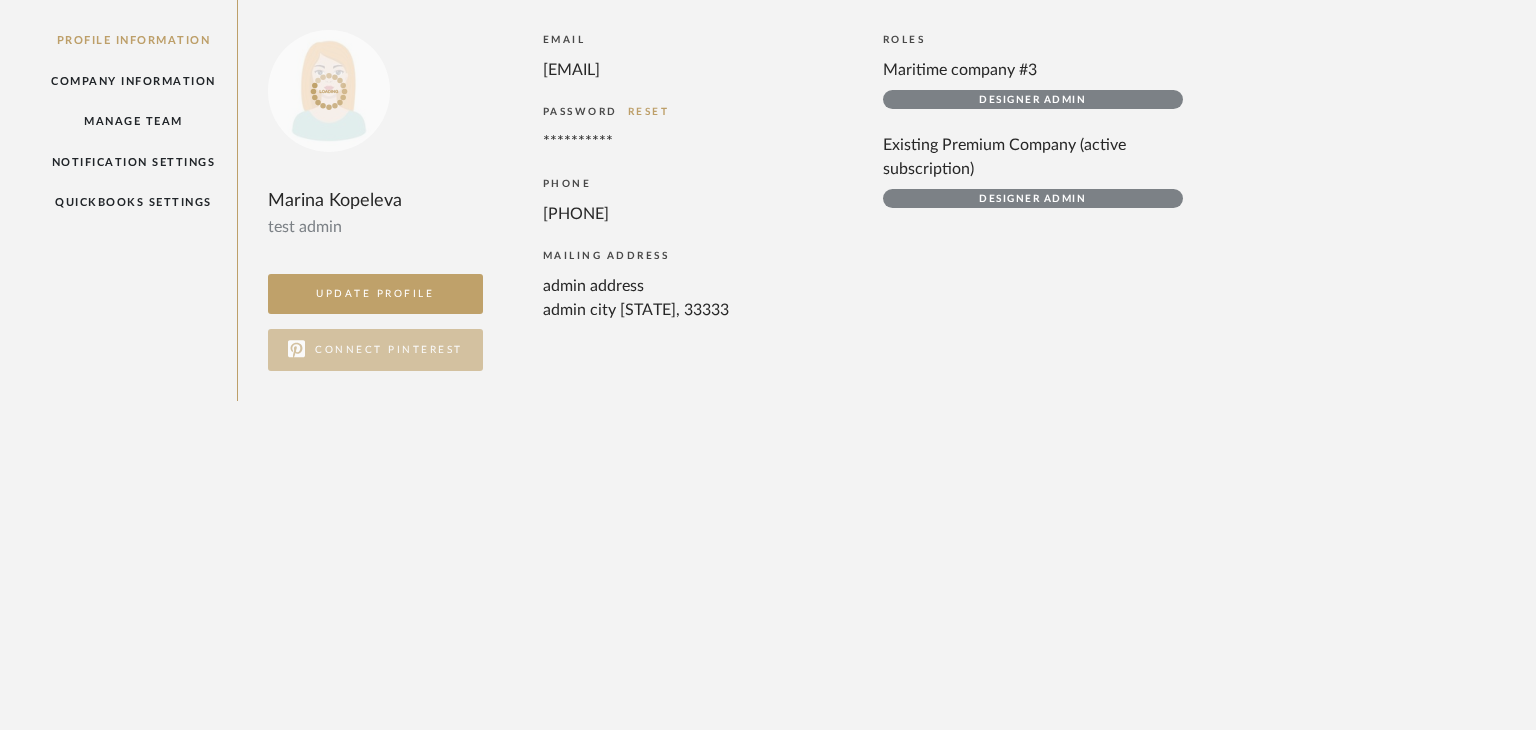 scroll, scrollTop: 0, scrollLeft: 0, axis: both 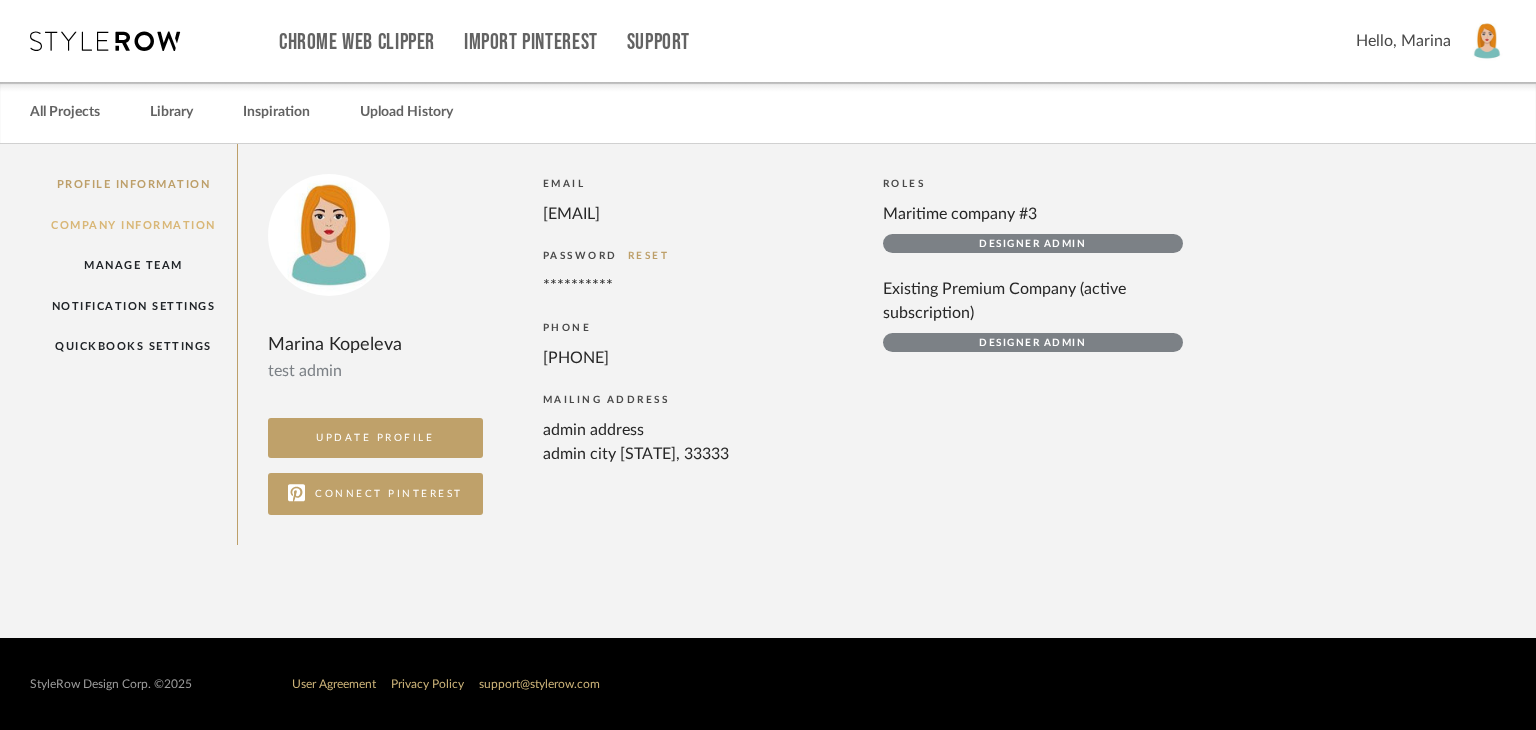 click on "Company Information" 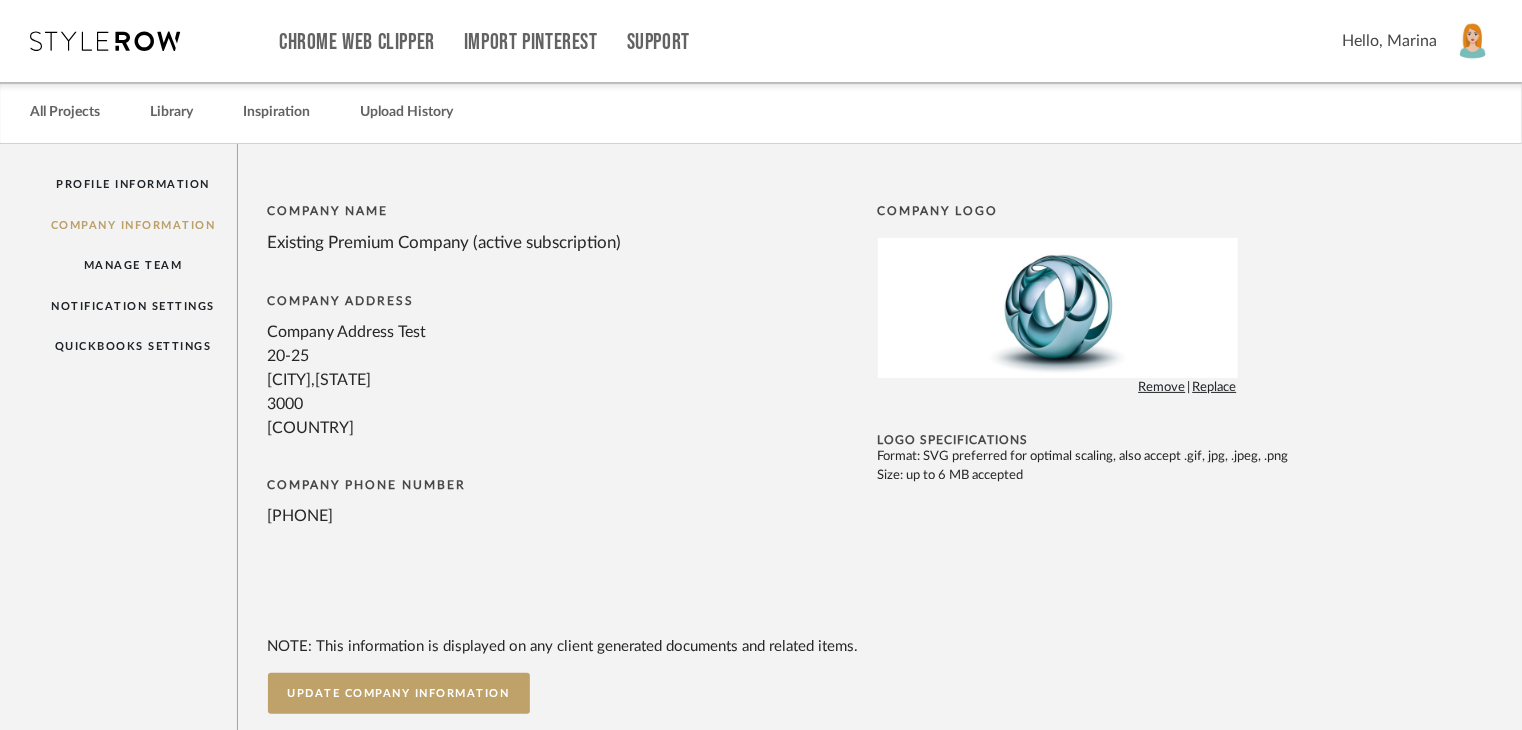 click on "Remove" 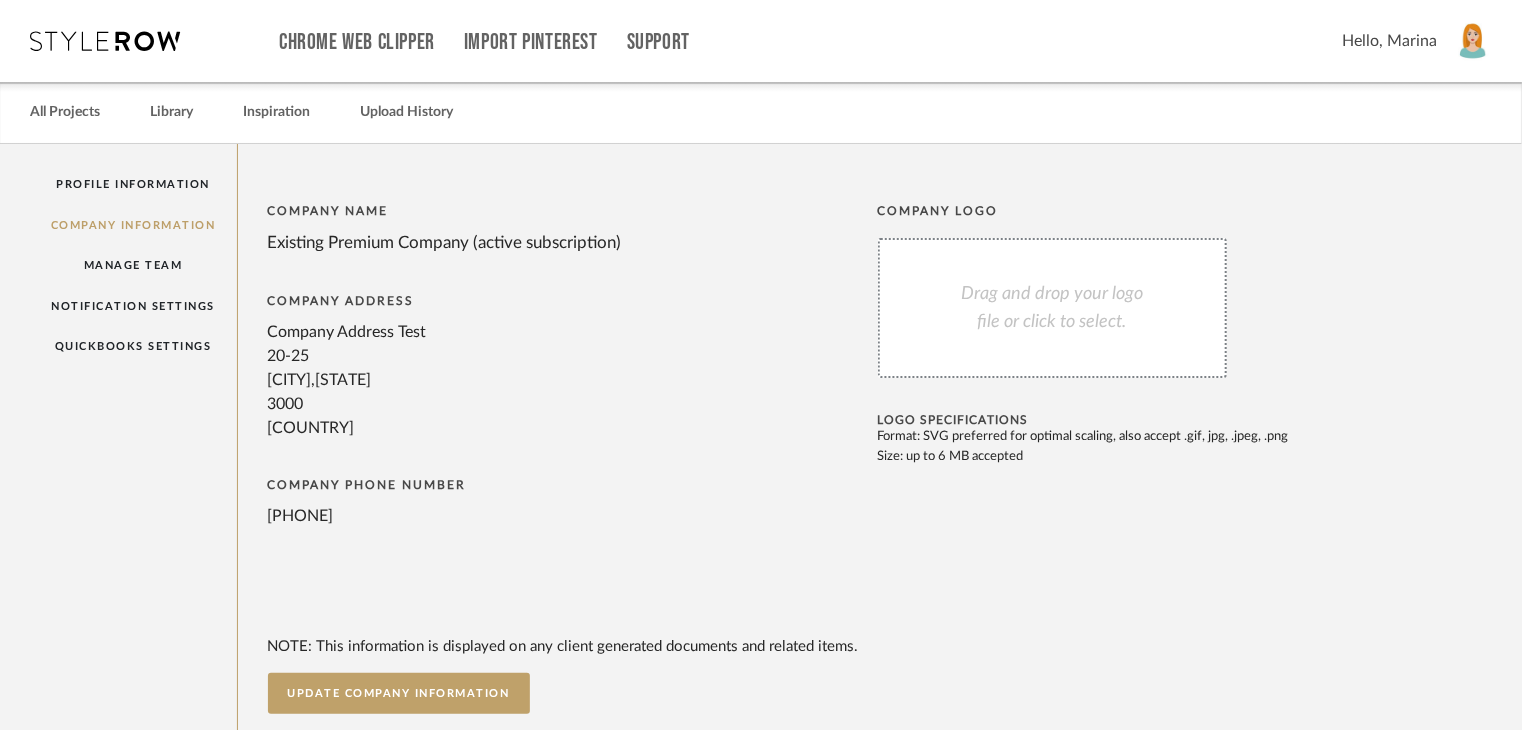 click on "Drag and drop your logo file or click to select." 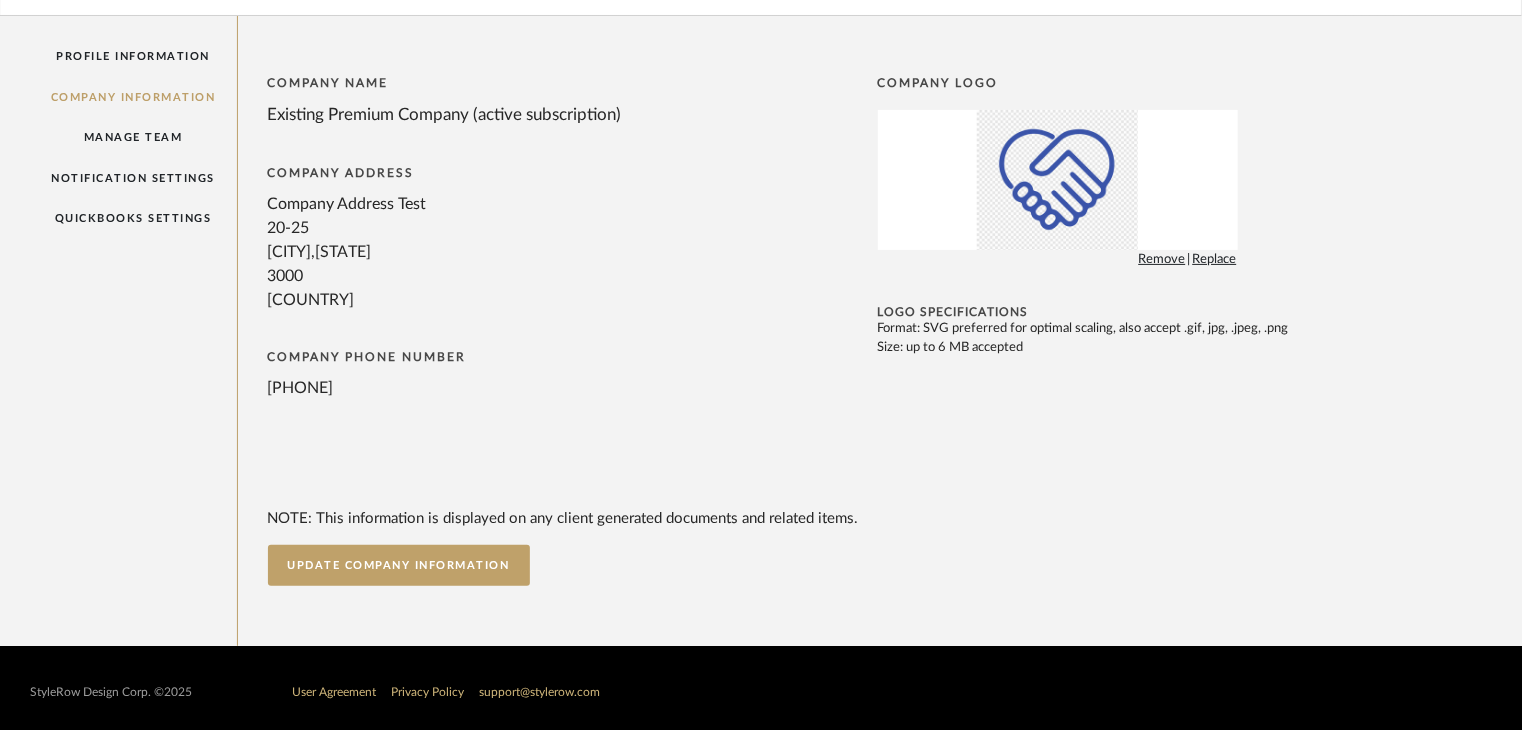 scroll, scrollTop: 137, scrollLeft: 0, axis: vertical 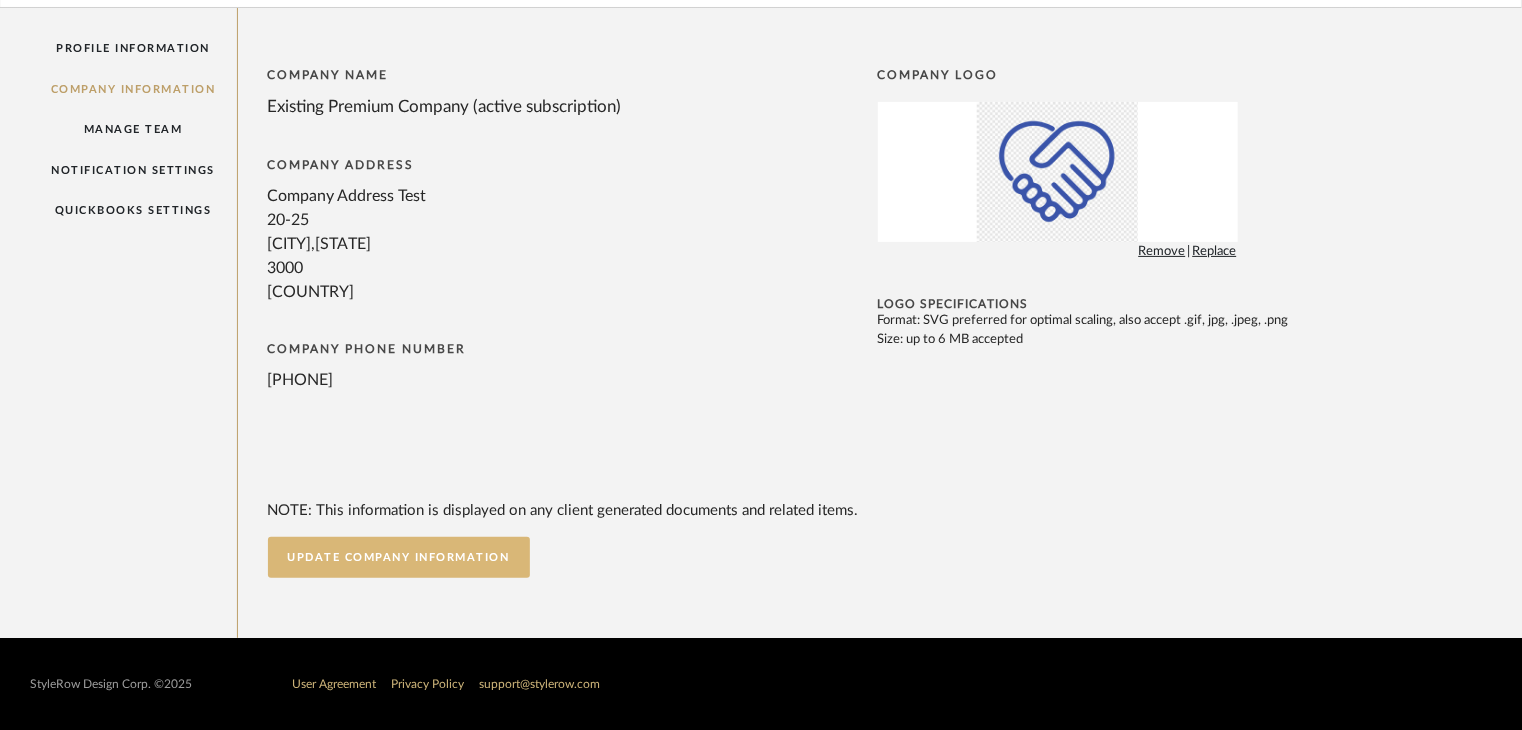click on "UPDATE COMPANY INFORMATION" 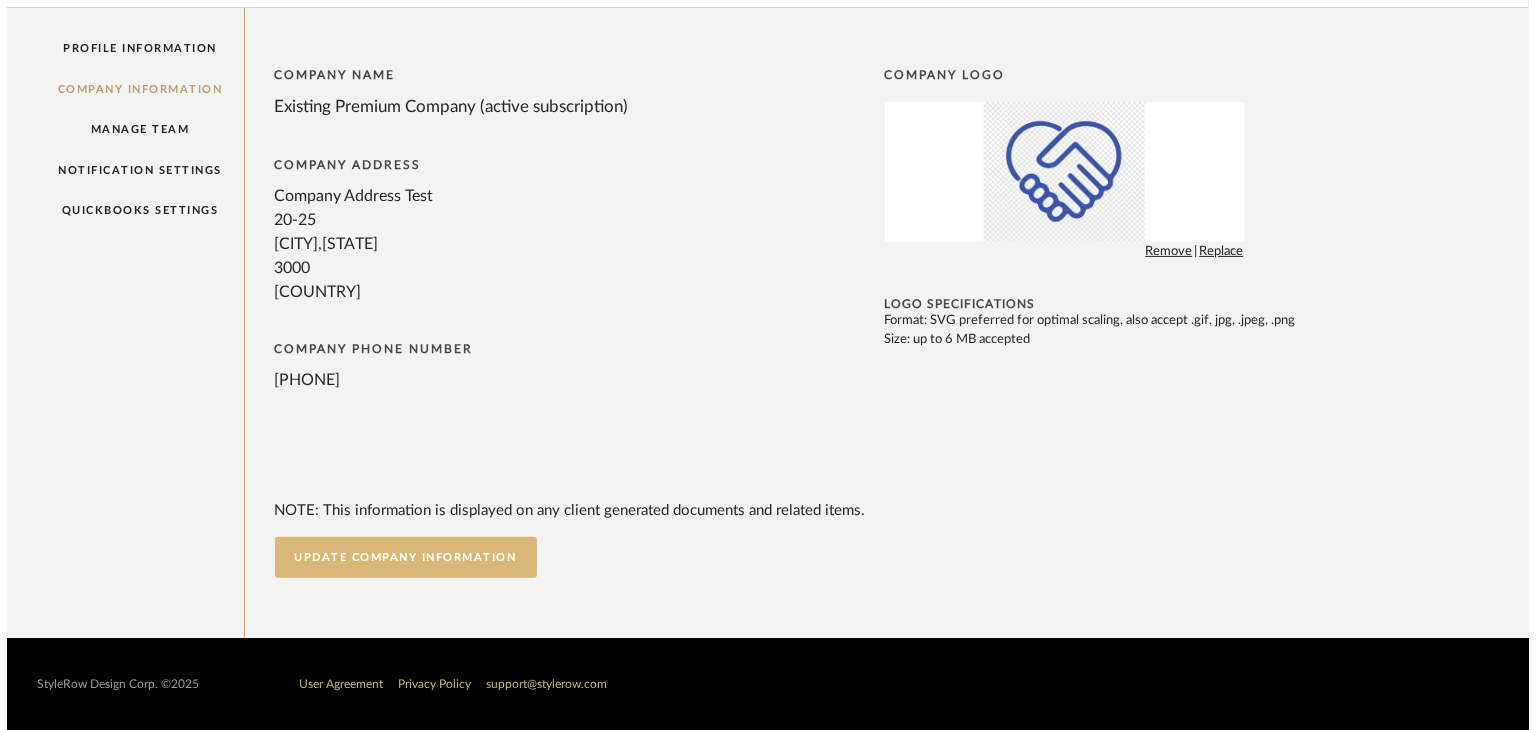 scroll, scrollTop: 0, scrollLeft: 0, axis: both 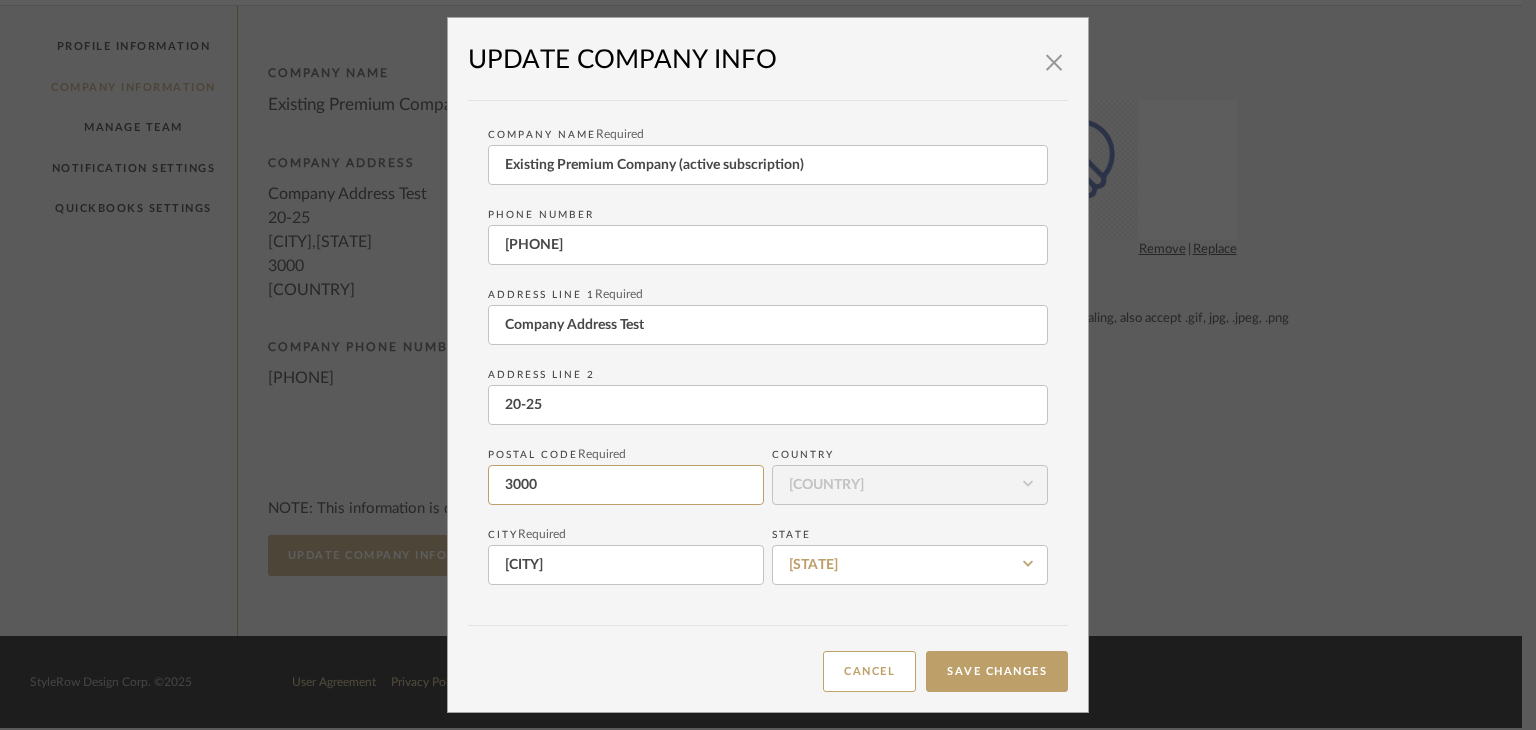 drag, startPoint x: 536, startPoint y: 480, endPoint x: 443, endPoint y: 478, distance: 93.0215 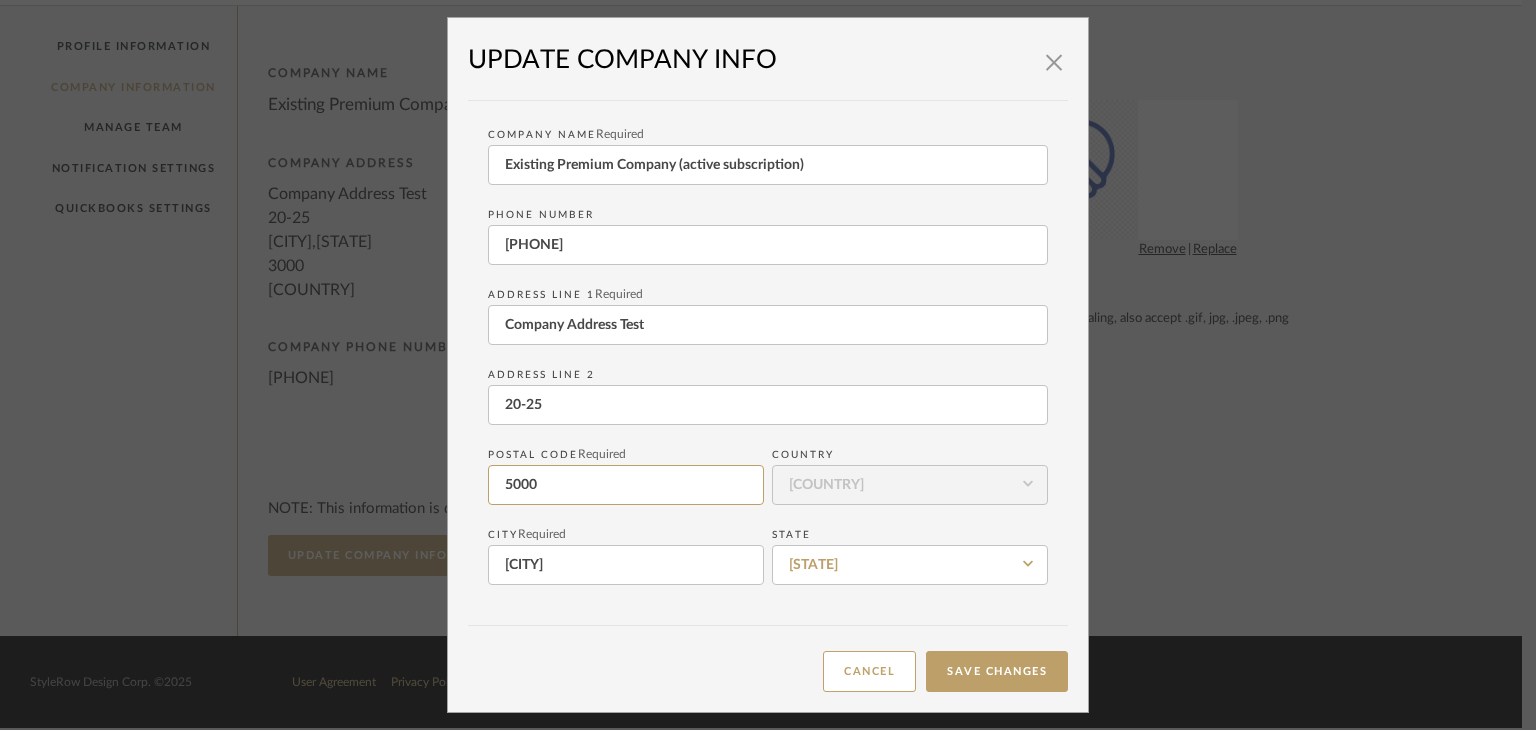 type on "5000" 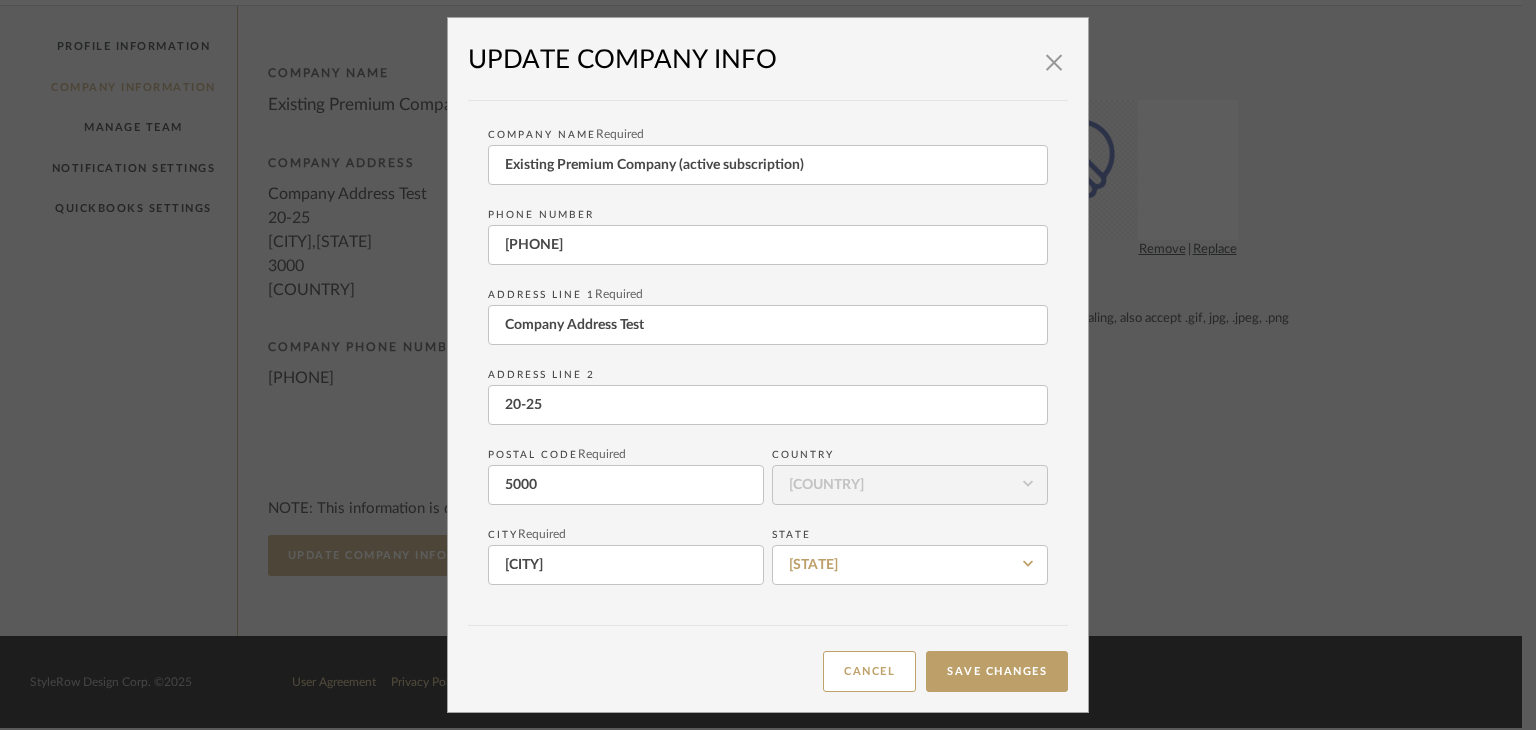 click on "× UPDATE COMPANY INFO  Company Name  Required Existing Premium Company (active subscription)  Phone number  +13225205857  Address Line 1  Required Company Address Test  Address Line 2  20-25  Postal code  Required 5000  Country  [COUNTRY]  City  Required [CITY]  State  Massachusetts Cancel  Save Changes" at bounding box center [768, 365] 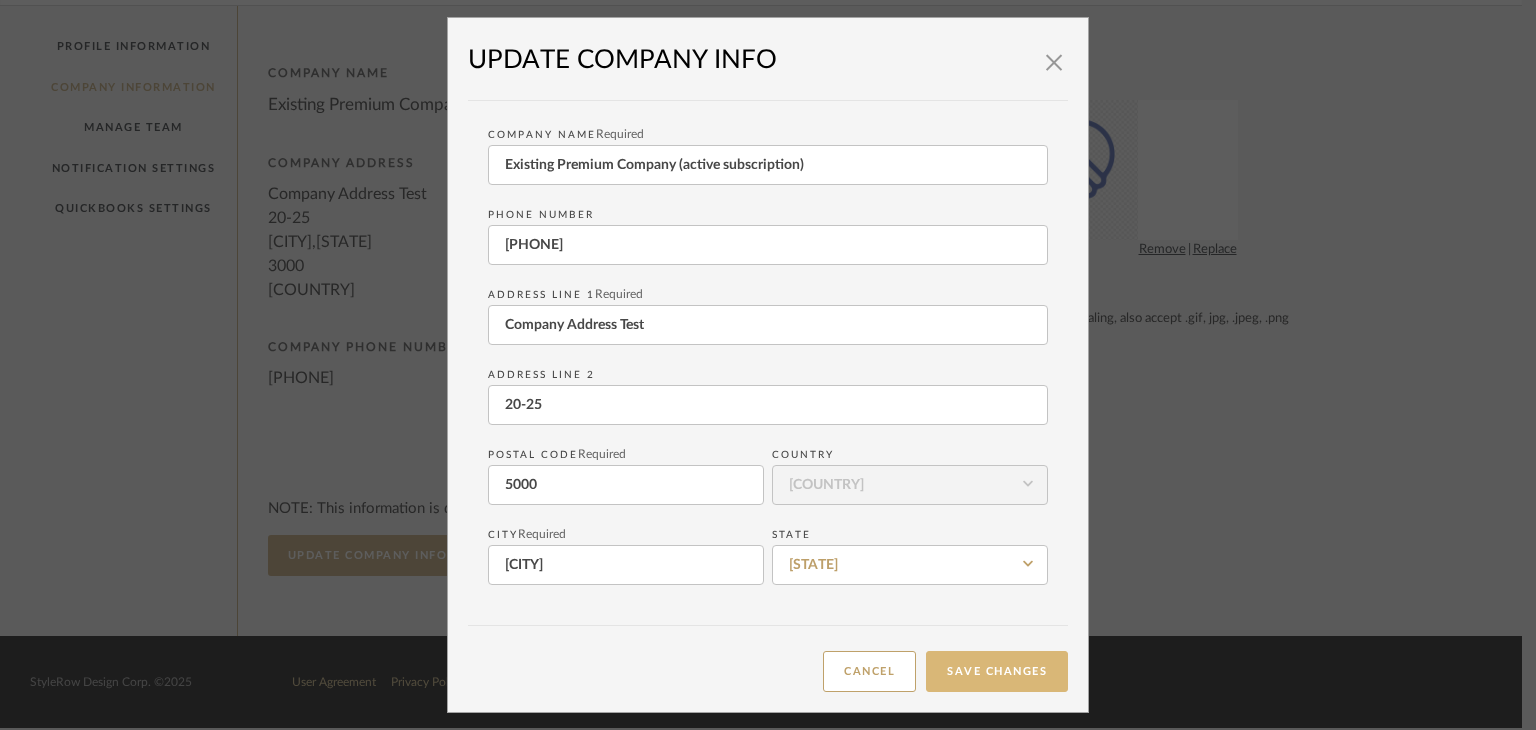 click on "Save Changes" at bounding box center (997, 671) 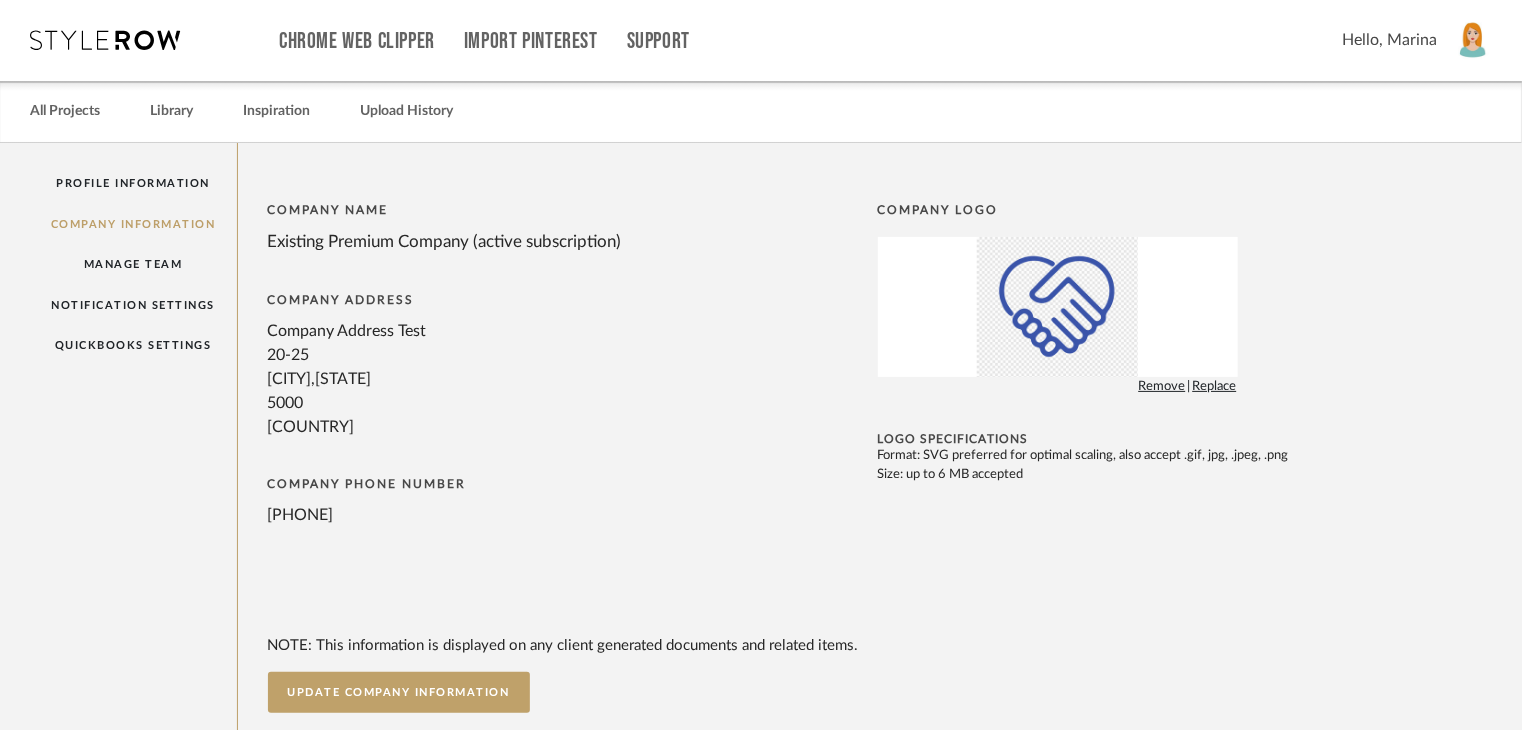 scroll, scrollTop: 0, scrollLeft: 0, axis: both 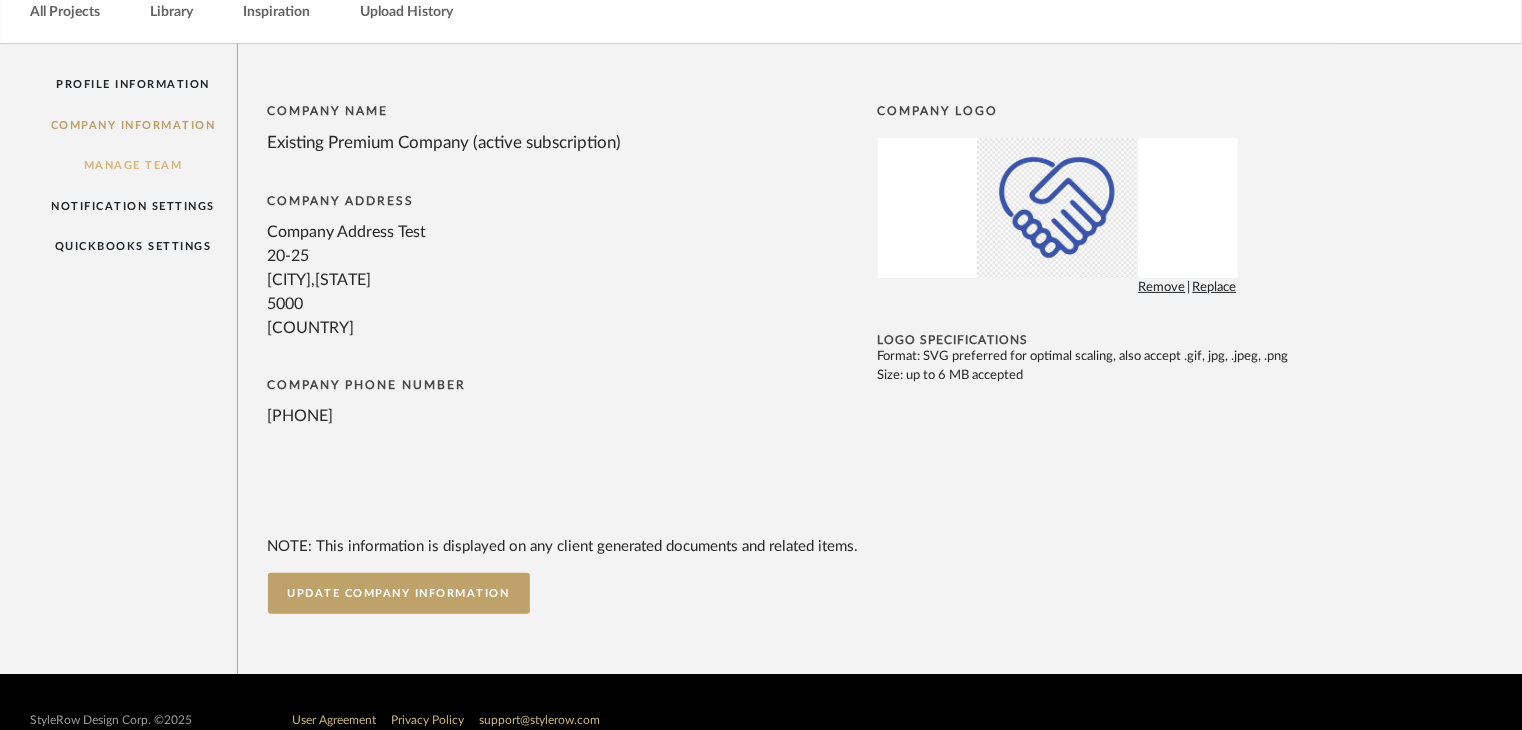 click on "Manage Team" 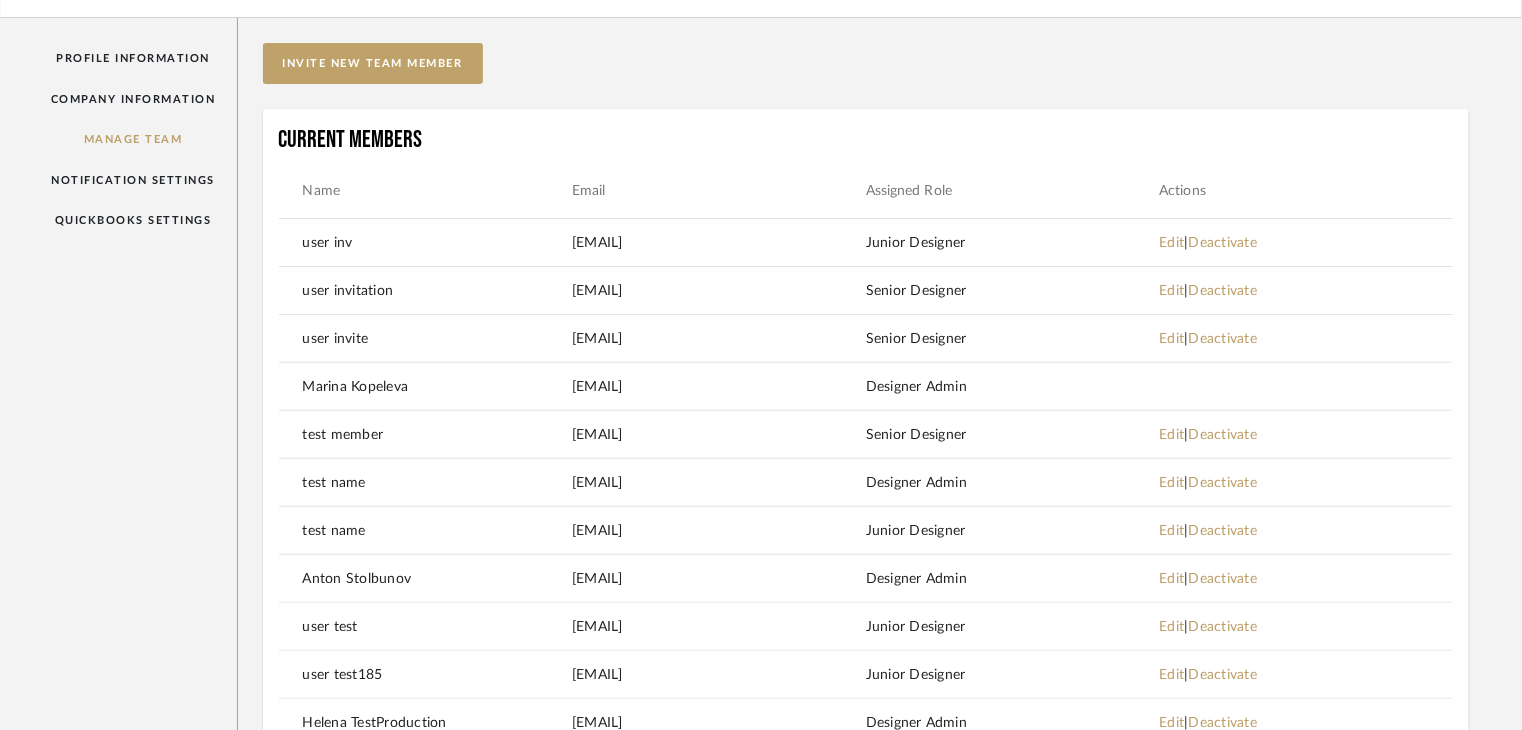 scroll, scrollTop: 124, scrollLeft: 0, axis: vertical 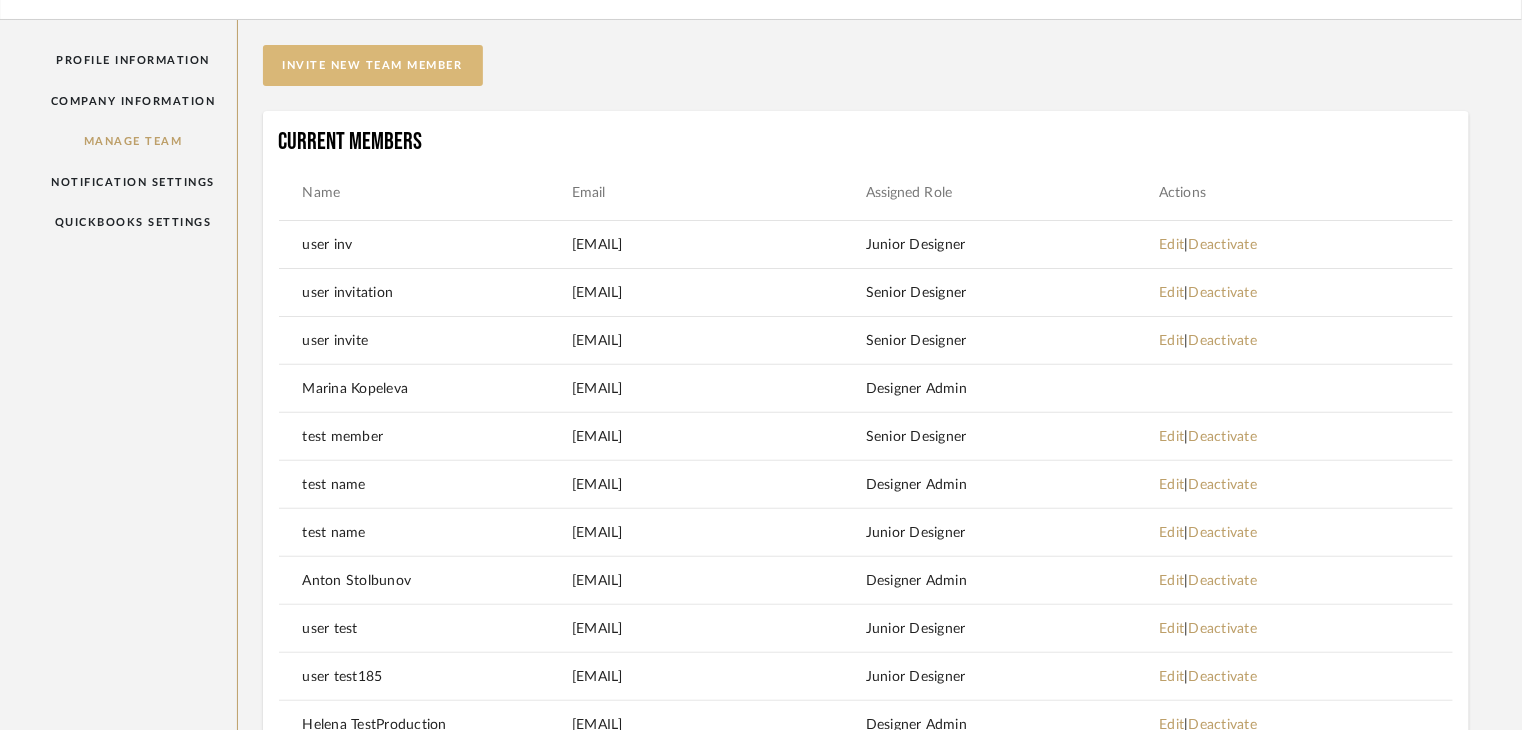 click on "invite new team member" 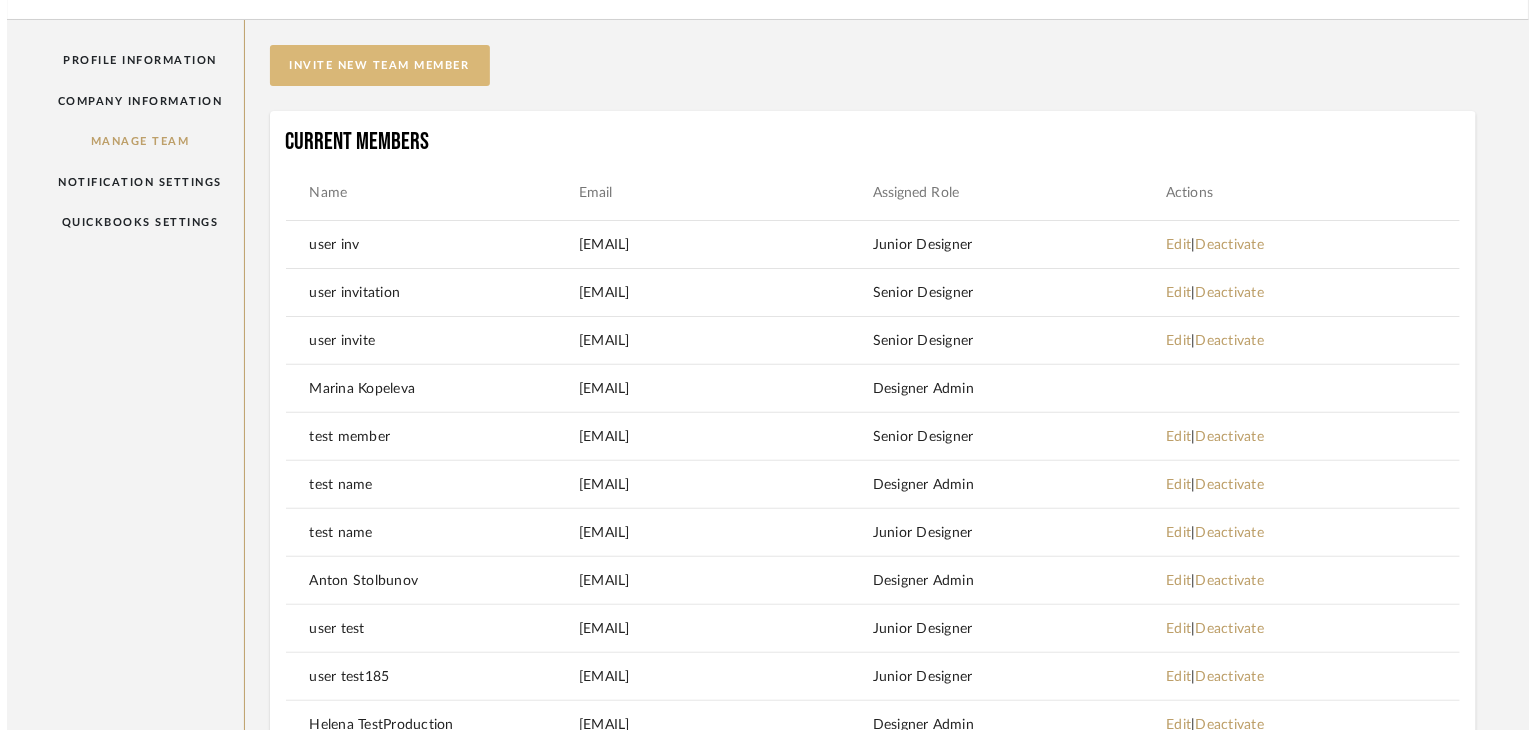 scroll, scrollTop: 0, scrollLeft: 0, axis: both 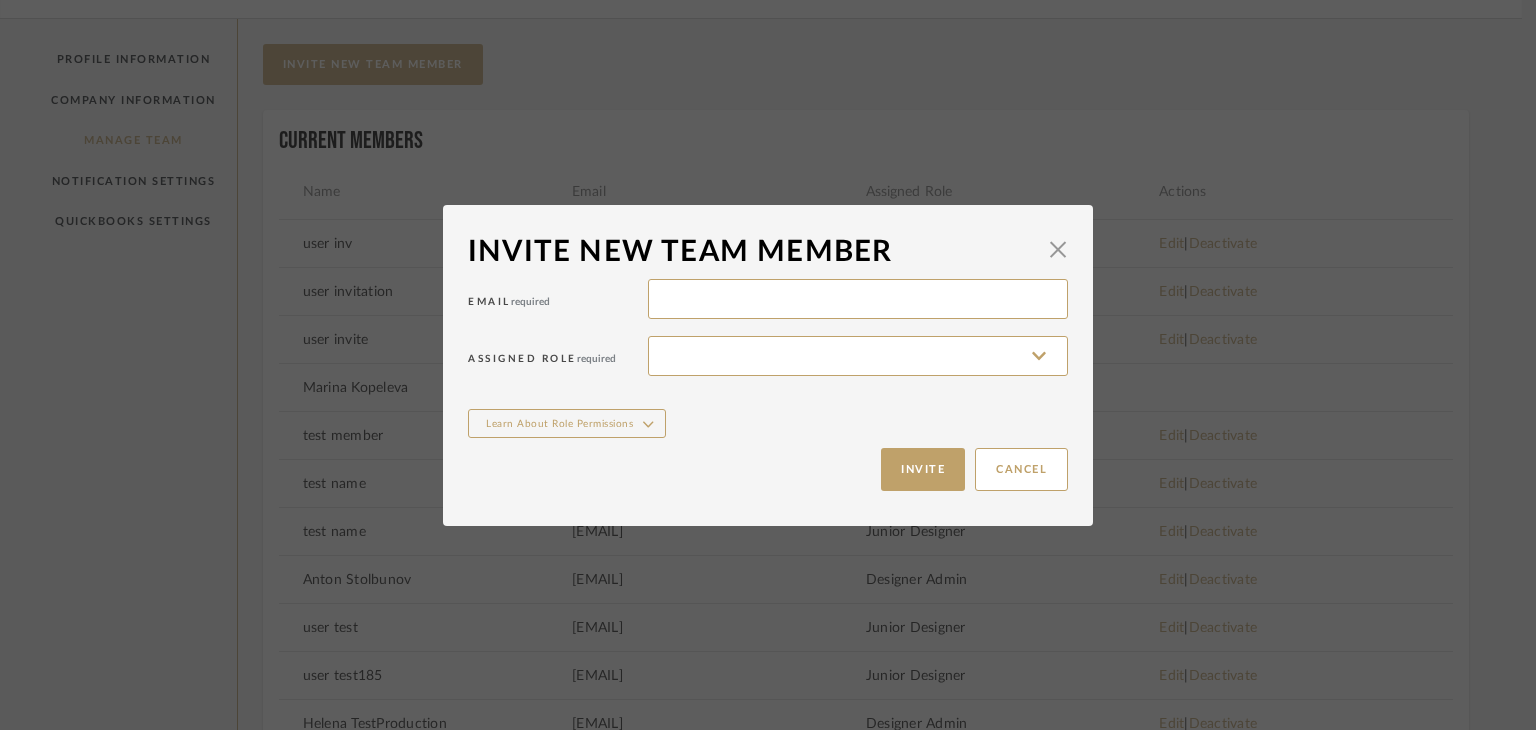 click on "Email  required" at bounding box center [768, 302] 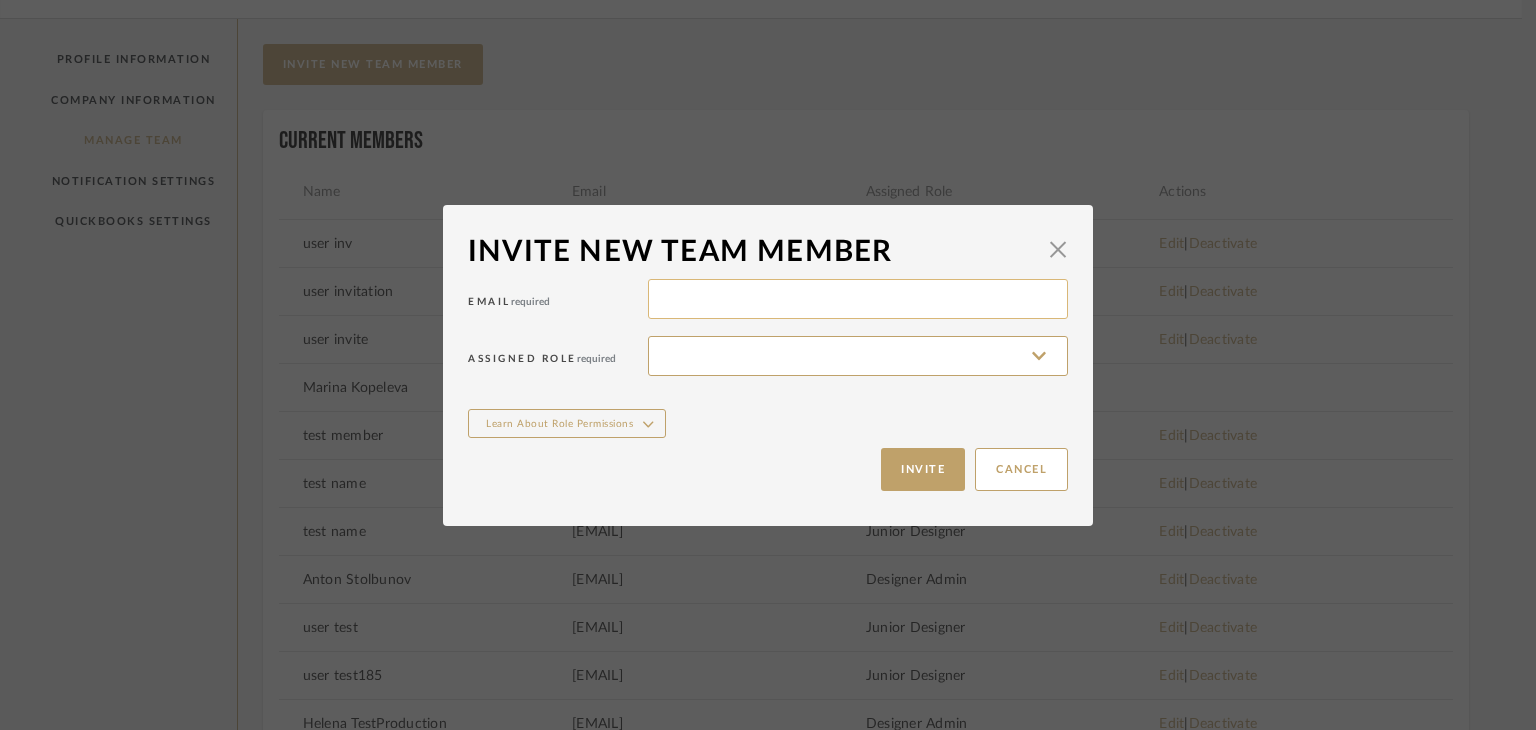 click at bounding box center [858, 299] 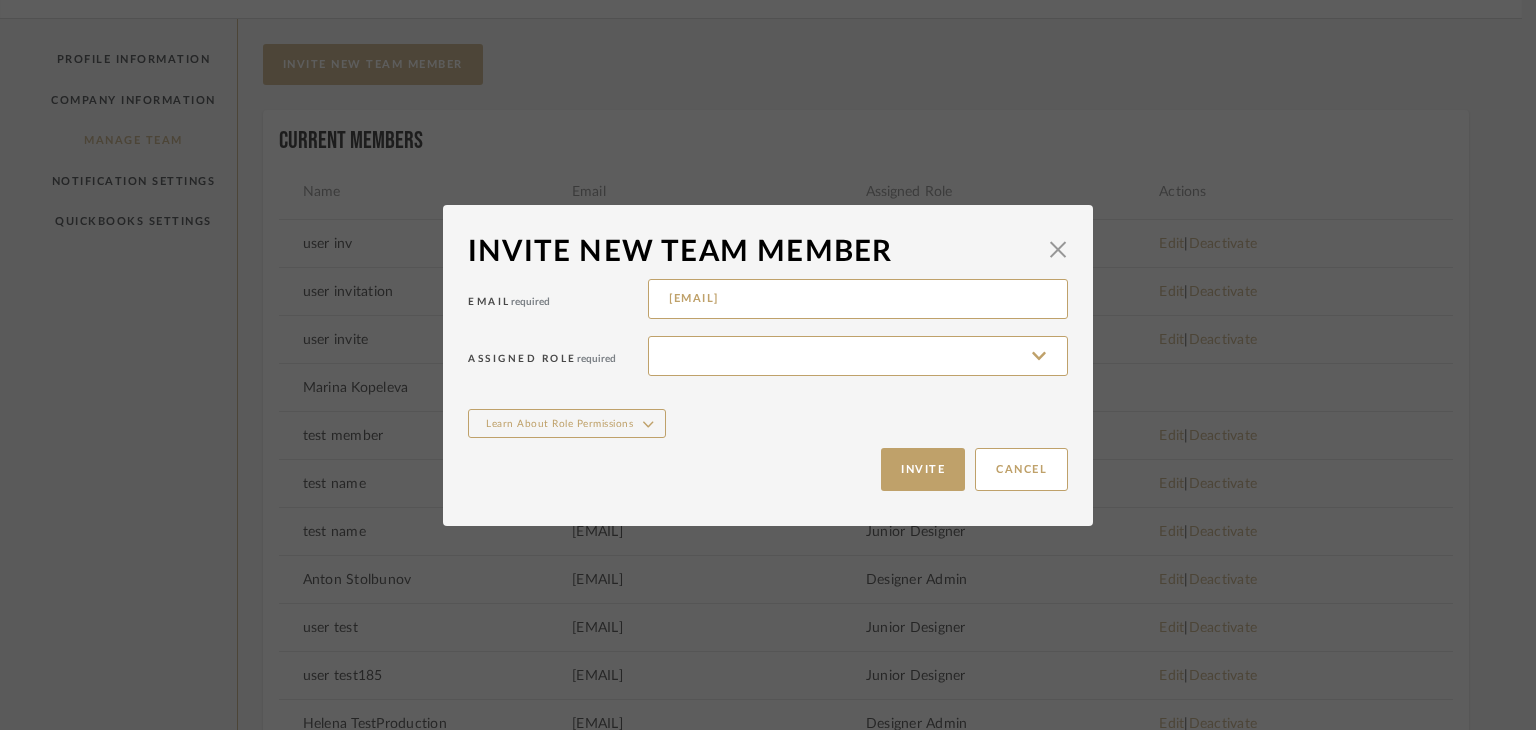 type on "[EMAIL]" 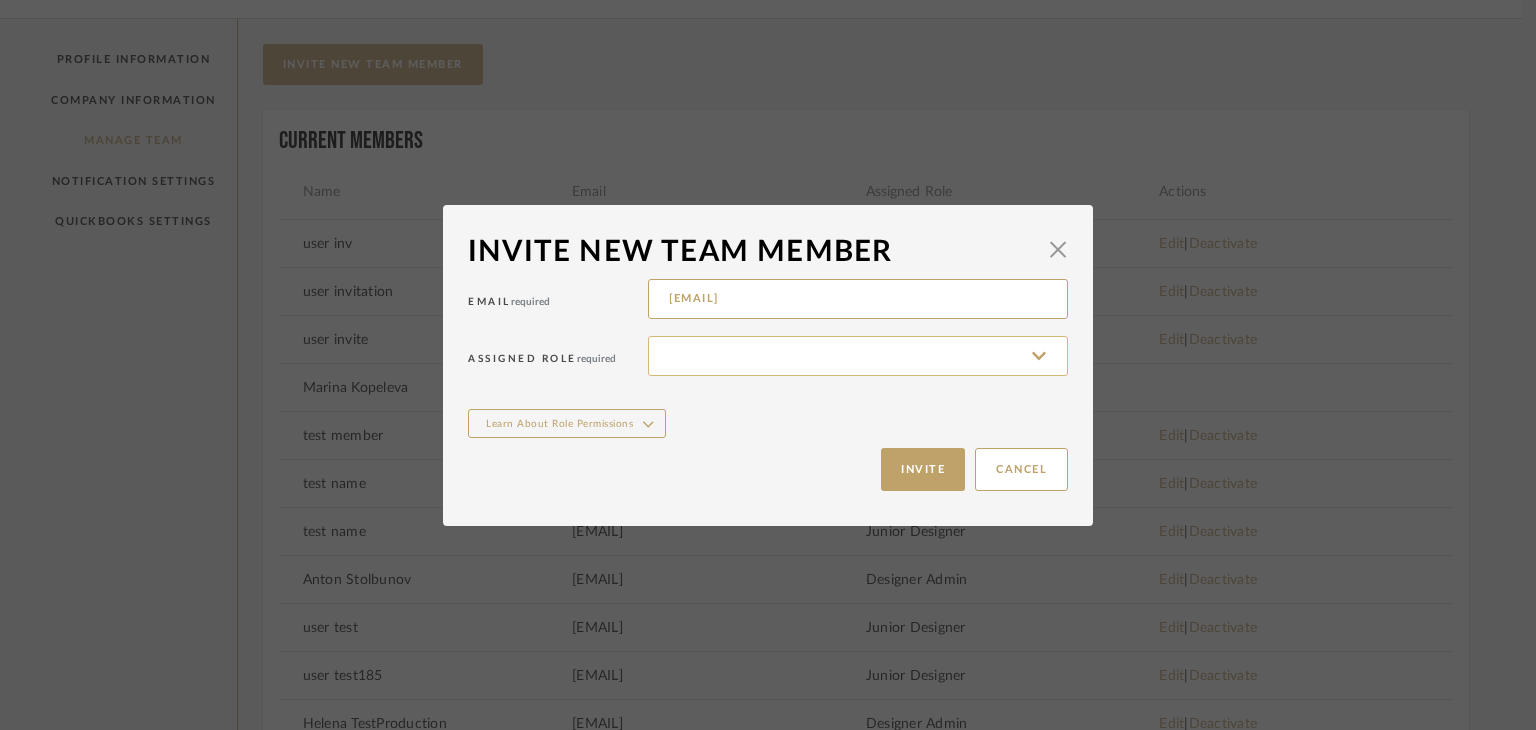 click at bounding box center [858, 356] 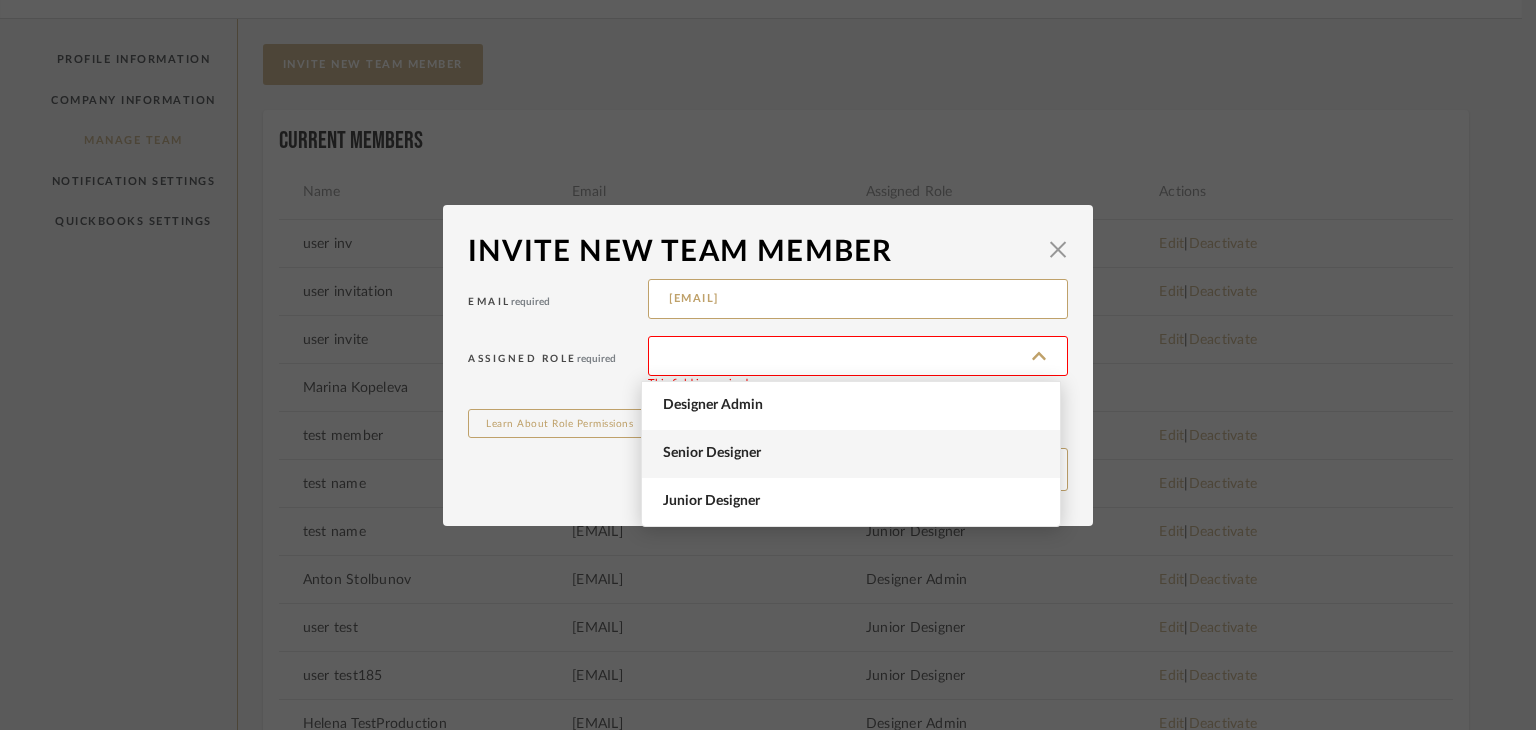 click on "Senior Designer" at bounding box center (853, 453) 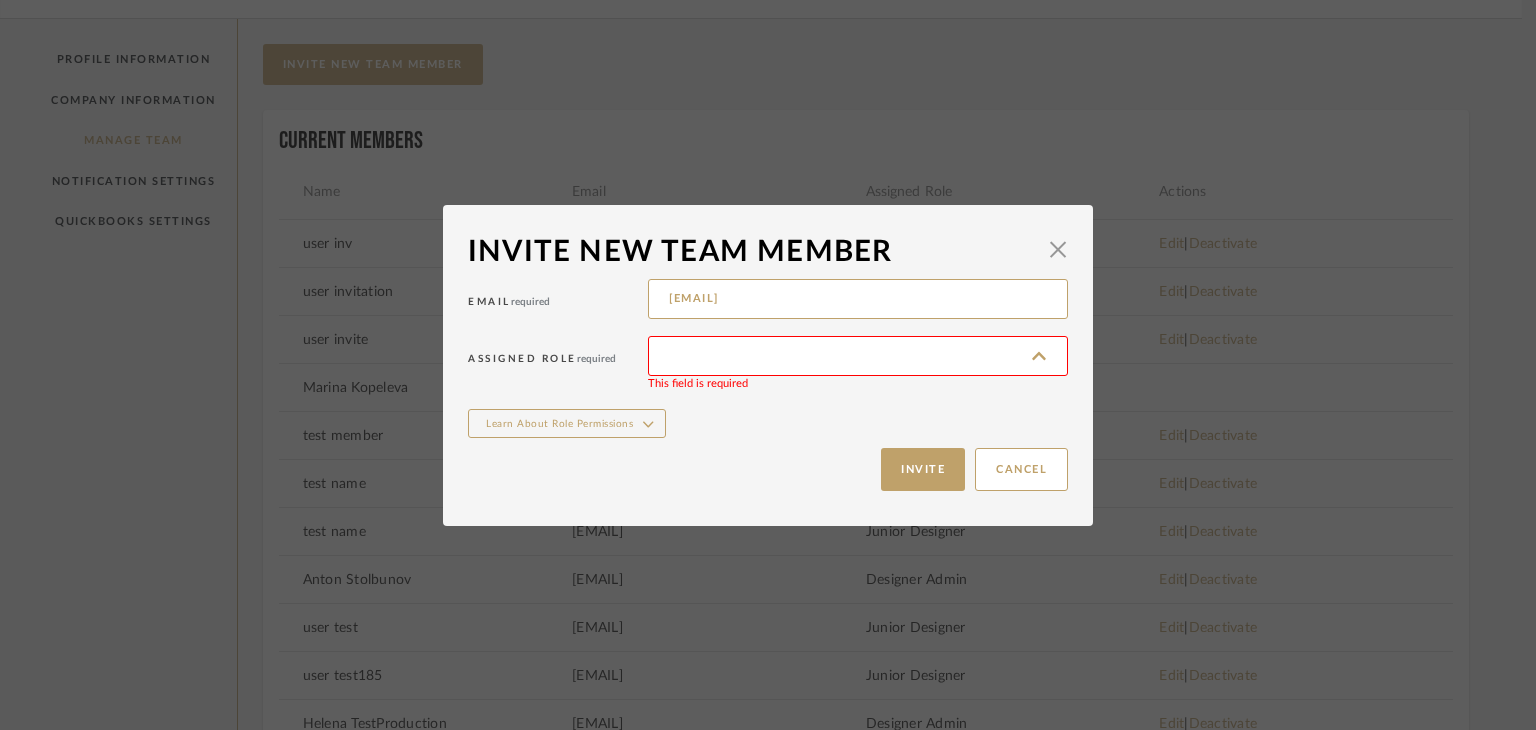 type on "Senior Designer" 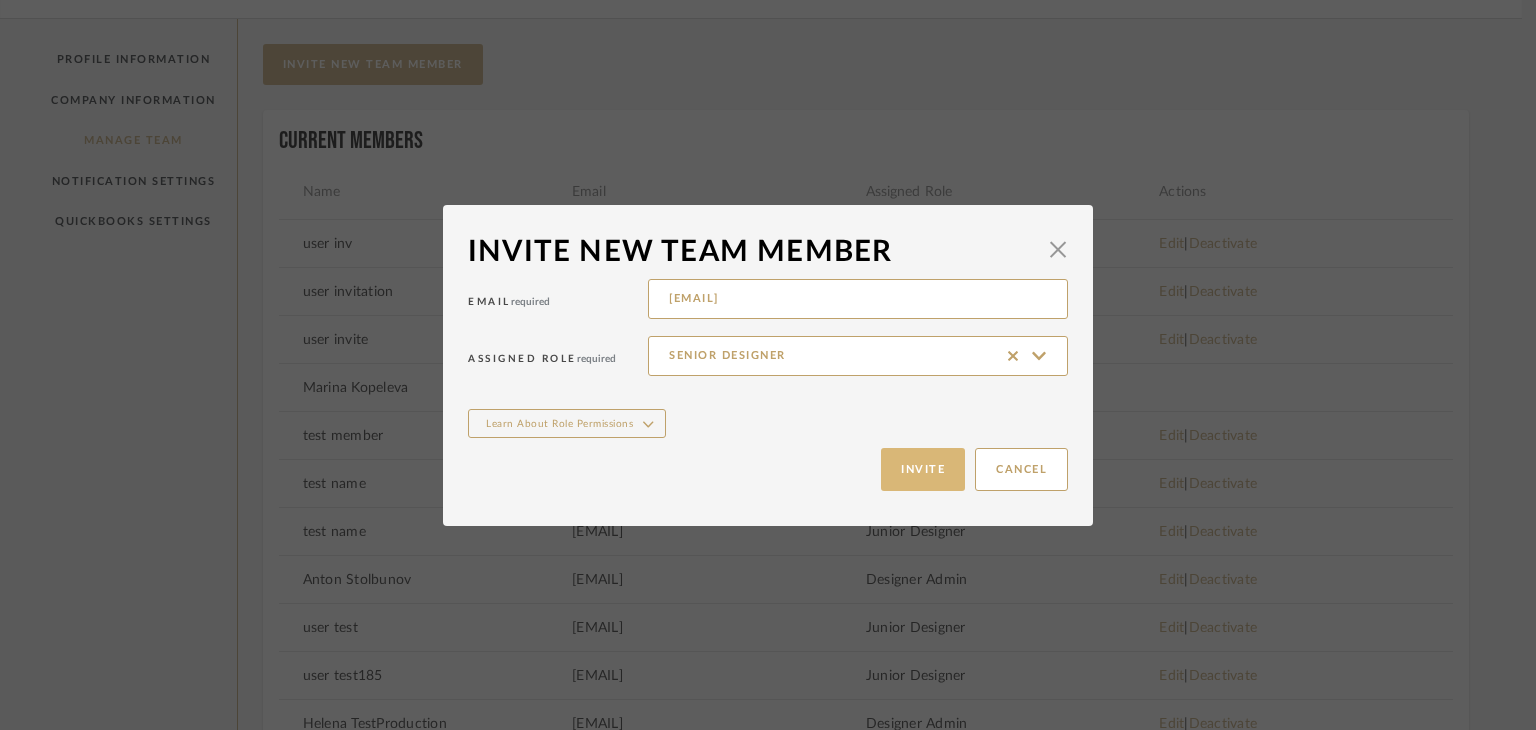 click on "Invite" at bounding box center (923, 469) 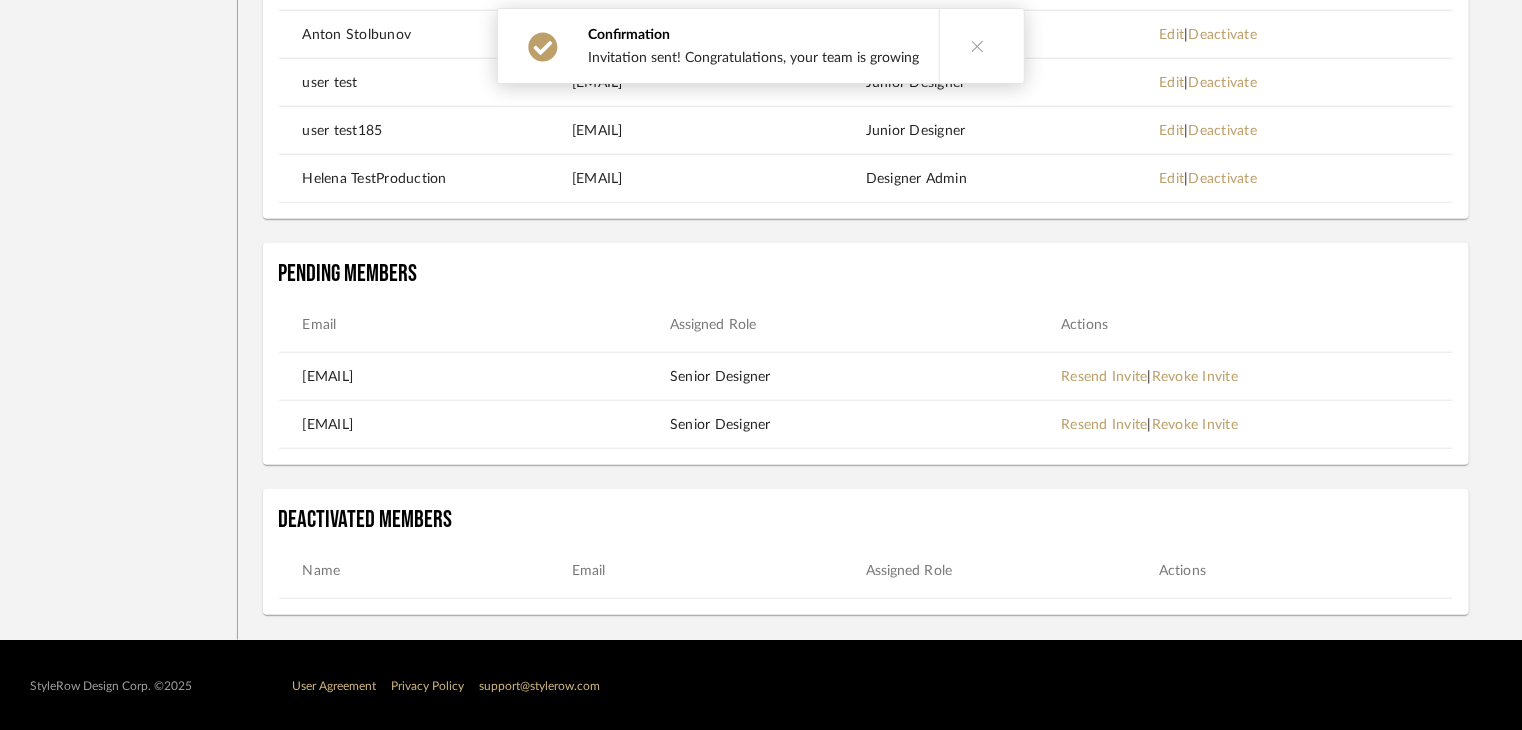 scroll, scrollTop: 672, scrollLeft: 0, axis: vertical 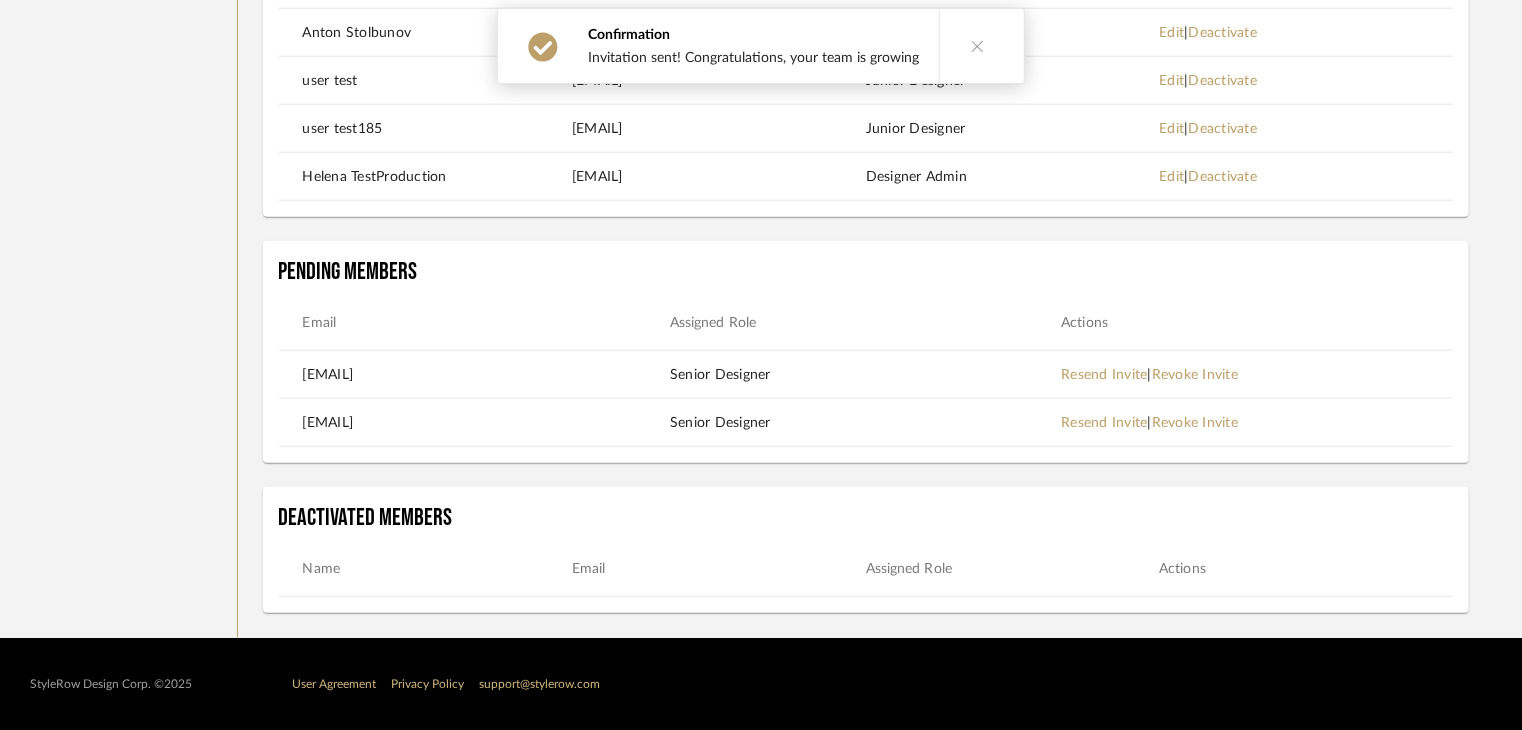 drag, startPoint x: 420, startPoint y: 421, endPoint x: 228, endPoint y: 422, distance: 192.00261 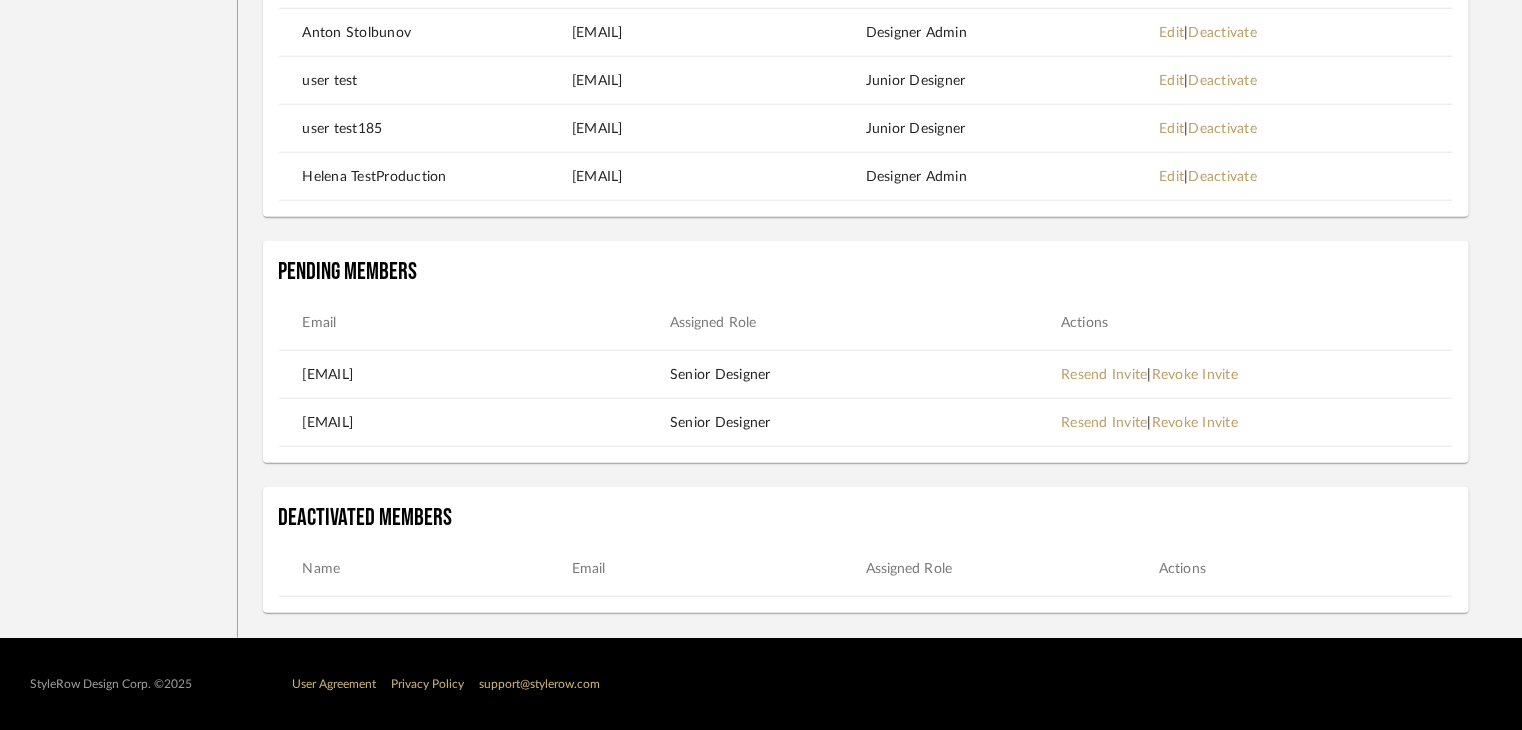 drag, startPoint x: 420, startPoint y: 419, endPoint x: 290, endPoint y: 424, distance: 130.09612 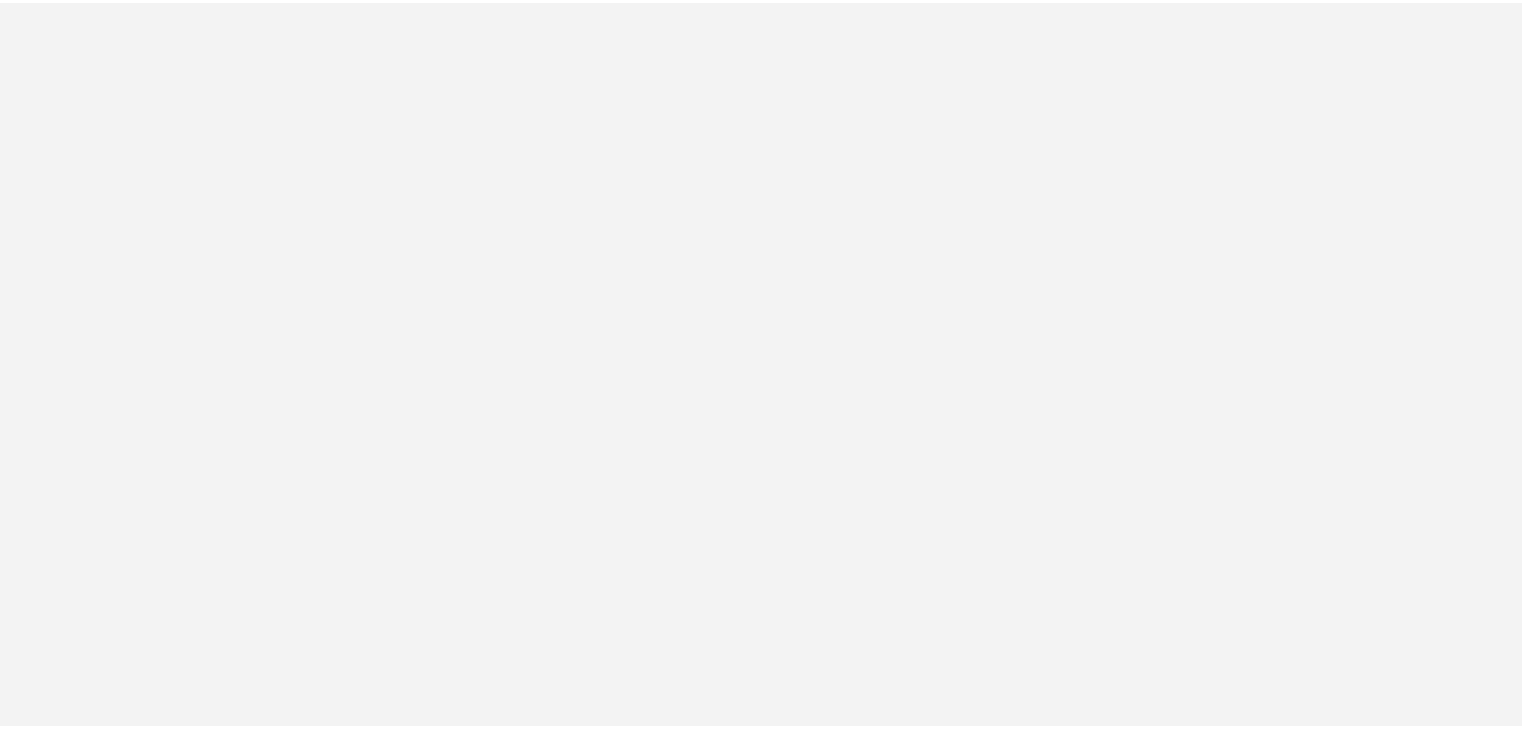 scroll, scrollTop: 0, scrollLeft: 0, axis: both 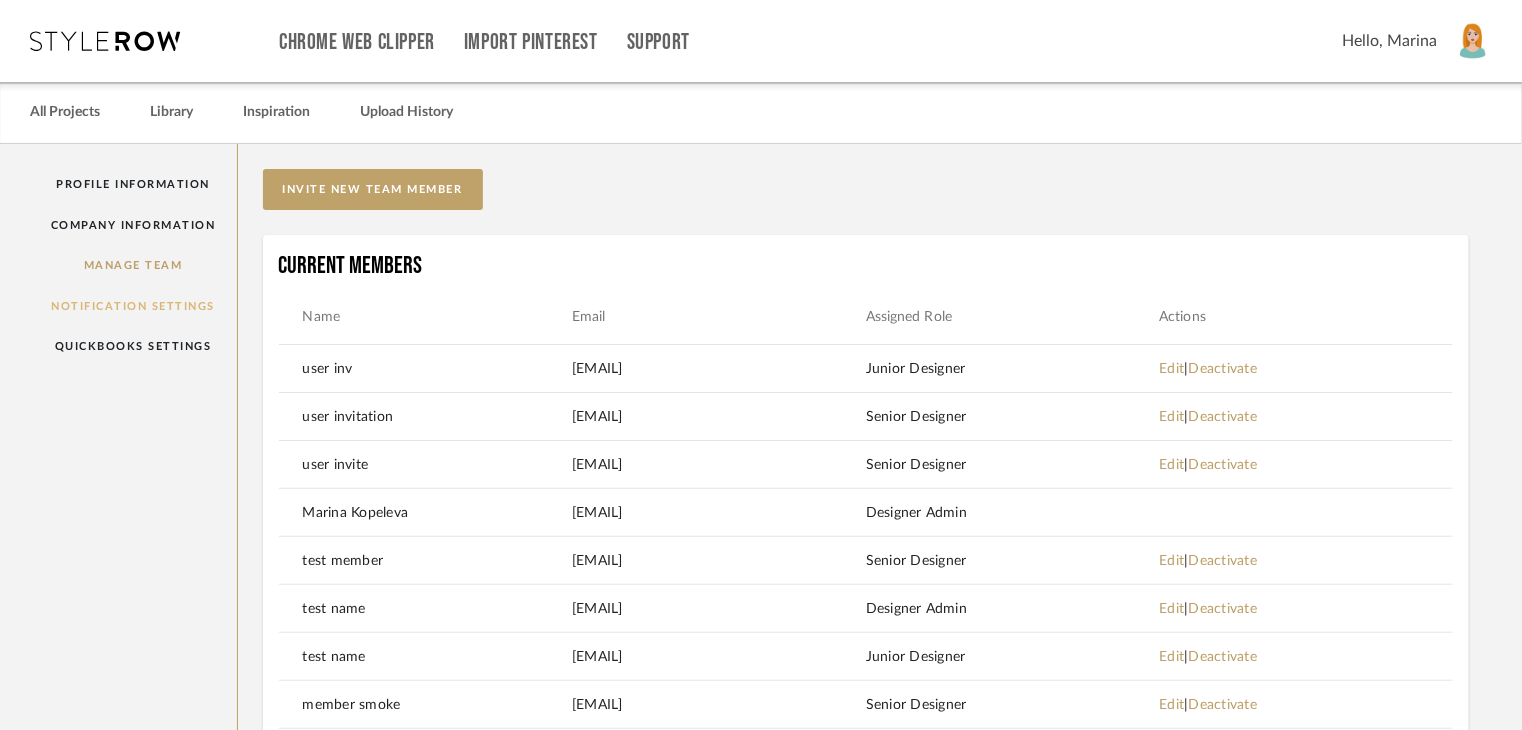 click on "Notification Settings" 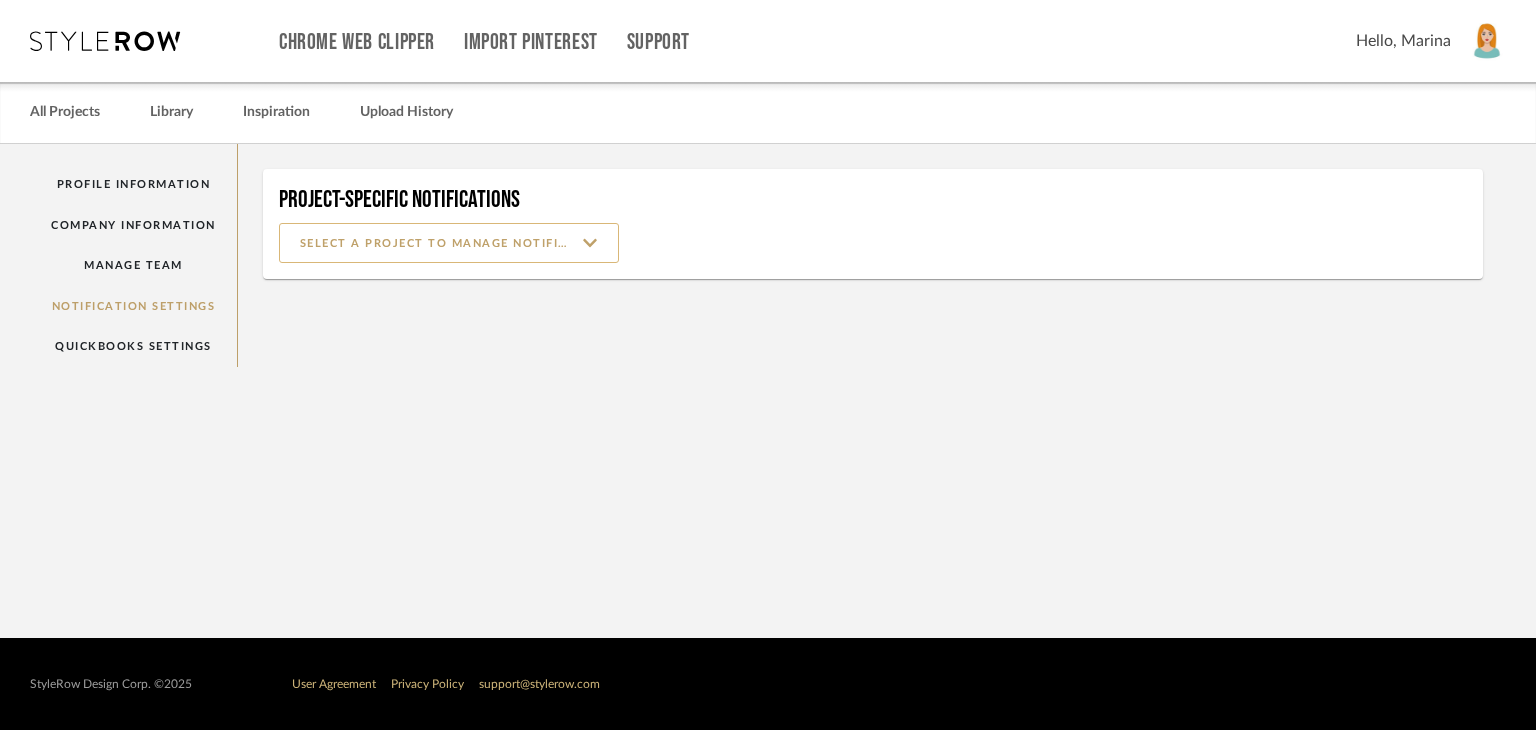 click 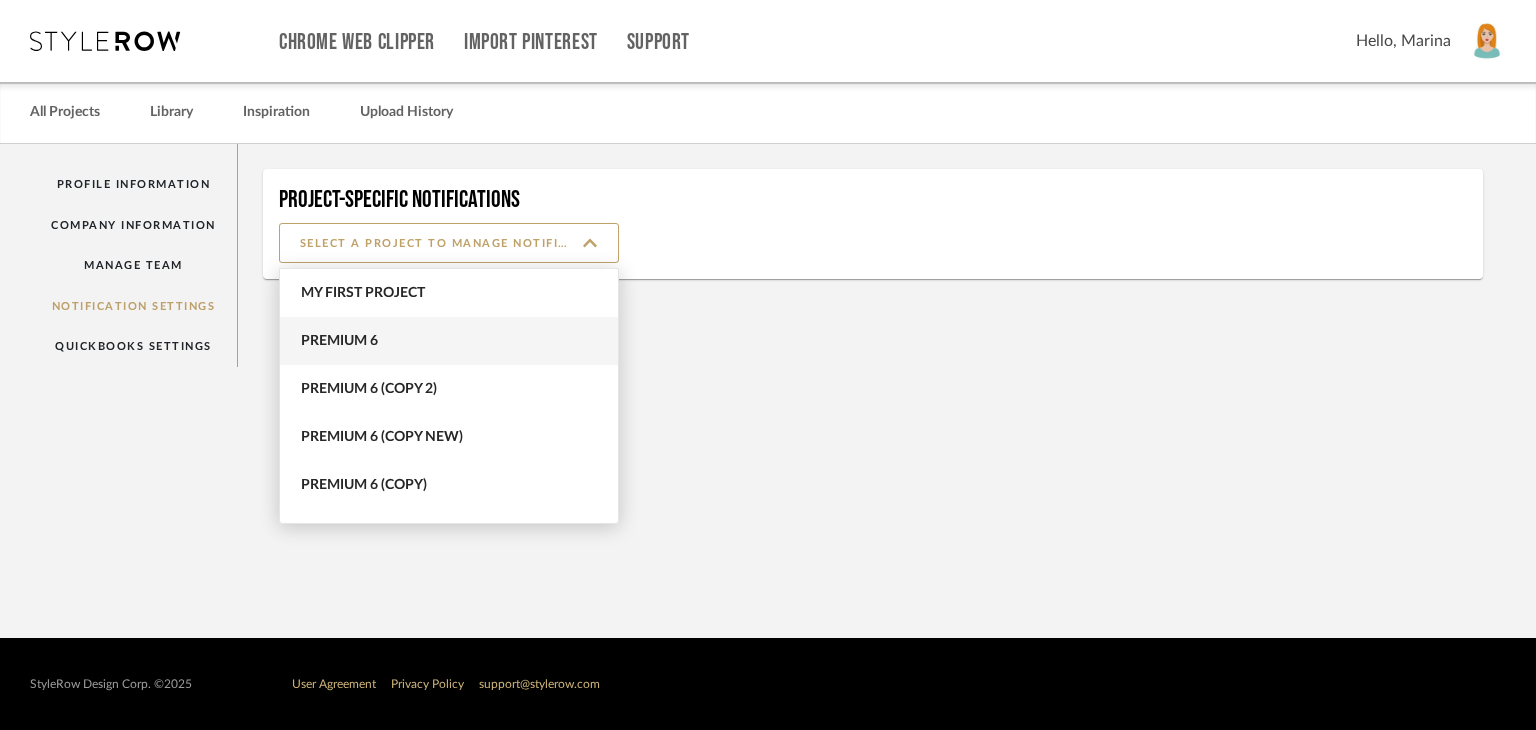 click on "premium 6" at bounding box center (451, 341) 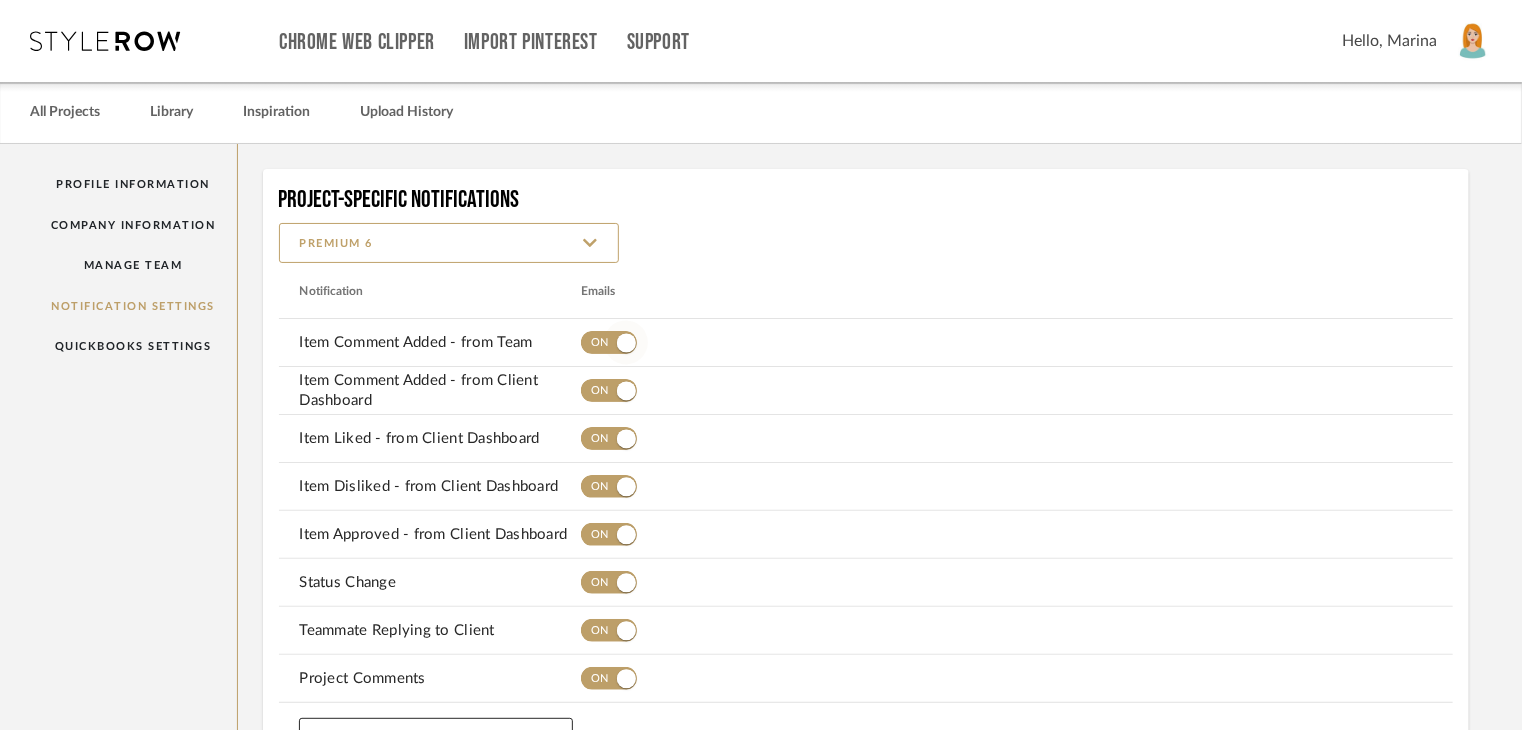 click at bounding box center (609, 343) 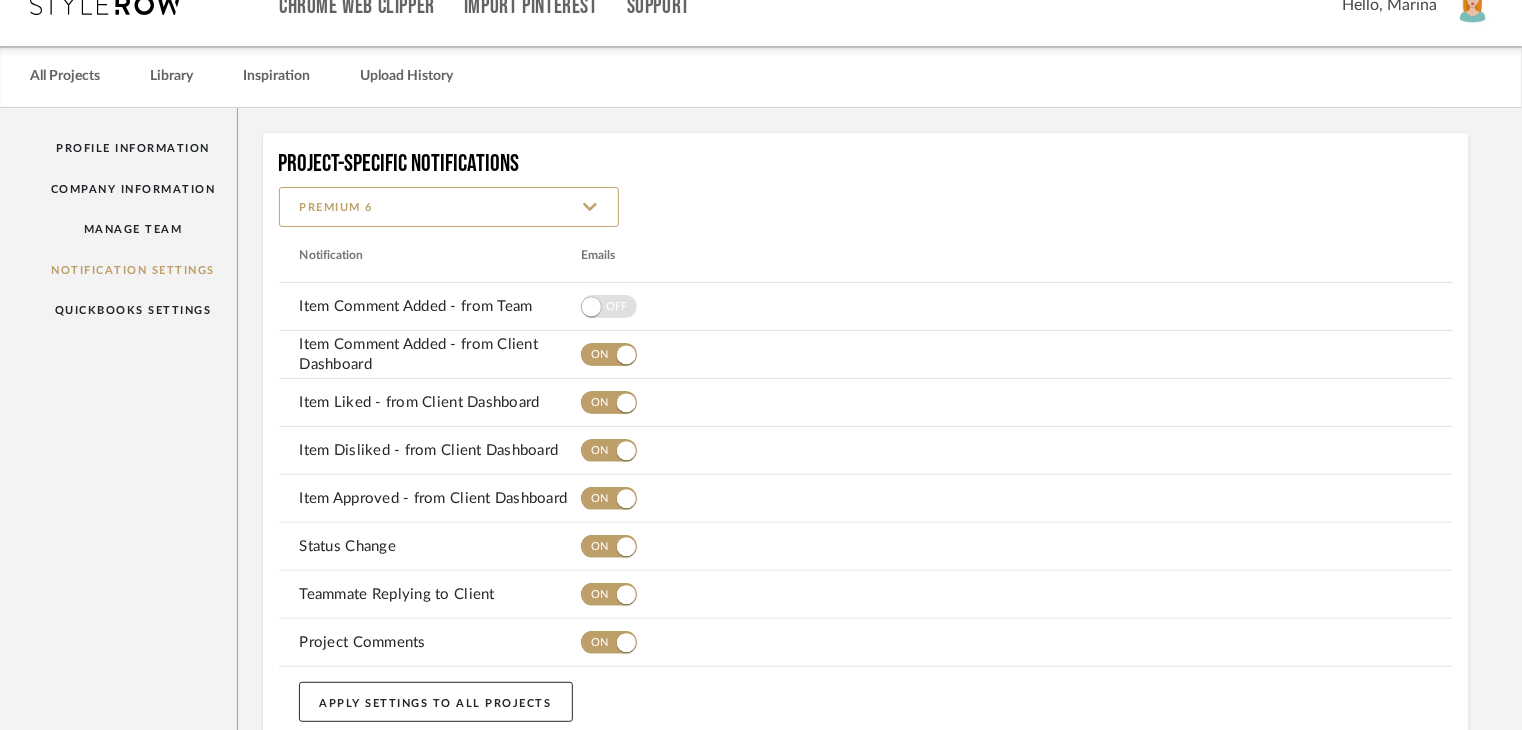 scroll, scrollTop: 100, scrollLeft: 0, axis: vertical 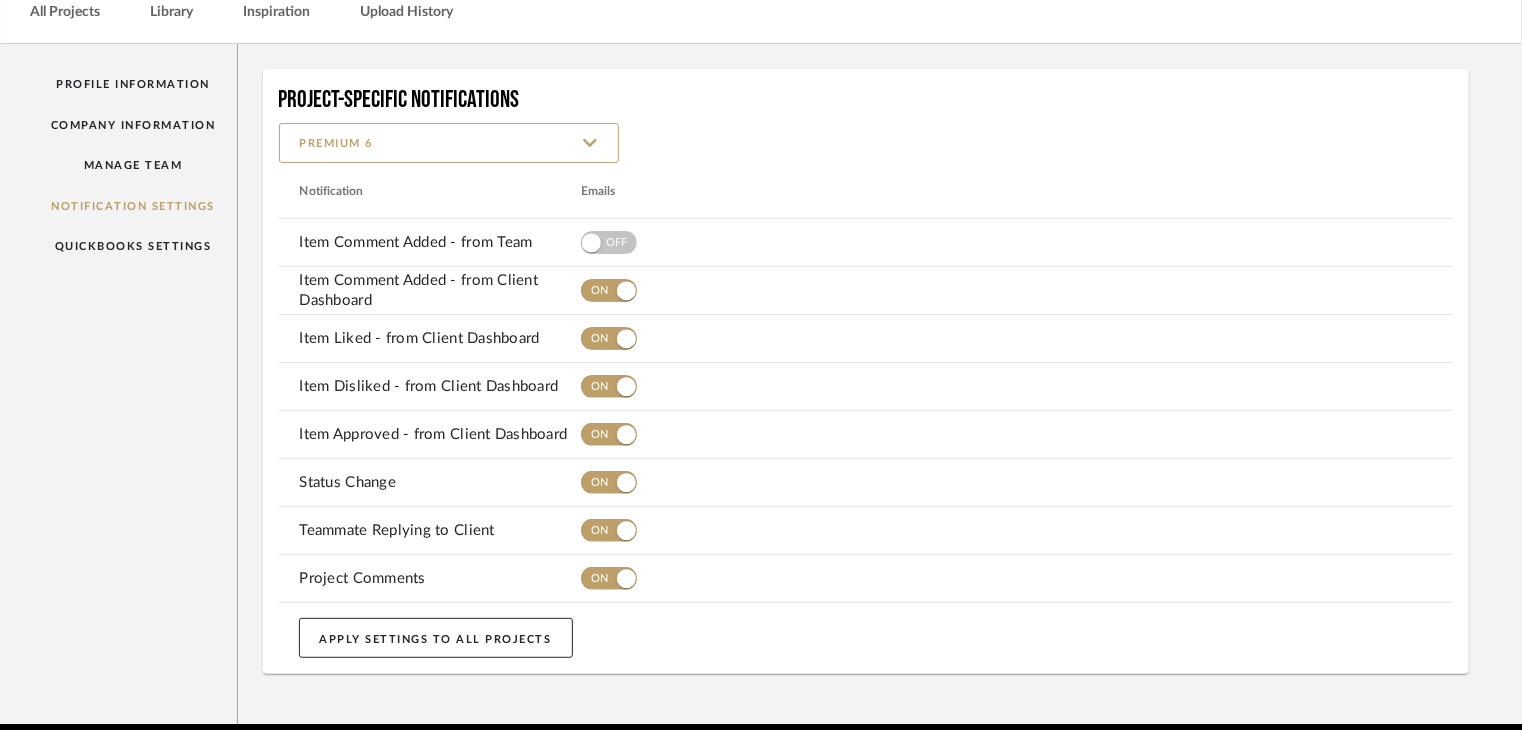 click on "APPLY SETTINGS TO ALL PROJECTS" 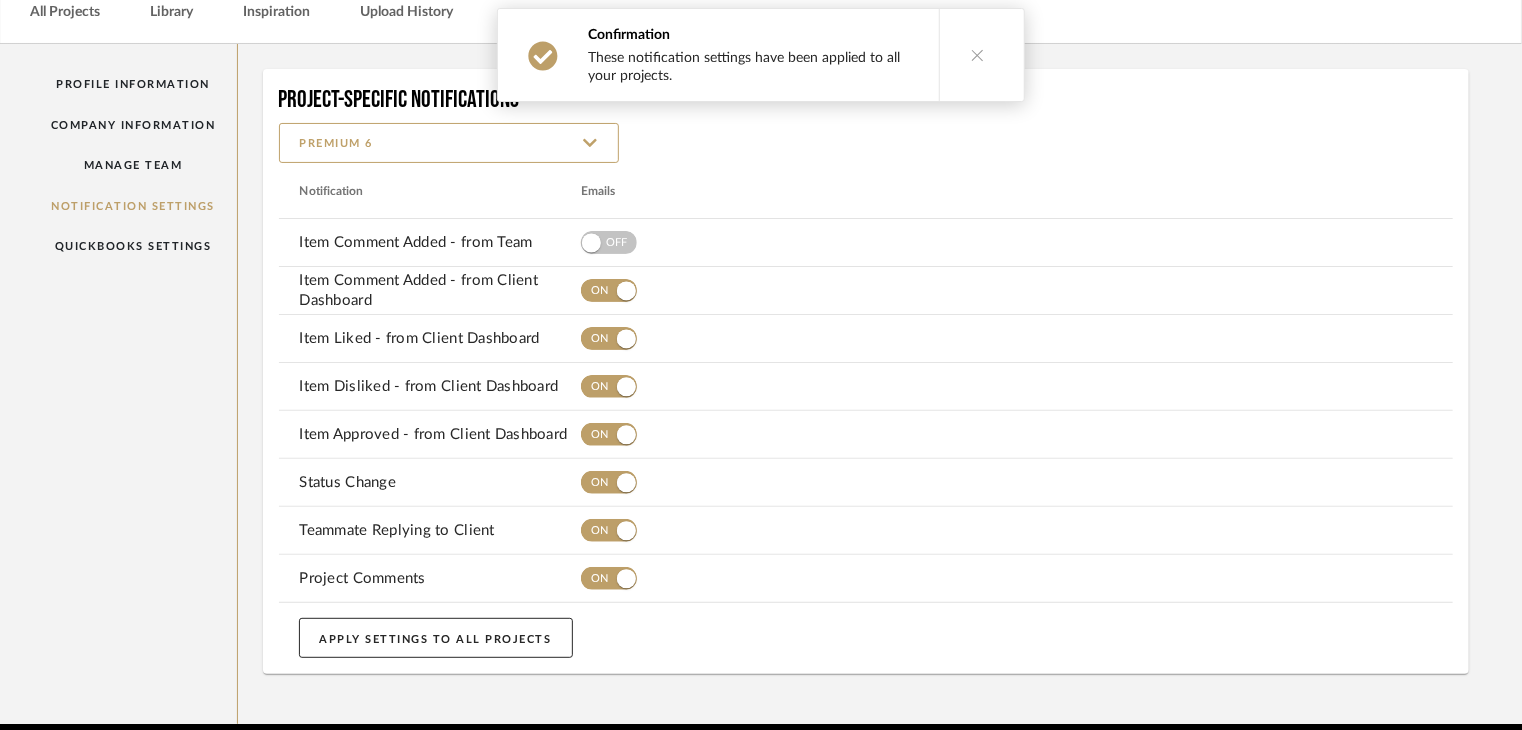 click at bounding box center [977, 55] 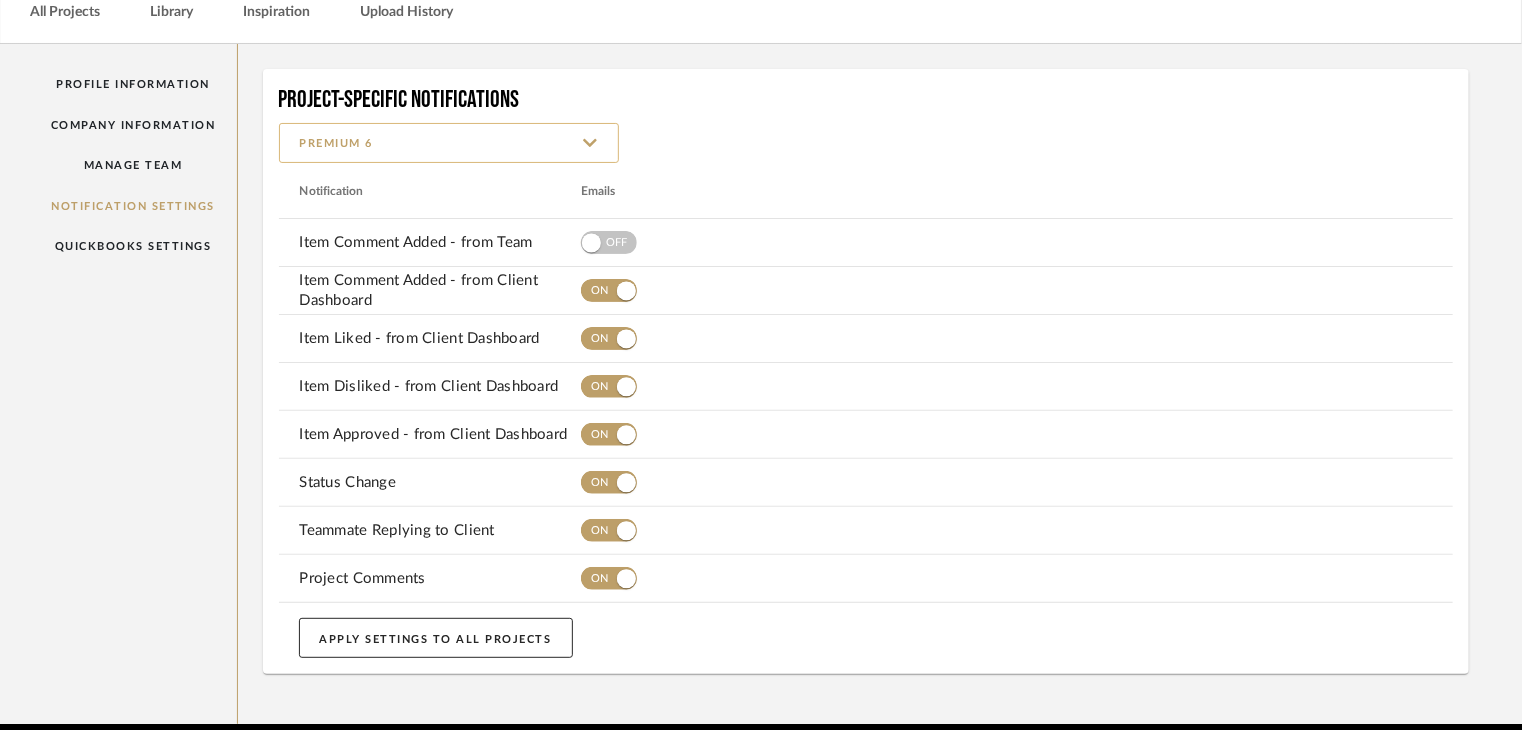 click on "premium 6" 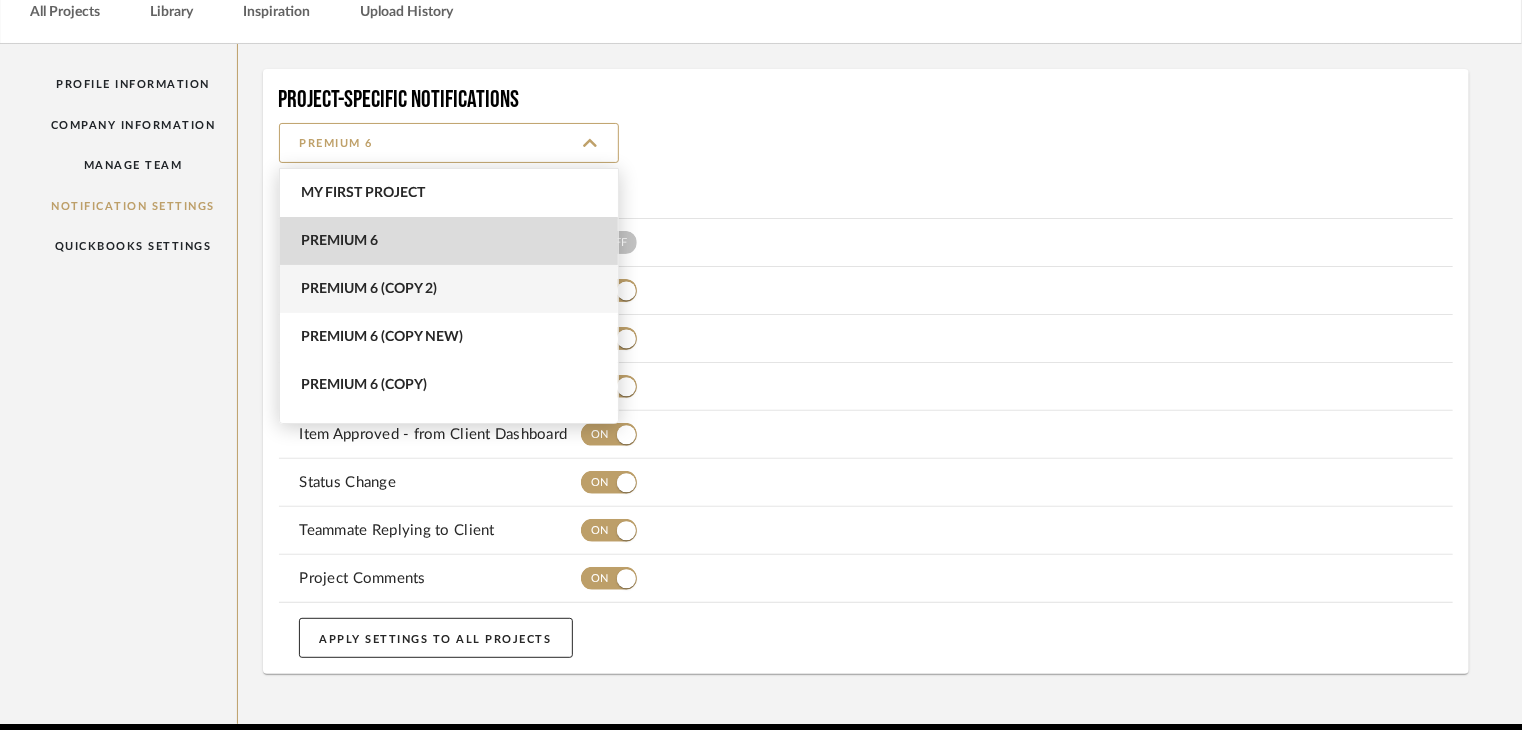 scroll, scrollTop: 48, scrollLeft: 0, axis: vertical 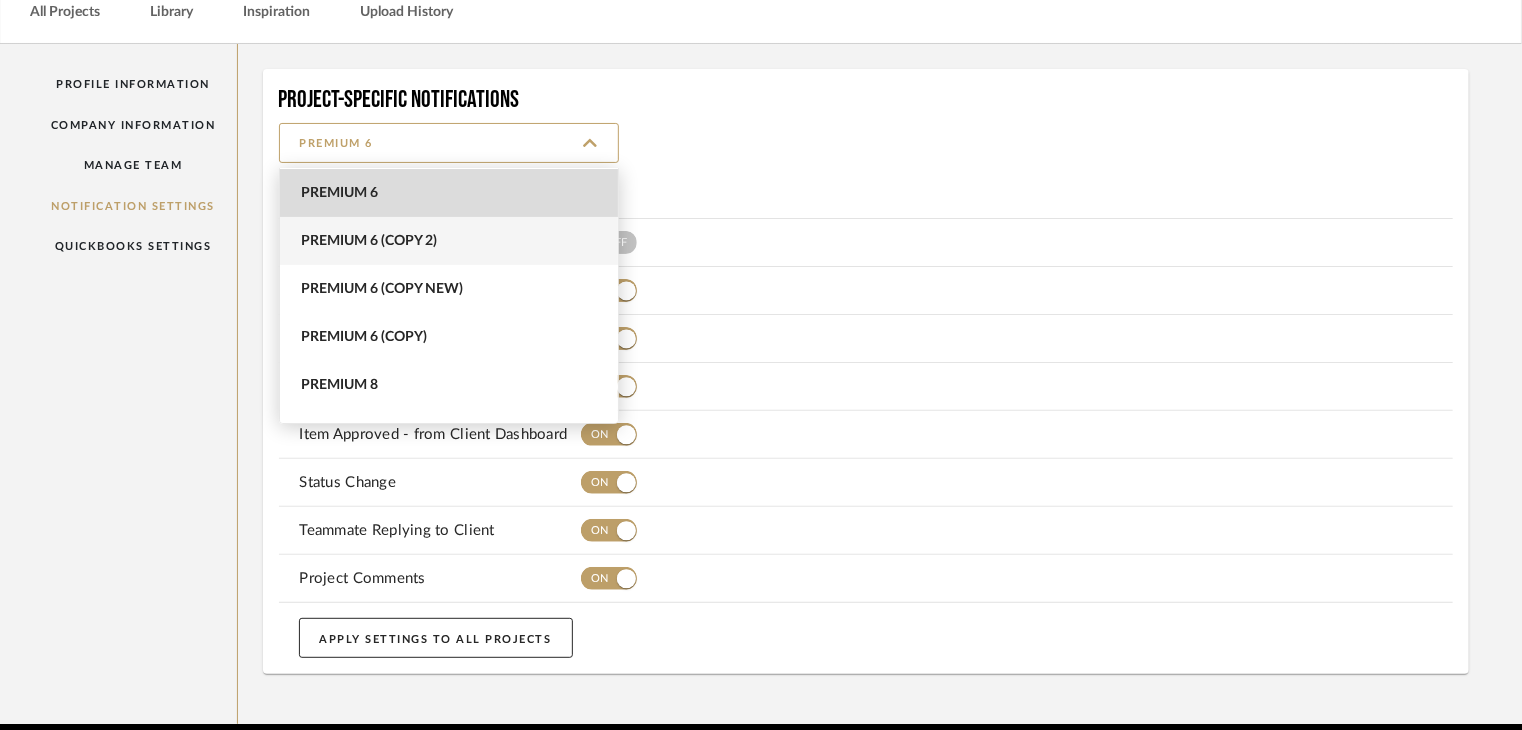 click on "premium 6 (Copy 2)" at bounding box center (449, 241) 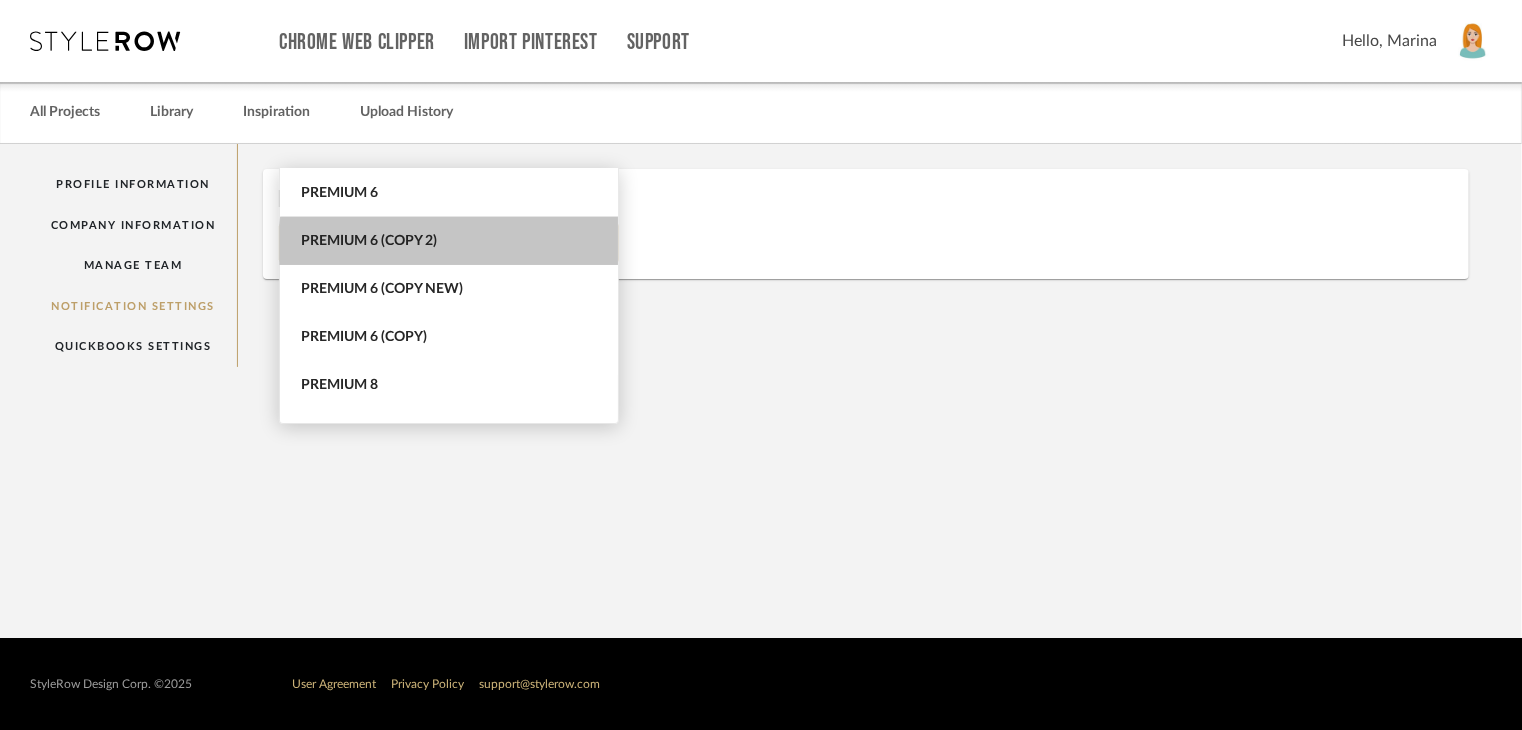 scroll, scrollTop: 0, scrollLeft: 0, axis: both 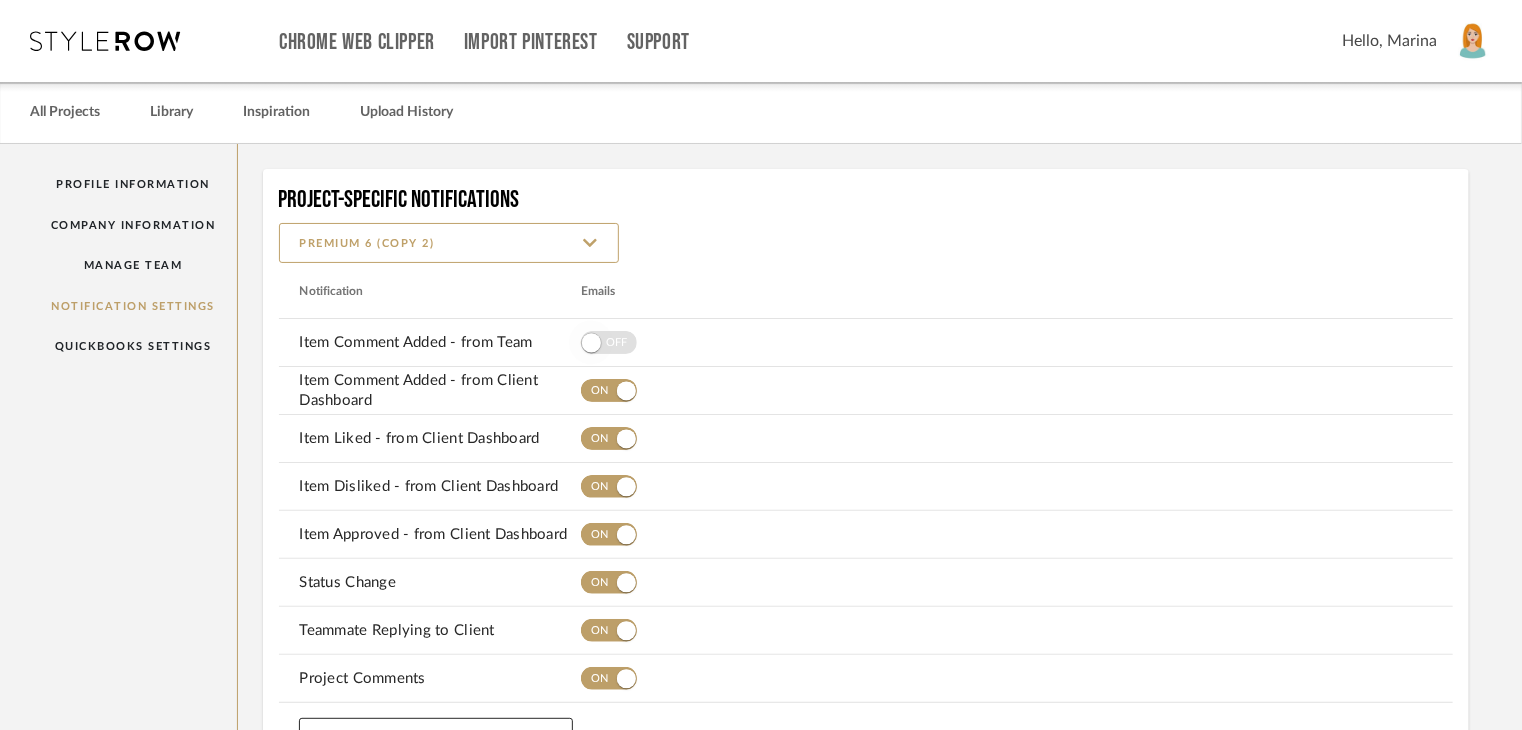 click at bounding box center [591, 343] 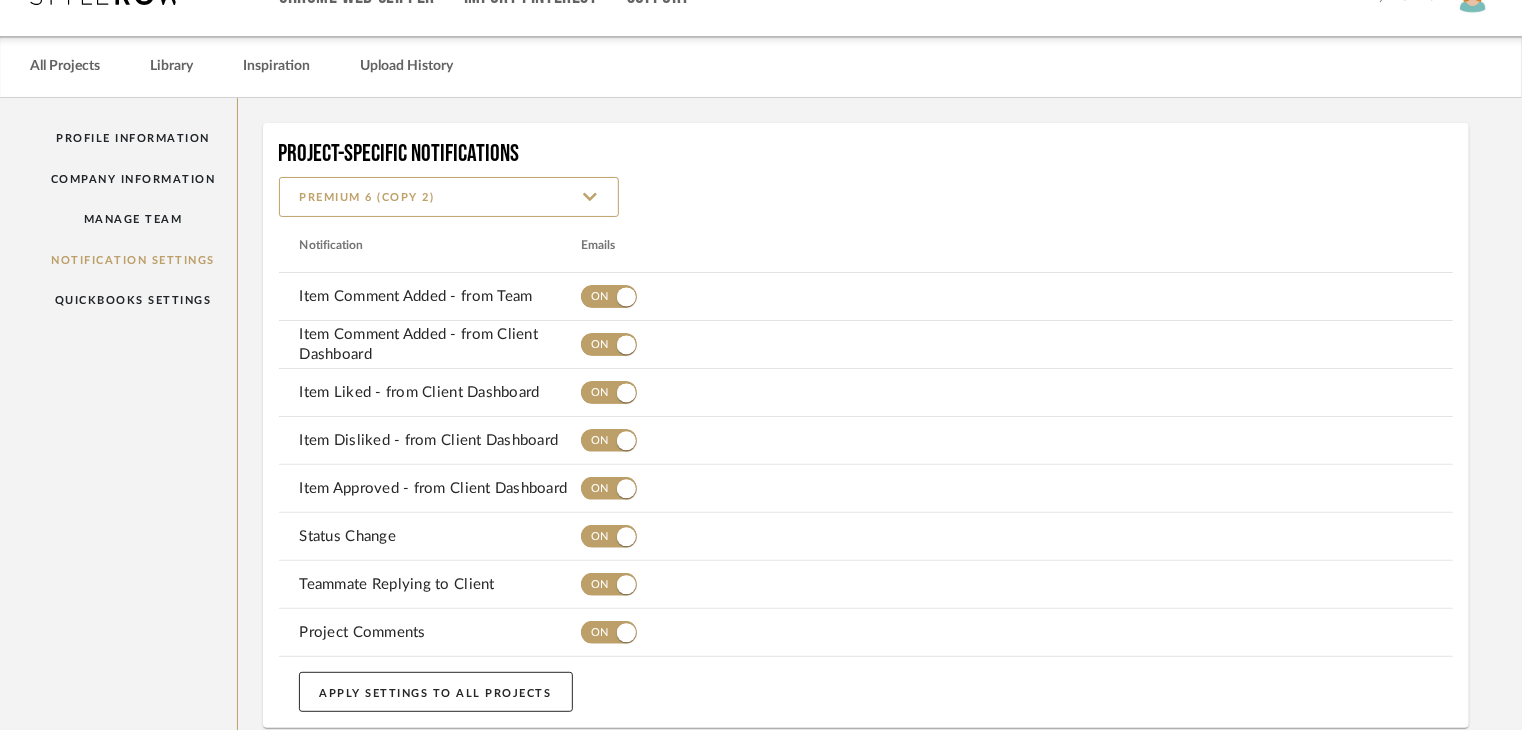 scroll, scrollTop: 186, scrollLeft: 0, axis: vertical 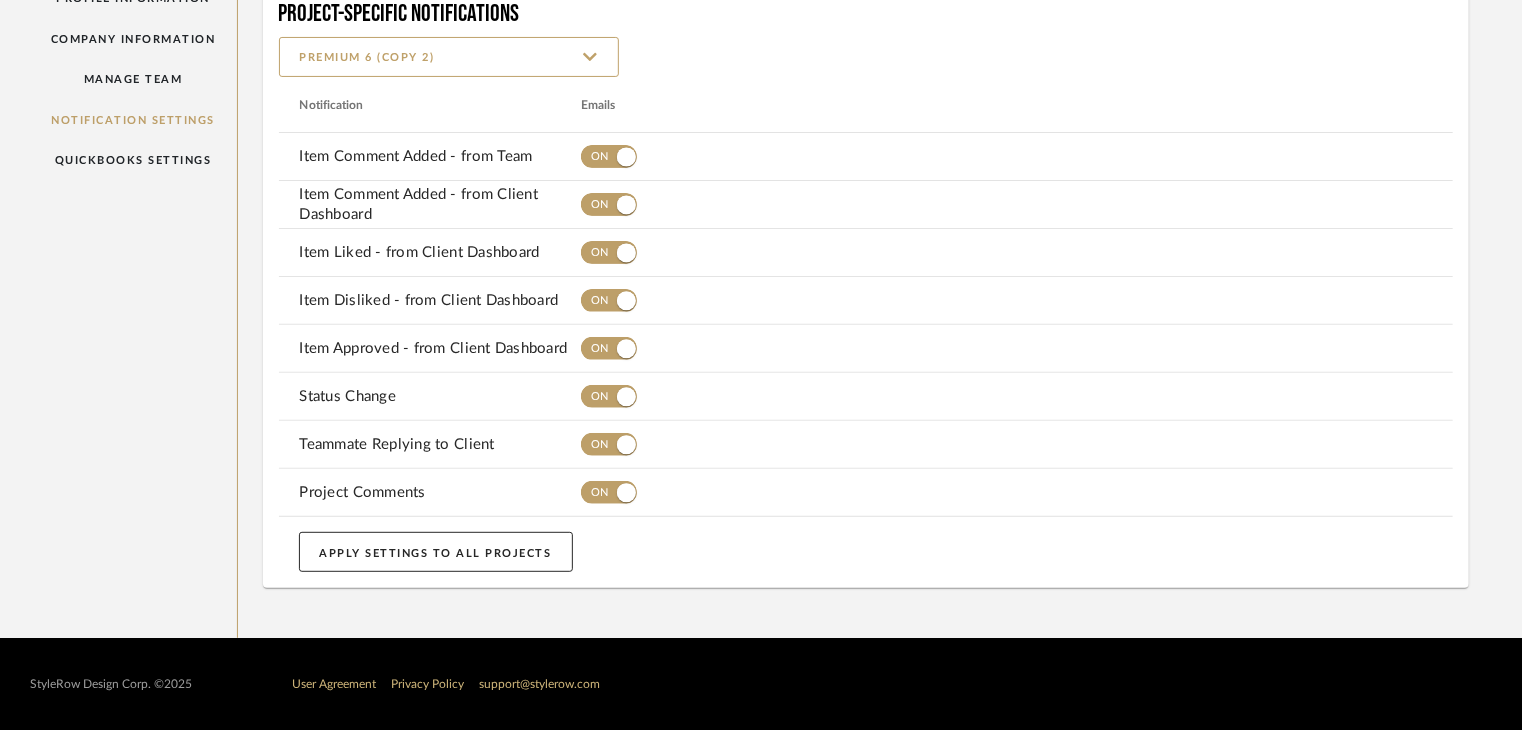 click on "APPLY SETTINGS TO ALL PROJECTS" 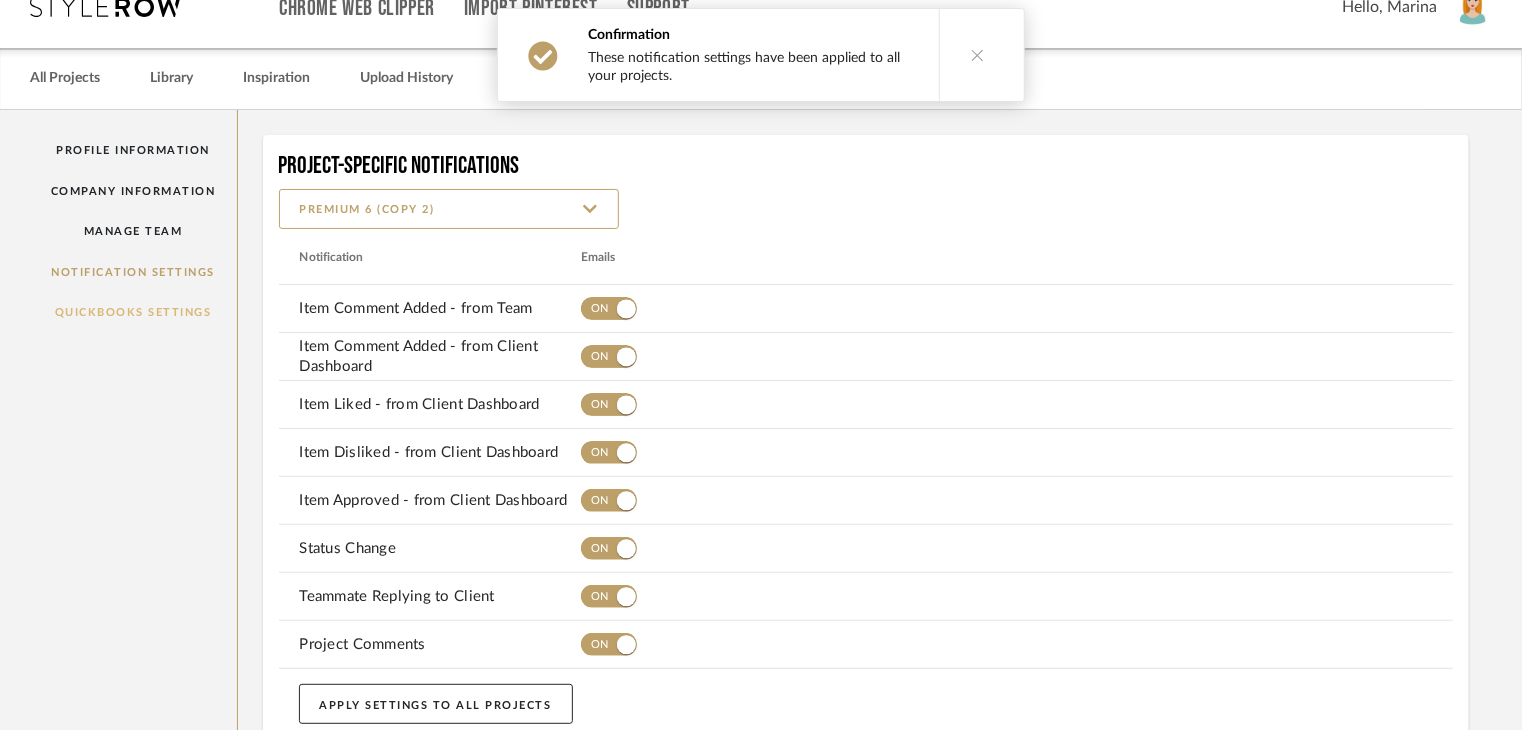 scroll, scrollTop: 0, scrollLeft: 0, axis: both 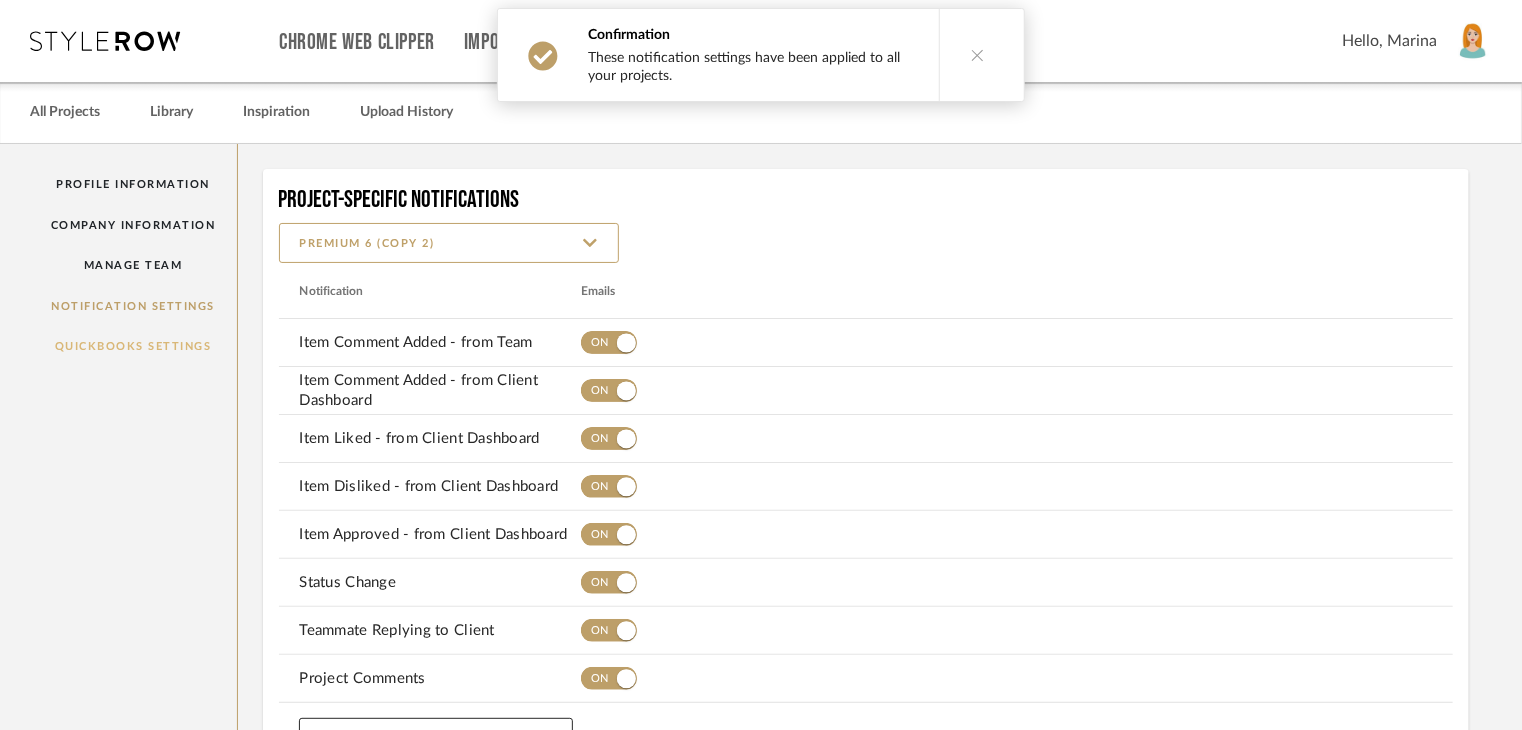 click on "QuickBooks Settings" 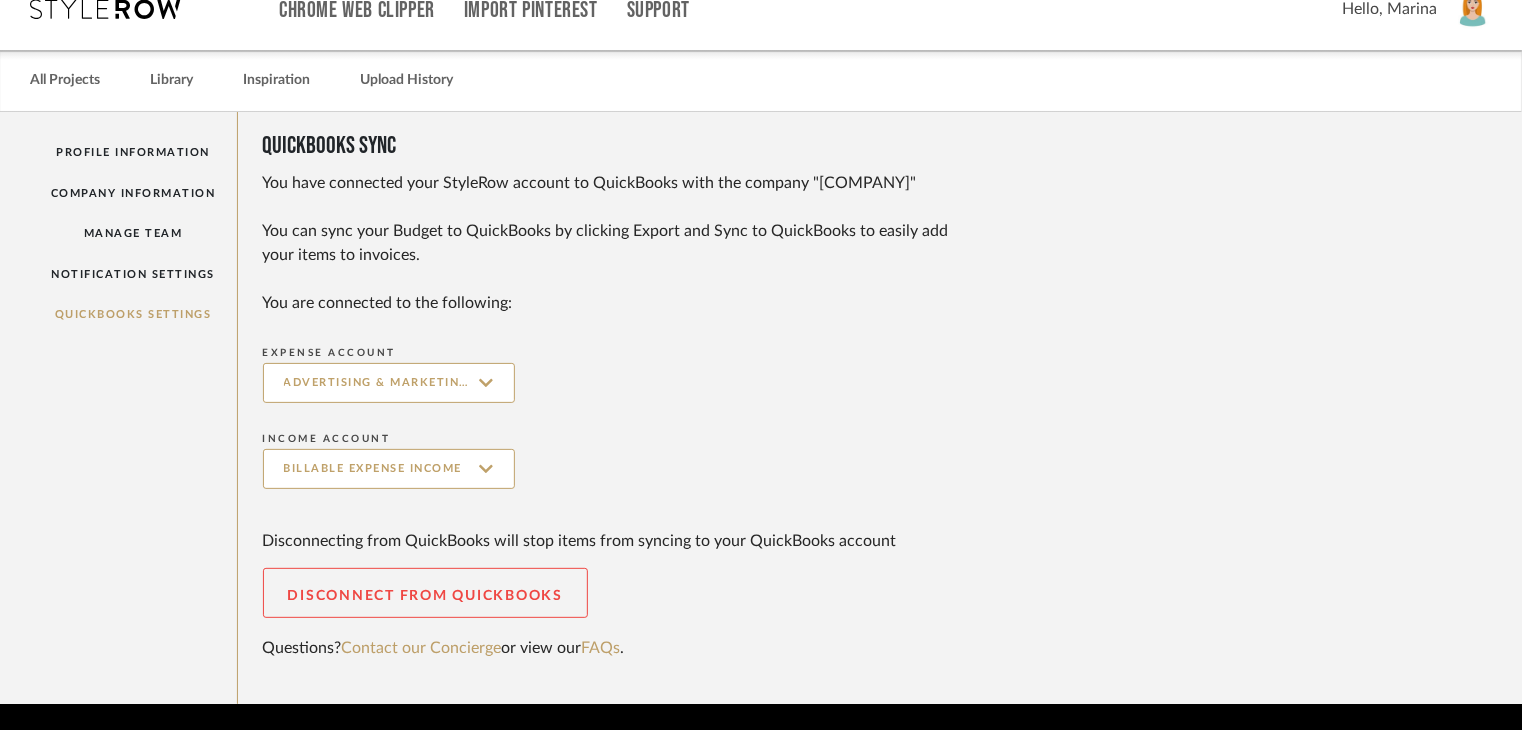 scroll, scrollTop: 0, scrollLeft: 0, axis: both 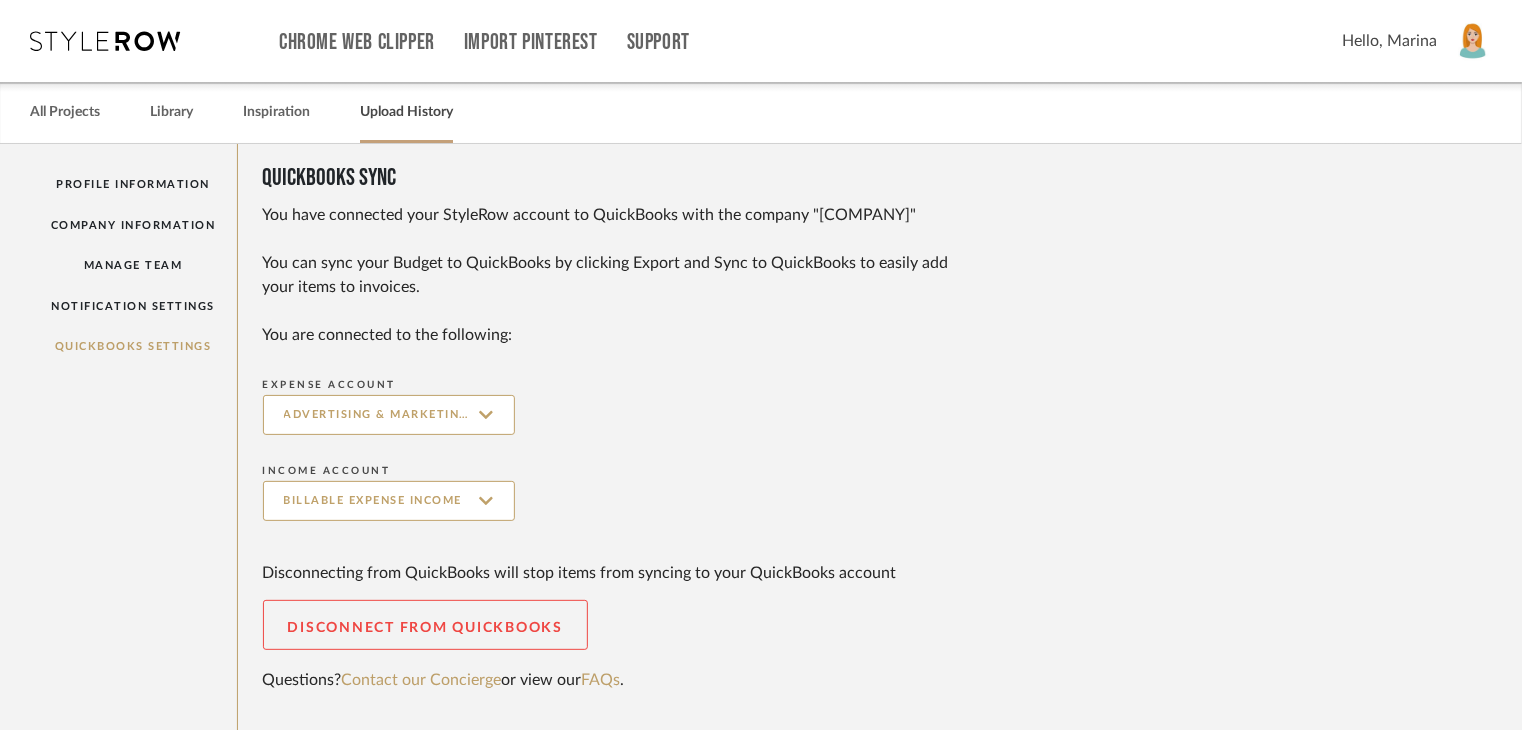 click on "Upload History" at bounding box center (406, 112) 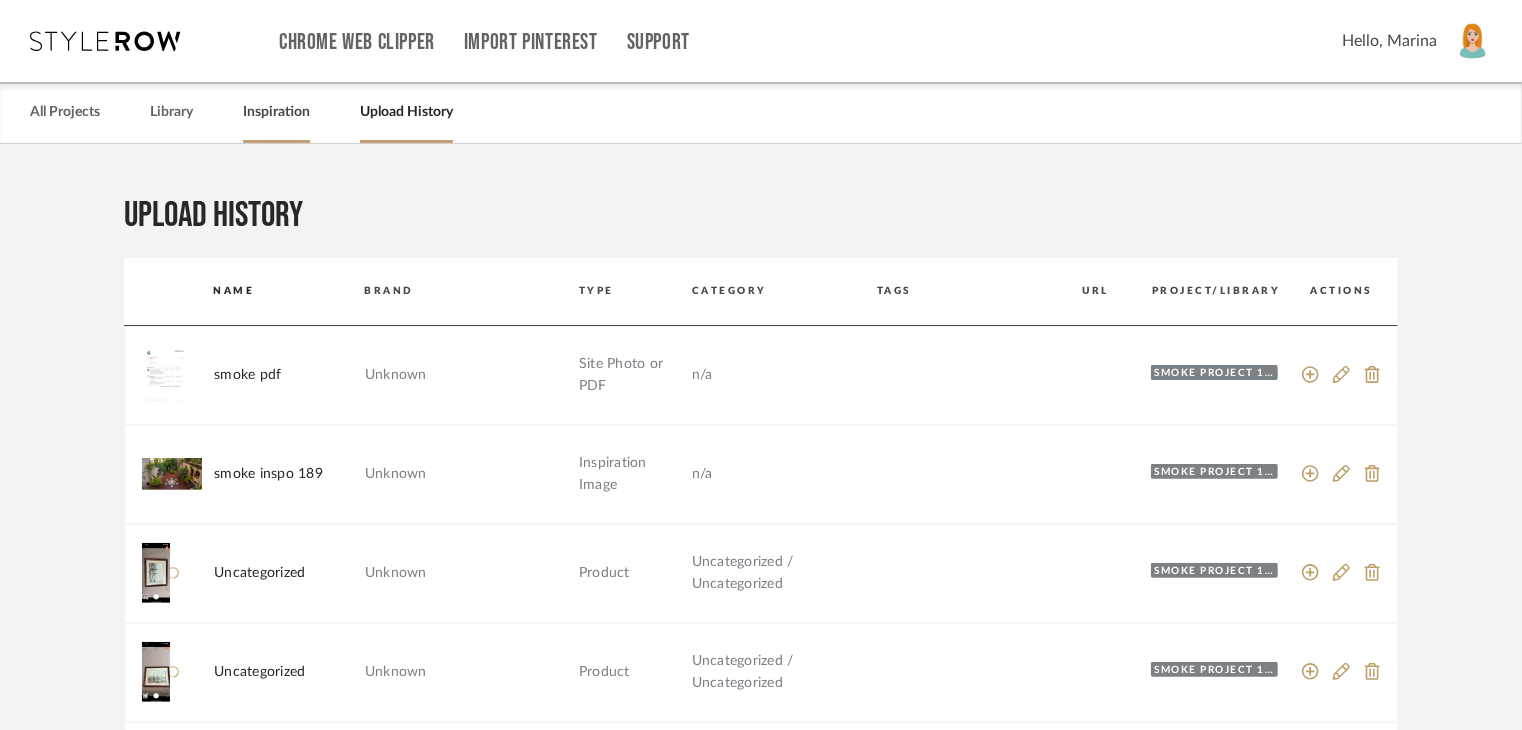 click on "Inspiration" at bounding box center [276, 112] 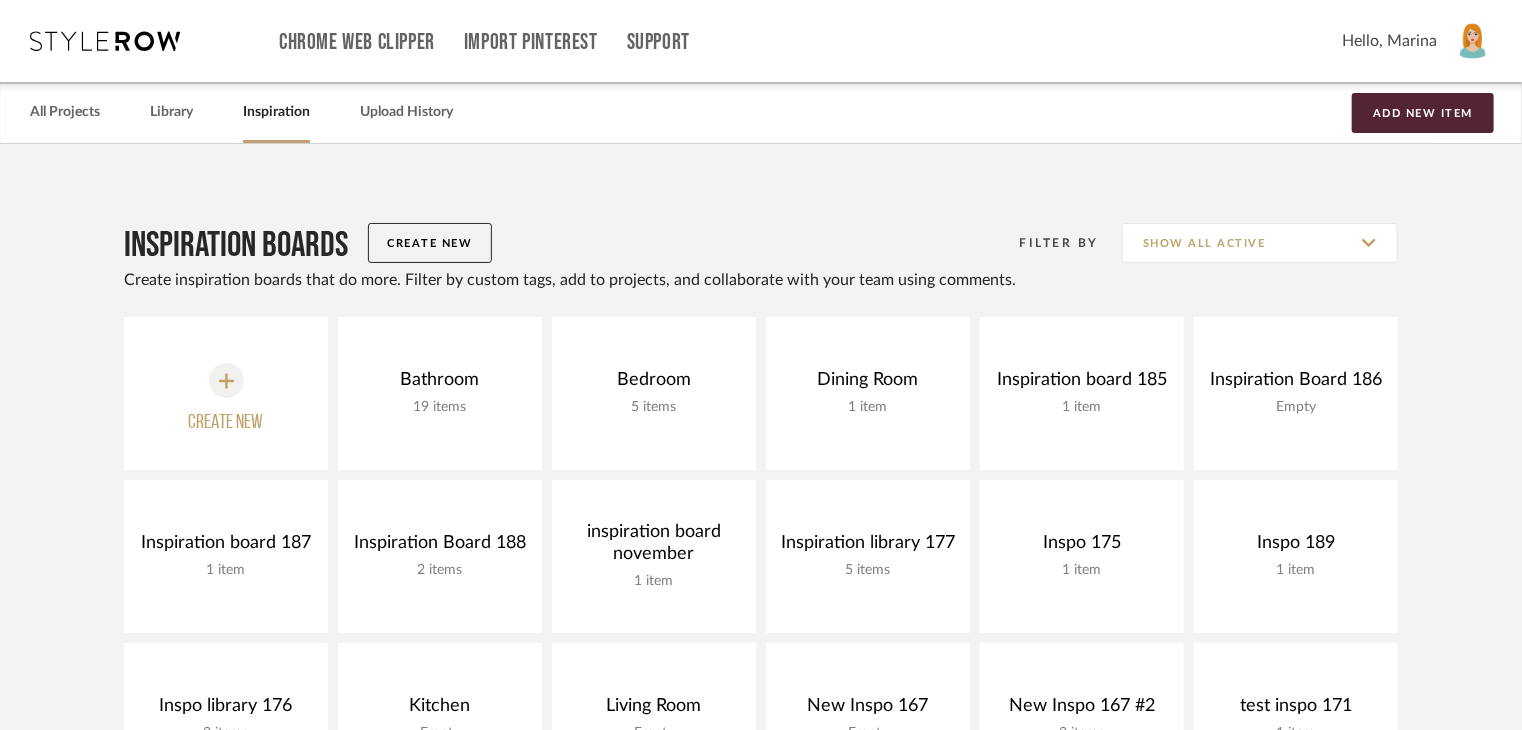 click on "Create New" 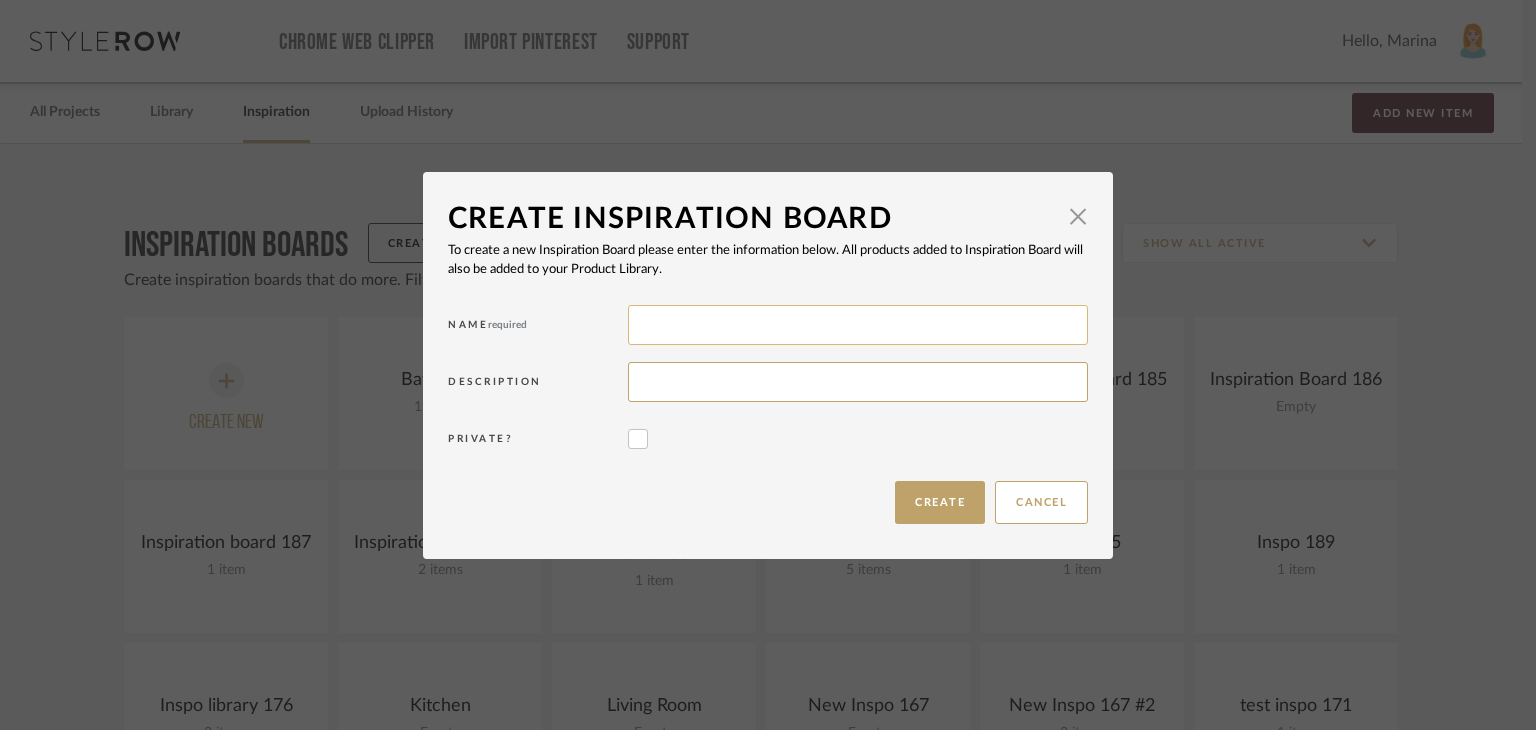 click at bounding box center (858, 325) 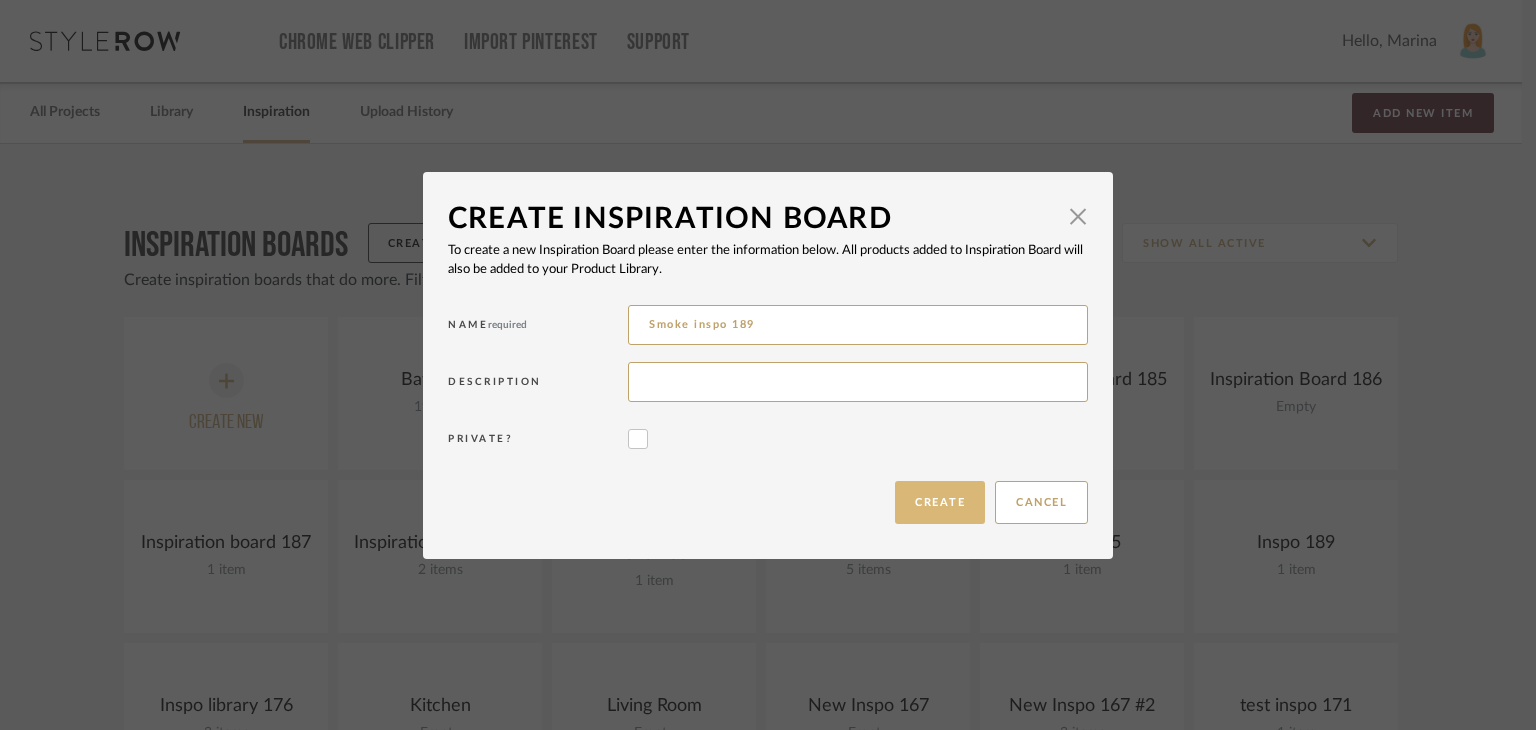 type on "Smoke inspo 189" 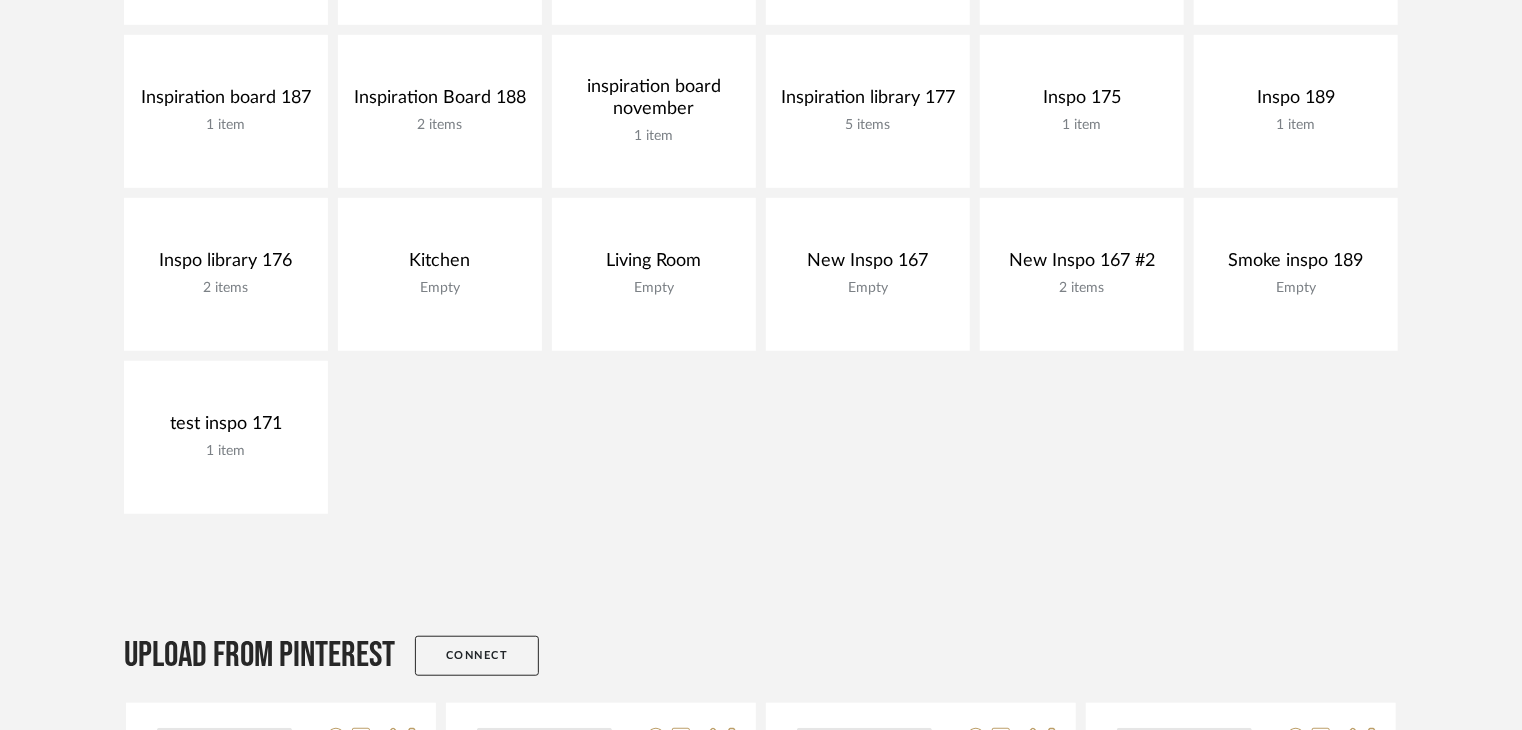 scroll, scrollTop: 500, scrollLeft: 0, axis: vertical 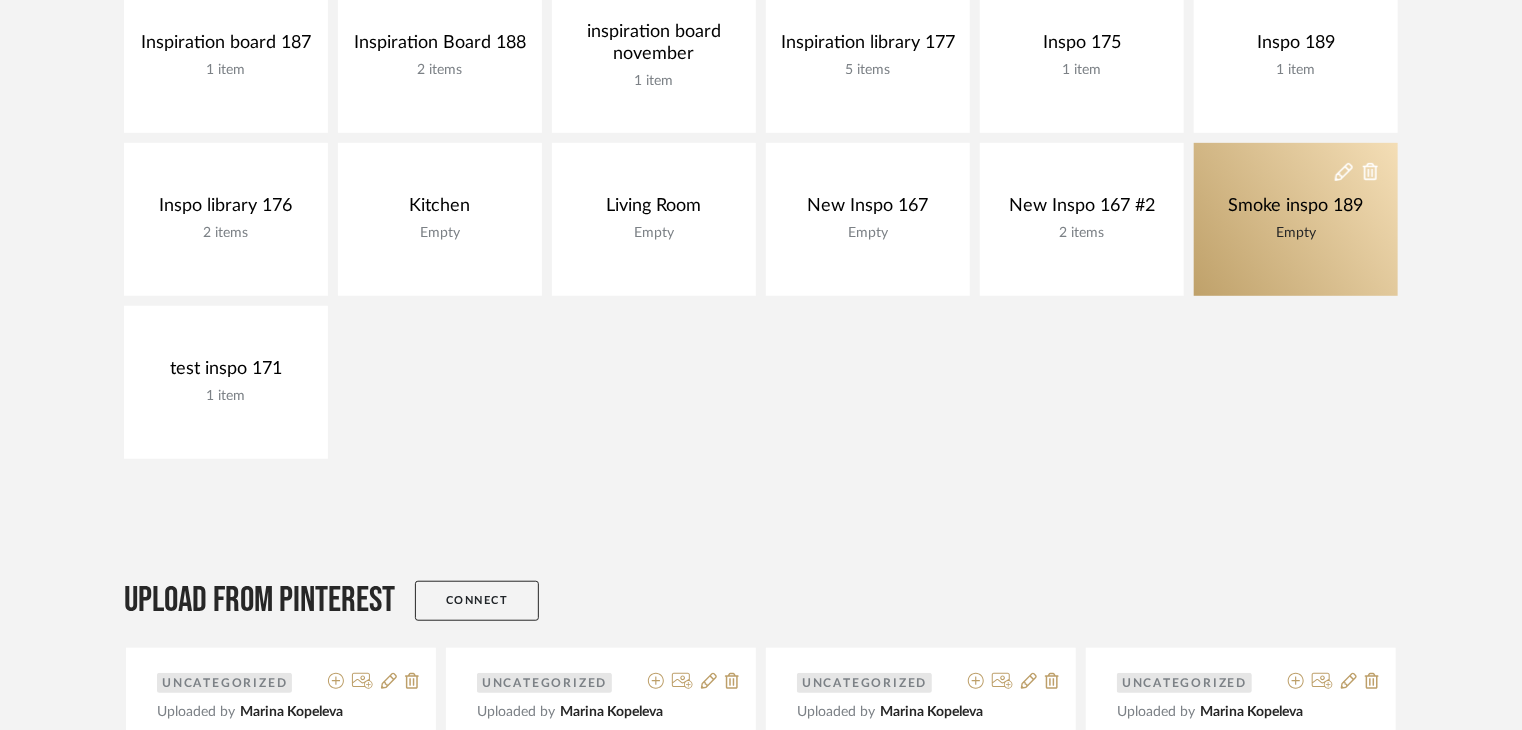 click 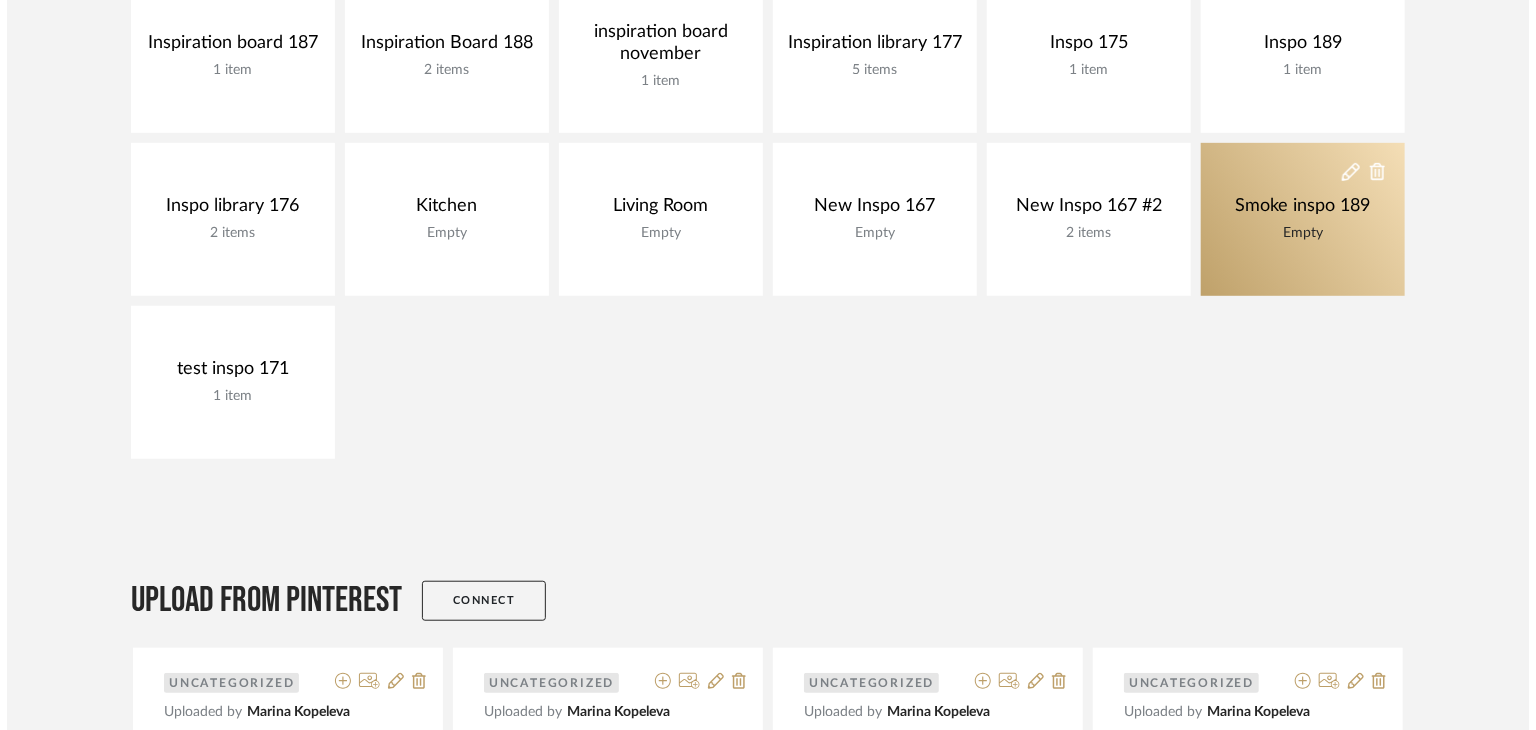scroll, scrollTop: 0, scrollLeft: 0, axis: both 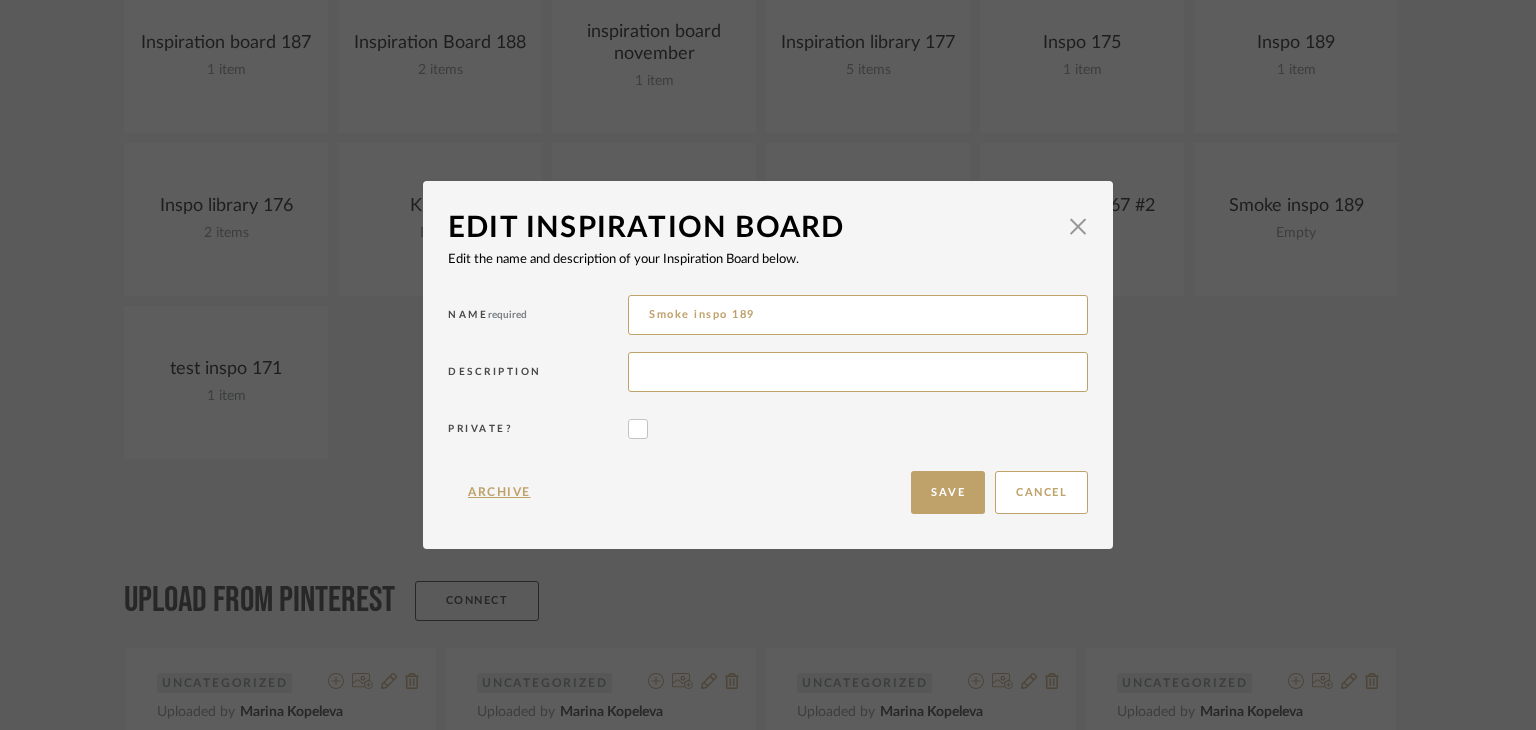 click on "Private?" at bounding box center (538, 432) 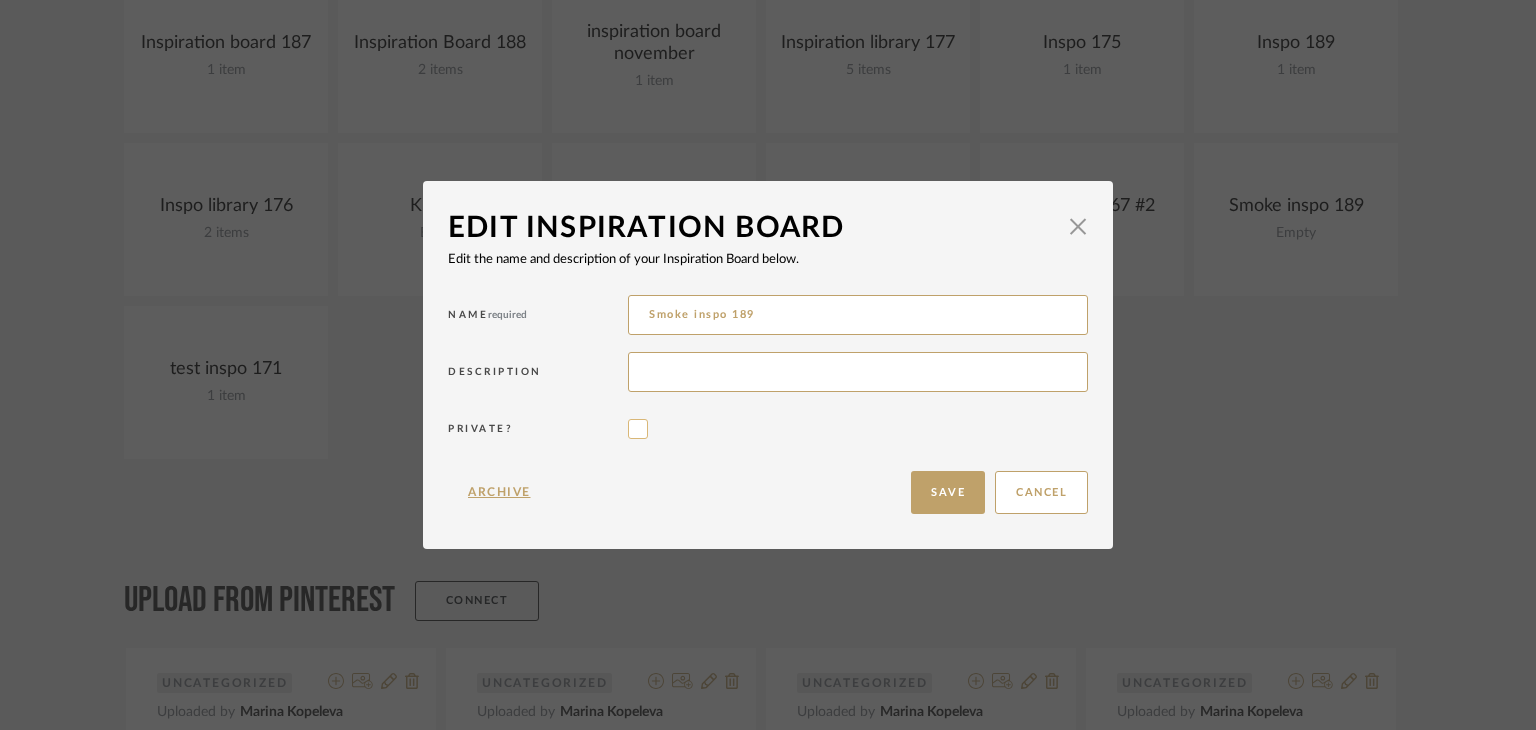 click at bounding box center [638, 429] 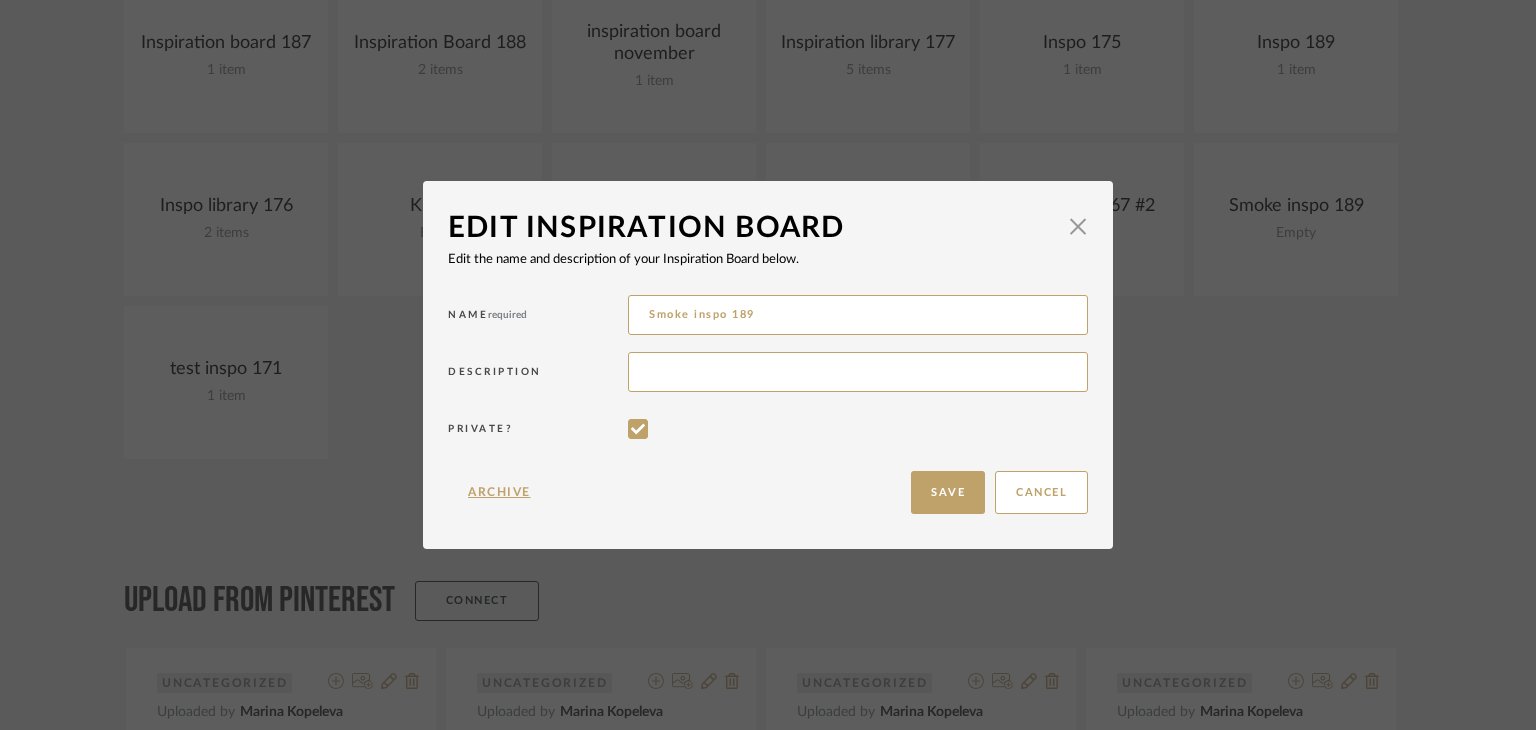 click on "Cancel  Save" at bounding box center (994, 492) 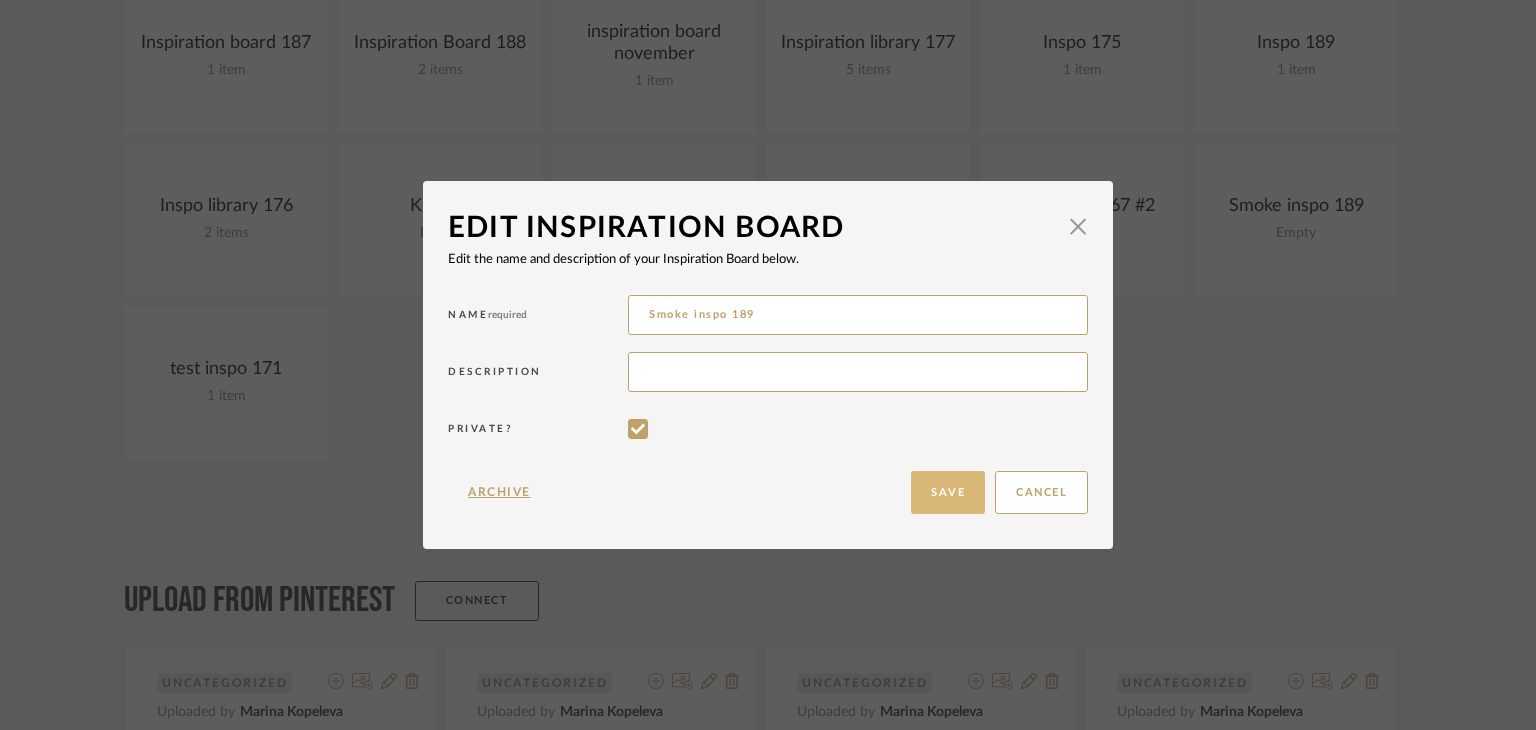 click on "Cancel  Save" at bounding box center [994, 492] 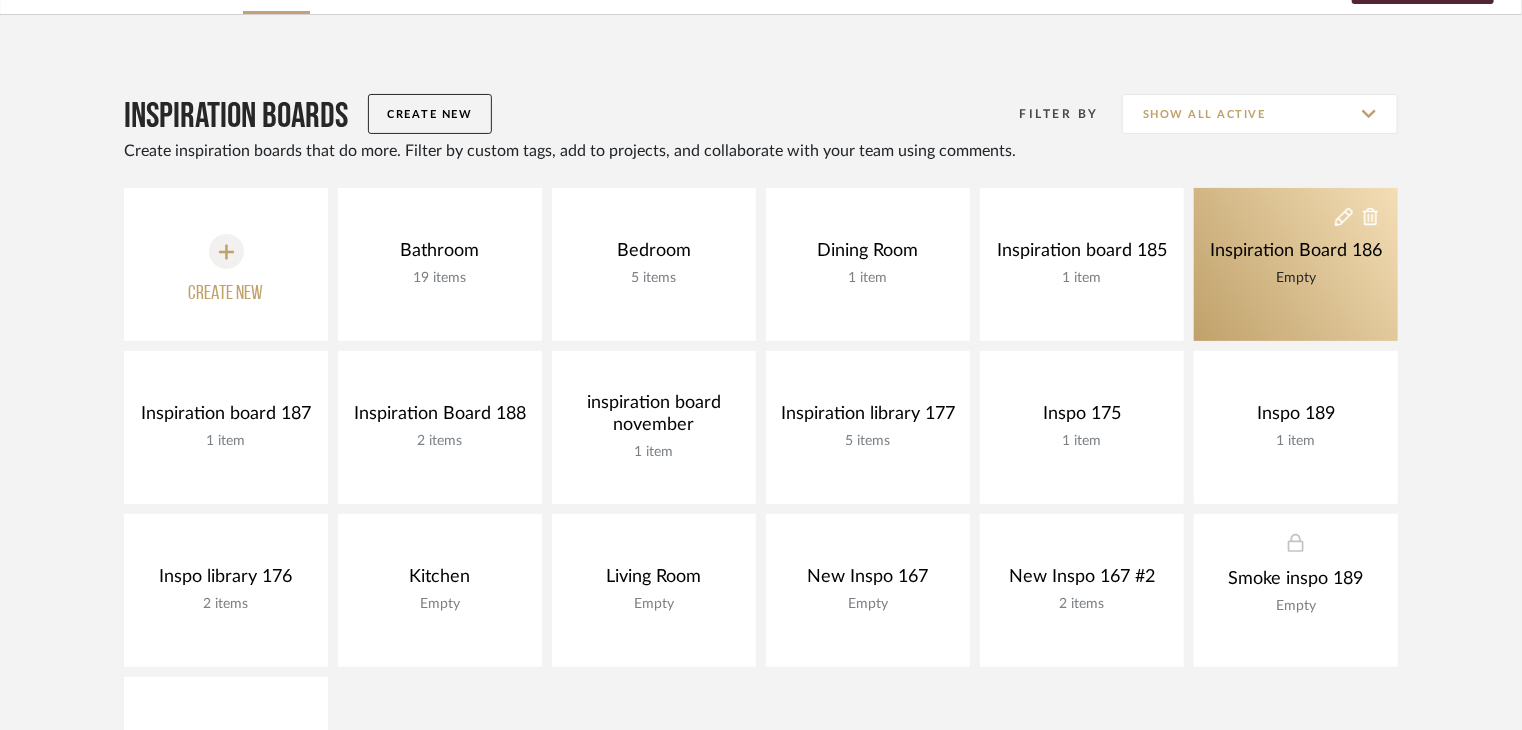 scroll, scrollTop: 300, scrollLeft: 0, axis: vertical 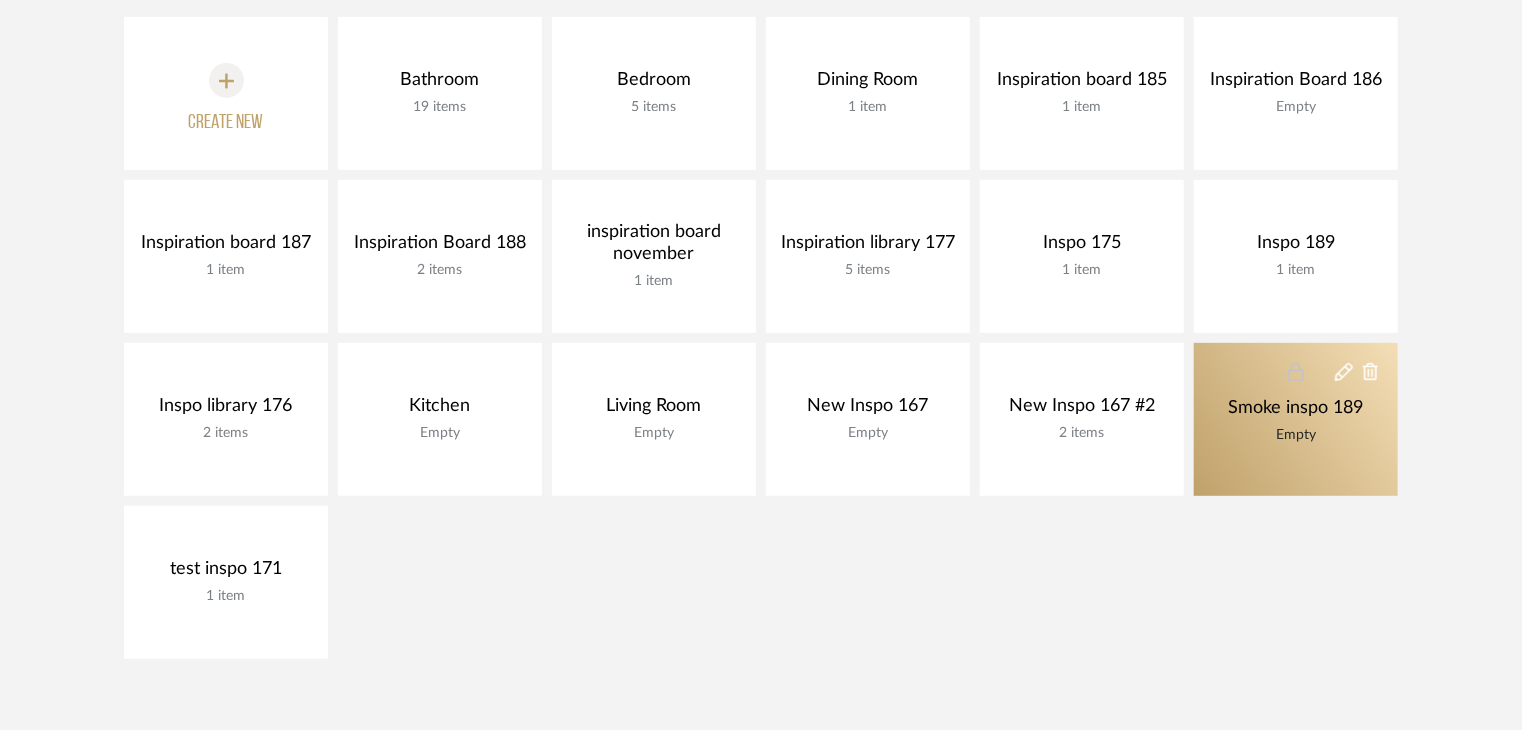 click 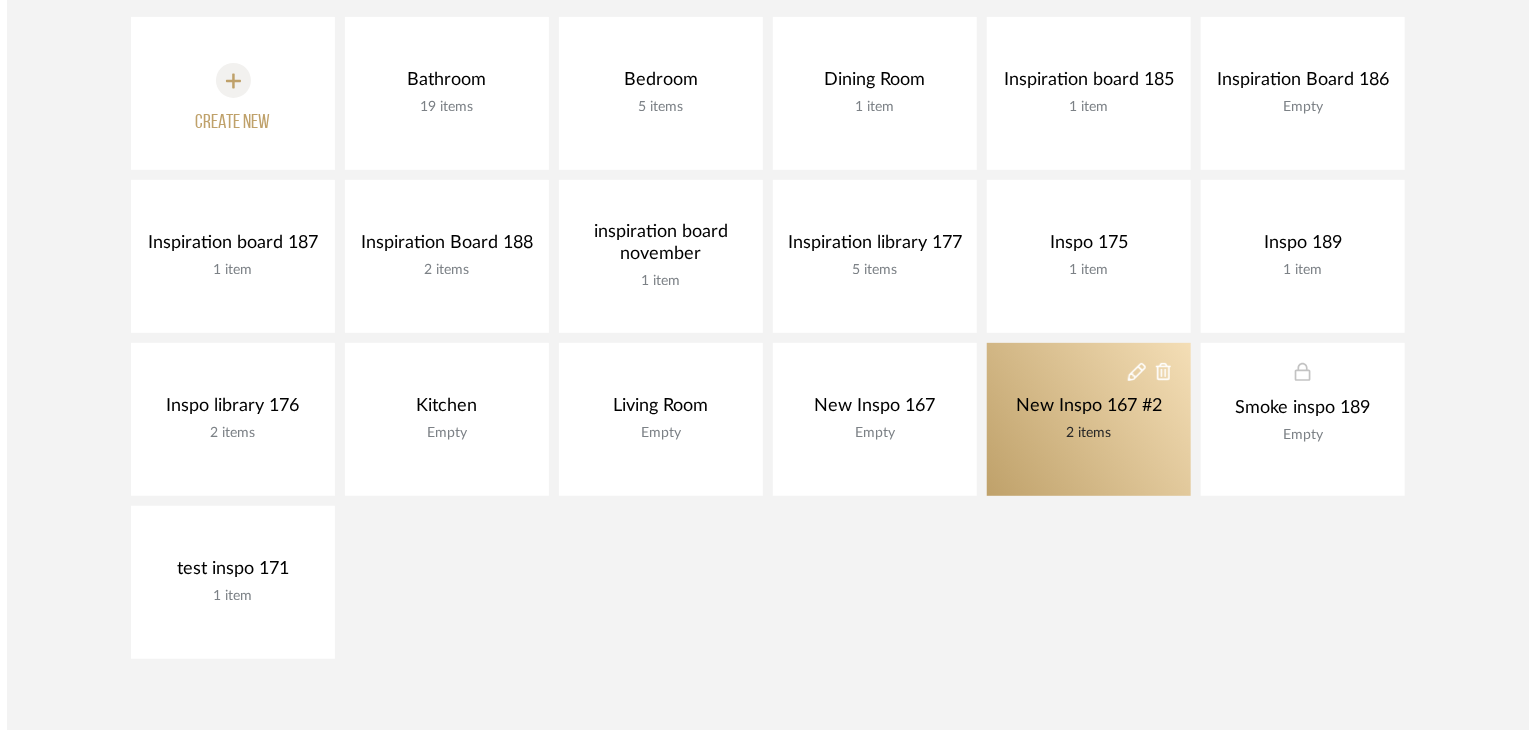 scroll, scrollTop: 0, scrollLeft: 0, axis: both 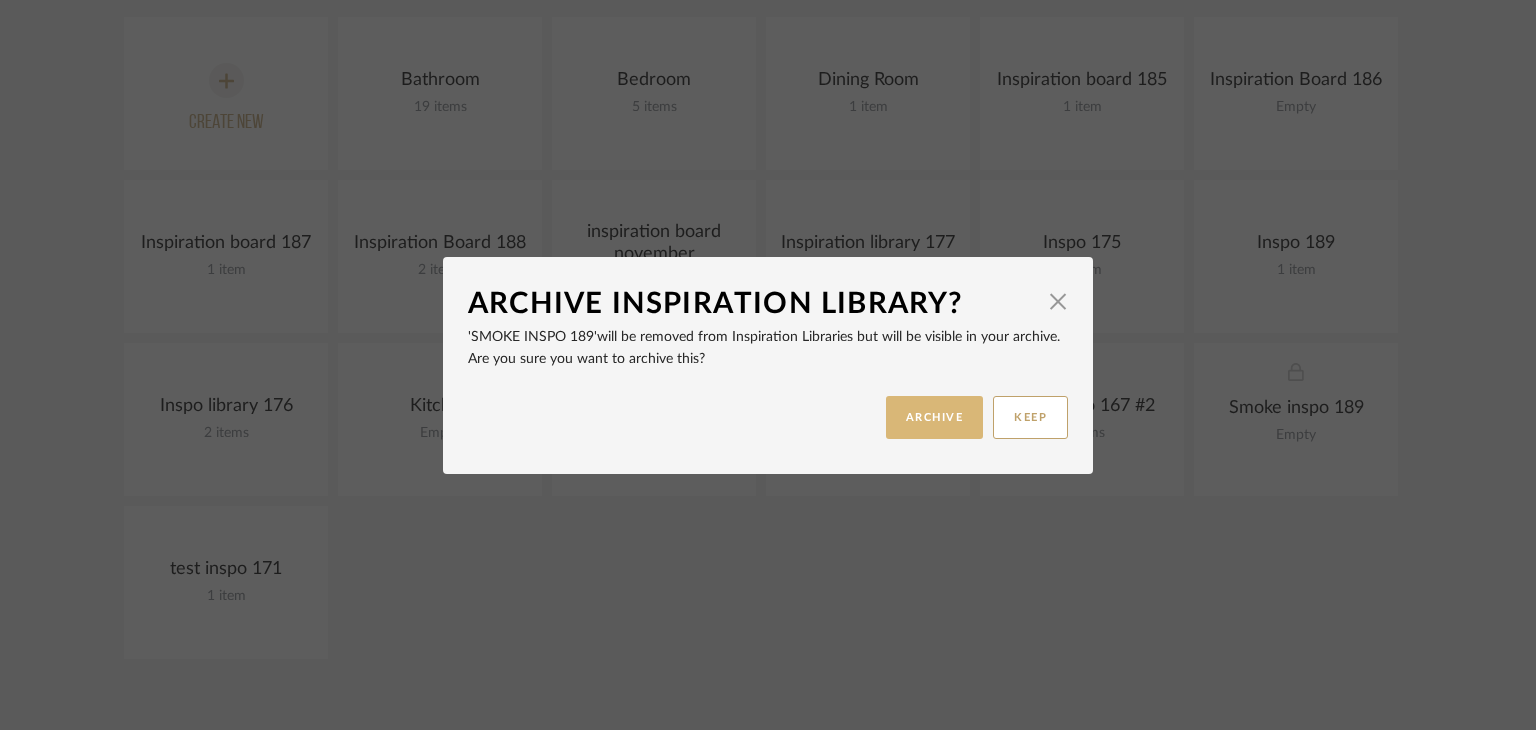 click on "ARCHIVE" at bounding box center [935, 417] 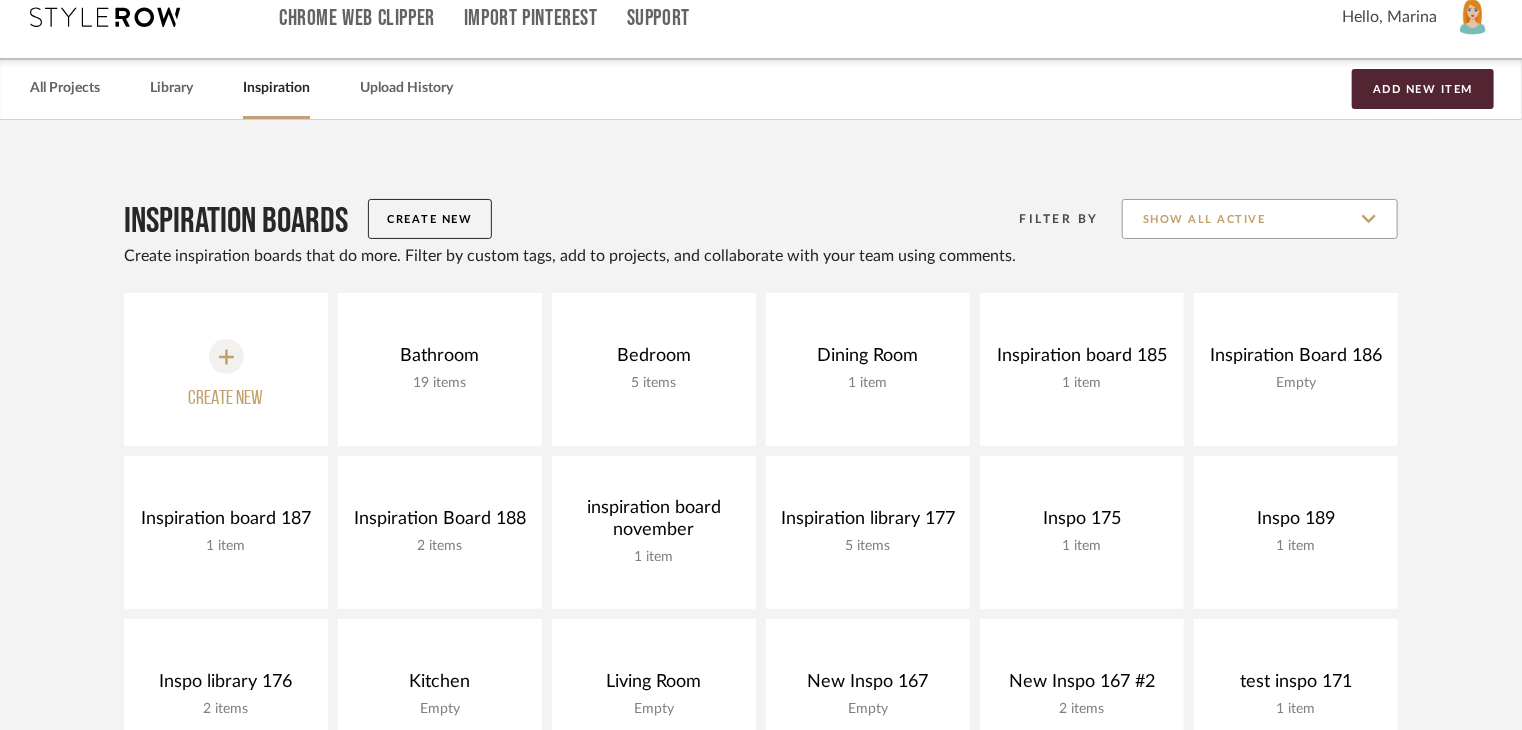 scroll, scrollTop: 0, scrollLeft: 0, axis: both 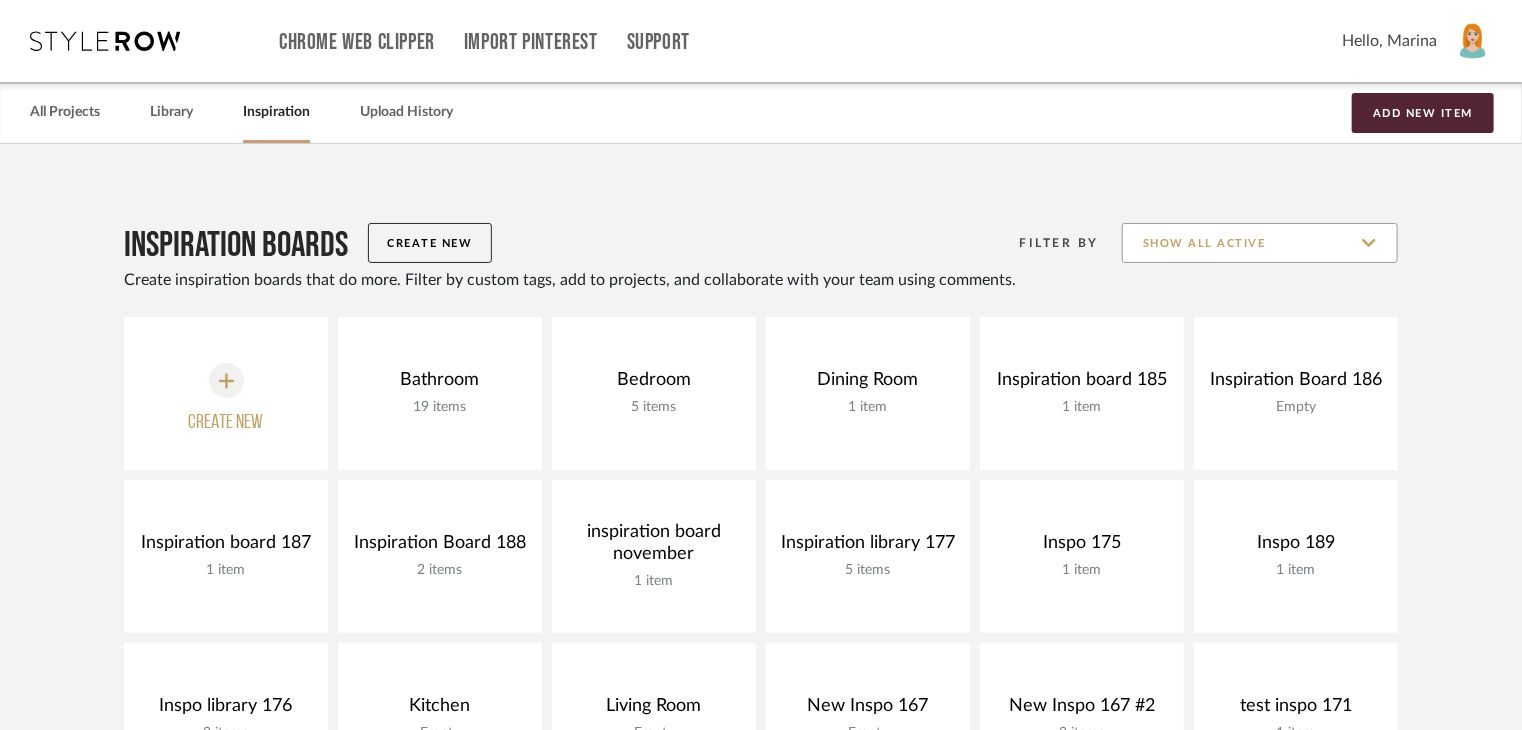 click on "Show All Active" 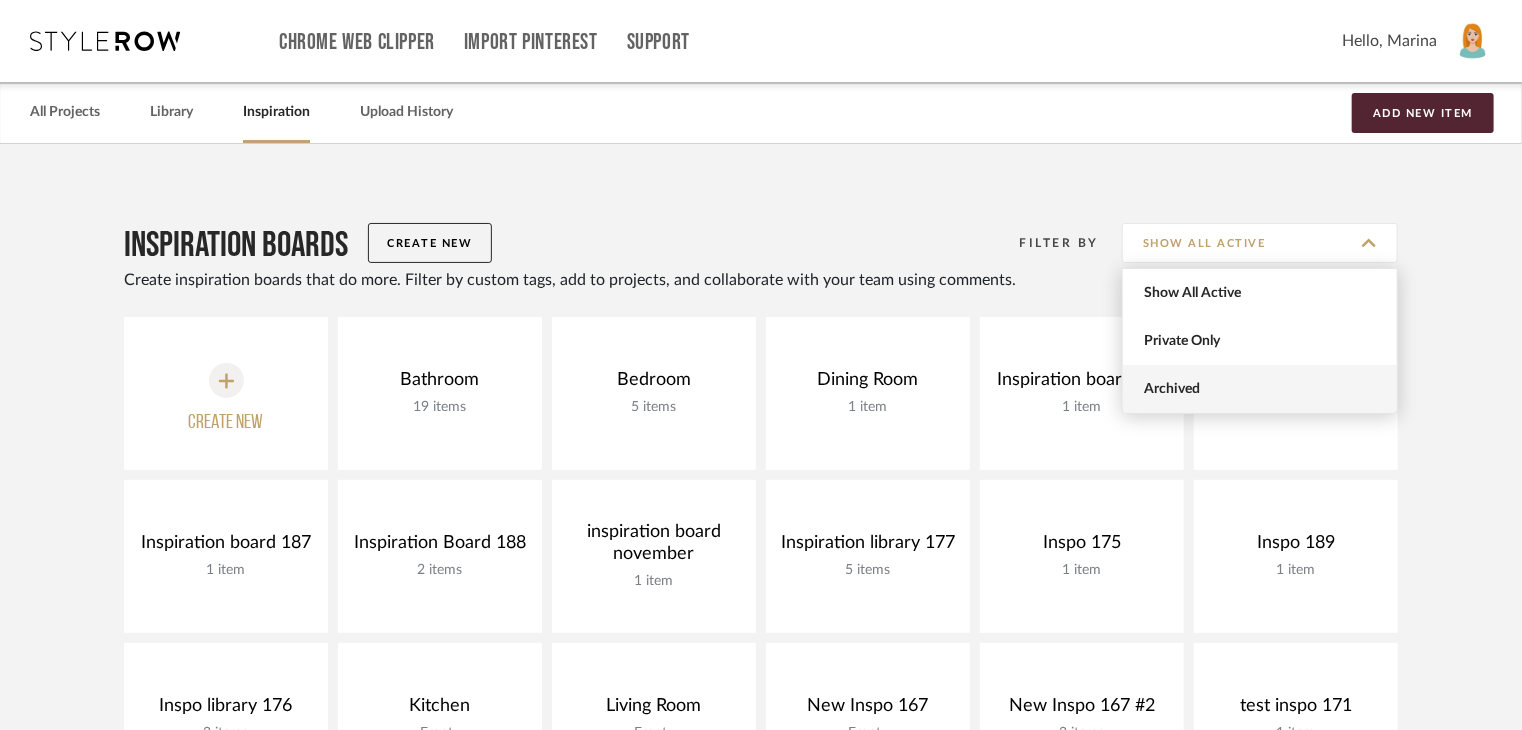 click on "Archived" at bounding box center [1260, 389] 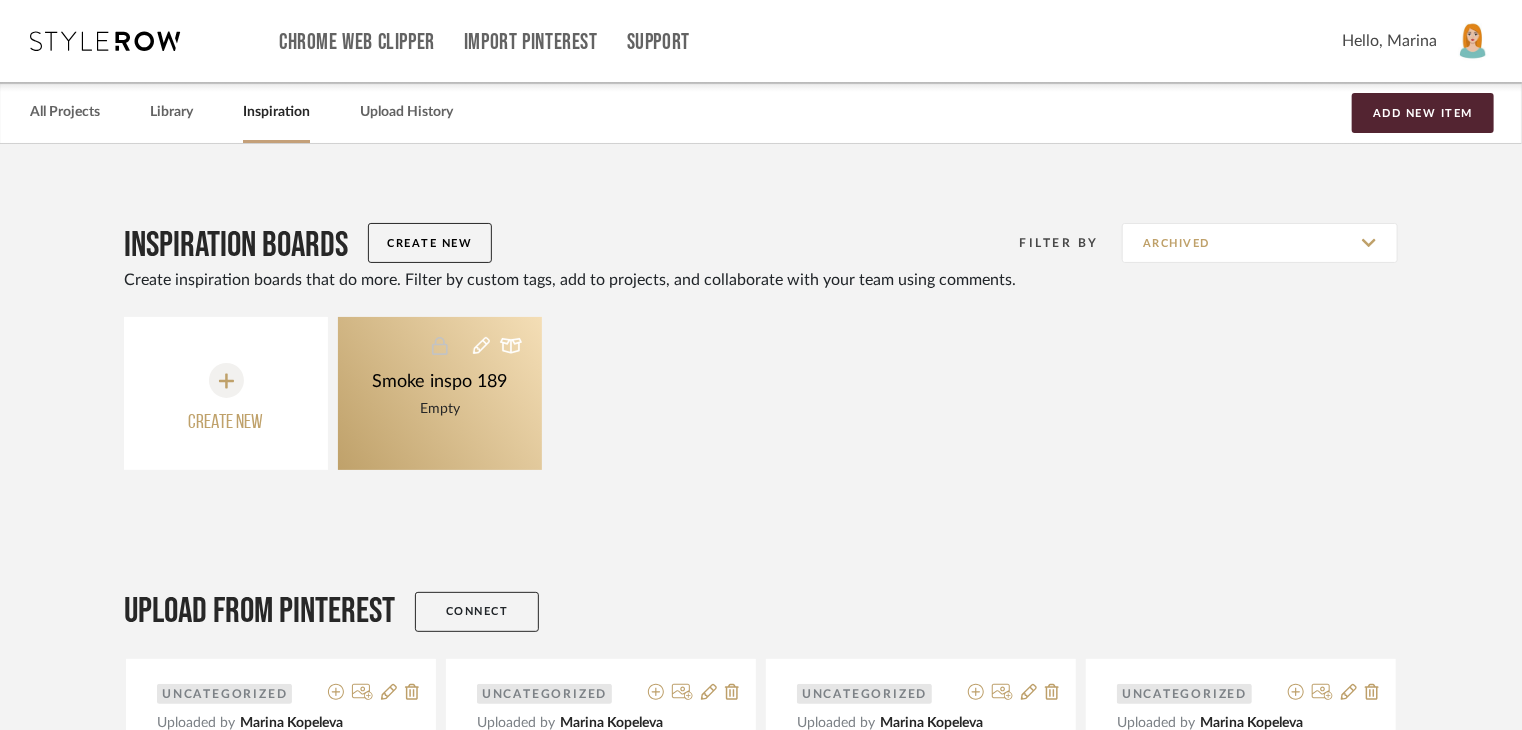 click 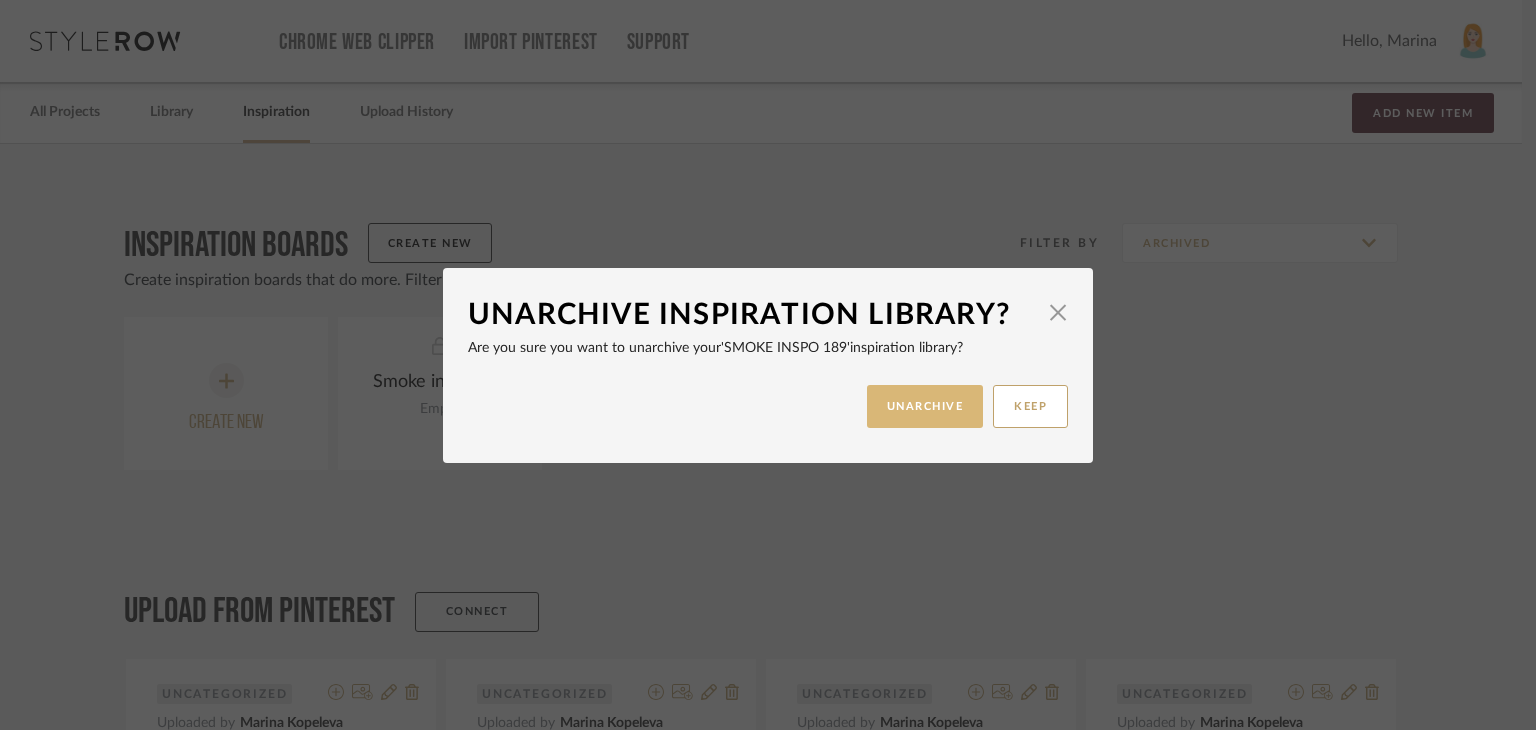click on "UNARCHIVE" at bounding box center [925, 406] 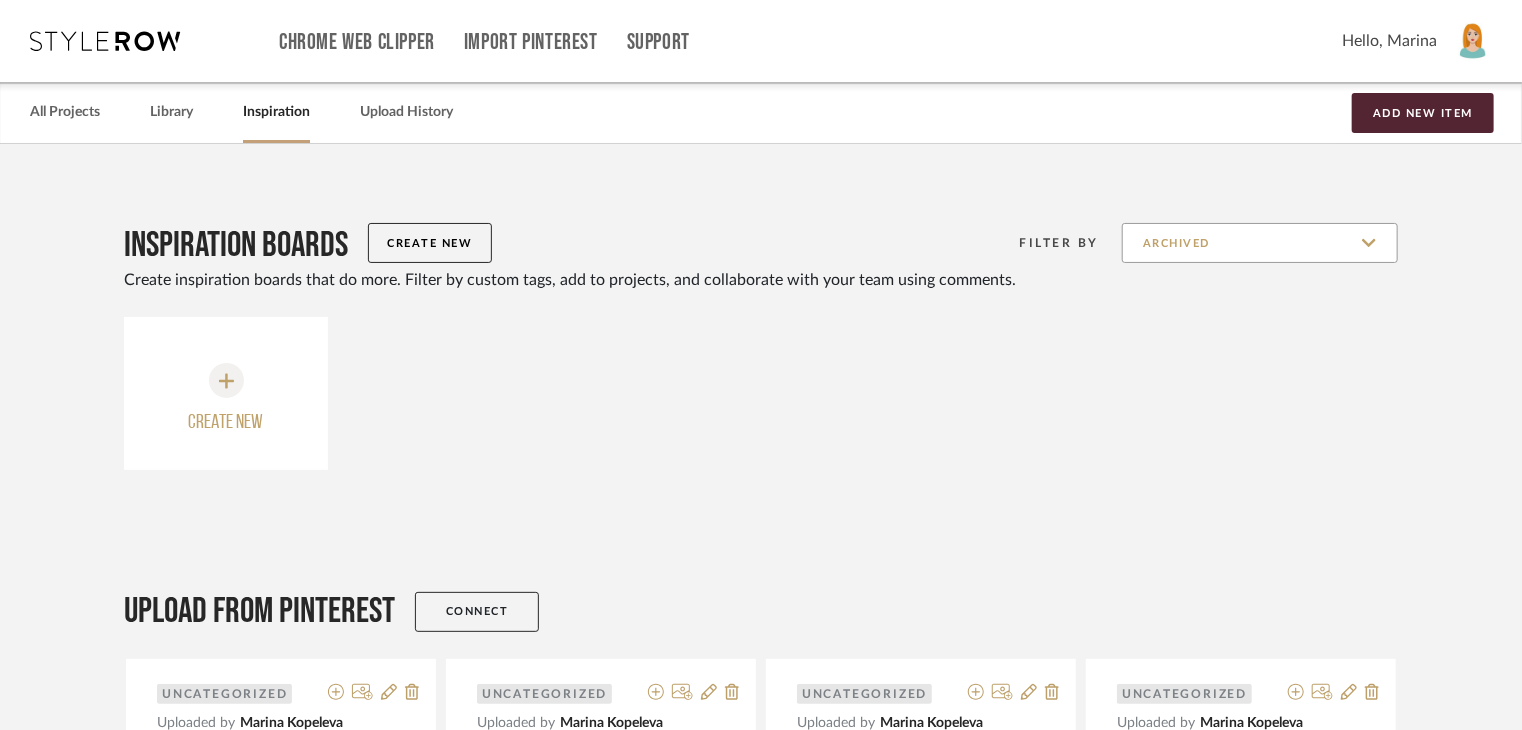 click on "Archived" 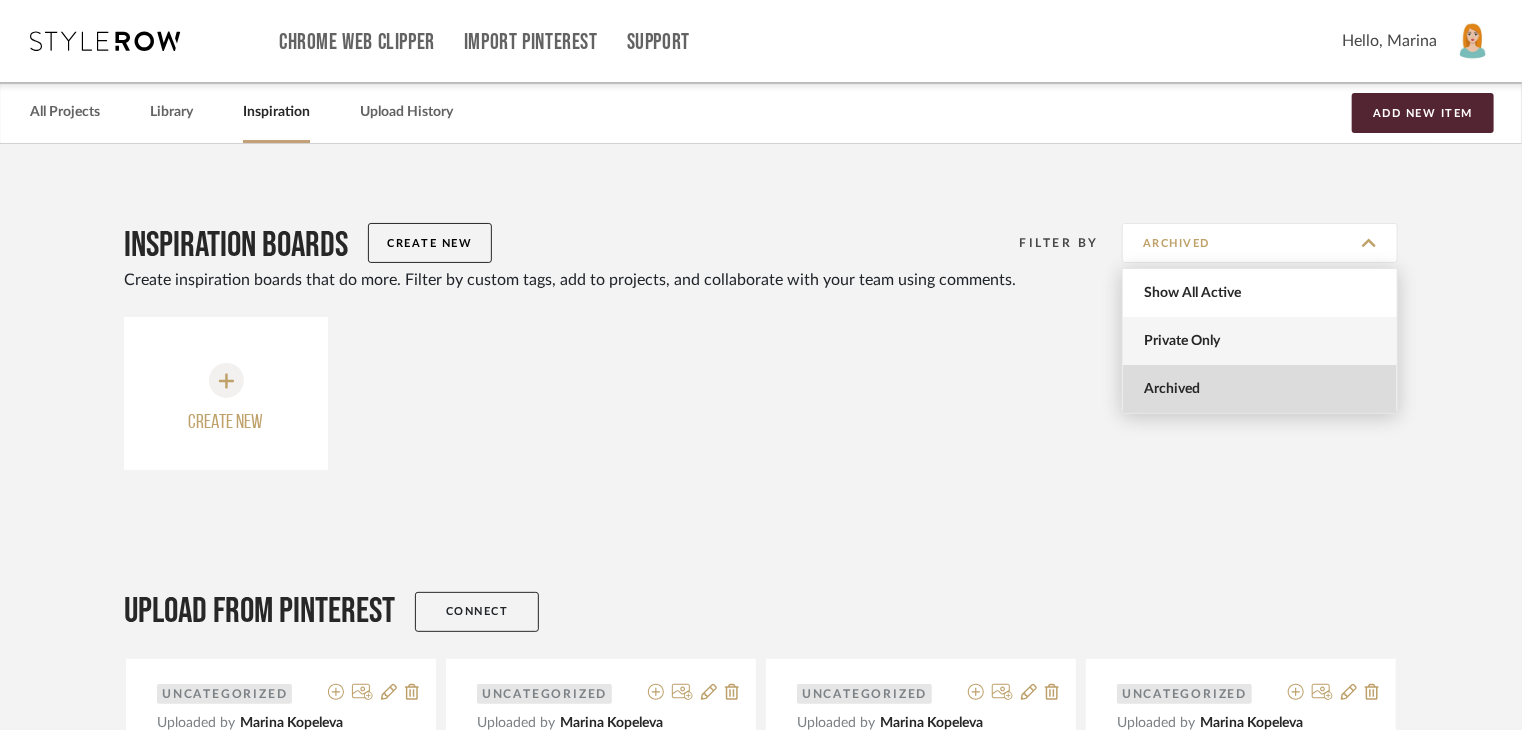 click on "Private Only" at bounding box center [1262, 341] 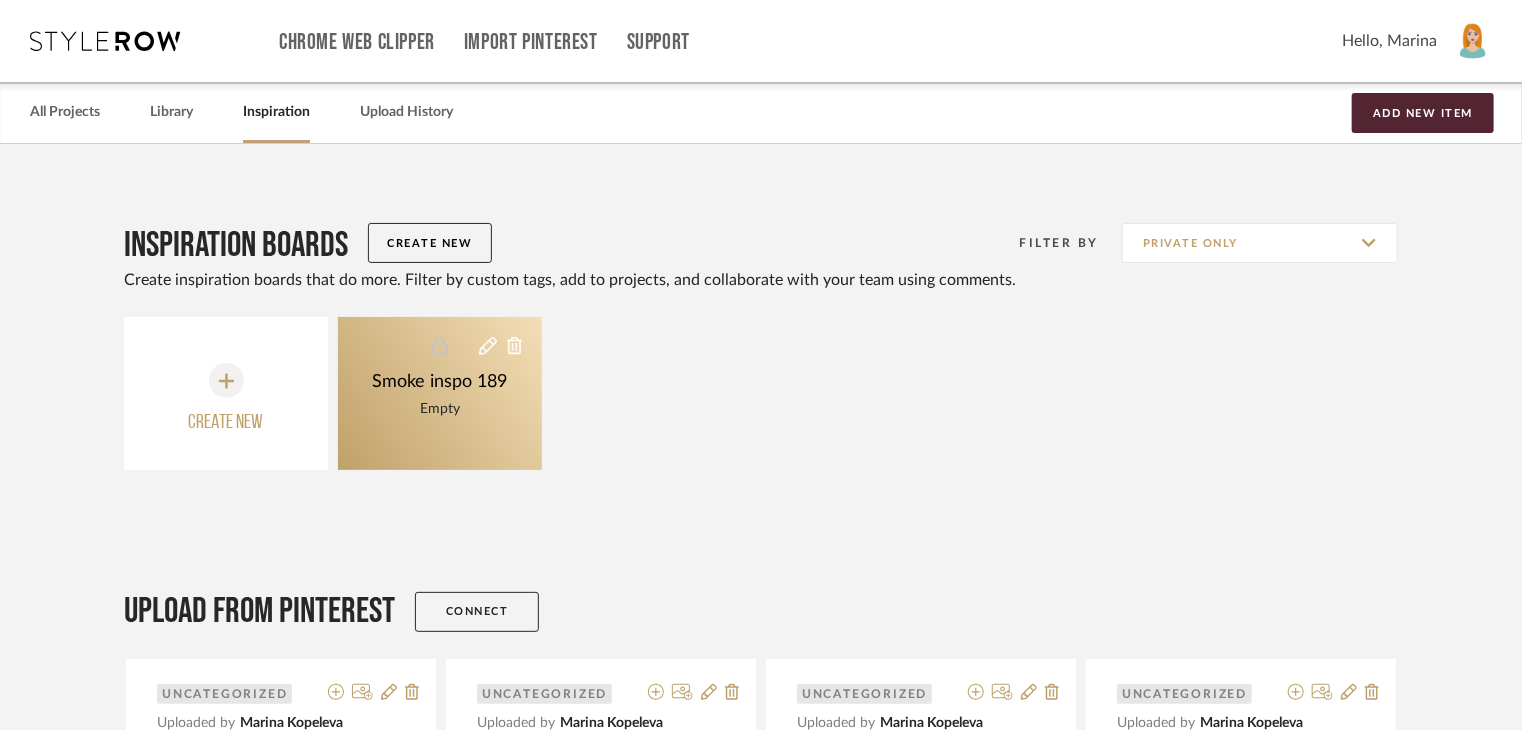 click 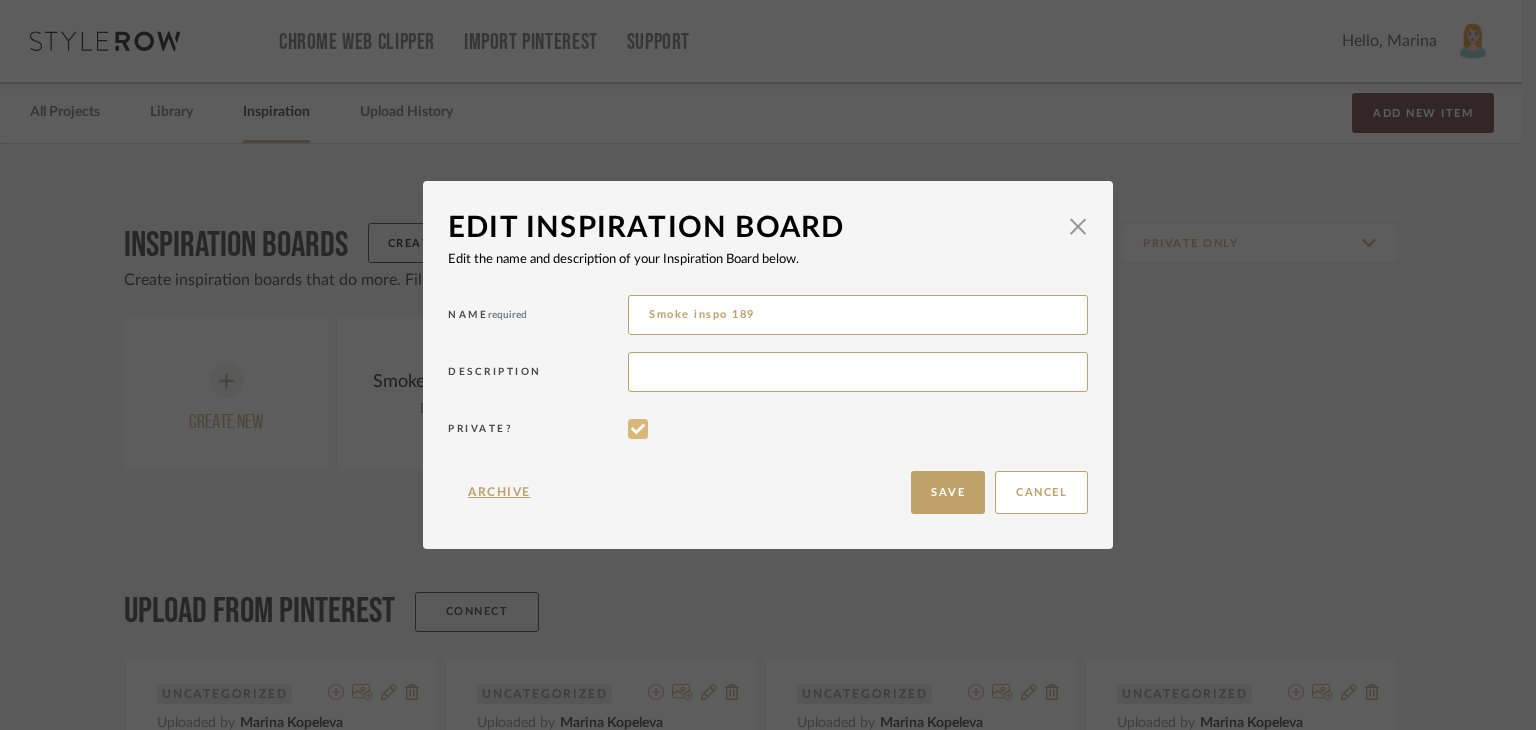 click at bounding box center (638, 429) 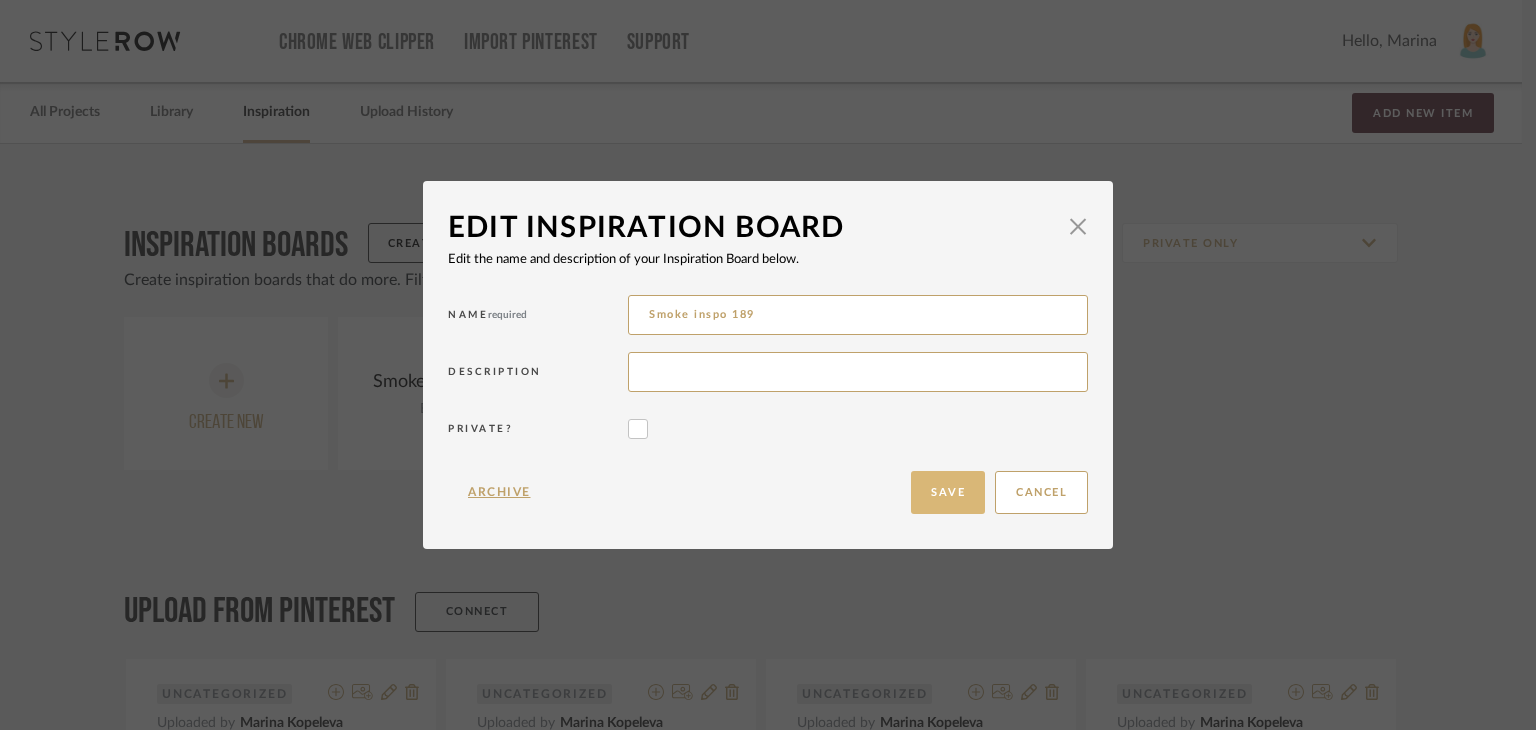click on "Save" at bounding box center (948, 492) 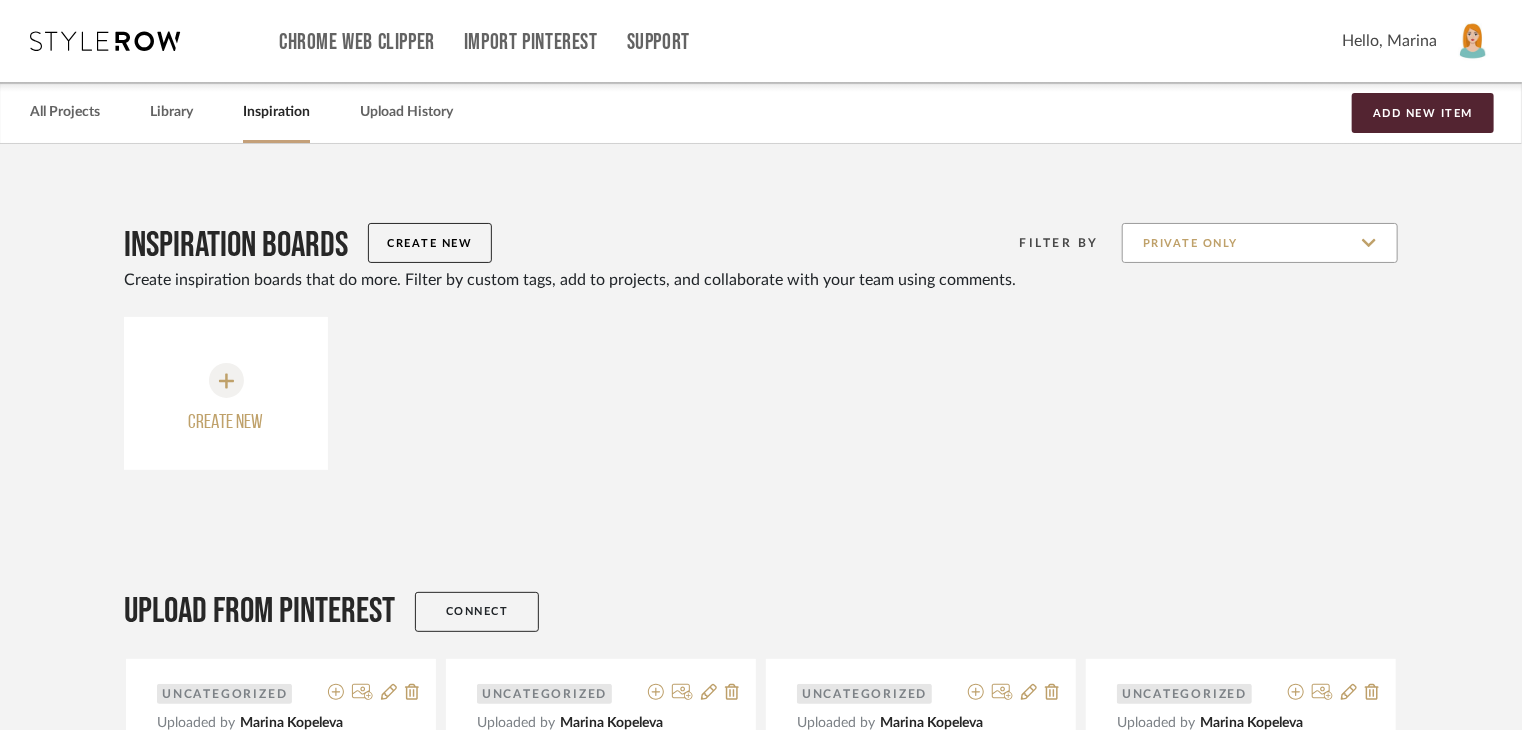 click on "Private Only" 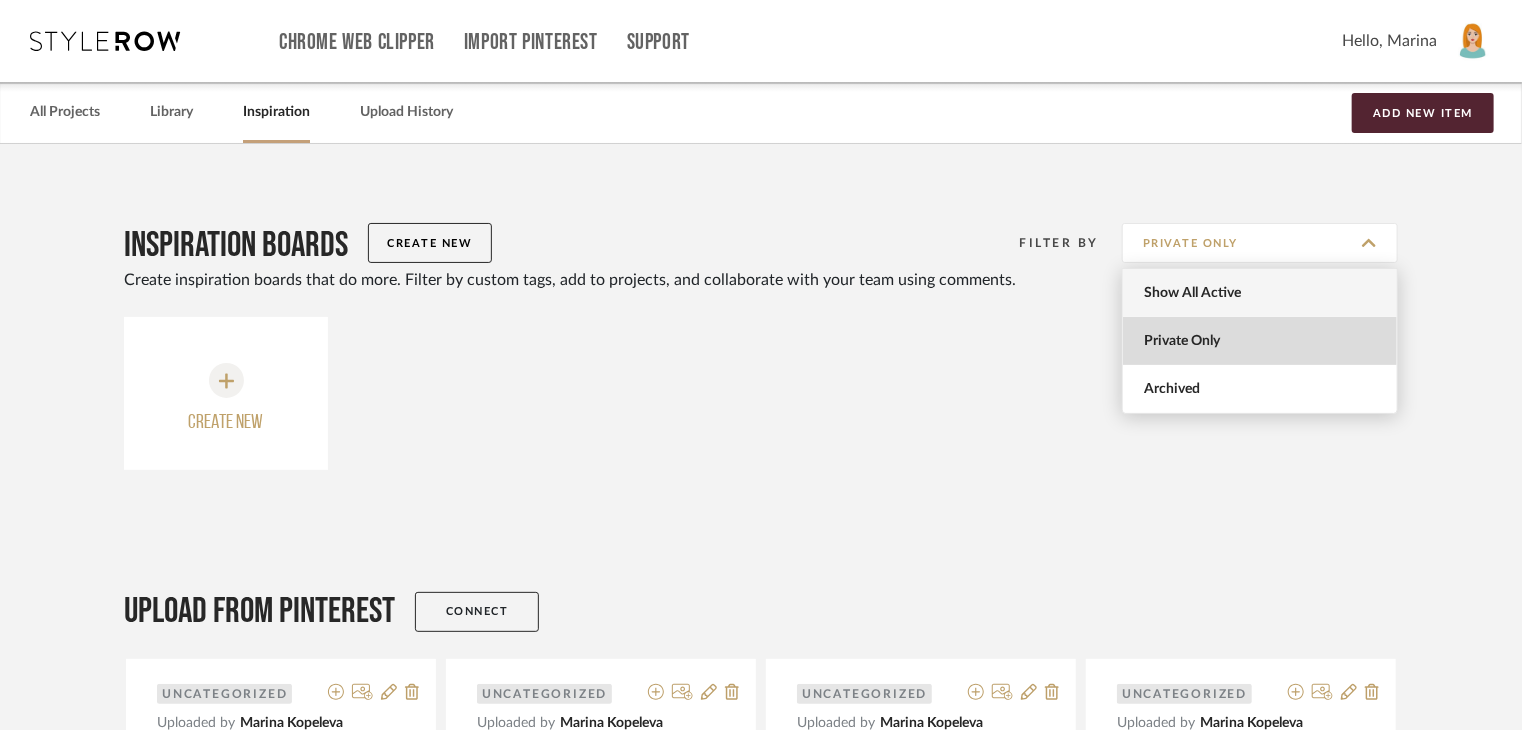 click on "Show All Active" at bounding box center (1262, 293) 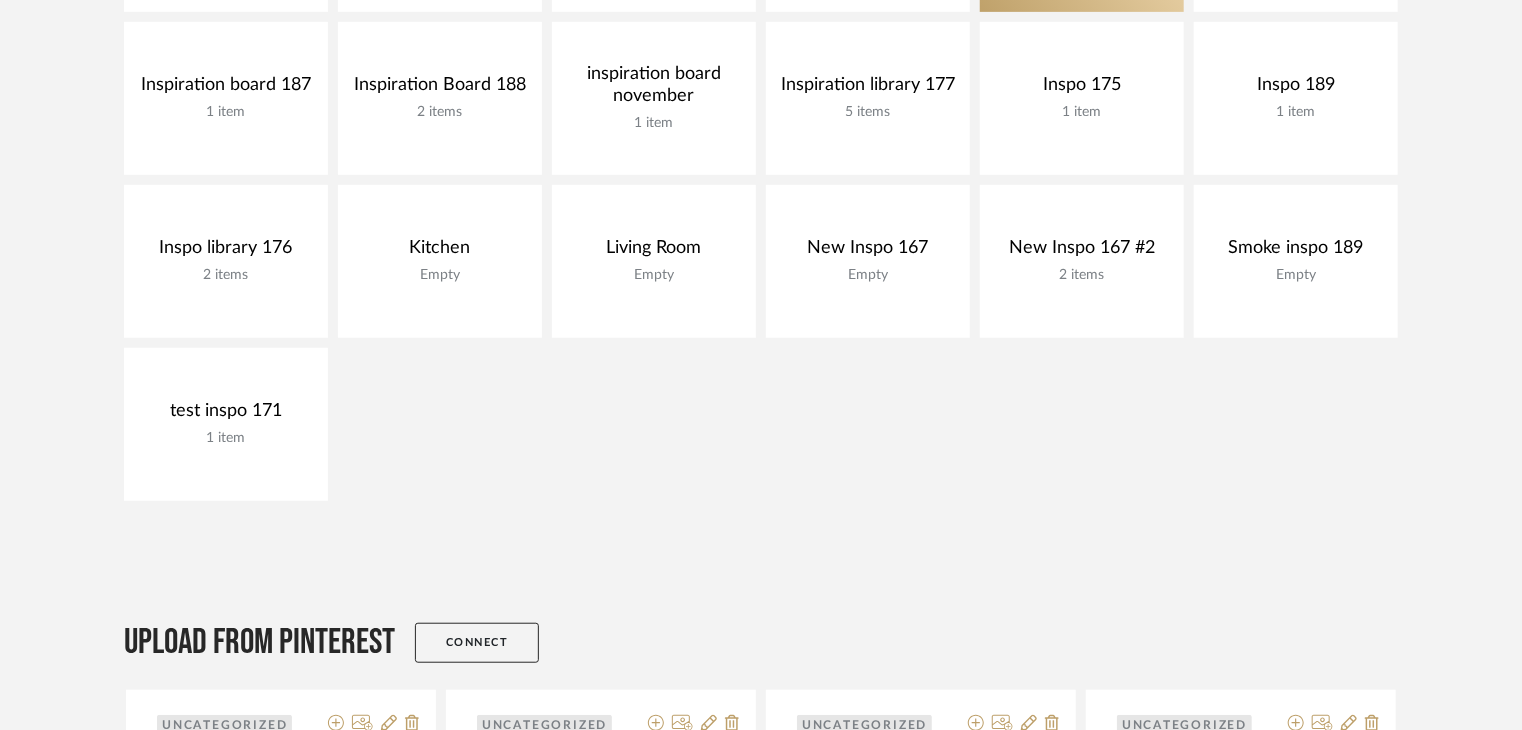 scroll, scrollTop: 500, scrollLeft: 0, axis: vertical 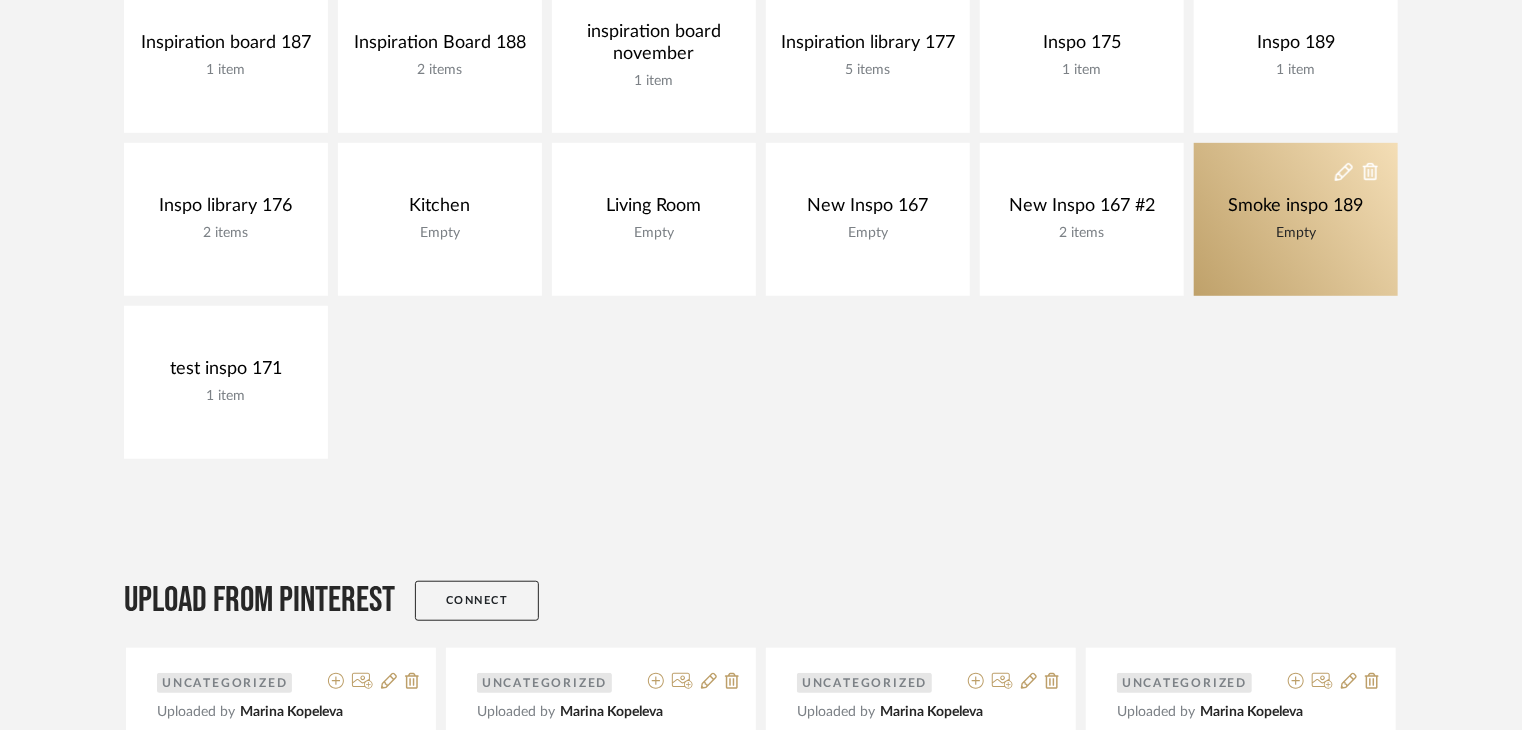click on "Smoke inspo 189 Empty" 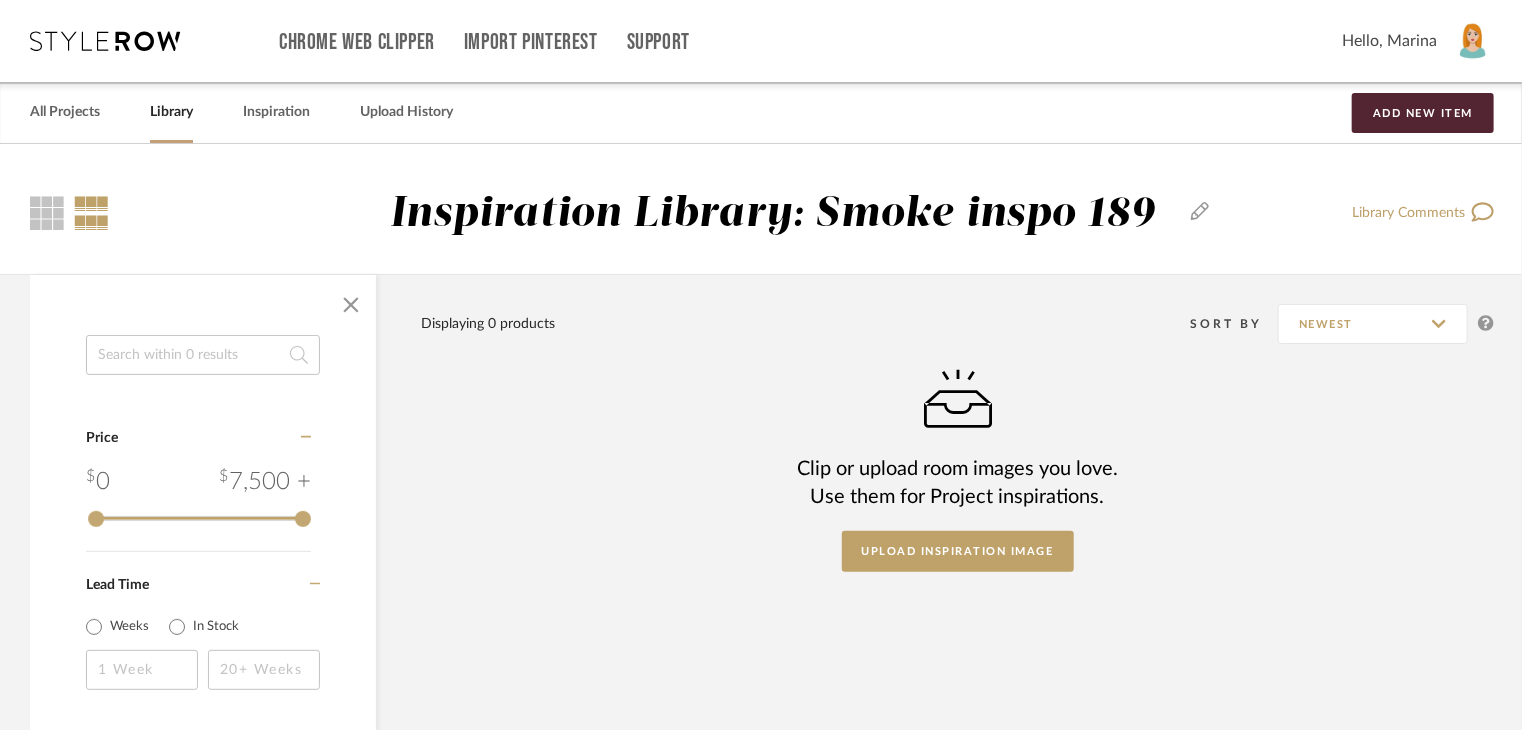 scroll, scrollTop: 0, scrollLeft: 0, axis: both 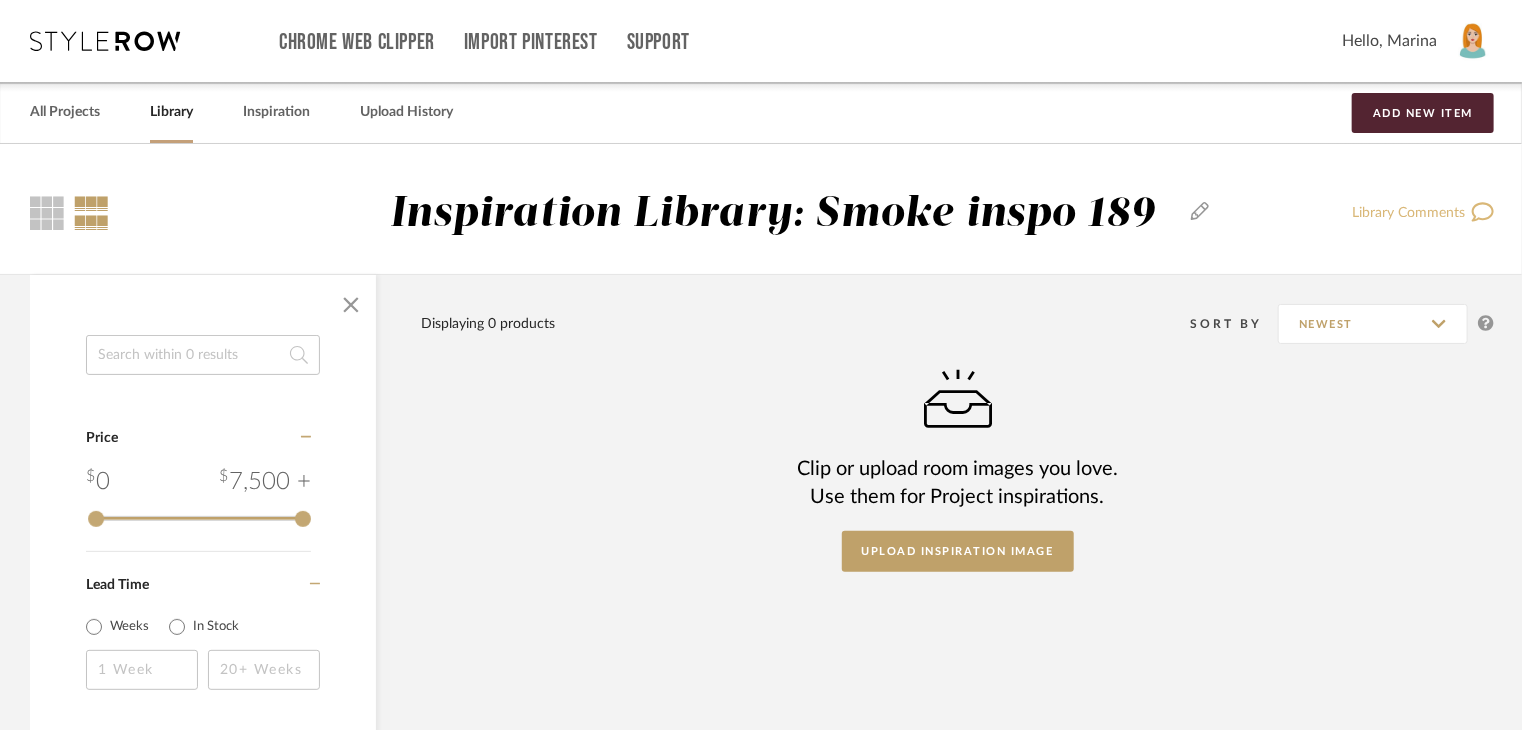 click on "Library Comments" 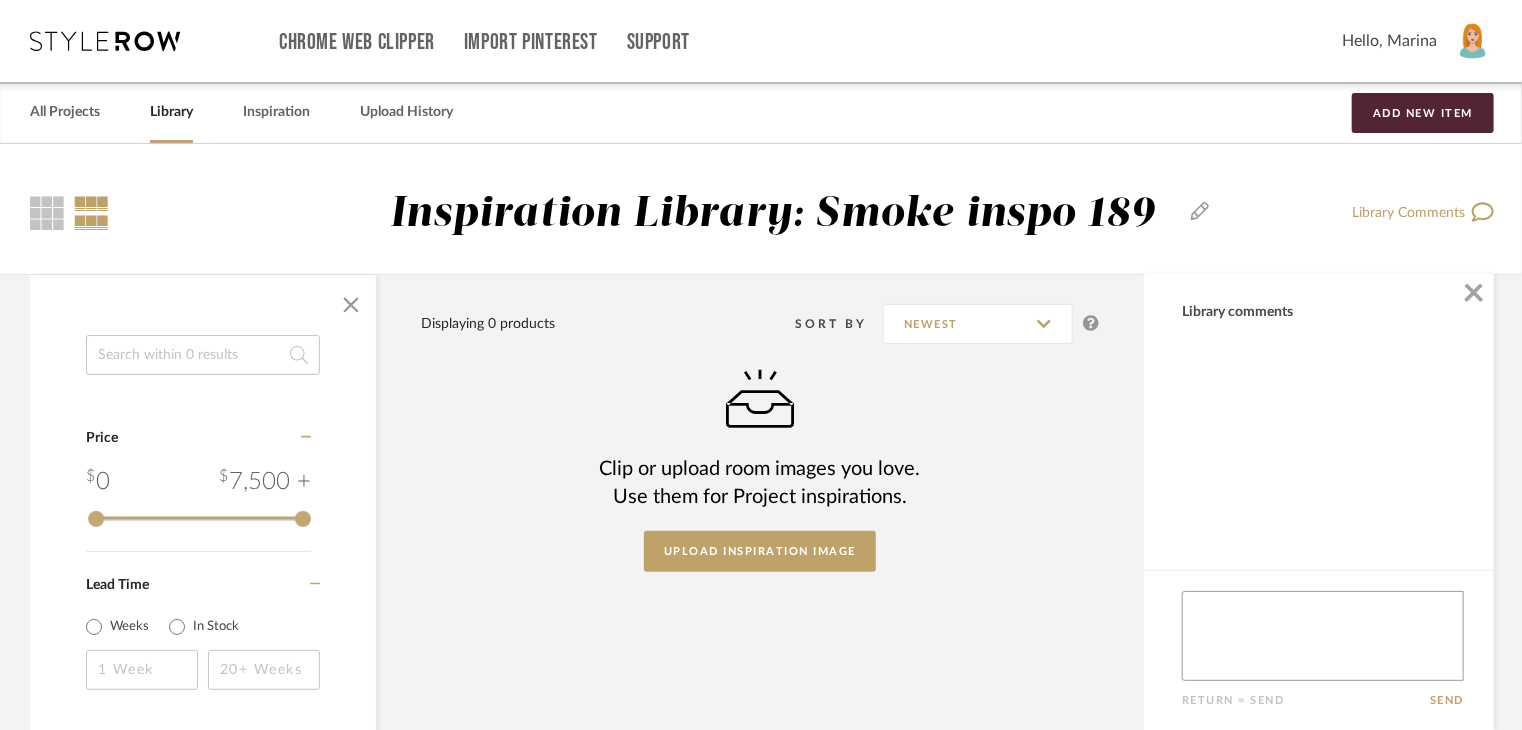 click at bounding box center [1323, 636] 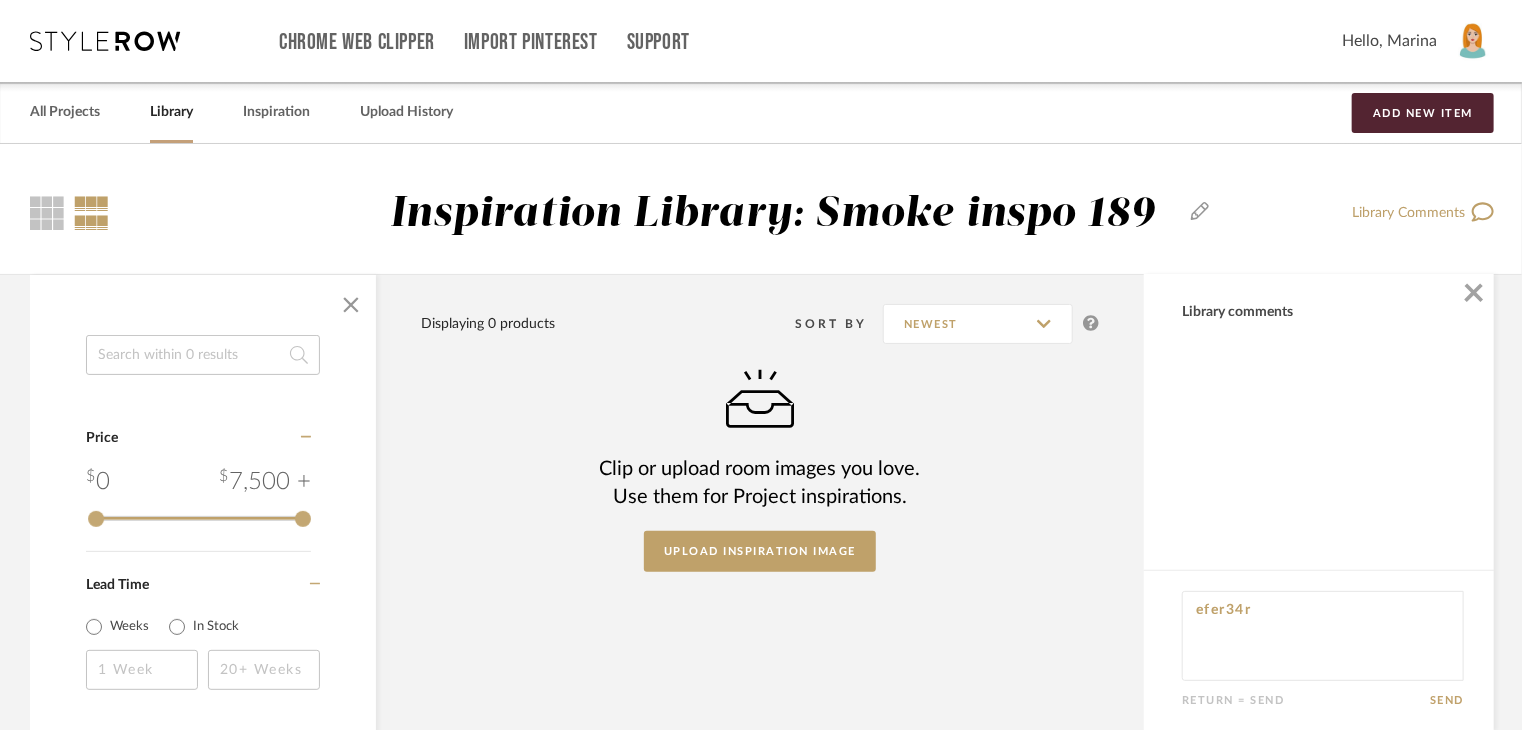 type on "efer34r" 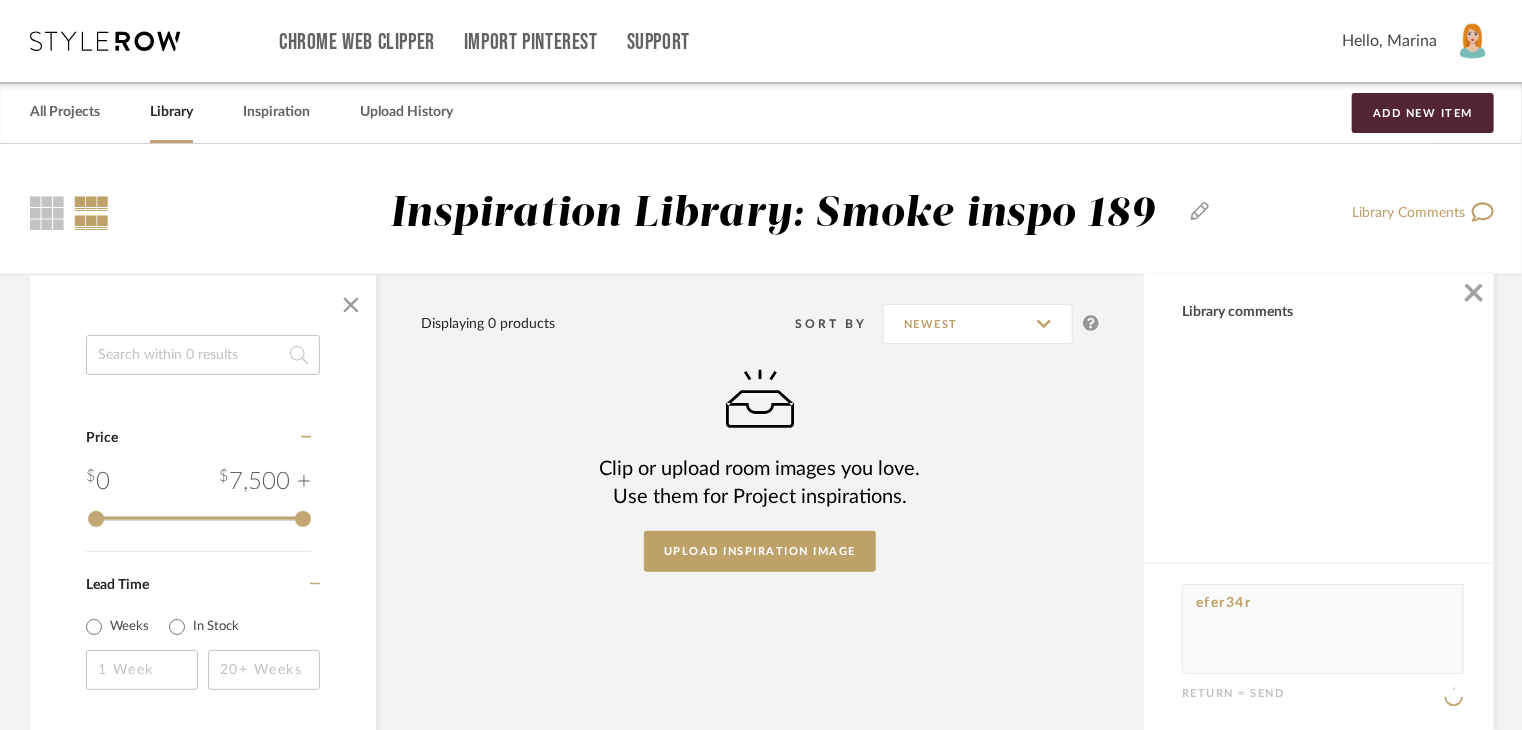 type 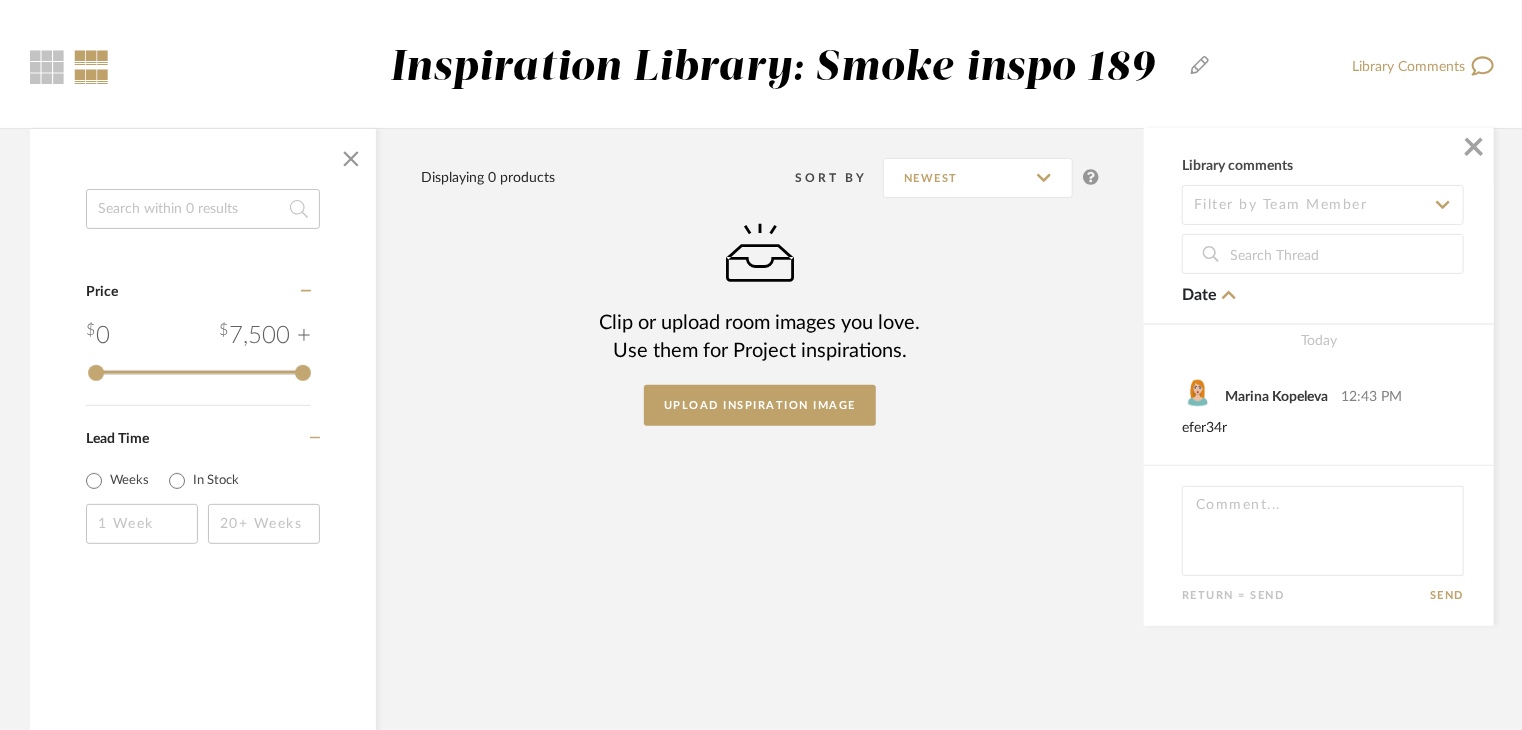 scroll, scrollTop: 136, scrollLeft: 0, axis: vertical 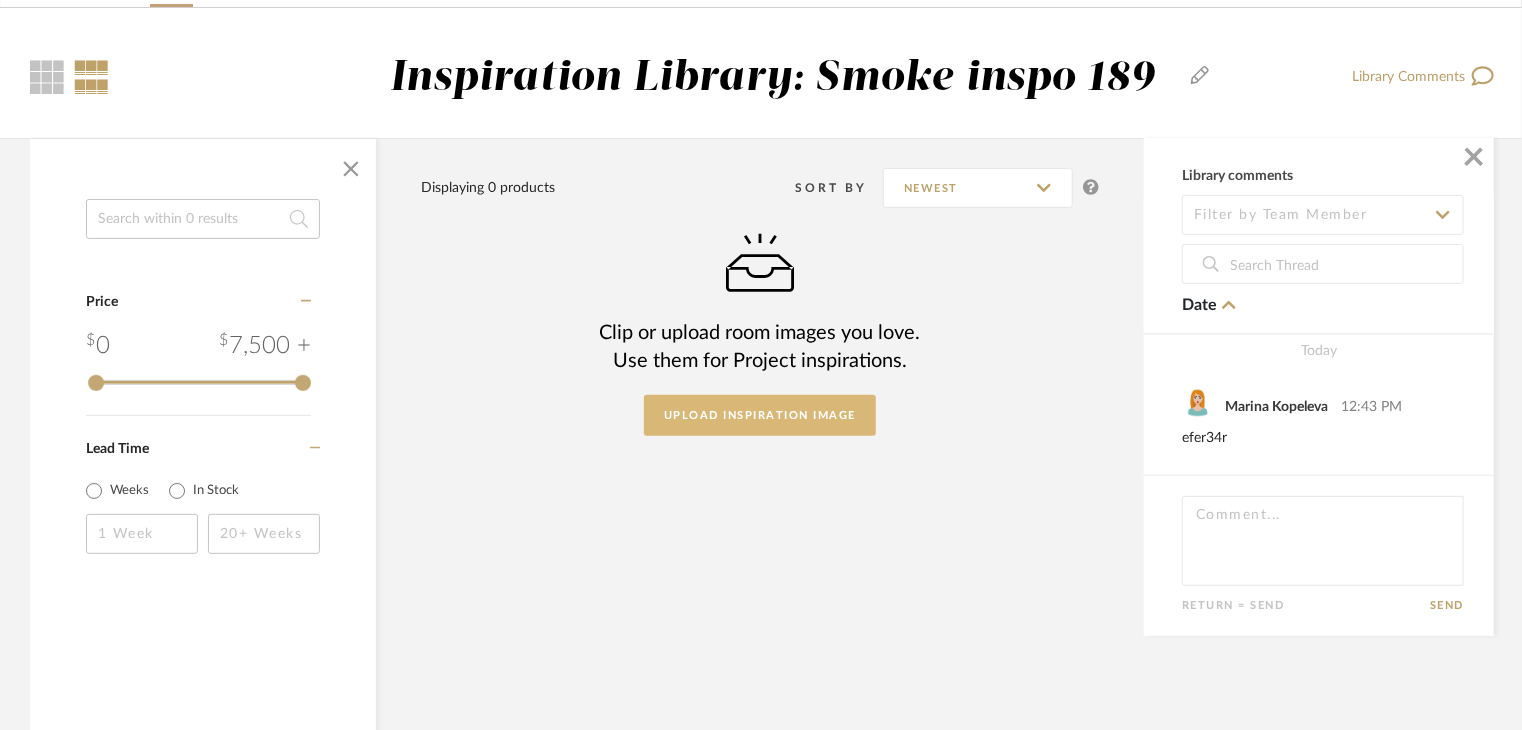click on "Upload Inspiration Image" 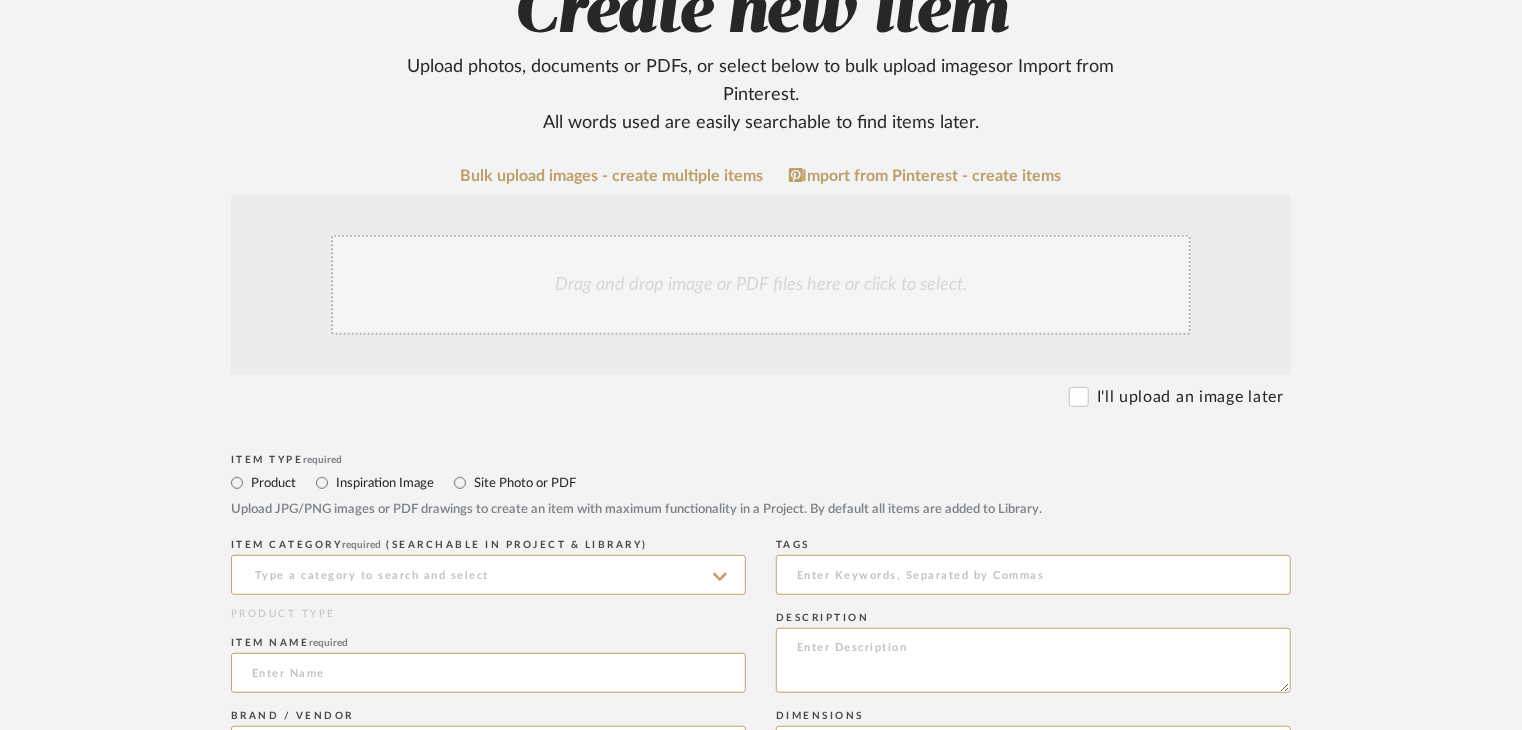 scroll, scrollTop: 300, scrollLeft: 0, axis: vertical 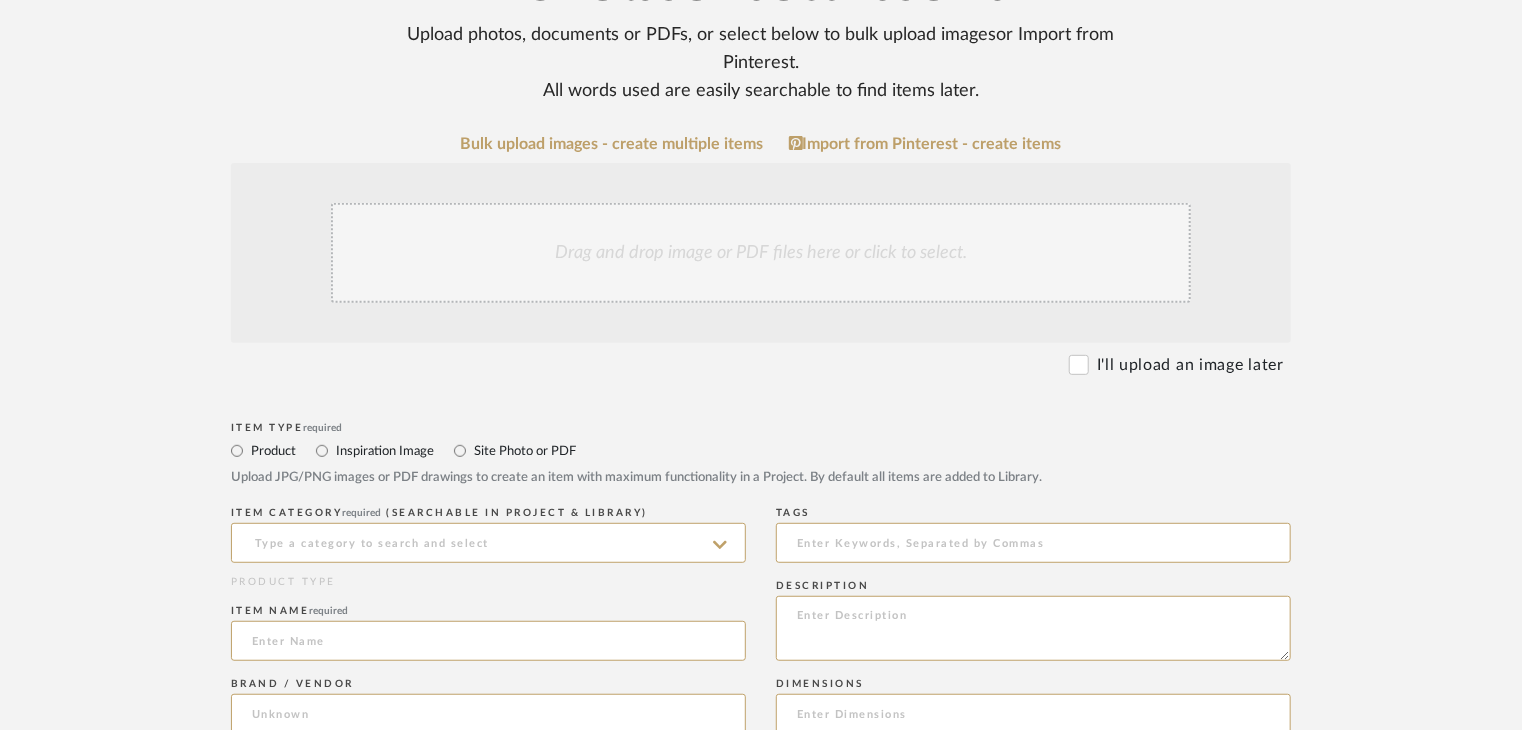 click on "Drag and drop image or PDF files here or click to select." 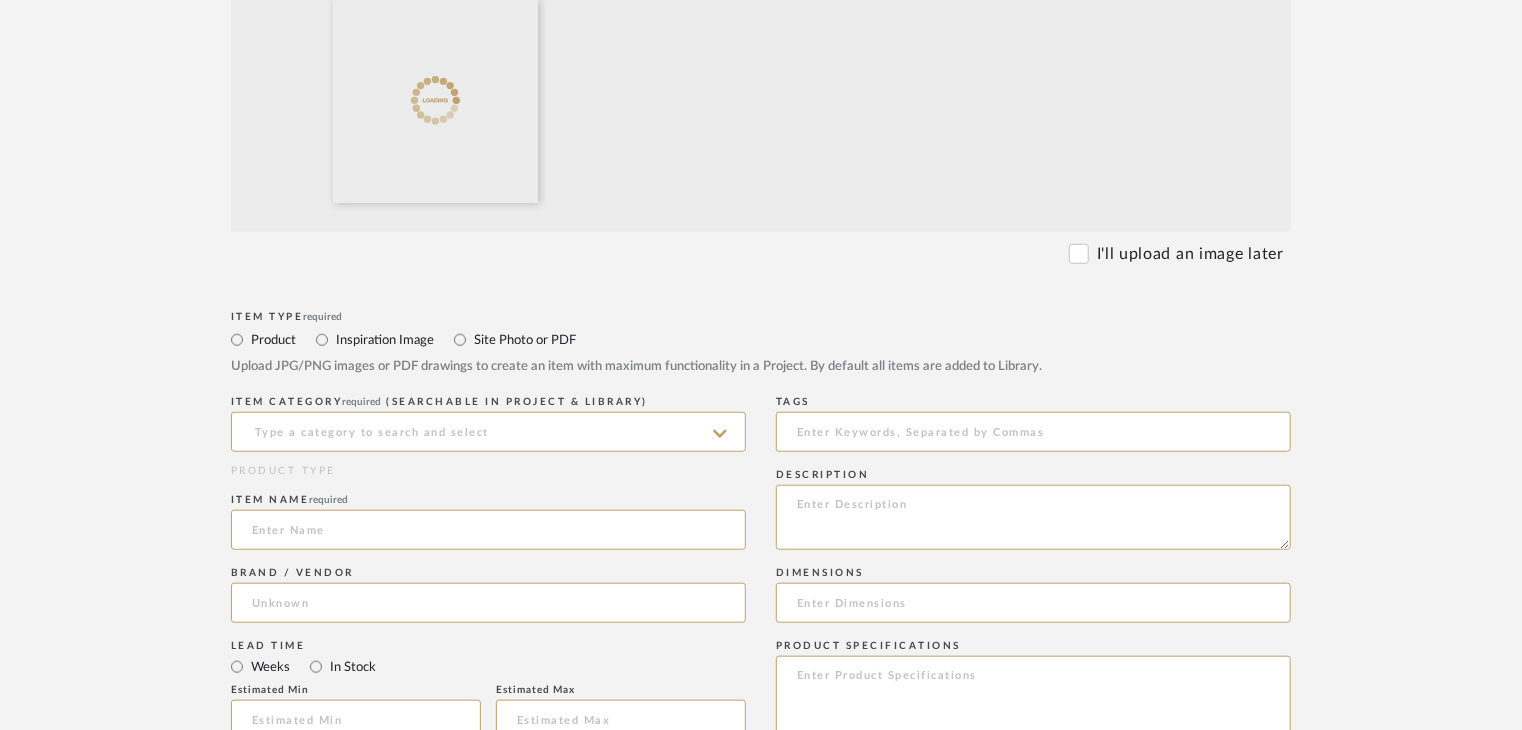 scroll, scrollTop: 700, scrollLeft: 0, axis: vertical 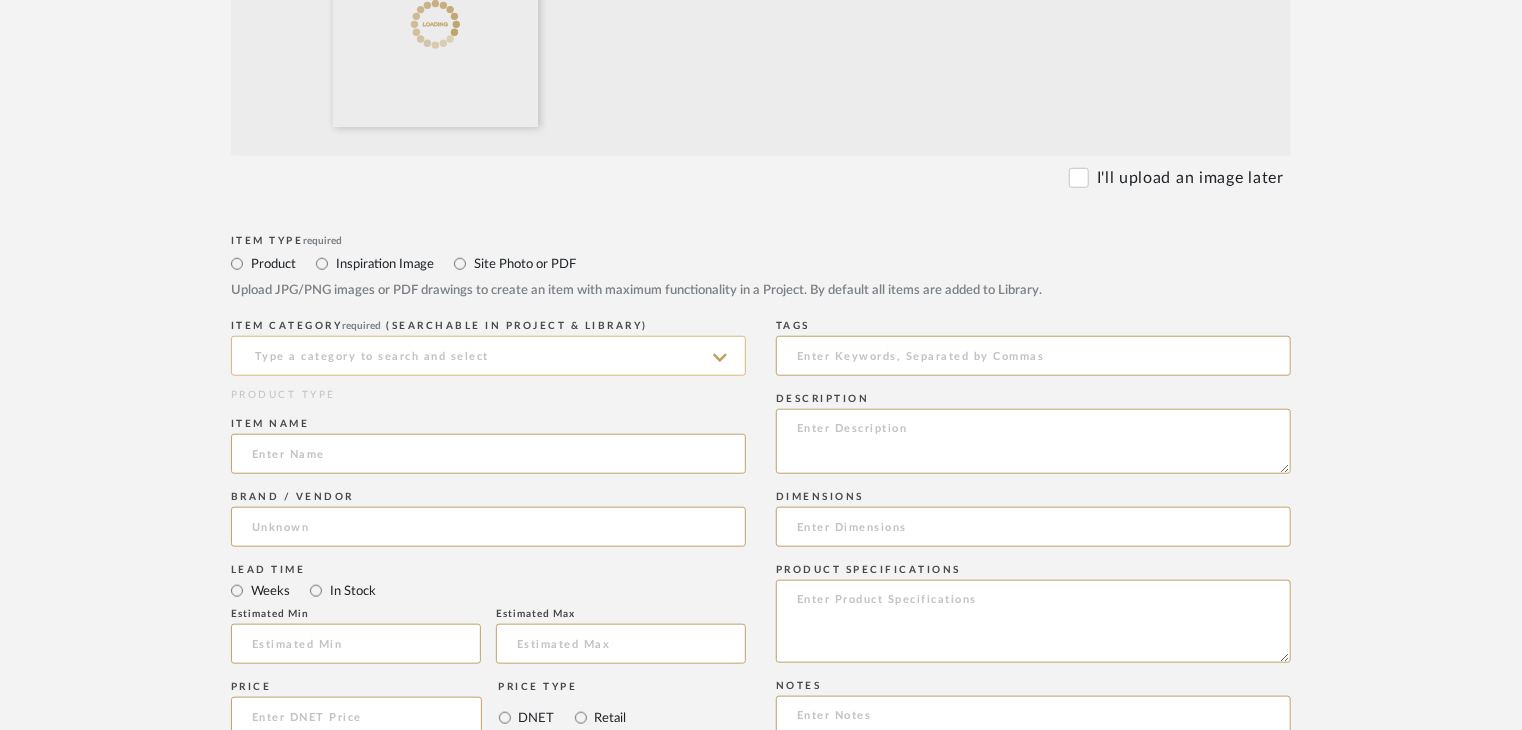 click 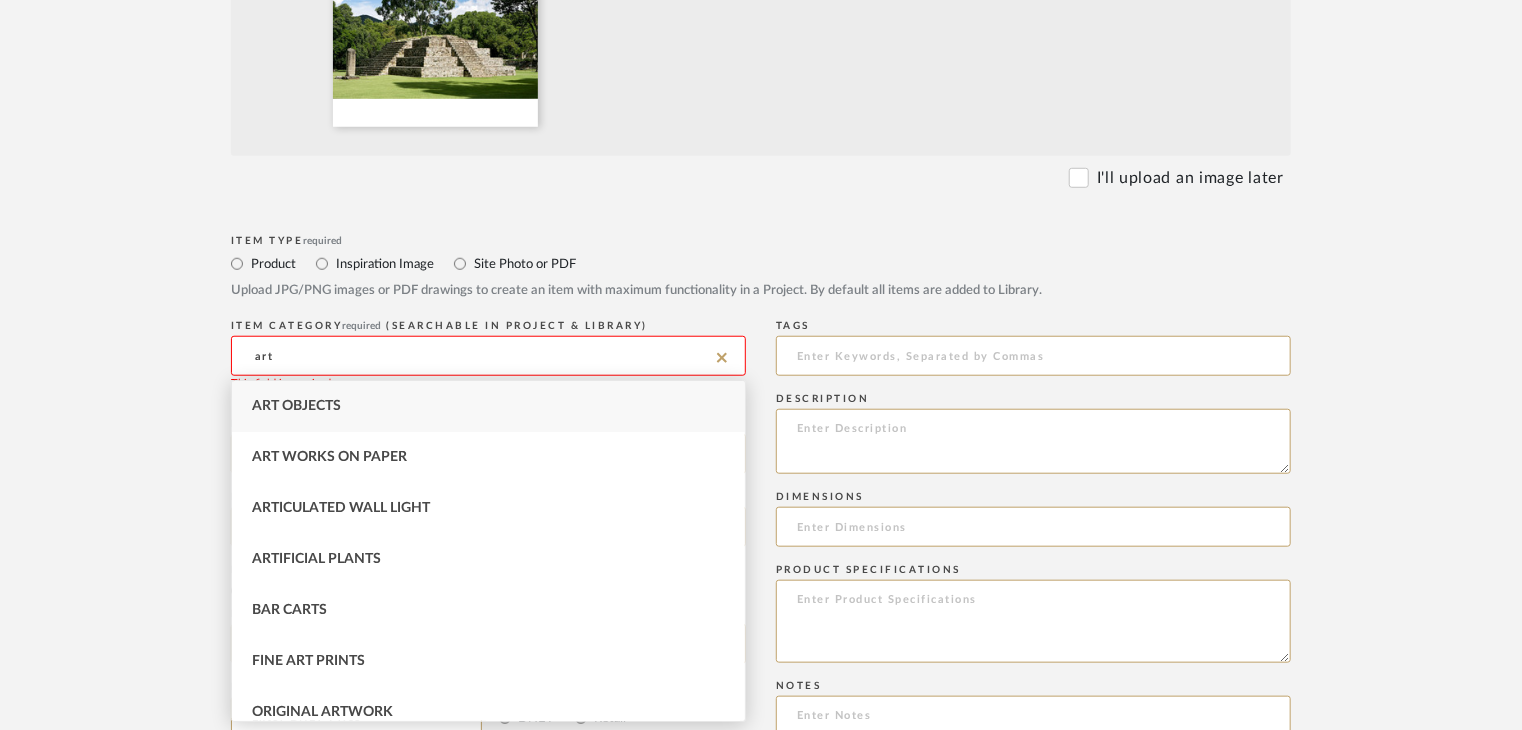 click on "Art Objects" at bounding box center (488, 406) 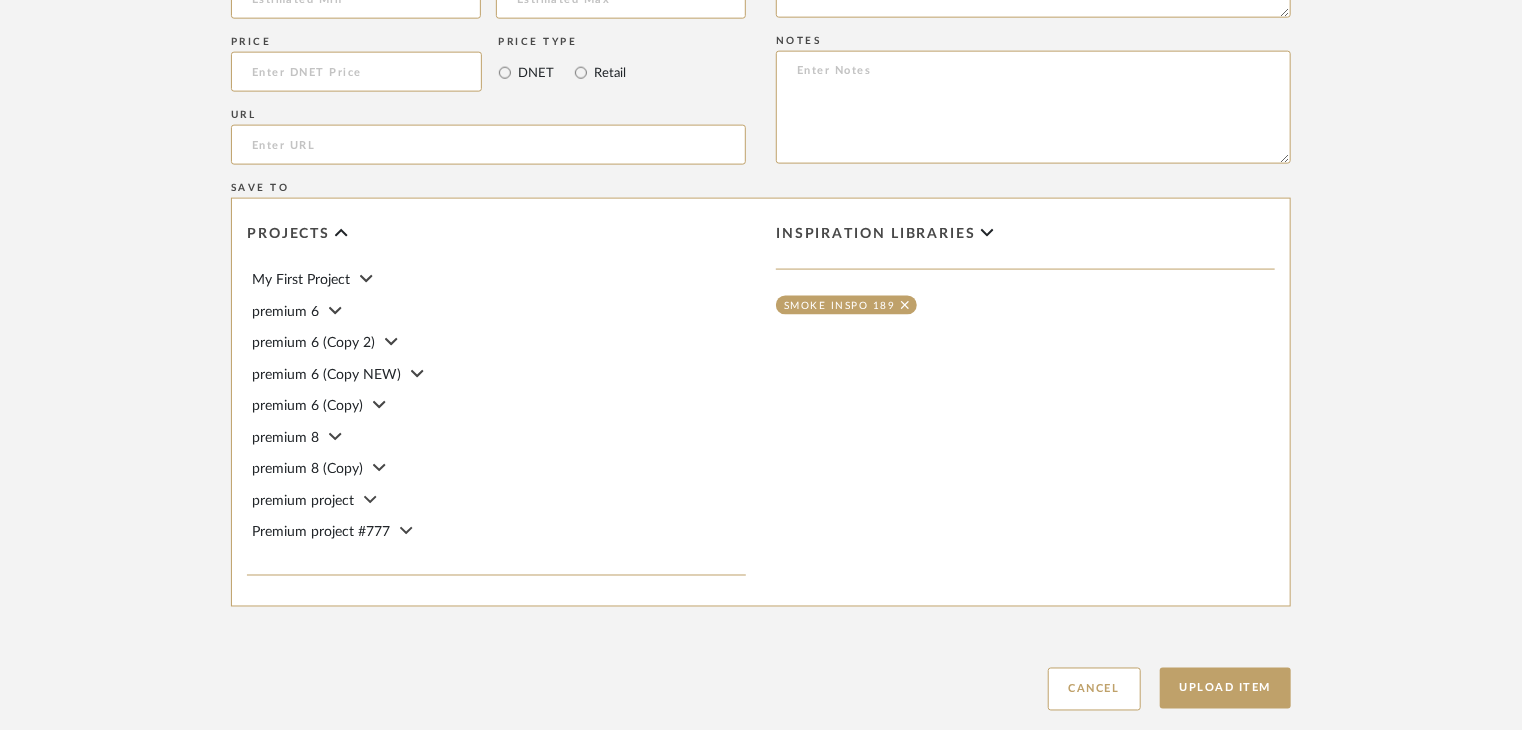 scroll, scrollTop: 1468, scrollLeft: 0, axis: vertical 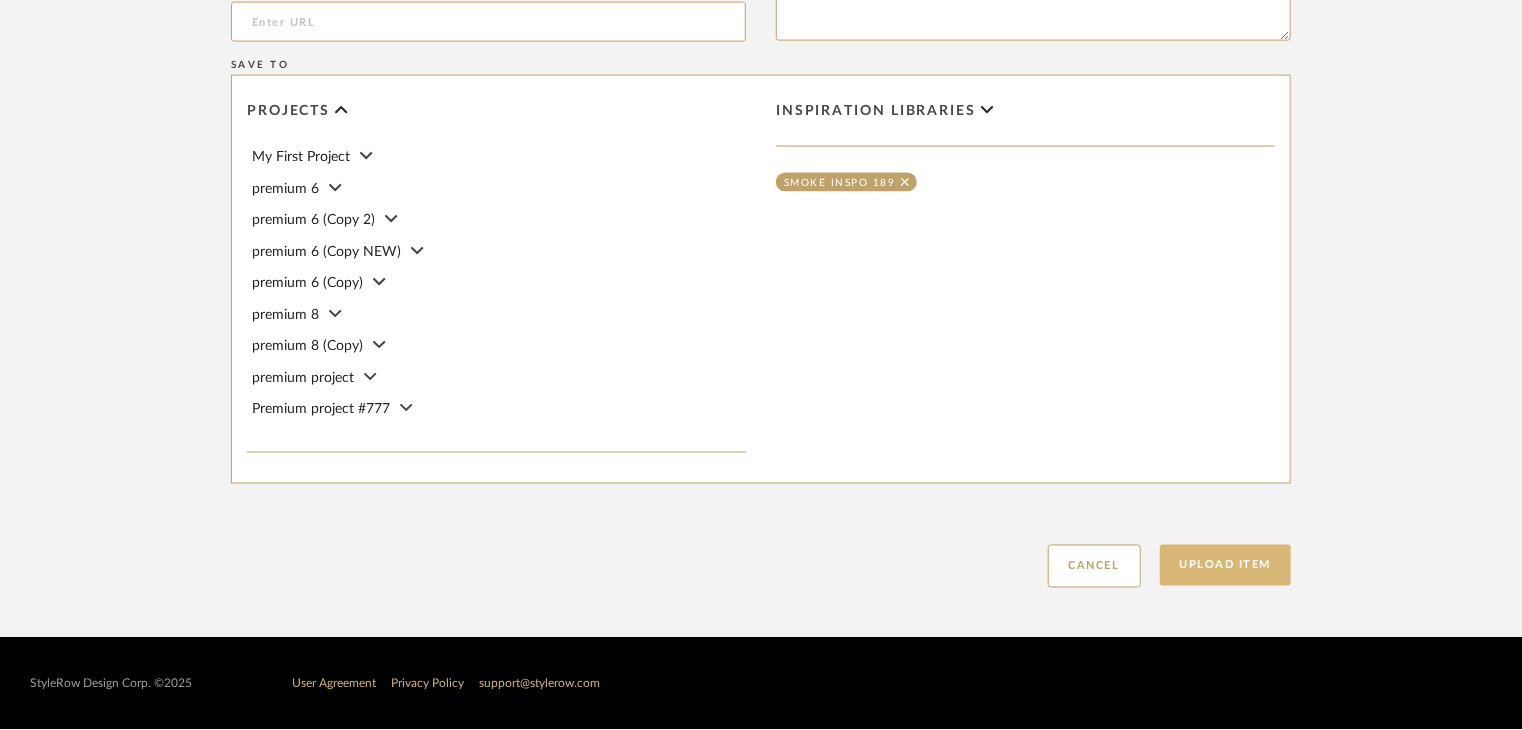 click on "Upload Item" 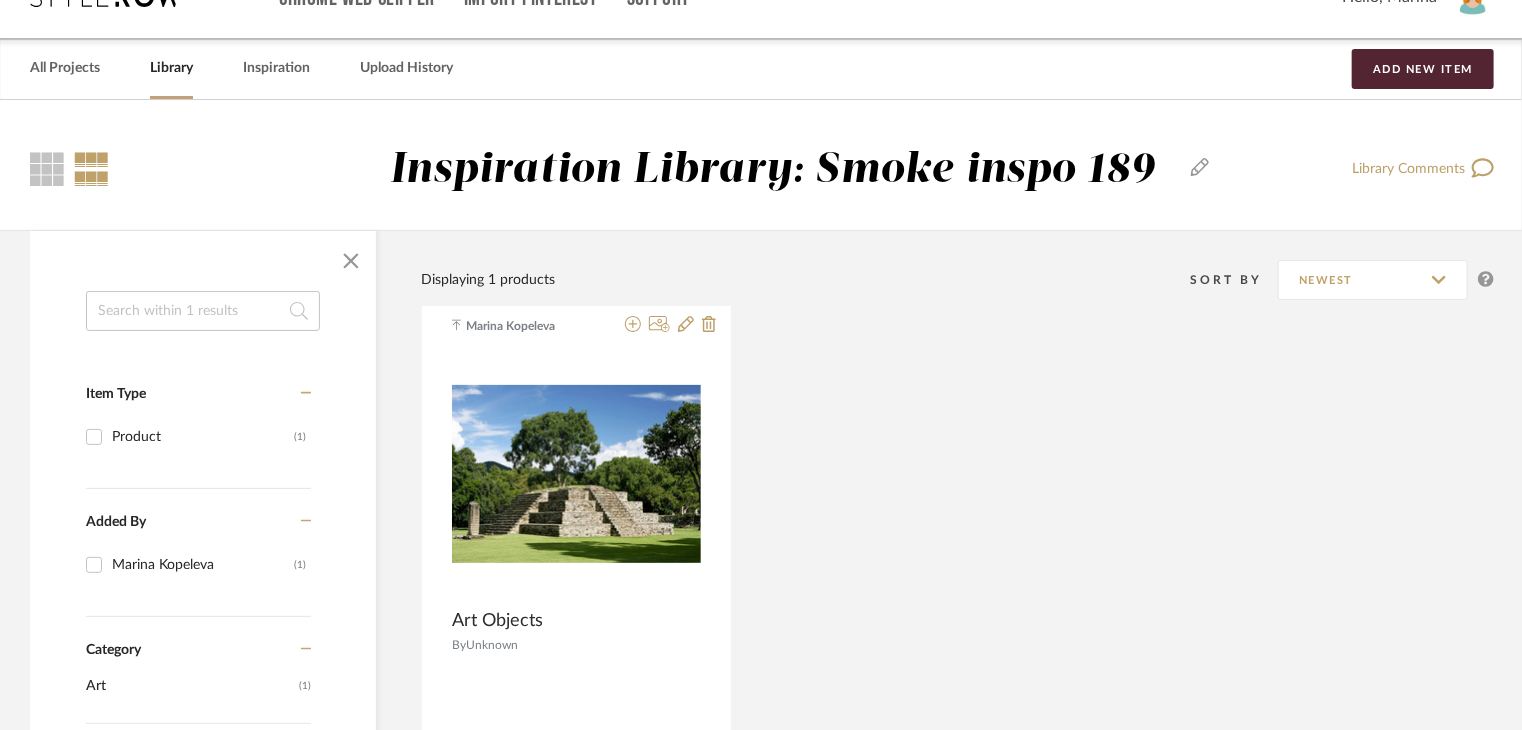 scroll, scrollTop: 36, scrollLeft: 0, axis: vertical 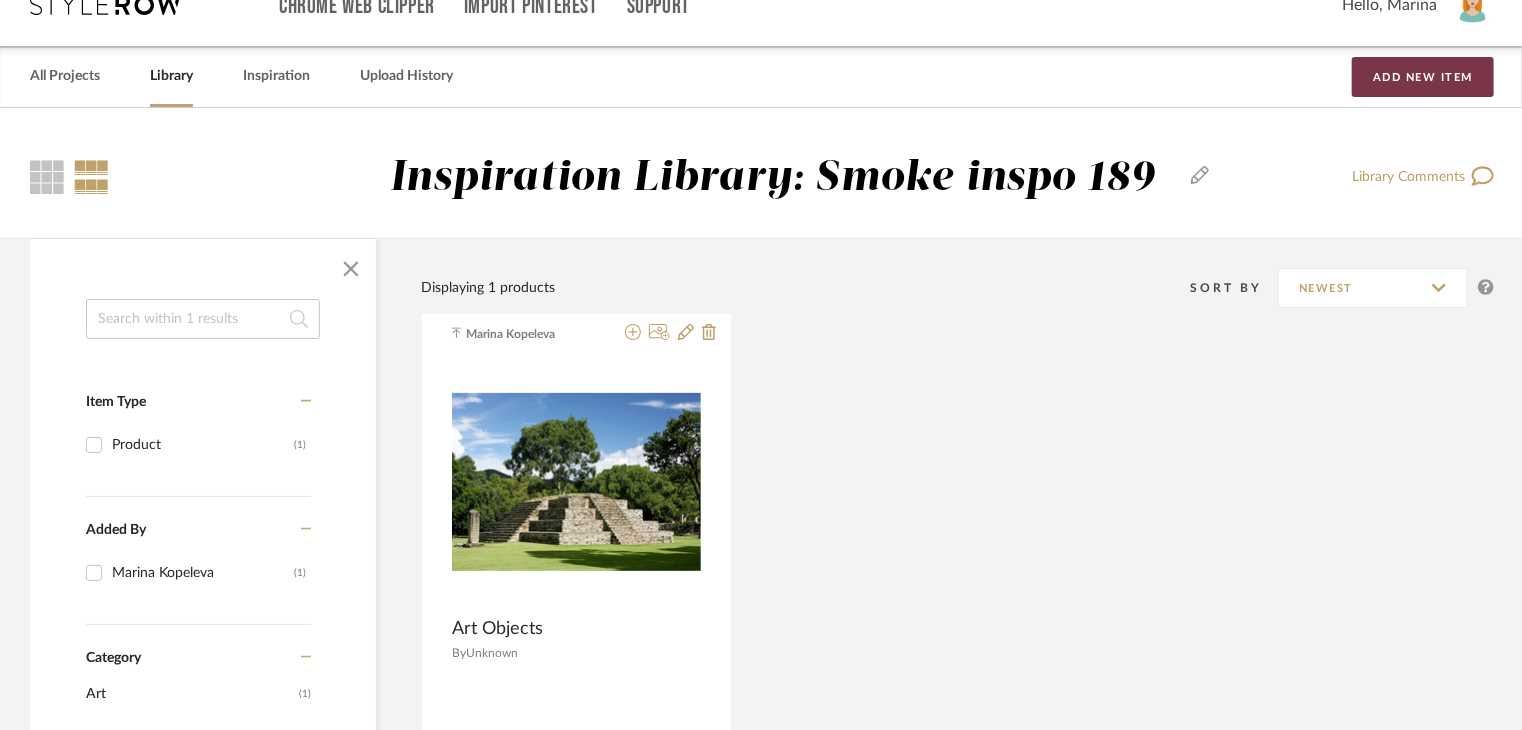 click on "Add New Item" at bounding box center [1423, 77] 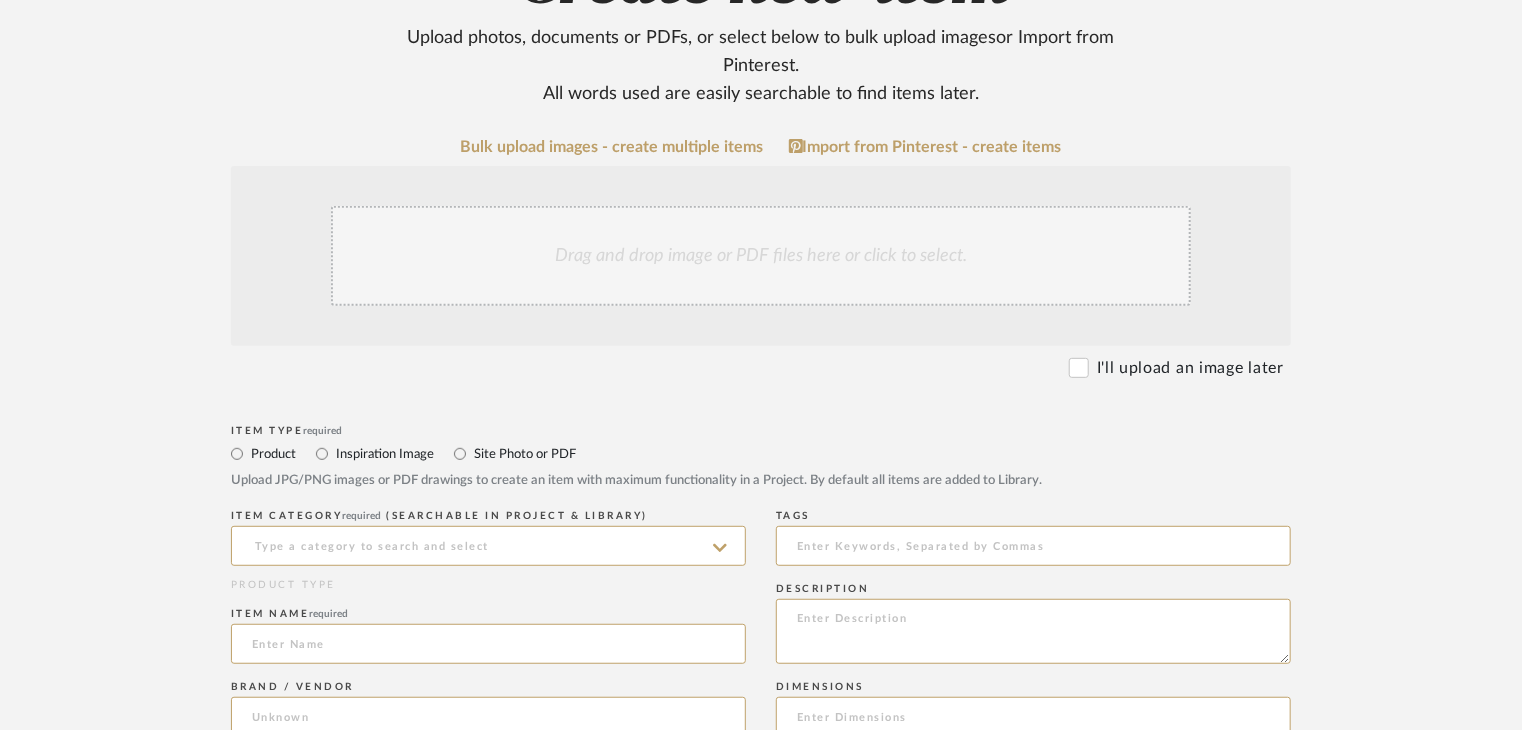 scroll, scrollTop: 300, scrollLeft: 0, axis: vertical 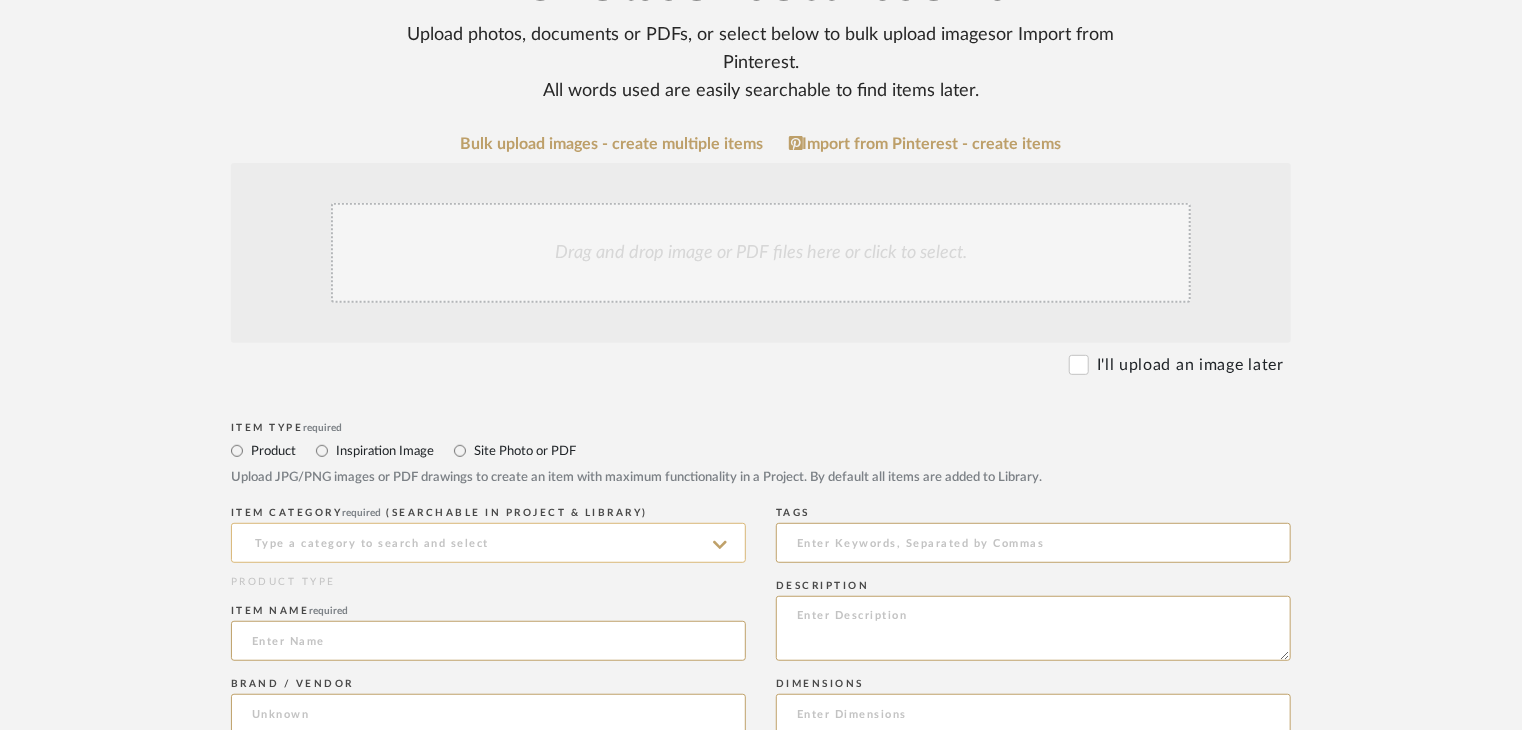 click 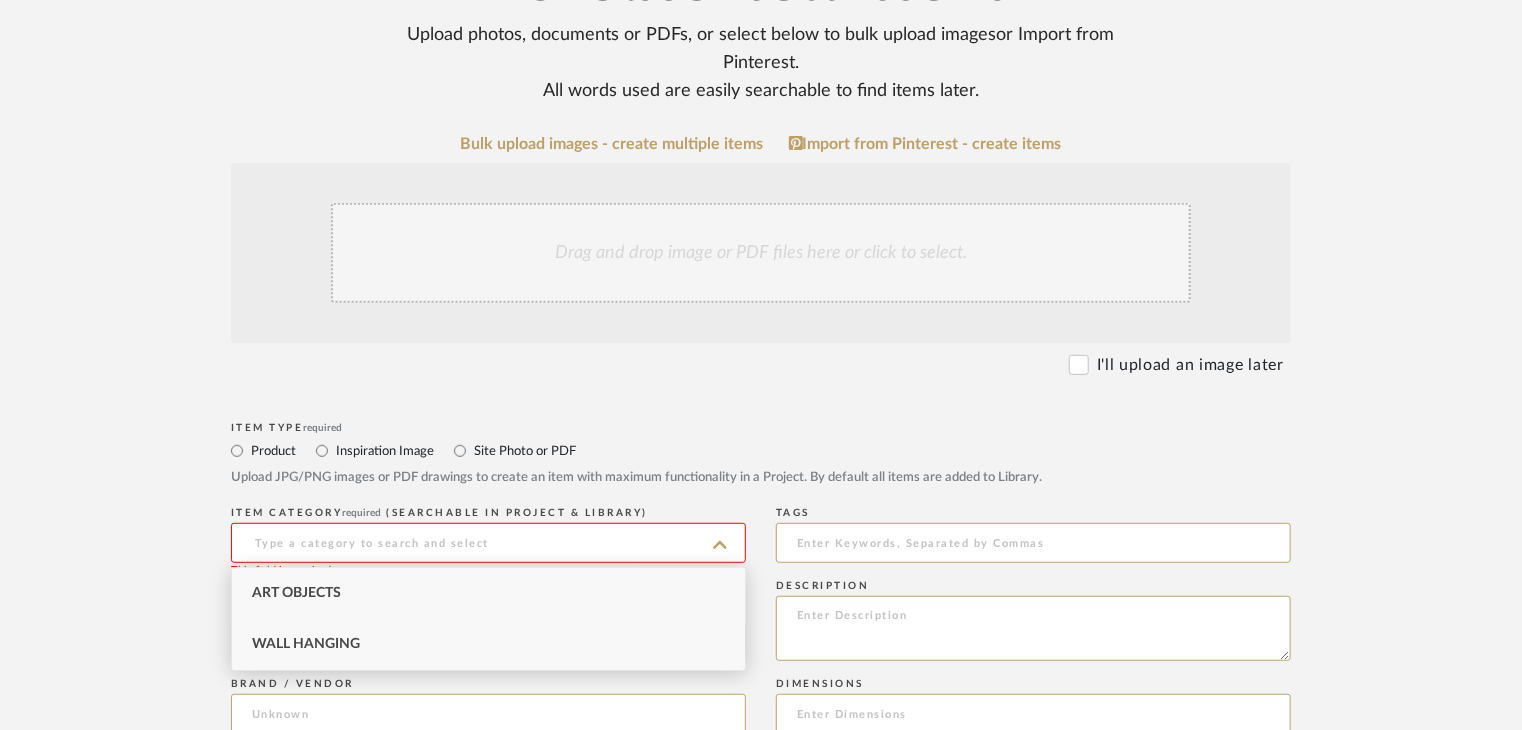 click on "Wall Hanging" at bounding box center (488, 644) 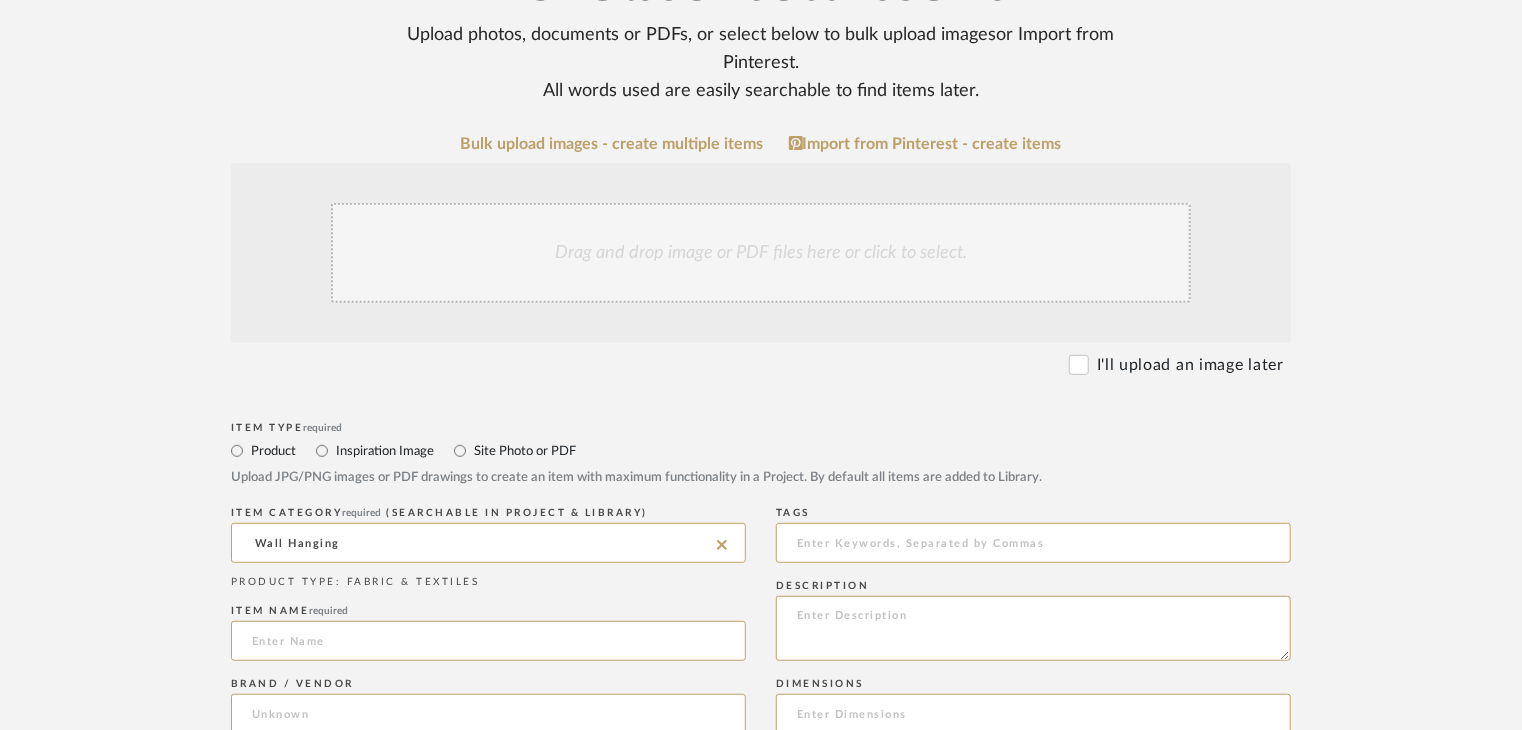 click on "Drag and drop image or PDF files here or click to select." 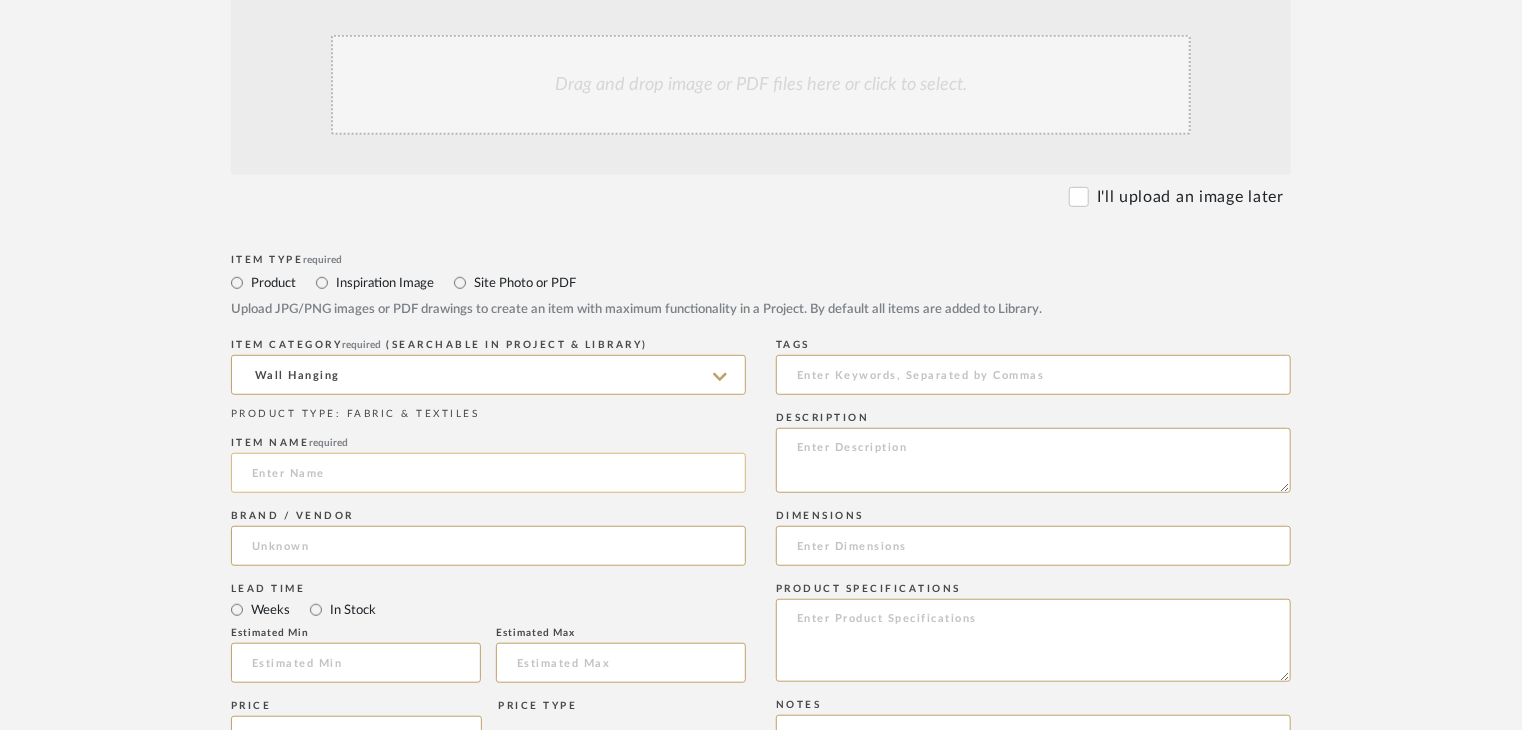 scroll, scrollTop: 500, scrollLeft: 0, axis: vertical 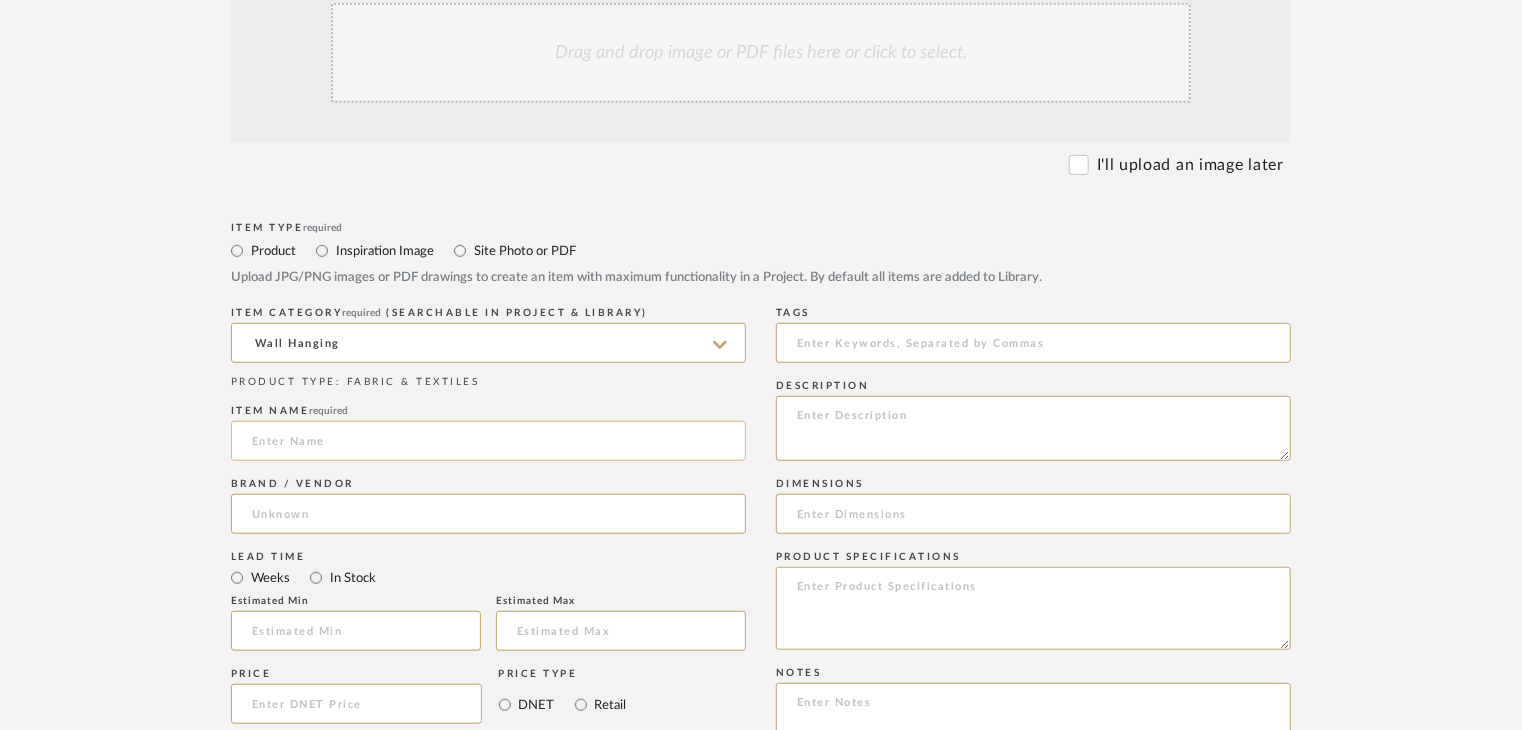 click 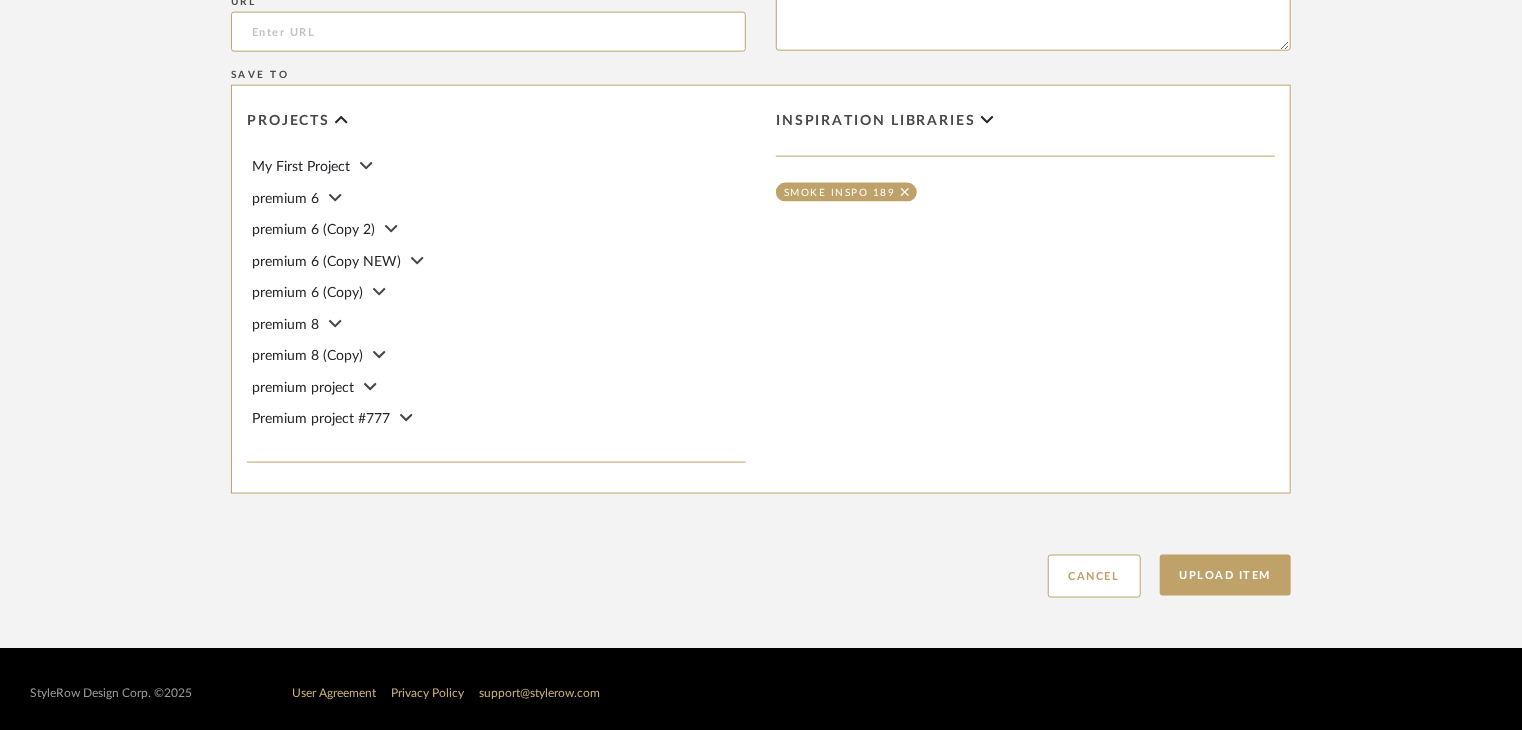 scroll, scrollTop: 1255, scrollLeft: 0, axis: vertical 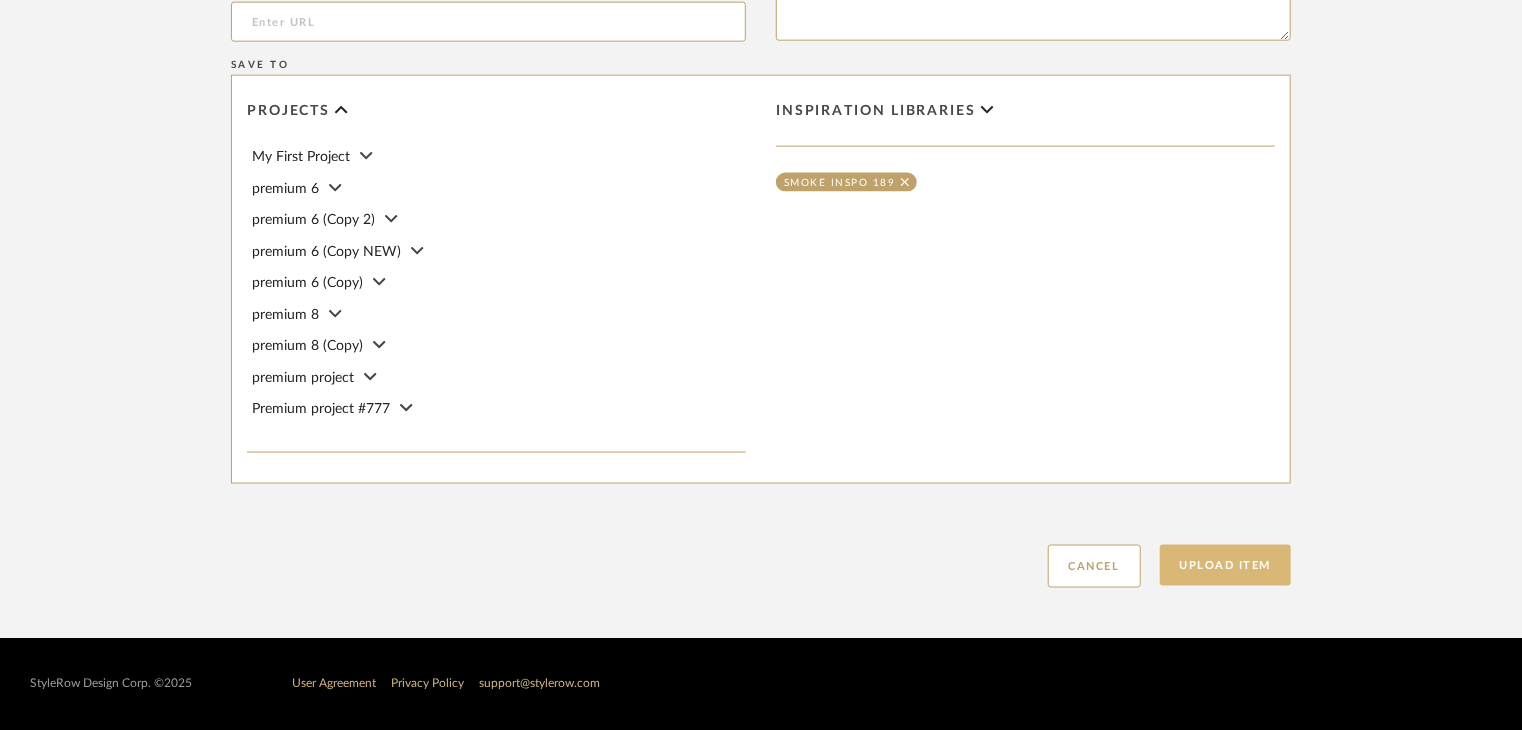 type on "fwerr" 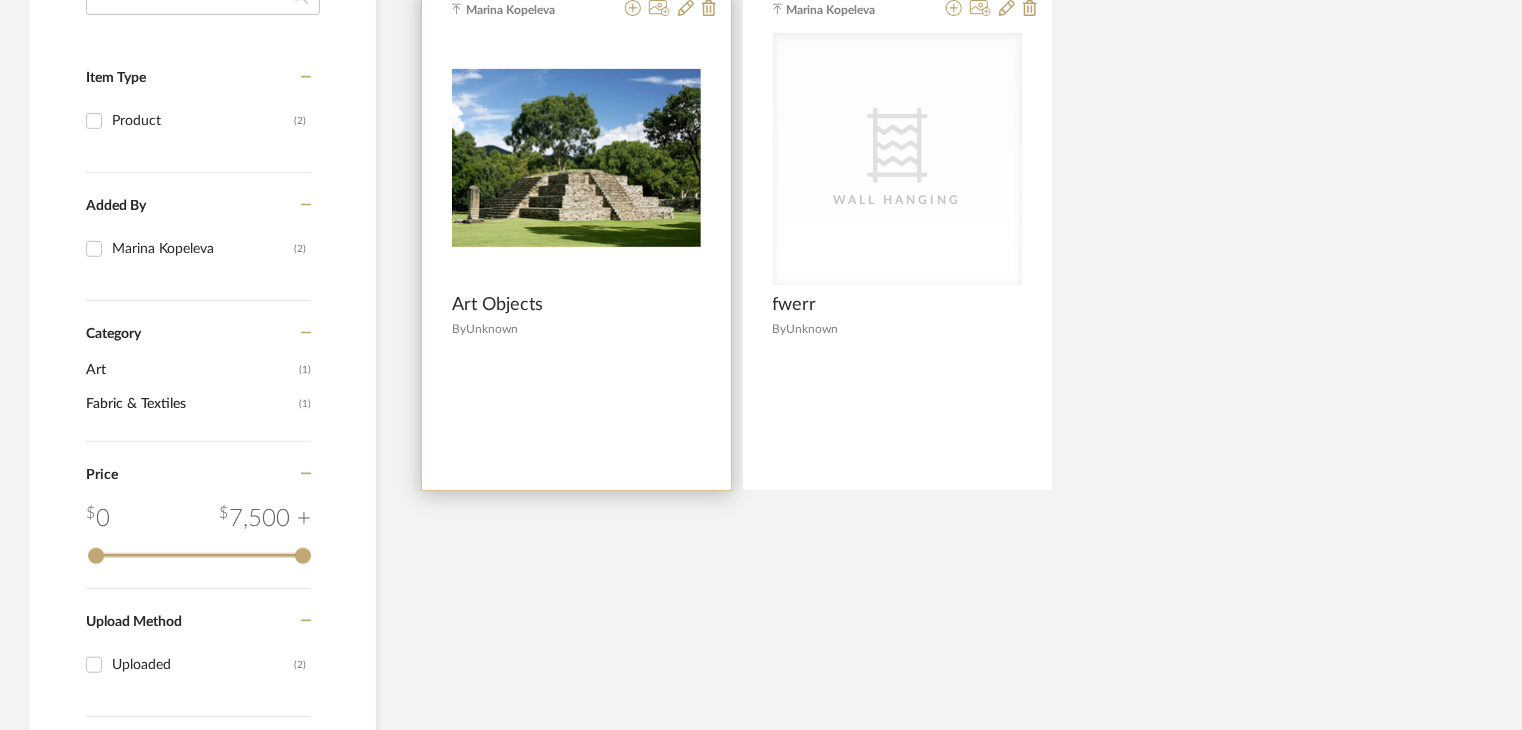 scroll, scrollTop: 228, scrollLeft: 0, axis: vertical 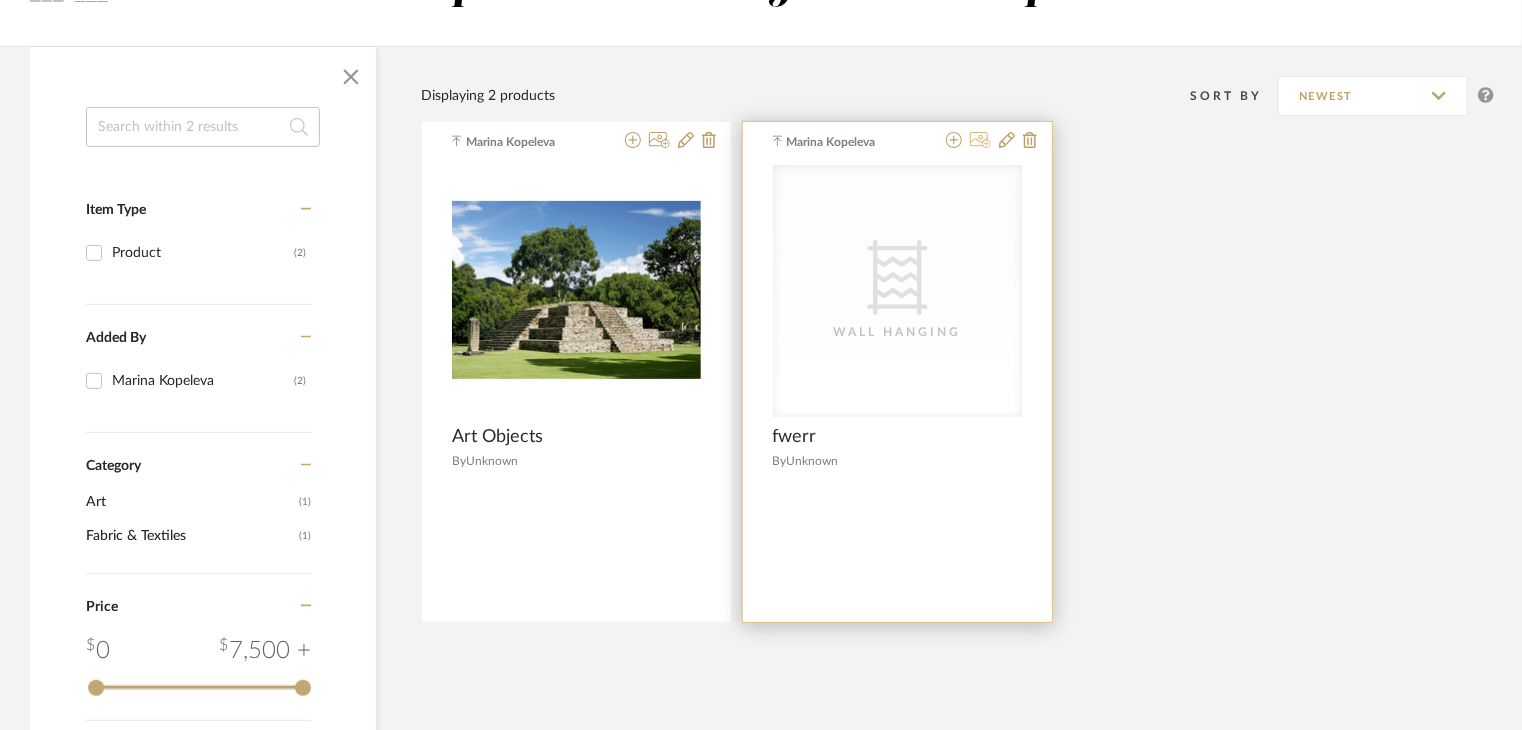 click 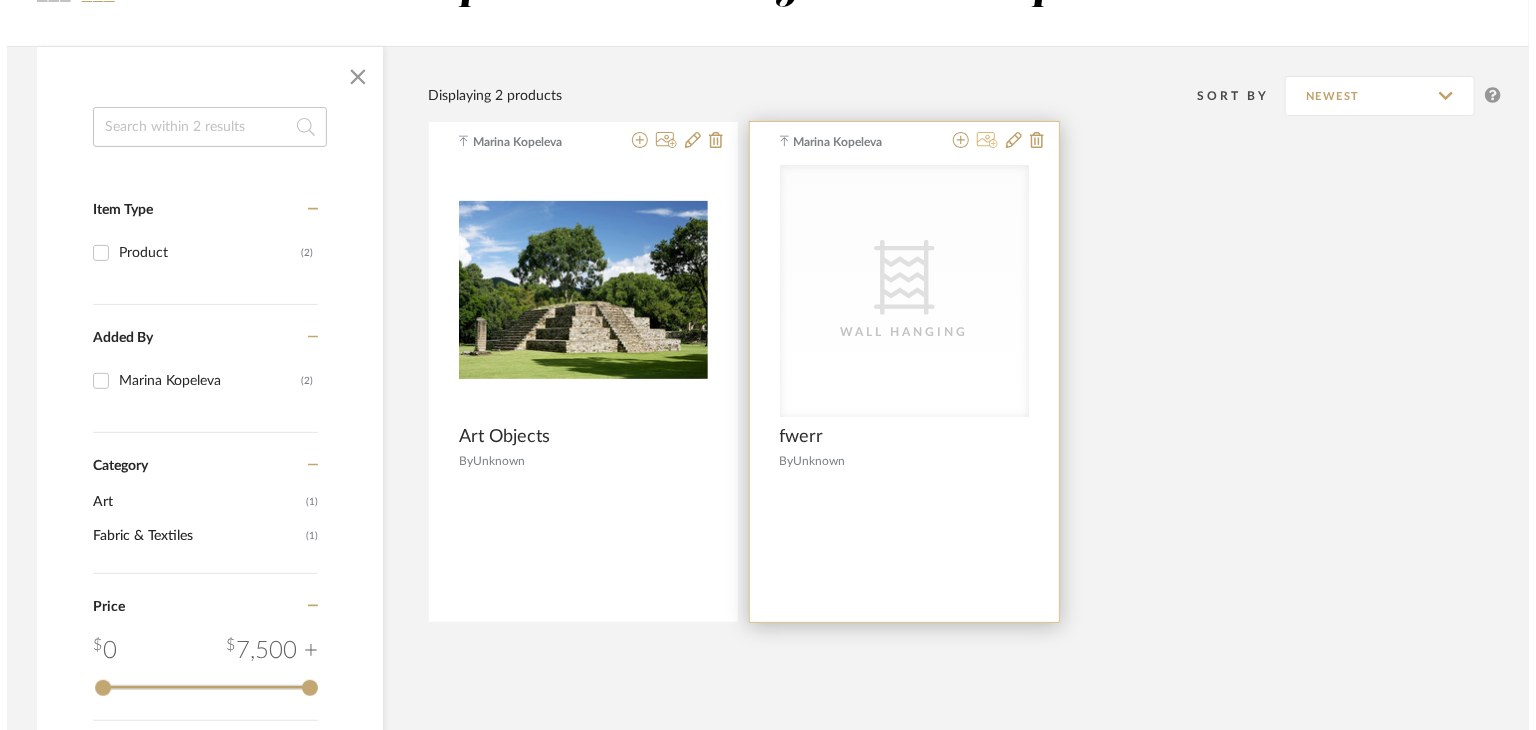 scroll, scrollTop: 0, scrollLeft: 0, axis: both 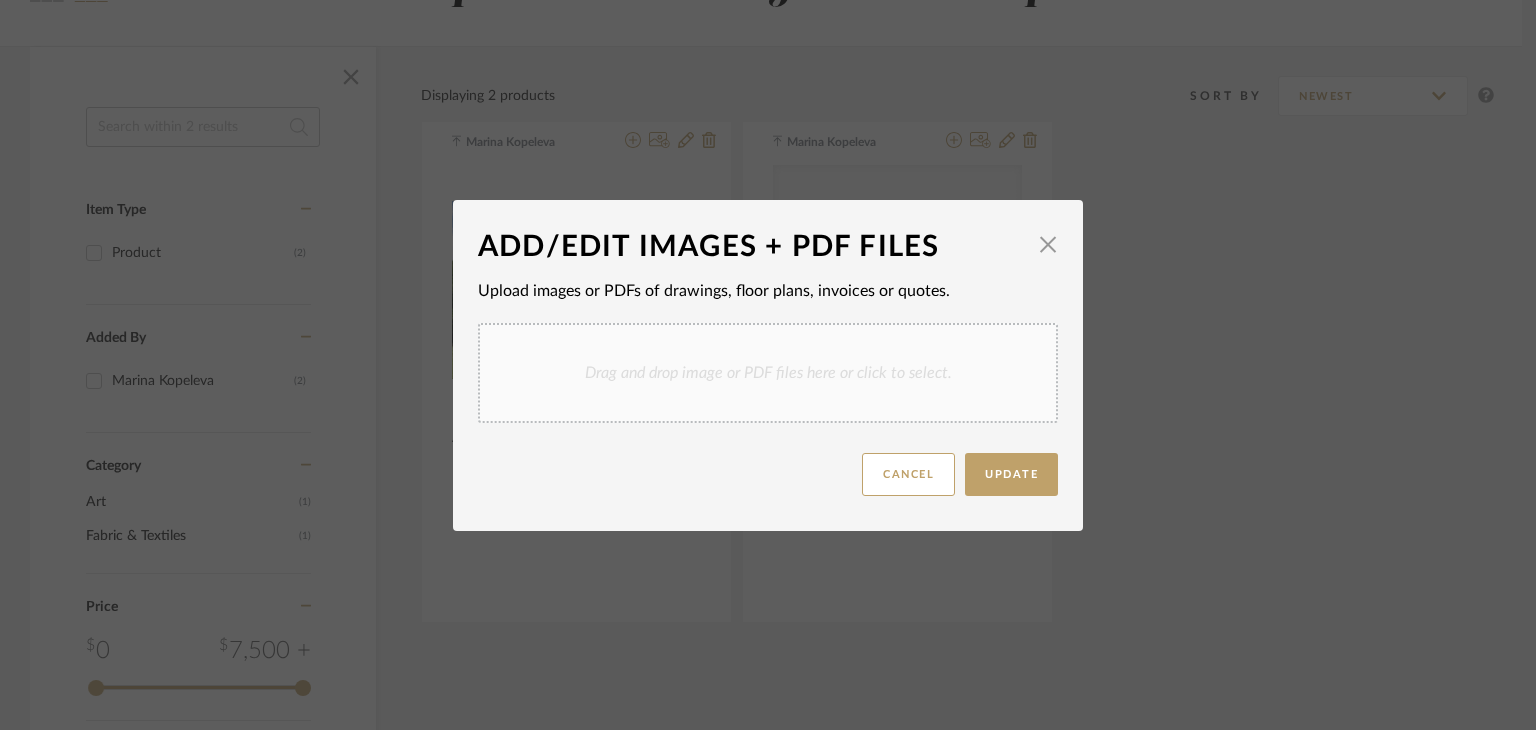 click on "Drag and drop image or PDF files here or click to select." at bounding box center (768, 373) 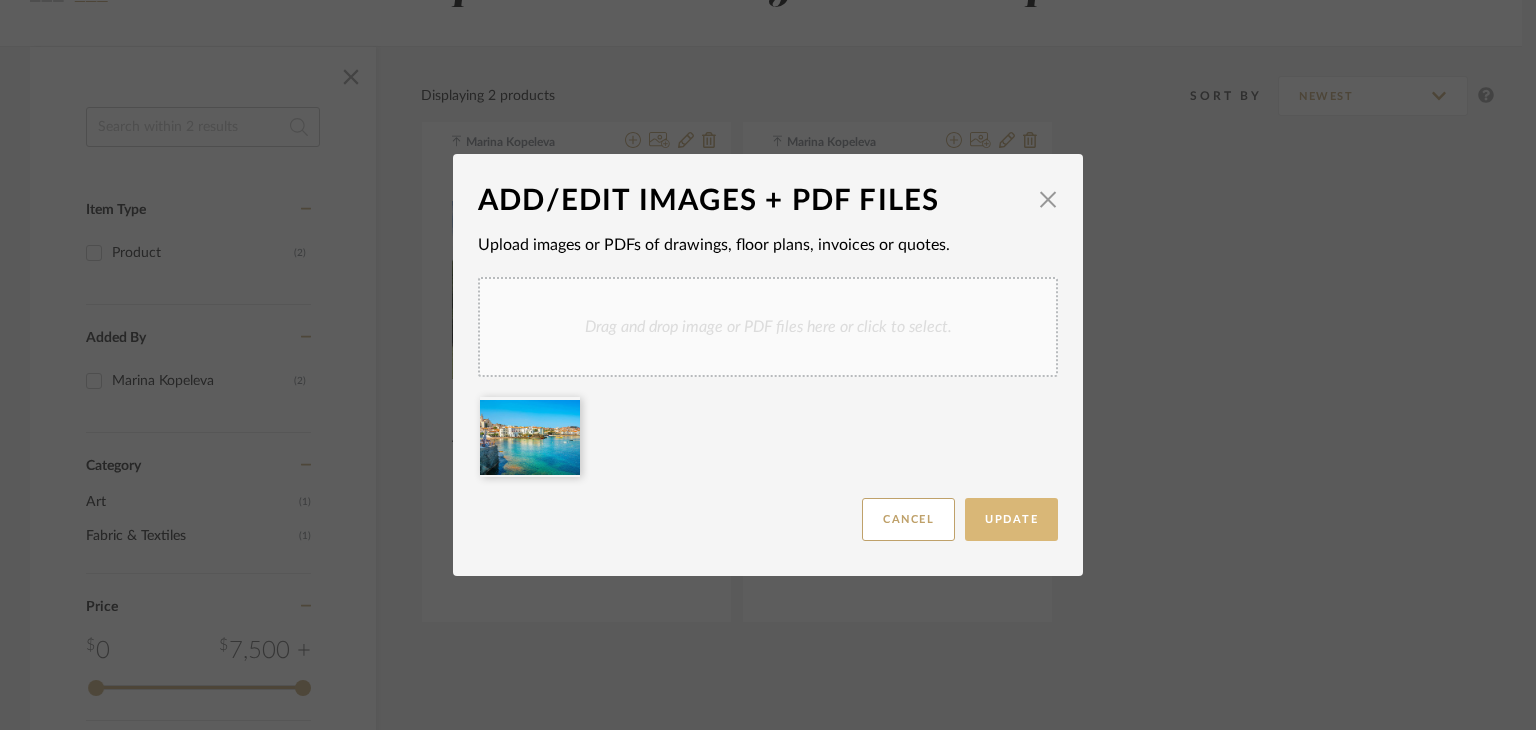 click on "Update" at bounding box center (1011, 519) 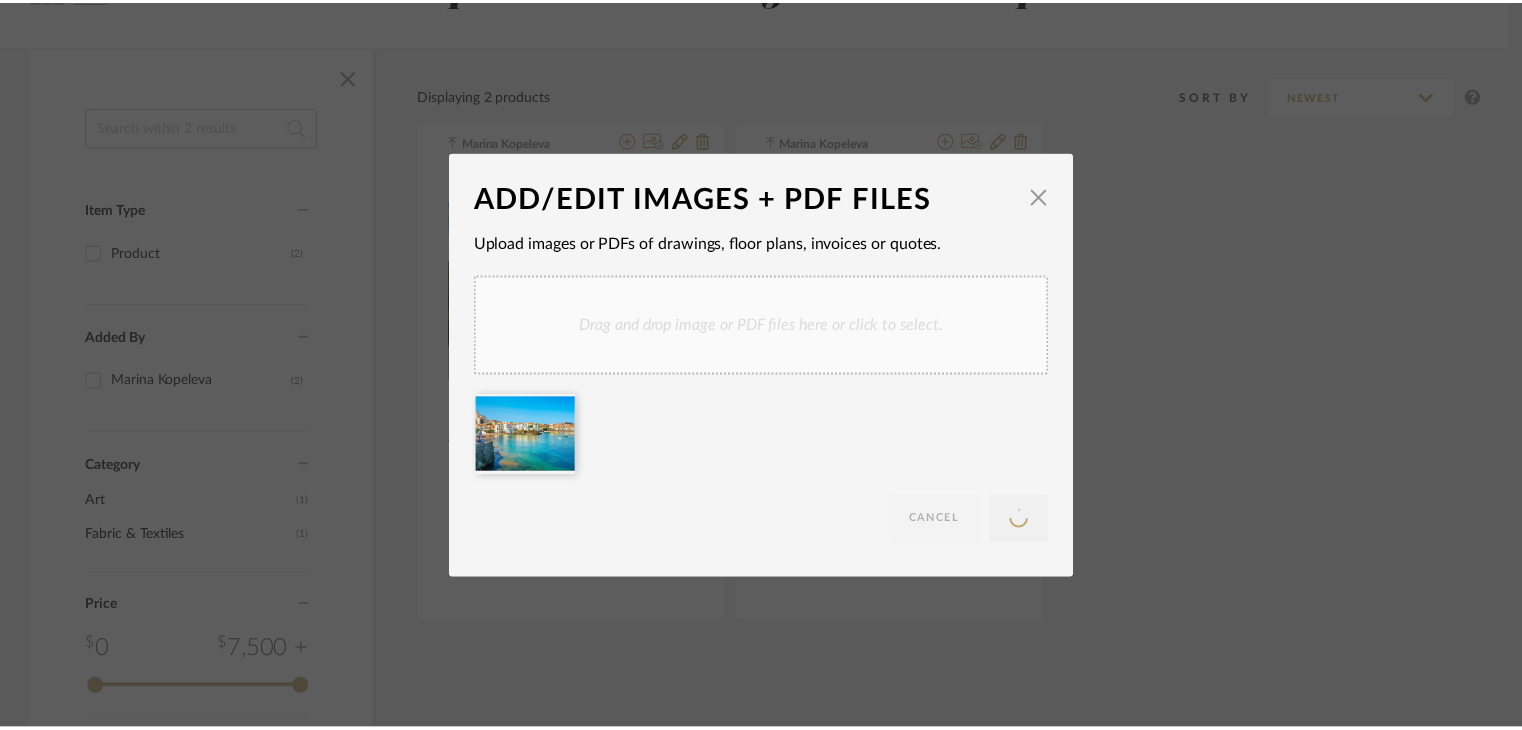 scroll, scrollTop: 228, scrollLeft: 0, axis: vertical 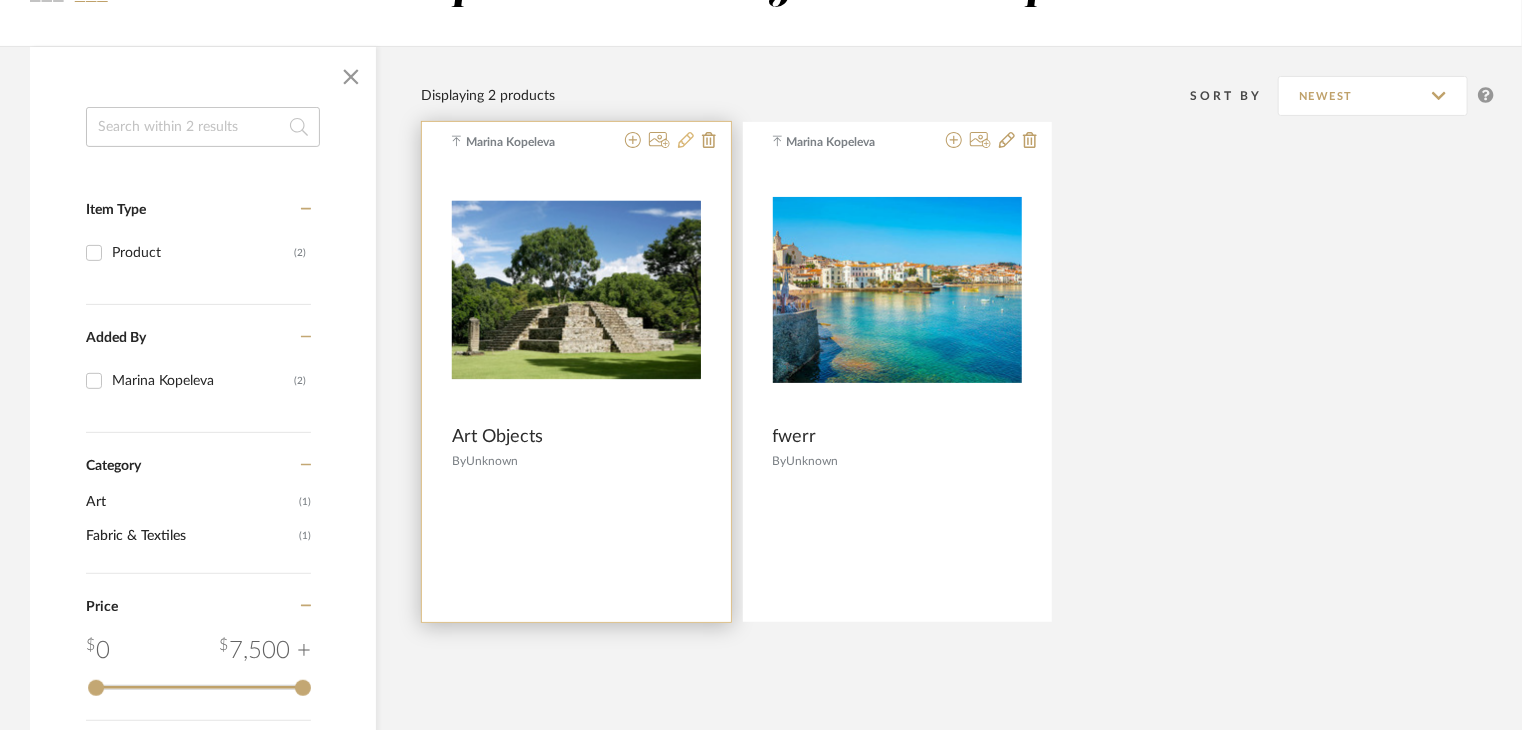 click 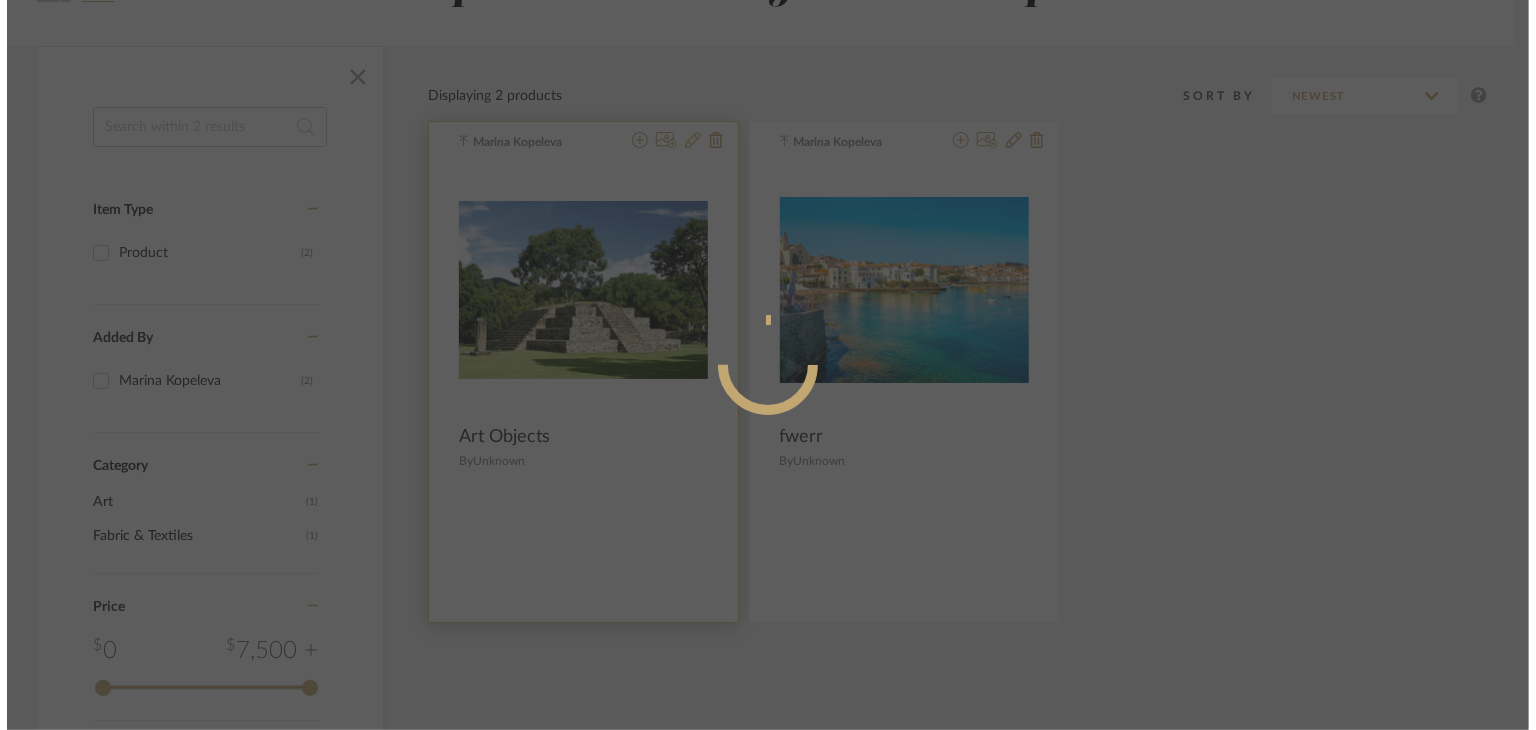 scroll, scrollTop: 0, scrollLeft: 0, axis: both 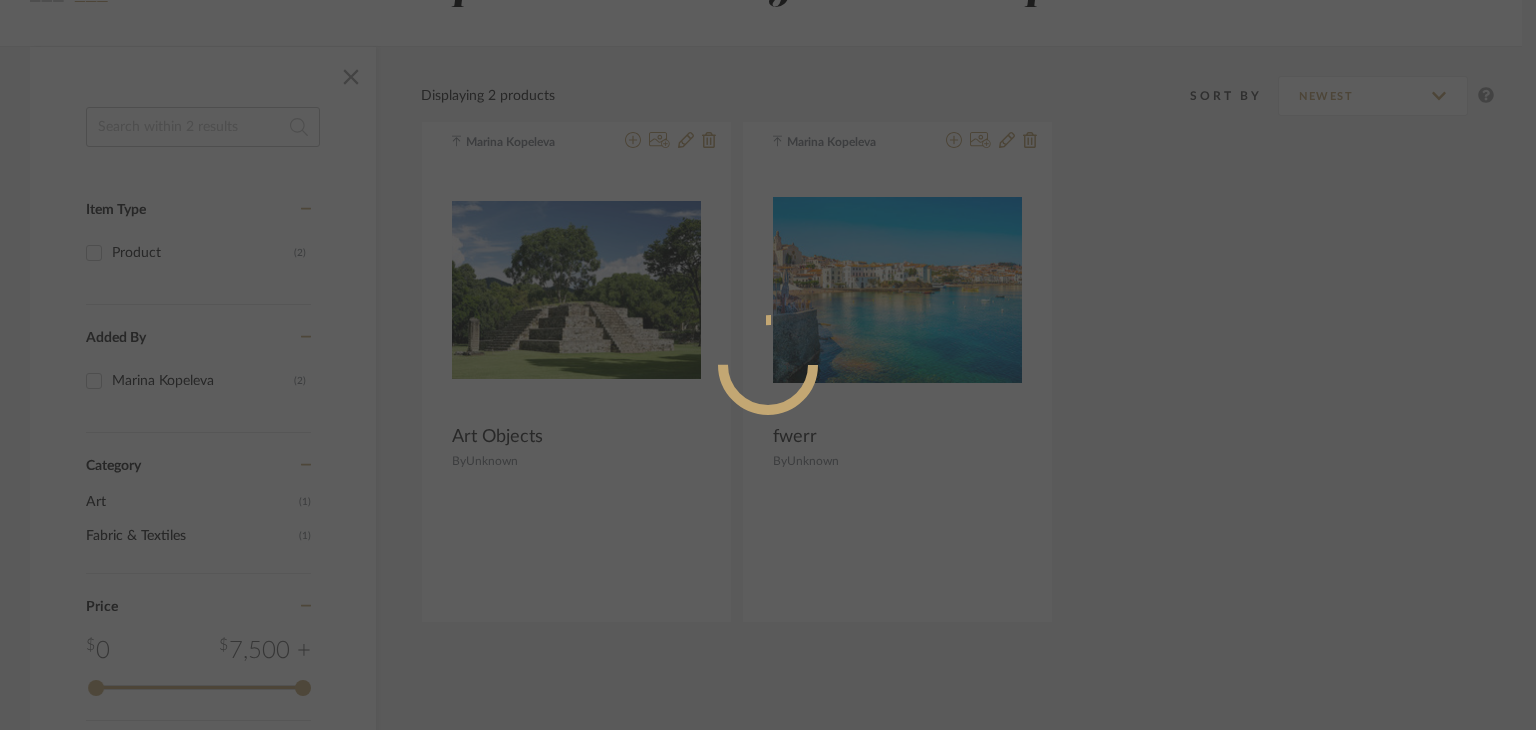 radio on "true" 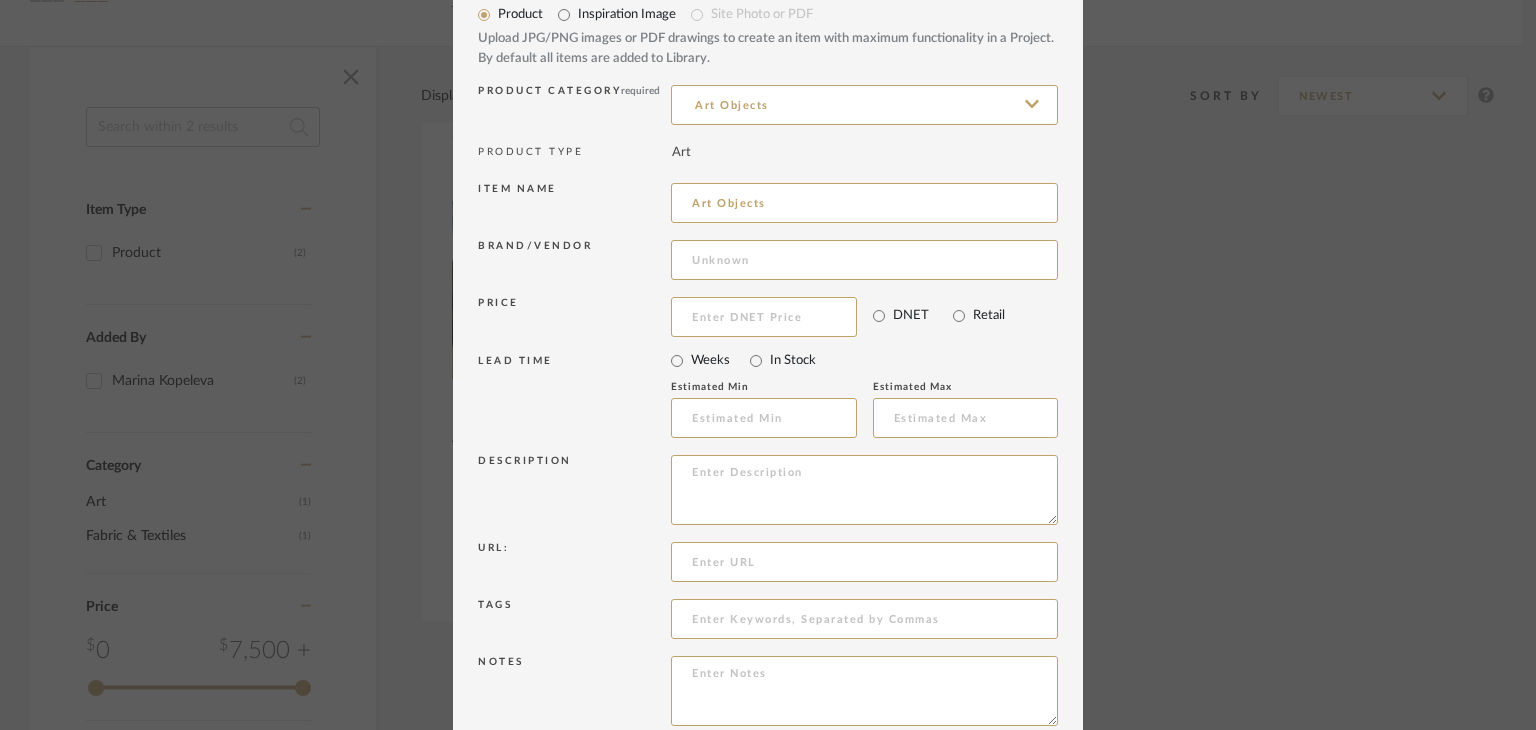 scroll, scrollTop: 80, scrollLeft: 0, axis: vertical 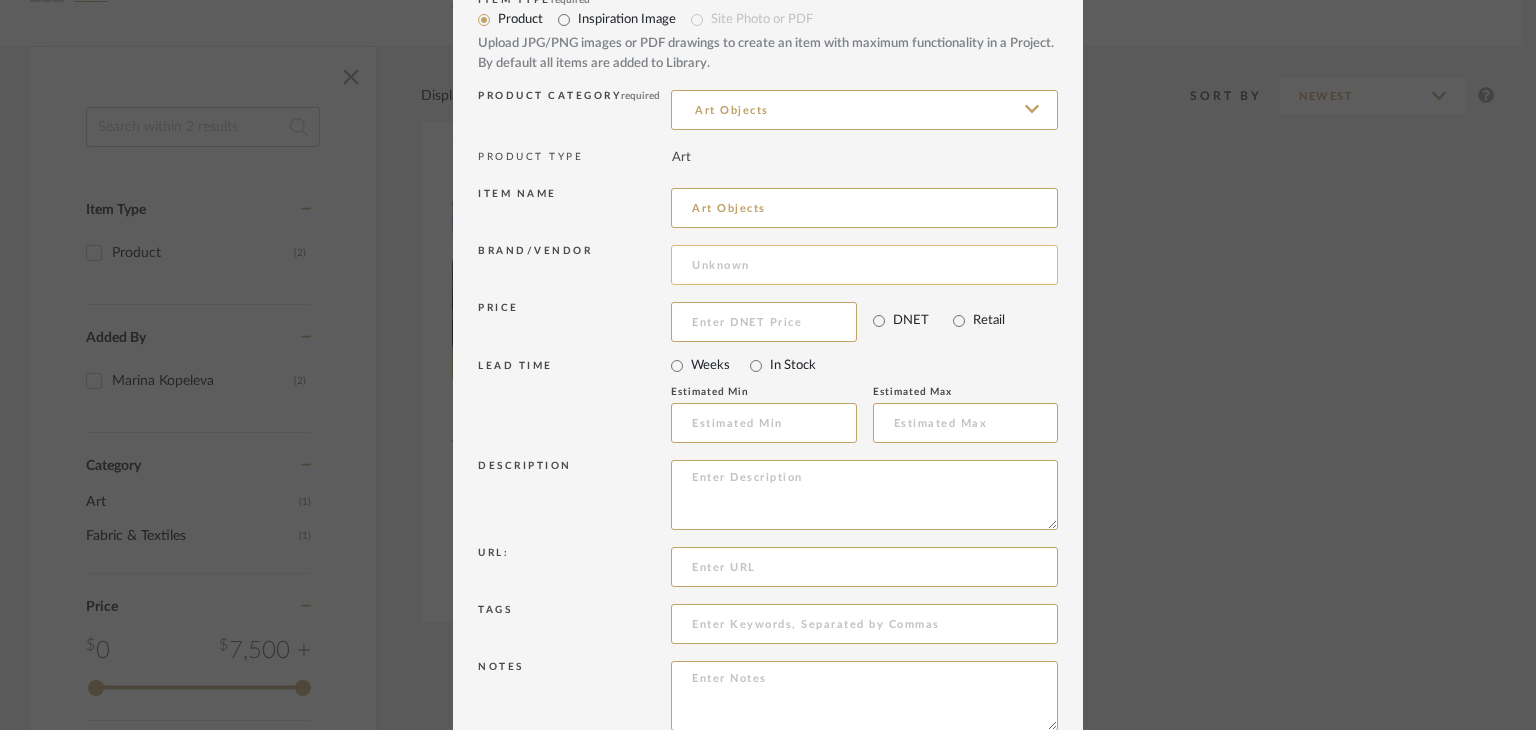 click at bounding box center (864, 265) 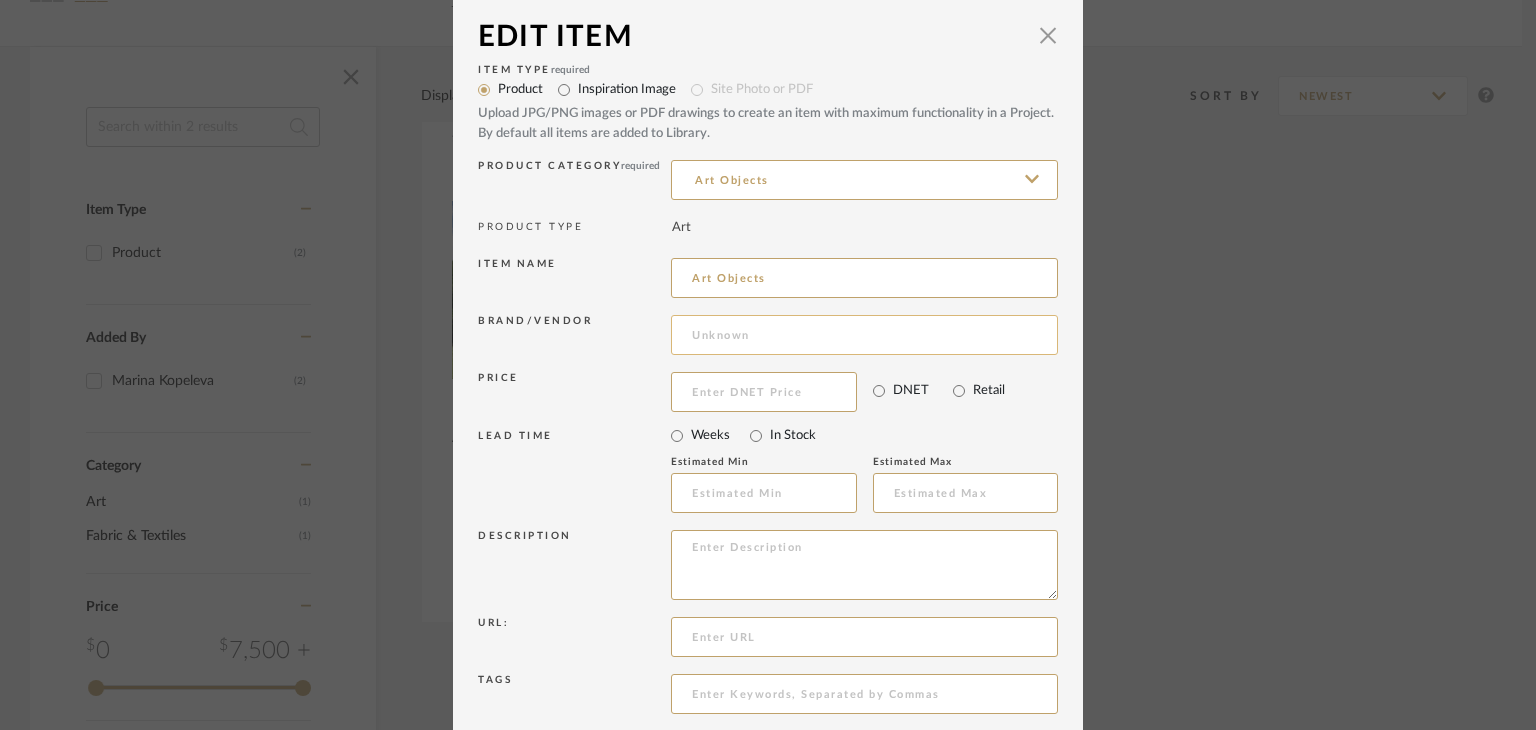 scroll, scrollTop: 0, scrollLeft: 0, axis: both 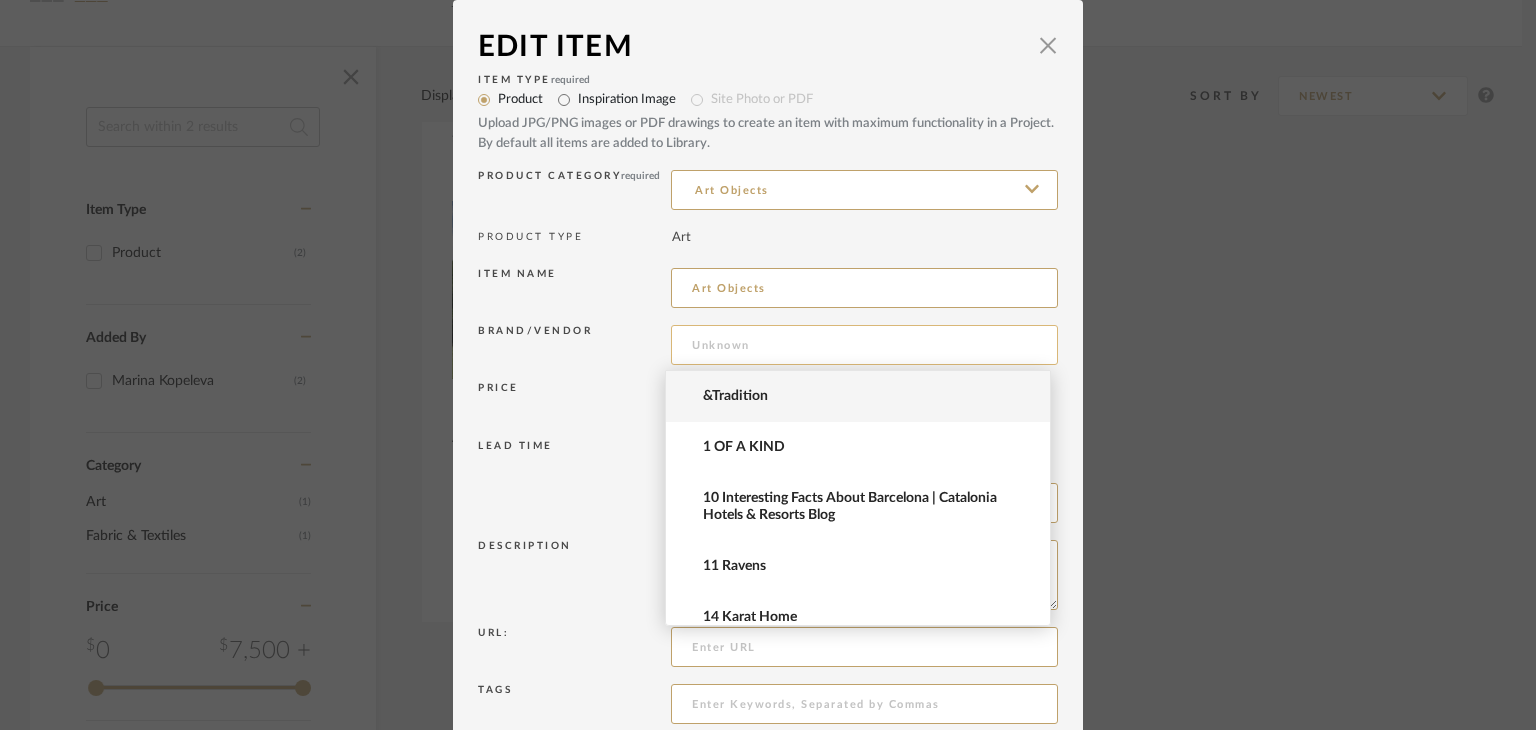 click at bounding box center (864, 345) 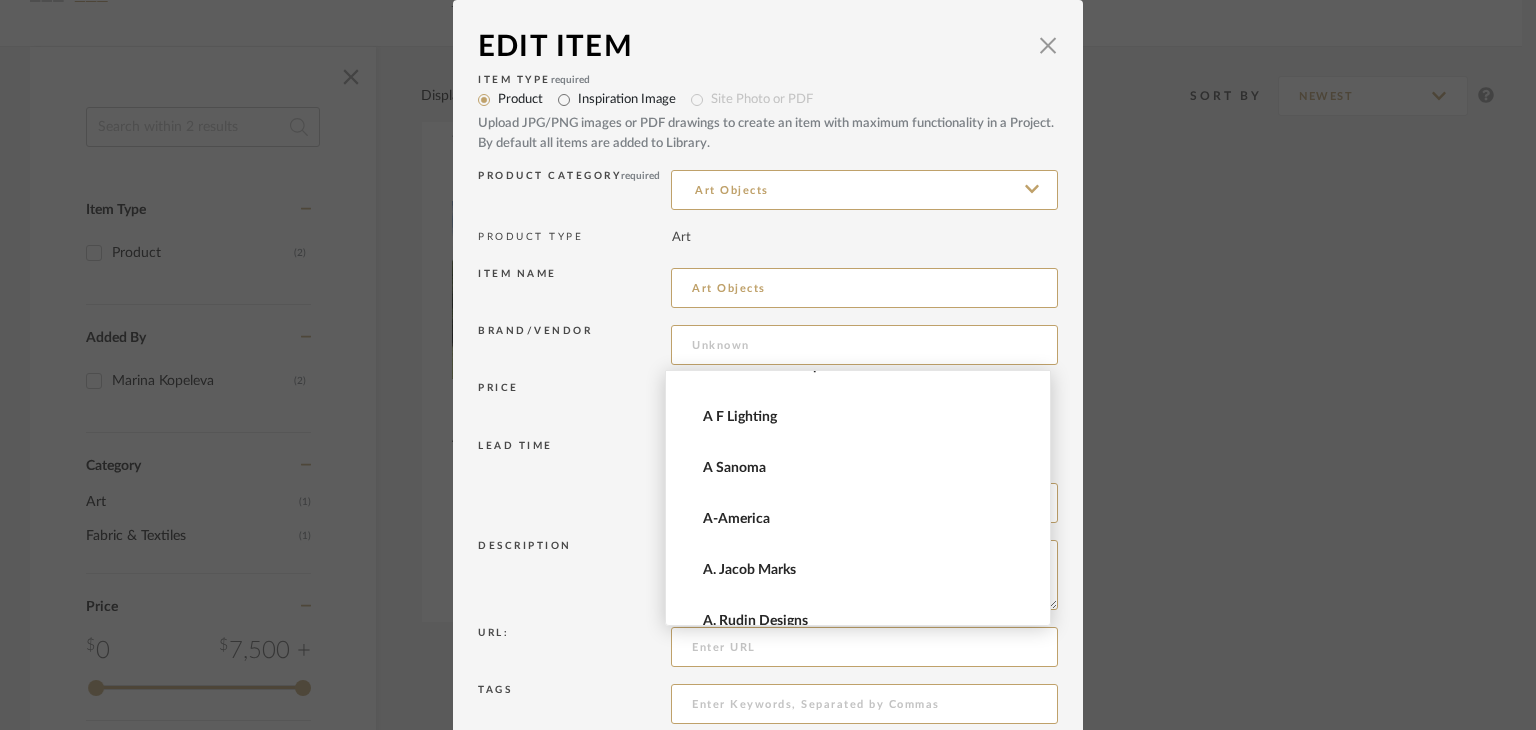 scroll, scrollTop: 1037, scrollLeft: 0, axis: vertical 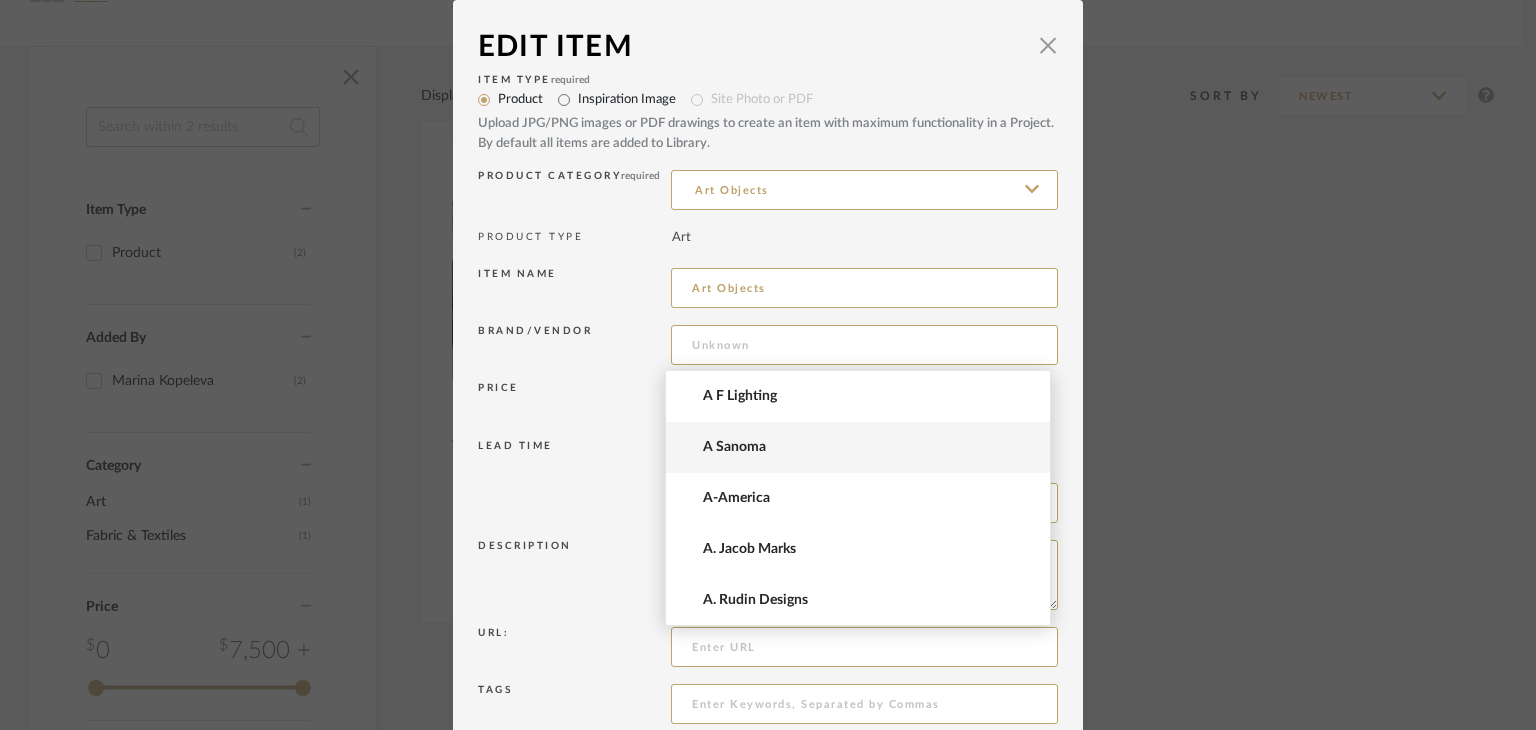click on "A Sanoma" at bounding box center [858, 447] 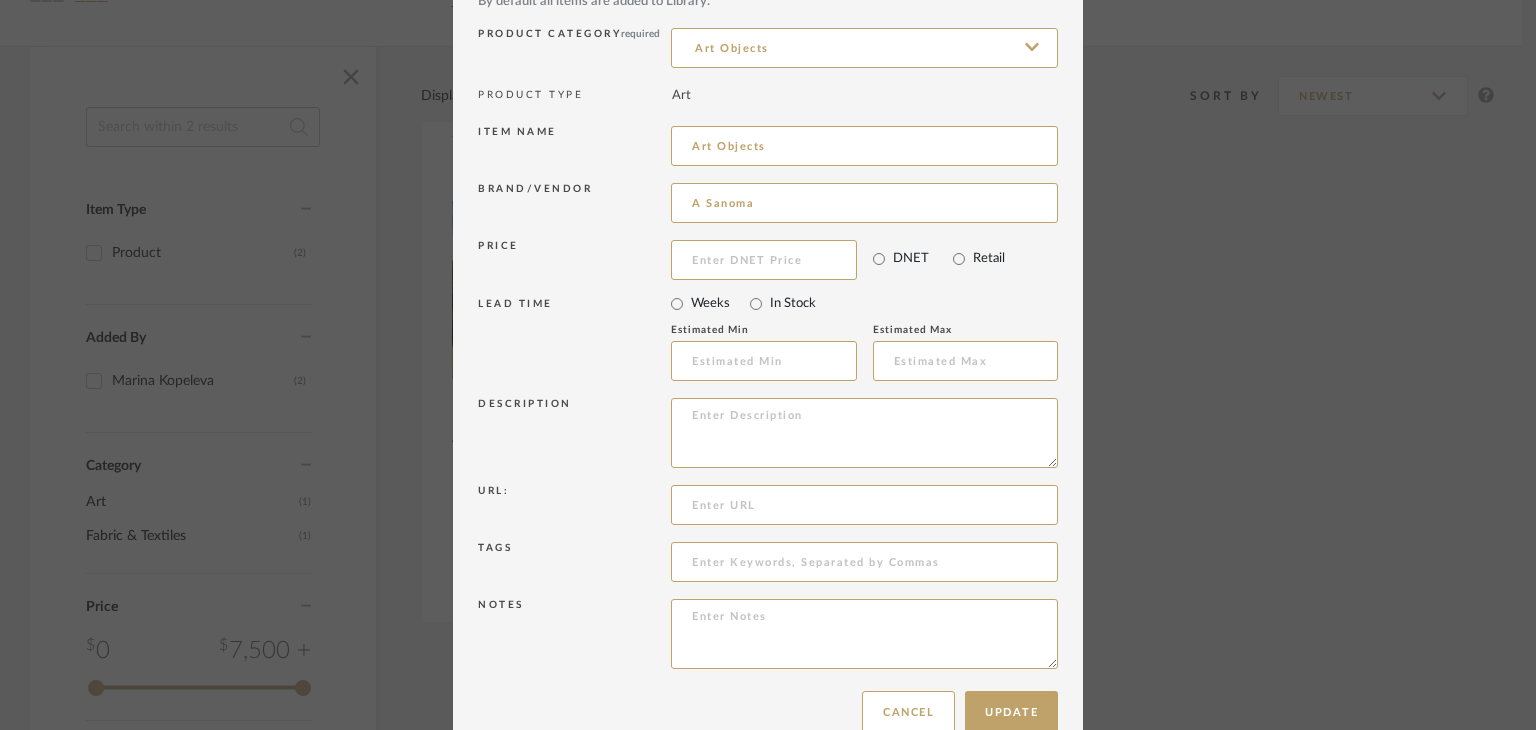 scroll, scrollTop: 180, scrollLeft: 0, axis: vertical 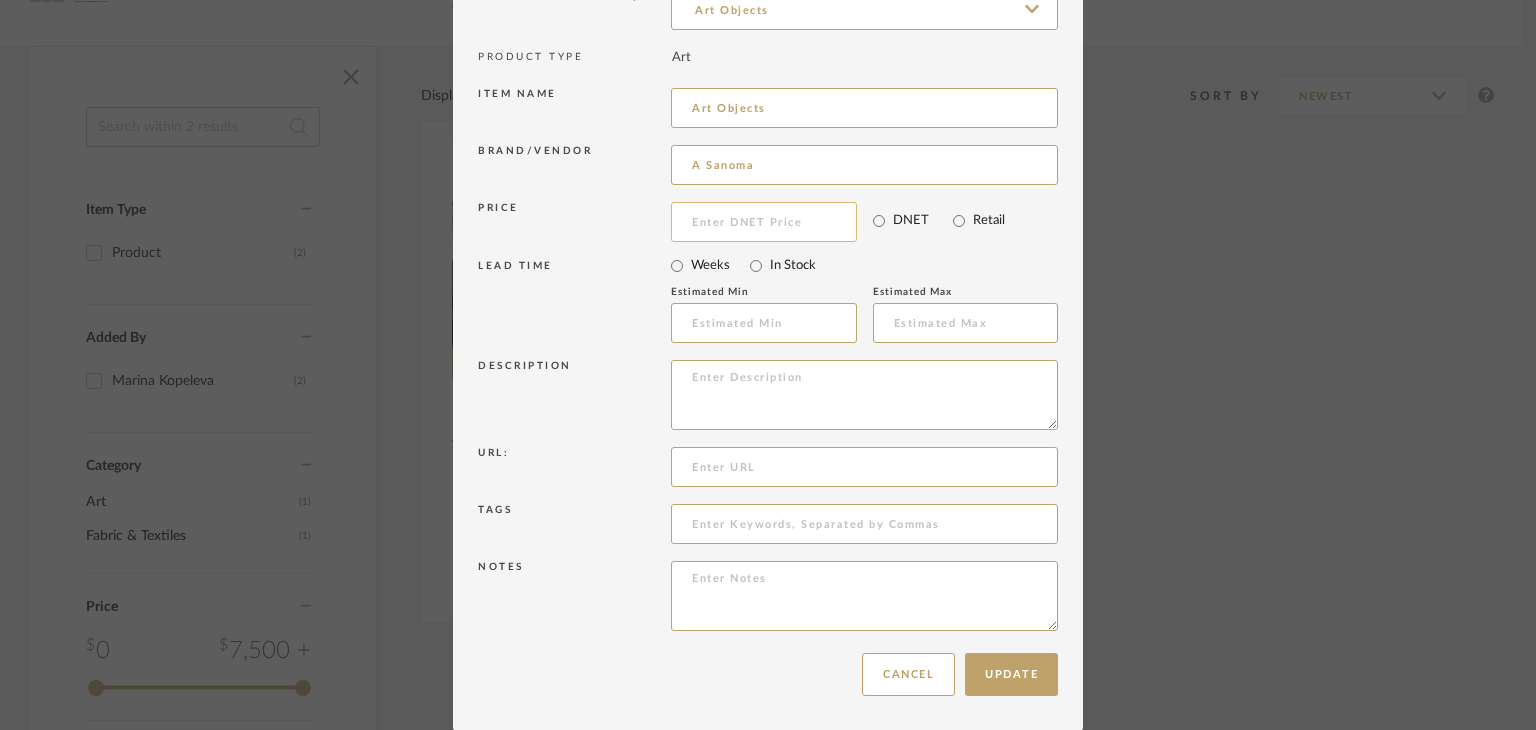 click at bounding box center (764, 222) 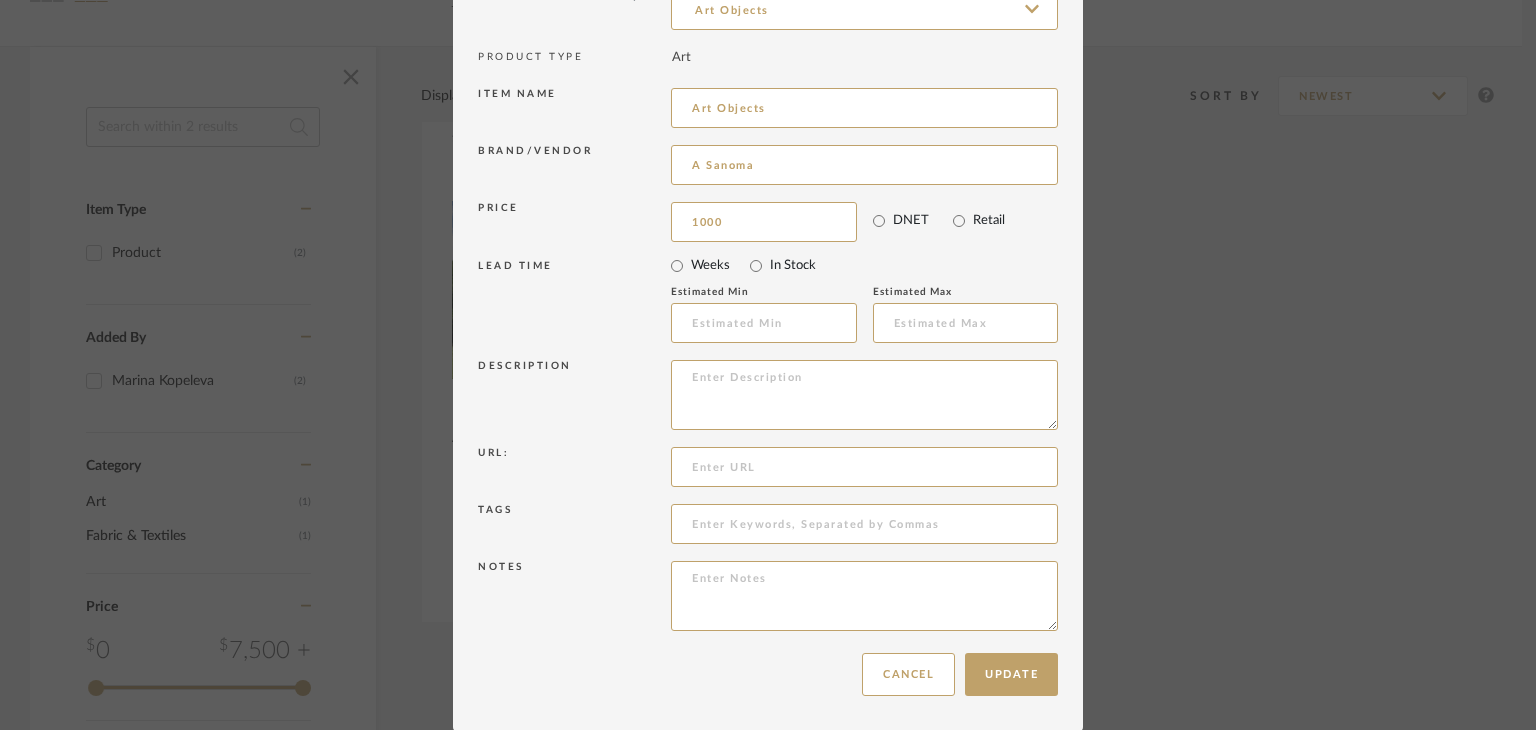 type on "$1,000.00" 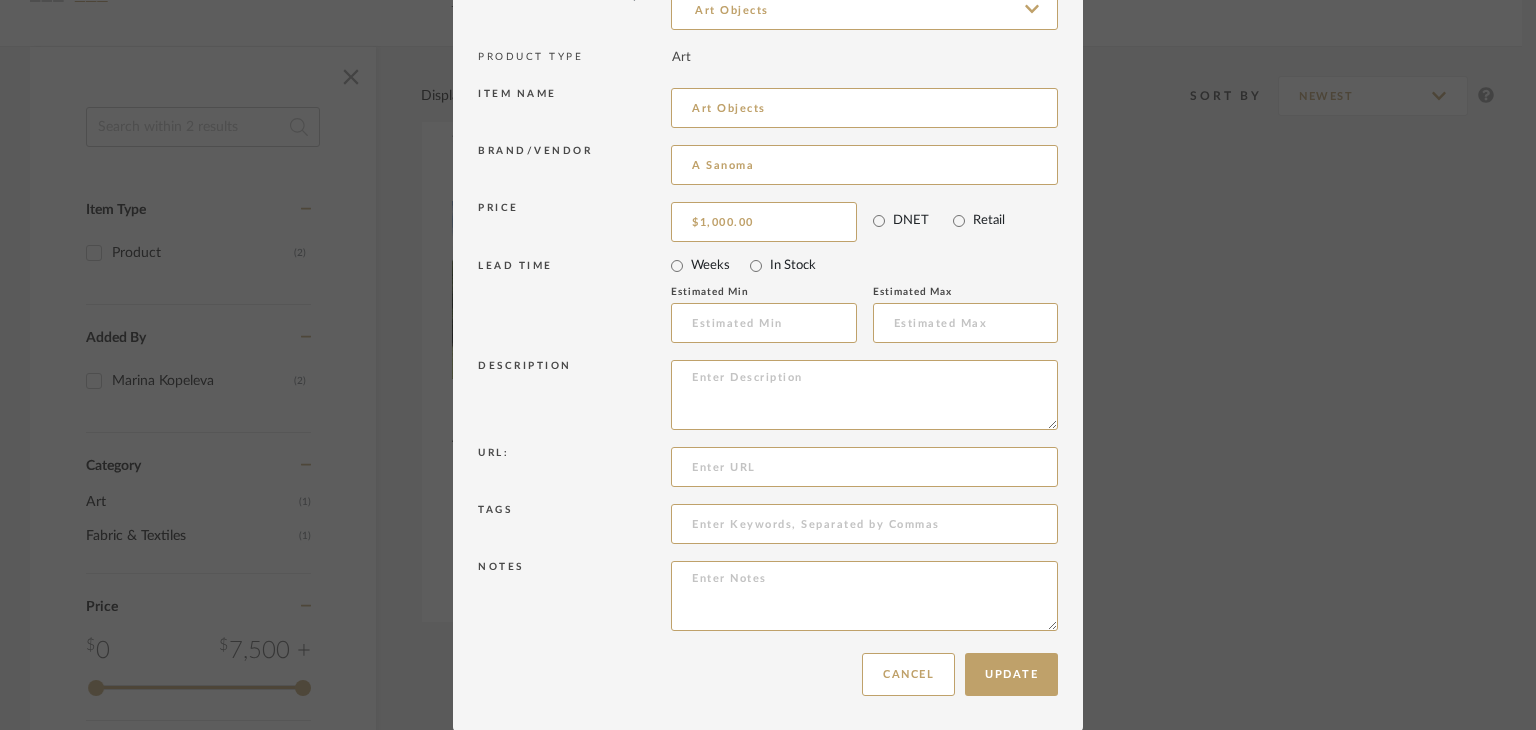 click on "In Stock" at bounding box center (793, 266) 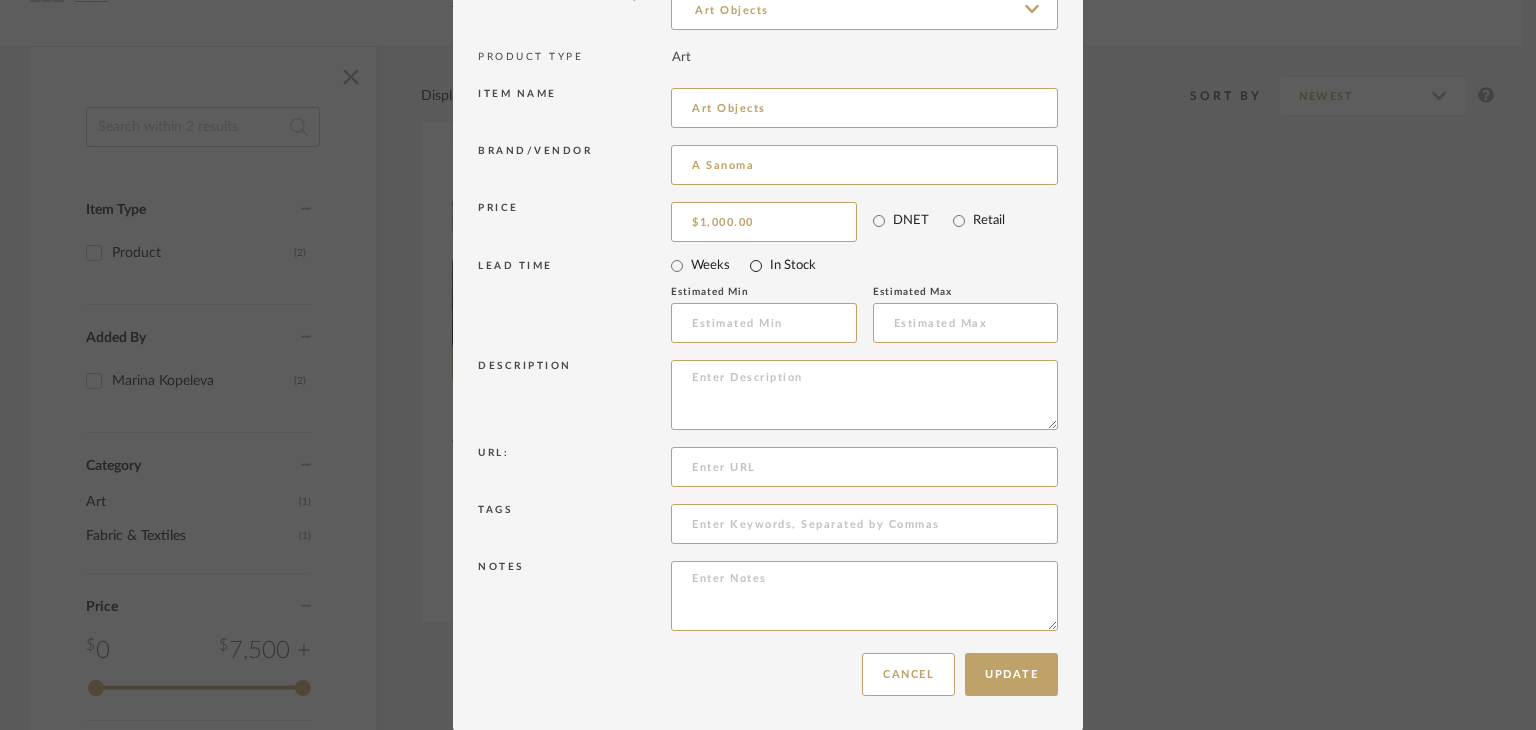 click on "In Stock" at bounding box center [756, 266] 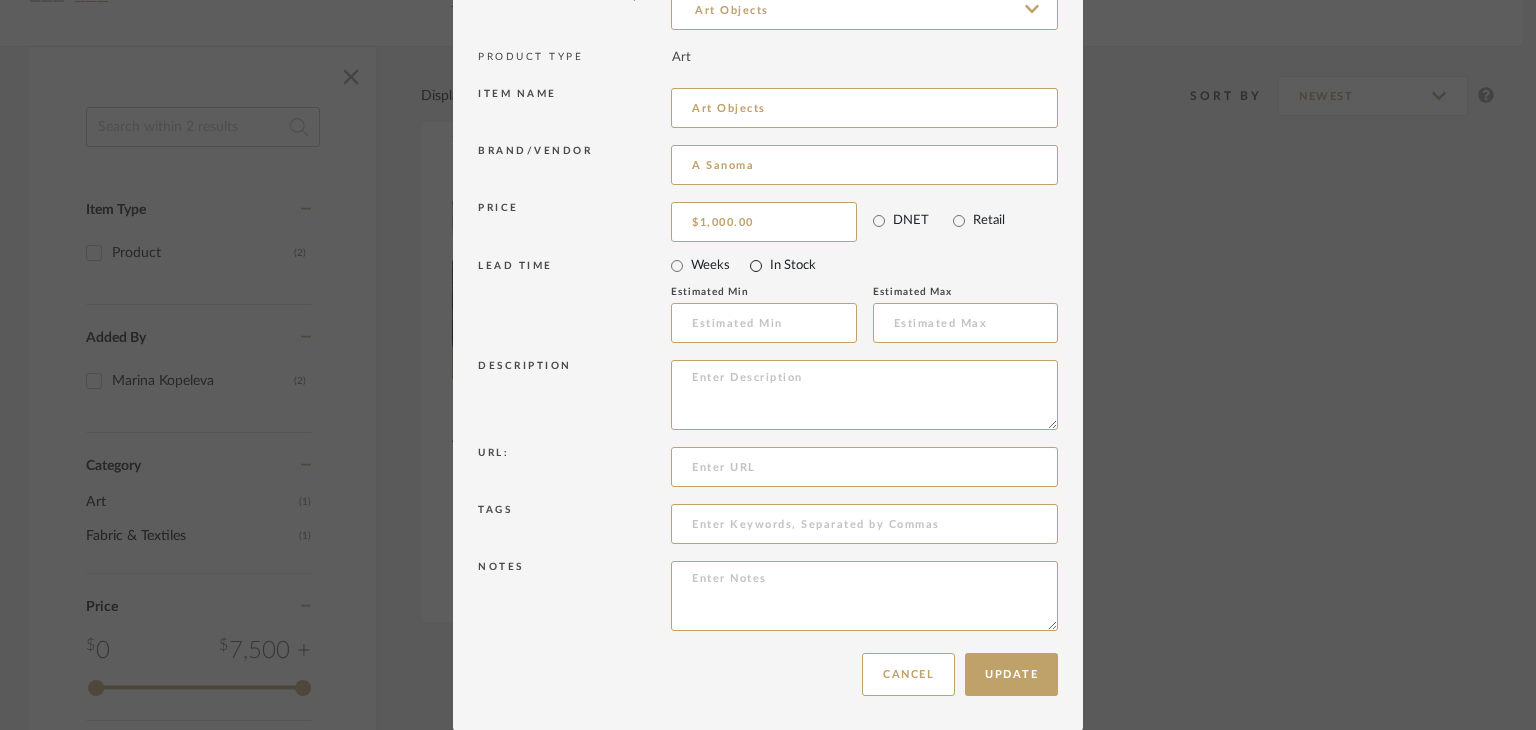 radio on "true" 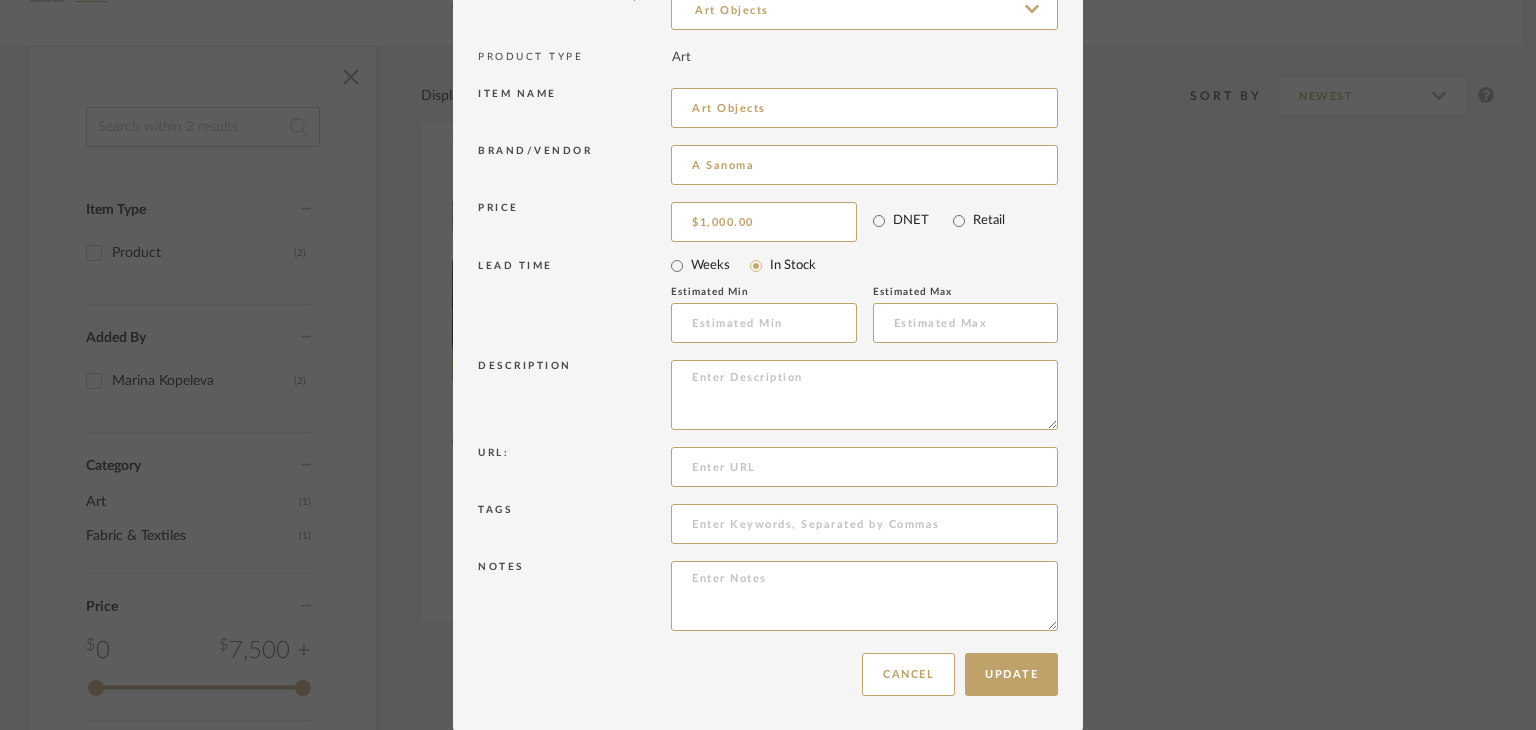 type 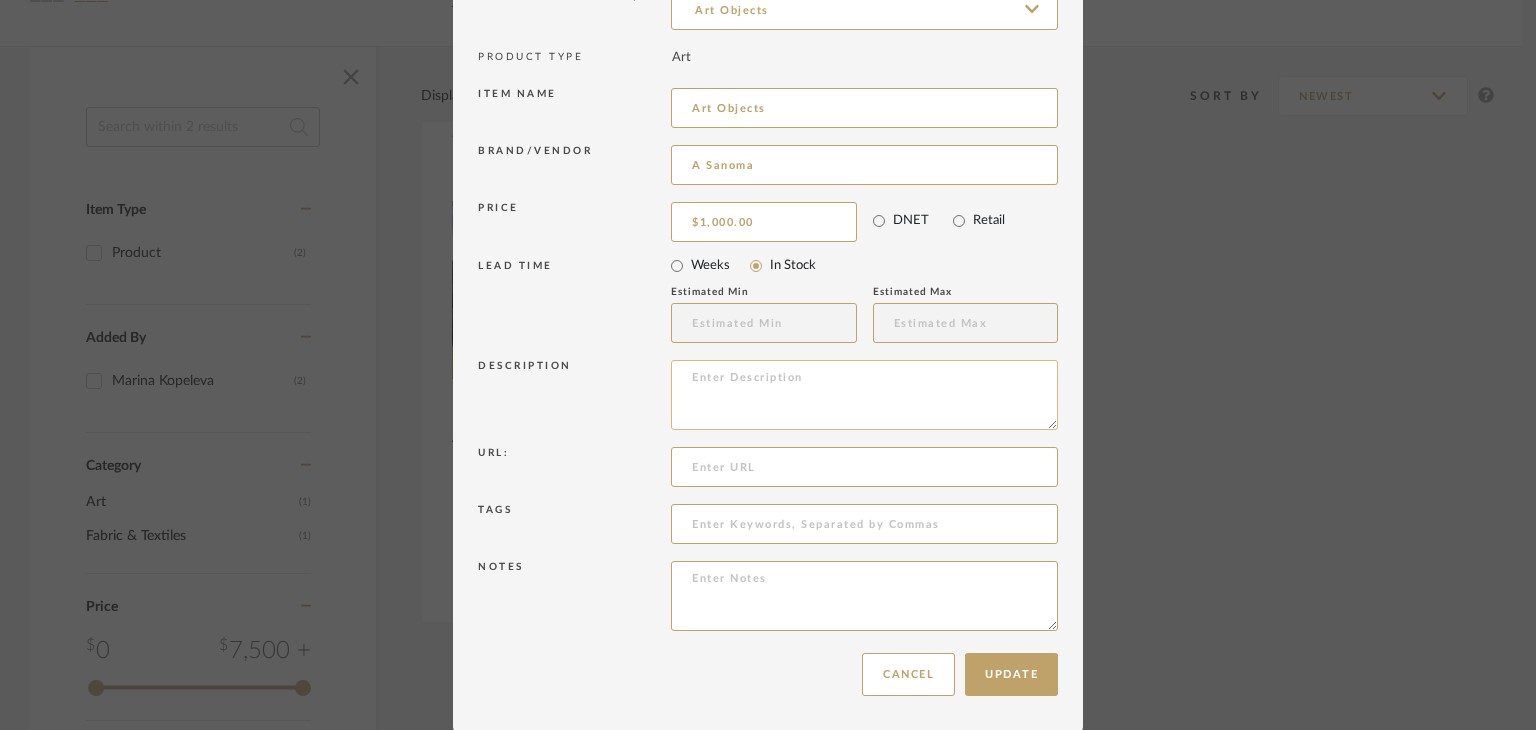 click at bounding box center [864, 395] 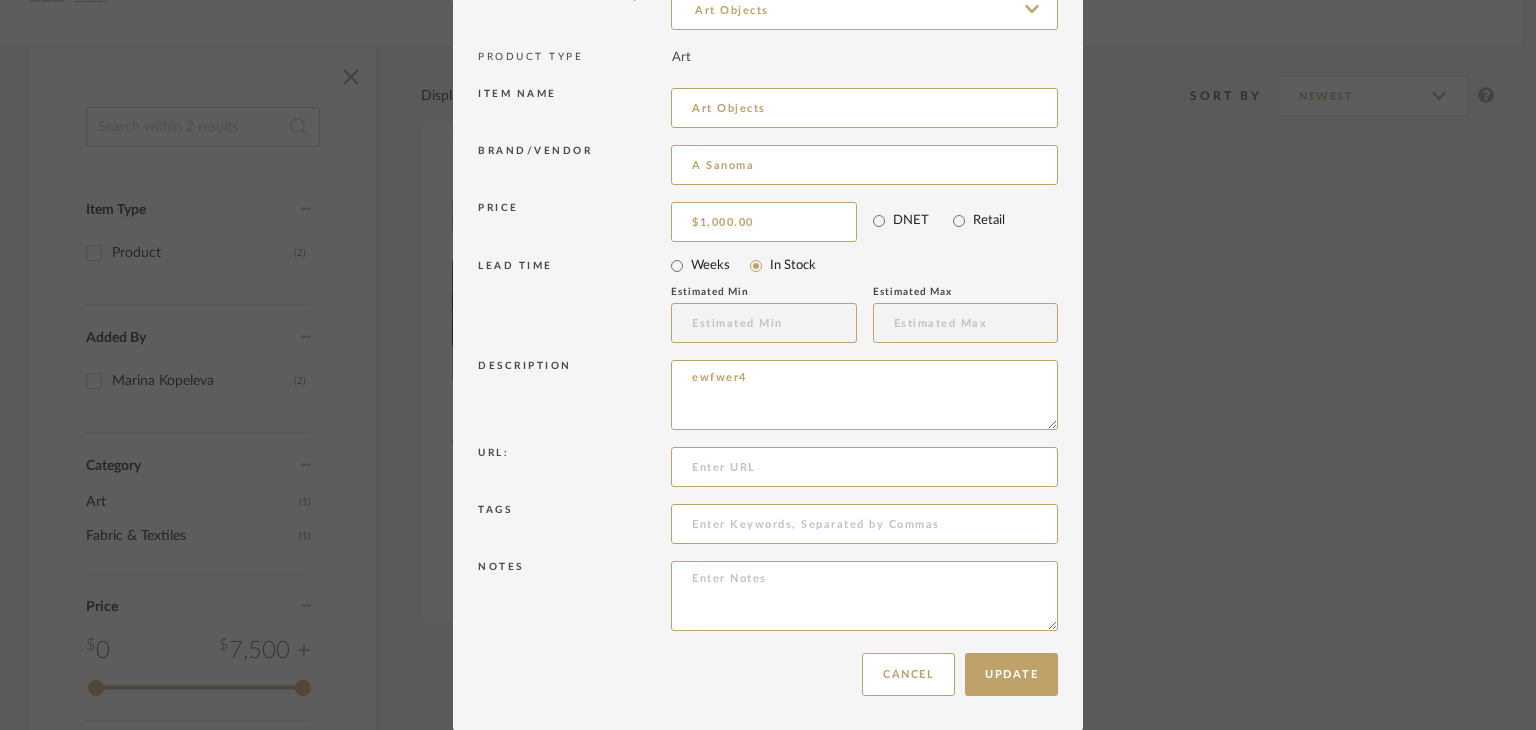 type on "ewfwer4" 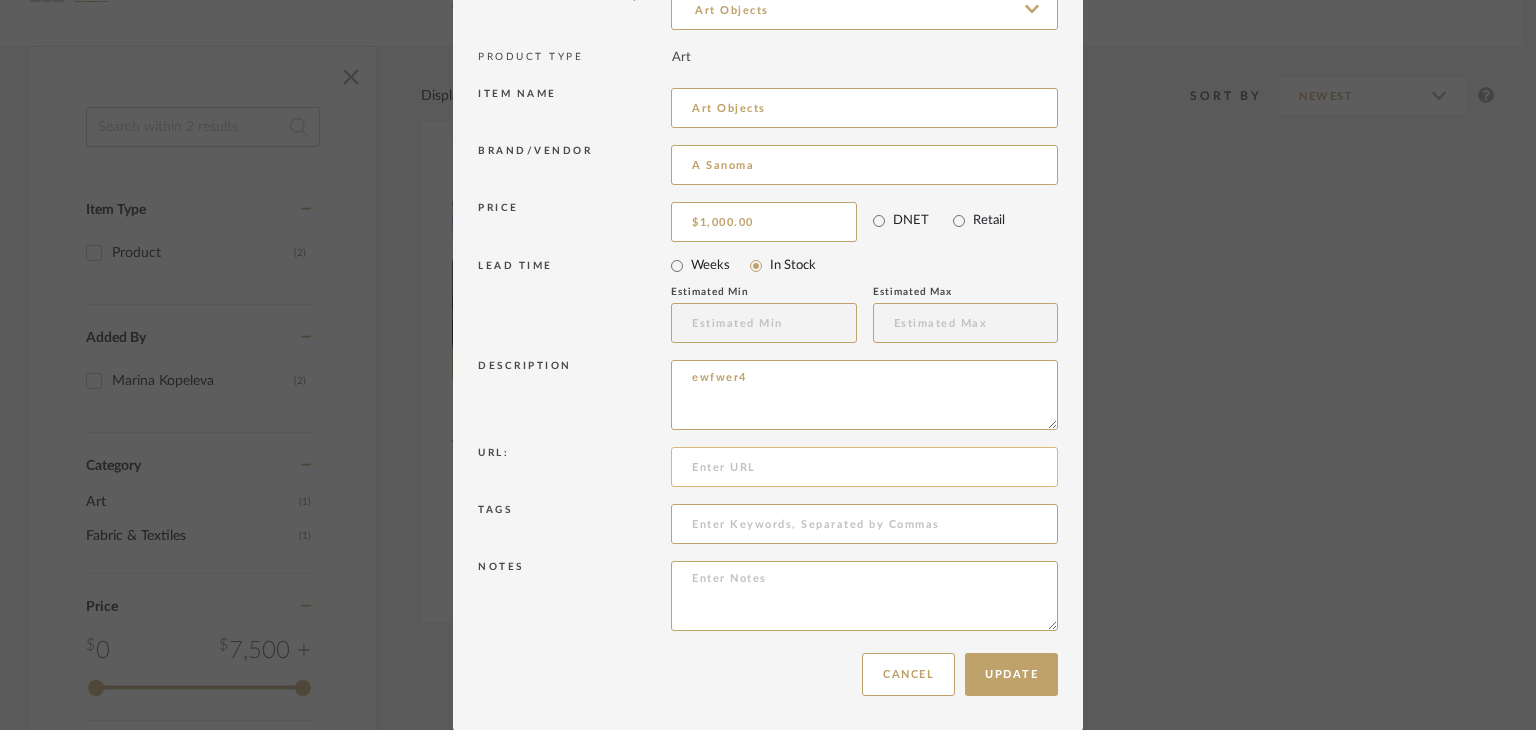 click at bounding box center [864, 467] 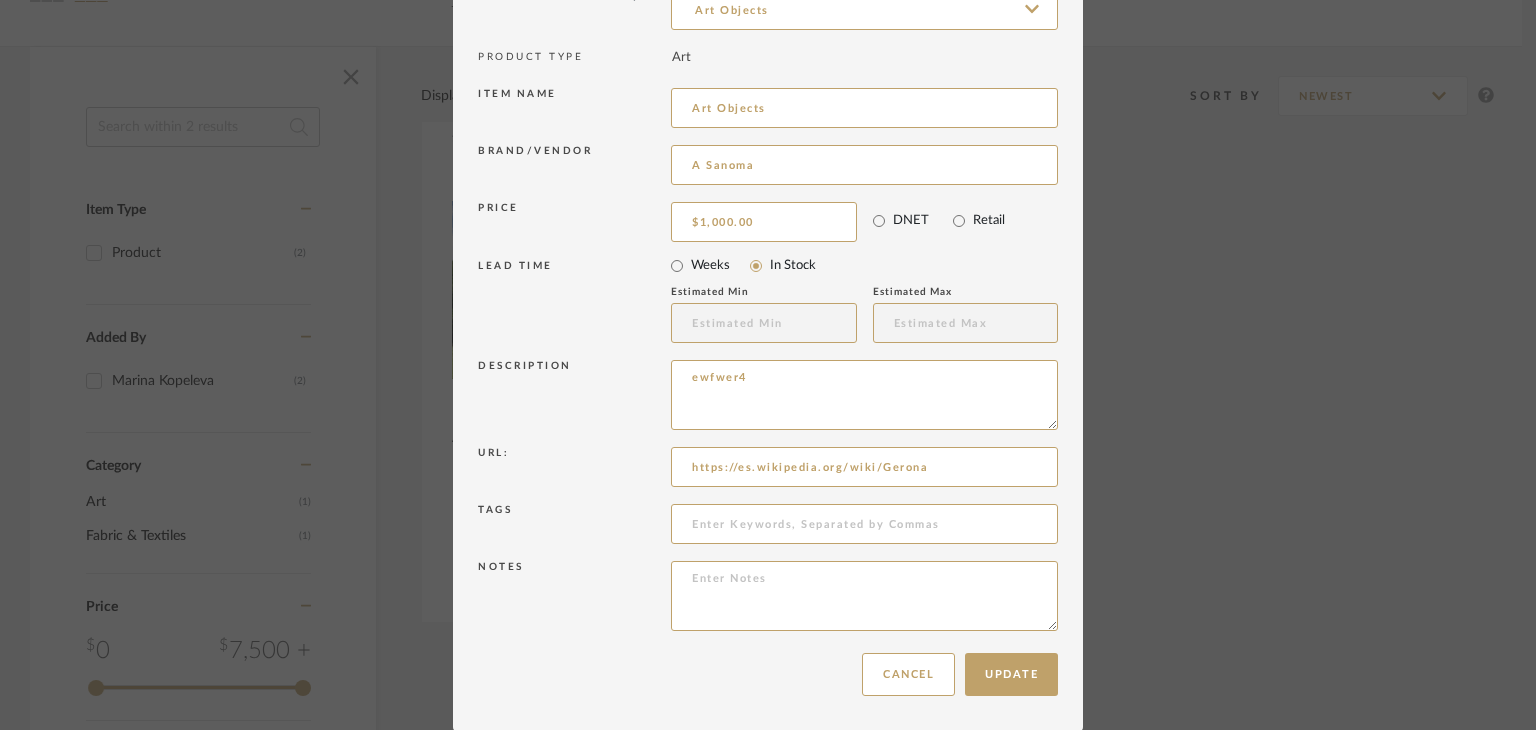 paste on "https://es.wikipedia.org/wiki/Gerona" 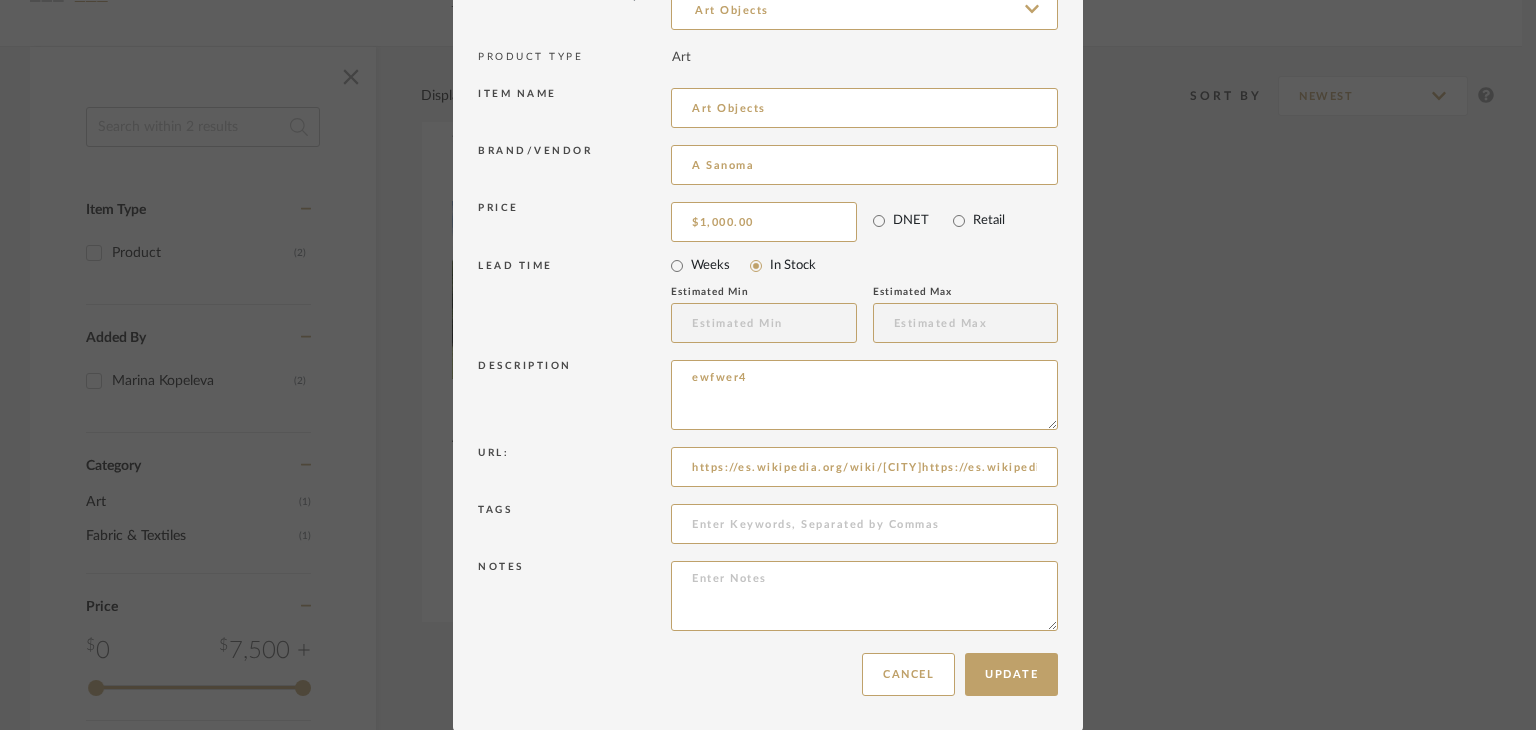 scroll, scrollTop: 0, scrollLeft: 124, axis: horizontal 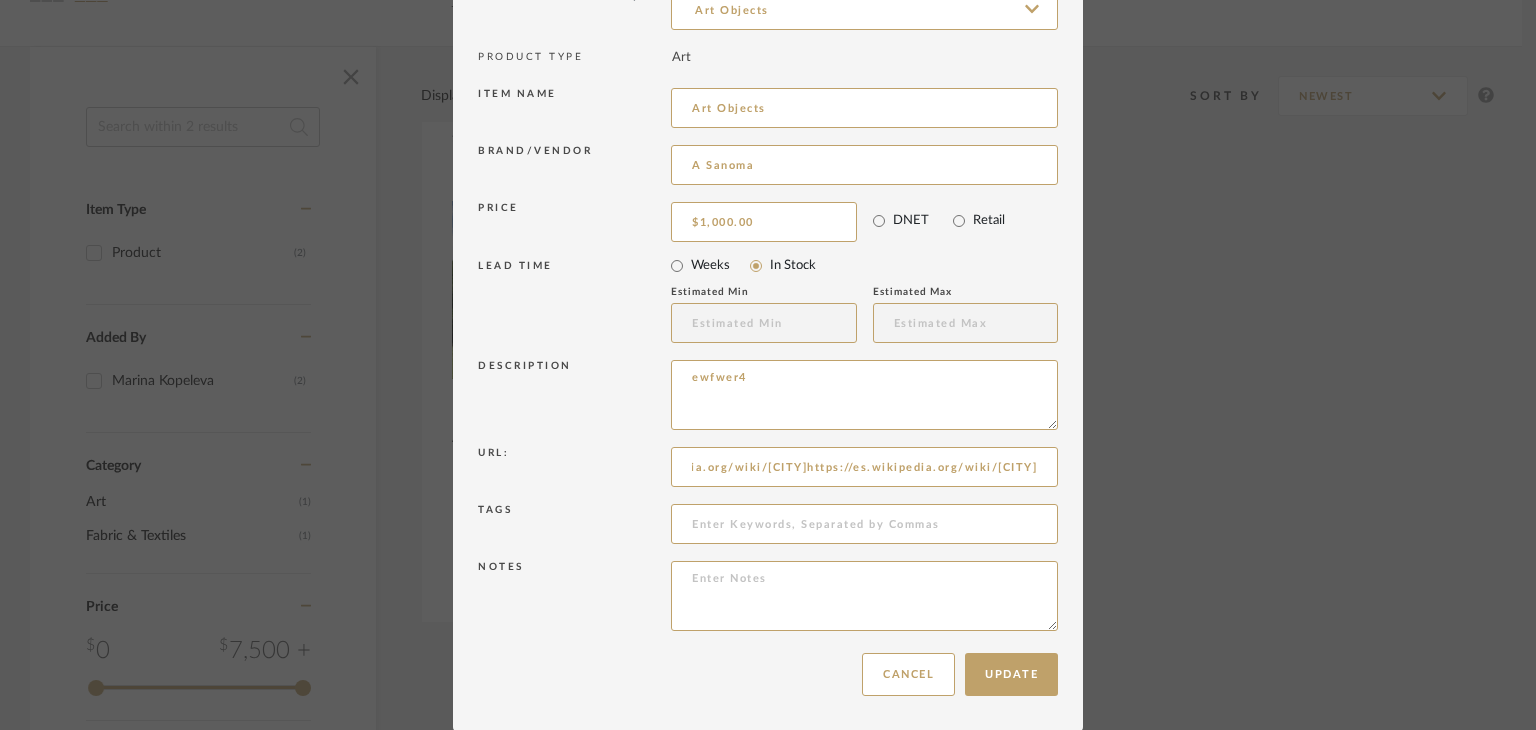 type on "https://es.wikipedia.org/wiki/Geronahttps://es.wikipedia.org/wiki/Gerona" 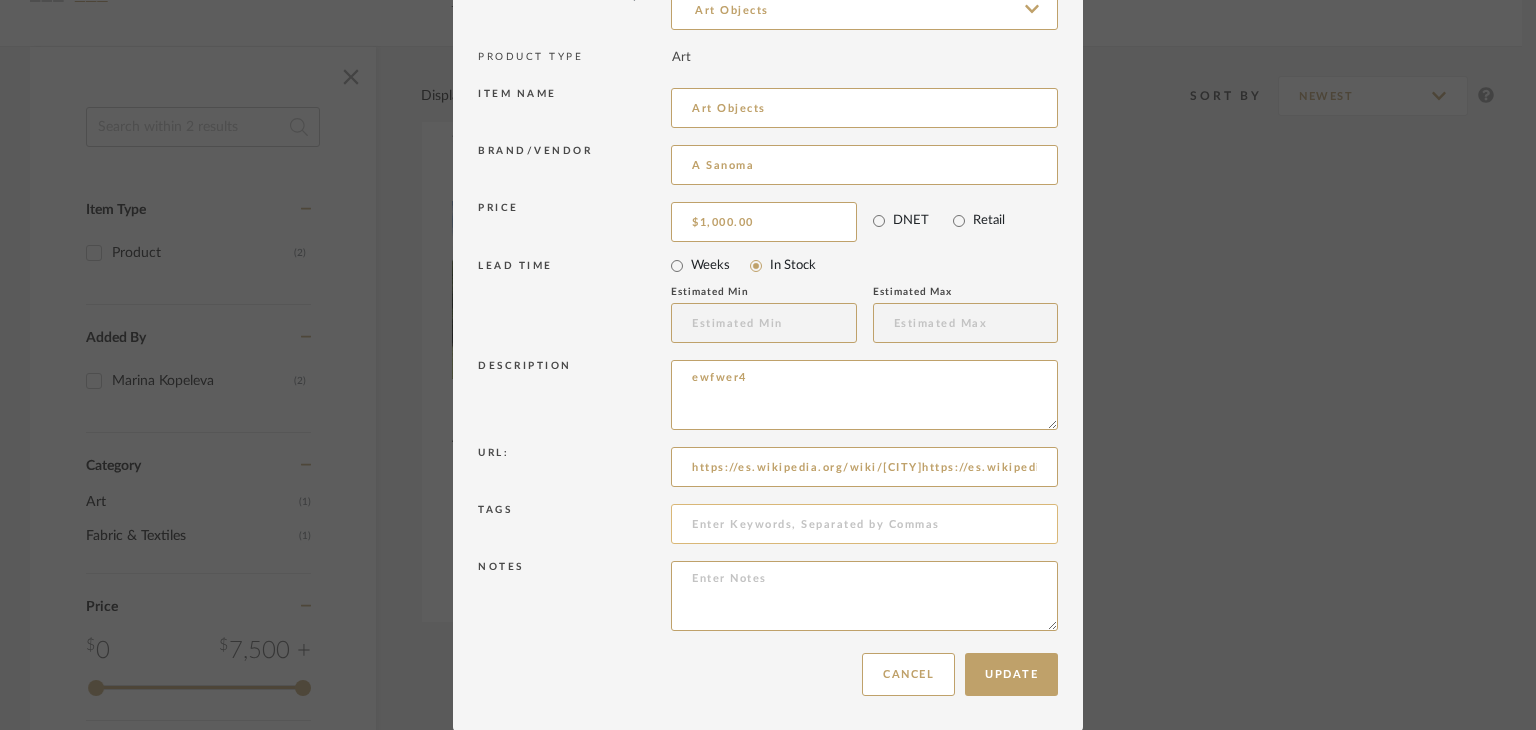 click at bounding box center (864, 524) 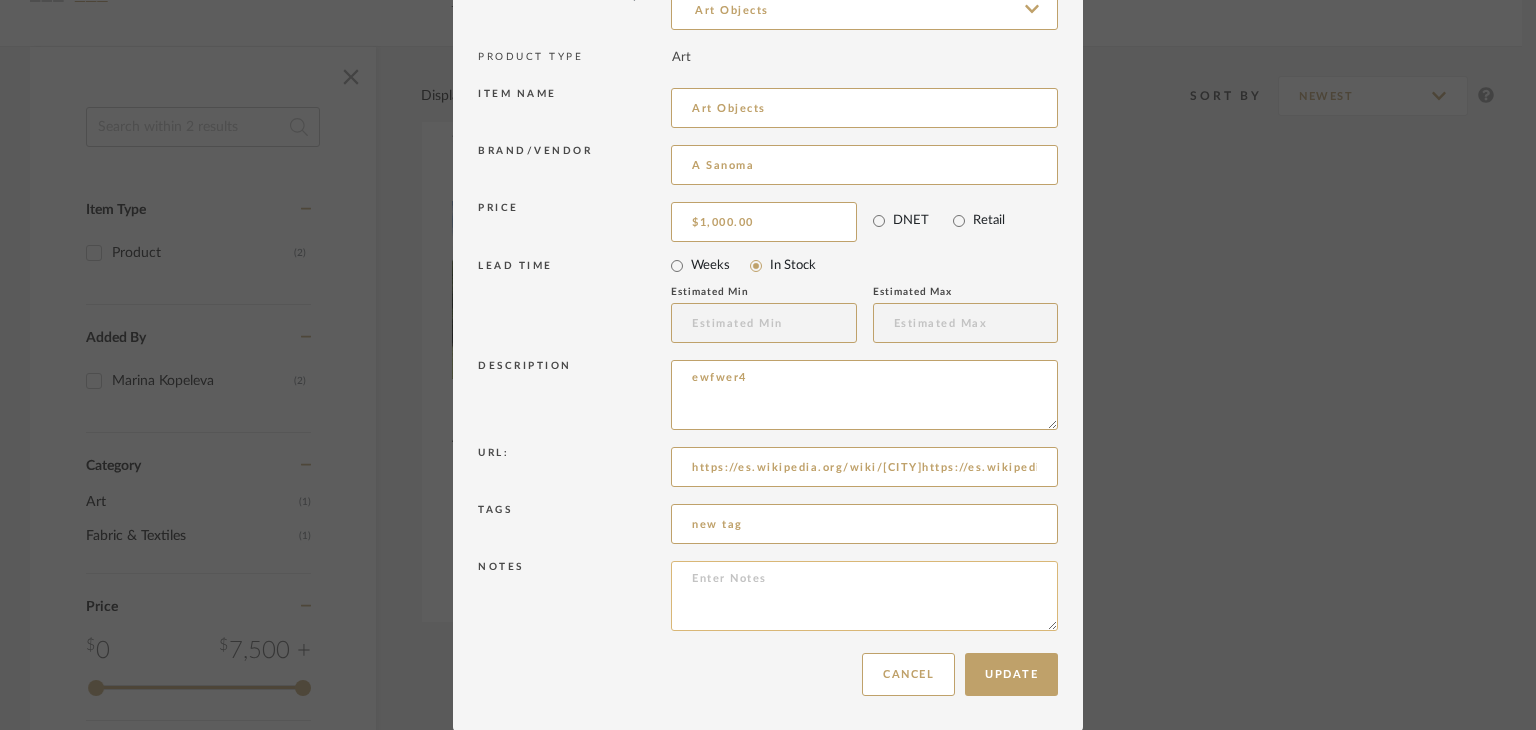 type on "new tag" 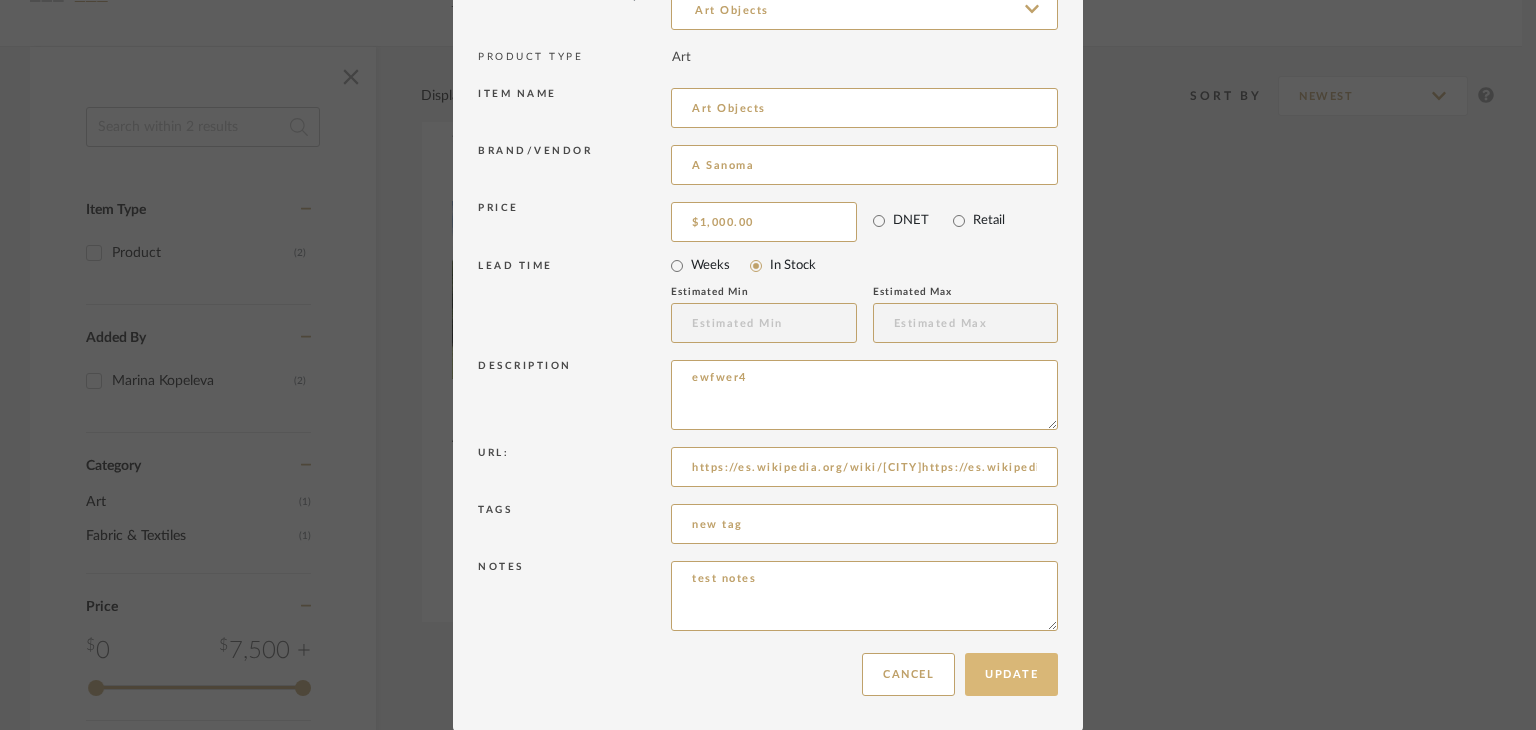type on "test notes" 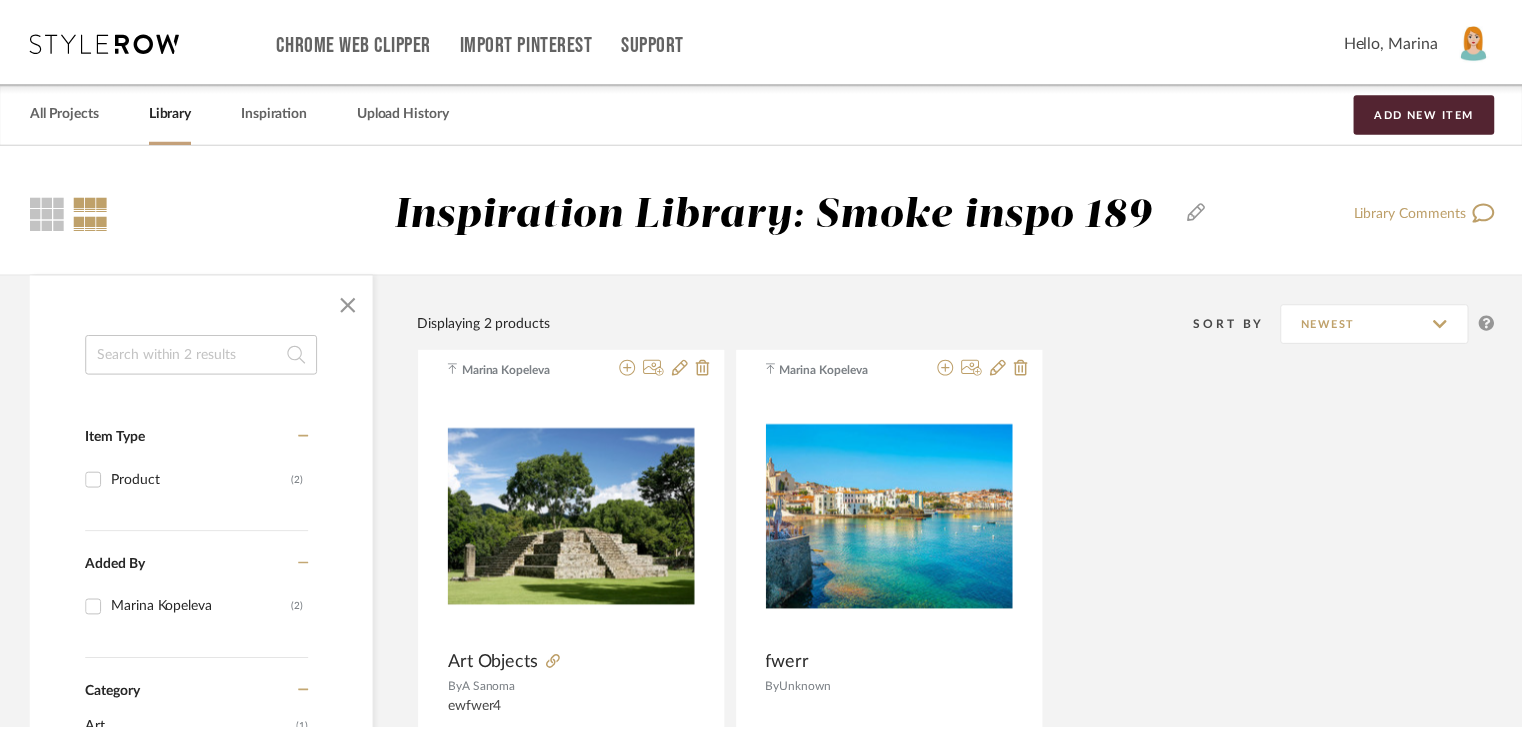 scroll, scrollTop: 228, scrollLeft: 0, axis: vertical 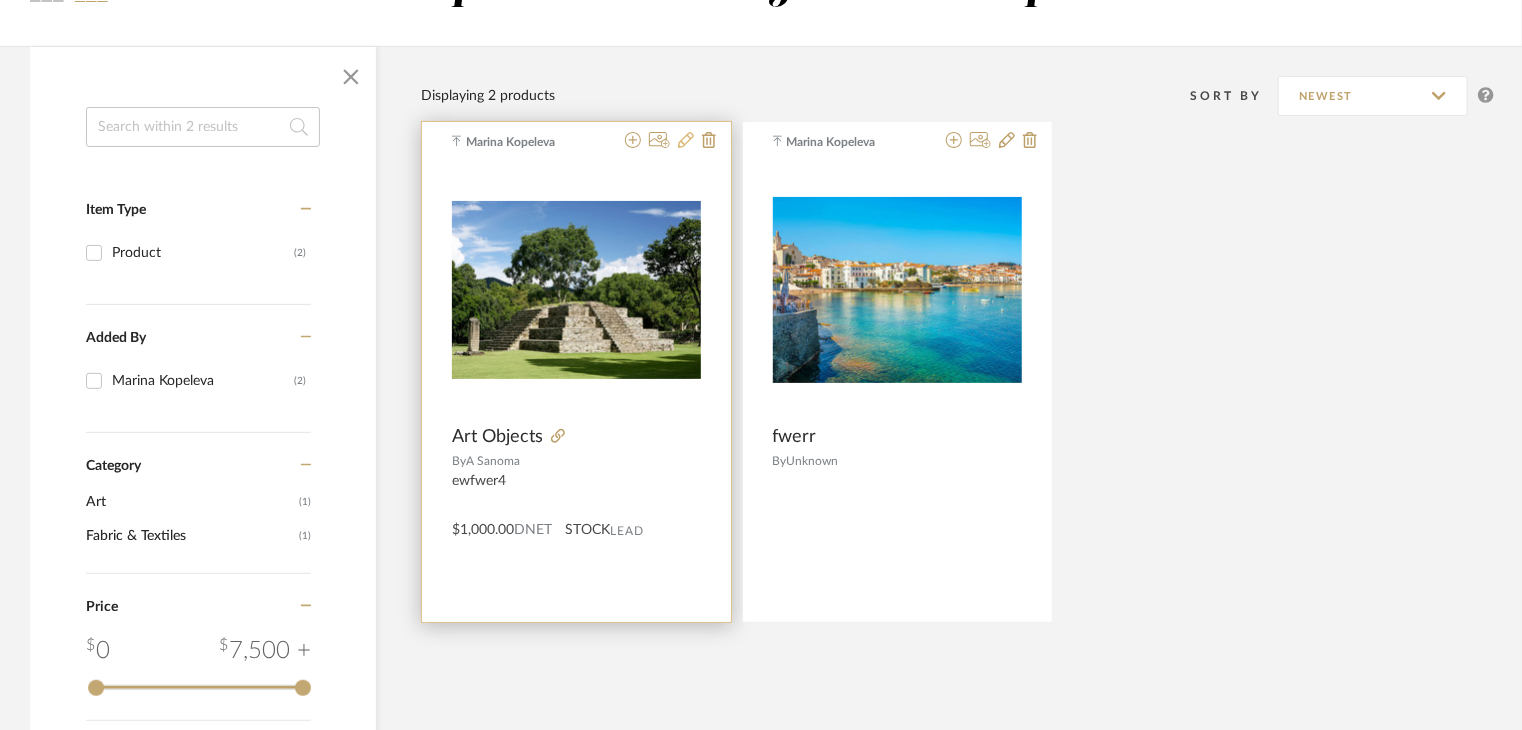 click 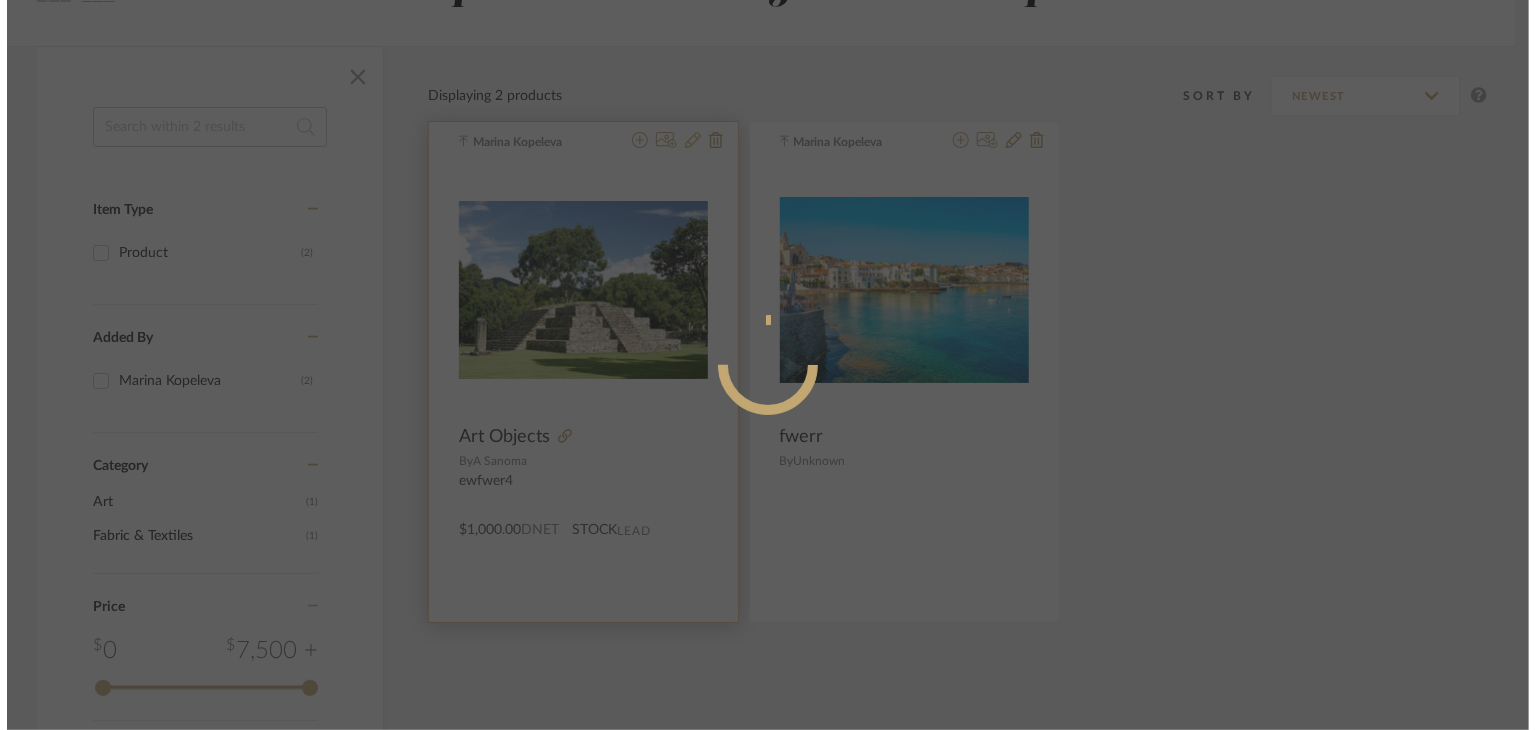 scroll, scrollTop: 0, scrollLeft: 0, axis: both 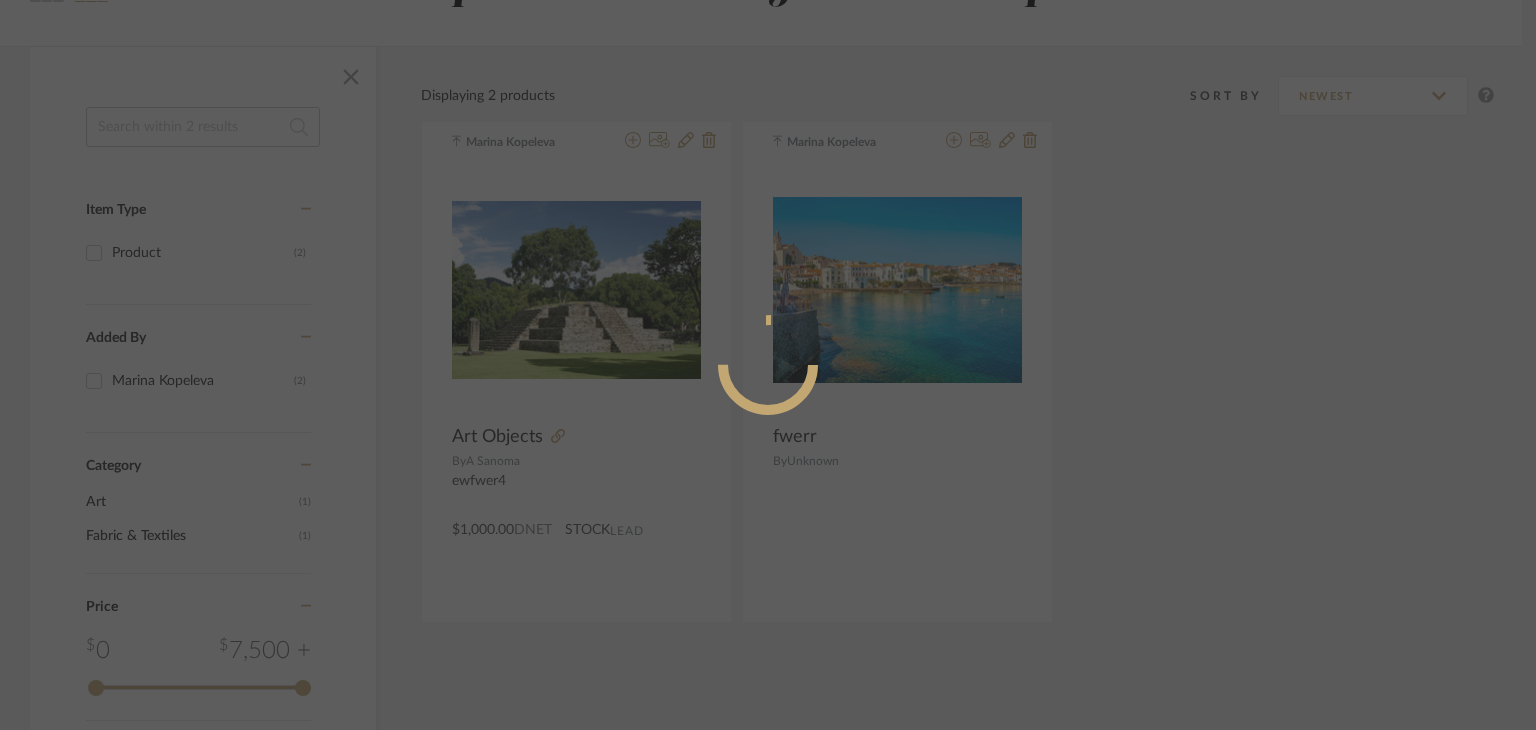radio on "true" 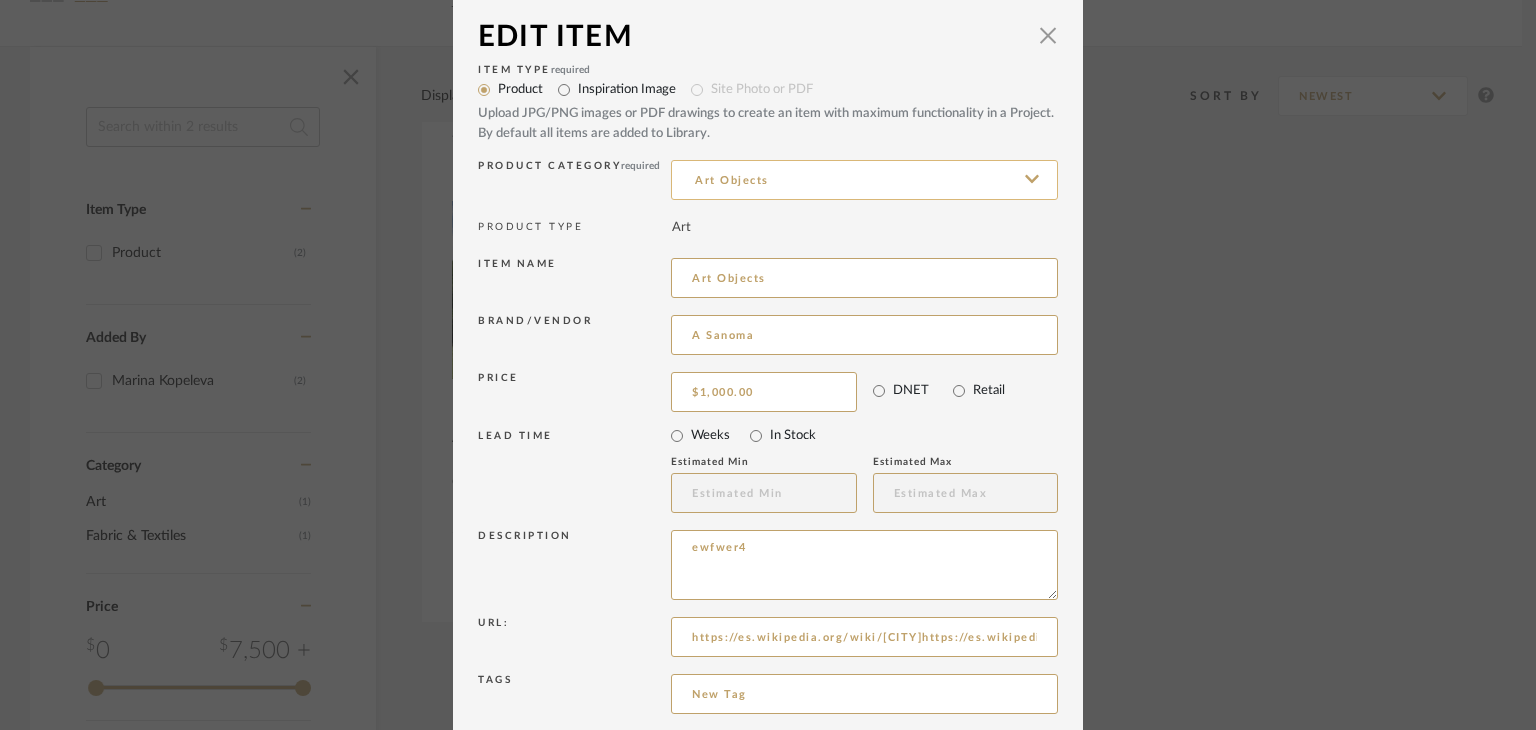 scroll, scrollTop: 0, scrollLeft: 0, axis: both 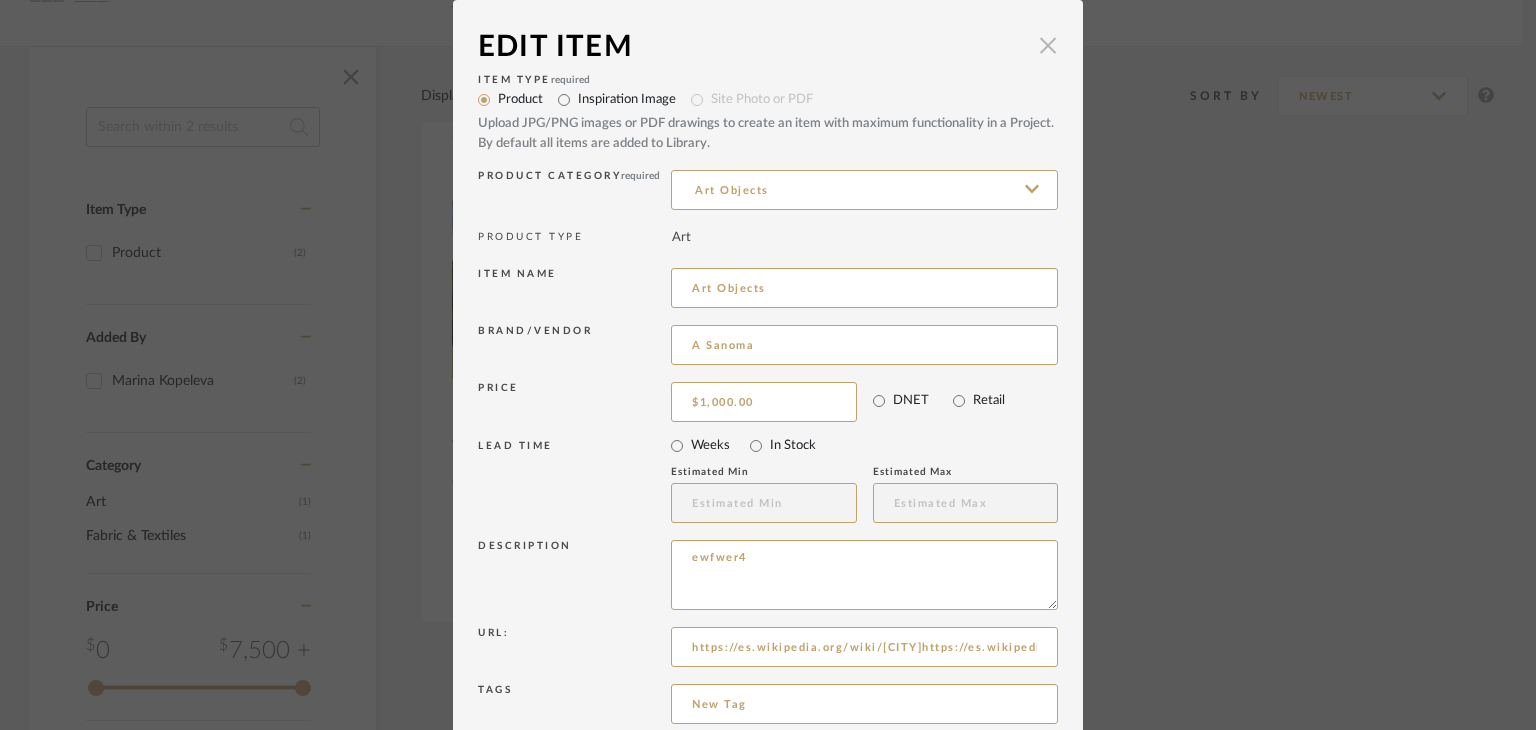 click at bounding box center [1048, 45] 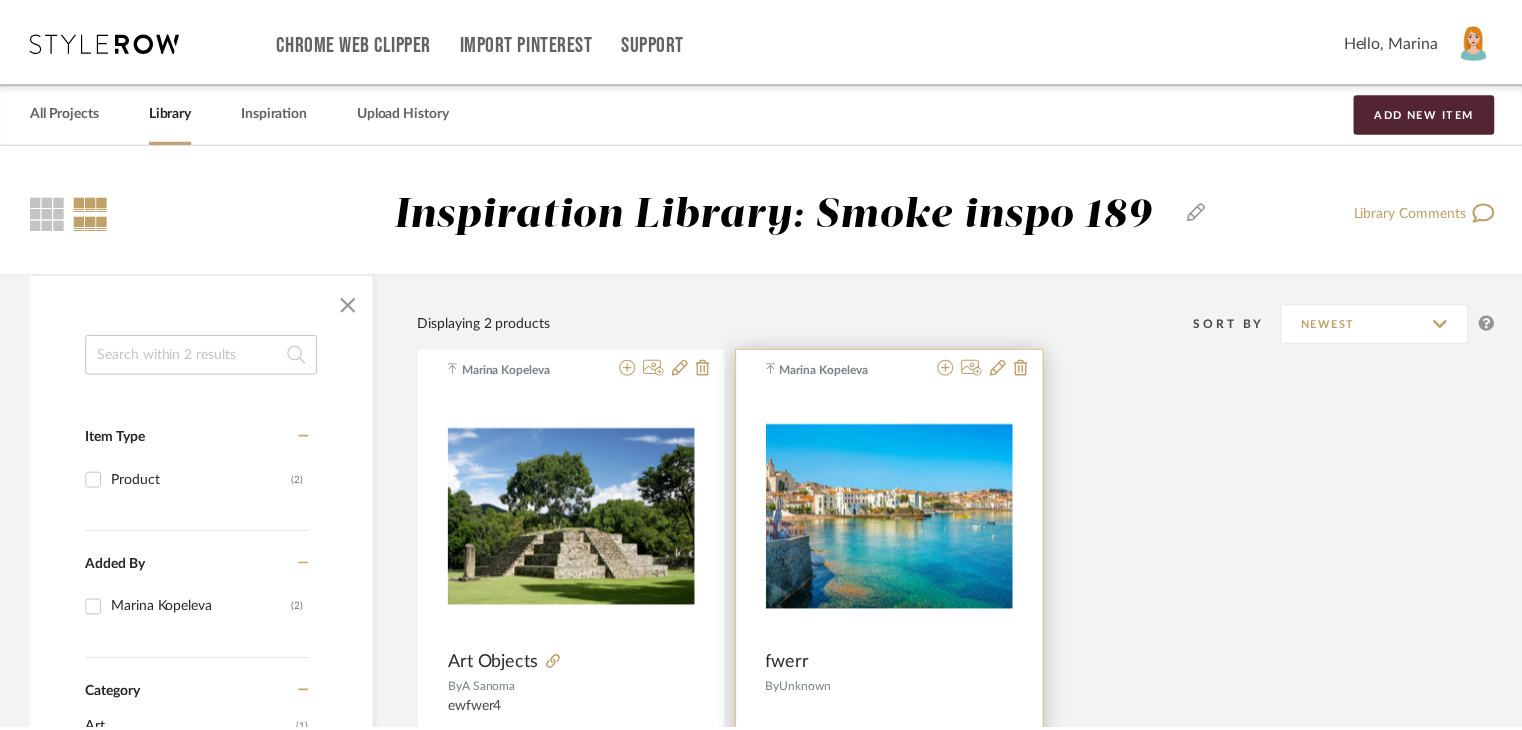 scroll, scrollTop: 228, scrollLeft: 0, axis: vertical 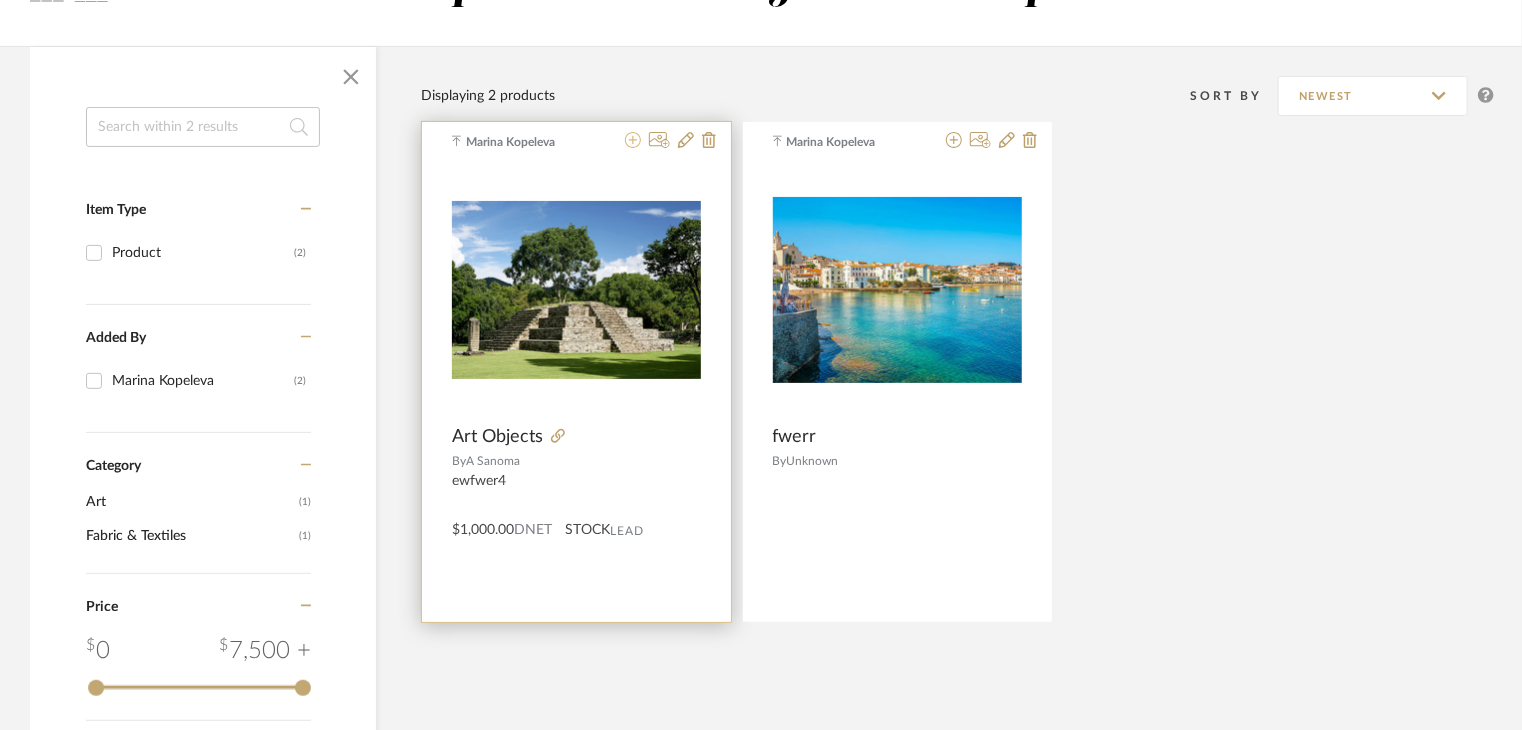 click 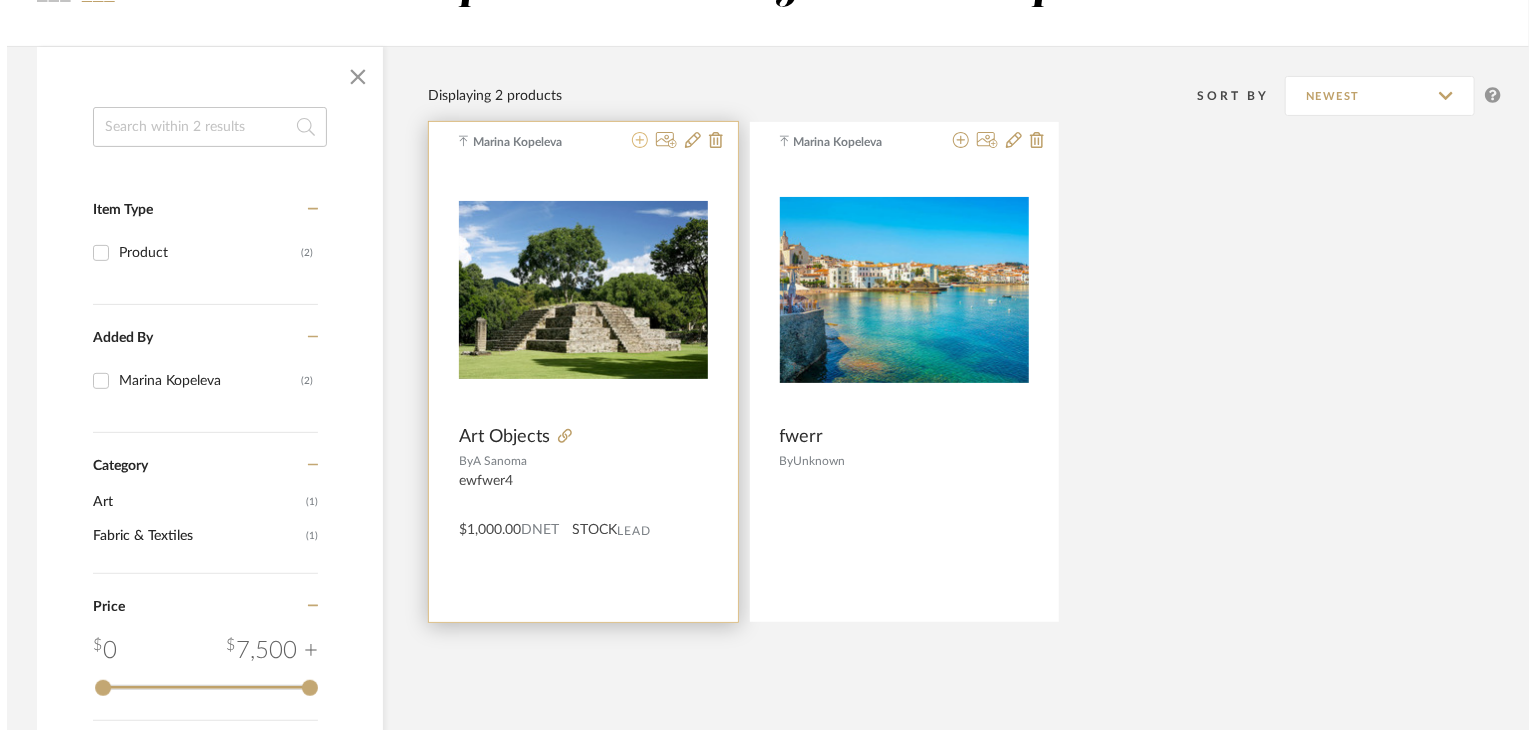 scroll, scrollTop: 0, scrollLeft: 0, axis: both 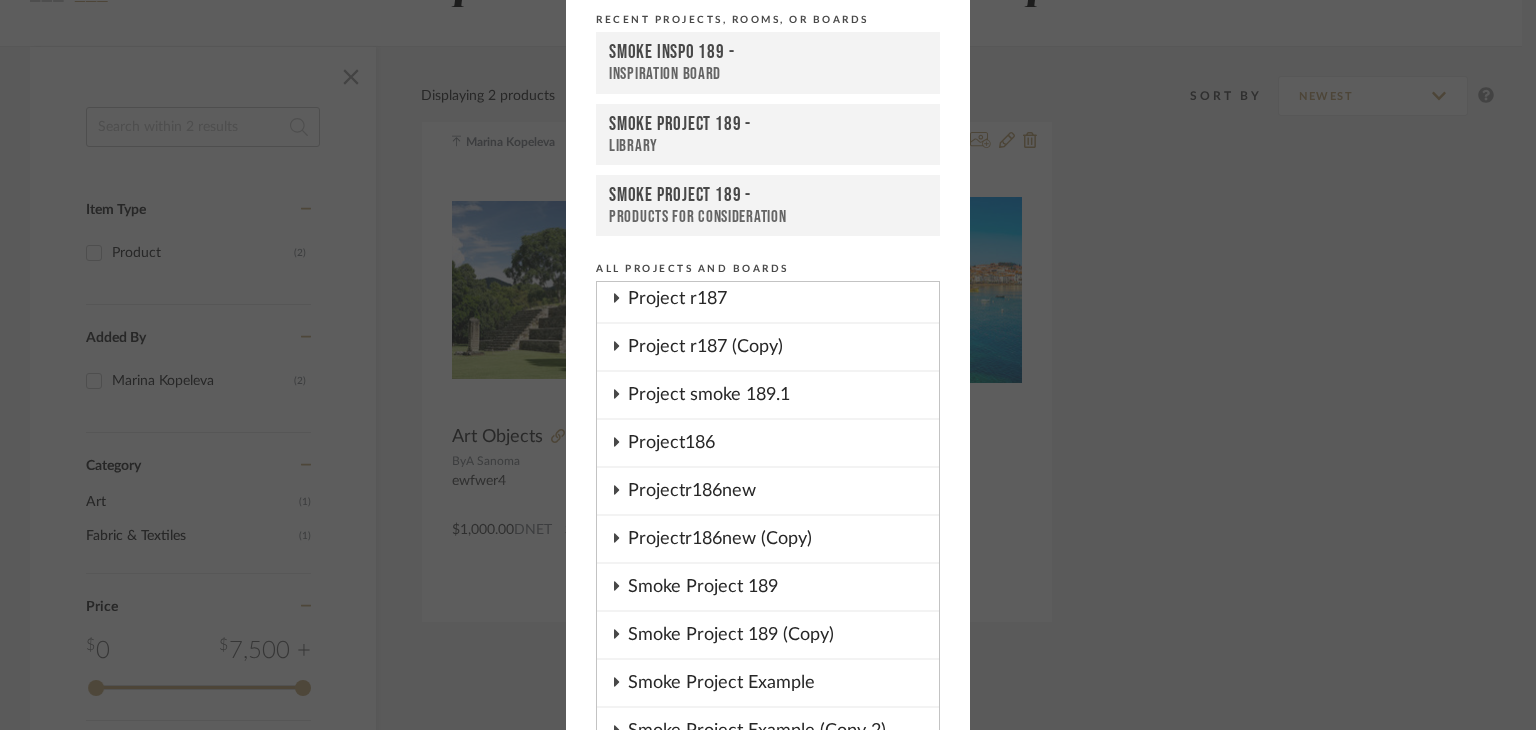 click on "Smoke Project 189" at bounding box center [783, 587] 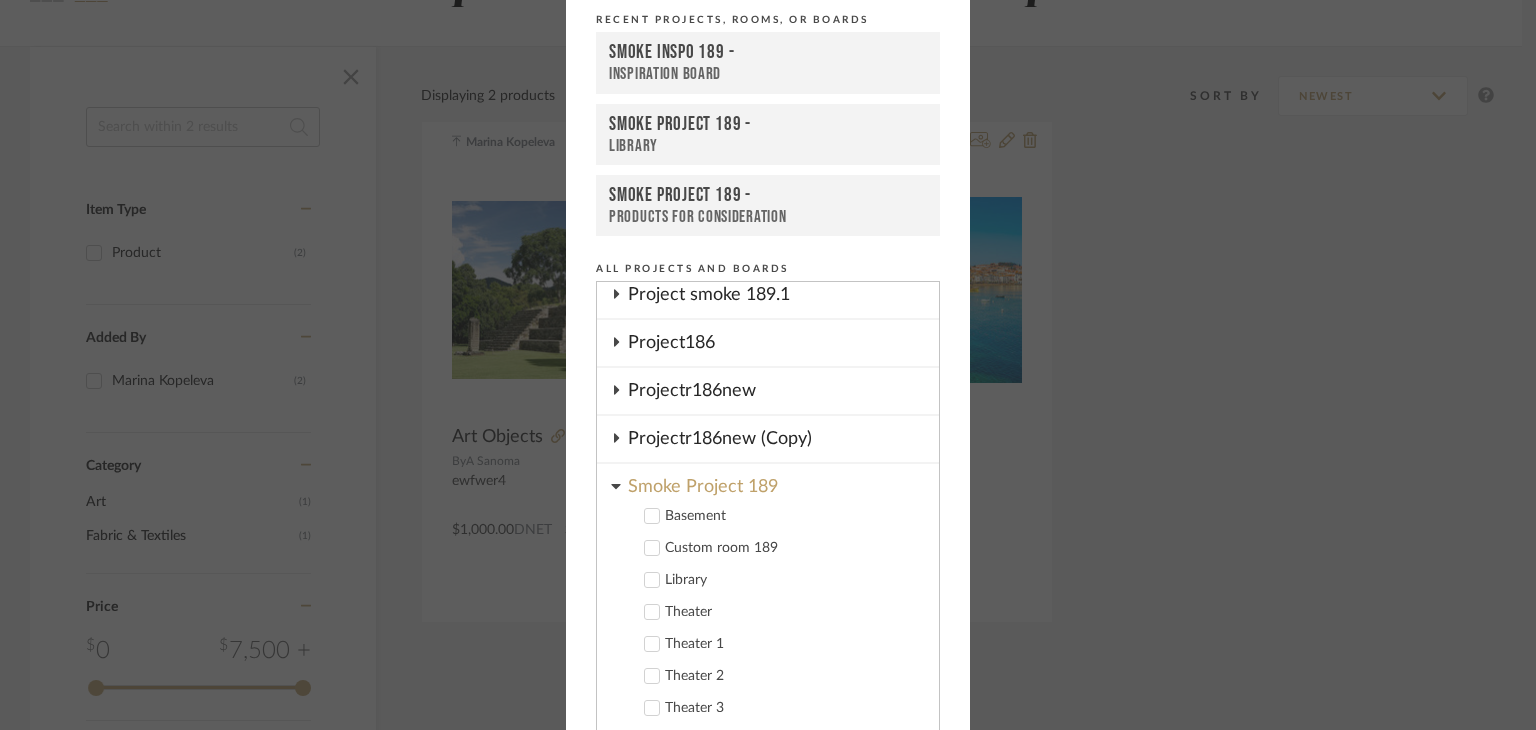 click on "Theater" at bounding box center [794, 612] 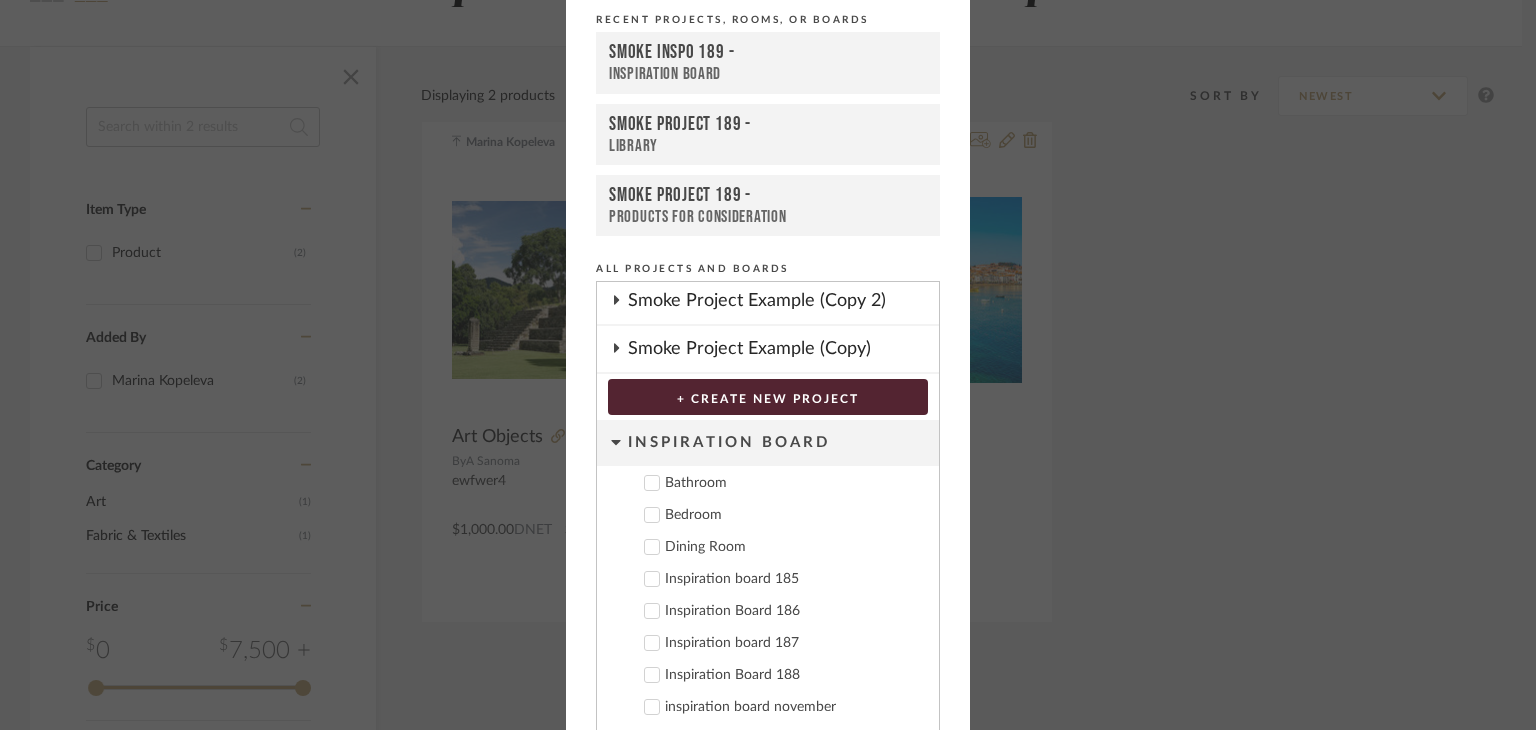 scroll, scrollTop: 2484, scrollLeft: 0, axis: vertical 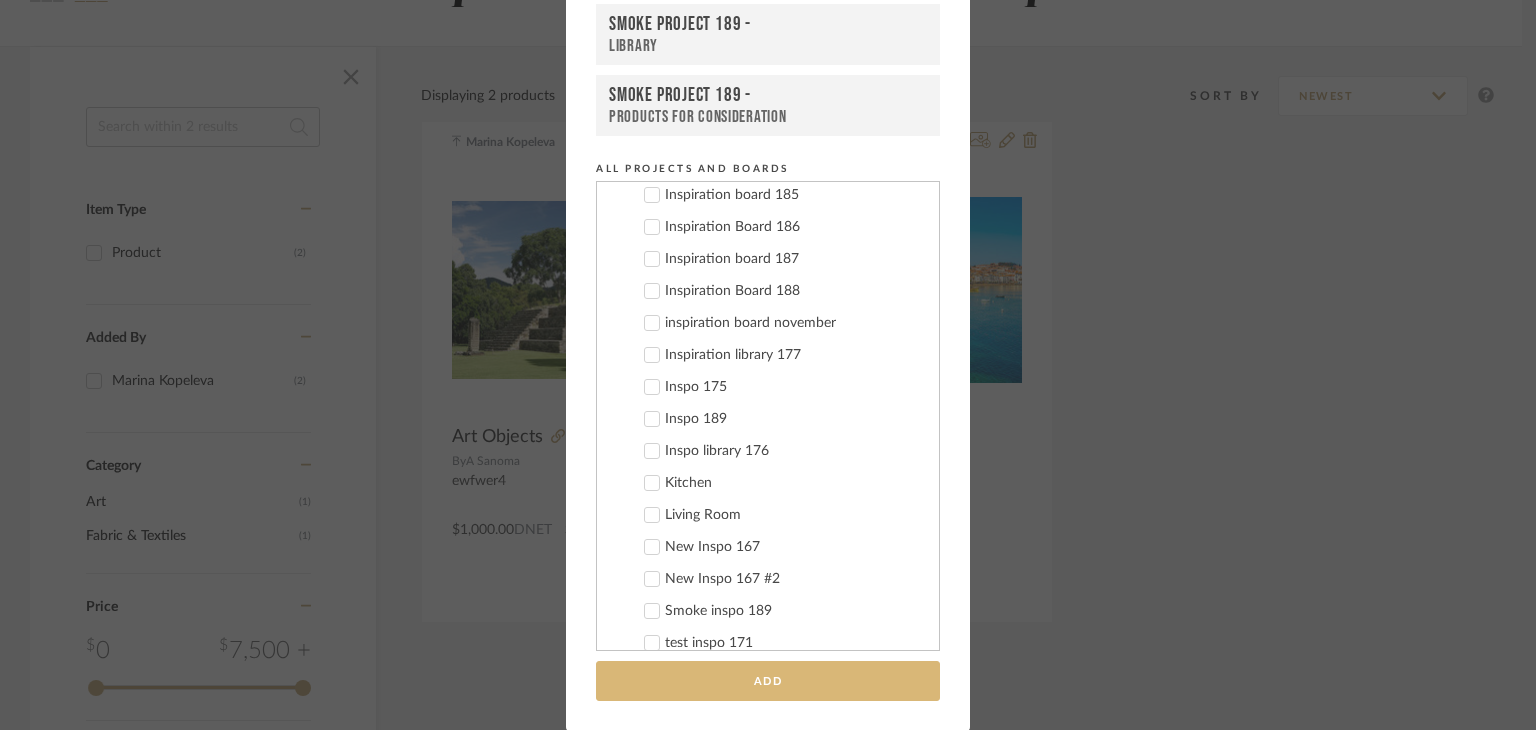 click on "Add" at bounding box center [768, 681] 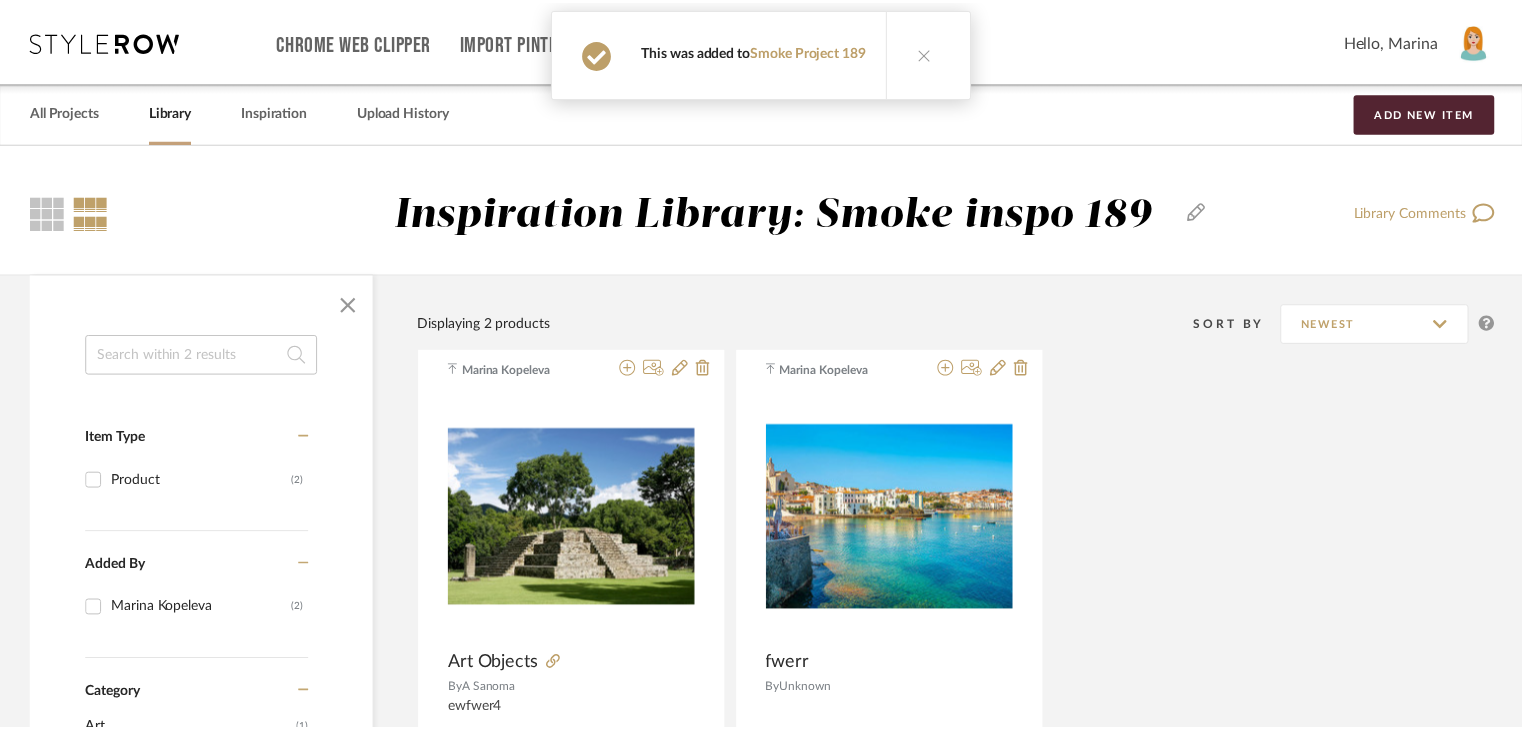 scroll, scrollTop: 228, scrollLeft: 0, axis: vertical 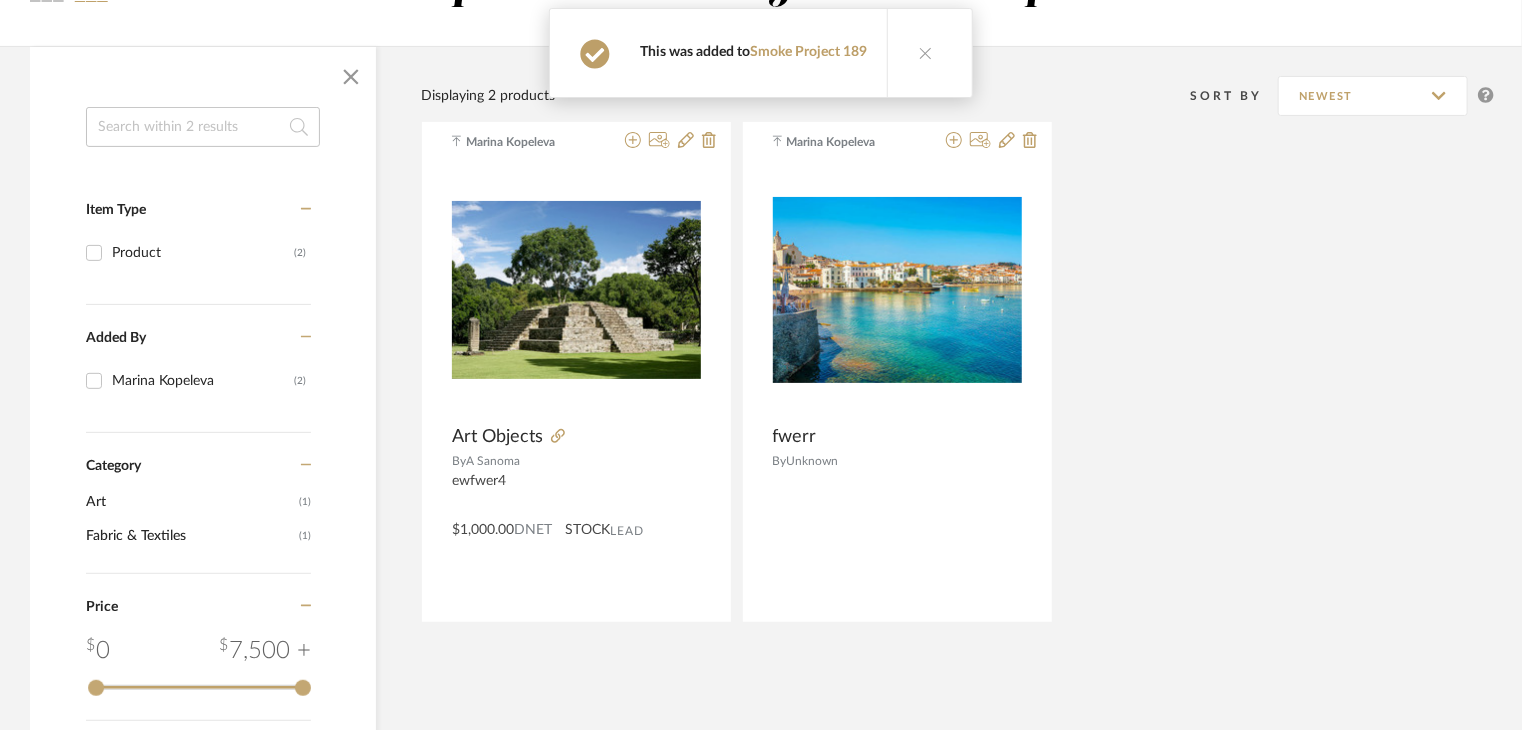 click at bounding box center (925, 53) 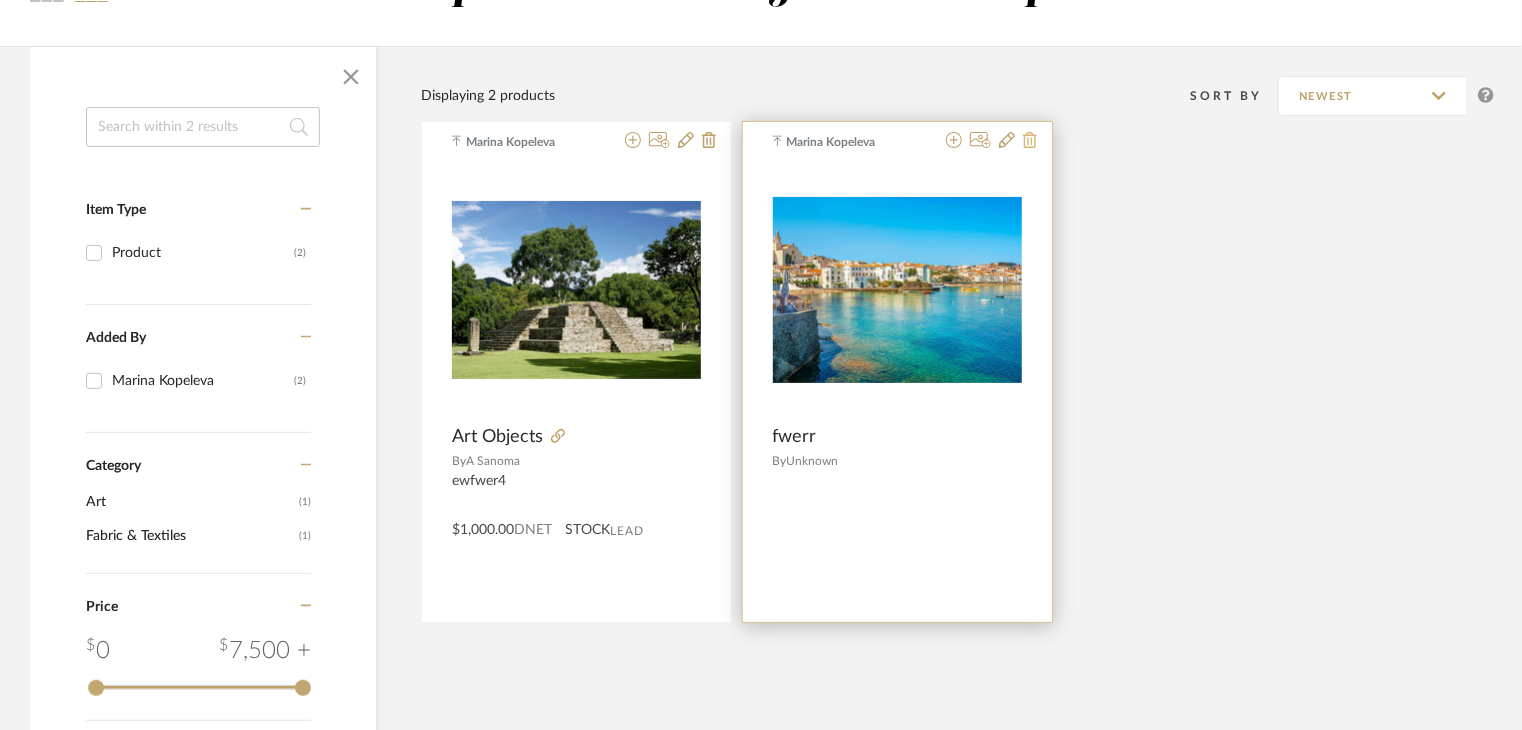 click 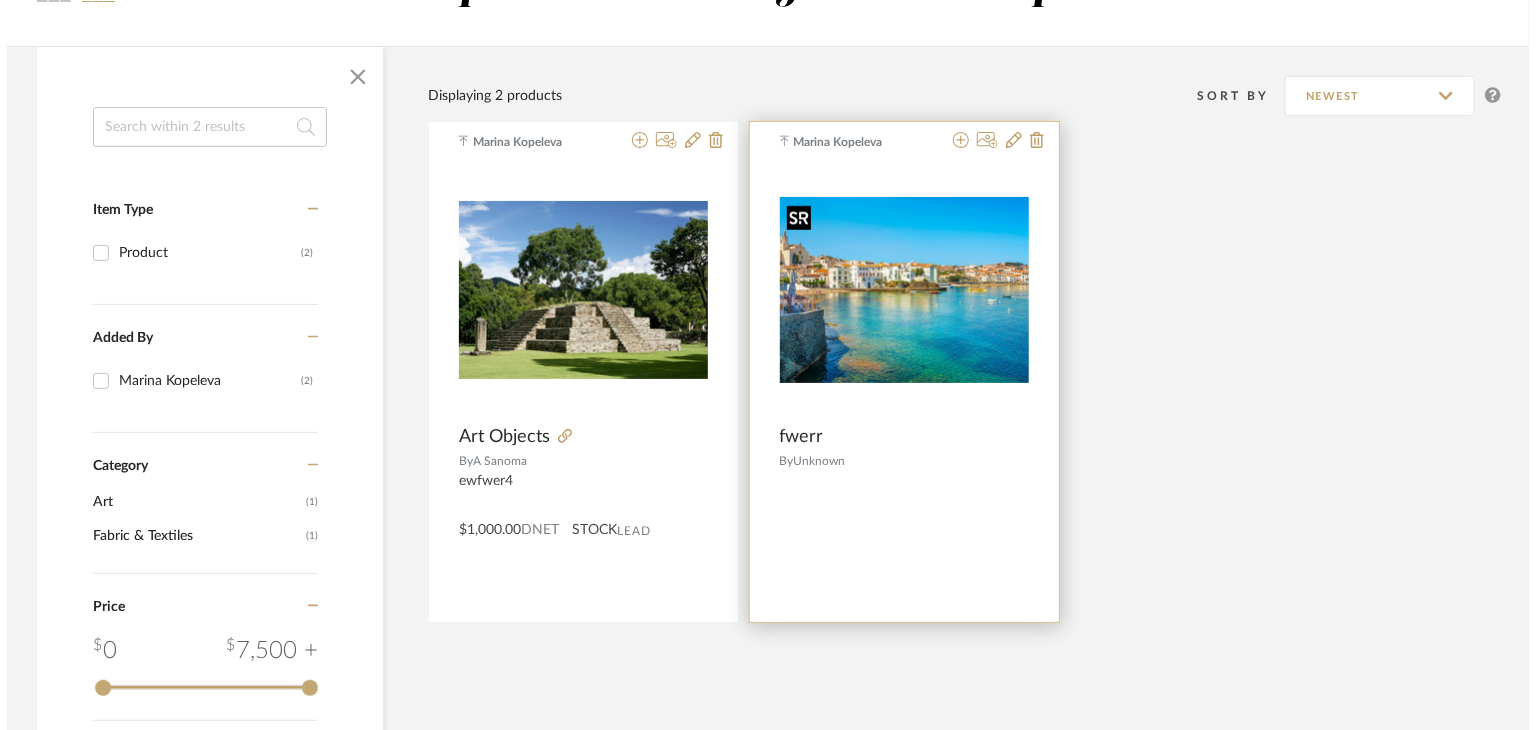 scroll, scrollTop: 0, scrollLeft: 0, axis: both 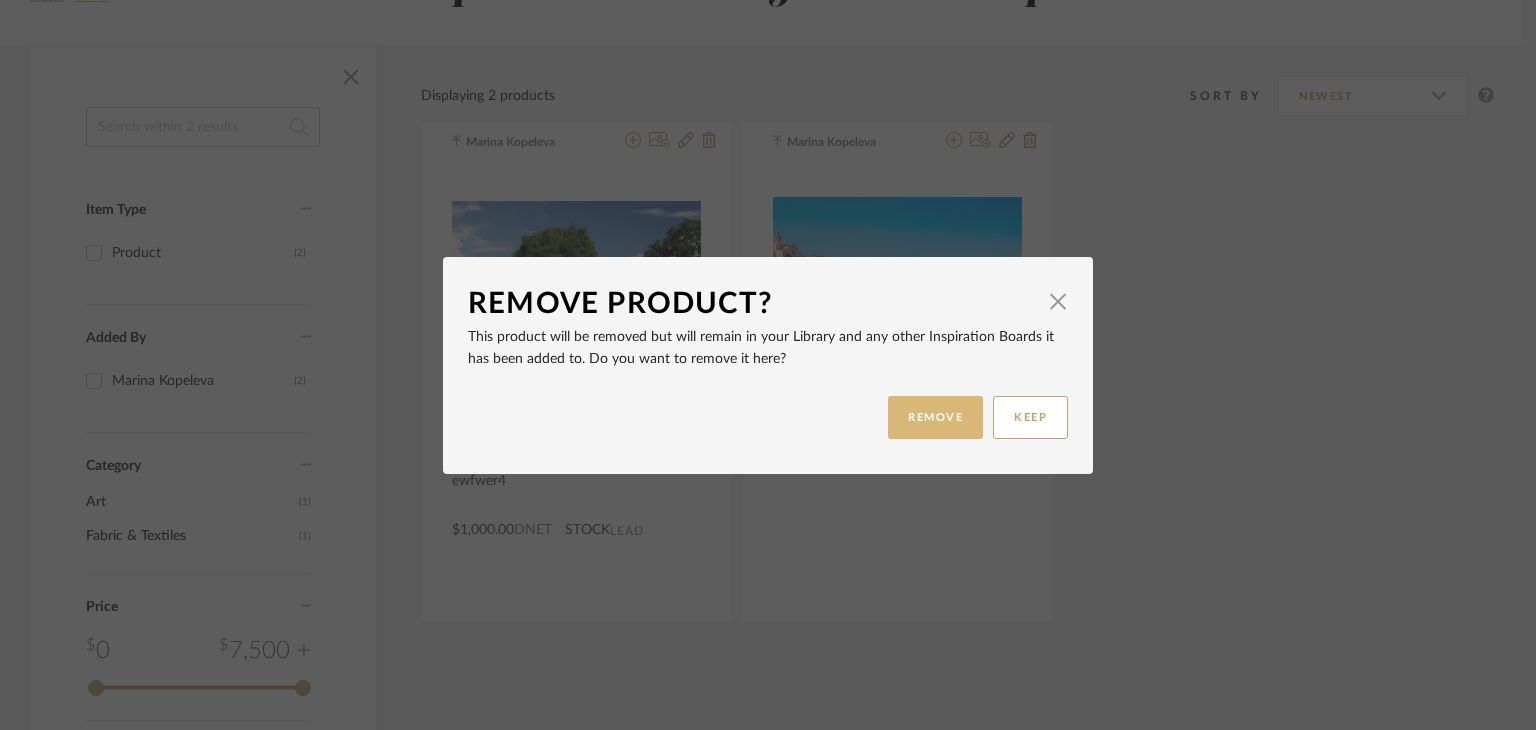 click on "REMOVE" at bounding box center [935, 417] 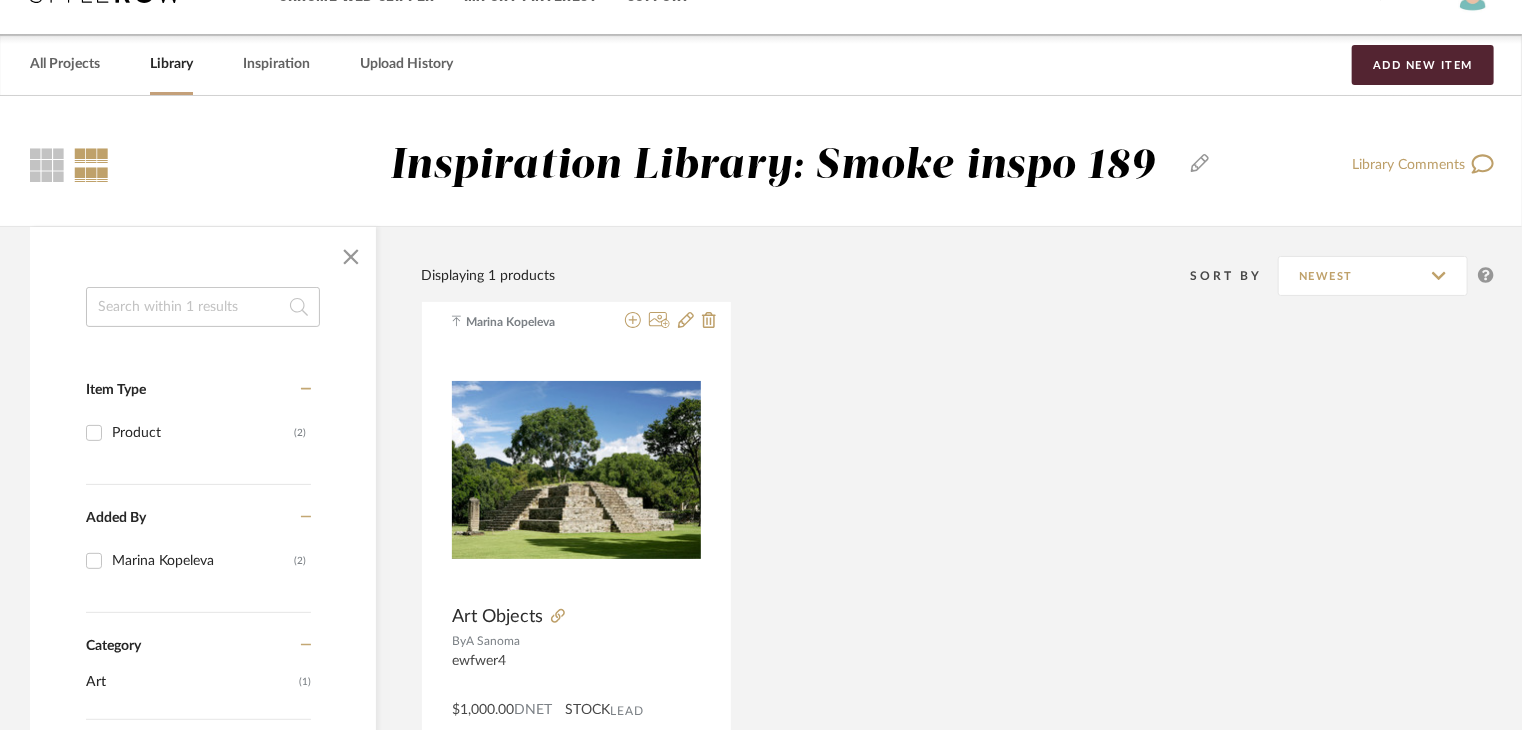scroll, scrollTop: 0, scrollLeft: 0, axis: both 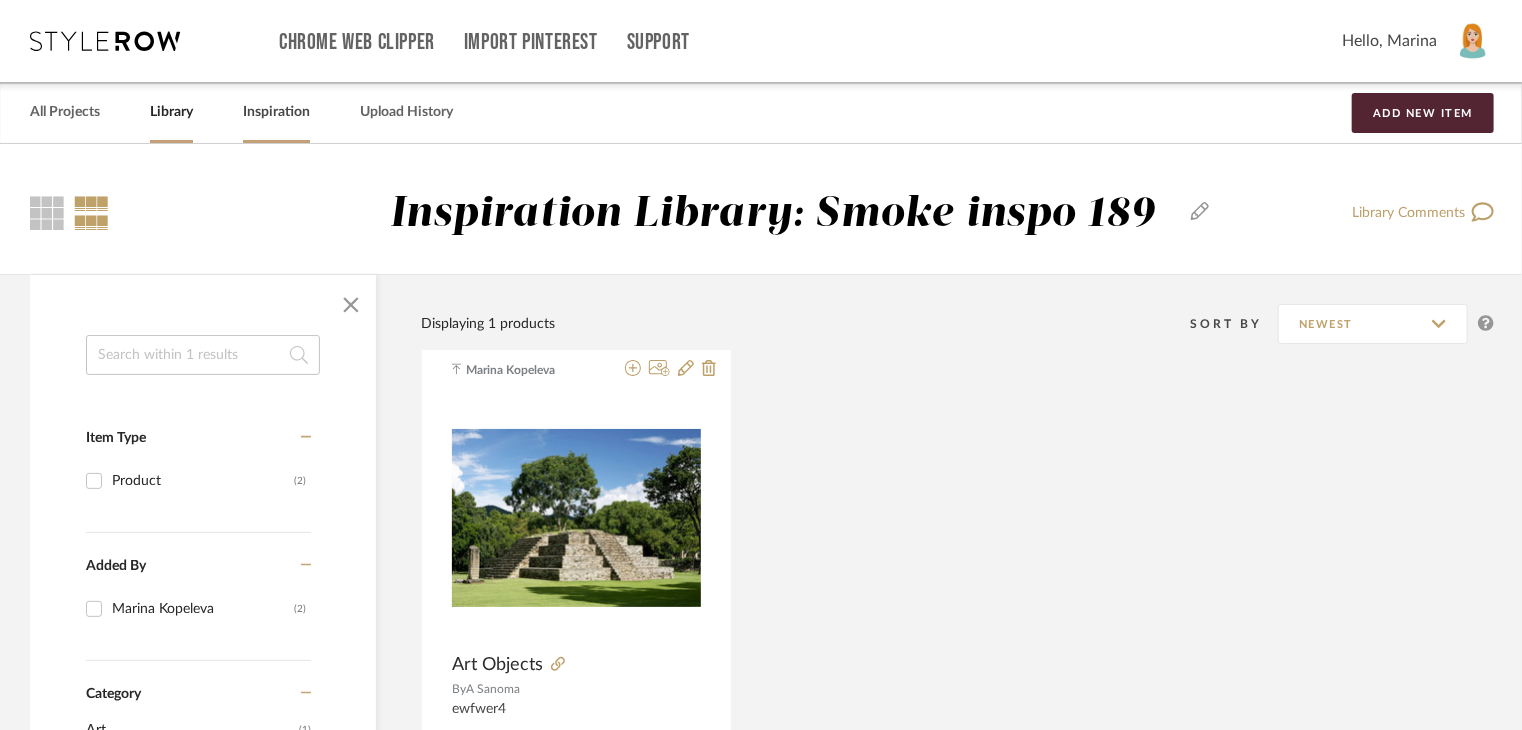 click on "Inspiration" at bounding box center [276, 112] 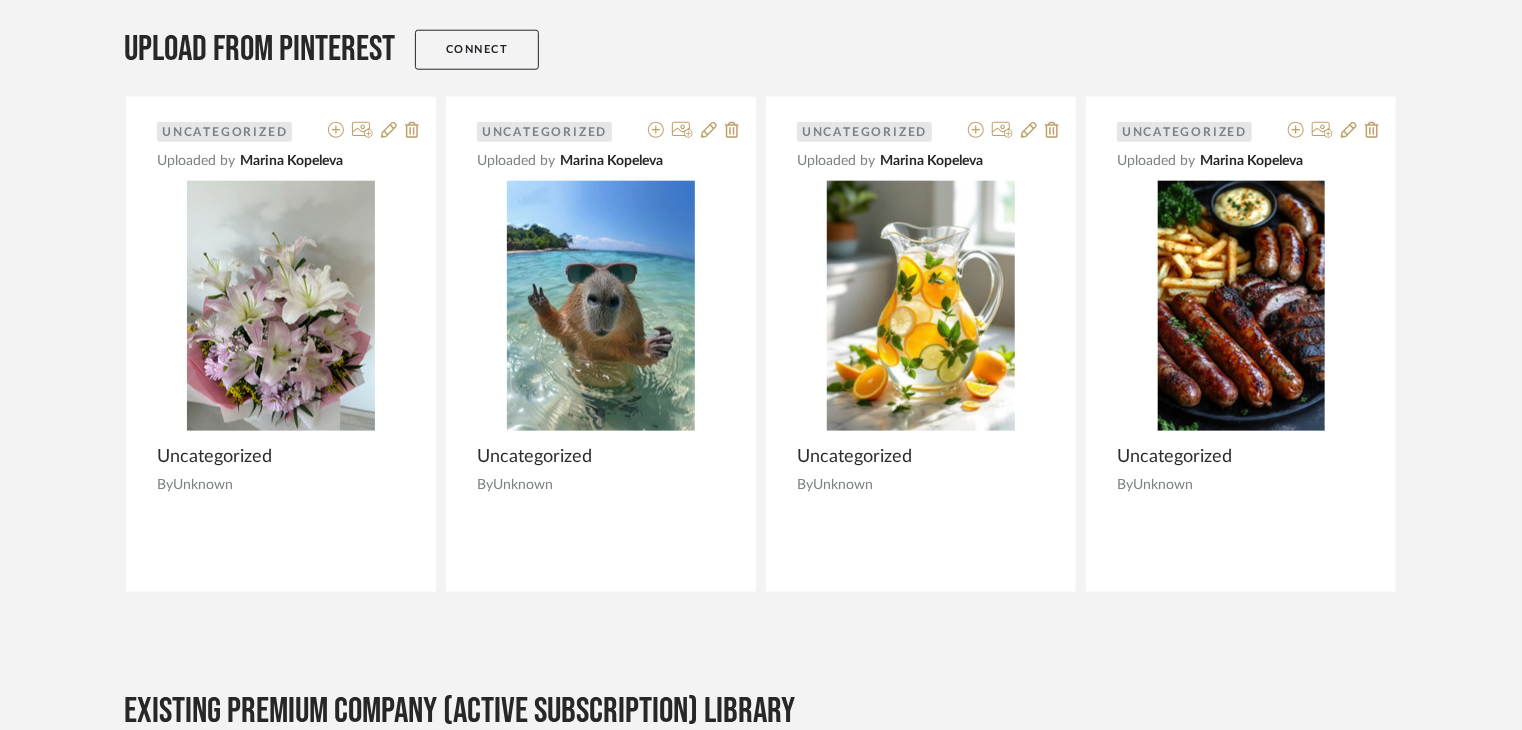 scroll, scrollTop: 900, scrollLeft: 0, axis: vertical 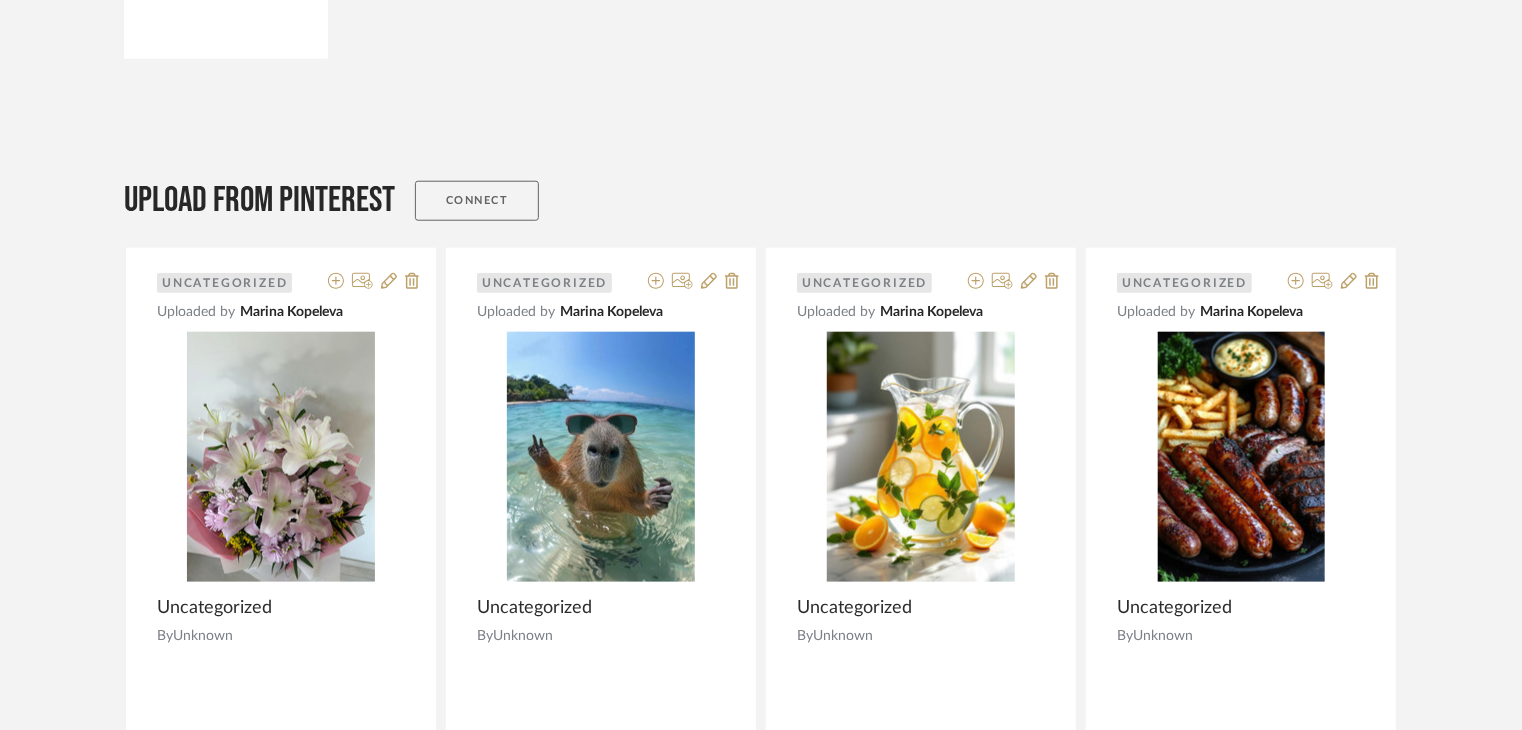 click on "Connect" 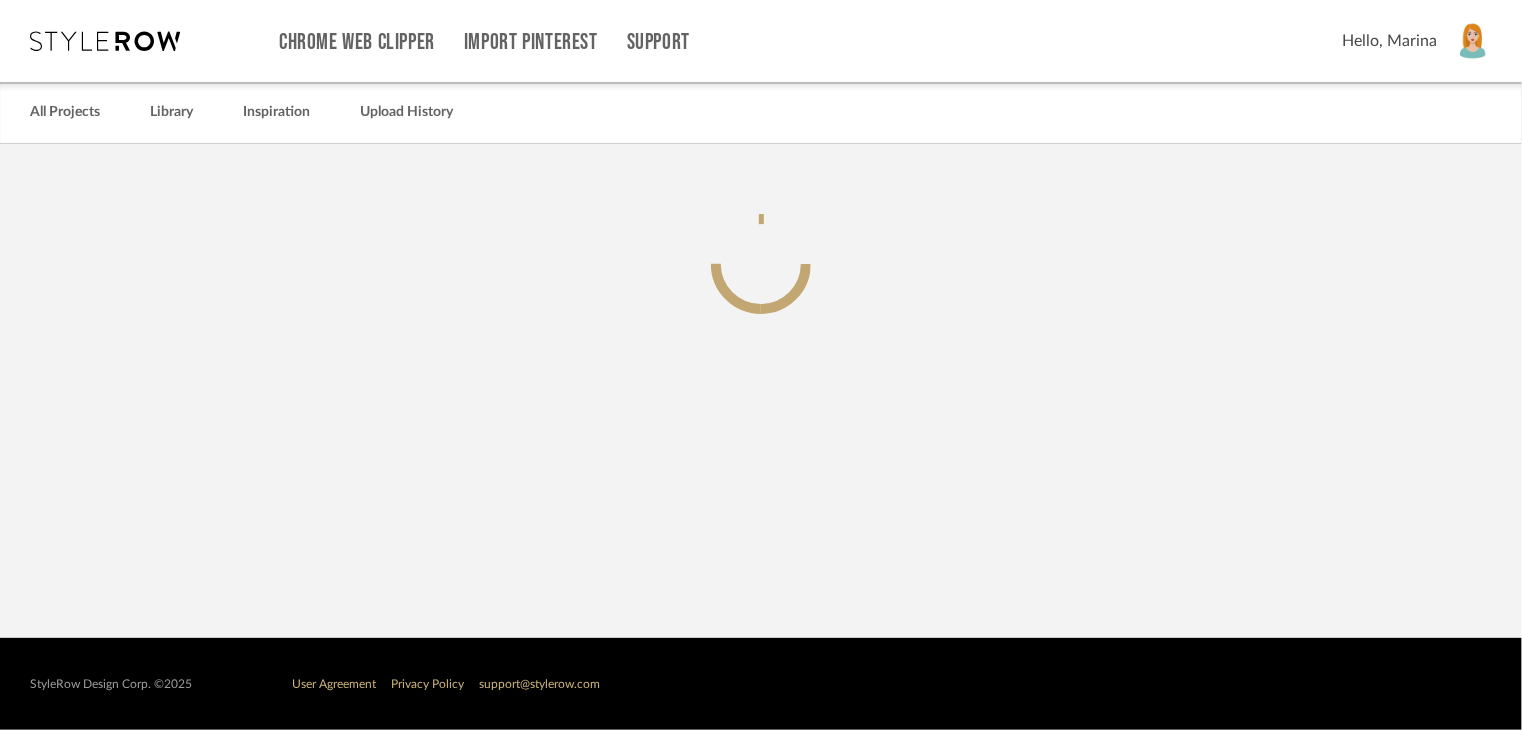 scroll, scrollTop: 0, scrollLeft: 0, axis: both 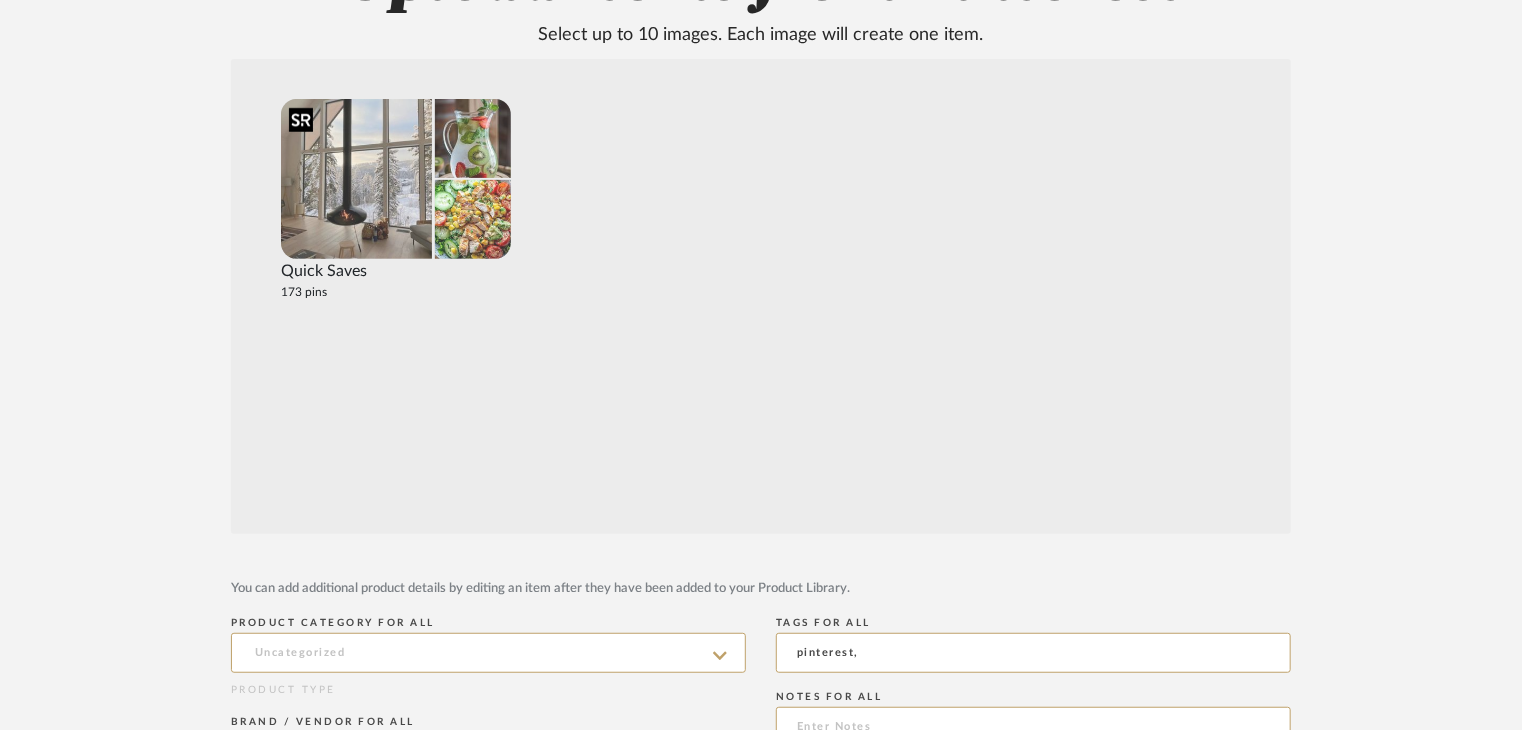 click at bounding box center [356, 179] 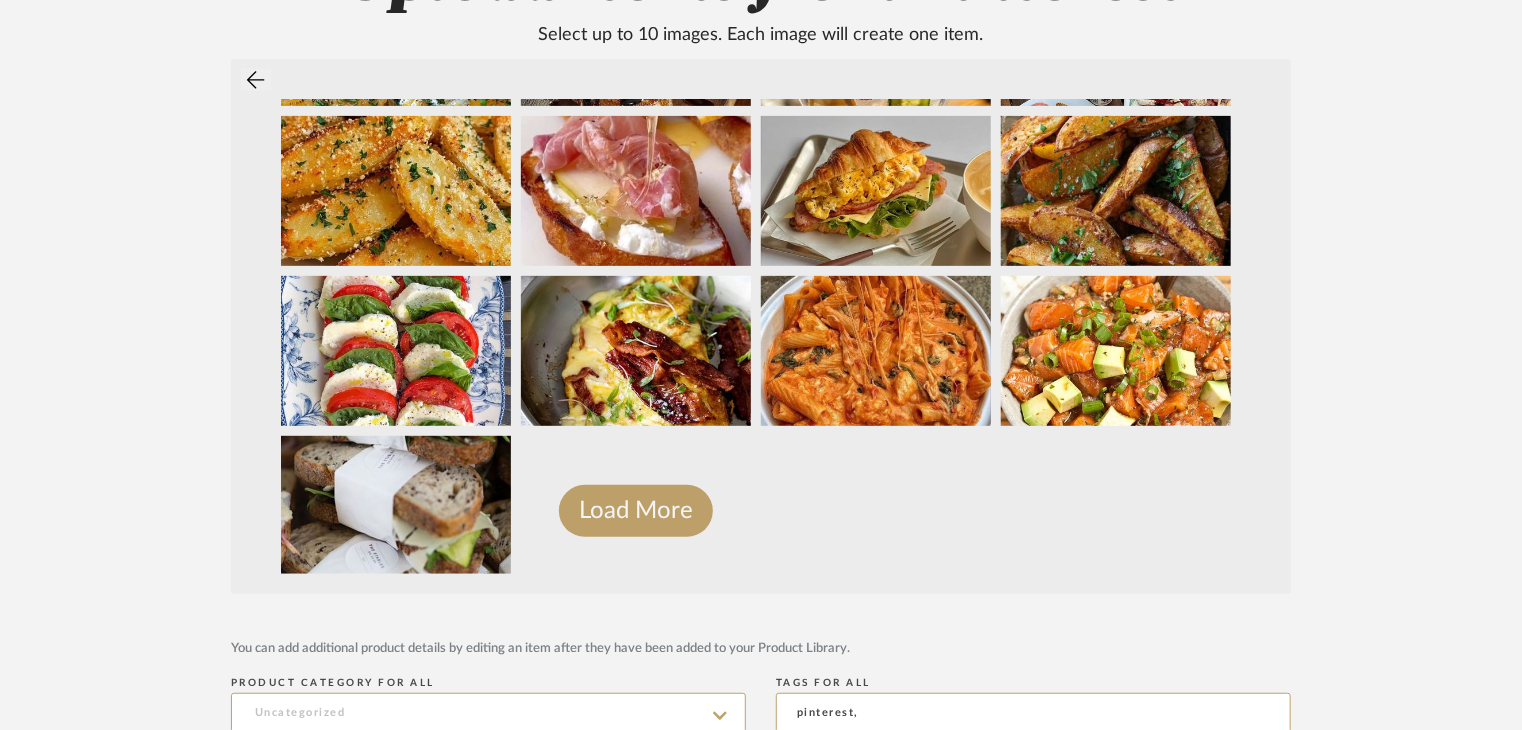 scroll, scrollTop: 634, scrollLeft: 0, axis: vertical 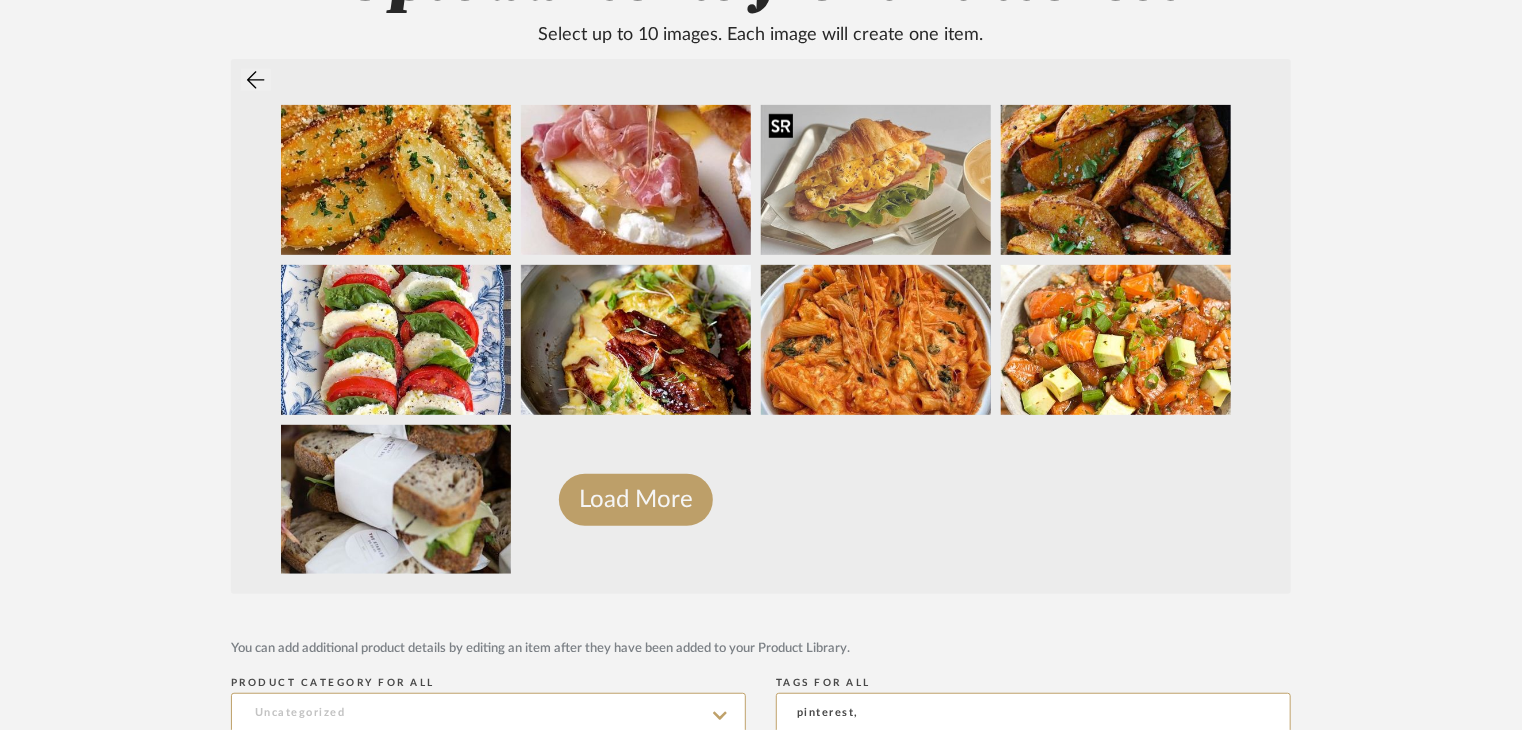 click at bounding box center (876, 180) 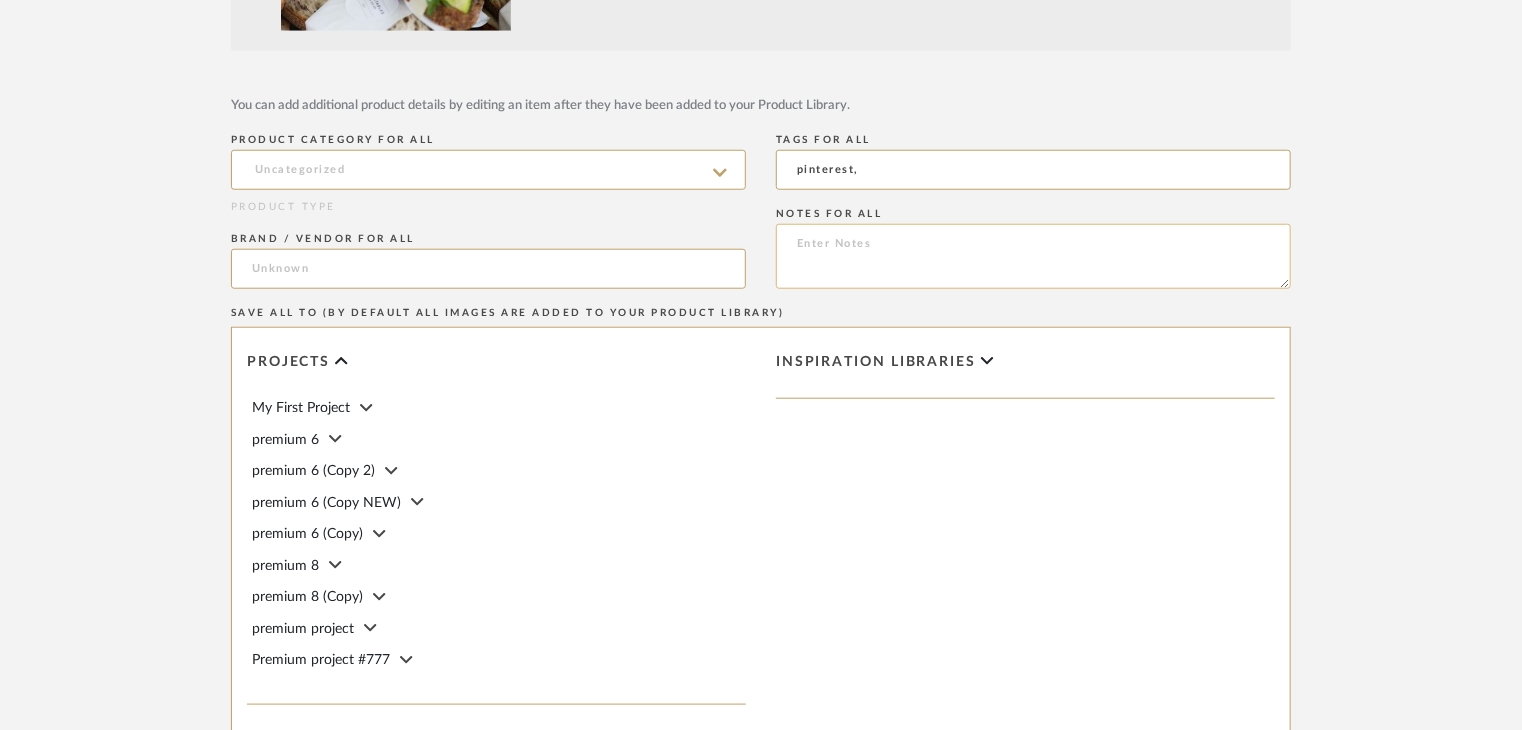scroll, scrollTop: 1092, scrollLeft: 0, axis: vertical 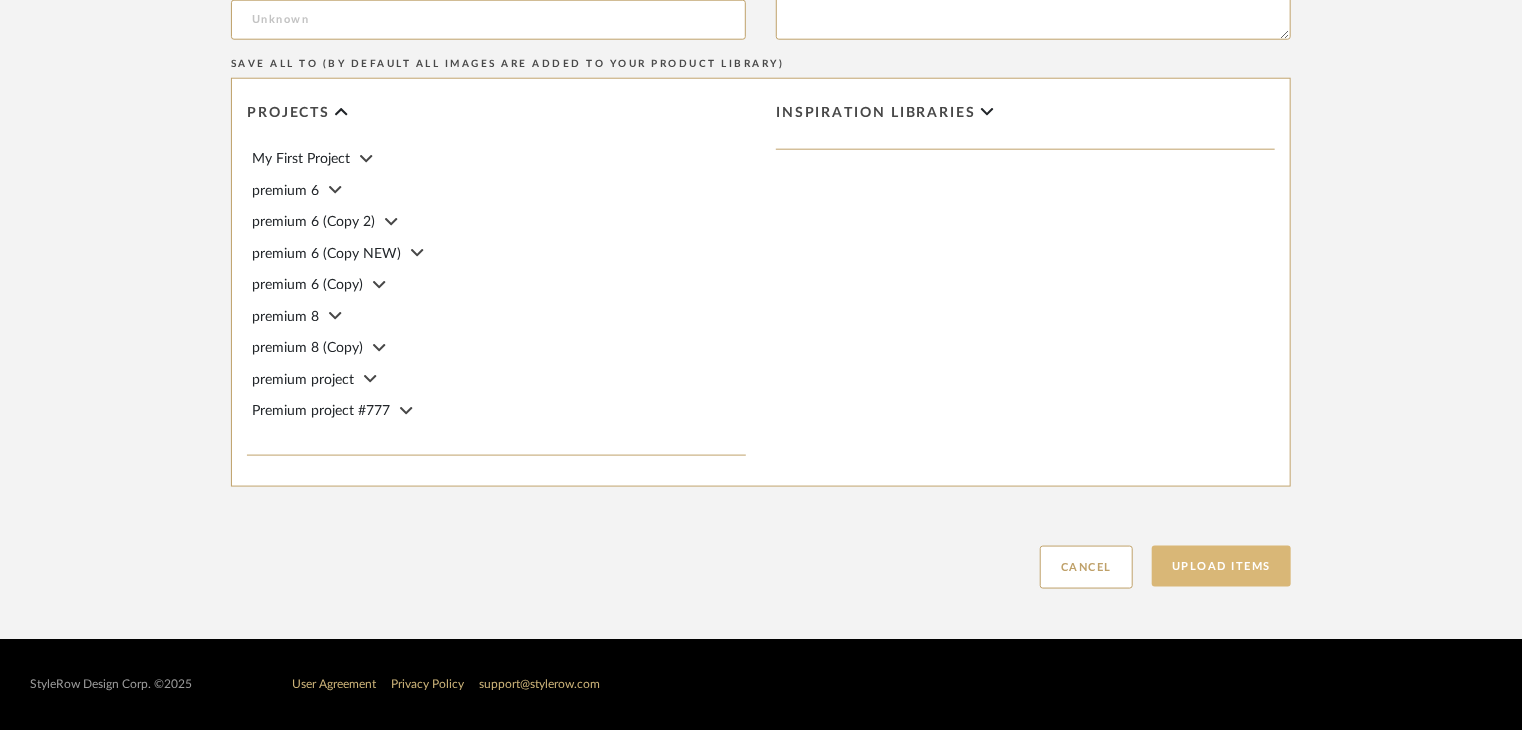click on "Upload Items" 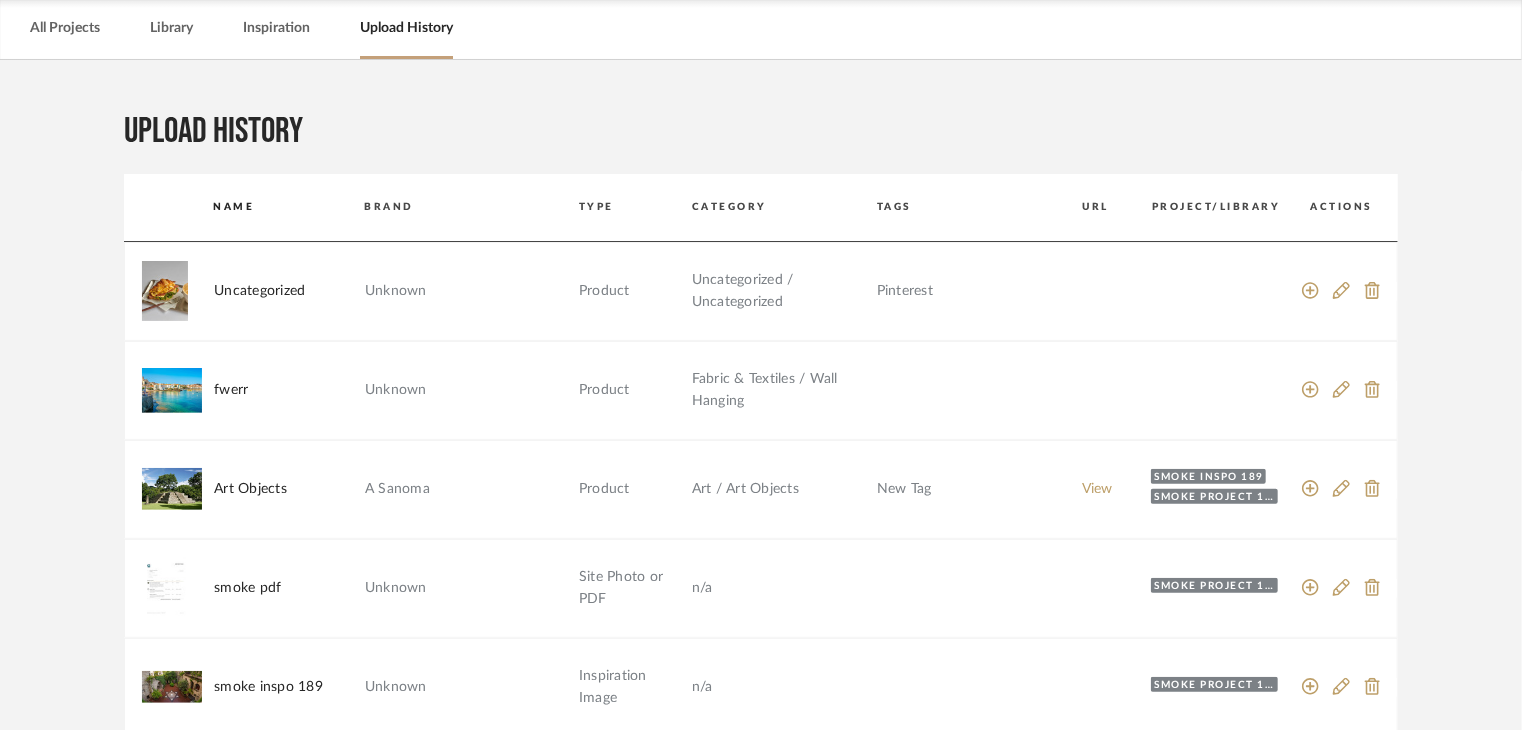 scroll, scrollTop: 0, scrollLeft: 0, axis: both 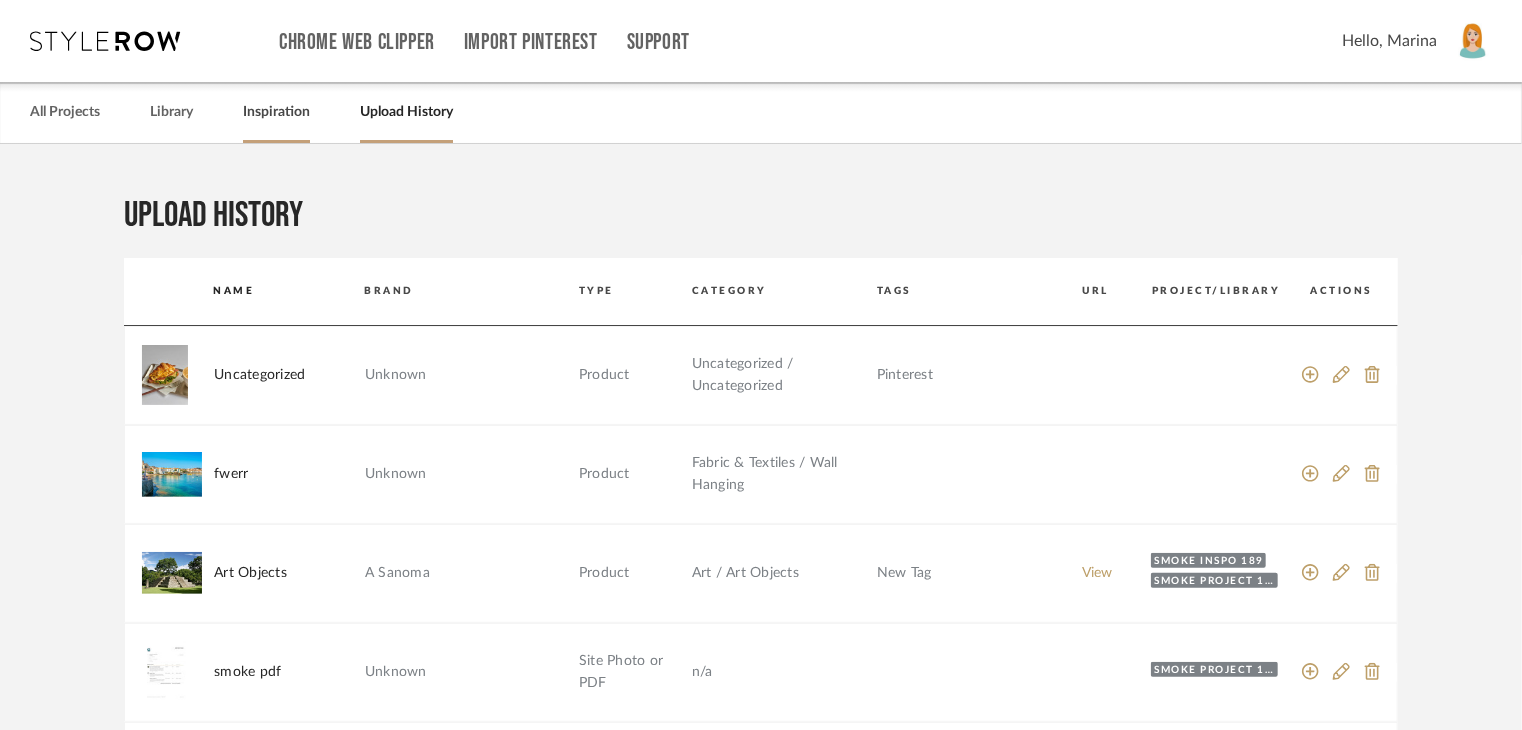 click on "Inspiration" at bounding box center [276, 112] 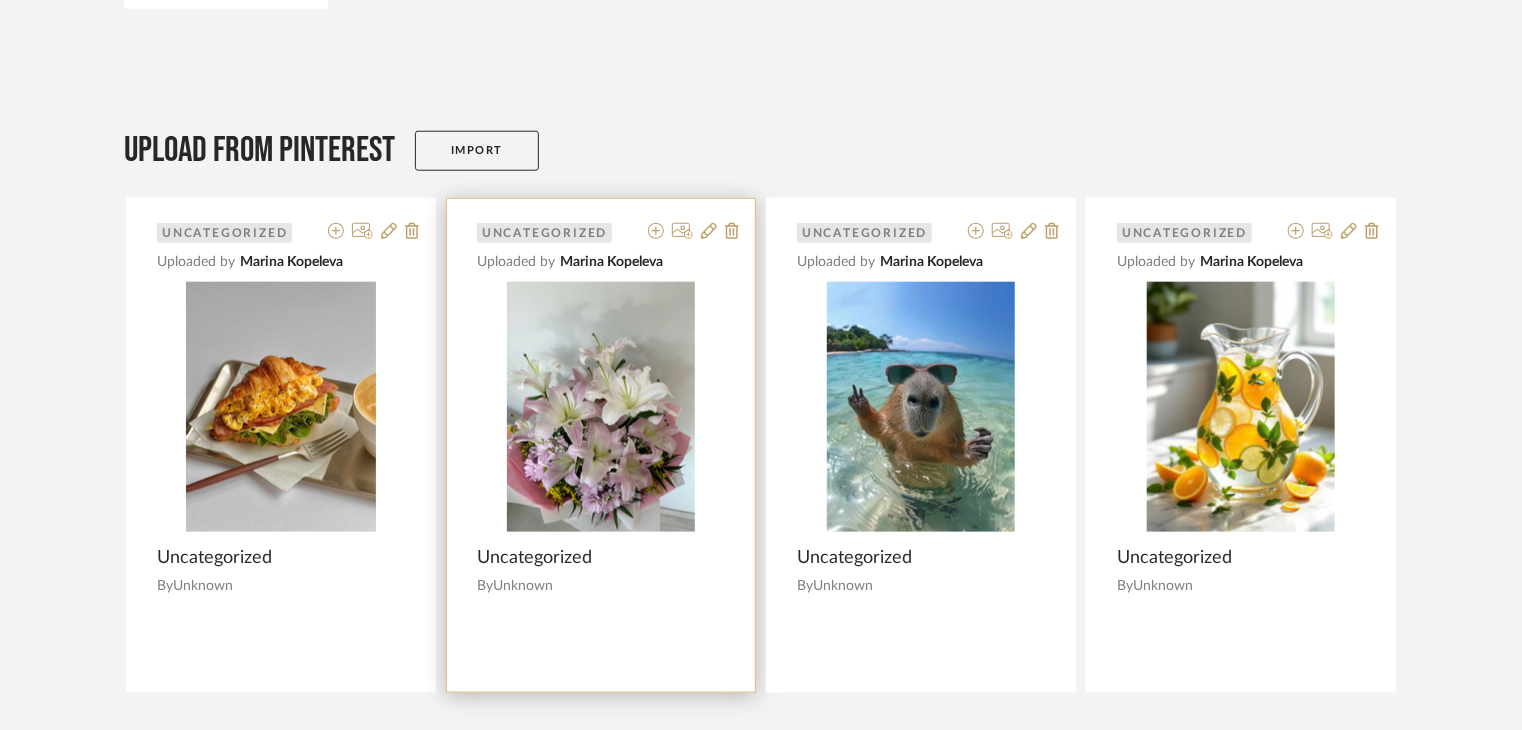 scroll, scrollTop: 900, scrollLeft: 0, axis: vertical 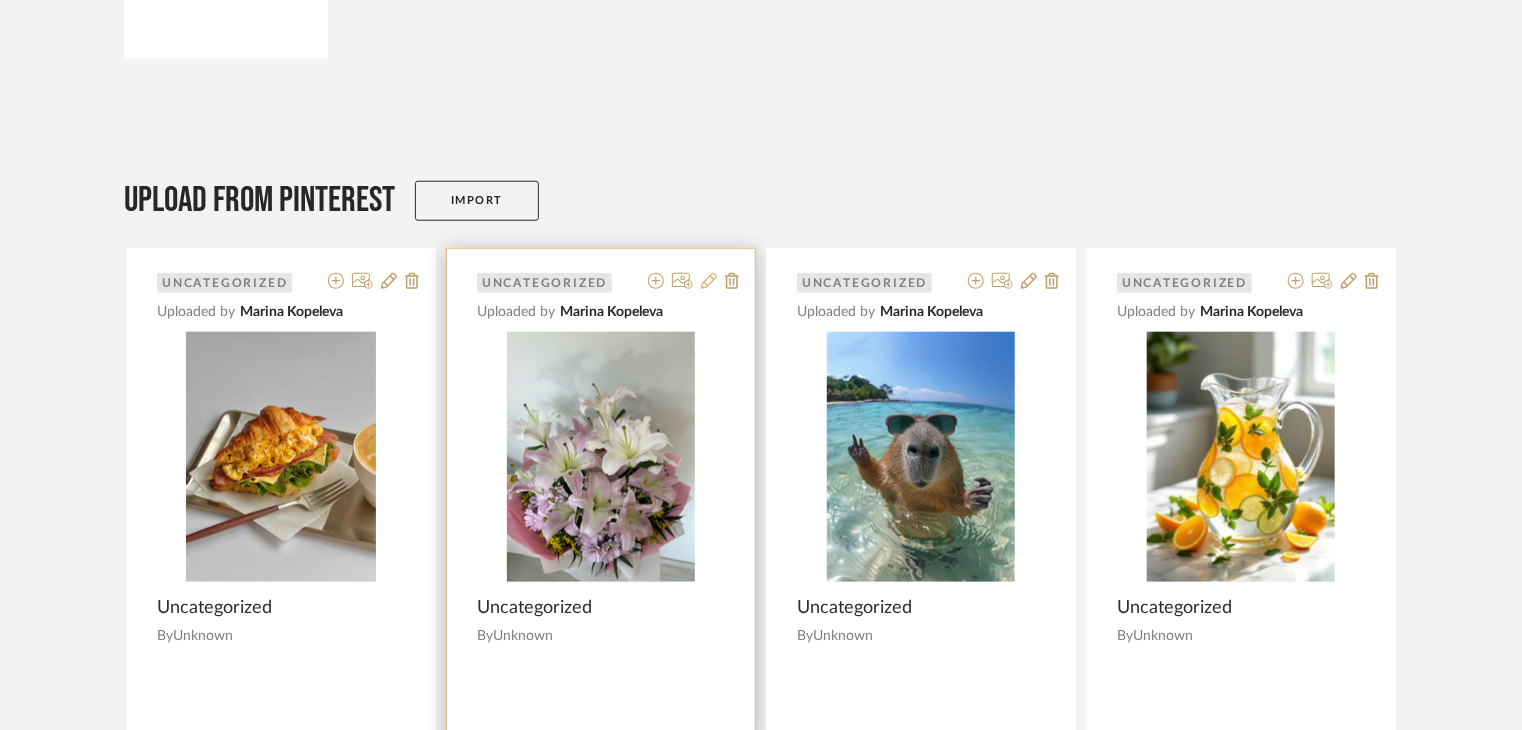 click 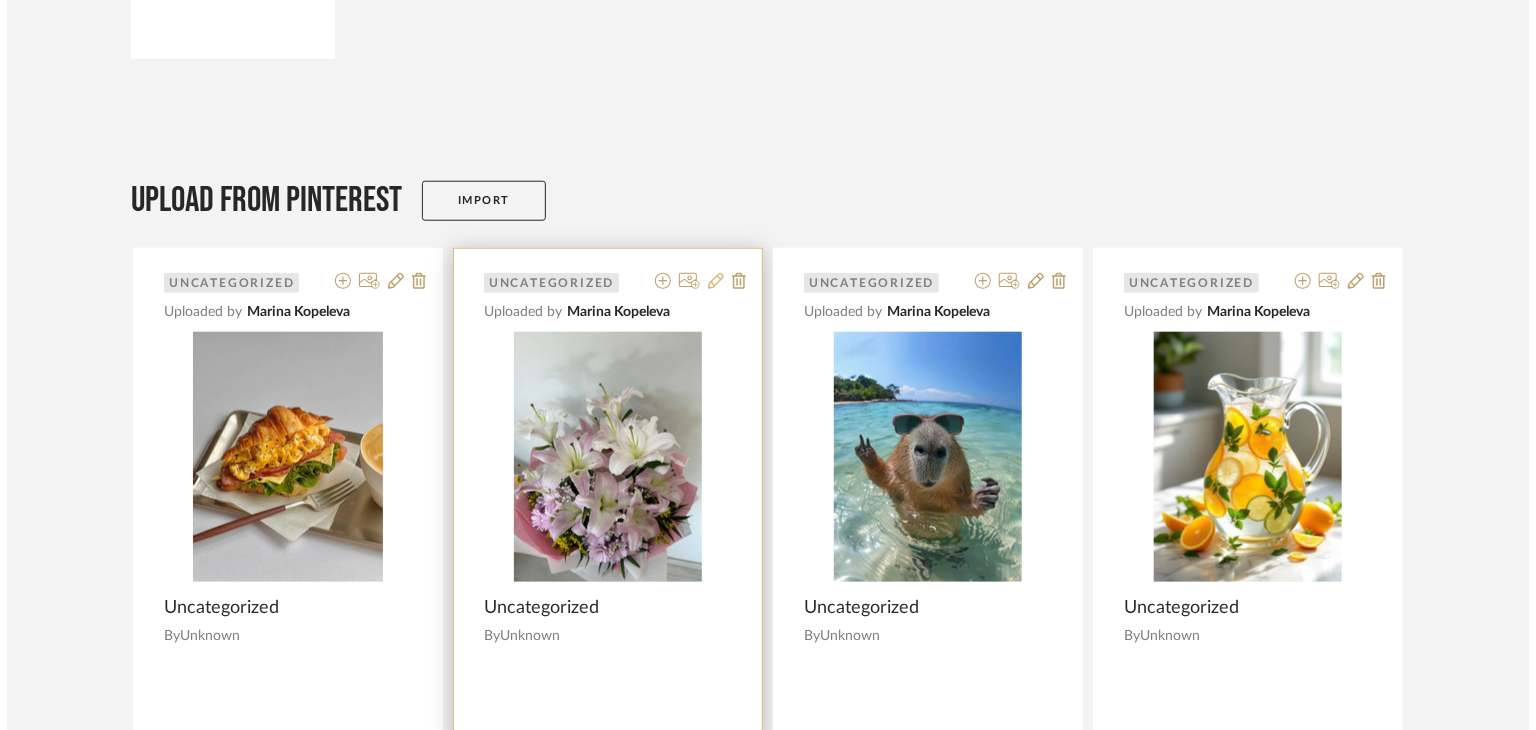 scroll, scrollTop: 0, scrollLeft: 0, axis: both 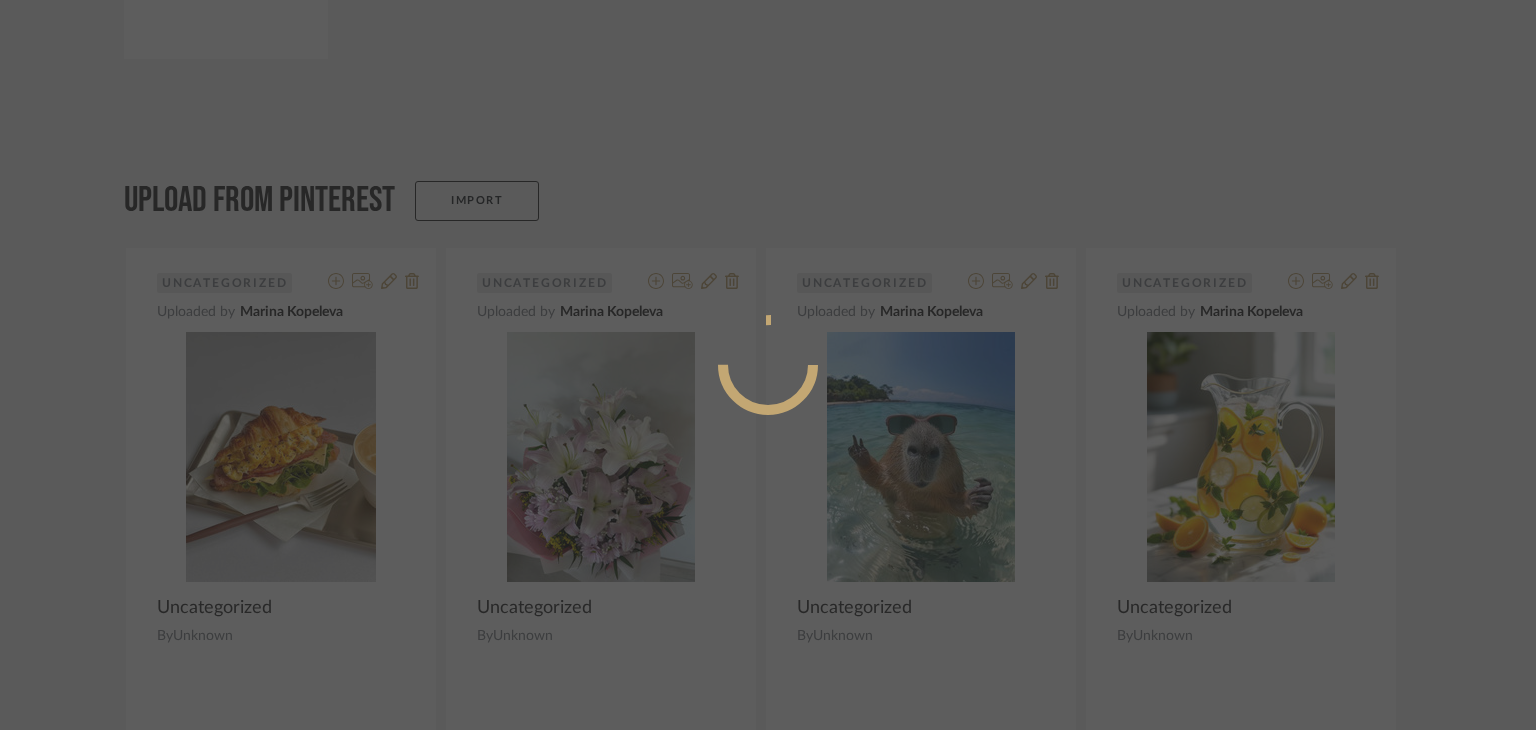 radio on "true" 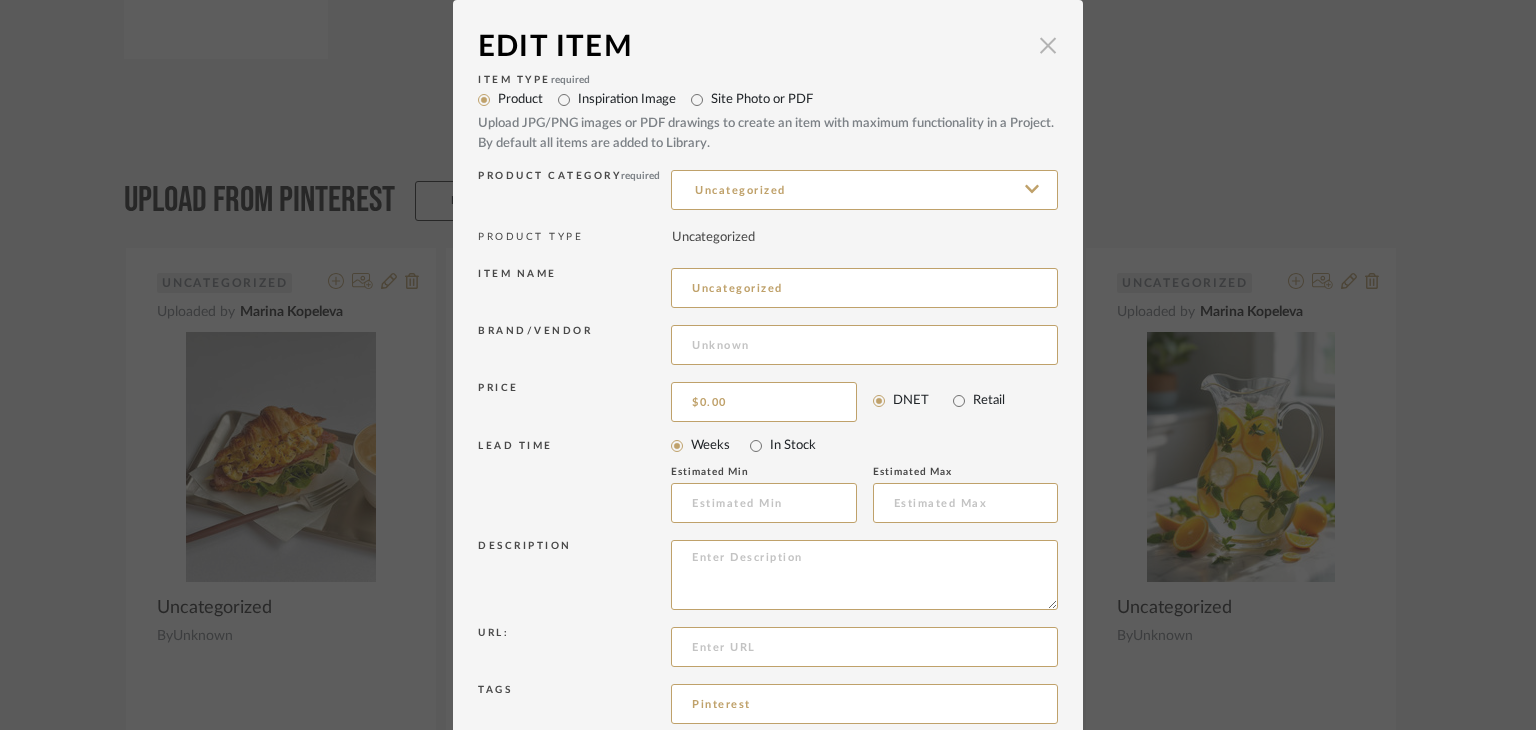 click at bounding box center [1048, 45] 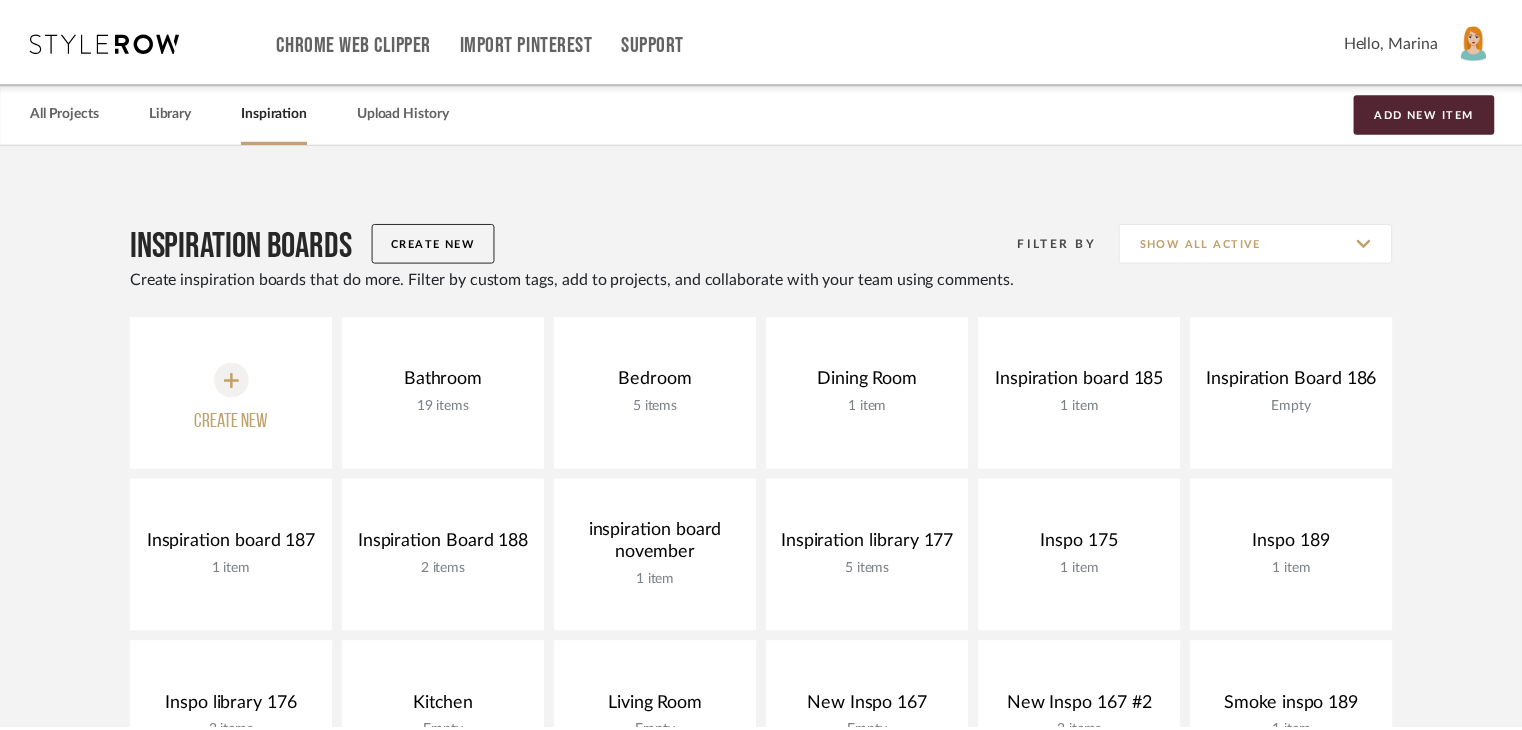 scroll, scrollTop: 900, scrollLeft: 0, axis: vertical 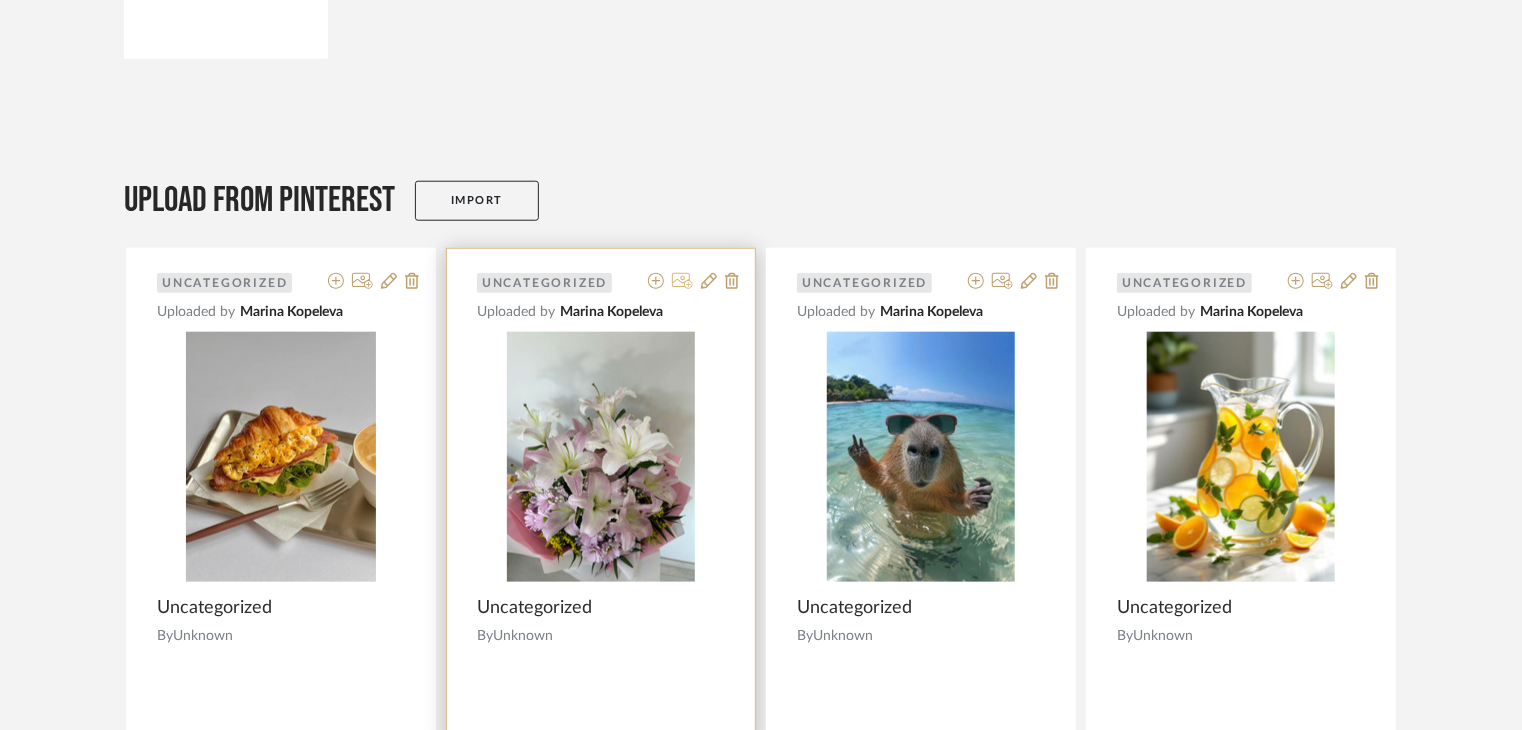 click 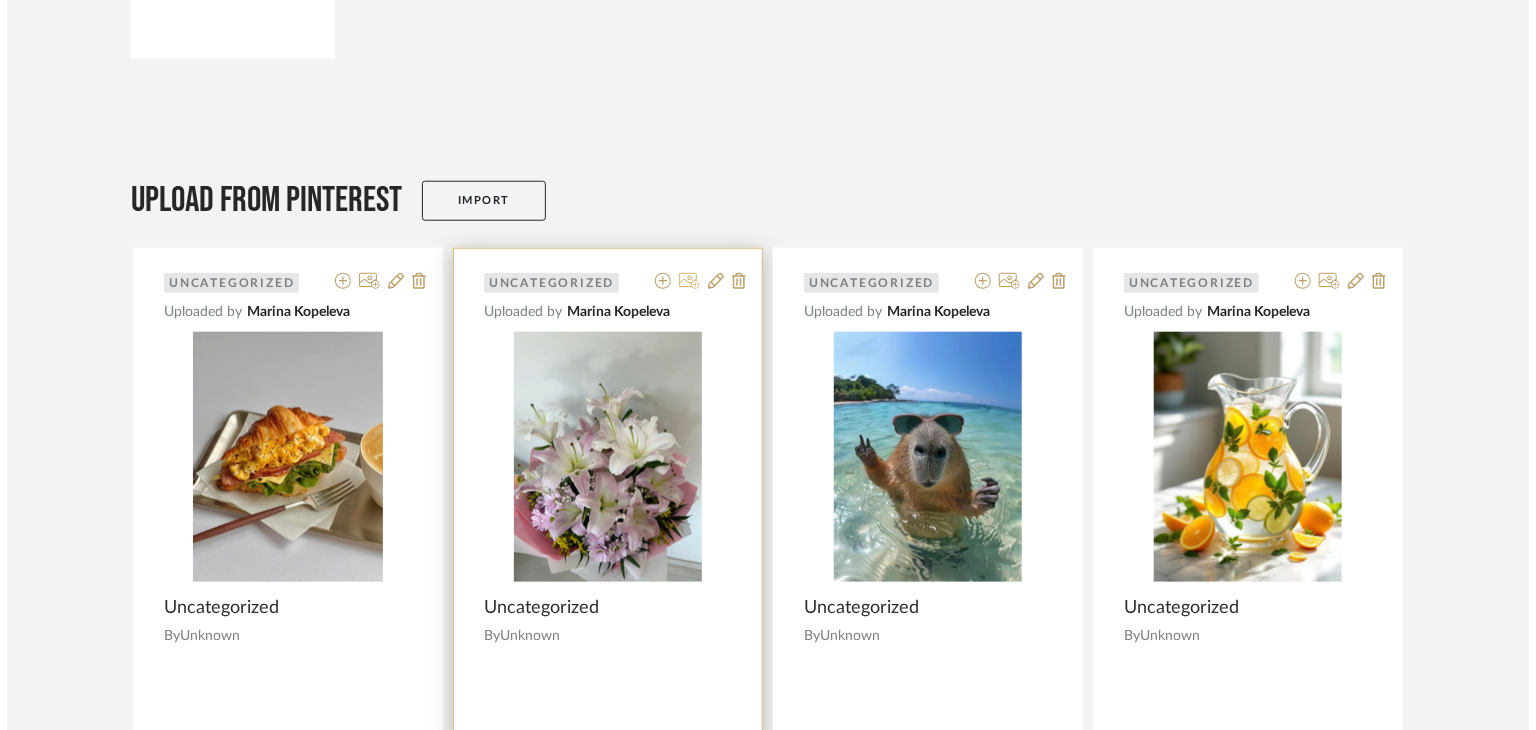 scroll, scrollTop: 0, scrollLeft: 0, axis: both 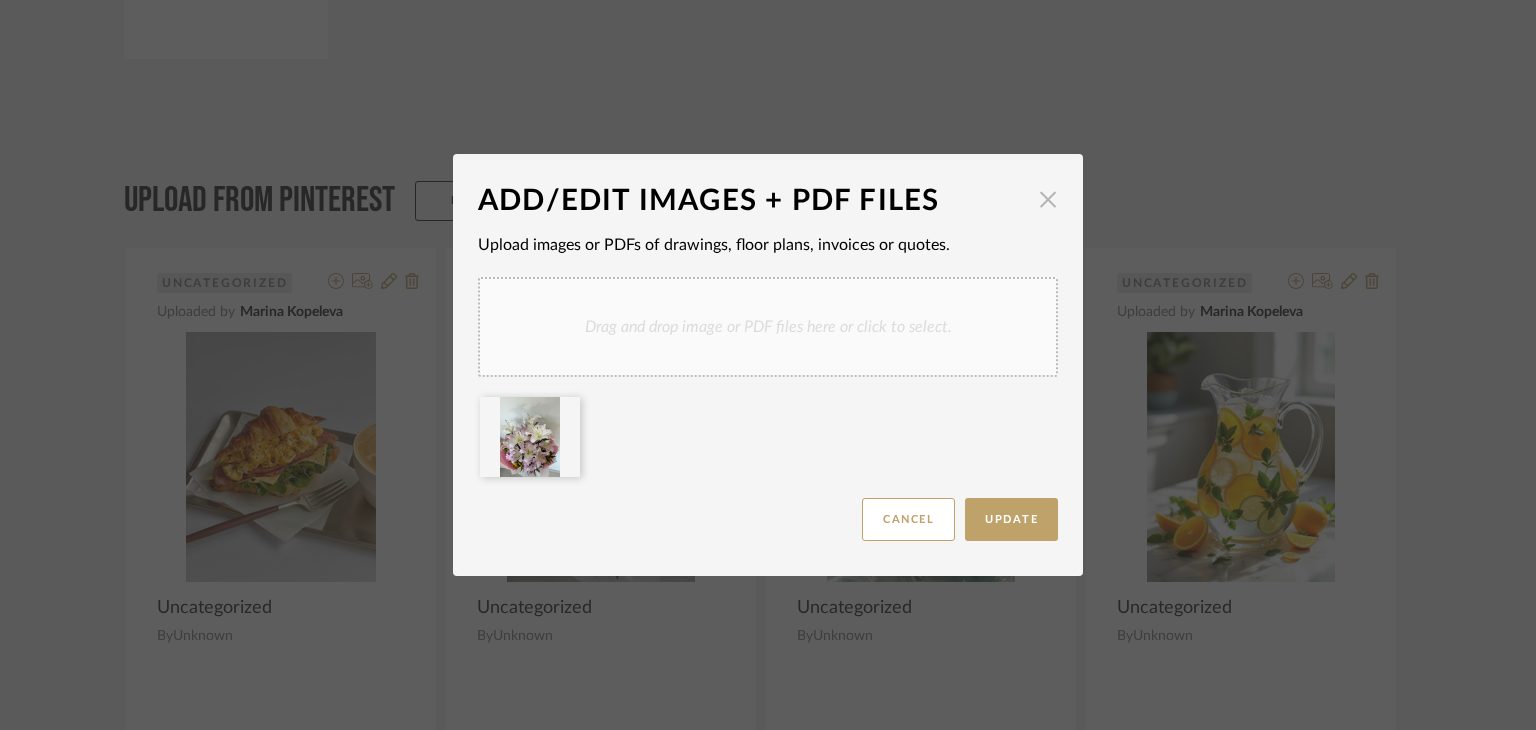click at bounding box center [1048, 199] 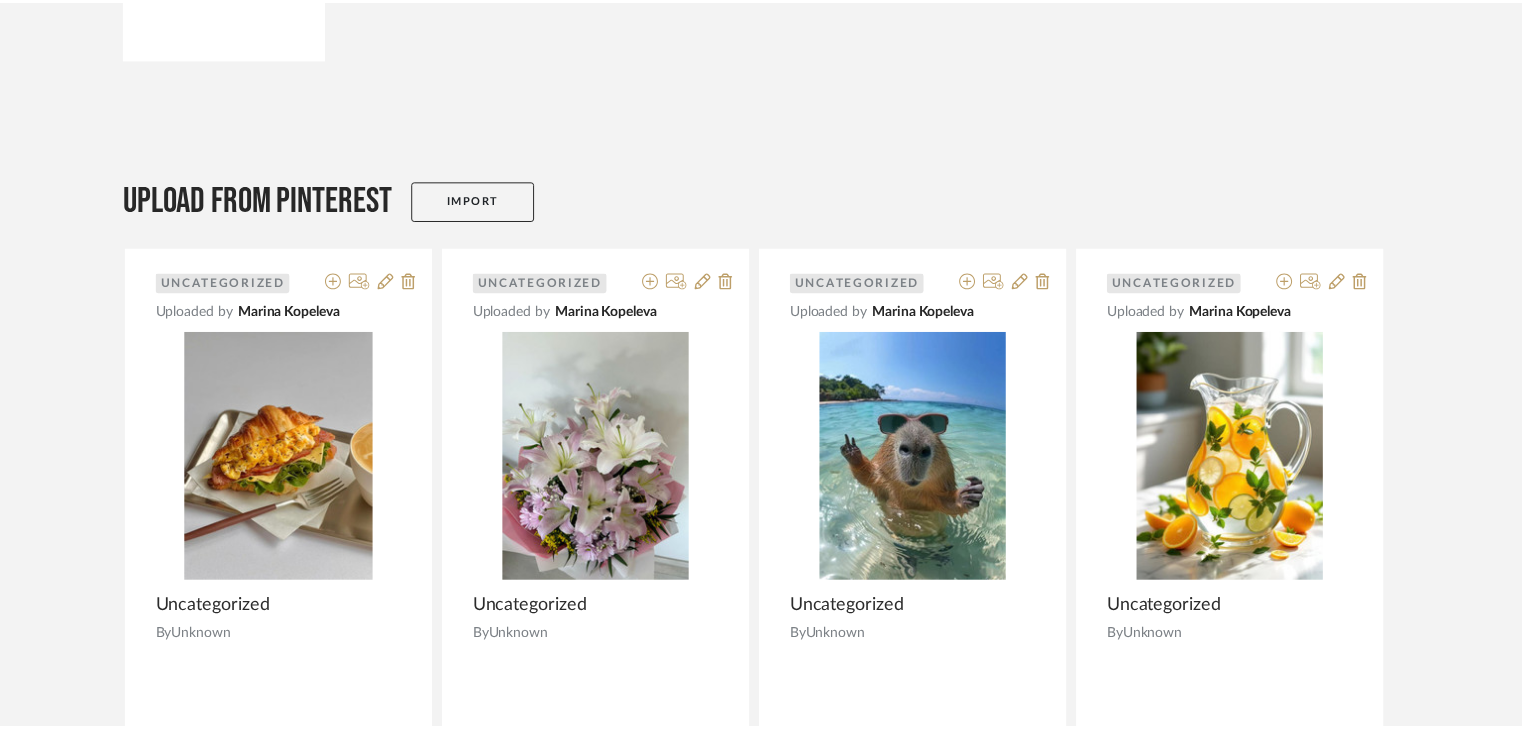 scroll, scrollTop: 900, scrollLeft: 0, axis: vertical 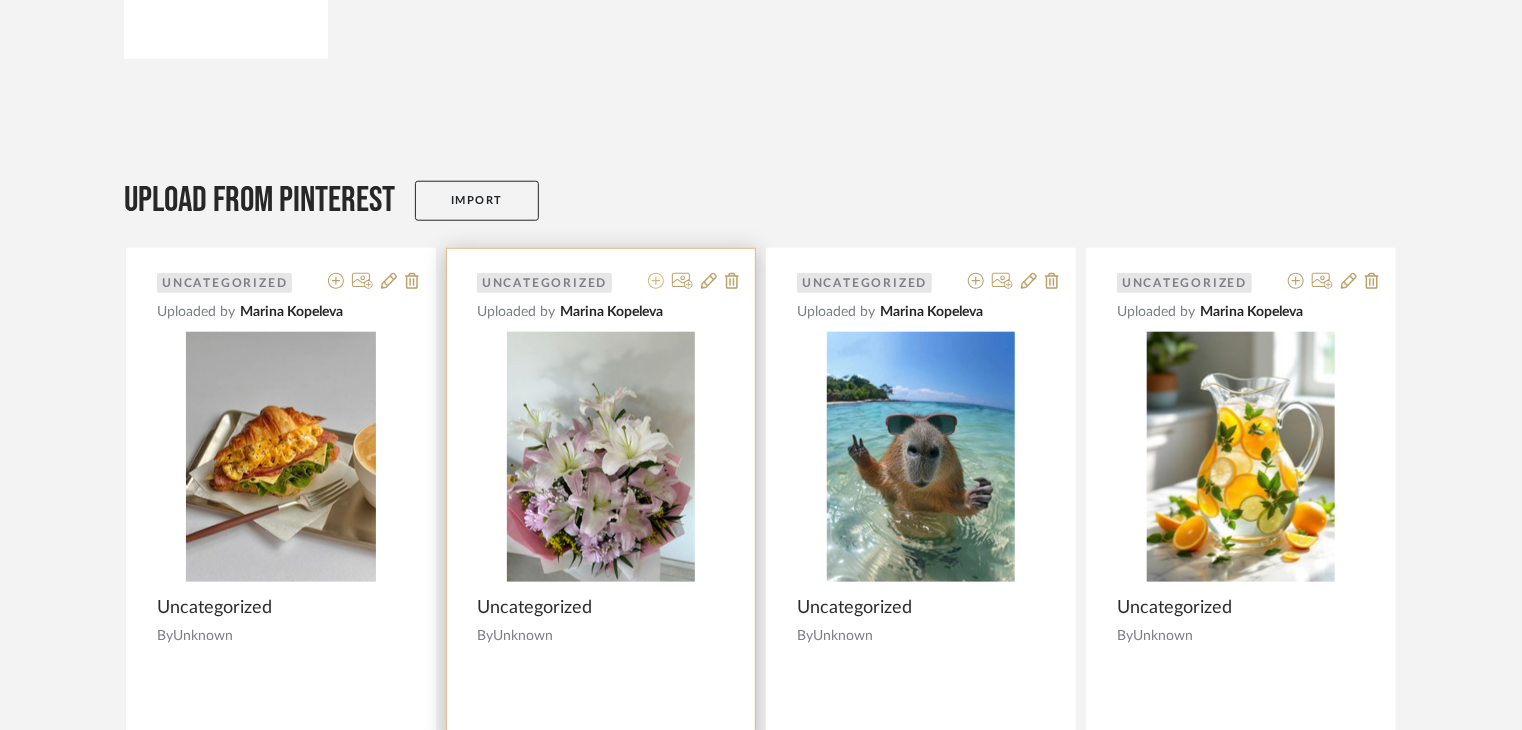click 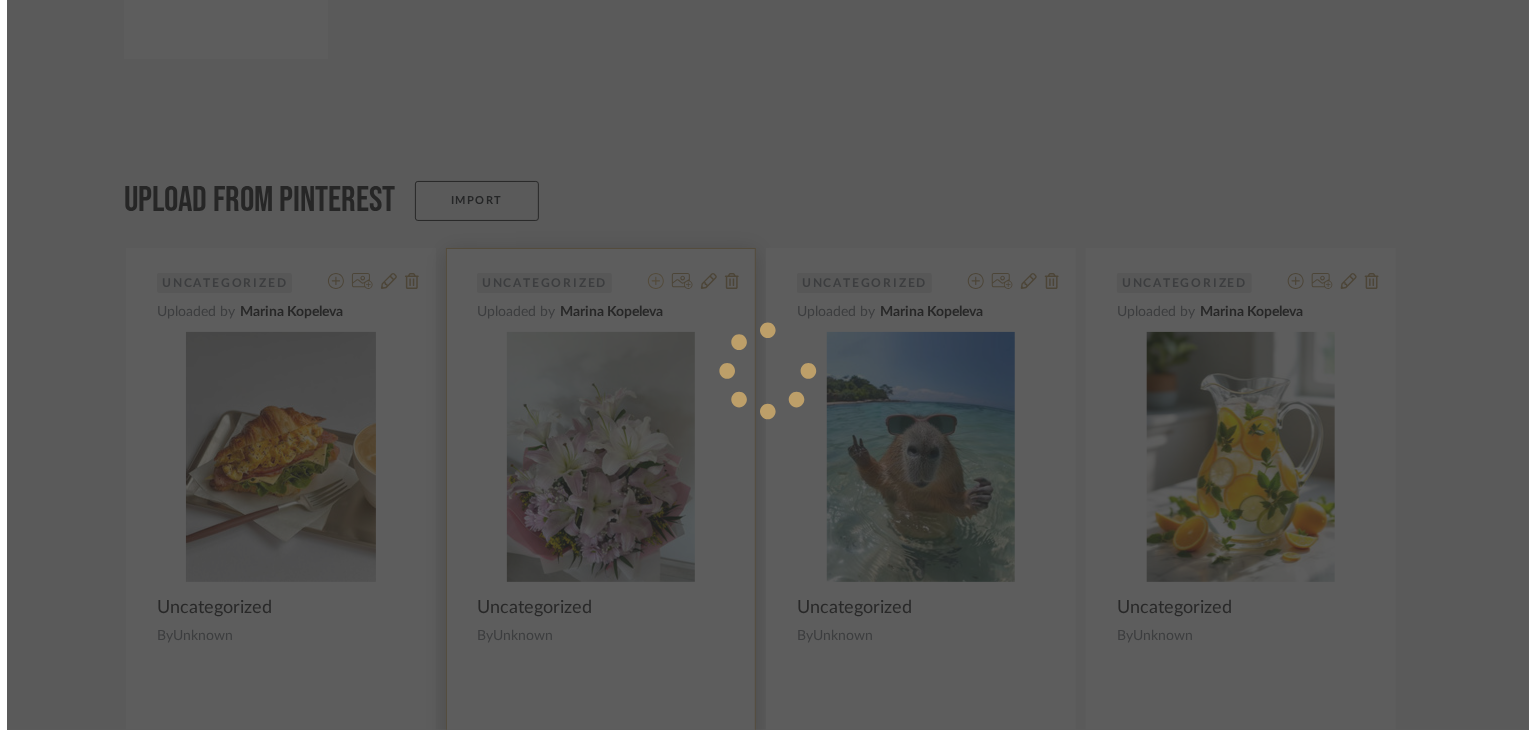 scroll, scrollTop: 0, scrollLeft: 0, axis: both 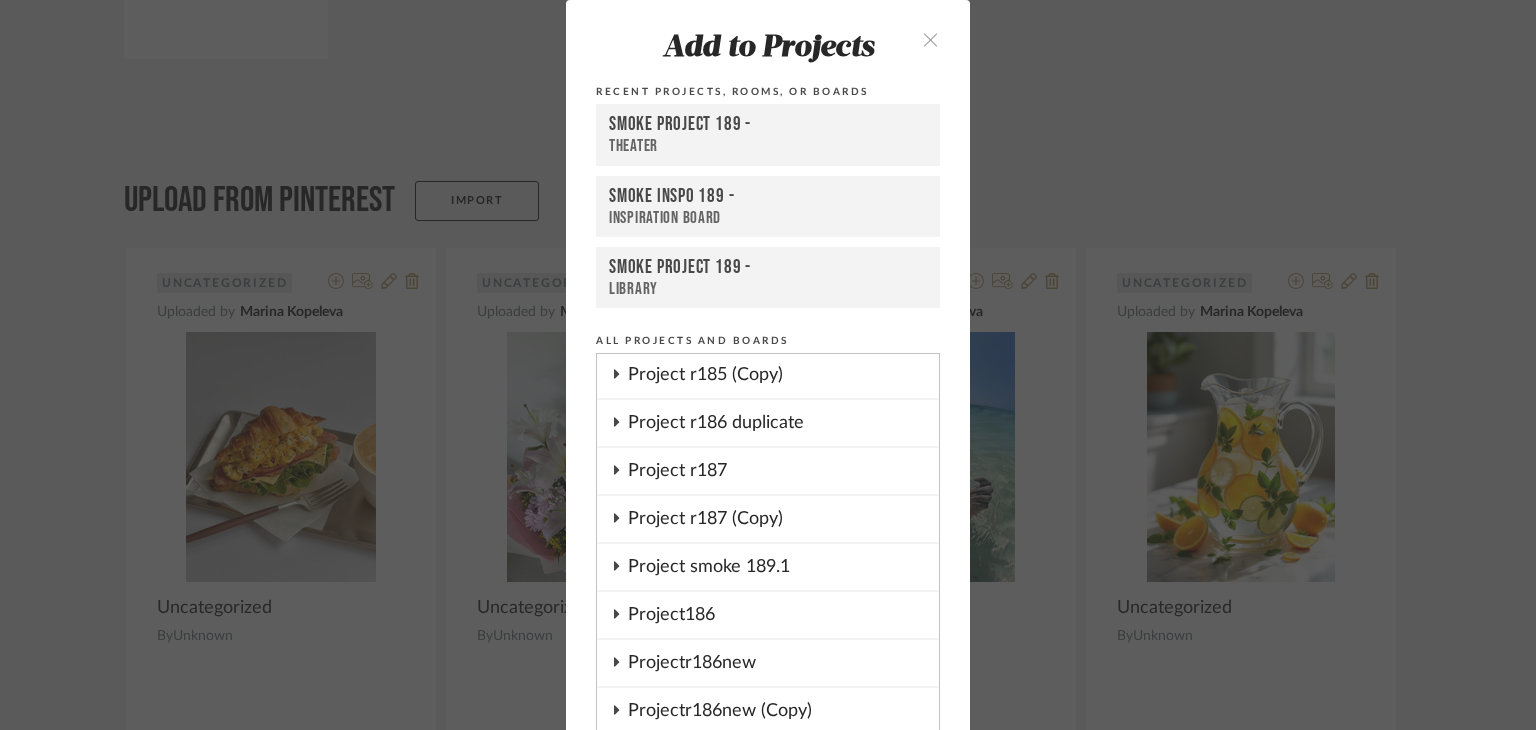 click at bounding box center (930, 39) 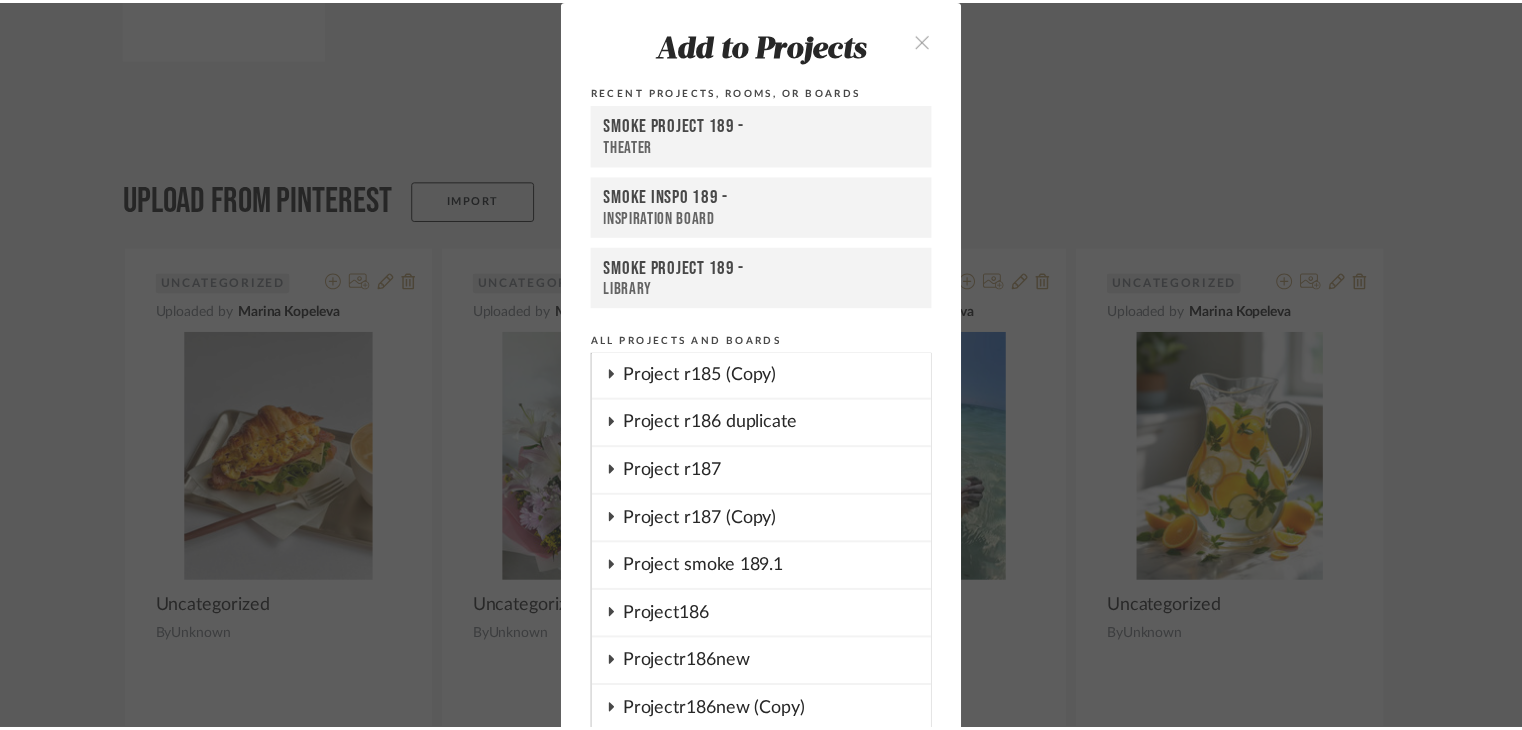 scroll, scrollTop: 900, scrollLeft: 0, axis: vertical 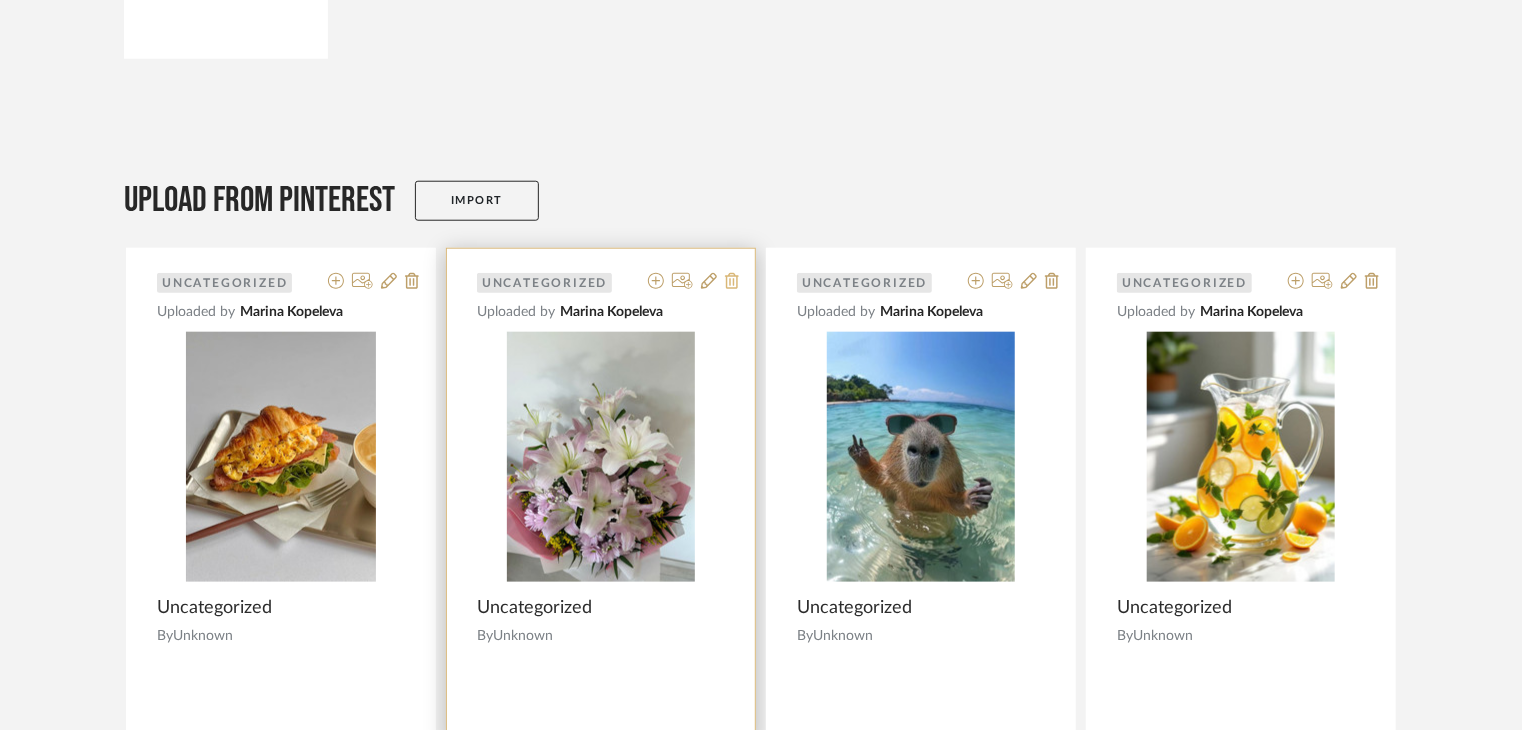 click 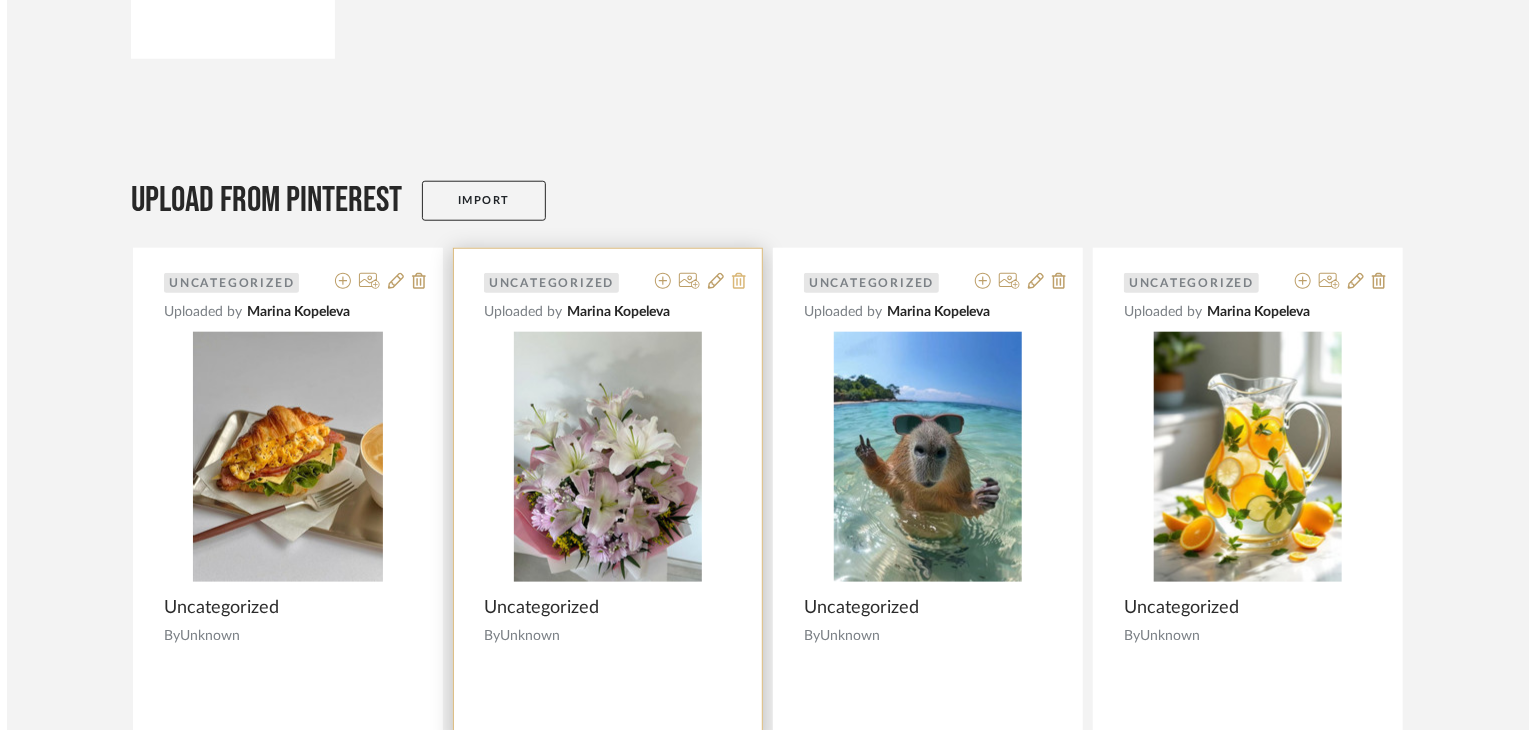 scroll, scrollTop: 0, scrollLeft: 0, axis: both 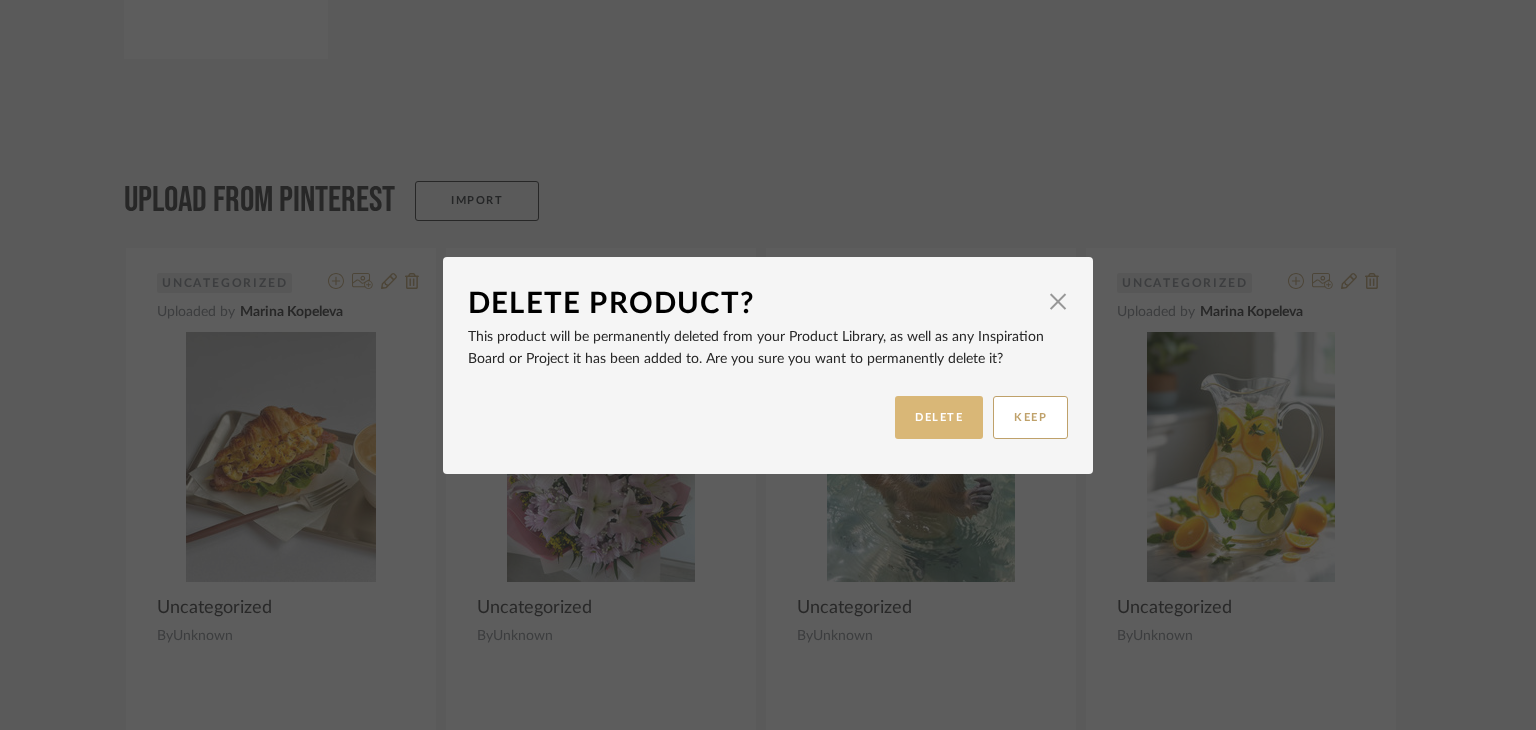 click on "DELETE" at bounding box center [939, 417] 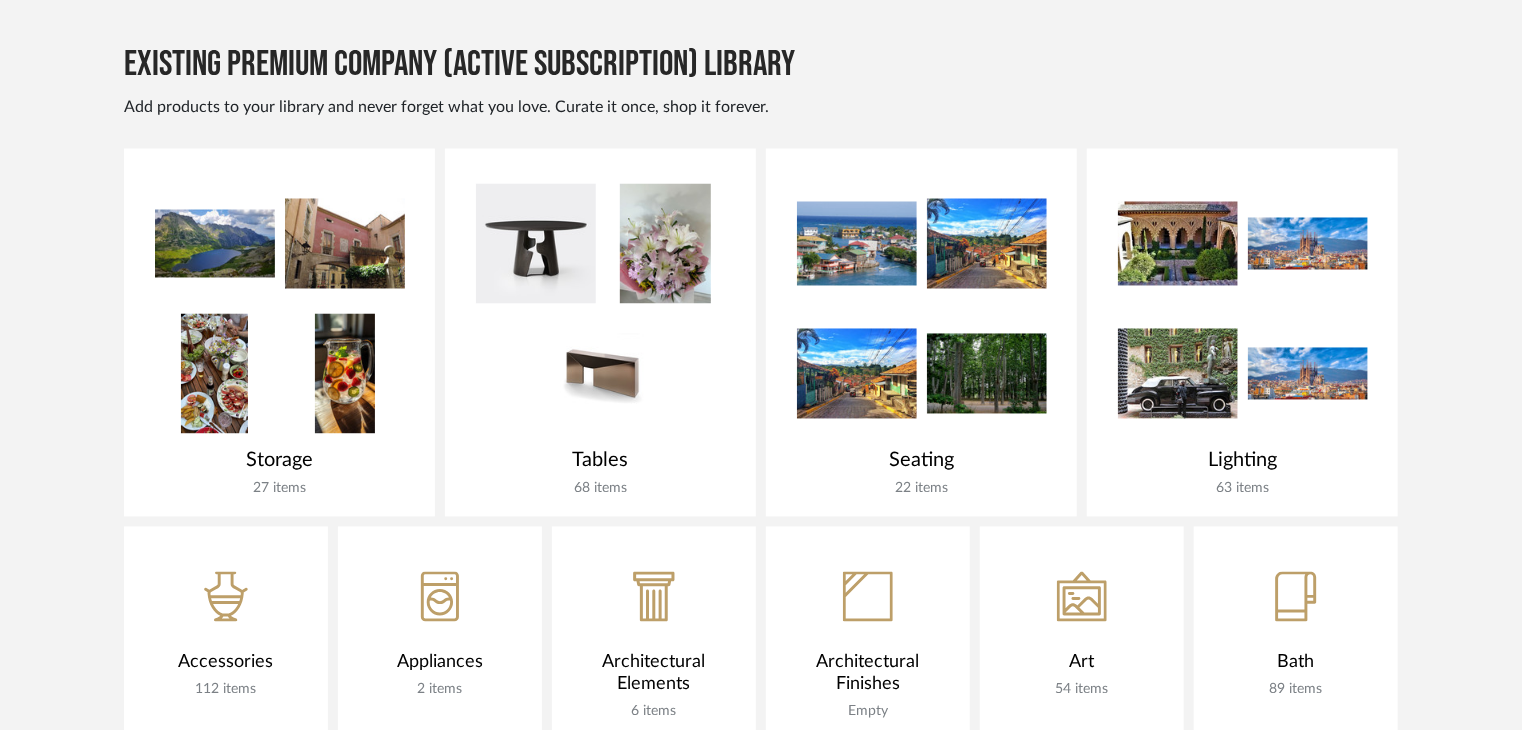 scroll, scrollTop: 1700, scrollLeft: 0, axis: vertical 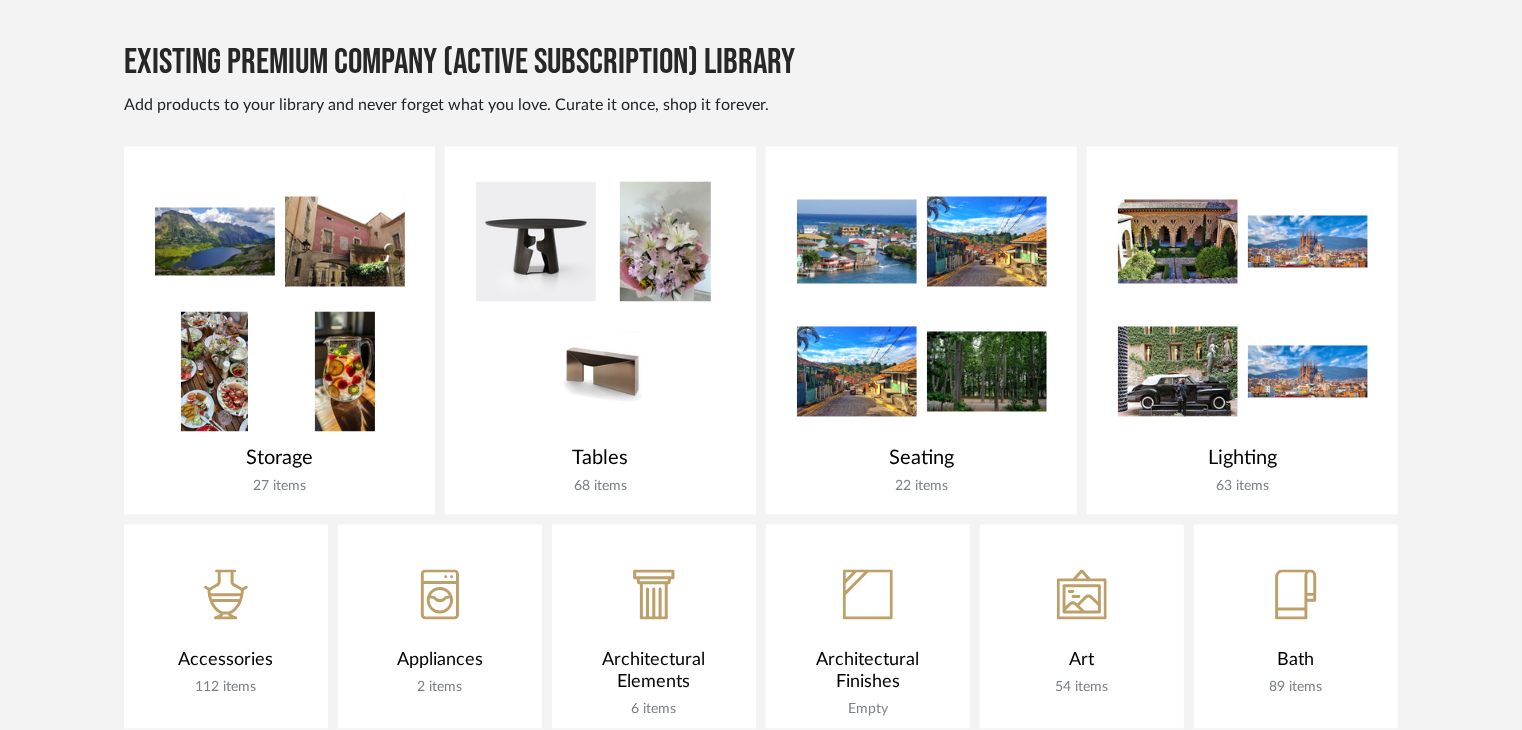 click 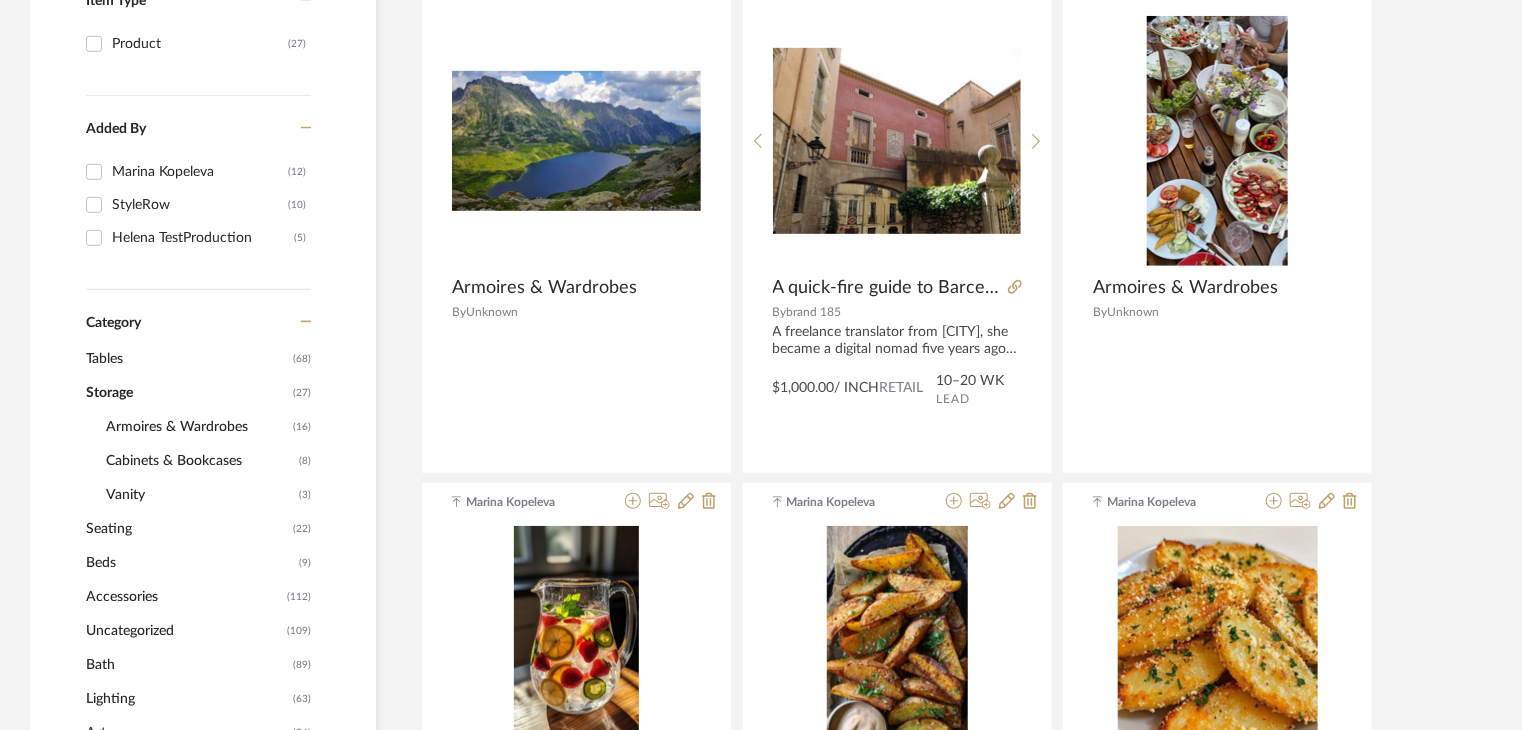 scroll, scrollTop: 100, scrollLeft: 0, axis: vertical 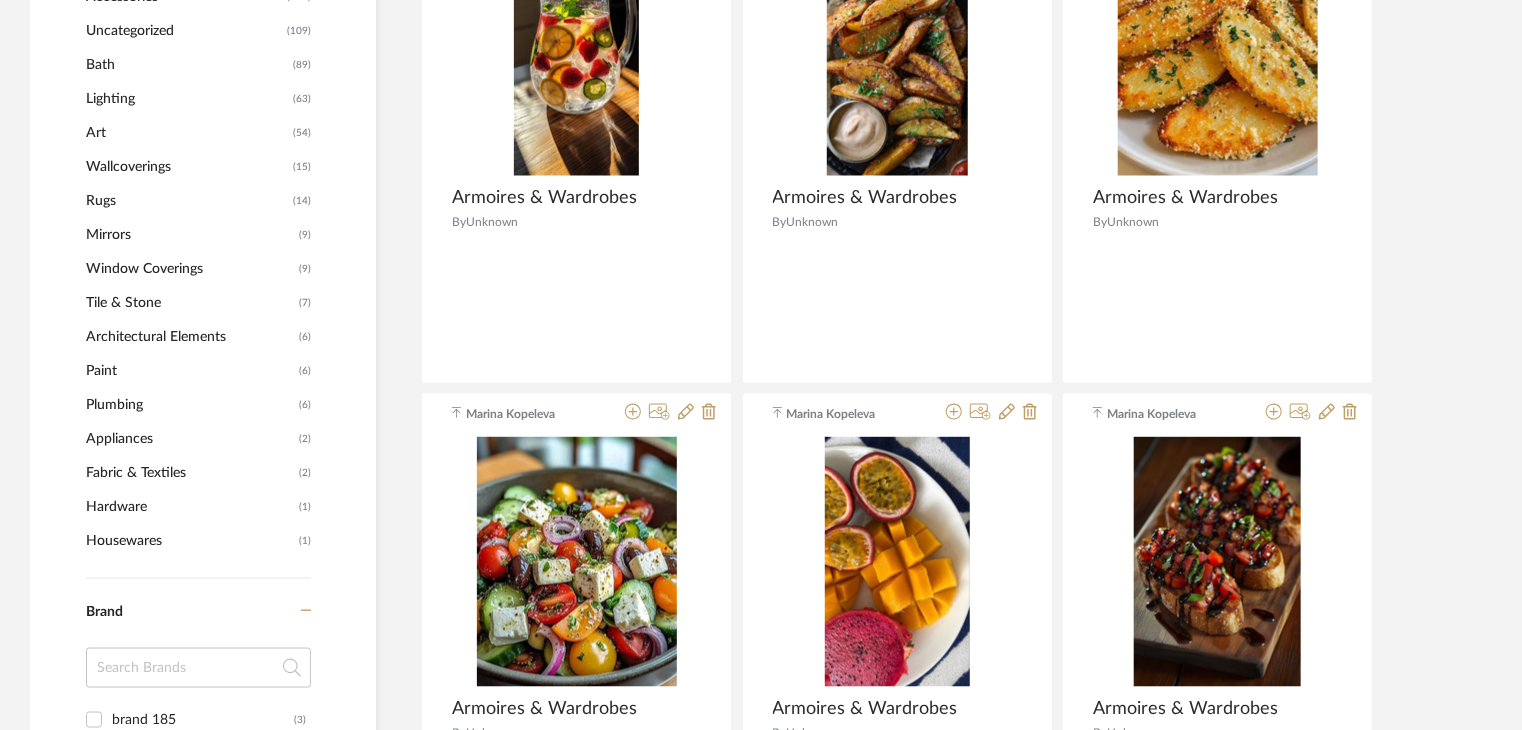click on "Window Coverings" 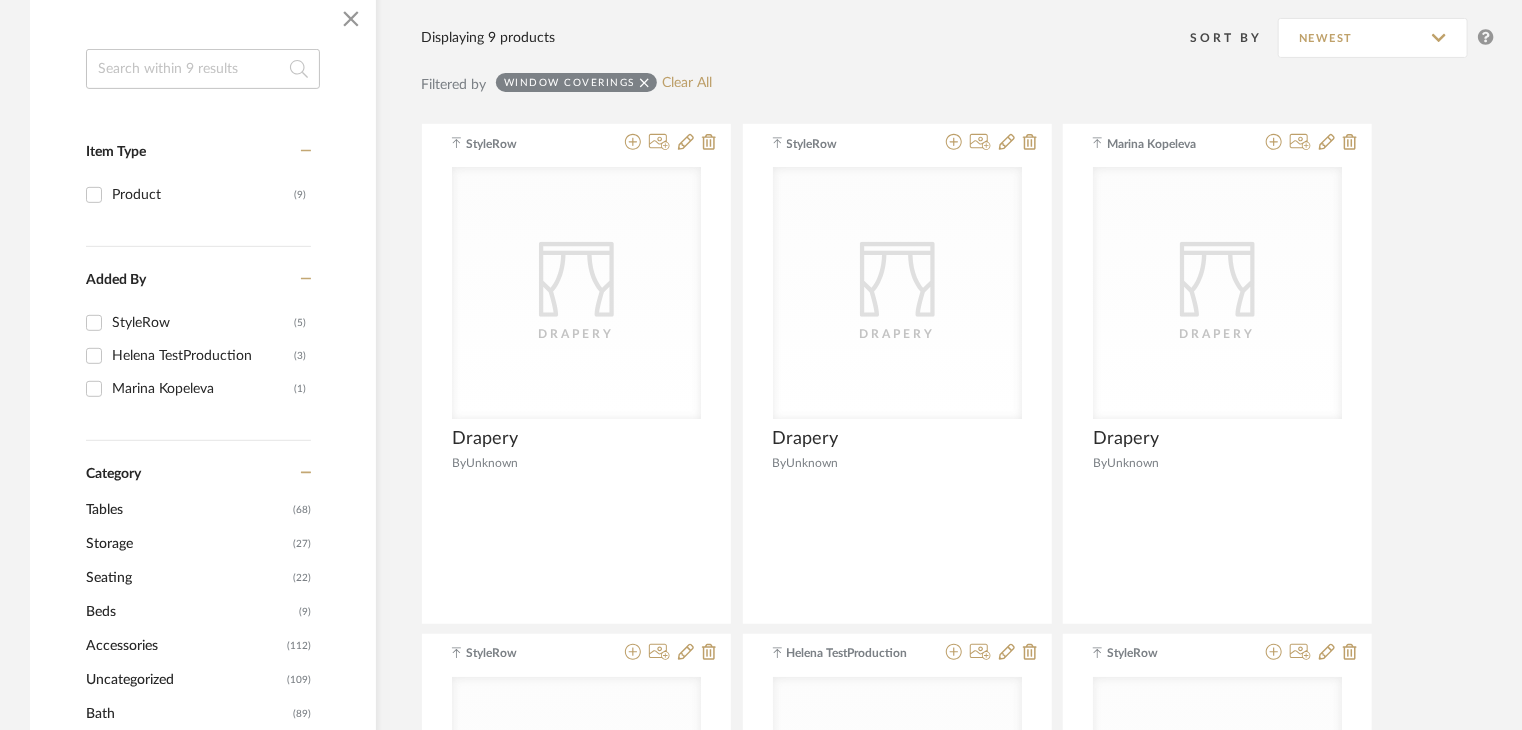 scroll, scrollTop: 200, scrollLeft: 0, axis: vertical 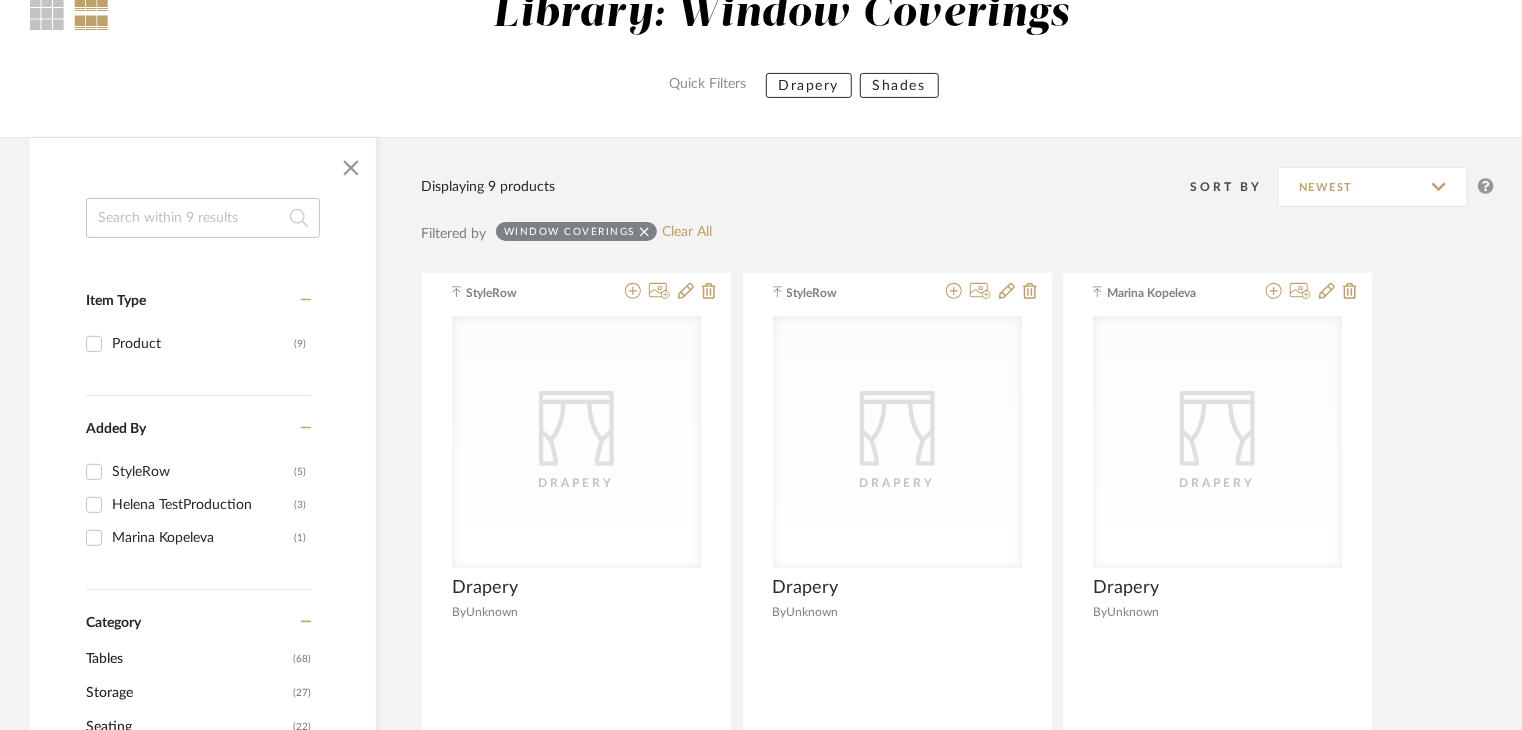 click on "Window Coverings  Clear All" 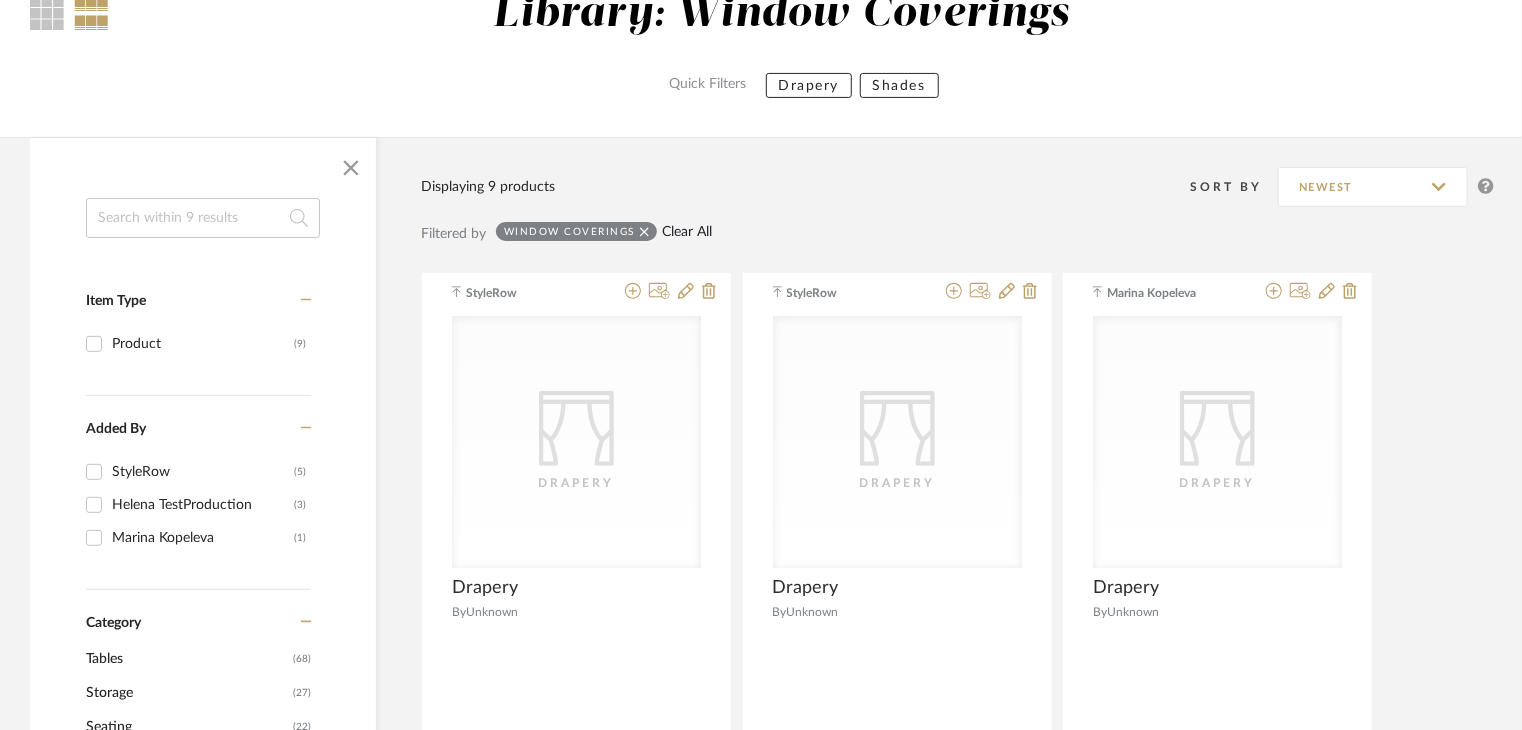 click on "Clear All" 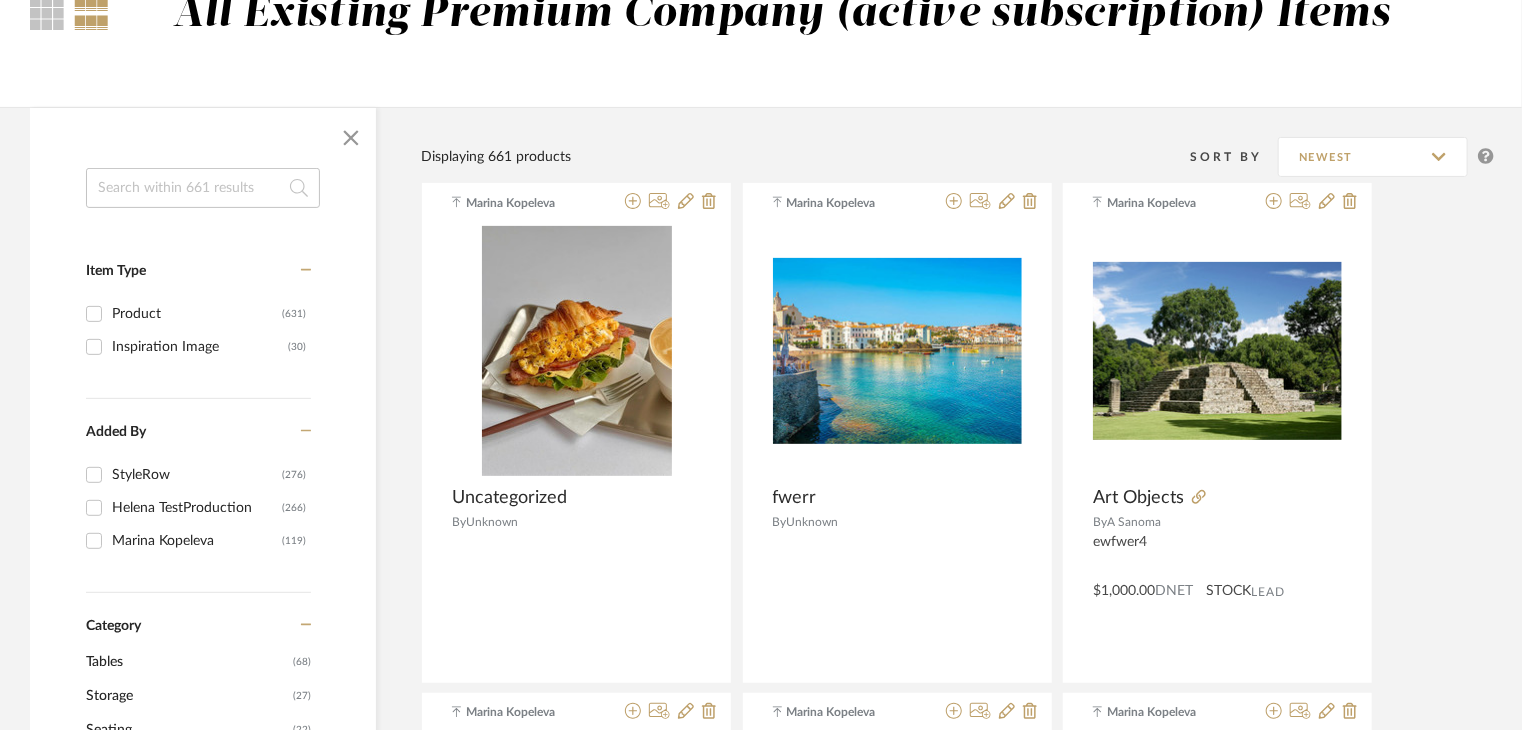 click on "Inspiration Image" at bounding box center [200, 347] 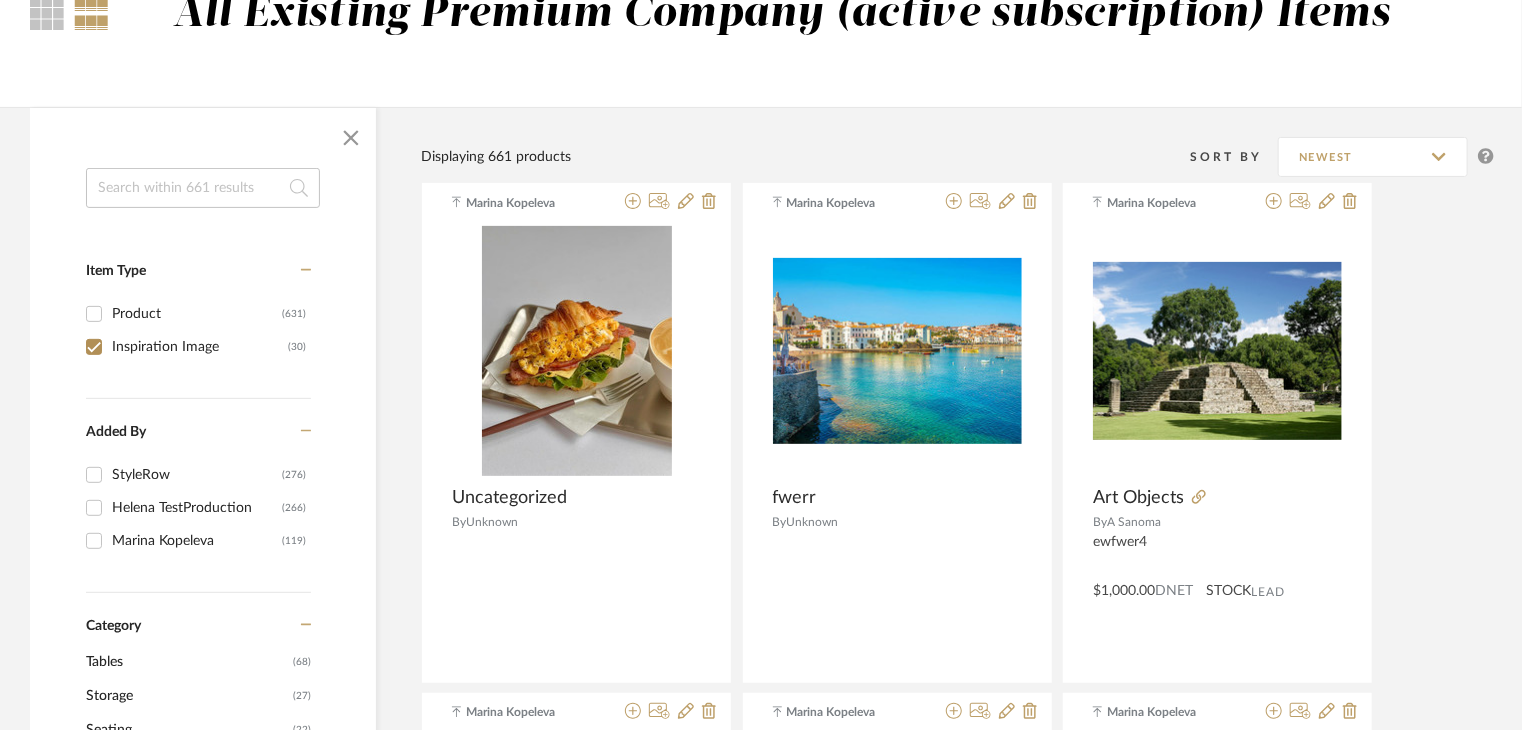 checkbox on "true" 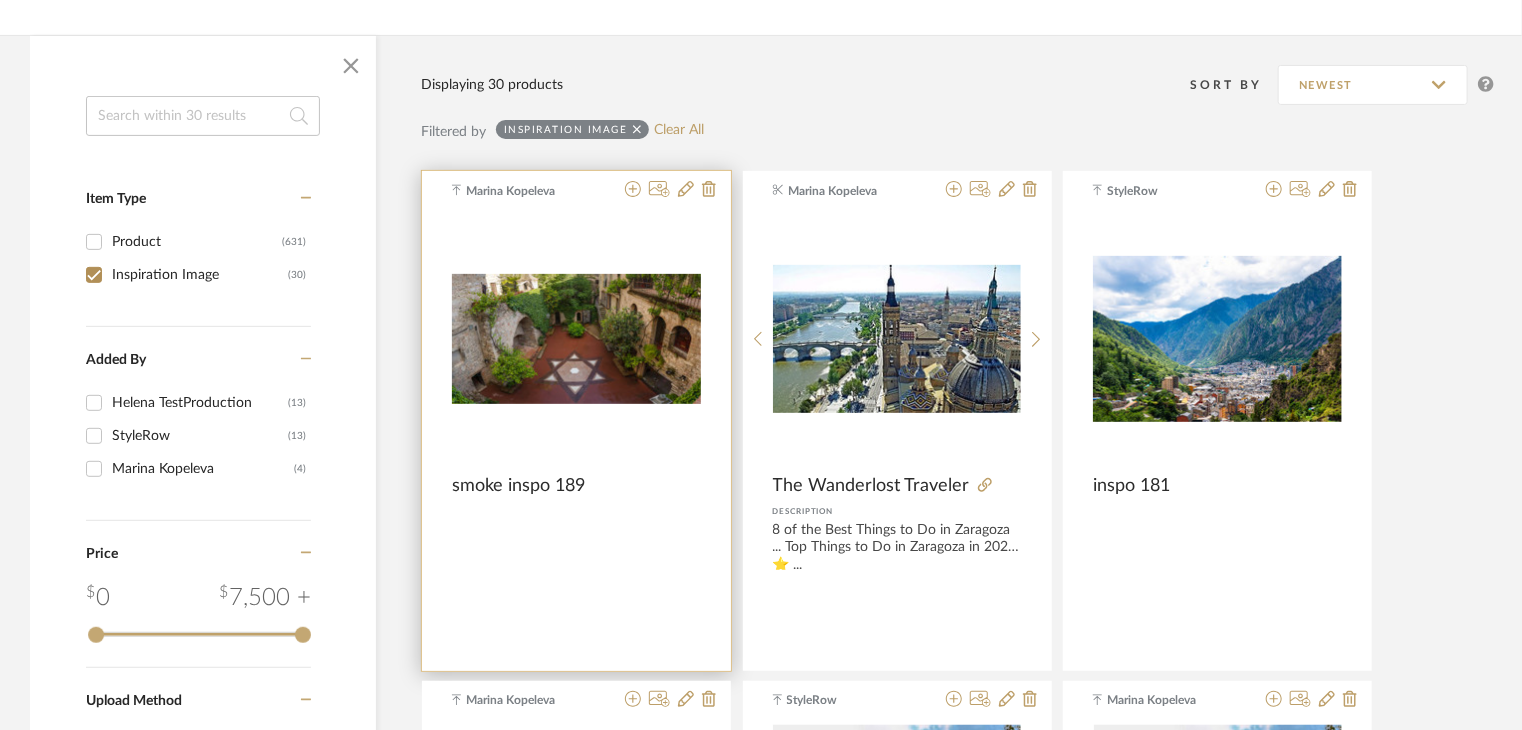 scroll, scrollTop: 200, scrollLeft: 0, axis: vertical 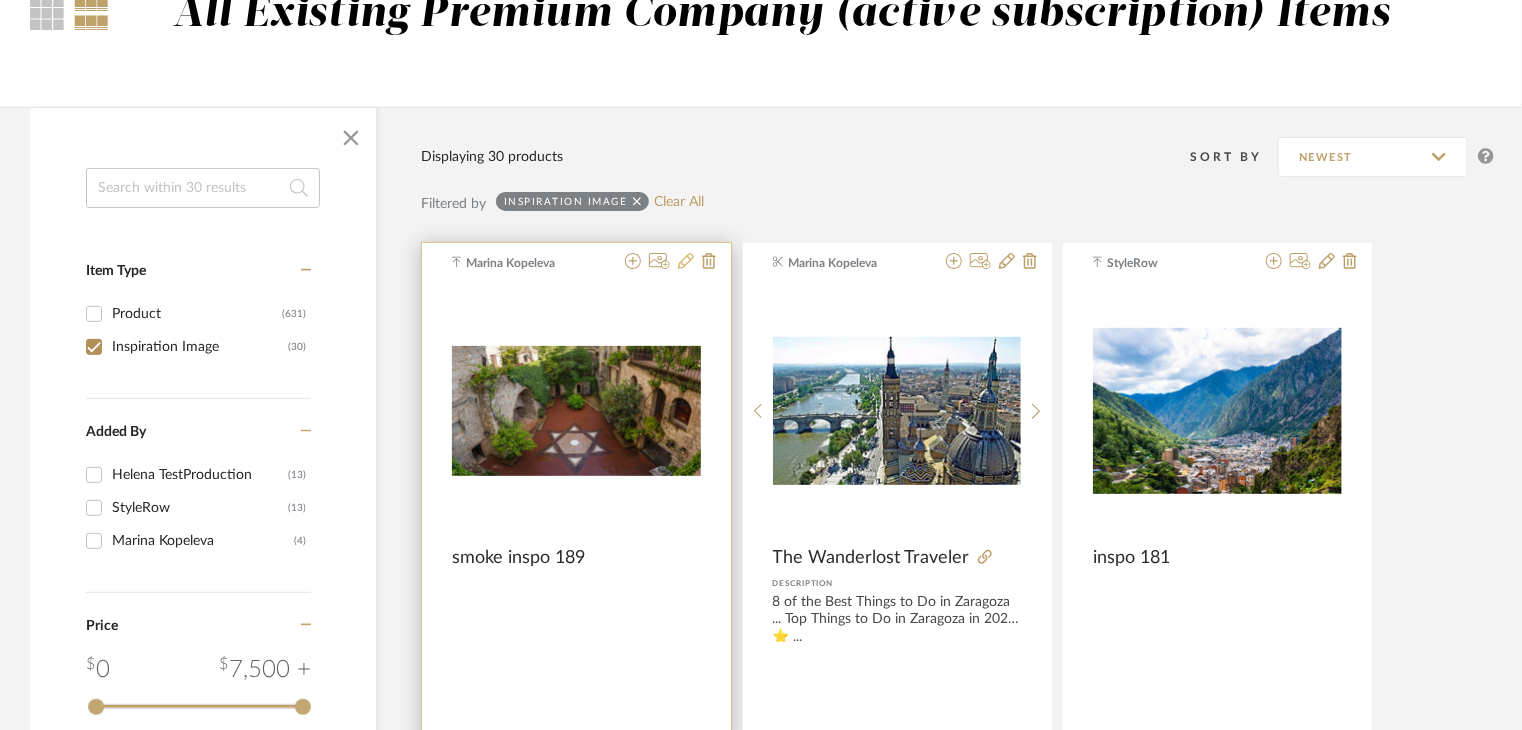 click 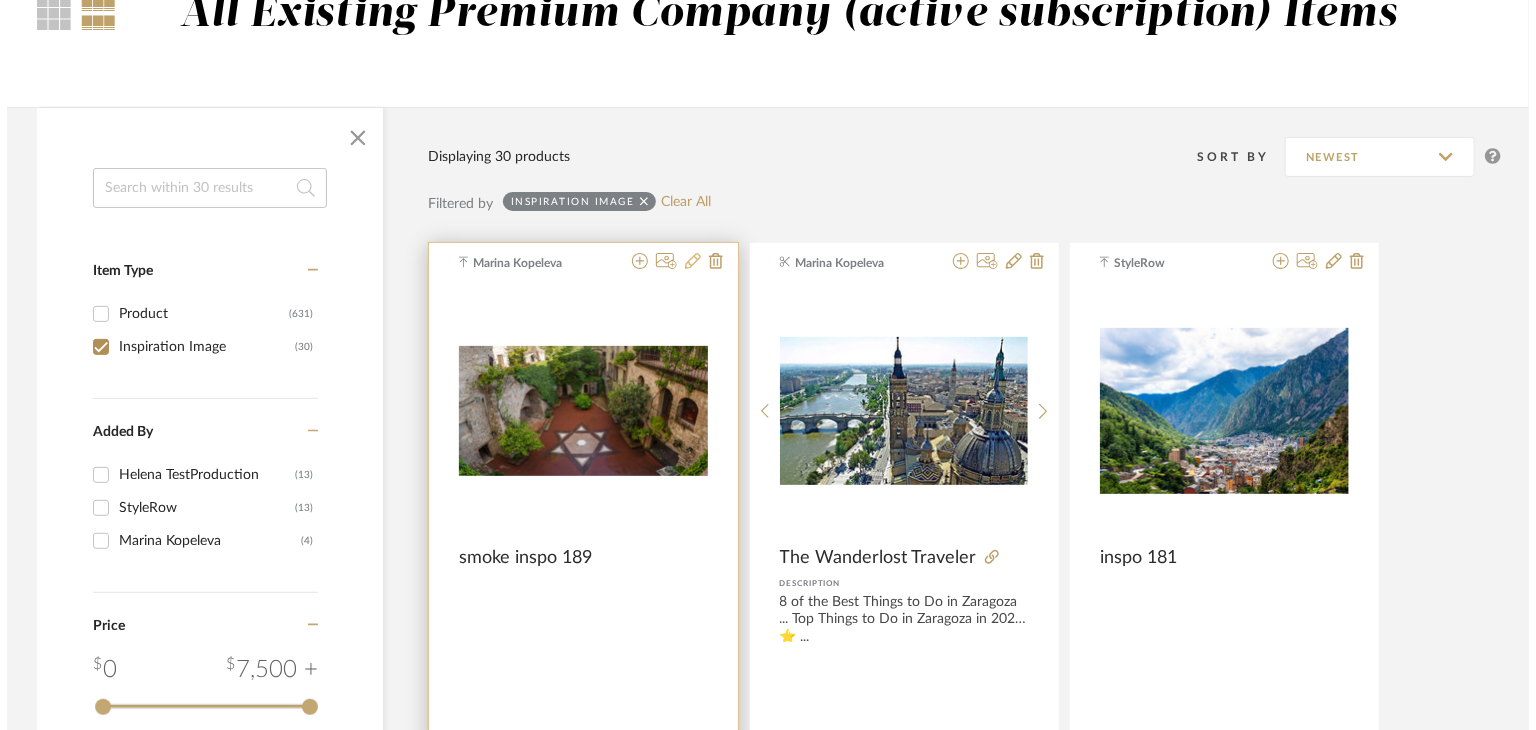 scroll, scrollTop: 0, scrollLeft: 0, axis: both 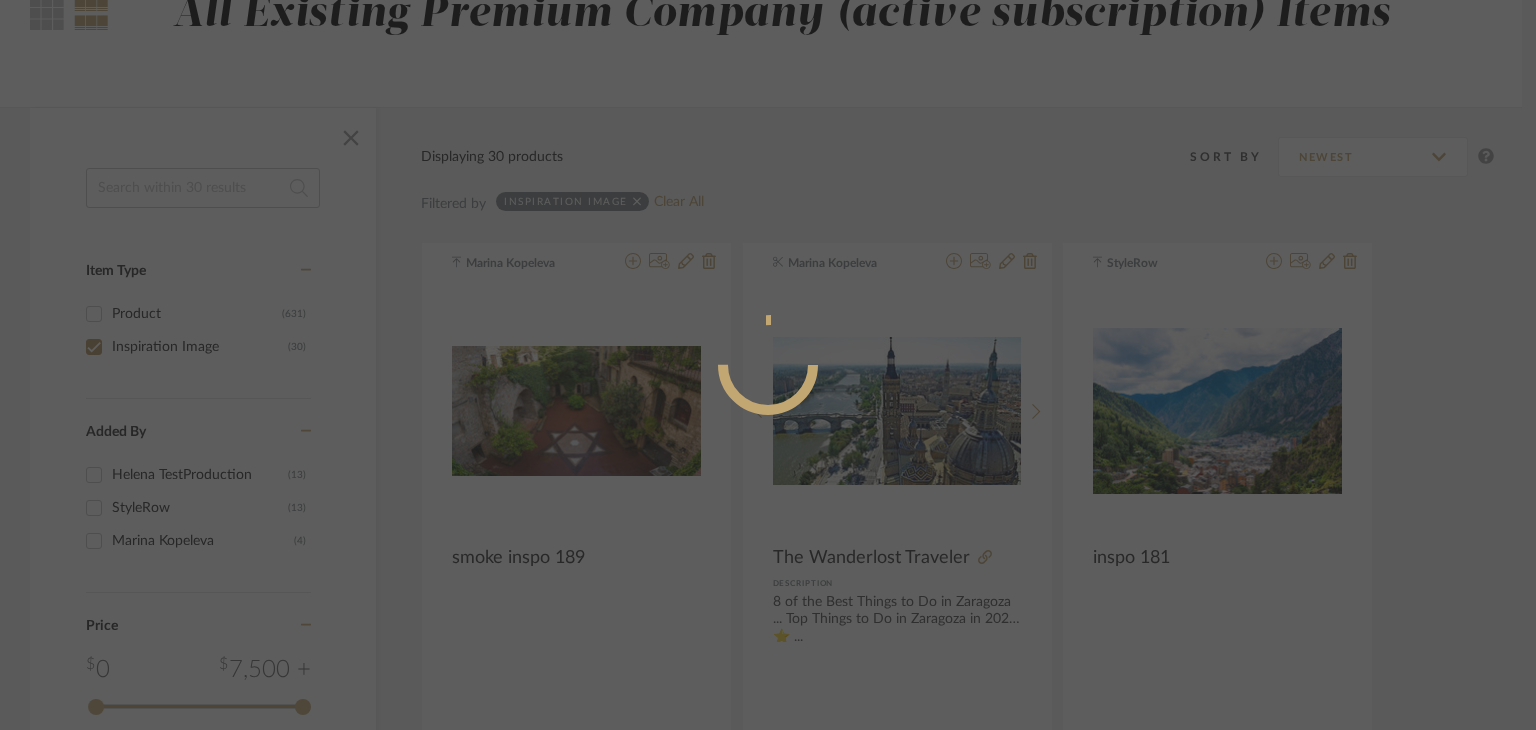 radio on "true" 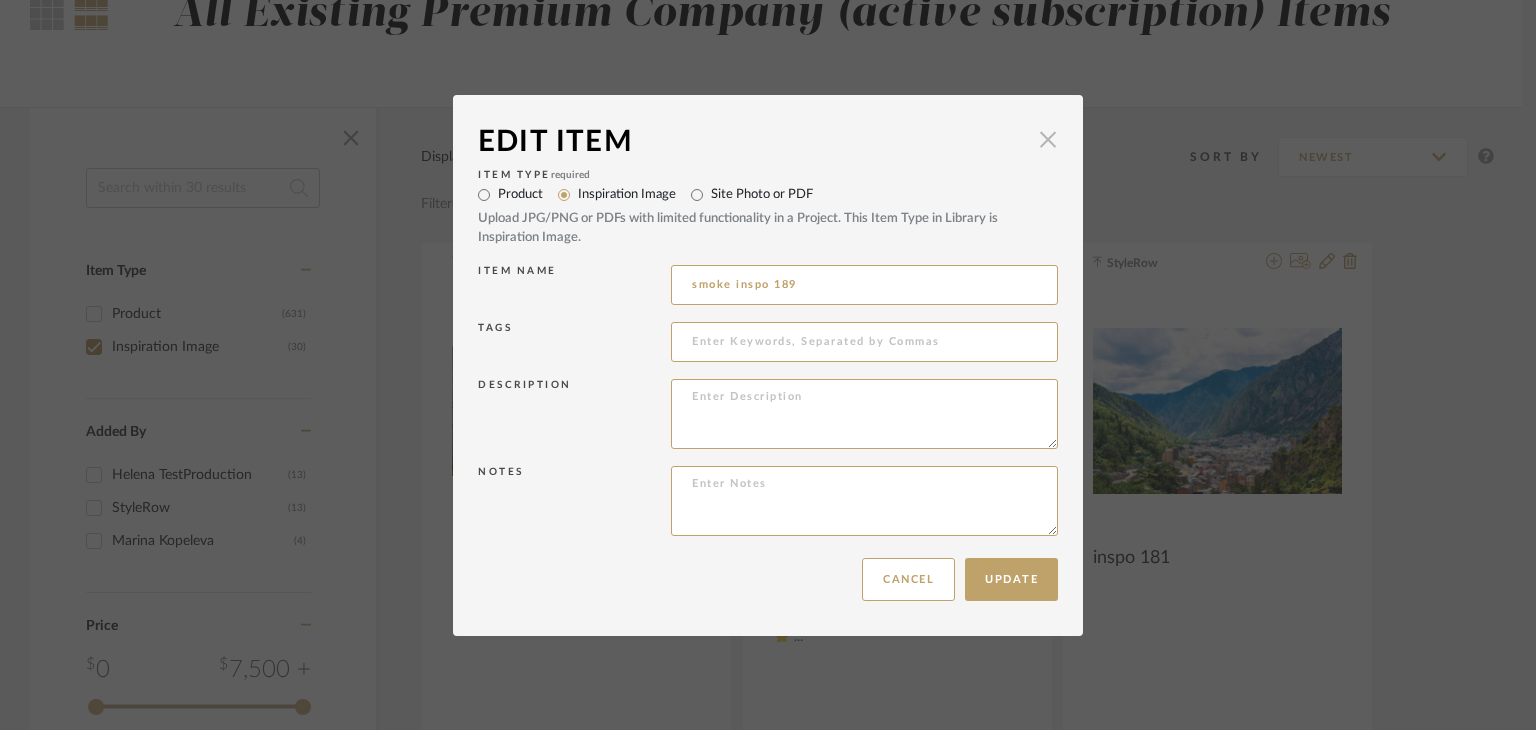 click at bounding box center [1048, 140] 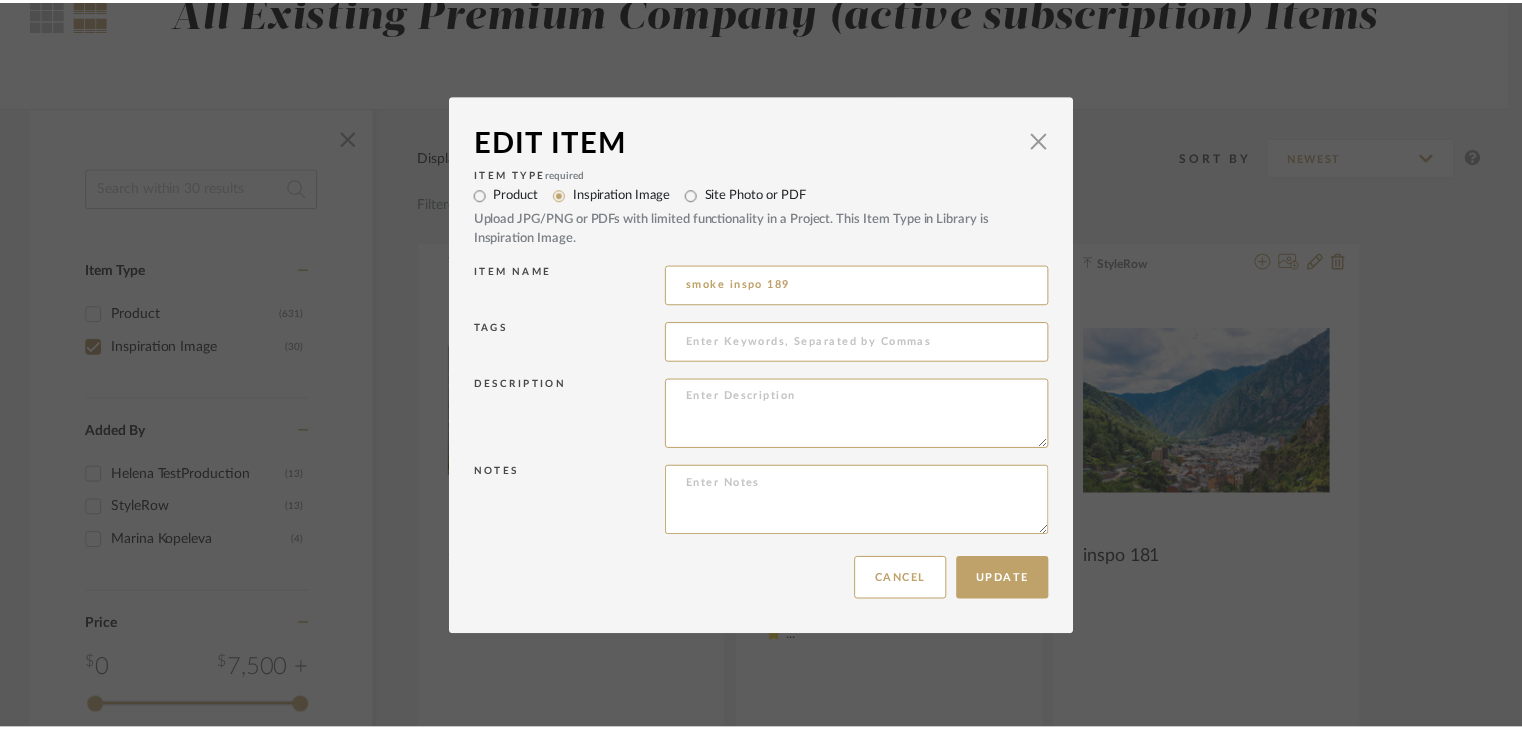 scroll, scrollTop: 200, scrollLeft: 0, axis: vertical 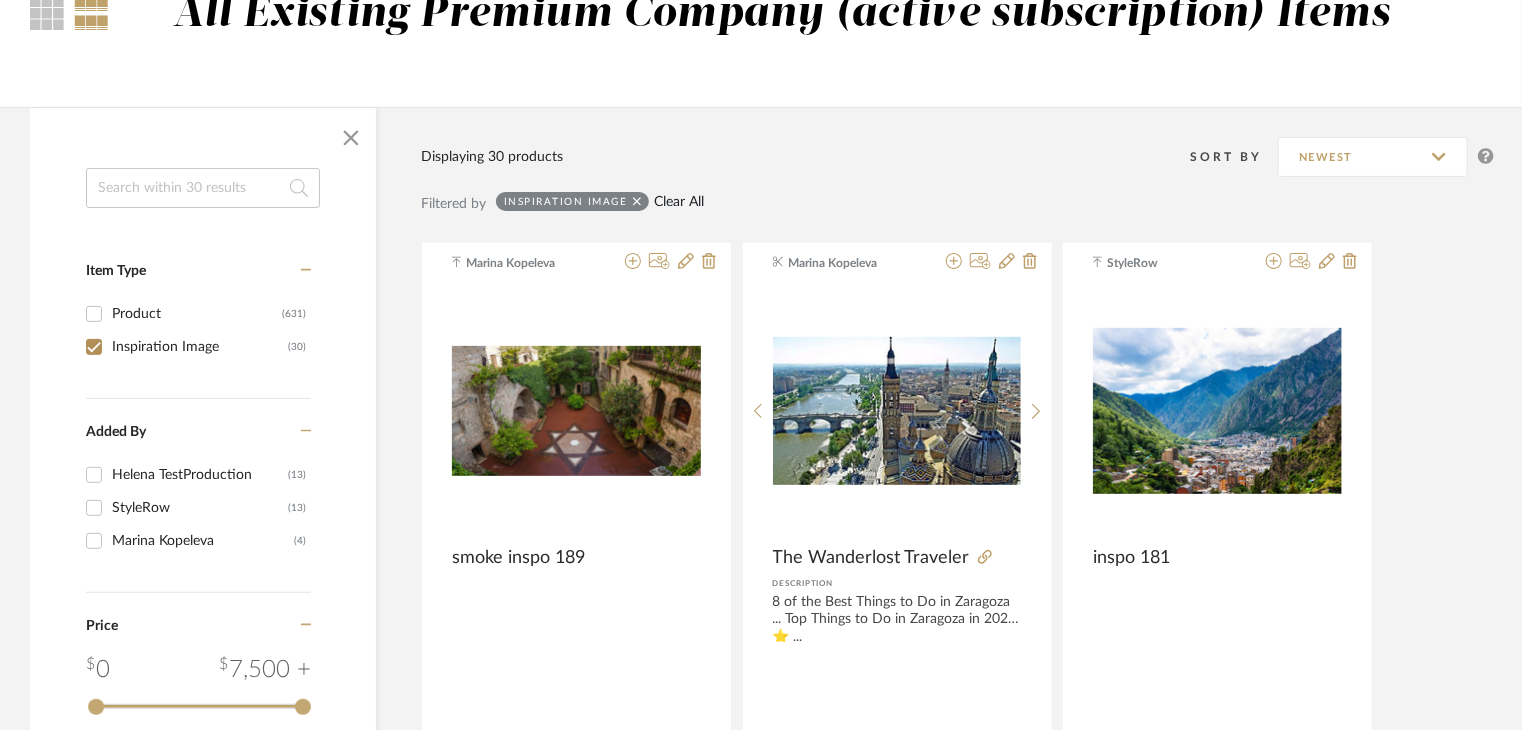 click on "Clear All" 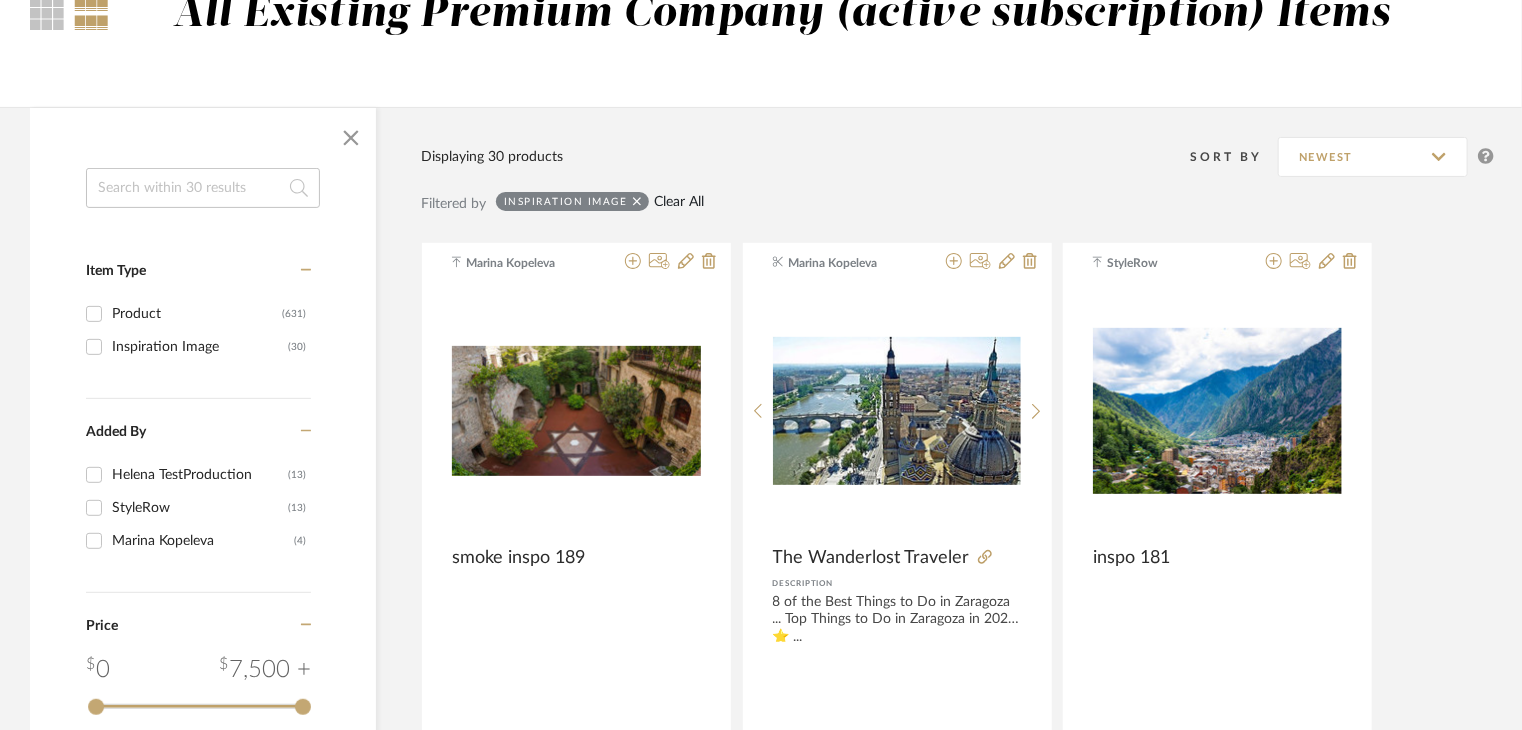 checkbox on "false" 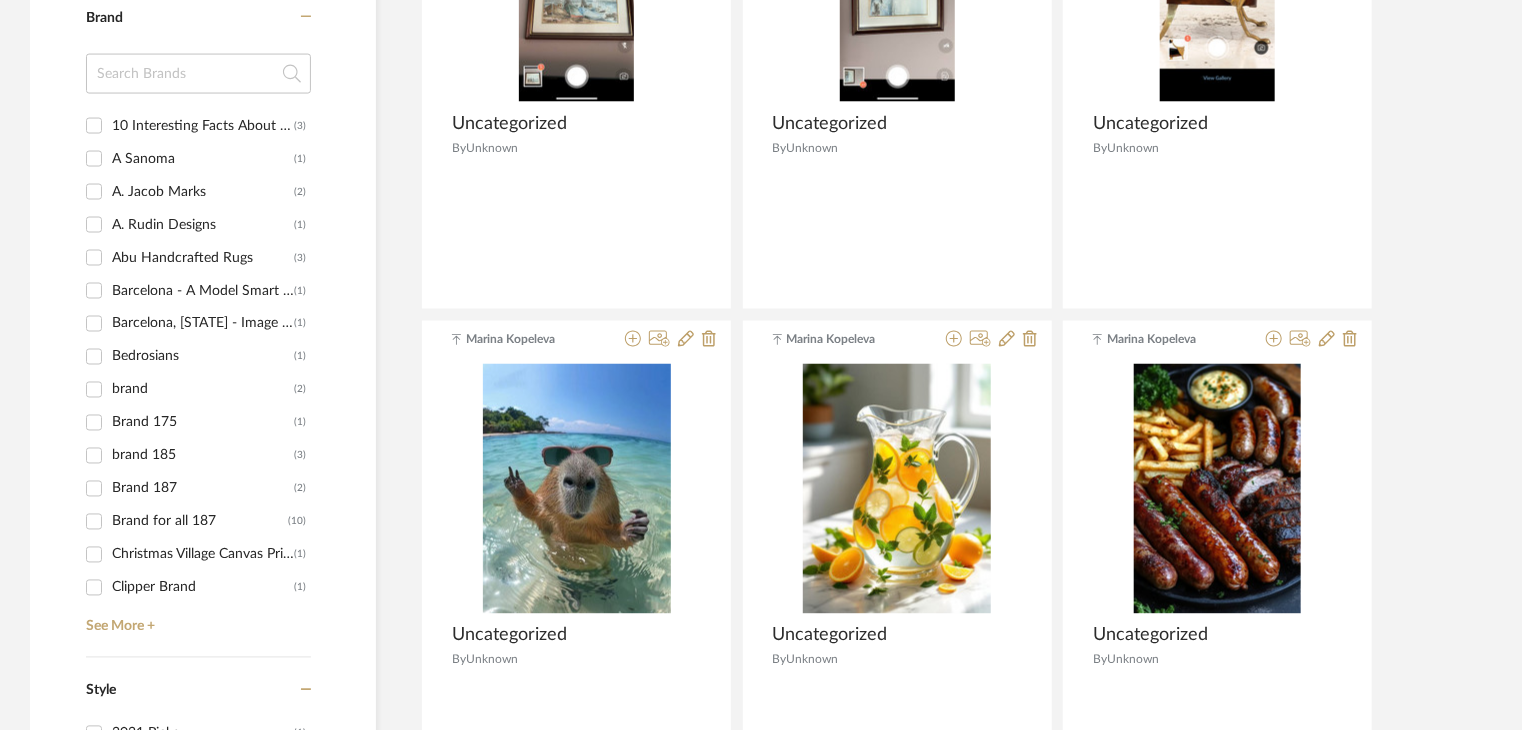 scroll, scrollTop: 1600, scrollLeft: 0, axis: vertical 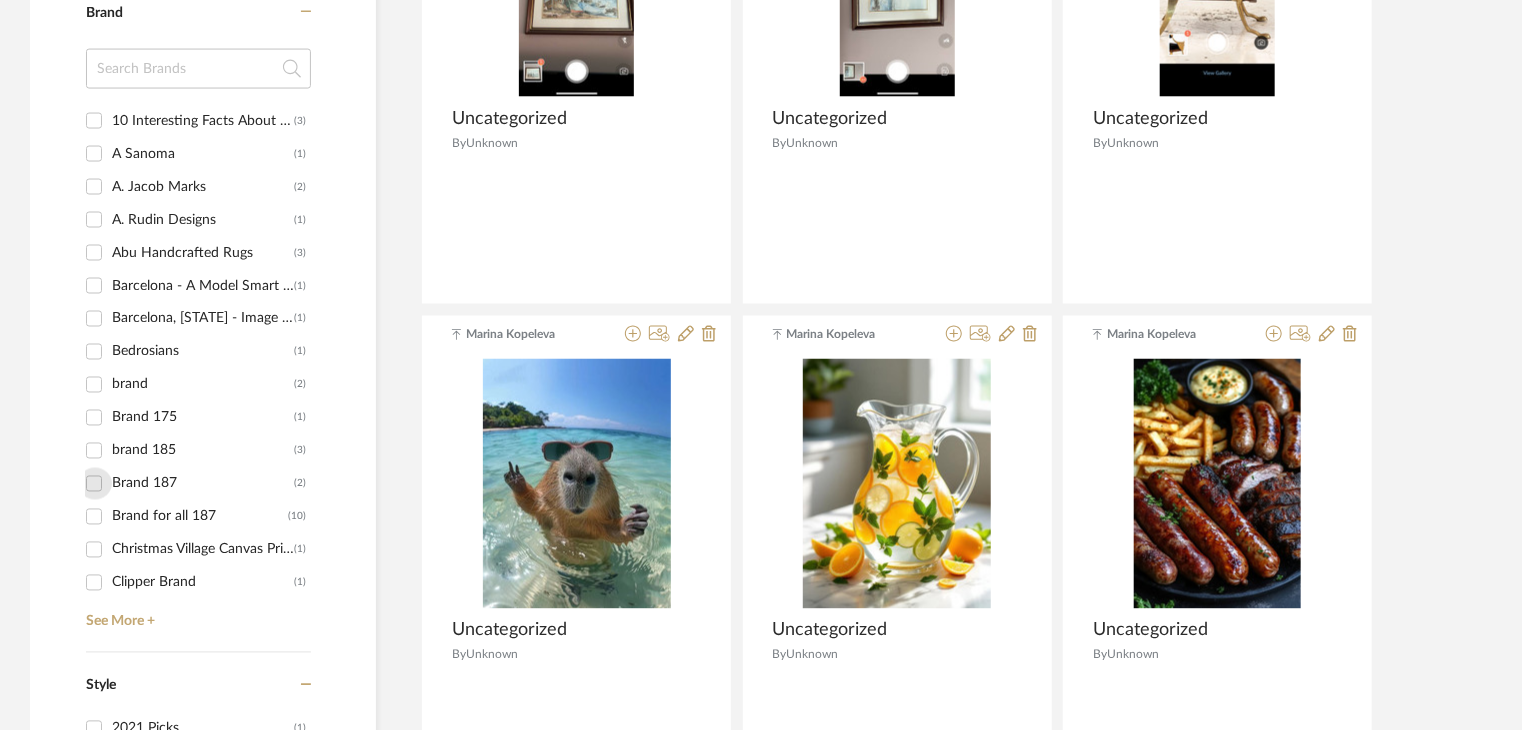 click on "Brand 187  (2)" at bounding box center [94, 484] 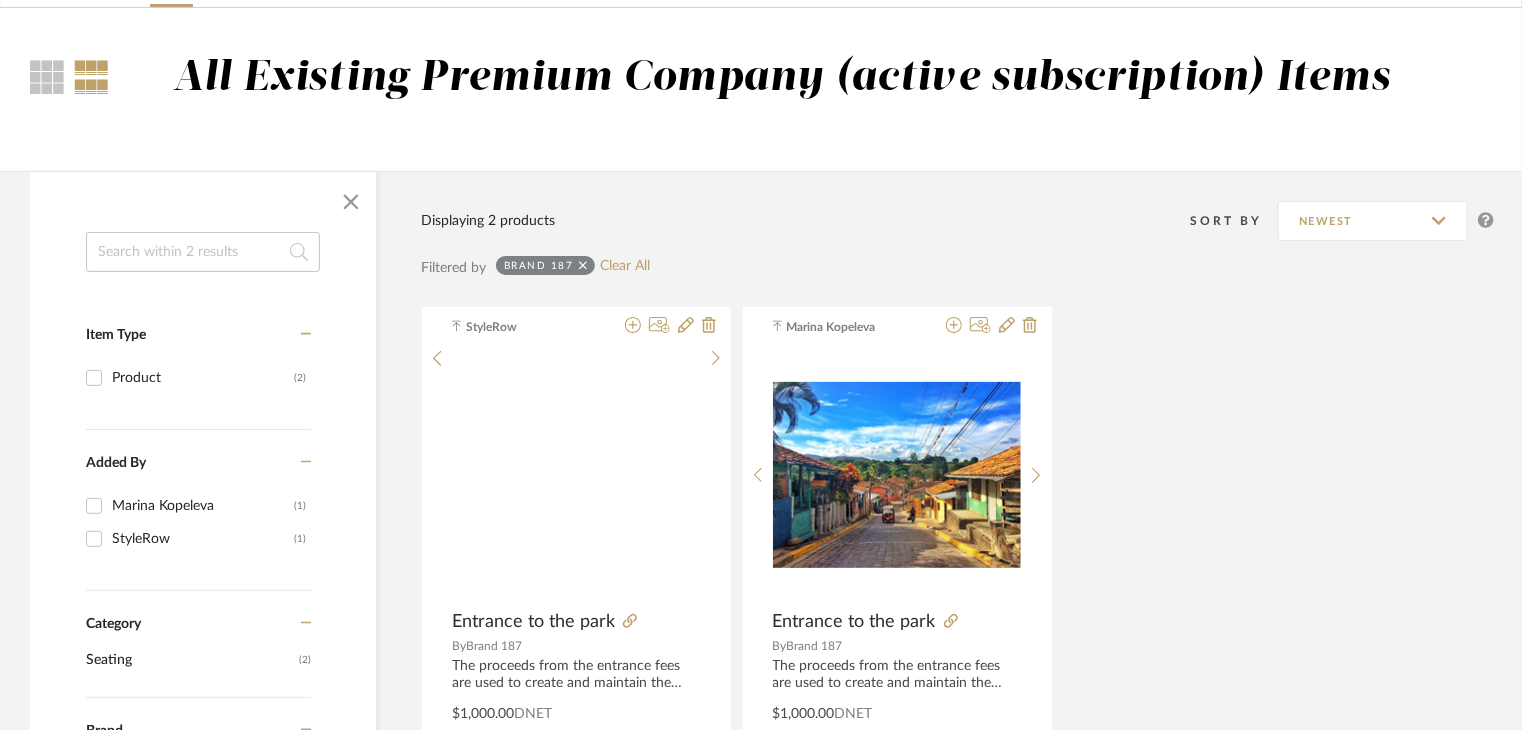scroll, scrollTop: 132, scrollLeft: 0, axis: vertical 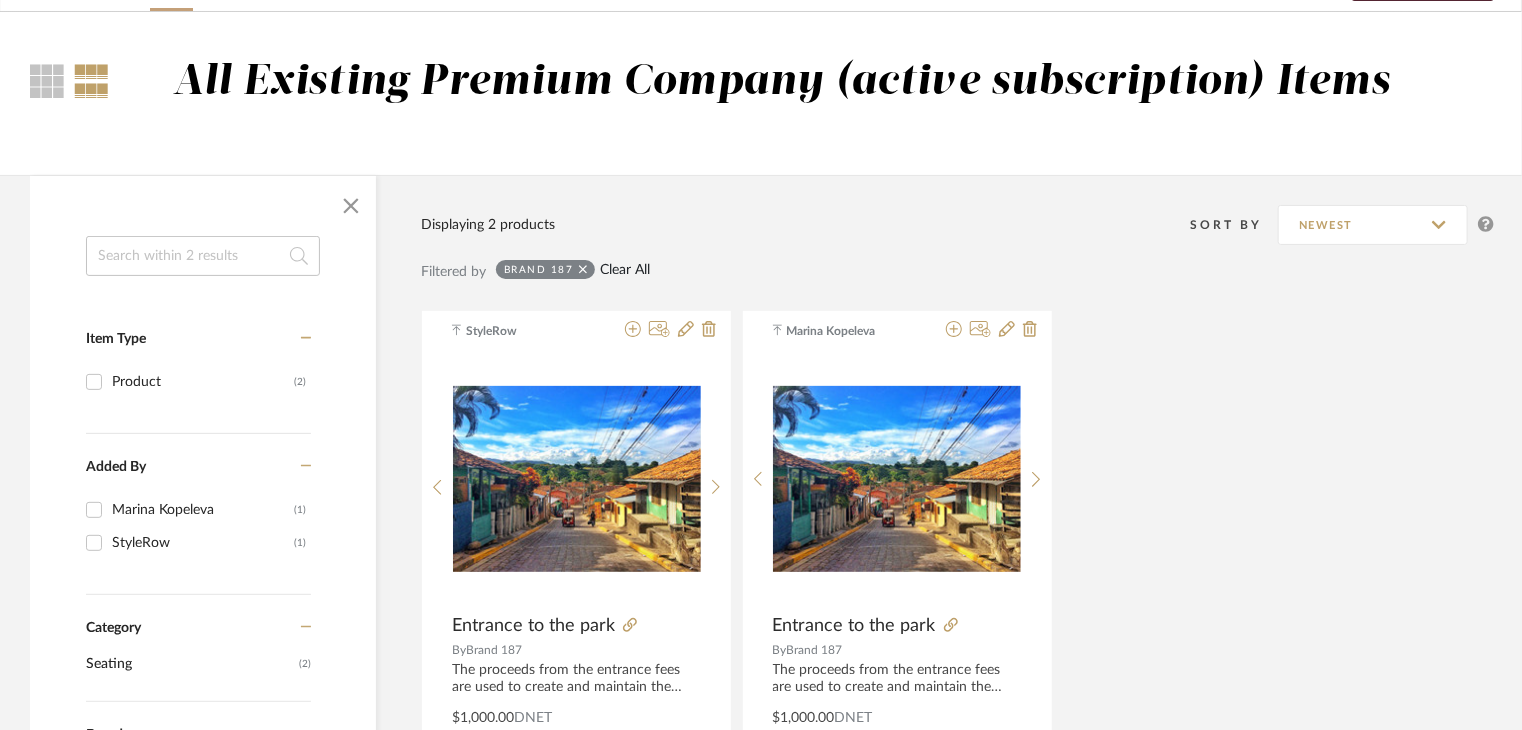 click on "Clear All" 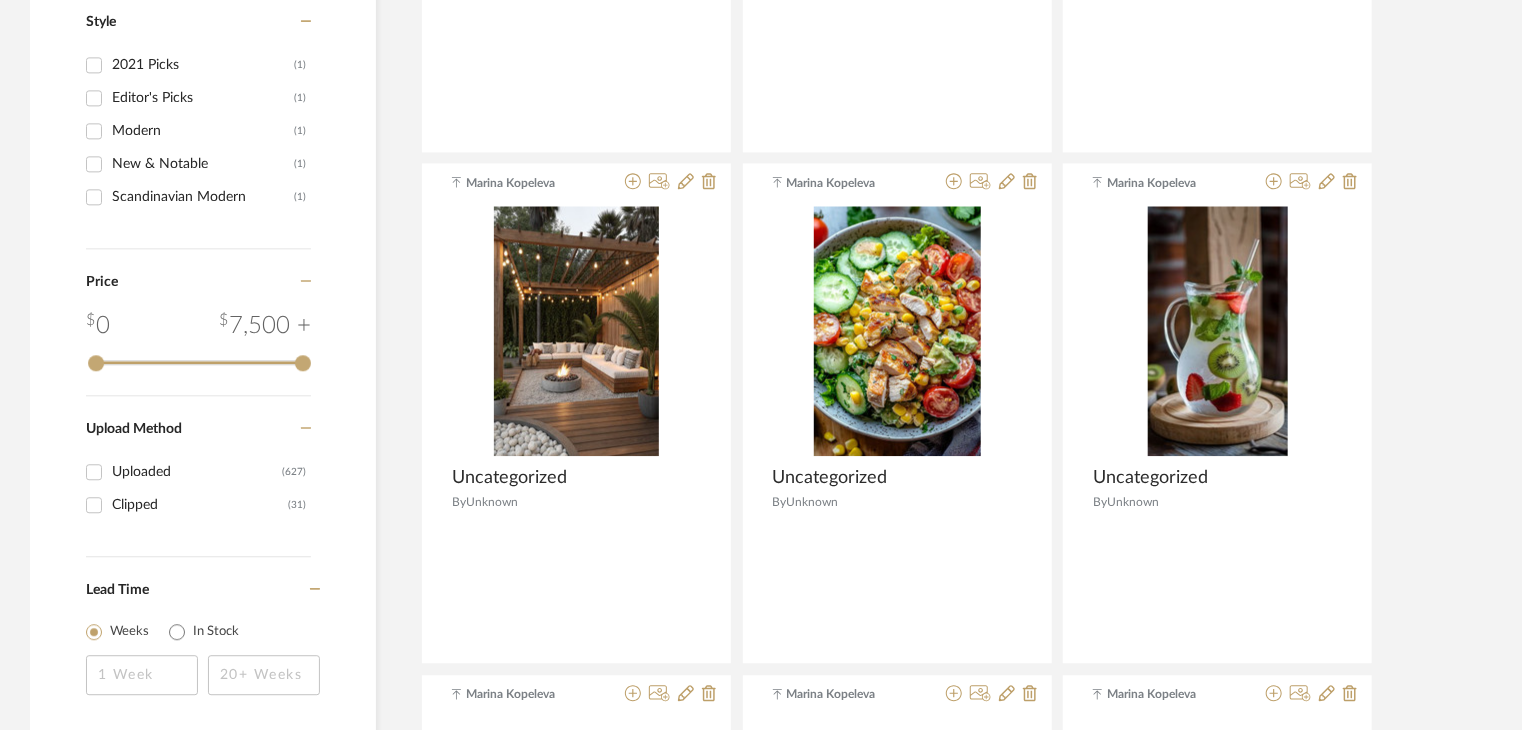 scroll, scrollTop: 2432, scrollLeft: 0, axis: vertical 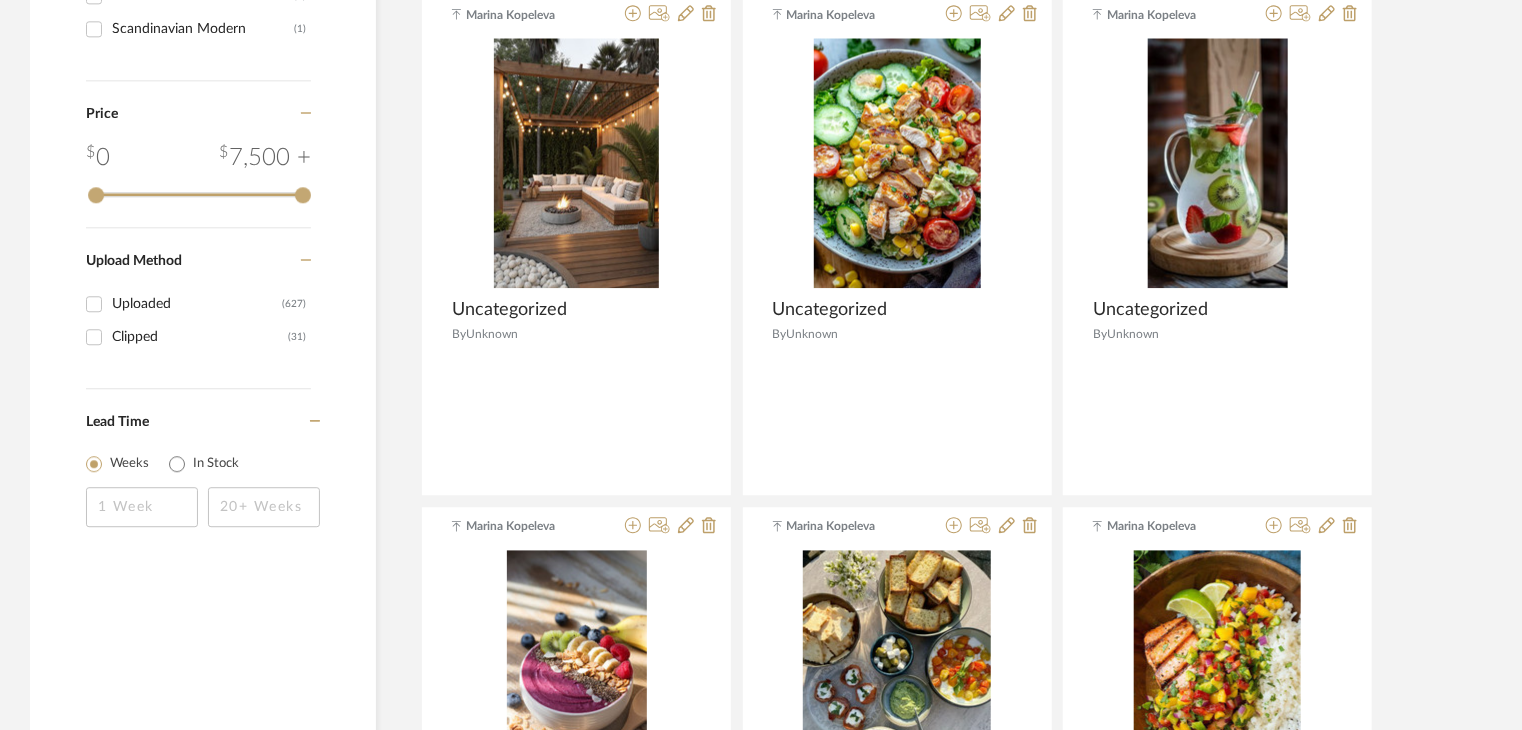 click on "Clipped" at bounding box center (200, 337) 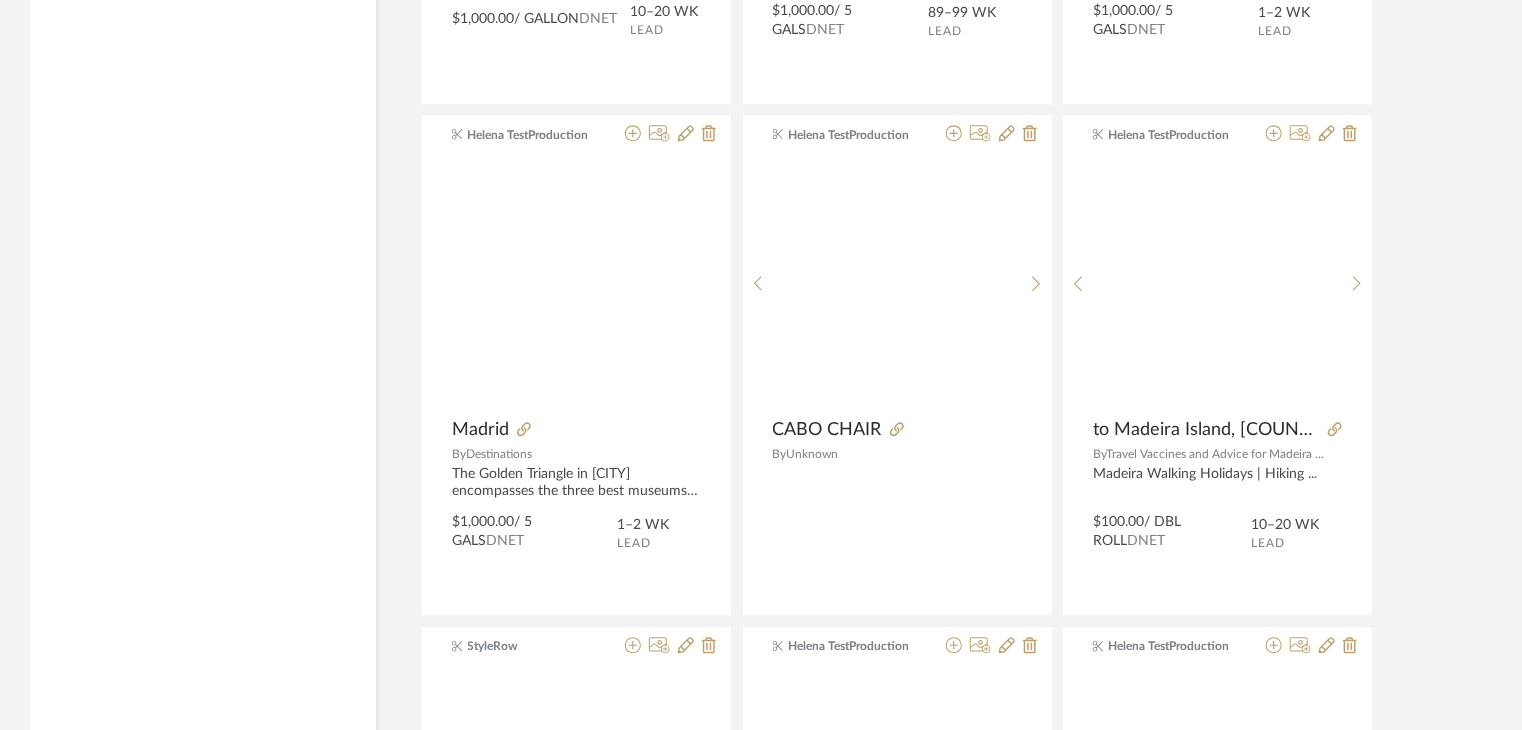scroll, scrollTop: 1586, scrollLeft: 0, axis: vertical 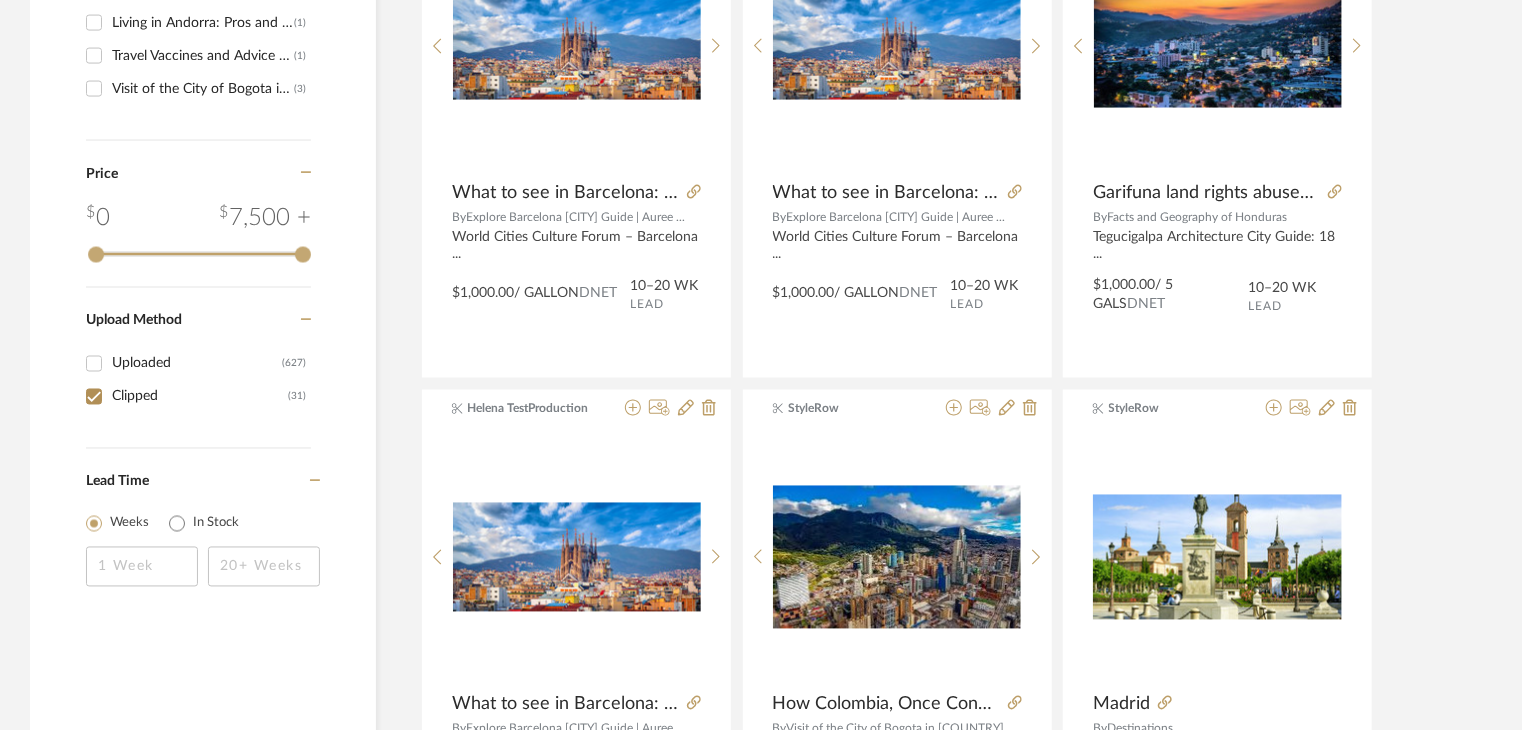 click on "Upload Method" 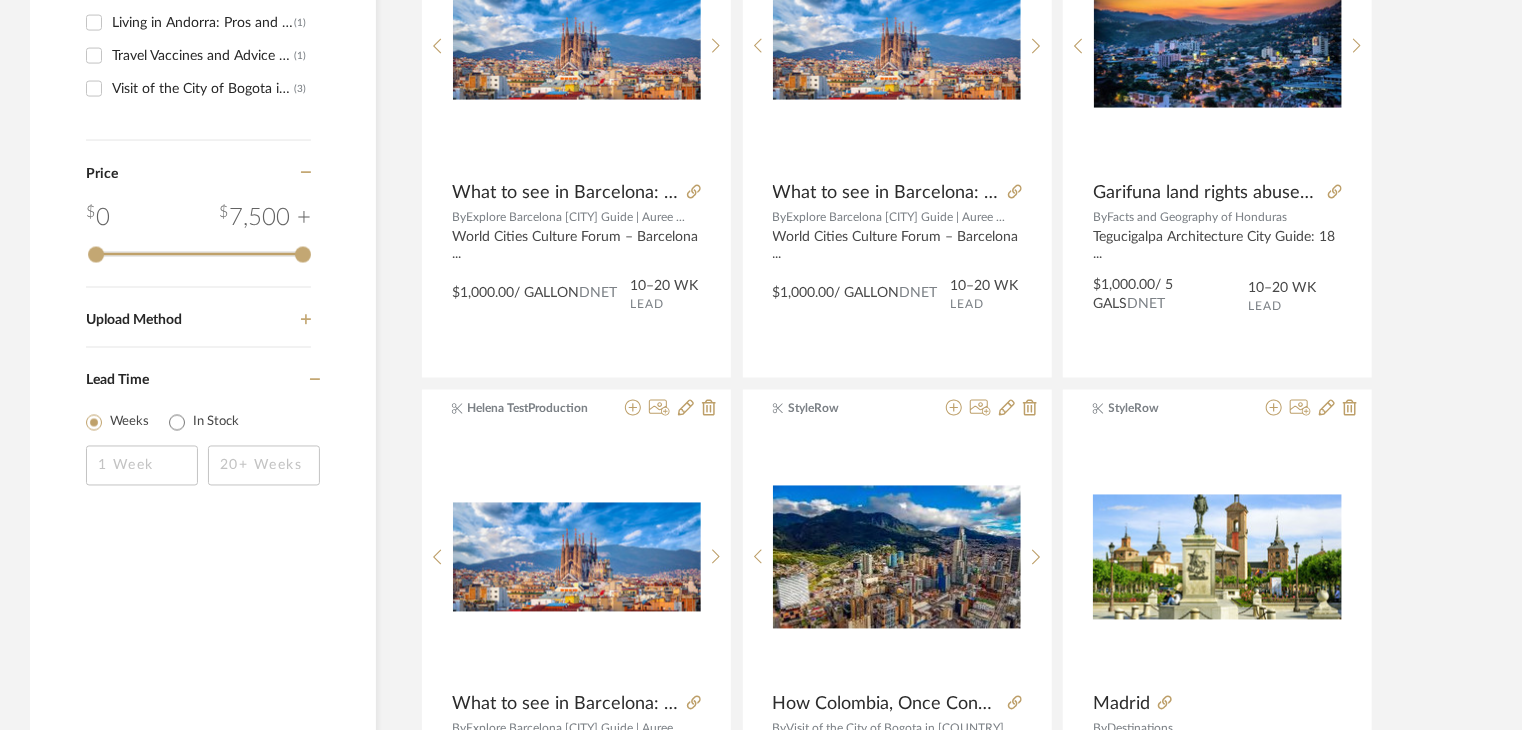 click on "Upload Method" 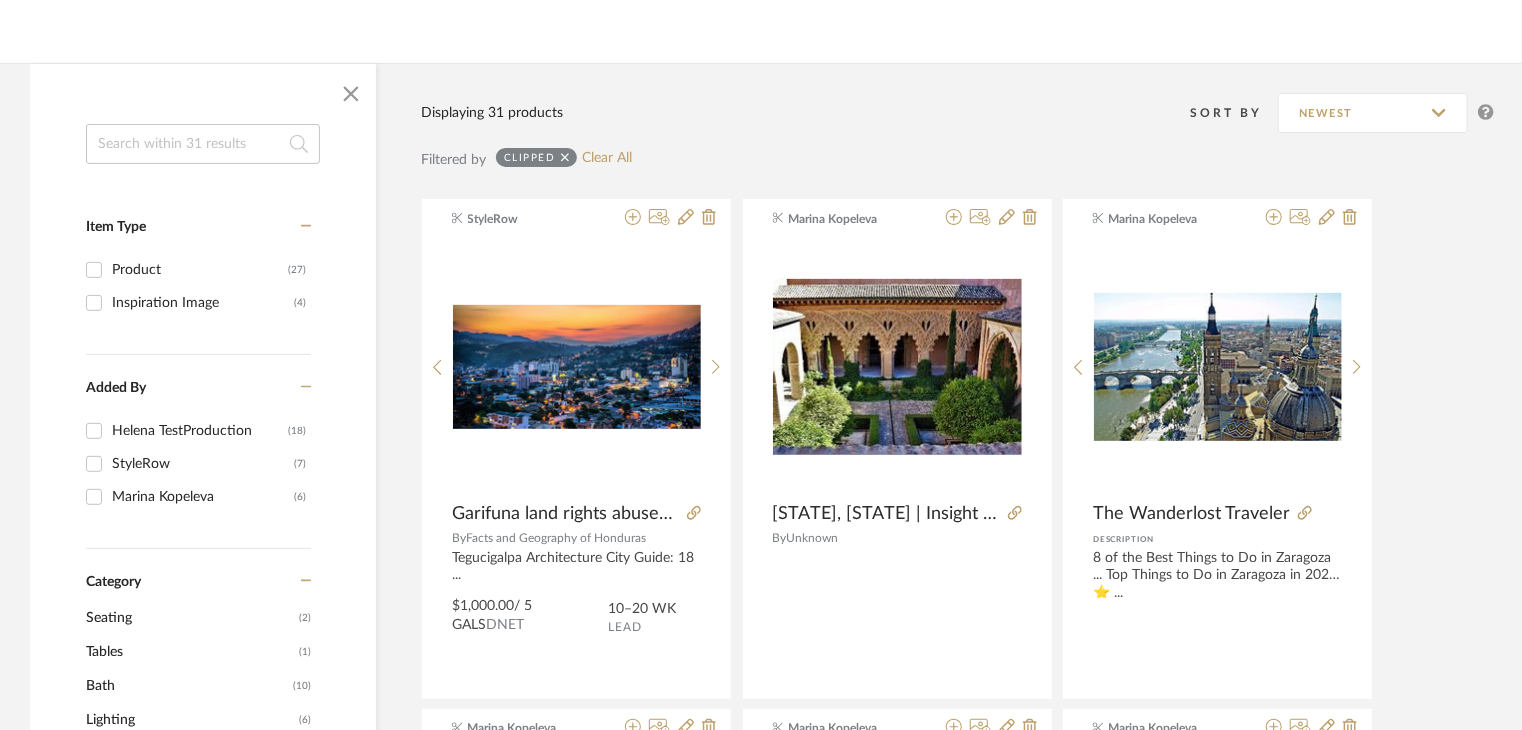 scroll, scrollTop: 0, scrollLeft: 0, axis: both 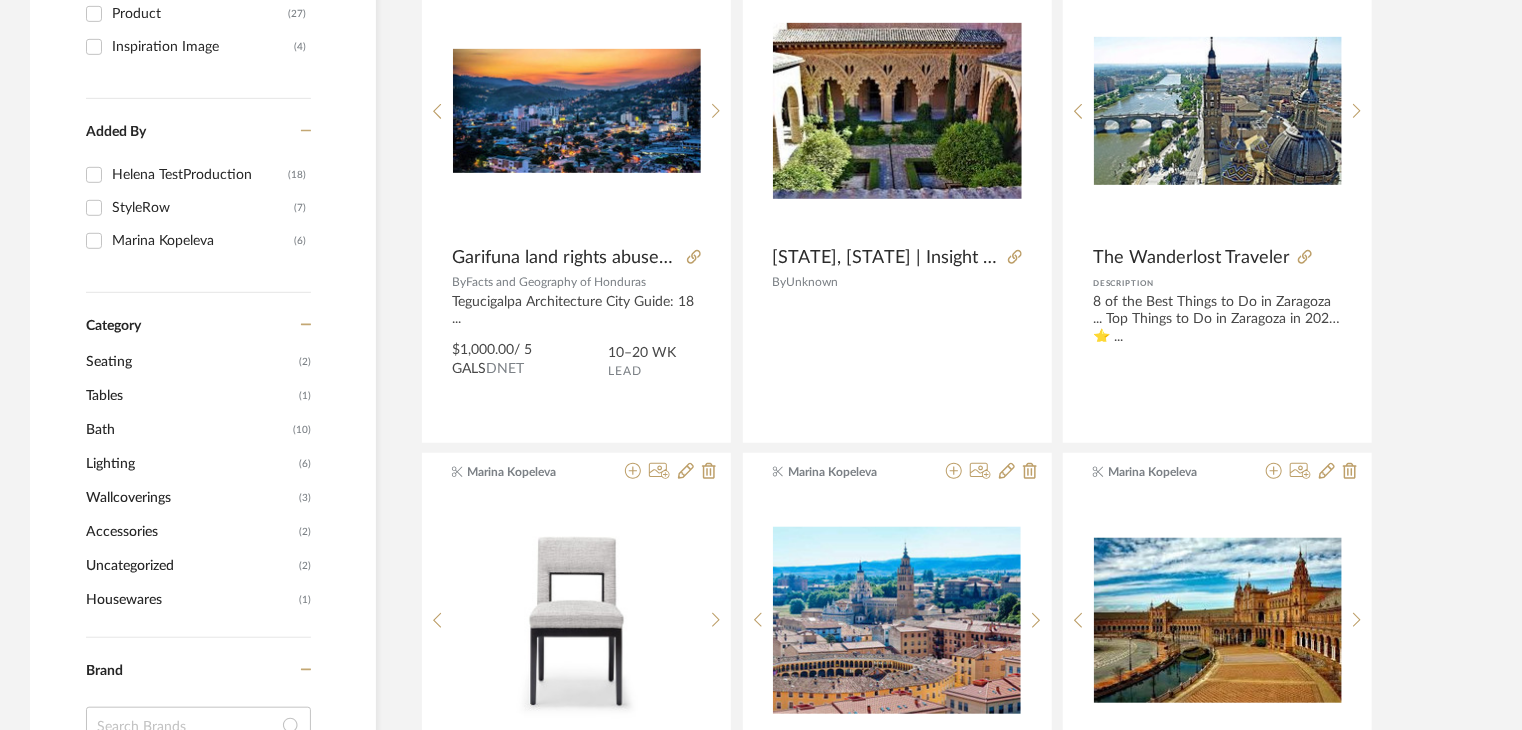 click on "Lighting" 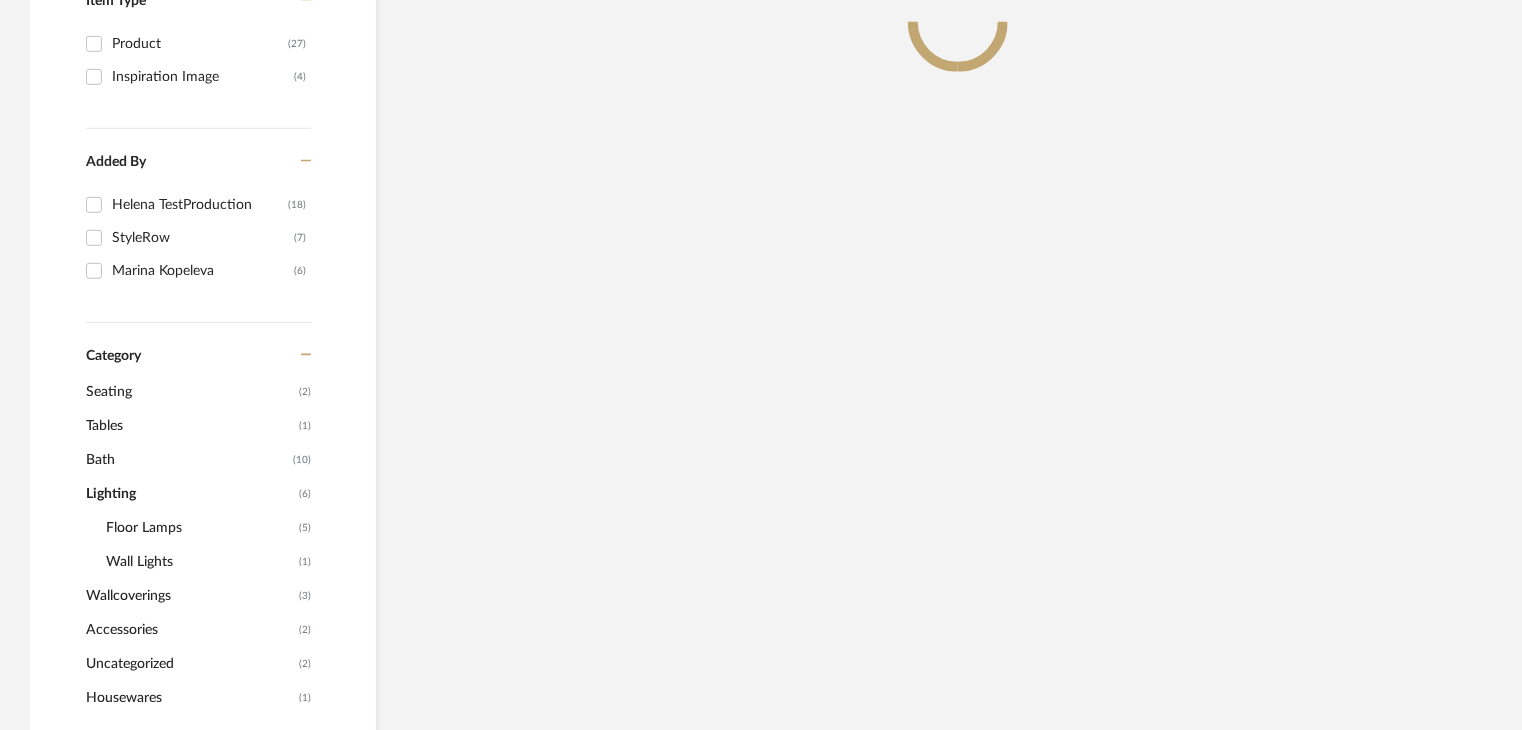 scroll, scrollTop: 529, scrollLeft: 0, axis: vertical 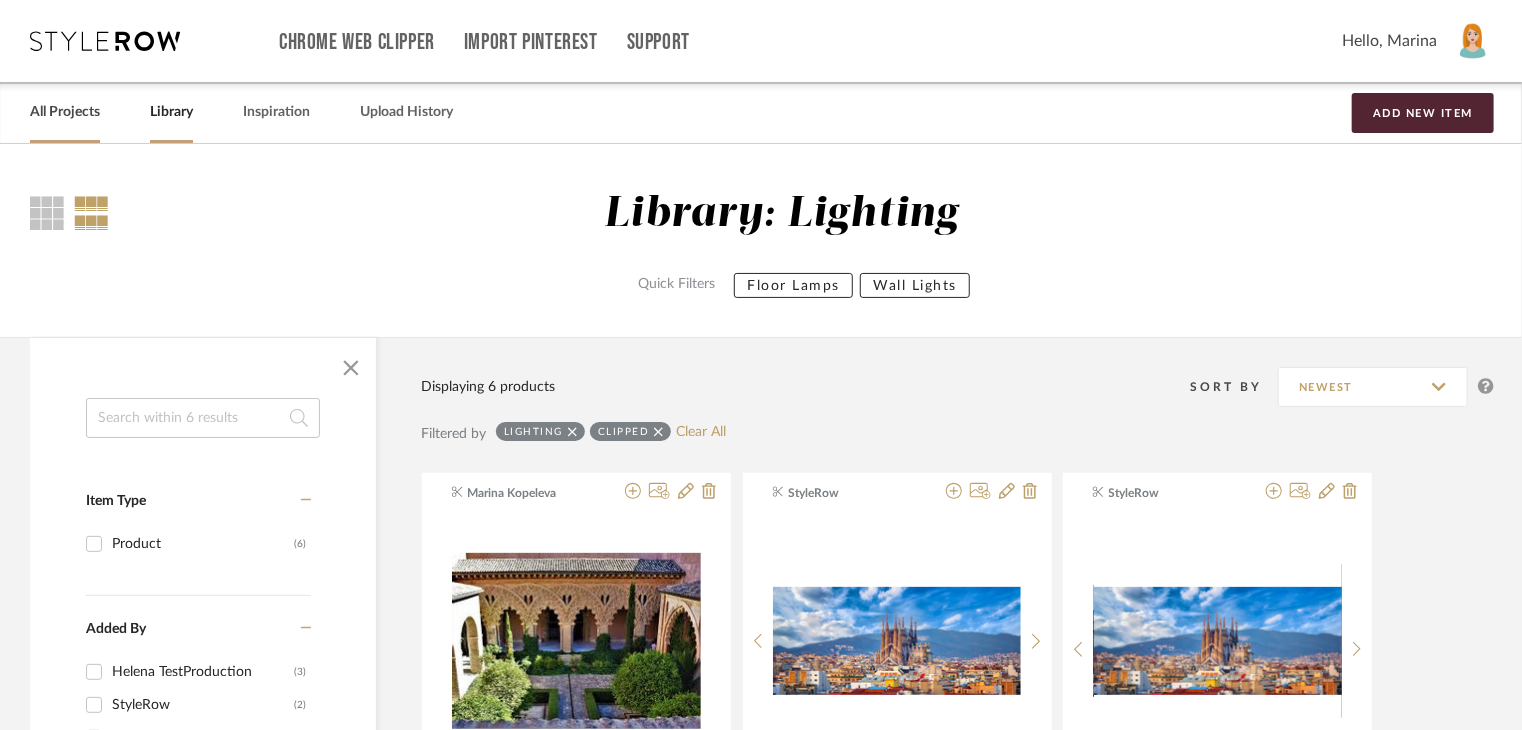 click on "All Projects" at bounding box center (65, 112) 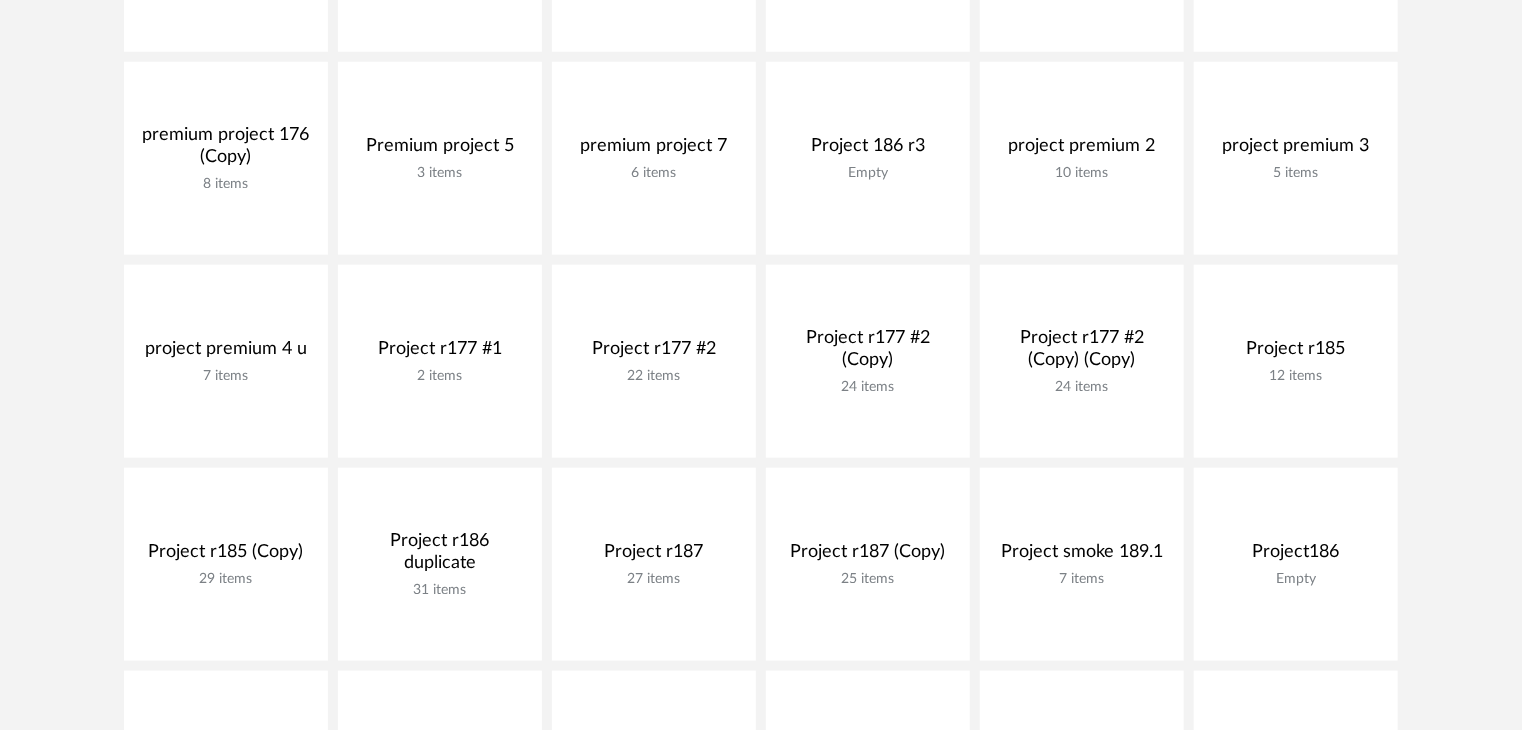 scroll, scrollTop: 1200, scrollLeft: 0, axis: vertical 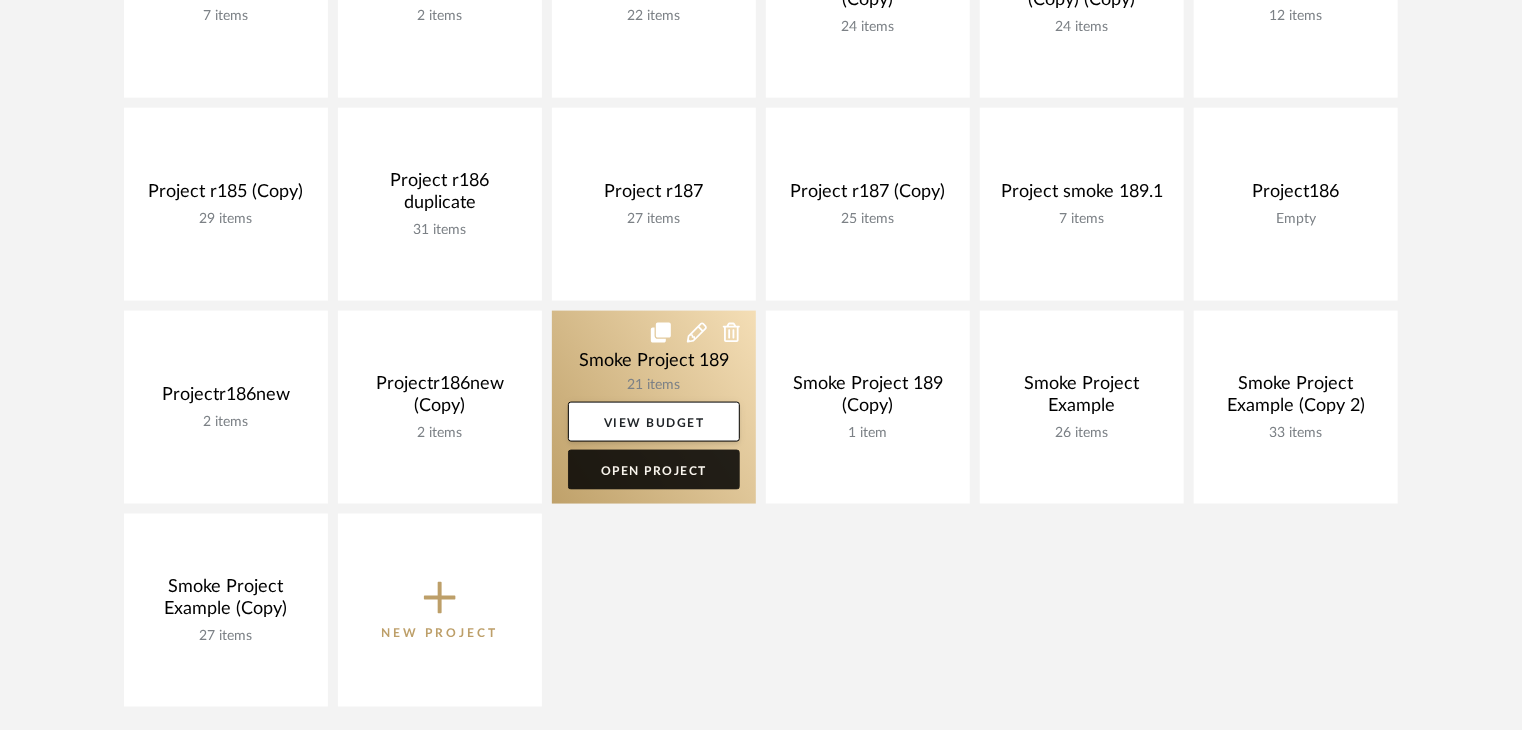 click on "Open Project" 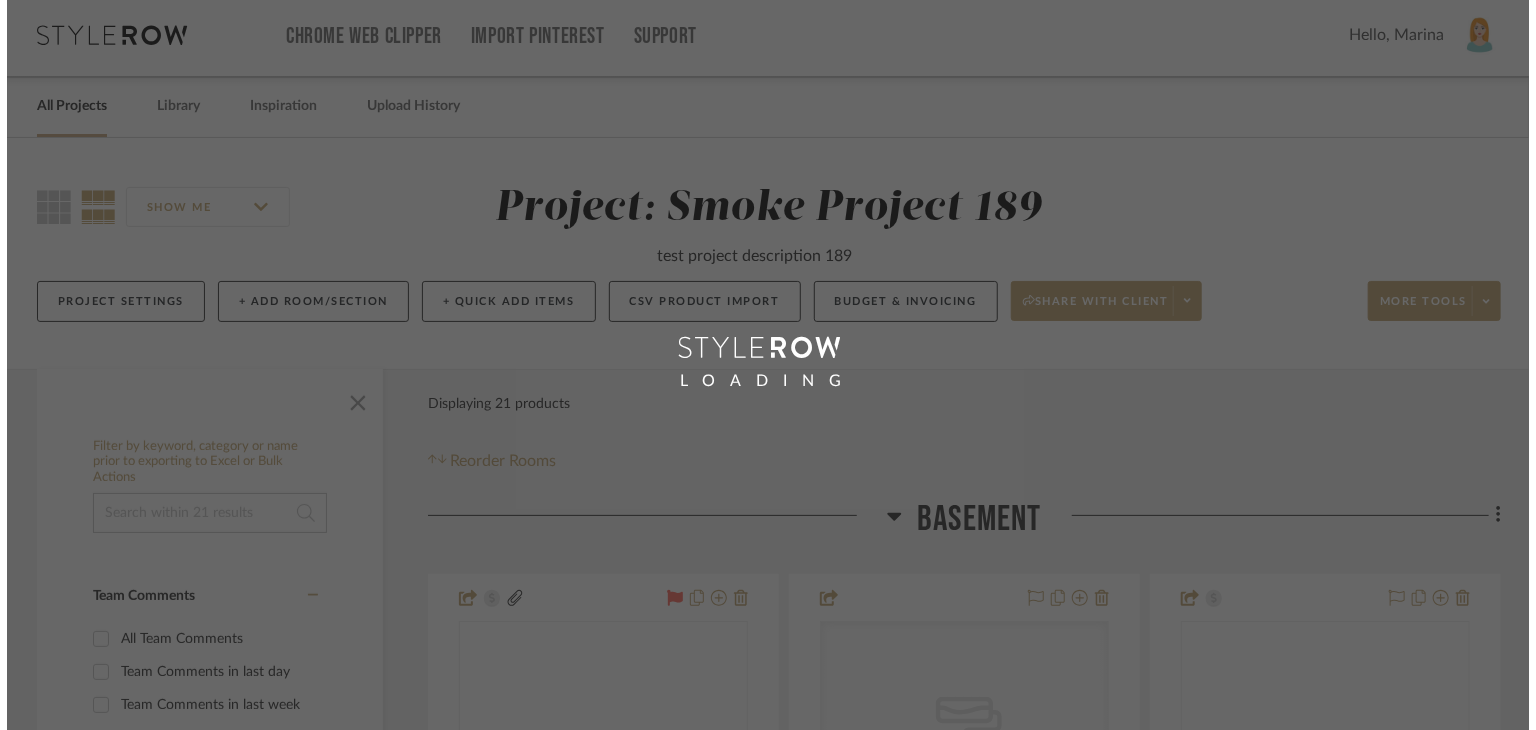 scroll, scrollTop: 0, scrollLeft: 0, axis: both 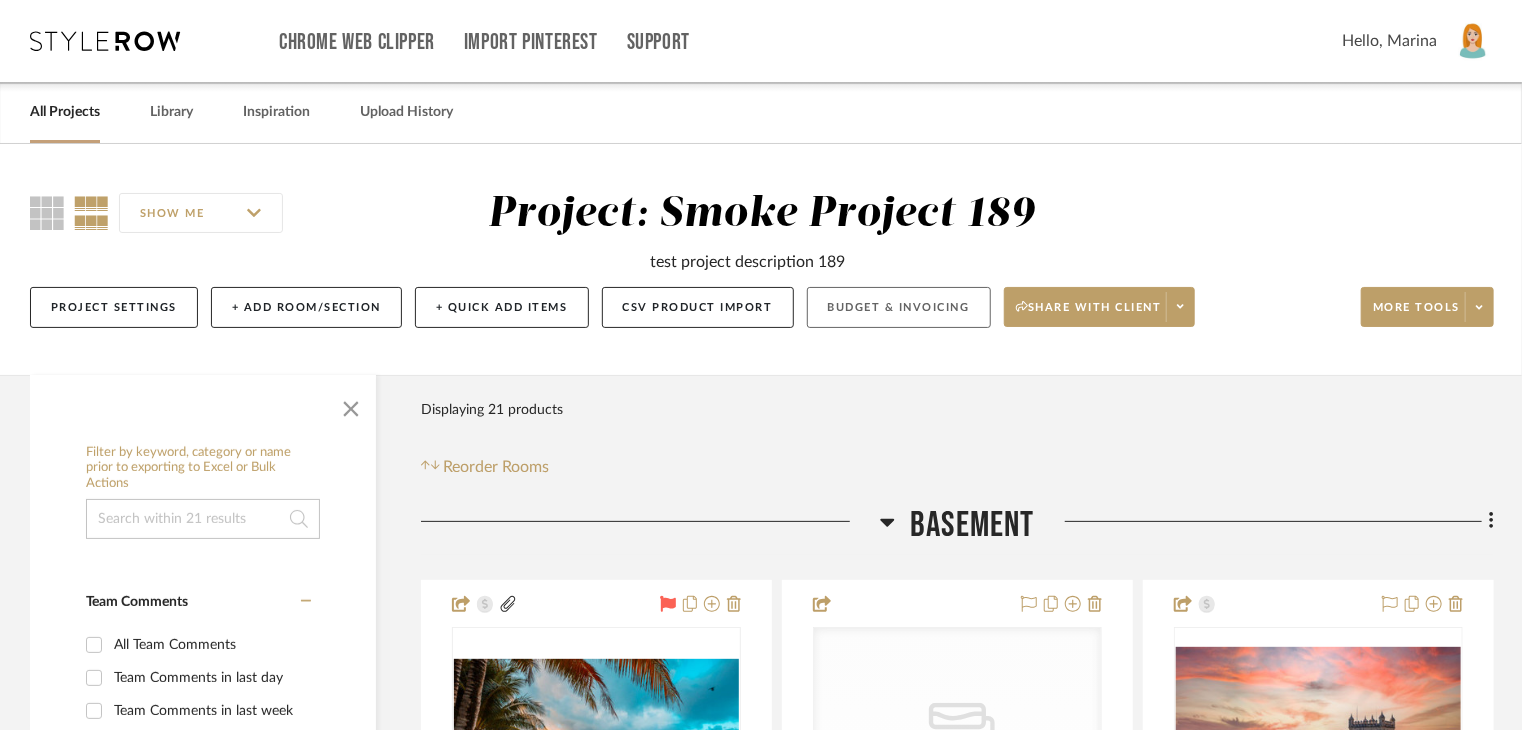 click on "Budget & Invoicing" 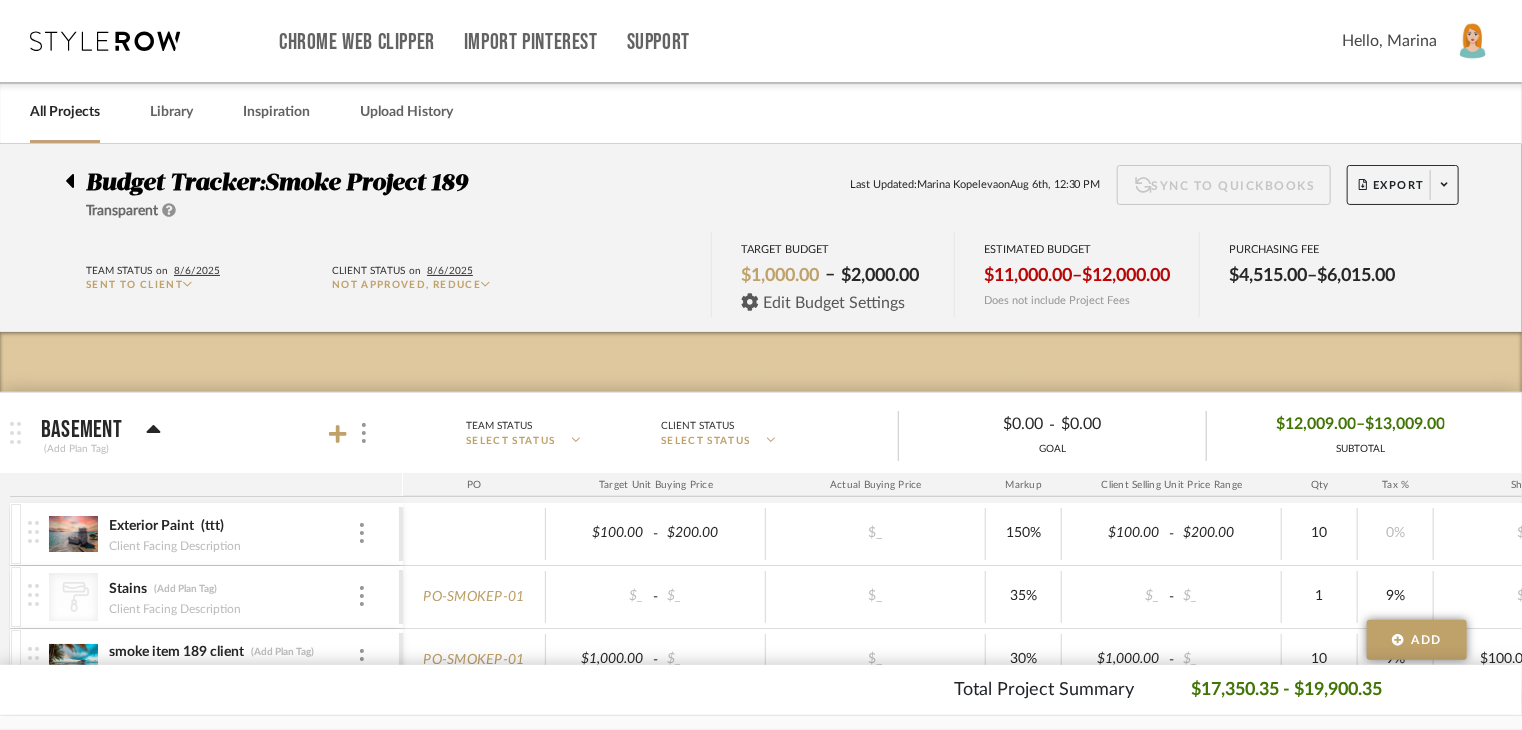 click on "Edit Budget Settings" 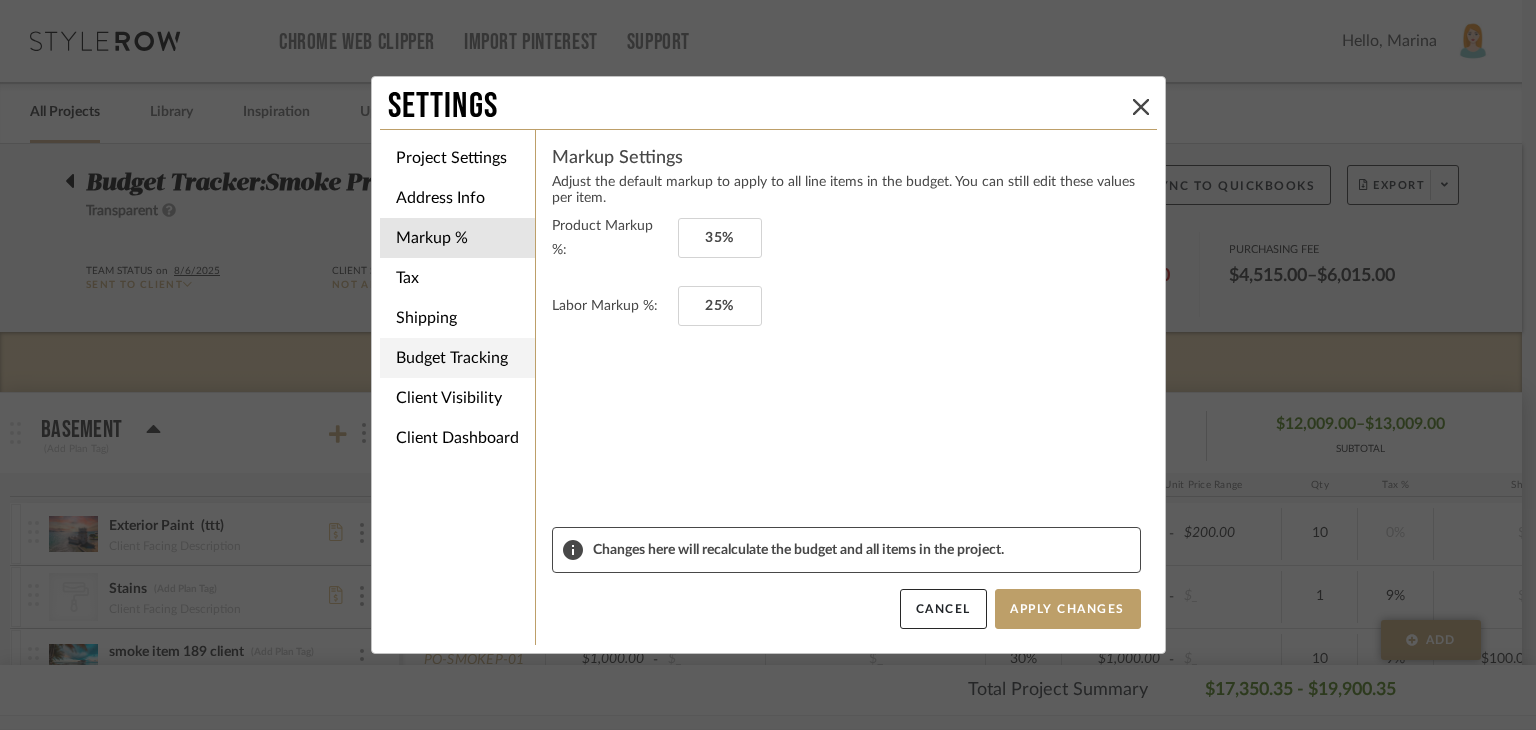 click on "Budget Tracking" at bounding box center (457, 358) 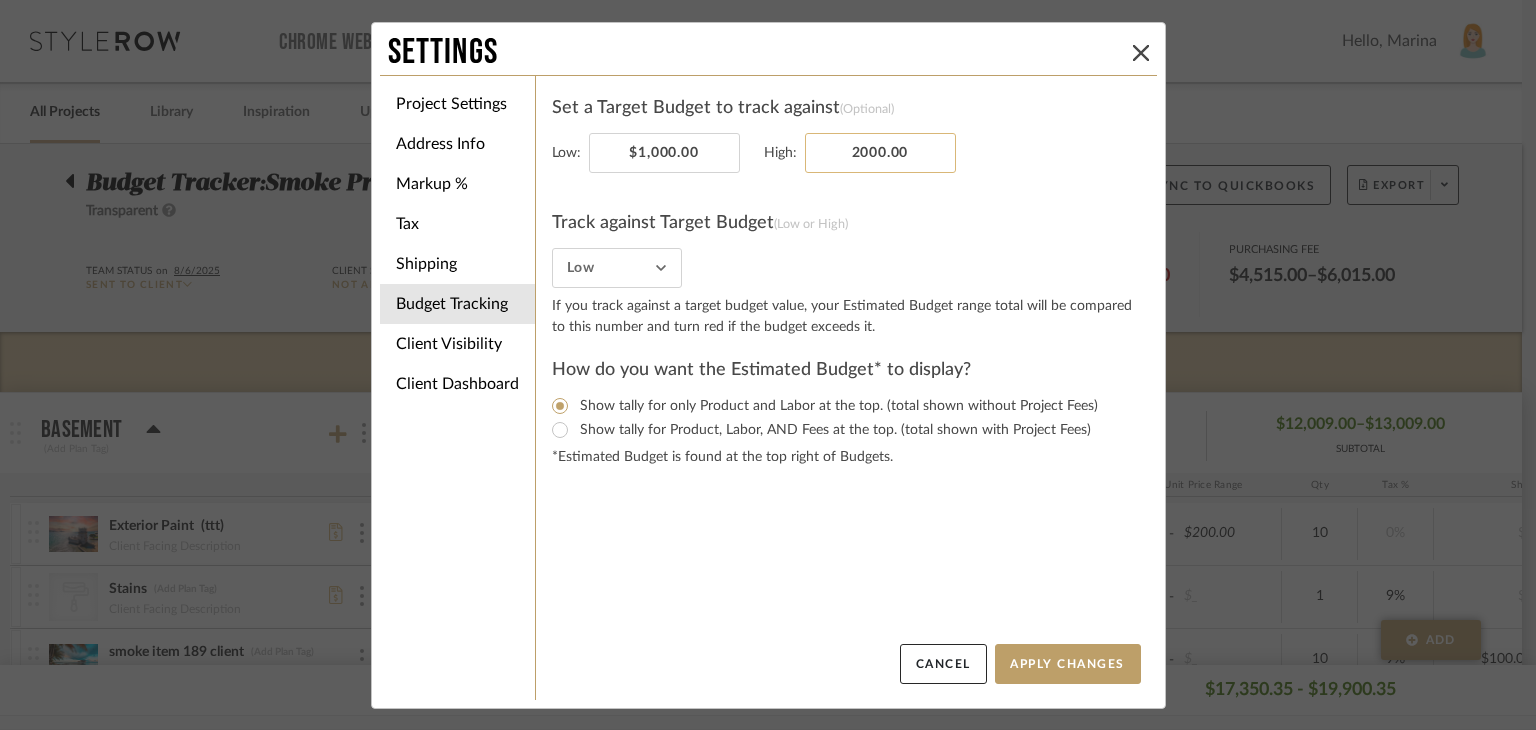 click on "2000.00" at bounding box center [880, 153] 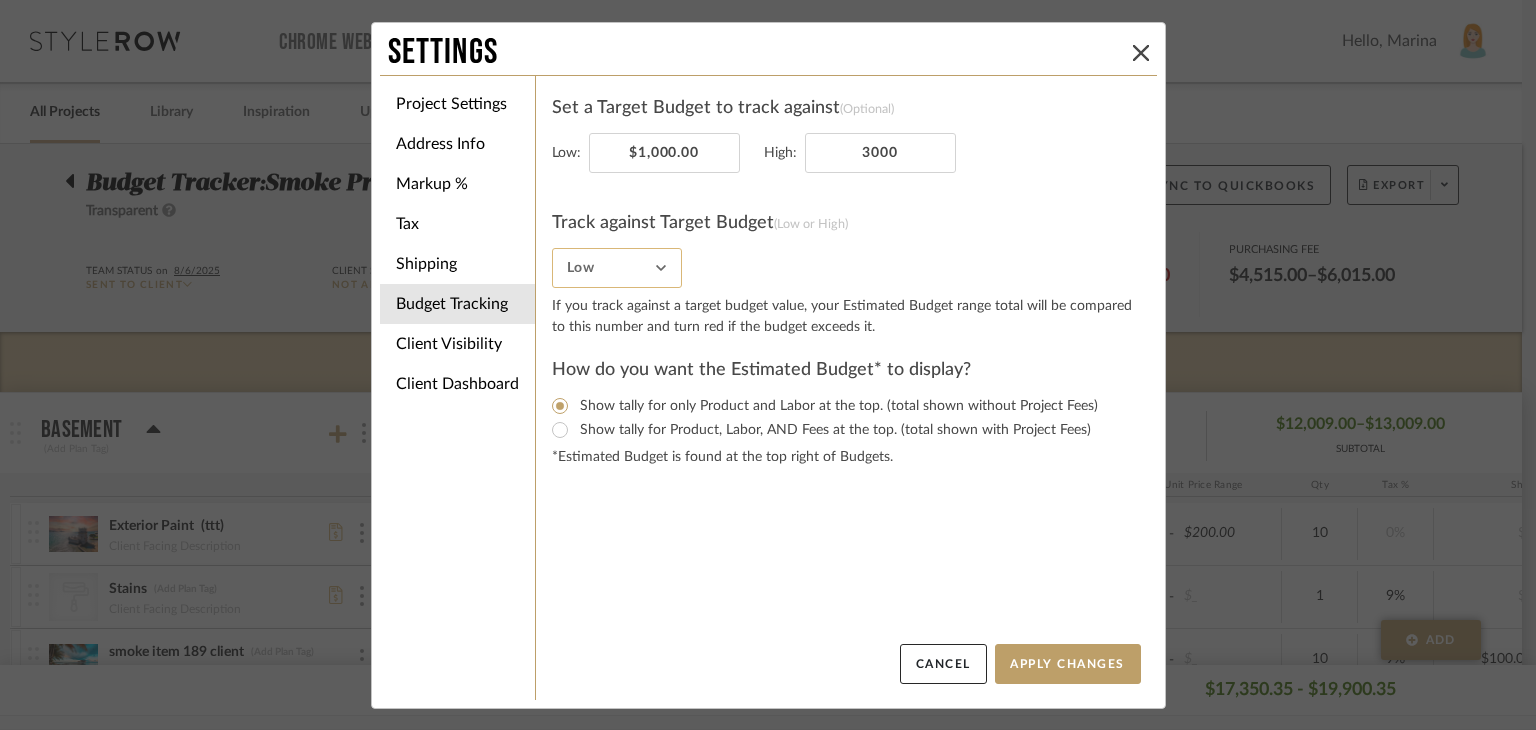 type on "$3,000.00" 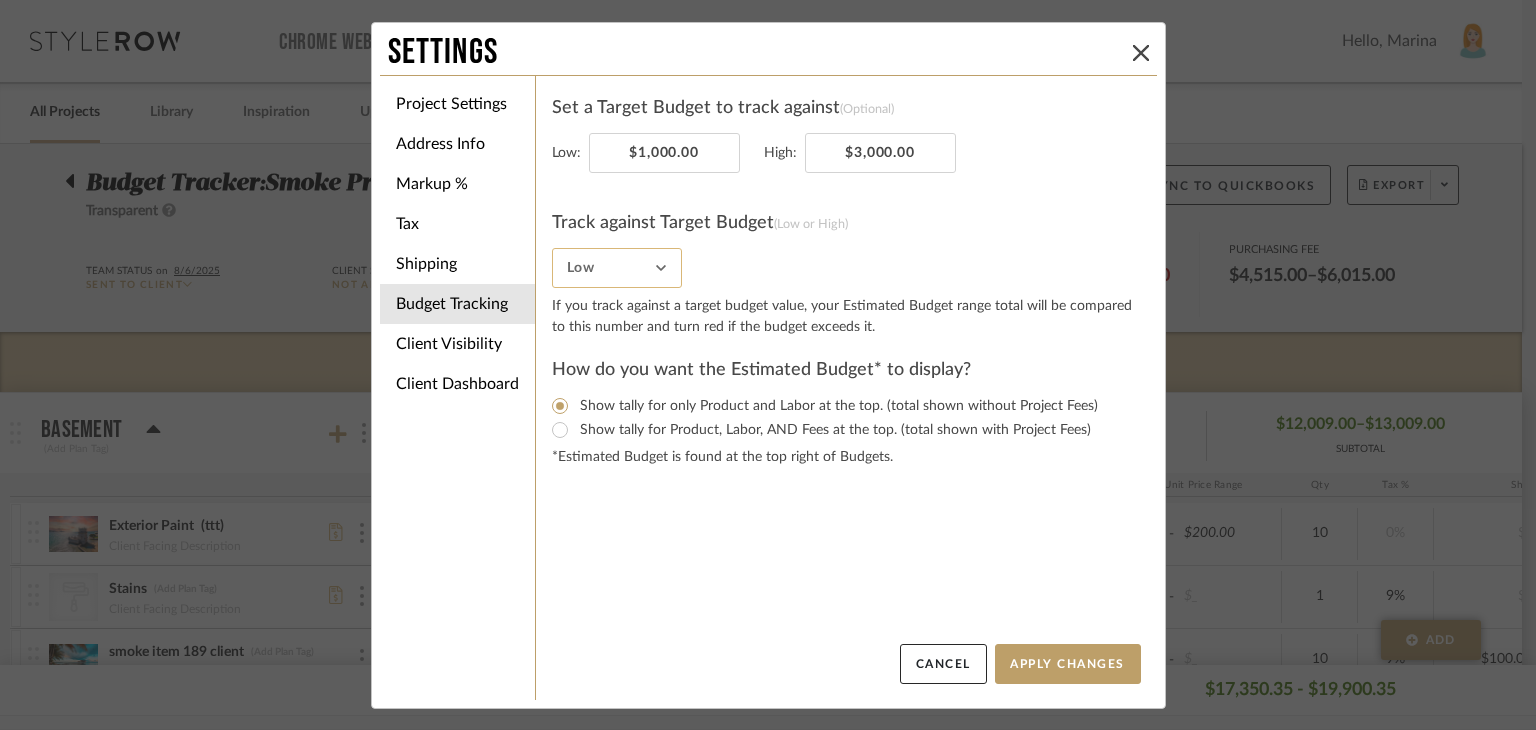 click on "Low" at bounding box center [617, 268] 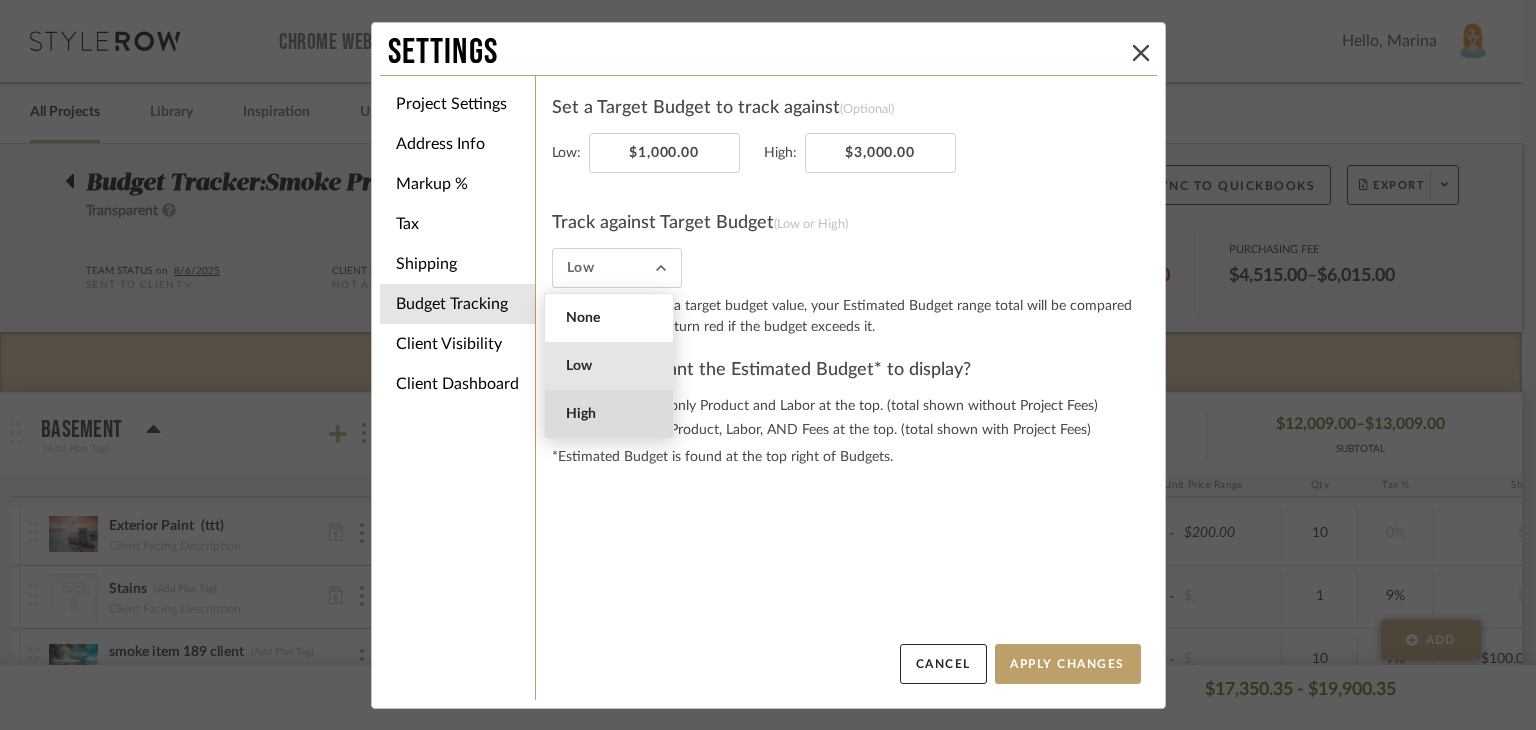 click on "High" at bounding box center [609, 414] 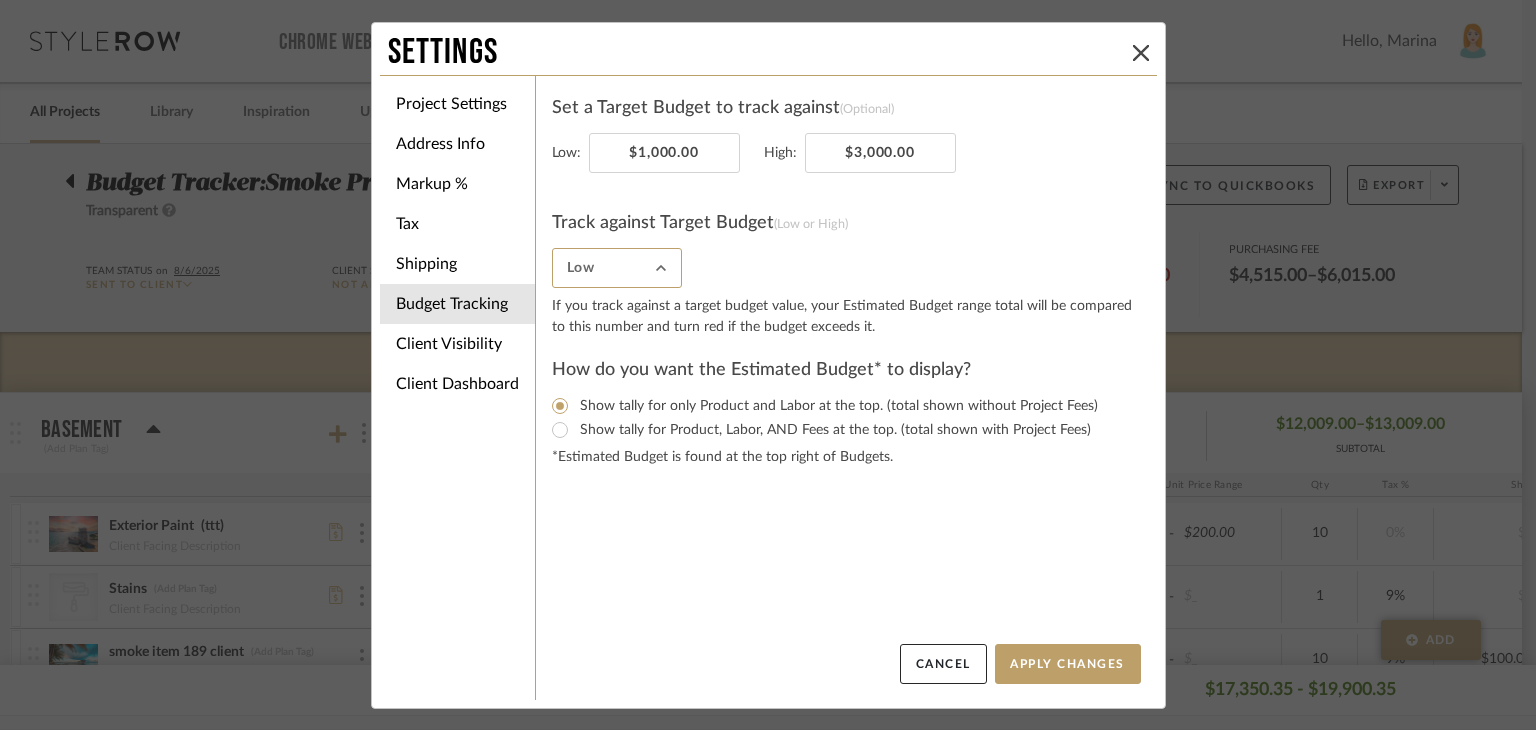 type on "High" 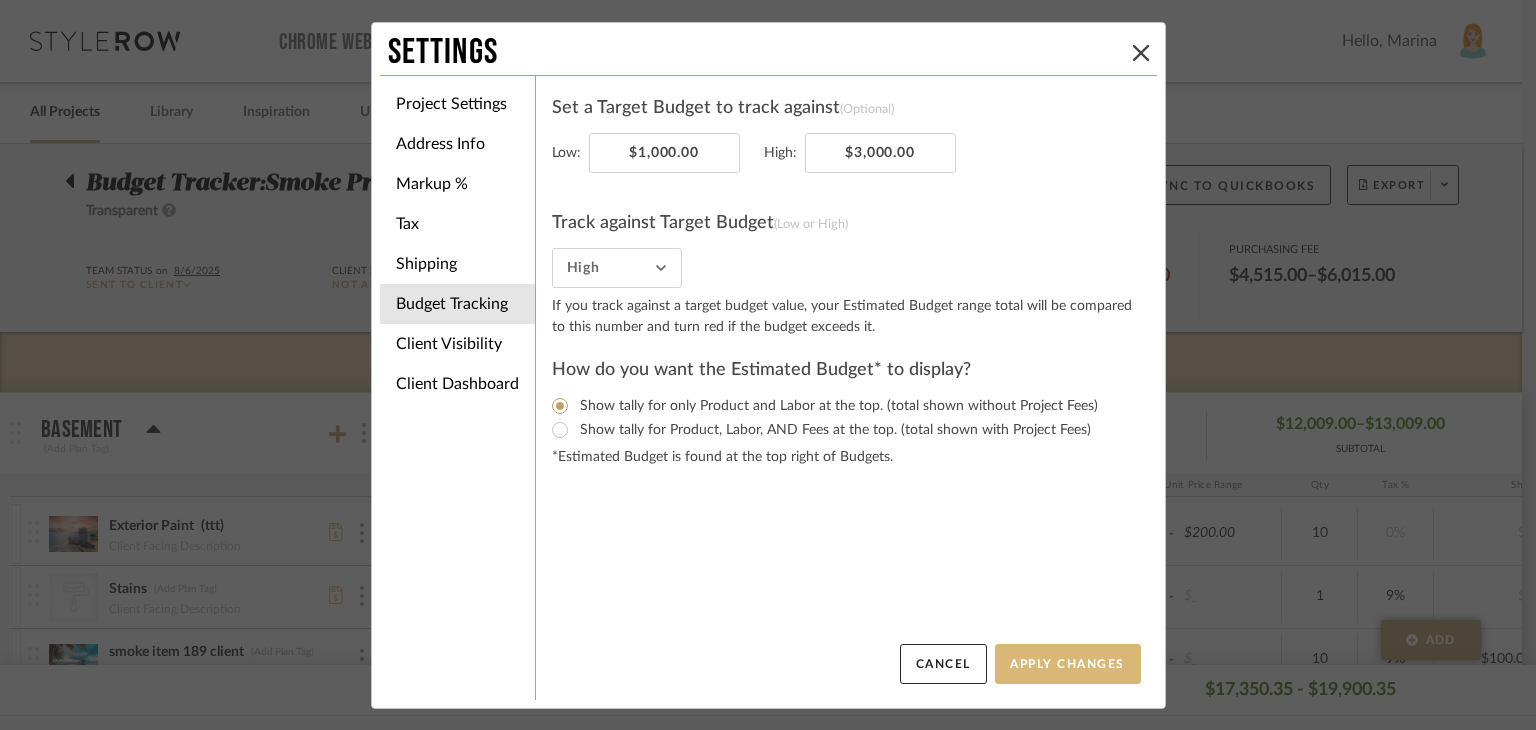 click on "Apply Changes" at bounding box center [1068, 664] 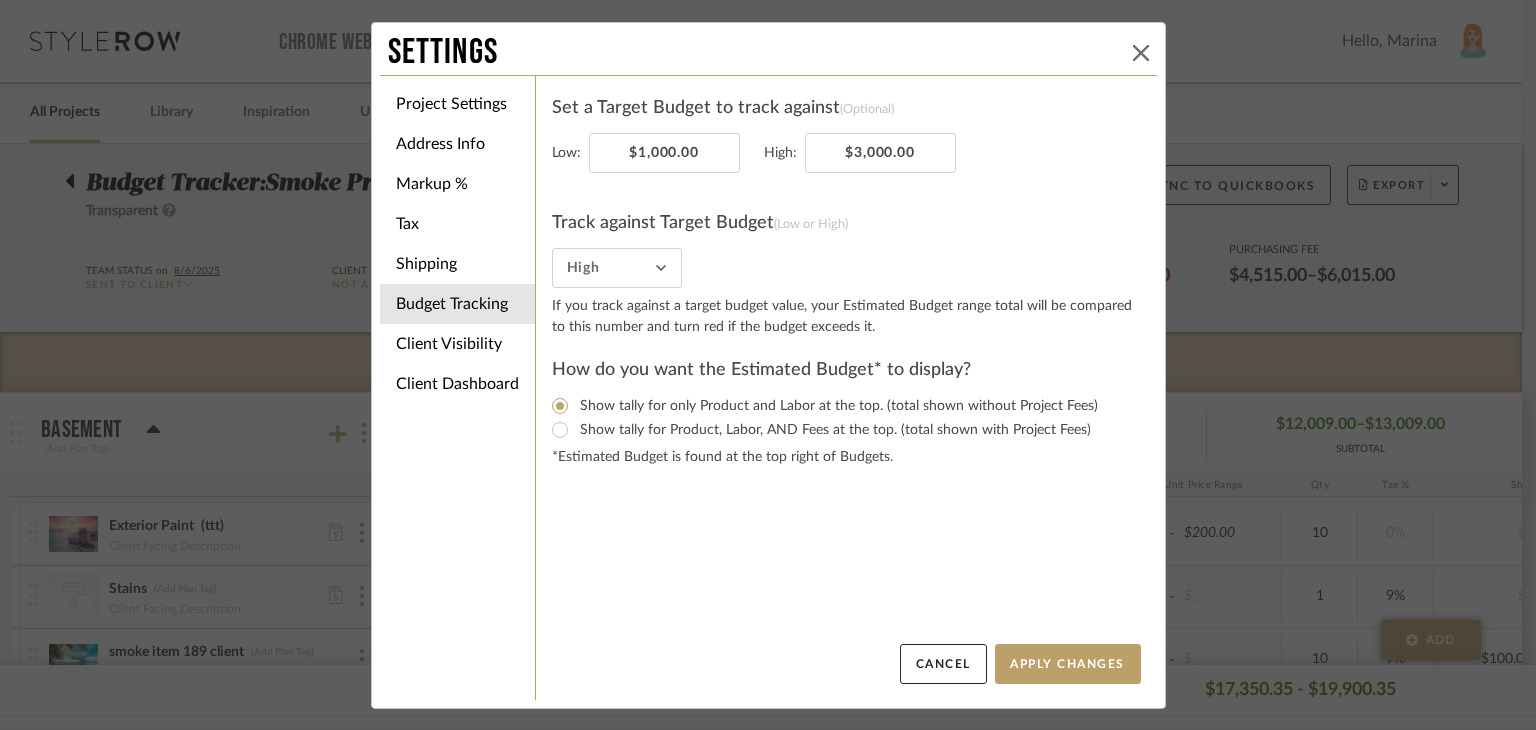 click 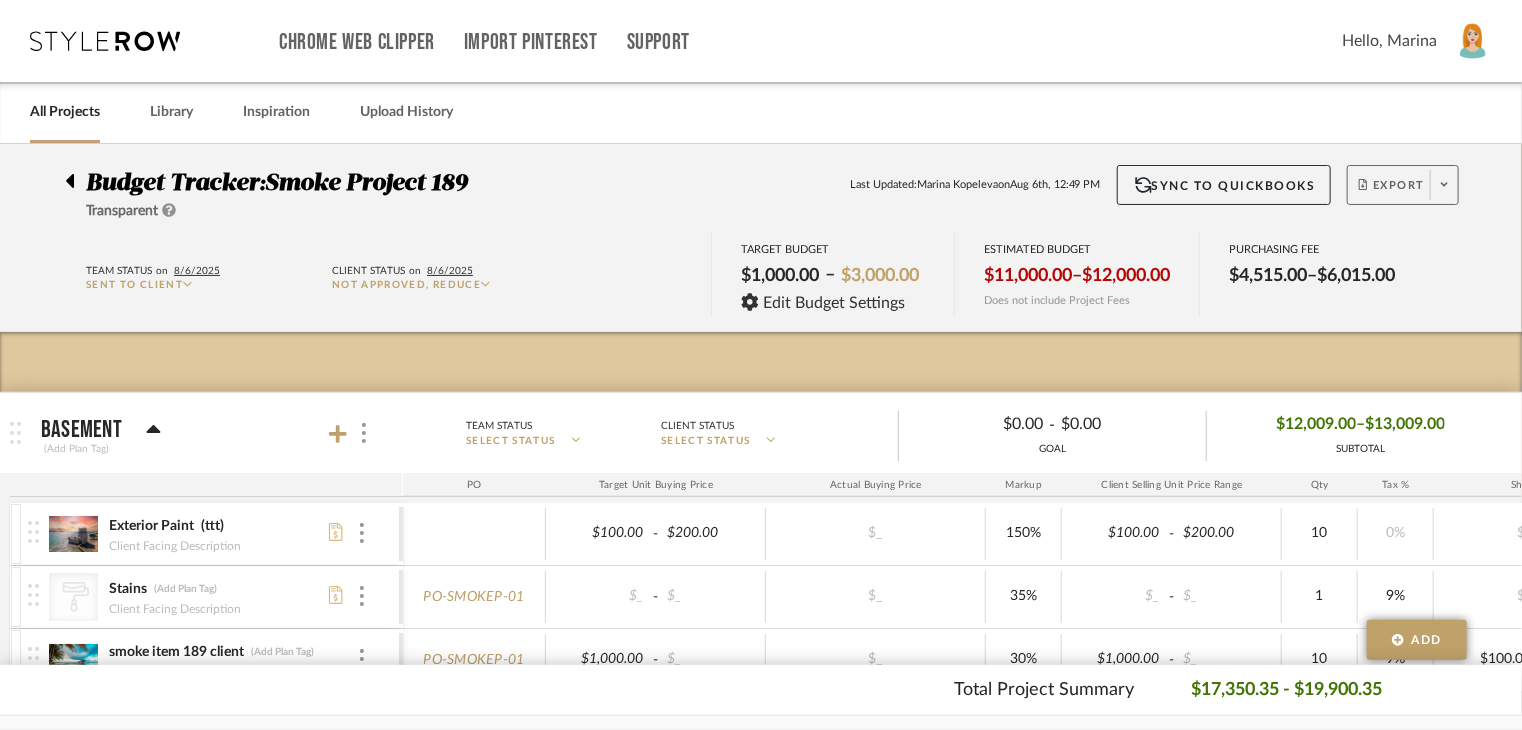 click 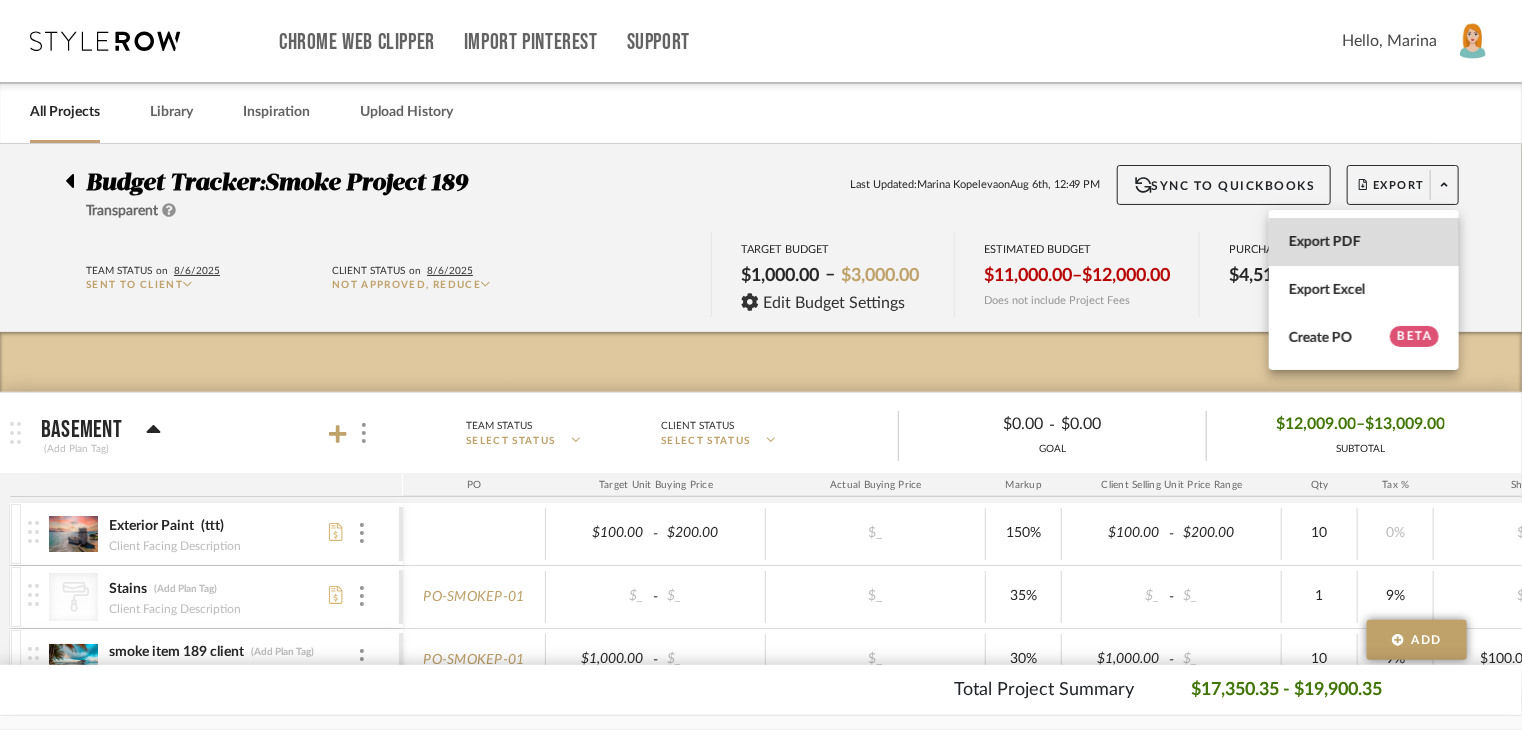 click on "Export PDF" at bounding box center [1364, 242] 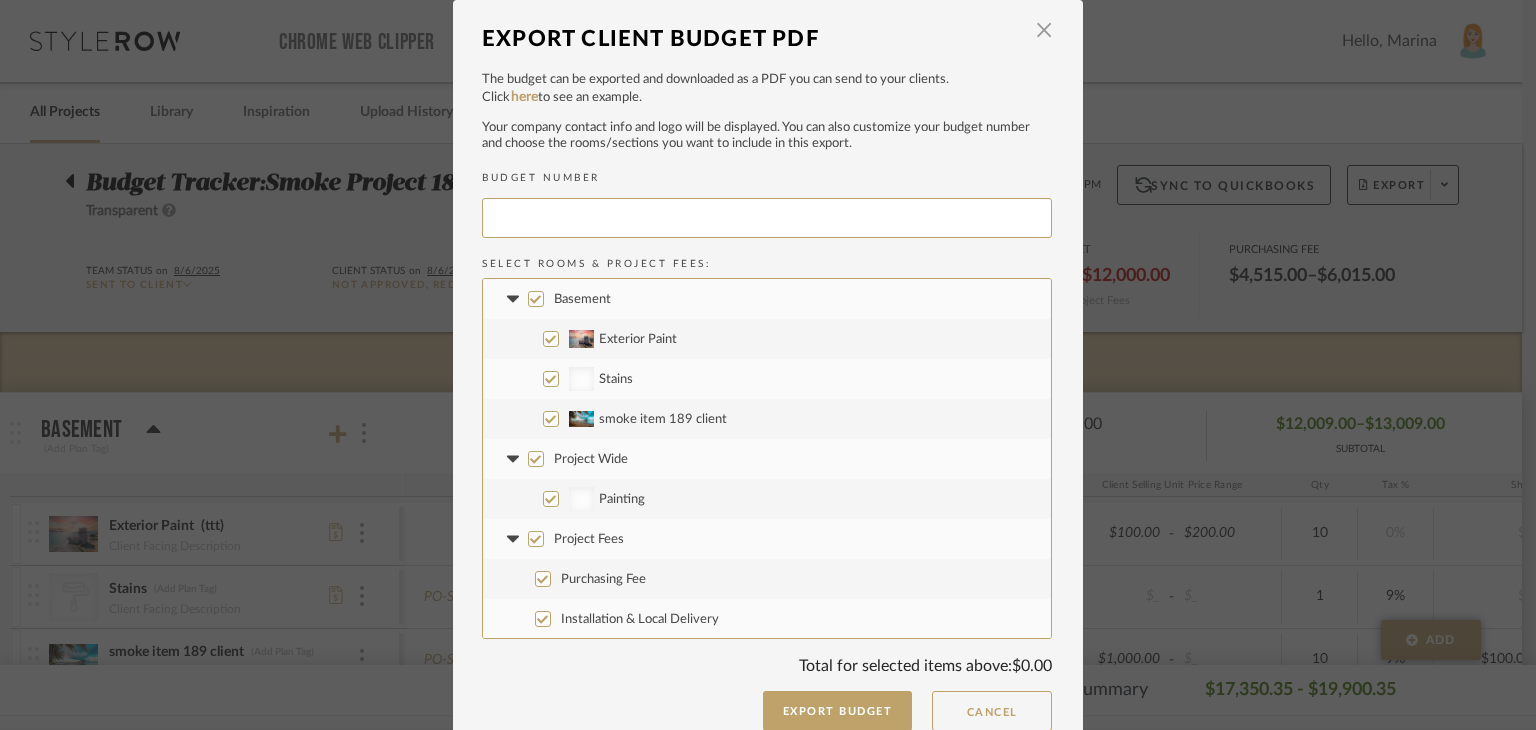 type on "SMOKEP-002" 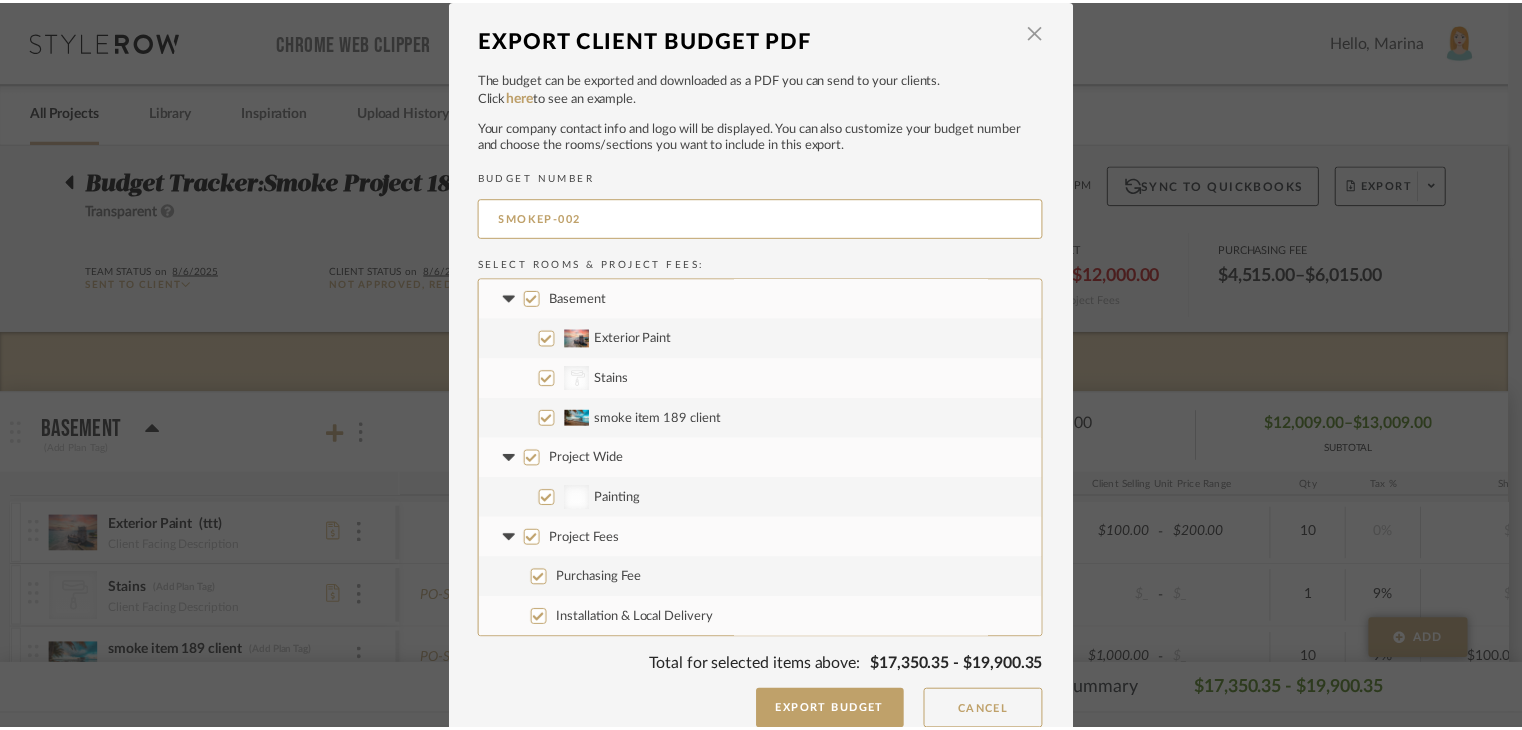 scroll, scrollTop: 0, scrollLeft: 0, axis: both 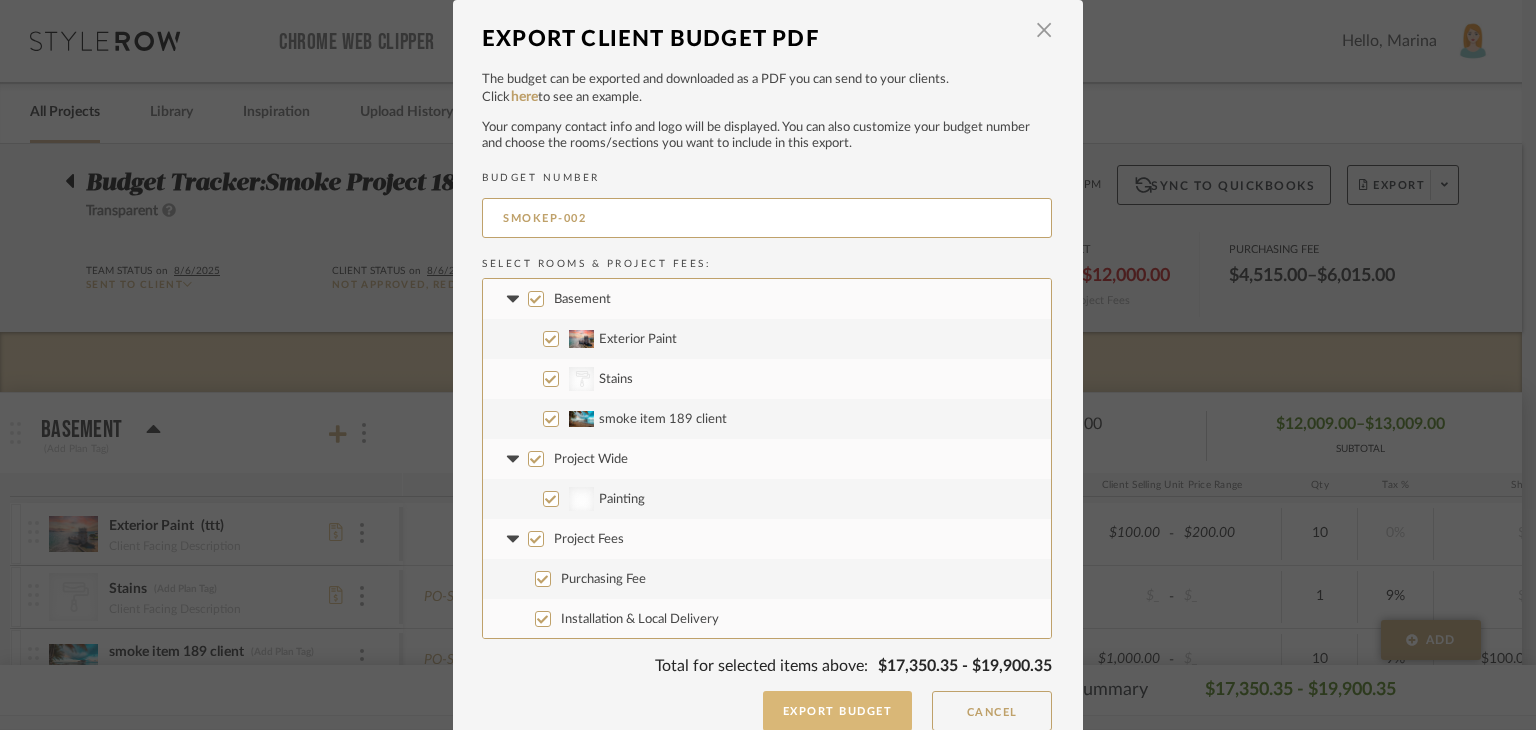 click on "Export Budget" at bounding box center (838, 711) 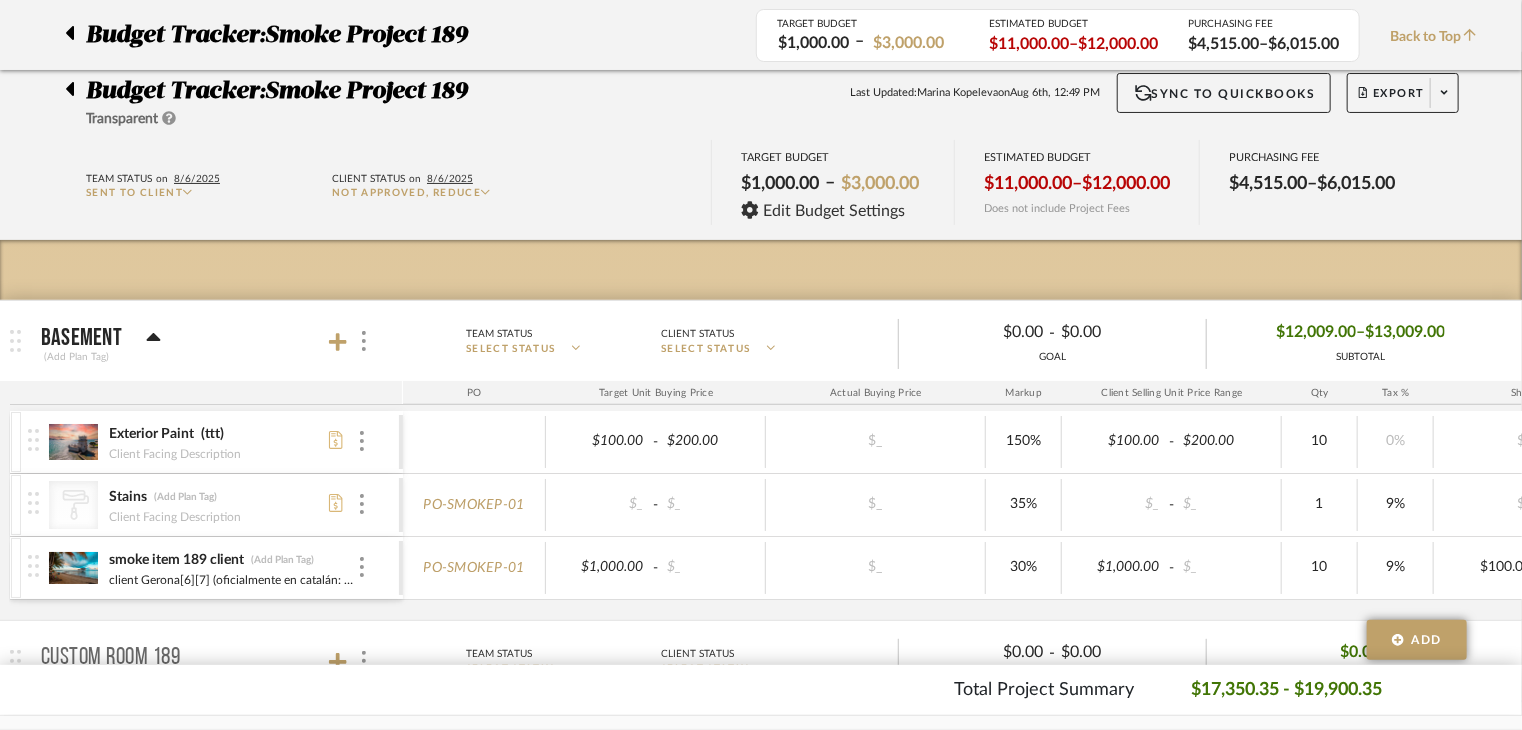scroll, scrollTop: 0, scrollLeft: 0, axis: both 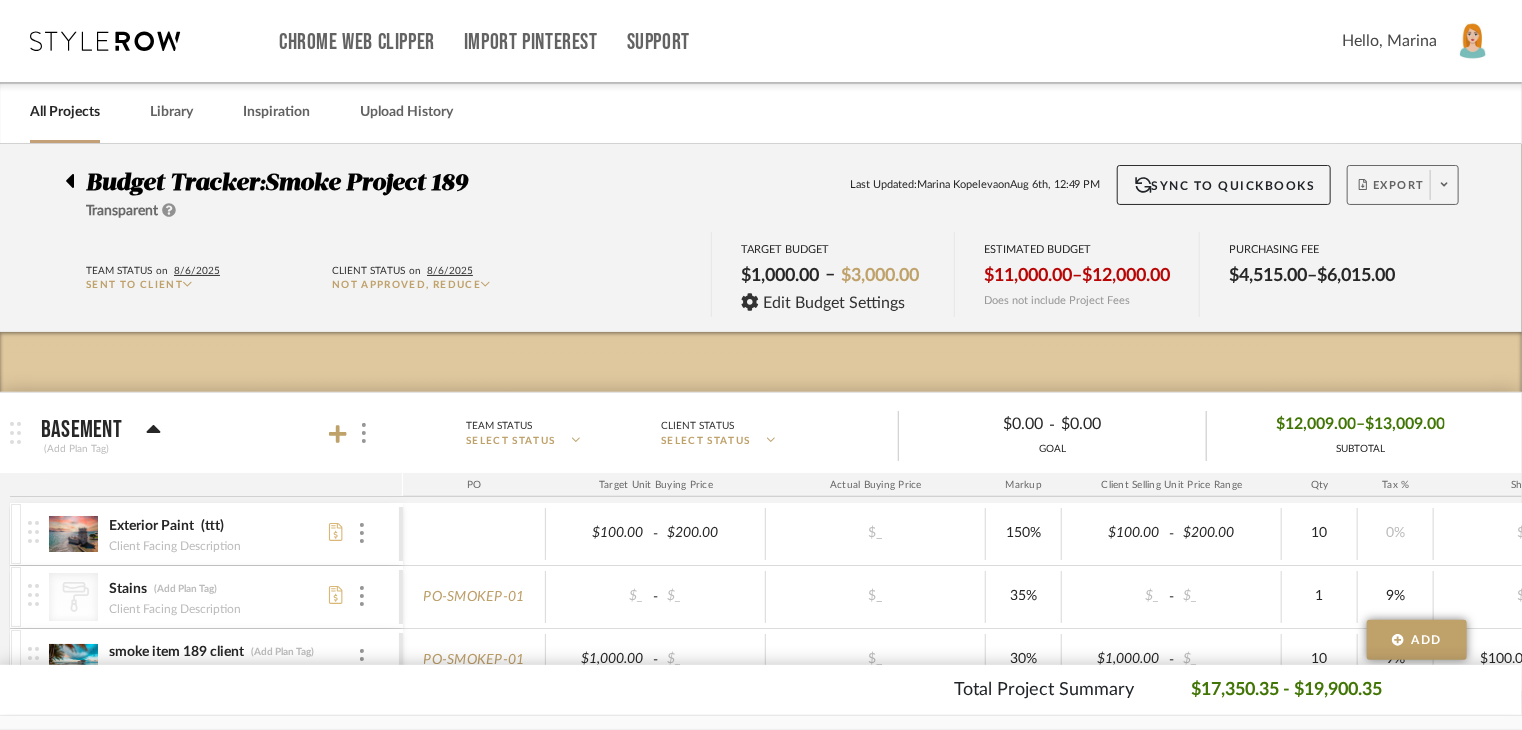 click 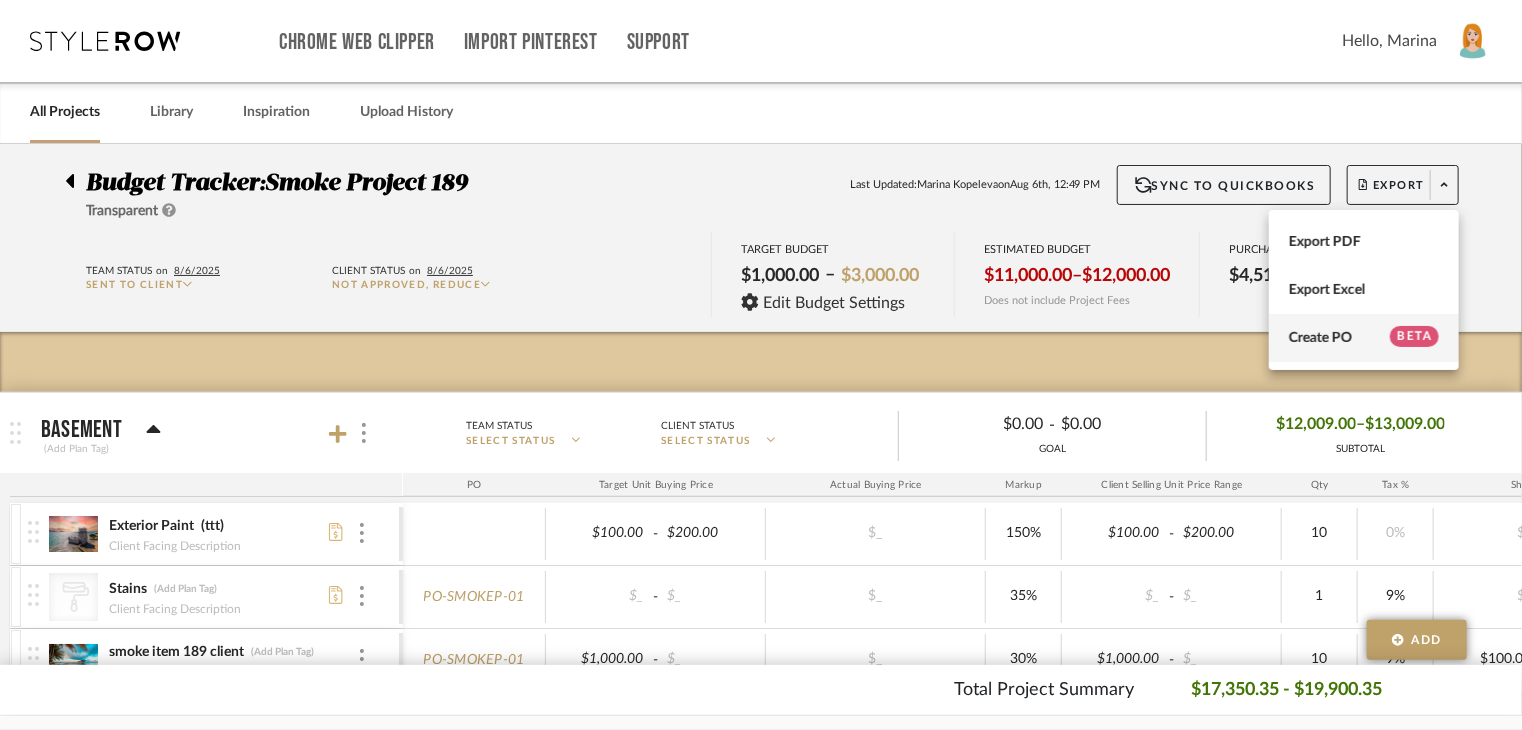 click on "Create PO" at bounding box center [1320, 338] 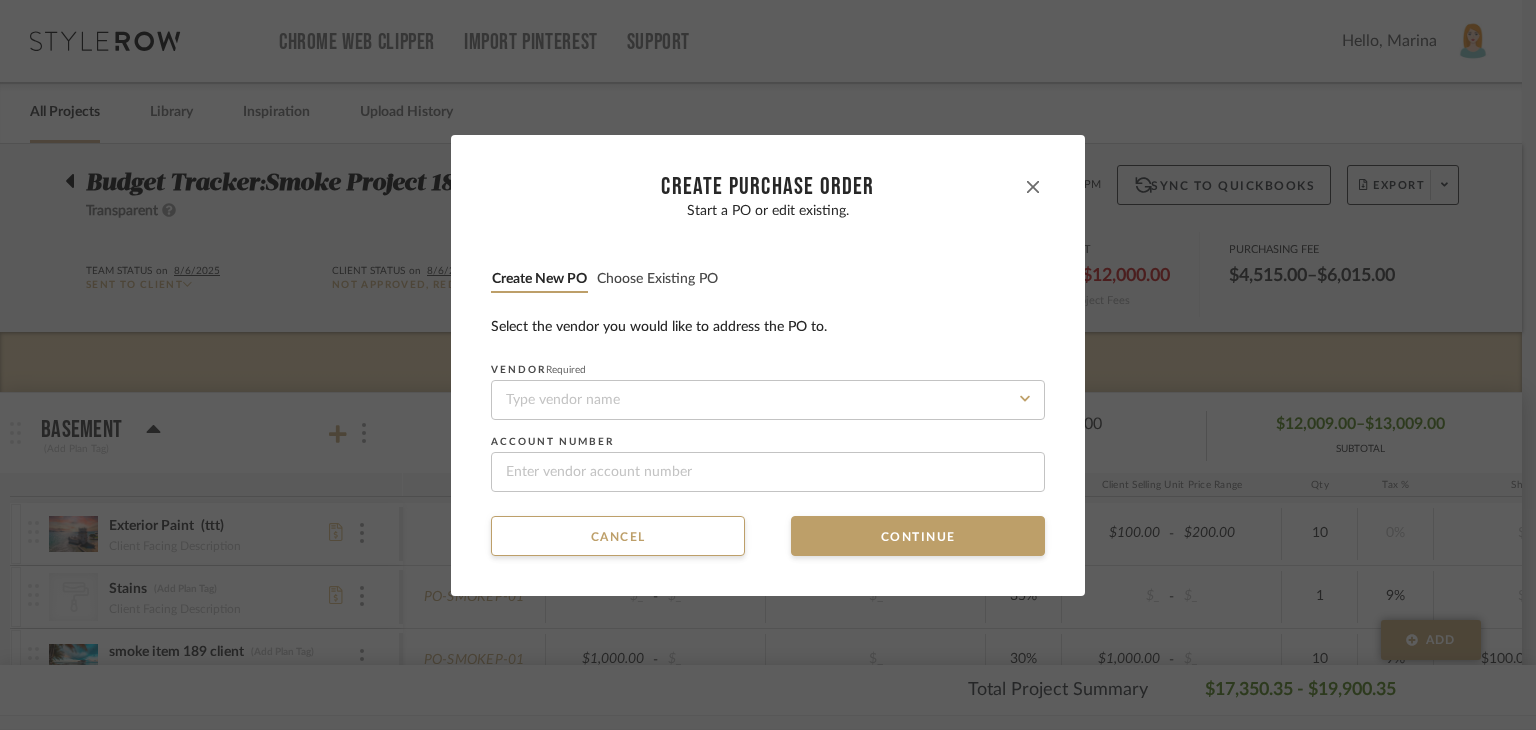 click 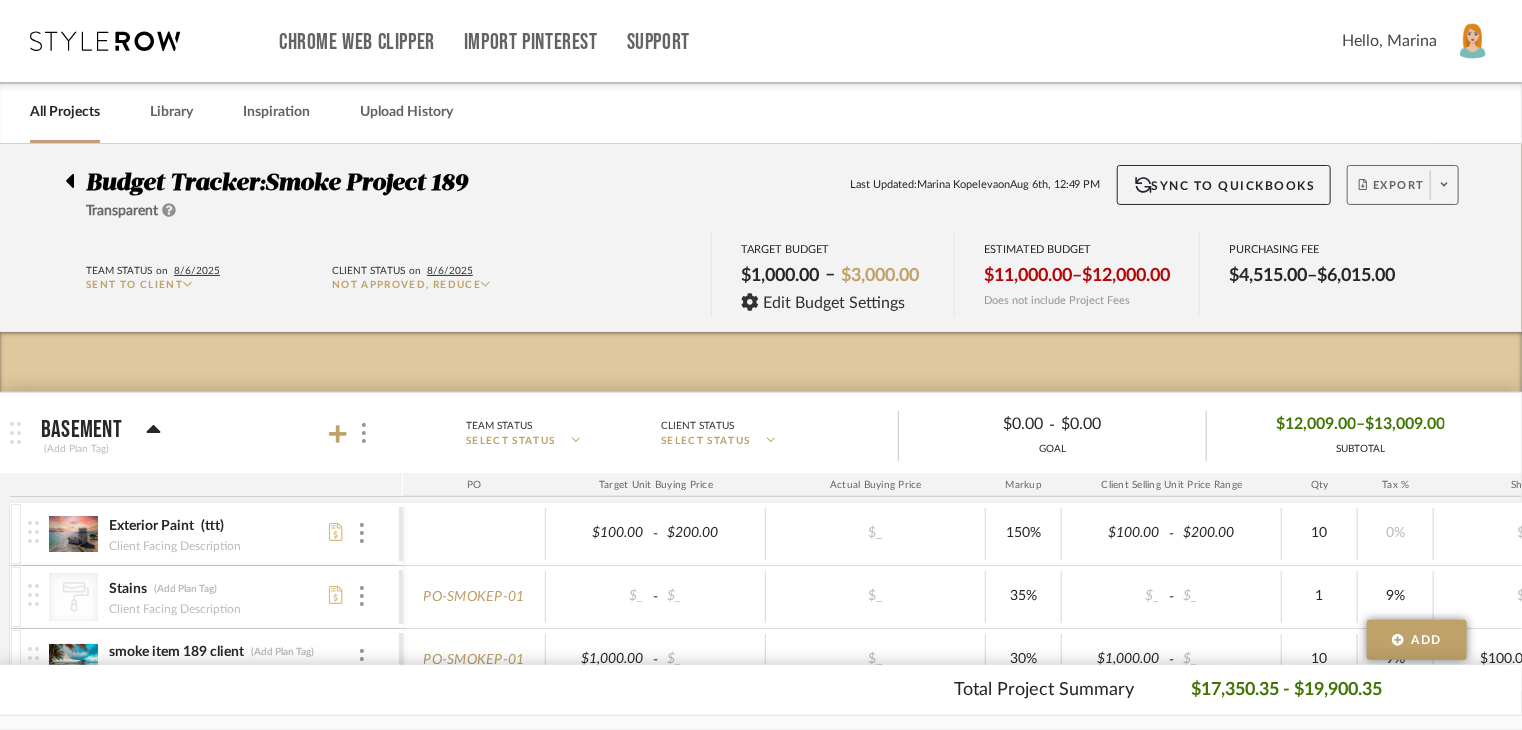 click 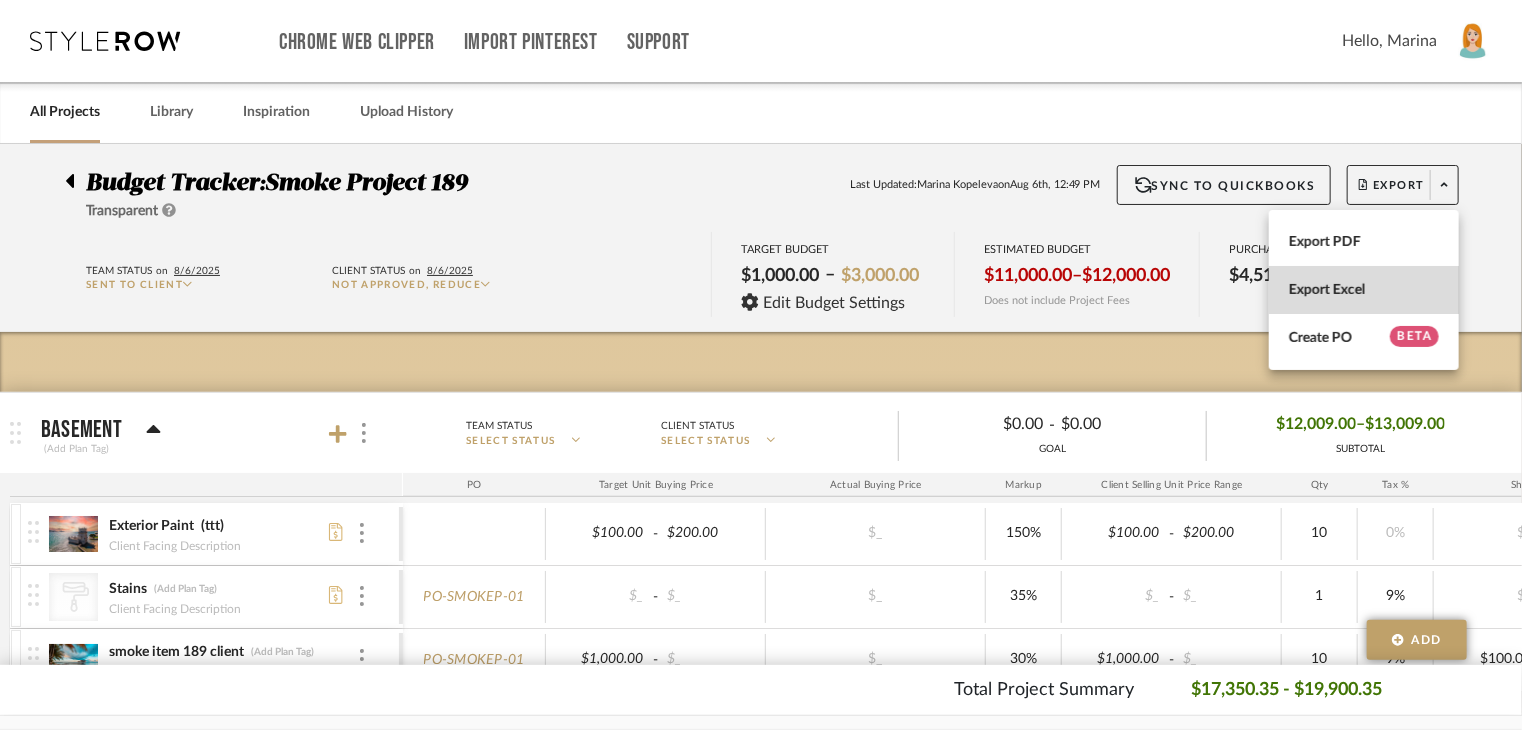 click on "Export Excel" at bounding box center (1364, 290) 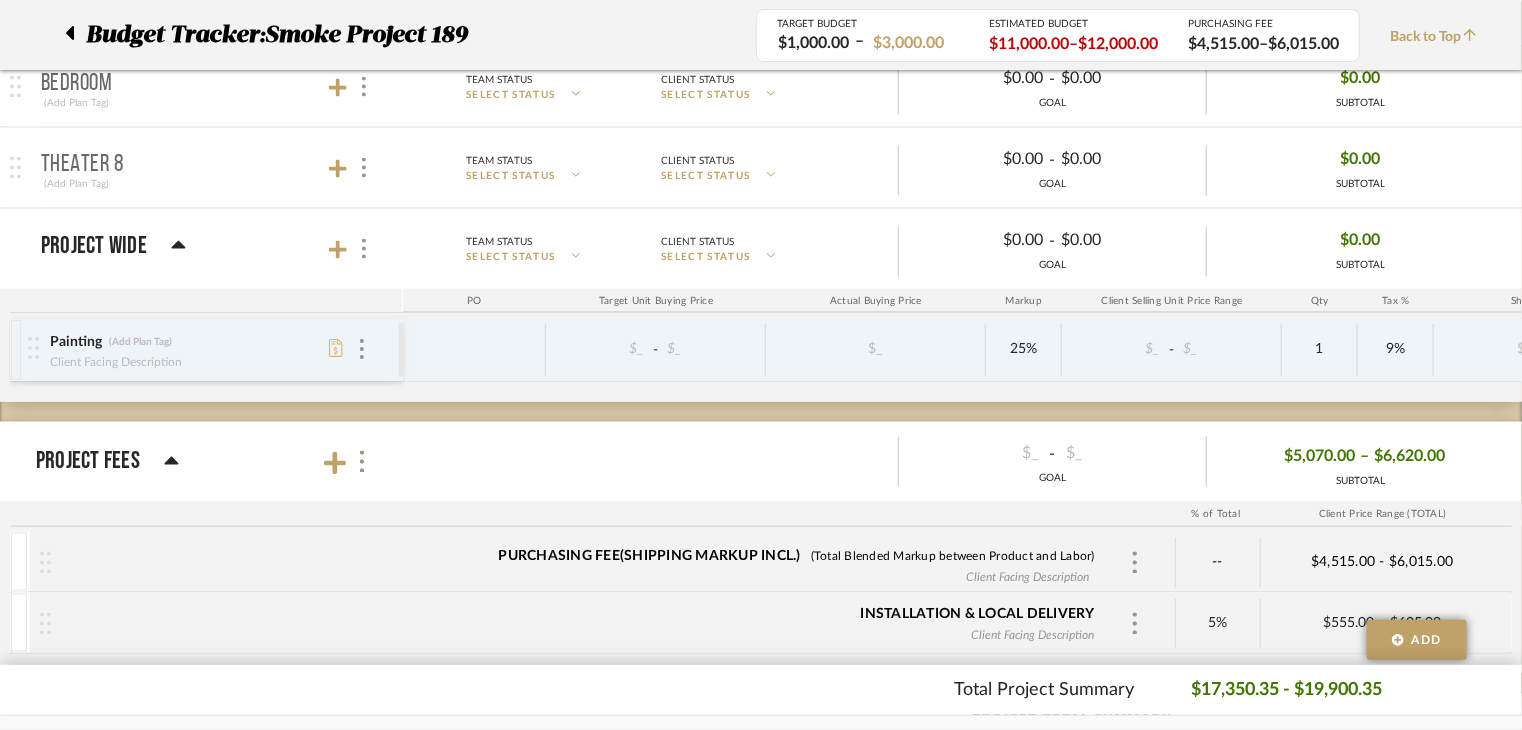 scroll, scrollTop: 1860, scrollLeft: 0, axis: vertical 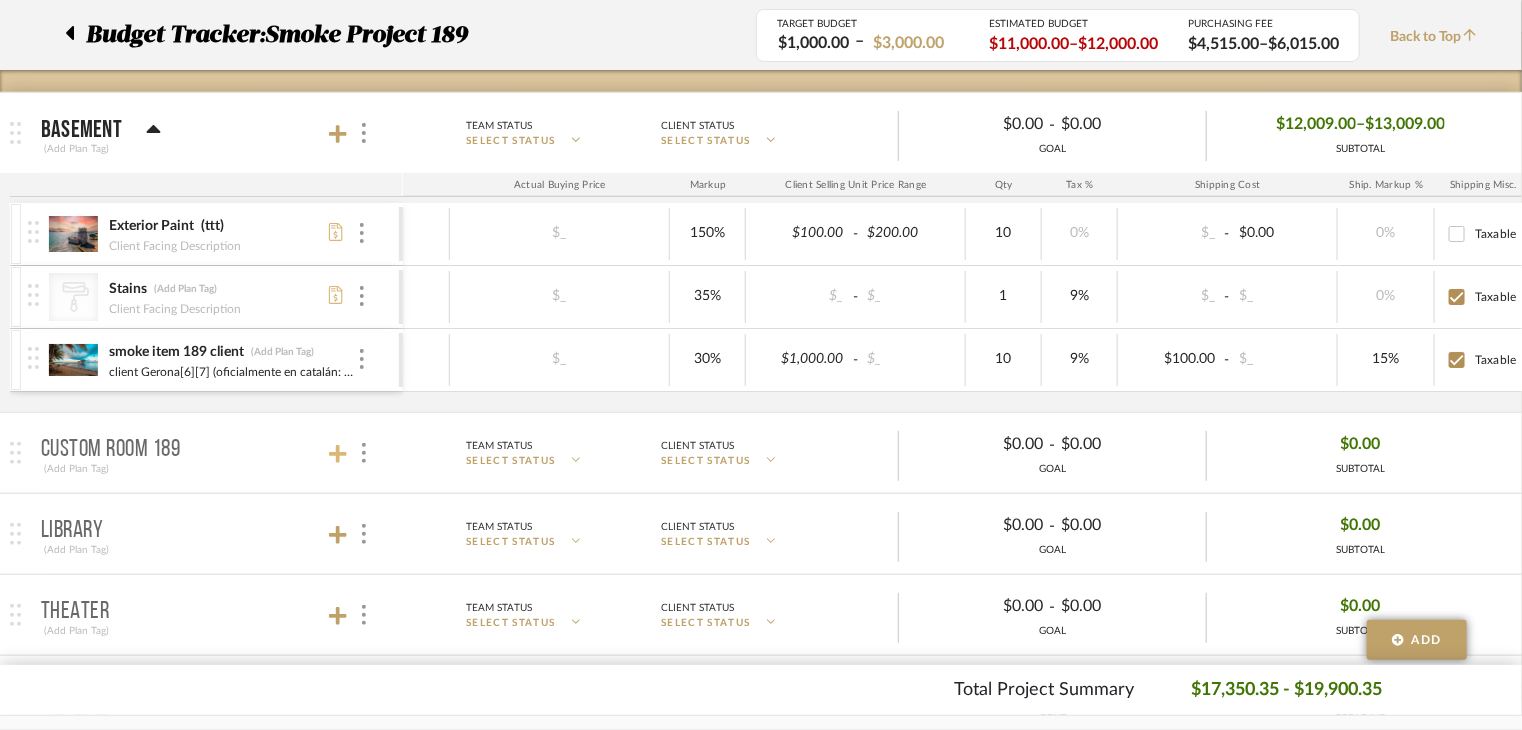 click 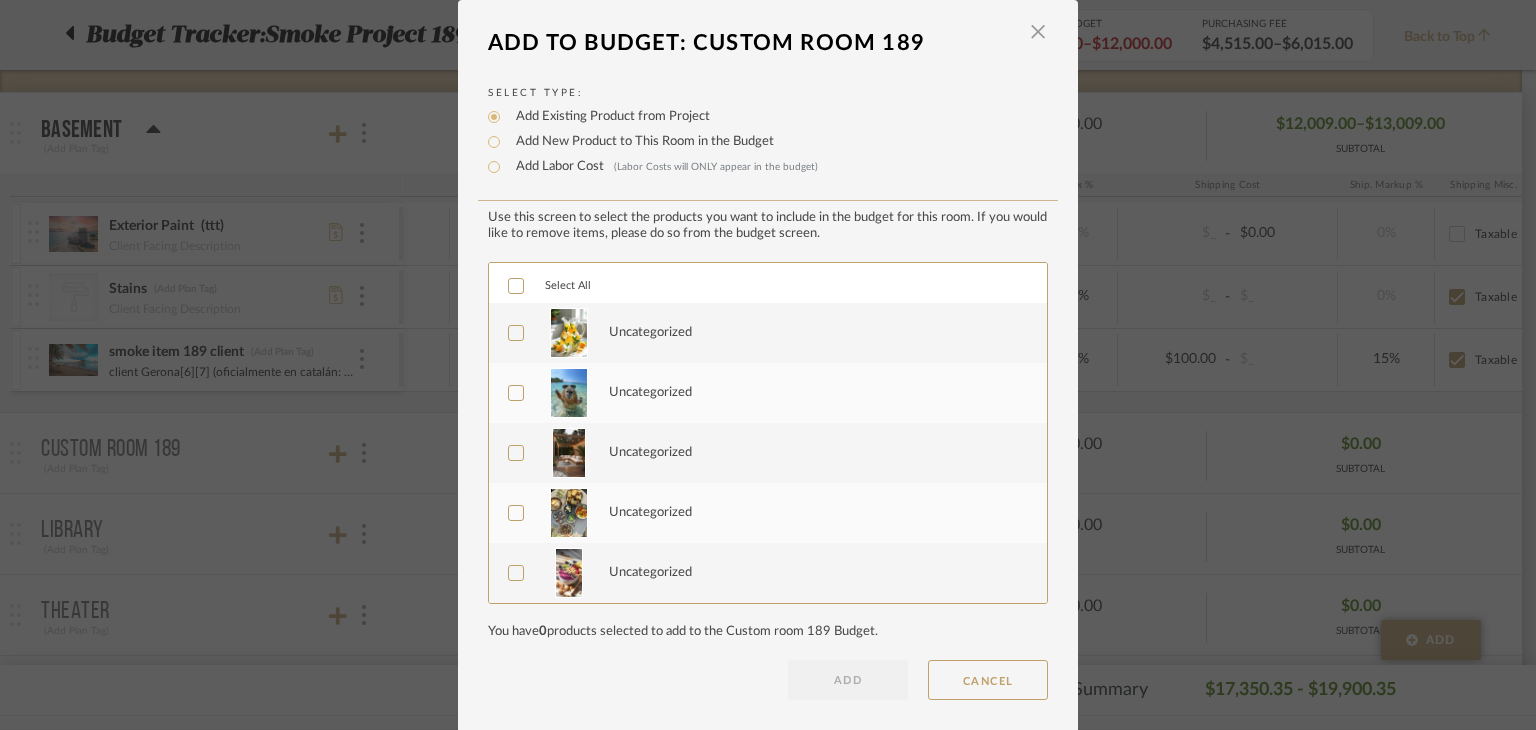 click 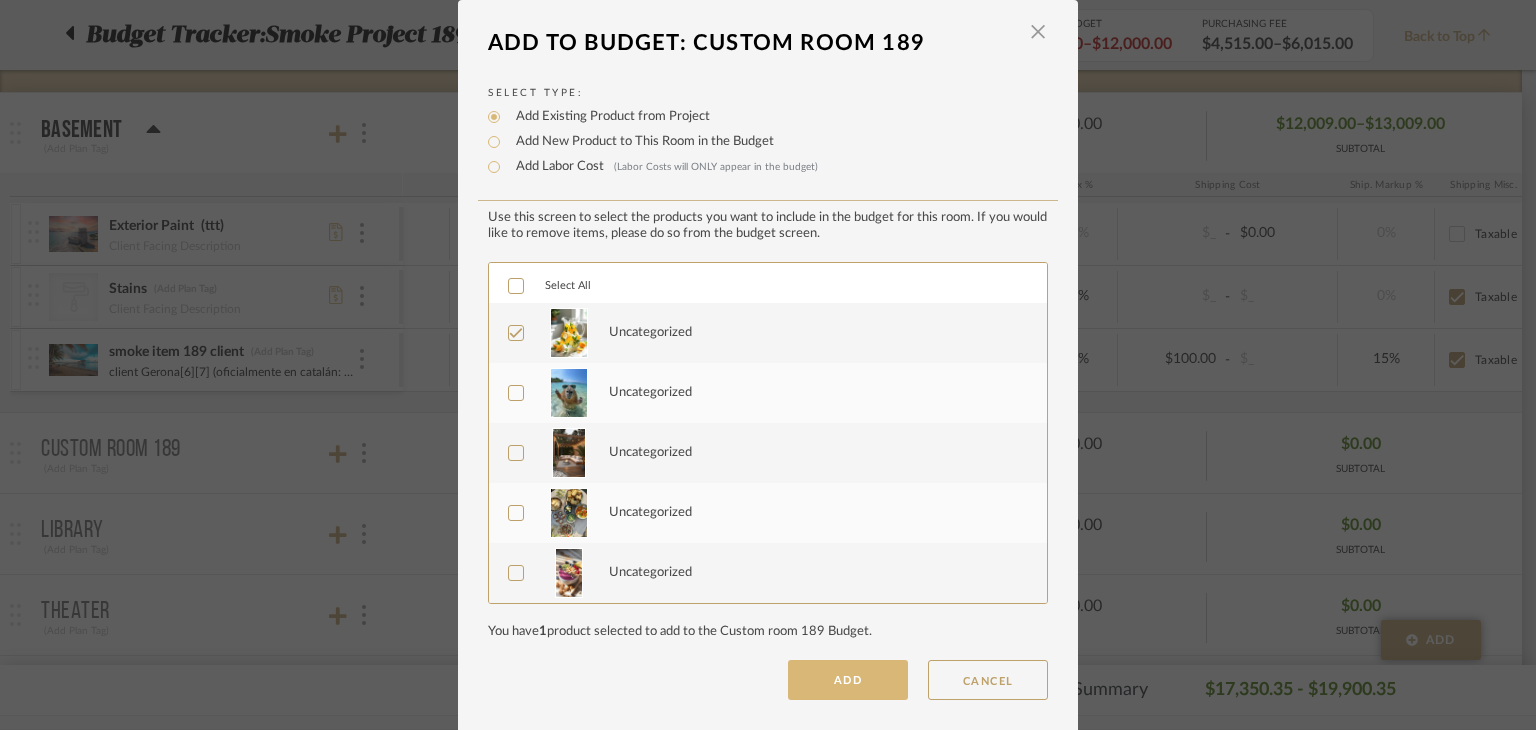 click on "ADD" at bounding box center [848, 680] 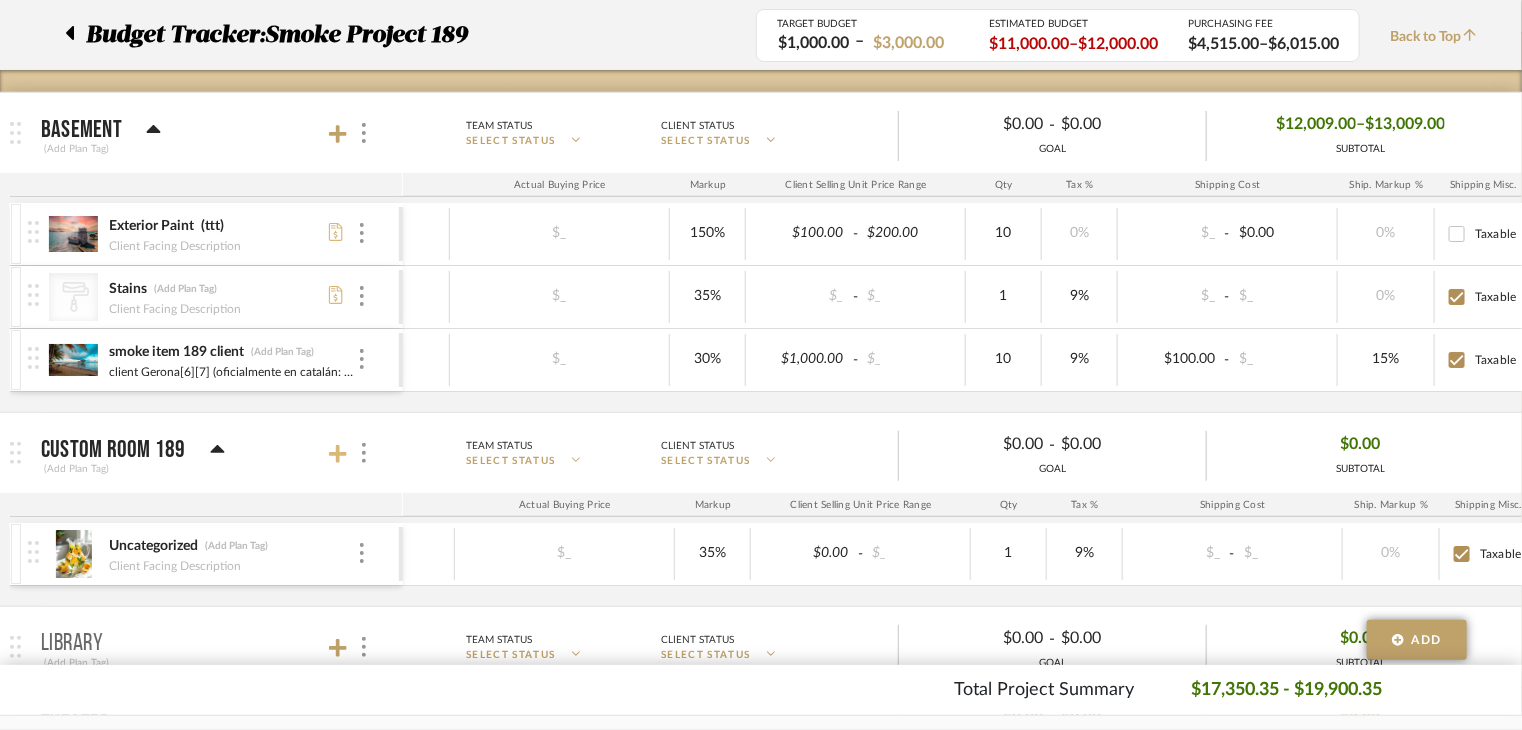 click 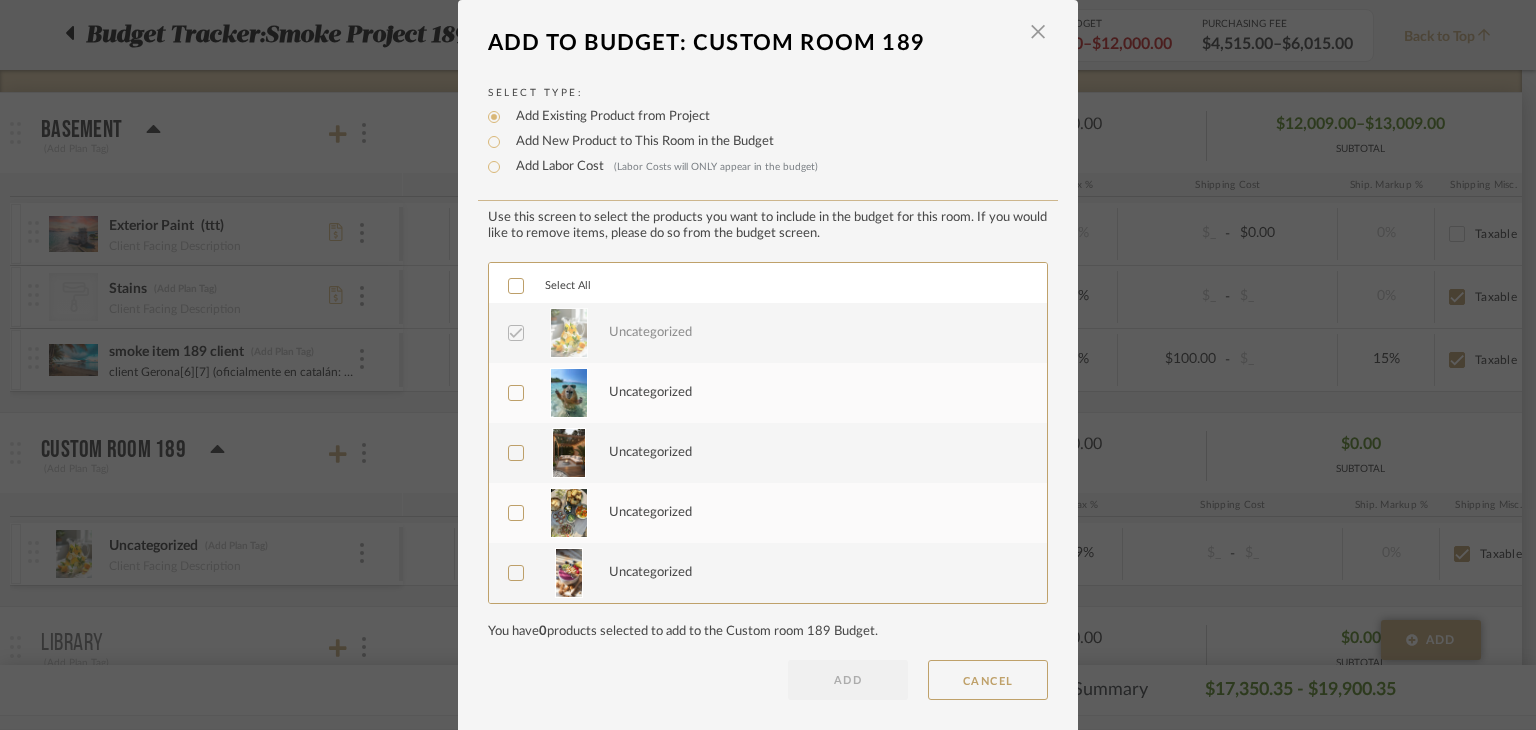 click on "Add New Product to This Room in the Budget" at bounding box center (640, 142) 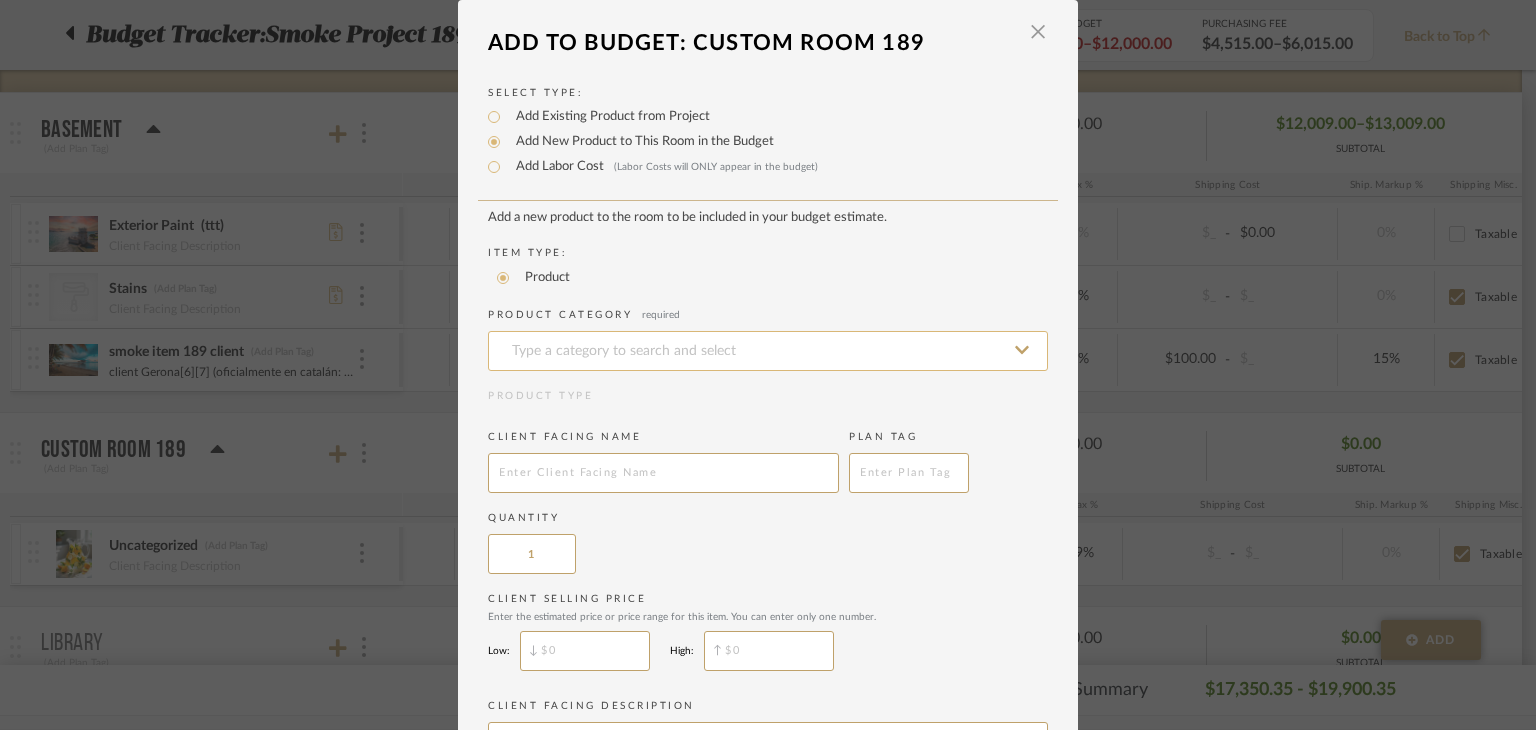 click at bounding box center [768, 351] 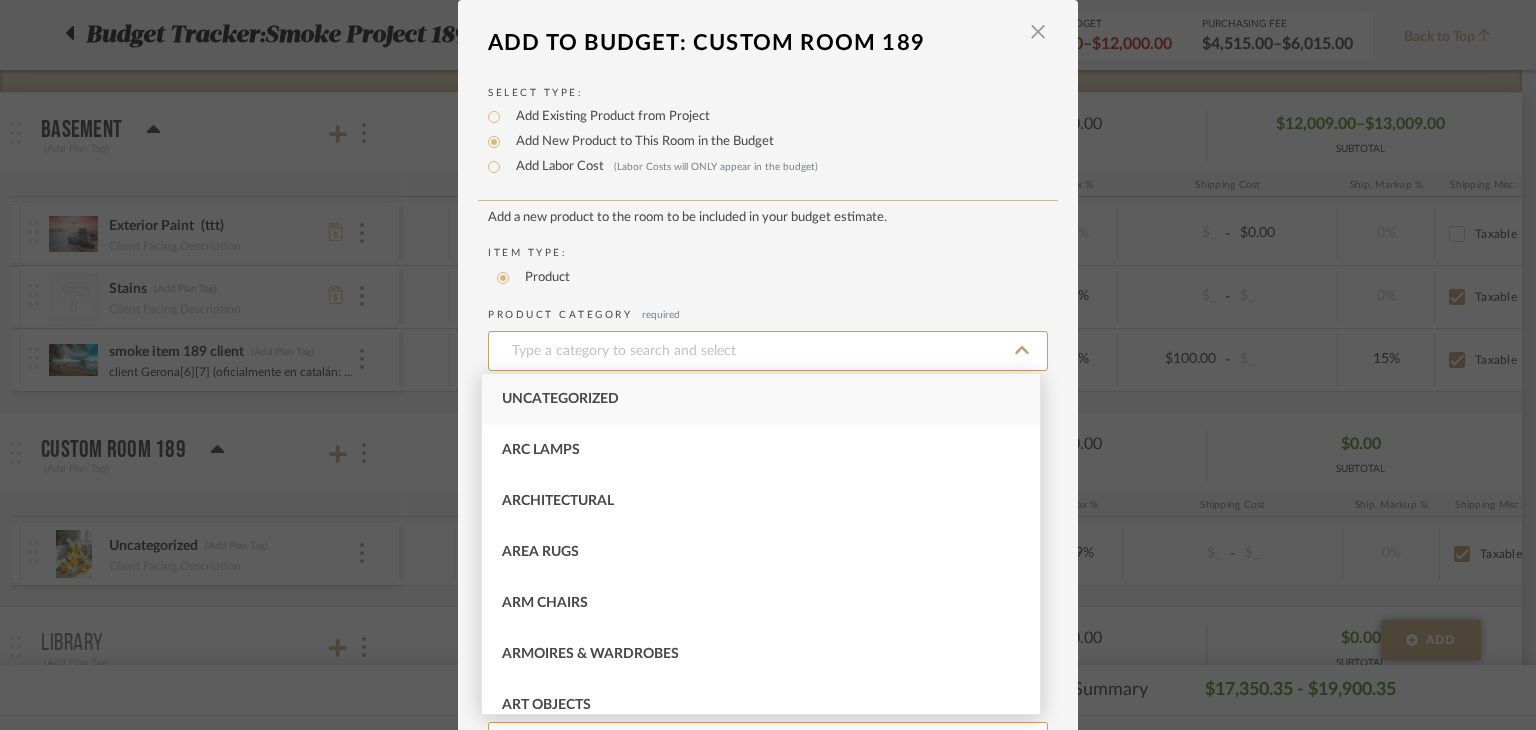 click on "Uncategorized" at bounding box center (560, 399) 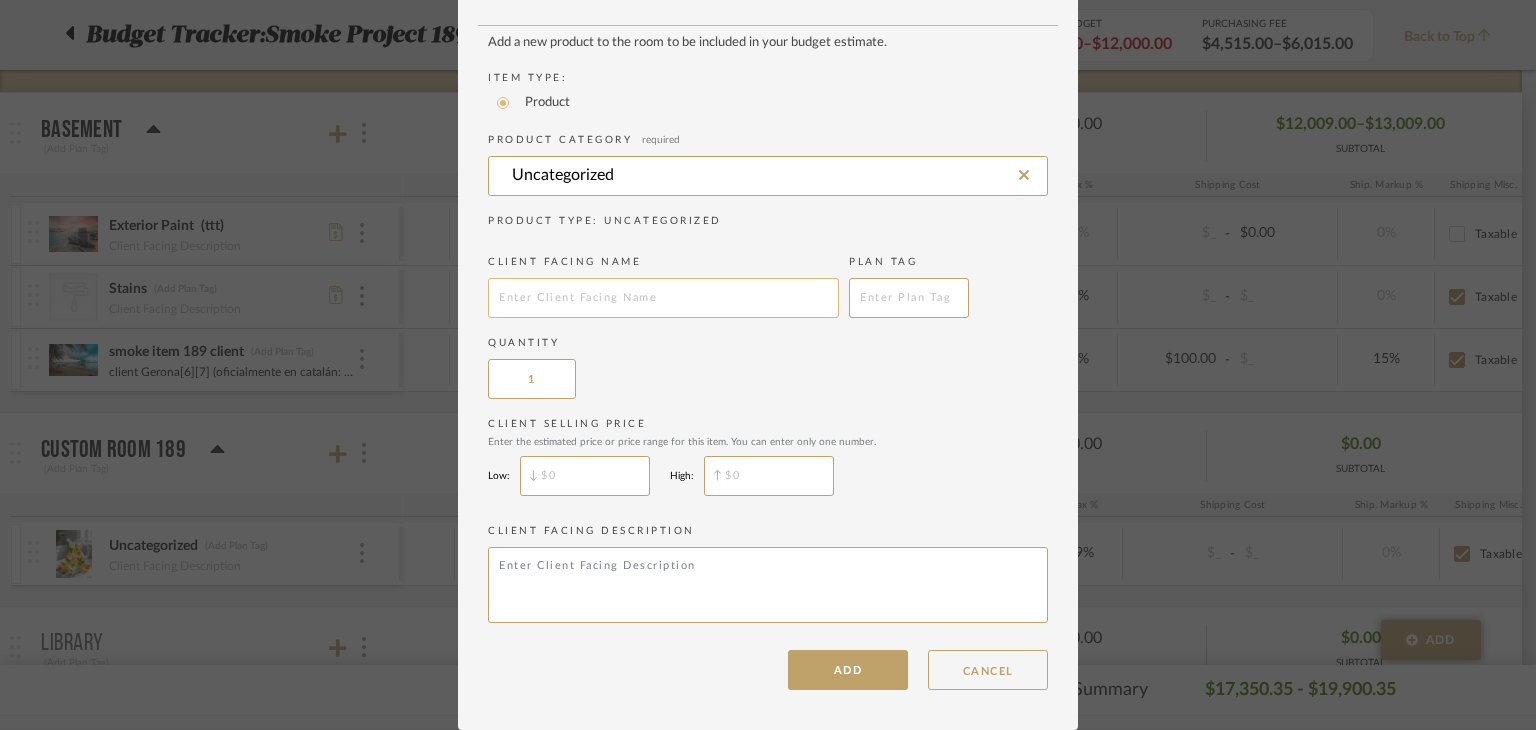 click at bounding box center [663, 298] 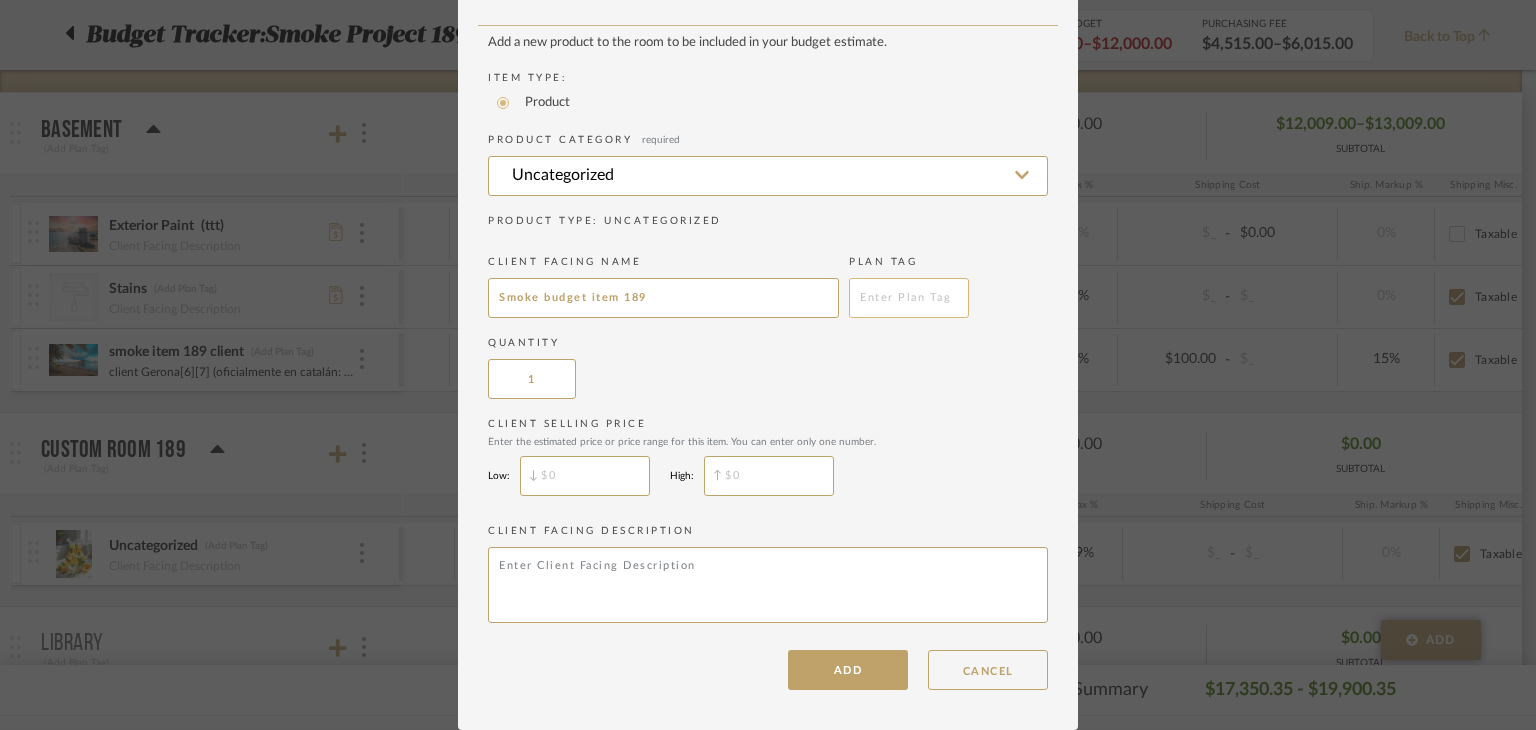 type on "Smoke budget item 189" 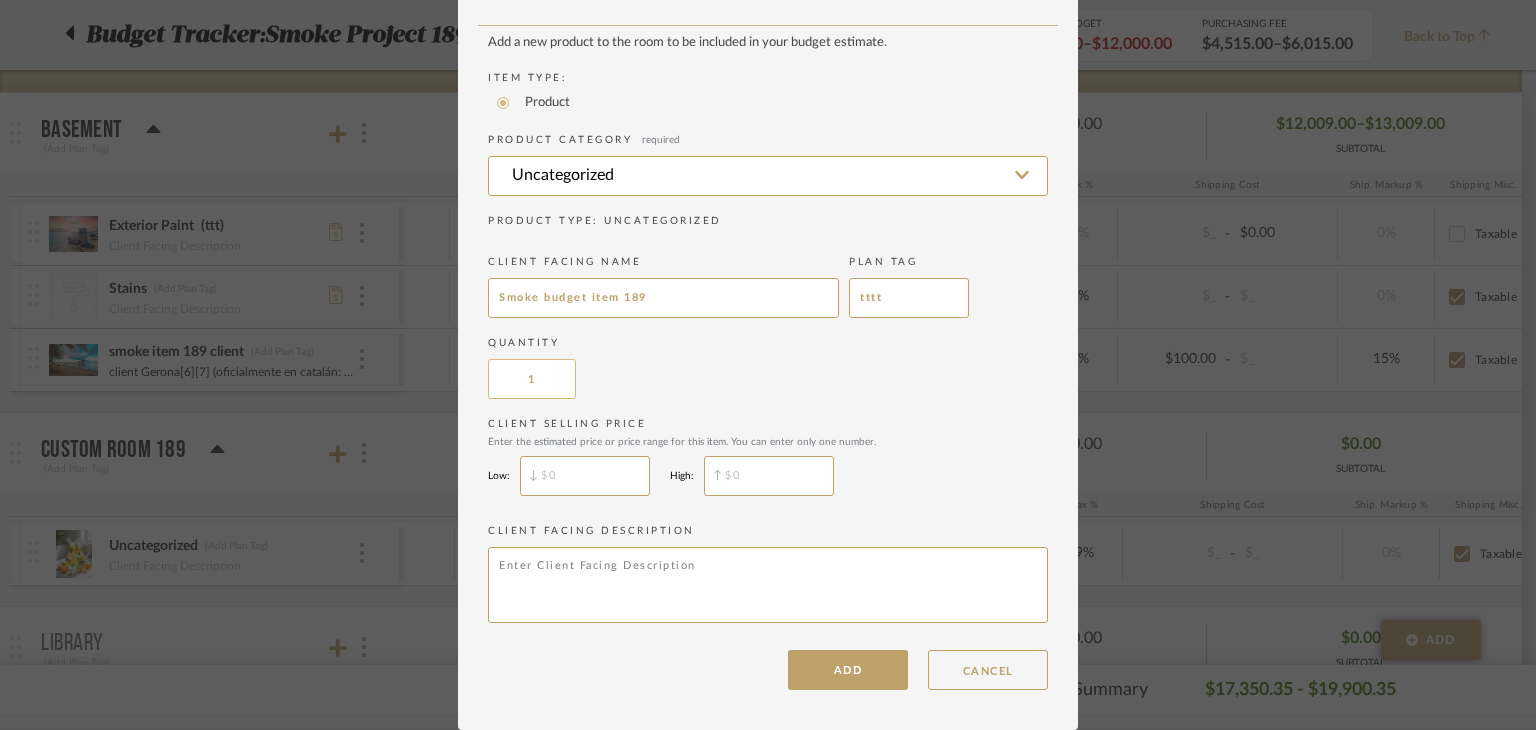 type on "tttt" 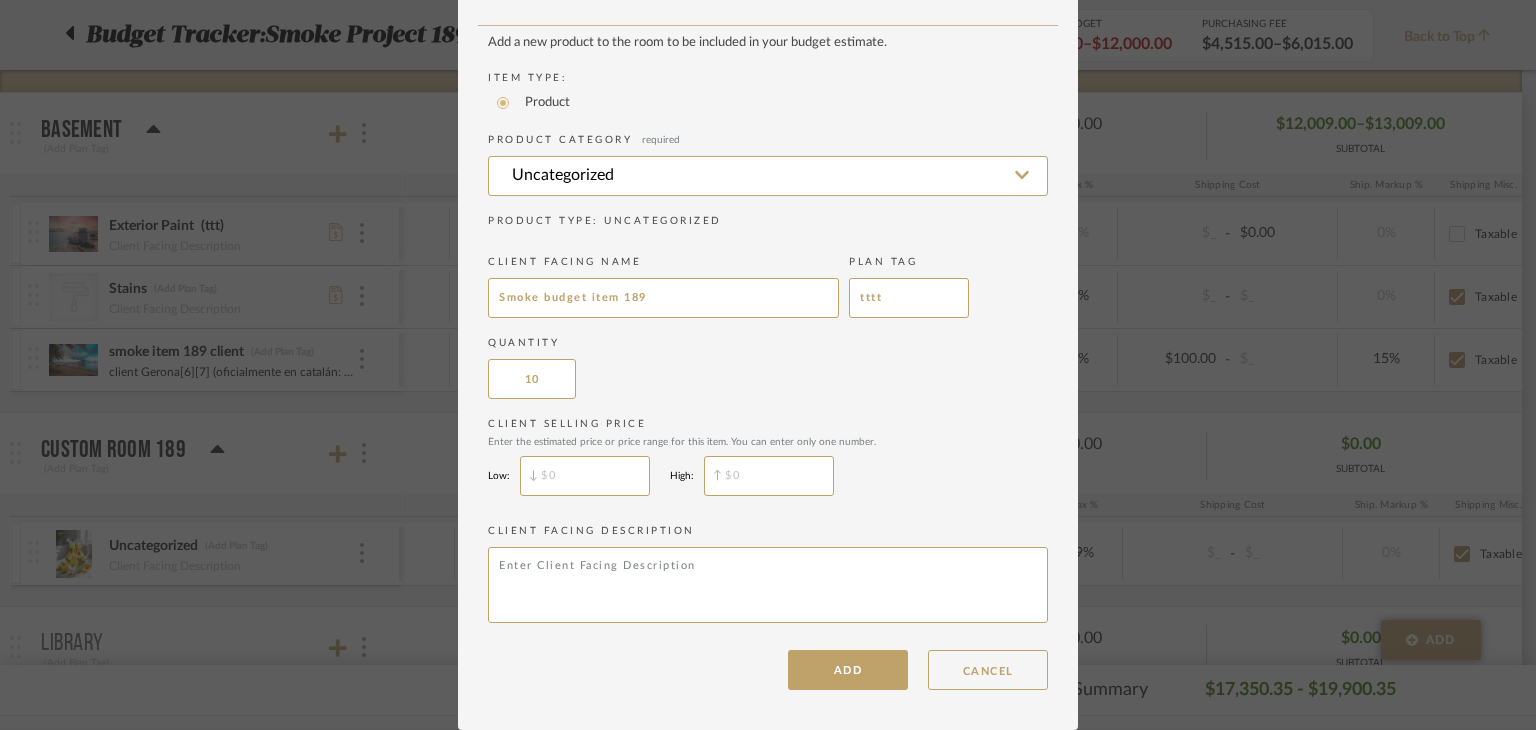 type on "10" 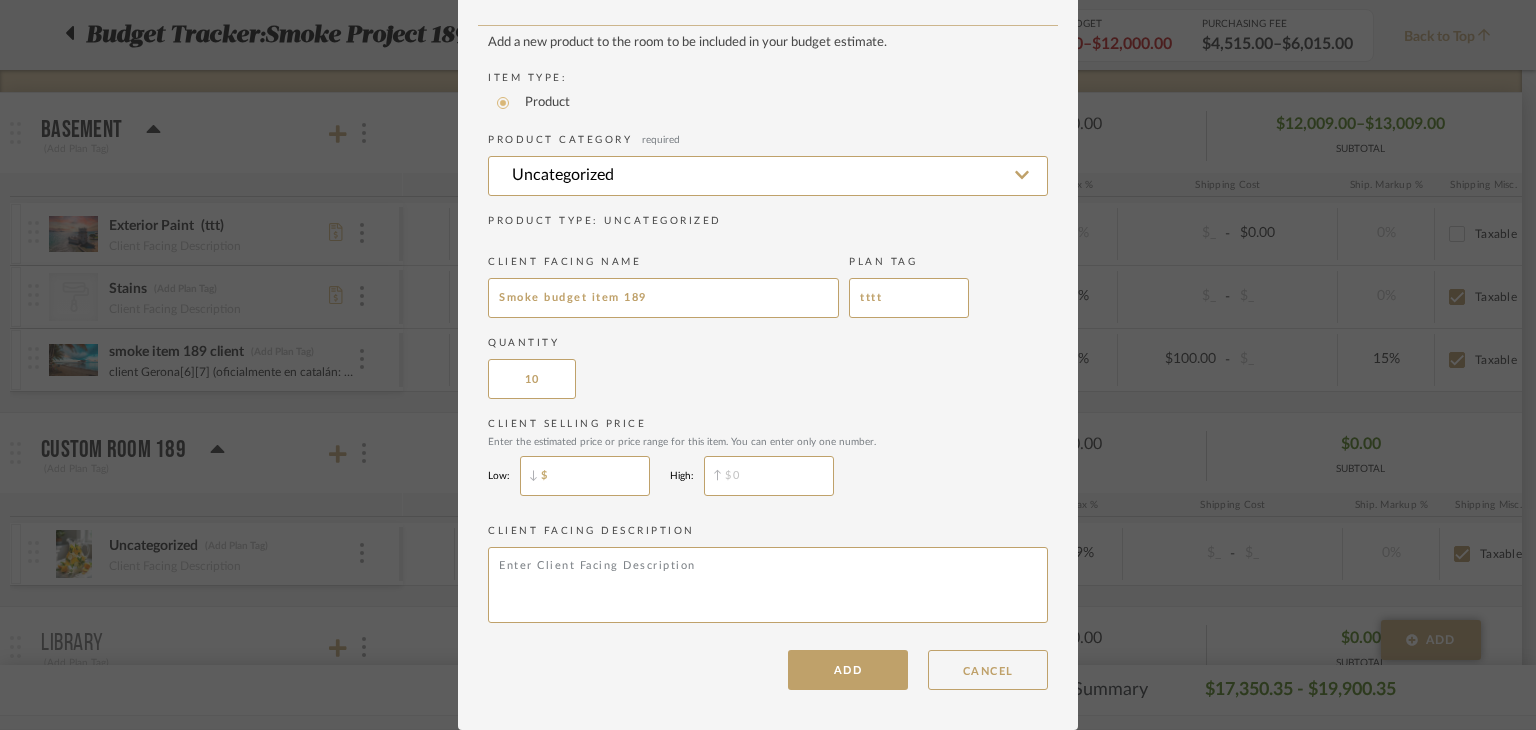 click on "$" at bounding box center [585, 476] 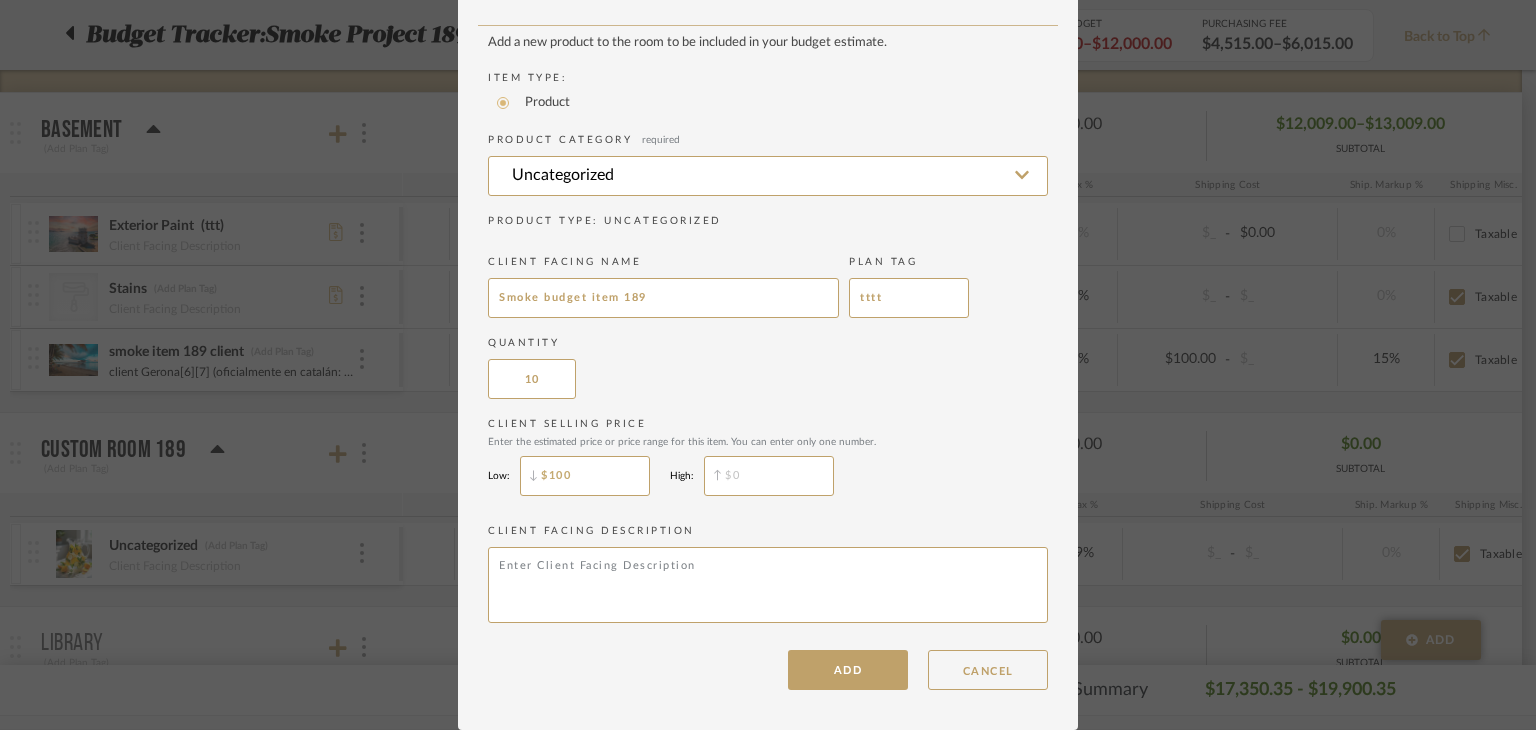 type on "$100" 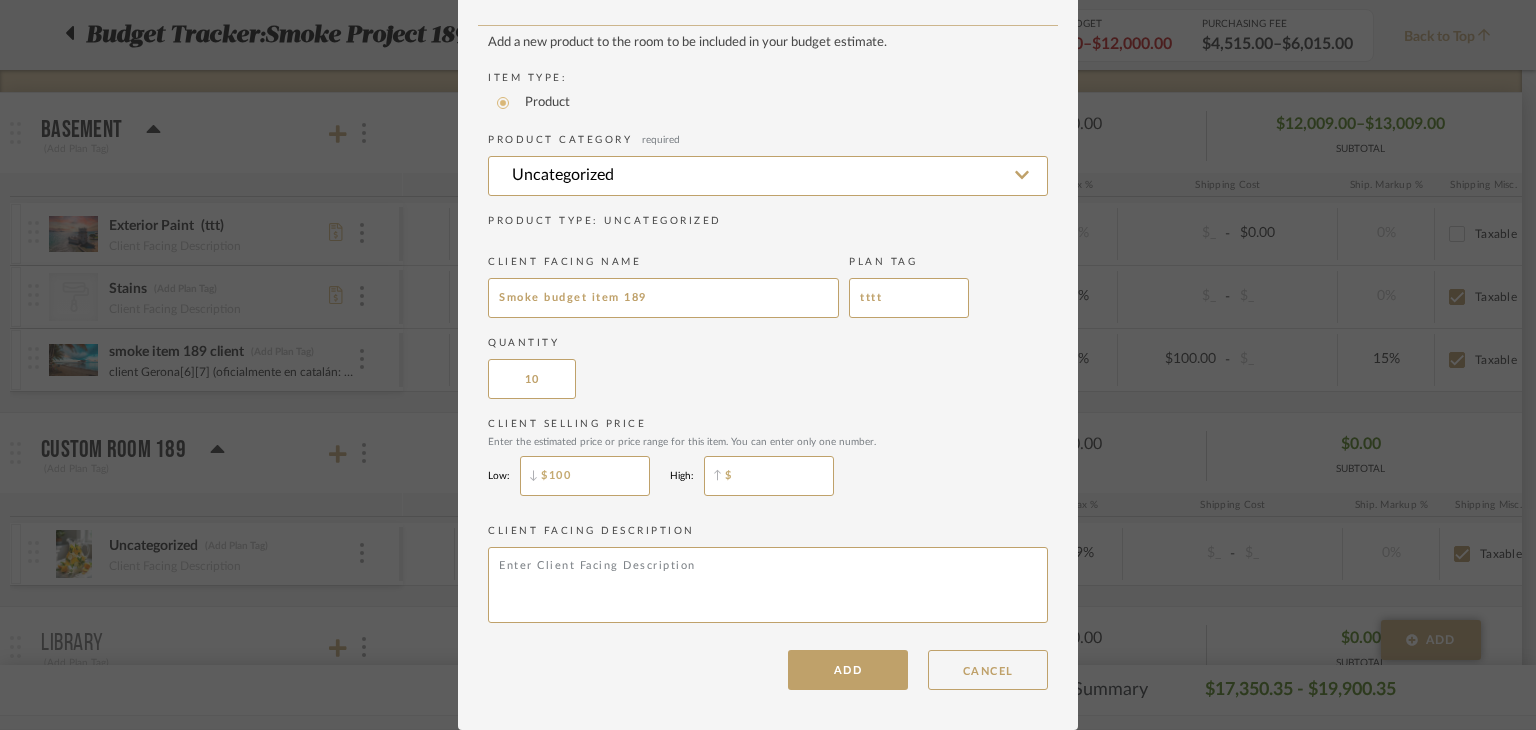 click on "$" at bounding box center (769, 476) 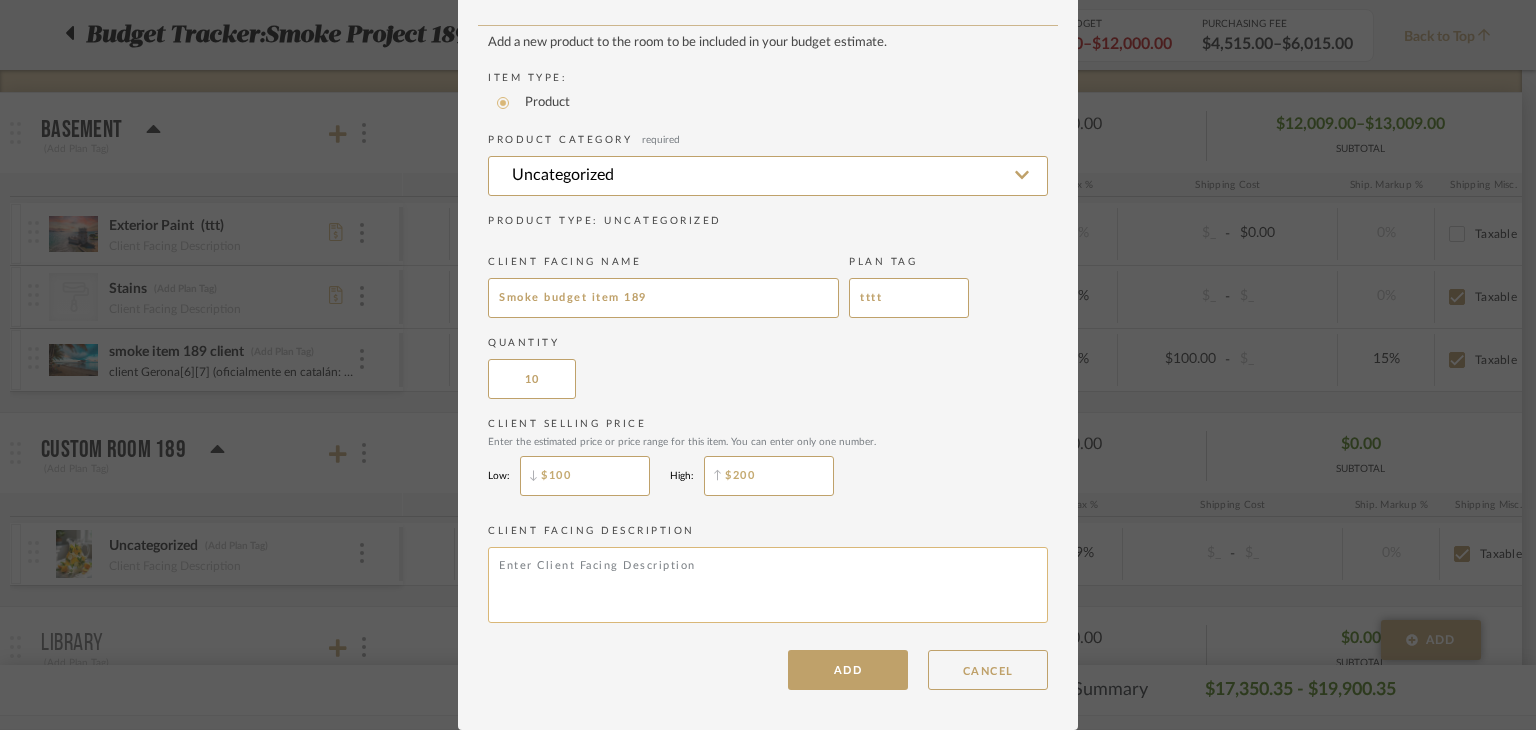 type on "$200" 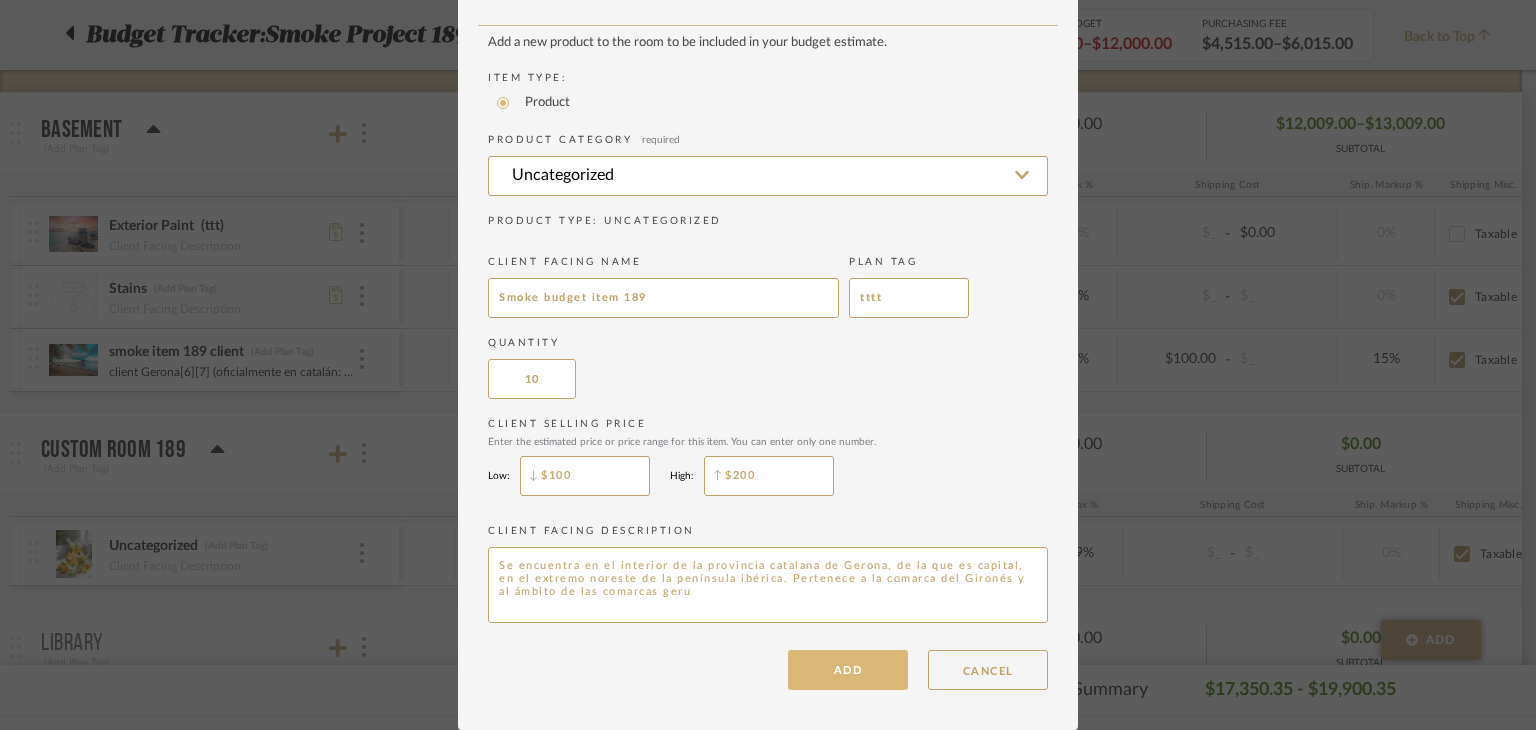 type on "Se encuentra en el interior de la provincia catalana de Gerona, de la que es capital, en el extremo noreste de la península ibérica. Pertenece a la comarca del Gironés y al ámbito de las comarcas geru" 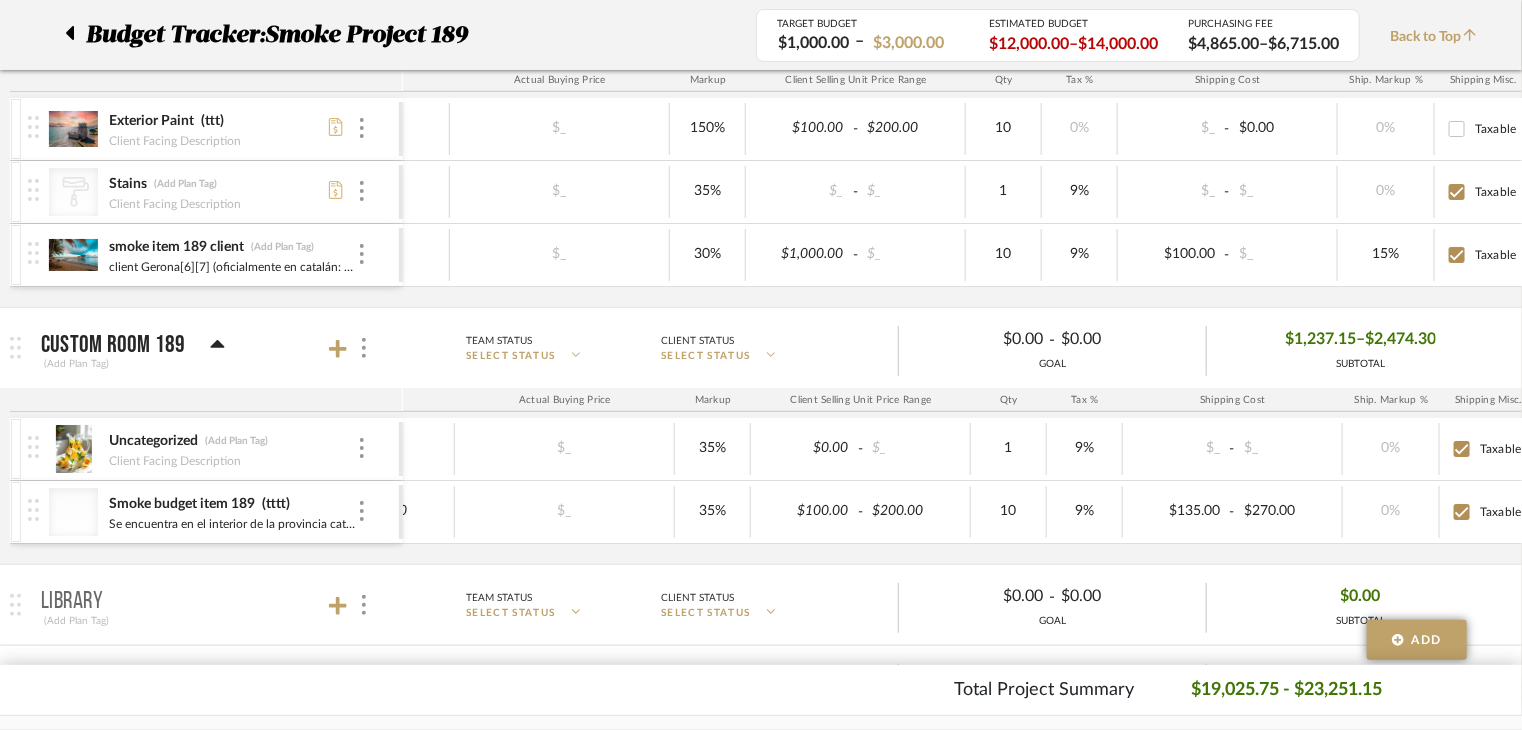 scroll, scrollTop: 400, scrollLeft: 0, axis: vertical 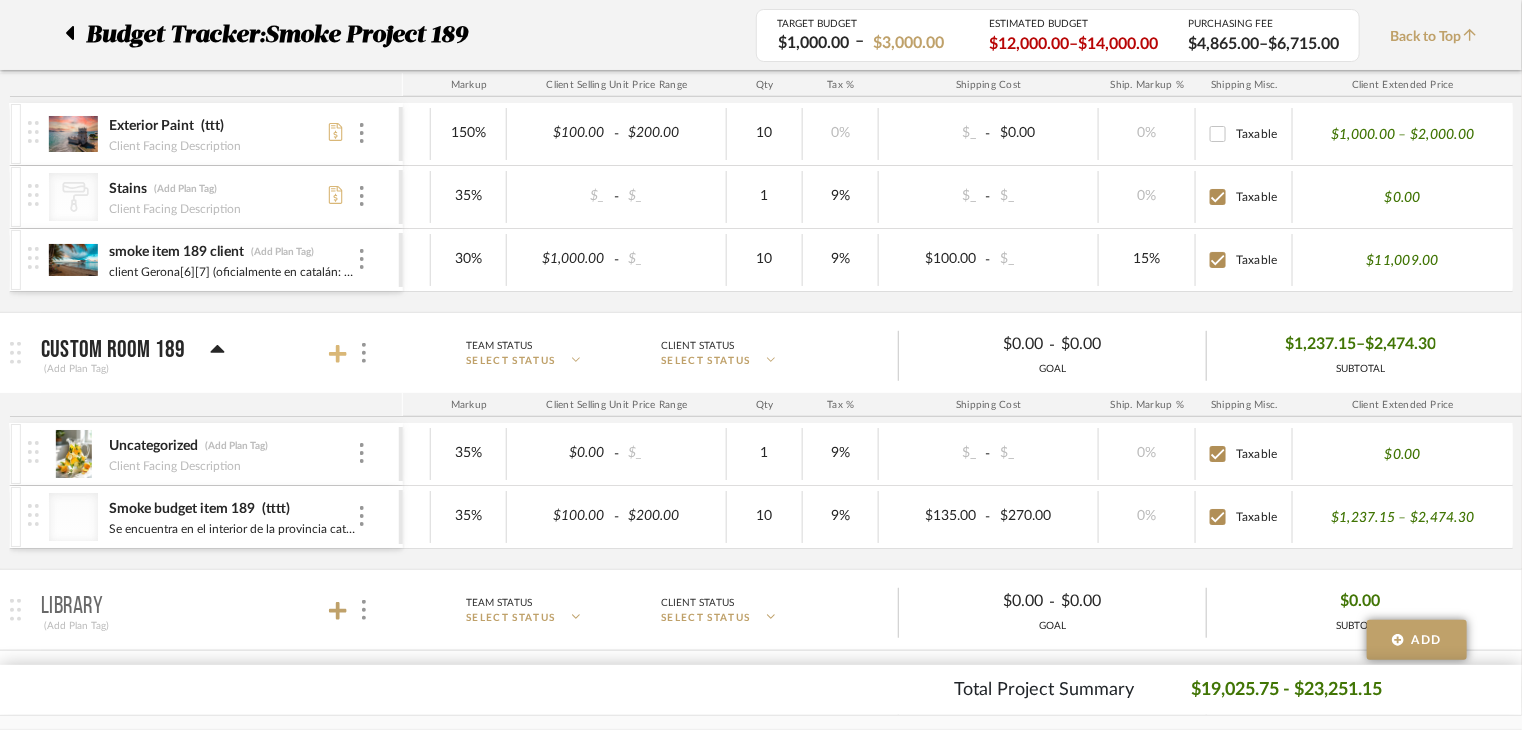 click 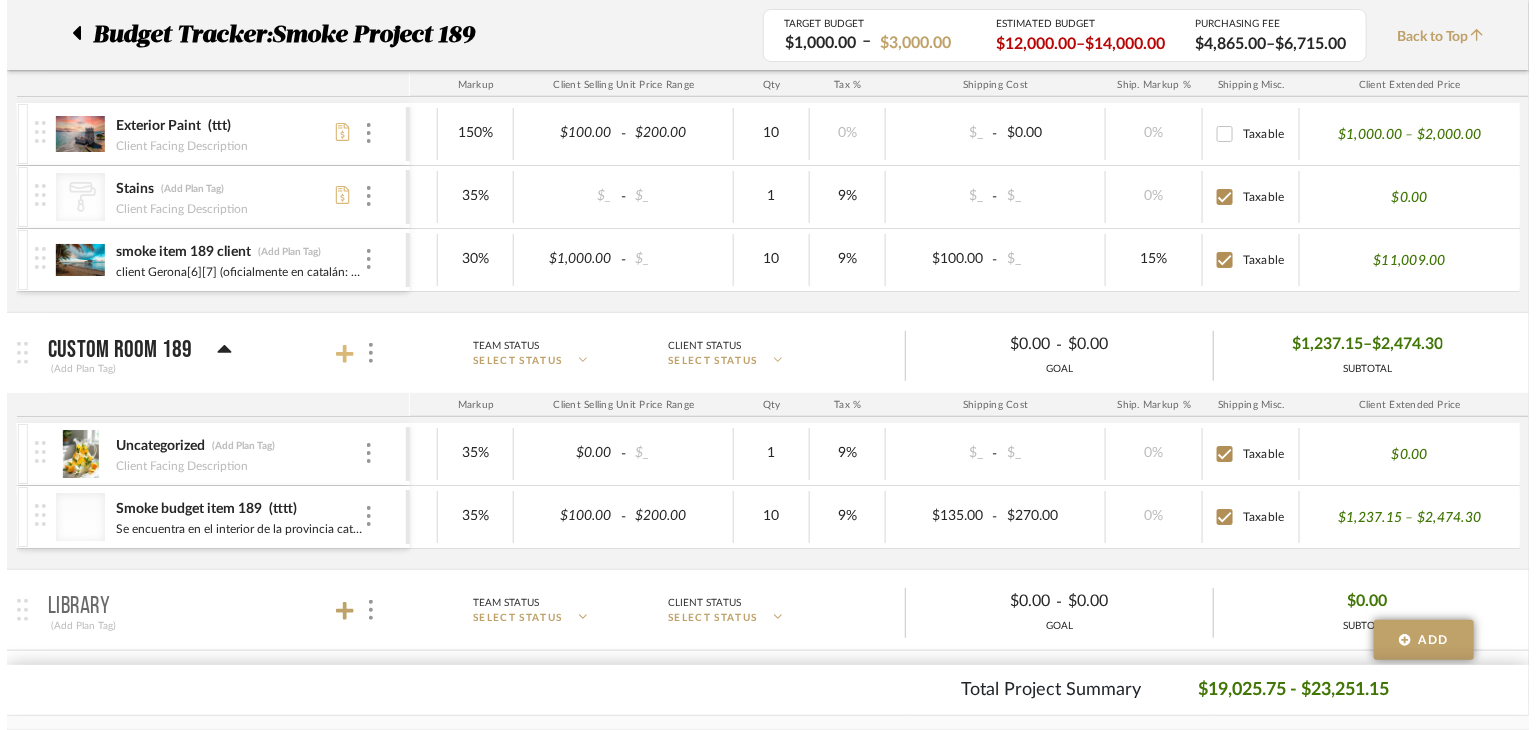 scroll, scrollTop: 0, scrollLeft: 0, axis: both 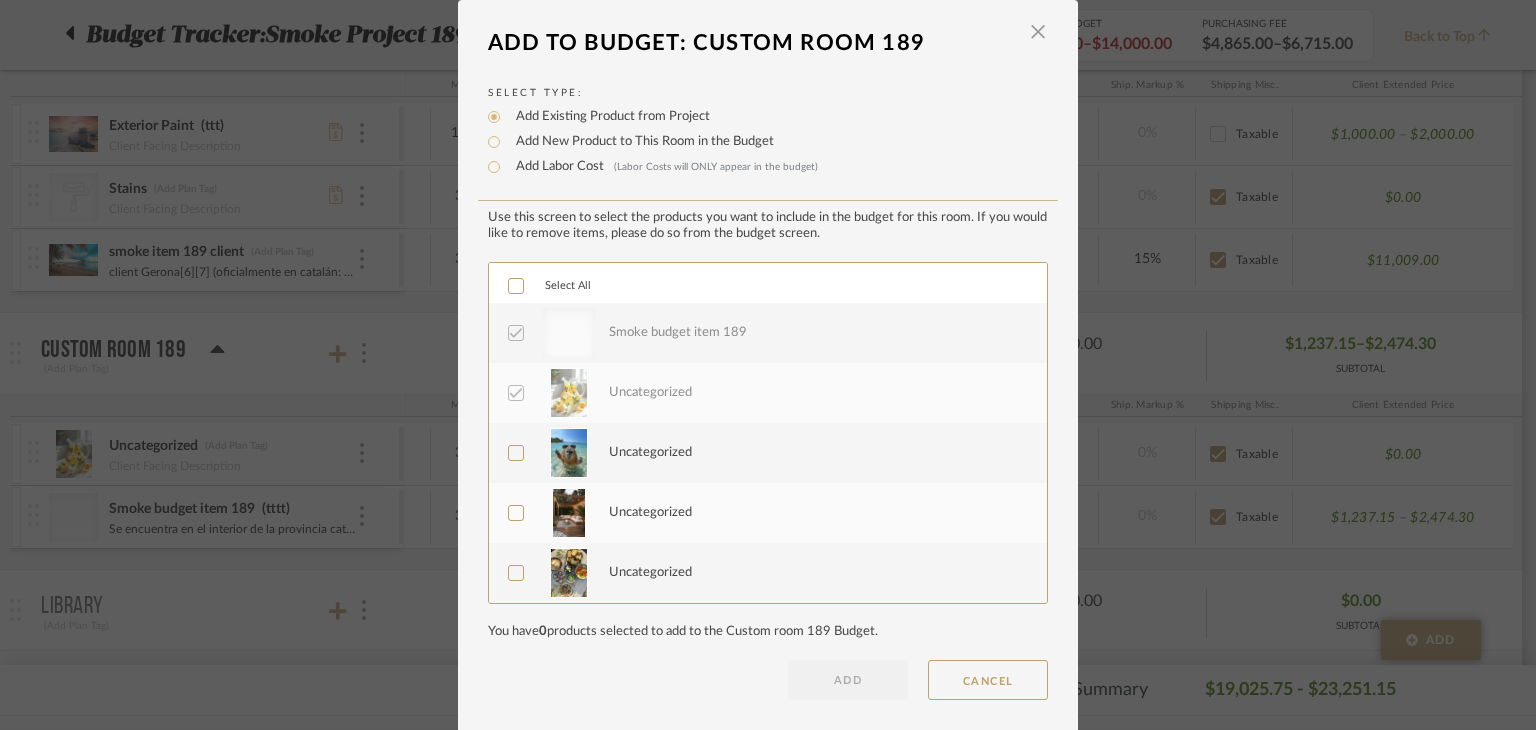 click on "Add Labor Cost  (Labor Costs will ONLY appear in the budget)" at bounding box center (662, 167) 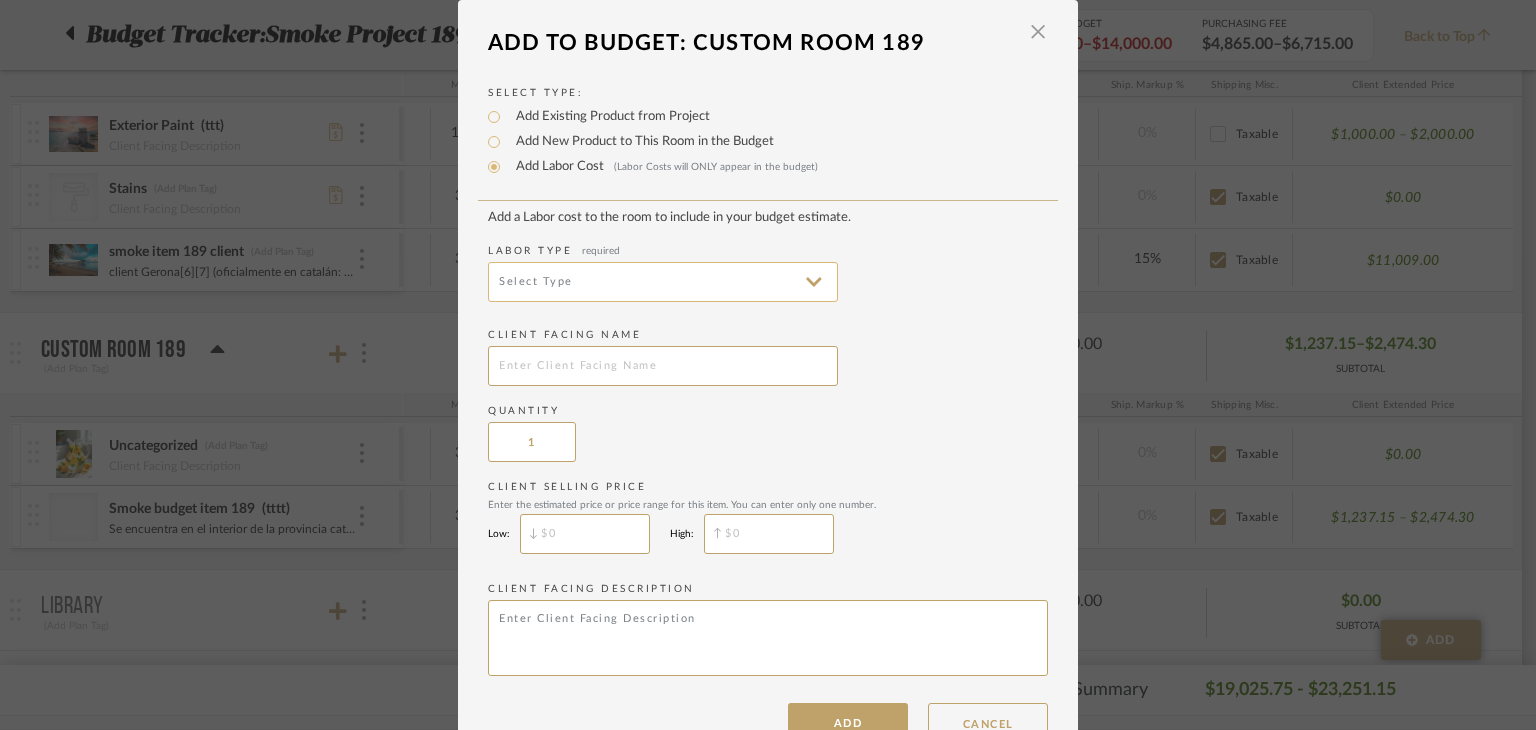click at bounding box center [663, 282] 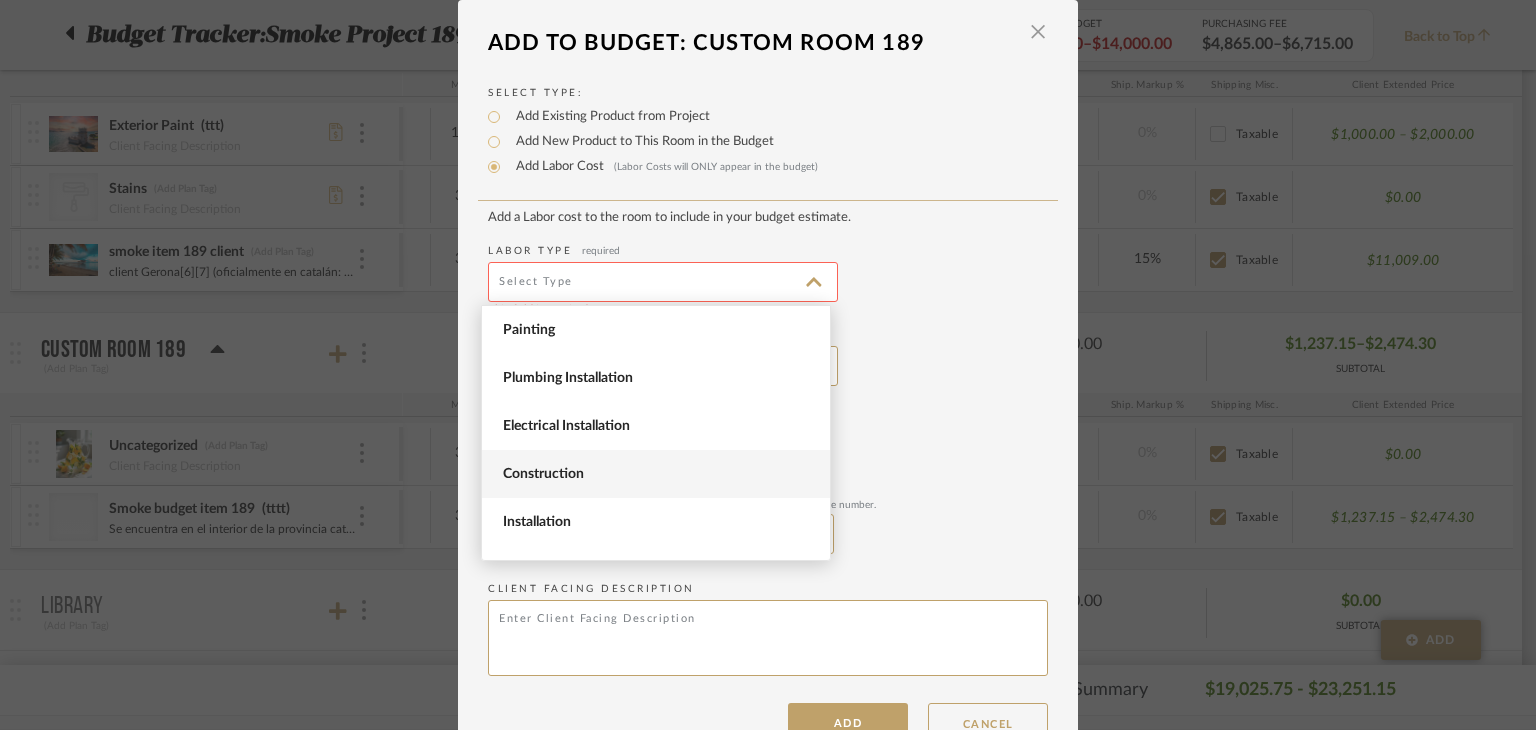 click on "Construction" at bounding box center [658, 474] 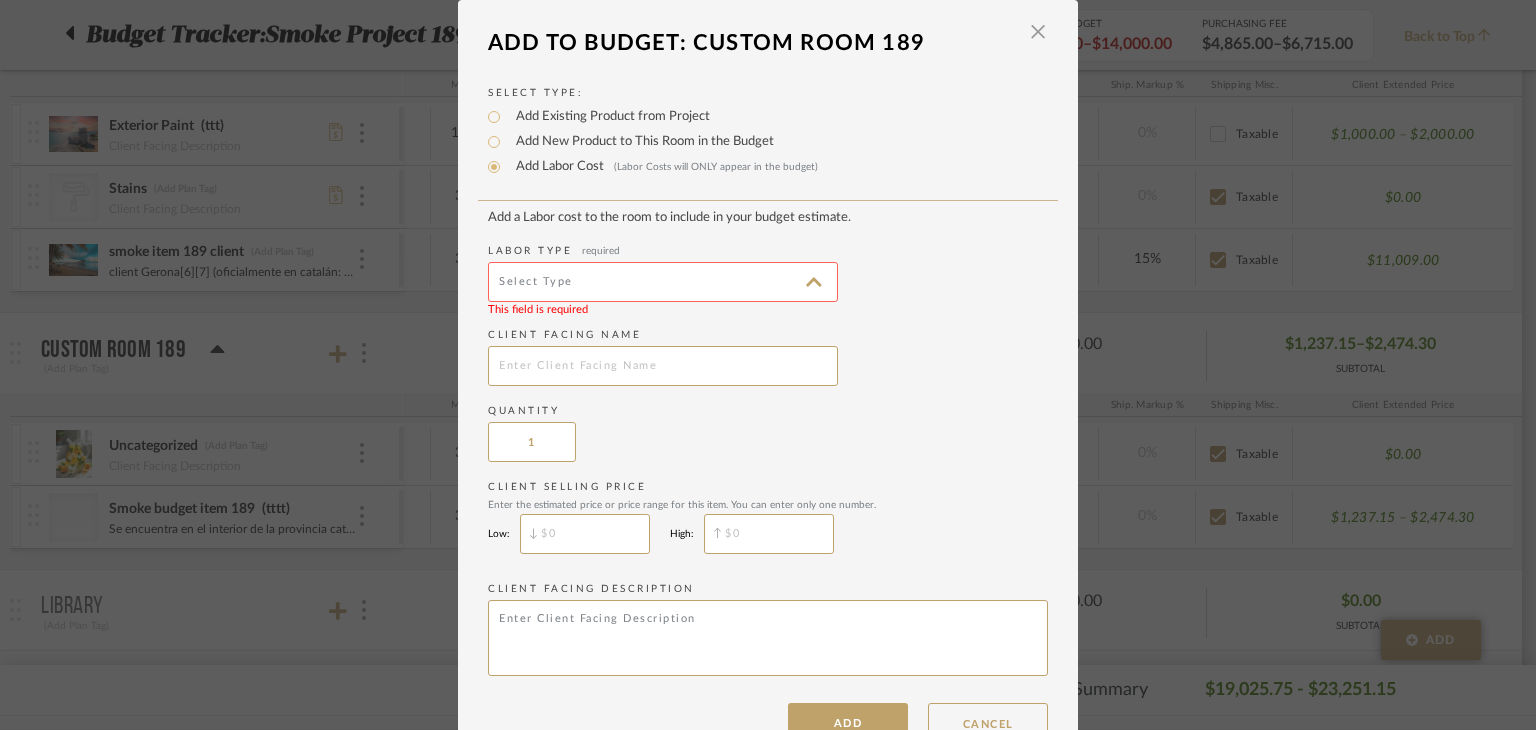type on "Construction" 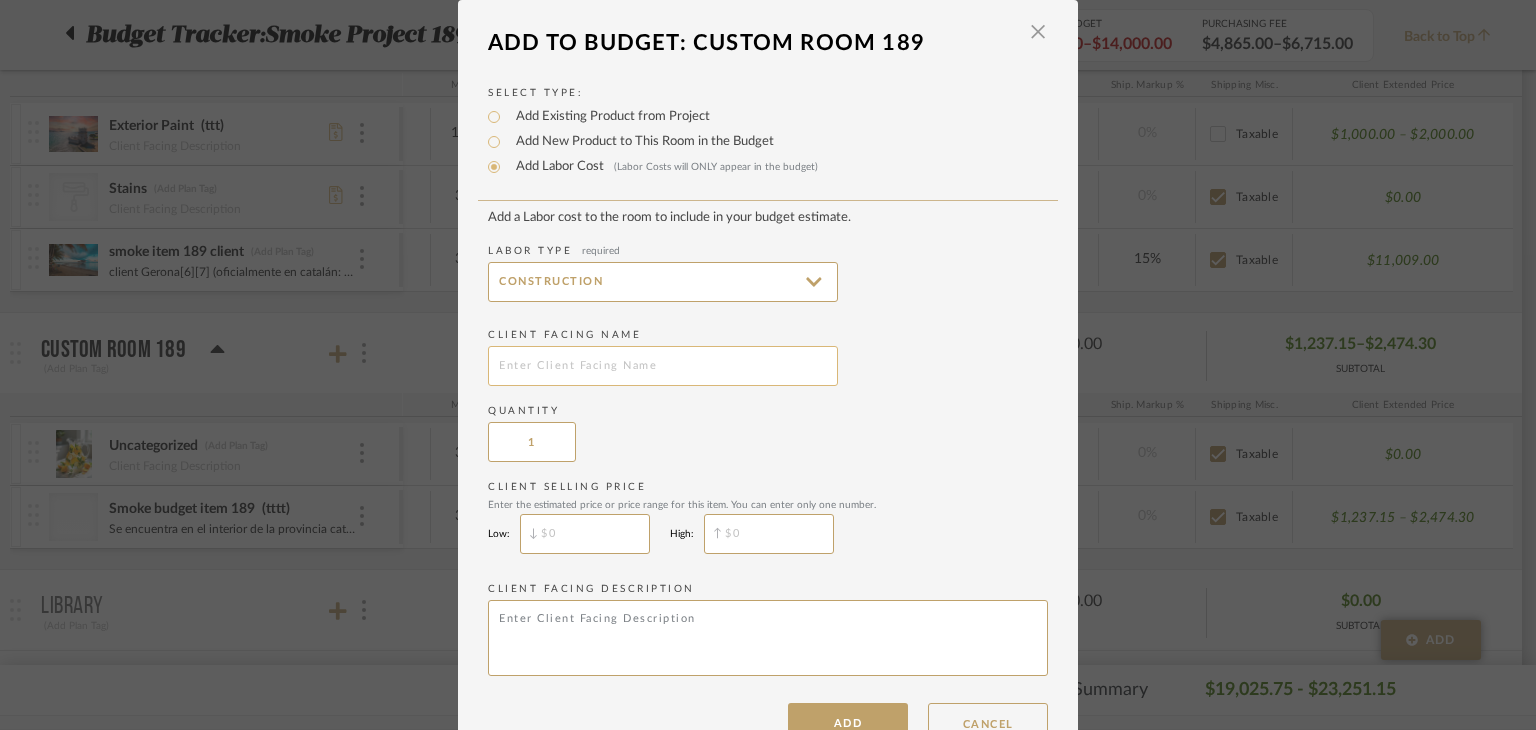 click at bounding box center (663, 366) 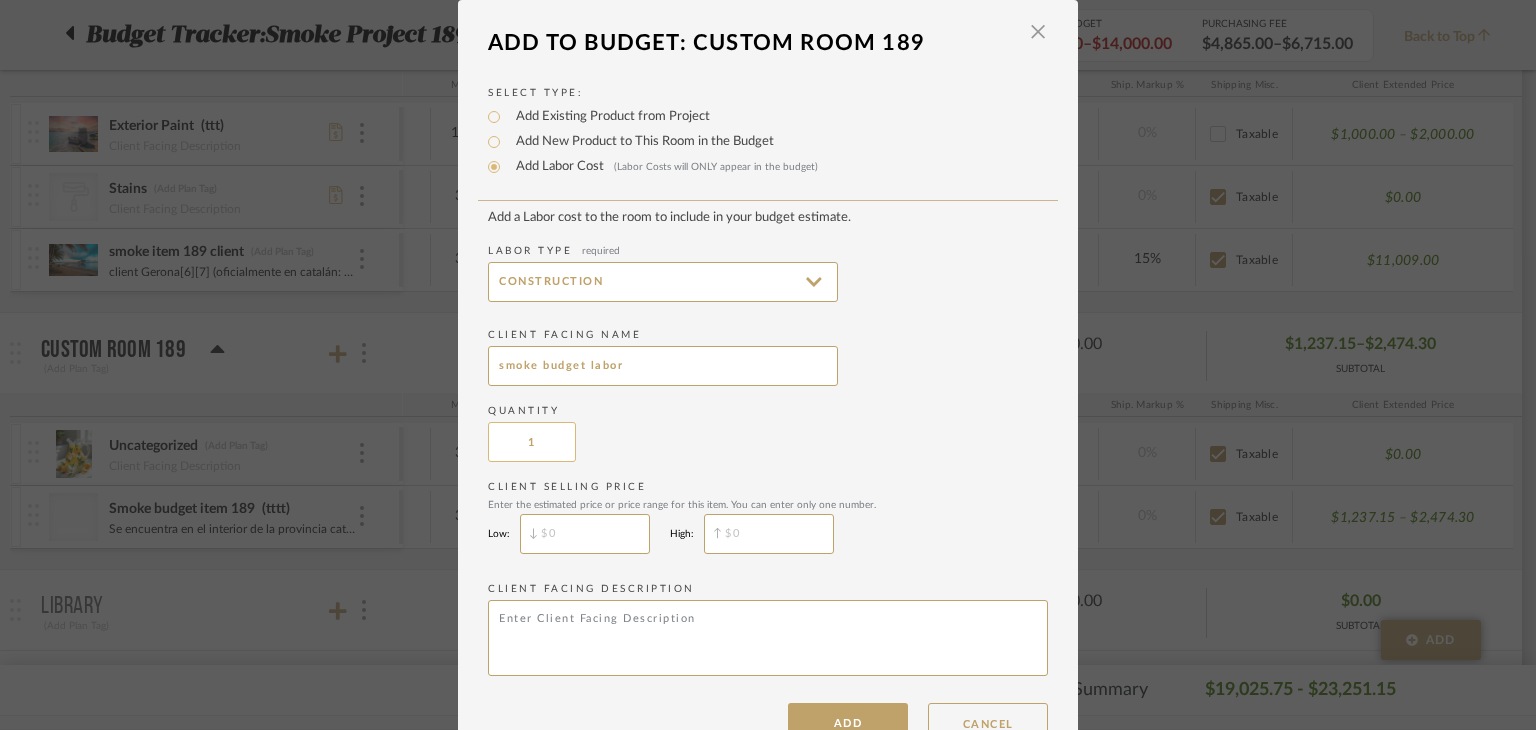 type on "smoke budget labor" 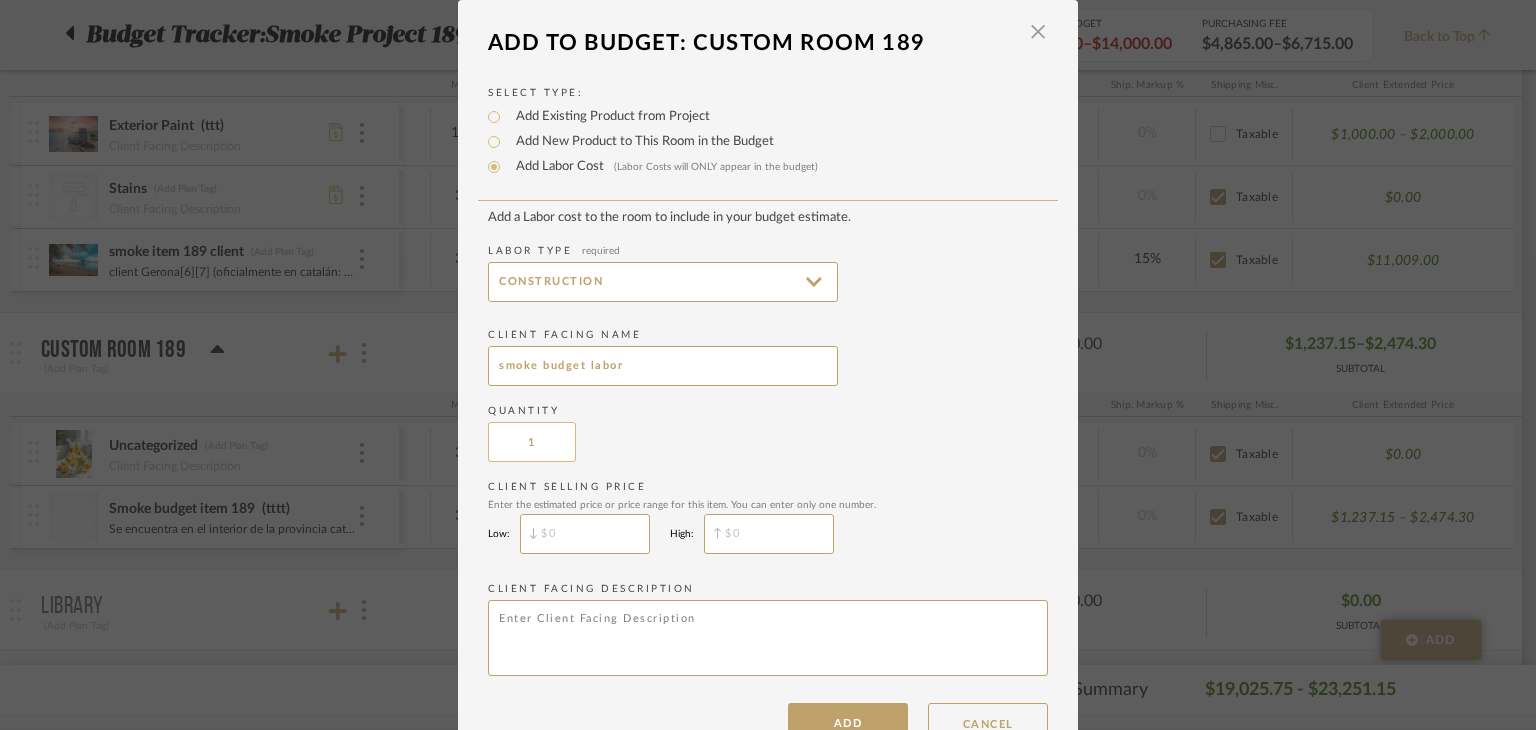 click on "1" at bounding box center [532, 442] 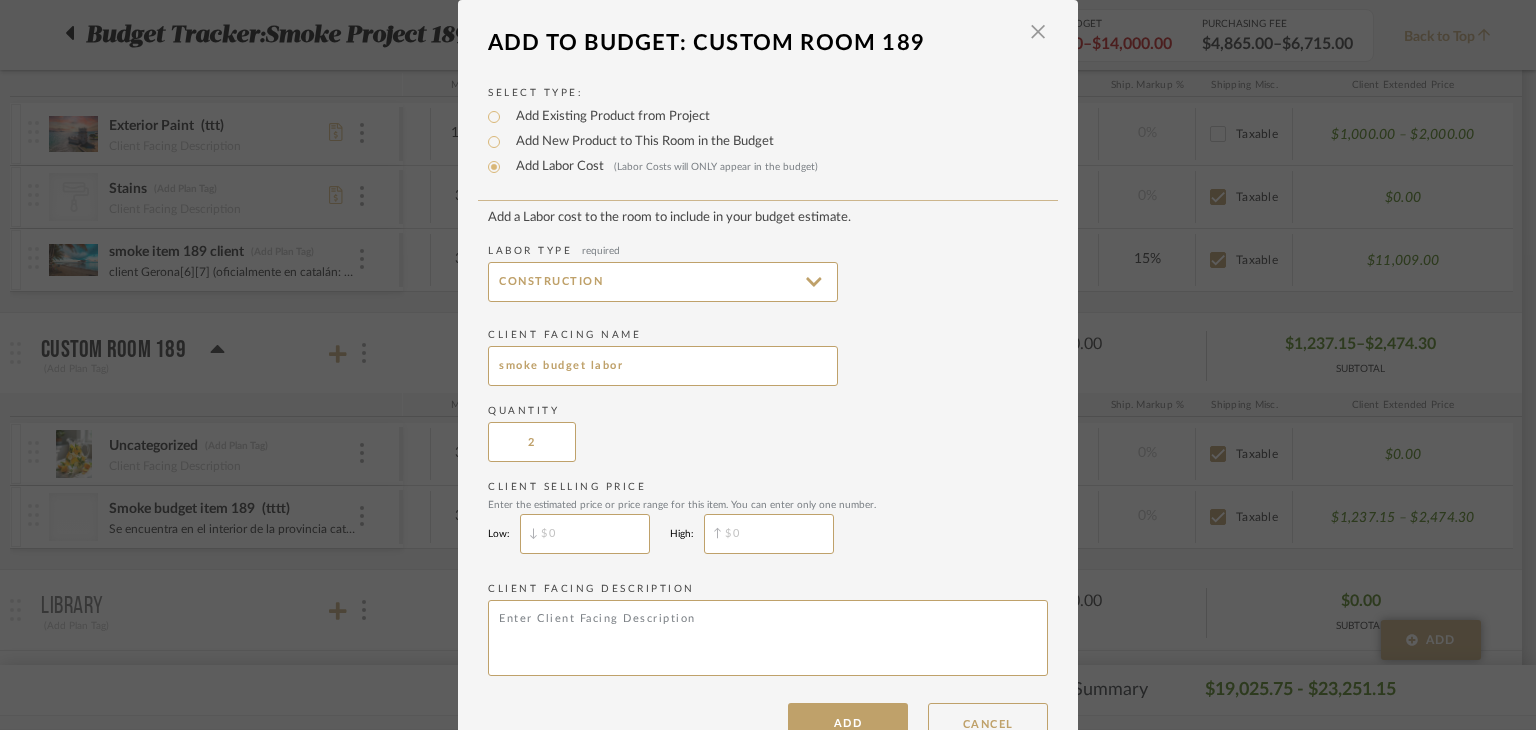 type on "2" 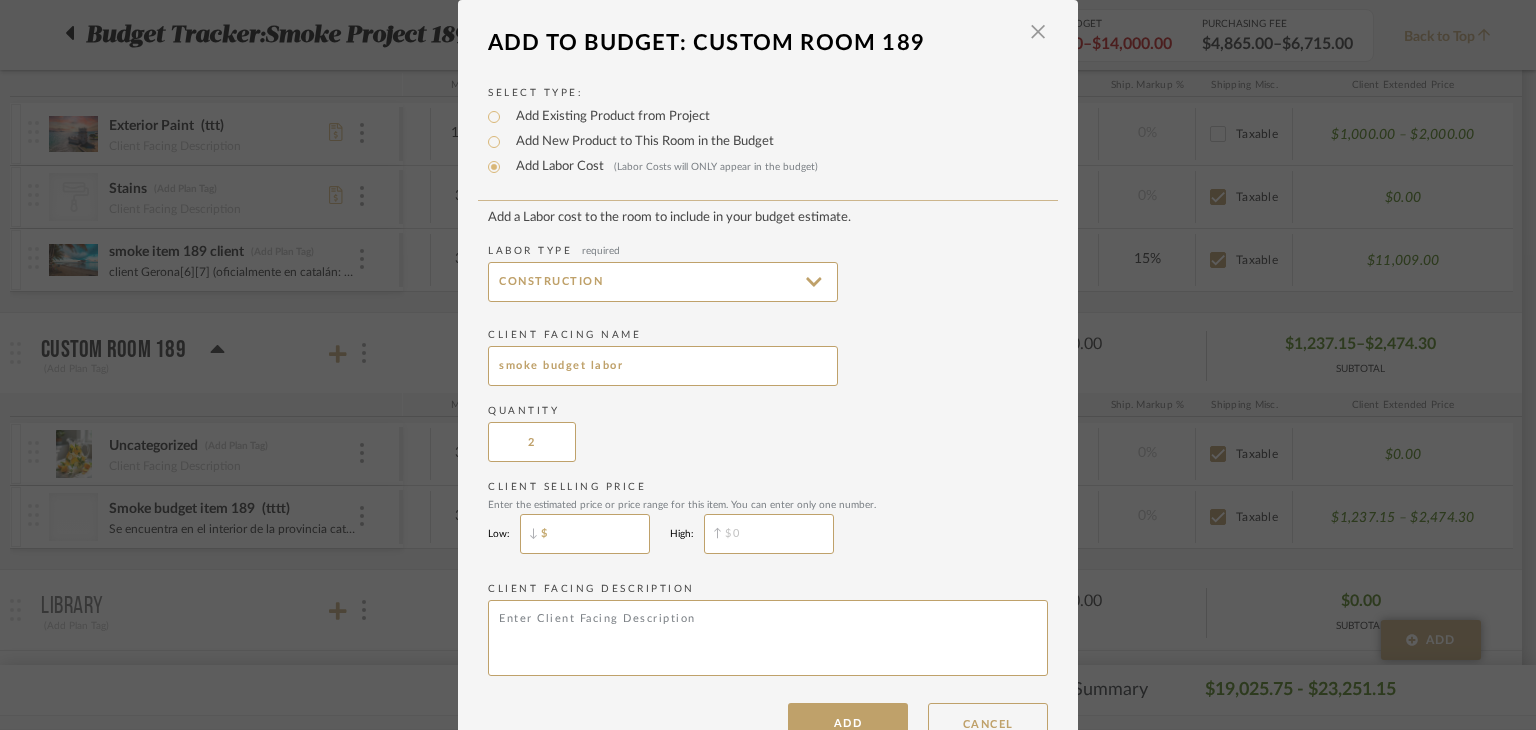 click on "$" at bounding box center [585, 534] 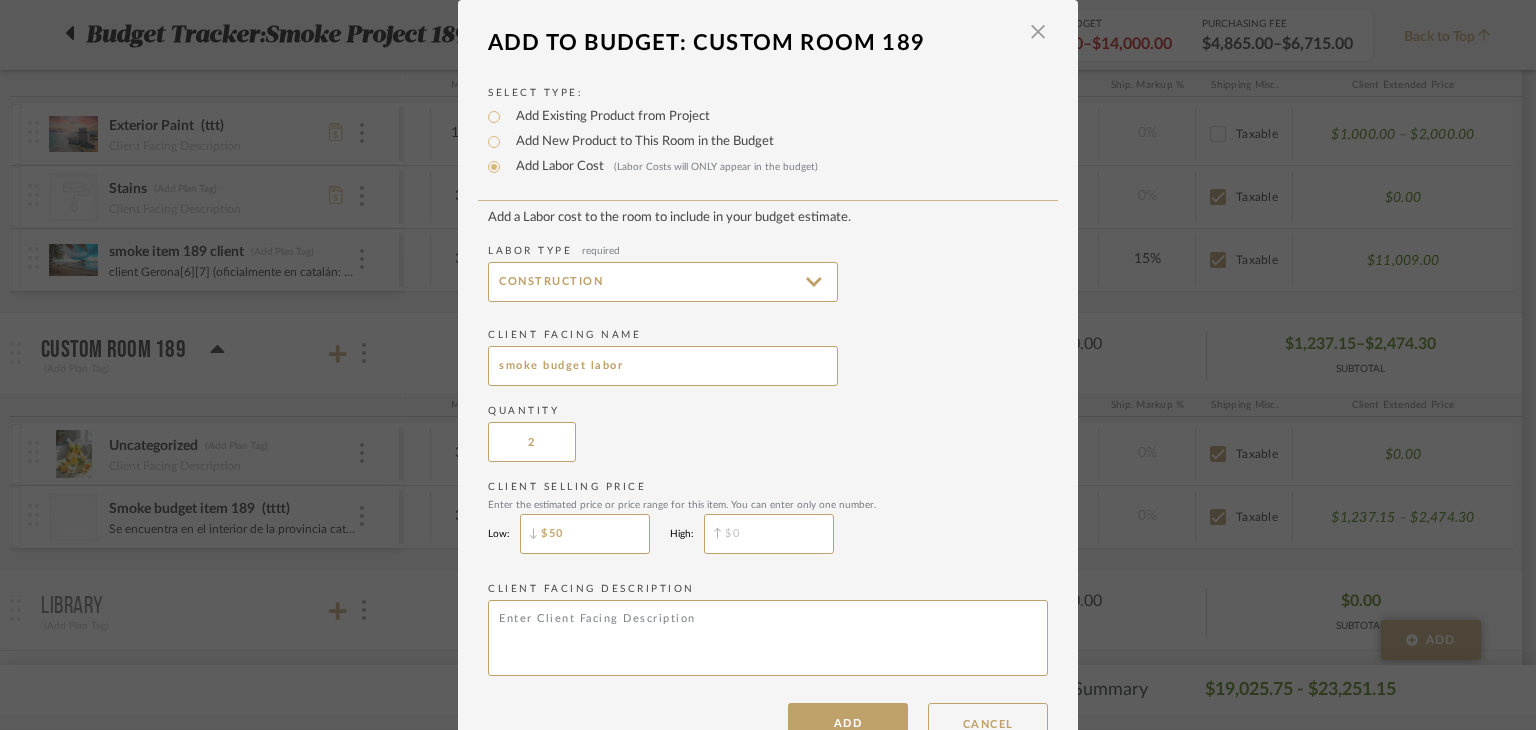 type on "$50" 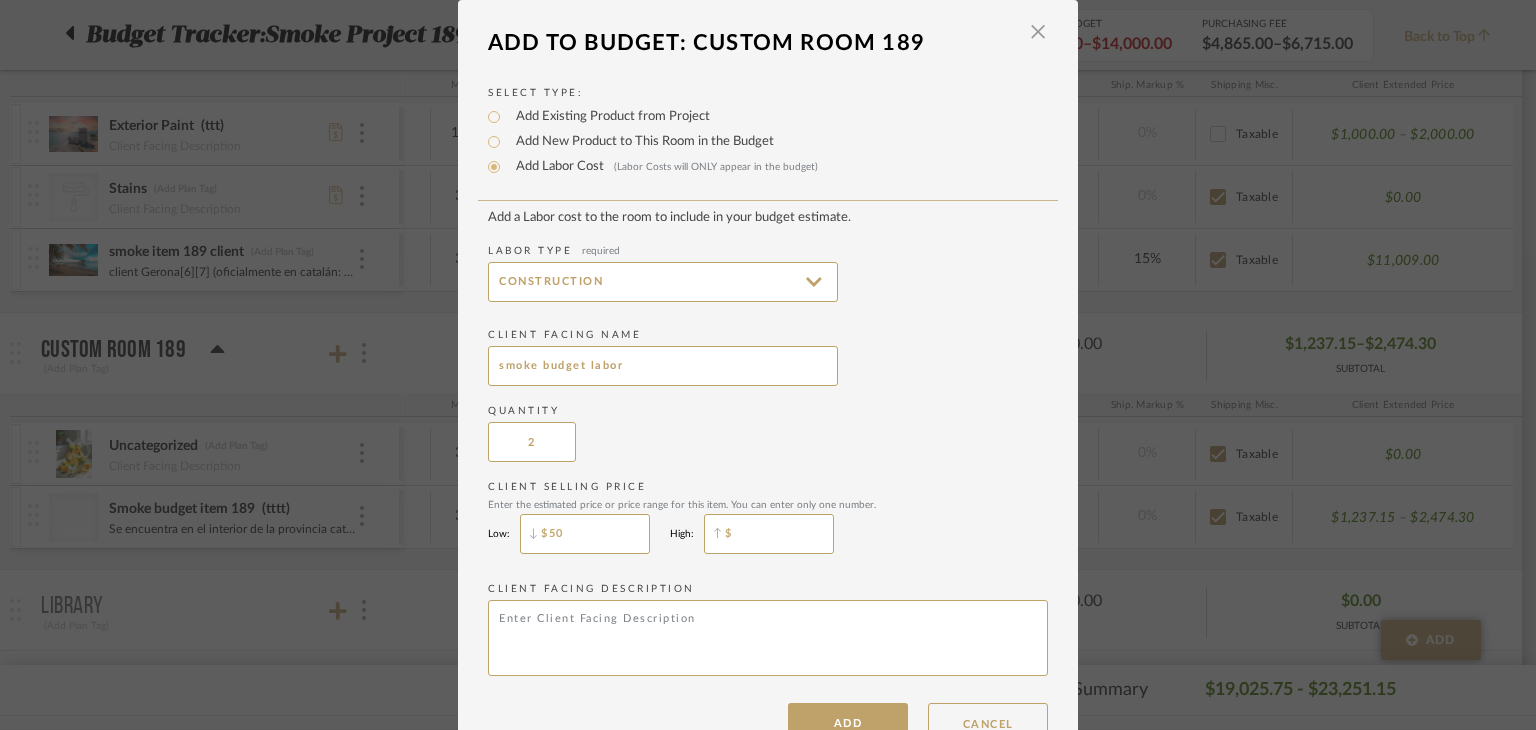 click on "$" at bounding box center (769, 534) 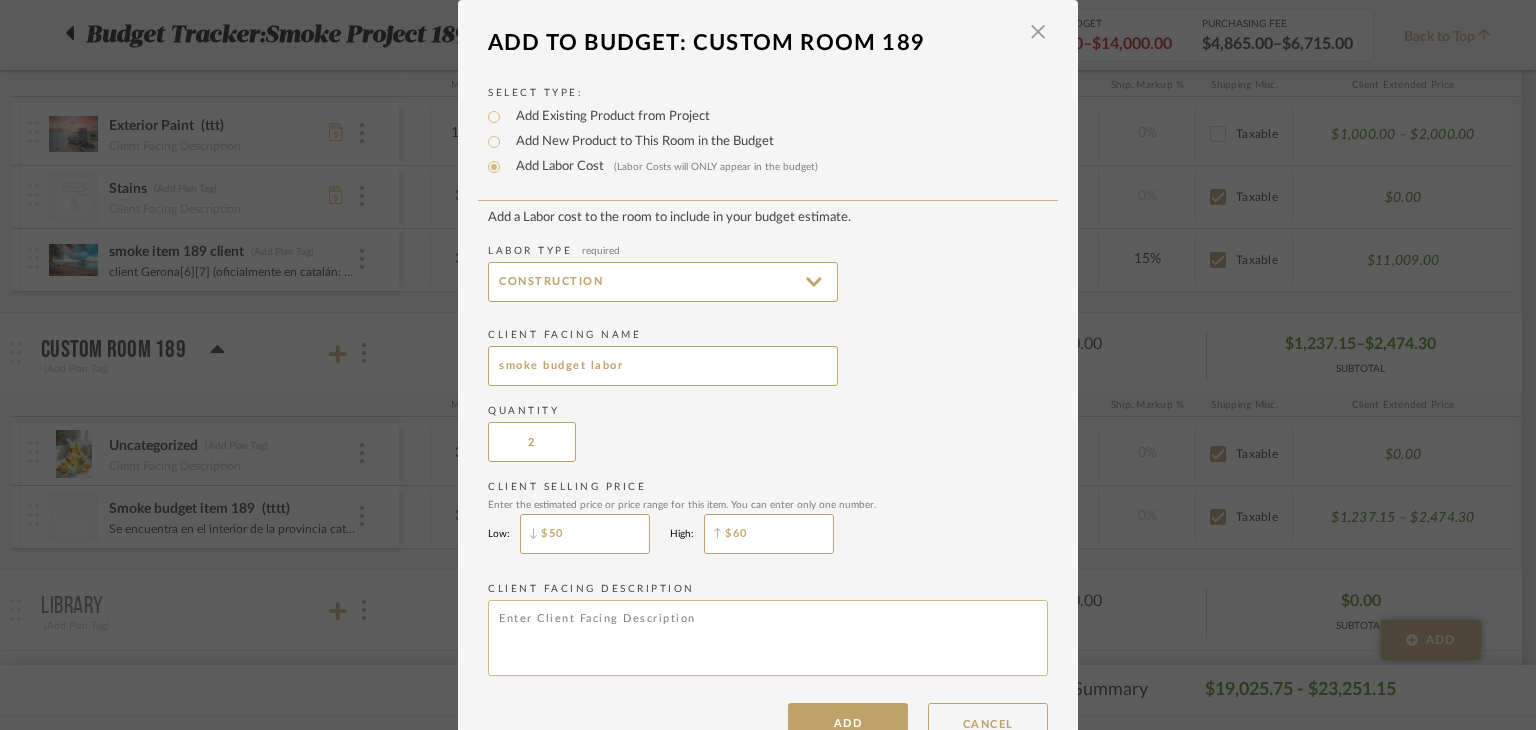 type on "$60" 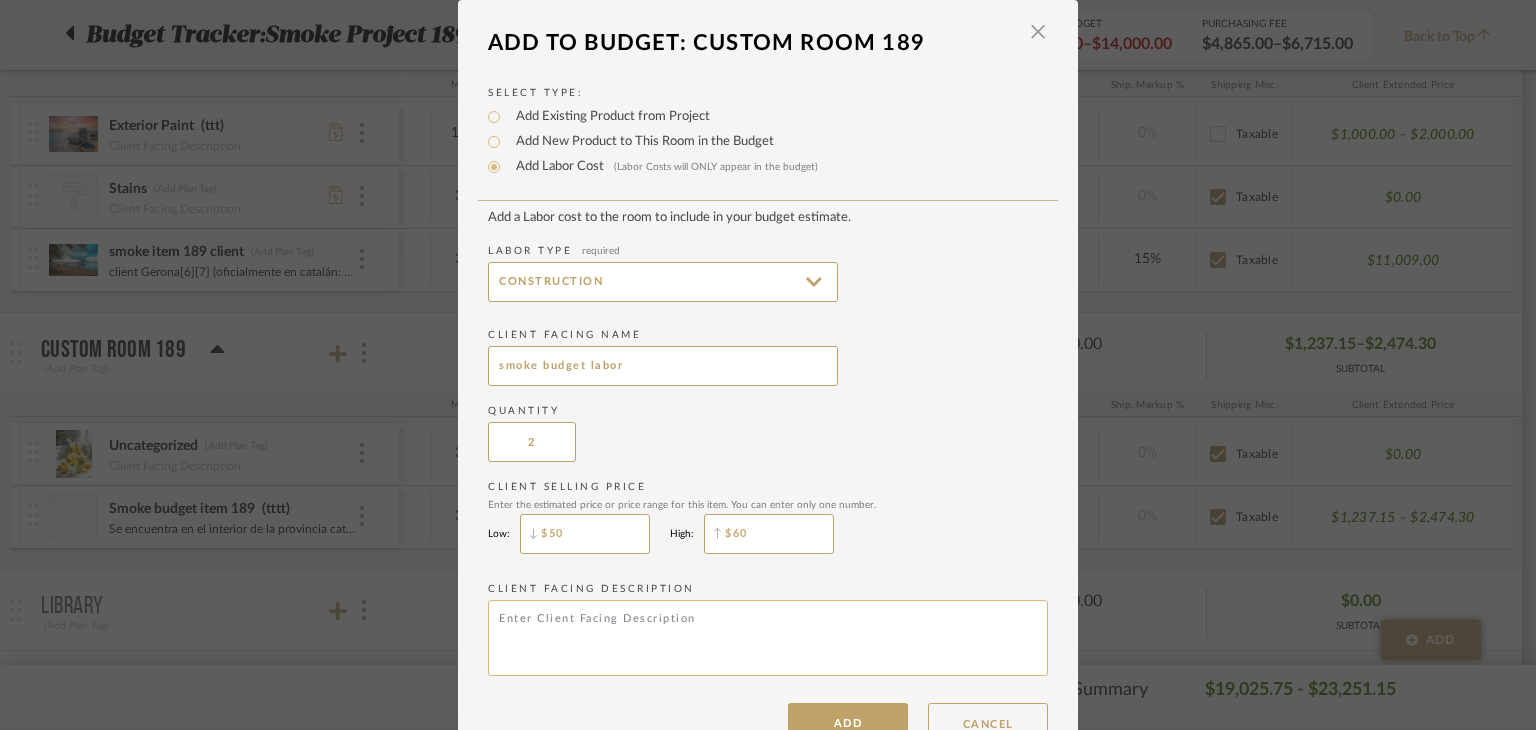 click at bounding box center [768, 638] 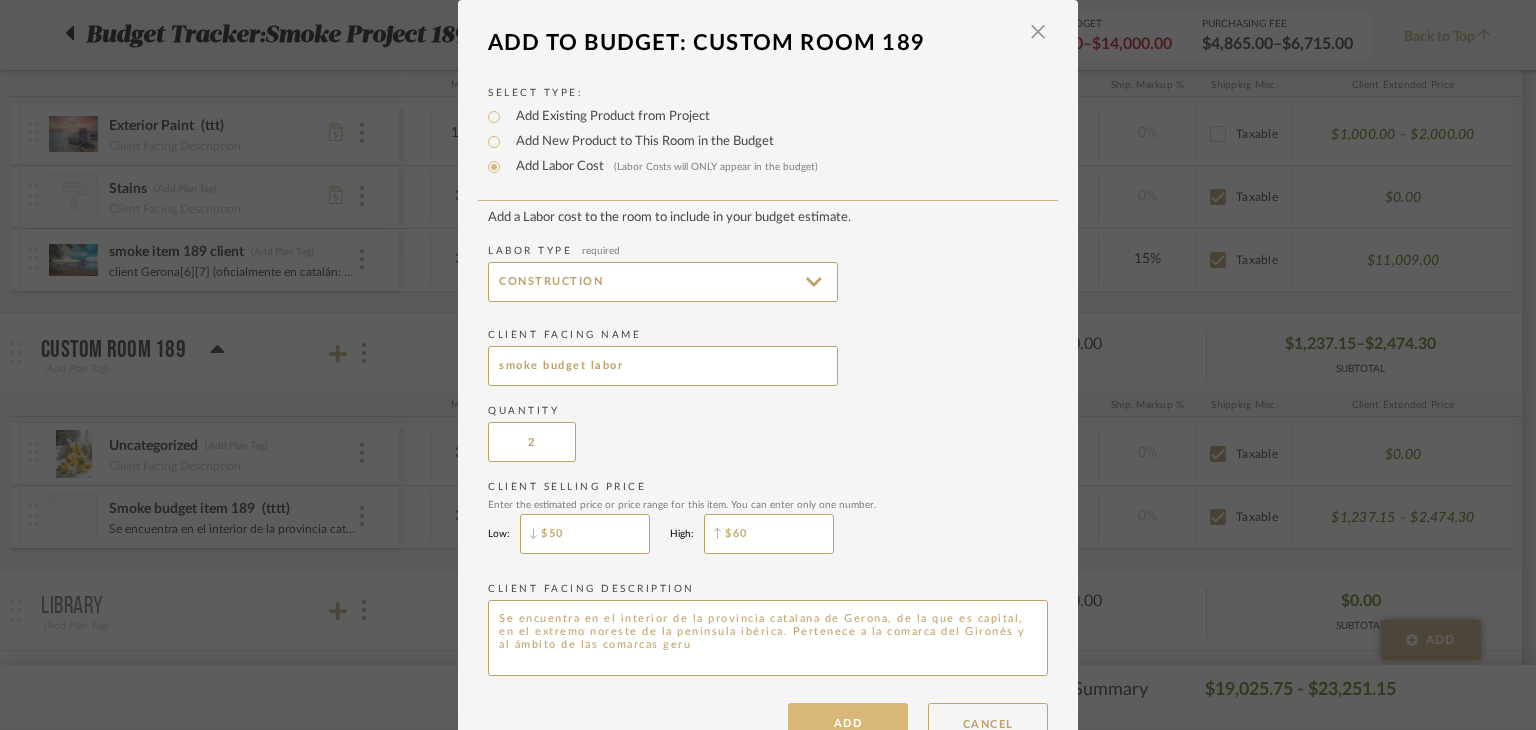 type on "Se encuentra en el interior de la provincia catalana de Gerona, de la que es capital, en el extremo noreste de la península ibérica. Pertenece a la comarca del Gironés y al ámbito de las comarcas geru" 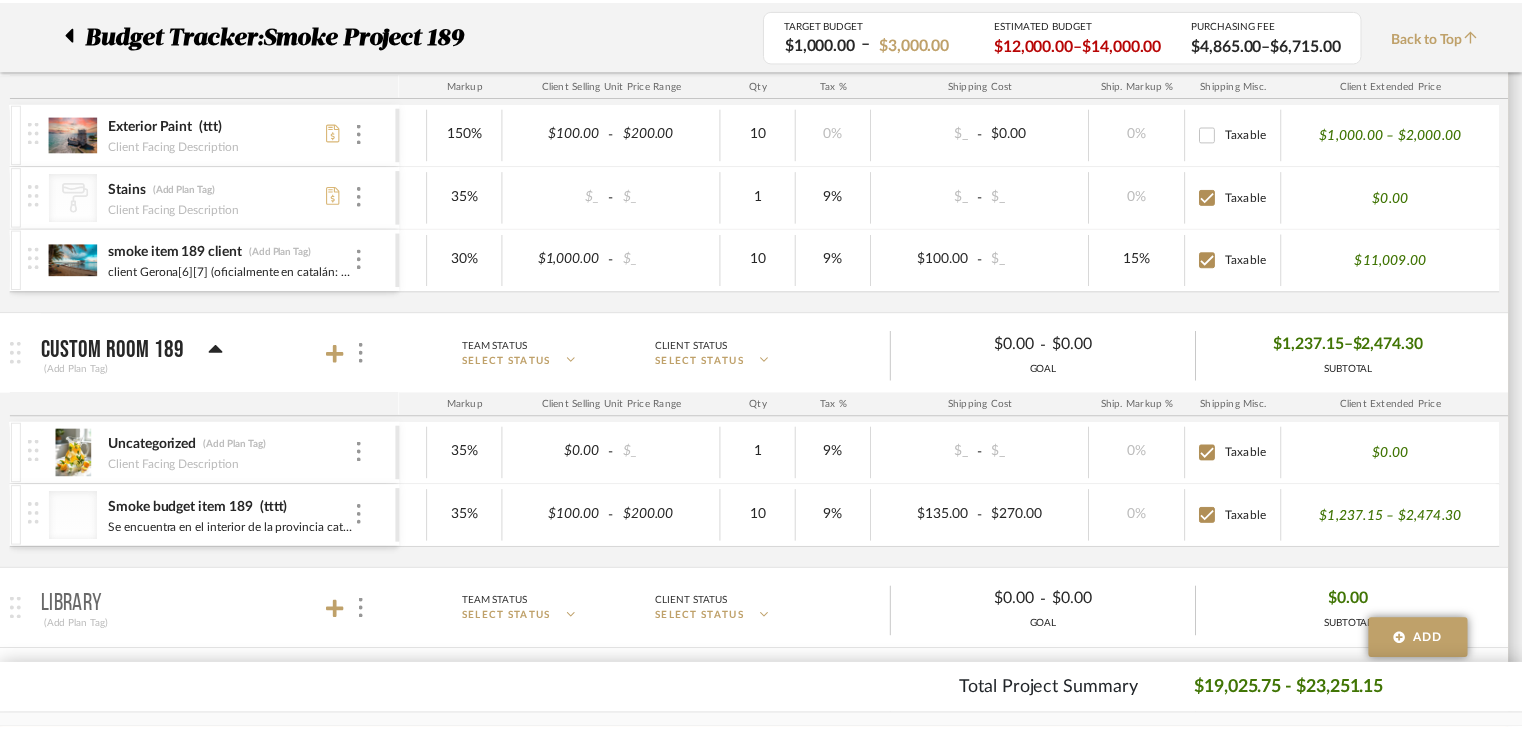 scroll, scrollTop: 400, scrollLeft: 0, axis: vertical 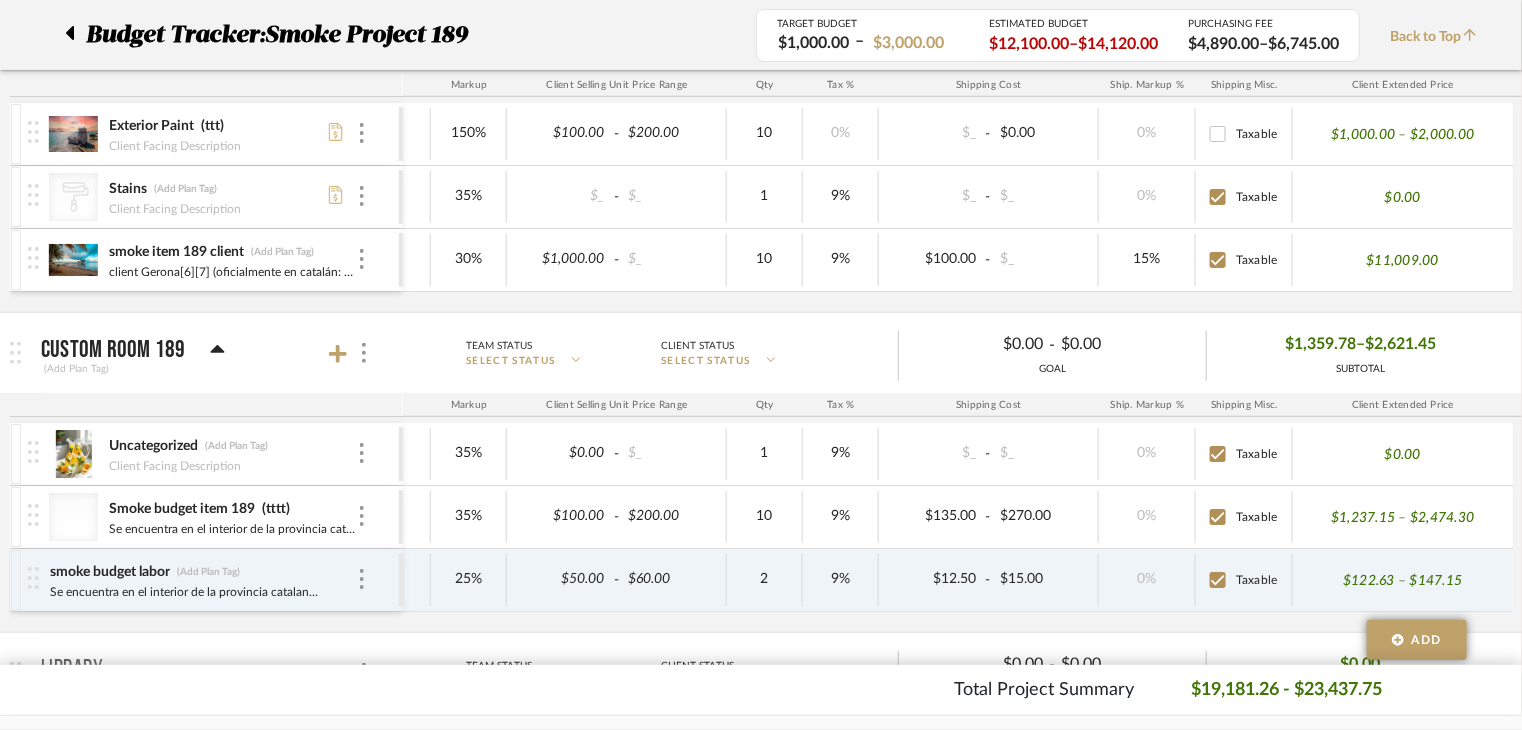click at bounding box center [16, 454] 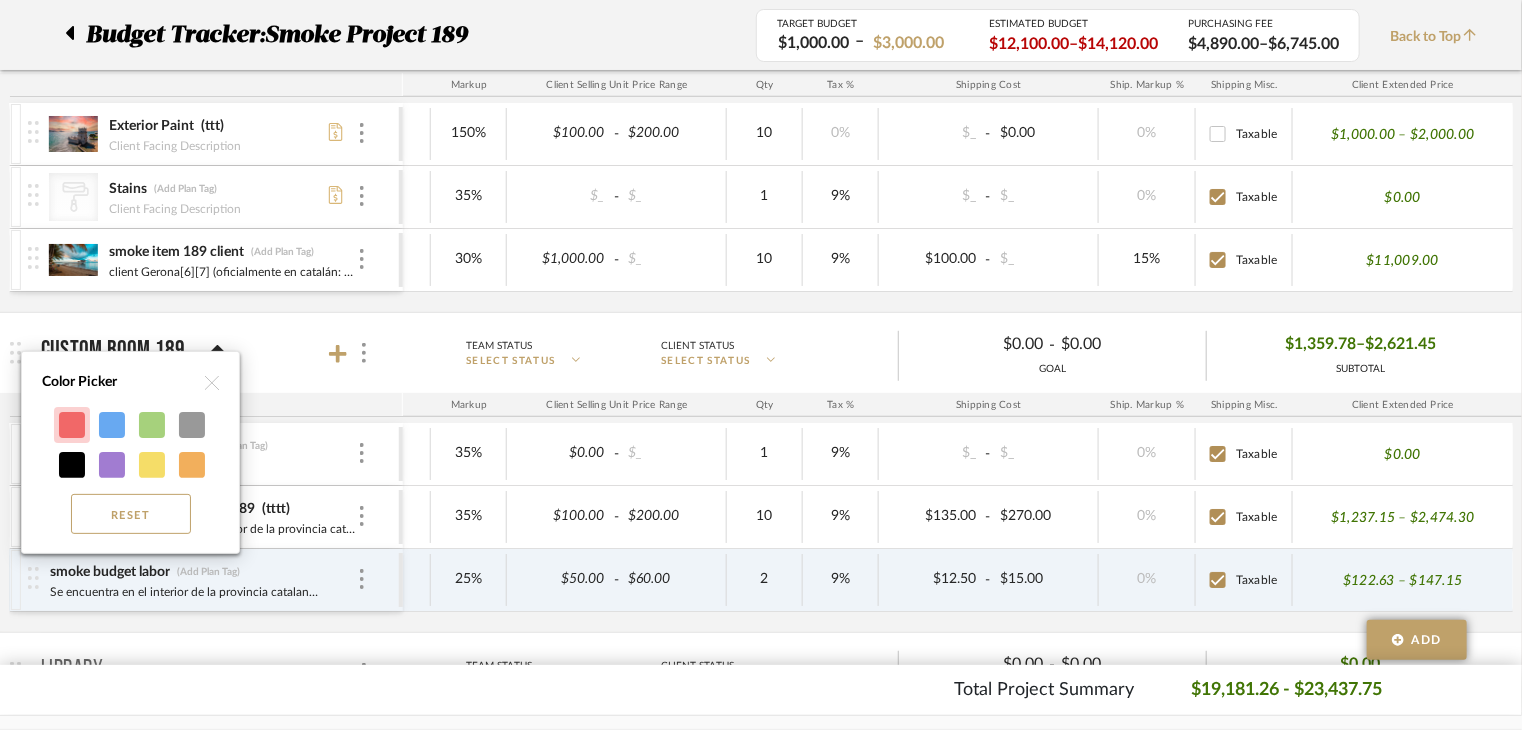 click at bounding box center (72, 425) 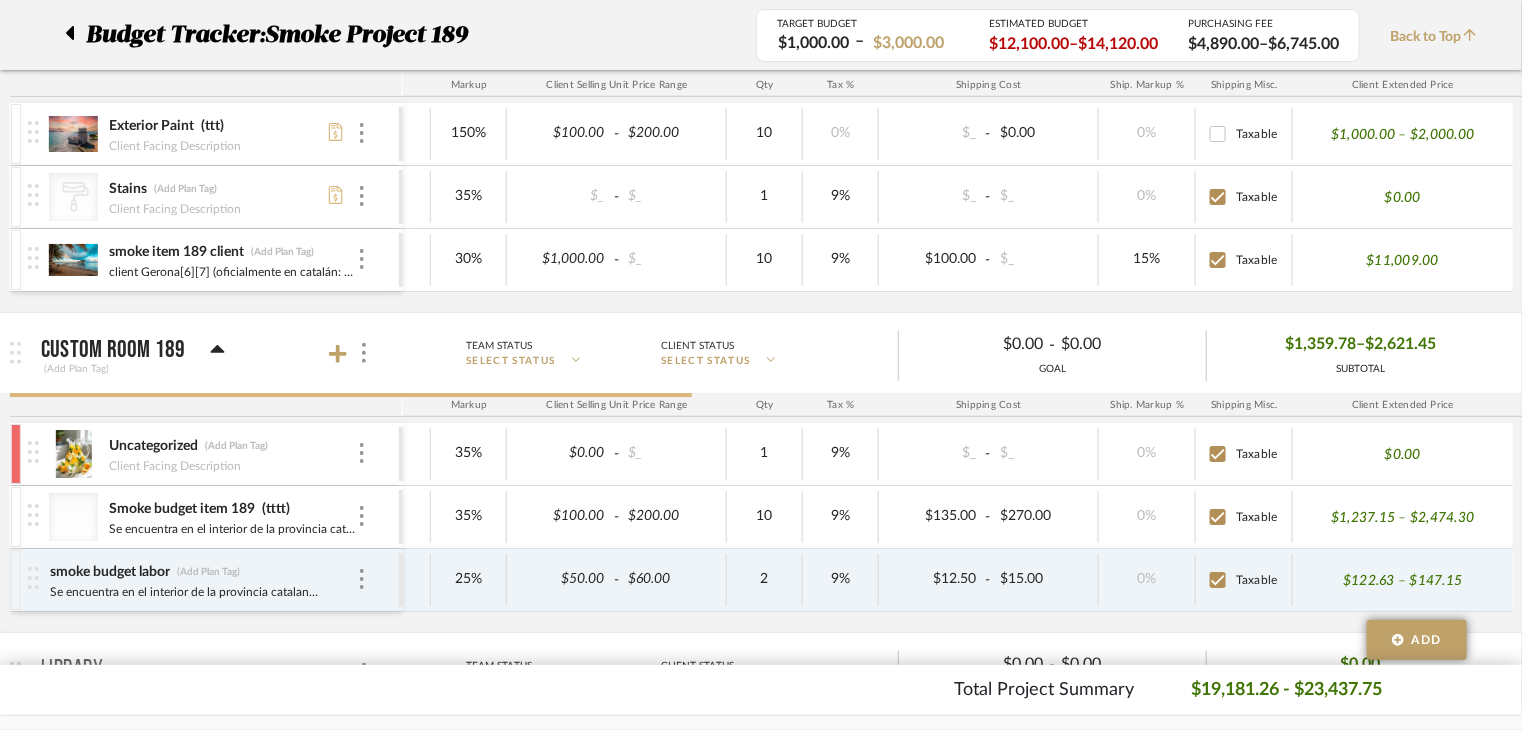 click at bounding box center [16, 454] 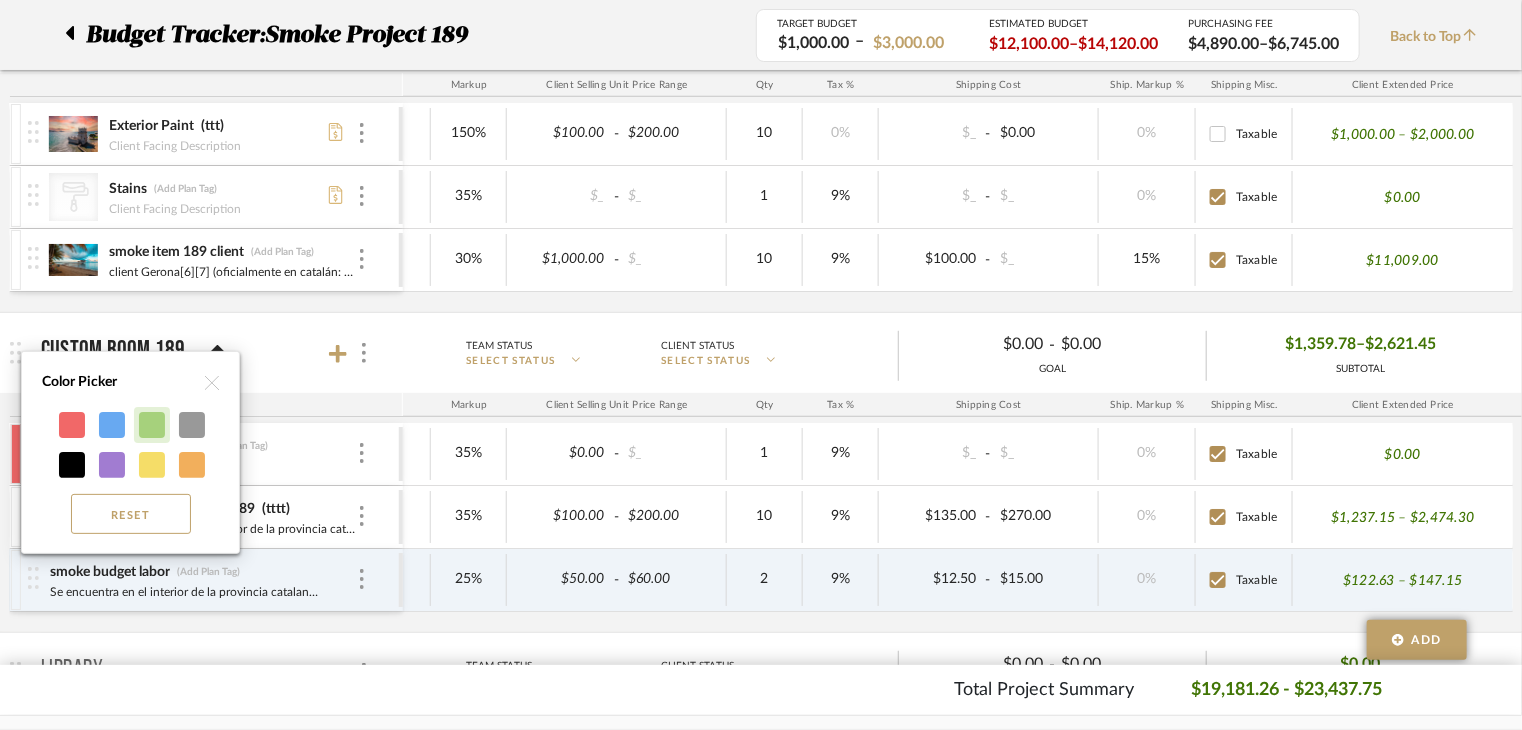 click at bounding box center (152, 425) 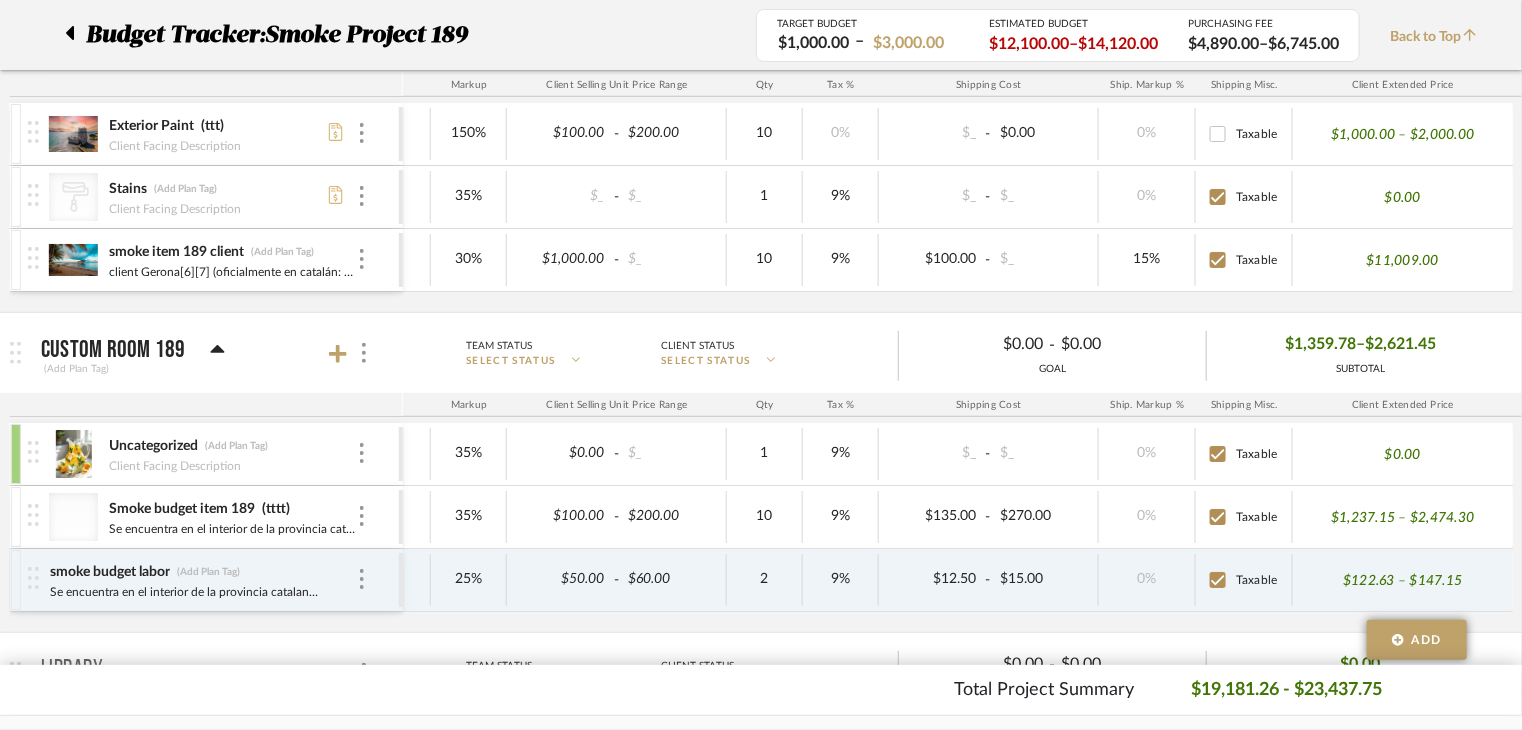 click at bounding box center [16, 454] 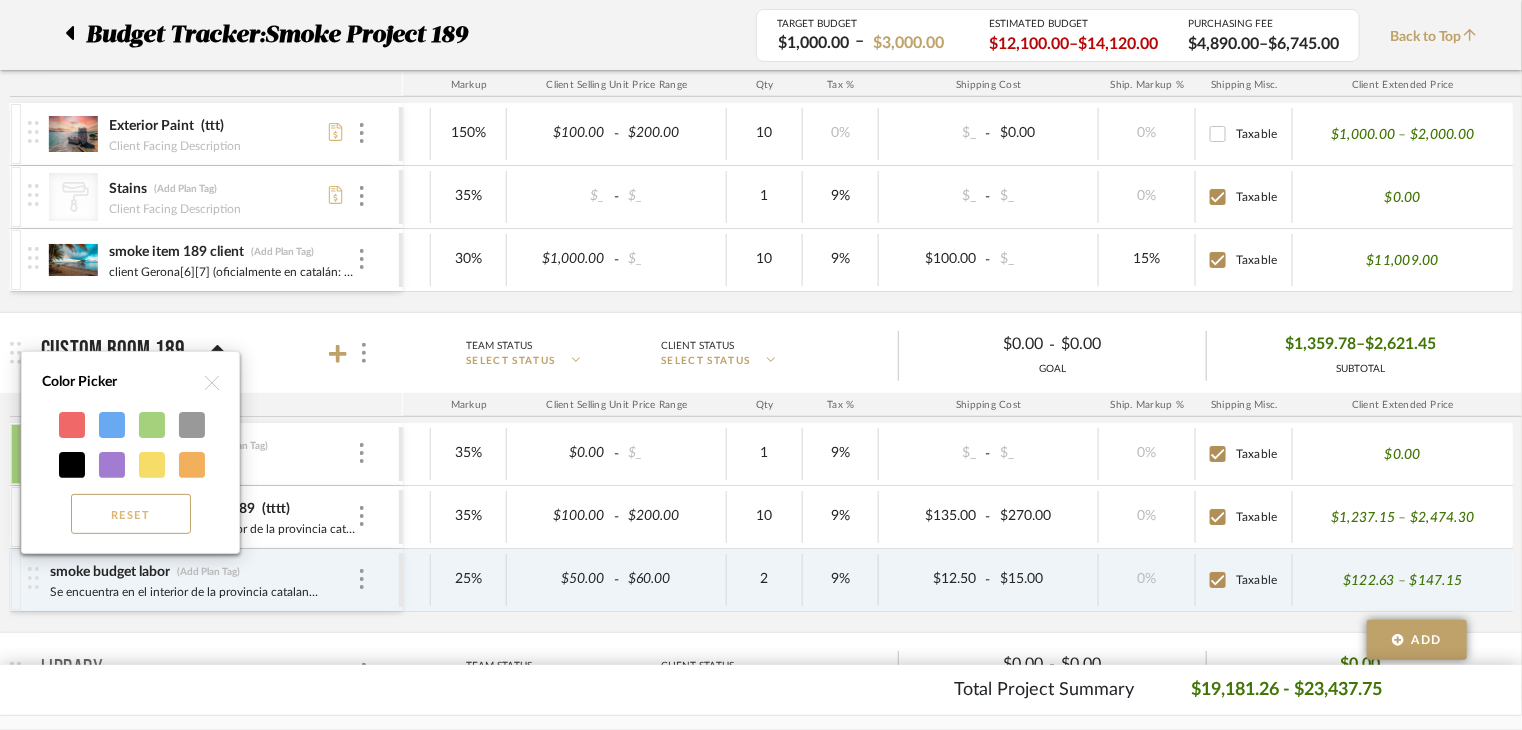 click on "Reset" at bounding box center [131, 514] 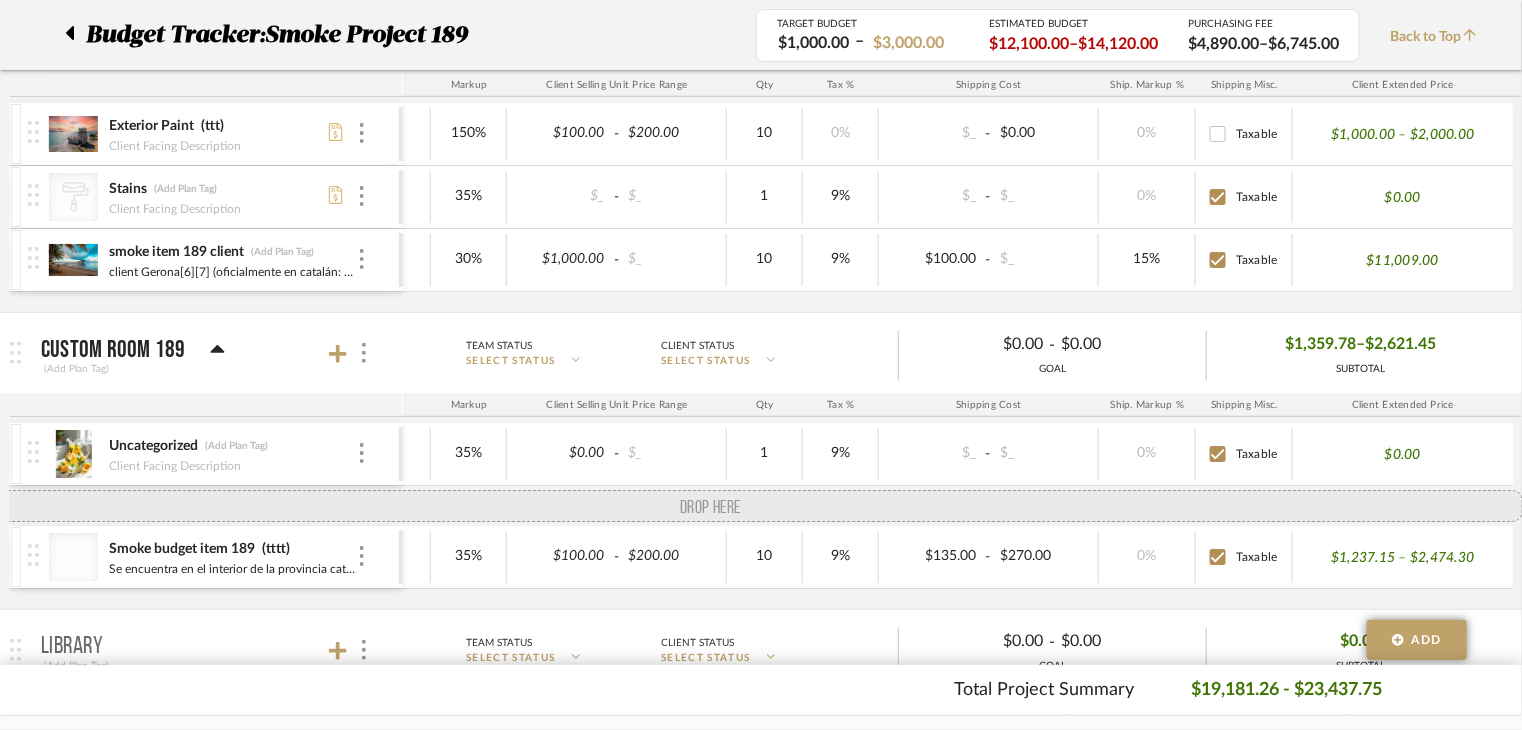 drag, startPoint x: 33, startPoint y: 573, endPoint x: 42, endPoint y: 515, distance: 58.694122 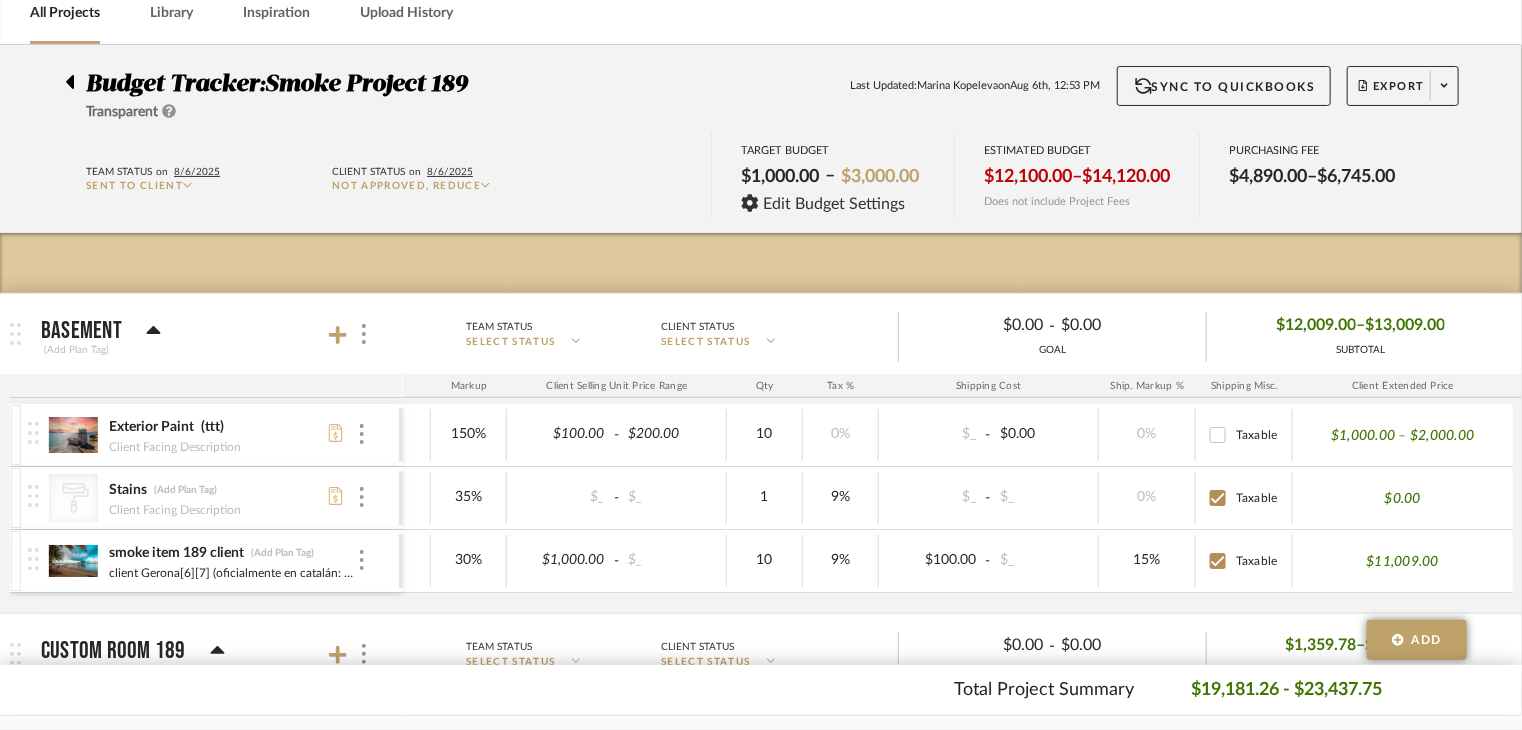 click on "Team Status" 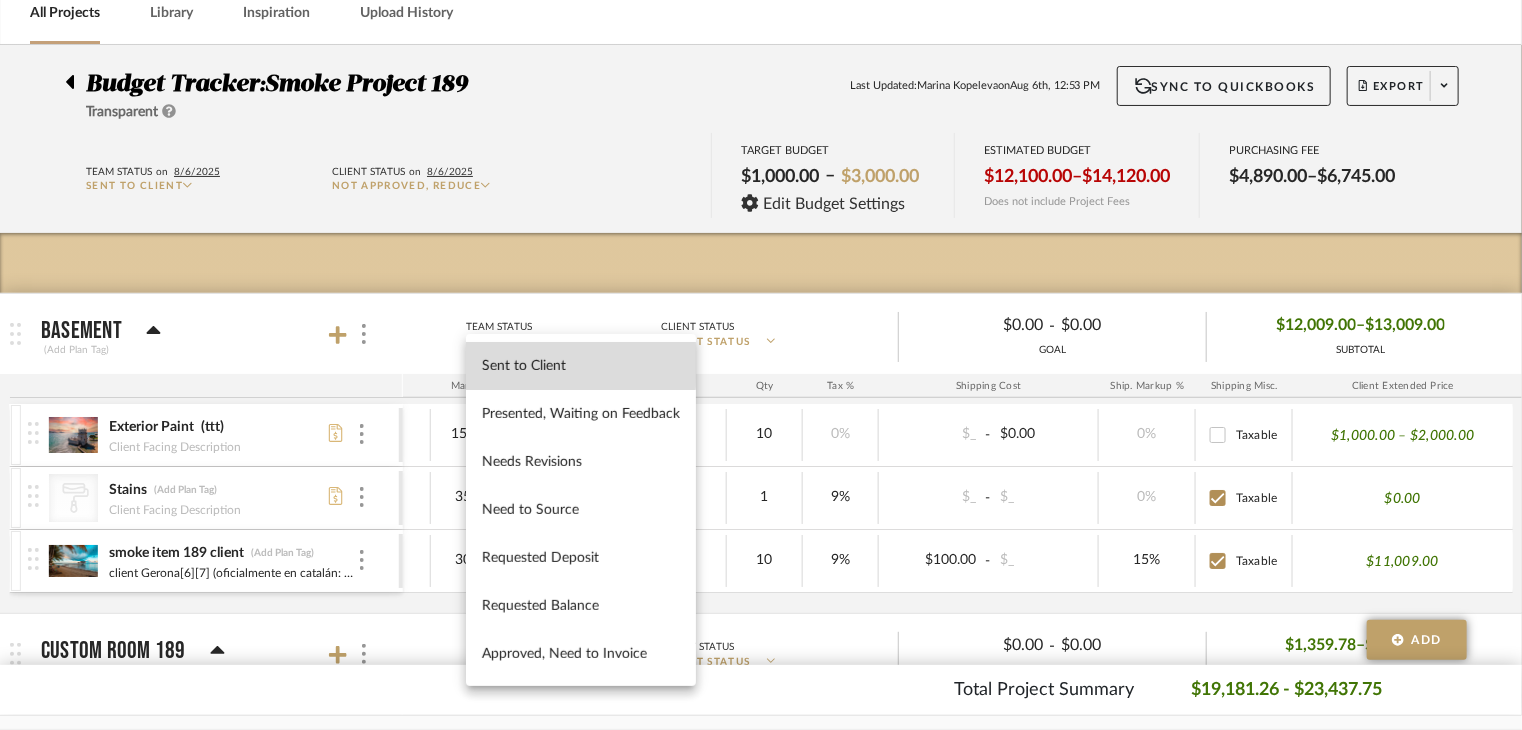 click on "Sent to Client" at bounding box center (581, 365) 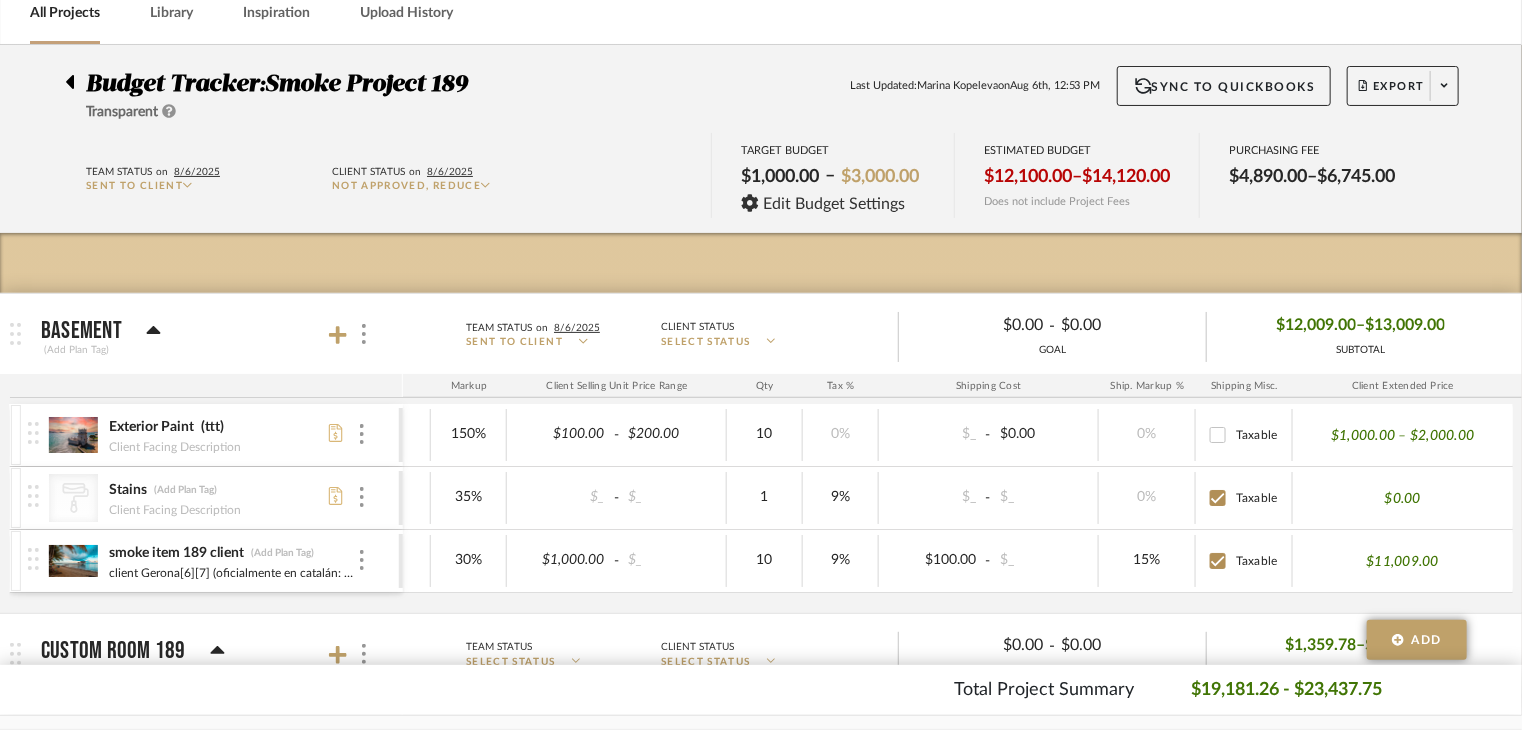 click on "SELECT STATUS" 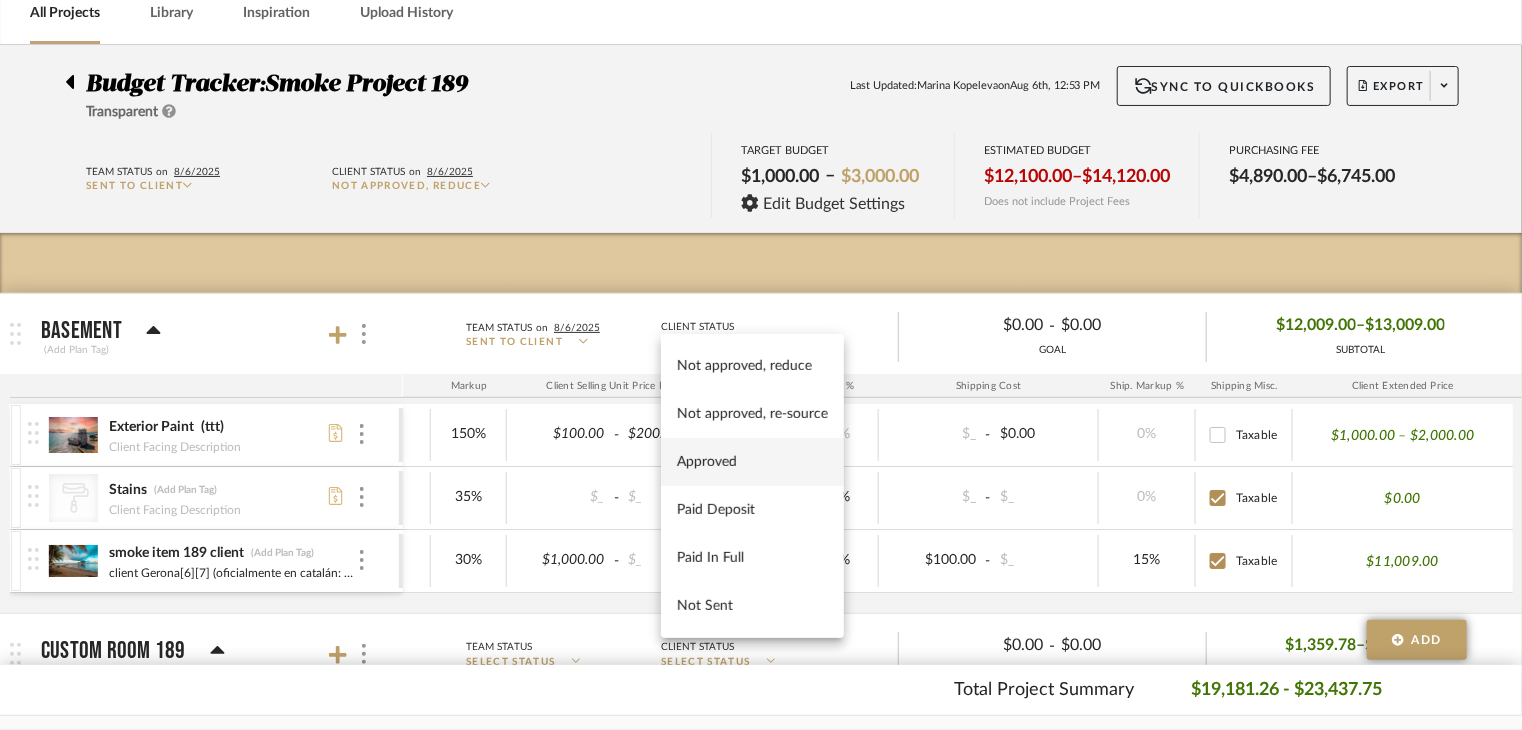 click on "Approved" at bounding box center (752, 462) 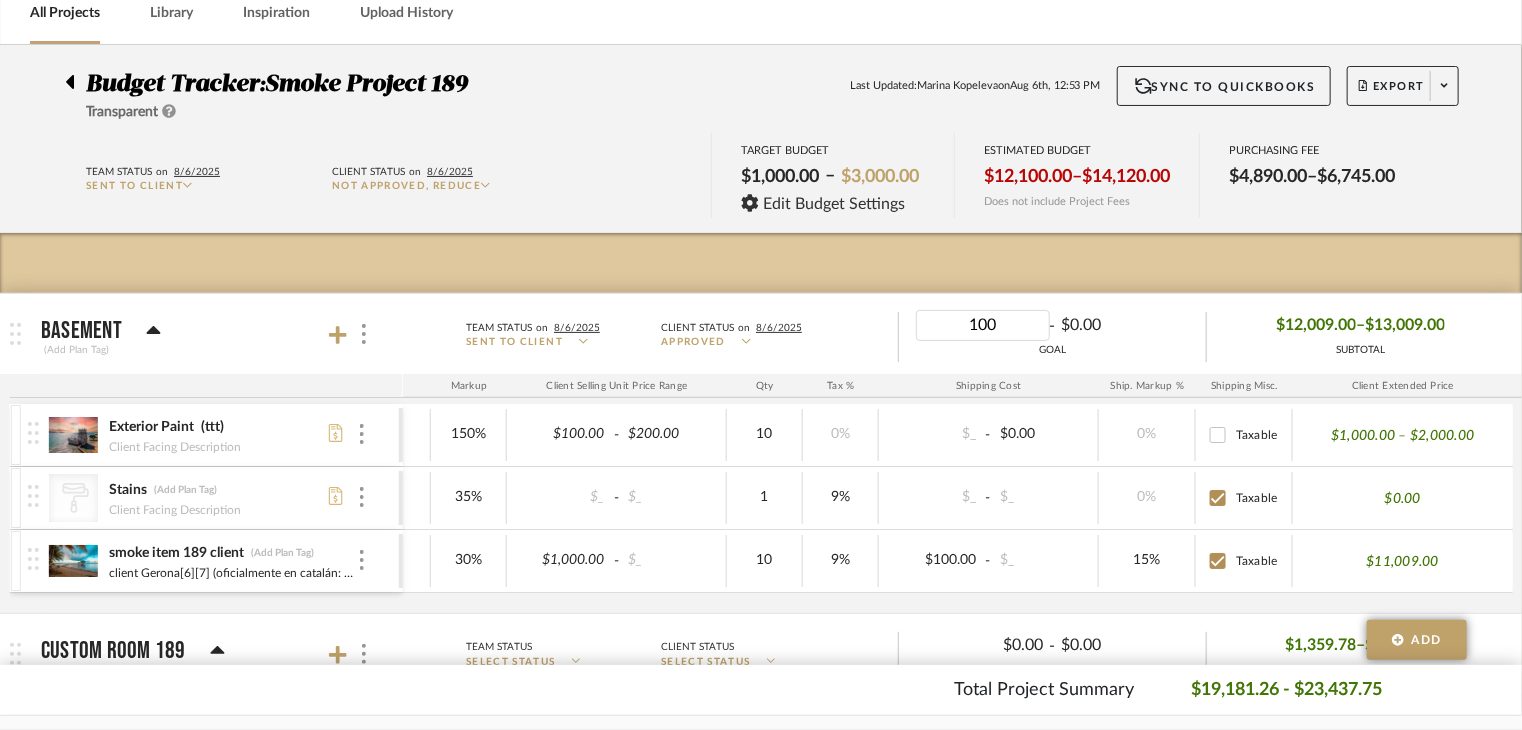 type on "1000" 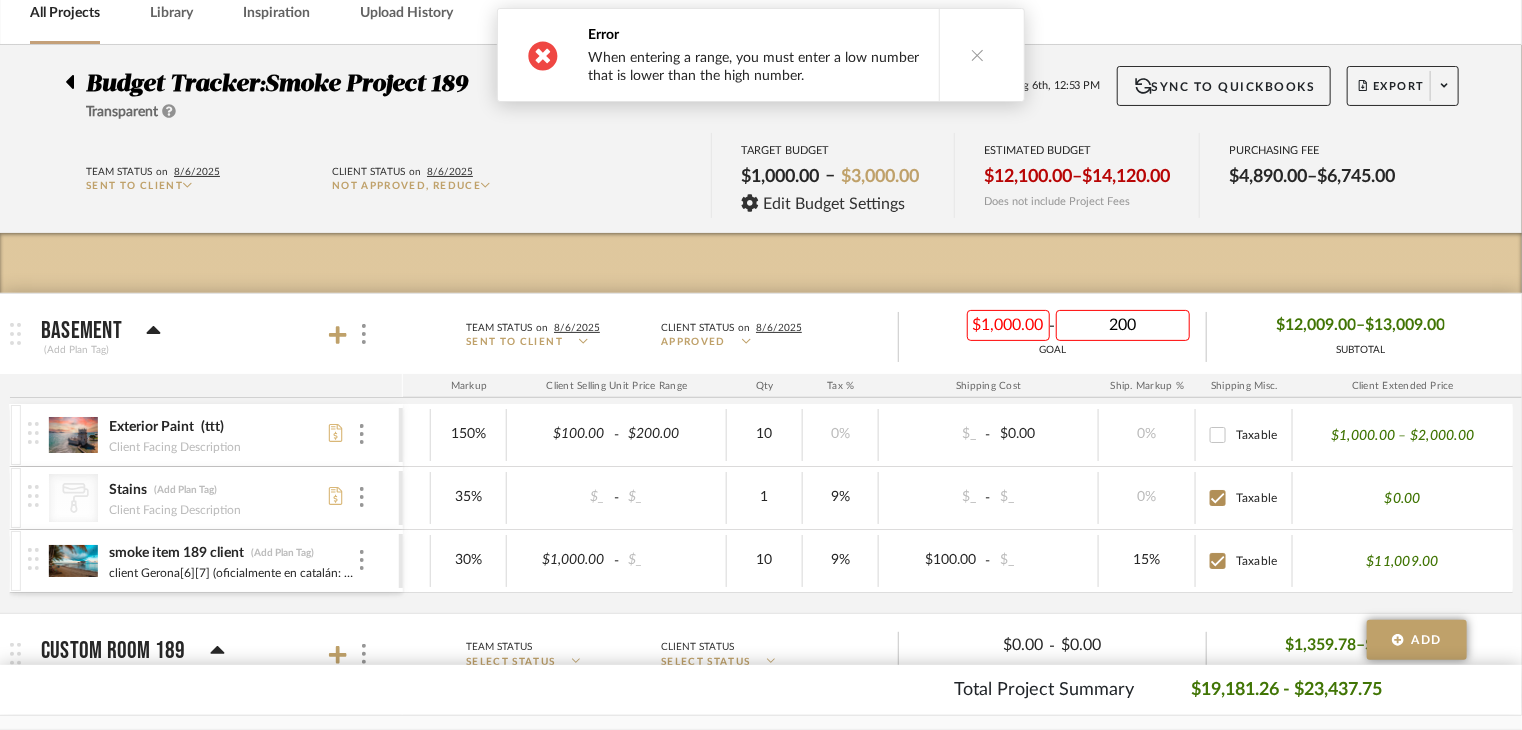 type on "2000" 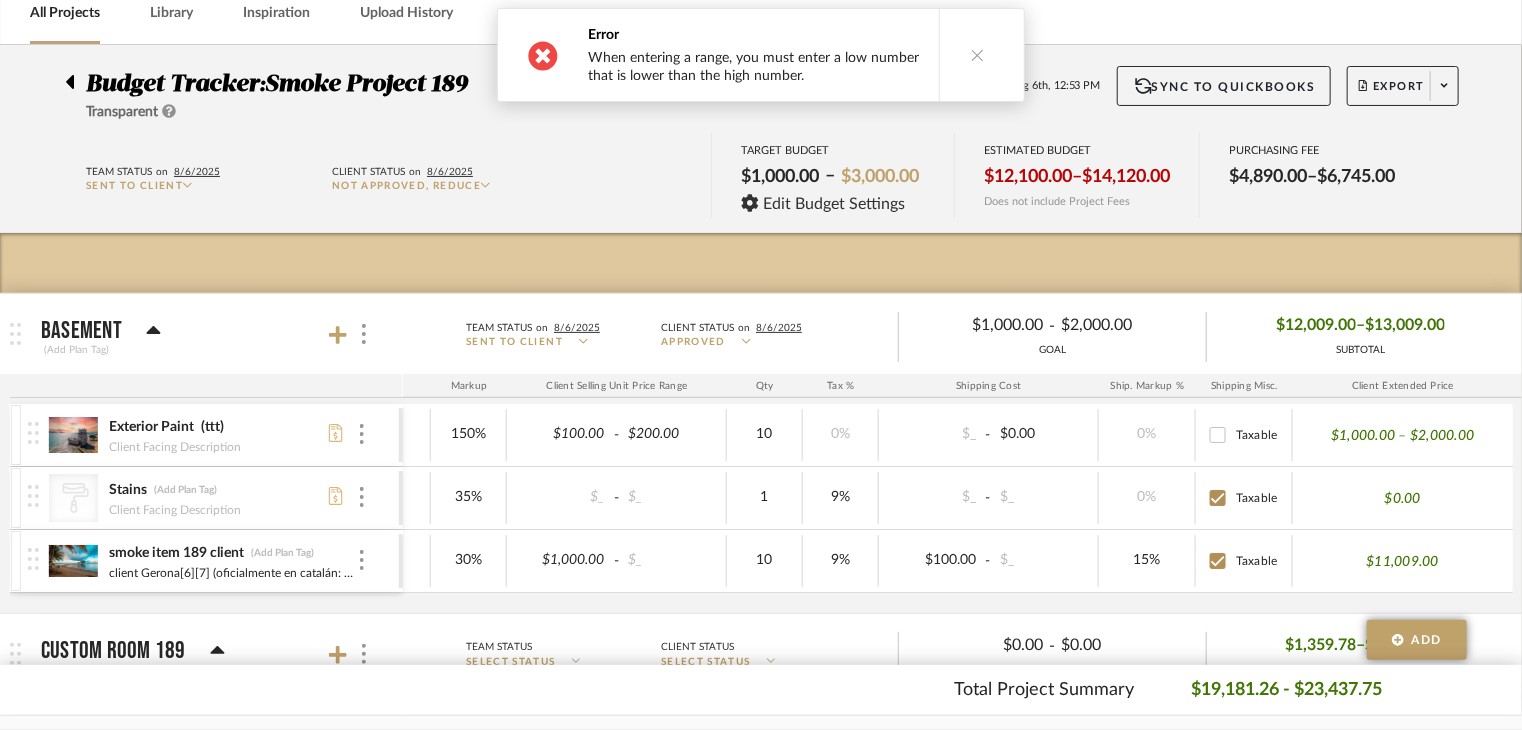 click at bounding box center [978, 55] 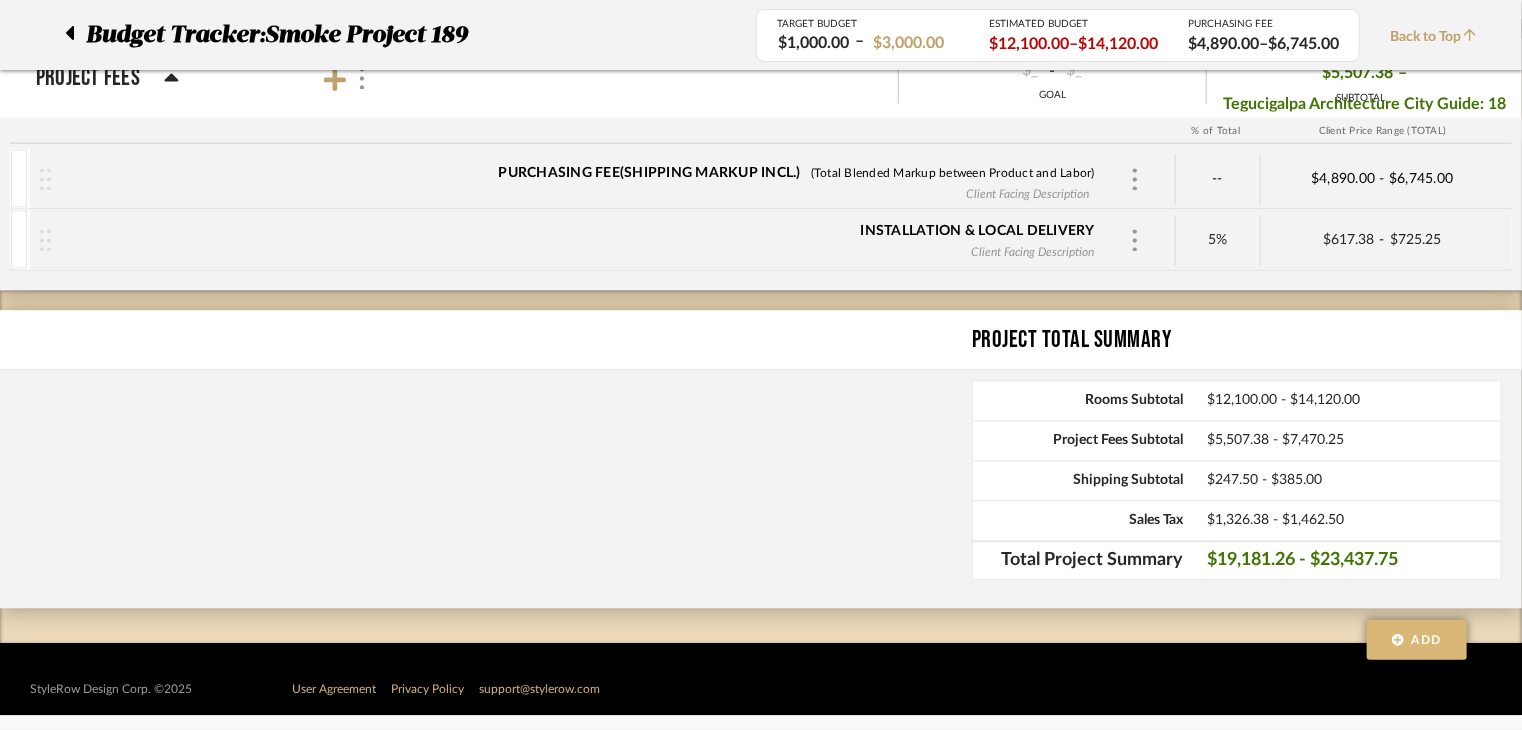 click on "Add" 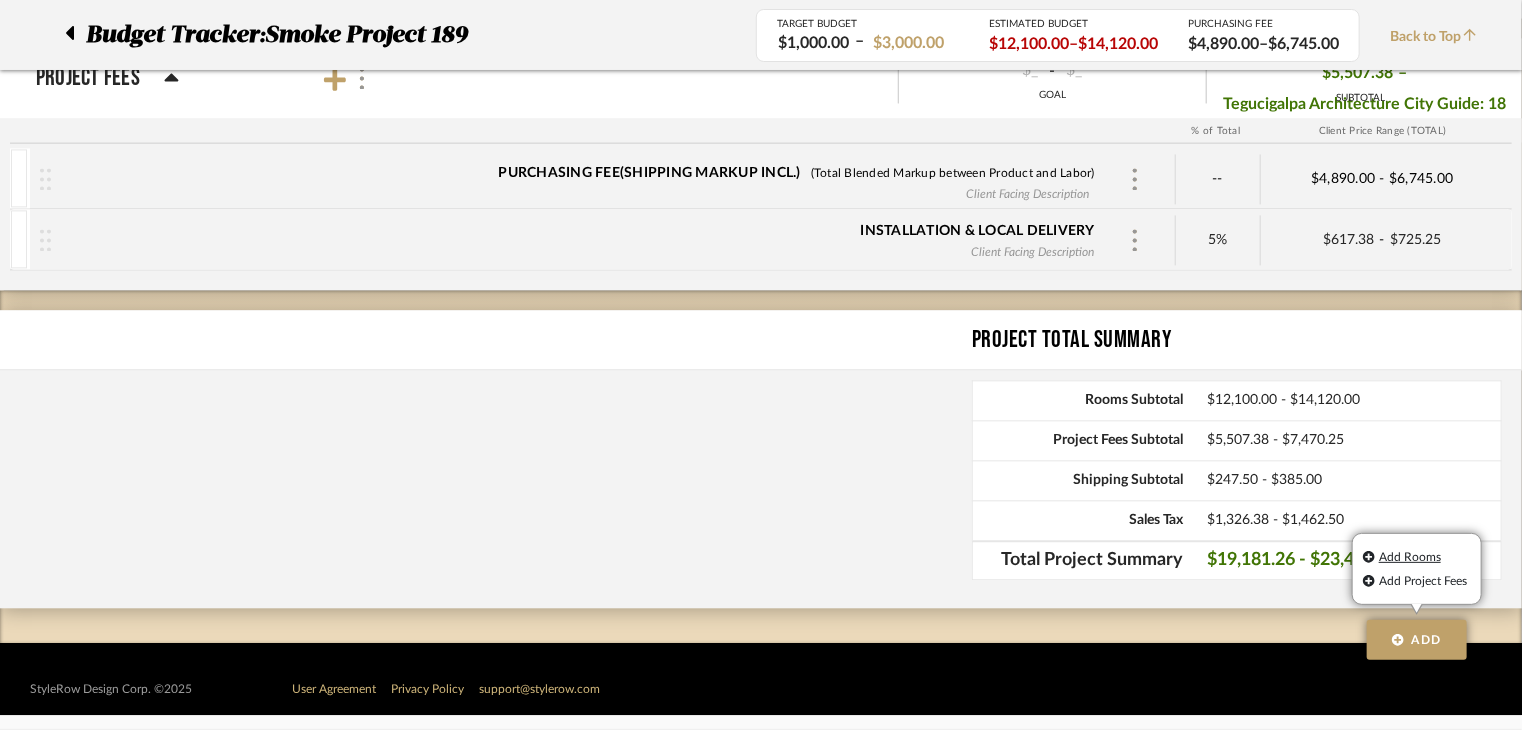 click on "Add Rooms" 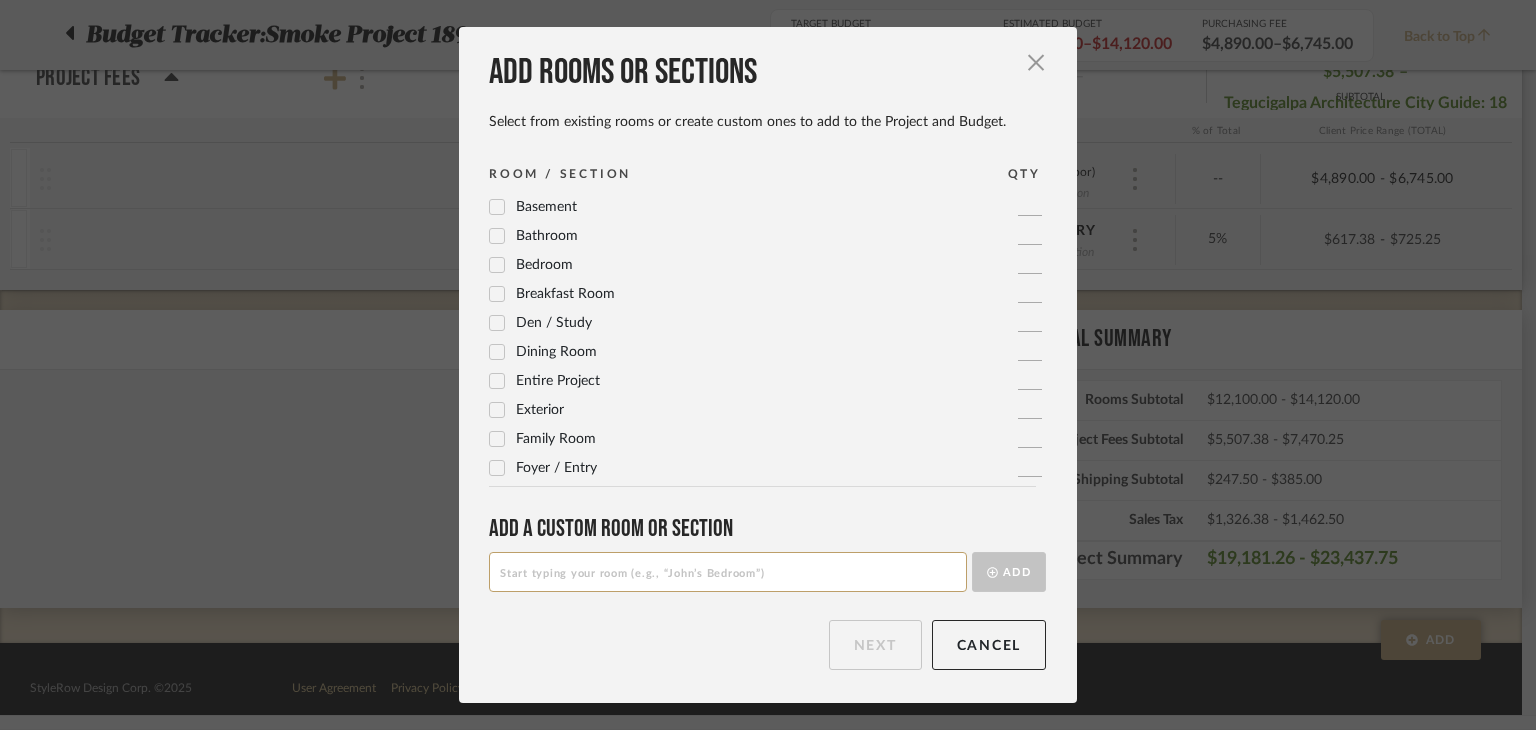 click on "Den / Study" at bounding box center [554, 323] 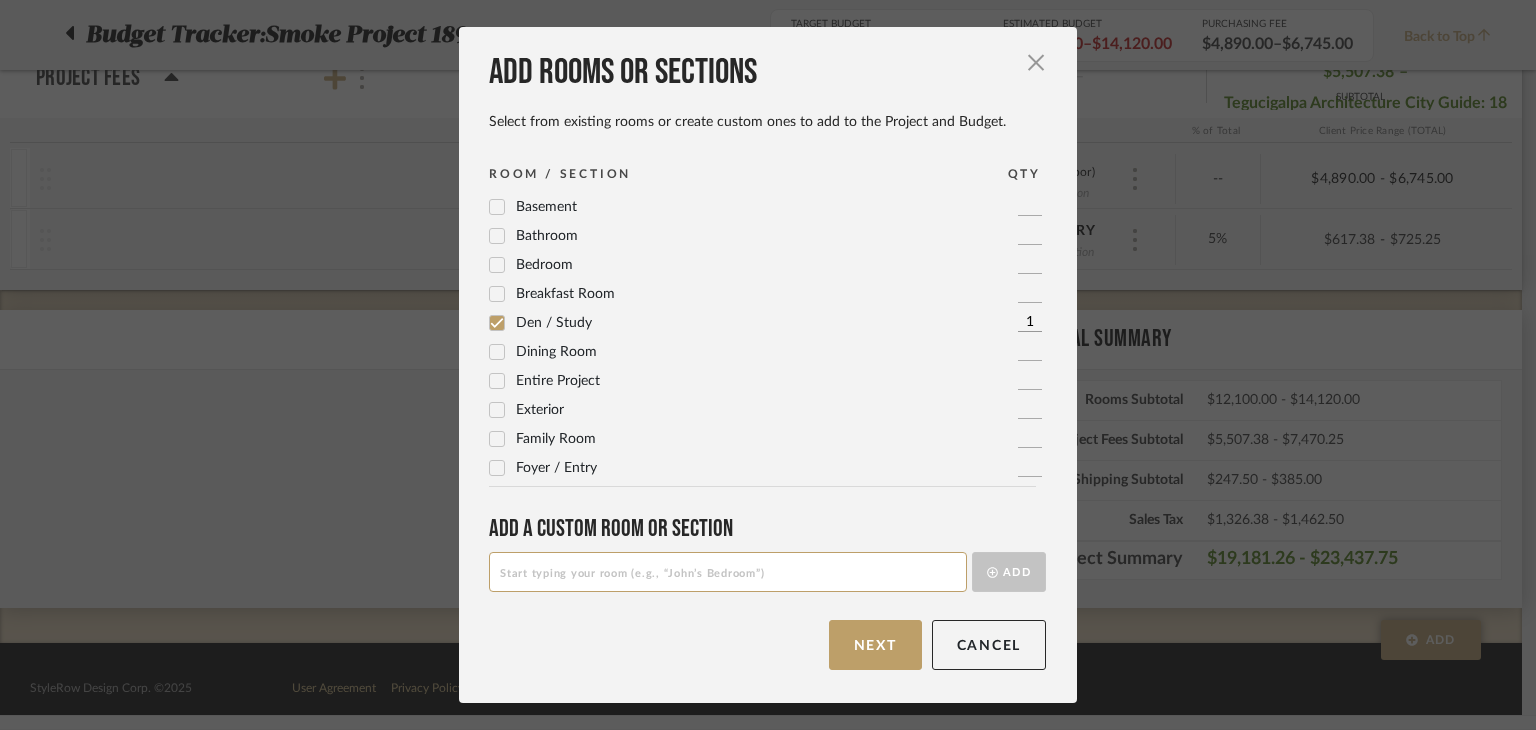 click at bounding box center (728, 572) 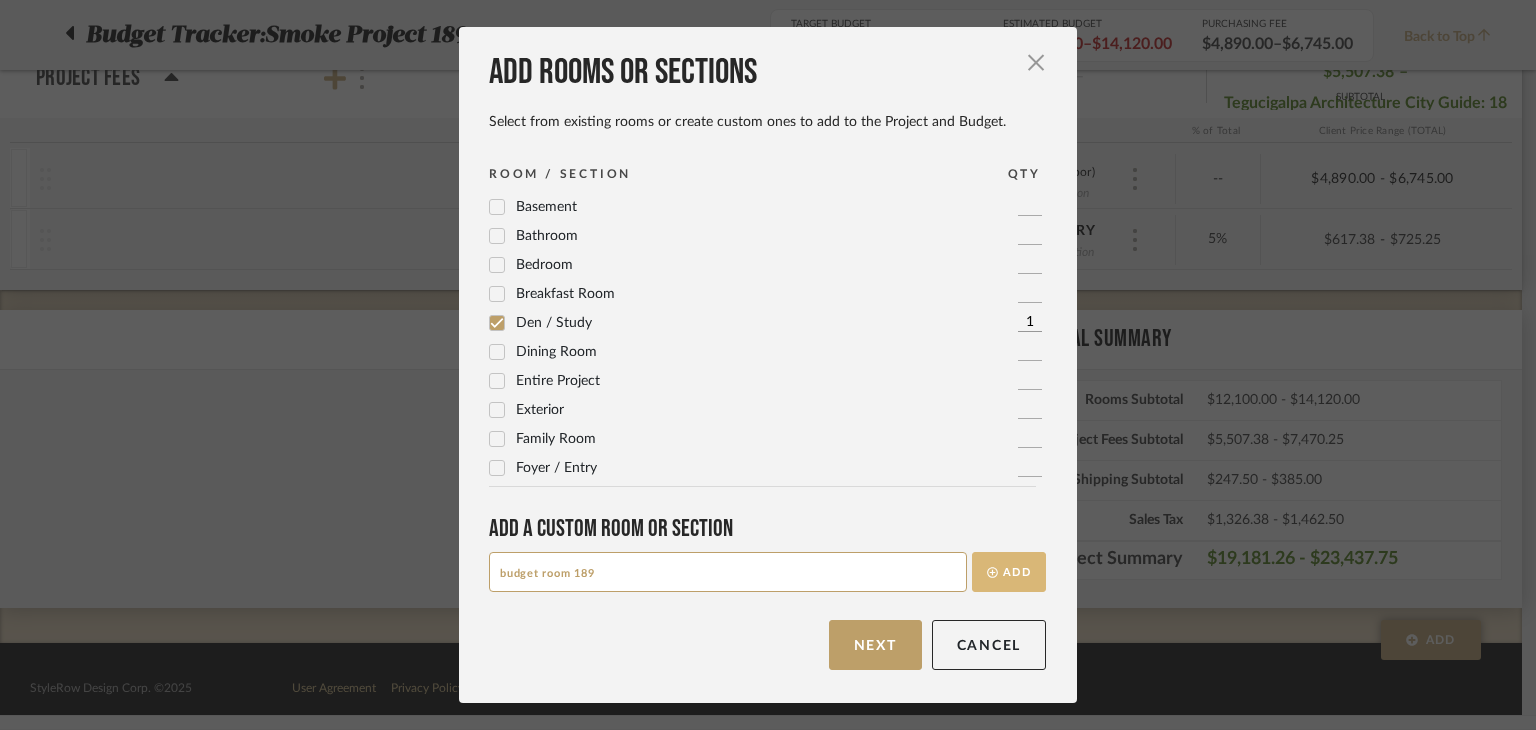 type on "budget room 189" 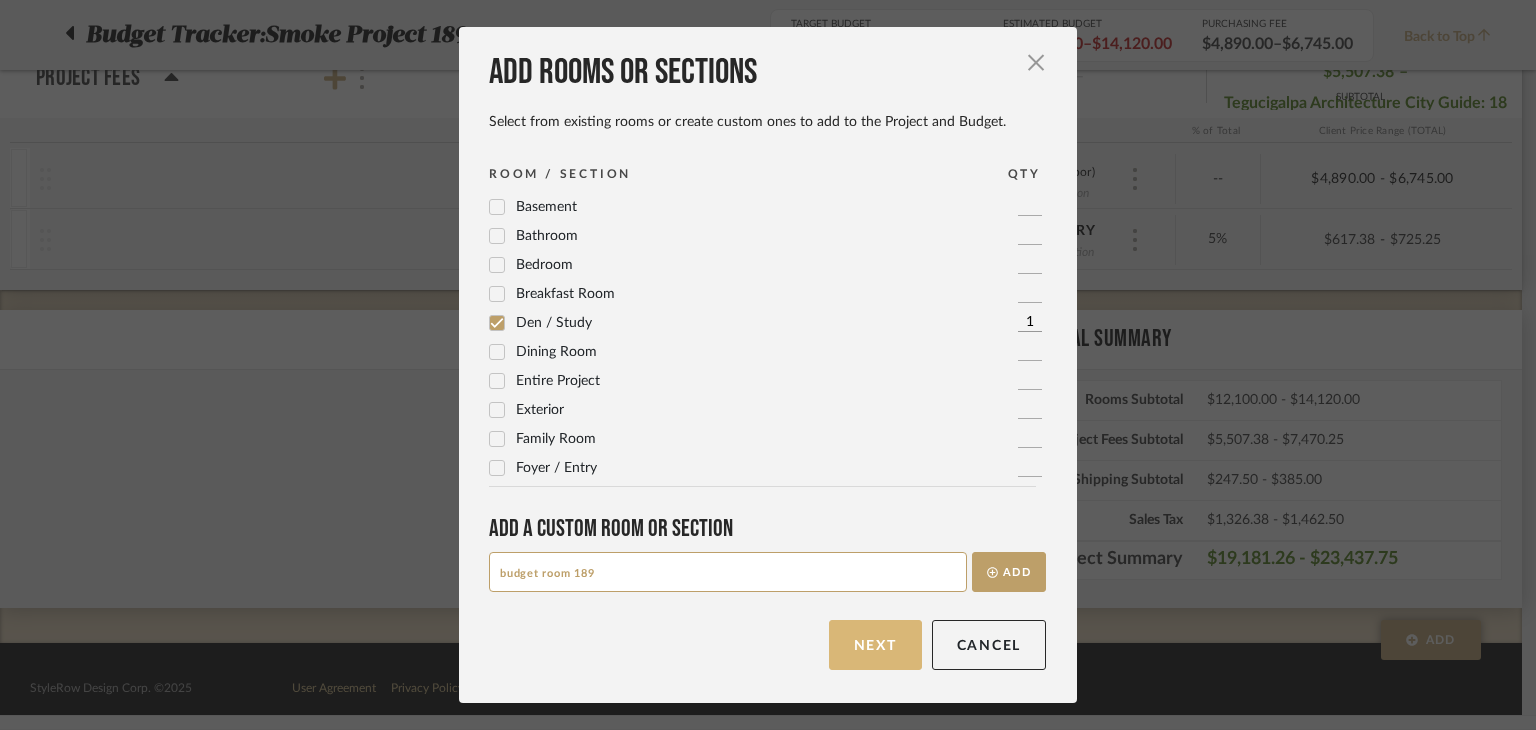 type 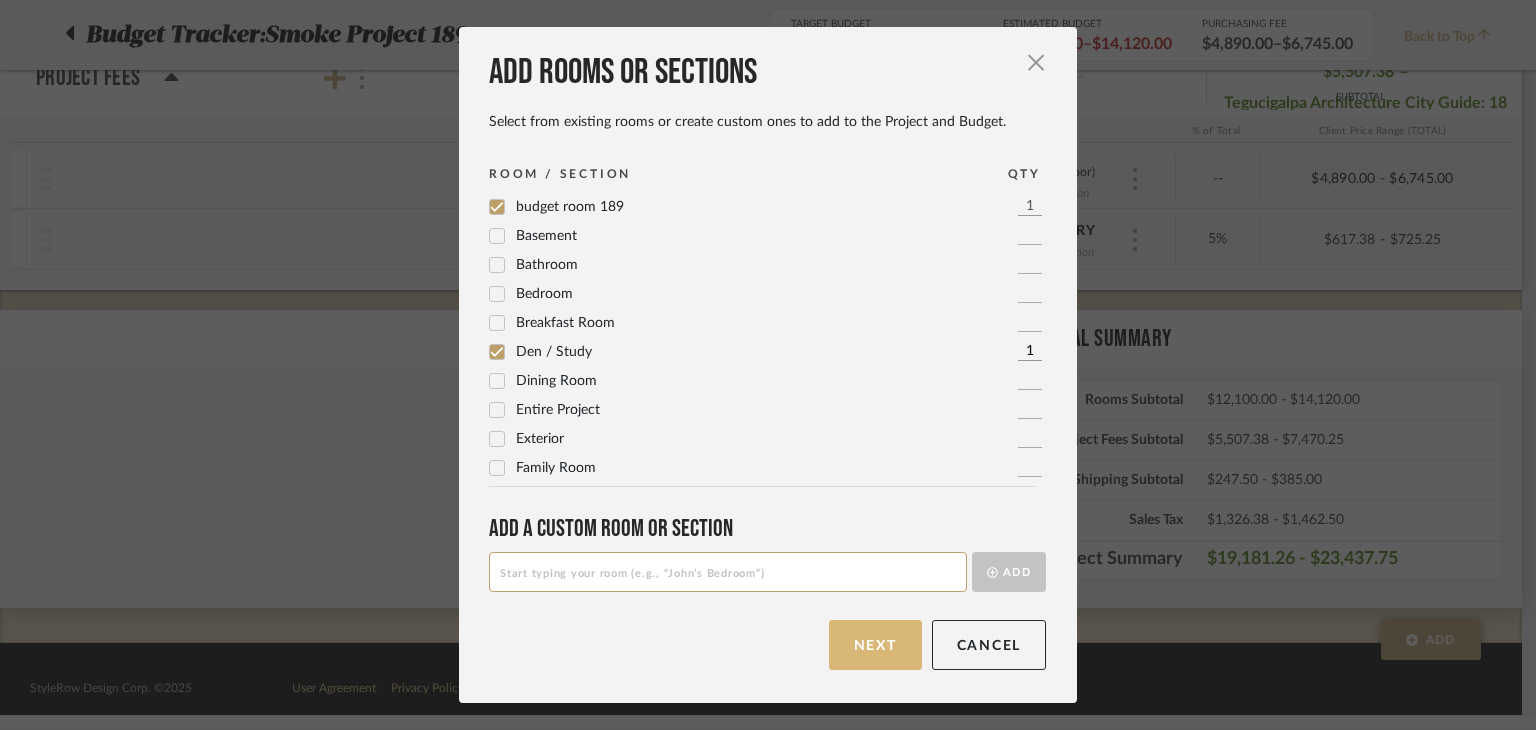 click on "Next" at bounding box center [875, 645] 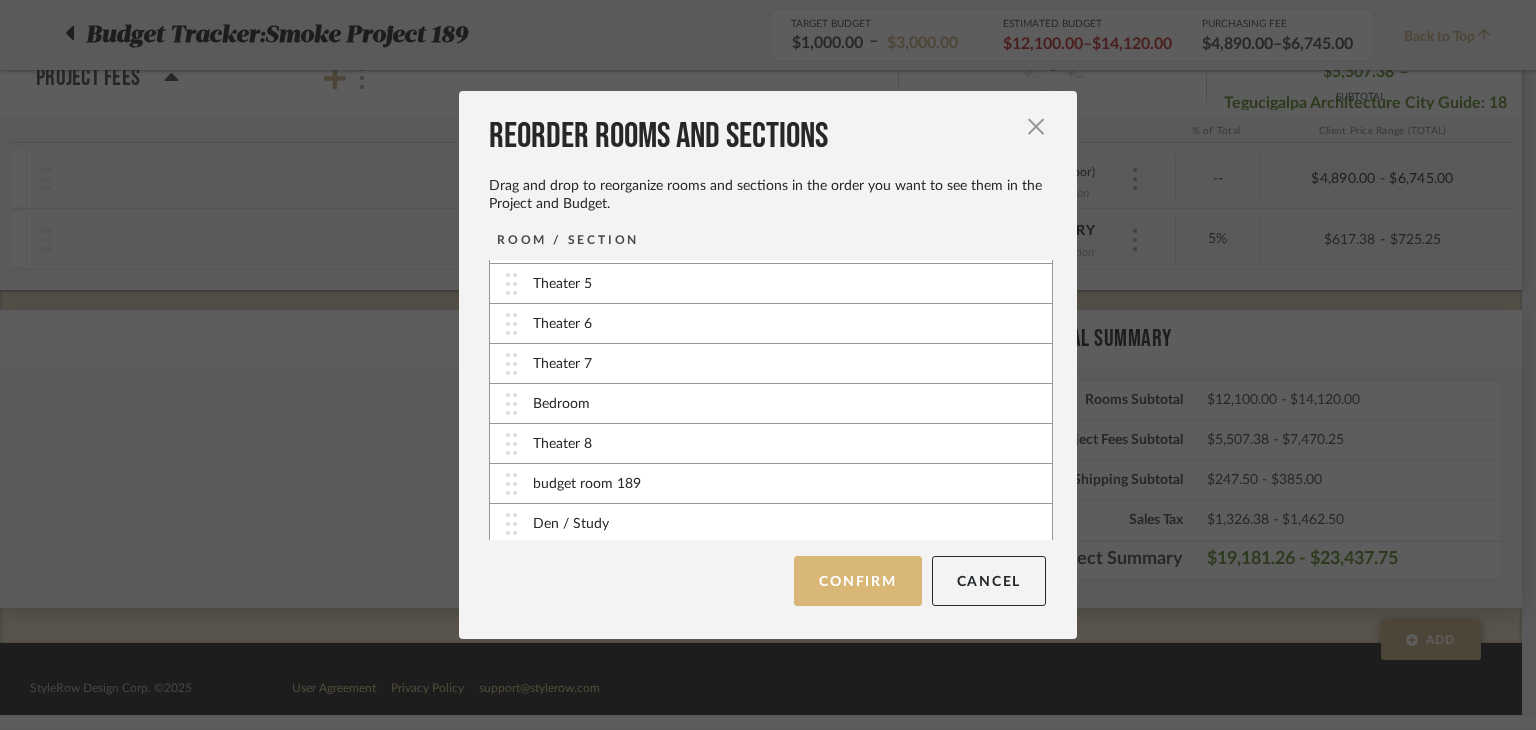 click on "Confirm" at bounding box center [857, 581] 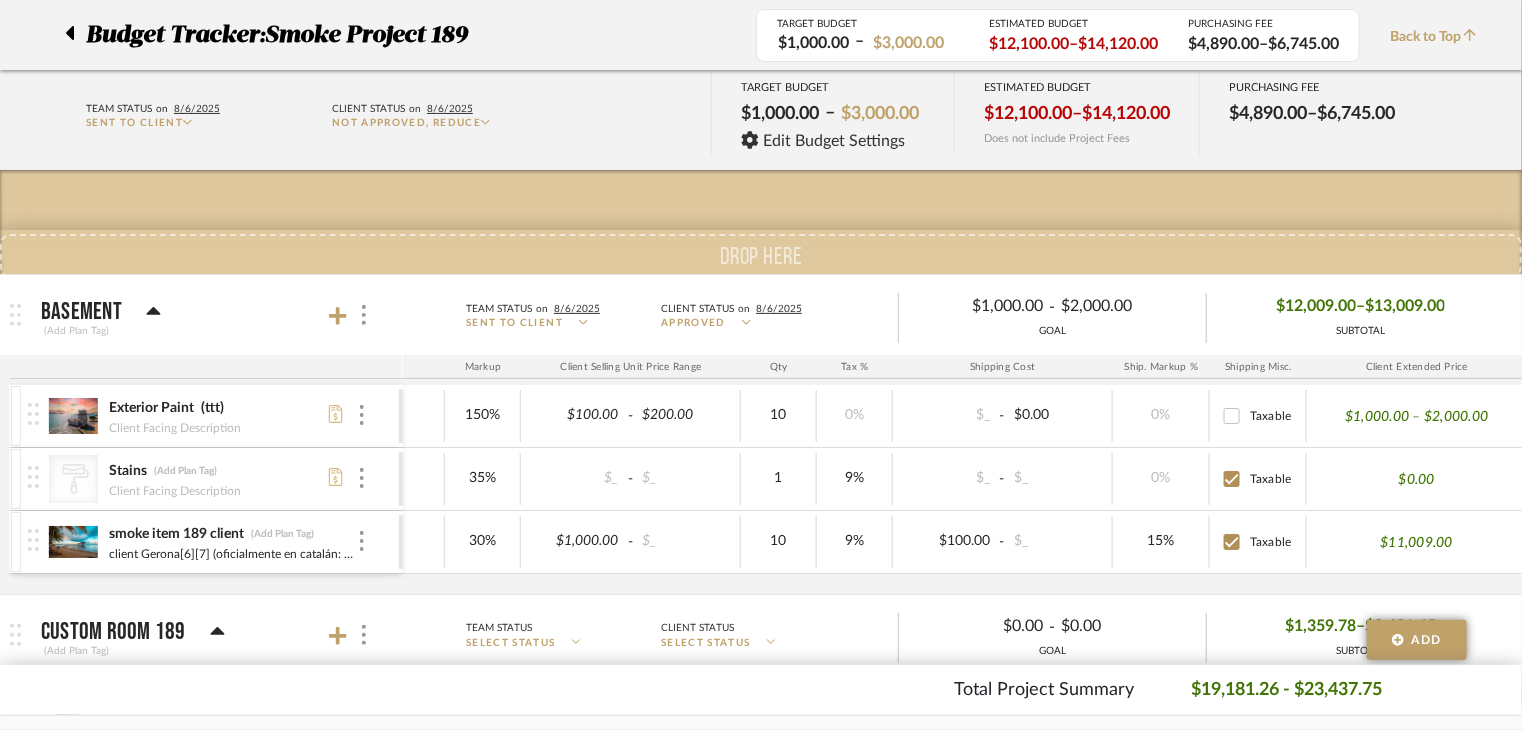 scroll, scrollTop: 160, scrollLeft: 0, axis: vertical 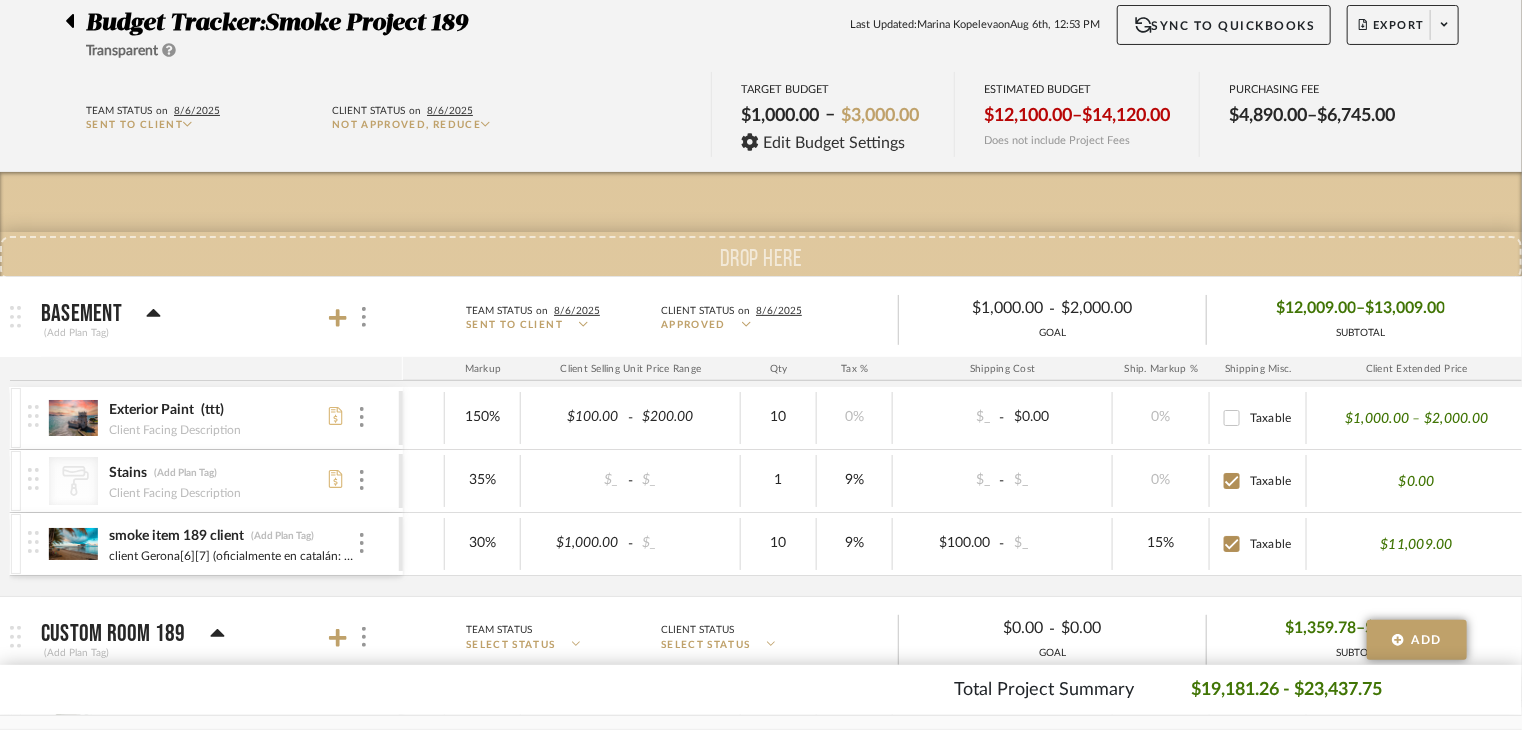 drag, startPoint x: 16, startPoint y: 507, endPoint x: 91, endPoint y: 241, distance: 276.37112 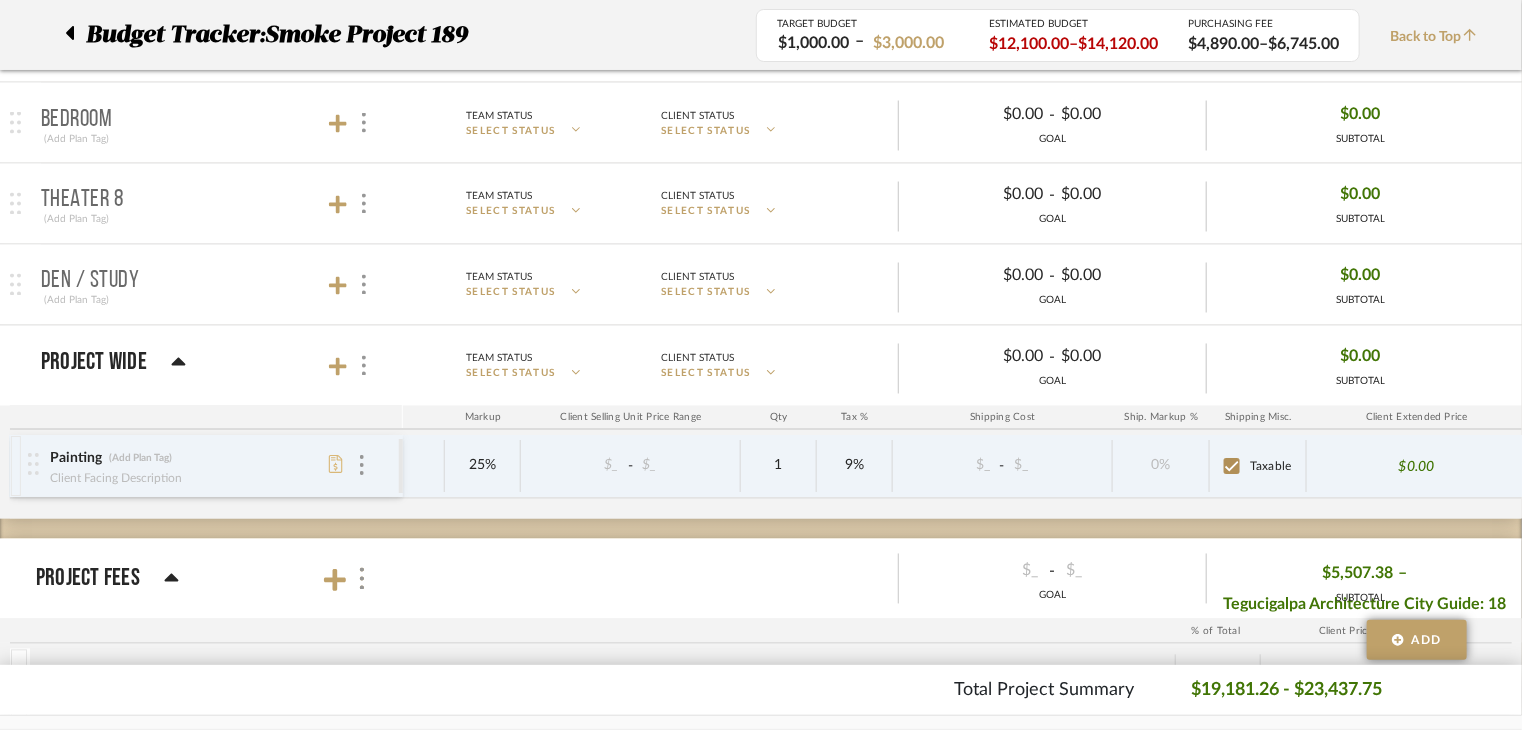 scroll, scrollTop: 2260, scrollLeft: 0, axis: vertical 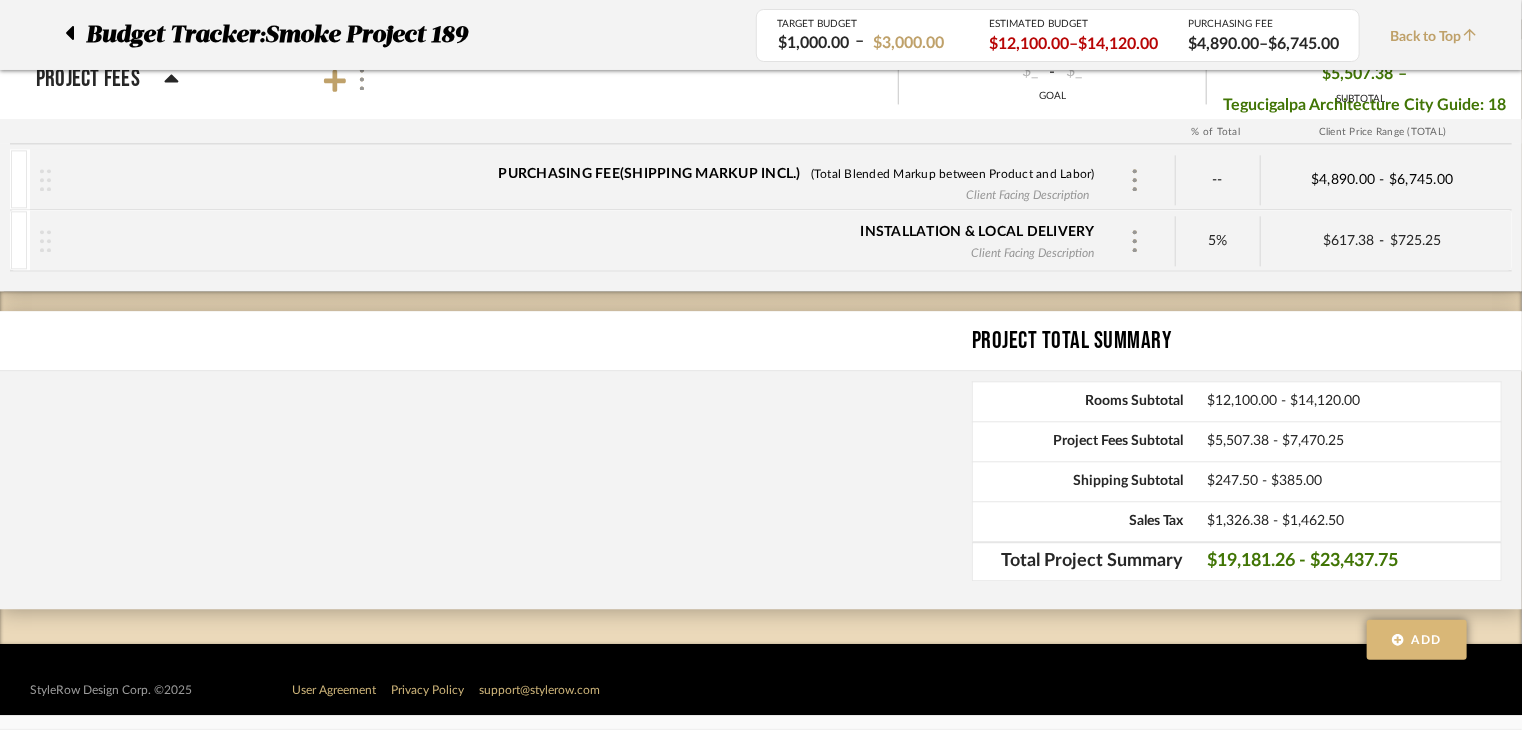 click on "Add" 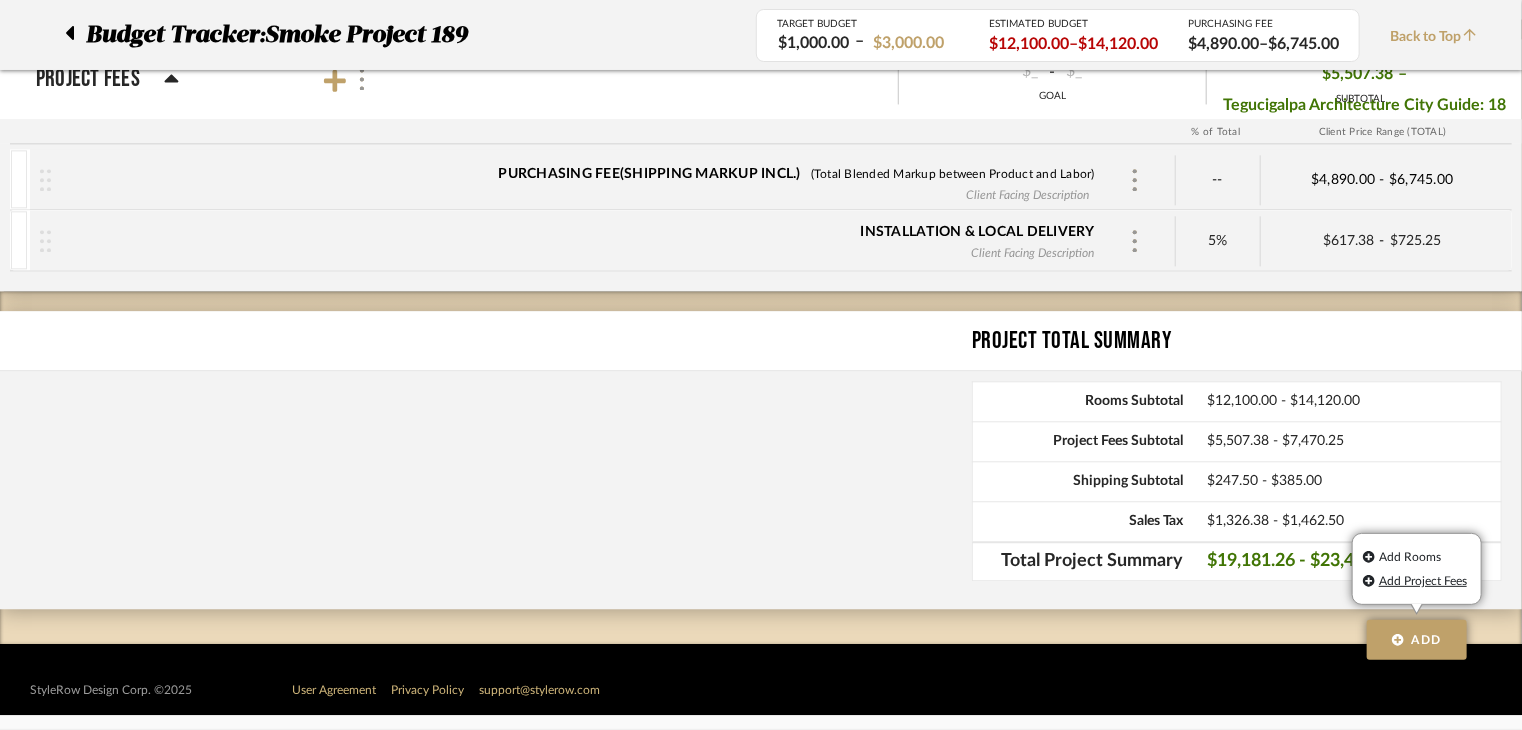 click on "Add Project Fees" at bounding box center (1421, 581) 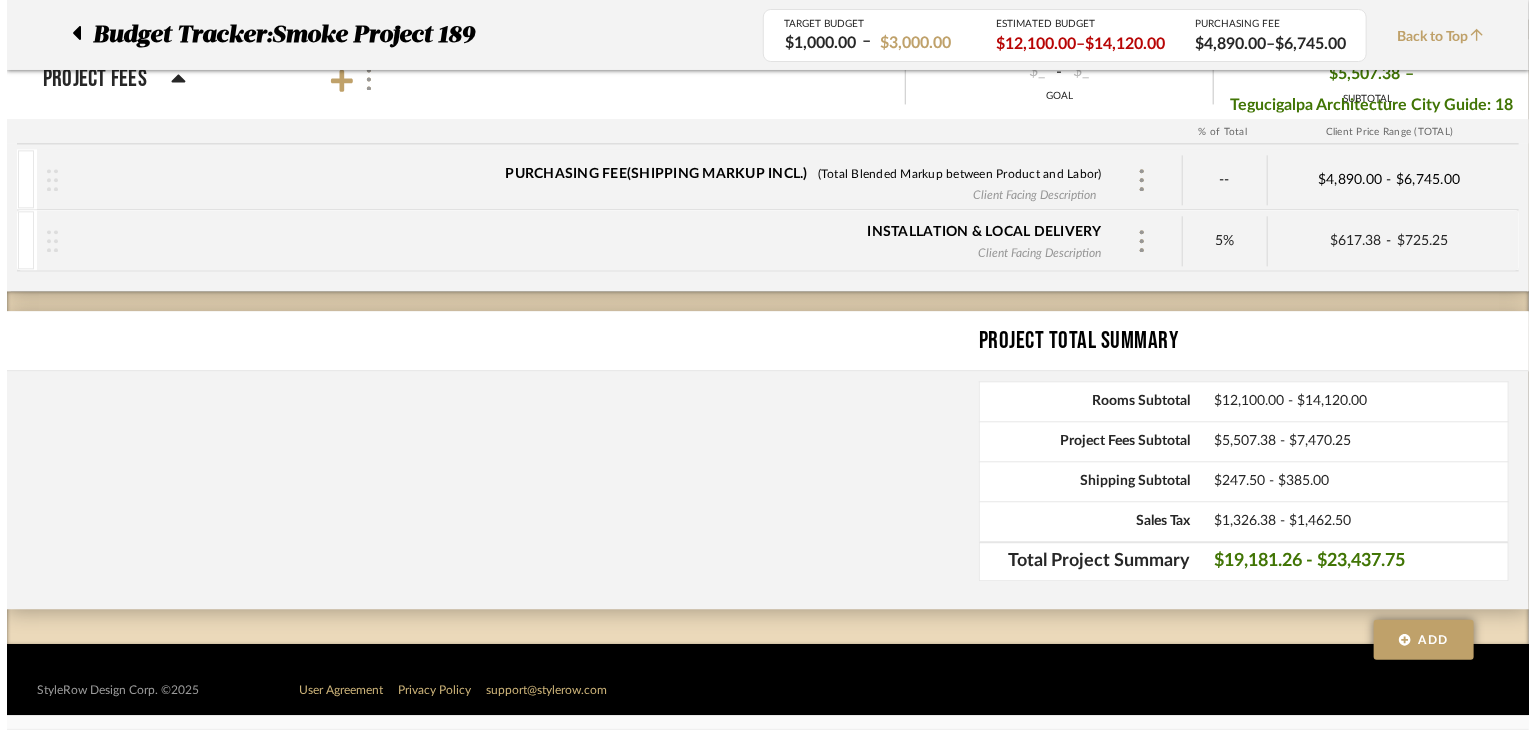 scroll, scrollTop: 0, scrollLeft: 0, axis: both 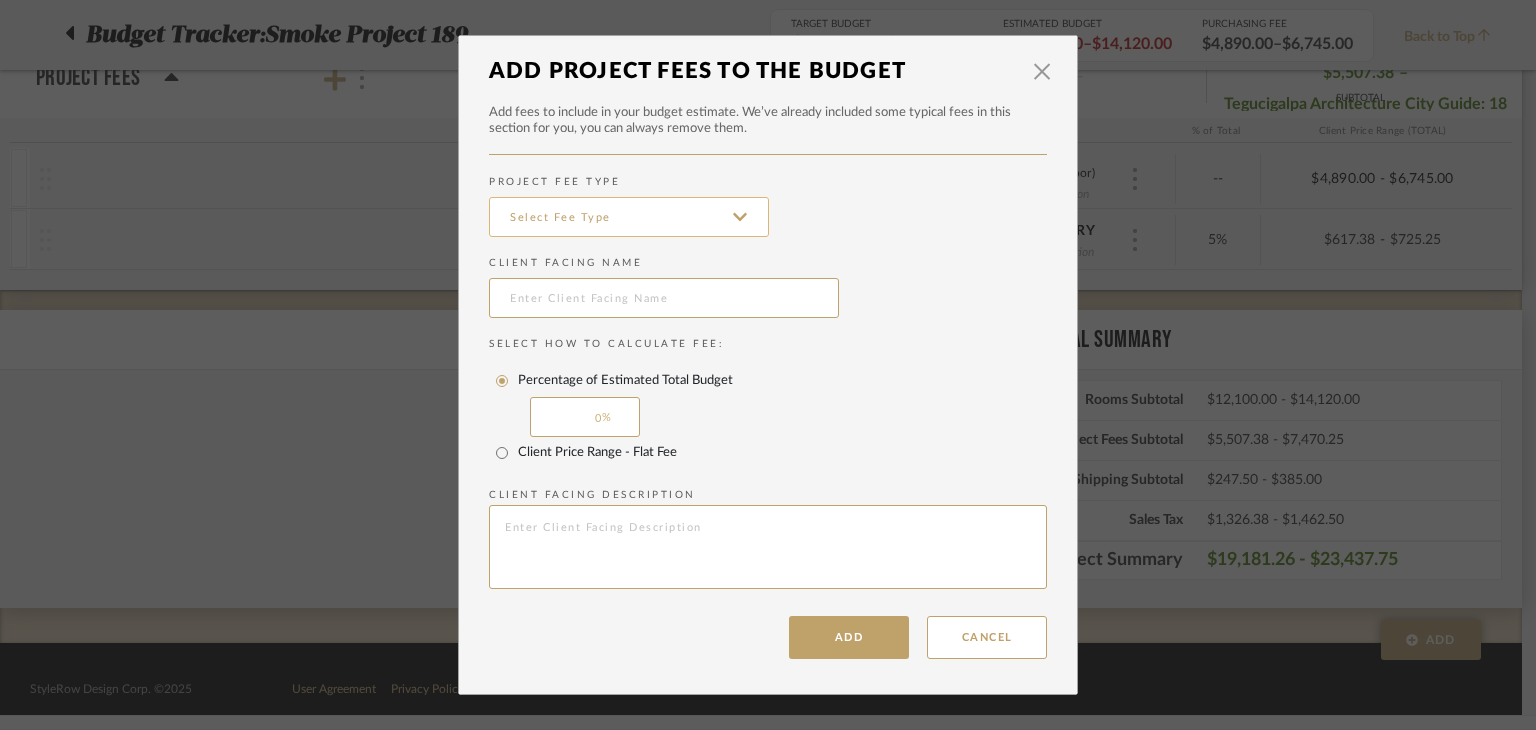 click at bounding box center [629, 217] 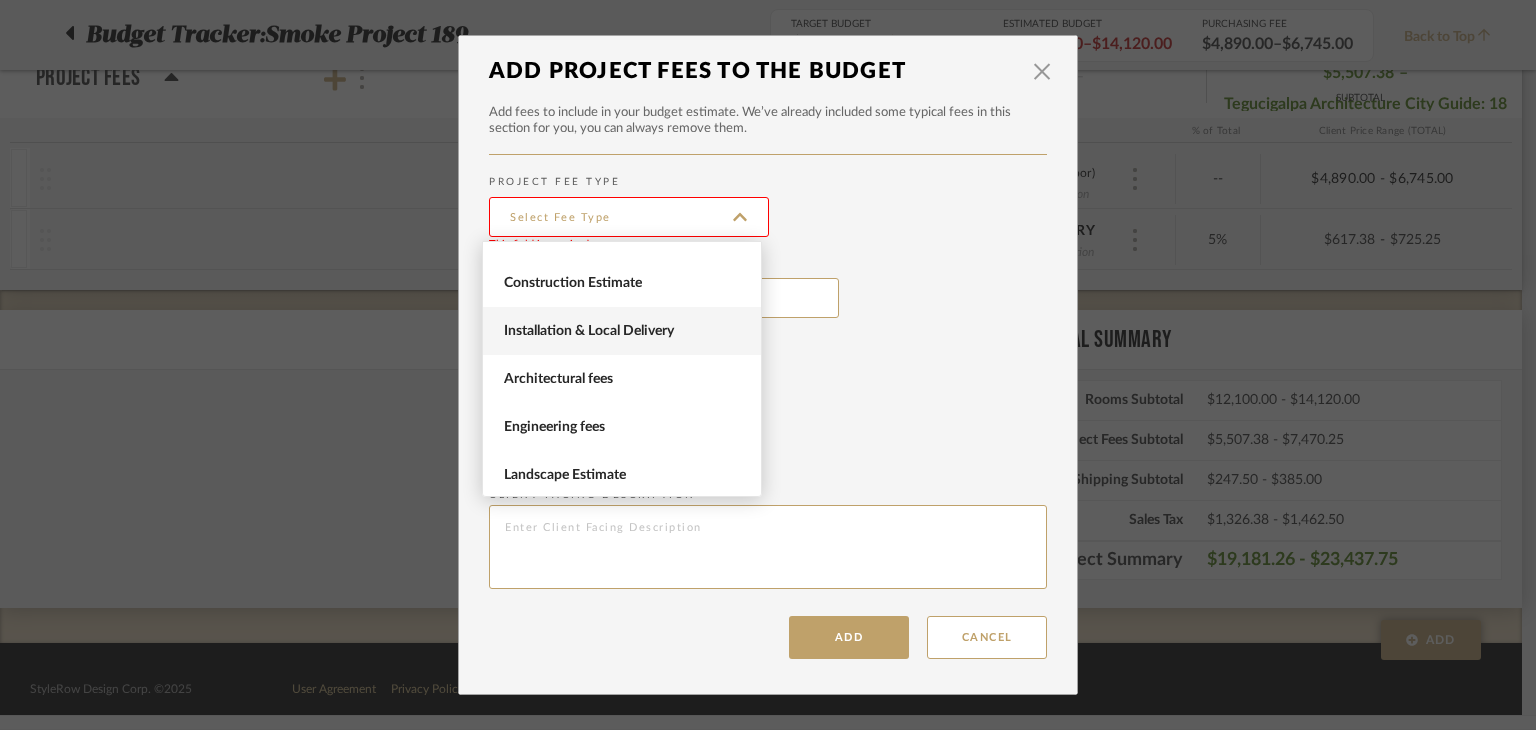 scroll, scrollTop: 81, scrollLeft: 0, axis: vertical 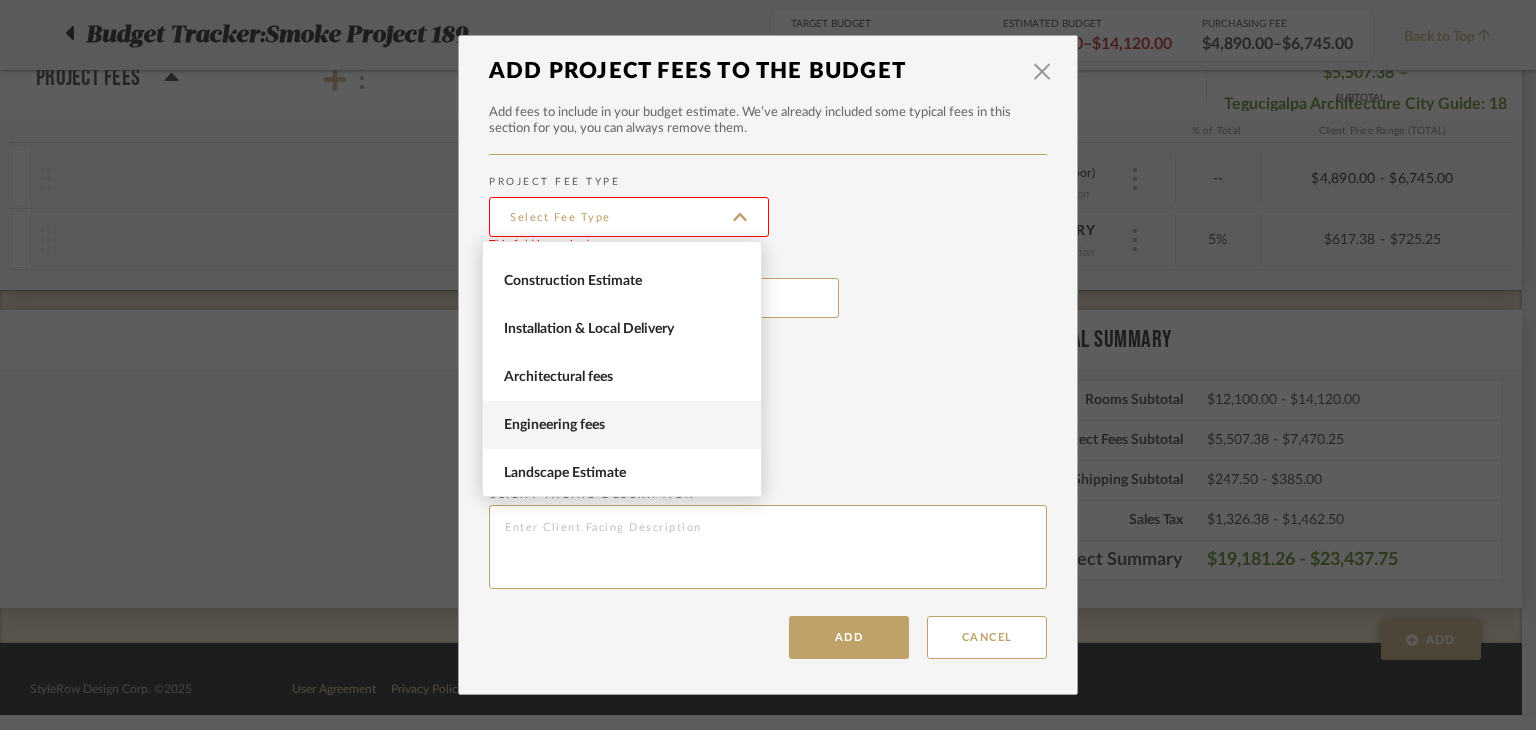click on "Engineering fees" at bounding box center [624, 425] 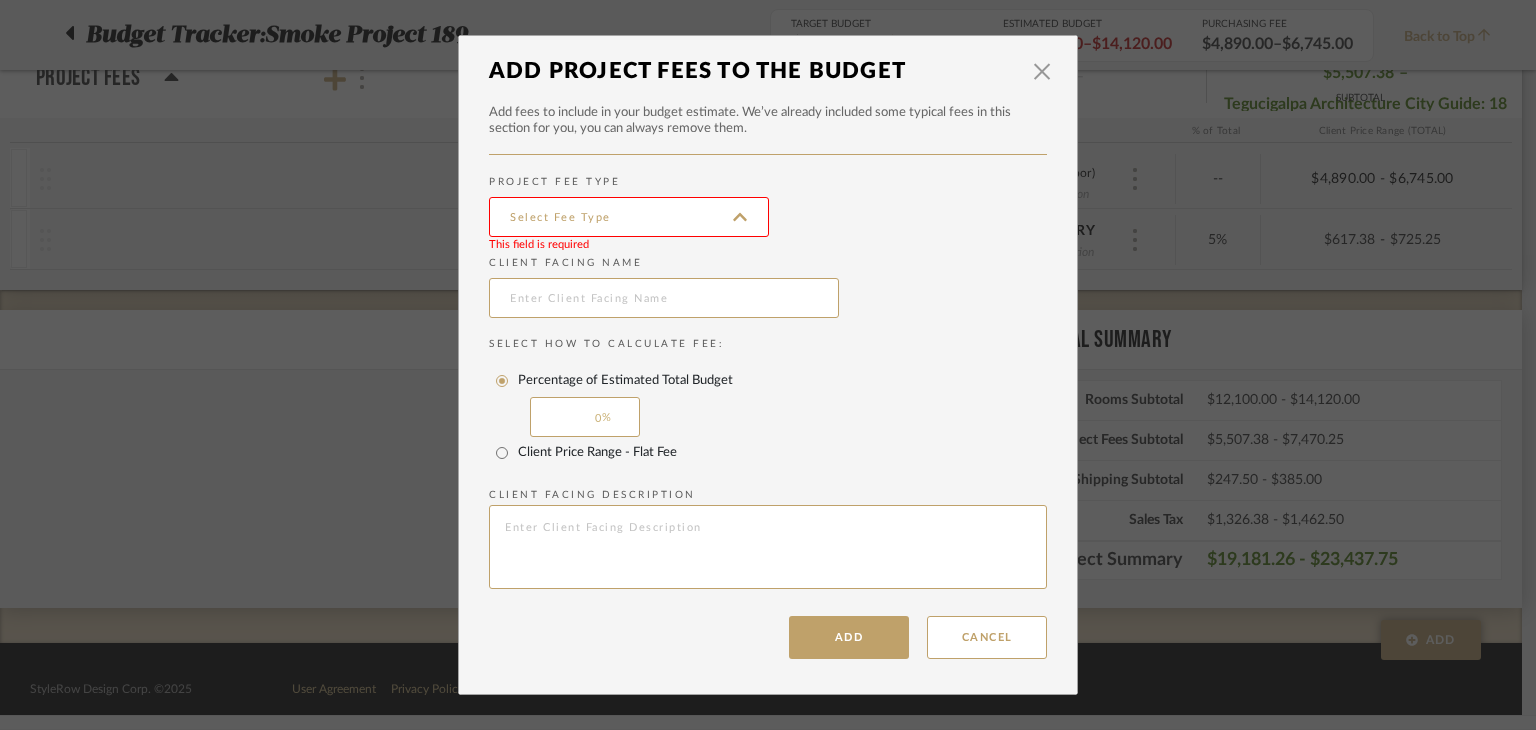 type on "Engineering fees" 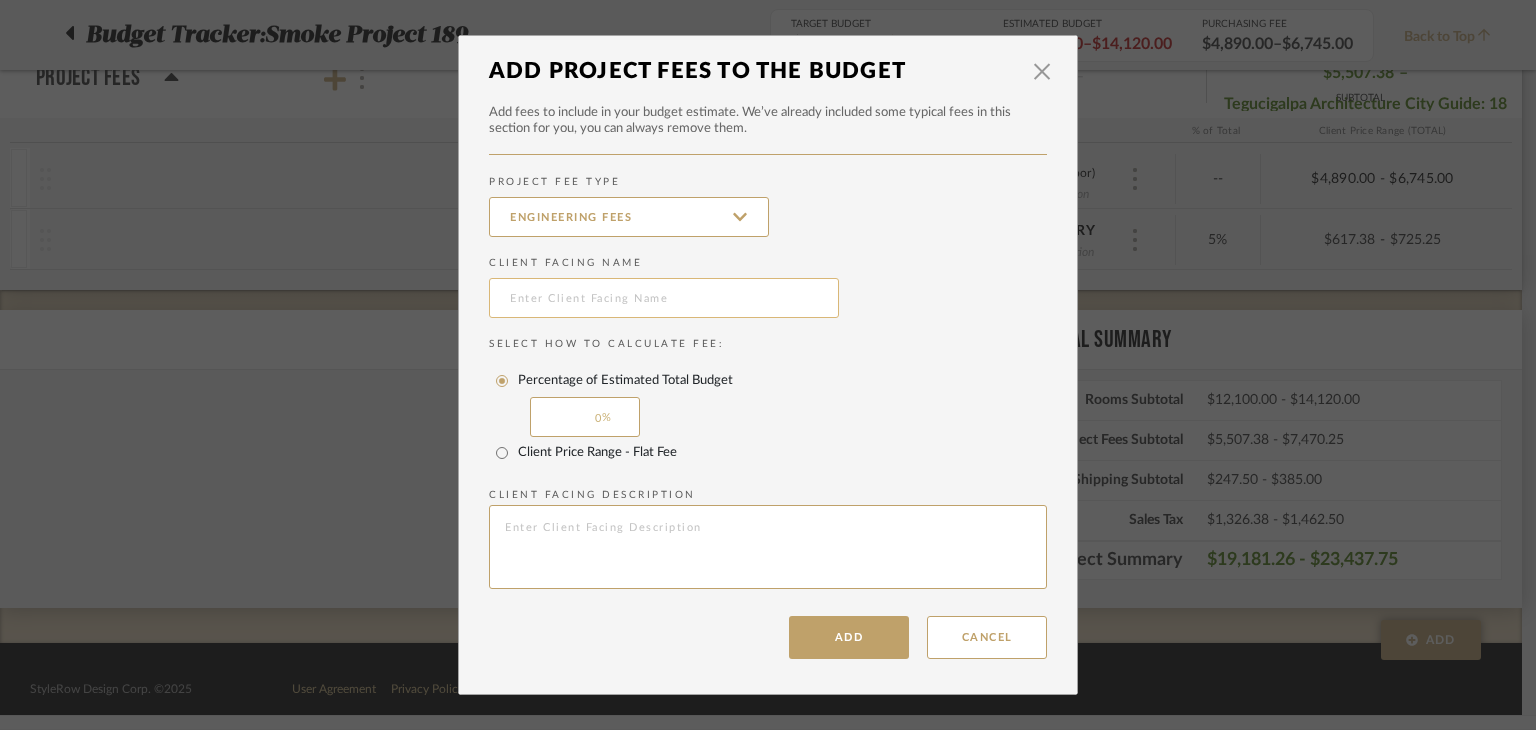 click at bounding box center [664, 298] 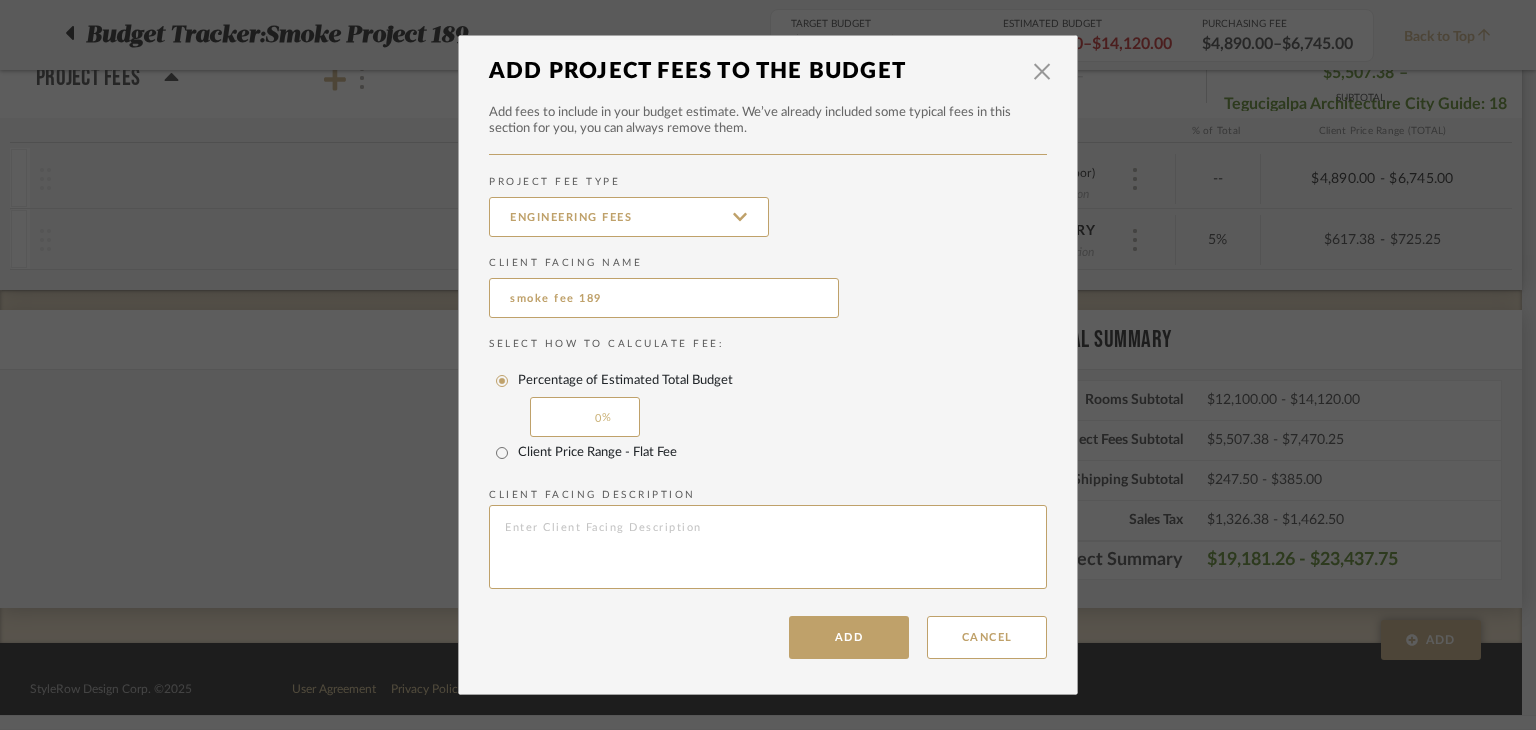 type on "smoke fee 189" 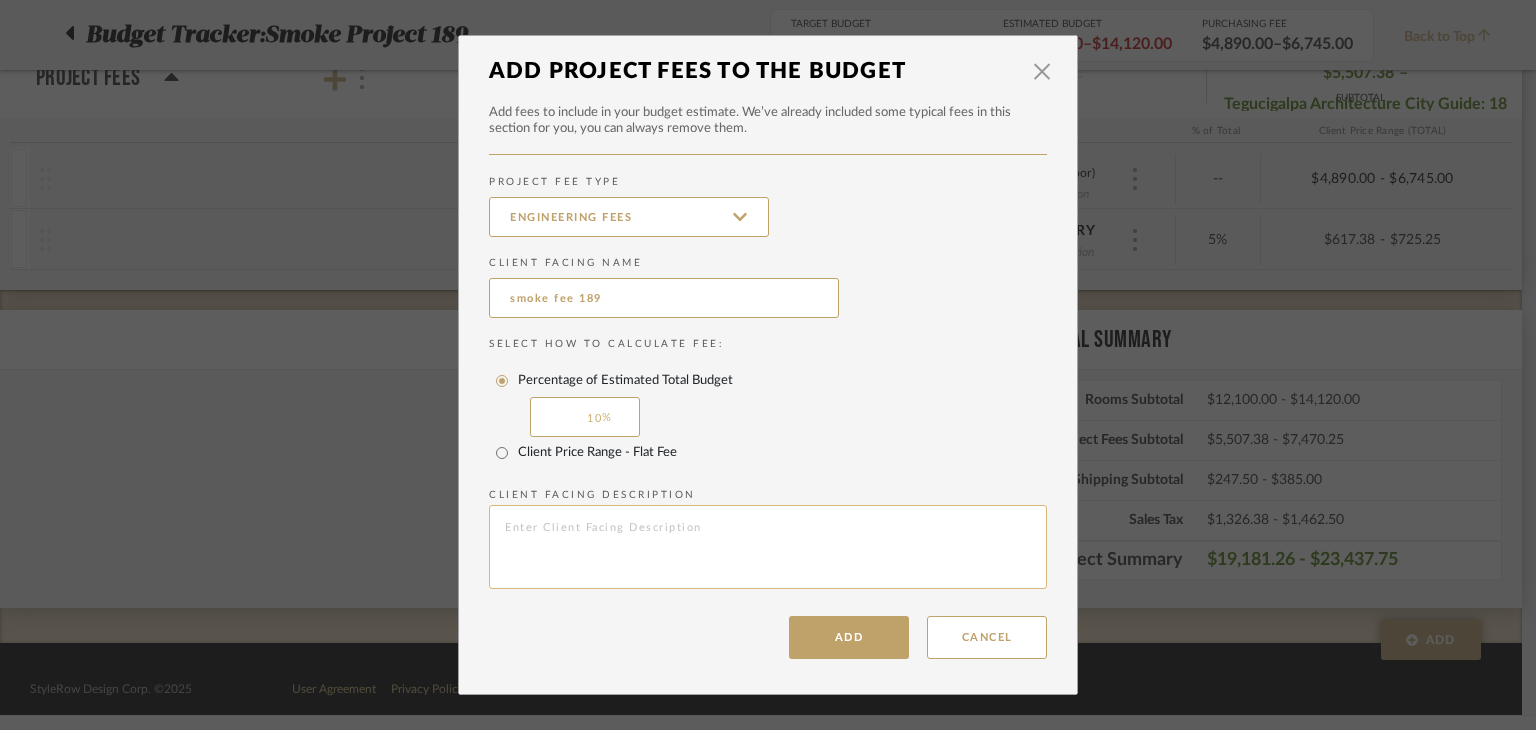 type on "10" 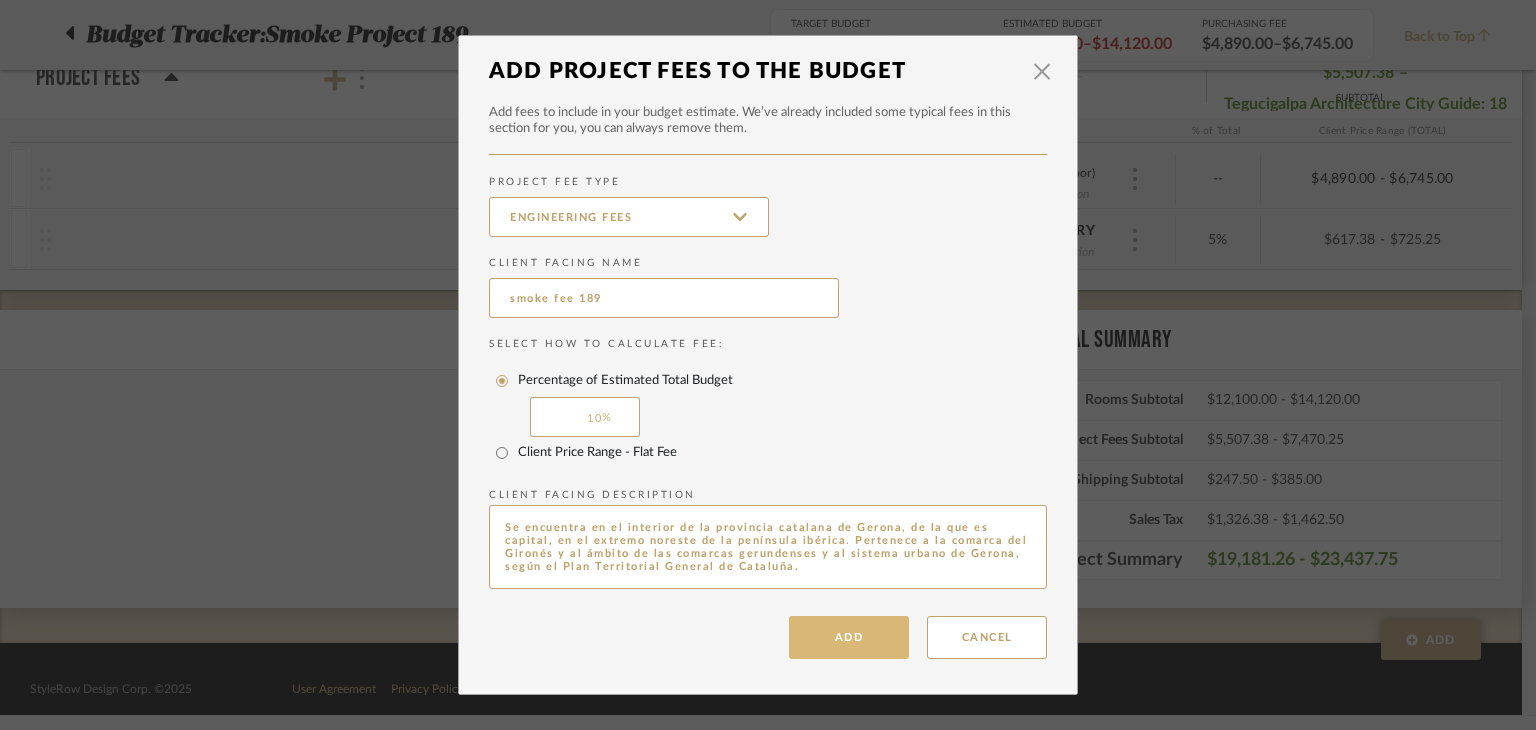 type on "Se encuentra en el interior de la provincia catalana de Gerona, de la que es capital, en el extremo noreste de la península ibérica. Pertenece a la comarca del Gironés y al ámbito de las comarcas gerundenses y al sistema urbano de Gerona, según el Plan Territorial General de Cataluña." 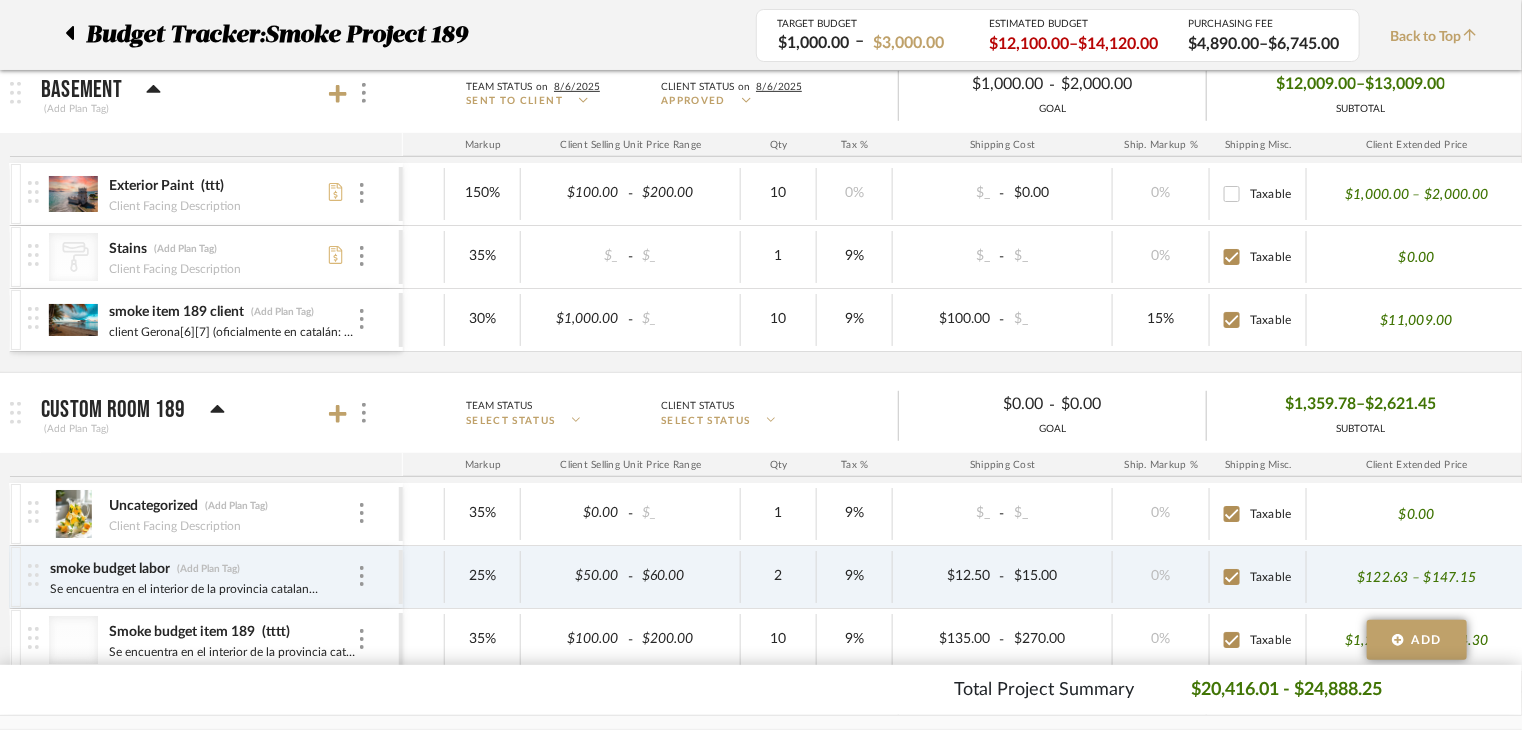 scroll, scrollTop: 121, scrollLeft: 0, axis: vertical 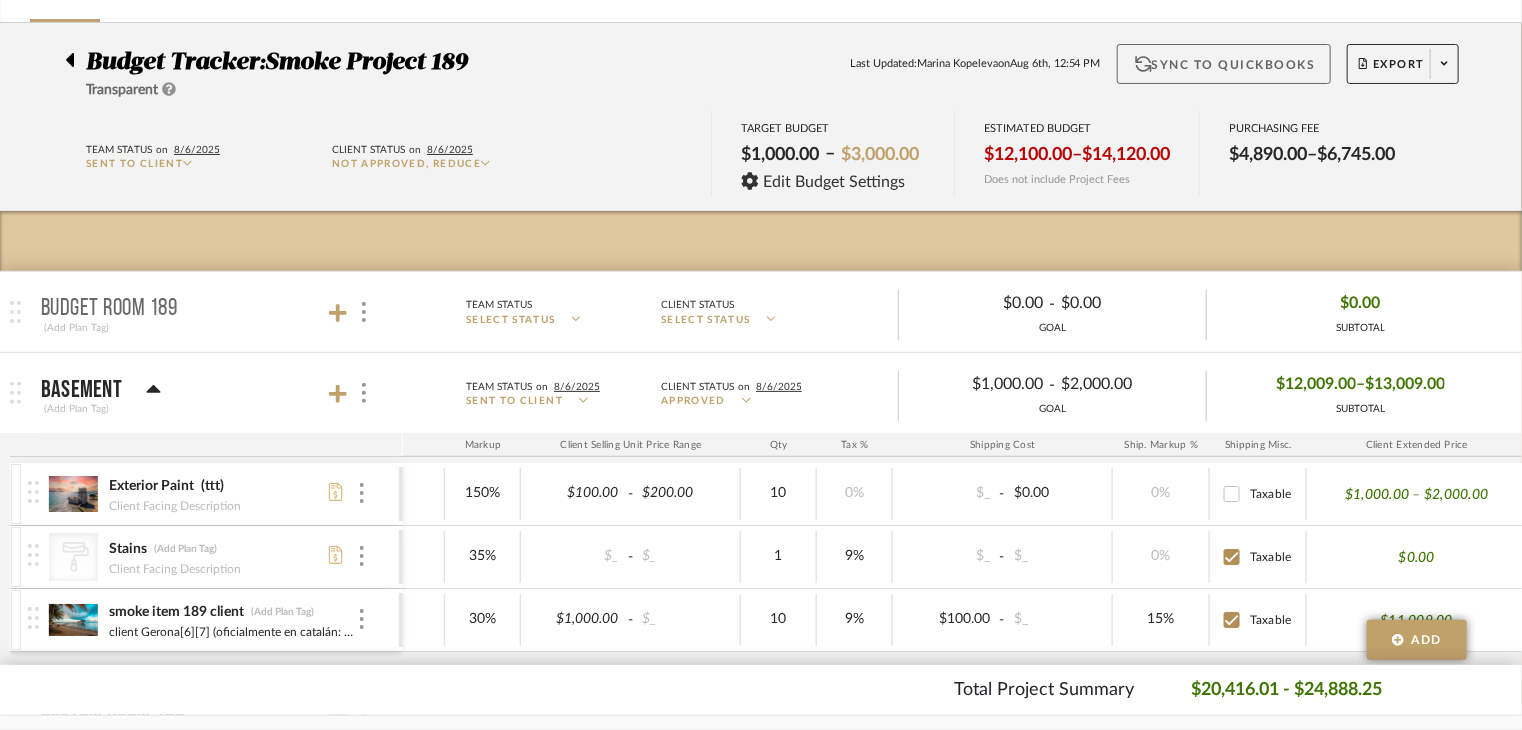 click on "Sync to QuickBooks" 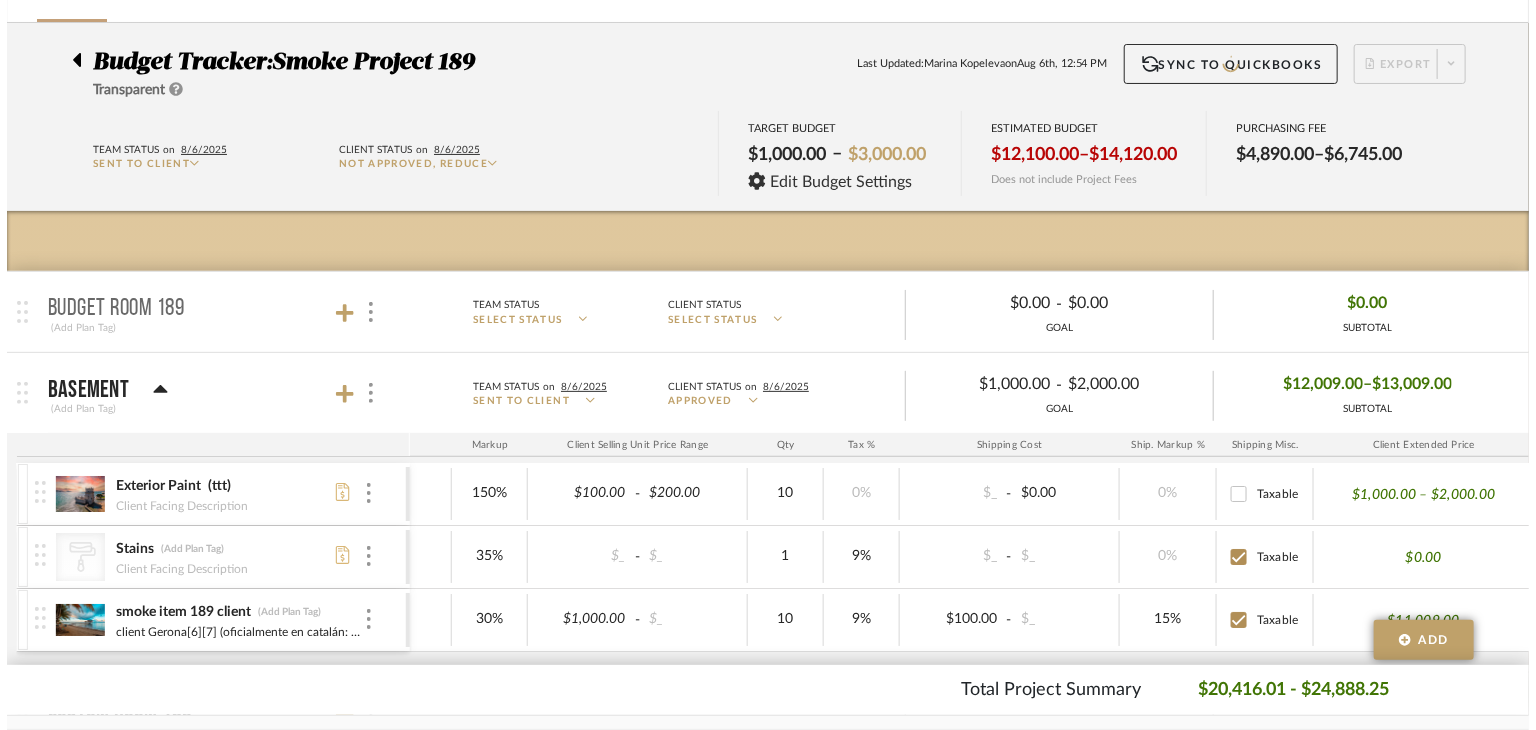 scroll, scrollTop: 0, scrollLeft: 0, axis: both 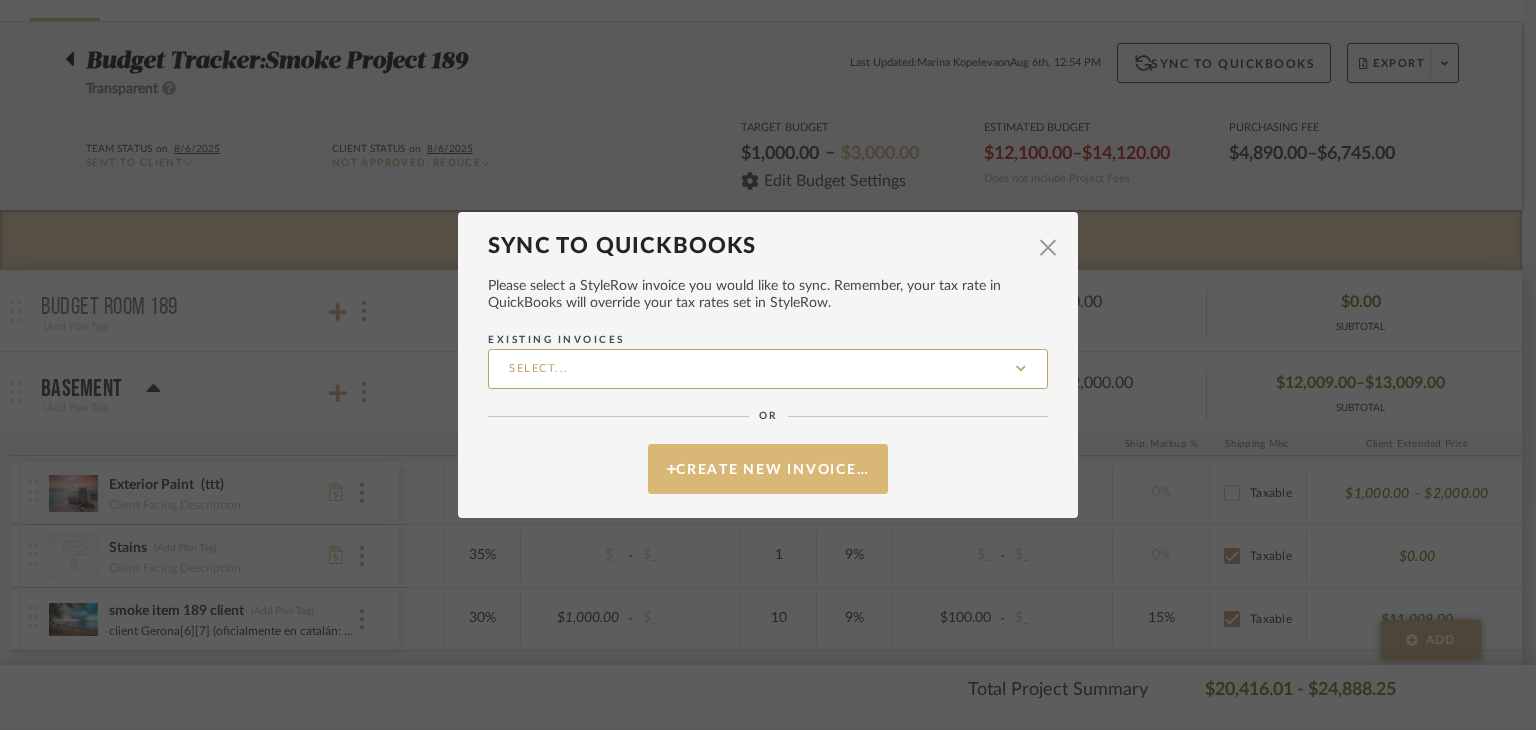click on "Create New Invoice…" 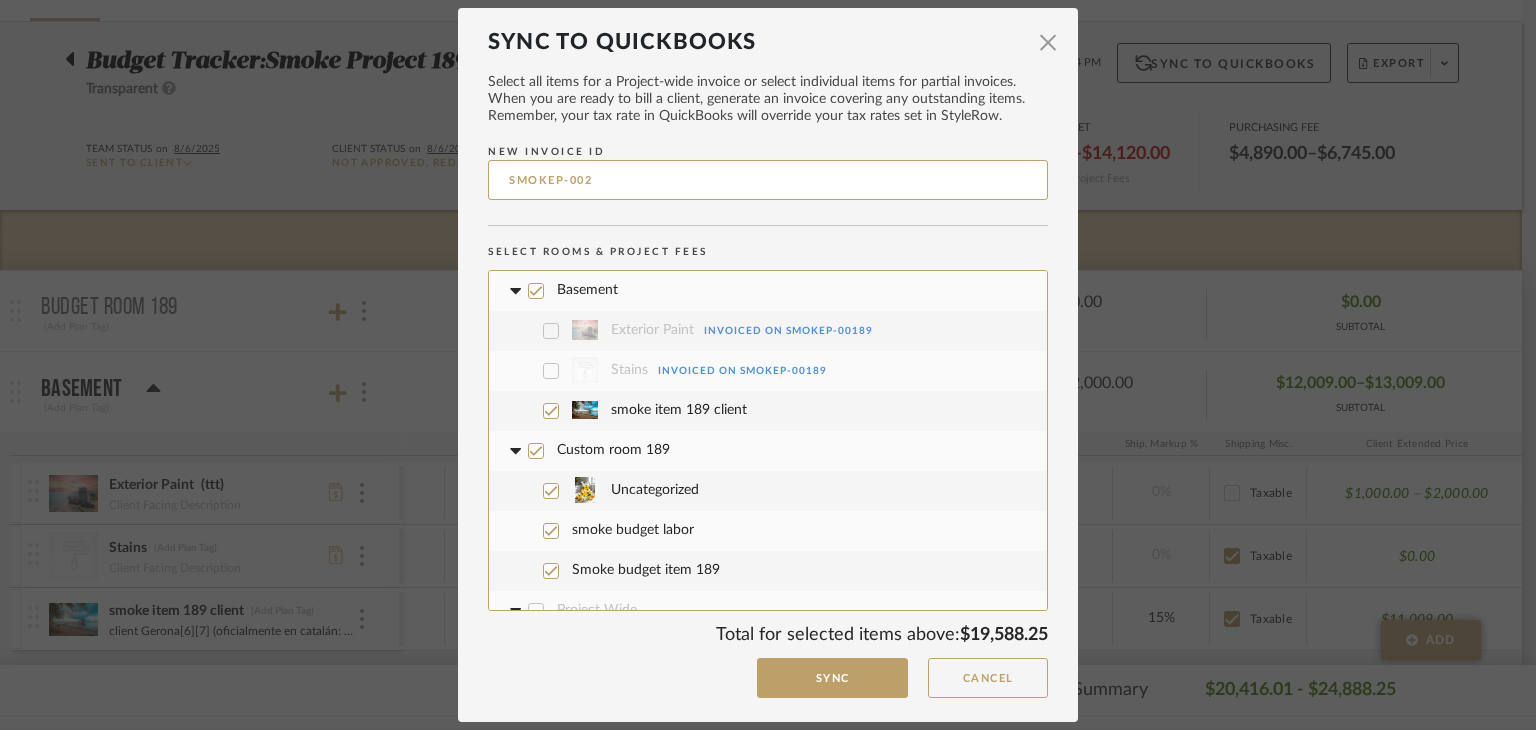 scroll, scrollTop: 0, scrollLeft: 0, axis: both 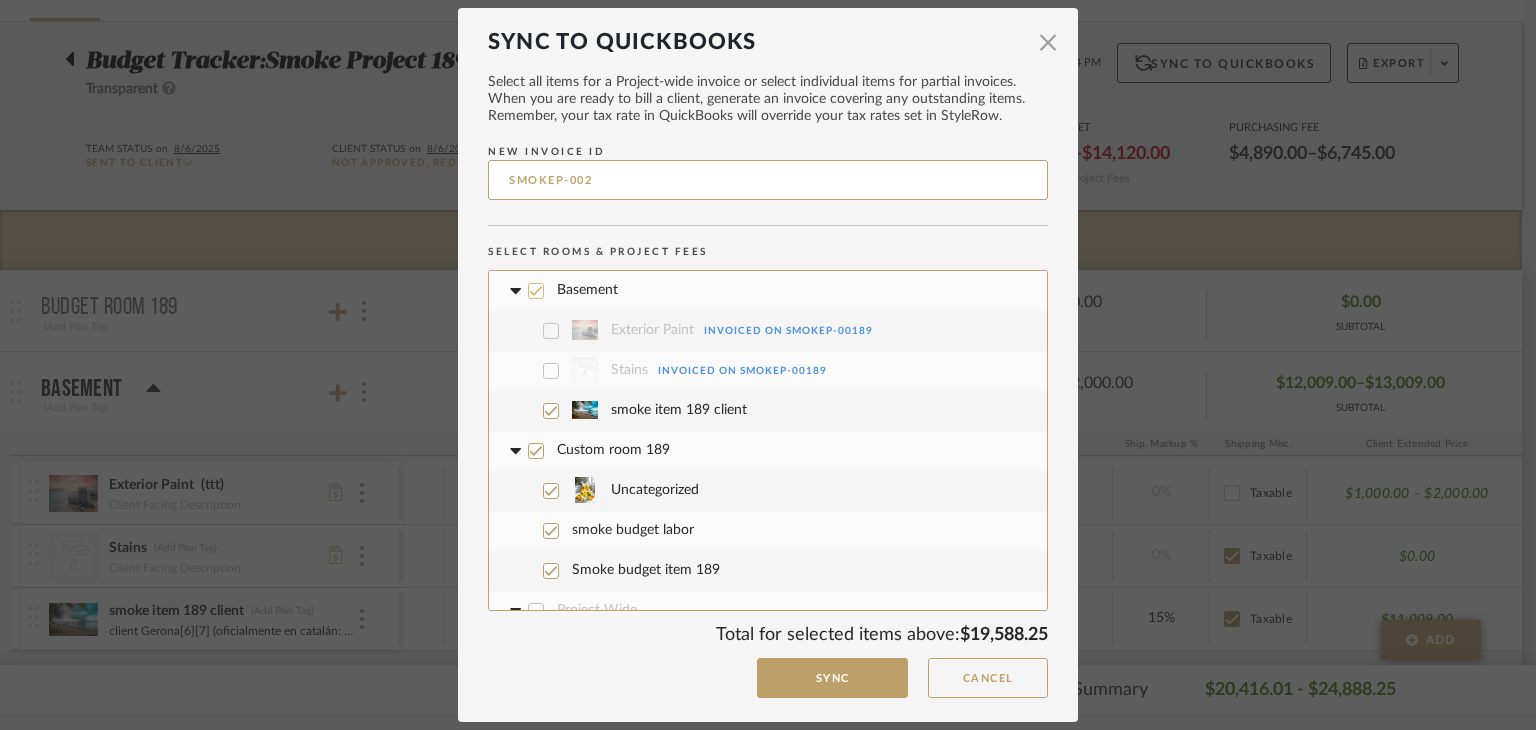 click 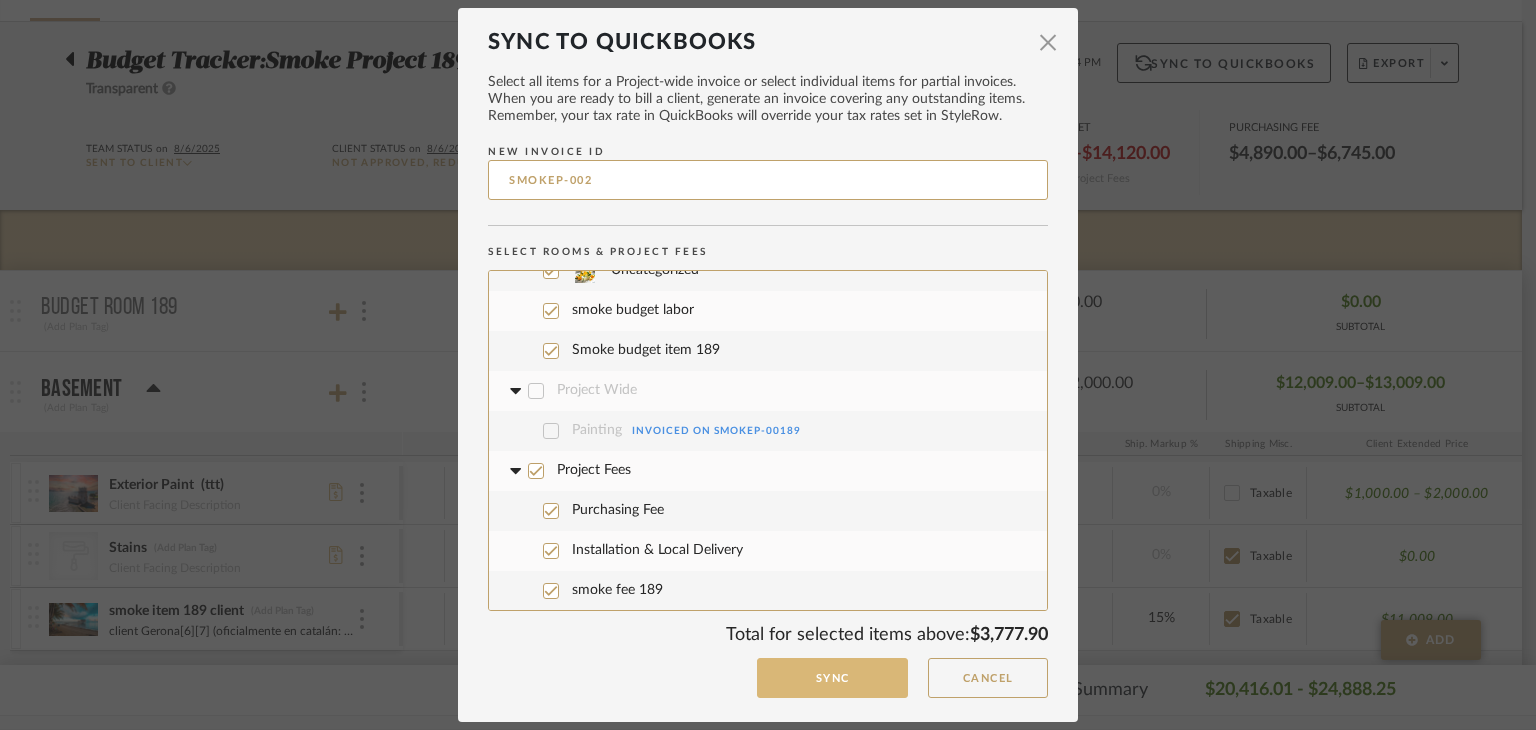click on "Sync" 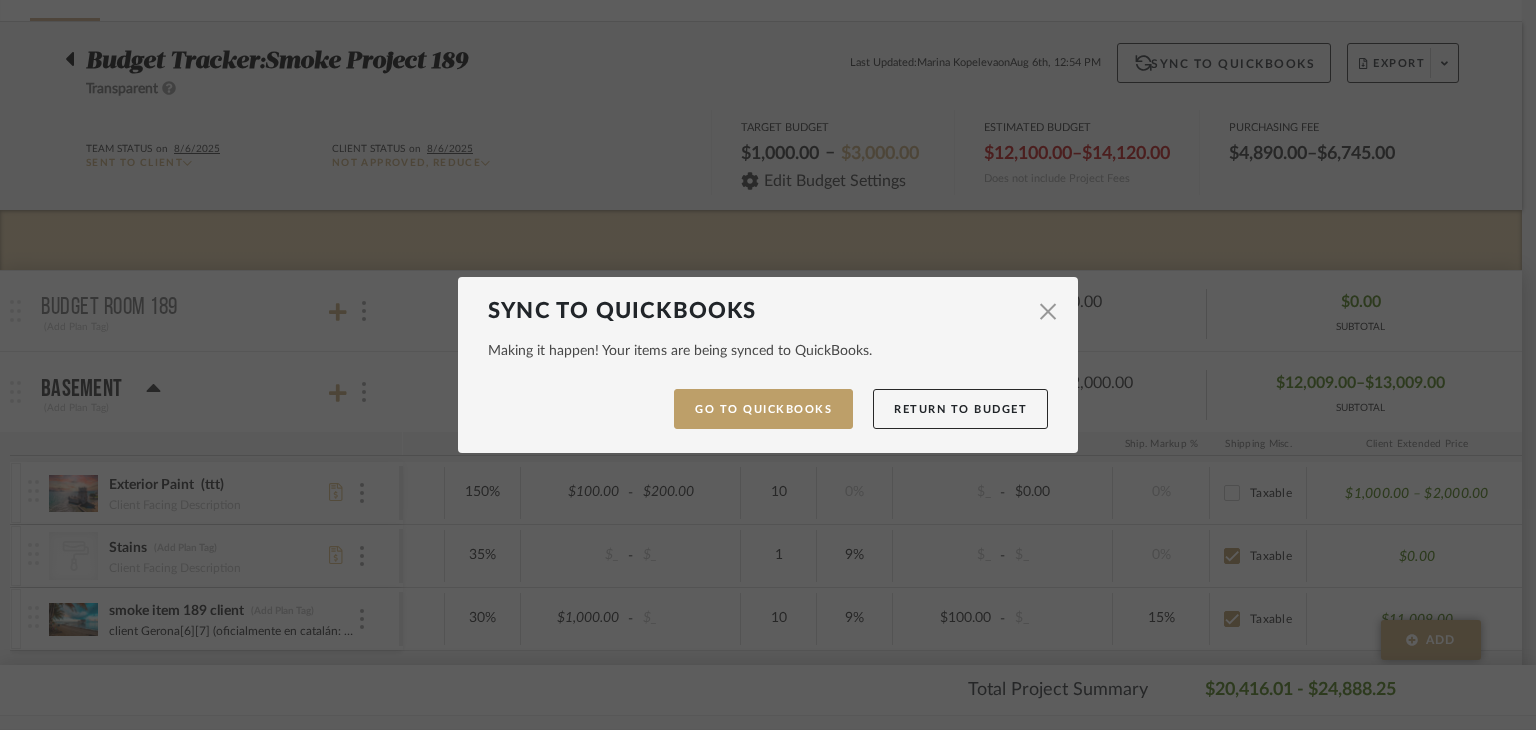 click on "Sync to QuickBooks × Making it happen! Your items are being synced to QuickBooks. Go to QuickBooks Return to Budget" at bounding box center (768, 365) 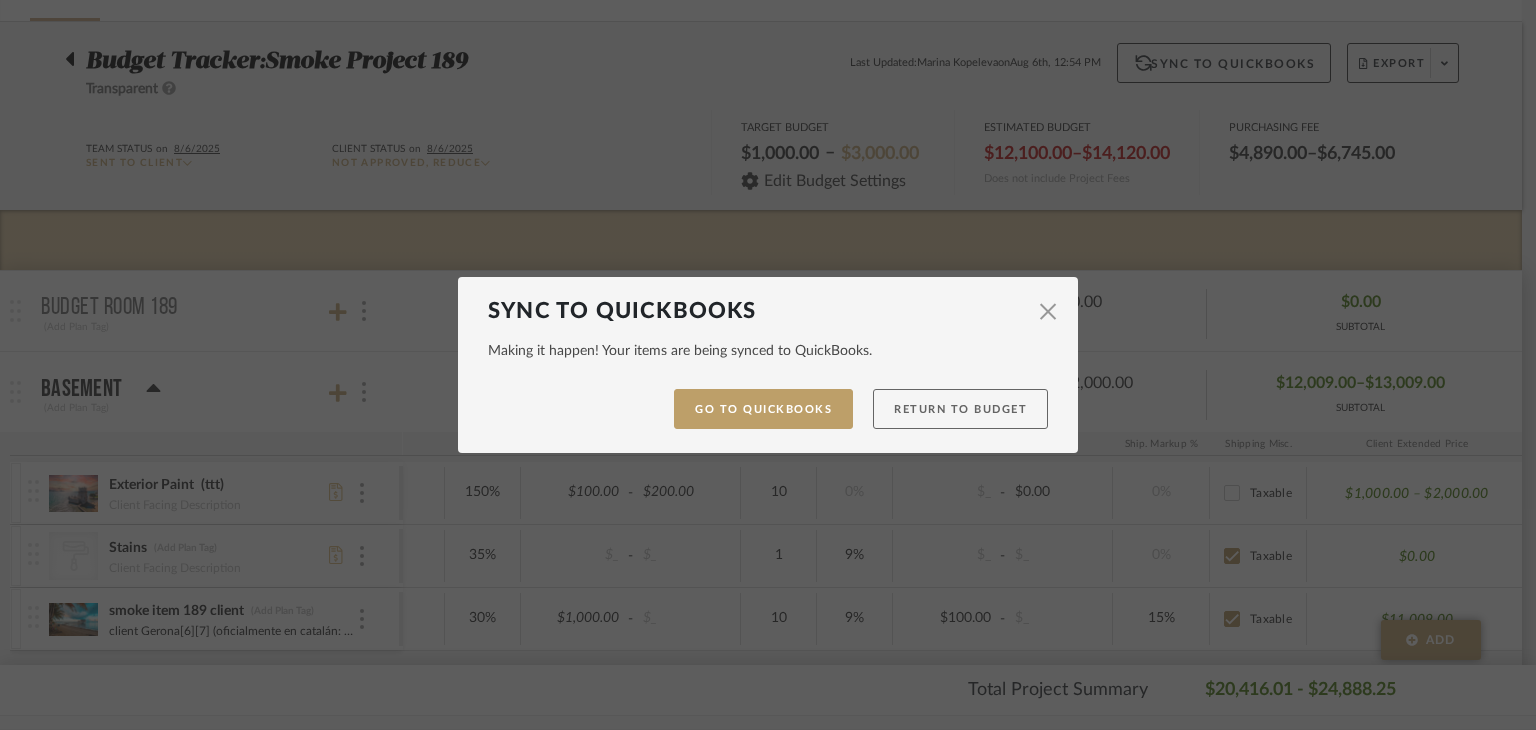 click on "Return to Budget" 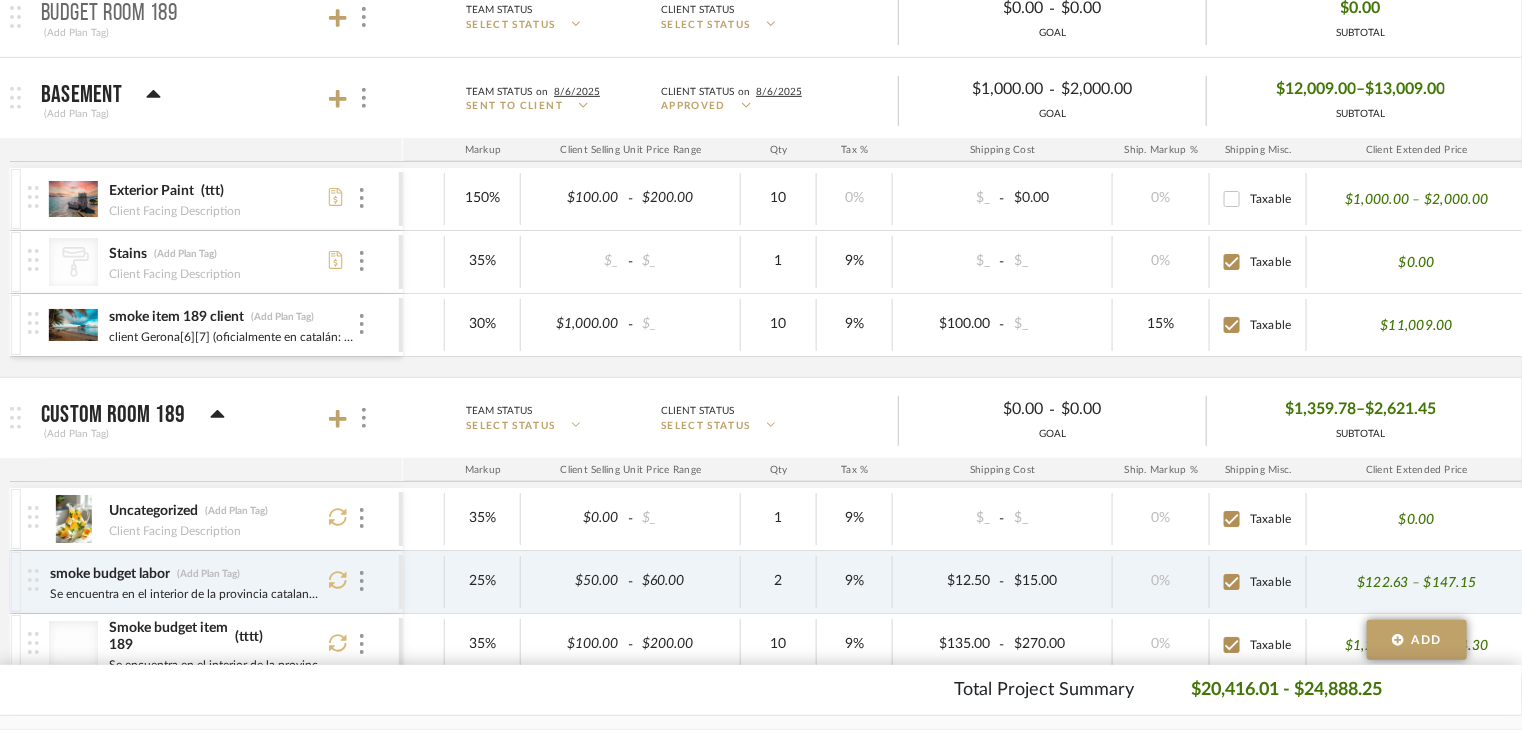 scroll, scrollTop: 521, scrollLeft: 0, axis: vertical 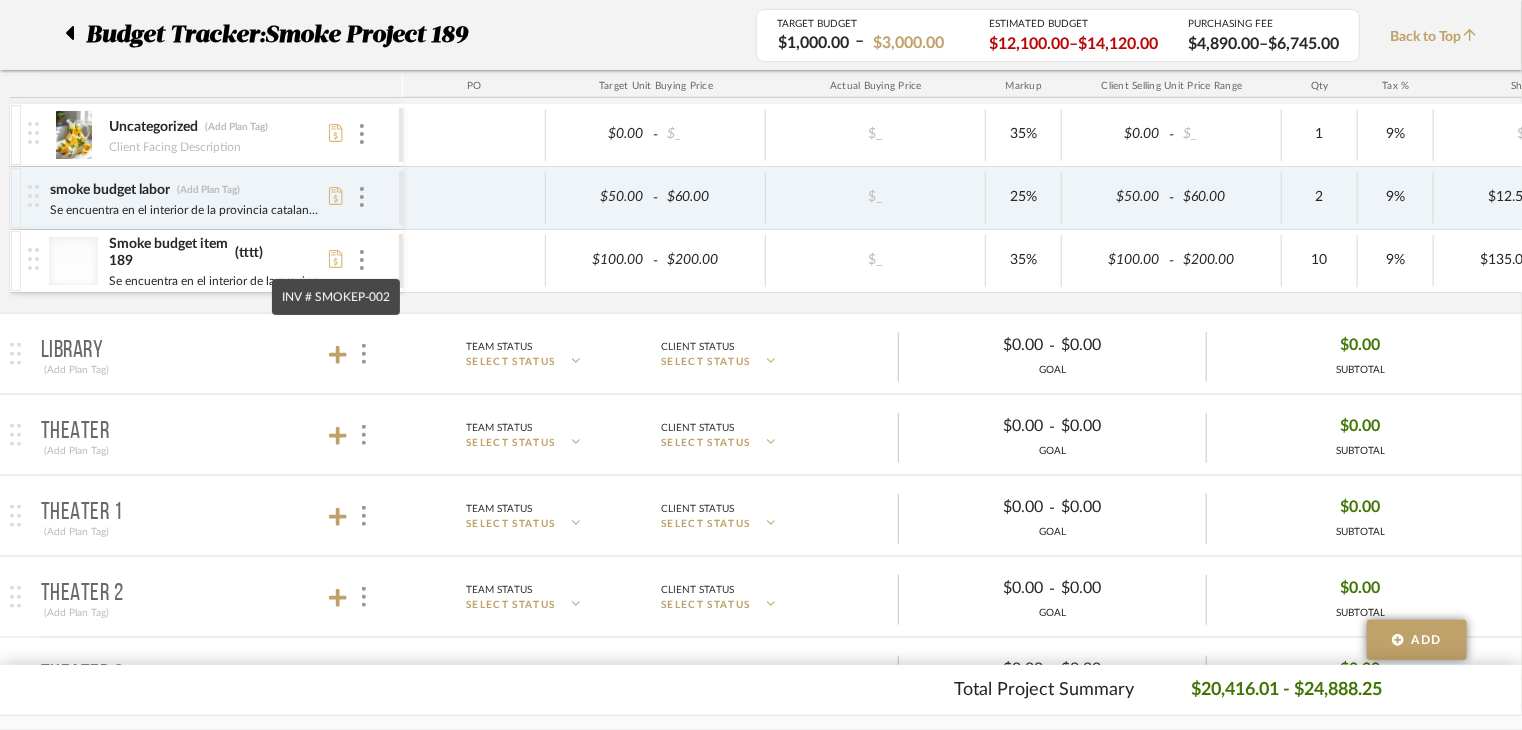 click 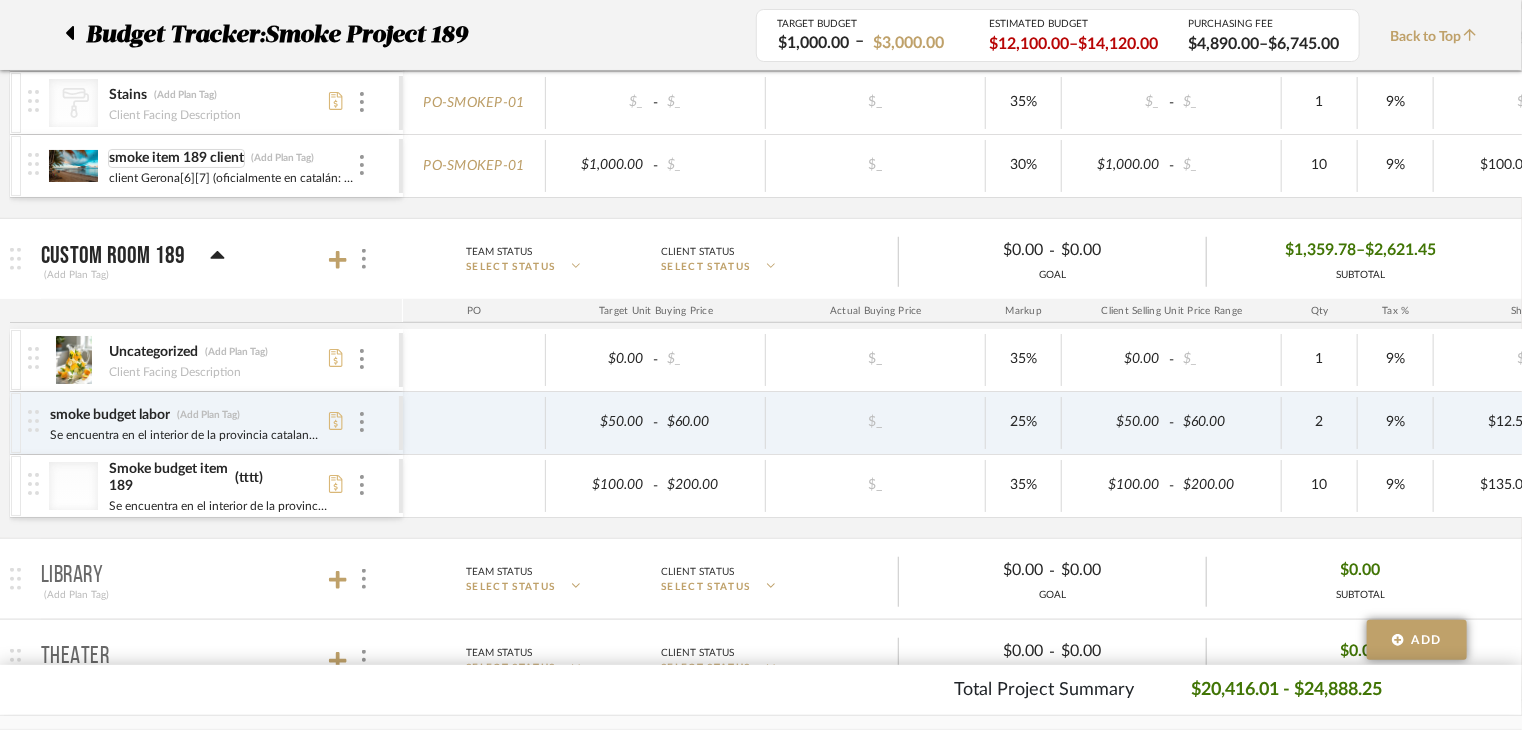 scroll, scrollTop: 600, scrollLeft: 0, axis: vertical 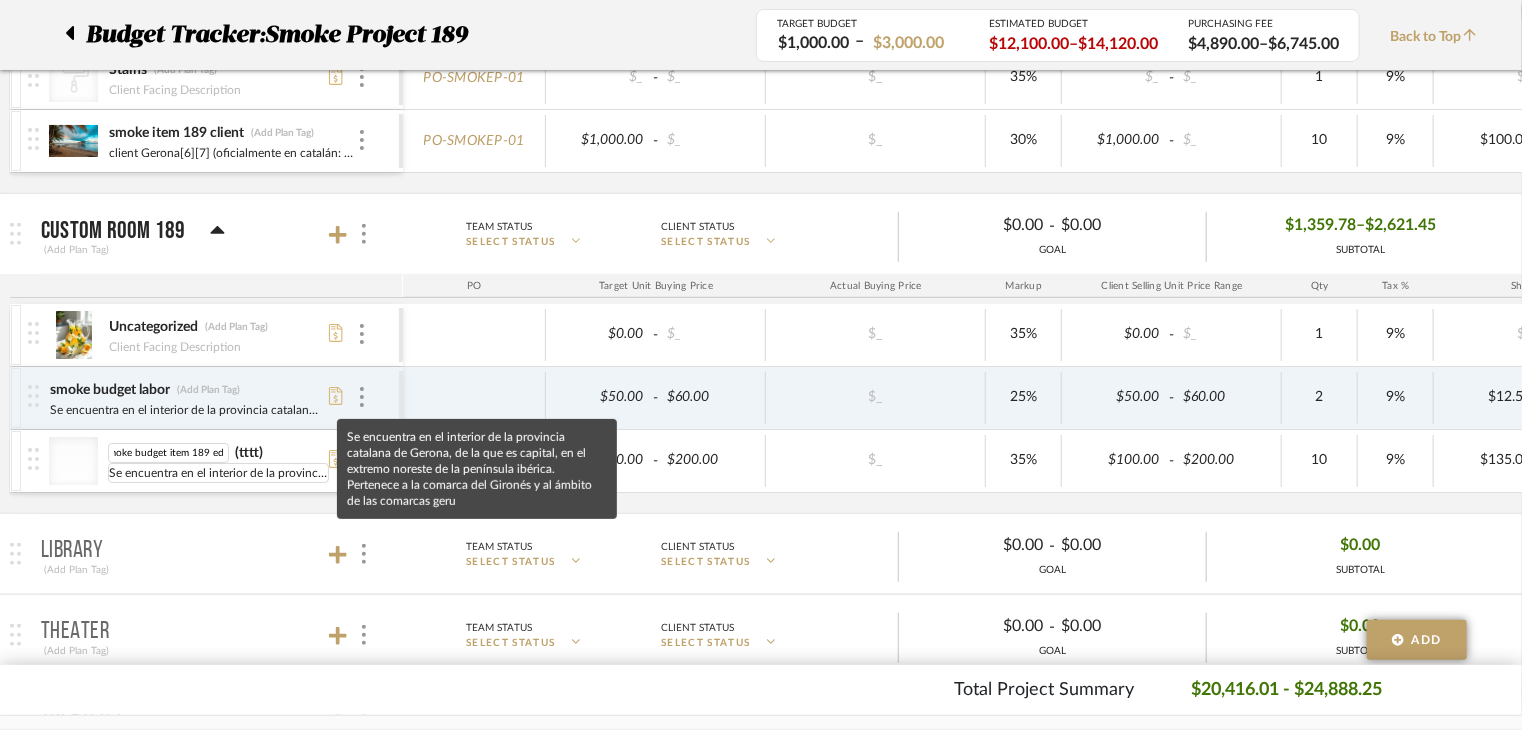 type on "Smoke budget item 189 edit" 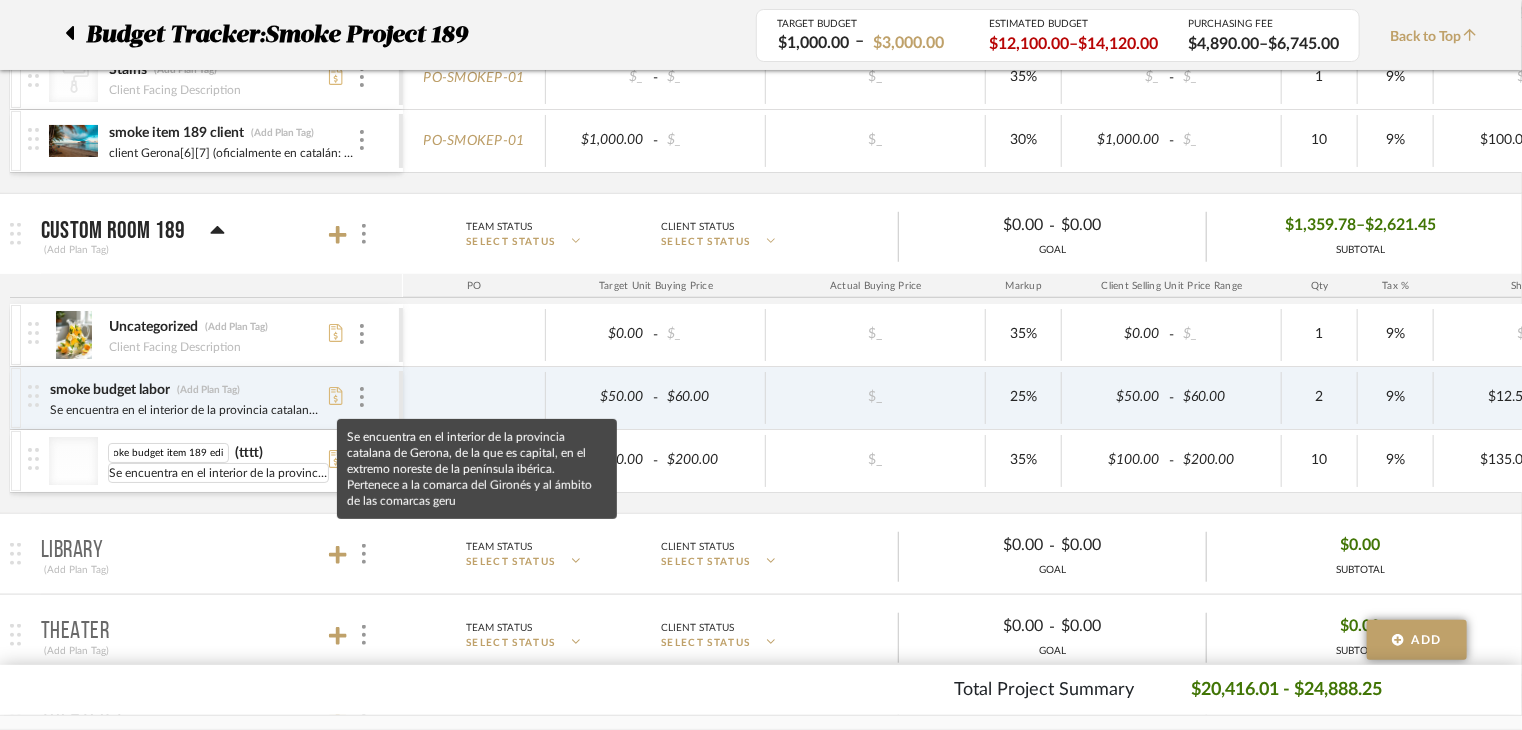 scroll, scrollTop: 0, scrollLeft: 0, axis: both 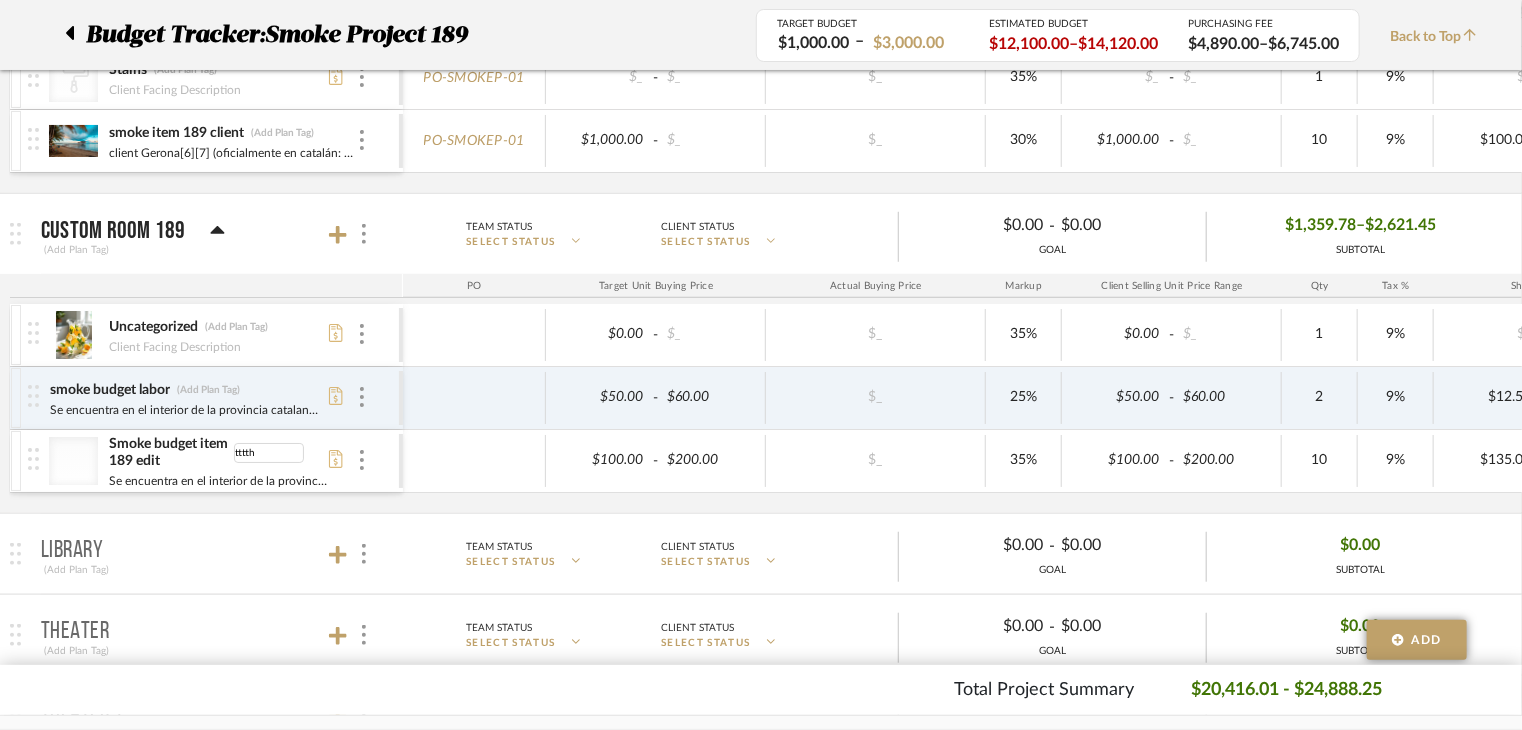 type on "tttthh" 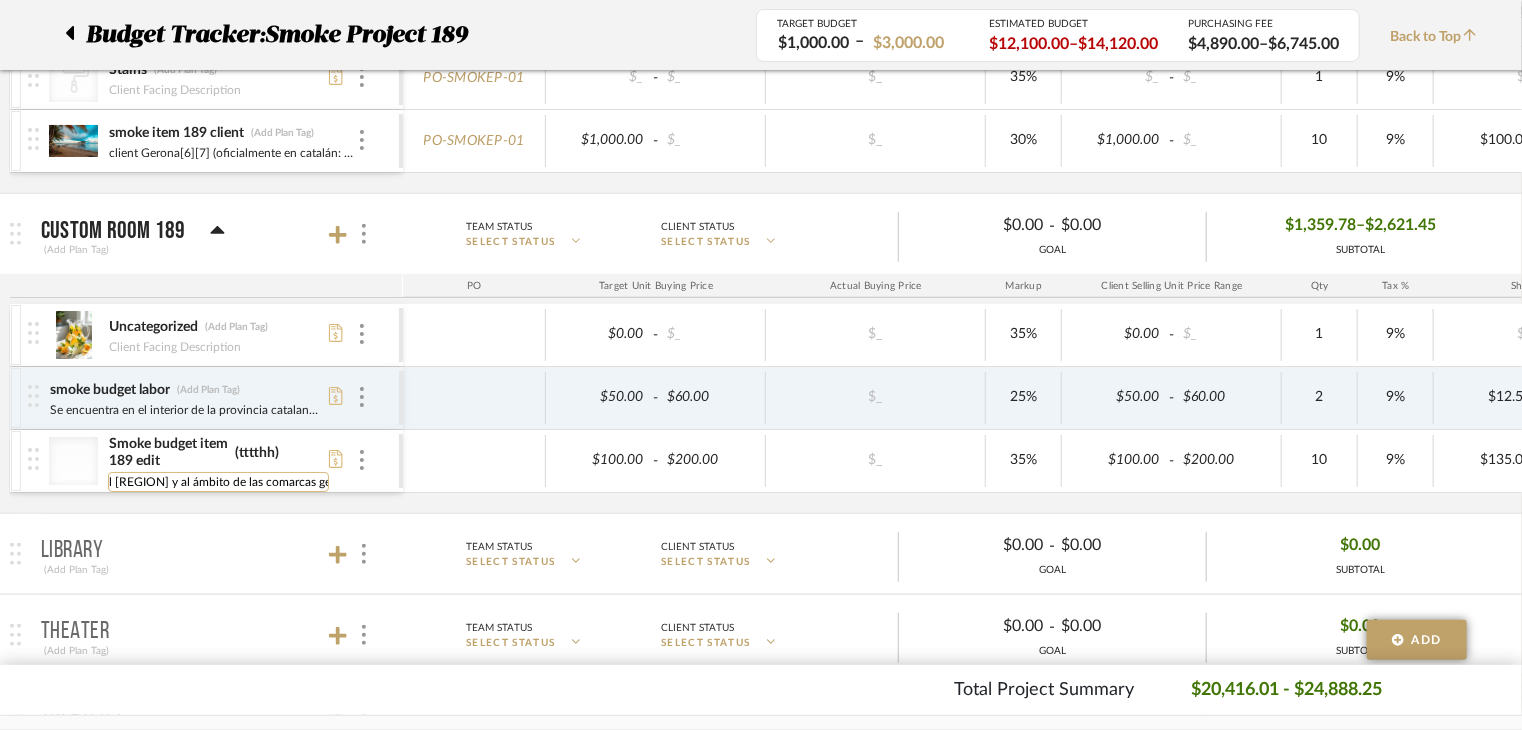 scroll, scrollTop: 0, scrollLeft: 822, axis: horizontal 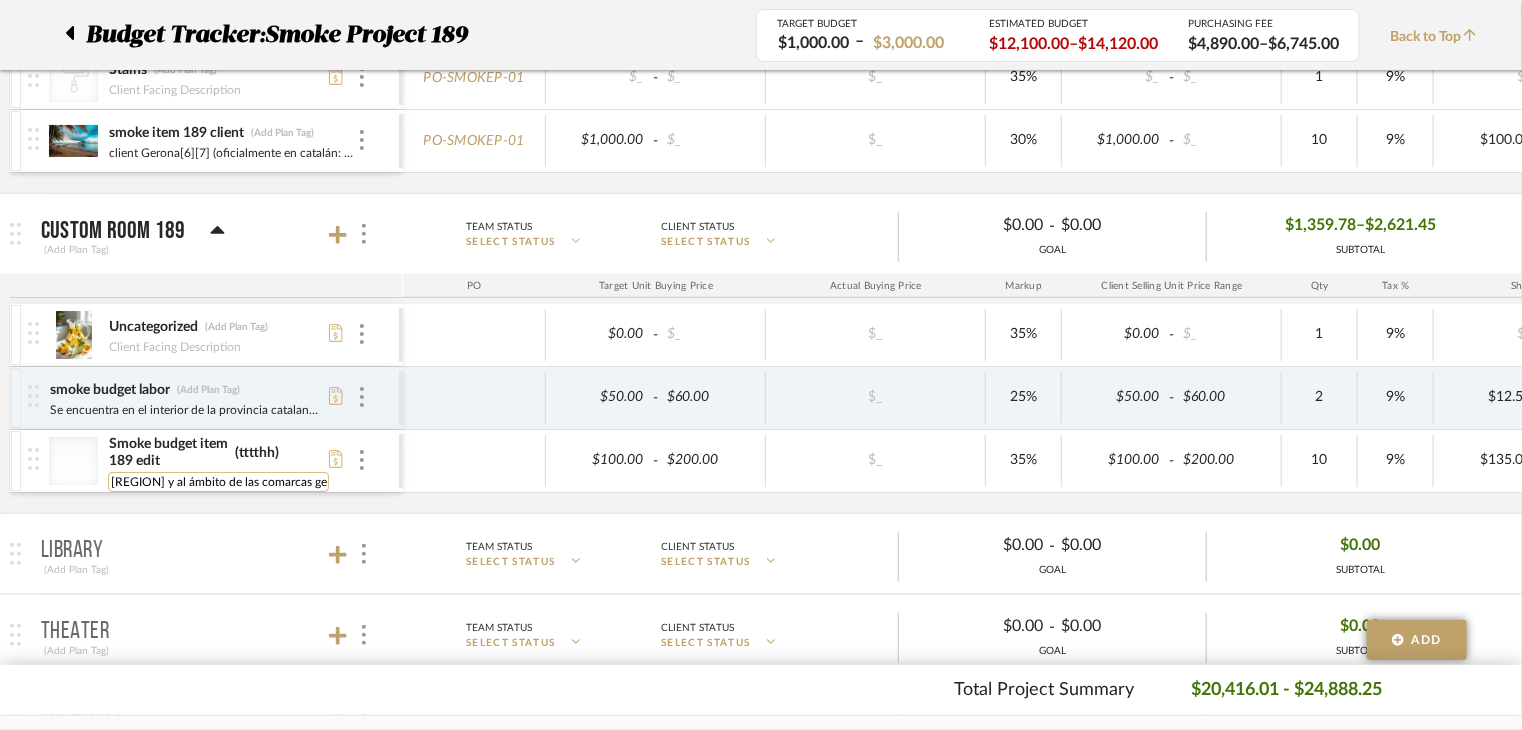 type on "Se encuentra en el interior de la provincia catalana de Gerona, de la que es capital, en el extremo noreste de la península ibérica. Pertenece a la comarca del Gironés y al ámbito de las comarcas ge edir" 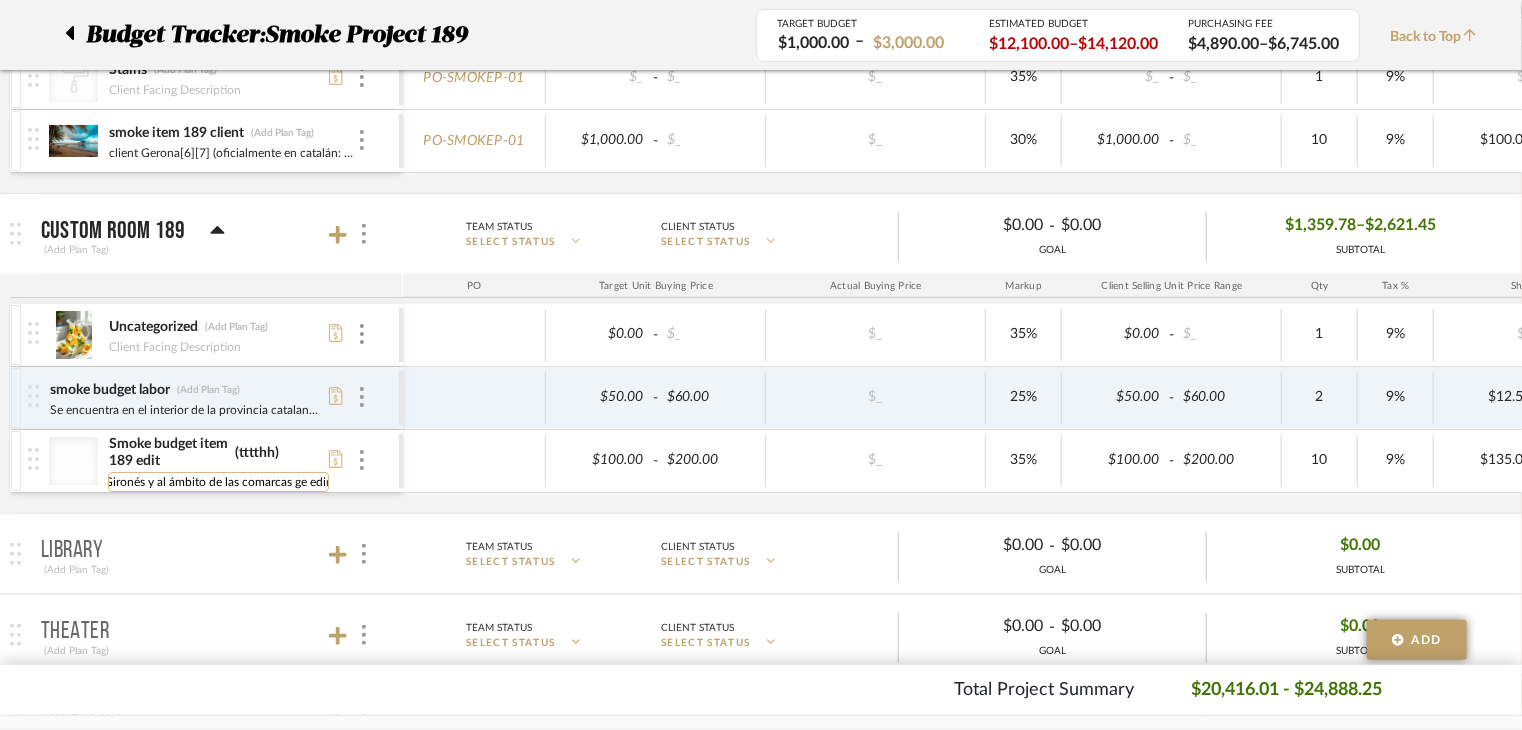 scroll, scrollTop: 0, scrollLeft: 0, axis: both 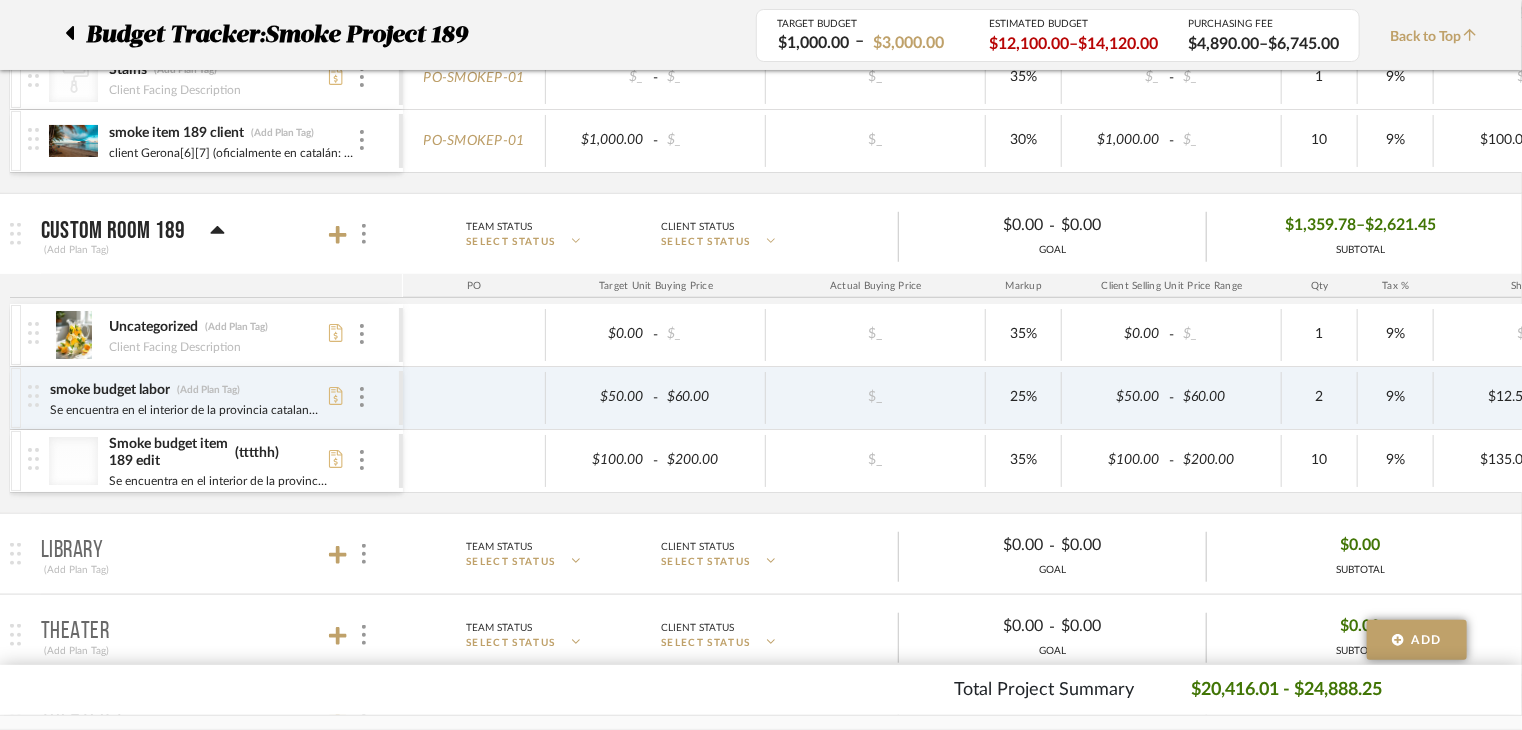 click at bounding box center (73, 461) 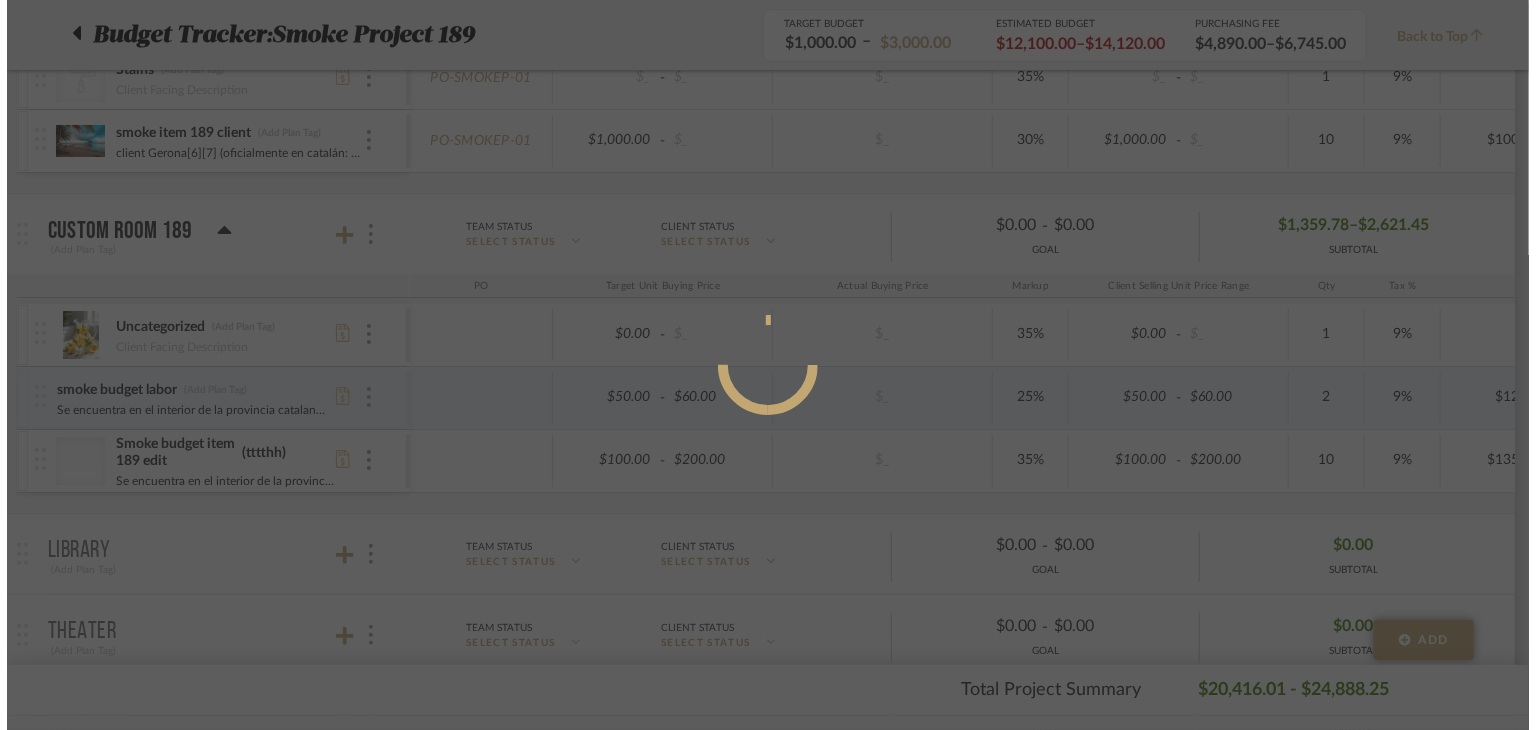 scroll, scrollTop: 0, scrollLeft: 0, axis: both 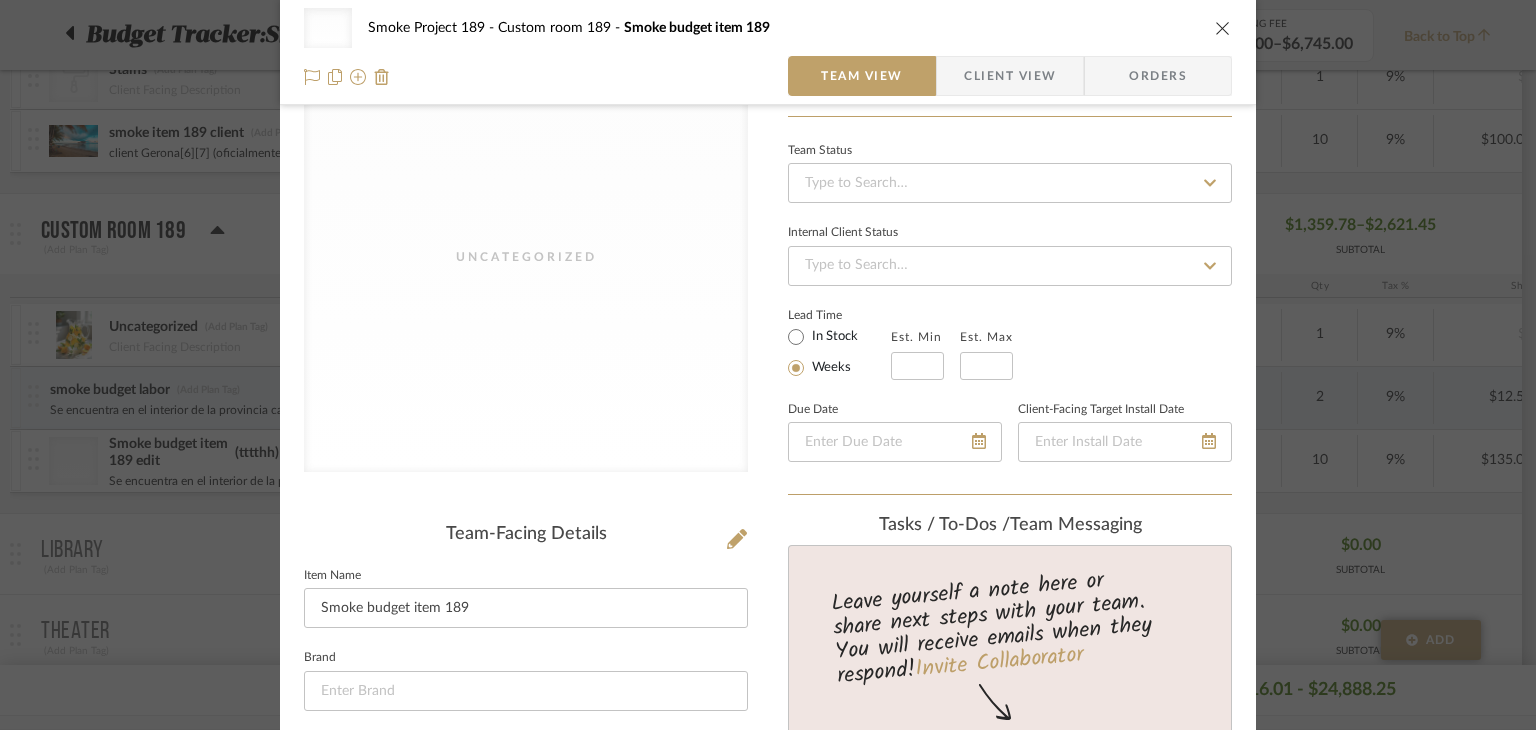 click on "Client View" at bounding box center [1010, 76] 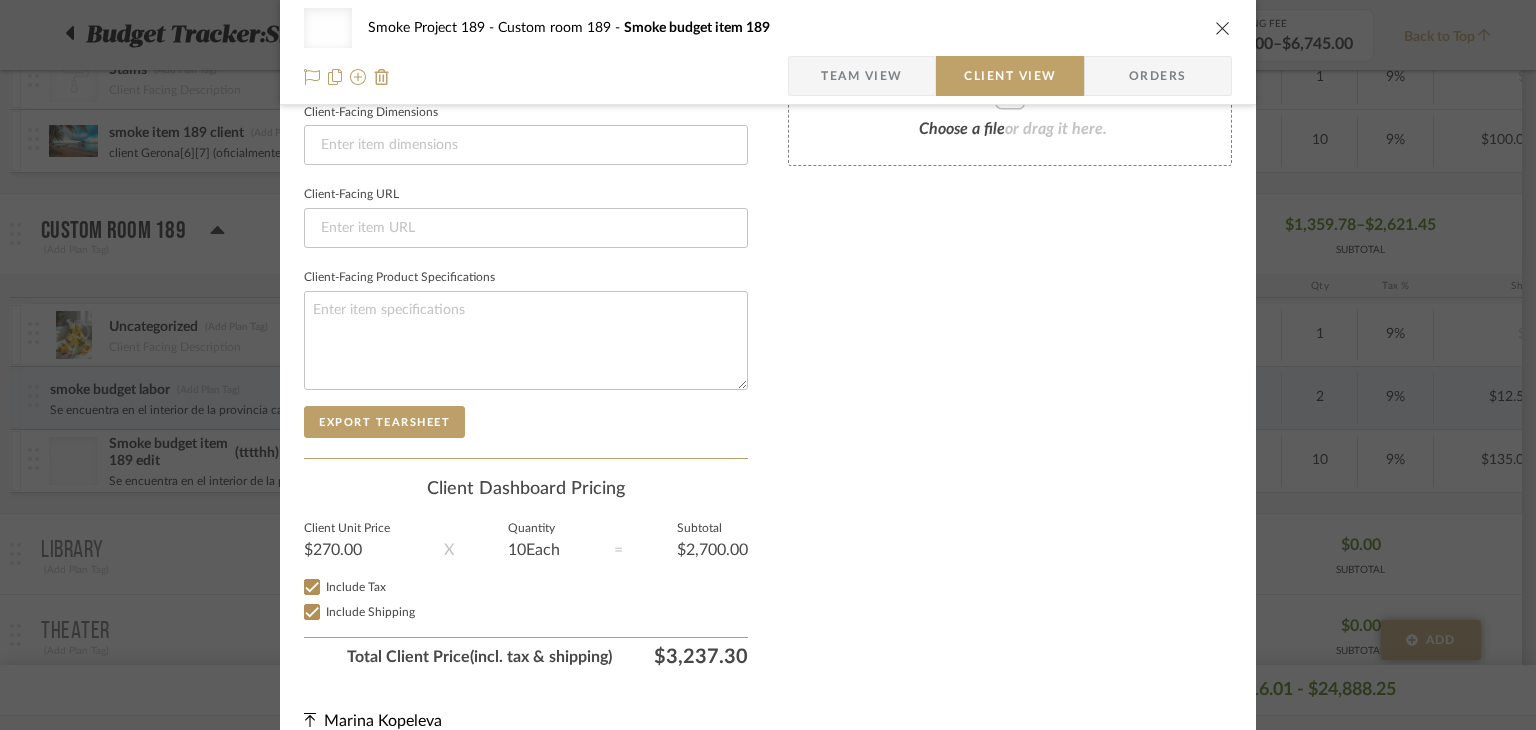 scroll, scrollTop: 914, scrollLeft: 0, axis: vertical 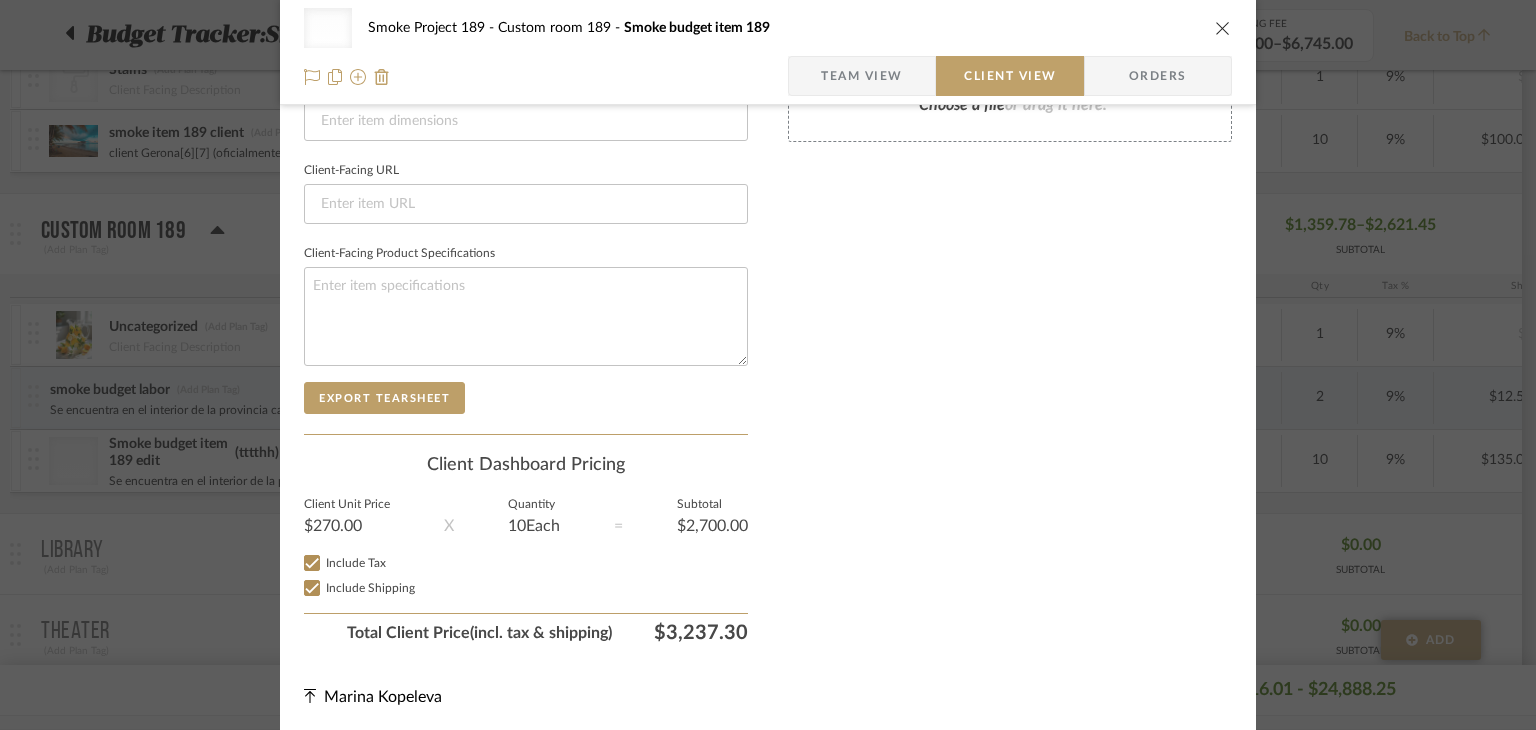 click on "Uncategorized Smoke Project 189 Custom room 189 Smoke budget item 189 Team View Client View Orders Uncategorized  Client-Facing Details   Client-Facing Name  Smoke budget item 189 edit  Client-Facing Brand   Client-Facing Description  Se encuentra en el interior de la provincia catalana de [STATE], de la que es capital, en el extremo noreste de la península ibérica. Pertenece a la comarca del [REGION] y al ámbito de las comarcas ge edir  Client-Facing Dimensions   Client-Facing URL   Client-Facing Product Specifications   Export Tearsheet   Client Dashboard Pricing   Client Unit Price   $_     X  Quantity  10    Each      =  Subtotal   $_  Include Tax Include Shipping Total Client Price  (incl. tax & shipping)  $_  Only content on this tab can share to Dashboard. Click eyeball icon to show or hide.  Show in Client Dashboard  Client-Facing Status  Lead Time  In Stock Weeks  Est. Min   Est. Max   Client-Facing Target Install Date  client Messaging Invite Collaborator  Documents" at bounding box center [768, -83] 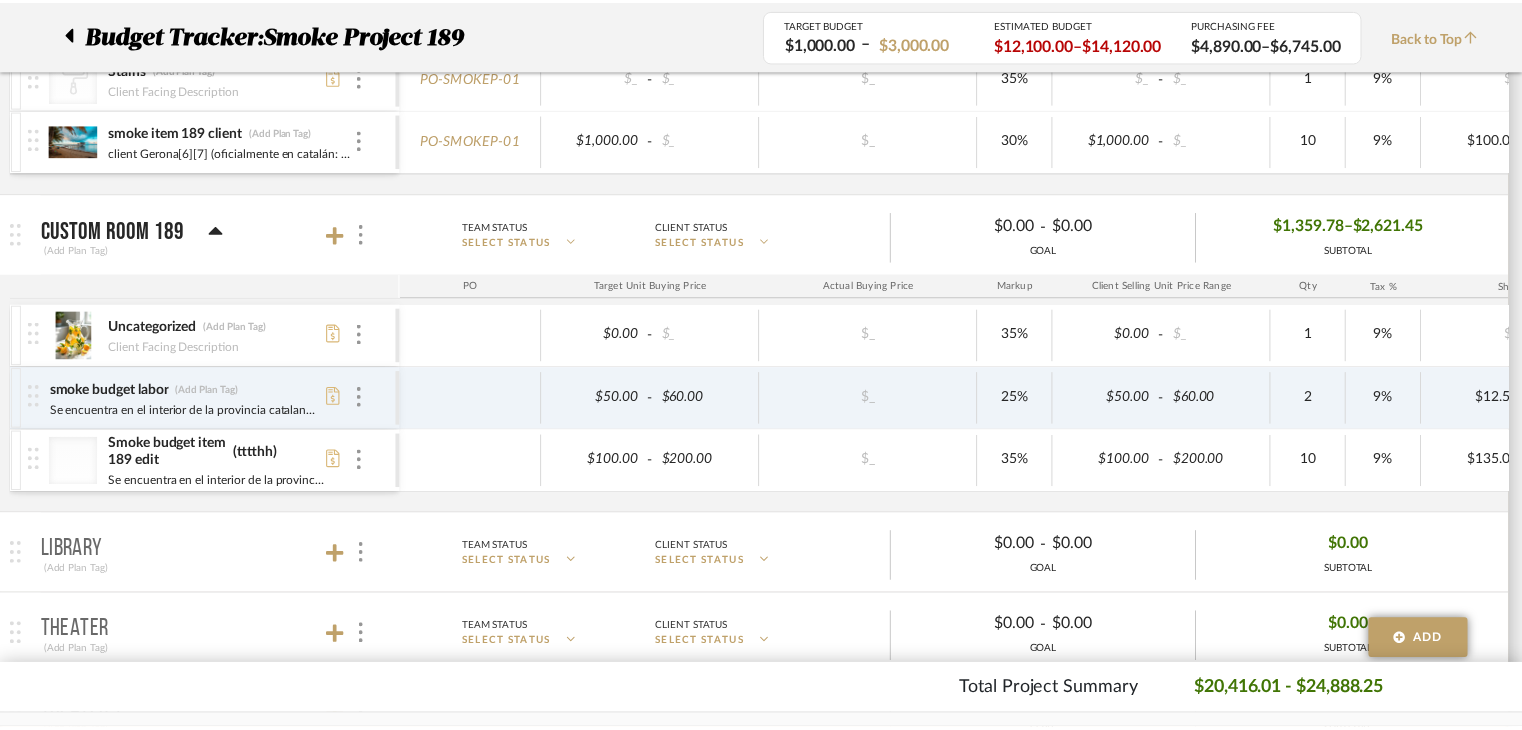 scroll, scrollTop: 600, scrollLeft: 0, axis: vertical 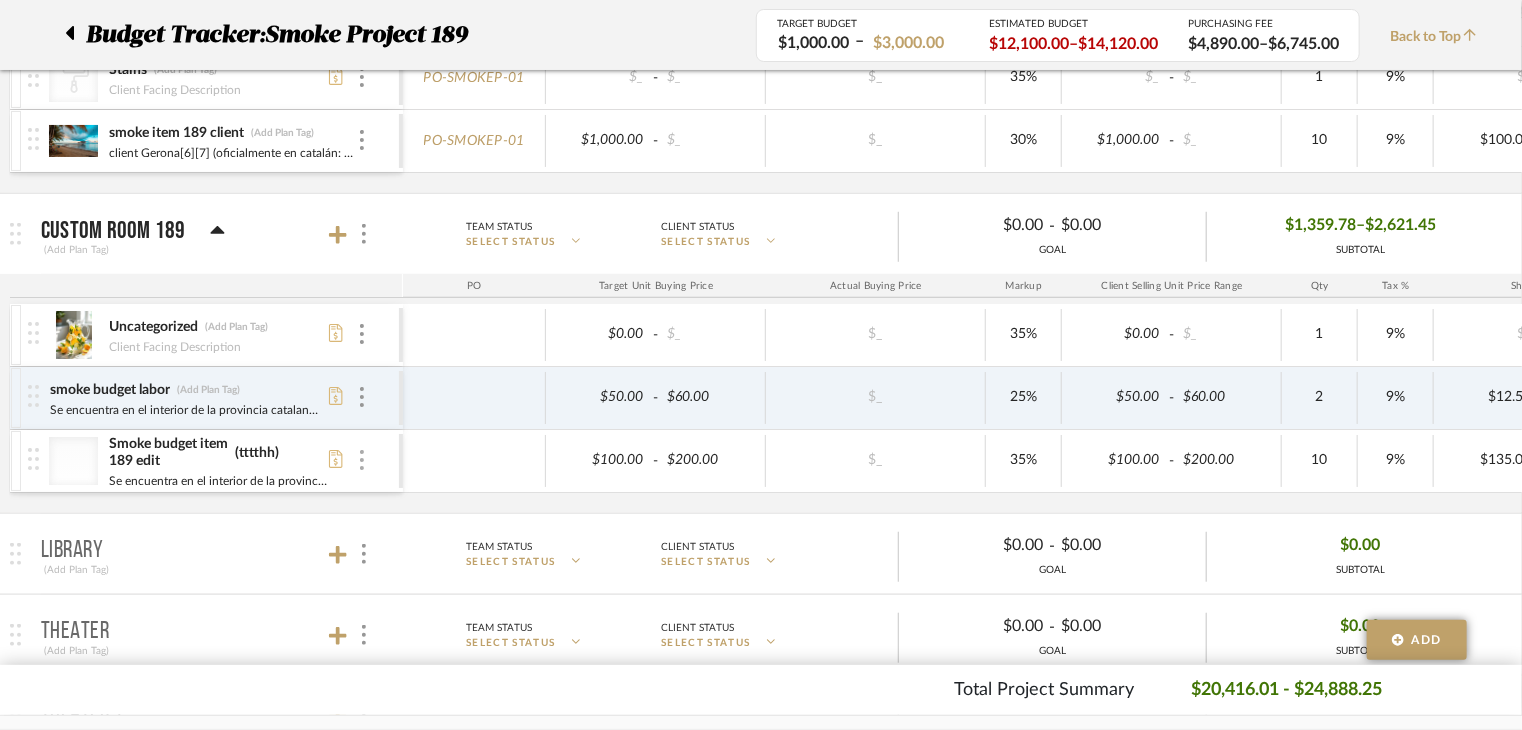 click at bounding box center (362, 461) 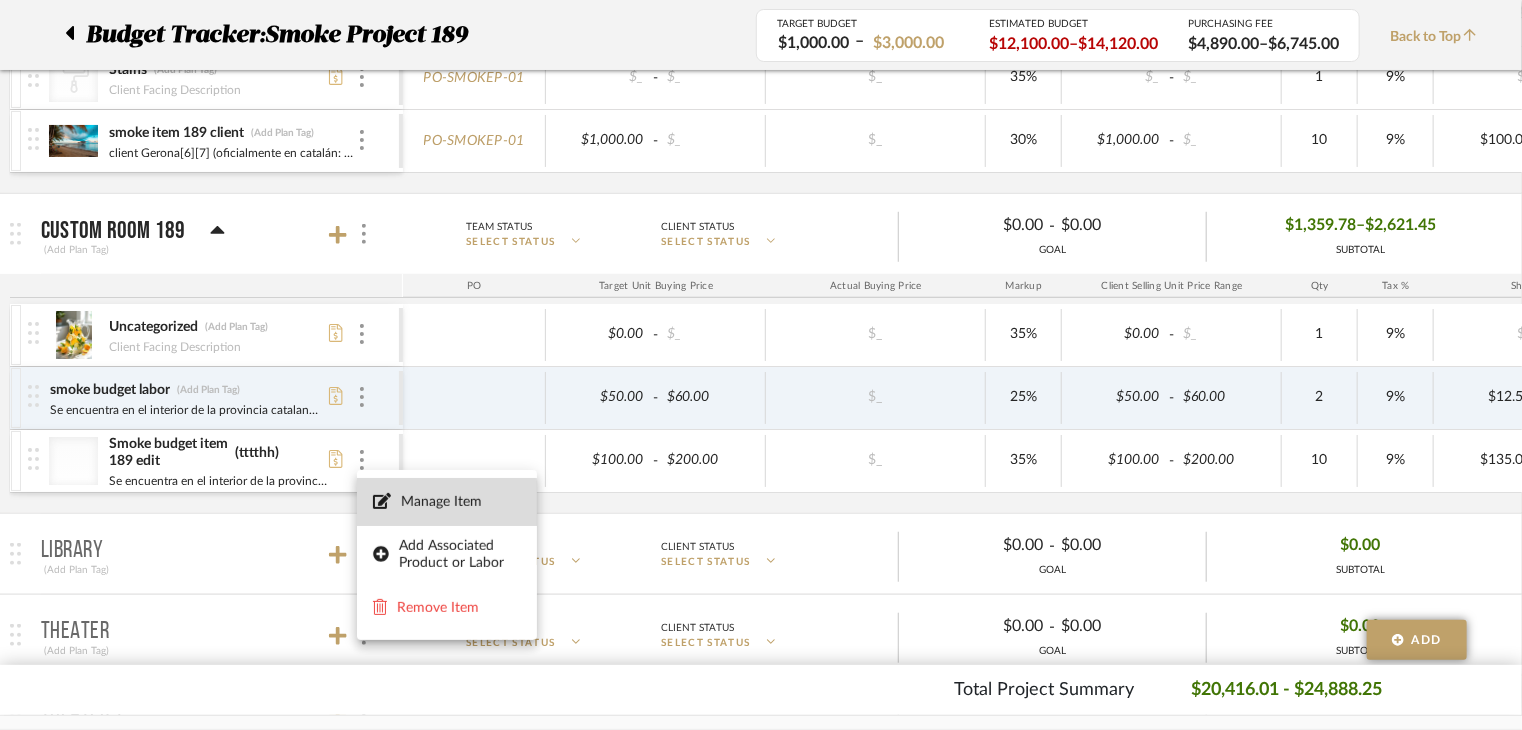 click on "Manage Item" at bounding box center (461, 501) 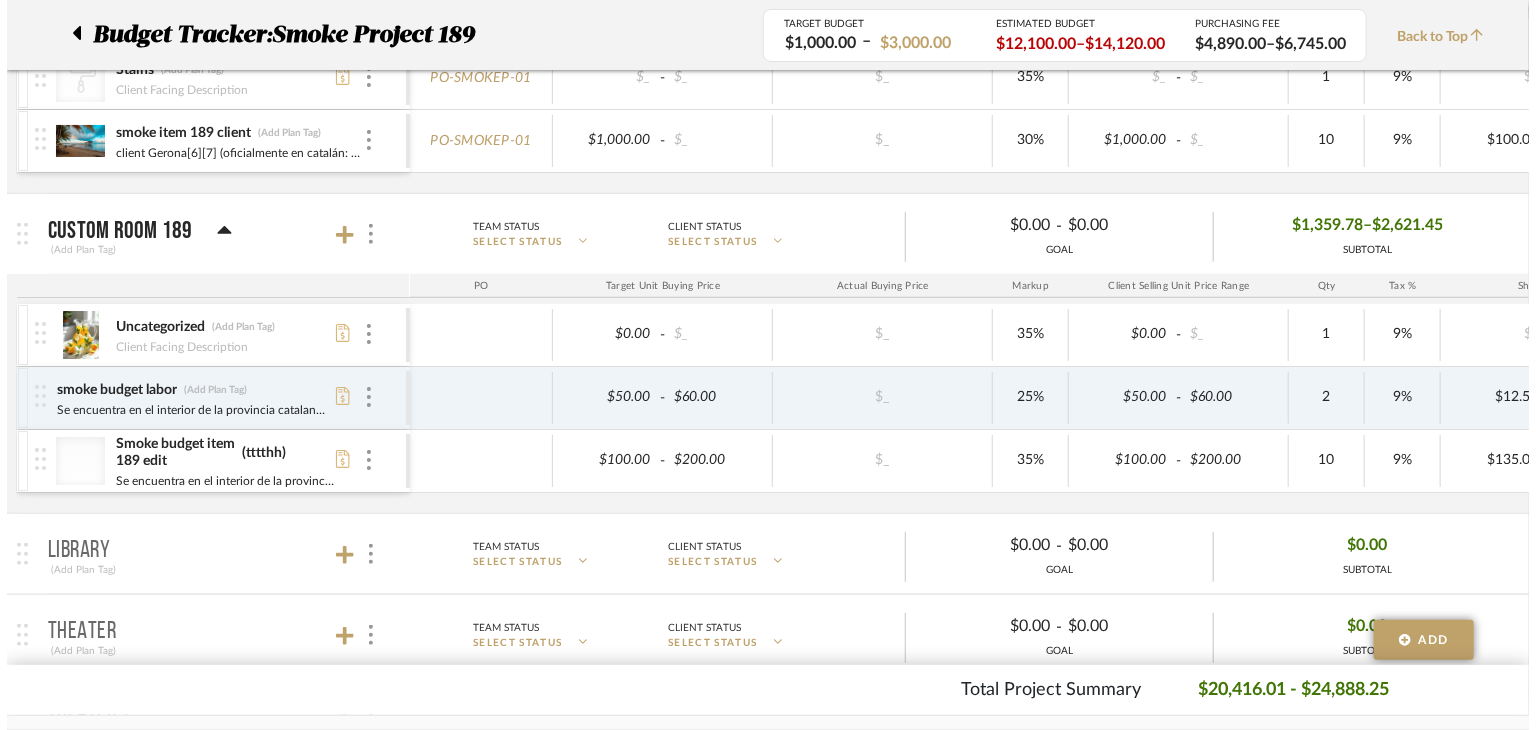 scroll, scrollTop: 0, scrollLeft: 0, axis: both 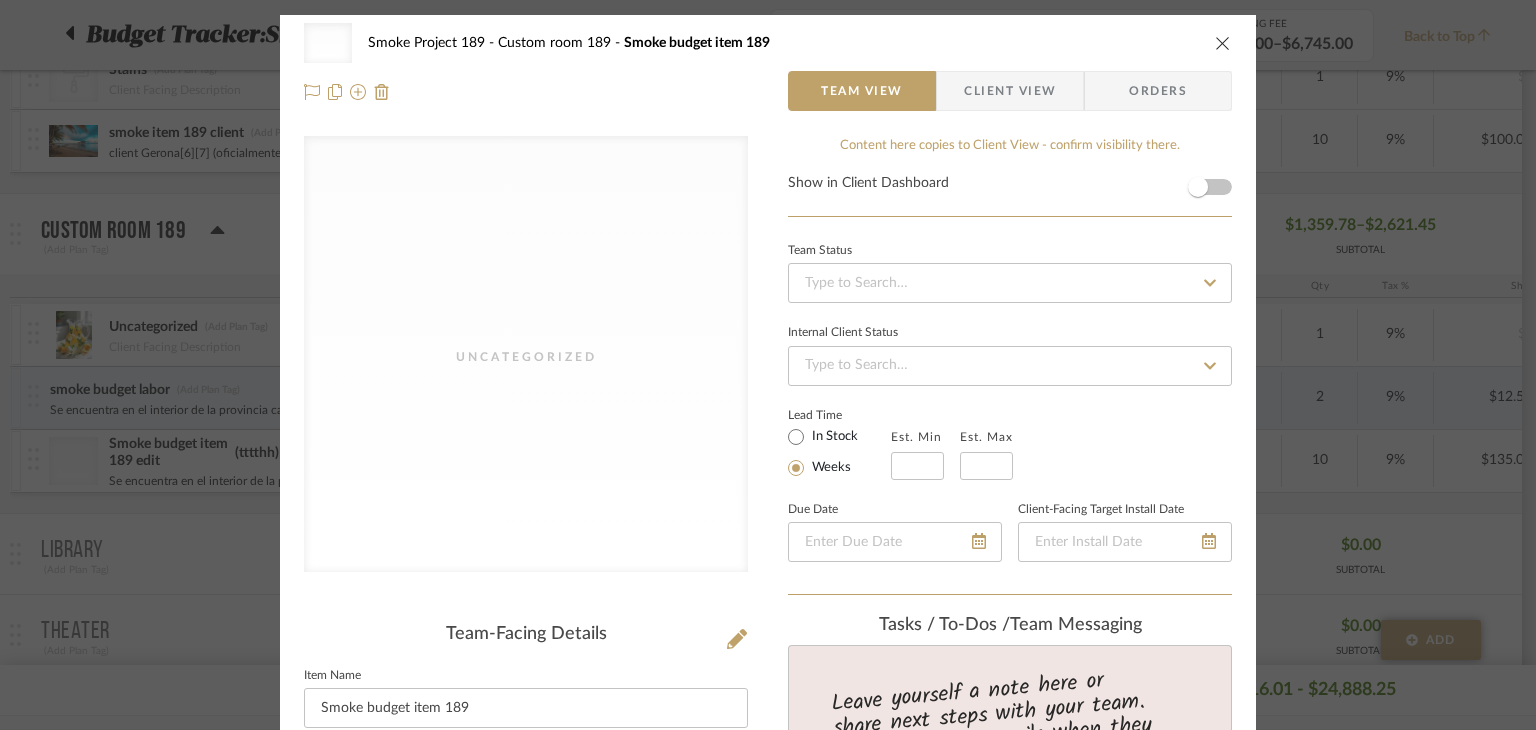 click at bounding box center (1223, 43) 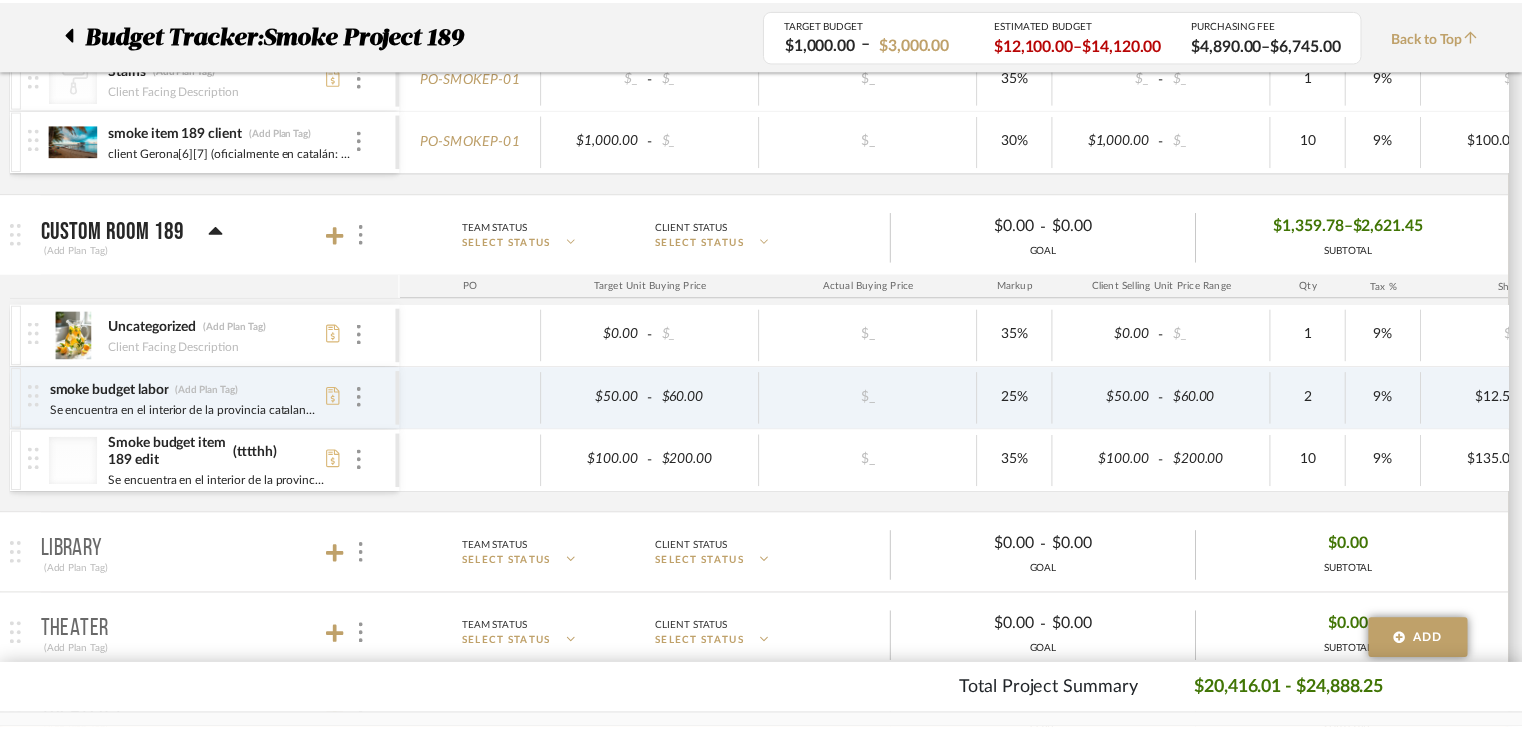 scroll, scrollTop: 600, scrollLeft: 0, axis: vertical 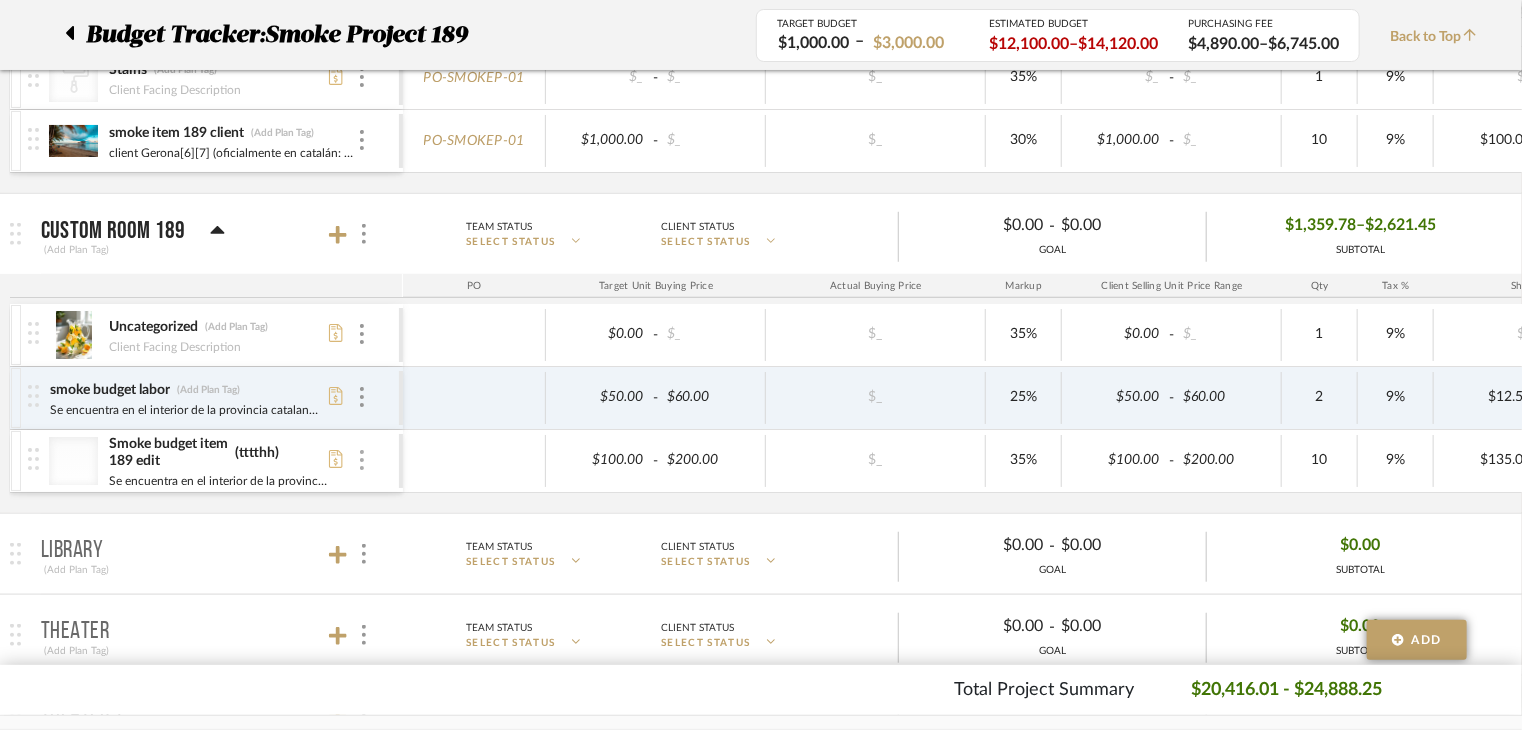 click at bounding box center [362, 461] 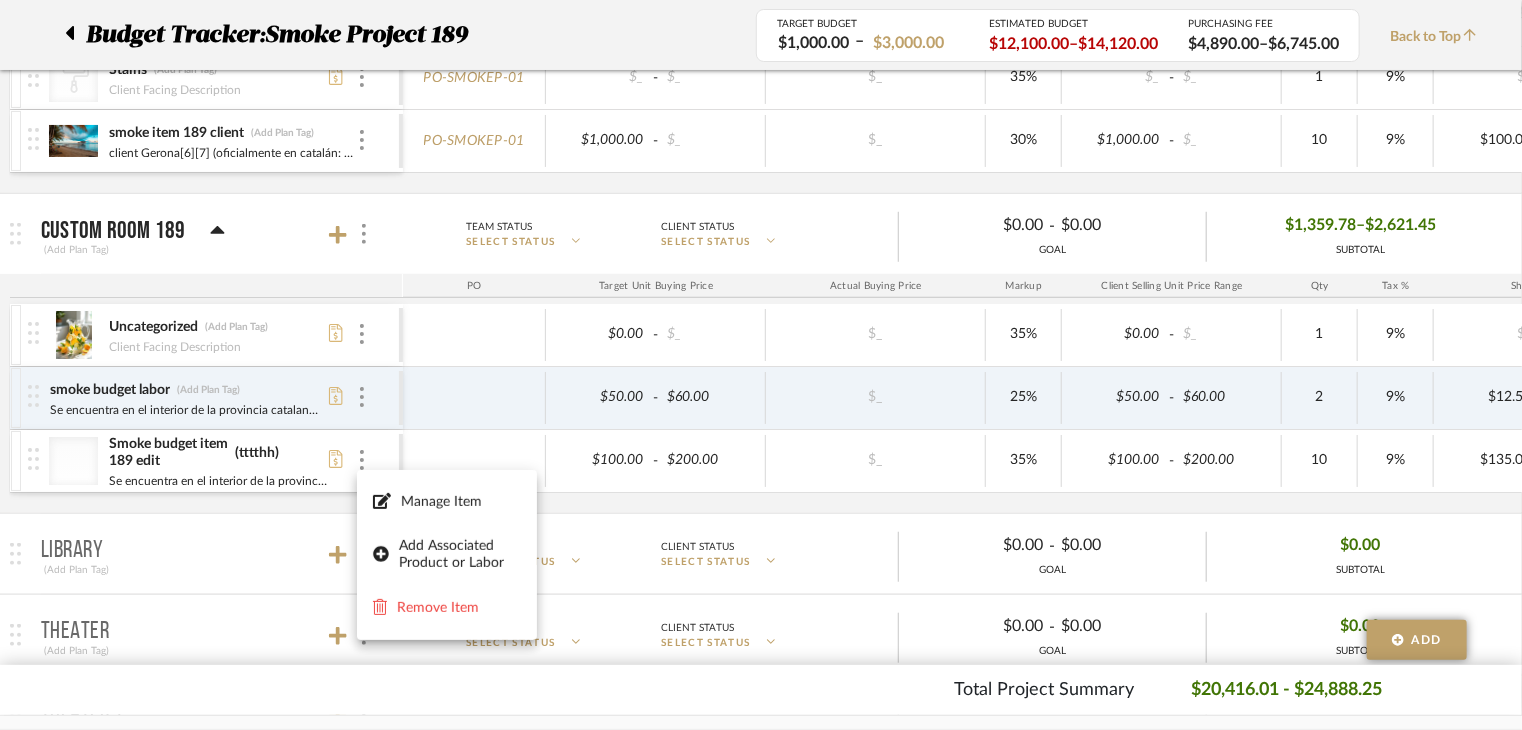 click at bounding box center [761, 365] 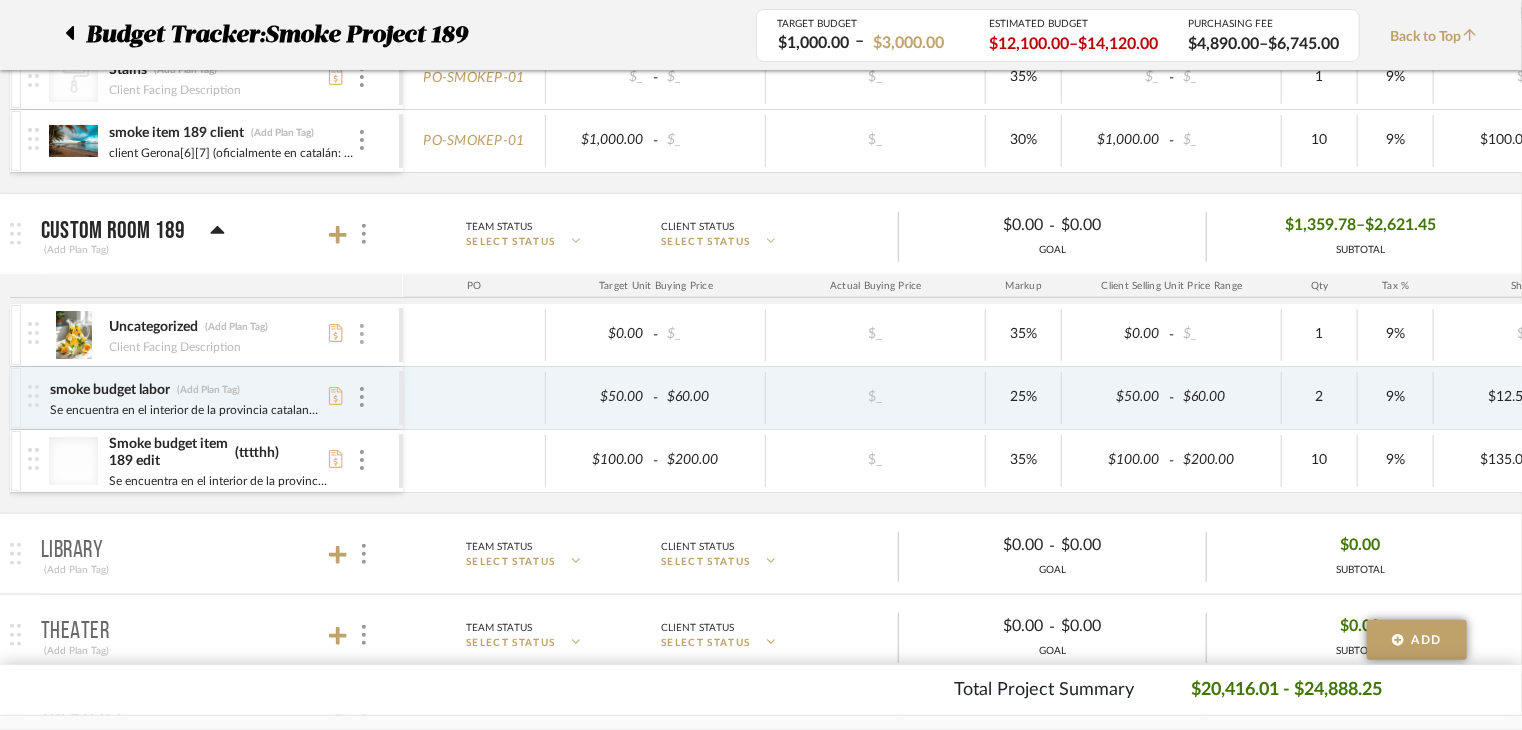 click at bounding box center [362, 335] 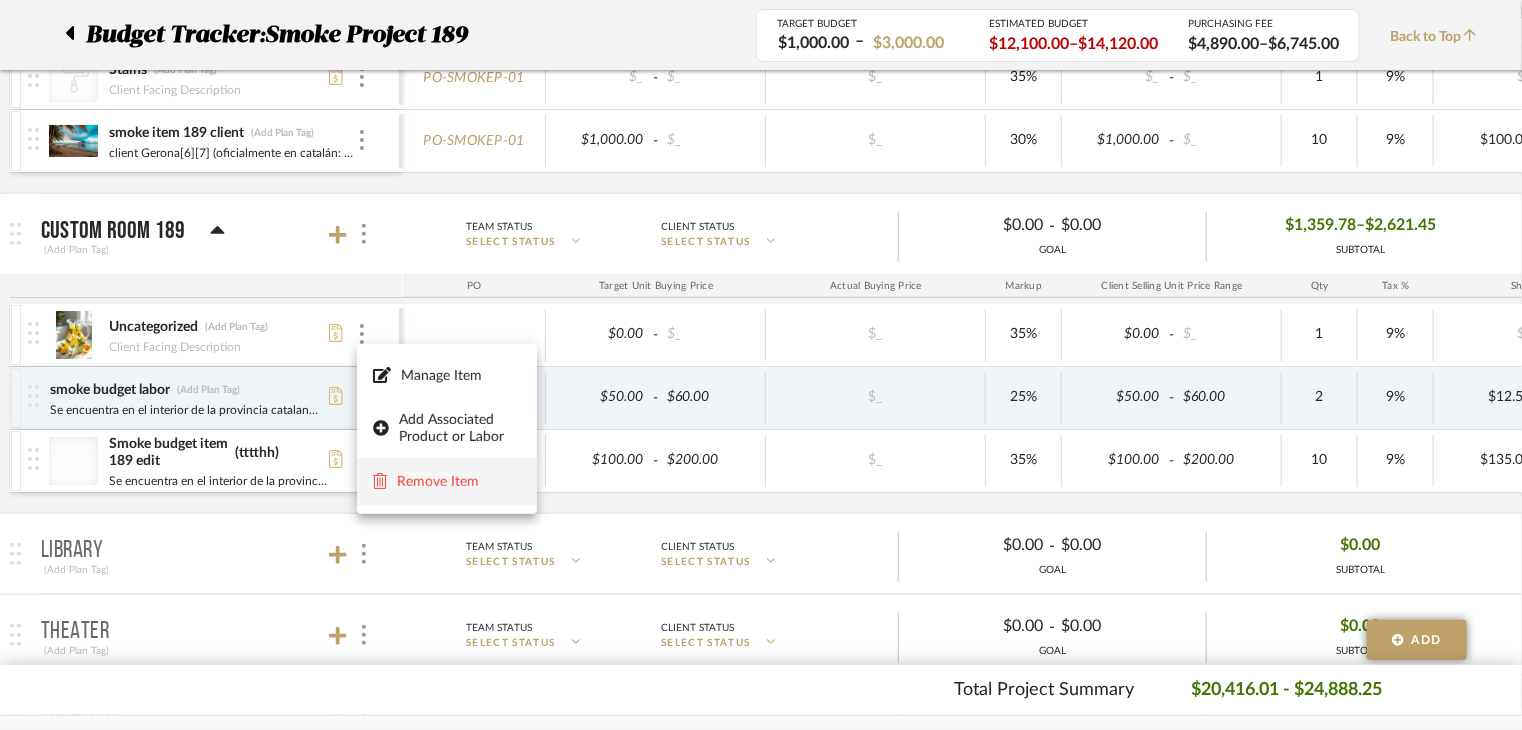 click on "Remove Item" at bounding box center [447, 482] 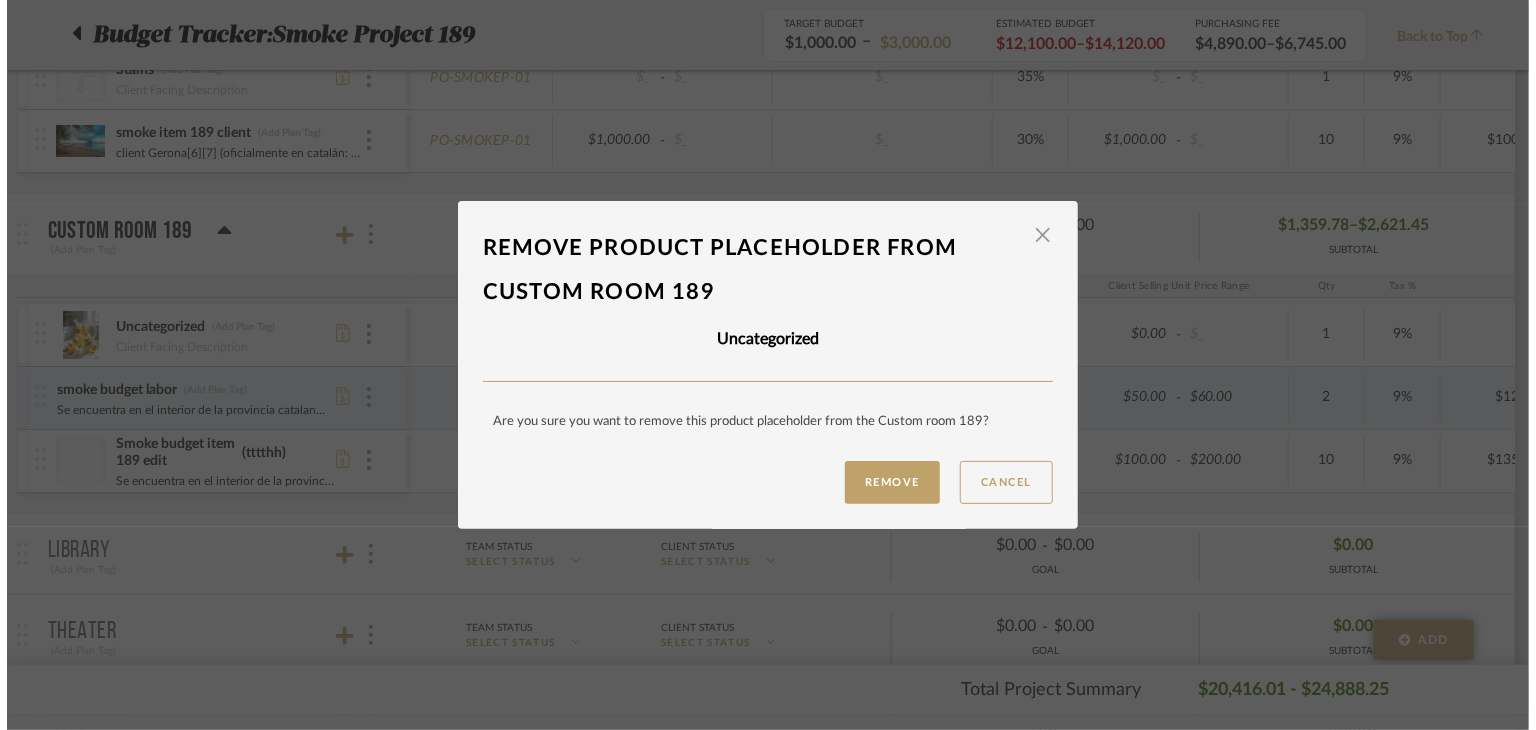 scroll, scrollTop: 0, scrollLeft: 0, axis: both 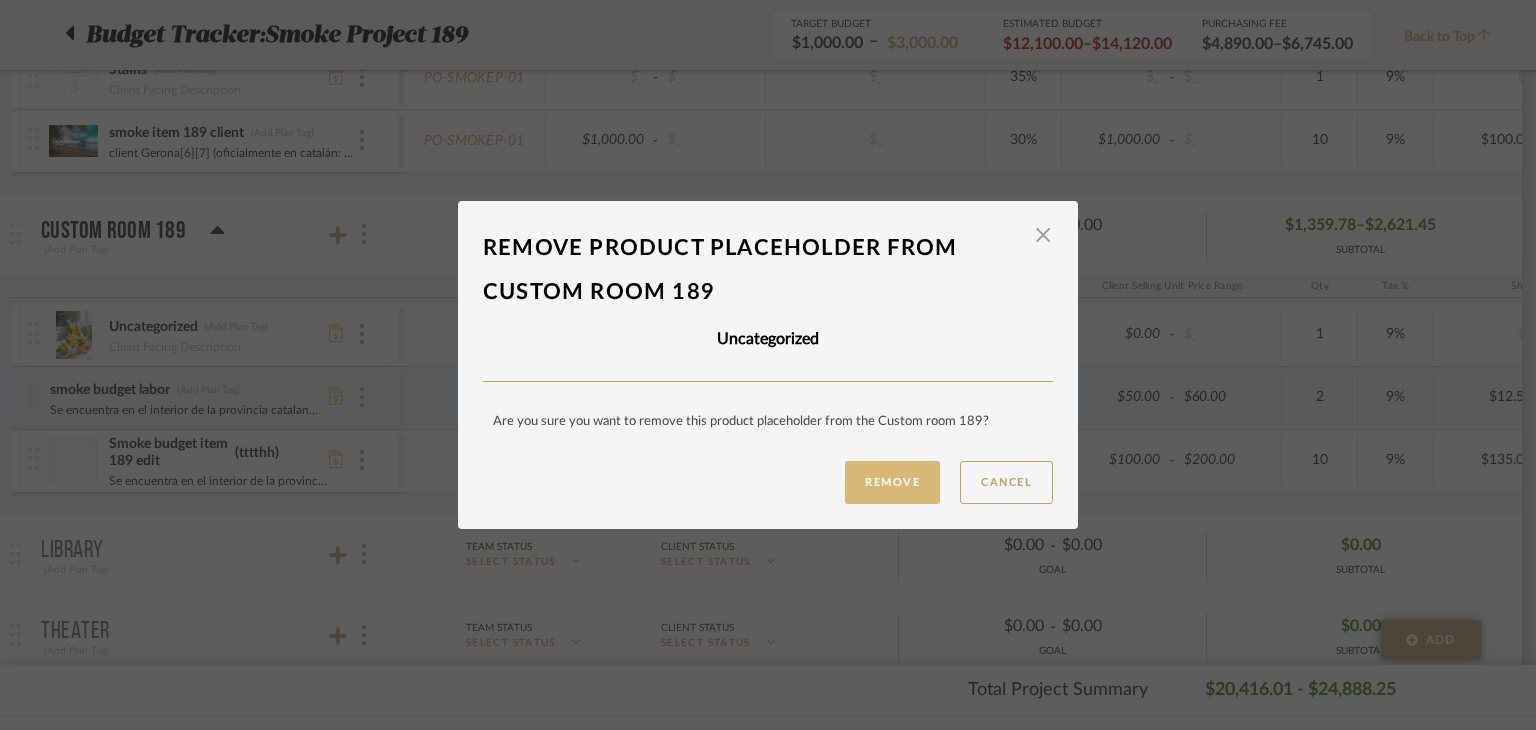 click on "Remove" at bounding box center (892, 482) 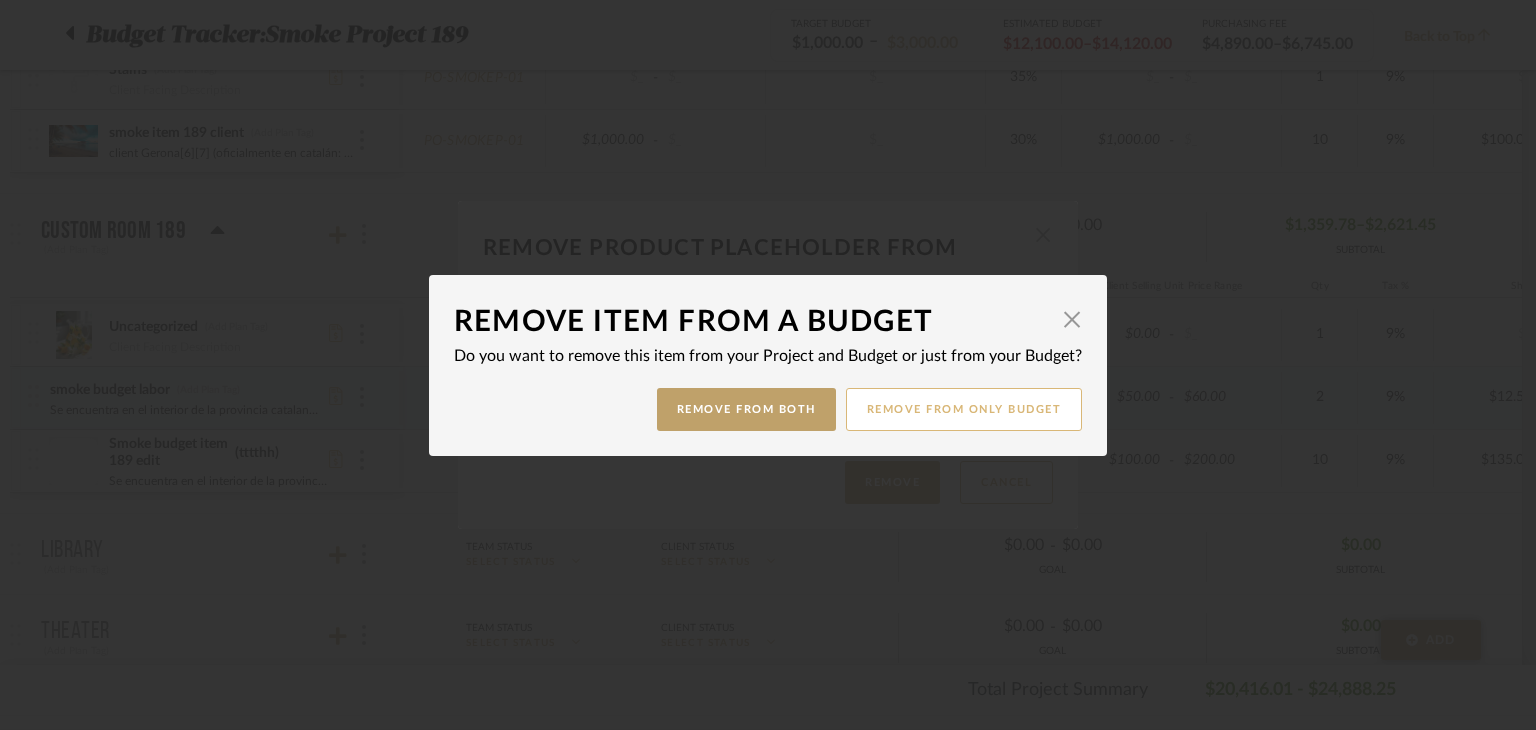 click on "Remove from only Budget" at bounding box center [964, 409] 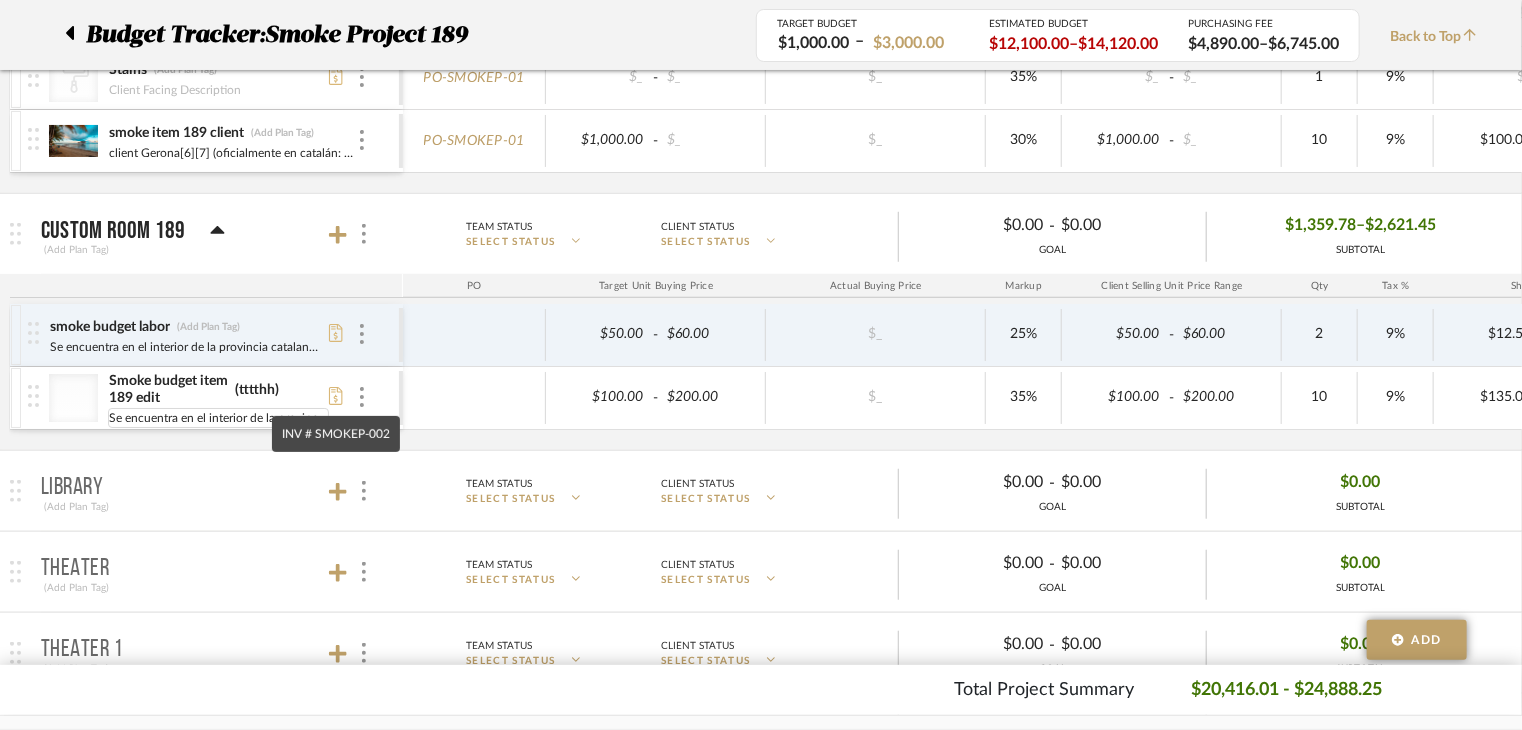 scroll, scrollTop: 700, scrollLeft: 0, axis: vertical 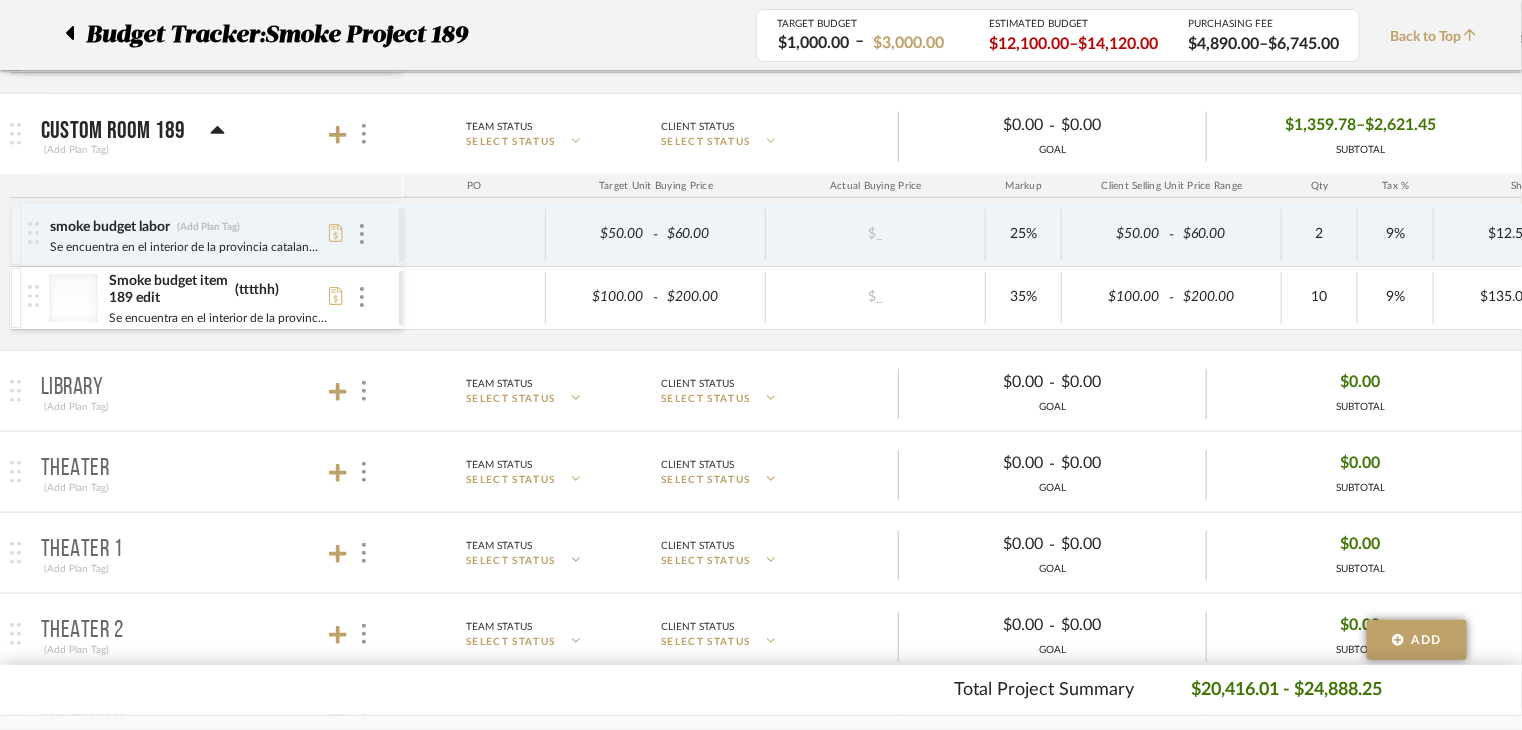 click 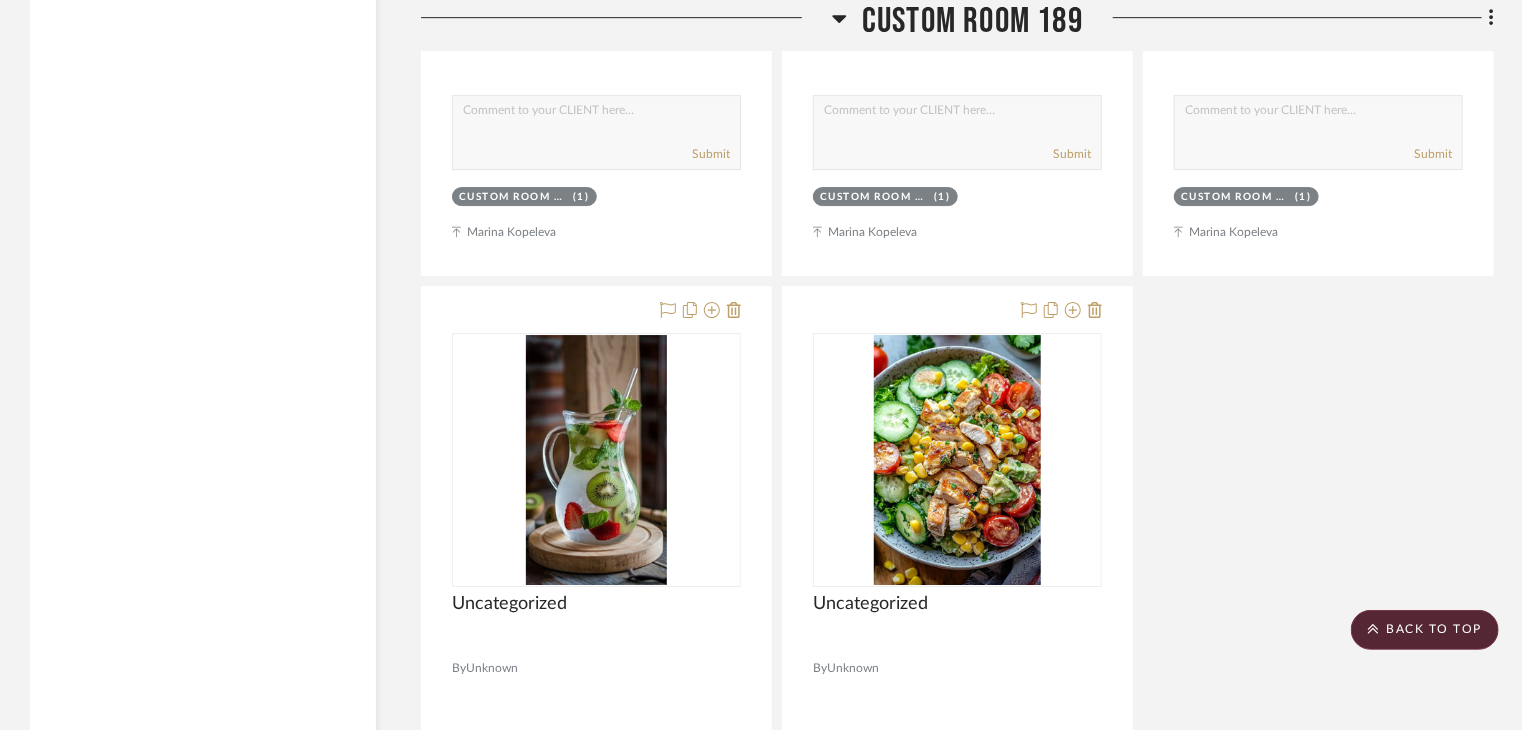 scroll, scrollTop: 3500, scrollLeft: 0, axis: vertical 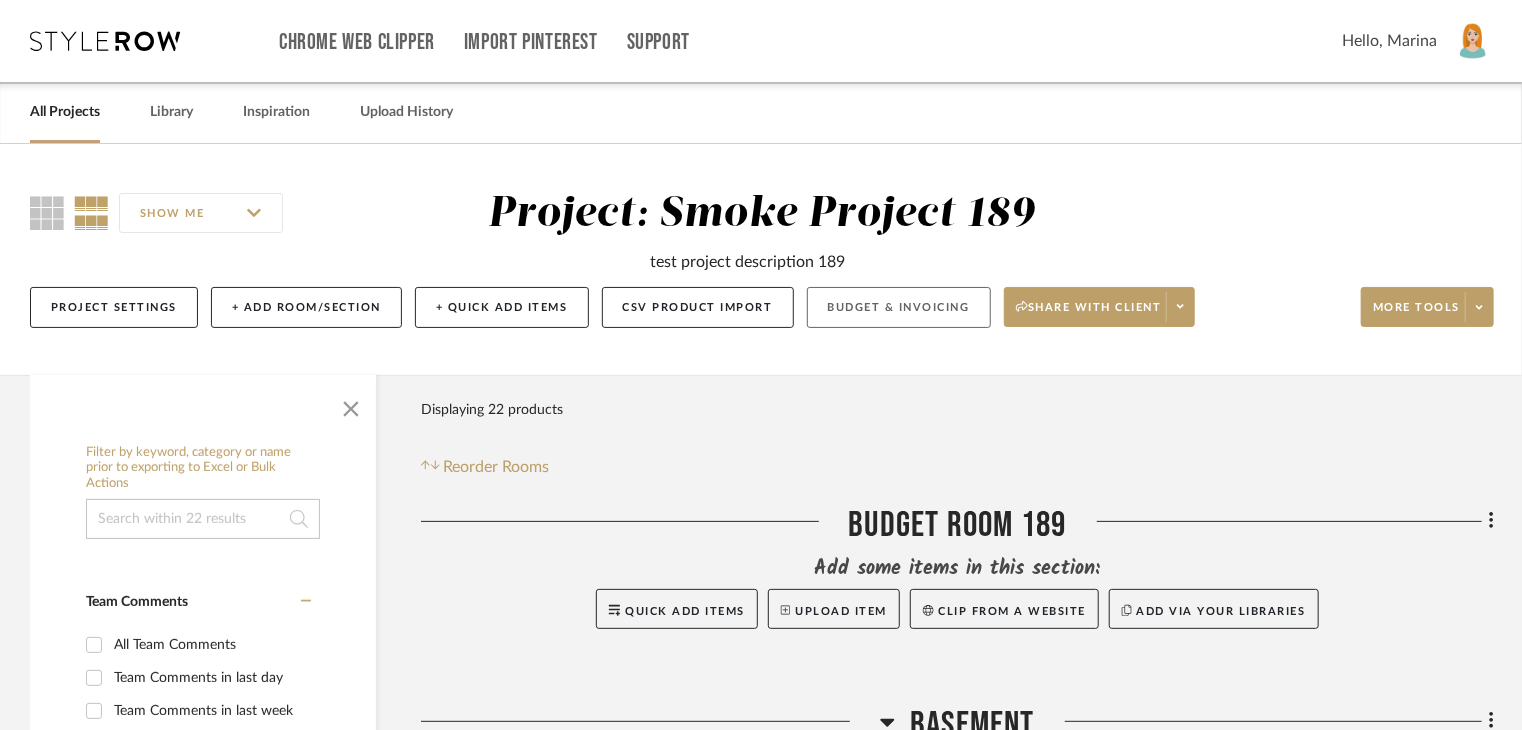 click on "Budget & Invoicing" 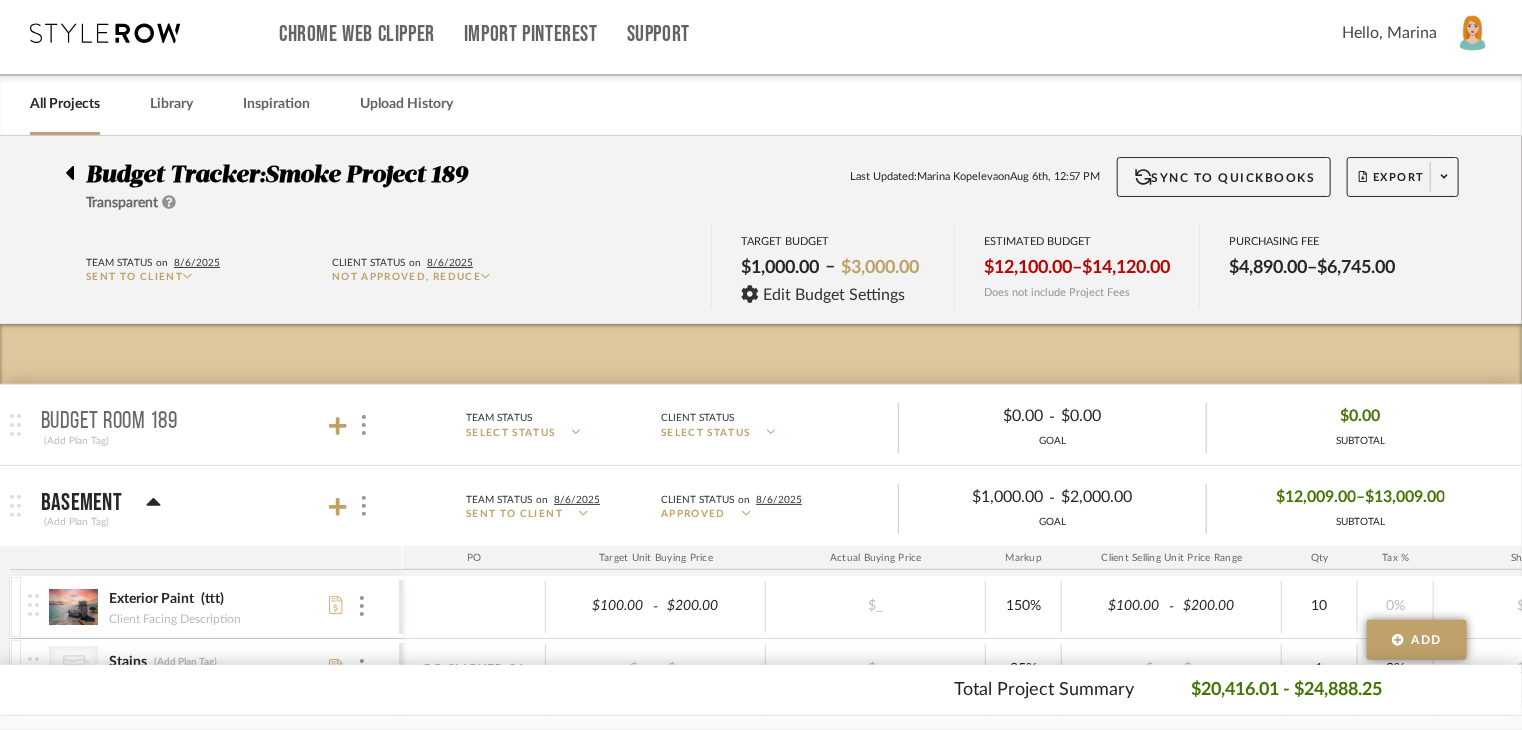 scroll, scrollTop: 0, scrollLeft: 0, axis: both 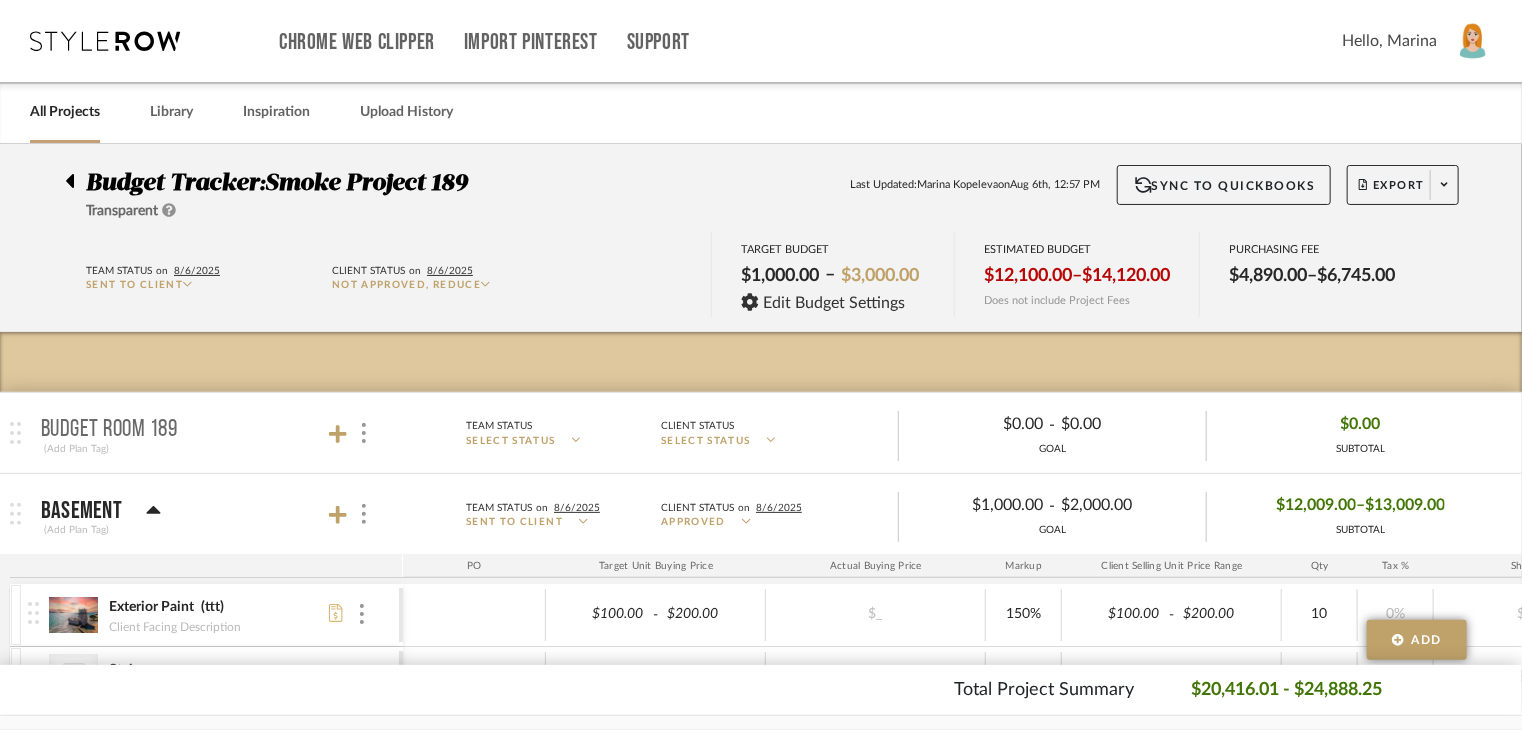 click at bounding box center [1473, 41] 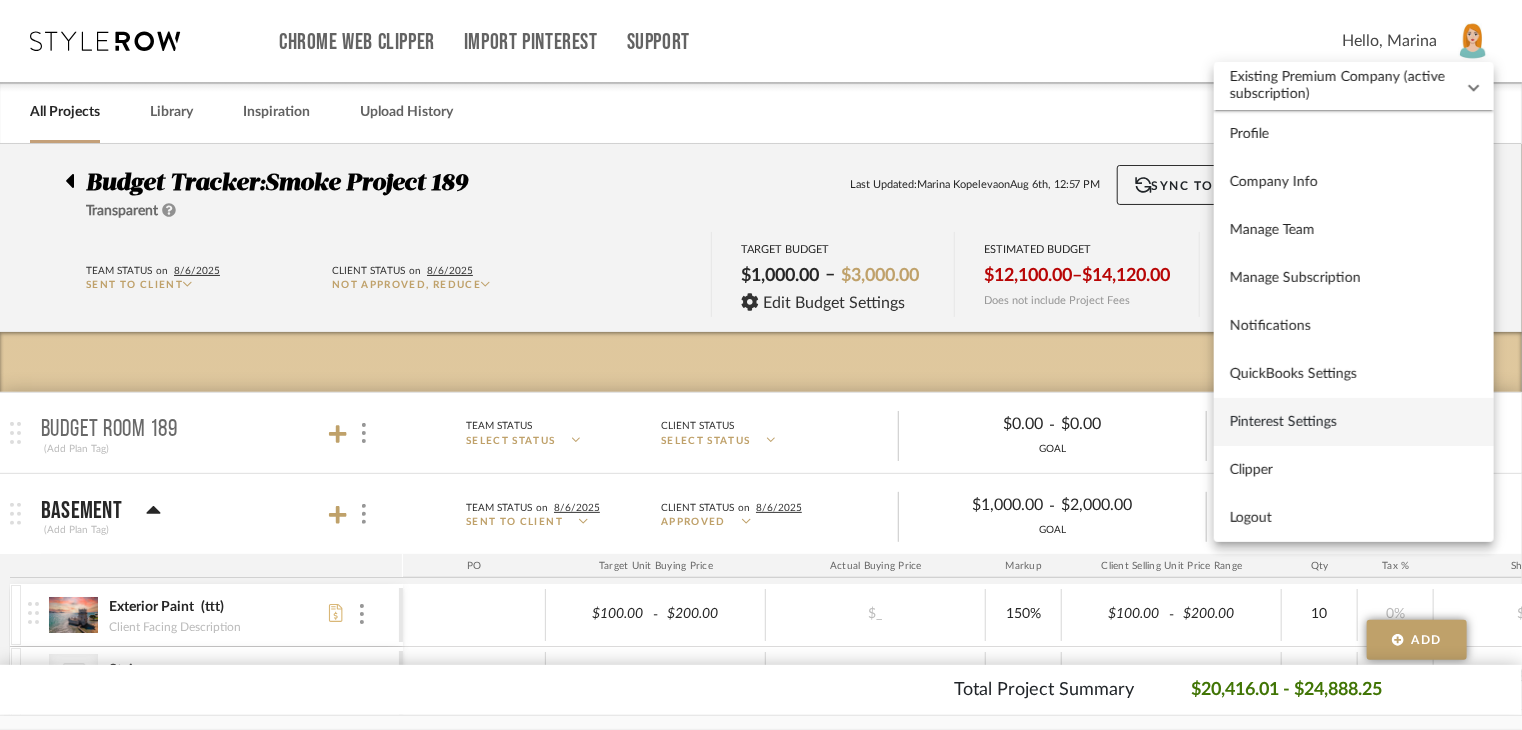 click on "Pinterest Settings" at bounding box center (1354, 422) 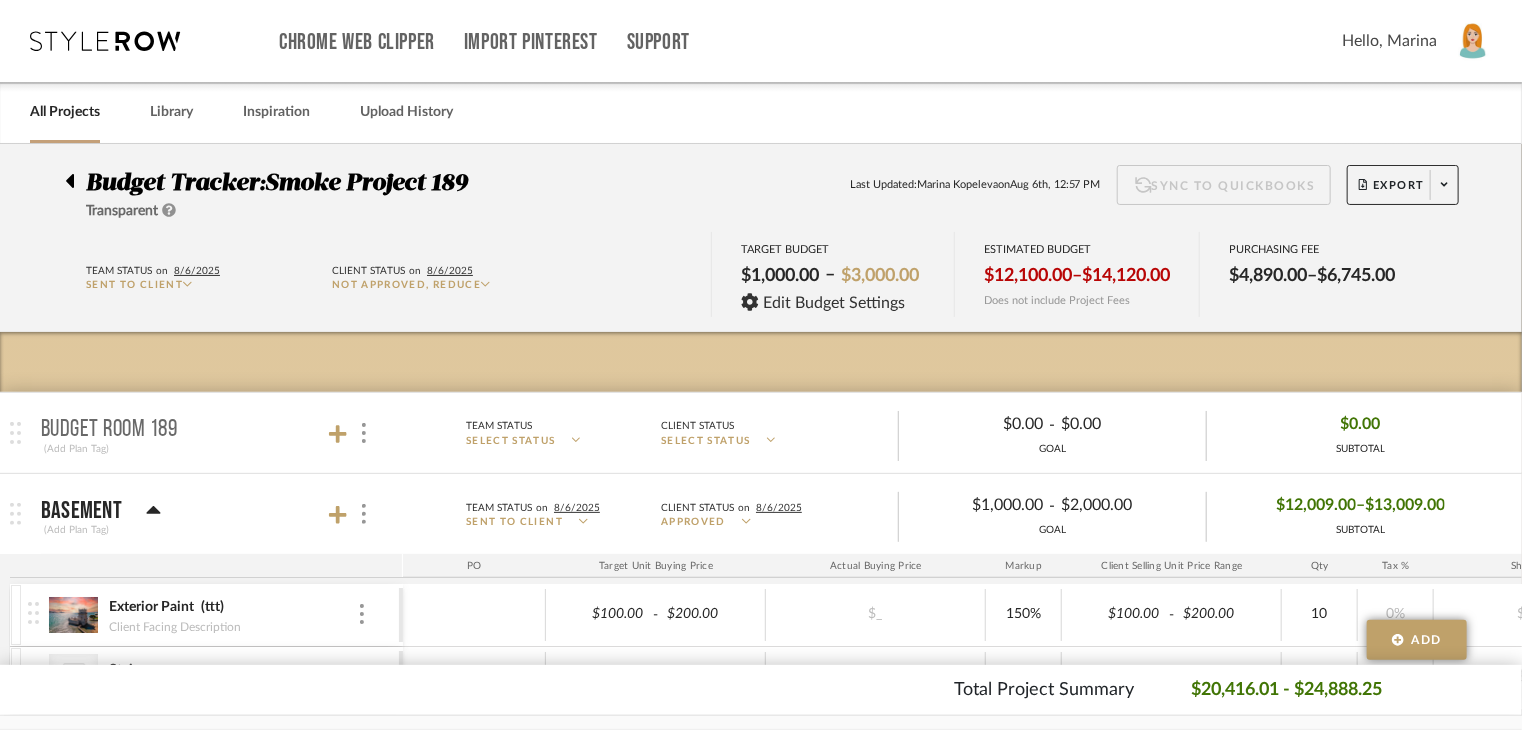 click at bounding box center [1473, 41] 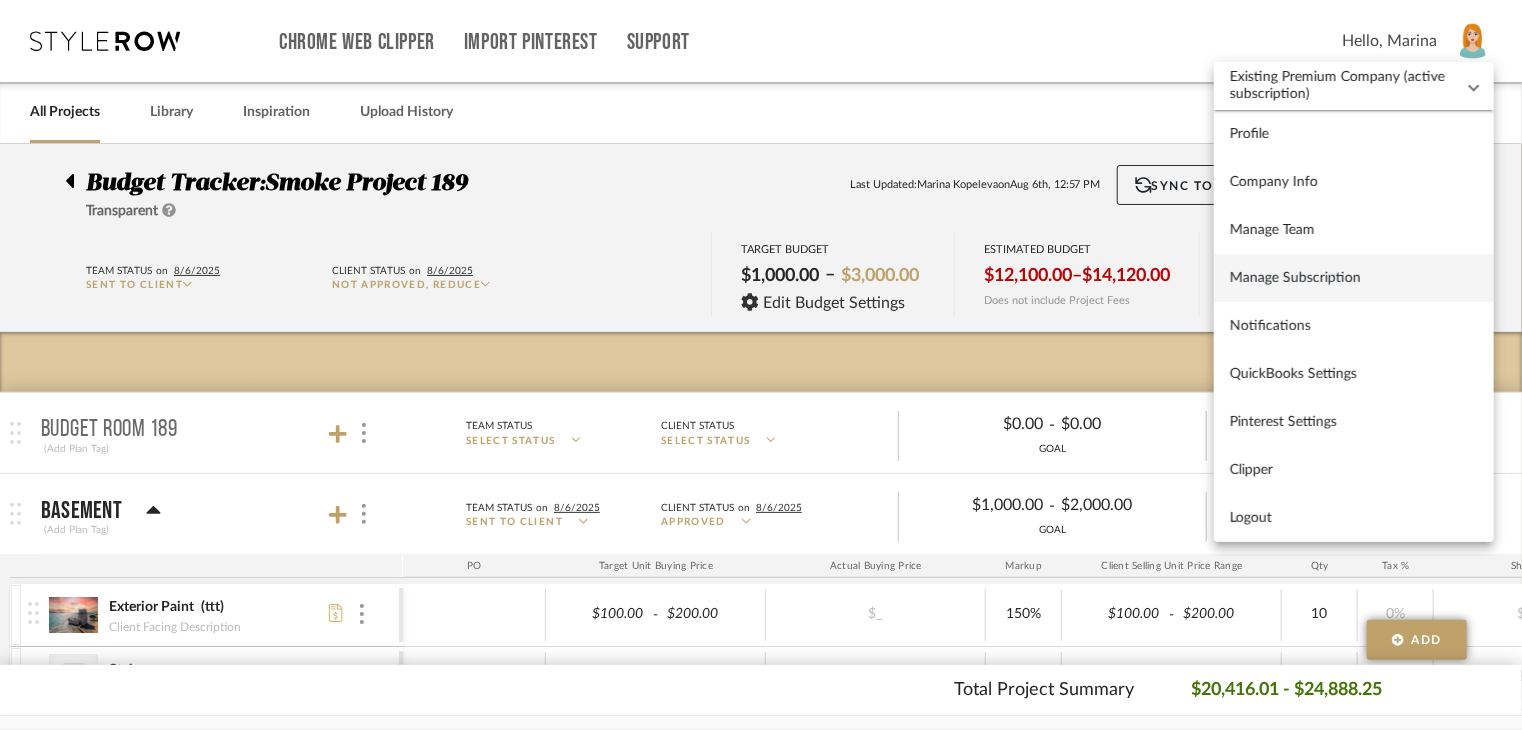 click on "Manage Subscription" at bounding box center [1354, 278] 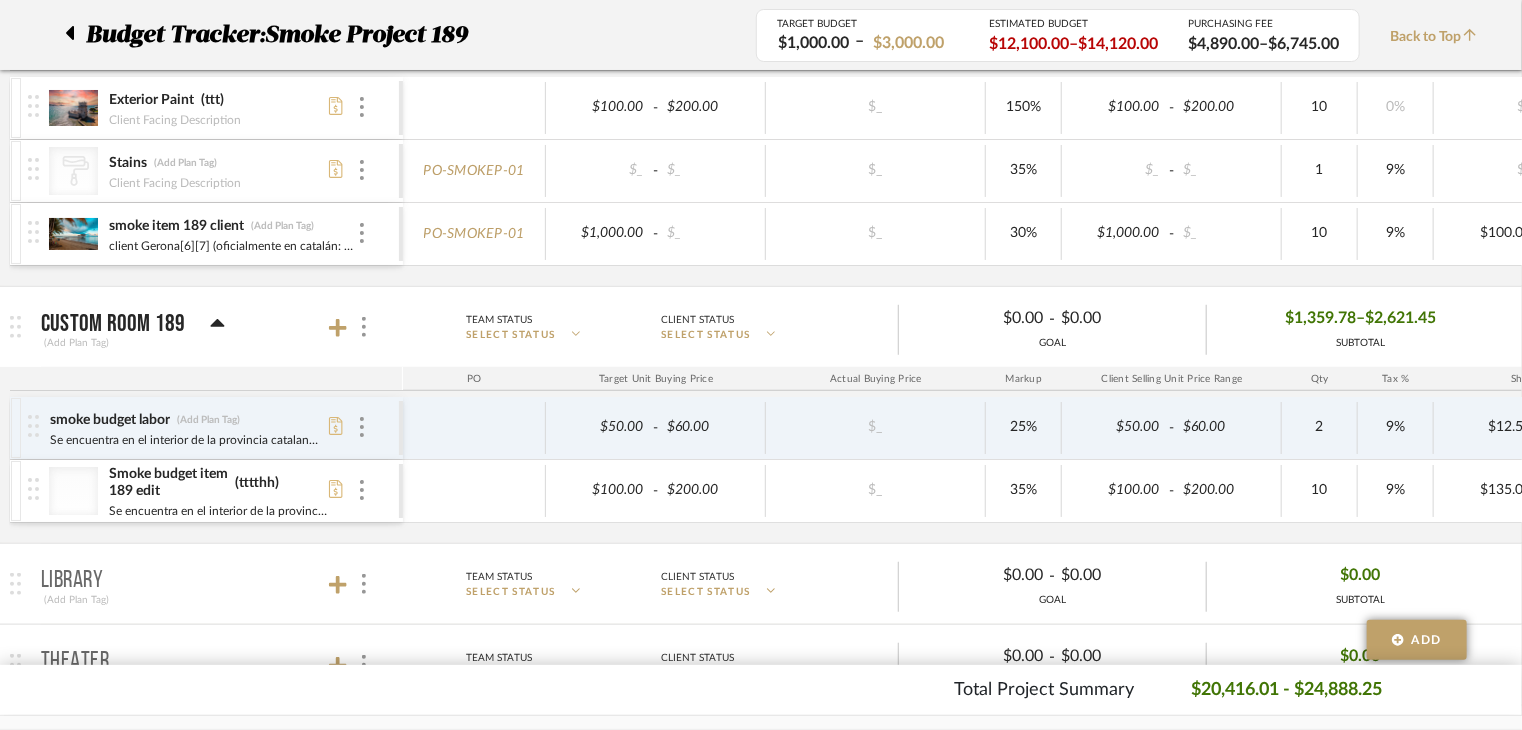 scroll, scrollTop: 500, scrollLeft: 0, axis: vertical 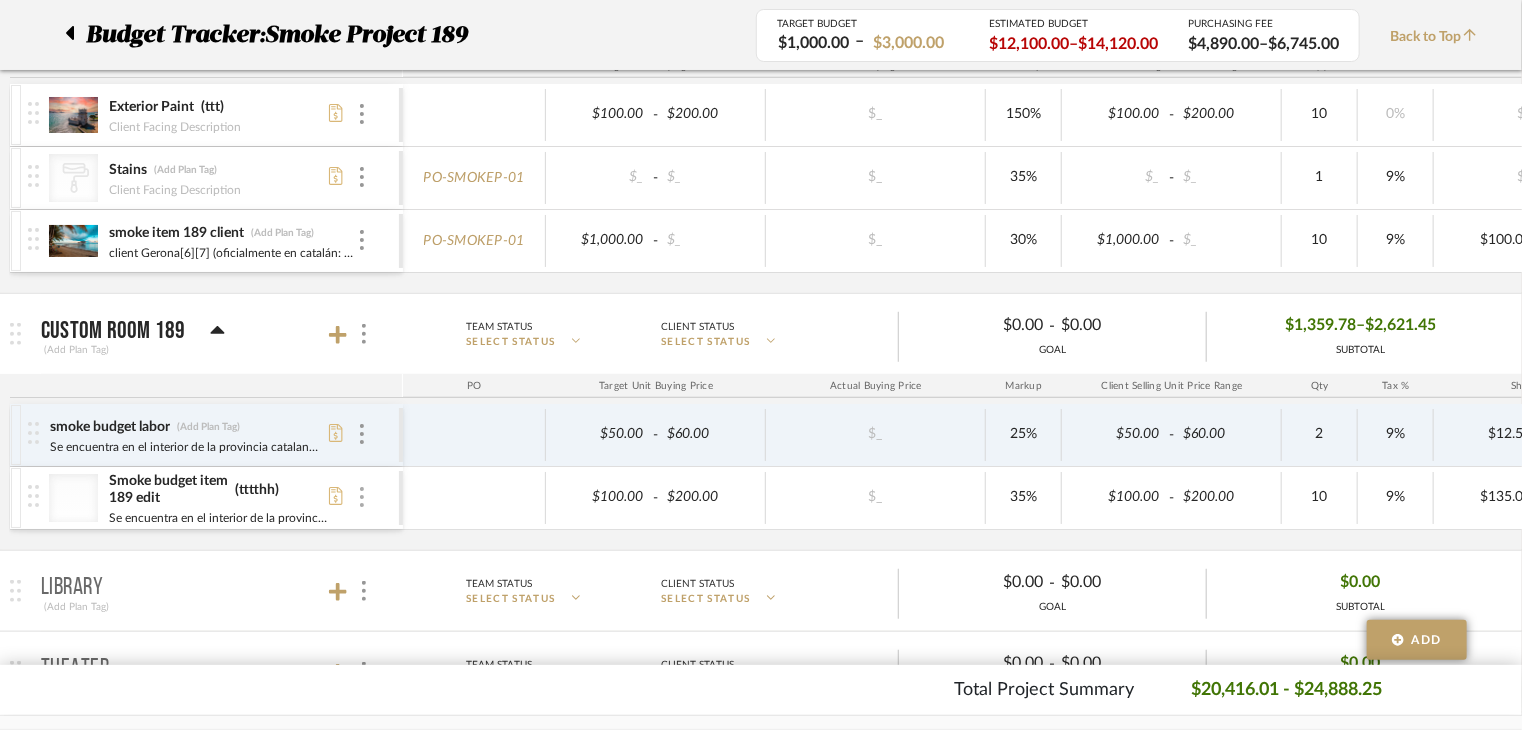 click at bounding box center (362, 498) 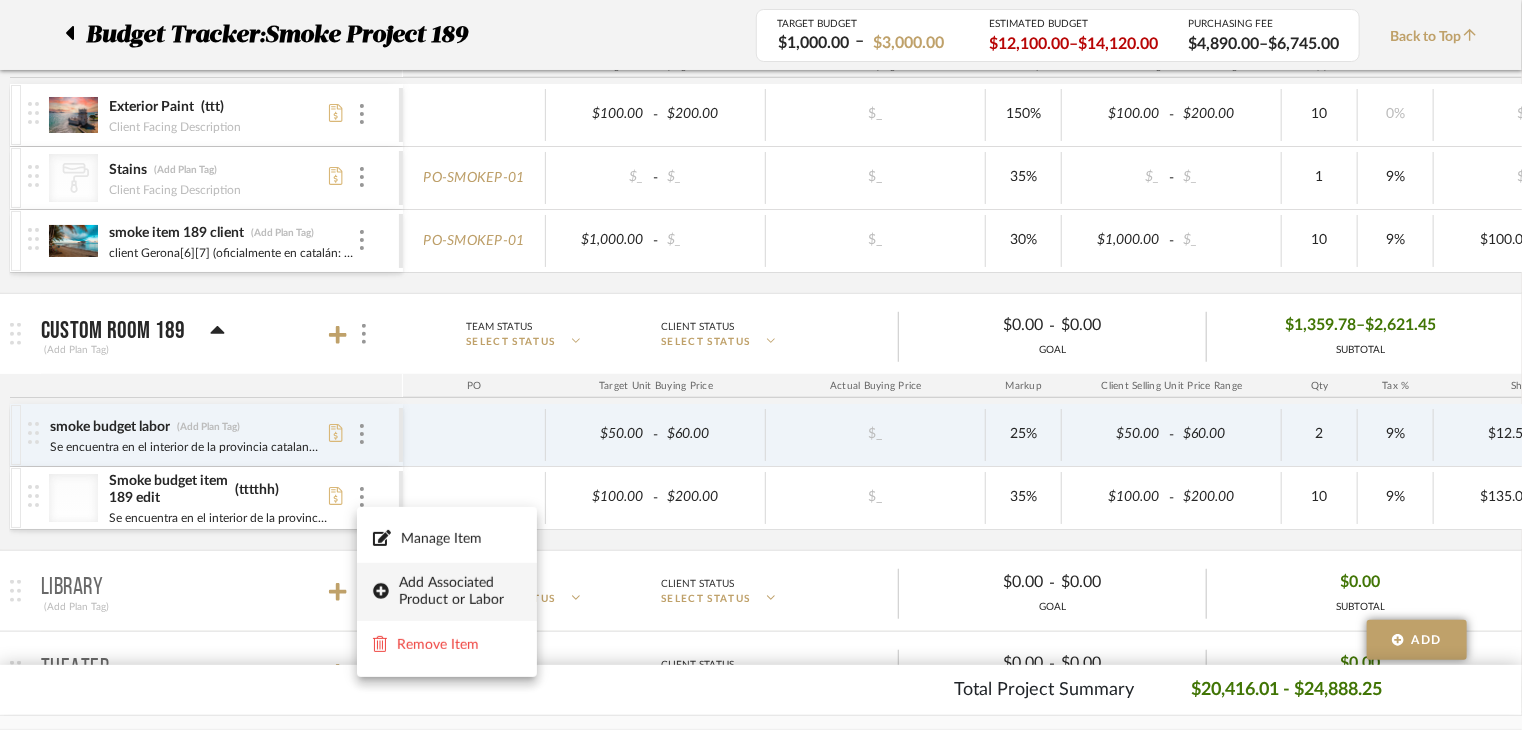 click on "Add Associated Product or Labor" at bounding box center (460, 592) 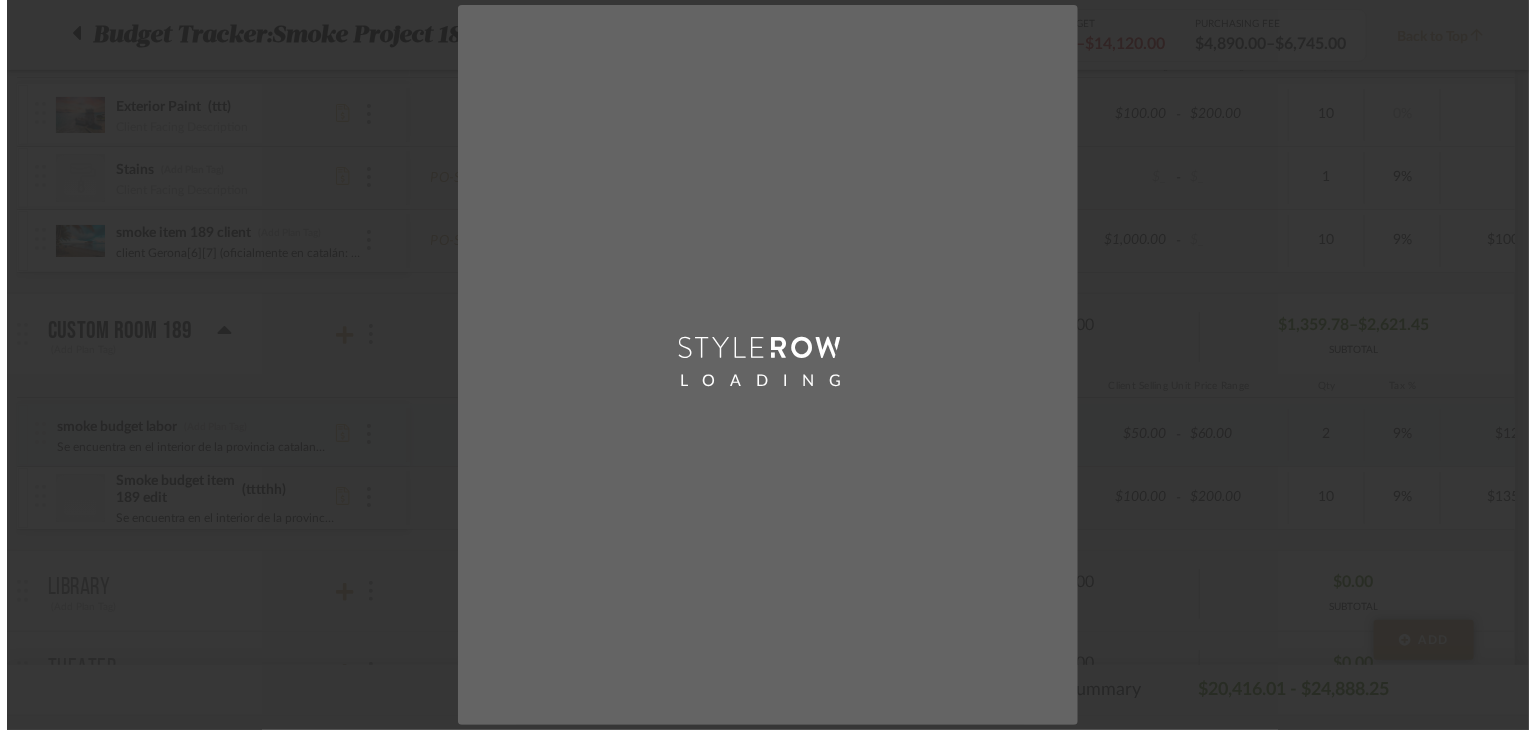 scroll, scrollTop: 0, scrollLeft: 0, axis: both 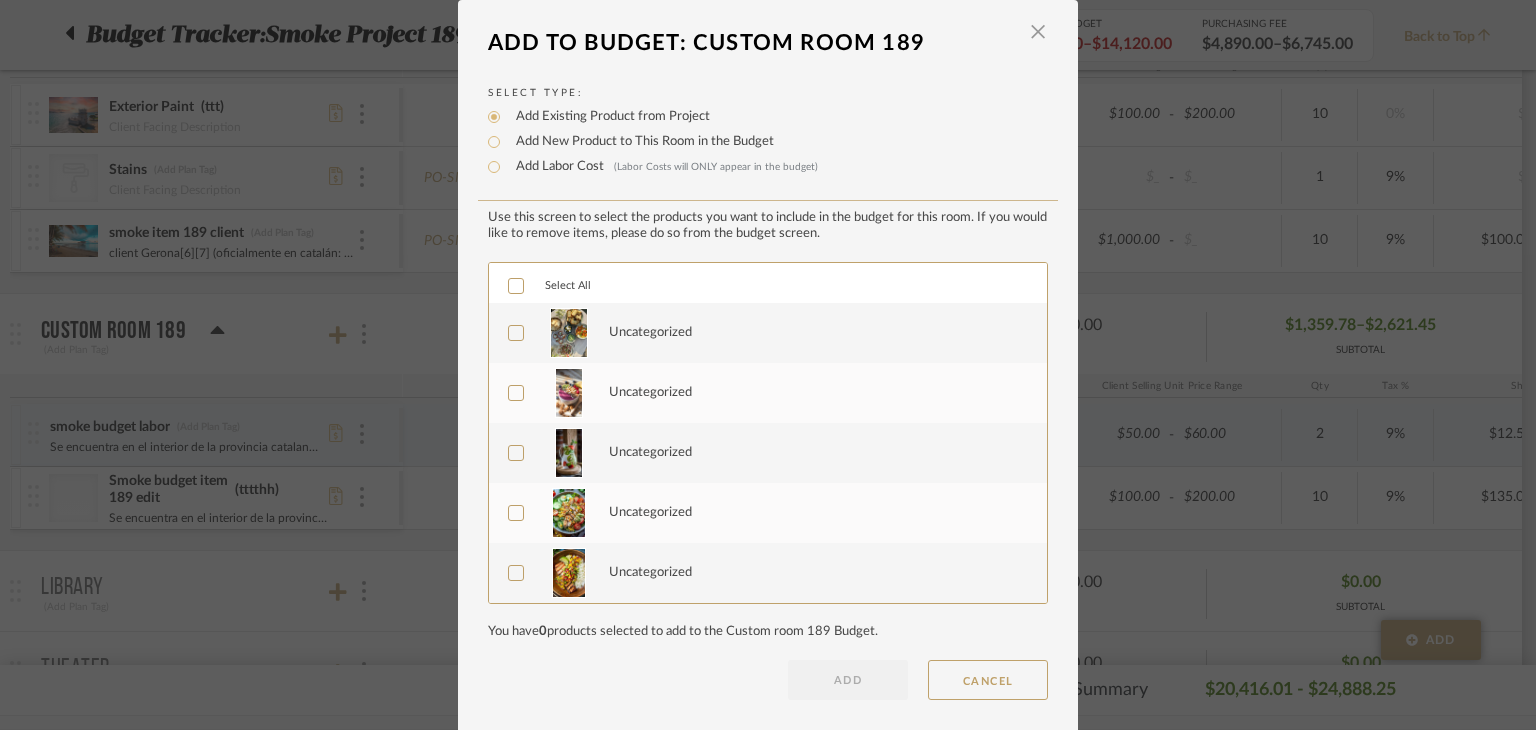 click at bounding box center [516, 393] 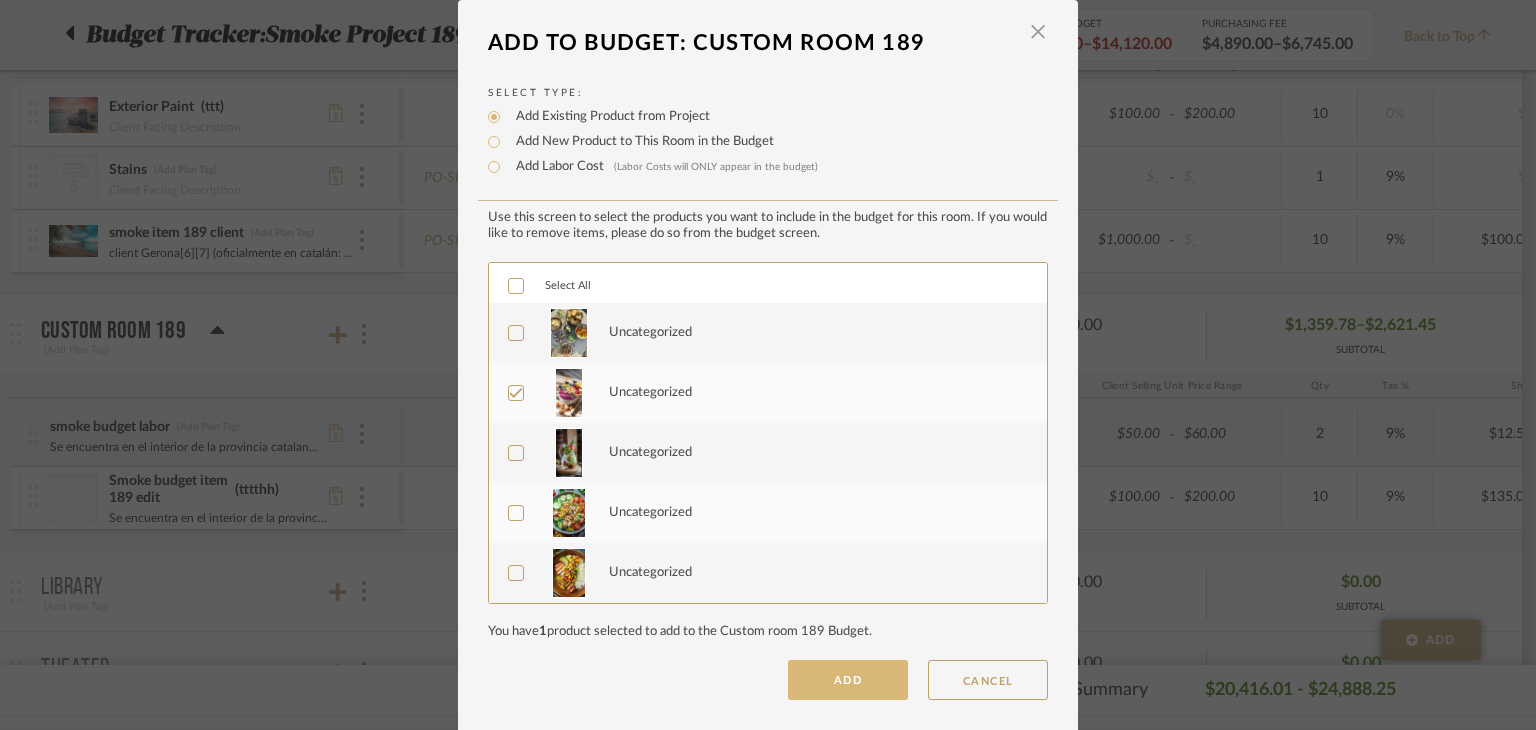 click on "ADD" at bounding box center [848, 680] 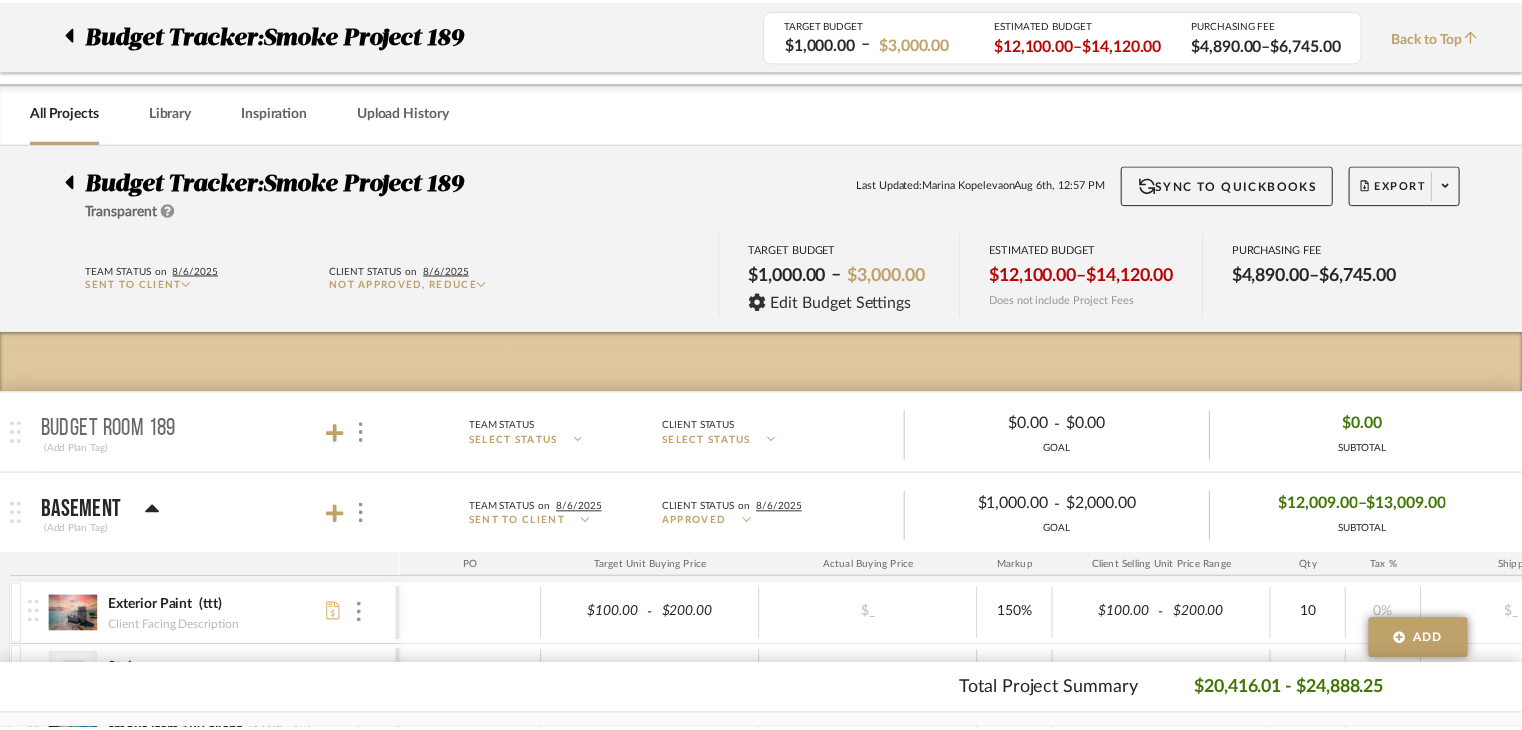 scroll, scrollTop: 500, scrollLeft: 0, axis: vertical 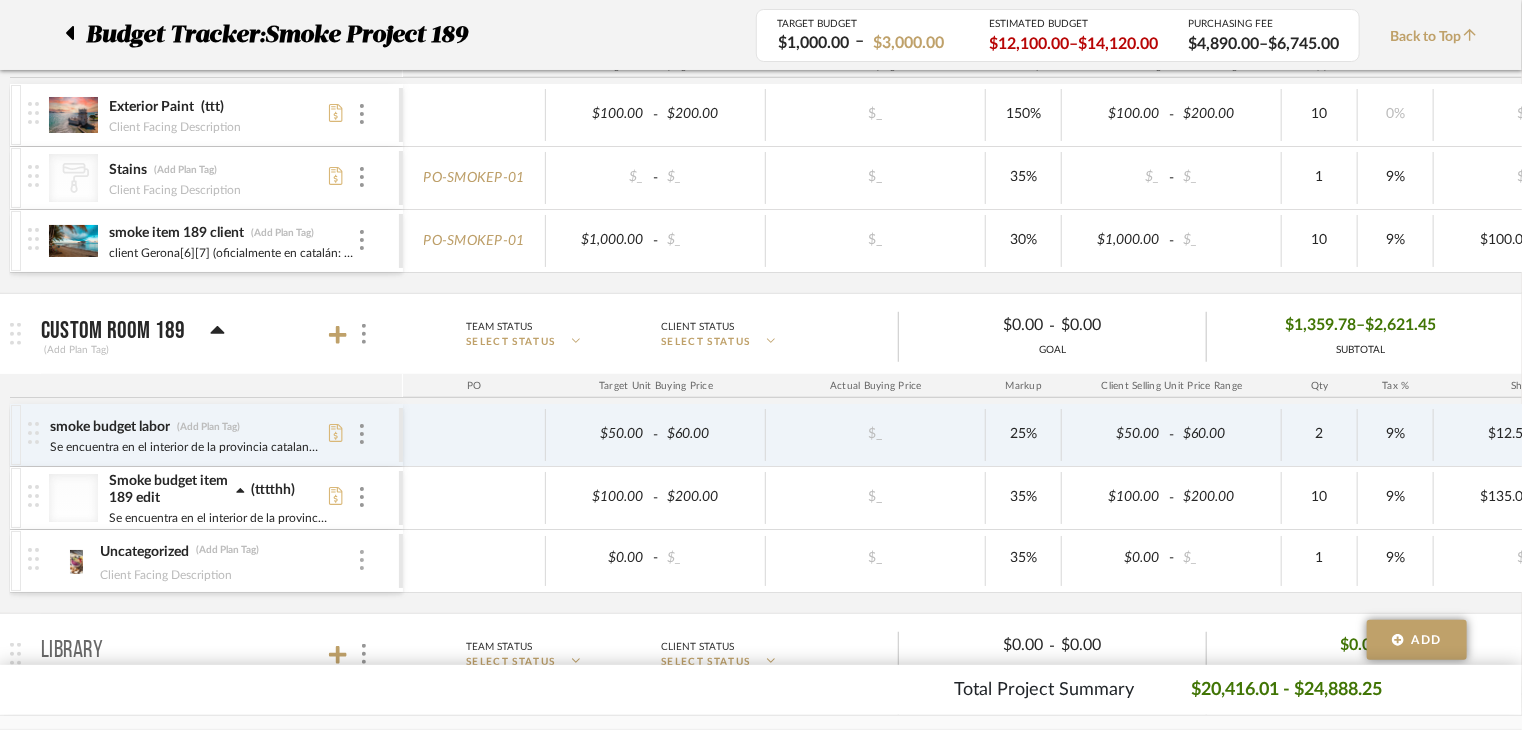 click at bounding box center [362, 560] 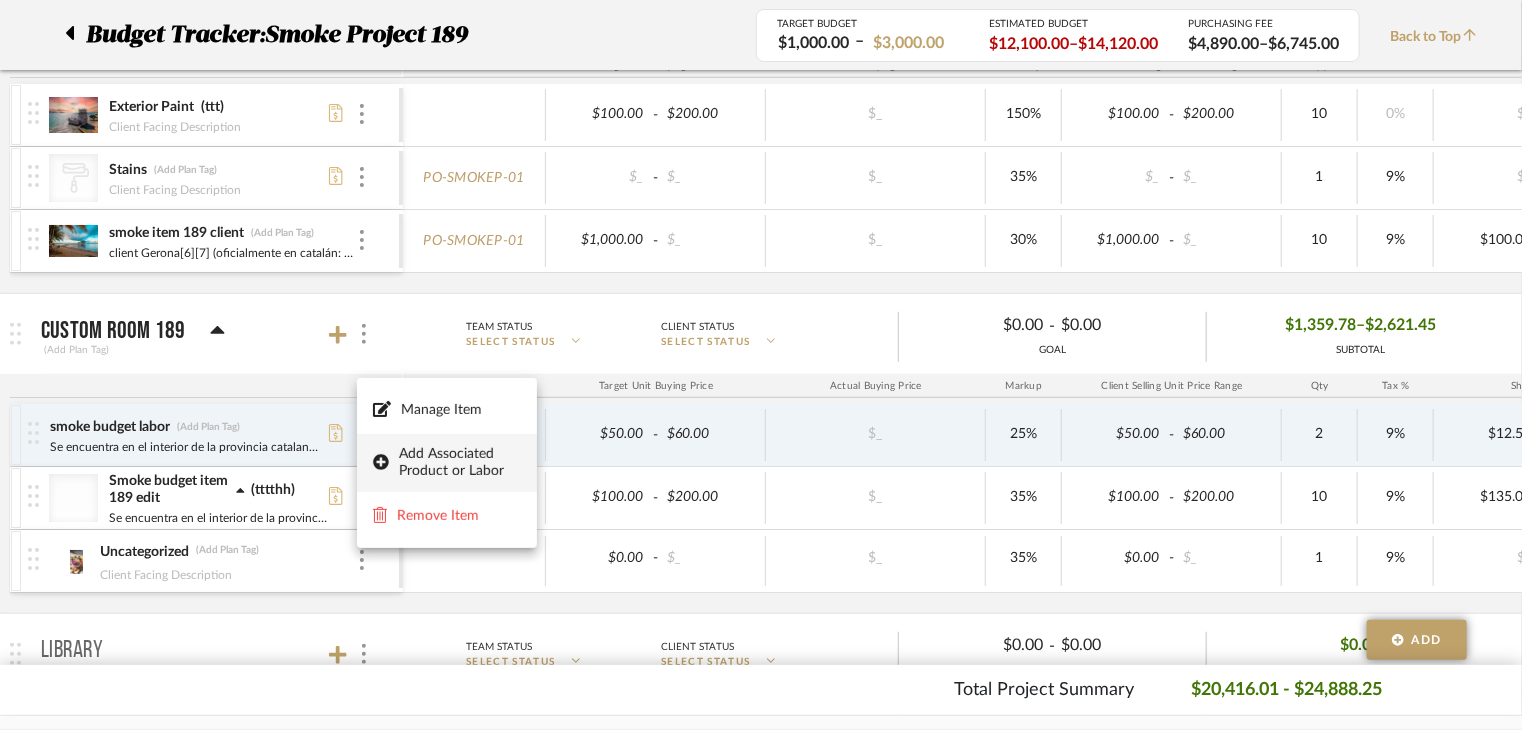 click on "Add Associated Product or Labor" at bounding box center (460, 463) 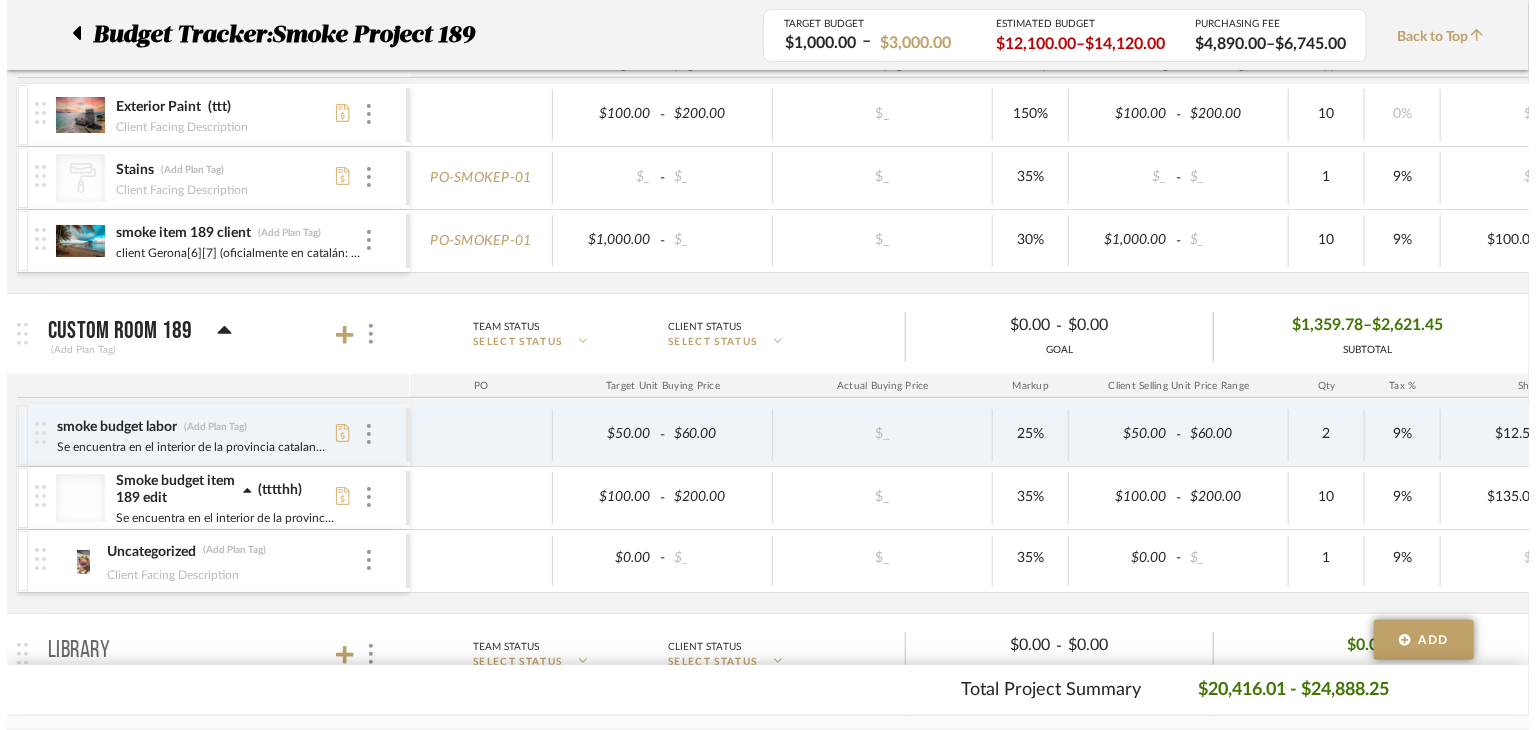 scroll, scrollTop: 0, scrollLeft: 0, axis: both 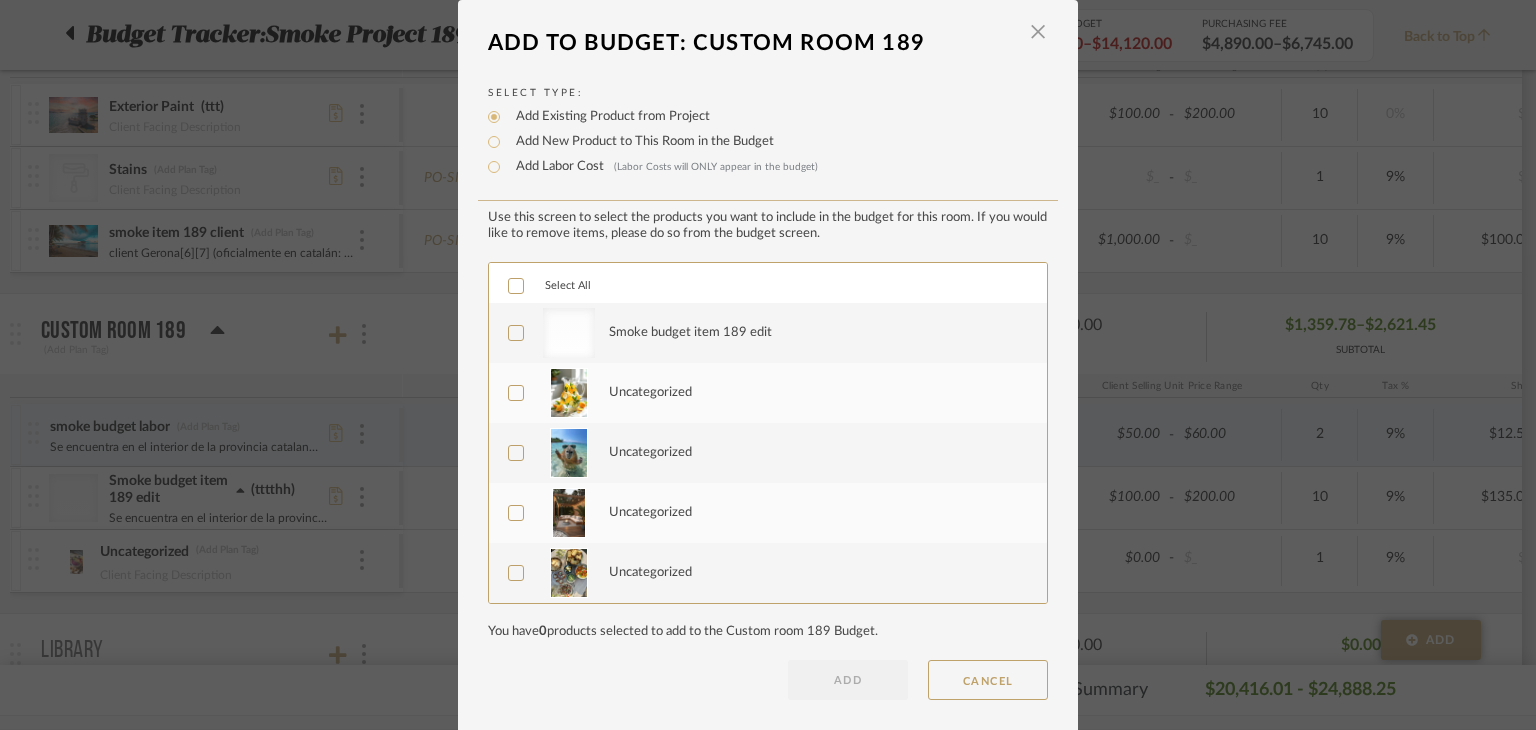 click on "Uncategorized" at bounding box center (766, 513) 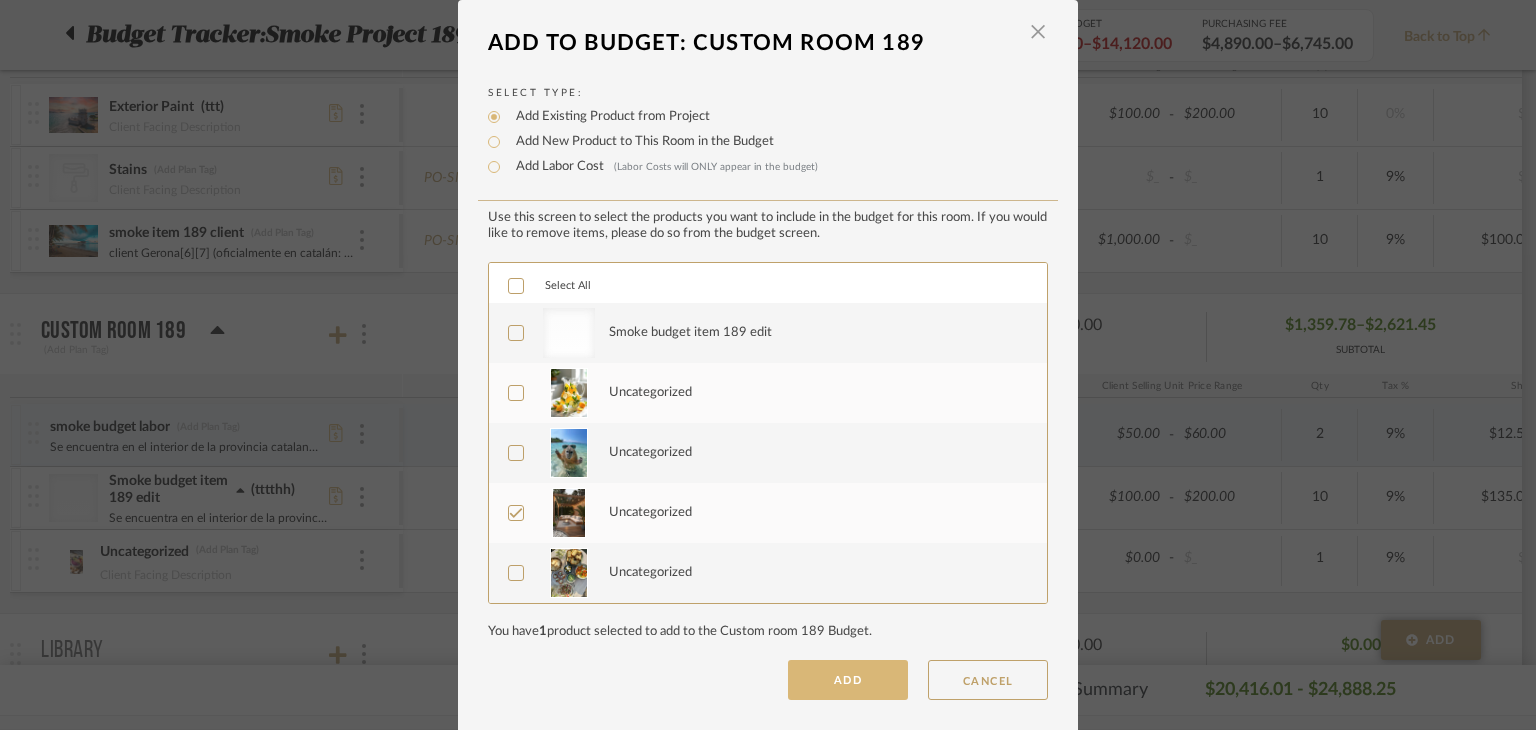 click on "ADD" at bounding box center [848, 680] 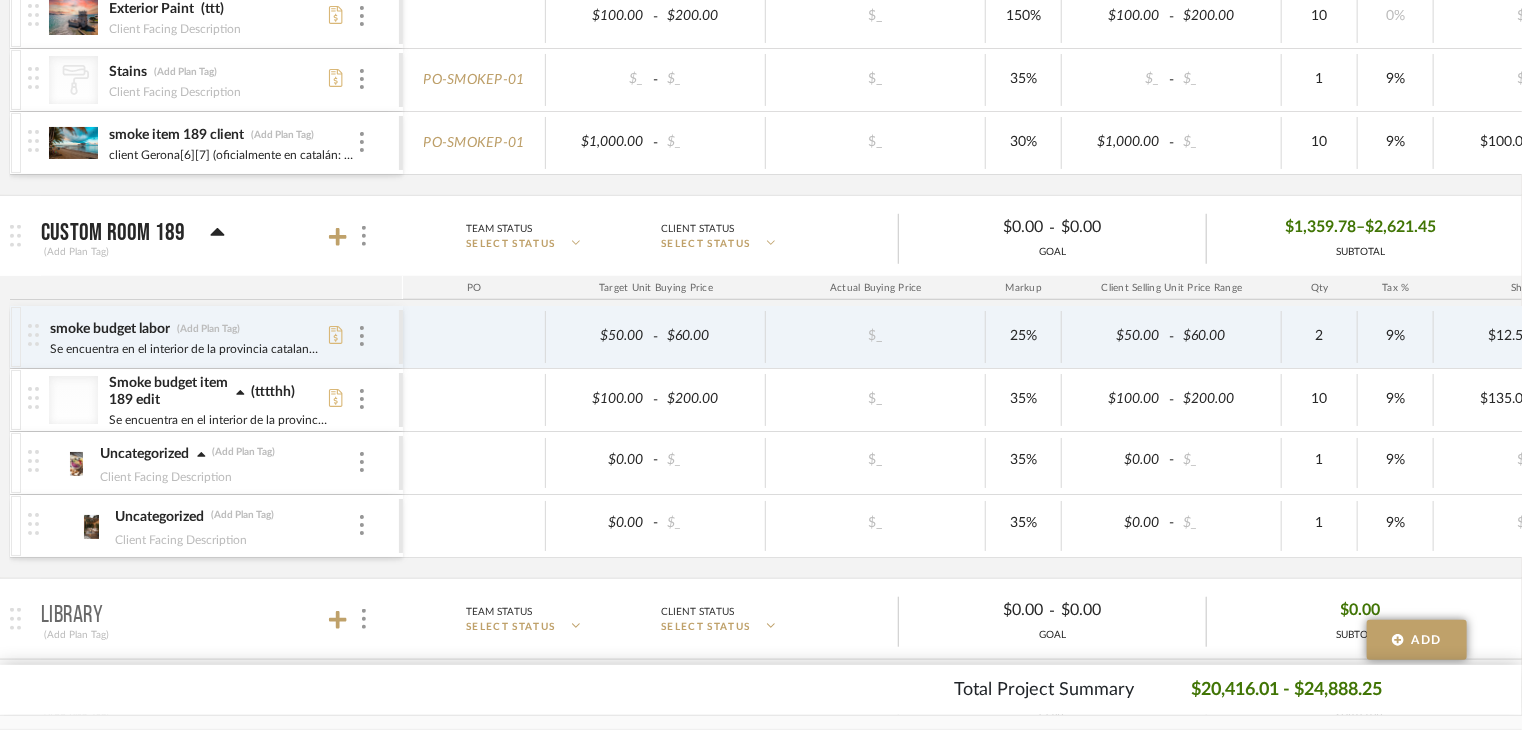 scroll, scrollTop: 600, scrollLeft: 0, axis: vertical 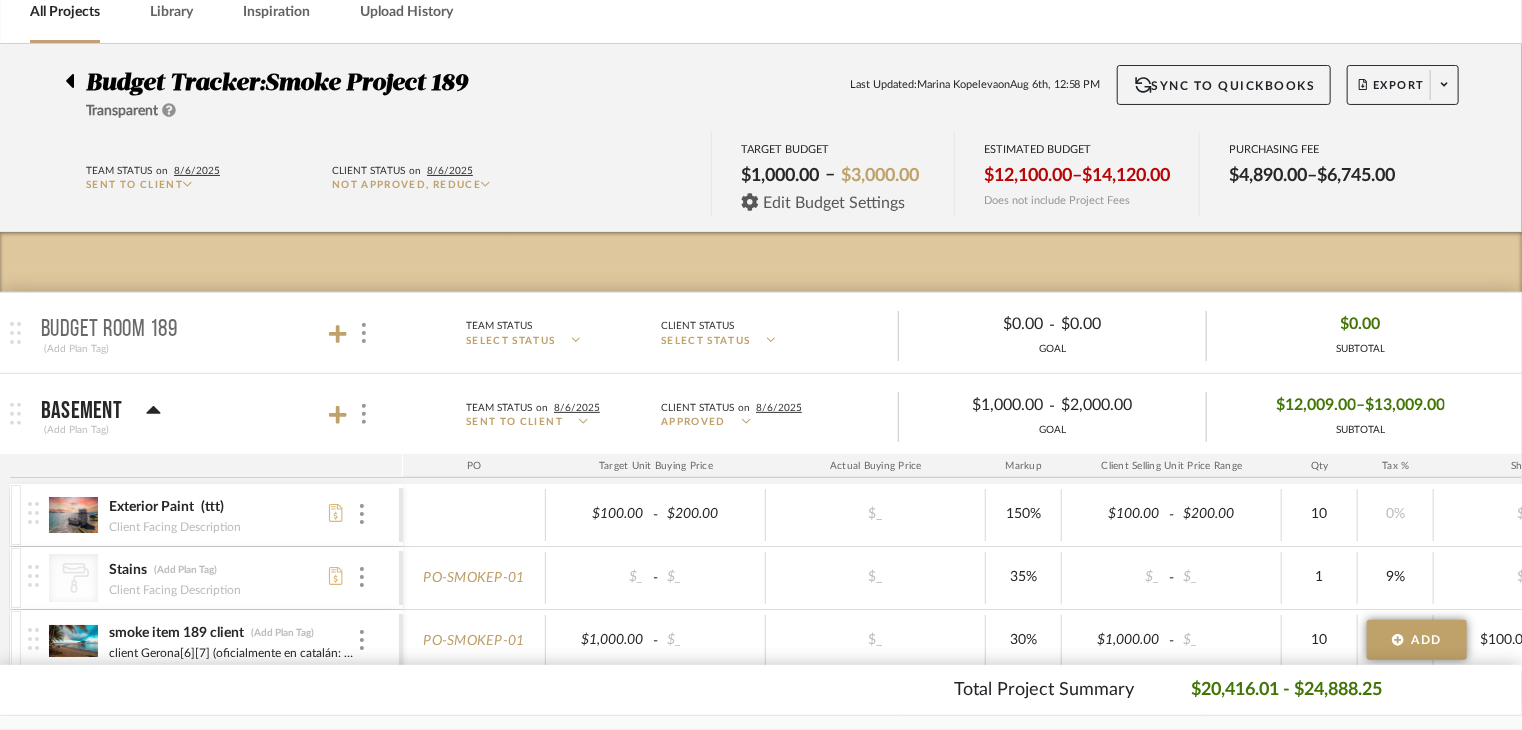 click on "Edit Budget Settings" 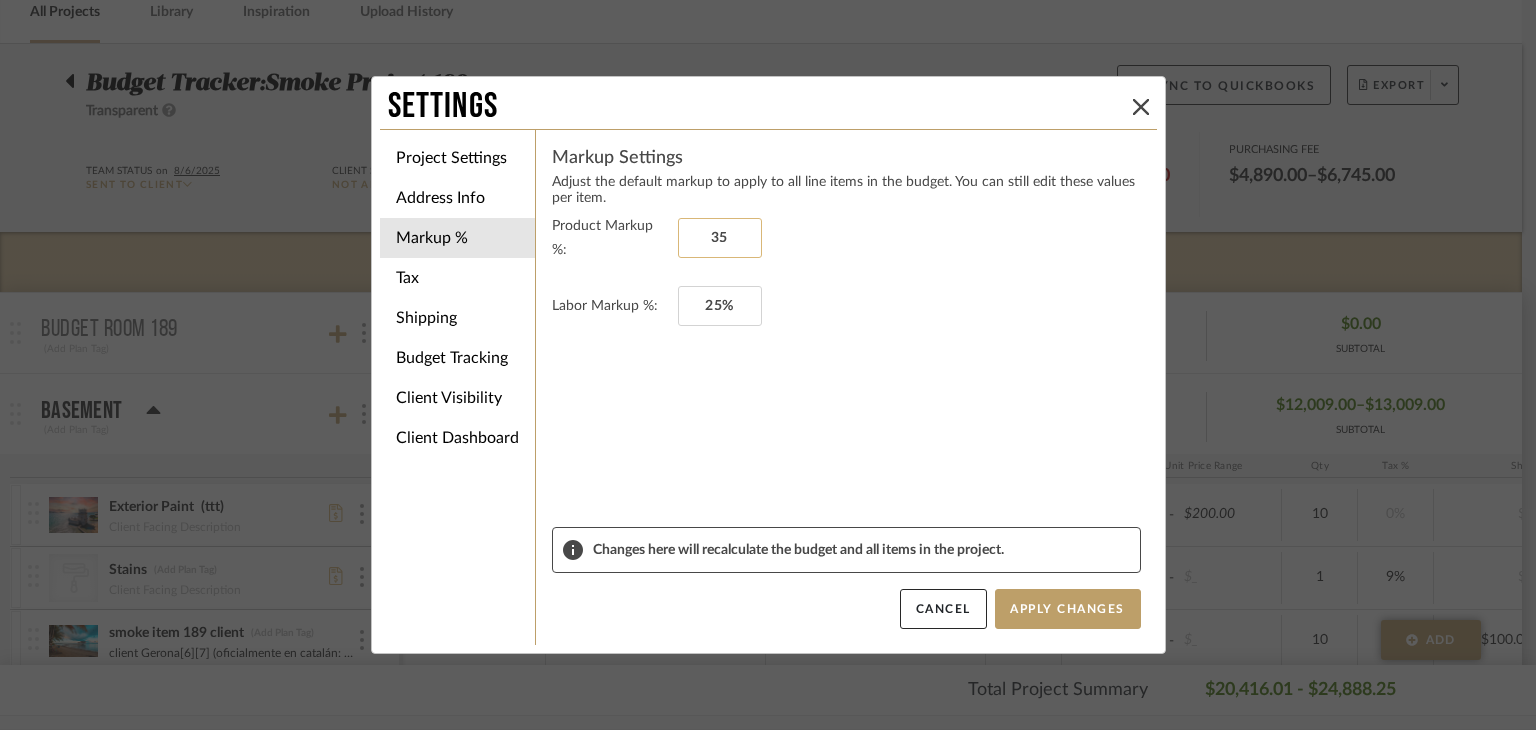 click on "35" at bounding box center [720, 238] 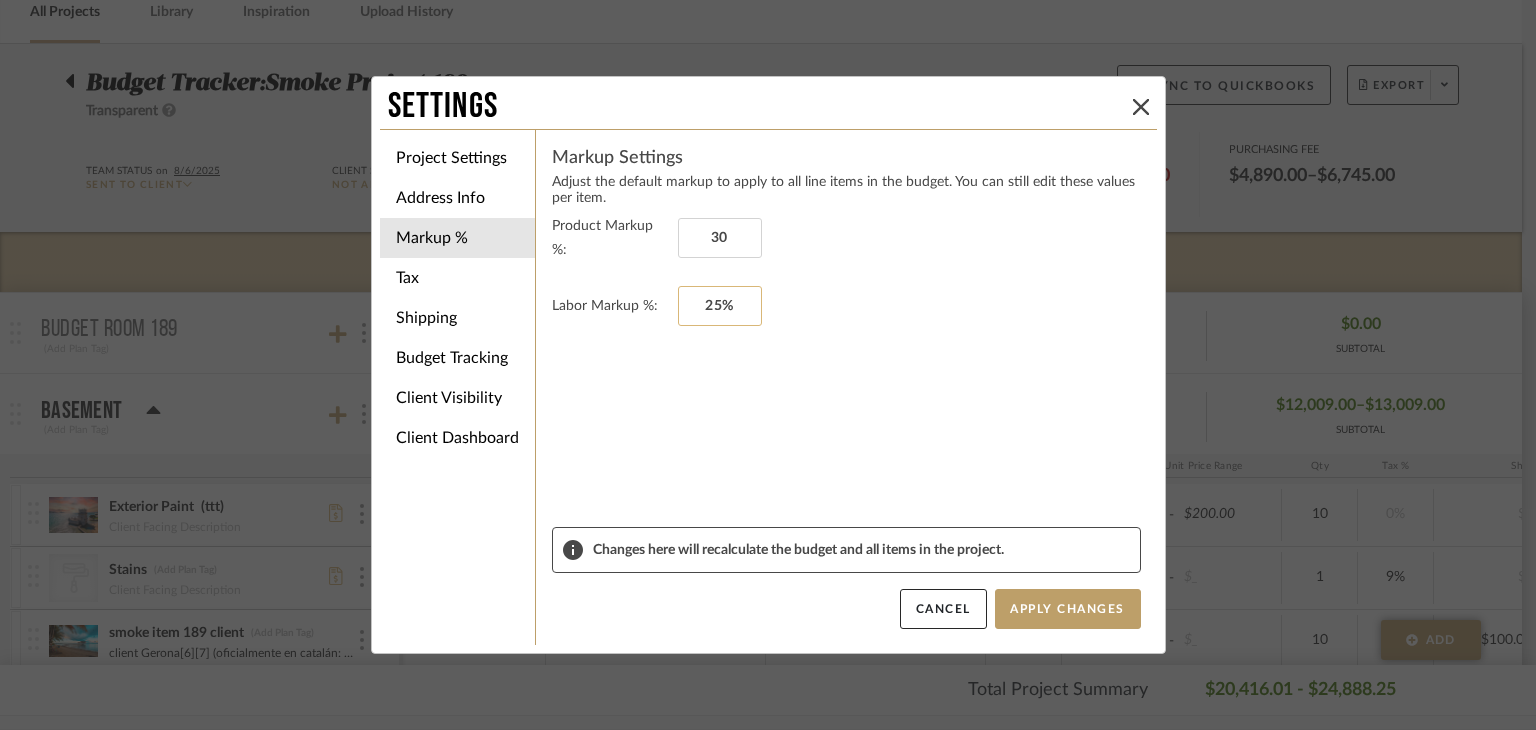 type on "30%" 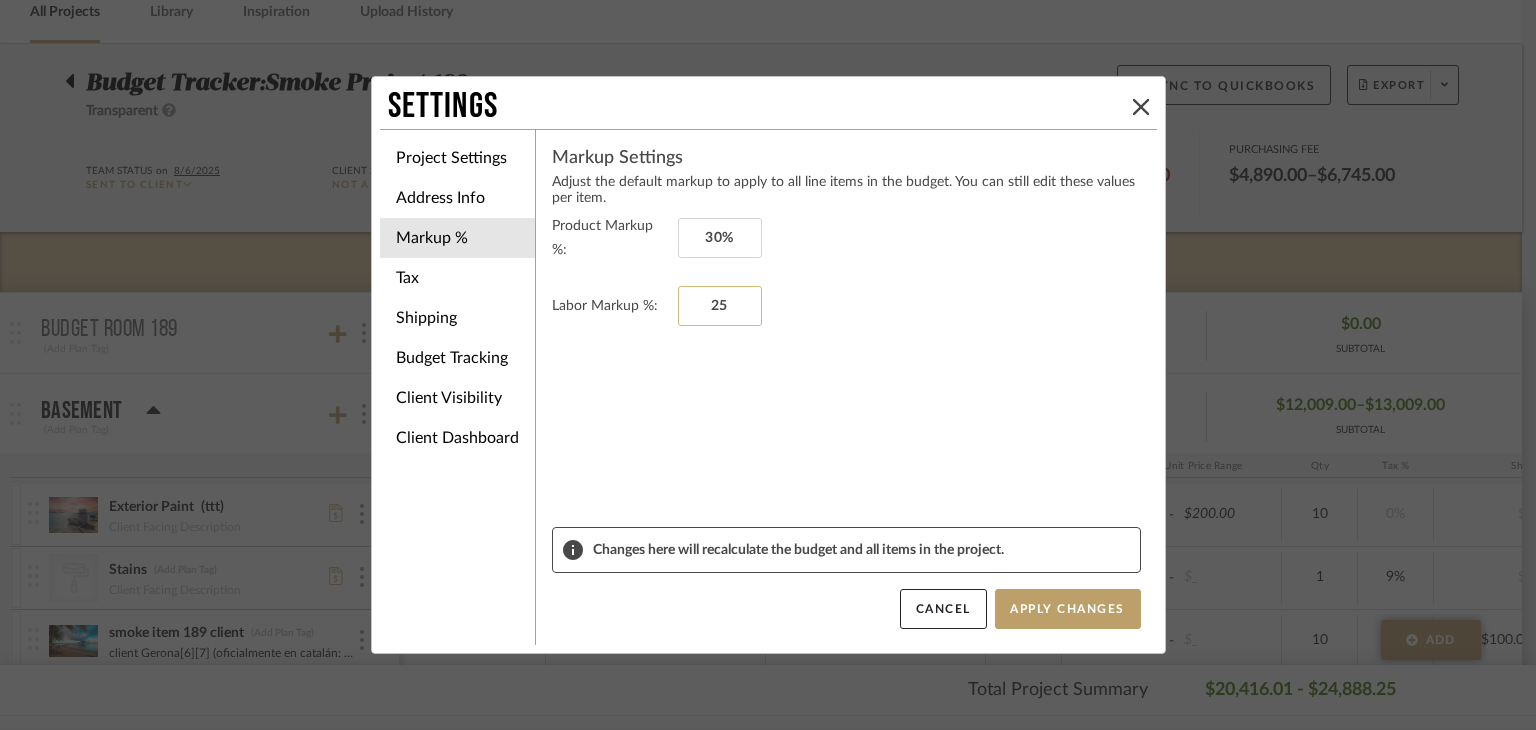 click on "25" at bounding box center (720, 306) 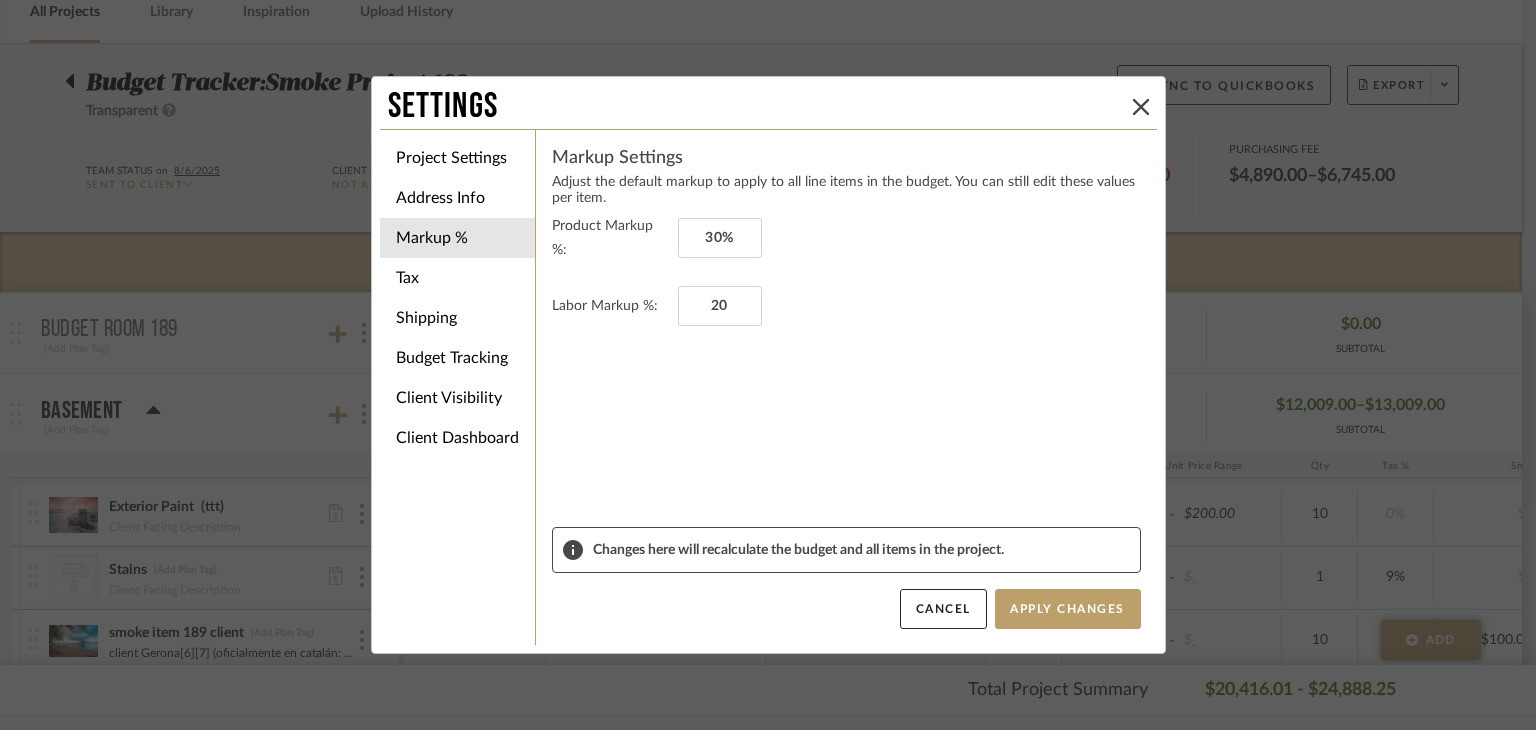 type on "20%" 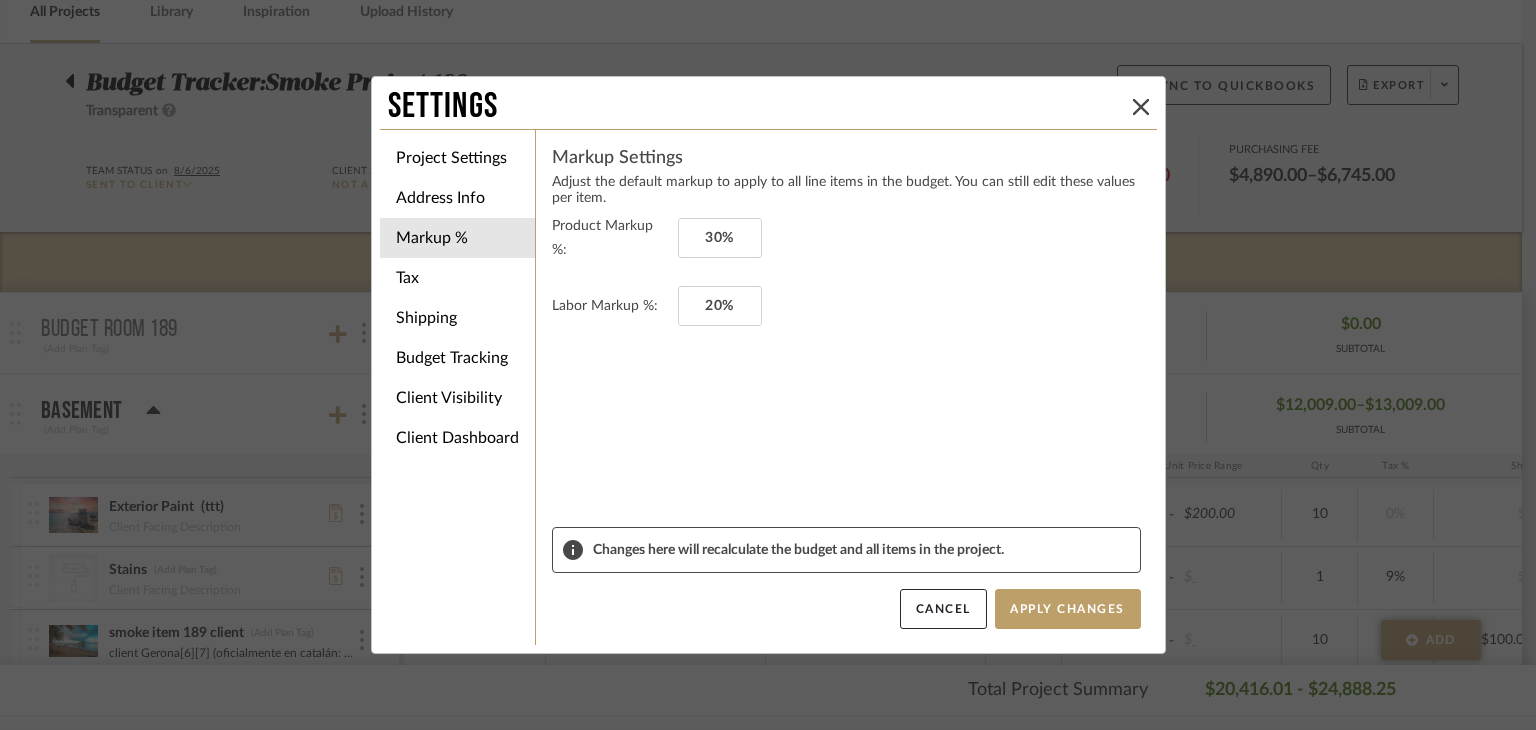 click on "Markup Settings  Adjust the default markup to apply to all line items in the budget. You can still edit these values per item.   Product Markup %:  30%  Labor Markup %:  20%  Changes here will recalculate the budget and all items in the project.  Cancel Apply Changes" at bounding box center [846, 387] 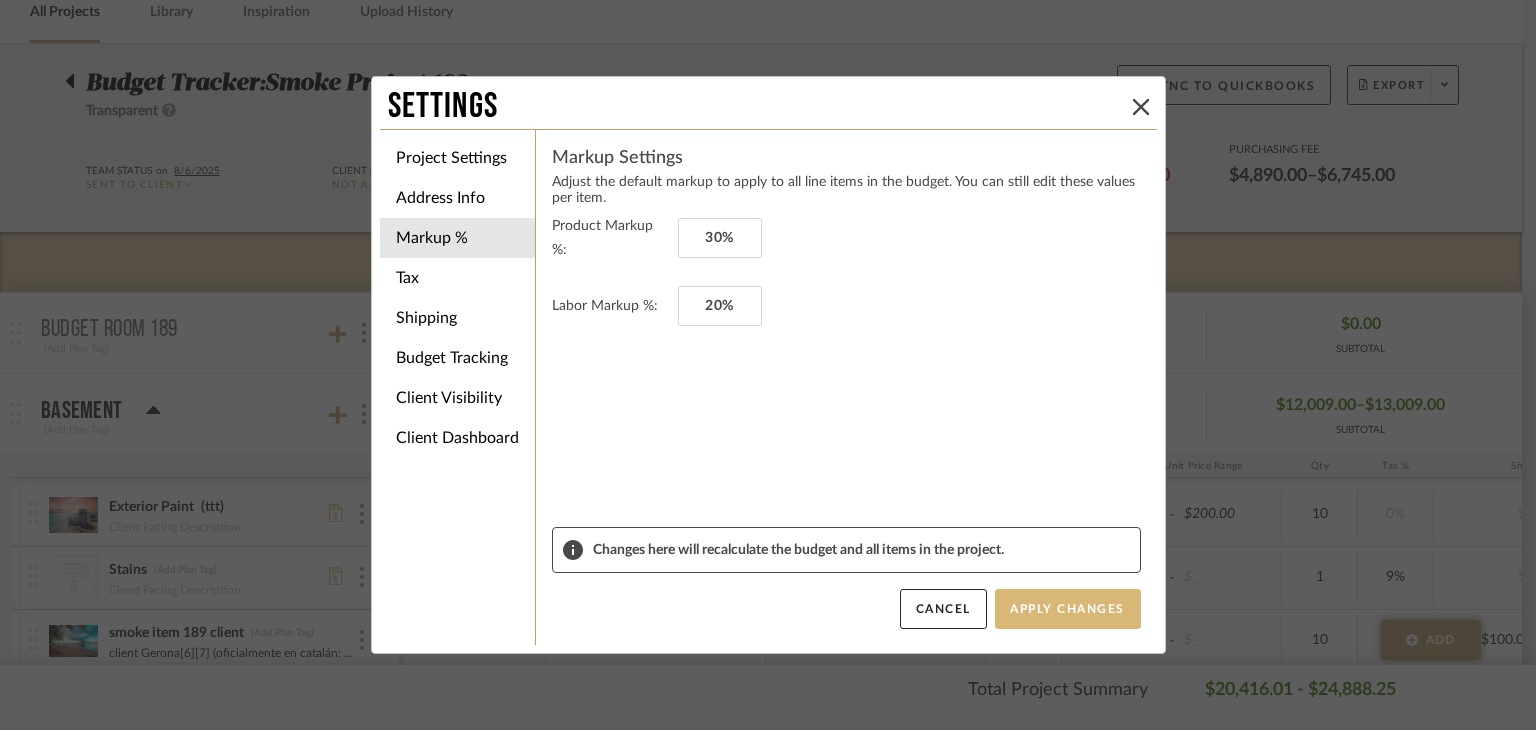 click on "Apply Changes" at bounding box center [1068, 609] 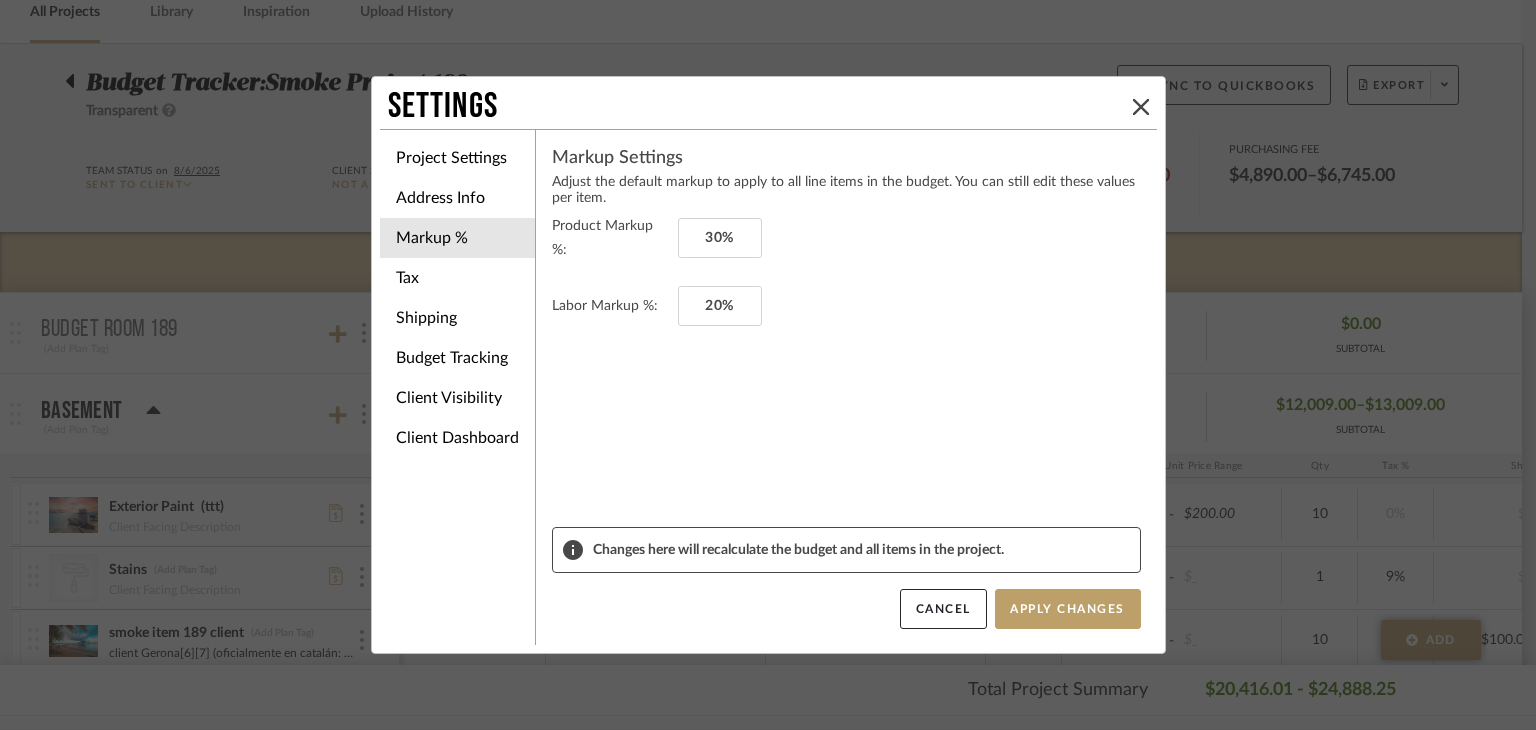 click on "Settings  Project Settings   Address Info   Markup %   Tax   Shipping   Budget Tracking   Client Visibility   Client Dashboard  Markup Settings  Adjust the default markup to apply to all line items in the budget. You can still edit these values per item.   Product Markup %:  30%  Labor Markup %:  20%  Changes here will recalculate the budget and all items in the project.  Cancel Apply Changes" at bounding box center [768, 365] 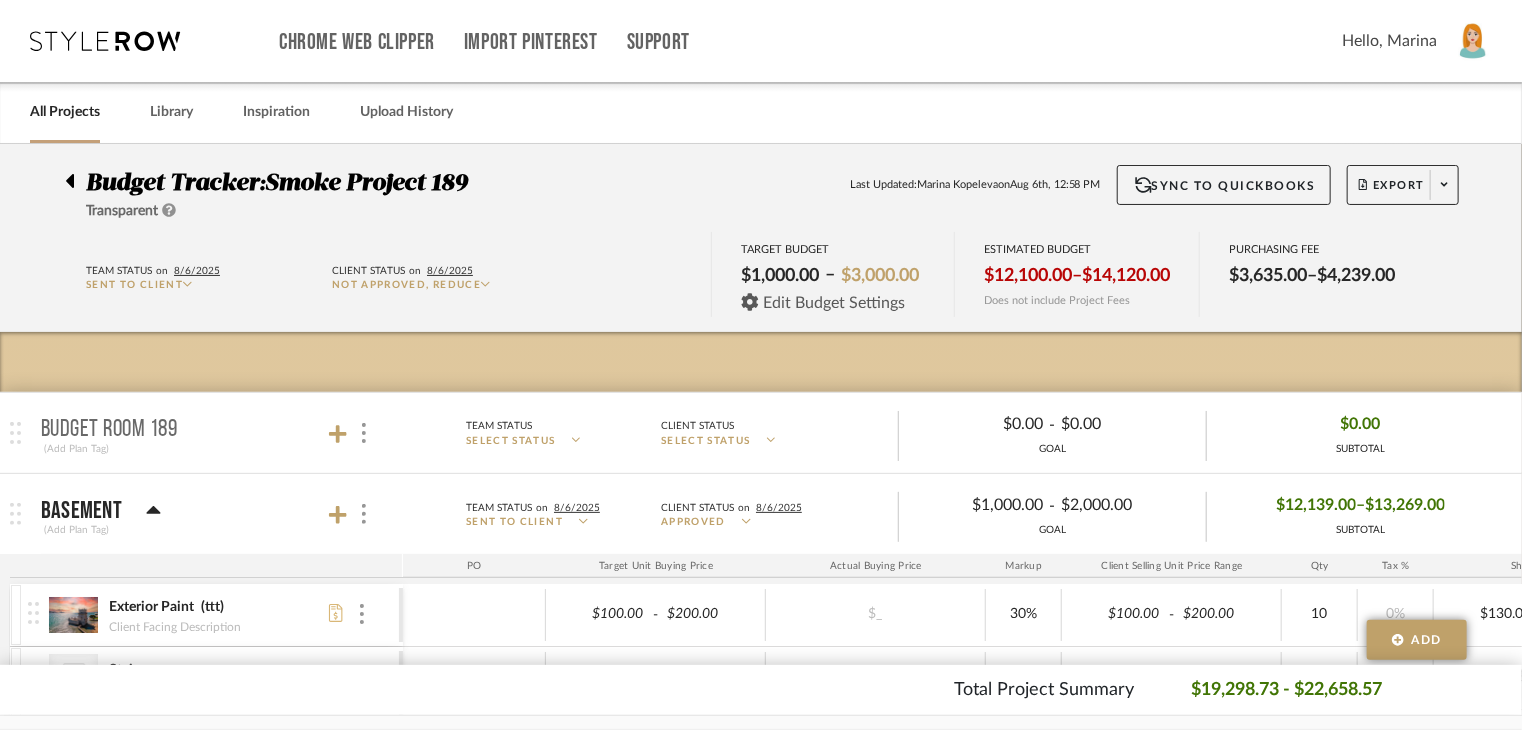 click on "Edit Budget Settings" 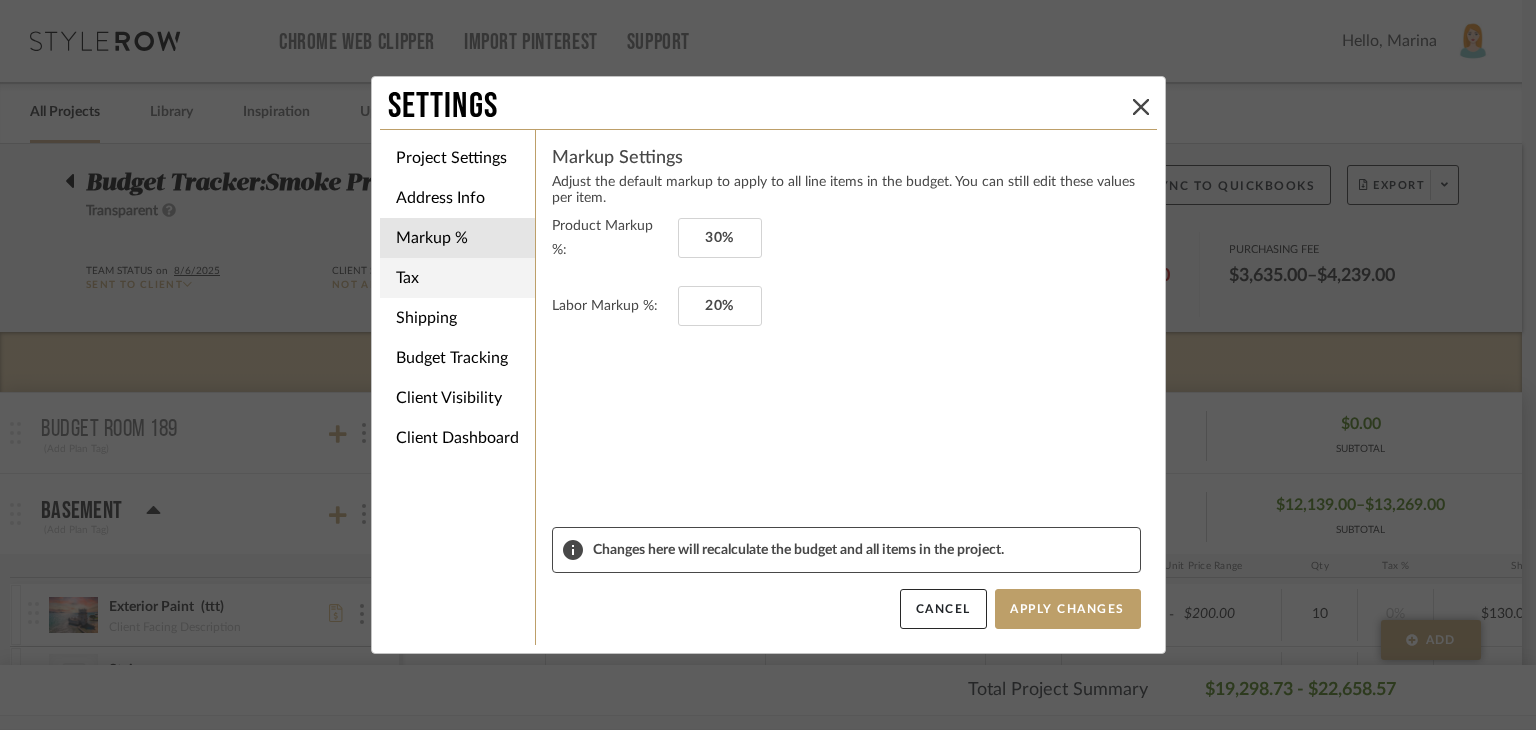 click on "Tax" at bounding box center (457, 278) 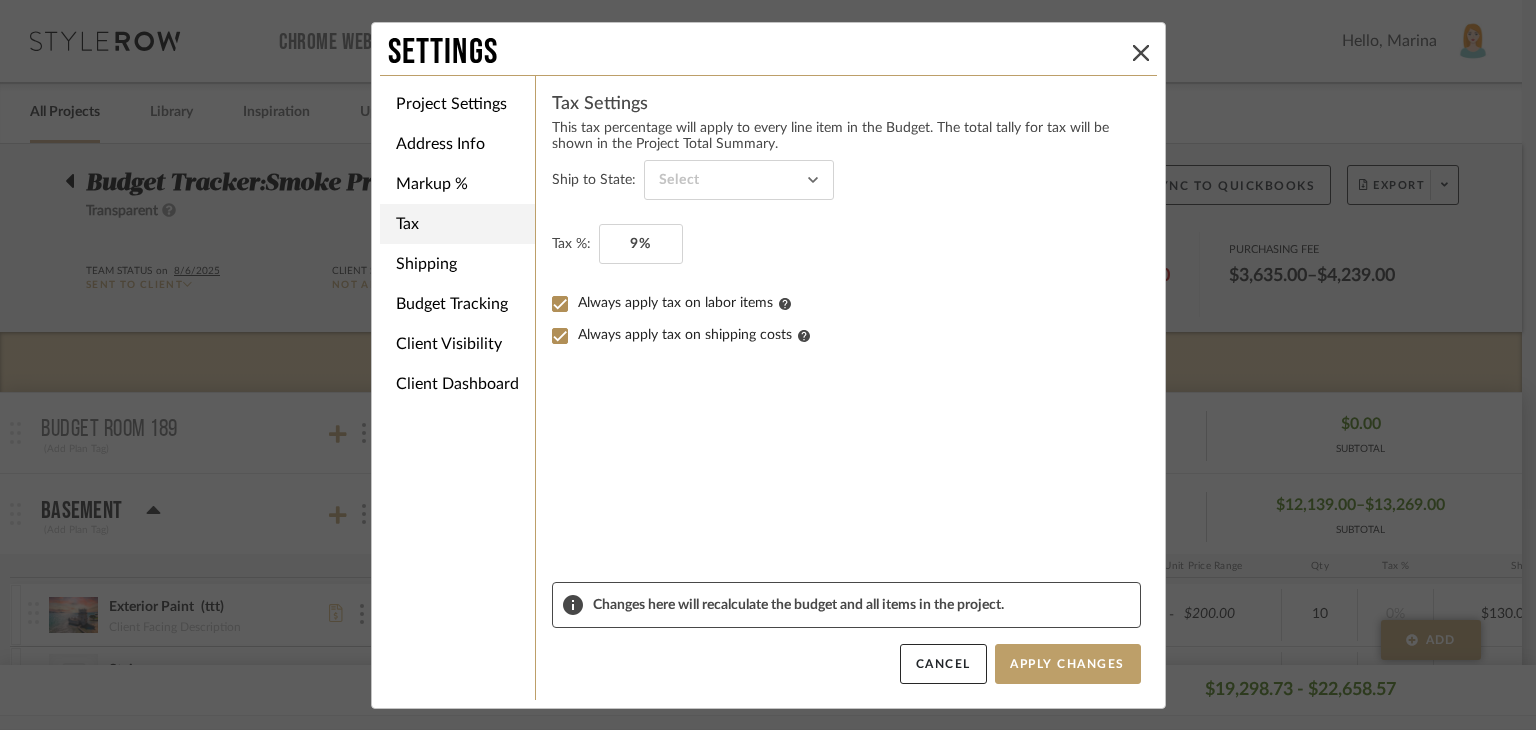 type on "California" 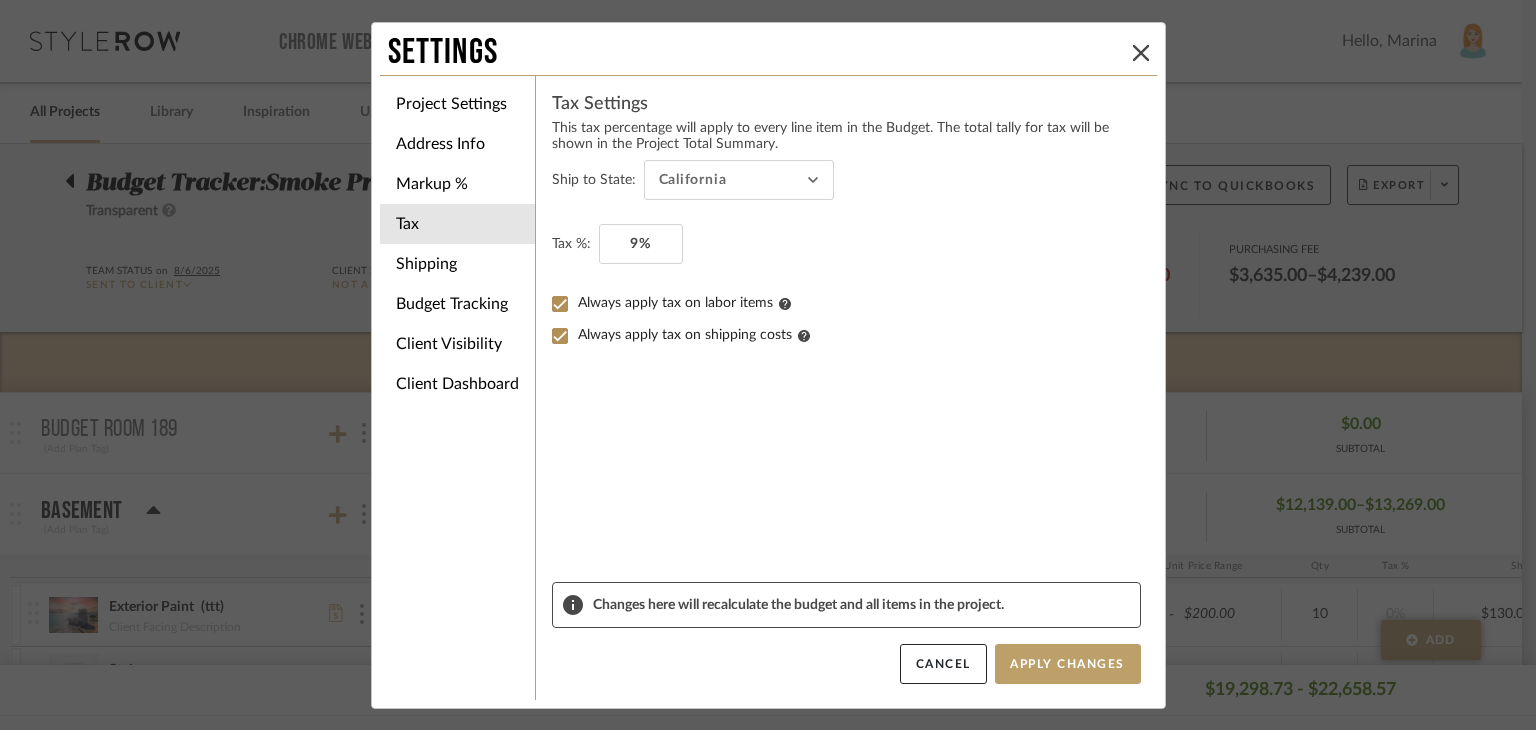 click on "Always apply tax on labor items" at bounding box center [859, 303] 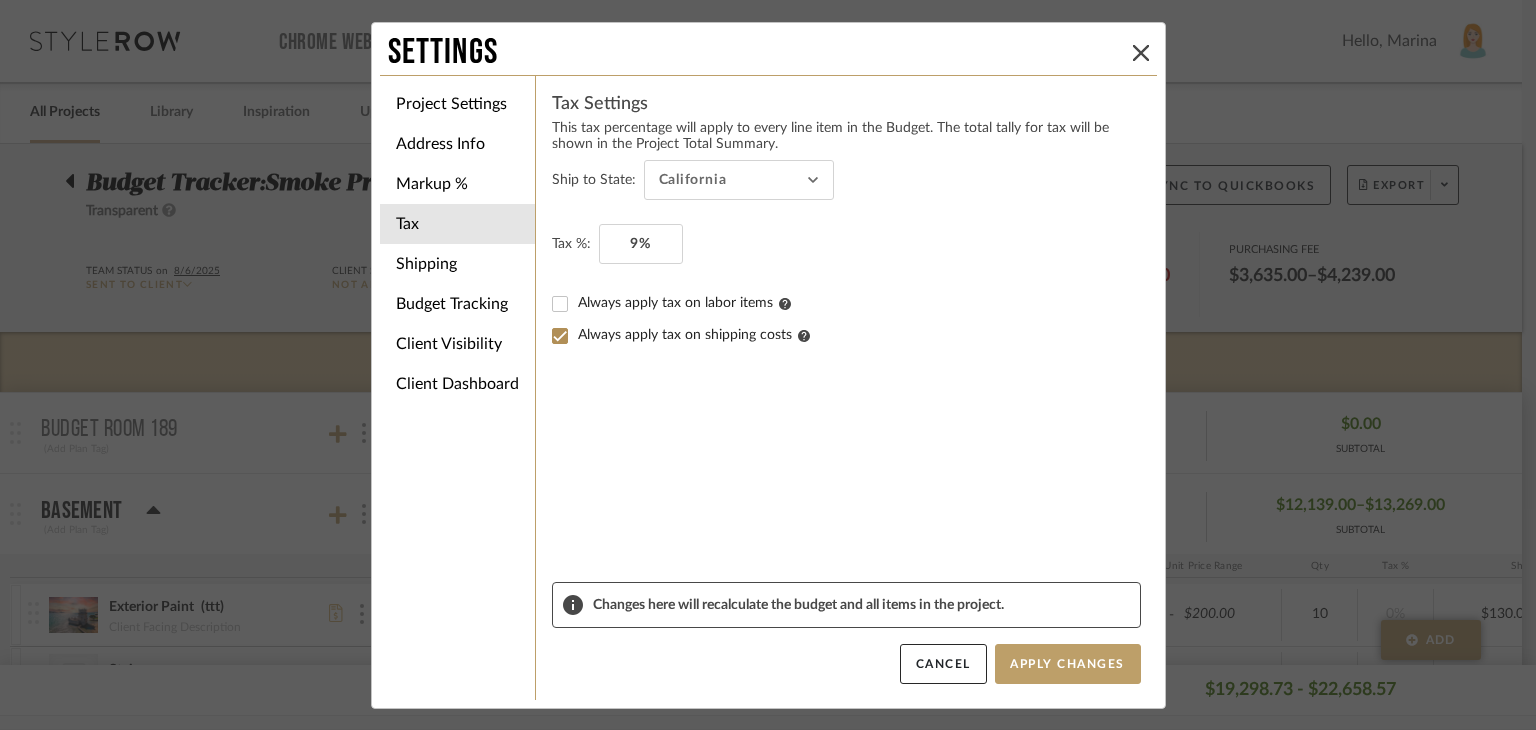 click on "Always apply tax on shipping costs" at bounding box center (846, 336) 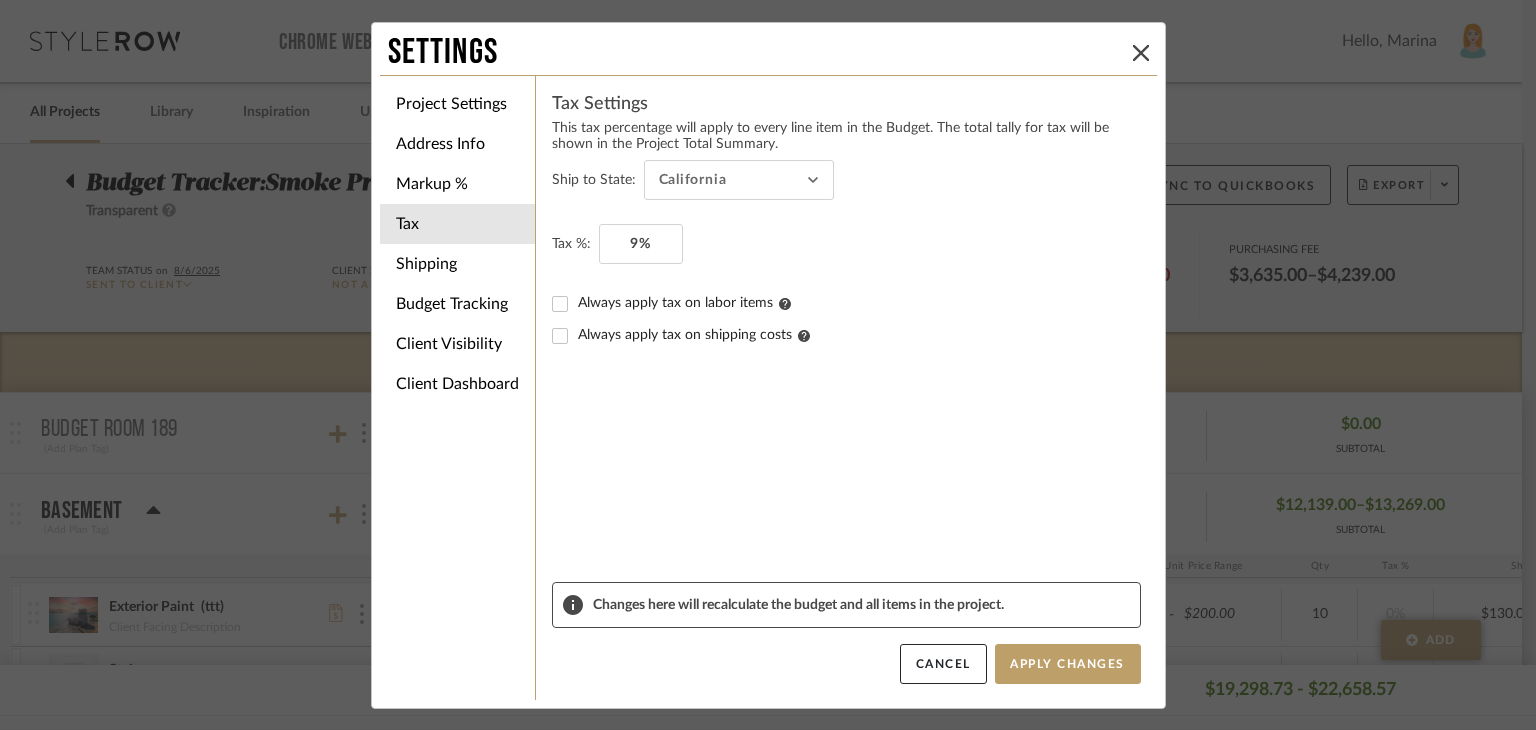 click on "Tax Settings  This tax percentage will apply to every line item in the Budget. The total tally for tax will be shown in the Project Total Summary.   Ship to State:  California  Tax %:  9%  Always apply tax on labor items   Always apply tax on shipping costs      Changes here will recalculate the budget and all items in the project.  Cancel Apply Changes" at bounding box center (846, 388) 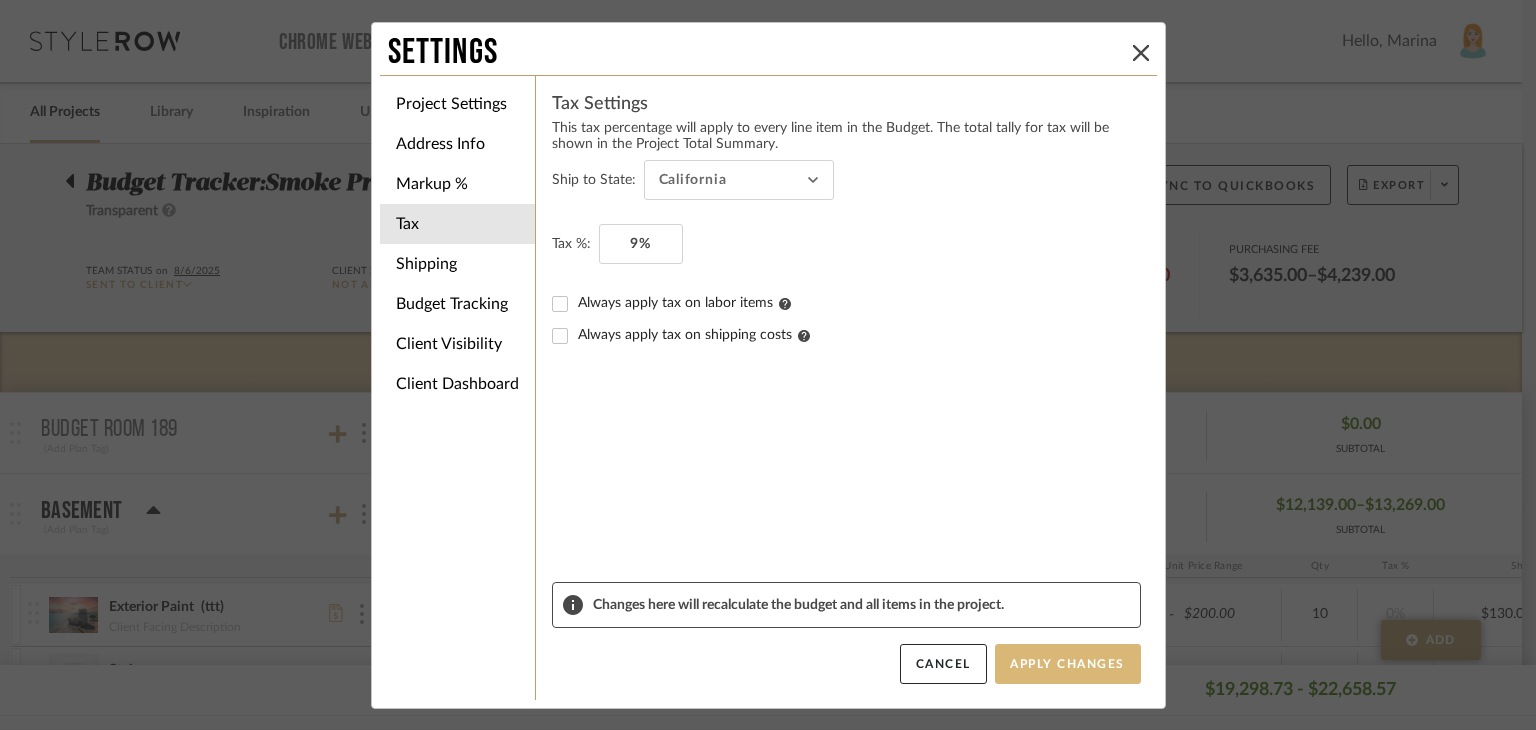 click on "Apply Changes" at bounding box center [1068, 664] 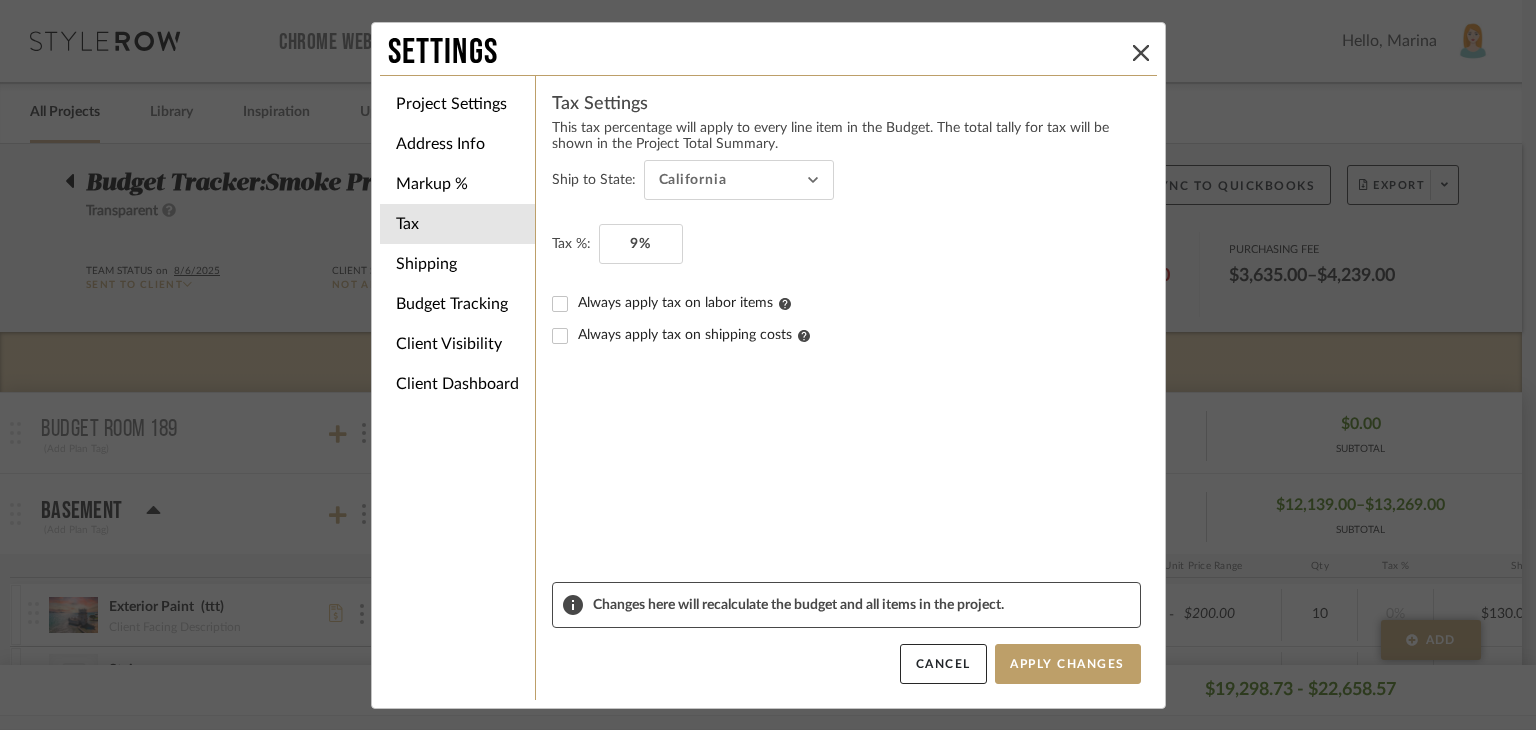 click on "Settings  Project Settings   Address Info   Markup %   Tax   Shipping   Budget Tracking   Client Visibility   Client Dashboard  Tax Settings  This tax percentage will apply to every line item in the Budget. The total tally for tax will be shown in the Project Total Summary.   Ship to State:  California  Tax %:  9%  Always apply tax on labor items   Always apply tax on shipping costs      Changes here will recalculate the budget and all items in the project.  Cancel Apply Changes" at bounding box center (768, 365) 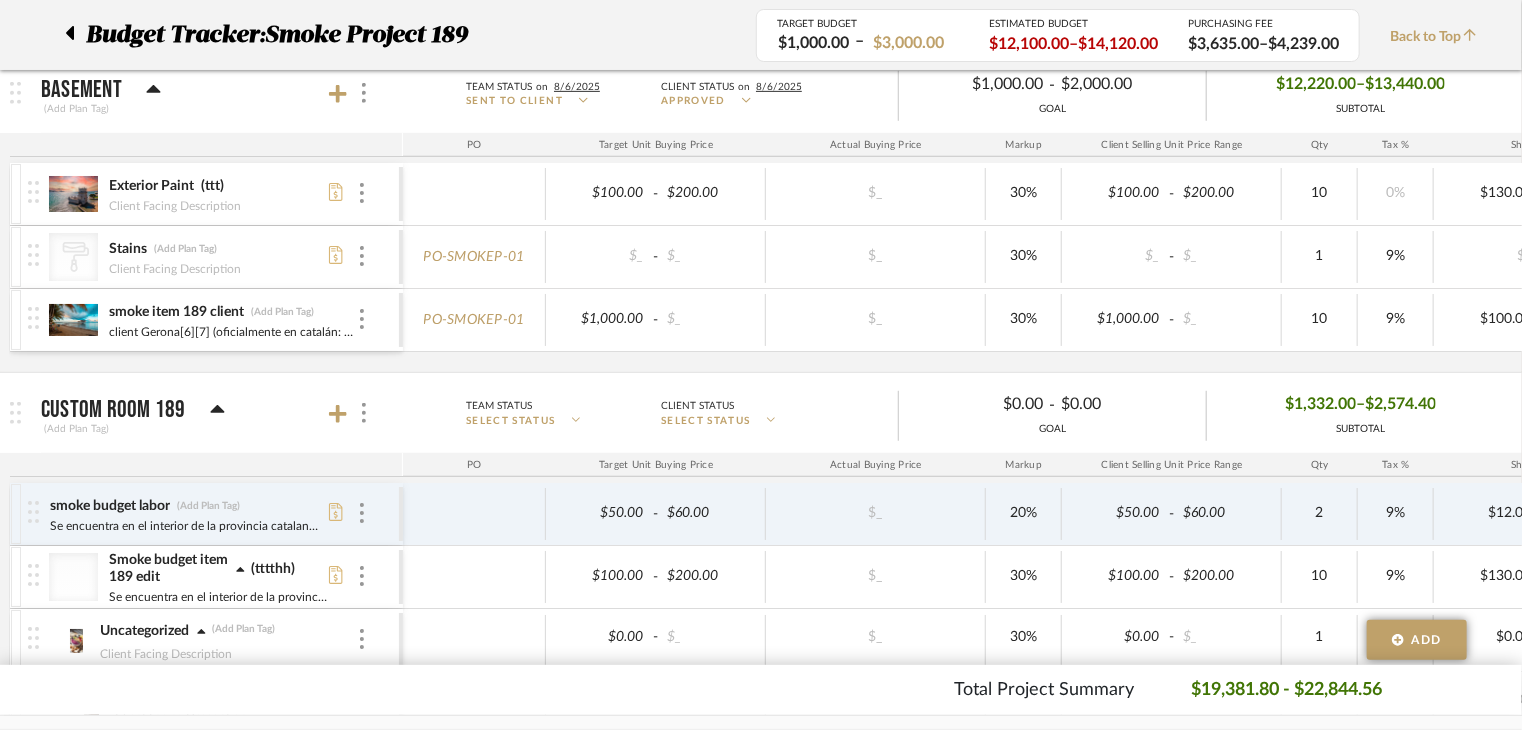 checkbox on "false" 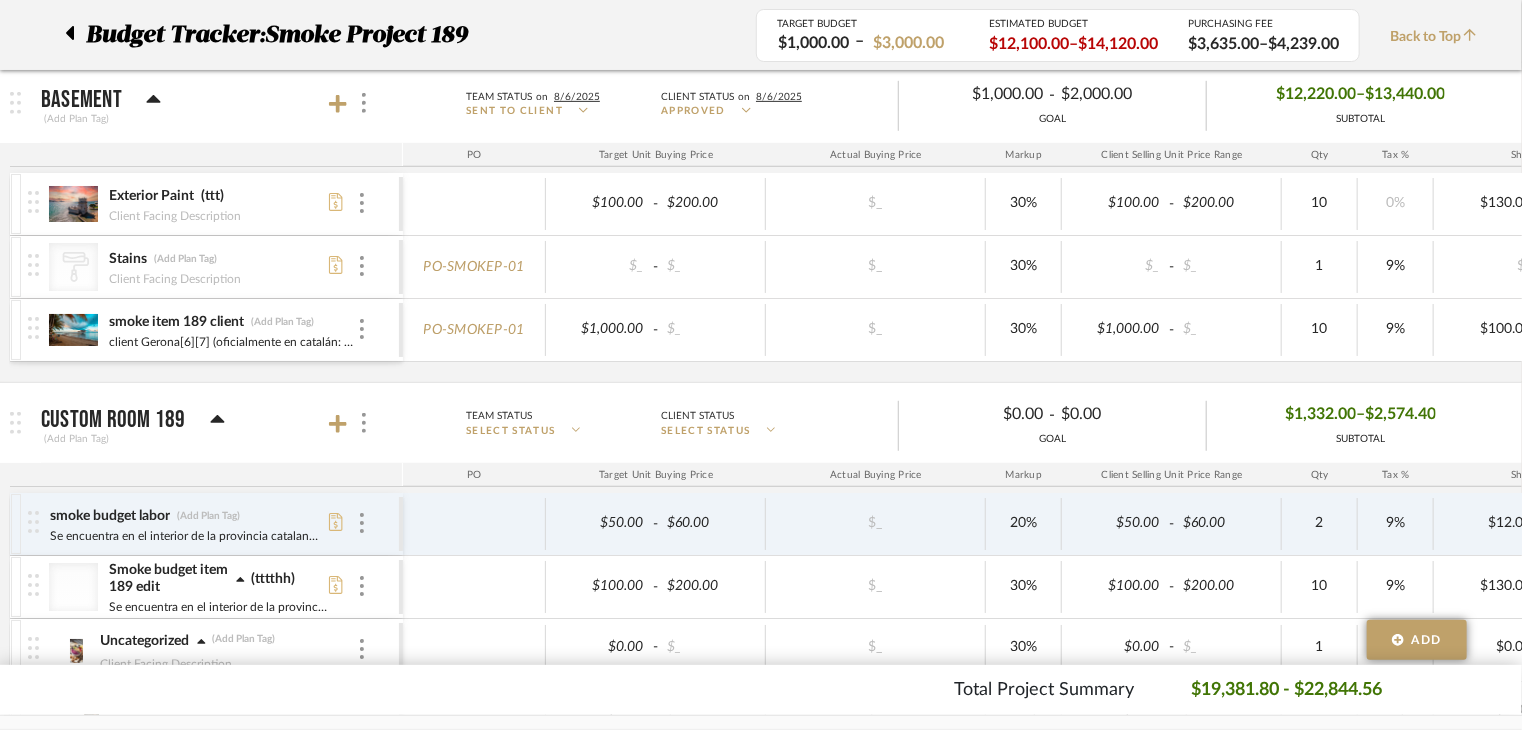 checkbox on "false" 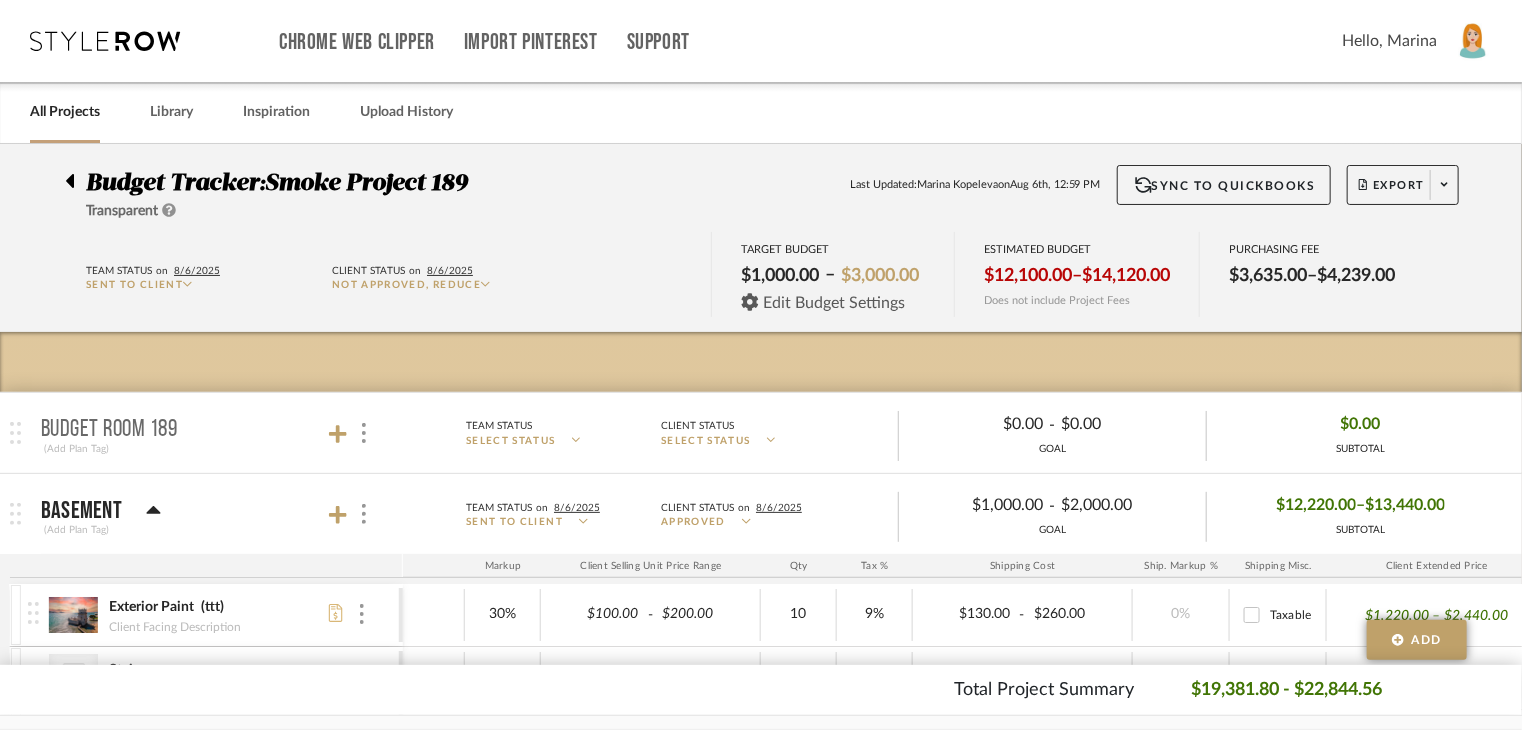 click on "Edit Budget Settings" 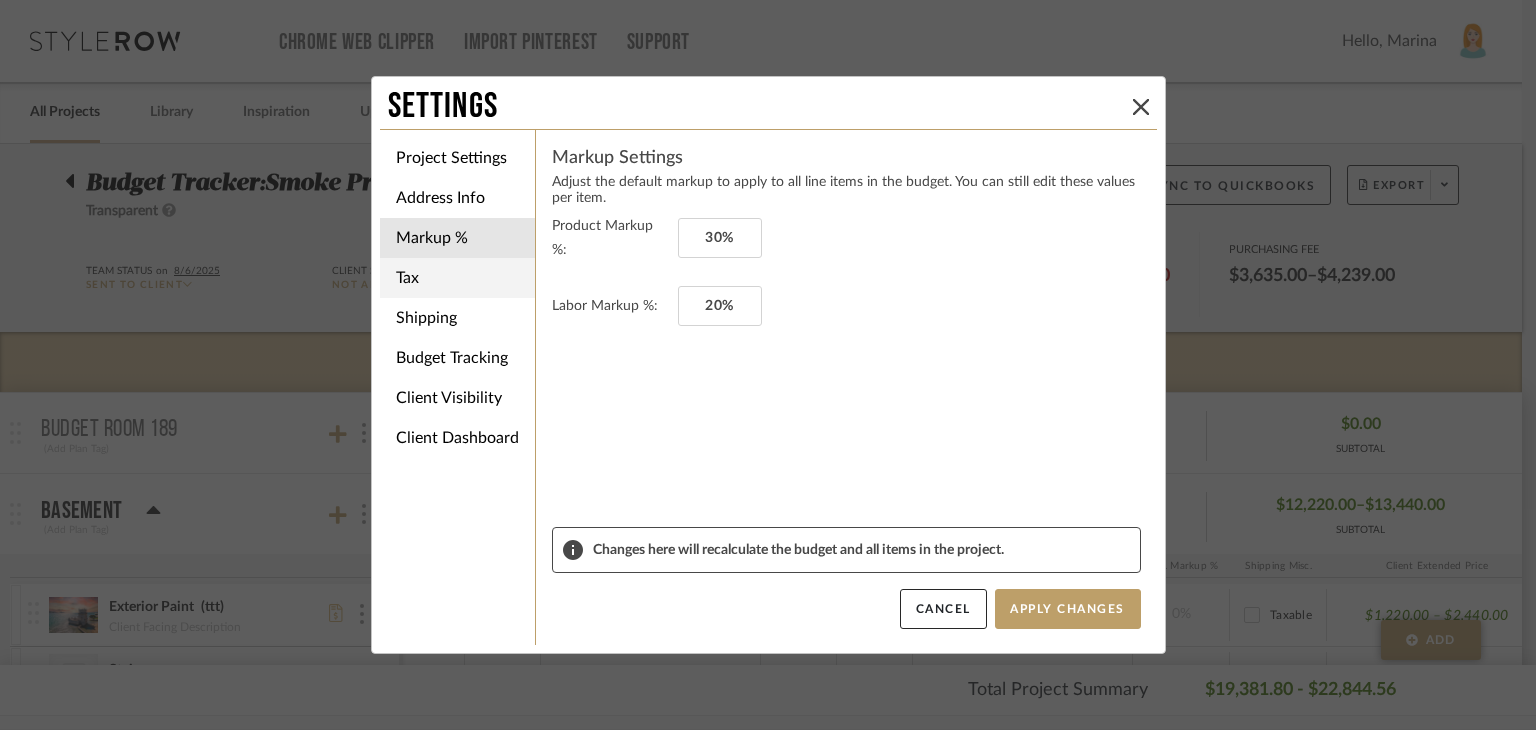 click on "Tax" at bounding box center (457, 278) 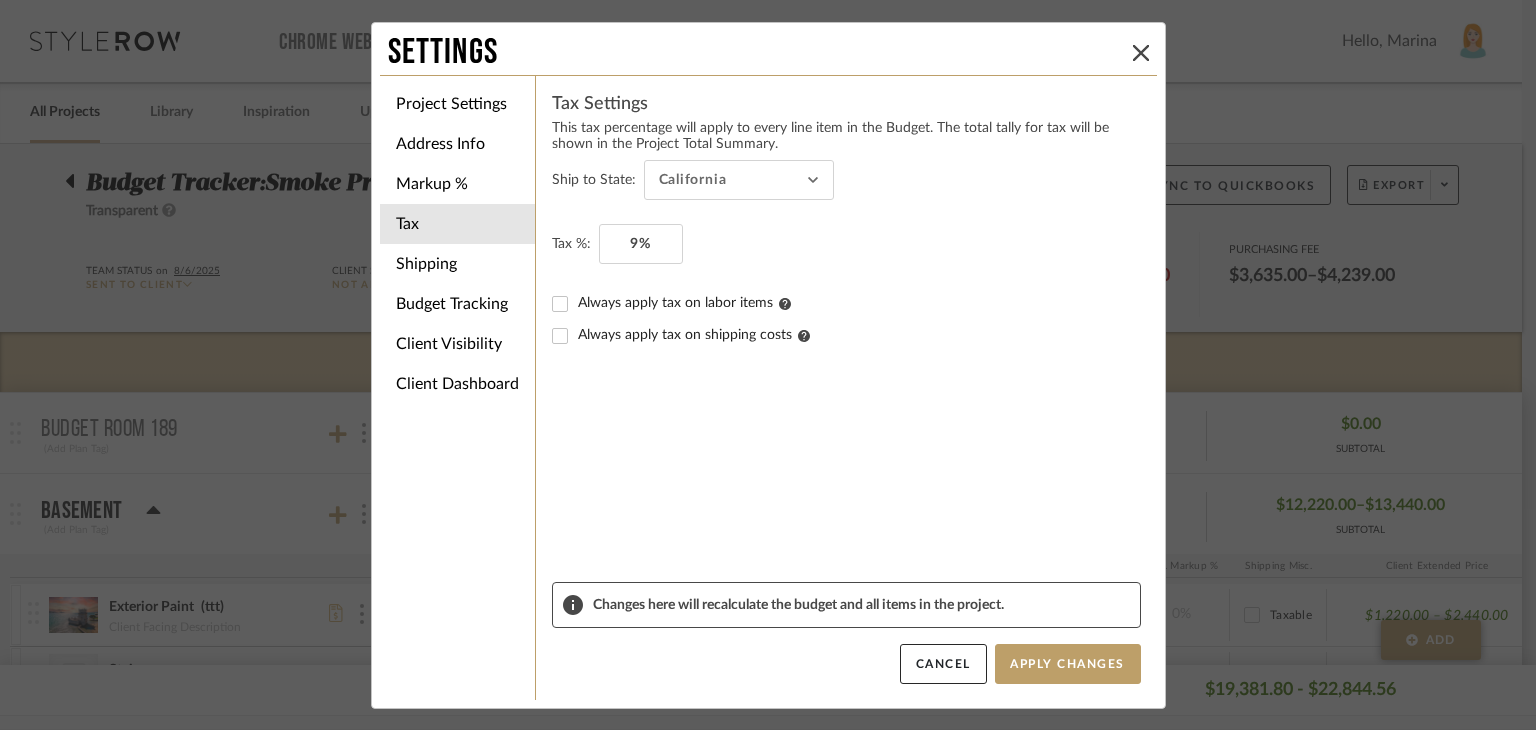 click on "Always apply tax on labor items" at bounding box center (846, 304) 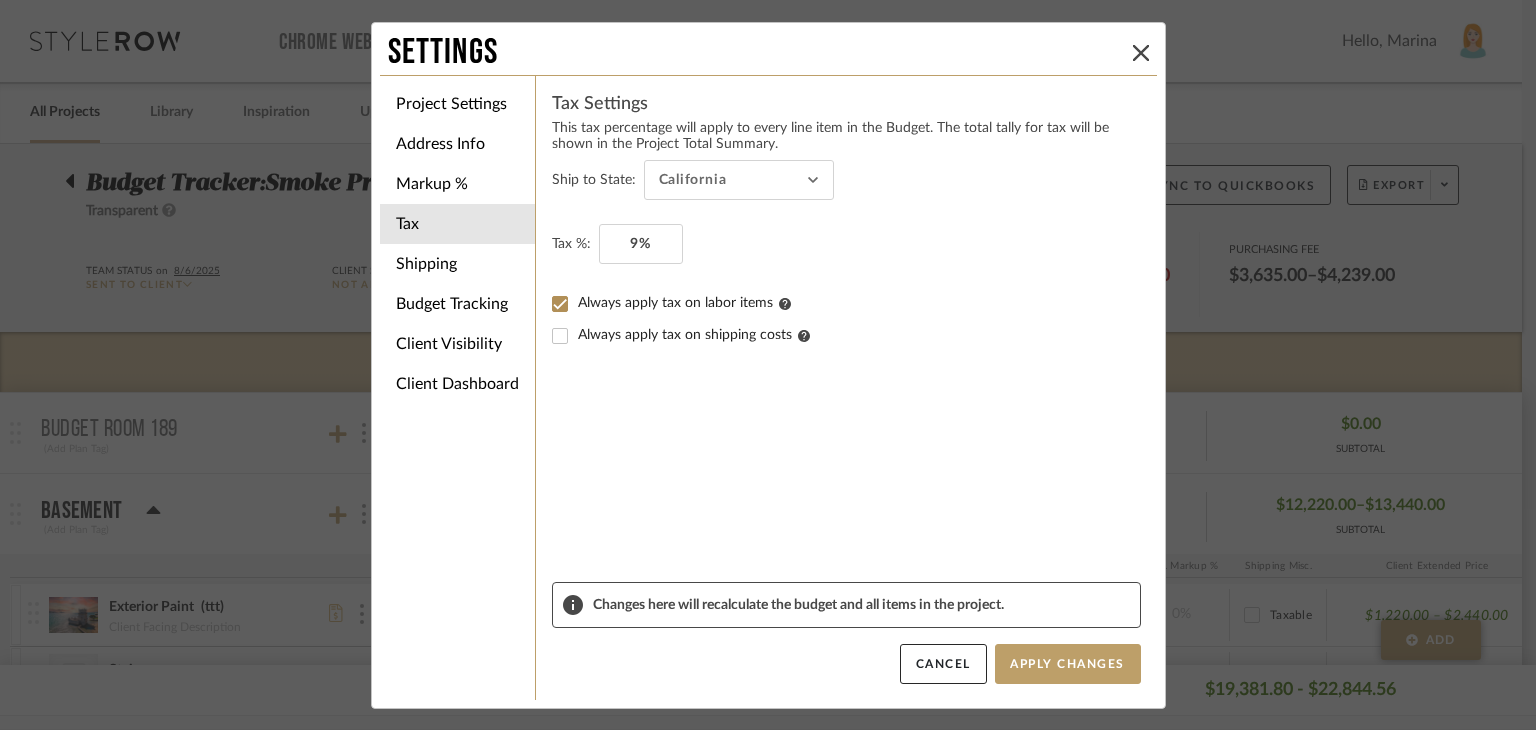 checkbox on "true" 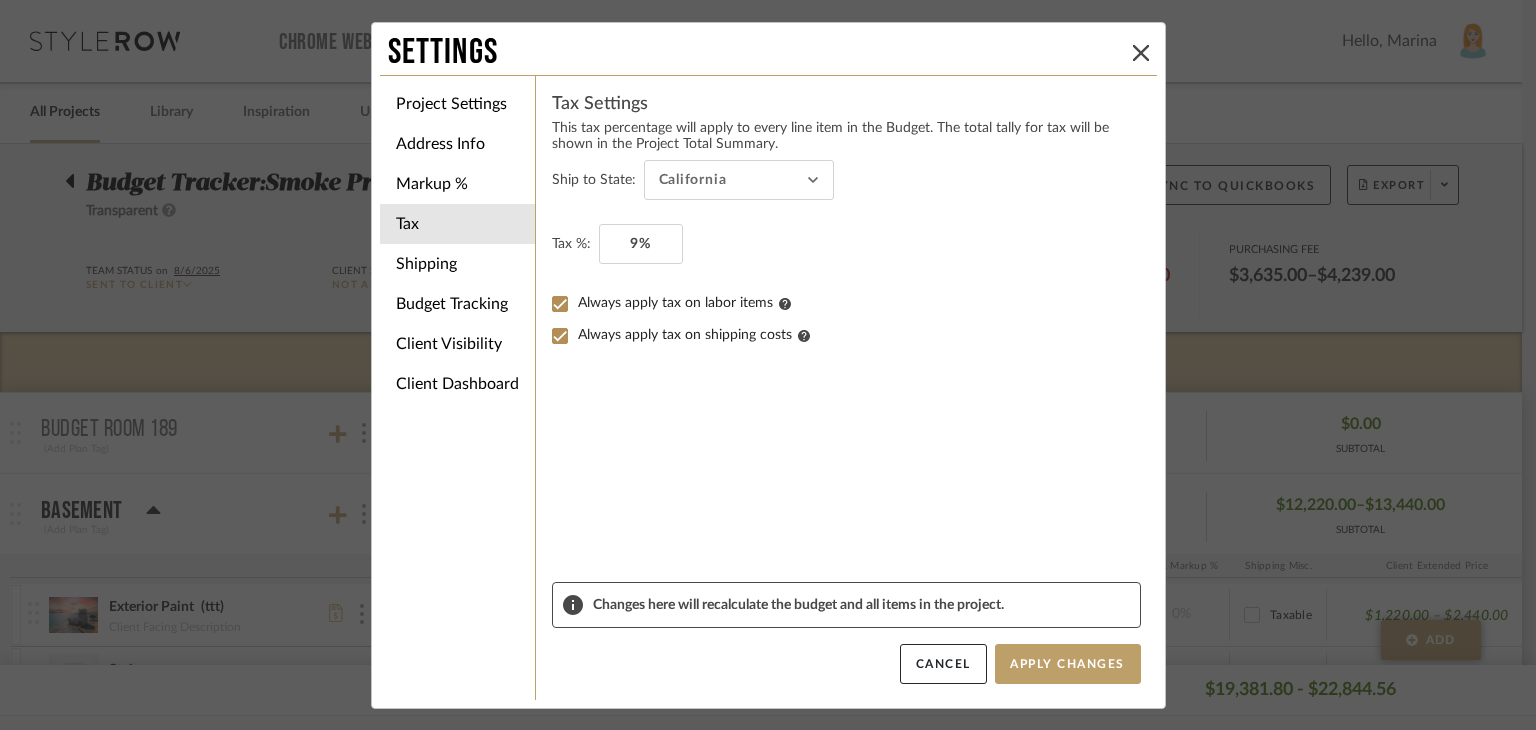 checkbox on "true" 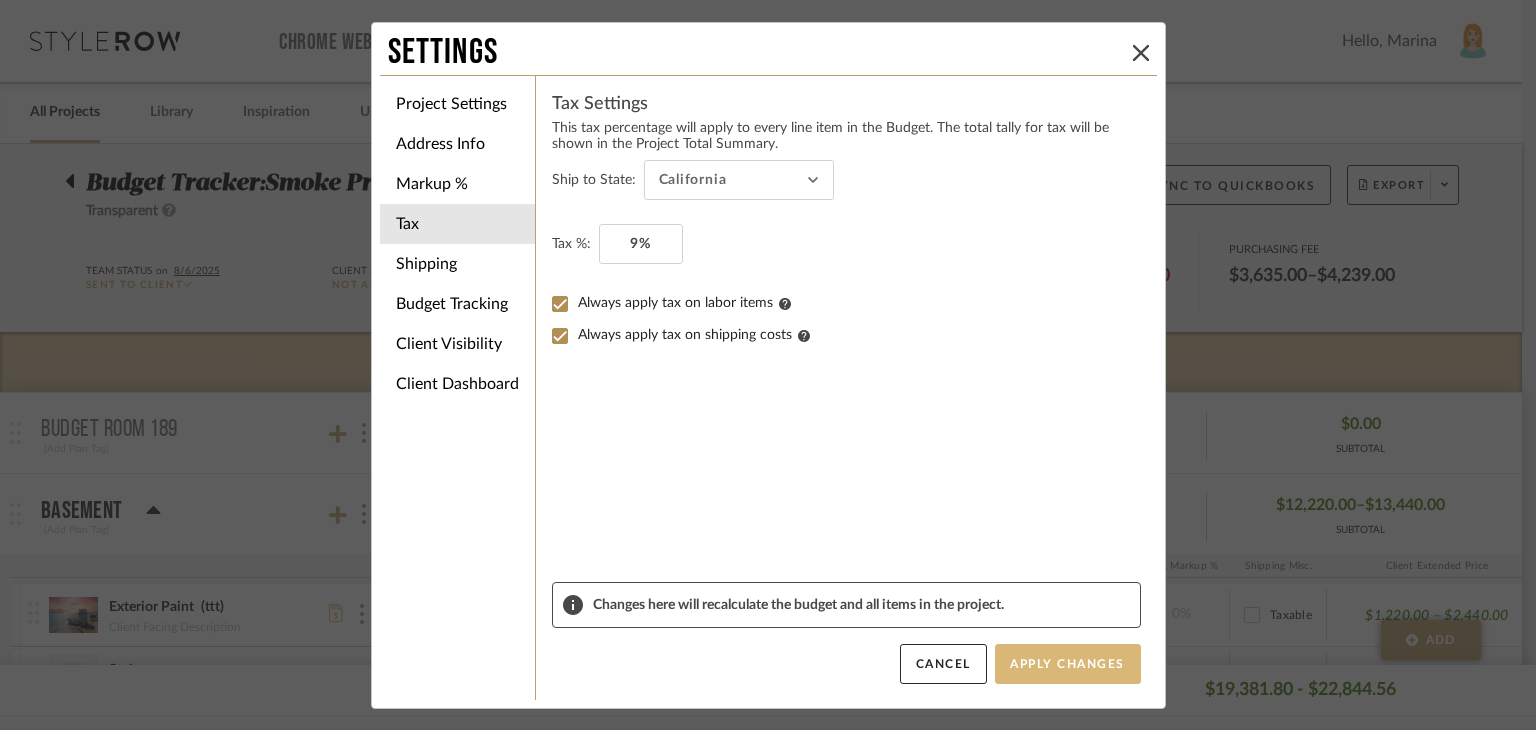click on "Apply Changes" at bounding box center (1068, 664) 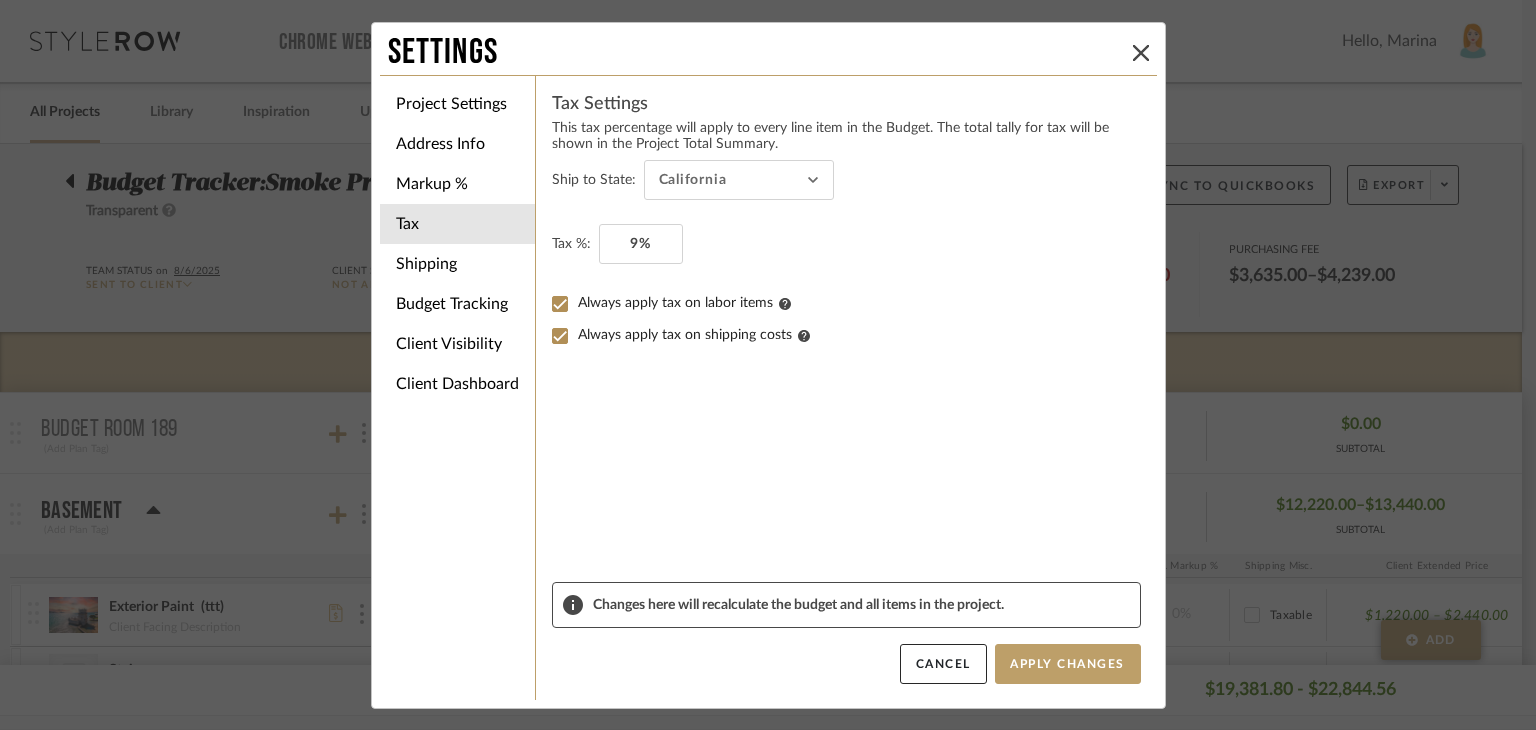 click on "Shipping" at bounding box center [457, 264] 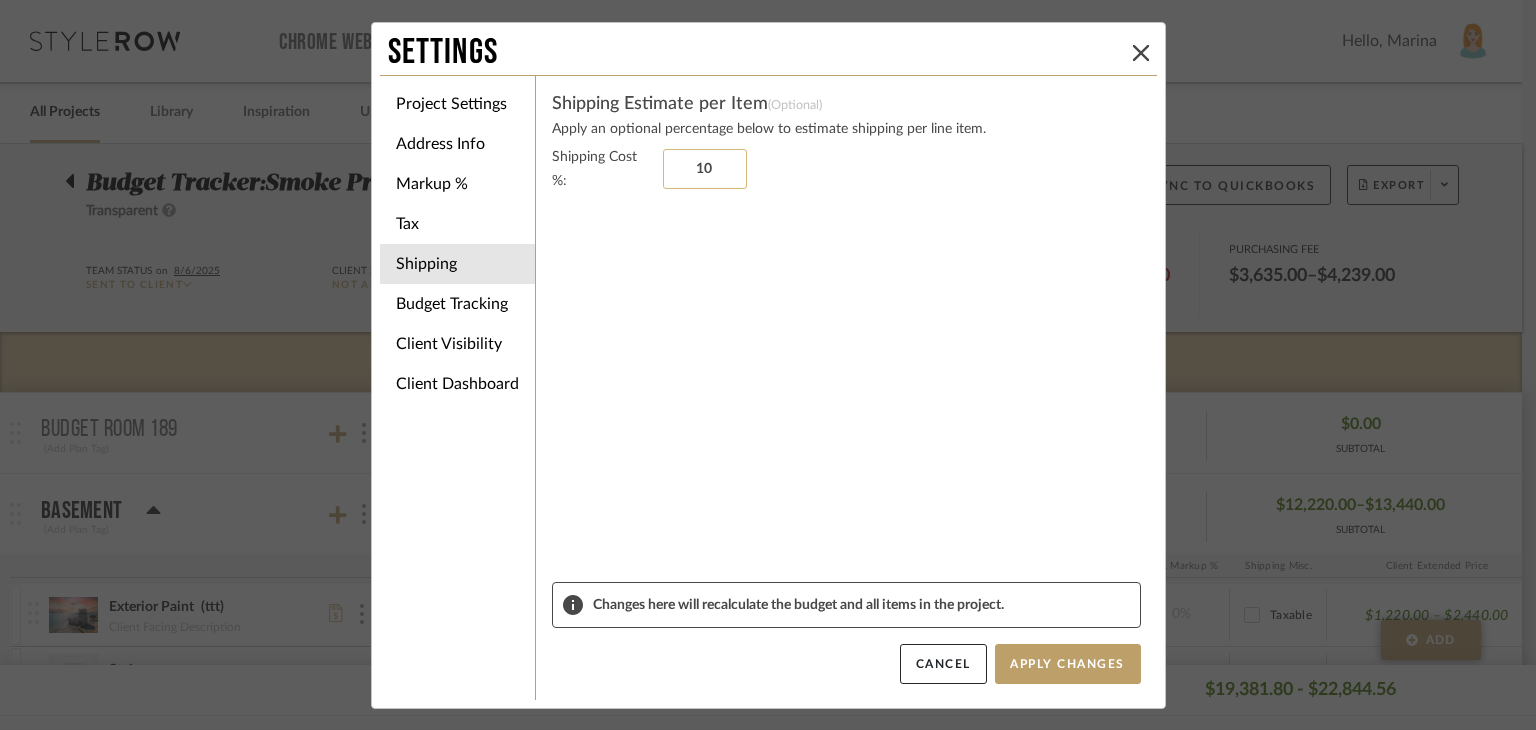 click on "10" at bounding box center (705, 169) 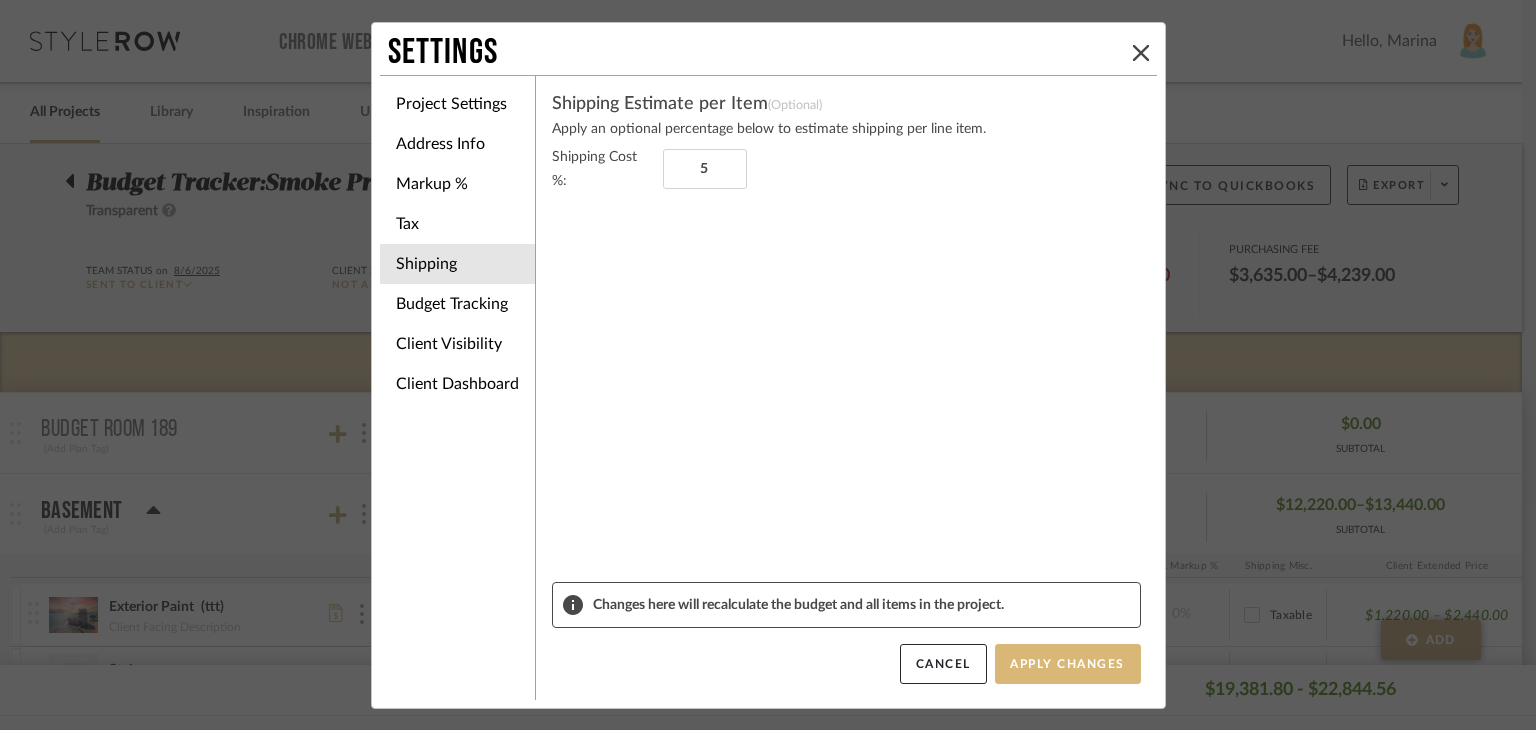 type on "5%" 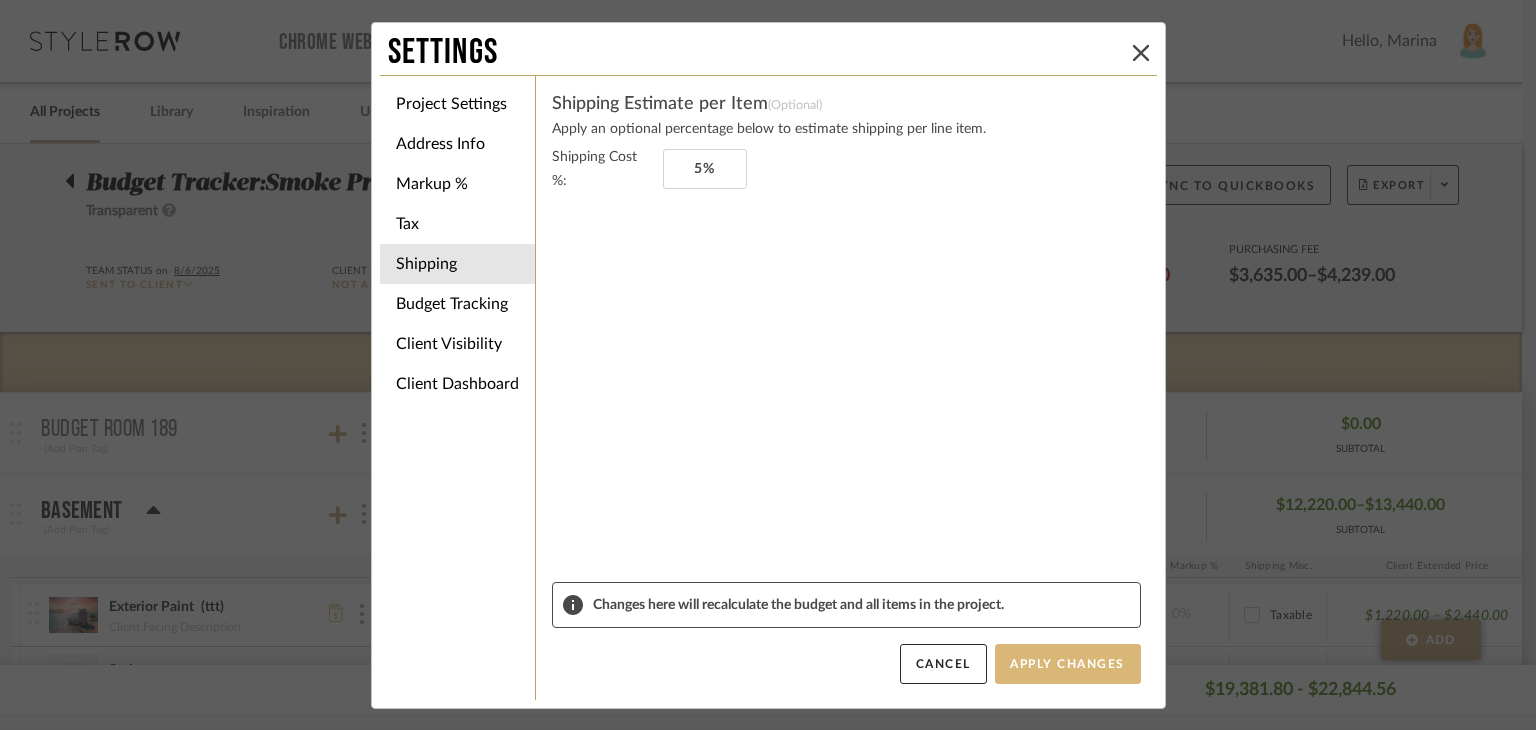 click on "Apply Changes" at bounding box center (1068, 664) 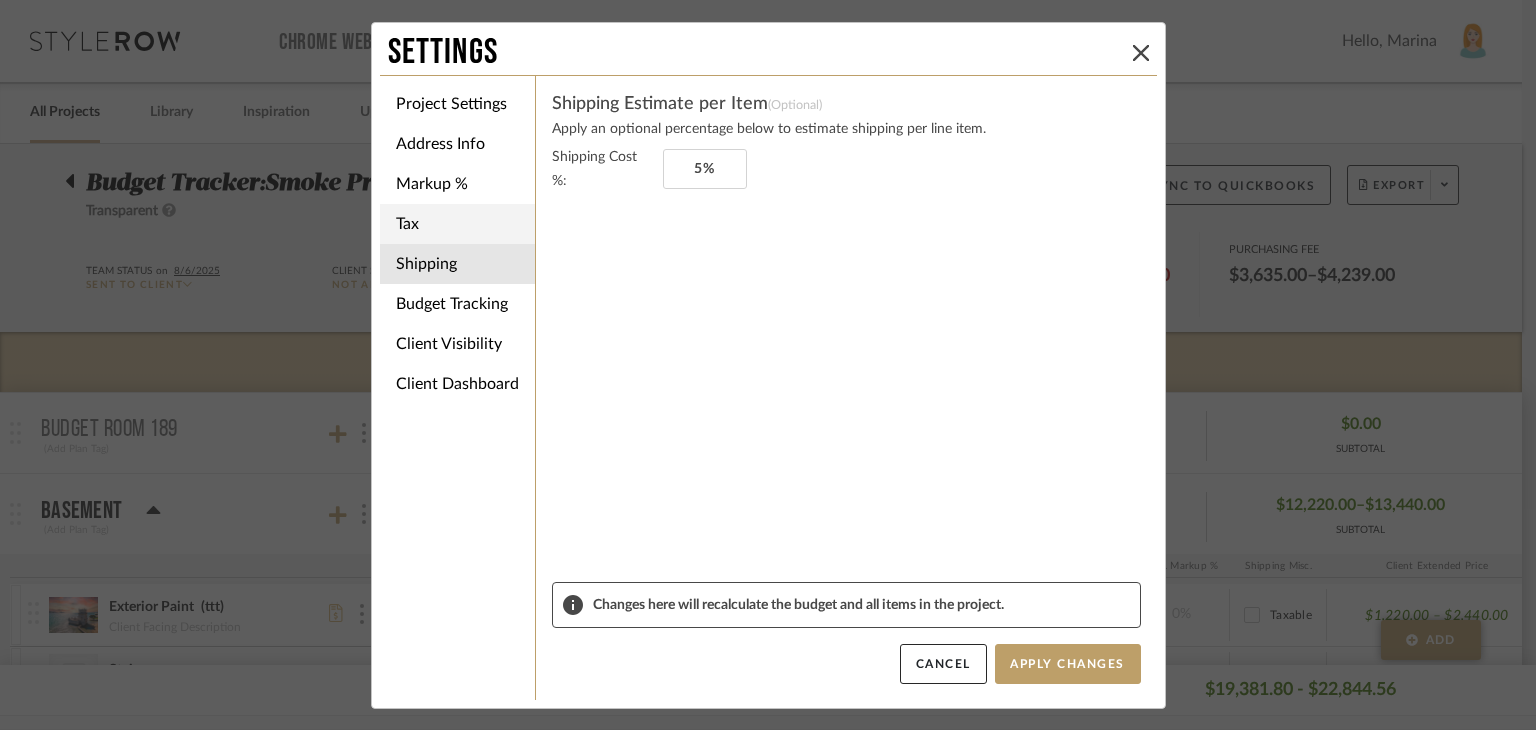 click on "Tax" at bounding box center (457, 224) 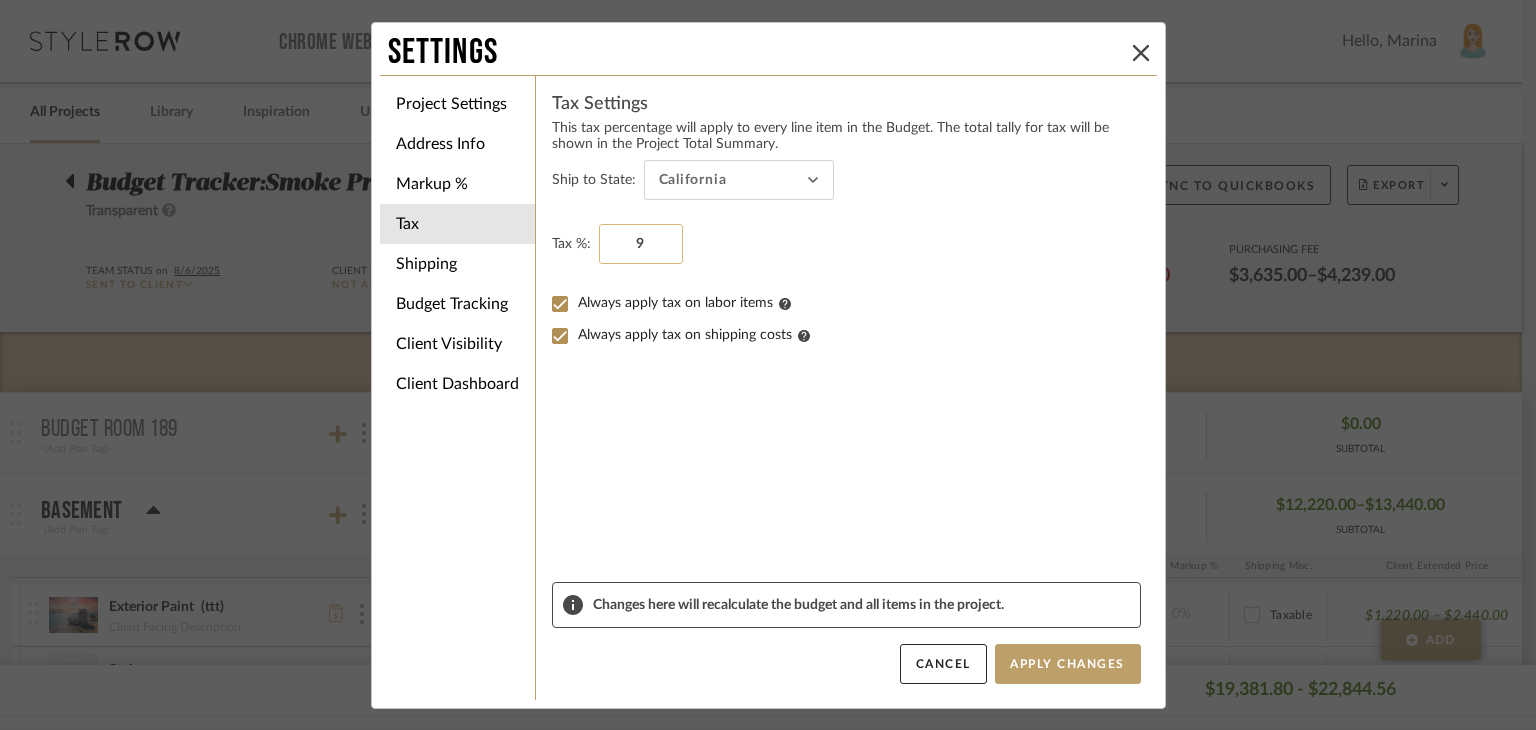 click on "9" at bounding box center [641, 244] 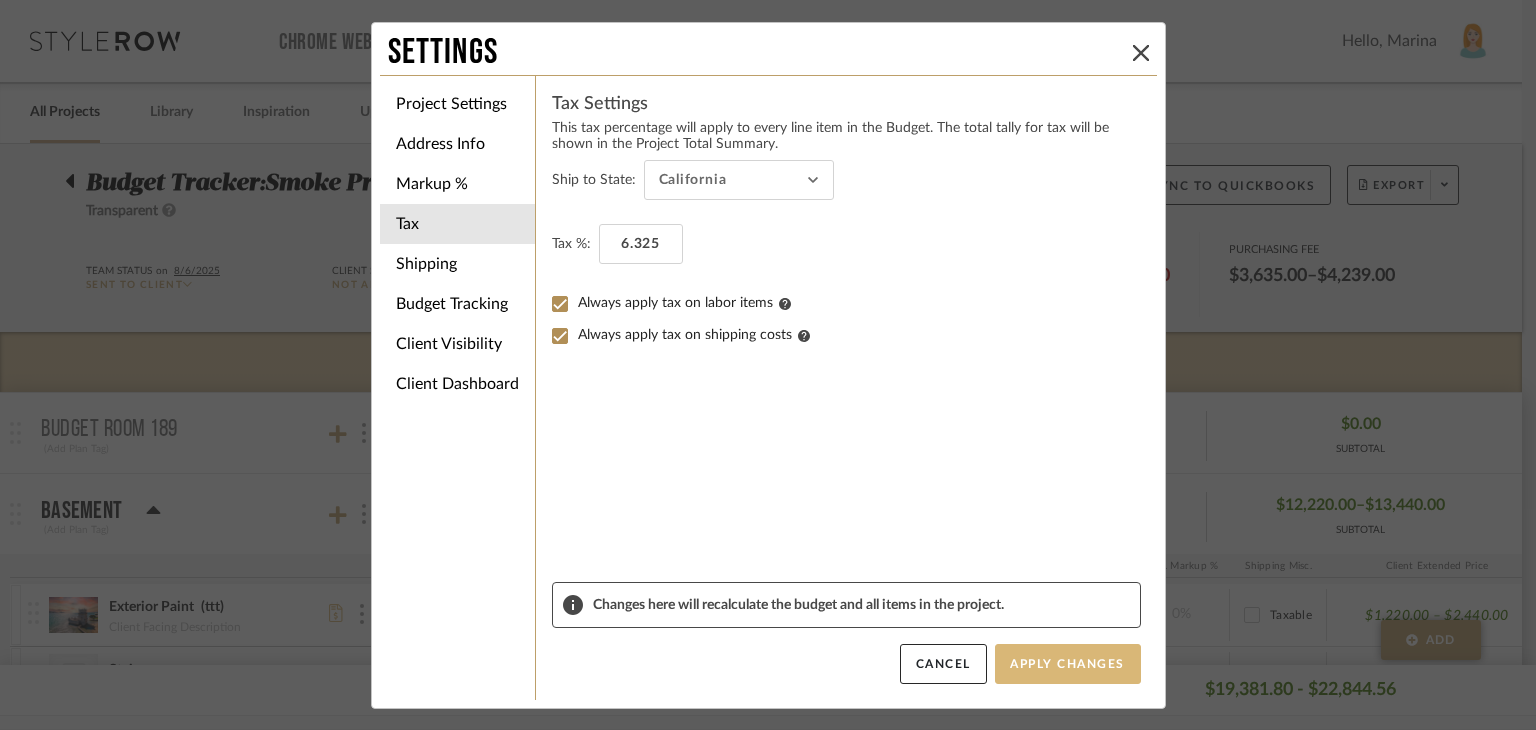 type on "6.325%" 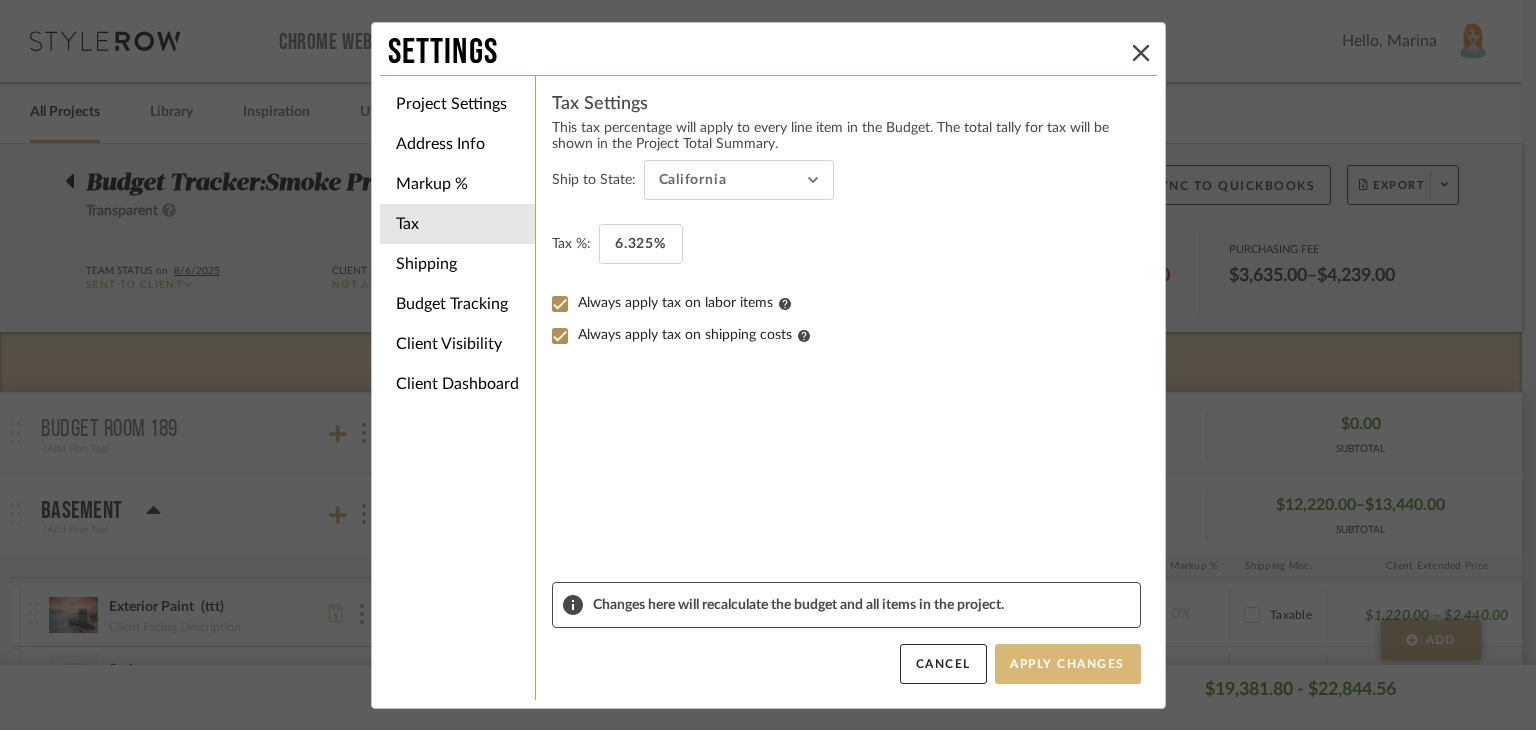 click on "Apply Changes" at bounding box center (1068, 664) 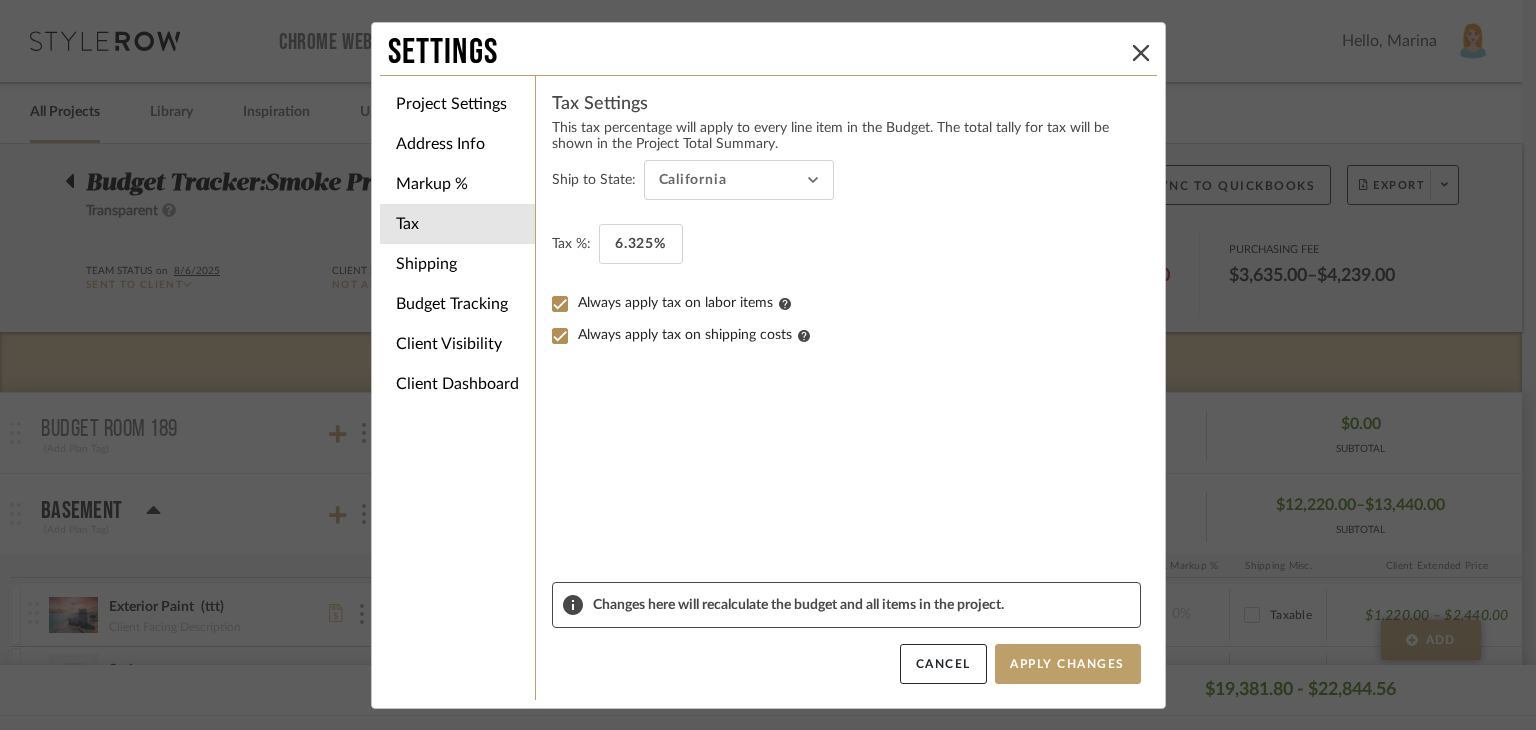 click on "Settings  Project Settings   Address Info   Markup %   Tax   Shipping   Budget Tracking   Client Visibility   Client Dashboard  Tax Settings  This tax percentage will apply to every line item in the Budget. The total tally for tax will be shown in the Project Total Summary.   Ship to State:  California  Tax %:  6.325%  Always apply tax on labor items   Always apply tax on shipping costs      Changes here will recalculate the budget and all items in the project.  Cancel Apply Changes" at bounding box center [768, 365] 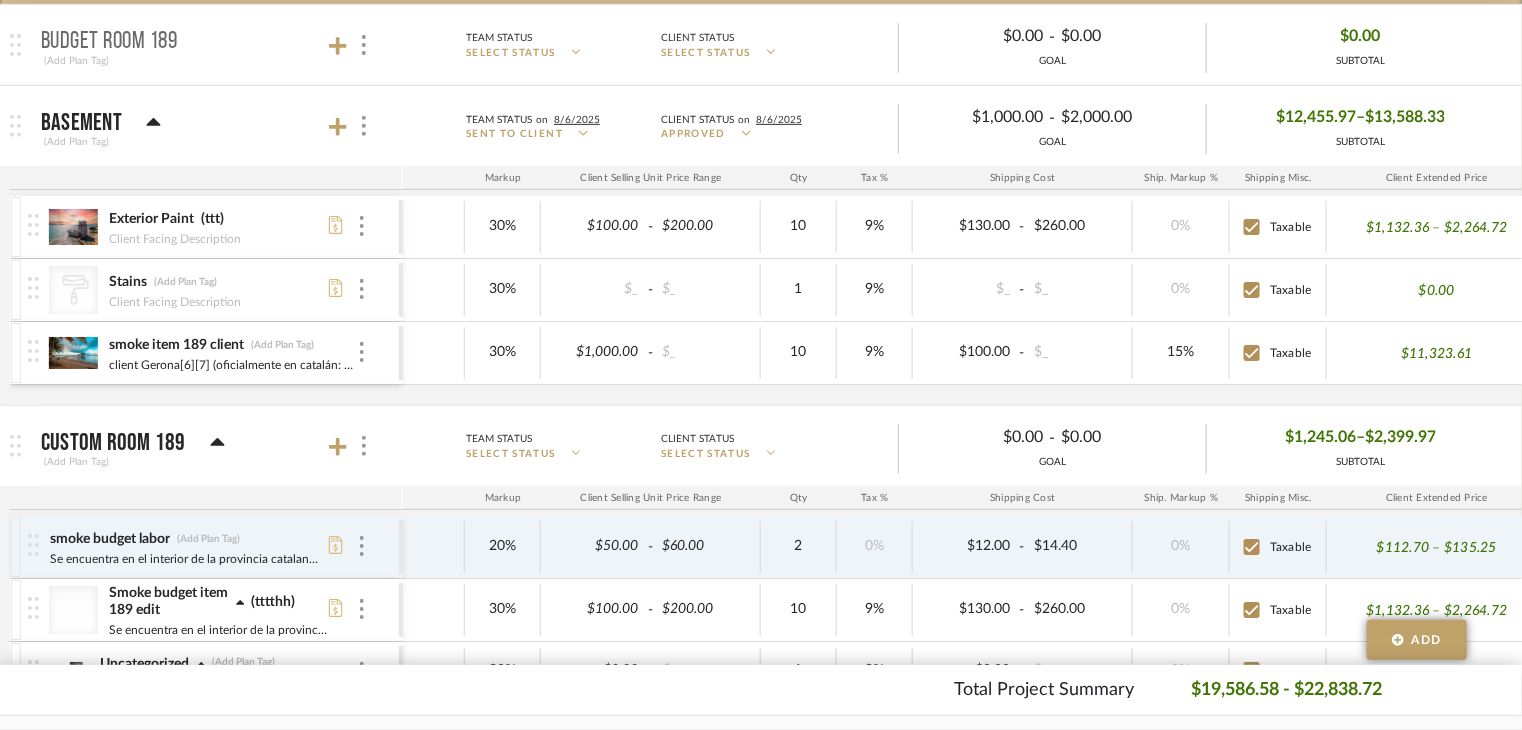 checkbox on "true" 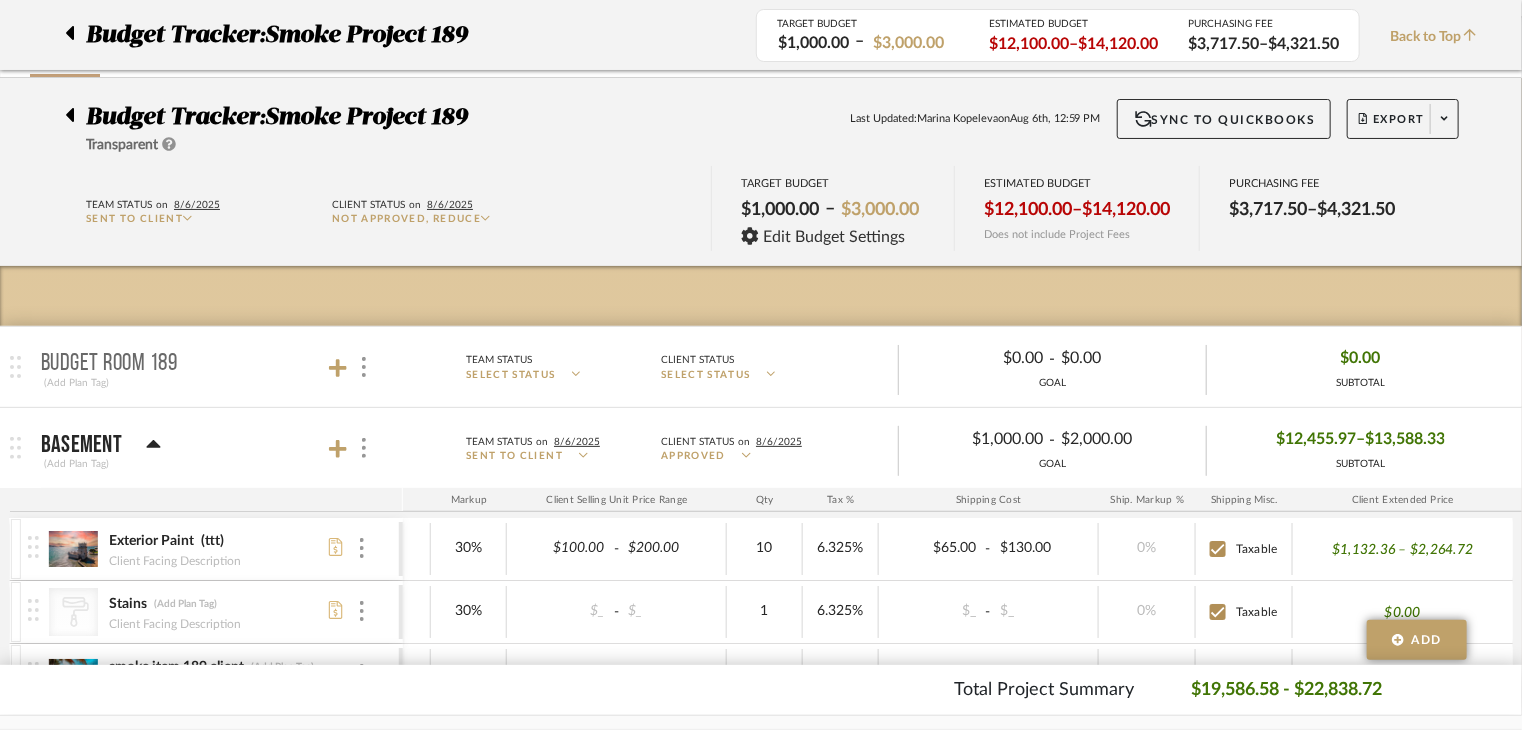 scroll, scrollTop: 0, scrollLeft: 0, axis: both 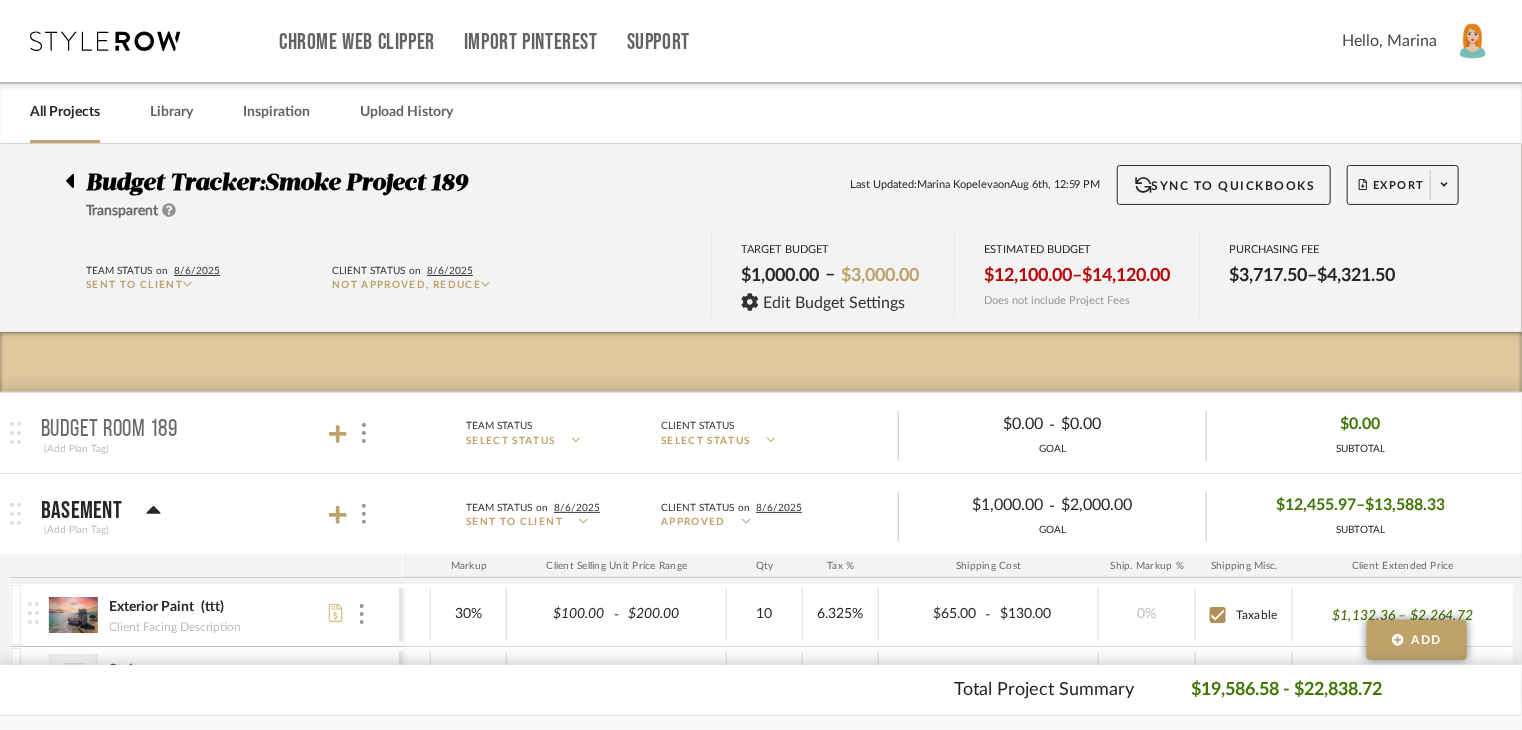 click 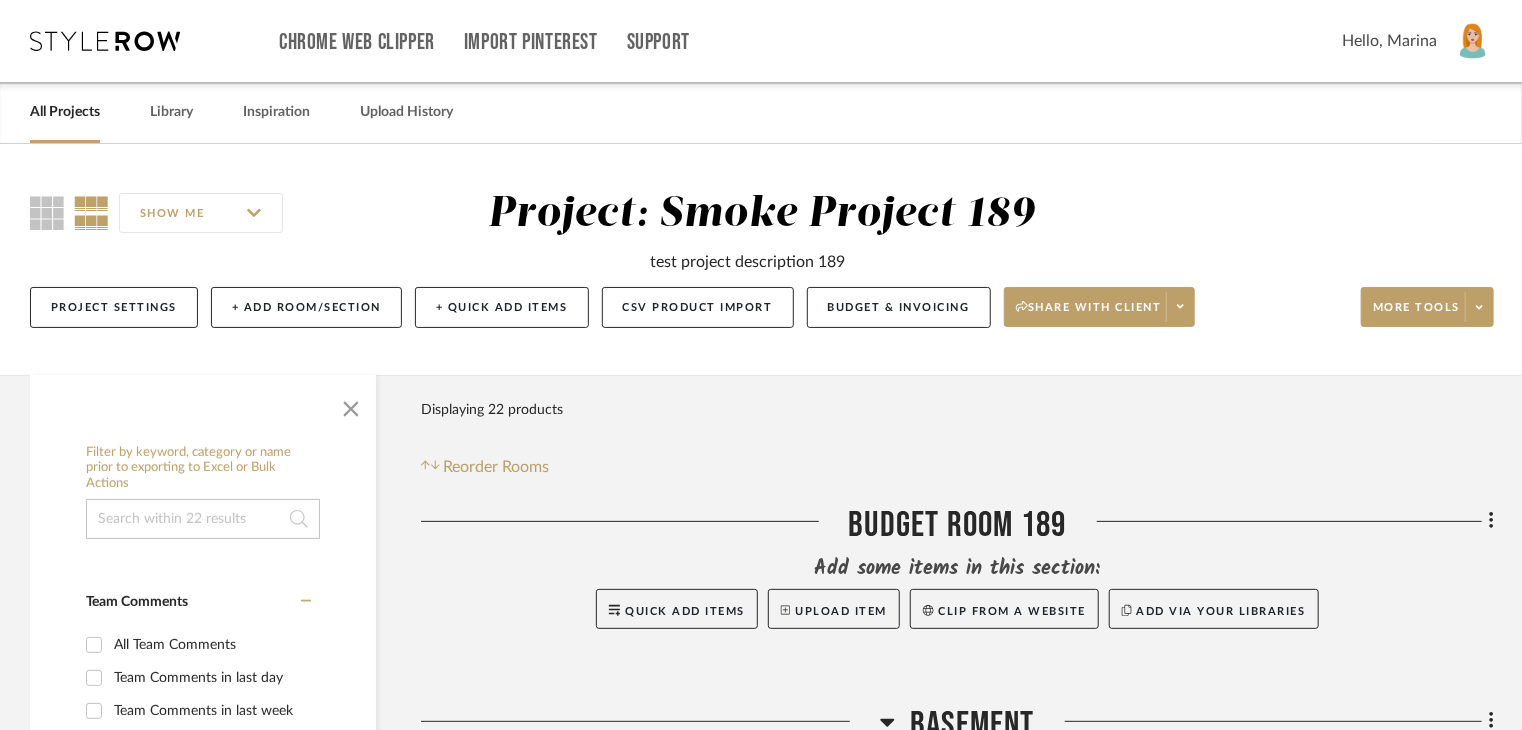 click on "All Projects" at bounding box center (65, 112) 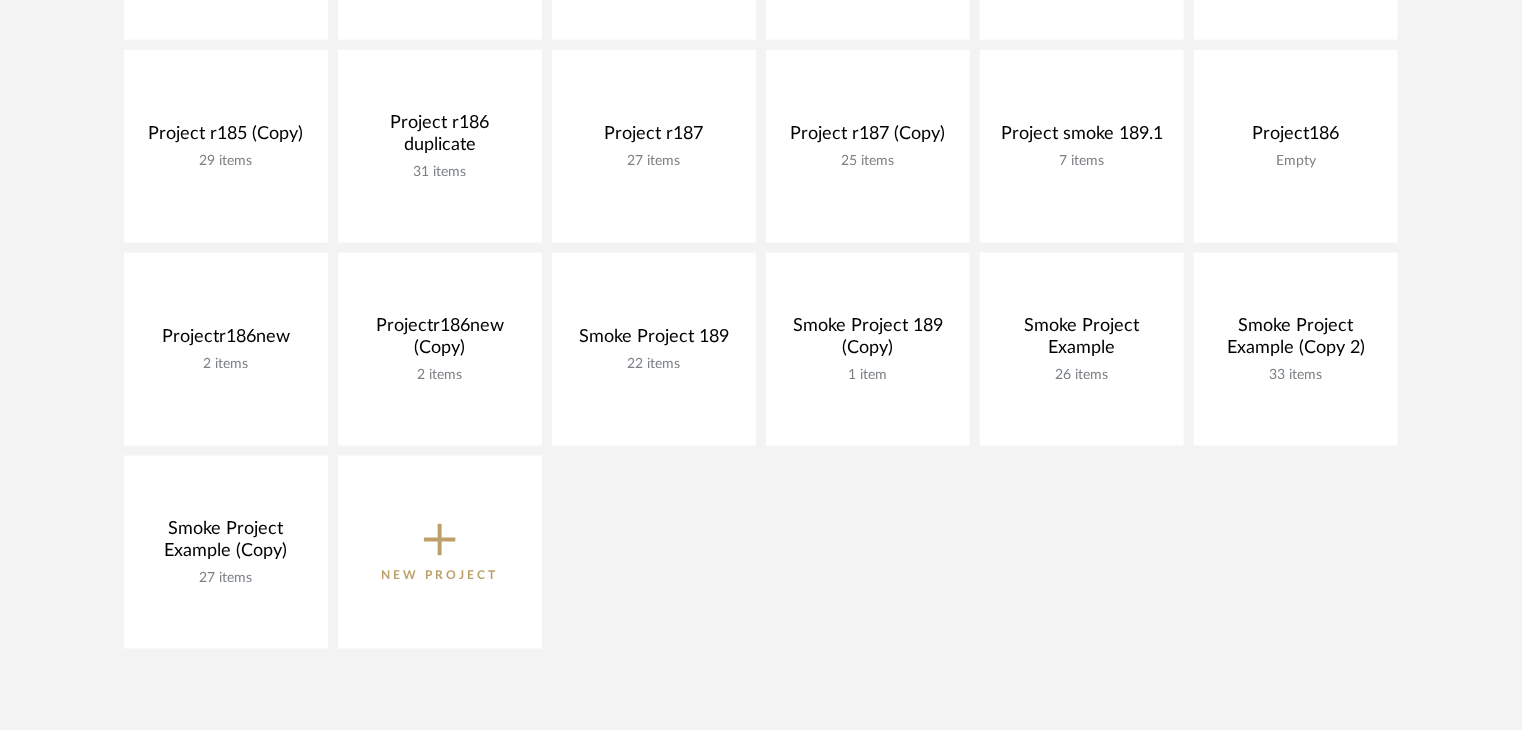 scroll, scrollTop: 1200, scrollLeft: 0, axis: vertical 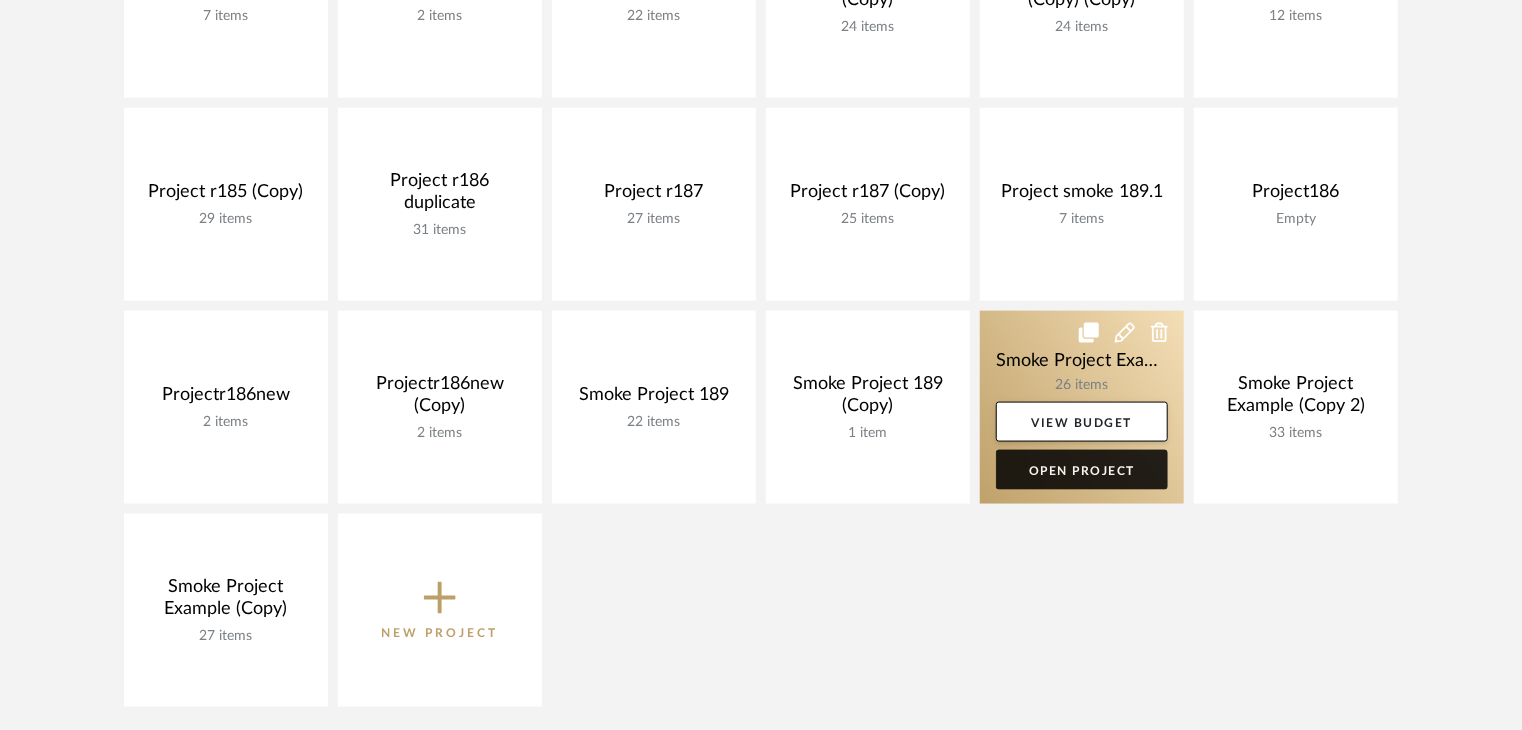 click on "Open Project" 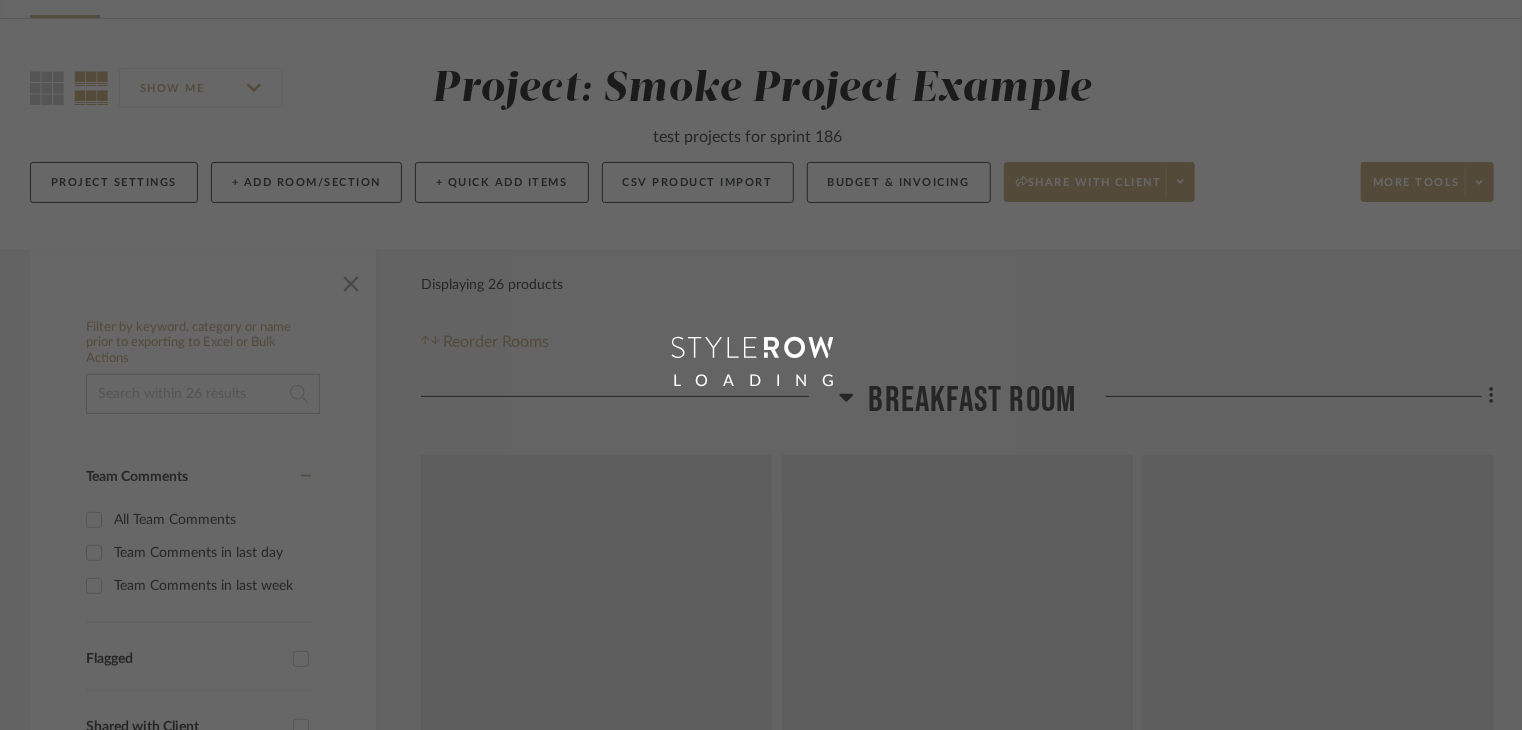 scroll, scrollTop: 0, scrollLeft: 0, axis: both 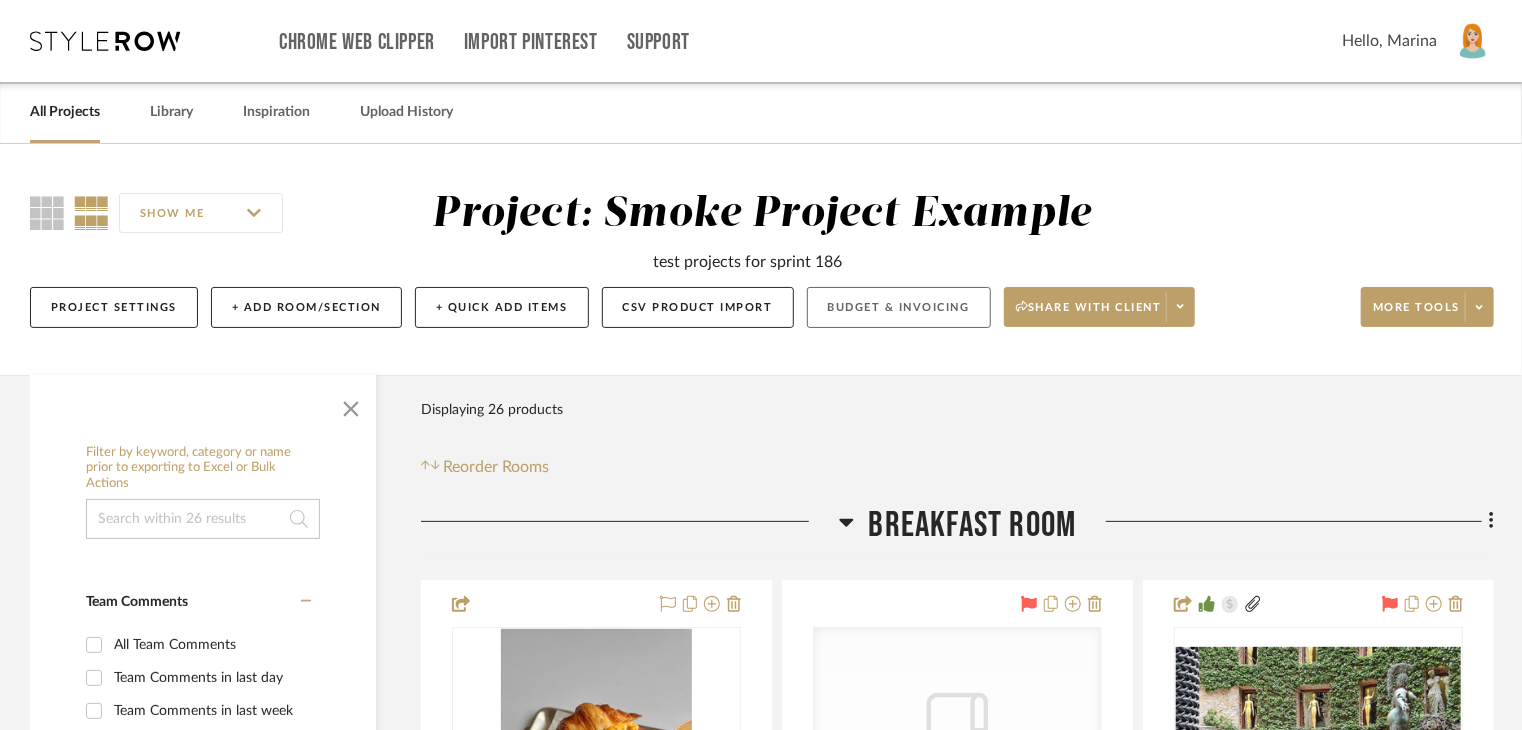 click on "Budget & Invoicing" 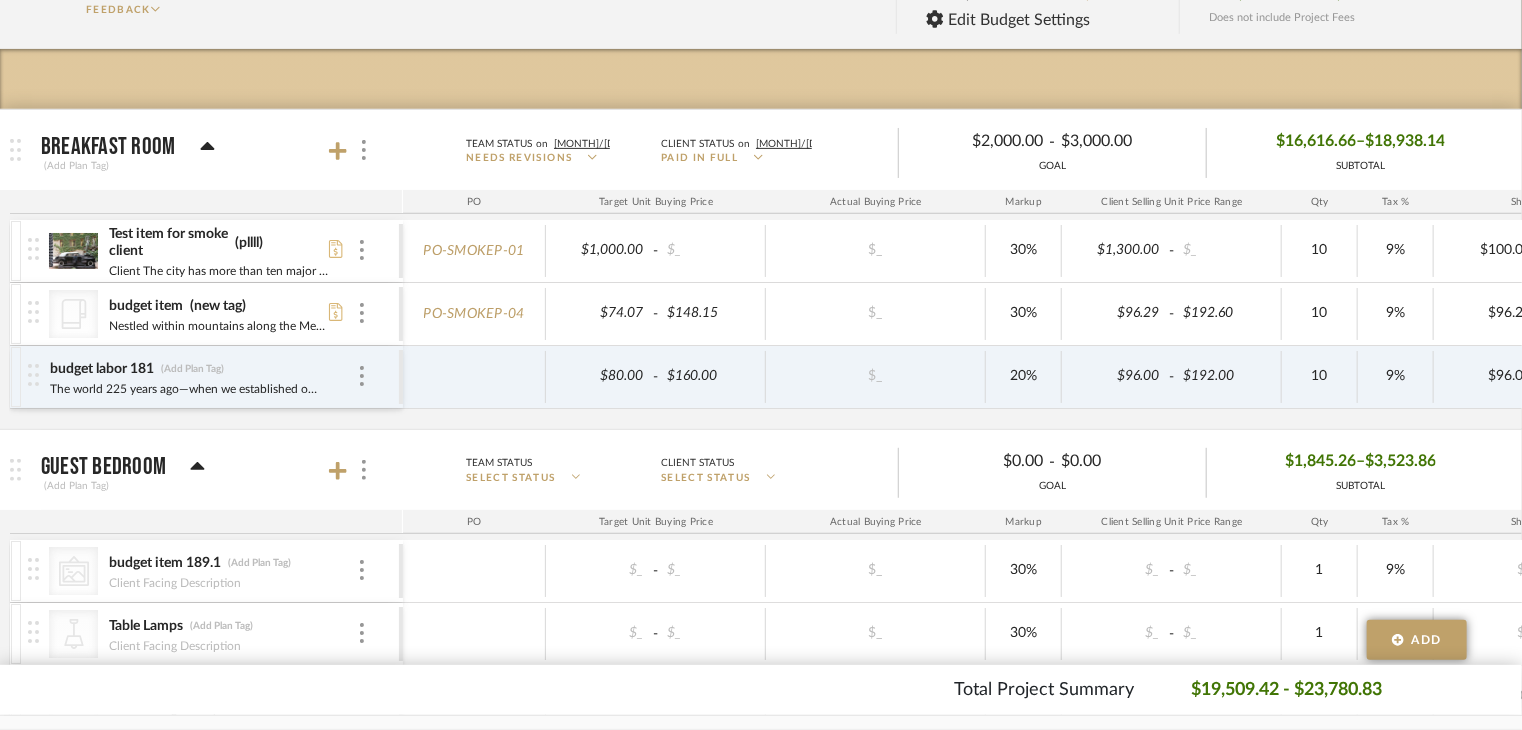scroll, scrollTop: 300, scrollLeft: 0, axis: vertical 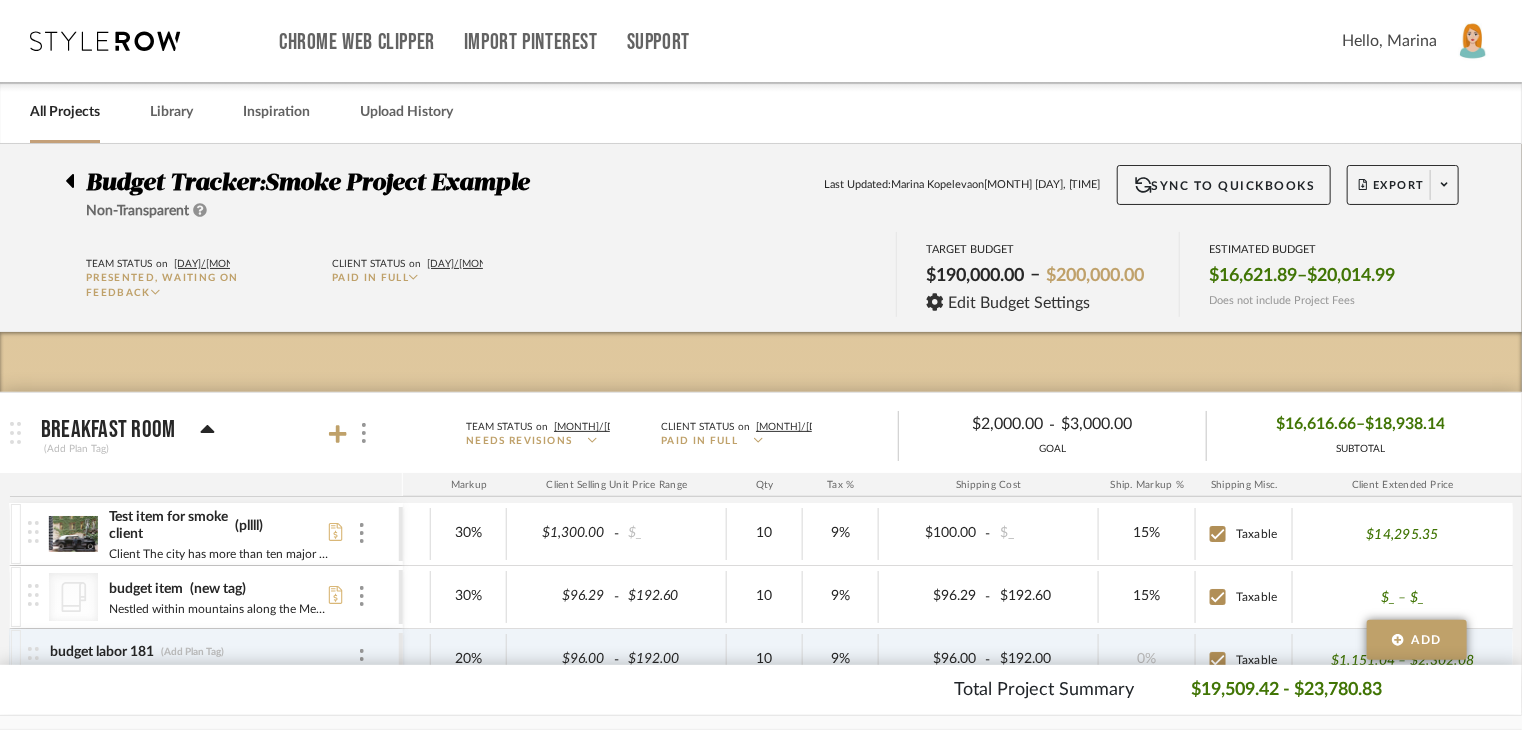 click 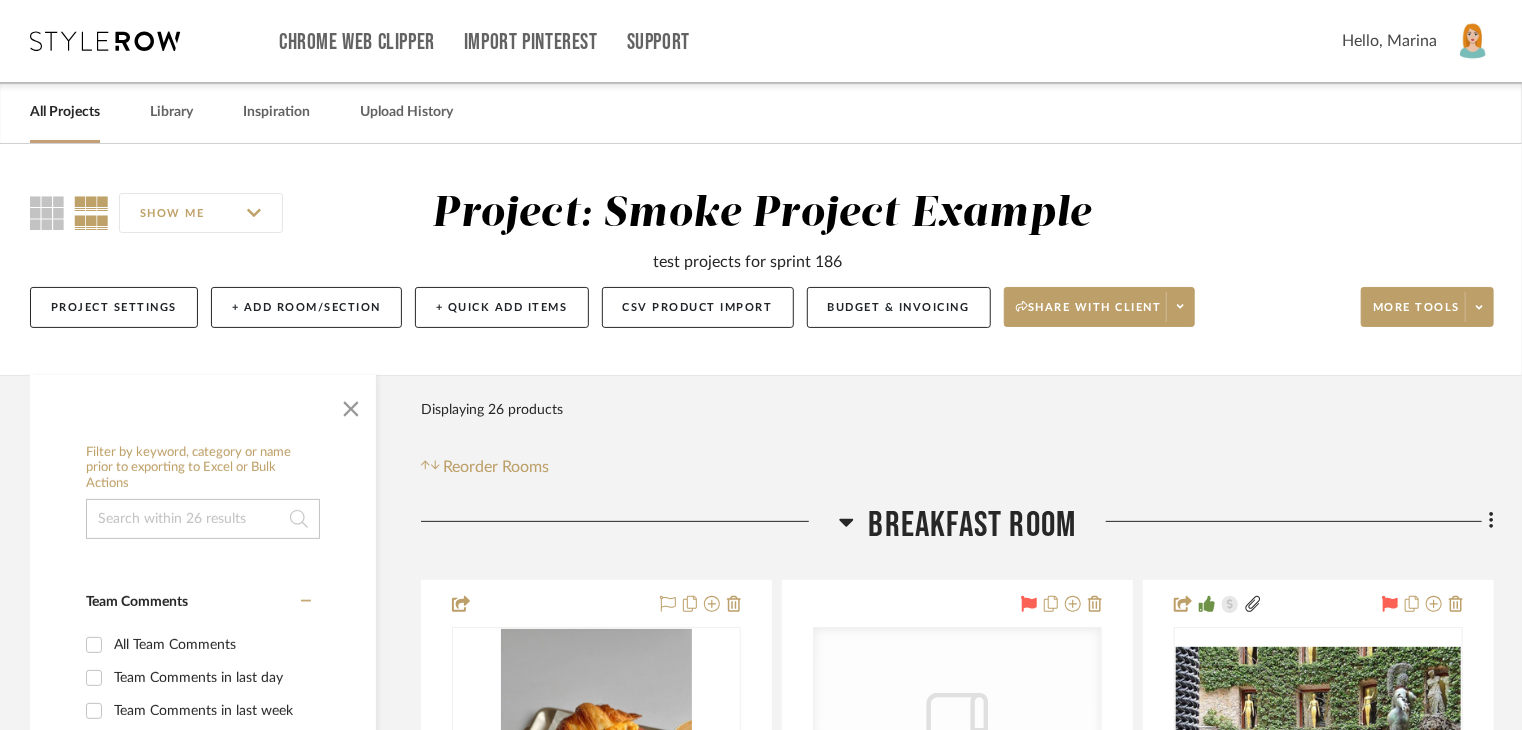 scroll, scrollTop: 0, scrollLeft: 0, axis: both 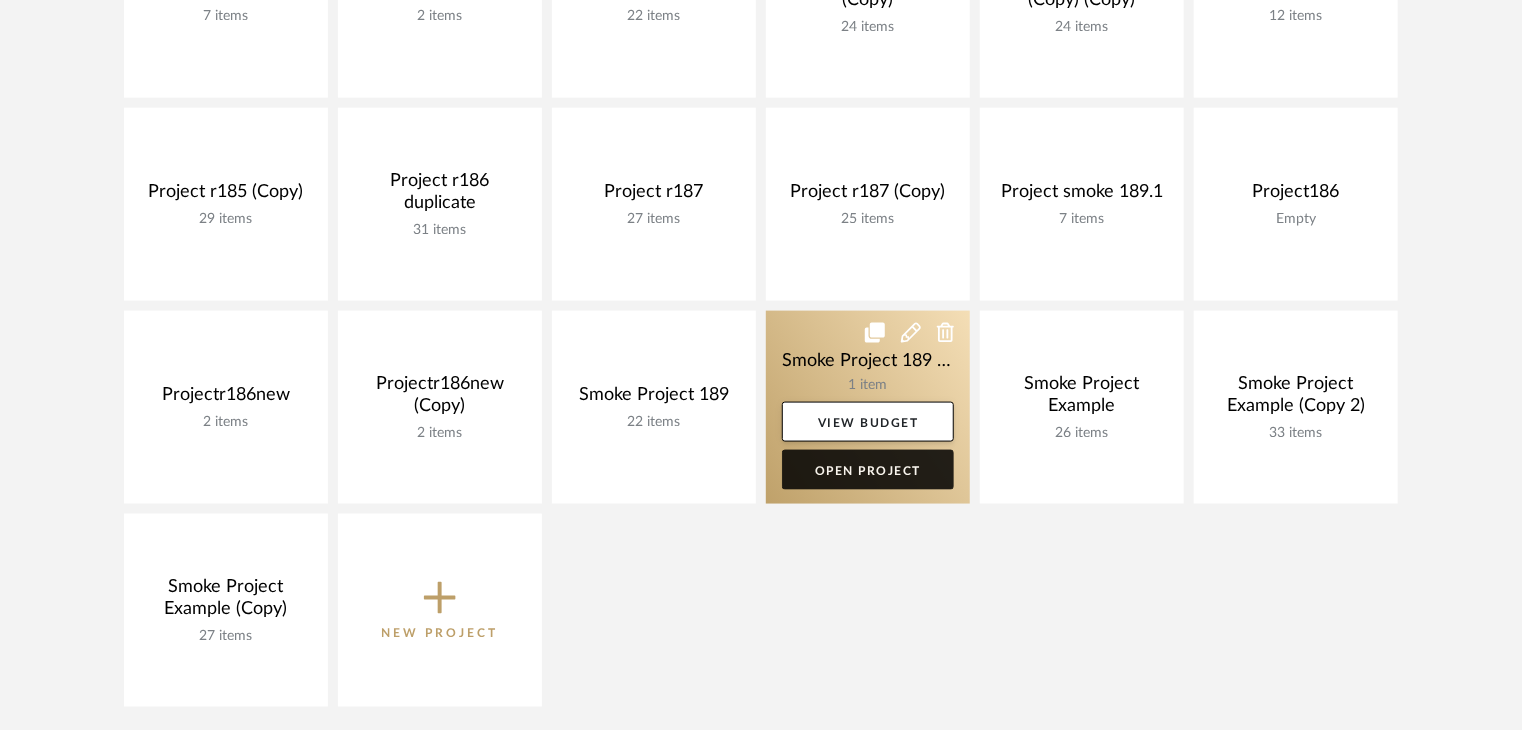 click on "Open Project" 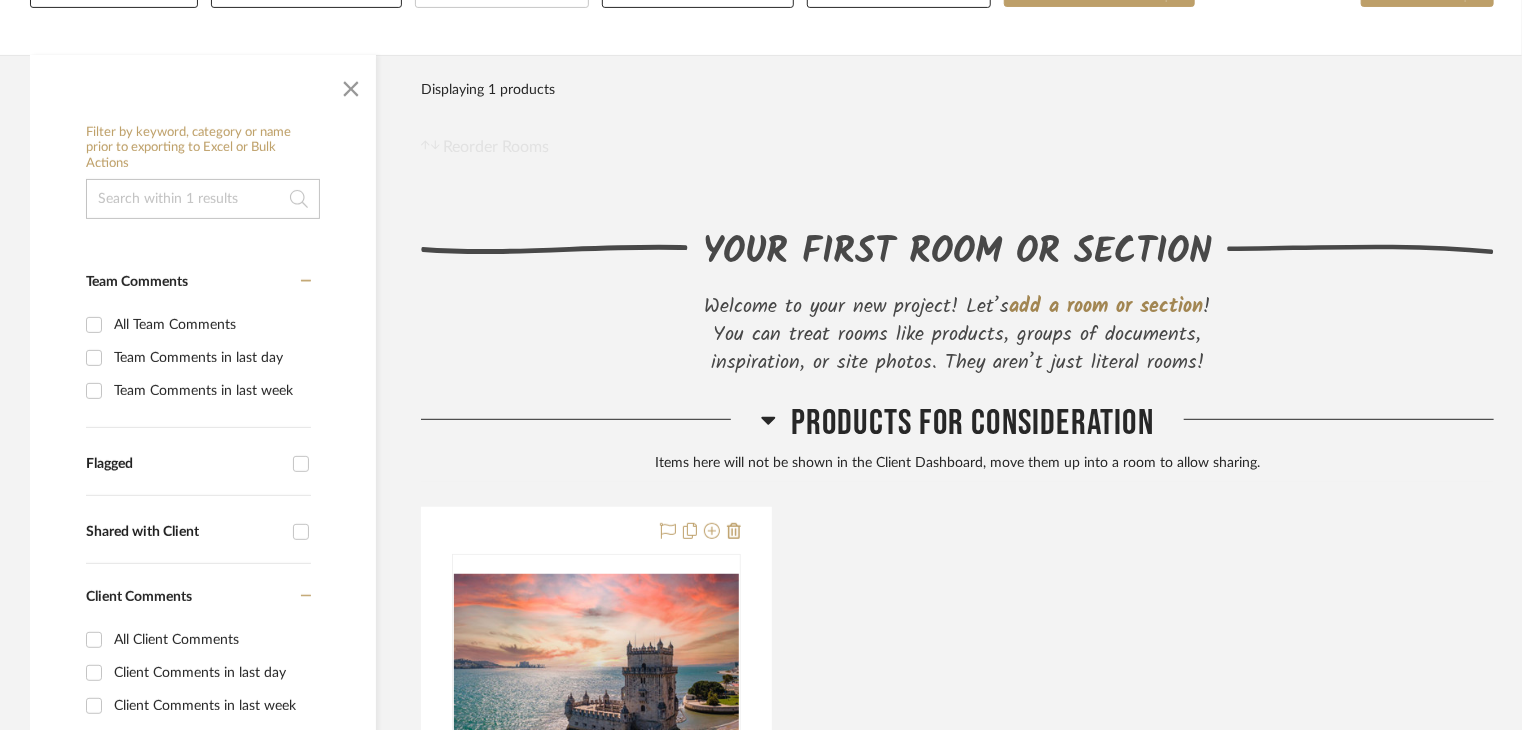 scroll, scrollTop: 300, scrollLeft: 0, axis: vertical 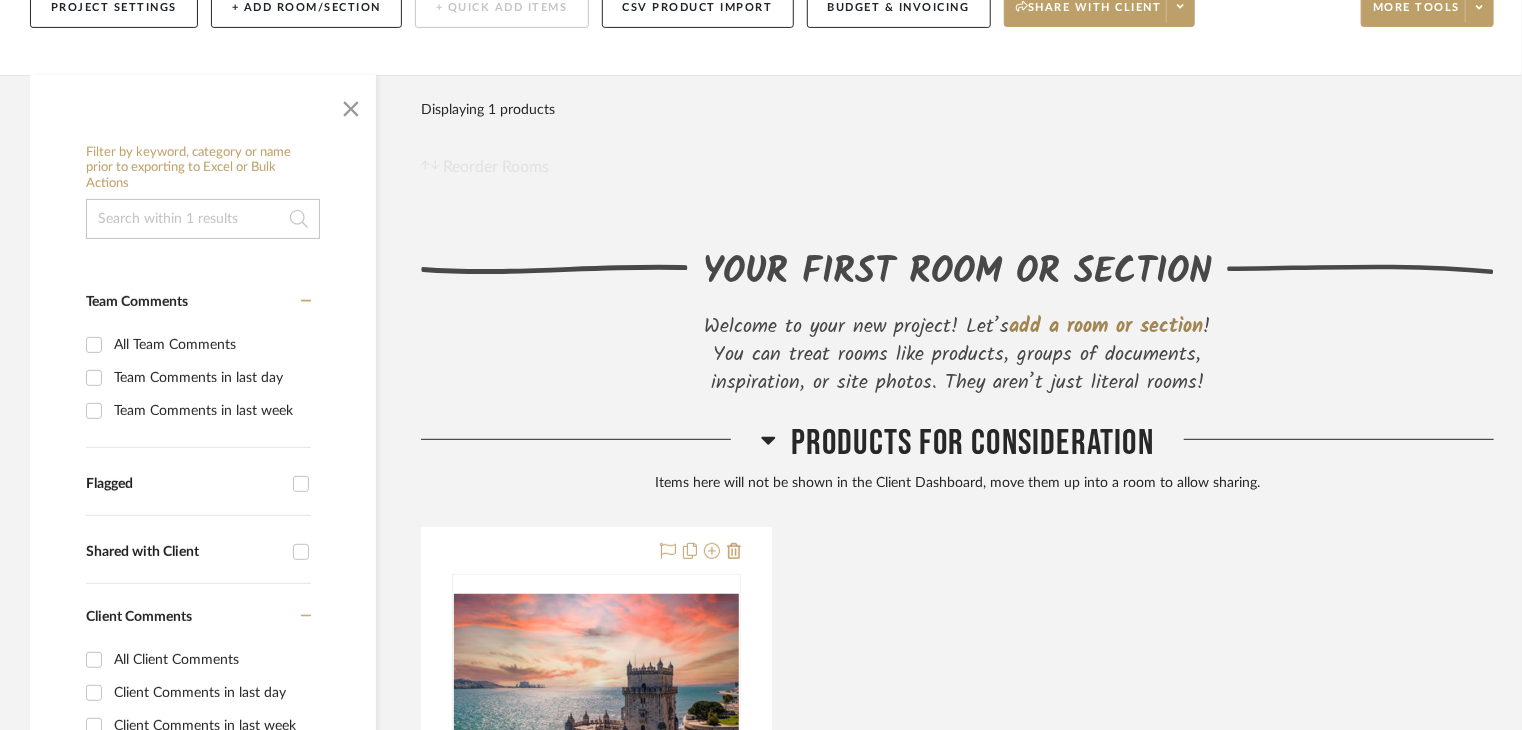 click on "add a room or section" 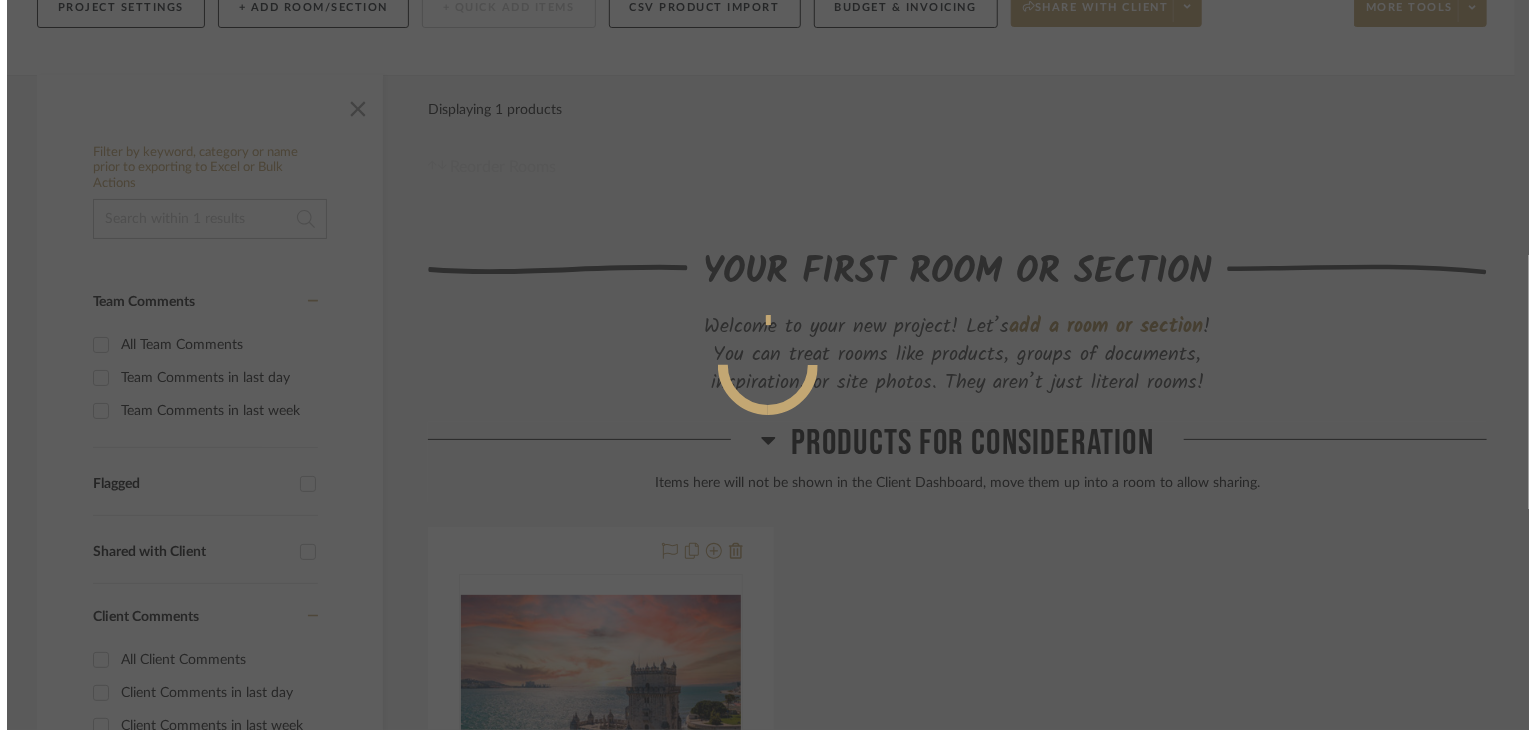 scroll, scrollTop: 0, scrollLeft: 0, axis: both 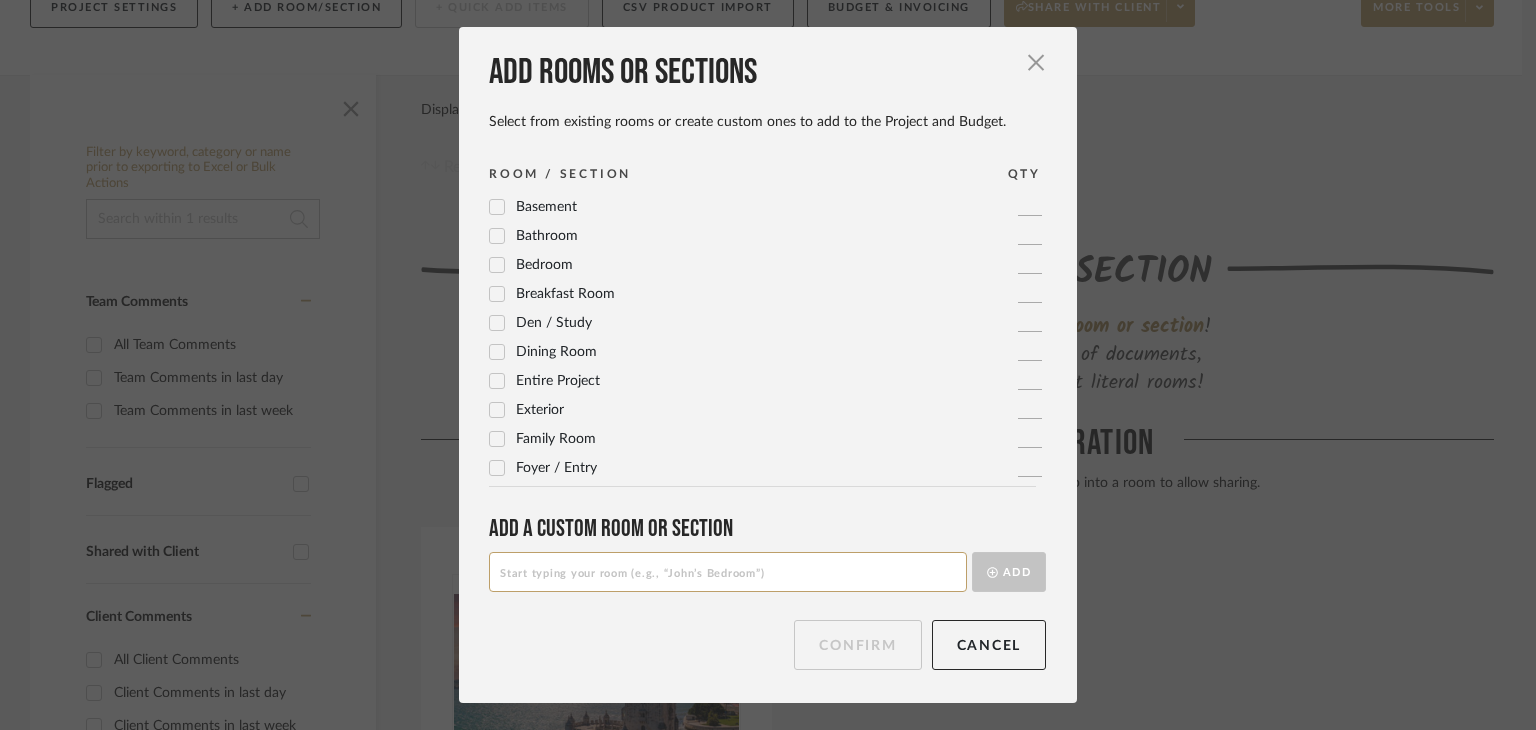 click on "Dining Room" at bounding box center [556, 352] 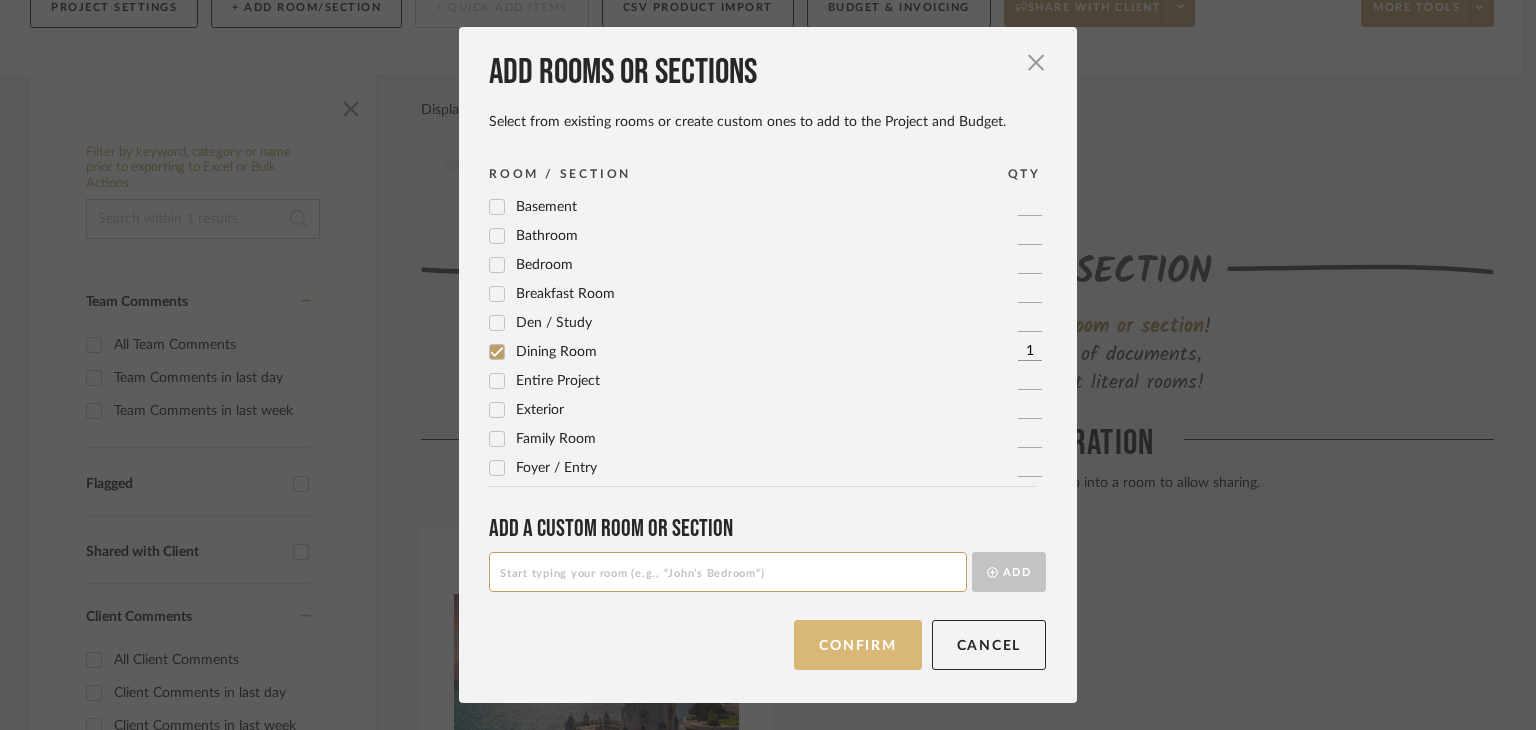 click on "Confirm" at bounding box center [857, 645] 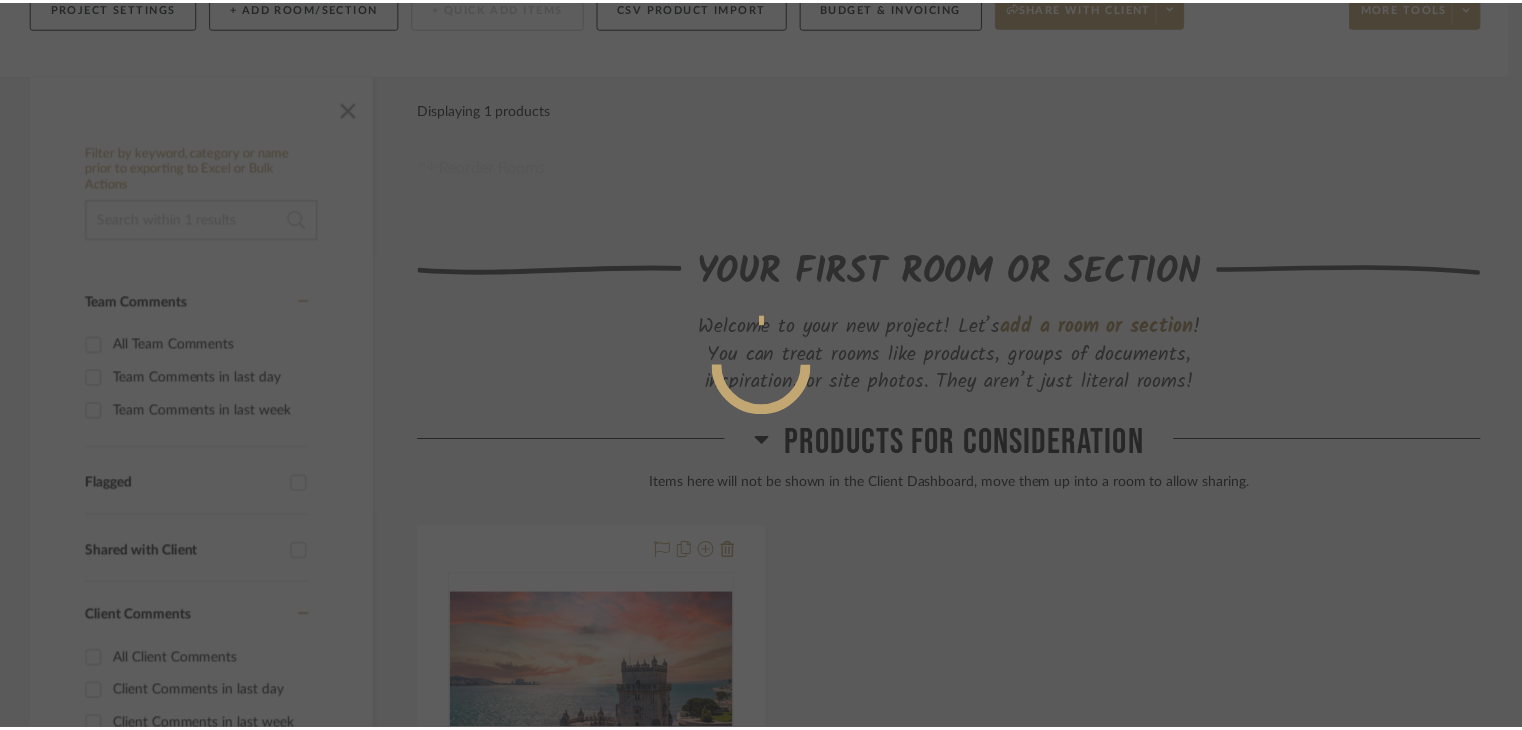 scroll, scrollTop: 300, scrollLeft: 0, axis: vertical 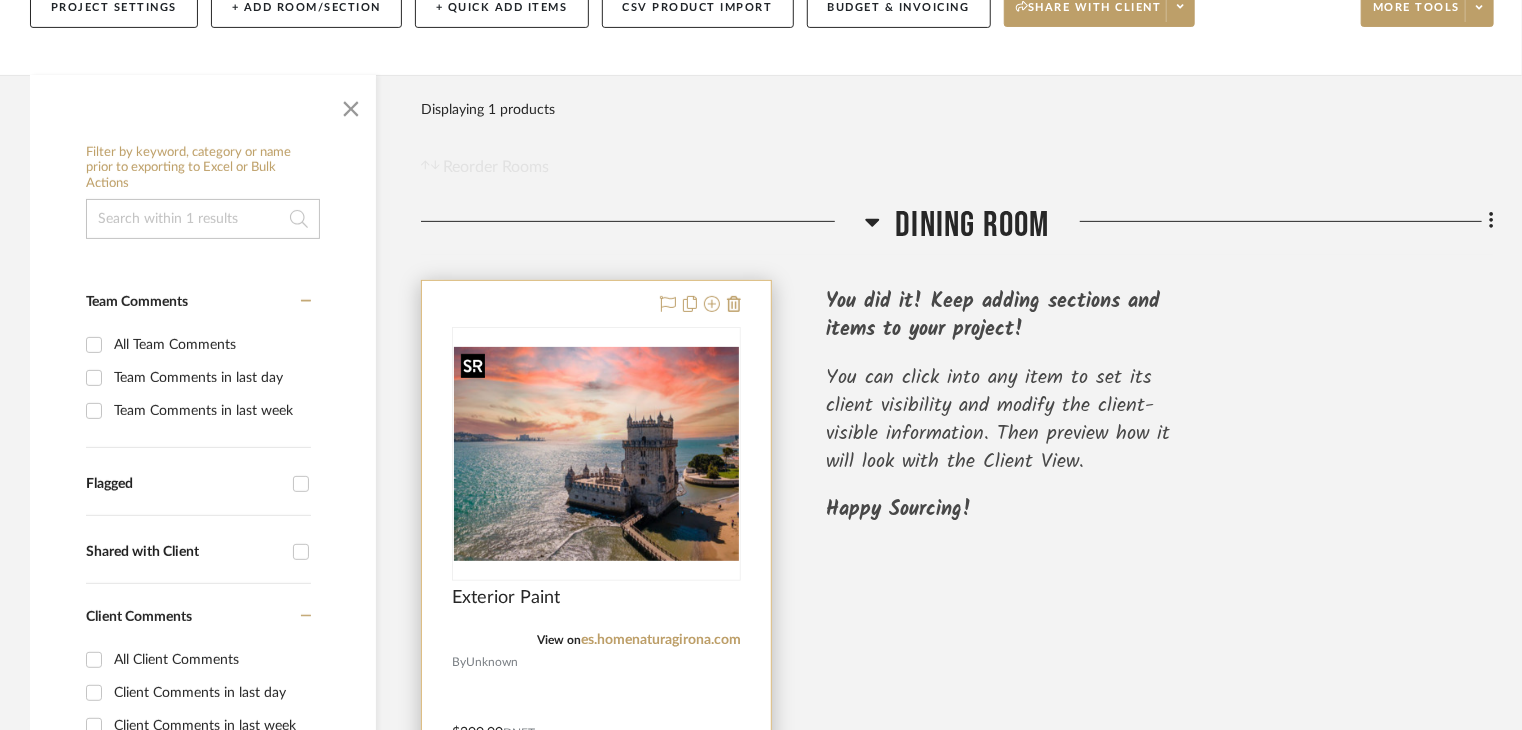 click at bounding box center (0, 0) 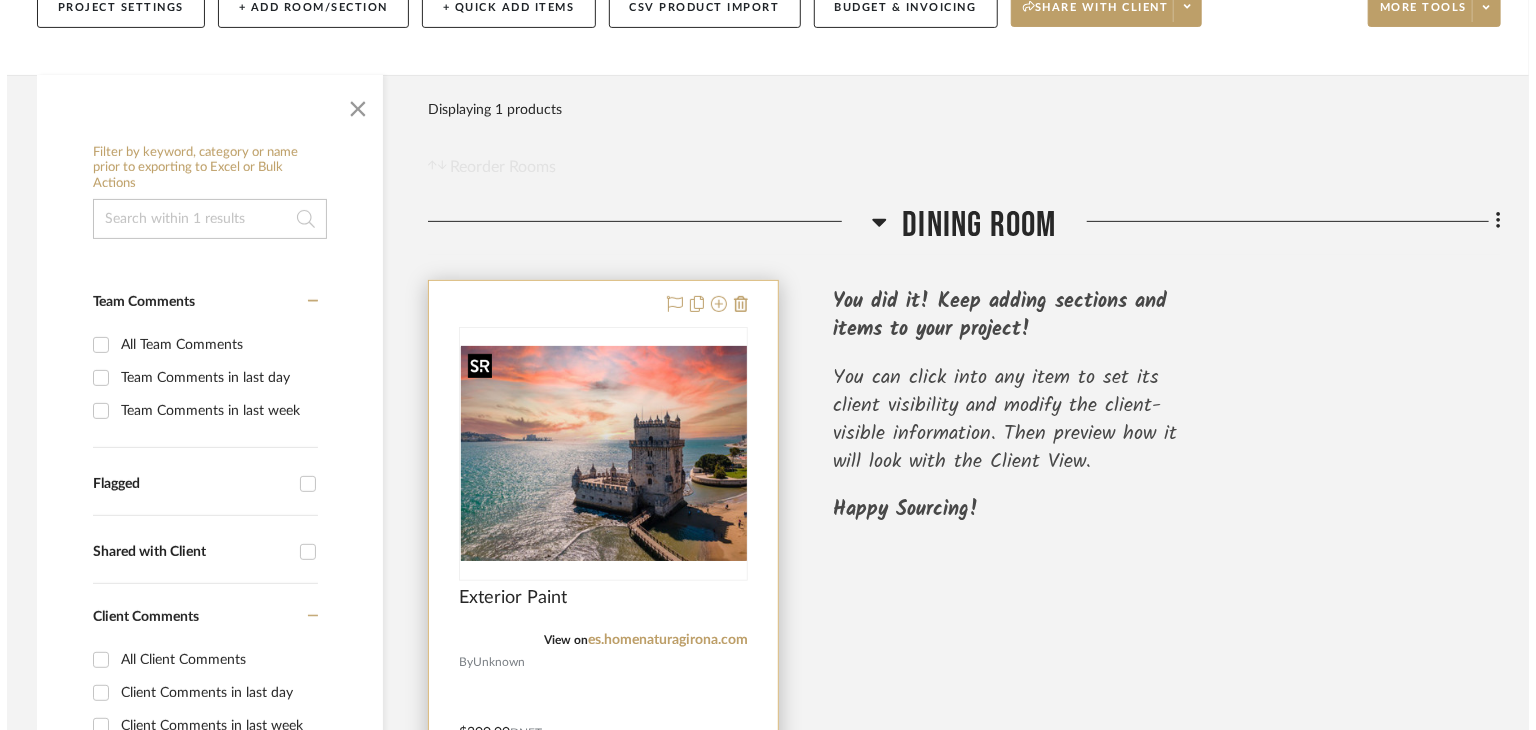 scroll, scrollTop: 0, scrollLeft: 0, axis: both 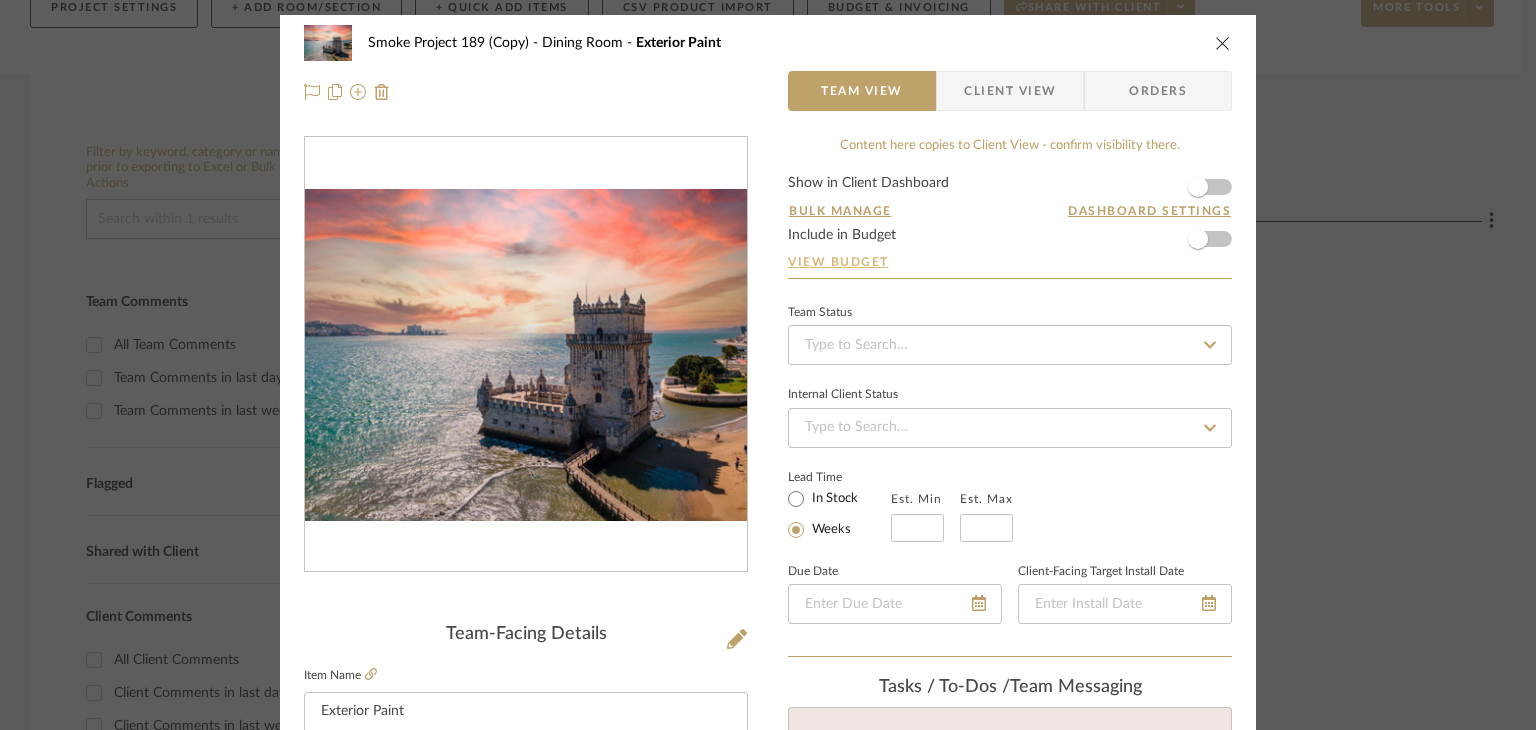 click on "View Budget" at bounding box center (1010, 262) 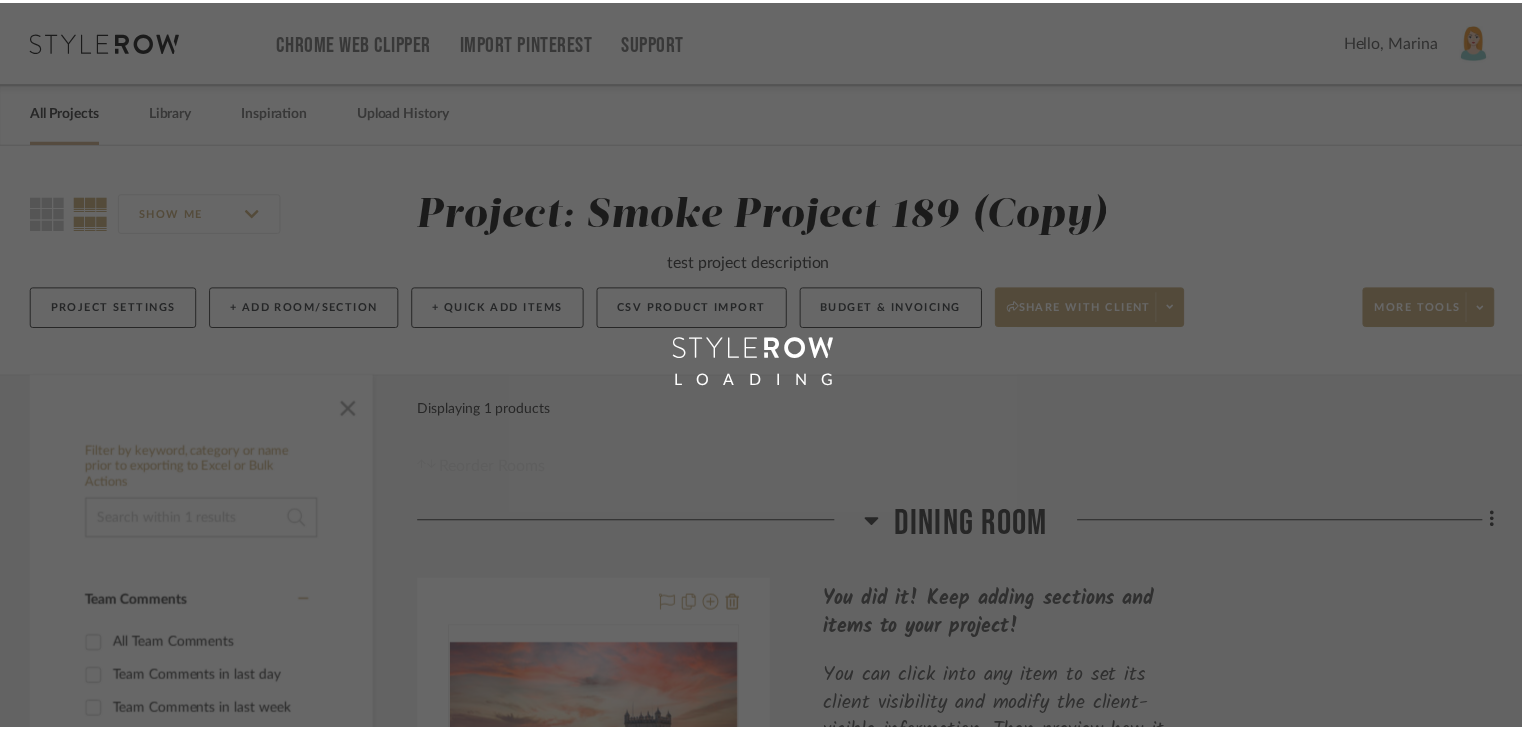 scroll, scrollTop: 300, scrollLeft: 0, axis: vertical 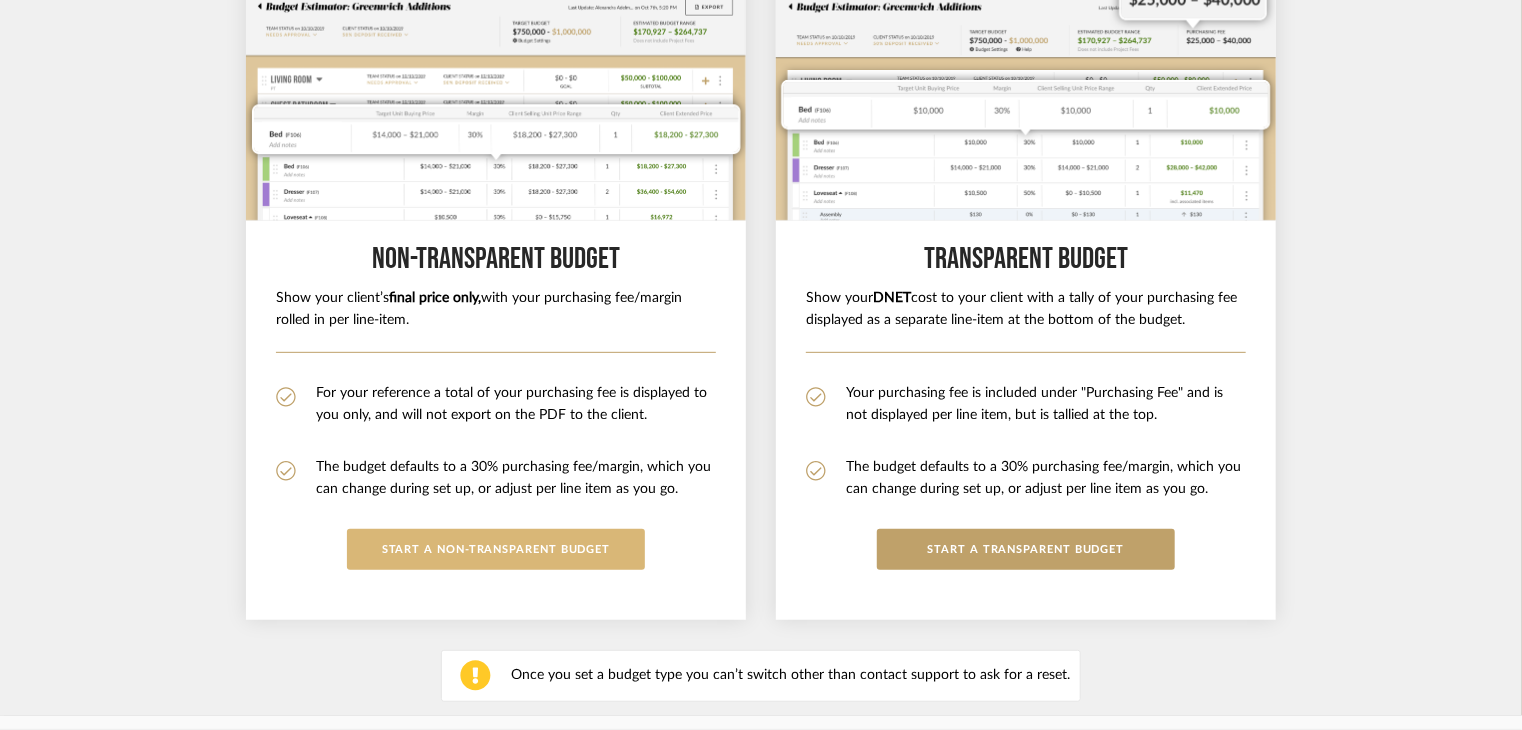 click on "START A Non-Transparent BUDGET" 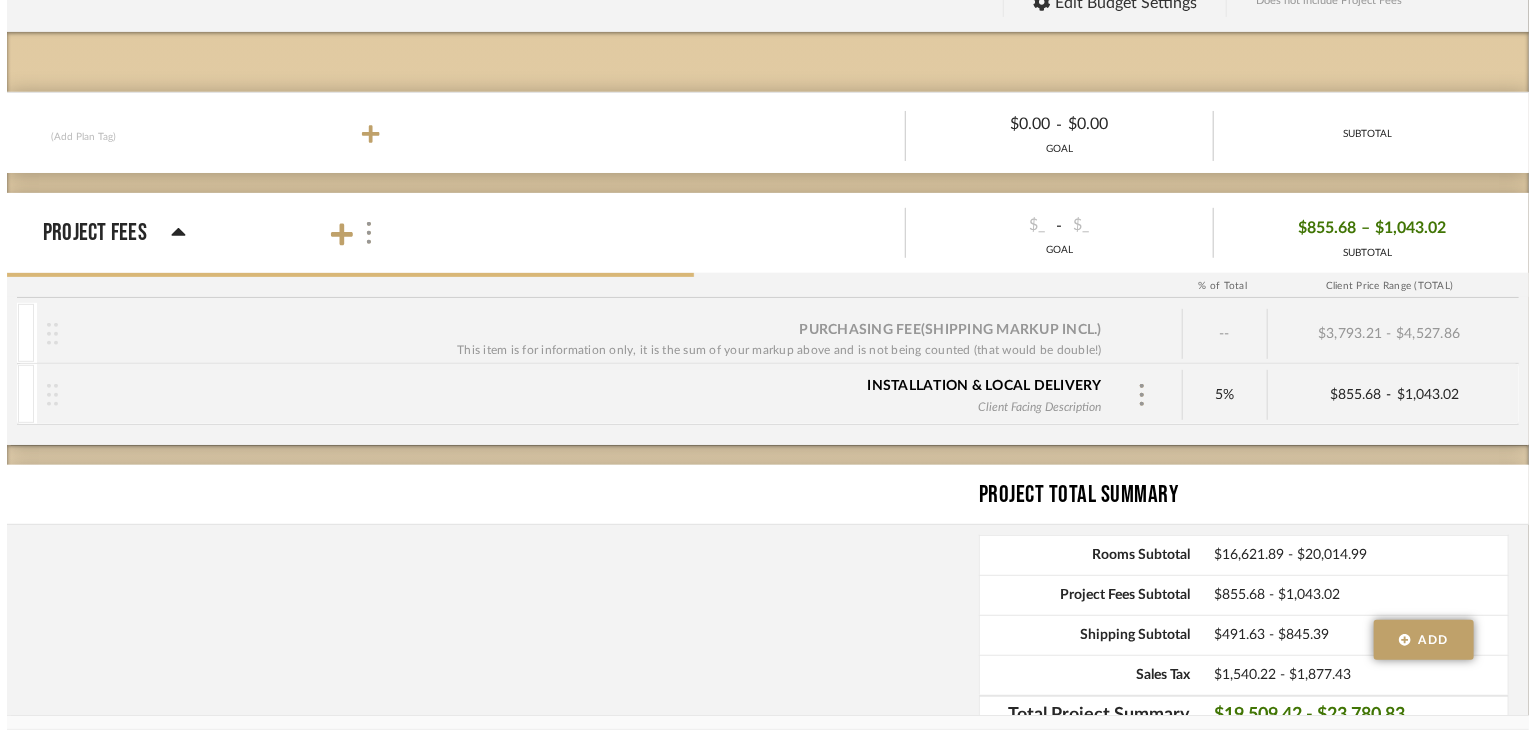 scroll, scrollTop: 0, scrollLeft: 0, axis: both 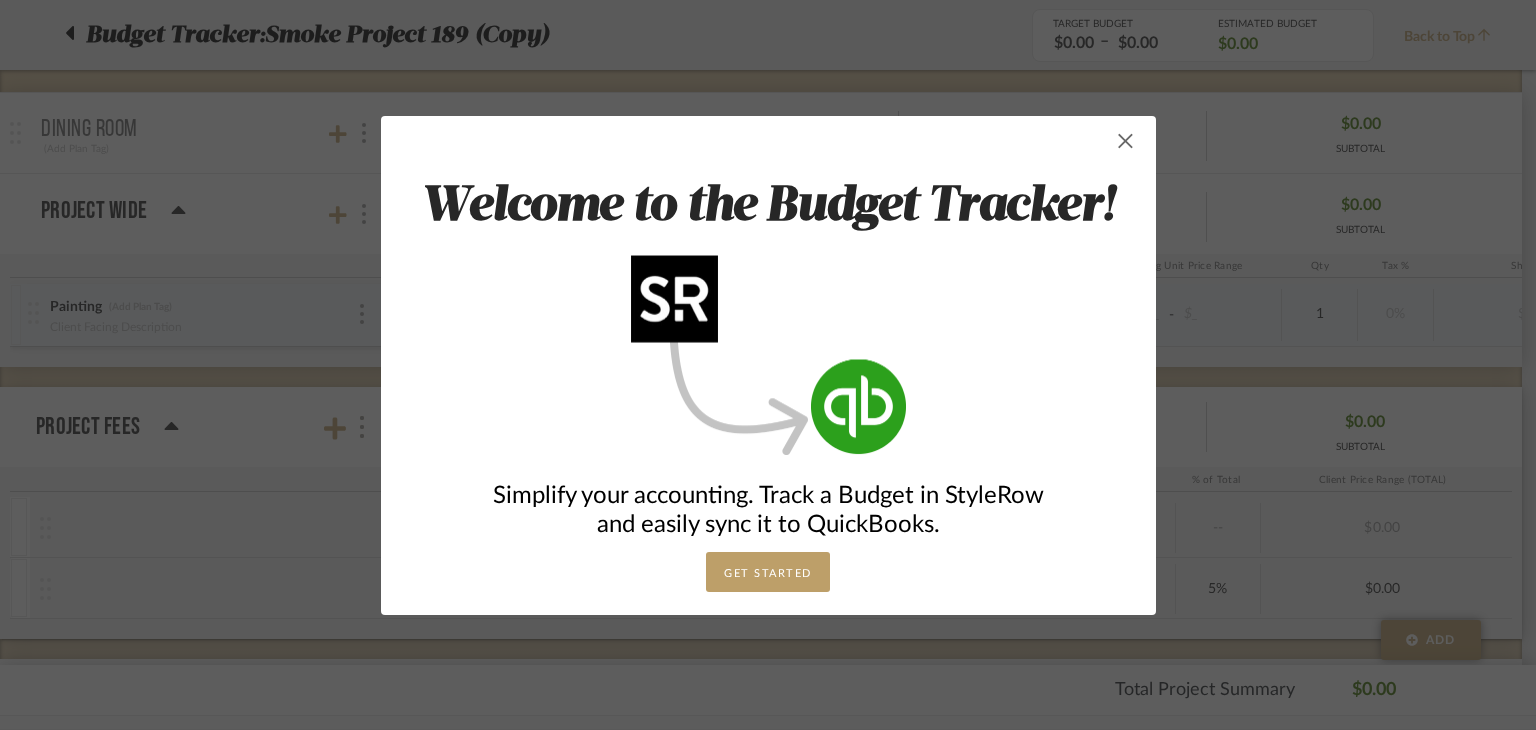 click on "Welcome to the Budget Tracker!  Simplify your accounting. Track a Budget in StyleRow and easily sync it to QuickBooks.   GET STARTED" at bounding box center (768, 365) 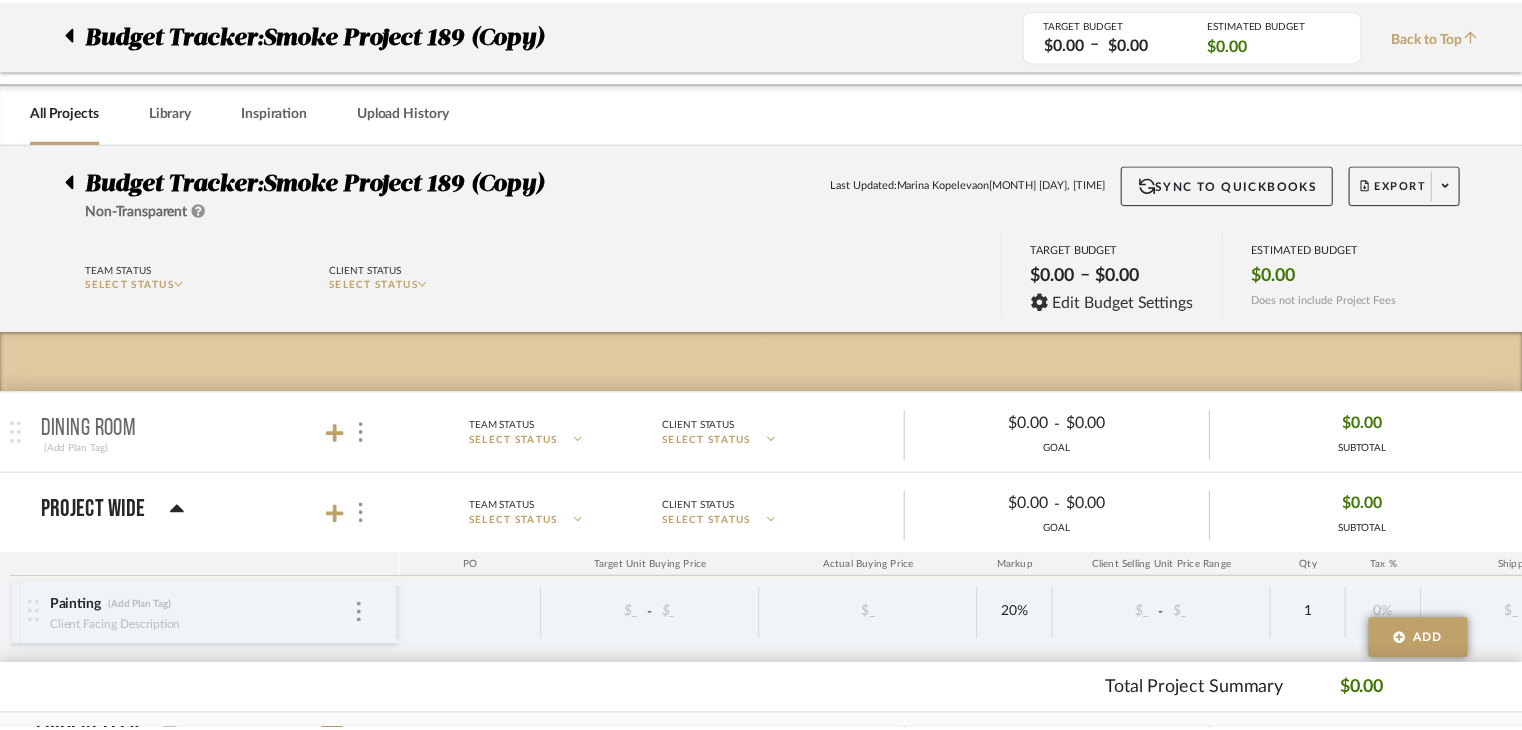 scroll, scrollTop: 300, scrollLeft: 0, axis: vertical 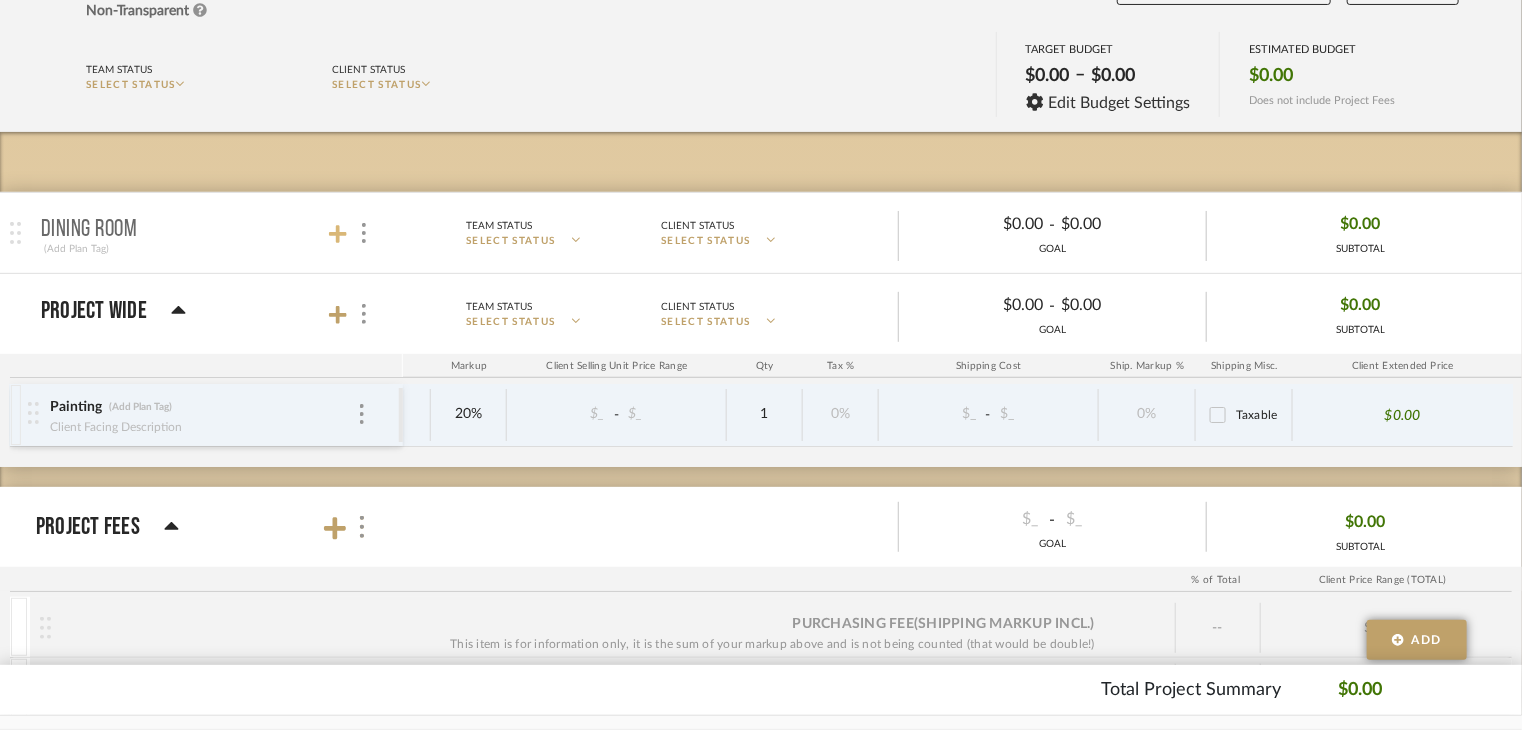 click 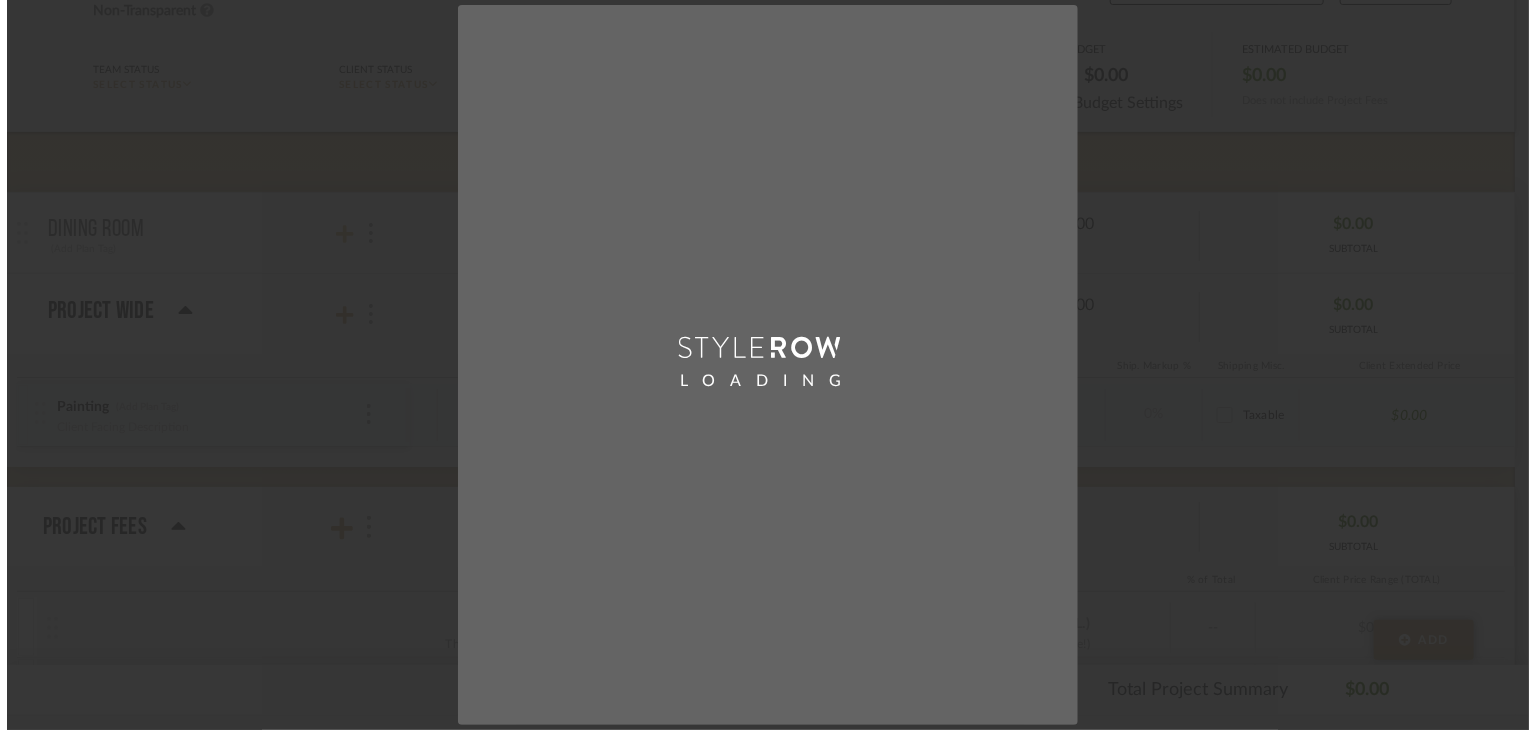 scroll, scrollTop: 0, scrollLeft: 0, axis: both 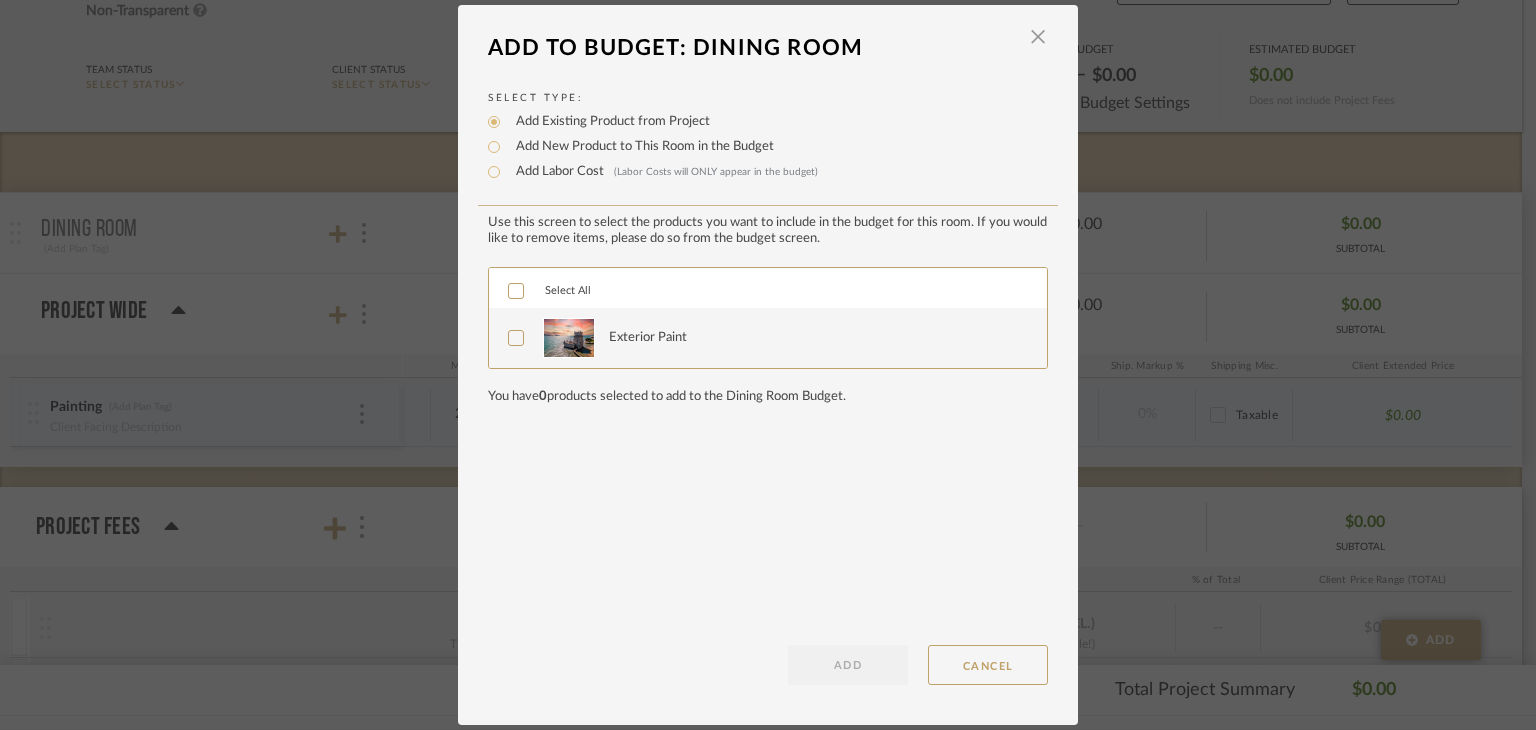 click 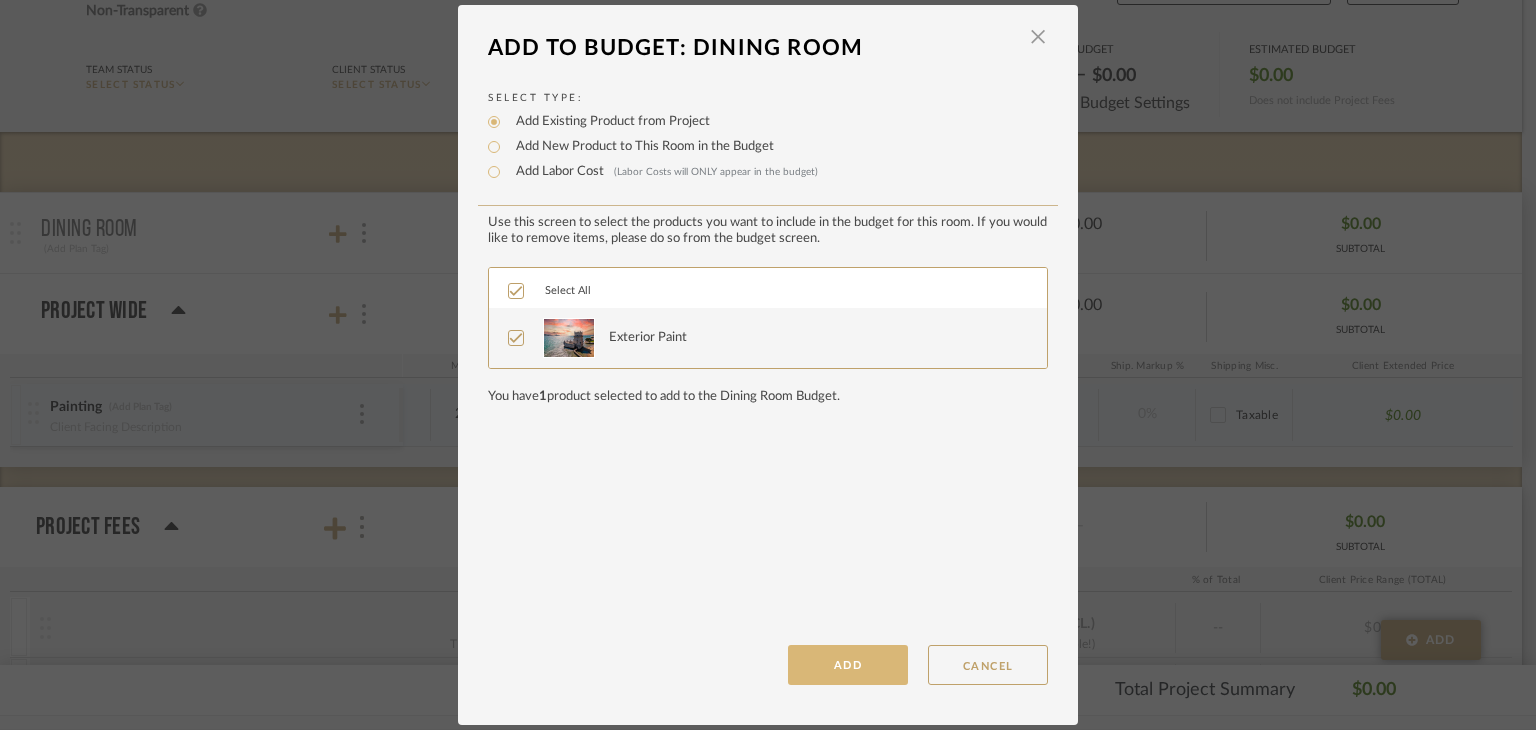 click on "ADD" at bounding box center [848, 665] 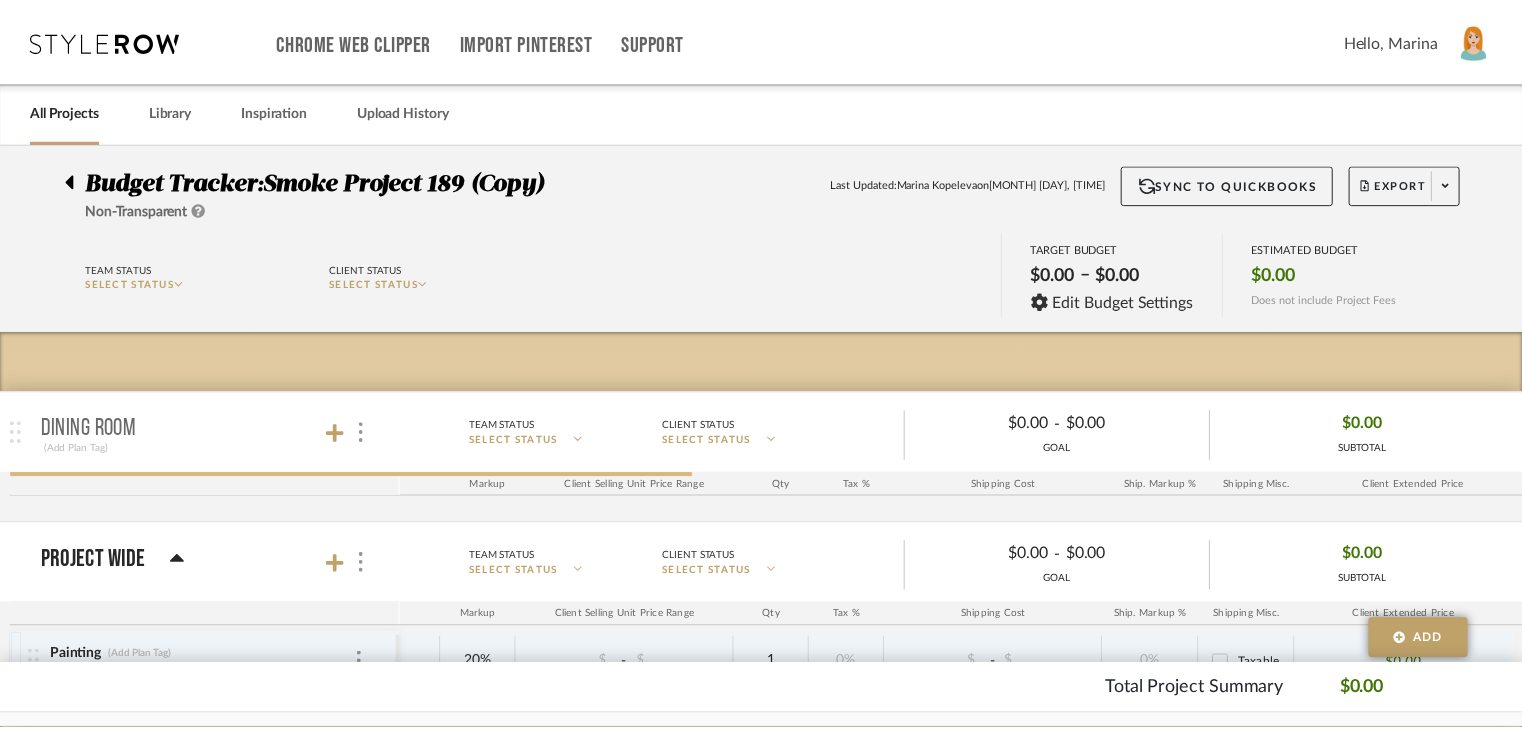 scroll, scrollTop: 200, scrollLeft: 0, axis: vertical 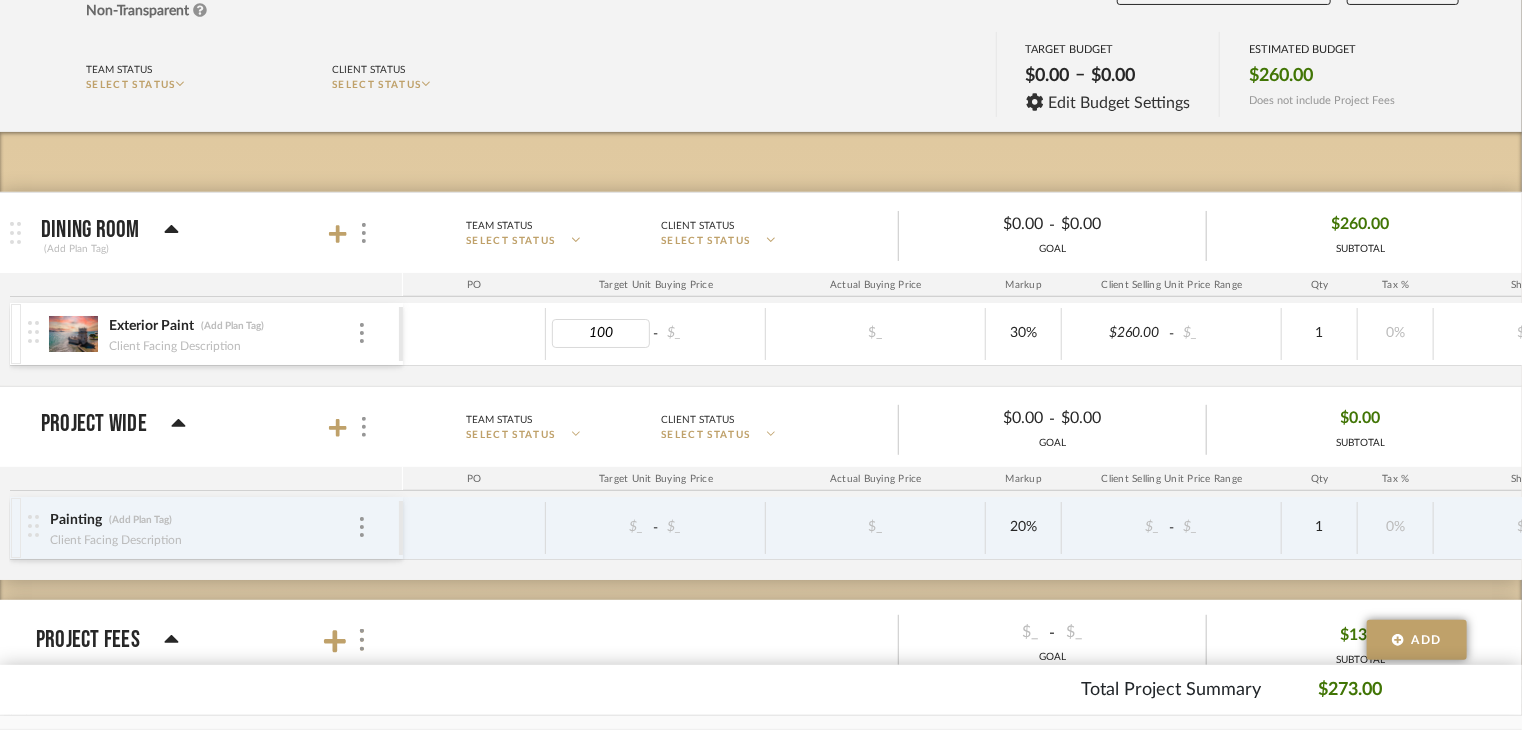 type on "1000" 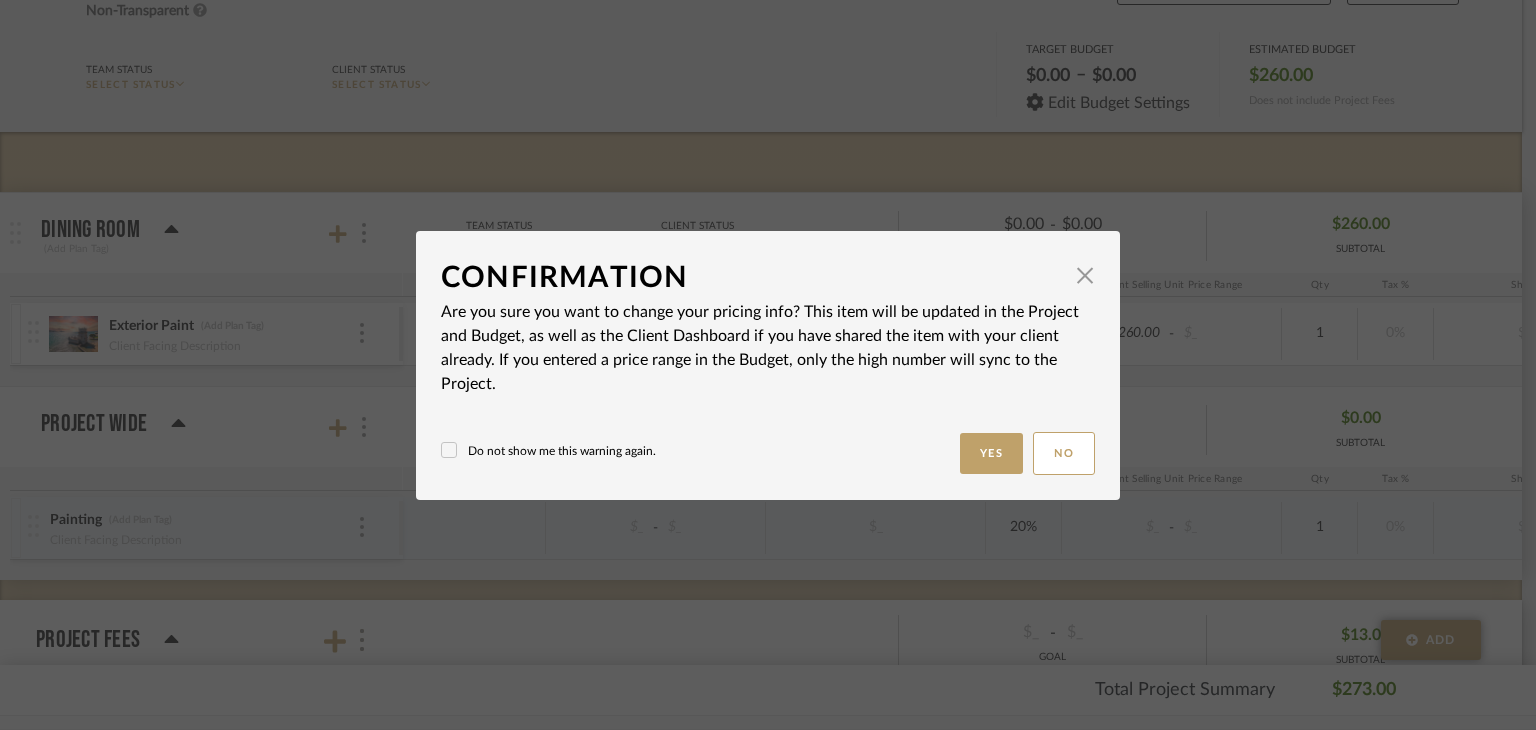 drag, startPoint x: 622, startPoint y: 457, endPoint x: 717, endPoint y: 435, distance: 97.5141 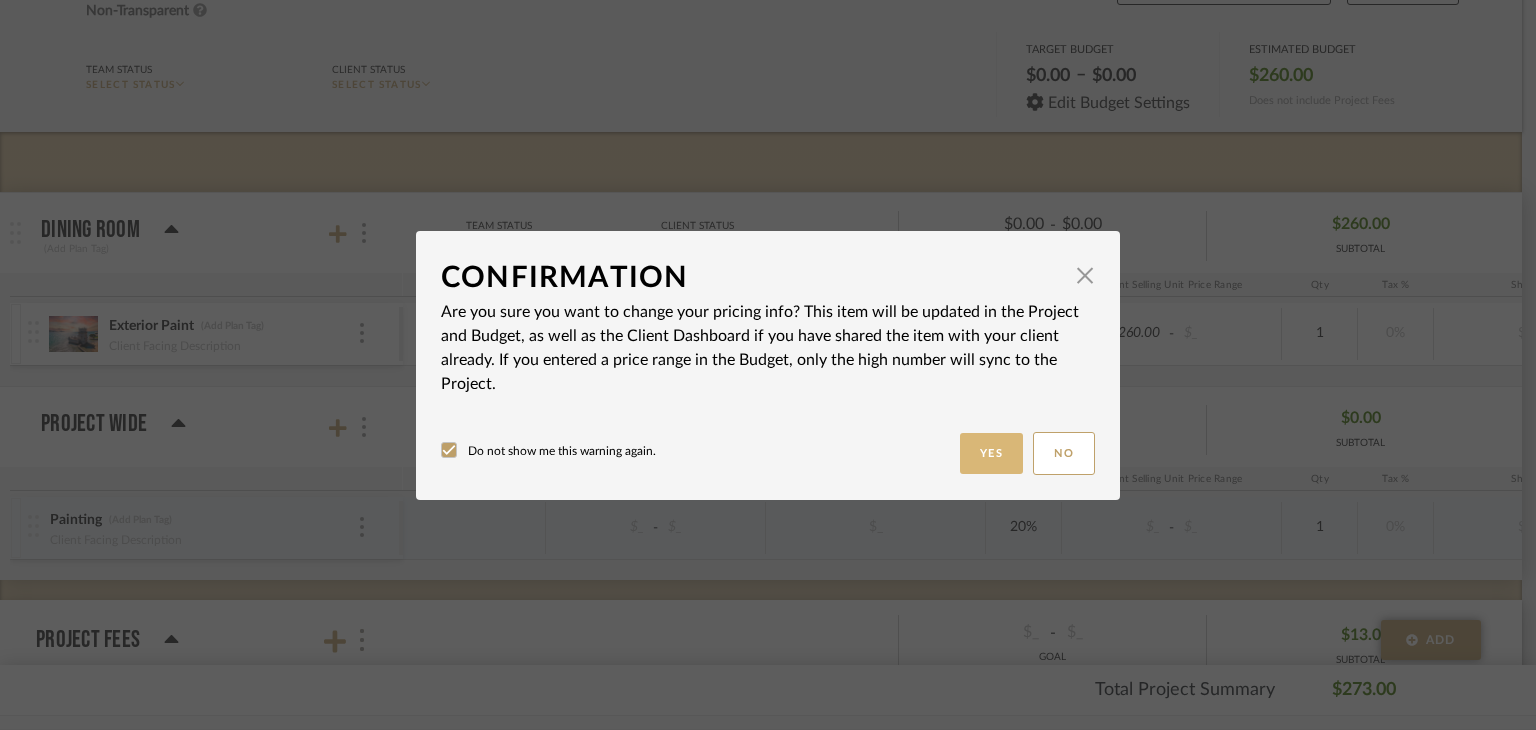 click on "Yes" at bounding box center [992, 453] 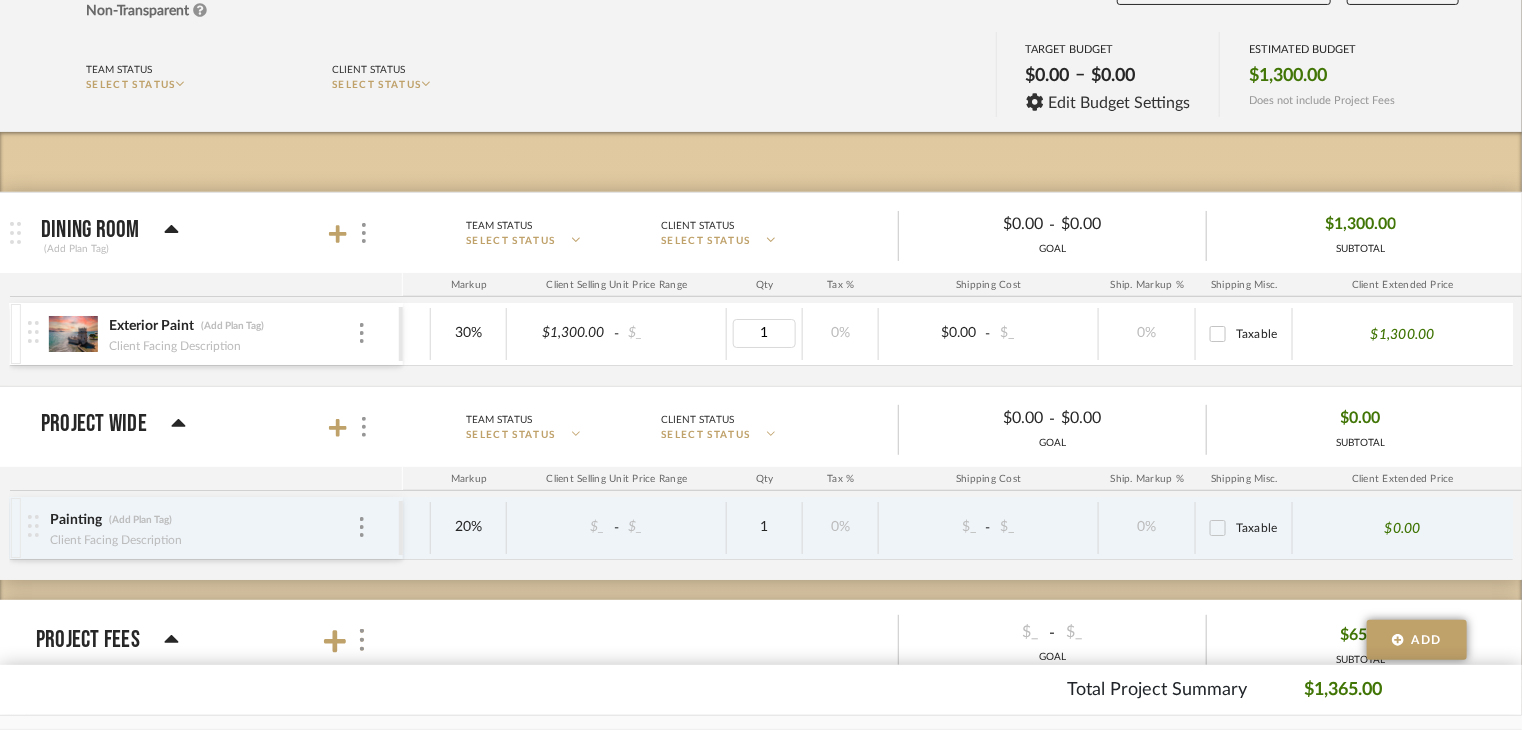 type on "10" 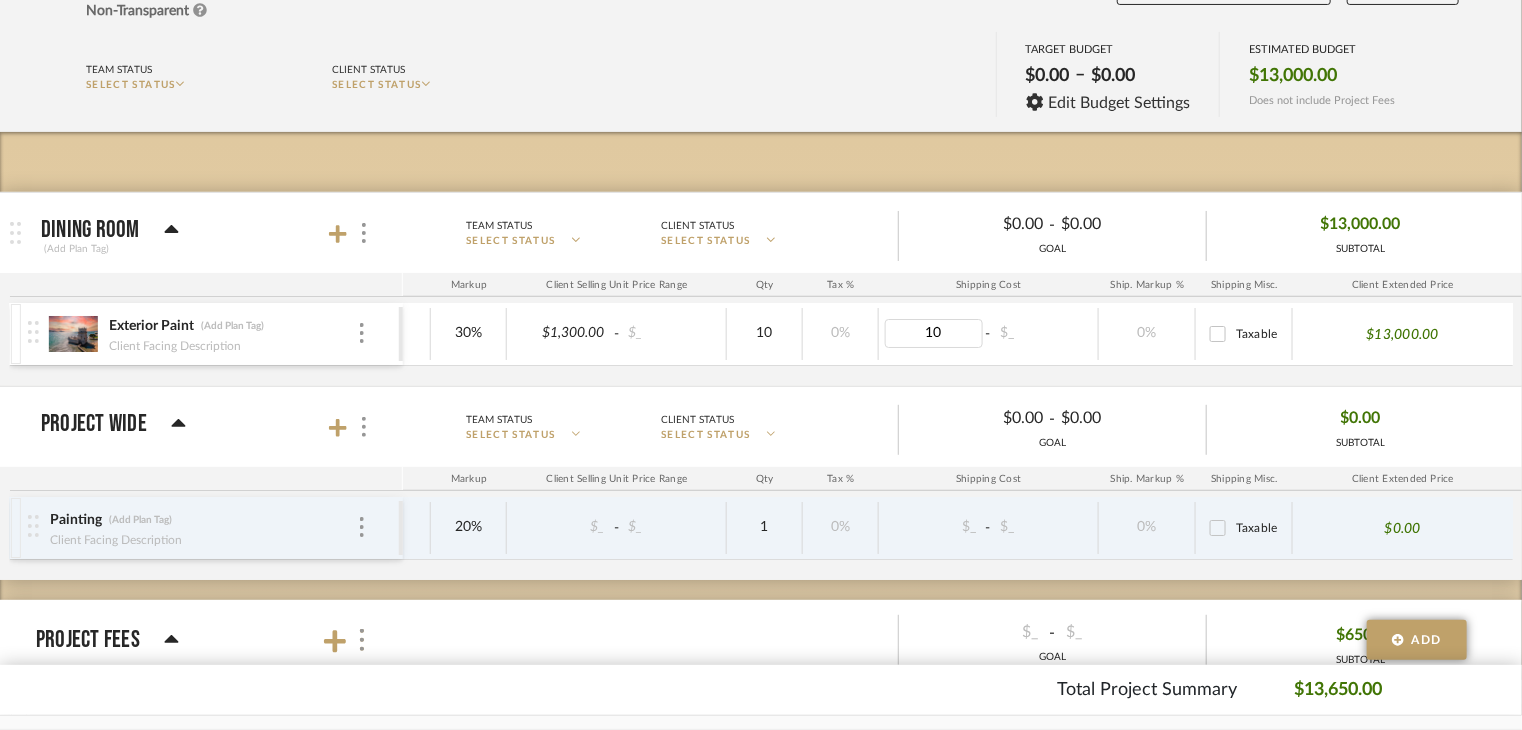 type on "100" 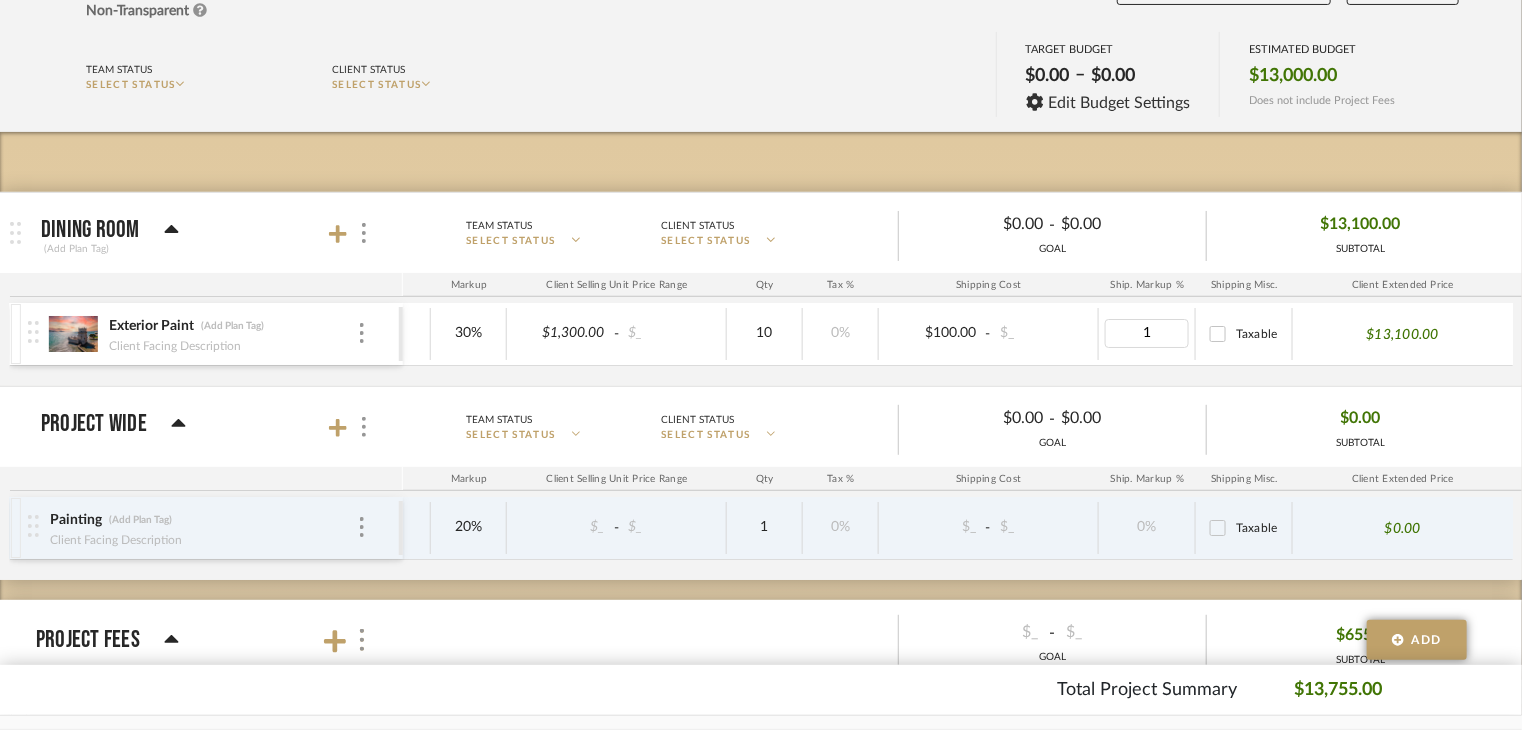 type on "15" 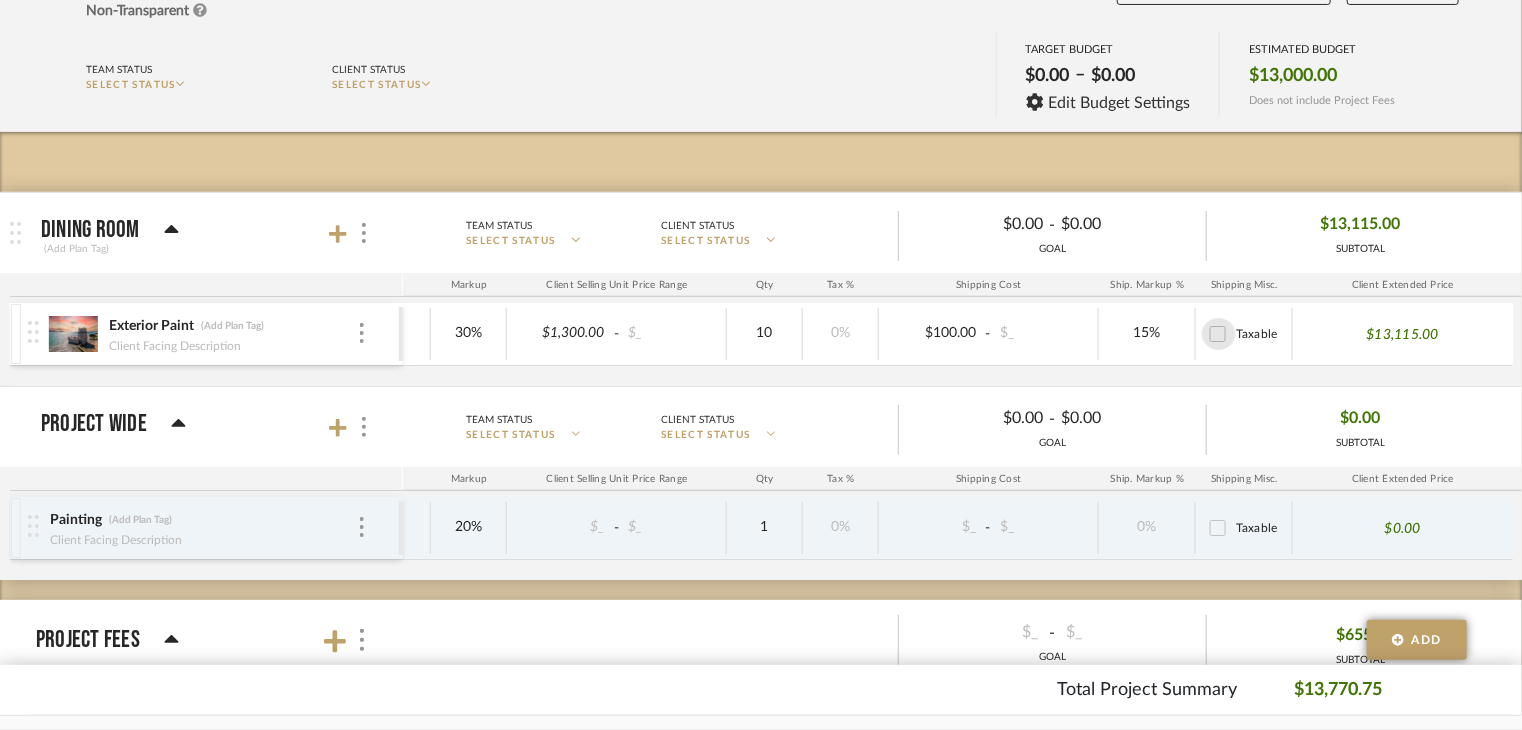click on "Taxable" at bounding box center [1218, 334] 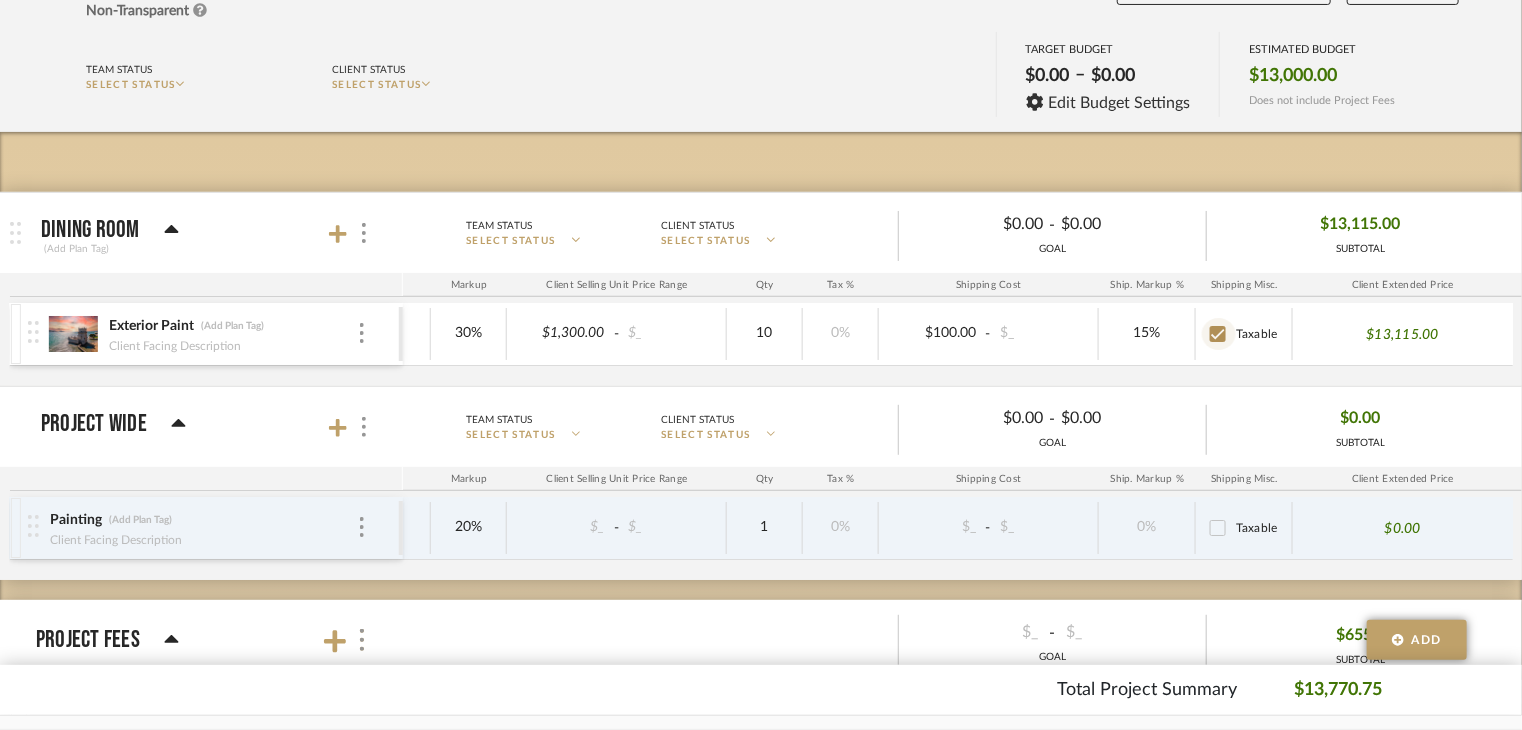 checkbox on "true" 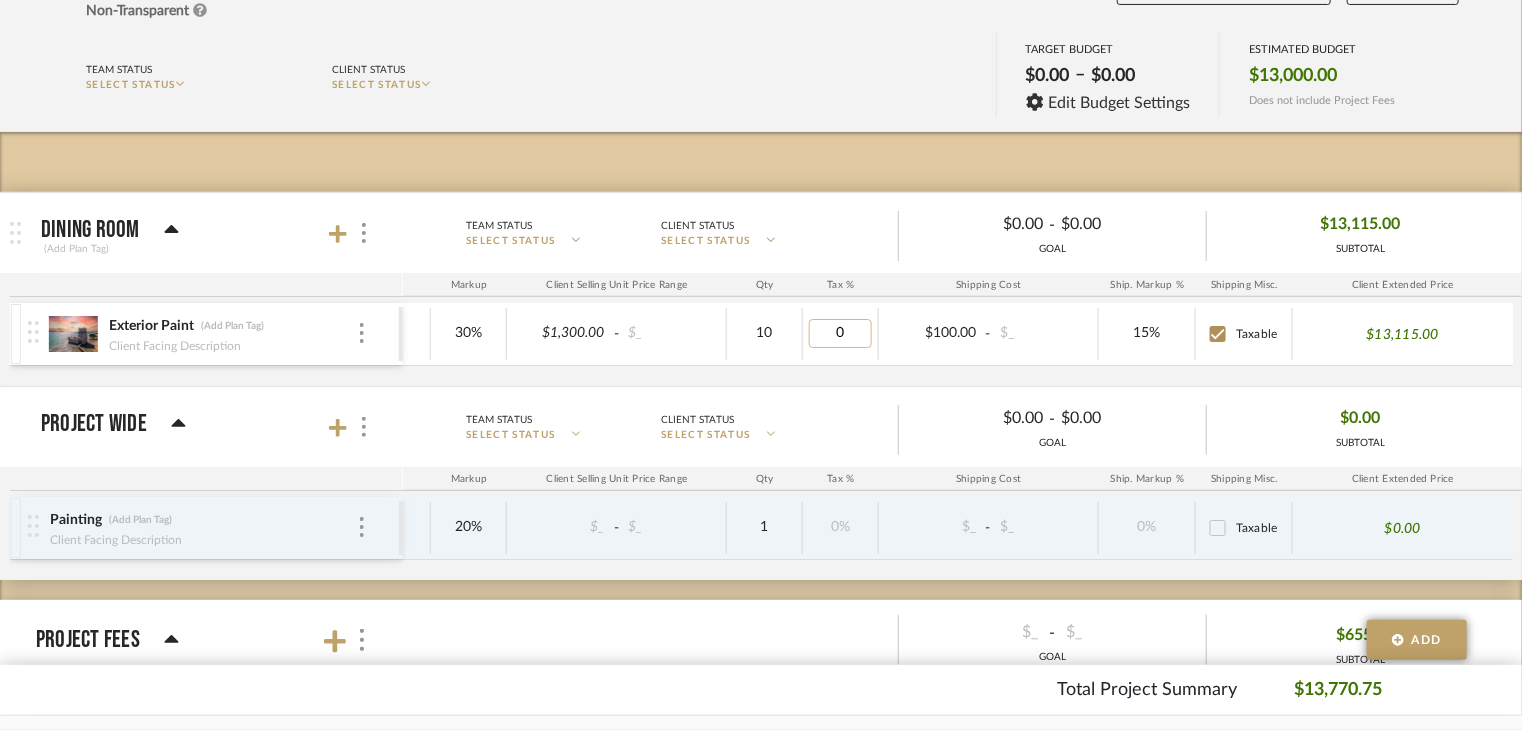 type on "9" 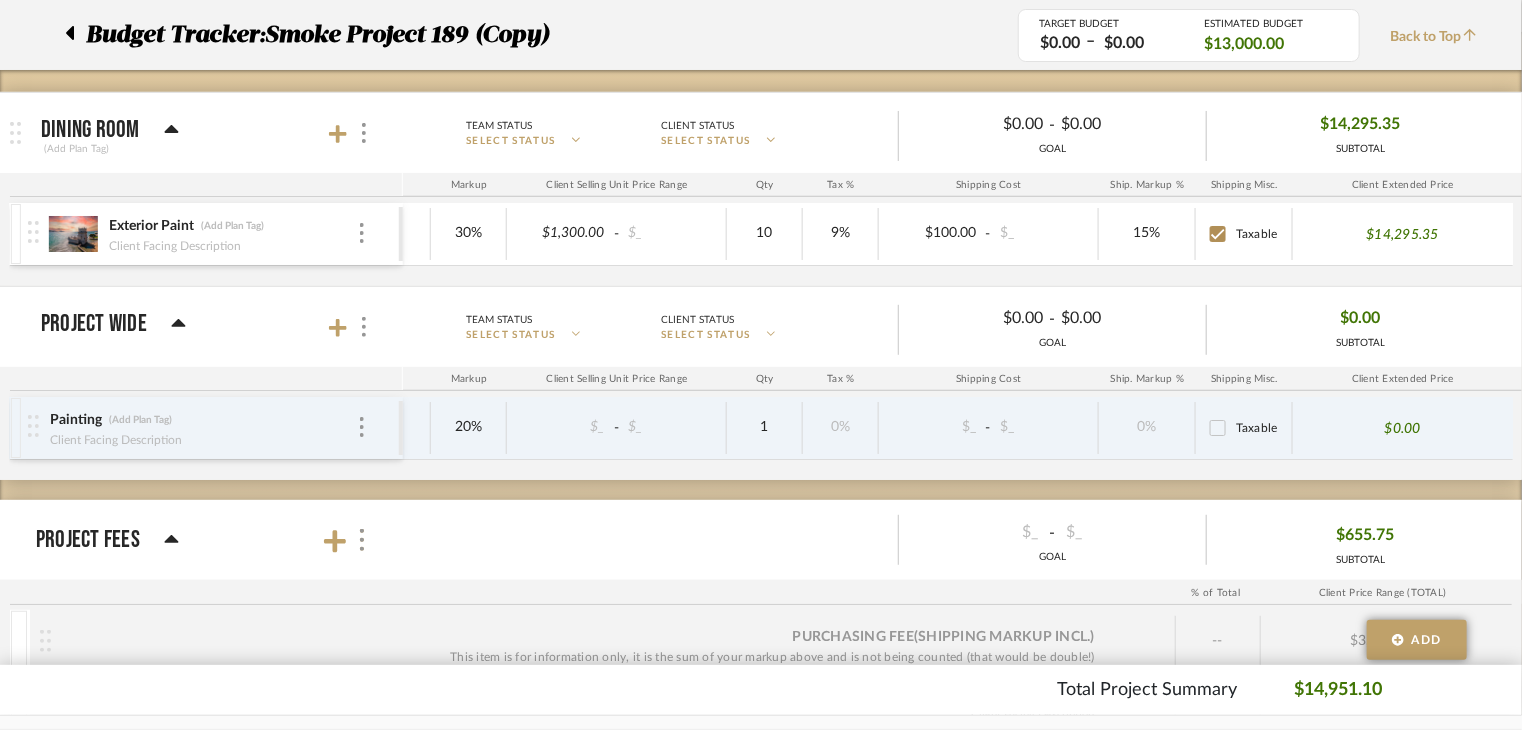 scroll, scrollTop: 0, scrollLeft: 0, axis: both 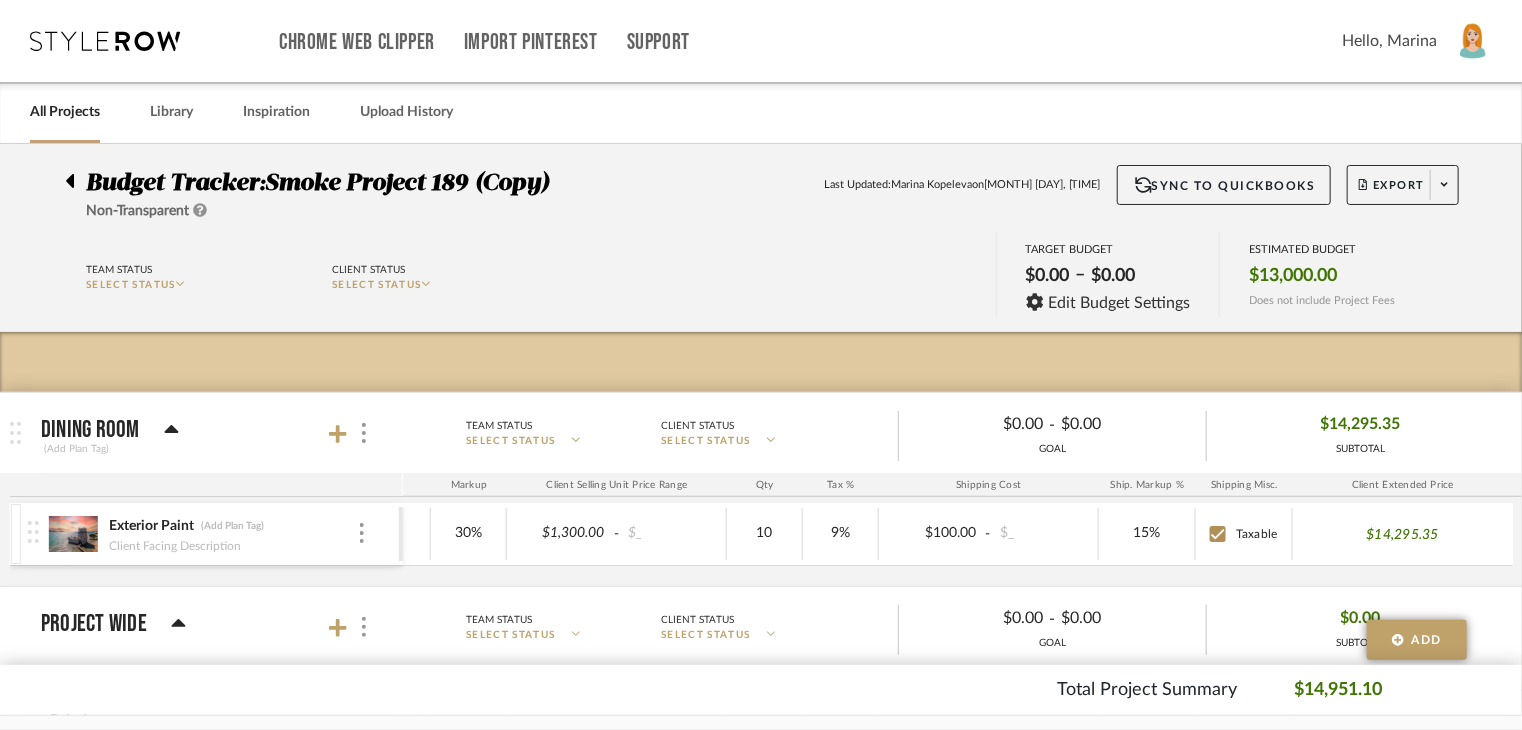 click on "All Projects" at bounding box center (65, 112) 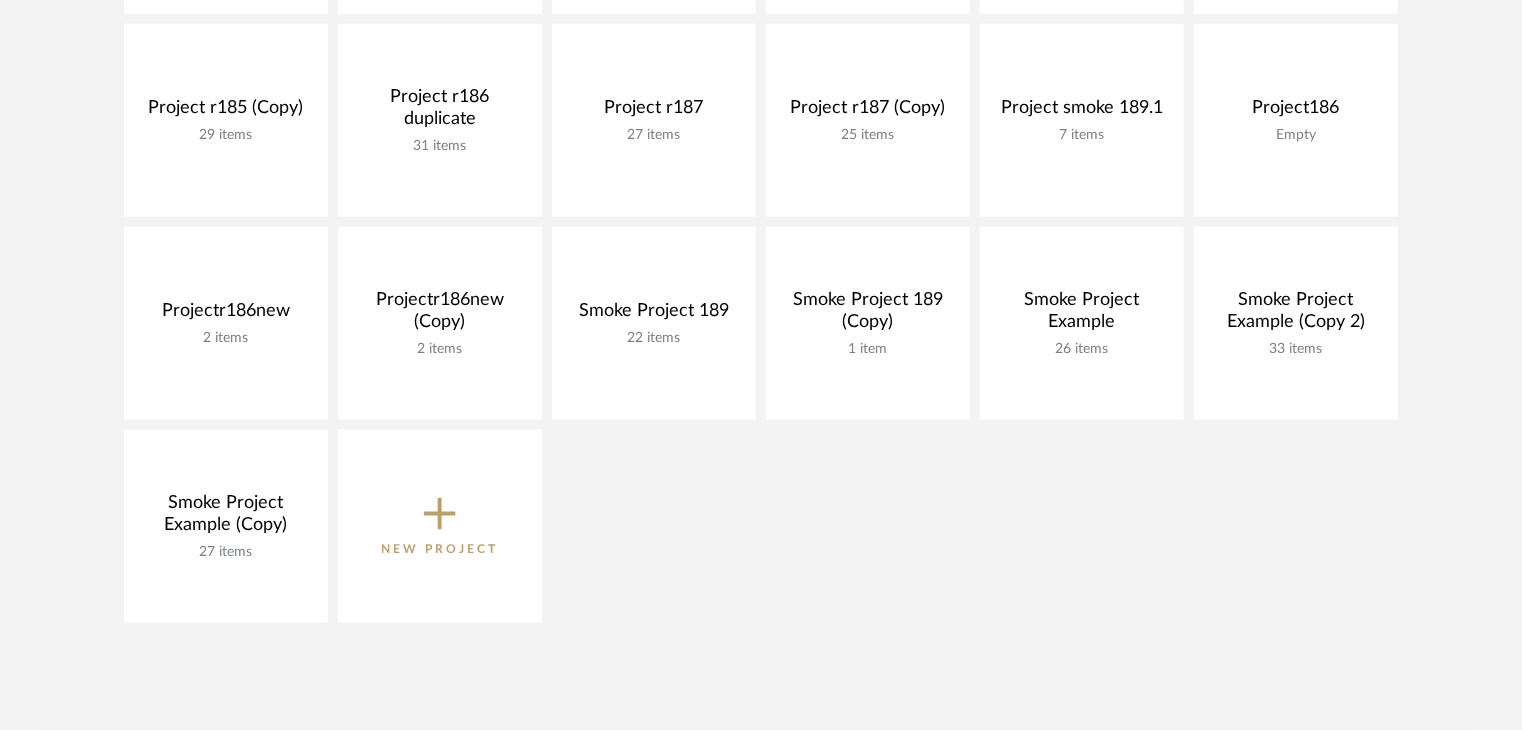 scroll, scrollTop: 1300, scrollLeft: 0, axis: vertical 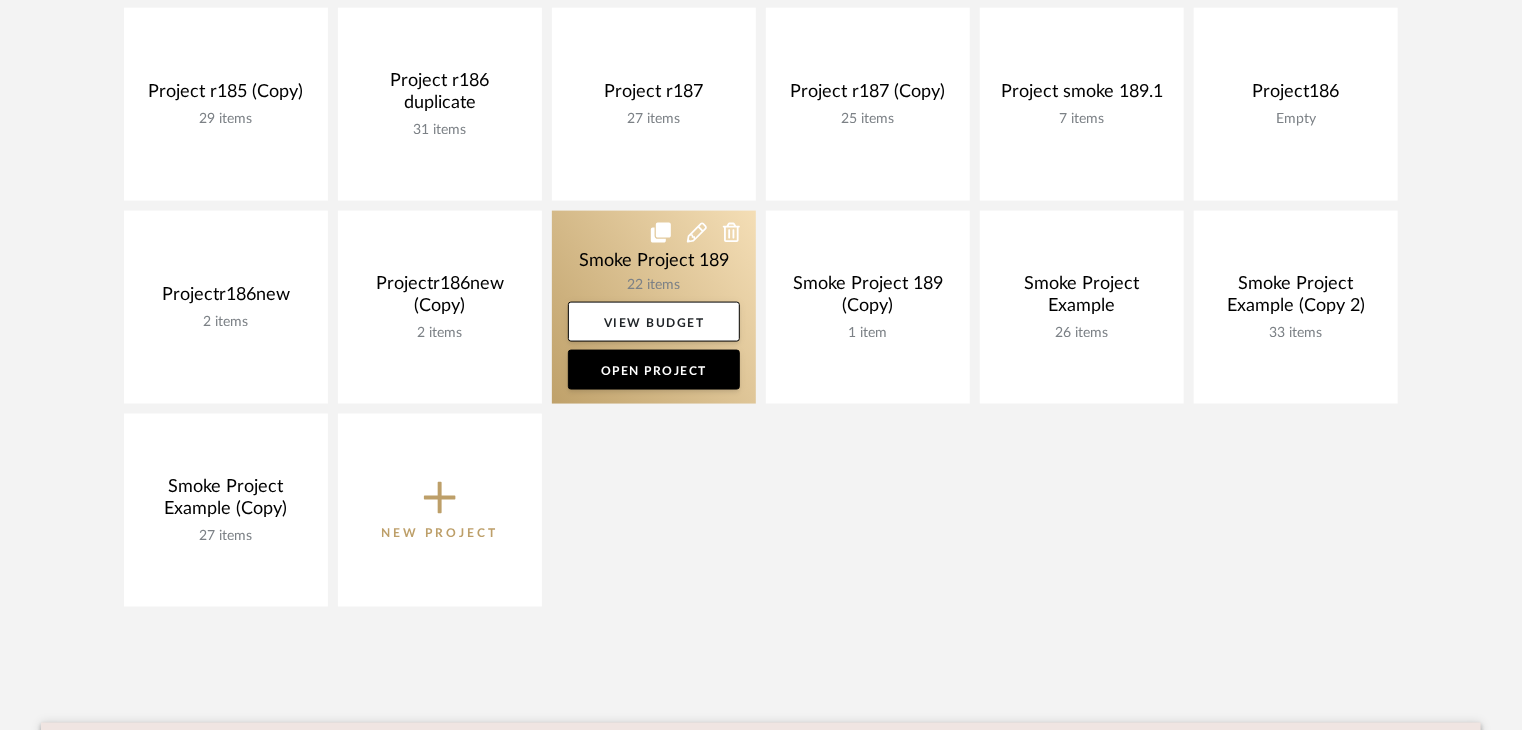 click 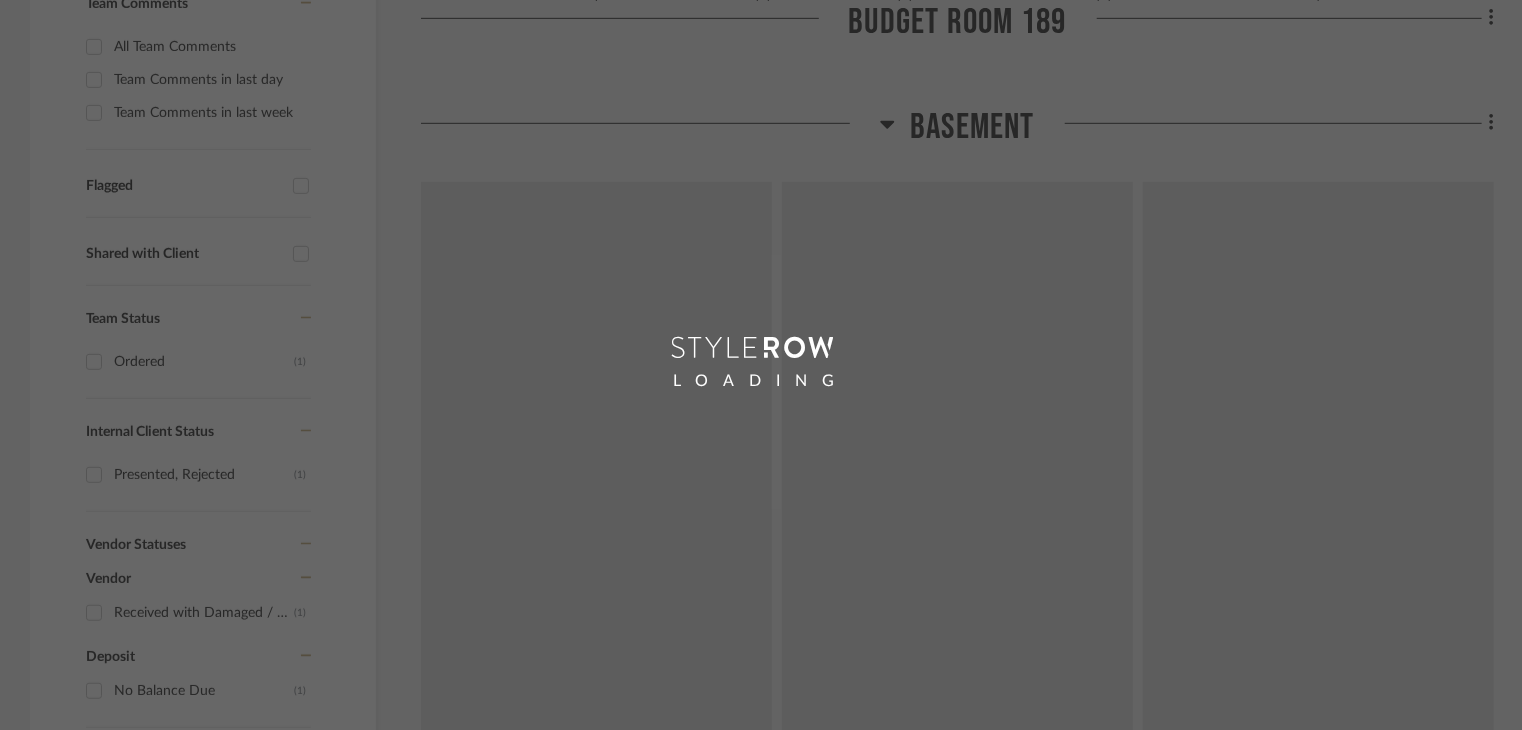 scroll, scrollTop: 0, scrollLeft: 0, axis: both 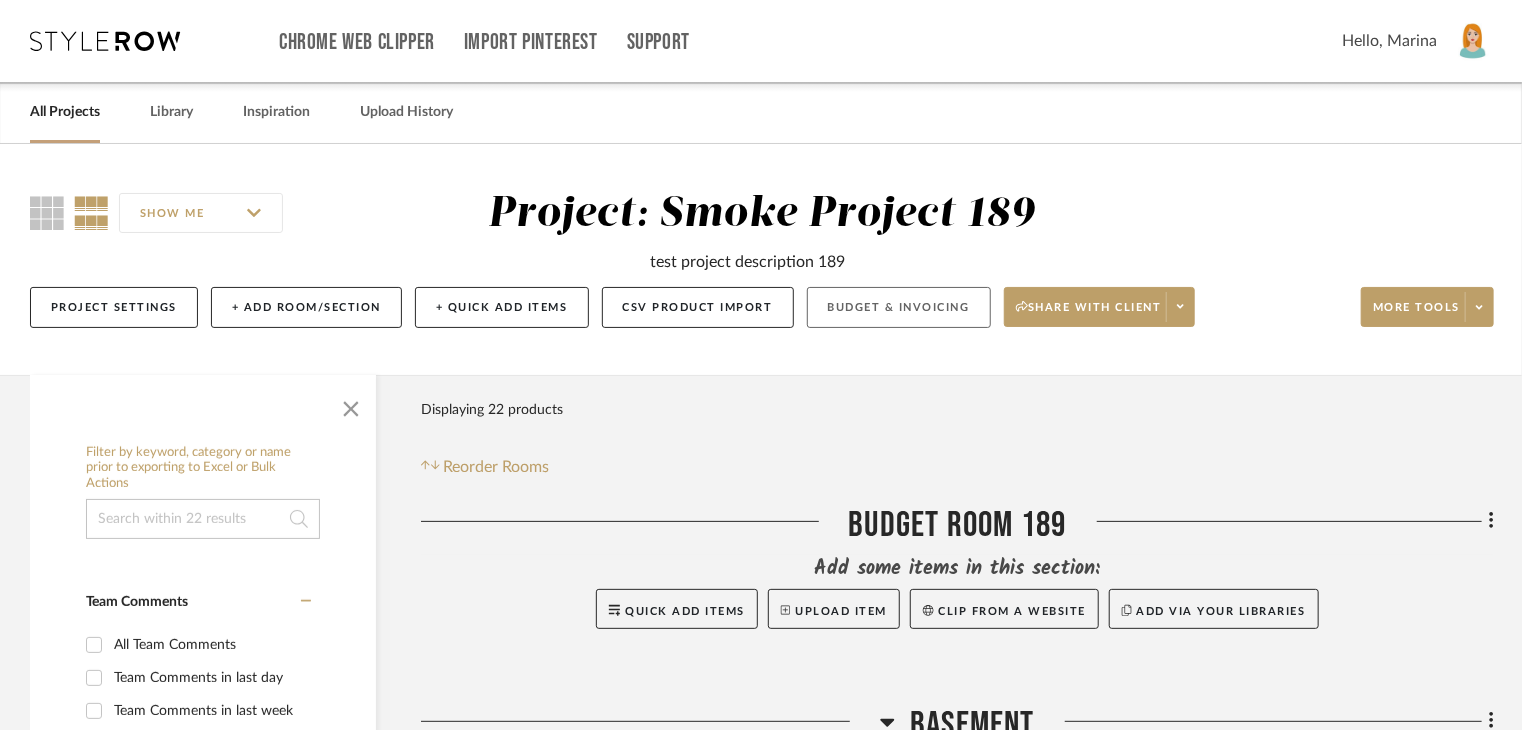 click on "Budget & Invoicing" 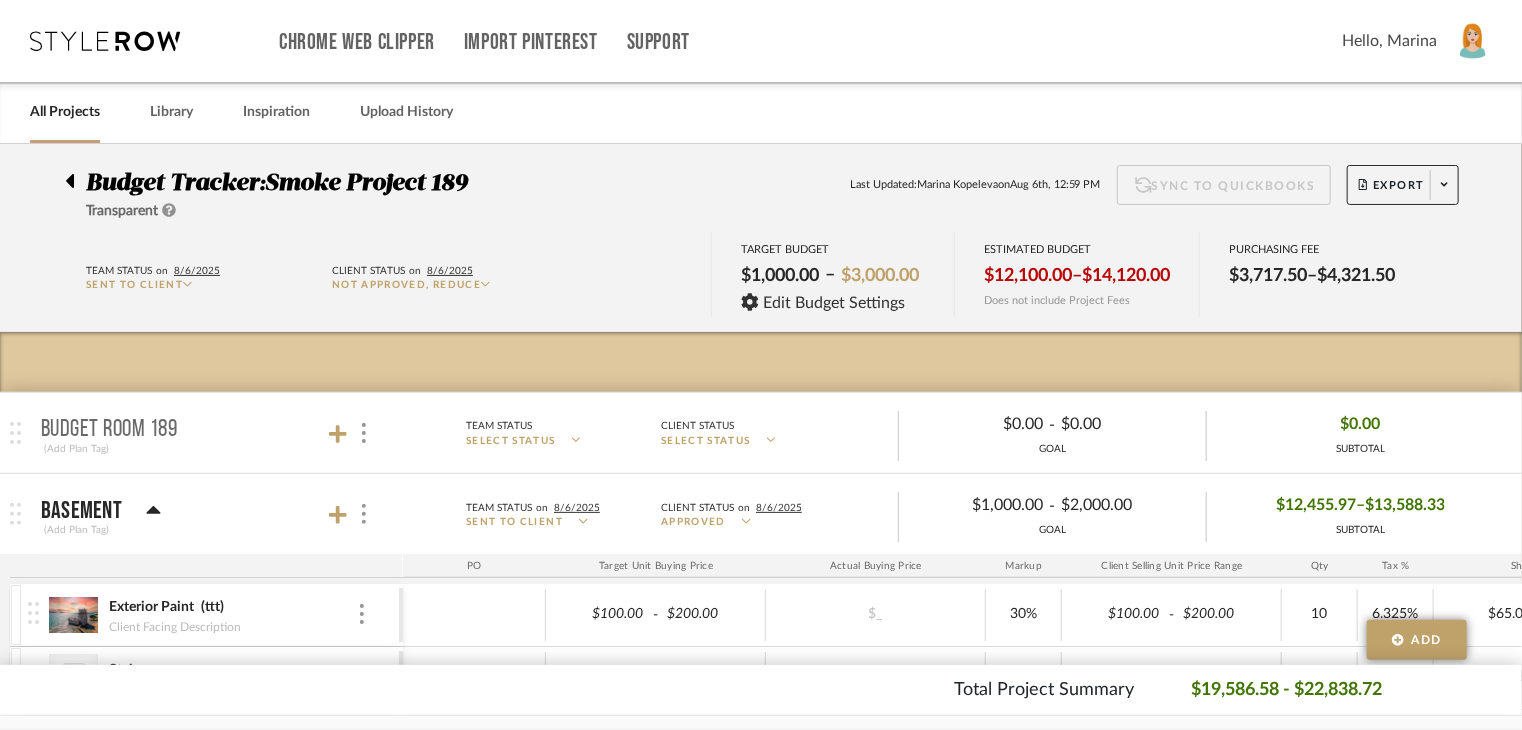 click on "All Projects" at bounding box center [65, 112] 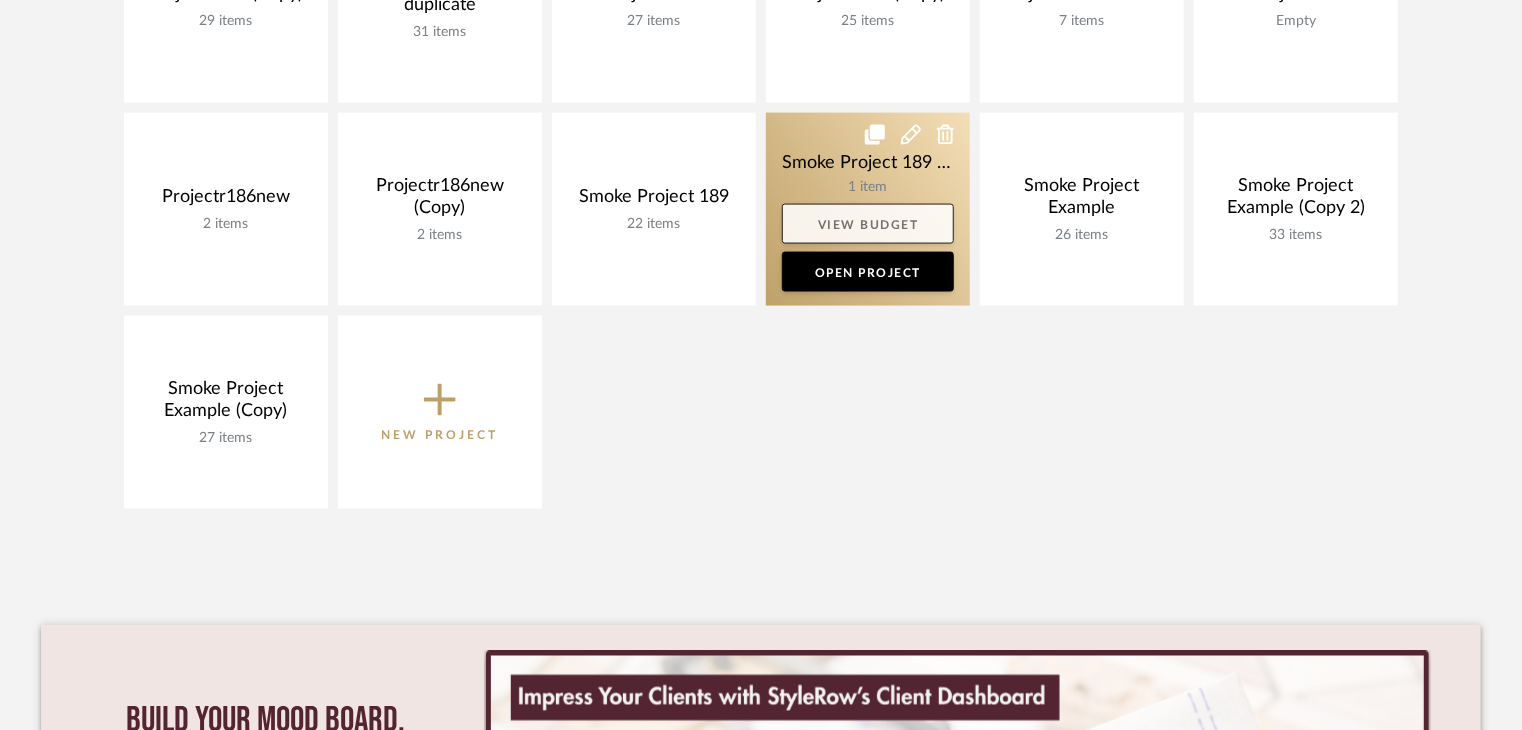 scroll, scrollTop: 1400, scrollLeft: 0, axis: vertical 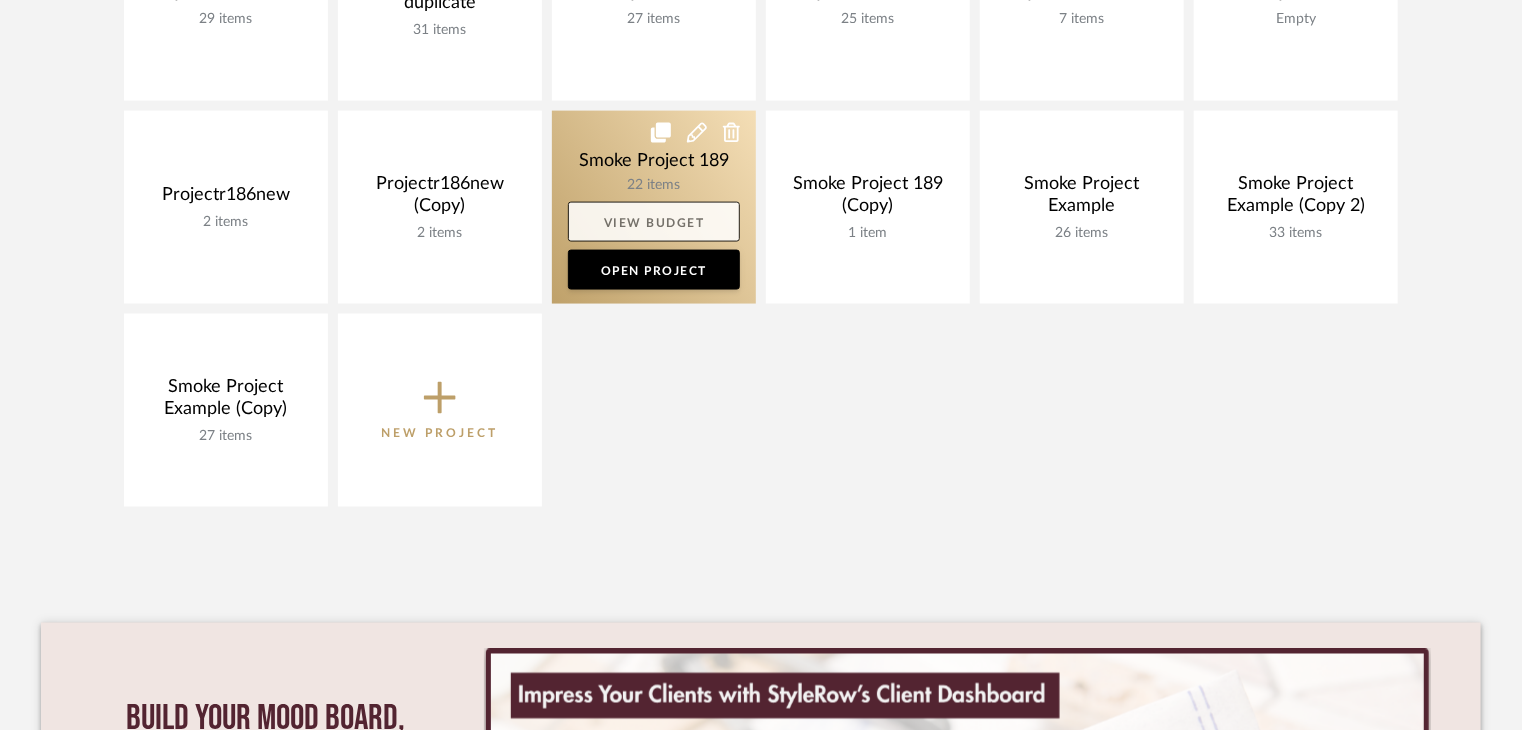 click on "View Budget" 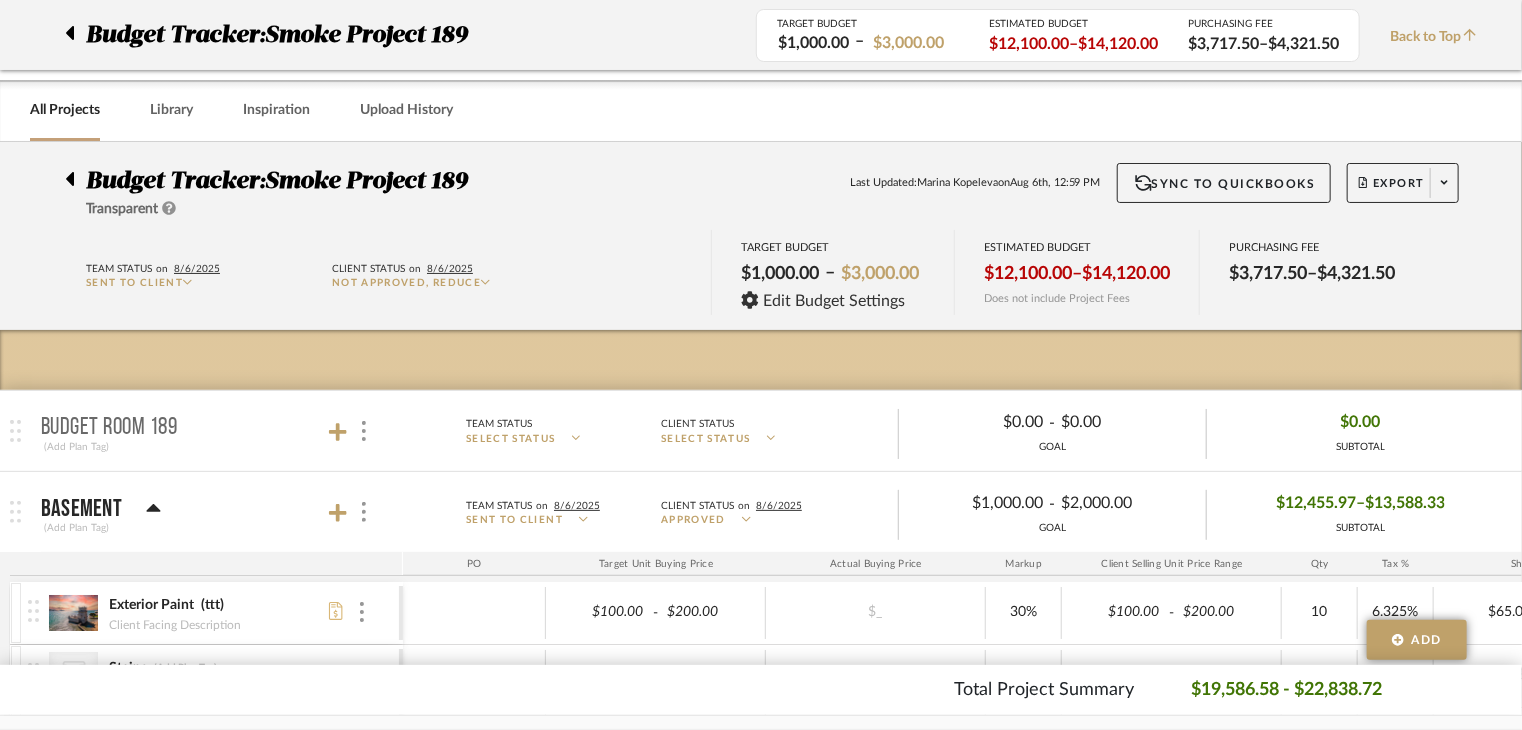 scroll, scrollTop: 0, scrollLeft: 0, axis: both 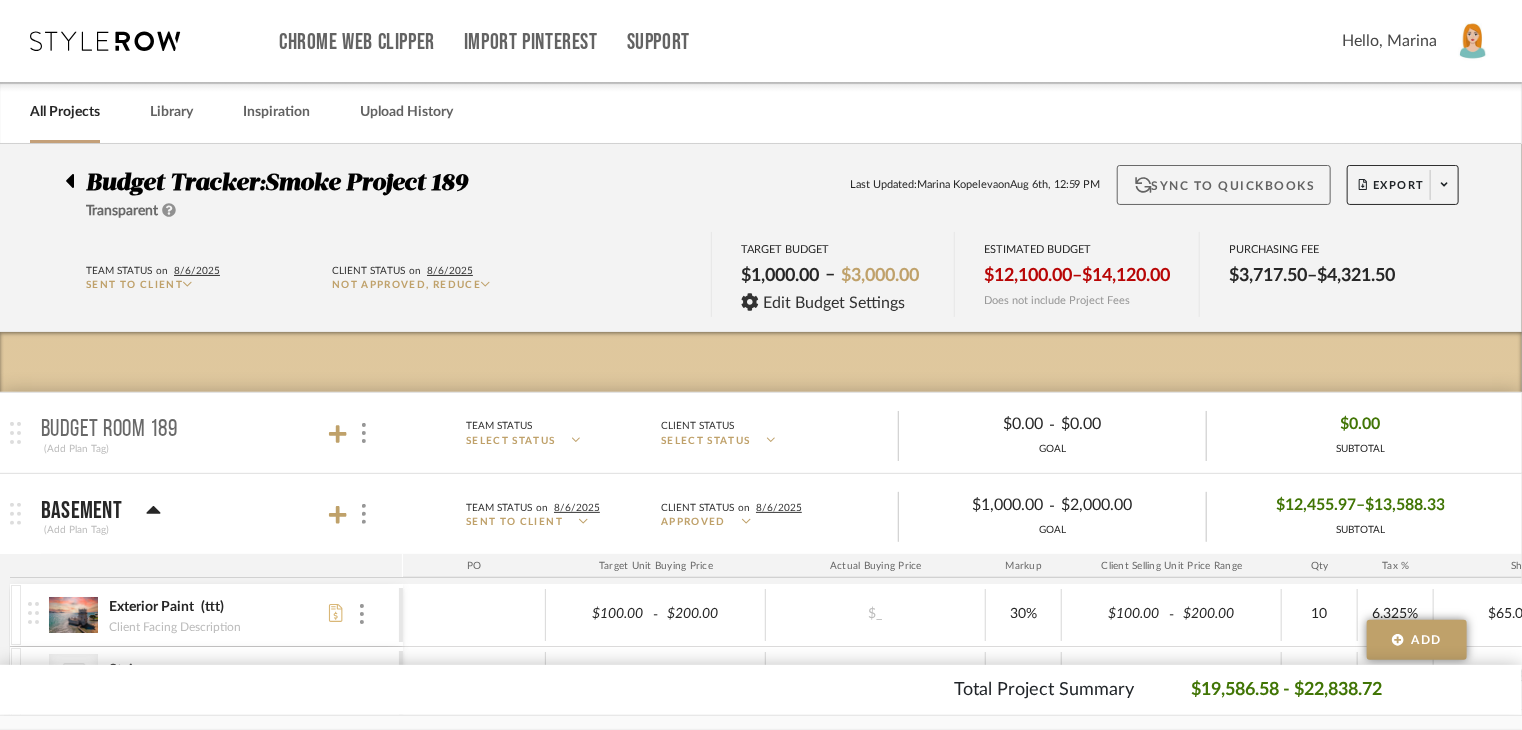 click on "Sync to QuickBooks" 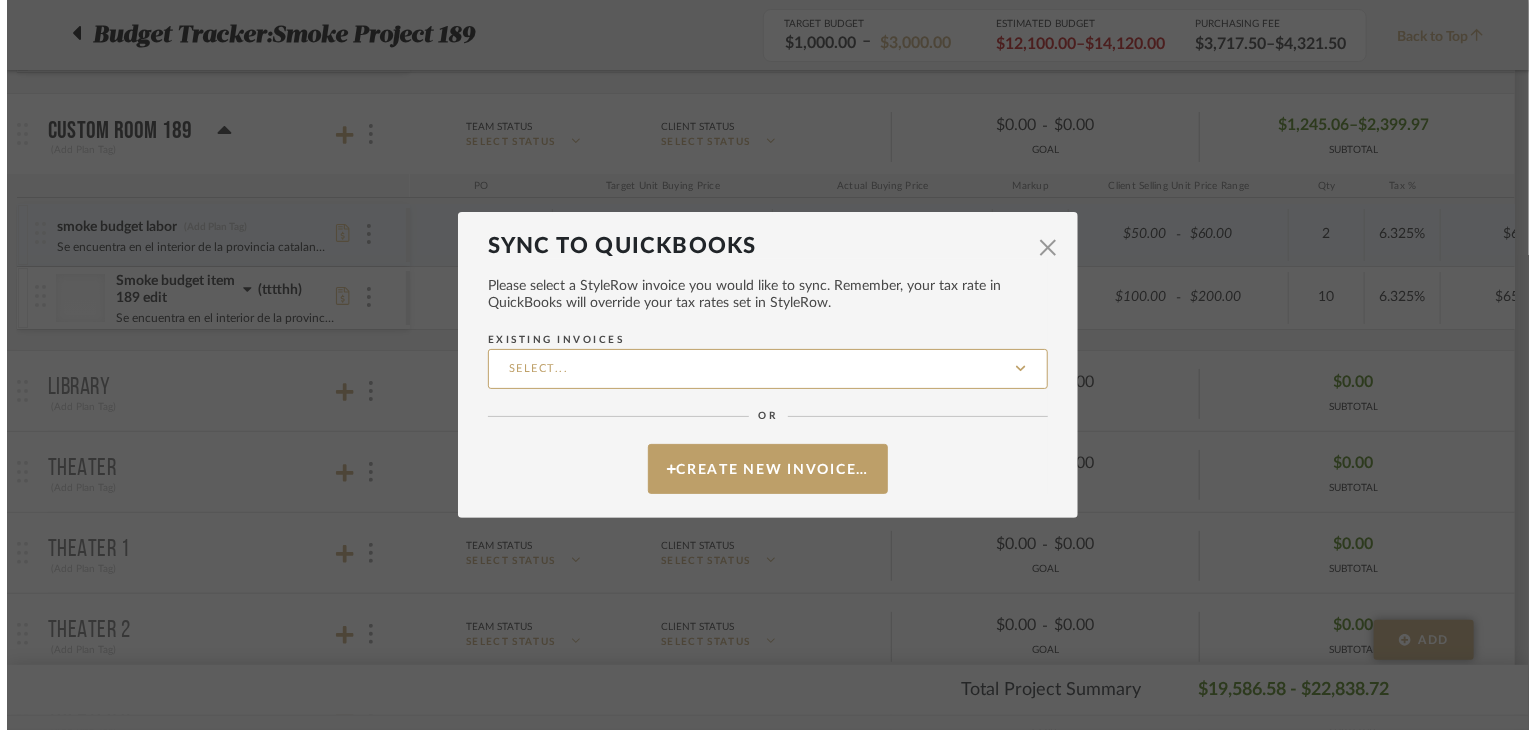 scroll, scrollTop: 0, scrollLeft: 0, axis: both 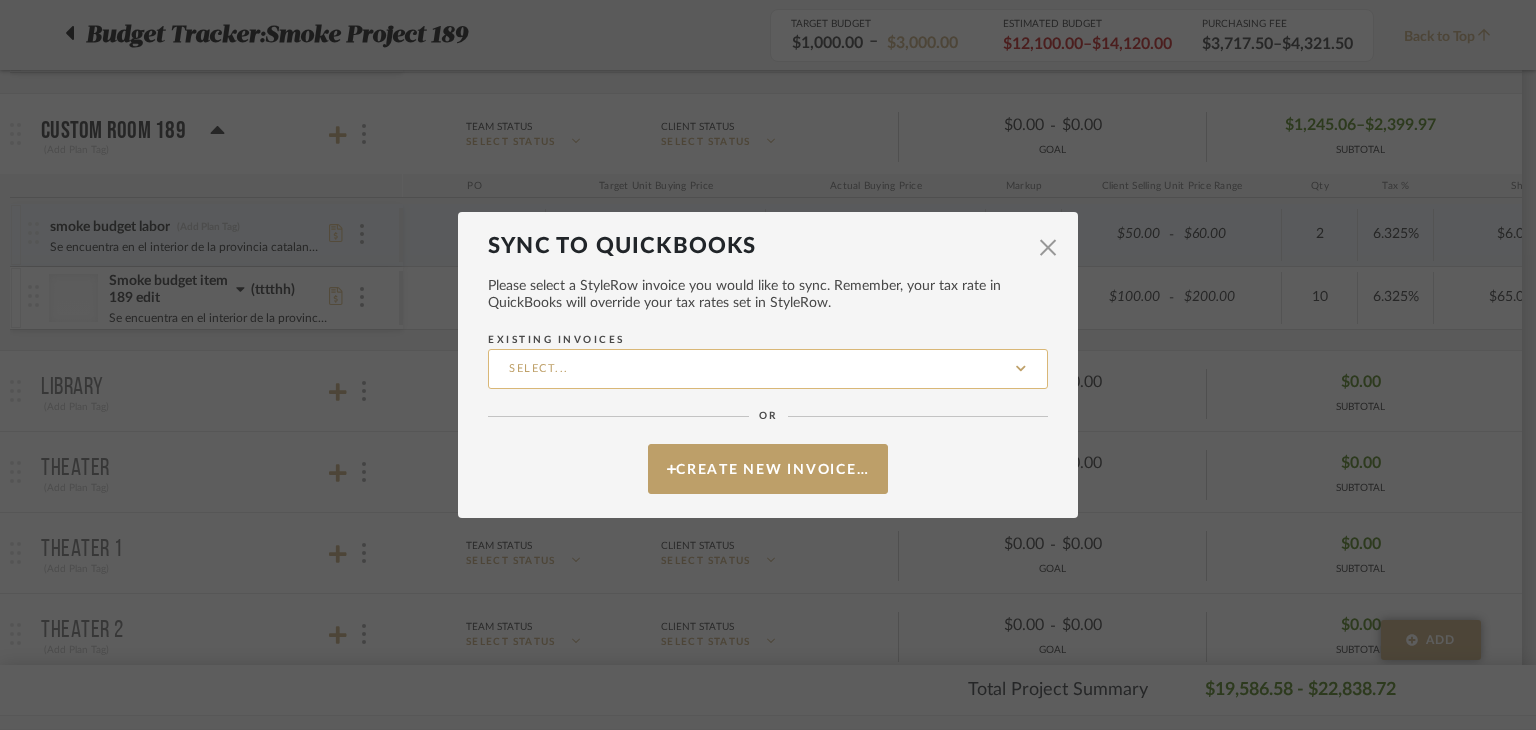click on "Existing Invoices" at bounding box center (768, 369) 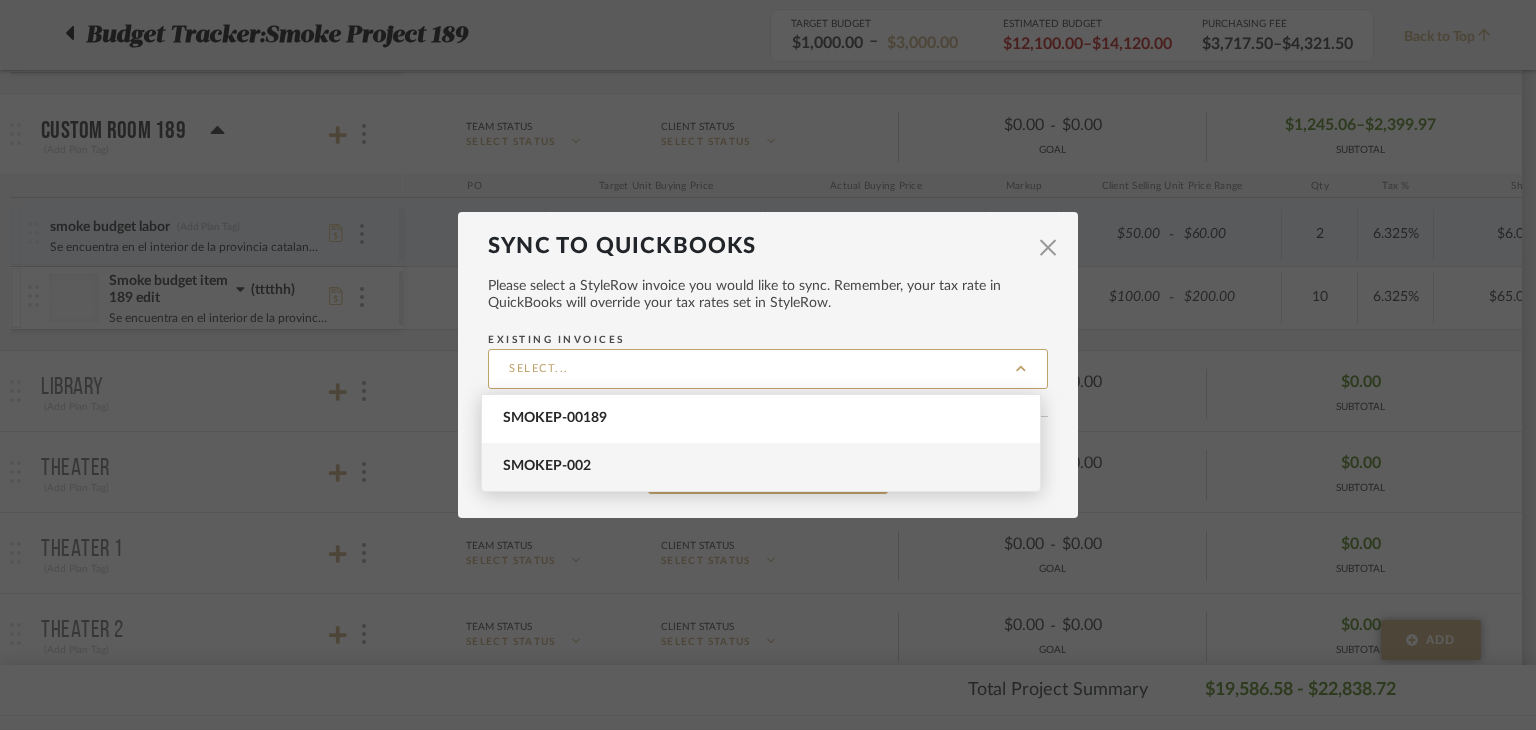 click on "SMOKEP-002" at bounding box center [761, 467] 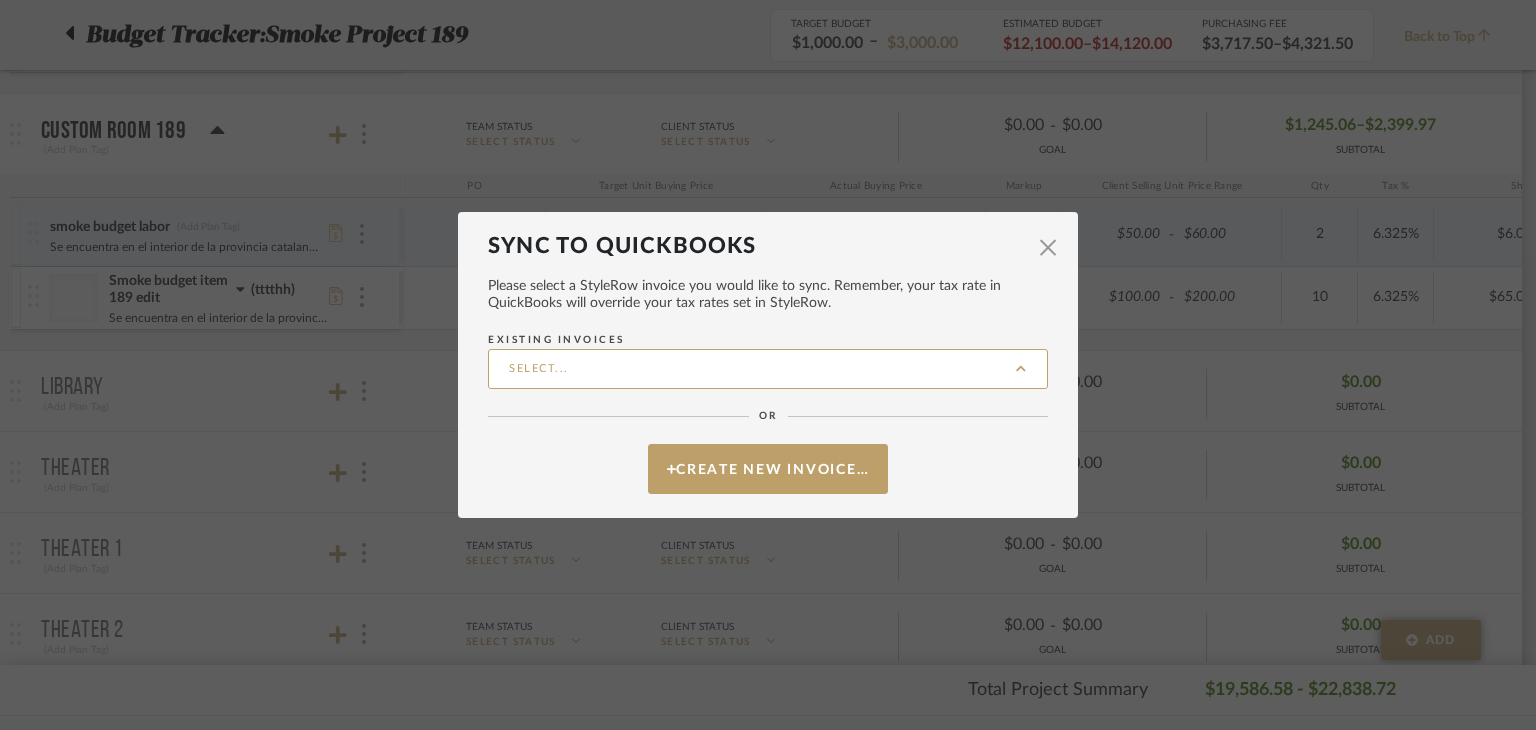 type on "SMOKEP-002" 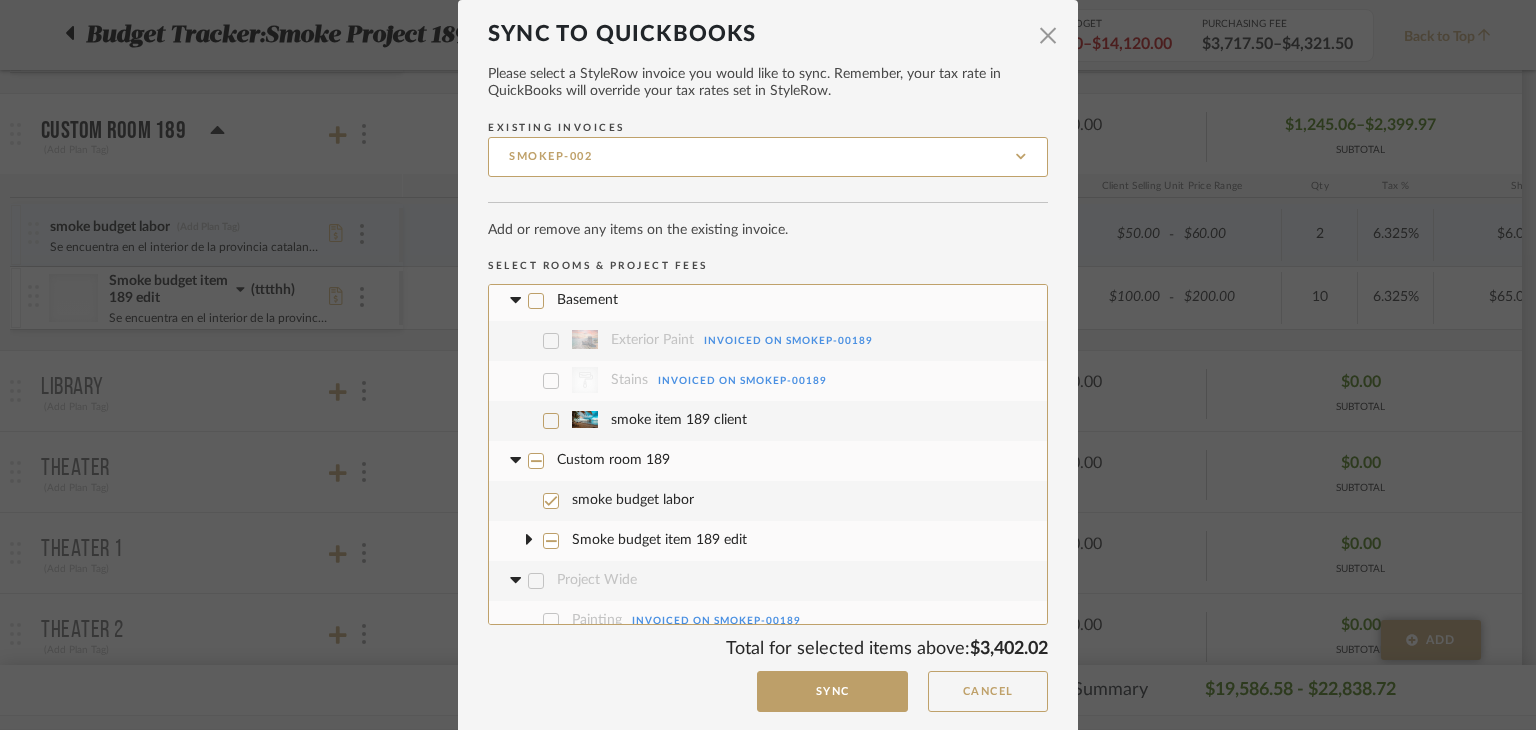 scroll, scrollTop: 0, scrollLeft: 0, axis: both 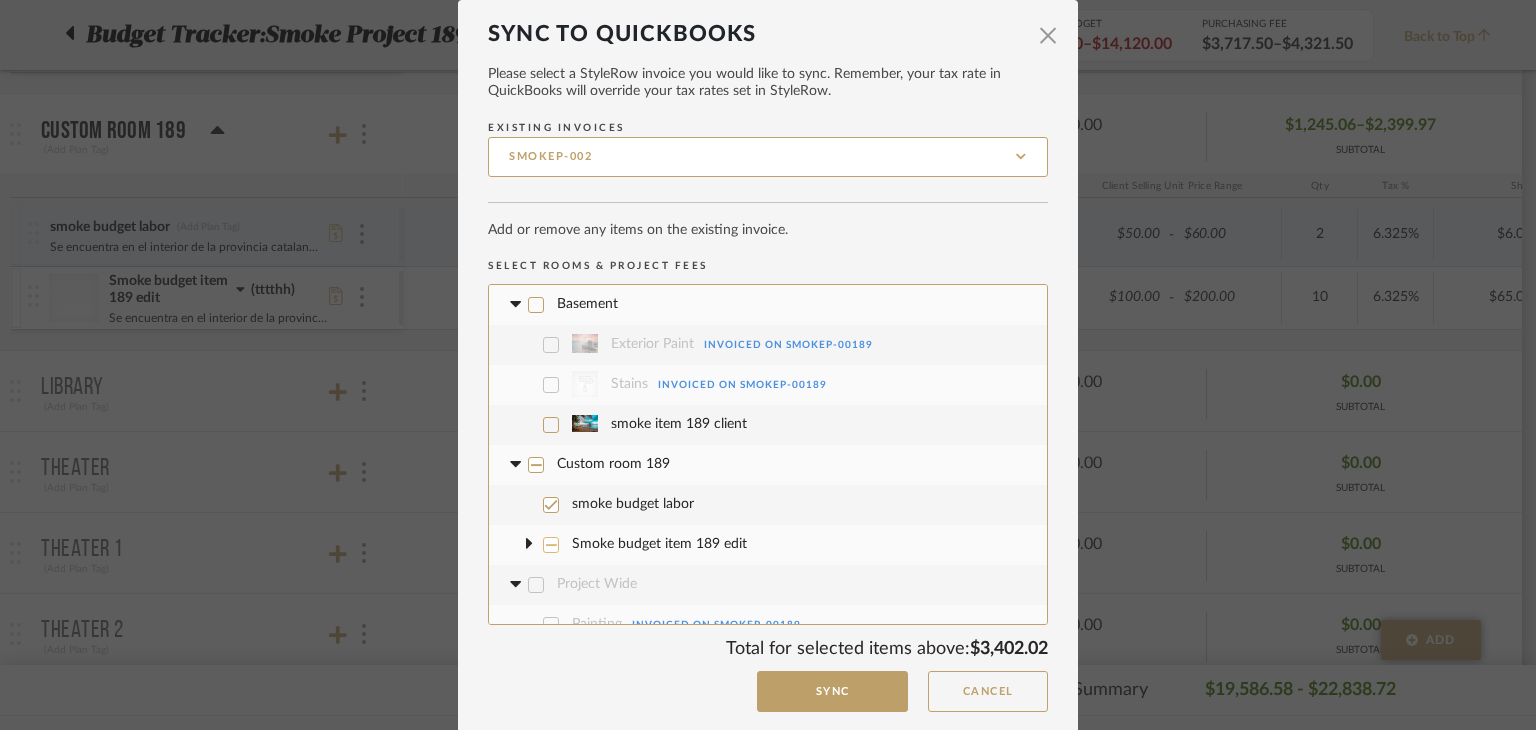 click 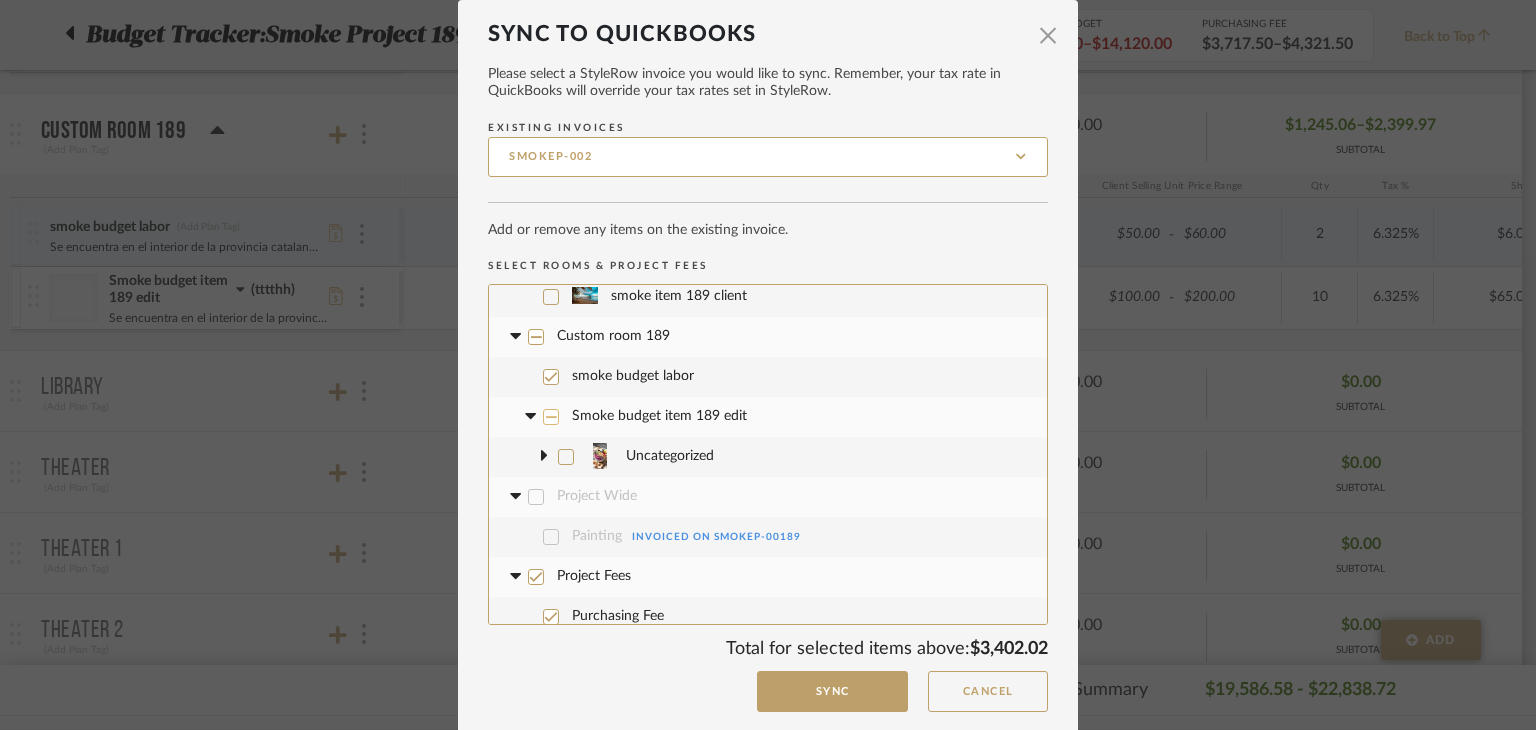 scroll, scrollTop: 120, scrollLeft: 0, axis: vertical 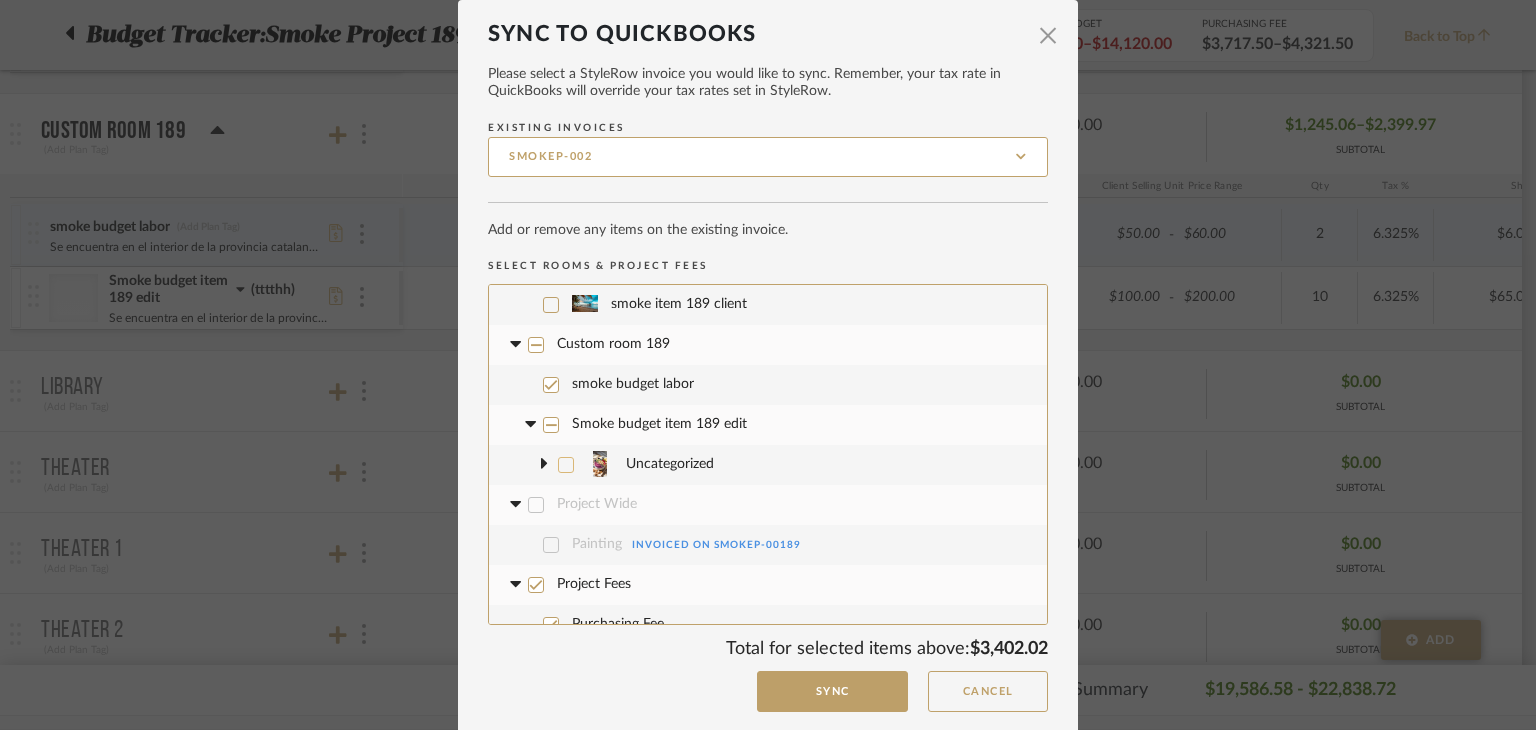 click 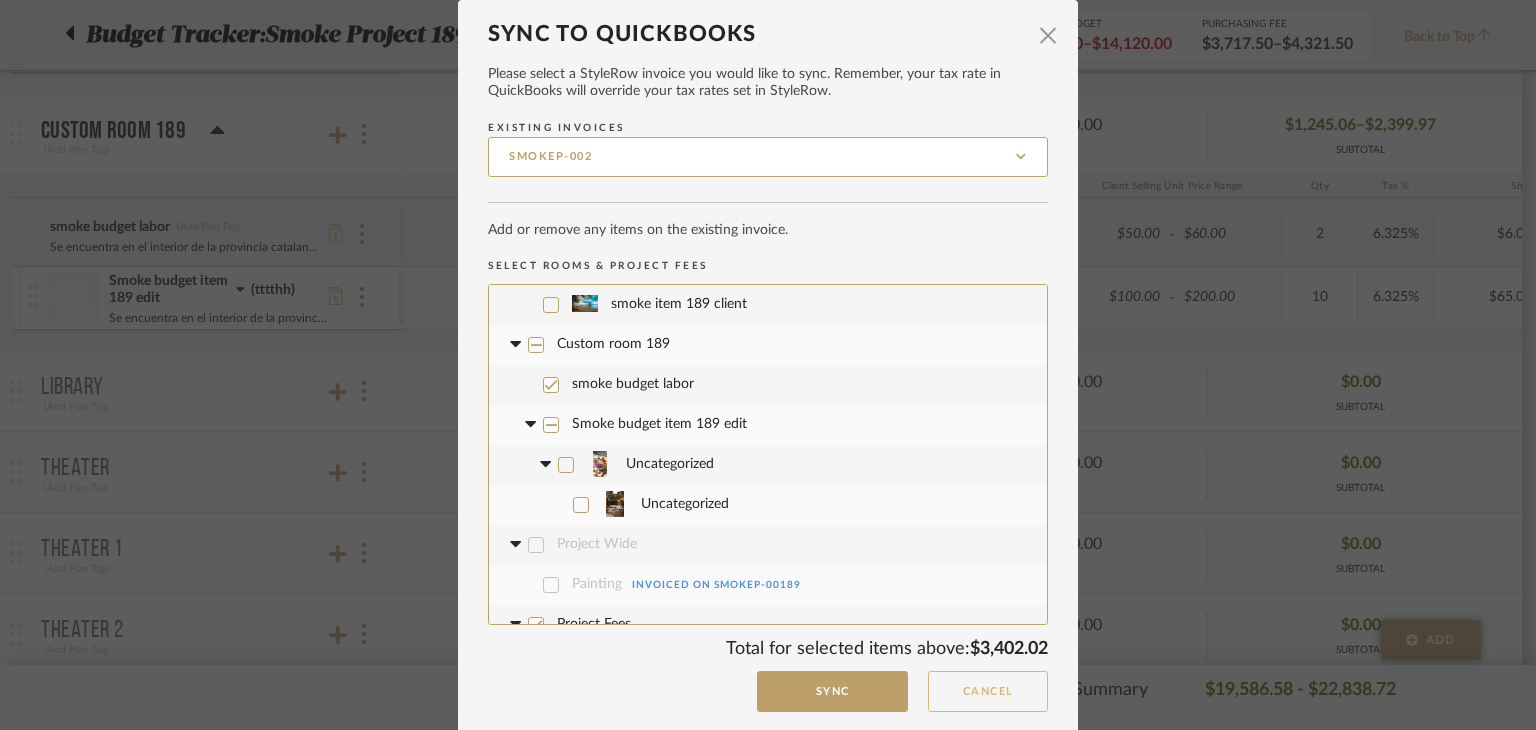 click on "Cancel" 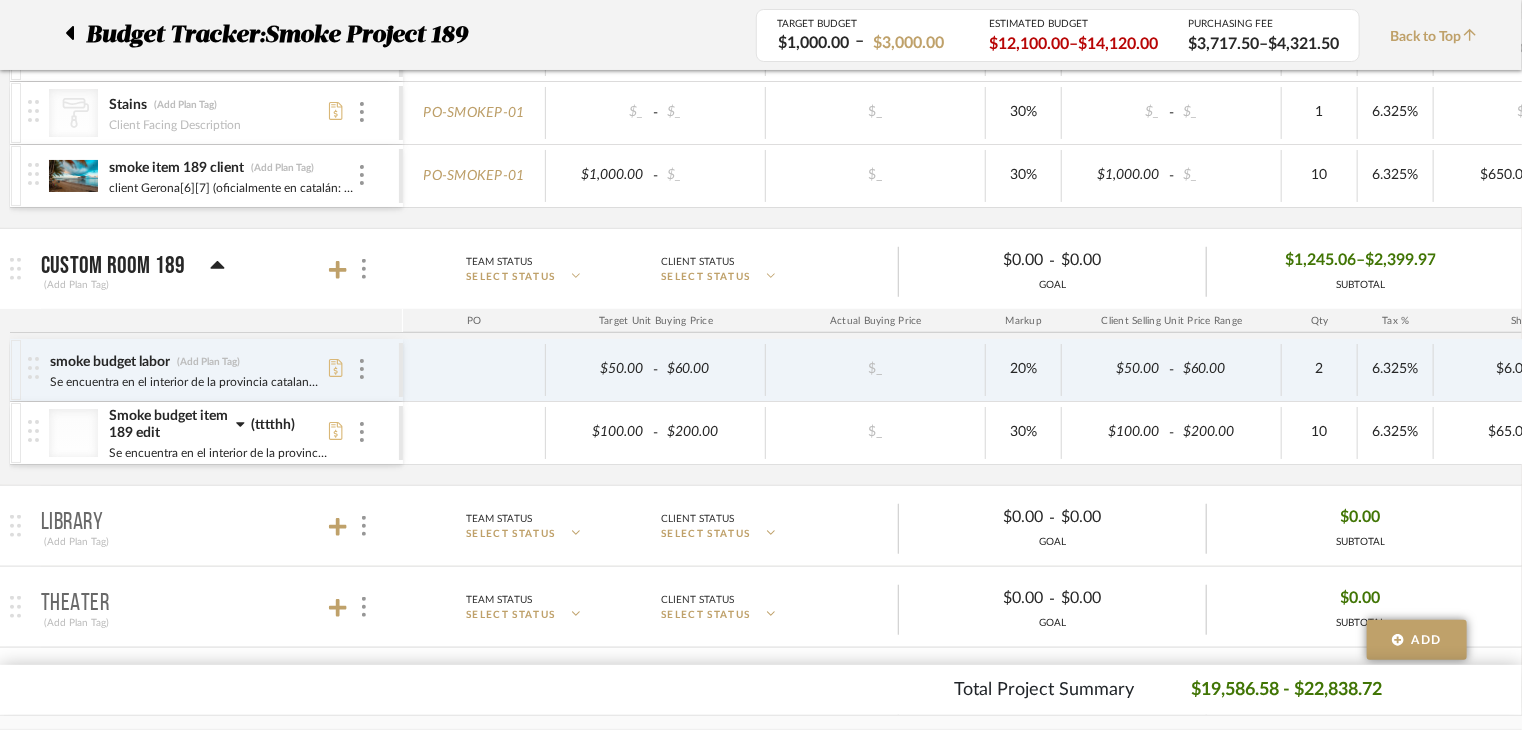 scroll, scrollTop: 600, scrollLeft: 0, axis: vertical 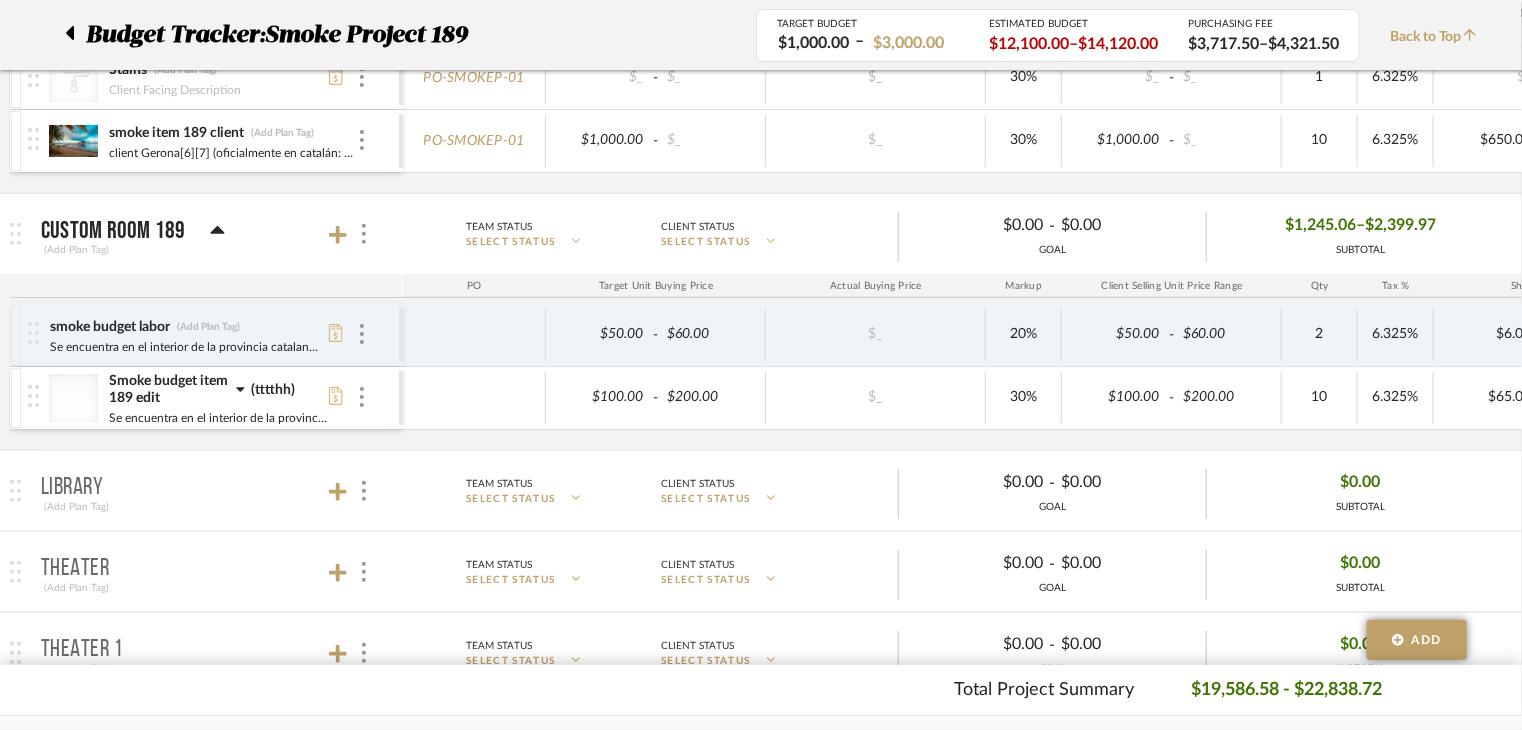 click 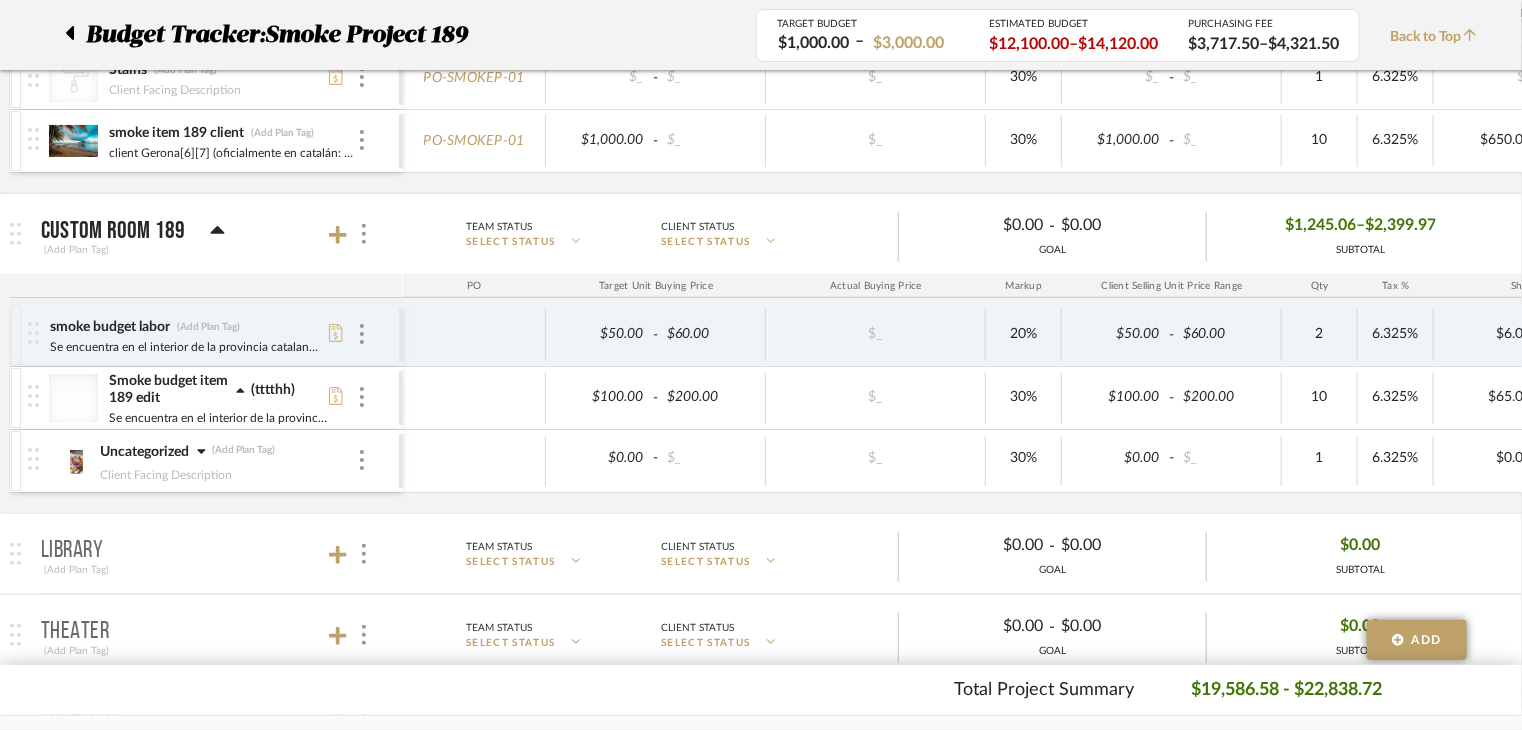 click 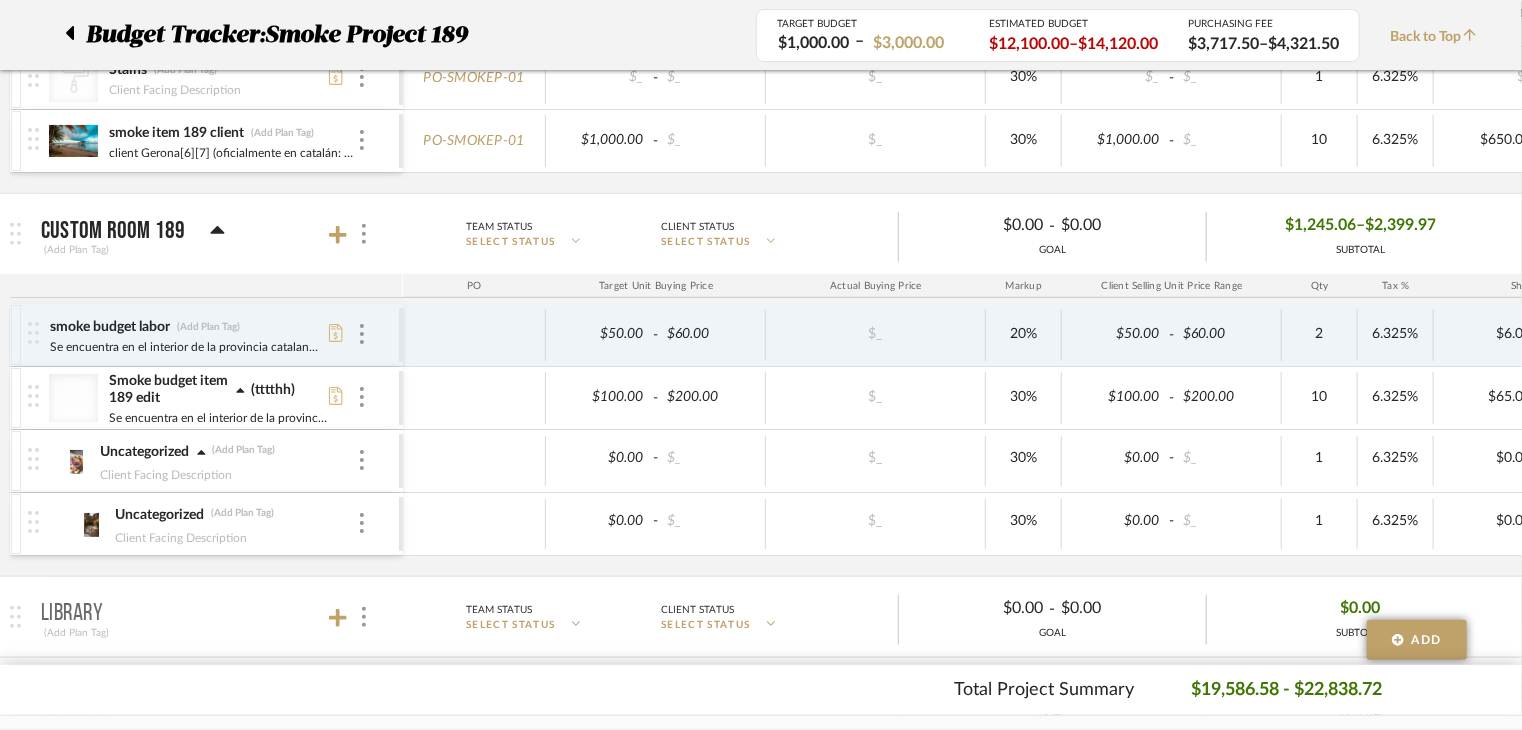 drag, startPoint x: 822, startPoint y: 715, endPoint x: 1092, endPoint y: 717, distance: 270.00742 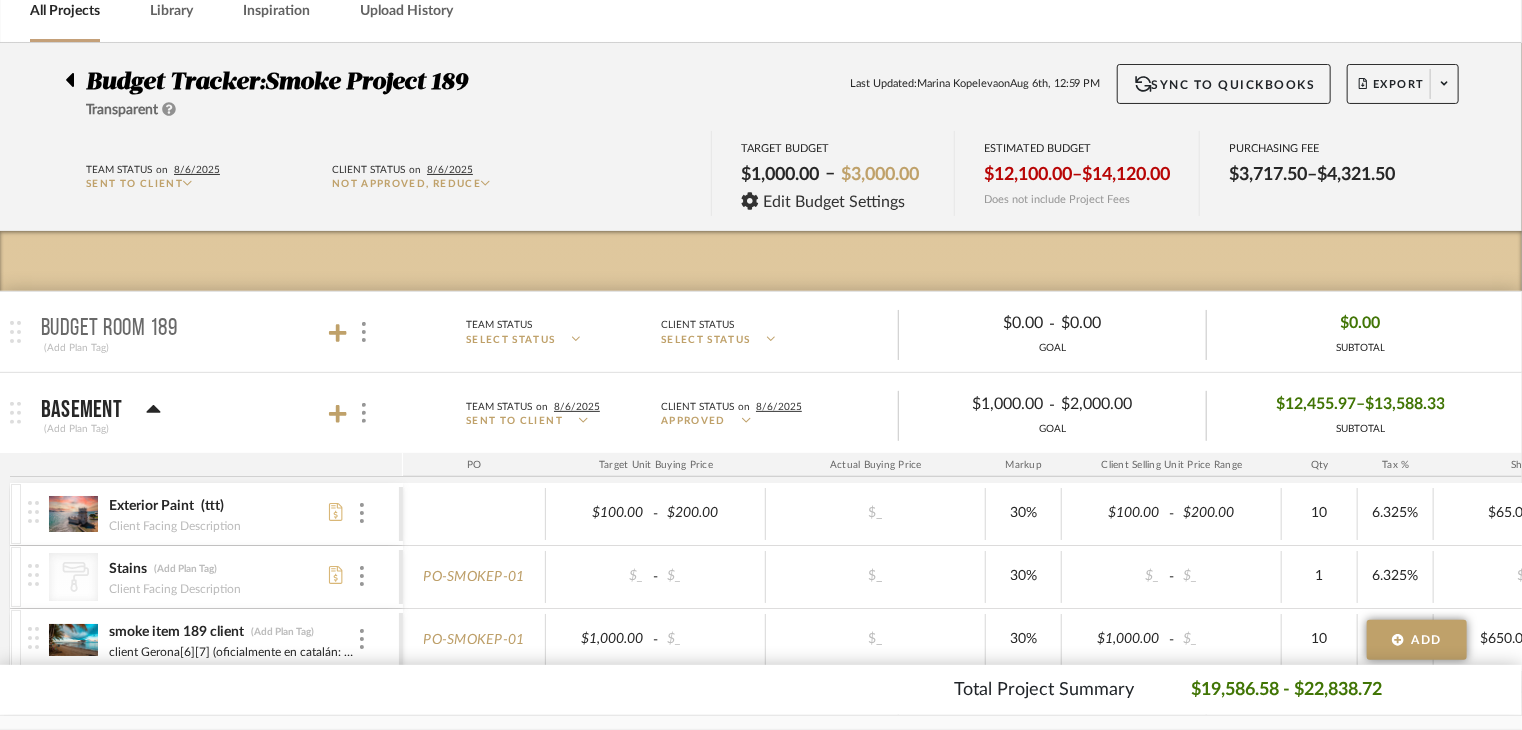 scroll, scrollTop: 100, scrollLeft: 0, axis: vertical 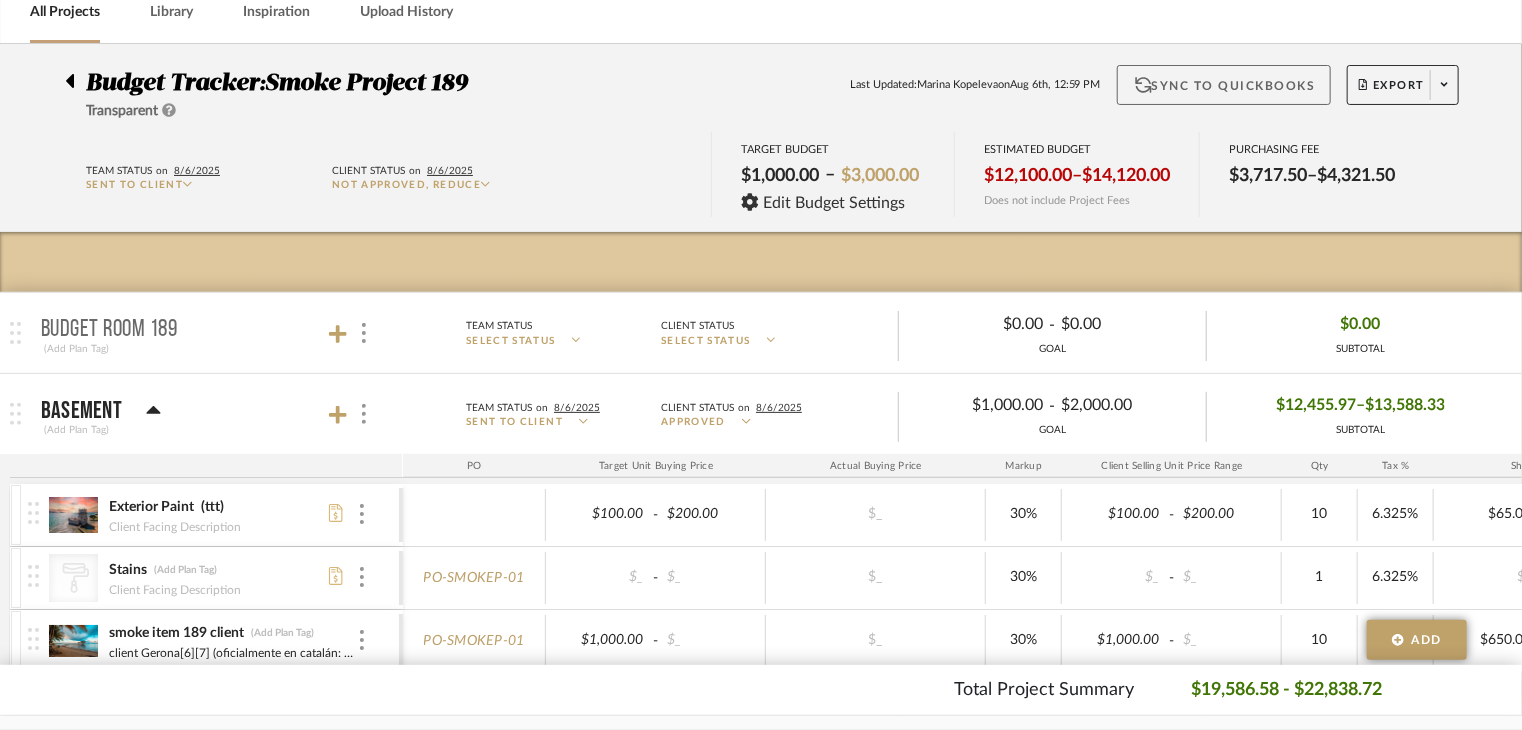 click on "Sync to QuickBooks" 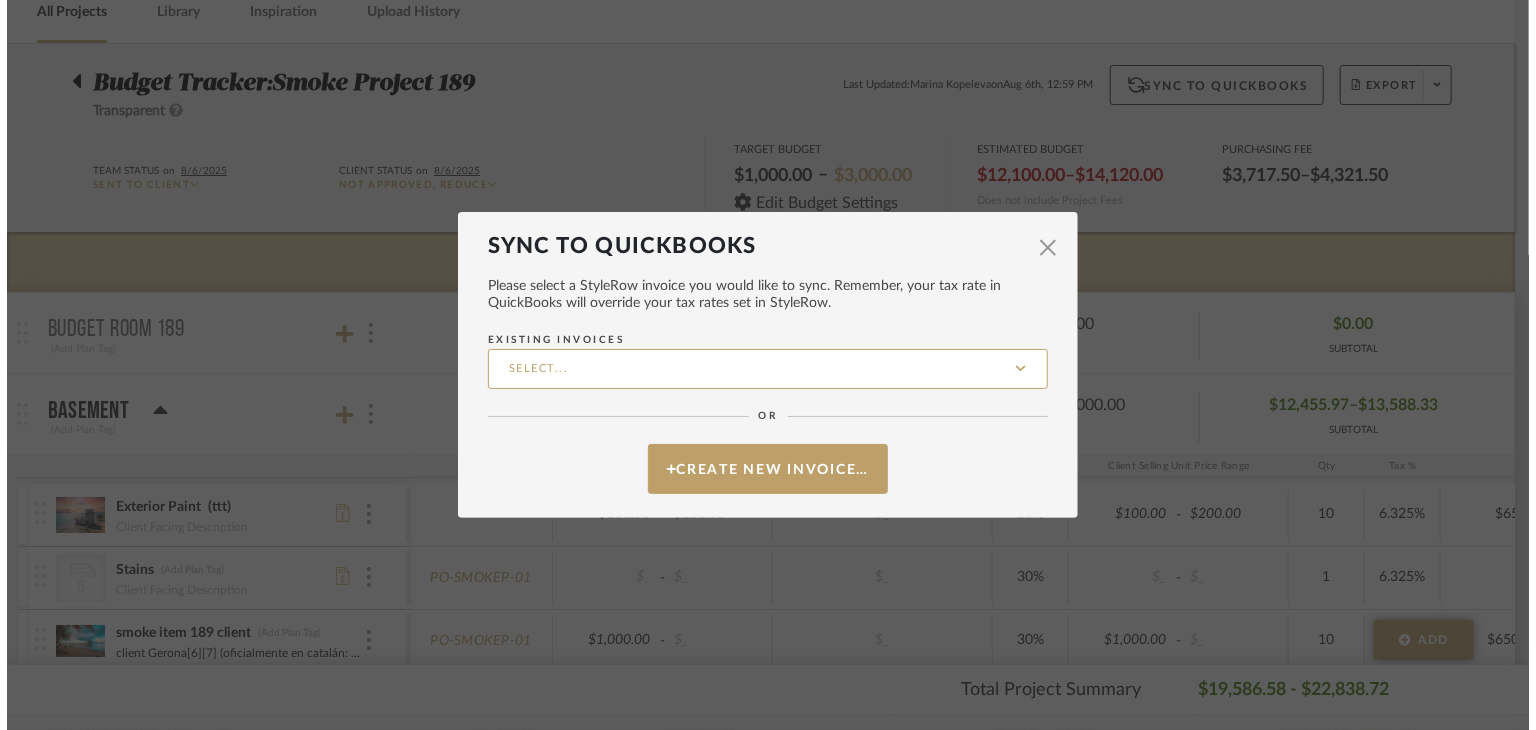 scroll, scrollTop: 0, scrollLeft: 0, axis: both 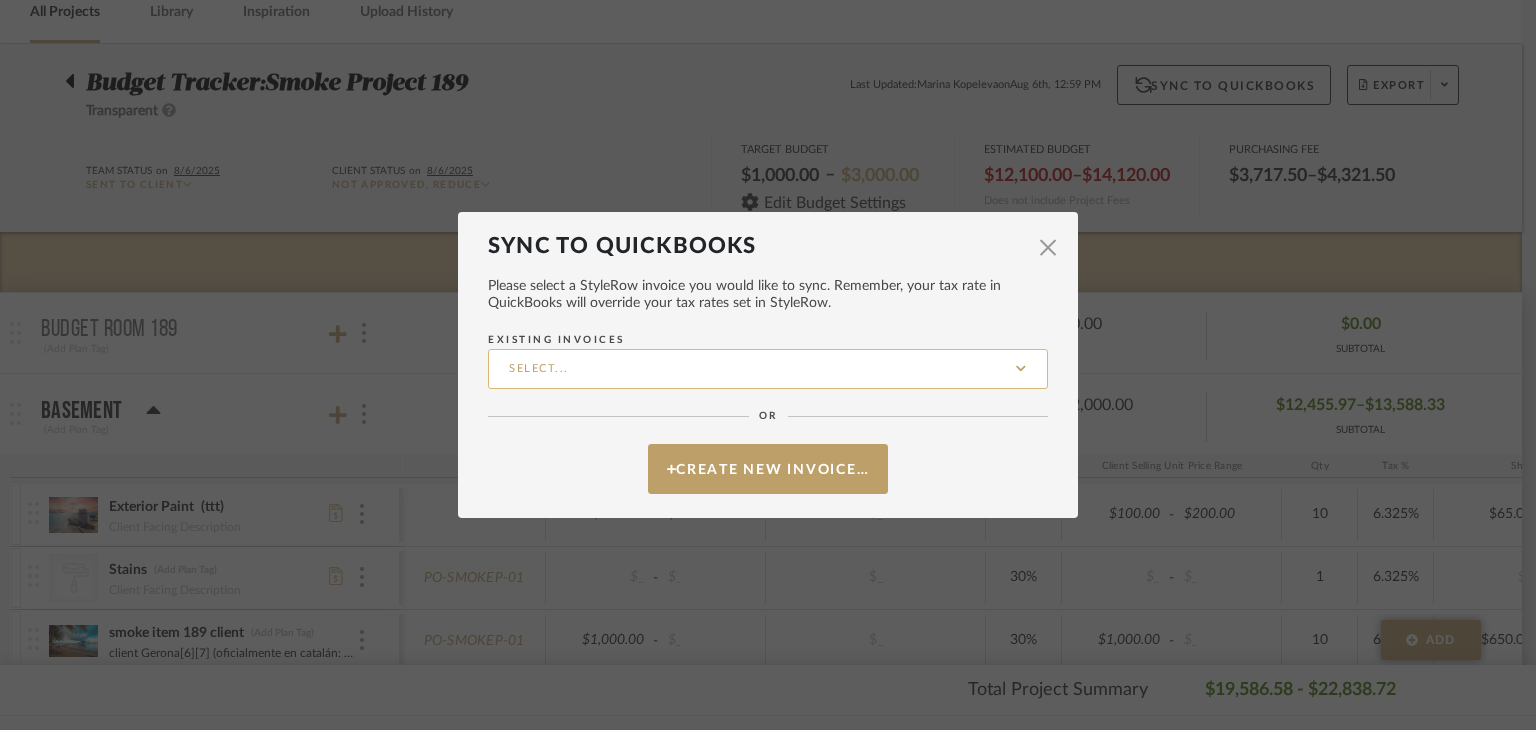click on "Existing Invoices" at bounding box center (768, 369) 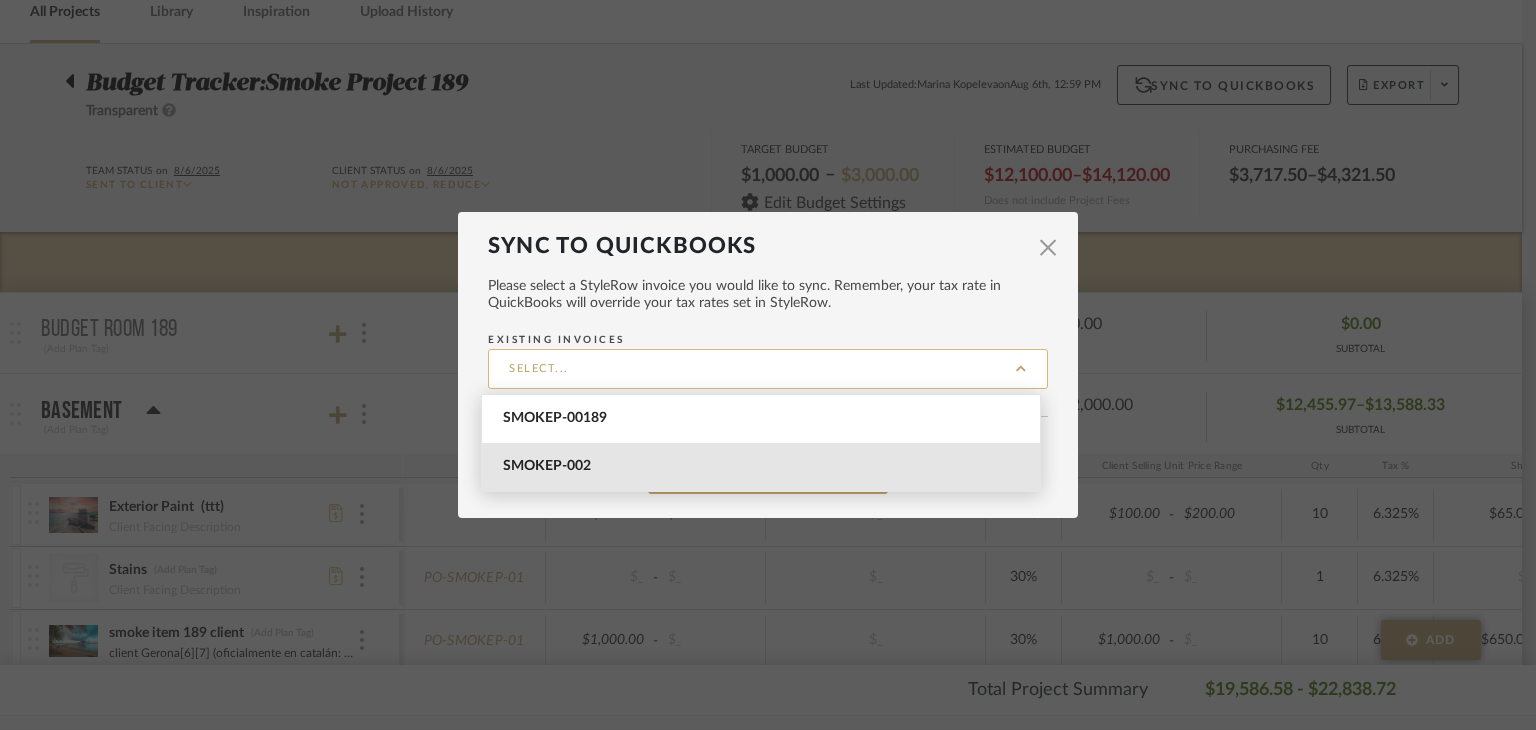click on "SMOKEP-002" at bounding box center (763, 466) 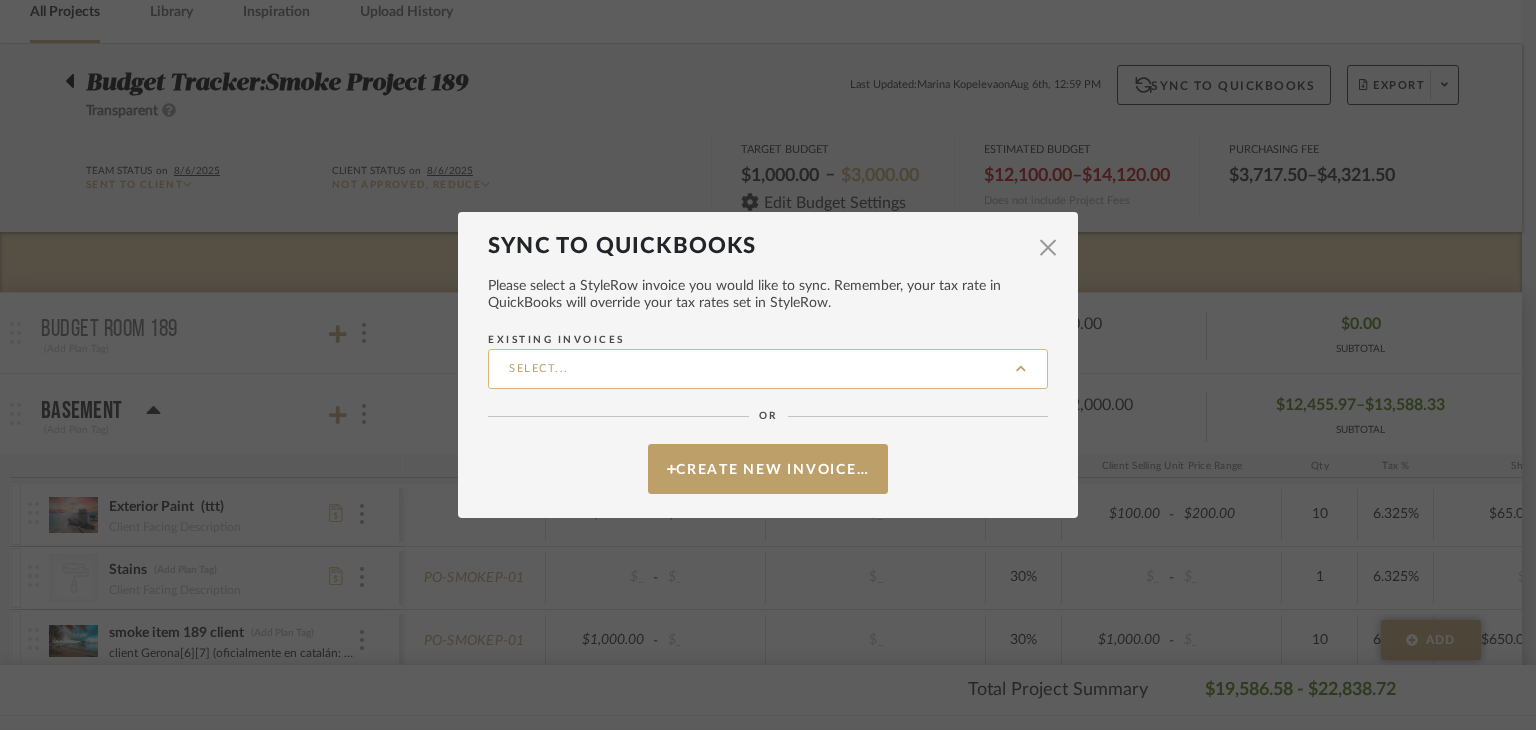 type on "SMOKEP-002" 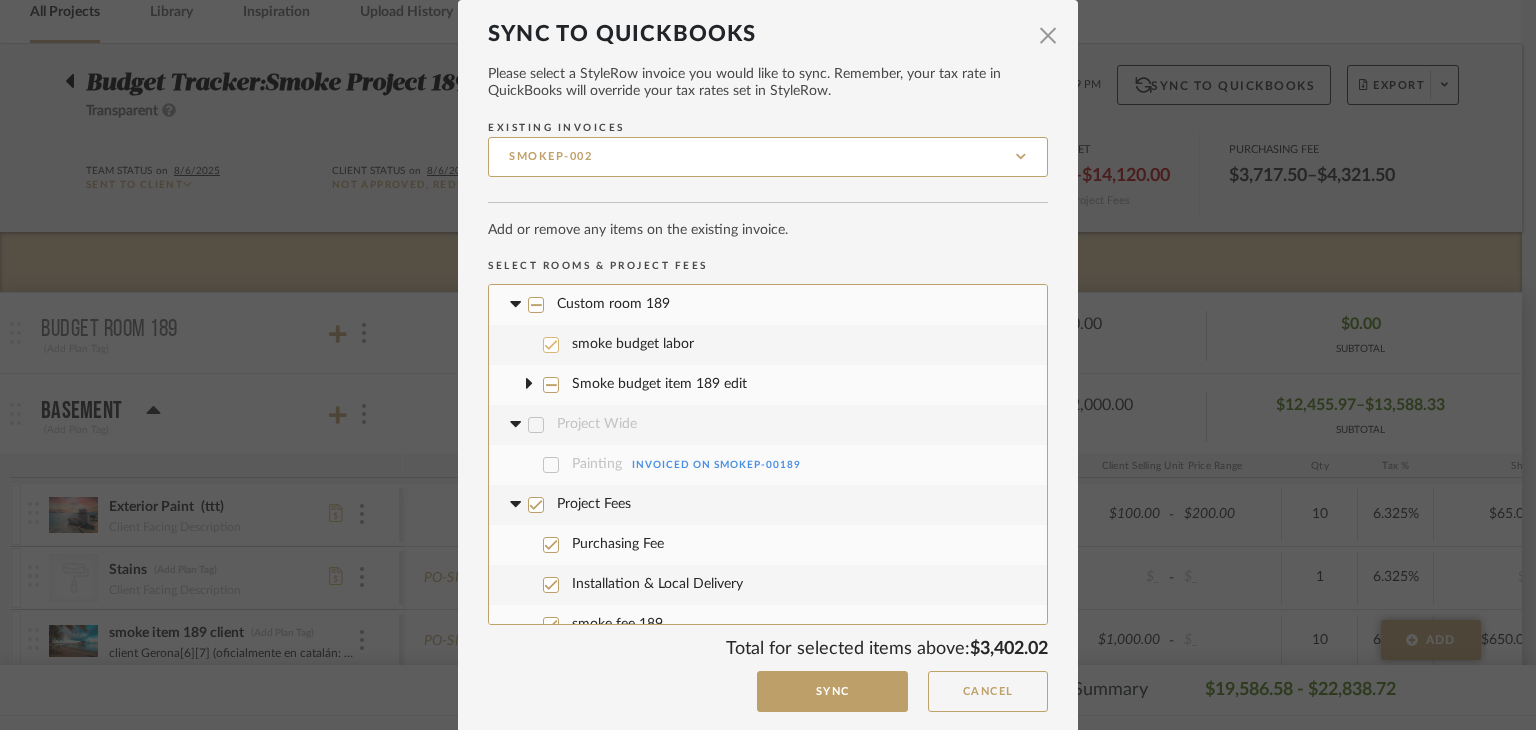 scroll, scrollTop: 180, scrollLeft: 0, axis: vertical 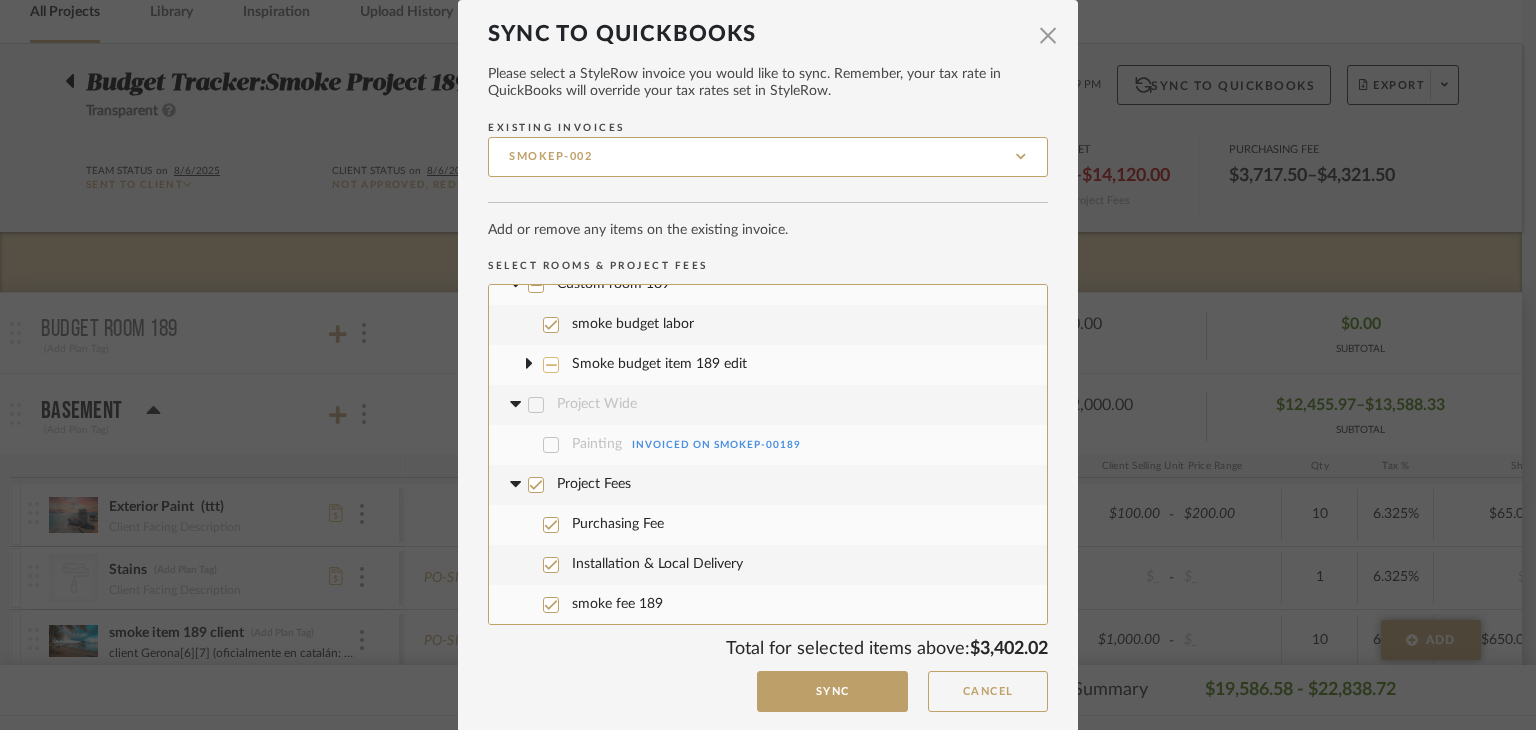 click 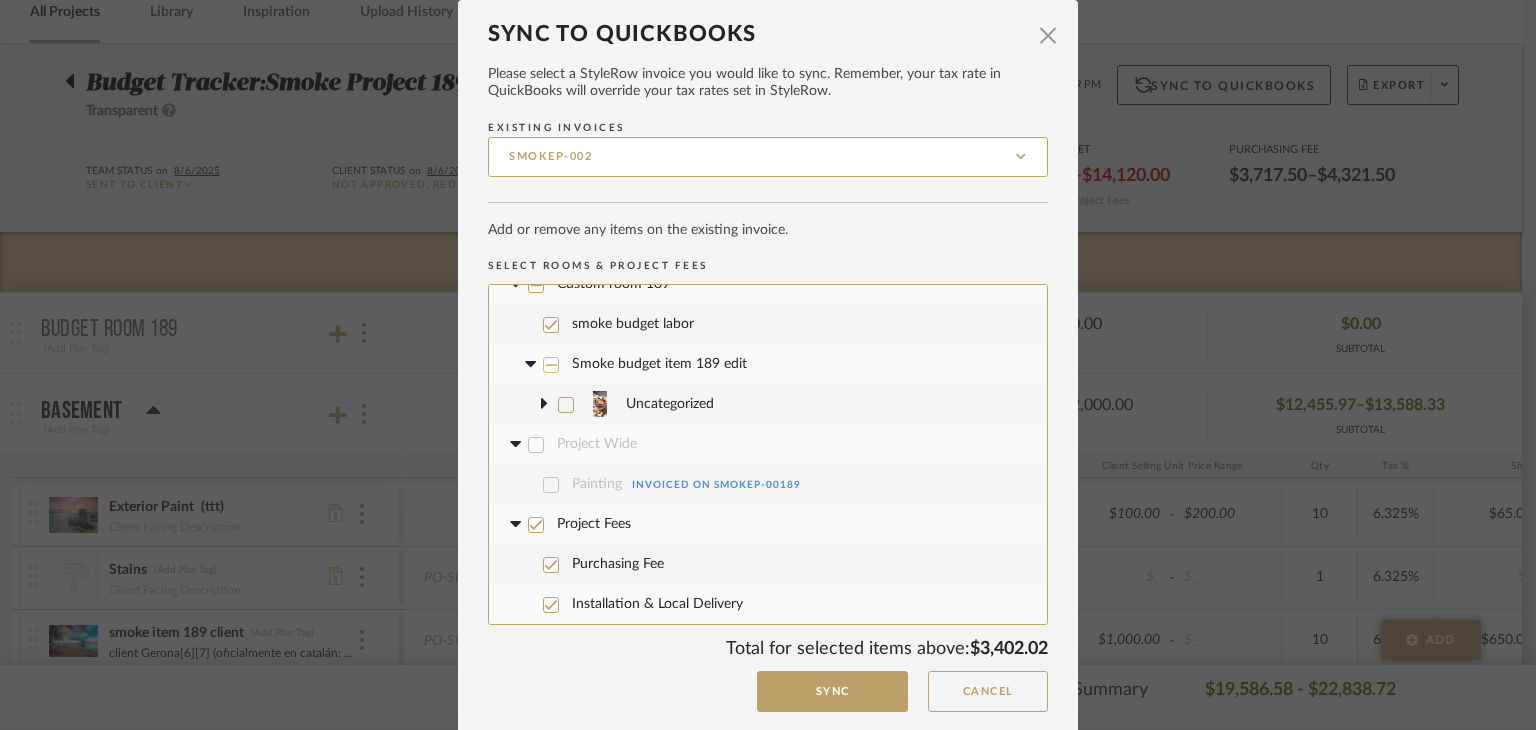 click 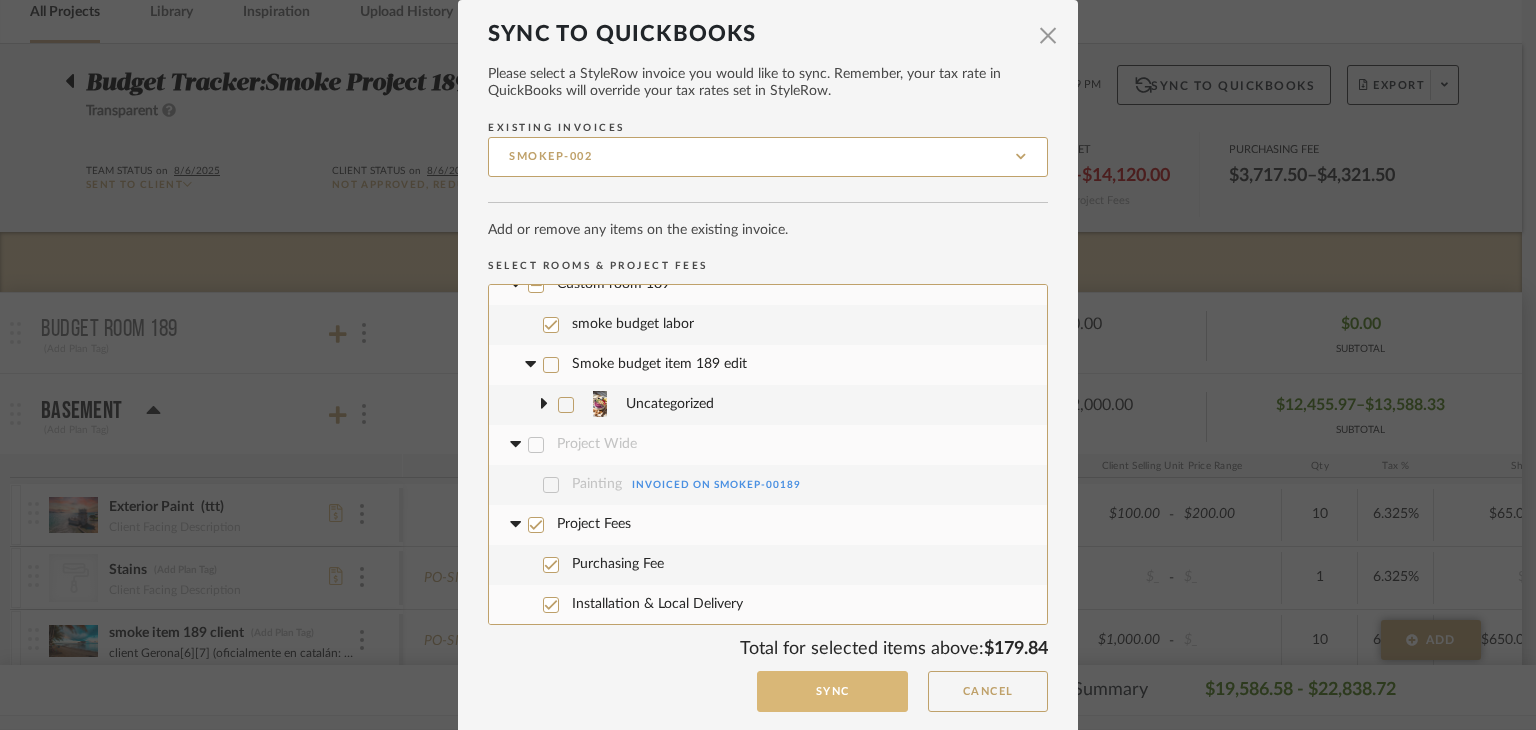 click on "Sync" 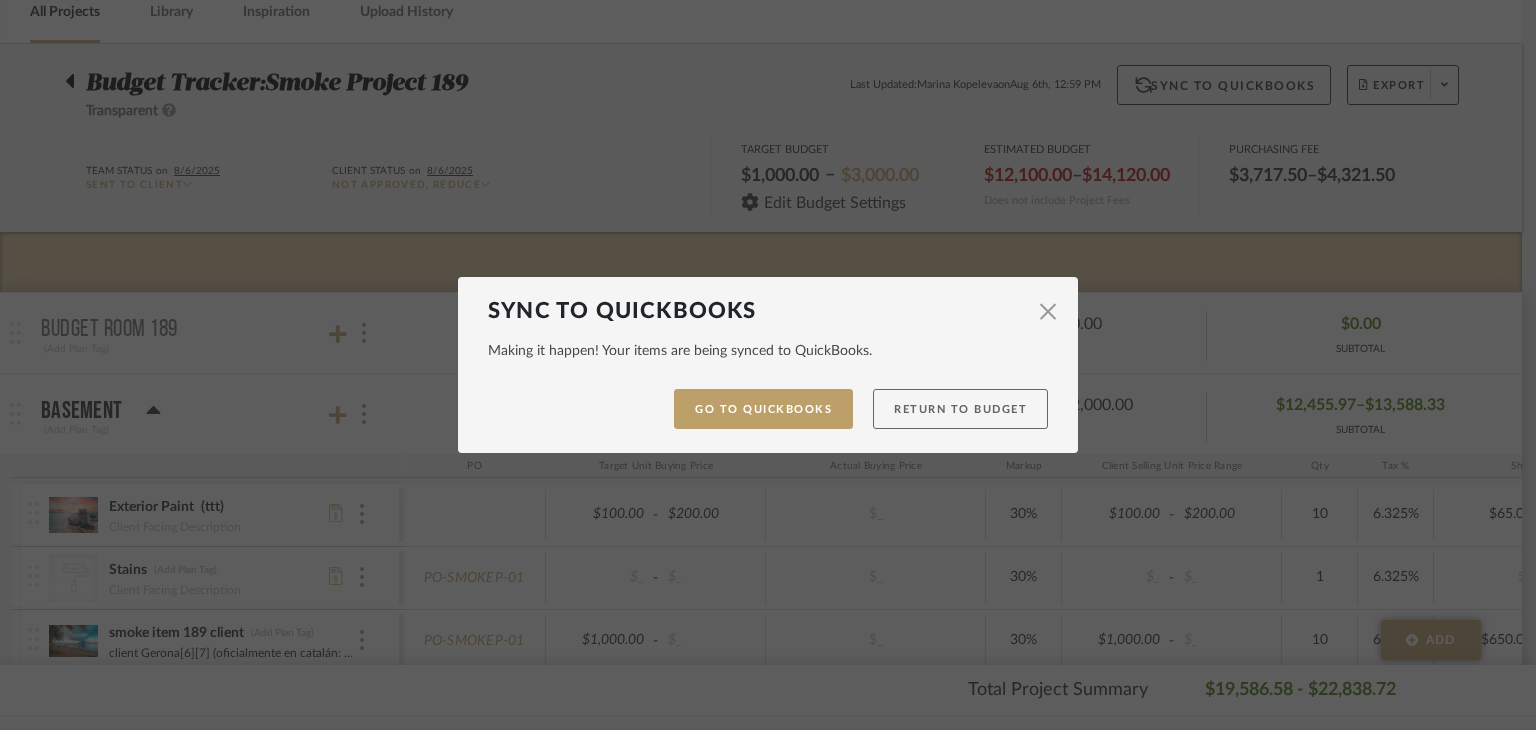 click on "Return to Budget" 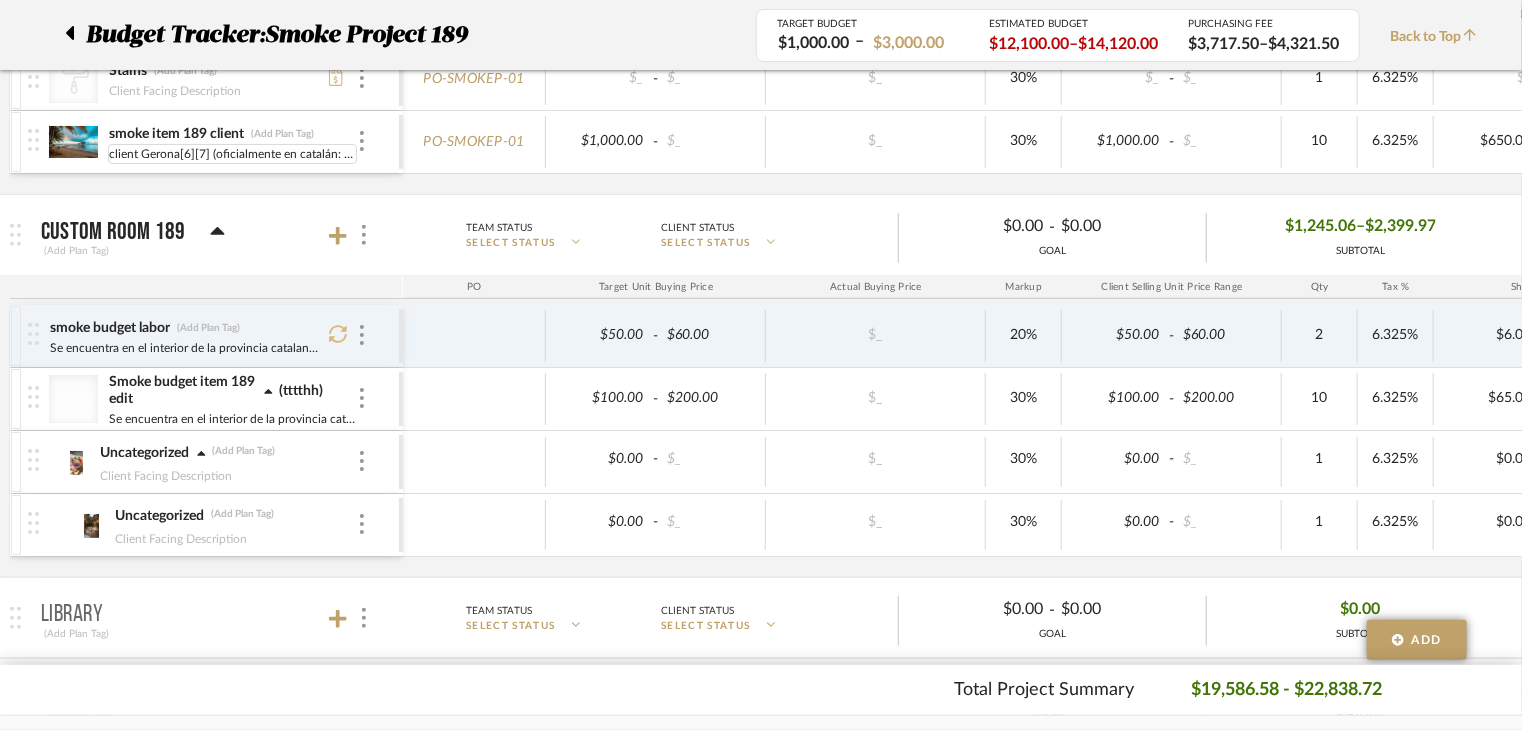 scroll, scrollTop: 600, scrollLeft: 0, axis: vertical 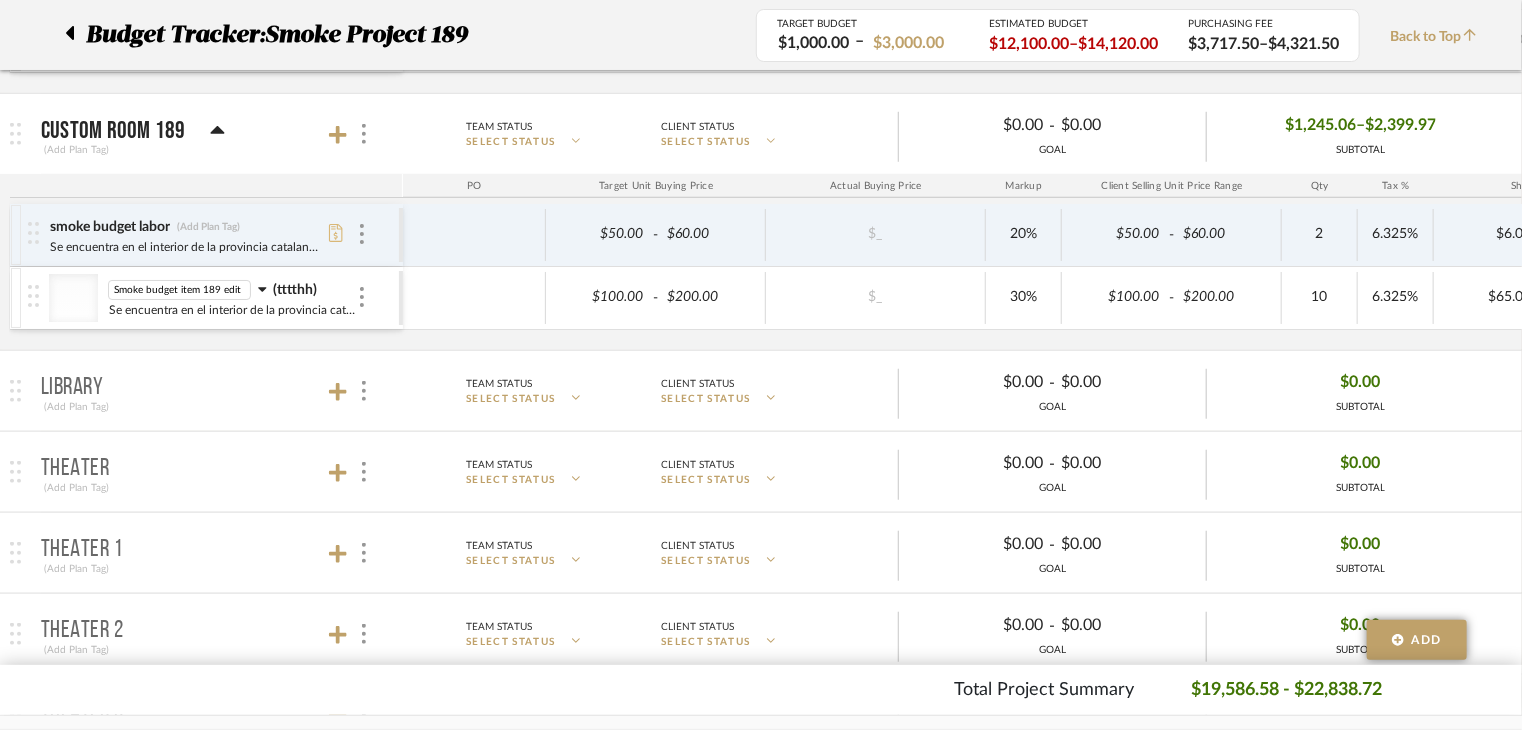 click on "Smoke budget item 189 edit Smoke budget item 189 edit  (tttthh)" at bounding box center (232, 290) 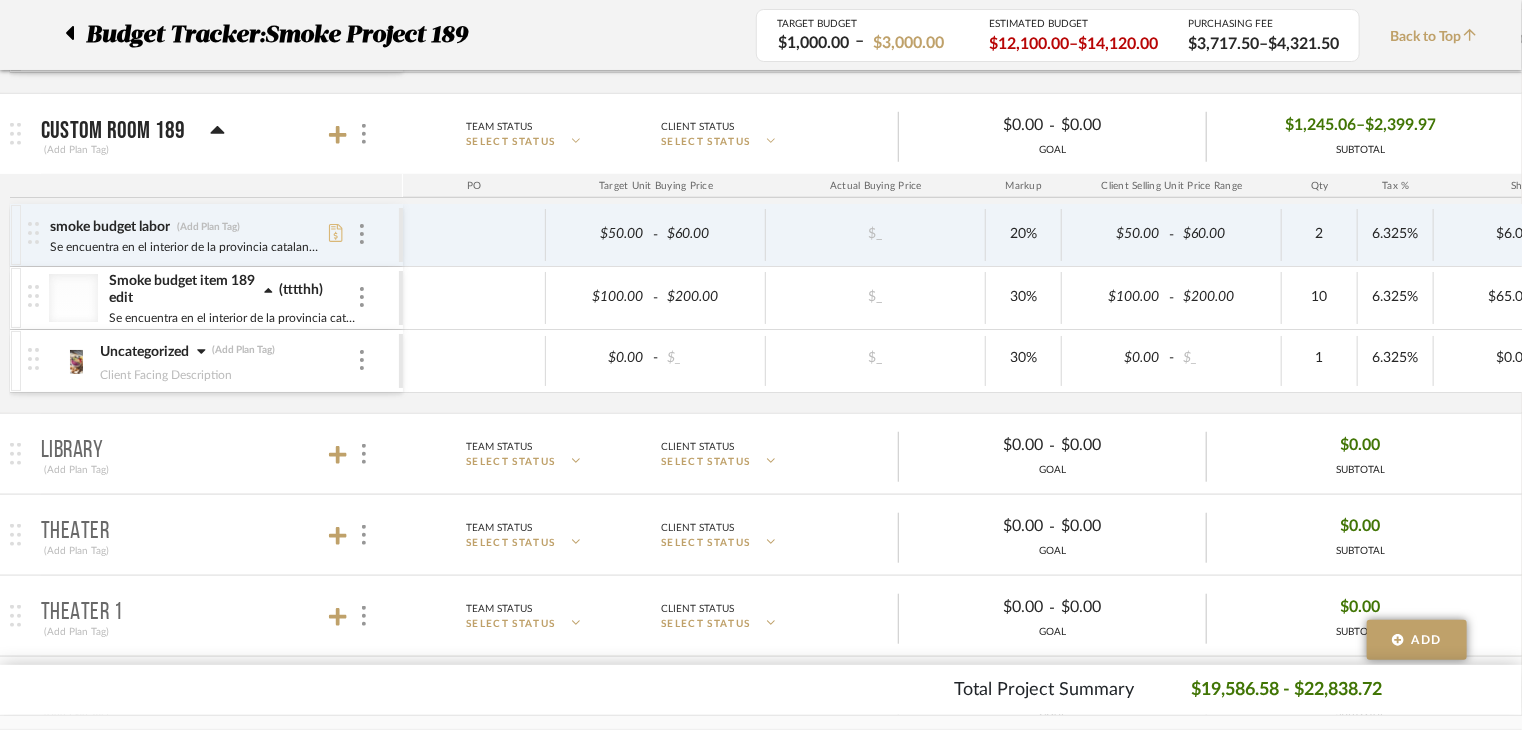 click 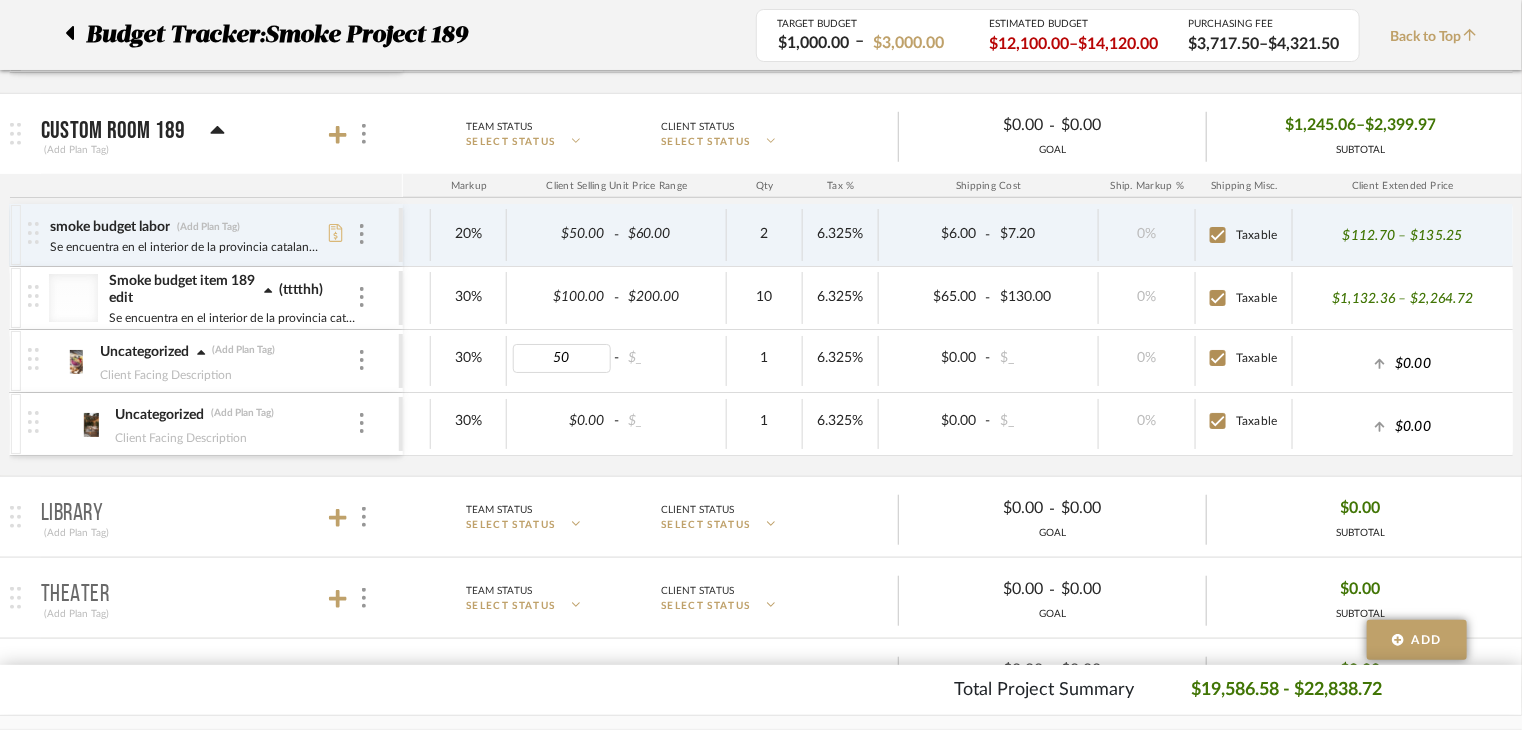type on "500" 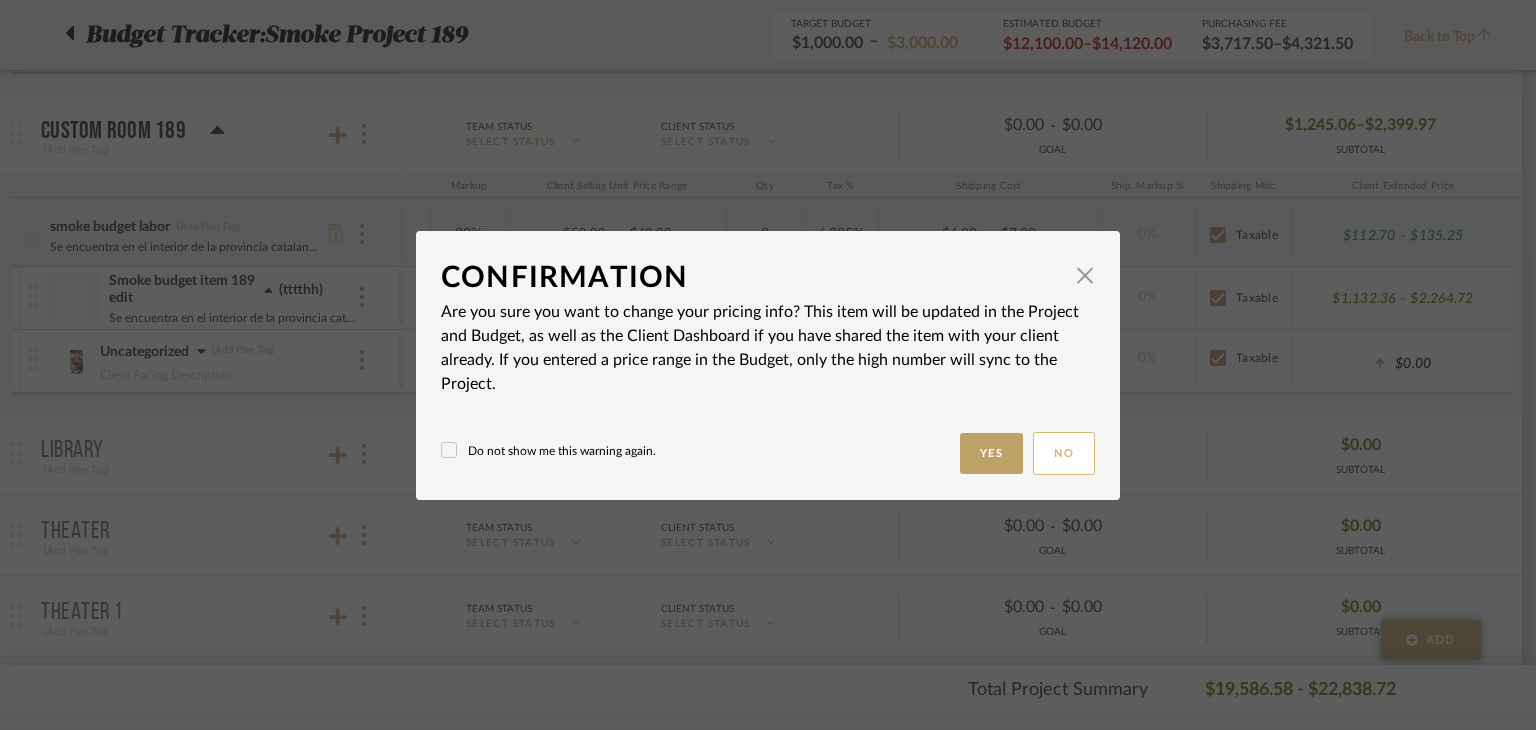 click on "No" at bounding box center (1064, 453) 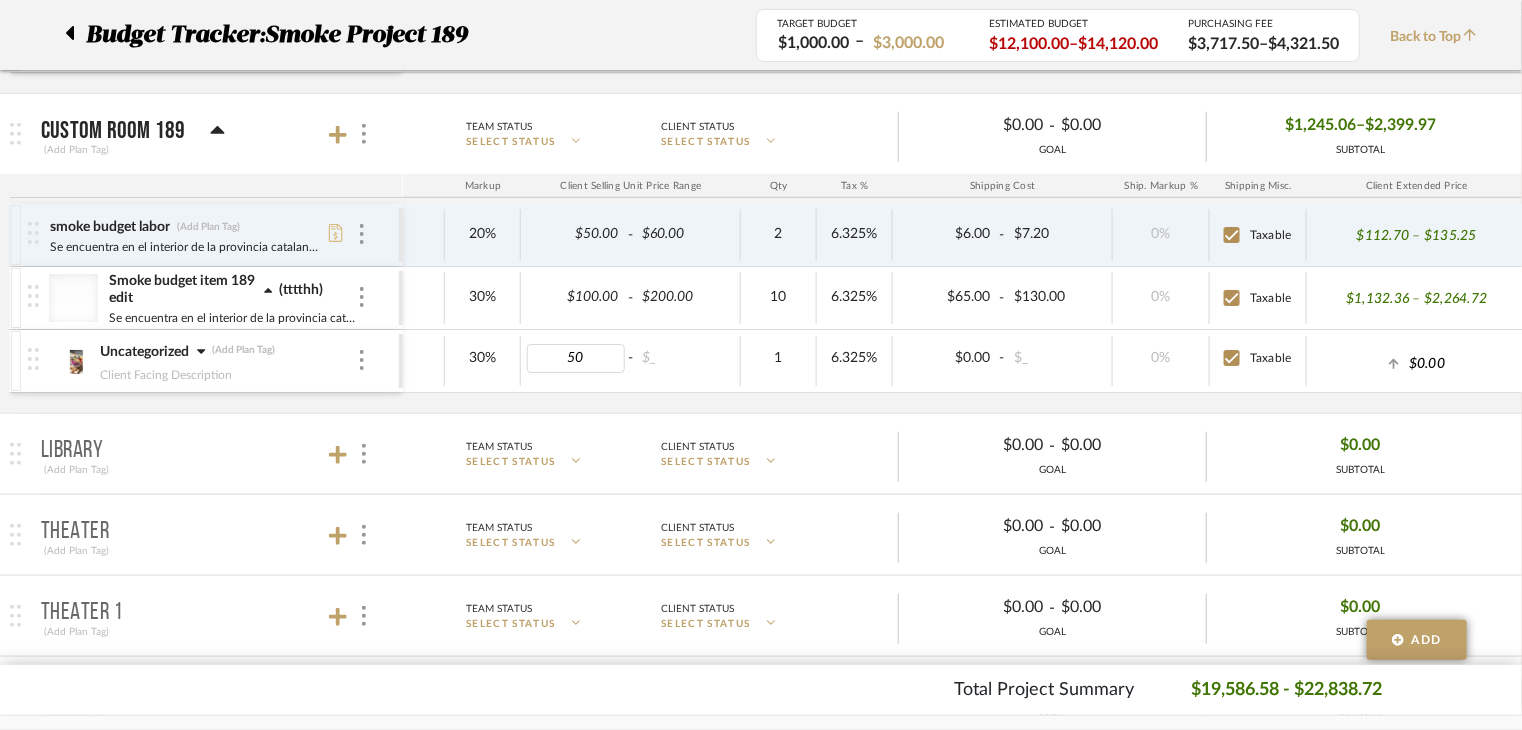 type on "500" 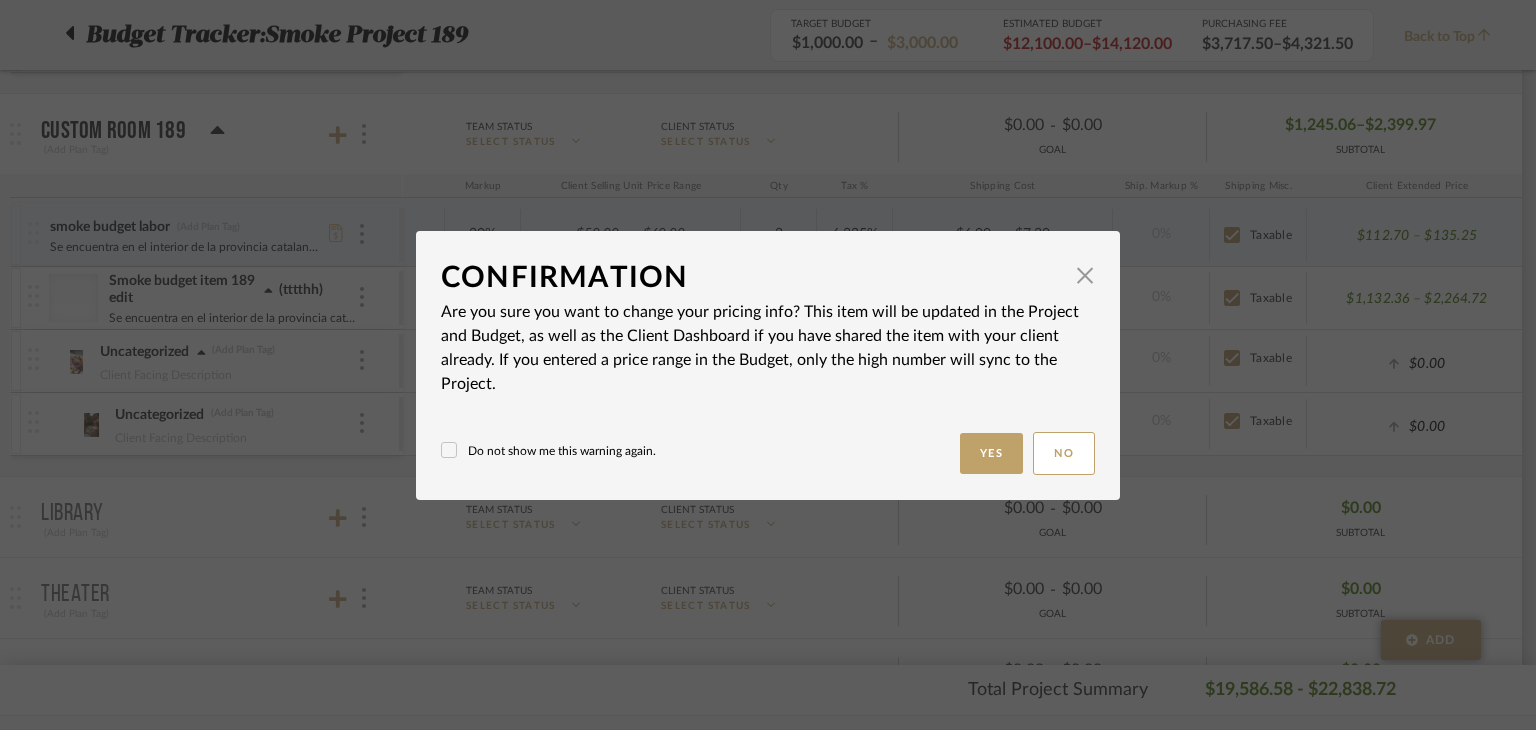 click on "Do not show me this warning again." at bounding box center [548, 451] 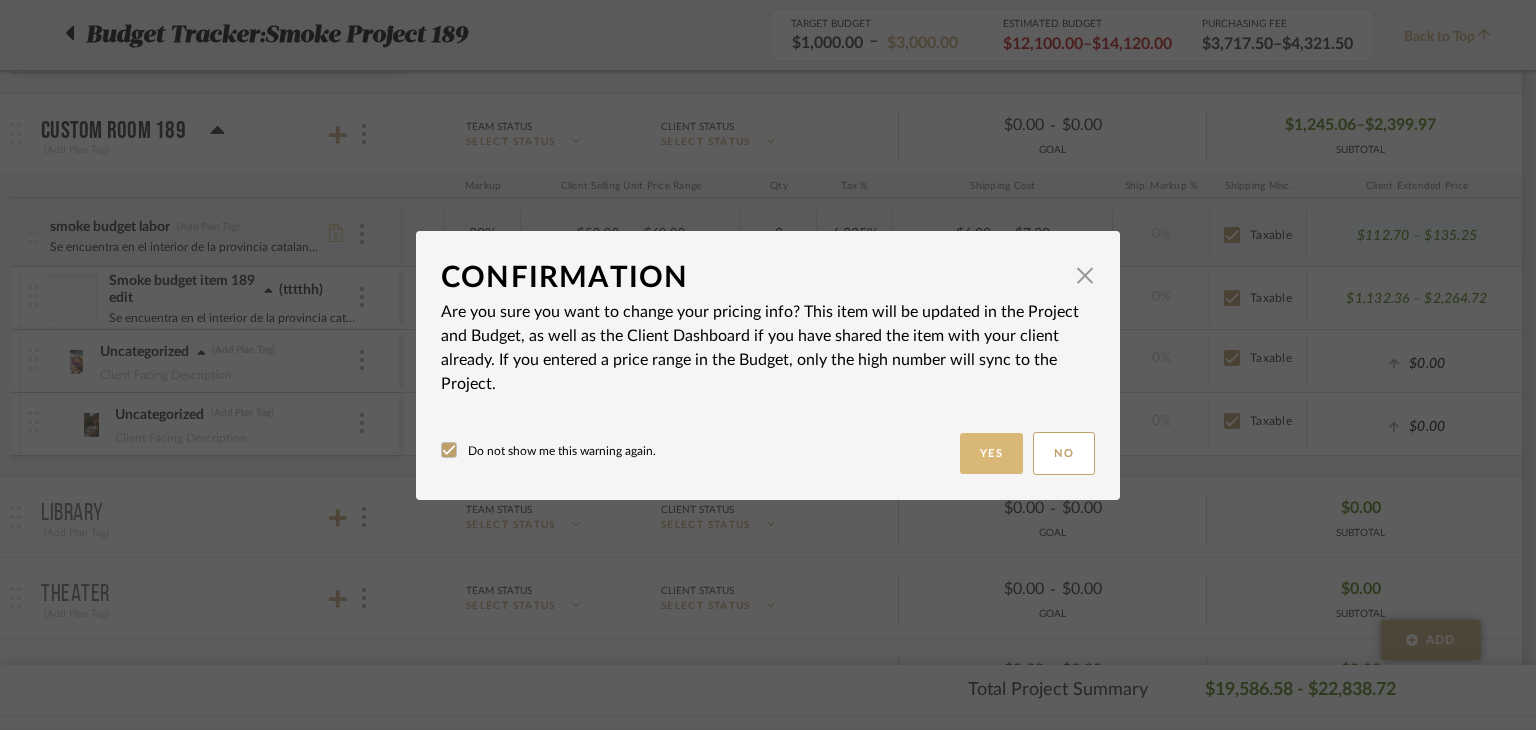 click on "Yes" at bounding box center [992, 453] 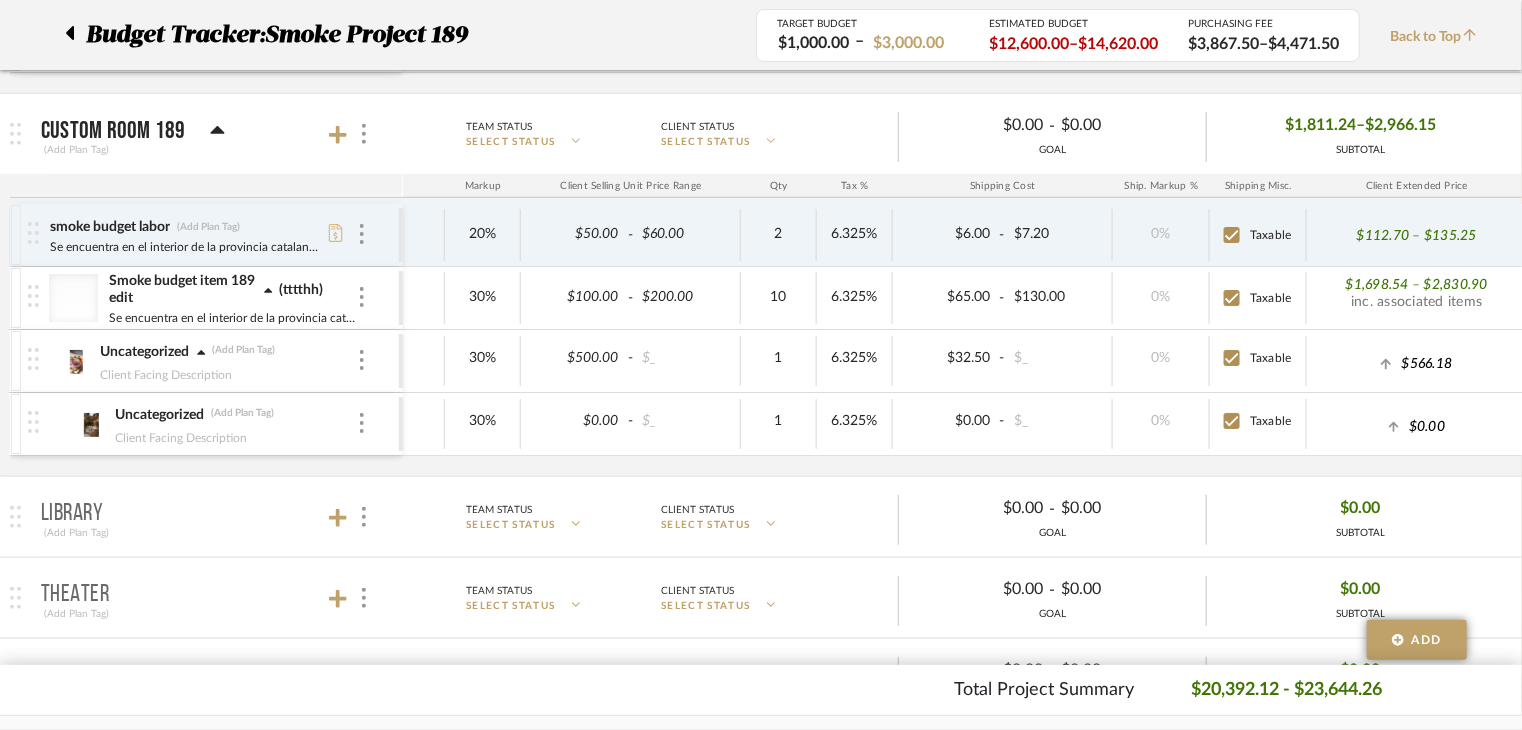 click on "Uncategorized   (Add Plan Tag)" at bounding box center [235, 415] 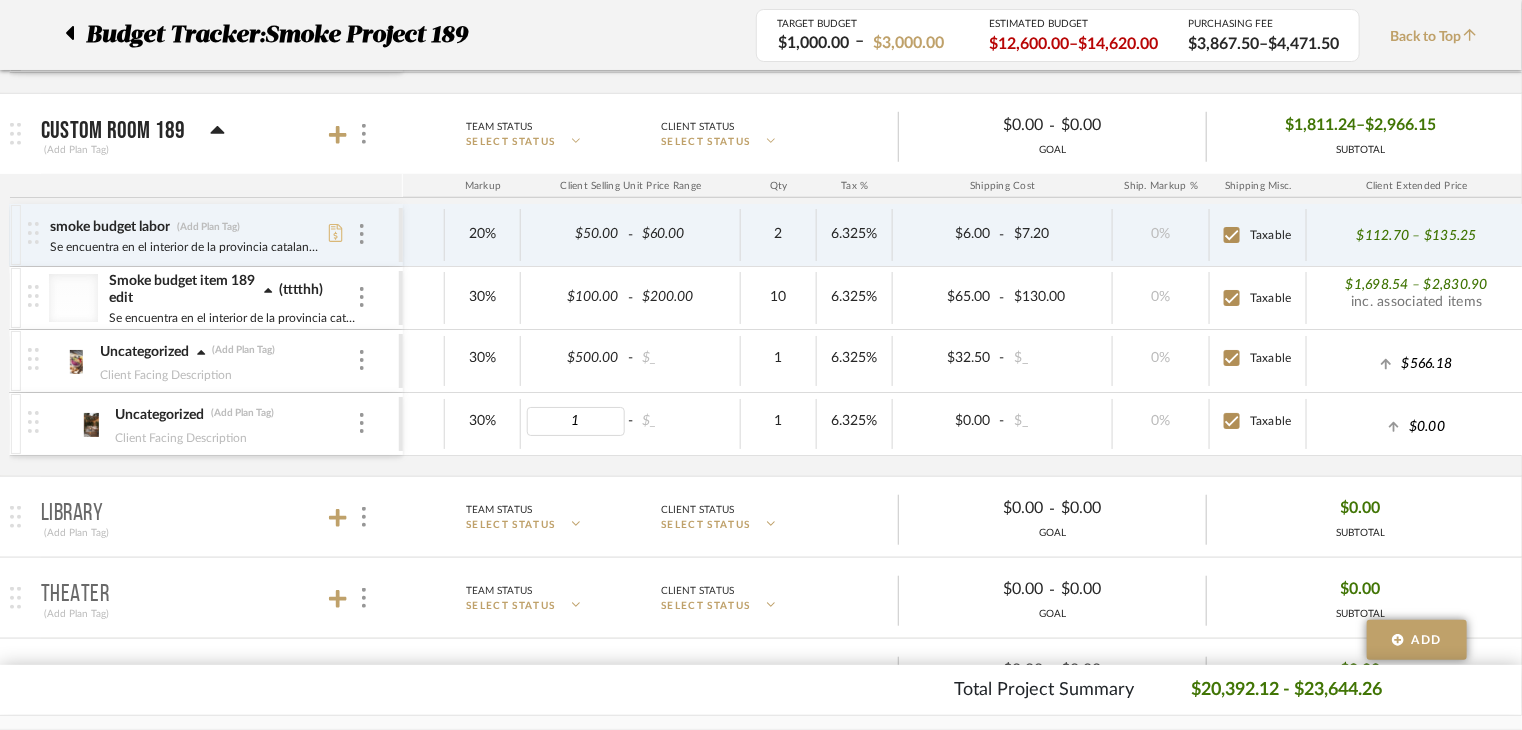 type on "10" 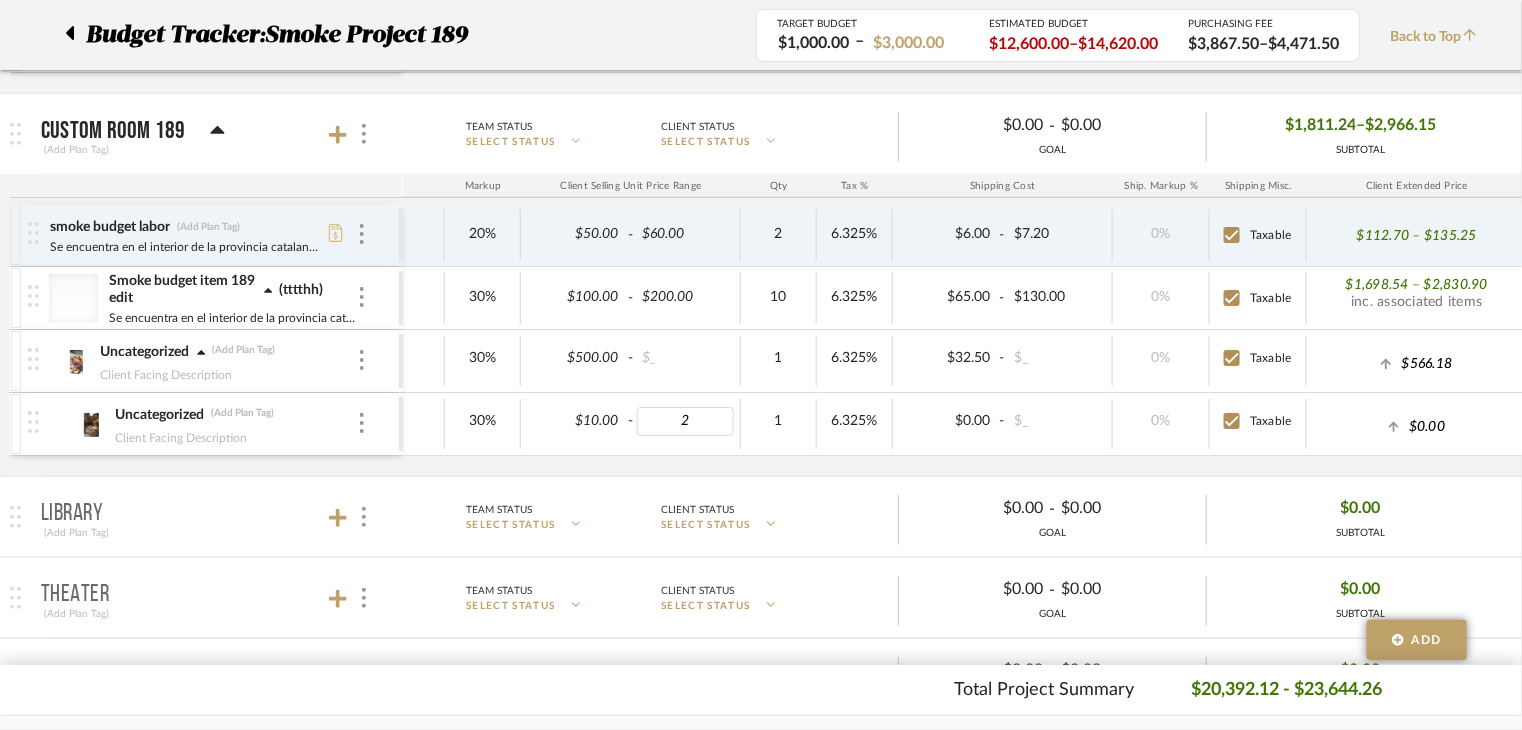 type on "20" 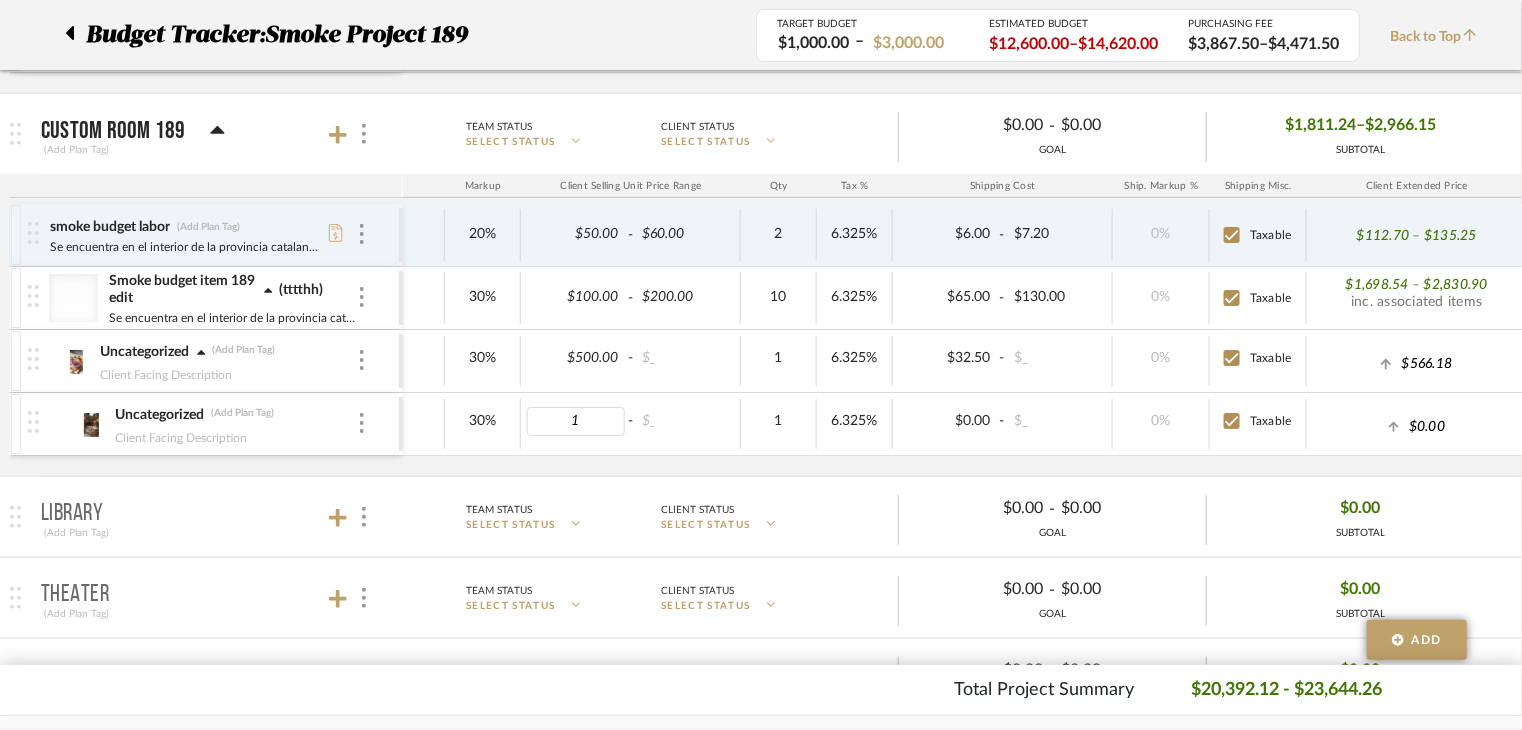 type on "10" 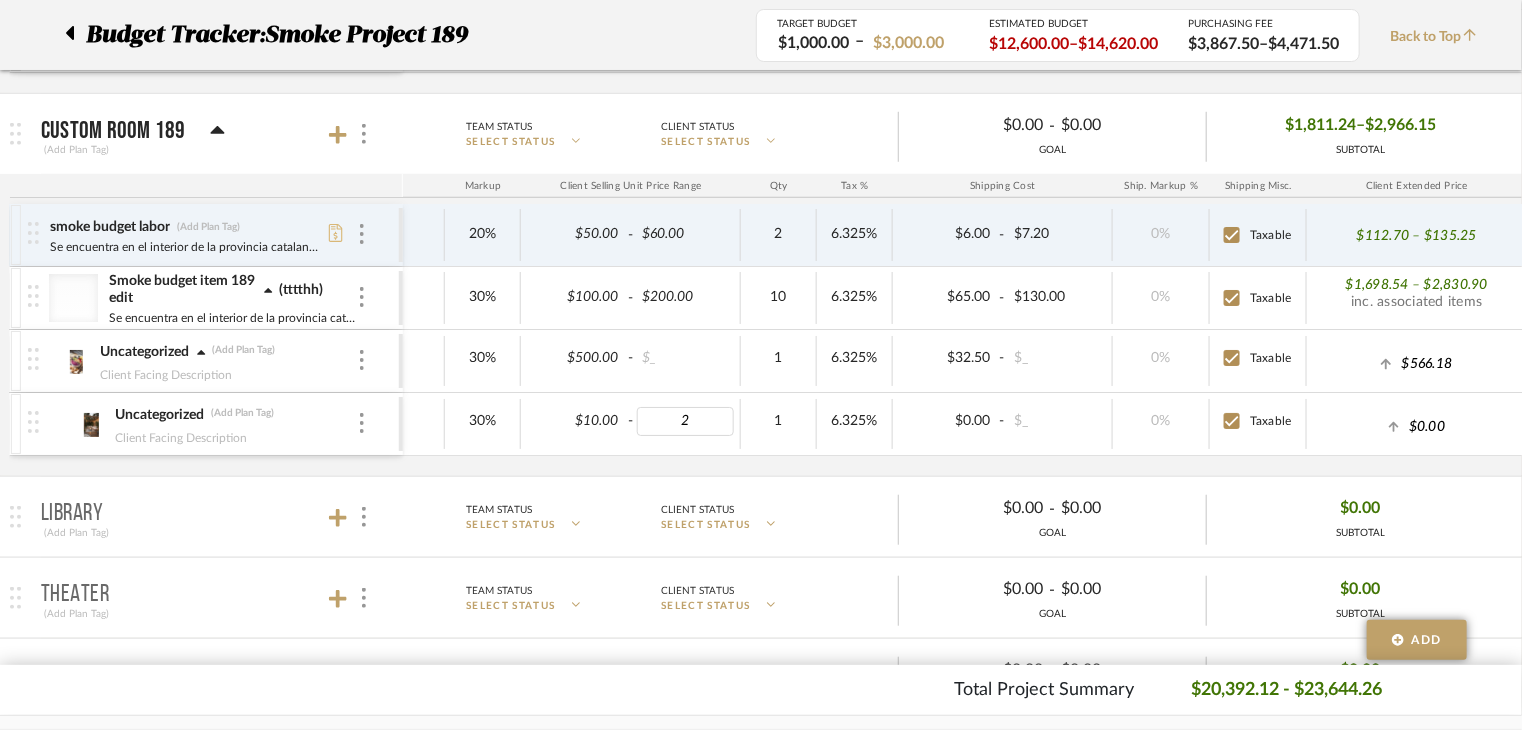 type on "20" 